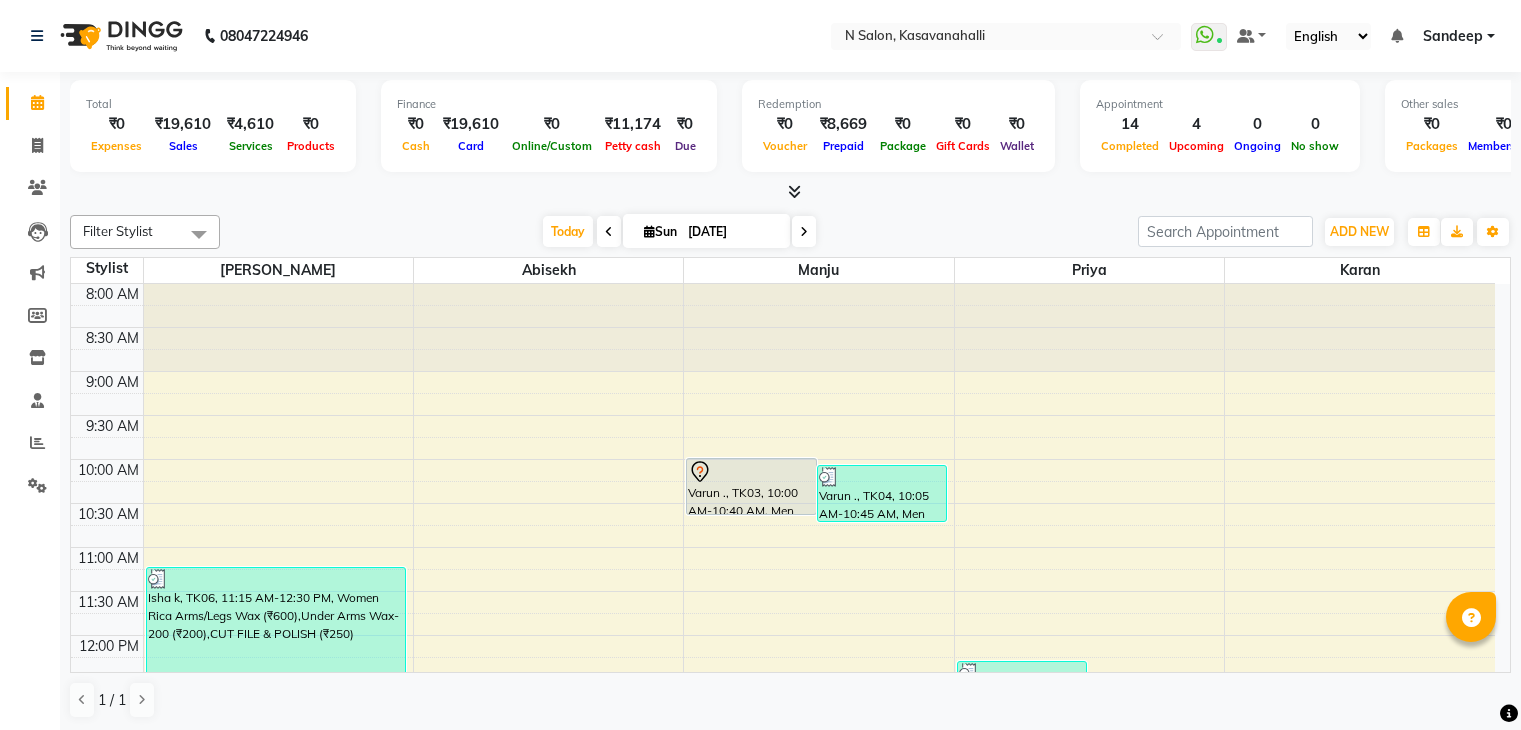 scroll, scrollTop: 0, scrollLeft: 0, axis: both 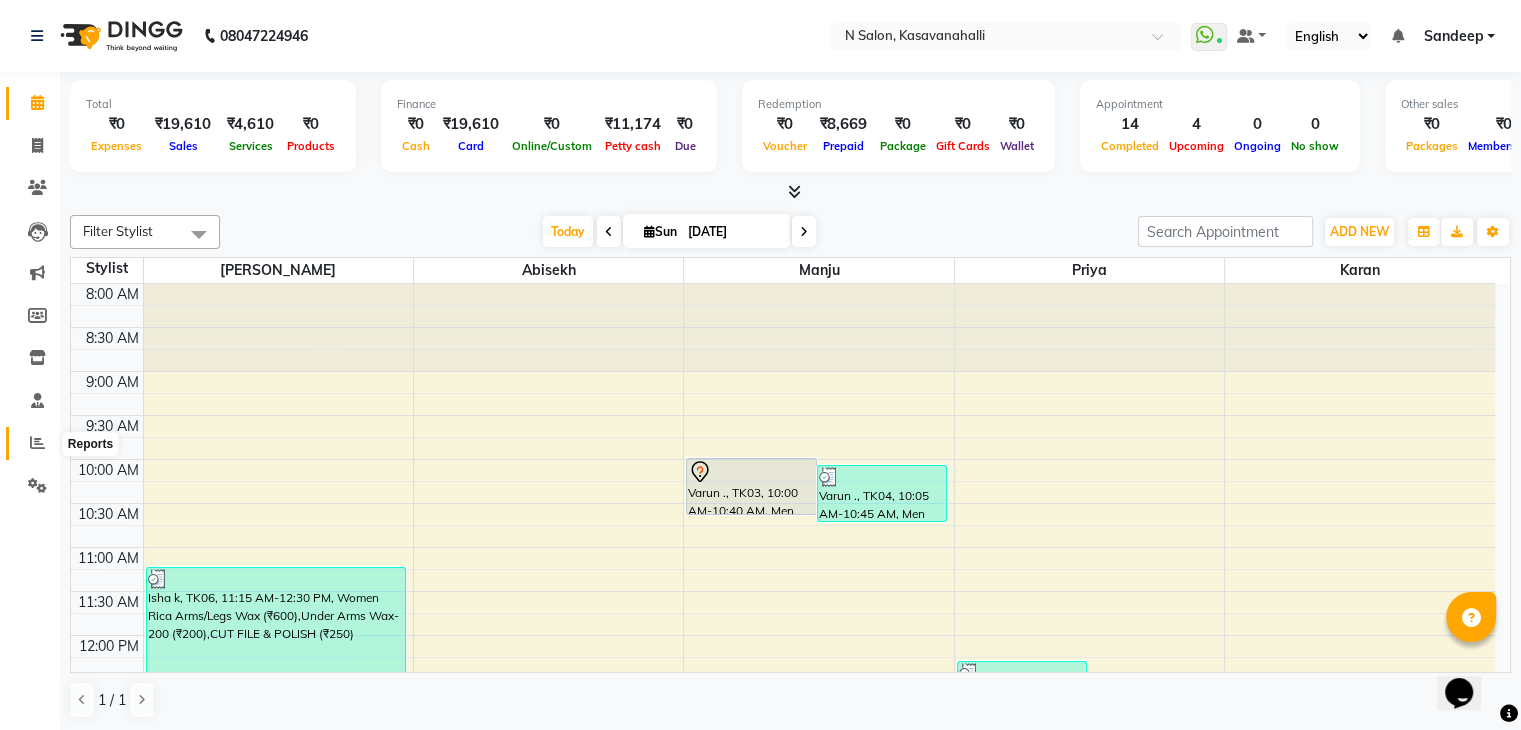 click 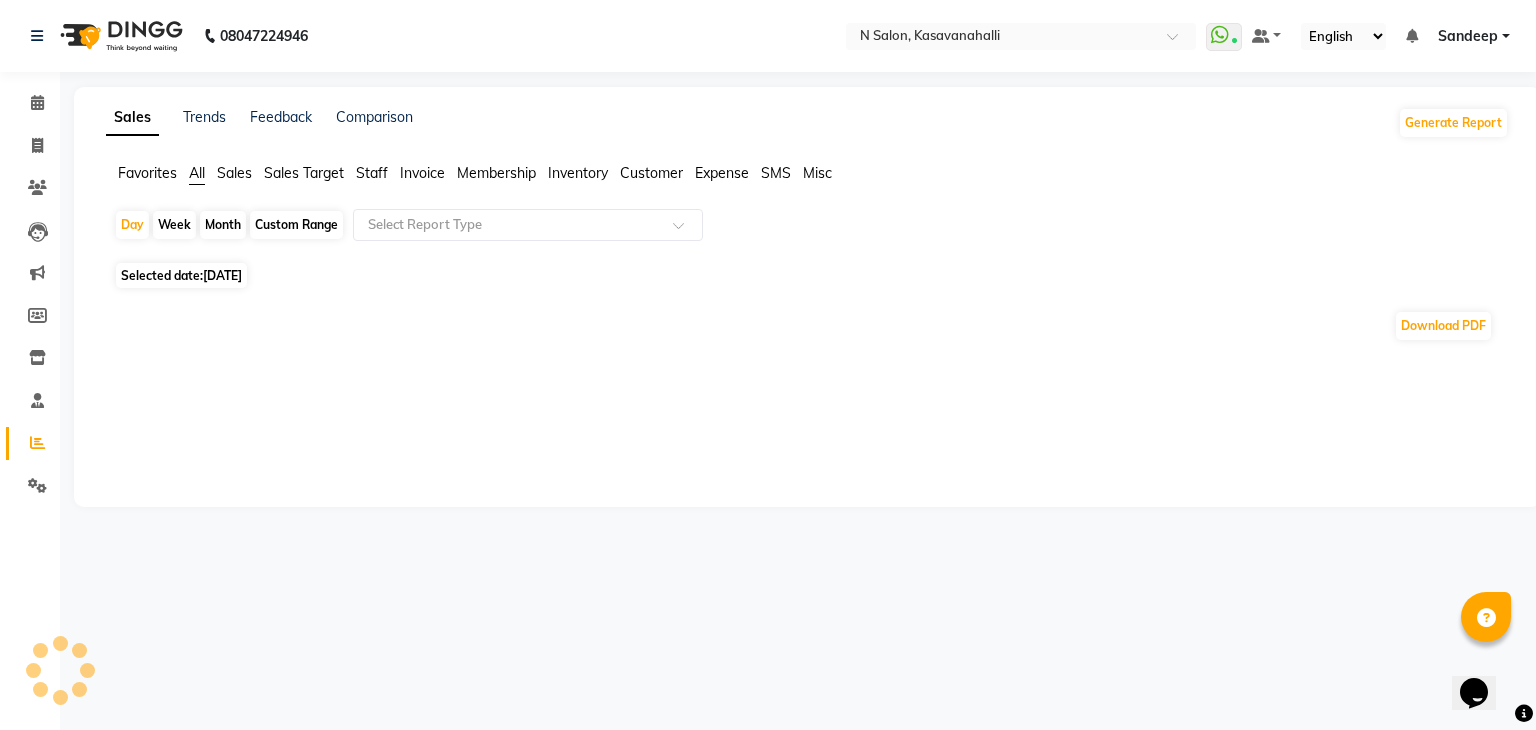 click on "Staff" 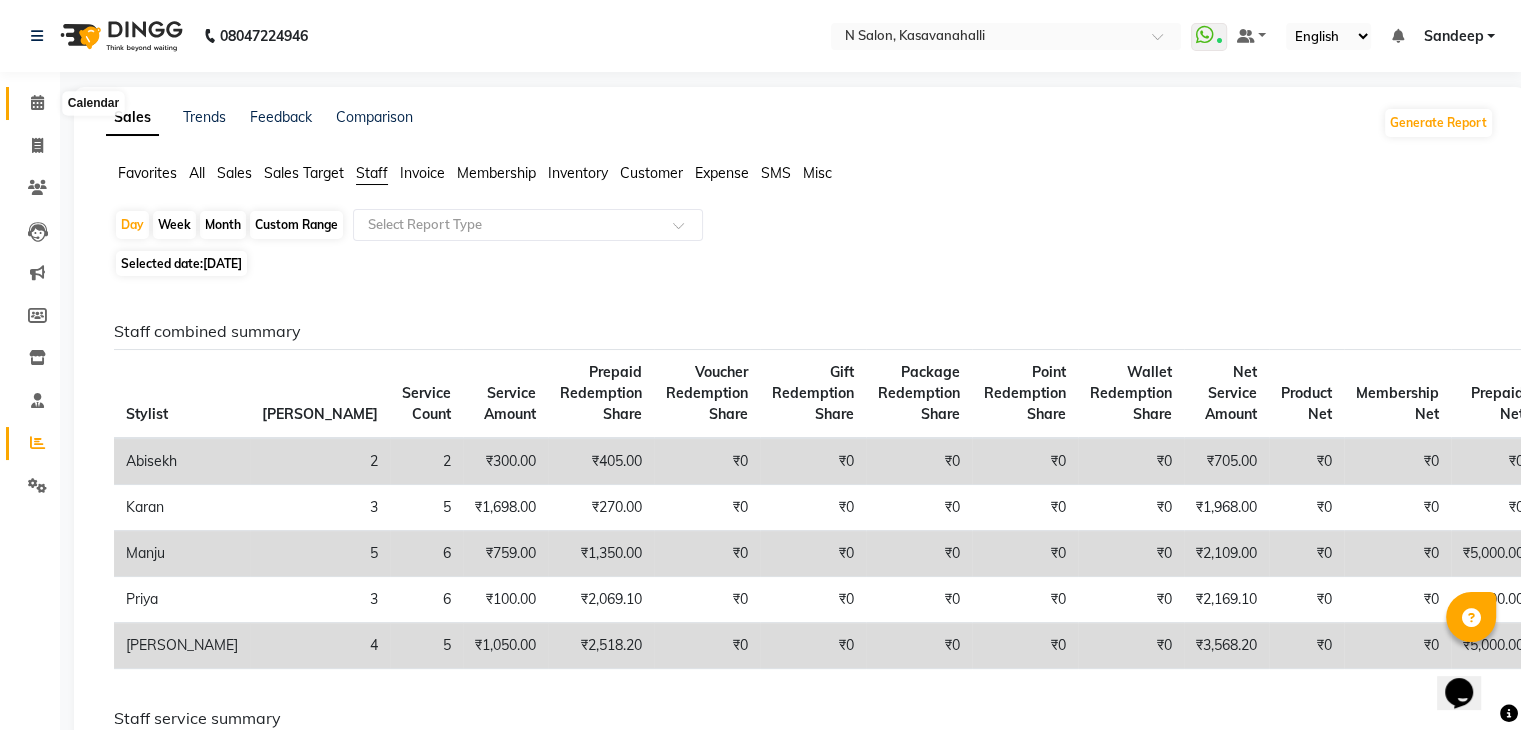 click 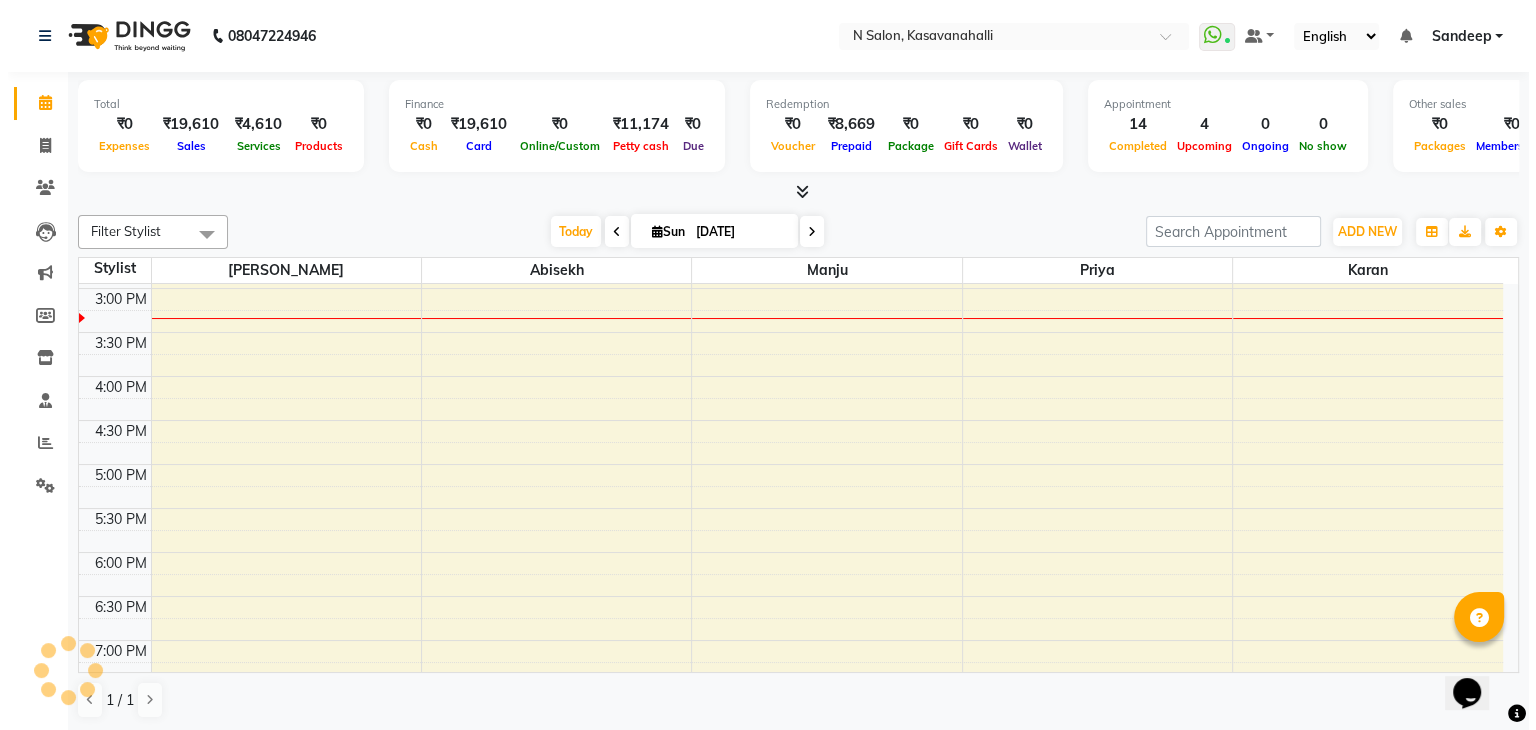 scroll, scrollTop: 0, scrollLeft: 0, axis: both 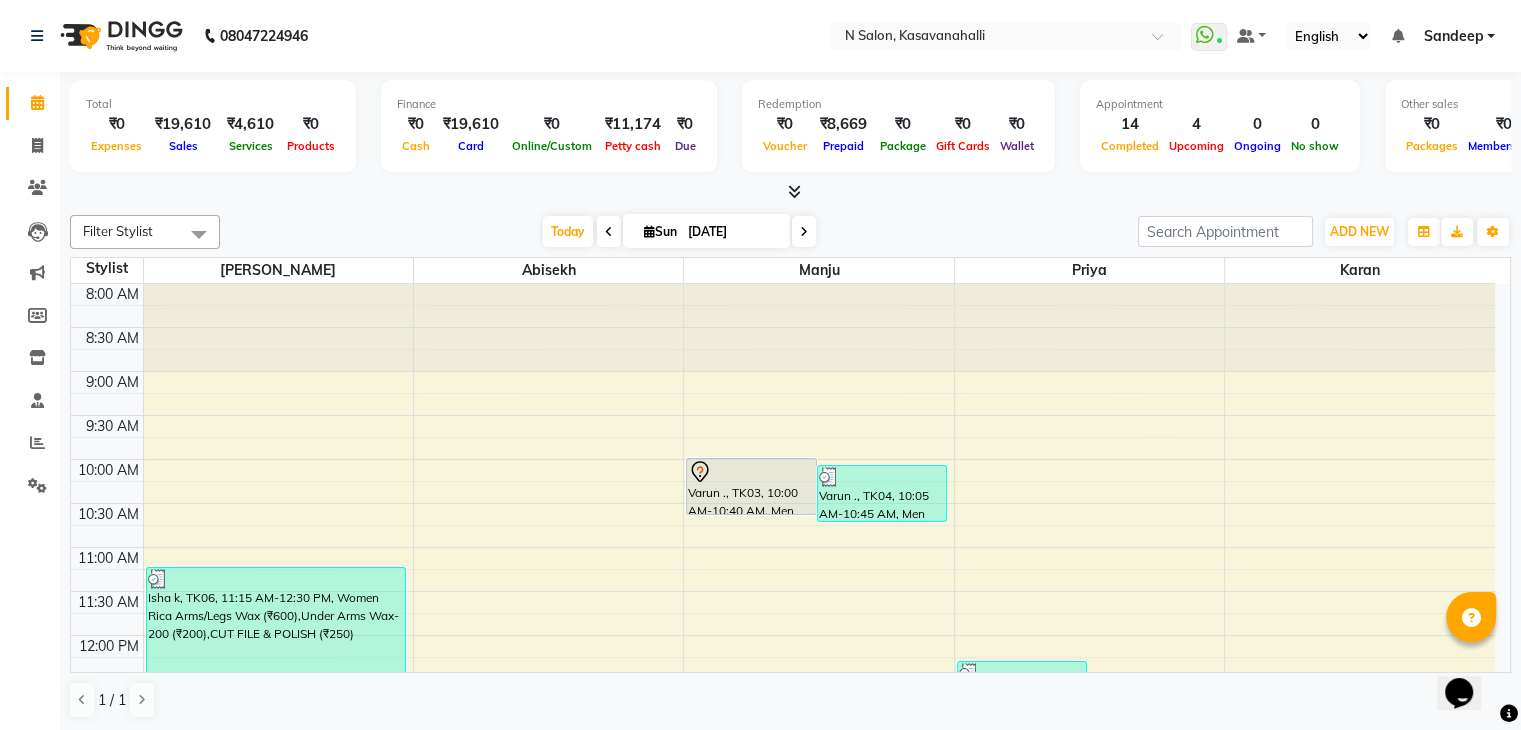 click at bounding box center [794, 191] 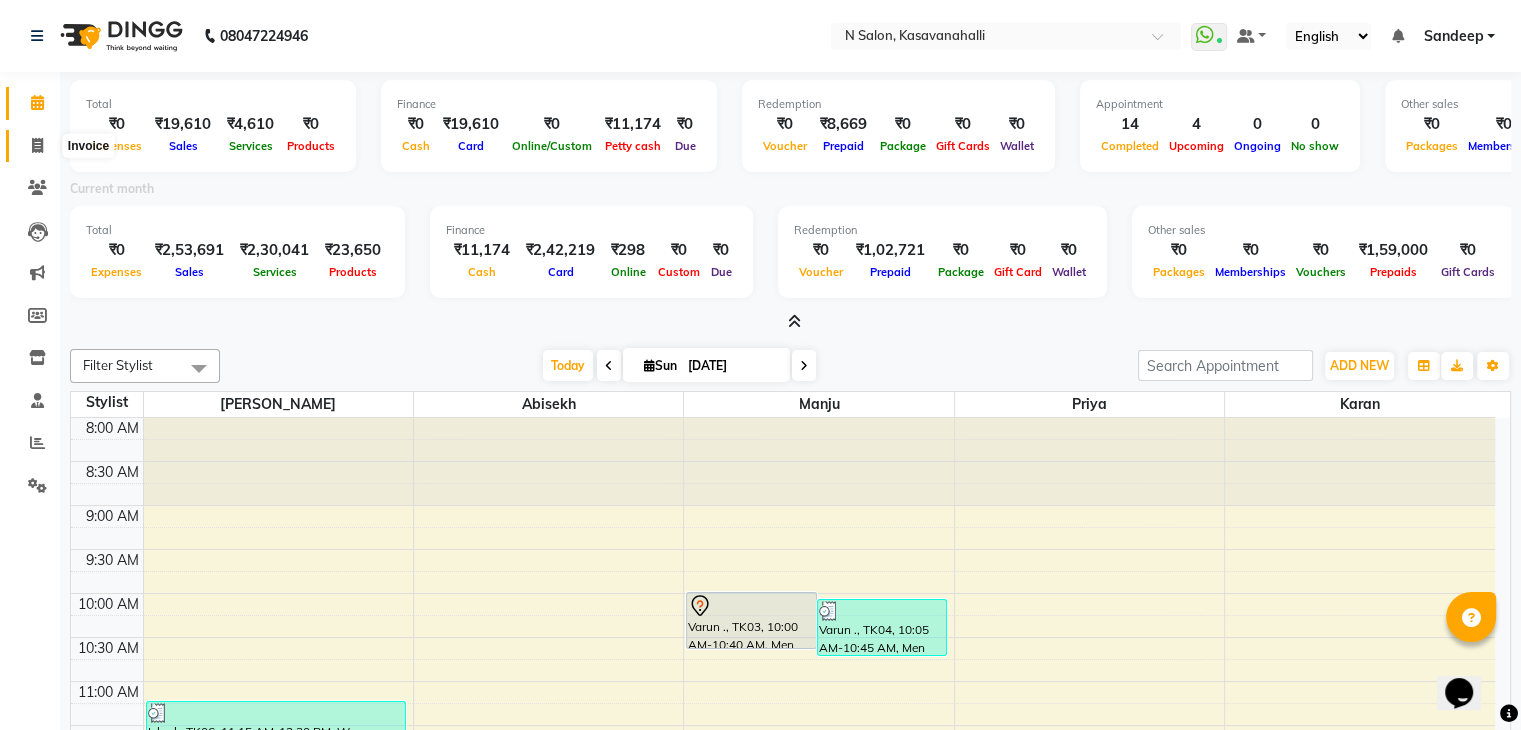 click 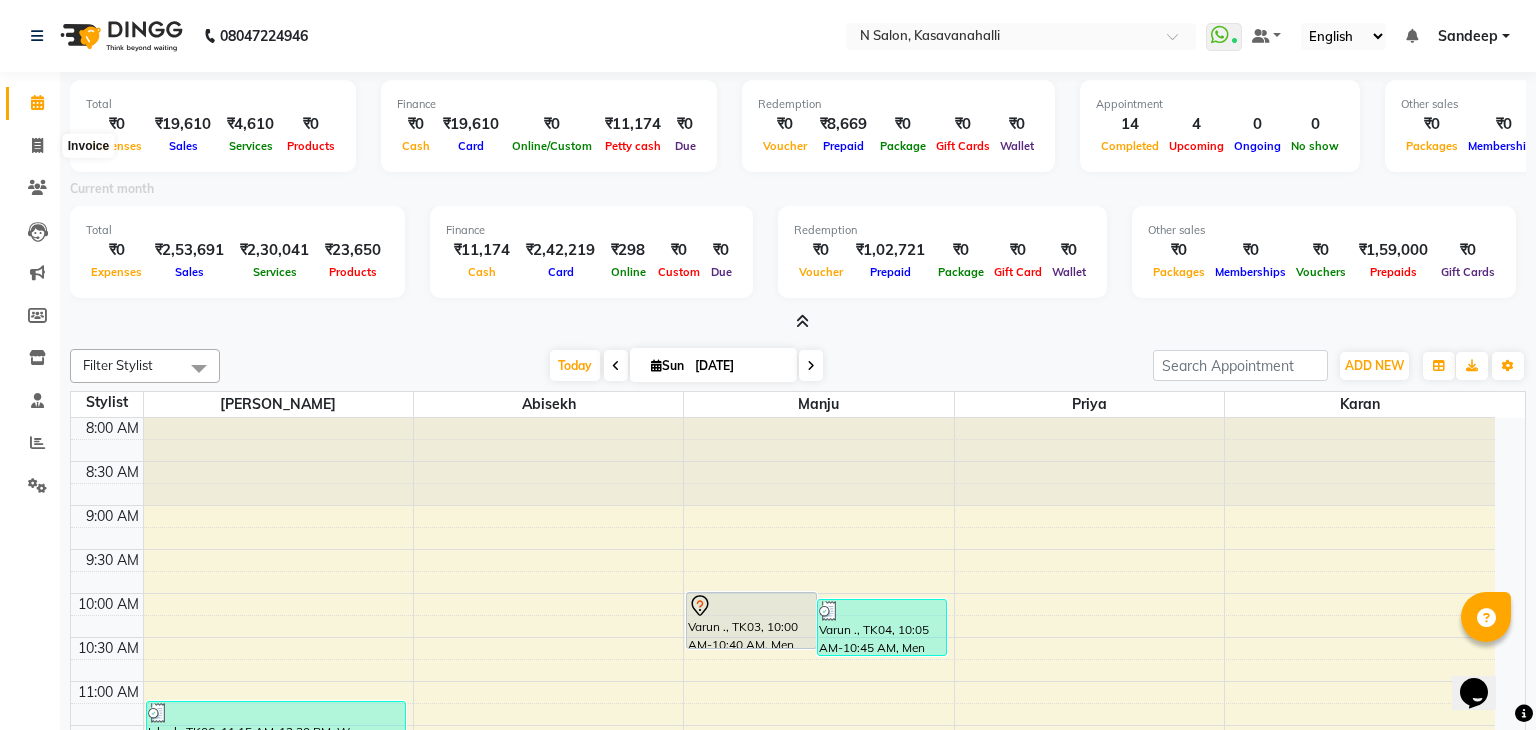 select on "7111" 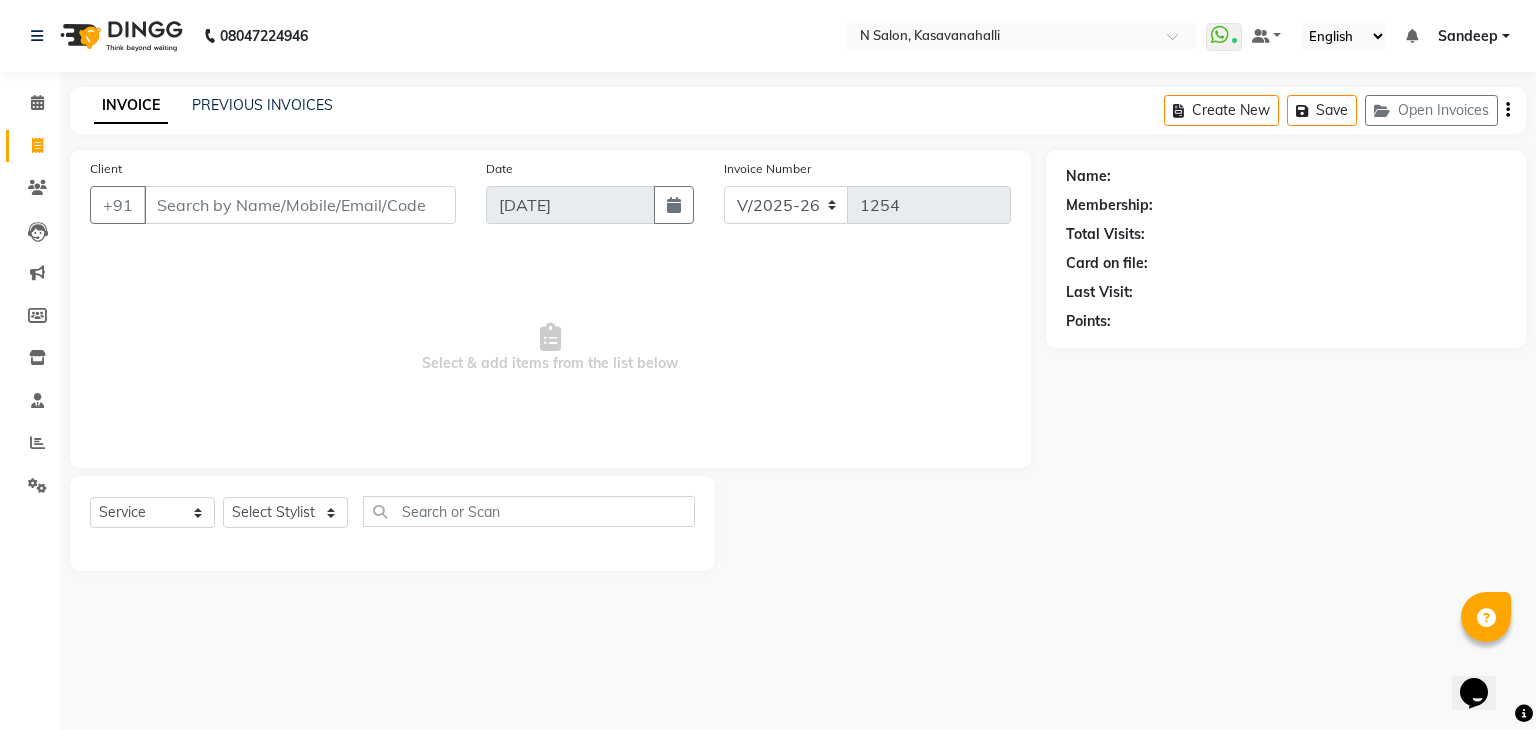 click on "Client" at bounding box center (300, 205) 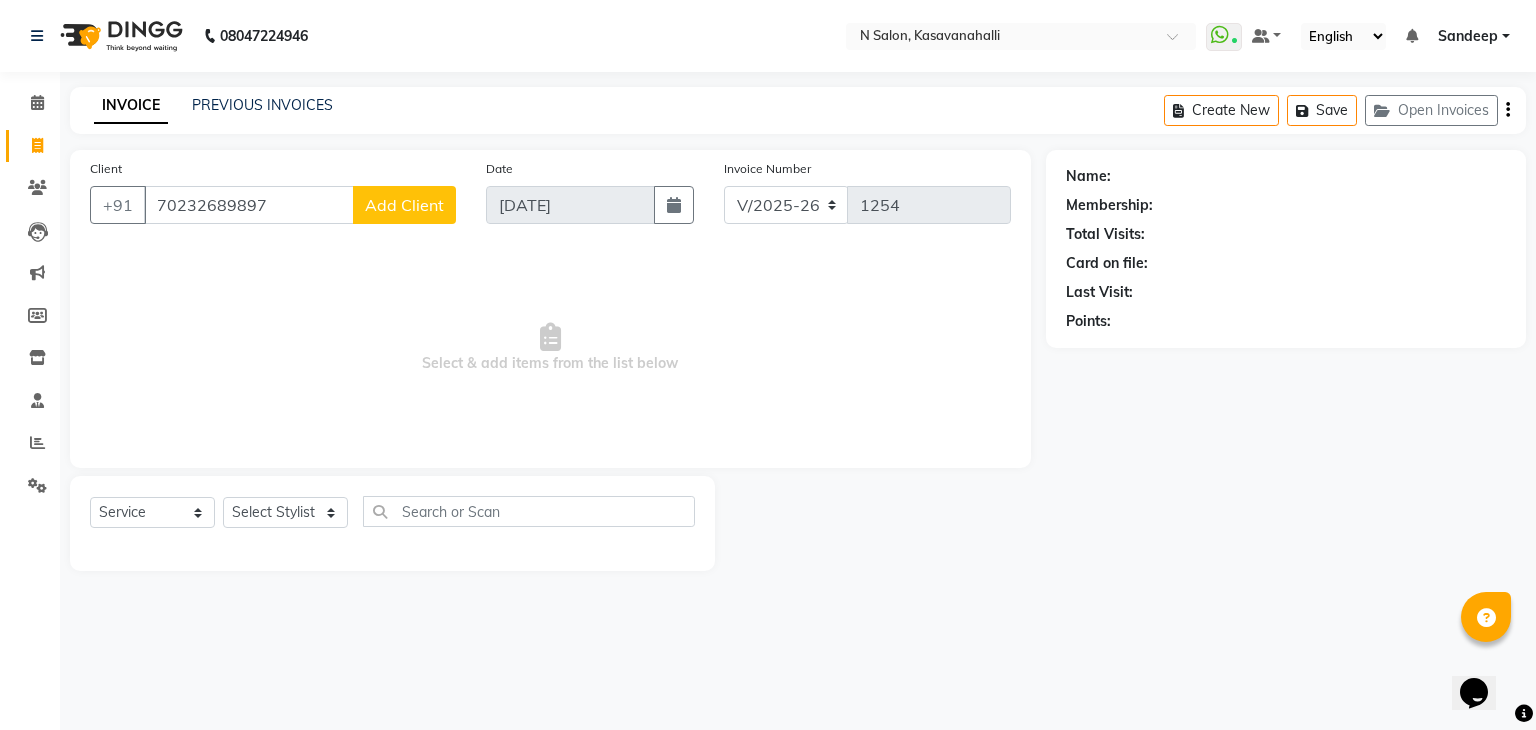 drag, startPoint x: 254, startPoint y: 209, endPoint x: 268, endPoint y: 211, distance: 14.142136 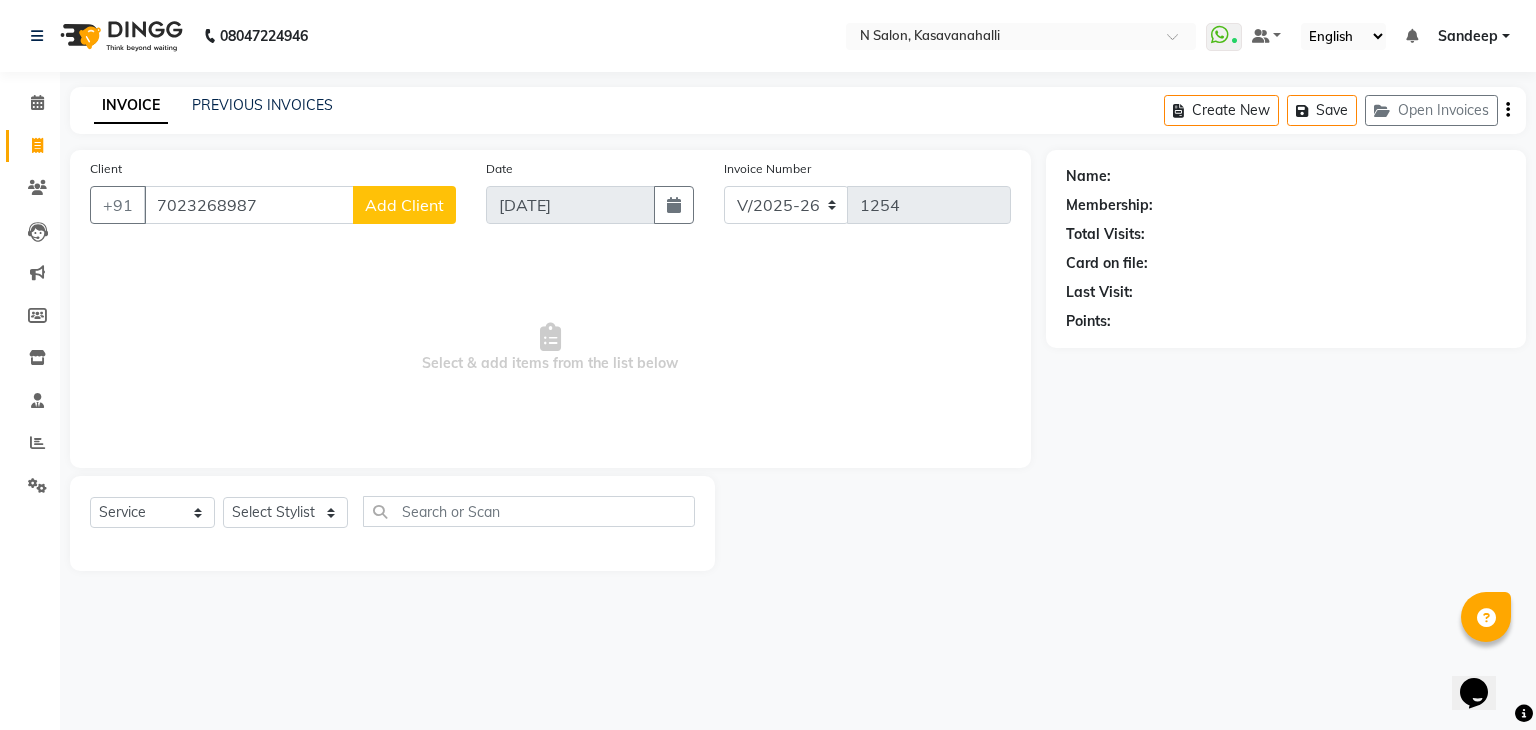type on "7023268987" 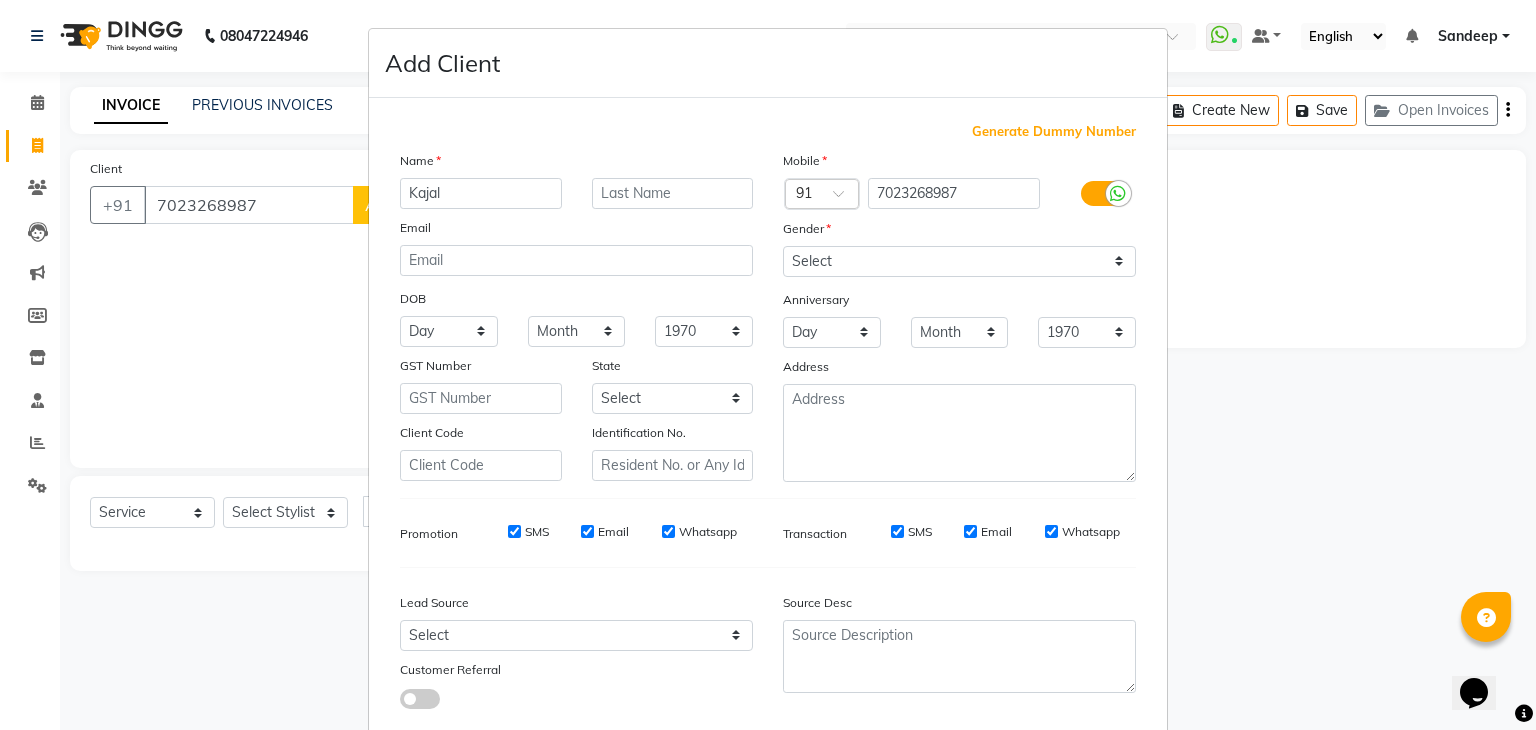 type on "Kajal" 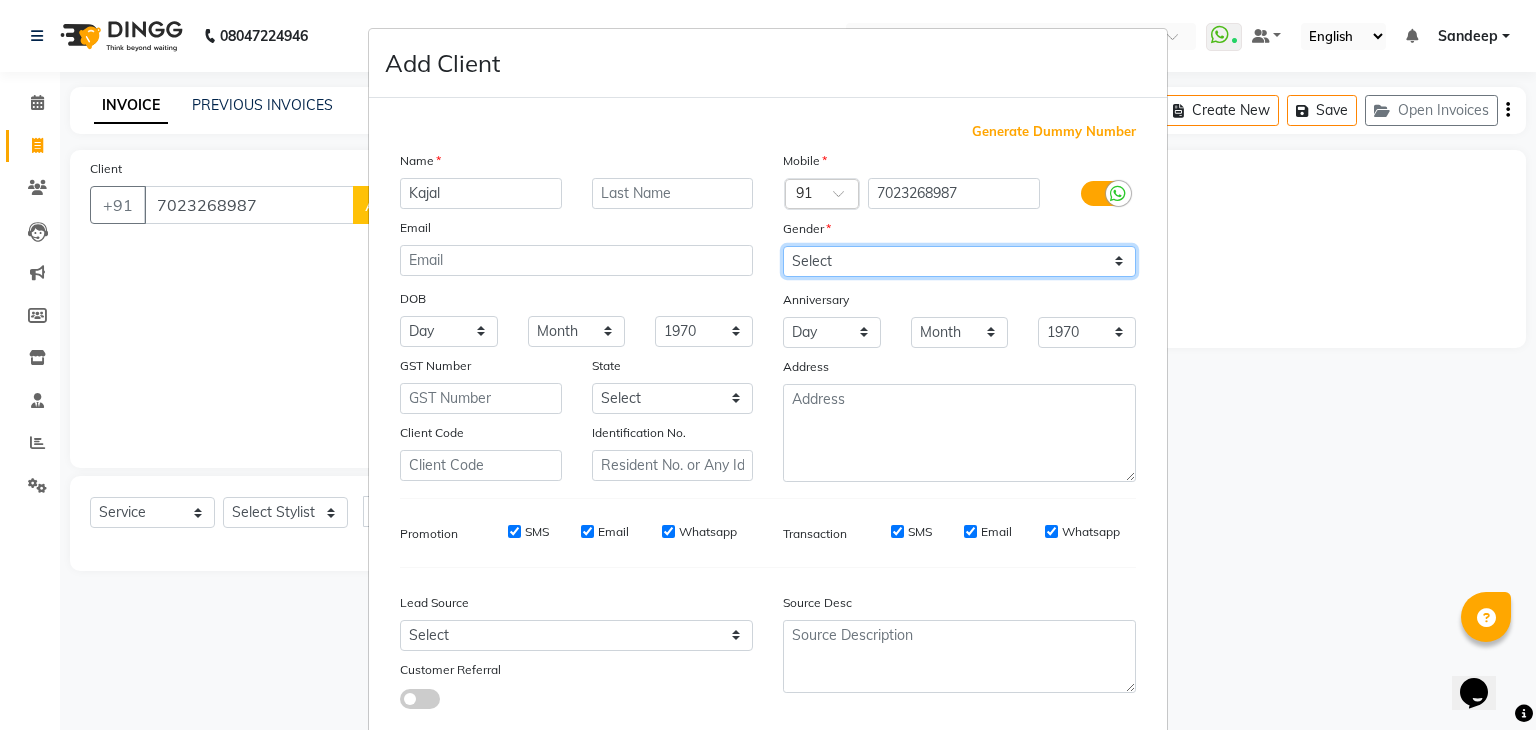 click on "Select Male Female Other Prefer Not To Say" at bounding box center [959, 261] 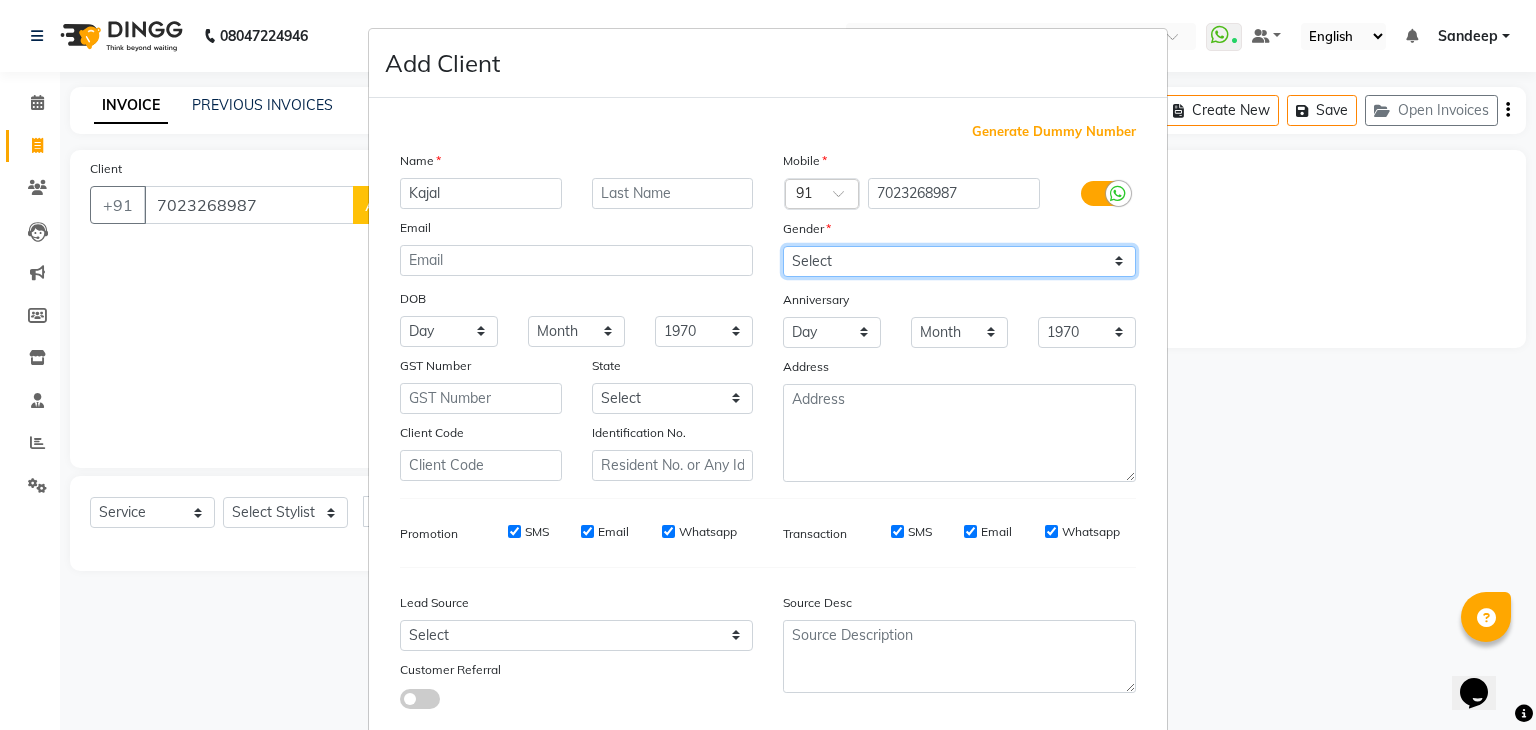 select on "female" 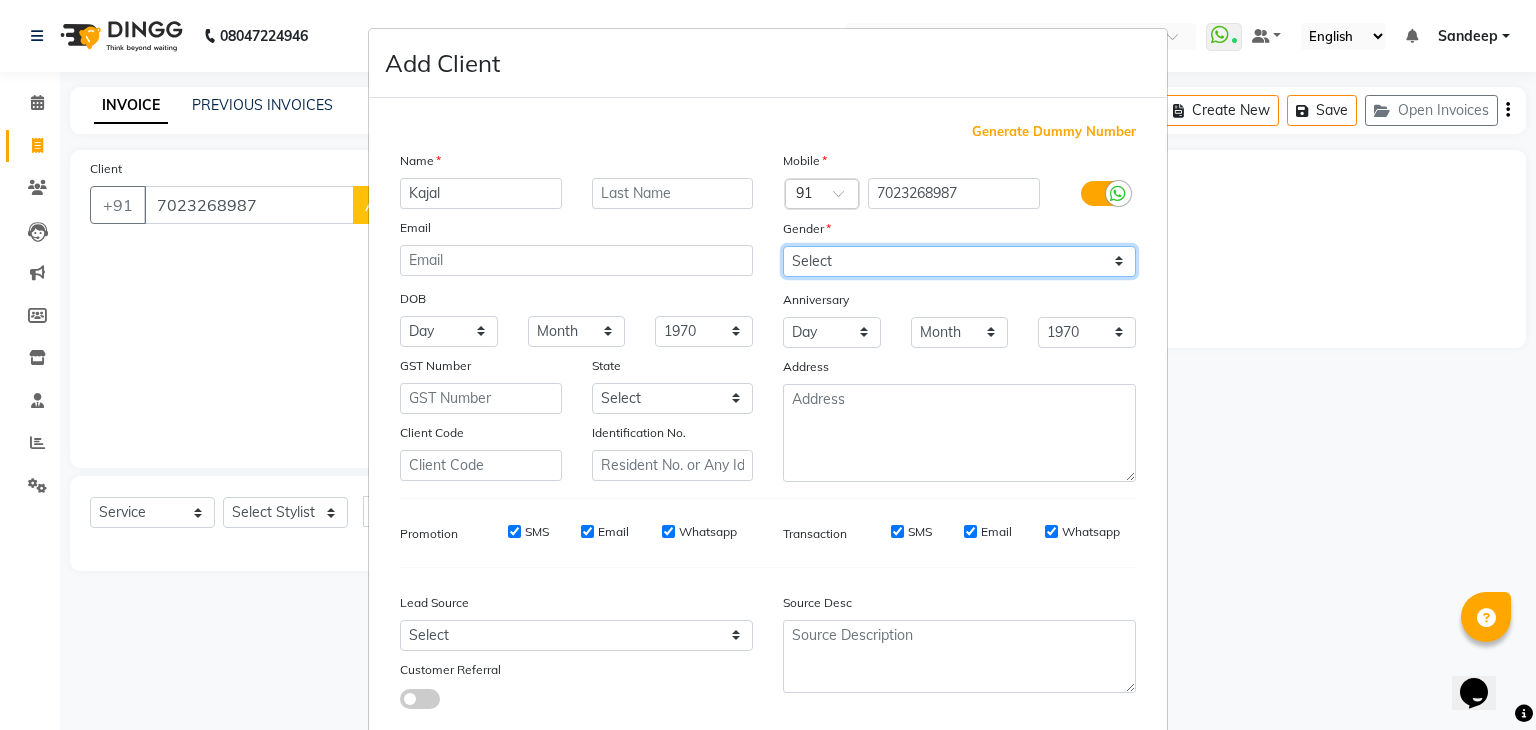 click on "Select Male Female Other Prefer Not To Say" at bounding box center [959, 261] 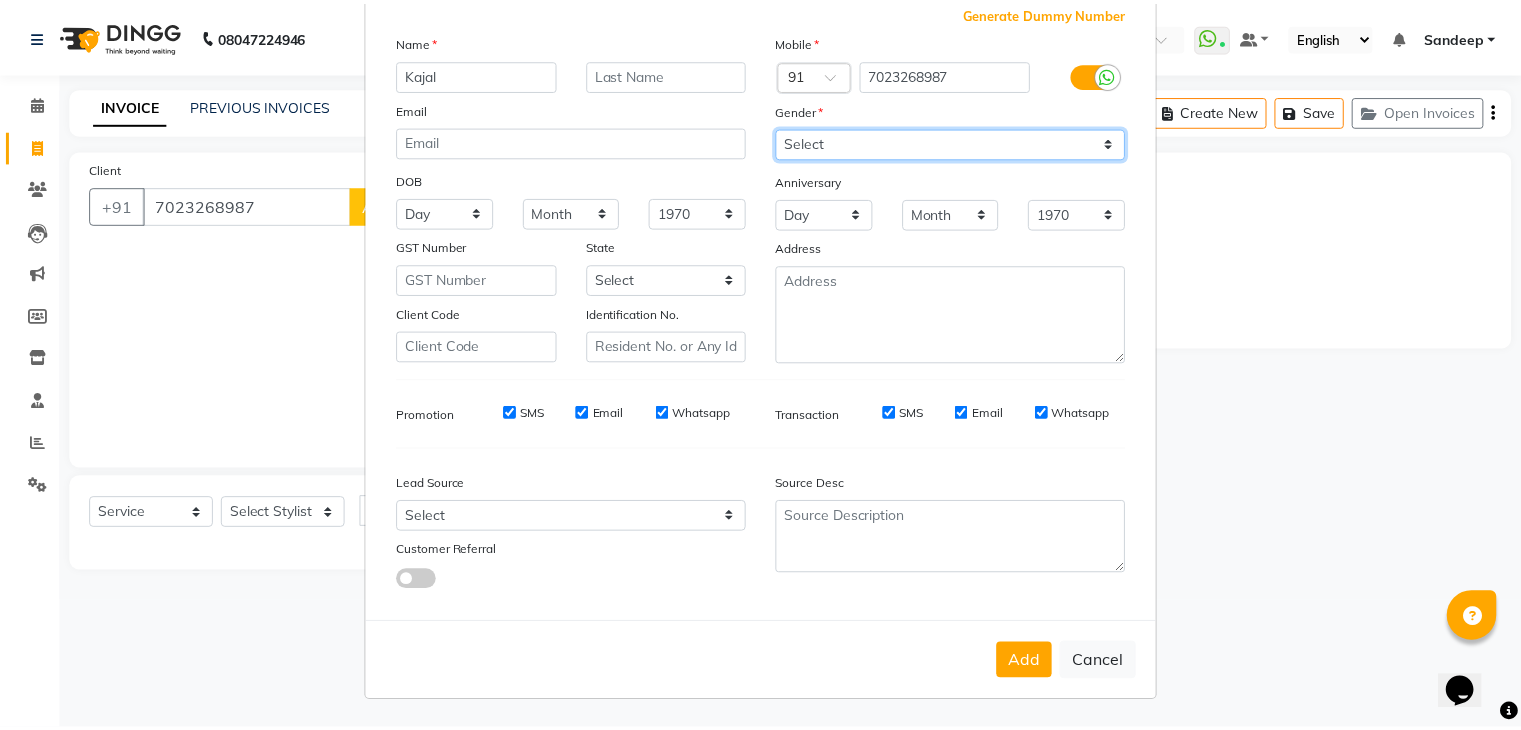 scroll, scrollTop: 127, scrollLeft: 0, axis: vertical 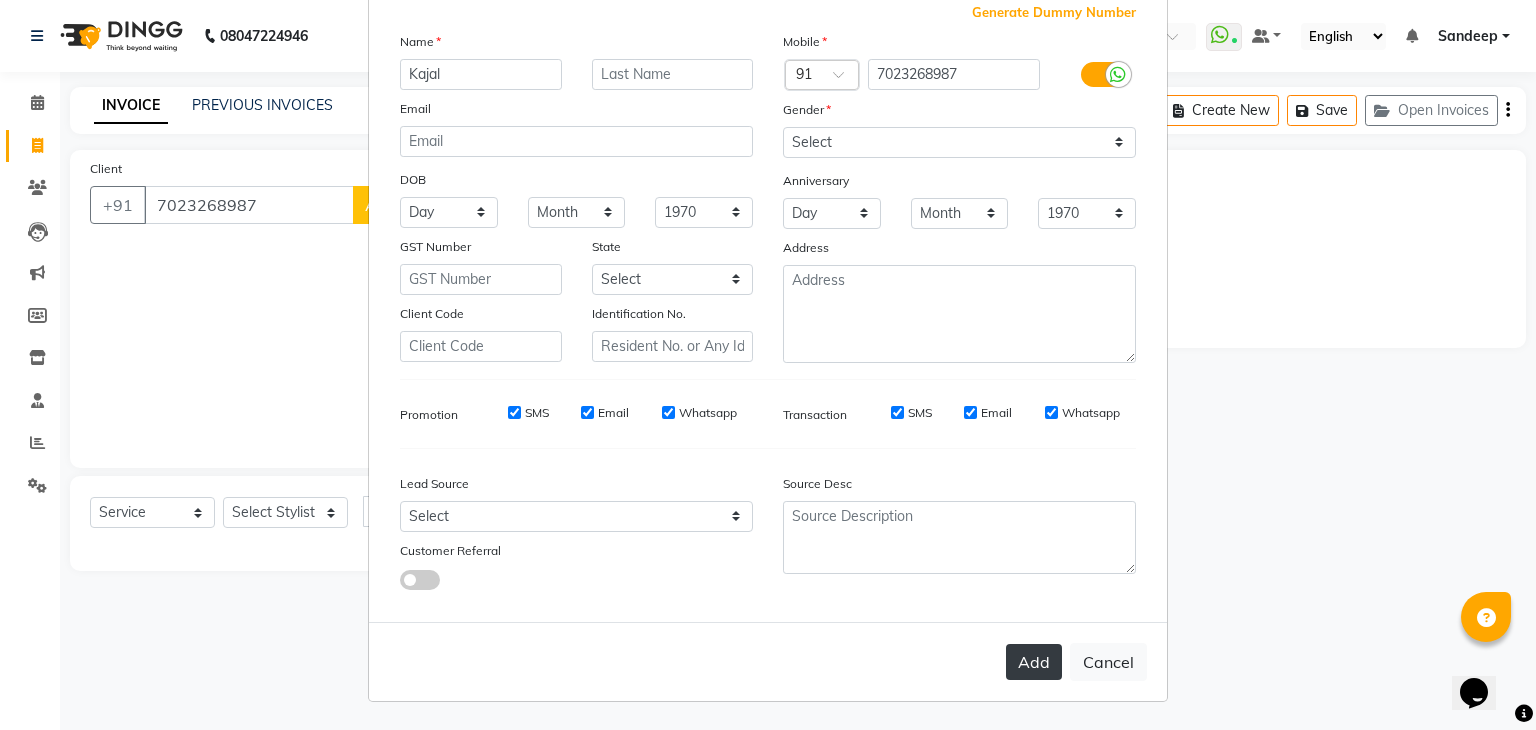 click on "Add" at bounding box center (1034, 662) 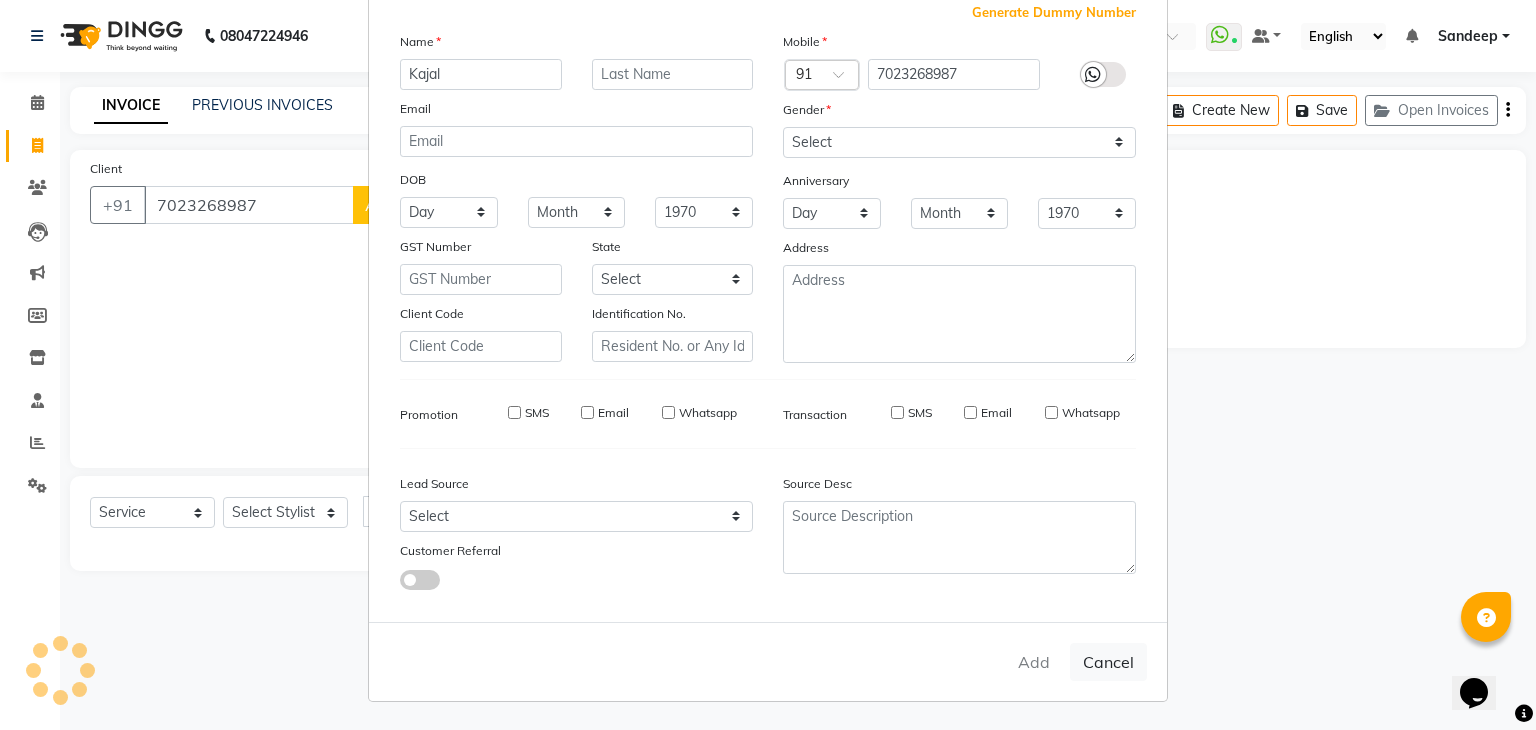 type 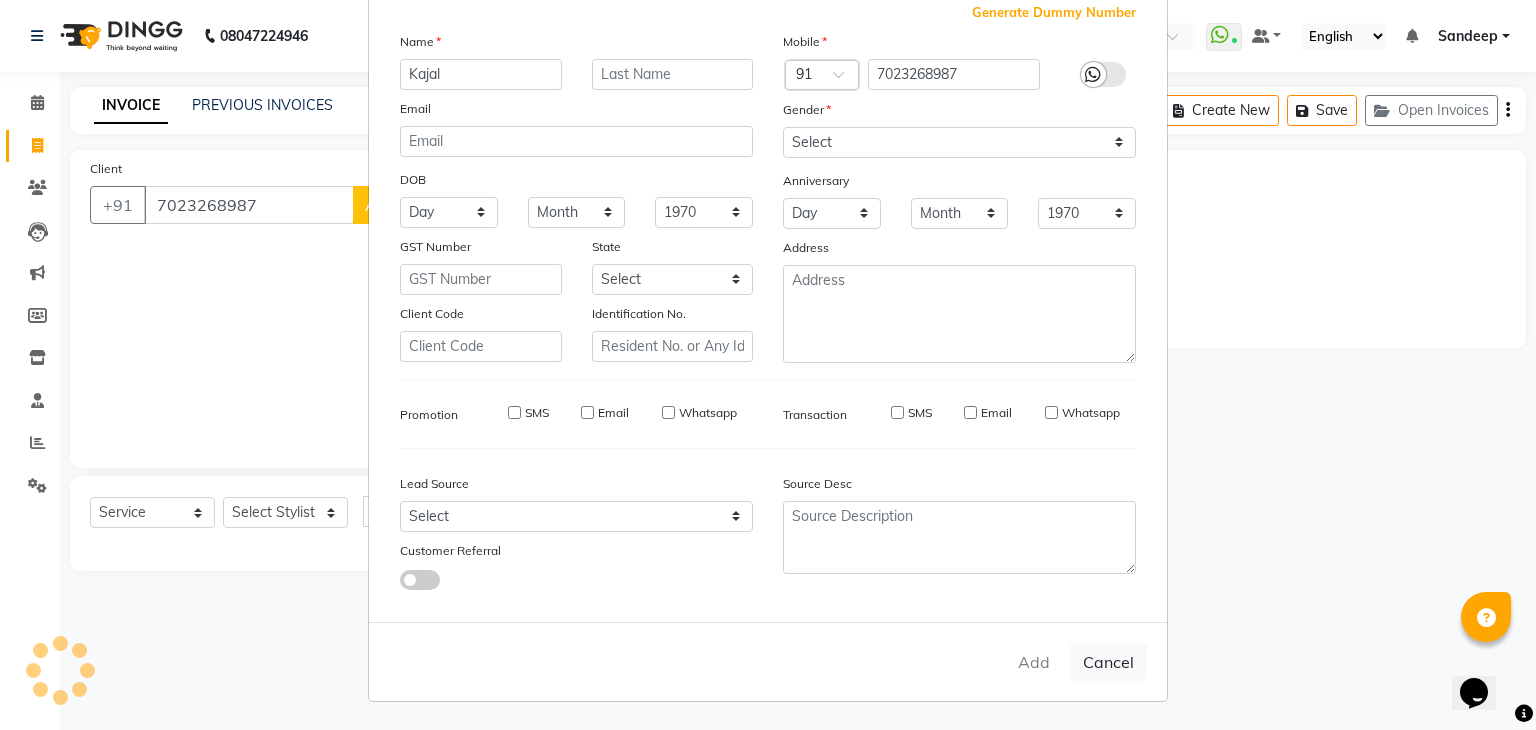 select 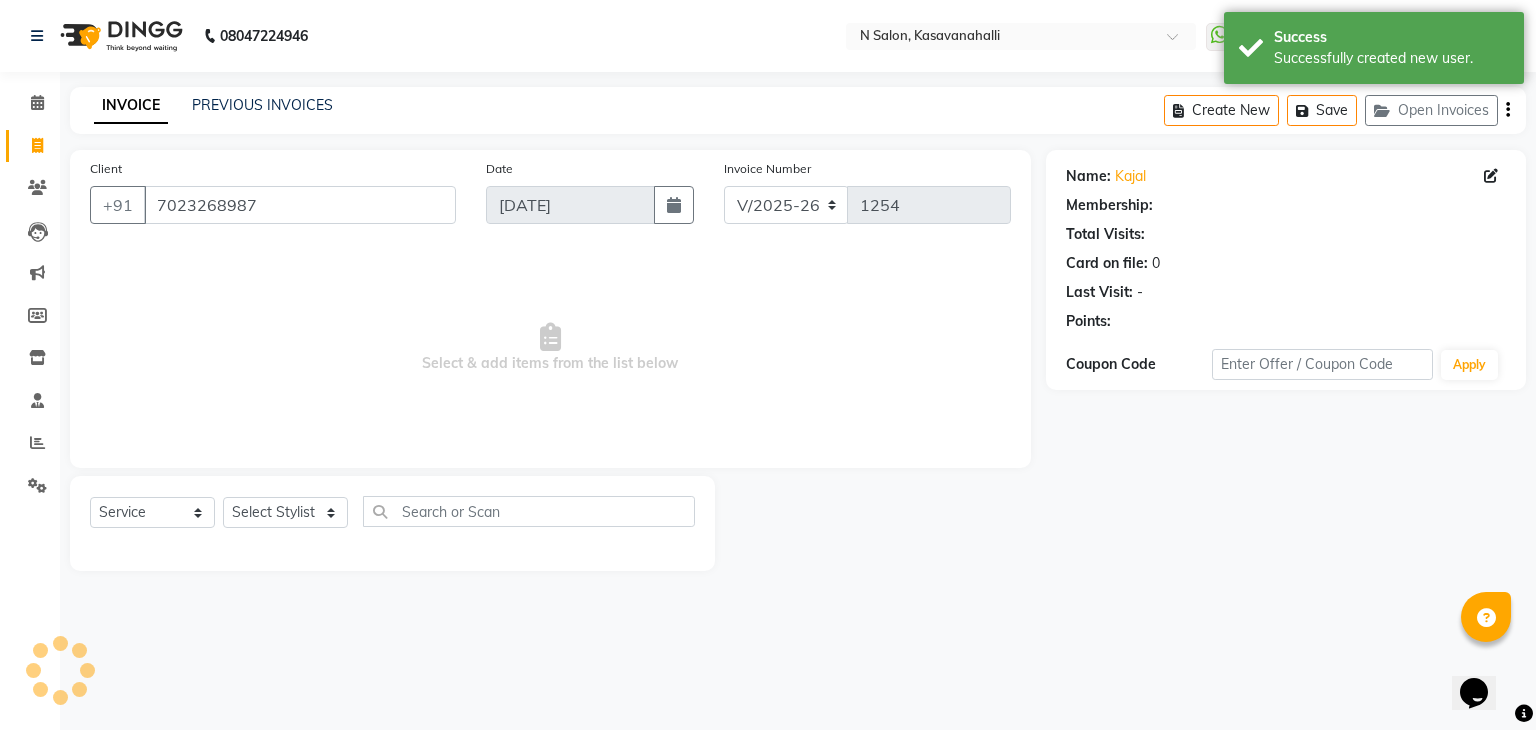select on "1: Object" 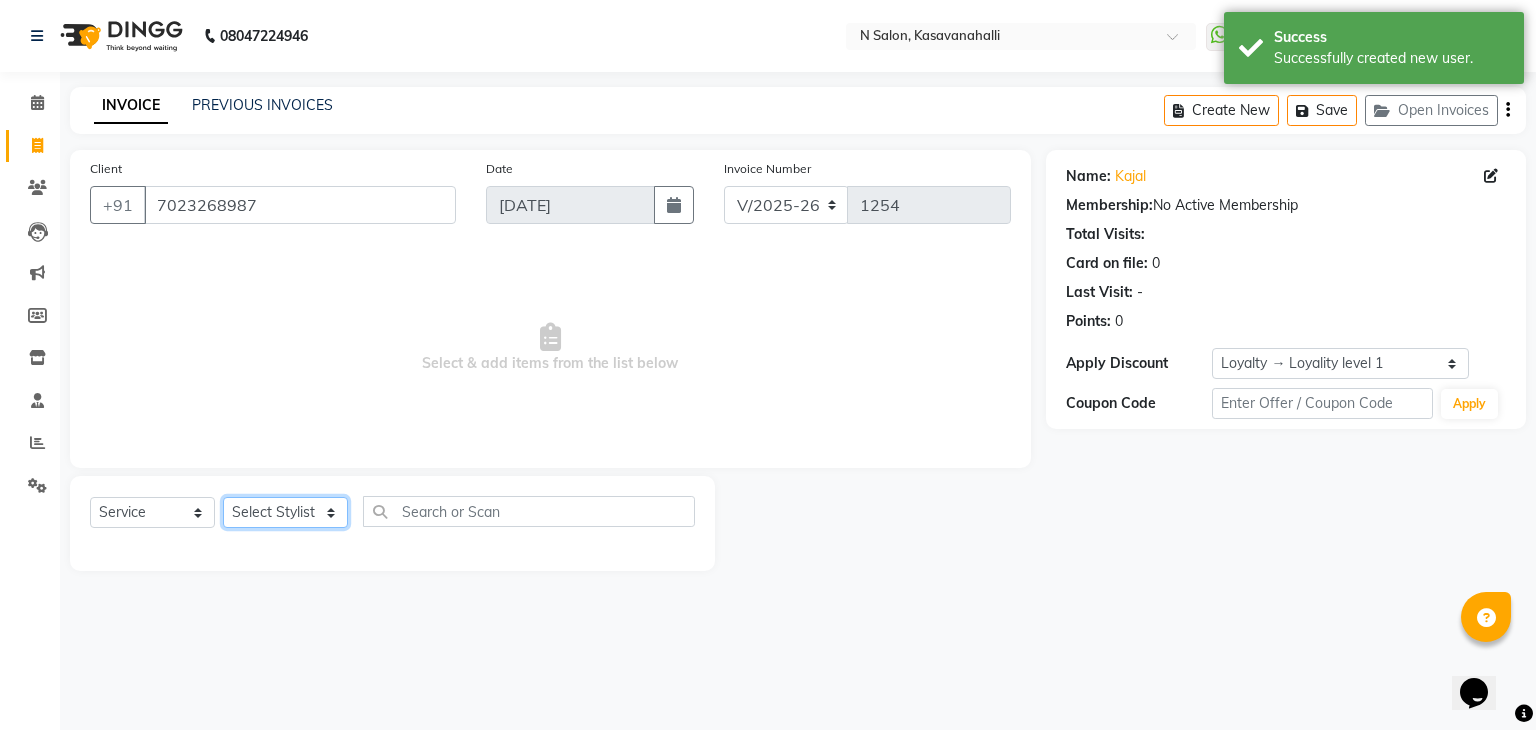 click on "Select Stylist Abisekh Karan  Manju Owner Priya RAJESHWARI  Sandeep" 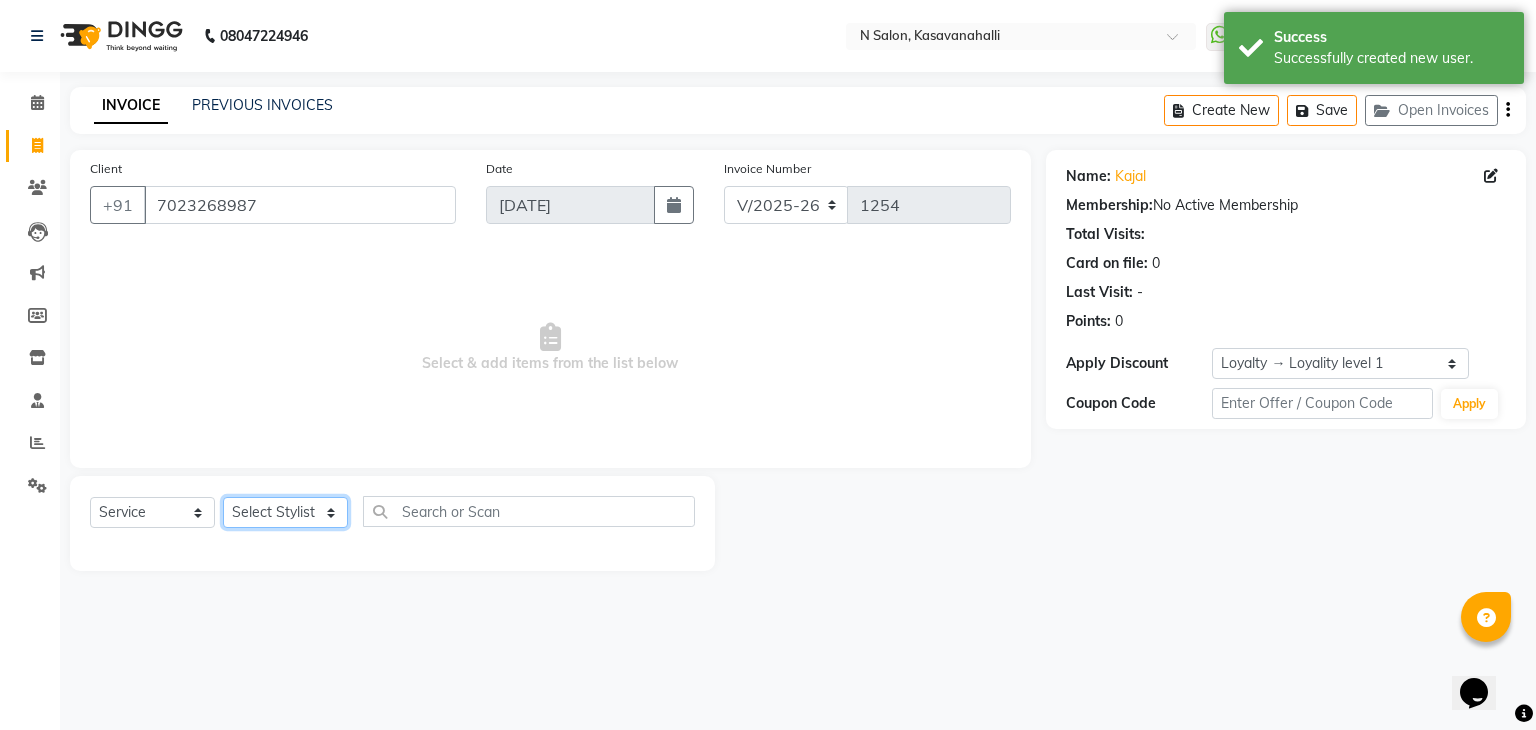 select on "78172" 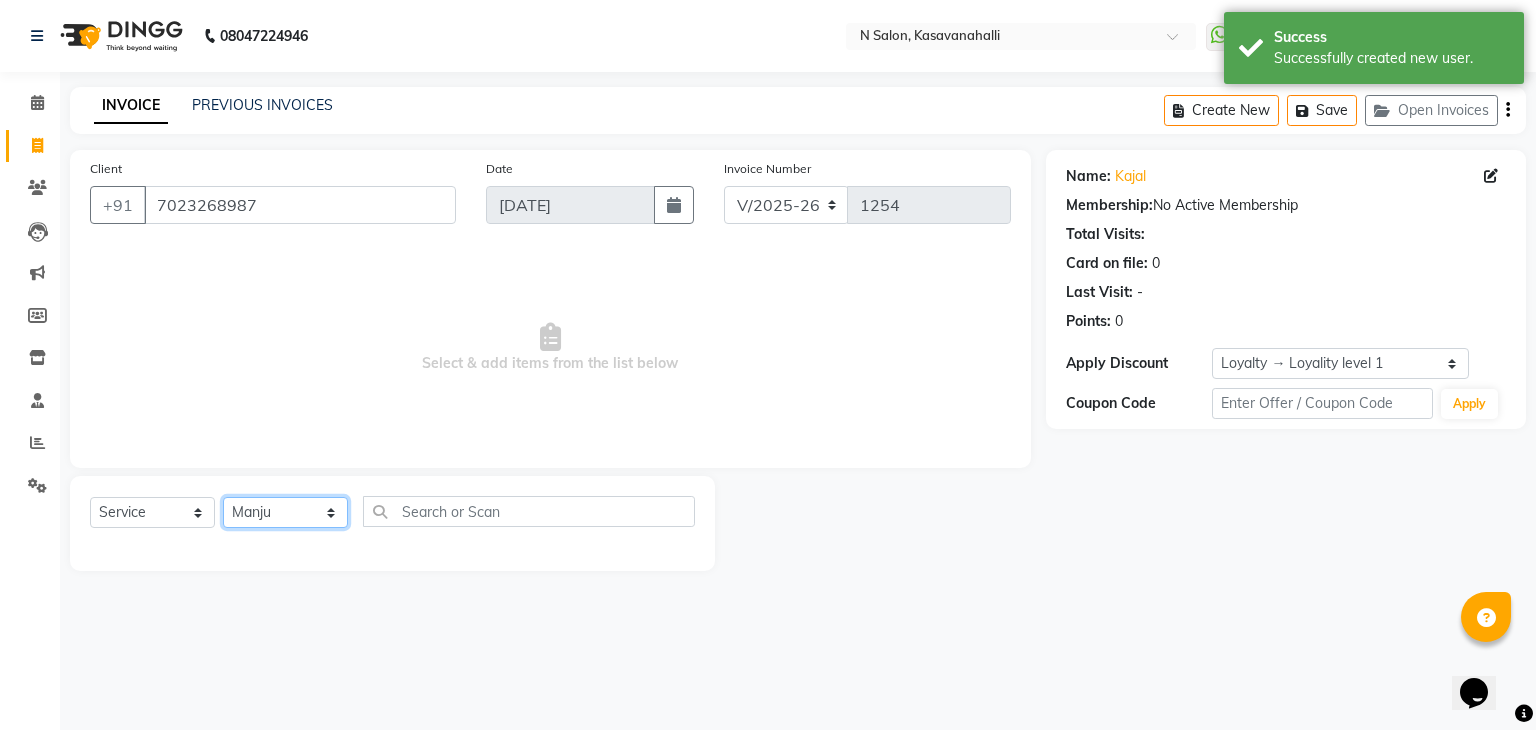 click on "Select Stylist Abisekh Karan  Manju Owner Priya RAJESHWARI  Sandeep" 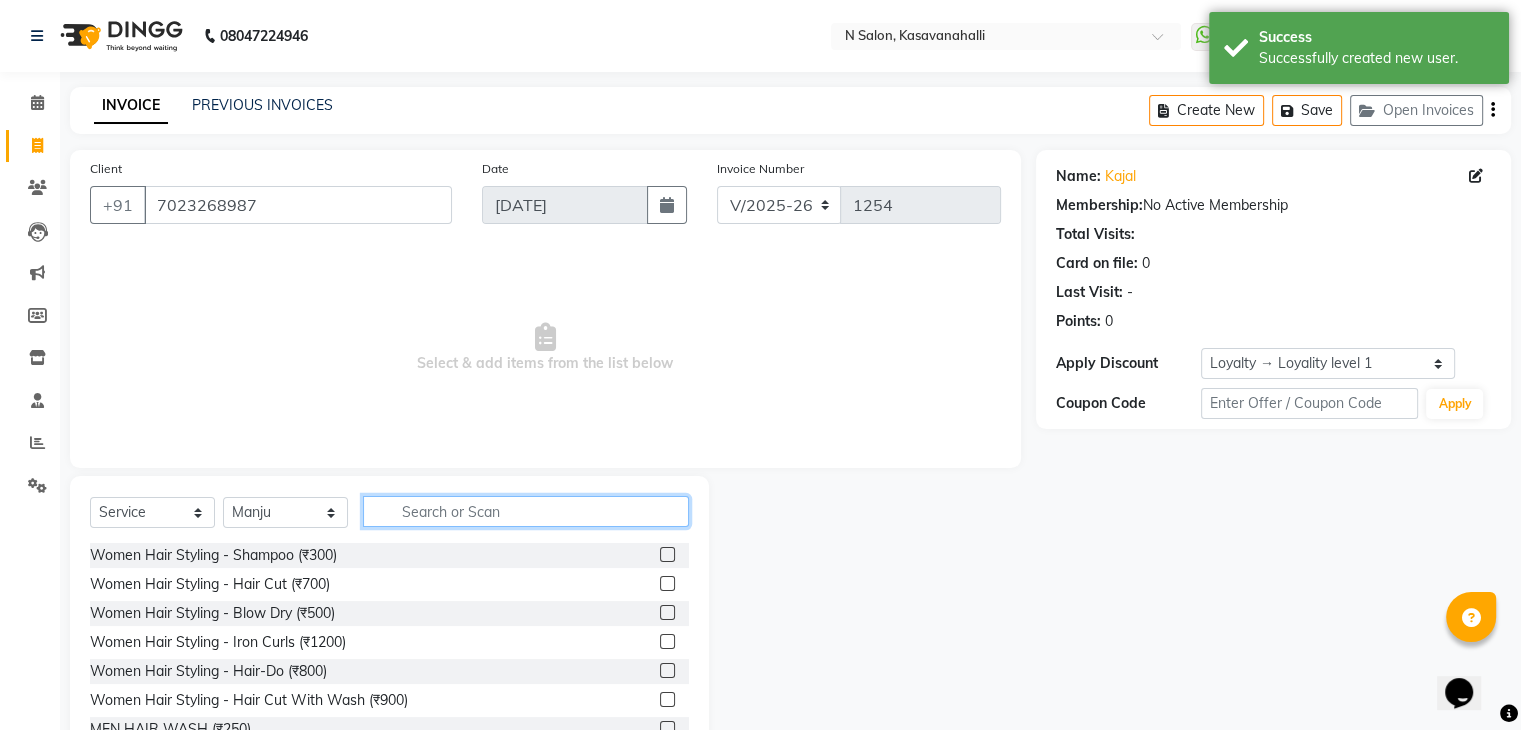 click 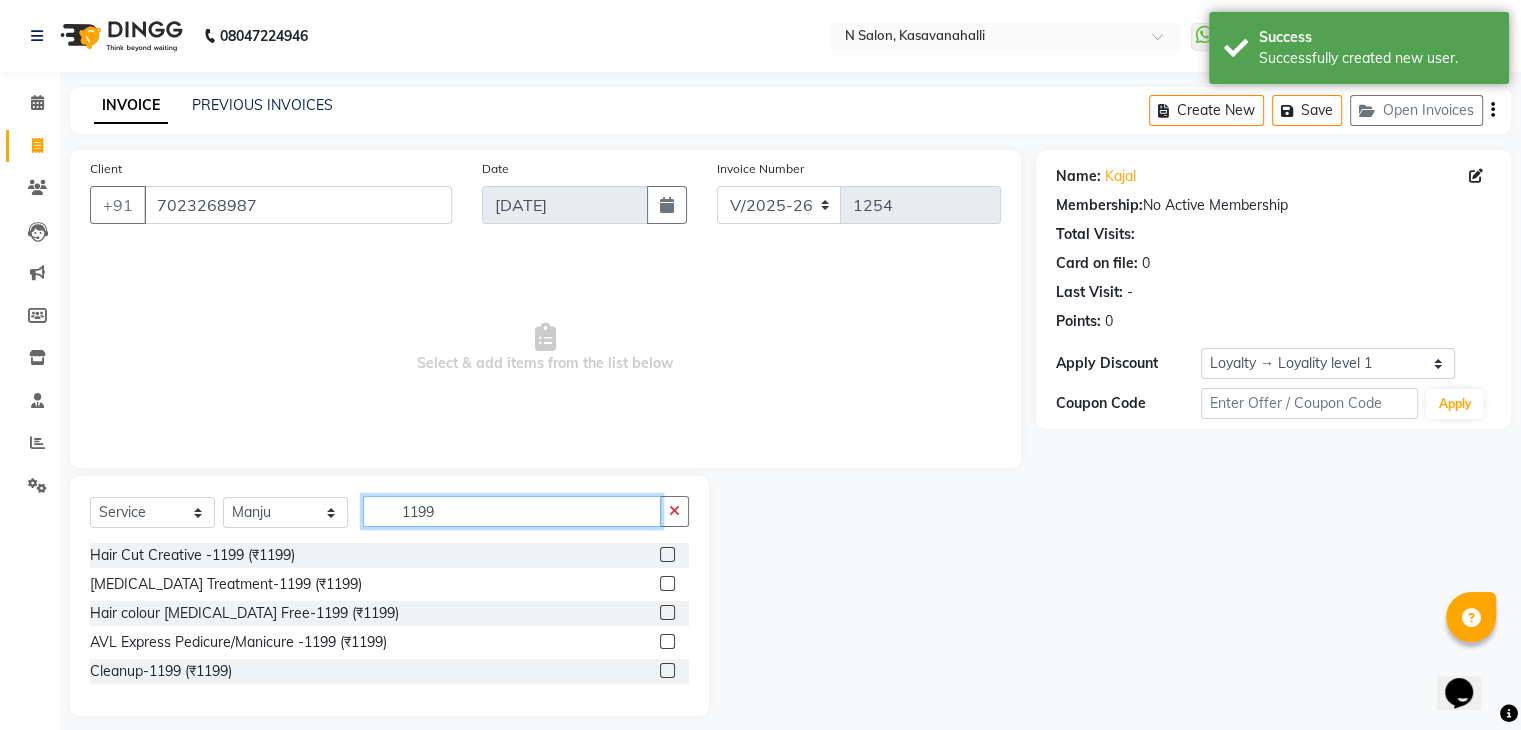type on "1199" 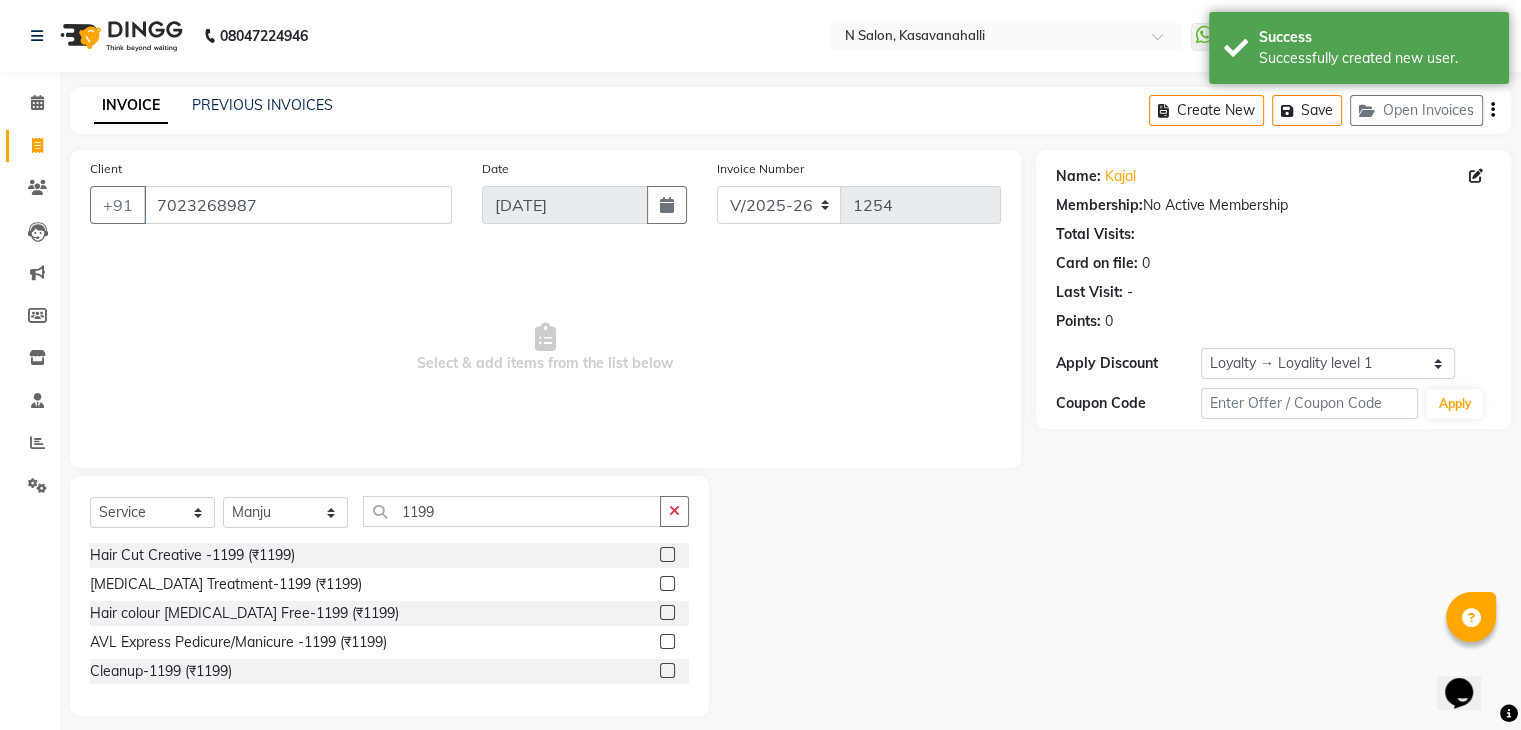 click 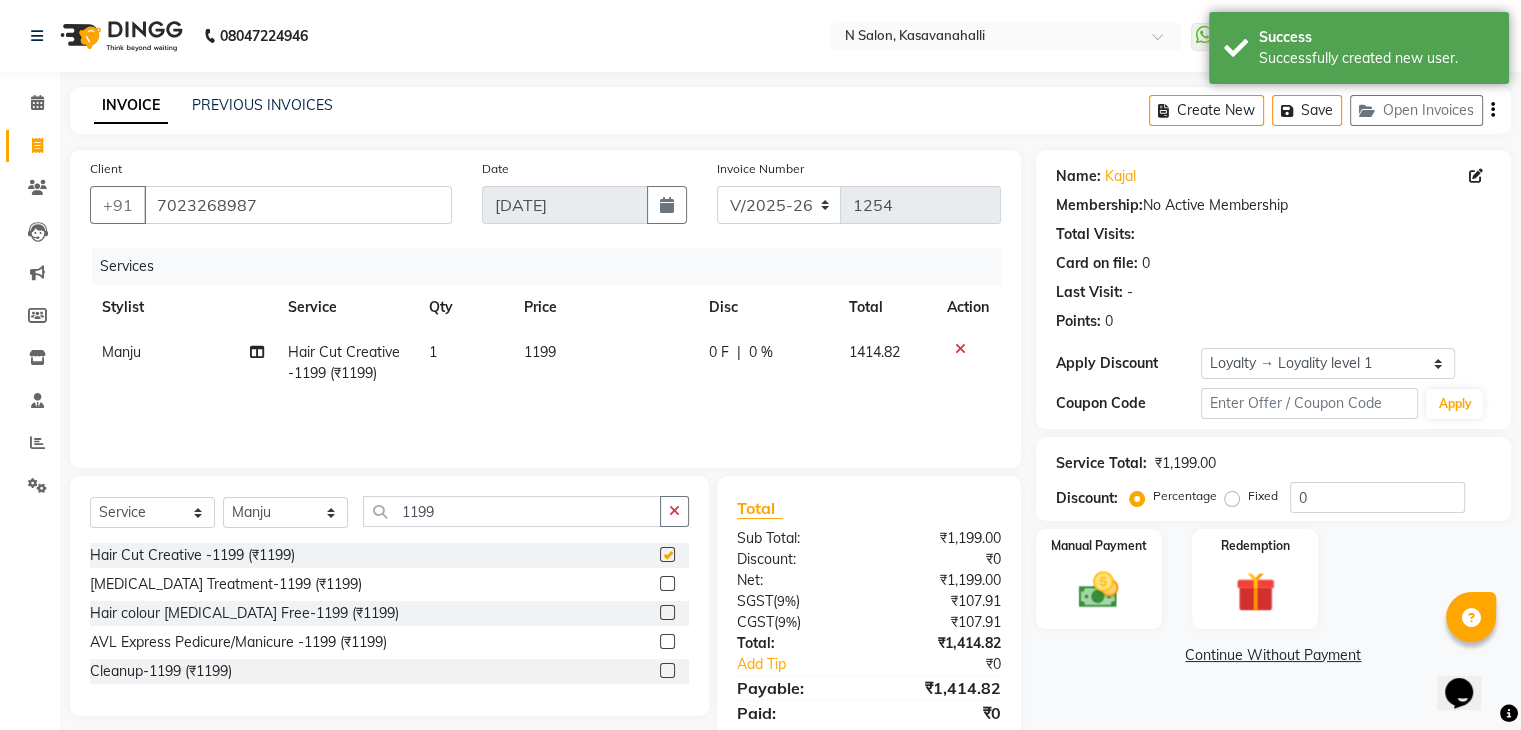 checkbox on "false" 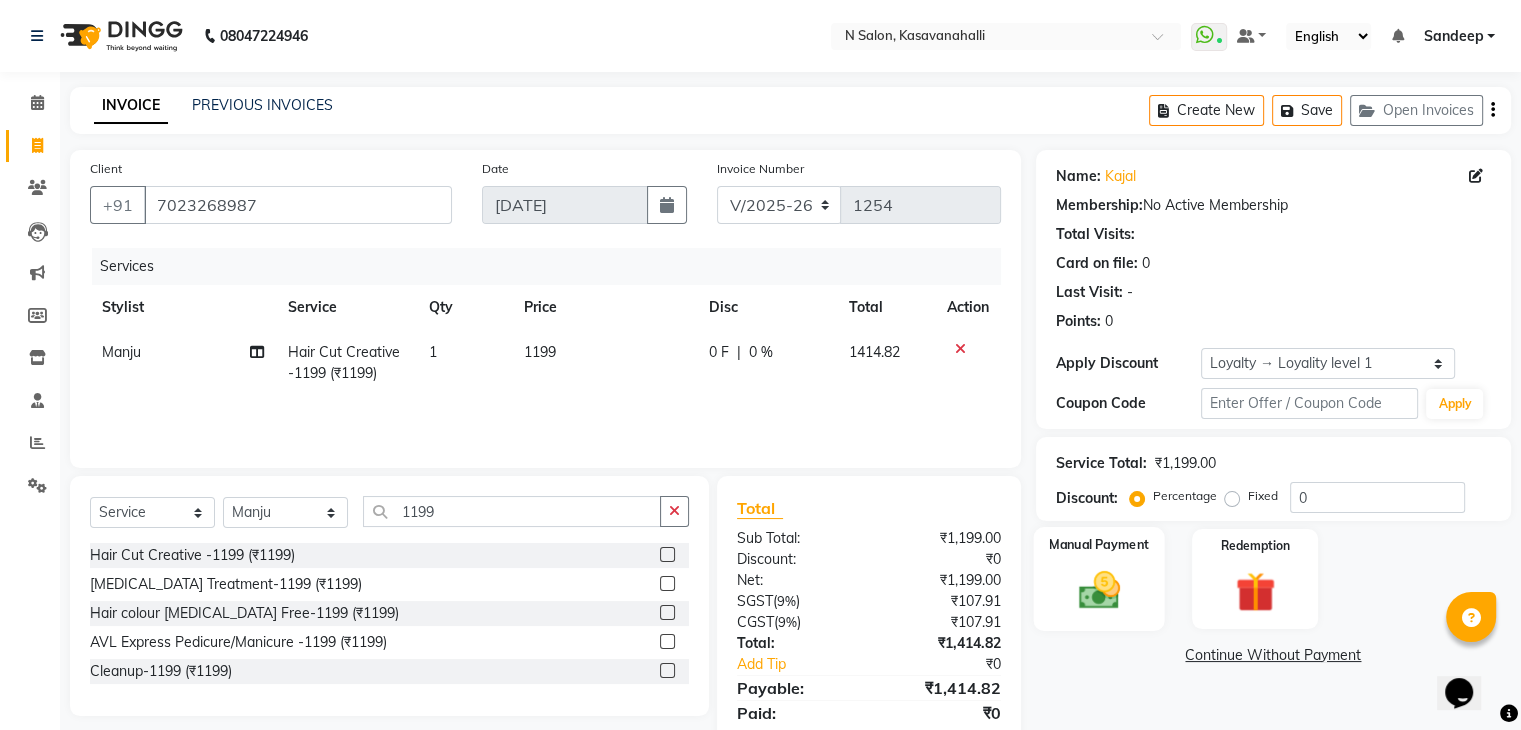 click on "Manual Payment" 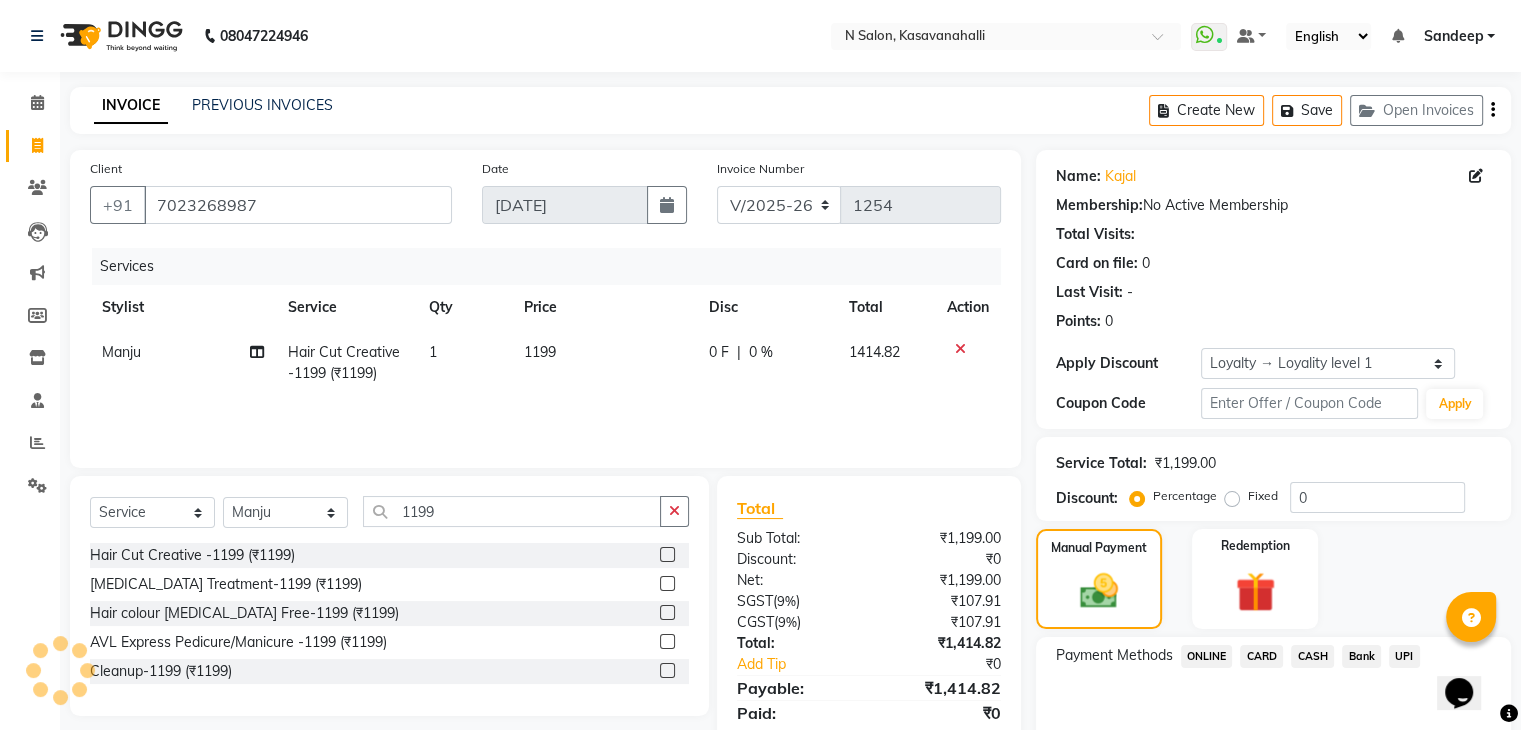 scroll, scrollTop: 97, scrollLeft: 0, axis: vertical 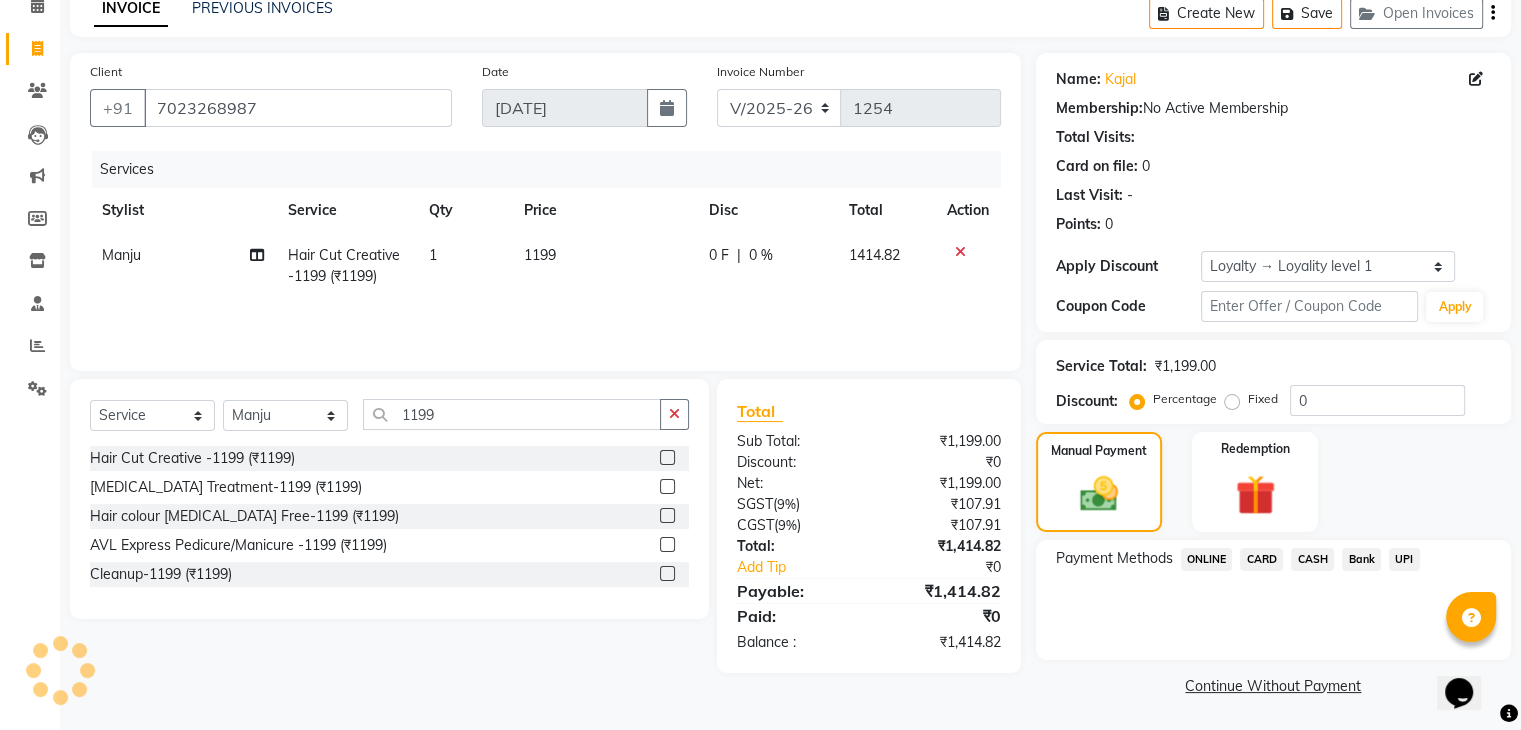click on "CARD" 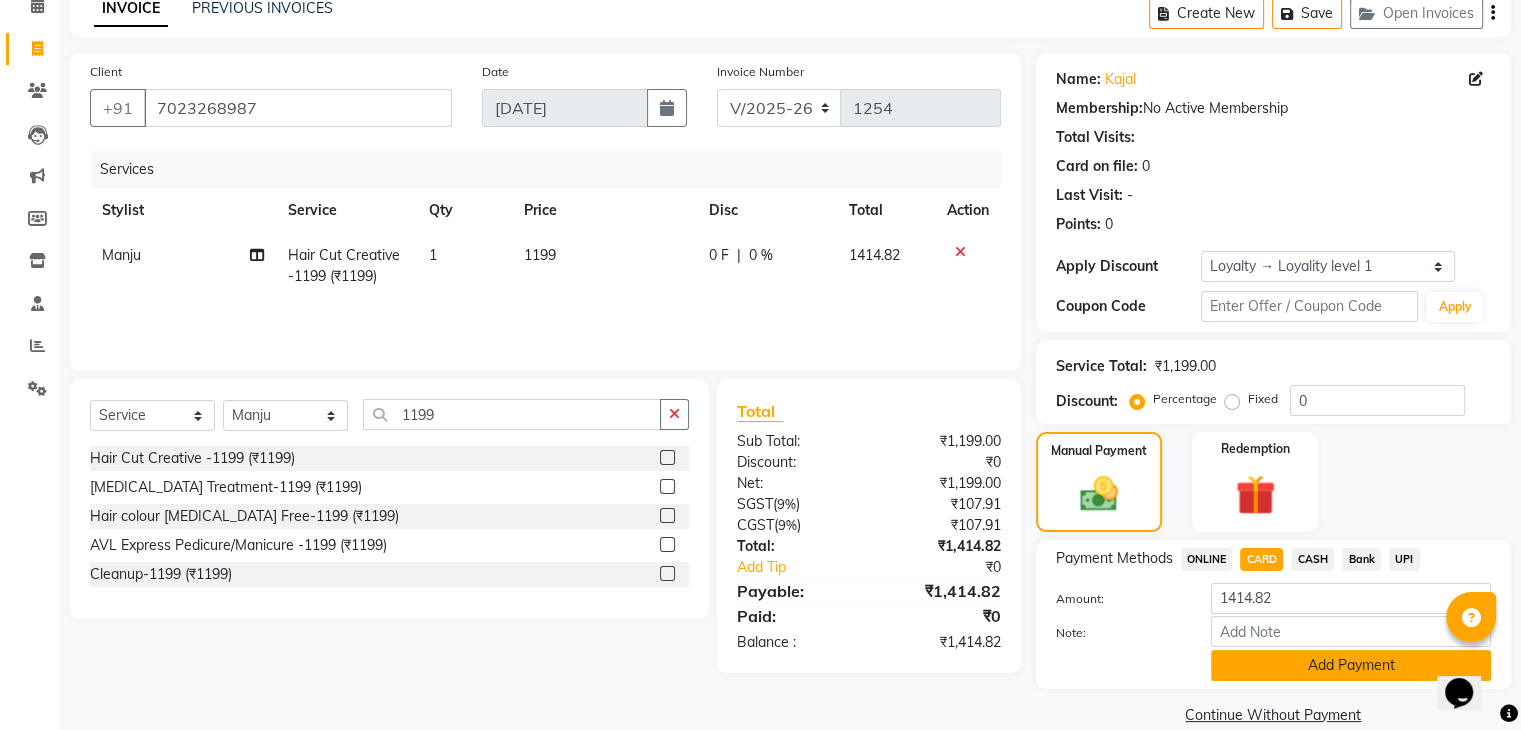 scroll, scrollTop: 128, scrollLeft: 0, axis: vertical 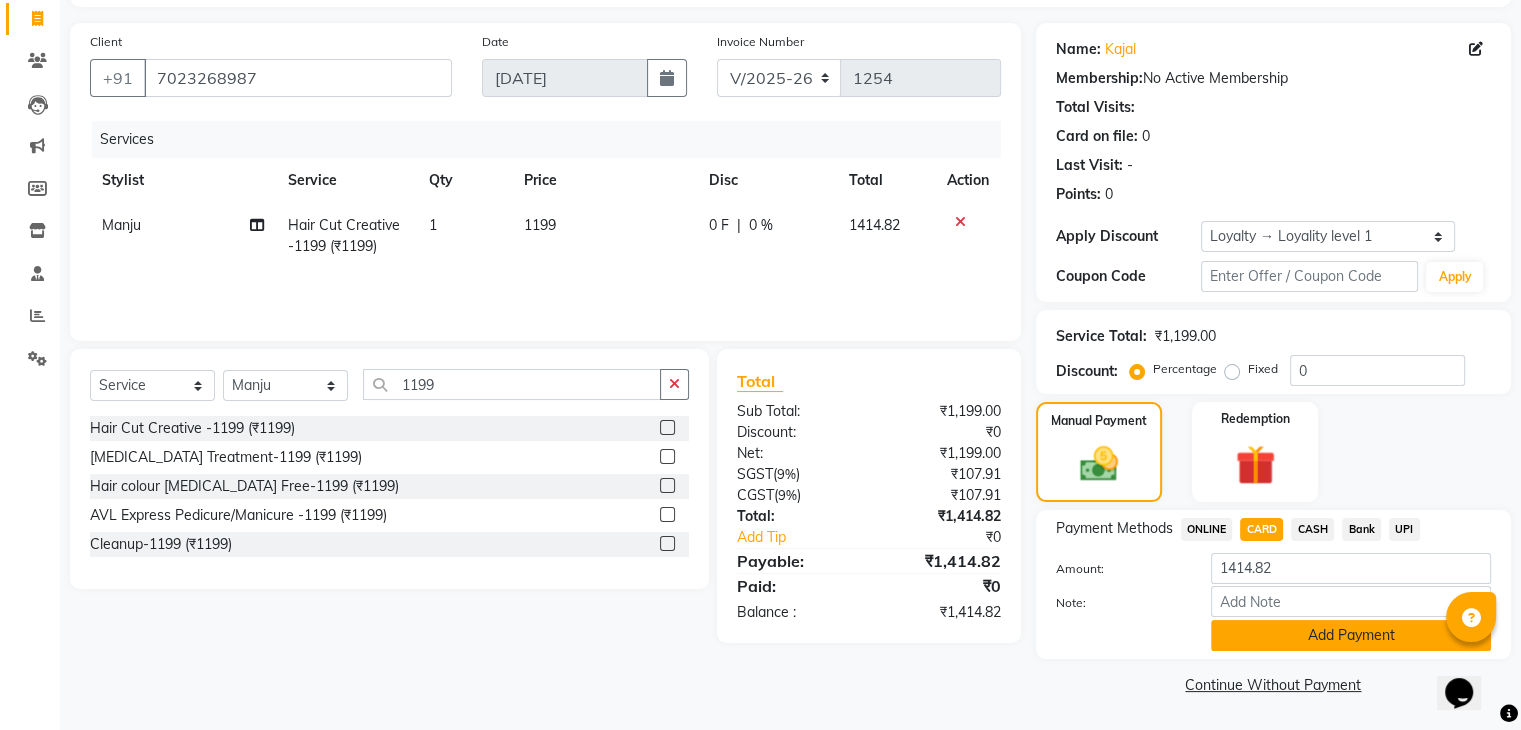 click on "Add Payment" 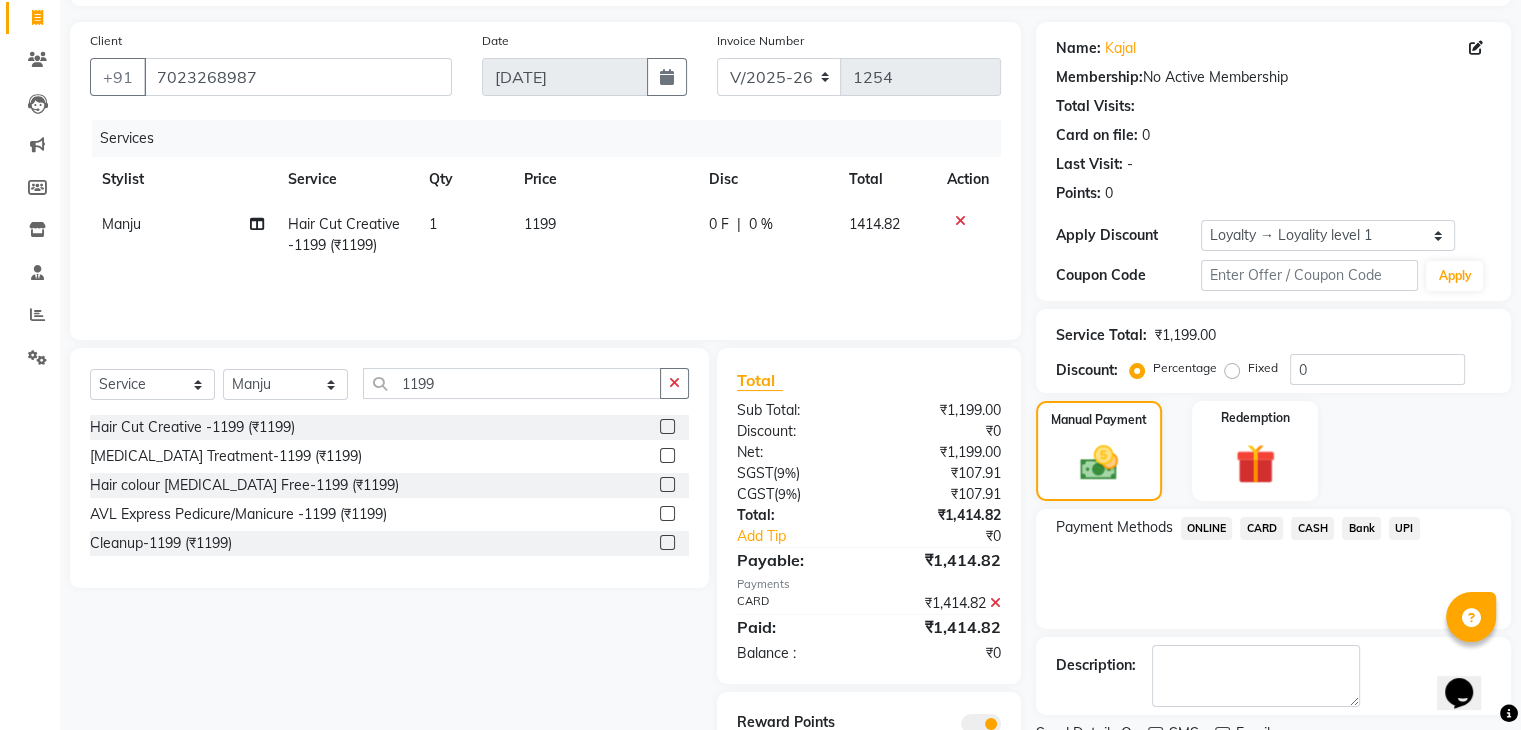 scroll, scrollTop: 212, scrollLeft: 0, axis: vertical 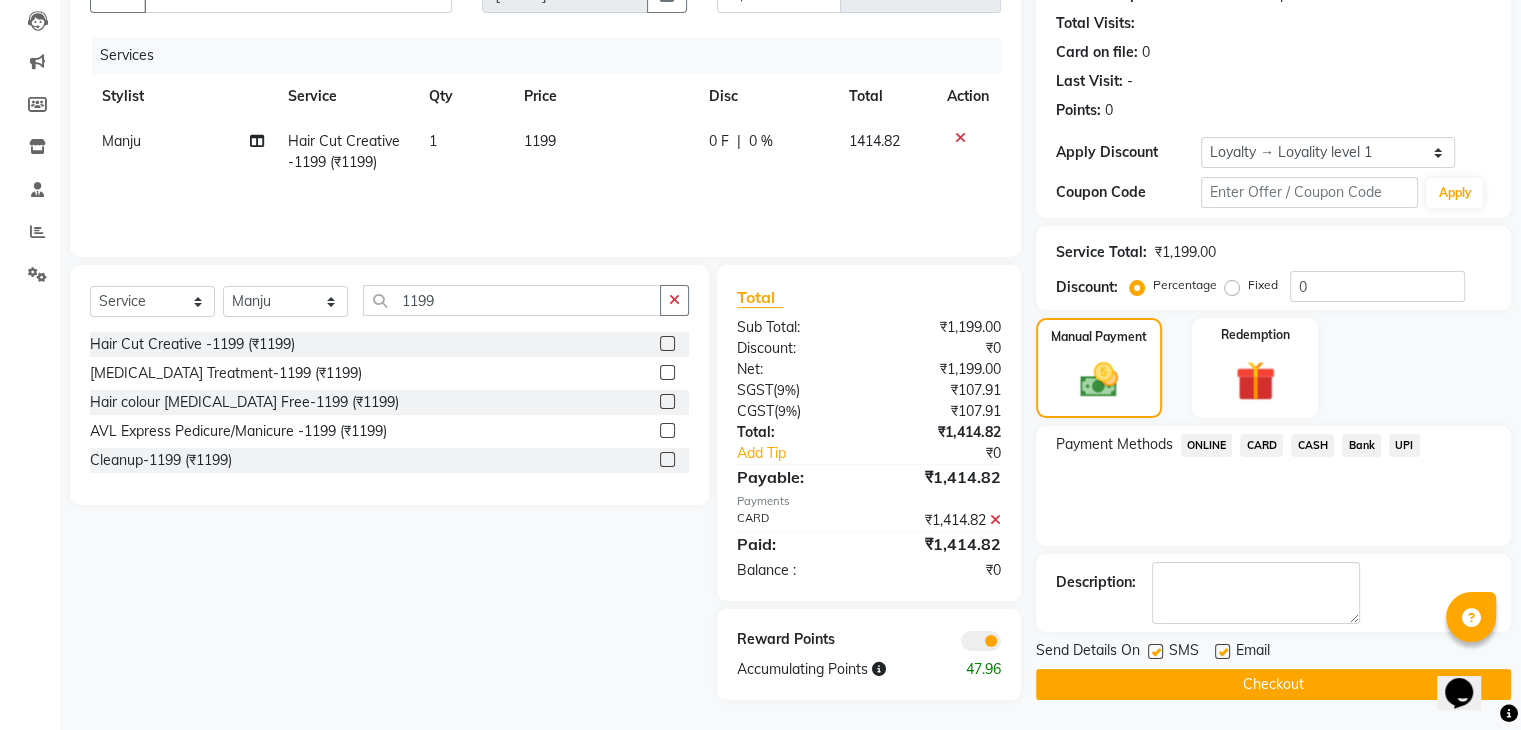 drag, startPoint x: 1260, startPoint y: 687, endPoint x: 1250, endPoint y: 684, distance: 10.440307 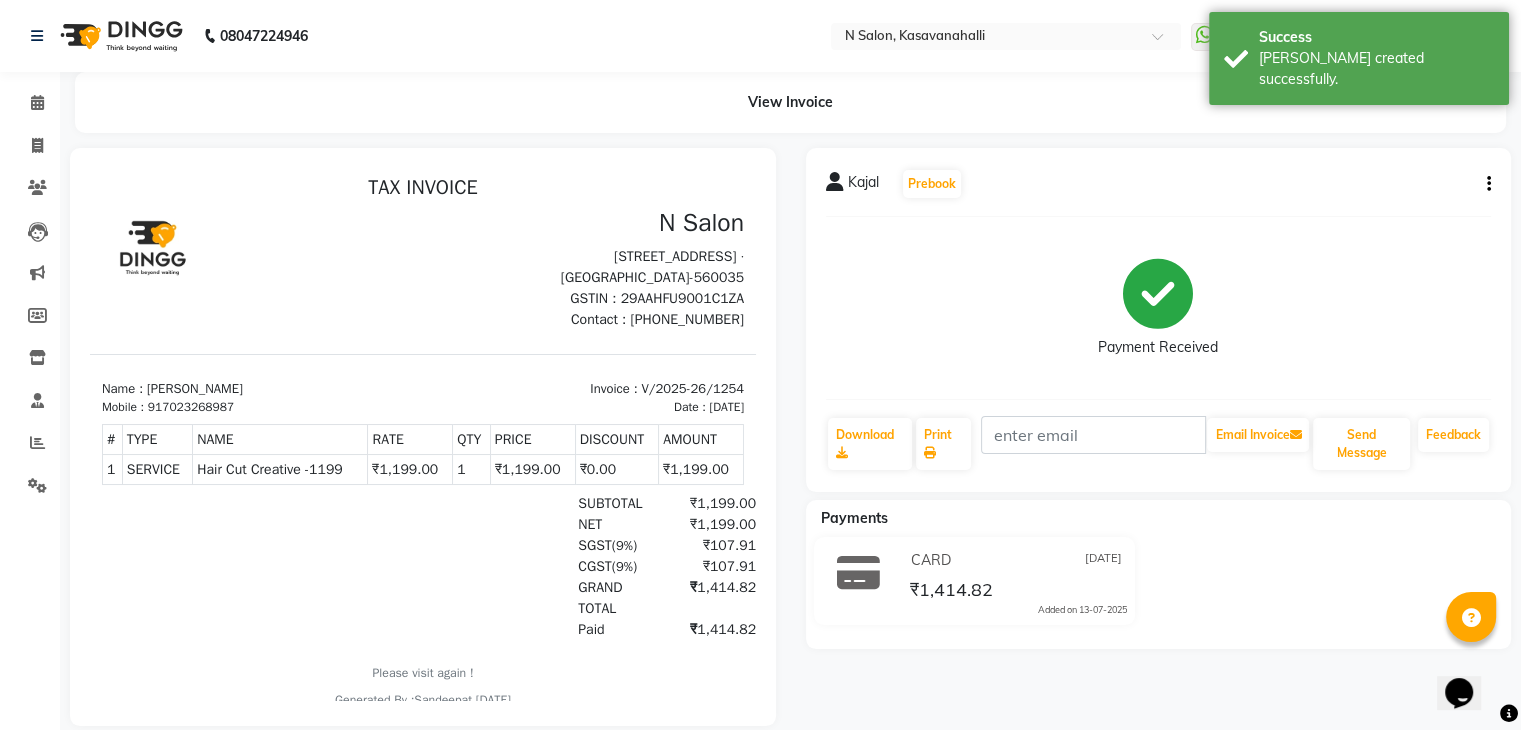 scroll, scrollTop: 0, scrollLeft: 0, axis: both 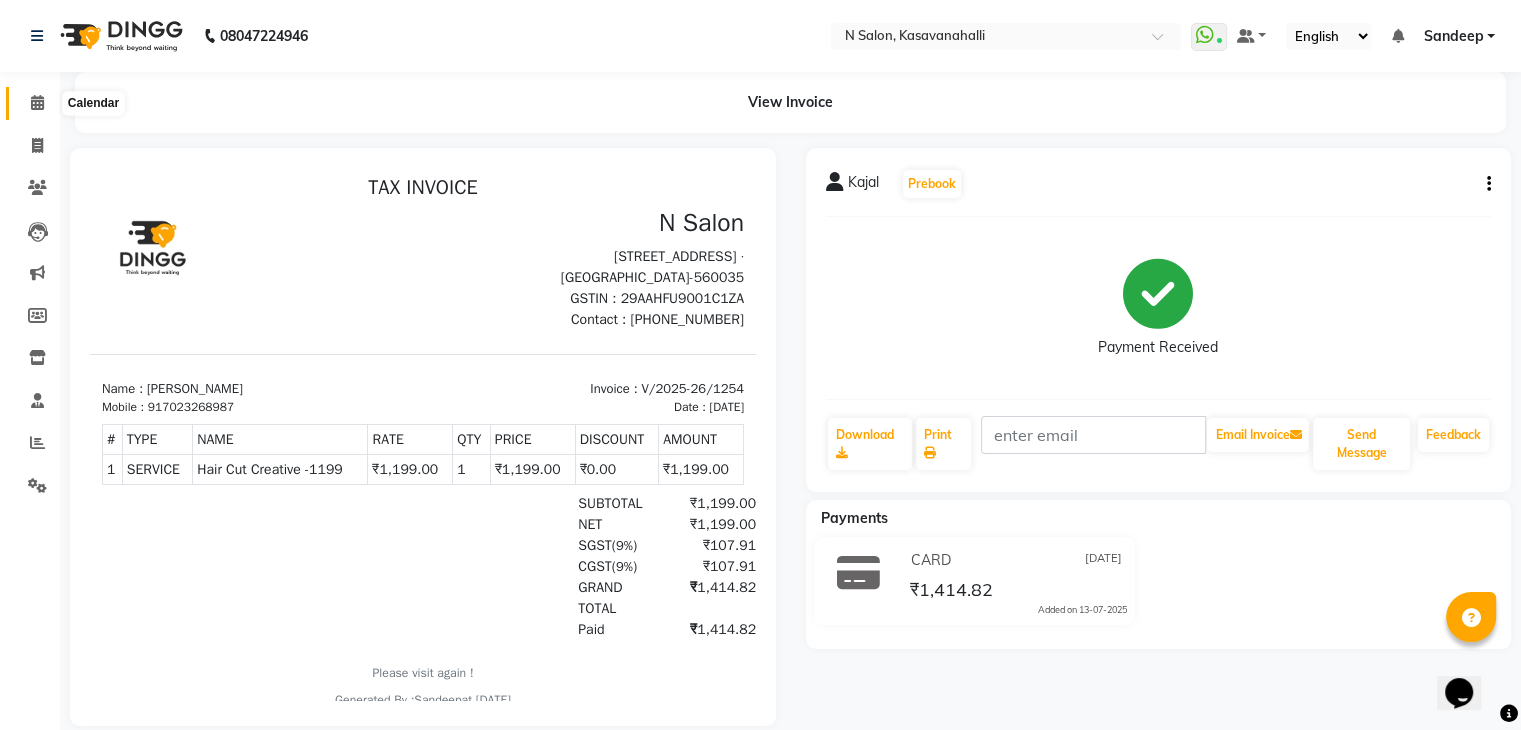 click 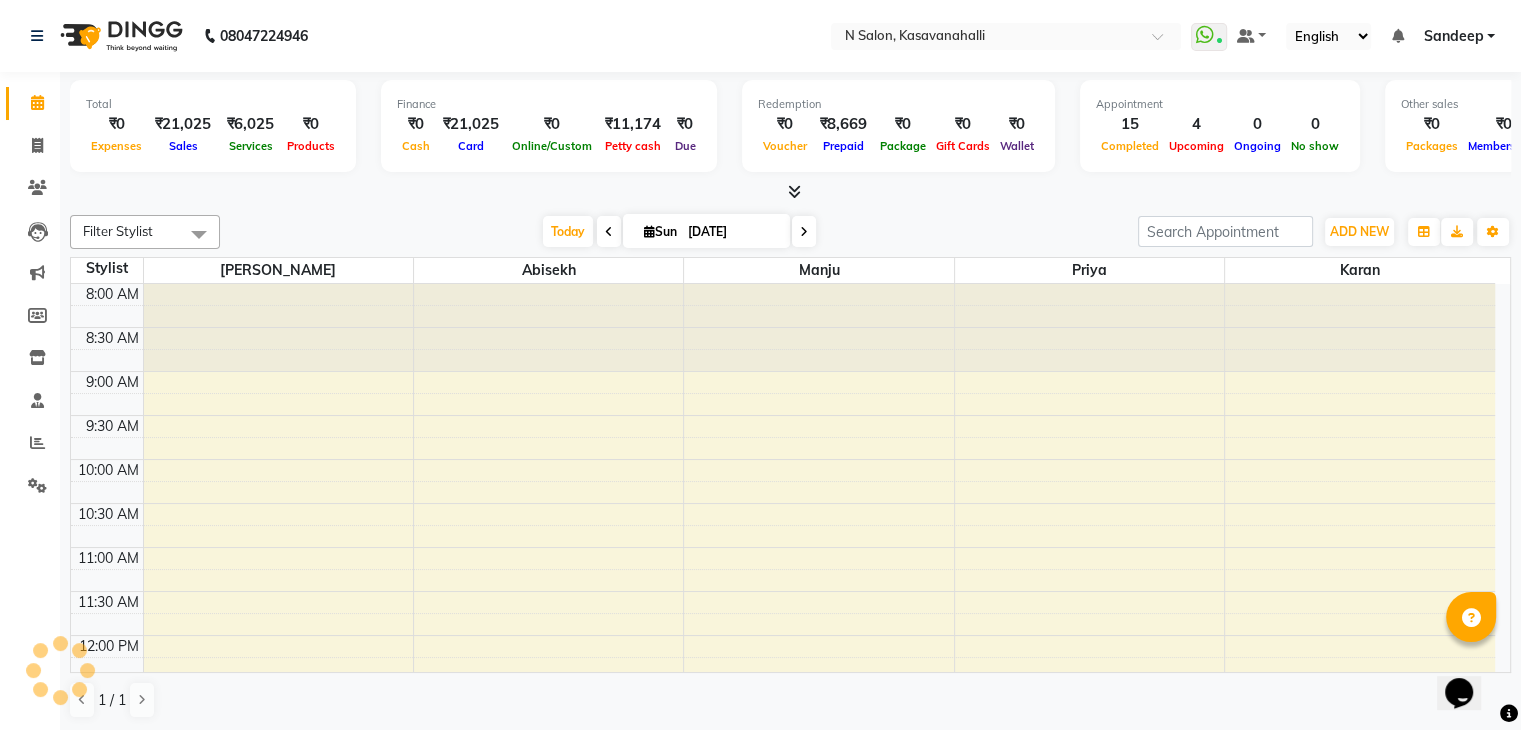 scroll, scrollTop: 0, scrollLeft: 0, axis: both 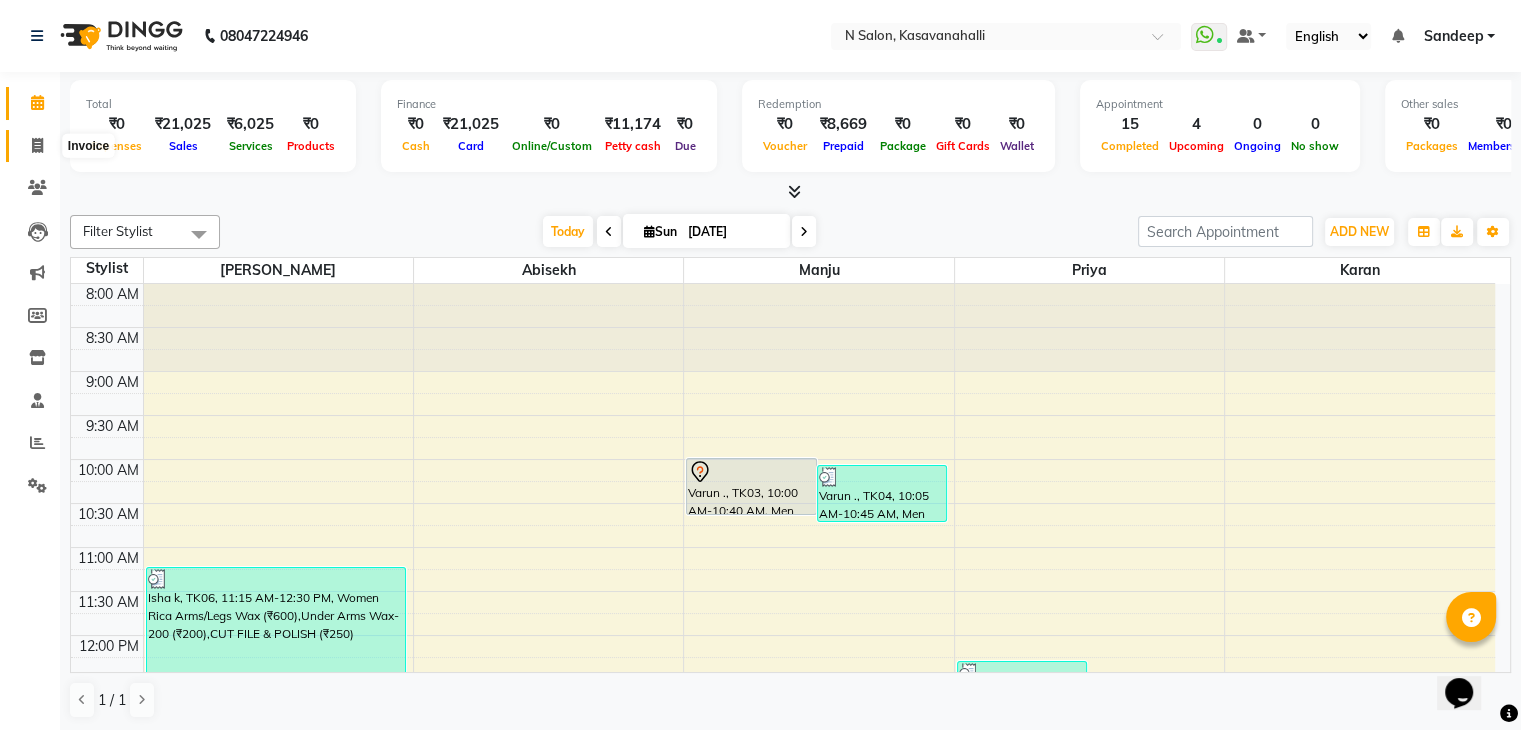 click 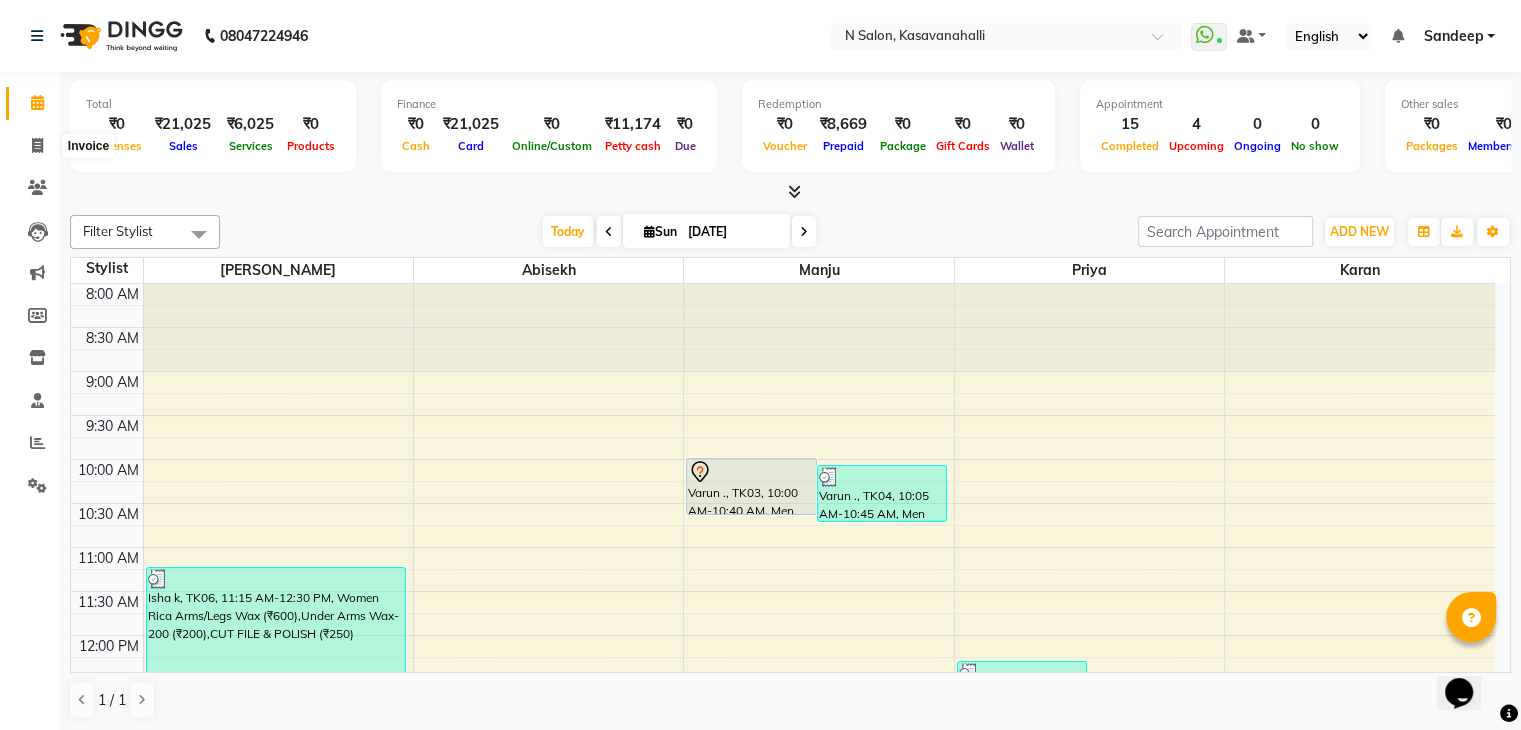 select on "service" 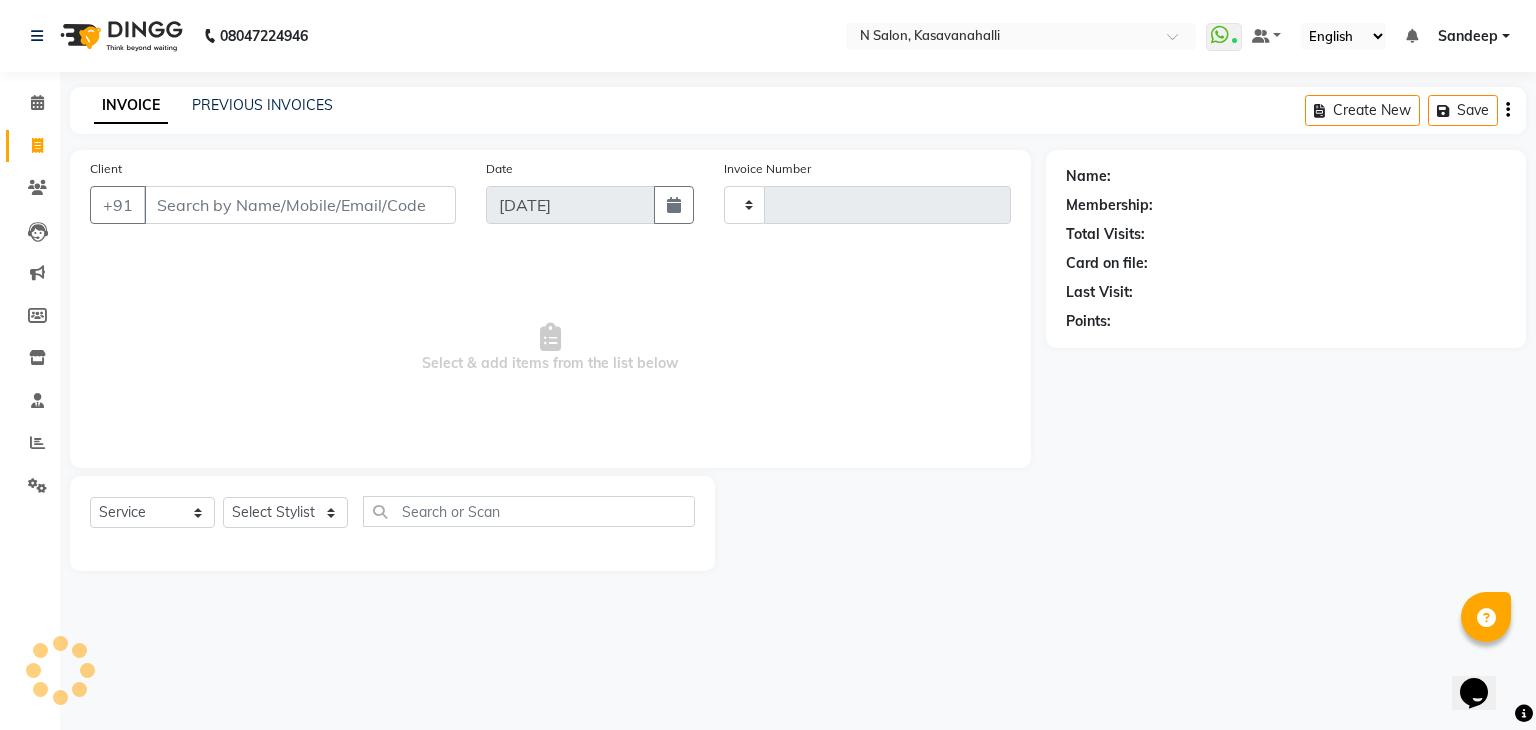 type on "1255" 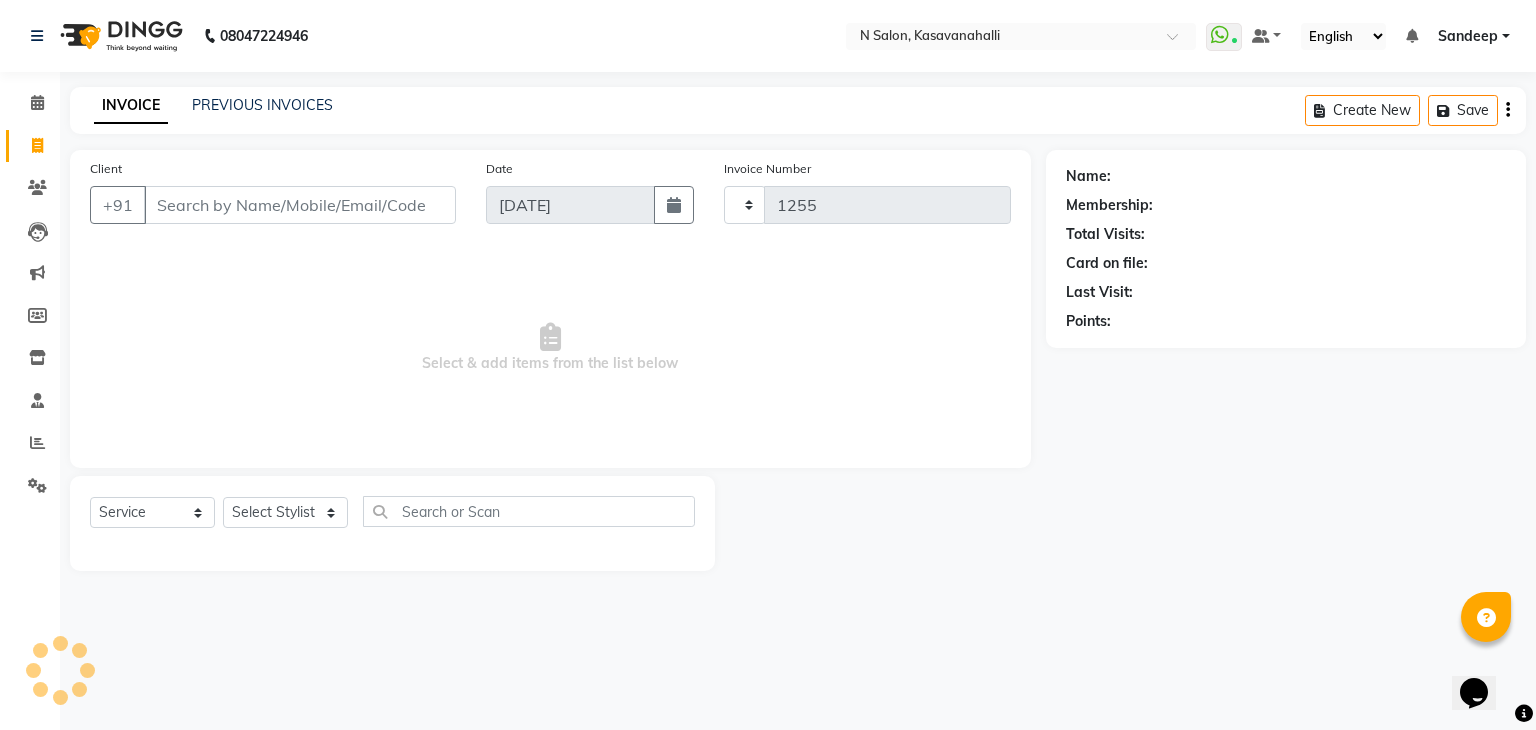 select on "7111" 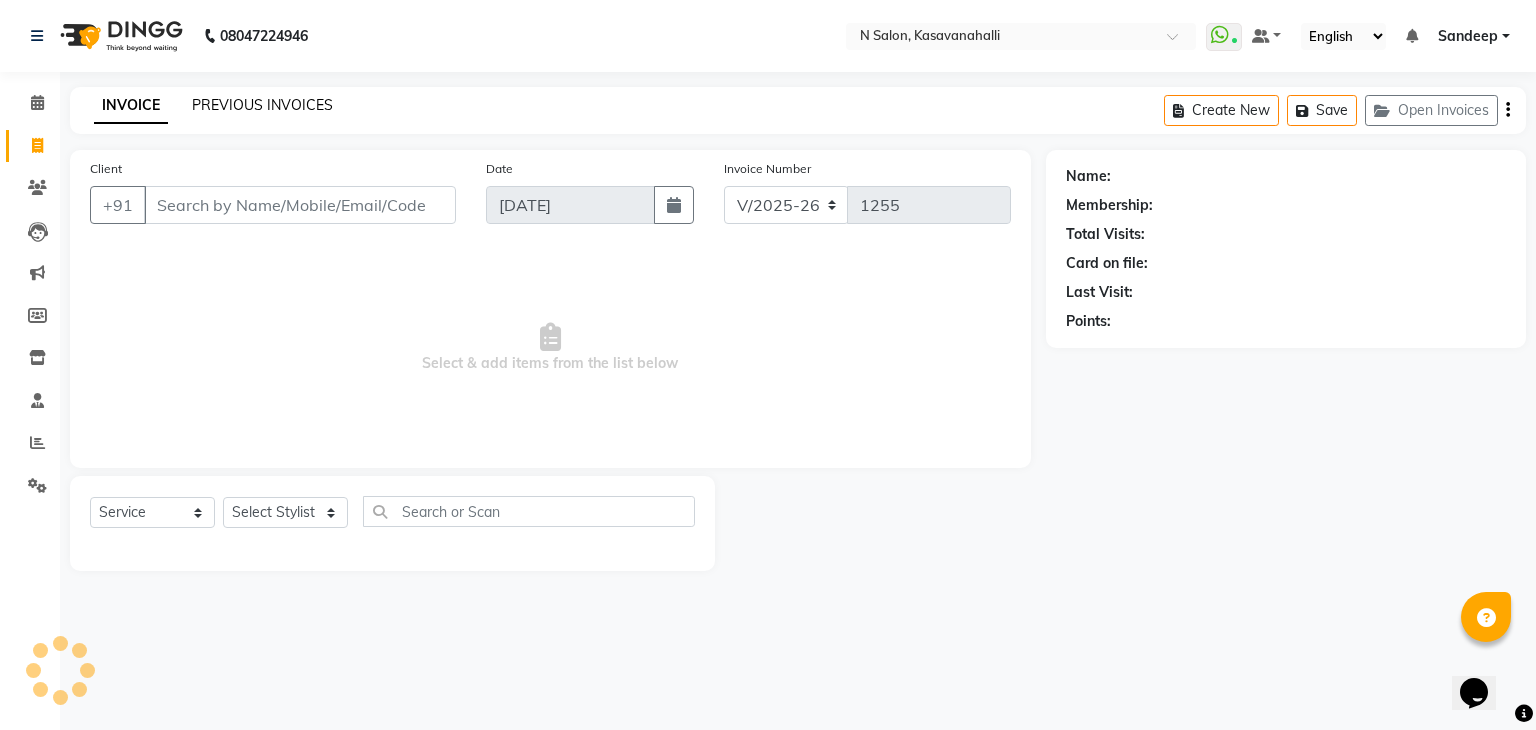 click on "PREVIOUS INVOICES" 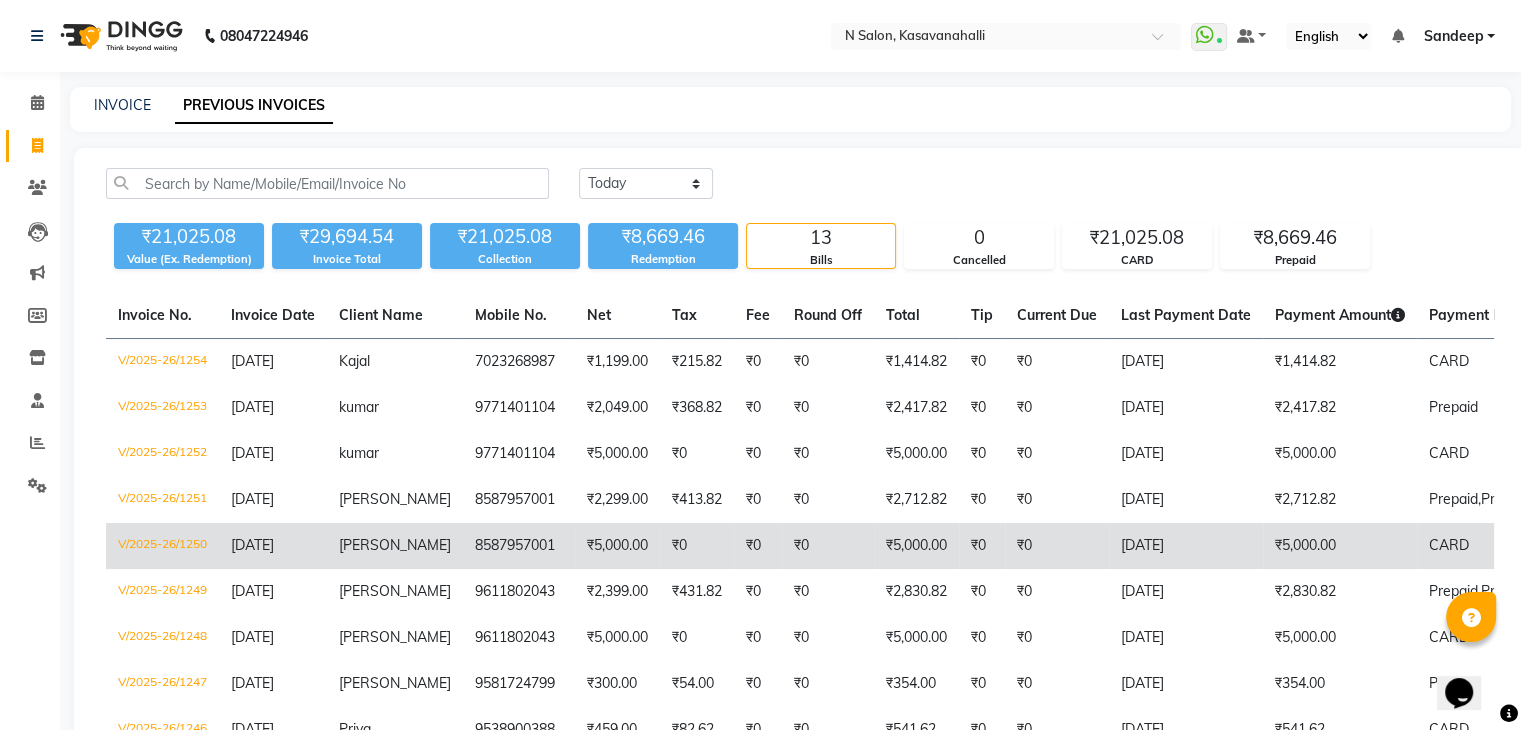 click on "V/2025-26/1250" 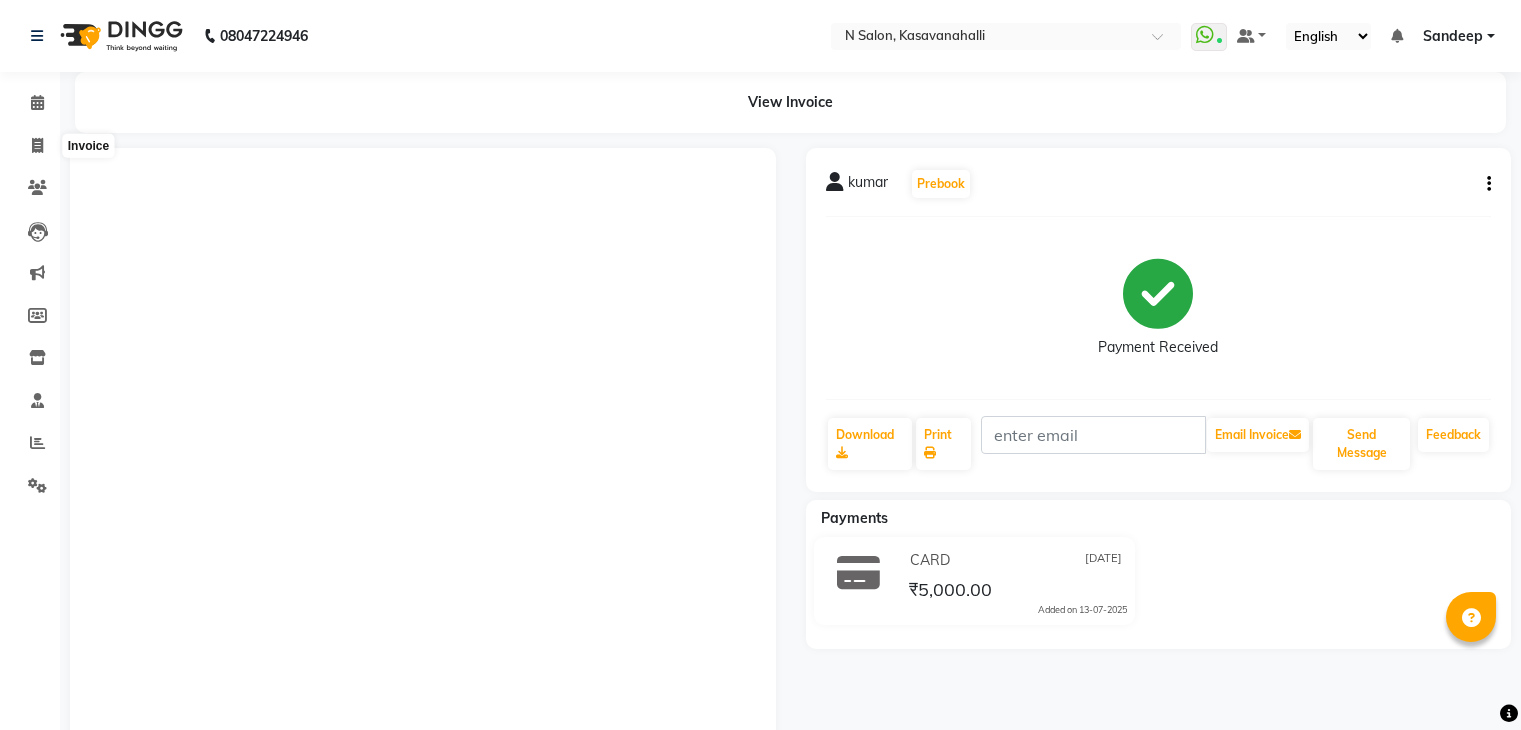 scroll, scrollTop: 0, scrollLeft: 0, axis: both 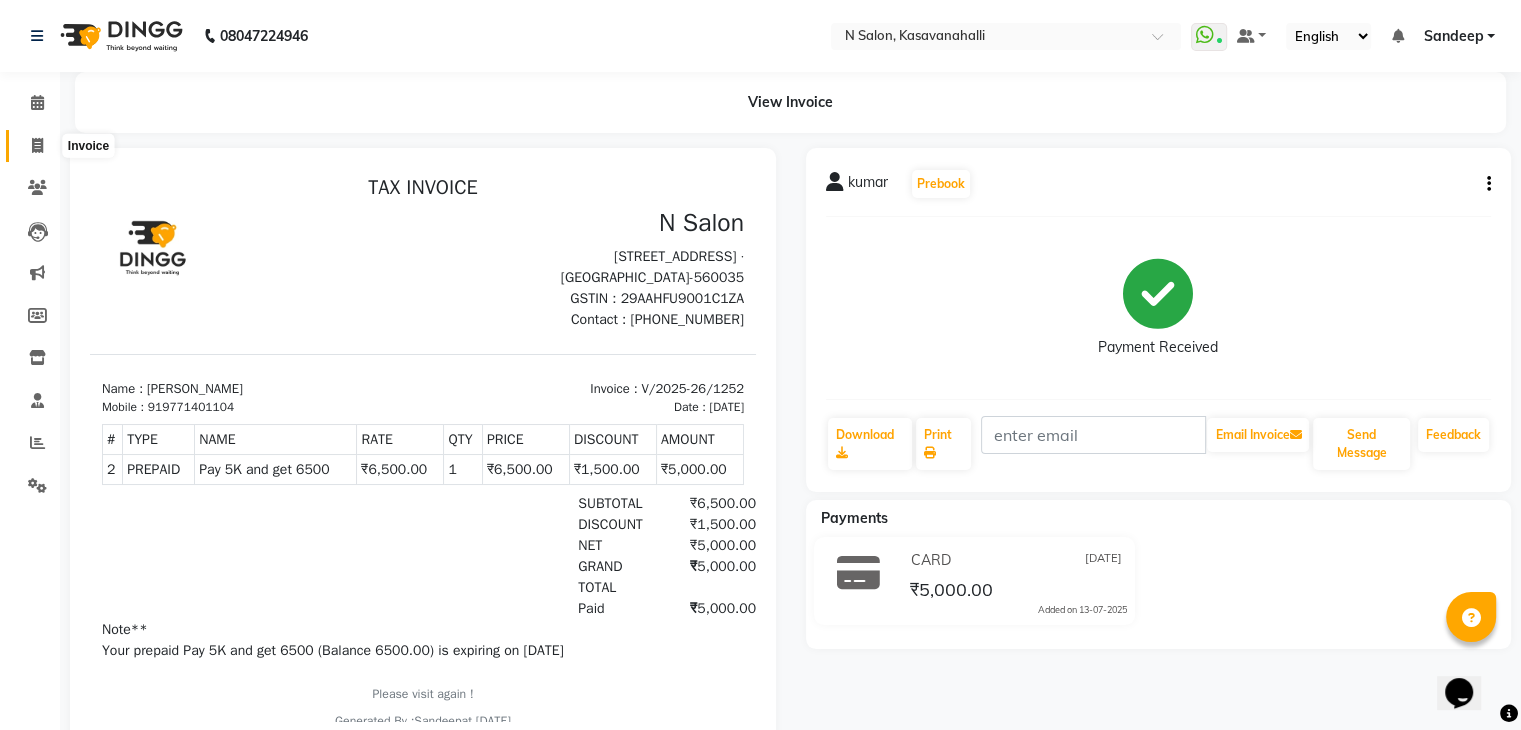 drag, startPoint x: 40, startPoint y: 149, endPoint x: 36, endPoint y: 138, distance: 11.7046995 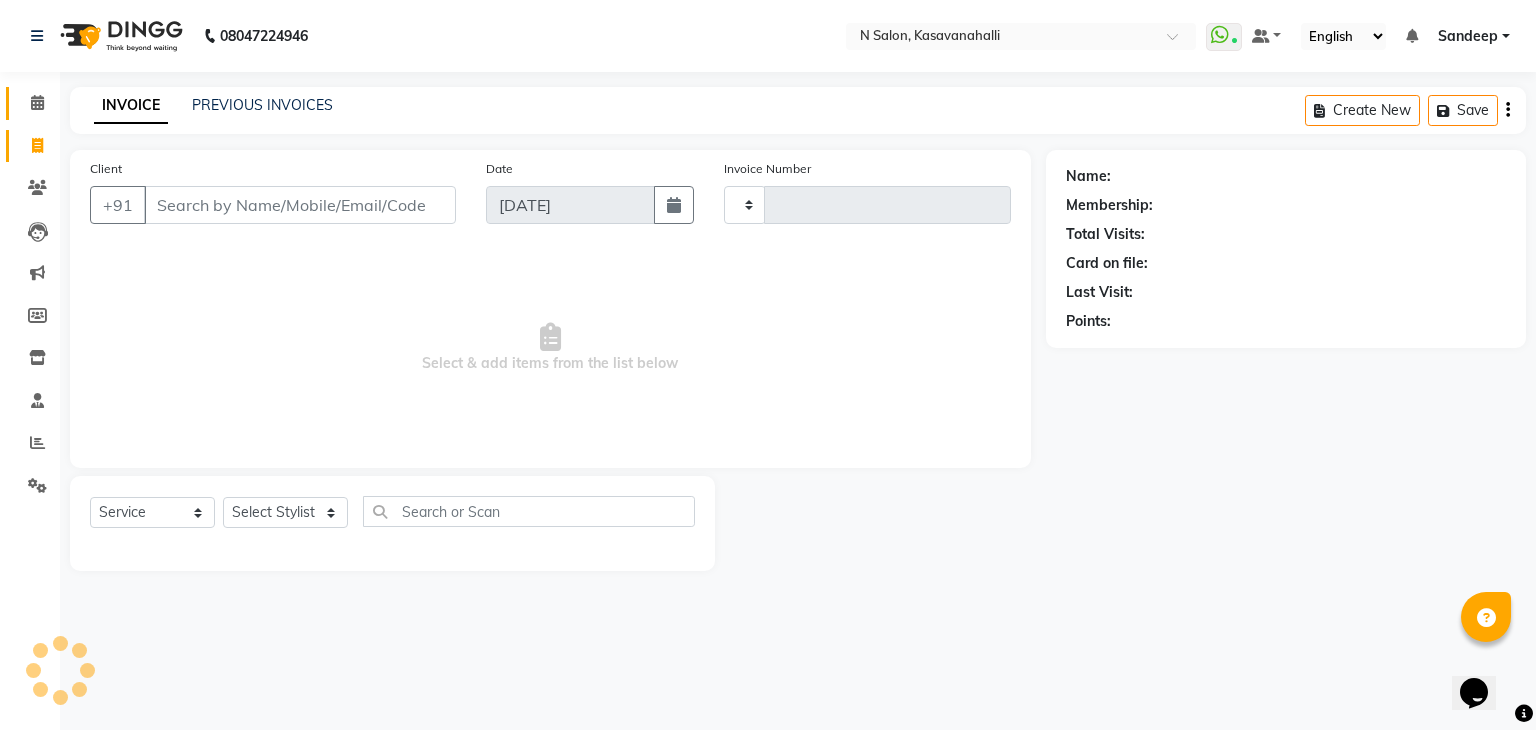 type on "1255" 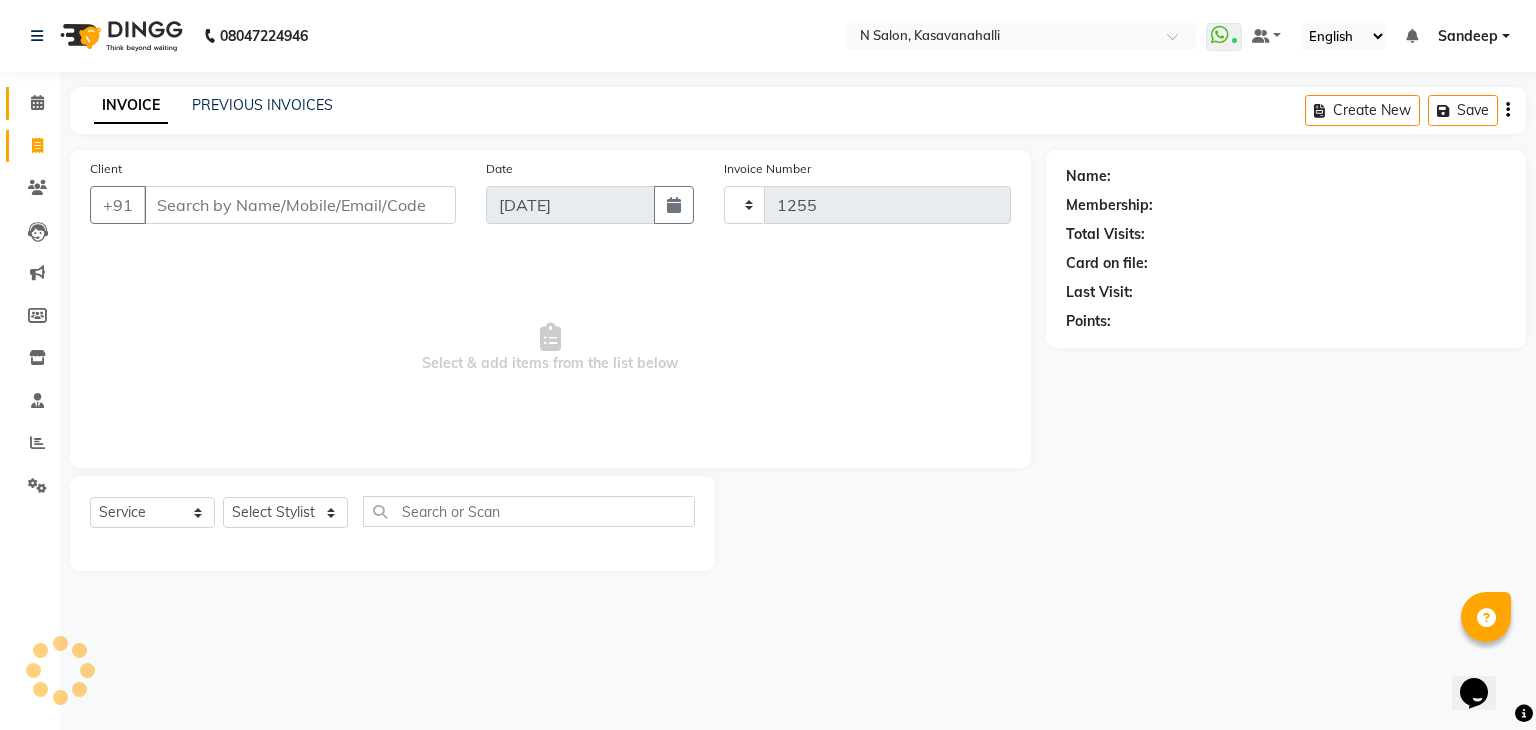 select on "7111" 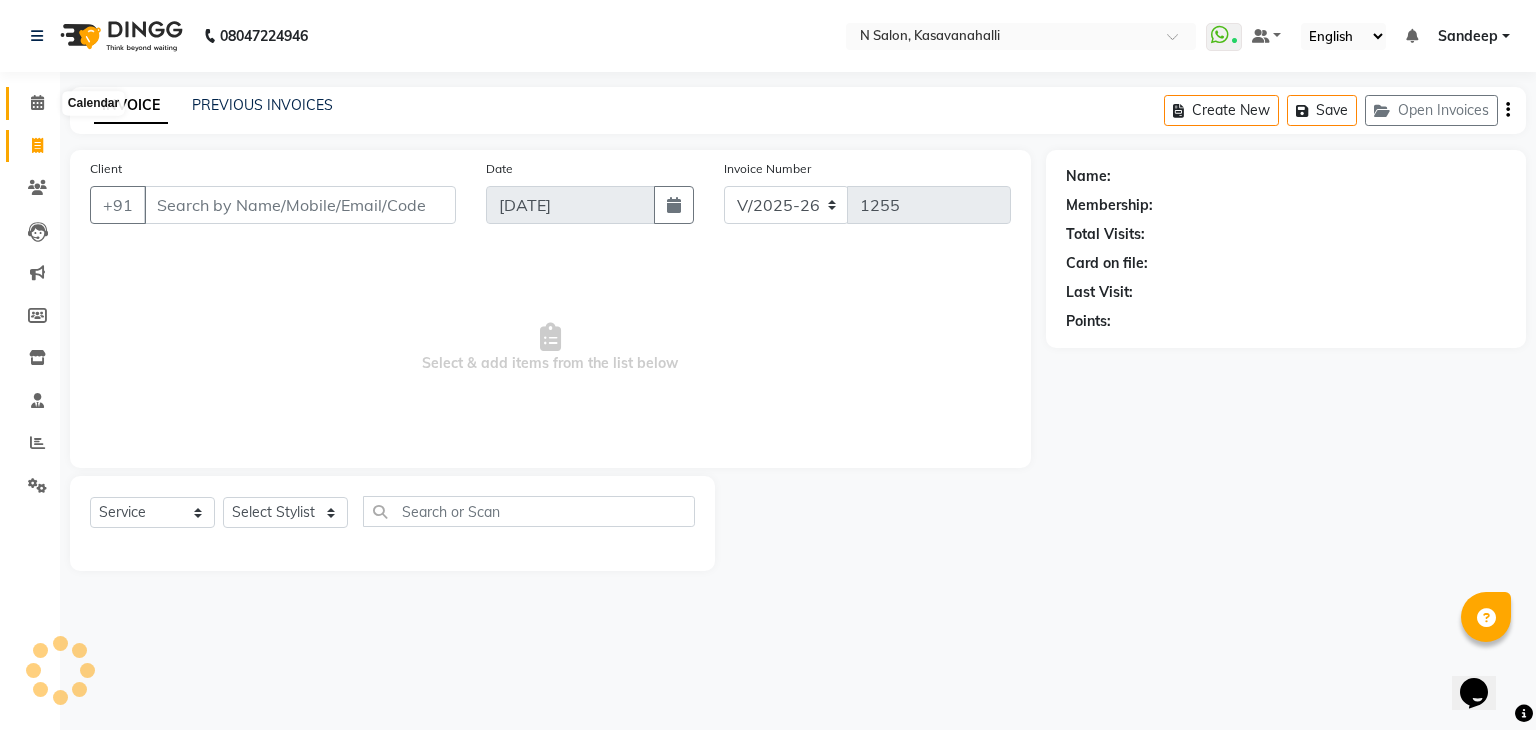 click 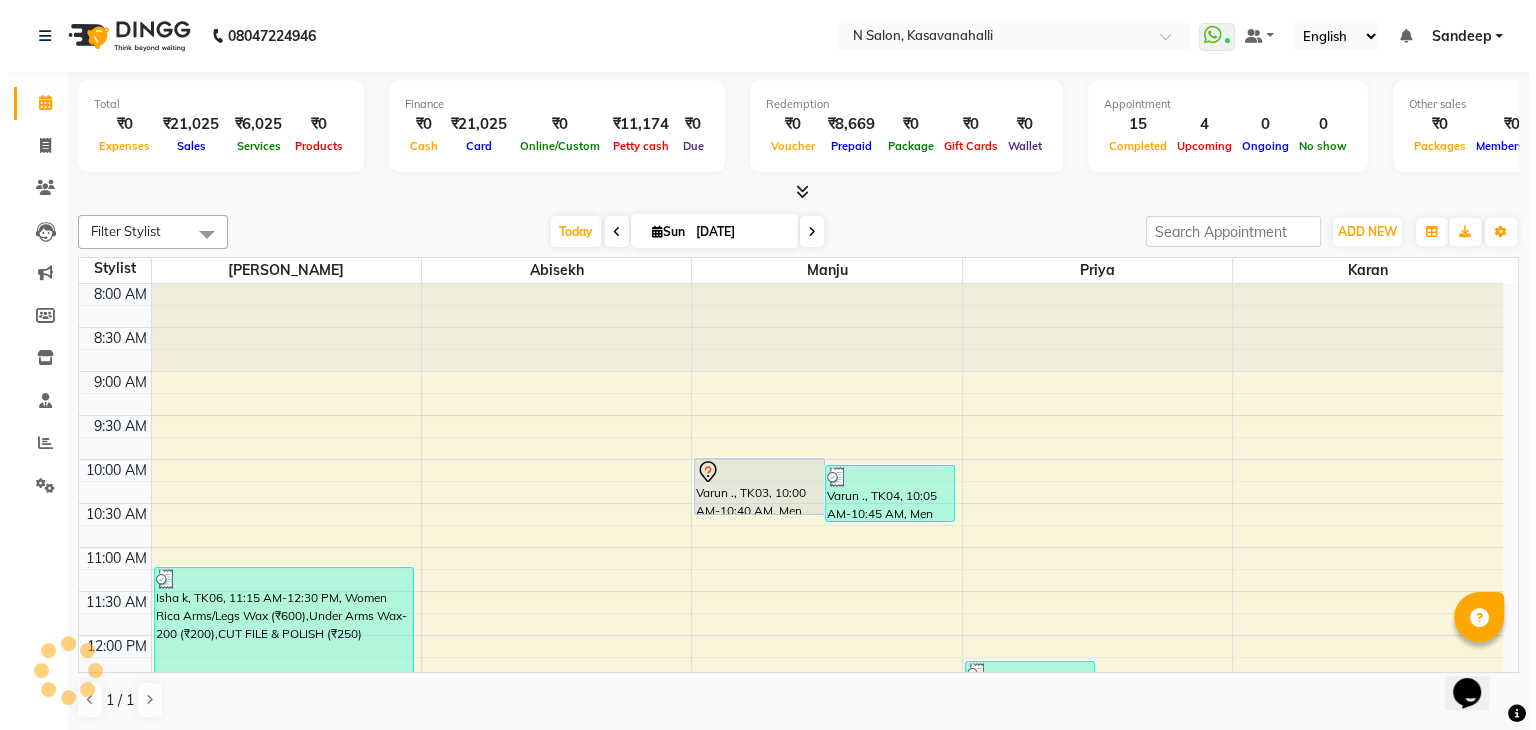 scroll, scrollTop: 611, scrollLeft: 0, axis: vertical 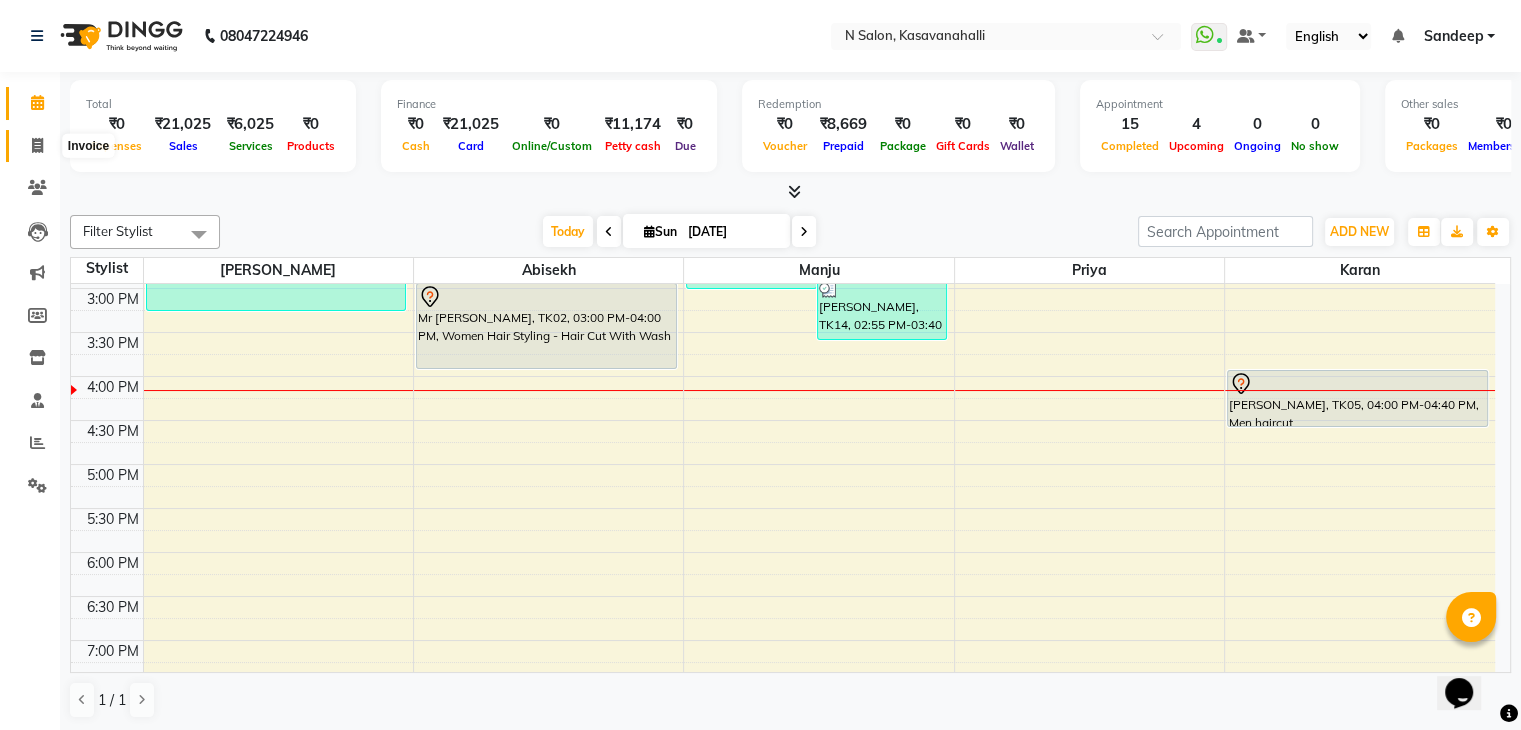 click 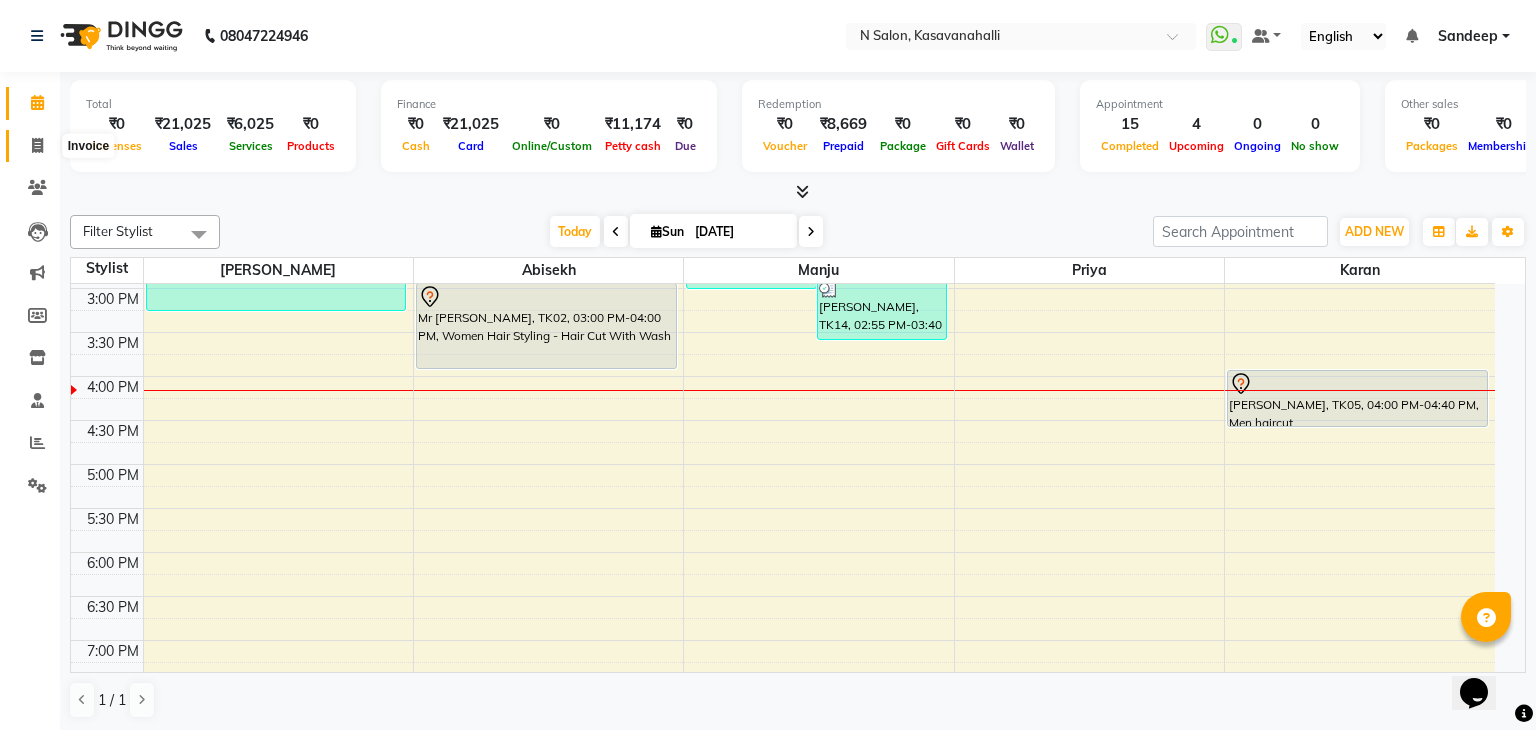 select on "7111" 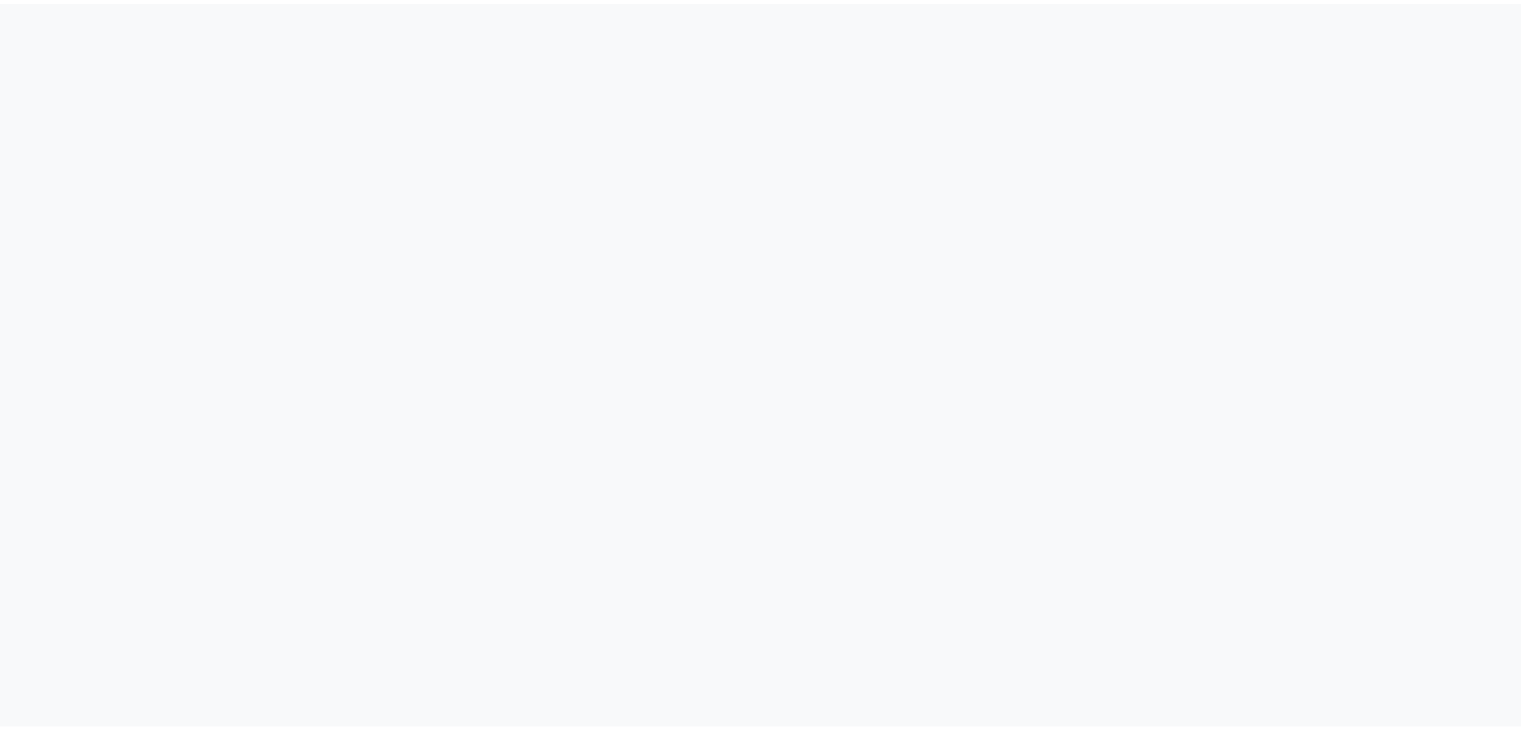 scroll, scrollTop: 0, scrollLeft: 0, axis: both 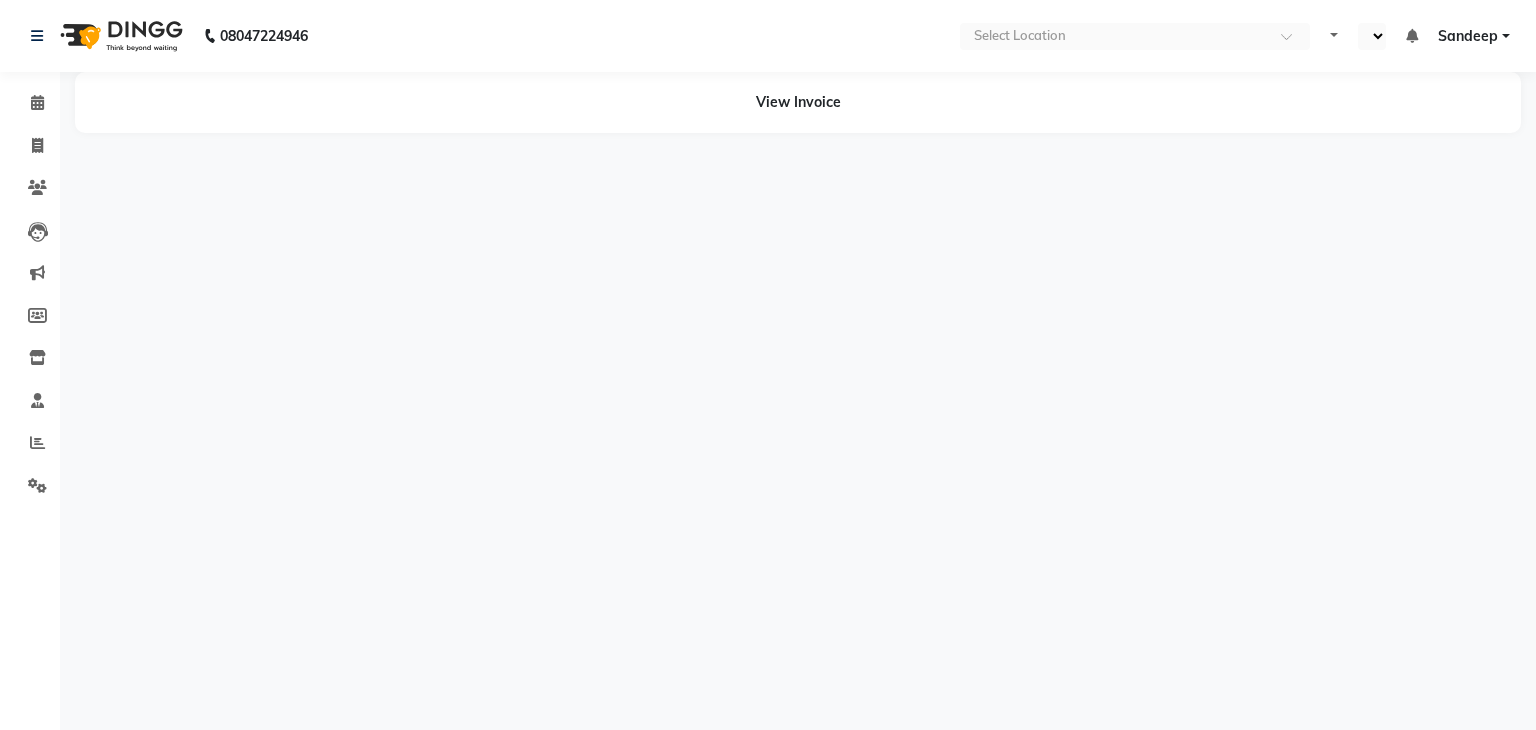 select on "en" 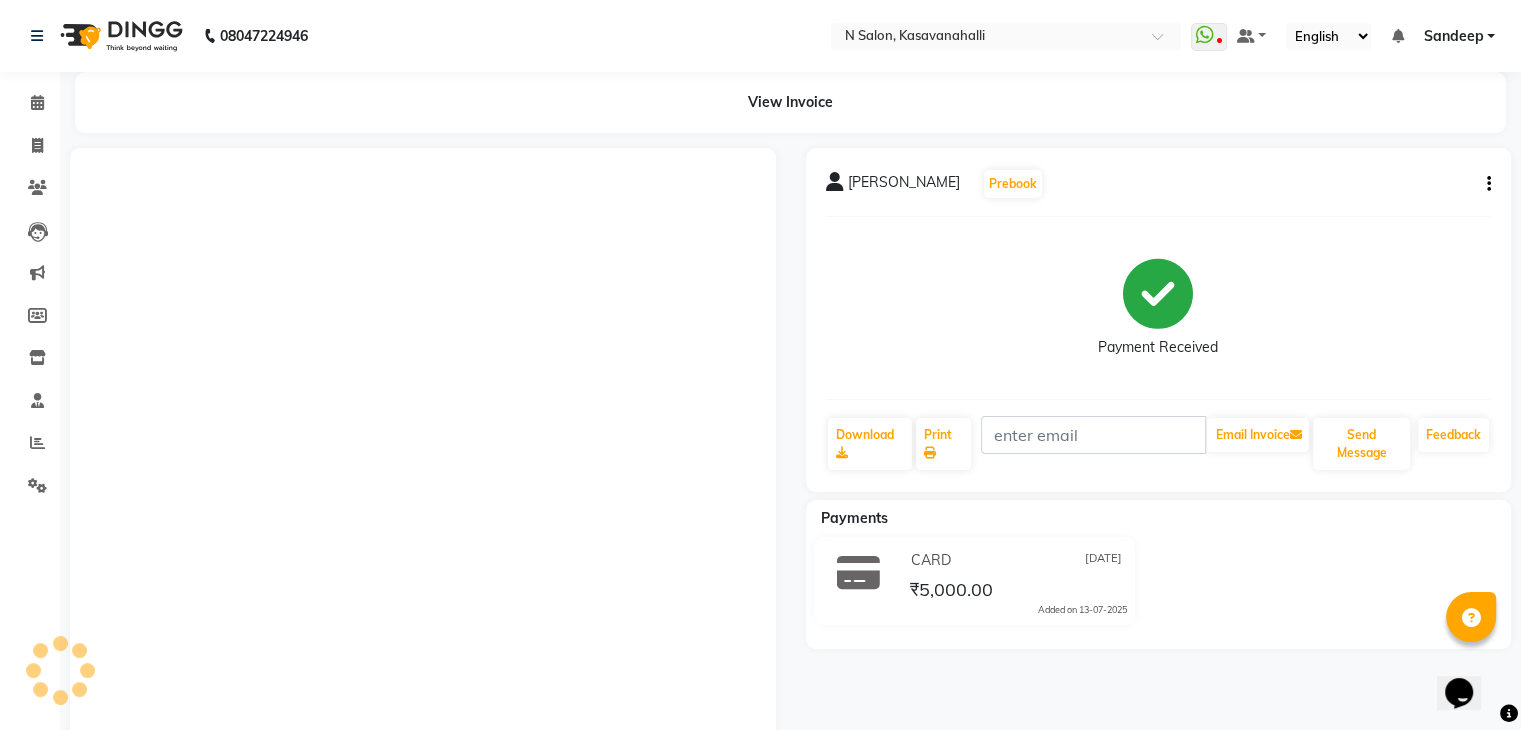 scroll, scrollTop: 0, scrollLeft: 0, axis: both 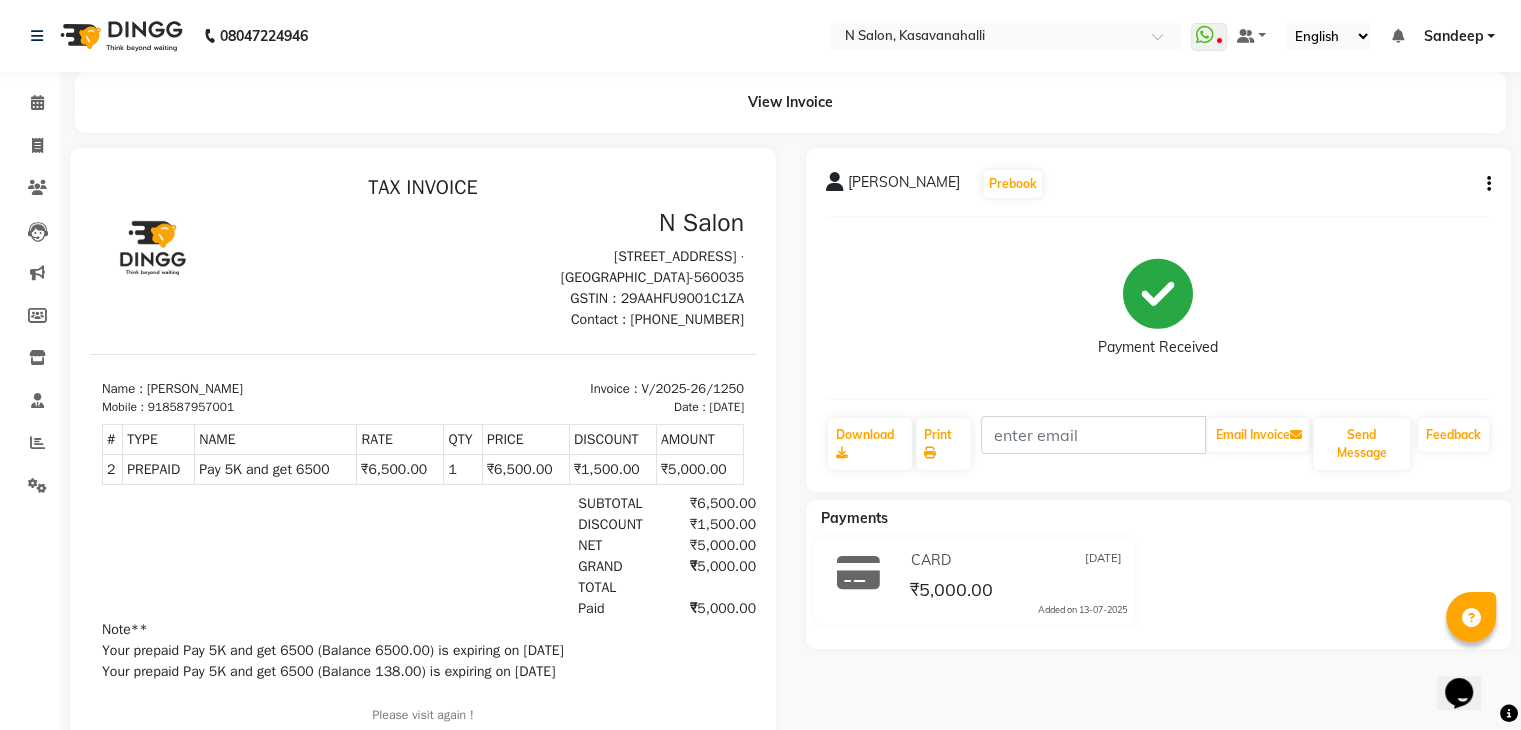 click on "ritika   Prebook   Payment Received  Download  Print   Email Invoice   Send Message Feedback" 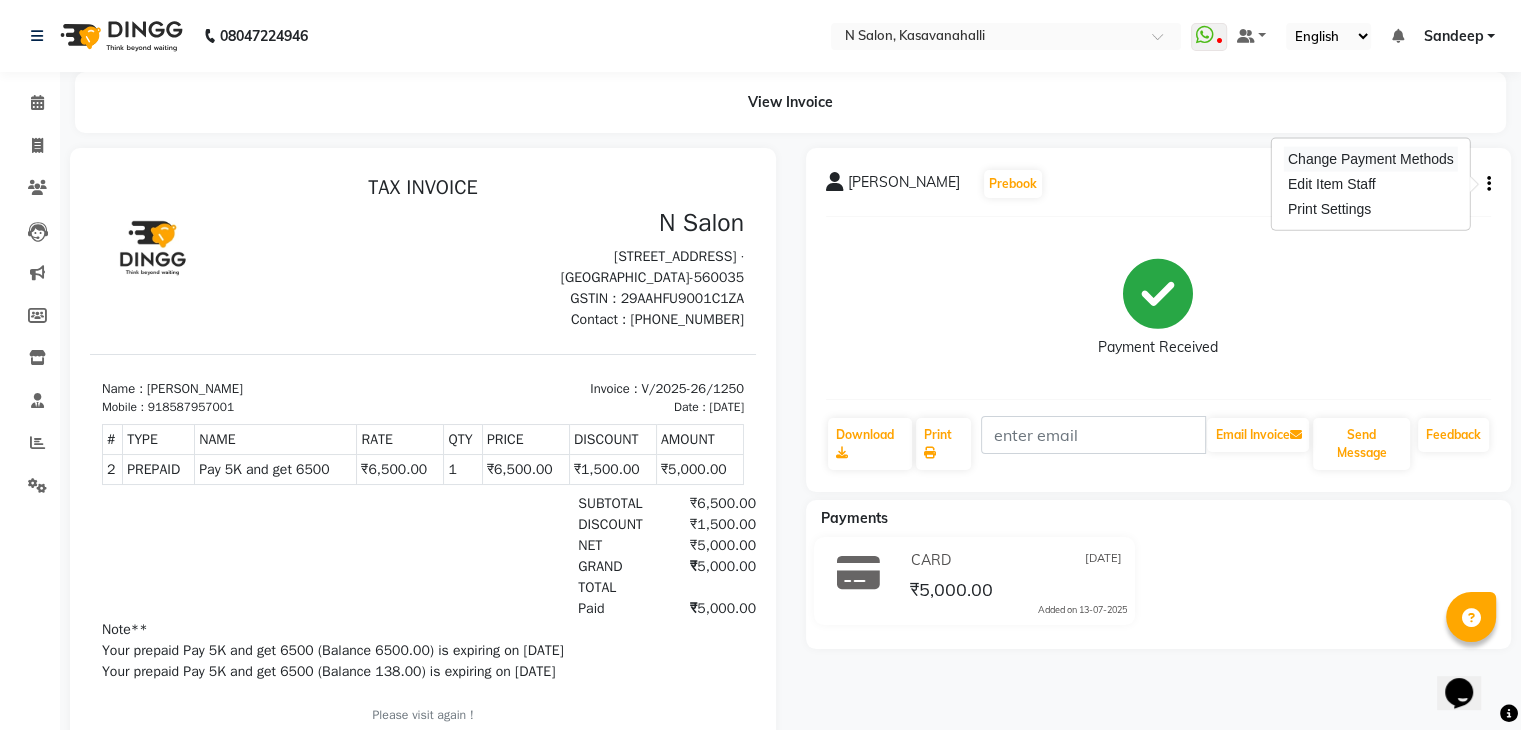 click on "Change Payment Methods" at bounding box center [1371, 159] 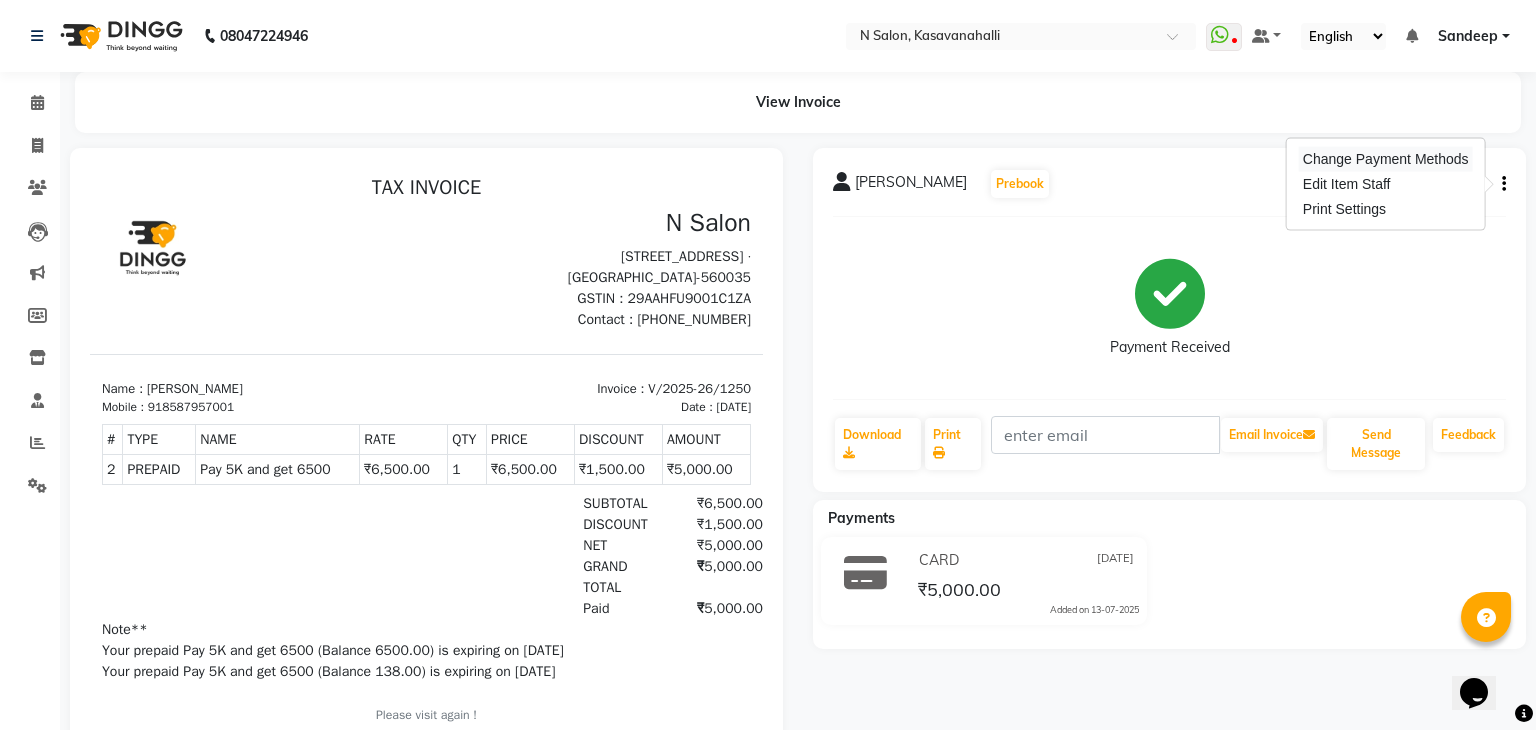 select on "2" 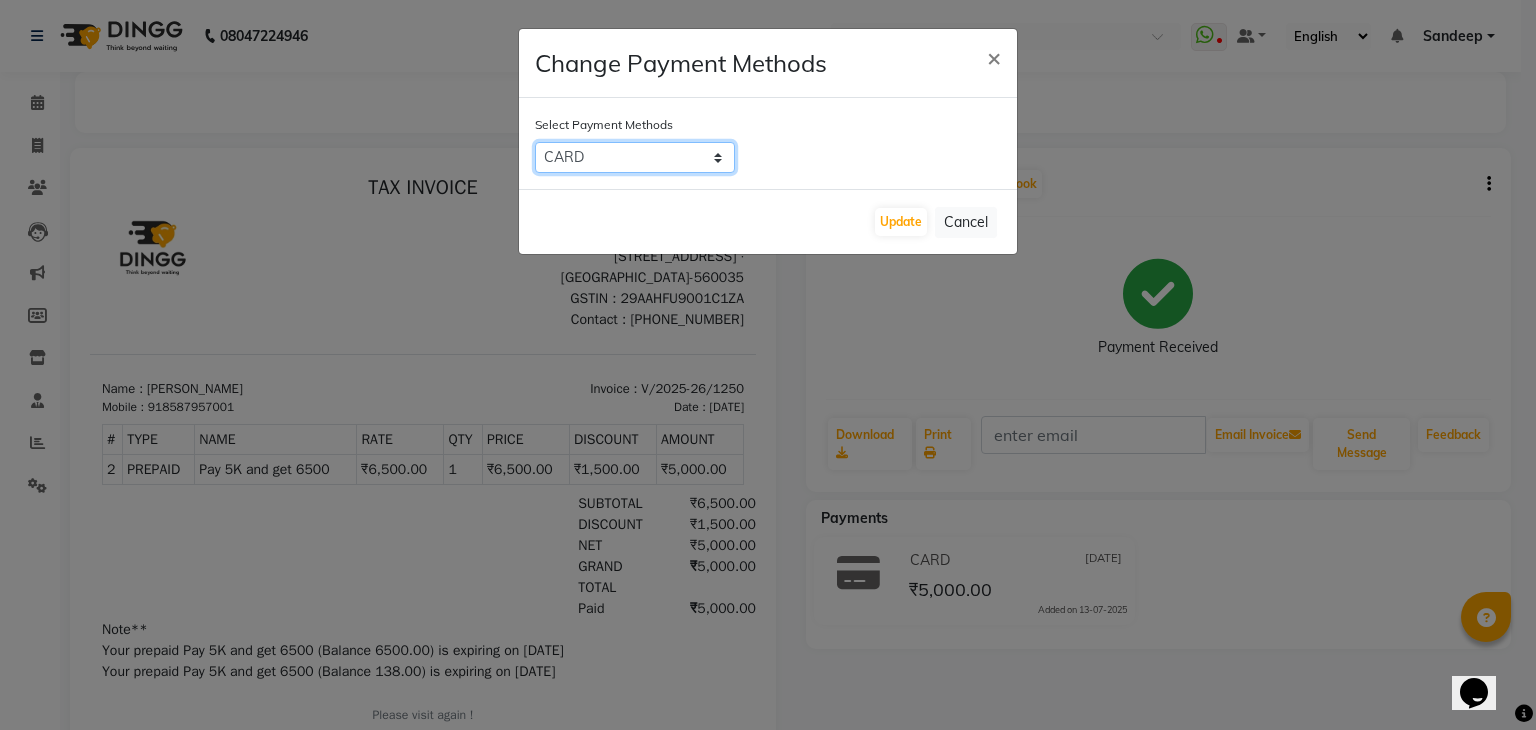 click on "ONLINE   CARD   CASH   Bank   UPI" 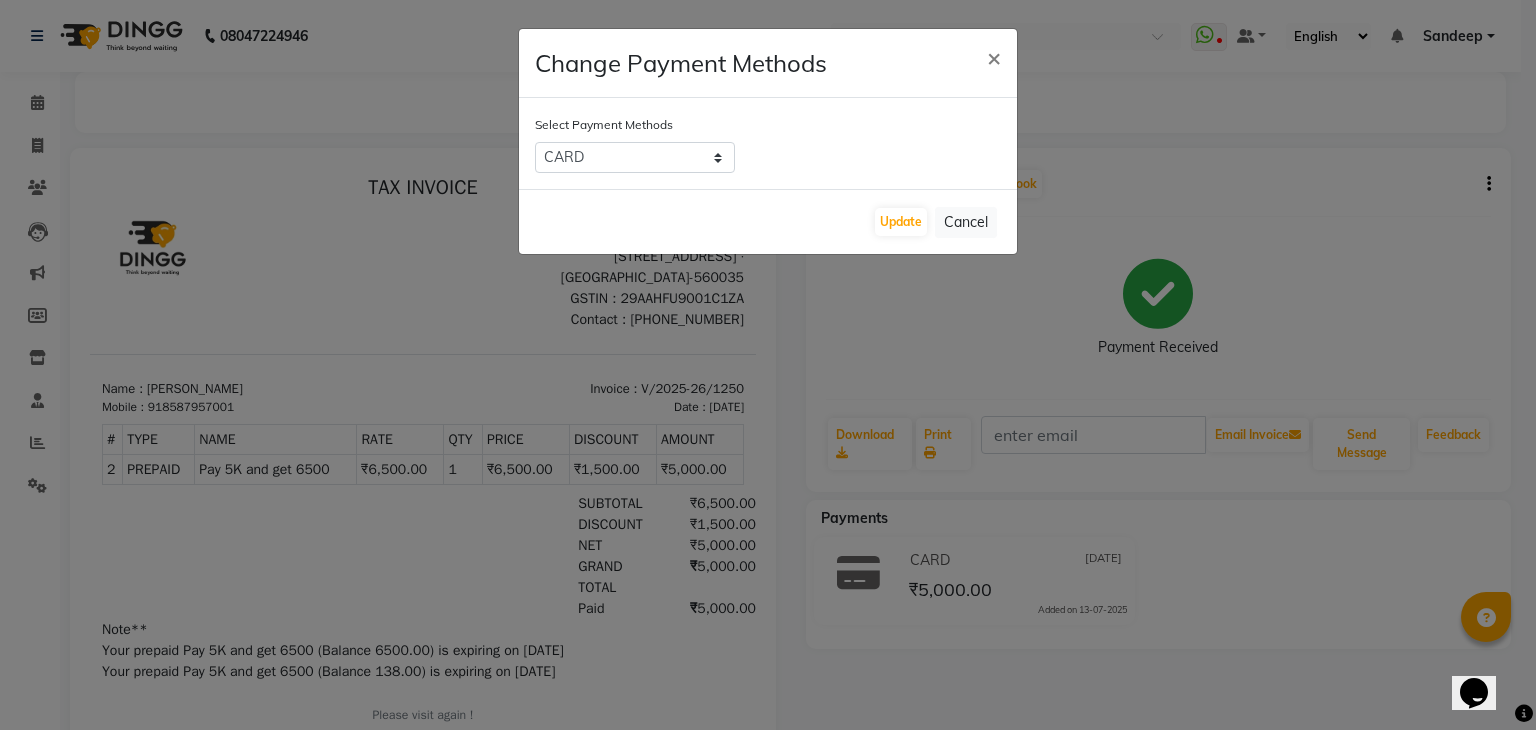 drag, startPoint x: 1192, startPoint y: 193, endPoint x: 1080, endPoint y: 152, distance: 119.26861 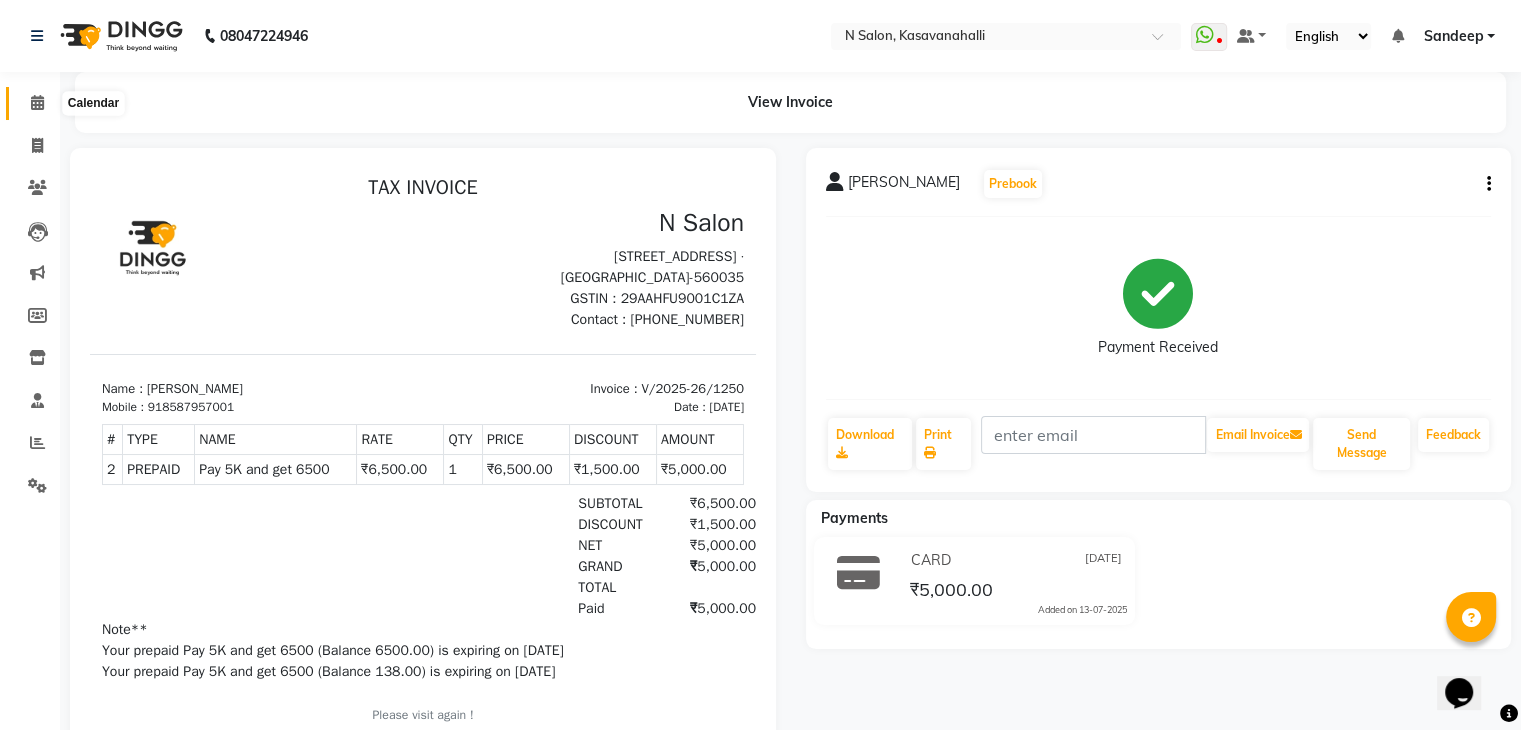 click 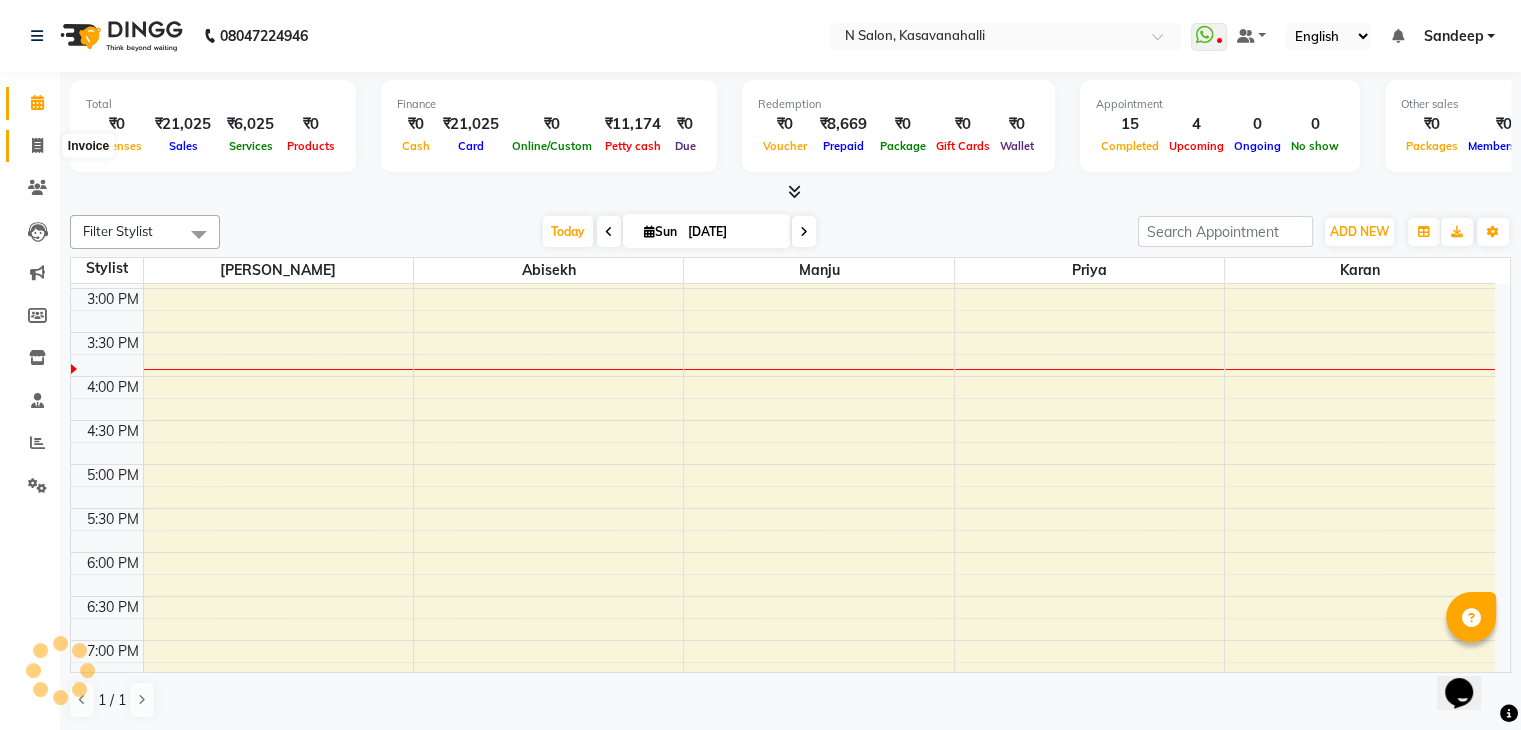 scroll, scrollTop: 0, scrollLeft: 0, axis: both 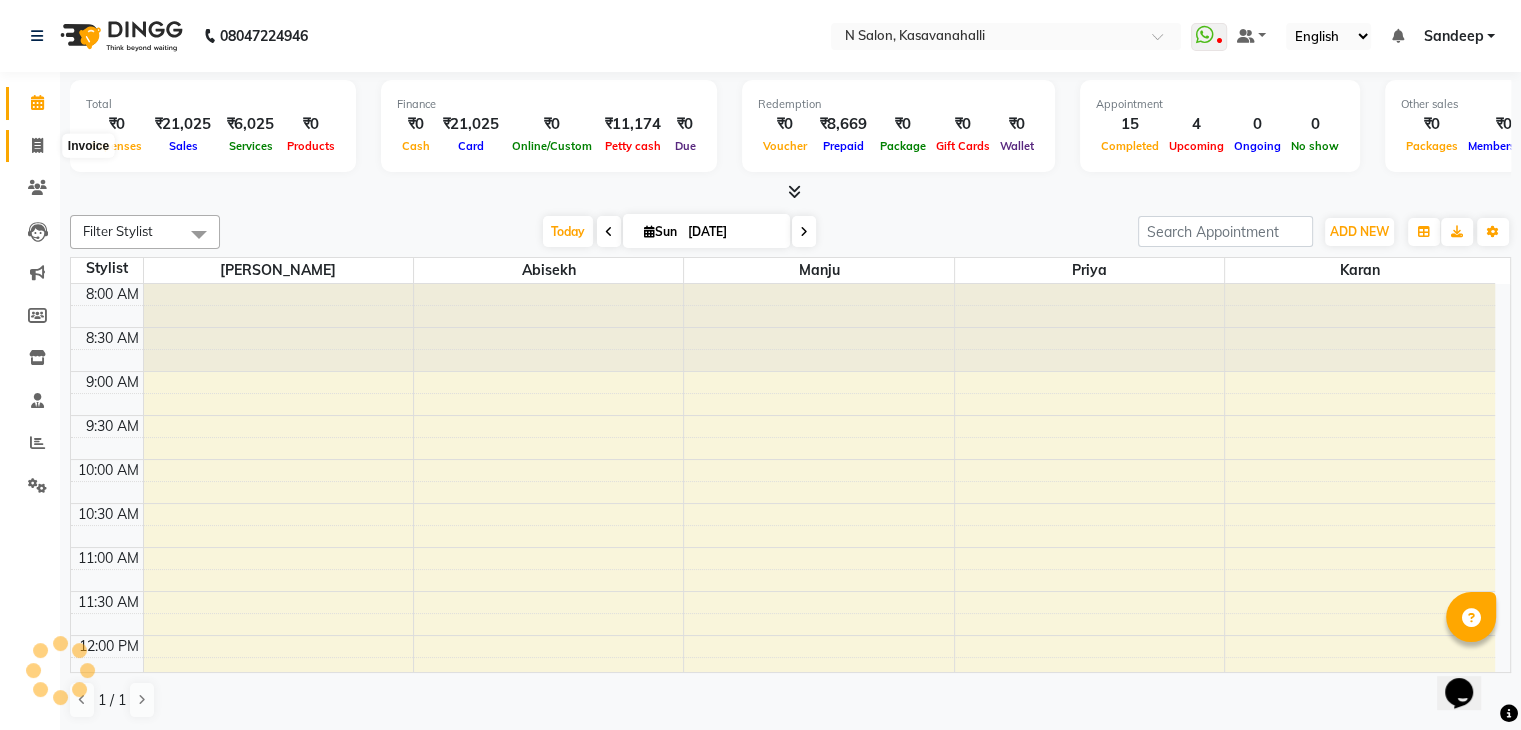 click 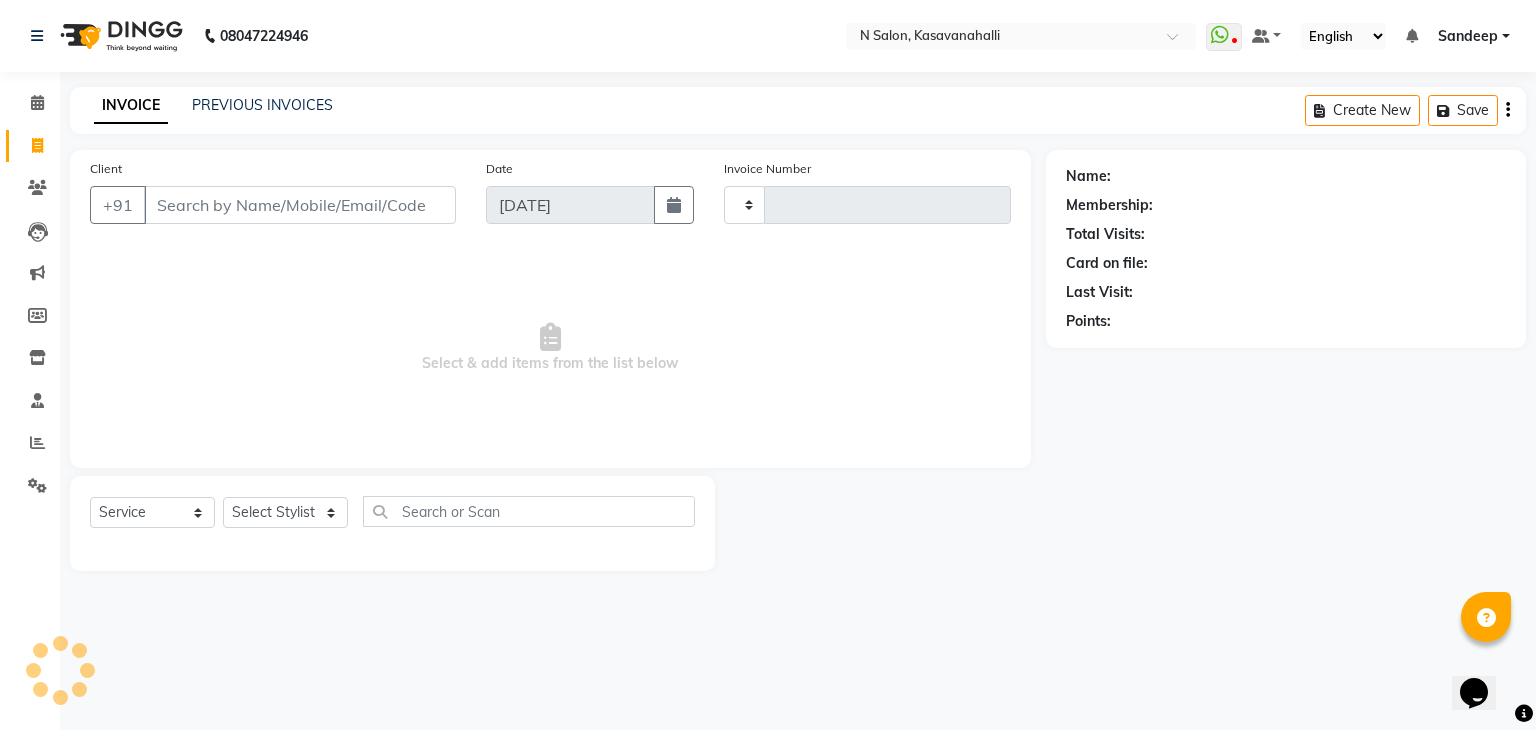 type on "1255" 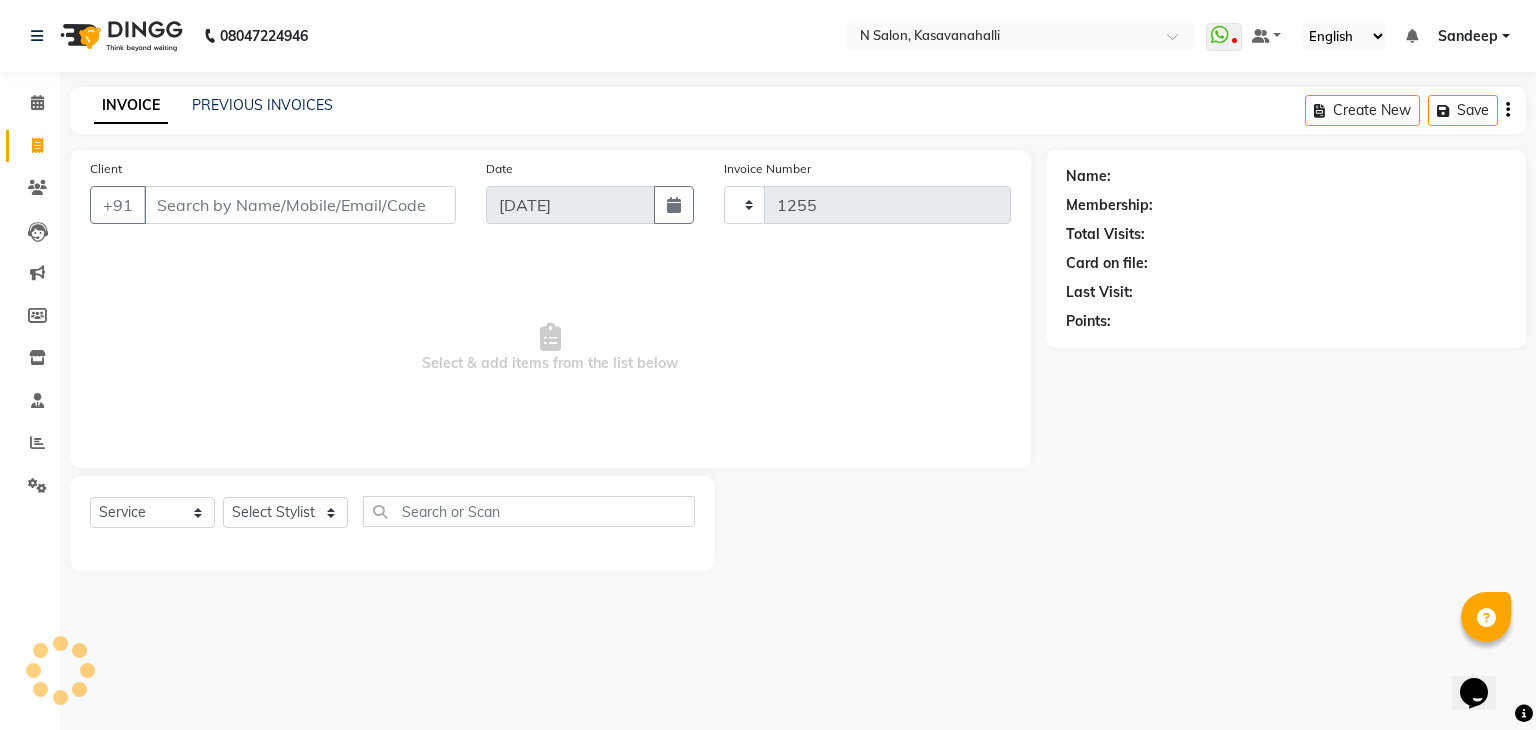 select on "7111" 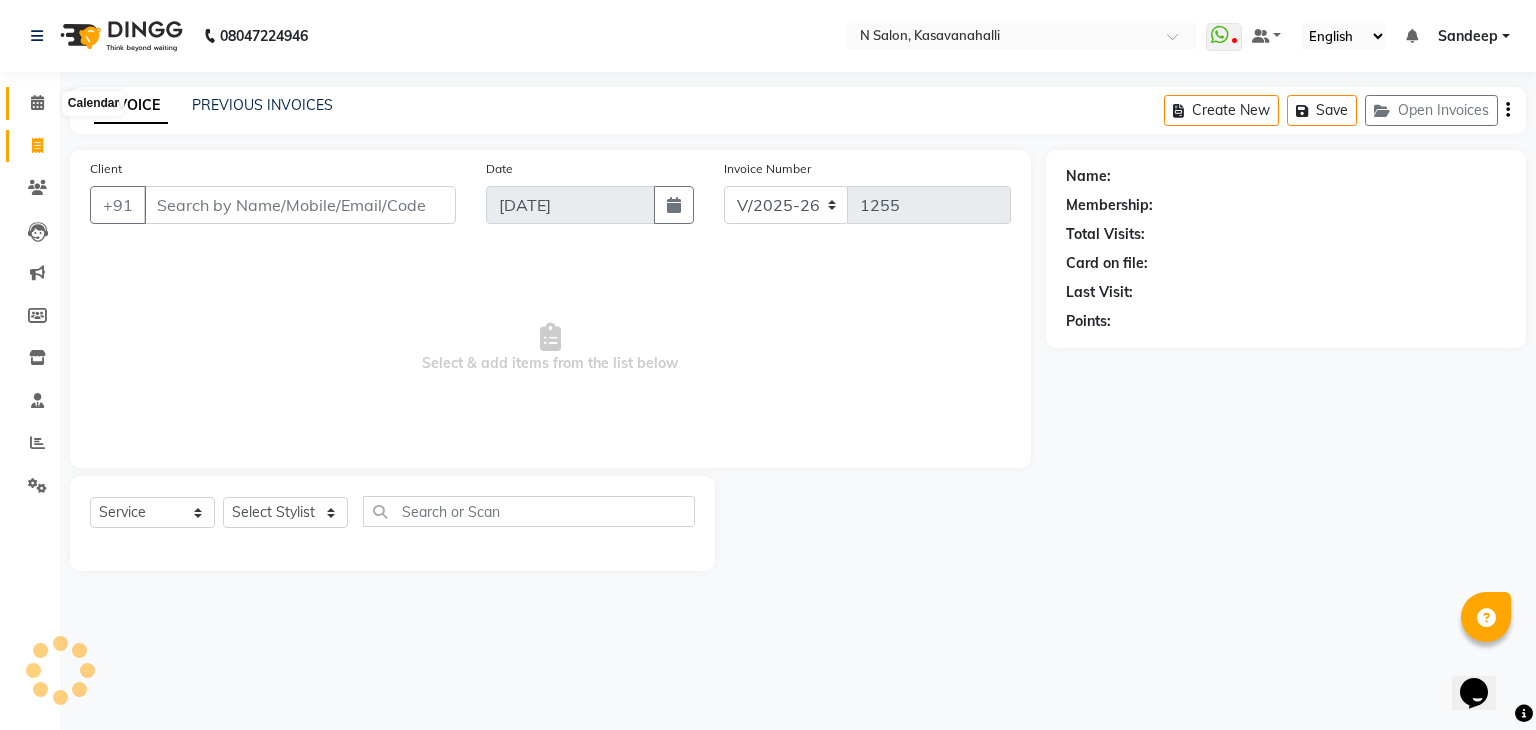 click 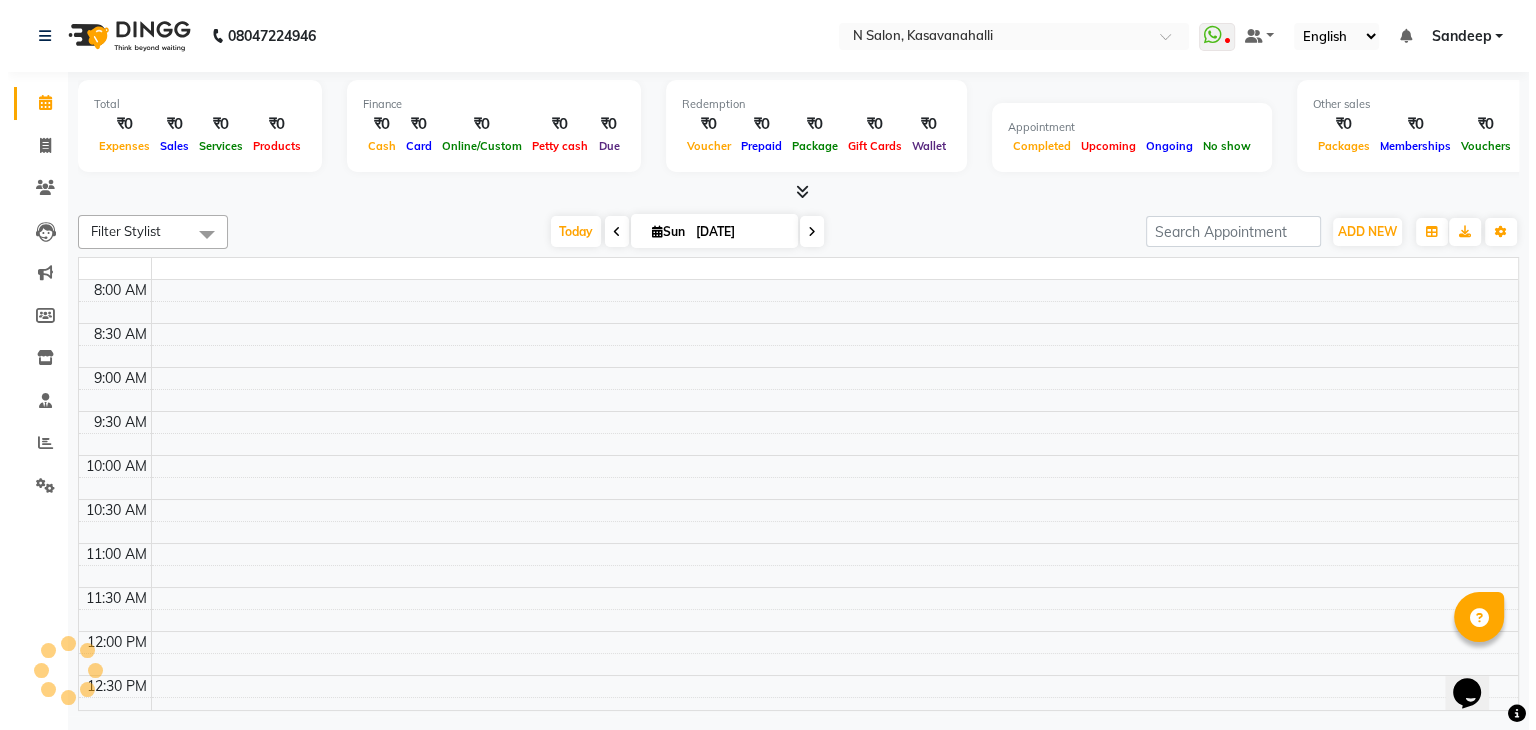 scroll, scrollTop: 0, scrollLeft: 0, axis: both 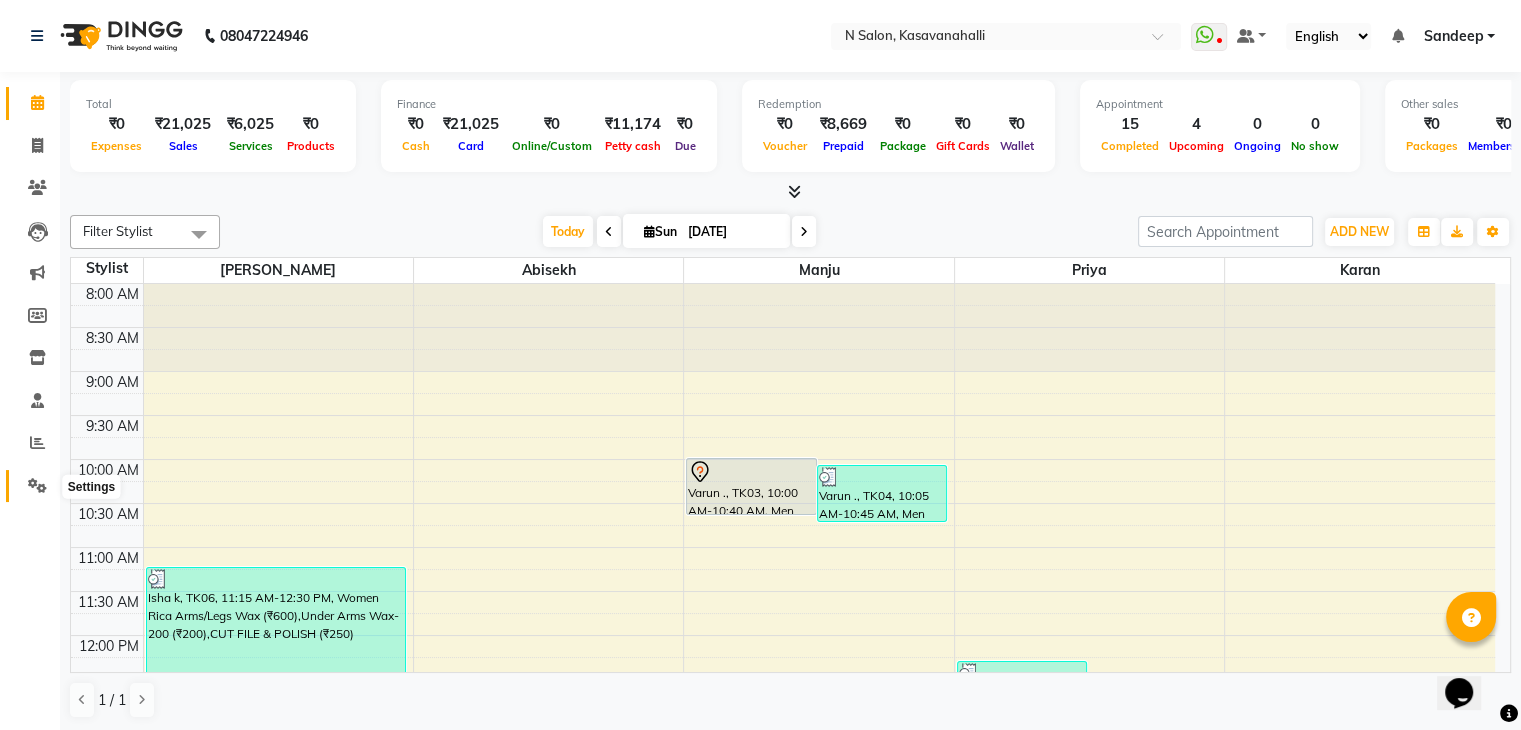 click 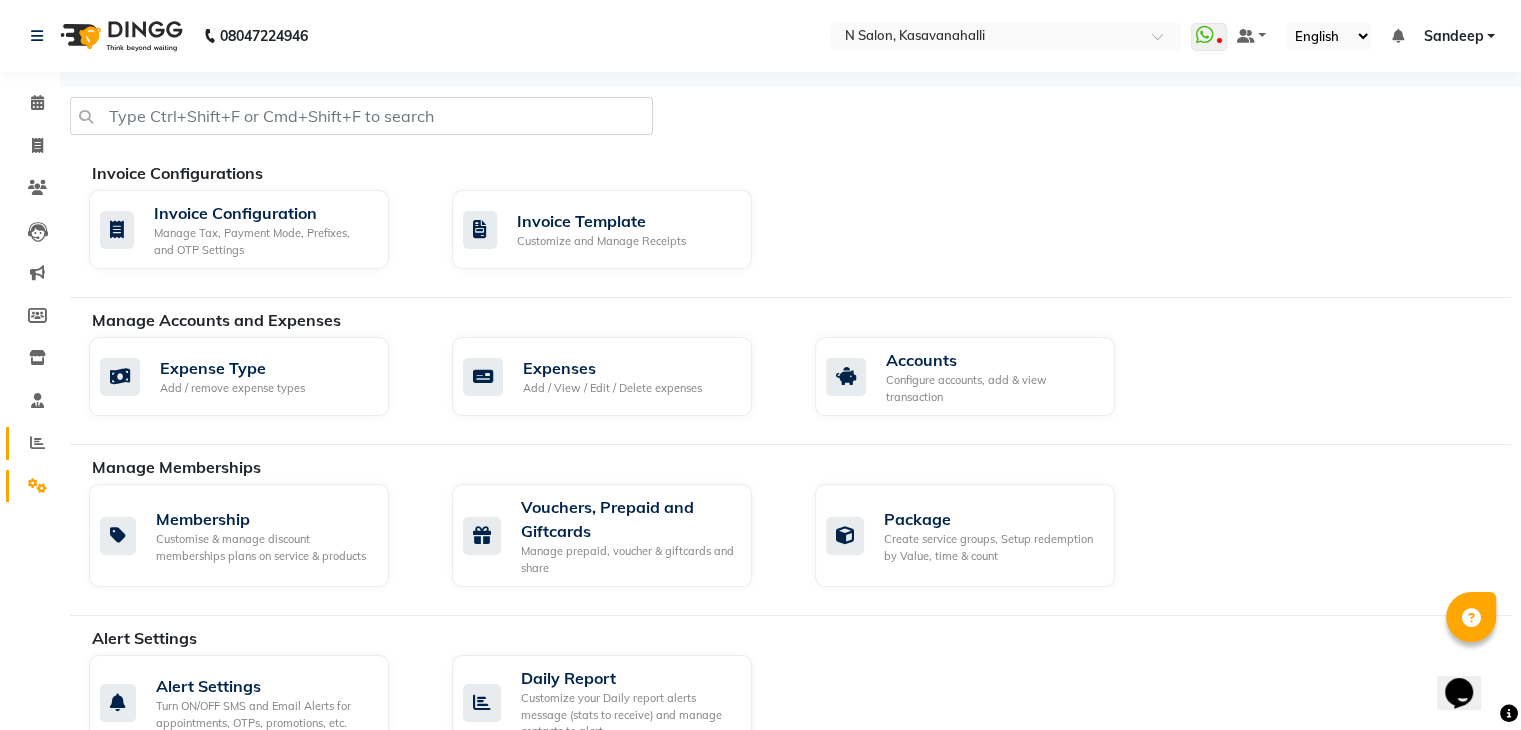 click on "Reports" 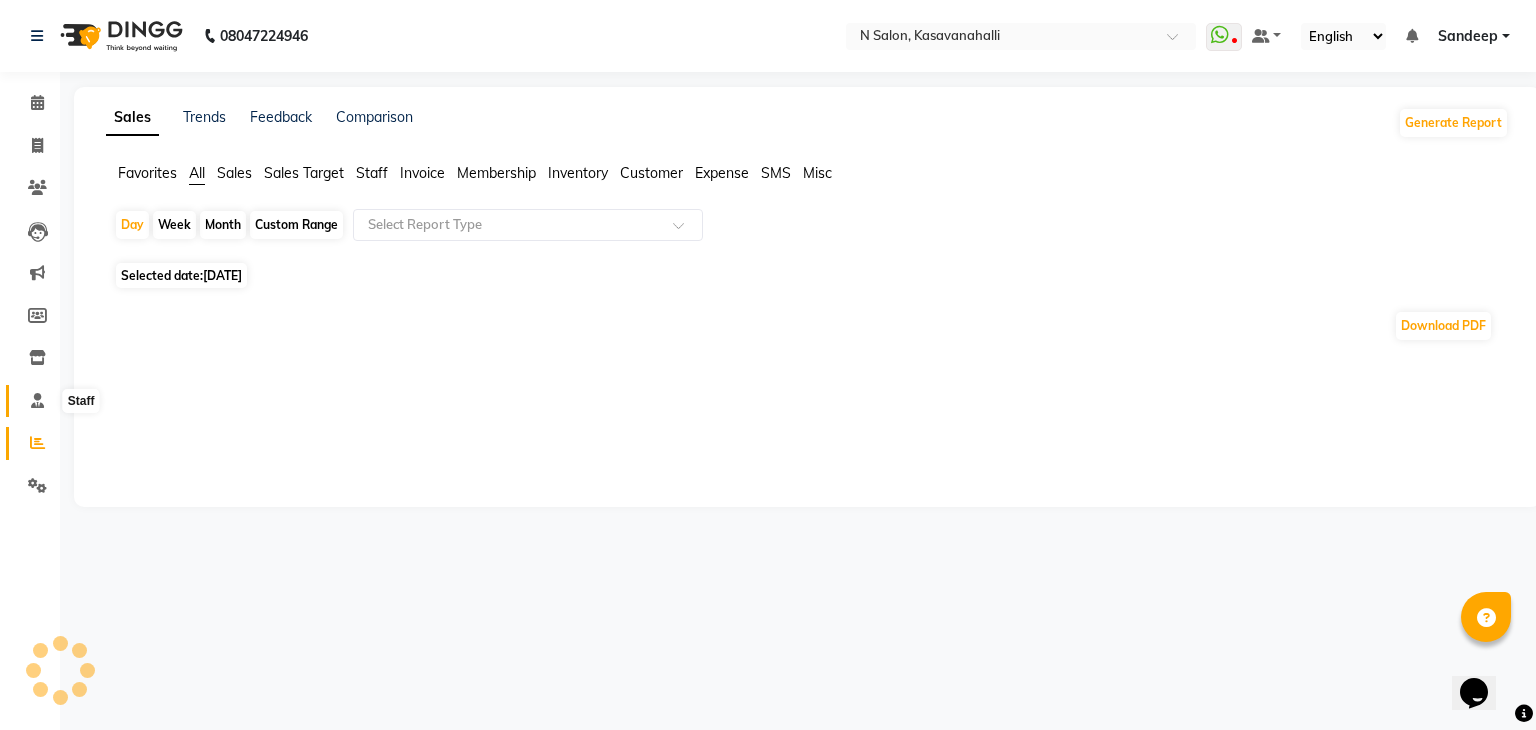 click 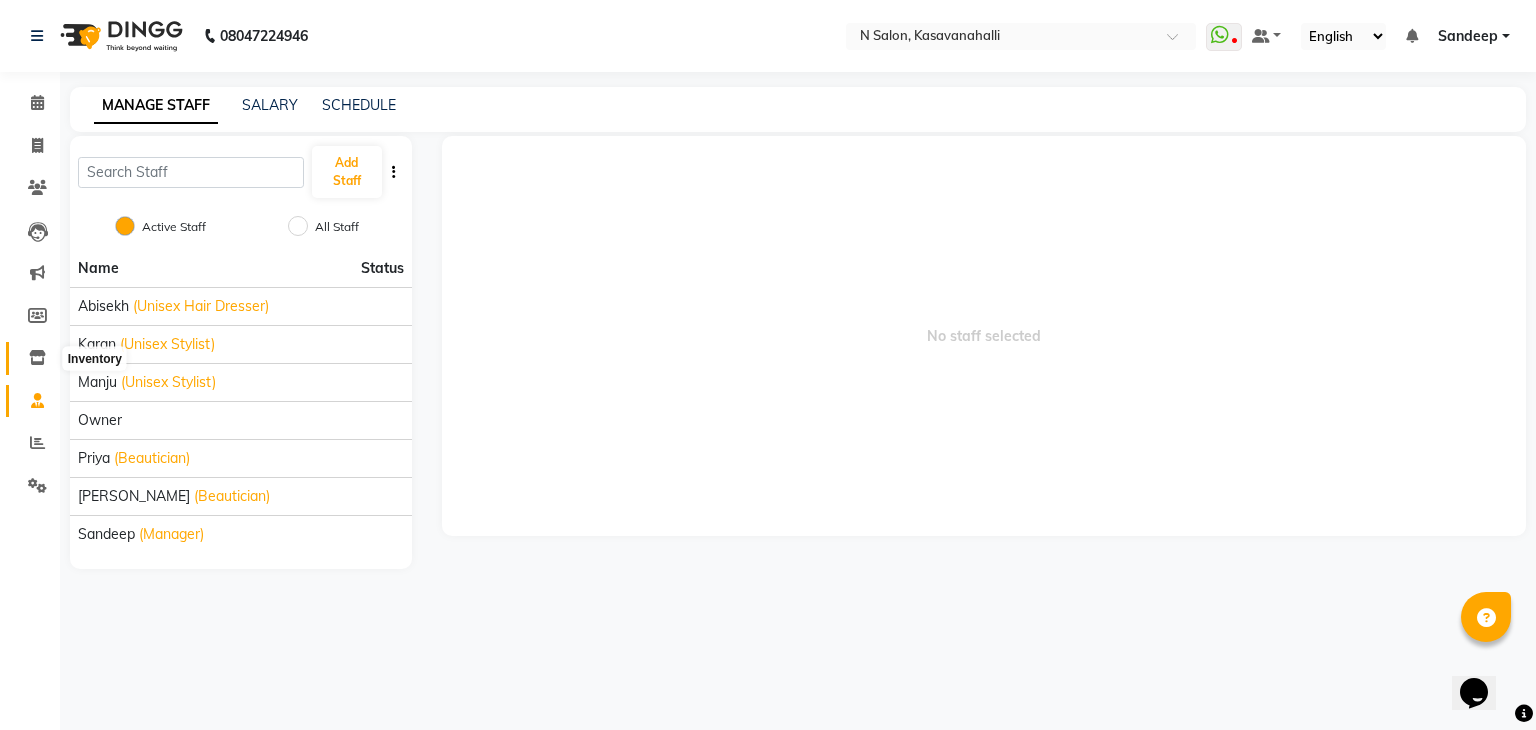 click 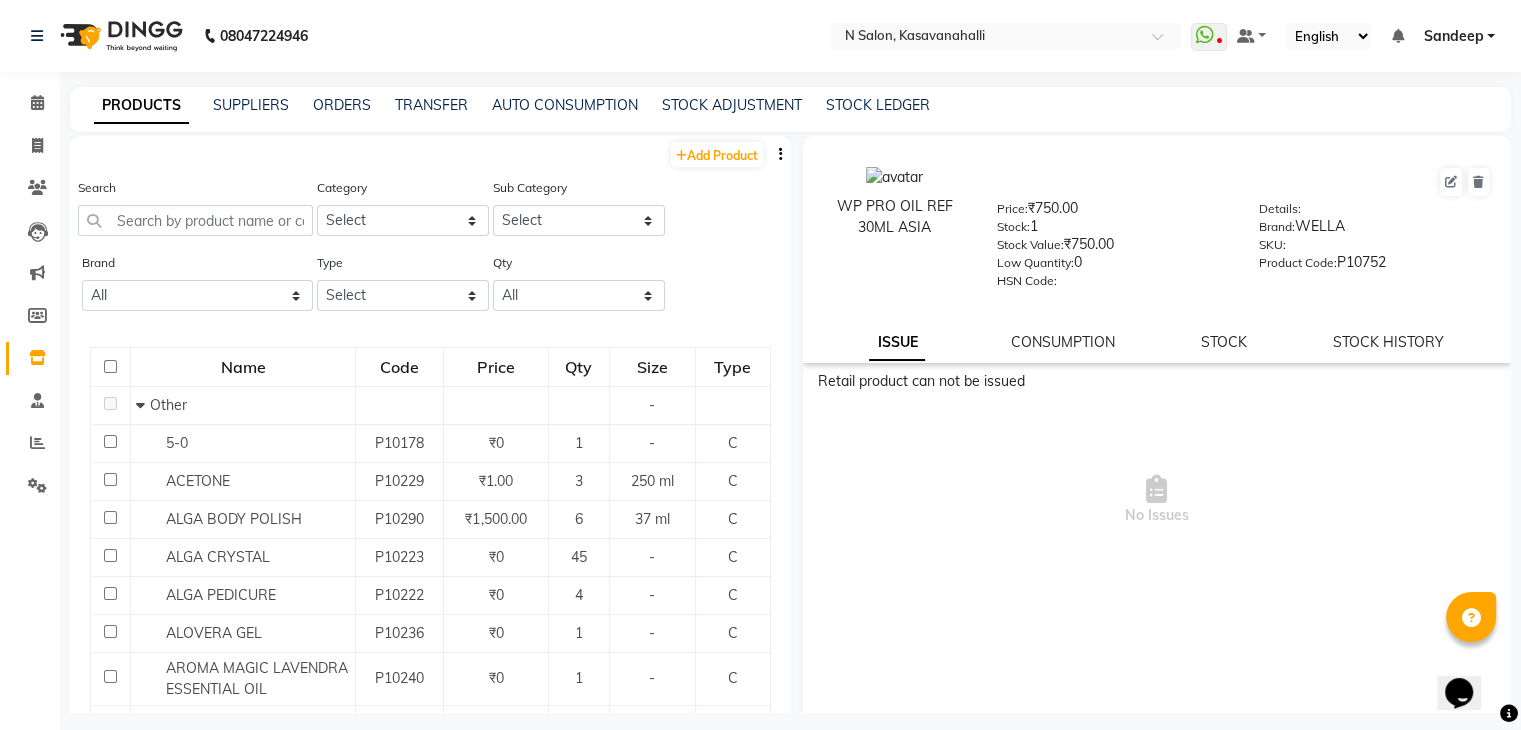 click on "PRODUCTS SUPPLIERS ORDERS TRANSFER AUTO CONSUMPTION STOCK ADJUSTMENT STOCK LEDGER" 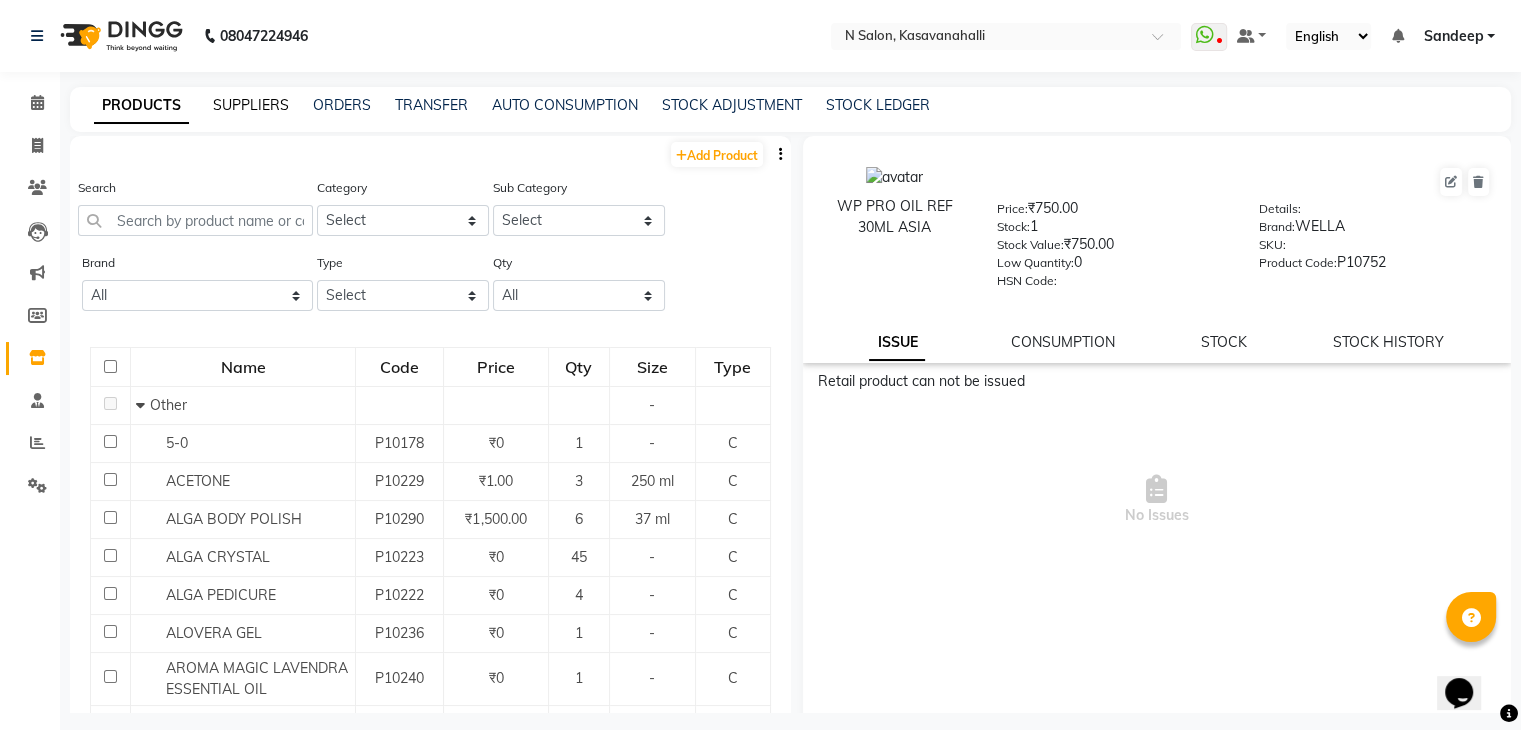 click on "SUPPLIERS" 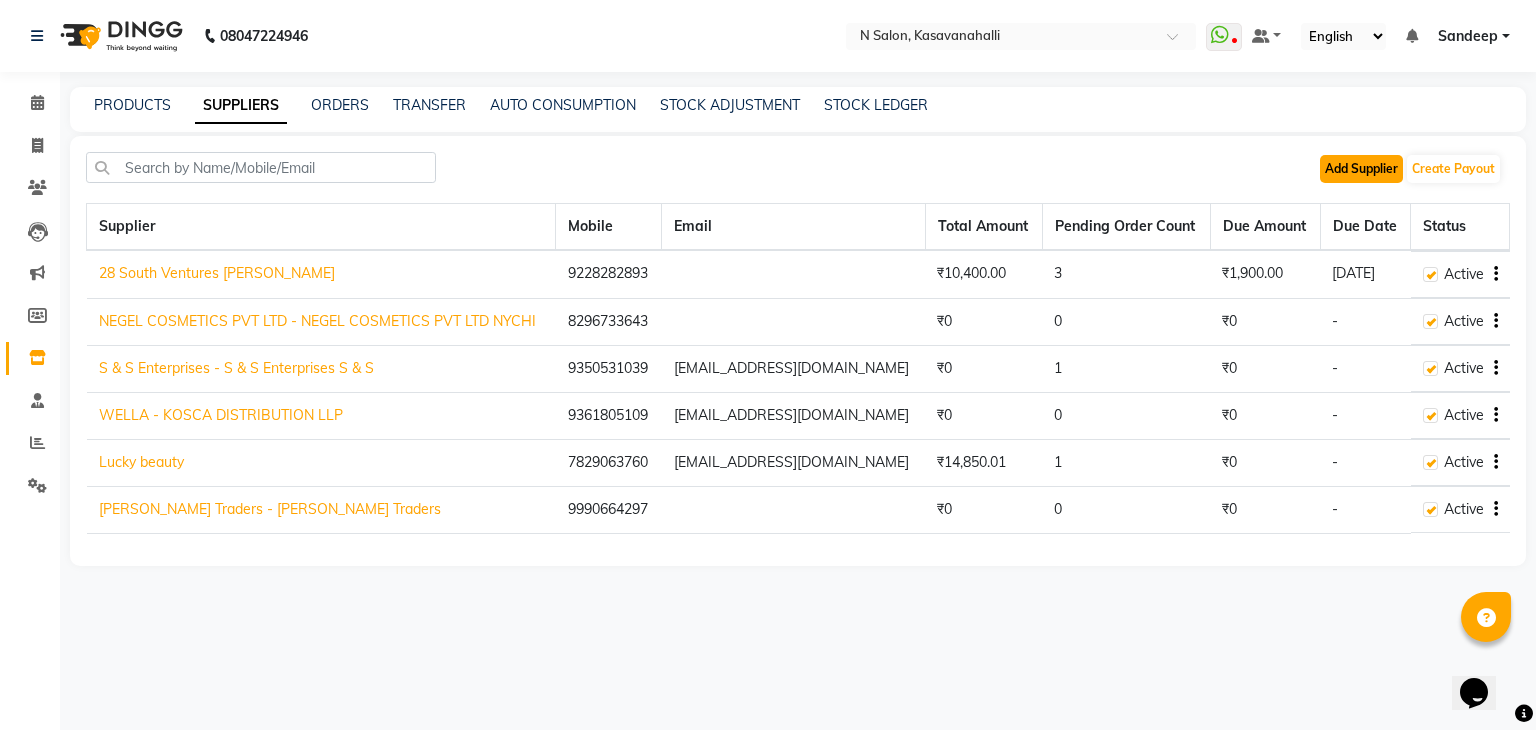 click on "Add Supplier" 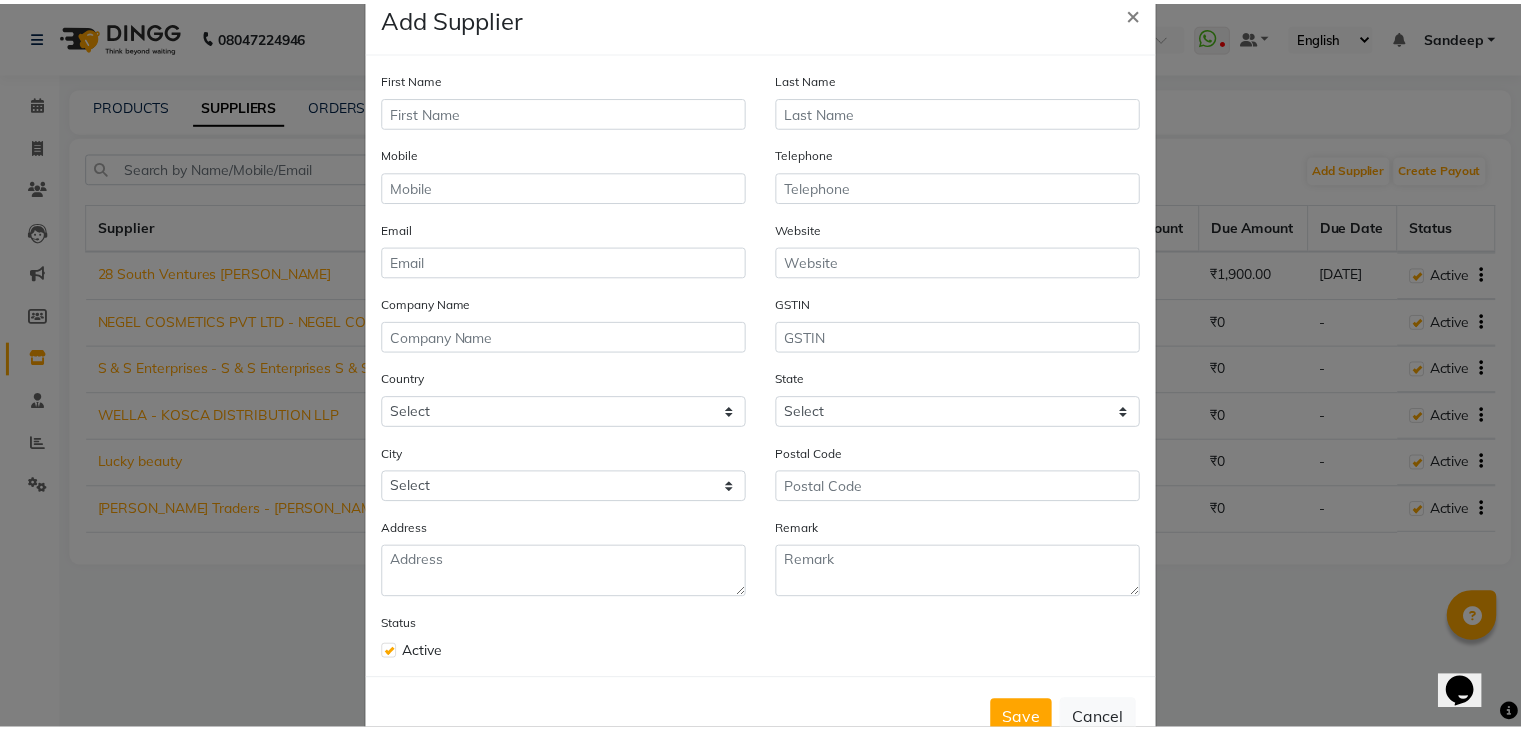 scroll, scrollTop: 111, scrollLeft: 0, axis: vertical 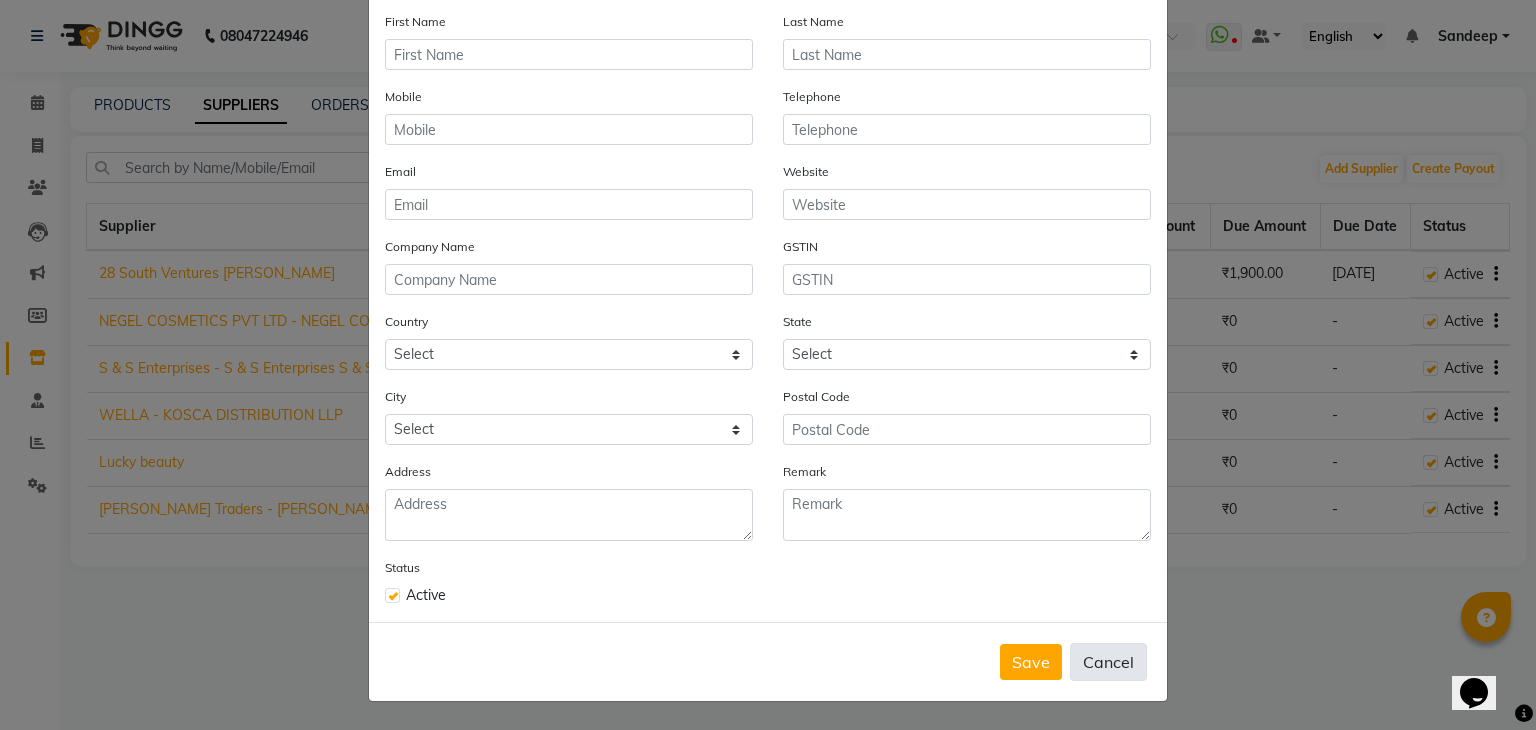 click on "Cancel" 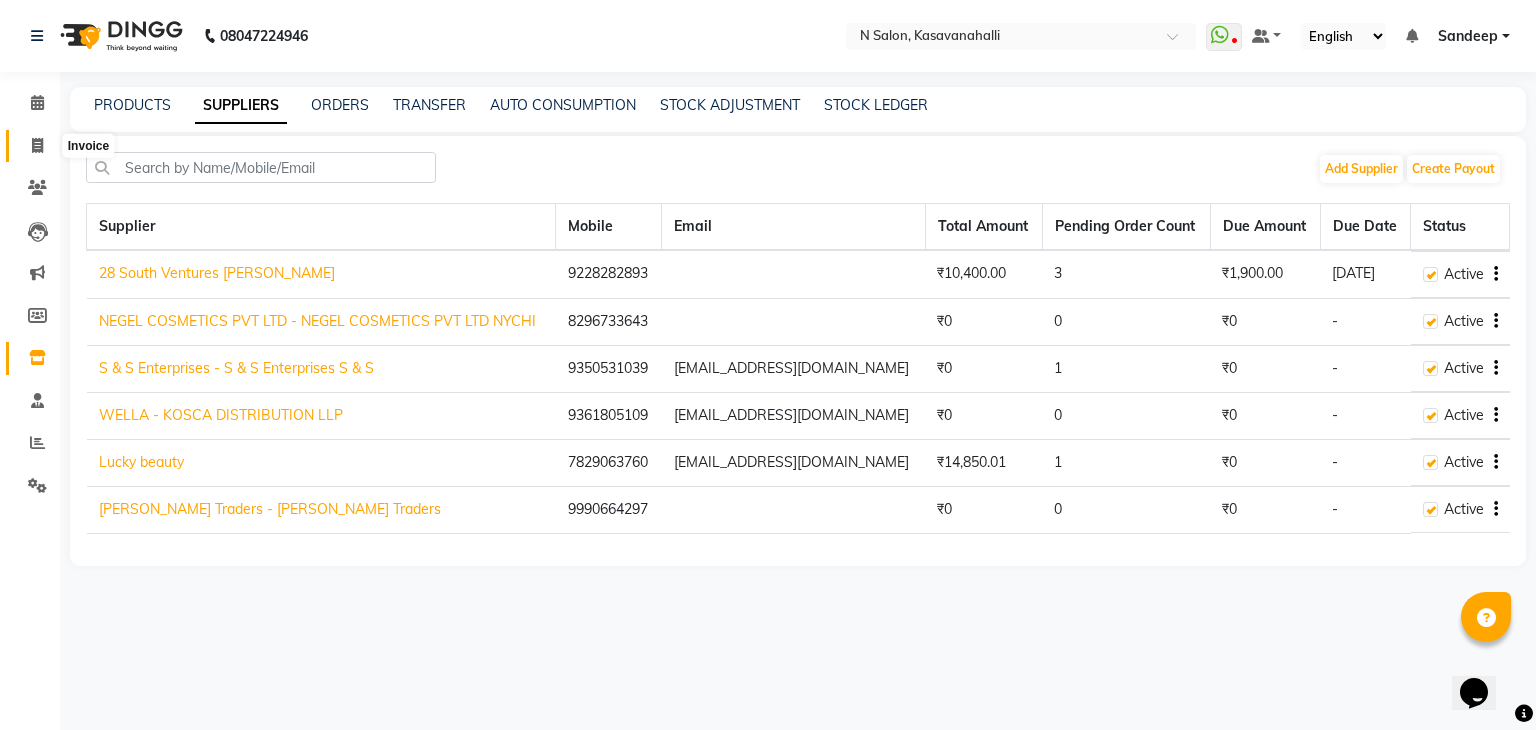 click 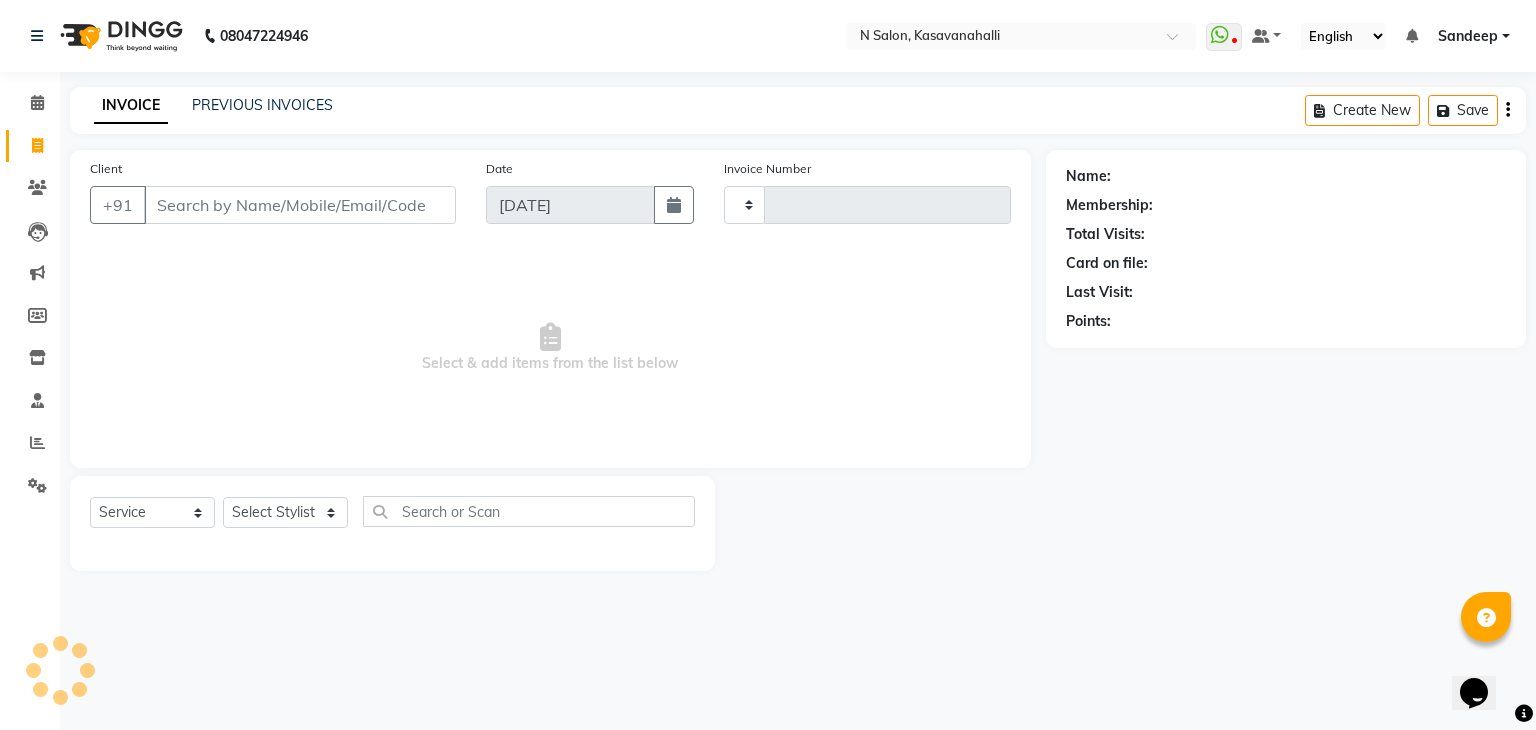 type on "1255" 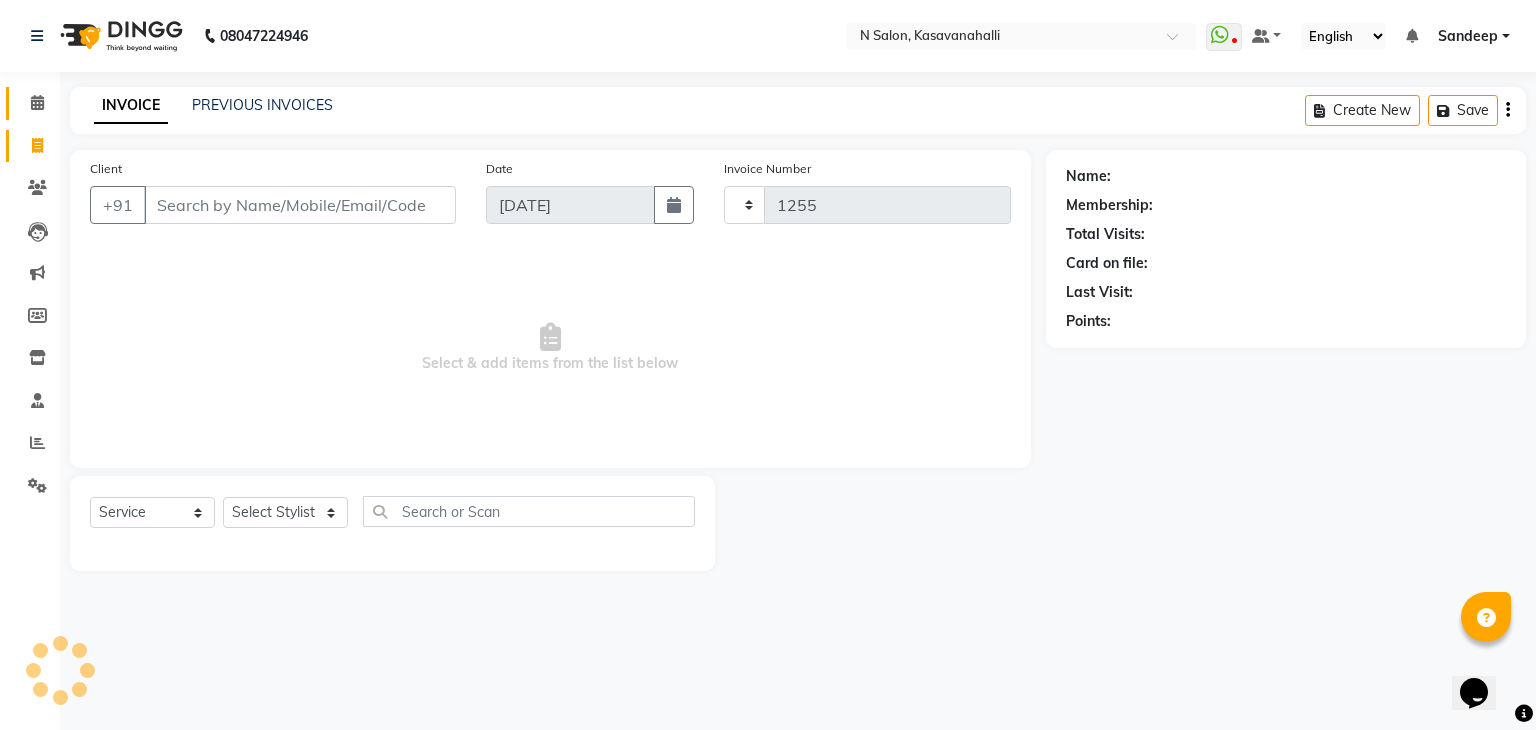 select on "7111" 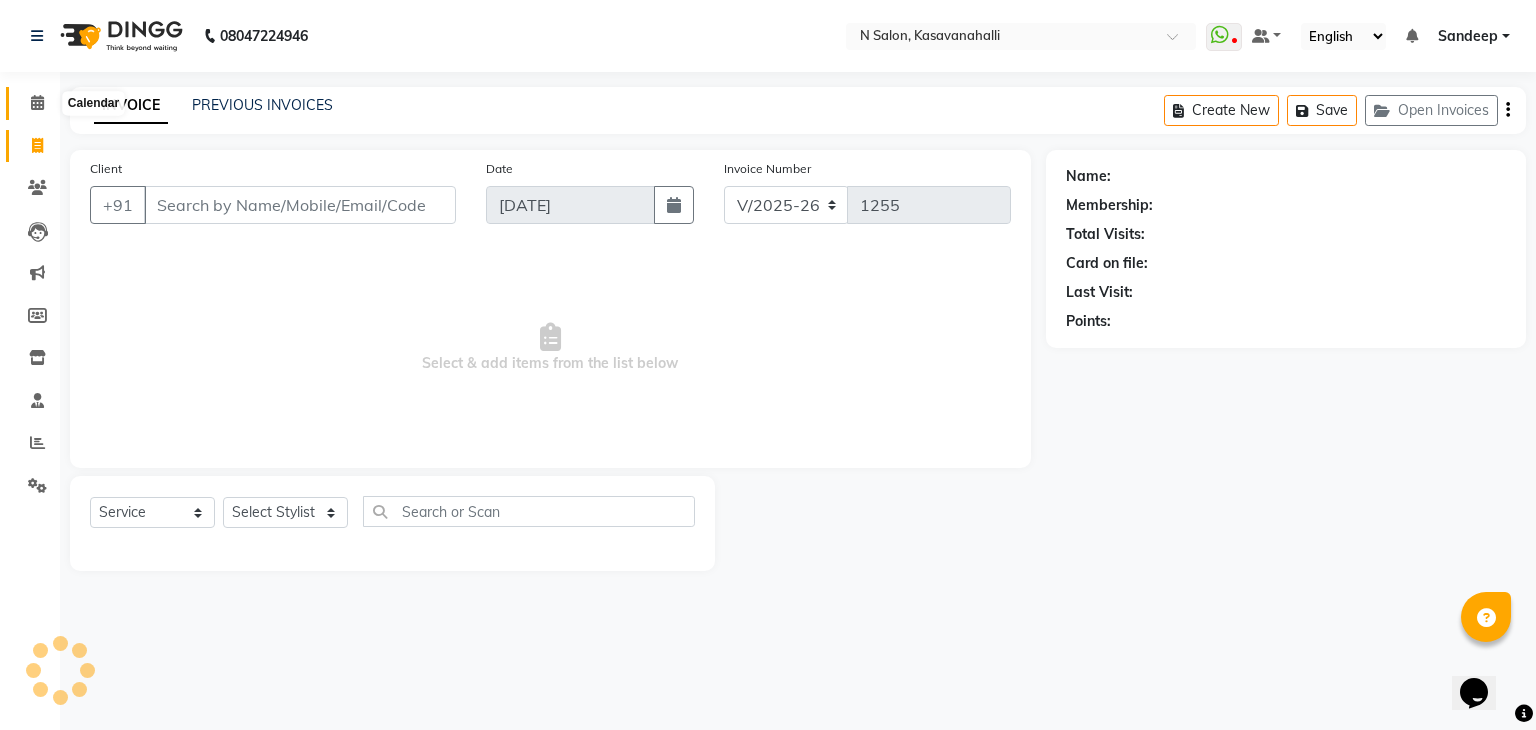 click 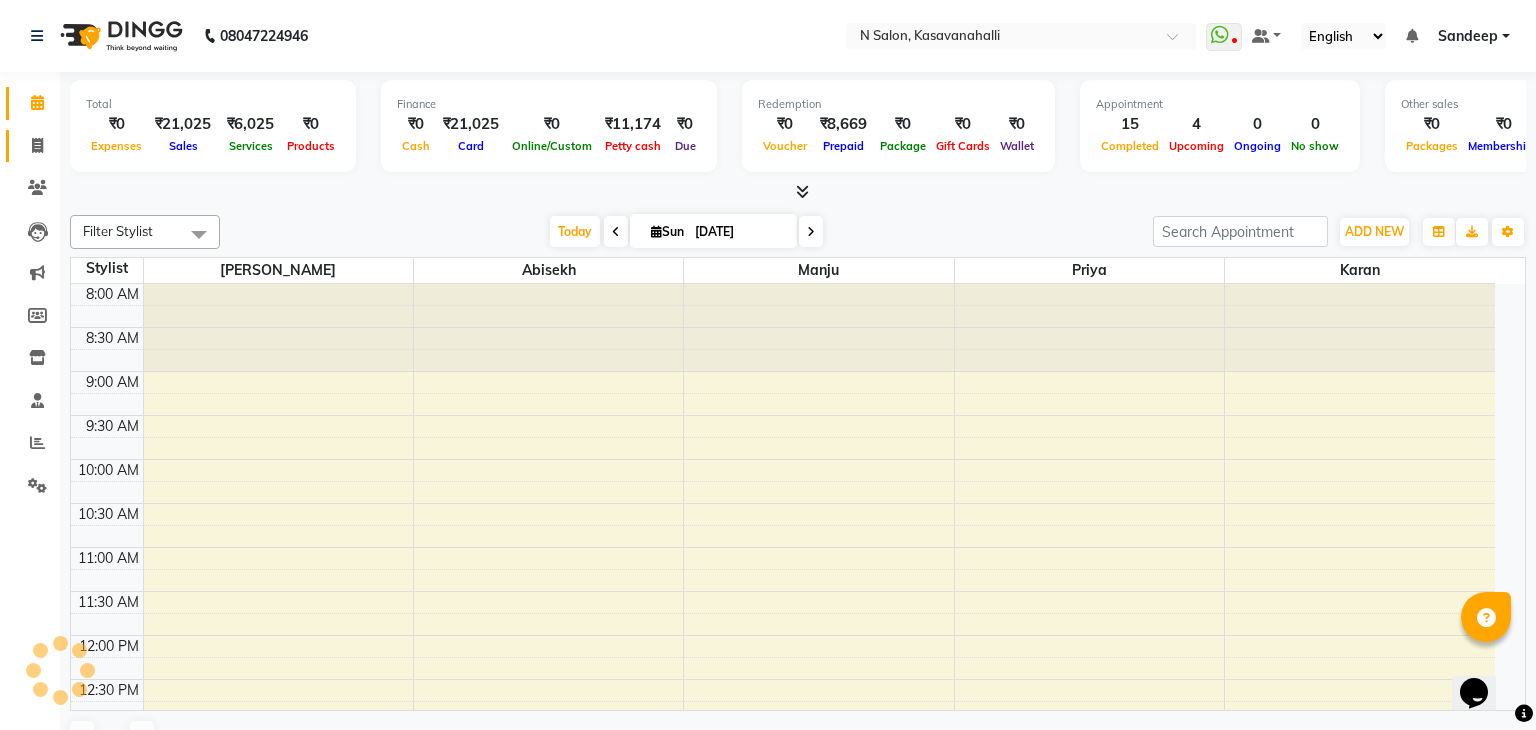 scroll, scrollTop: 0, scrollLeft: 0, axis: both 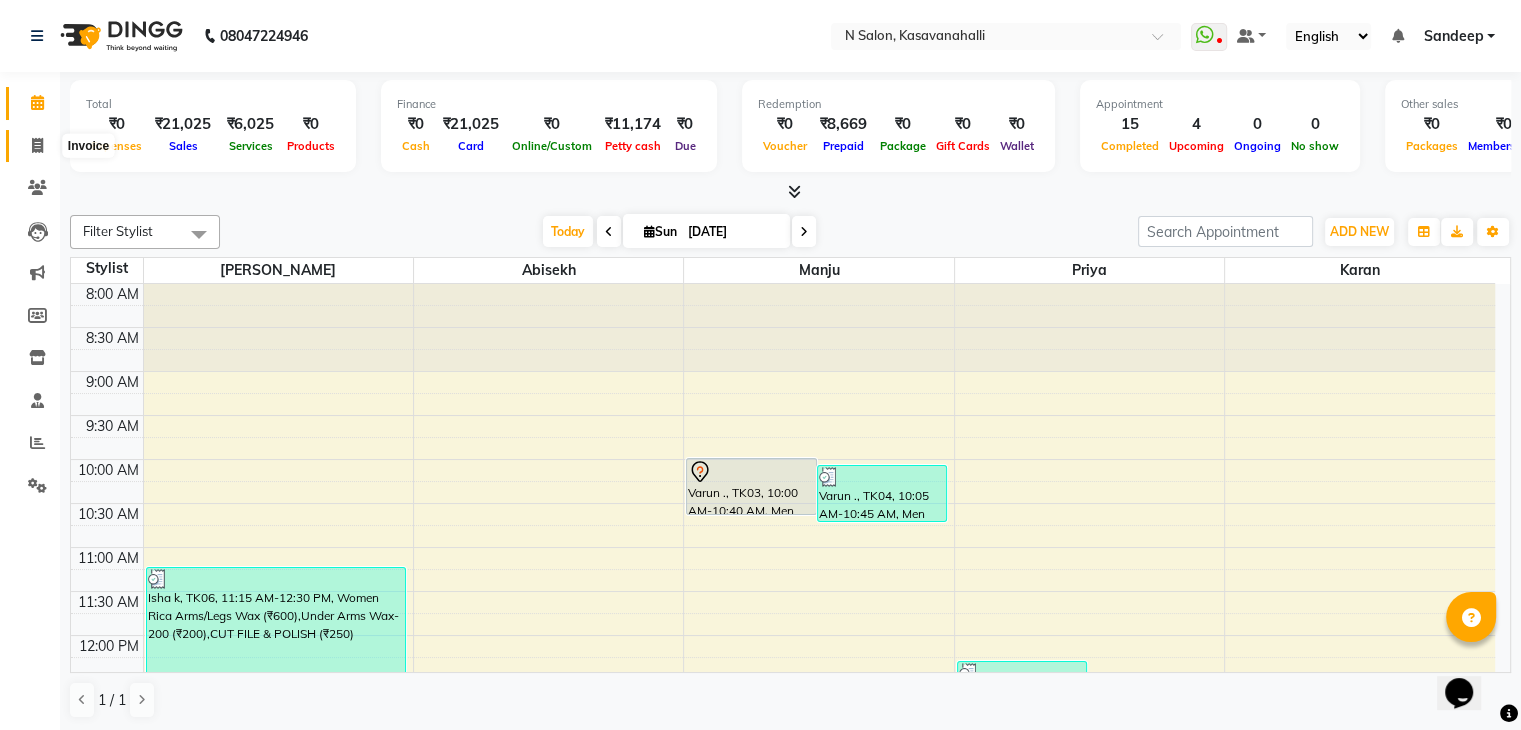 click 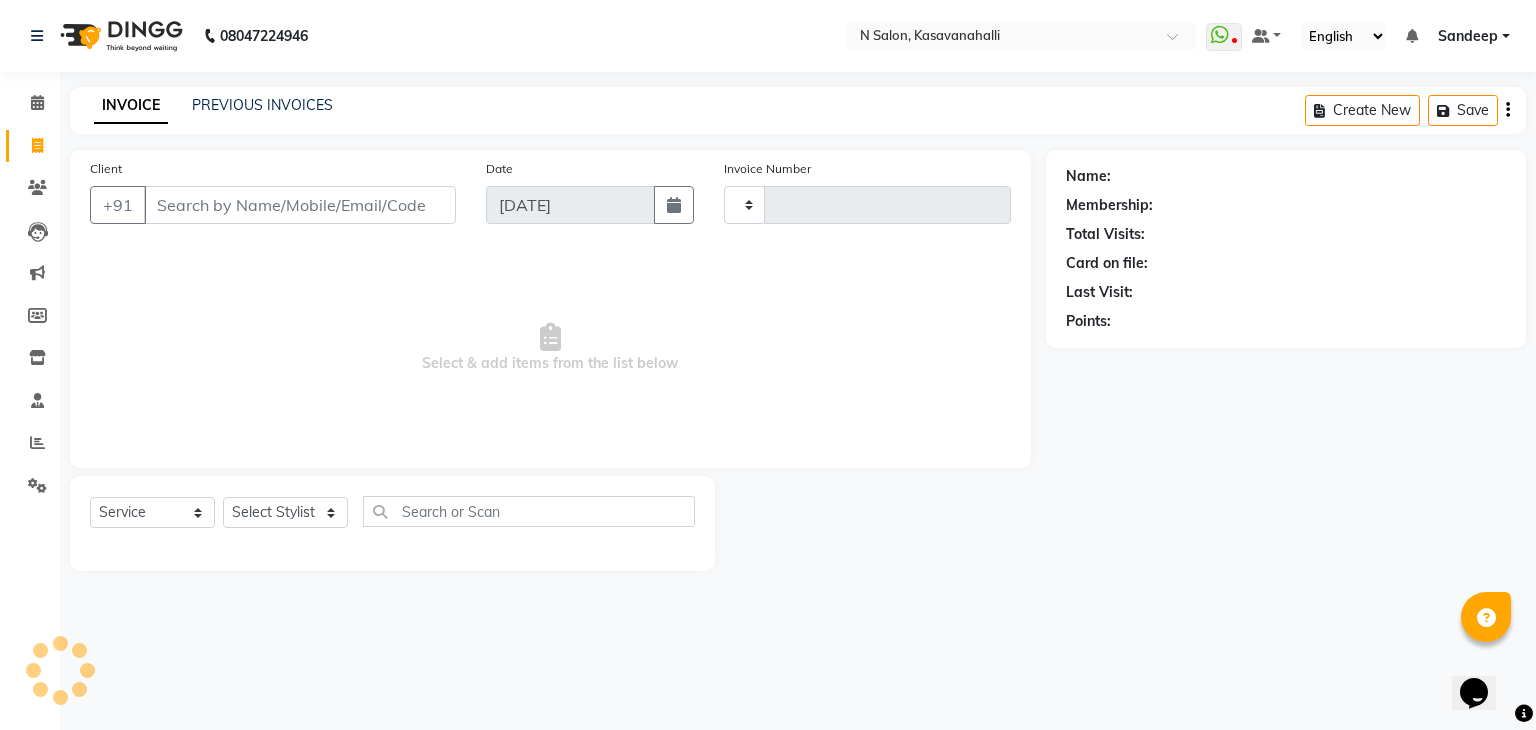 type on "1255" 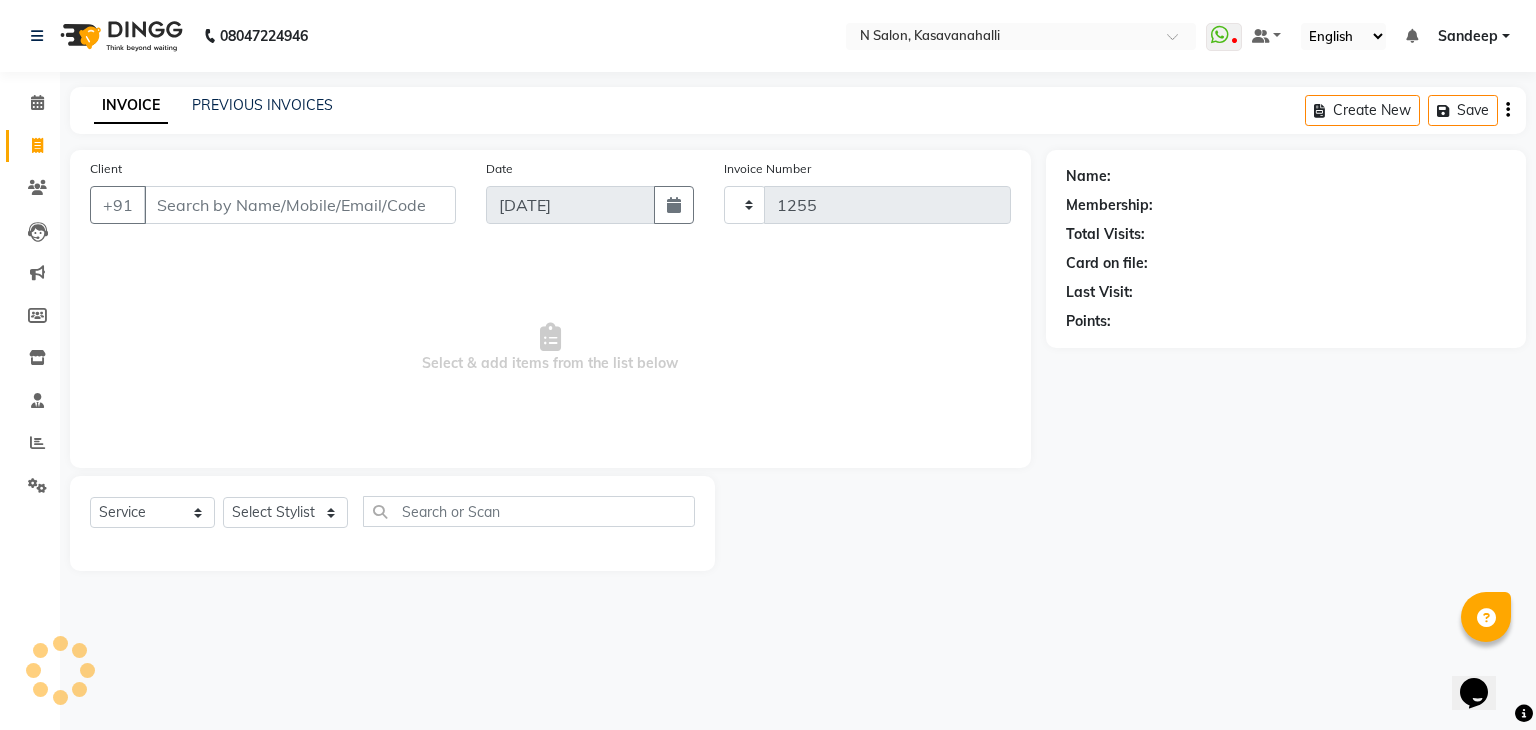 select on "7111" 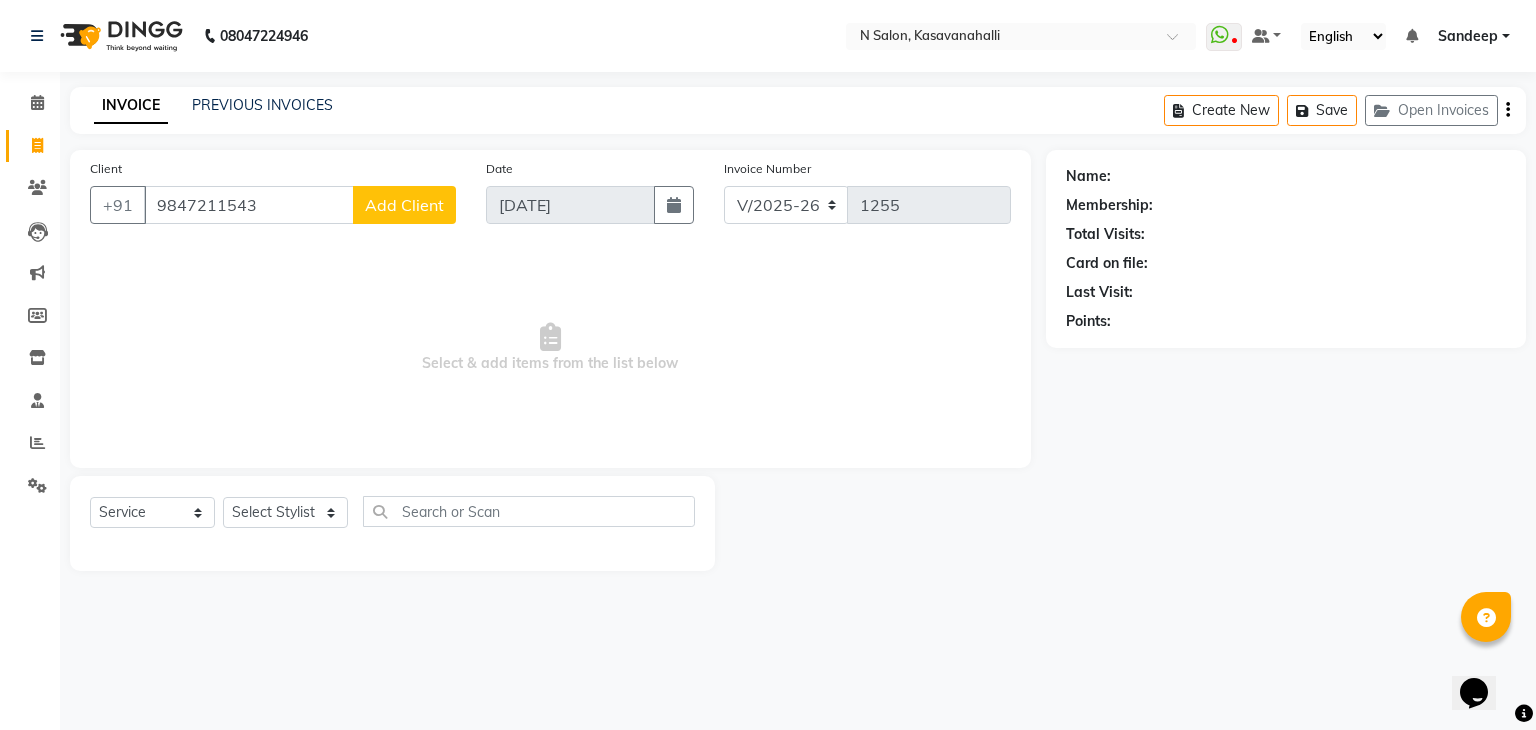 type on "9847211543" 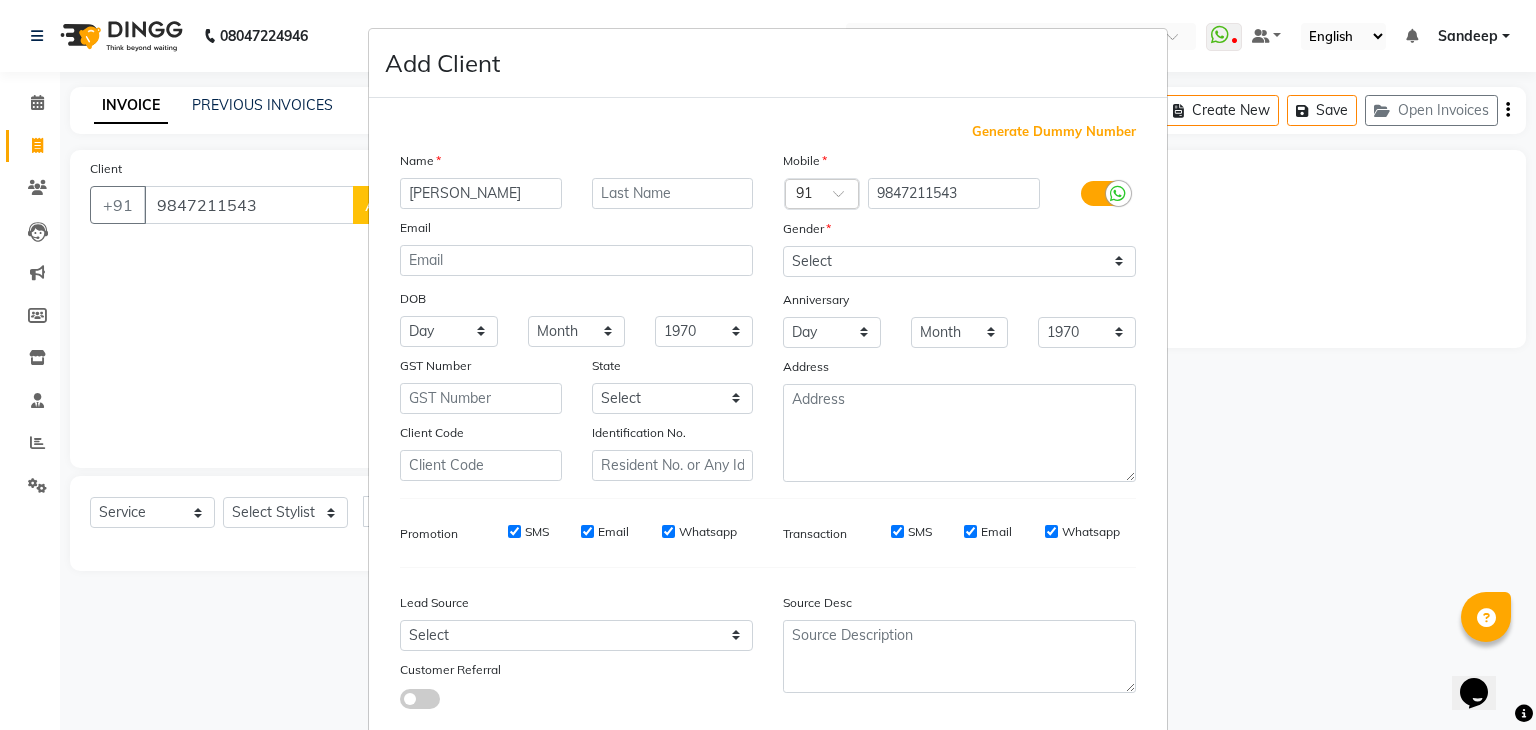 type on "[PERSON_NAME]" 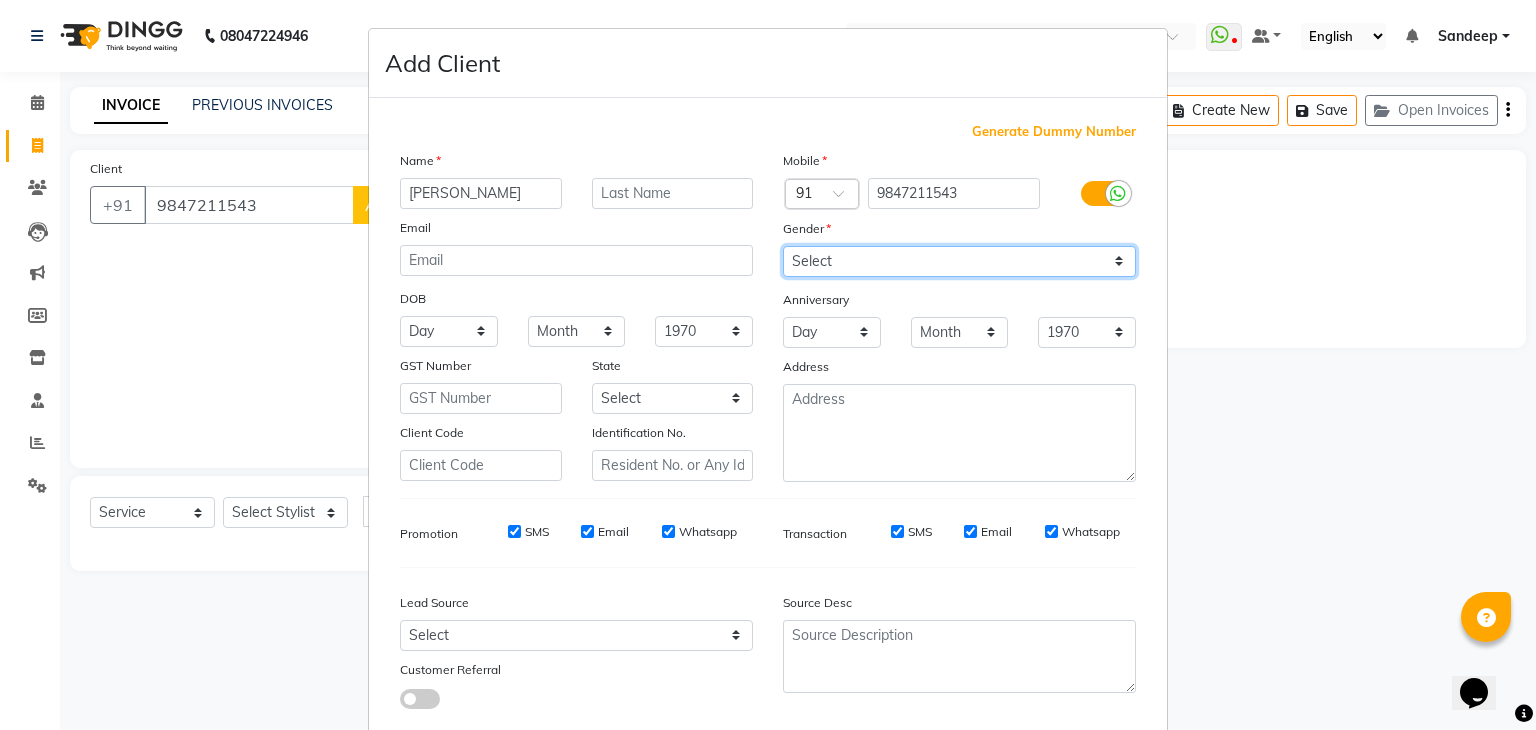 click on "Select Male Female Other Prefer Not To Say" at bounding box center (959, 261) 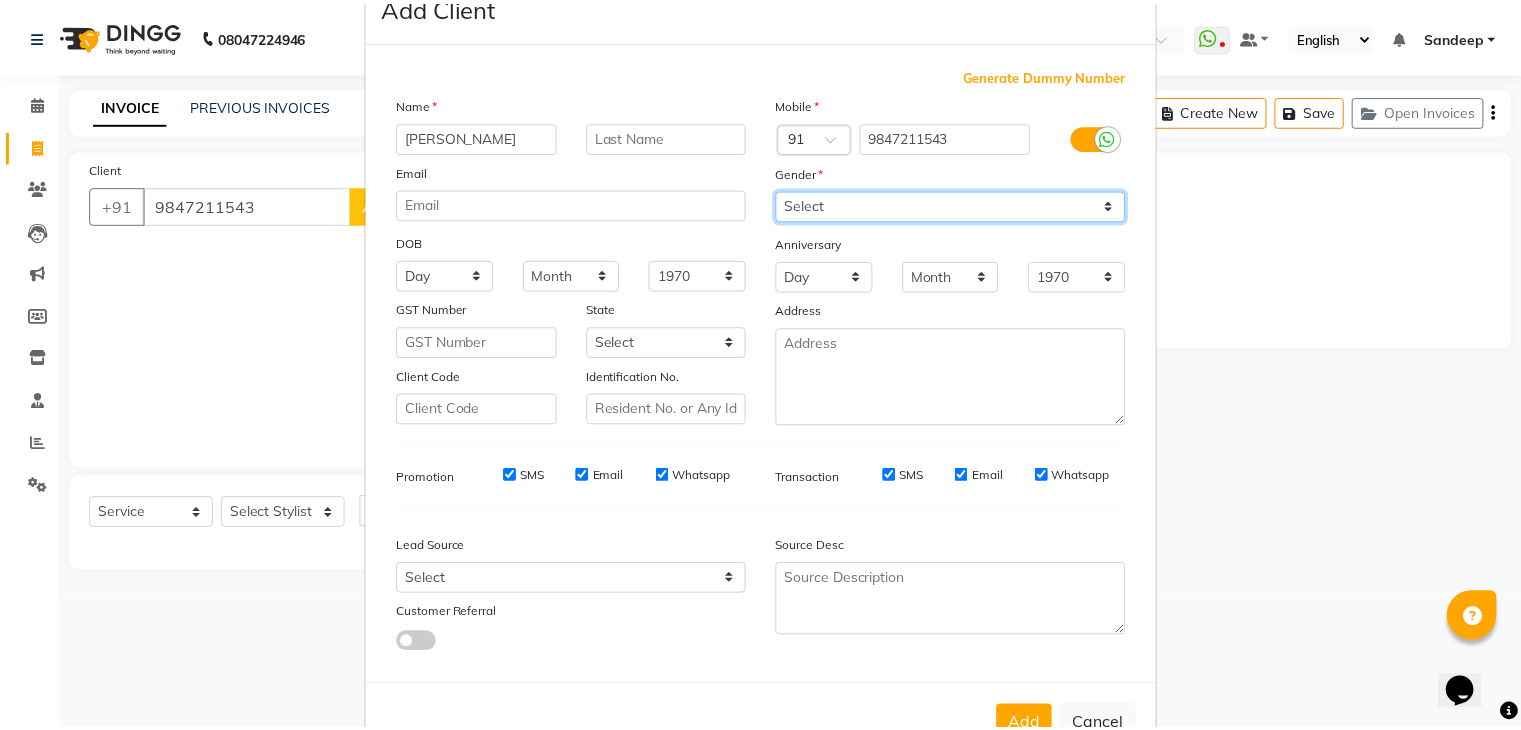 scroll, scrollTop: 127, scrollLeft: 0, axis: vertical 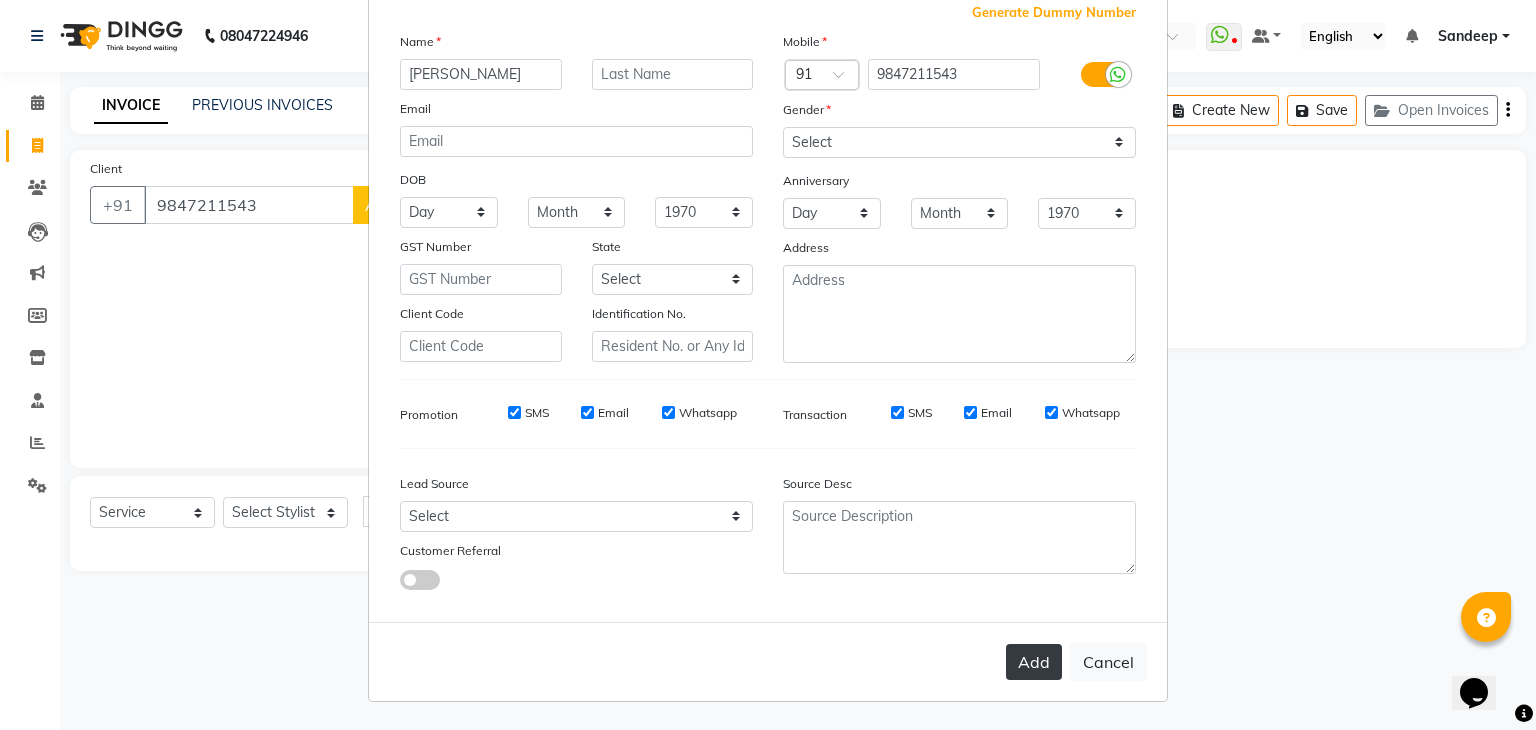 click on "Add" at bounding box center [1034, 662] 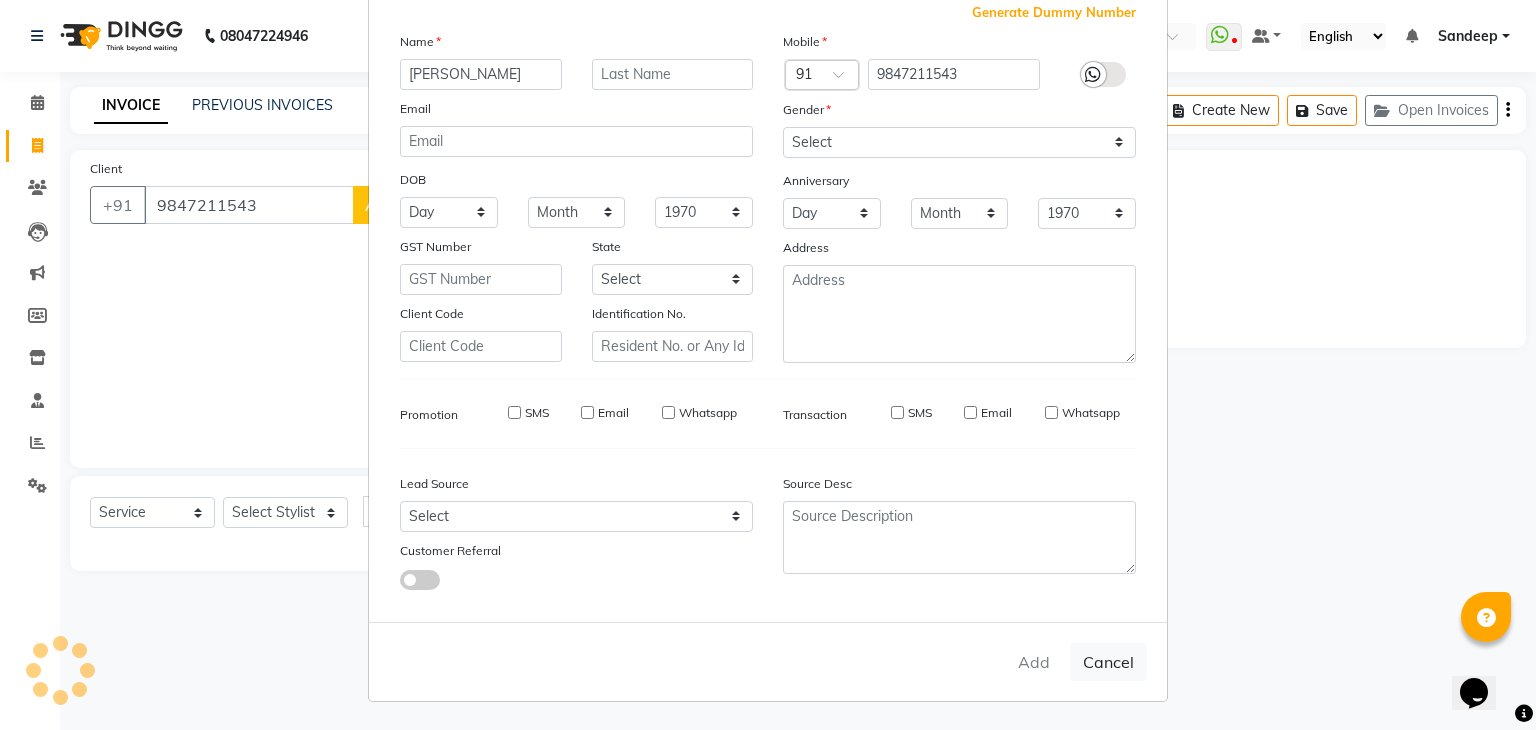 type 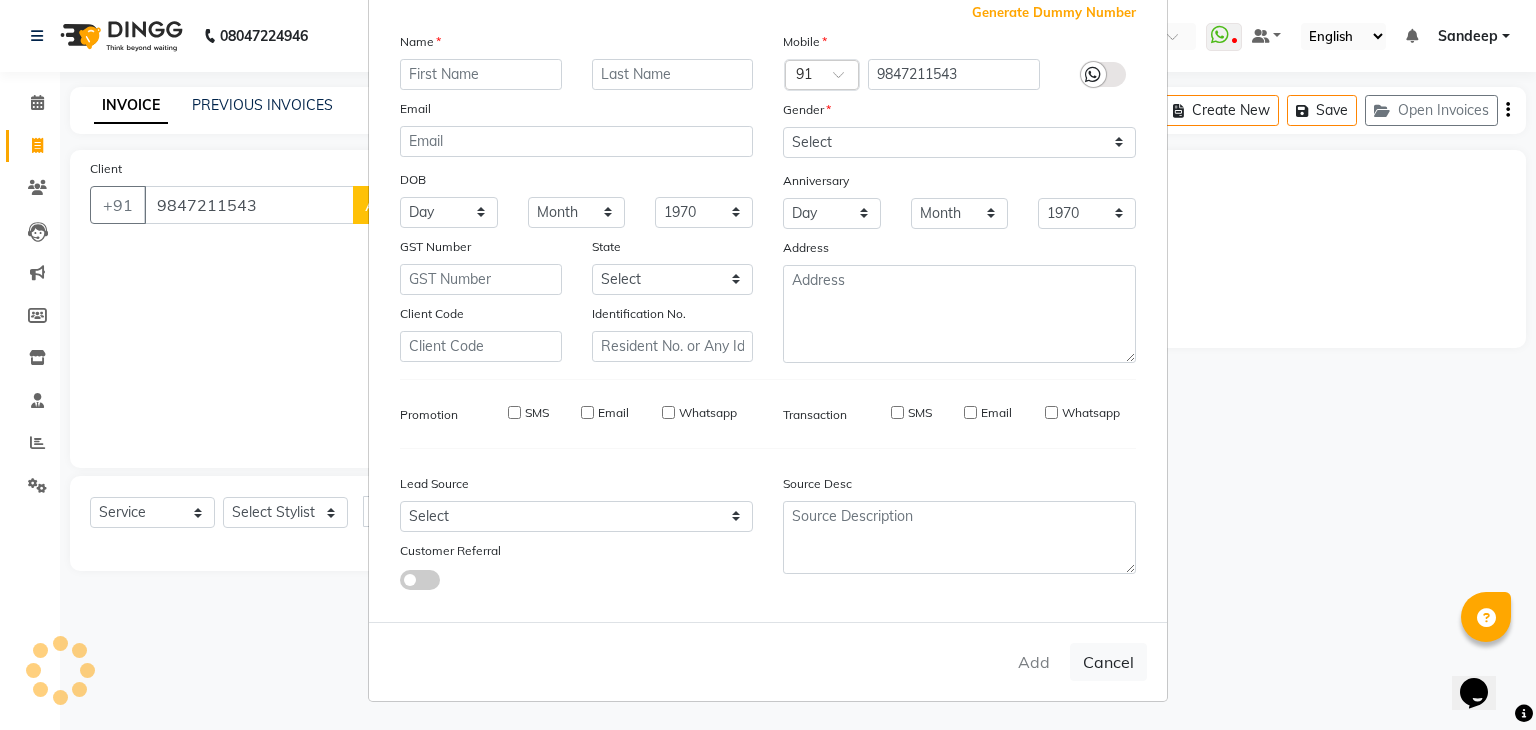 select 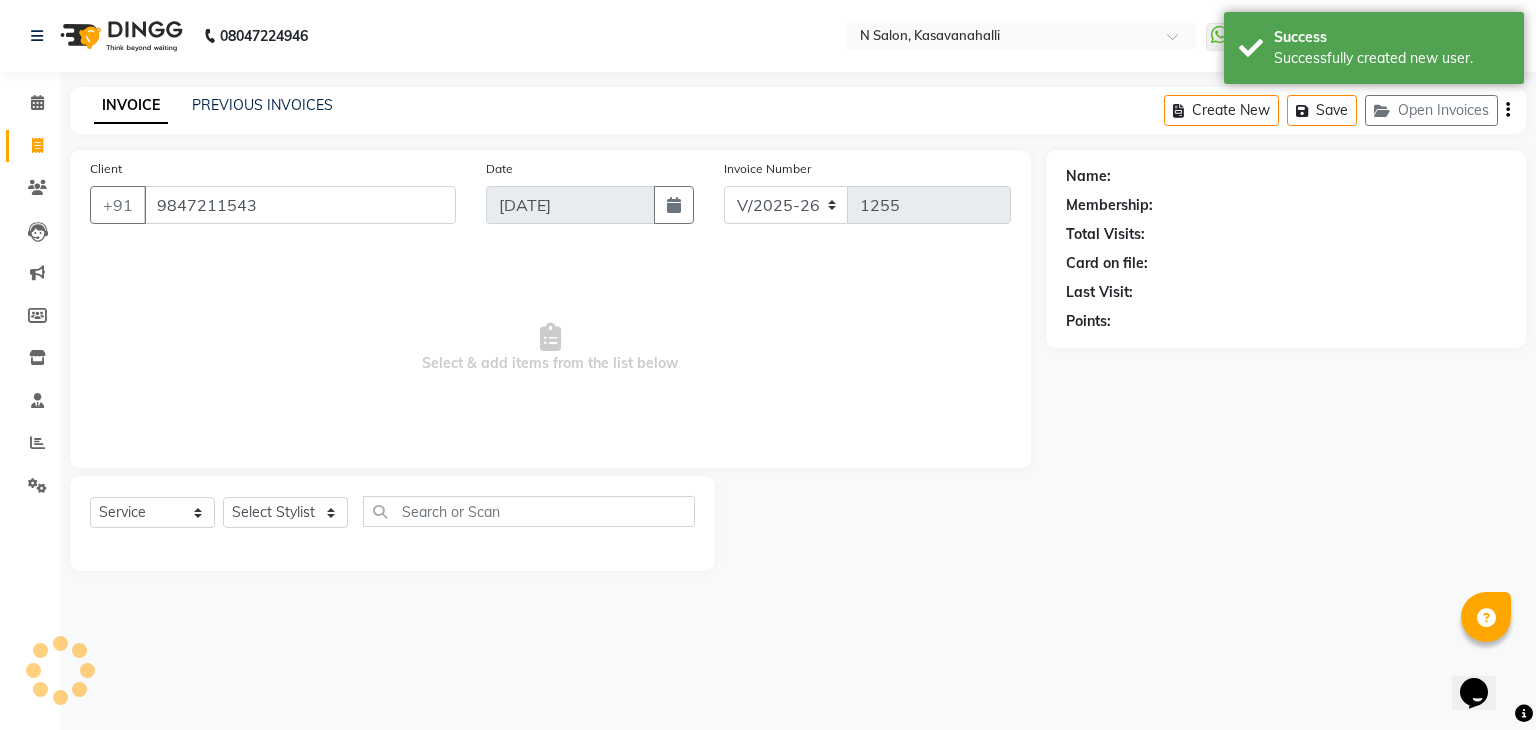select on "1: Object" 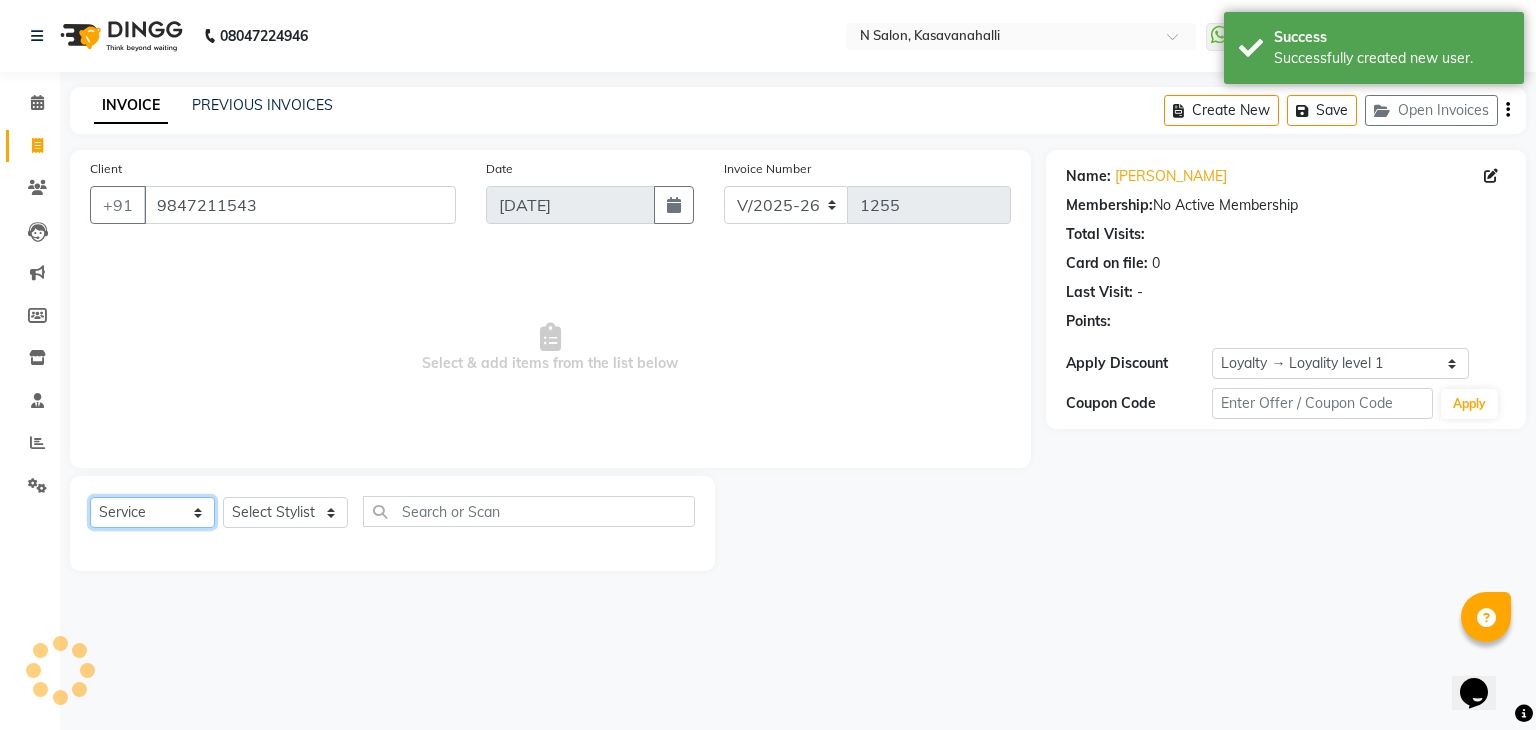 click on "Select  Service  Product  Membership  Package Voucher Prepaid Gift Card" 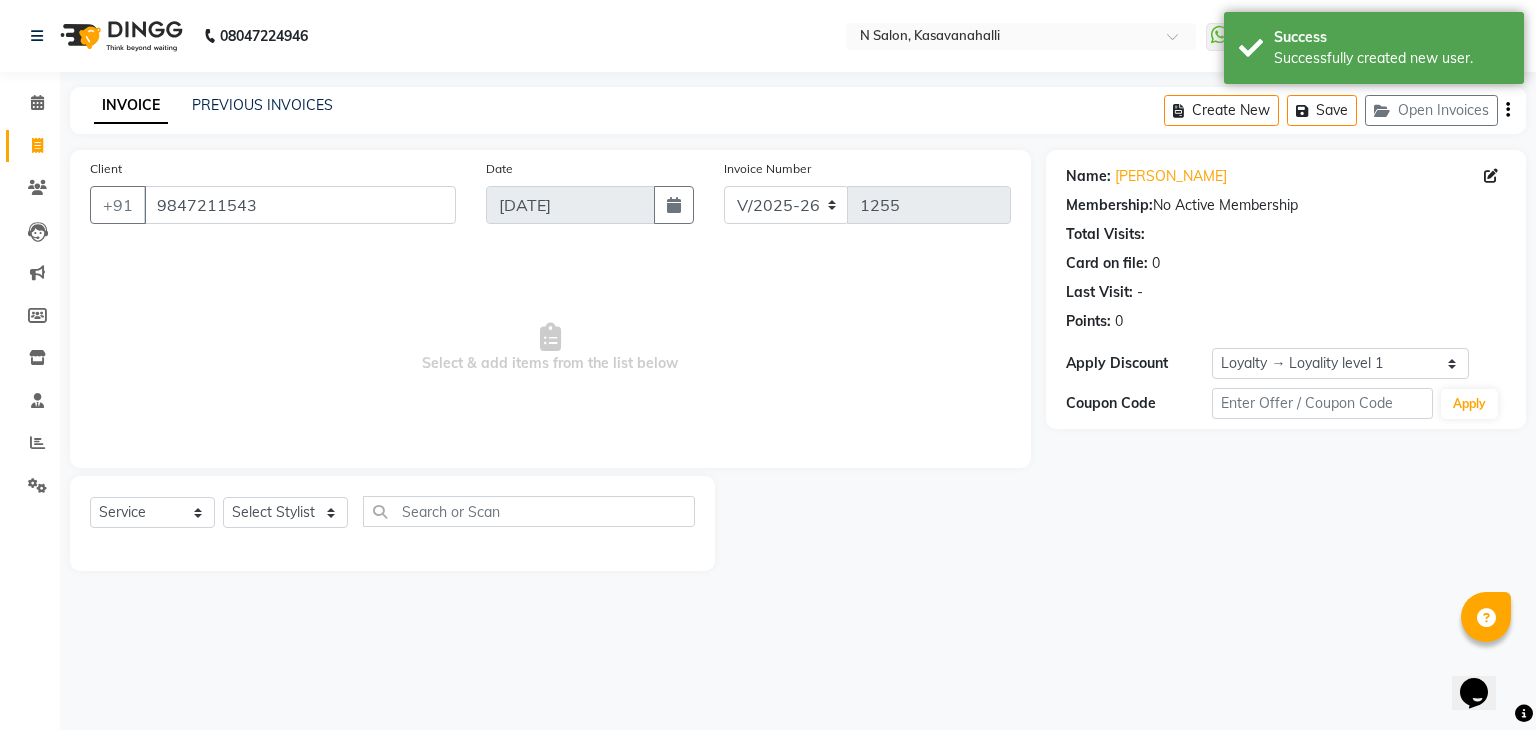 click on "Select & add items from the list below" at bounding box center [550, 348] 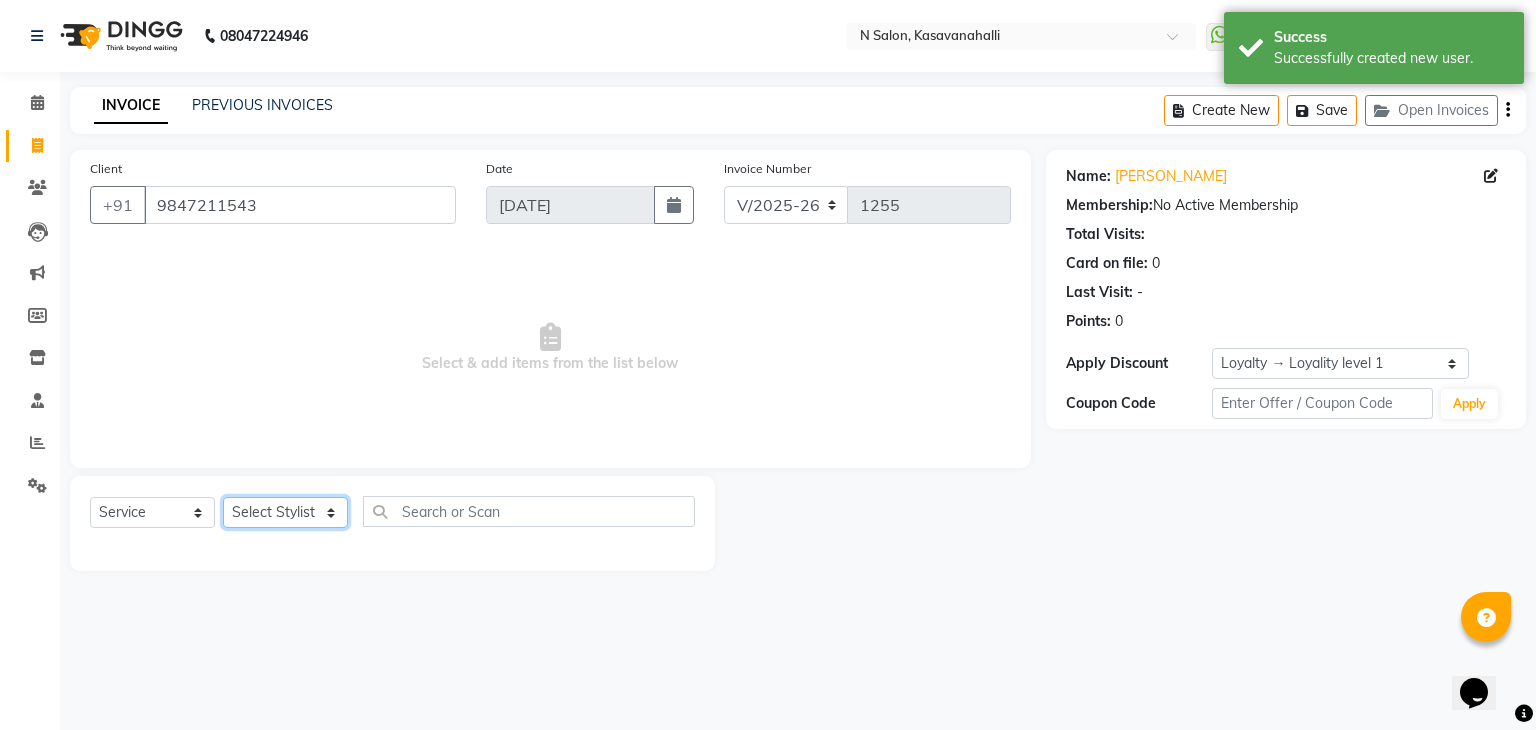 click on "Select Stylist [PERSON_NAME]  Manju Owner [PERSON_NAME]" 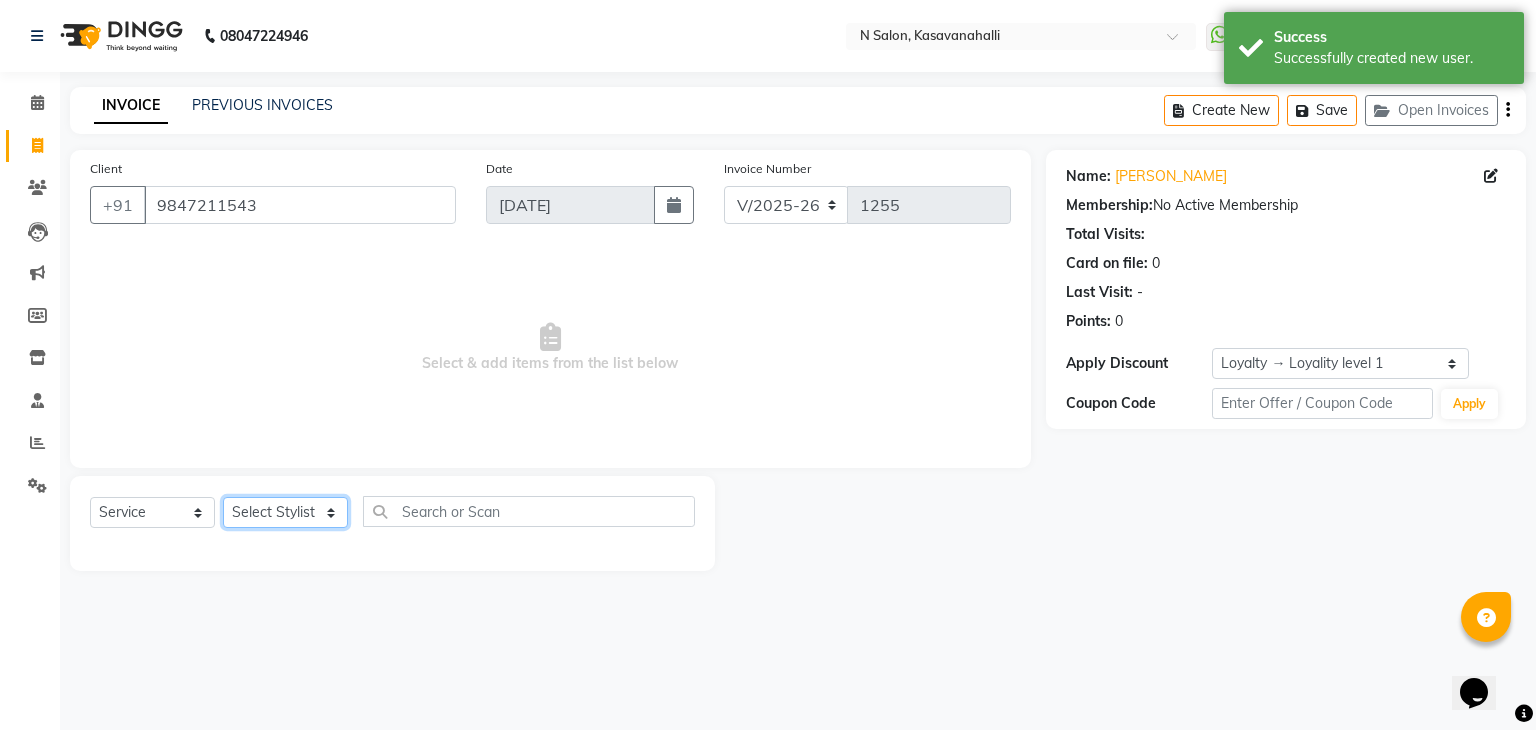 select on "59865" 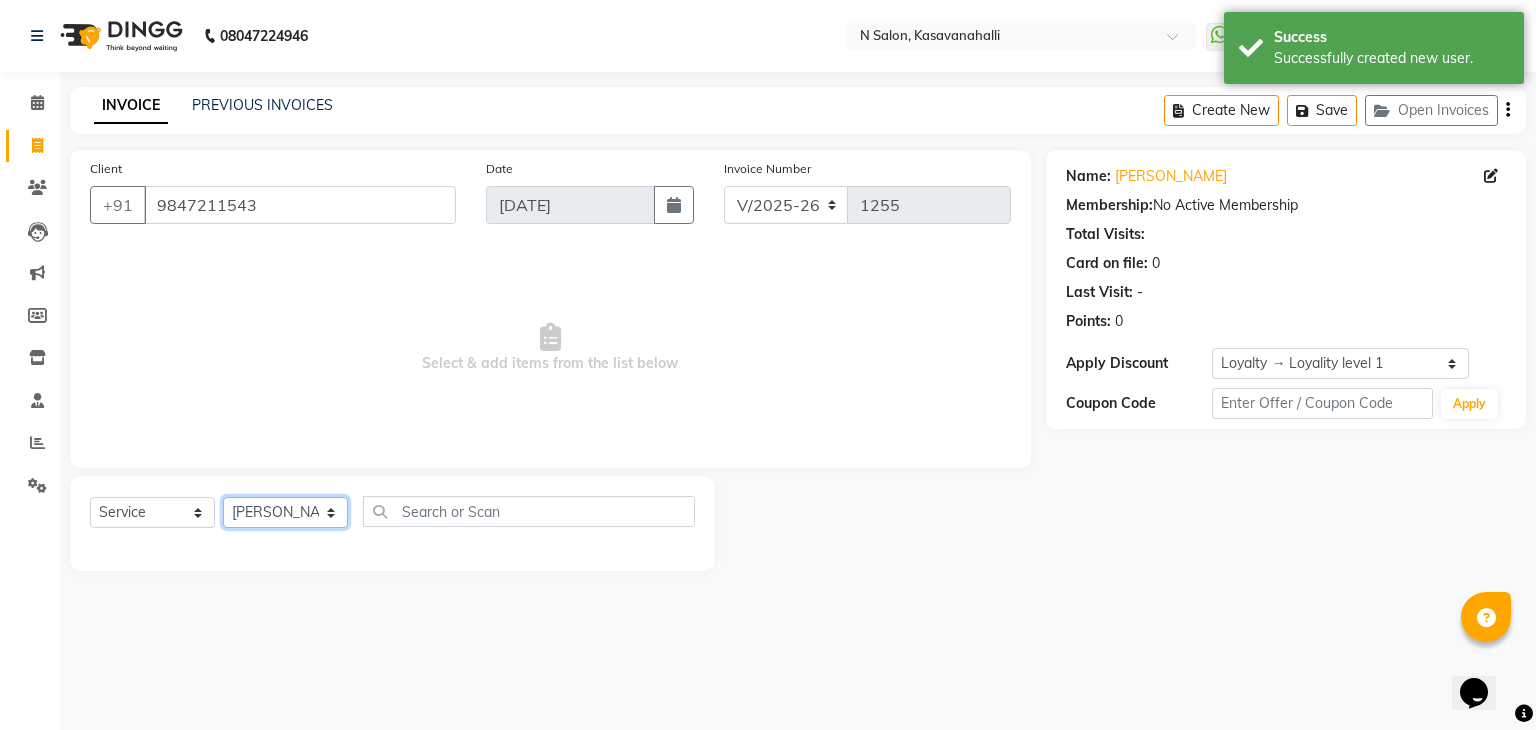 click on "Select Stylist [PERSON_NAME]  Manju Owner [PERSON_NAME]" 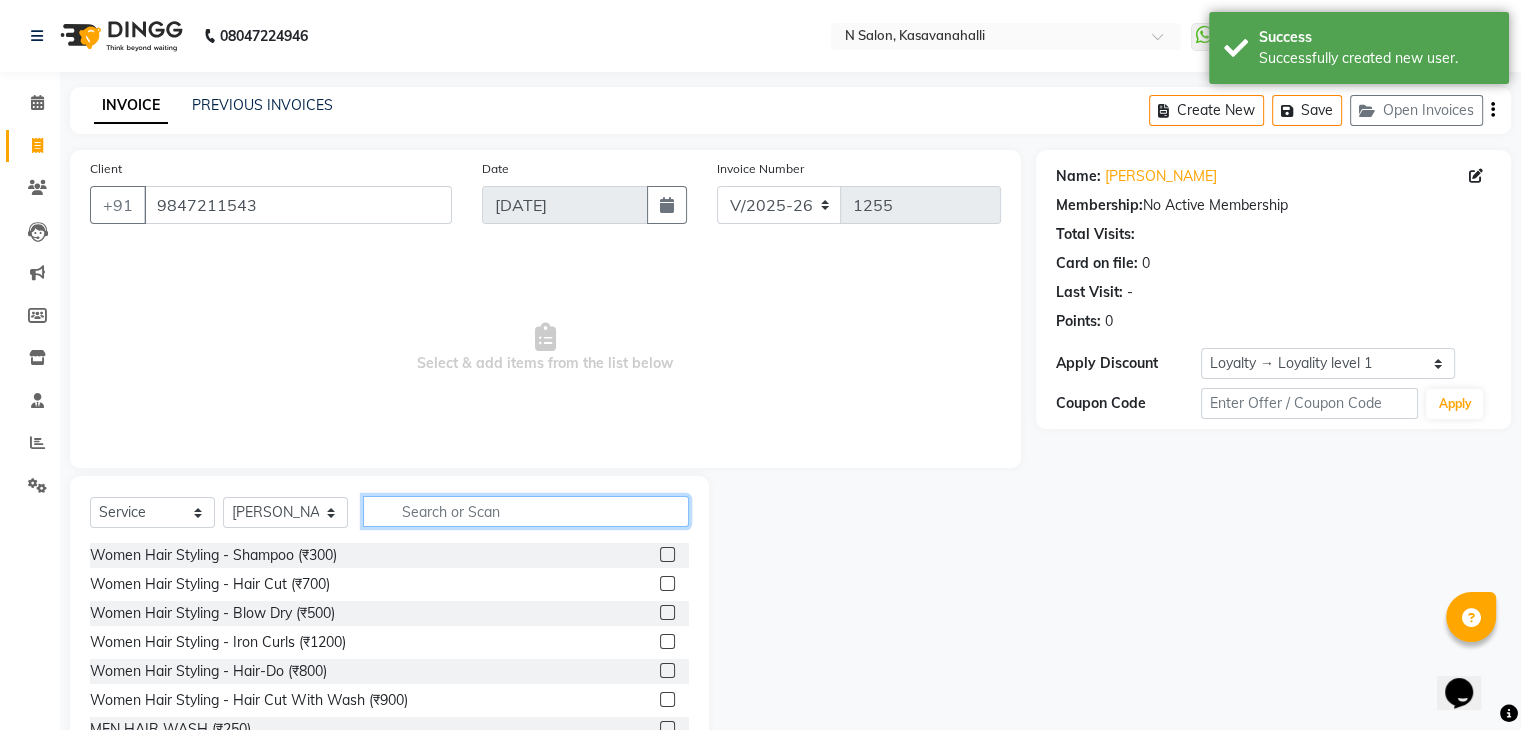 click 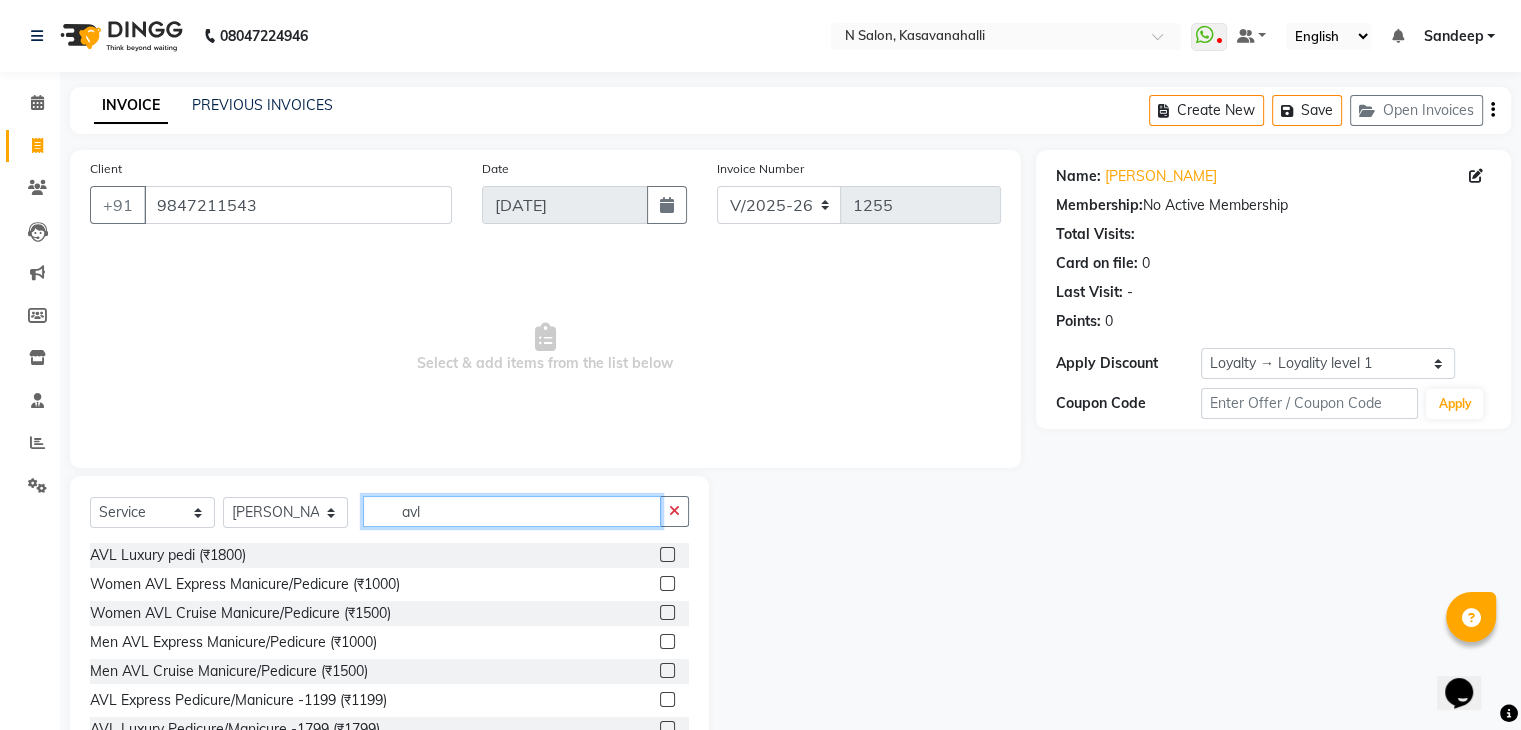 scroll, scrollTop: 3, scrollLeft: 0, axis: vertical 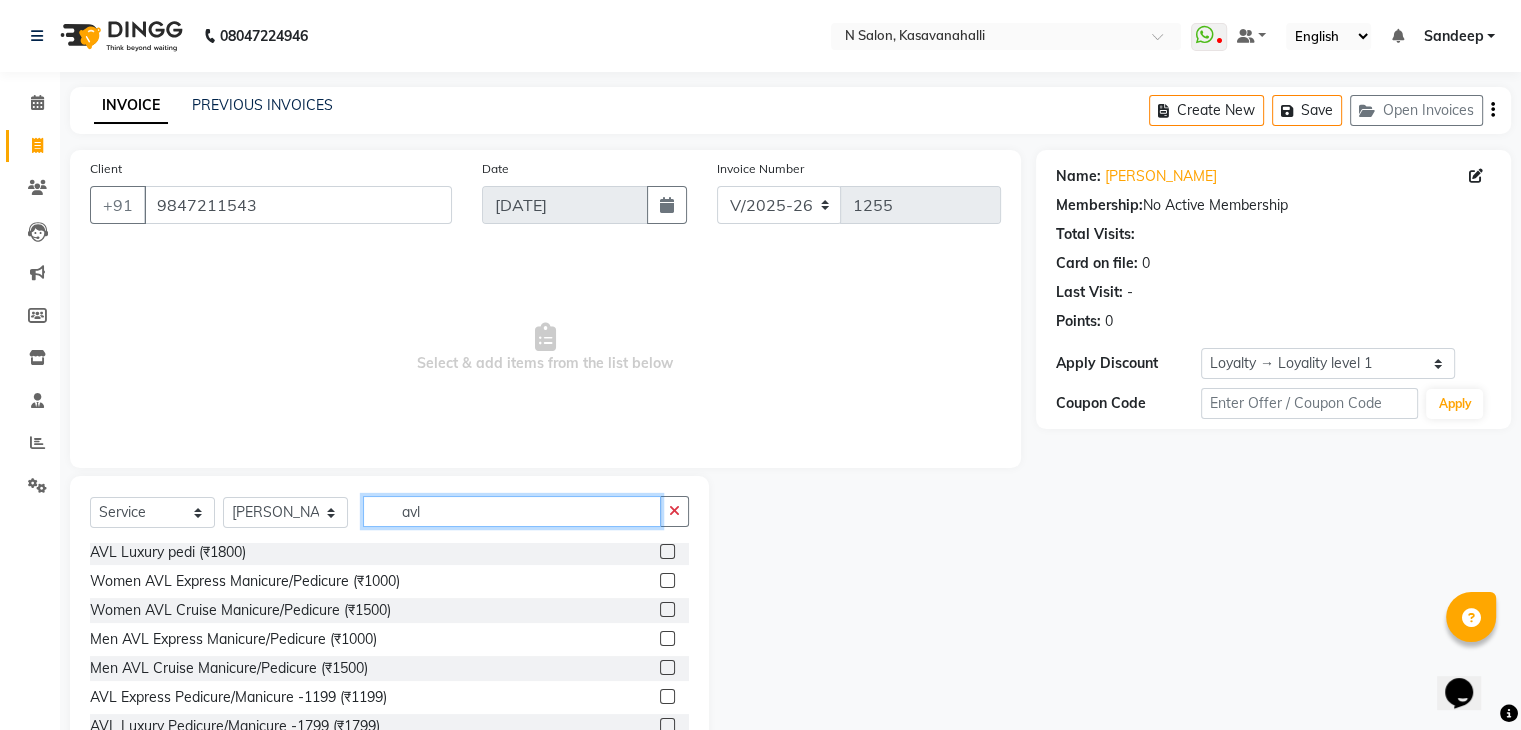 type on "avl" 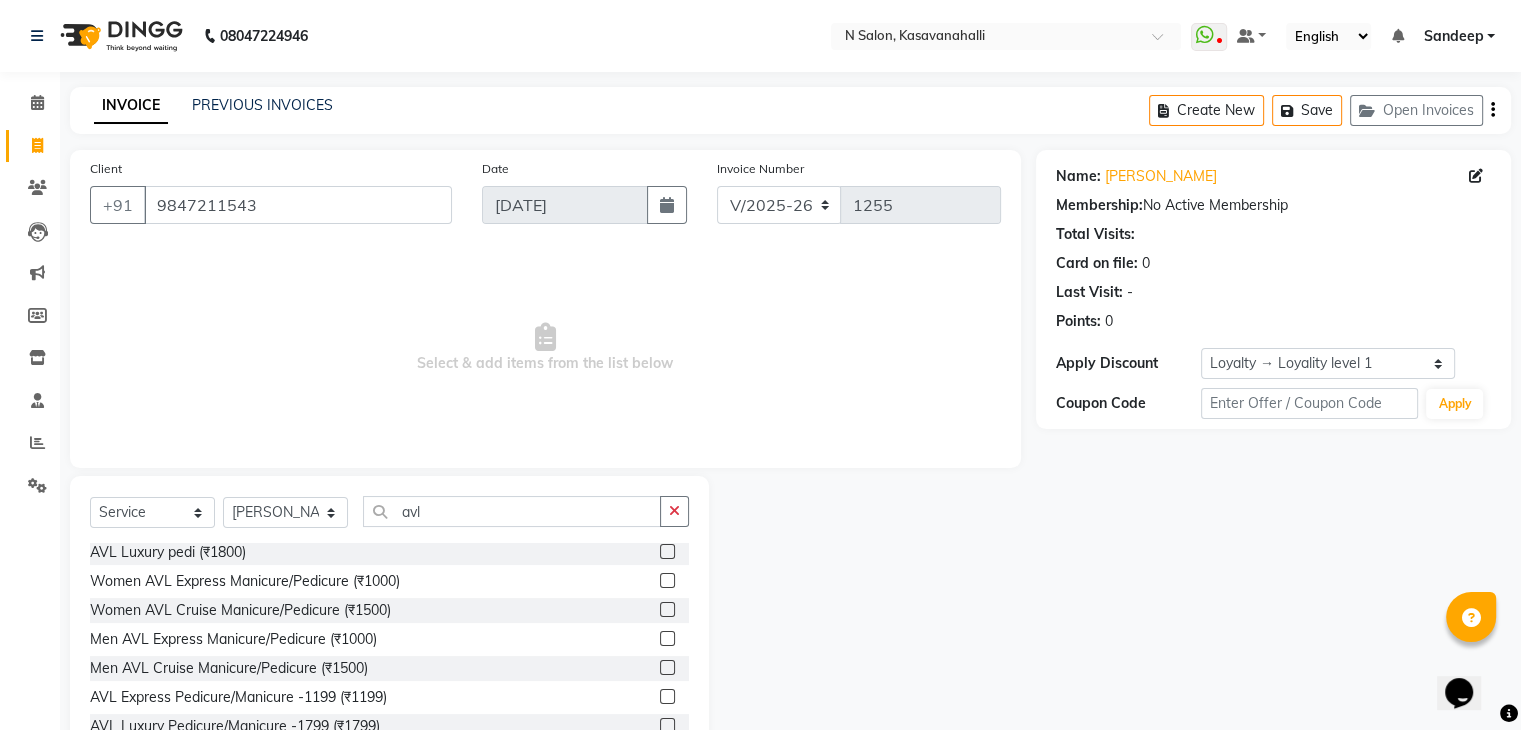 click 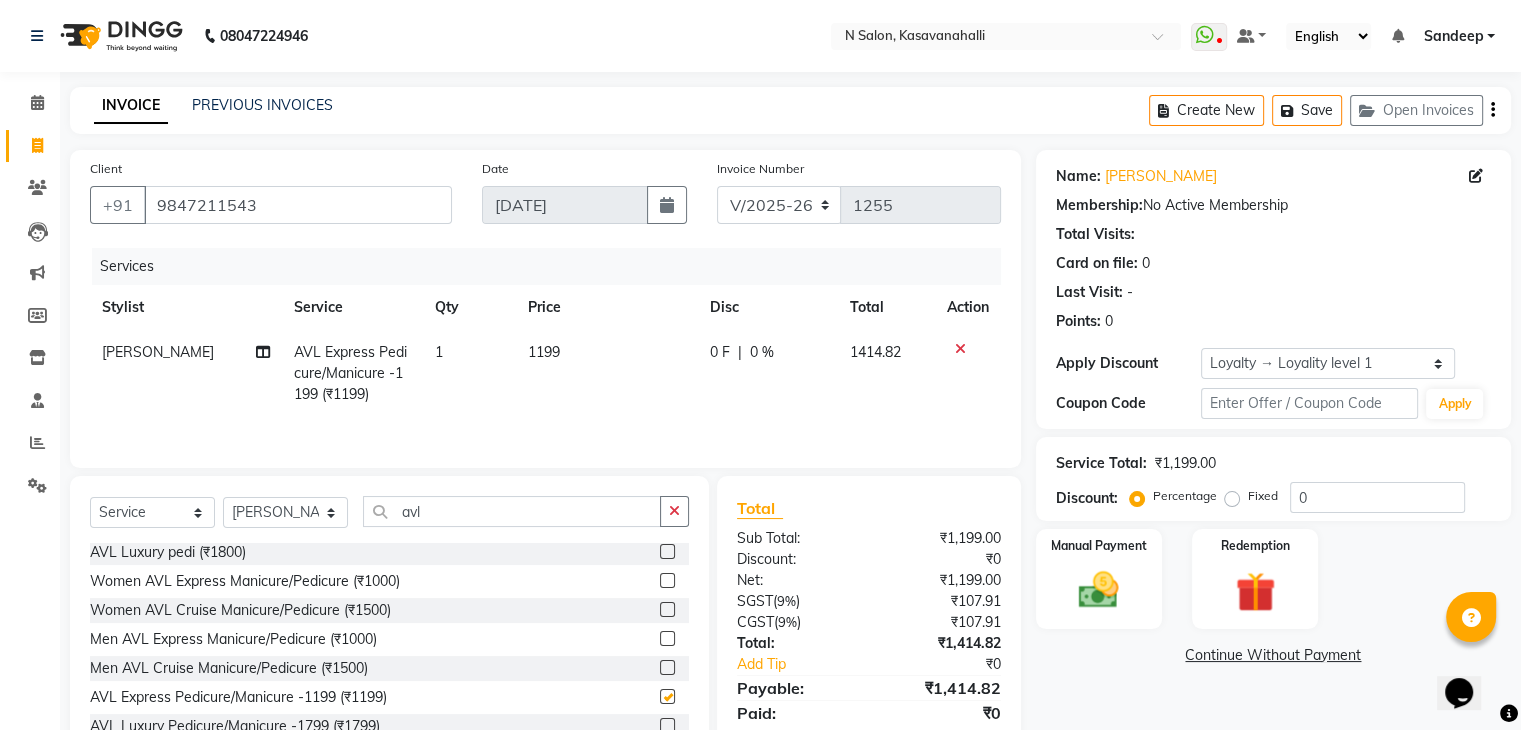 checkbox on "false" 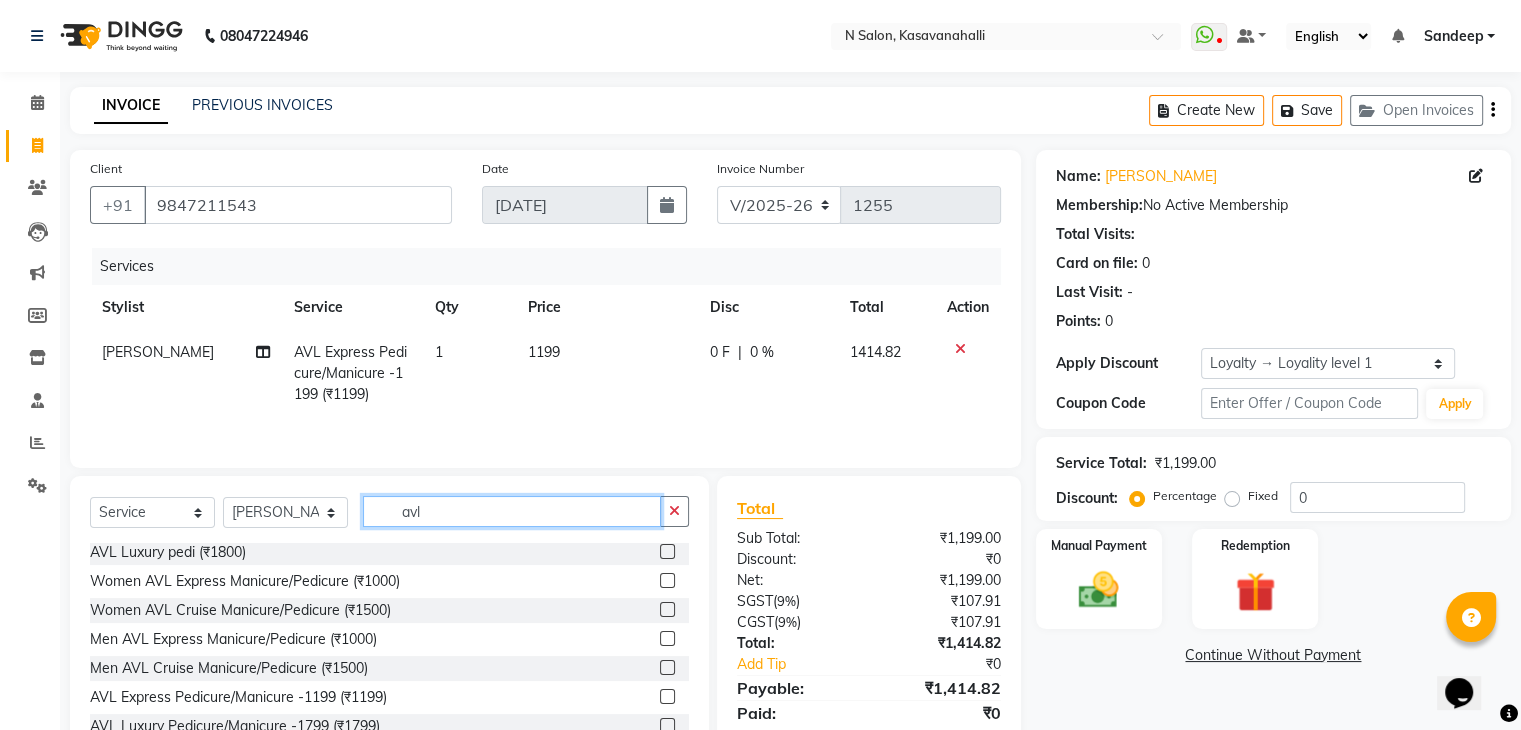 click on "avl" 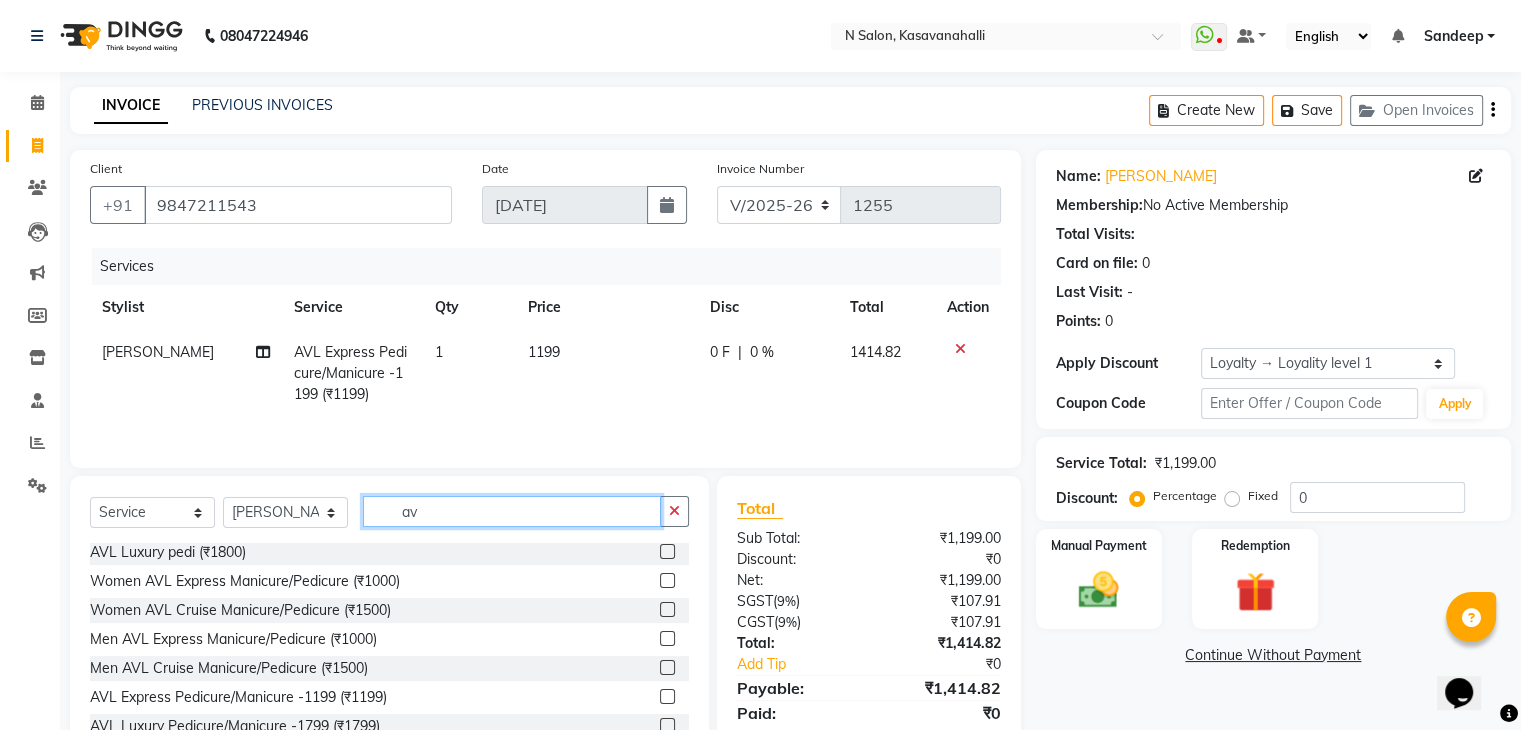 type on "a" 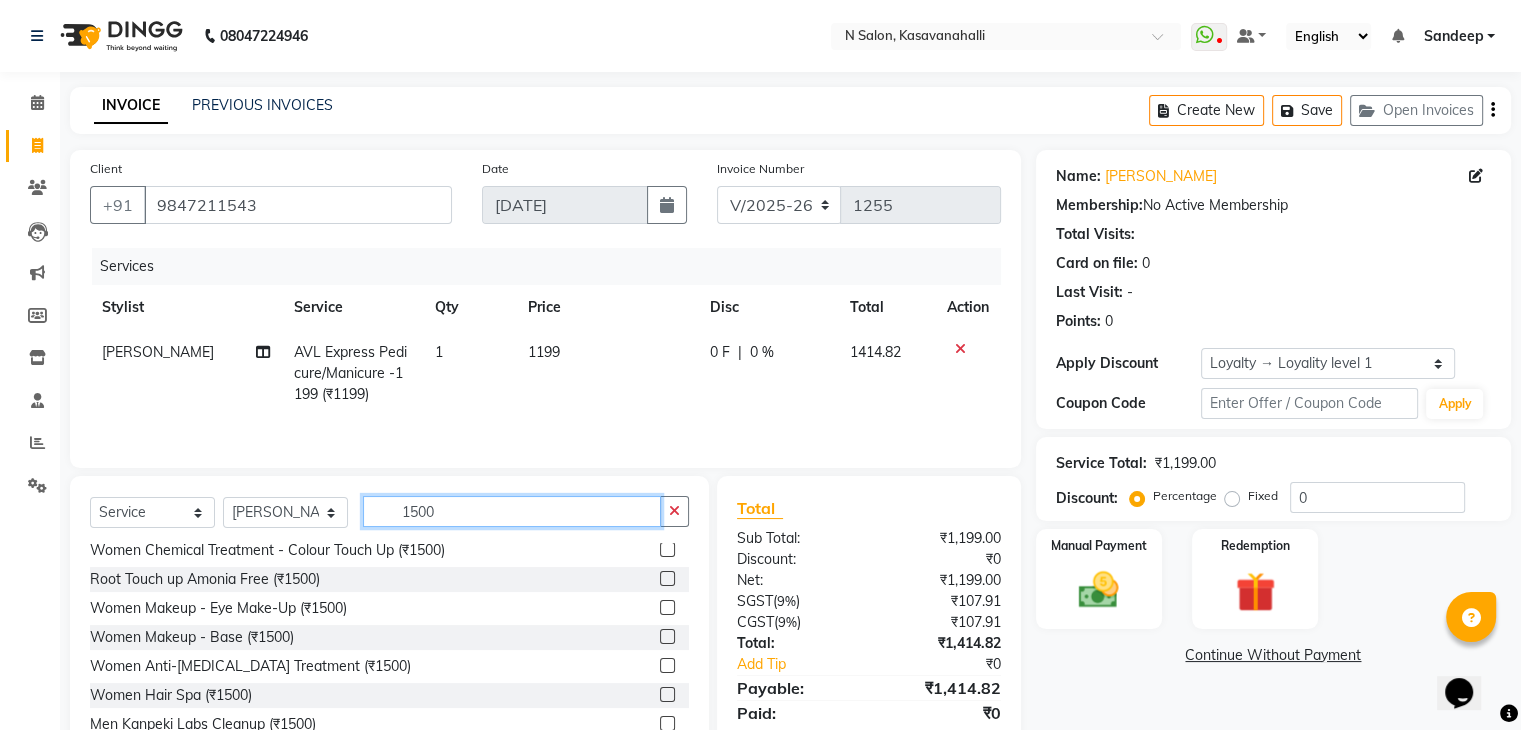 scroll, scrollTop: 48, scrollLeft: 0, axis: vertical 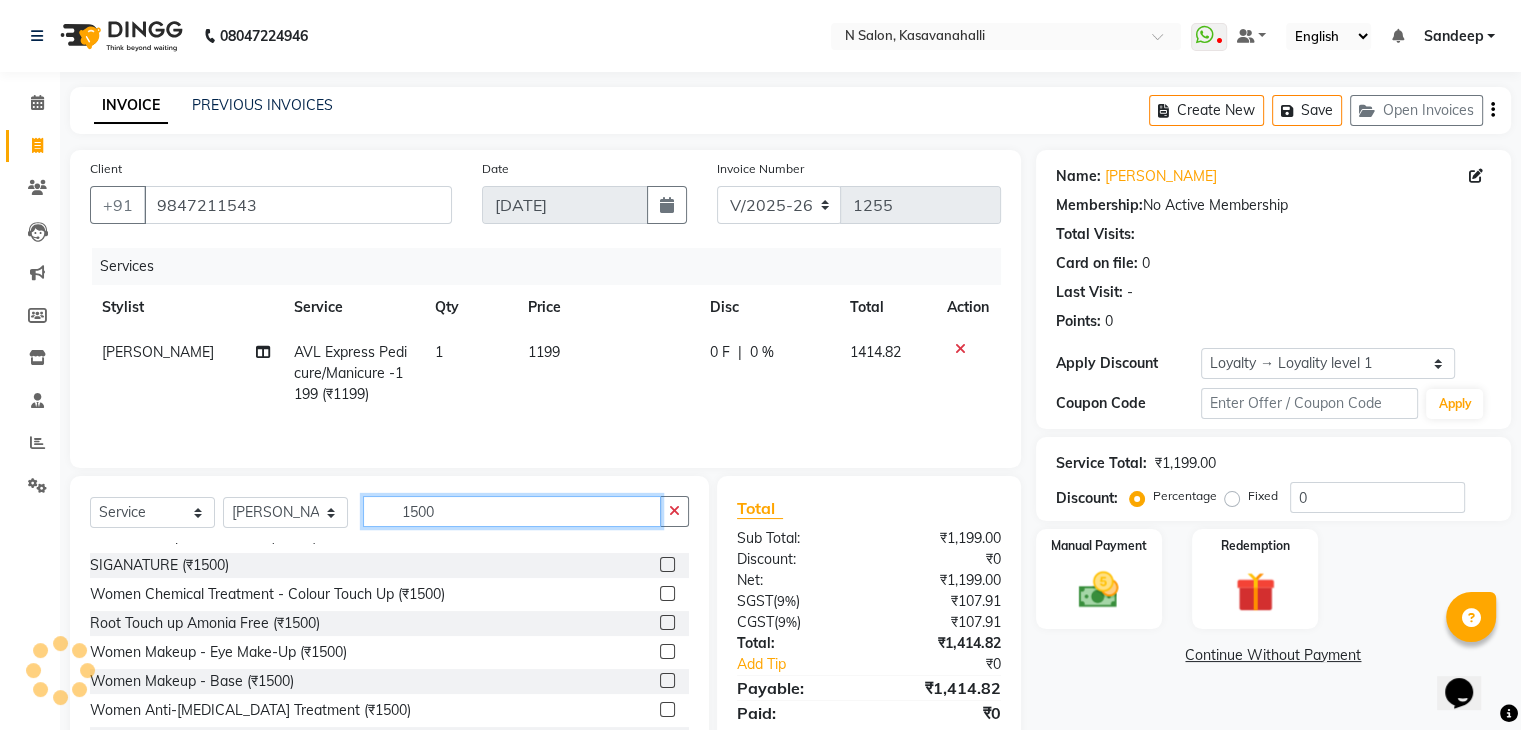 type on "1500" 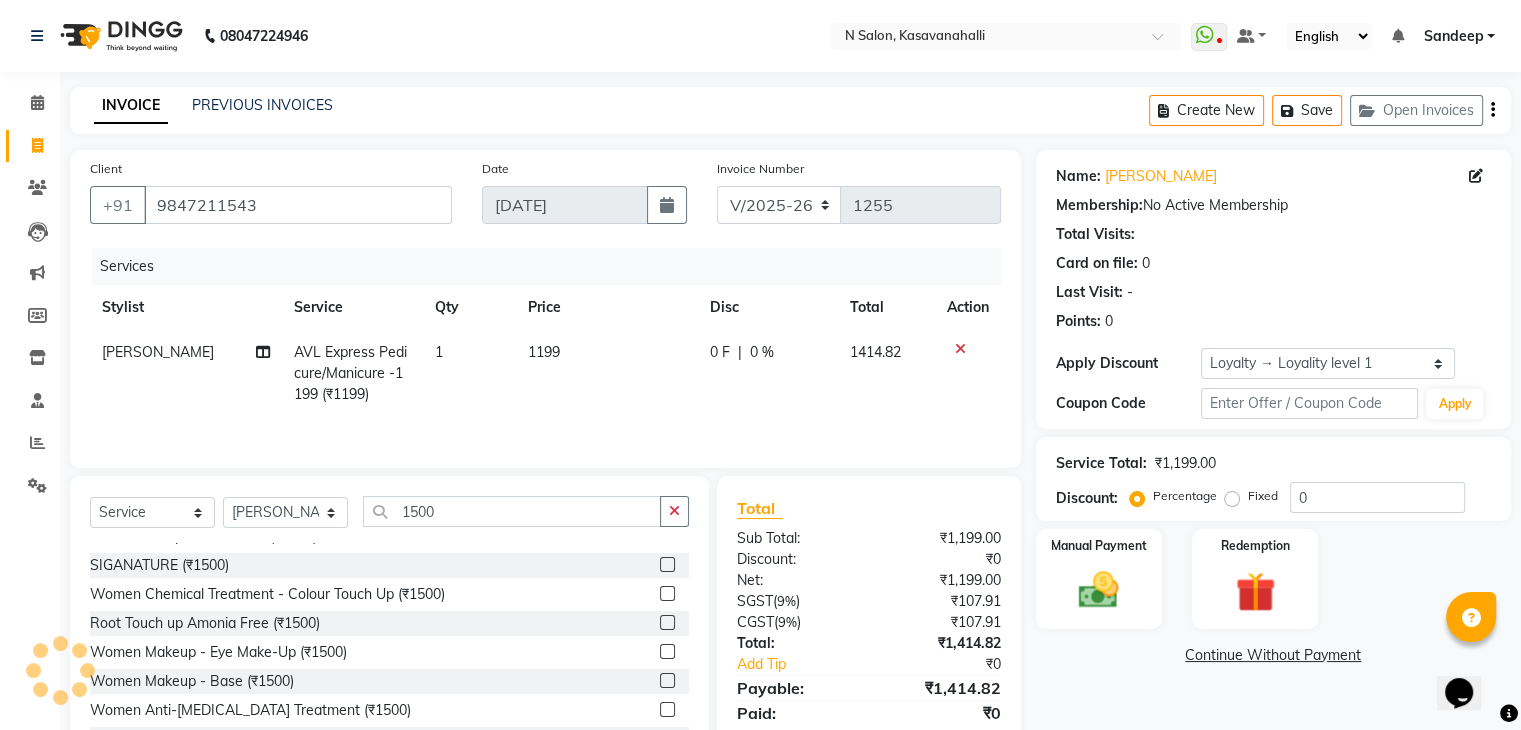 click 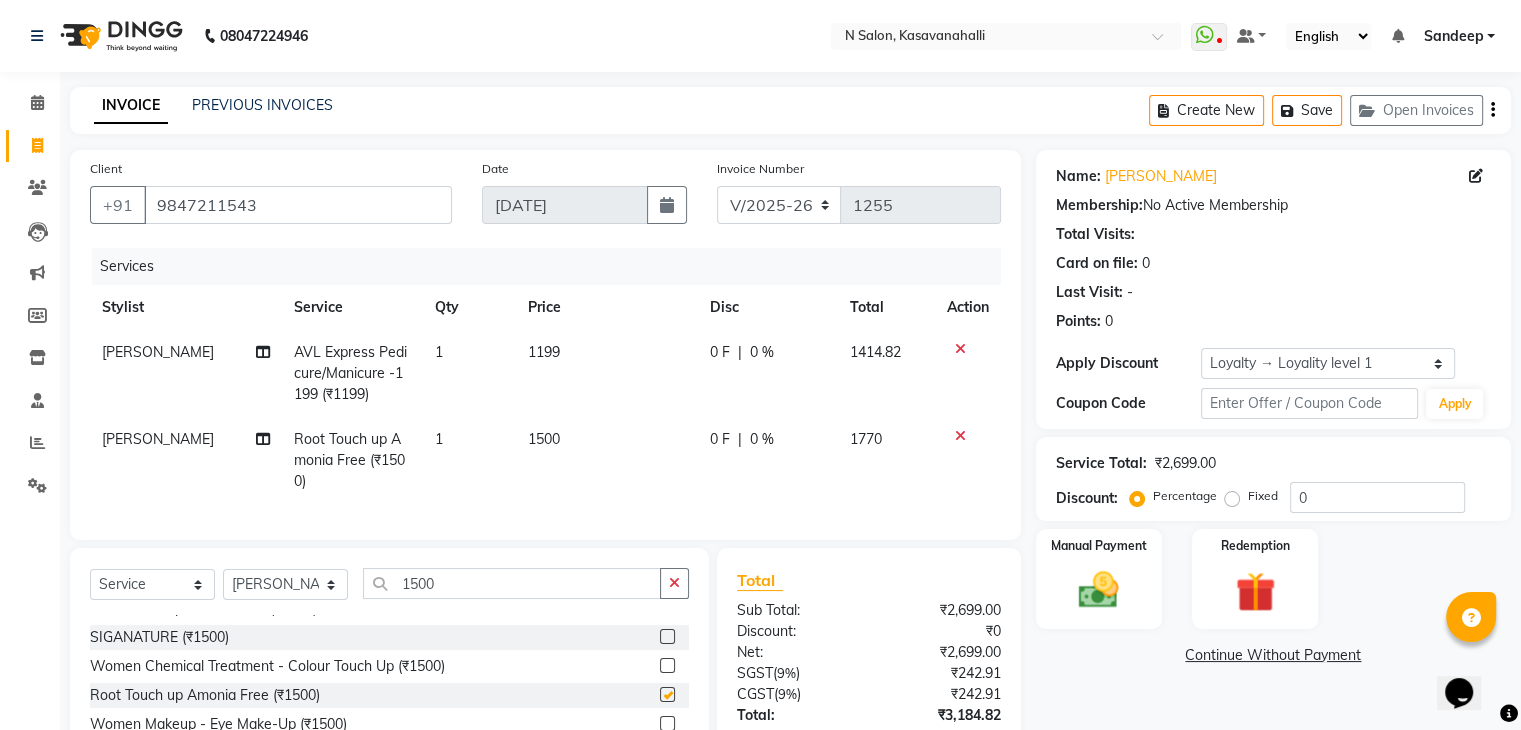 checkbox on "false" 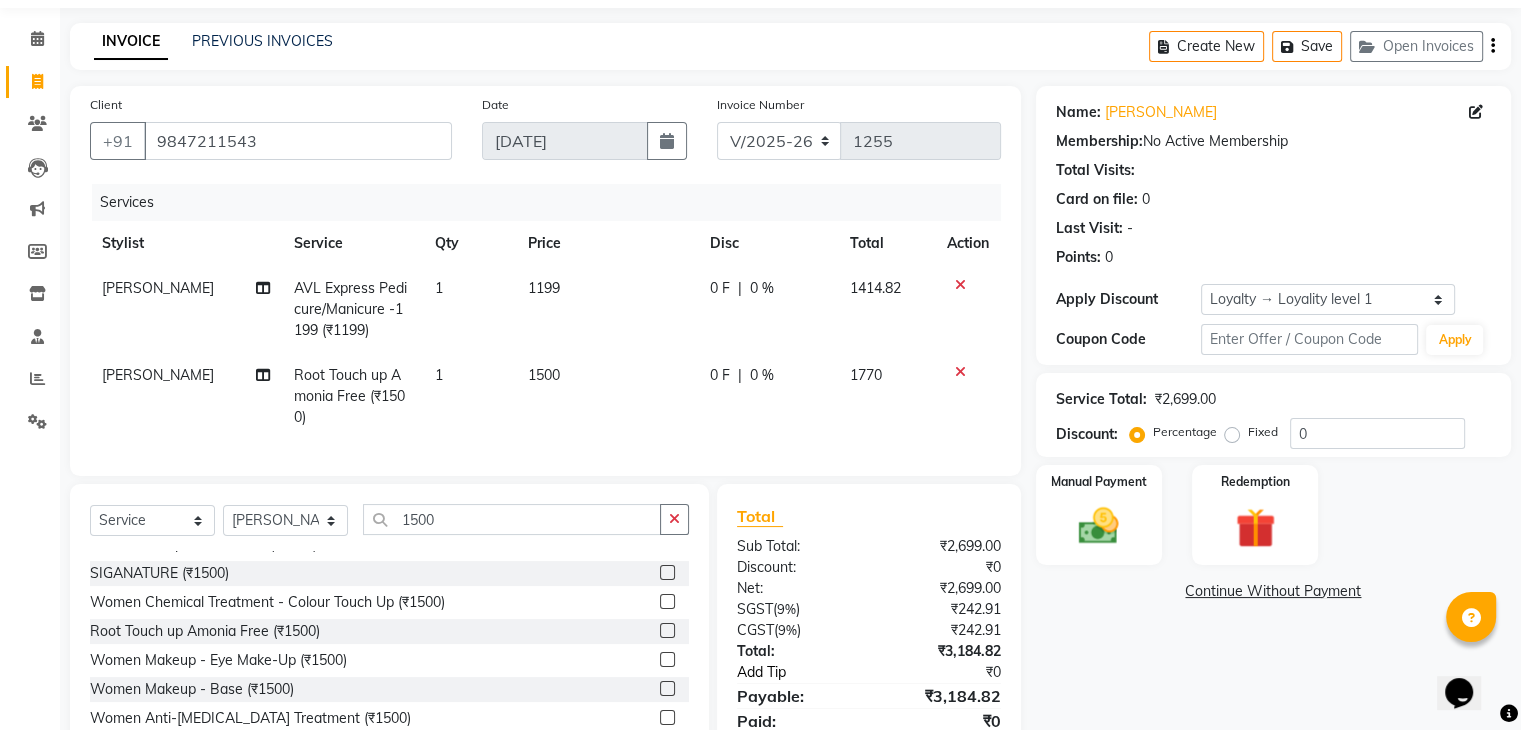 scroll, scrollTop: 159, scrollLeft: 0, axis: vertical 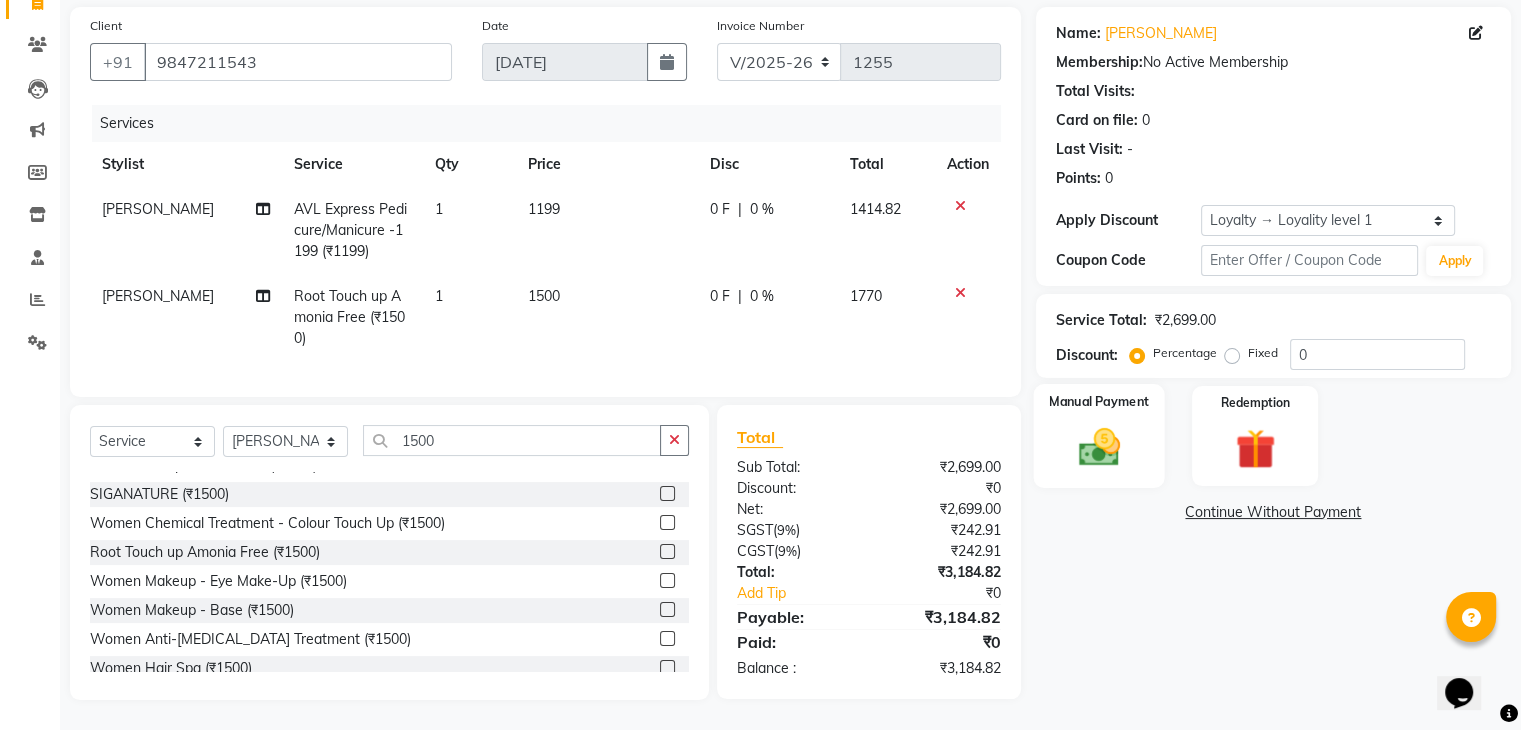 click 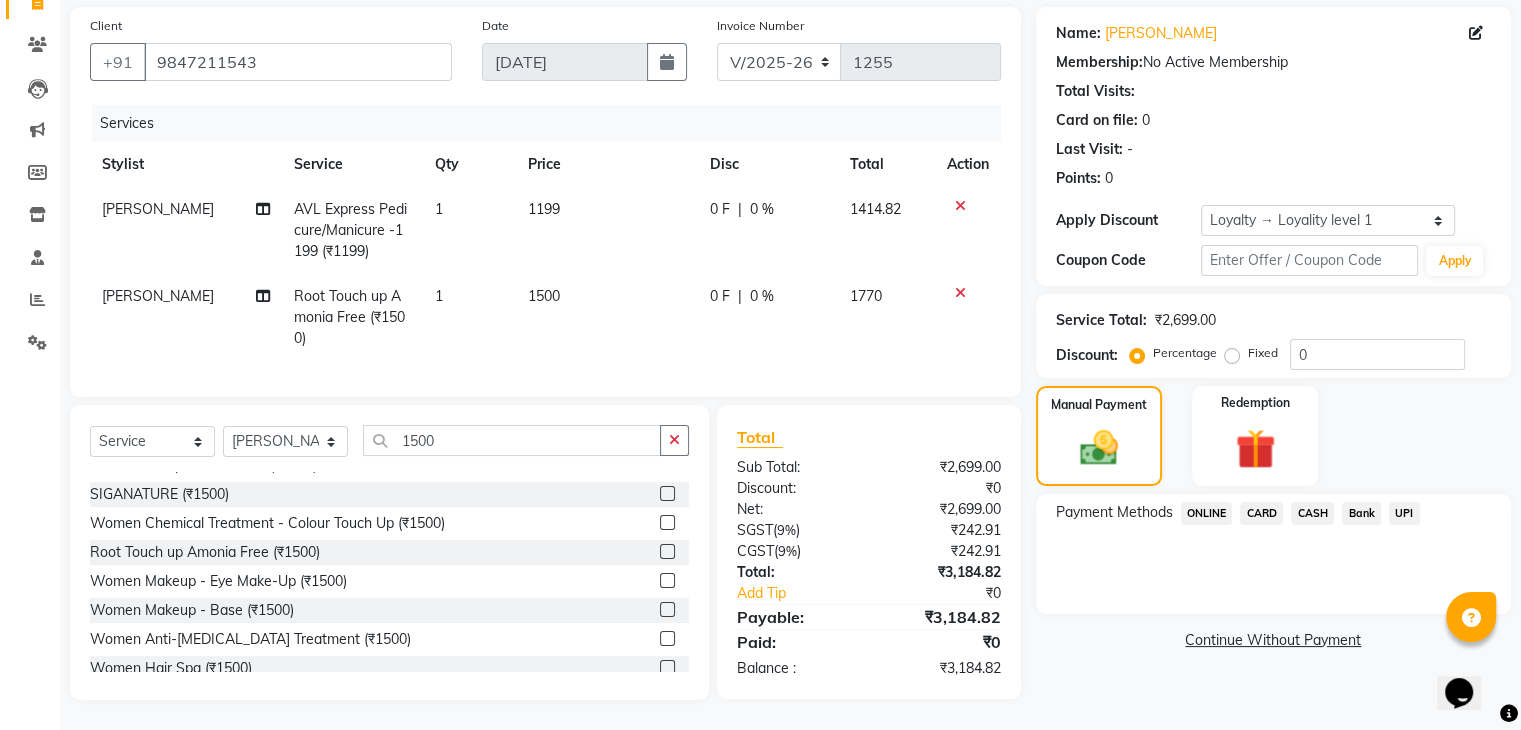 click on "[PERSON_NAME]" 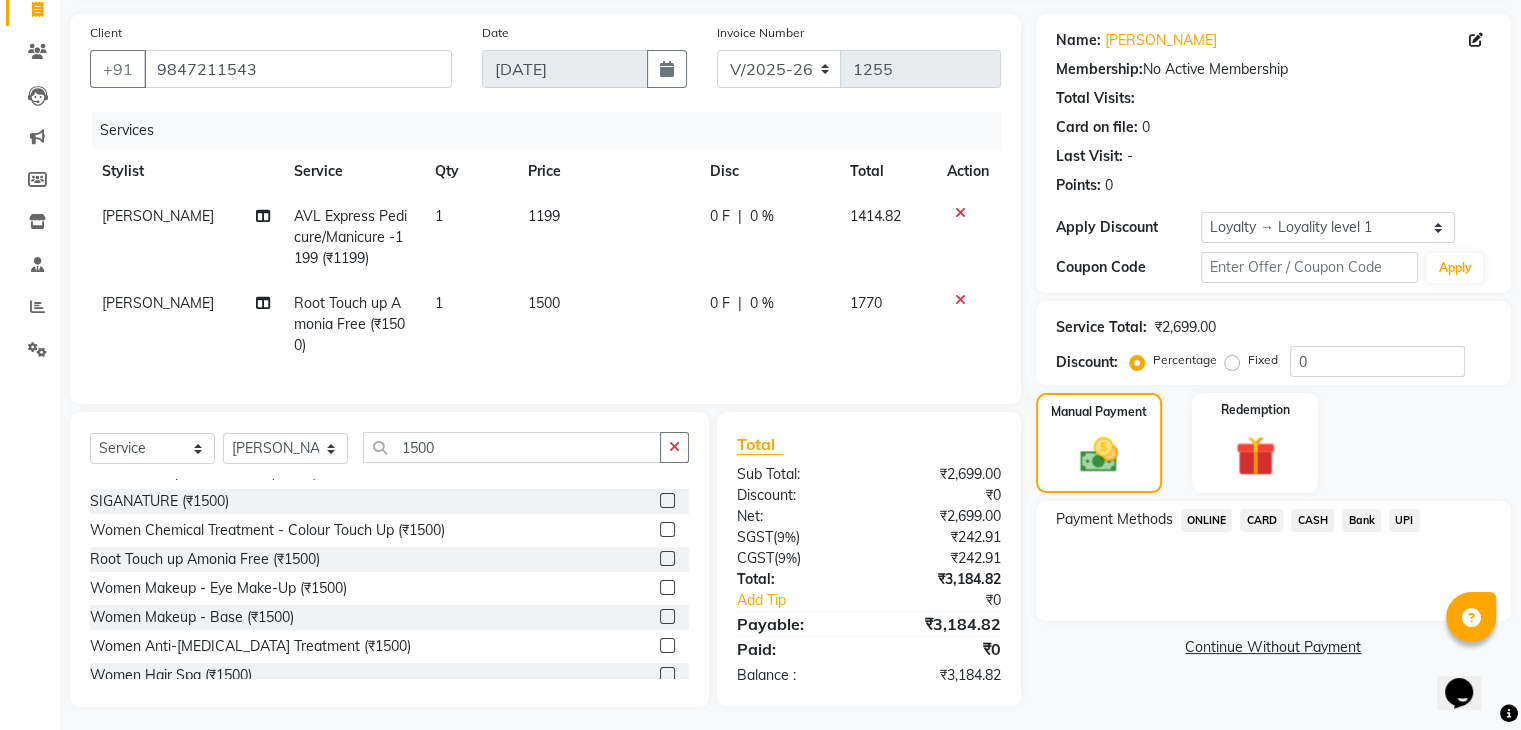 select on "59865" 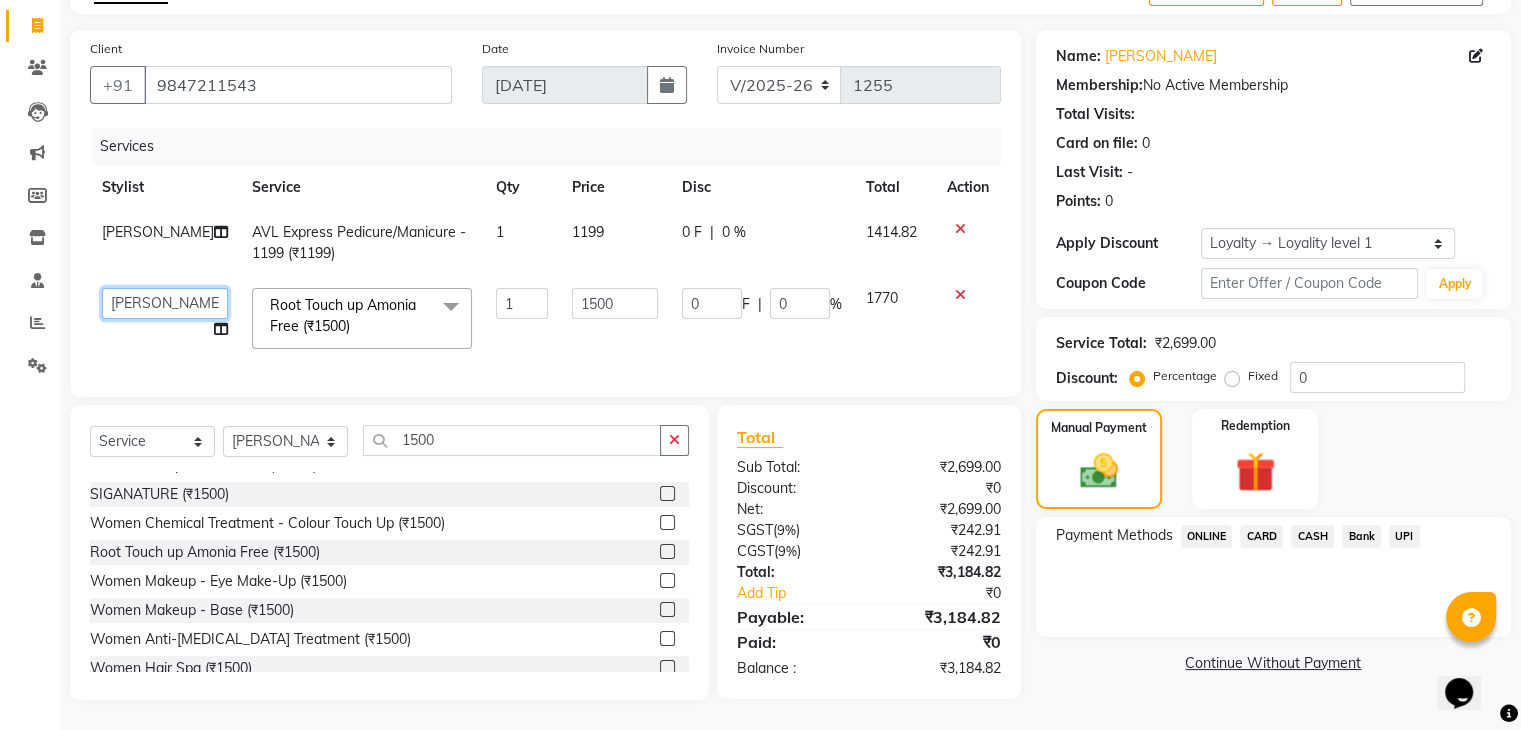 click on "[PERSON_NAME]   Owner   [PERSON_NAME]" 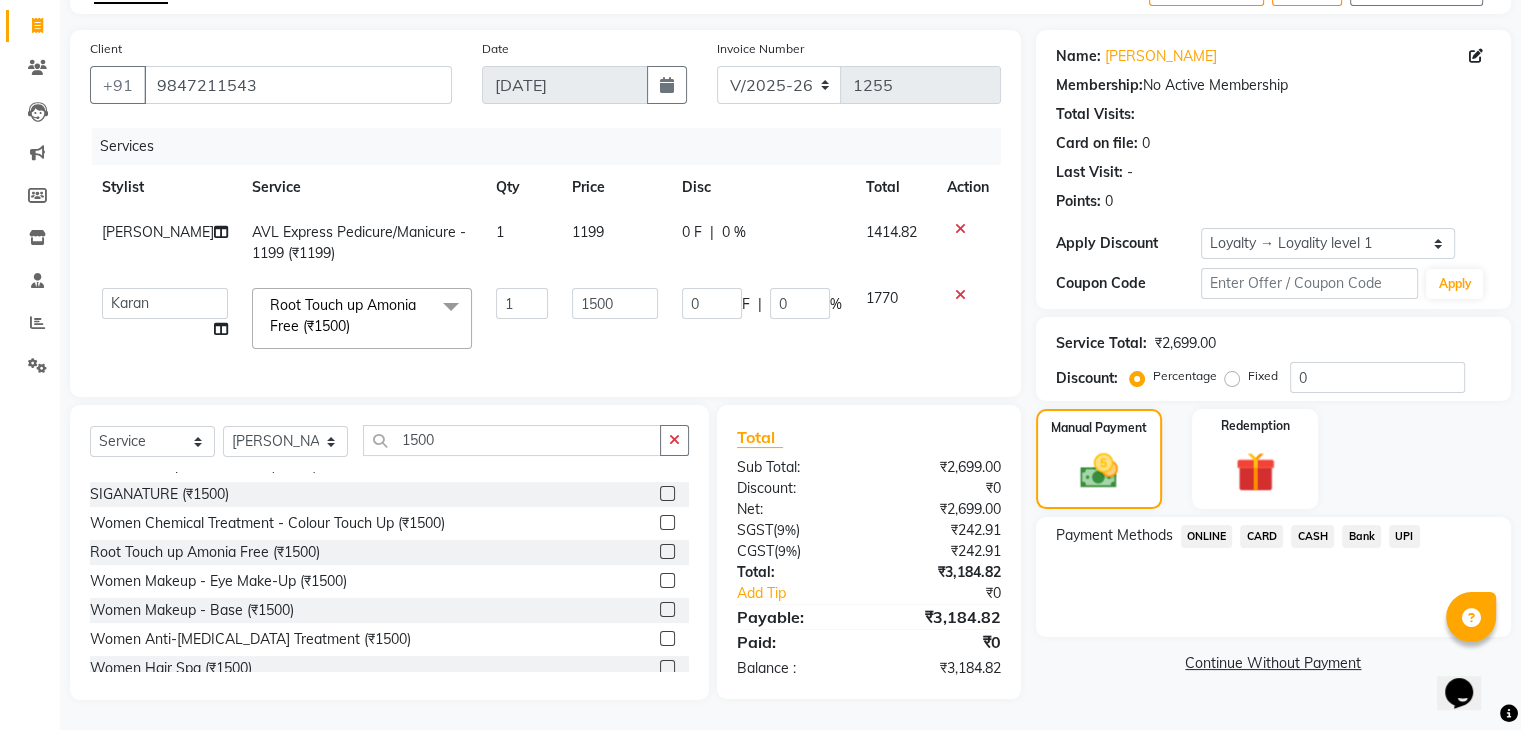 select on "86035" 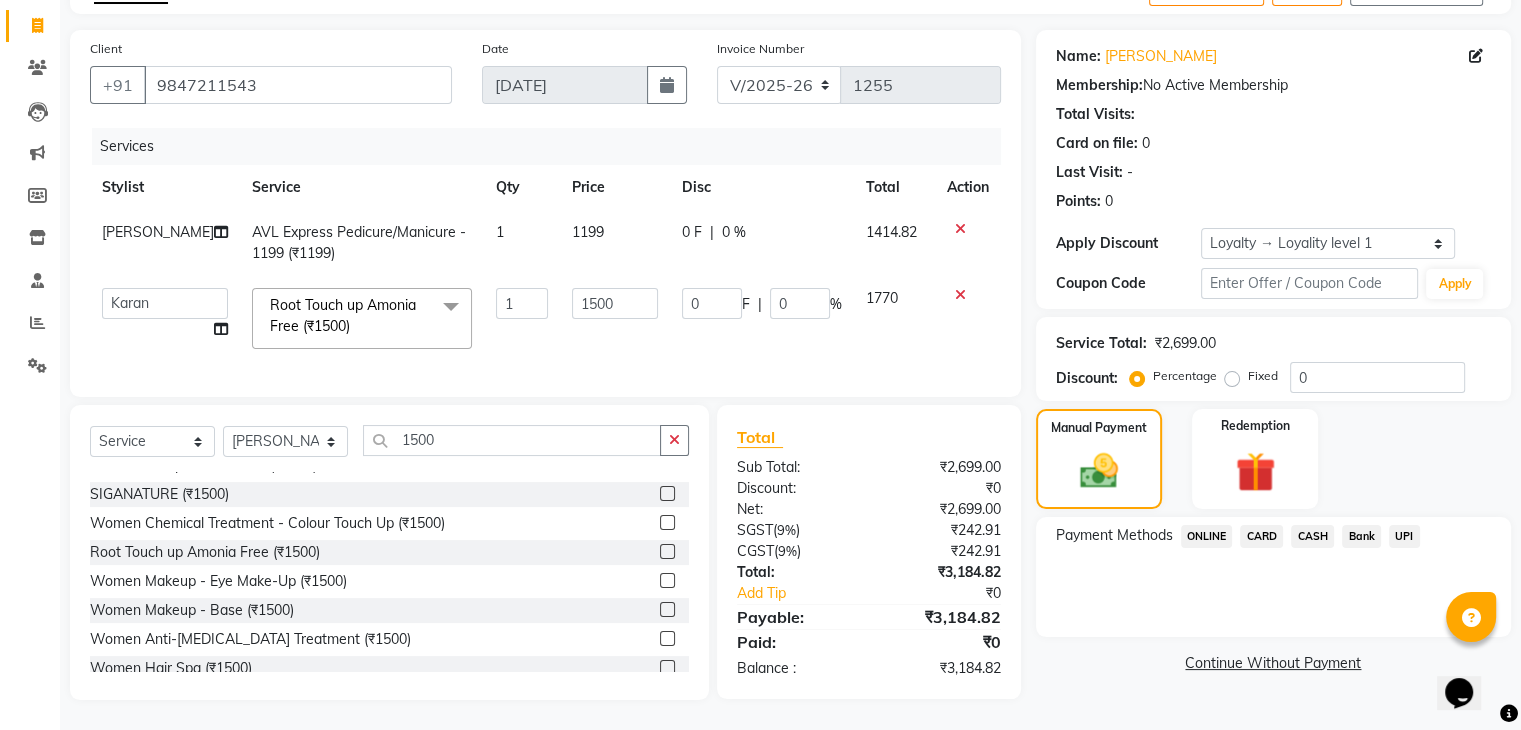click on "CARD" 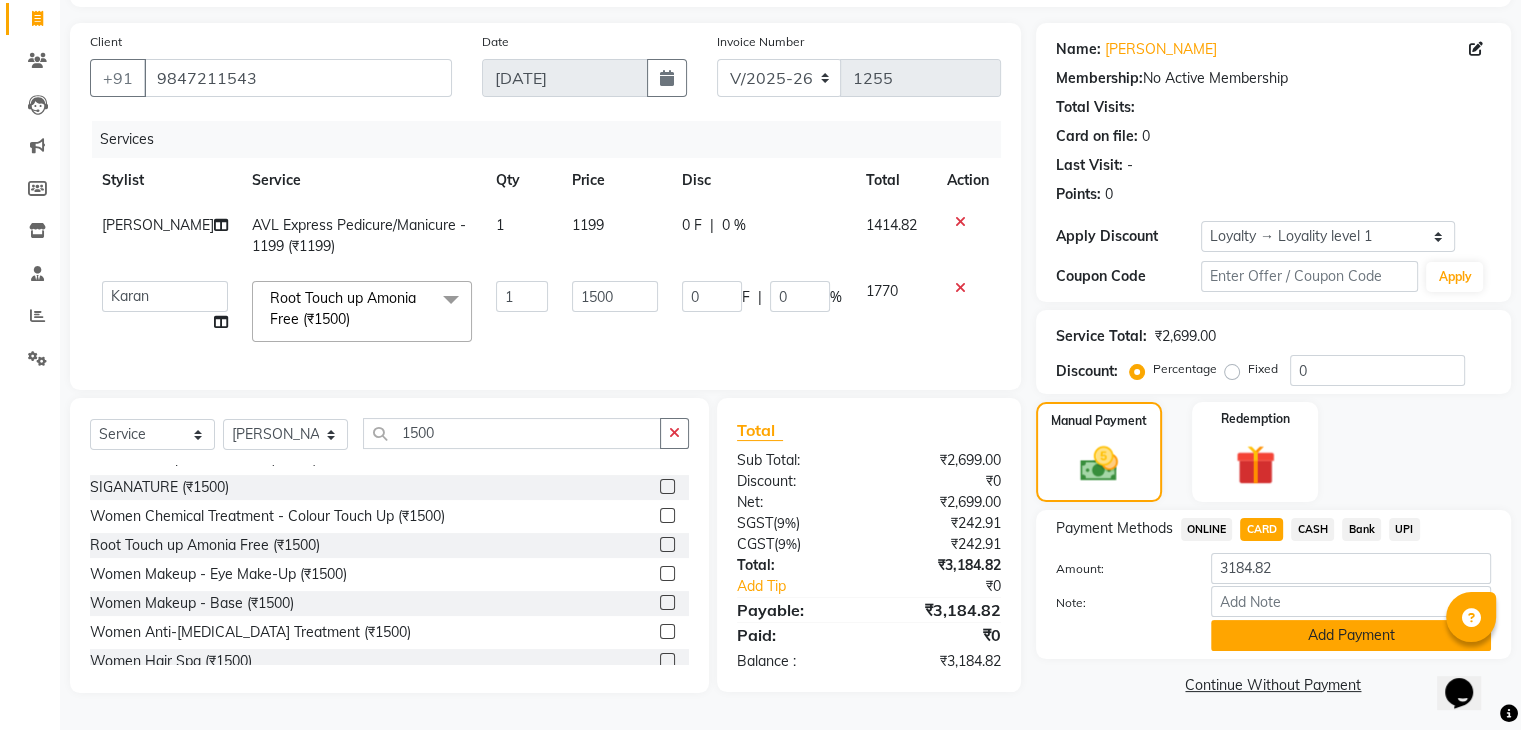 click on "Add Payment" 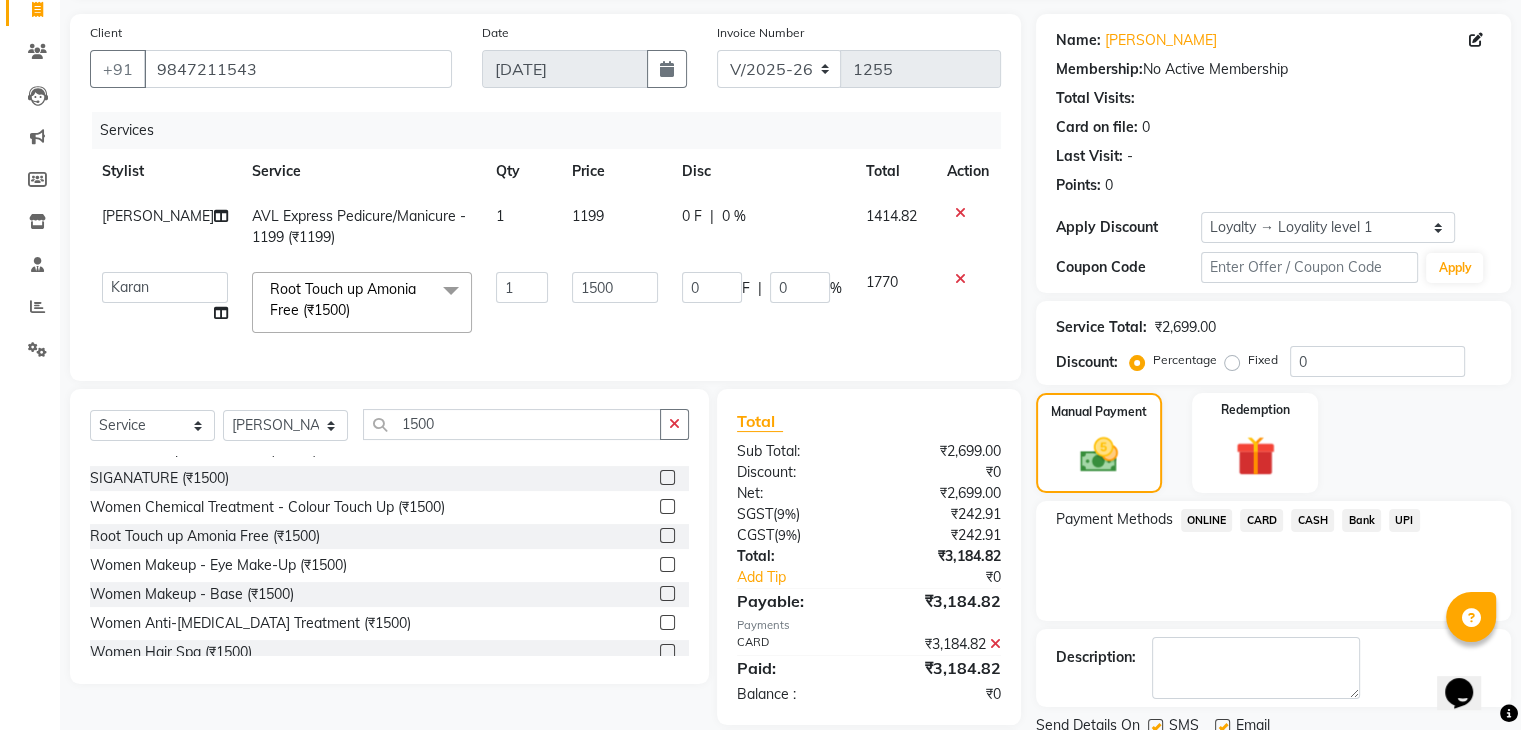 scroll, scrollTop: 297, scrollLeft: 0, axis: vertical 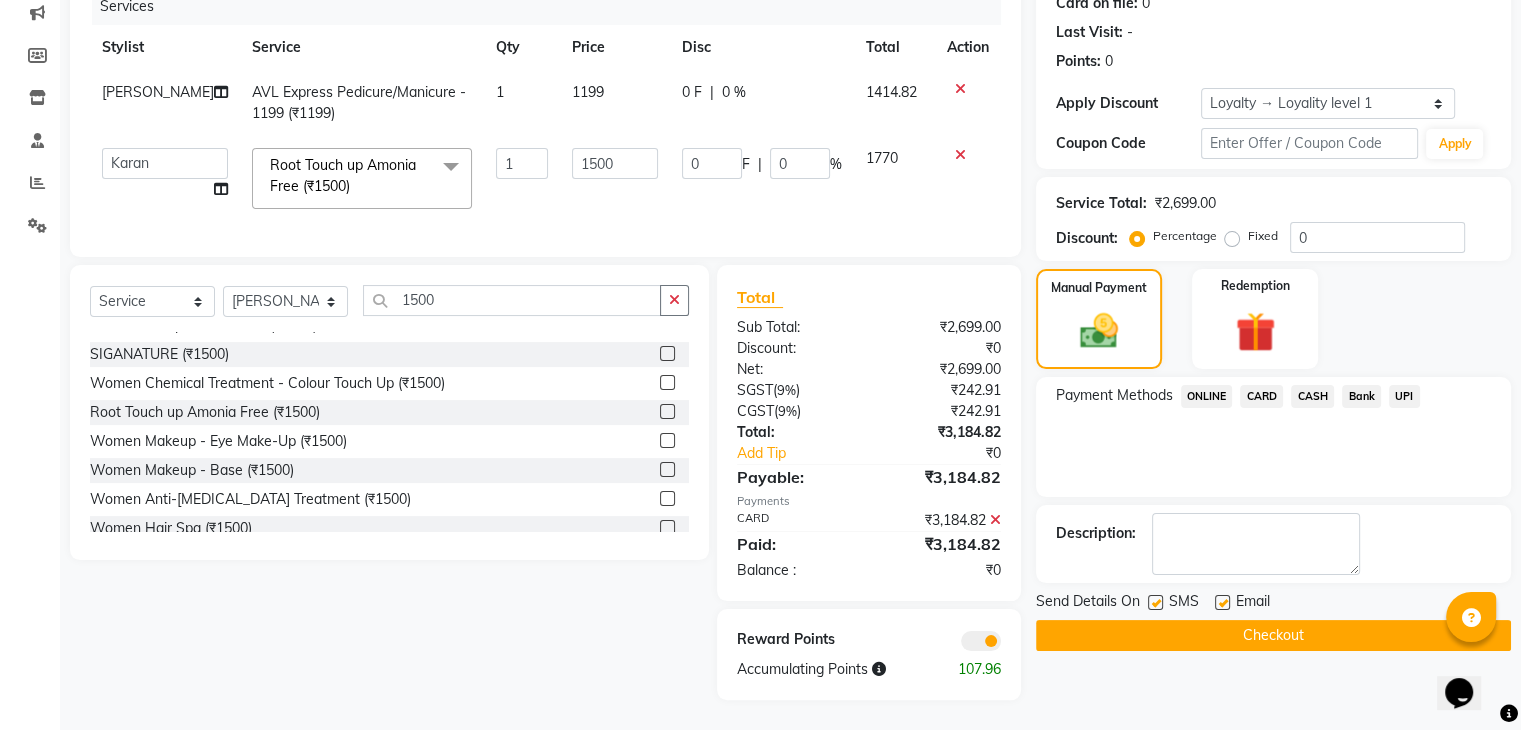click on "Checkout" 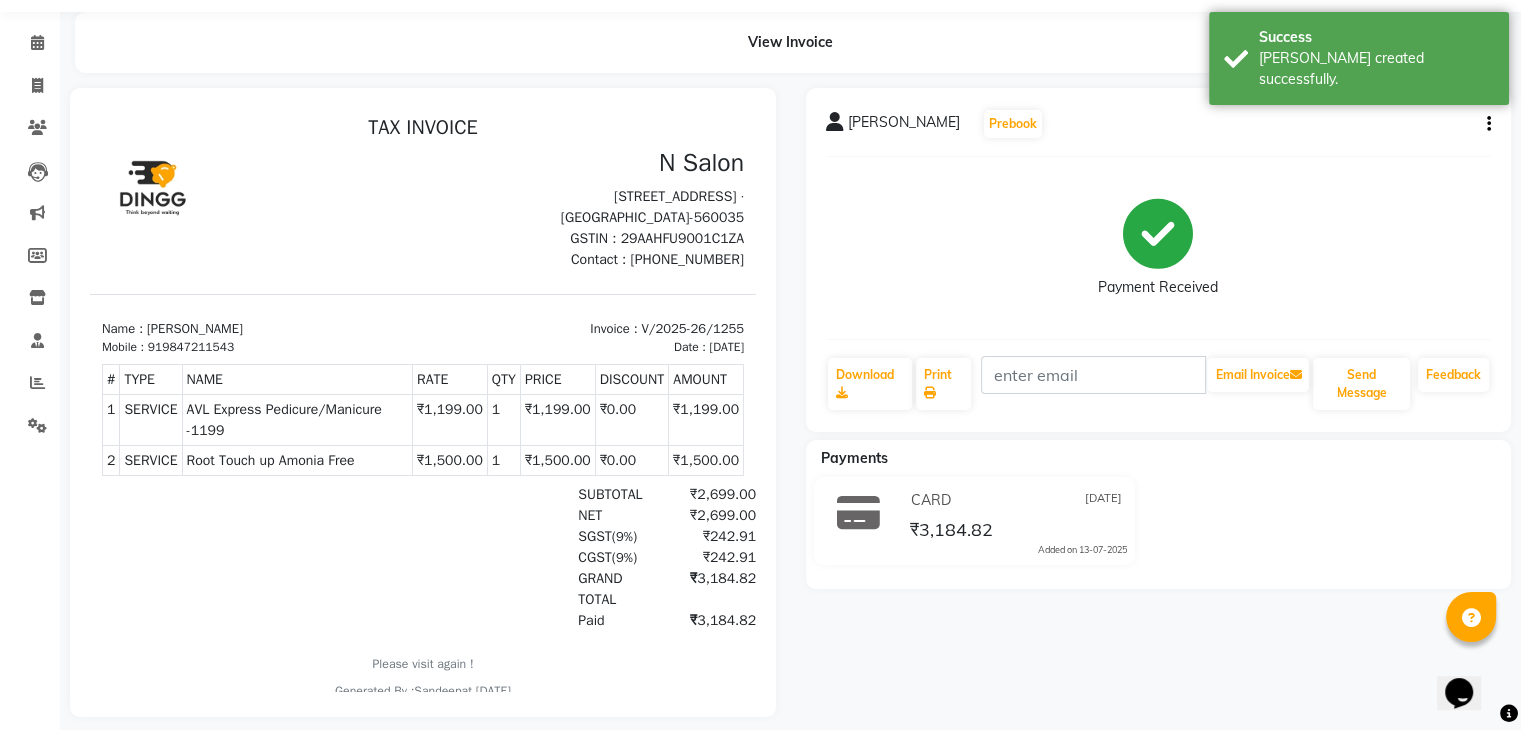 scroll, scrollTop: 92, scrollLeft: 0, axis: vertical 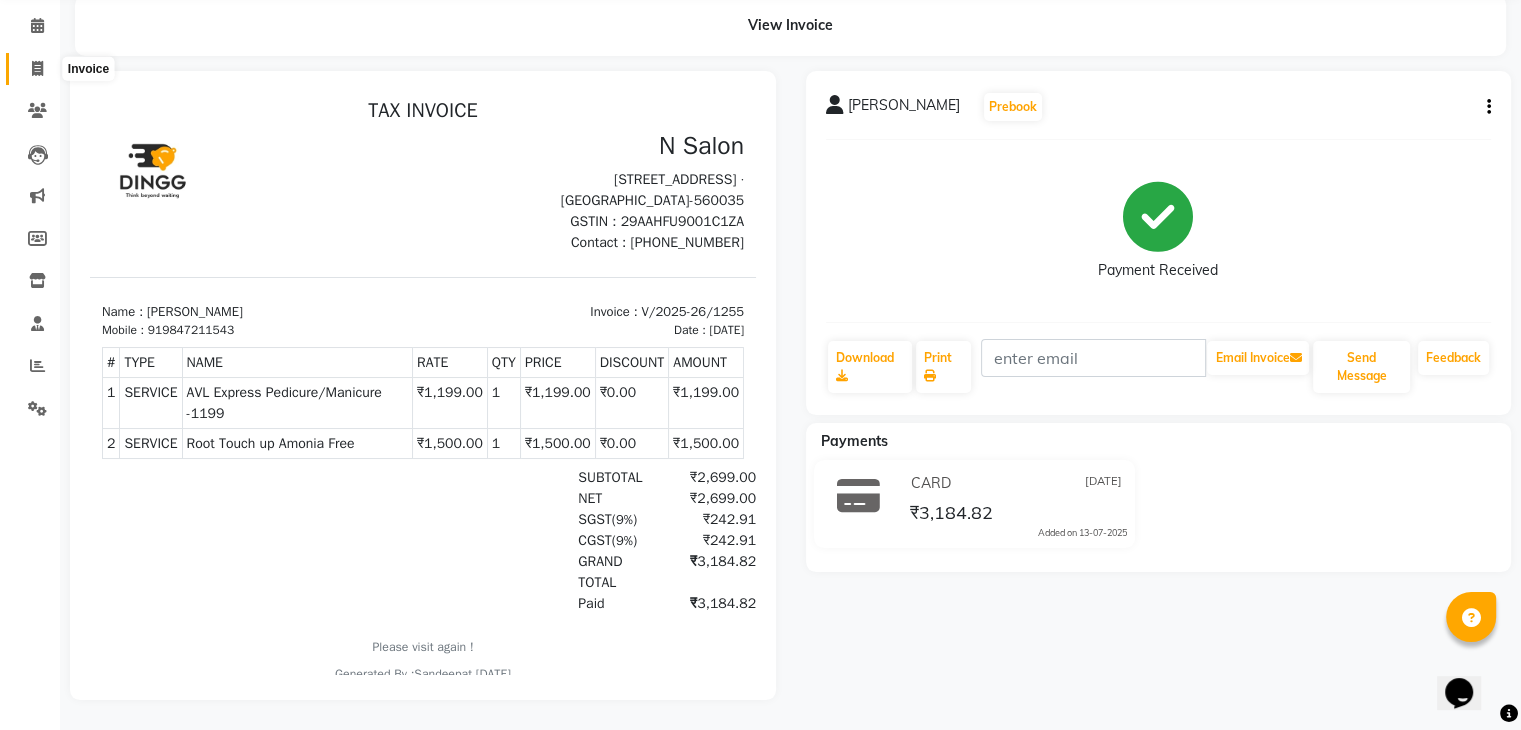 click 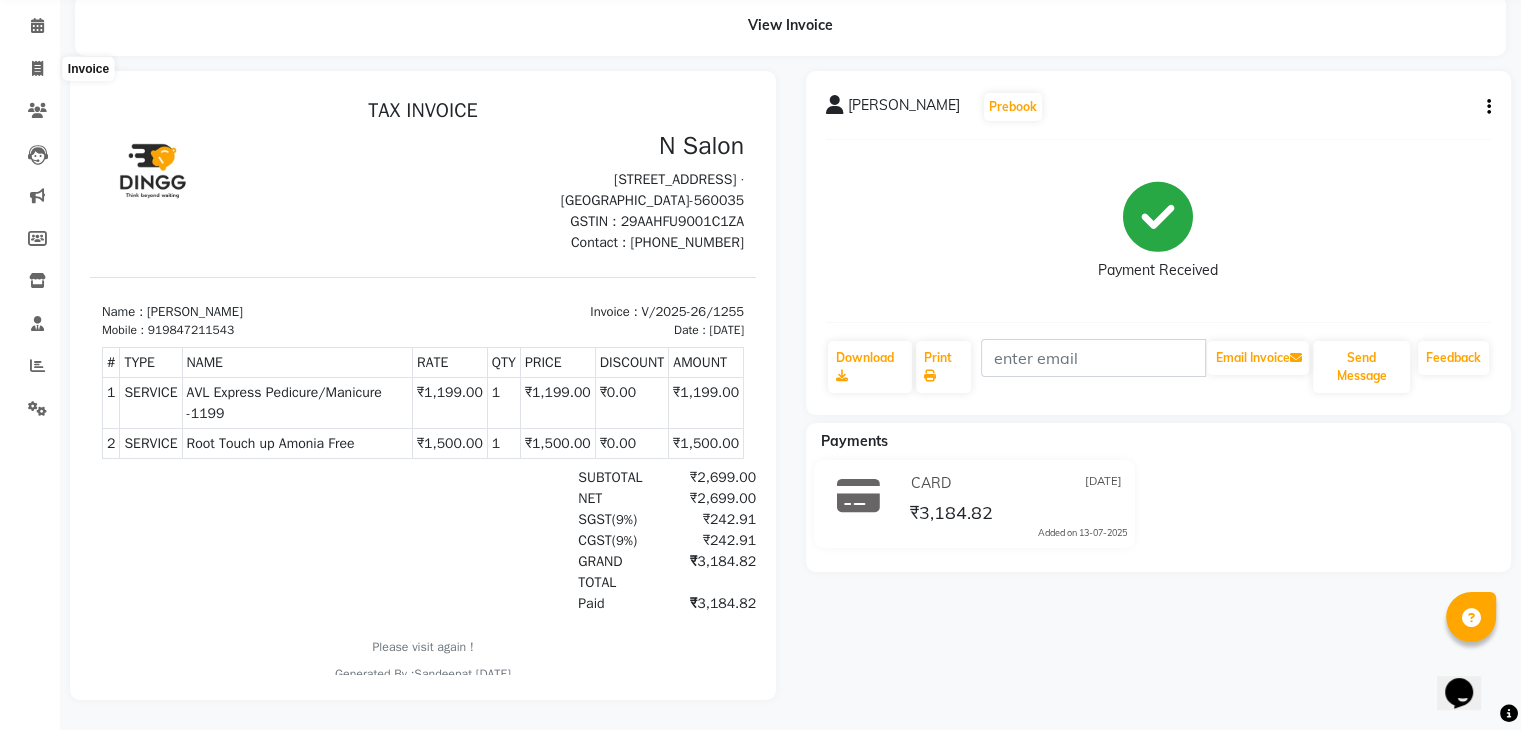 select on "service" 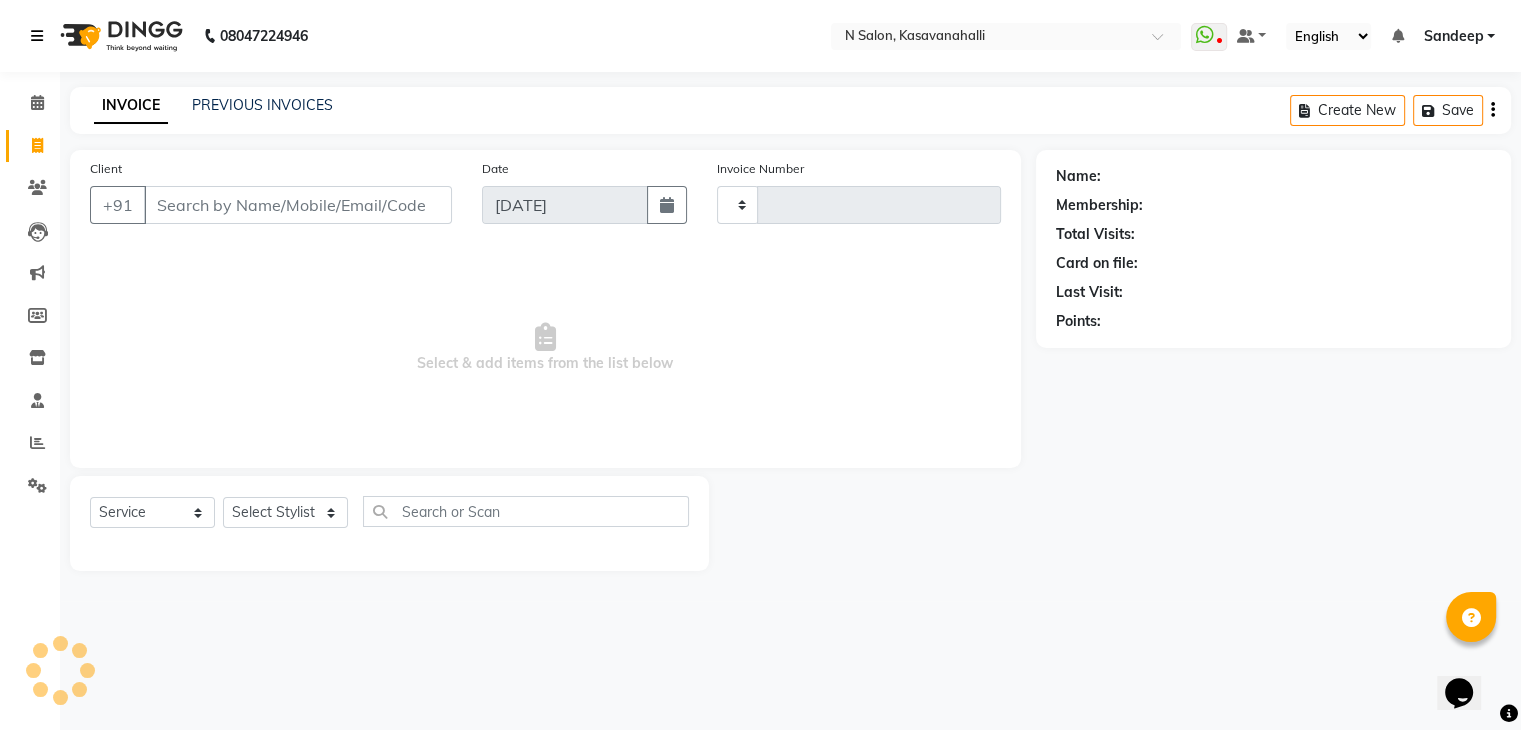 scroll, scrollTop: 0, scrollLeft: 0, axis: both 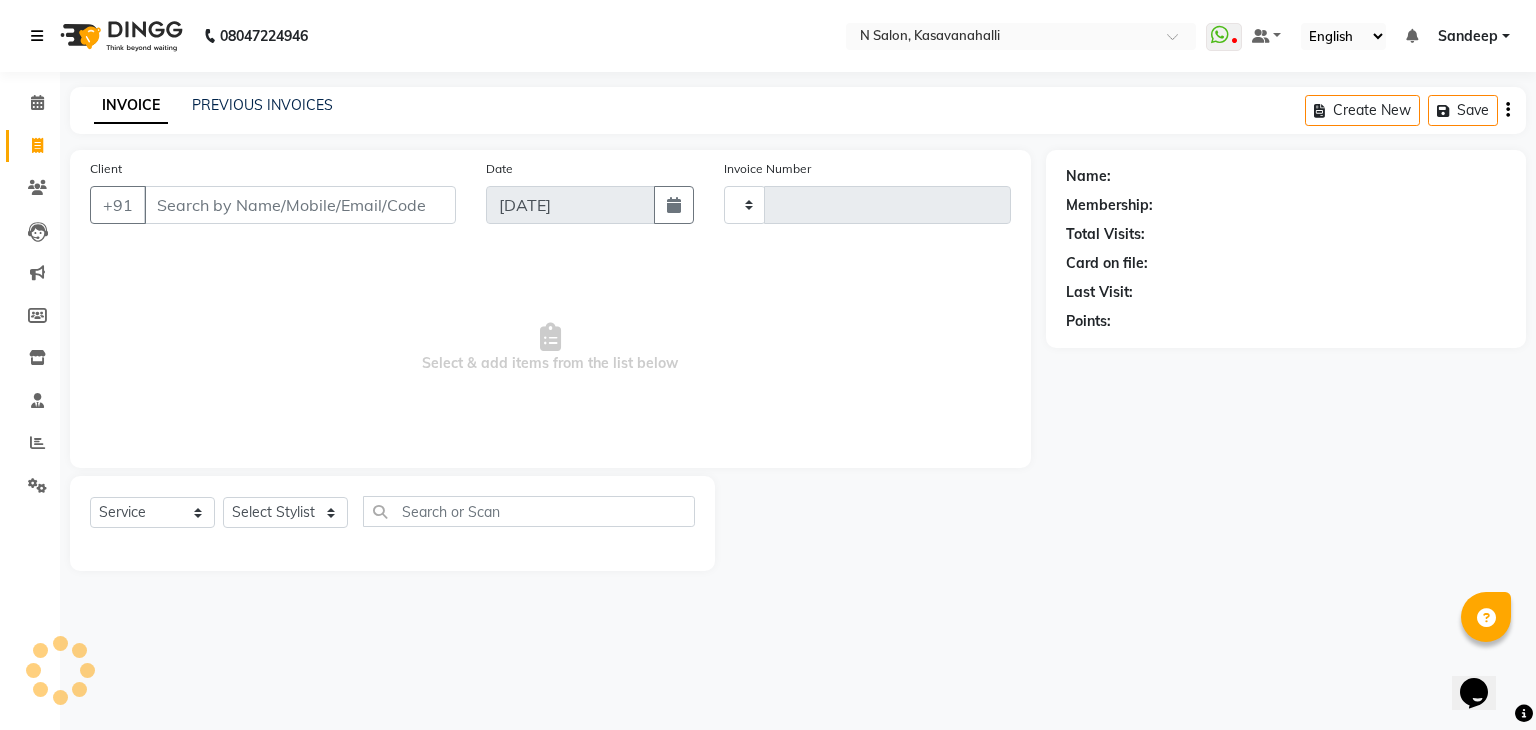 type on "1256" 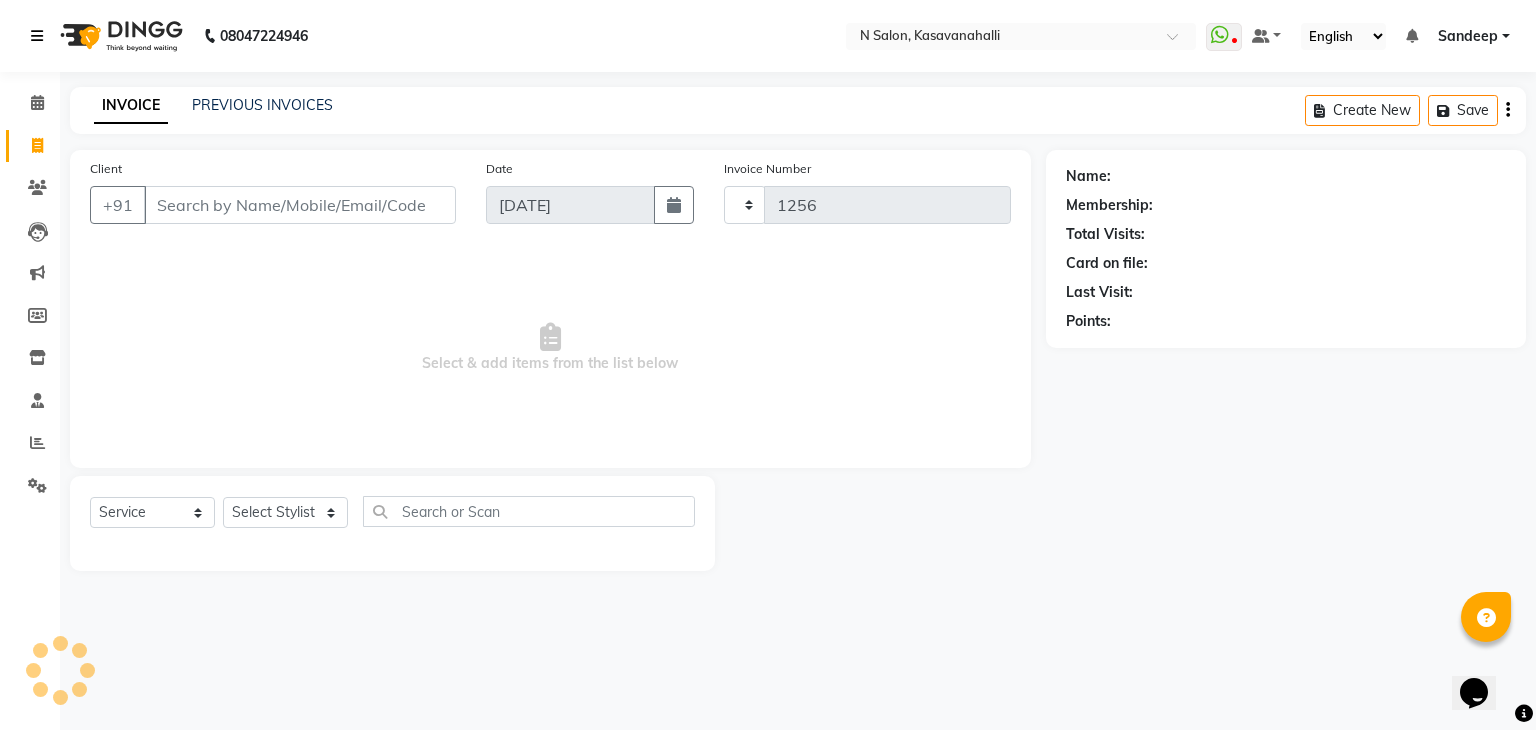 select on "7111" 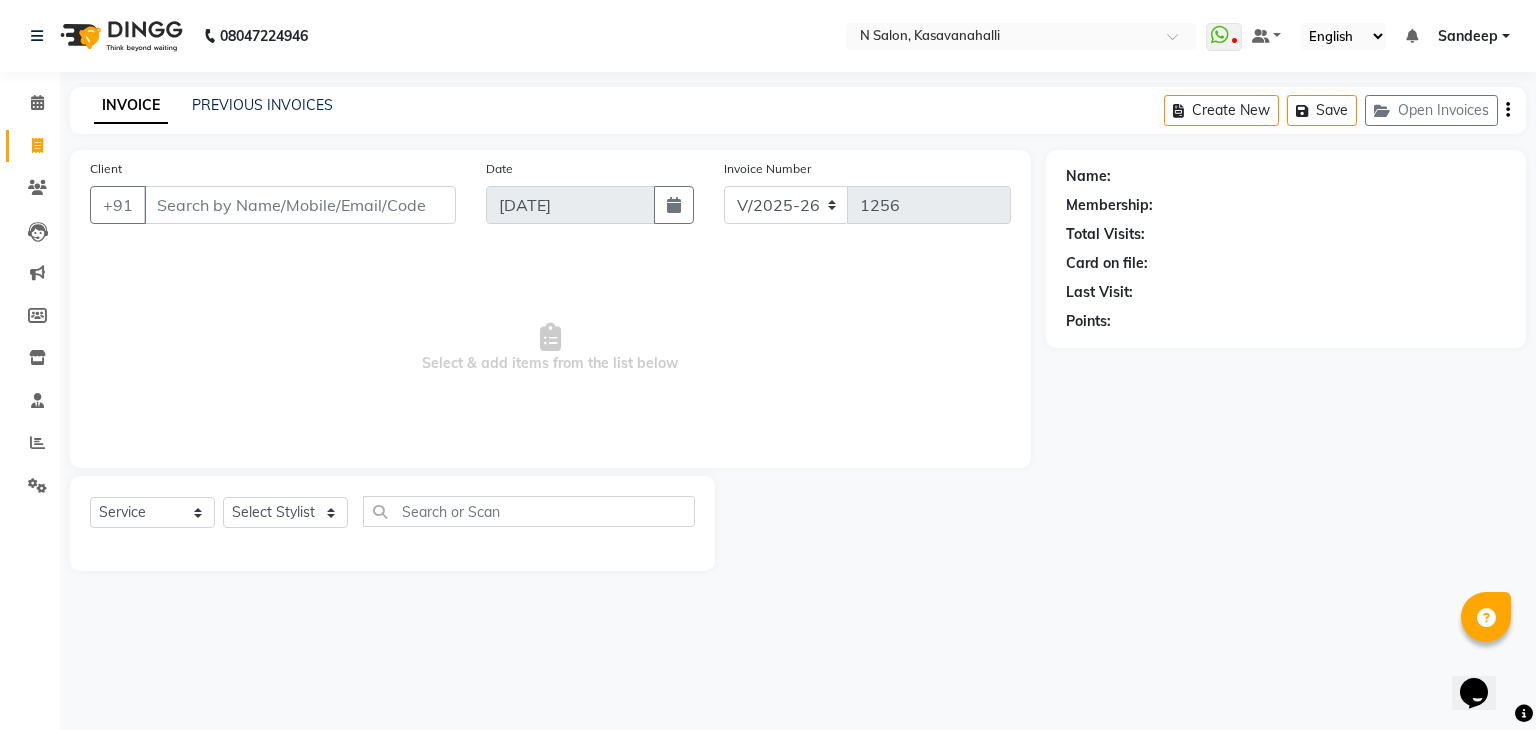 click on "Client" at bounding box center (300, 205) 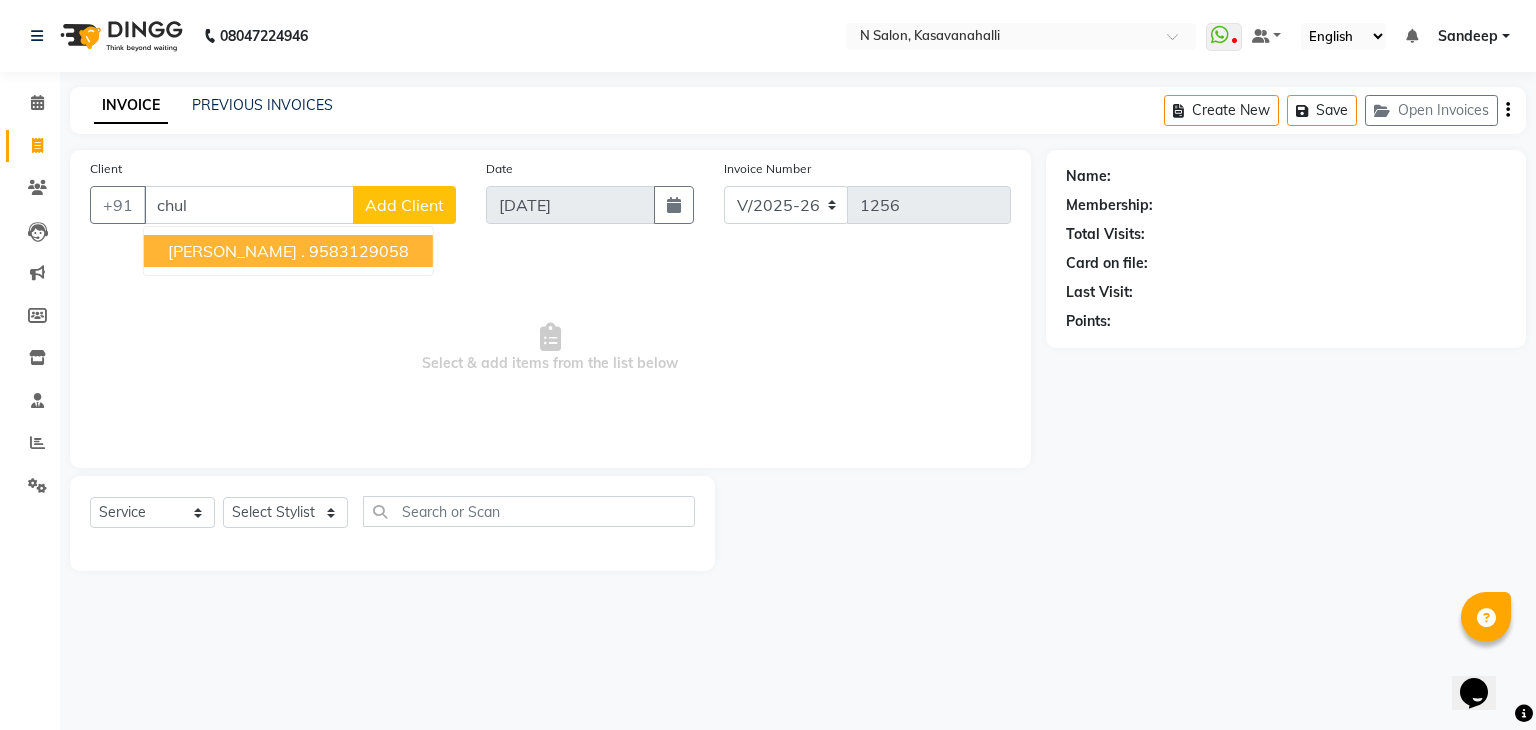 click on "CHULBUL ." at bounding box center (236, 251) 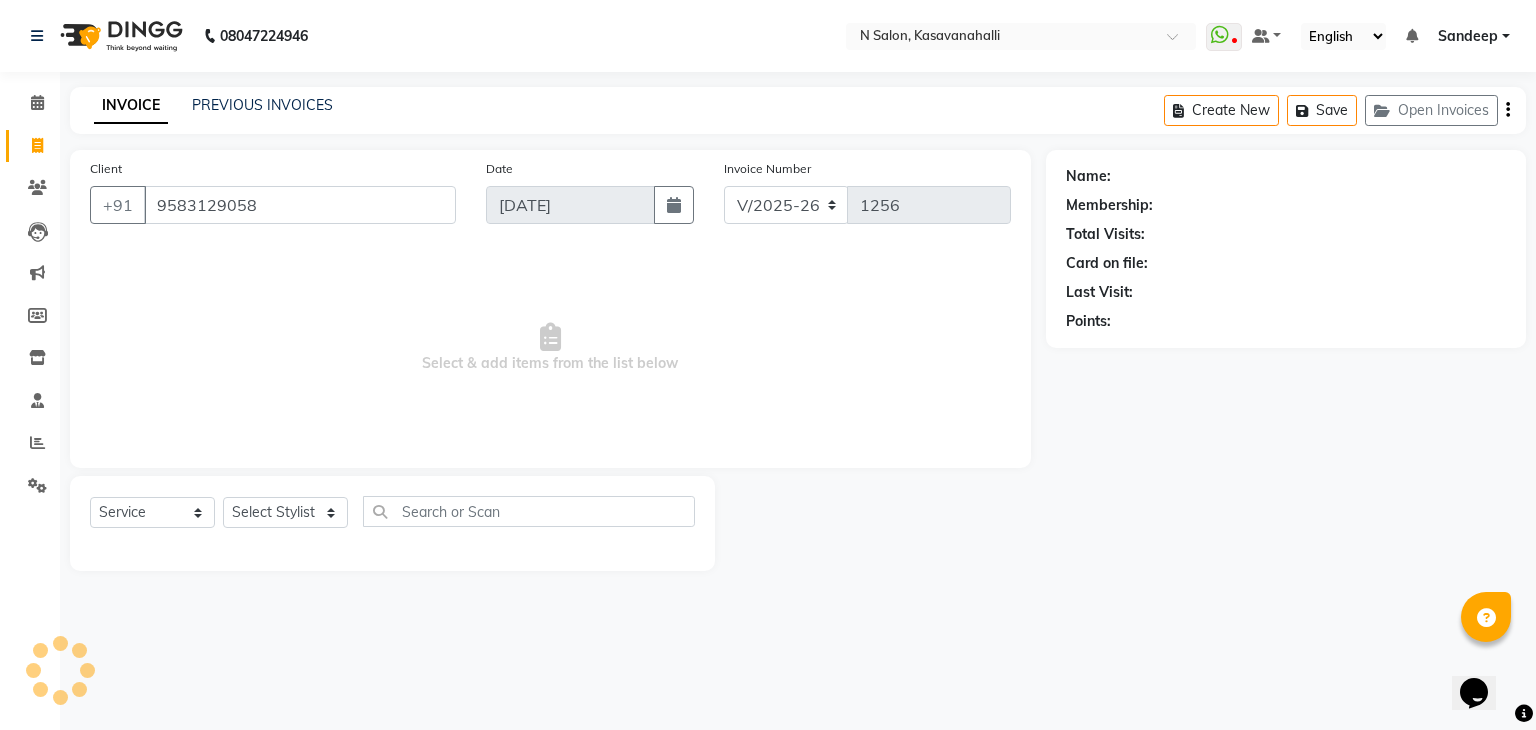 type on "9583129058" 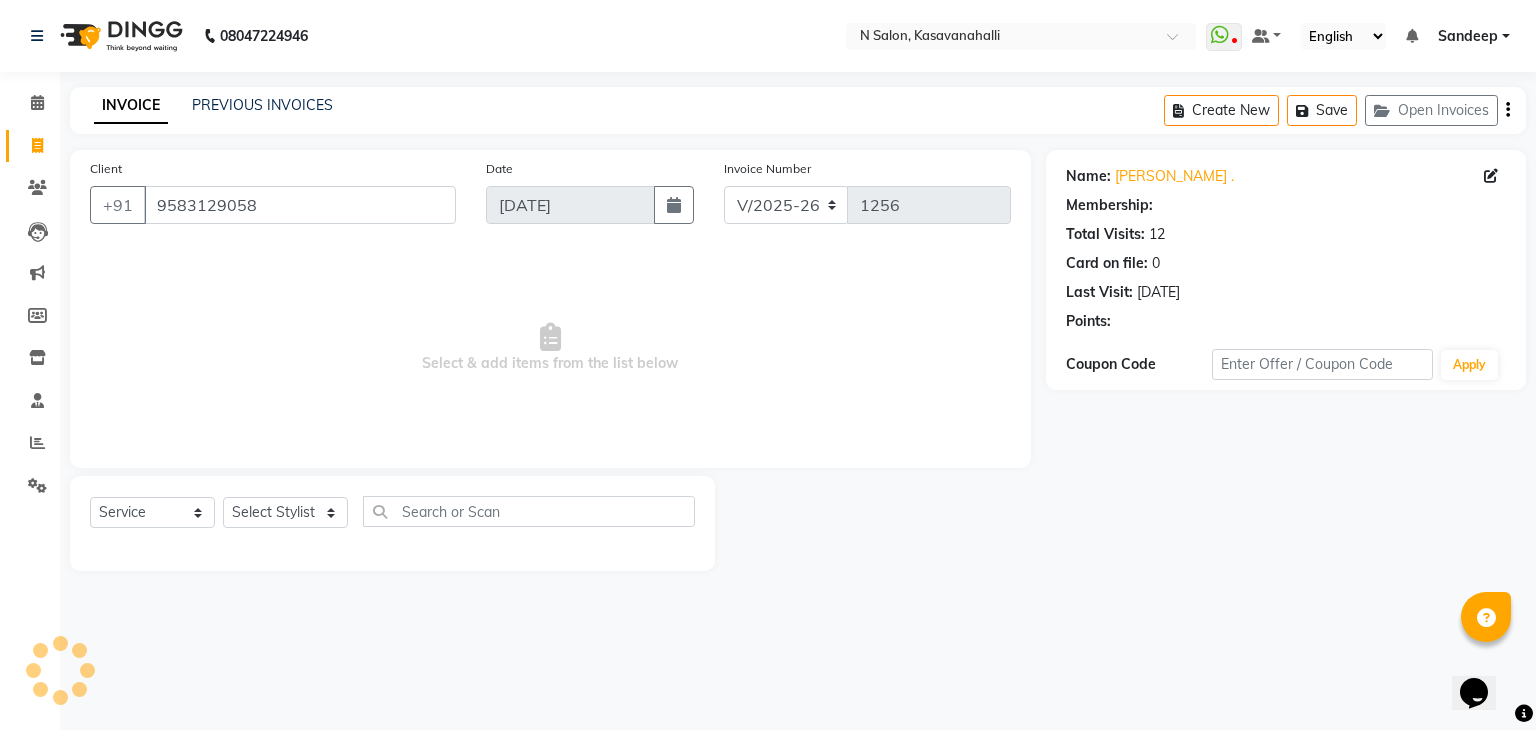 select on "1: Object" 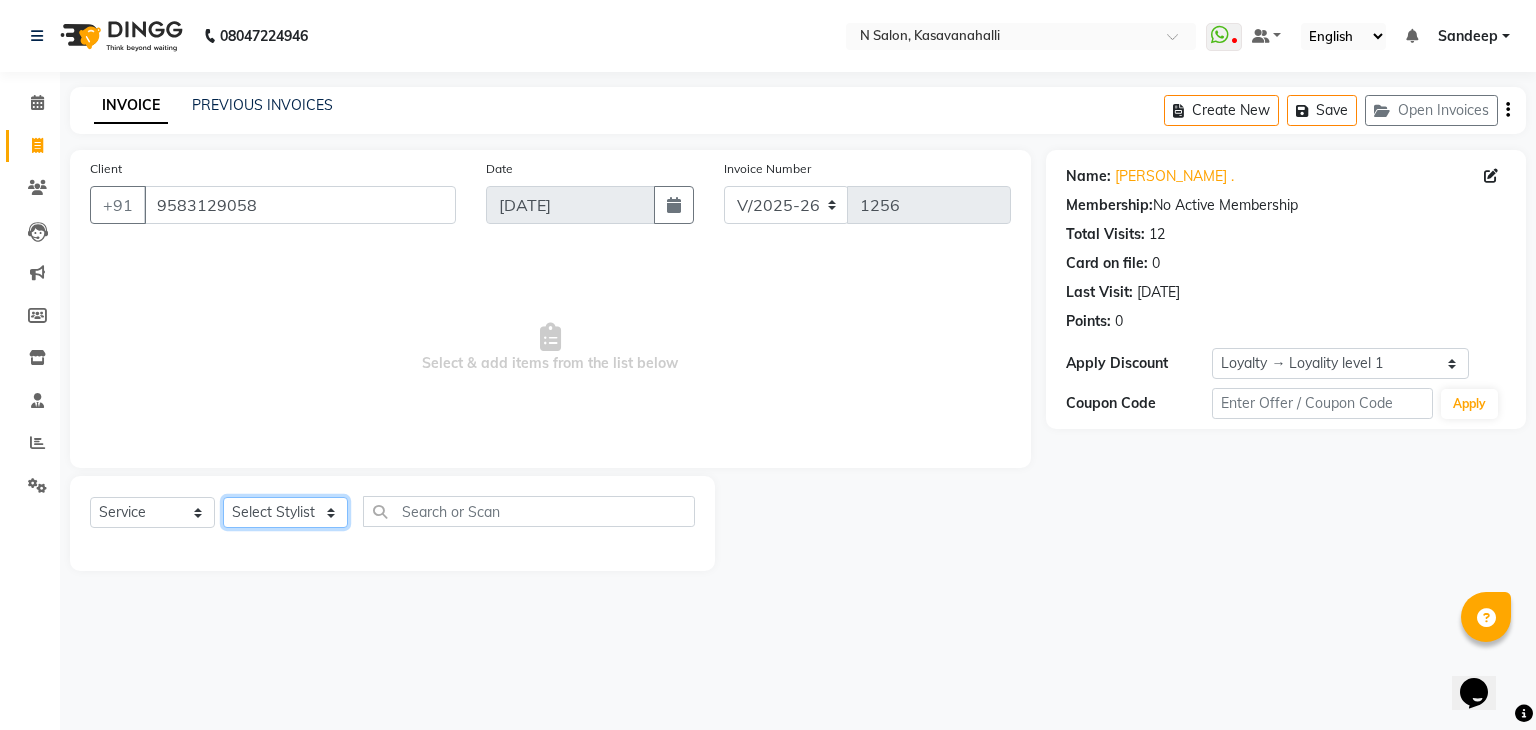 click on "Select Stylist [PERSON_NAME]  Manju Owner [PERSON_NAME]" 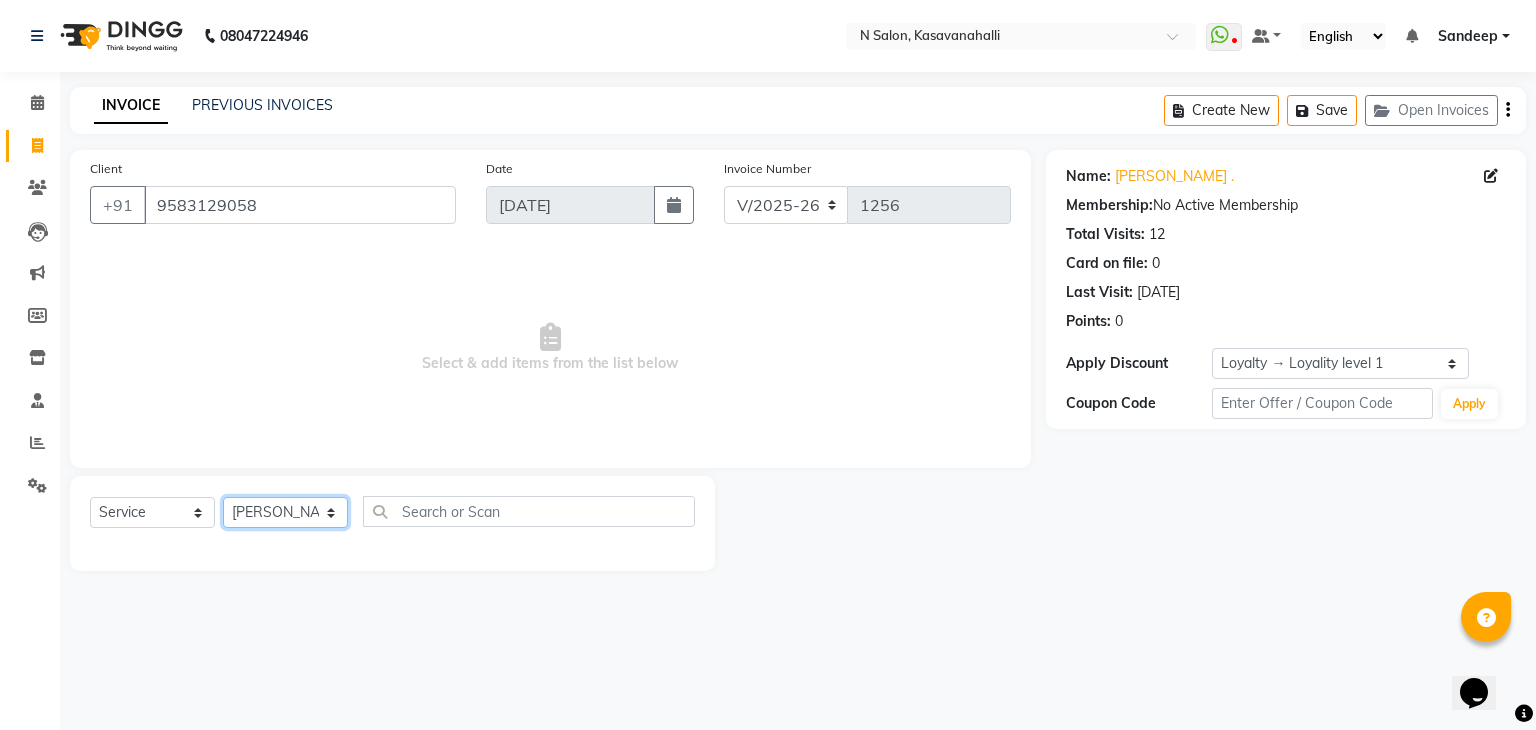 click on "Select Stylist [PERSON_NAME]  Manju Owner [PERSON_NAME]" 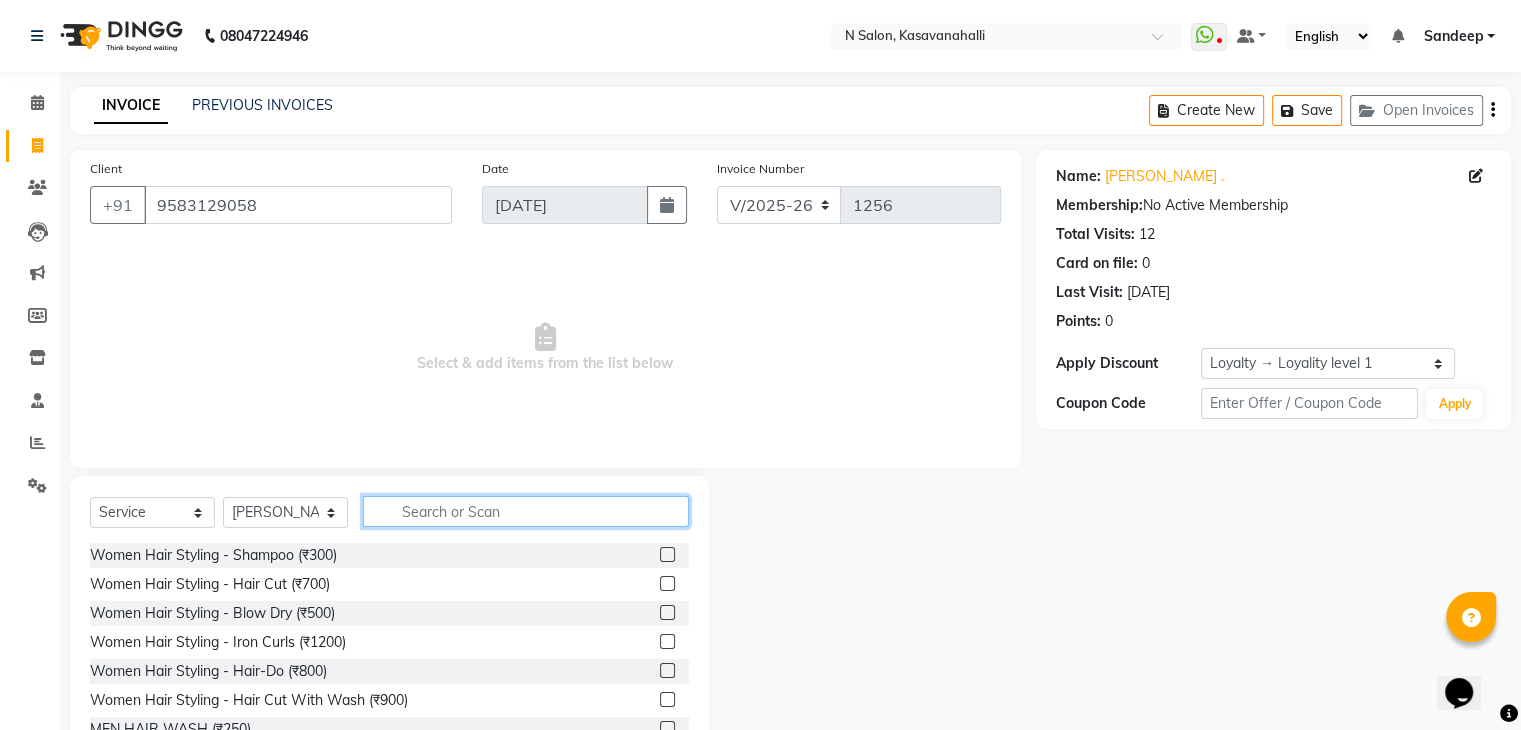 click 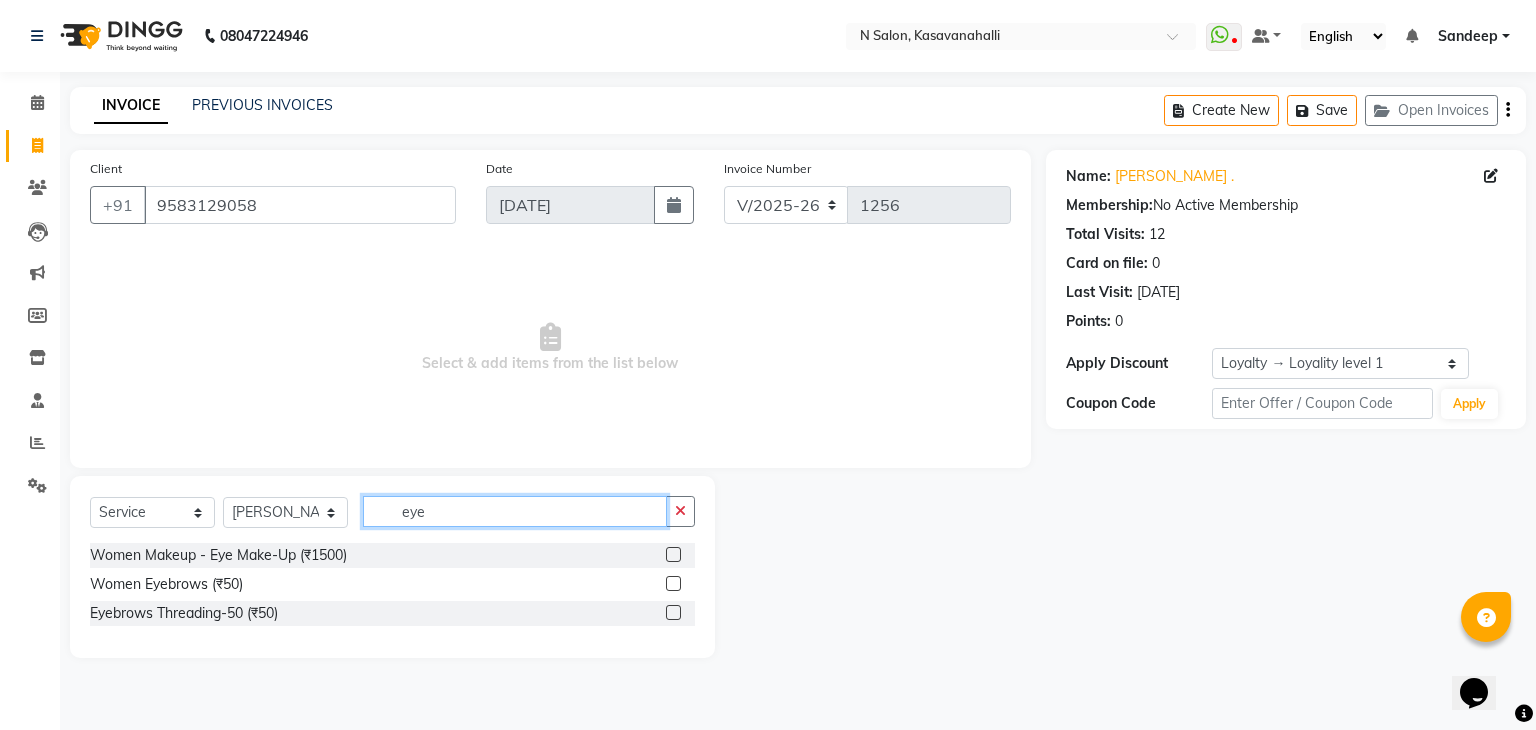 type on "eye" 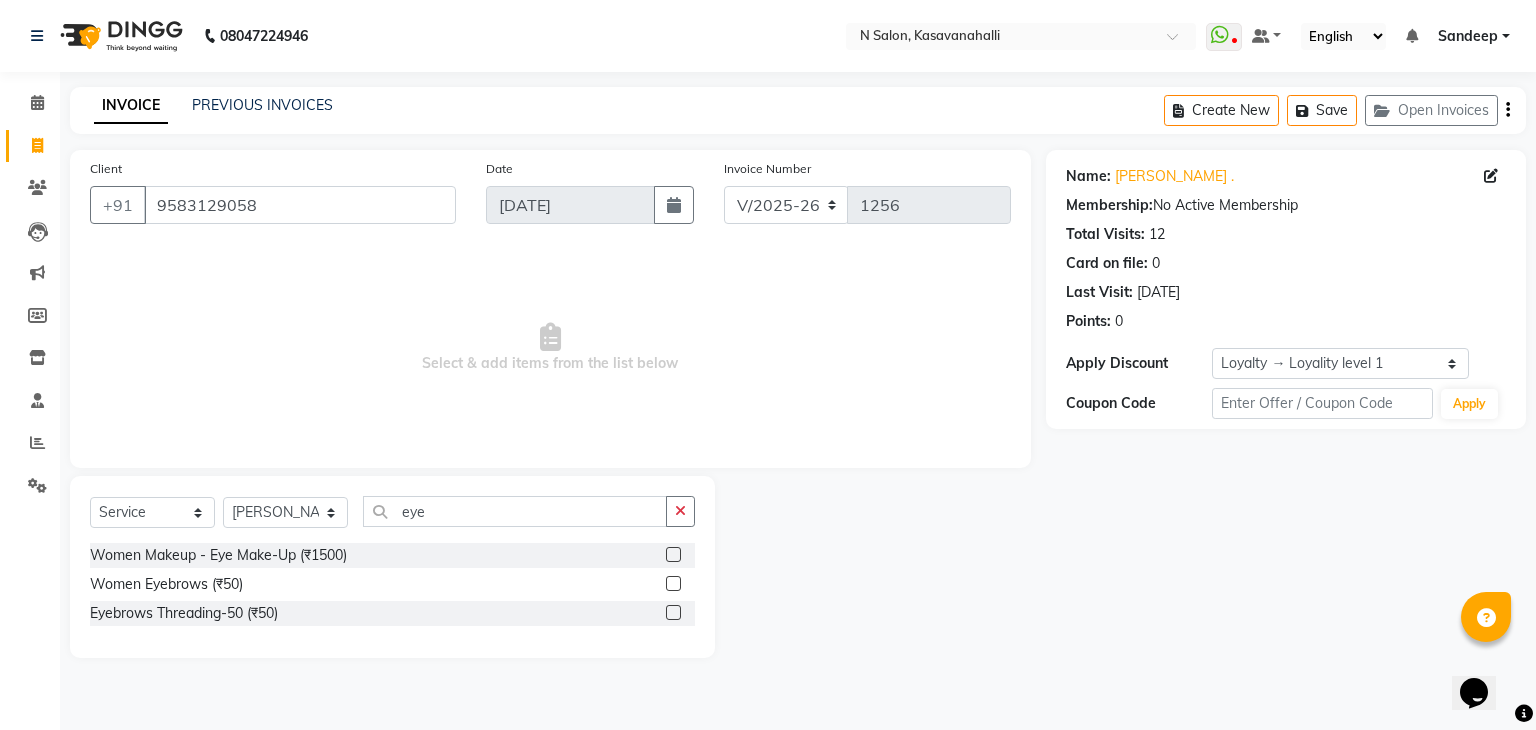 click 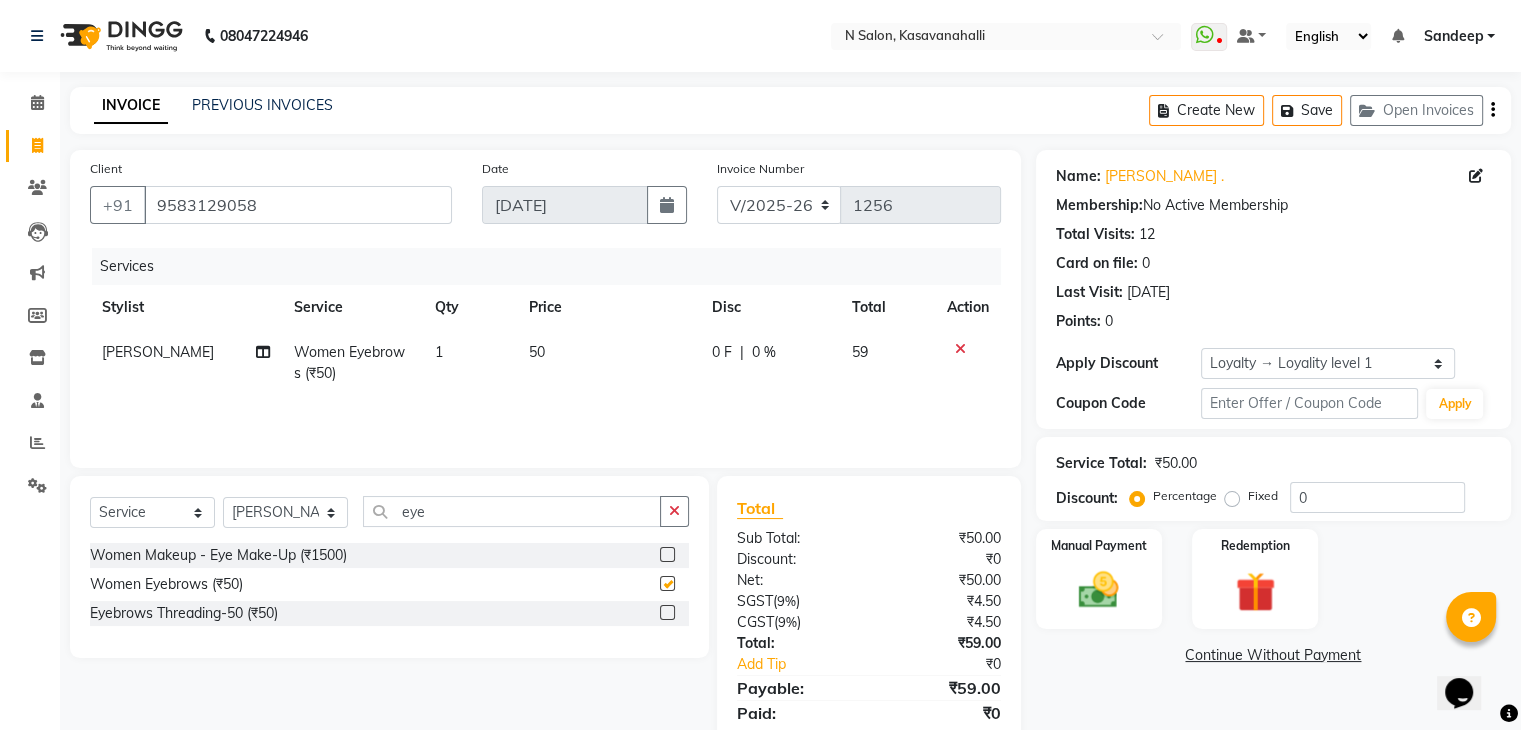 checkbox on "false" 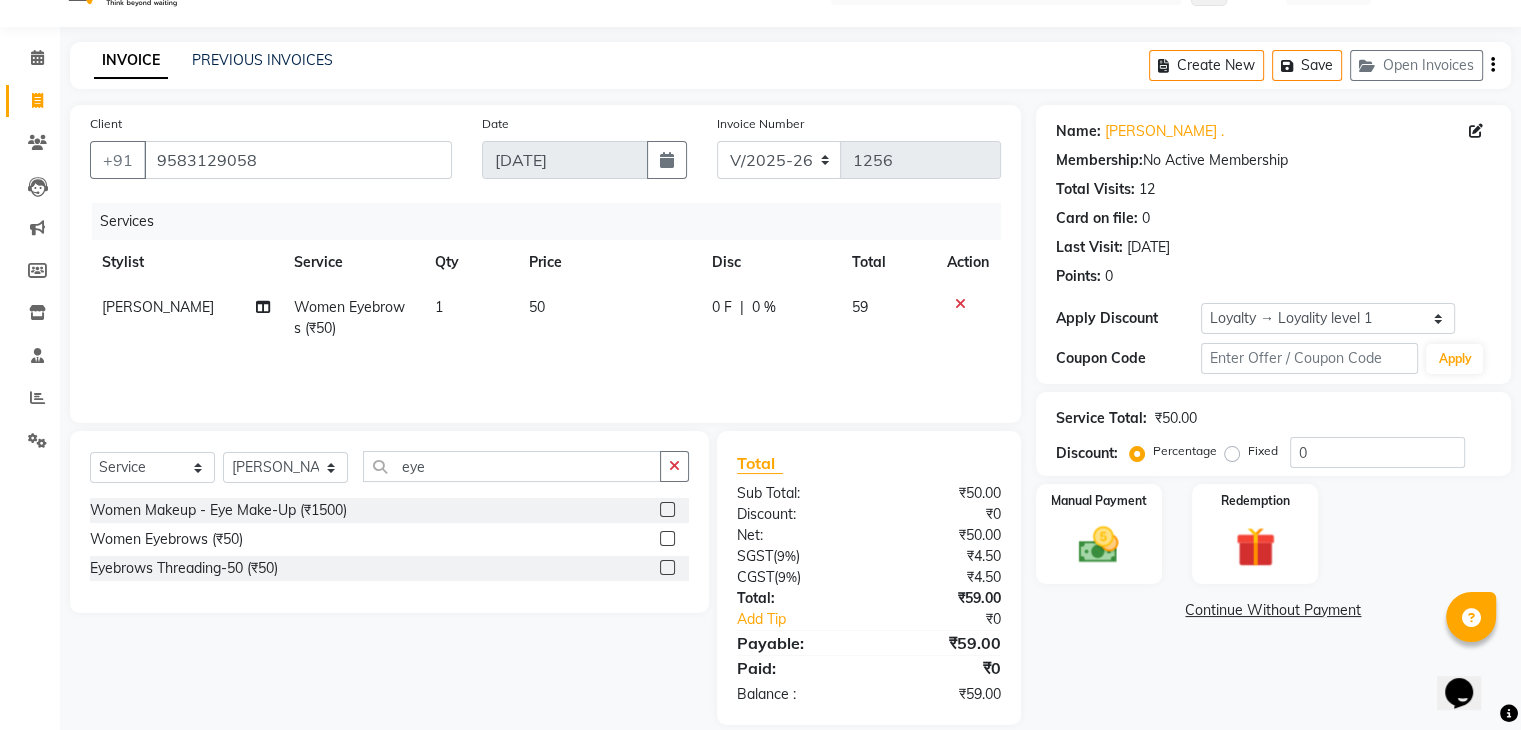 scroll, scrollTop: 71, scrollLeft: 0, axis: vertical 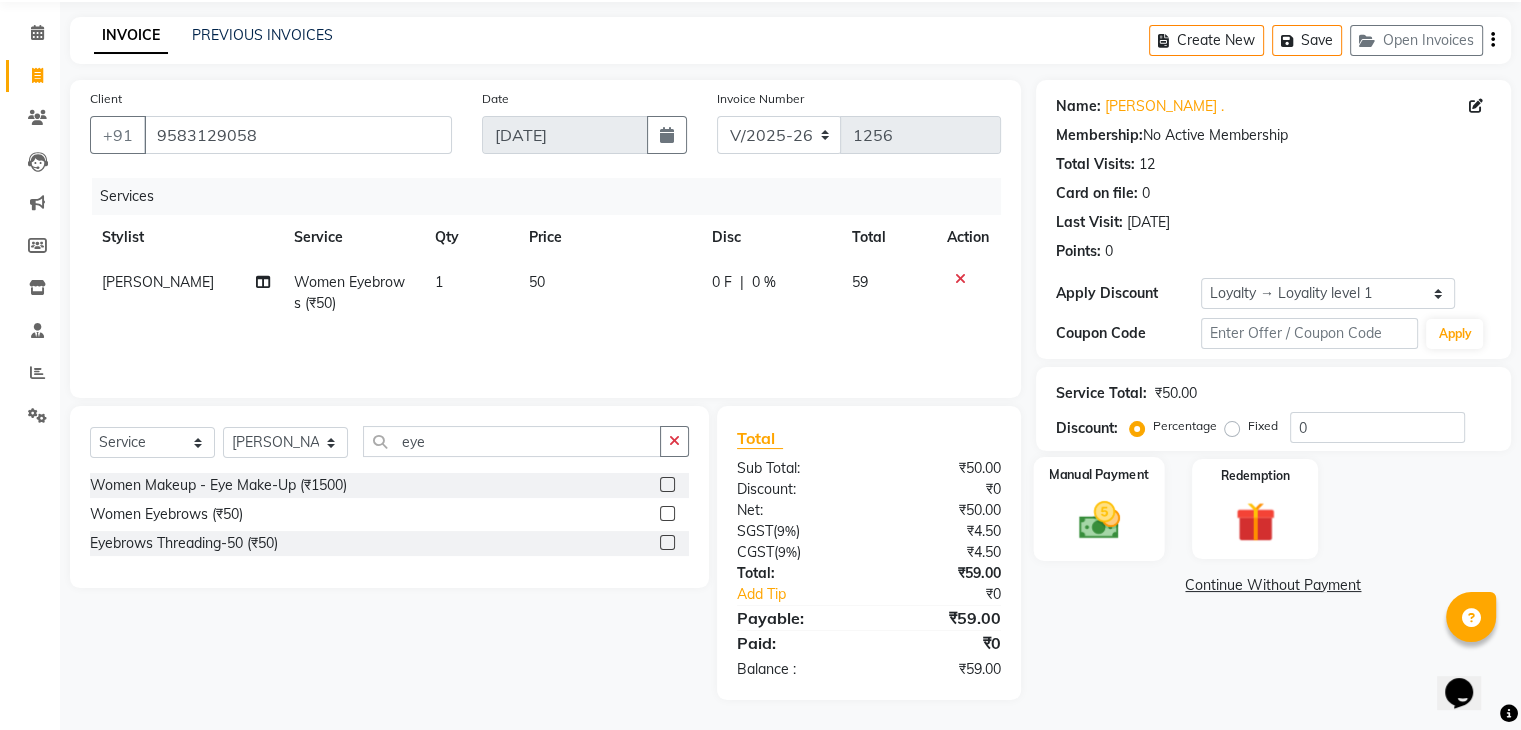 click 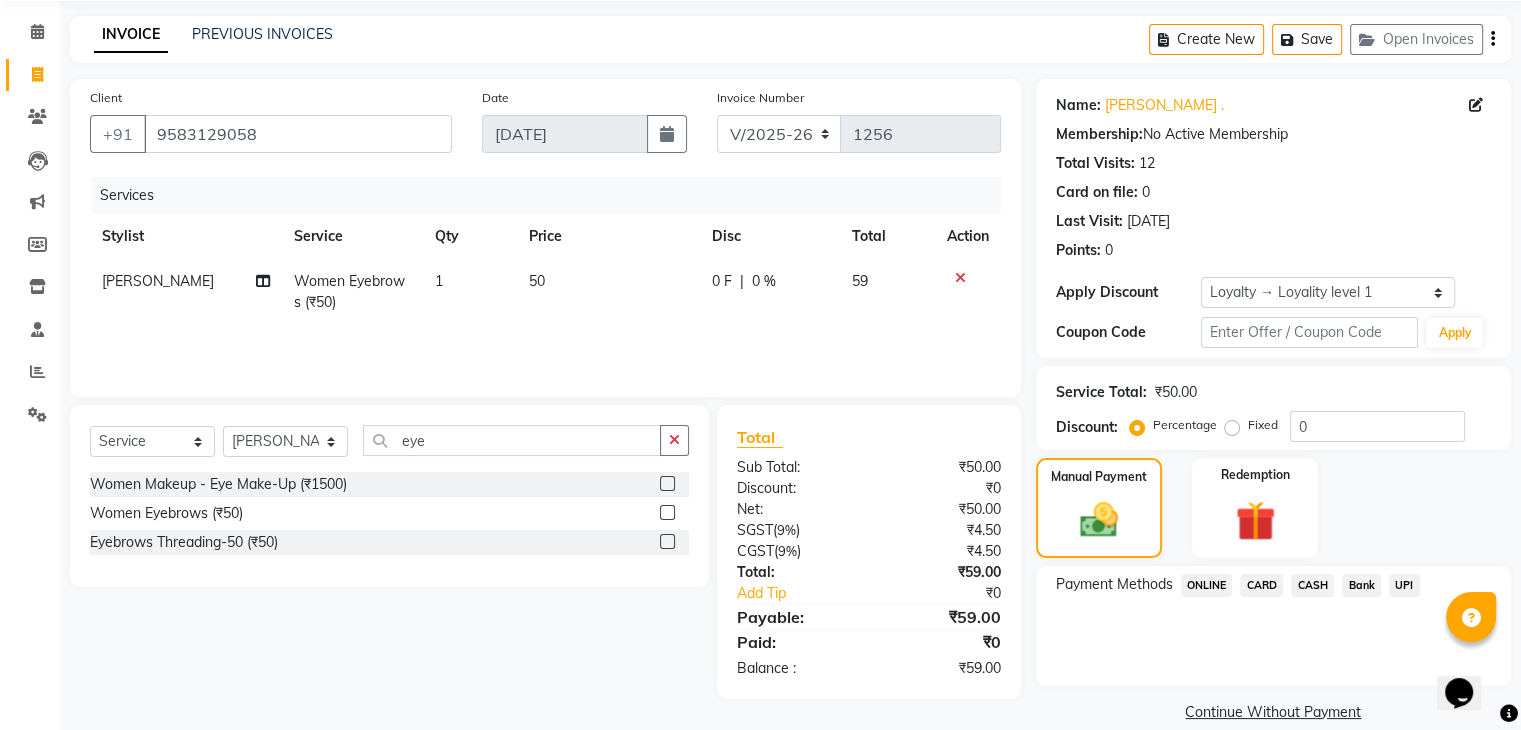 click on "CARD" 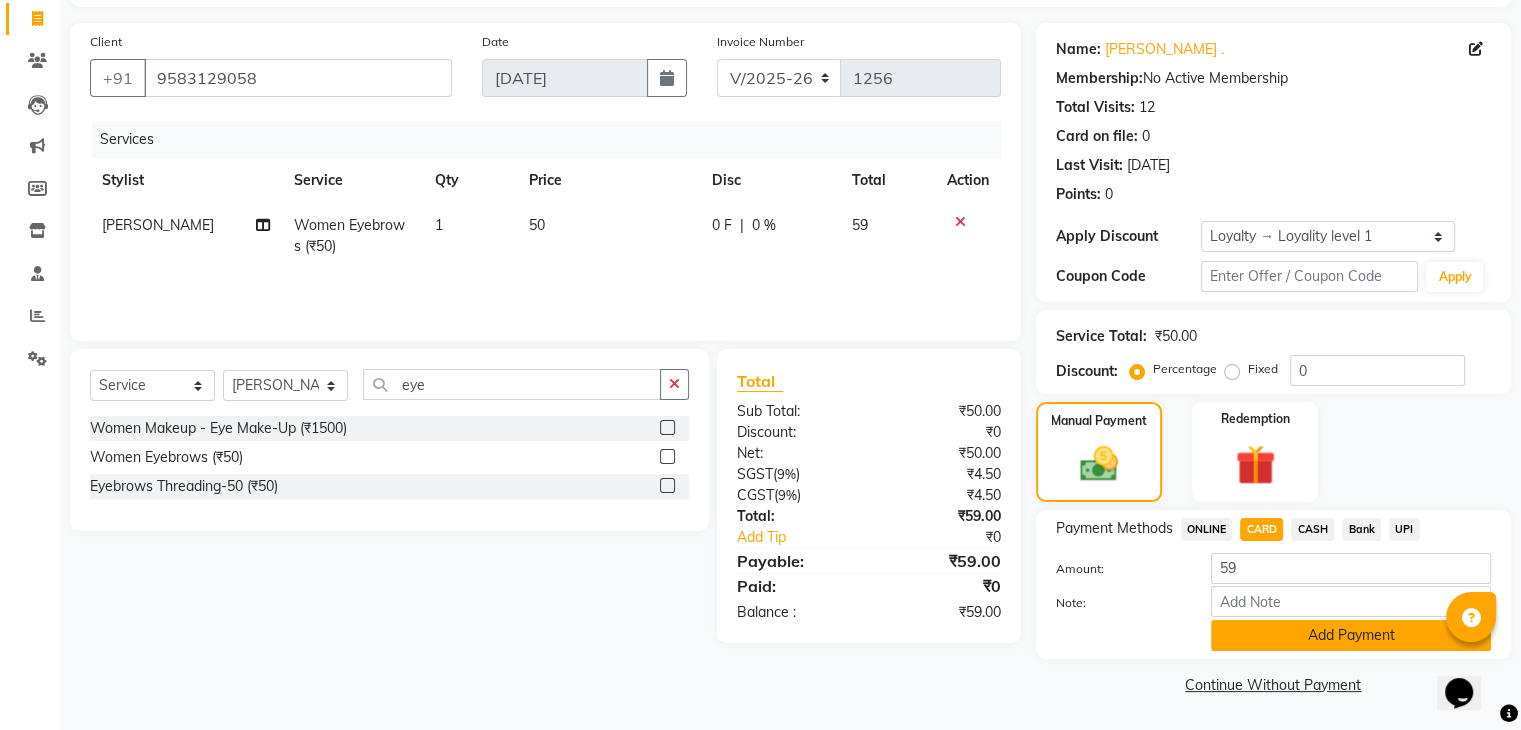 click on "Add Payment" 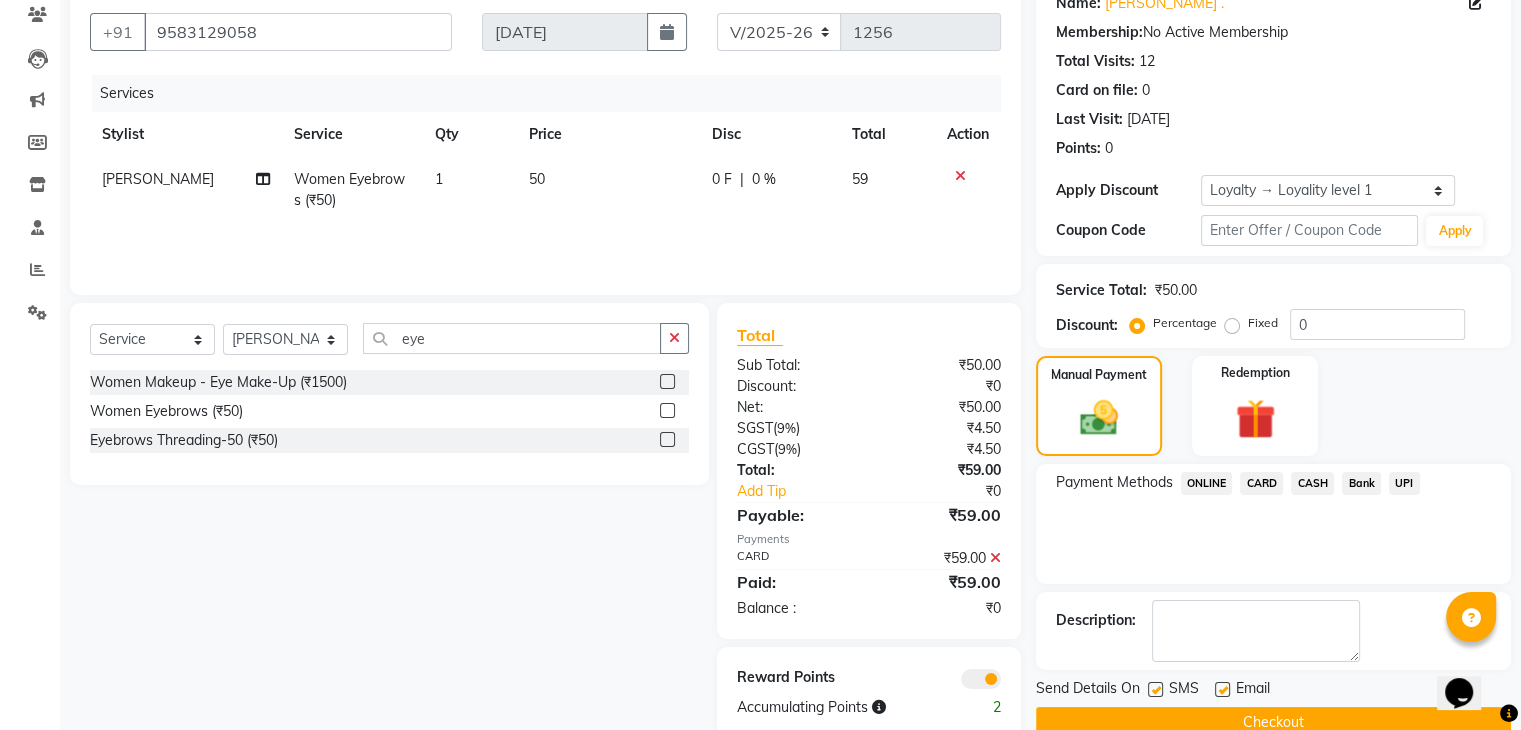 scroll, scrollTop: 212, scrollLeft: 0, axis: vertical 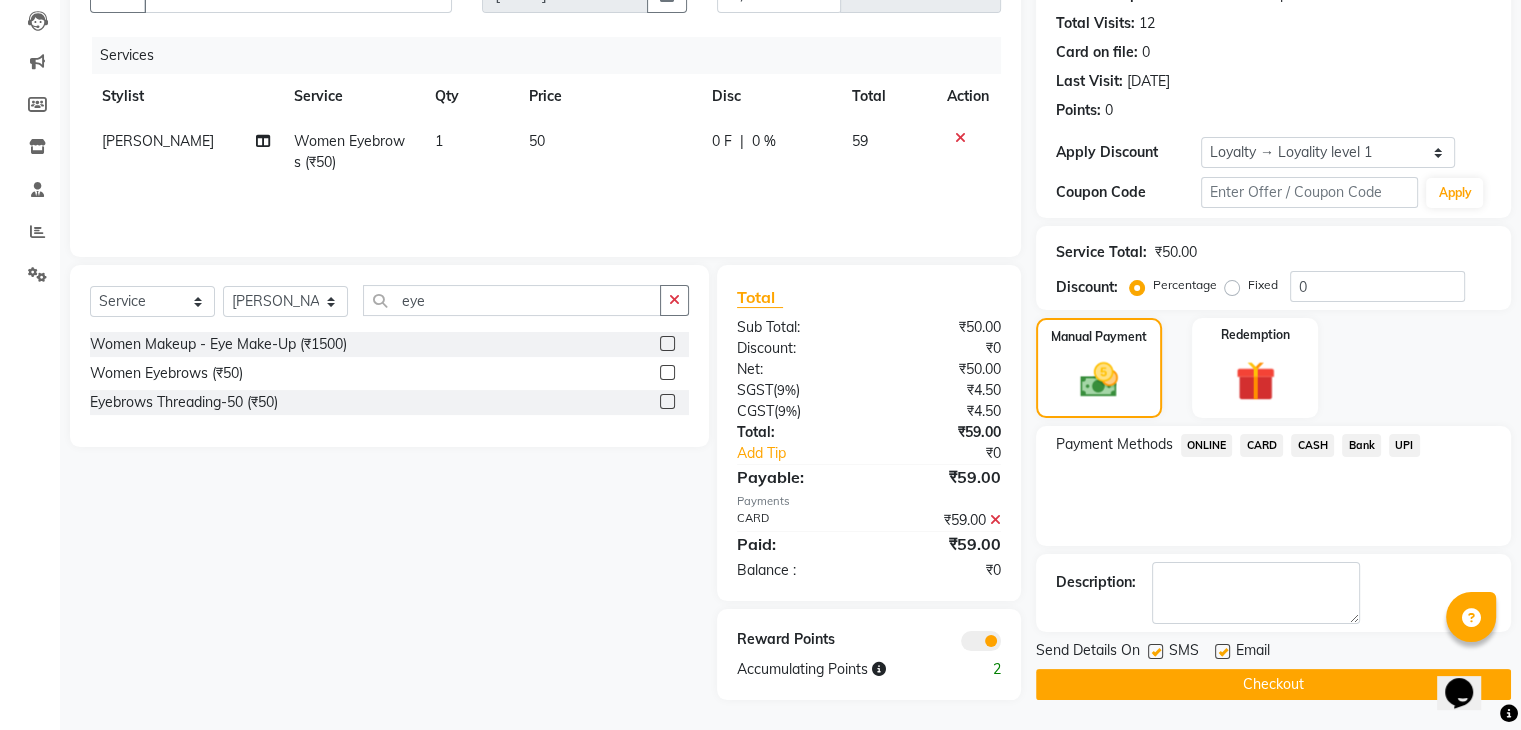 click on "Checkout" 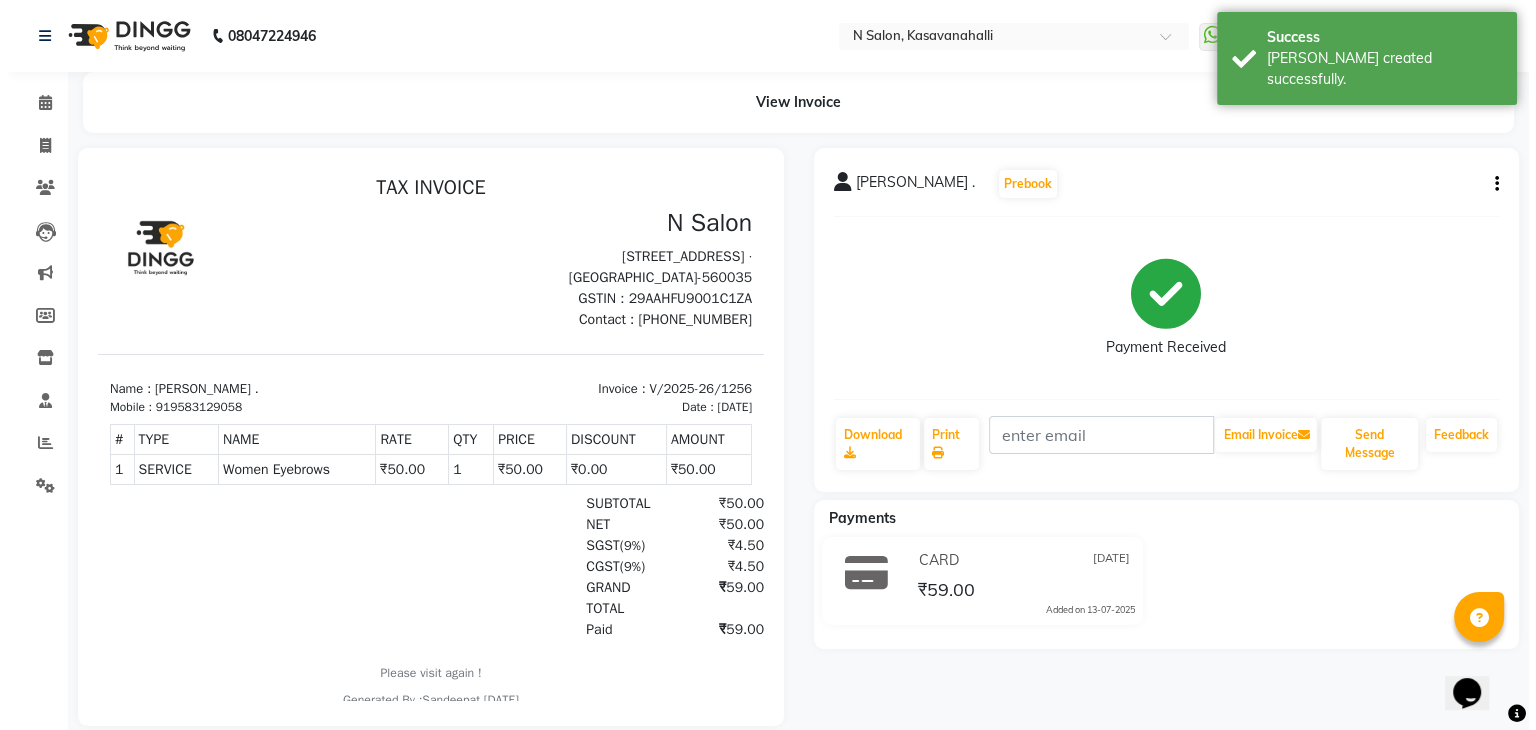 scroll, scrollTop: 0, scrollLeft: 0, axis: both 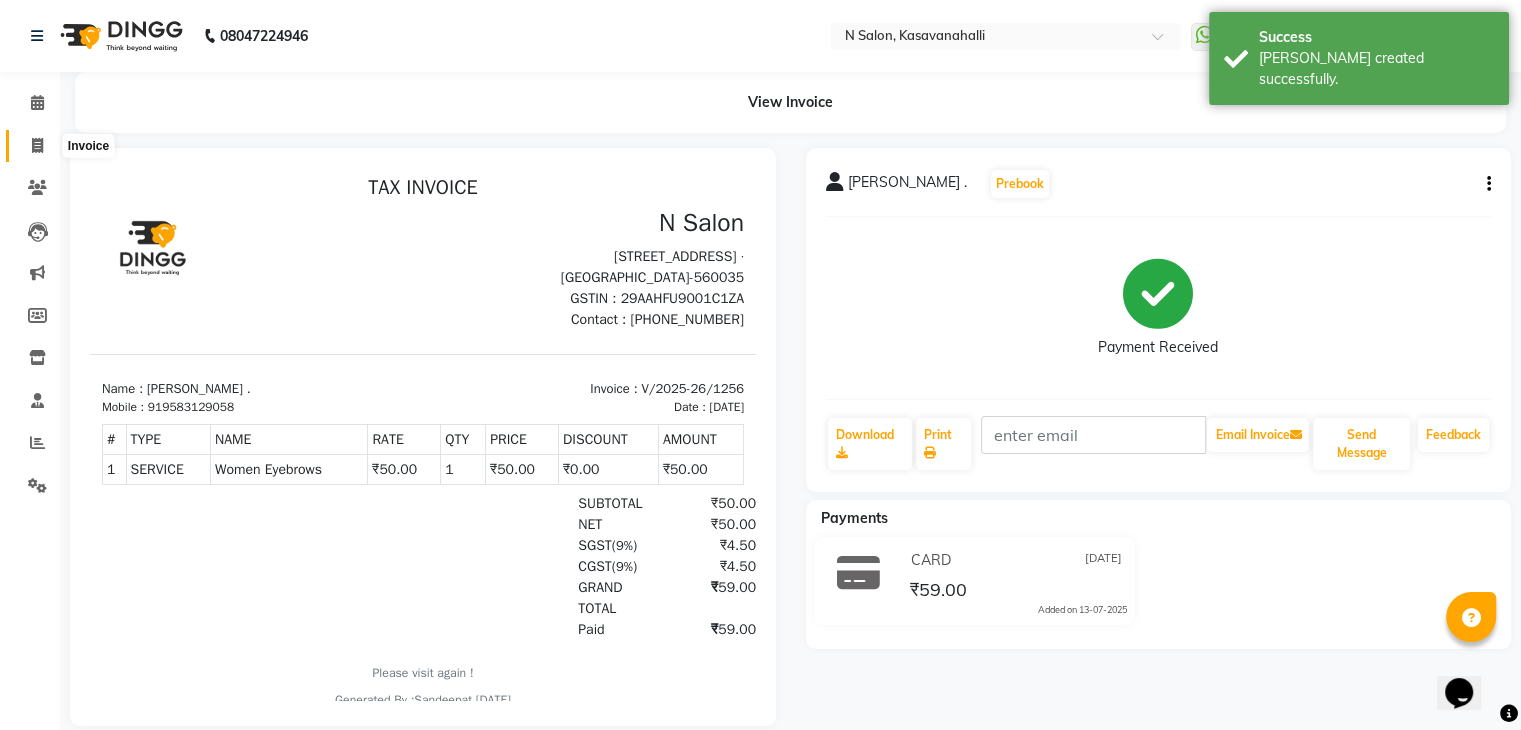 click 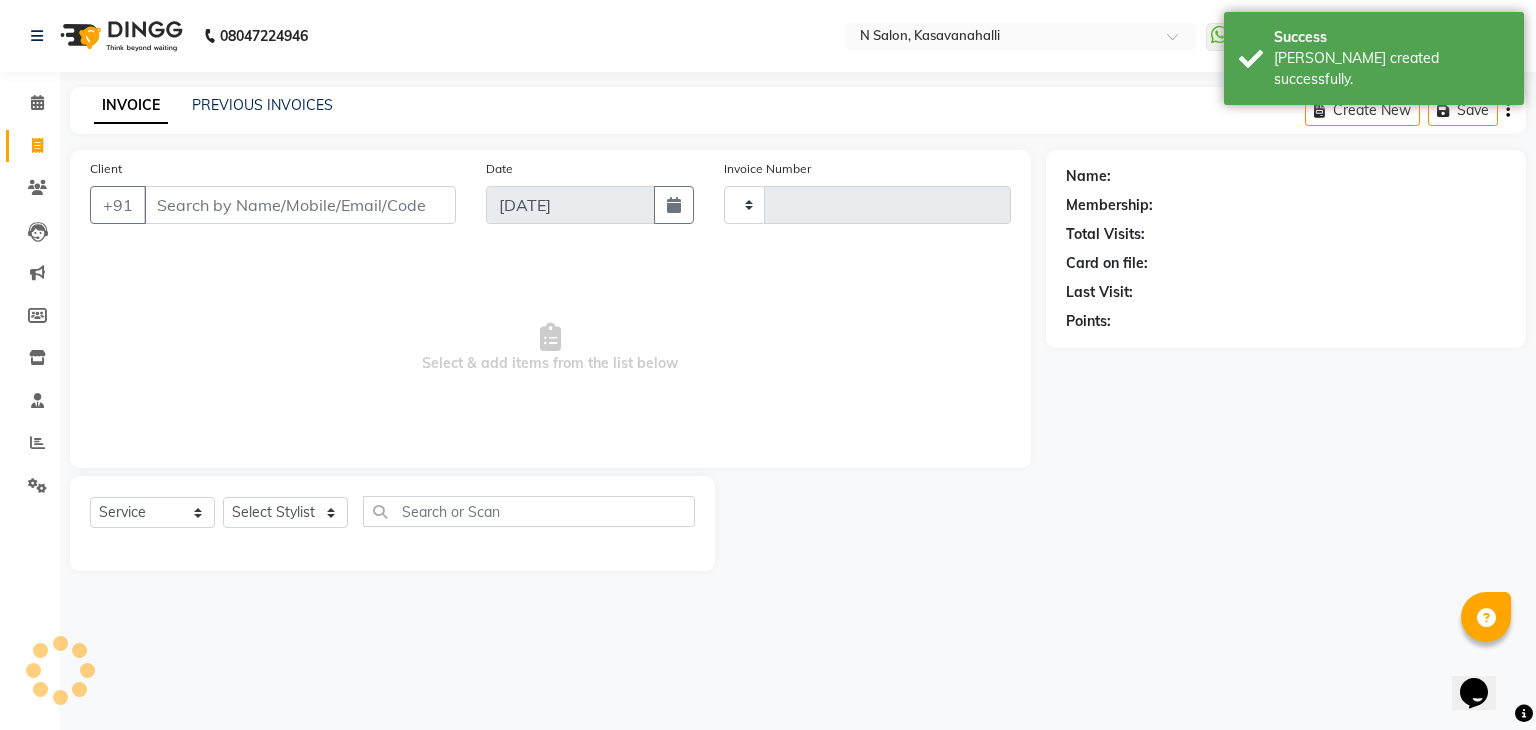 type on "1257" 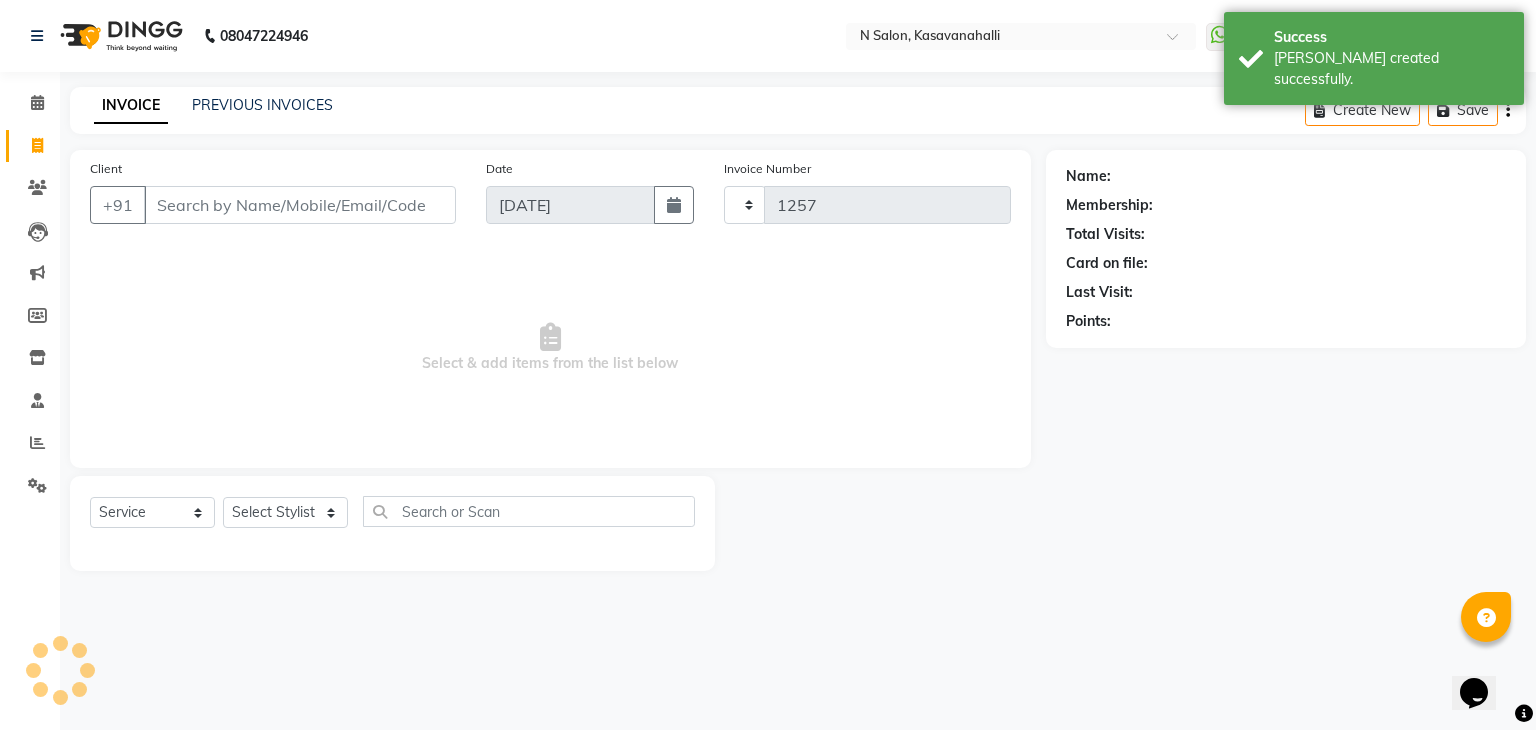 select on "7111" 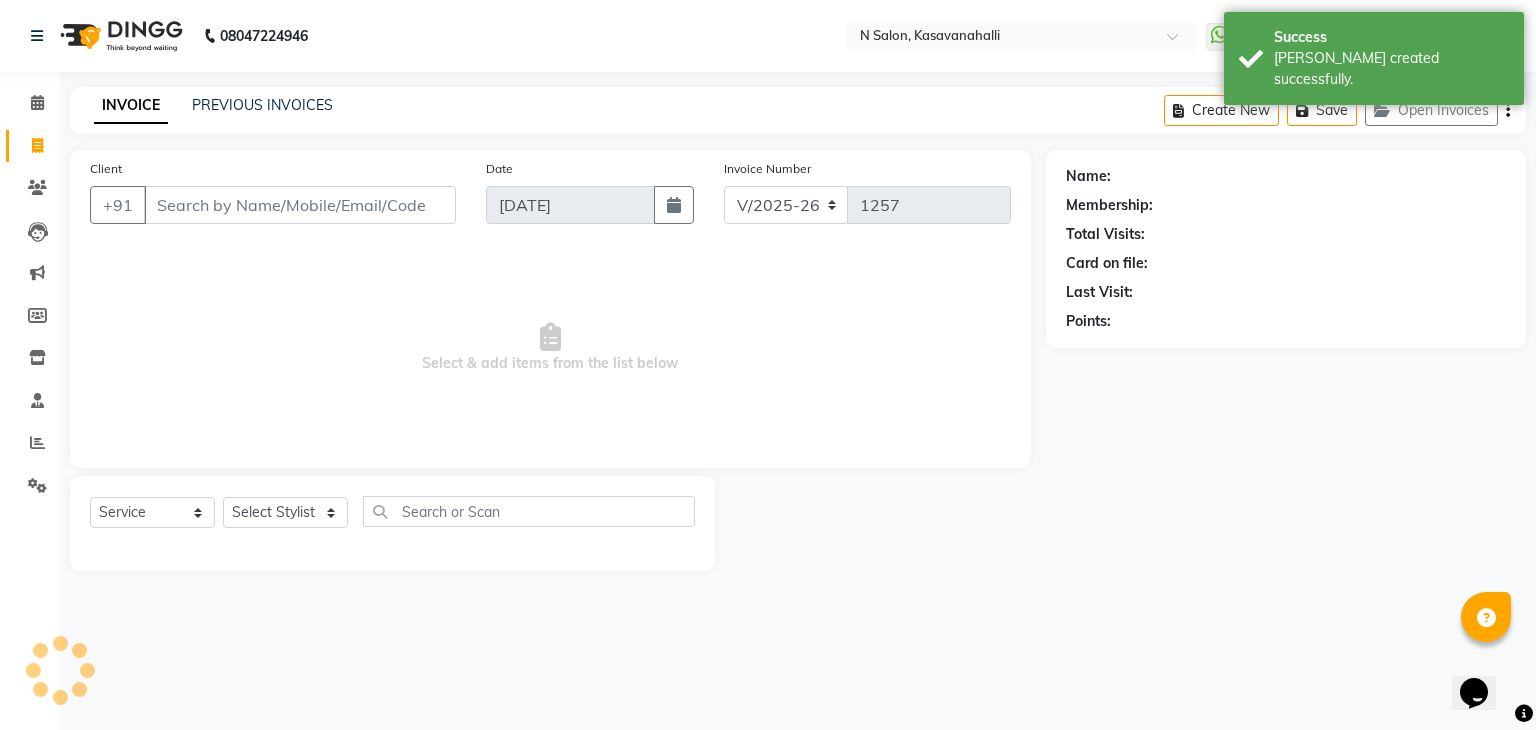 click on "Client" at bounding box center [300, 205] 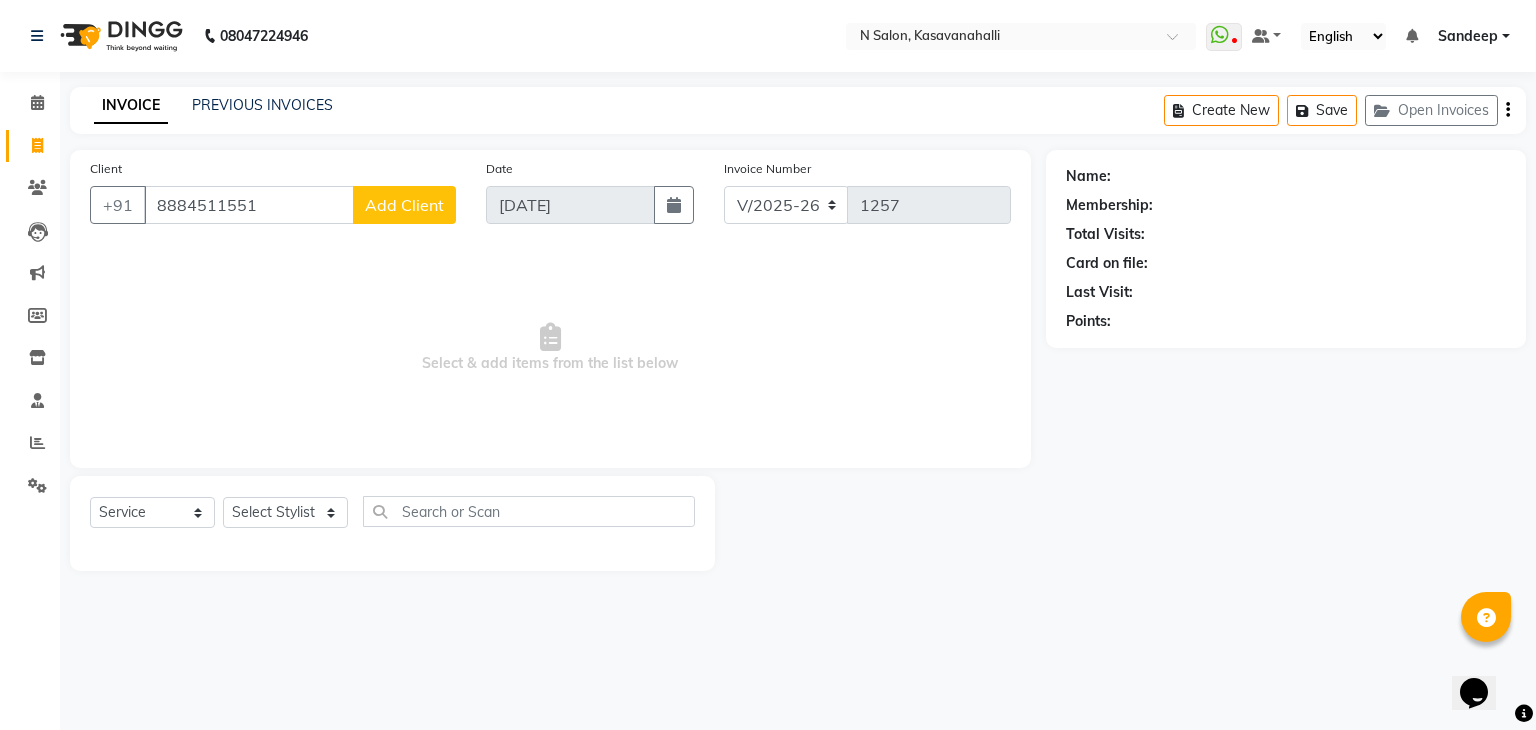 type on "8884511551" 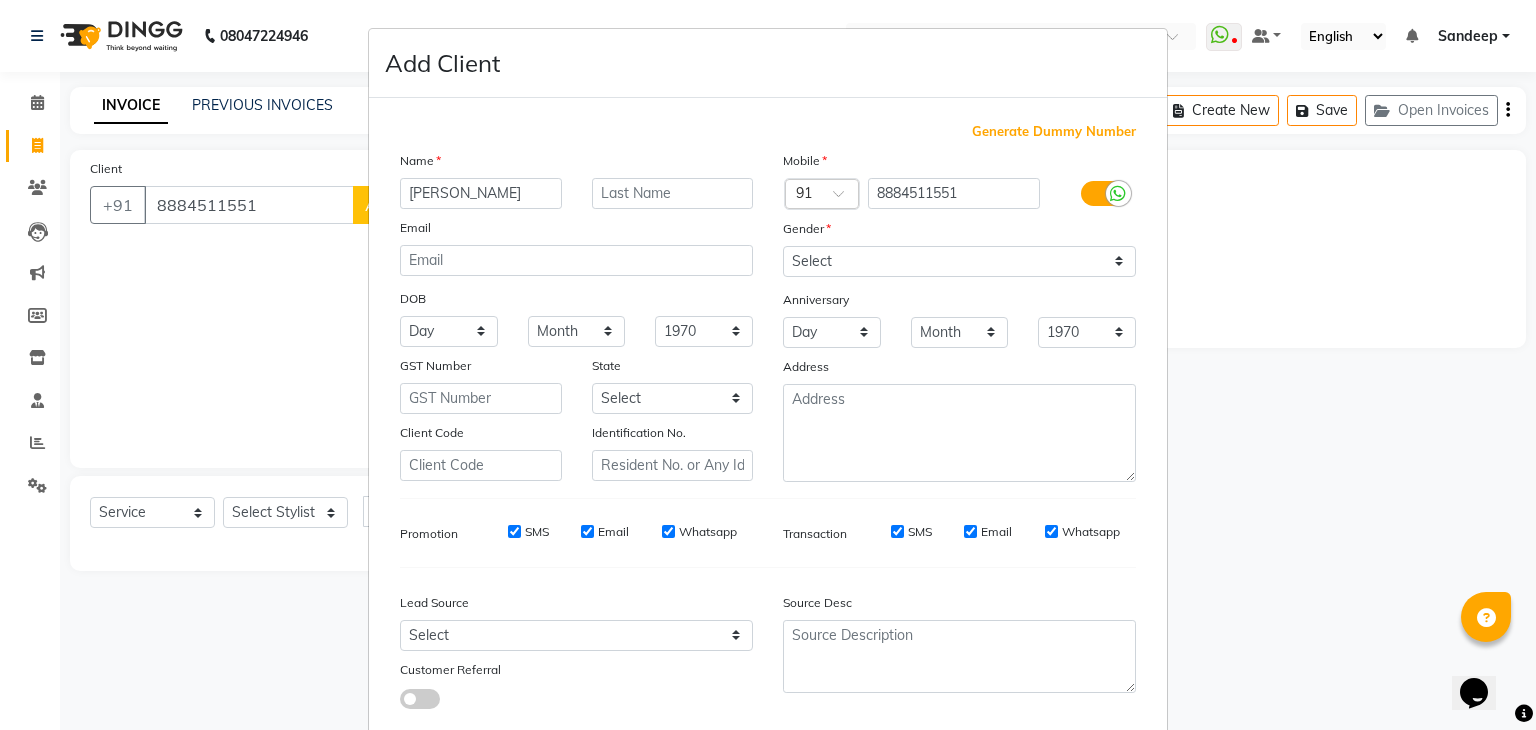 type on "Parth" 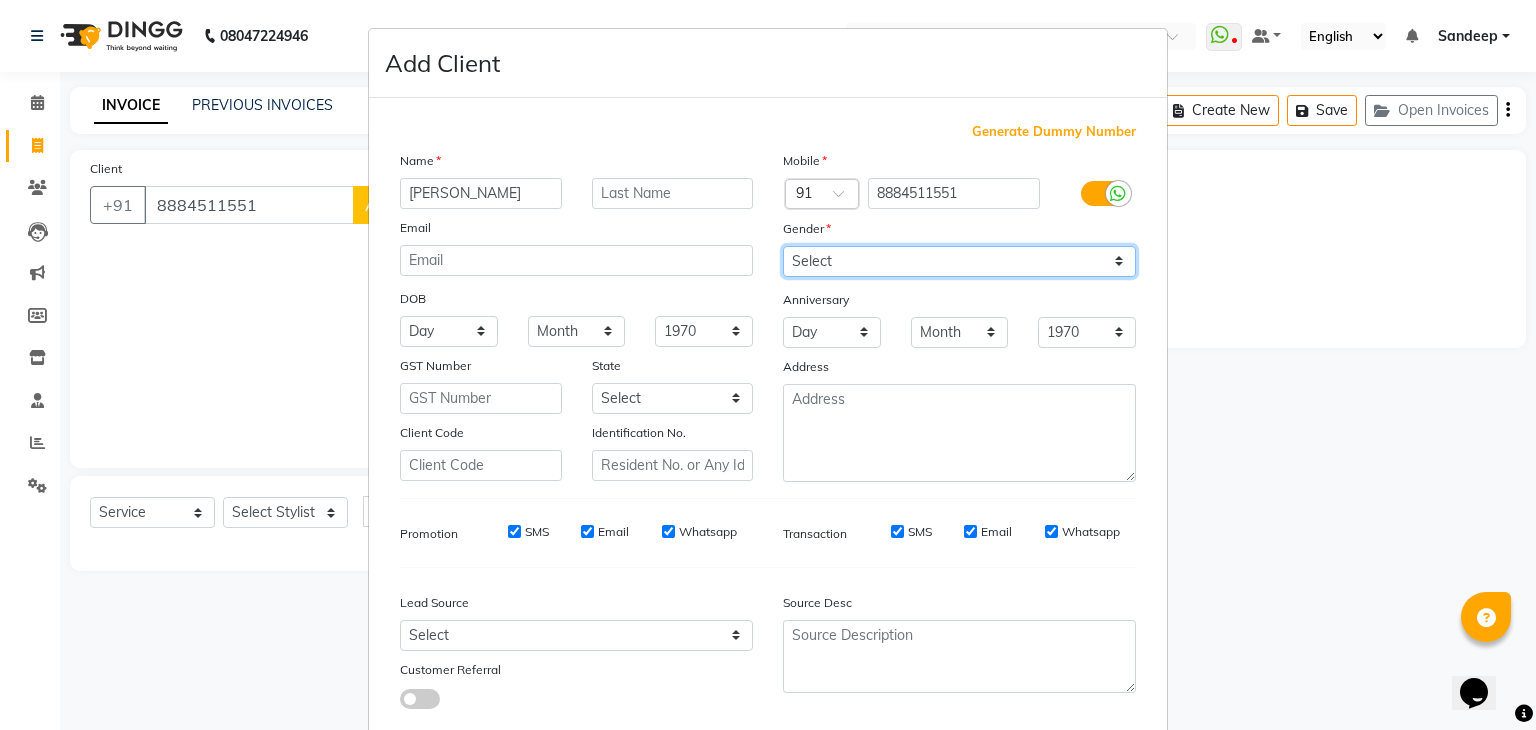 click on "Select Male Female Other Prefer Not To Say" at bounding box center [959, 261] 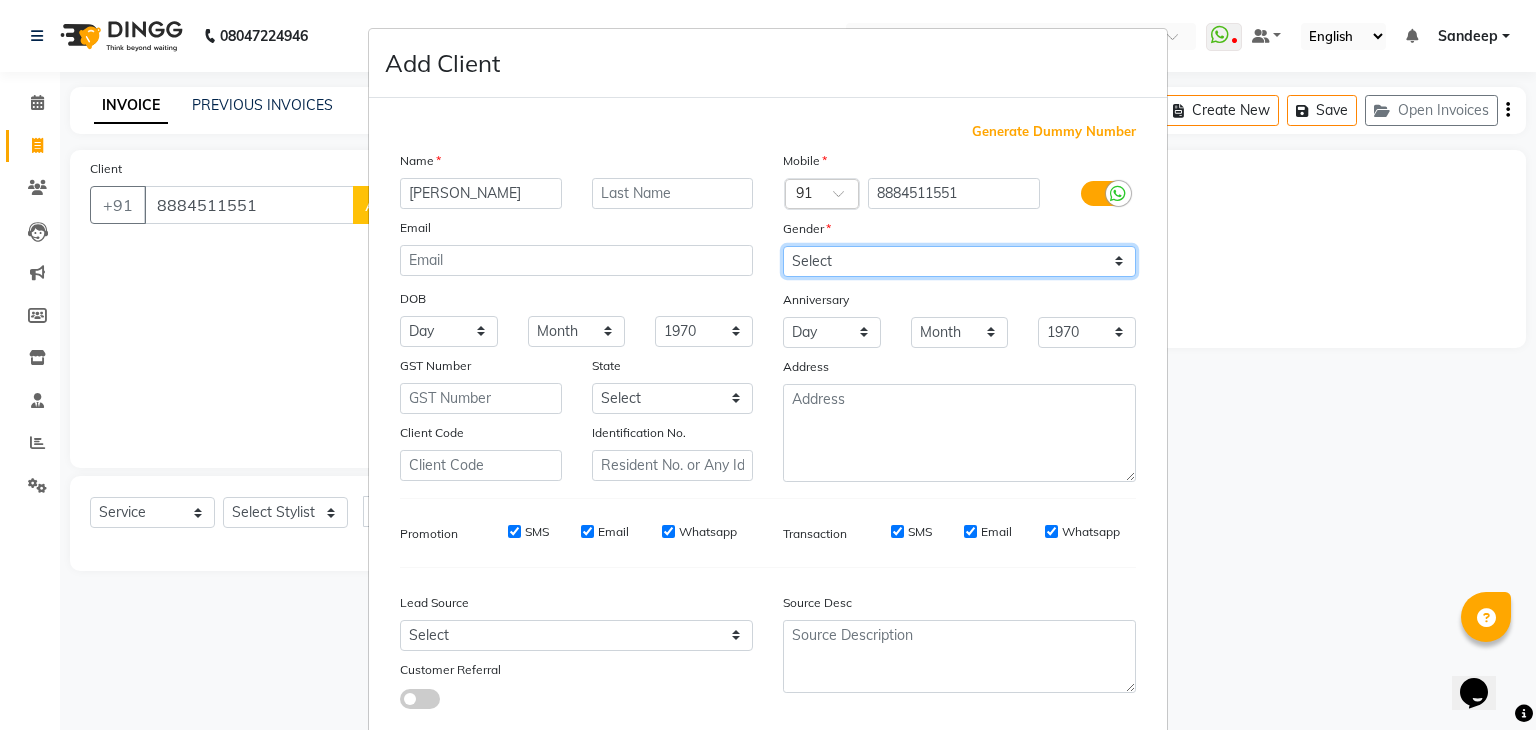 select on "female" 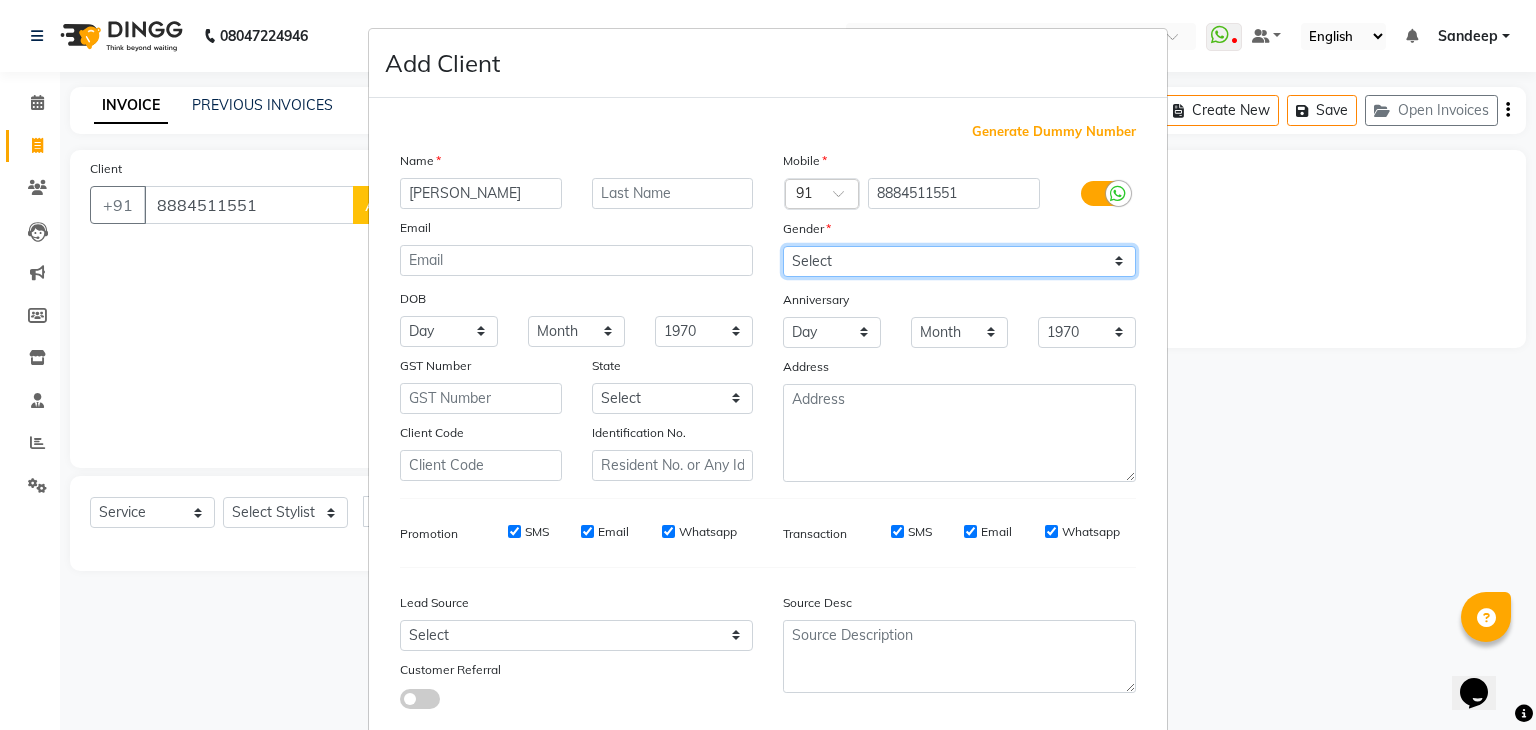 click on "Select Male Female Other Prefer Not To Say" at bounding box center (959, 261) 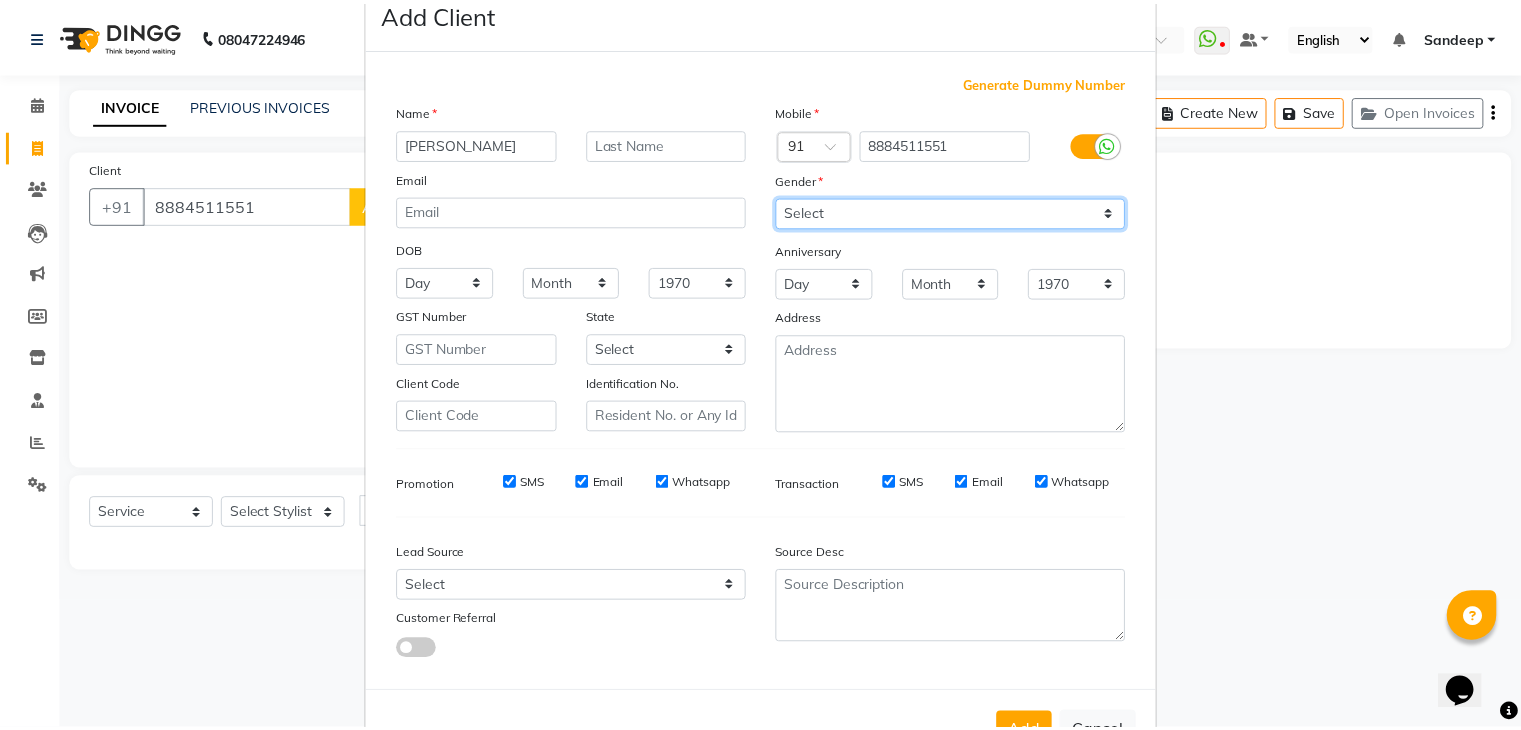 scroll, scrollTop: 127, scrollLeft: 0, axis: vertical 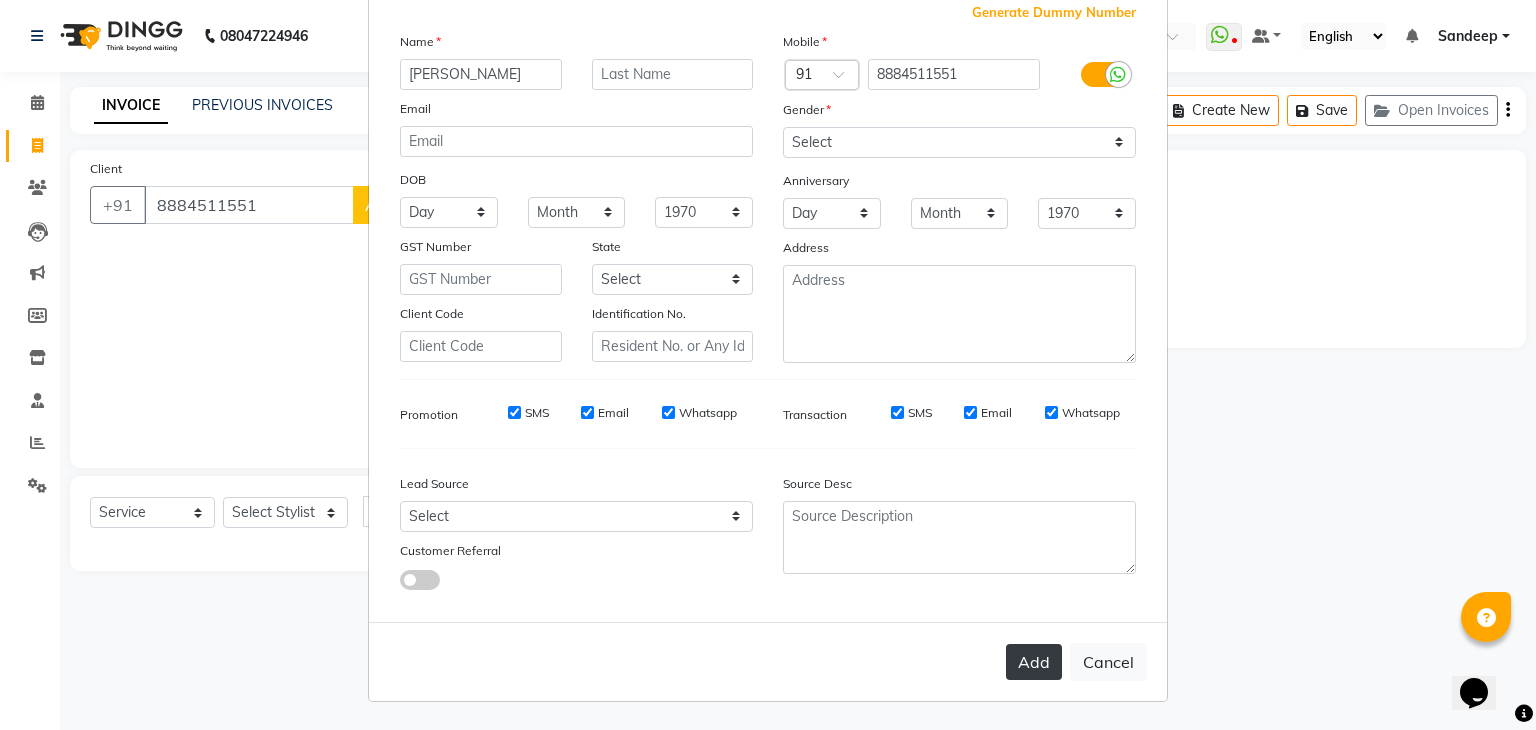 click on "Add" at bounding box center (1034, 662) 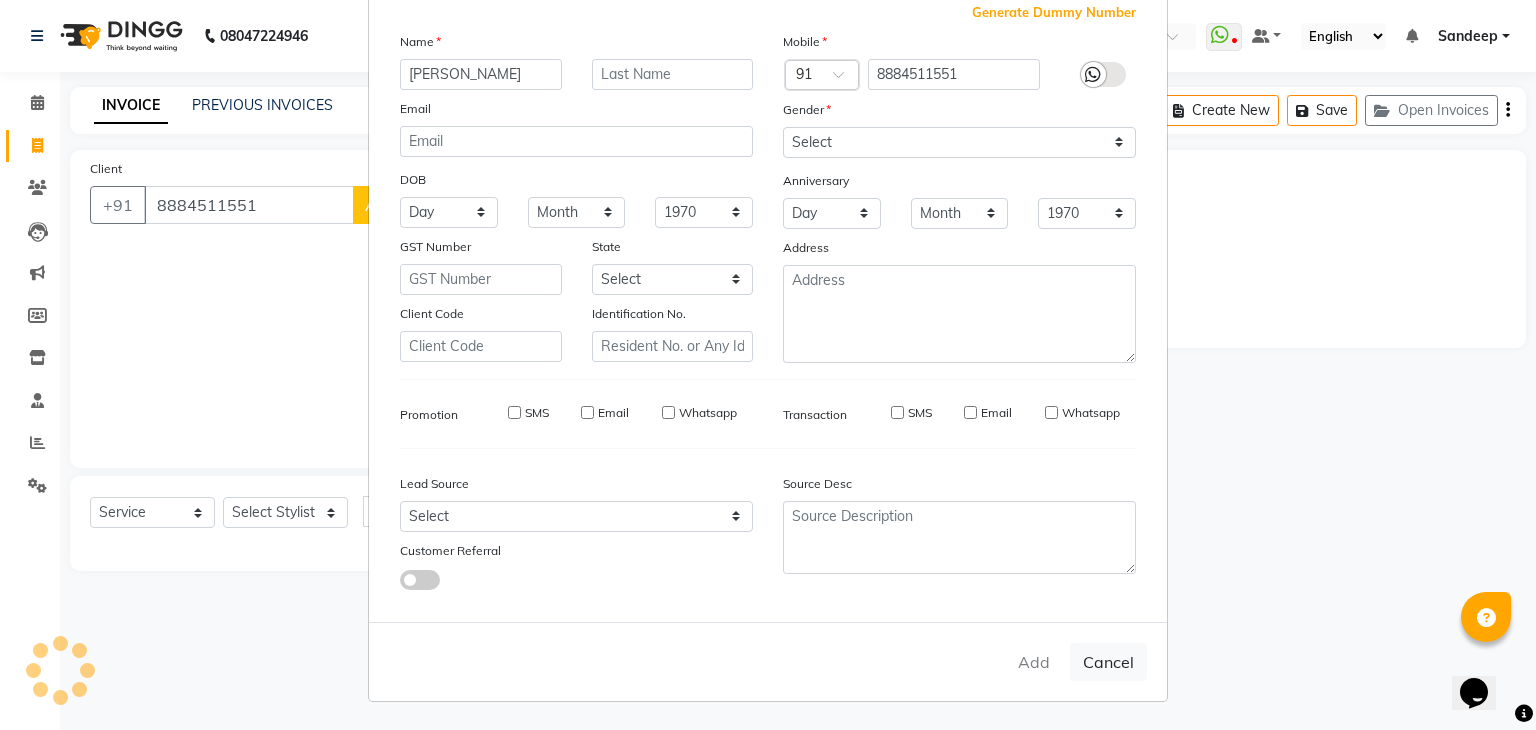 type 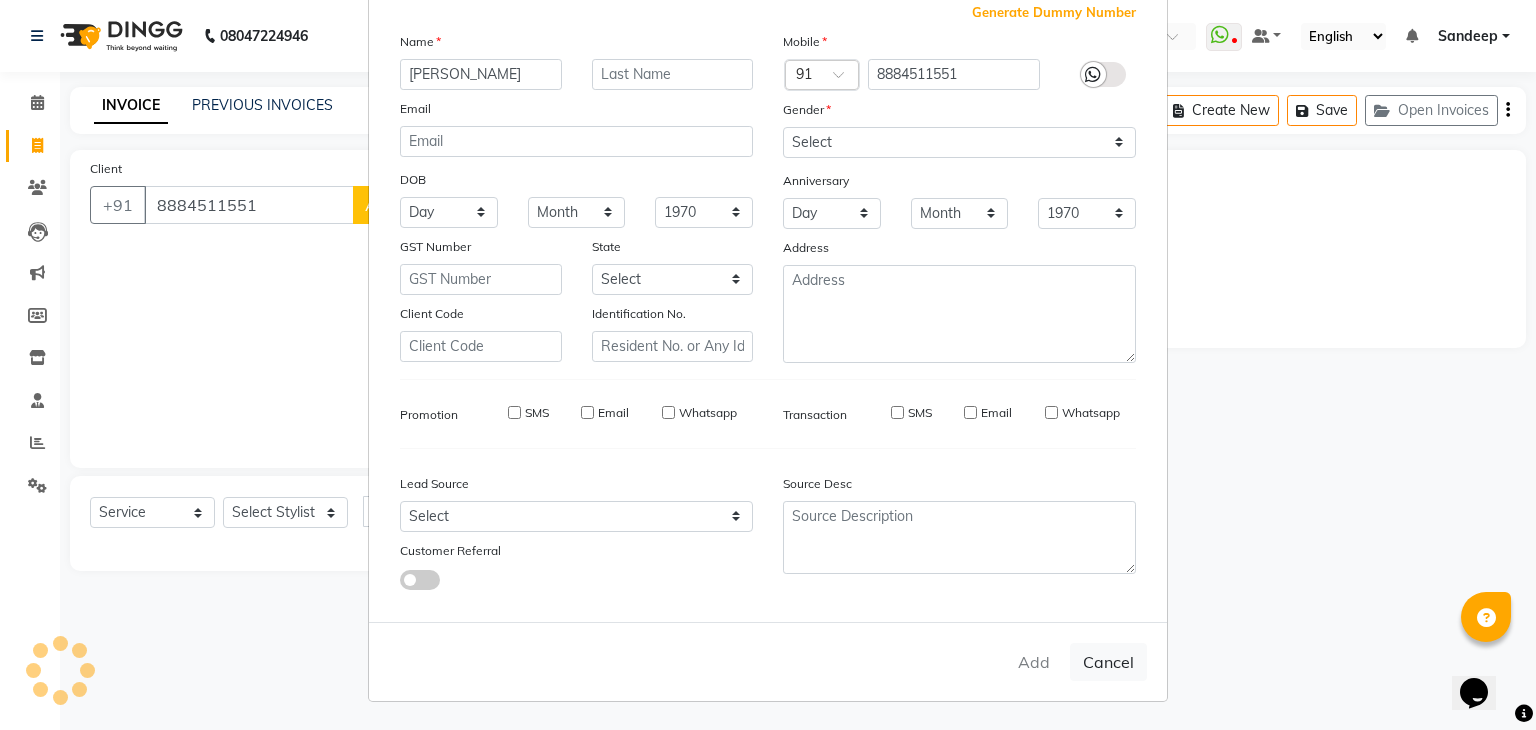 select 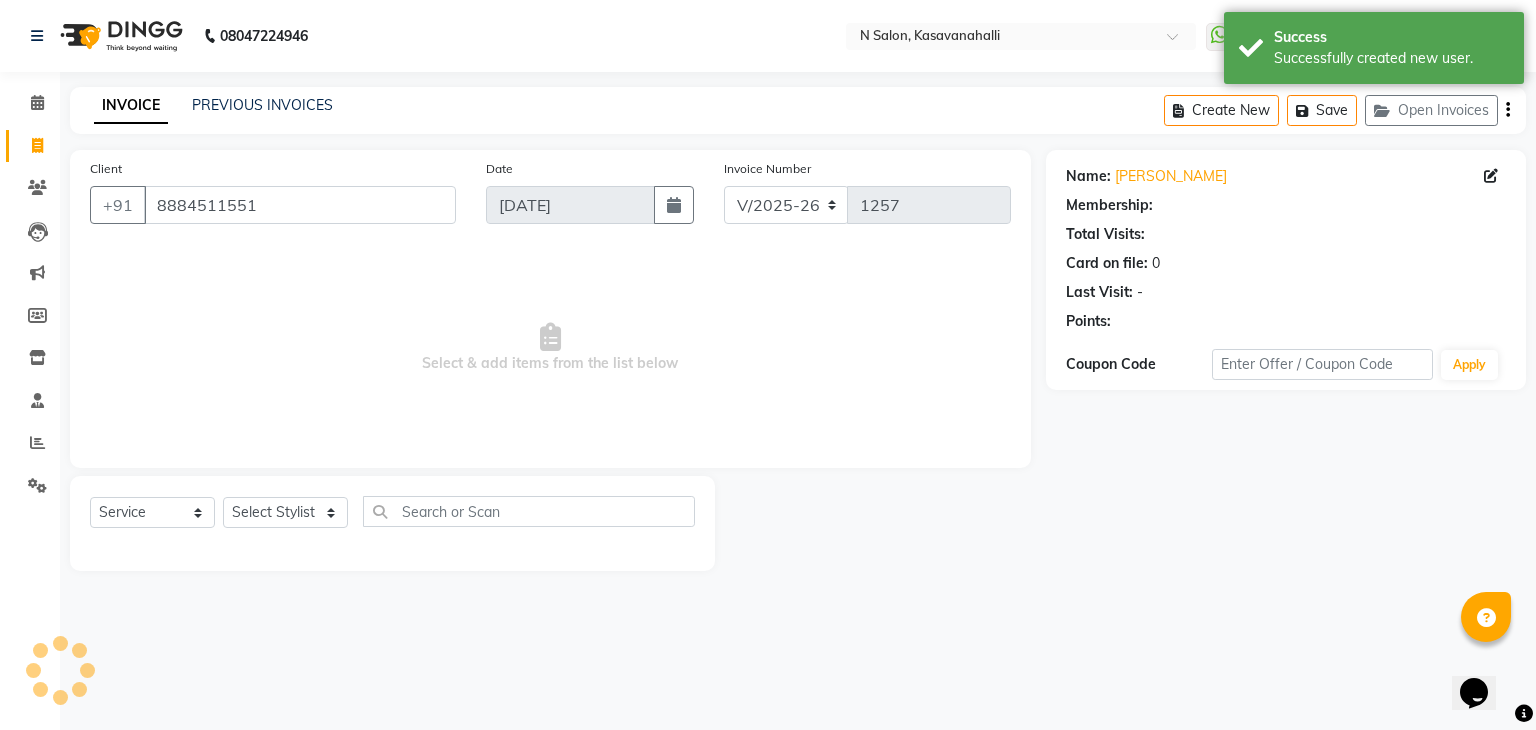 select on "1: Object" 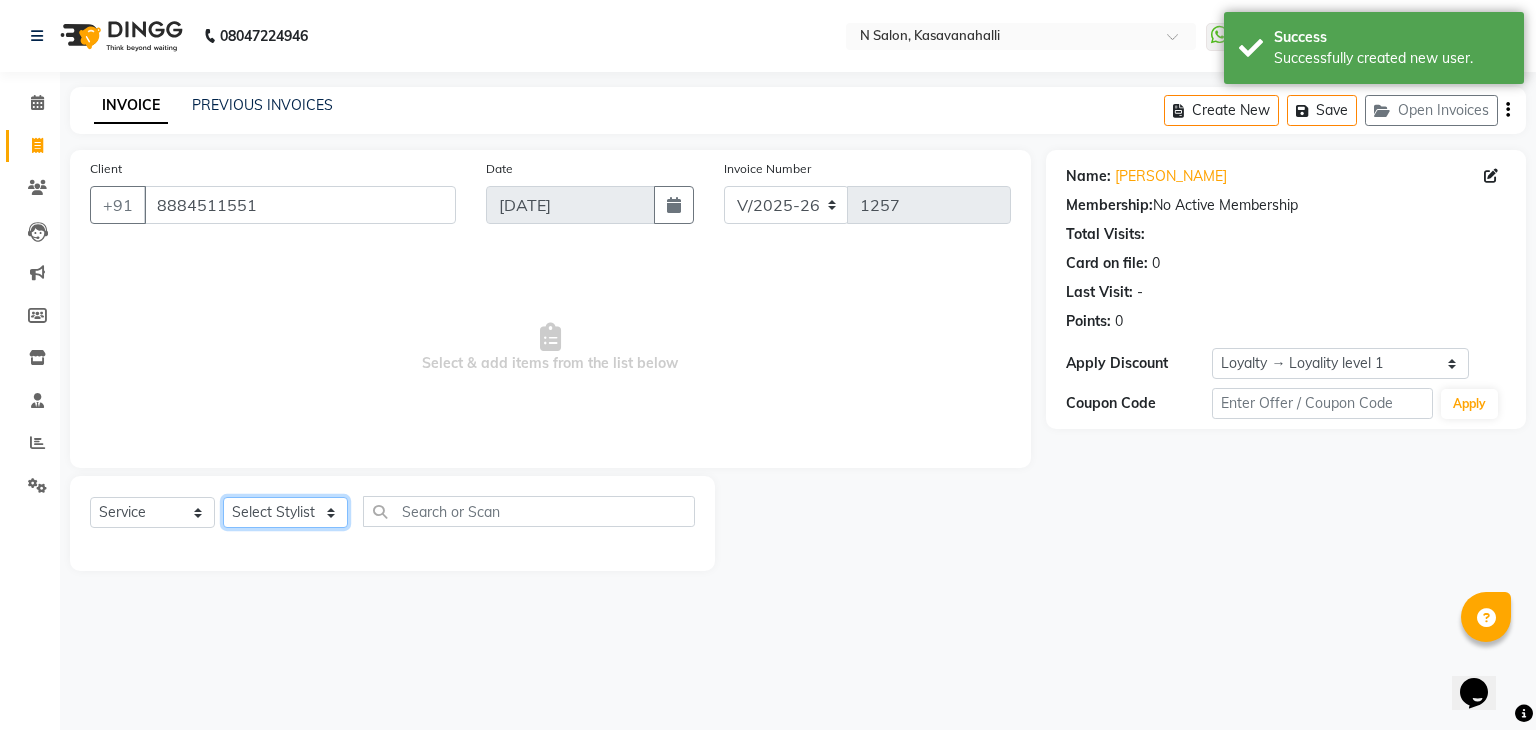 click on "Select Stylist [PERSON_NAME]  Manju Owner [PERSON_NAME]" 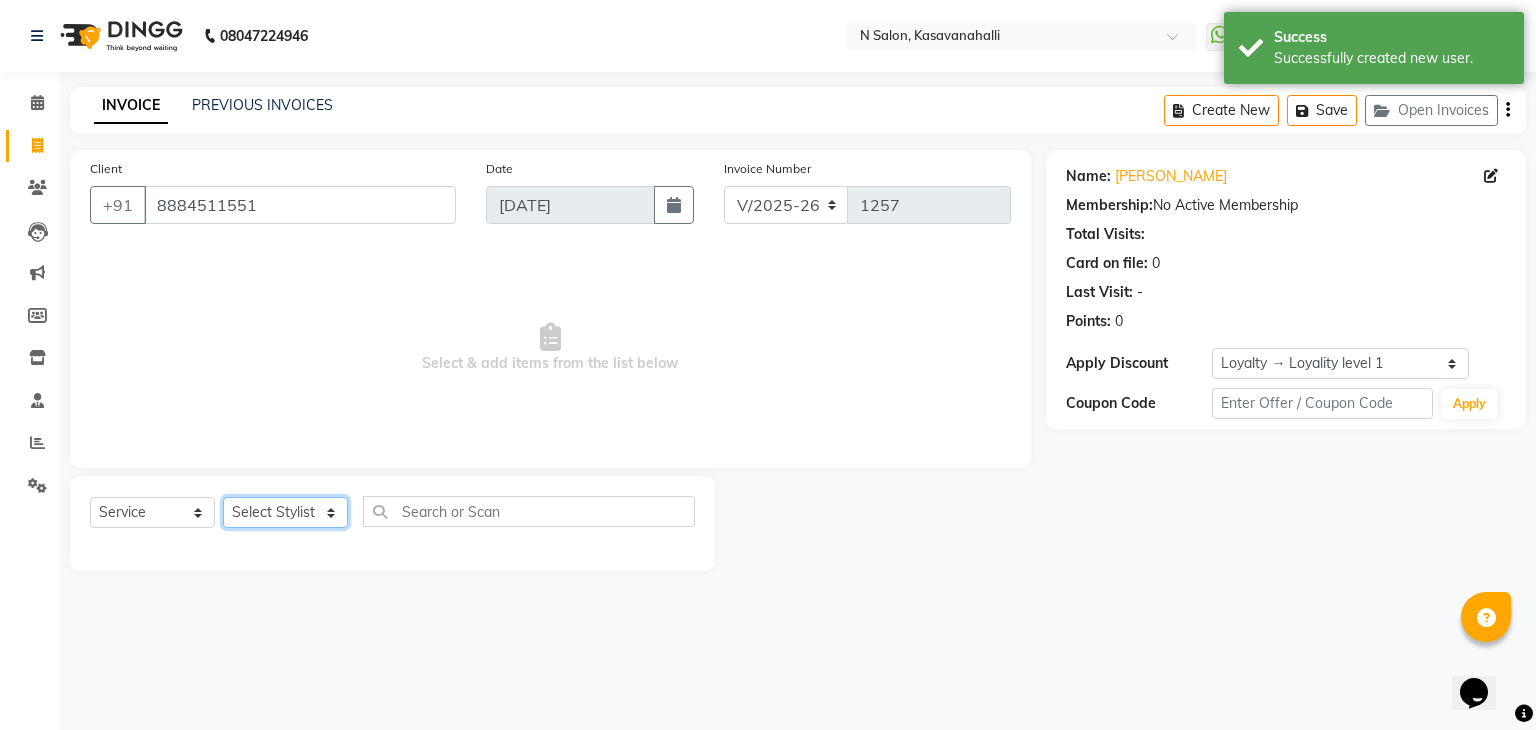 select on "75765" 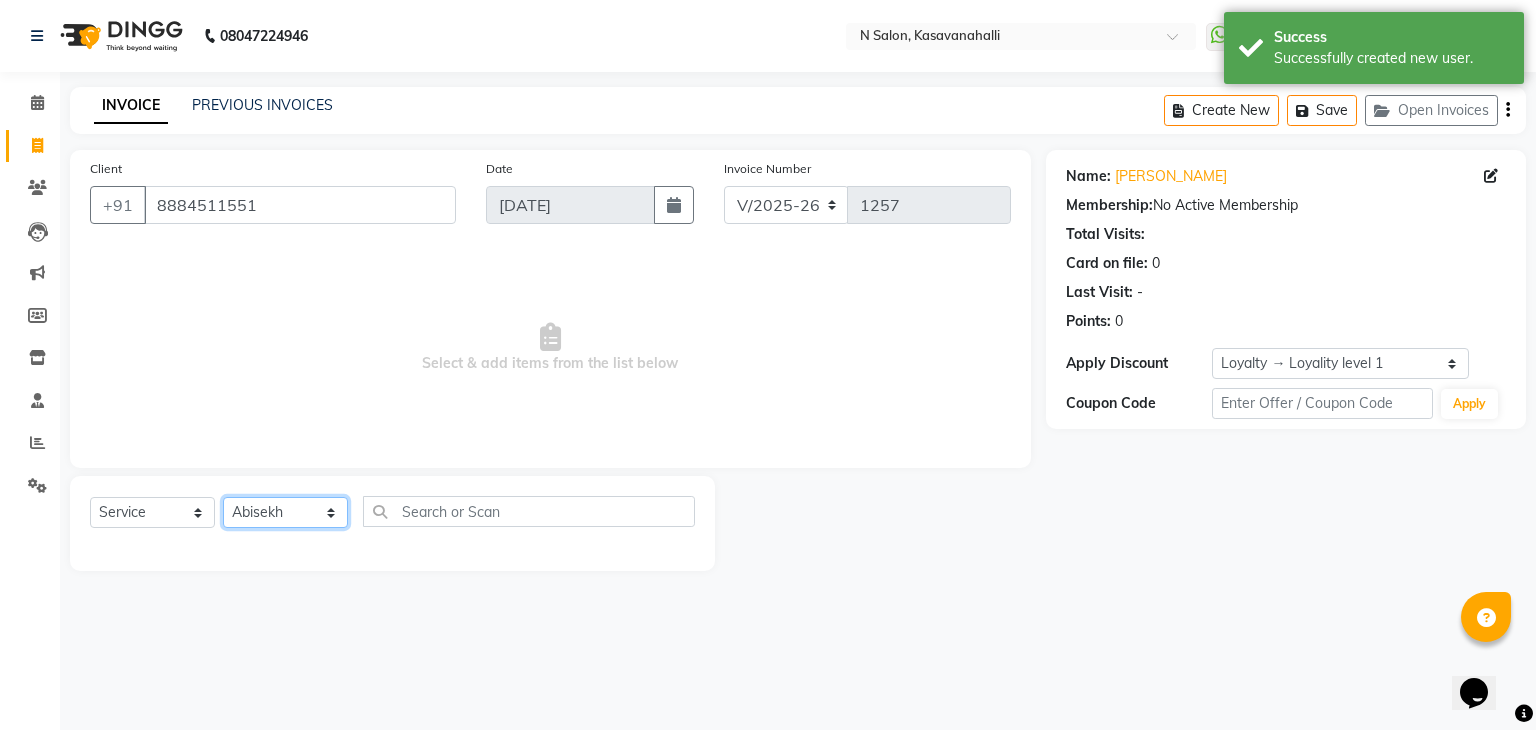 click on "Select Stylist [PERSON_NAME]  Manju Owner [PERSON_NAME]" 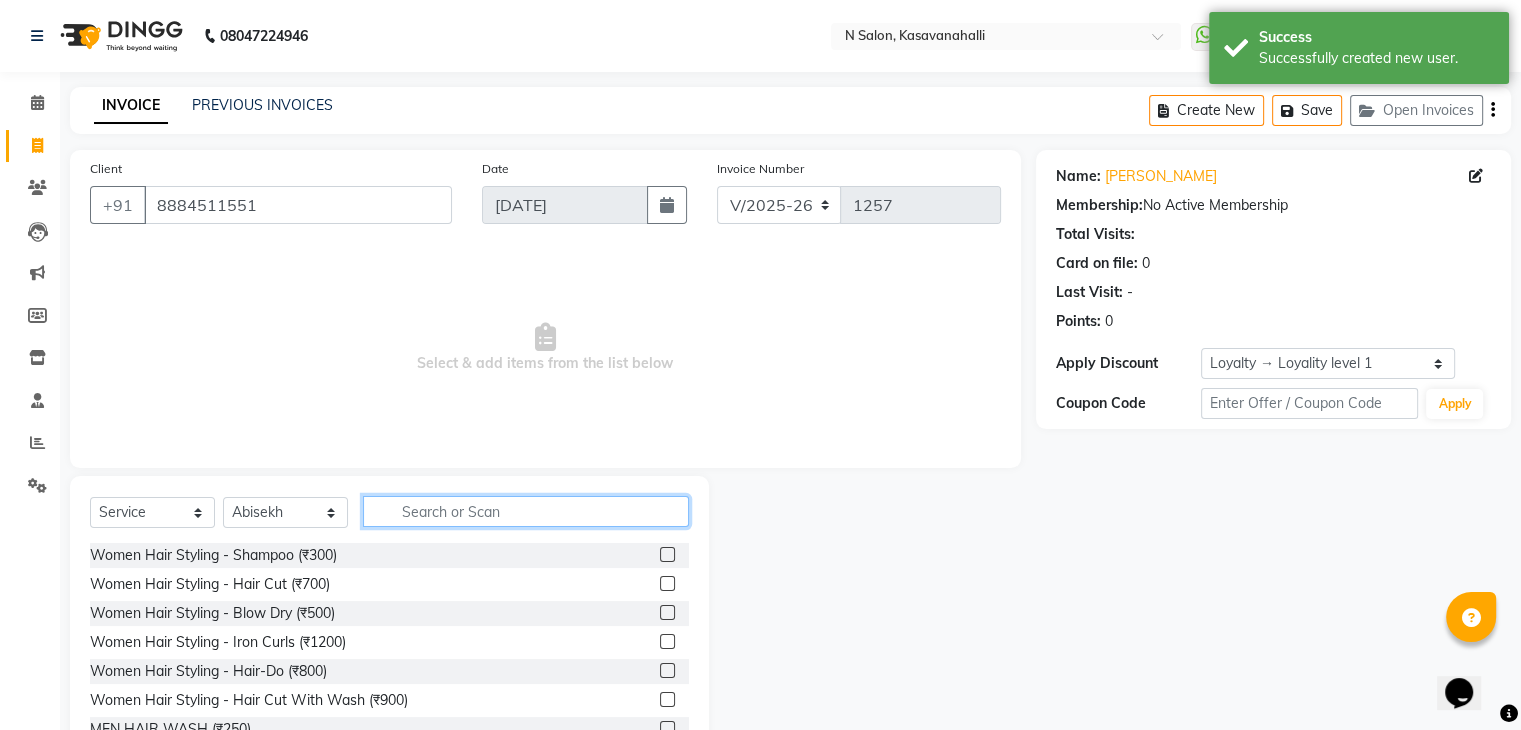 click 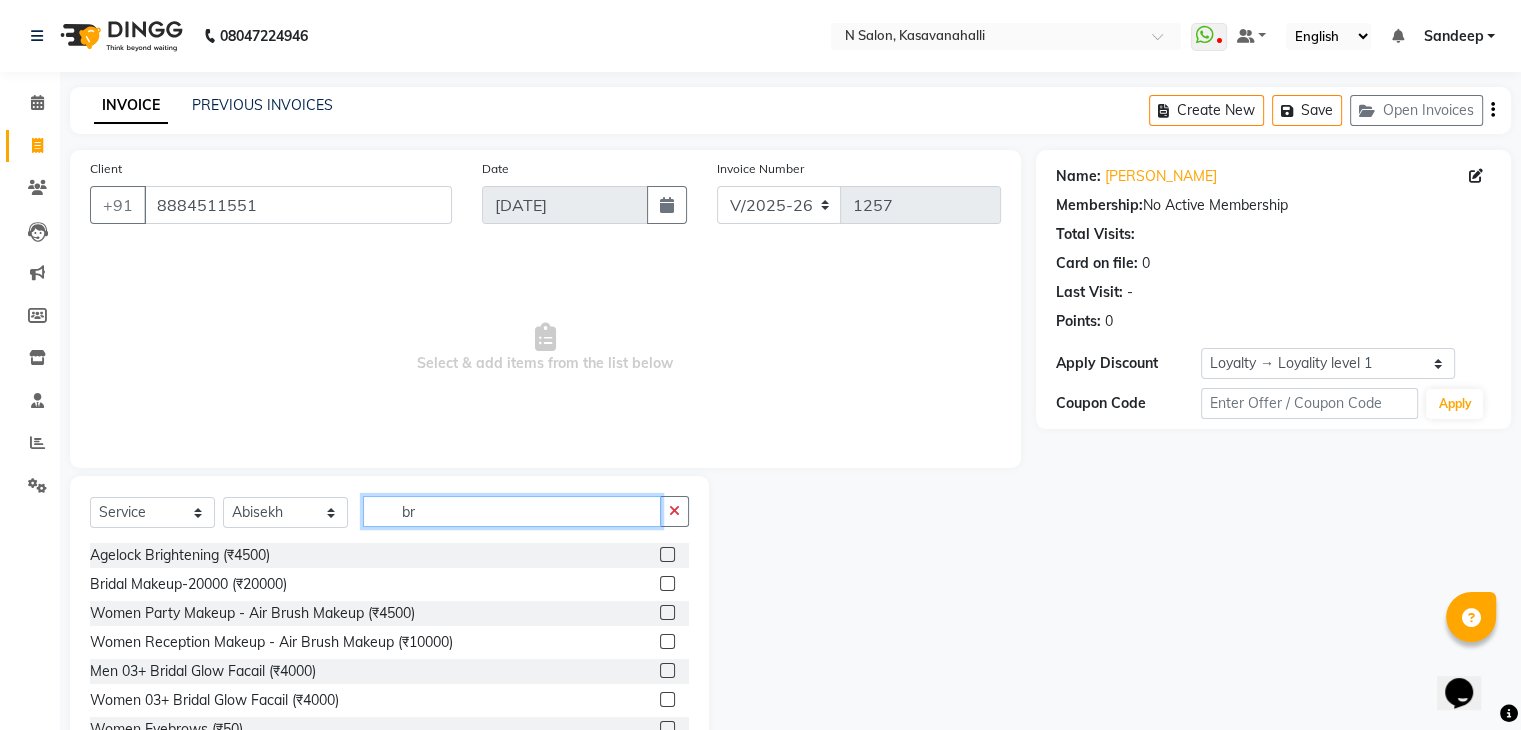 type on "b" 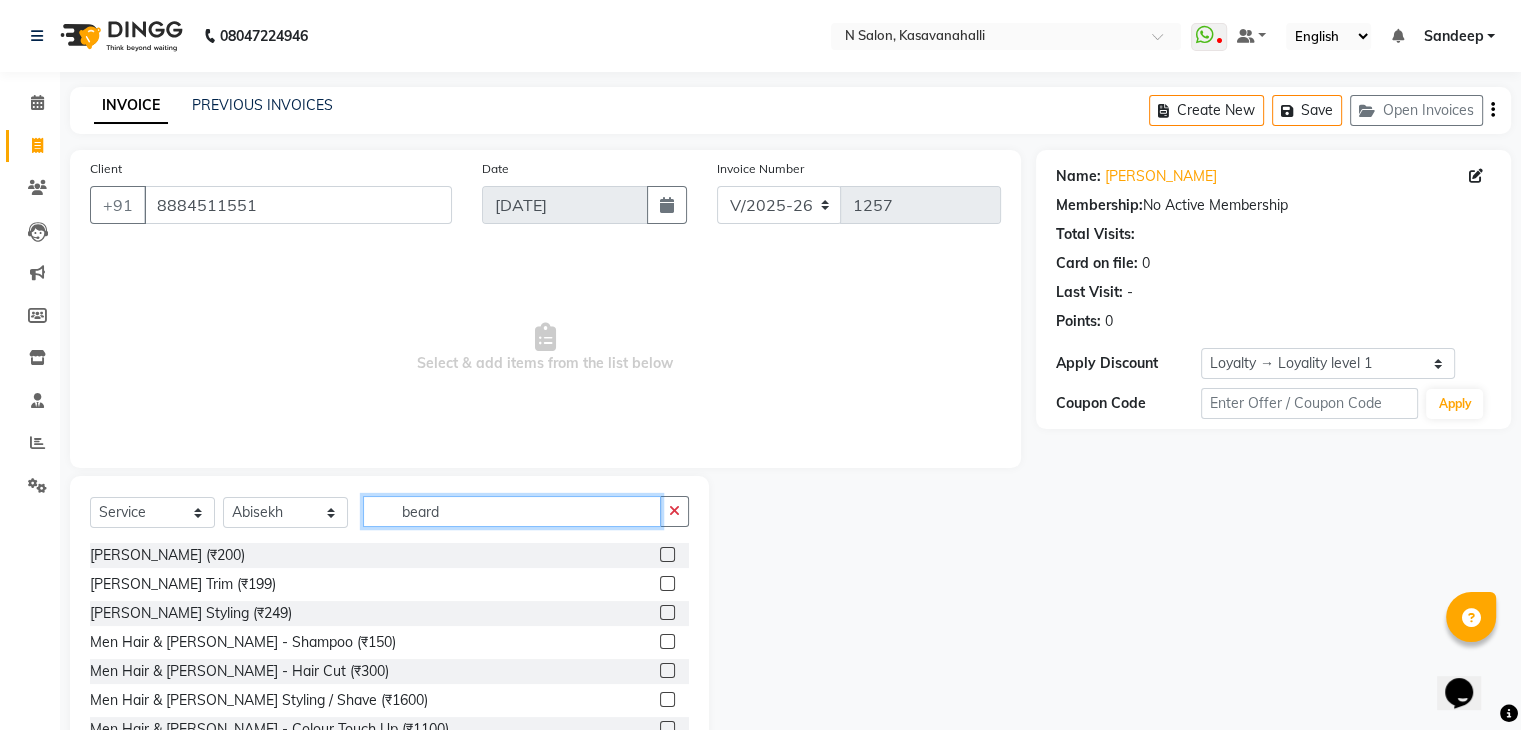 type on "beard" 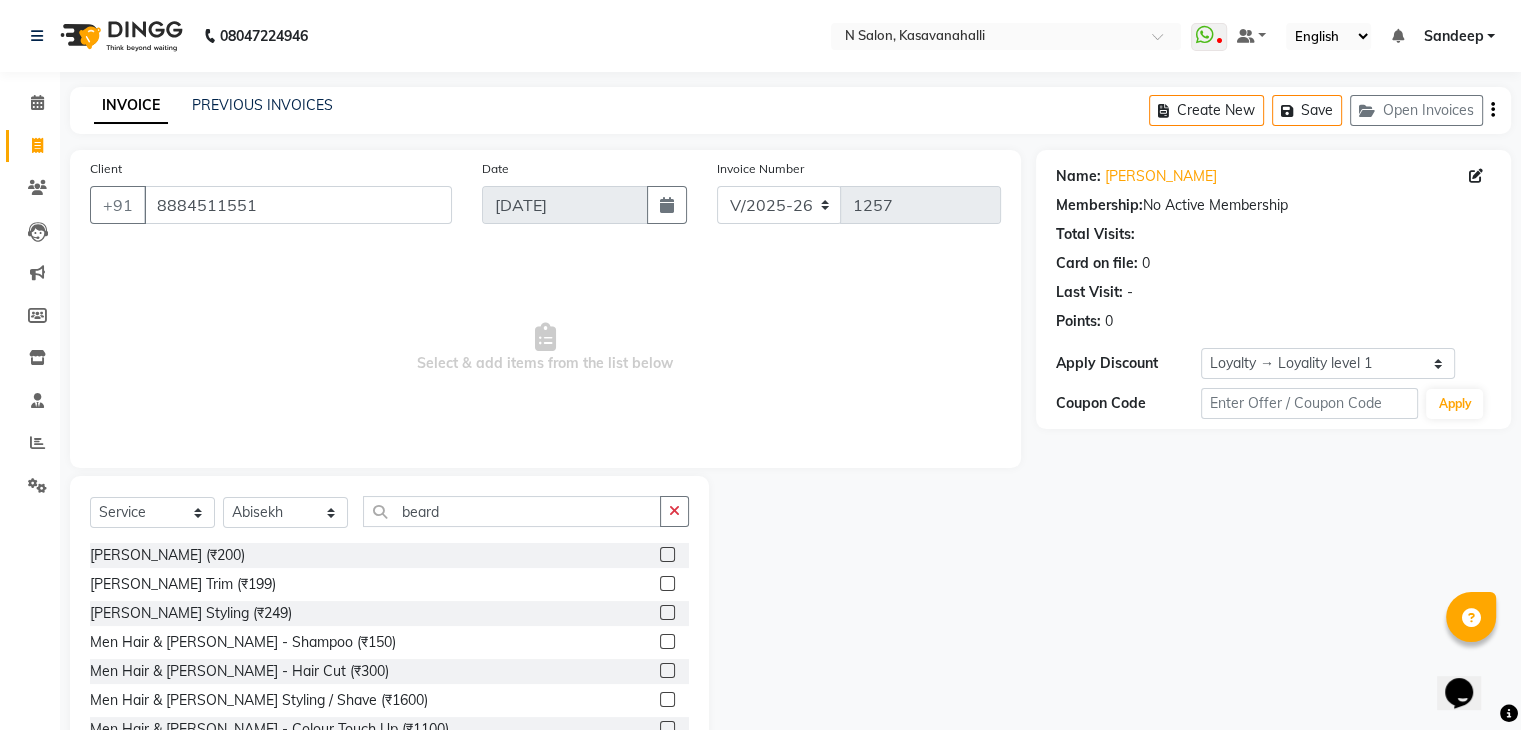 click 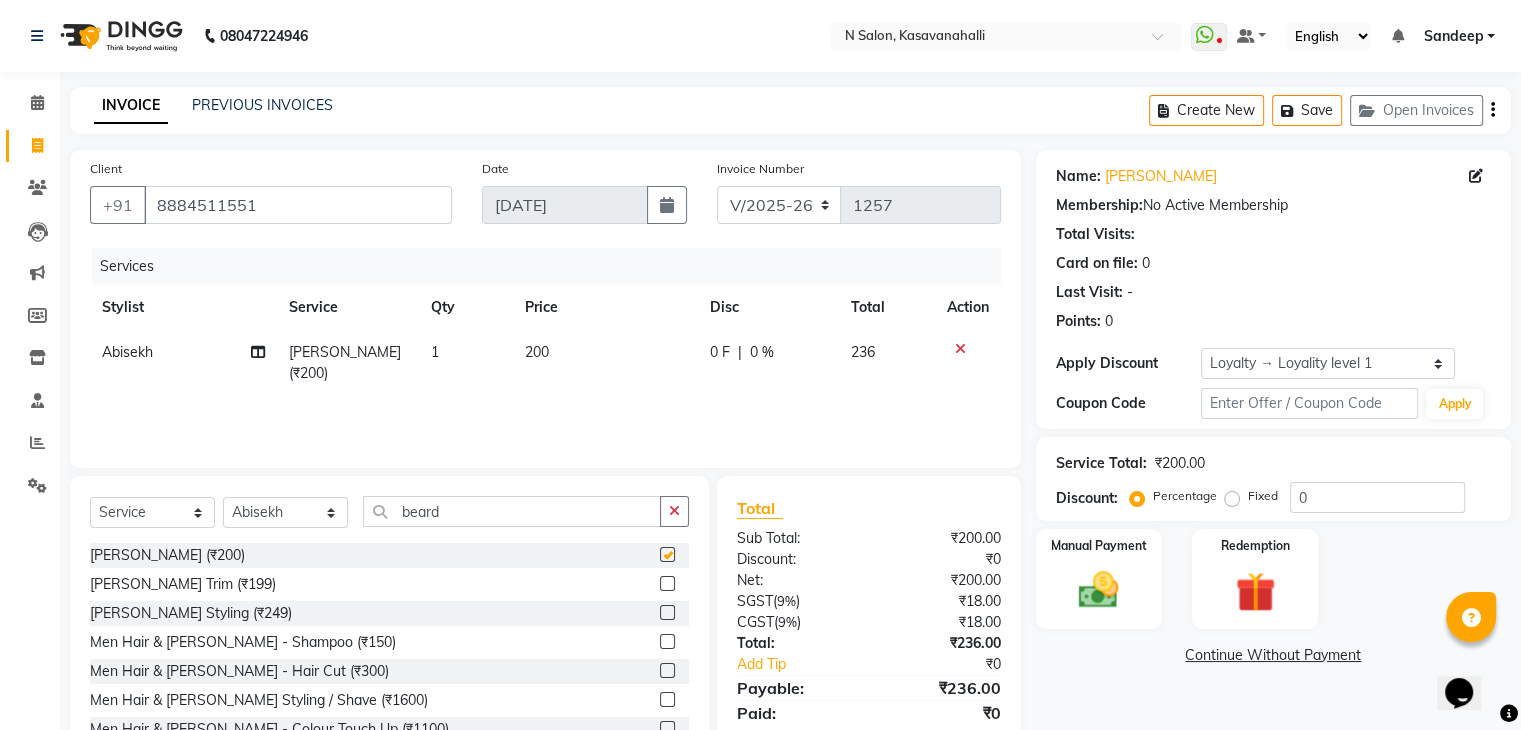checkbox on "false" 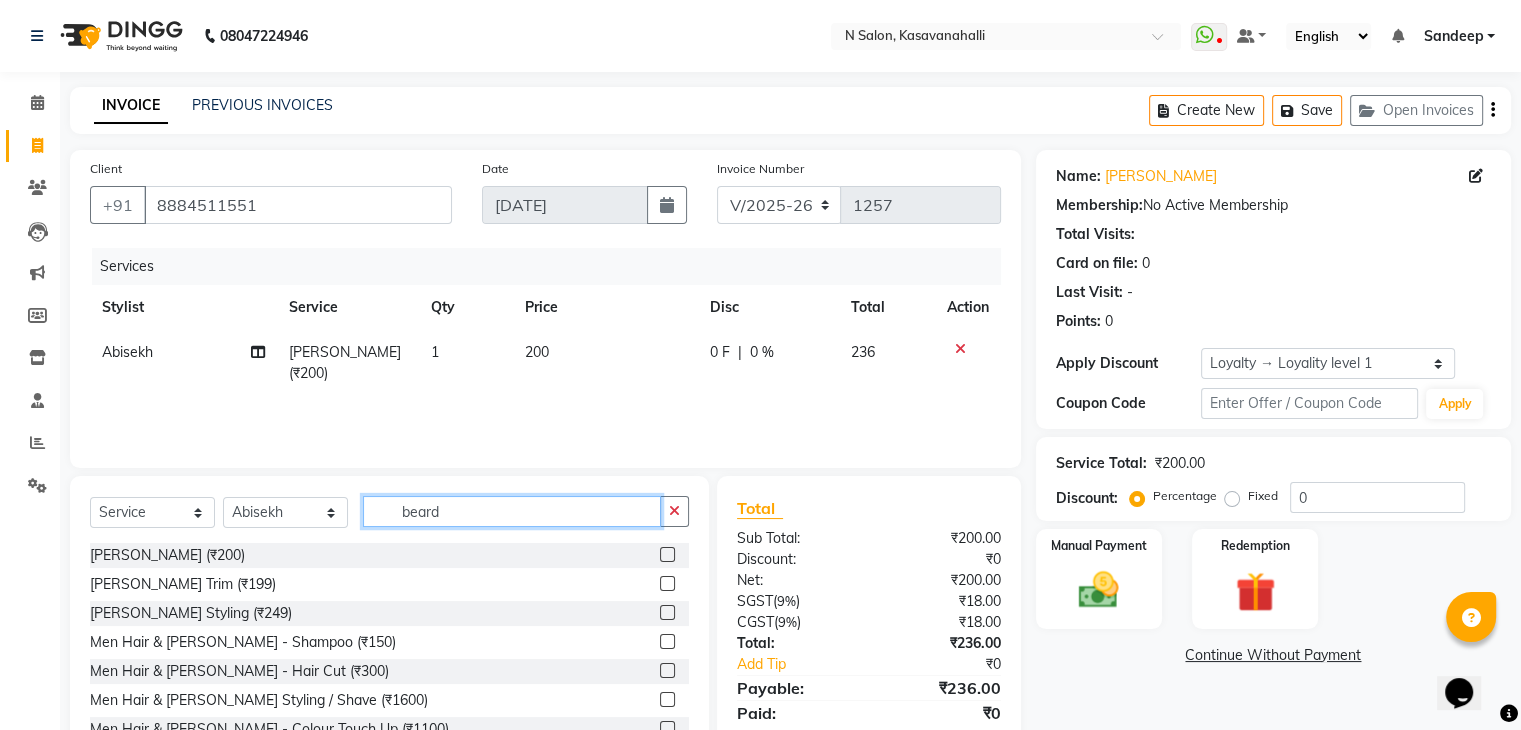 click on "beard" 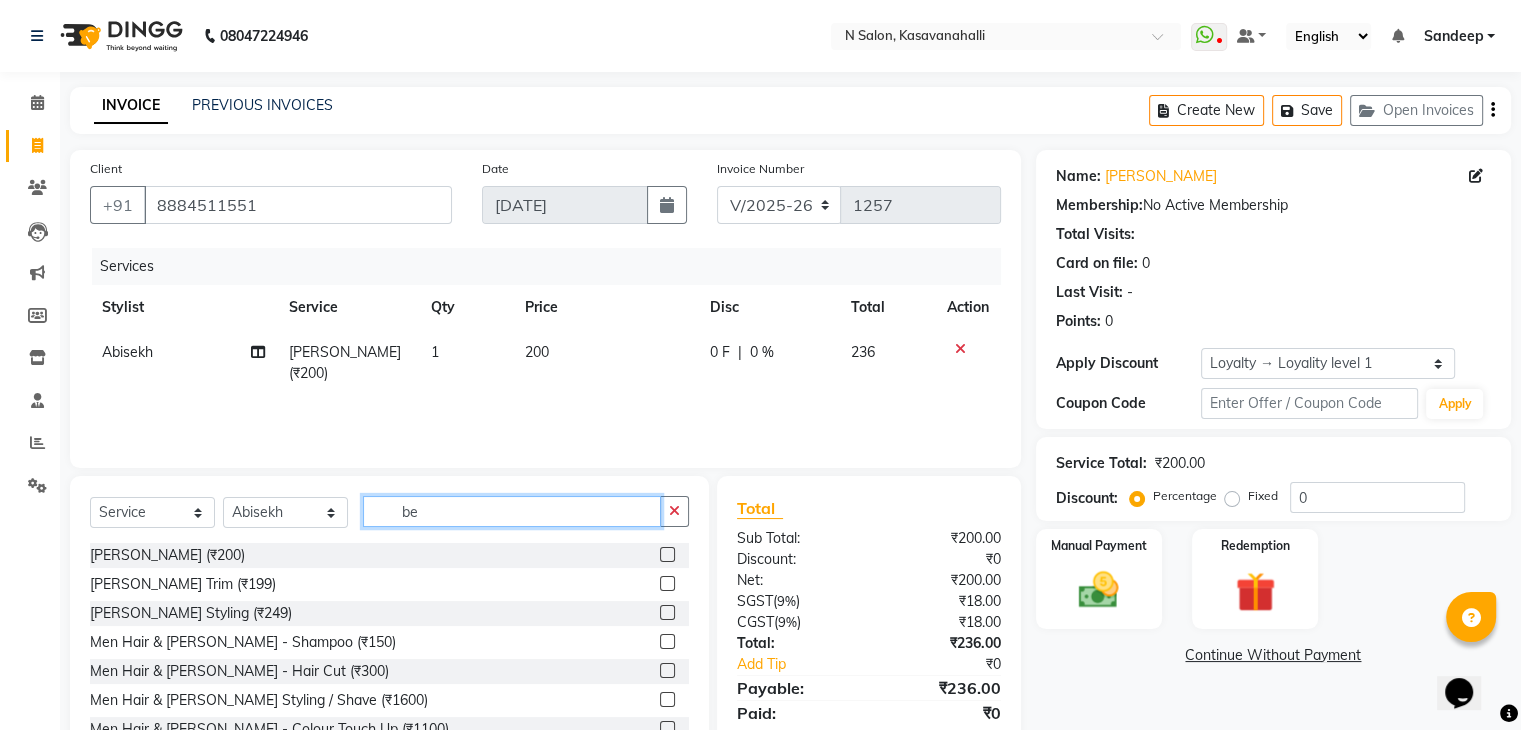 type on "b" 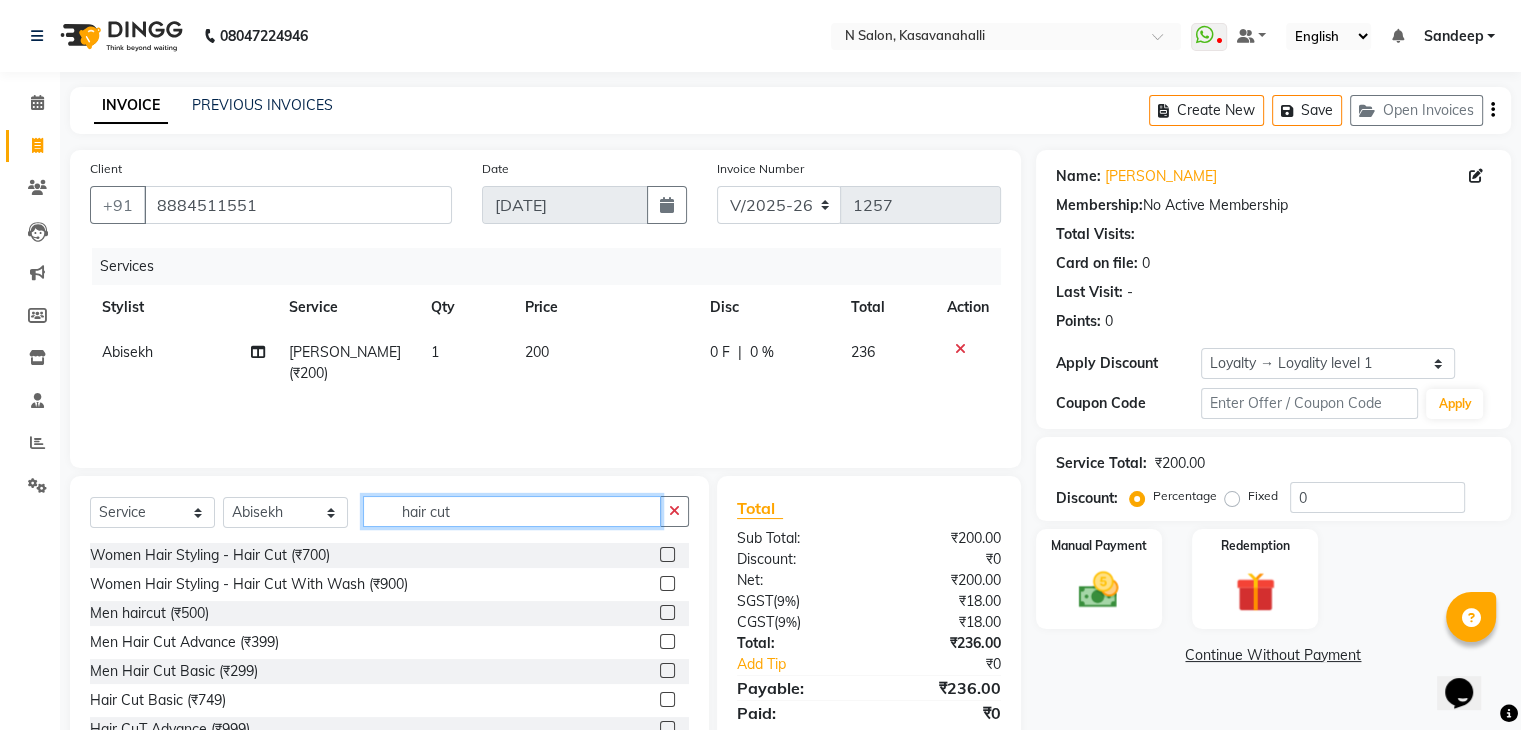 type on "hair cut" 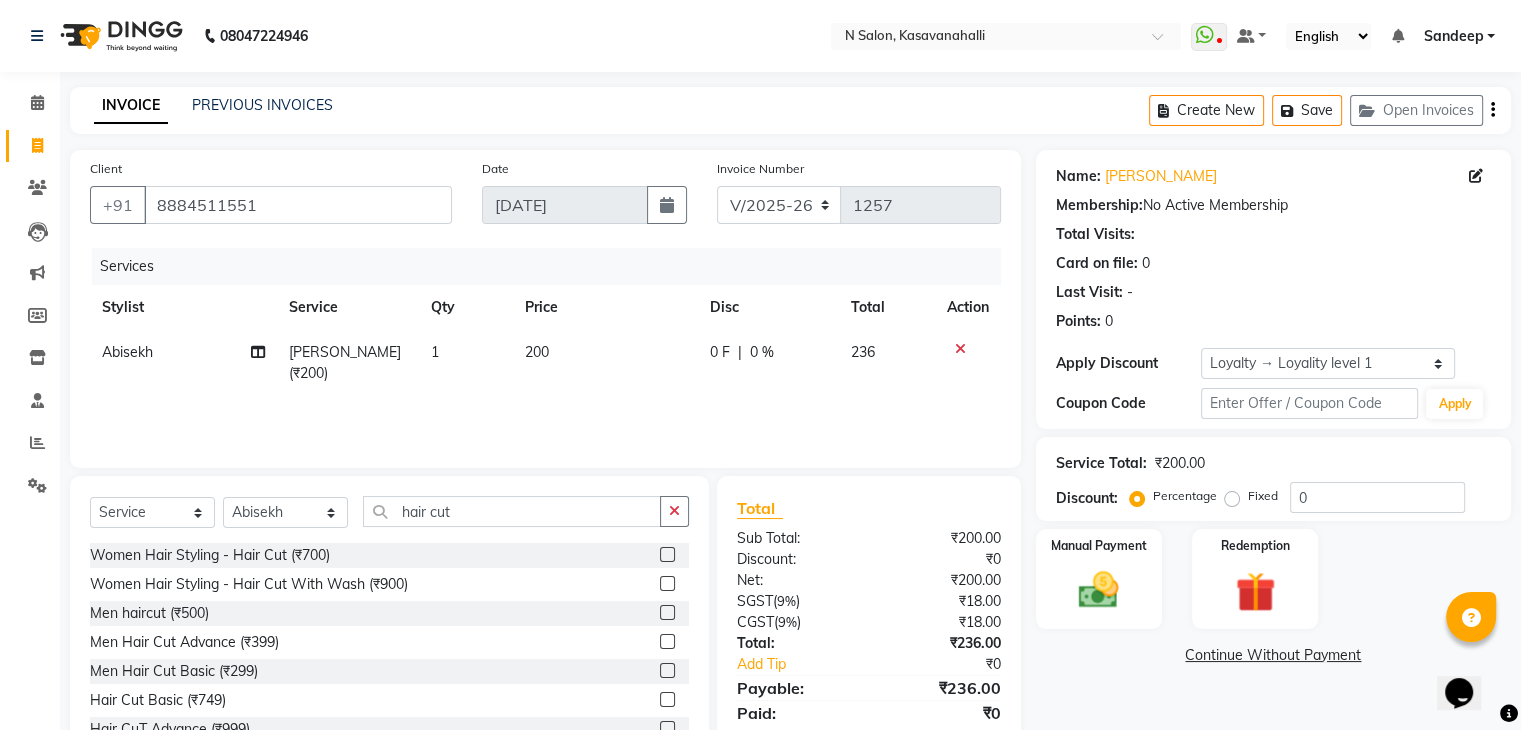 click 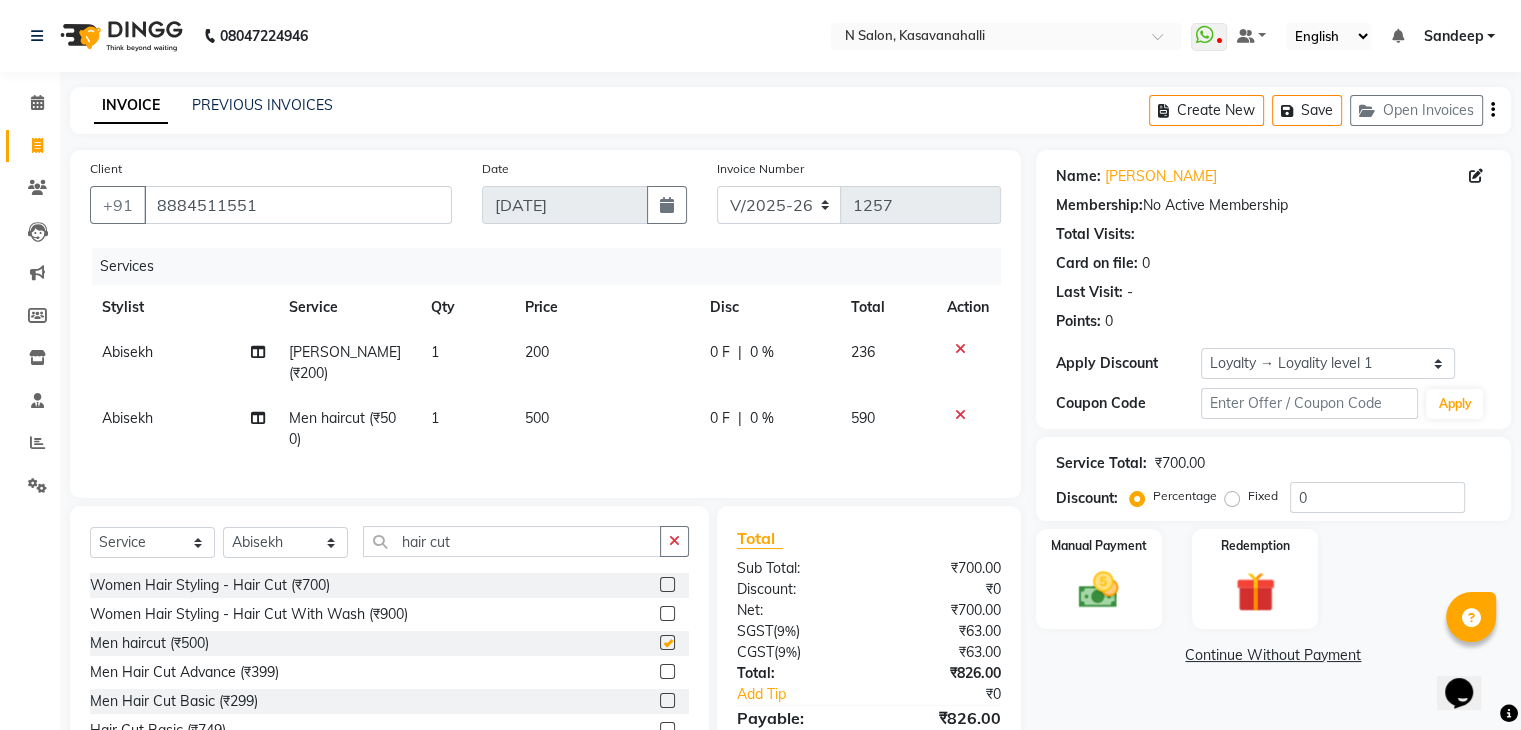 checkbox on "false" 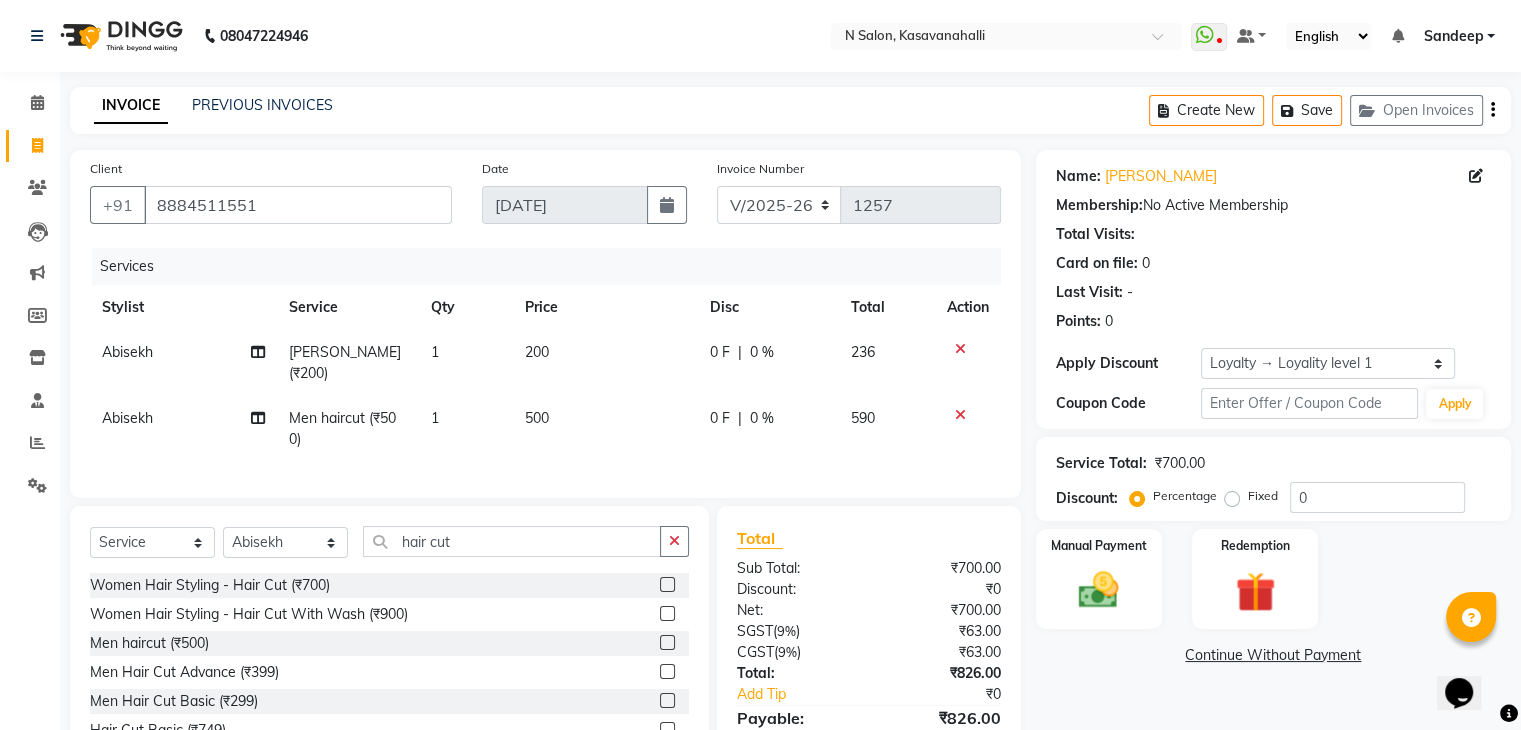 click on "500" 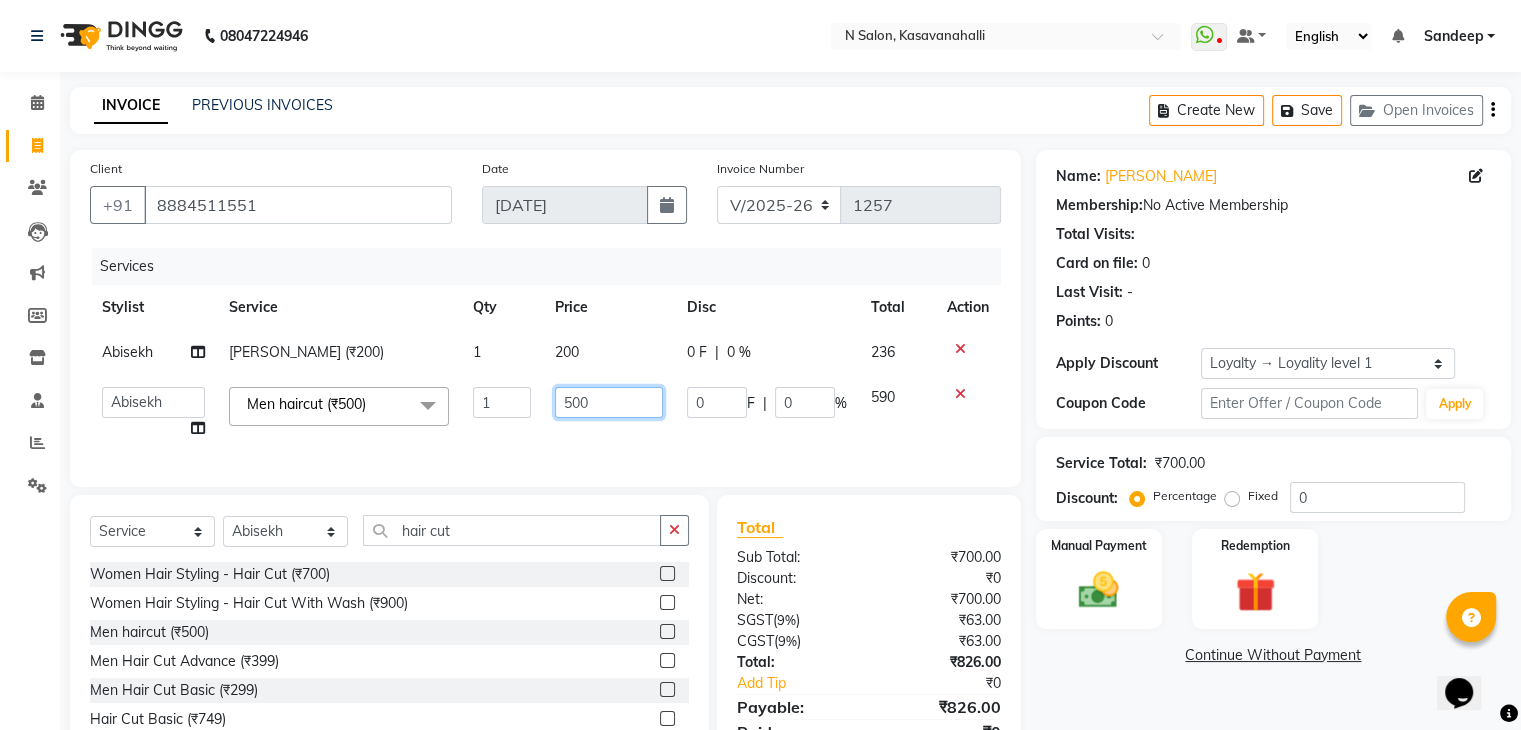 click on "500" 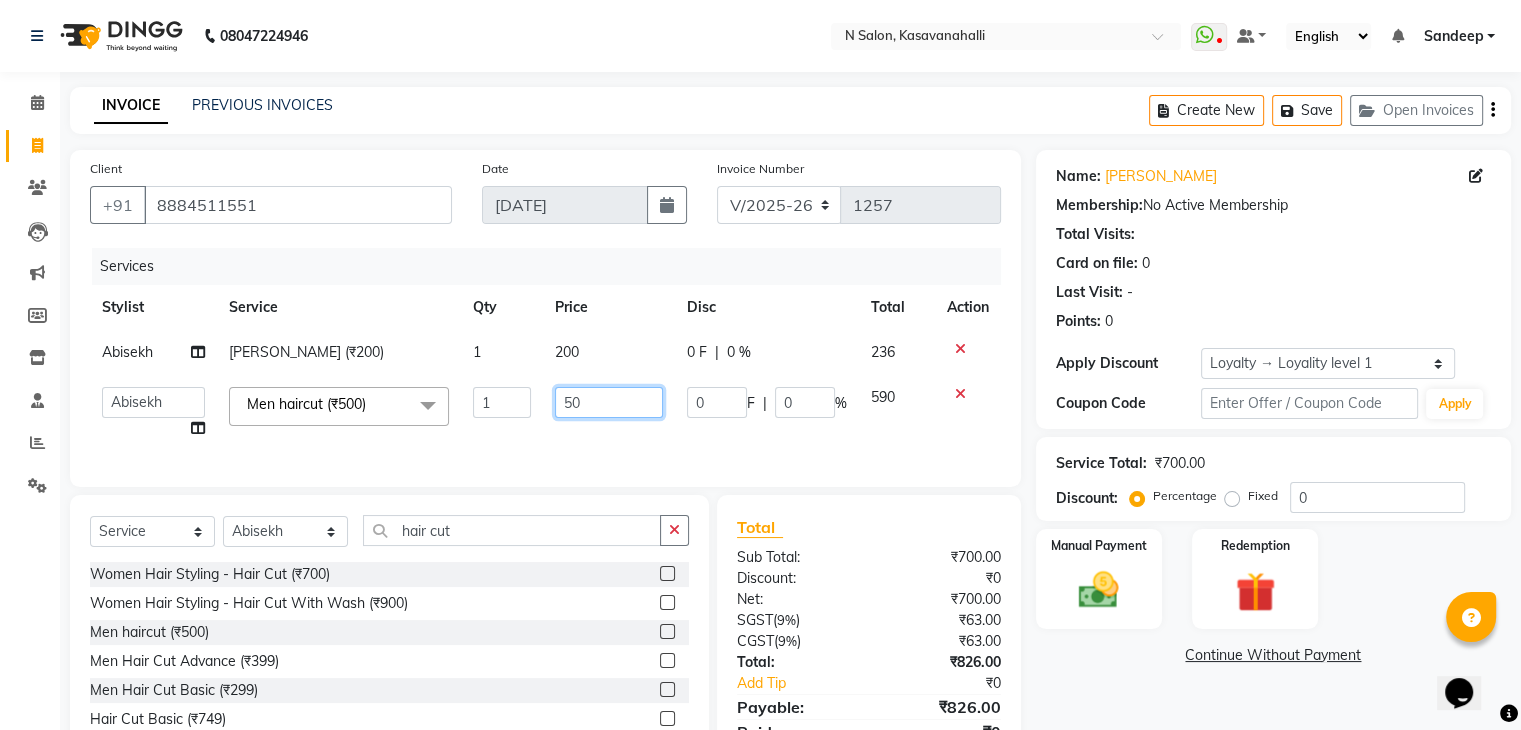 type on "5" 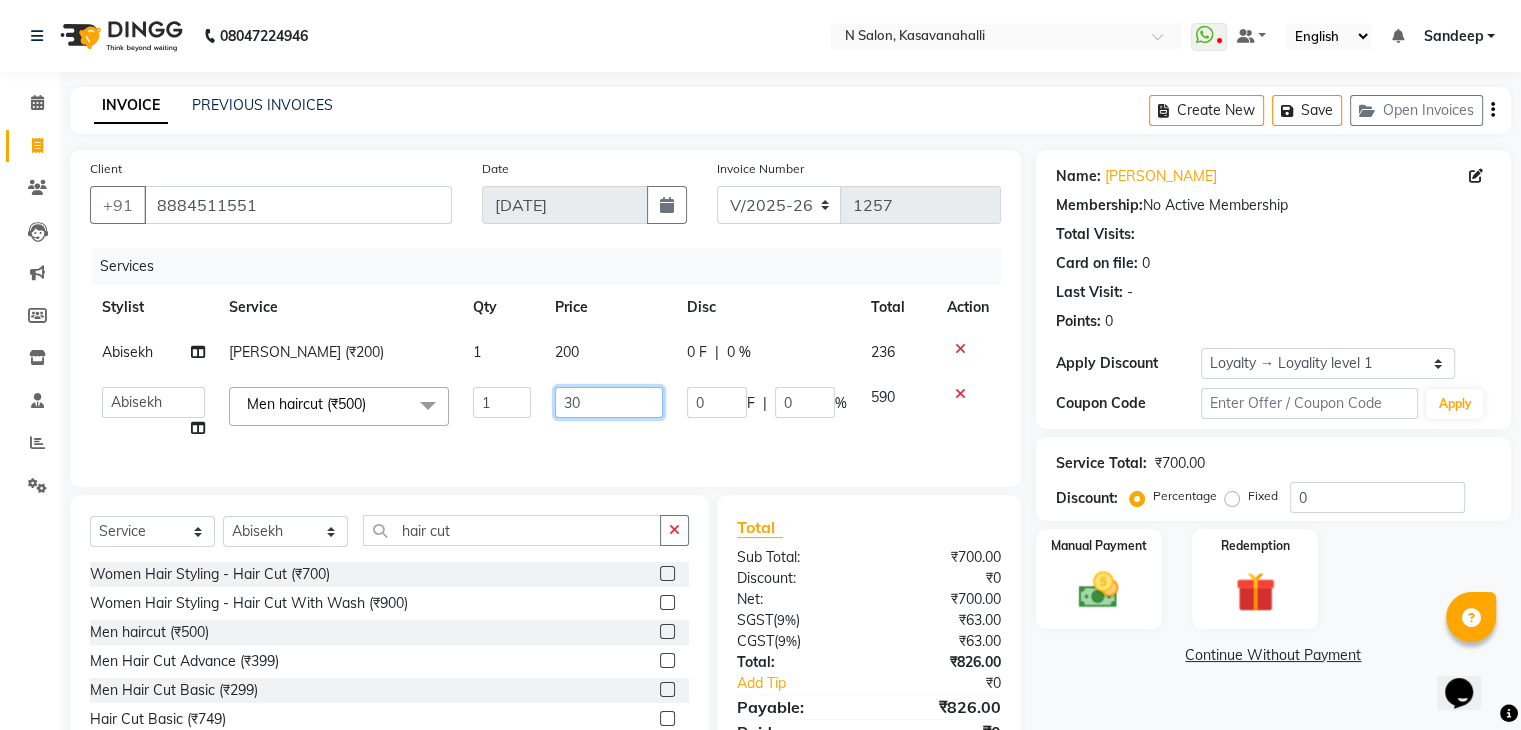 type on "300" 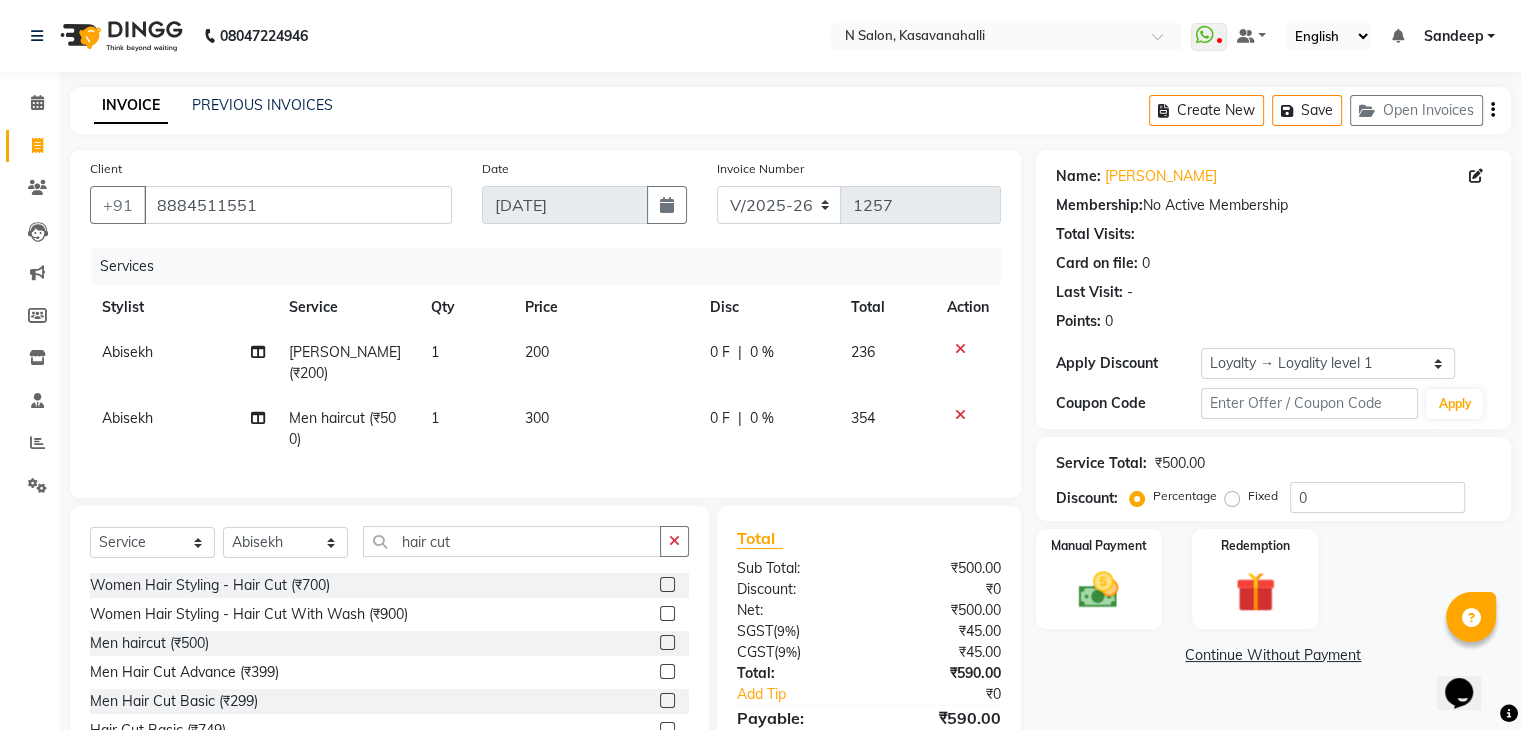 click on "200" 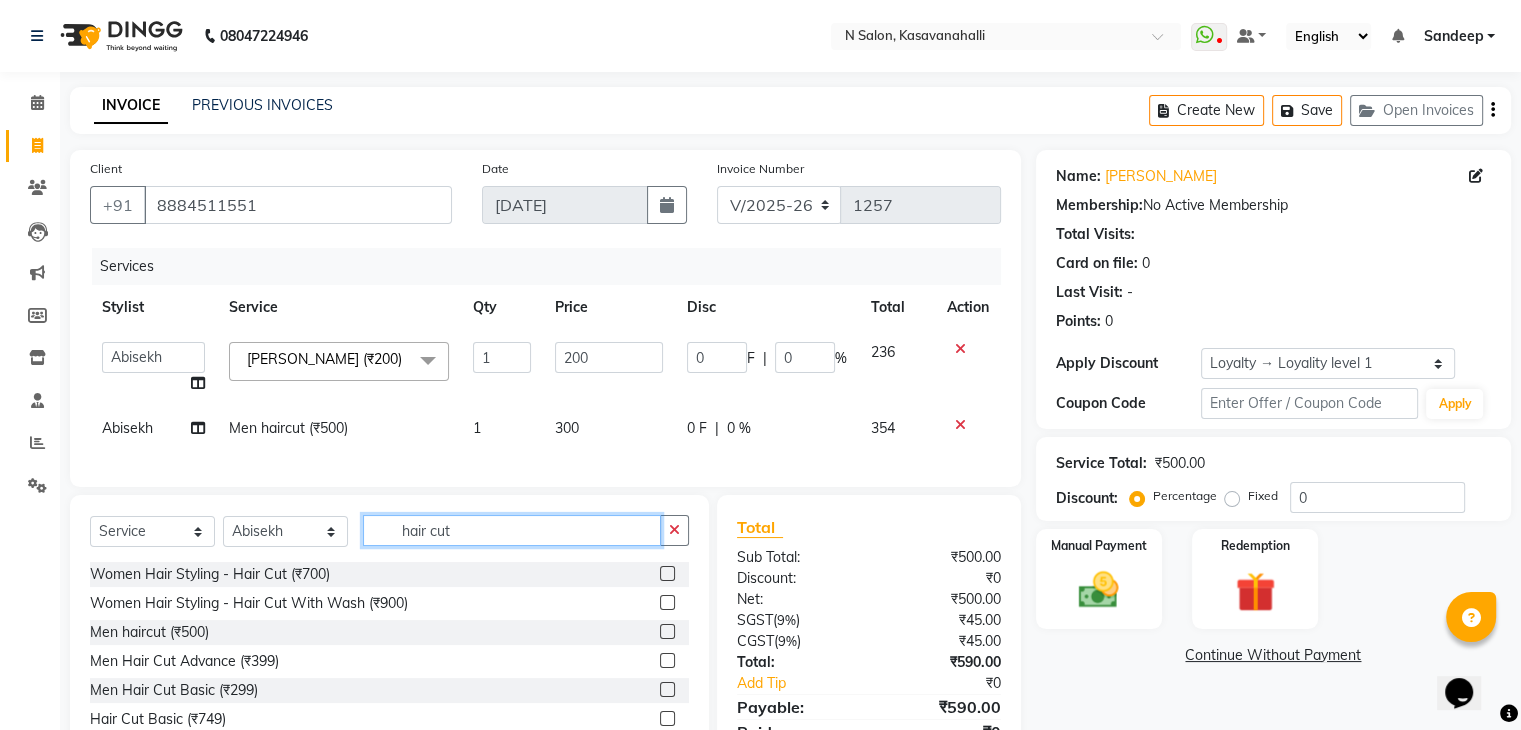 click on "hair cut" 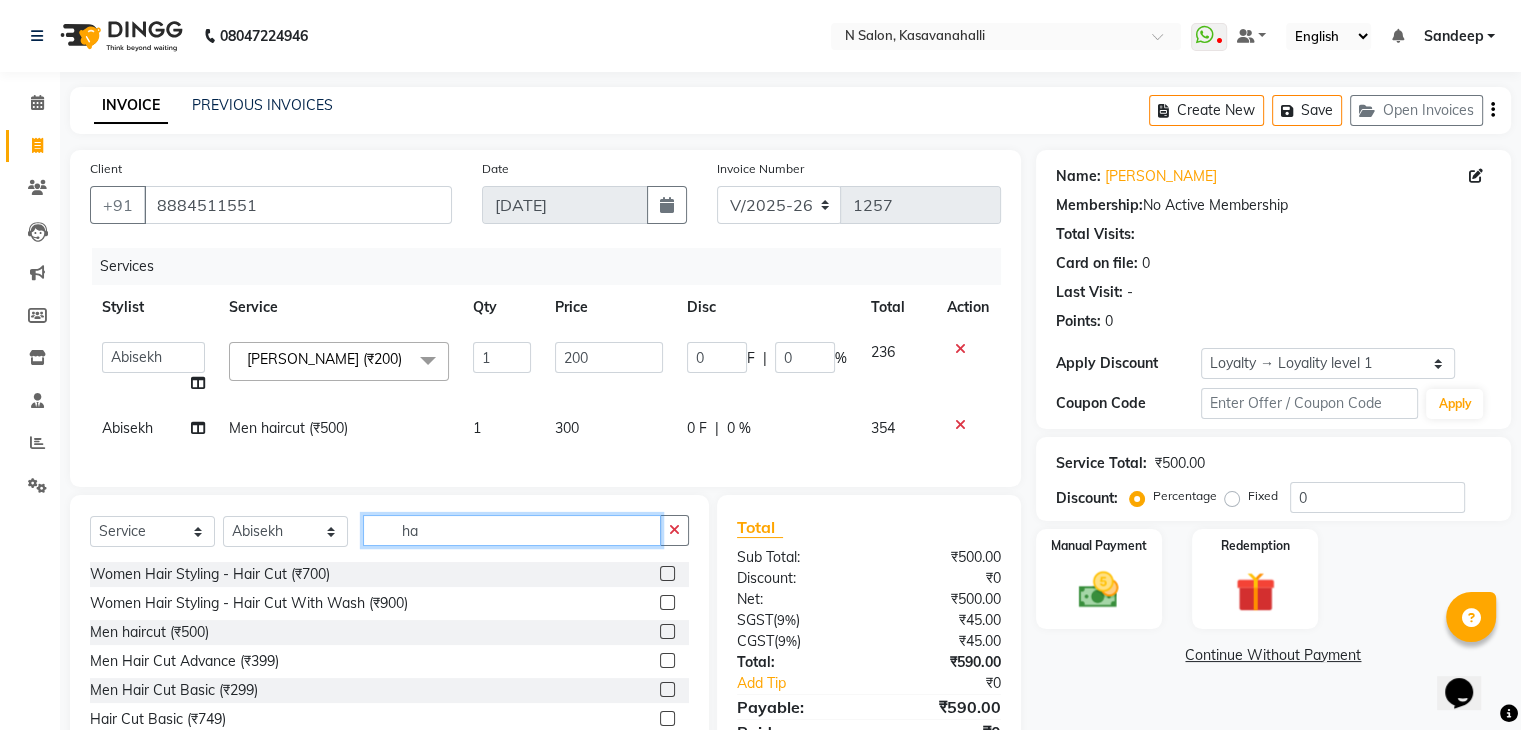 type on "h" 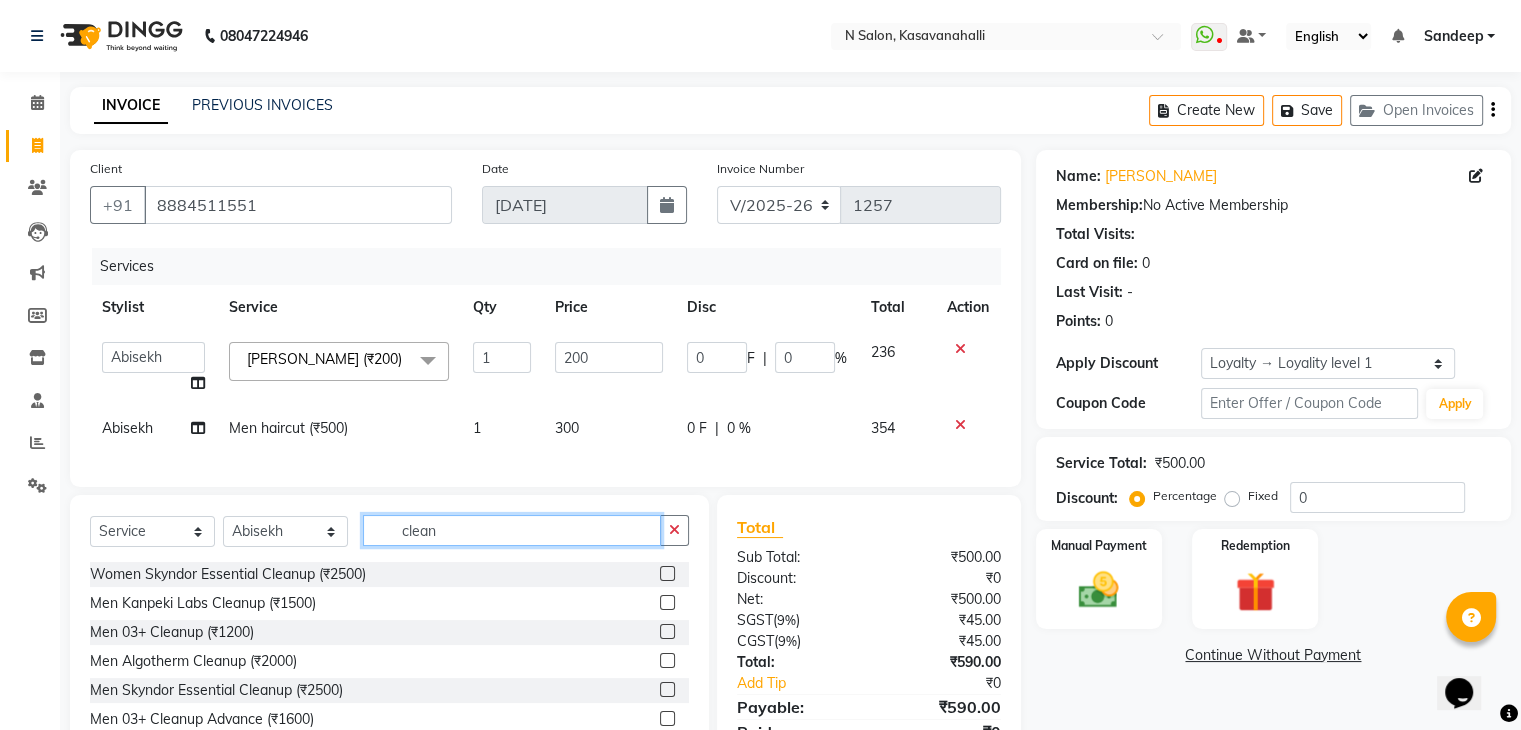type on "clean" 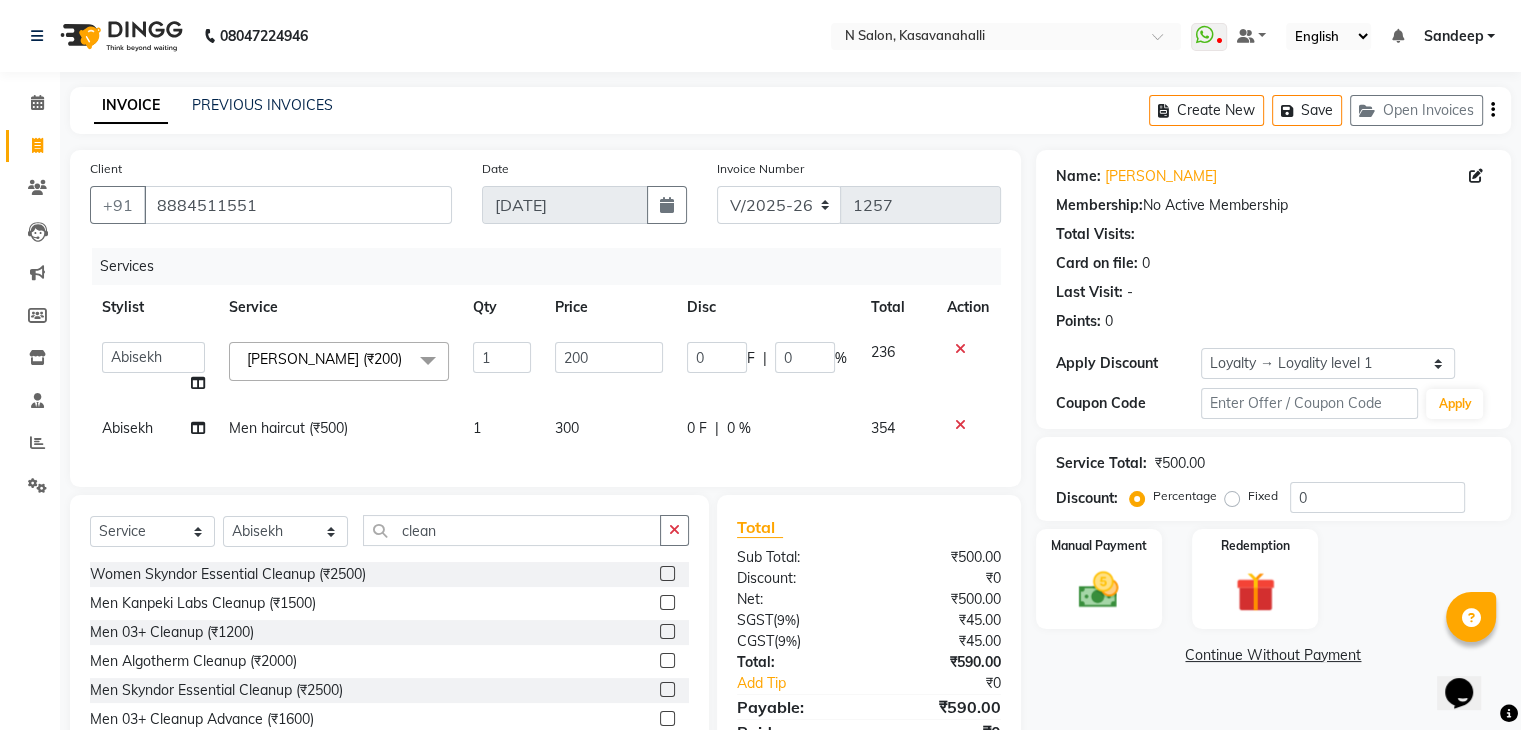 click 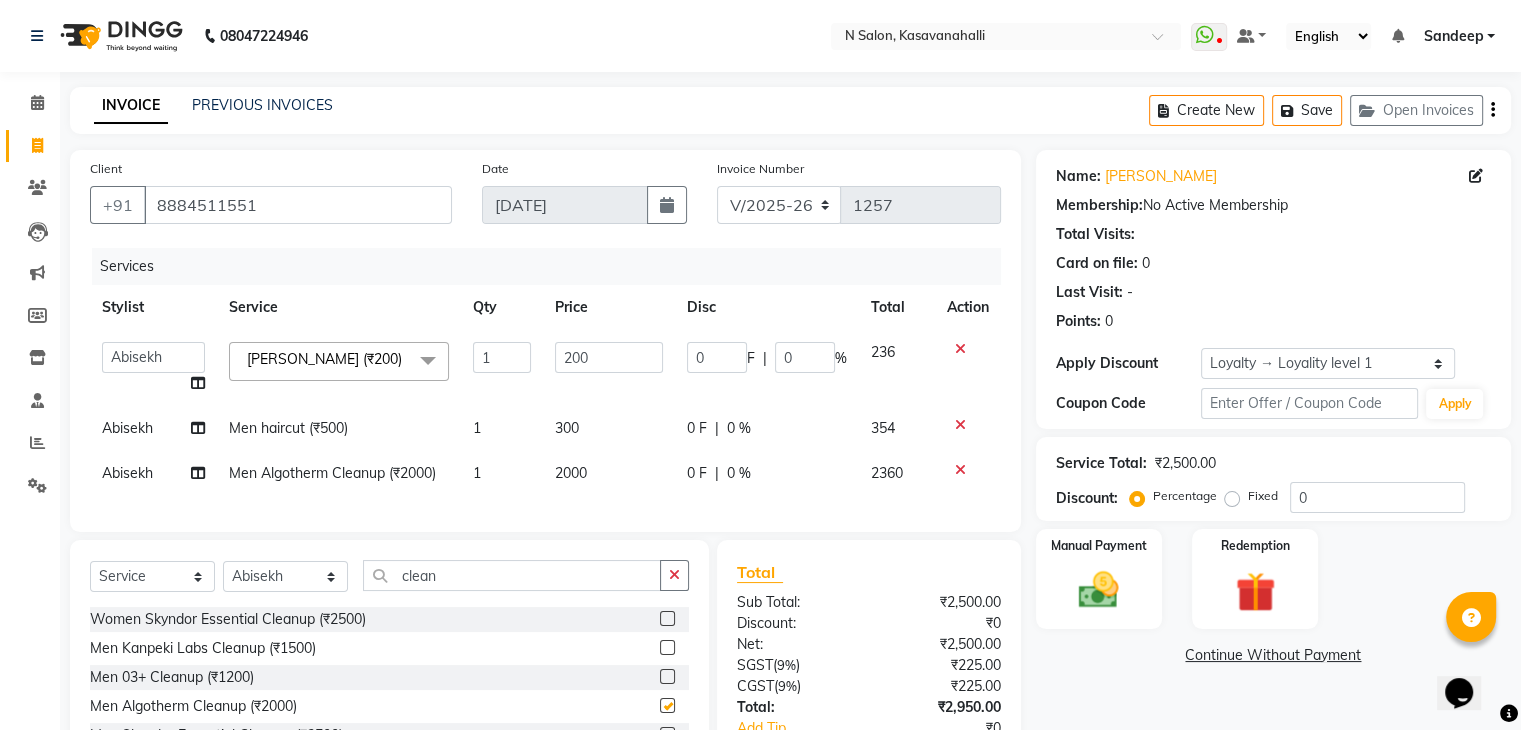 checkbox on "false" 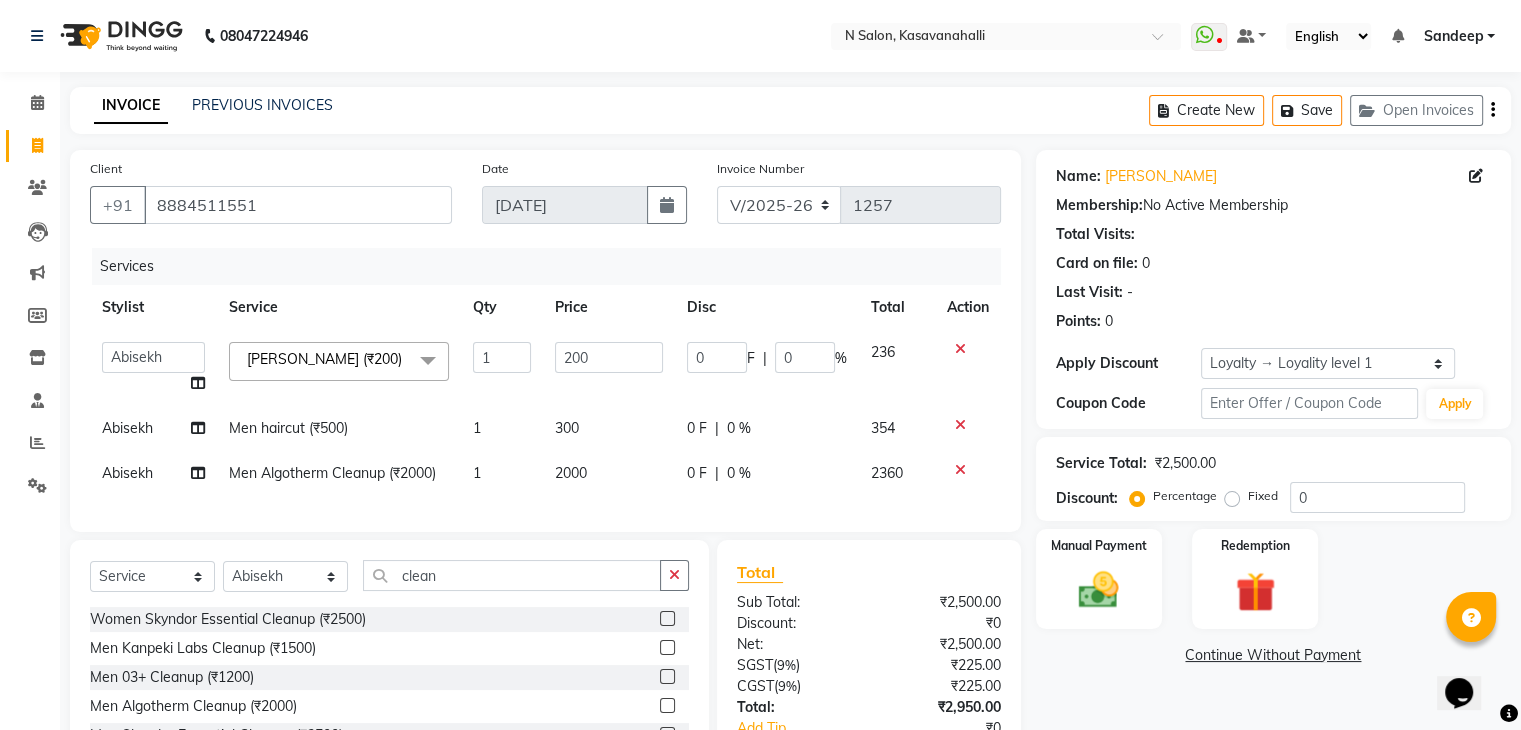 click on "2000" 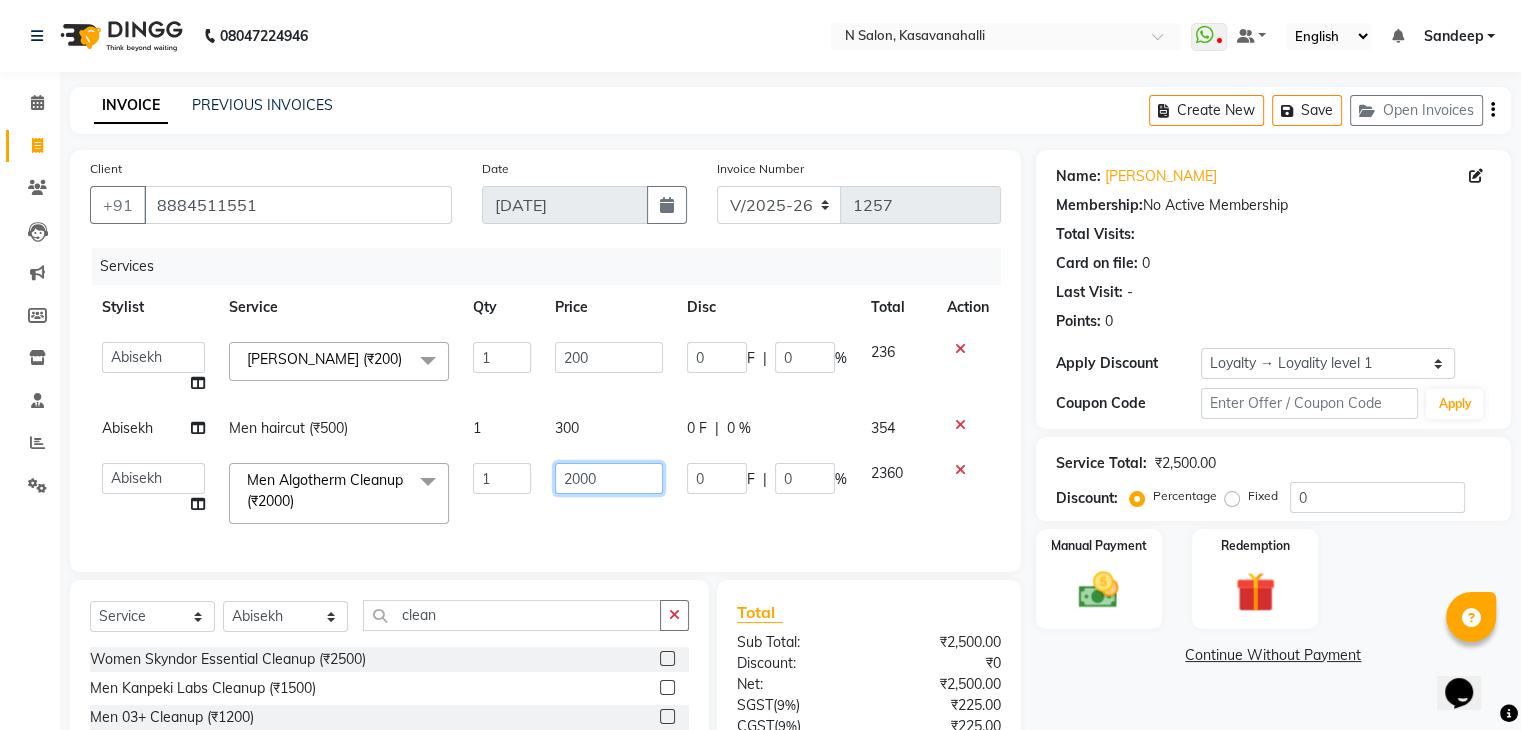 click on "2000" 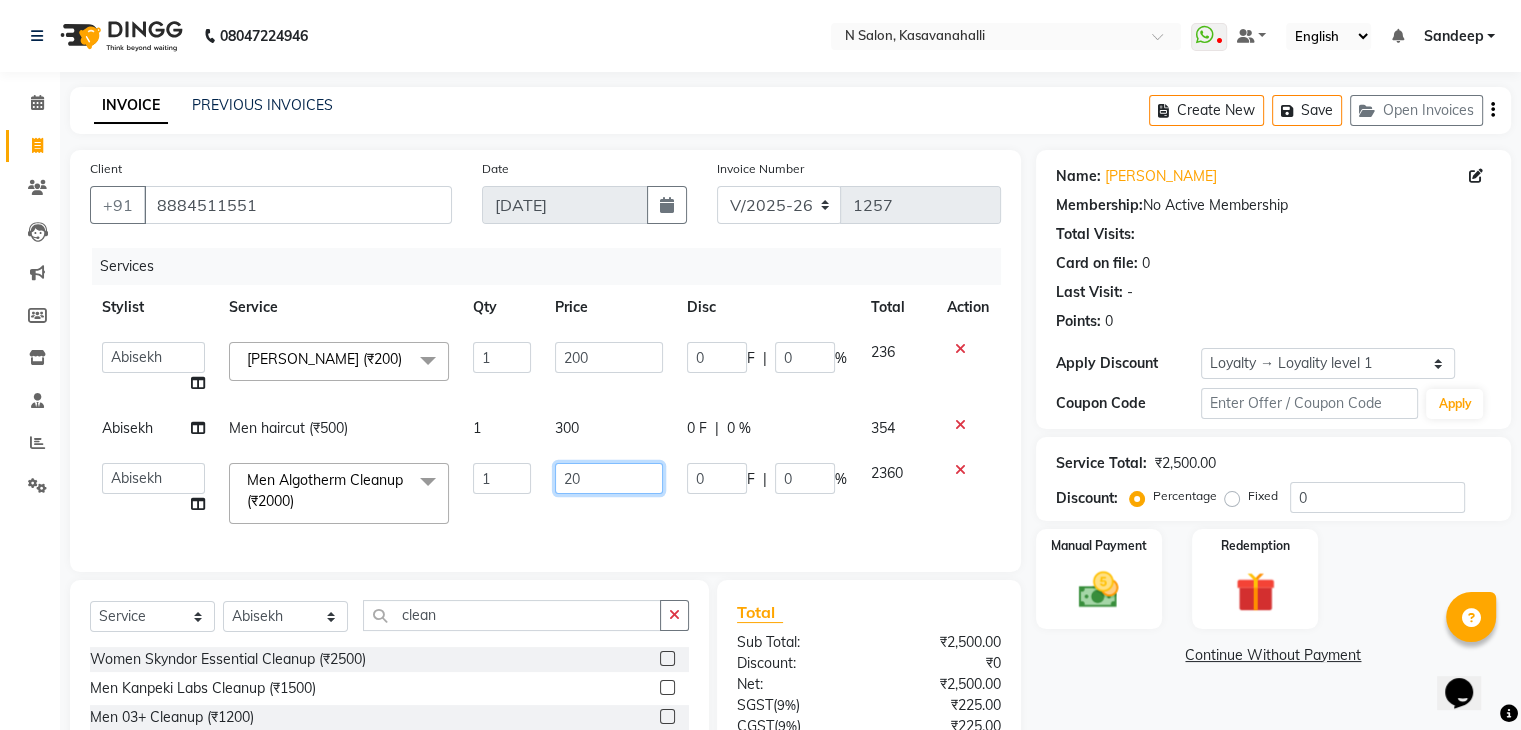 type on "2" 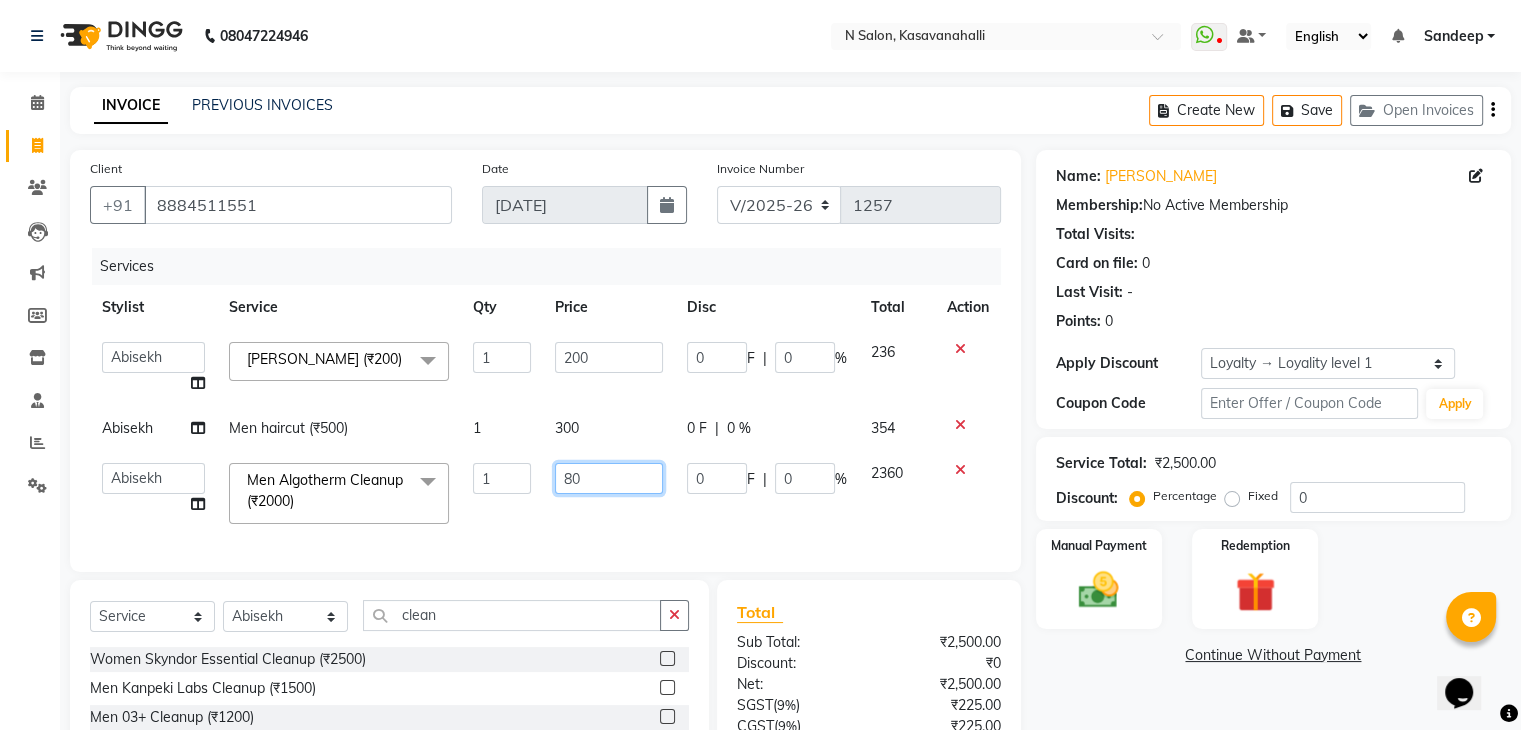 type on "800" 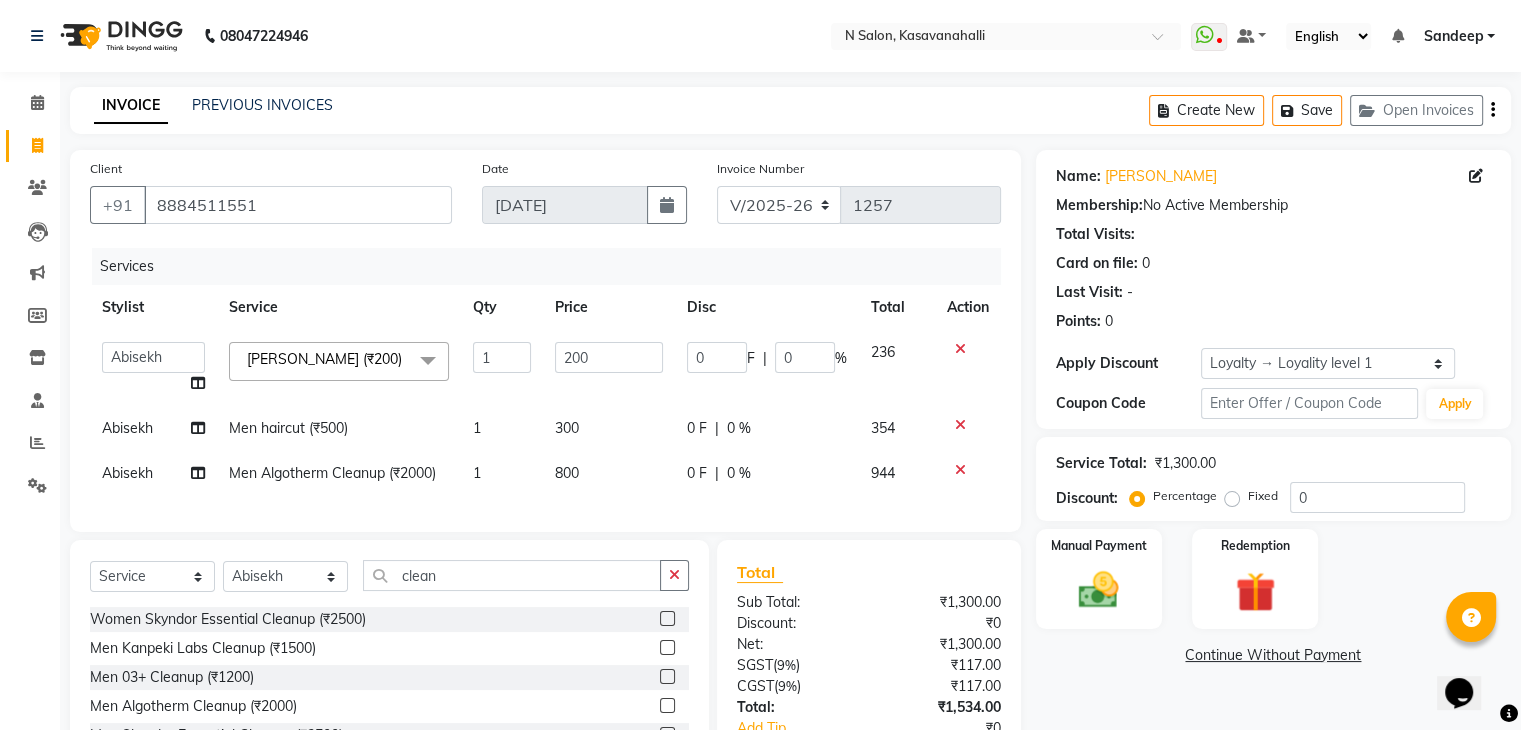 click on "300" 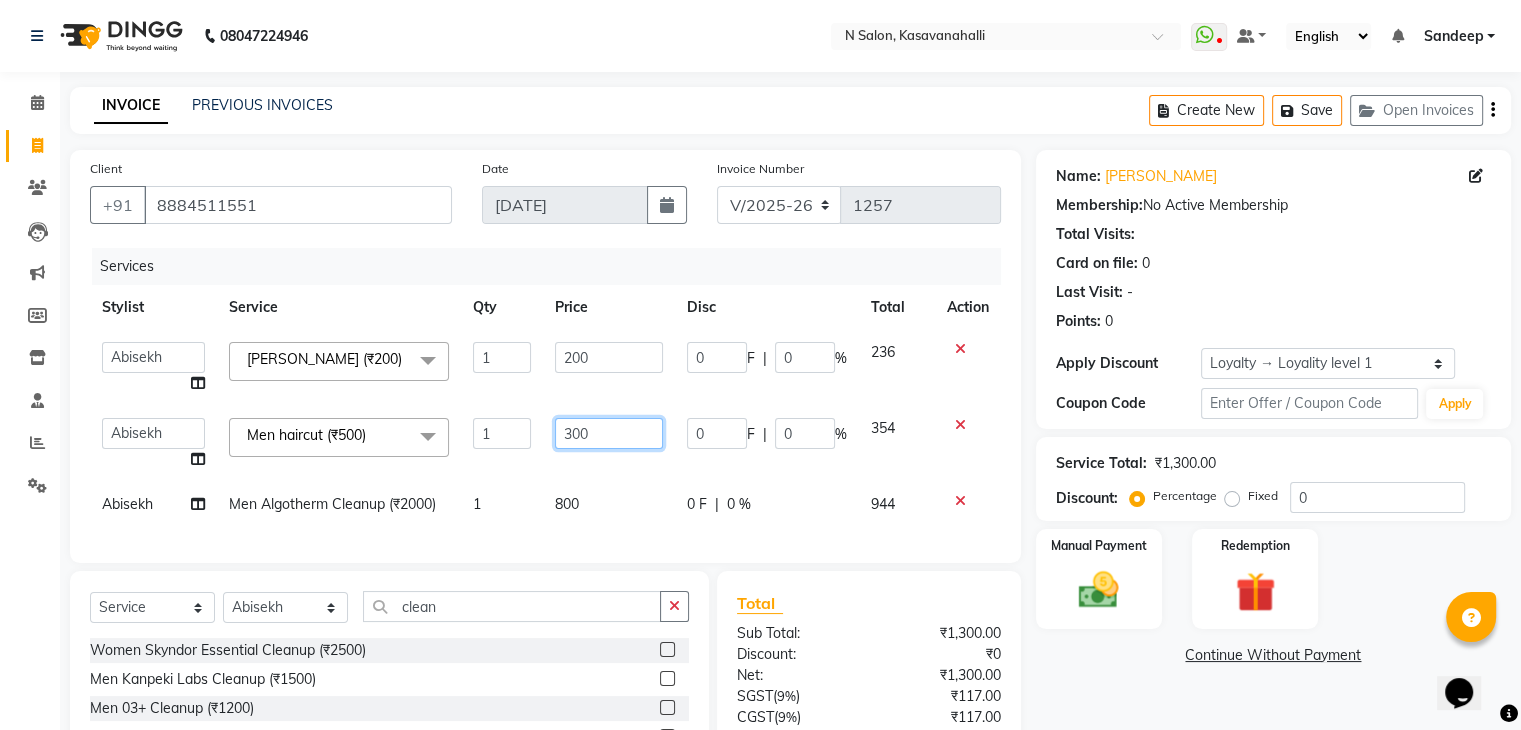 click on "300" 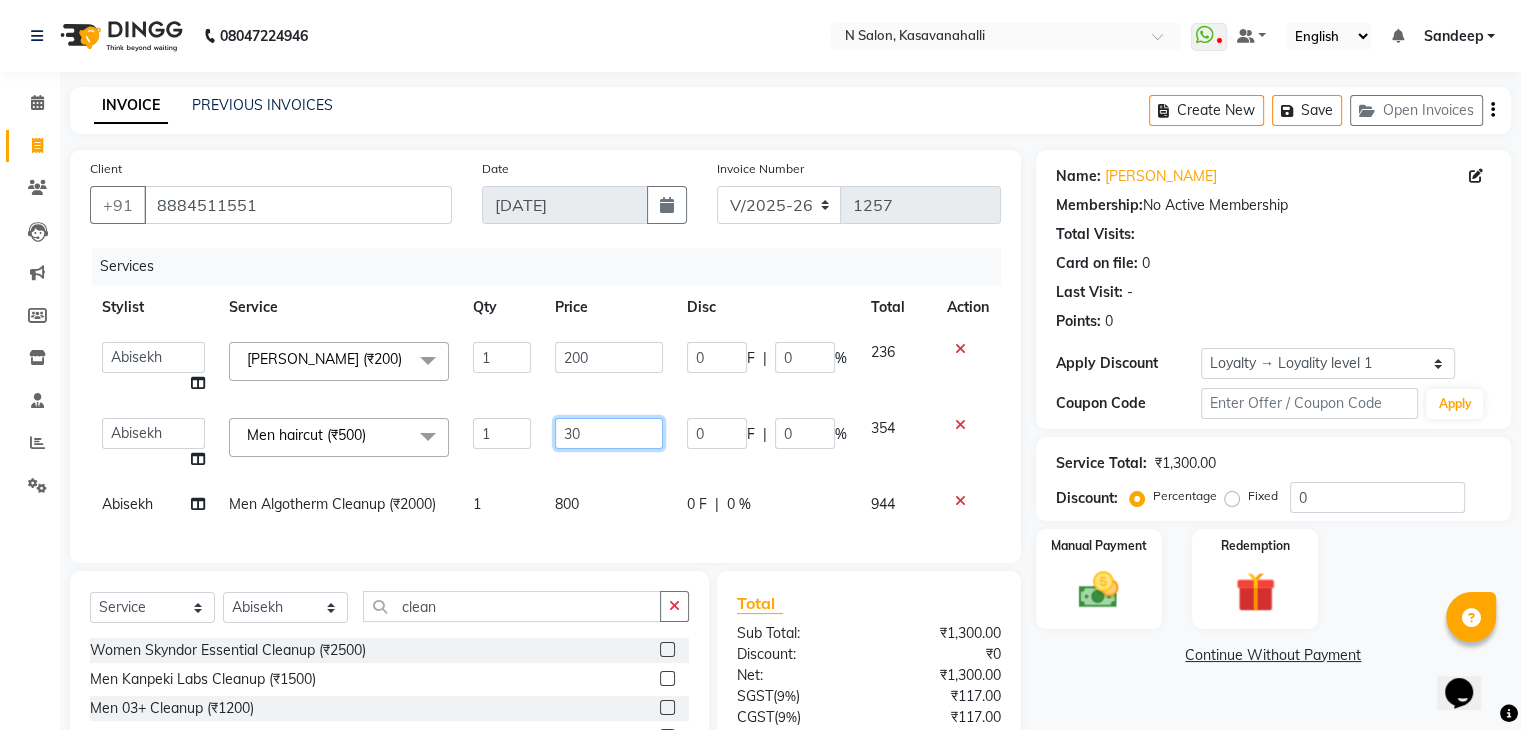 type on "3" 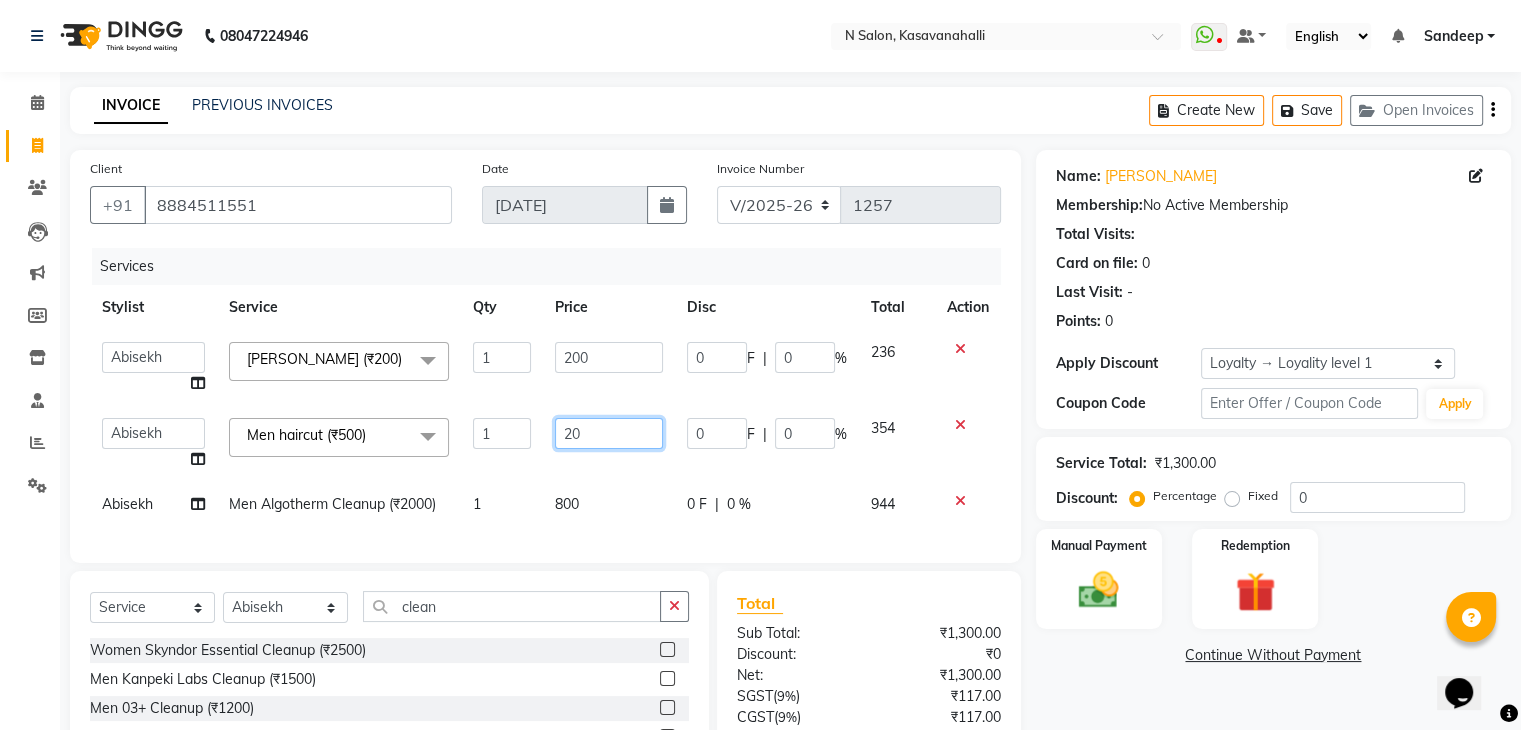 type on "200" 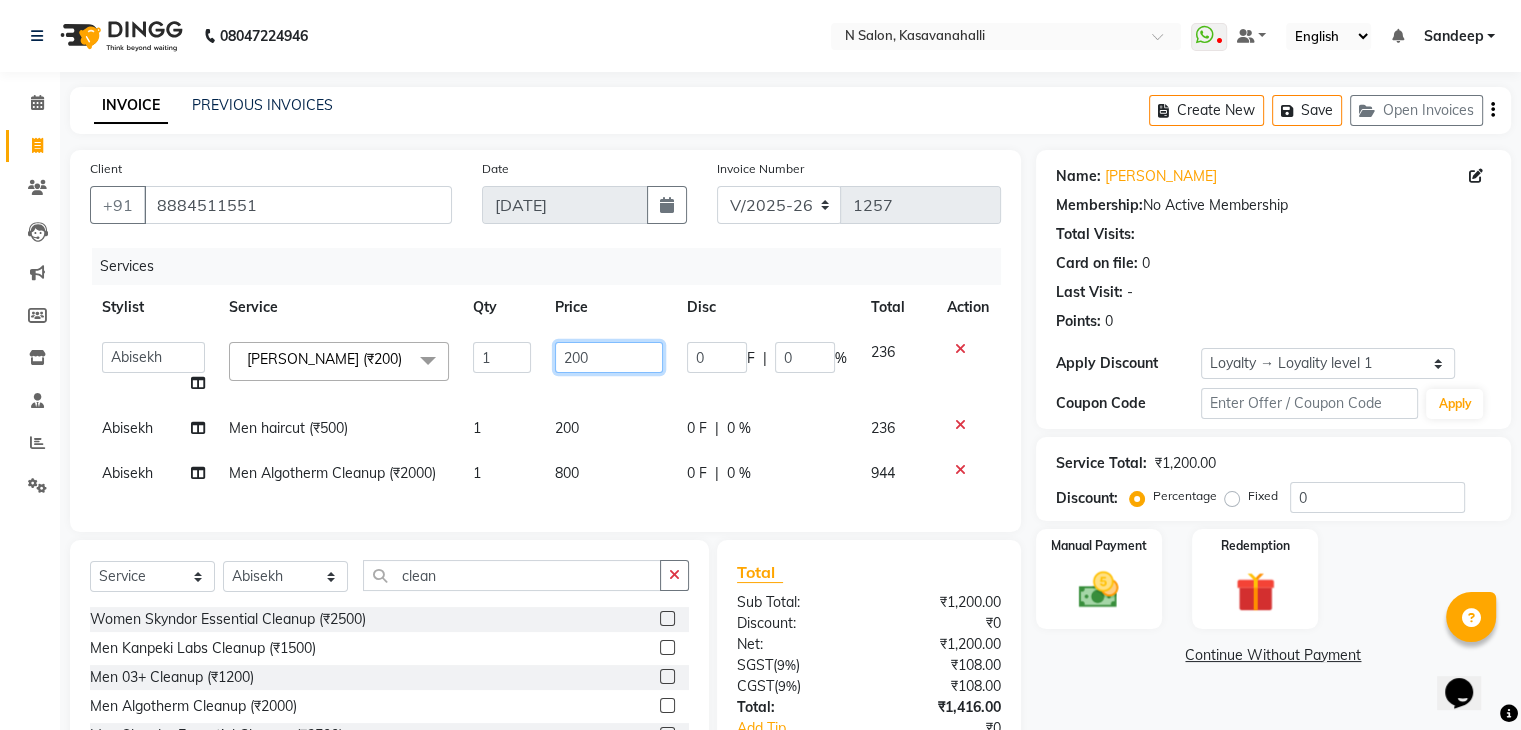 click on "200" 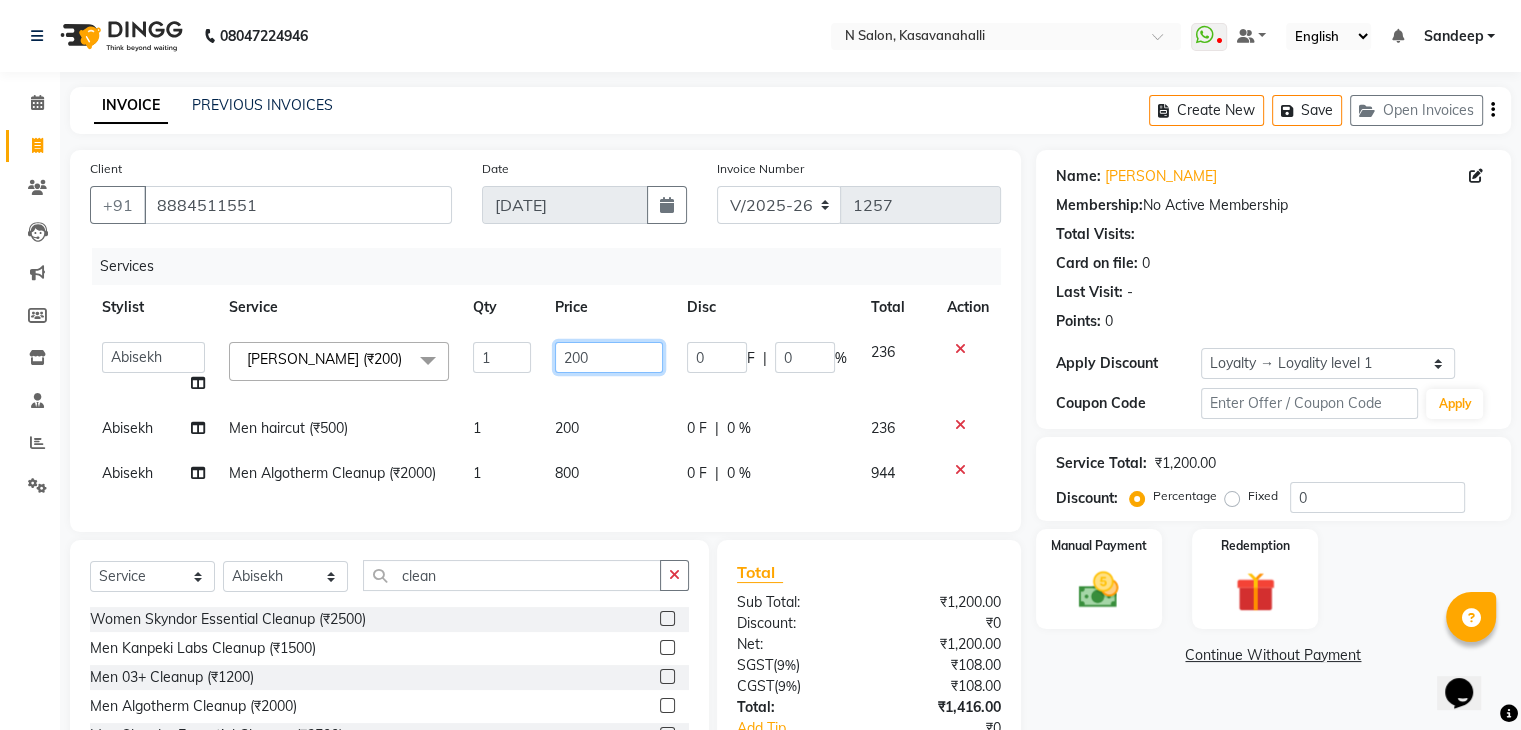 scroll, scrollTop: 151, scrollLeft: 0, axis: vertical 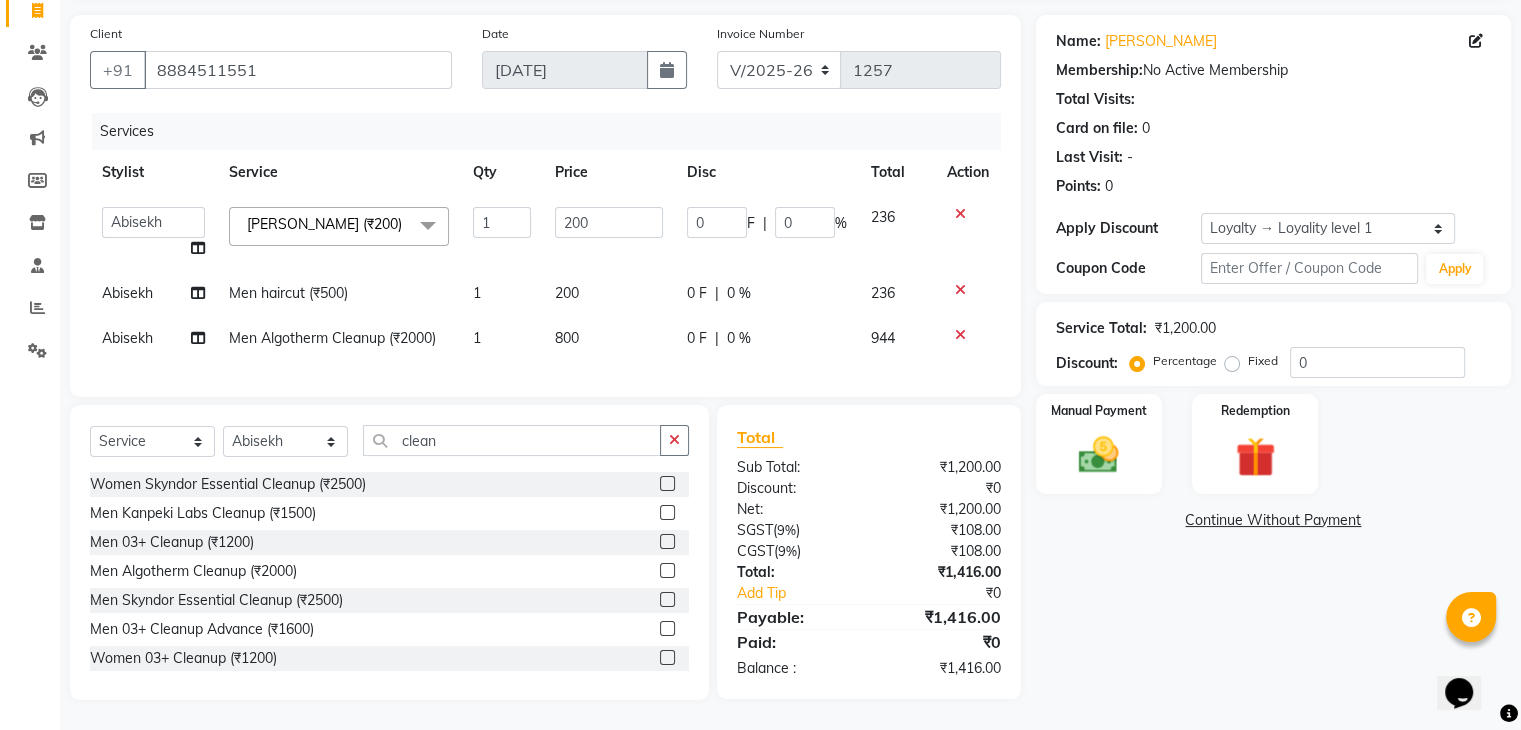 click on "200" 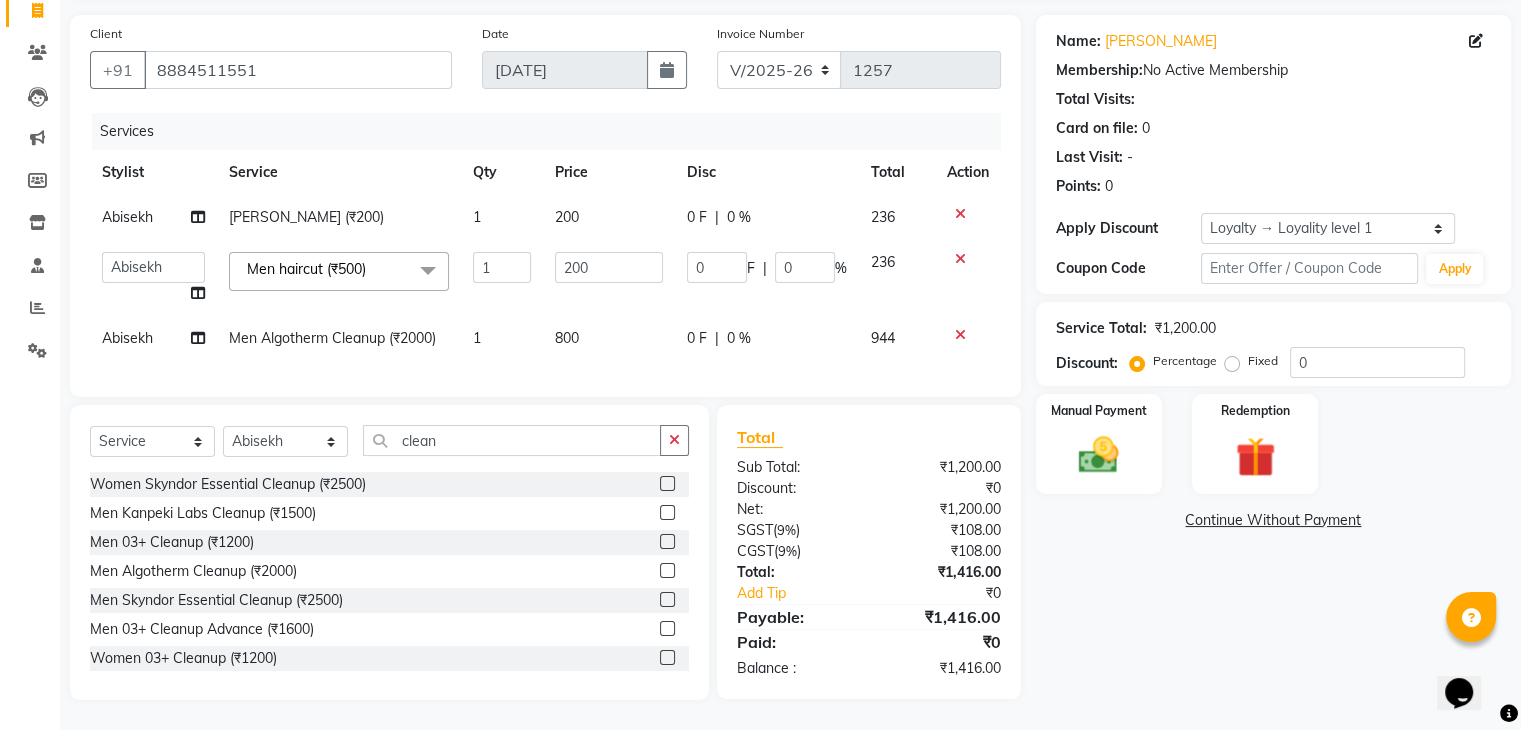 click on "Abisekh" 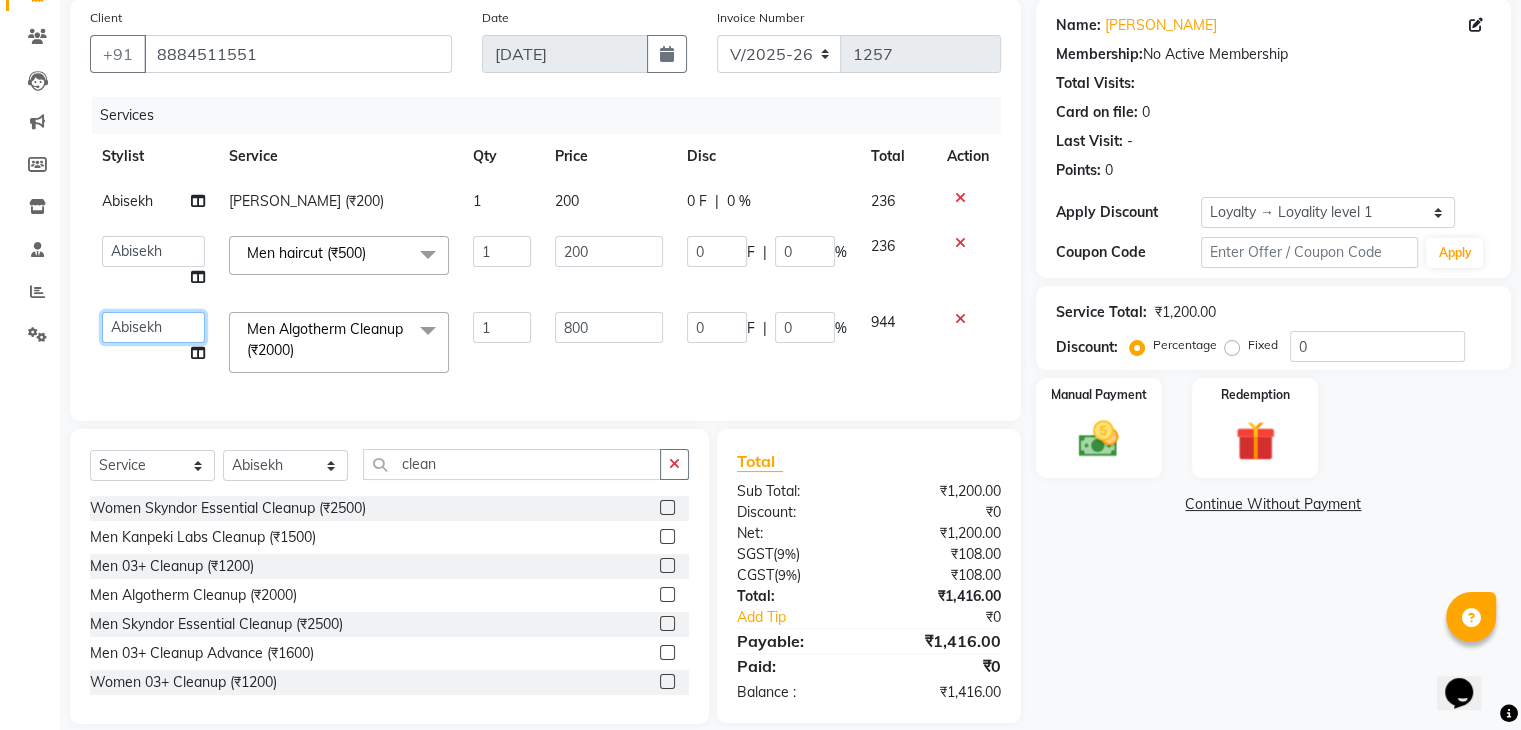 click on "Abisekh   Karan    Manju   Owner   Priya   RAJESHWARI    Sandeep" 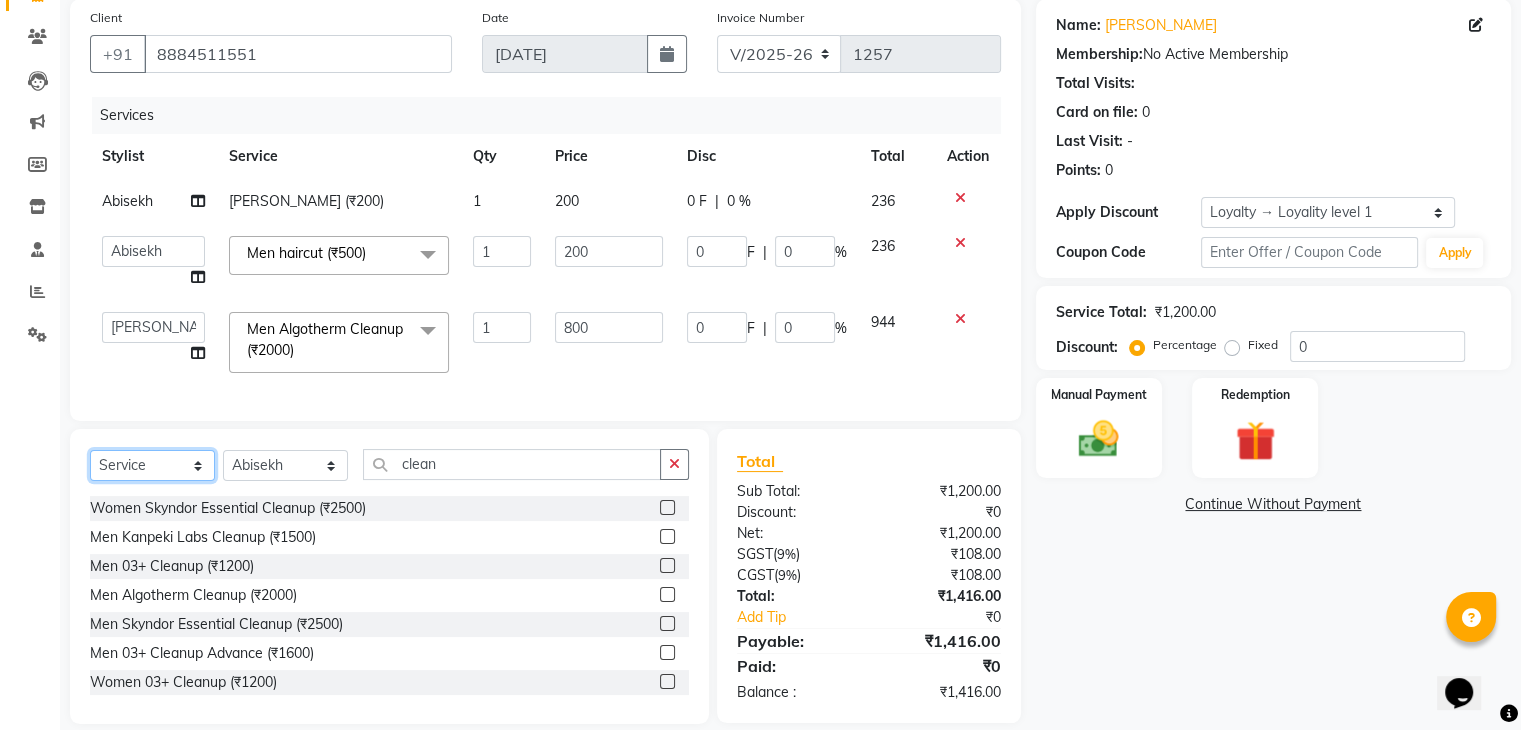 select on "59865" 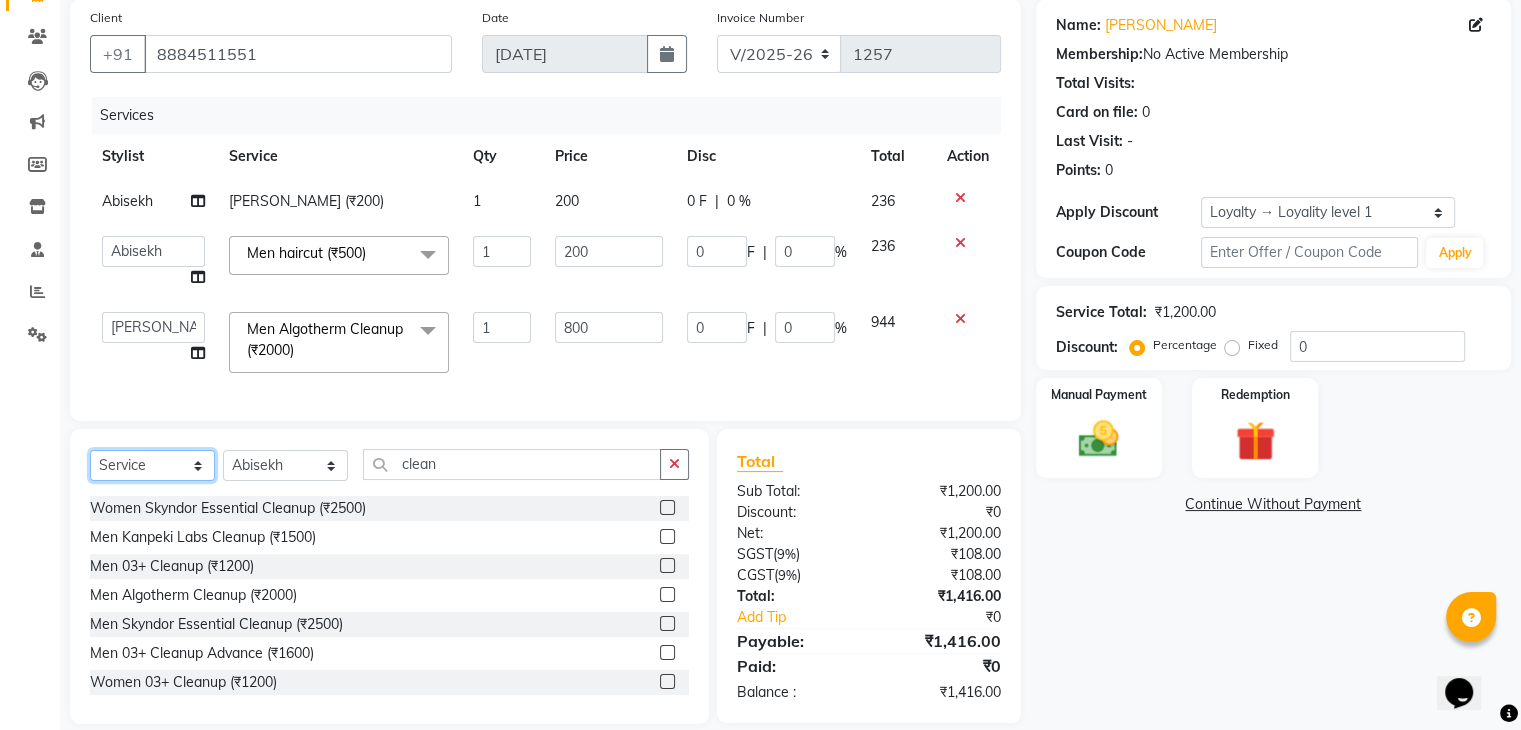 click on "Select  Service  Product  Membership  Package Voucher Prepaid Gift Card" 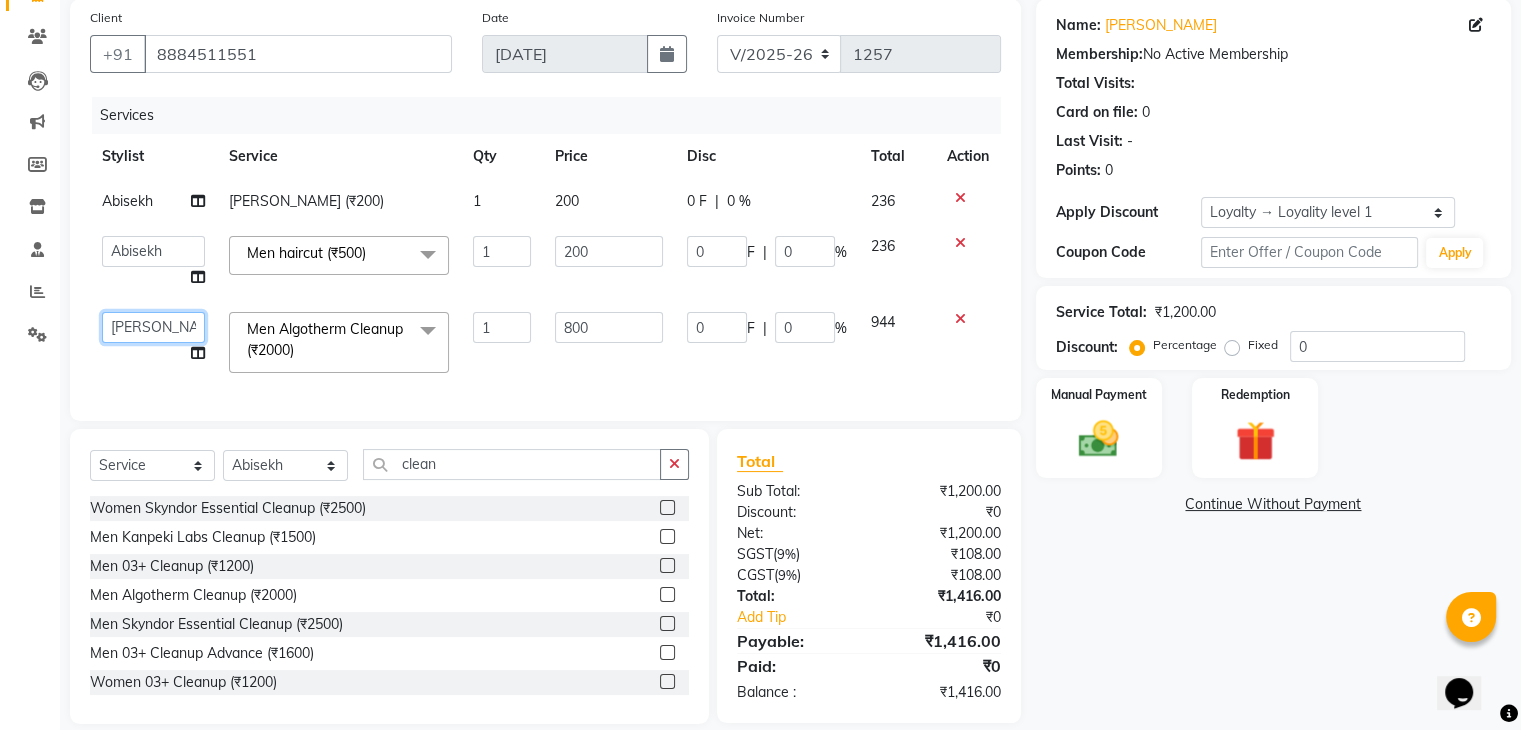 click on "Abisekh   Karan    Manju   Owner   Priya   RAJESHWARI    Sandeep" 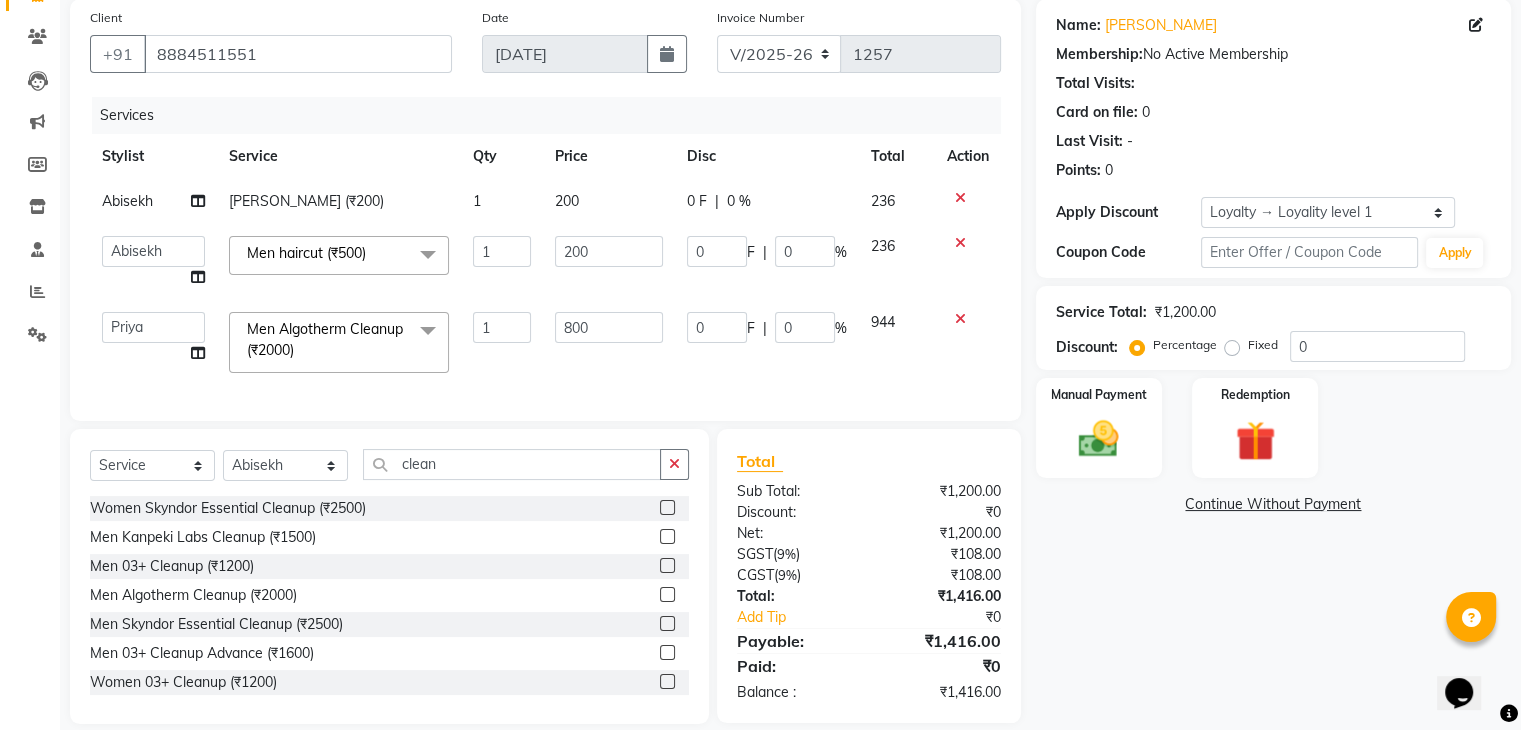 select on "82995" 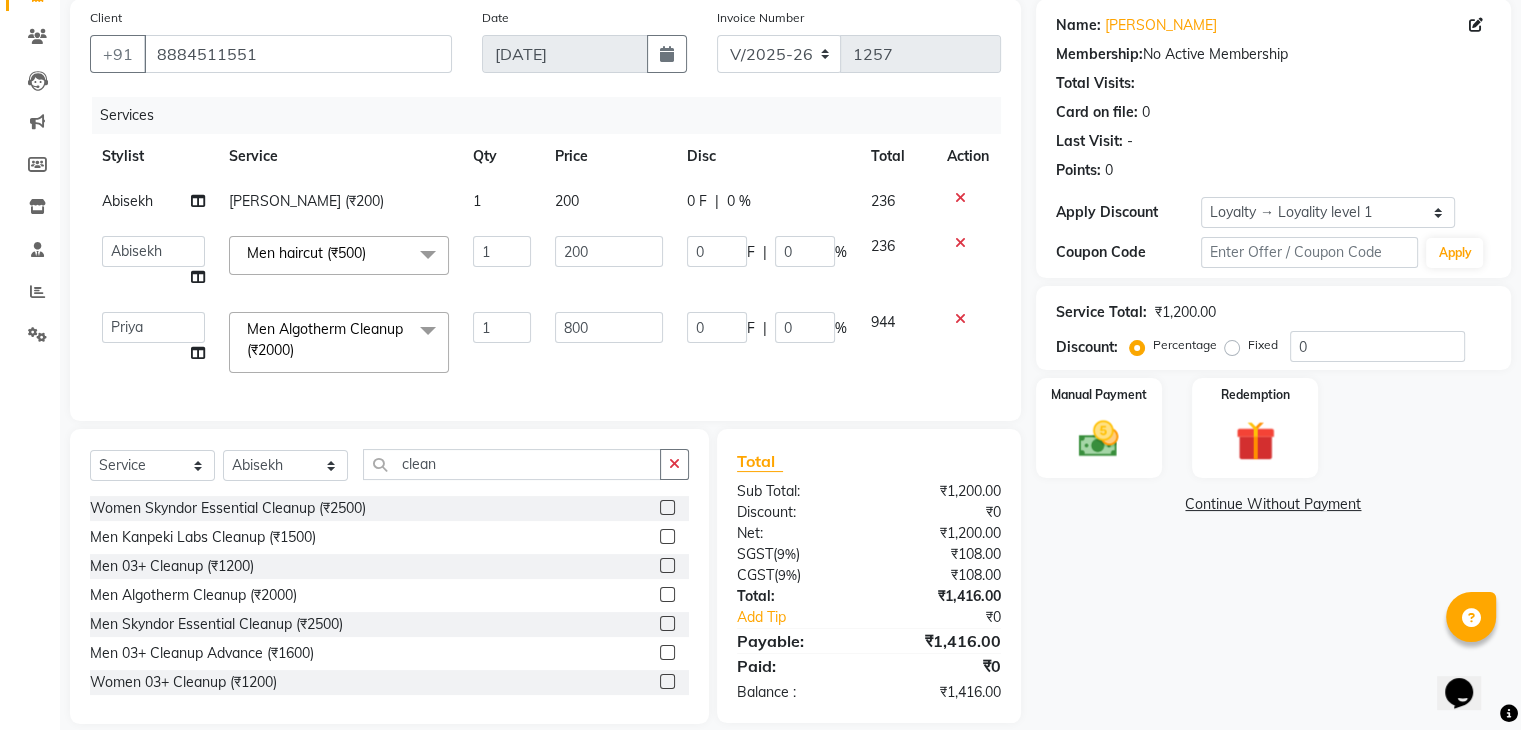 click on "Abisekh" 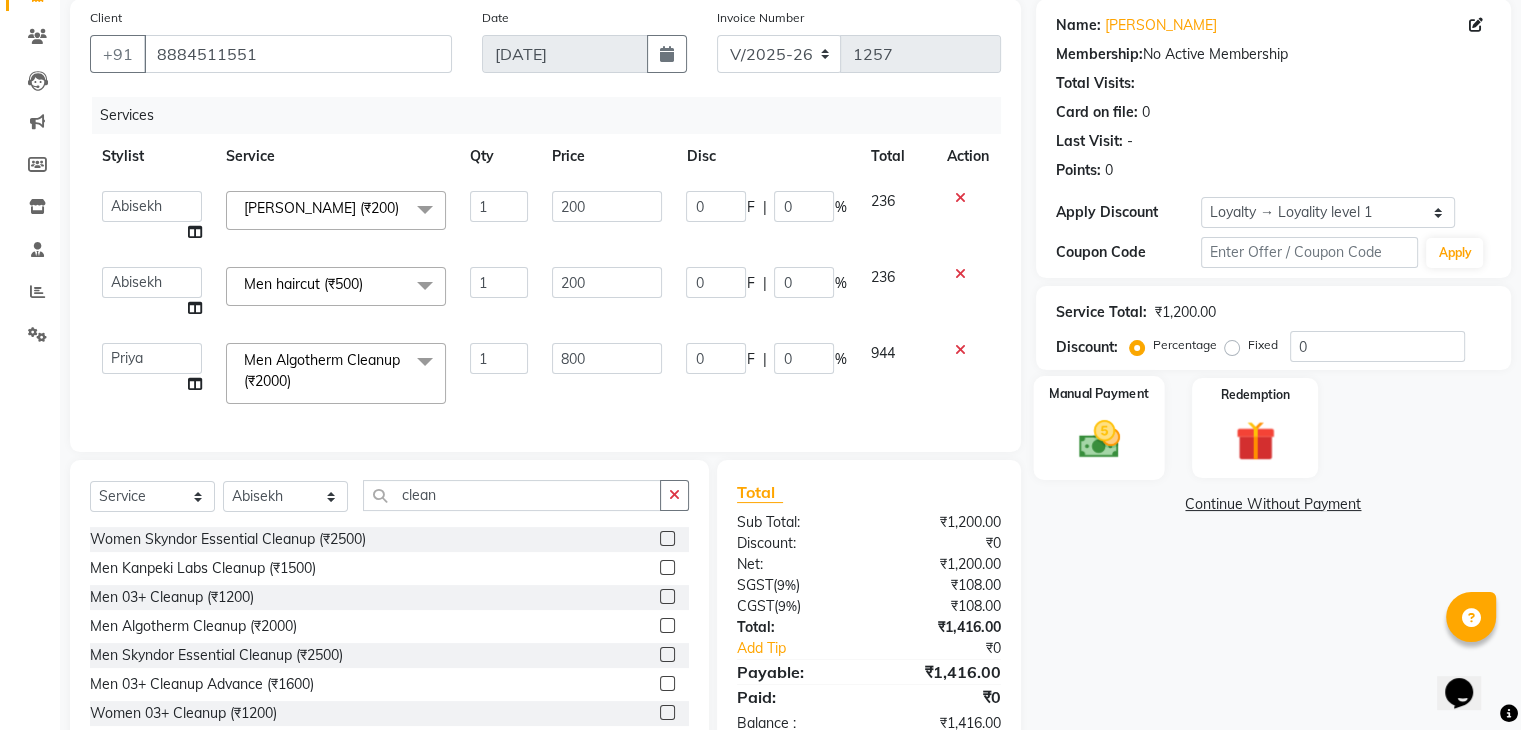 click 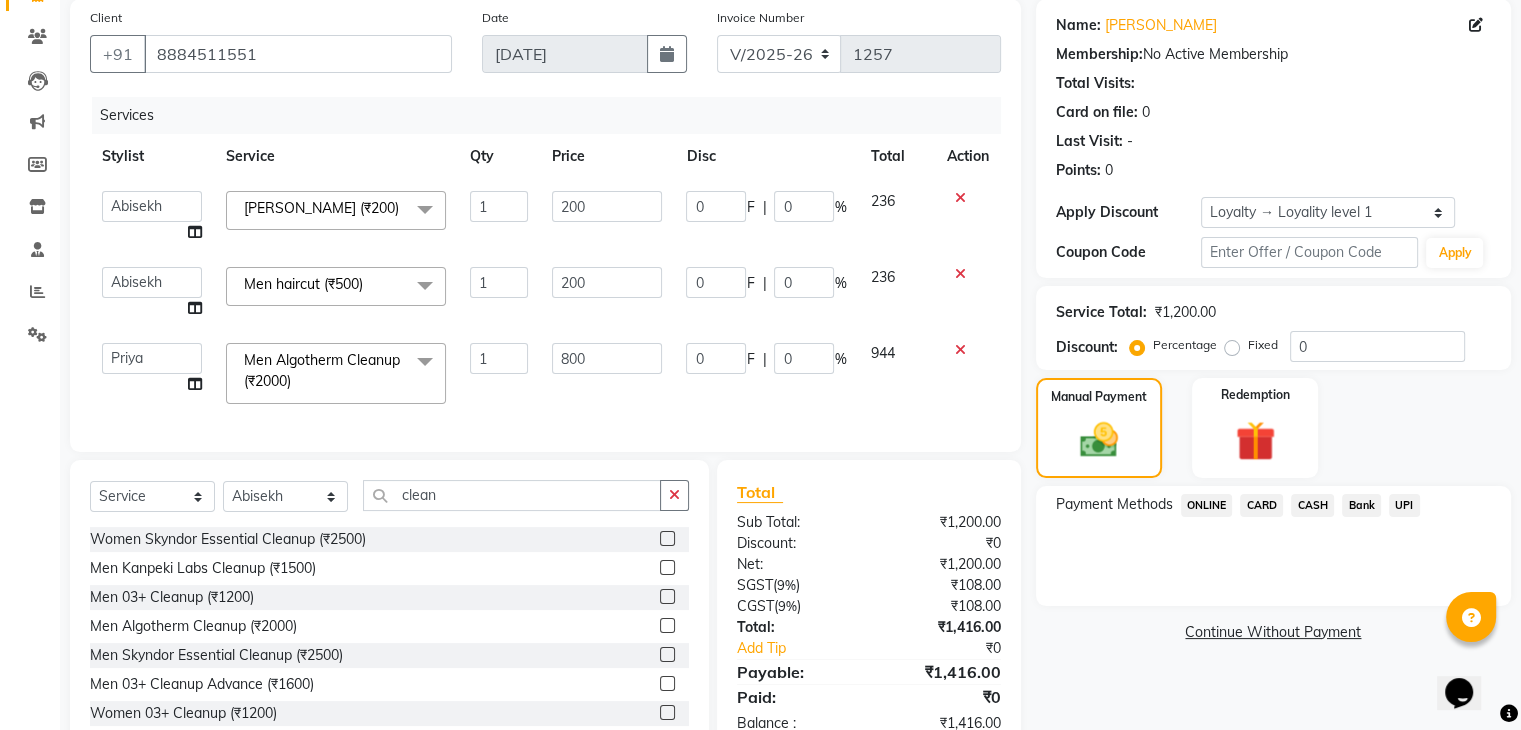drag, startPoint x: 1256, startPoint y: 502, endPoint x: 1266, endPoint y: 499, distance: 10.440307 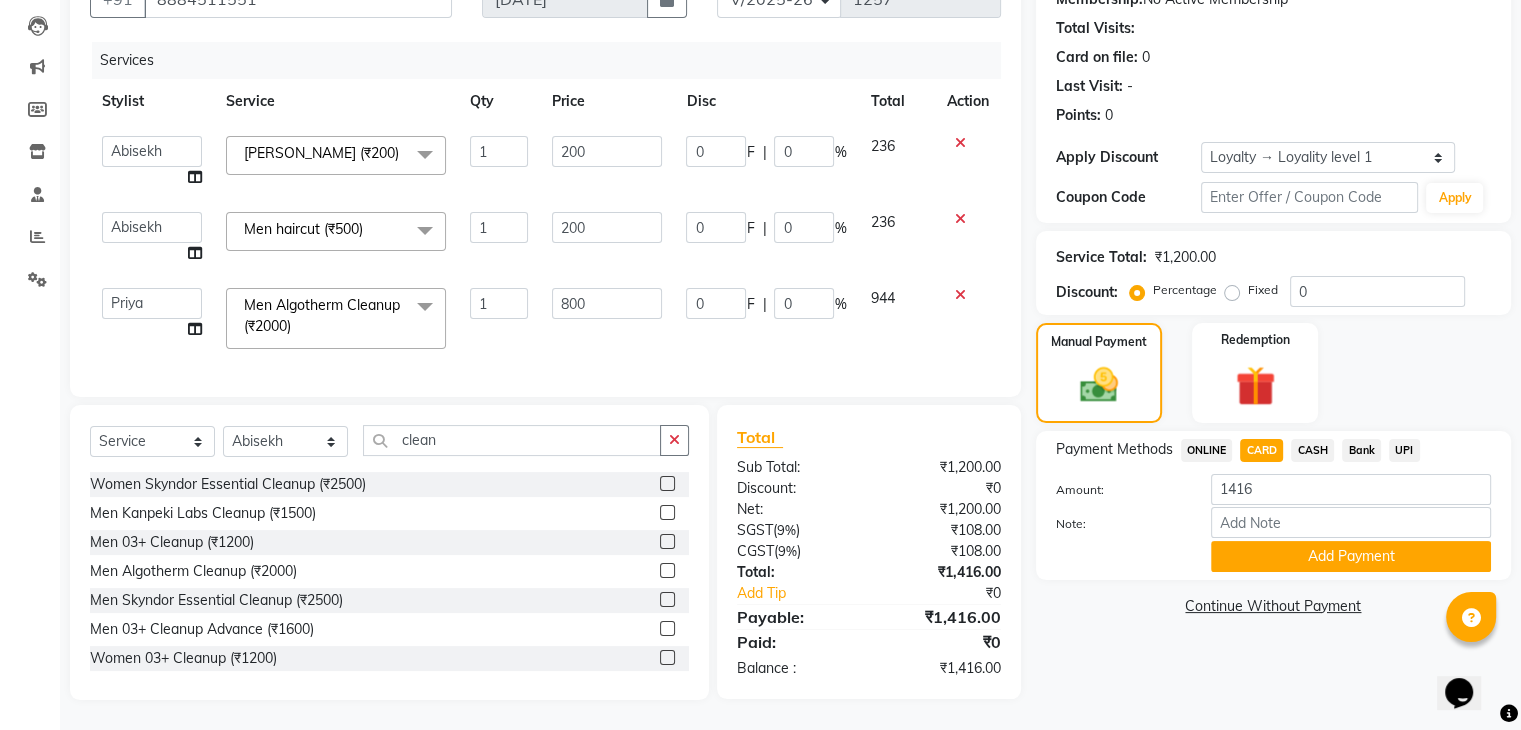 click on "Add Payment" 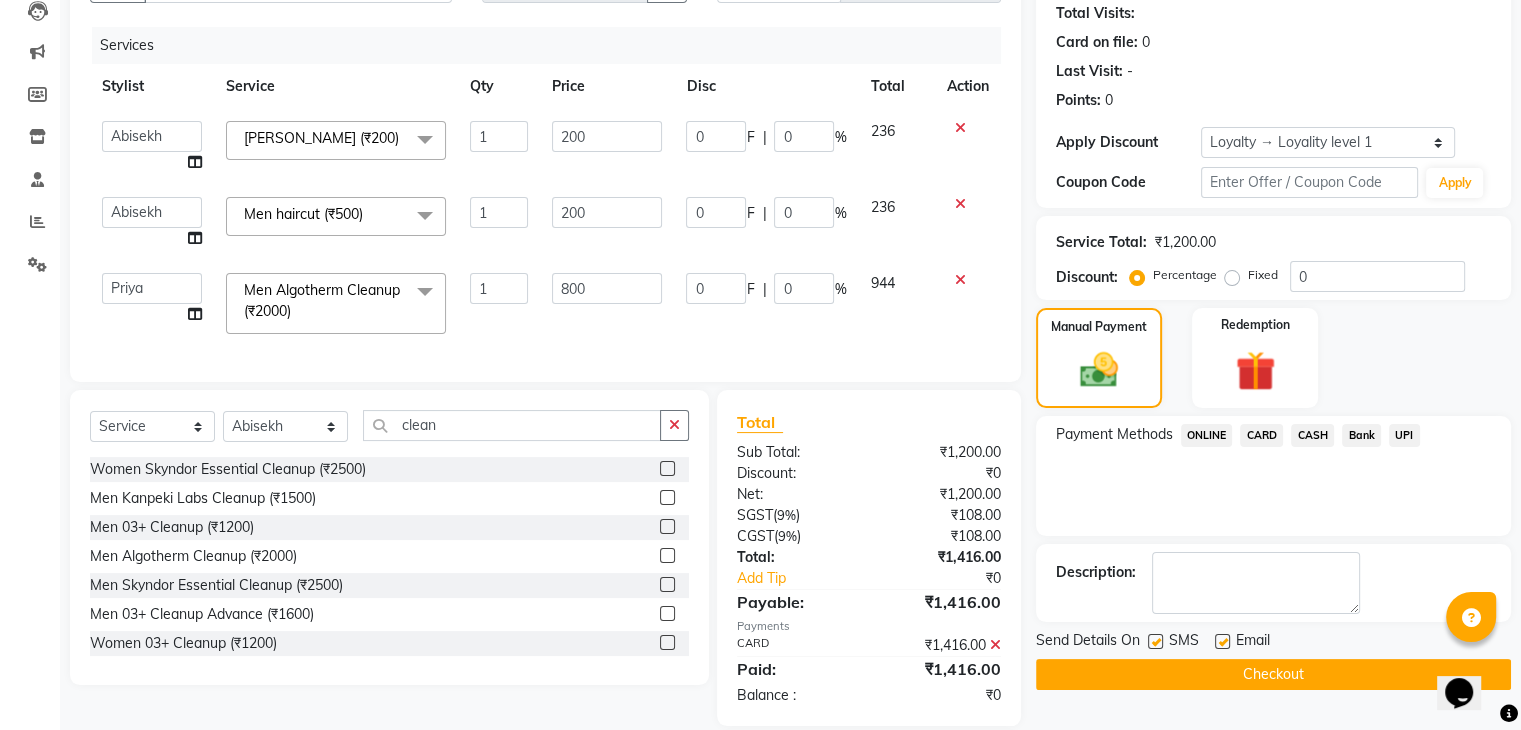 scroll, scrollTop: 362, scrollLeft: 0, axis: vertical 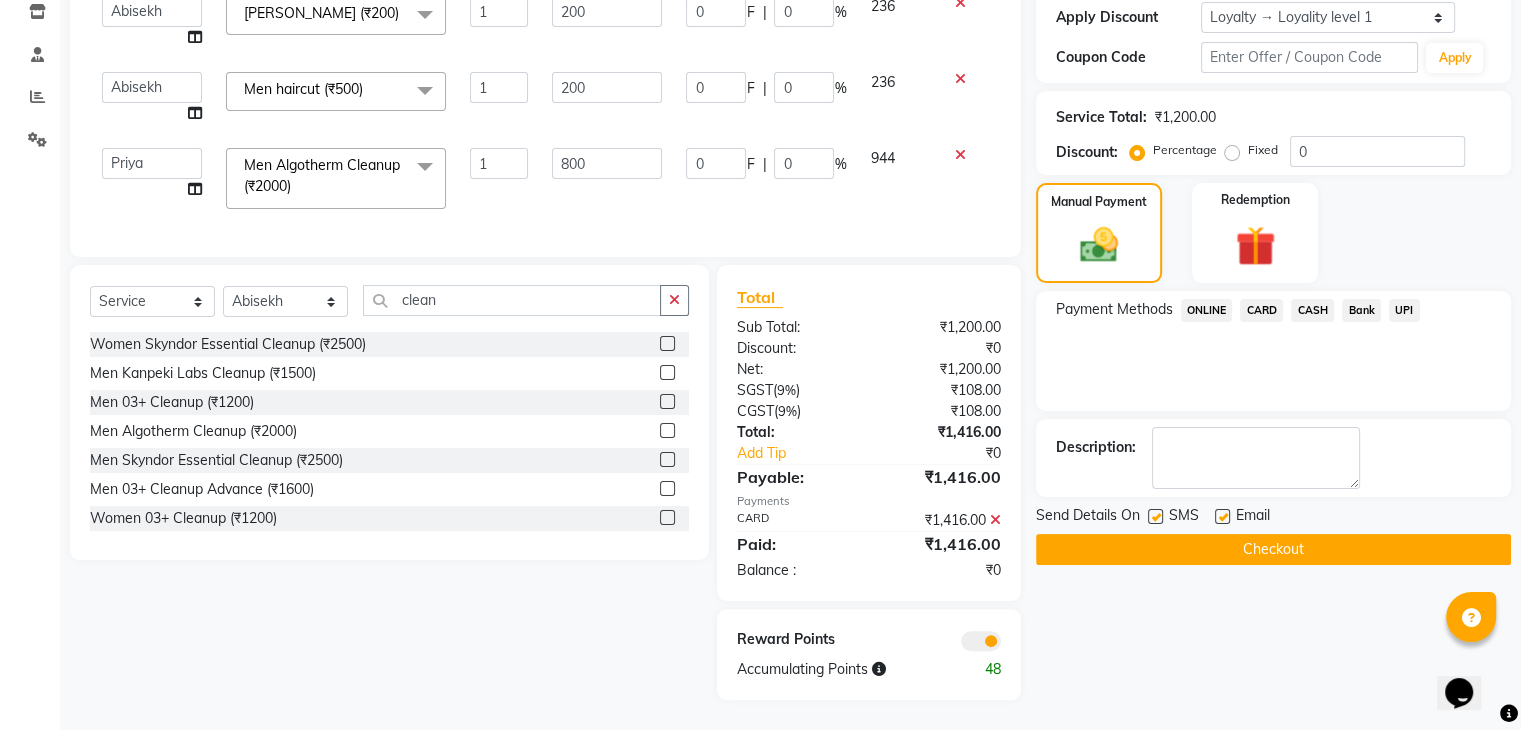 click on "Checkout" 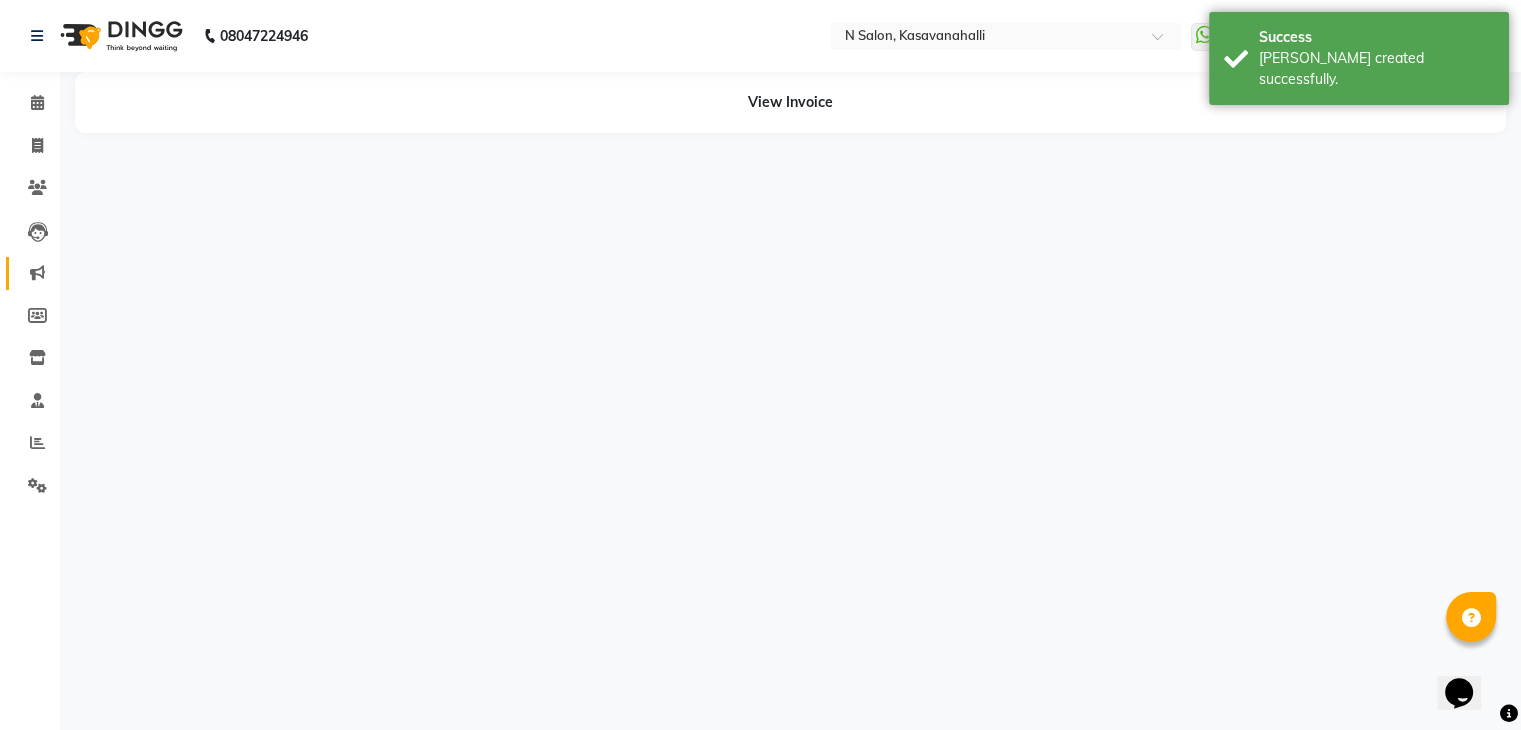 scroll, scrollTop: 0, scrollLeft: 0, axis: both 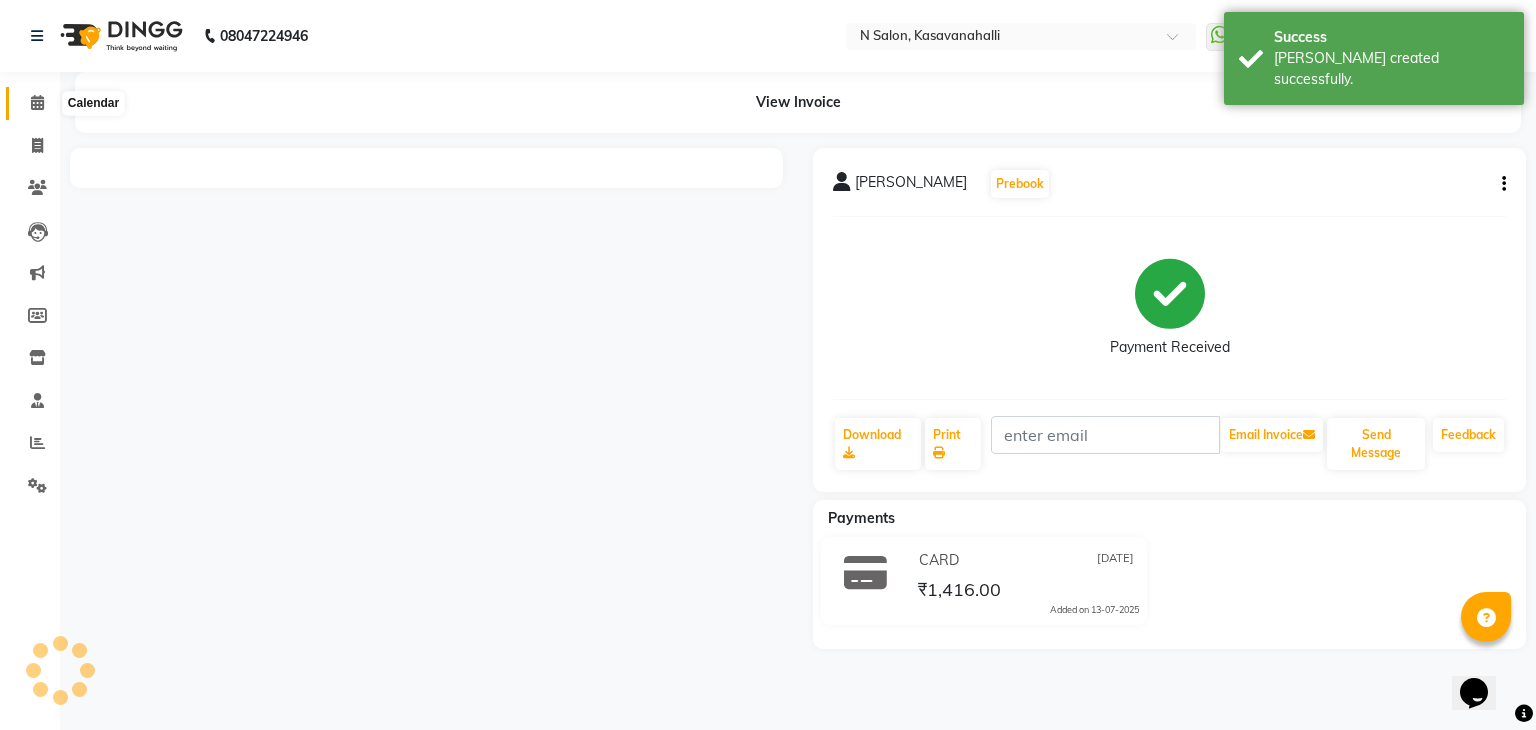 click 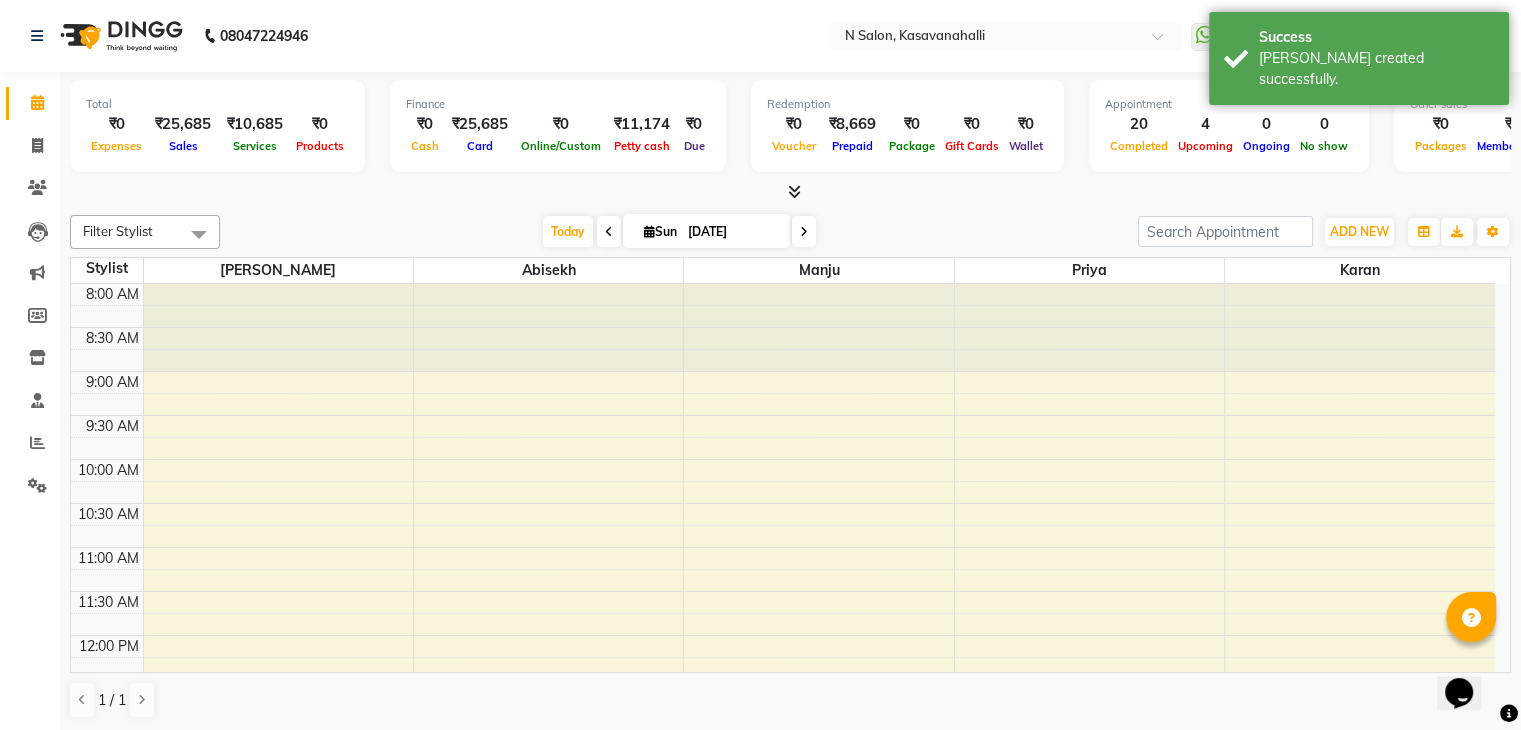 scroll, scrollTop: 0, scrollLeft: 0, axis: both 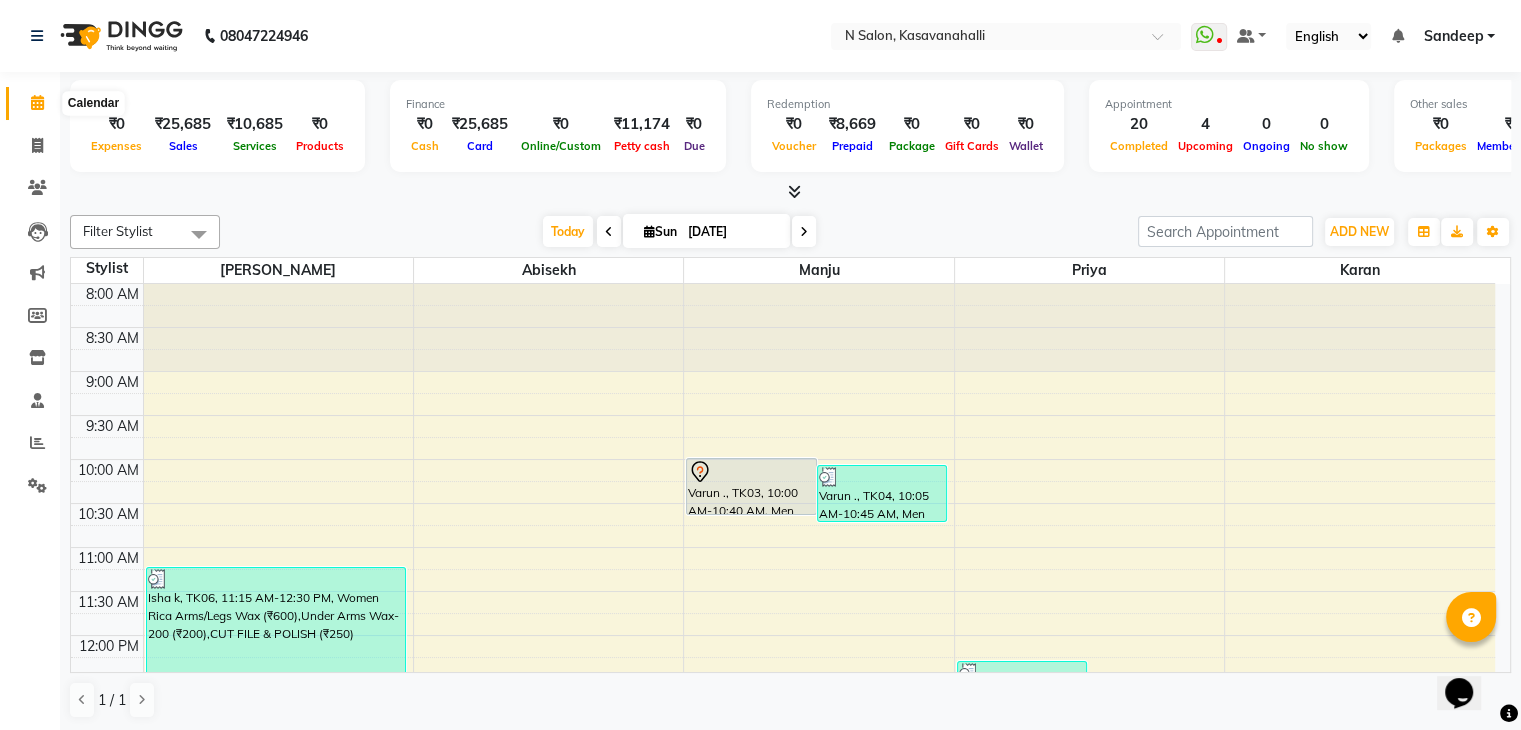 click 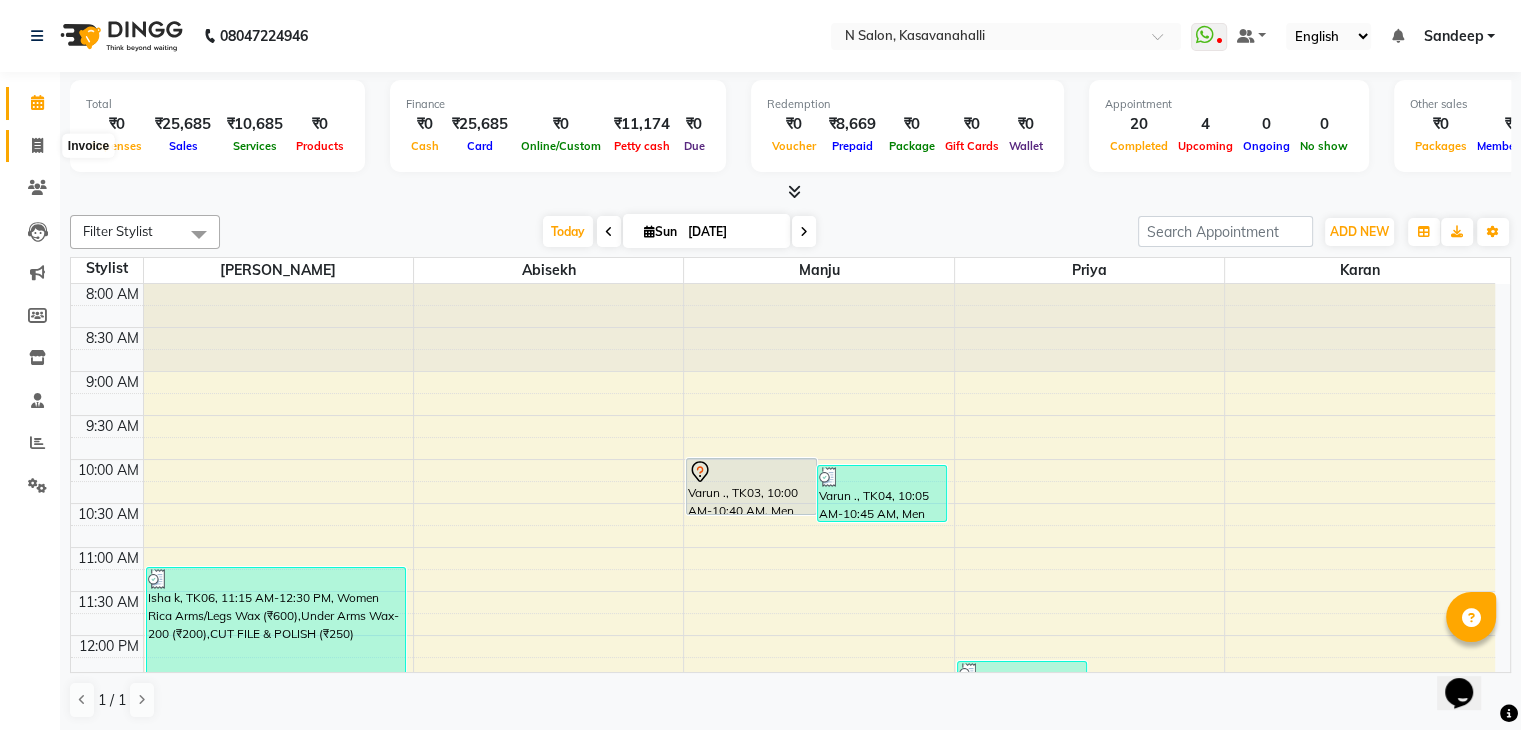 click 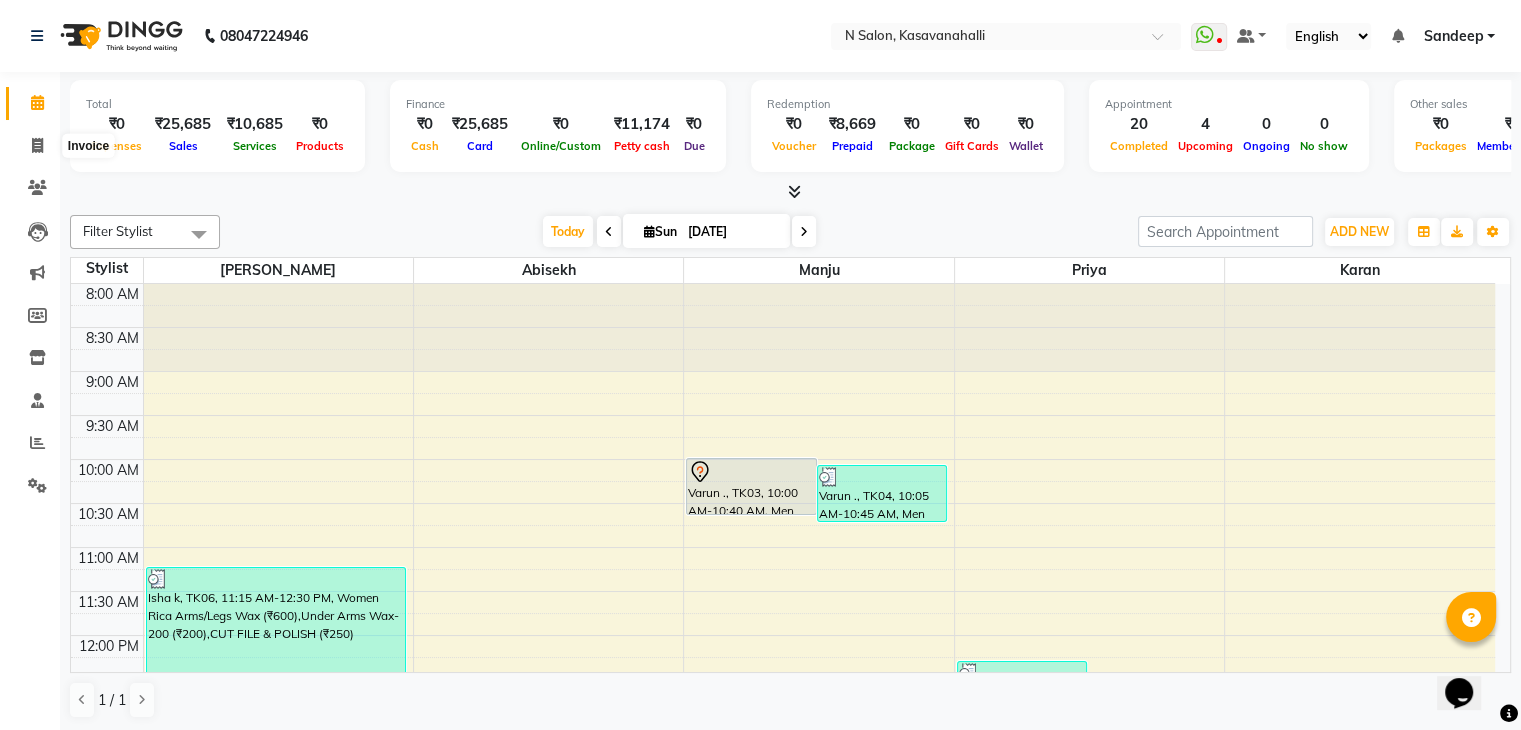 select on "service" 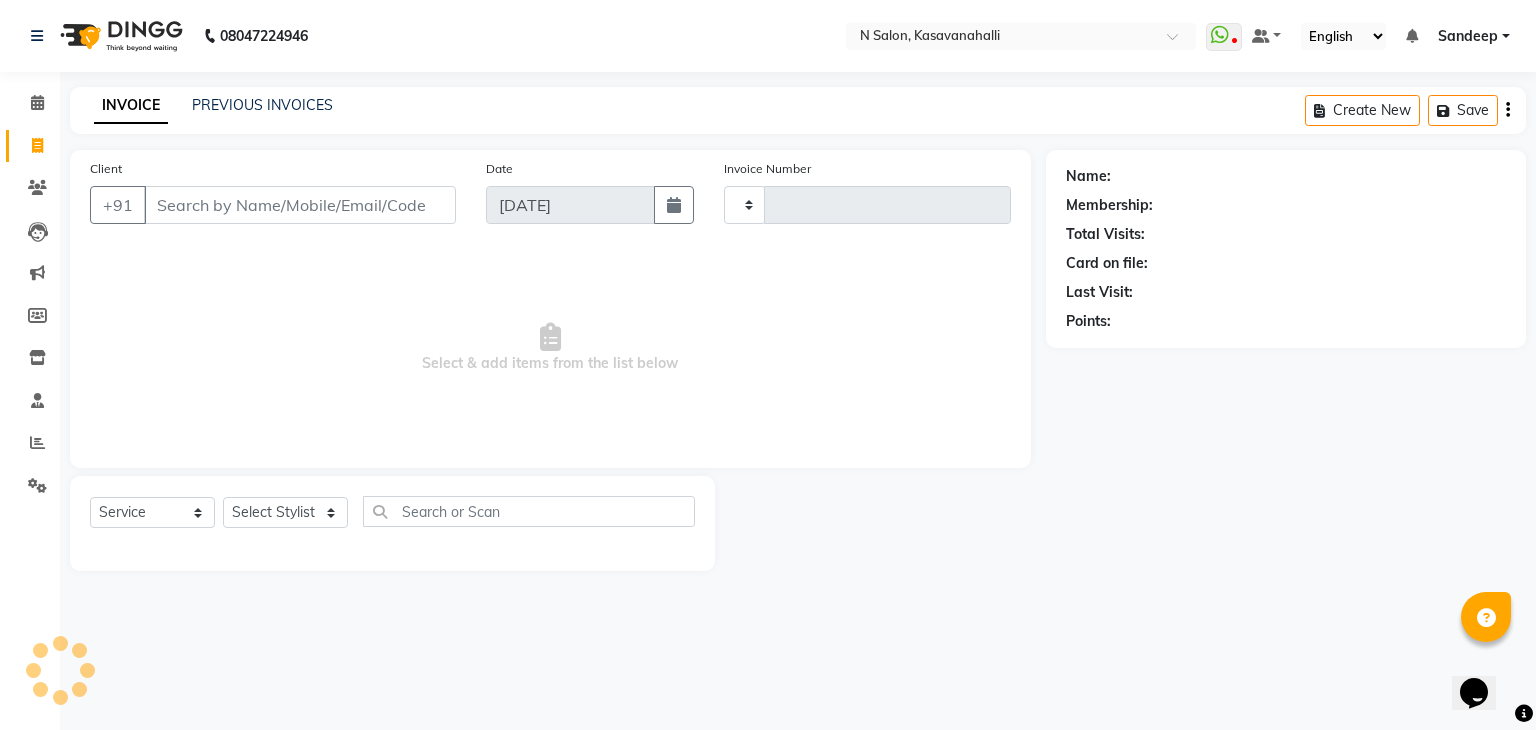 type on "1258" 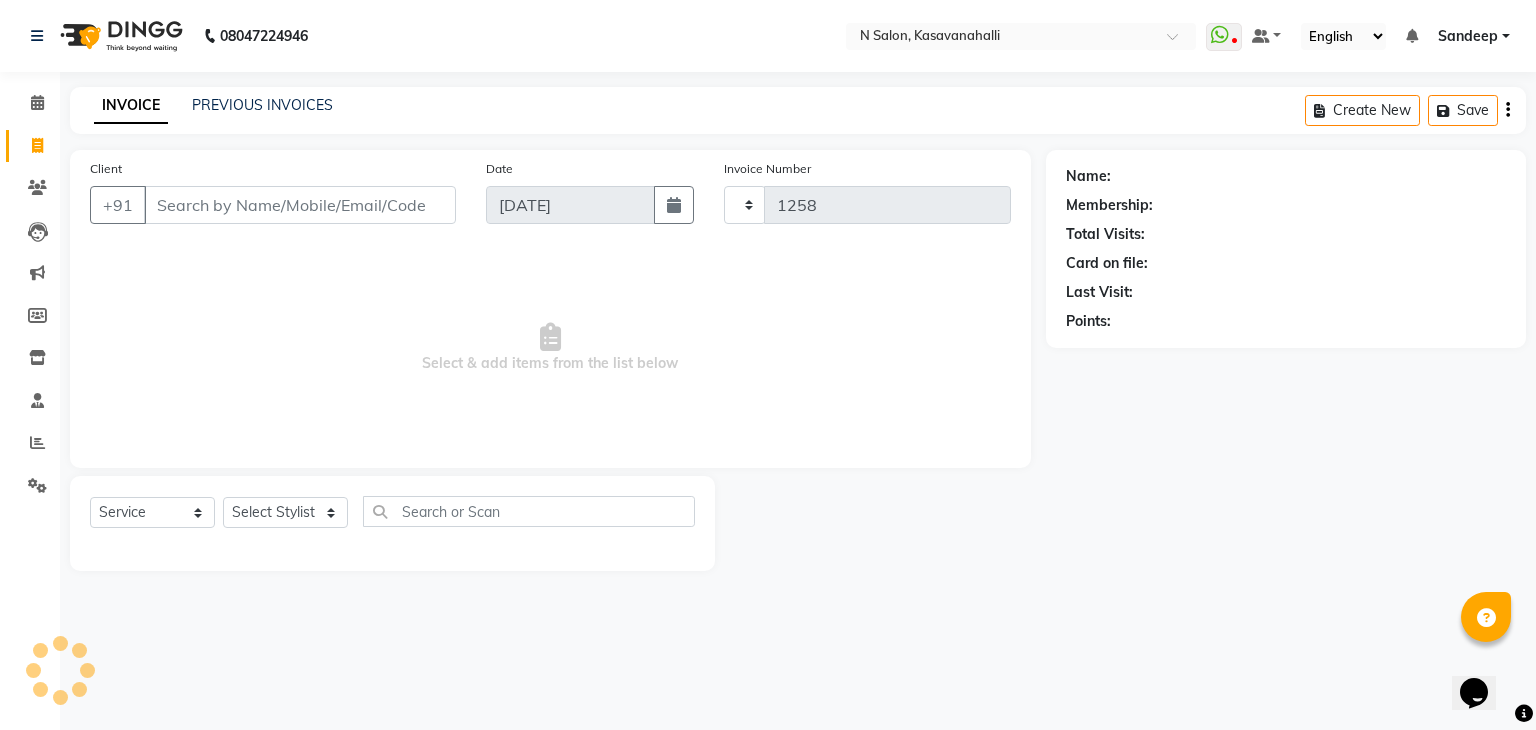 select on "7111" 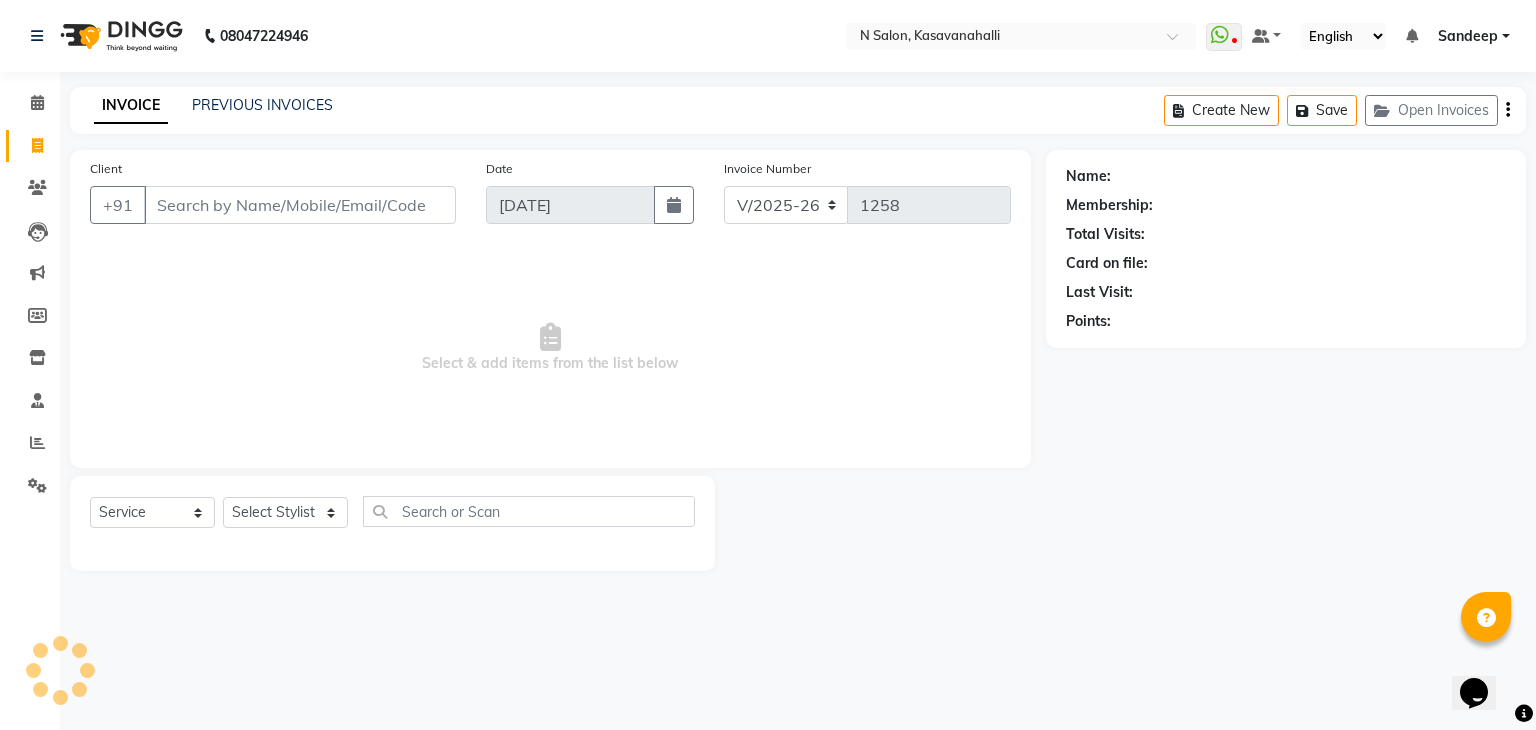click on "Client" at bounding box center (300, 205) 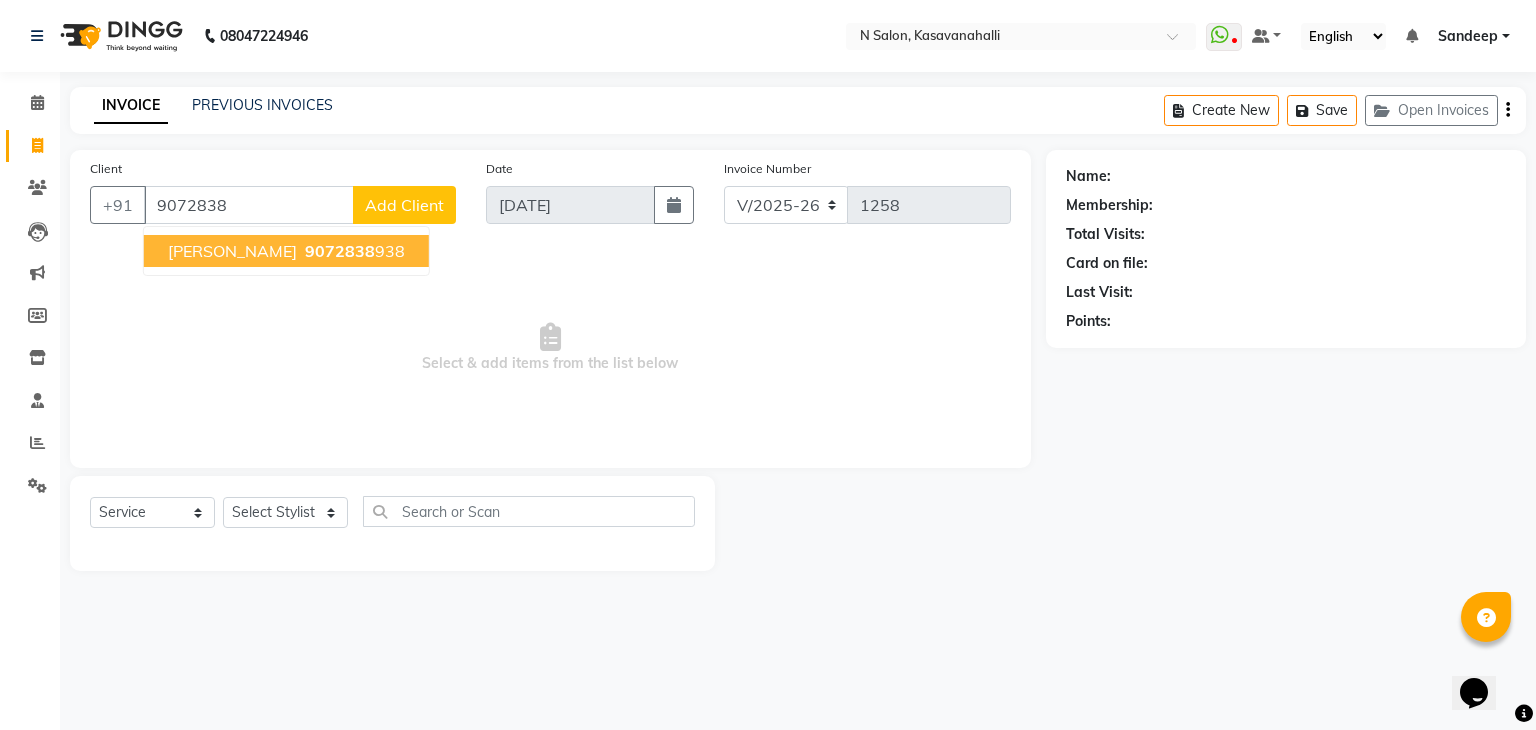 click on "TANUSHREE   9072838 938" at bounding box center [286, 251] 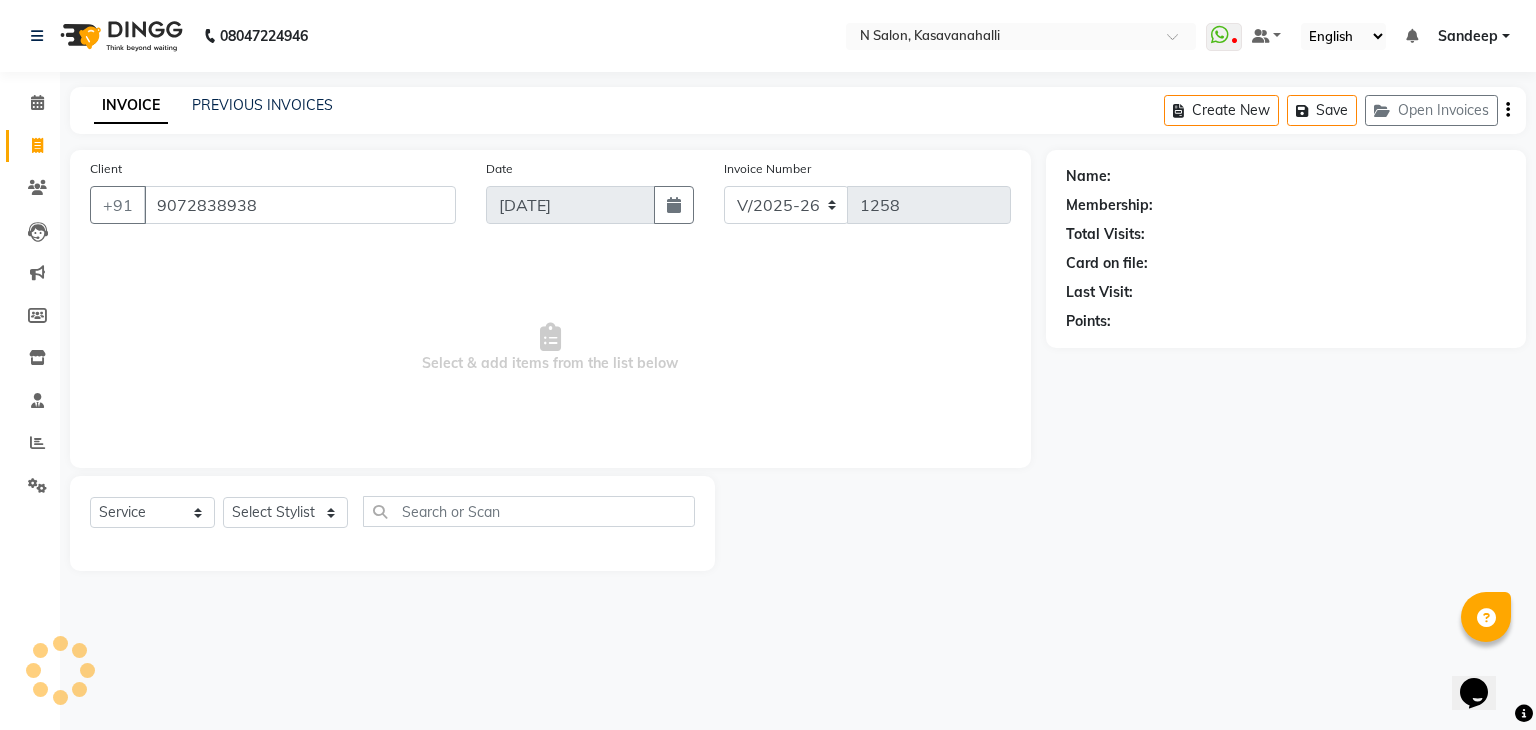 type on "9072838938" 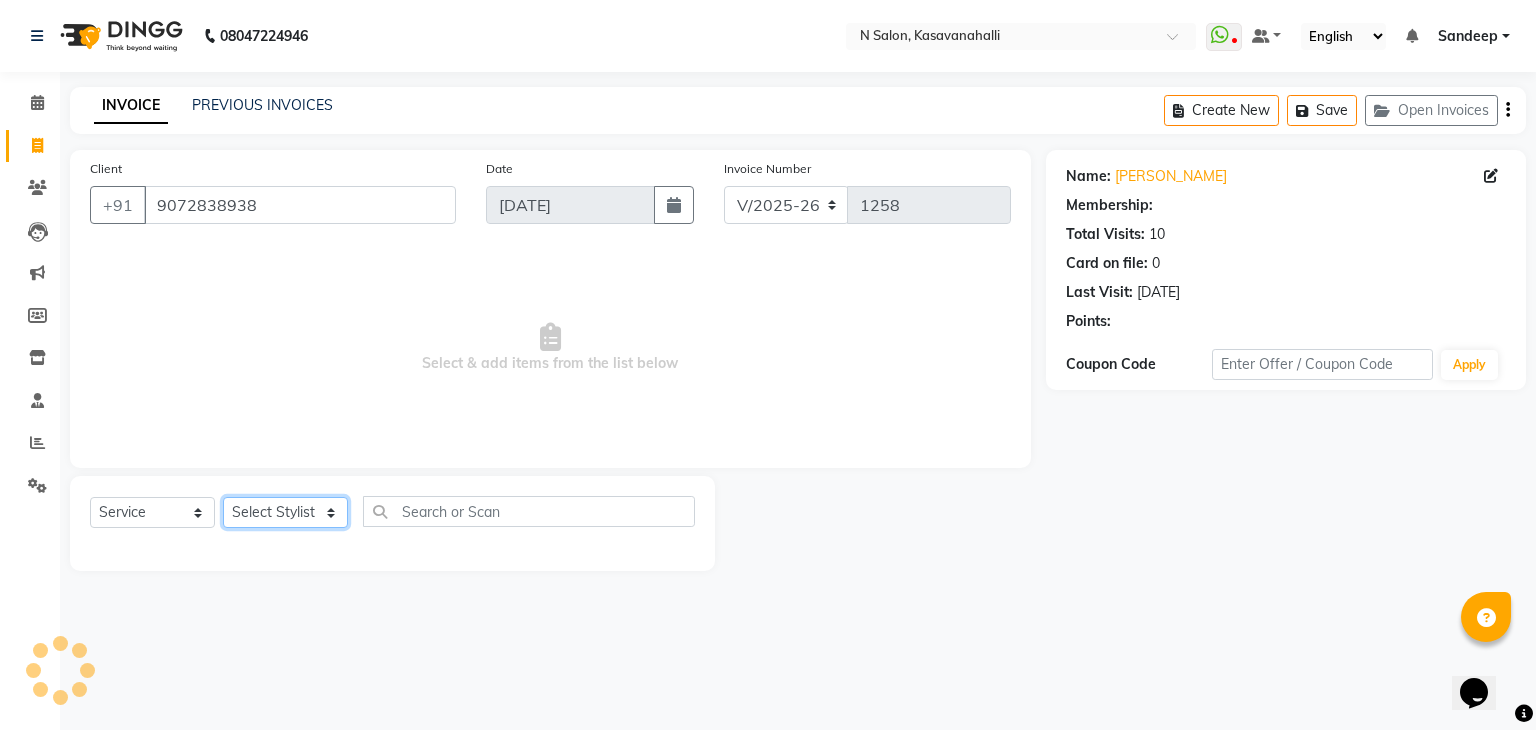 click on "Select Stylist [PERSON_NAME]  Manju Owner [PERSON_NAME]" 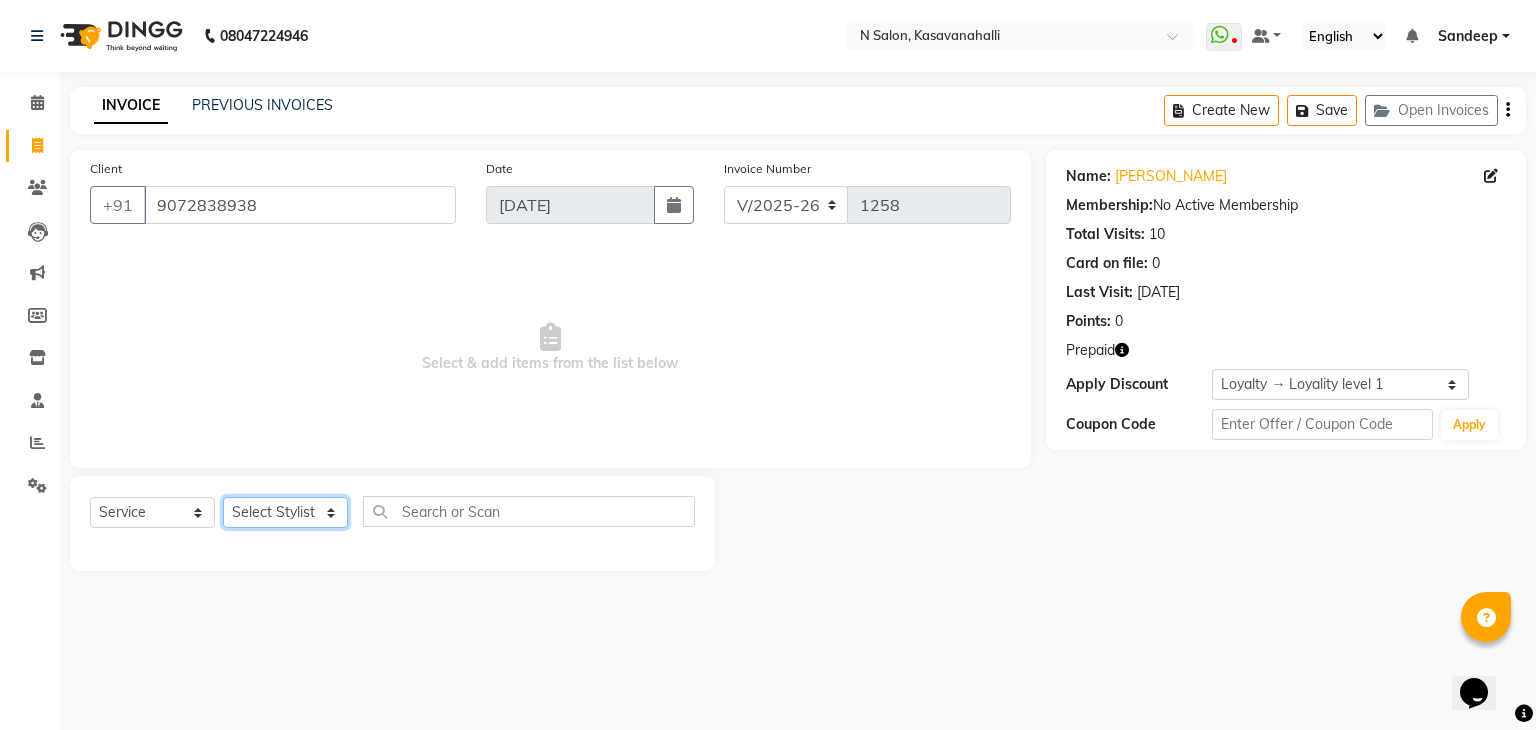 select on "78172" 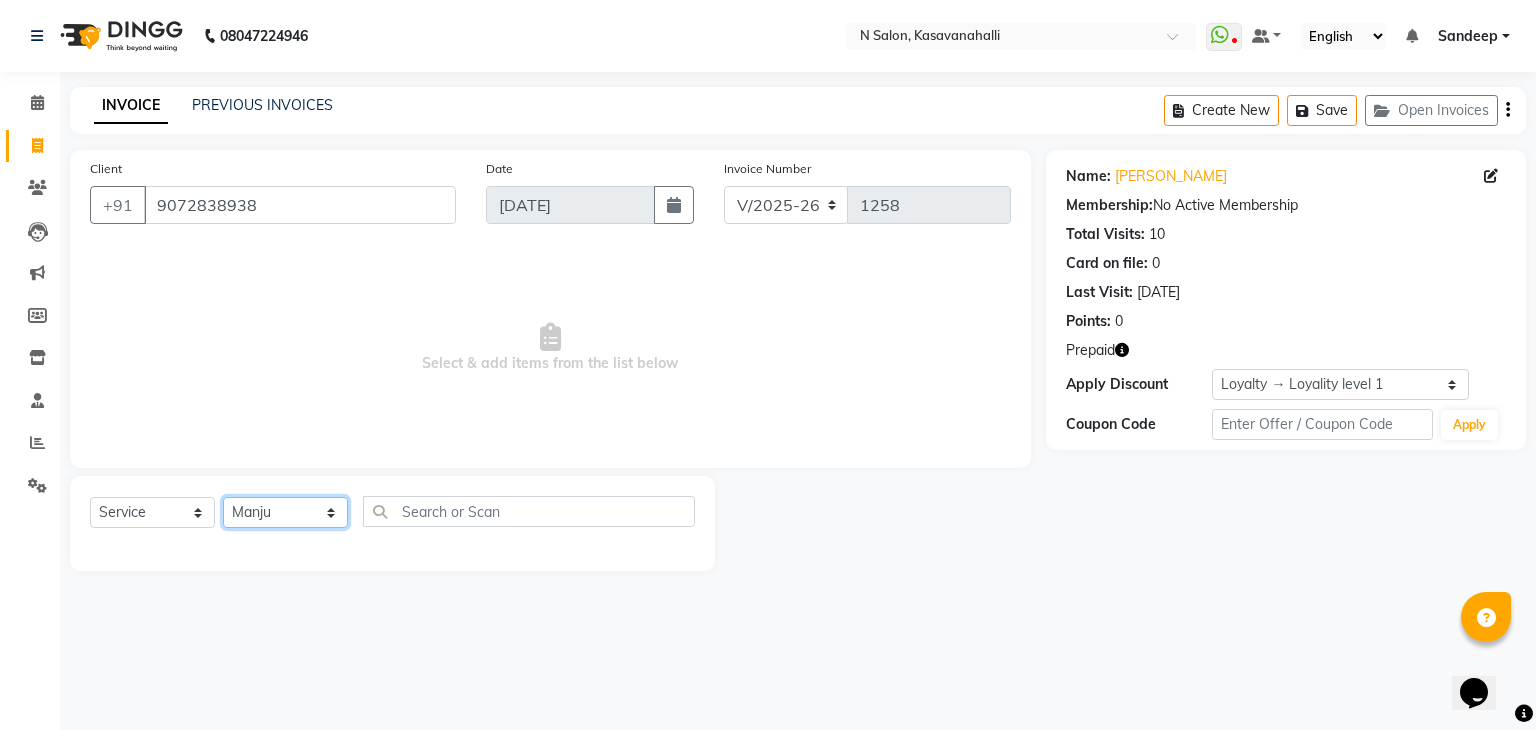 click on "Select Stylist [PERSON_NAME]  Manju Owner [PERSON_NAME]" 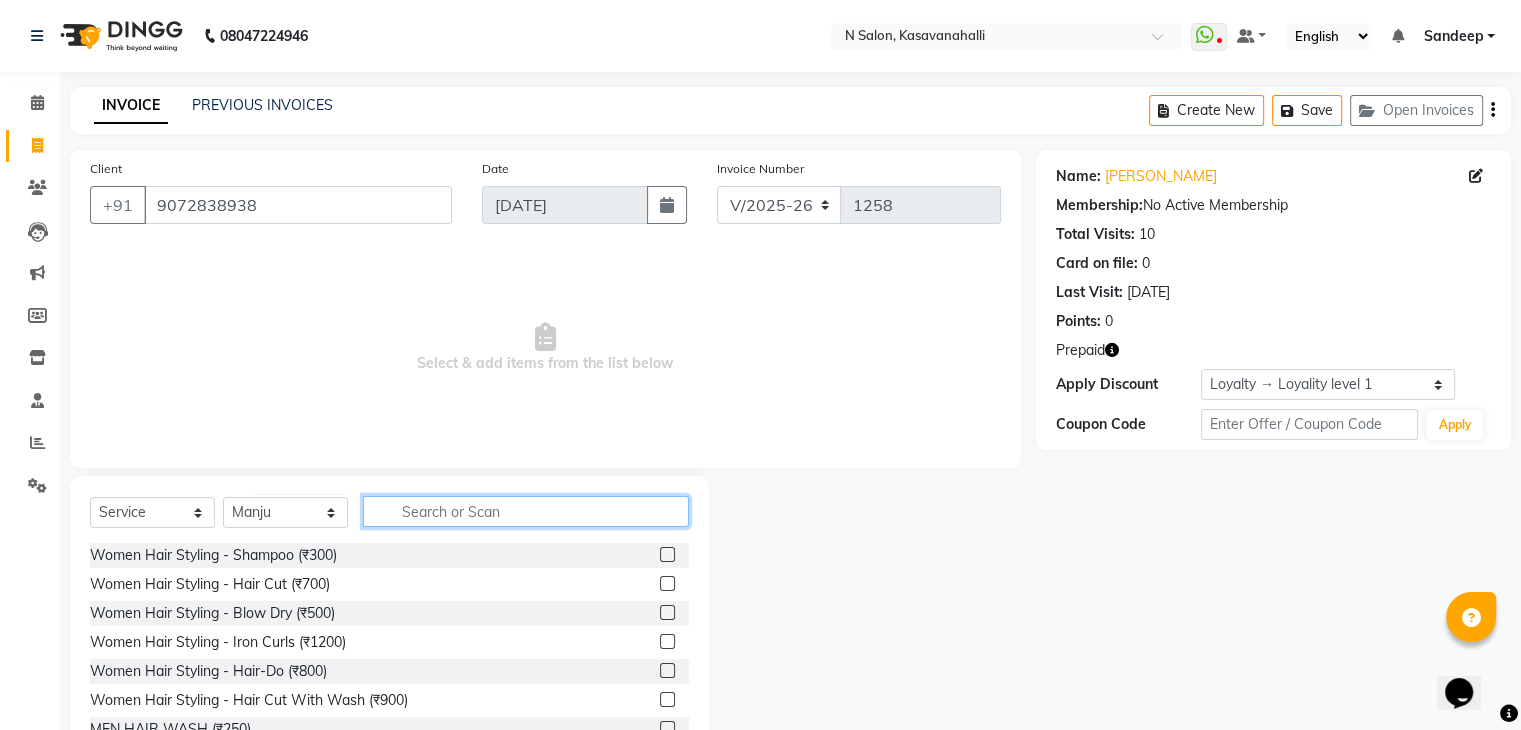 click 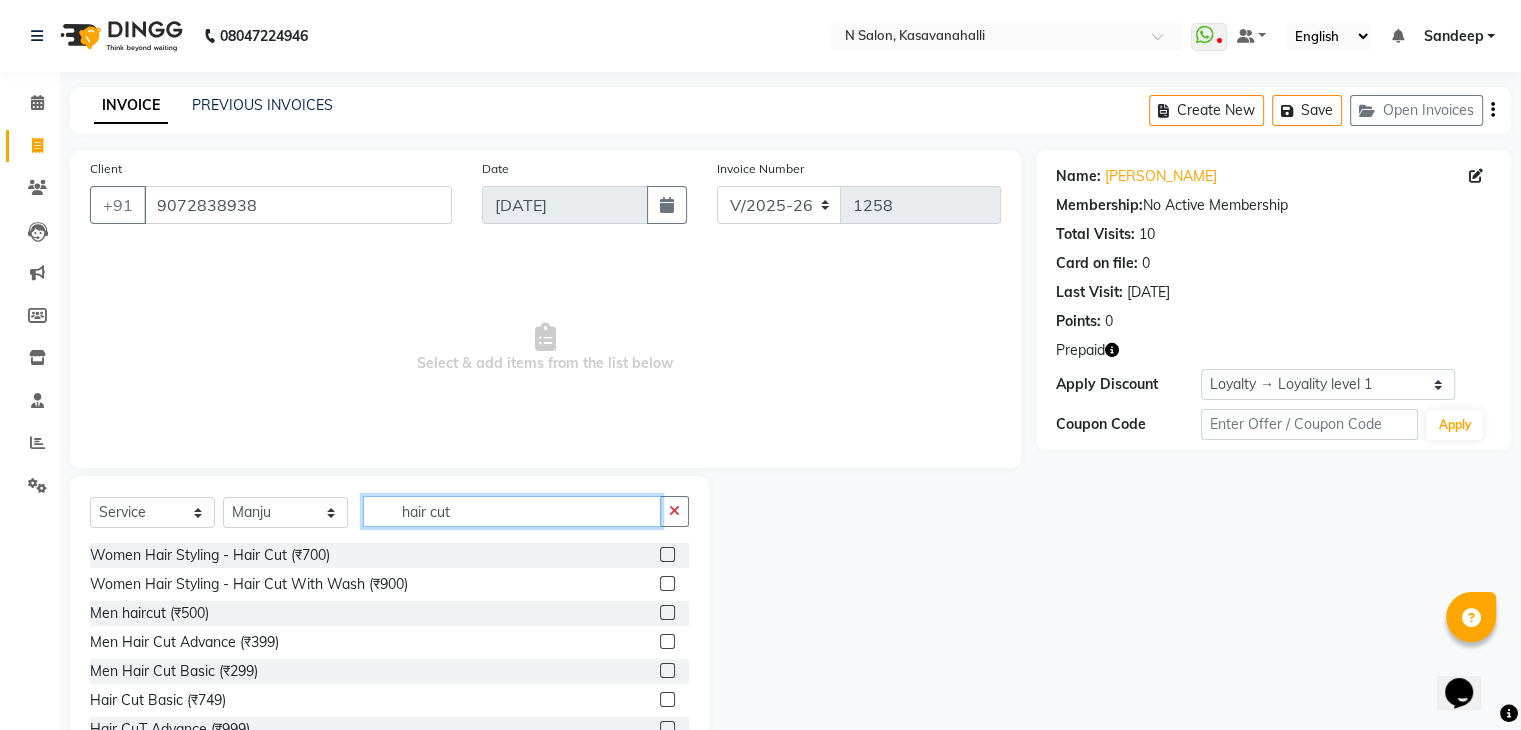 type on "hair cut" 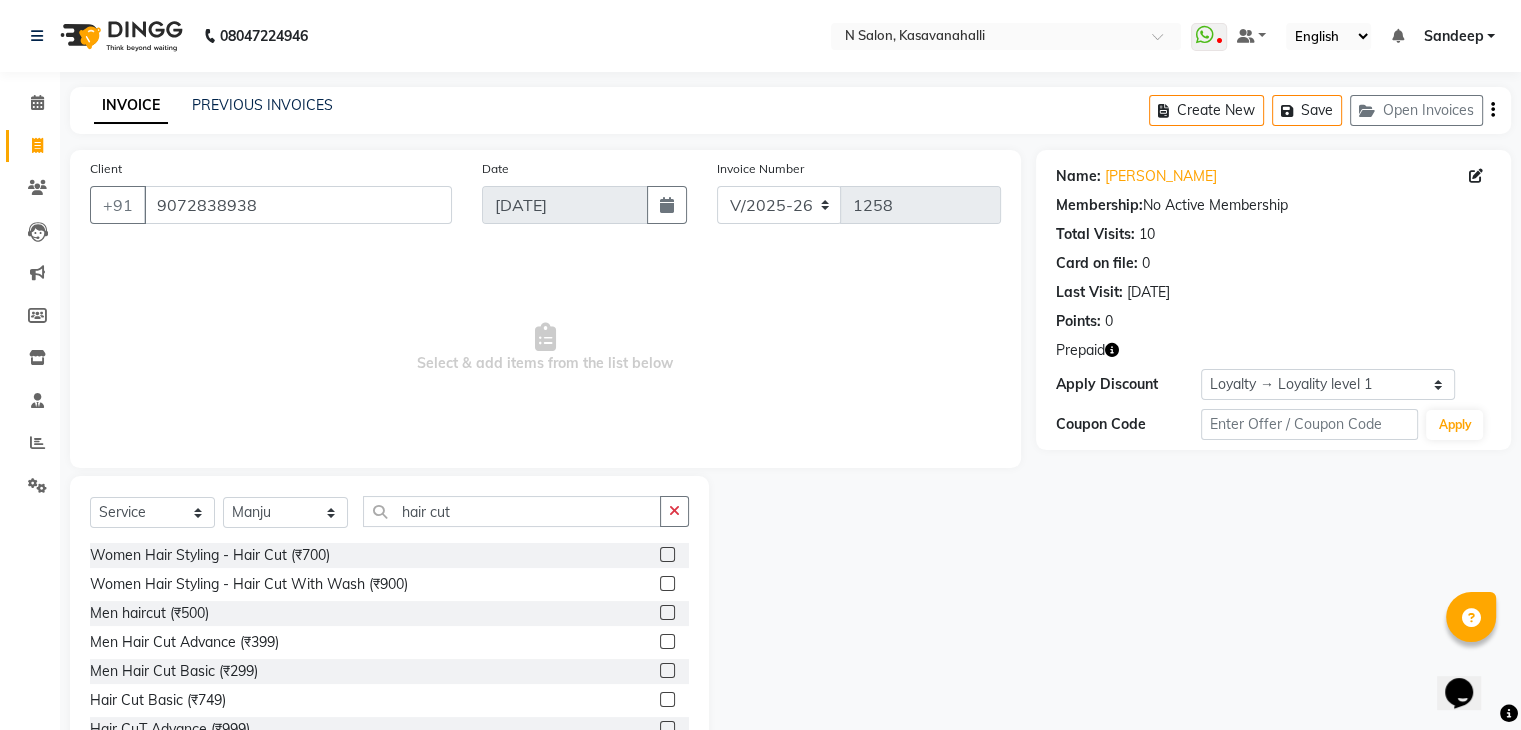 click 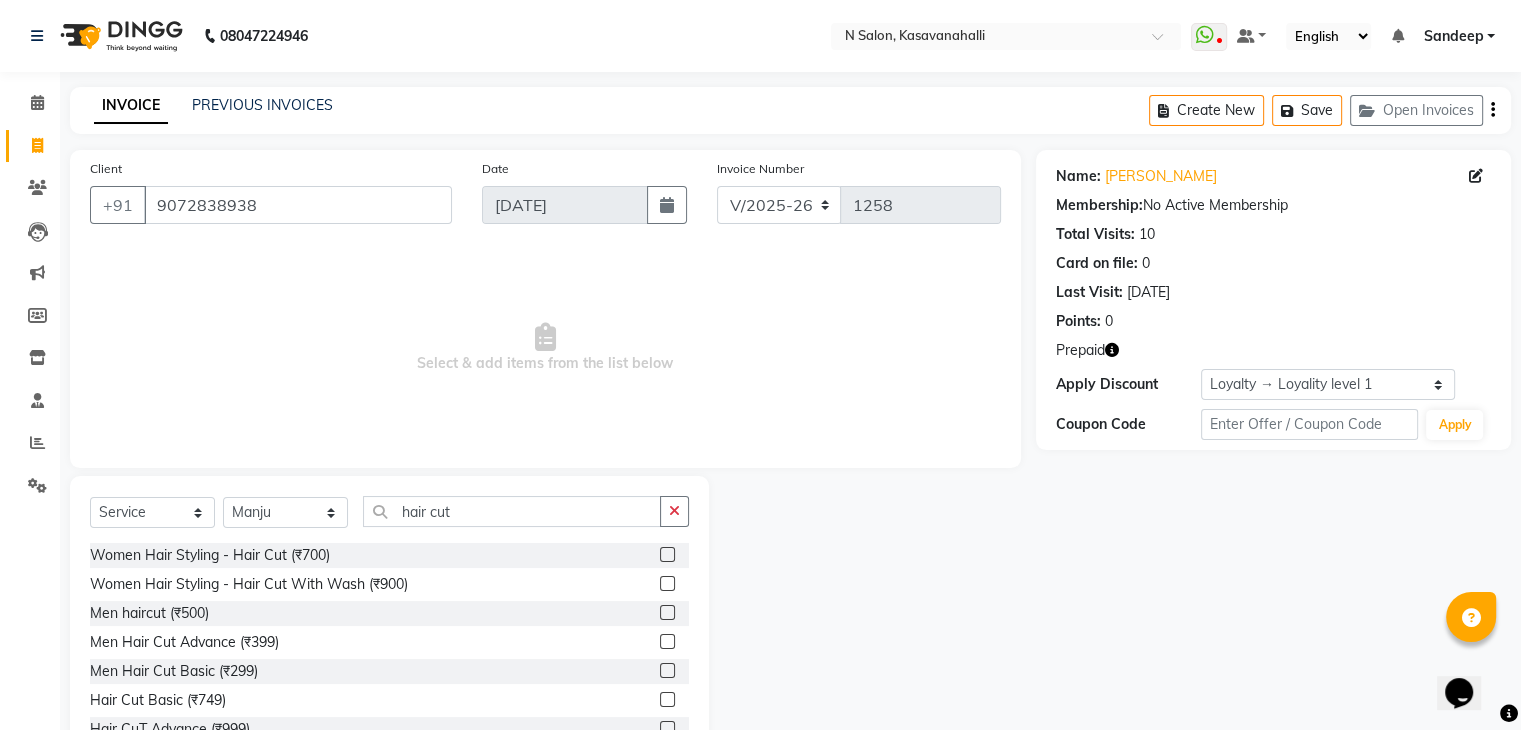 click 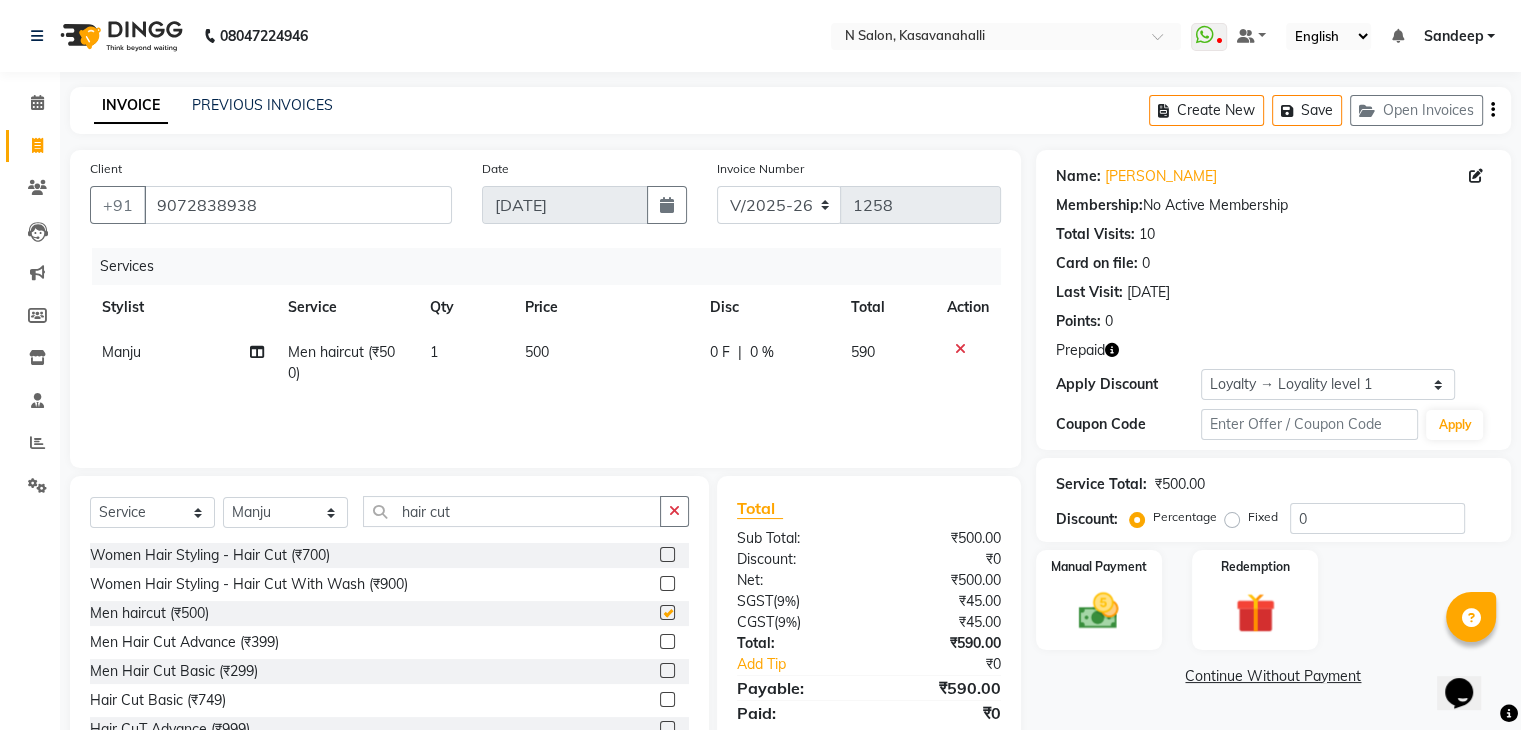 checkbox on "false" 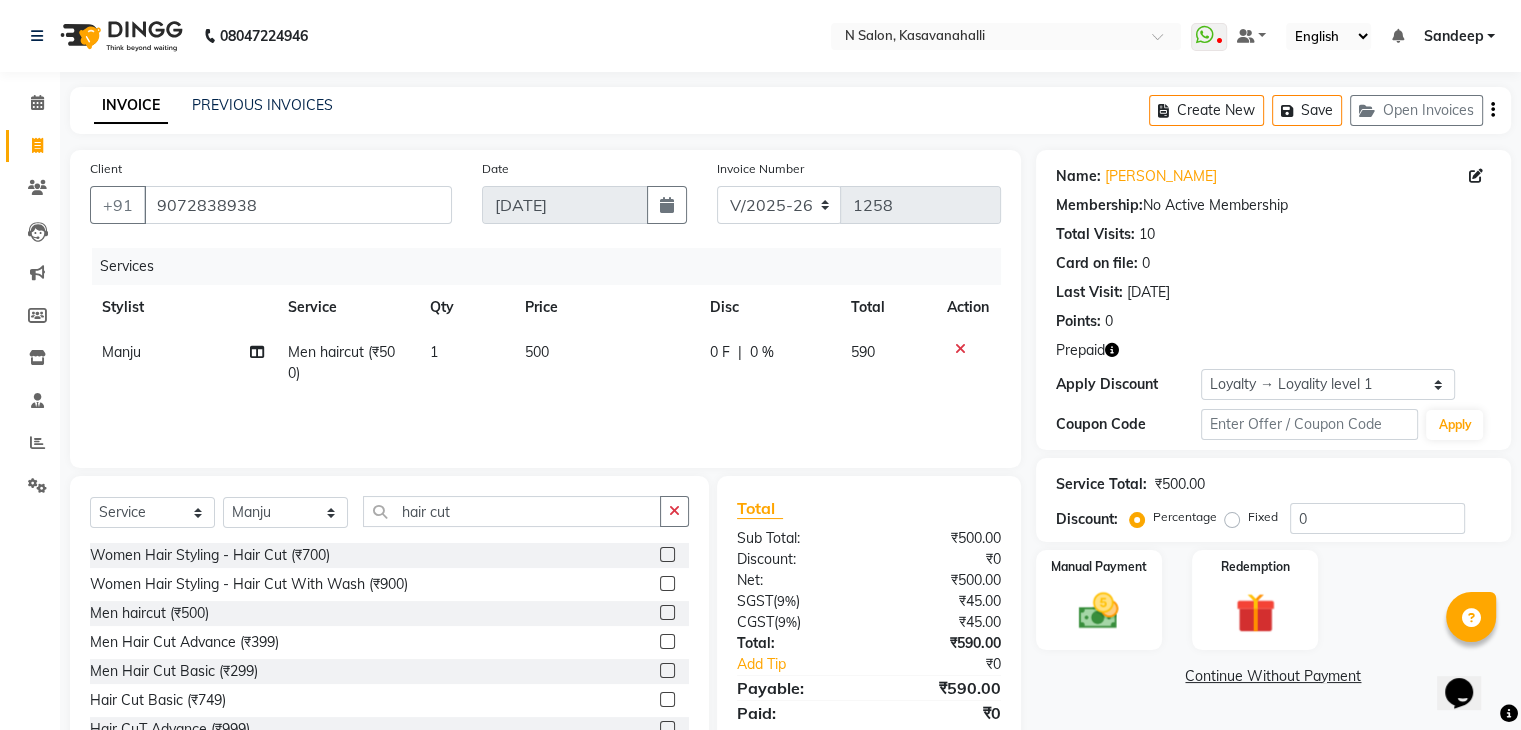 click on "500" 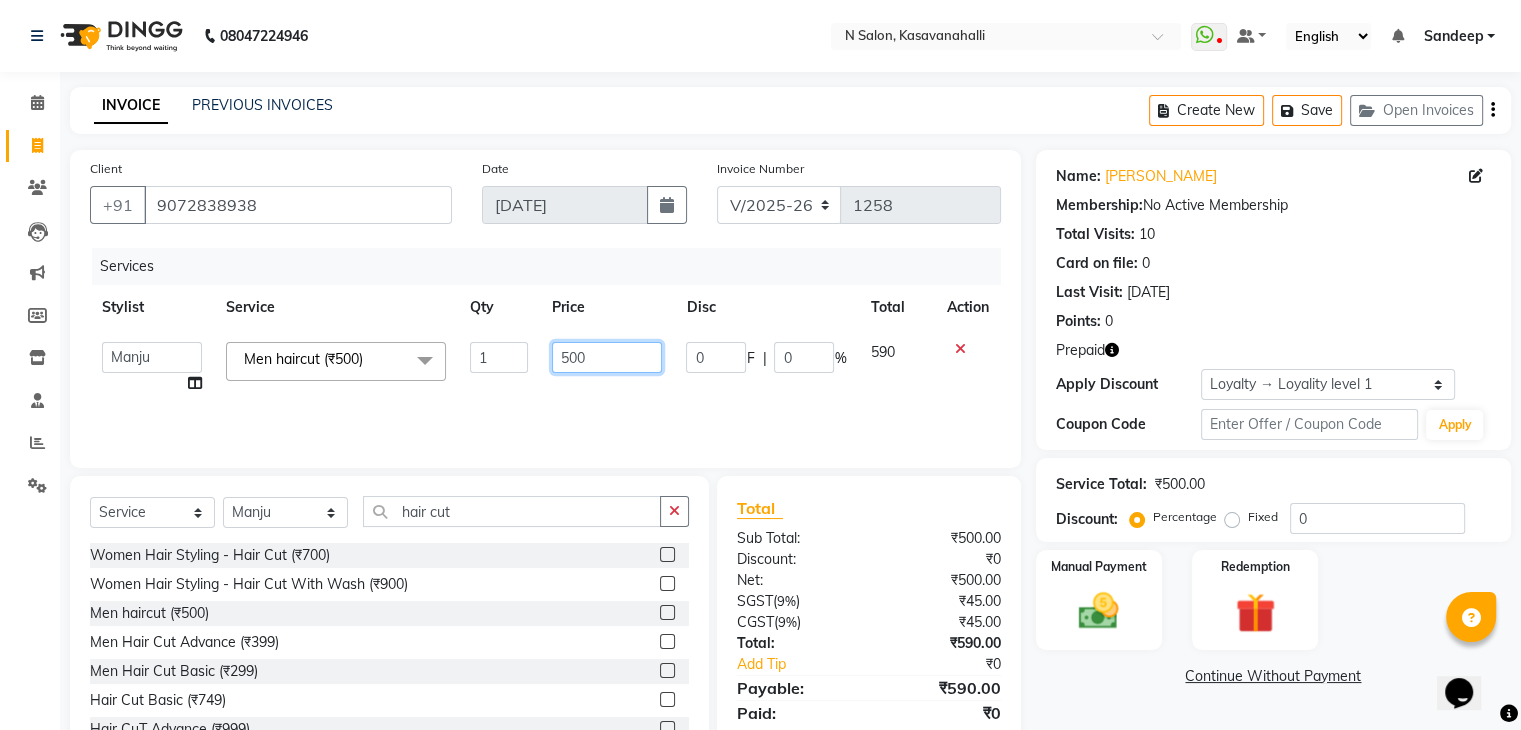 click on "500" 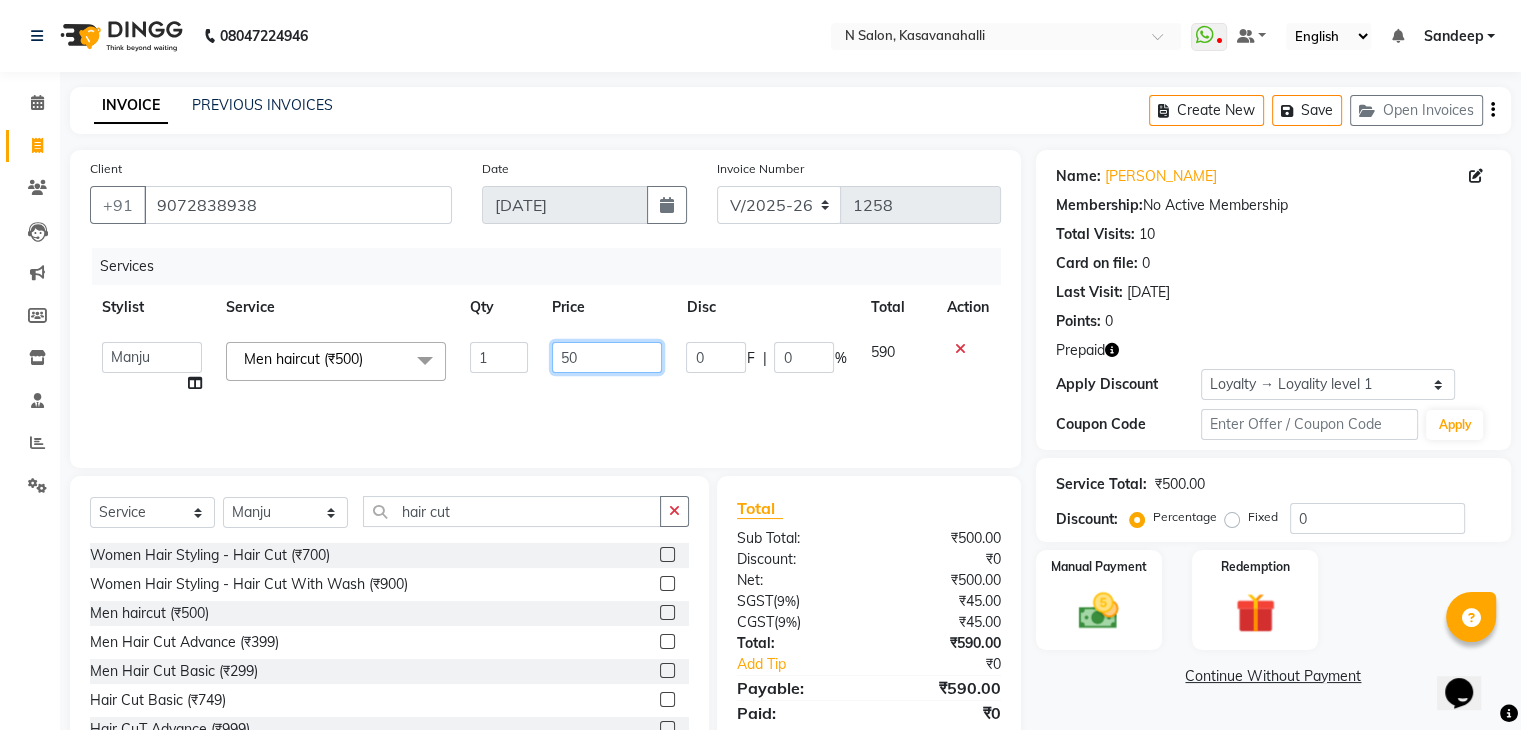 type on "5" 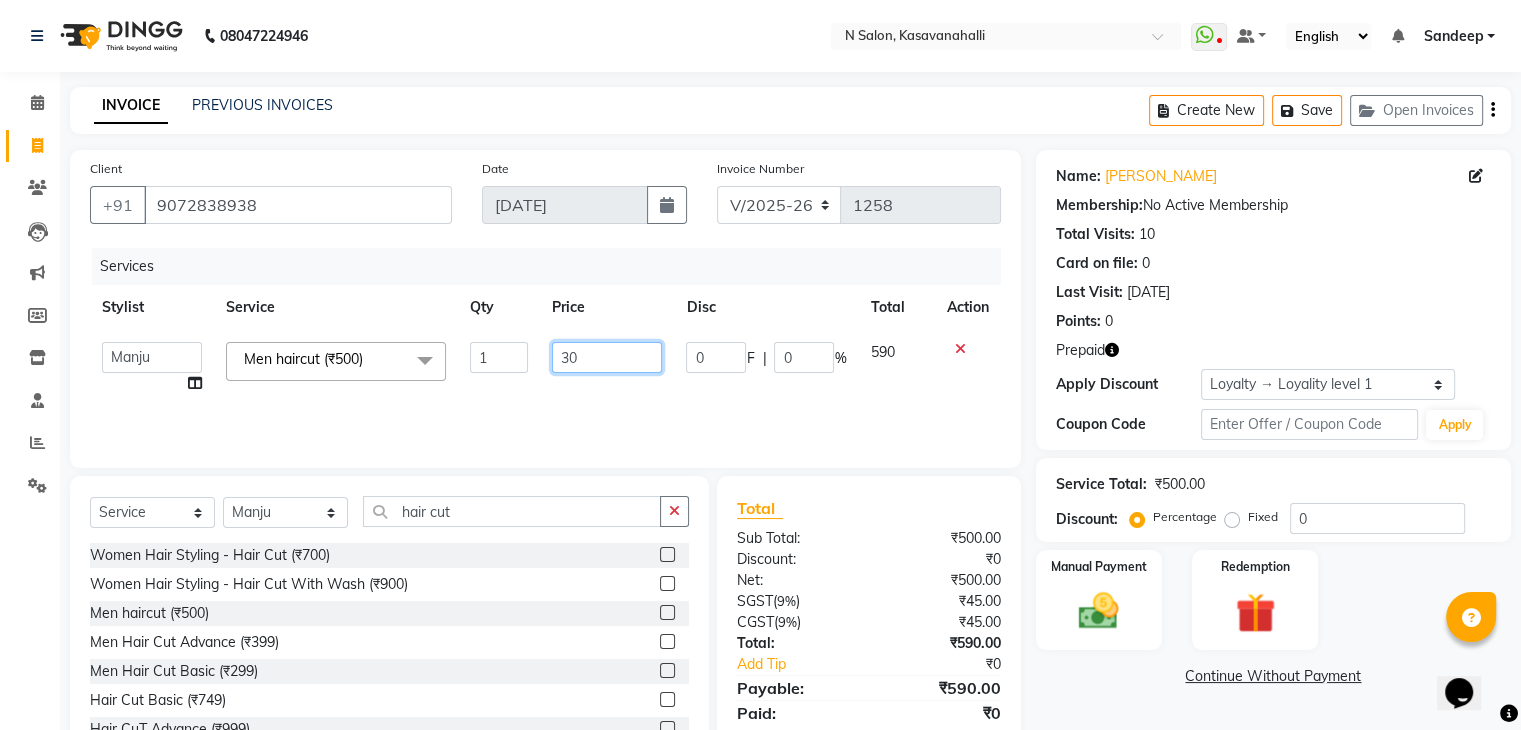 type on "300" 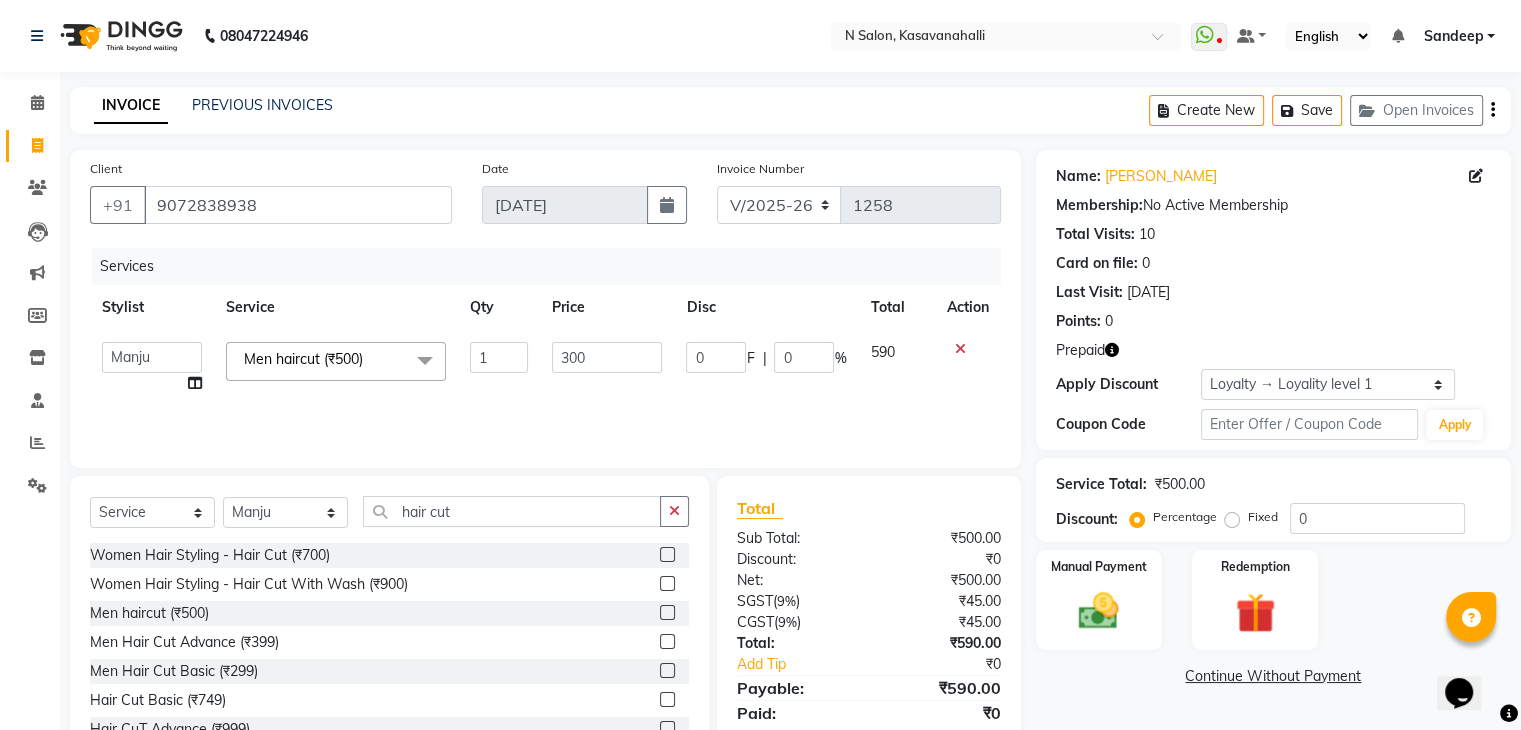 drag, startPoint x: 674, startPoint y: 397, endPoint x: 703, endPoint y: 402, distance: 29.427877 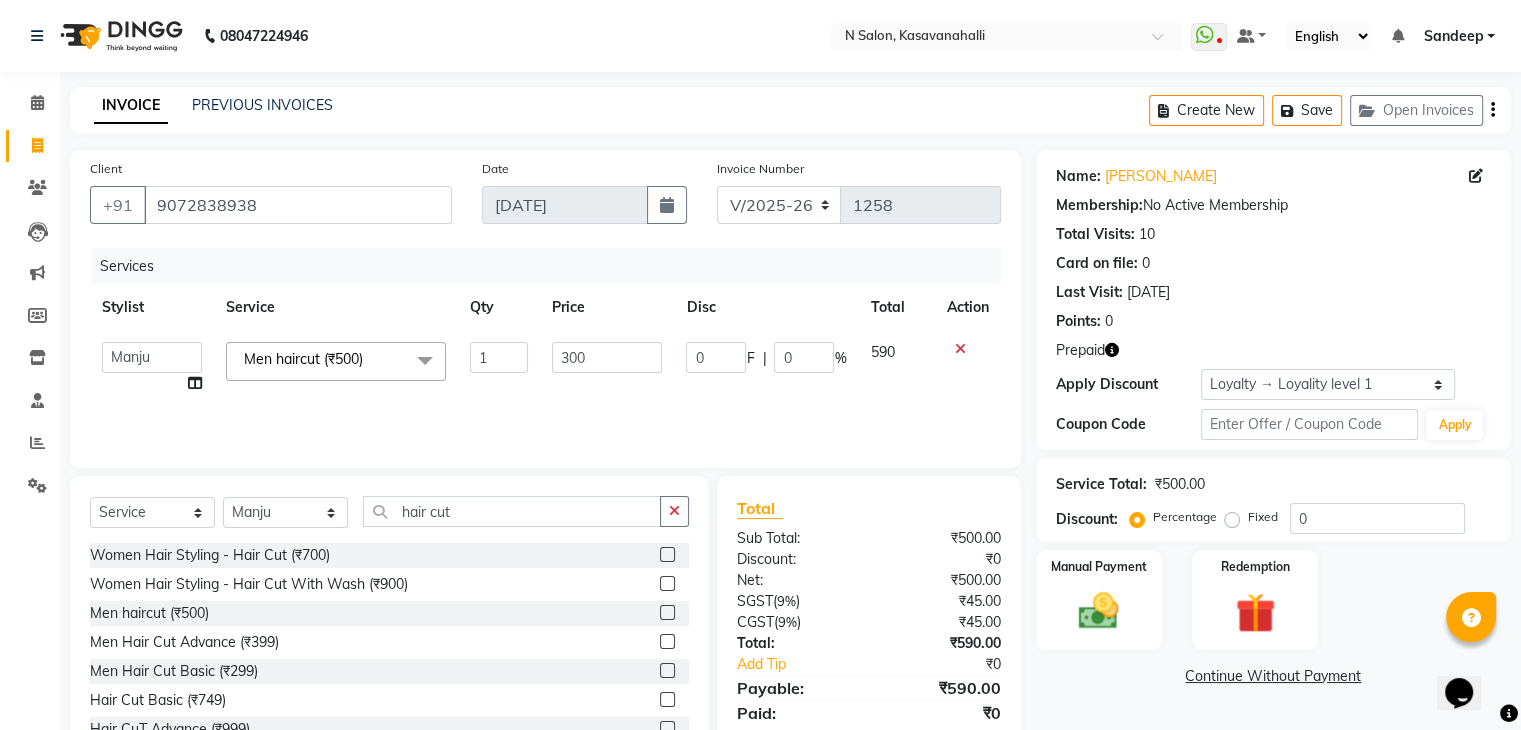 click on "Services Stylist Service Qty Price Disc Total Action  Abisekh   Karan    Manju   Owner   Priya   RAJESHWARI    Sandeep  Men haircut (₹500)  x Women Hair Styling - Shampoo (₹300) Women Hair Styling - Hair Cut (₹700) Women Hair Styling - Blow Dry (₹500) Women Hair Styling - Iron Curls (₹1200) Women Hair Styling - Hair-Do (₹800) Women Hair Styling - Hair Cut With Wash (₹900) MEN HAIR WASH  (₹250) CUT FILE & POLISH  (₹250) Olaplex Stand Alone  (₹2500) 3 Tenx Signature Ritual  (₹3500) 3 Tenx Spa  (₹2000) Reflexology  (₹800) GEL POLISH  (₹800) GEL POLISH REMOVAL  (₹400) Botox Treatment  (₹5999) Men global color ammonia free (₹1500) Beard (₹200) Men haircut (₹500) MATTIFYING TREATMENT FACIAL (₹4000) AGE CONTROL  TREATMENT FACIAL (₹4000) HYDRA TREATMENT FACIAL (₹4000) RADIANCE TREATMENT FACIAL (₹4000) CALMING TREATMENT FACIAL (₹4000) AVL Luxury pedi (₹1800) Bikni Line (₹600) Root Touch up Amonia free (₹1500) Trial service (₹0) COLLAGEN HAIR SPA (₹3500) 1 300" 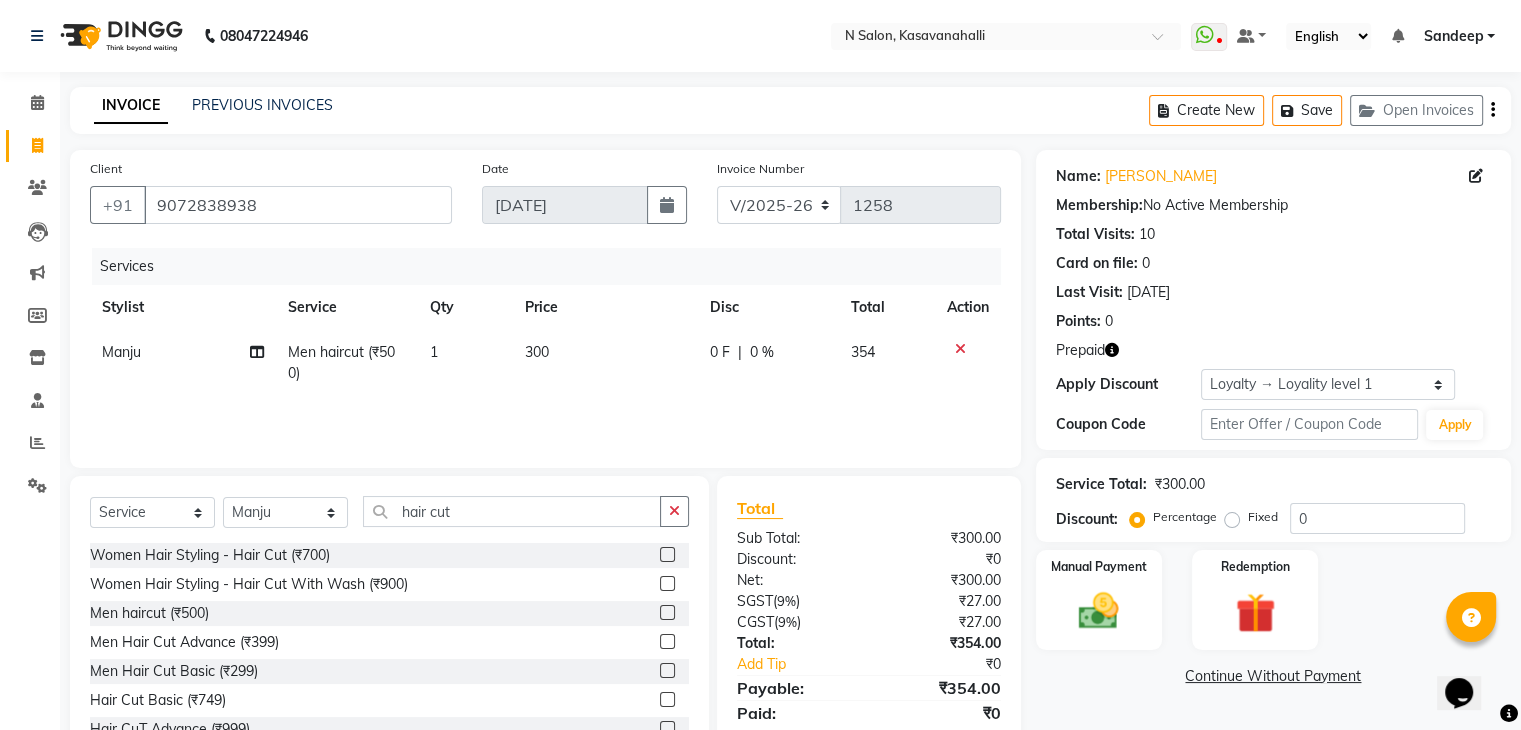 click on "Name: Tanushree  Membership:  No Active Membership  Total Visits:  10 Card on file:  0 Last Visit:   29-06-2025 Points:   0  Prepaid Apply Discount Select  Loyalty → Loyality level 1  Coupon Code Apply Service Total:  ₹300.00  Discount:  Percentage   Fixed  0 Manual Payment Redemption  Continue Without Payment" 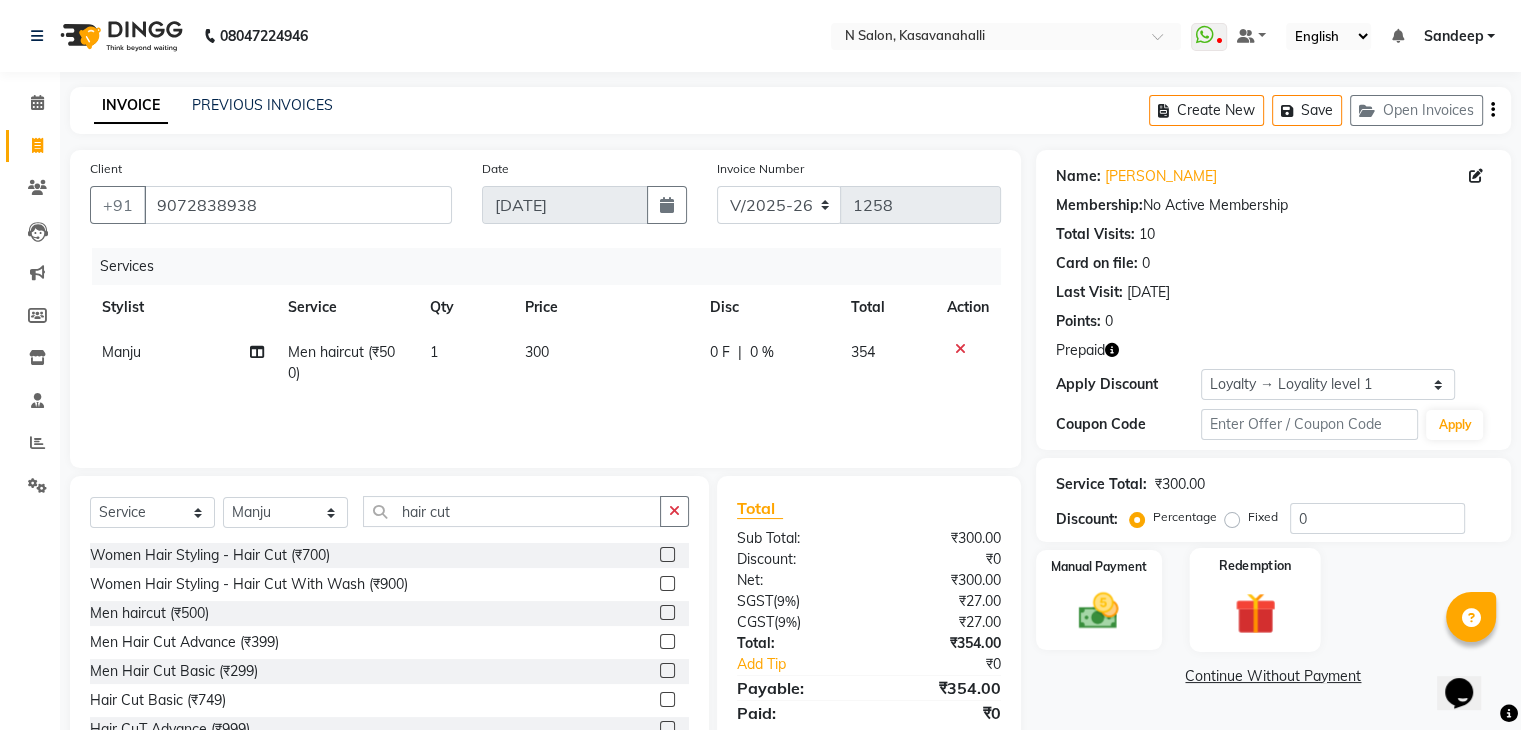 click 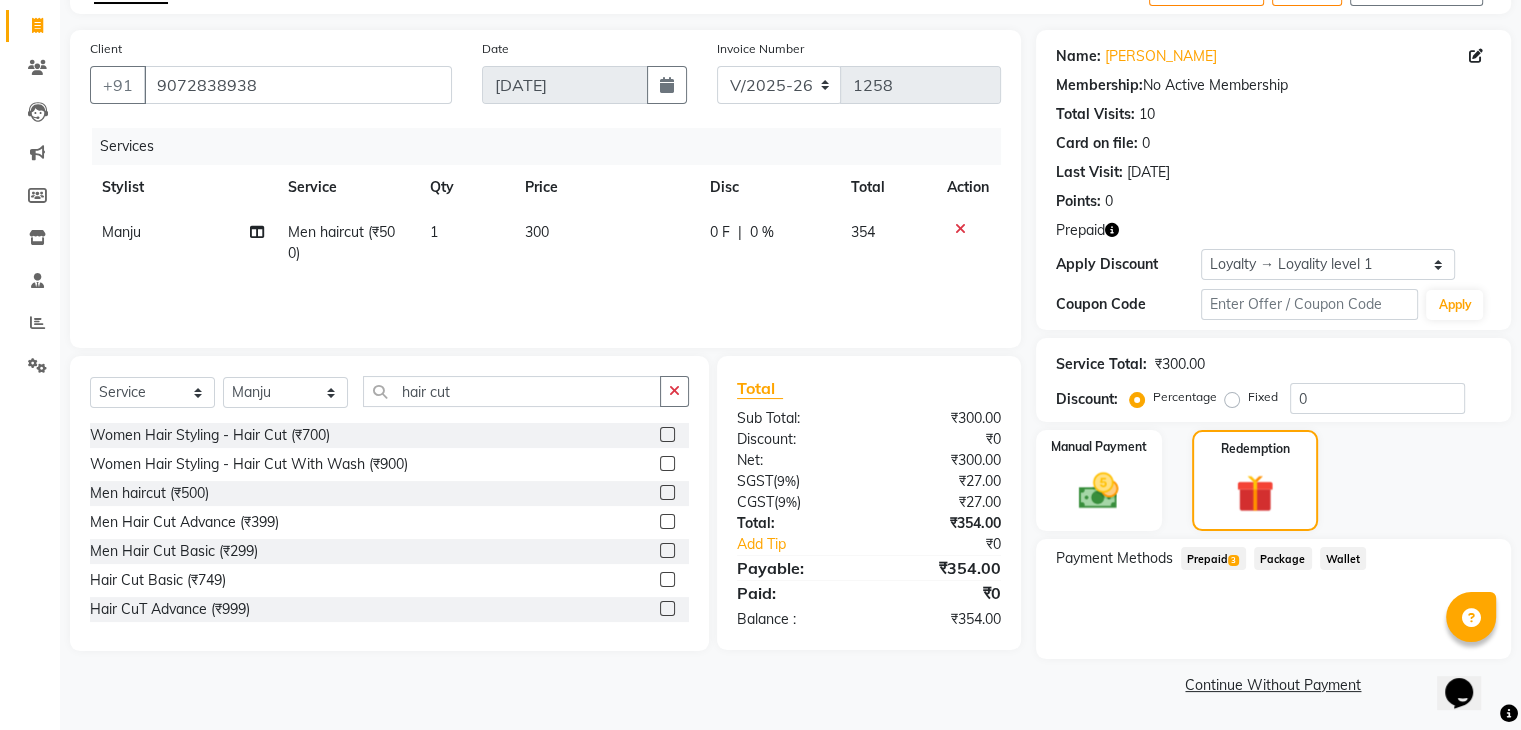 click on "Prepaid  3" 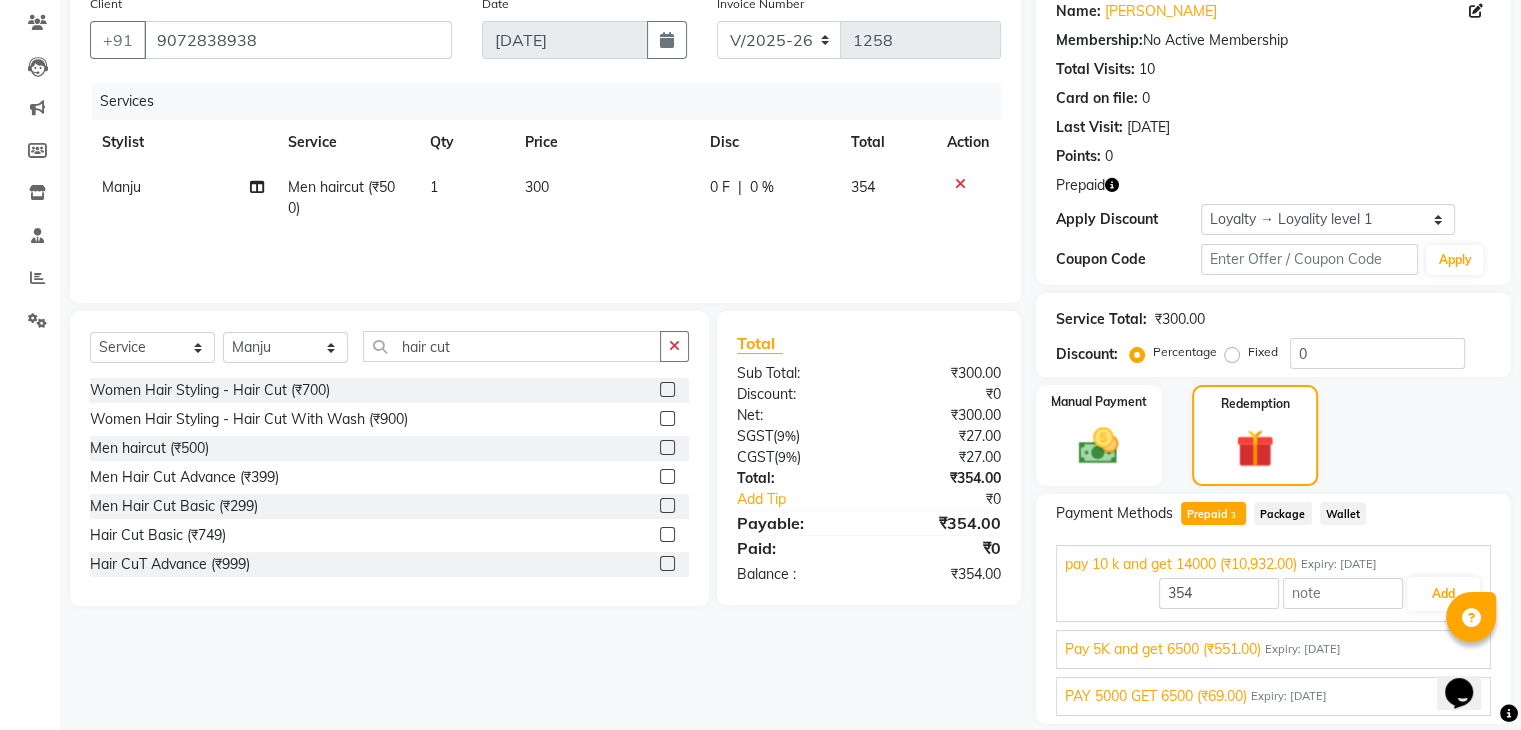 scroll, scrollTop: 229, scrollLeft: 0, axis: vertical 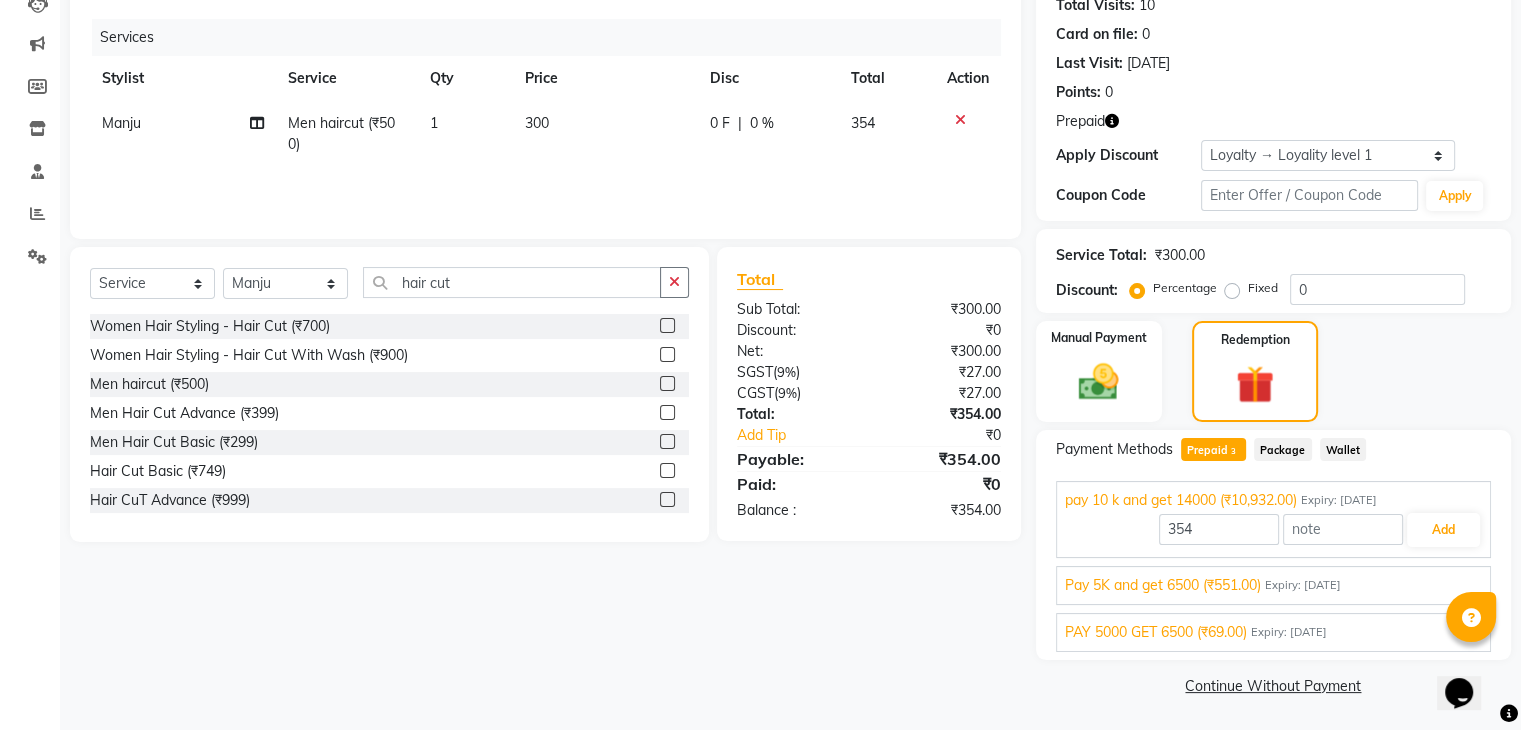 click on "PAY 5000 GET 6500 (₹69.00)" at bounding box center [1156, 632] 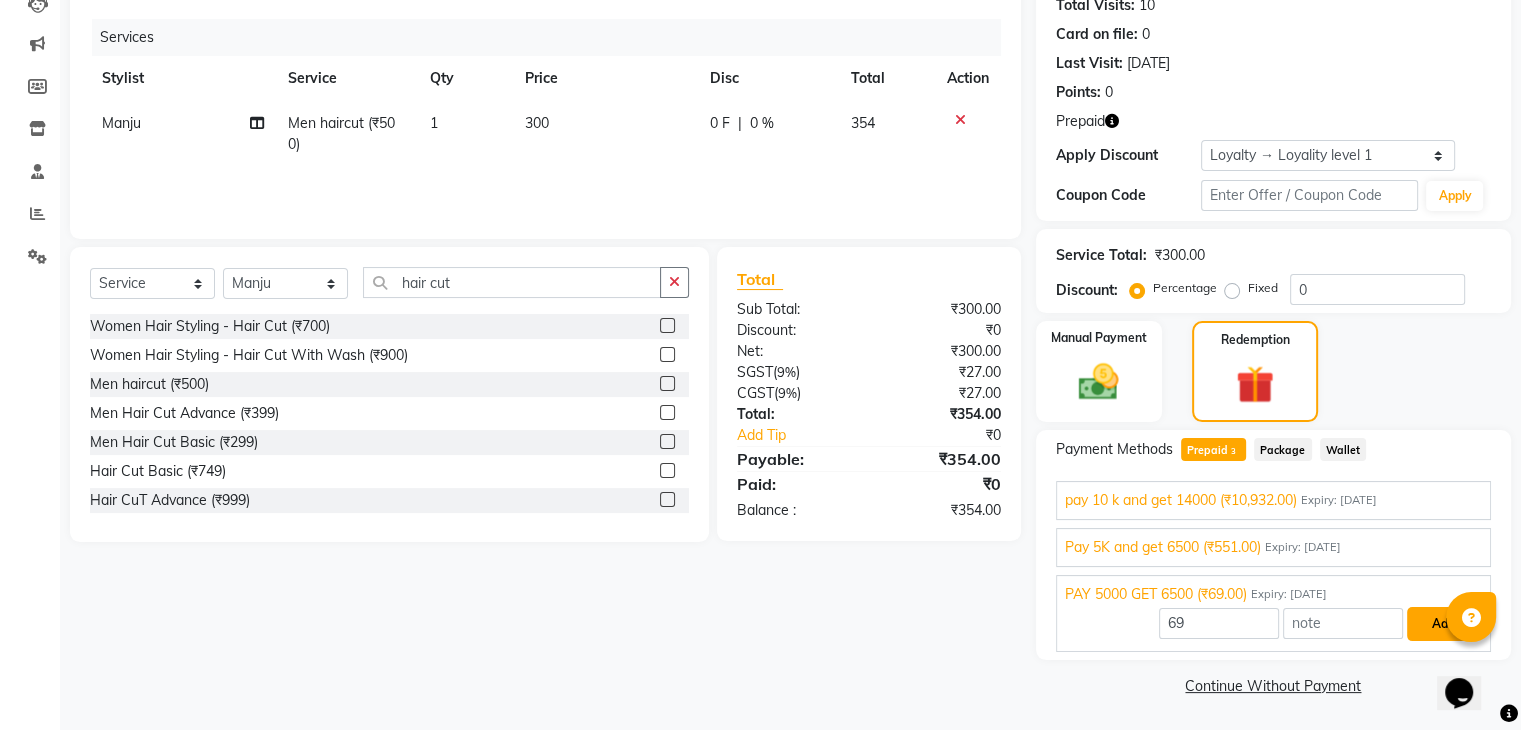 click on "Add" at bounding box center [1443, 624] 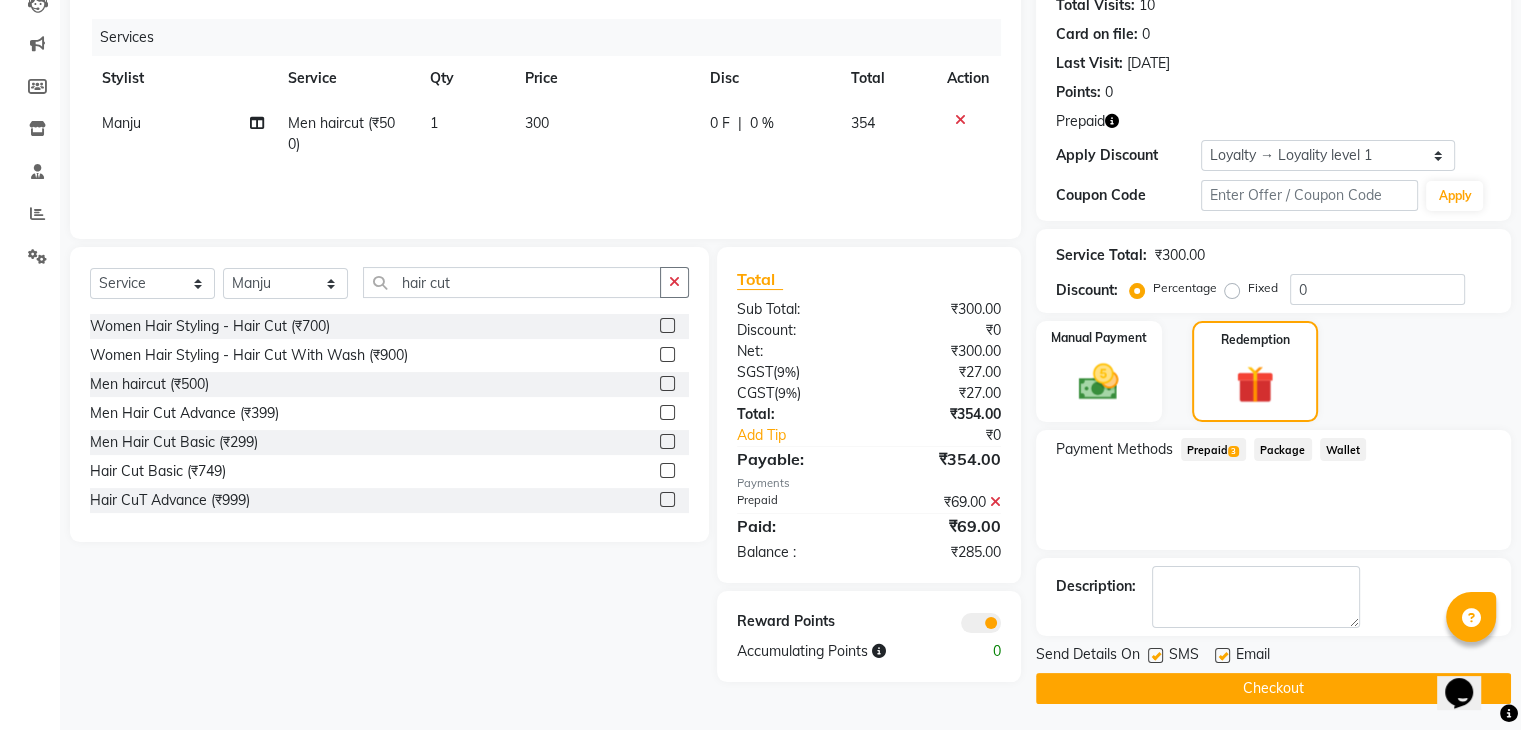 click on "Prepaid  3" 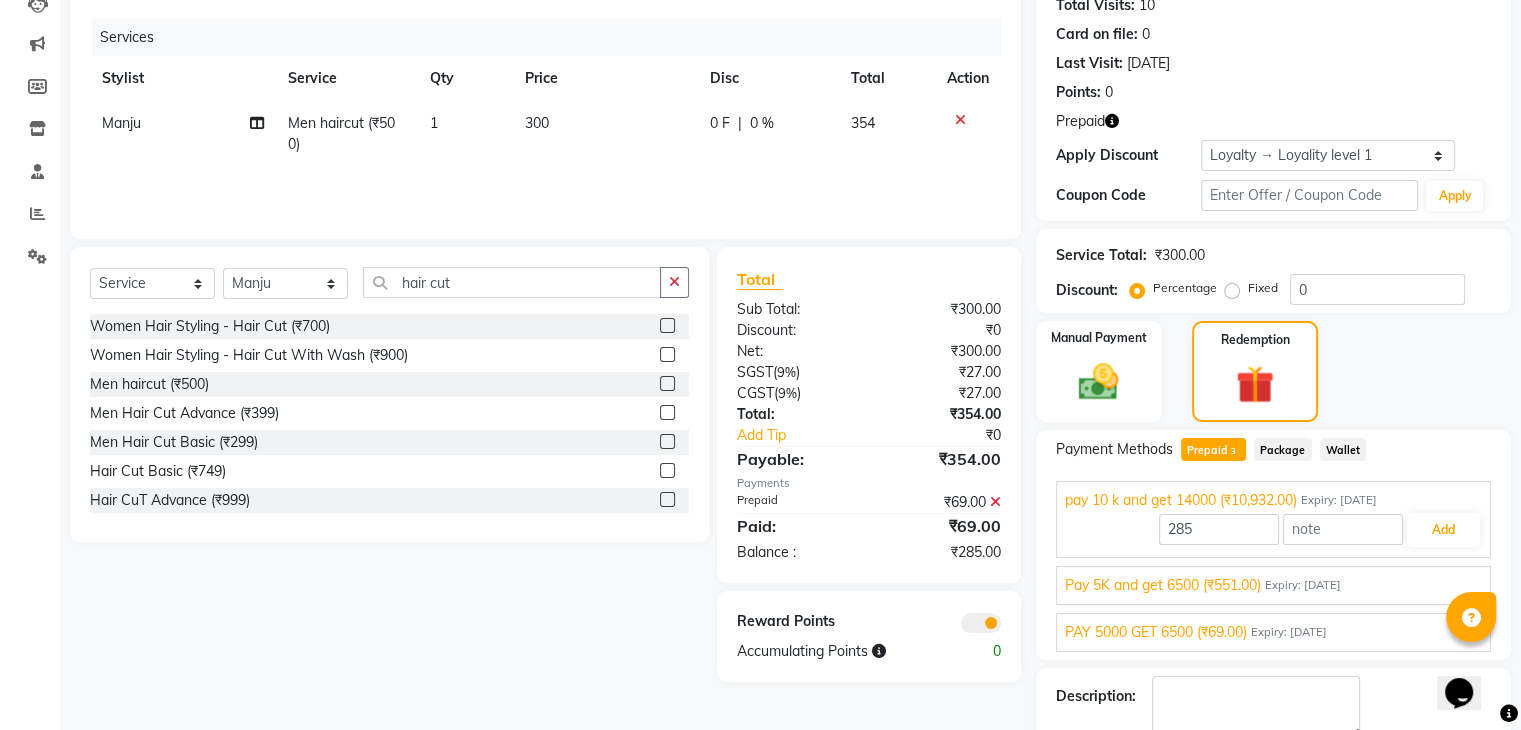 click on "pay 10 k and get 14000 (₹10,932.00)" at bounding box center (1181, 500) 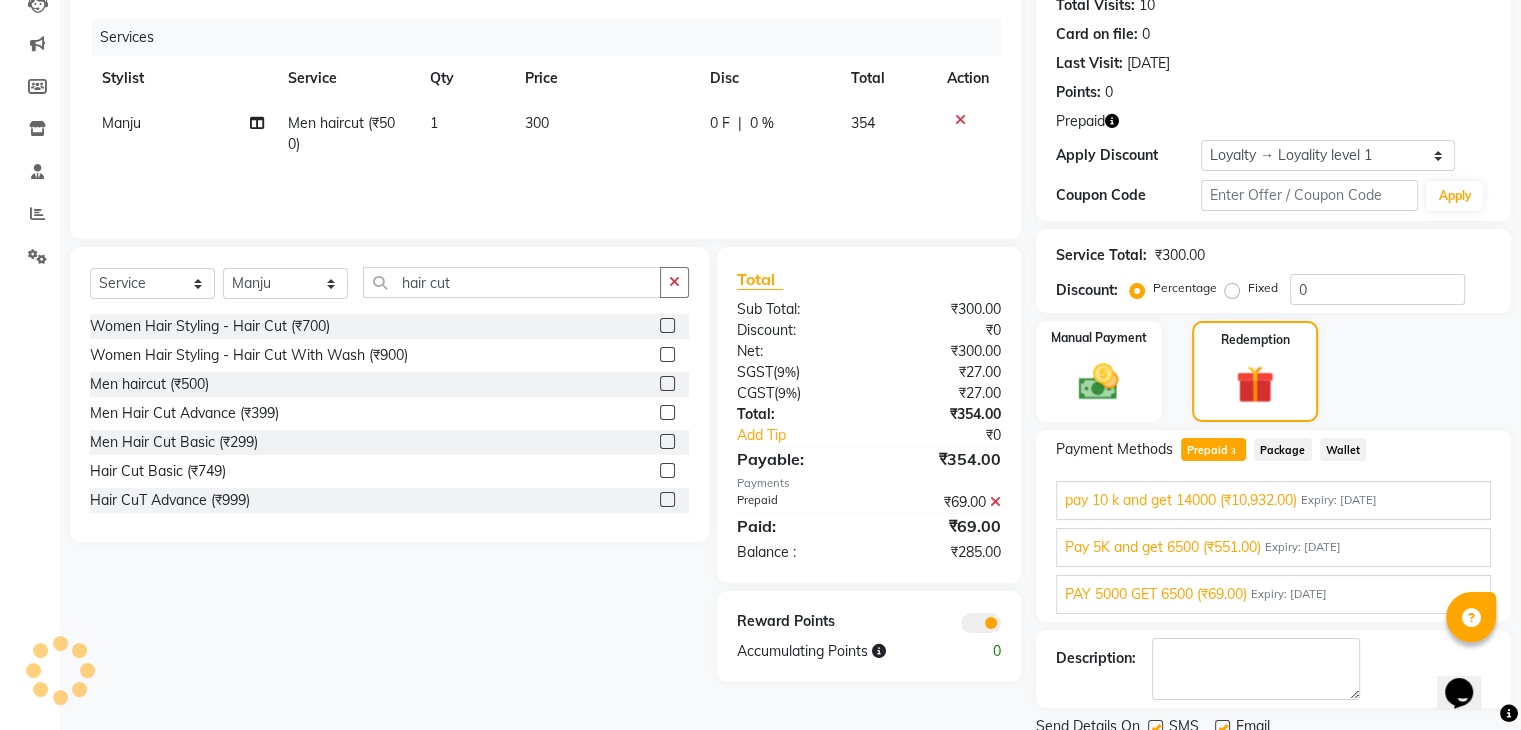 click on "Pay 5K and get 6500 (₹551.00)" at bounding box center (1163, 547) 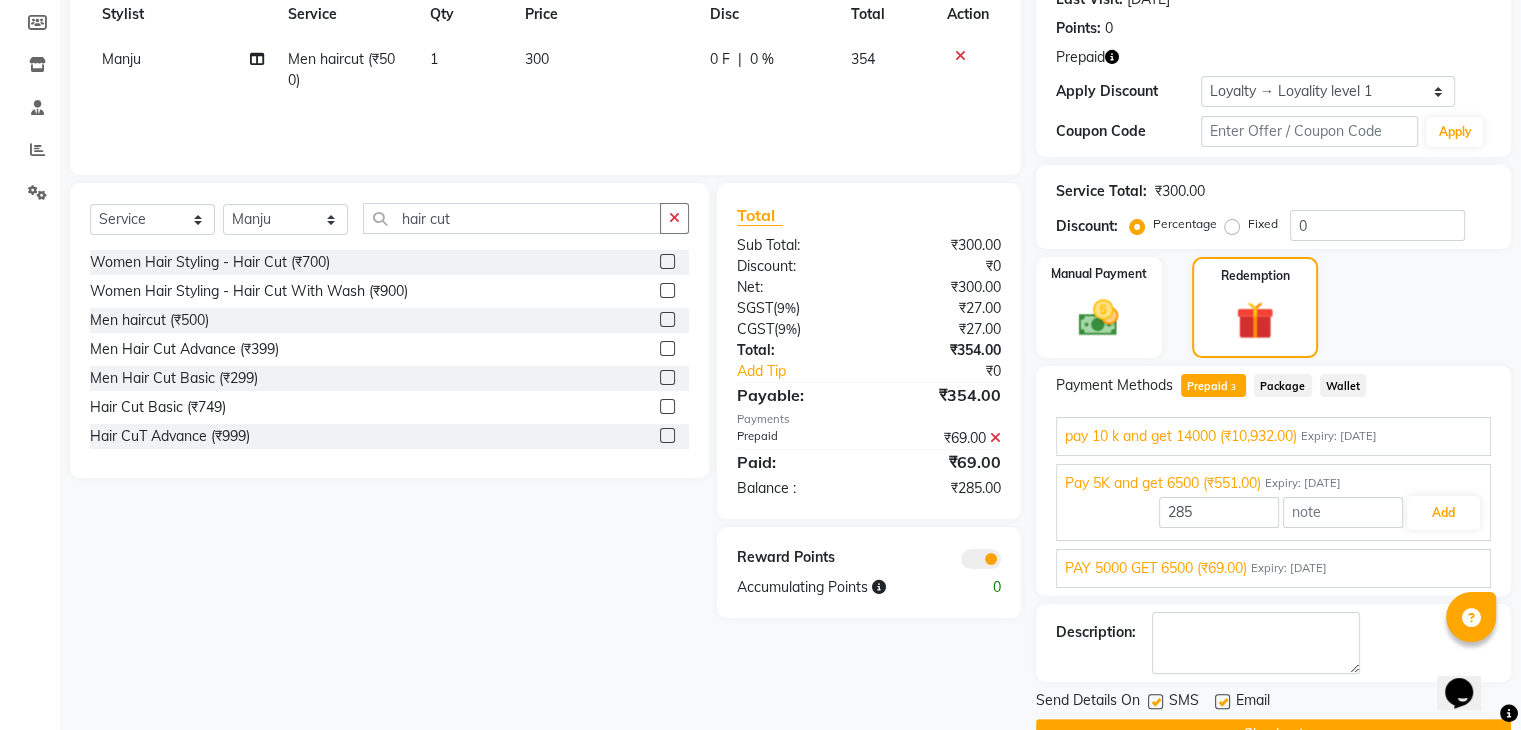 scroll, scrollTop: 341, scrollLeft: 0, axis: vertical 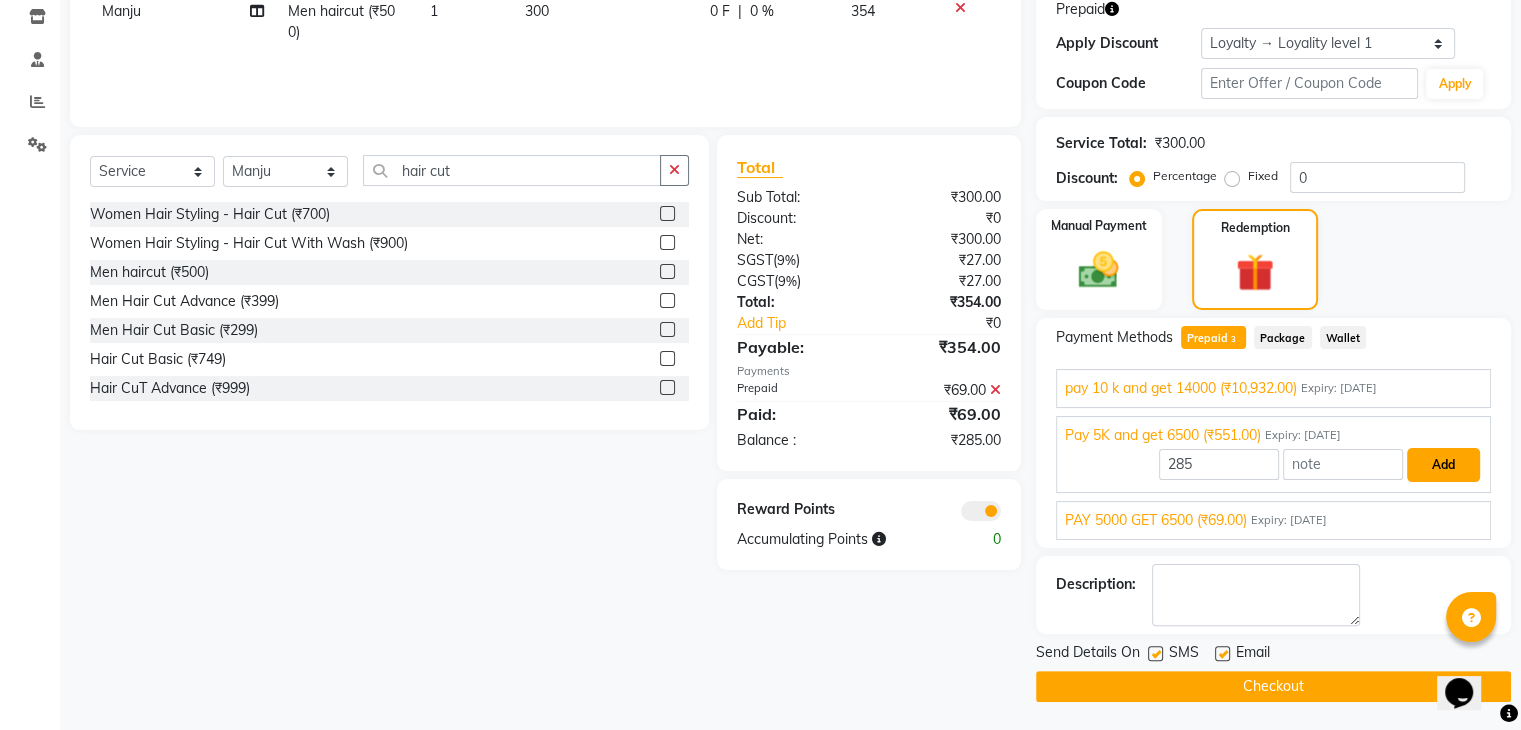 click on "Add" at bounding box center (1443, 465) 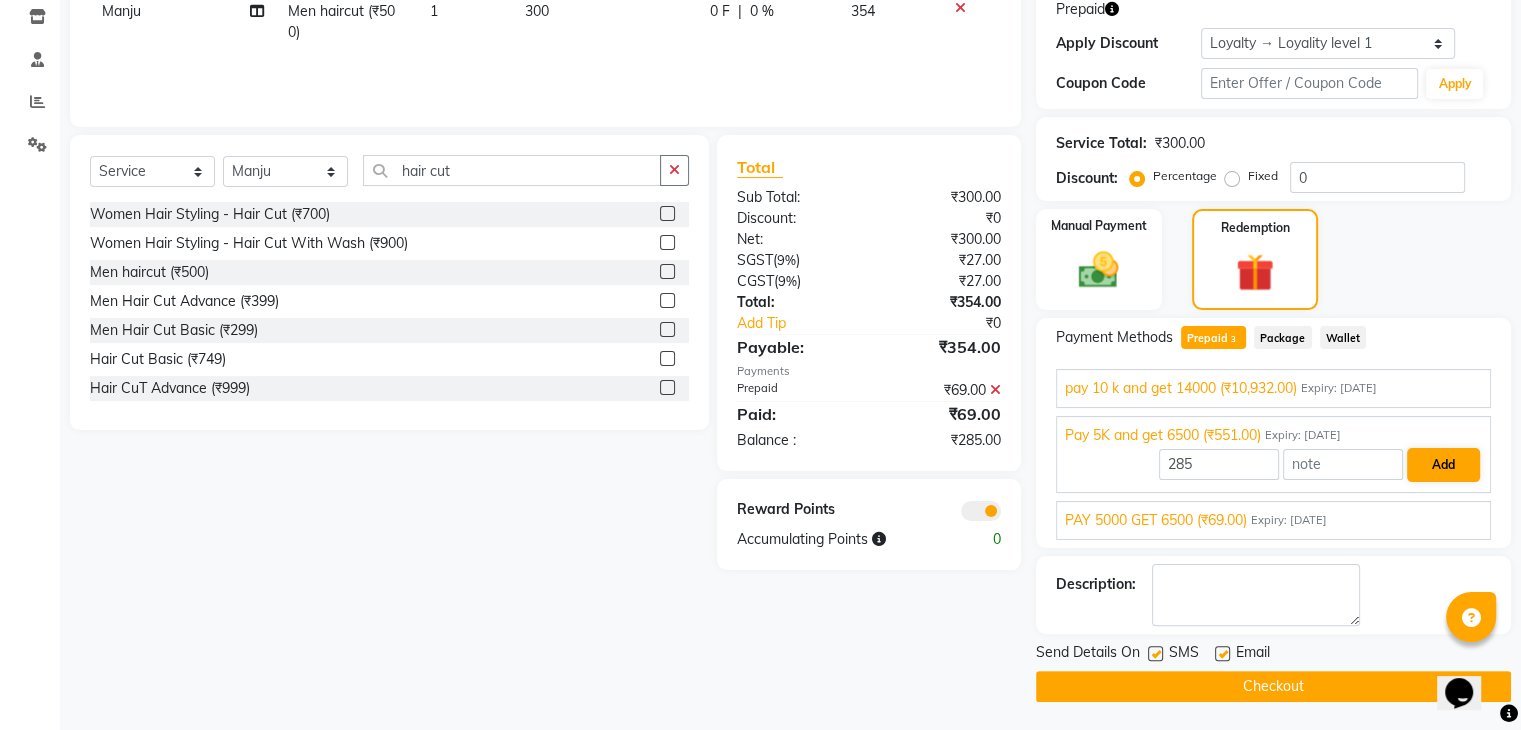 scroll, scrollTop: 232, scrollLeft: 0, axis: vertical 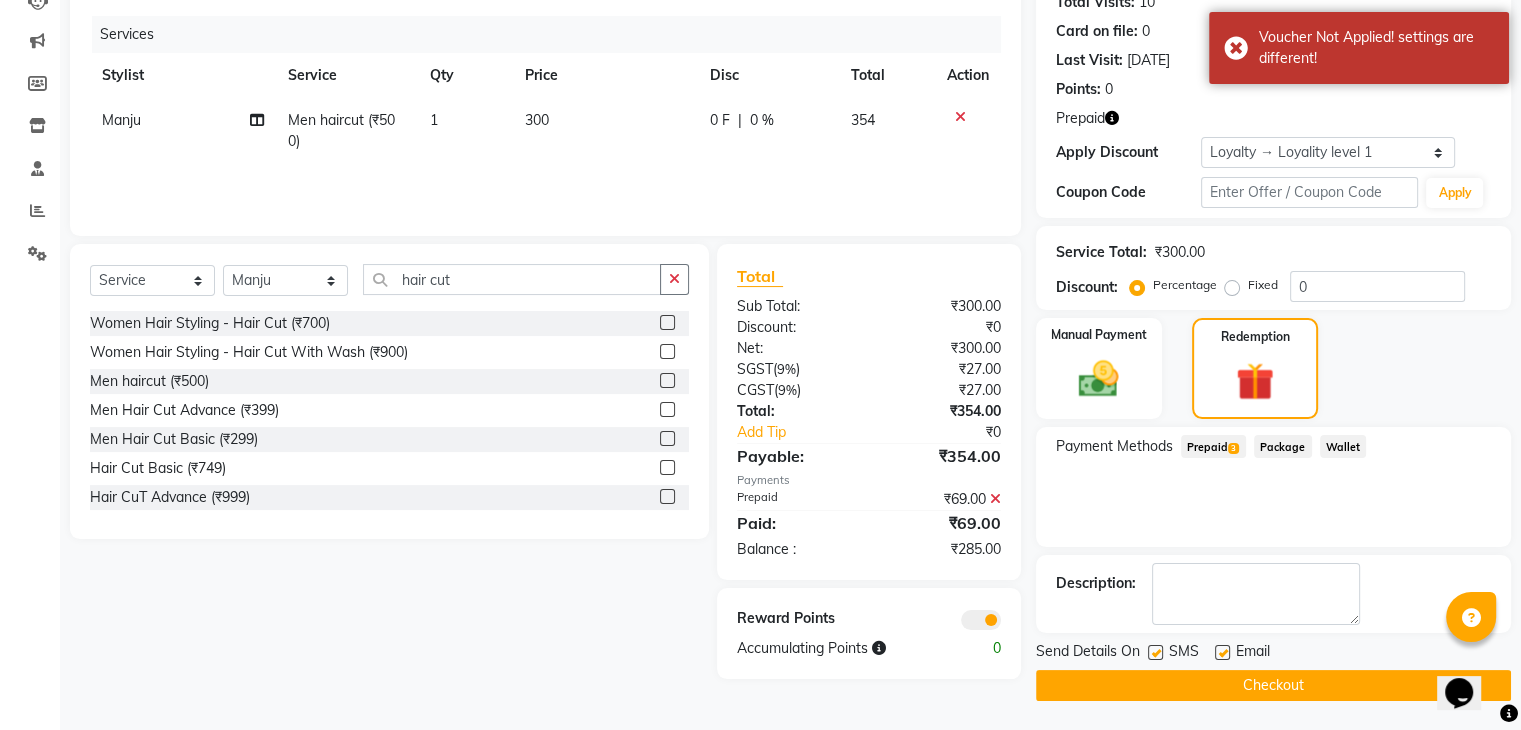 click 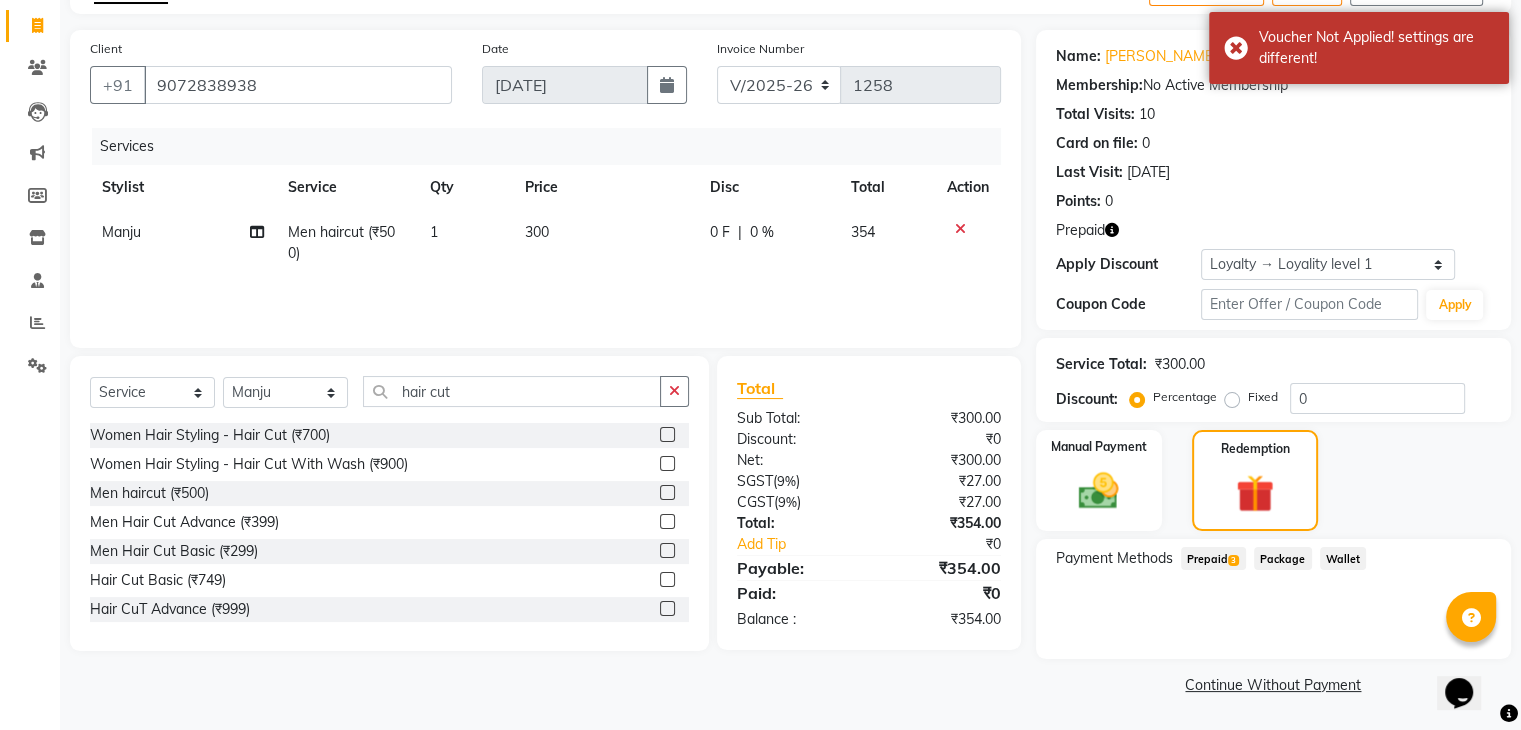 click on "Prepaid  3" 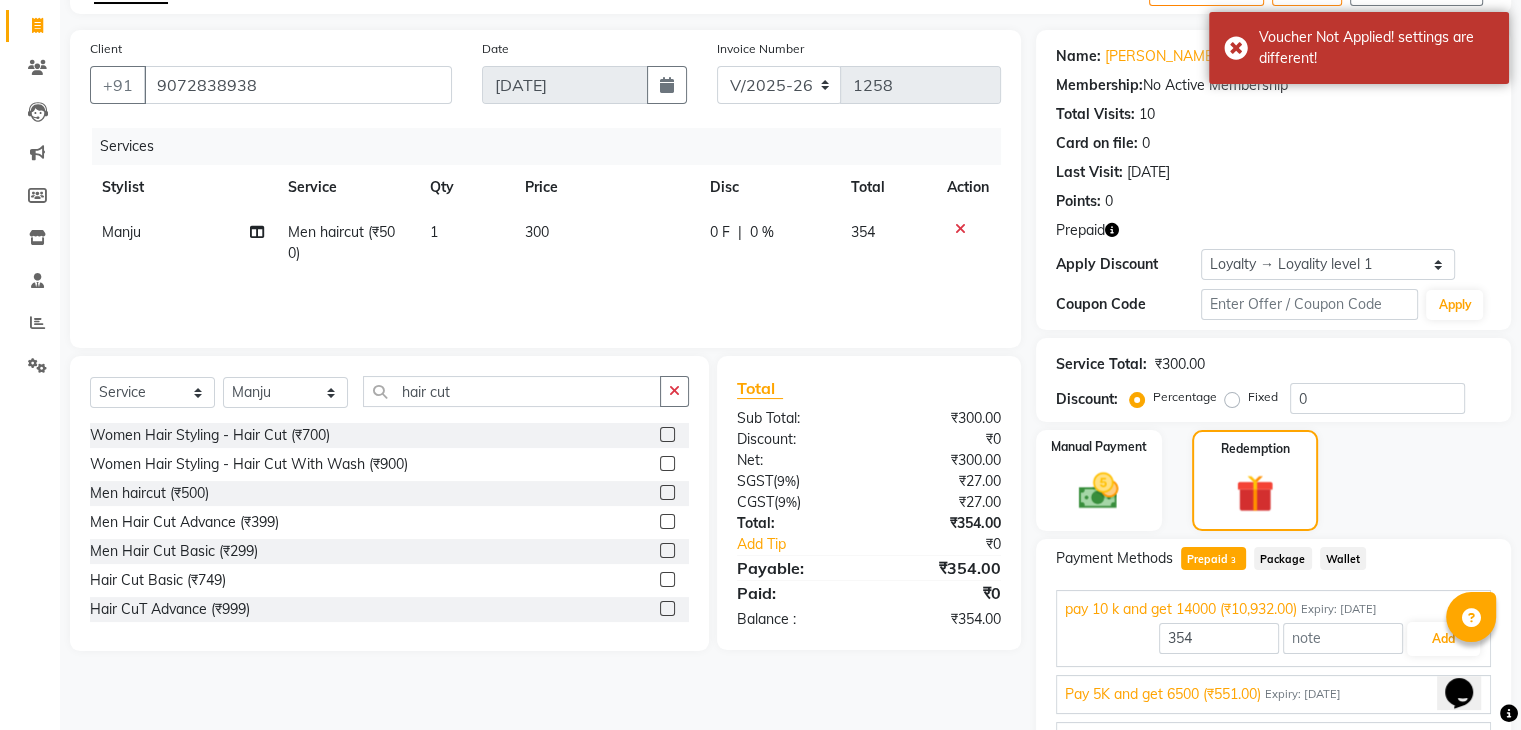 scroll, scrollTop: 229, scrollLeft: 0, axis: vertical 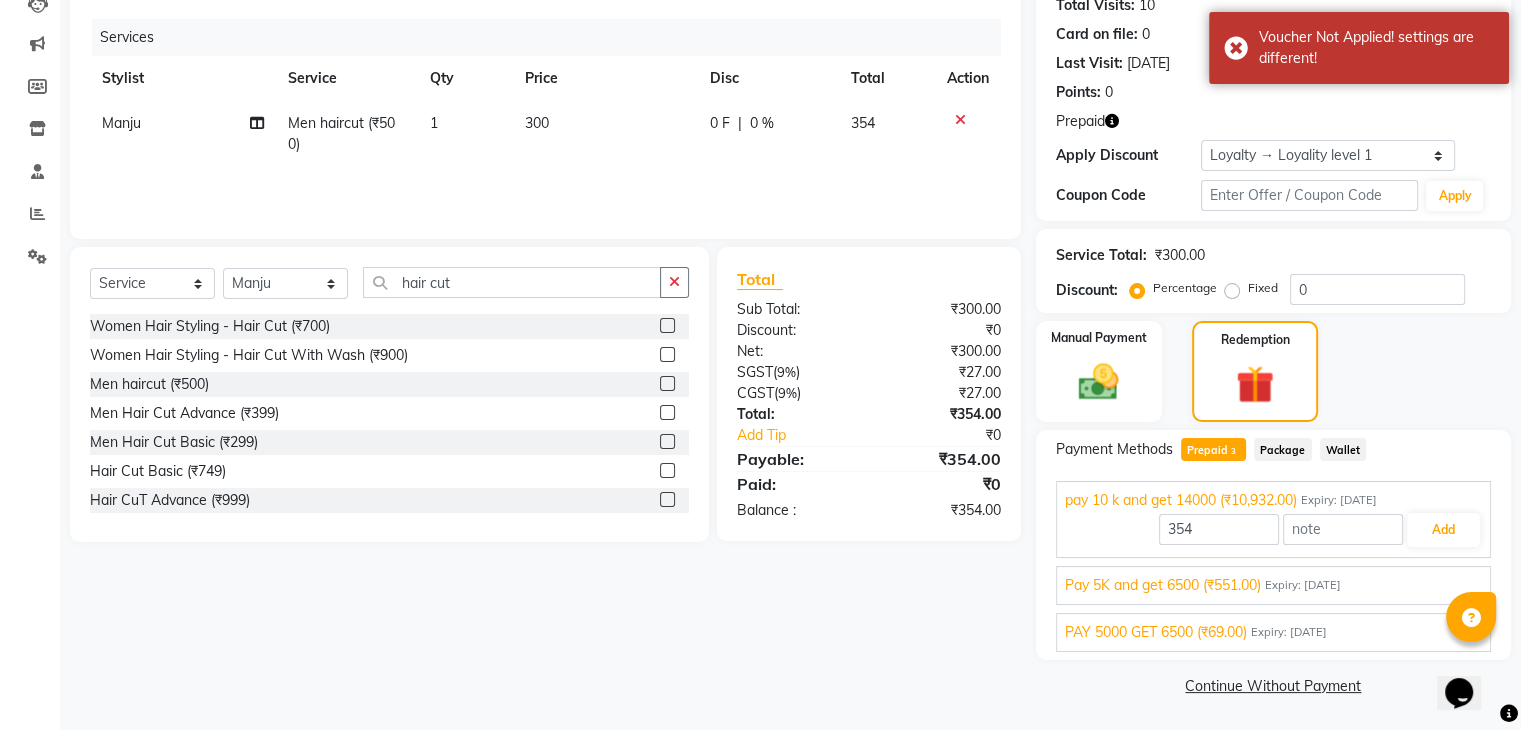 click on "Pay 5K and get 6500 (₹551.00)" at bounding box center [1163, 585] 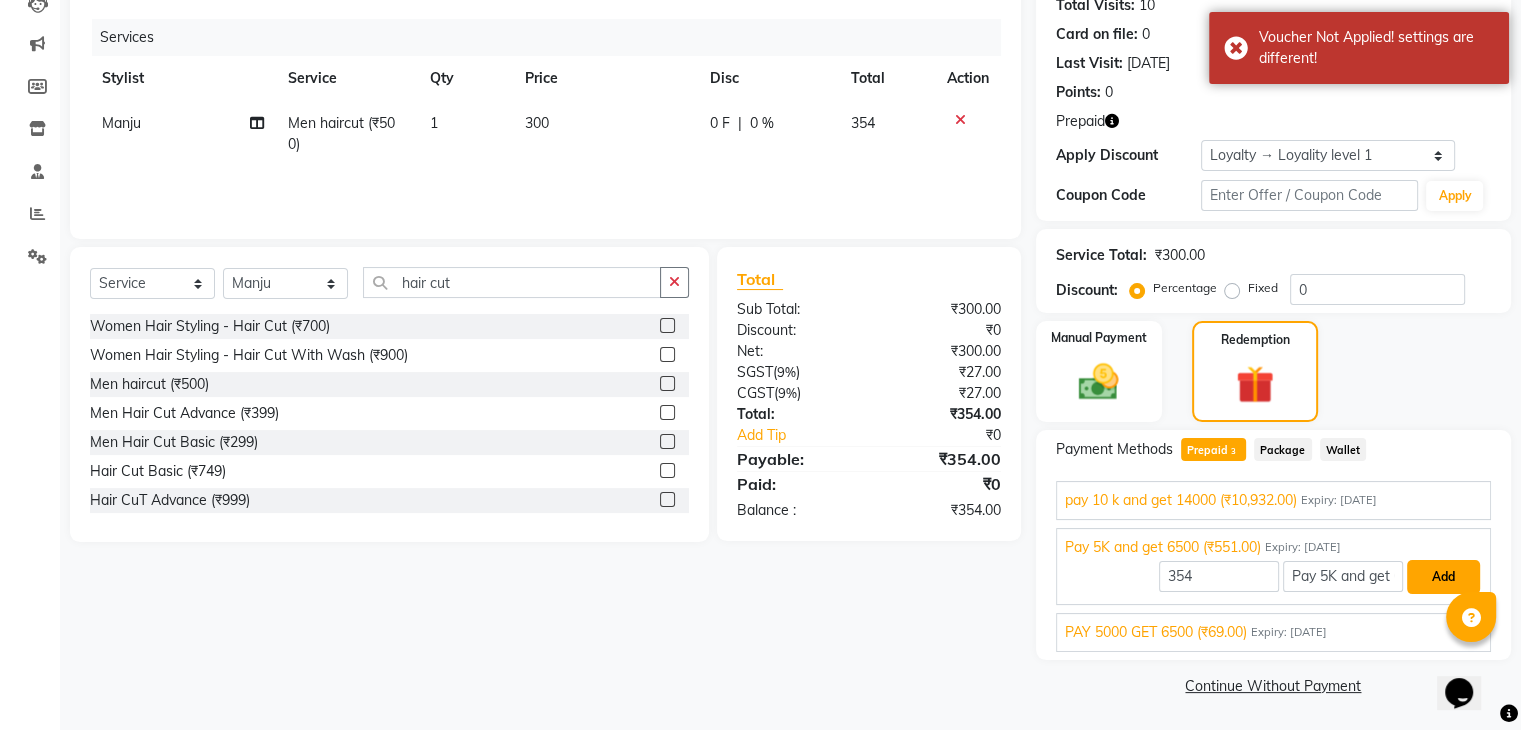 click on "Add" at bounding box center (1443, 577) 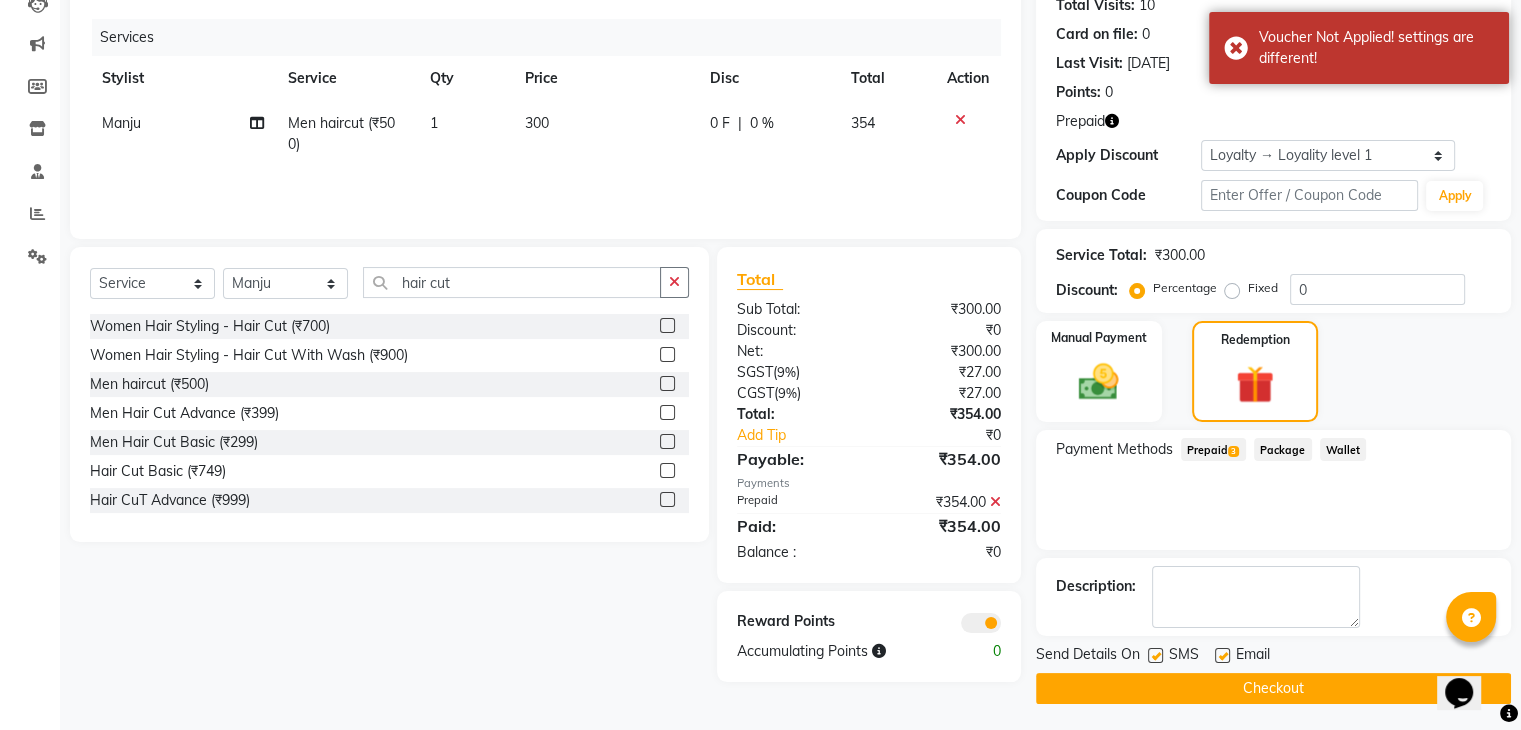 scroll, scrollTop: 232, scrollLeft: 0, axis: vertical 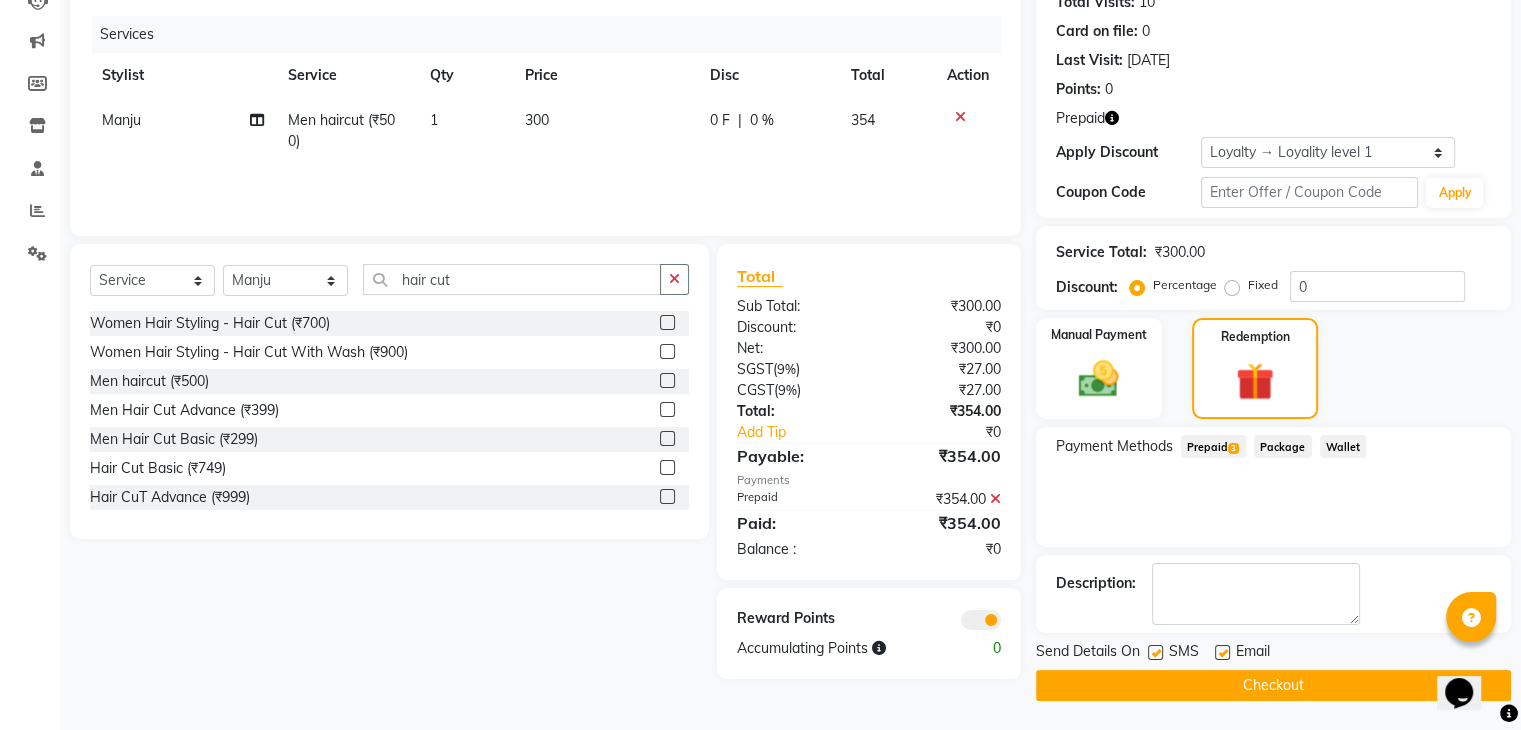 click on "Checkout" 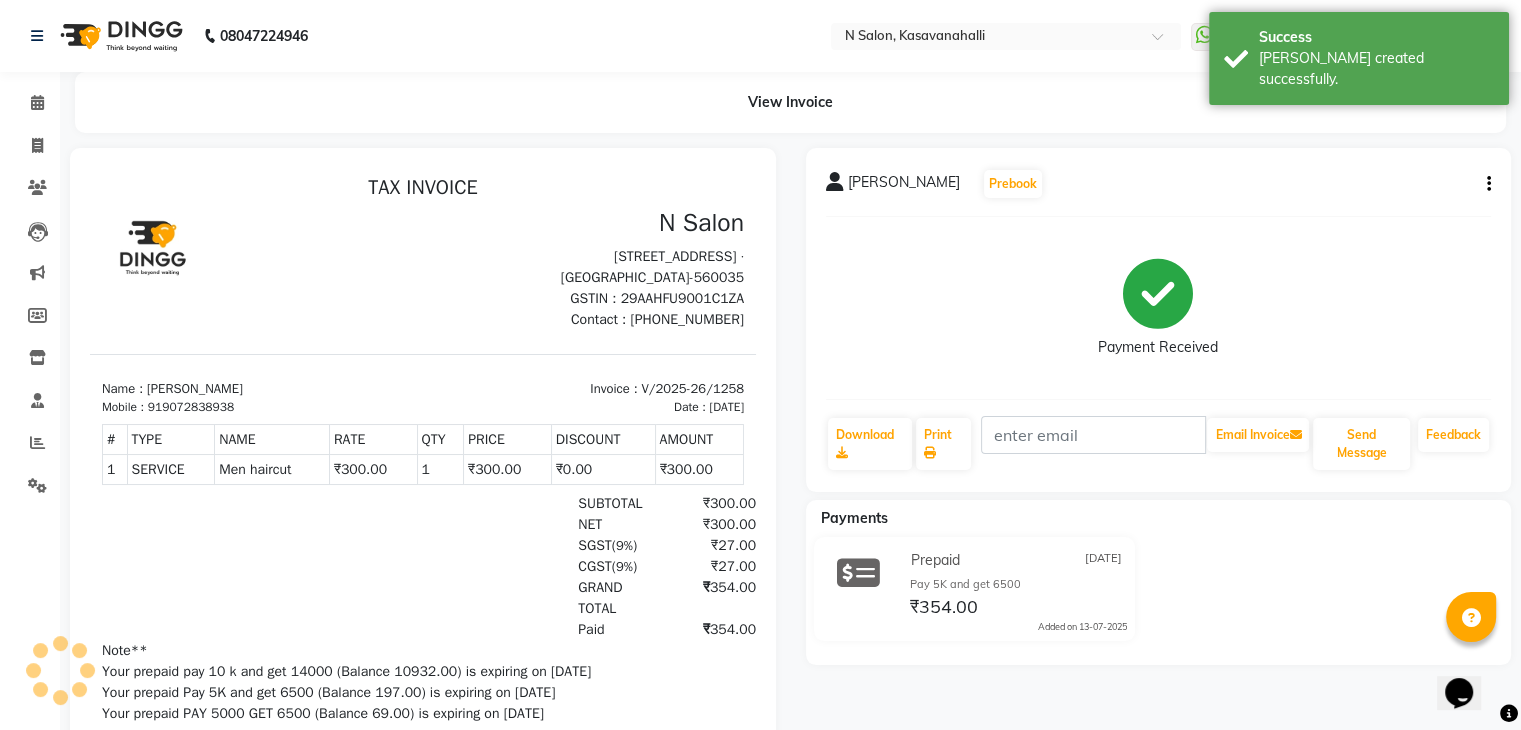 scroll, scrollTop: 0, scrollLeft: 0, axis: both 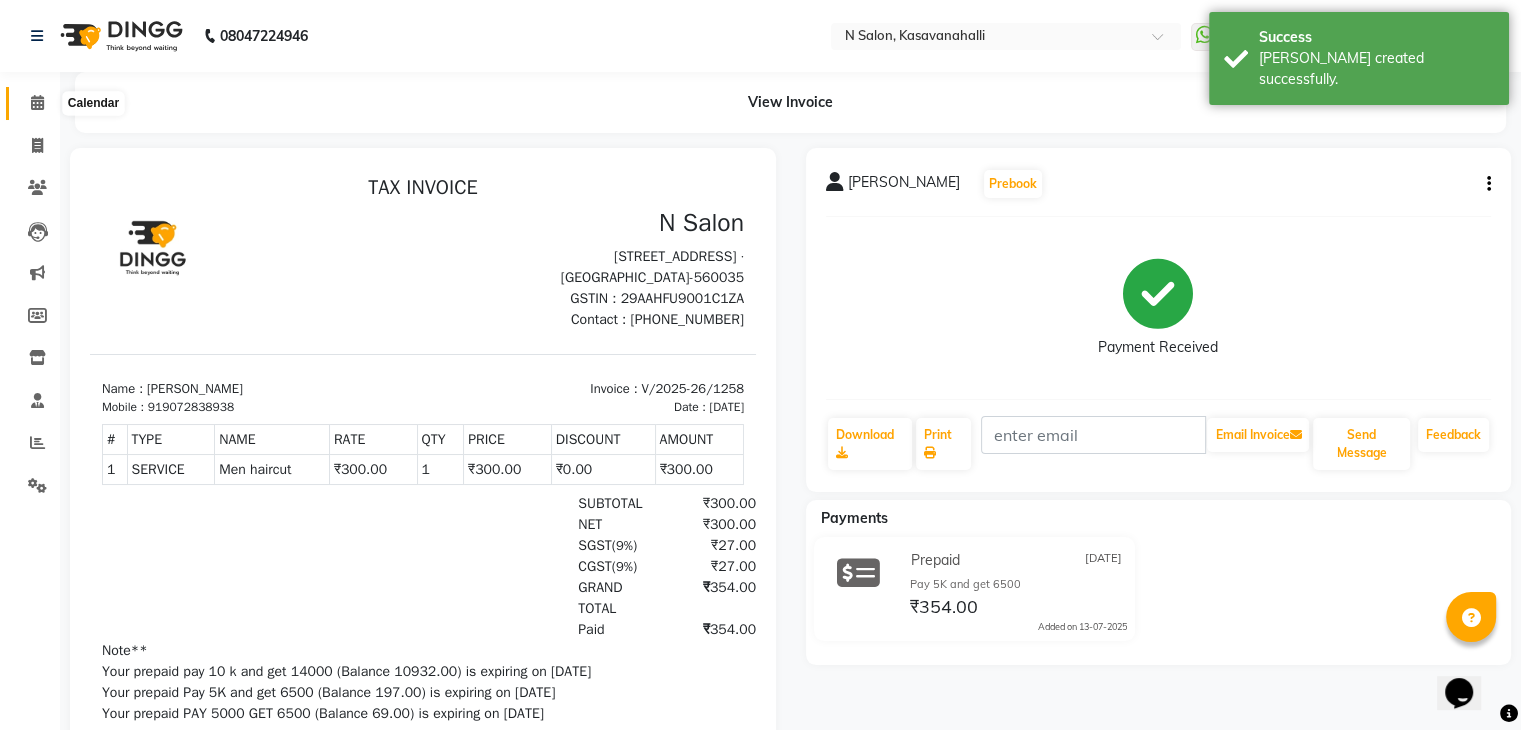 click 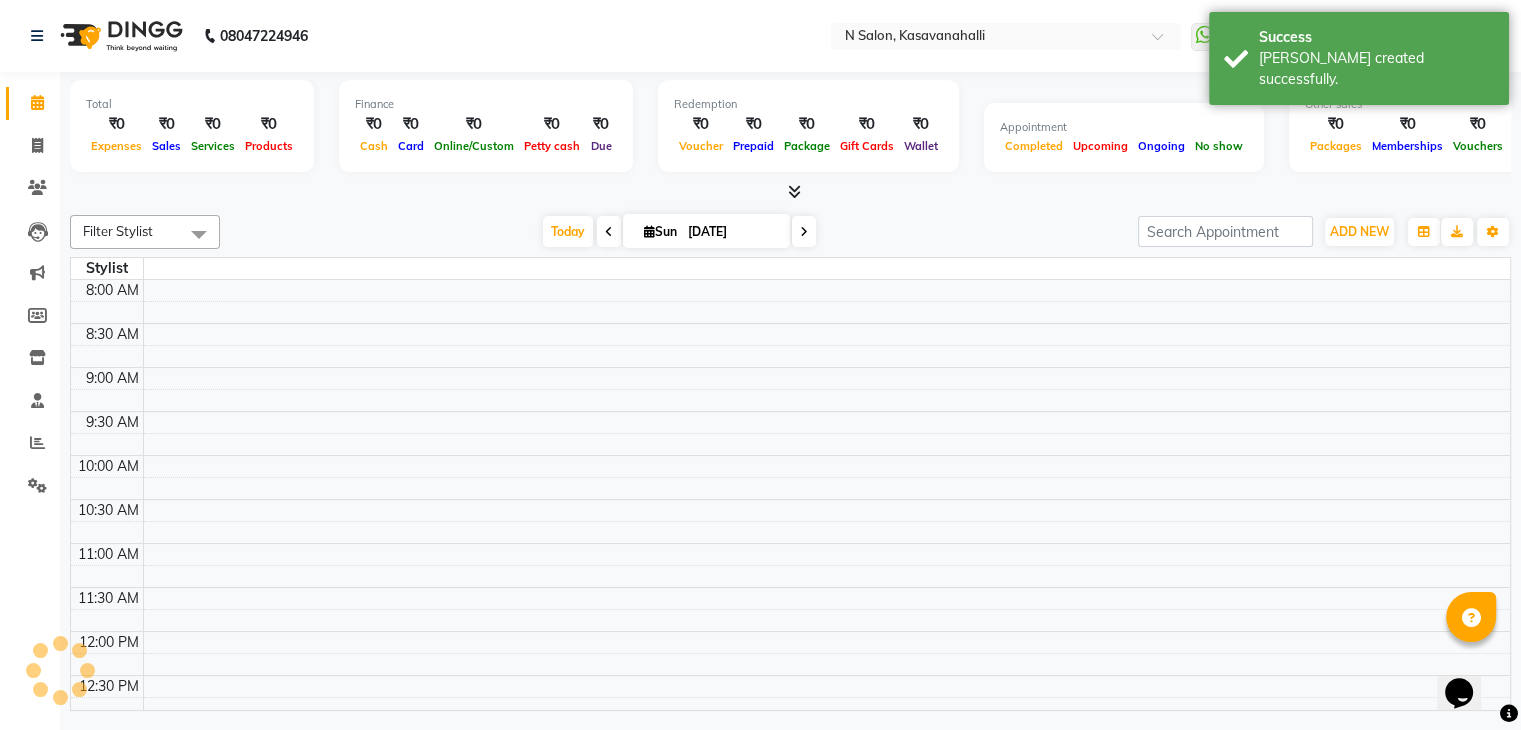 scroll, scrollTop: 0, scrollLeft: 0, axis: both 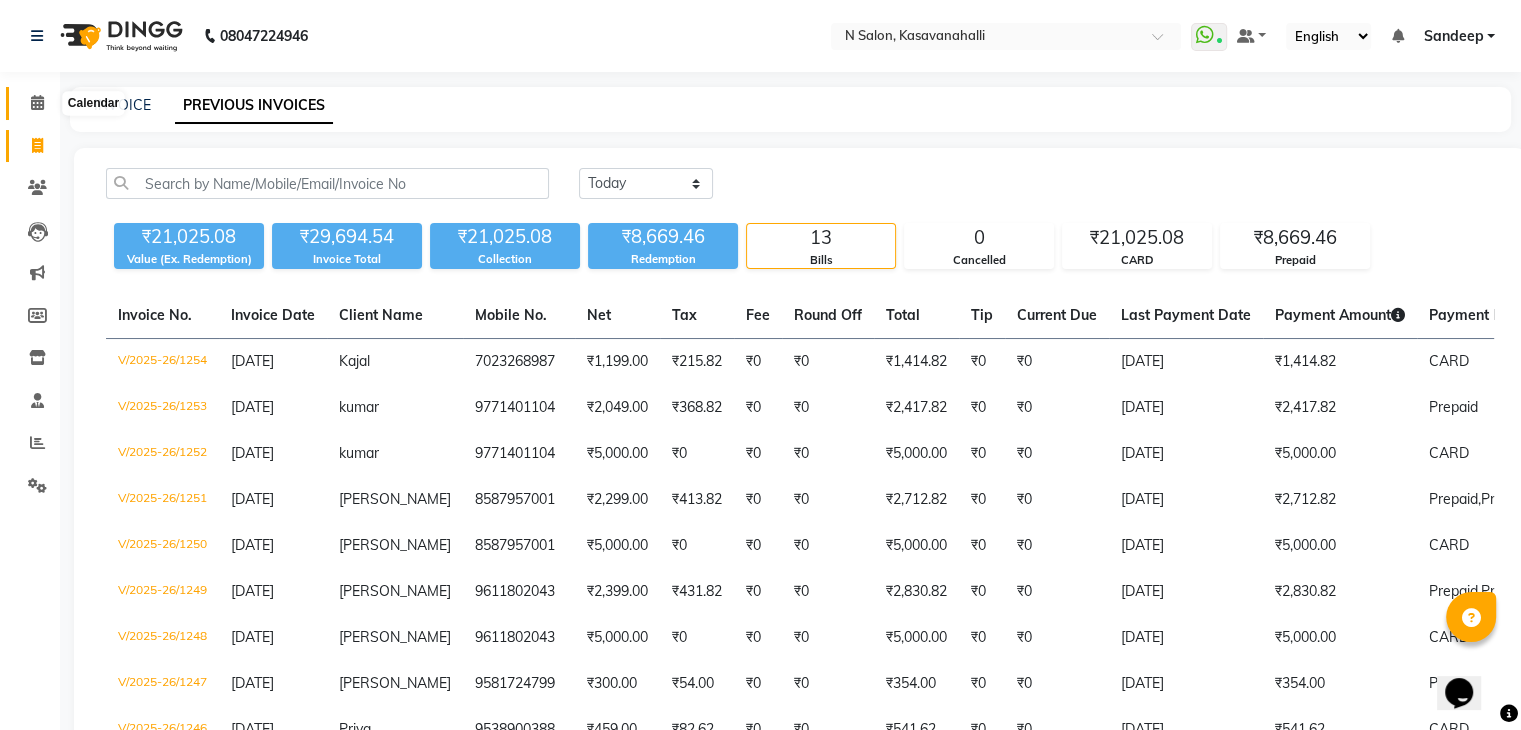 click 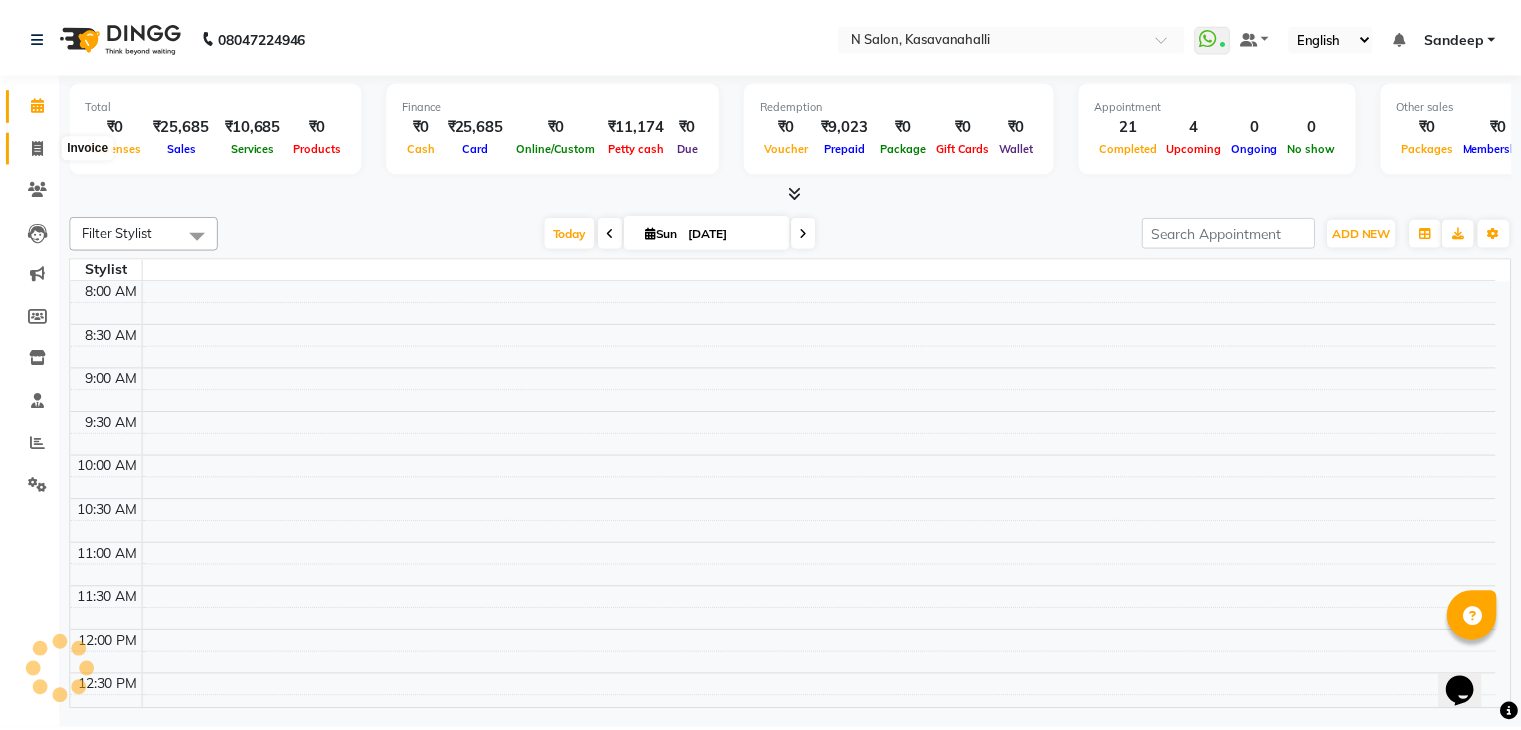scroll, scrollTop: 0, scrollLeft: 0, axis: both 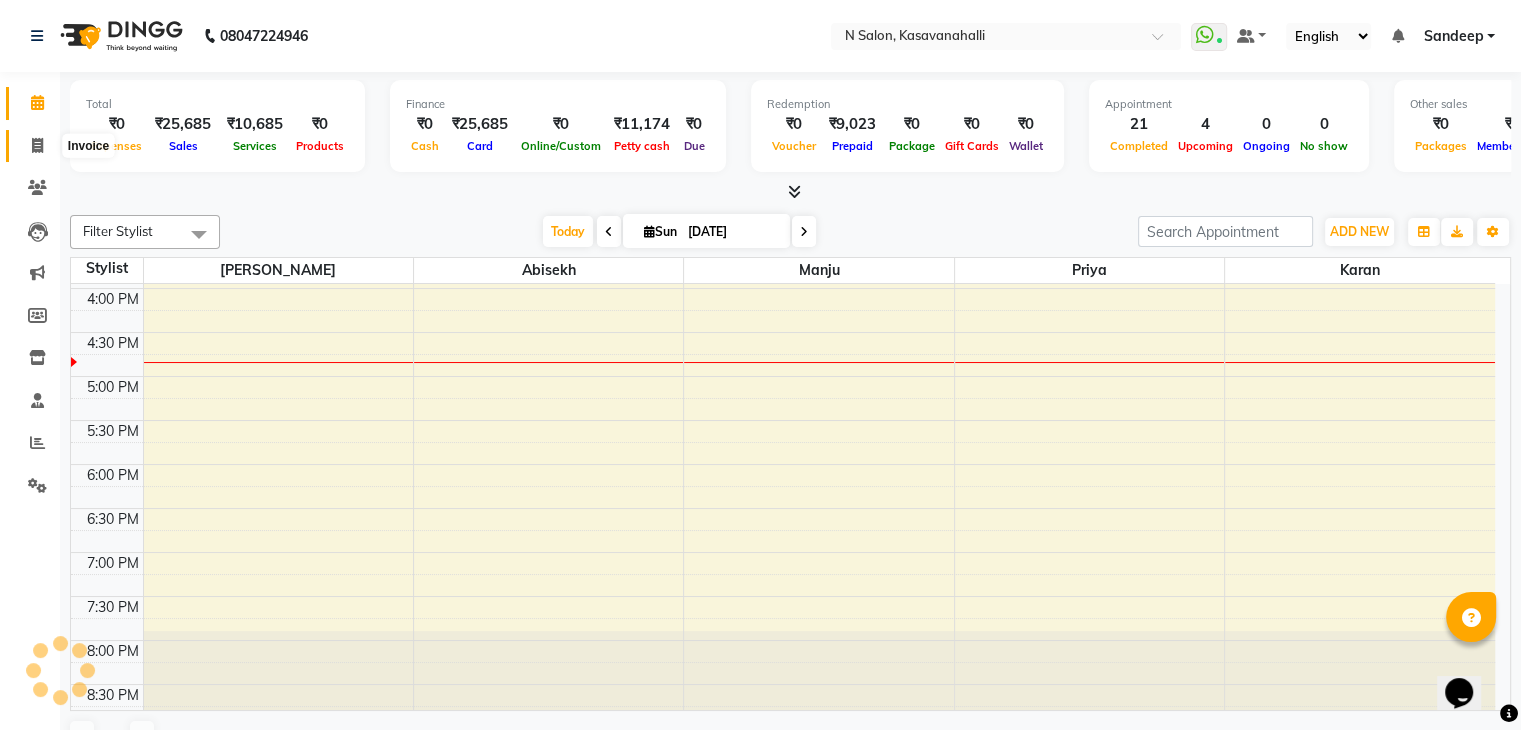 click 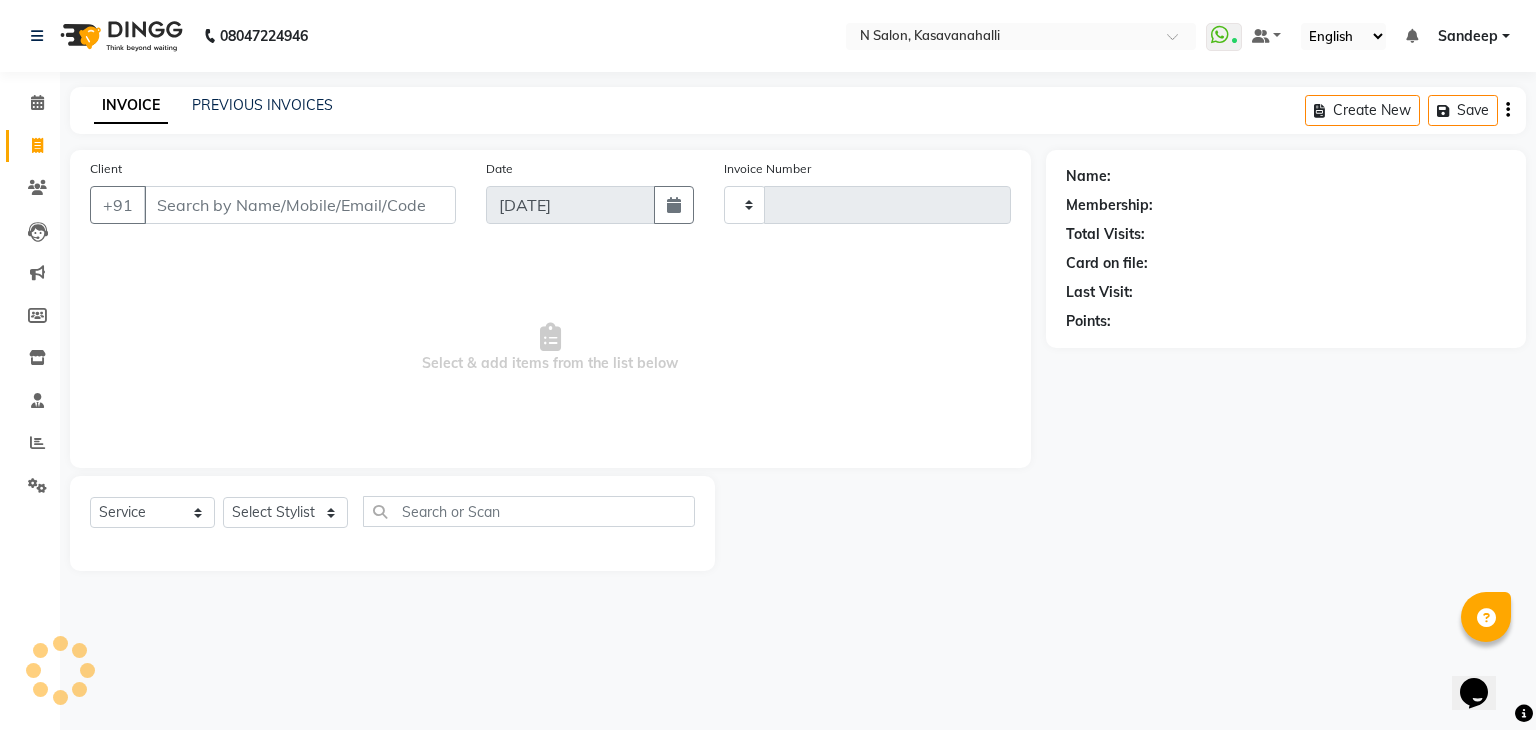 type on "1259" 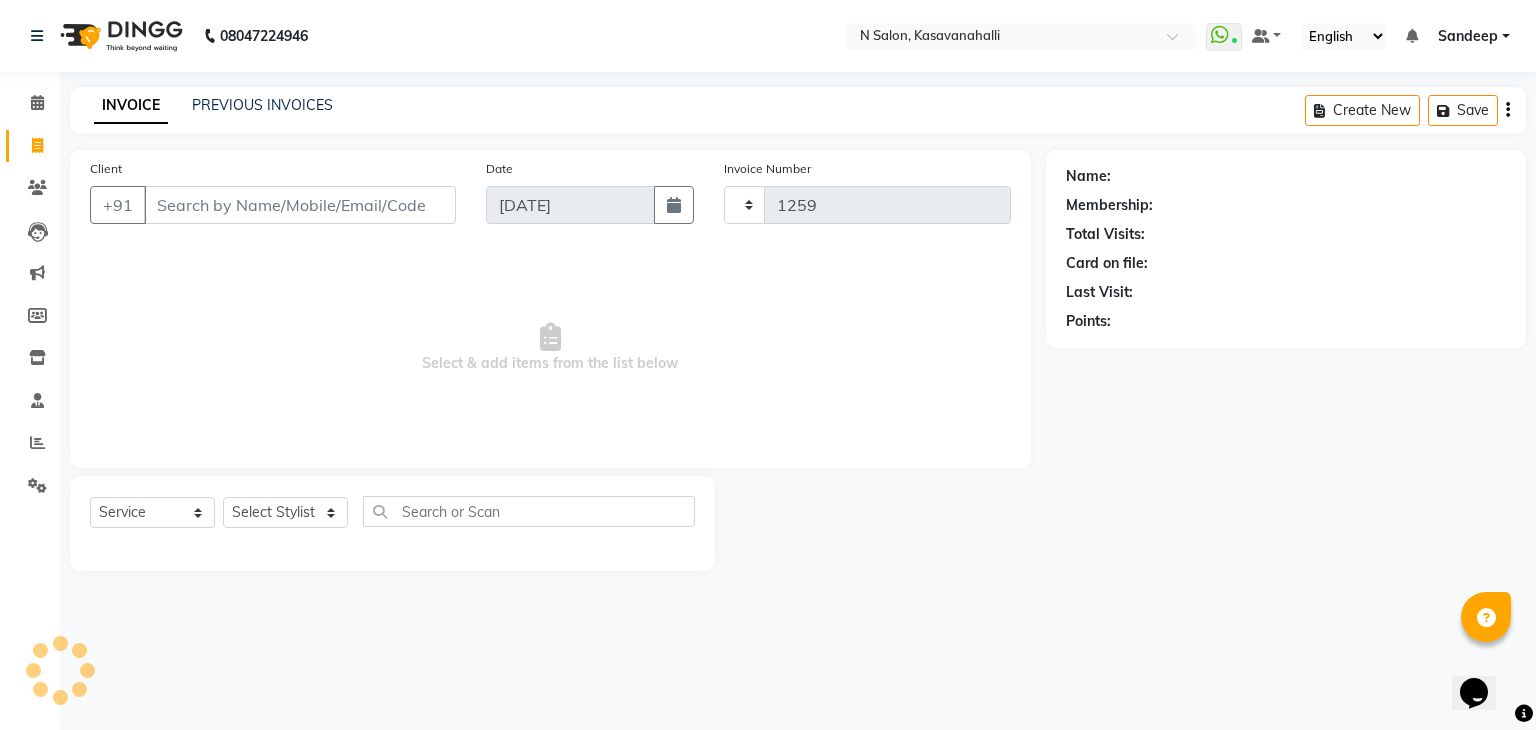 select on "7111" 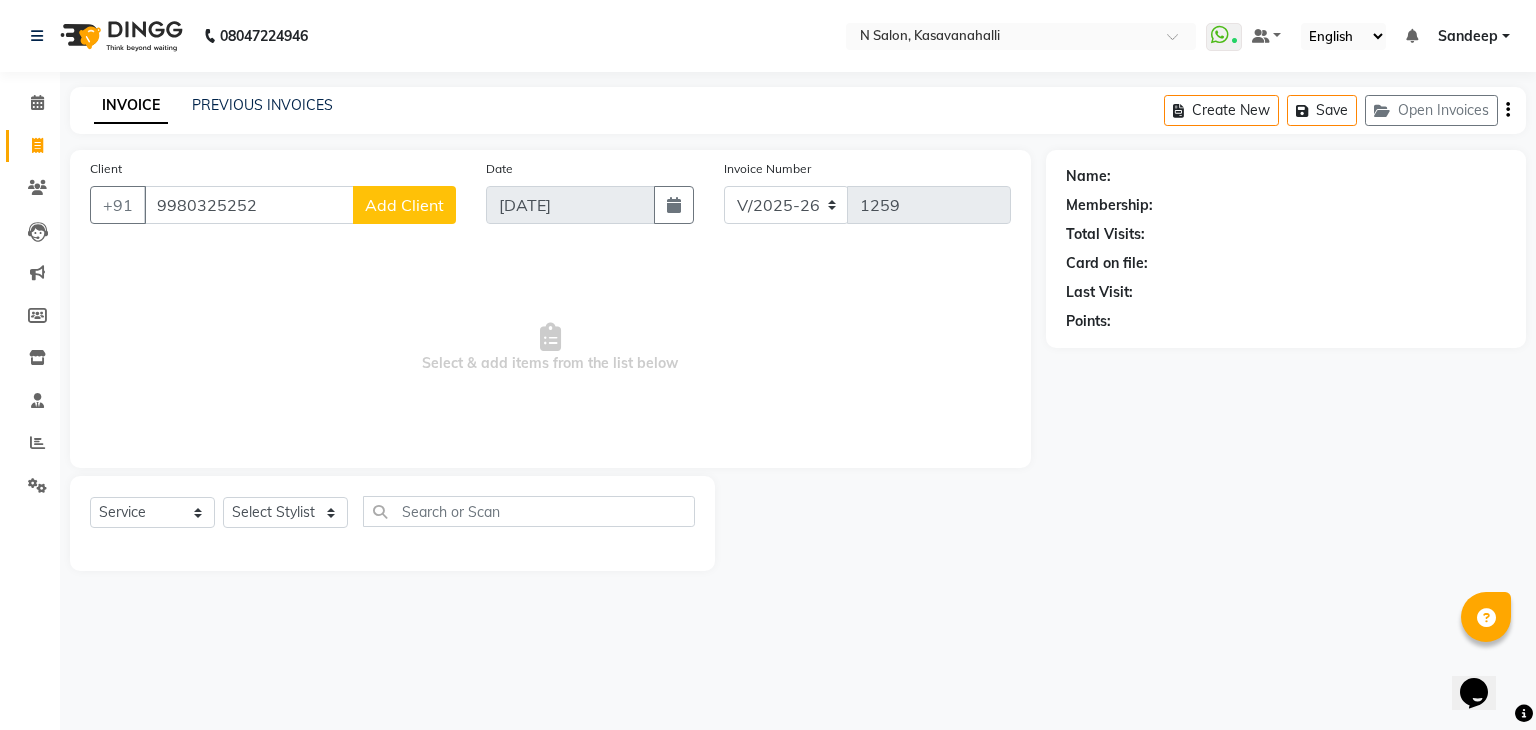 type on "9980325252" 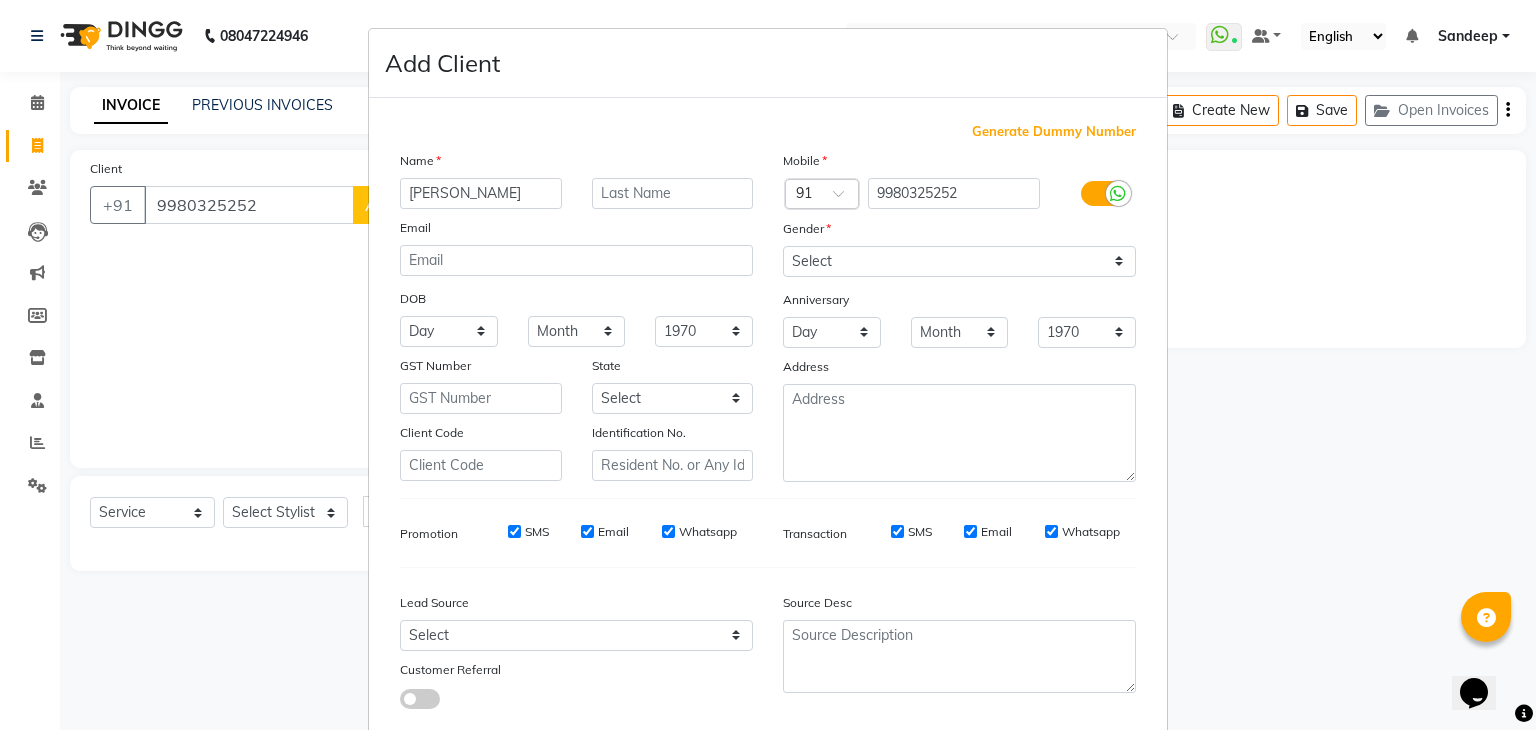 type on "[PERSON_NAME]" 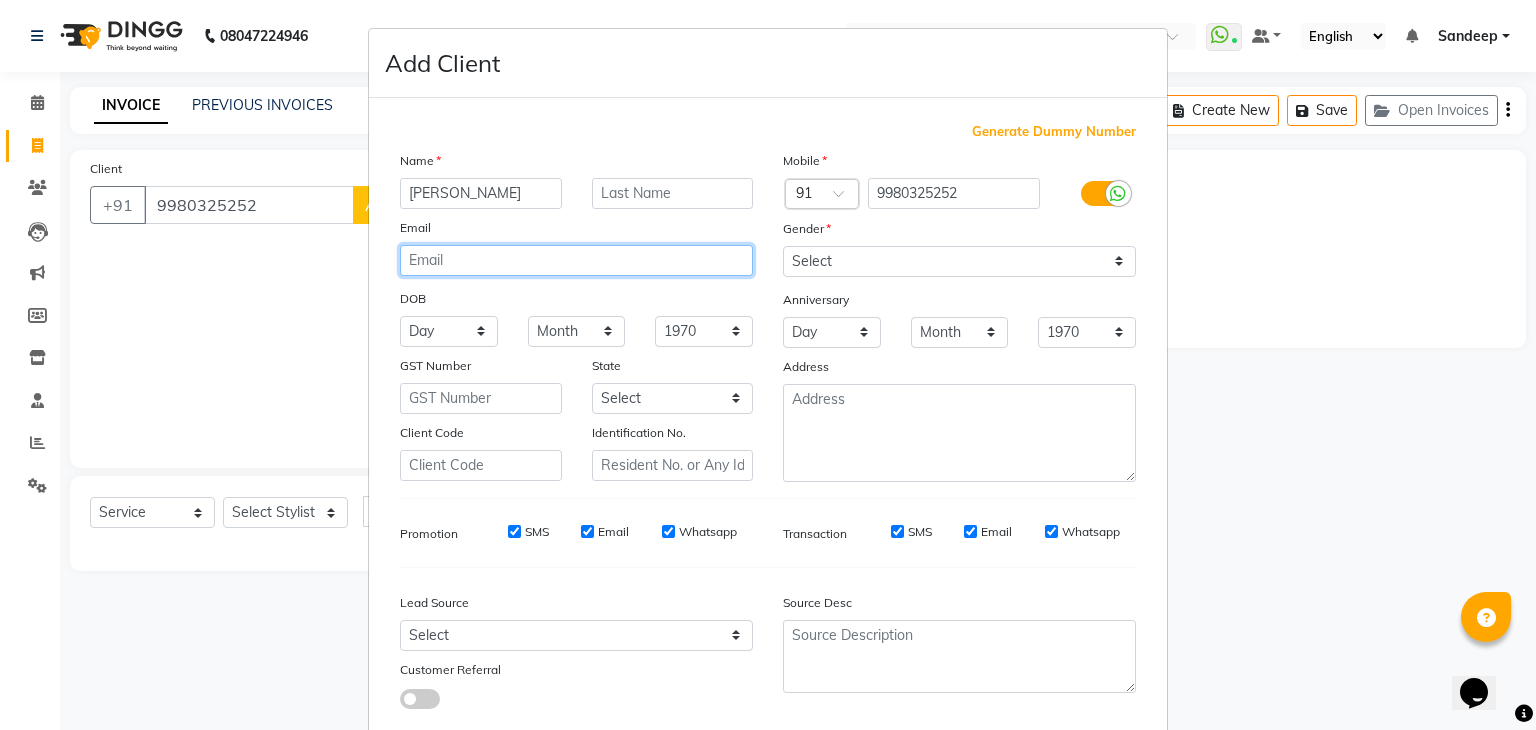 click at bounding box center (576, 260) 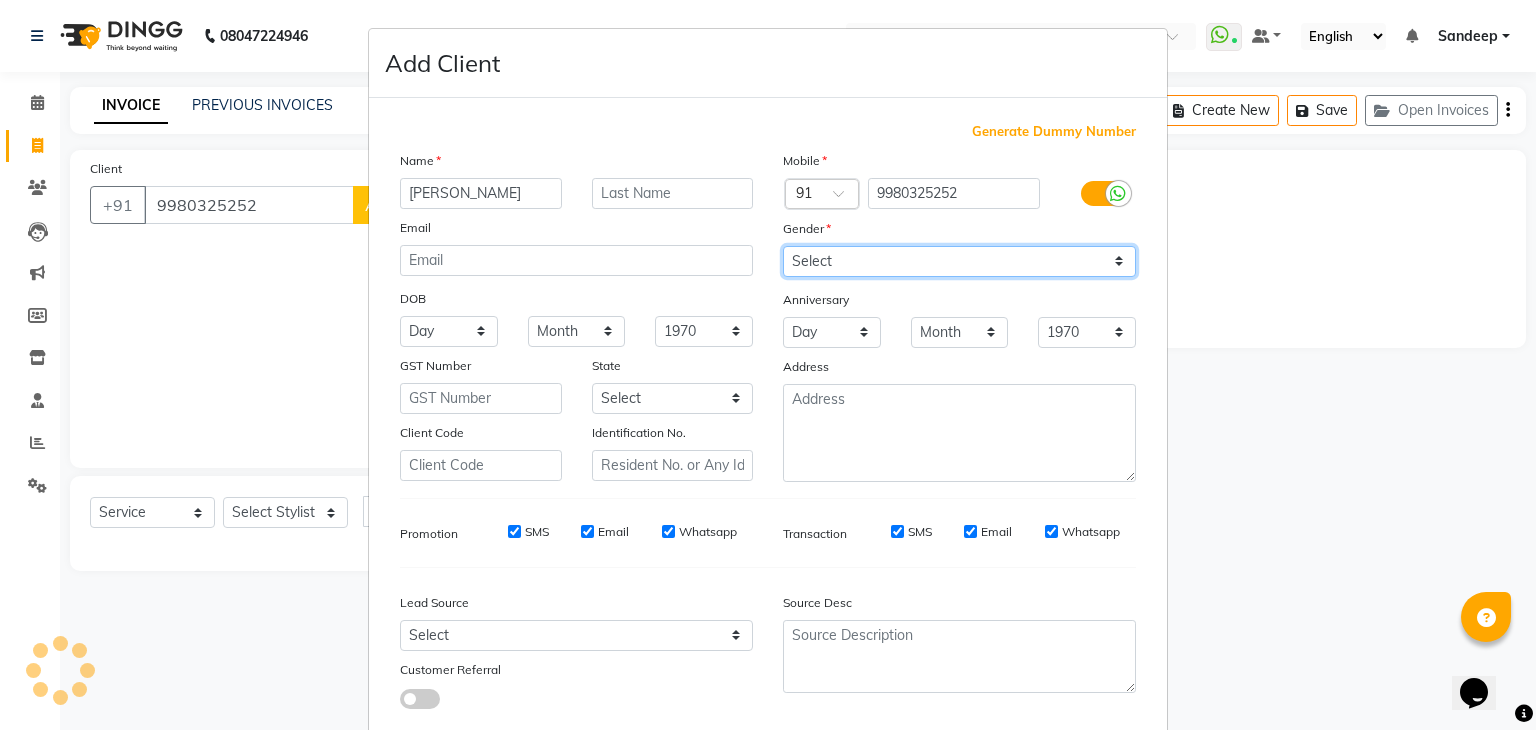 click on "Select Male Female Other Prefer Not To Say" at bounding box center (959, 261) 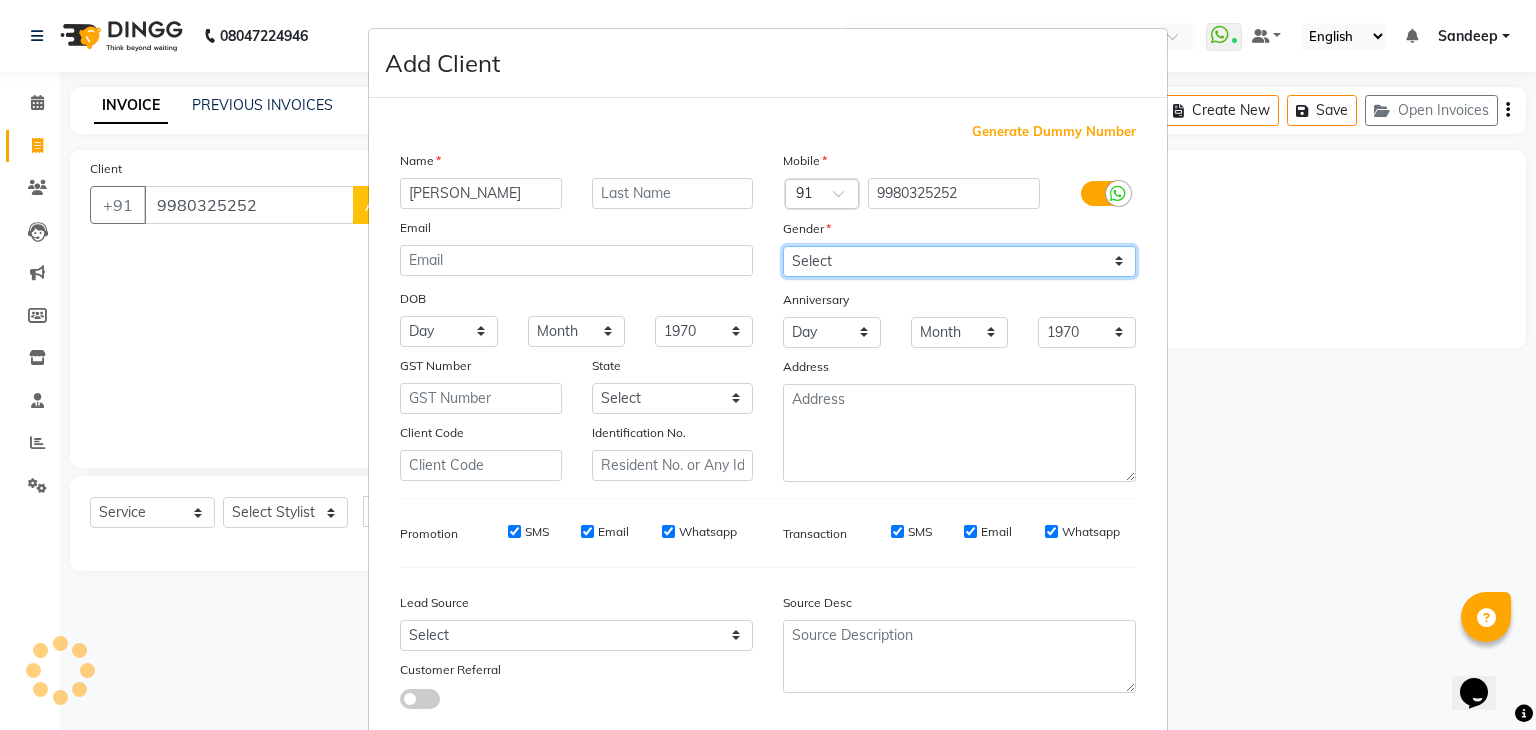select on "female" 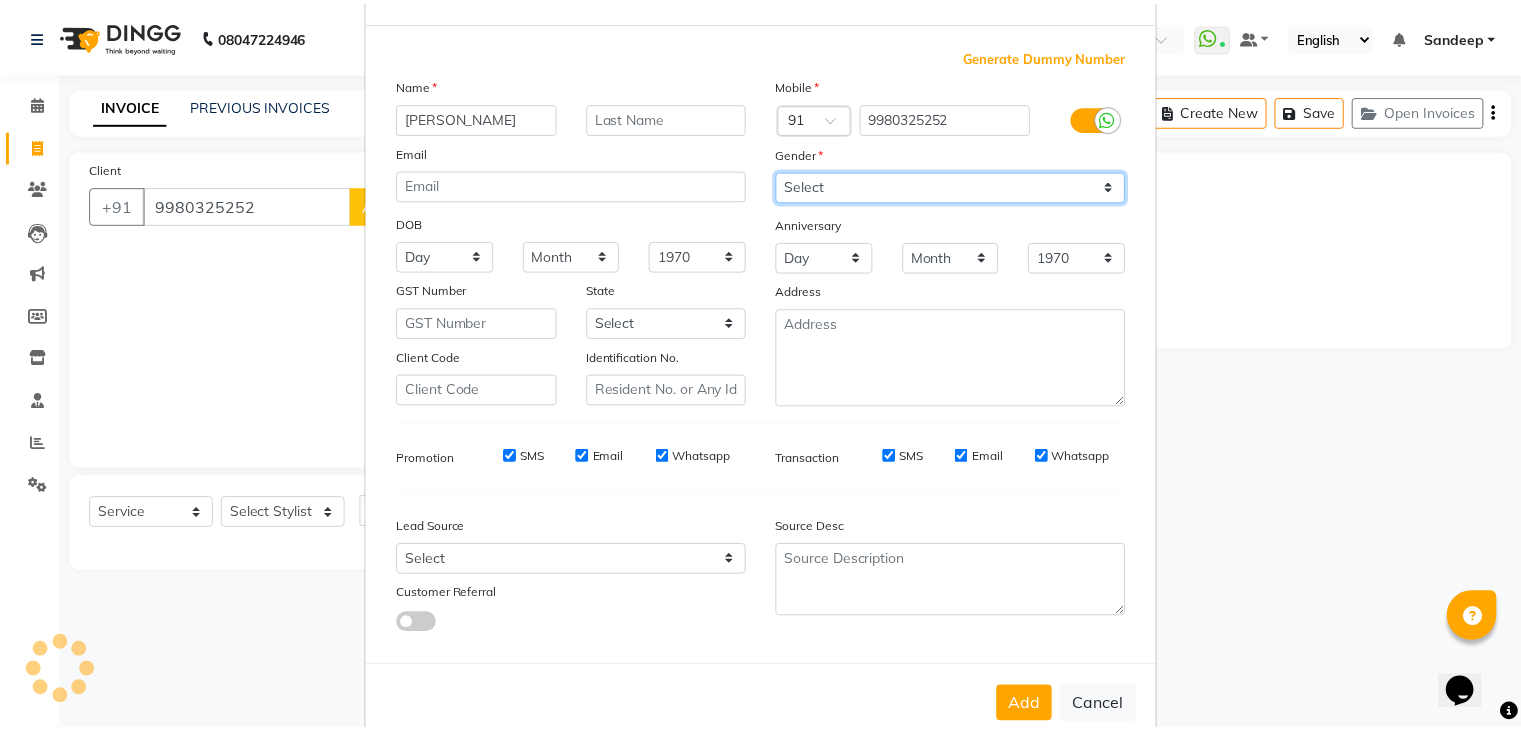 scroll, scrollTop: 127, scrollLeft: 0, axis: vertical 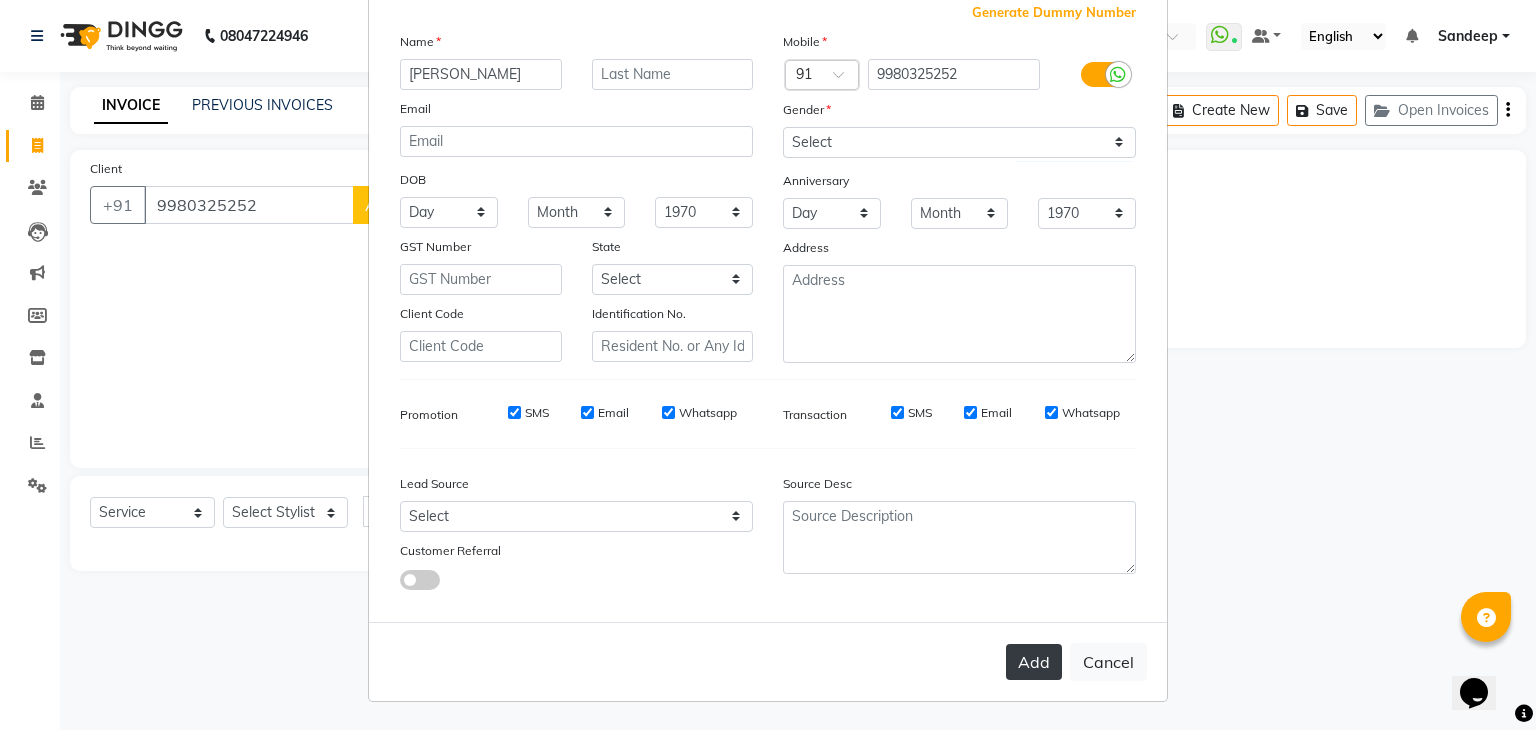 click on "Add" at bounding box center (1034, 662) 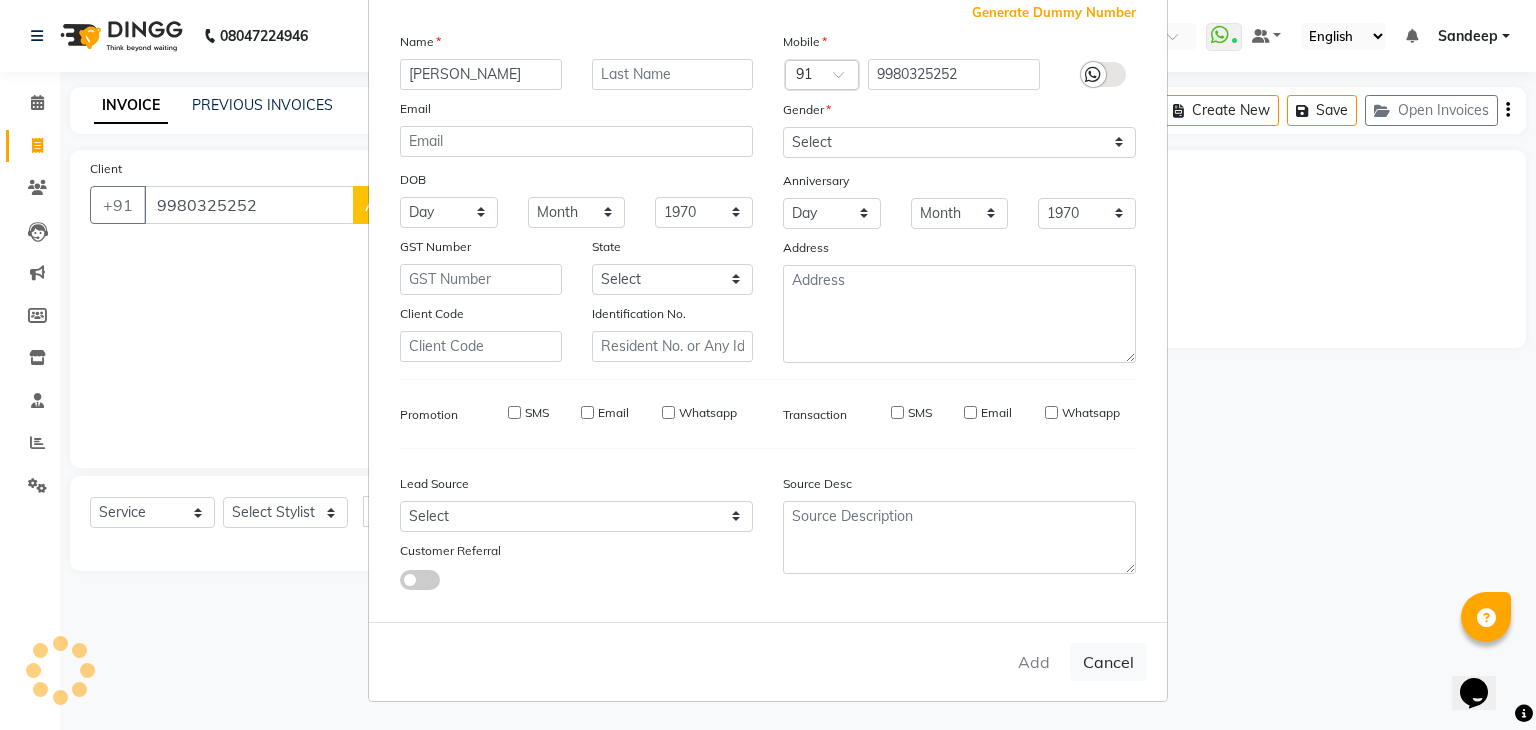 type 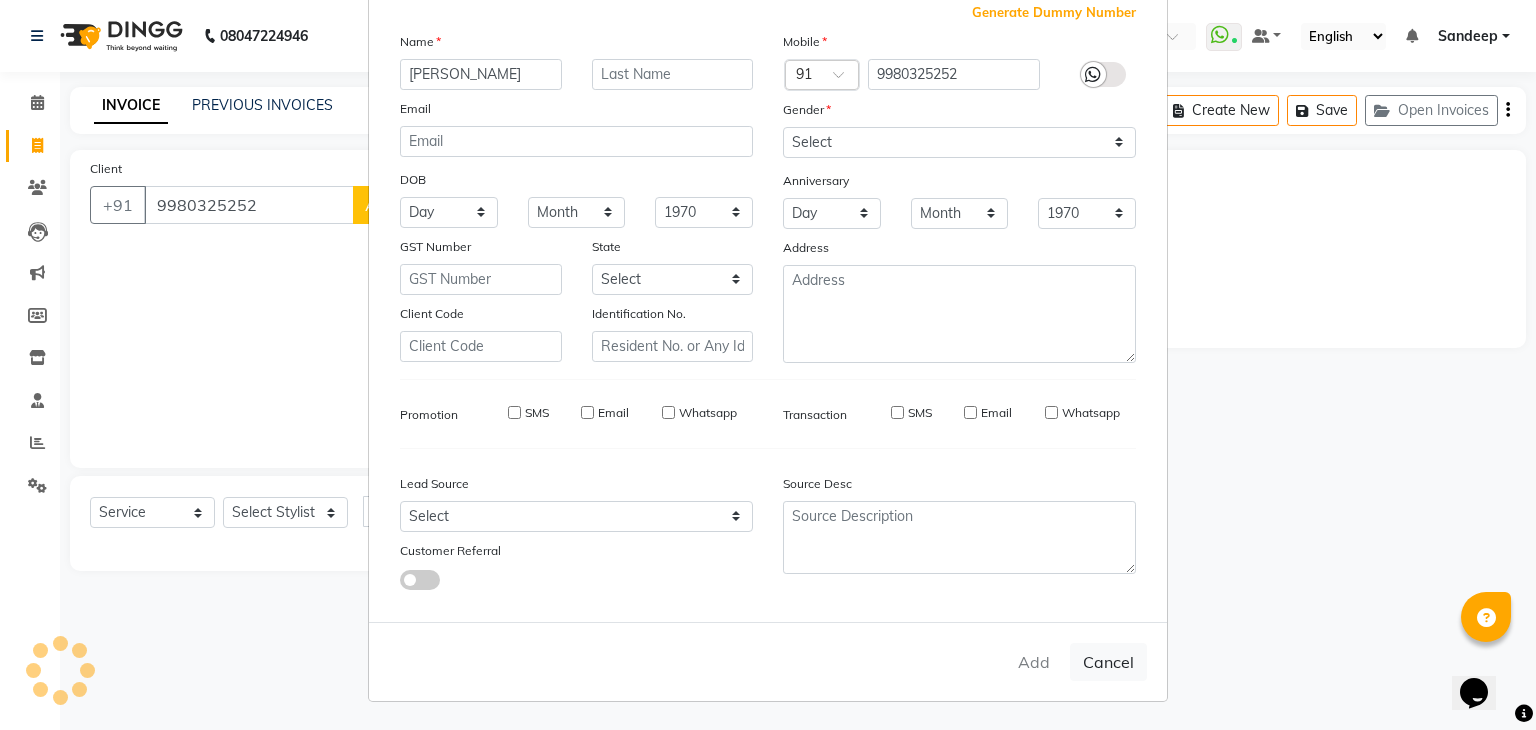 select 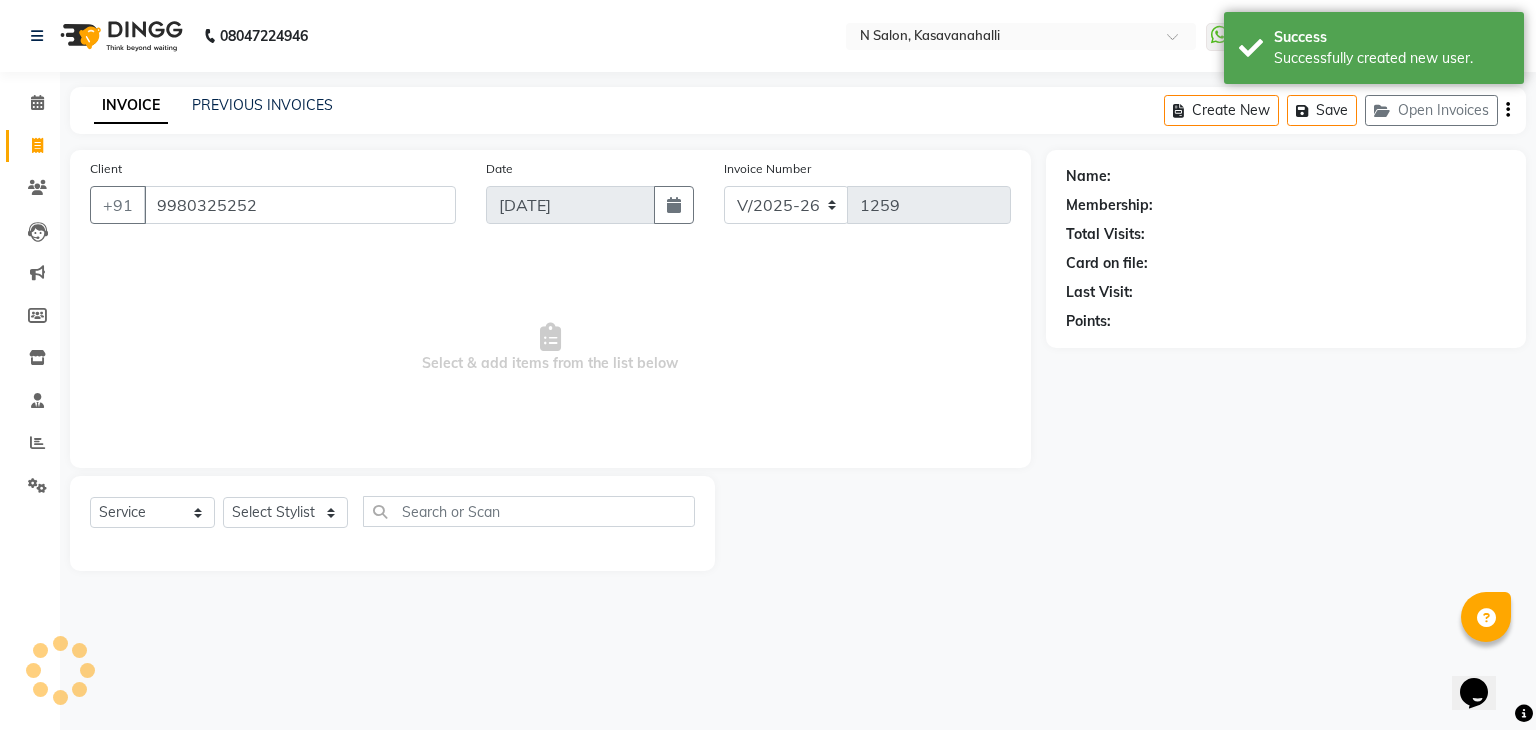 select on "1: Object" 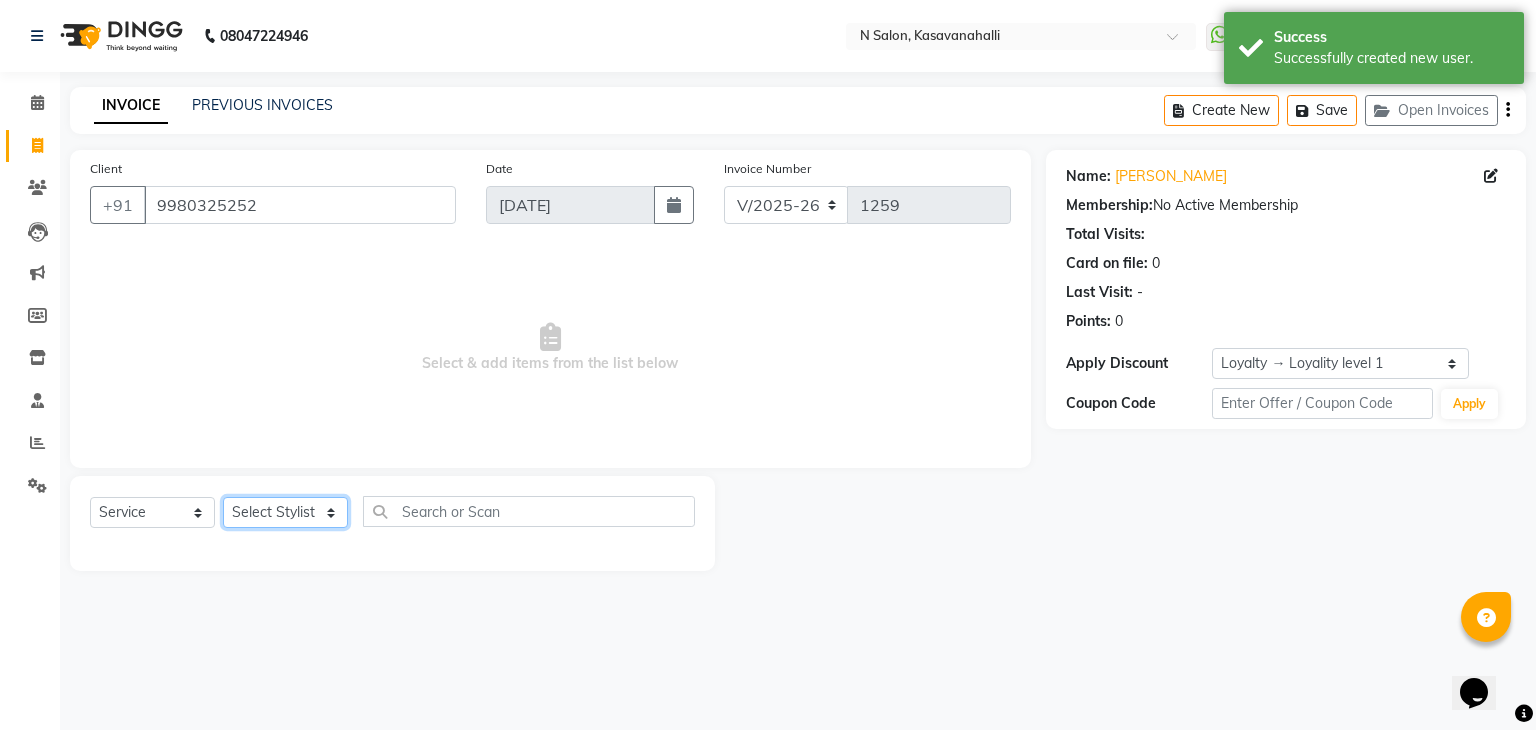 click on "Select Stylist Abisekh Karan  Manju Owner Priya RAJESHWARI  Sandeep" 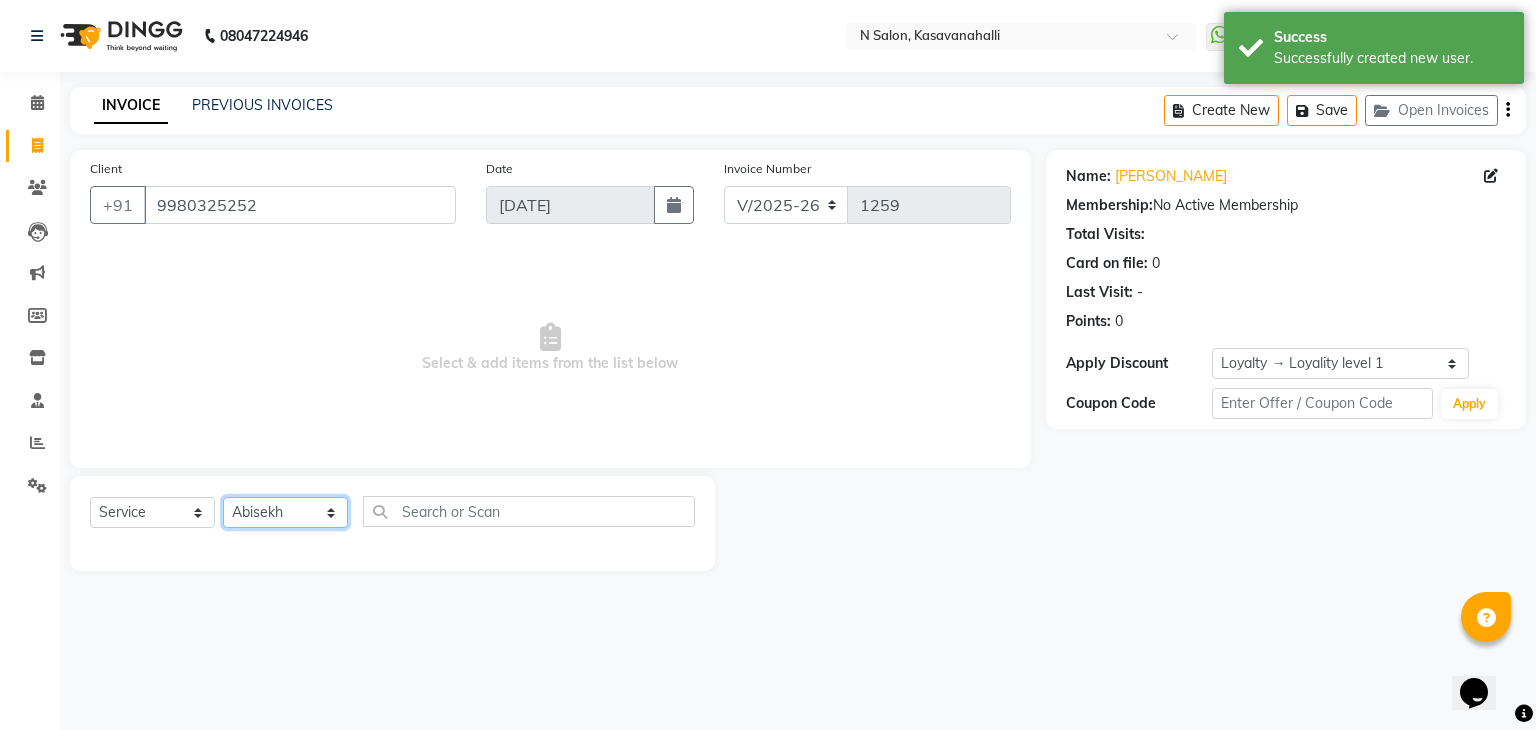 click on "Select Stylist Abisekh Karan  Manju Owner Priya RAJESHWARI  Sandeep" 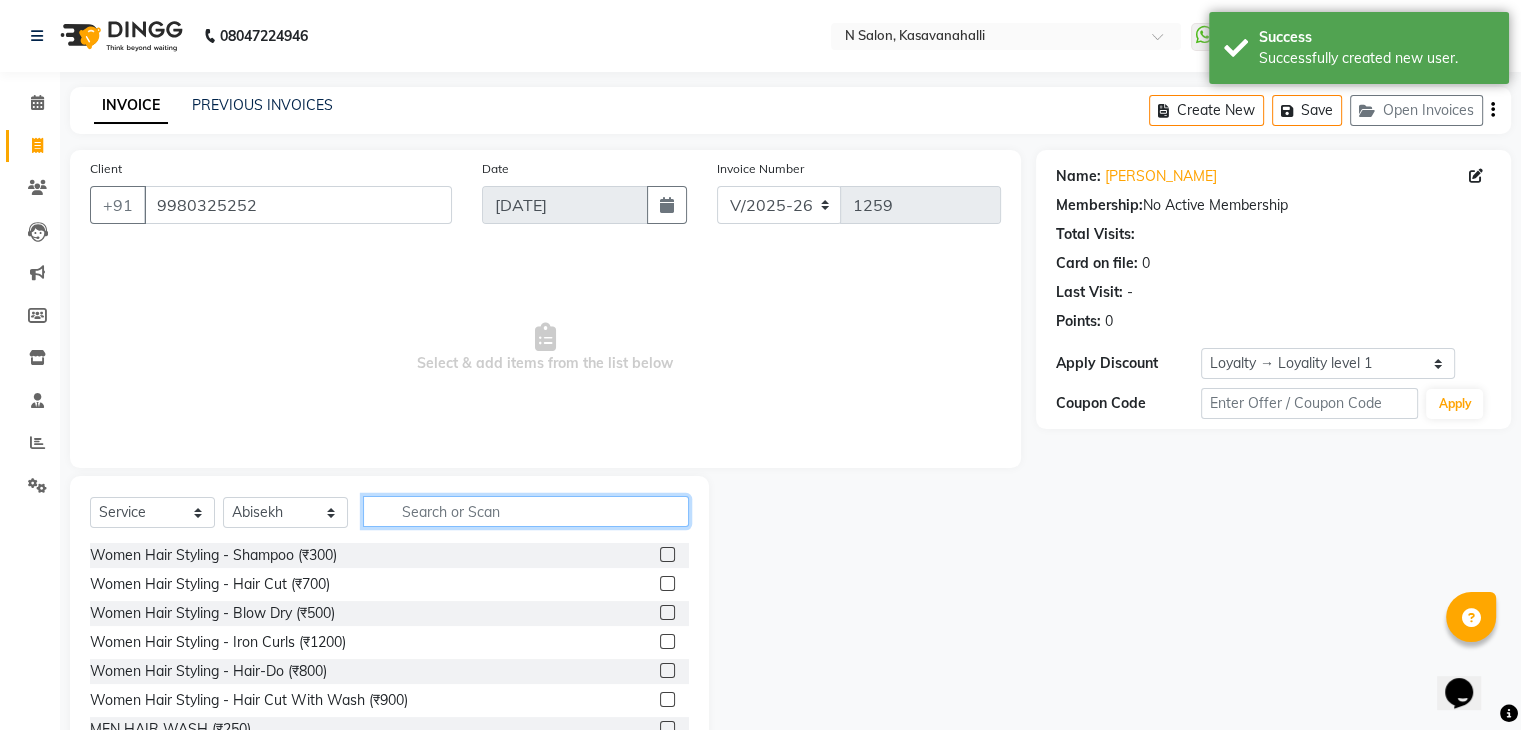 click 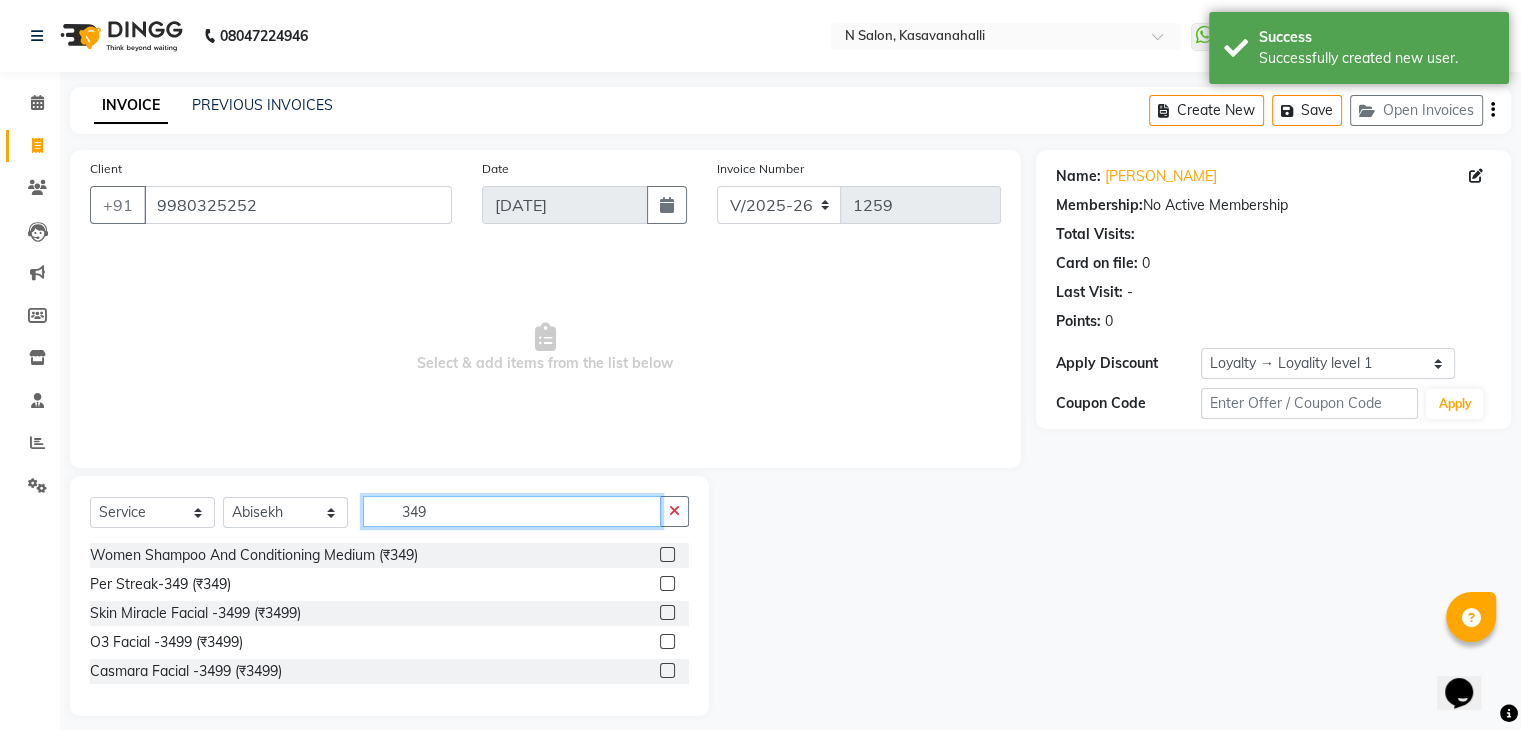 type on "349" 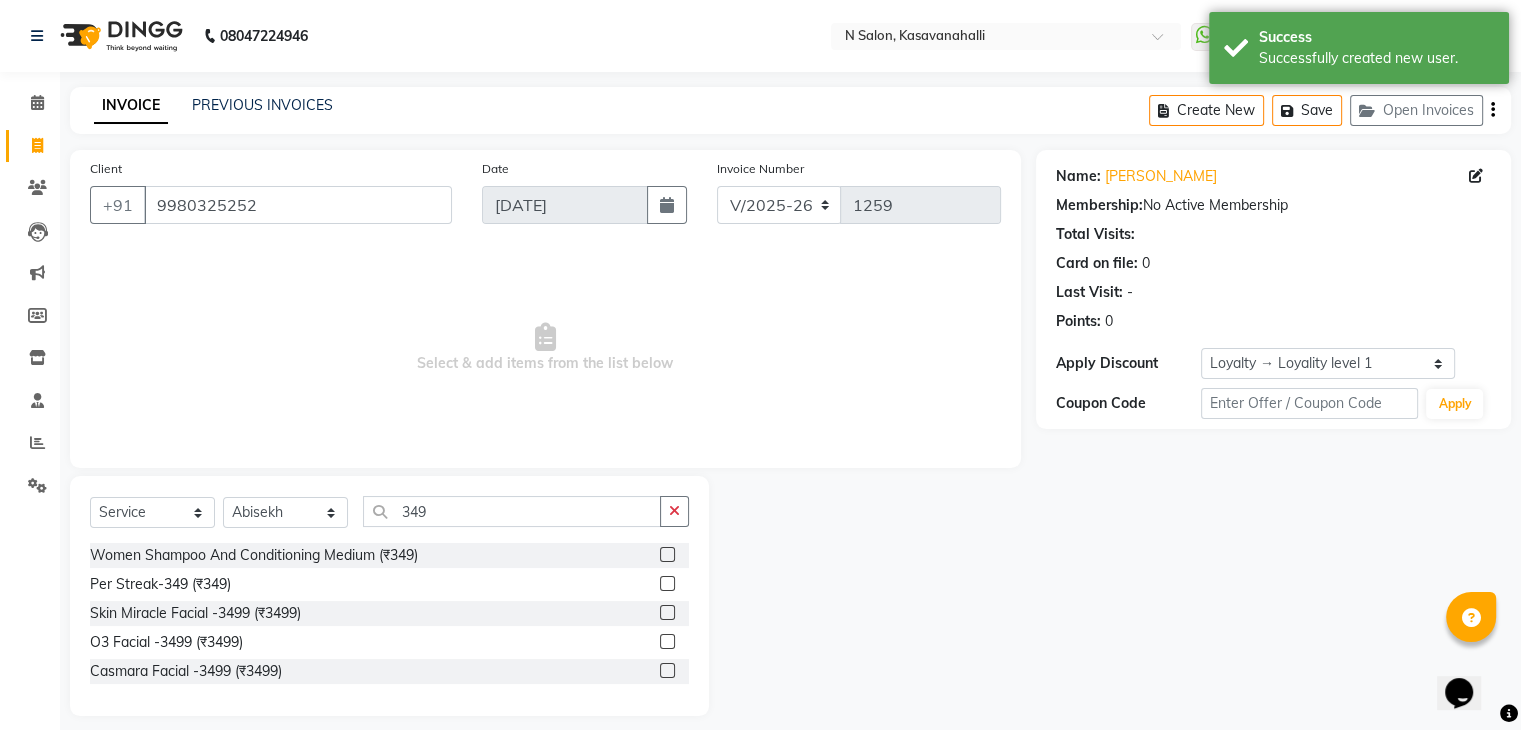 click 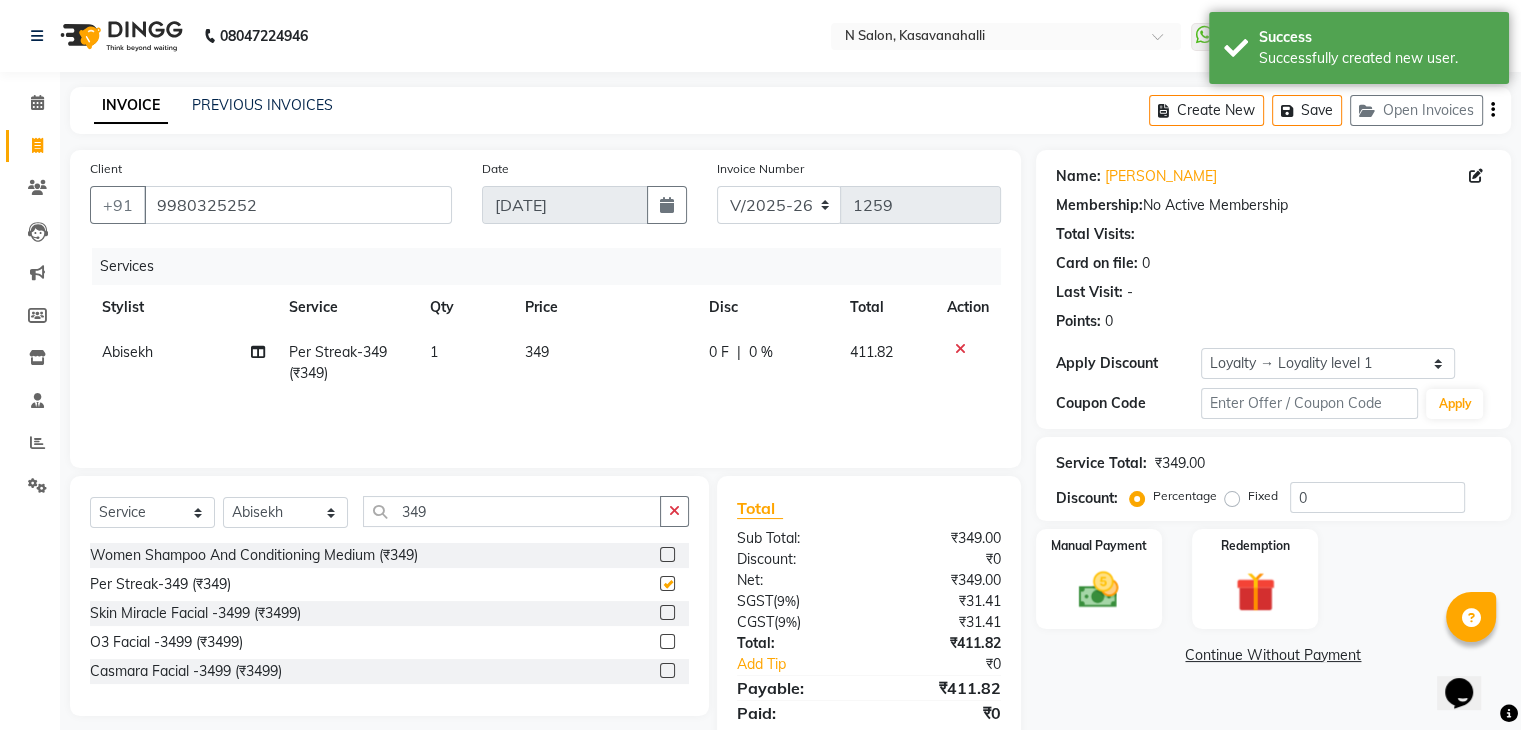 checkbox on "false" 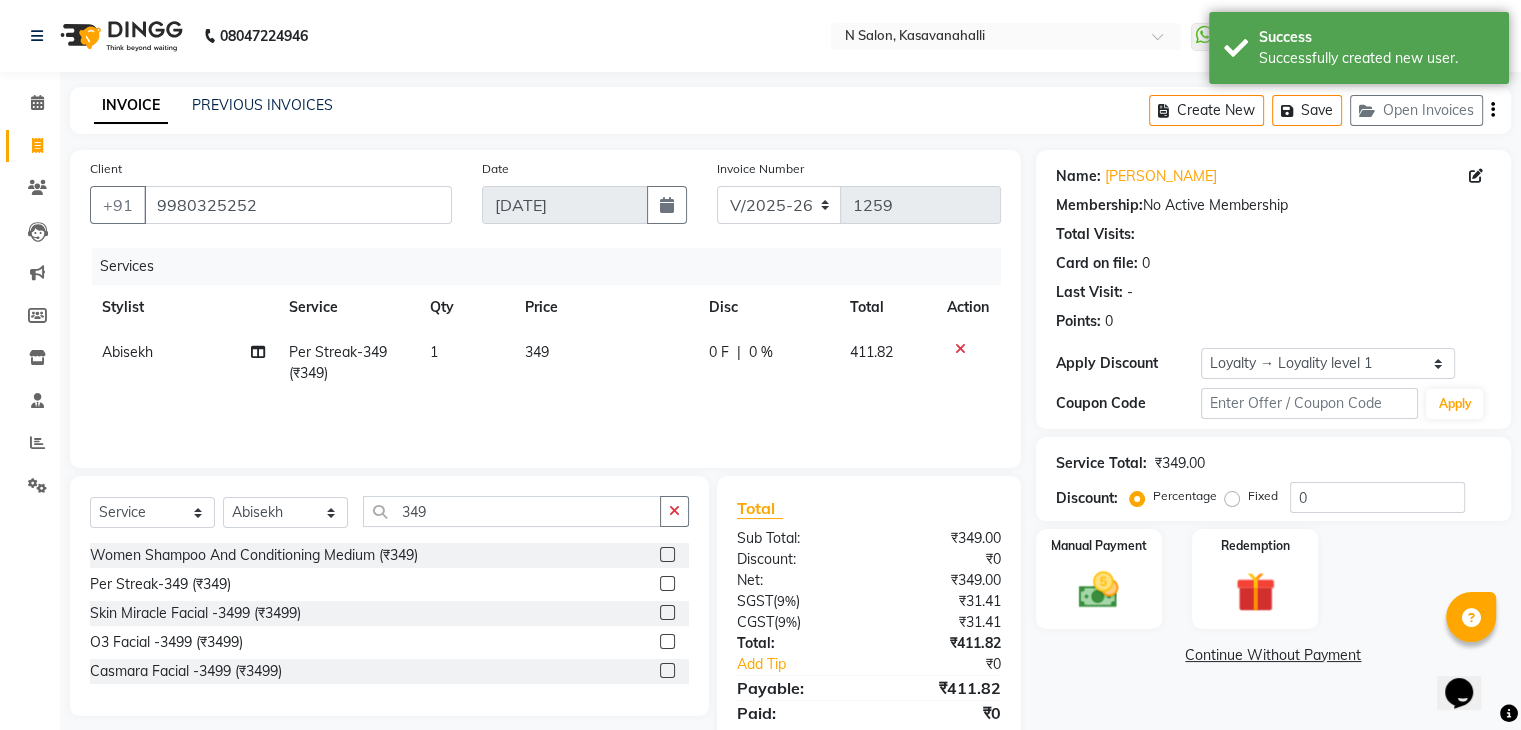 click on "1" 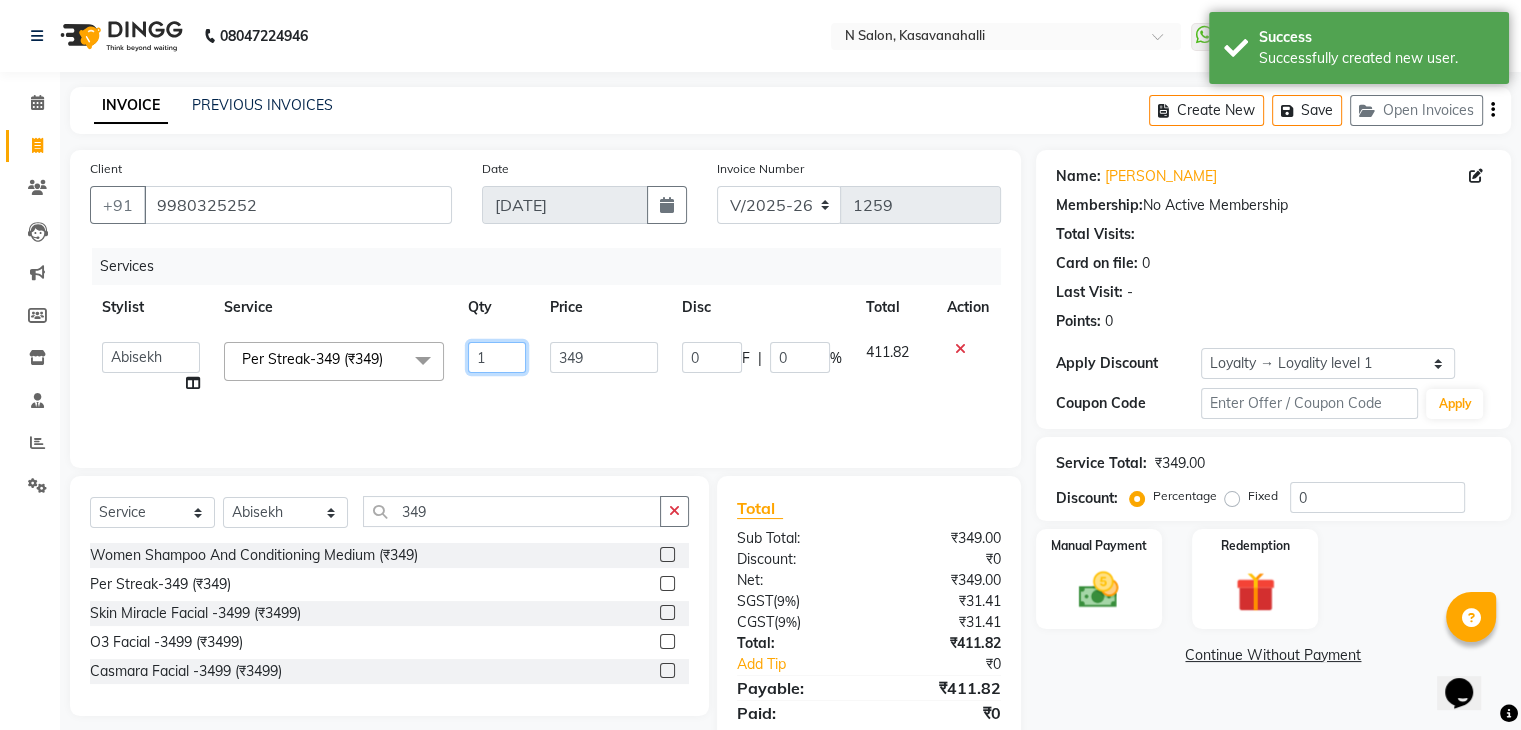 click on "1" 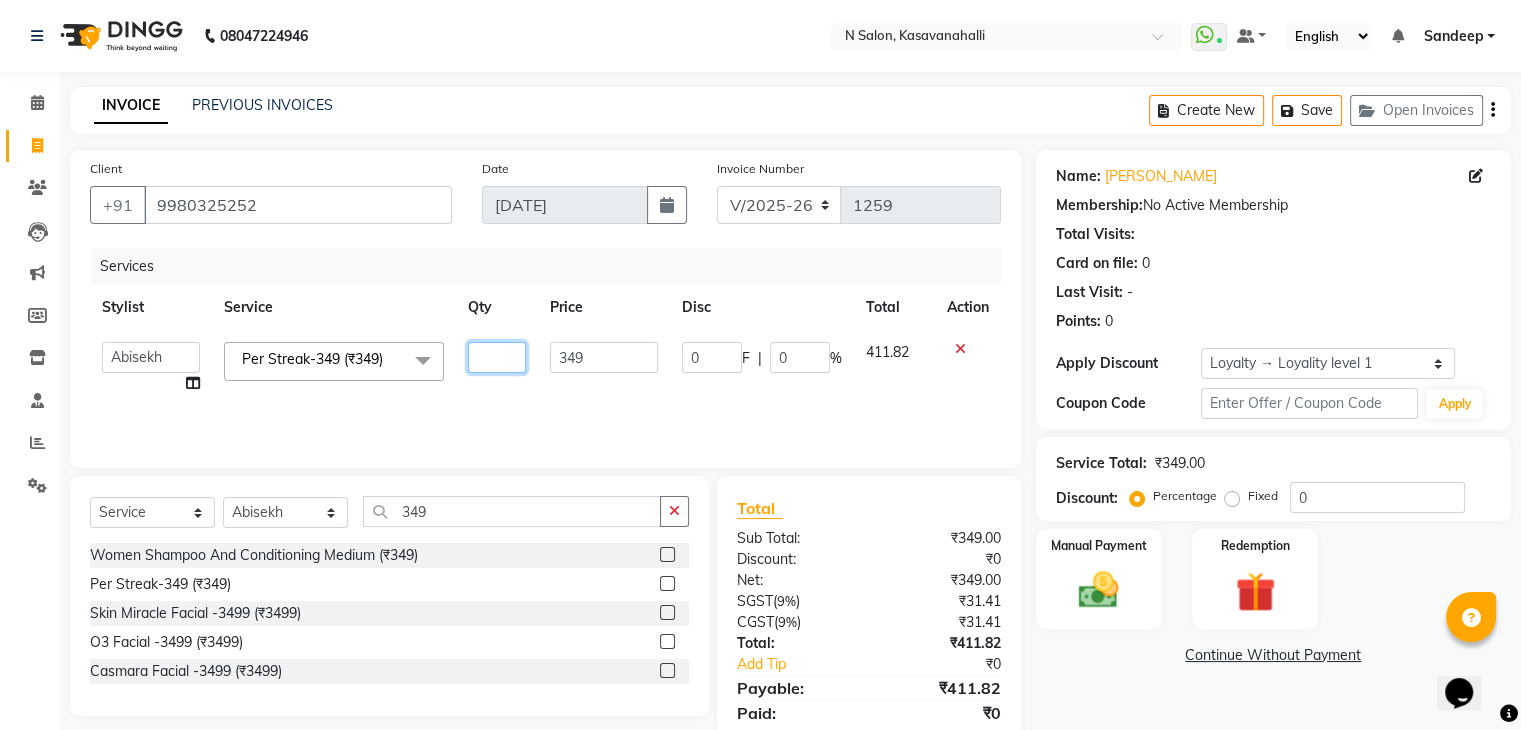 type on "6" 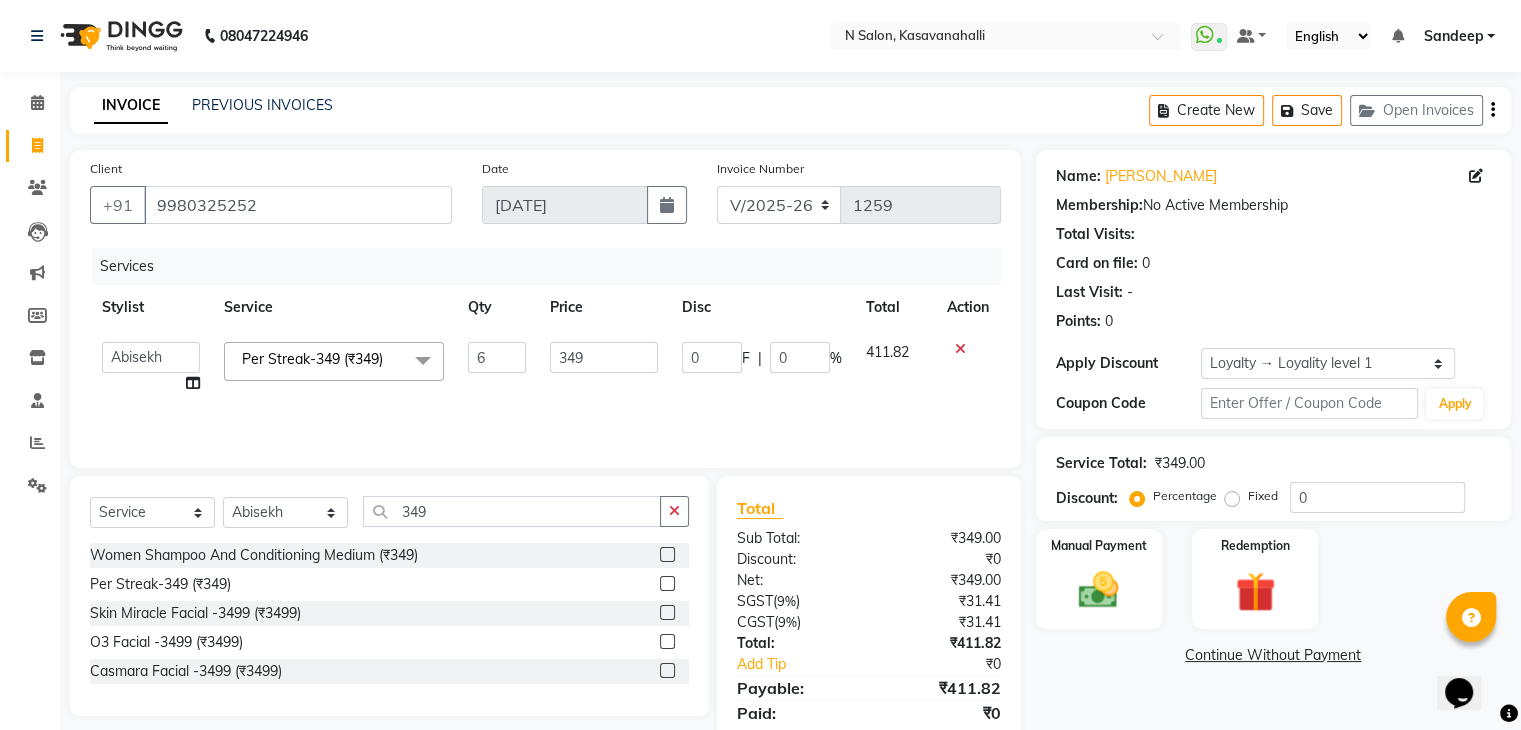 click on "6" 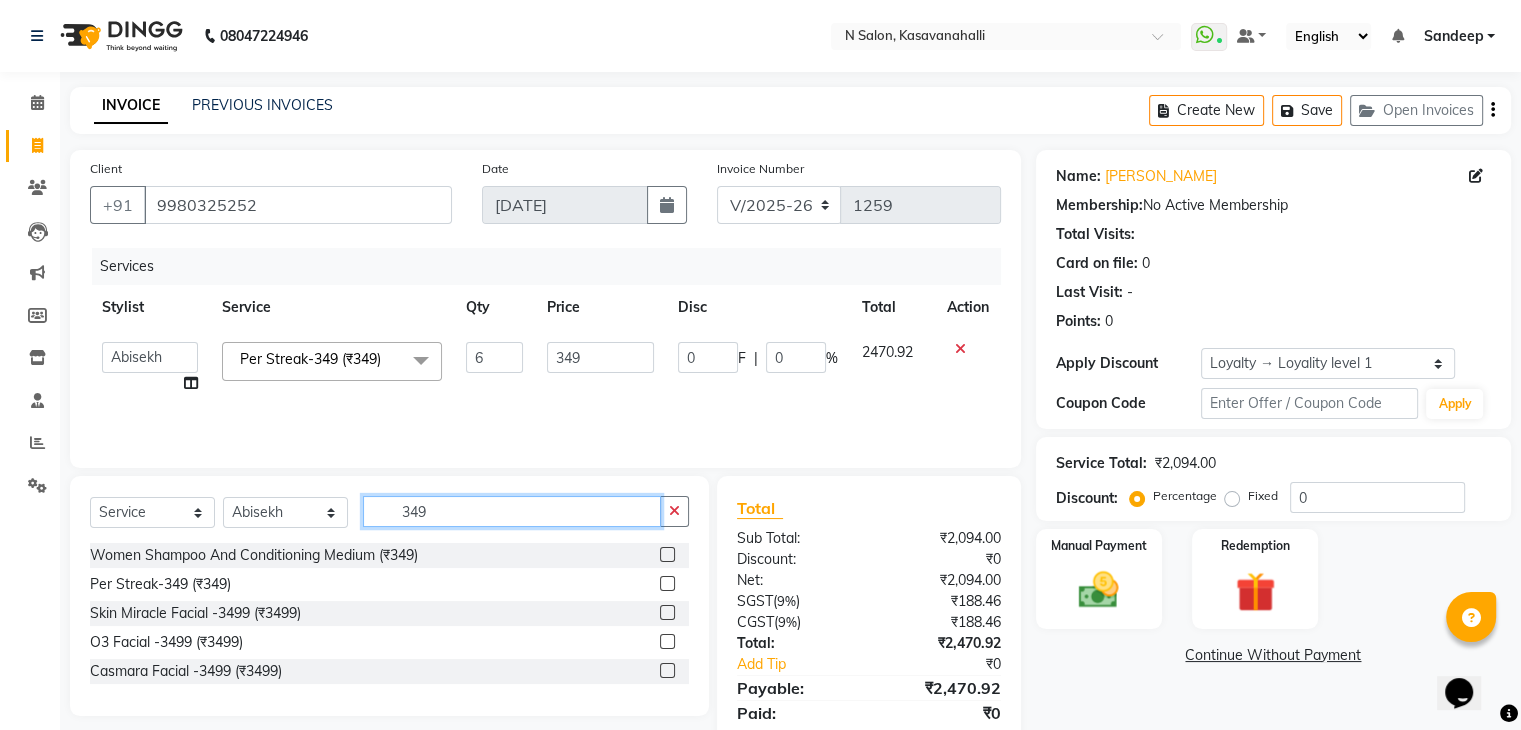 click on "349" 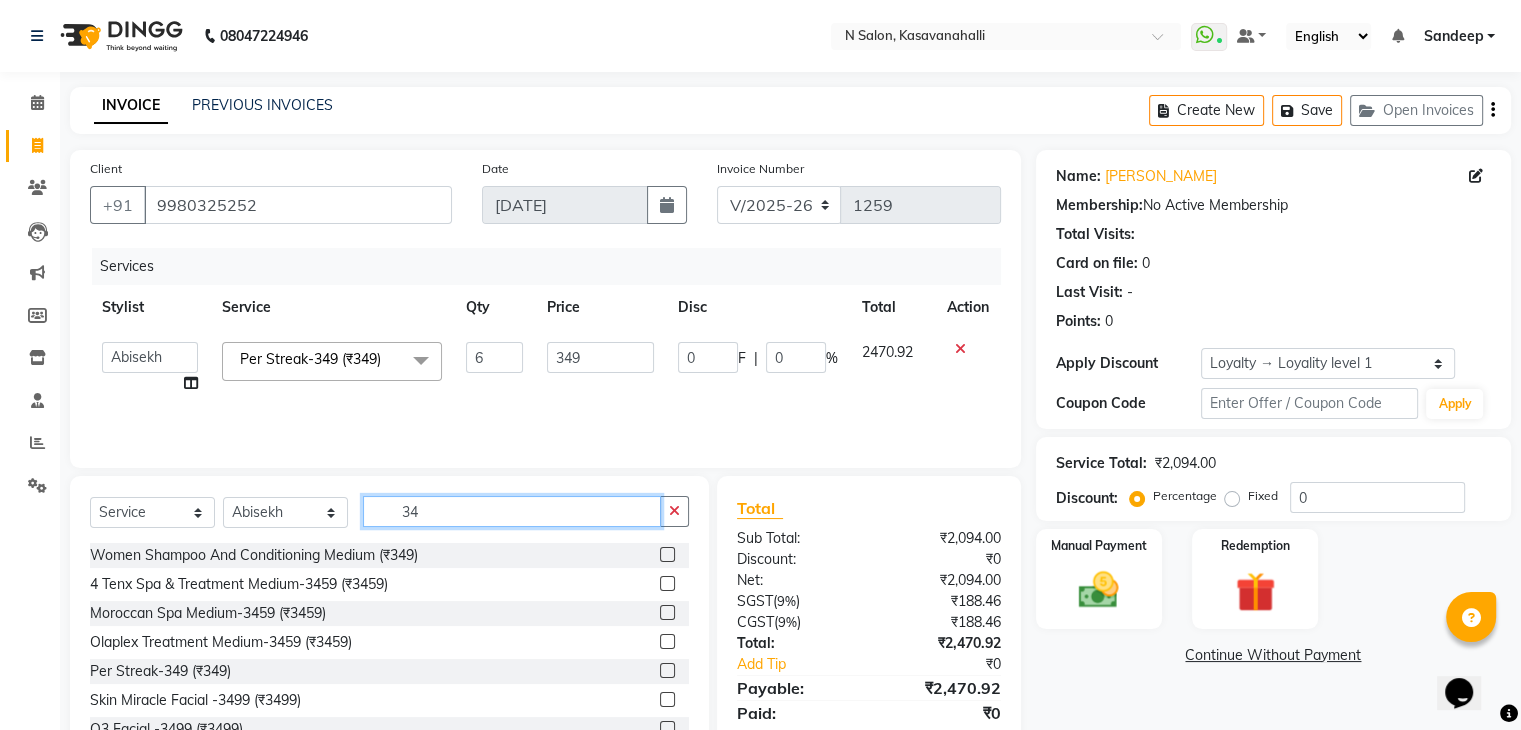 type on "3" 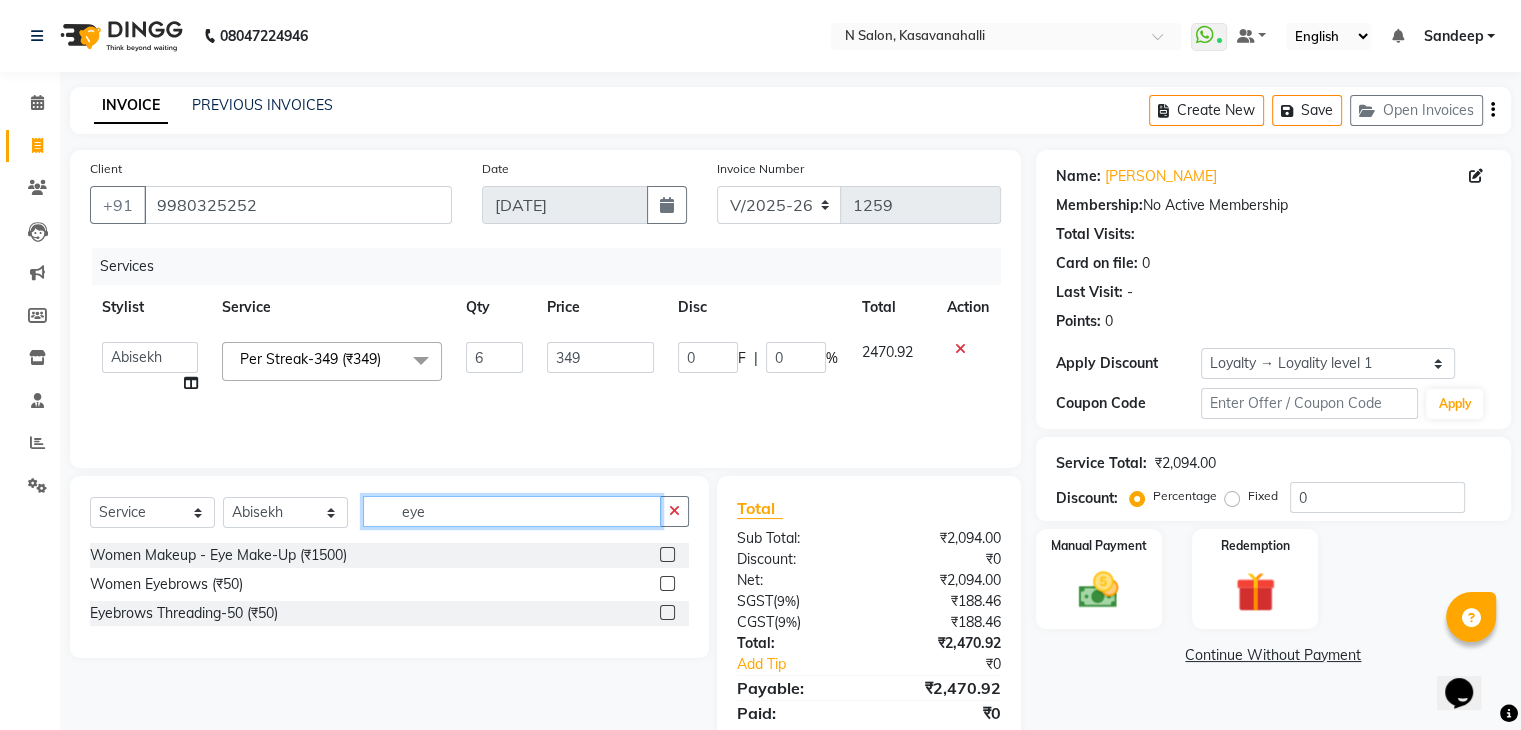 type on "eye" 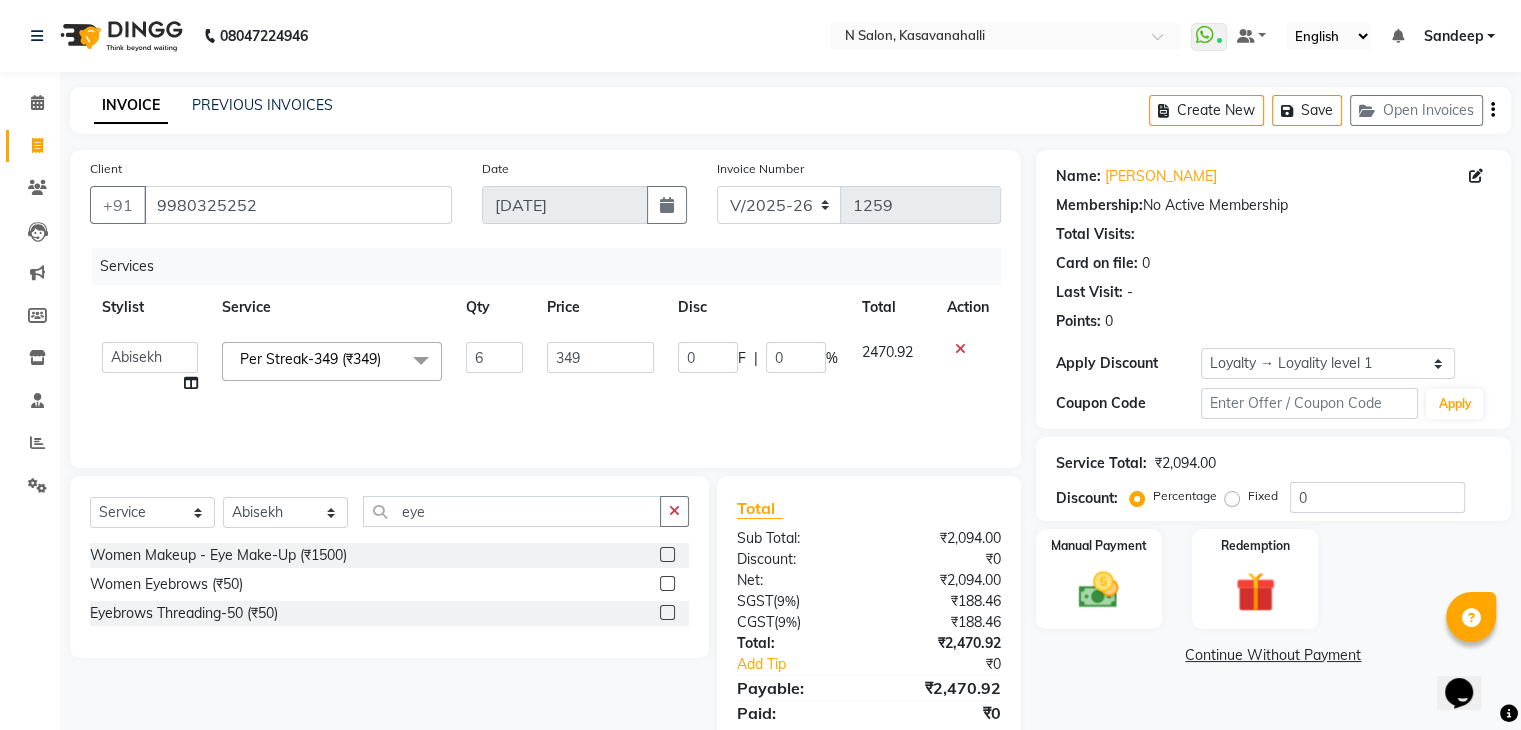 click 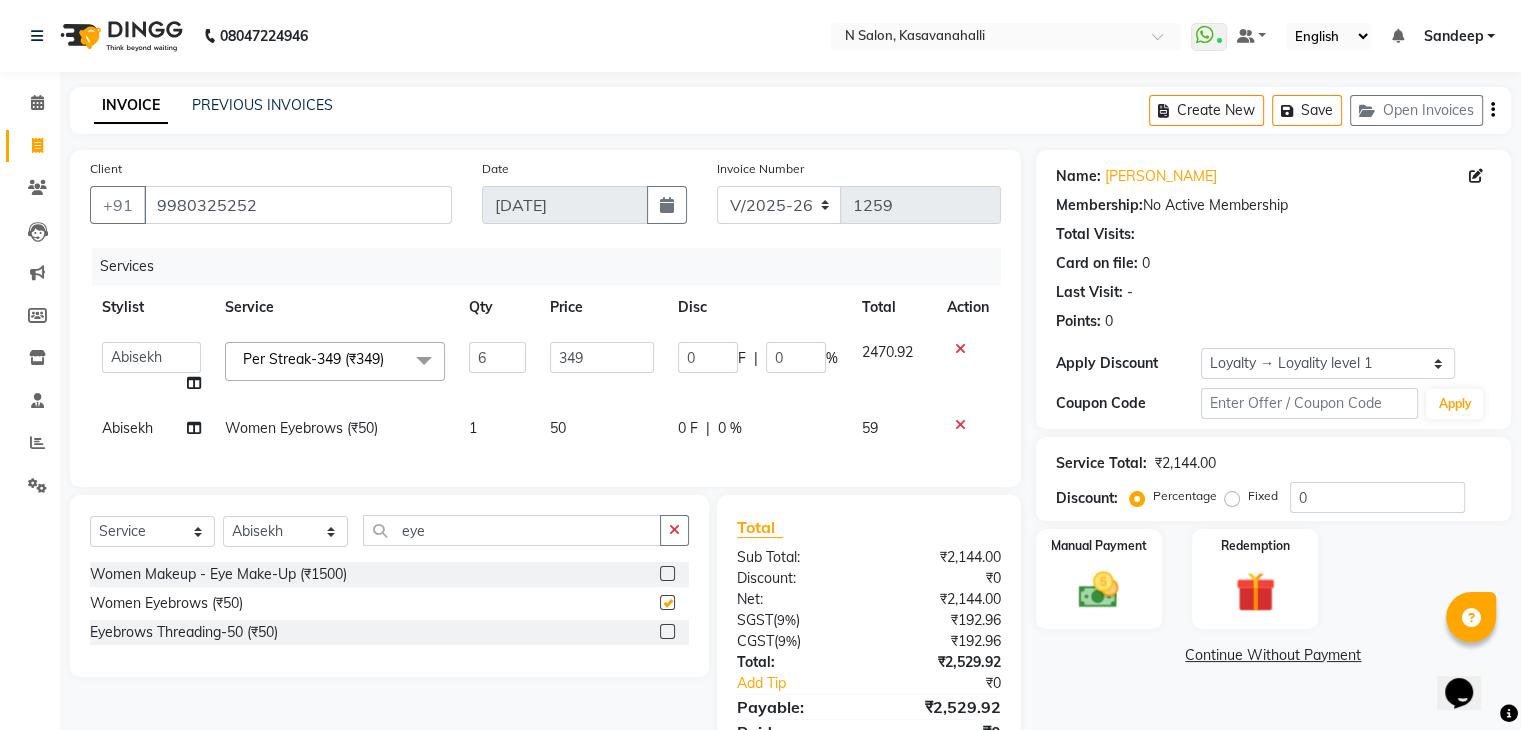 checkbox on "false" 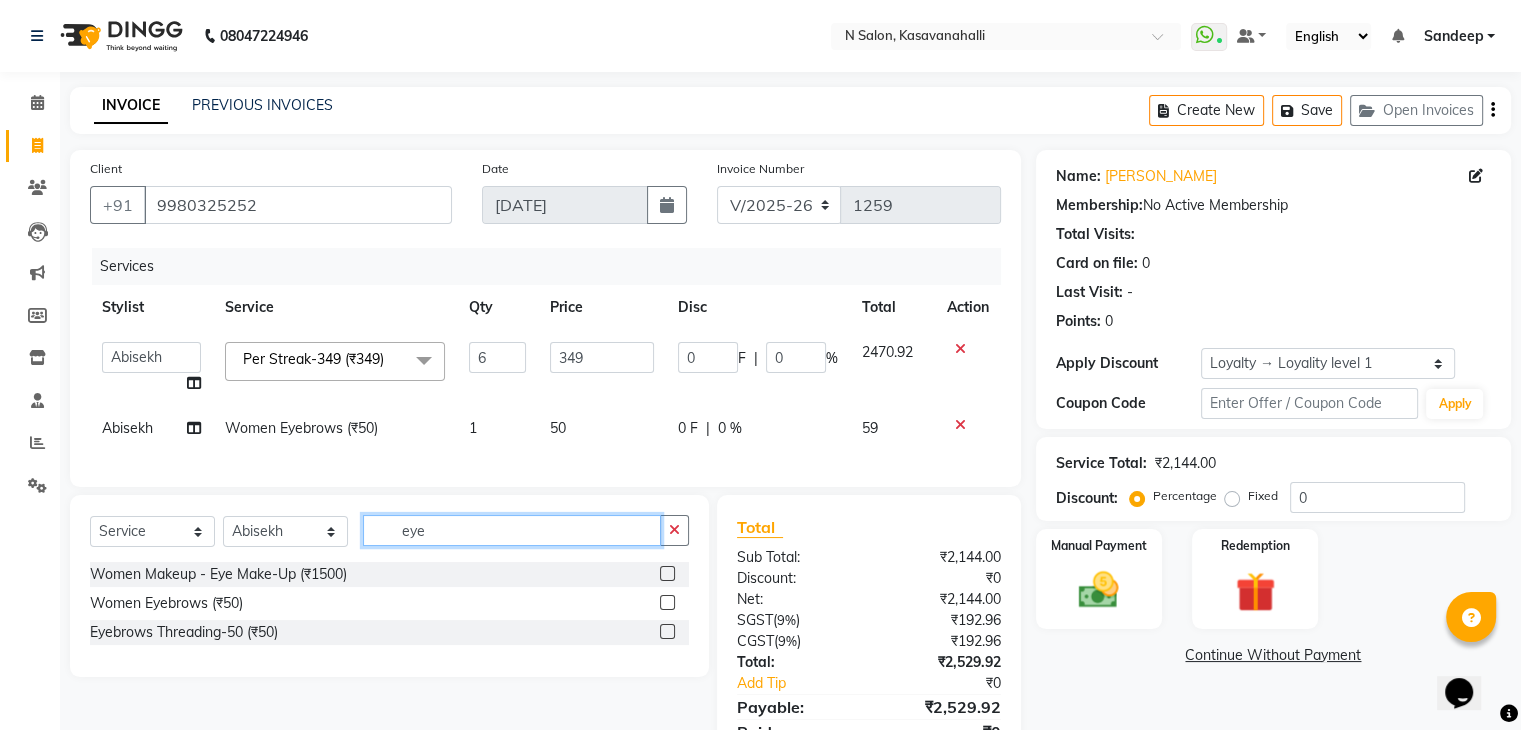 click on "eye" 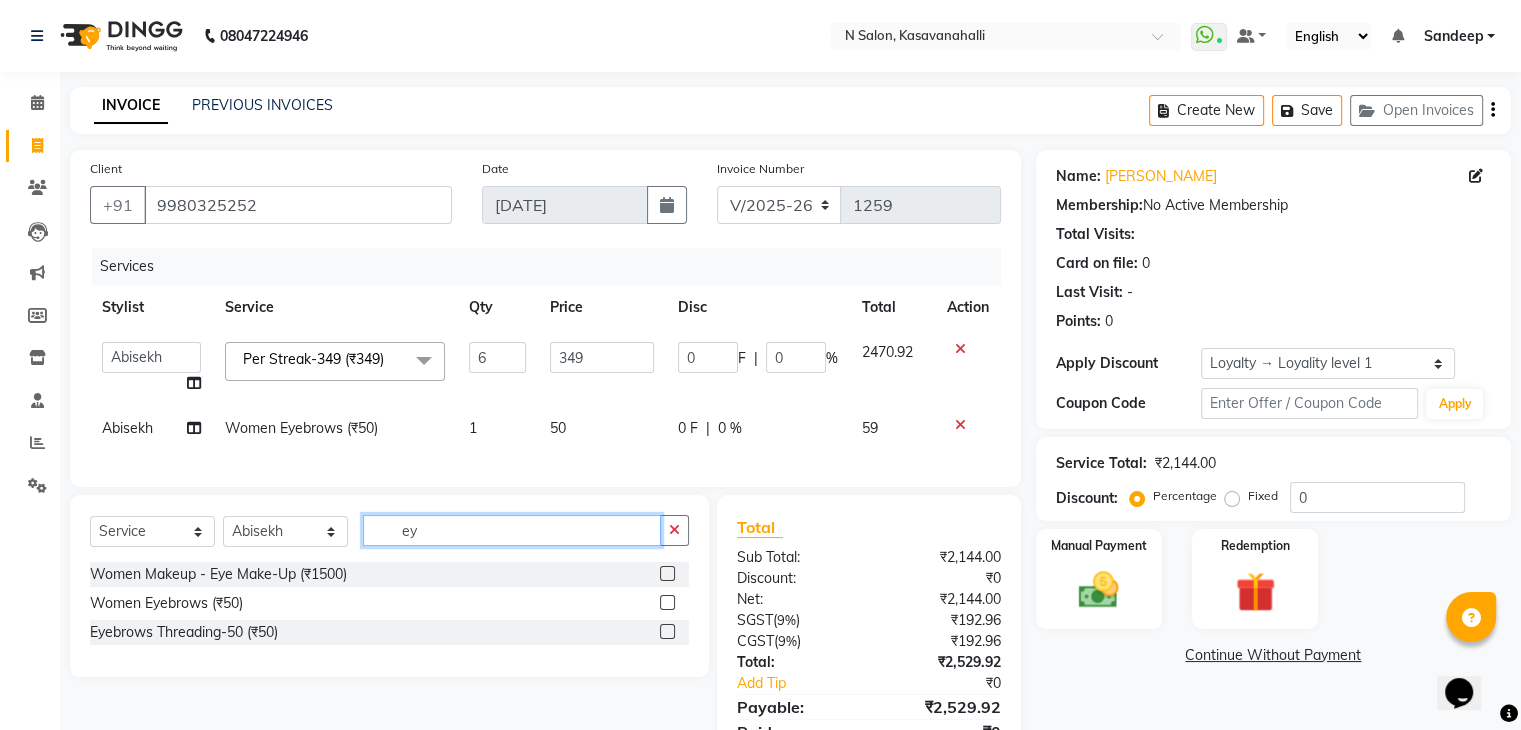 type on "e" 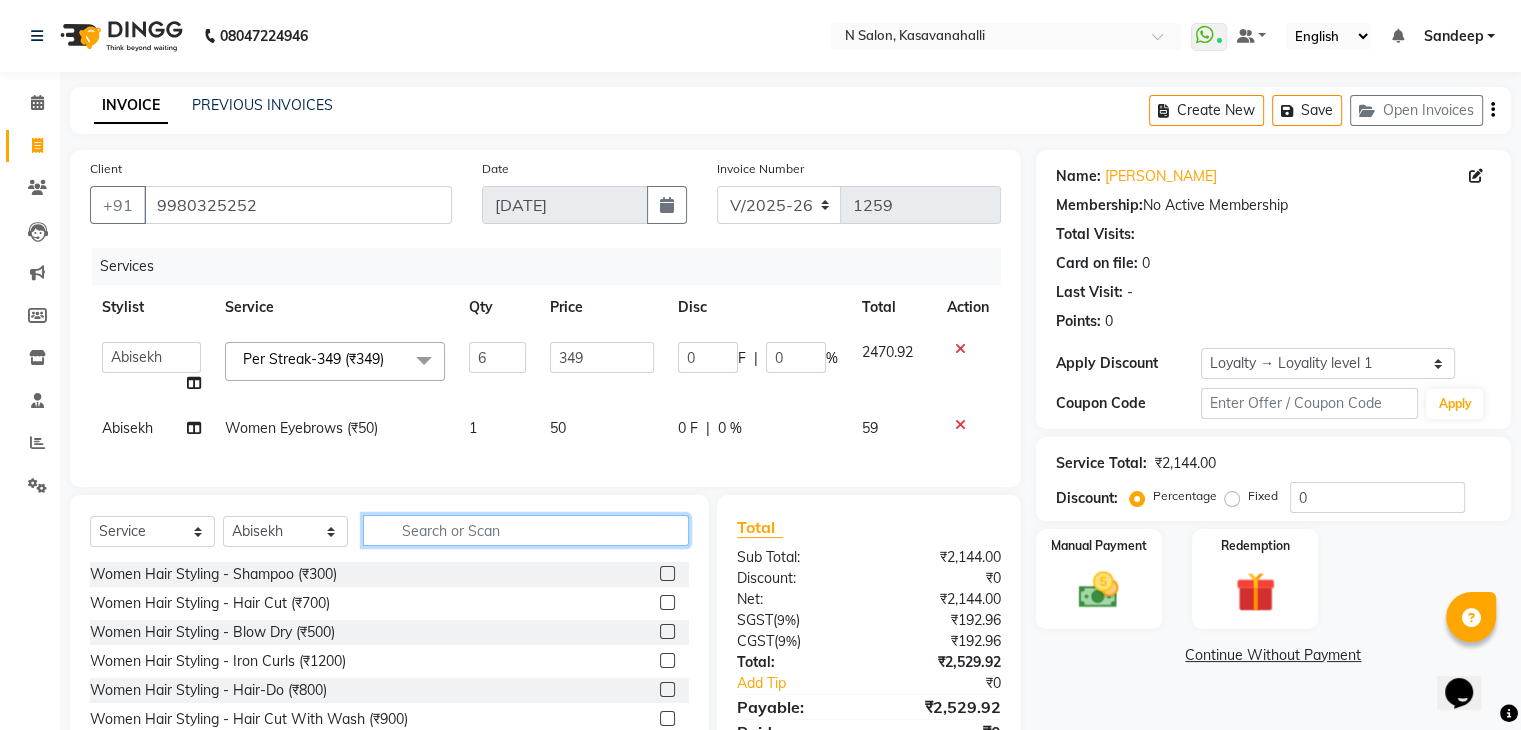 type on "y" 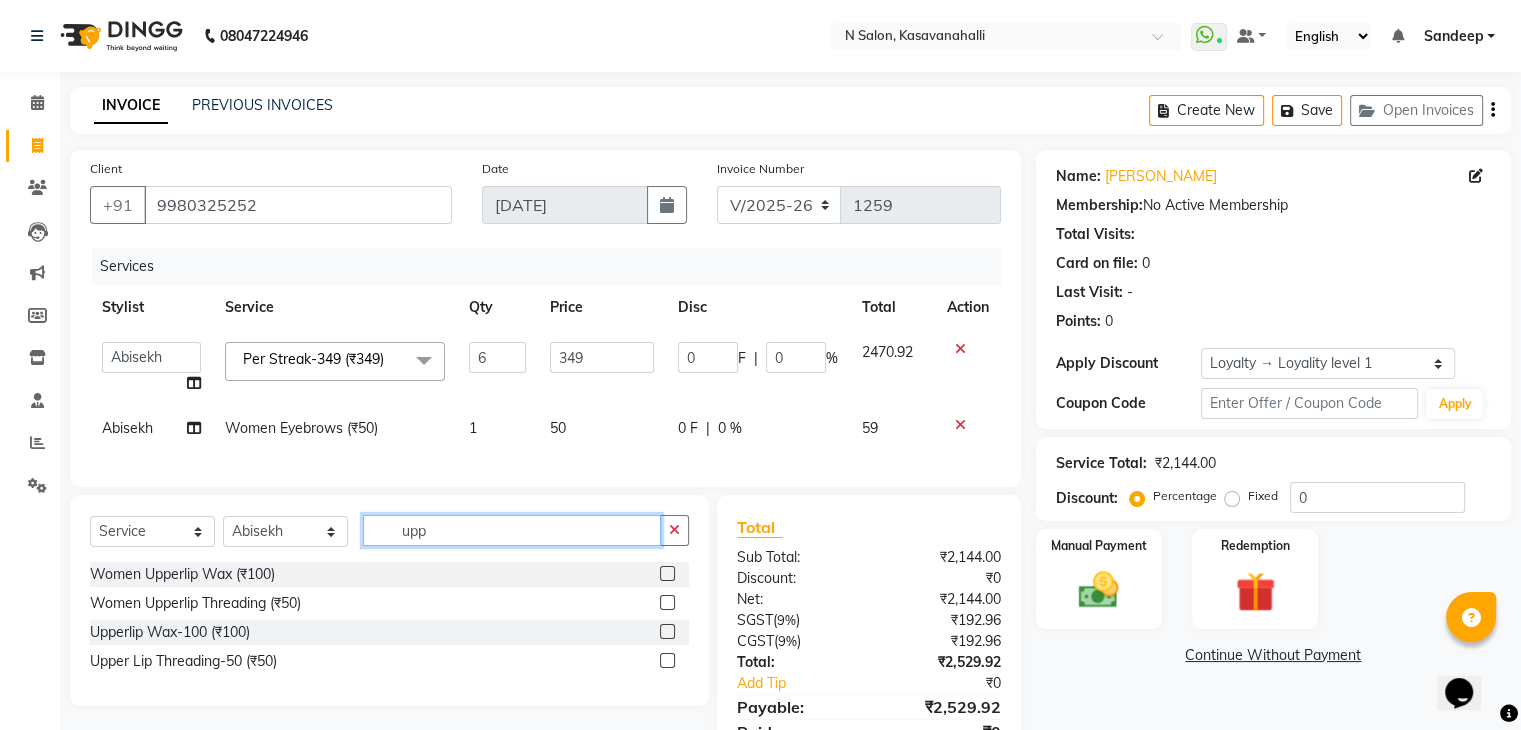 type on "upp" 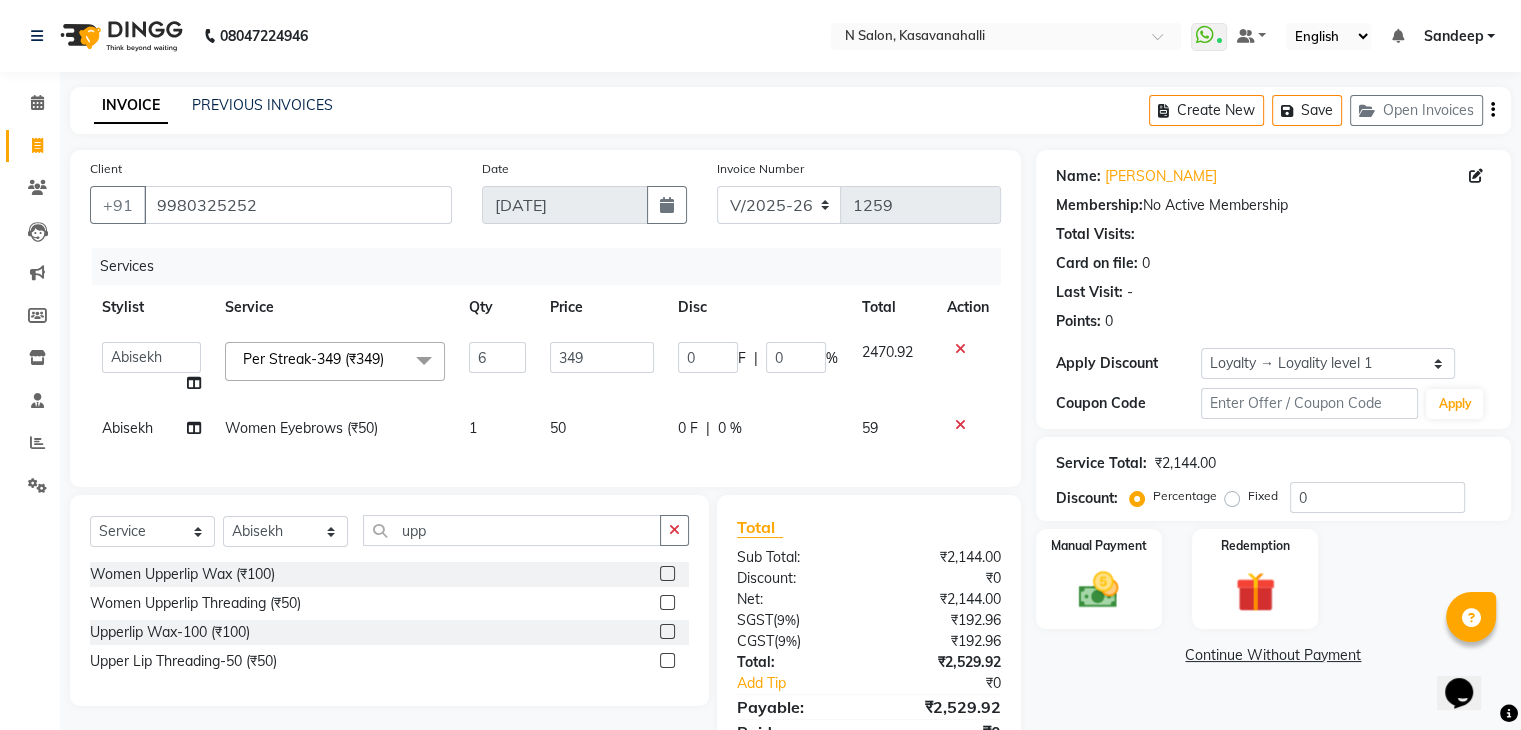 click 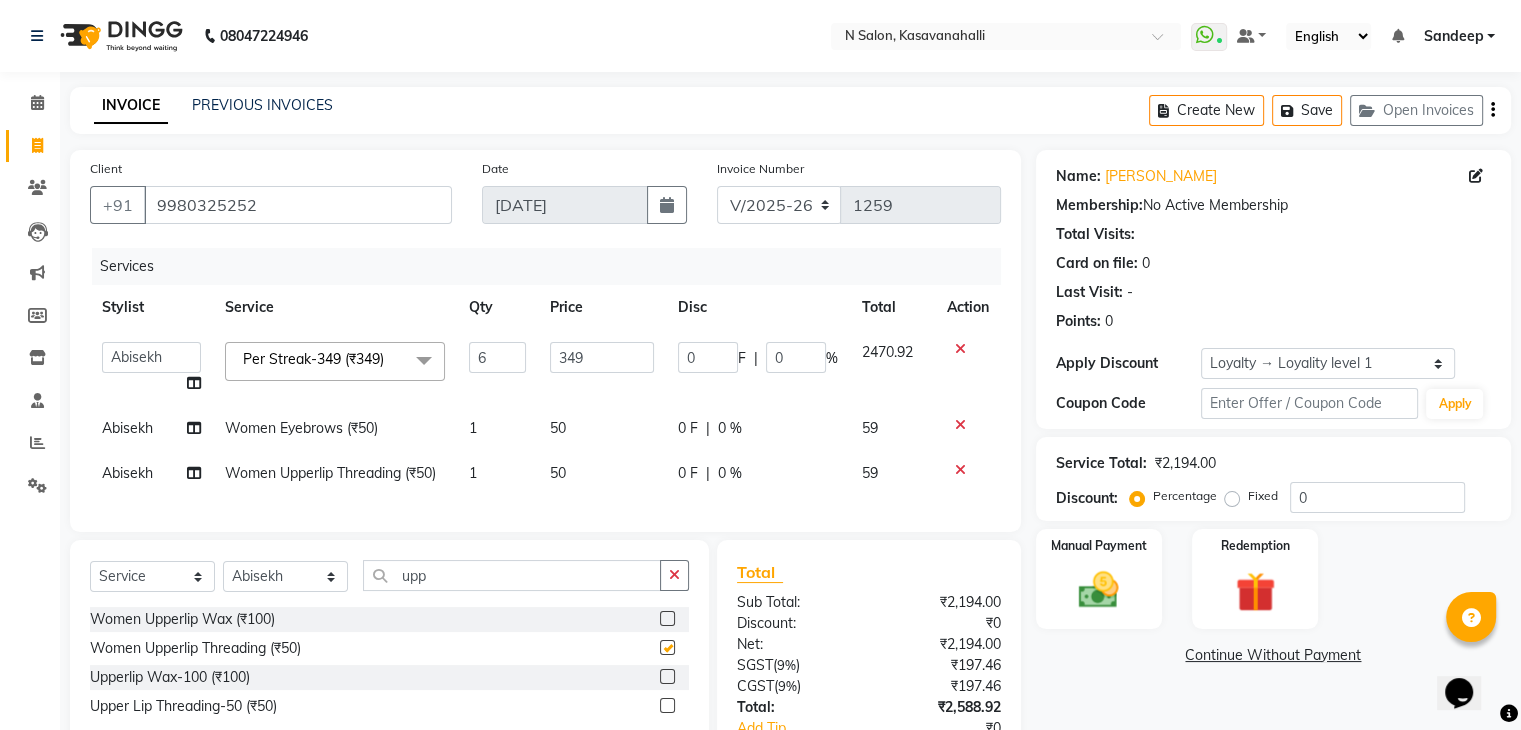 checkbox on "false" 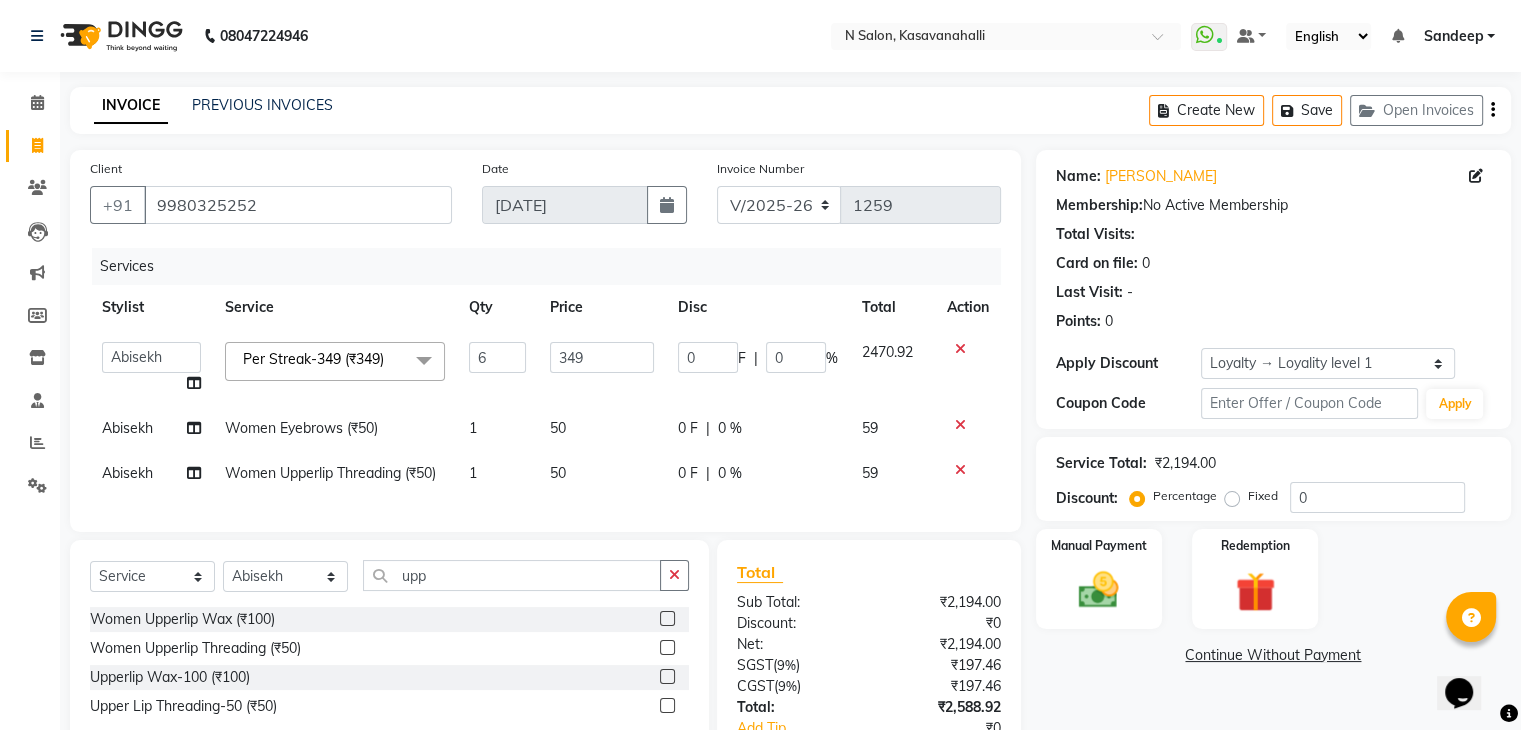 click on "Abisekh" 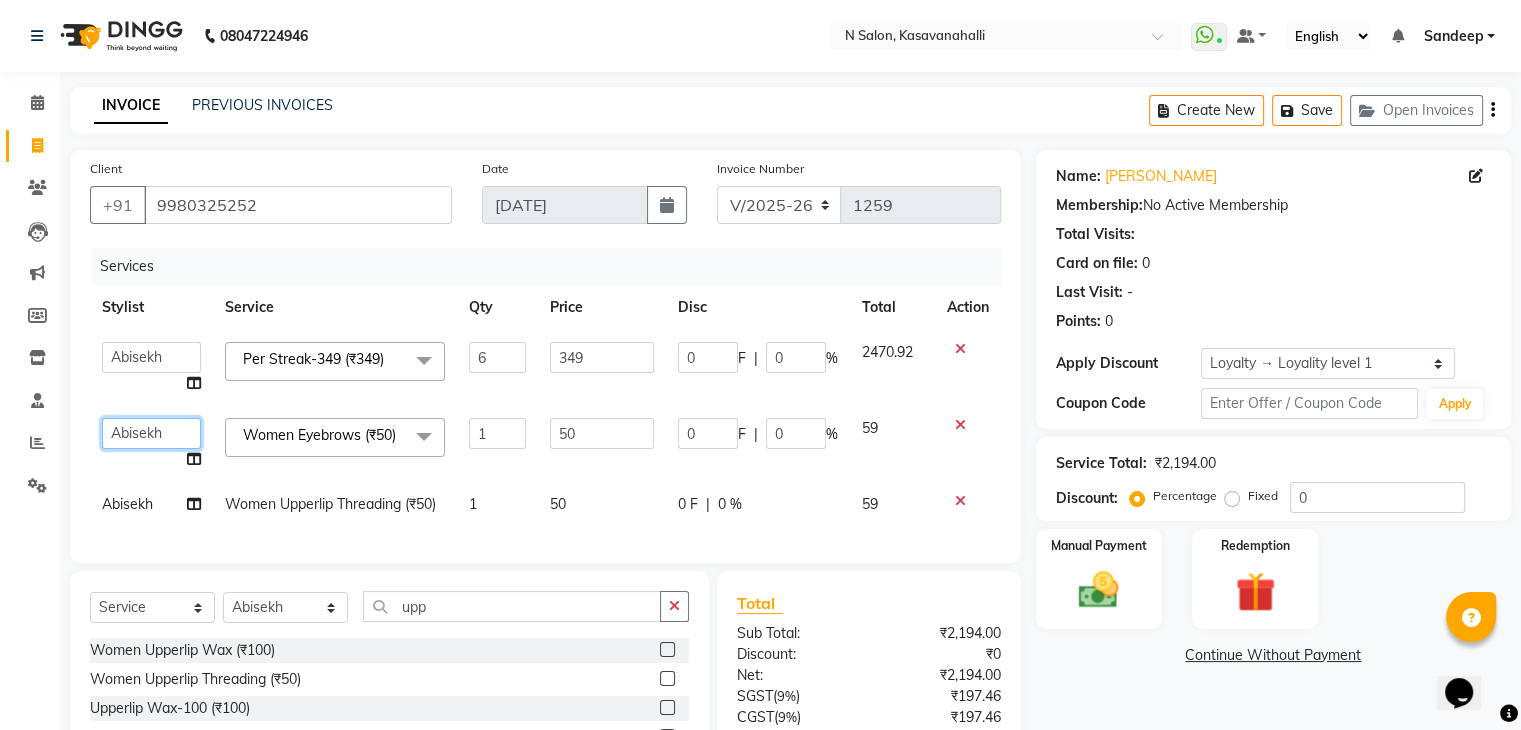 click on "Abisekh   Karan    Manju   Owner   Priya   RAJESHWARI    Sandeep" 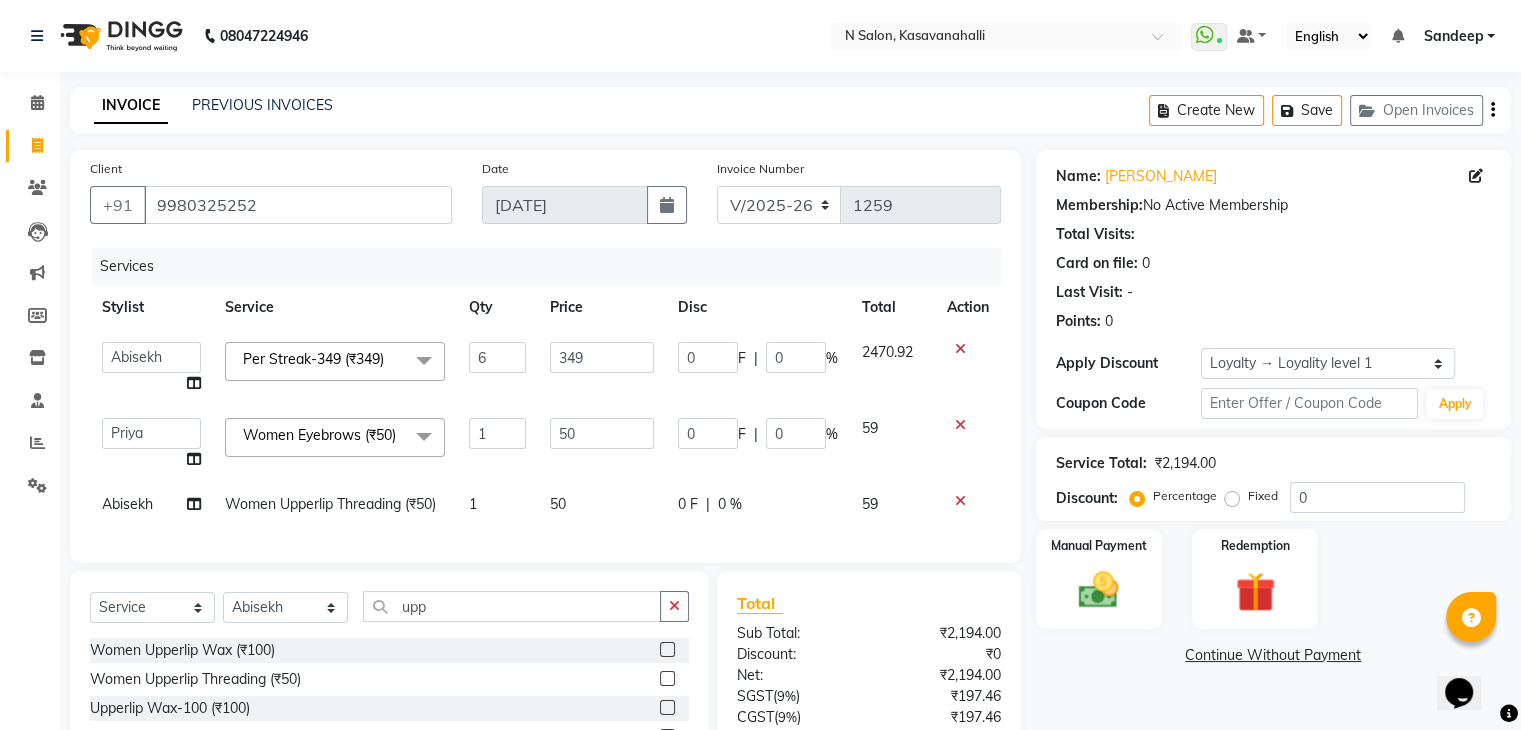 select on "82995" 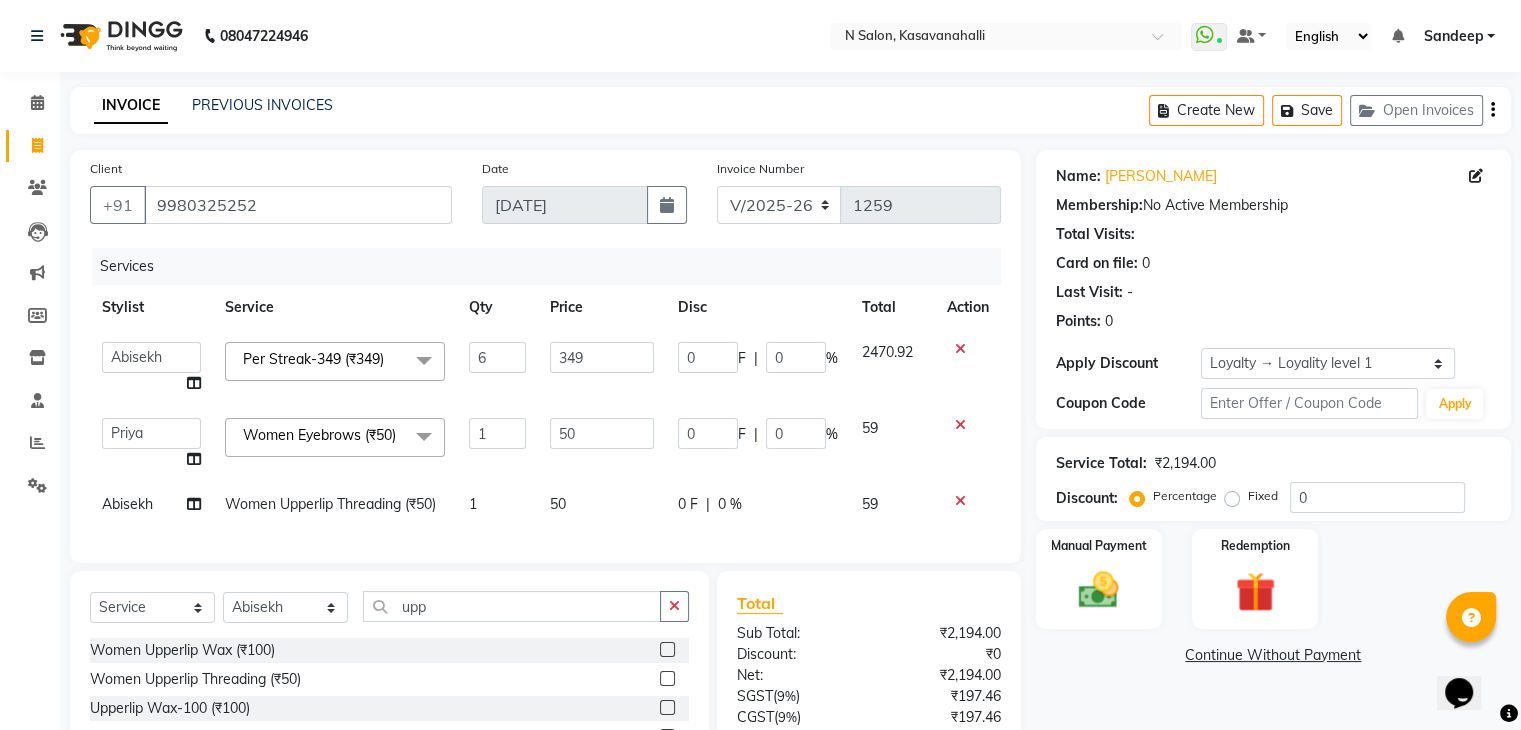 click on "Abisekh" 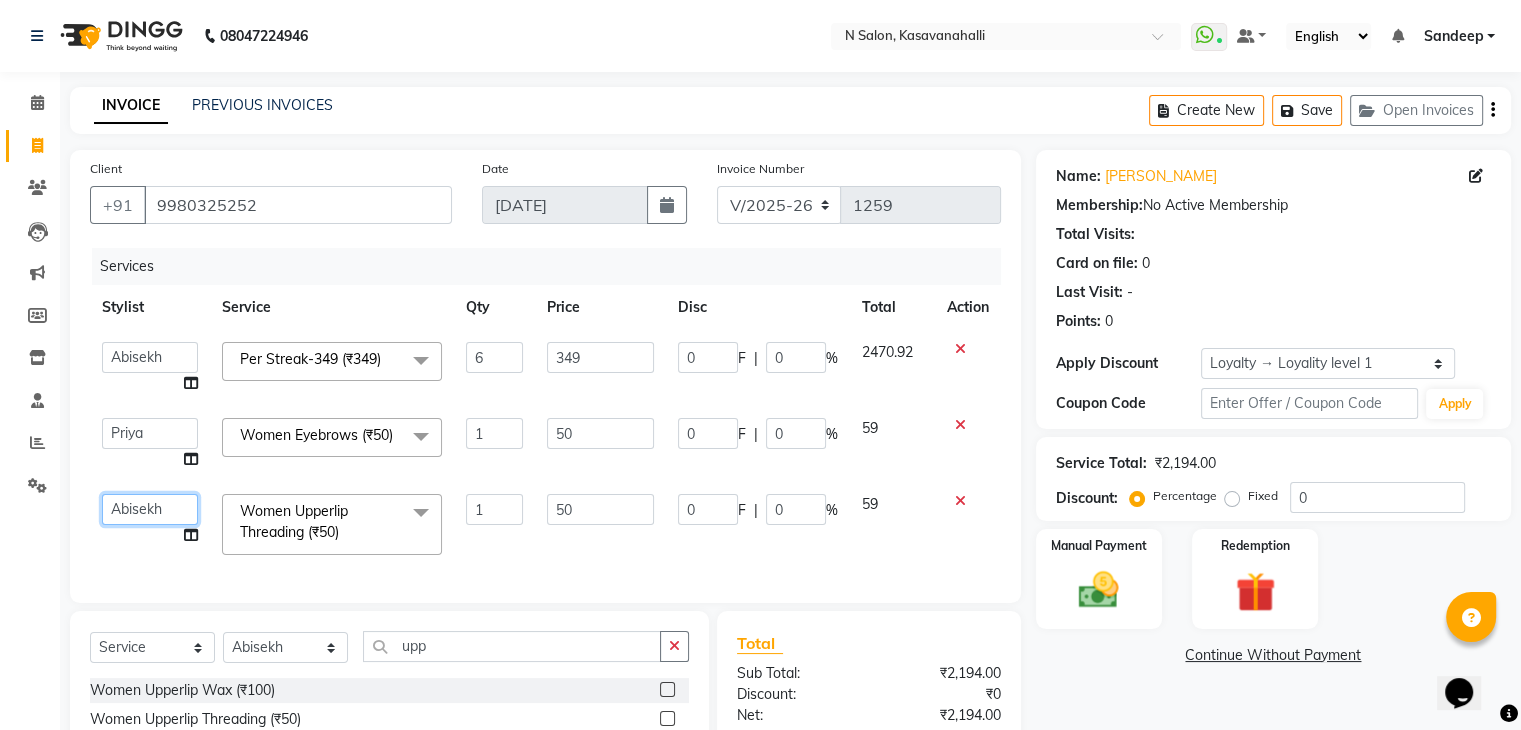 click on "Abisekh   Karan    Manju   Owner   Priya   RAJESHWARI    Sandeep" 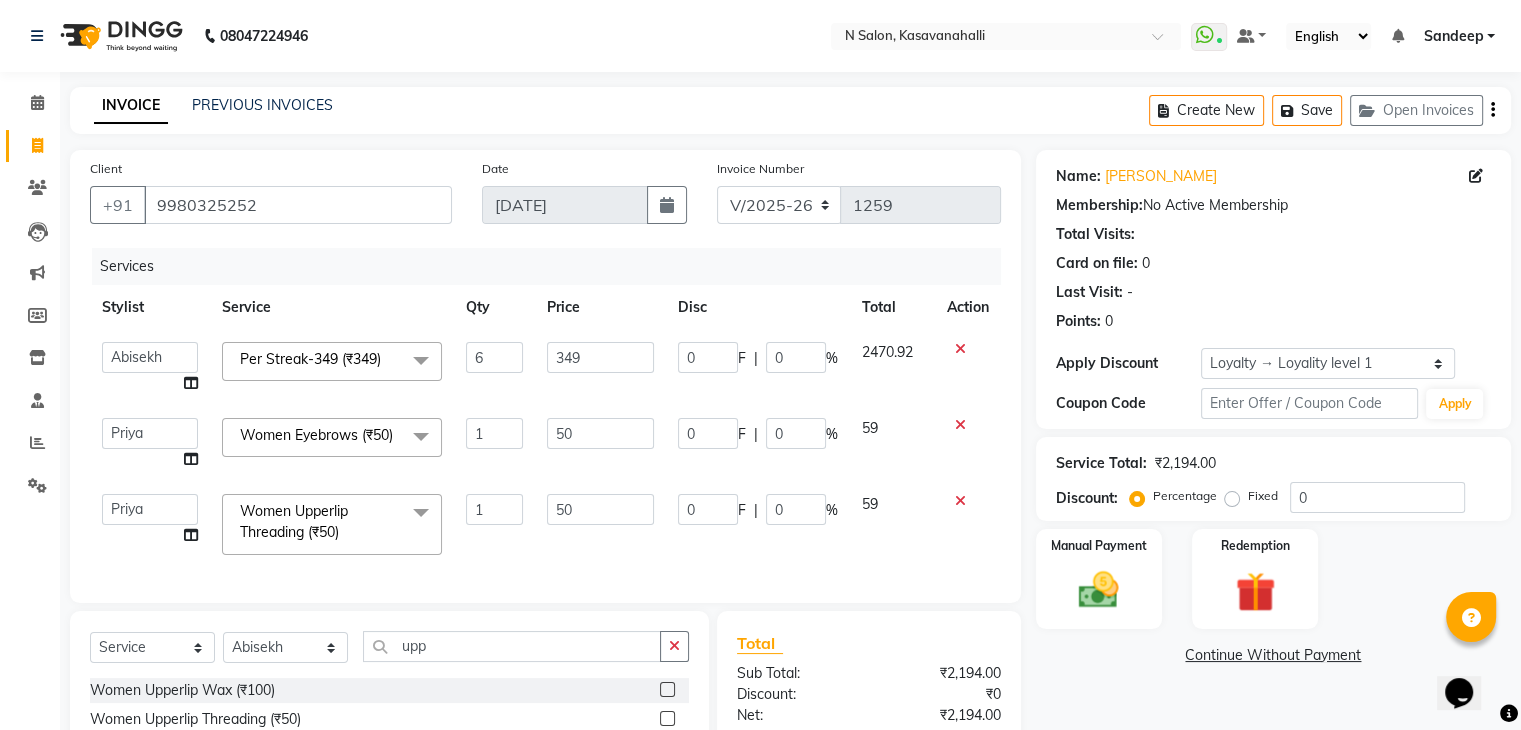 select on "82995" 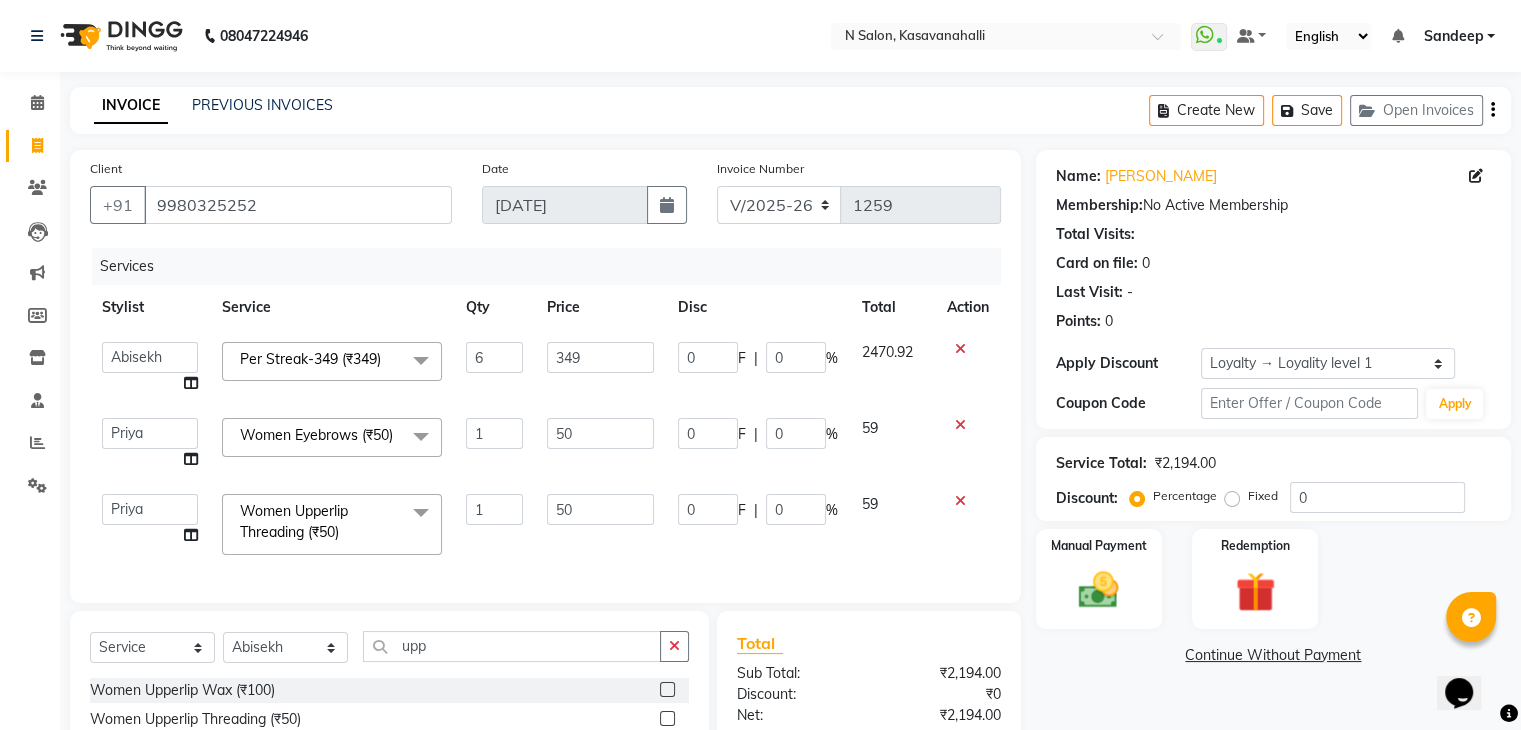 click on "Select  Service  Product  Membership  Package Voucher Prepaid Gift Card  Select Stylist Abisekh Karan  Manju Owner Priya RAJESHWARI  Sandeep upp" 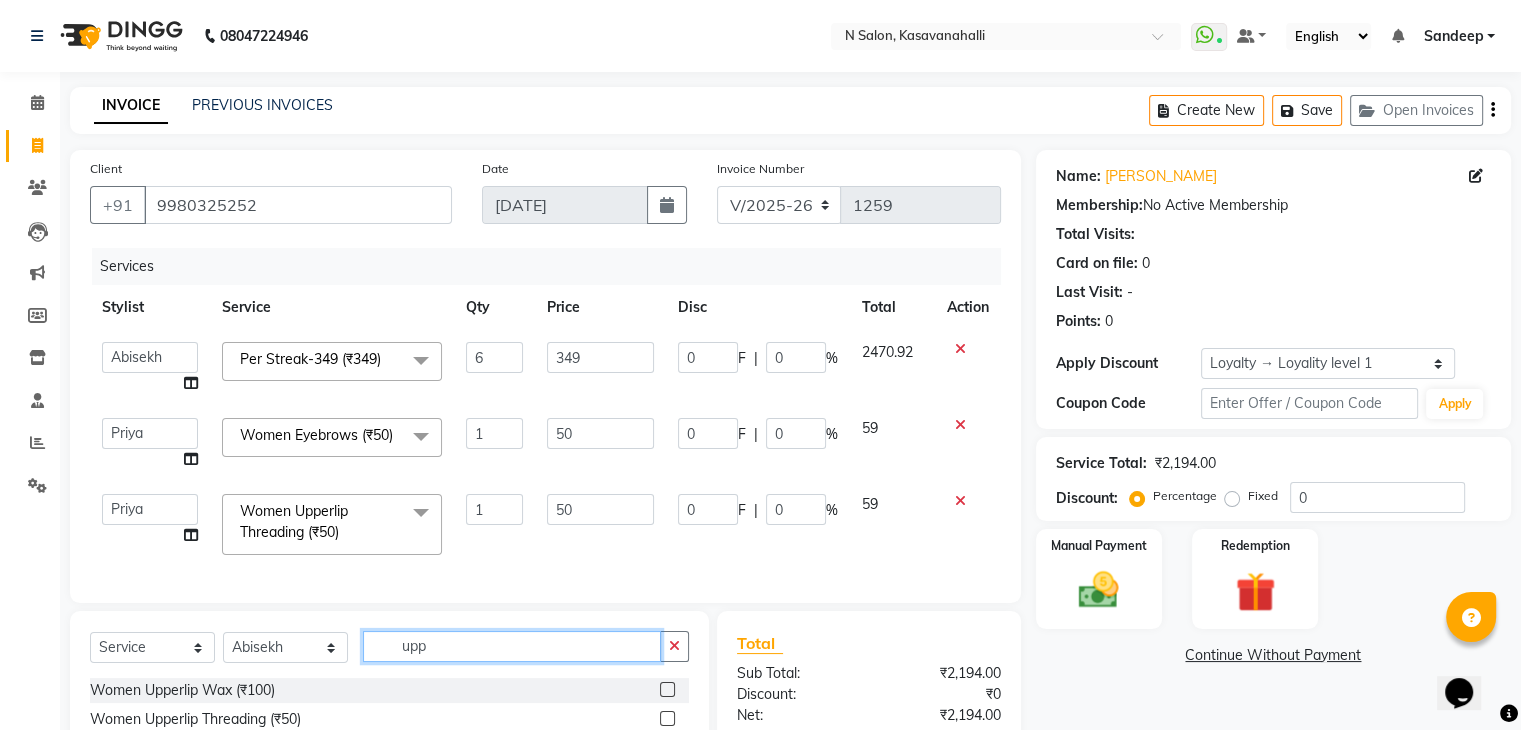 click on "upp" 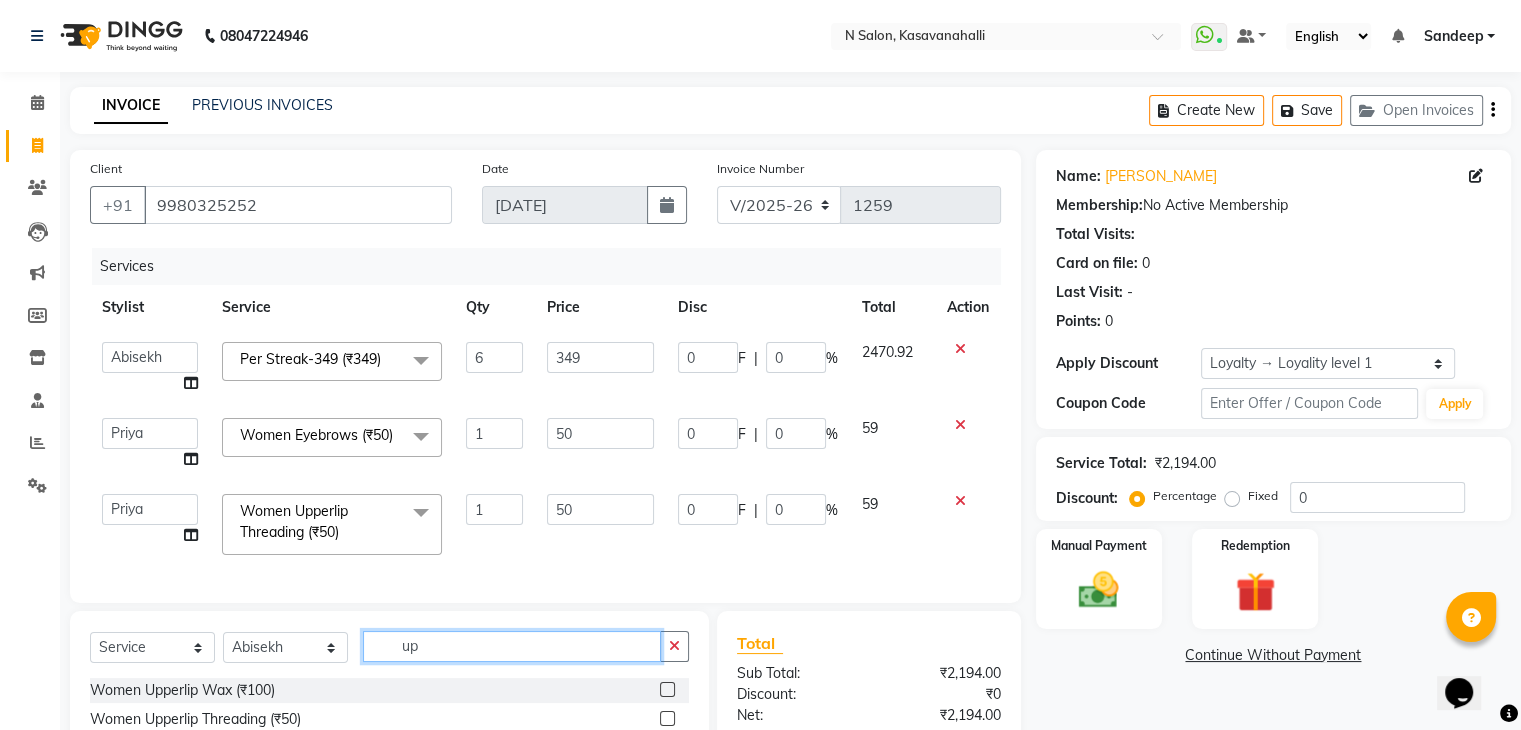 type on "u" 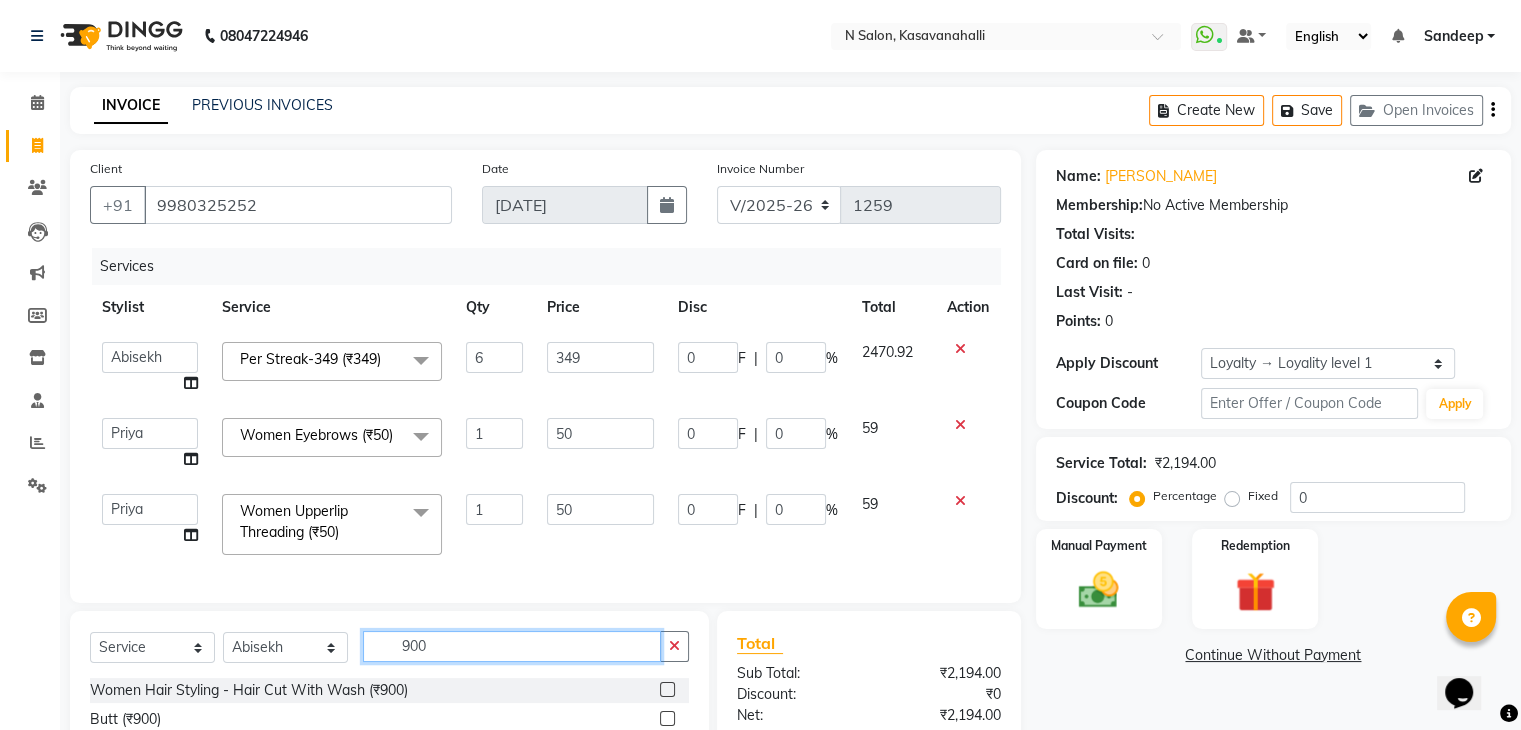 scroll, scrollTop: 228, scrollLeft: 0, axis: vertical 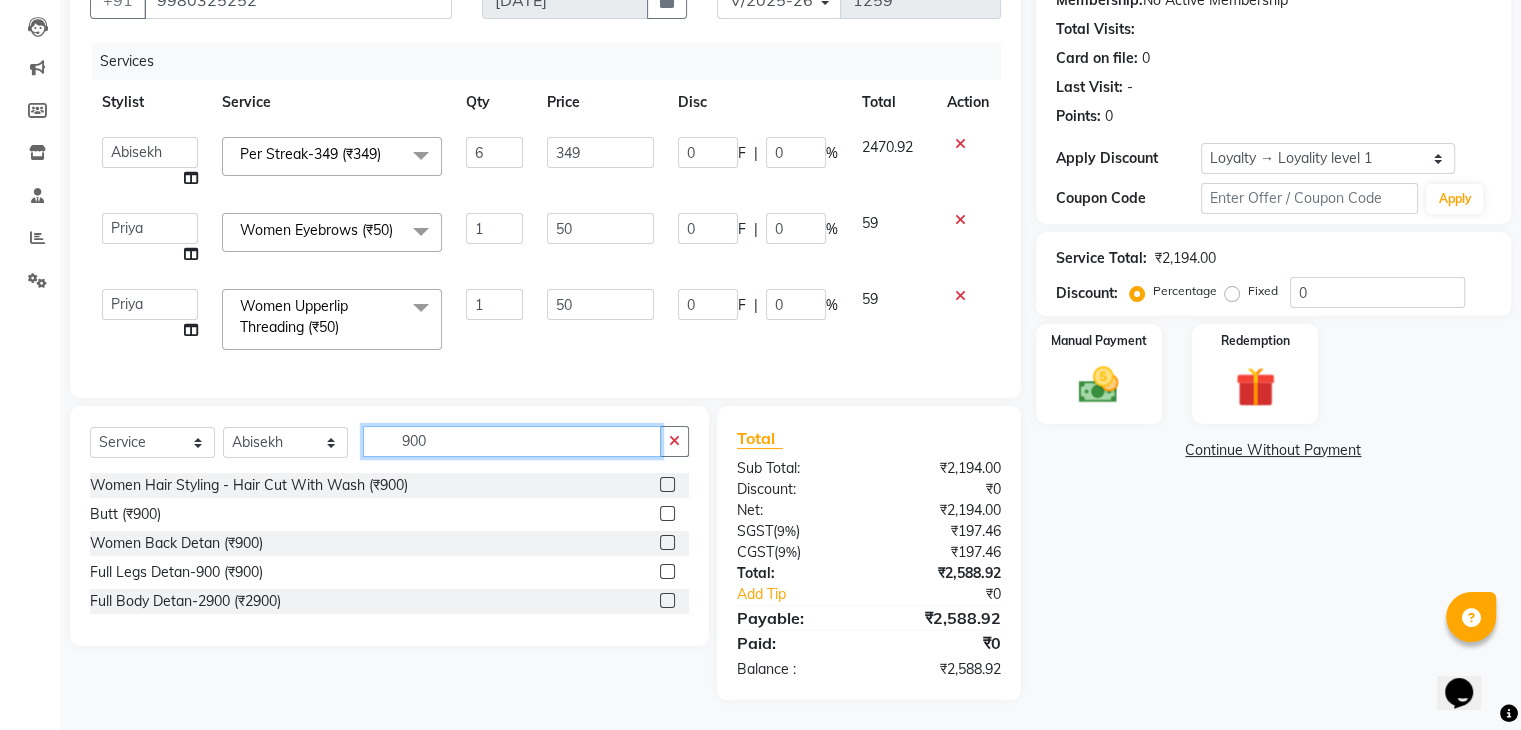 type on "900" 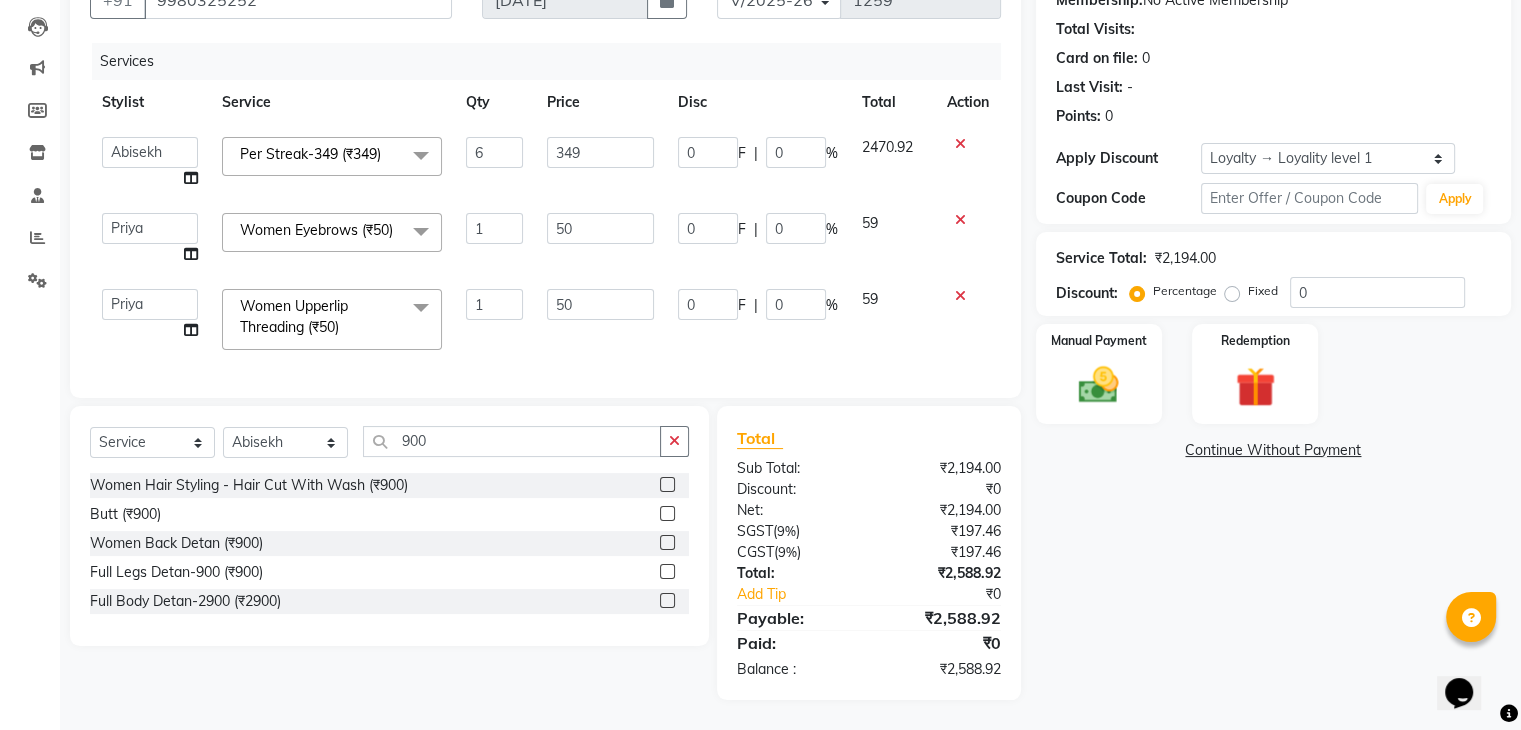 click 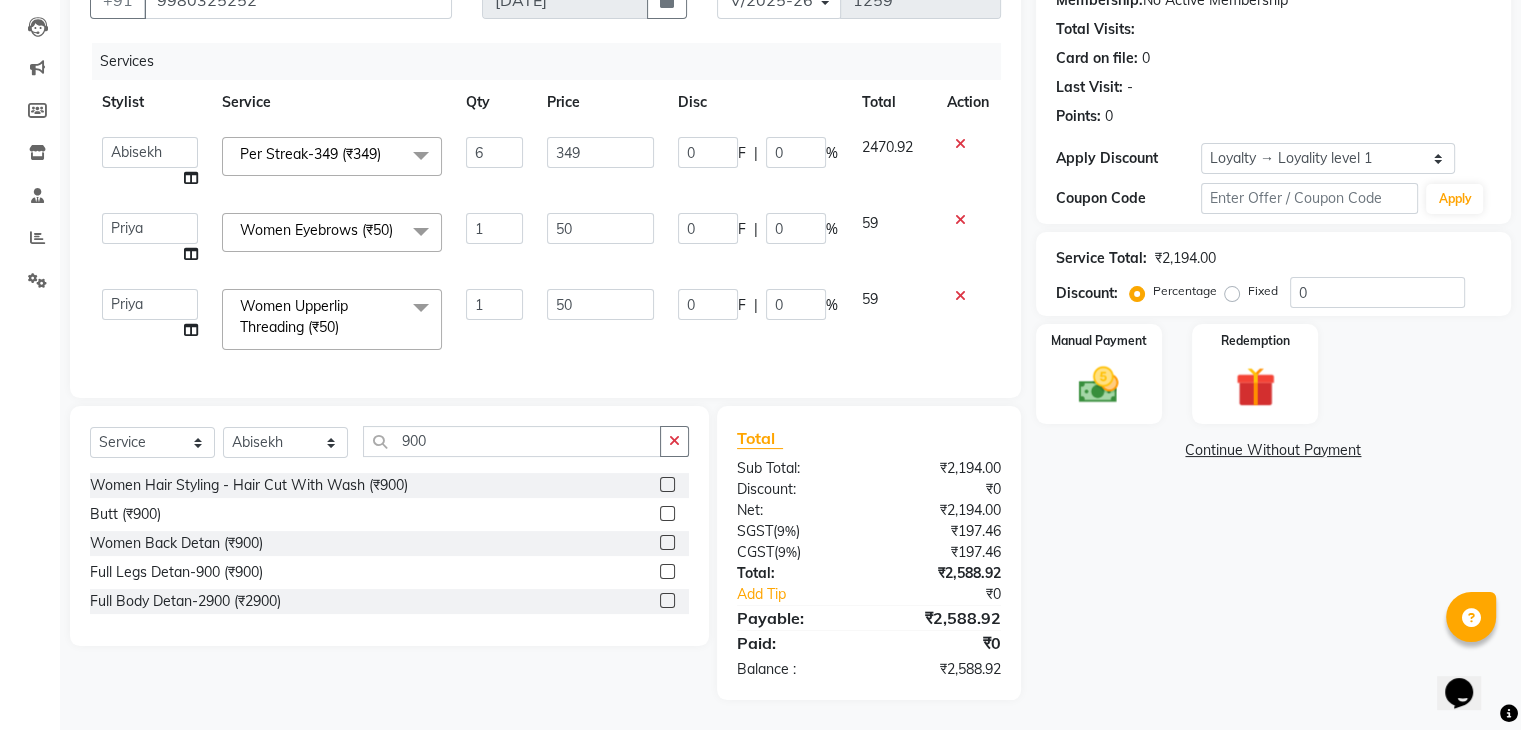 click at bounding box center (666, 485) 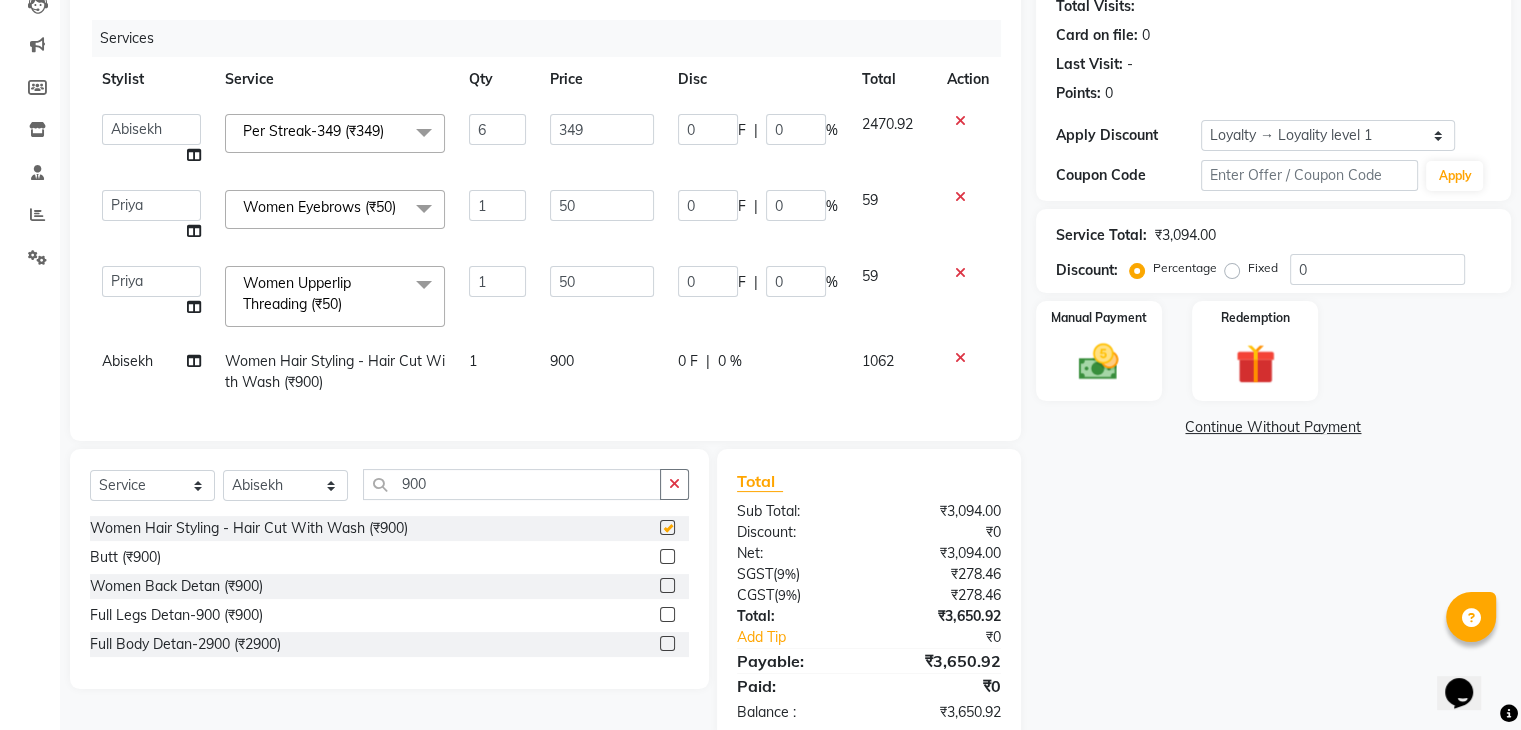 checkbox on "false" 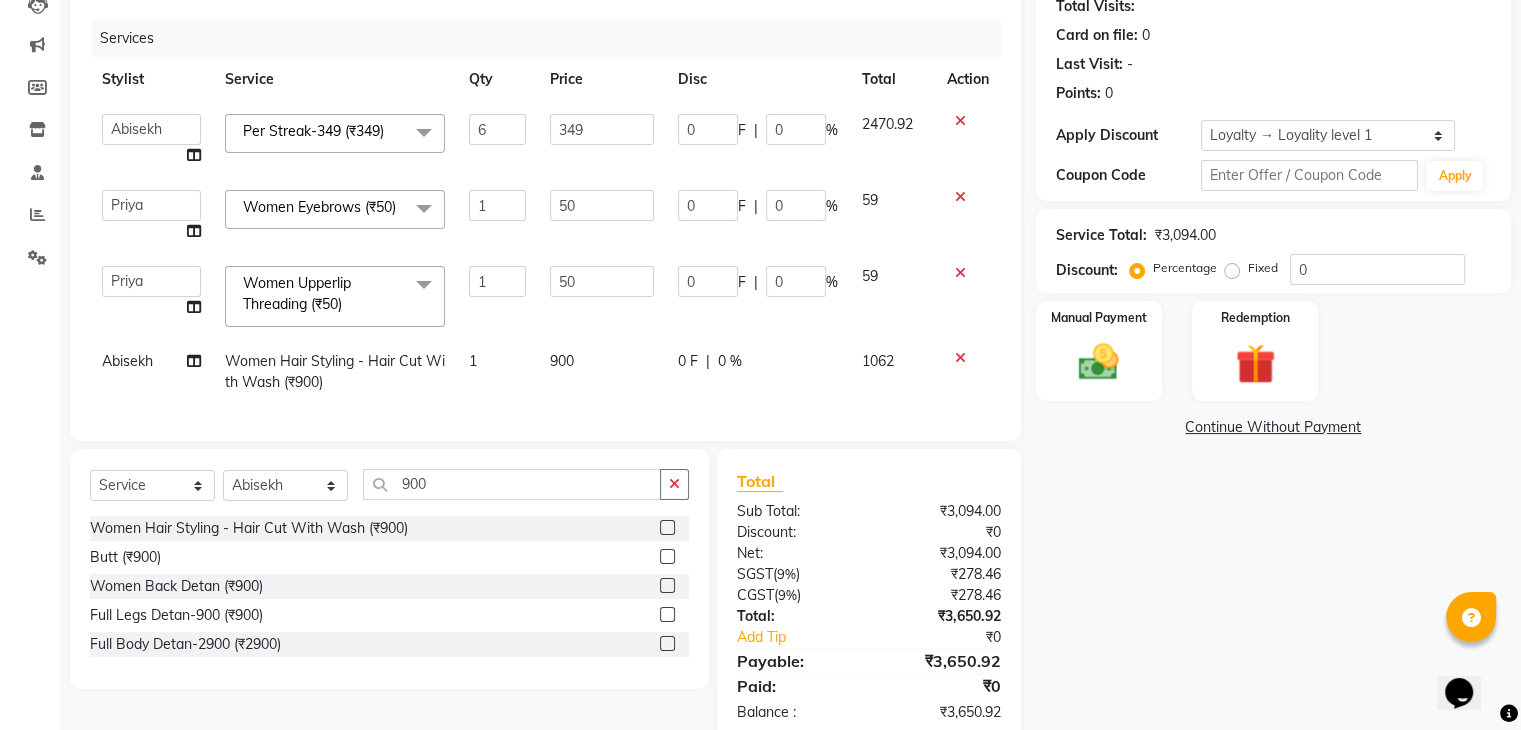 scroll, scrollTop: 295, scrollLeft: 0, axis: vertical 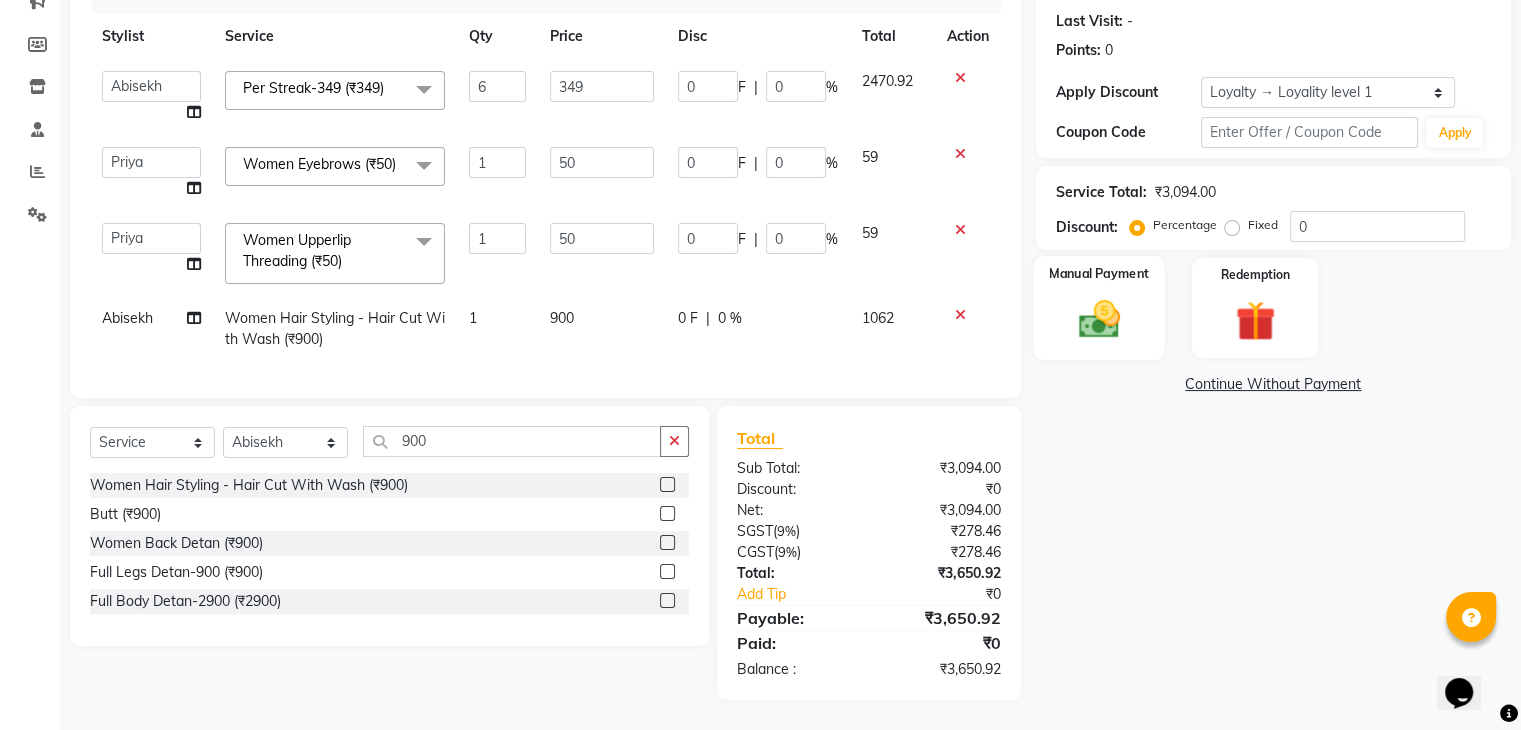 click on "Manual Payment" 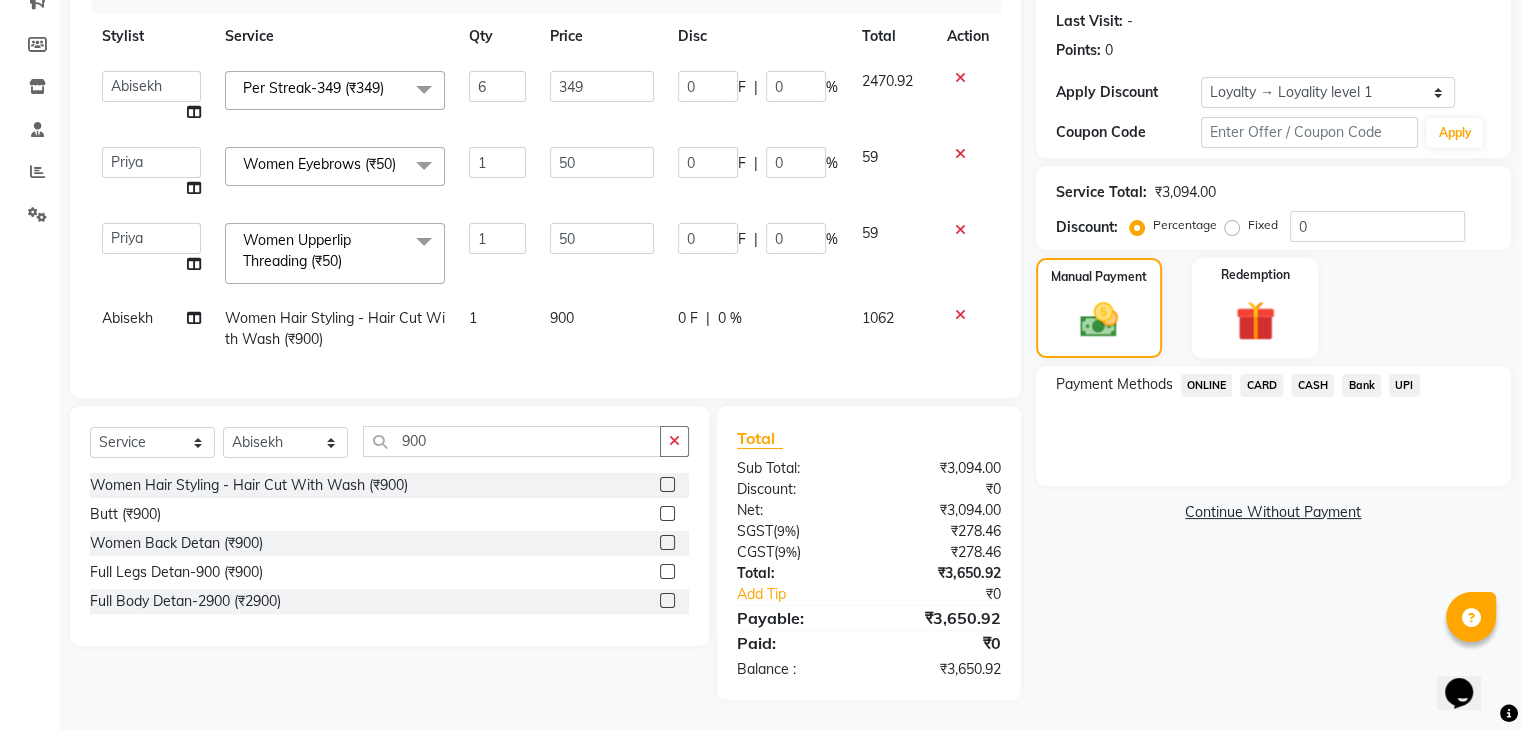 click on "CARD" 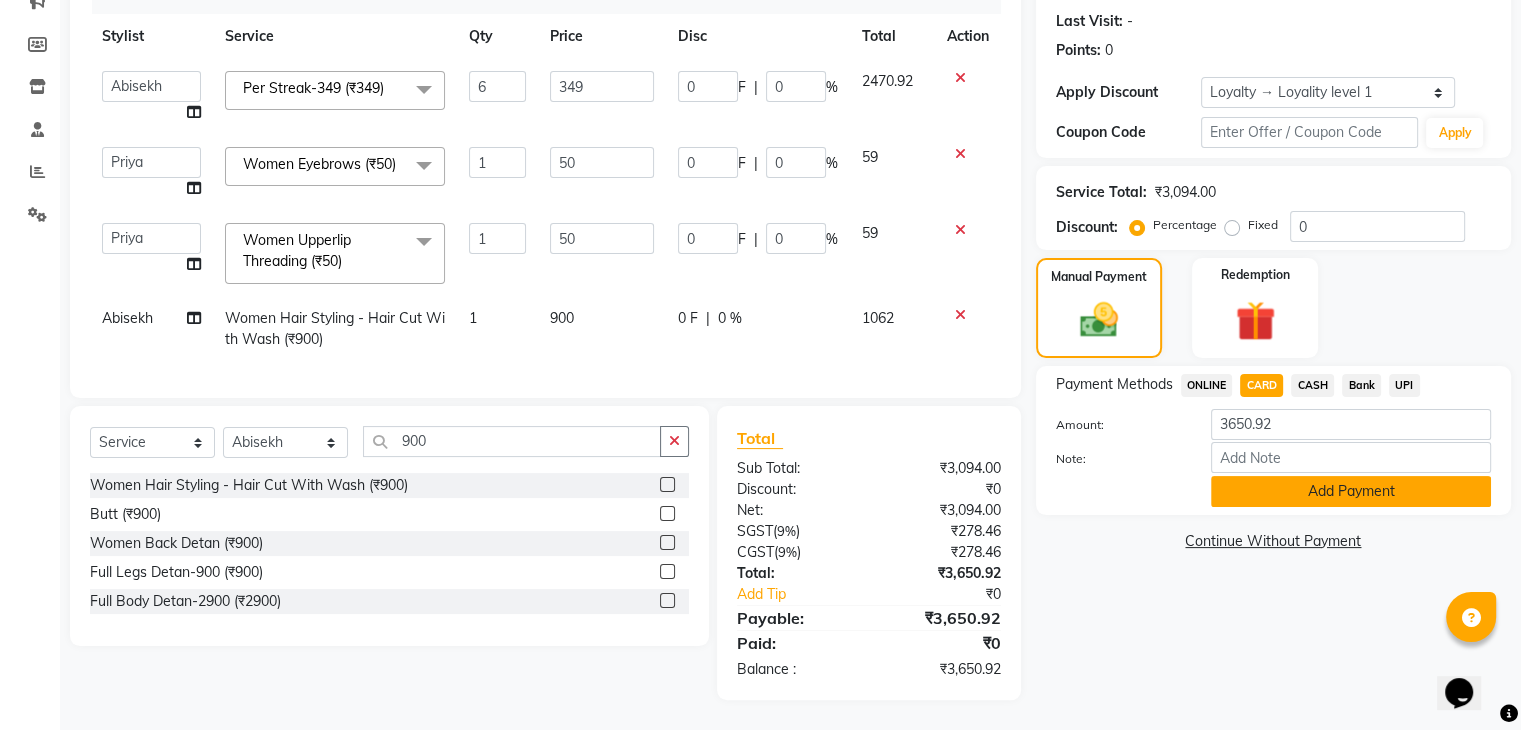 click on "Add Payment" 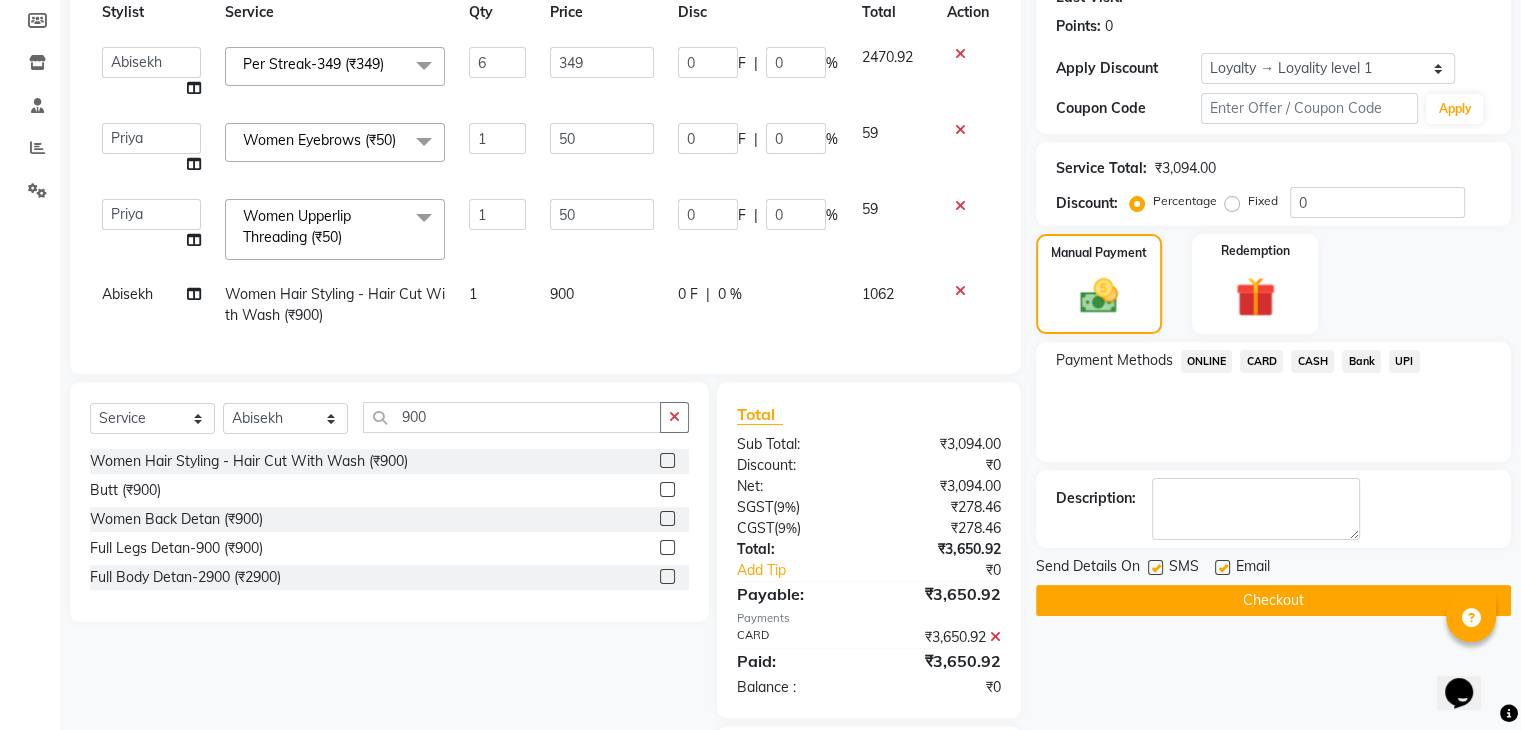 click on "Checkout" 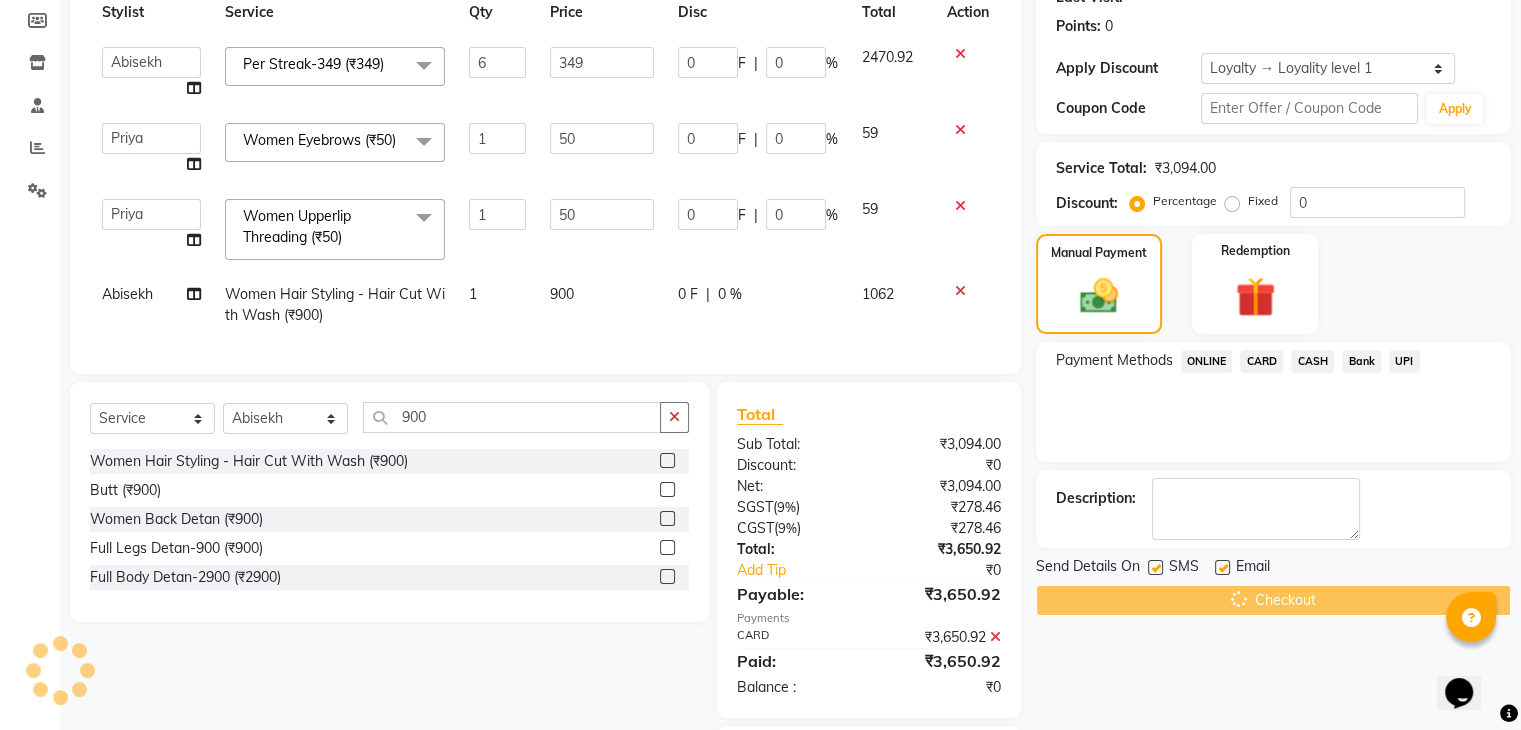 scroll, scrollTop: 458, scrollLeft: 0, axis: vertical 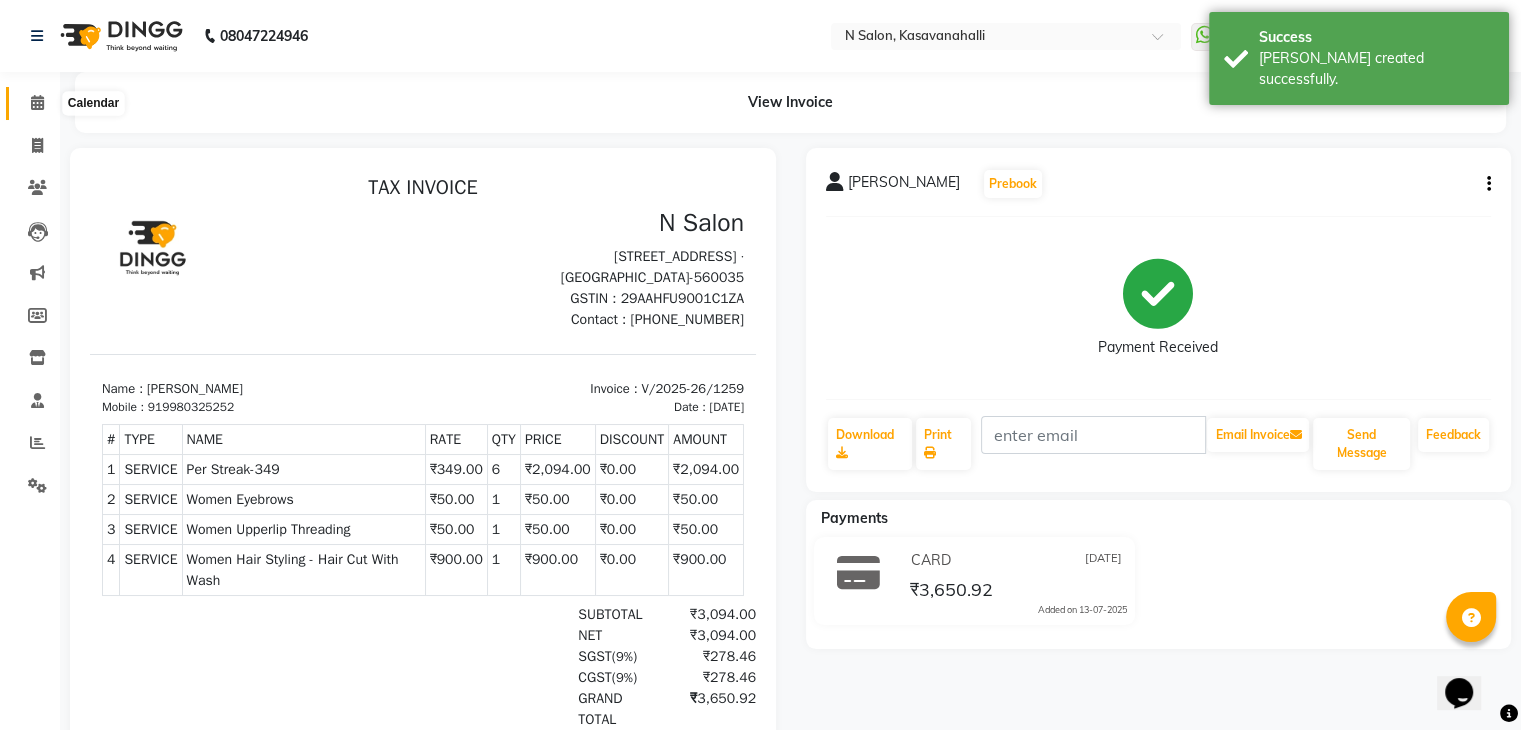 click 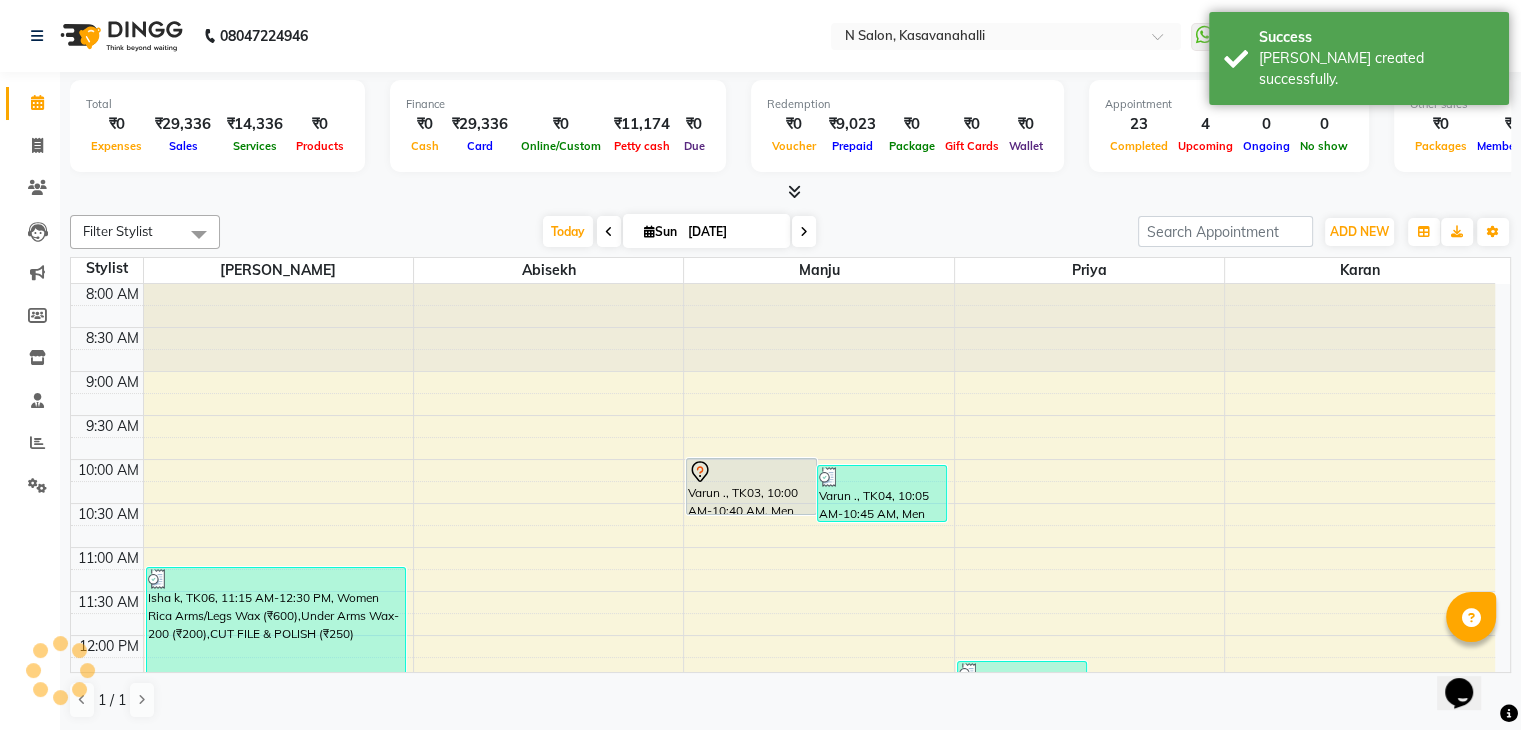 scroll, scrollTop: 699, scrollLeft: 0, axis: vertical 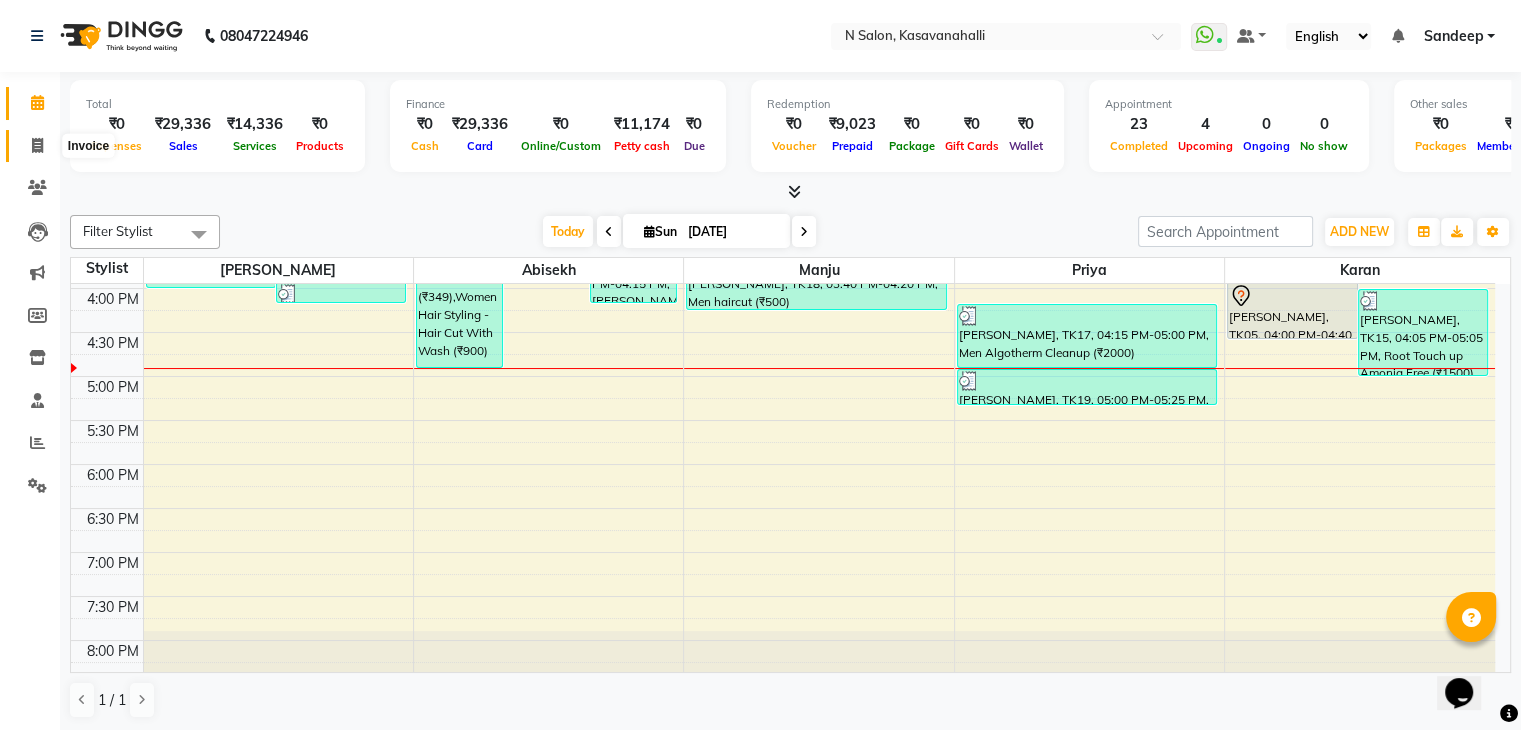 click 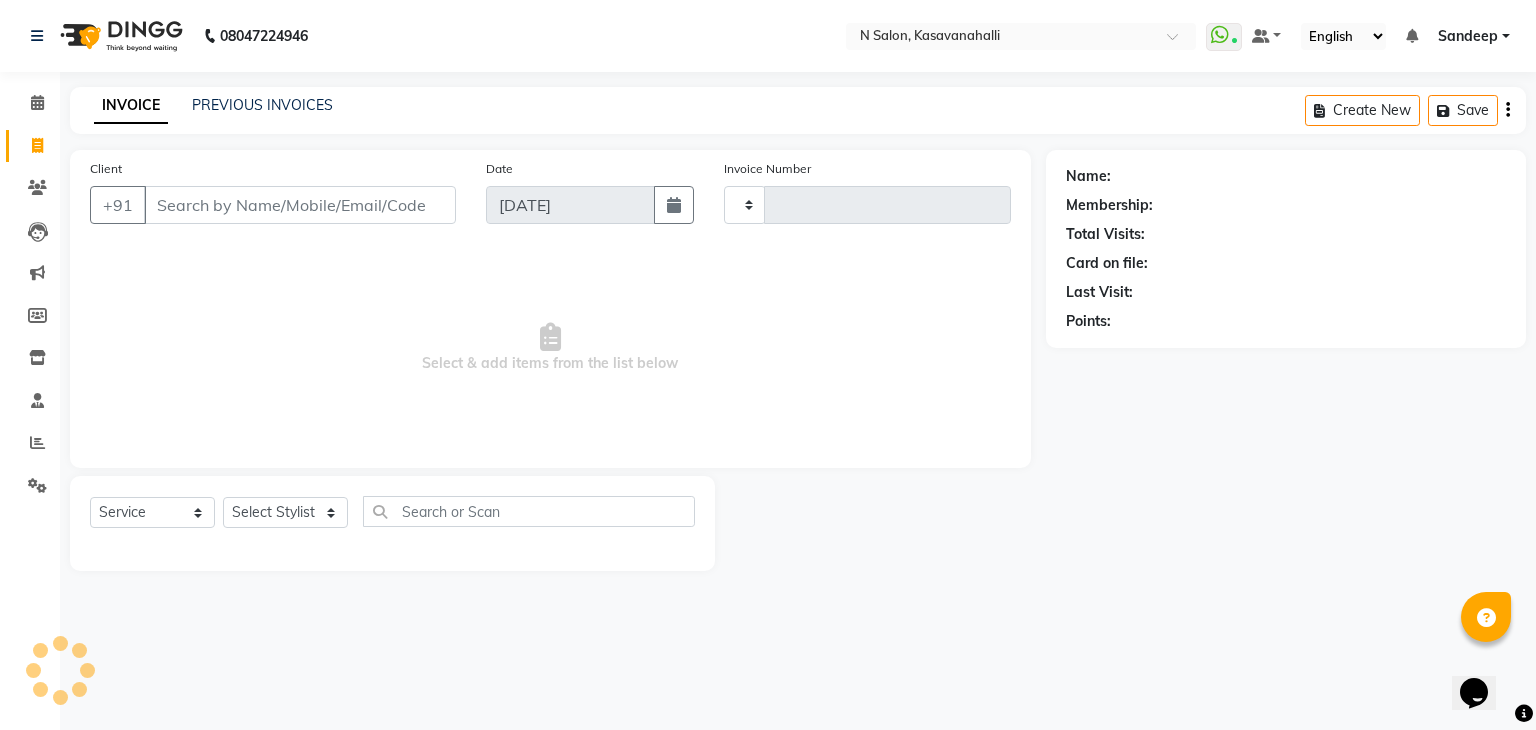 type on "1260" 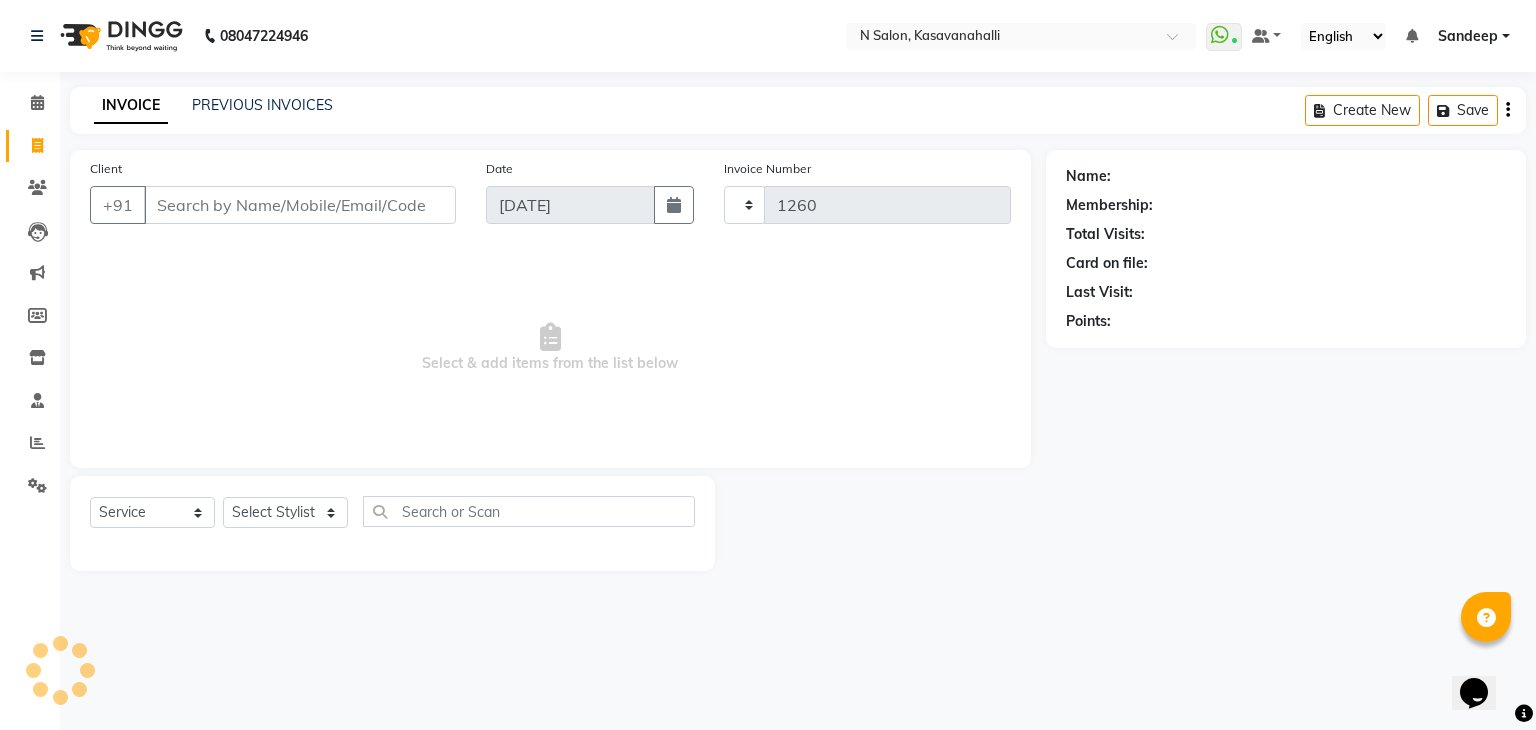 select on "7111" 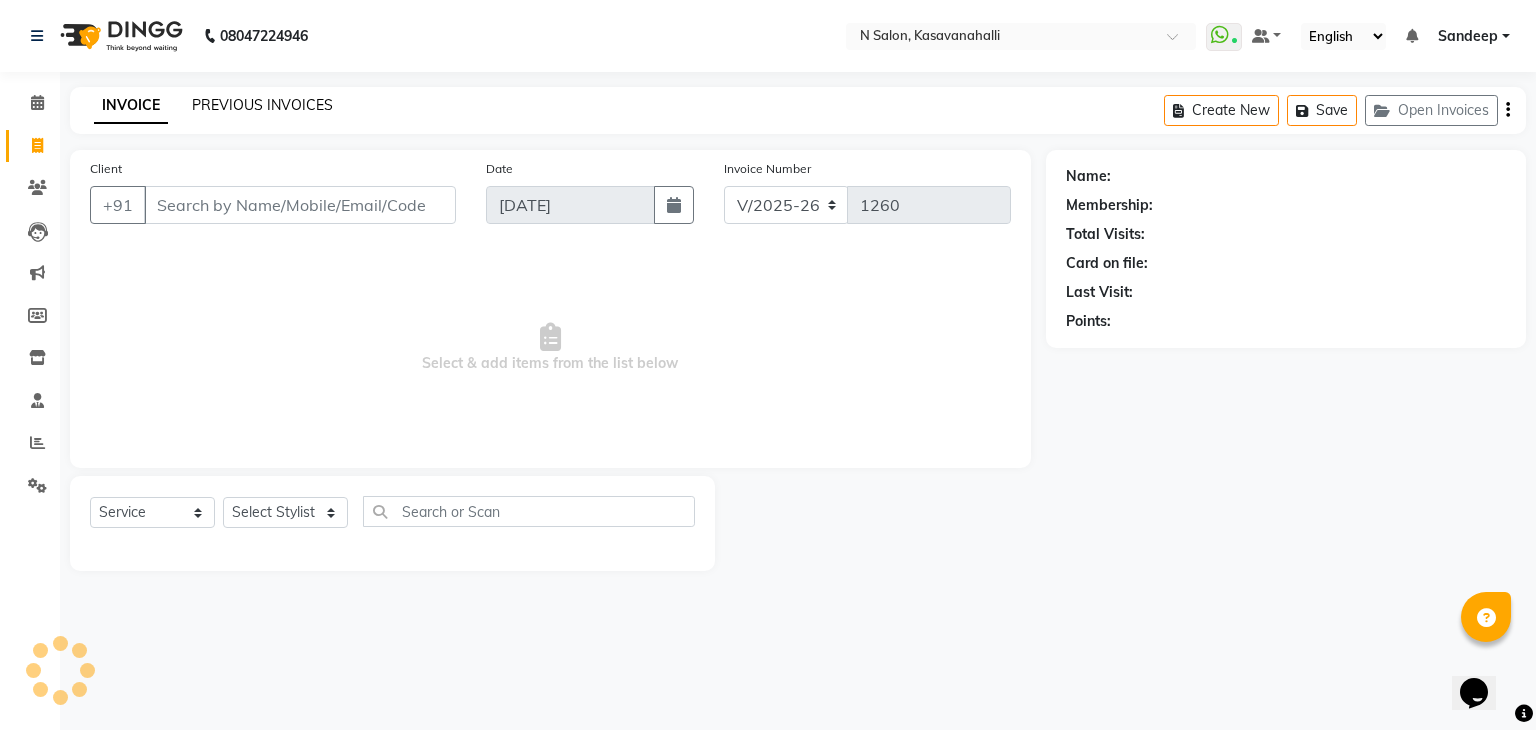 click on "PREVIOUS INVOICES" 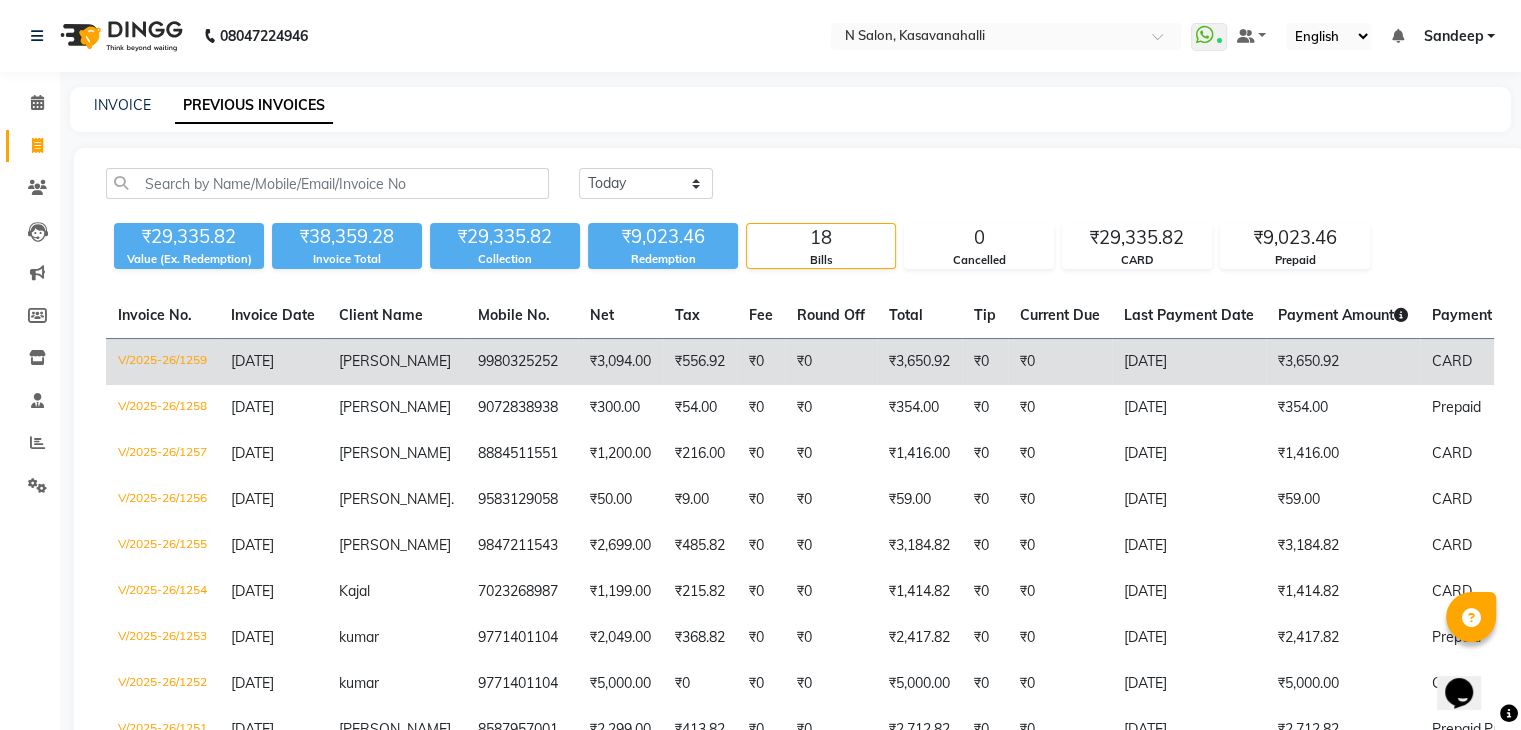 click on "V/2025-26/1259" 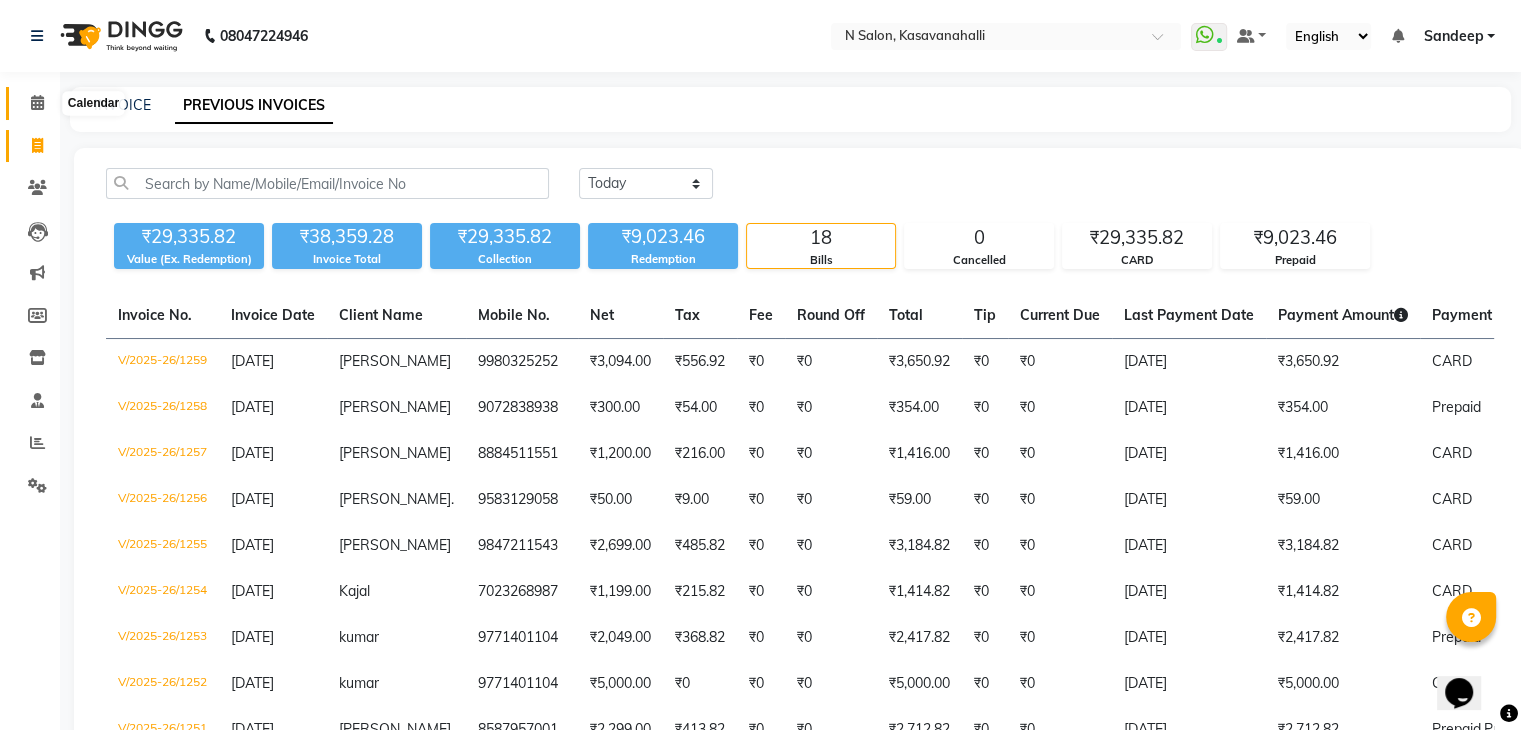 click 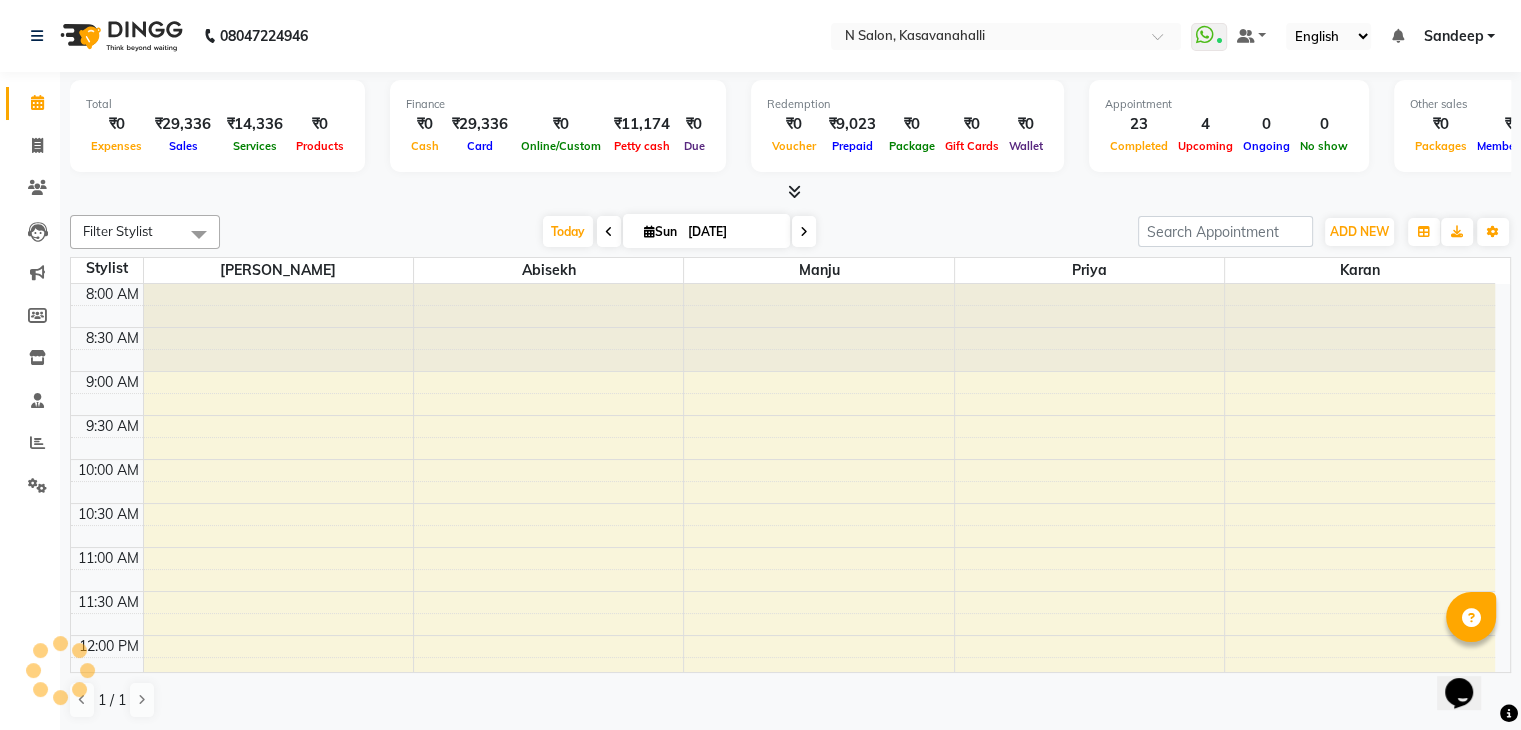 scroll, scrollTop: 0, scrollLeft: 0, axis: both 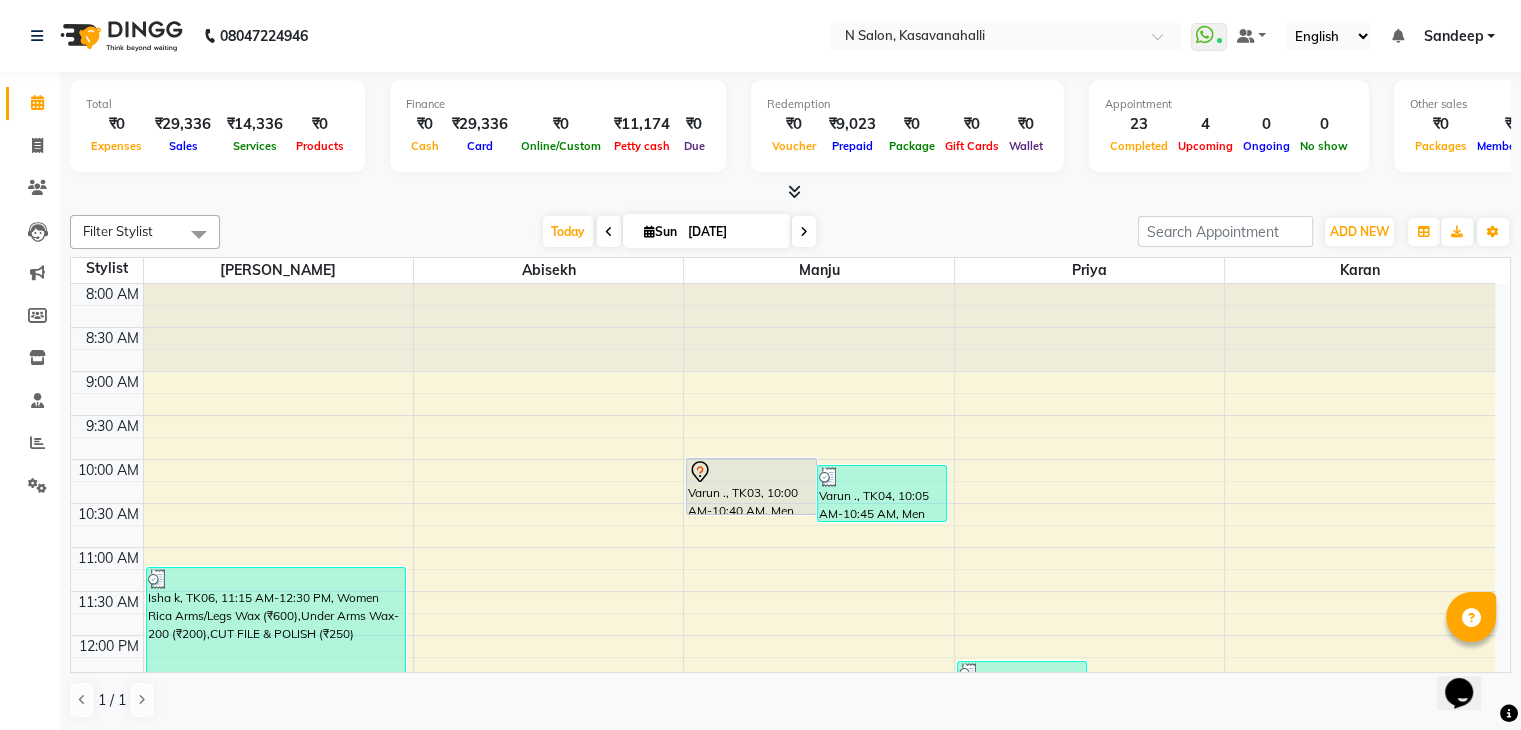 click at bounding box center (804, 231) 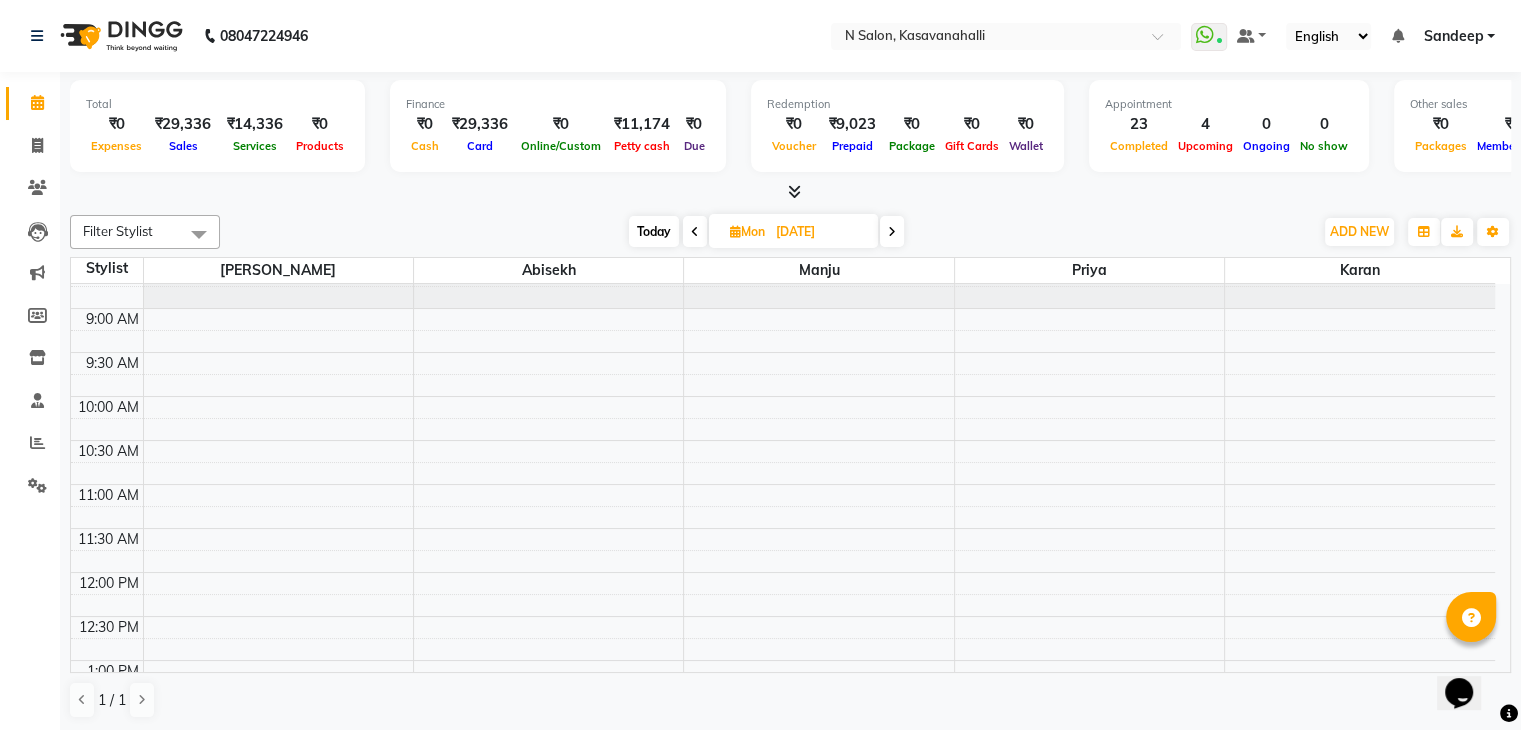 scroll, scrollTop: 0, scrollLeft: 0, axis: both 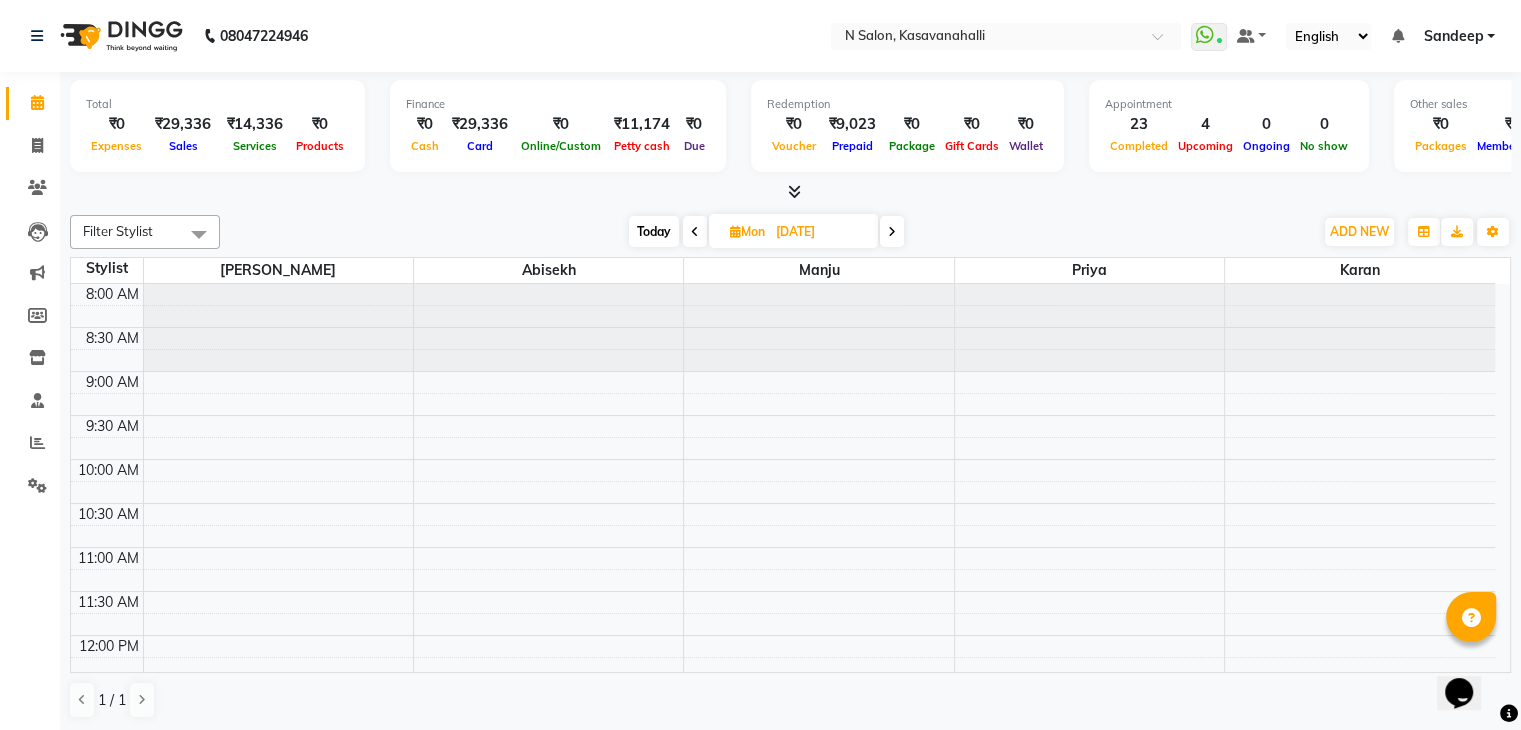 click on "8:00 AM 8:30 AM 9:00 AM 9:30 AM 10:00 AM 10:30 AM 11:00 AM 11:30 AM 12:00 PM 12:30 PM 1:00 PM 1:30 PM 2:00 PM 2:30 PM 3:00 PM 3:30 PM 4:00 PM 4:30 PM 5:00 PM 5:30 PM 6:00 PM 6:30 PM 7:00 PM 7:30 PM 8:00 PM 8:30 PM" at bounding box center [783, 855] 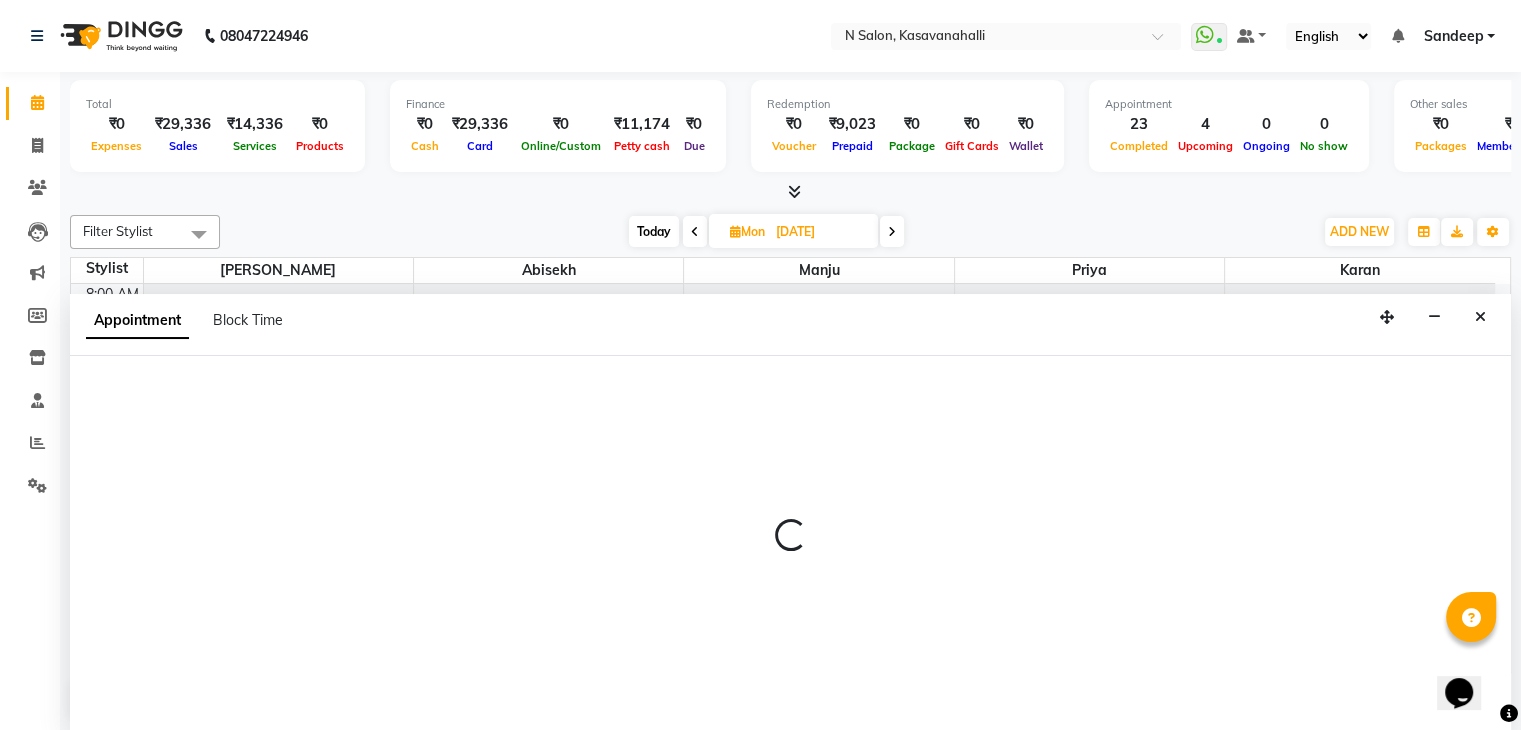 scroll, scrollTop: 1, scrollLeft: 0, axis: vertical 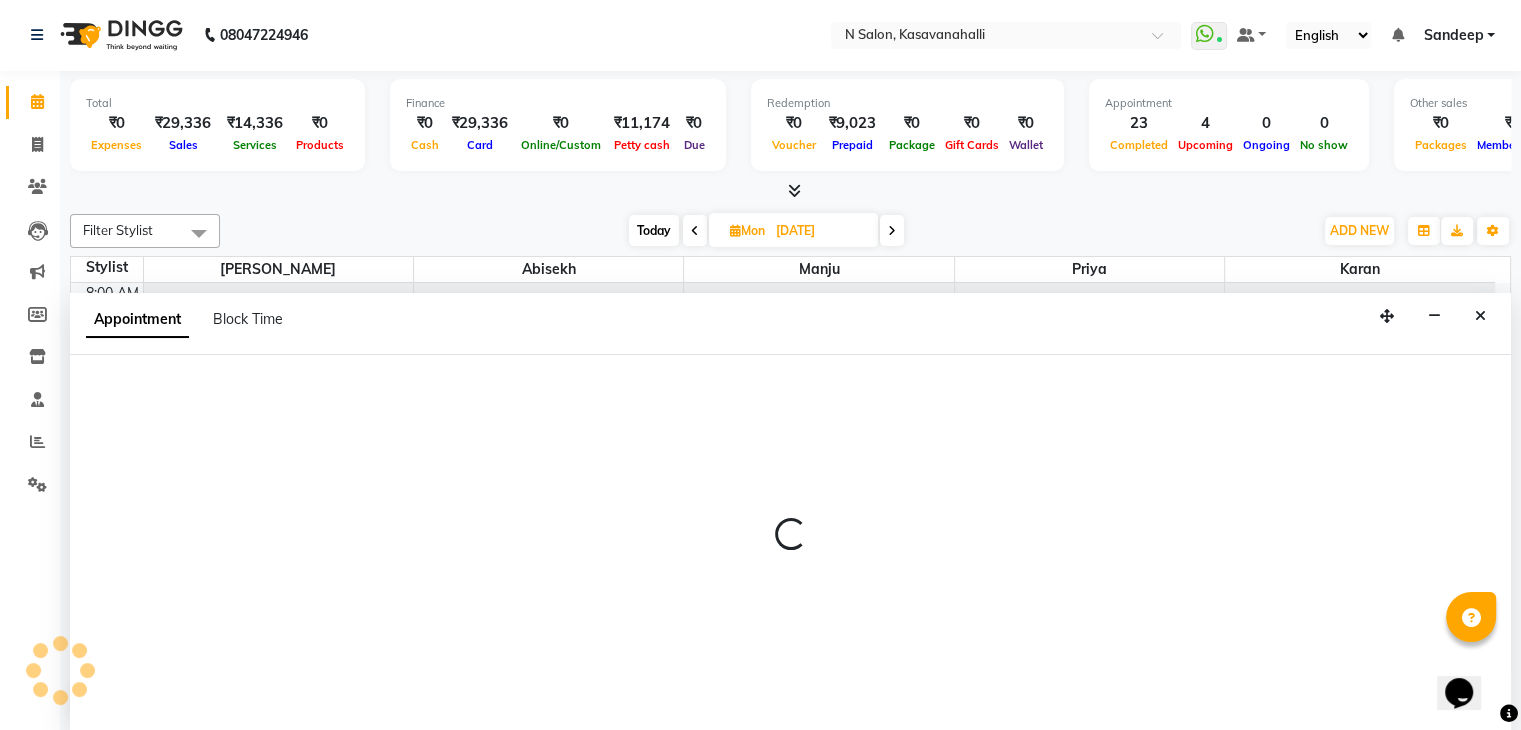 select on "78172" 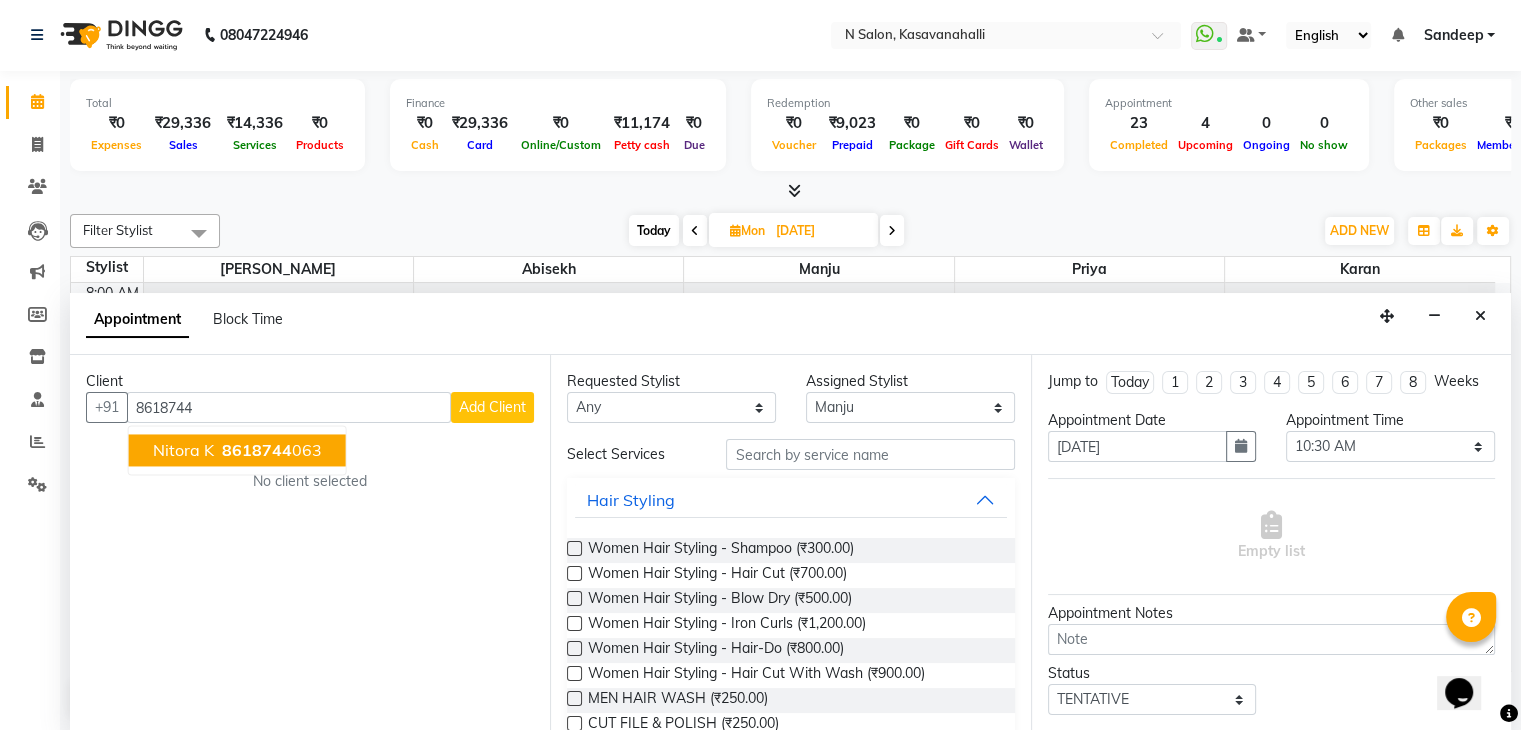 click on "8618744 063" at bounding box center (270, 451) 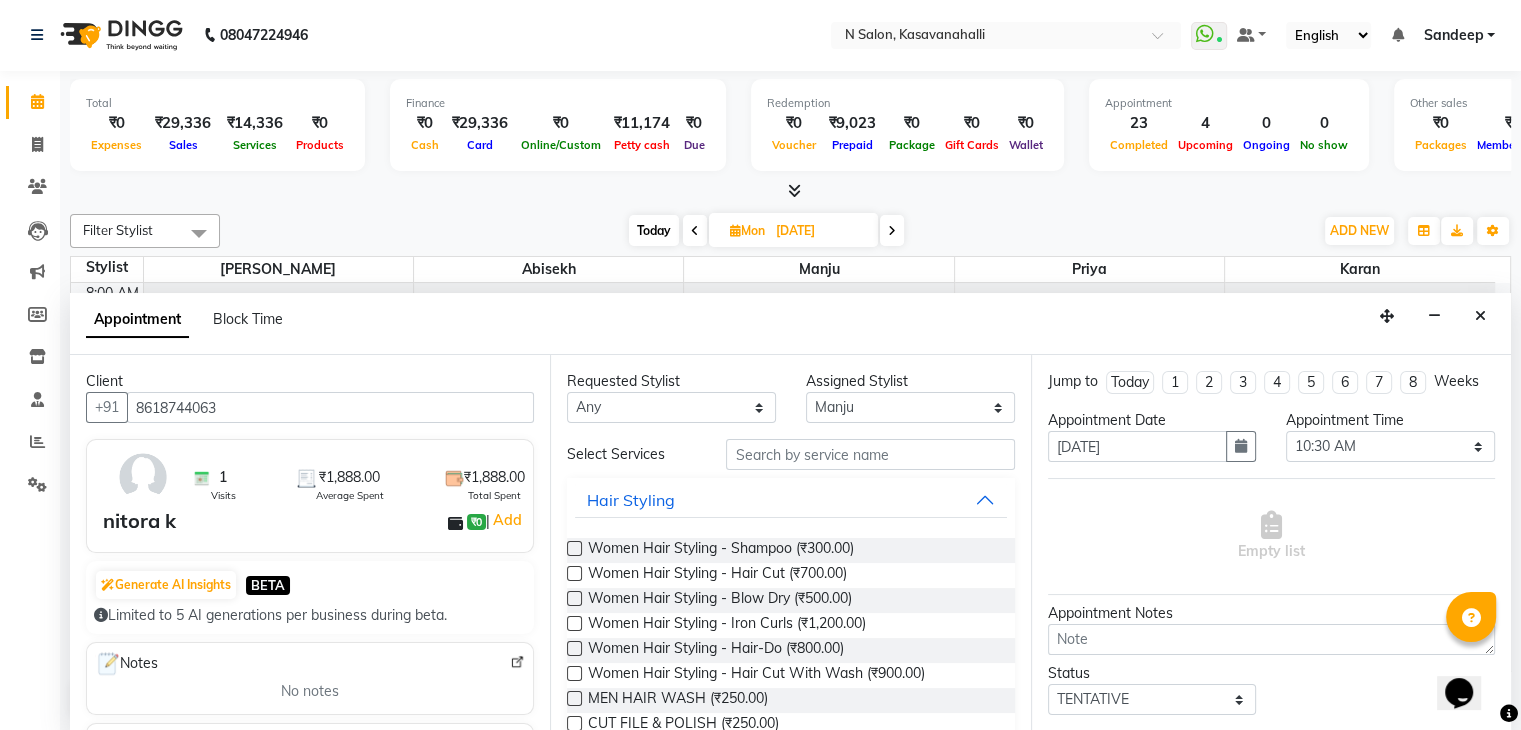 type on "8618744063" 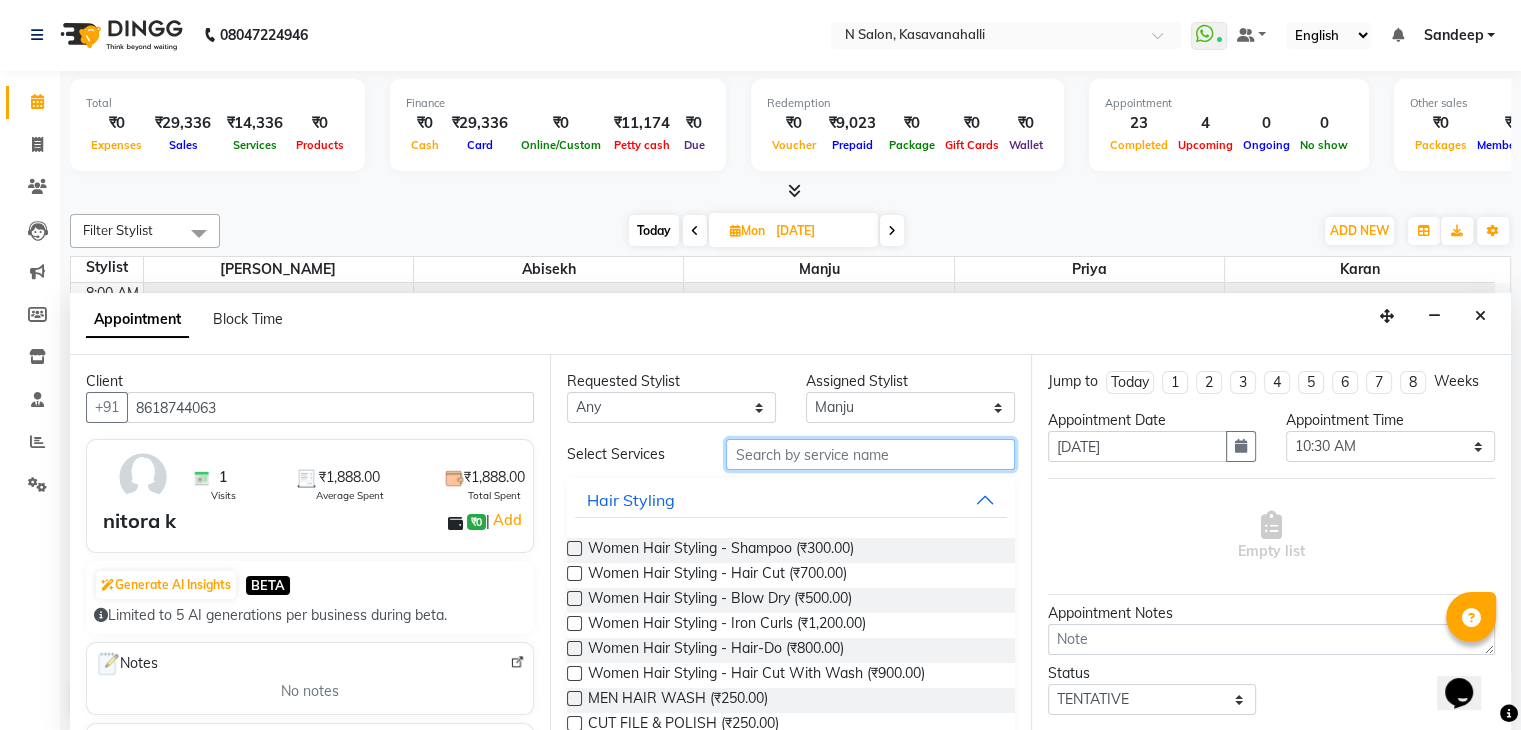 click at bounding box center (870, 454) 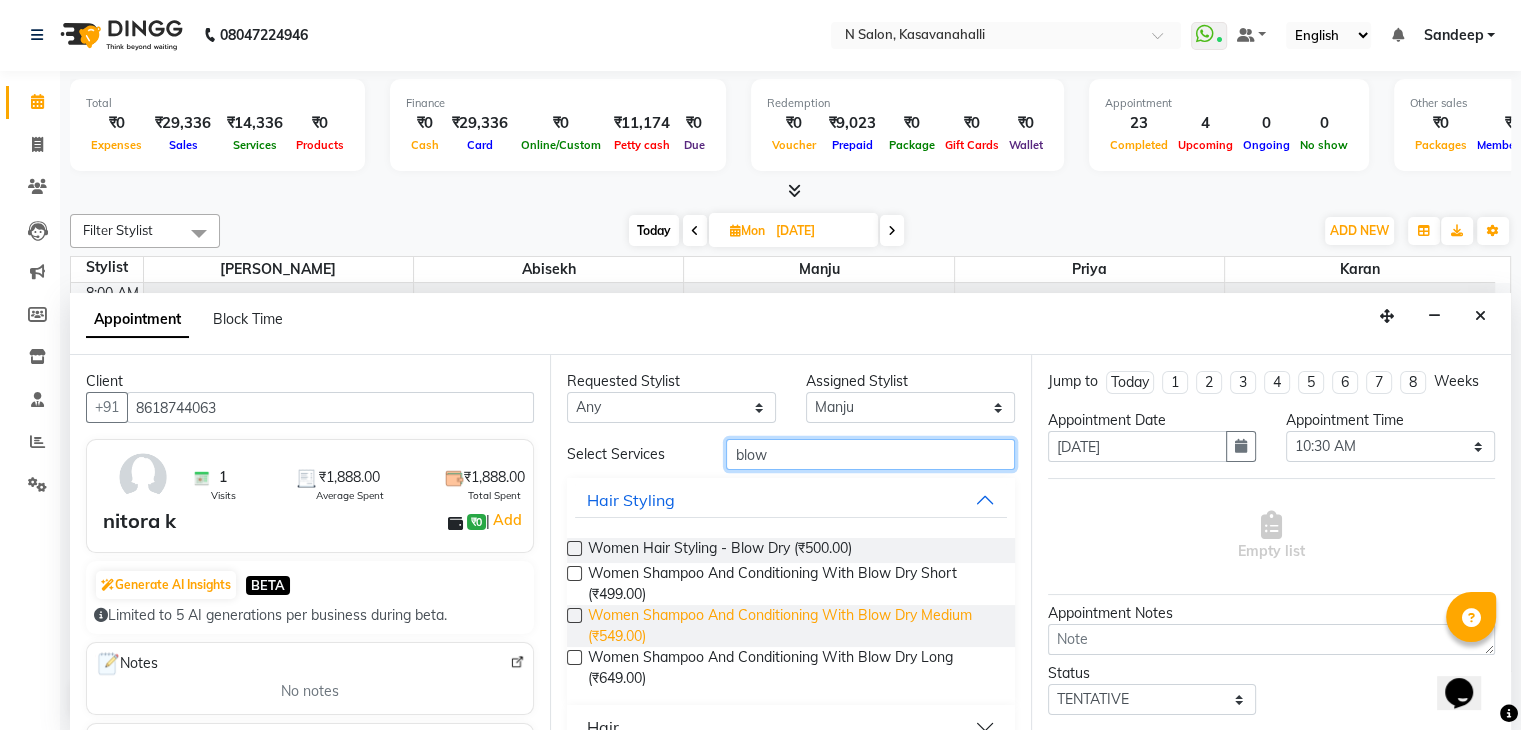 scroll, scrollTop: 33, scrollLeft: 0, axis: vertical 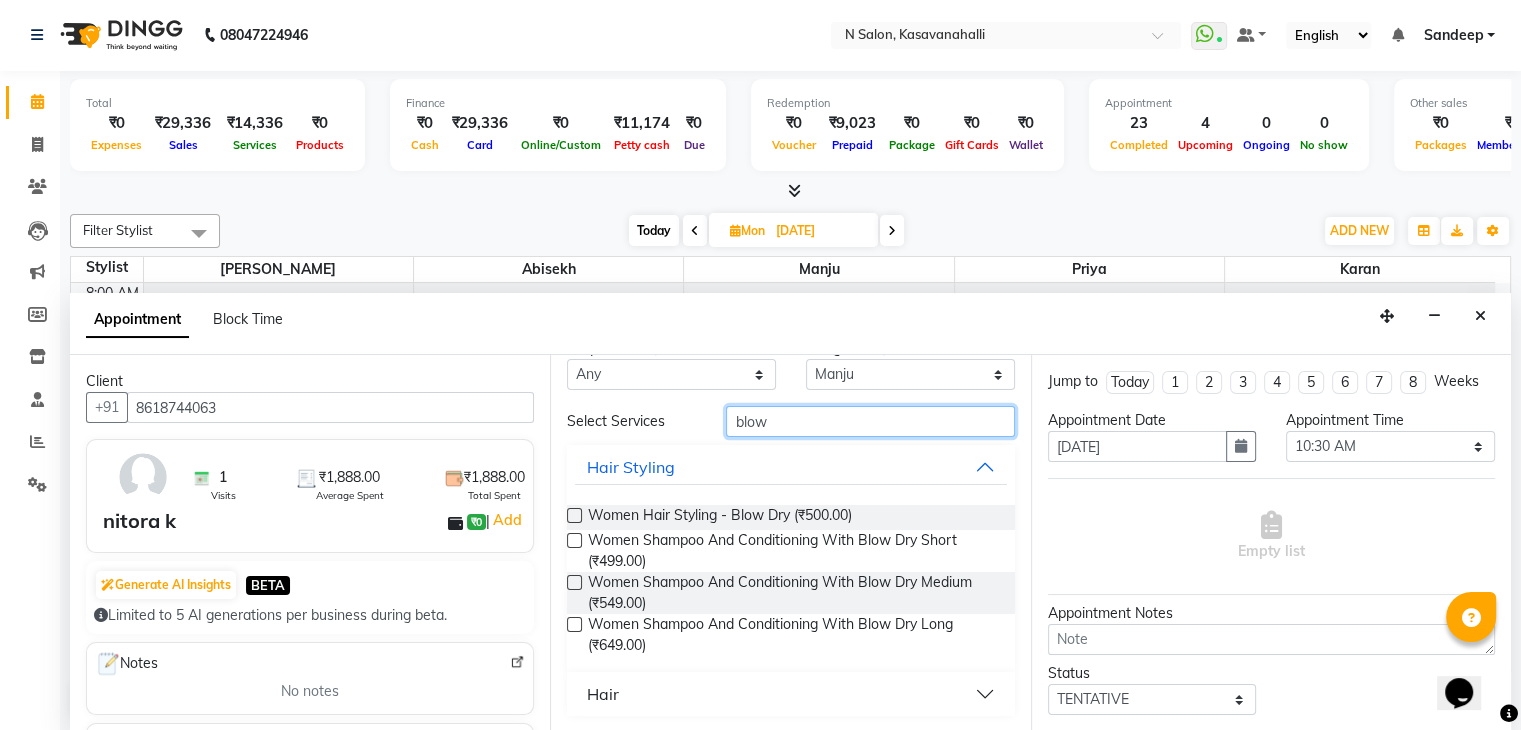 type on "blow" 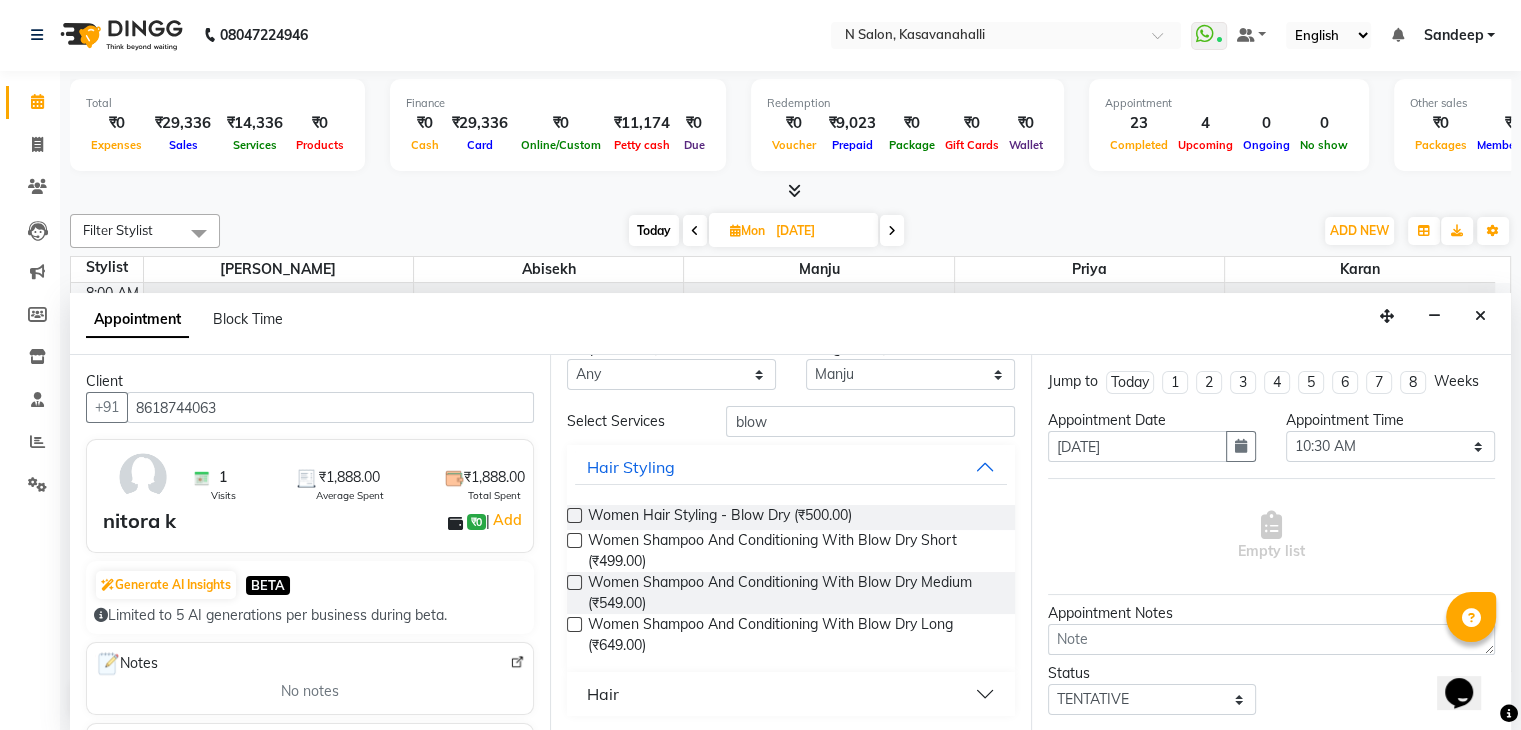 click at bounding box center [574, 624] 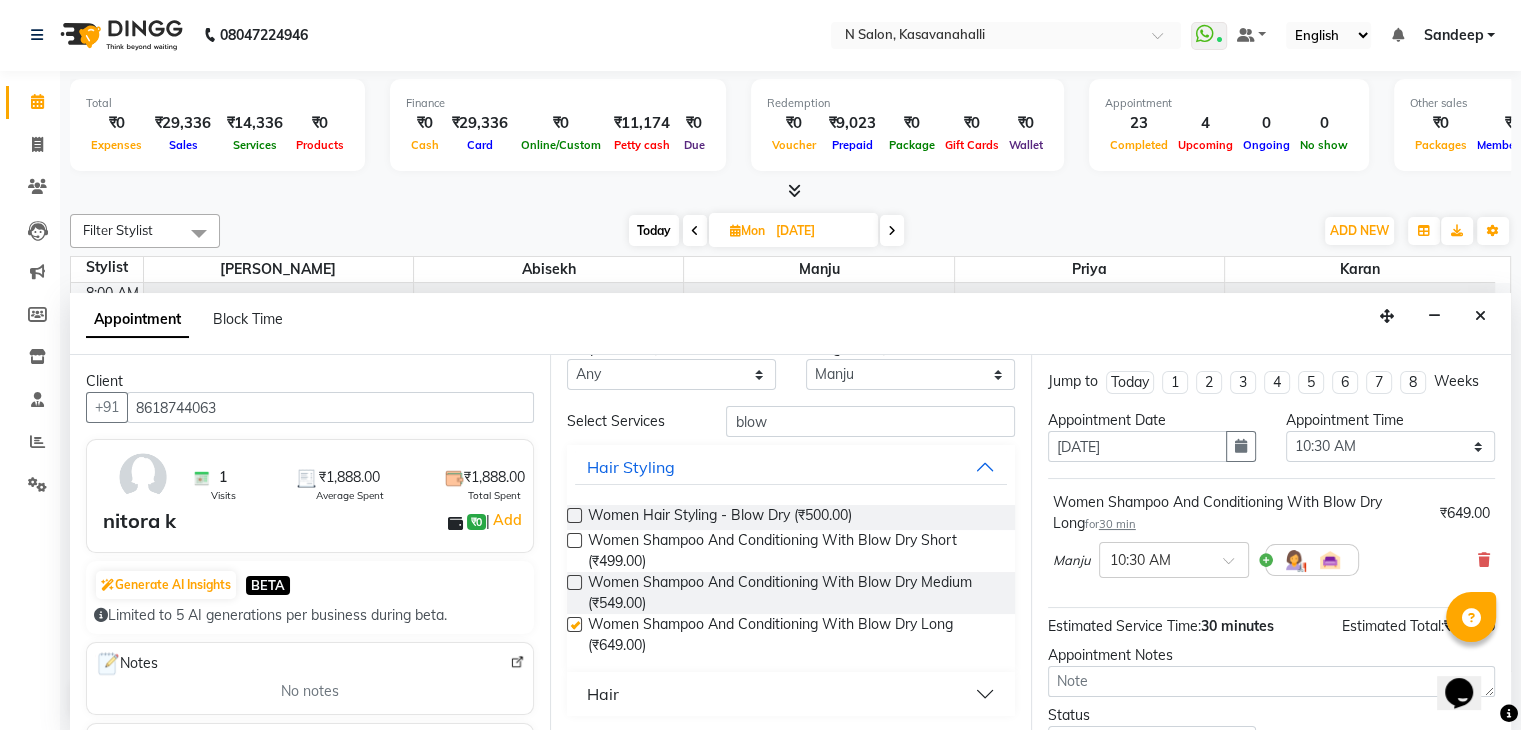 checkbox on "false" 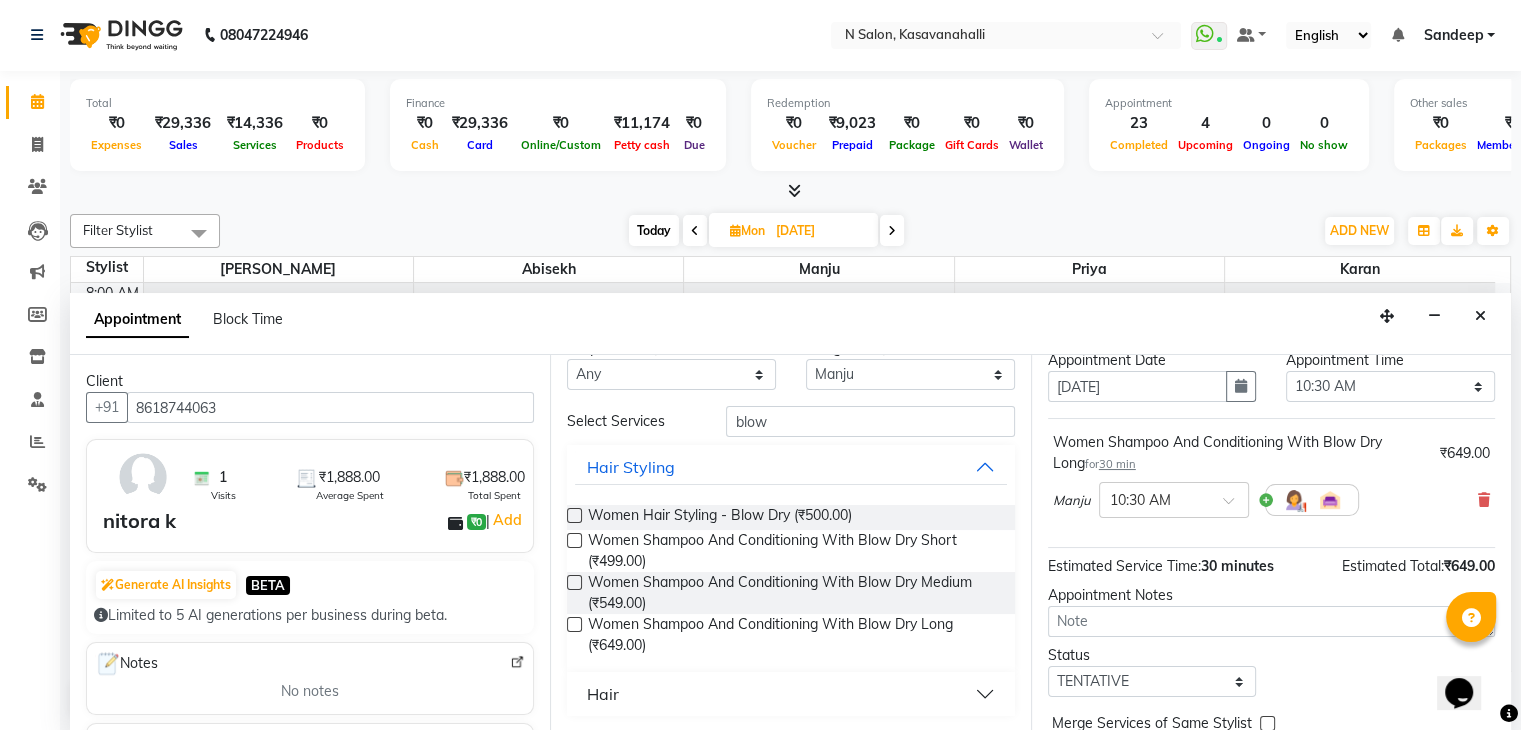 scroll, scrollTop: 151, scrollLeft: 0, axis: vertical 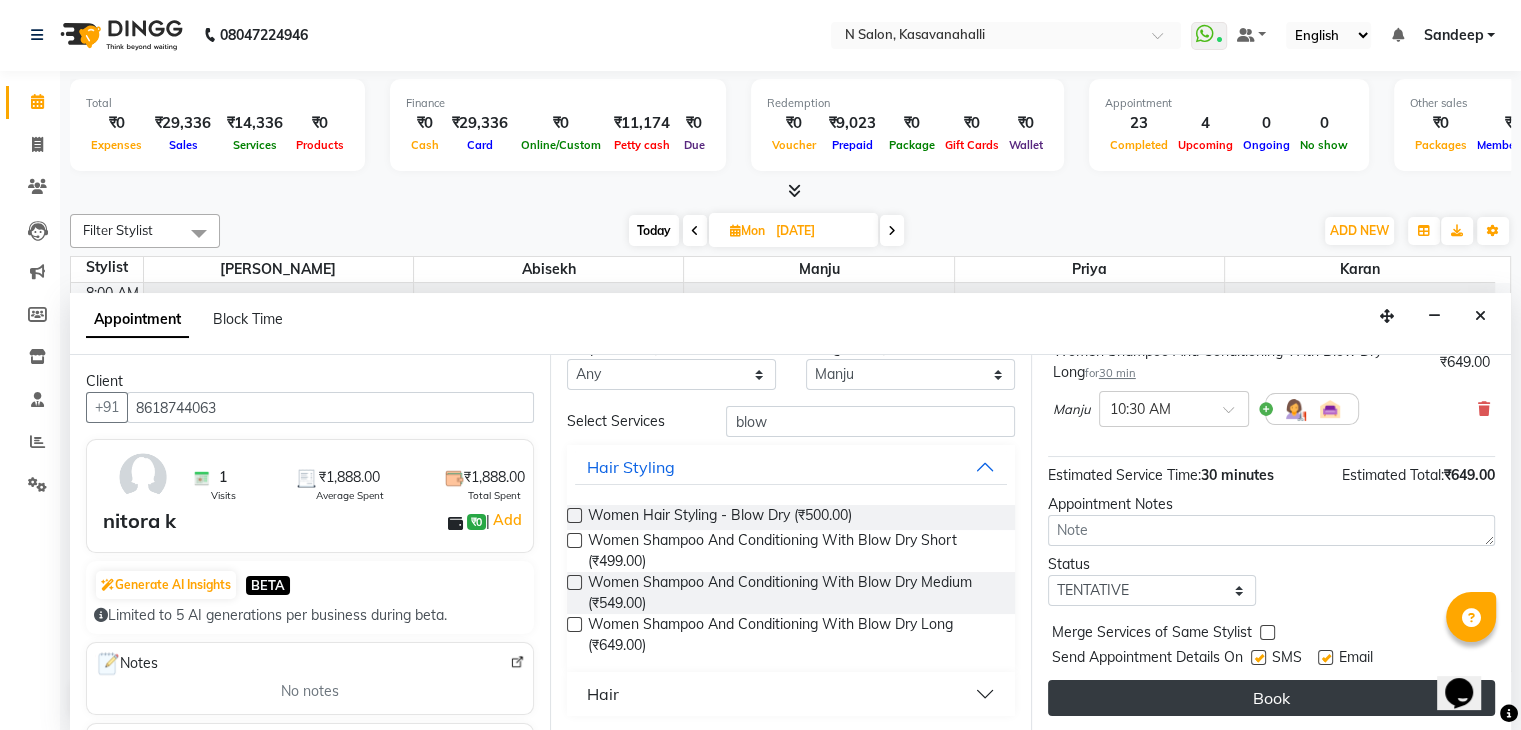 click on "Book" at bounding box center (1271, 698) 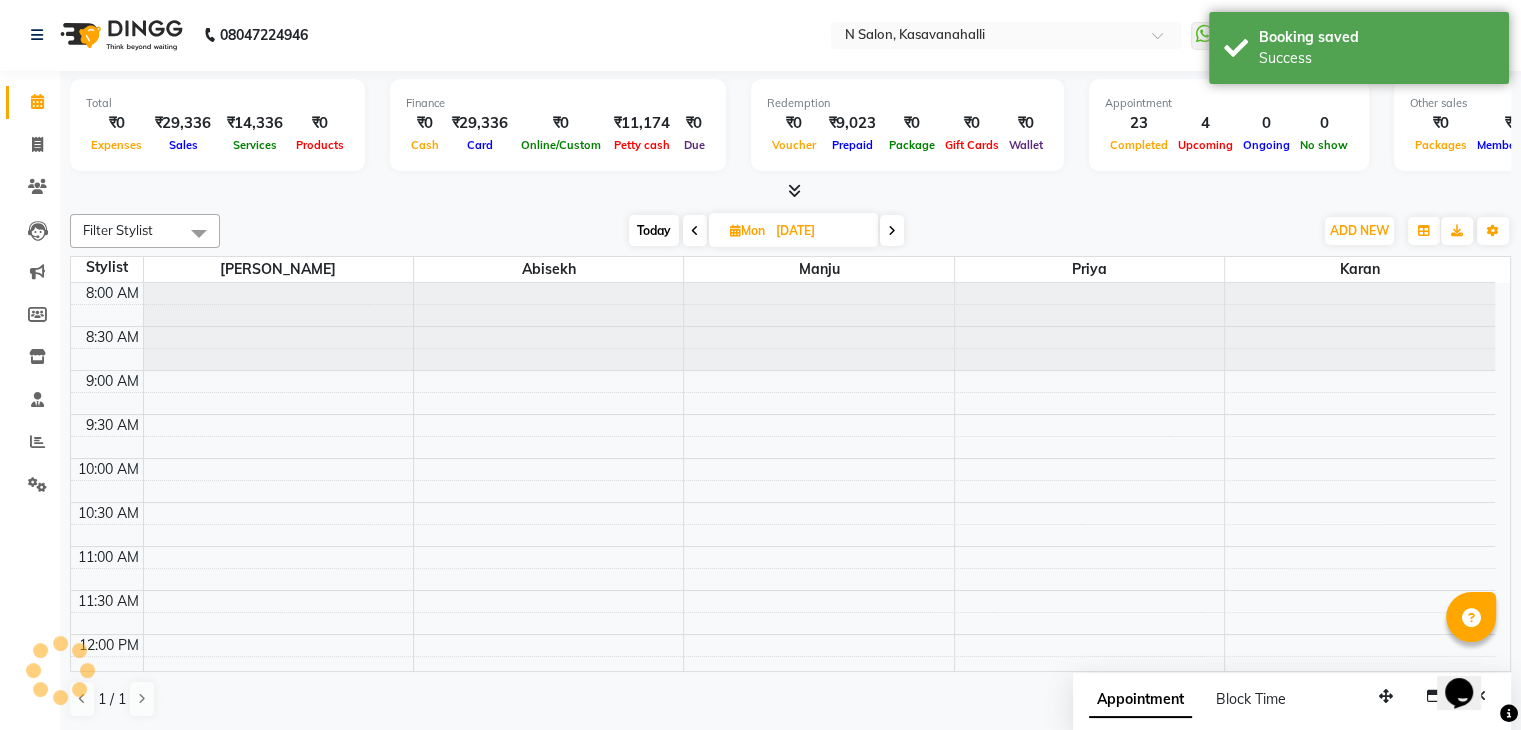 scroll, scrollTop: 0, scrollLeft: 0, axis: both 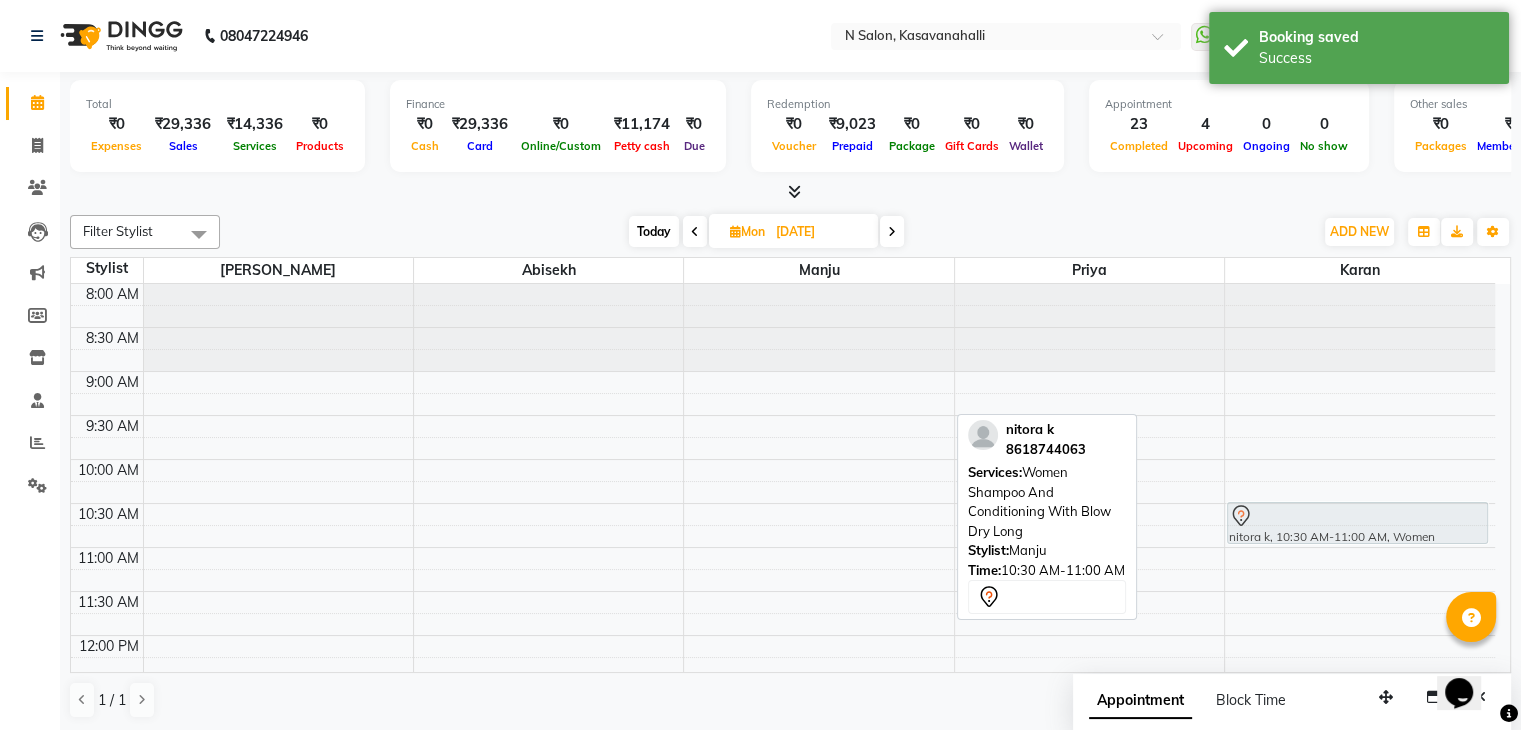 drag, startPoint x: 806, startPoint y: 532, endPoint x: 1354, endPoint y: 526, distance: 548.03284 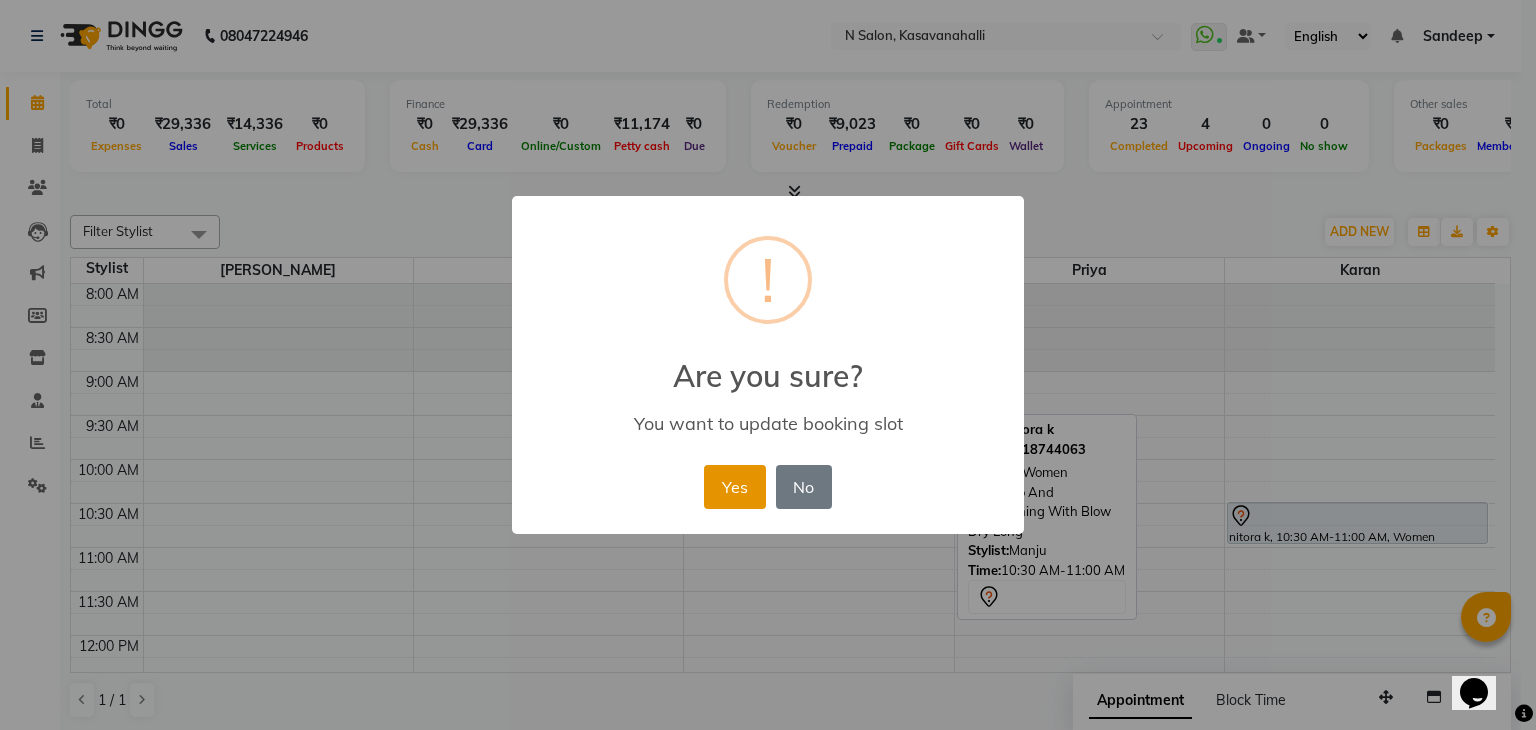 click on "Yes" at bounding box center (734, 487) 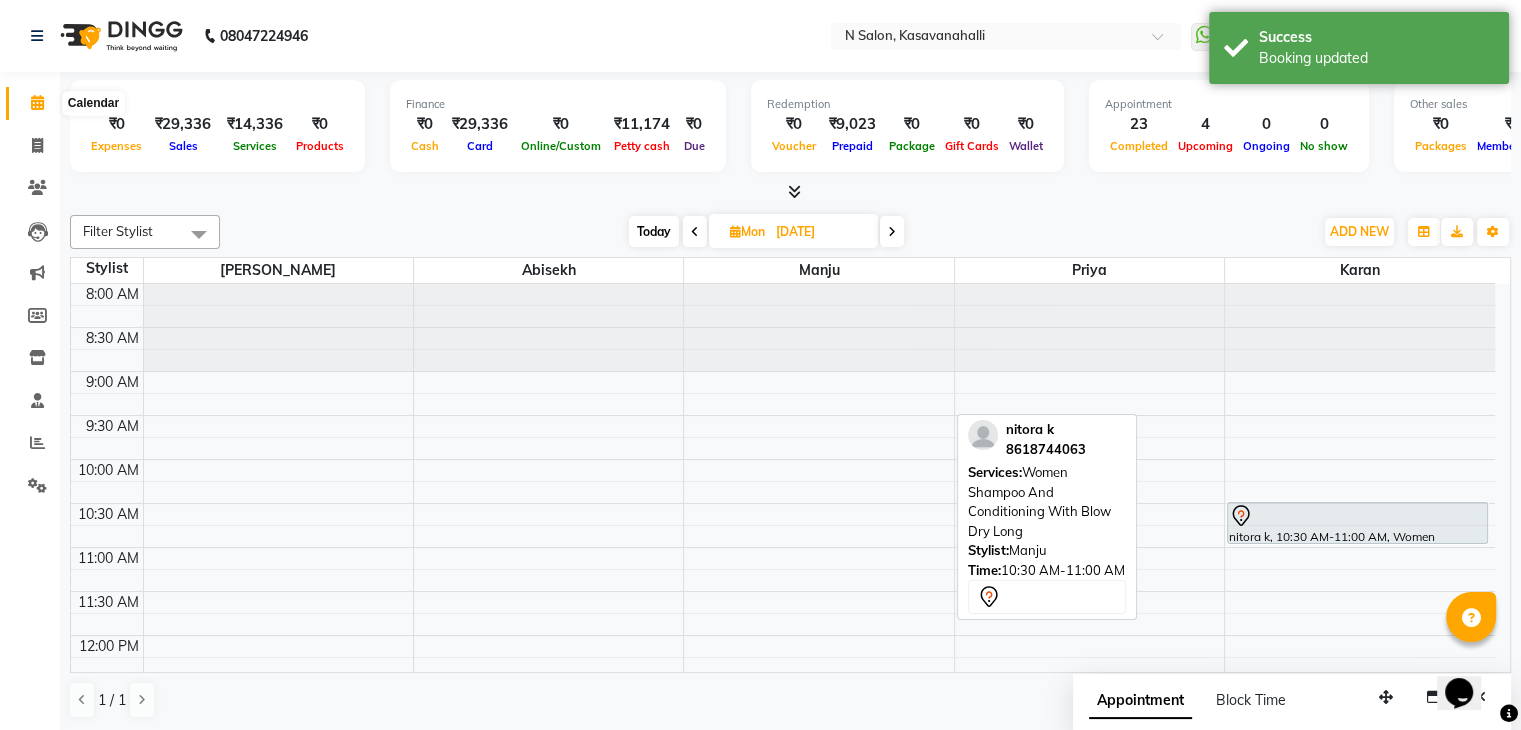 click 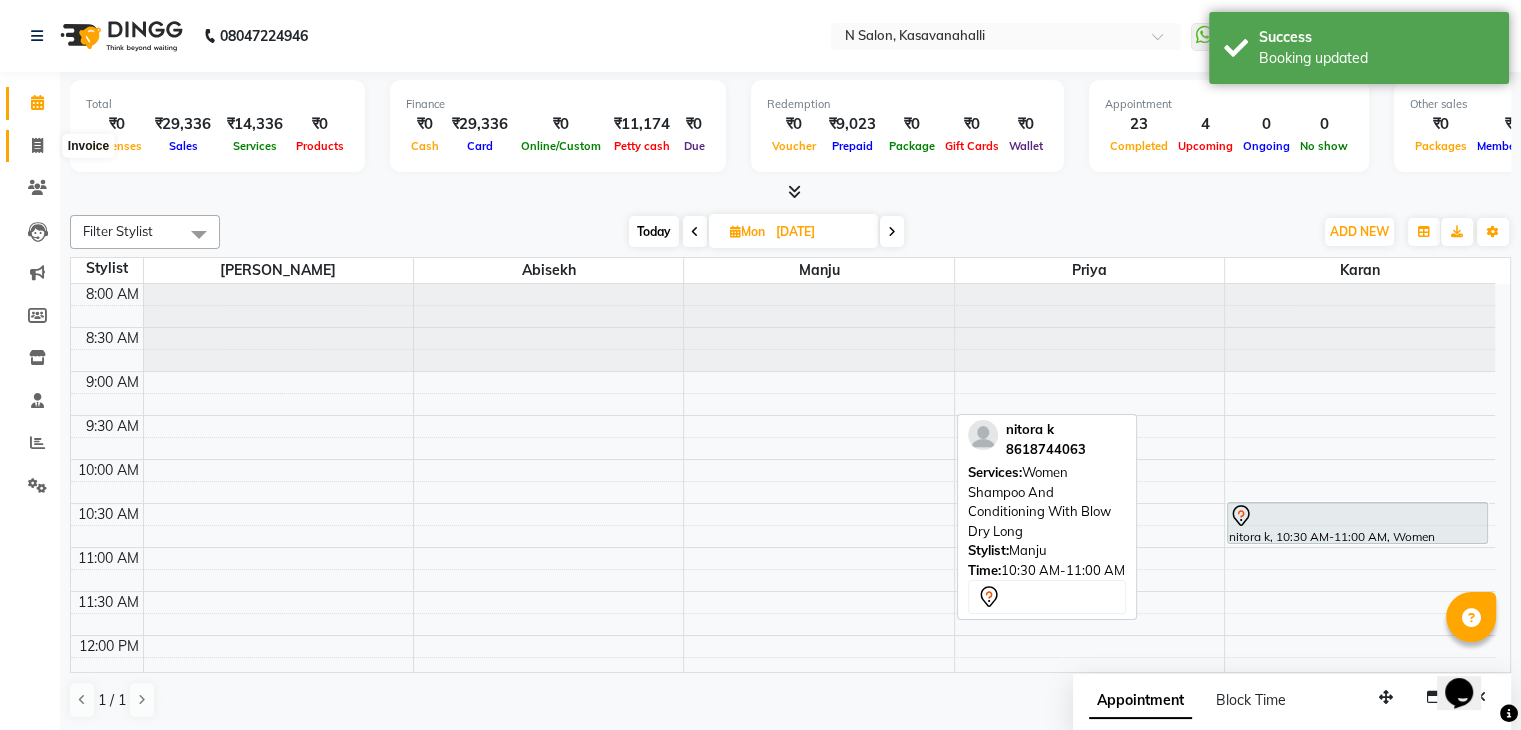 drag, startPoint x: 38, startPoint y: 142, endPoint x: 34, endPoint y: 111, distance: 31.257 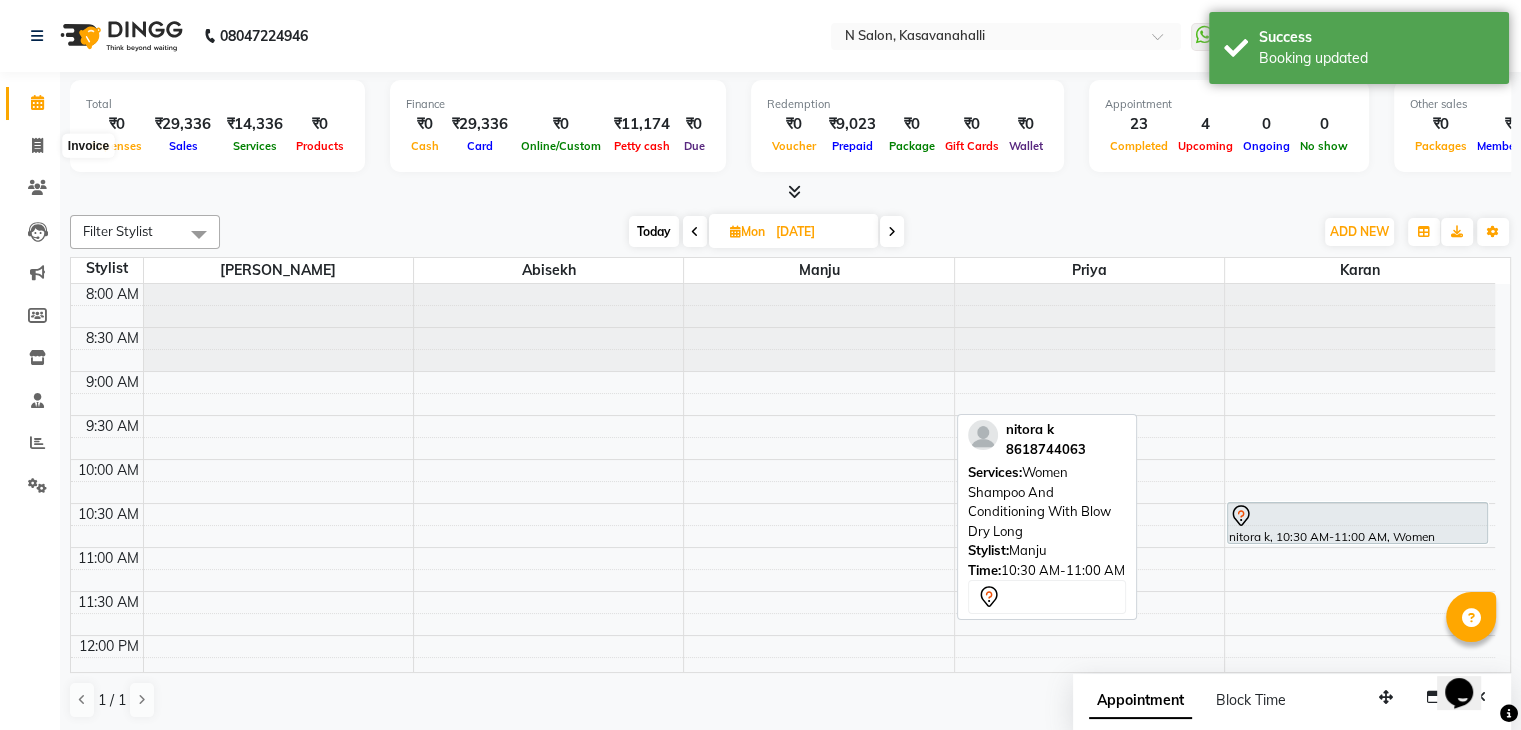 select on "service" 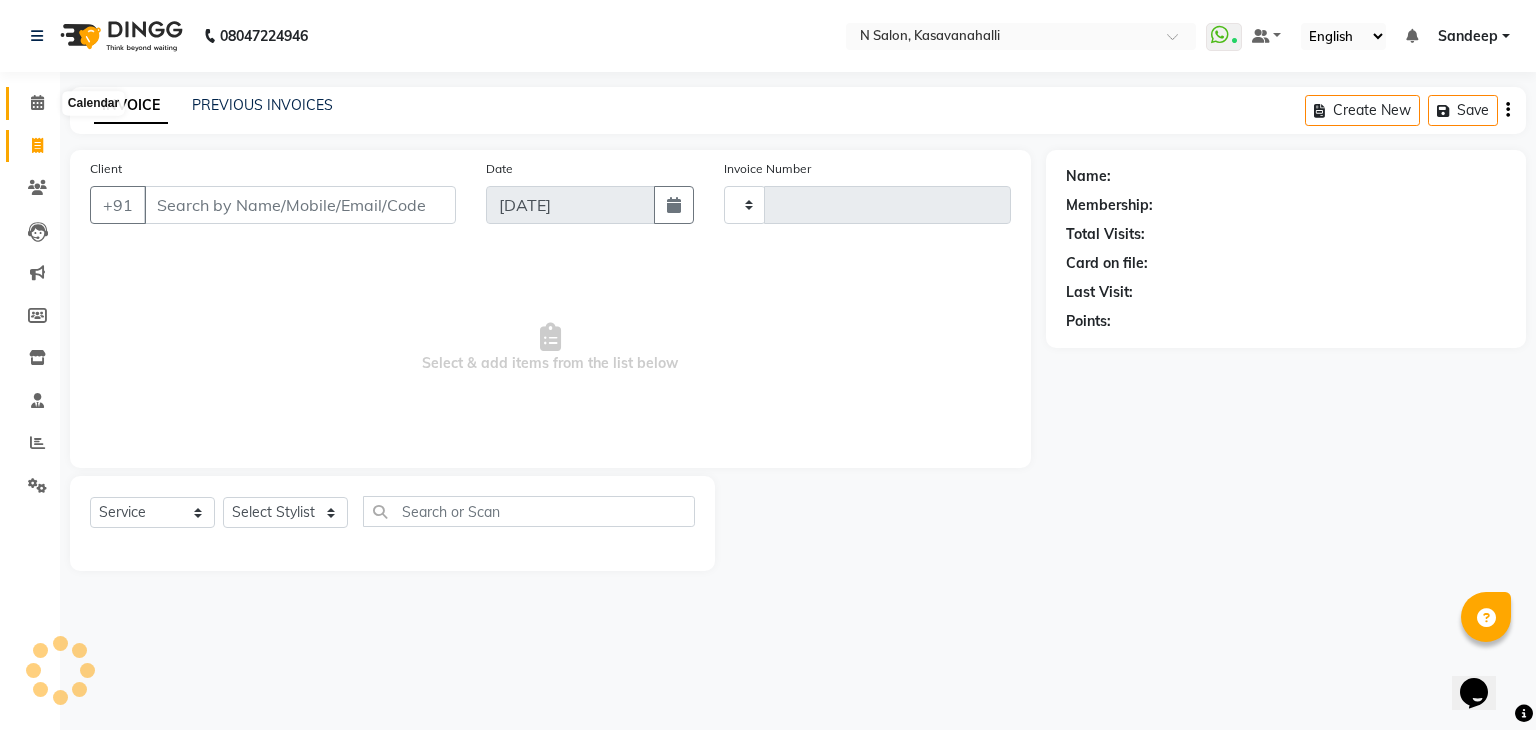 type on "1260" 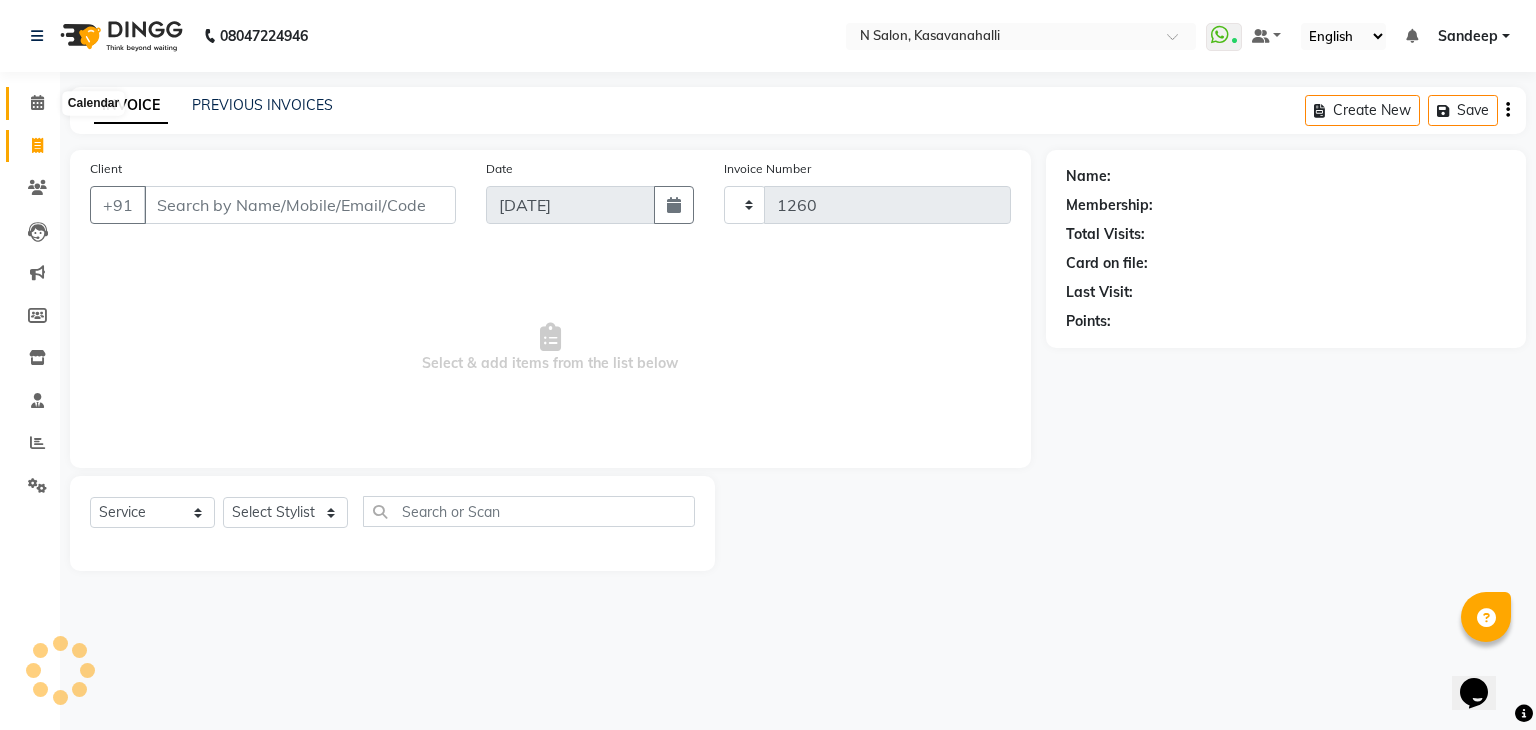select on "7111" 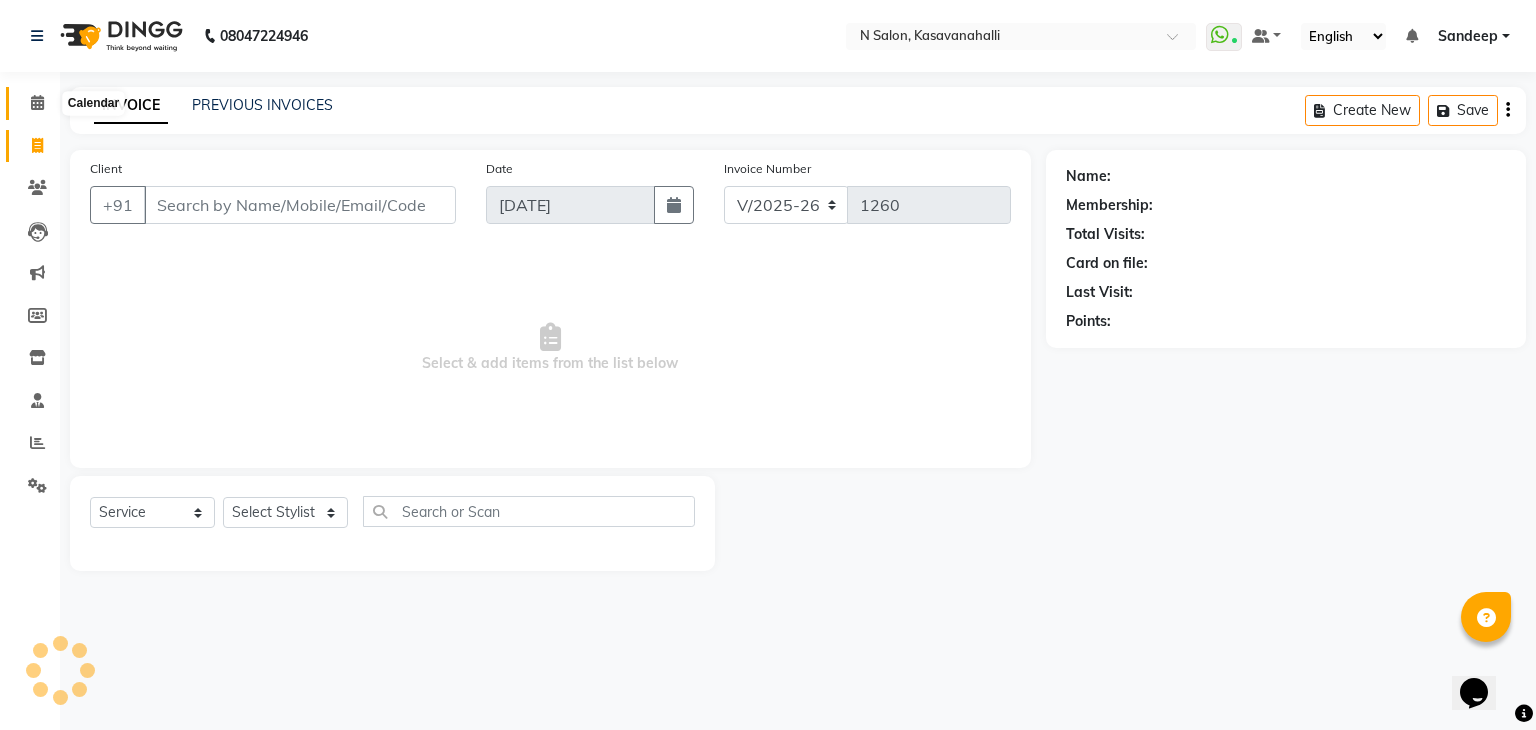 click 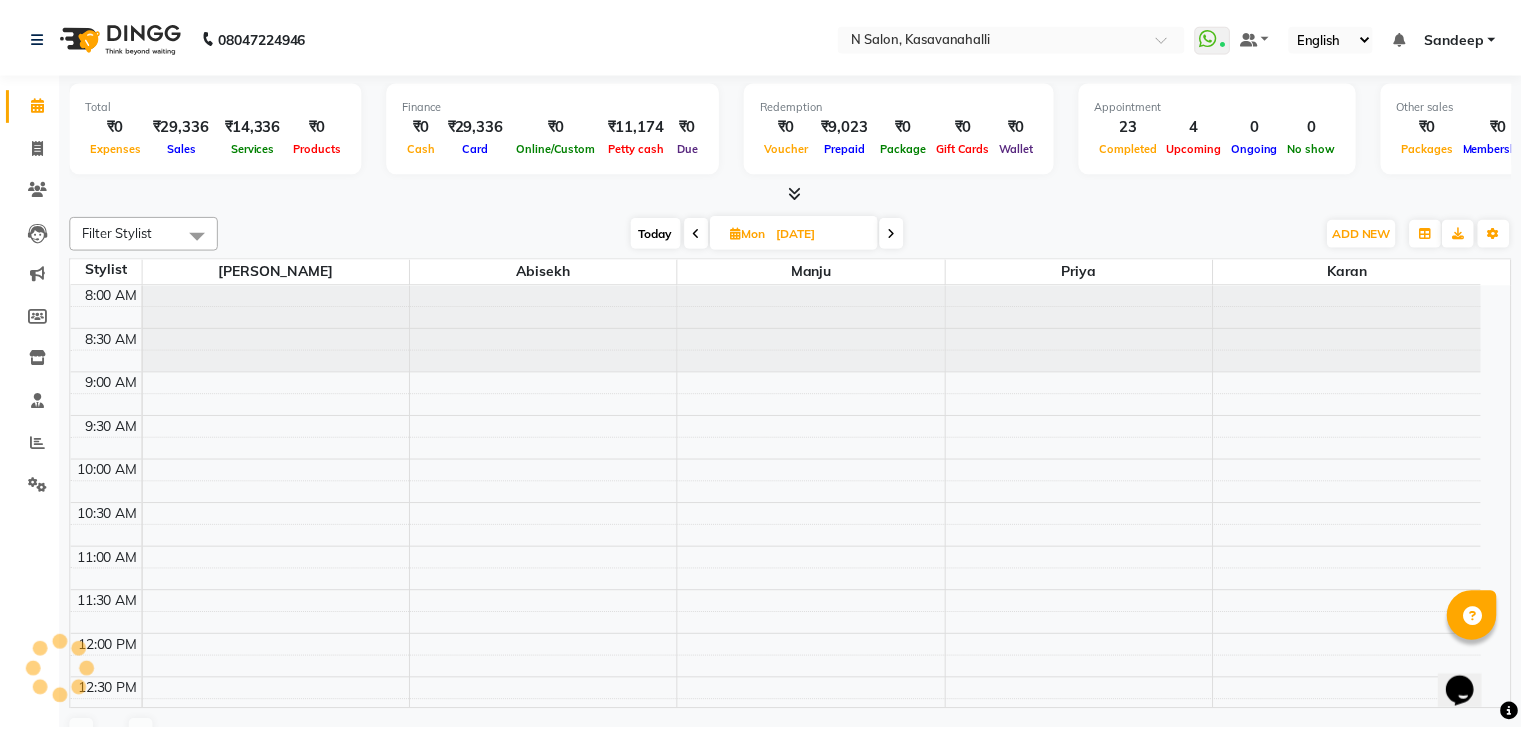 scroll, scrollTop: 705, scrollLeft: 0, axis: vertical 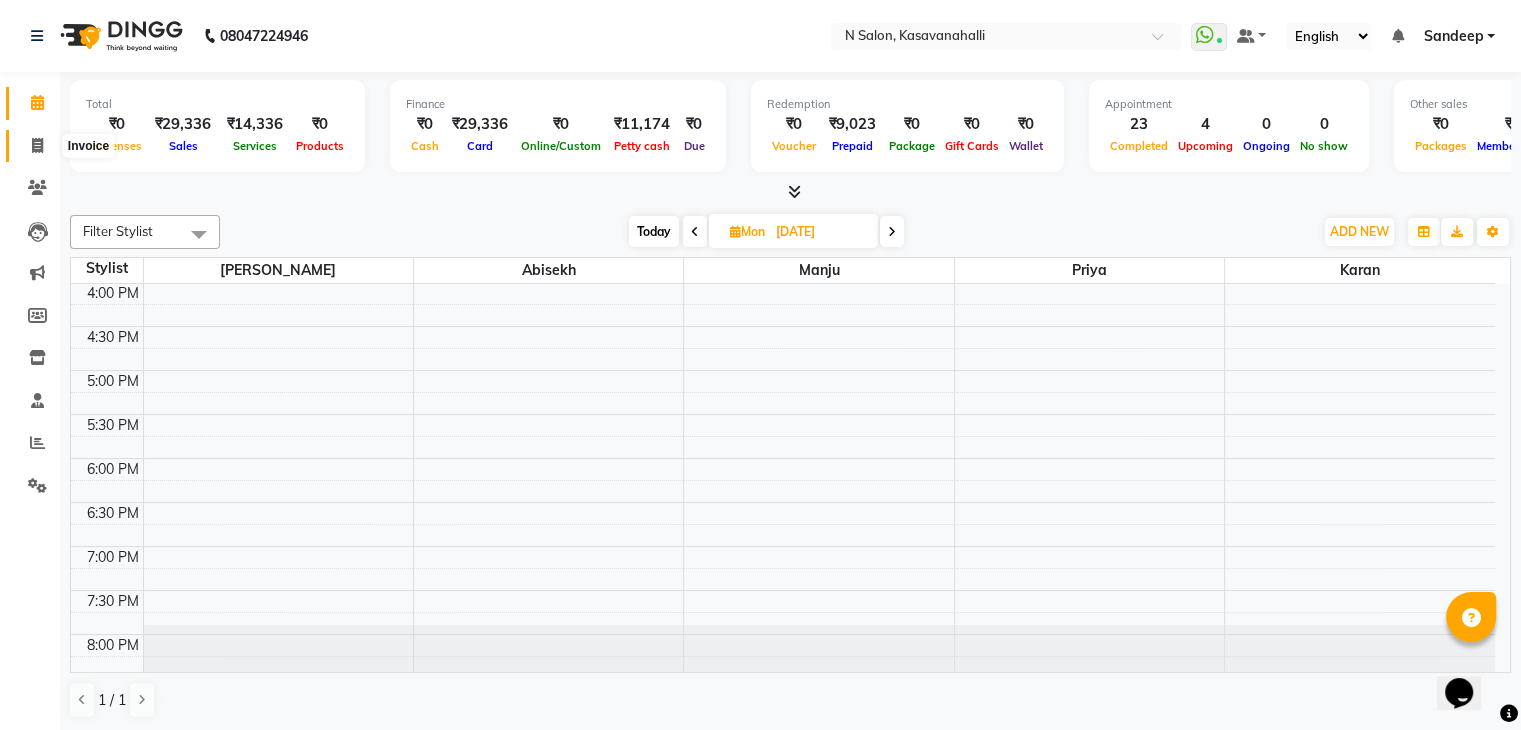 click 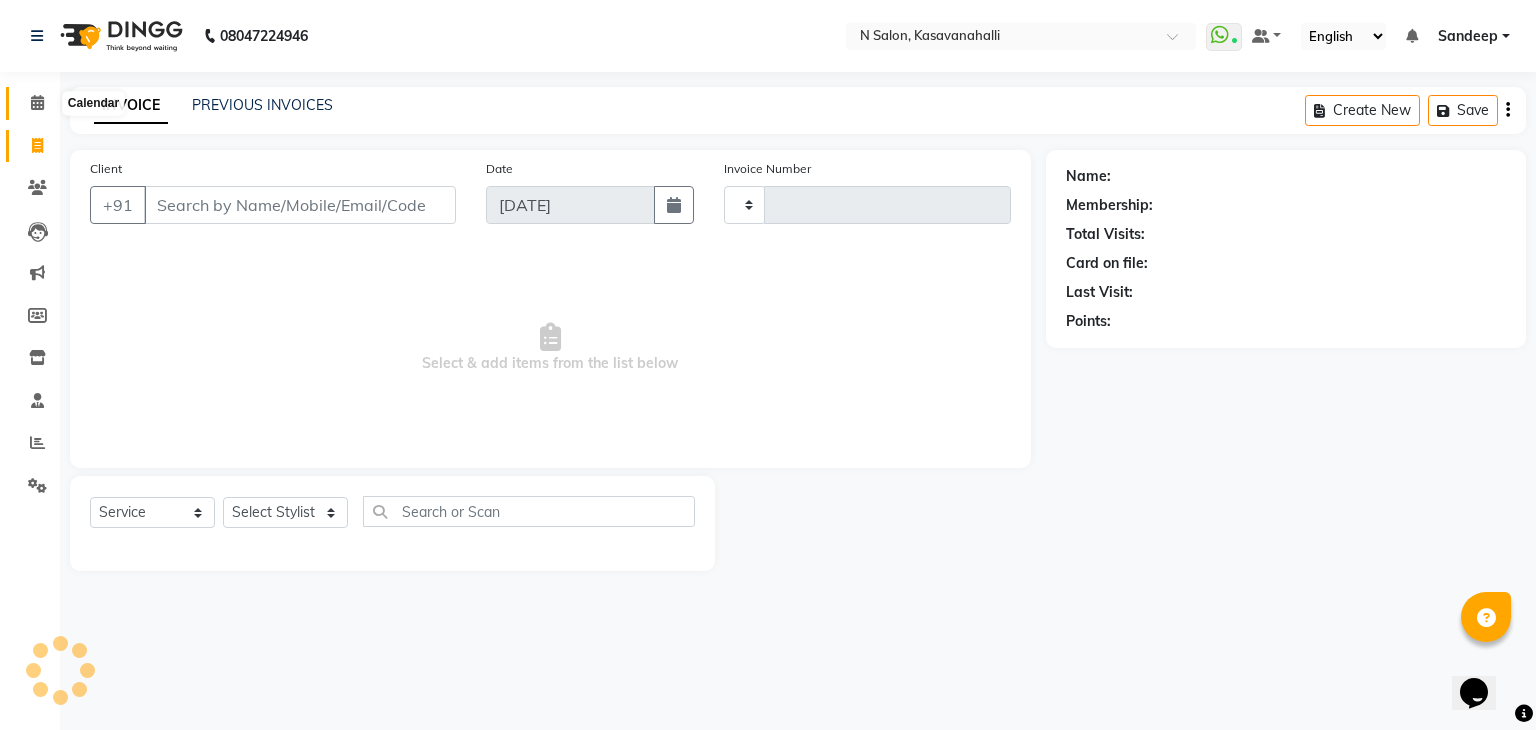 type on "1260" 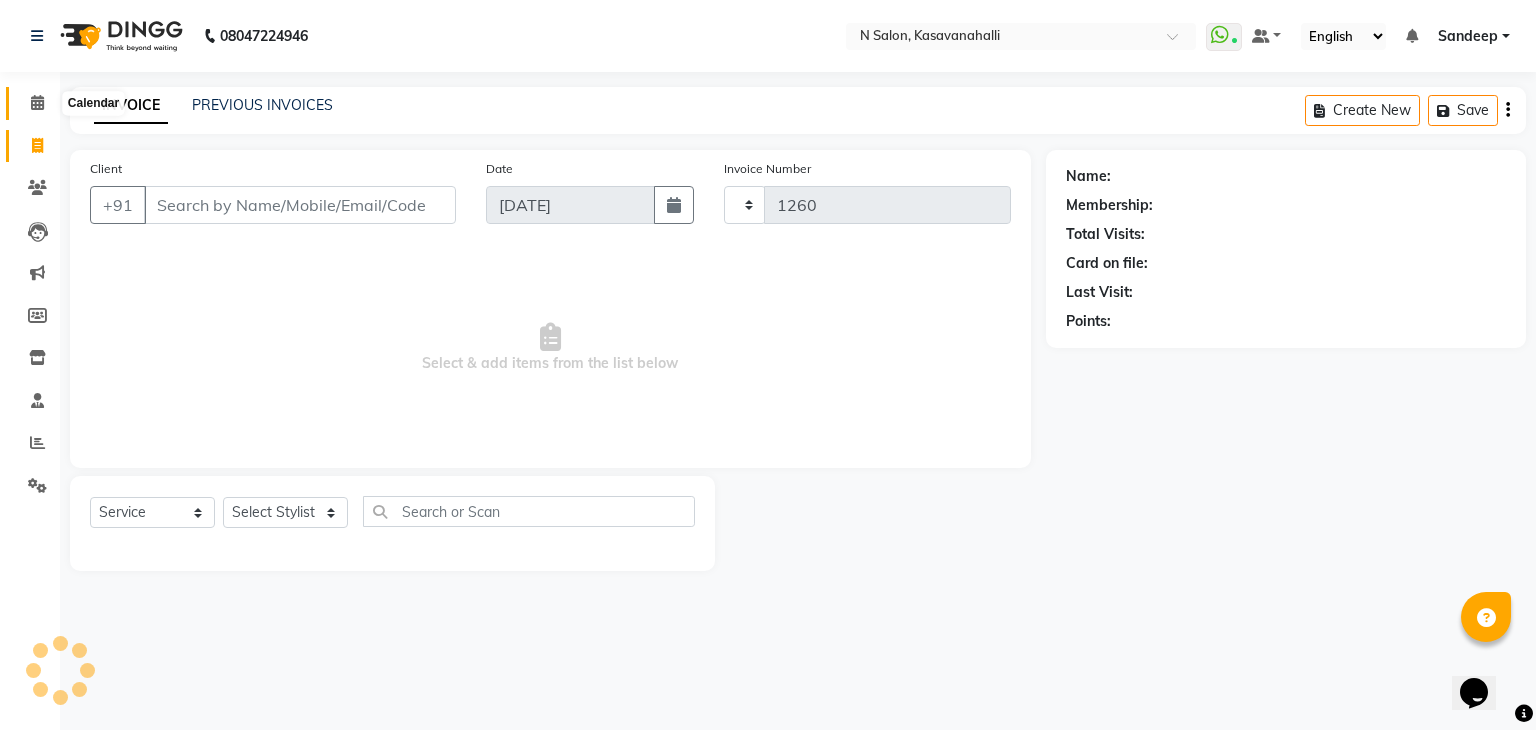 select on "7111" 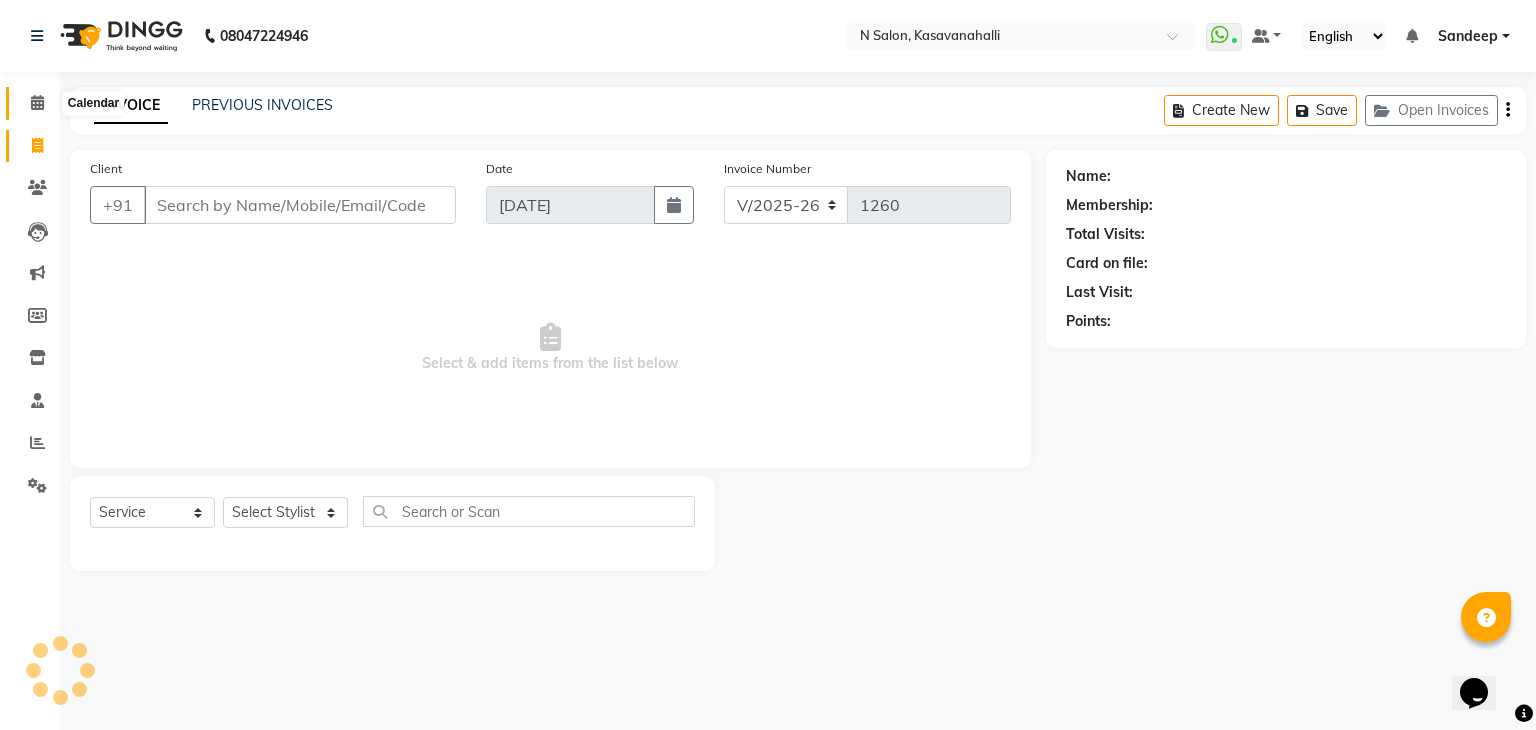 click 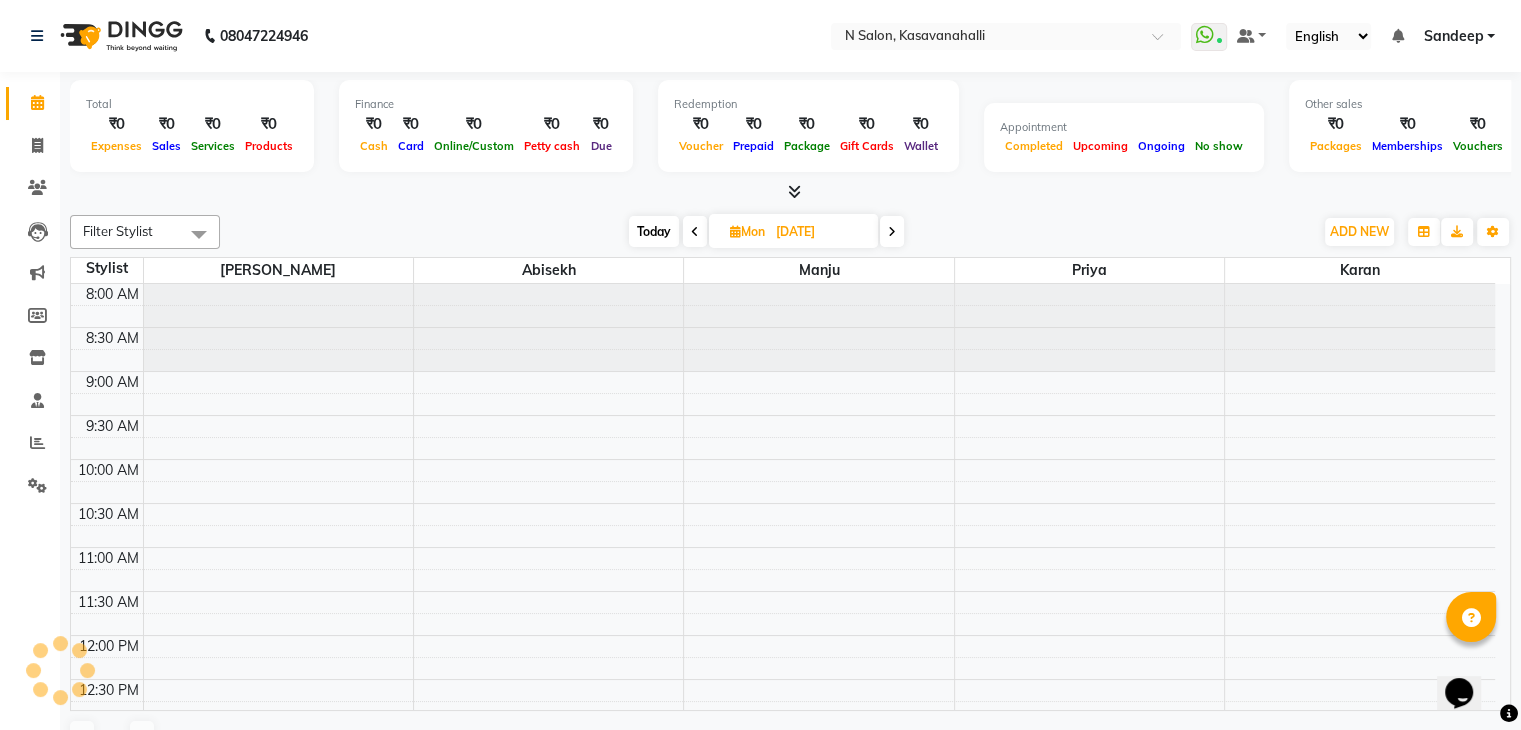 scroll, scrollTop: 0, scrollLeft: 0, axis: both 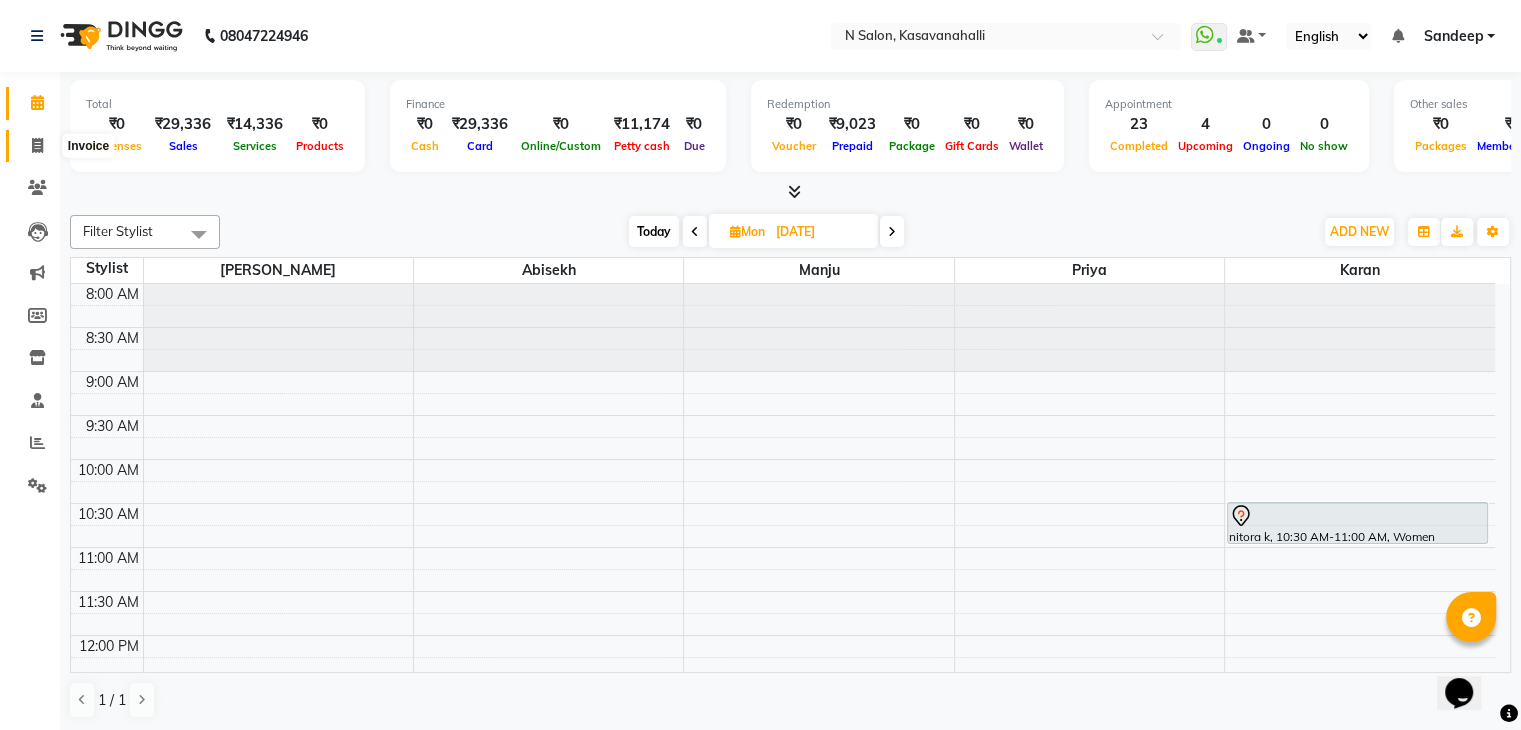 click 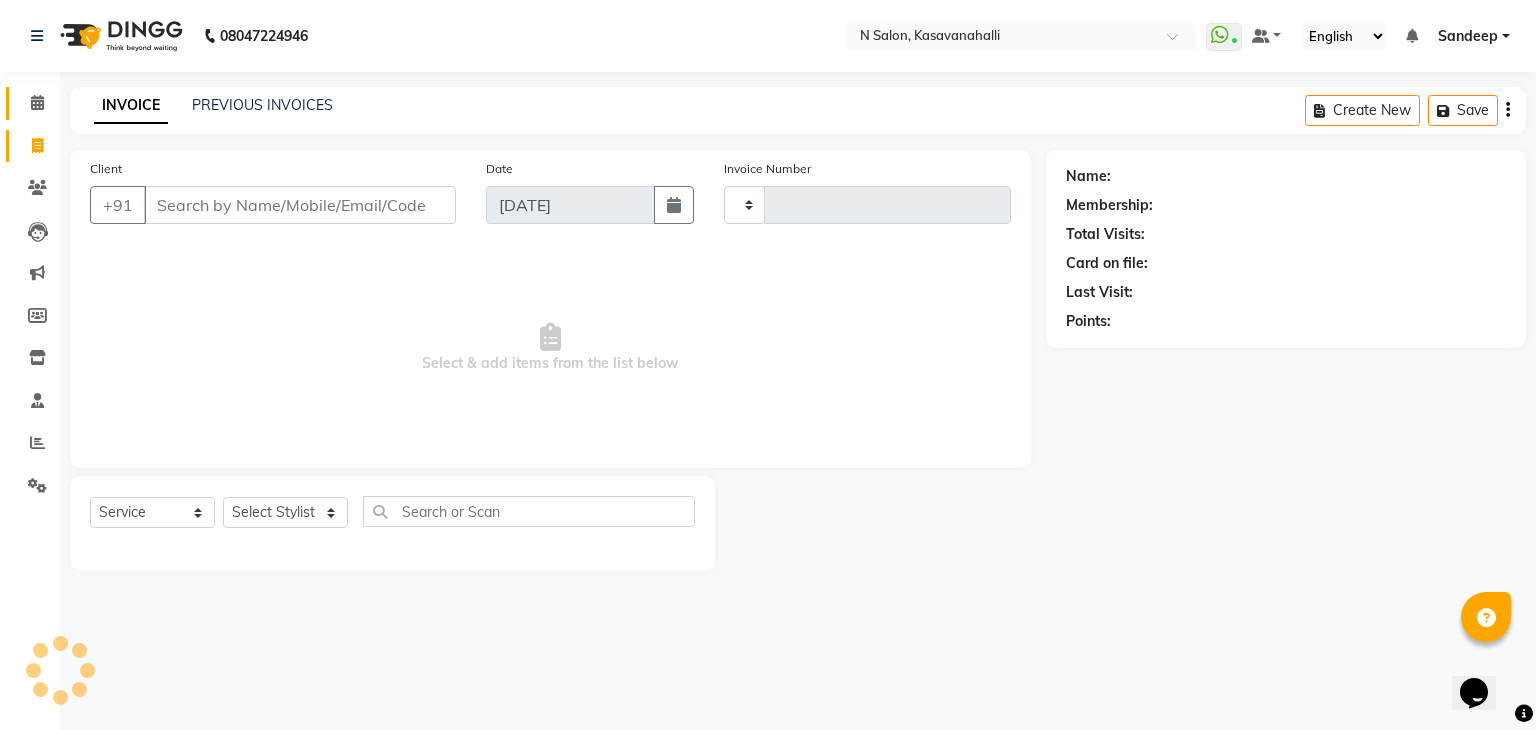 type on "1260" 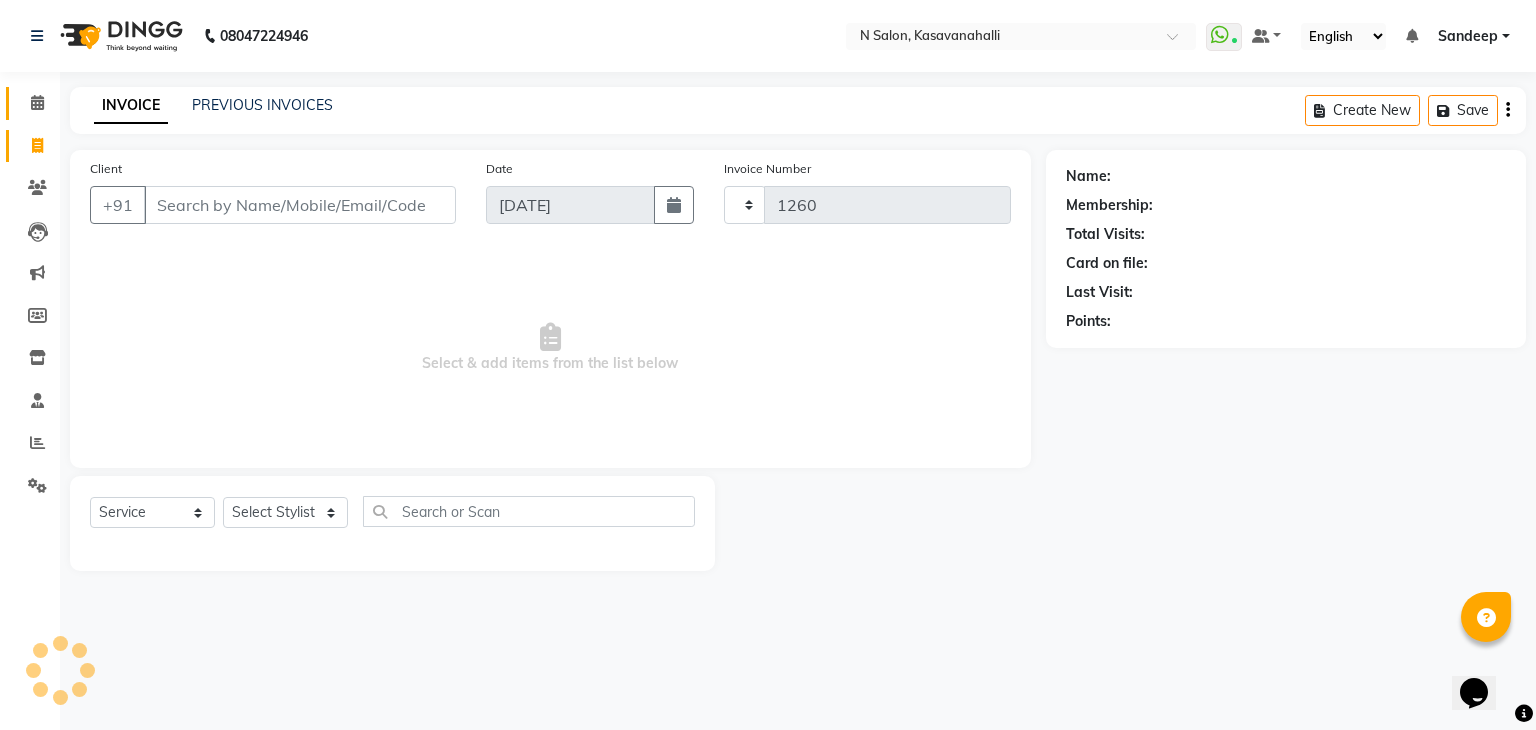 select on "7111" 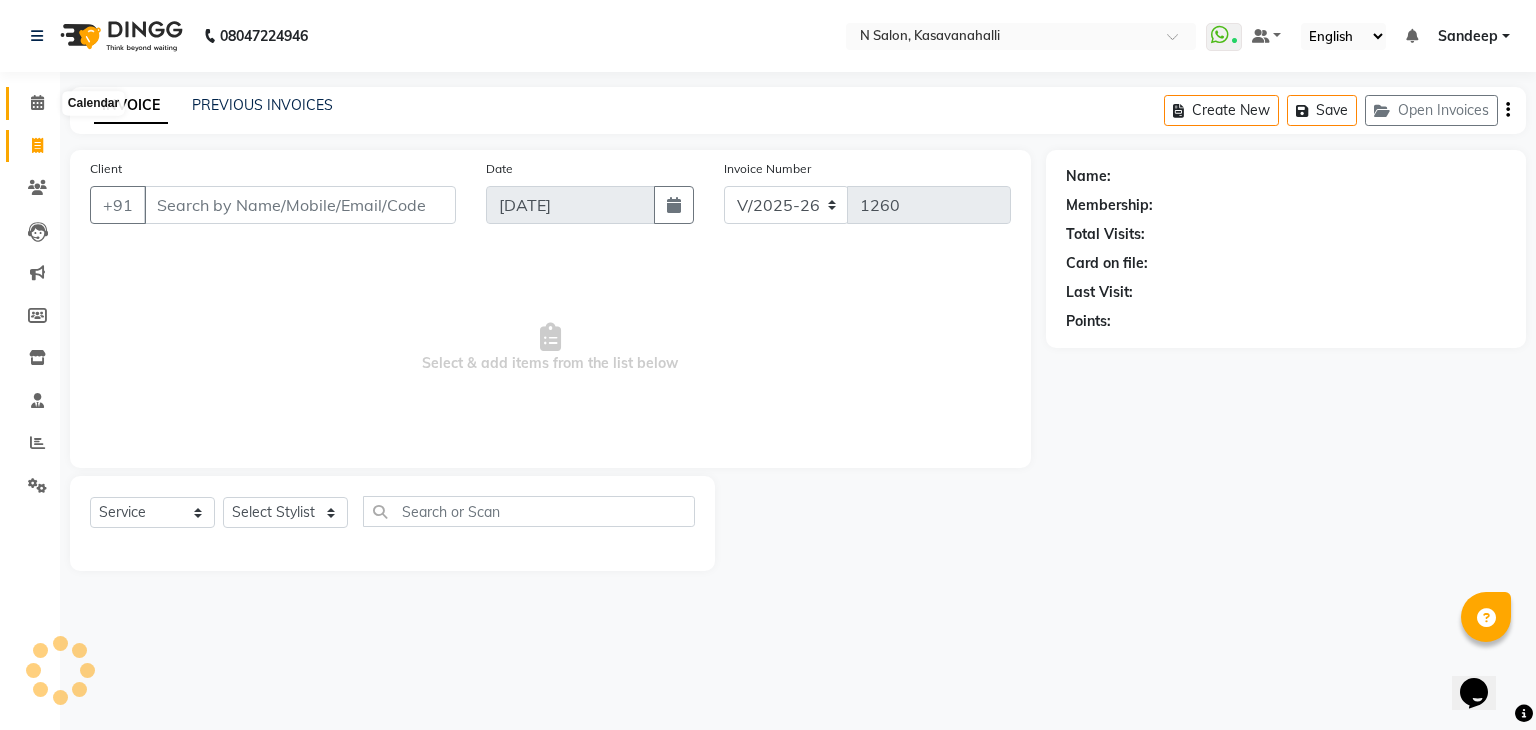 click 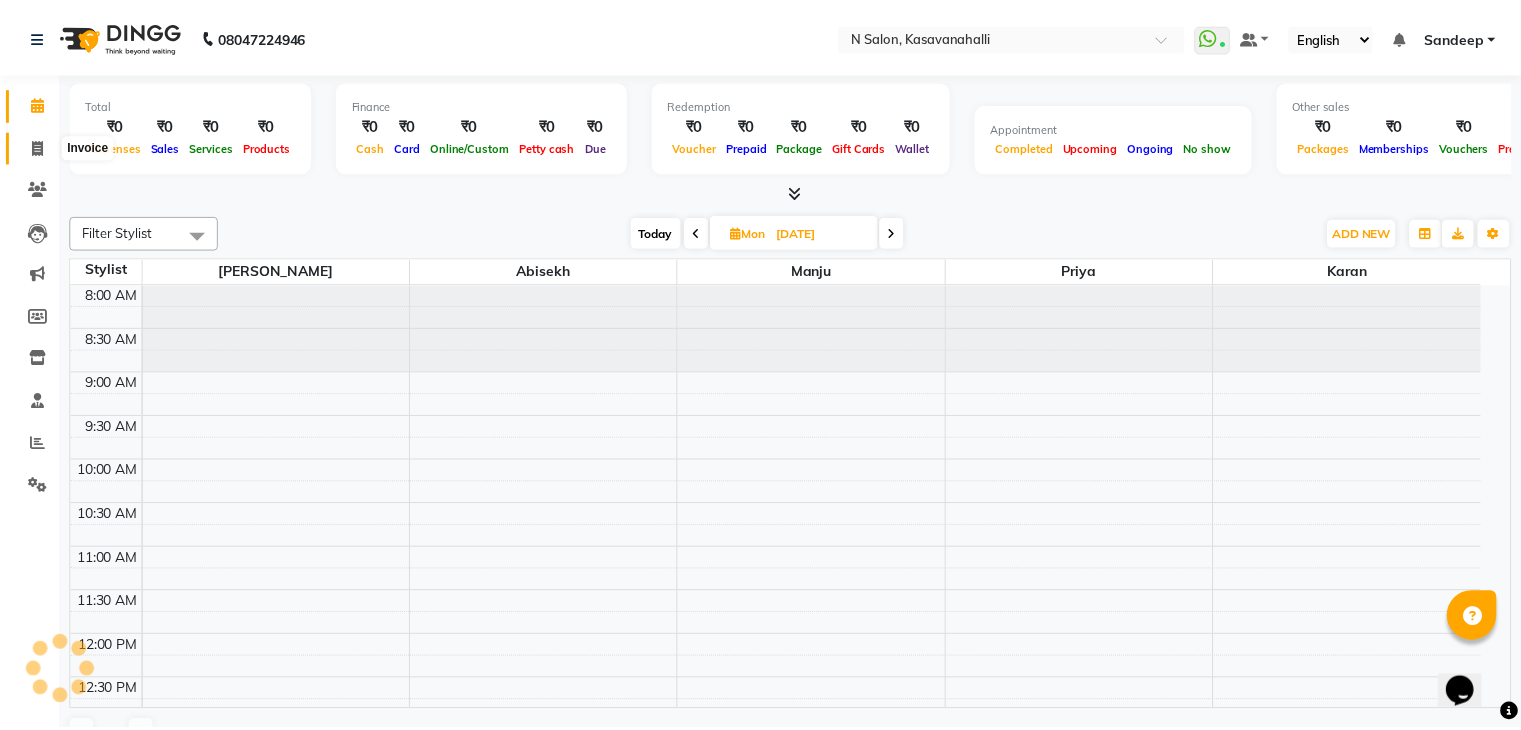 scroll, scrollTop: 0, scrollLeft: 0, axis: both 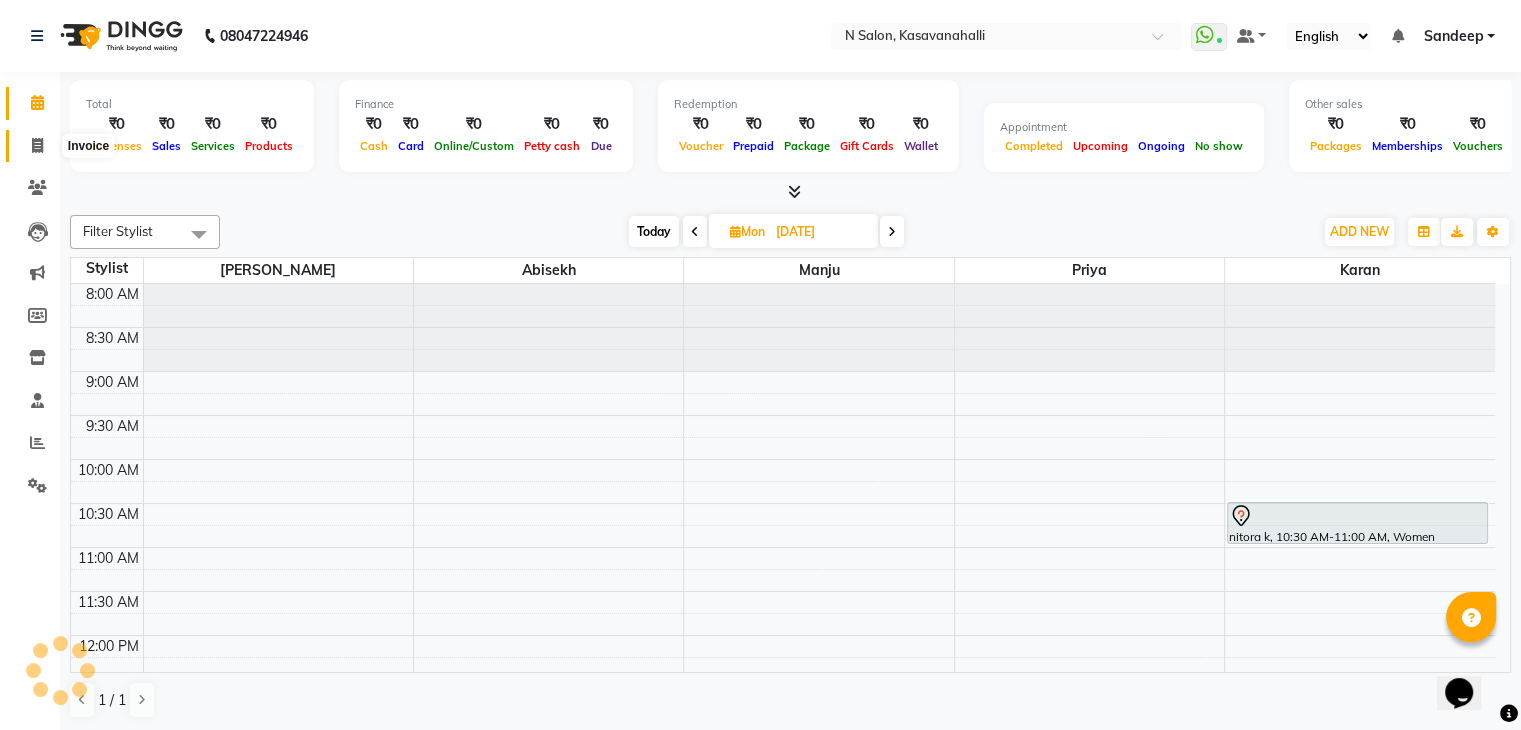 click 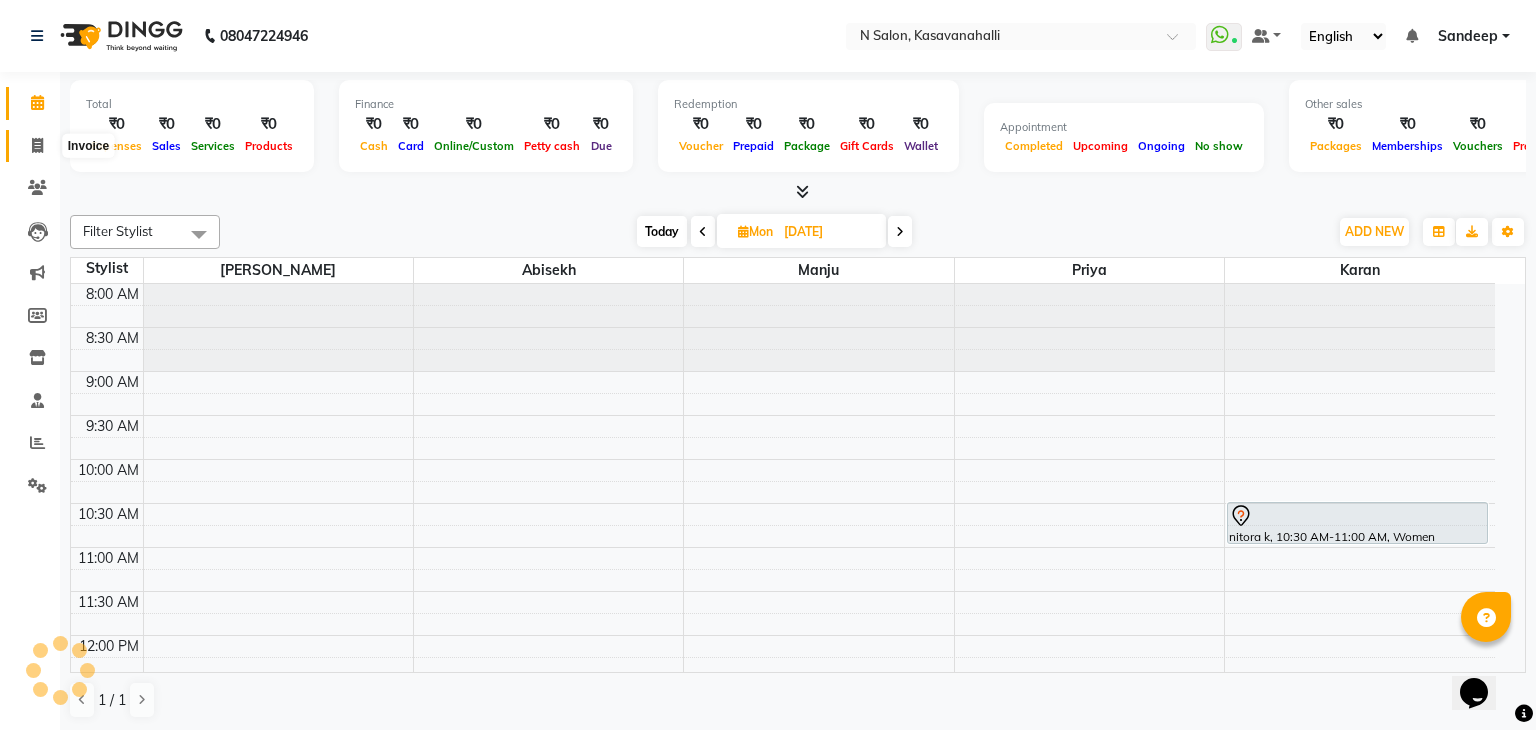 select on "7111" 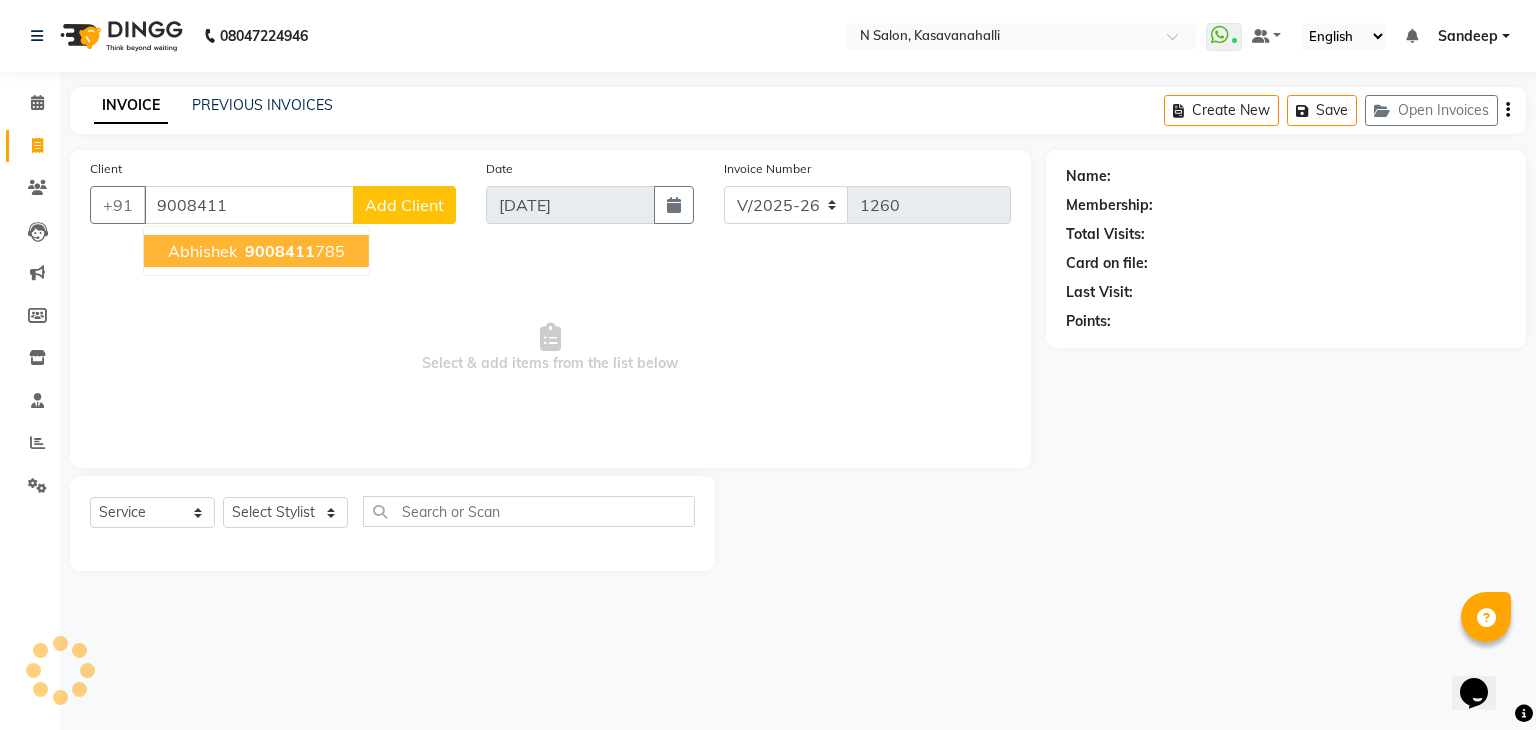 click on "9008411" at bounding box center (280, 251) 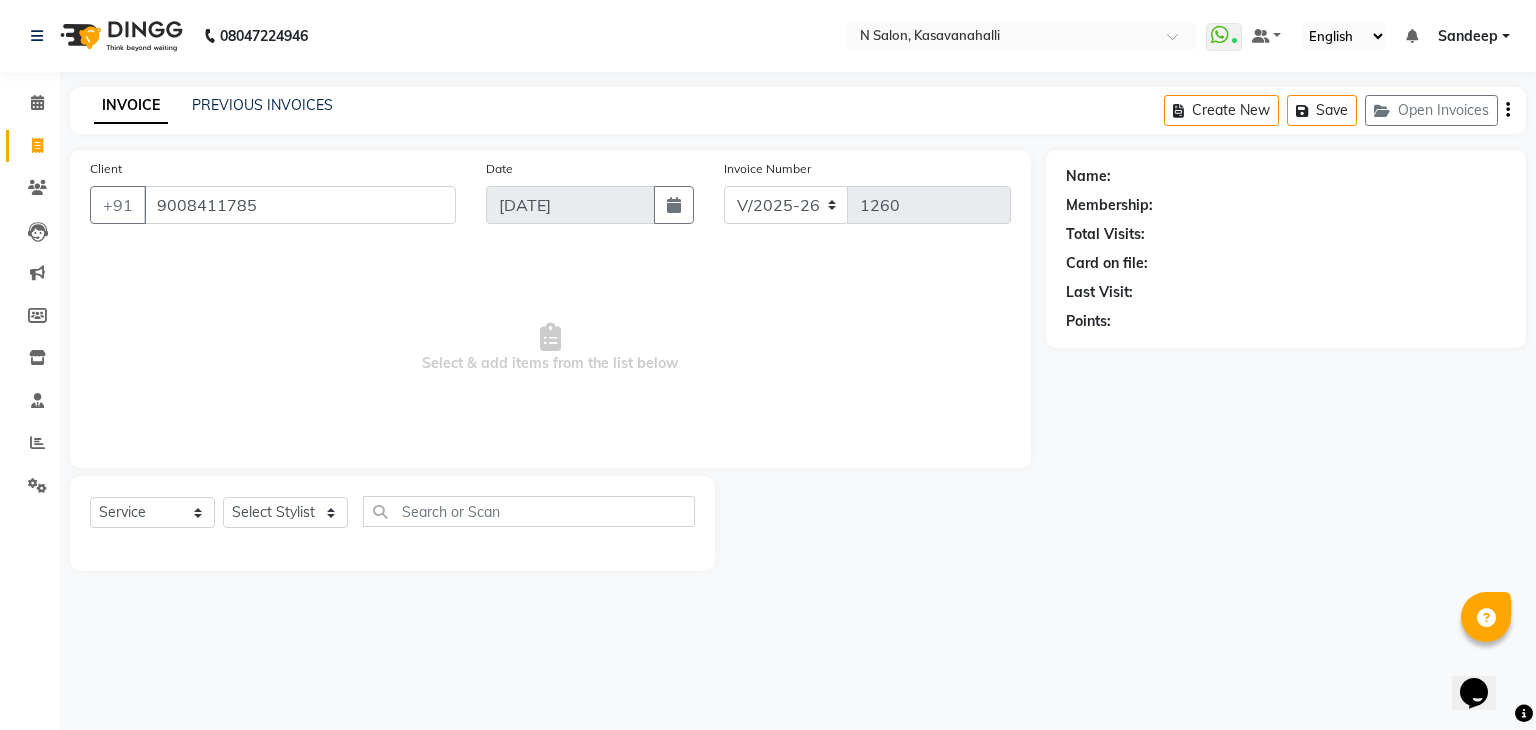type on "9008411785" 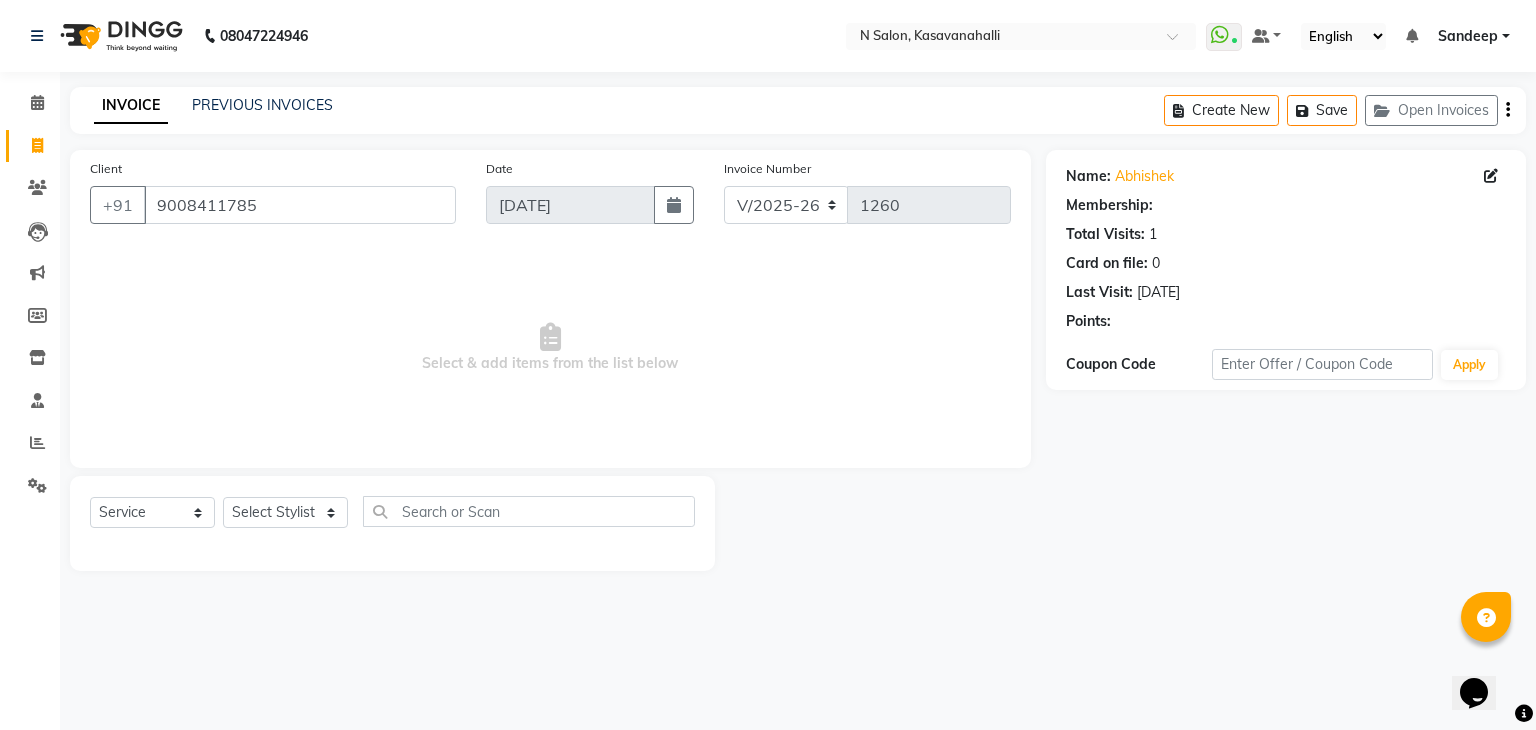 select on "1: Object" 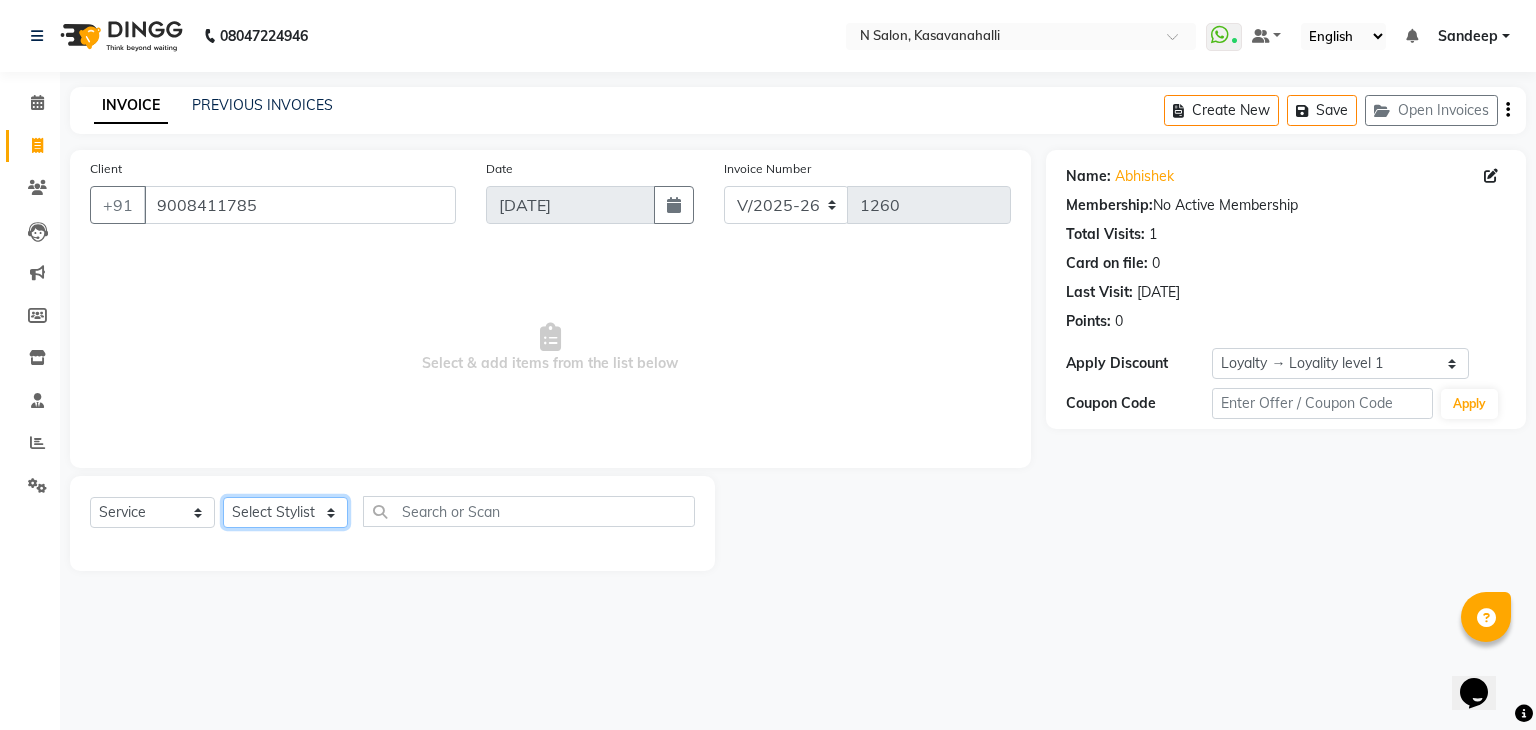 click on "Select Stylist [PERSON_NAME]  Manju Owner [PERSON_NAME]" 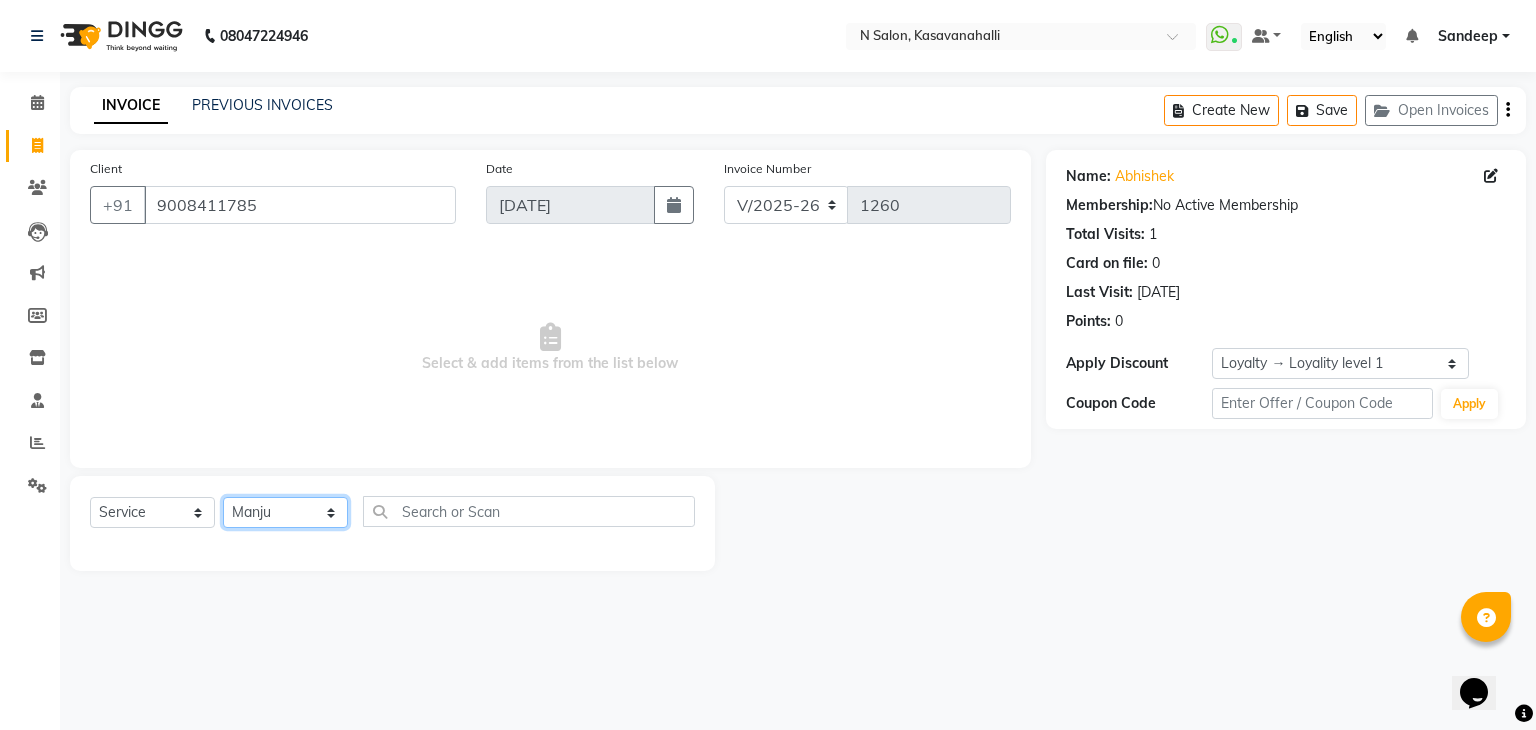 click on "Select Stylist [PERSON_NAME]  Manju Owner [PERSON_NAME]" 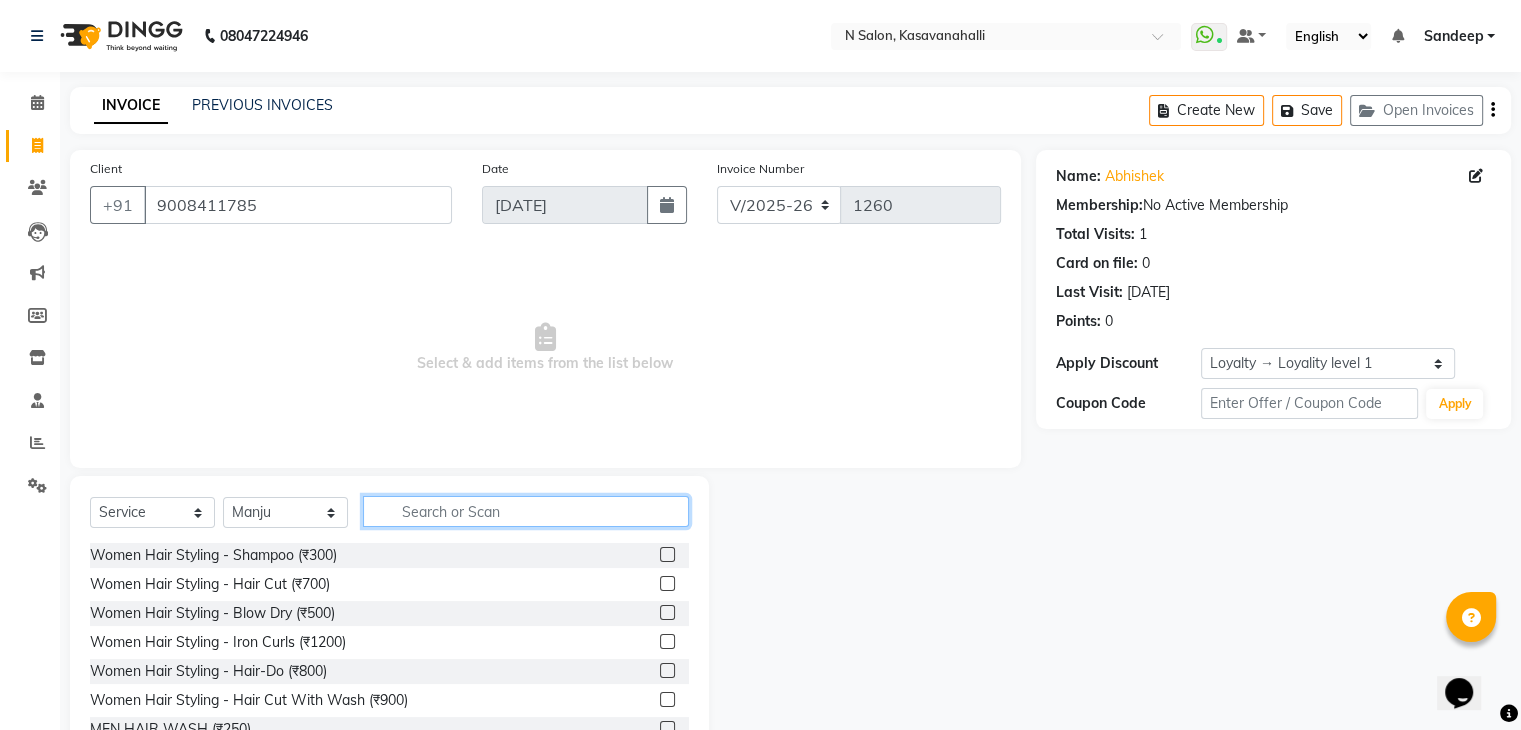 click 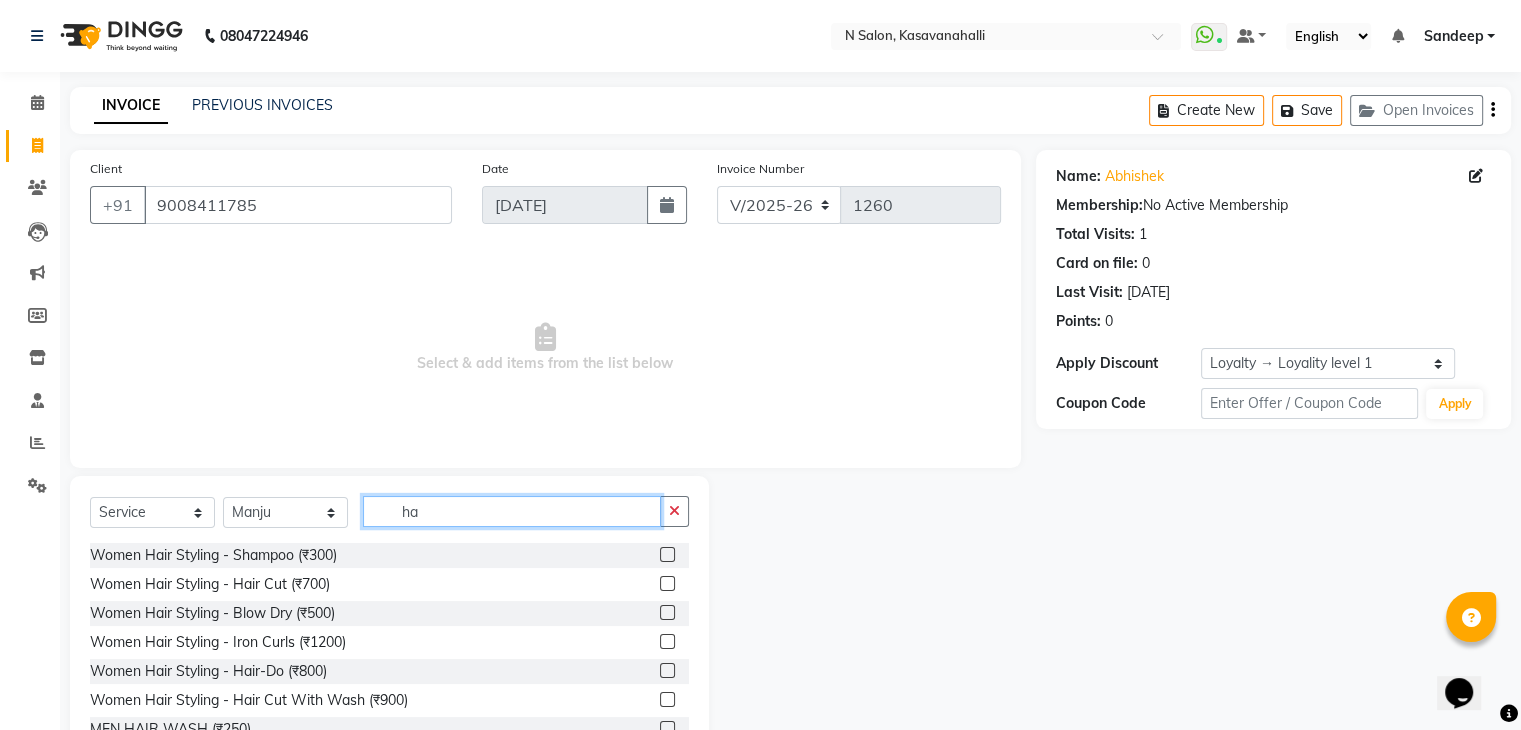 type on "h" 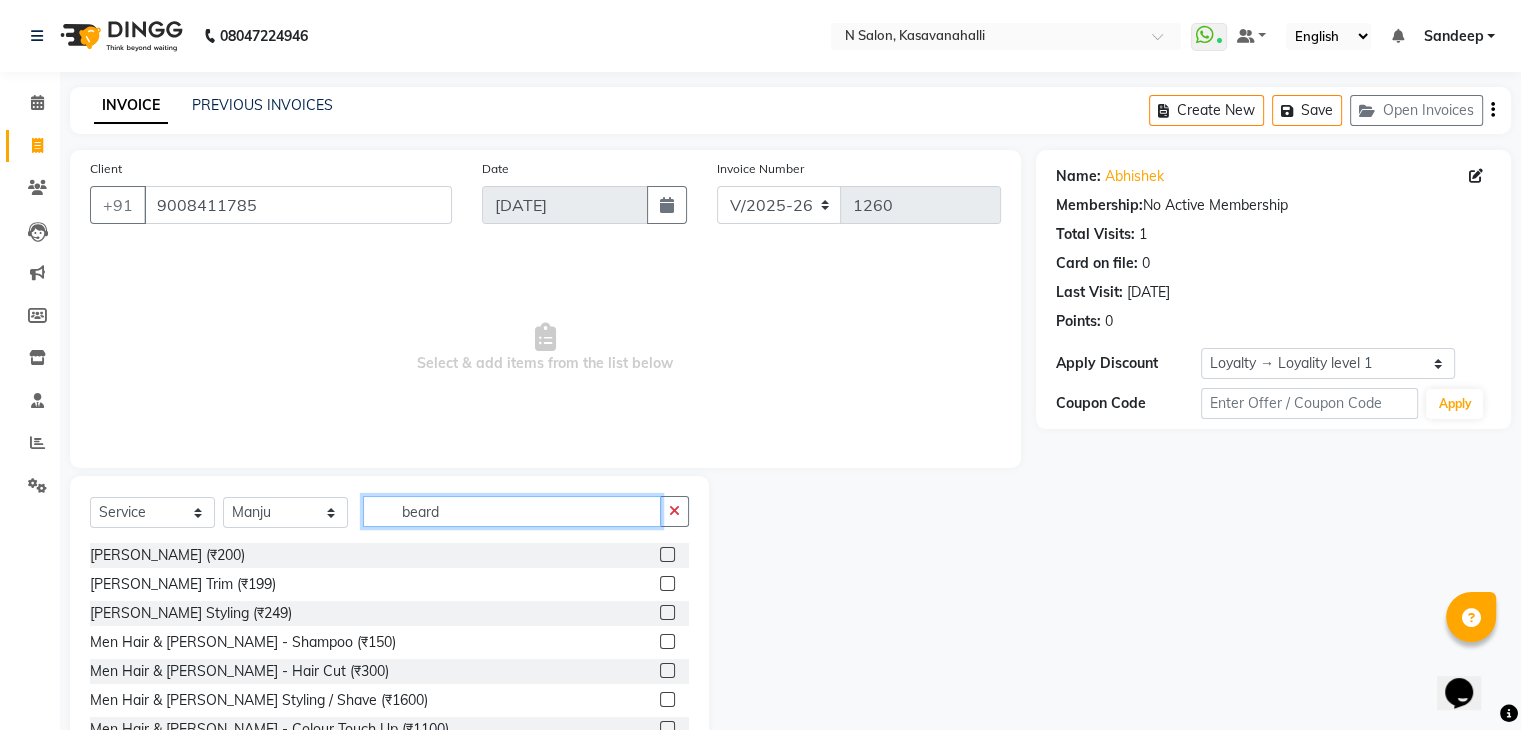 type on "beard" 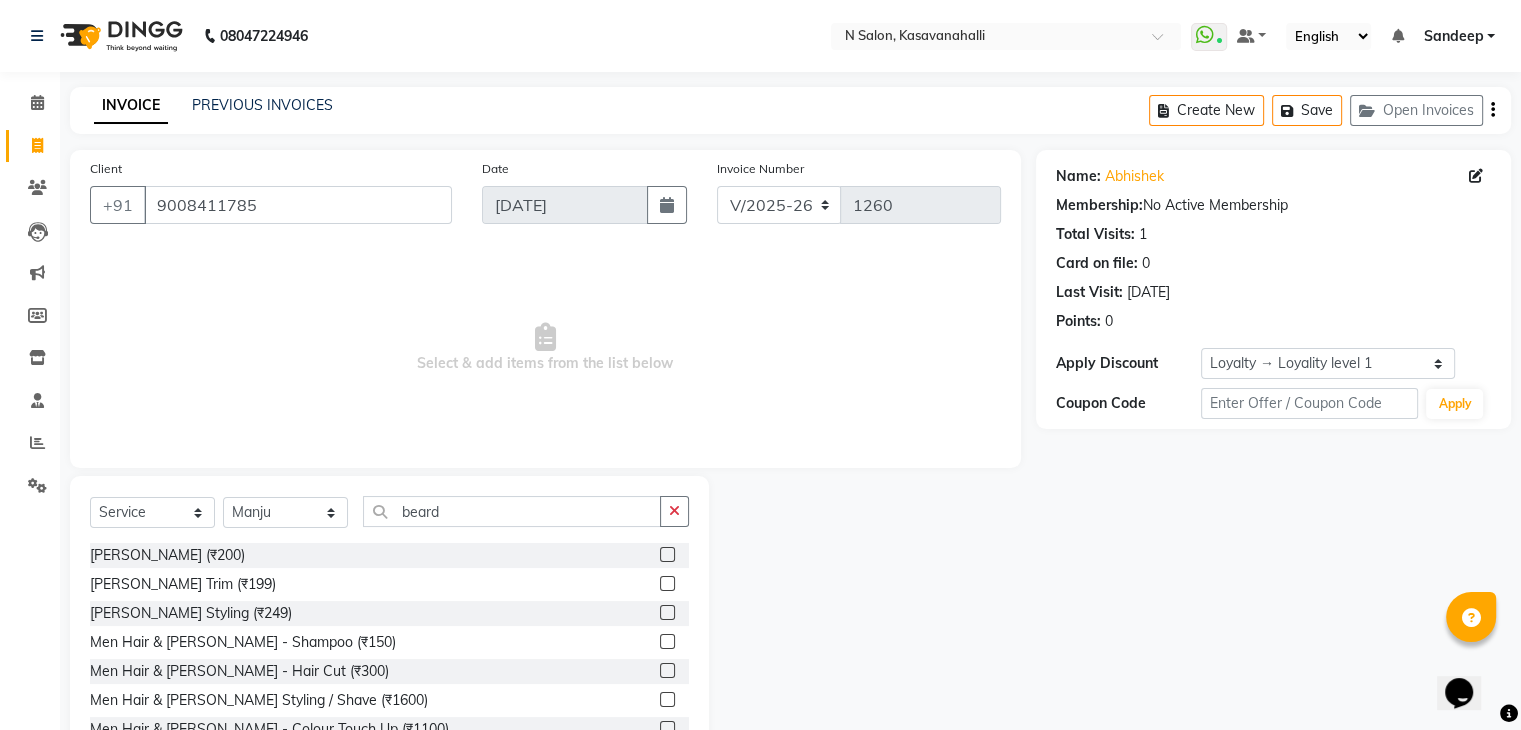 click 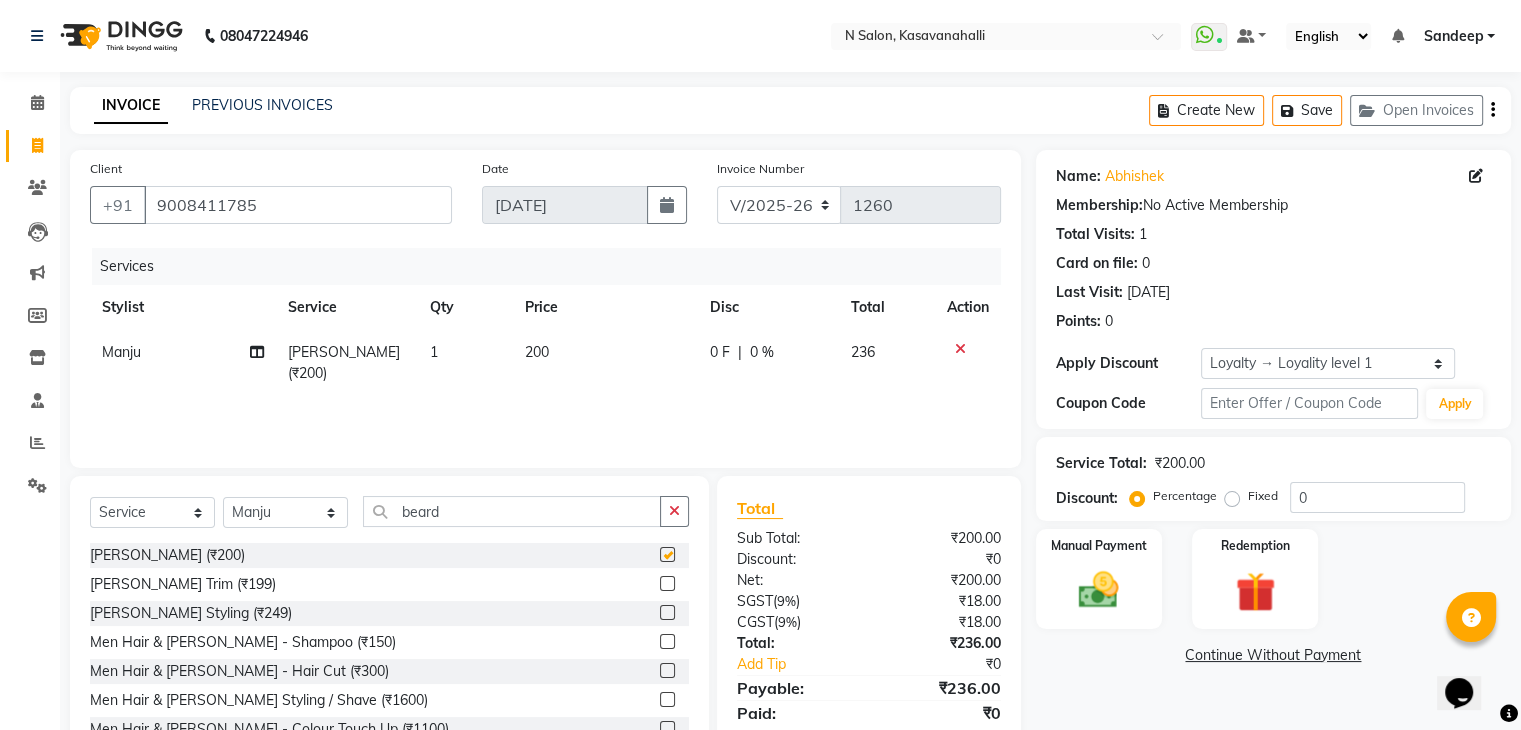 checkbox on "false" 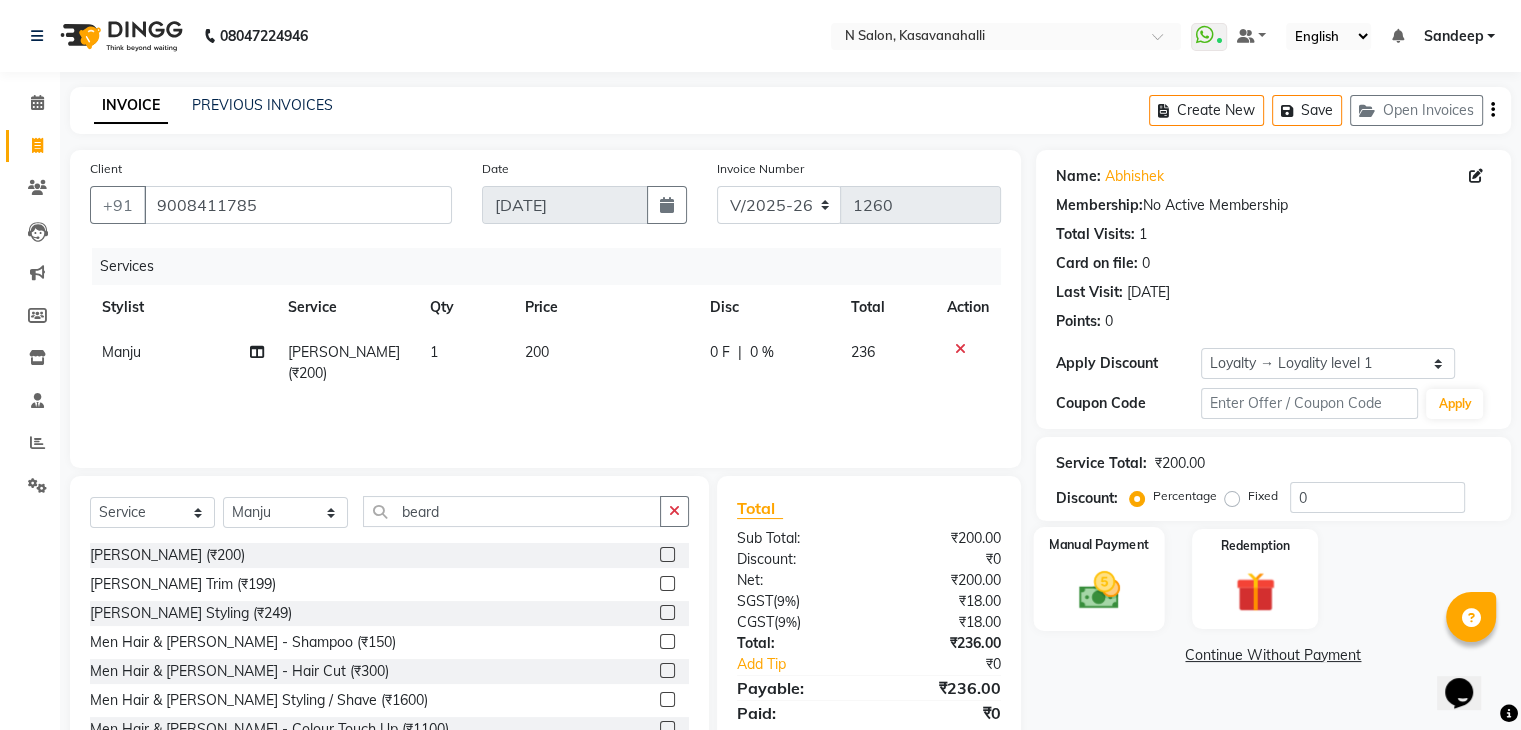 scroll, scrollTop: 72, scrollLeft: 0, axis: vertical 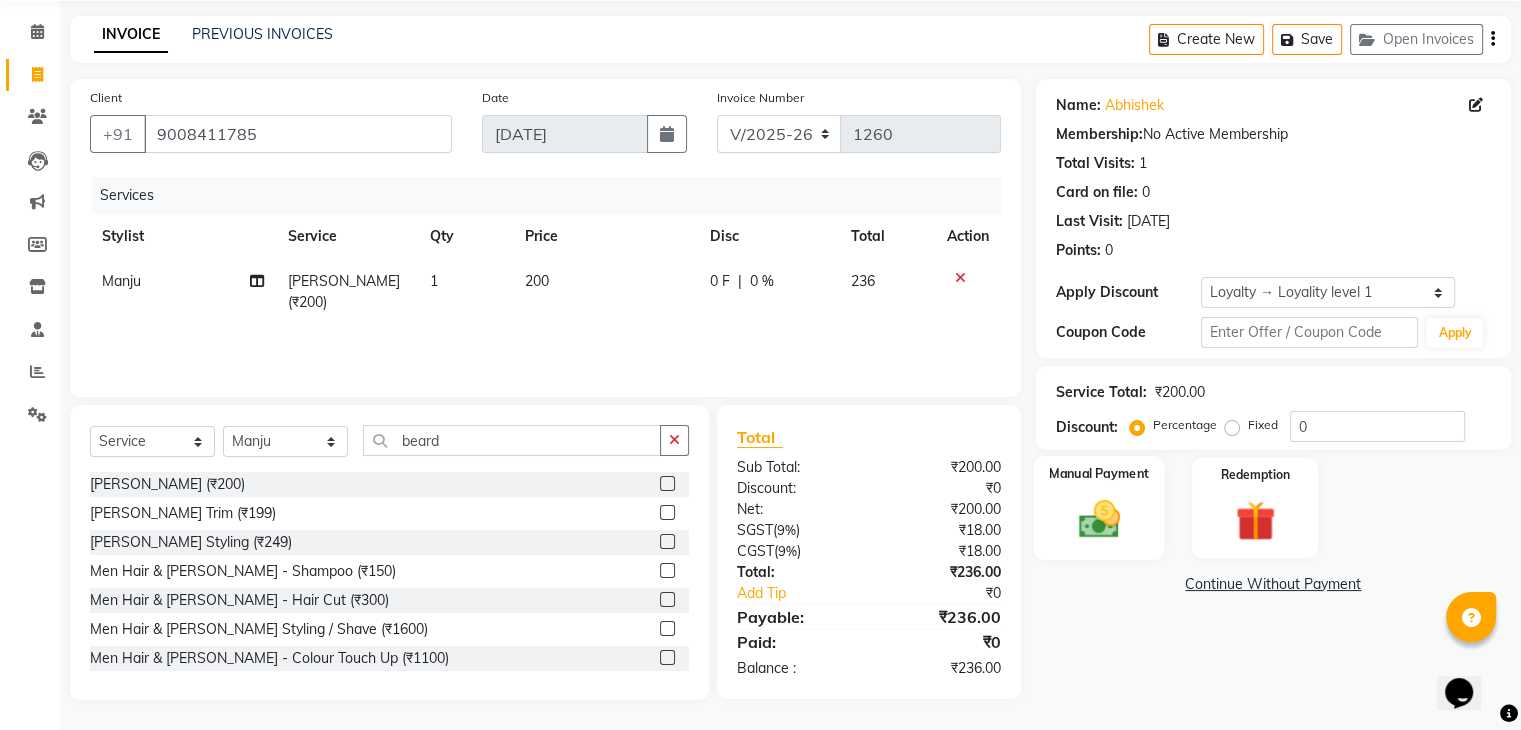 click on "Manual Payment" 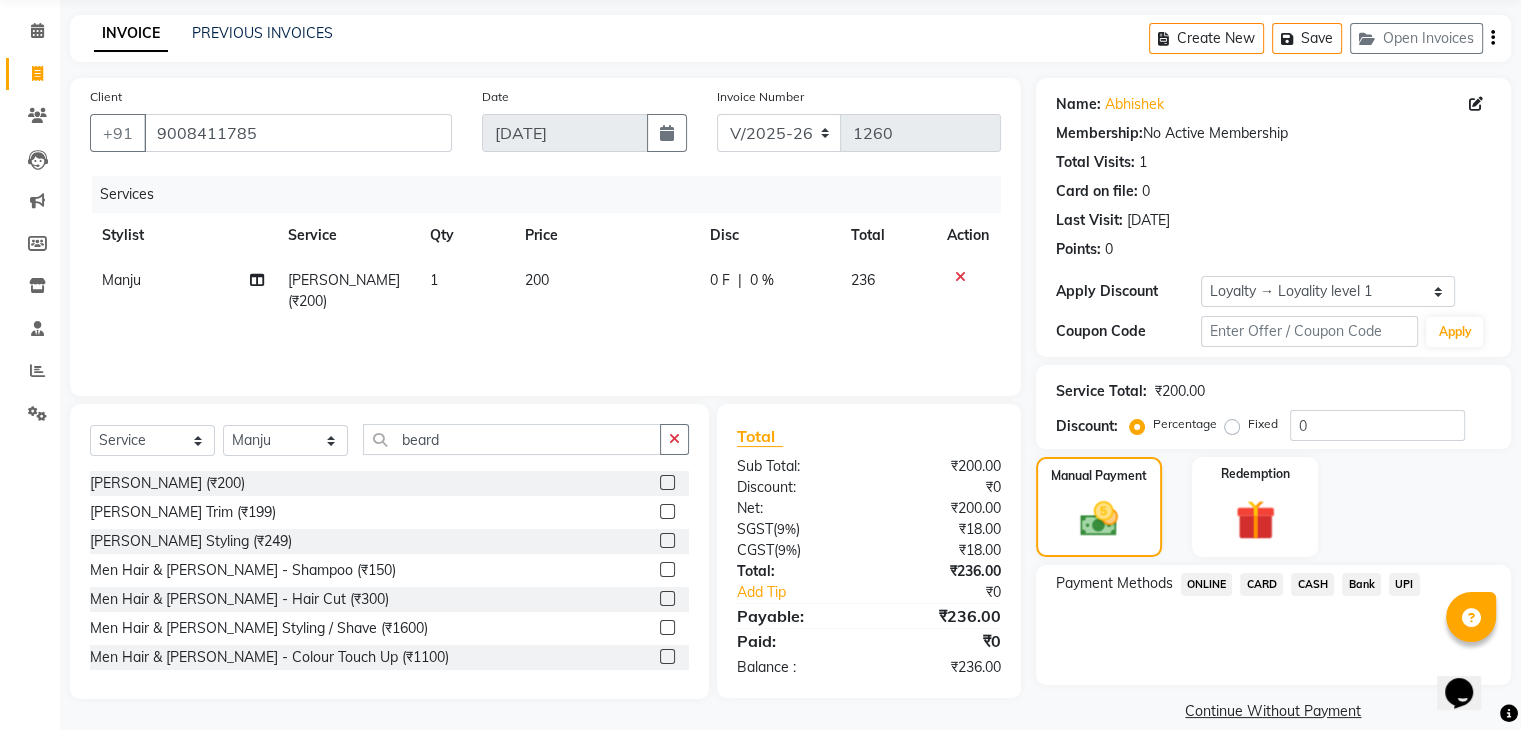 click on "CARD" 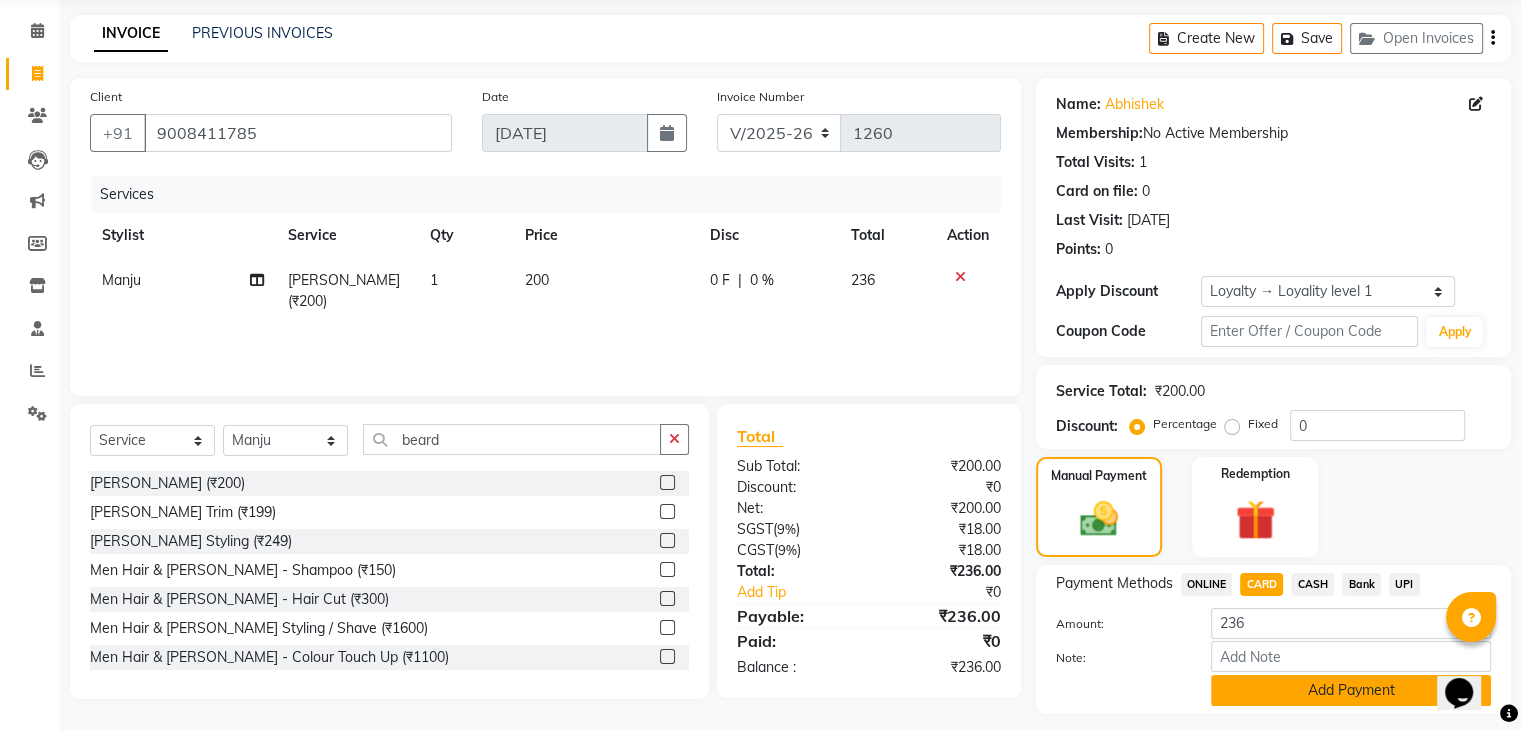 click on "Add Payment" 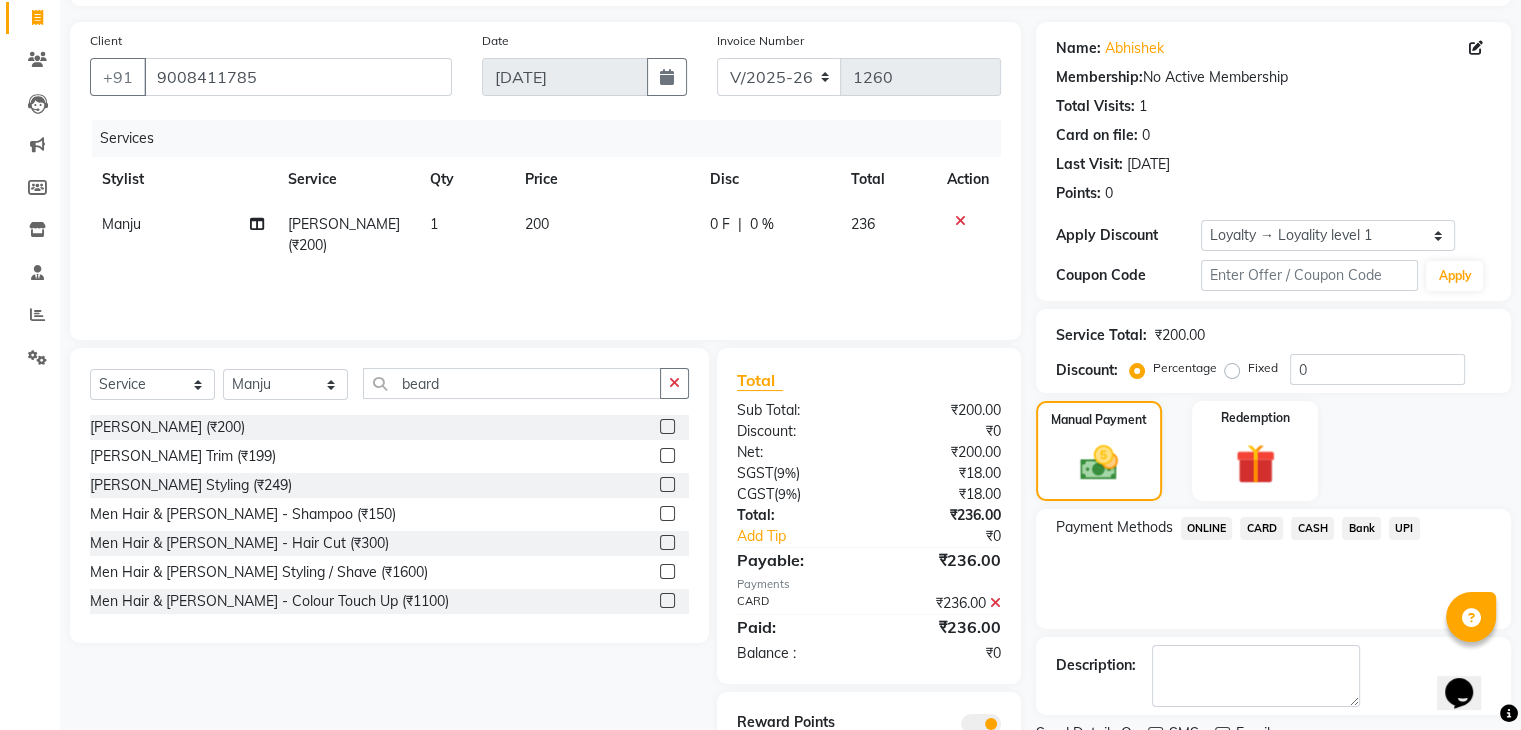 scroll, scrollTop: 212, scrollLeft: 0, axis: vertical 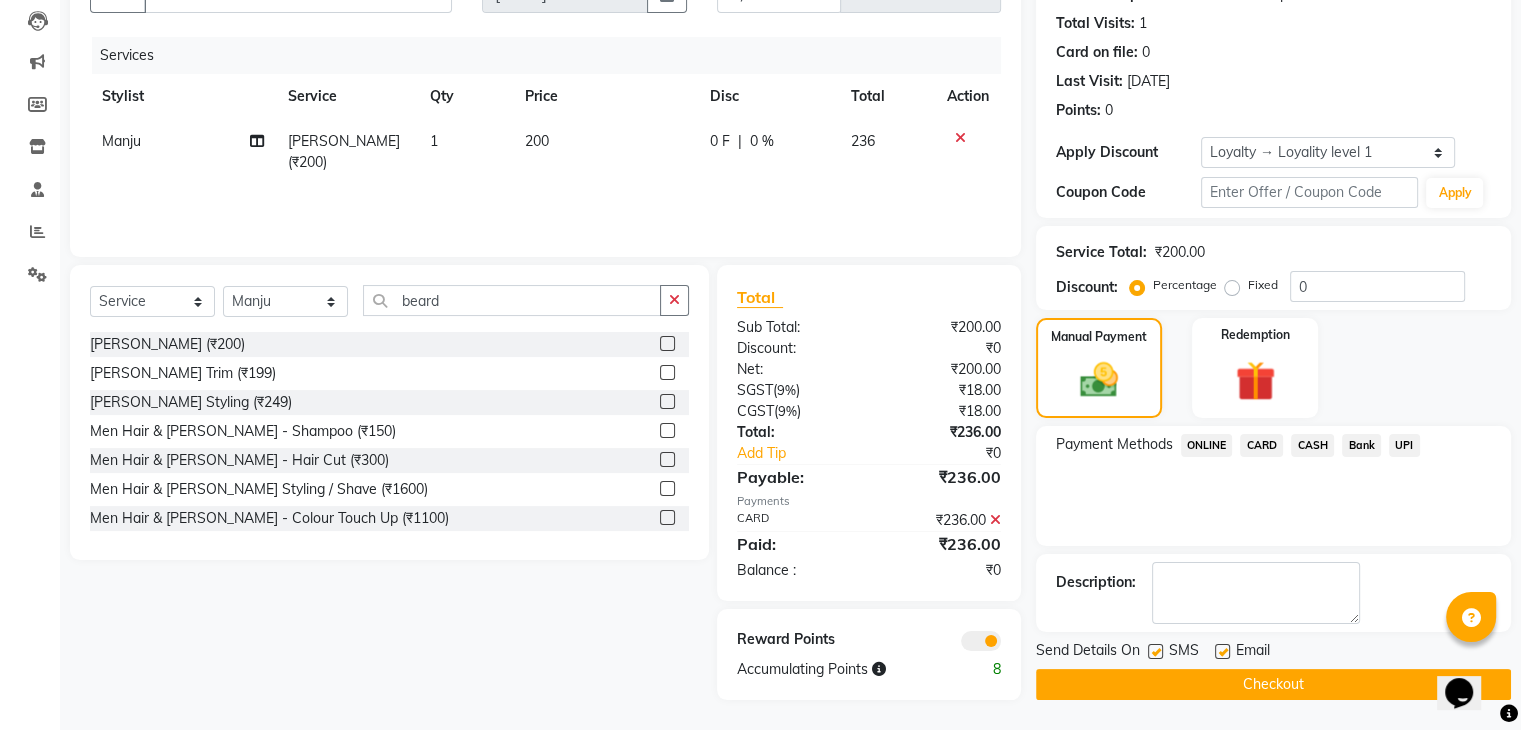 click on "Checkout" 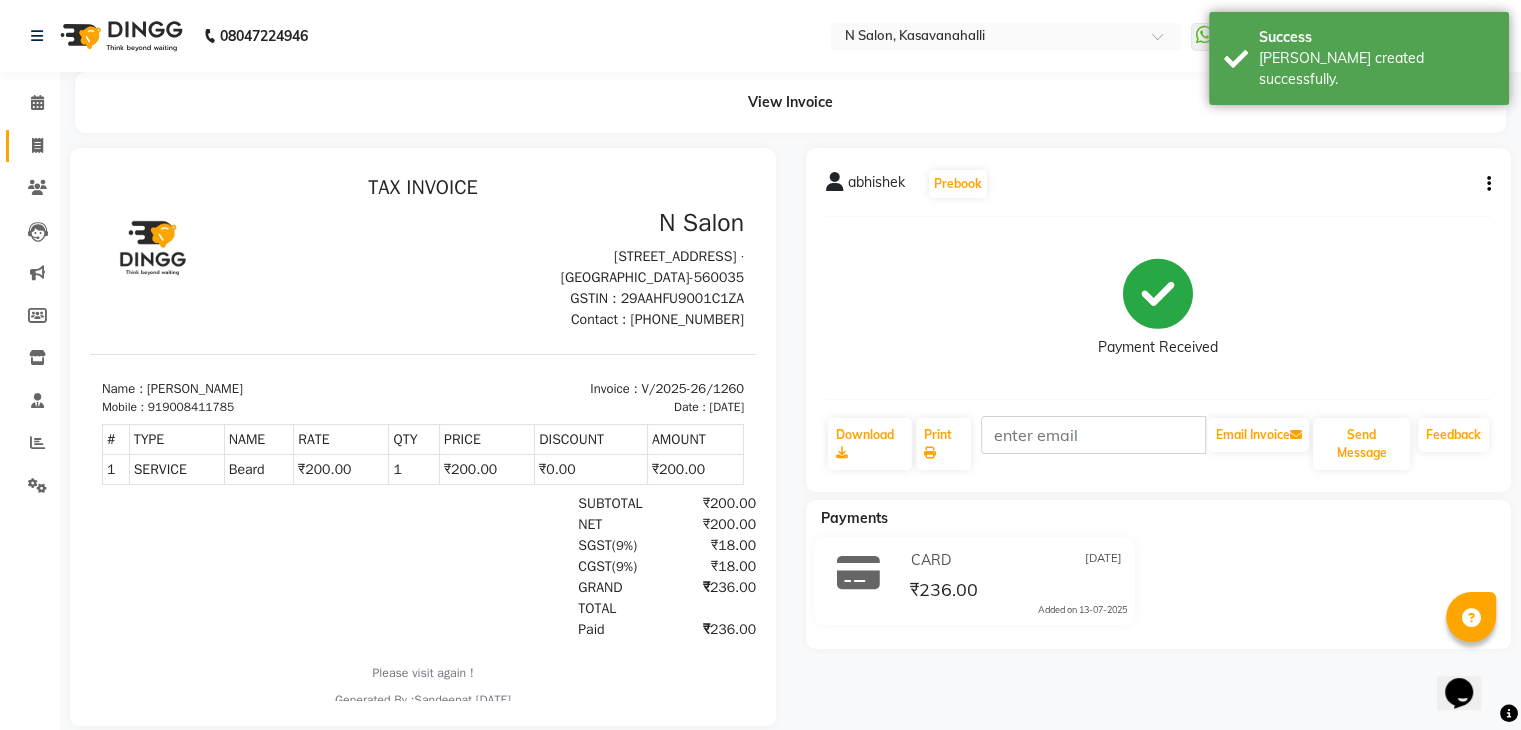 scroll, scrollTop: 0, scrollLeft: 0, axis: both 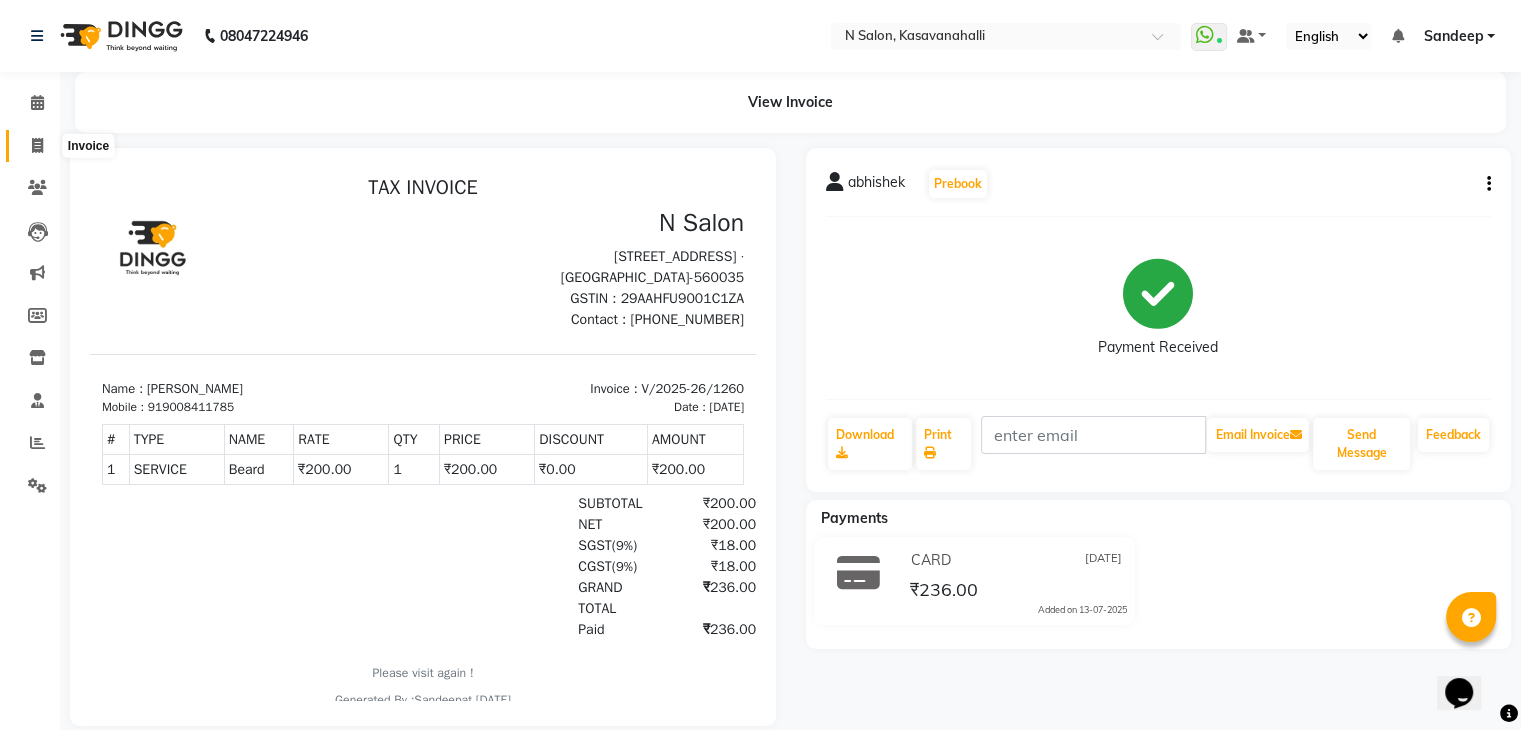 click 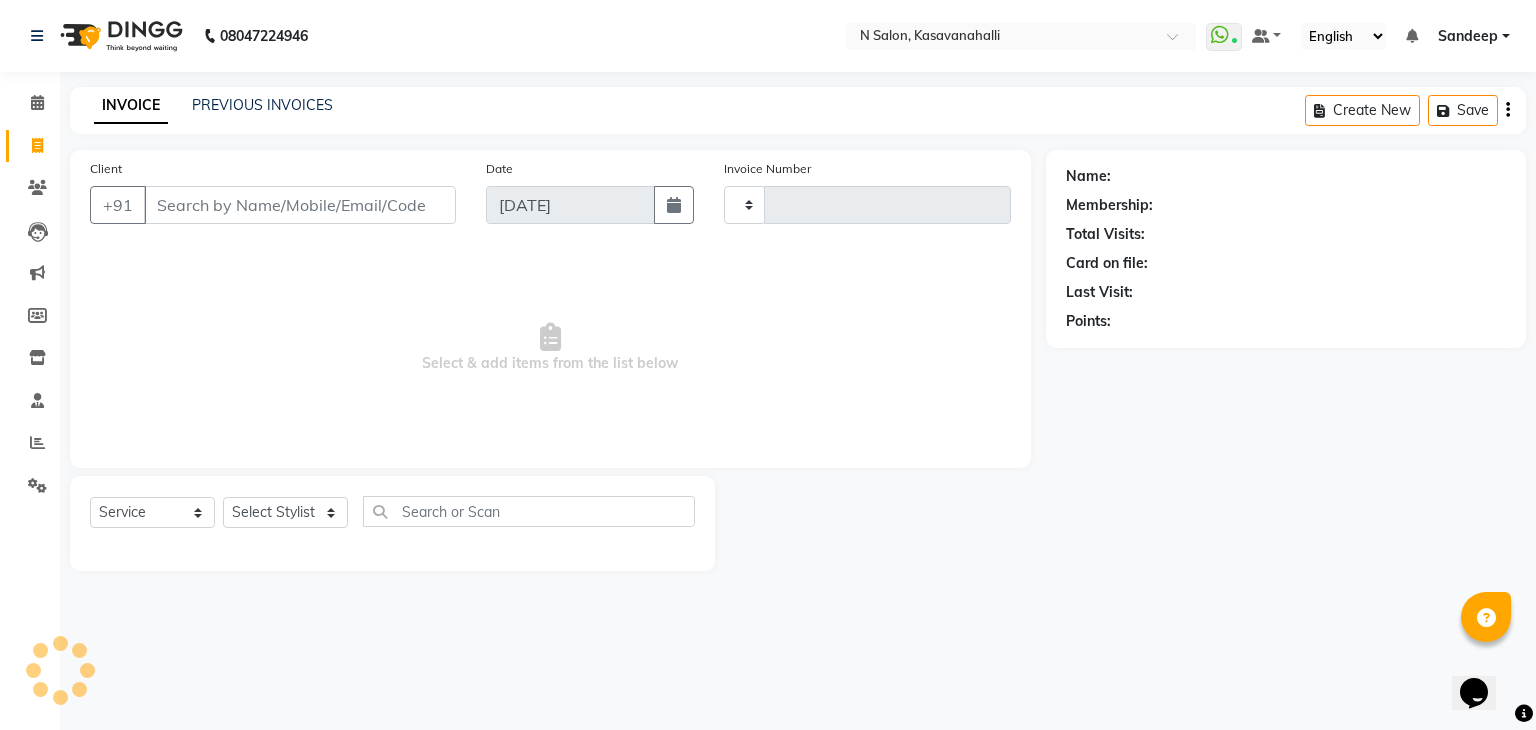 type on "1261" 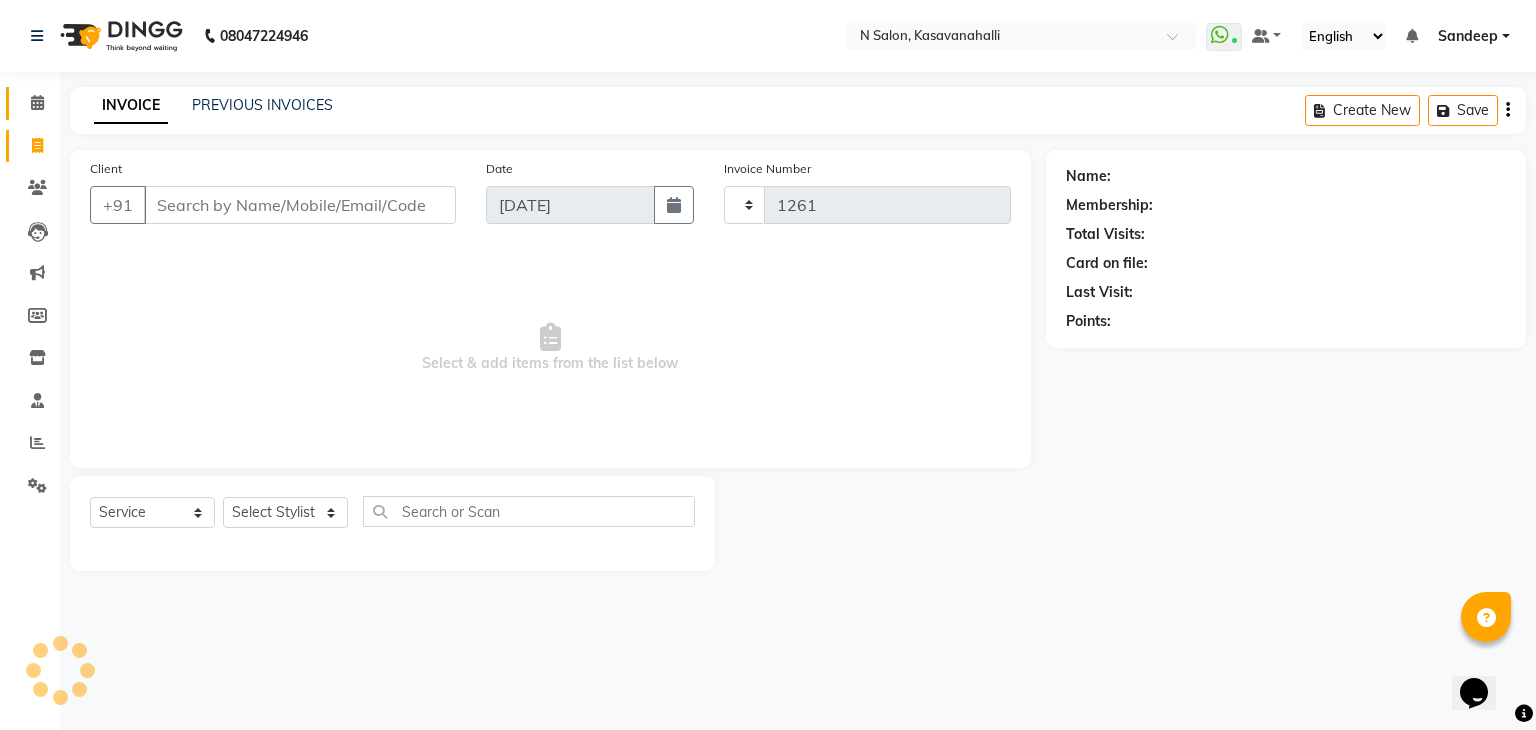 select on "7111" 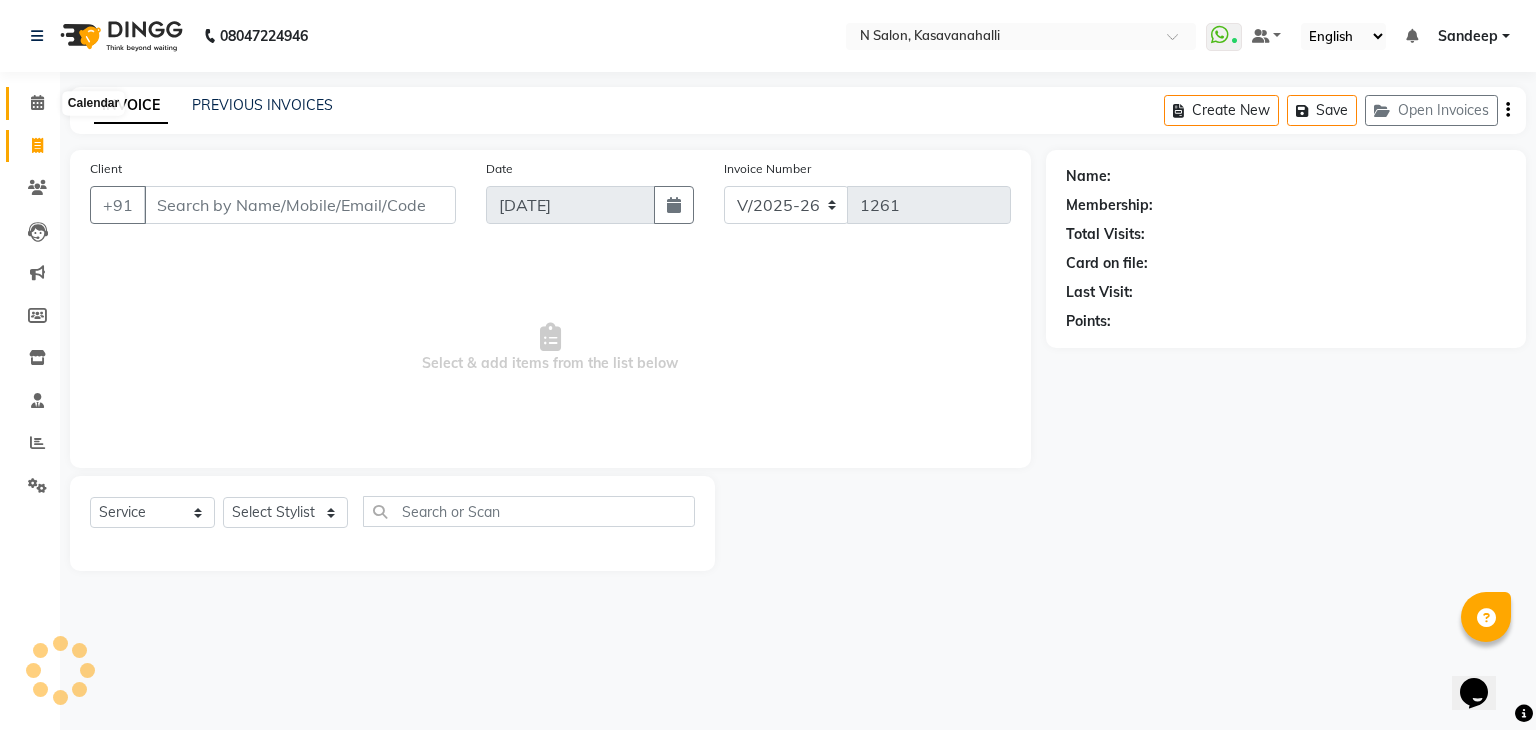 click 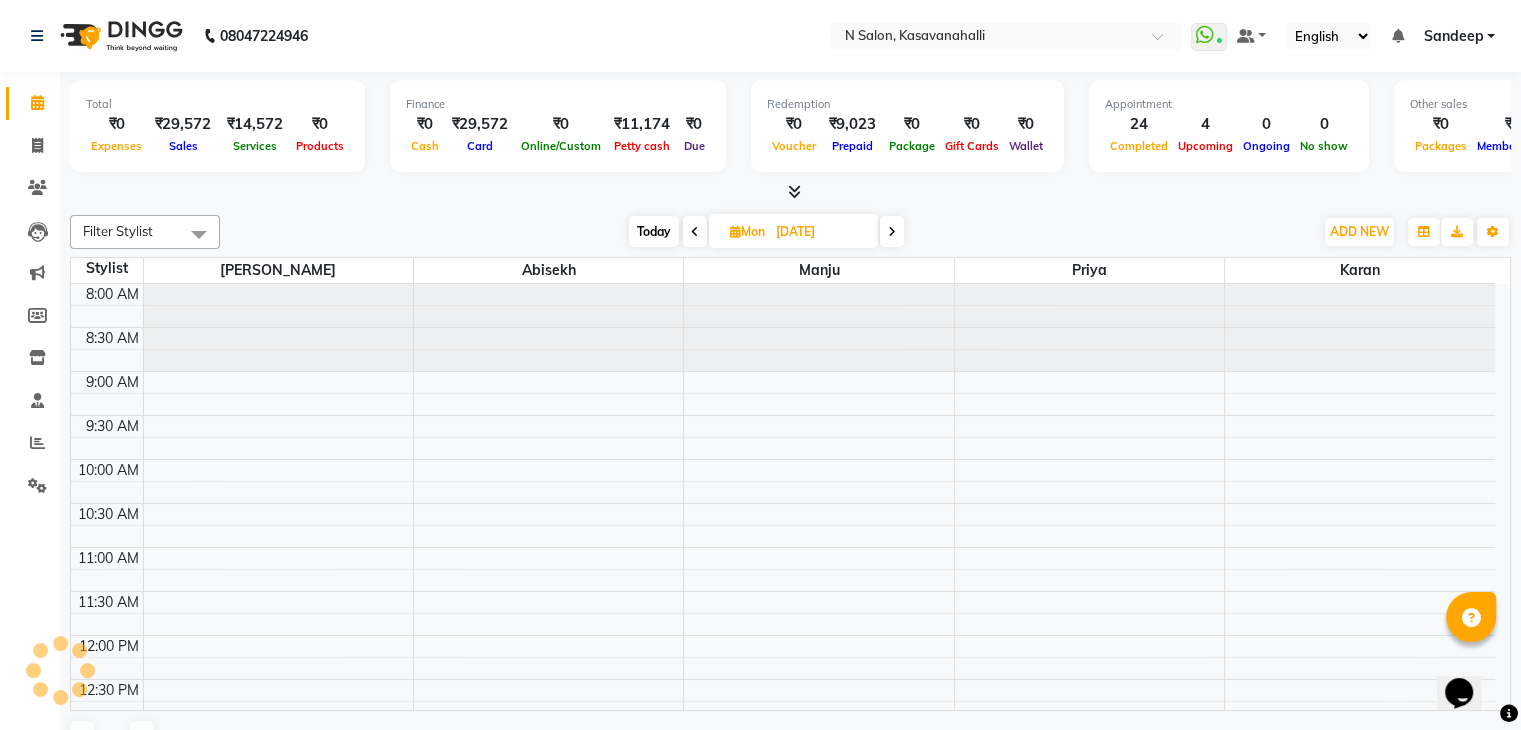 scroll, scrollTop: 705, scrollLeft: 0, axis: vertical 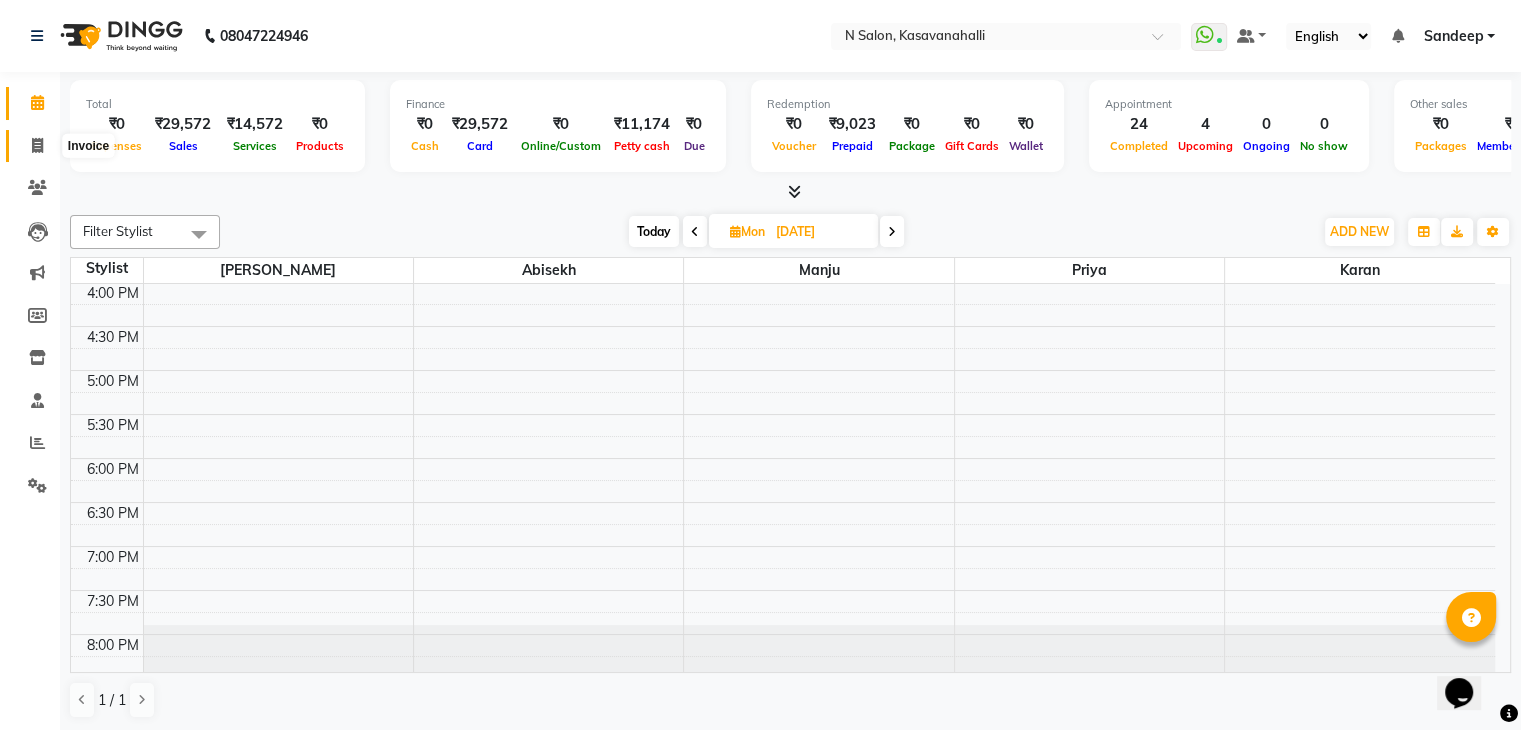 click 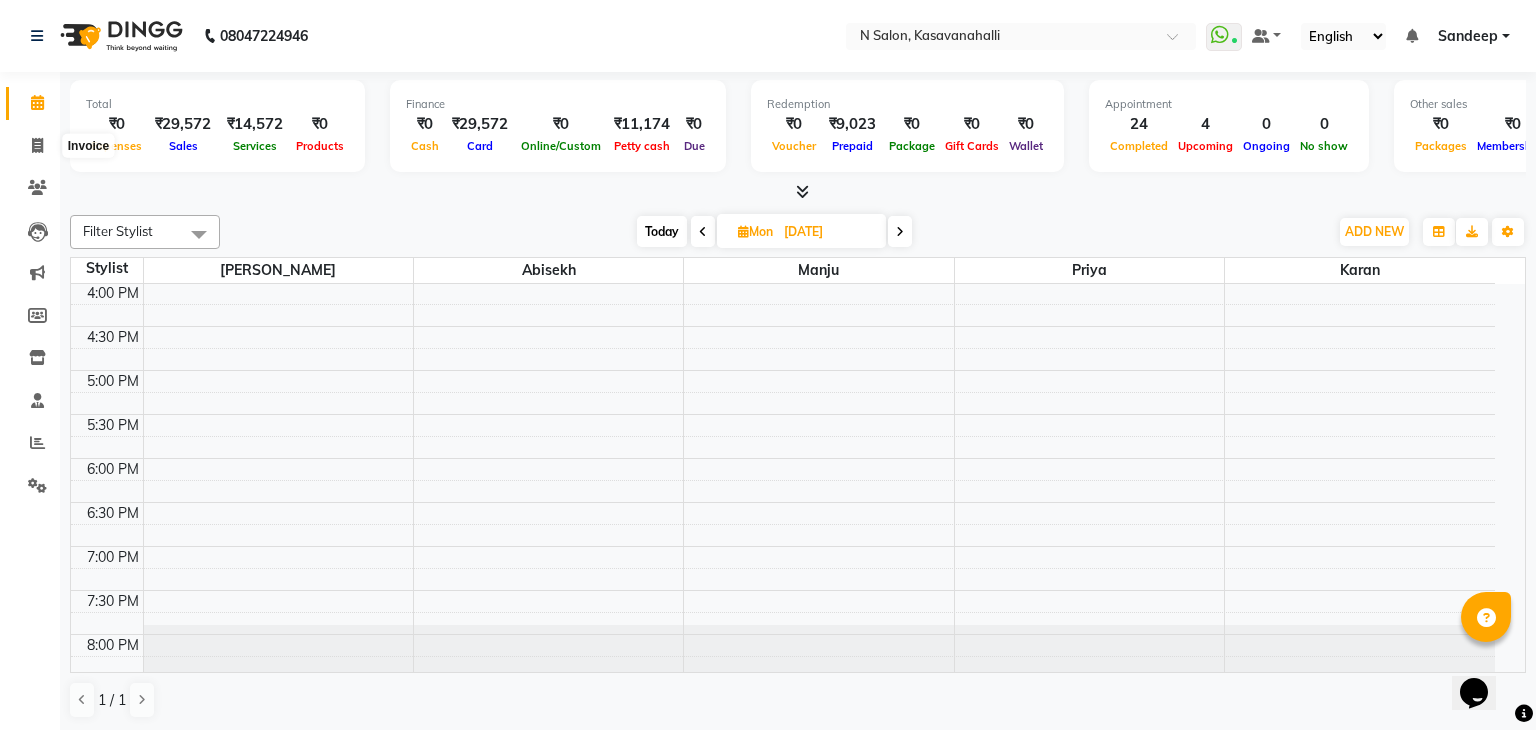 select on "7111" 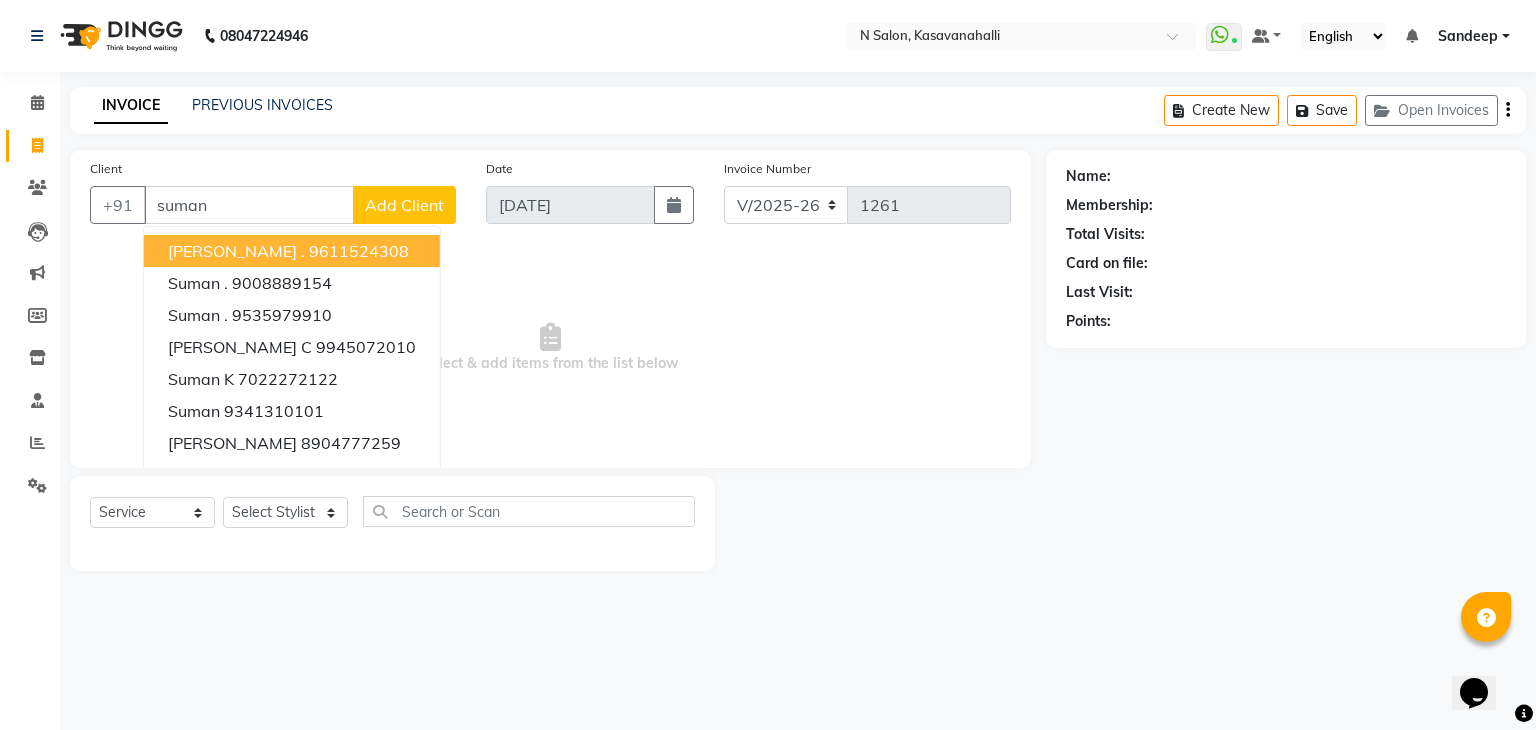 click on "9611524308" at bounding box center (359, 251) 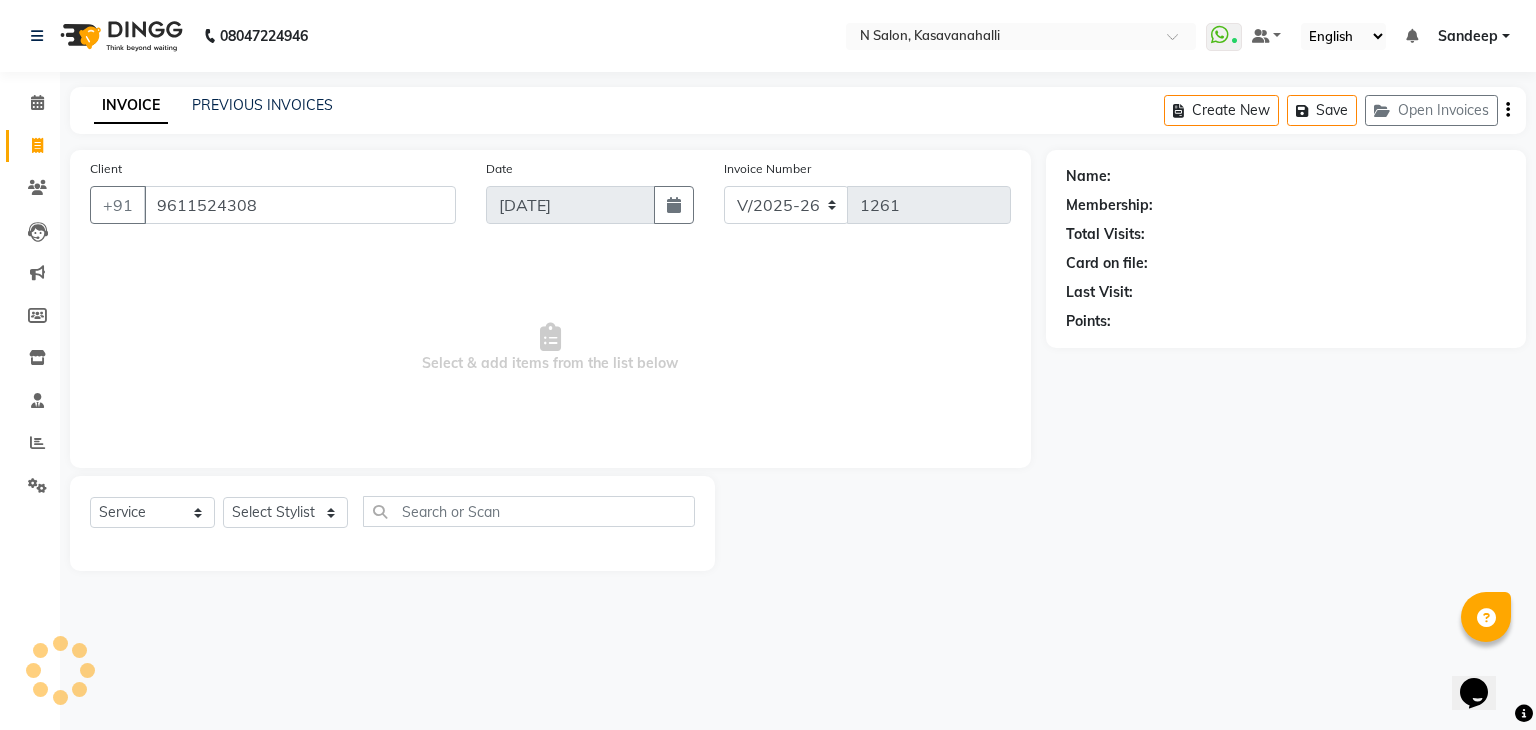 type on "9611524308" 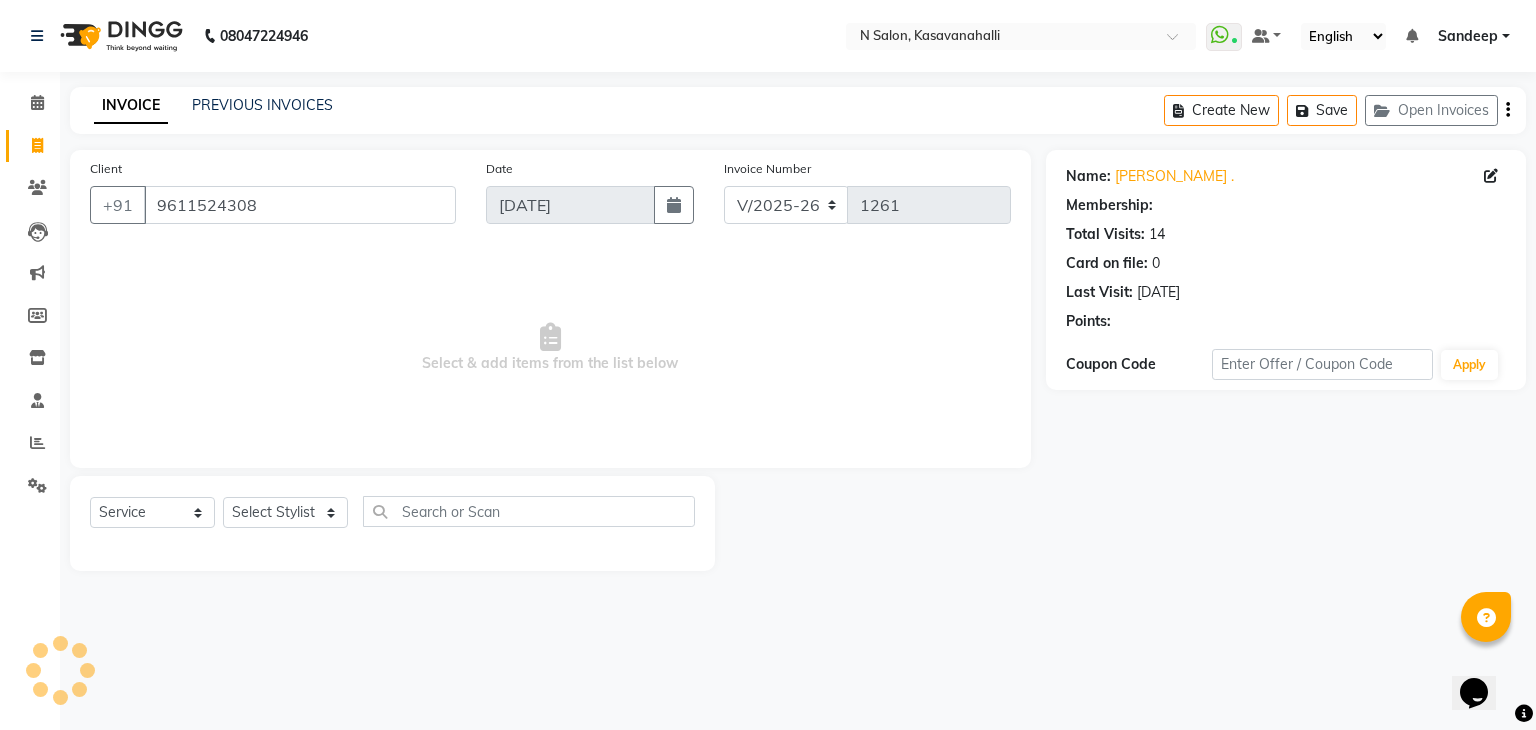 select on "1: Object" 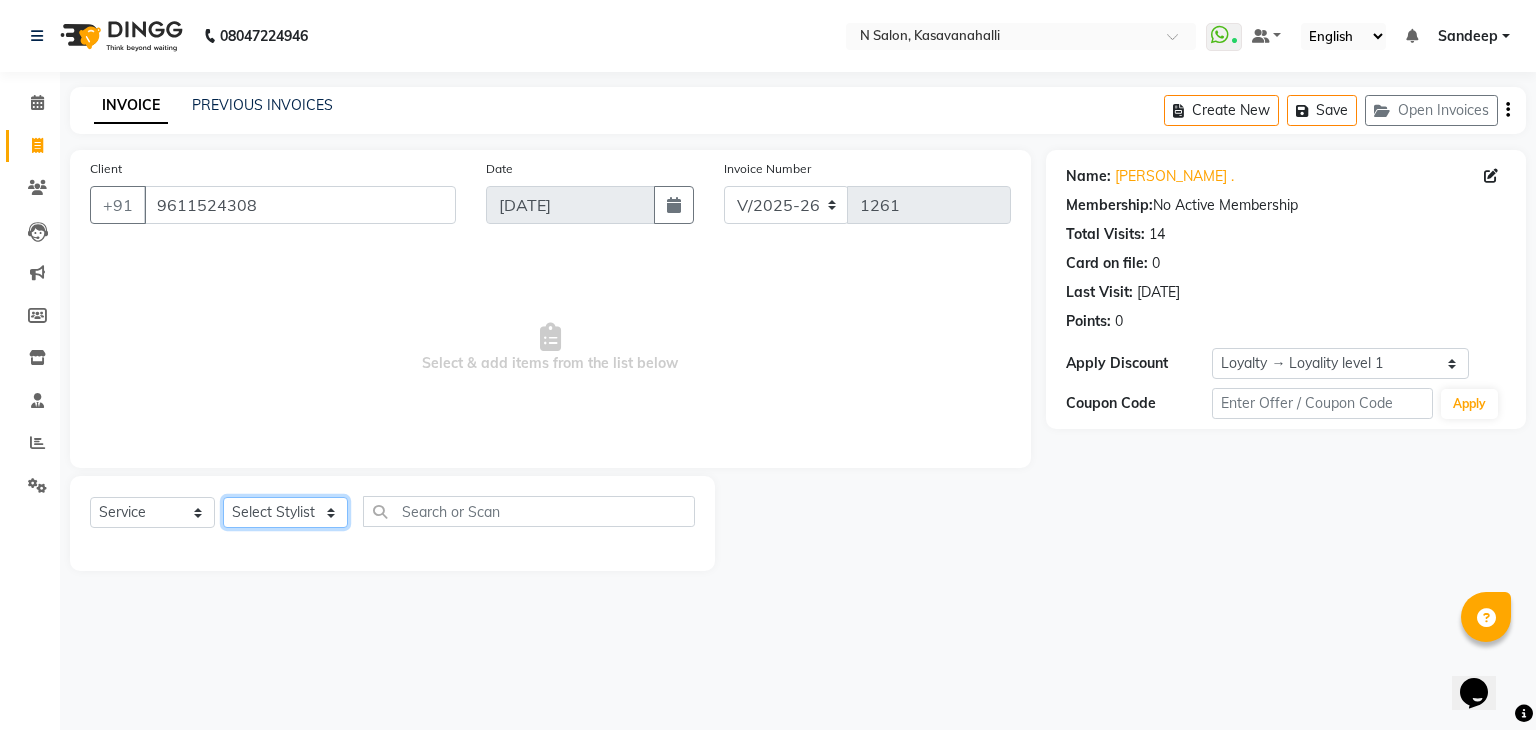 click on "Select Stylist [PERSON_NAME]  Manju Owner [PERSON_NAME]" 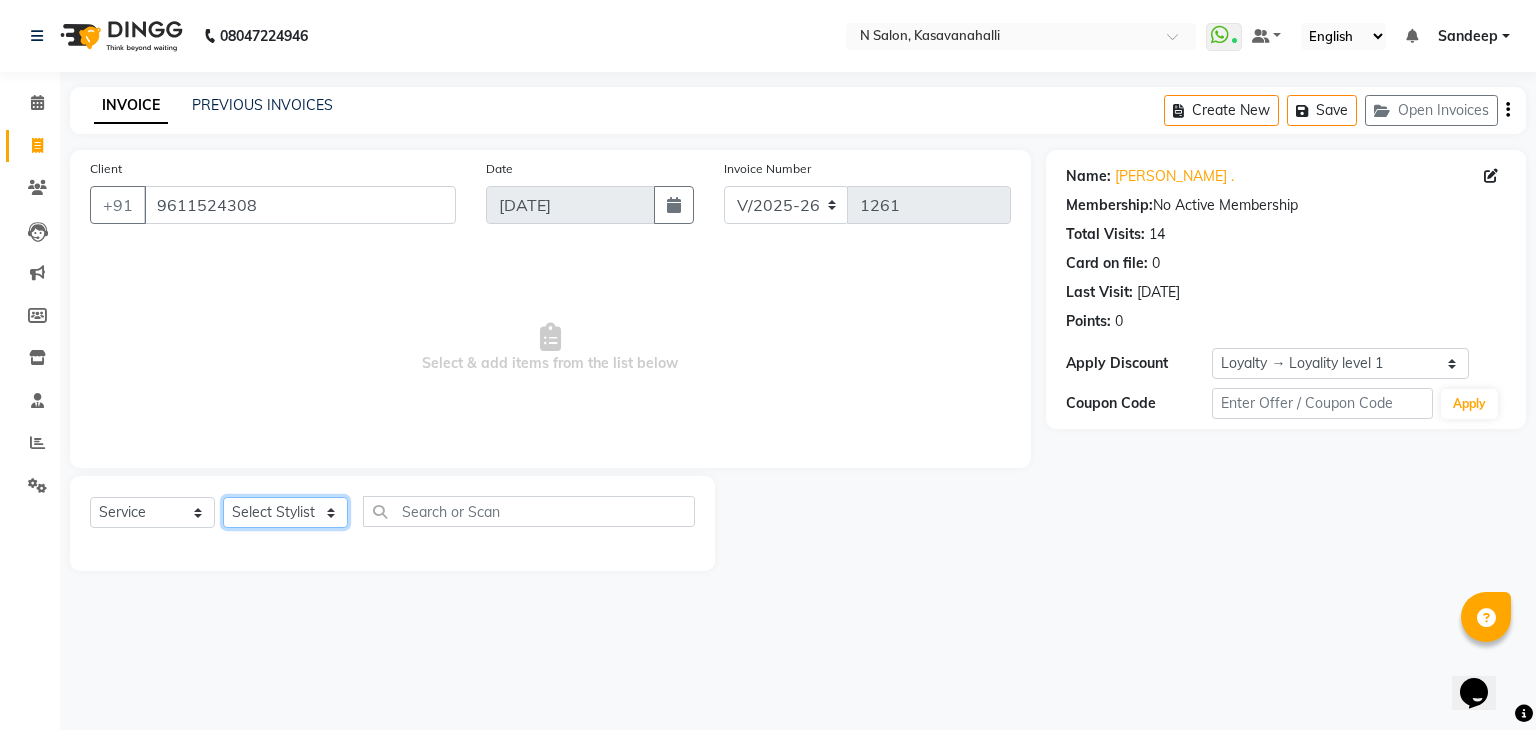 select on "59865" 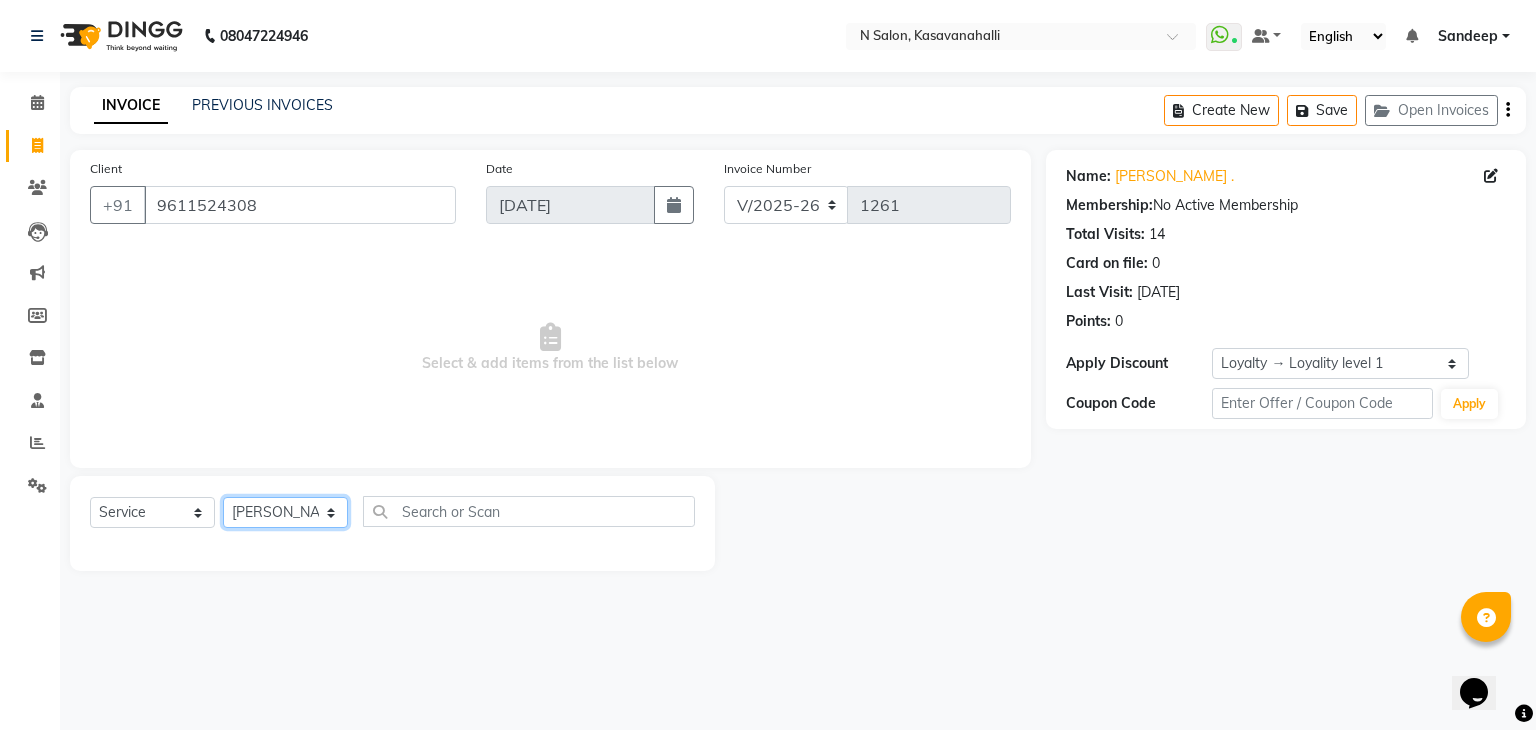 click on "Select Stylist [PERSON_NAME]  Manju Owner [PERSON_NAME]" 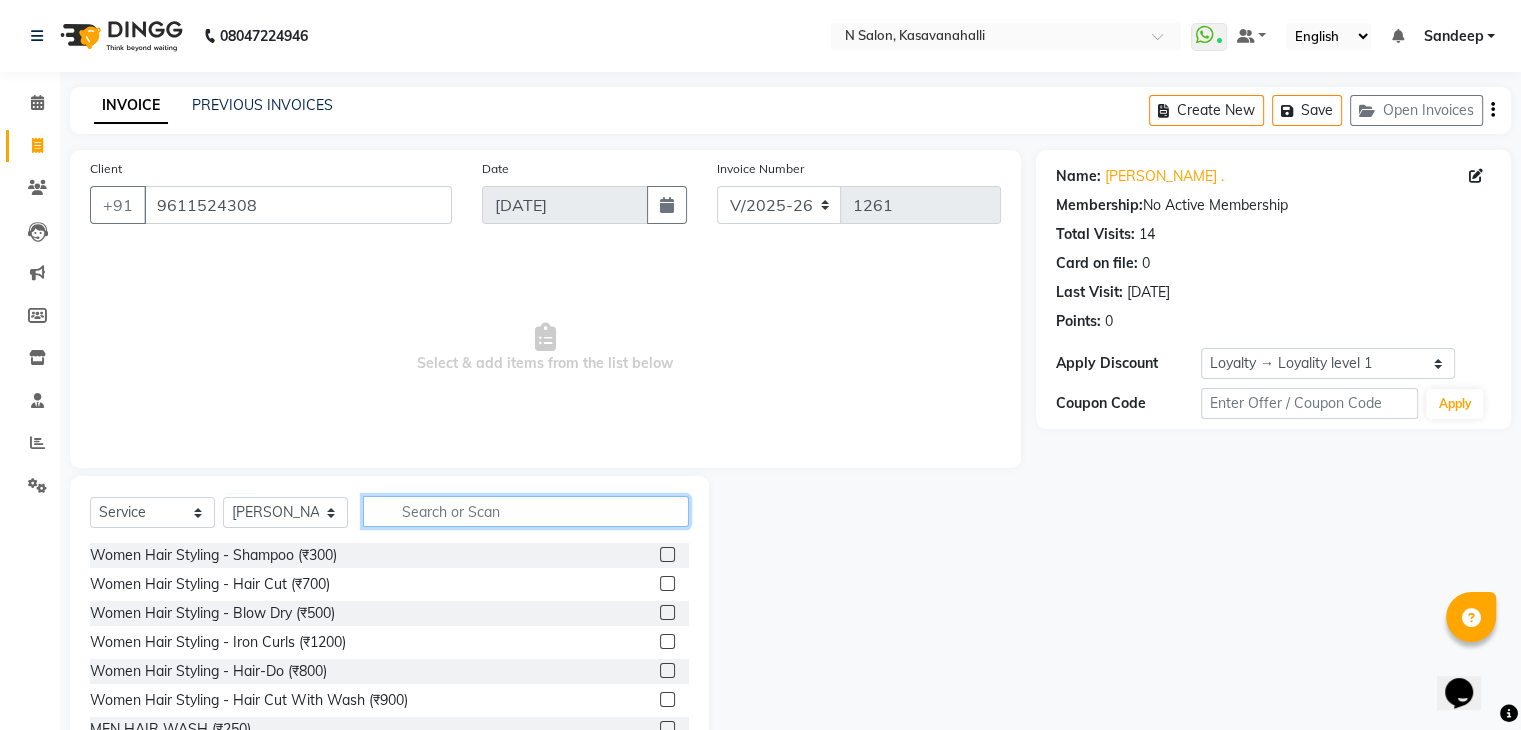 click 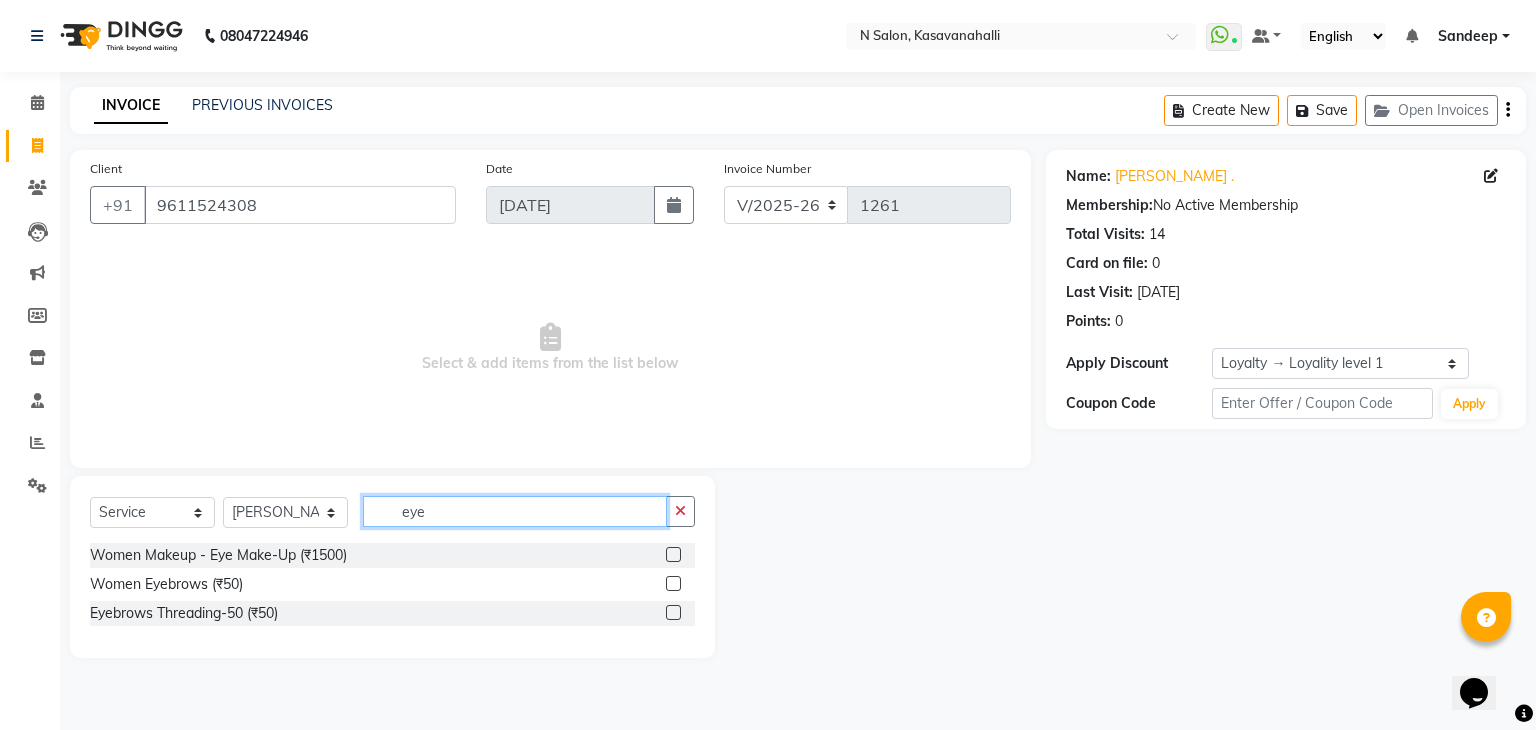 type on "eye" 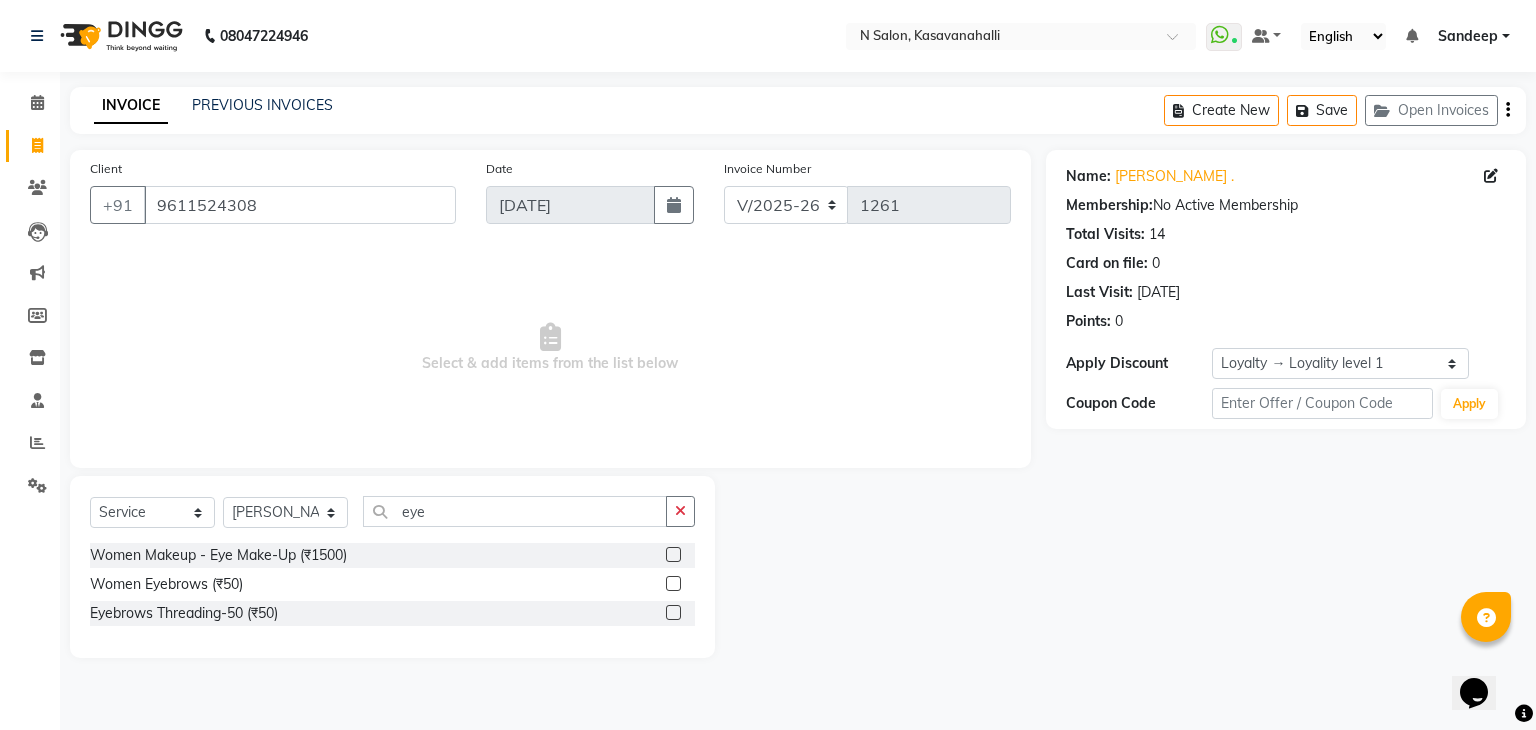 click 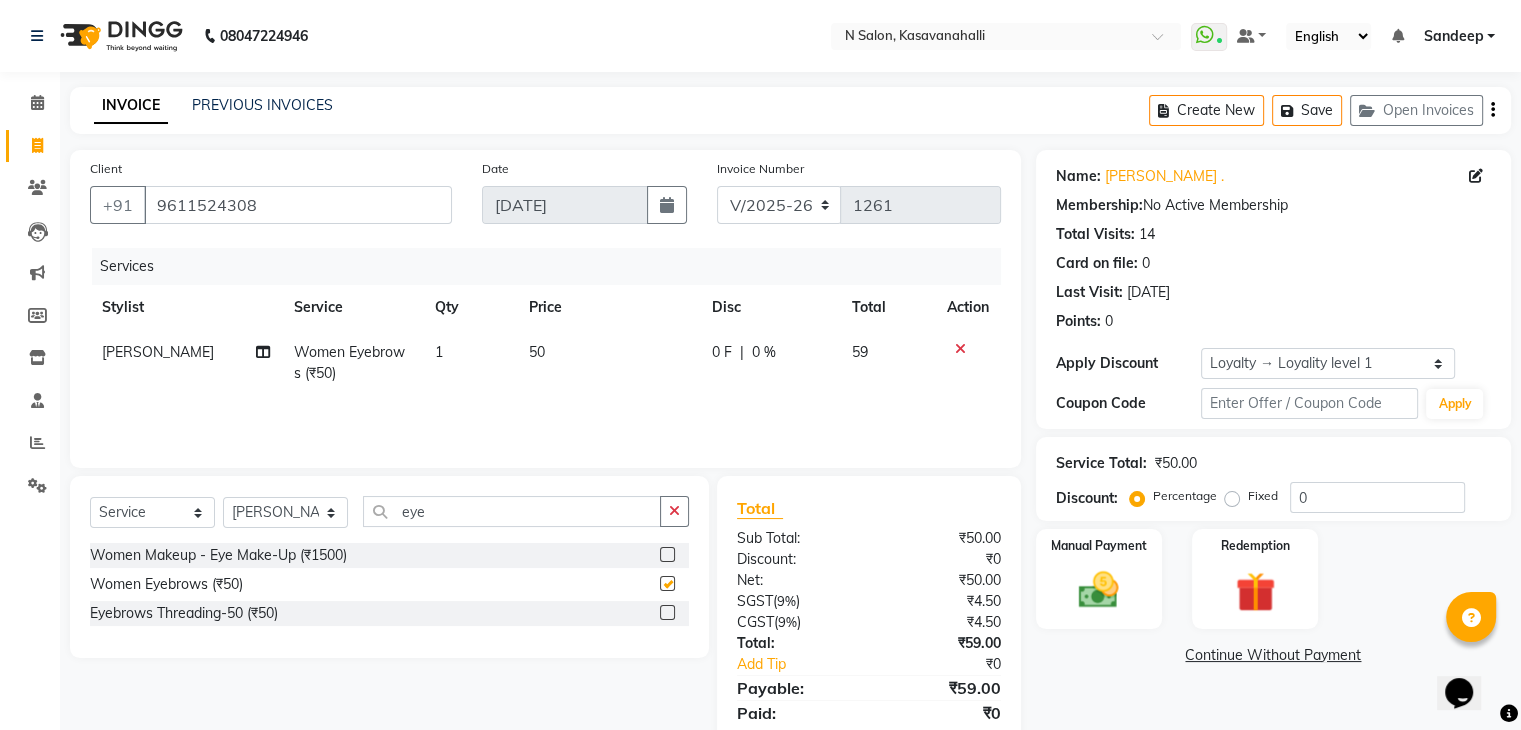 checkbox on "false" 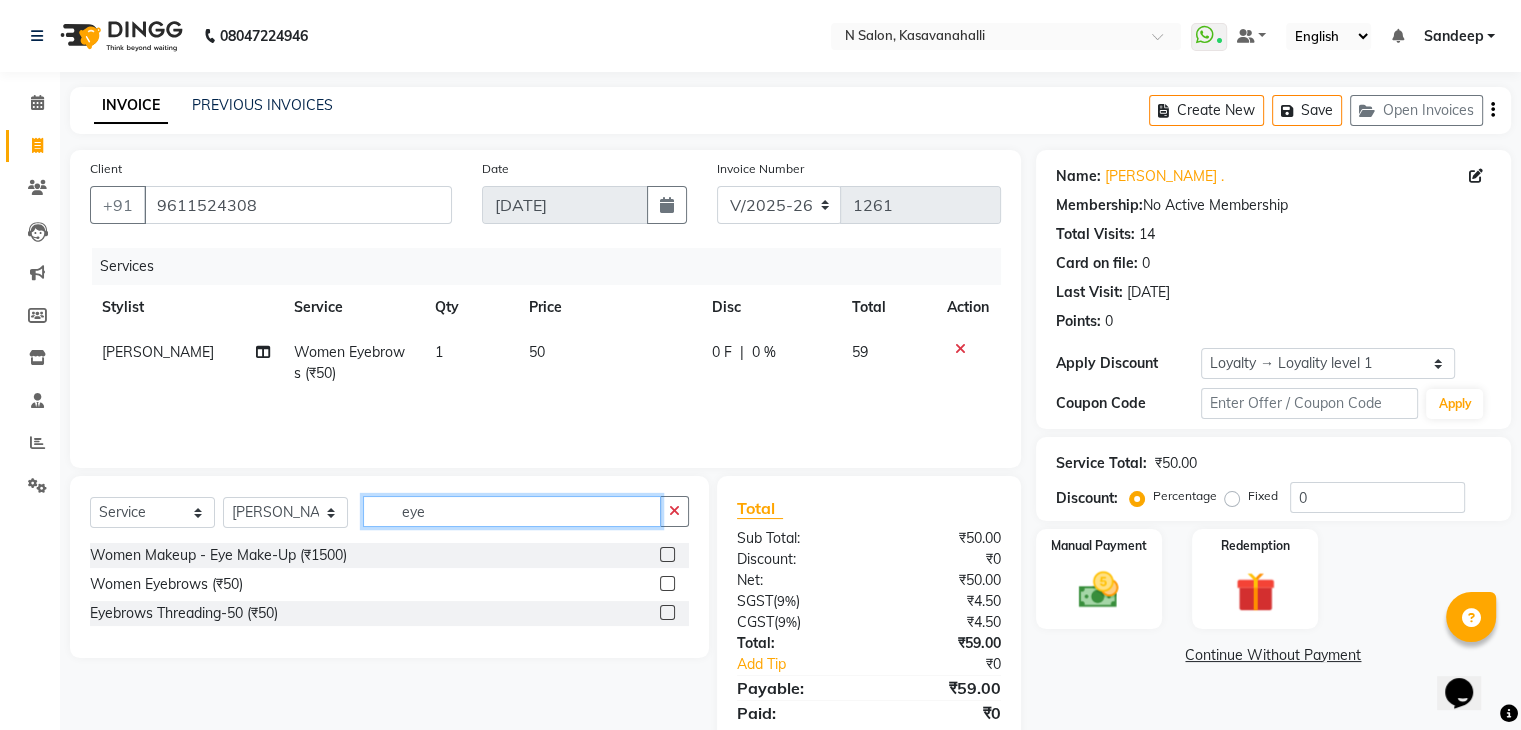 click on "eye" 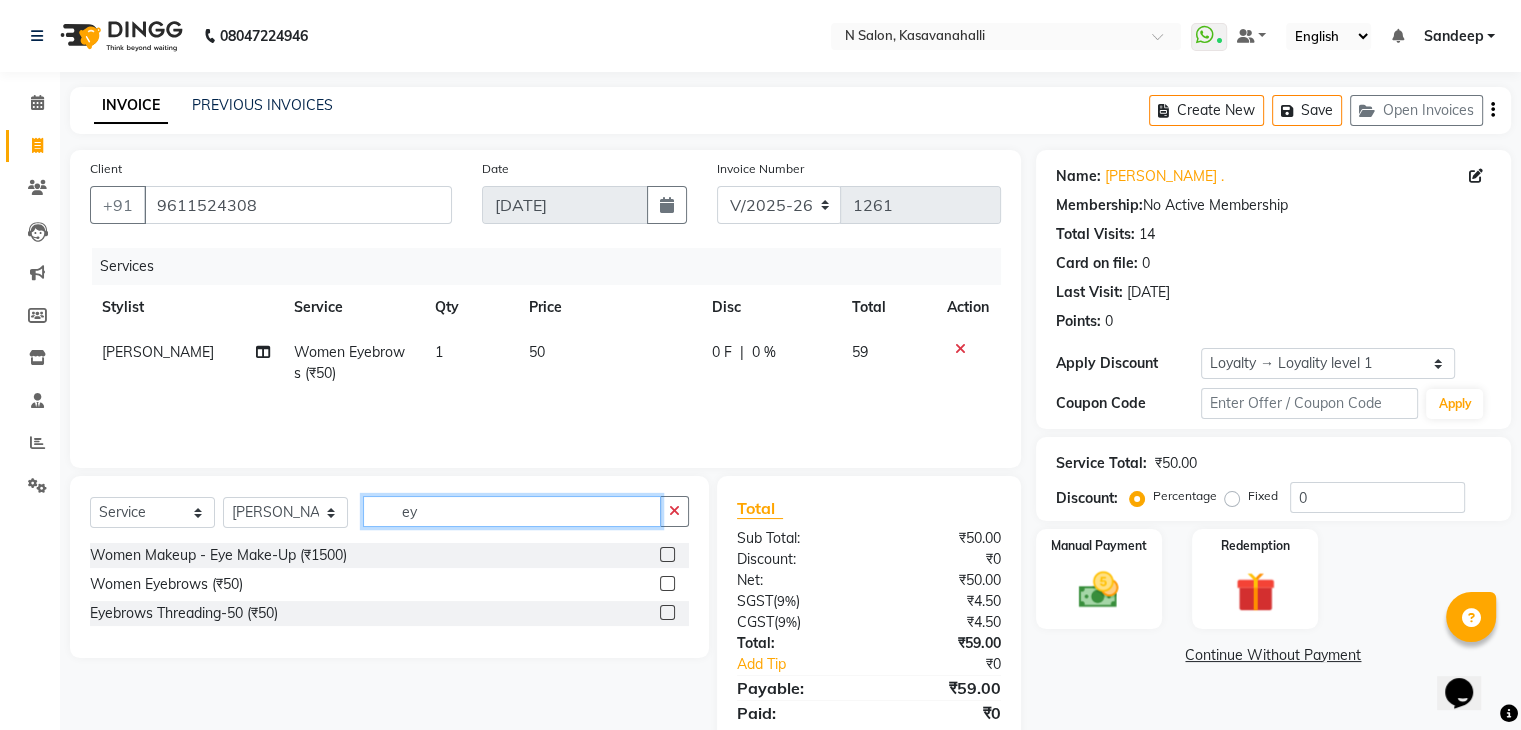 type on "e" 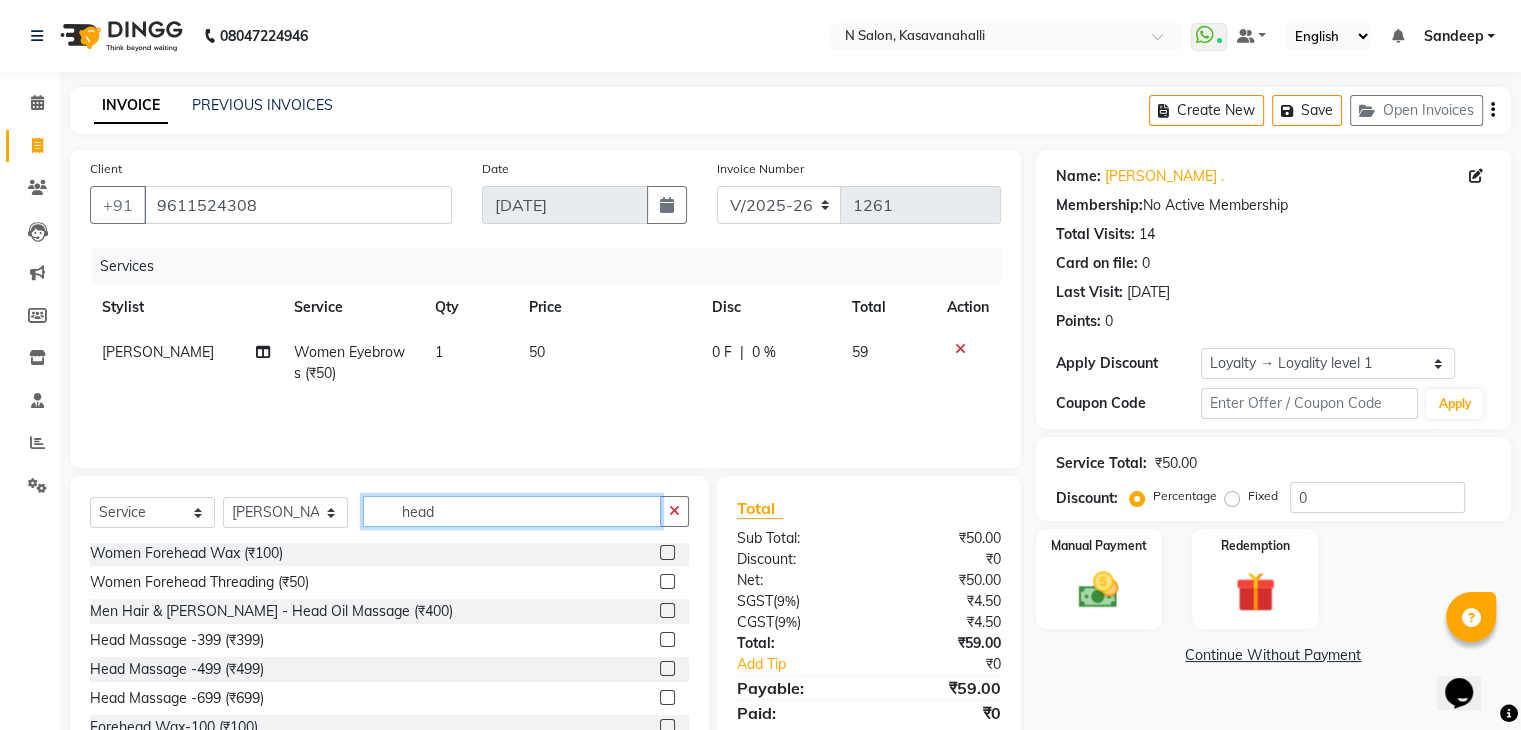 scroll, scrollTop: 89, scrollLeft: 0, axis: vertical 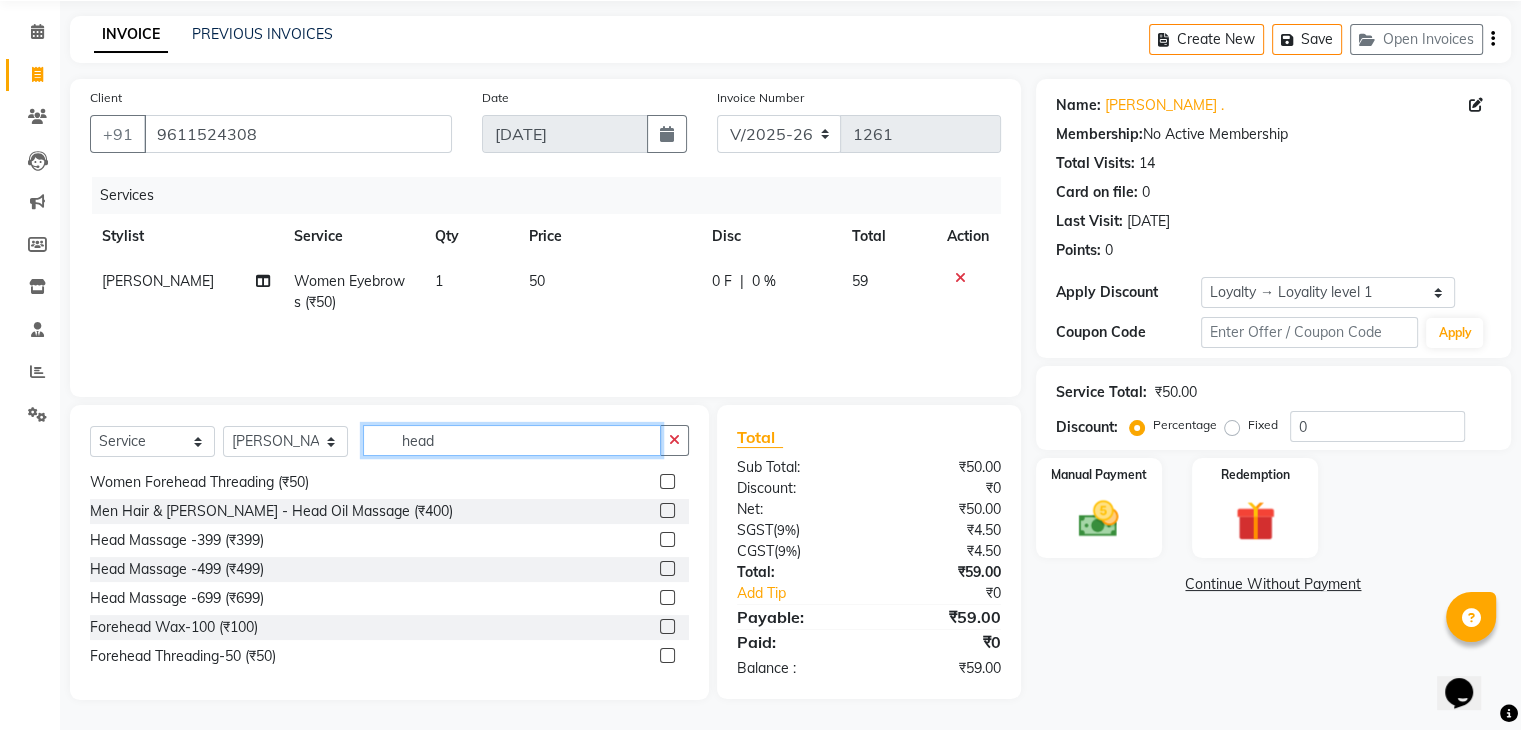 type on "head" 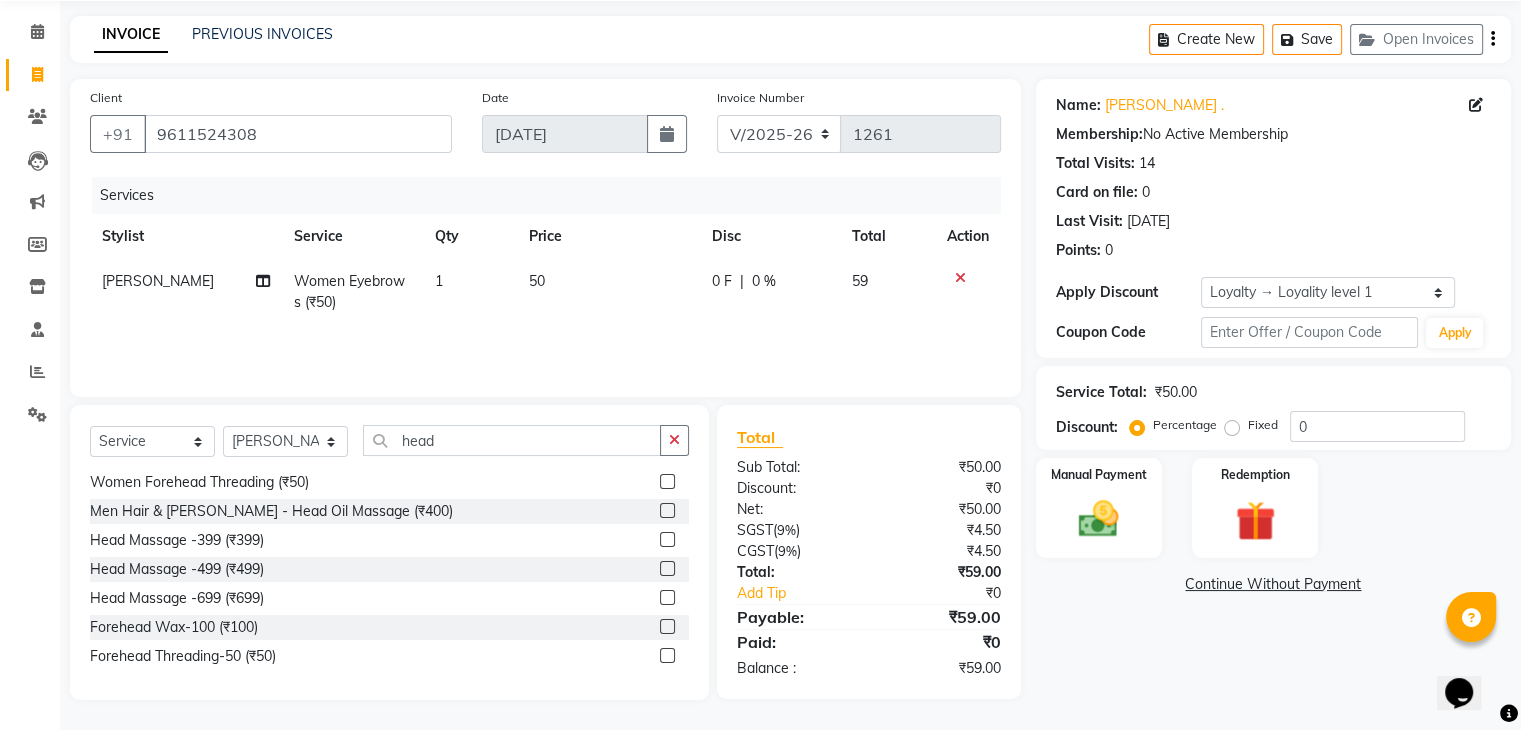 click 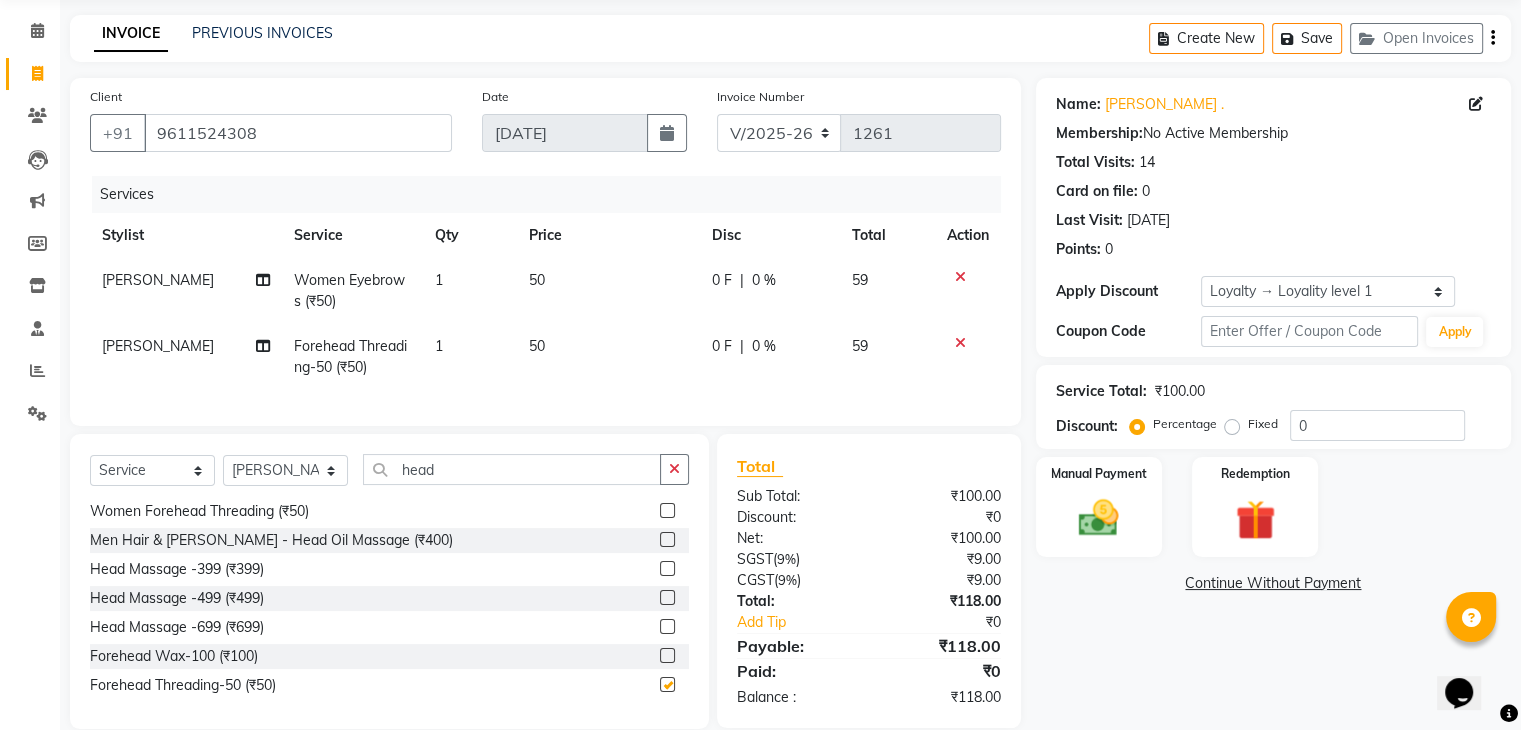 checkbox on "false" 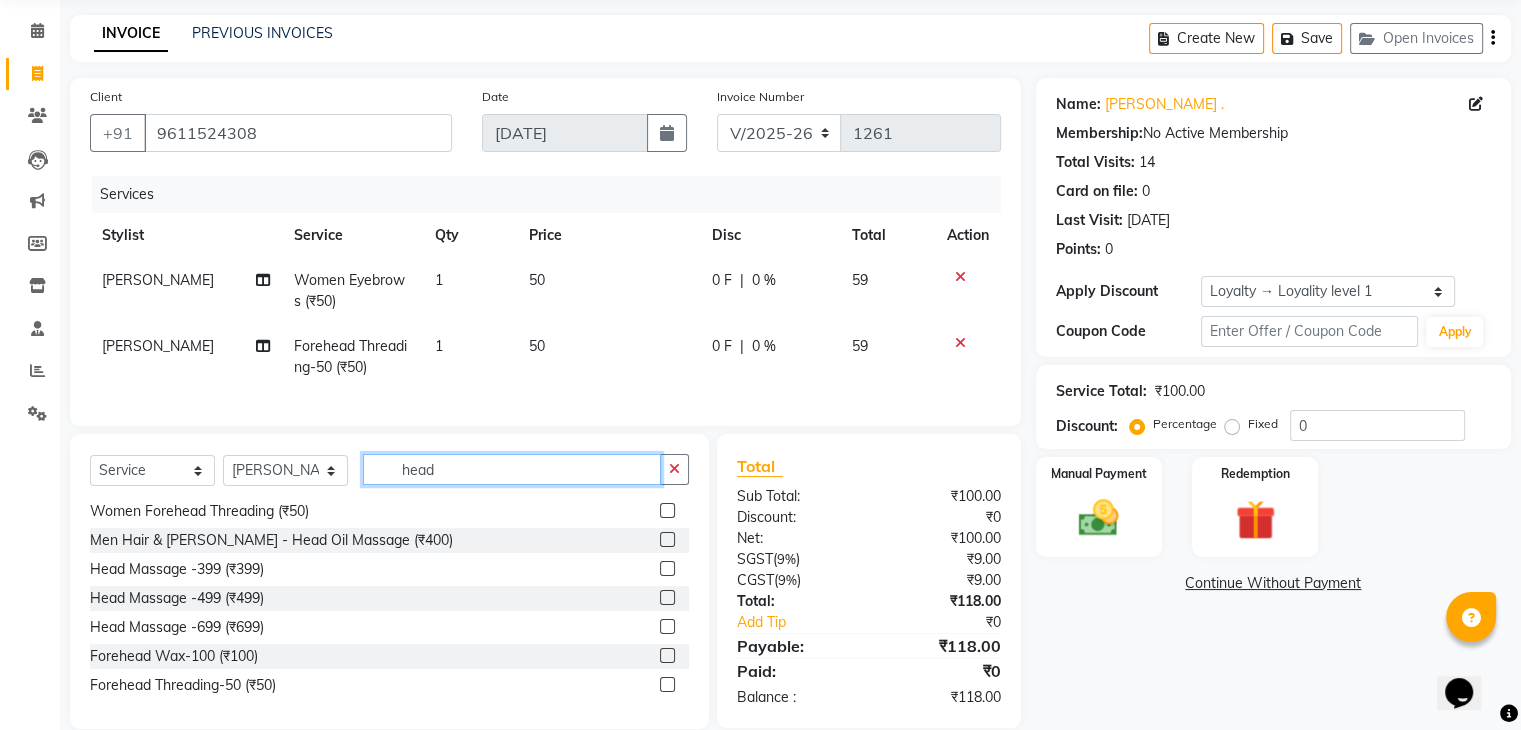 click on "head" 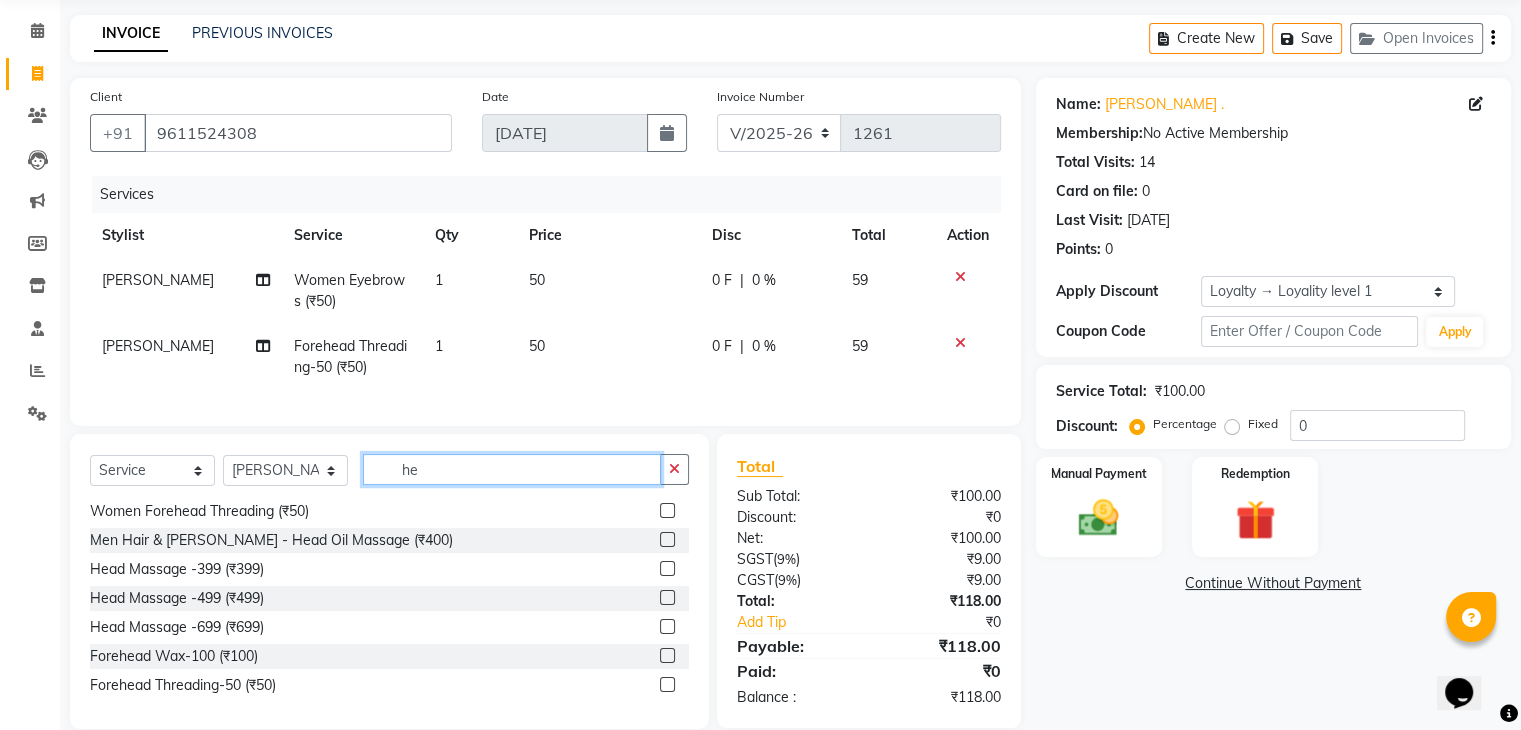 type on "h" 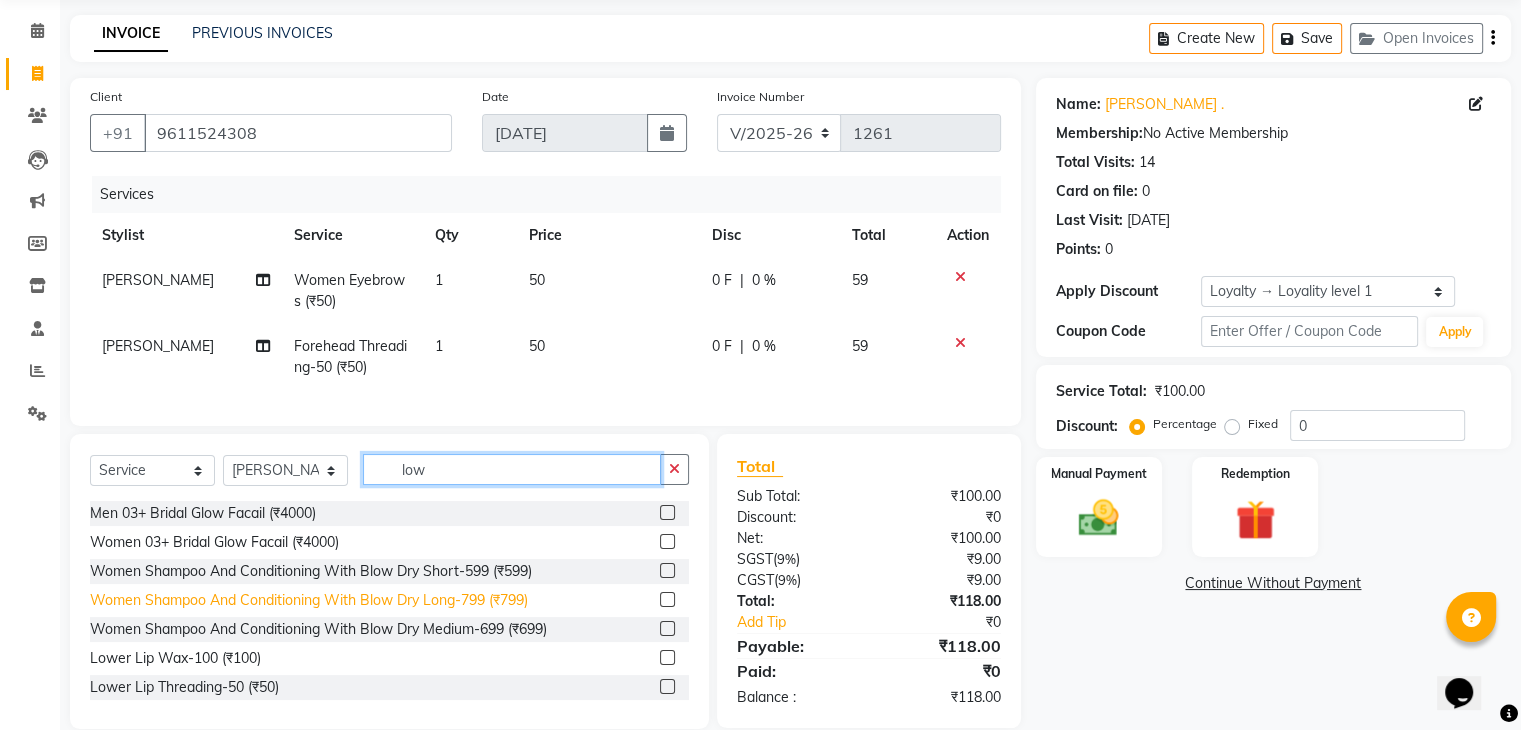 scroll, scrollTop: 119, scrollLeft: 0, axis: vertical 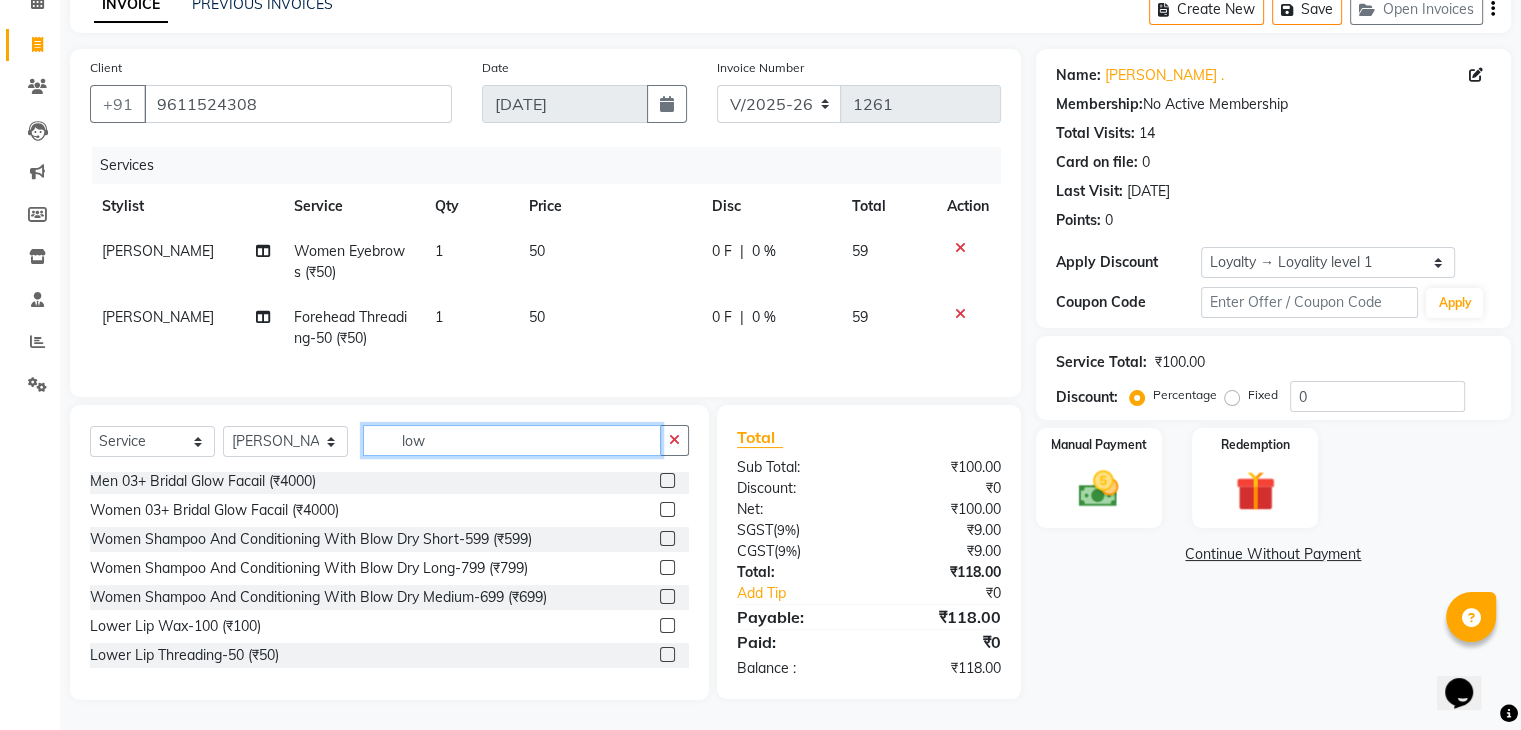 type on "low" 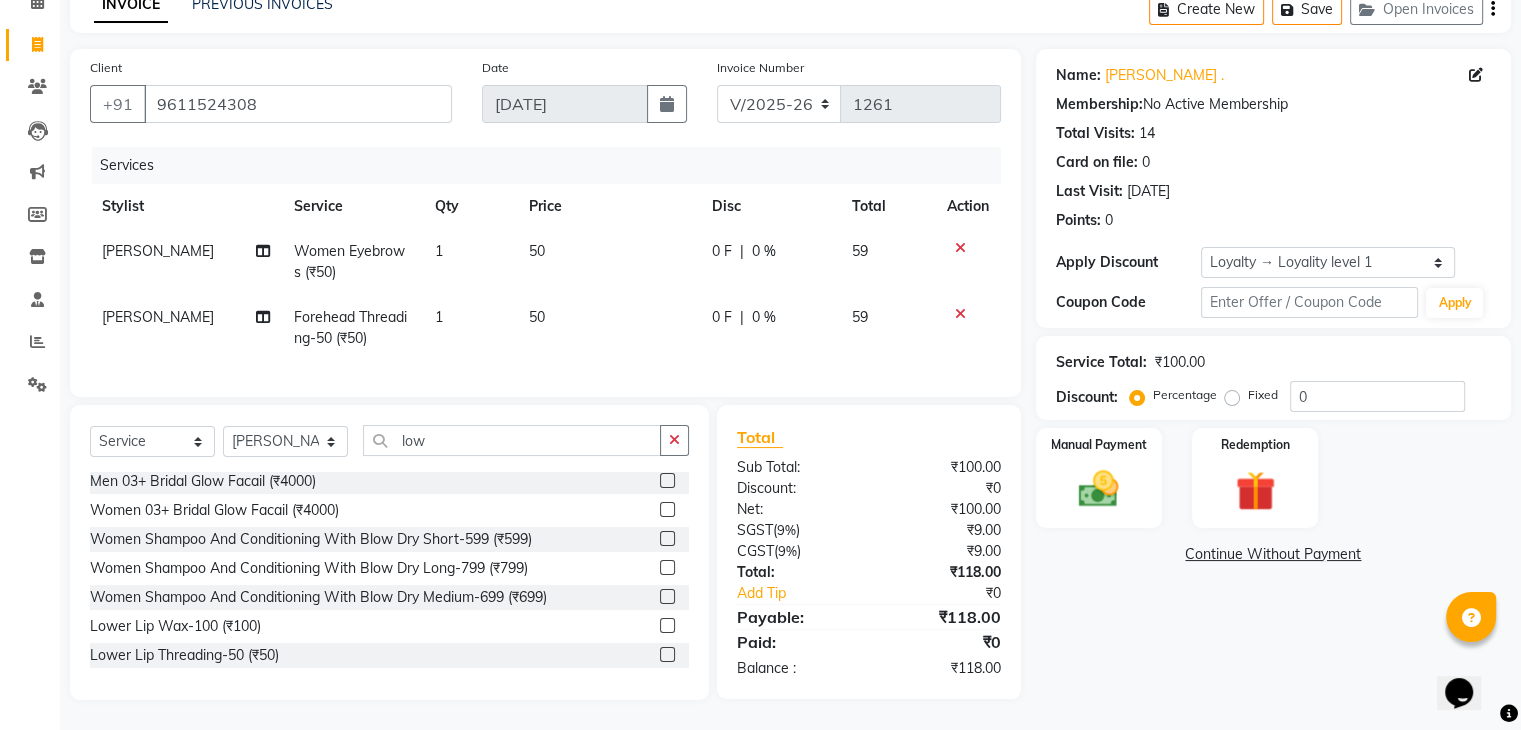 click 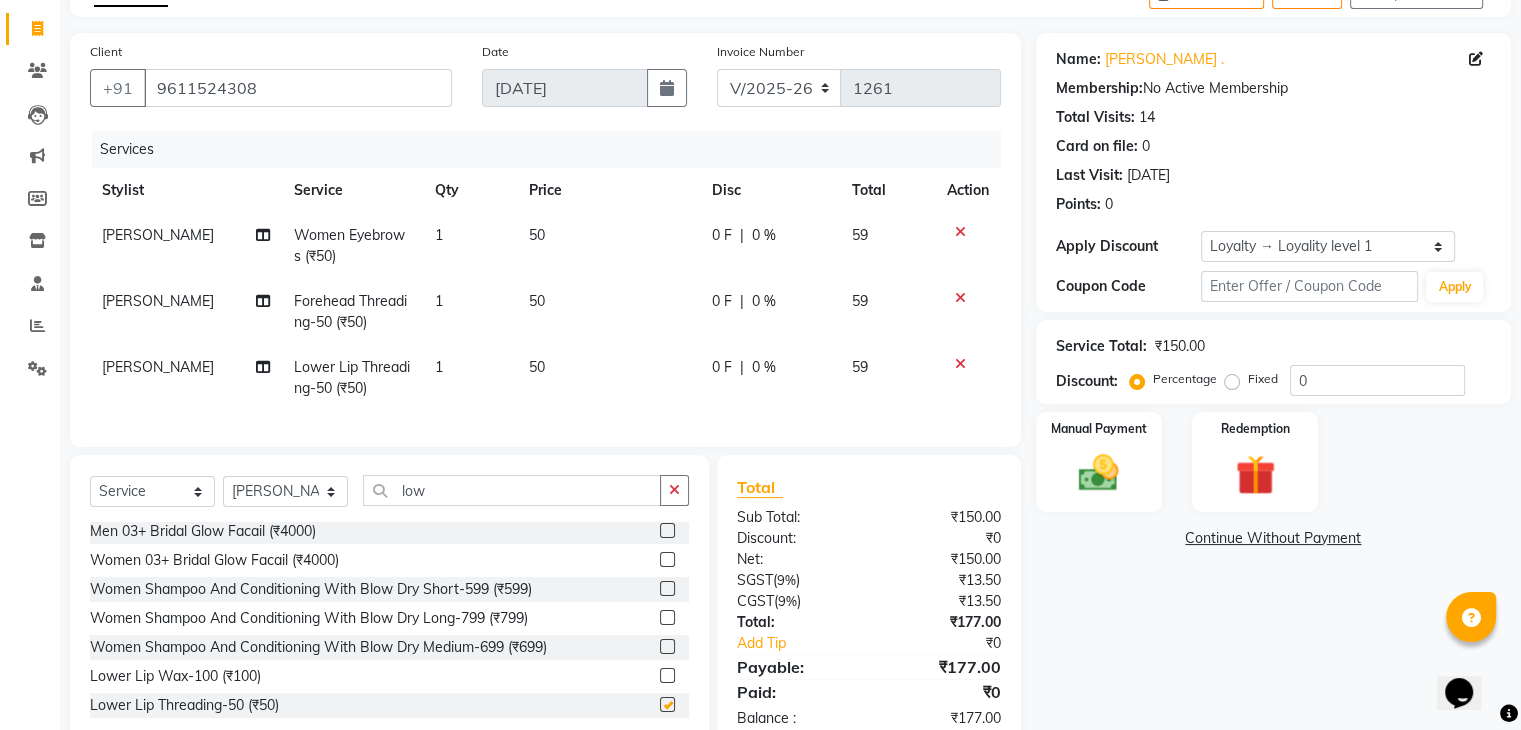 checkbox on "false" 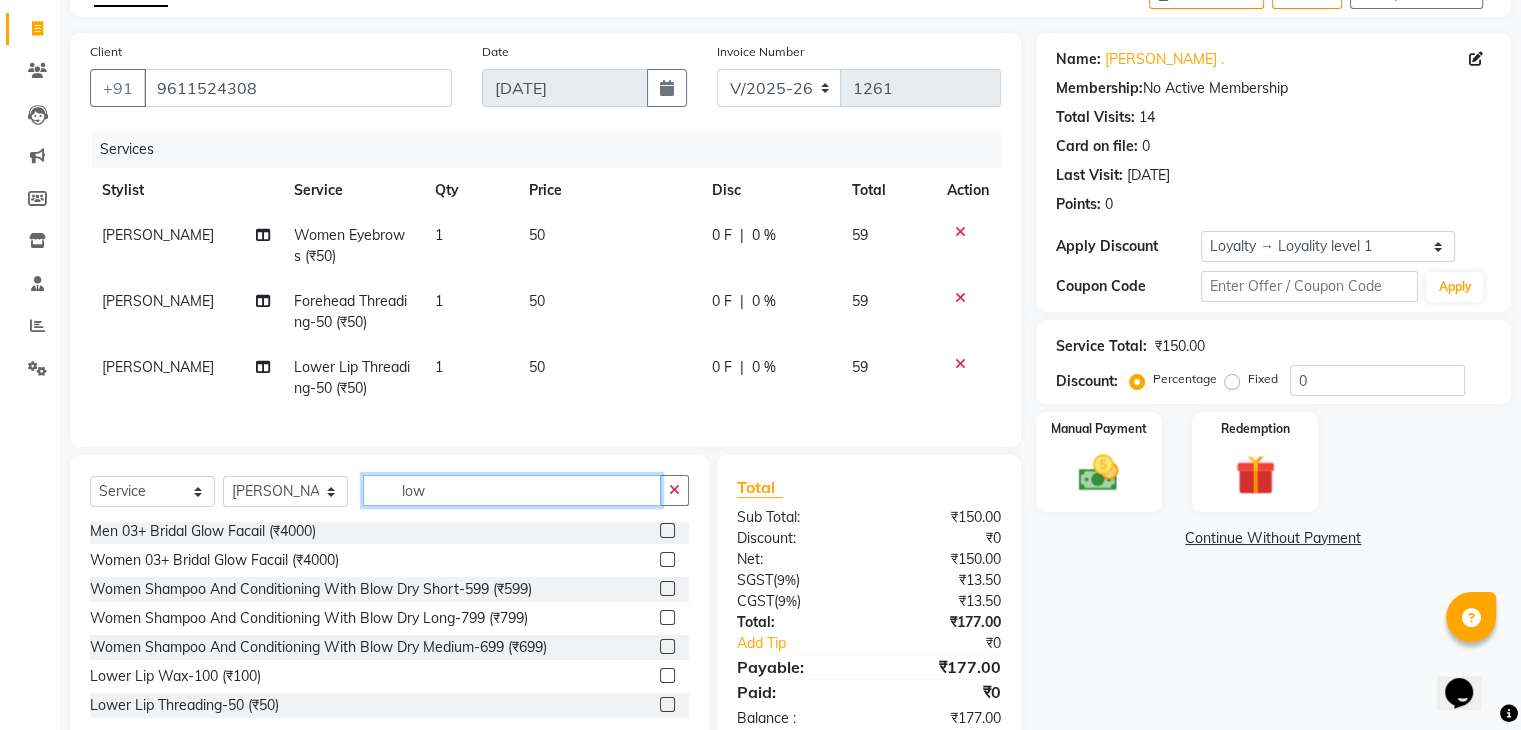 click on "low" 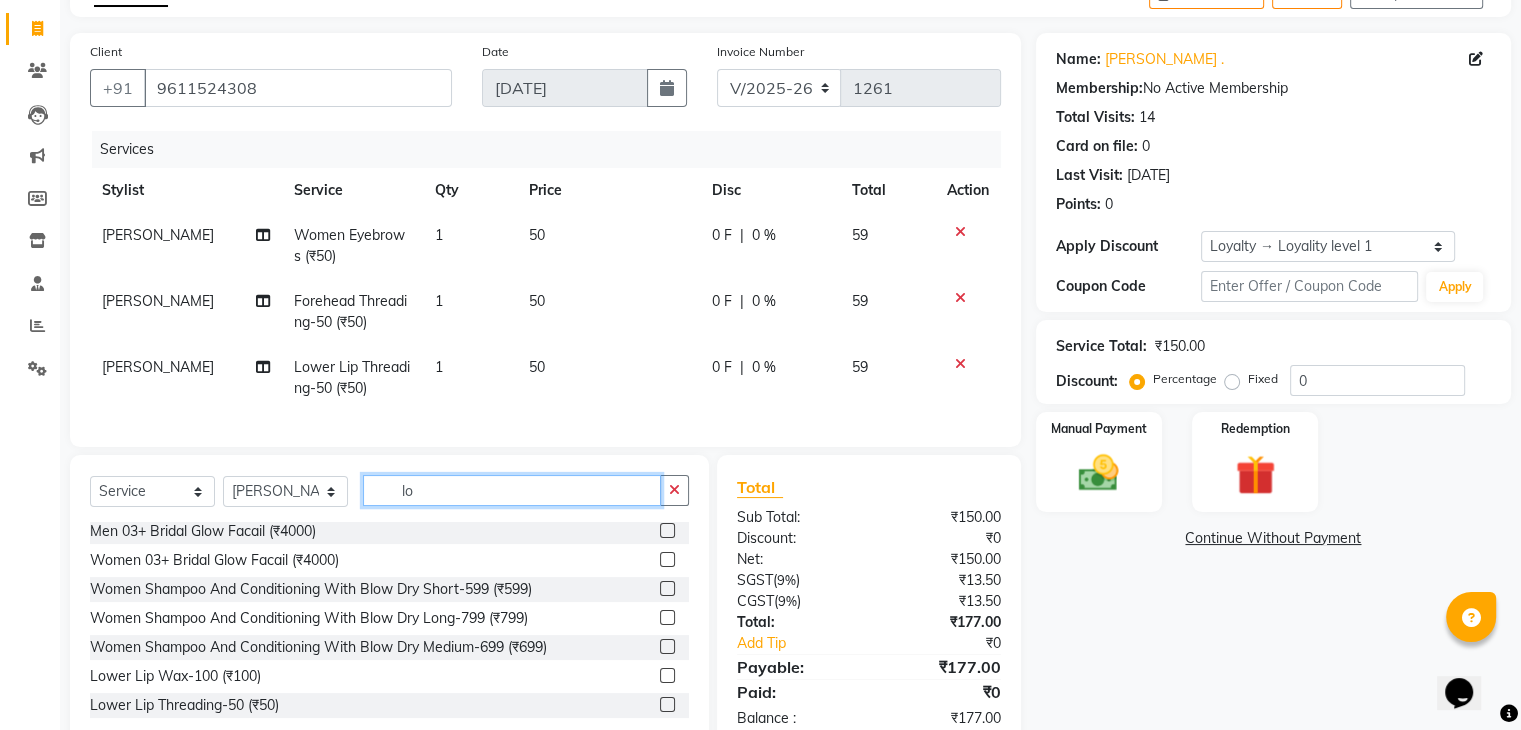 type on "l" 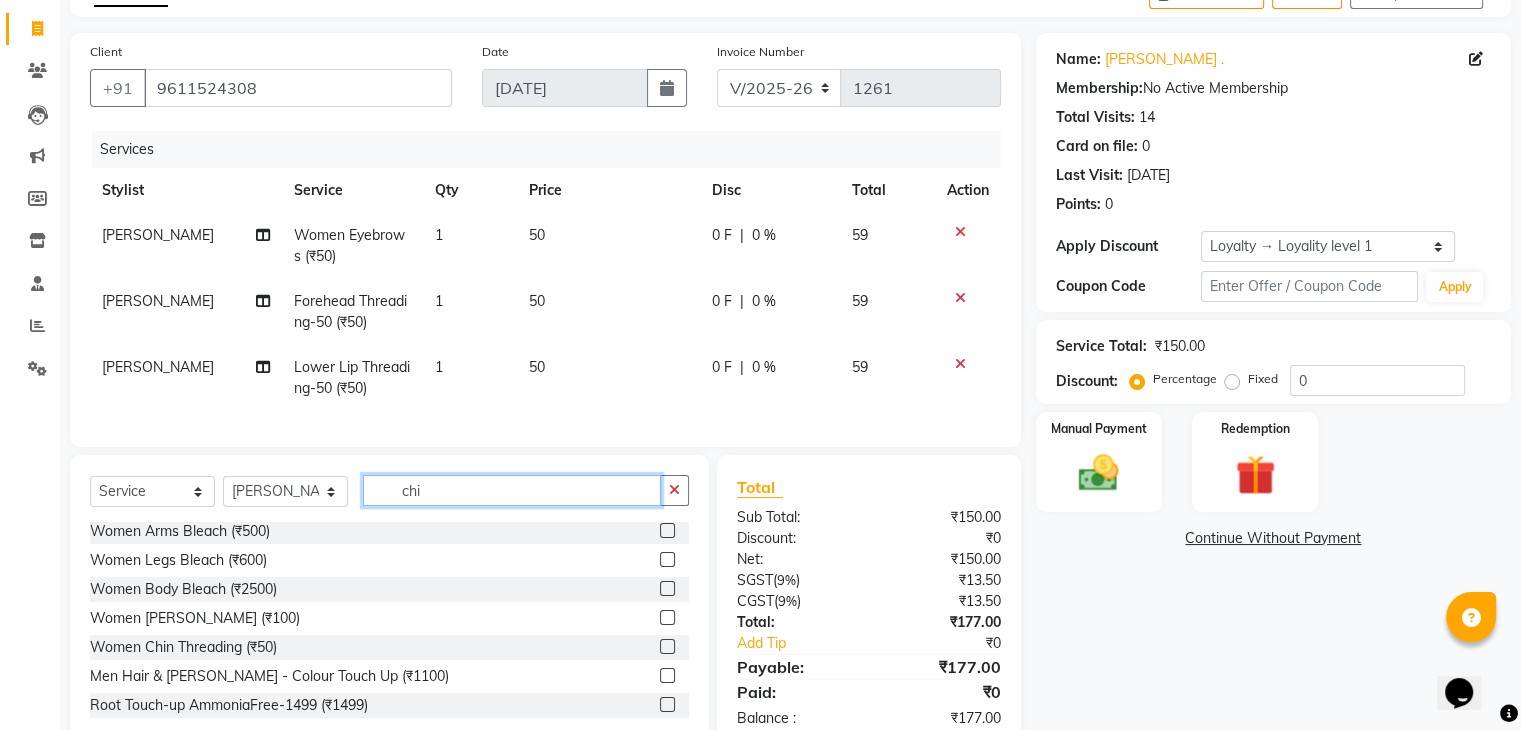 scroll, scrollTop: 0, scrollLeft: 0, axis: both 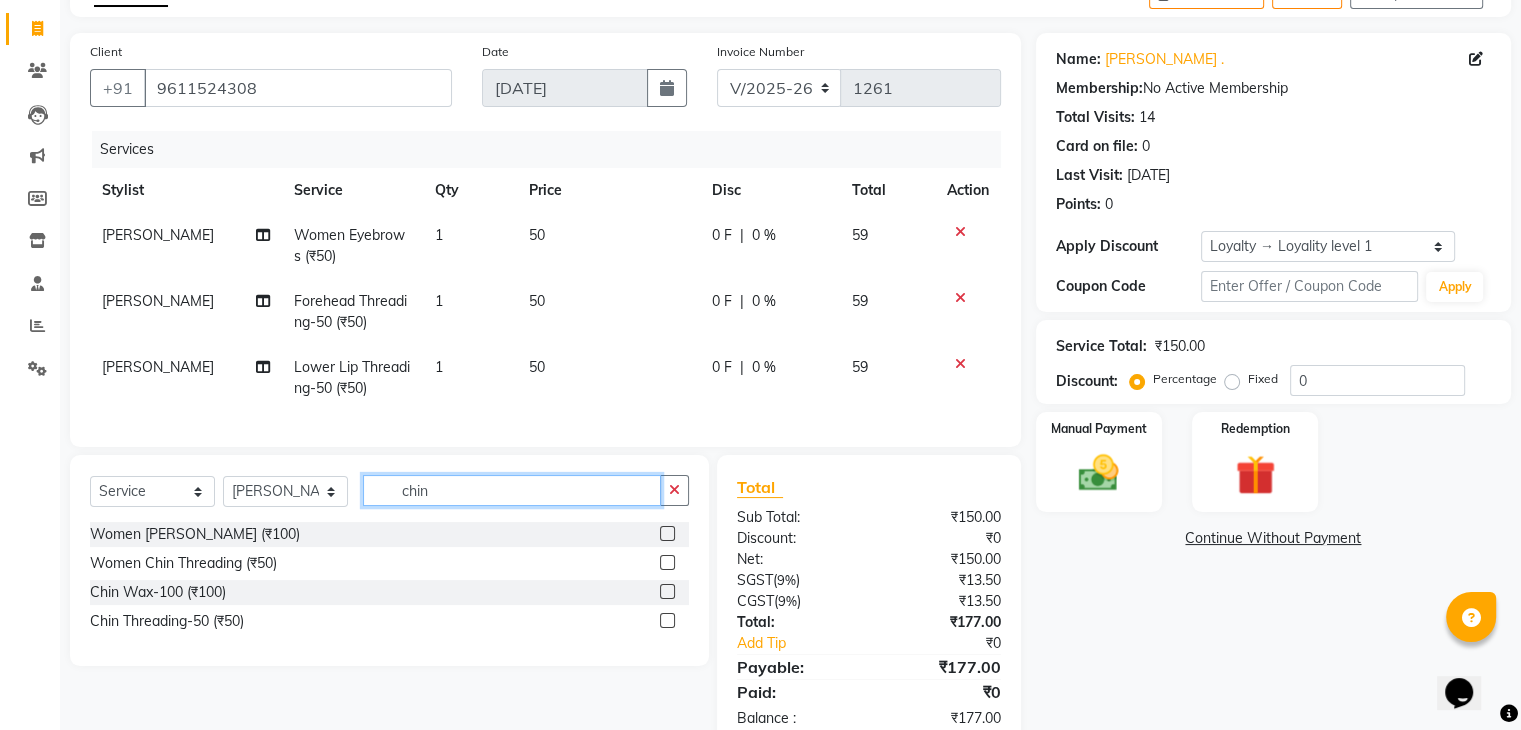type on "chin" 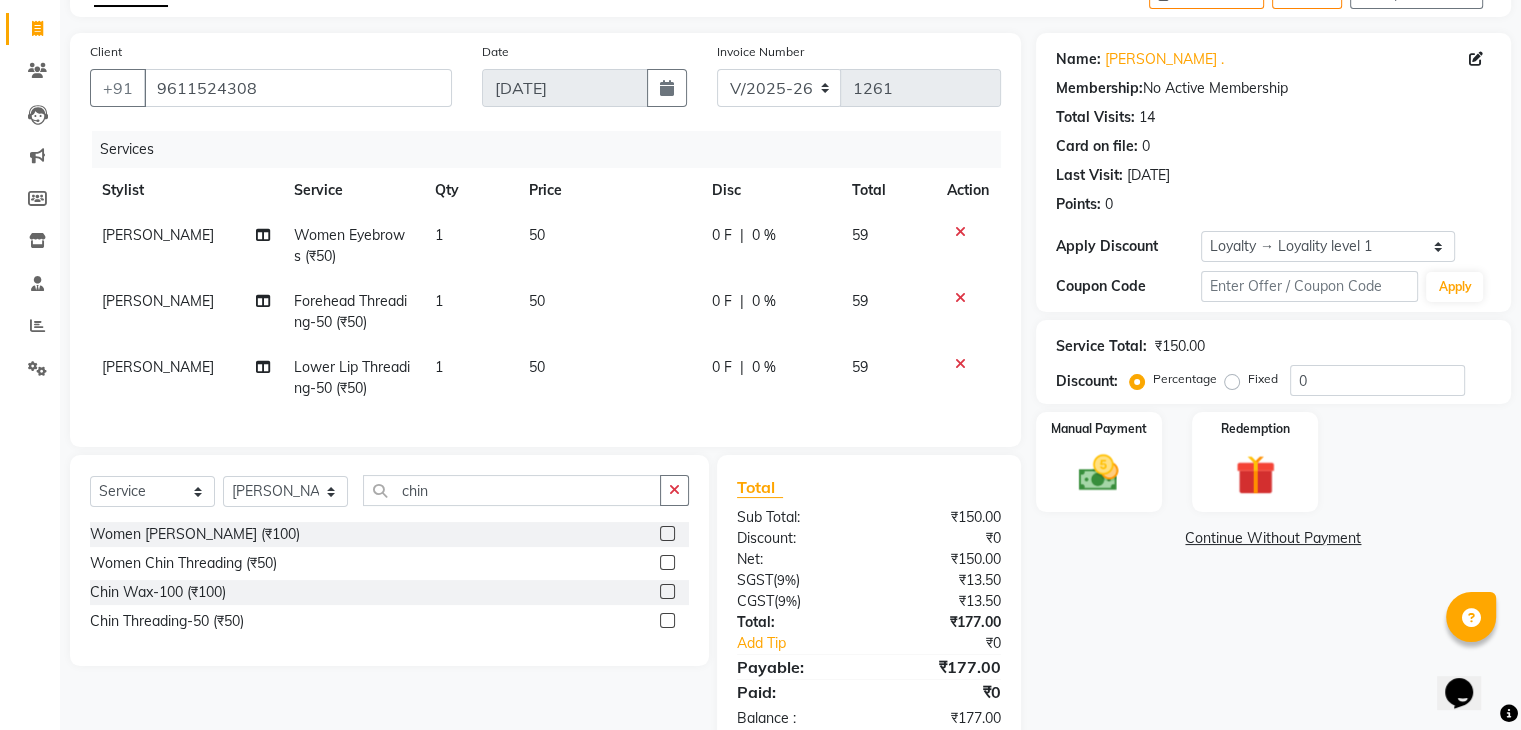 click 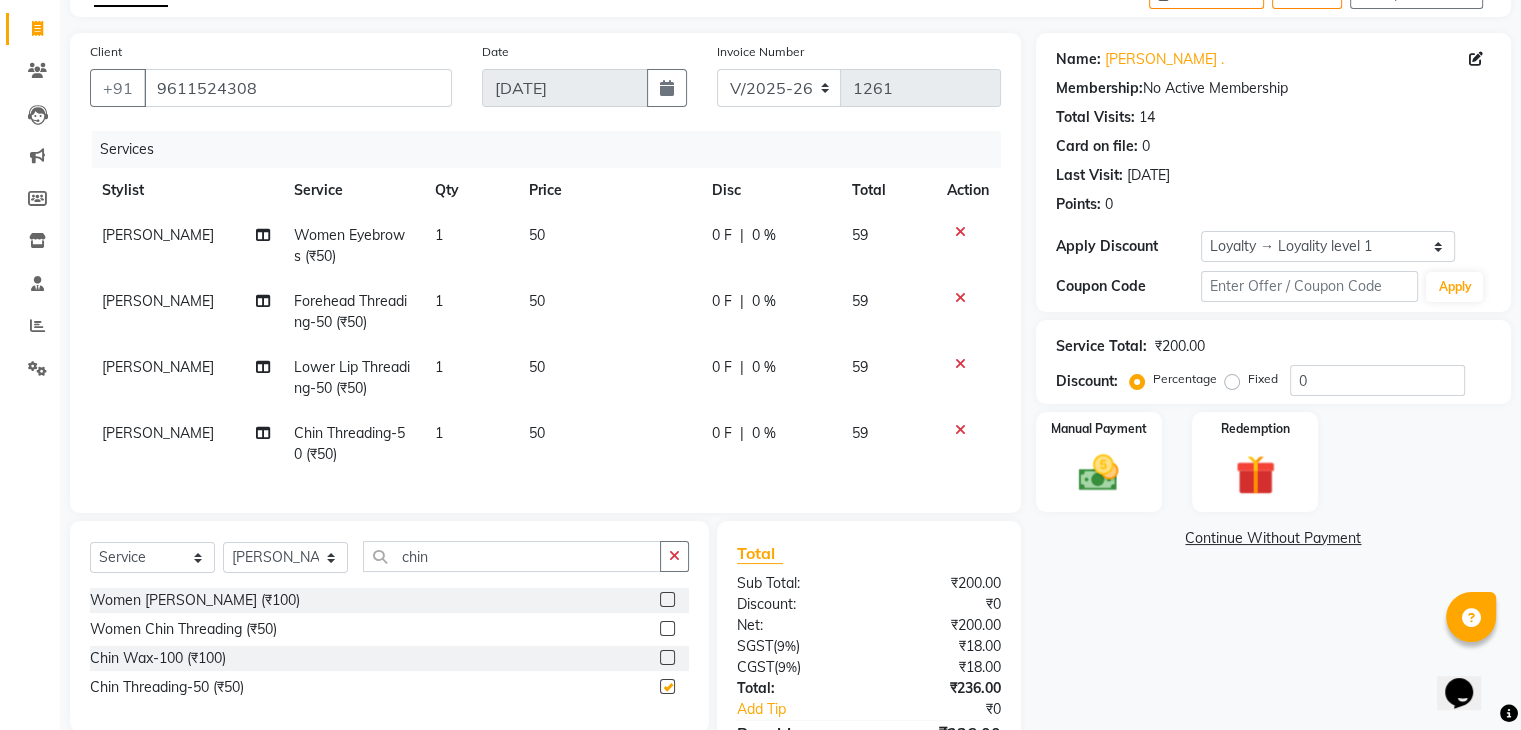 checkbox on "false" 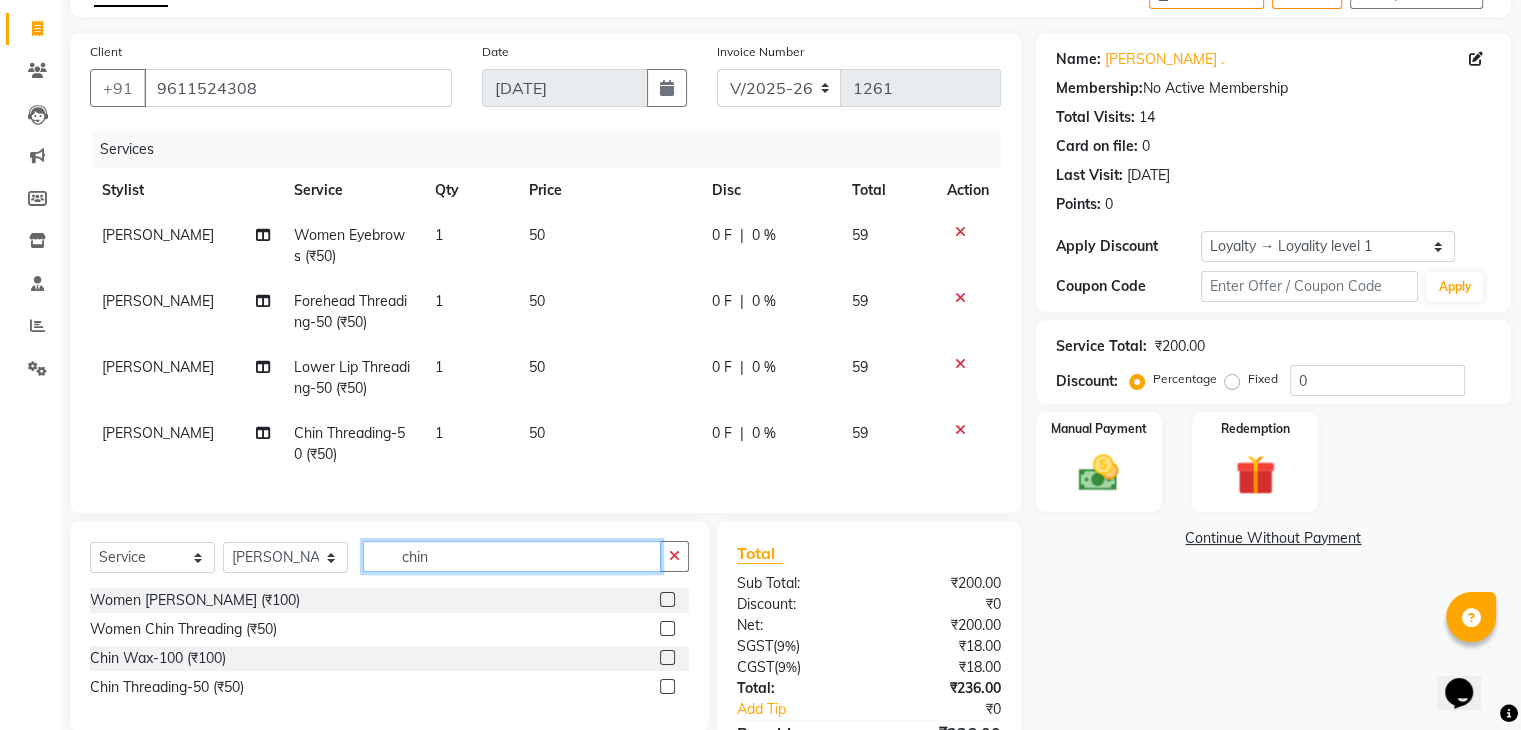 click on "chin" 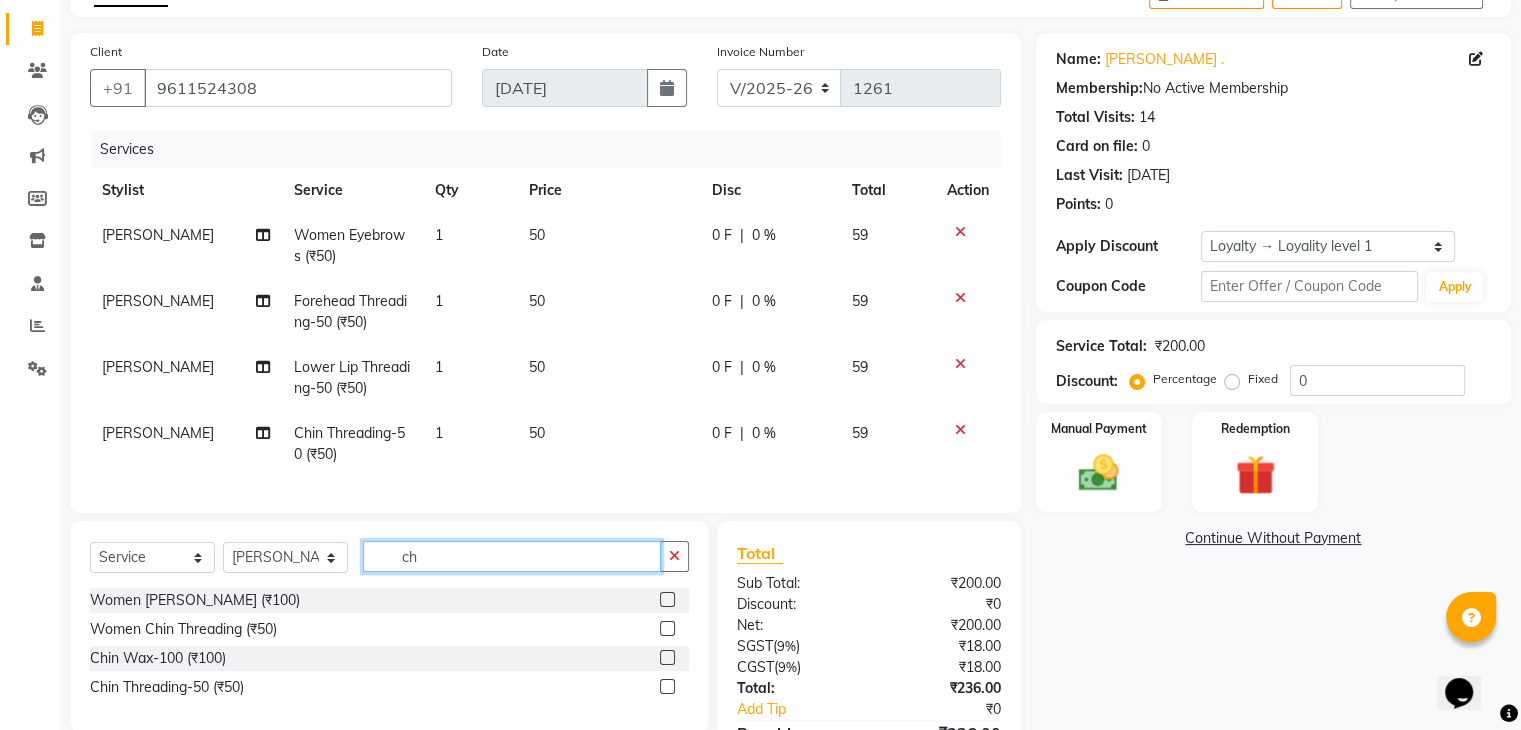 type on "c" 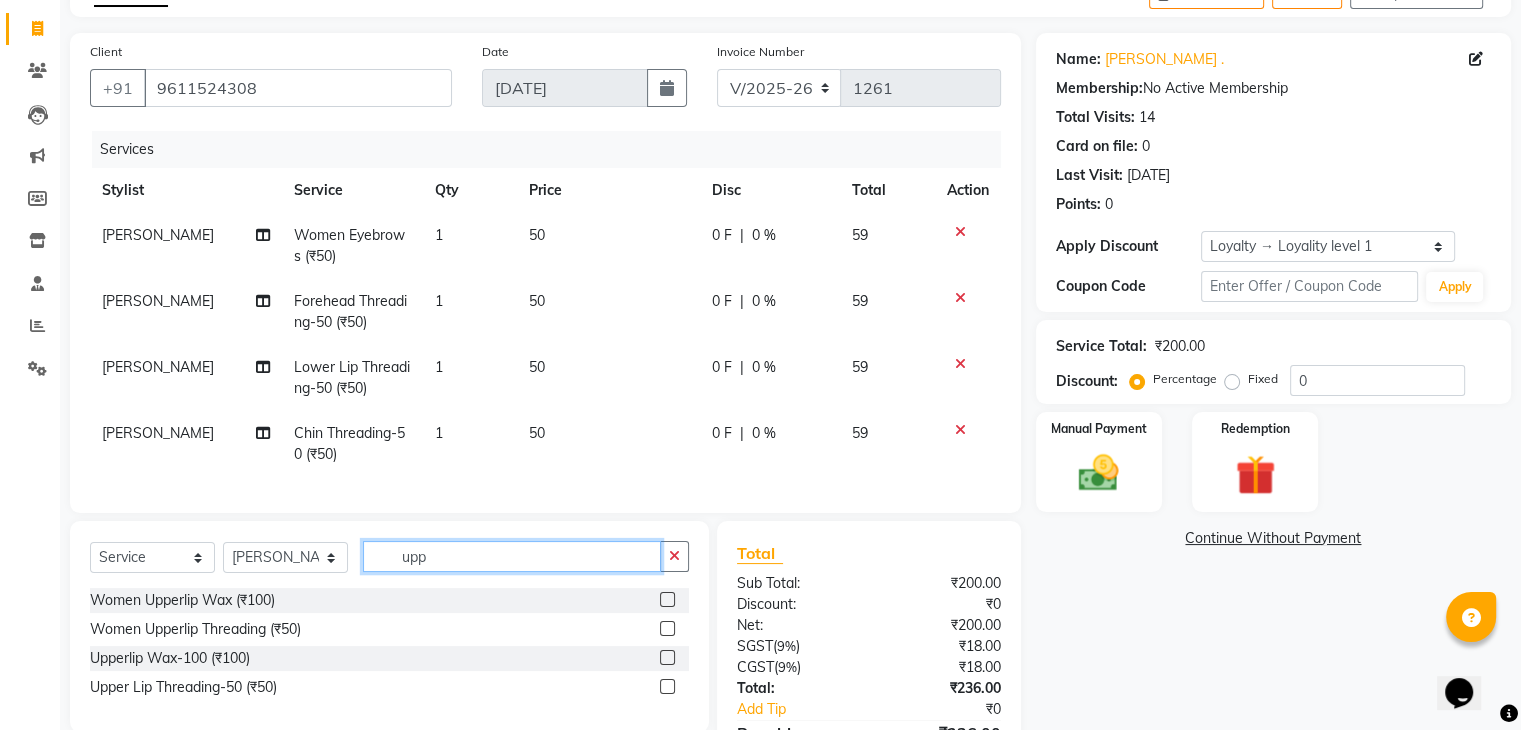 scroll, scrollTop: 248, scrollLeft: 0, axis: vertical 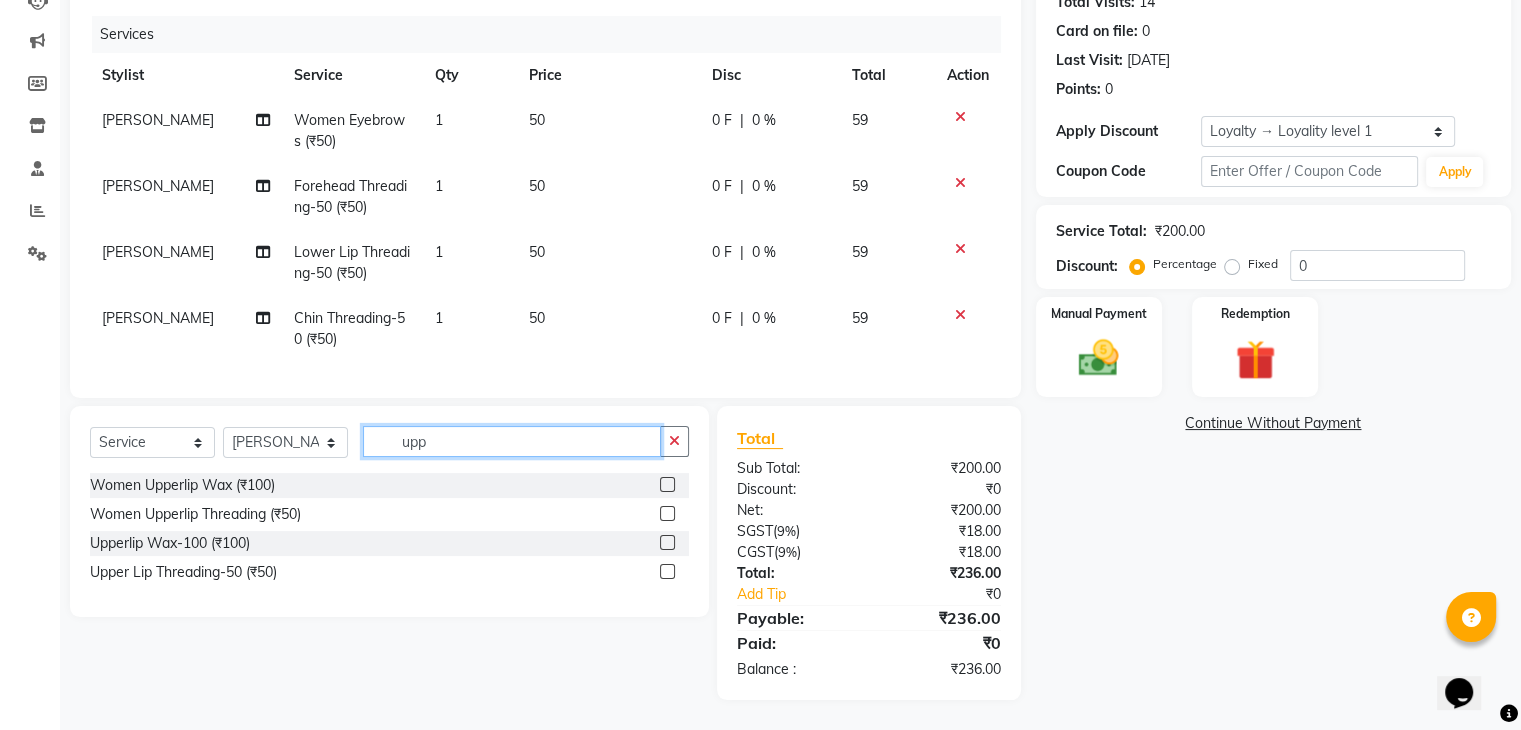 type on "upp" 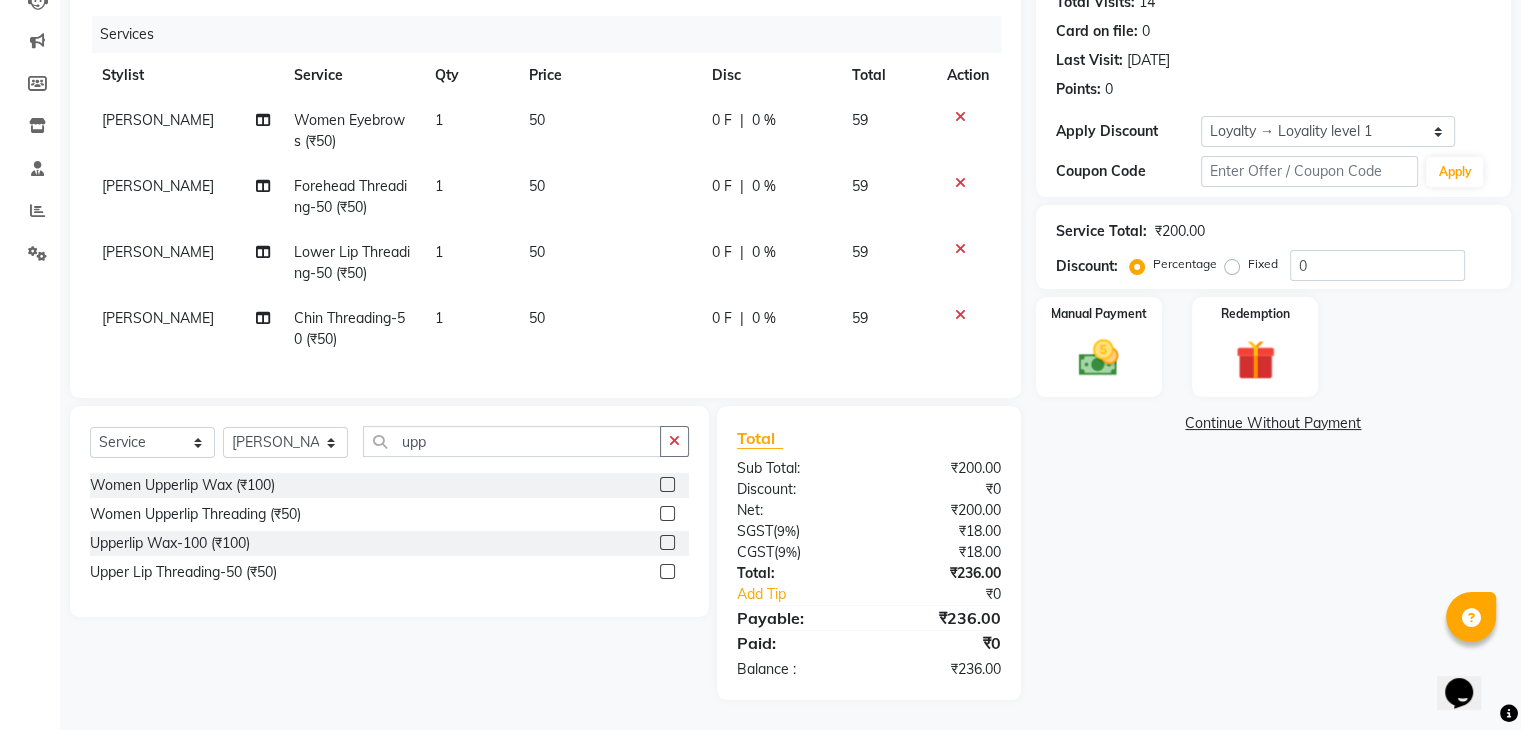 click 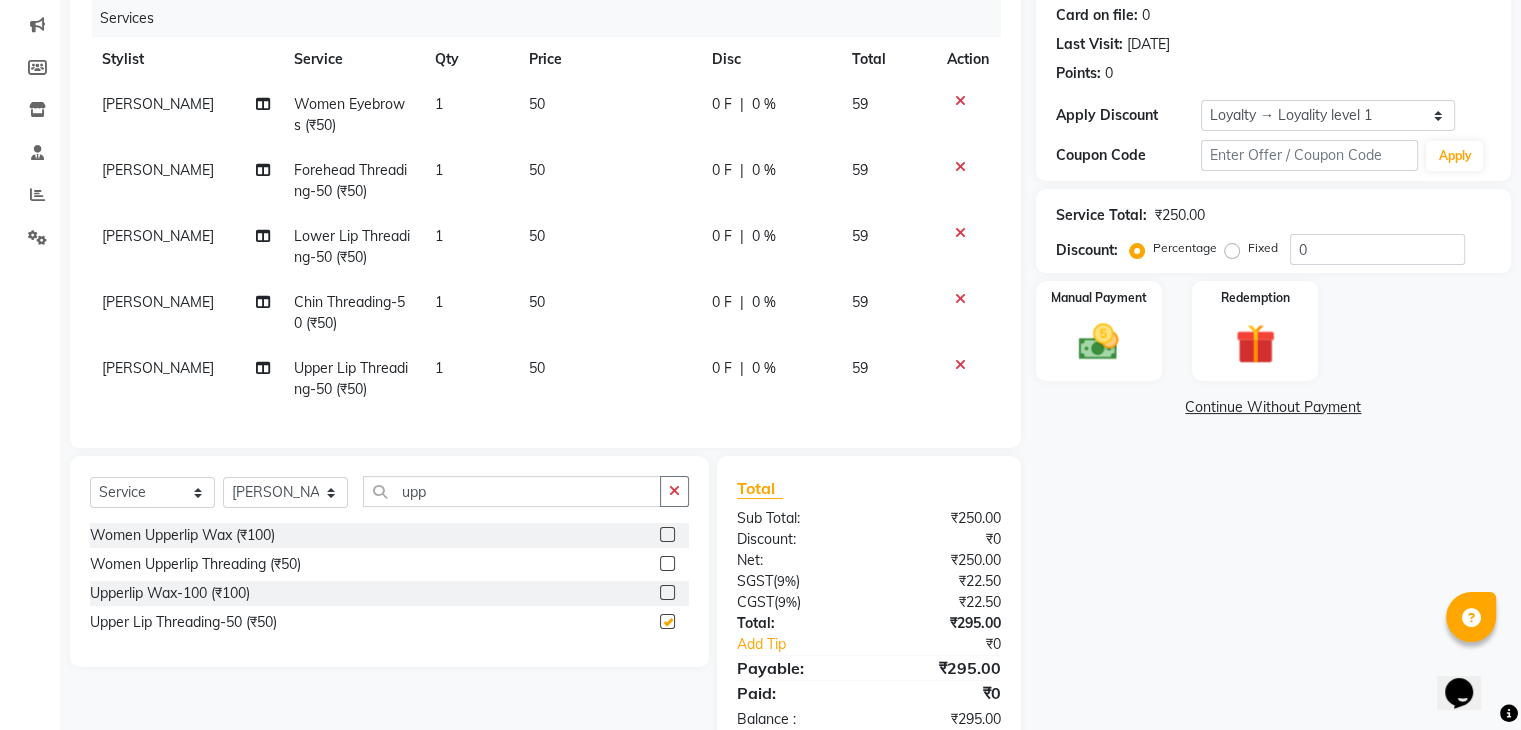 checkbox on "false" 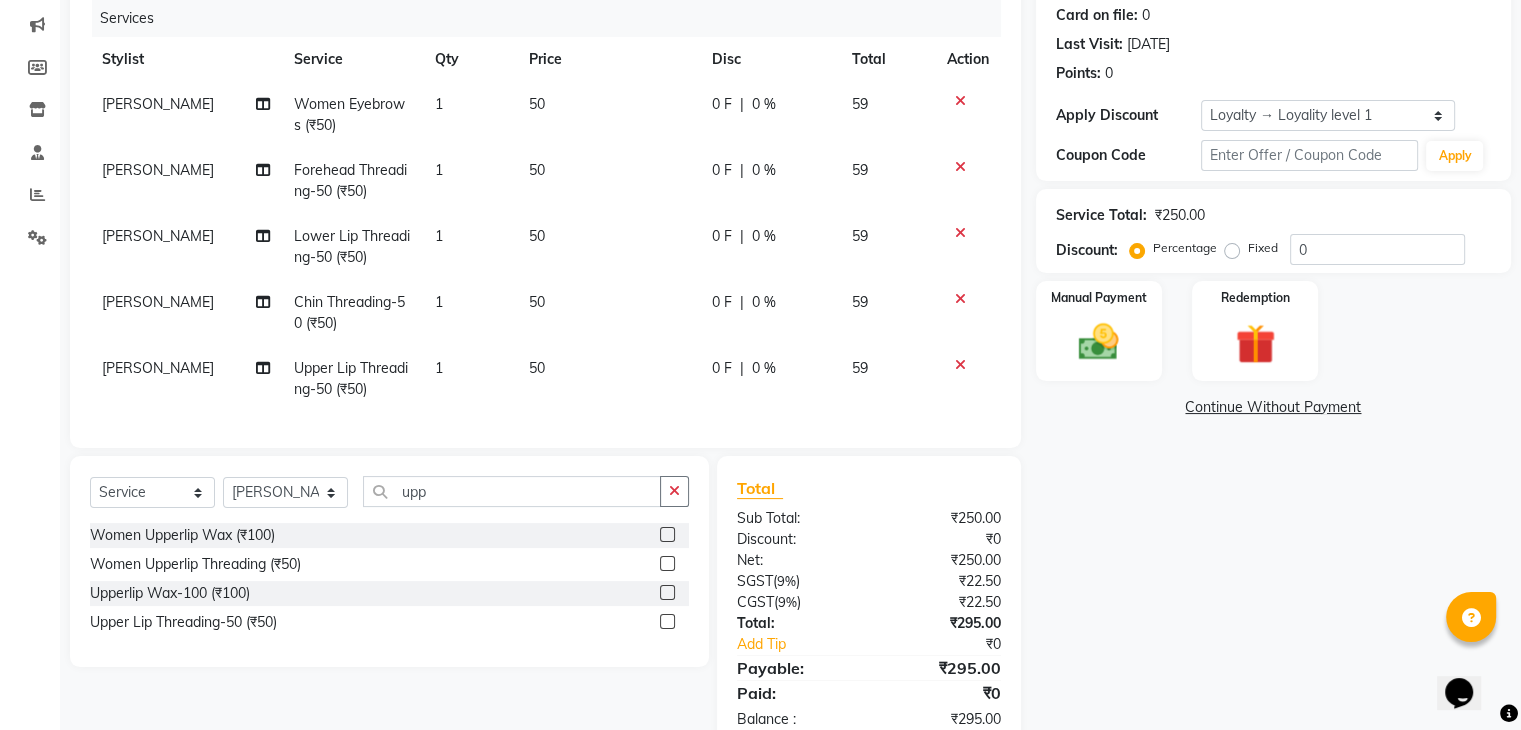 scroll, scrollTop: 314, scrollLeft: 0, axis: vertical 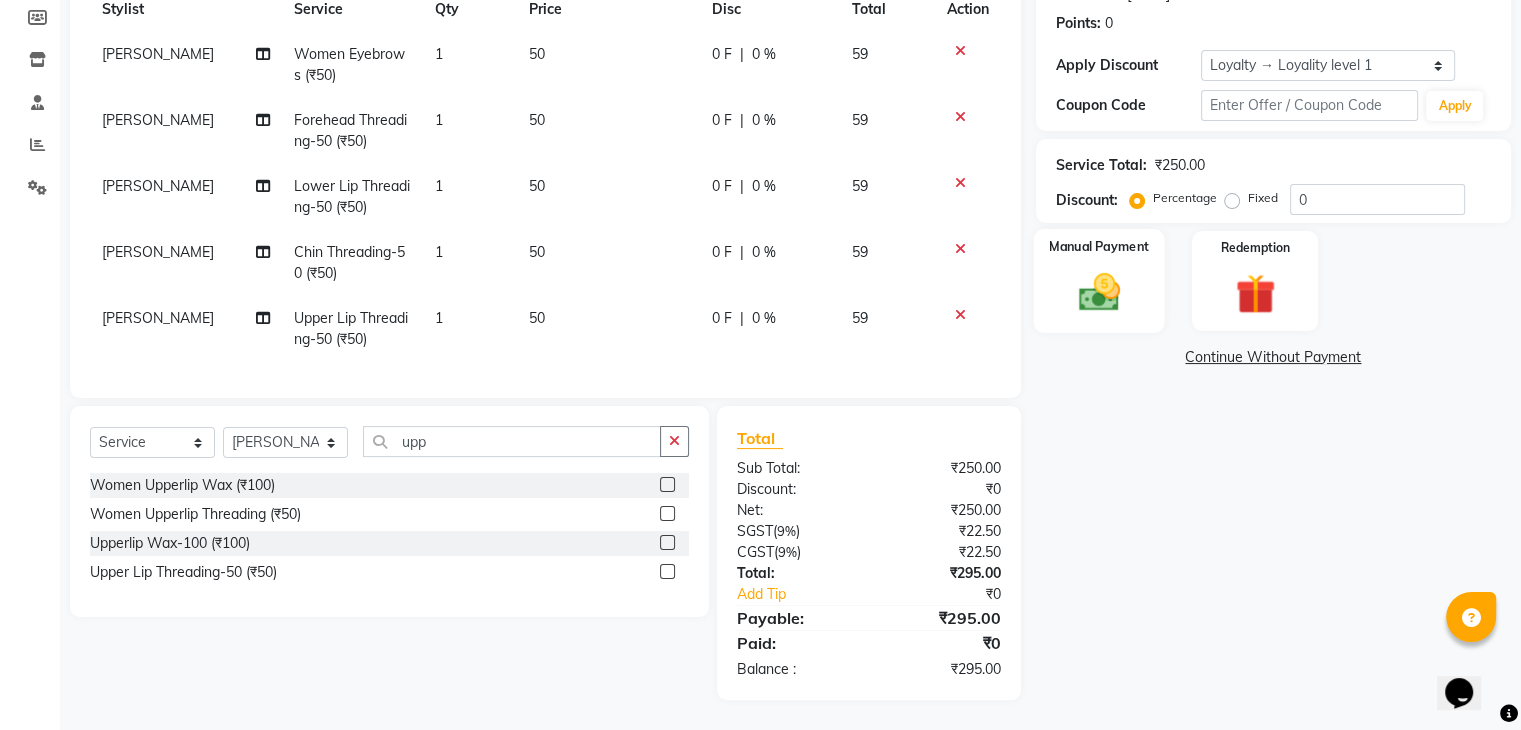 click on "Manual Payment" 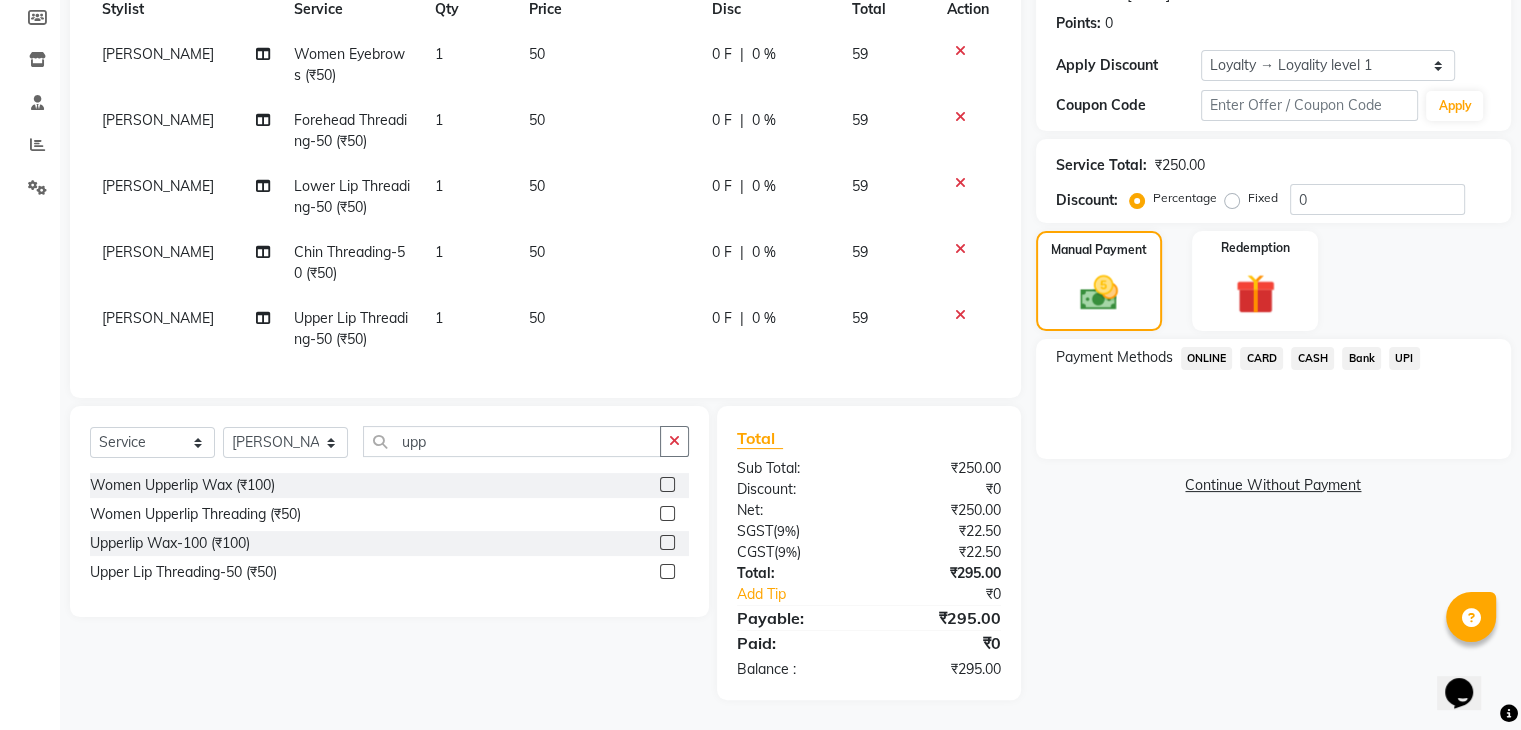 click on "CARD" 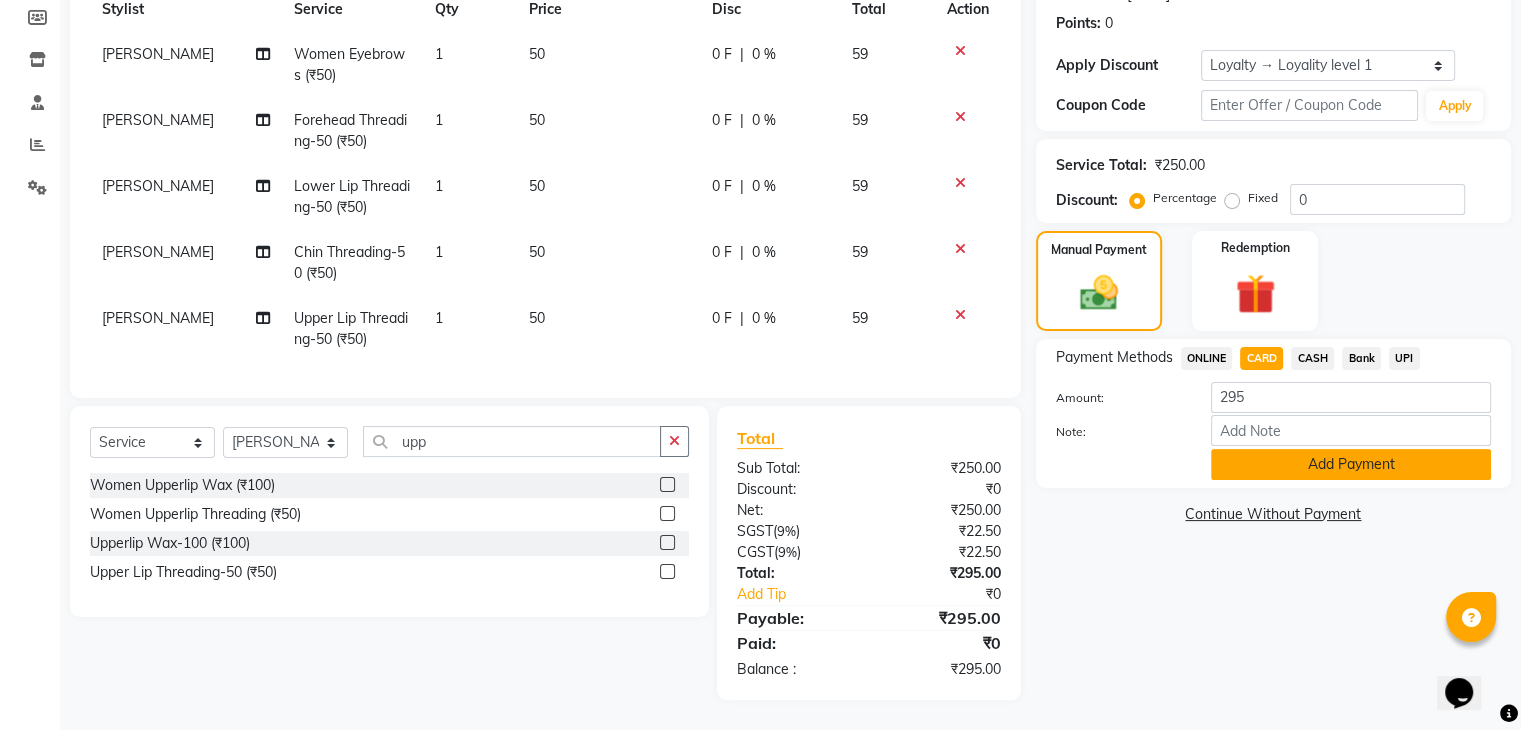 click on "Add Payment" 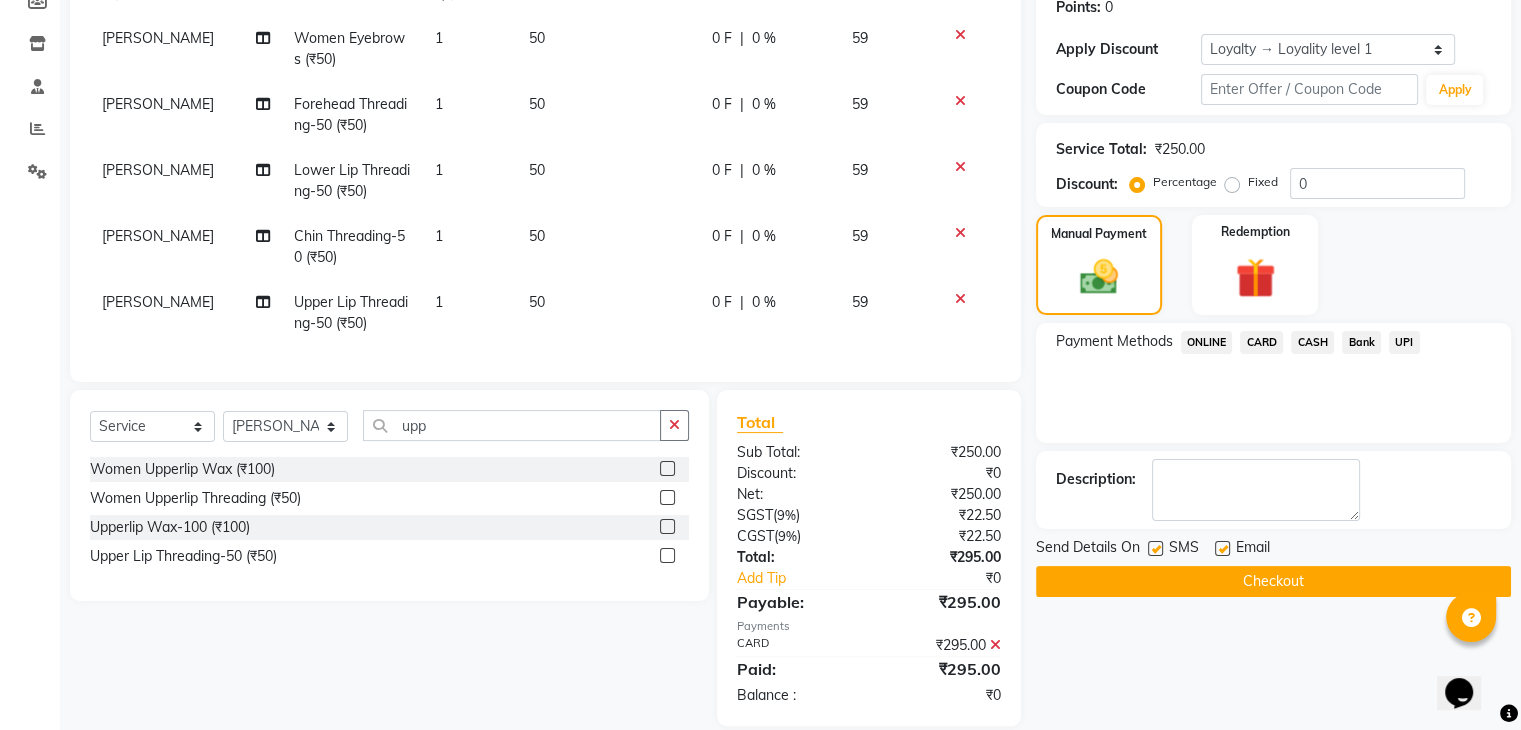 scroll, scrollTop: 456, scrollLeft: 0, axis: vertical 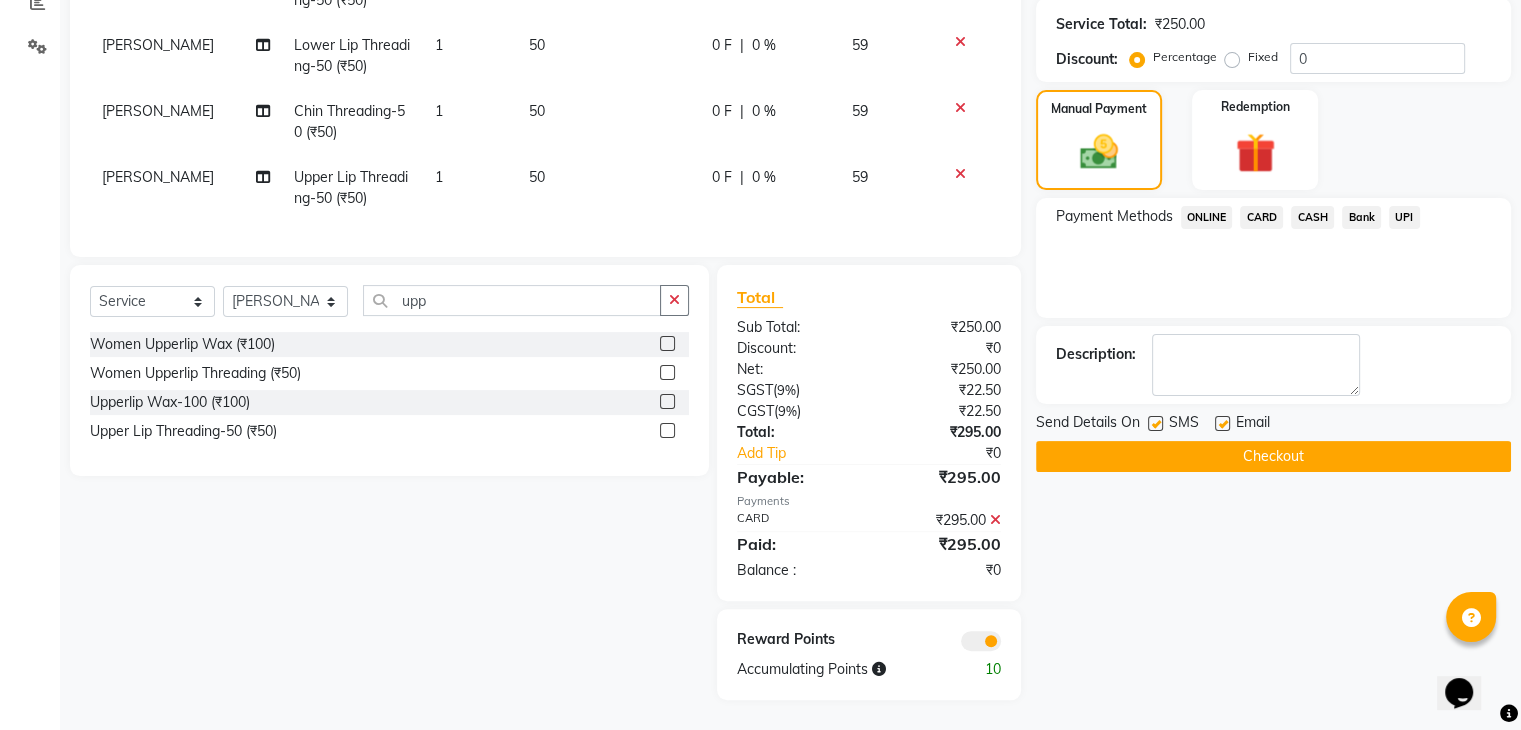 click on "Checkout" 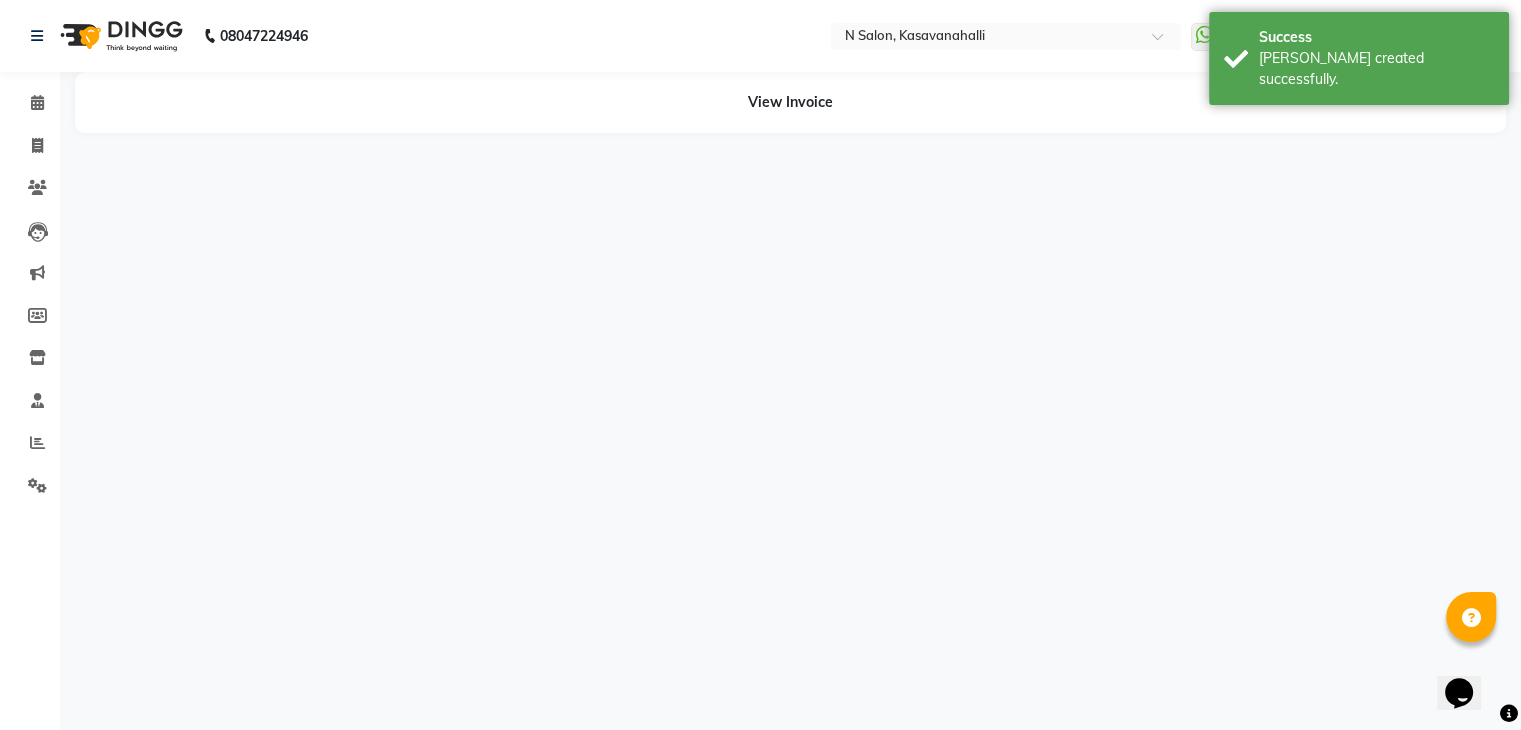 scroll, scrollTop: 0, scrollLeft: 0, axis: both 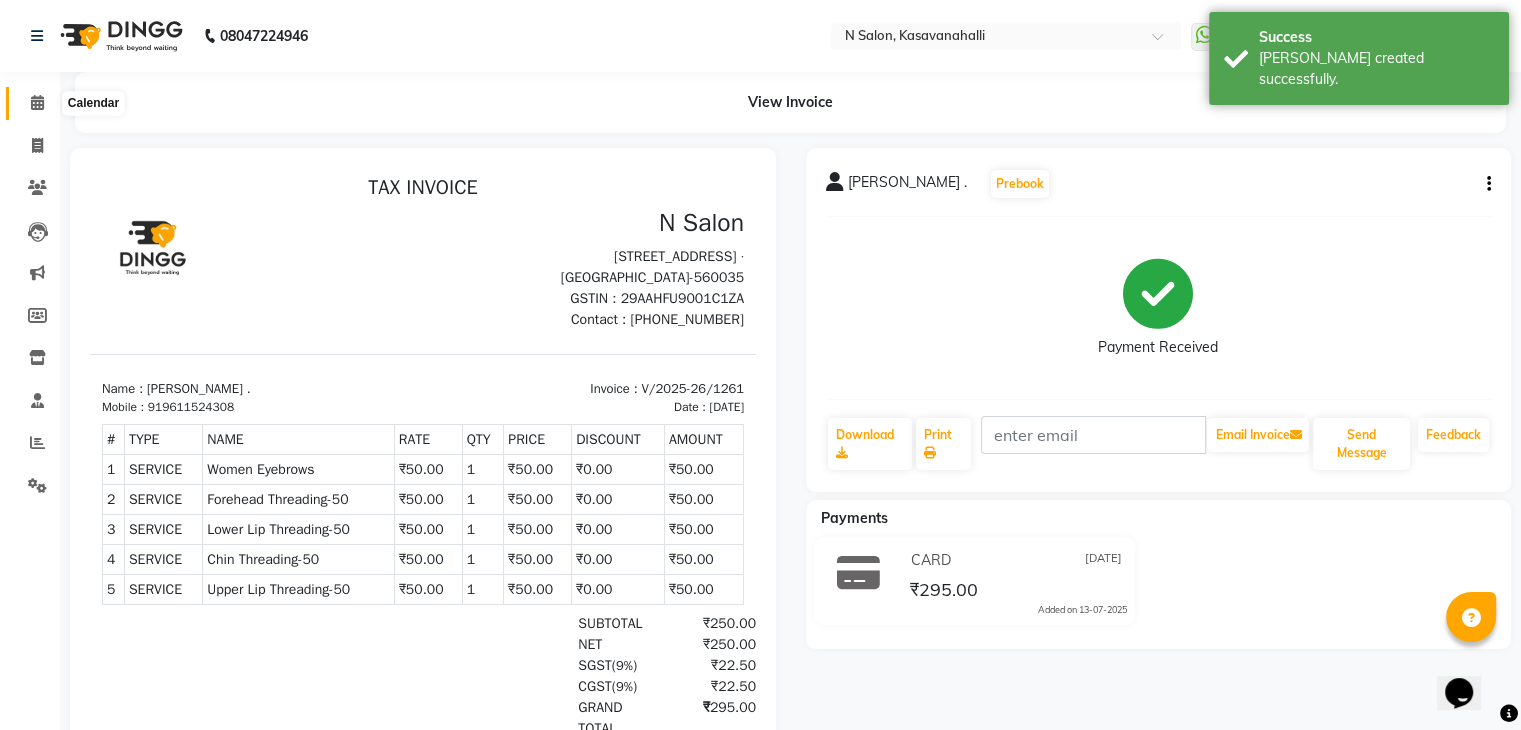 click 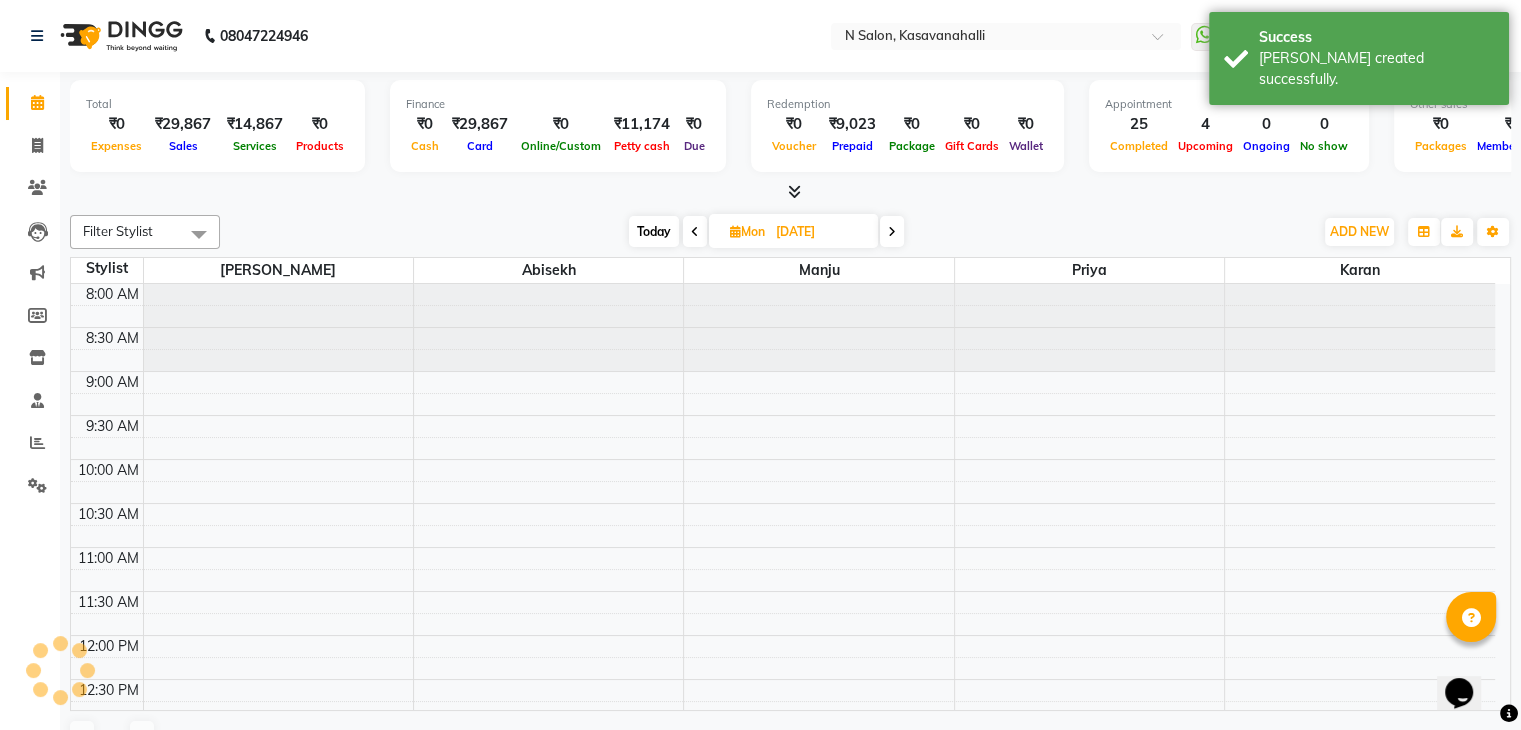 scroll, scrollTop: 705, scrollLeft: 0, axis: vertical 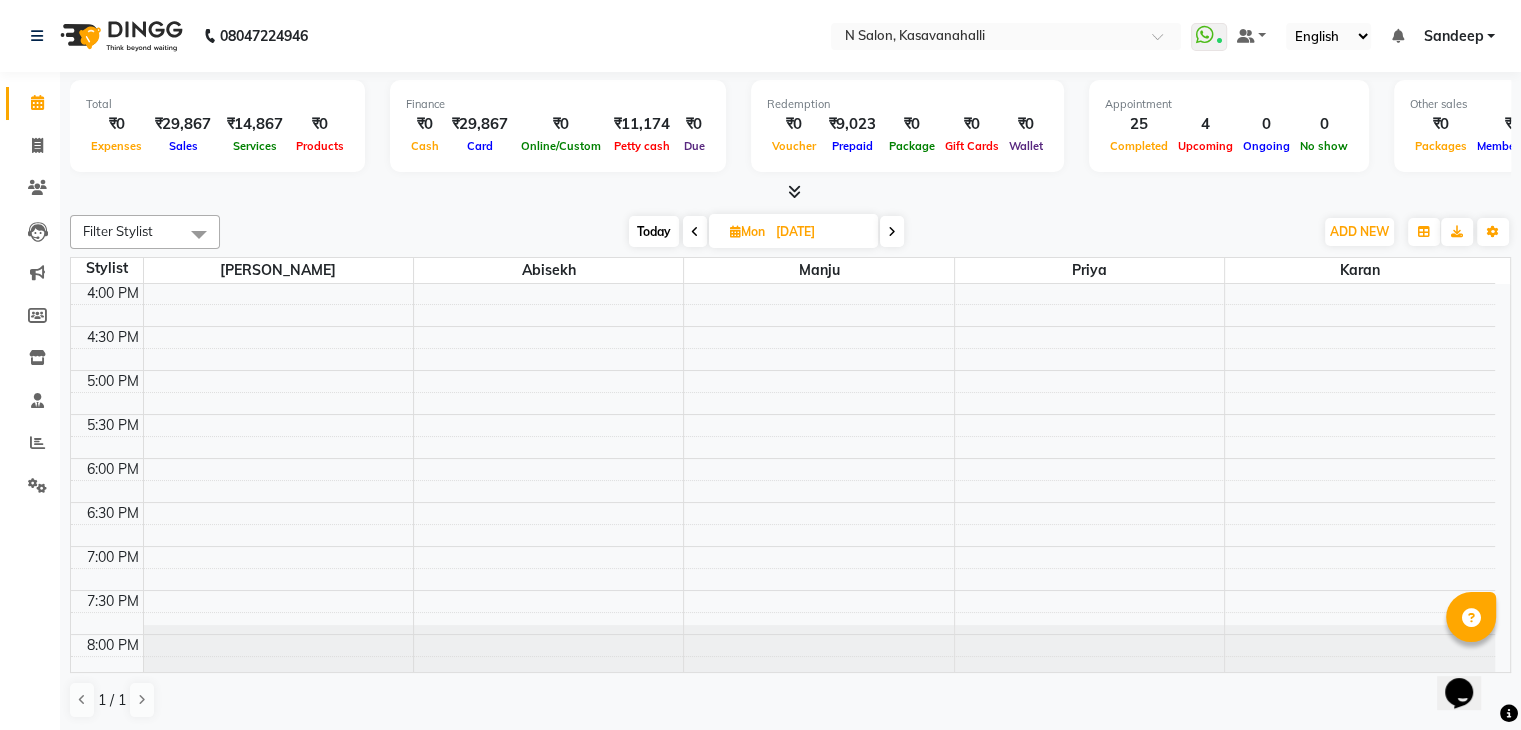click at bounding box center [794, 191] 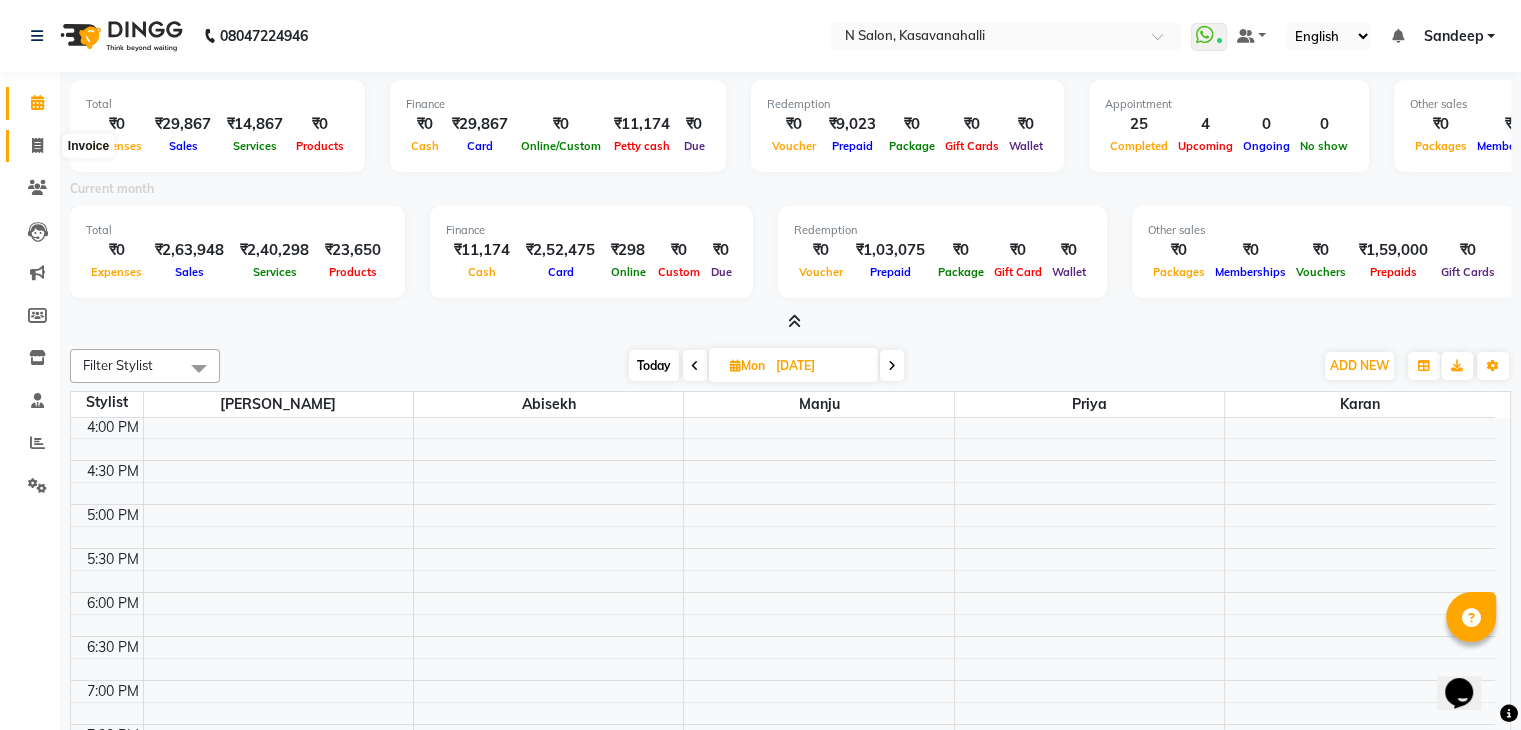 click 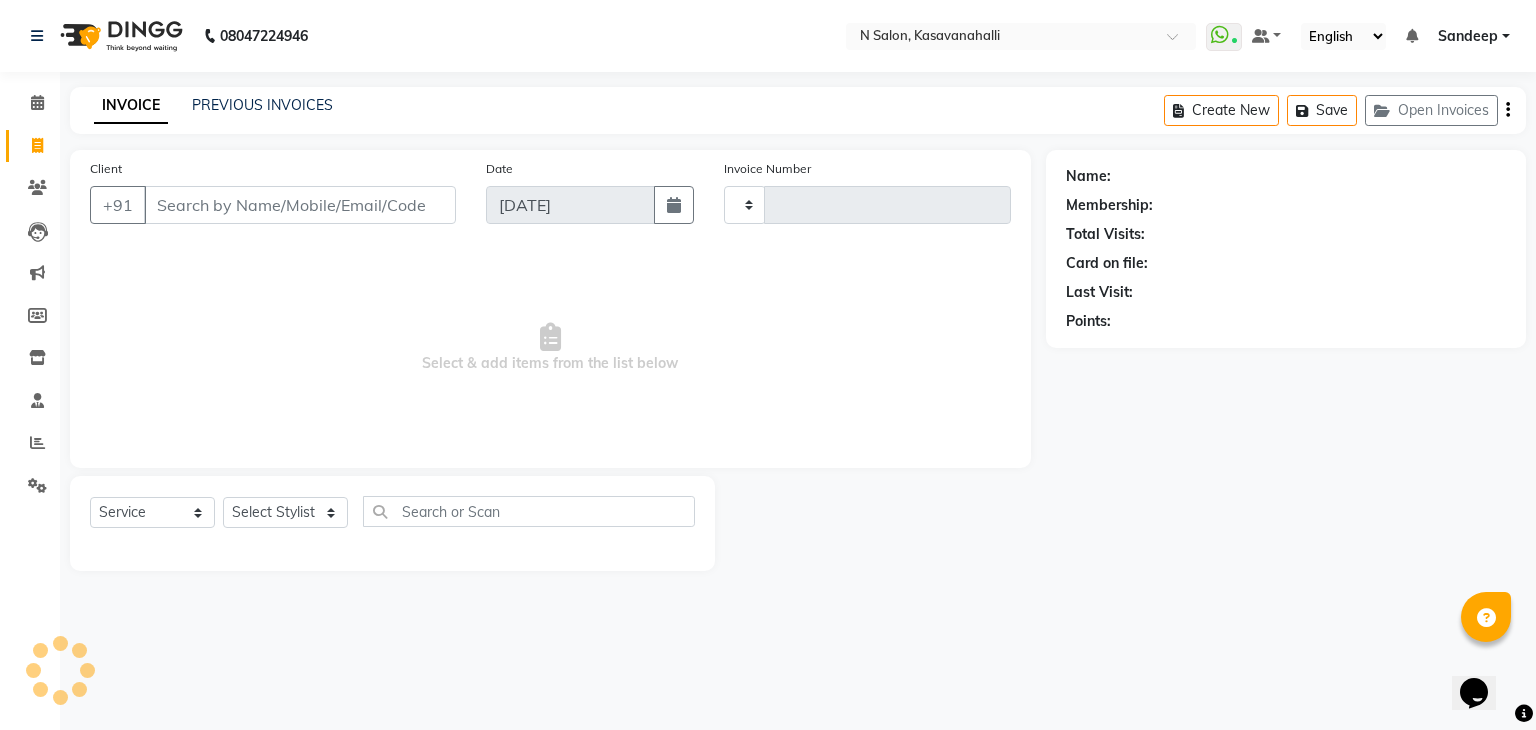 type on "1262" 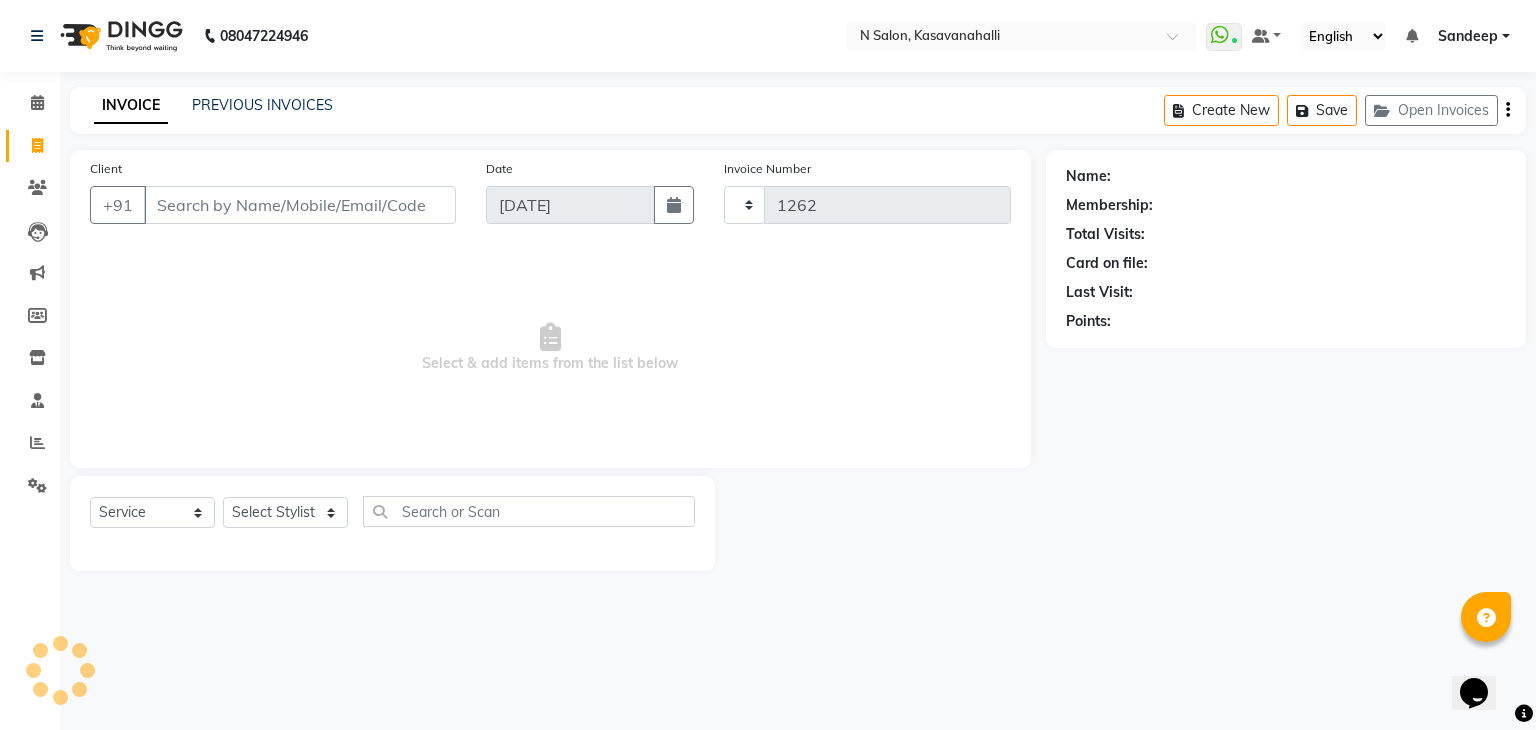 select on "7111" 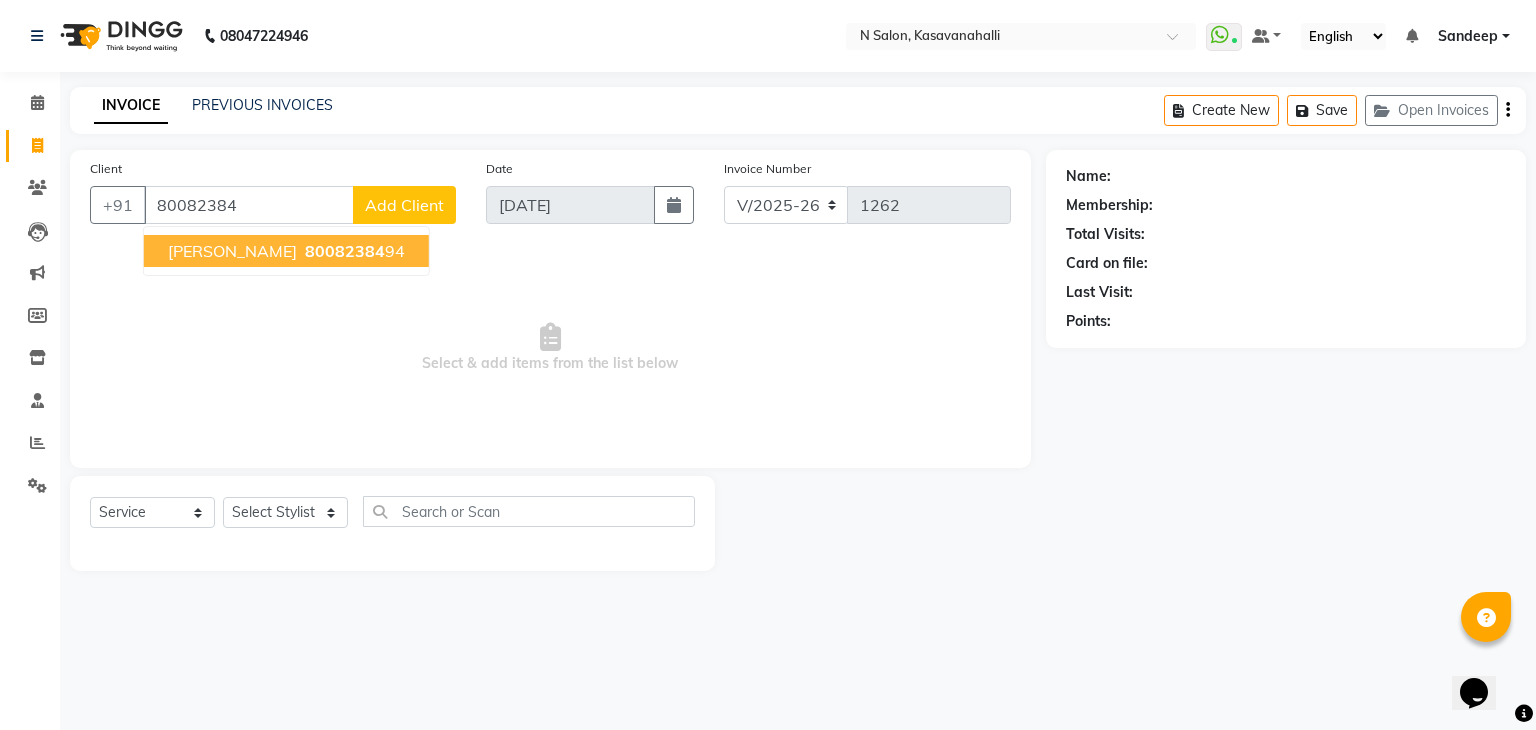 click on "[PERSON_NAME]" at bounding box center (232, 251) 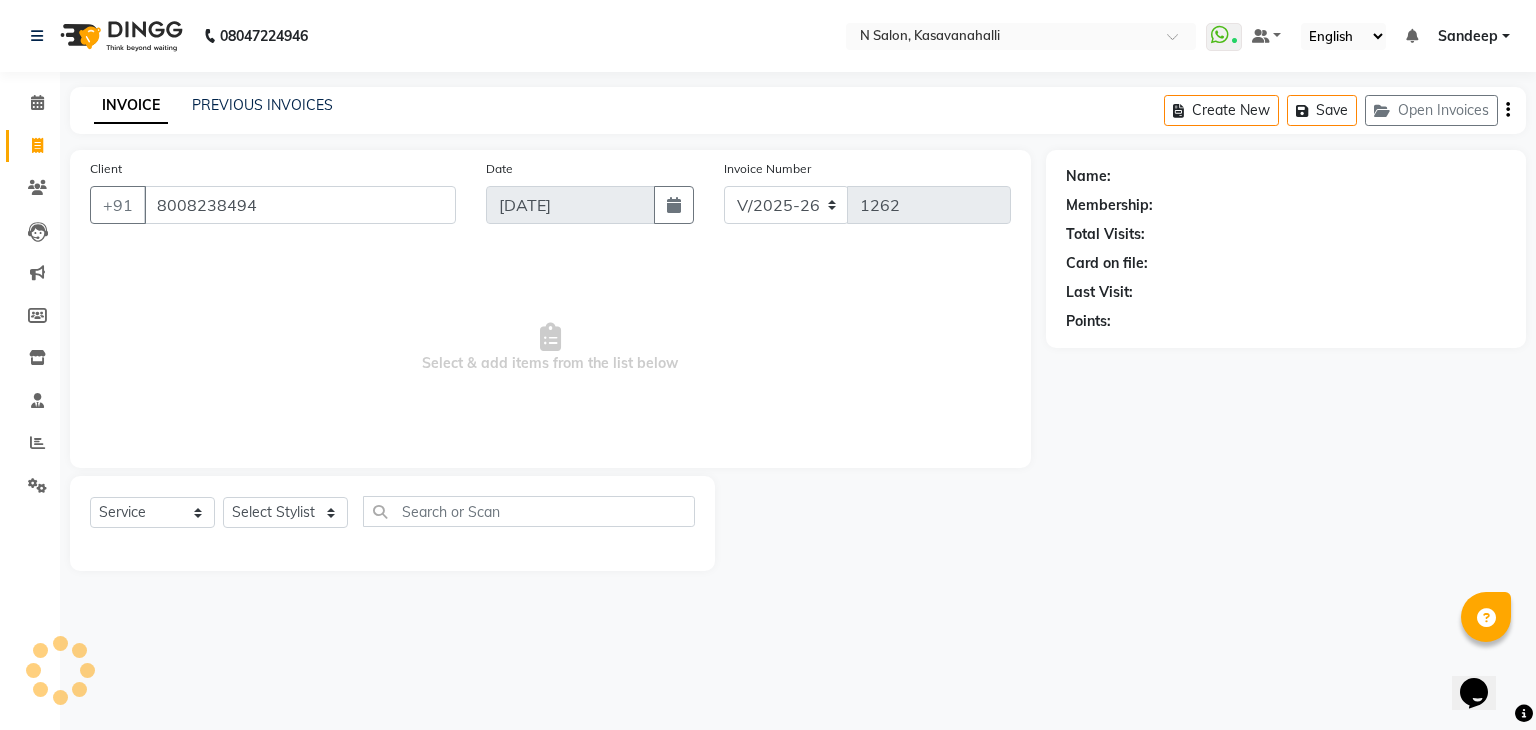 type on "8008238494" 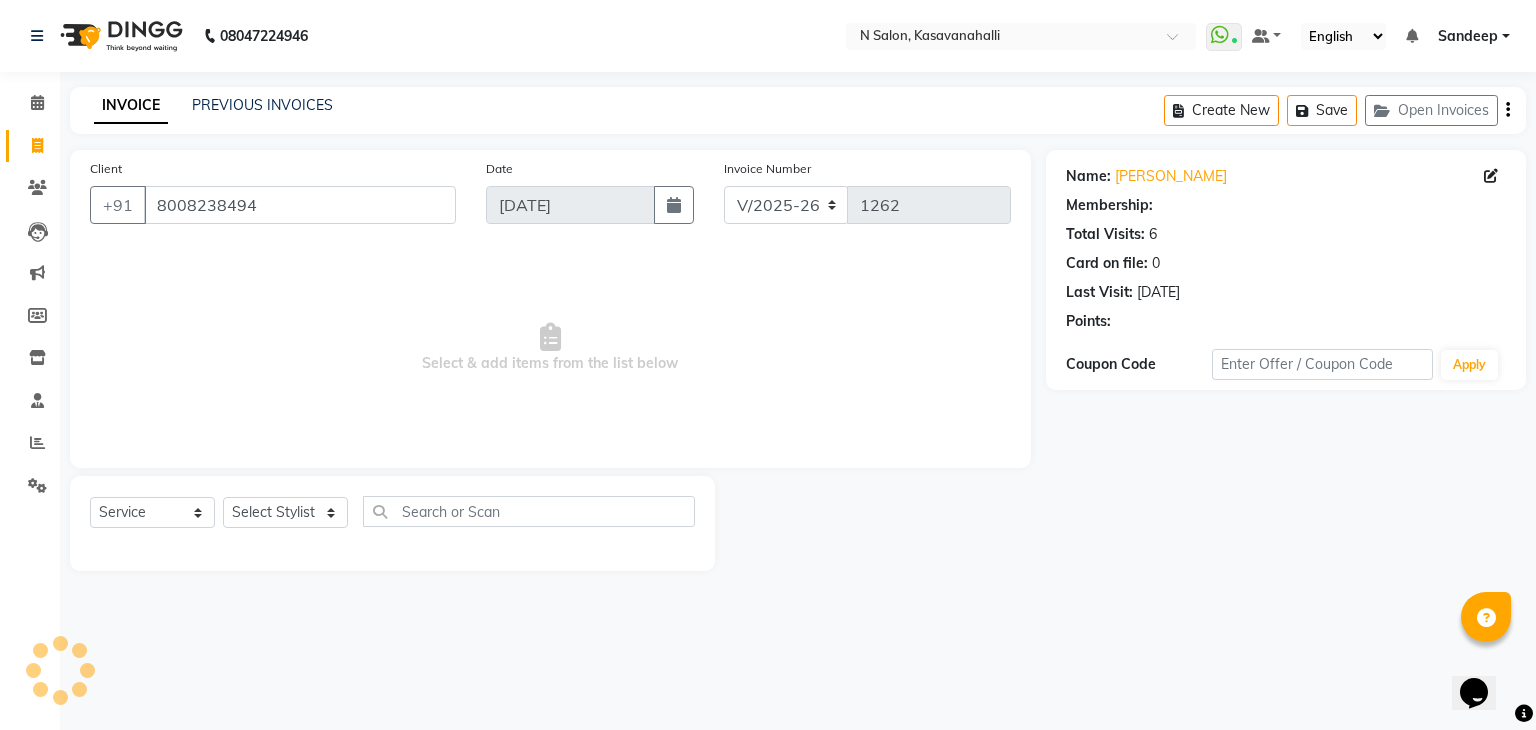 select on "1: Object" 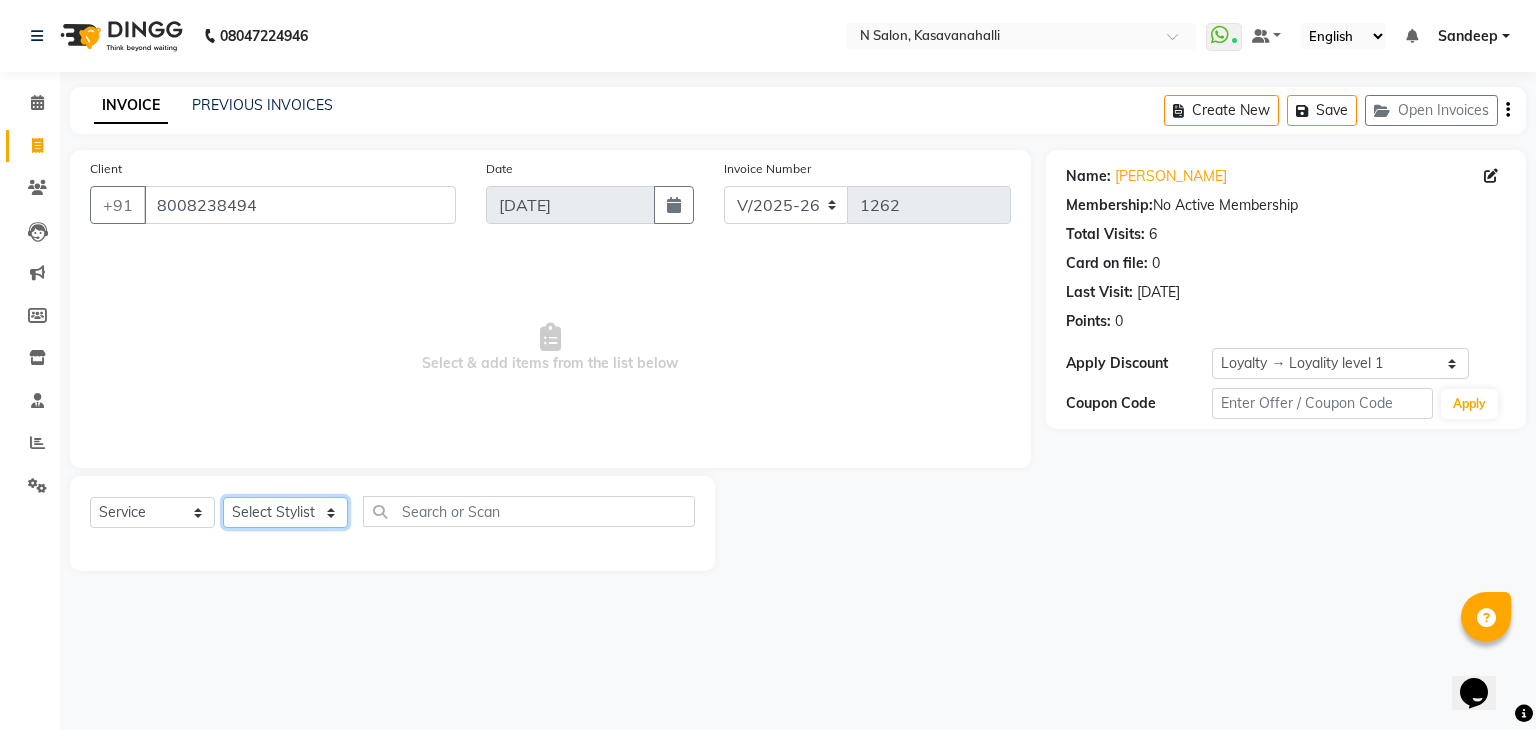 click on "Select Stylist [PERSON_NAME]  Manju Owner [PERSON_NAME]" 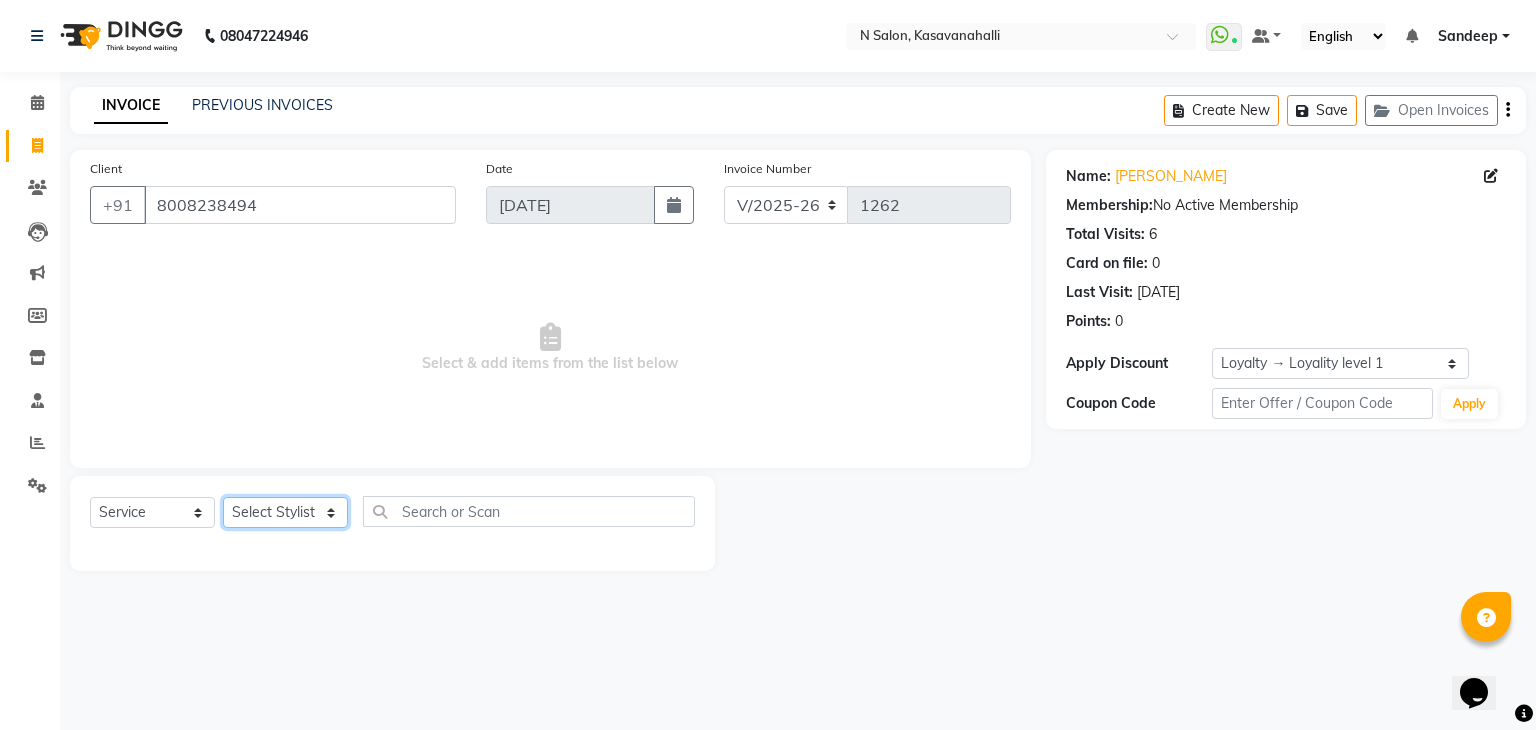 select on "78172" 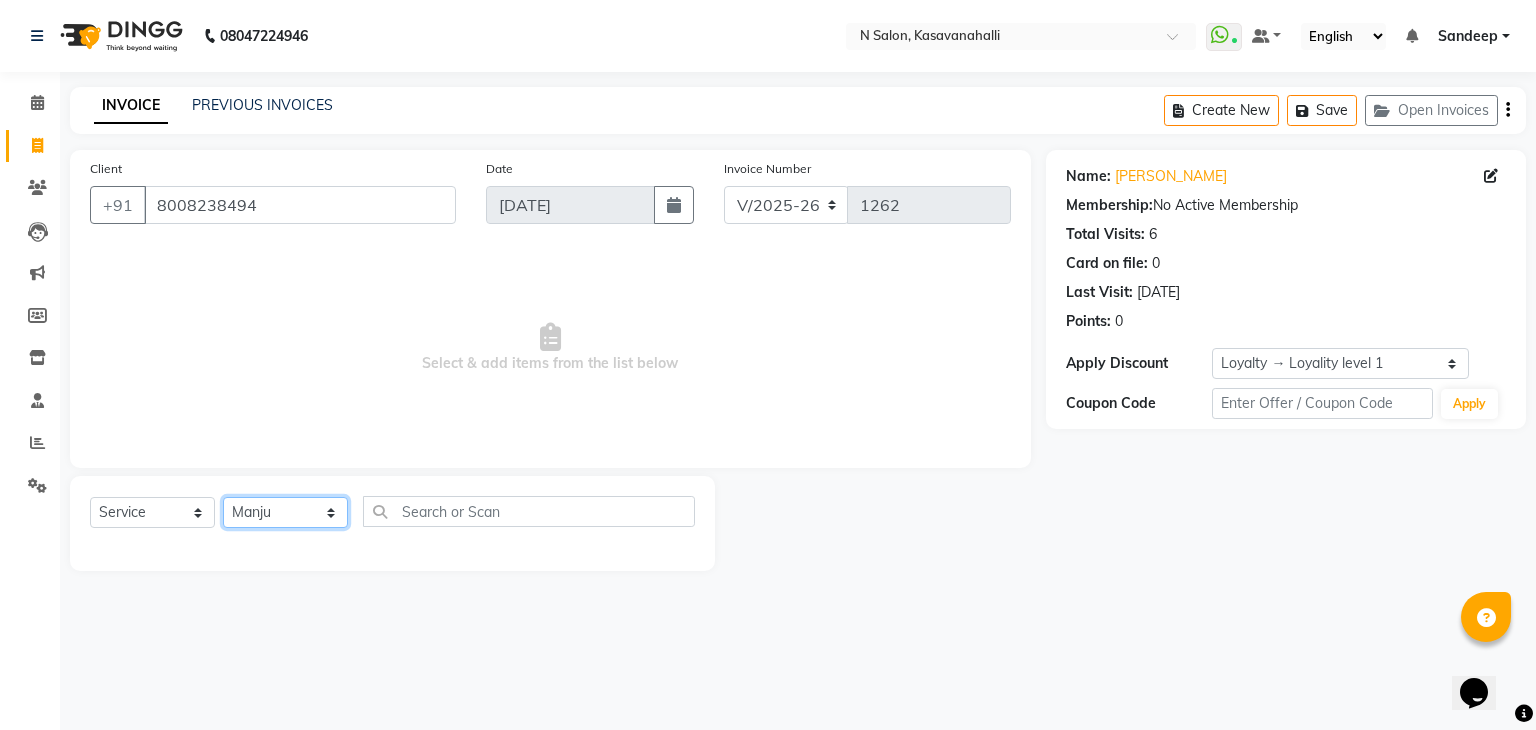 click on "Select Stylist [PERSON_NAME]  Manju Owner [PERSON_NAME]" 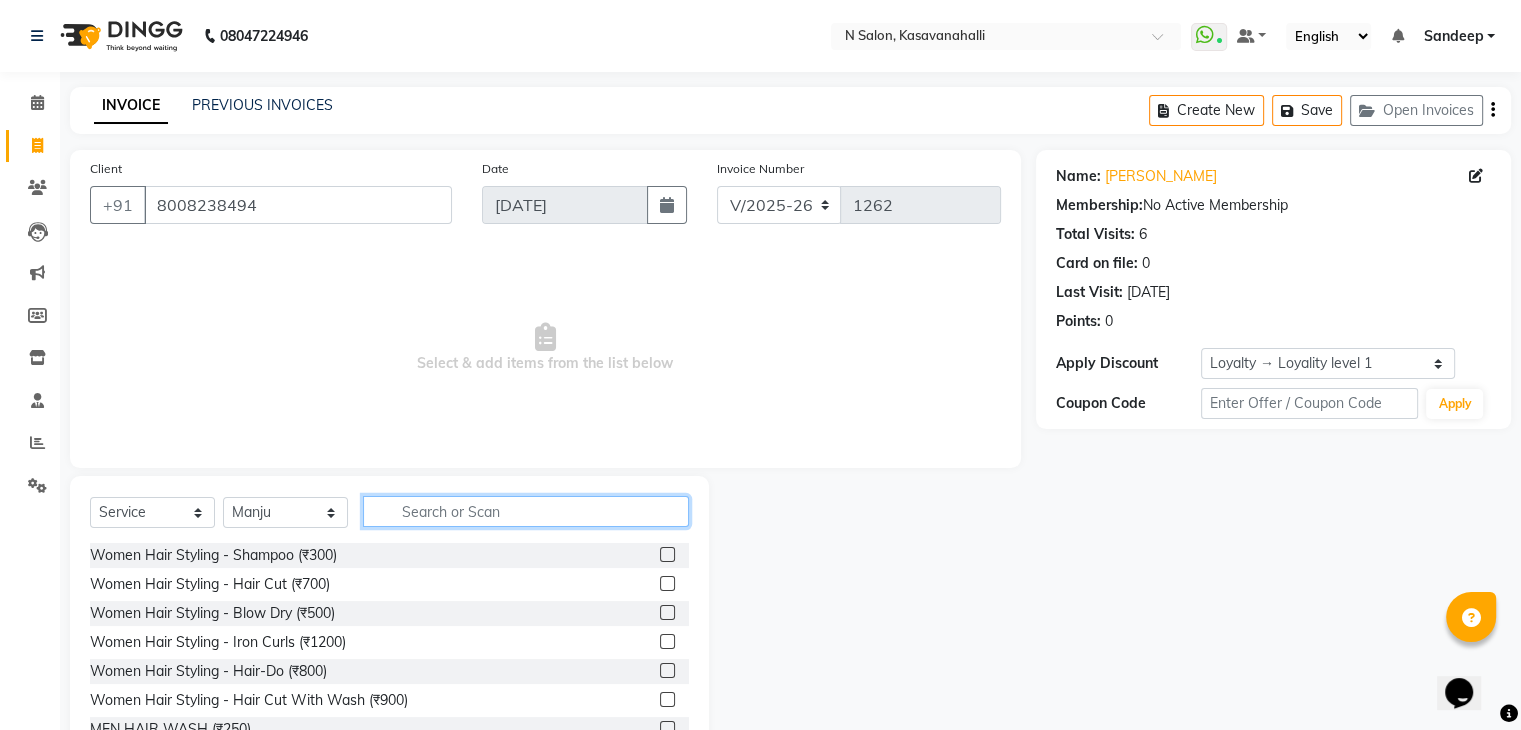 click 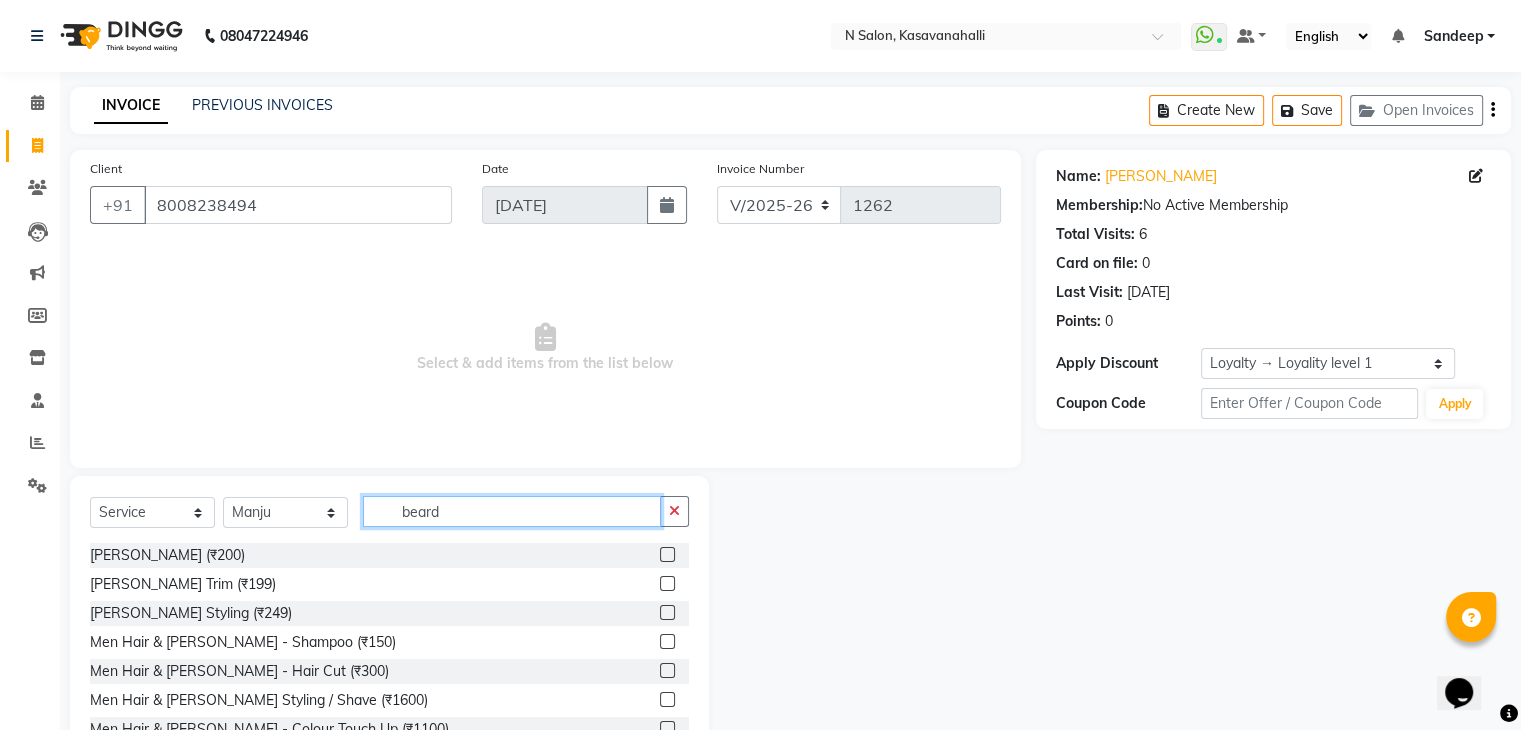 type on "beard" 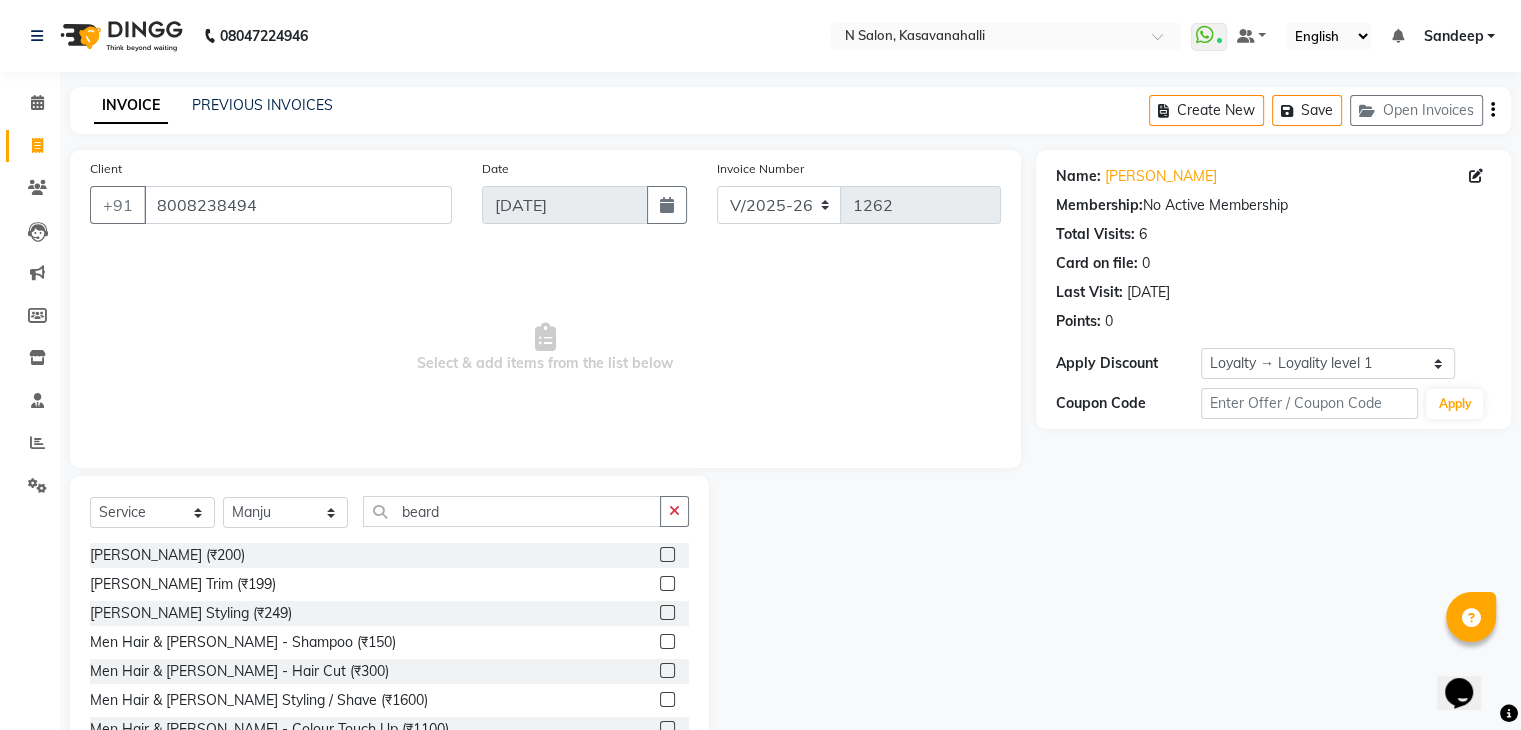 click 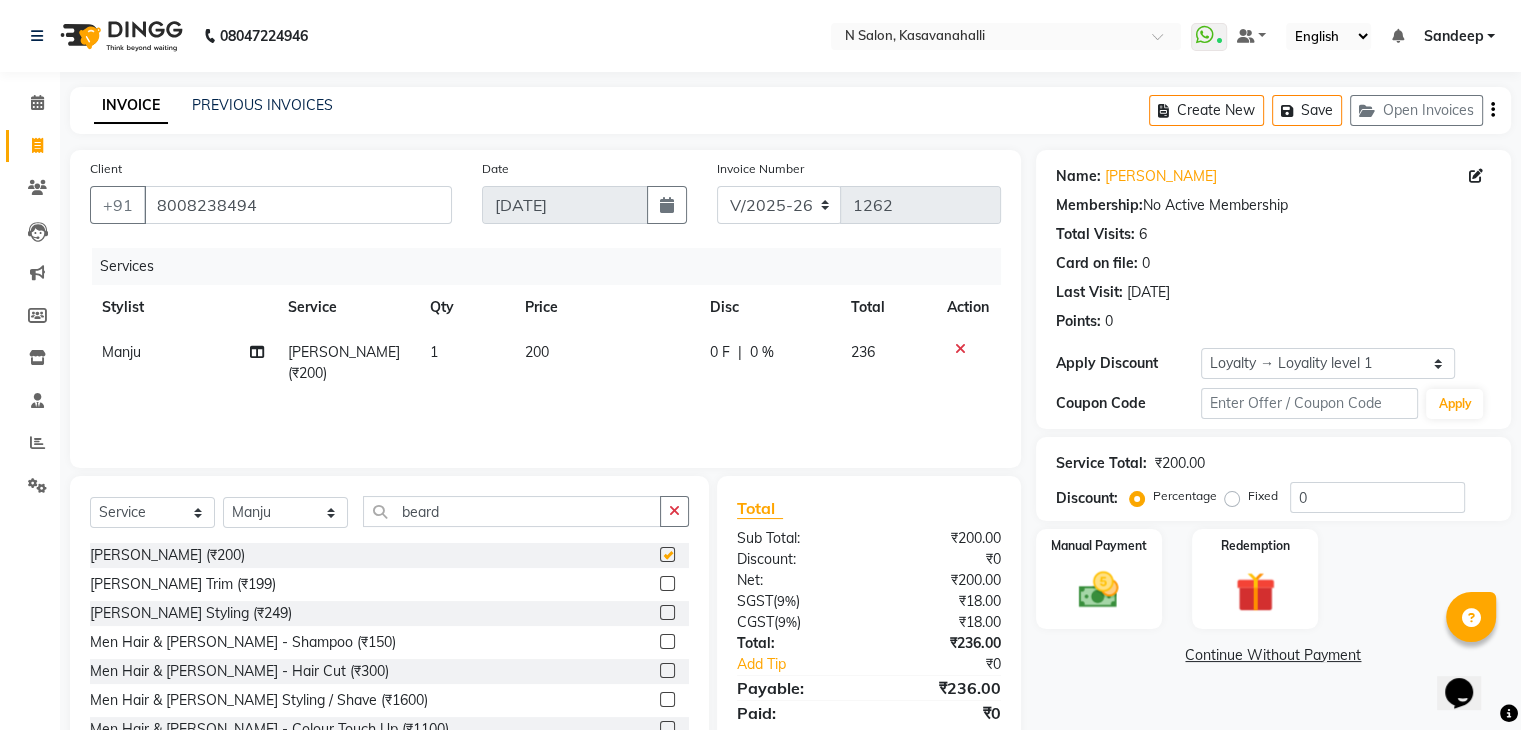 checkbox on "false" 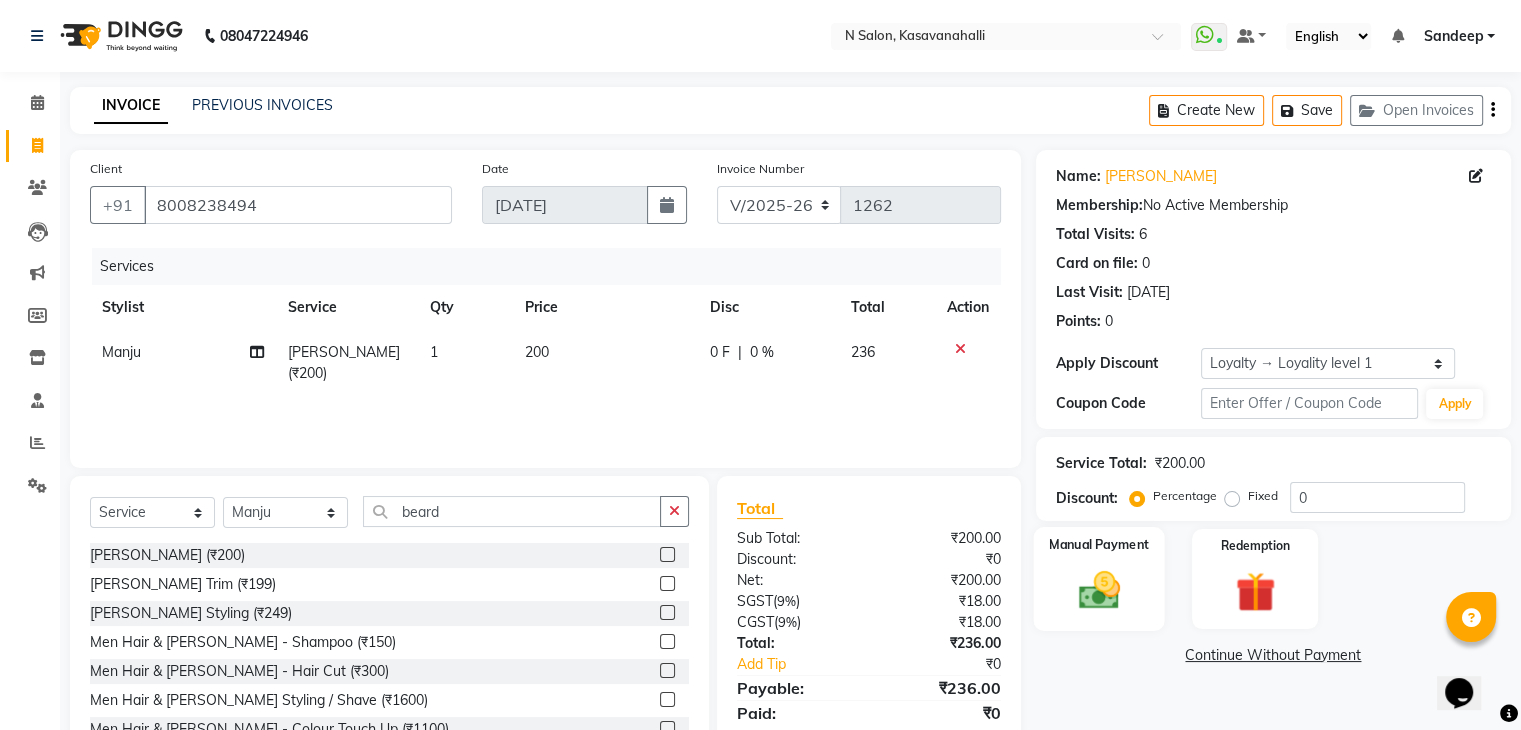 scroll, scrollTop: 72, scrollLeft: 0, axis: vertical 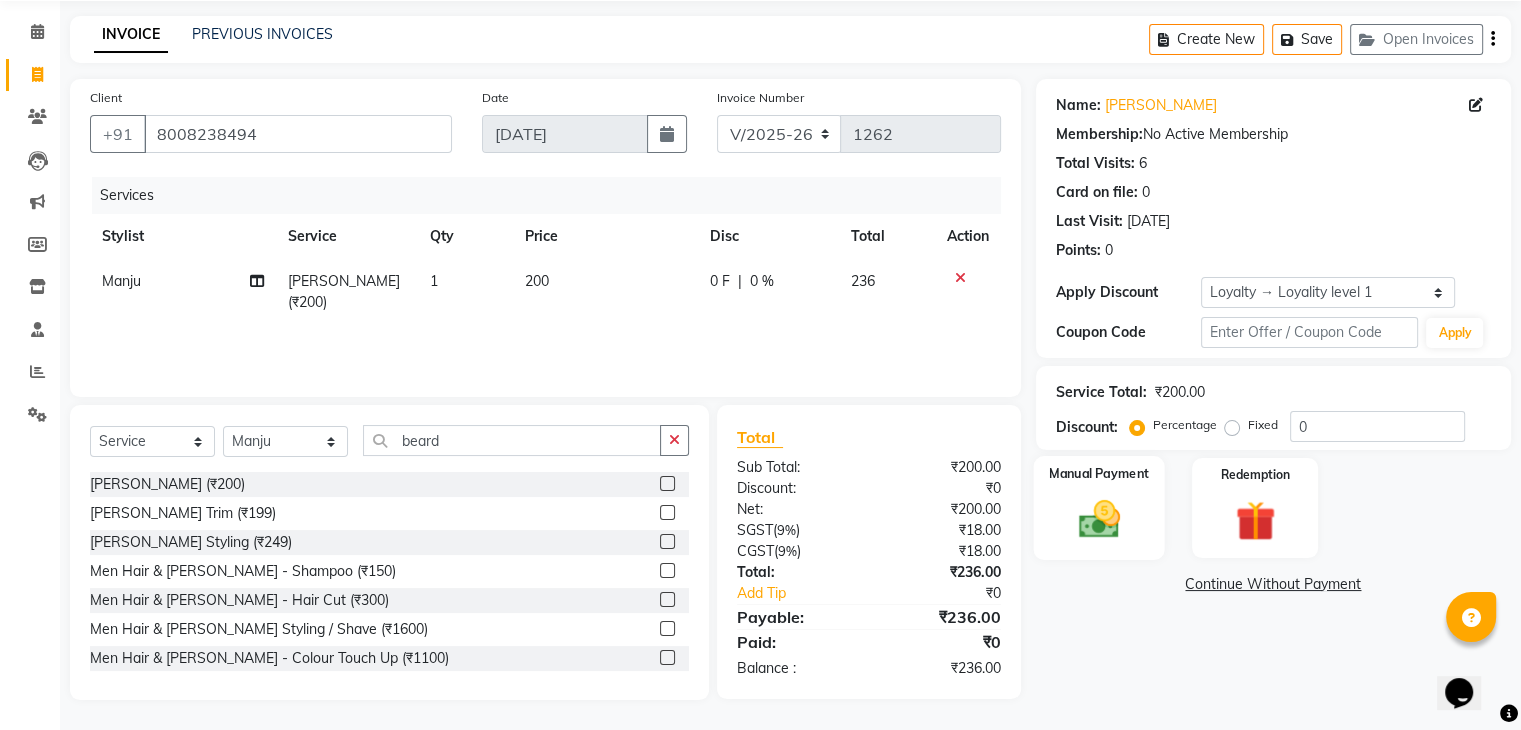 click 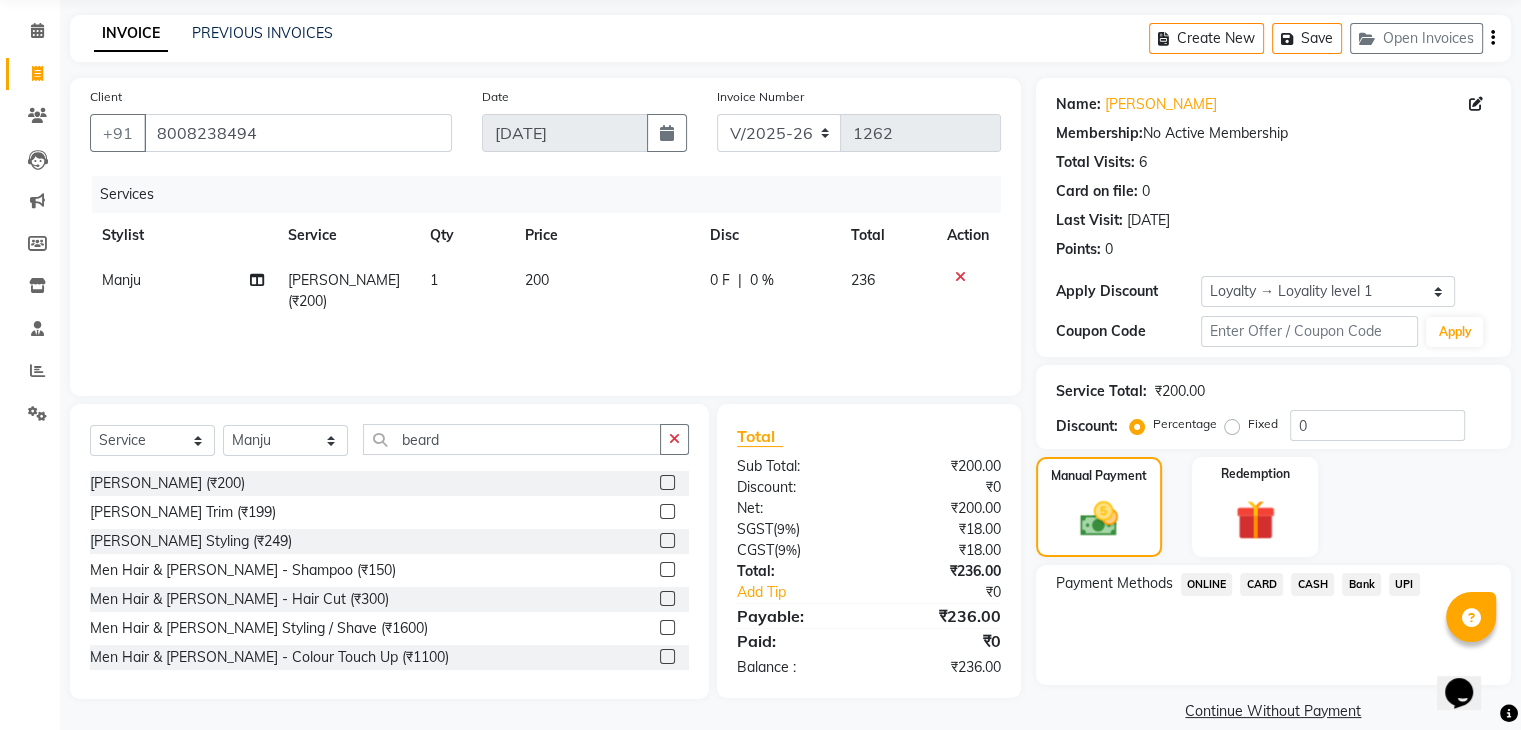 click on "CARD" 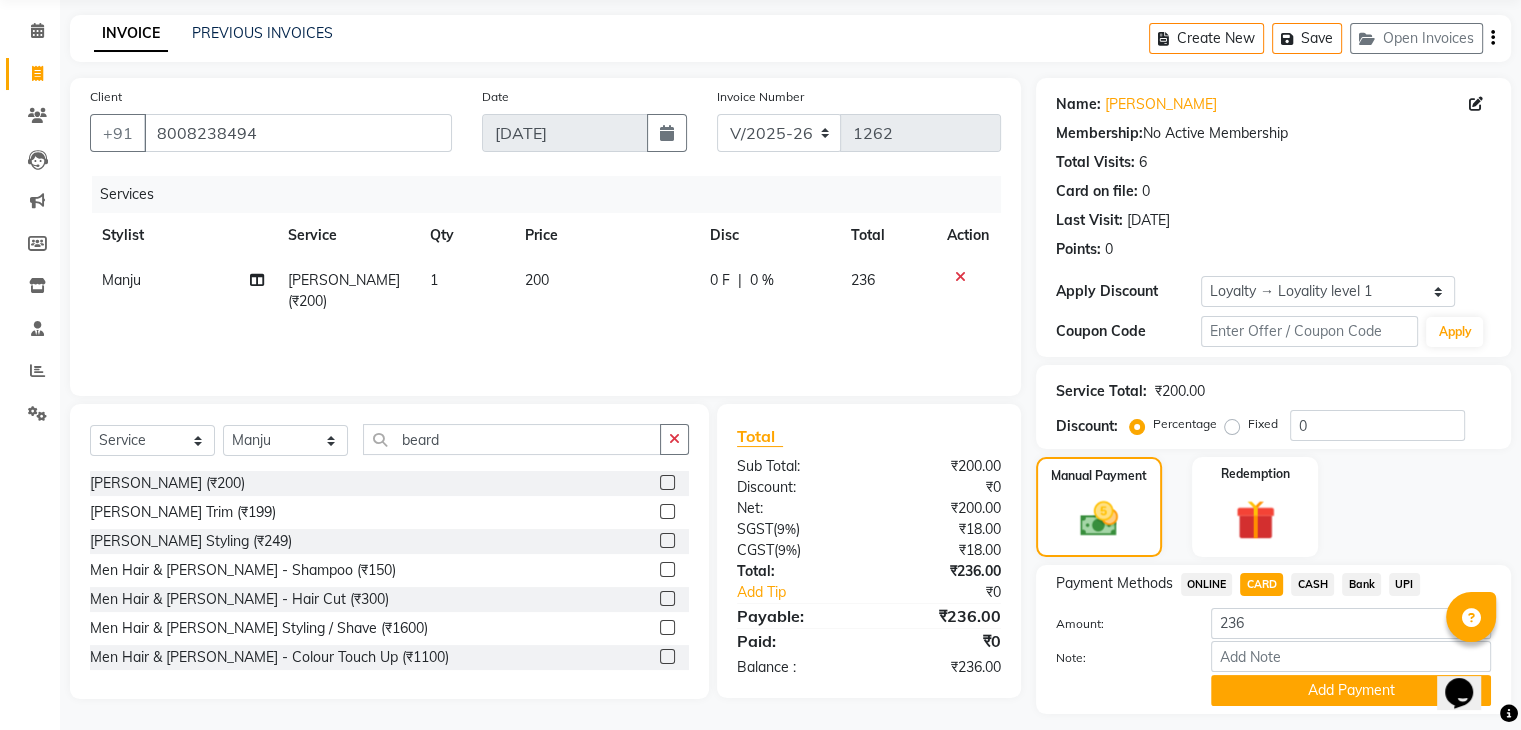 scroll, scrollTop: 128, scrollLeft: 0, axis: vertical 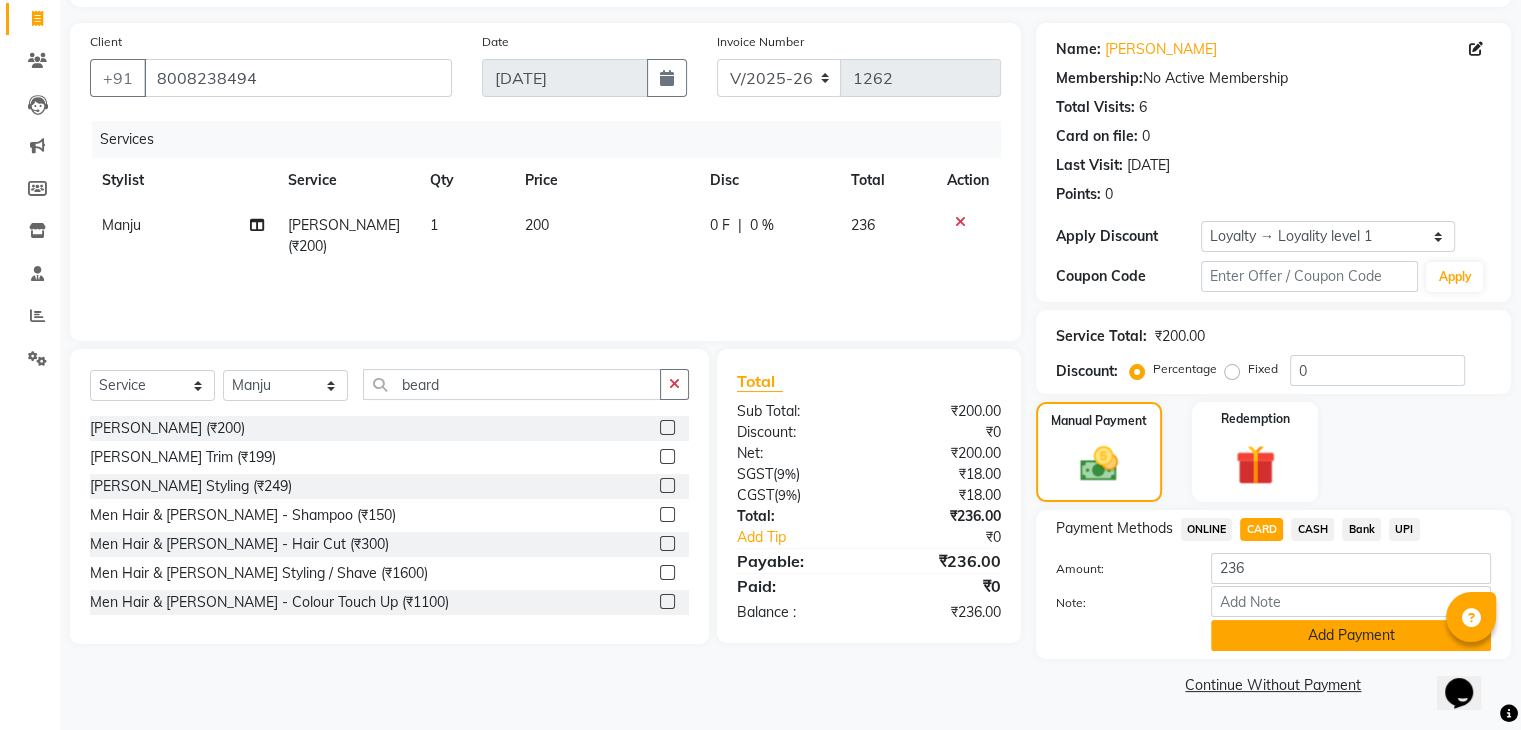 click on "Add Payment" 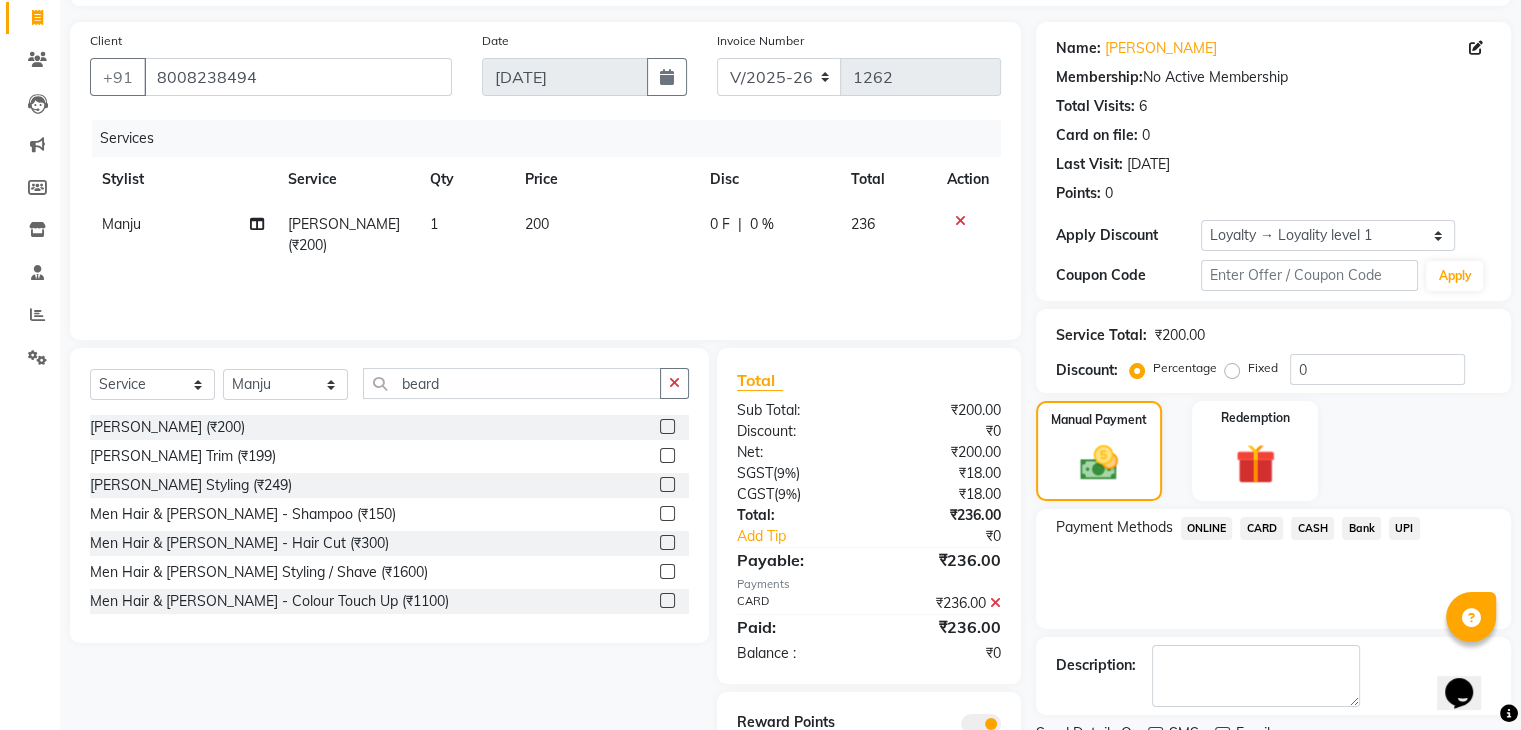 scroll, scrollTop: 212, scrollLeft: 0, axis: vertical 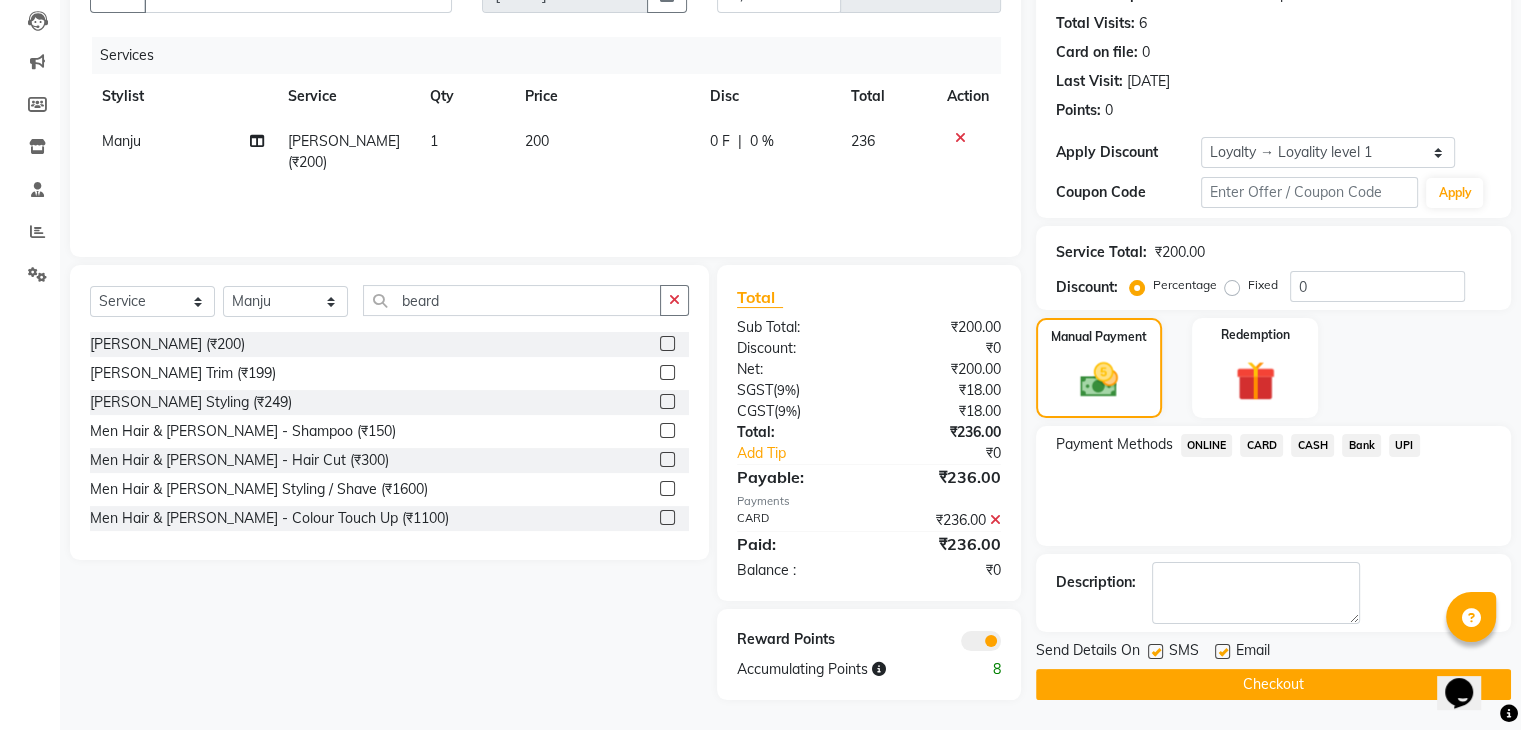 click on "Checkout" 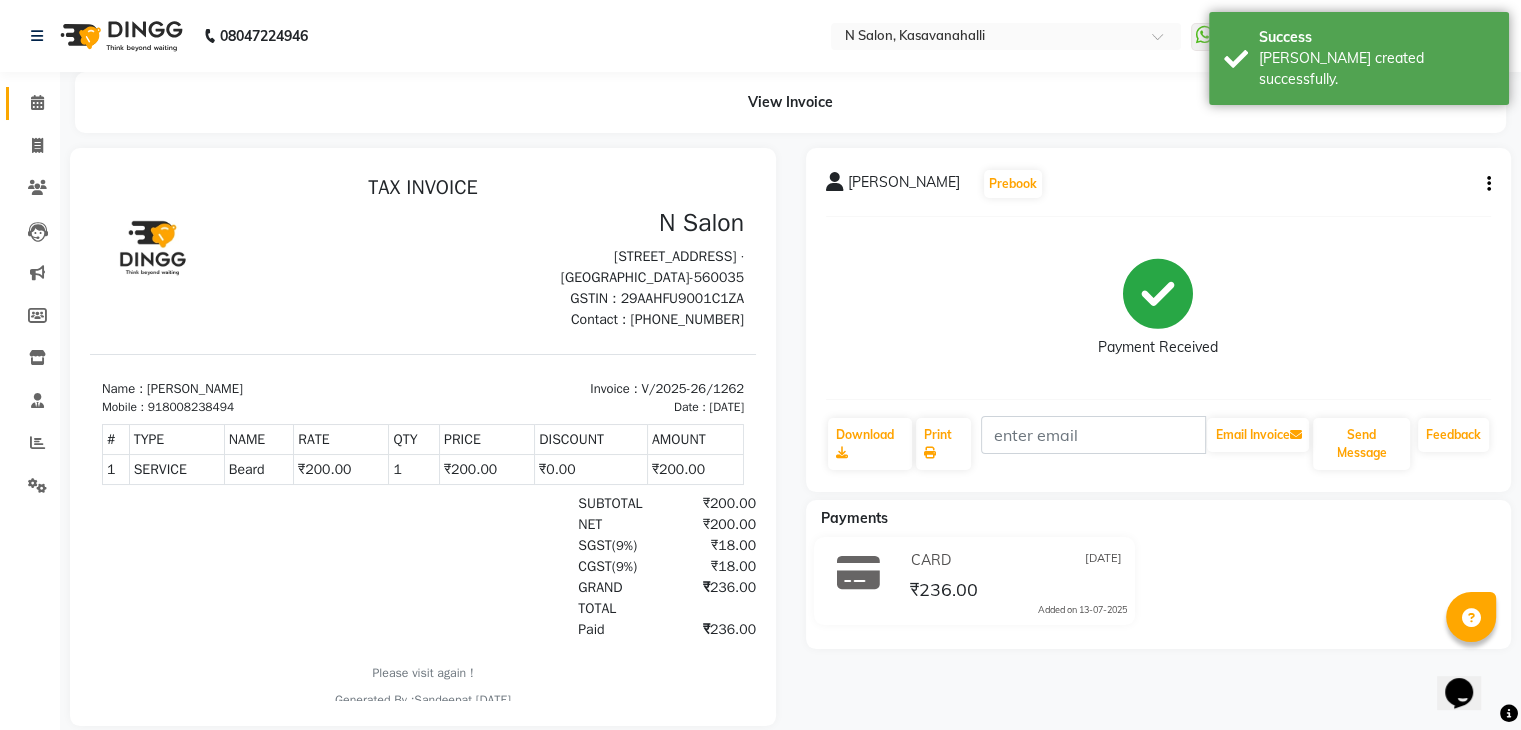 scroll, scrollTop: 0, scrollLeft: 0, axis: both 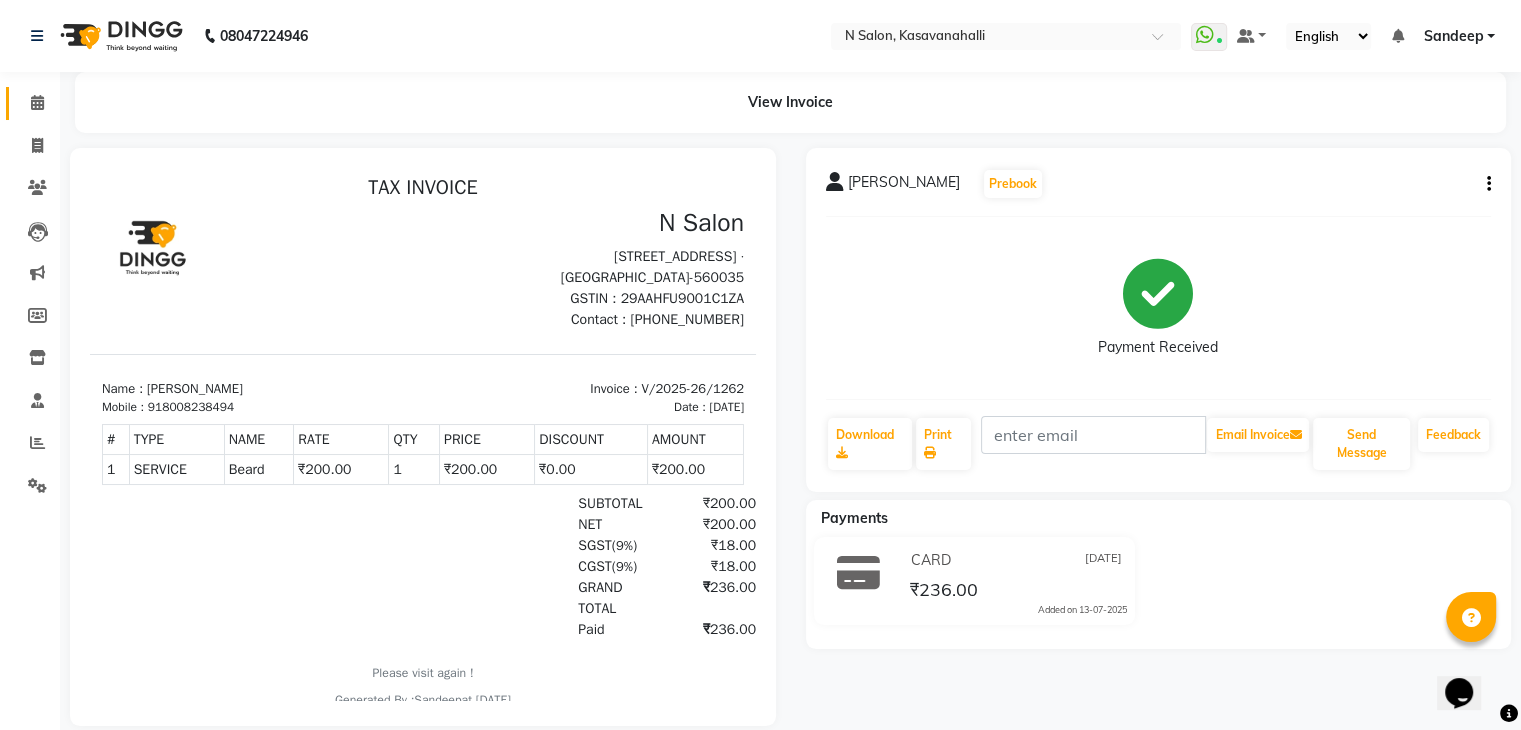 click on "Calendar" 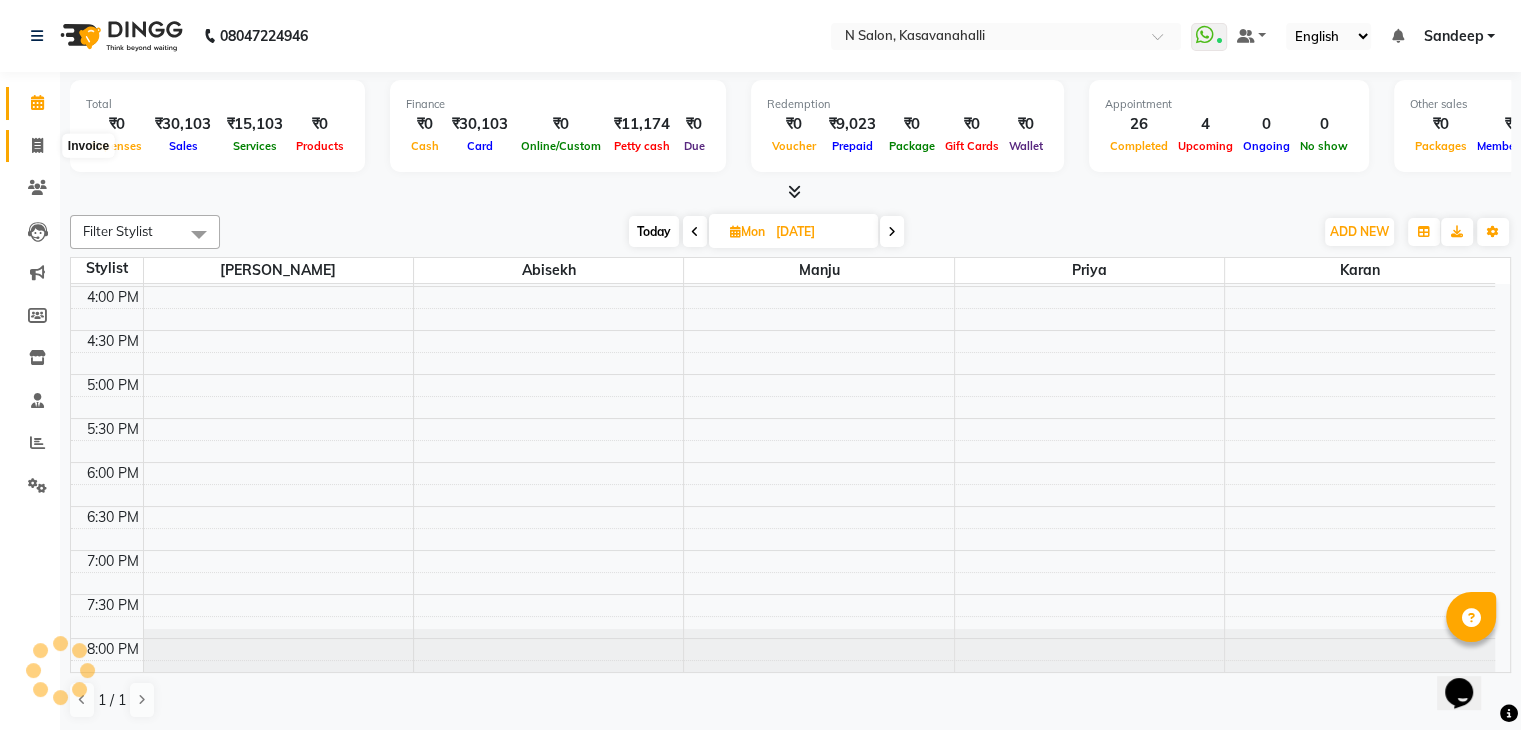 scroll, scrollTop: 0, scrollLeft: 0, axis: both 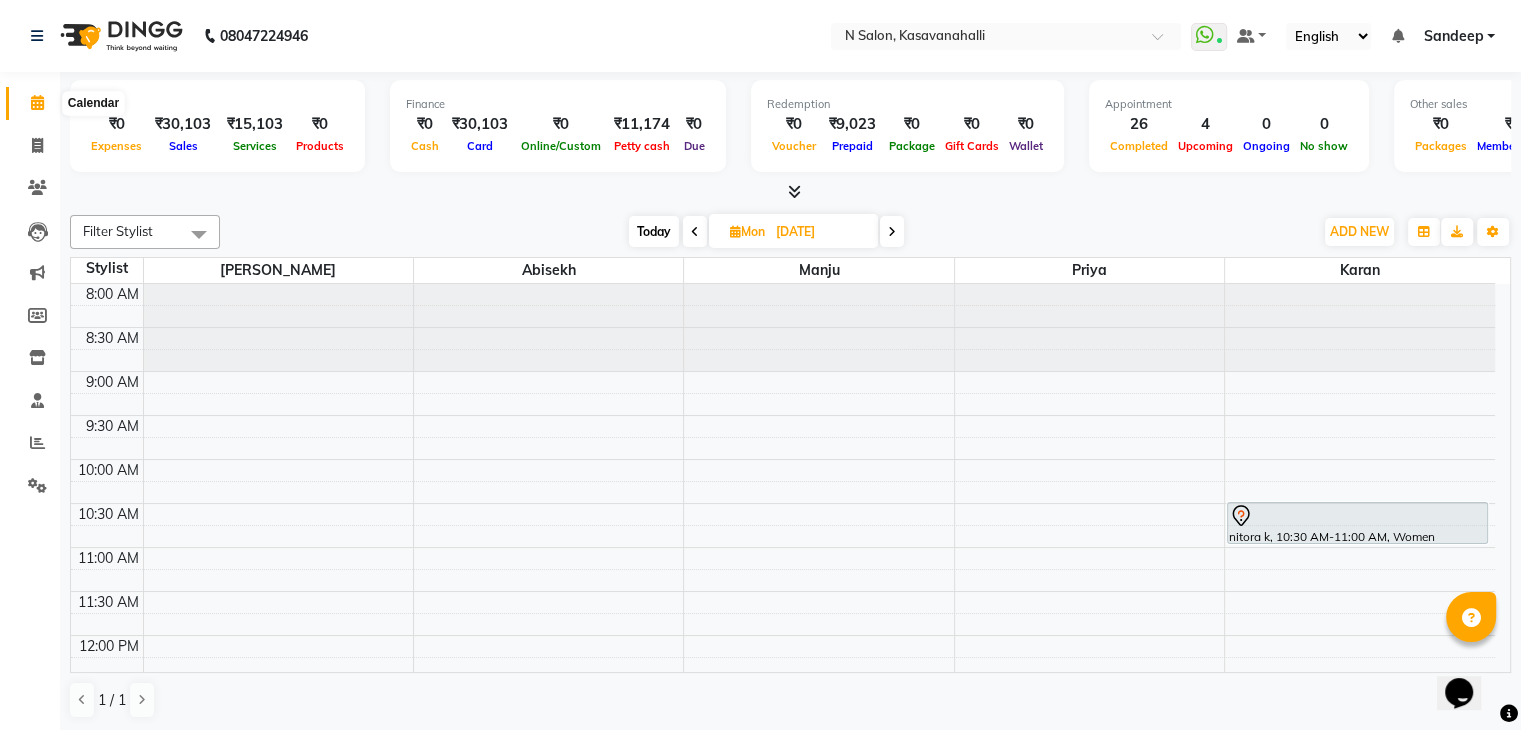 click 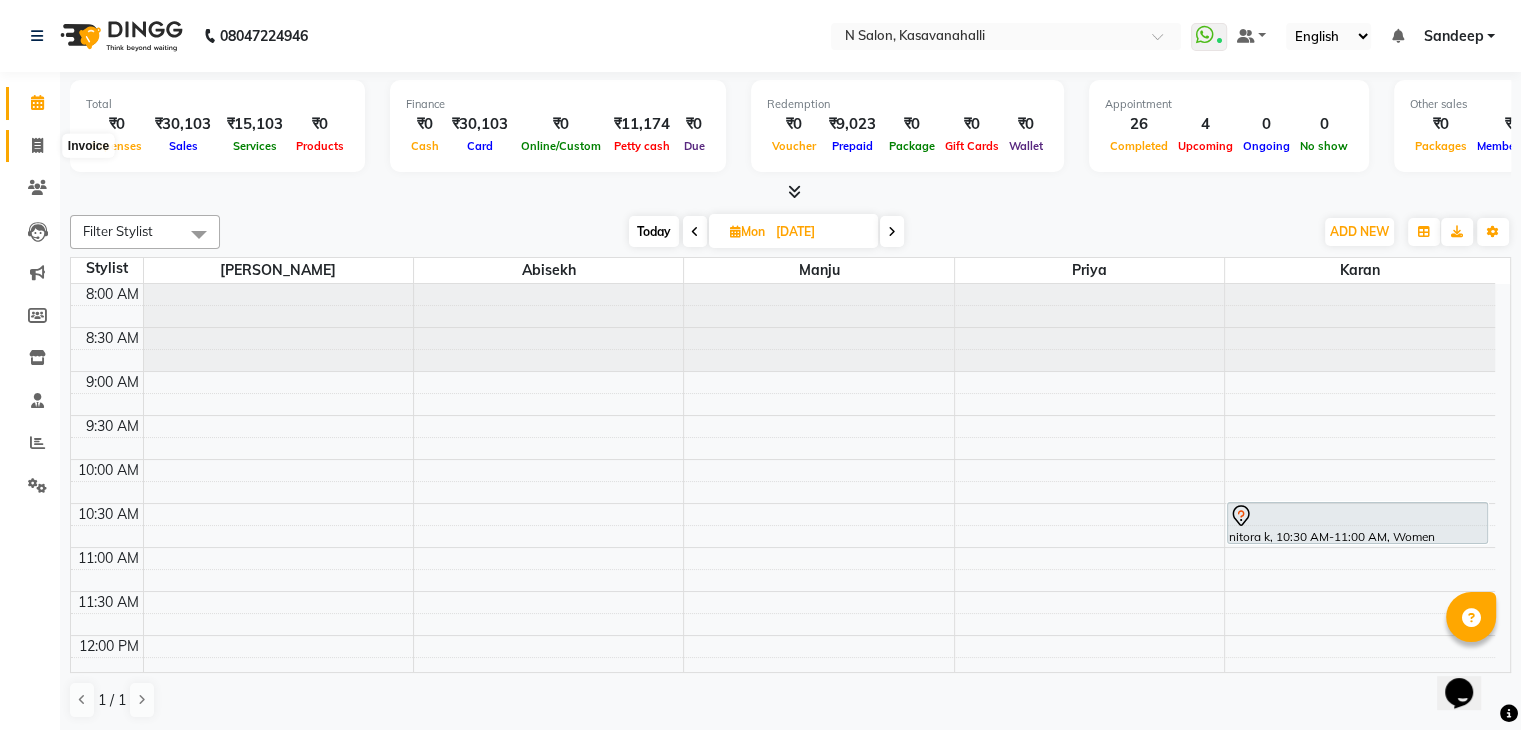 click 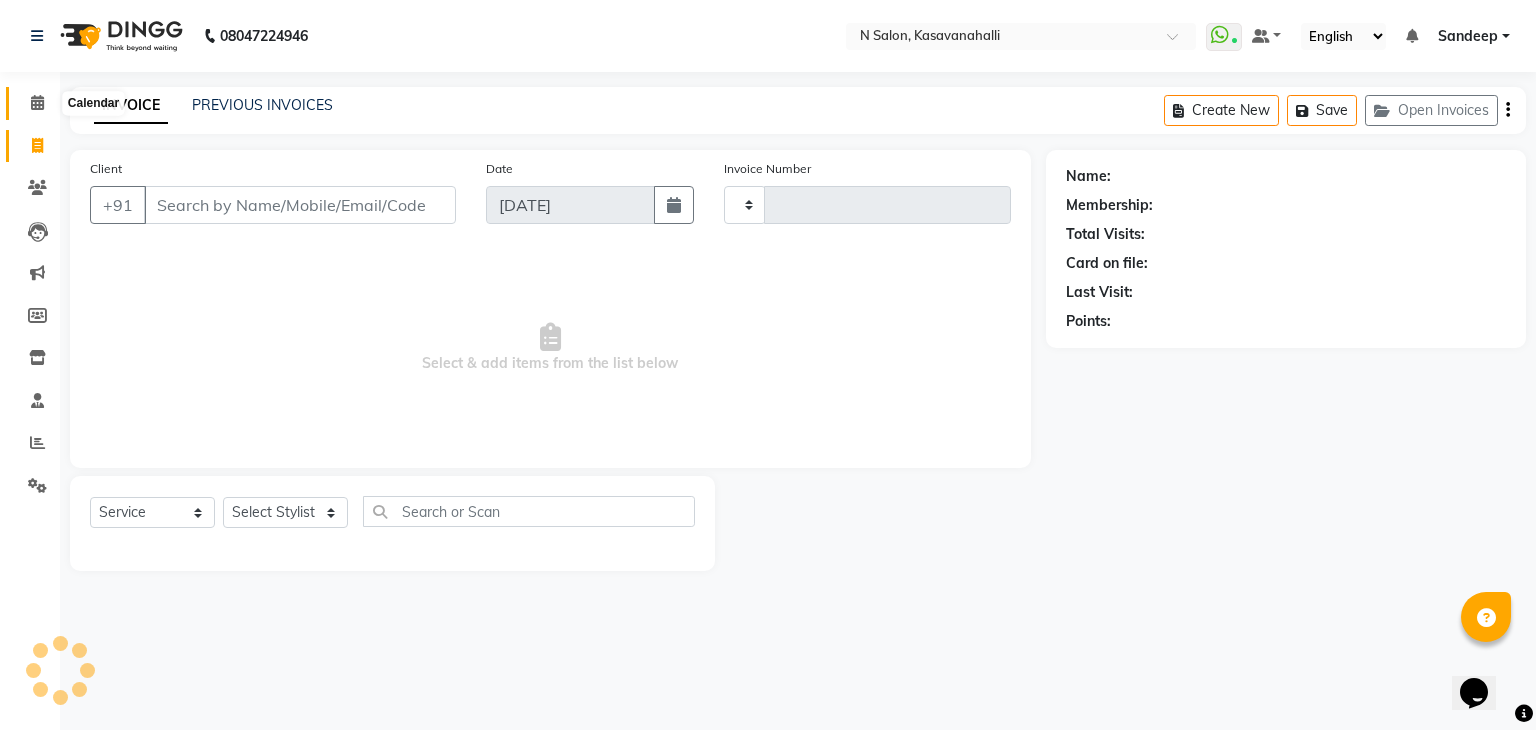 type on "1263" 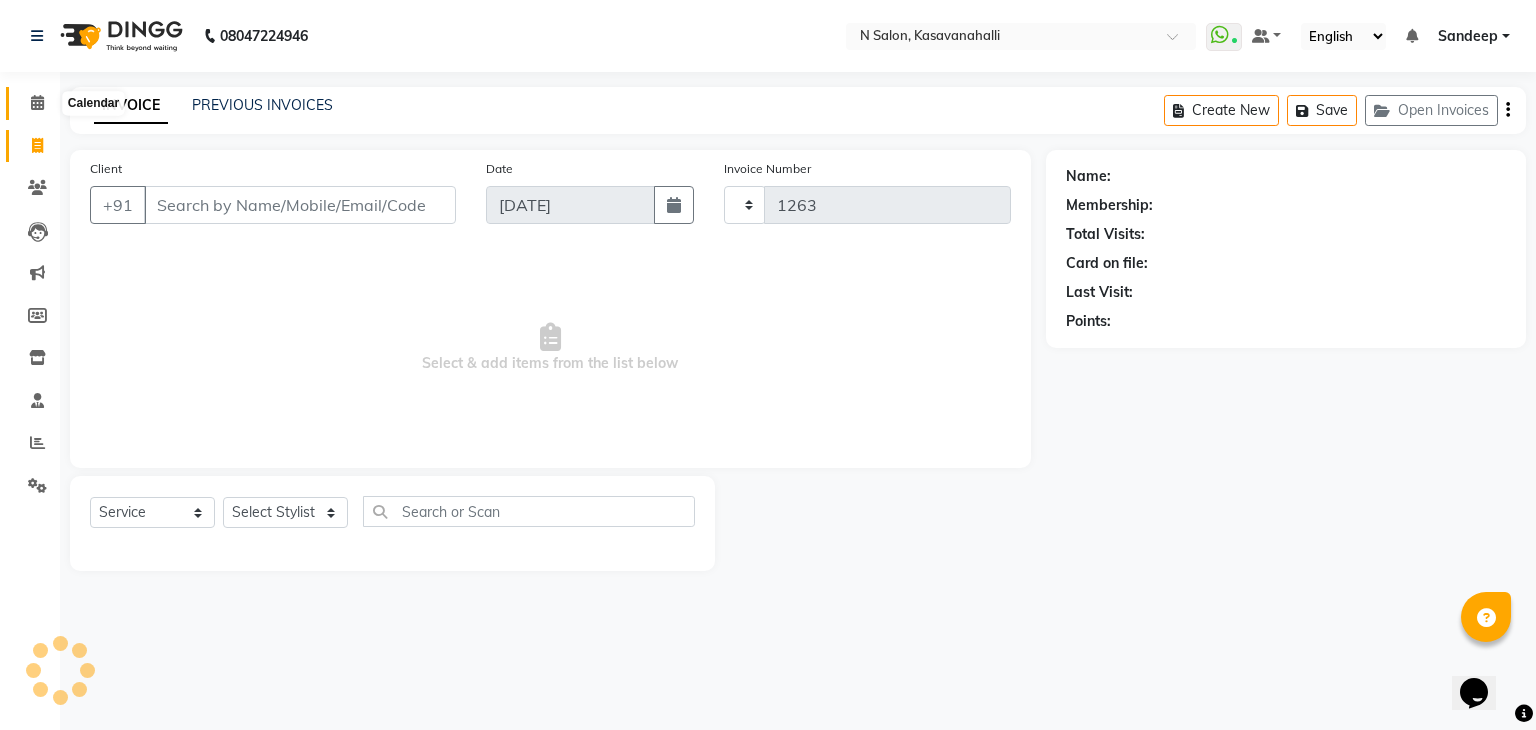 click 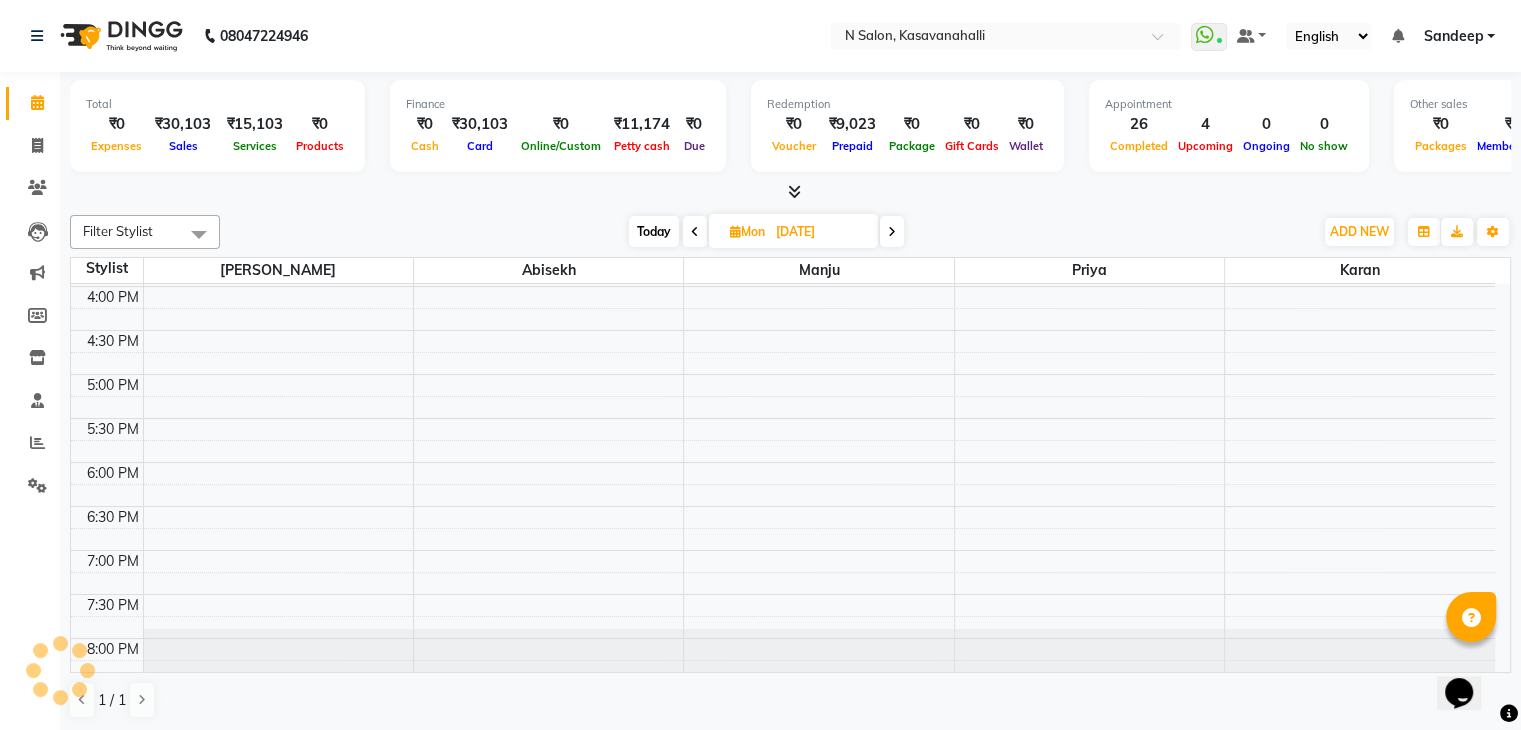 scroll, scrollTop: 0, scrollLeft: 0, axis: both 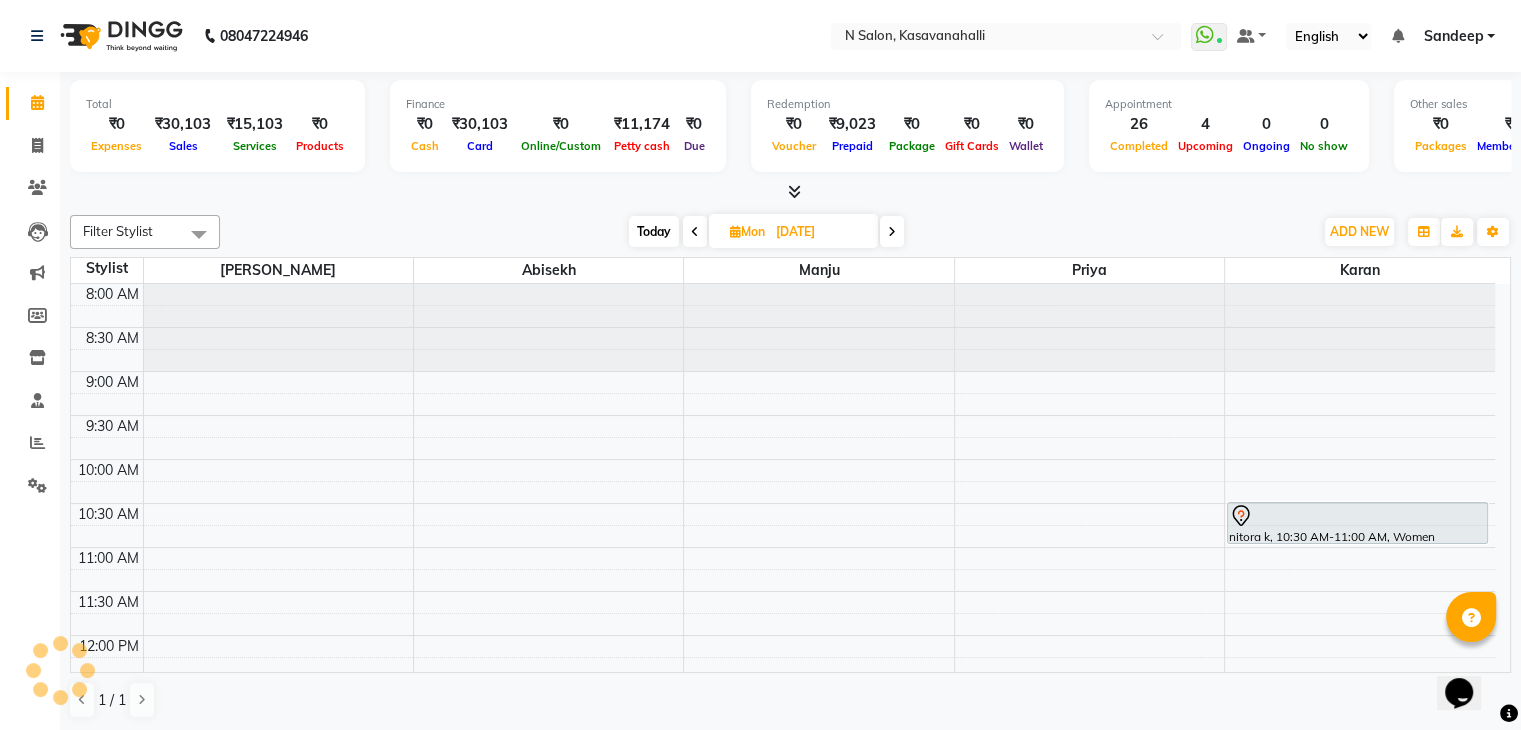 click at bounding box center (794, 191) 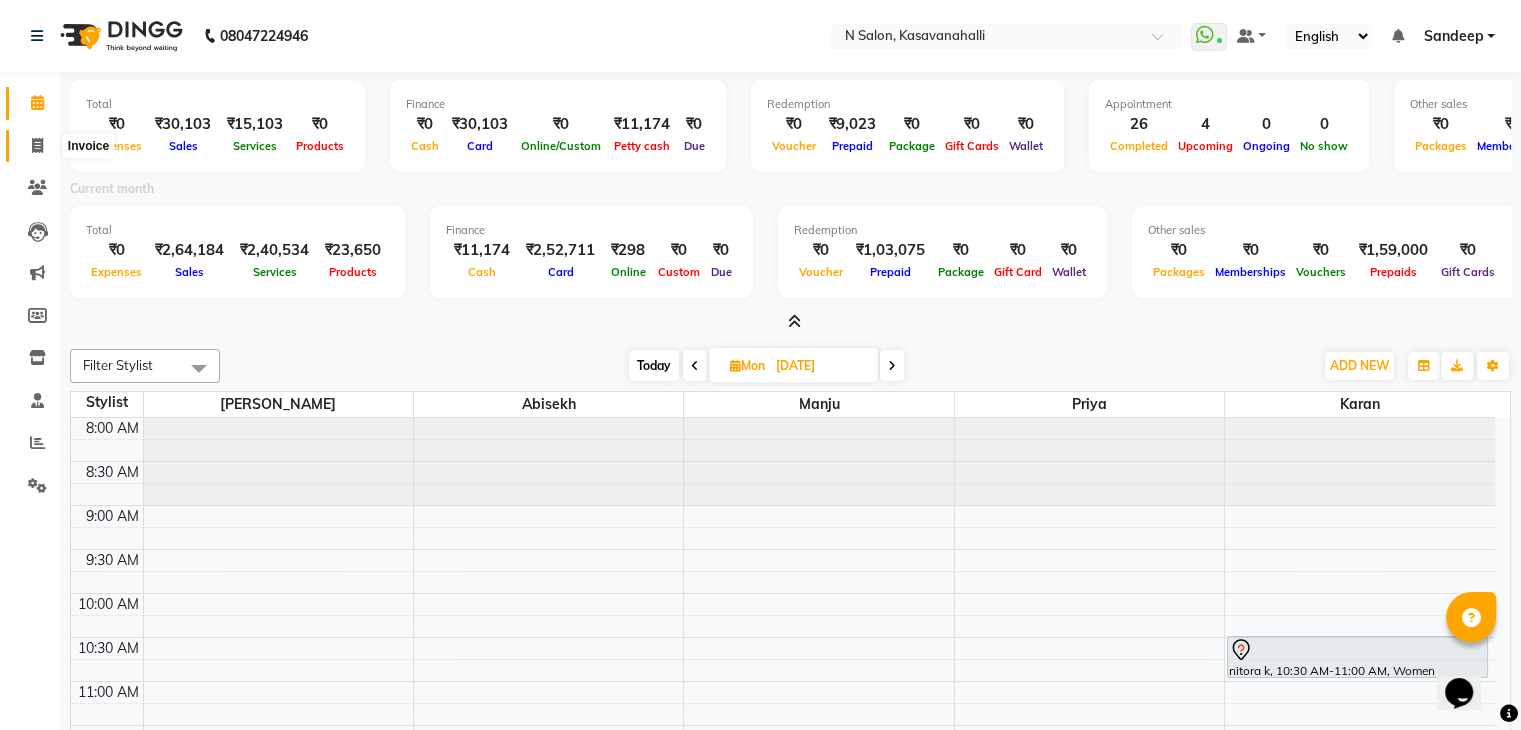 click 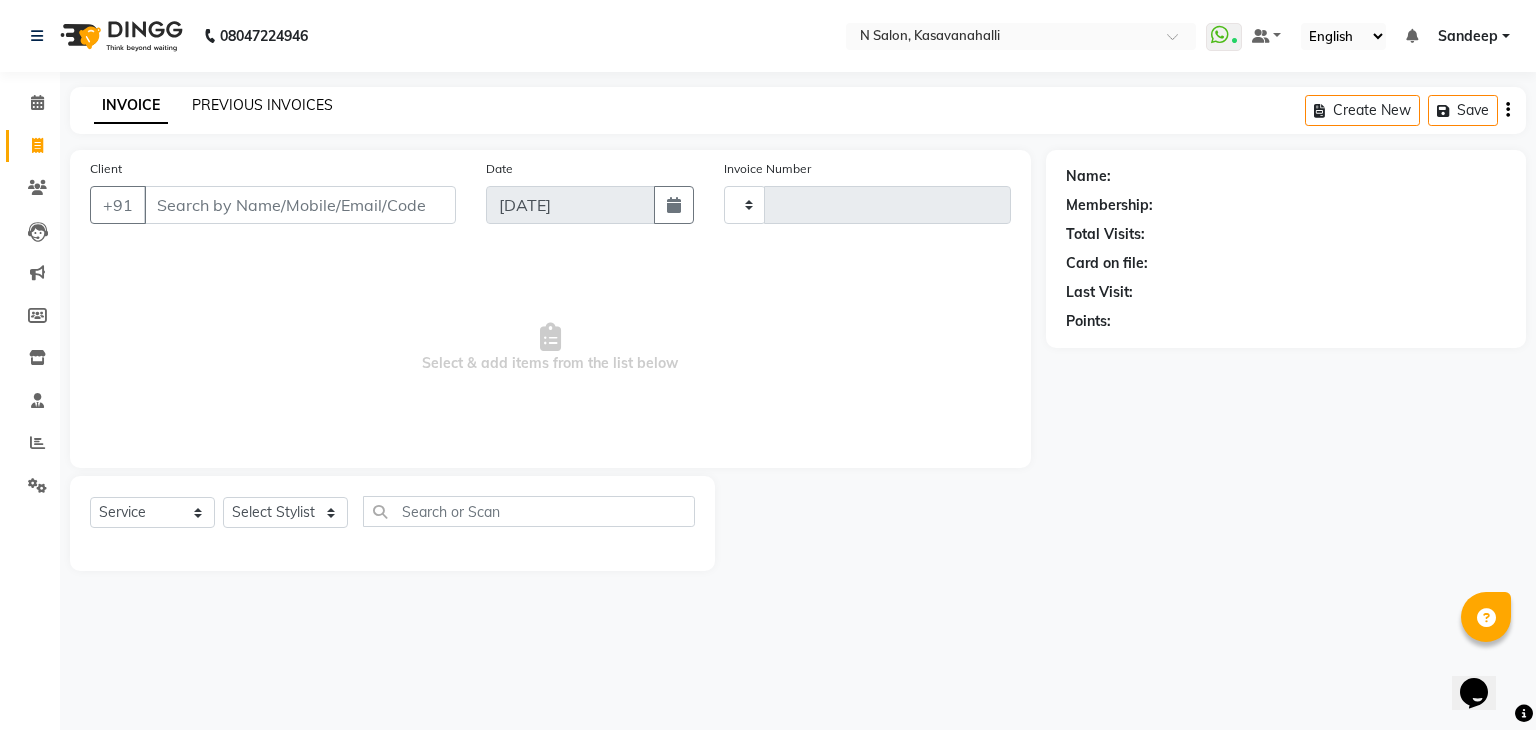 type on "1263" 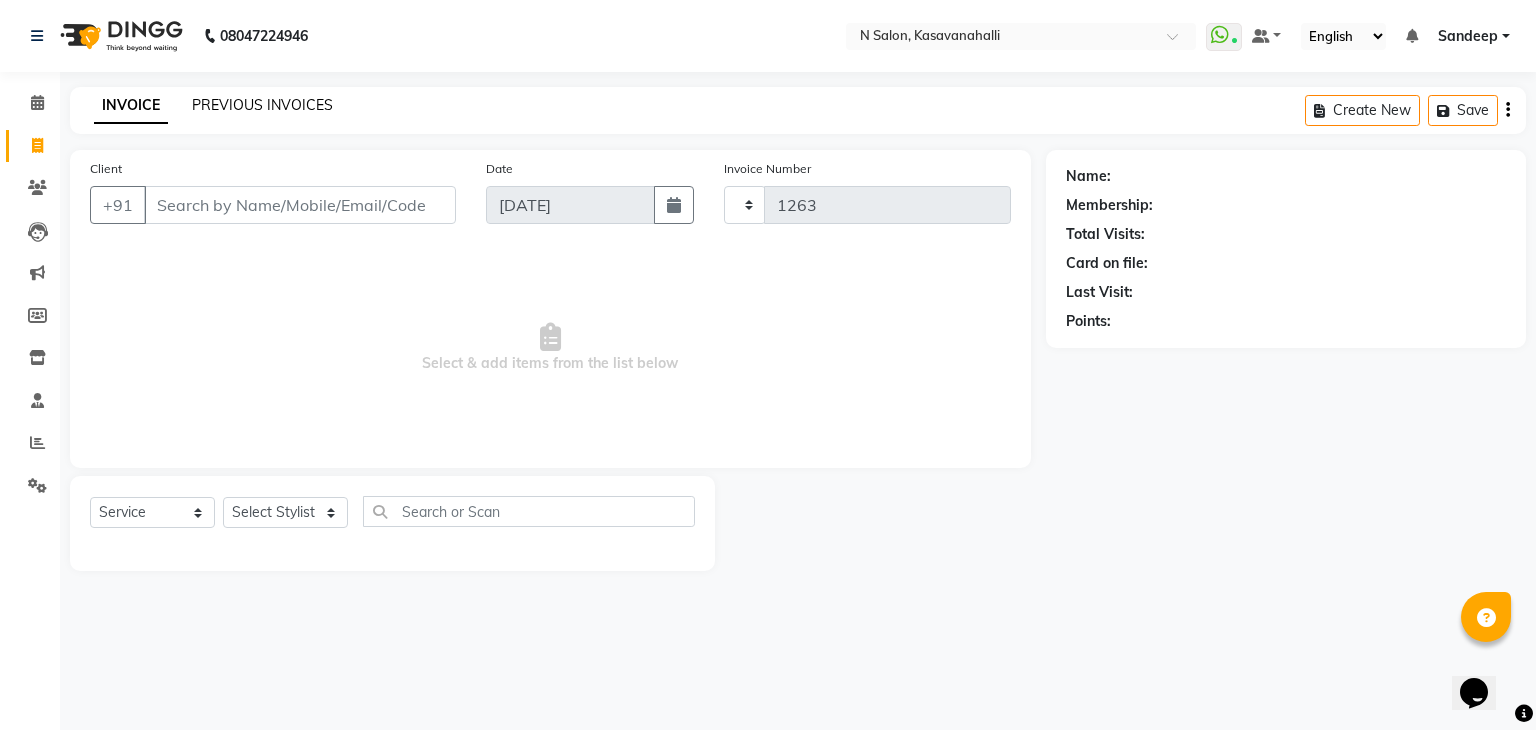 select on "7111" 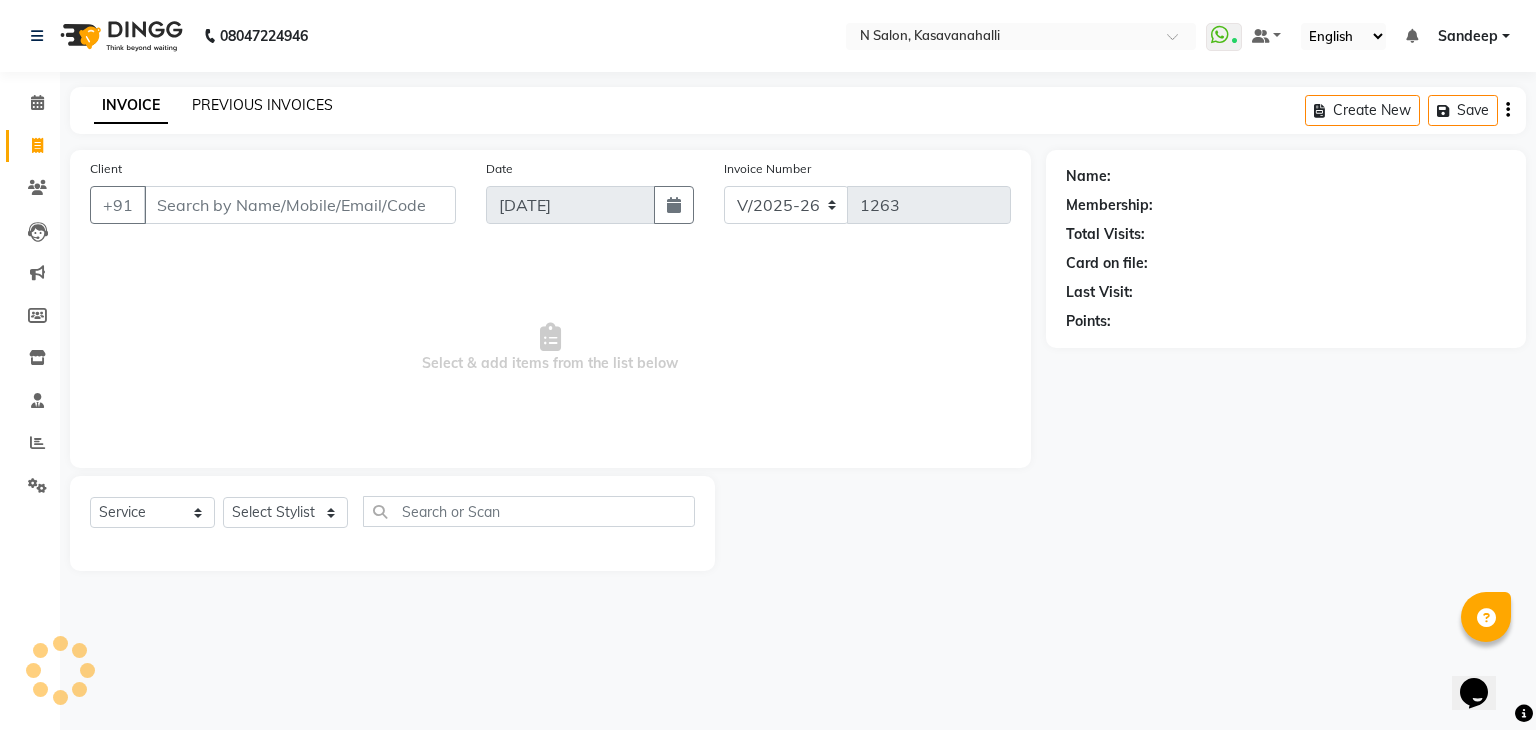 click on "PREVIOUS INVOICES" 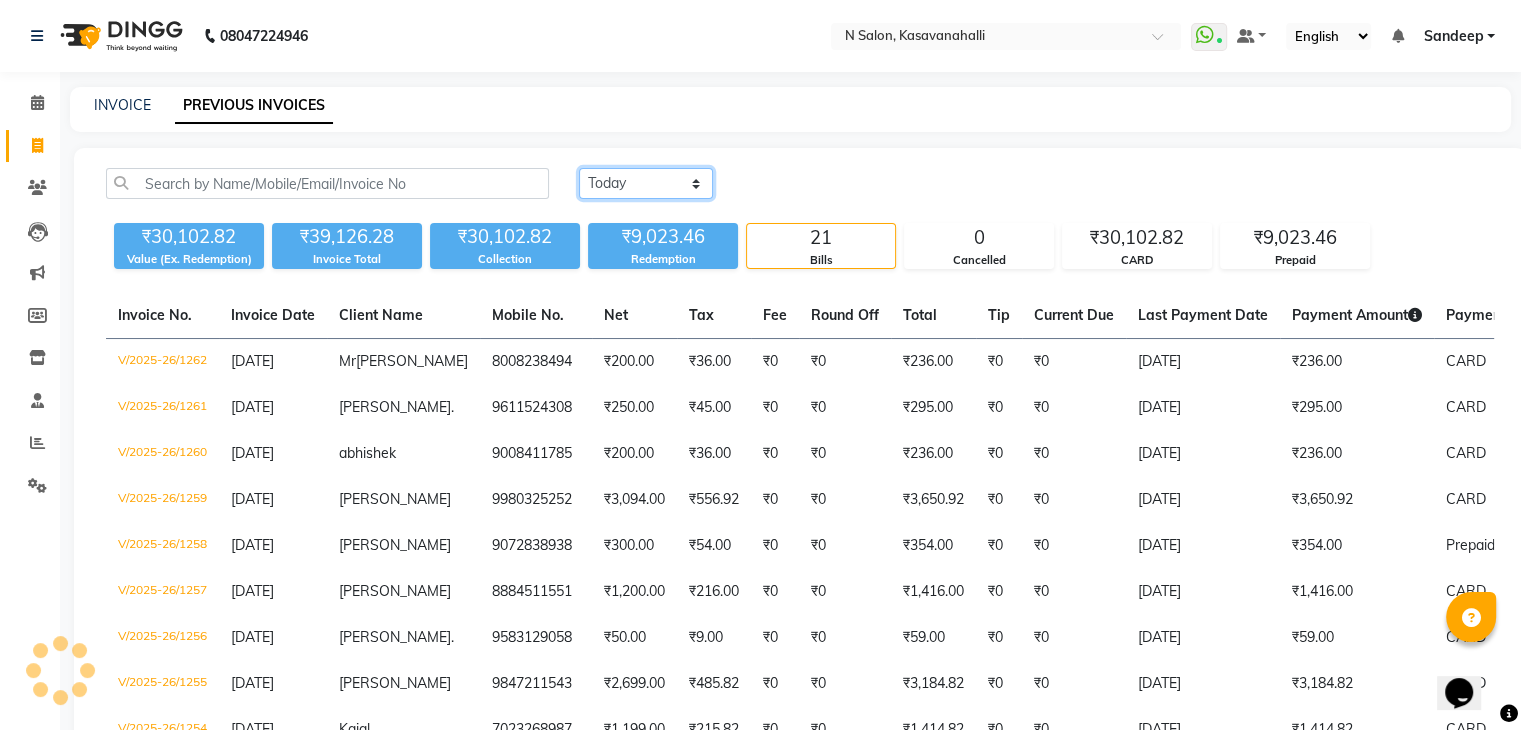 click on "Today Yesterday Custom Range" 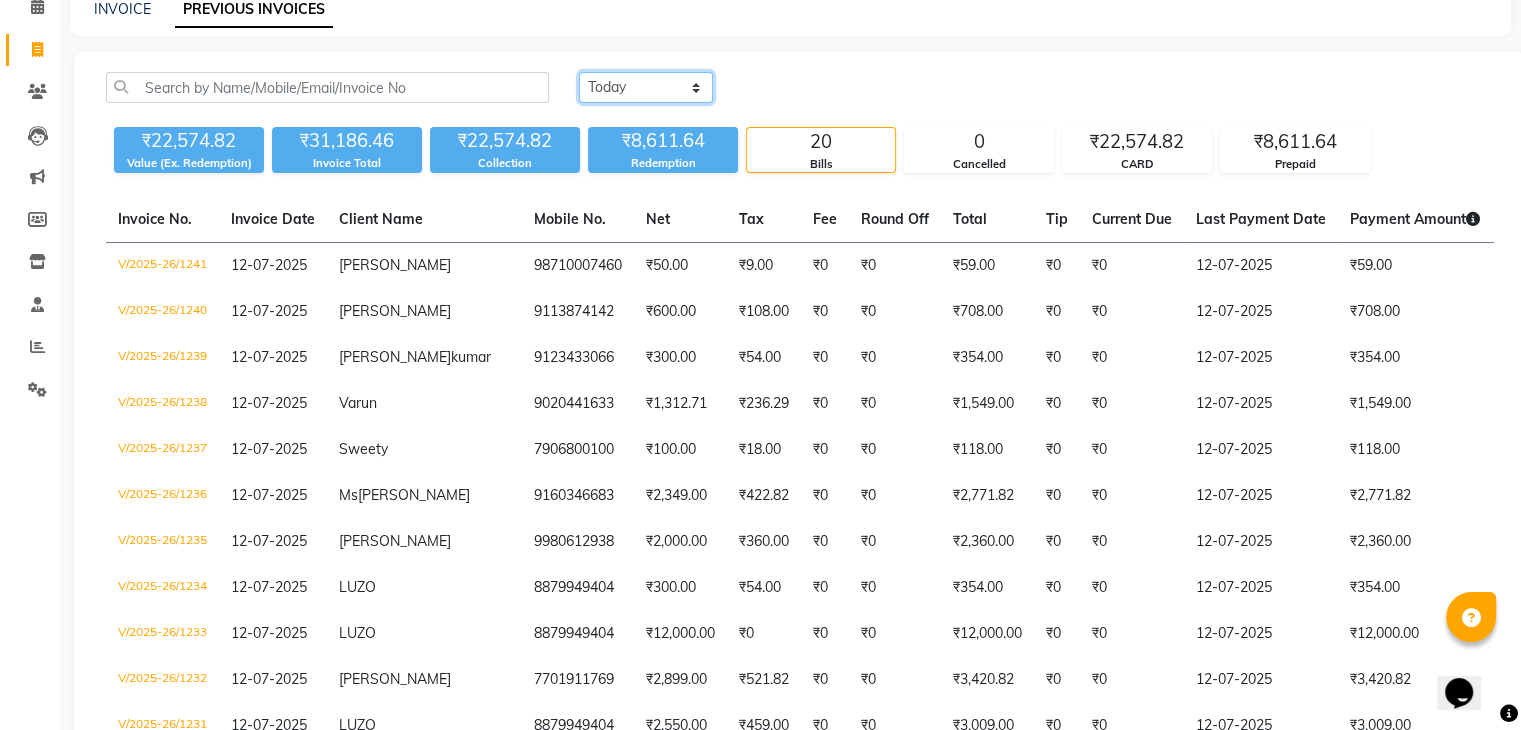scroll, scrollTop: 0, scrollLeft: 0, axis: both 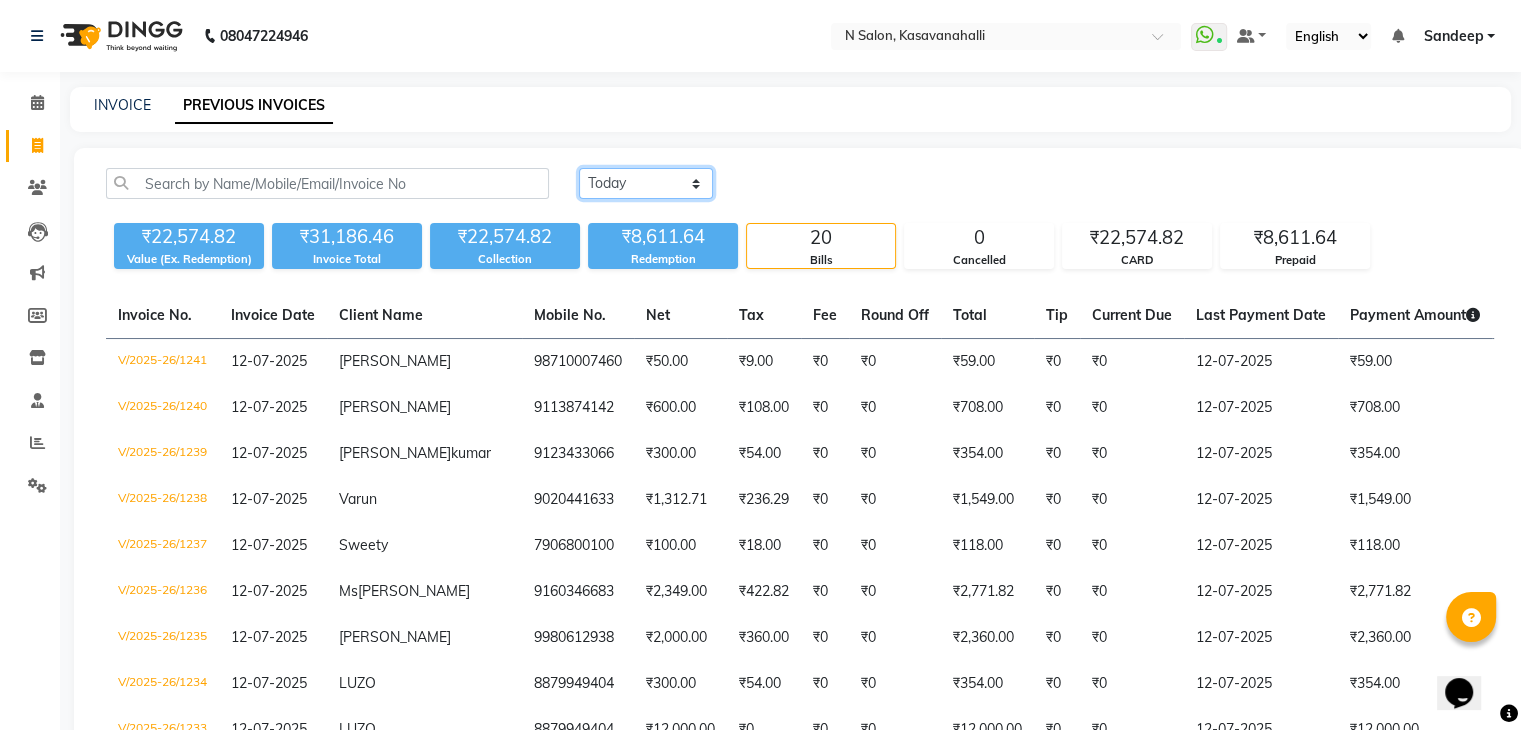 click on "Today Yesterday Custom Range" 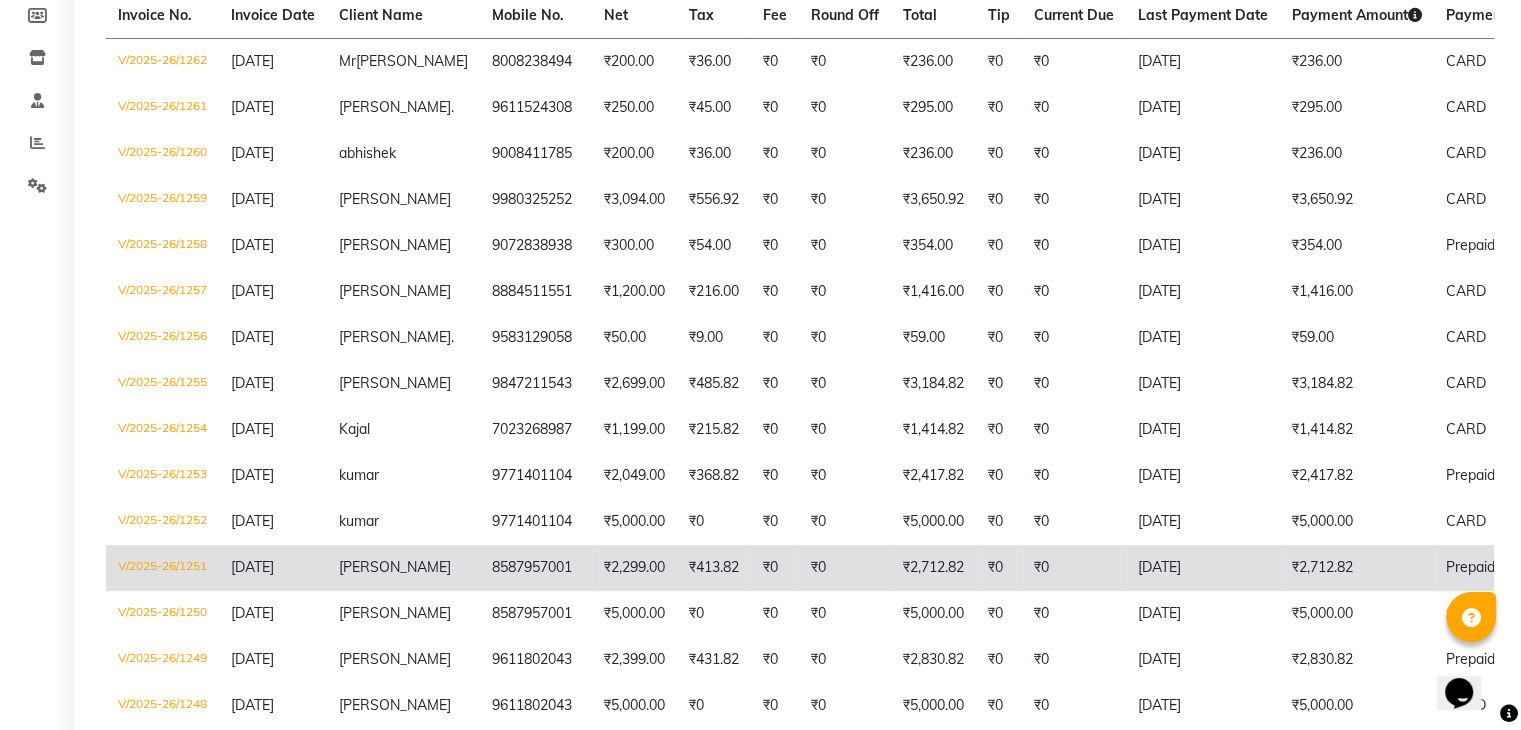 scroll, scrollTop: 400, scrollLeft: 0, axis: vertical 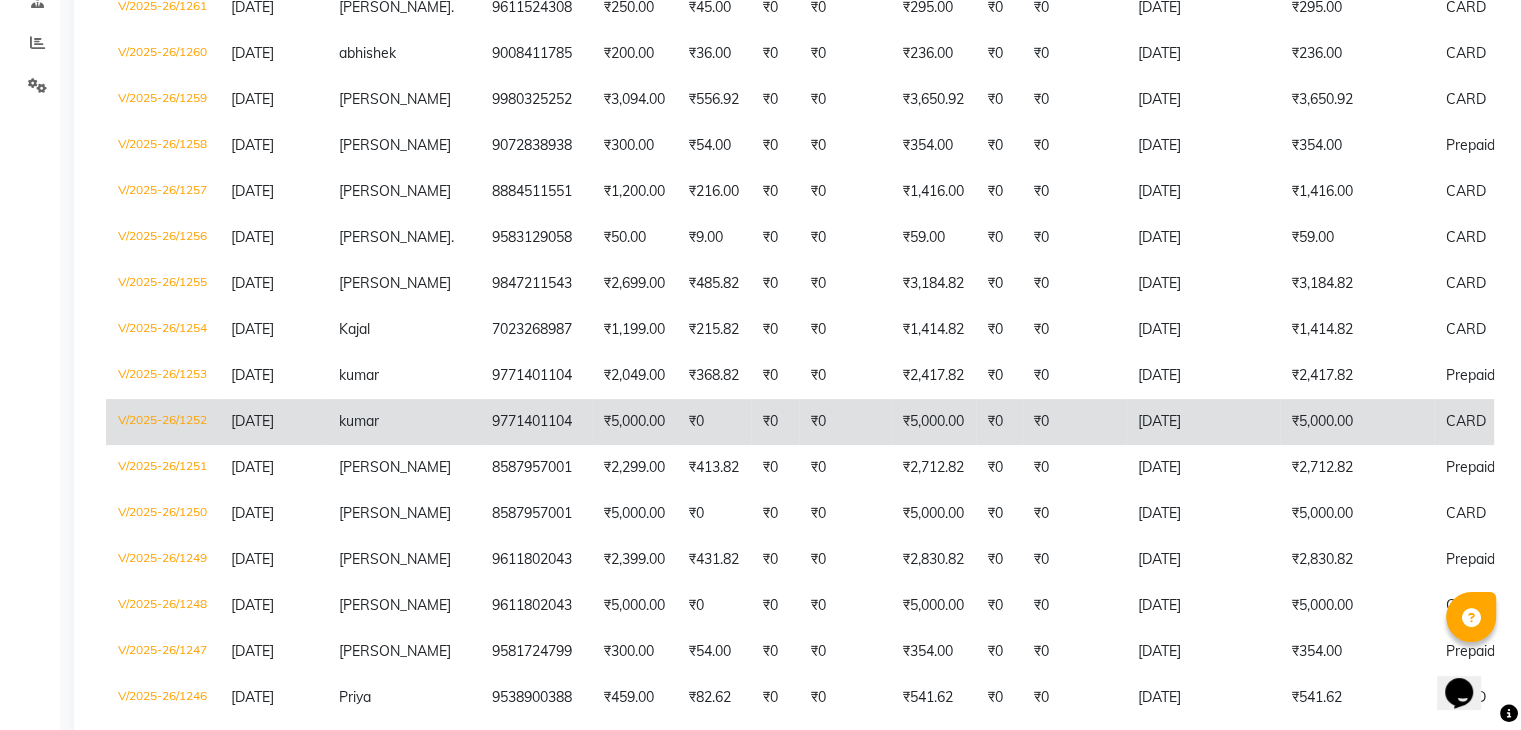click on "V/2025-26/1252" 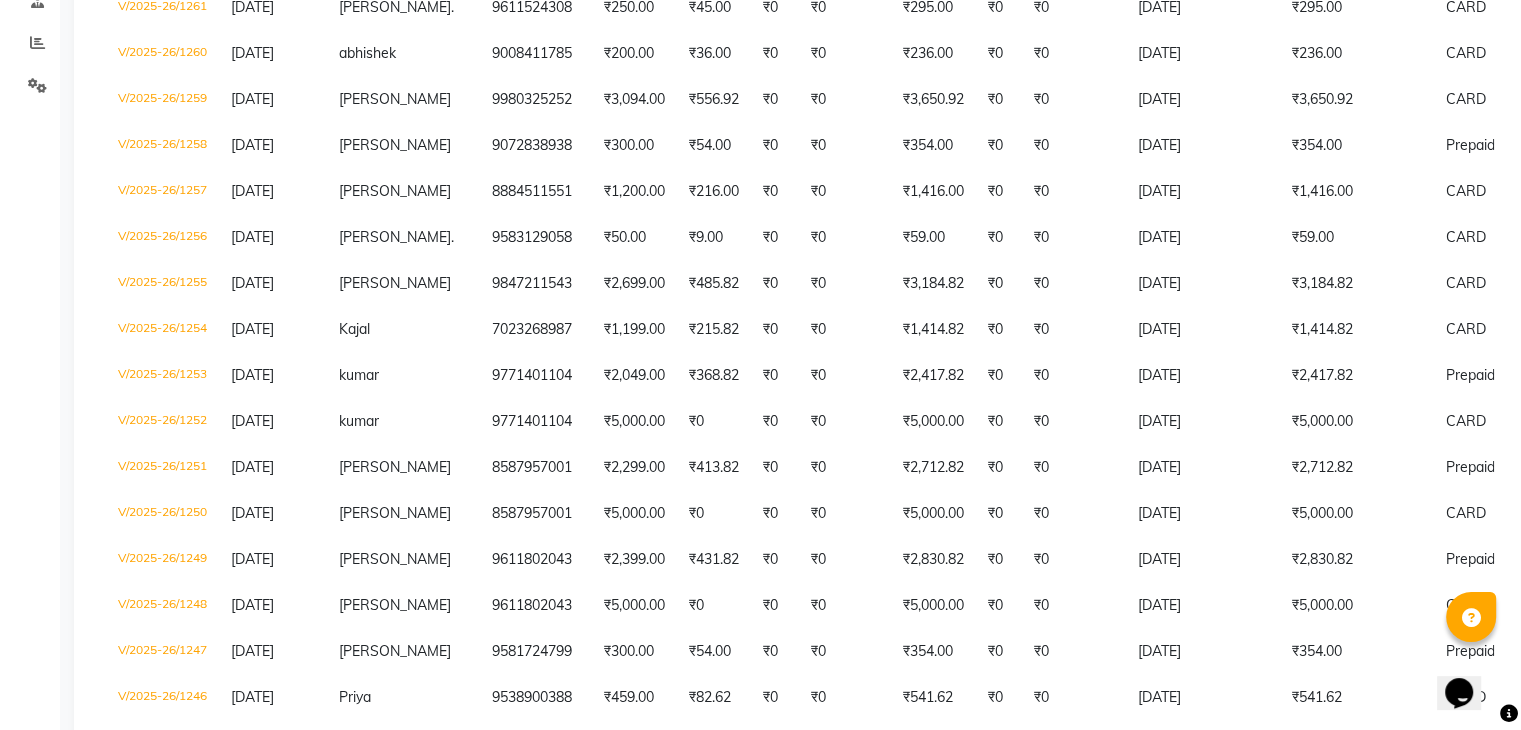 scroll, scrollTop: 0, scrollLeft: 0, axis: both 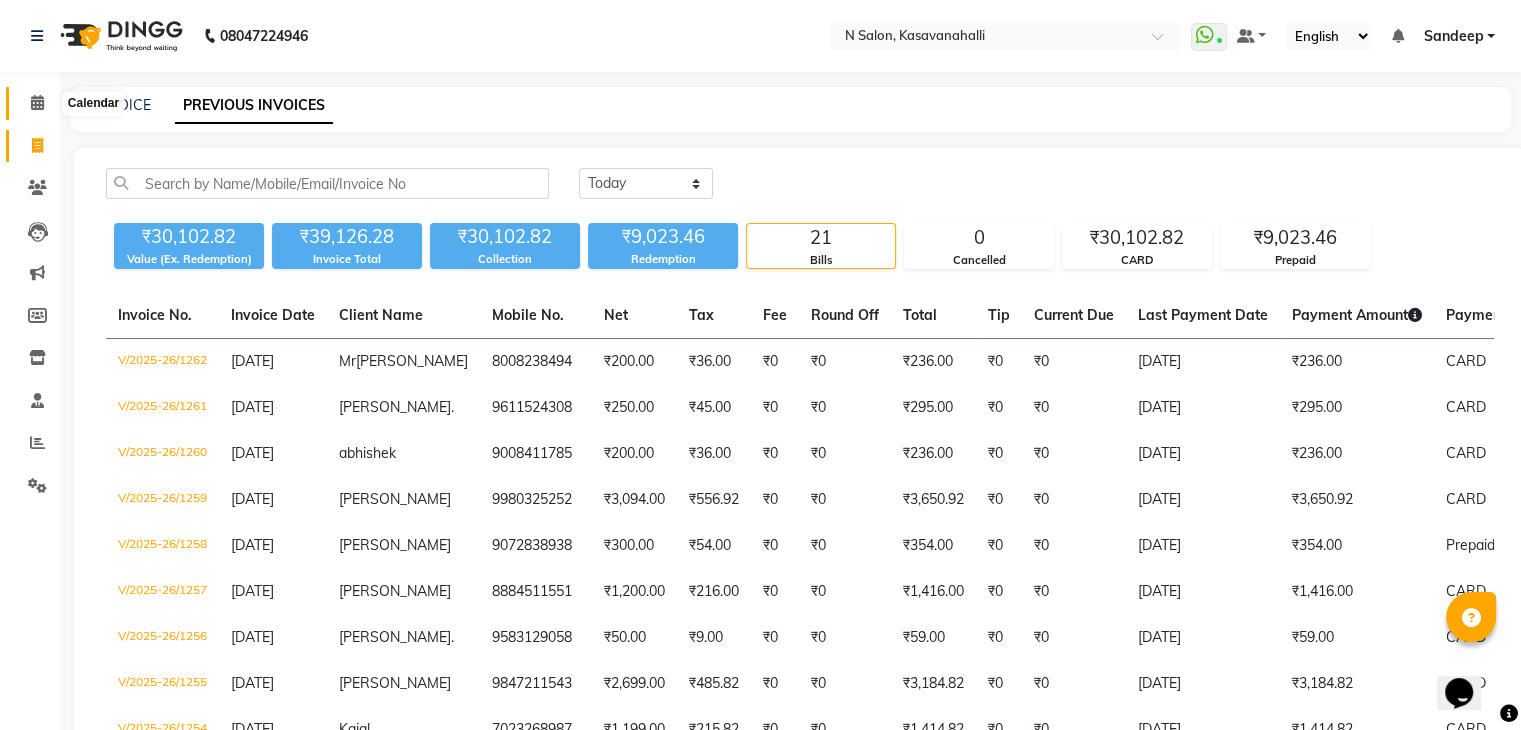 click 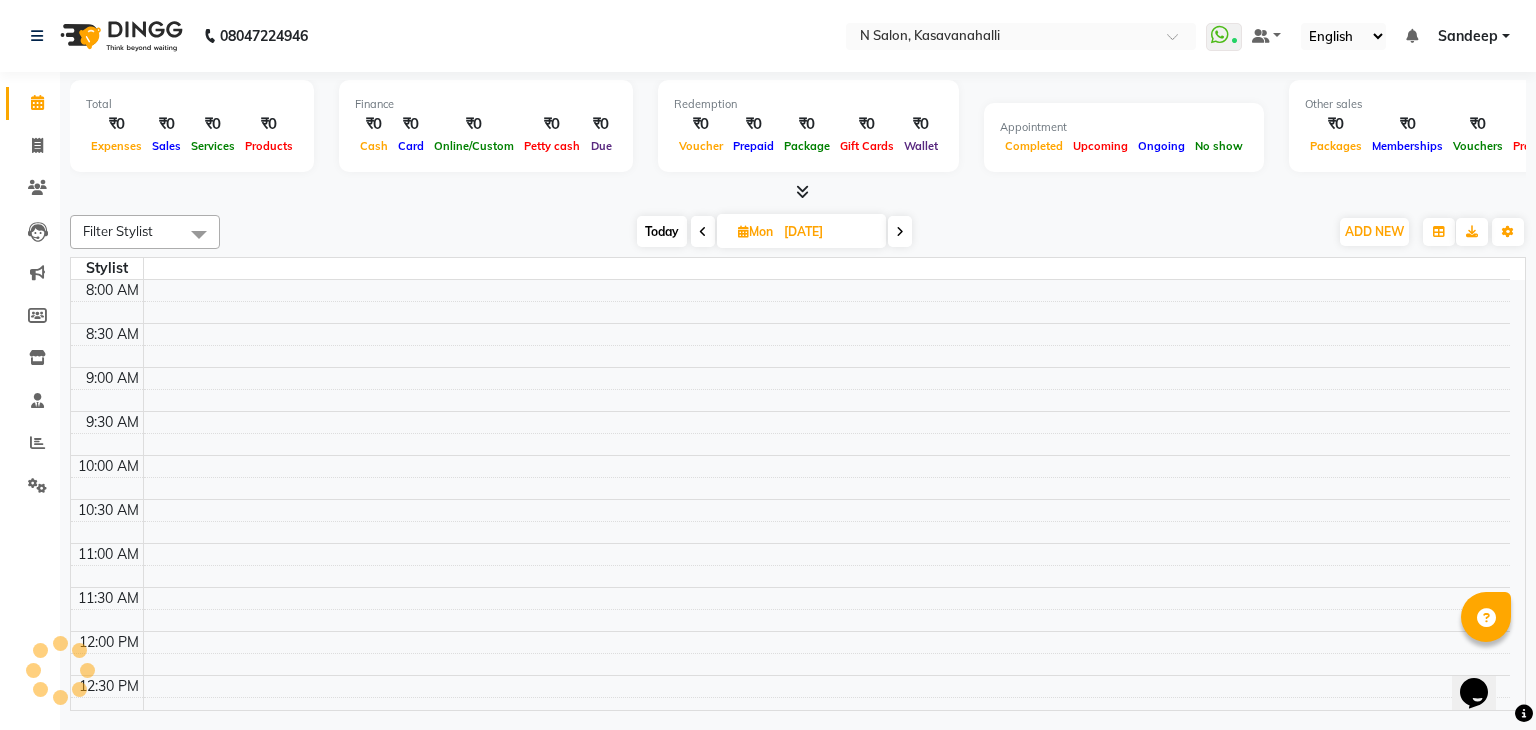 scroll, scrollTop: 705, scrollLeft: 0, axis: vertical 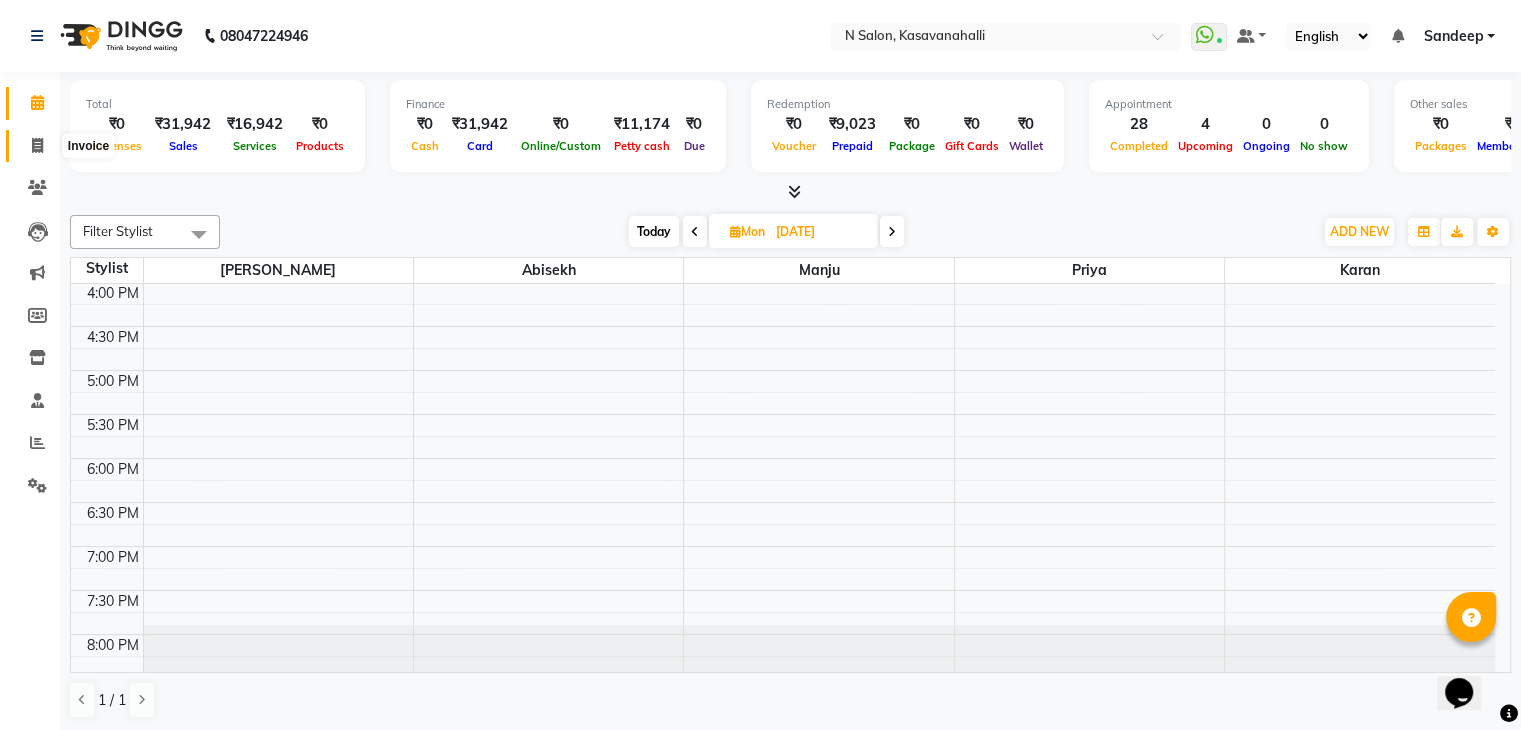 click 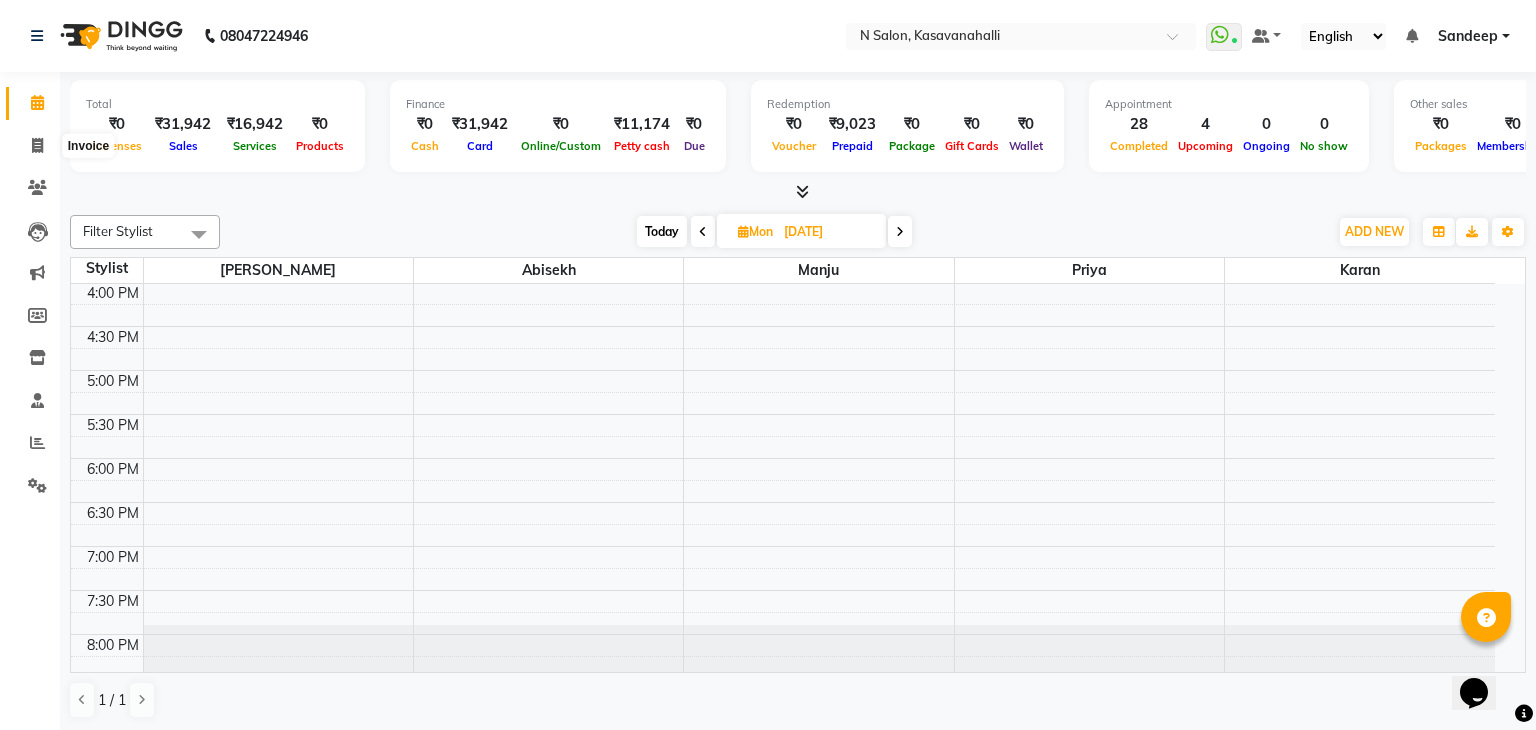 select on "service" 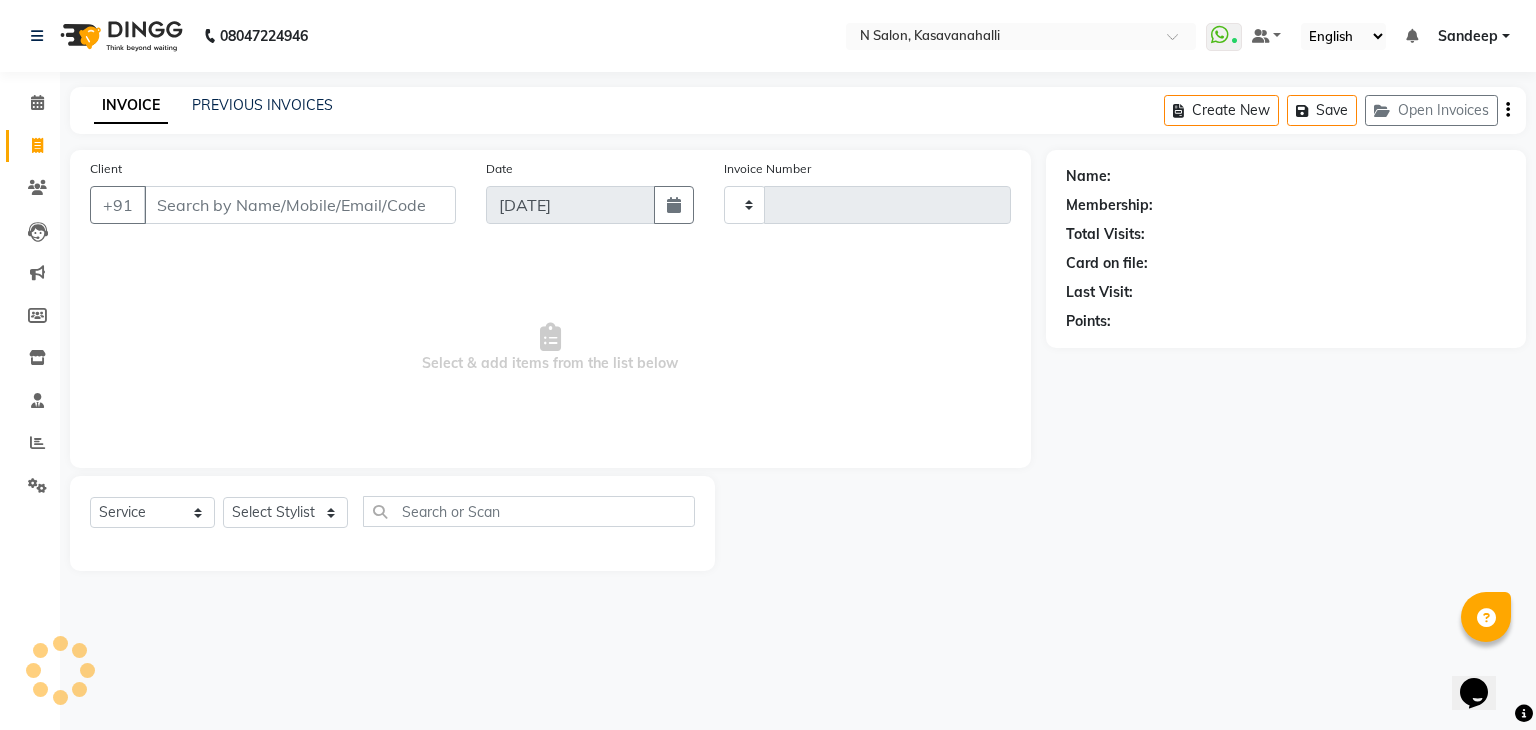 type on "1264" 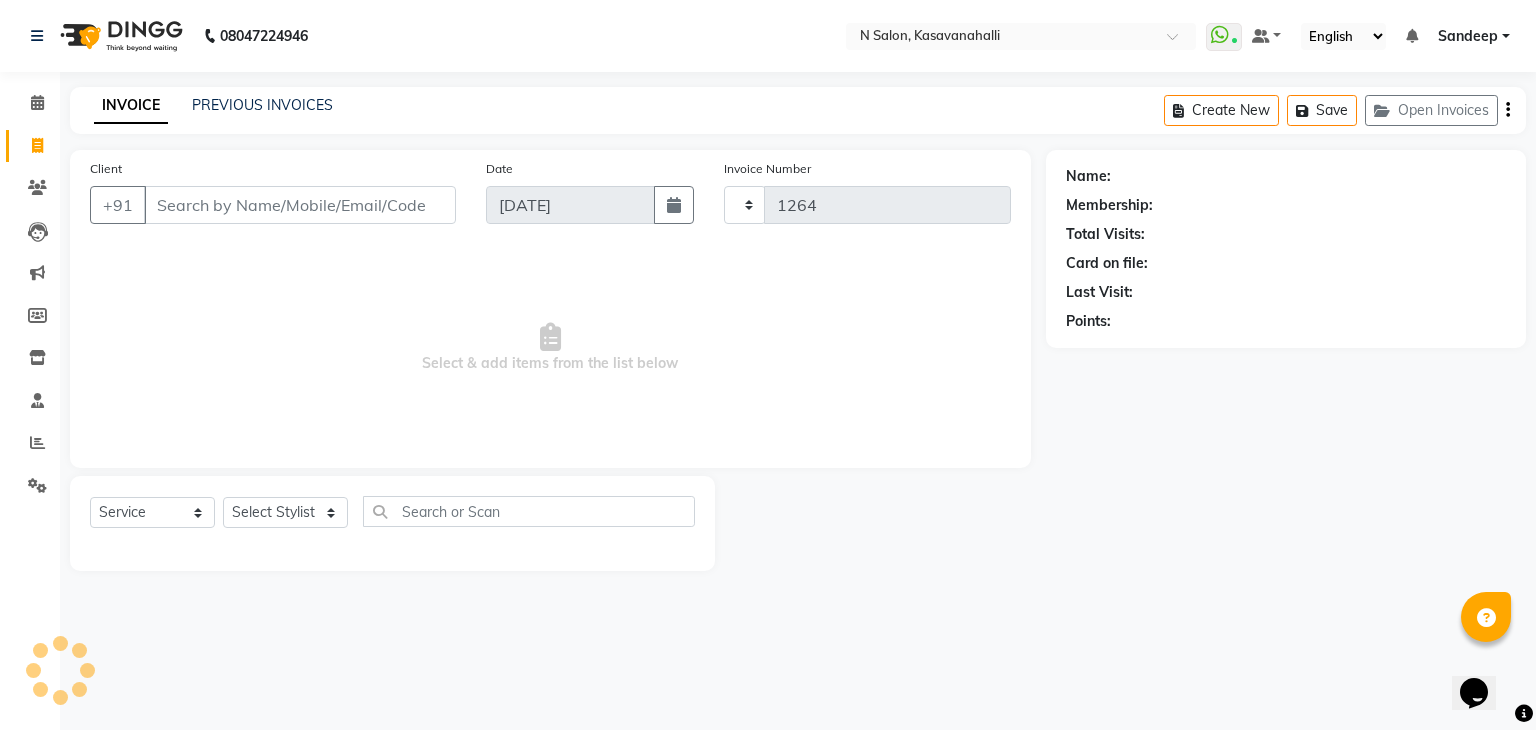 select on "7111" 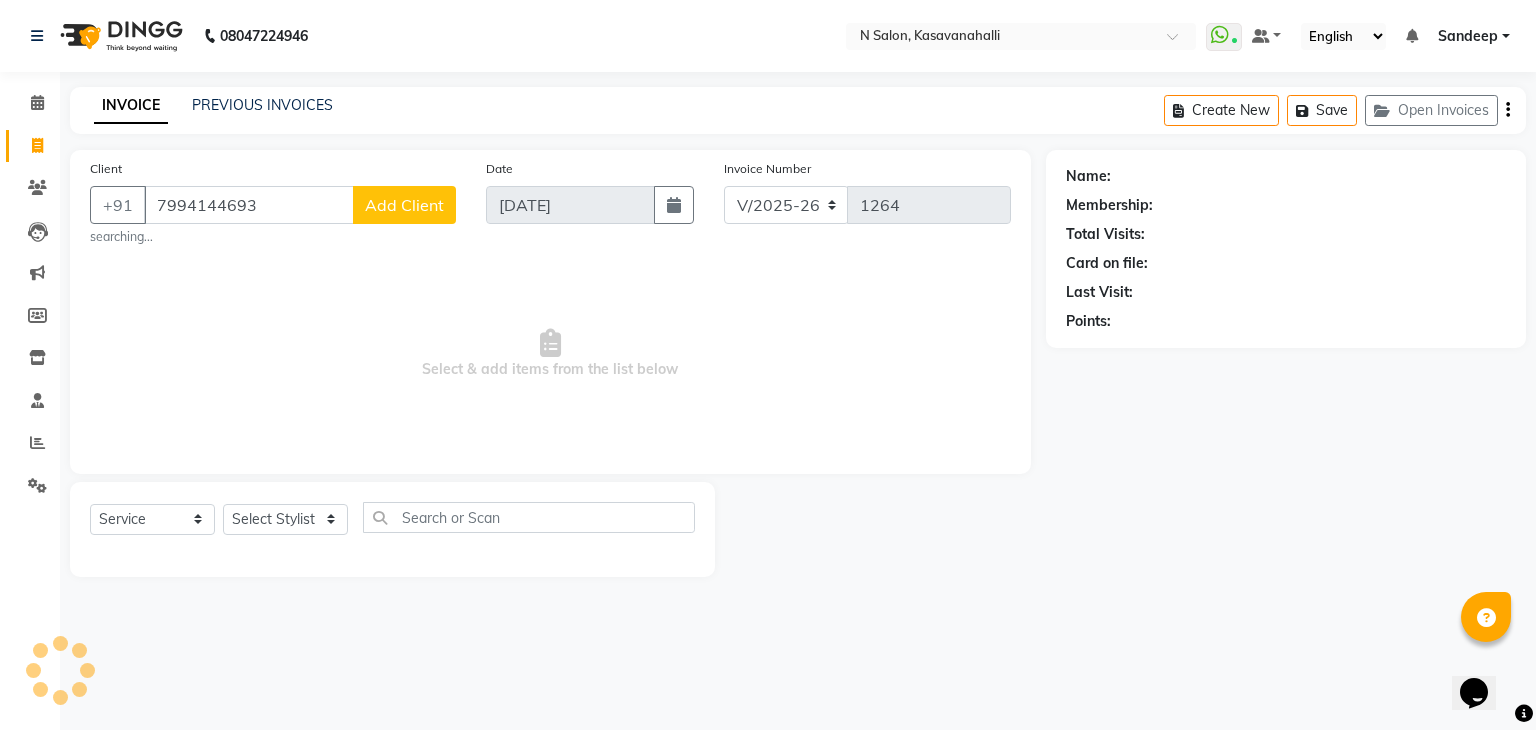 type on "7994144693" 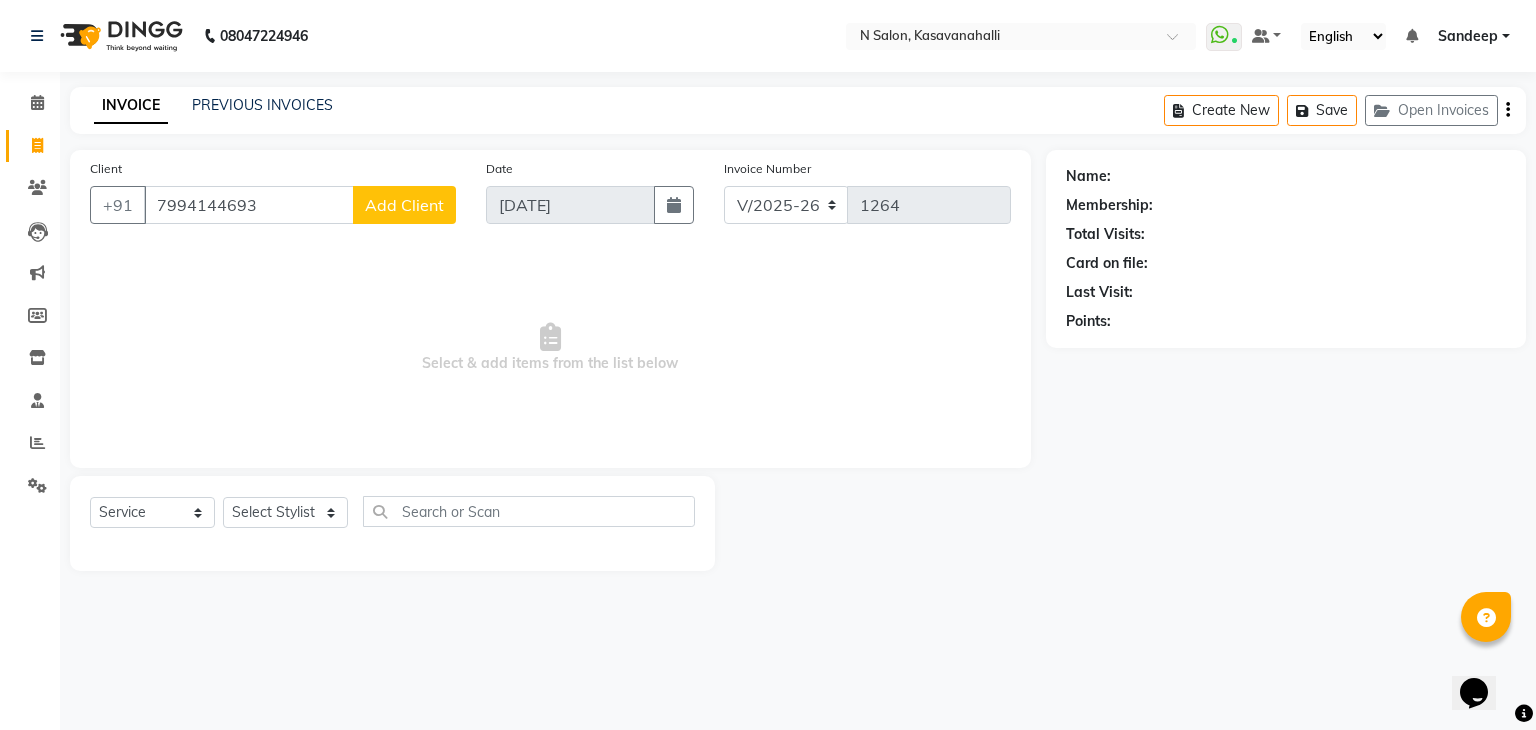 click on "Add Client" 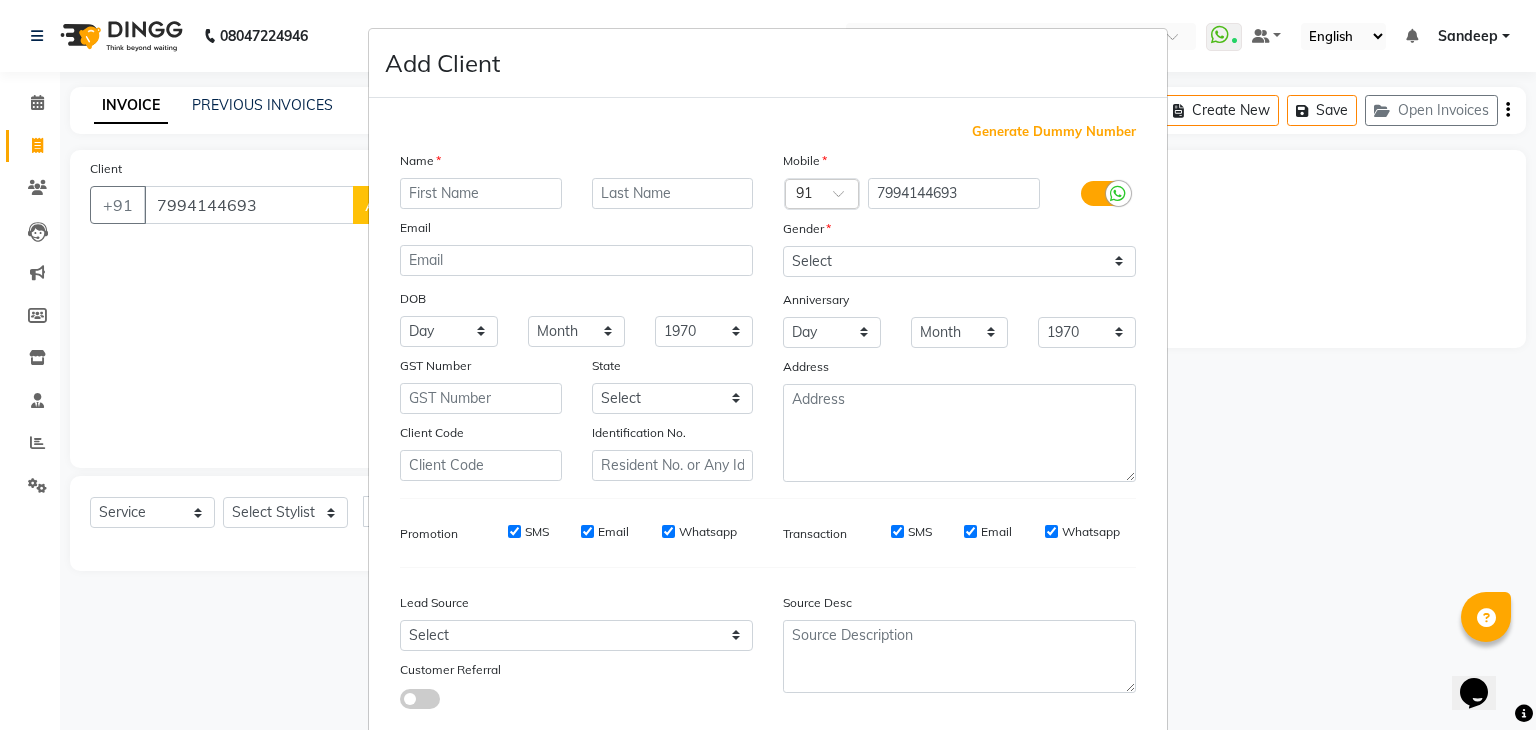 click at bounding box center (481, 193) 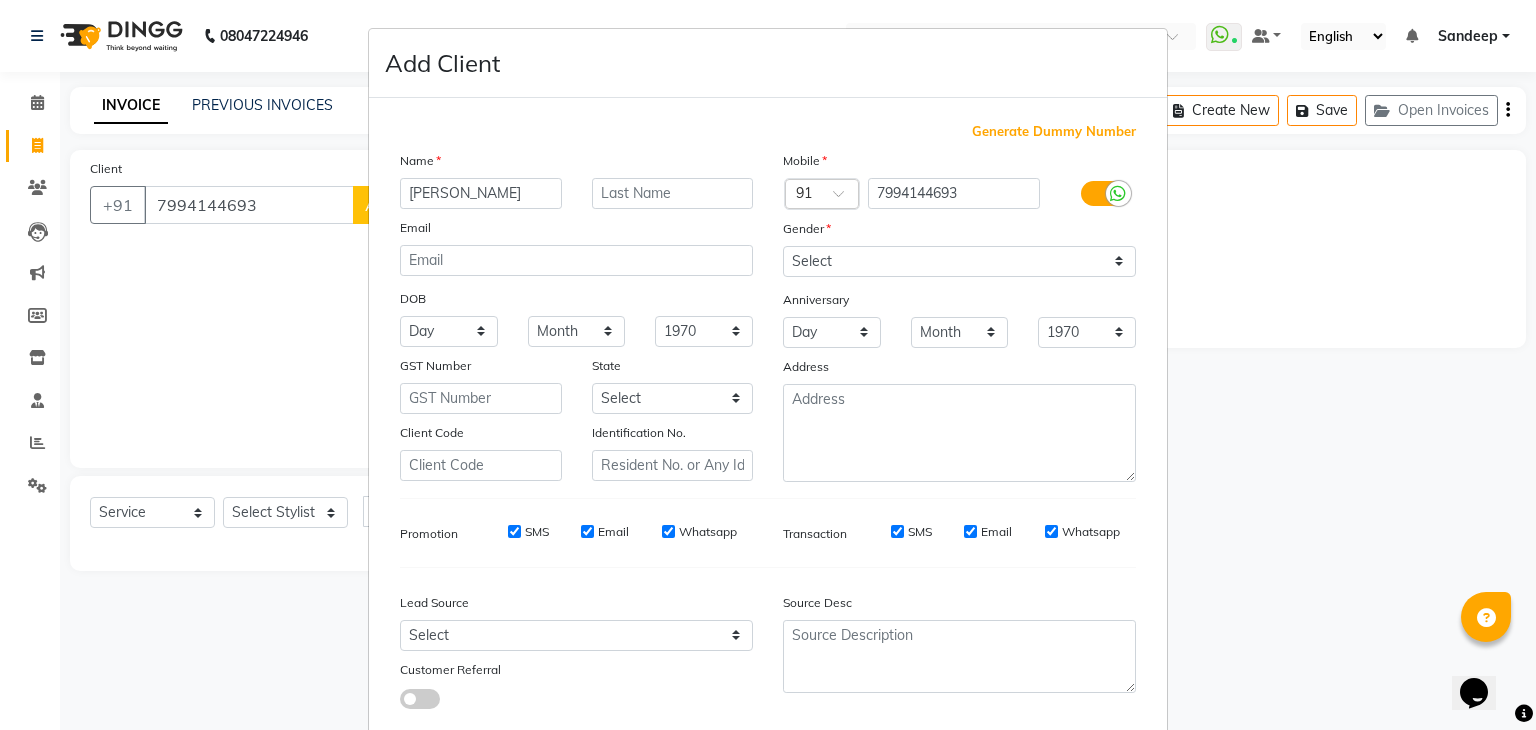 type on "Hany" 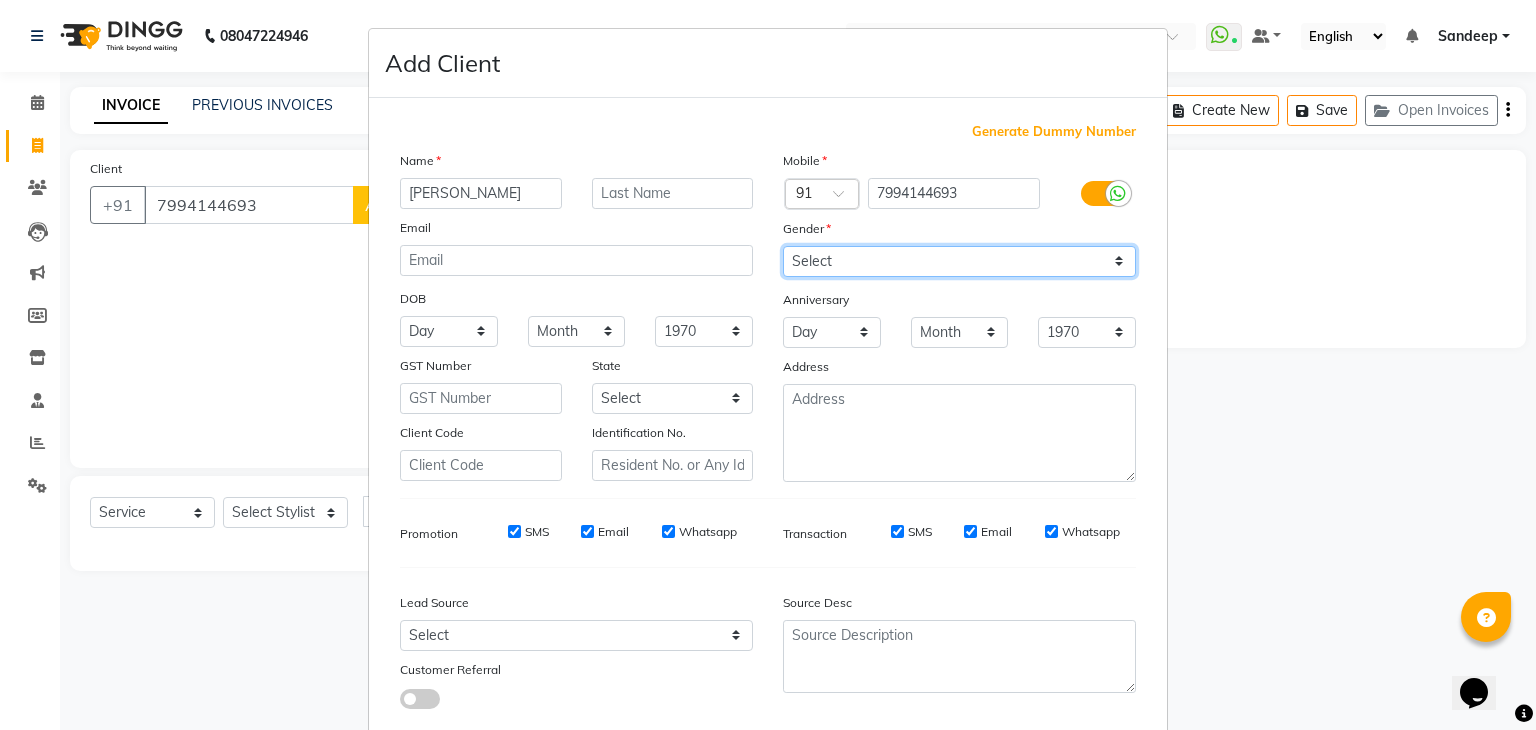 drag, startPoint x: 1037, startPoint y: 268, endPoint x: 1017, endPoint y: 277, distance: 21.931713 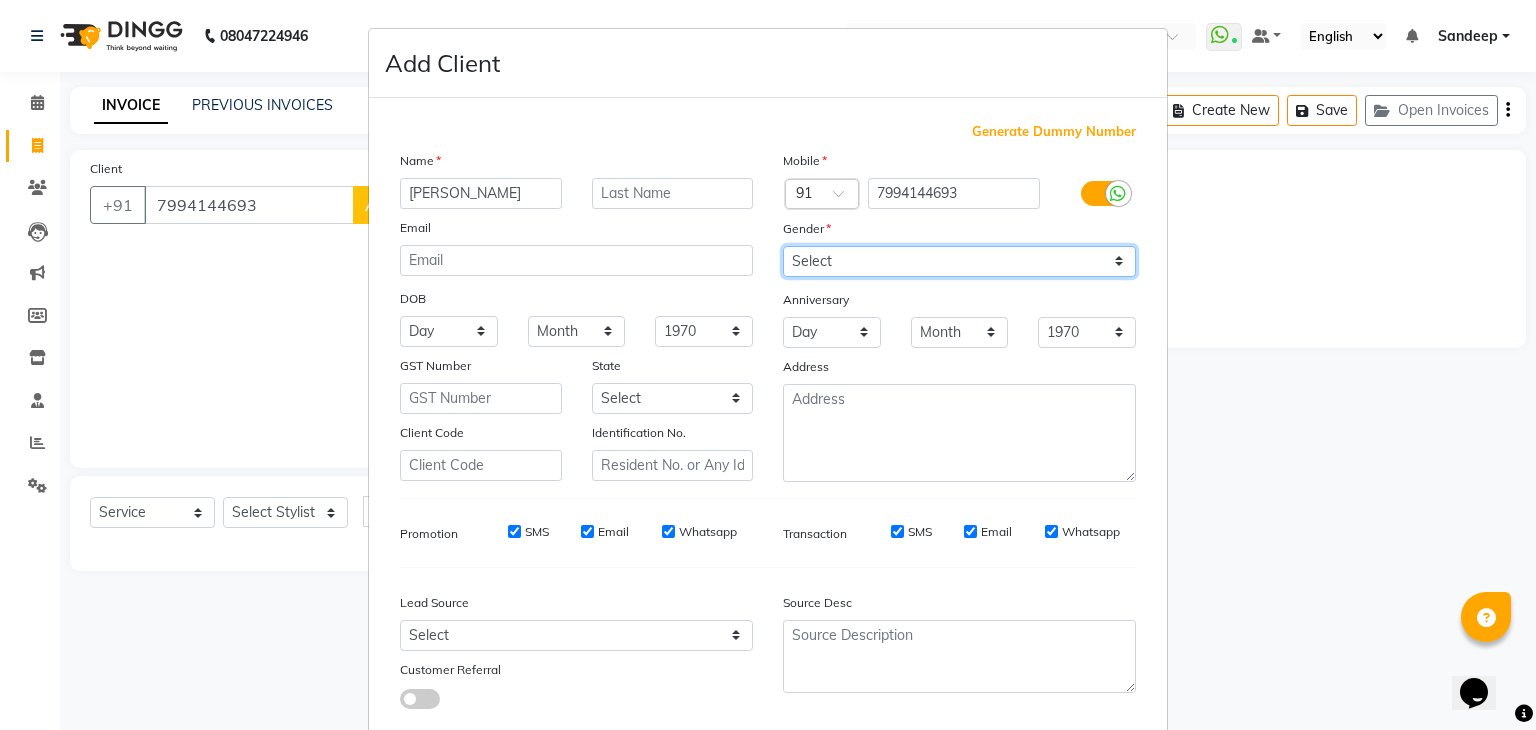 click on "Select Male Female Other Prefer Not To Say" at bounding box center [959, 261] 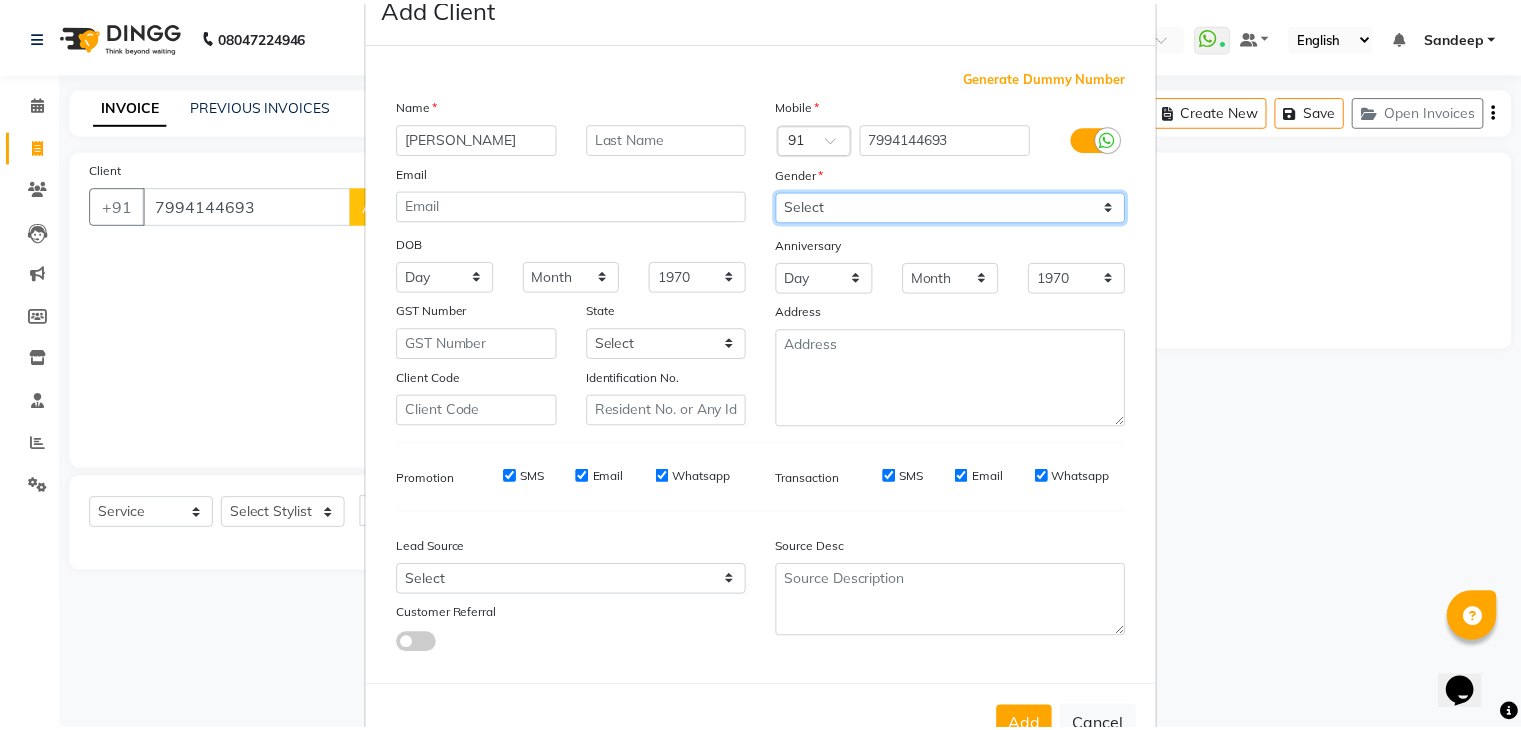 scroll, scrollTop: 127, scrollLeft: 0, axis: vertical 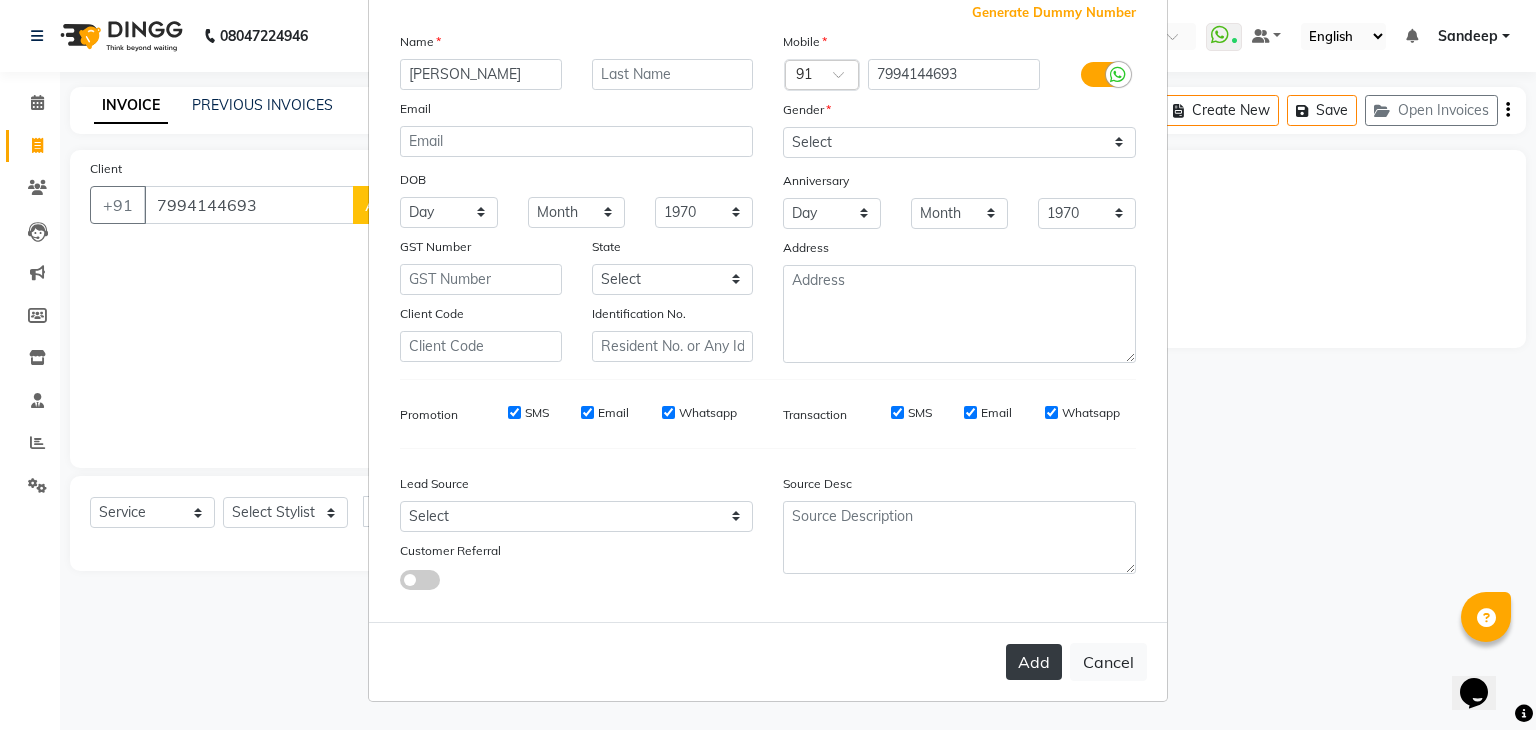 click on "Add" at bounding box center [1034, 662] 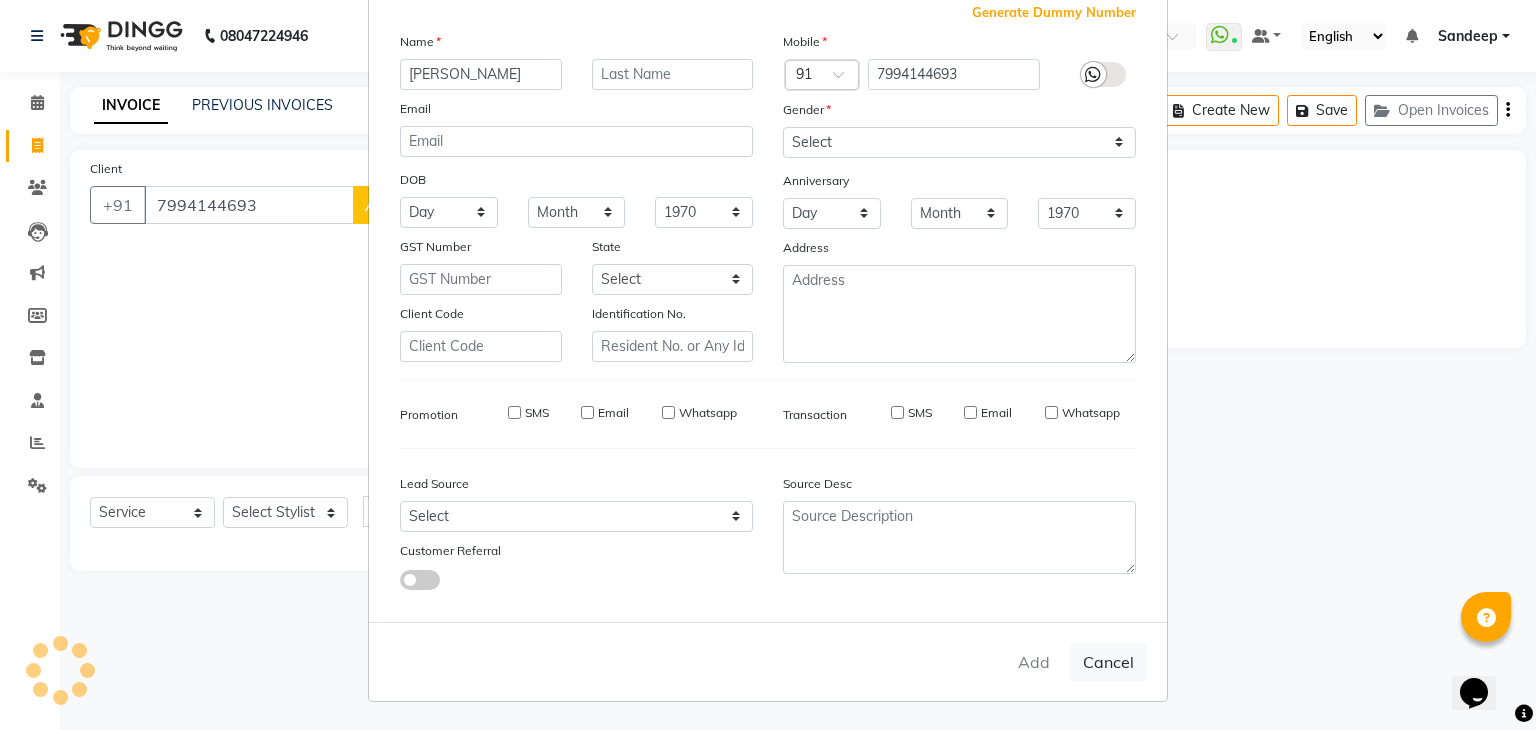 type 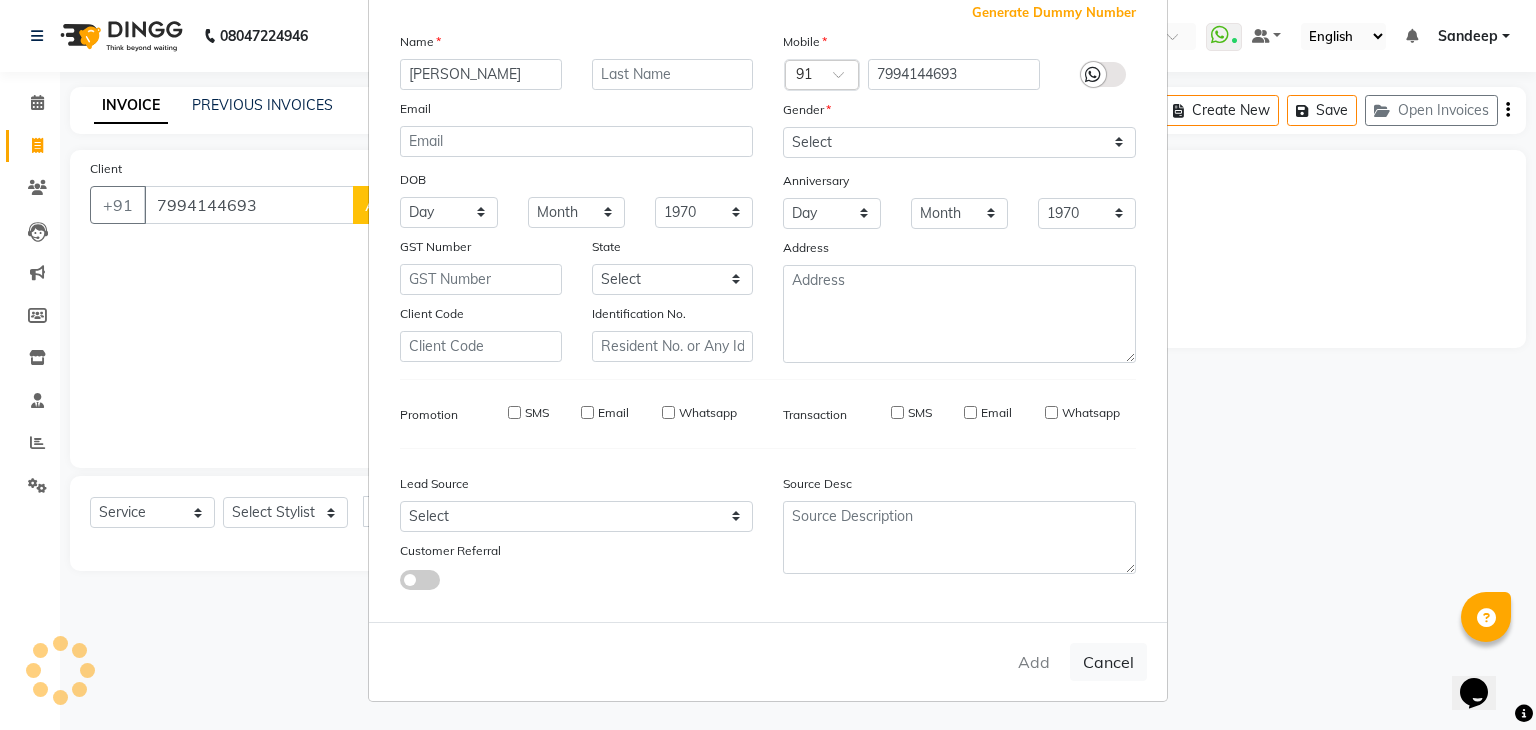 select 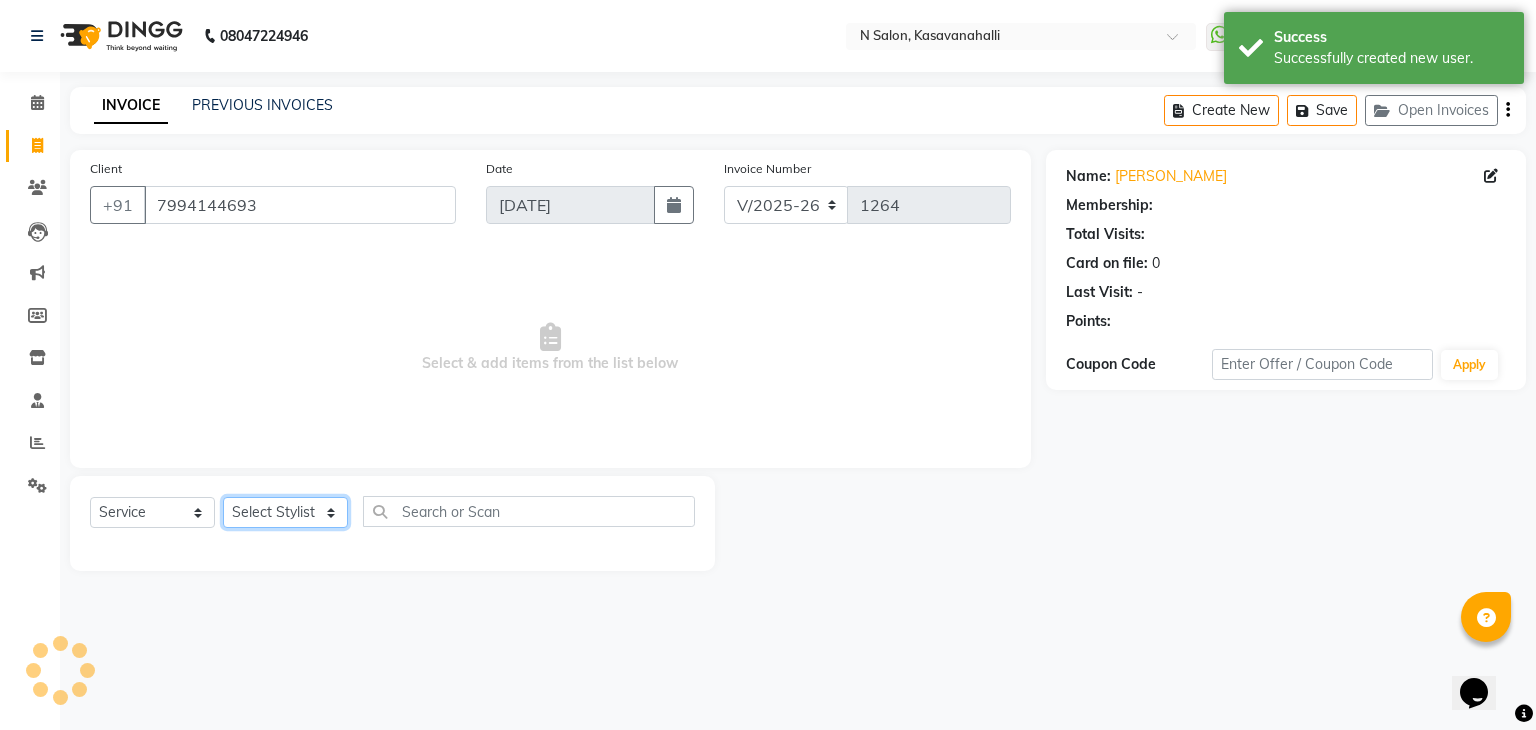 drag, startPoint x: 328, startPoint y: 514, endPoint x: 324, endPoint y: 502, distance: 12.649111 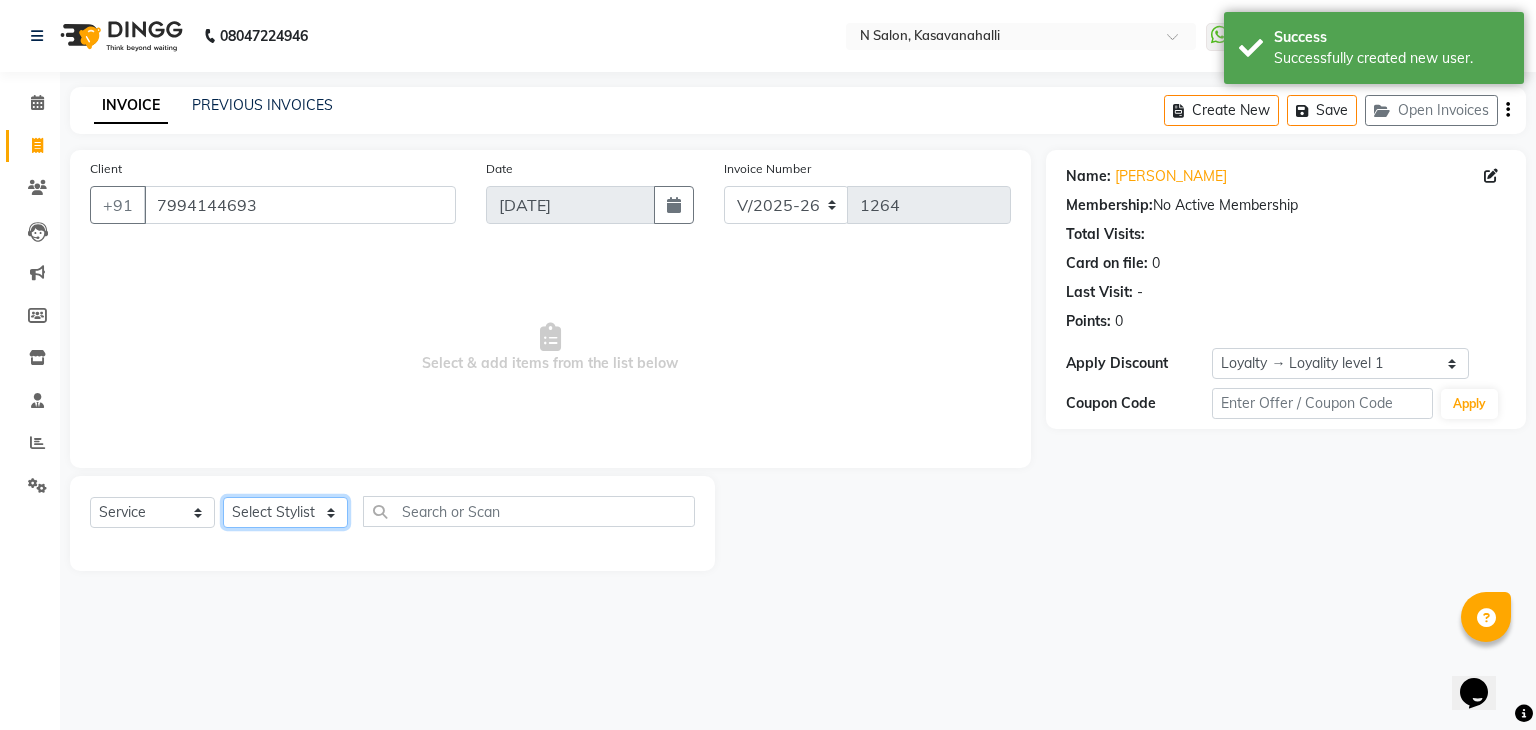 select on "59865" 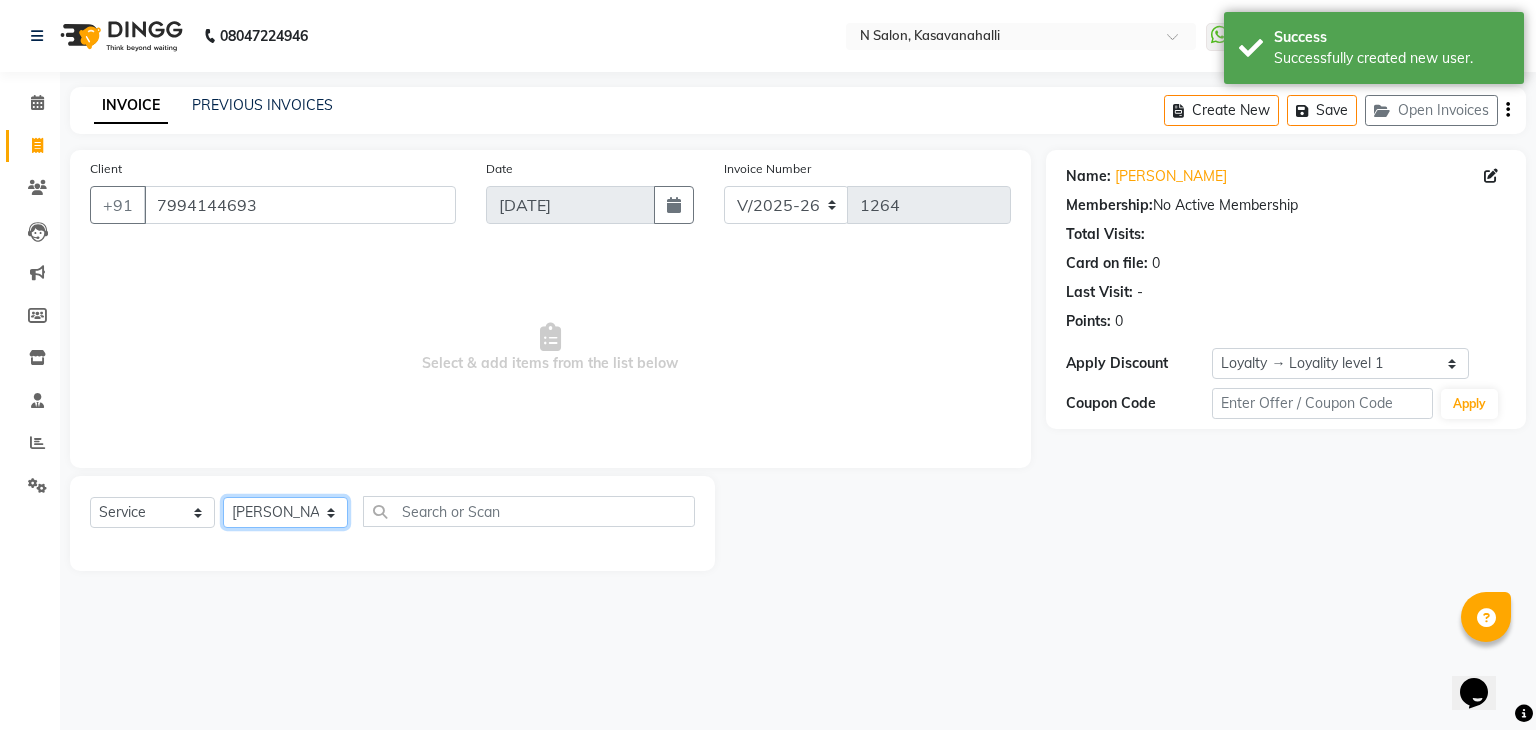 click on "Select Stylist [PERSON_NAME]  Manju Owner [PERSON_NAME]" 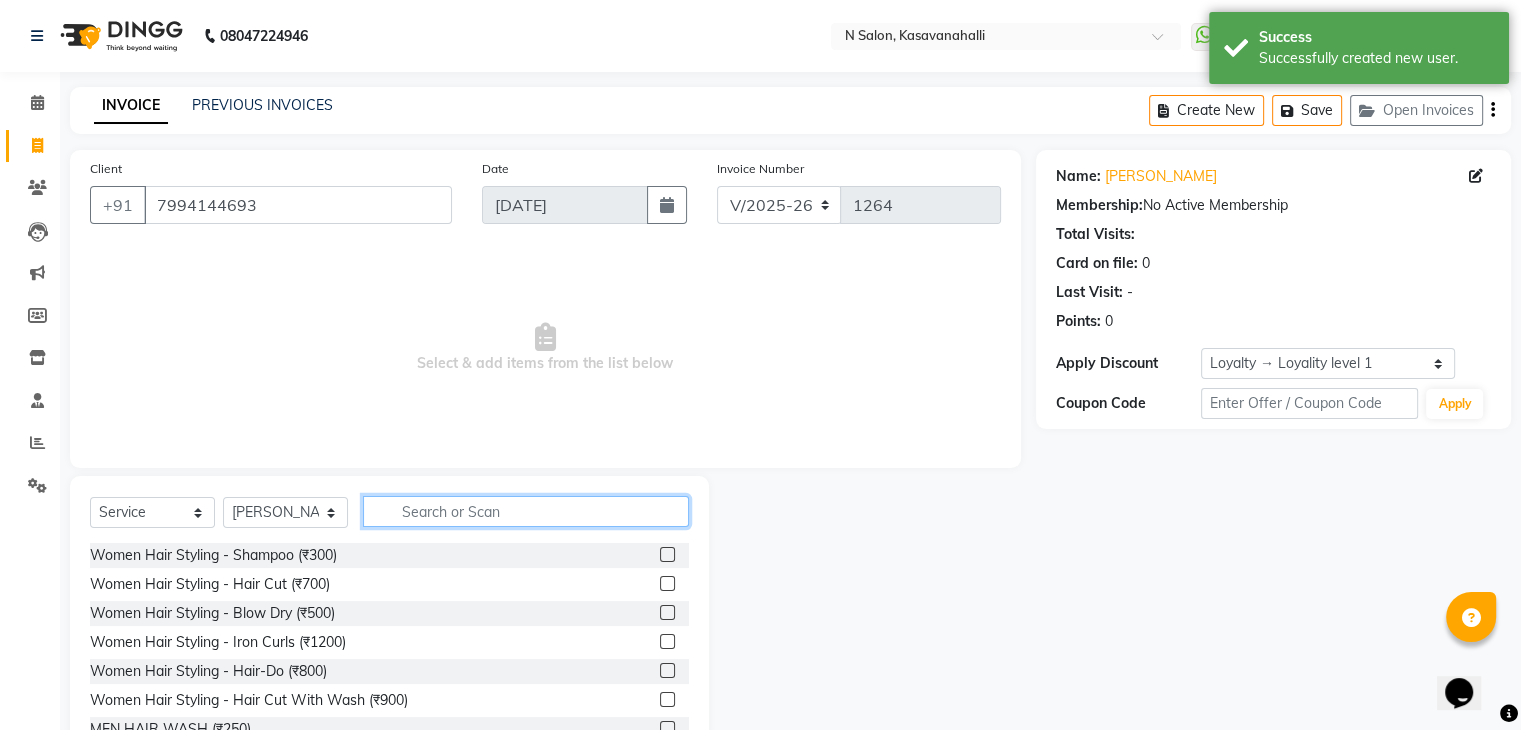click 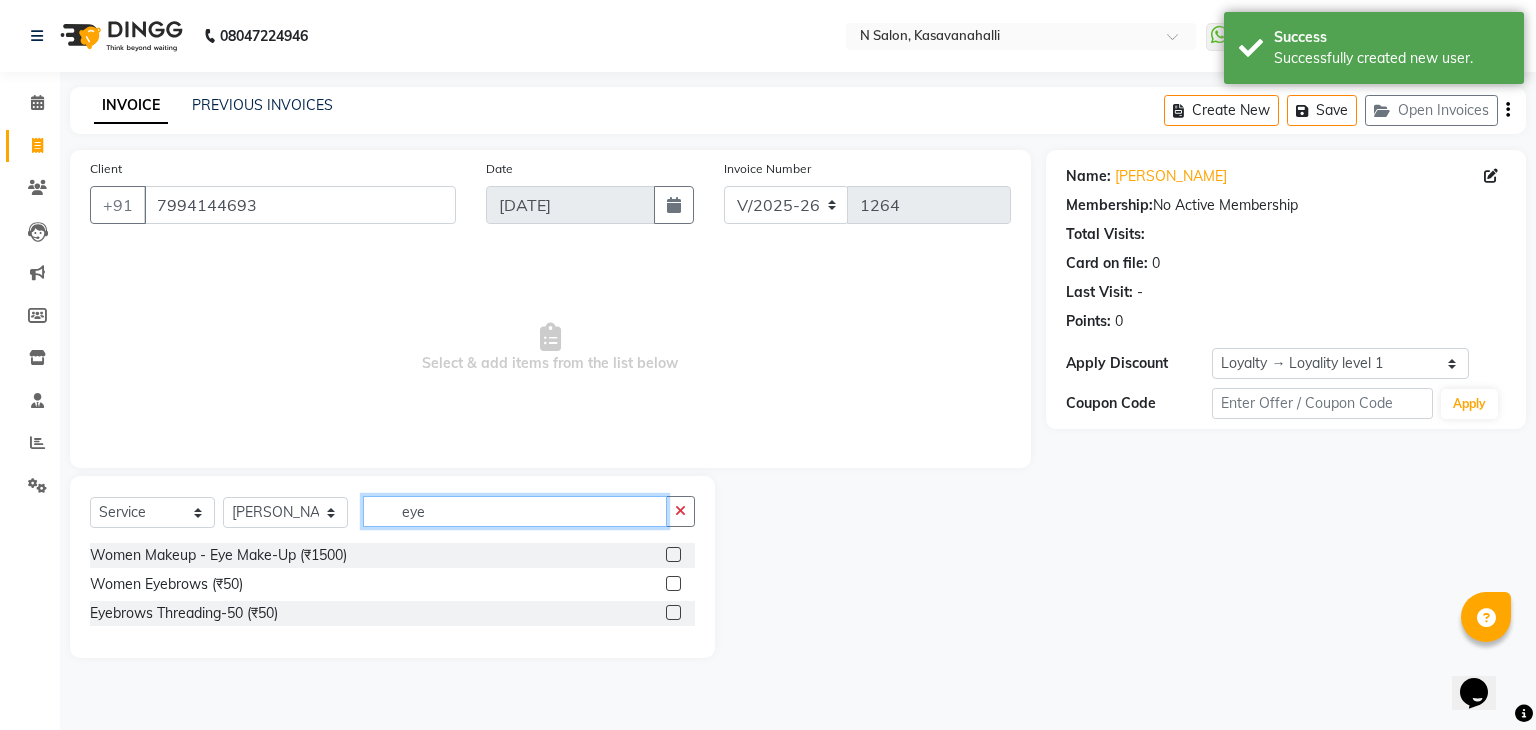 type on "eye" 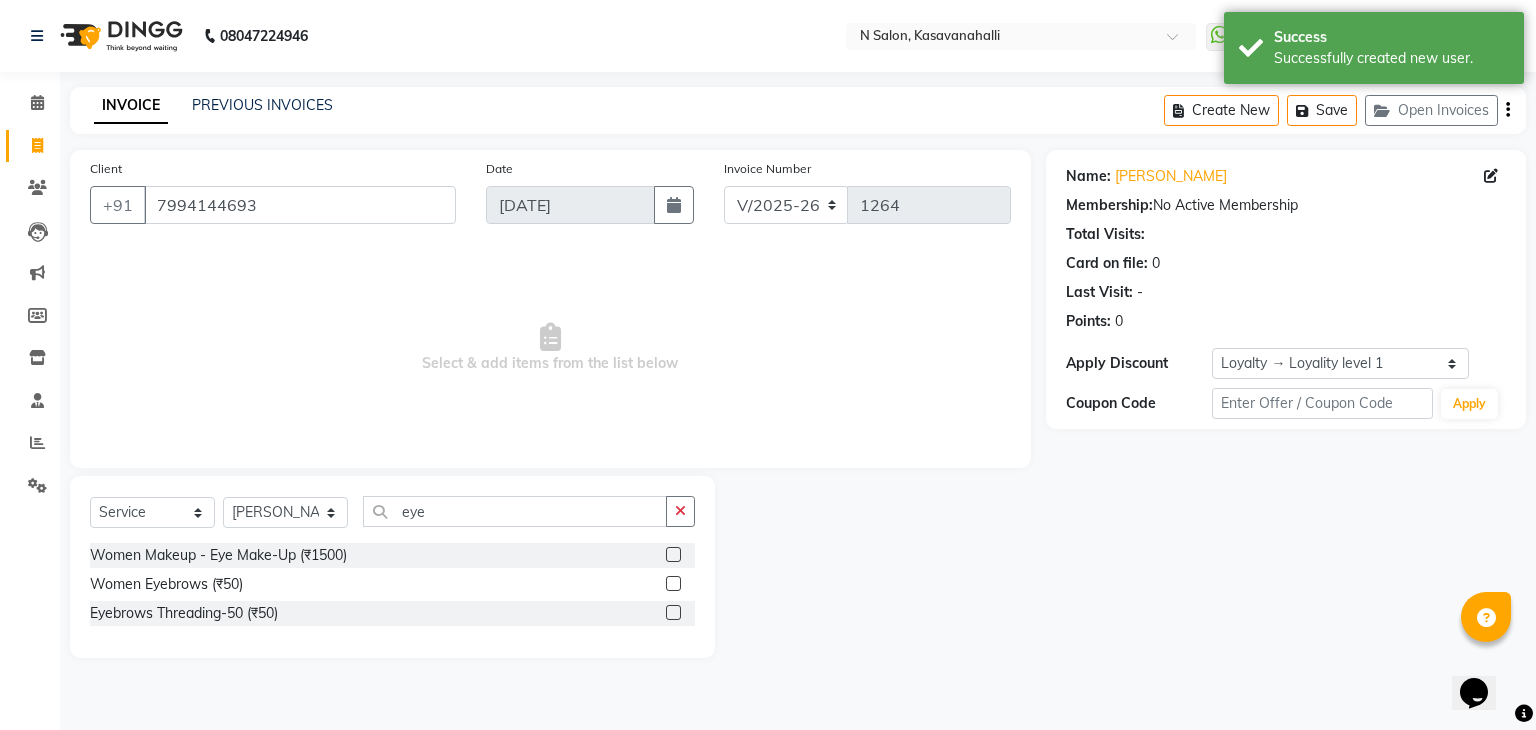 click 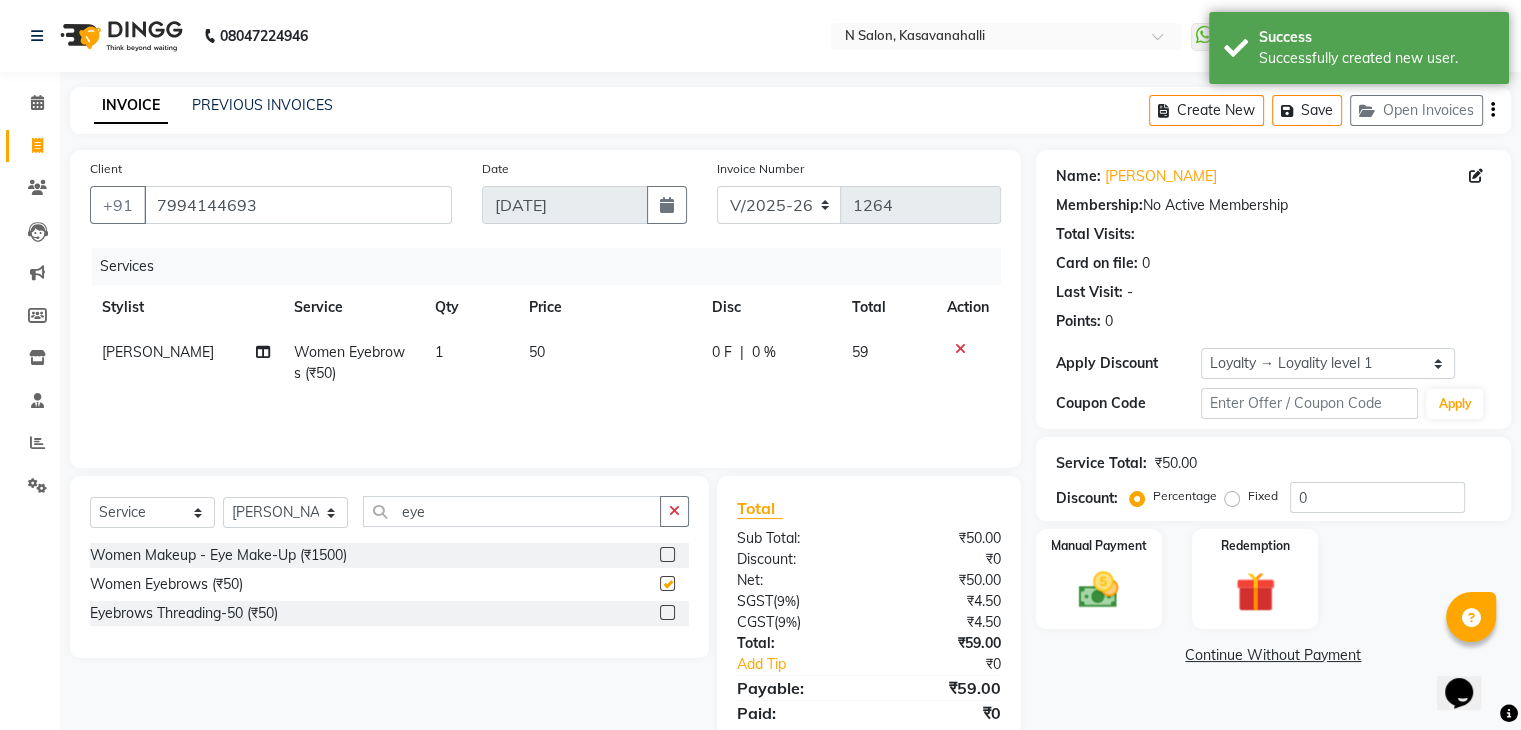 checkbox on "false" 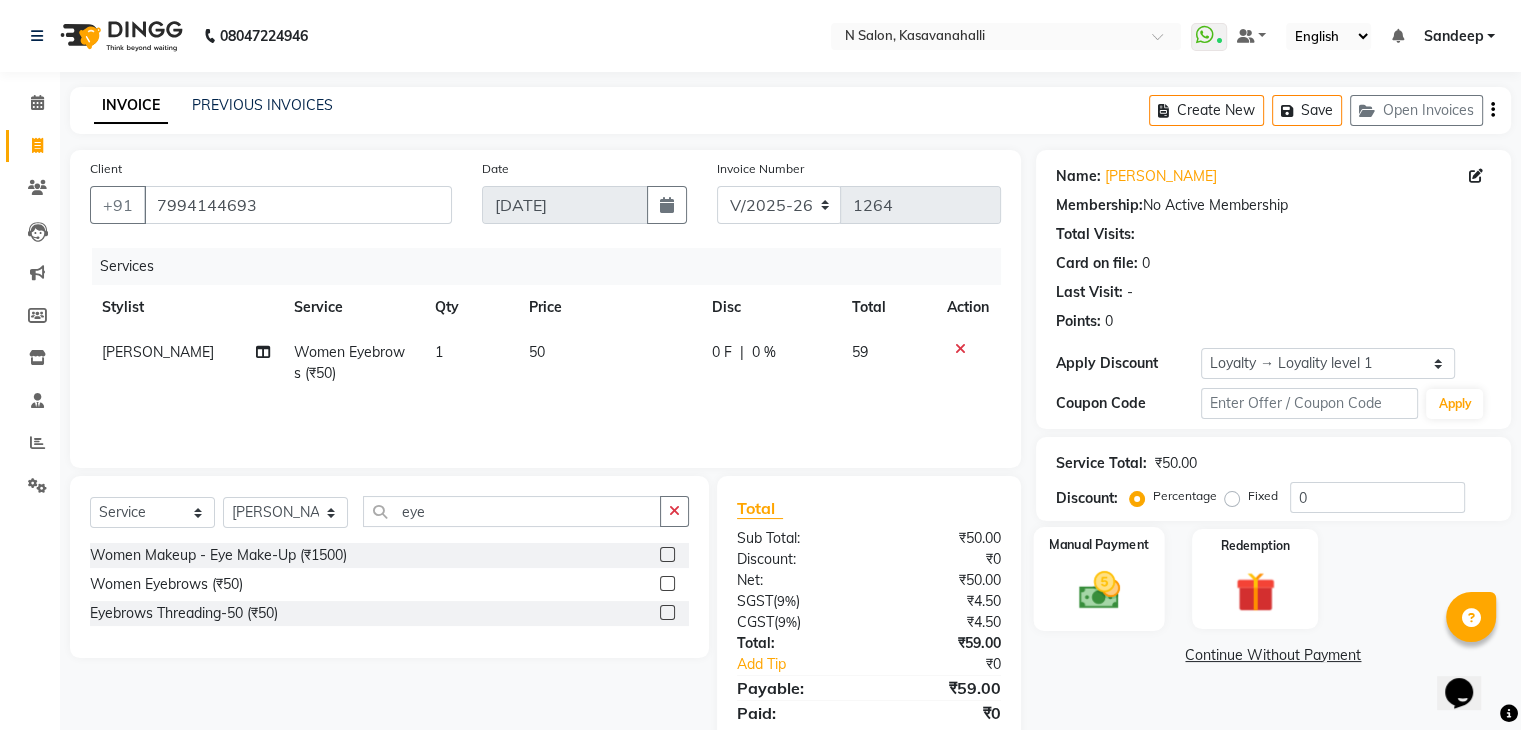 click on "Manual Payment" 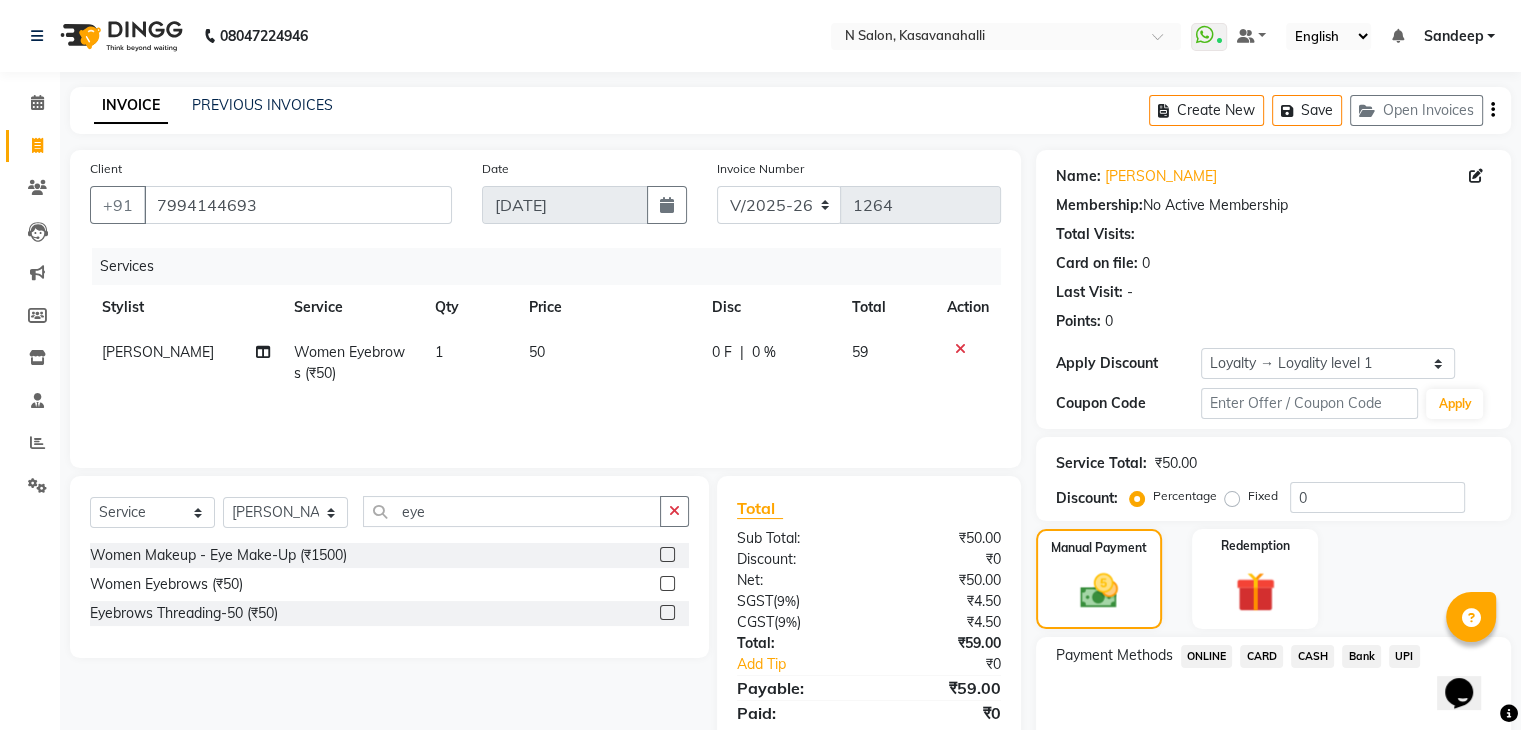 scroll, scrollTop: 97, scrollLeft: 0, axis: vertical 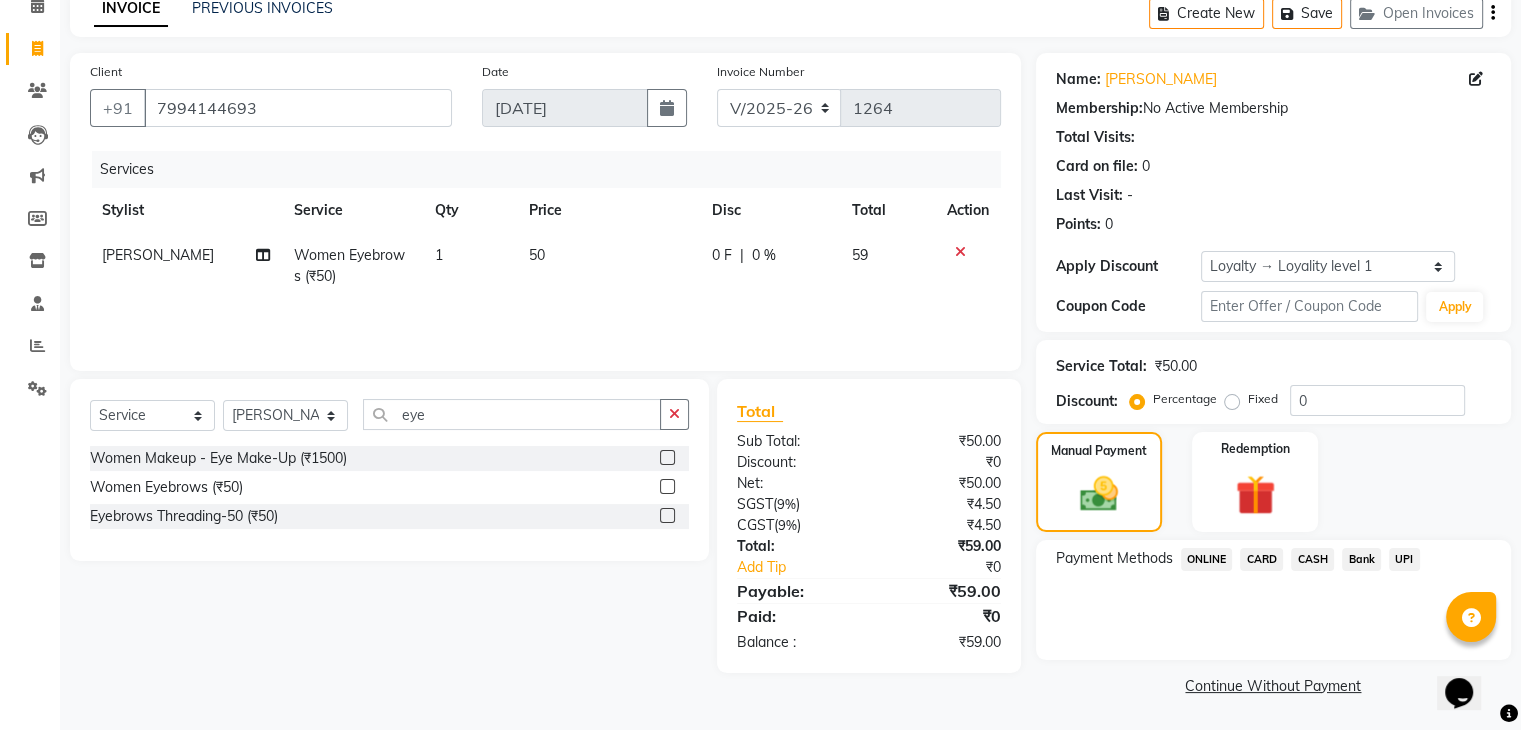 click on "CARD" 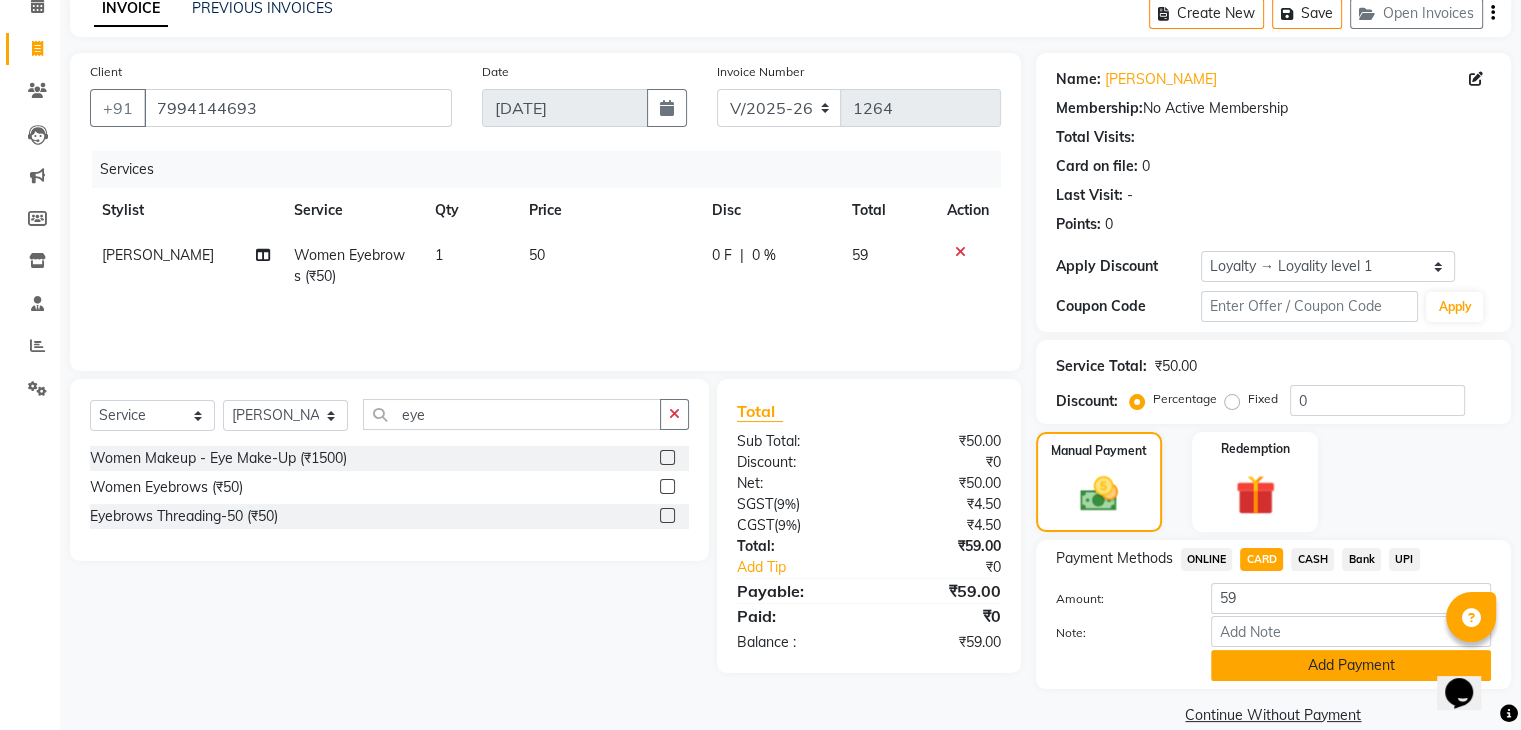 scroll, scrollTop: 128, scrollLeft: 0, axis: vertical 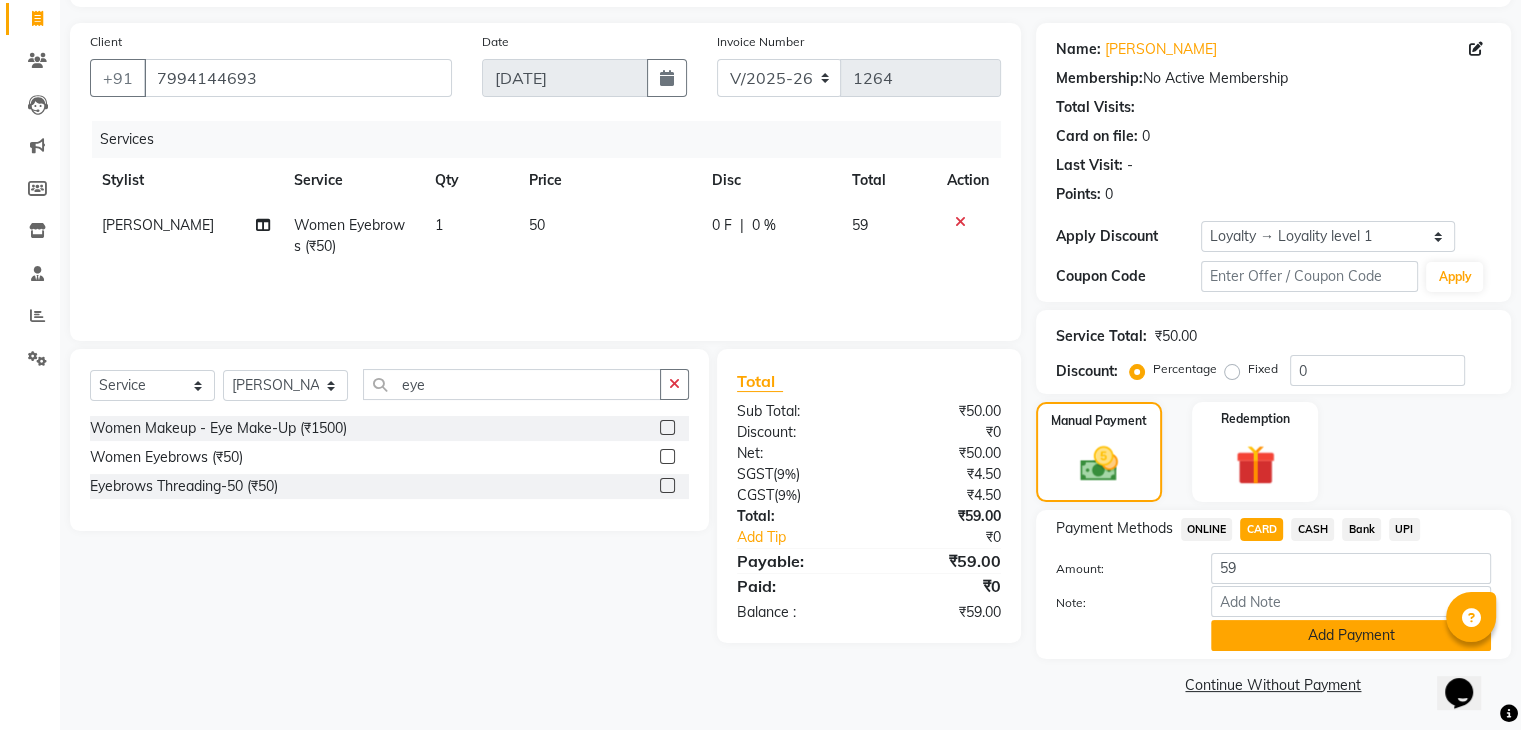 click on "Add Payment" 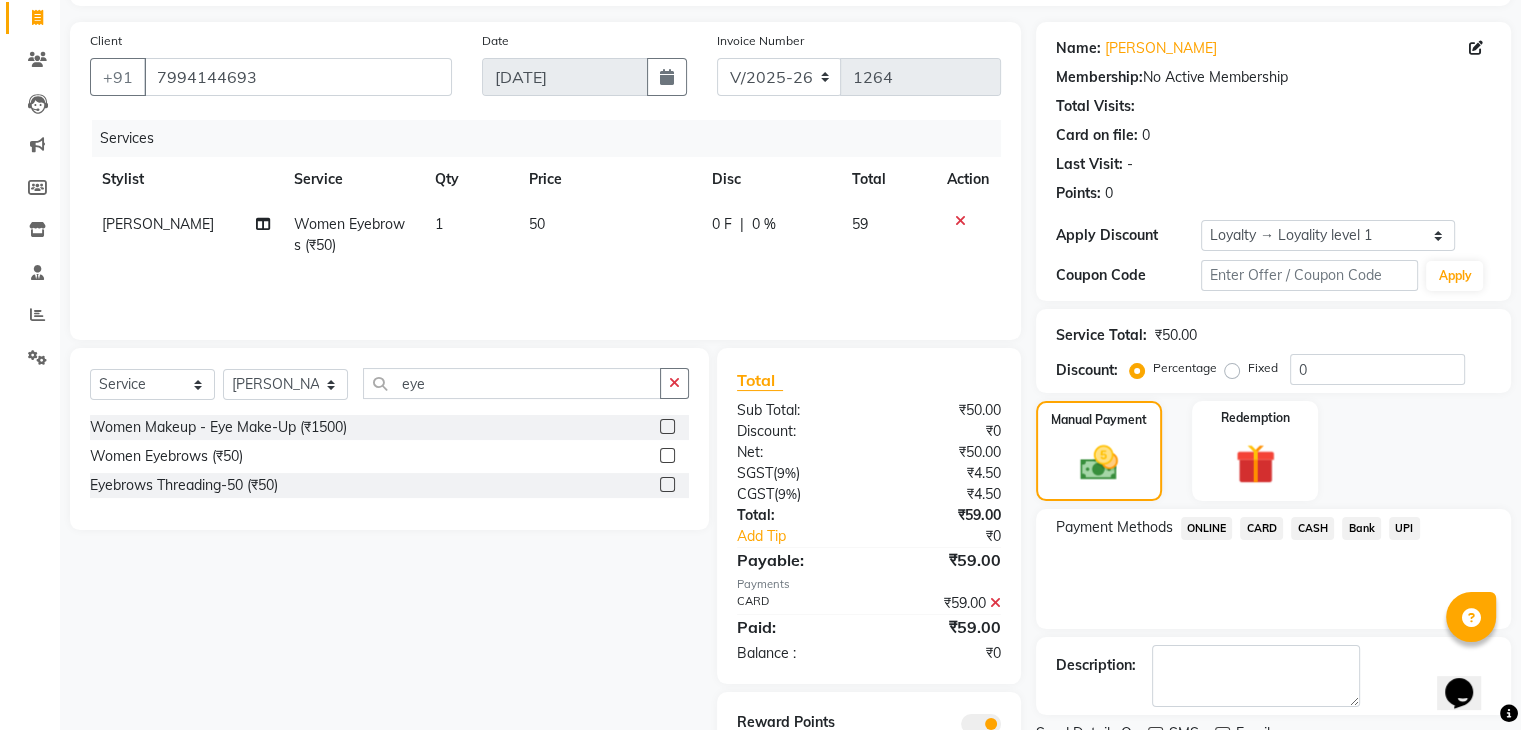 click on "Checkout" 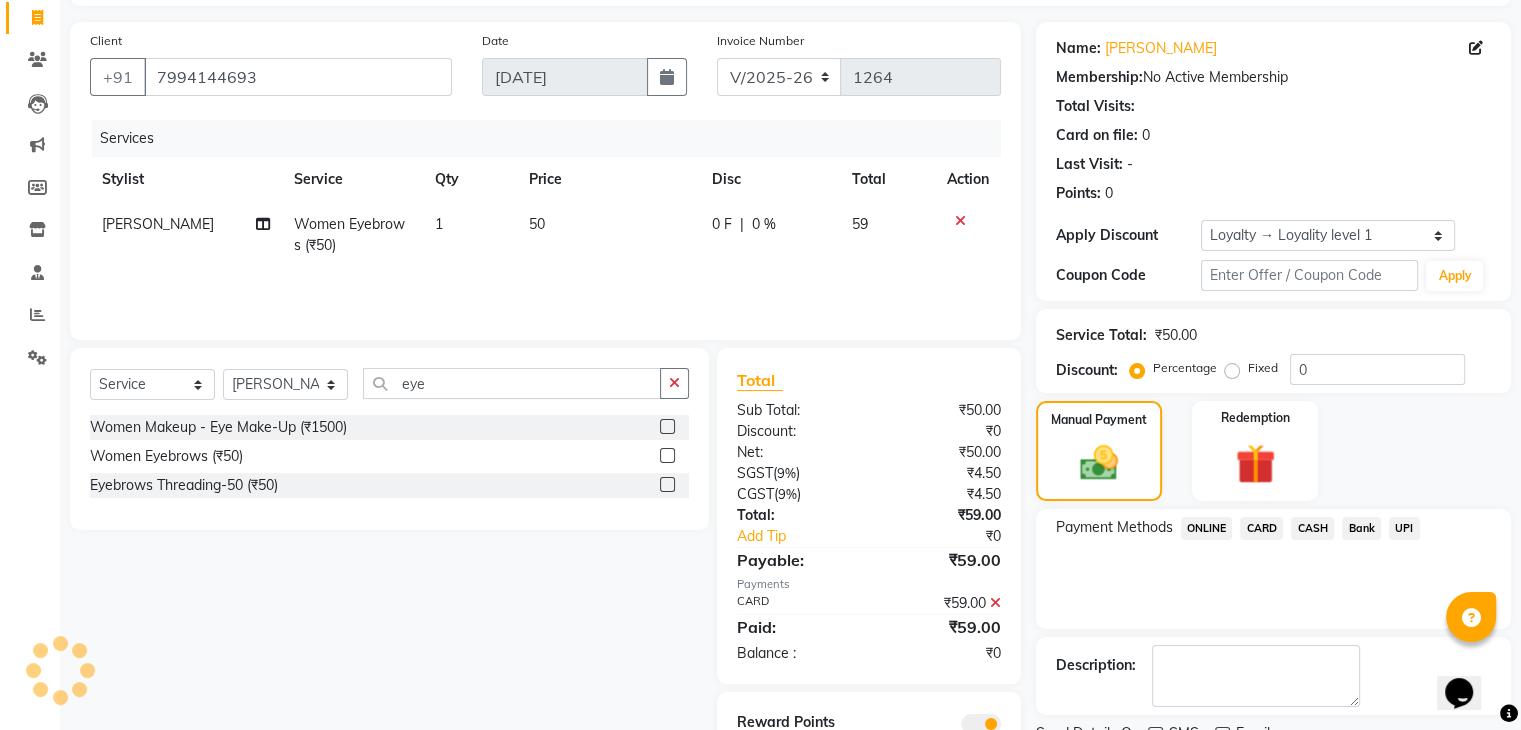 scroll, scrollTop: 212, scrollLeft: 0, axis: vertical 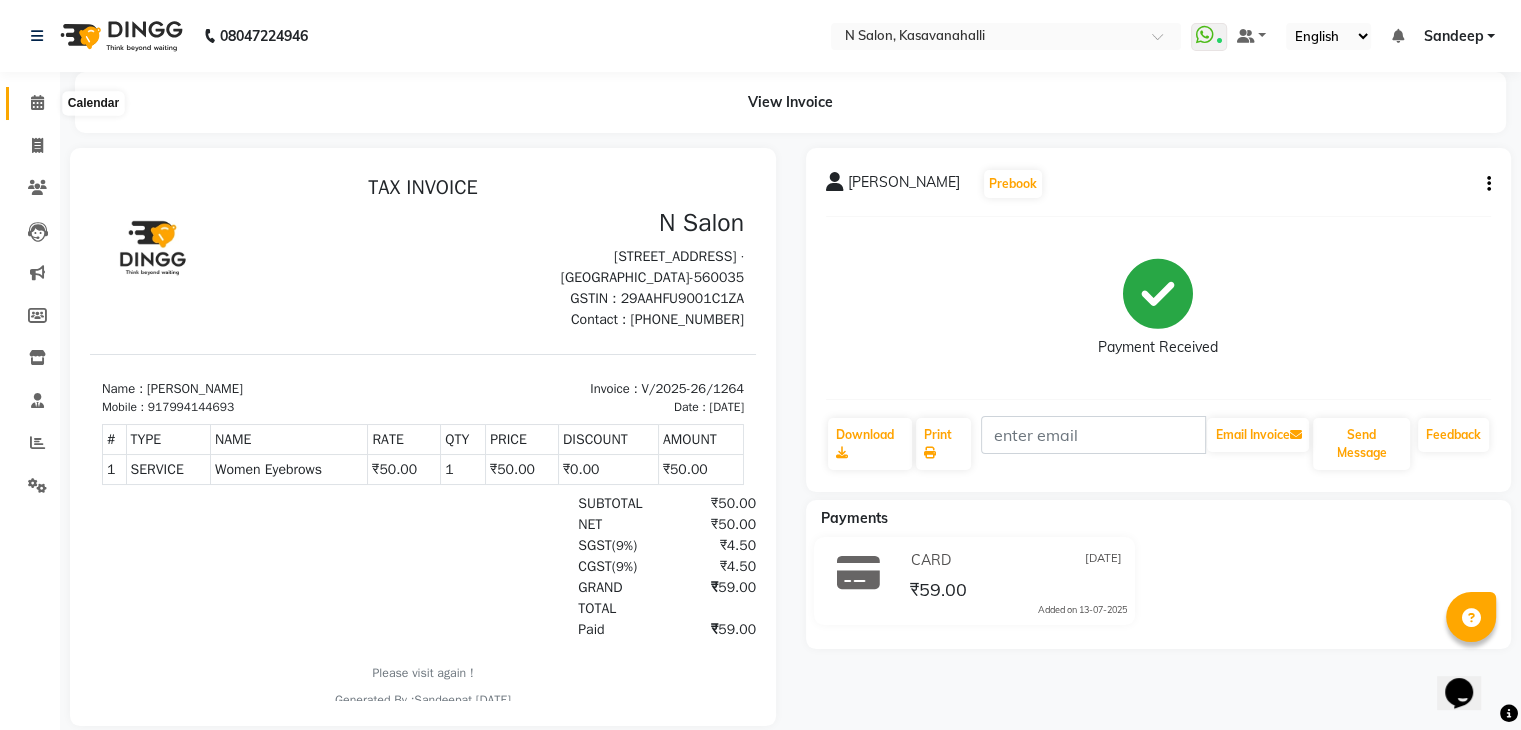 click 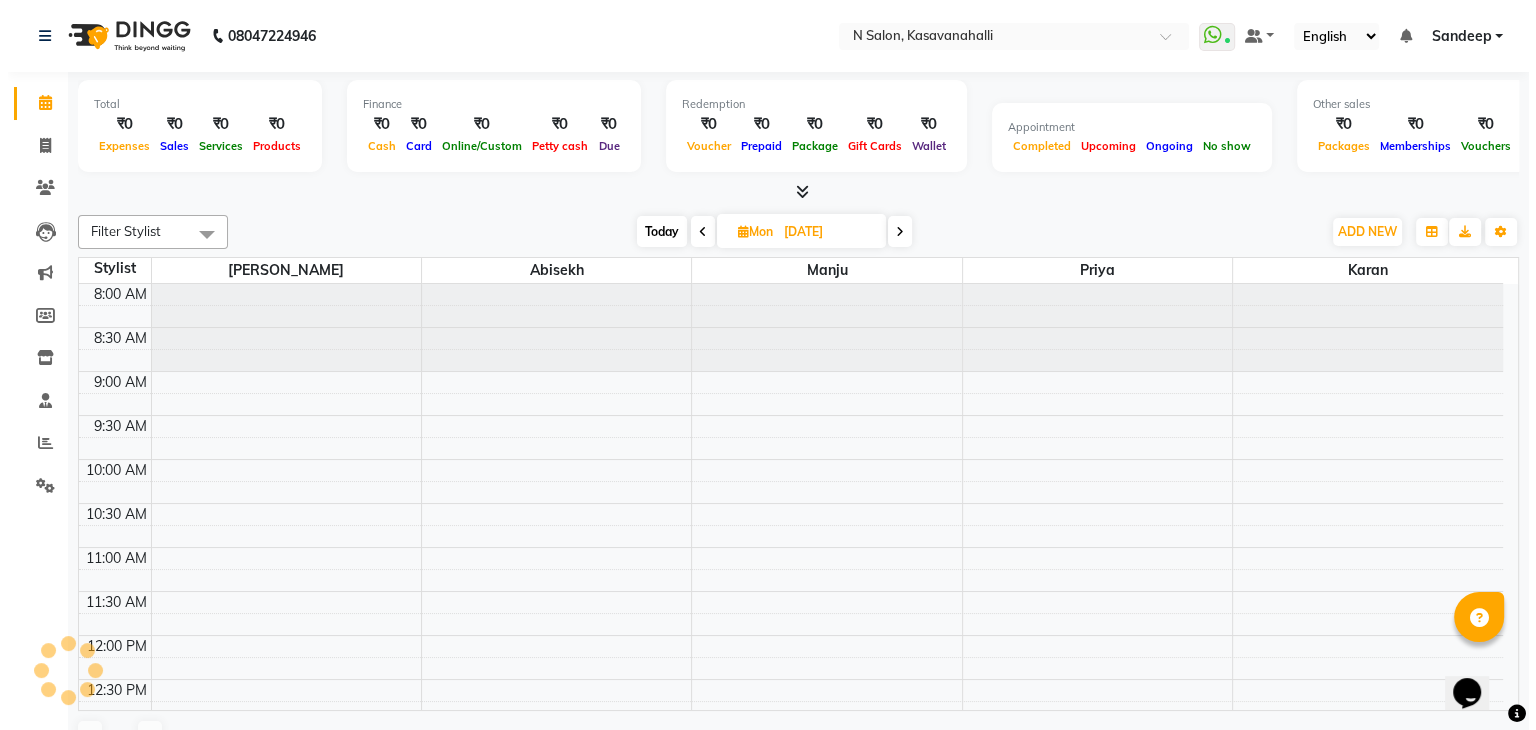 scroll, scrollTop: 705, scrollLeft: 0, axis: vertical 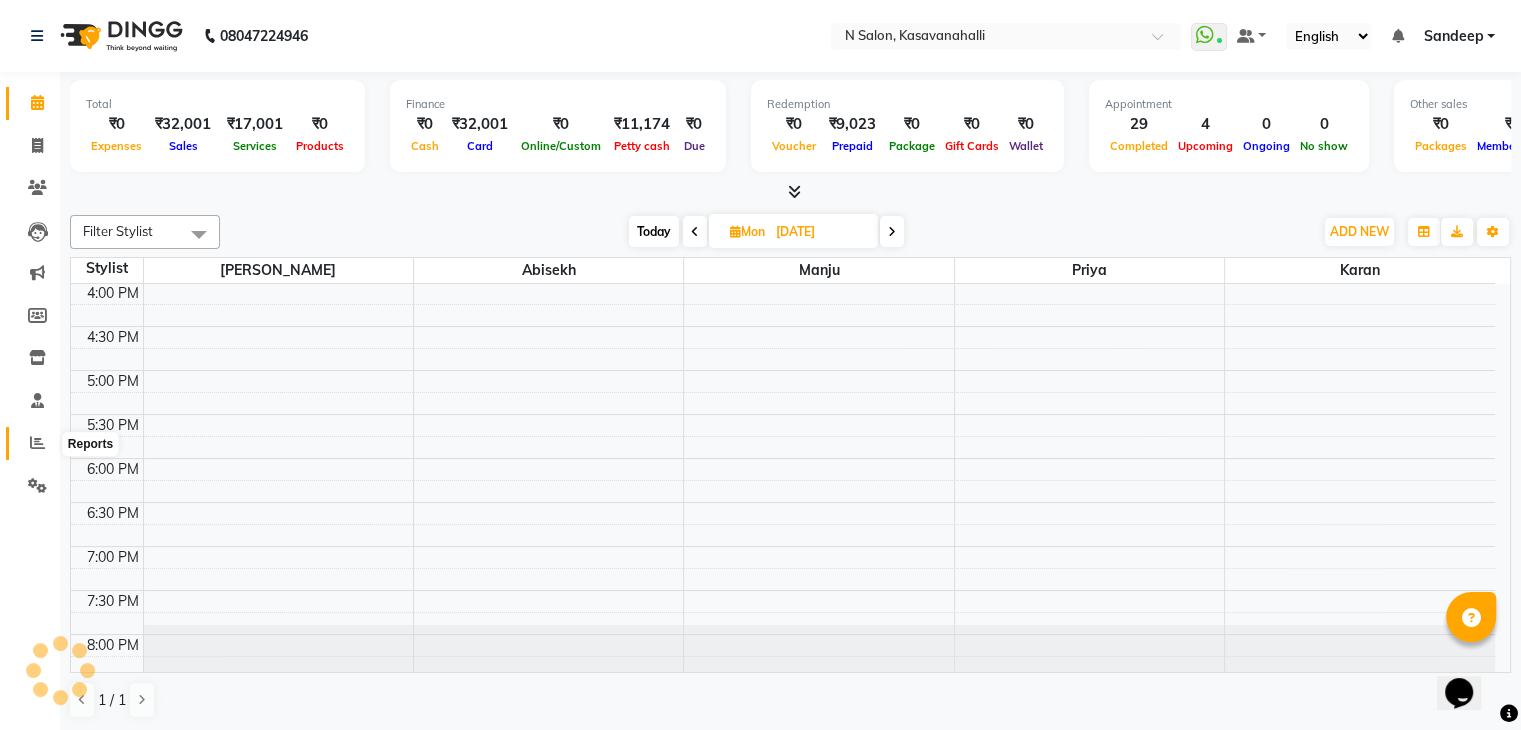 click 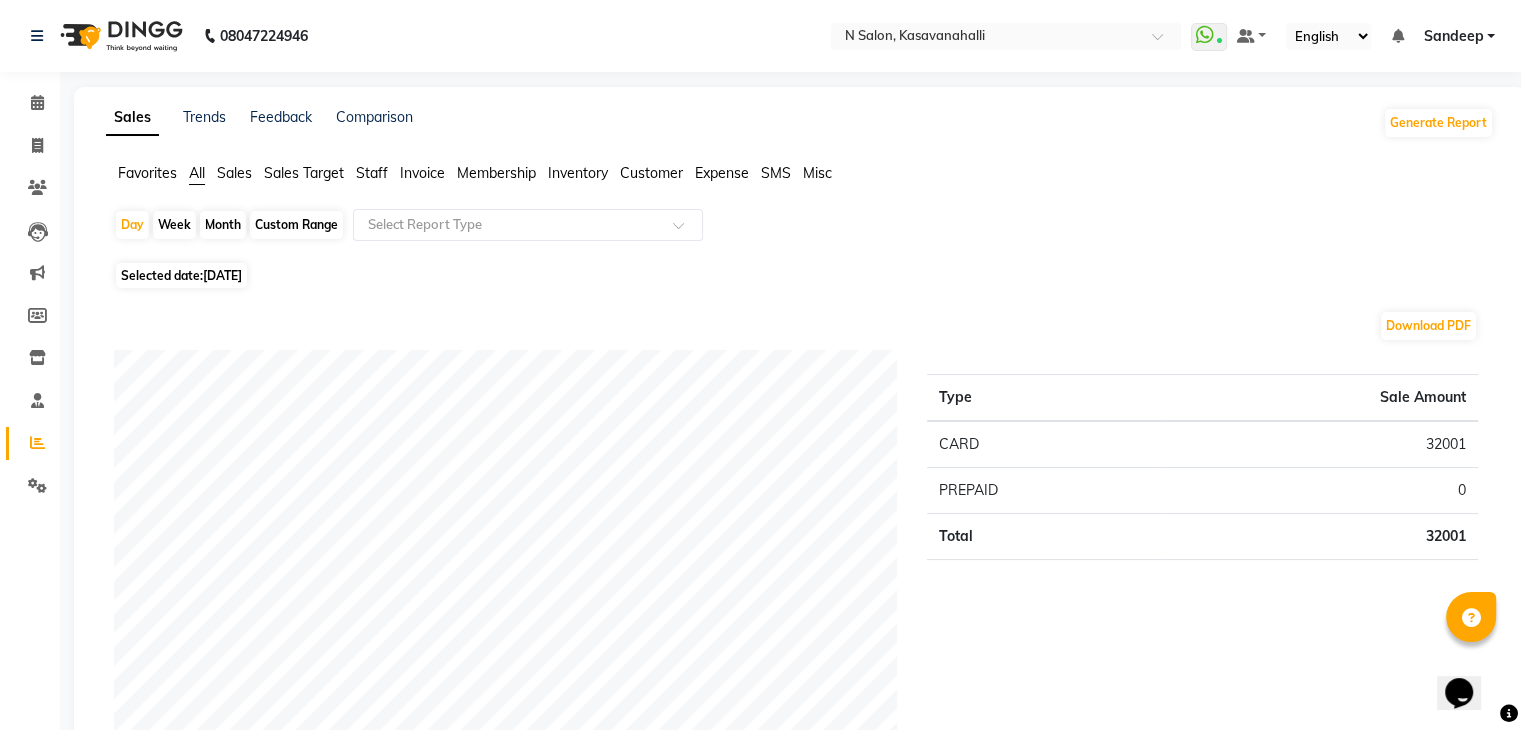 click on "Month" 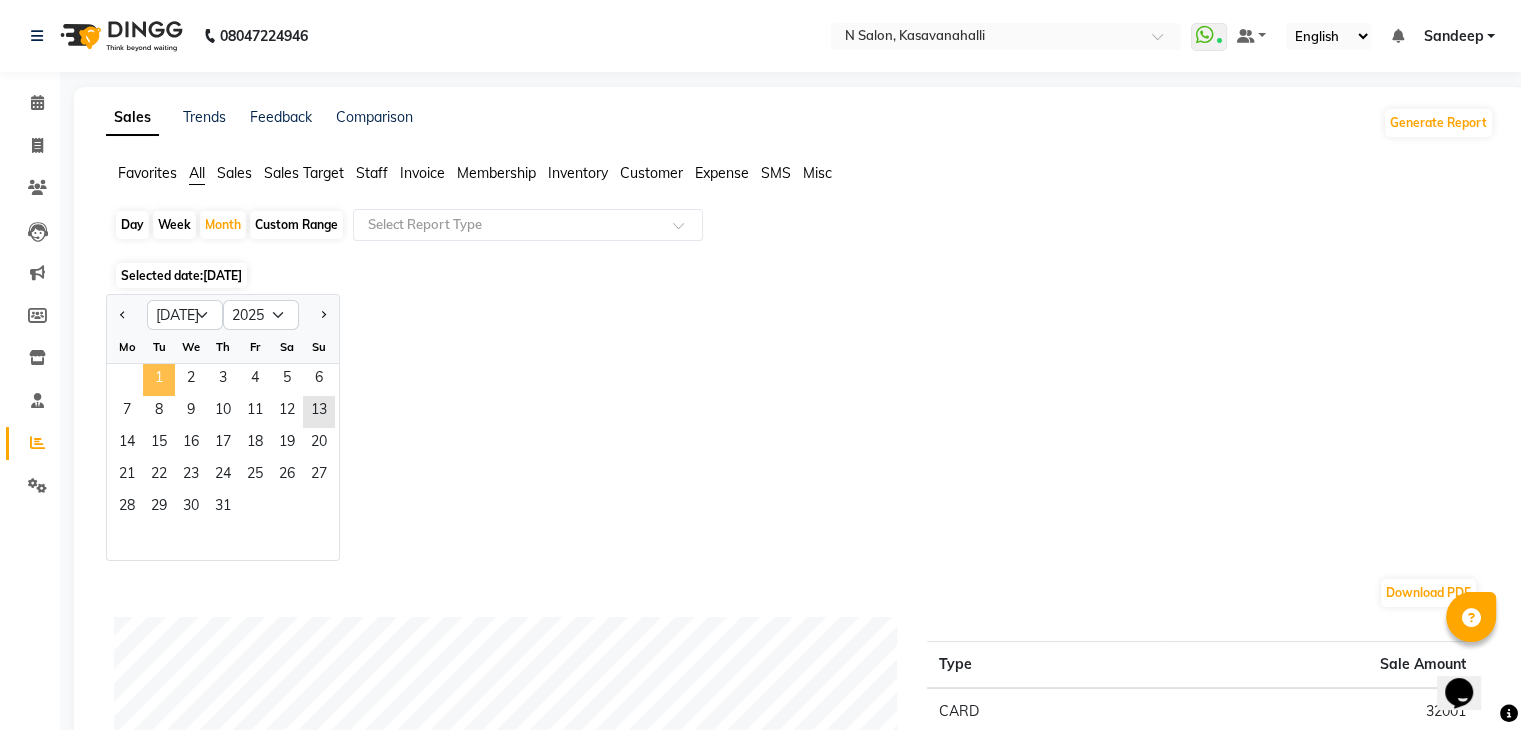 click on "1" 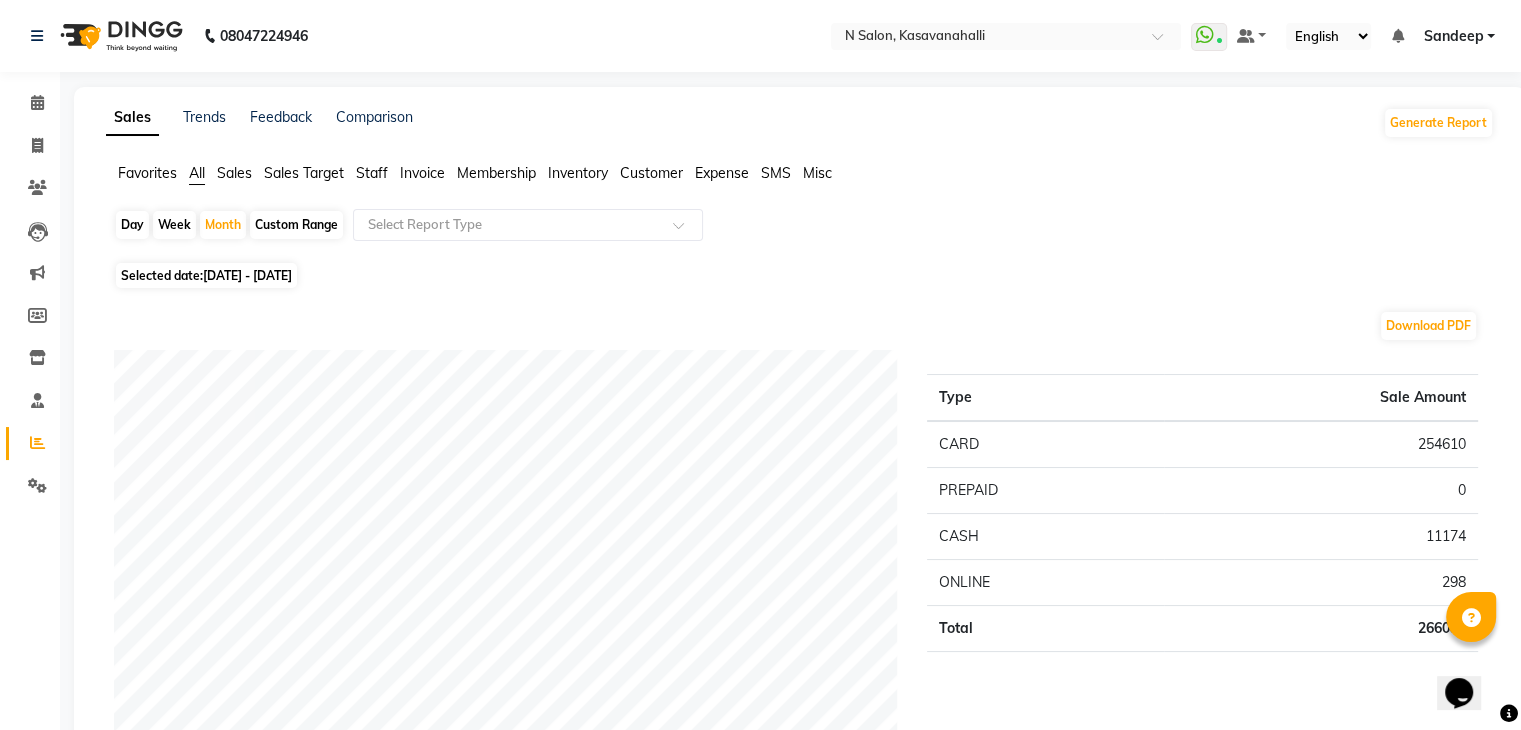 click on "Staff" 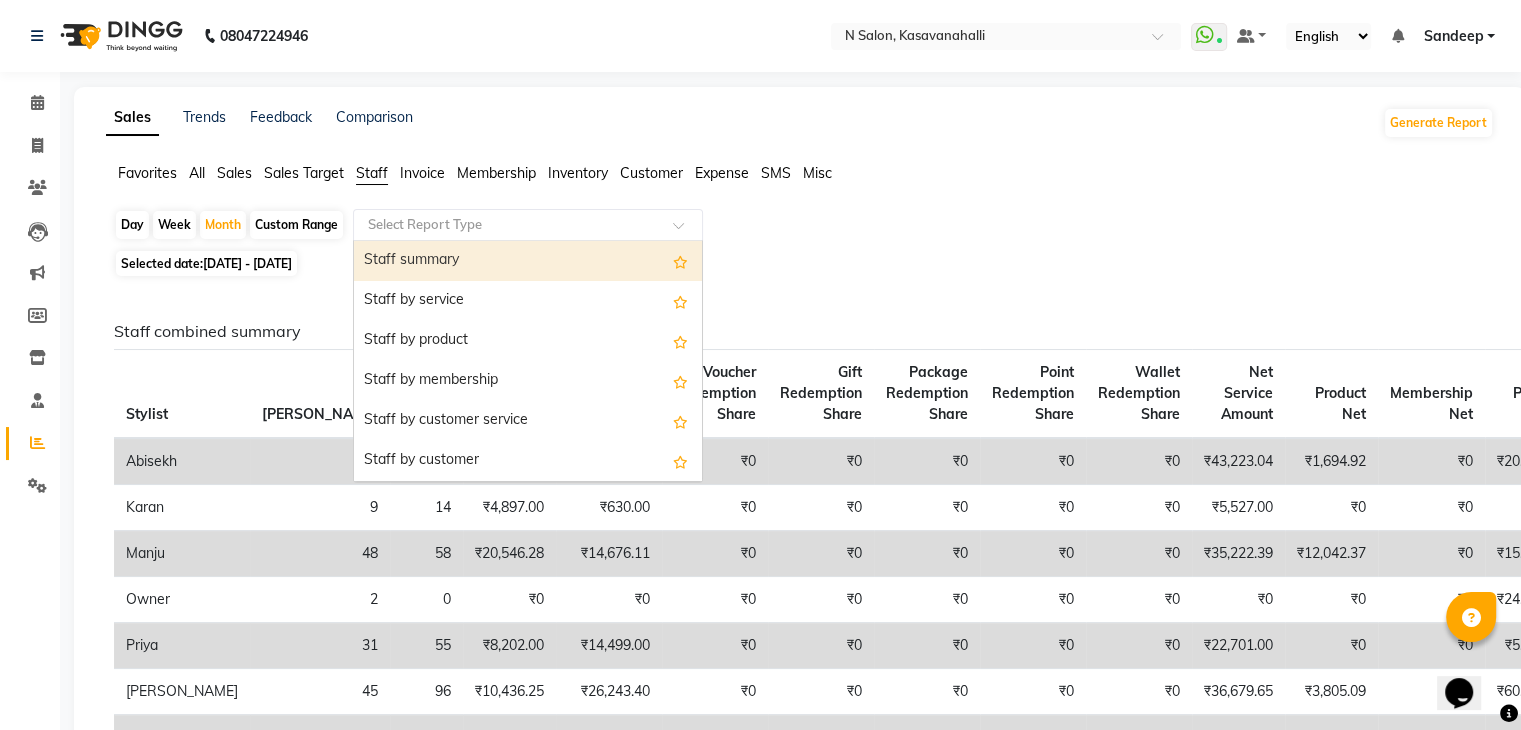 click 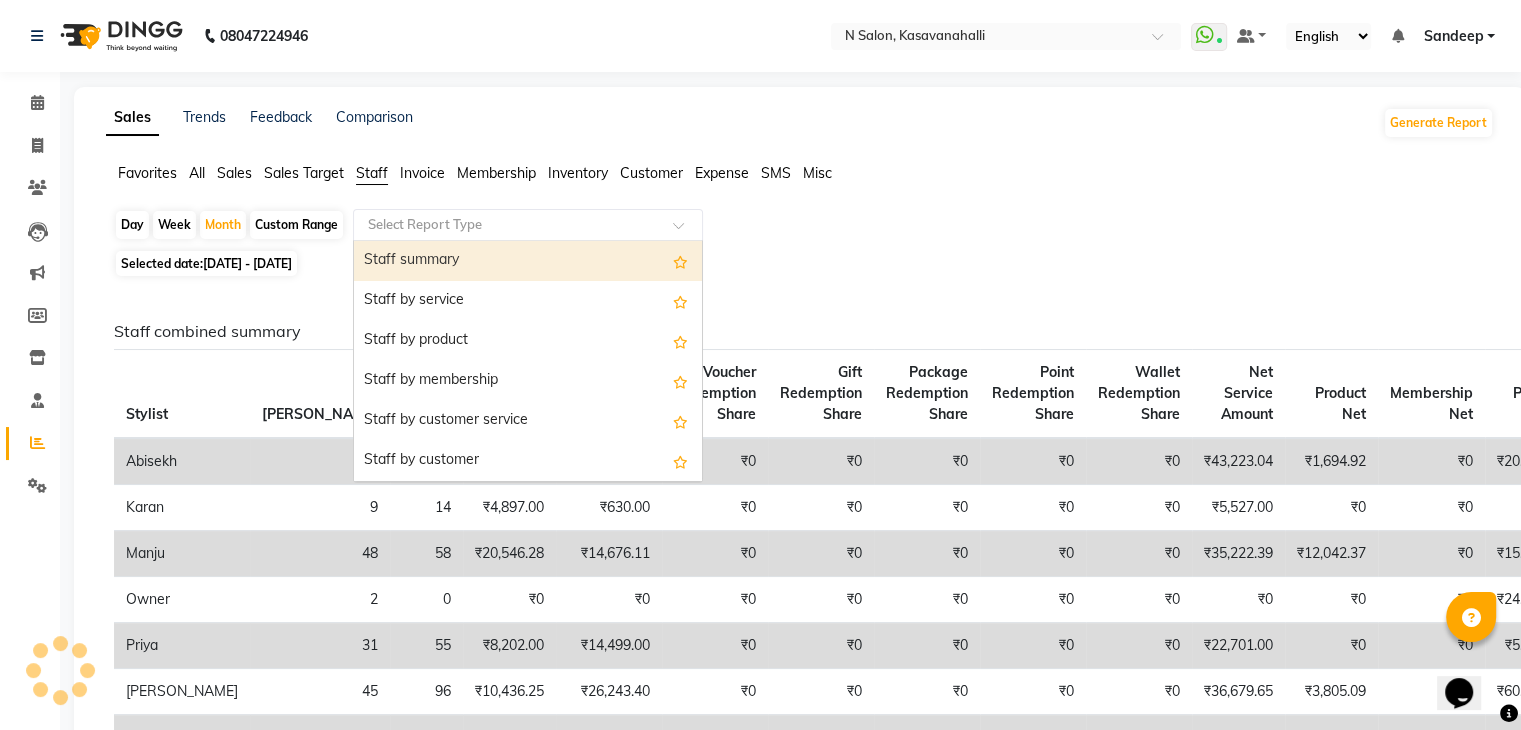 click on "Staff summary" at bounding box center [528, 261] 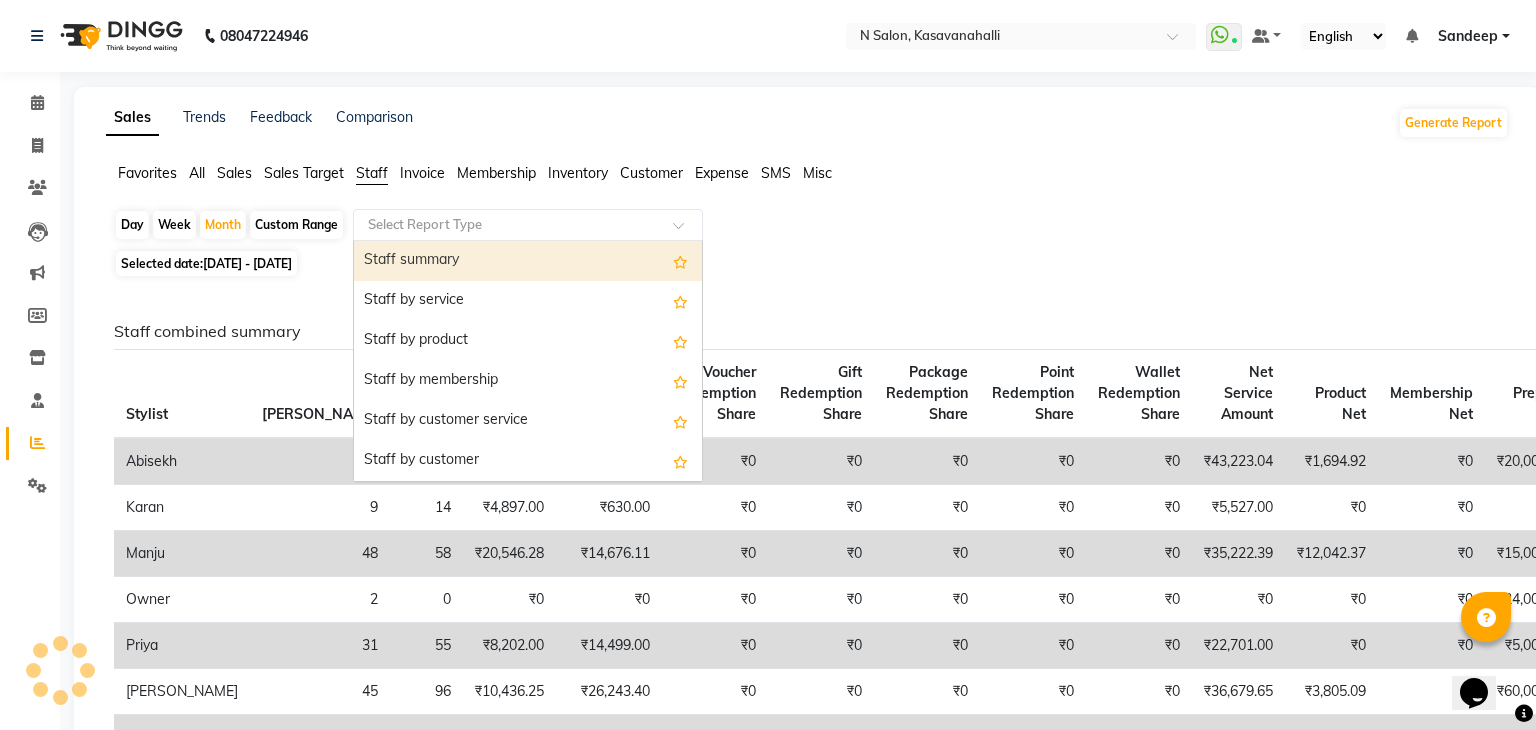 select on "full_report" 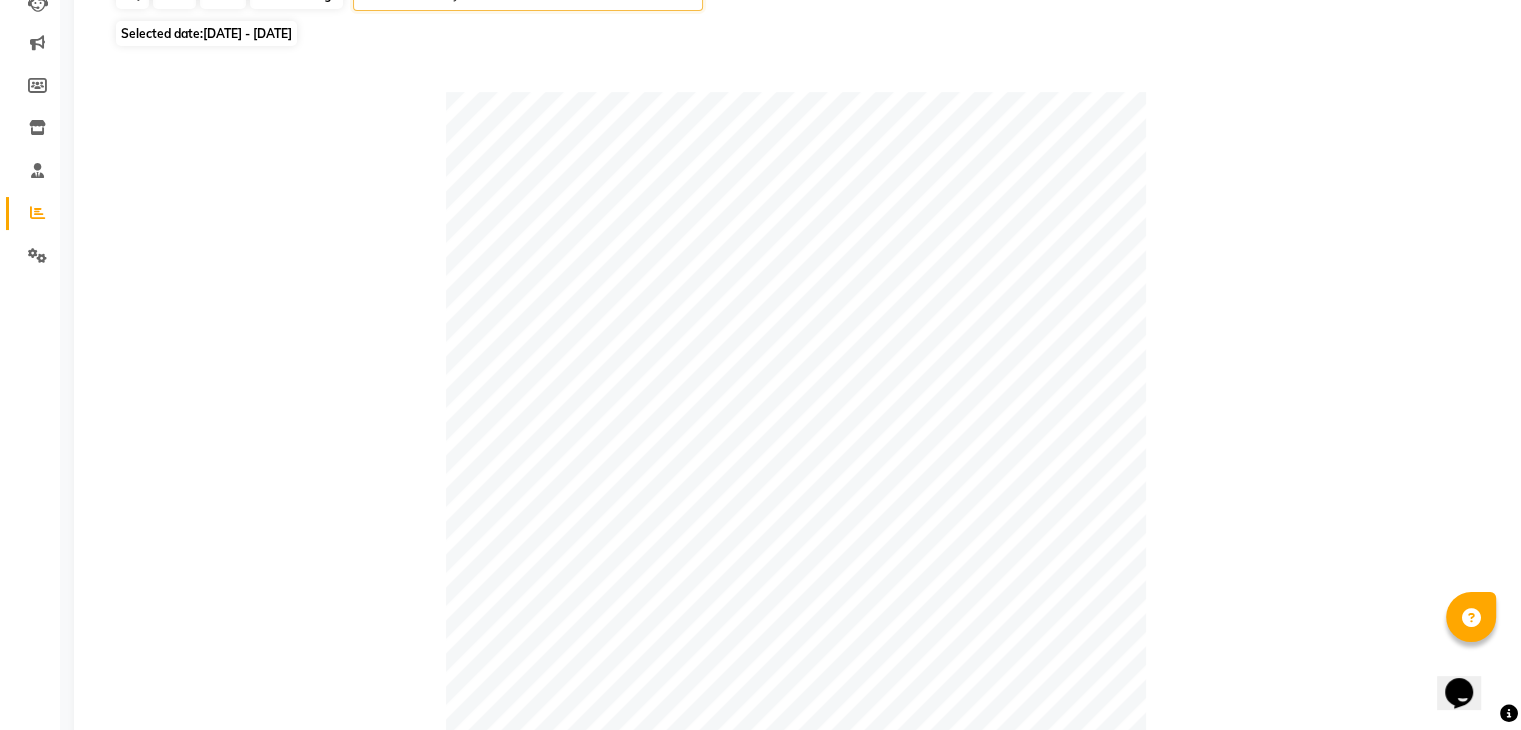 scroll, scrollTop: 0, scrollLeft: 0, axis: both 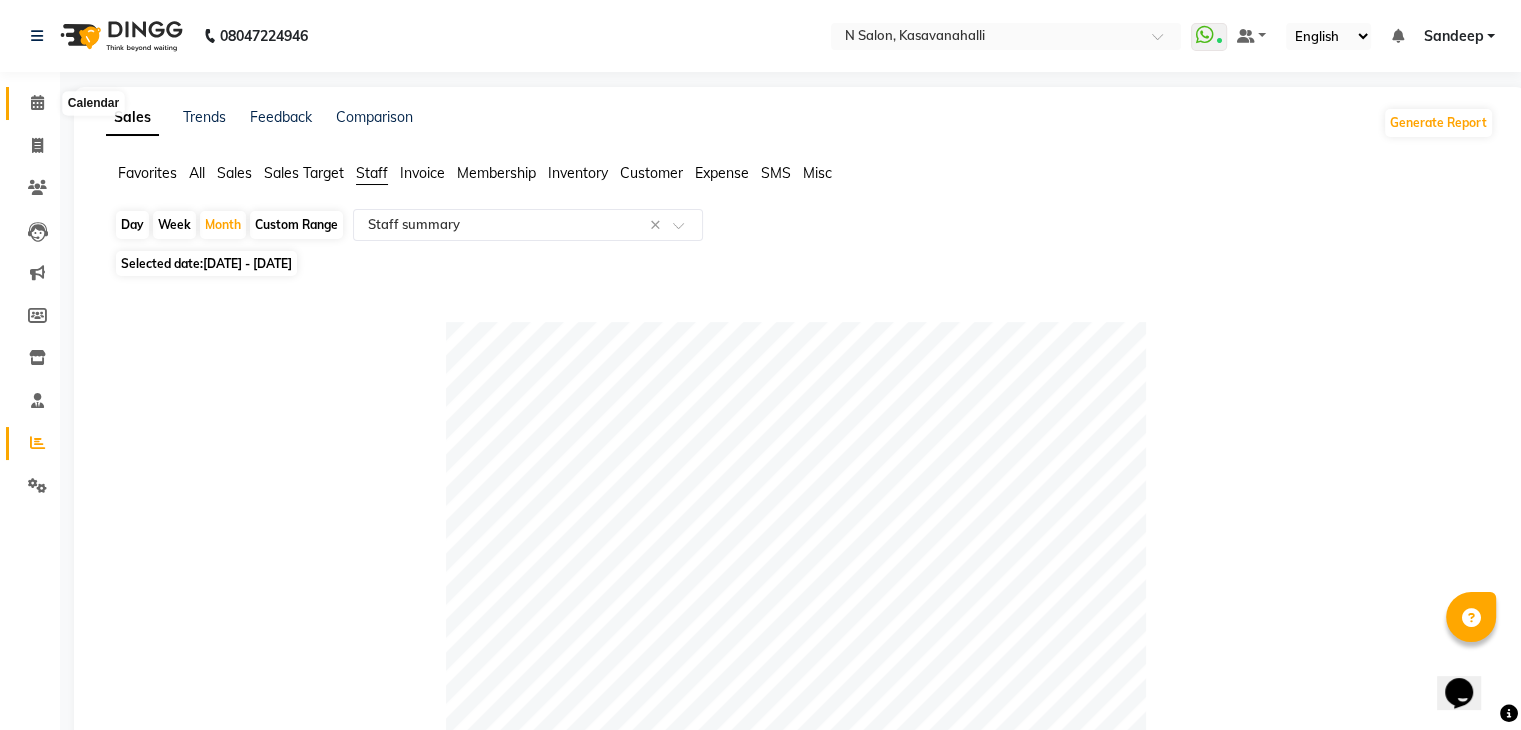 click 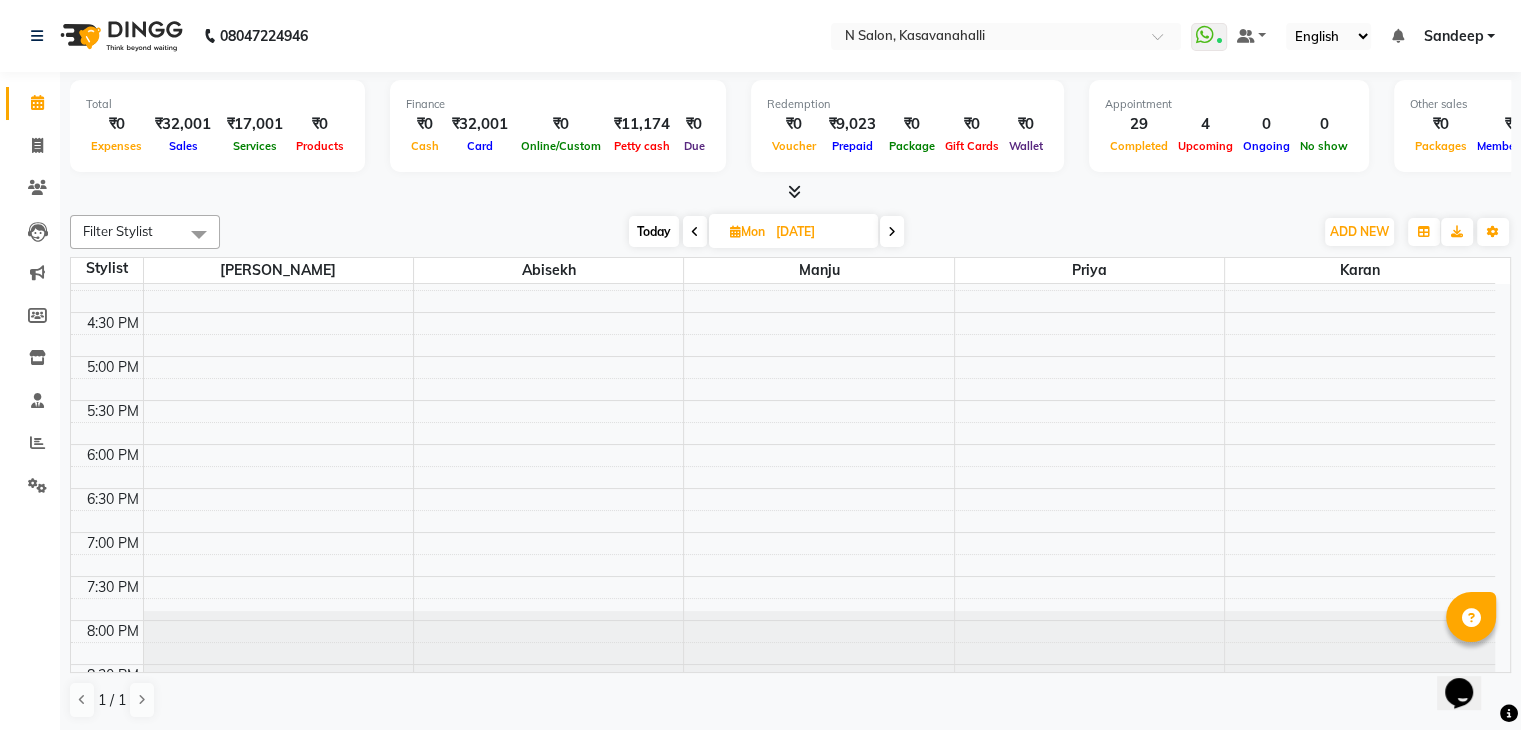 scroll, scrollTop: 744, scrollLeft: 0, axis: vertical 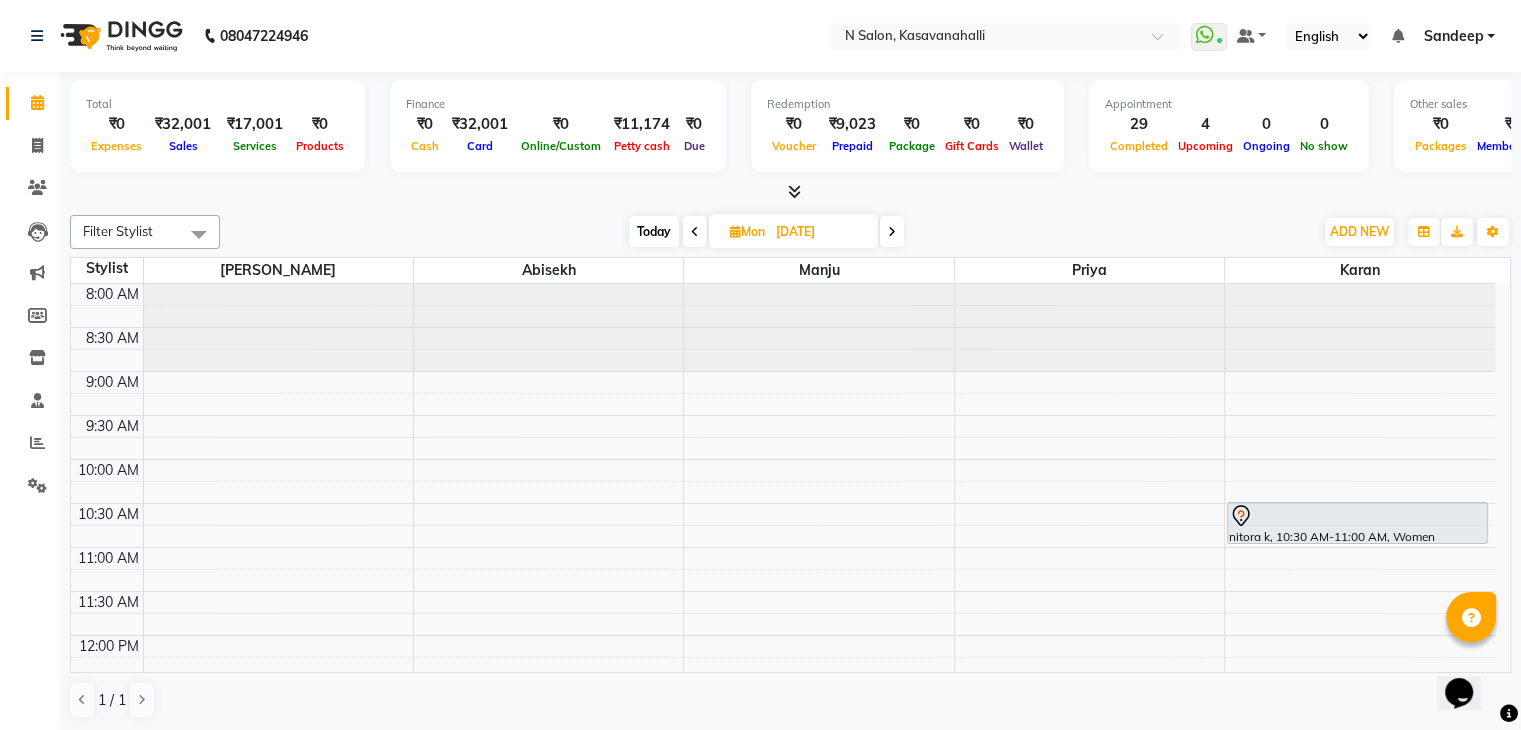 click at bounding box center [695, 232] 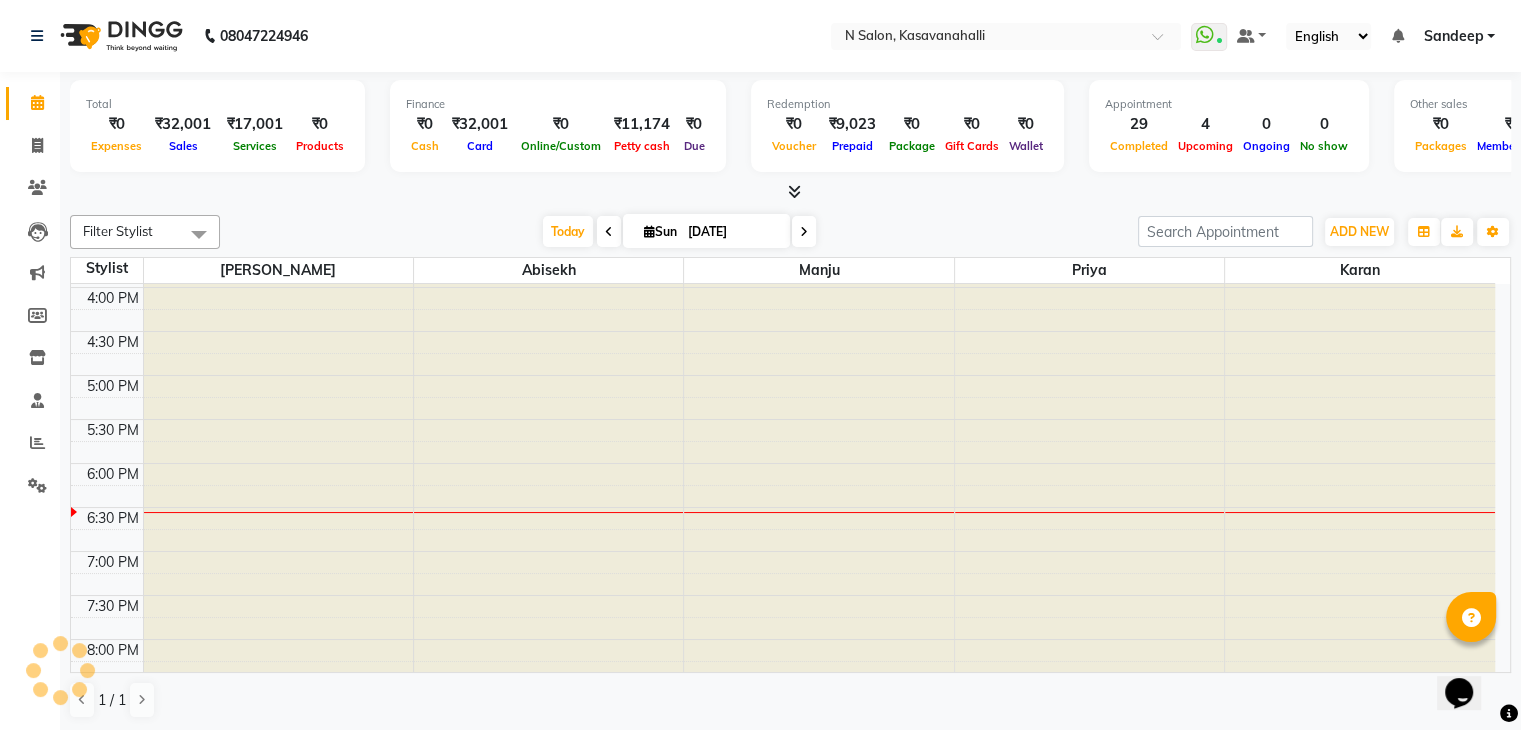 scroll, scrollTop: 744, scrollLeft: 0, axis: vertical 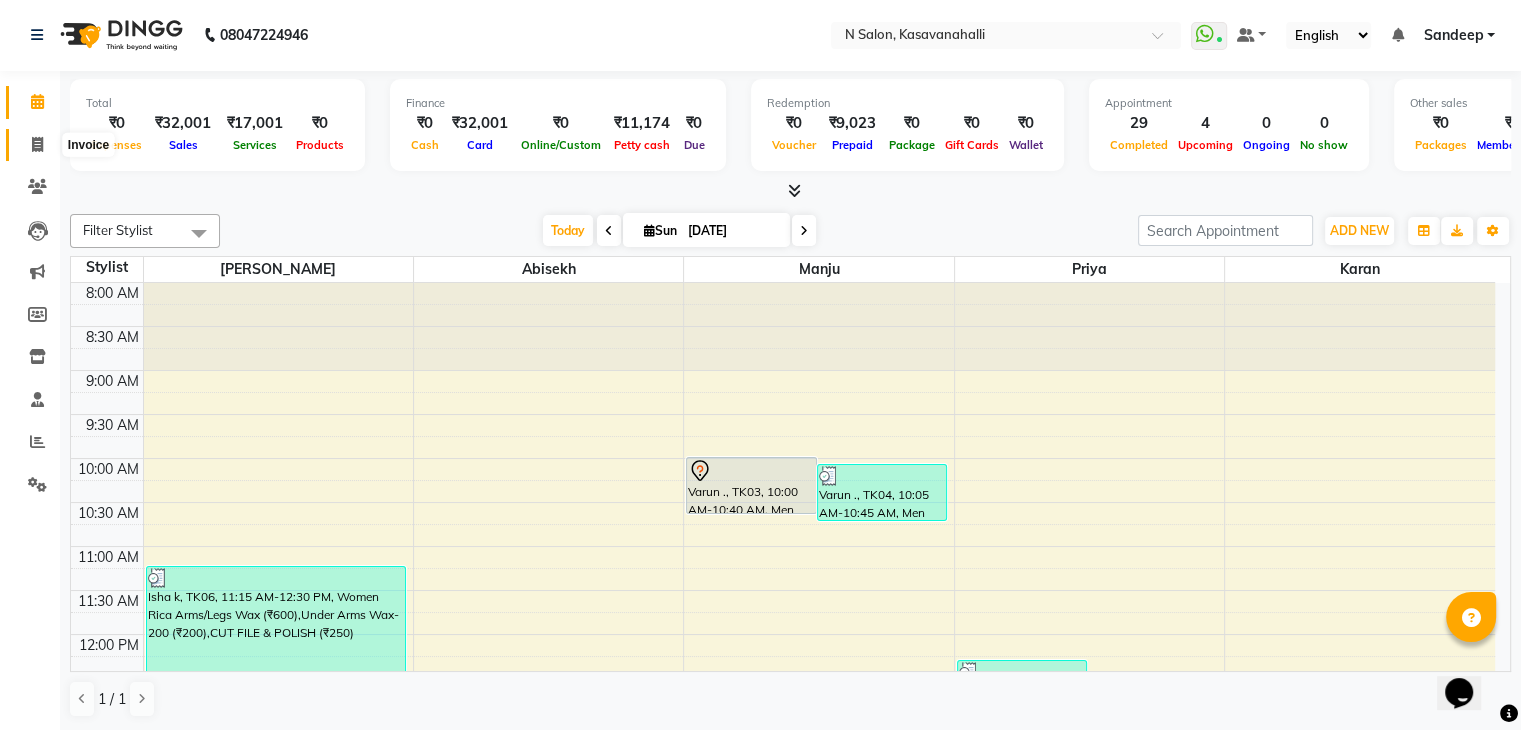 click 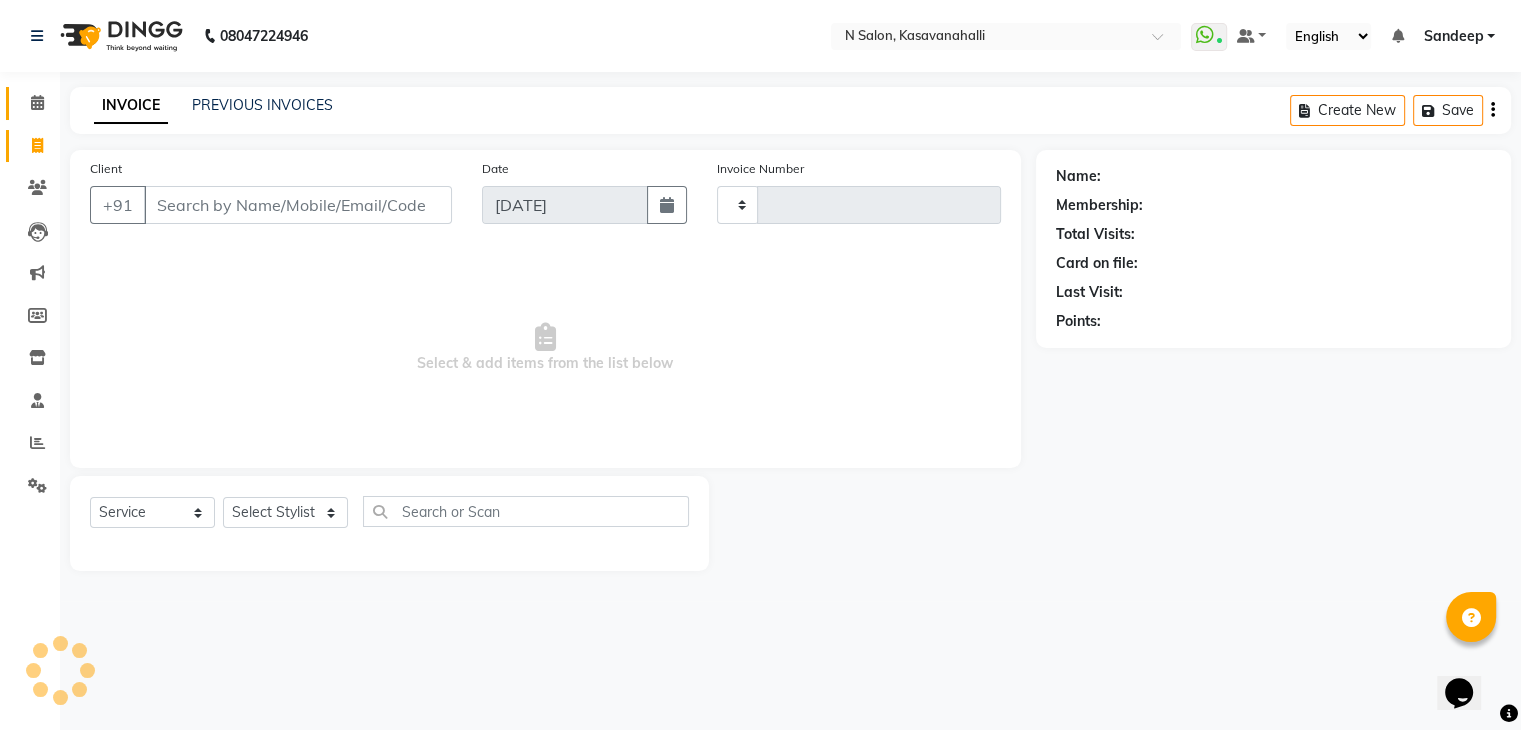 type on "1265" 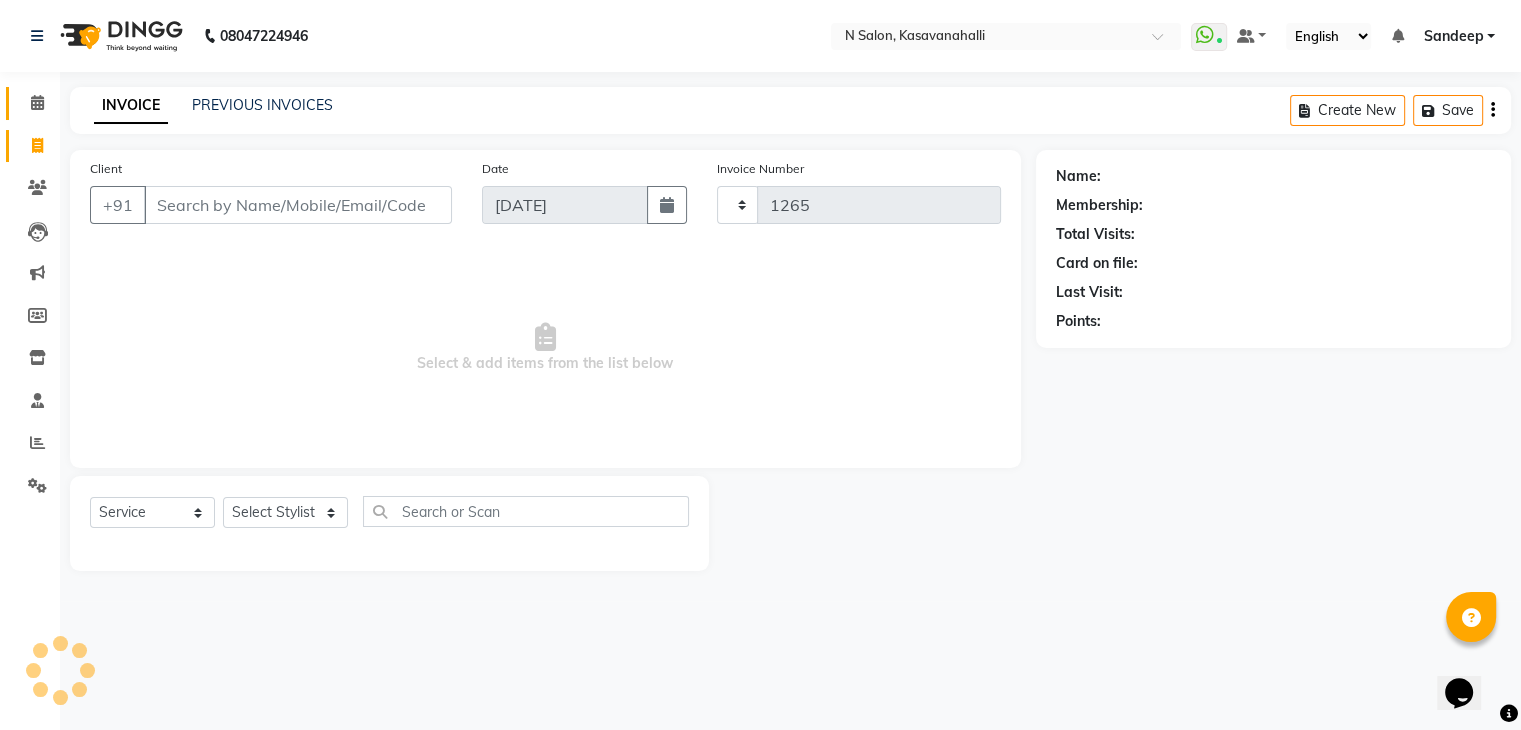 scroll, scrollTop: 0, scrollLeft: 0, axis: both 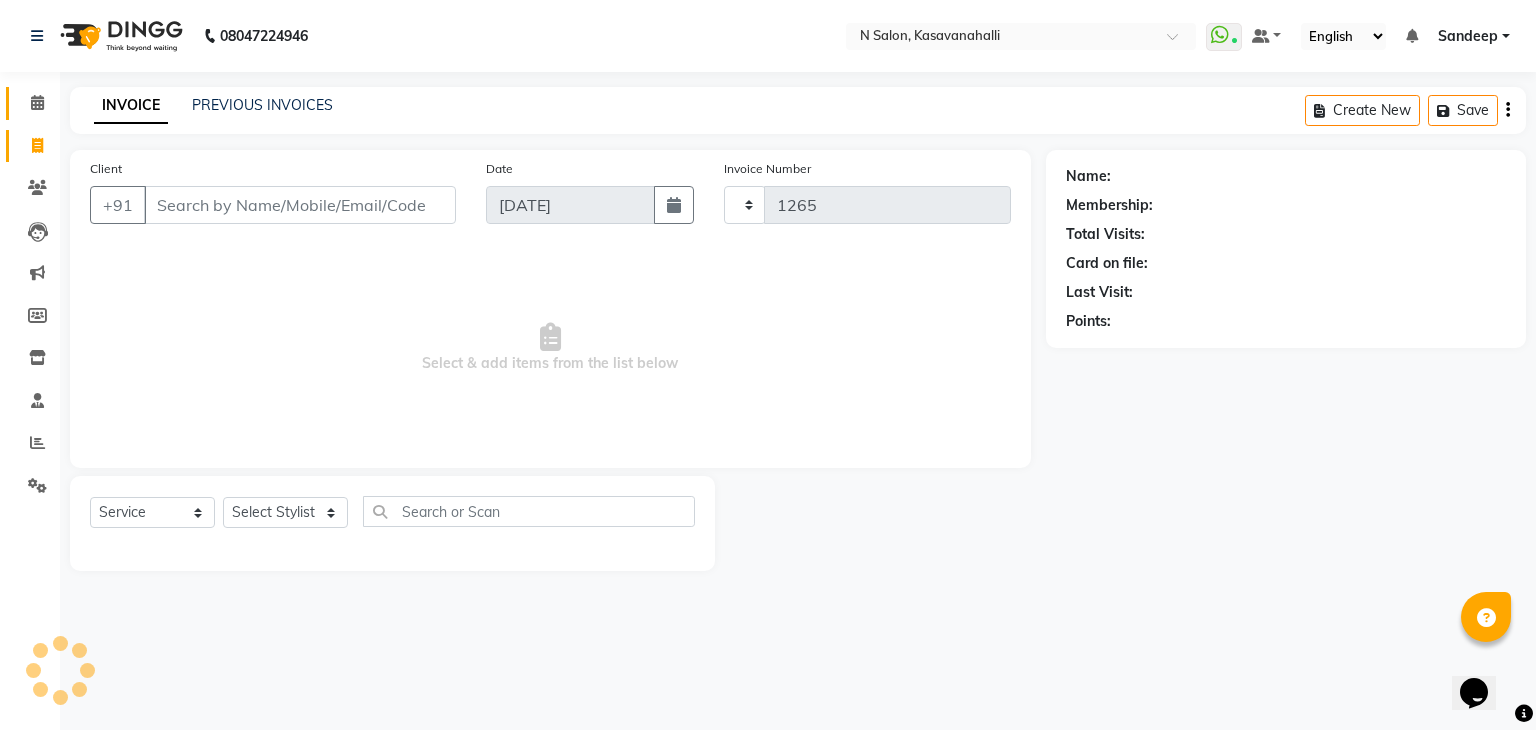 select on "7111" 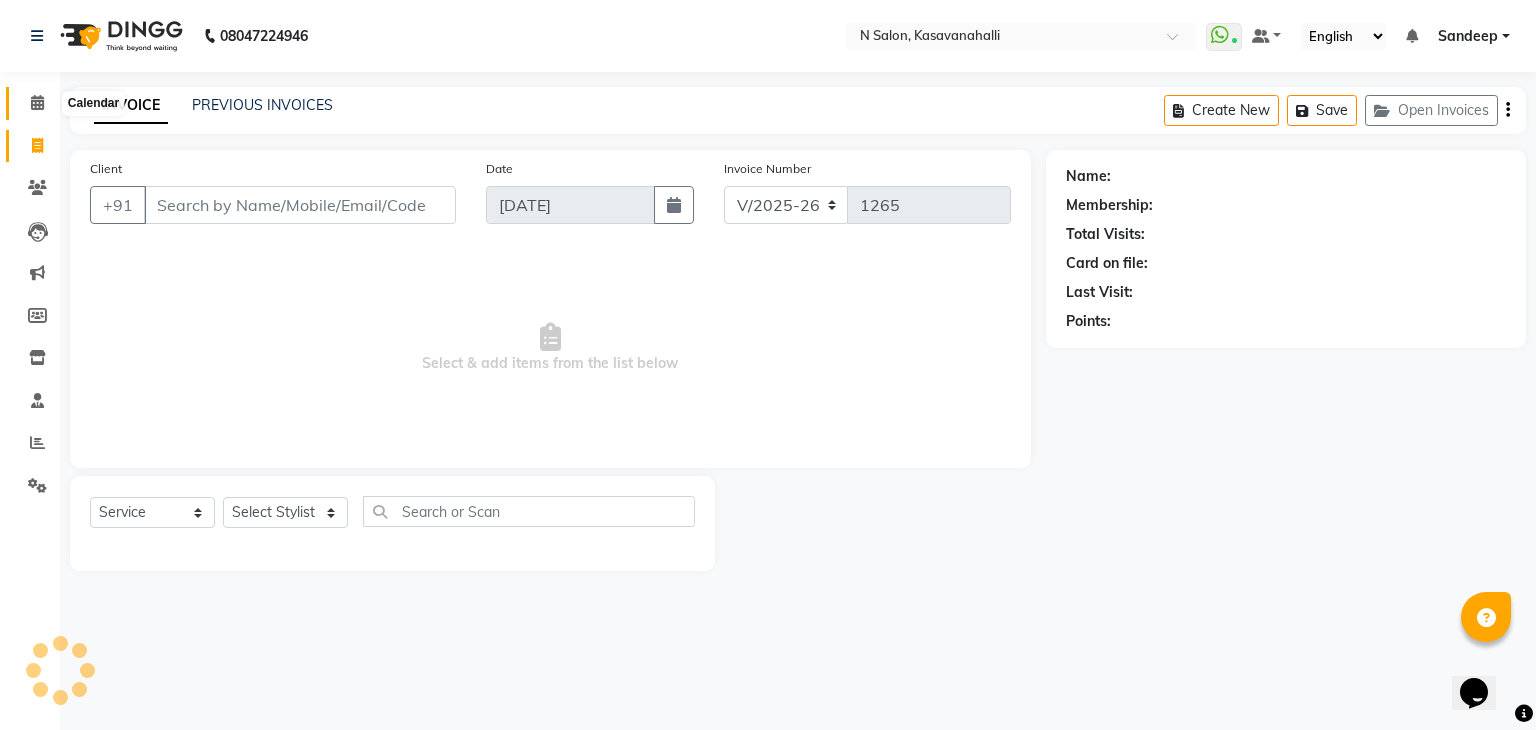 click 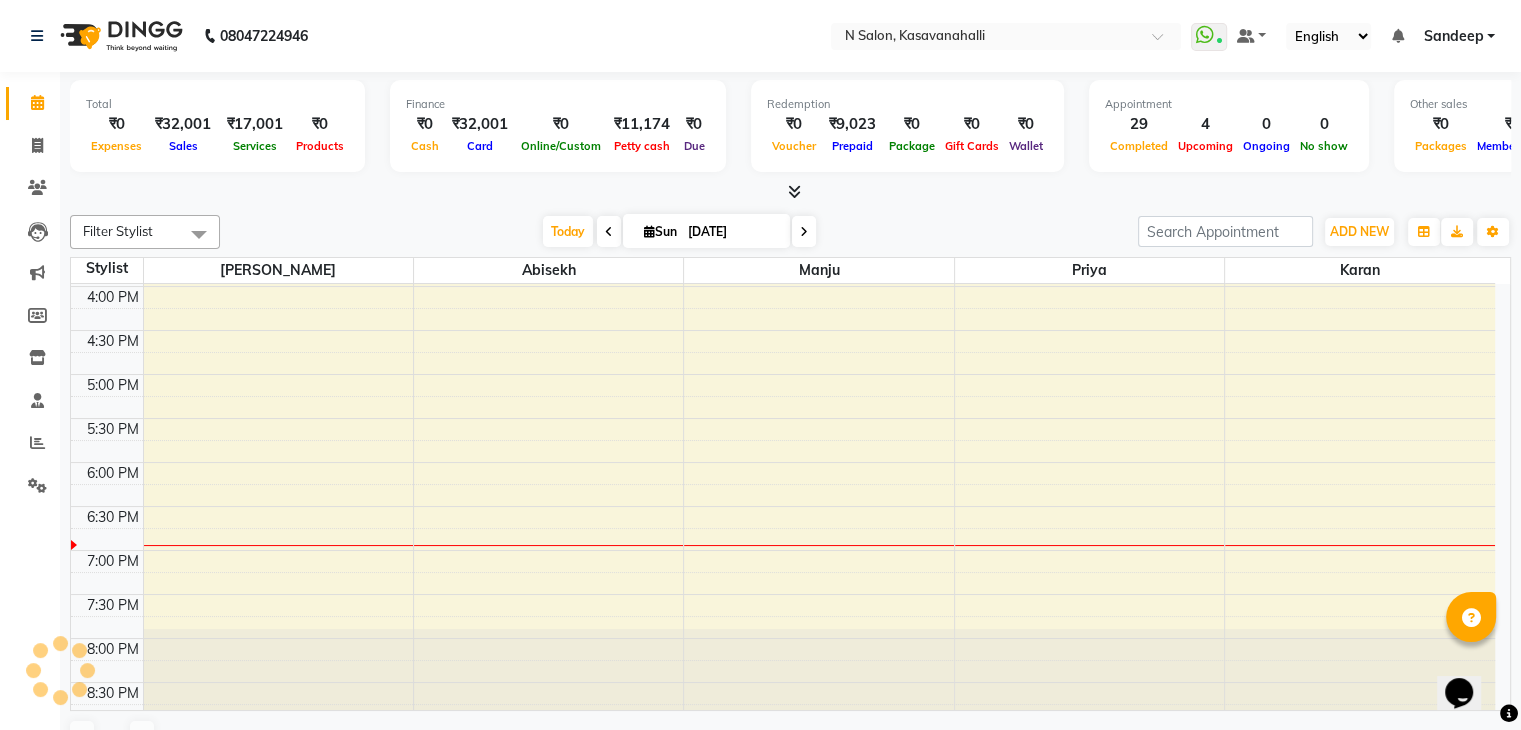 scroll, scrollTop: 0, scrollLeft: 0, axis: both 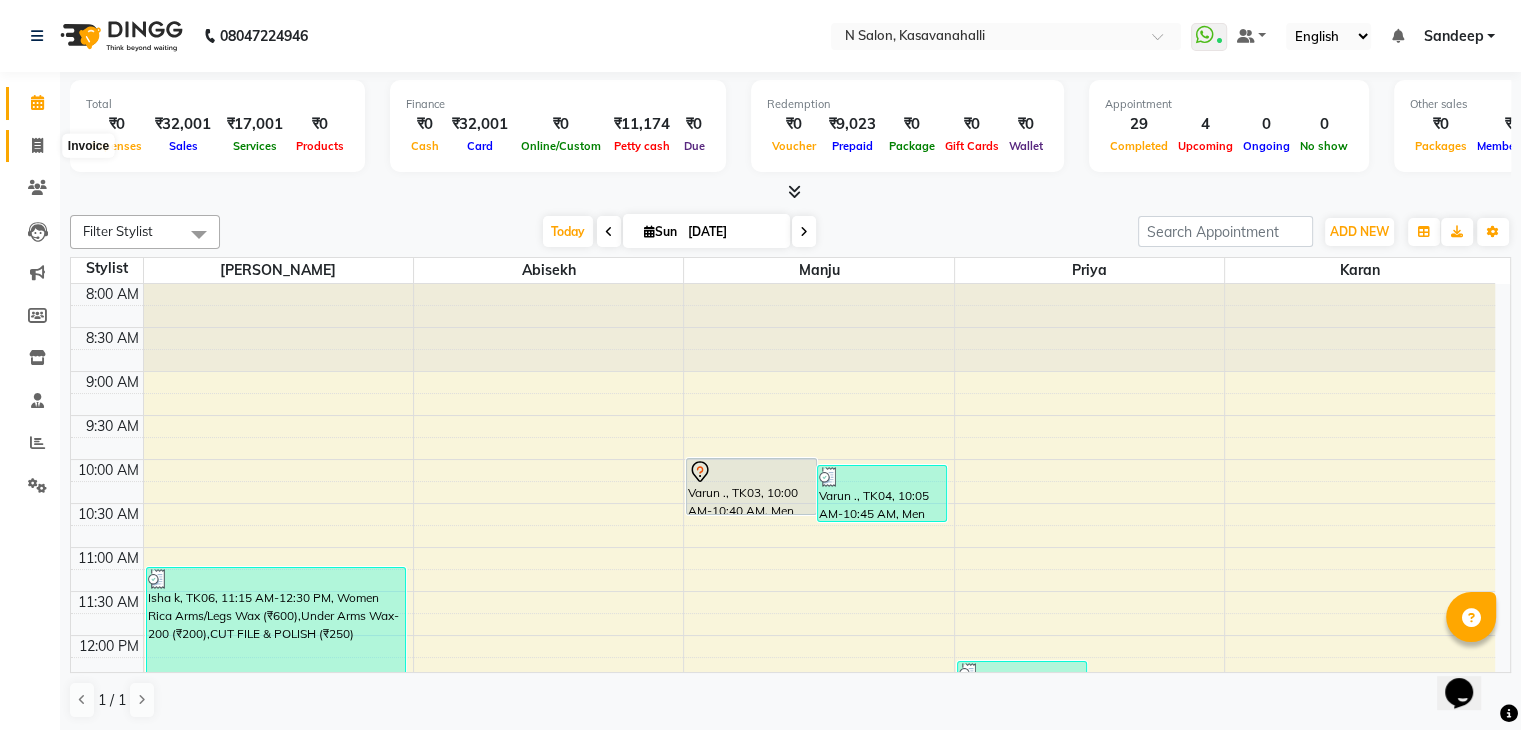 click 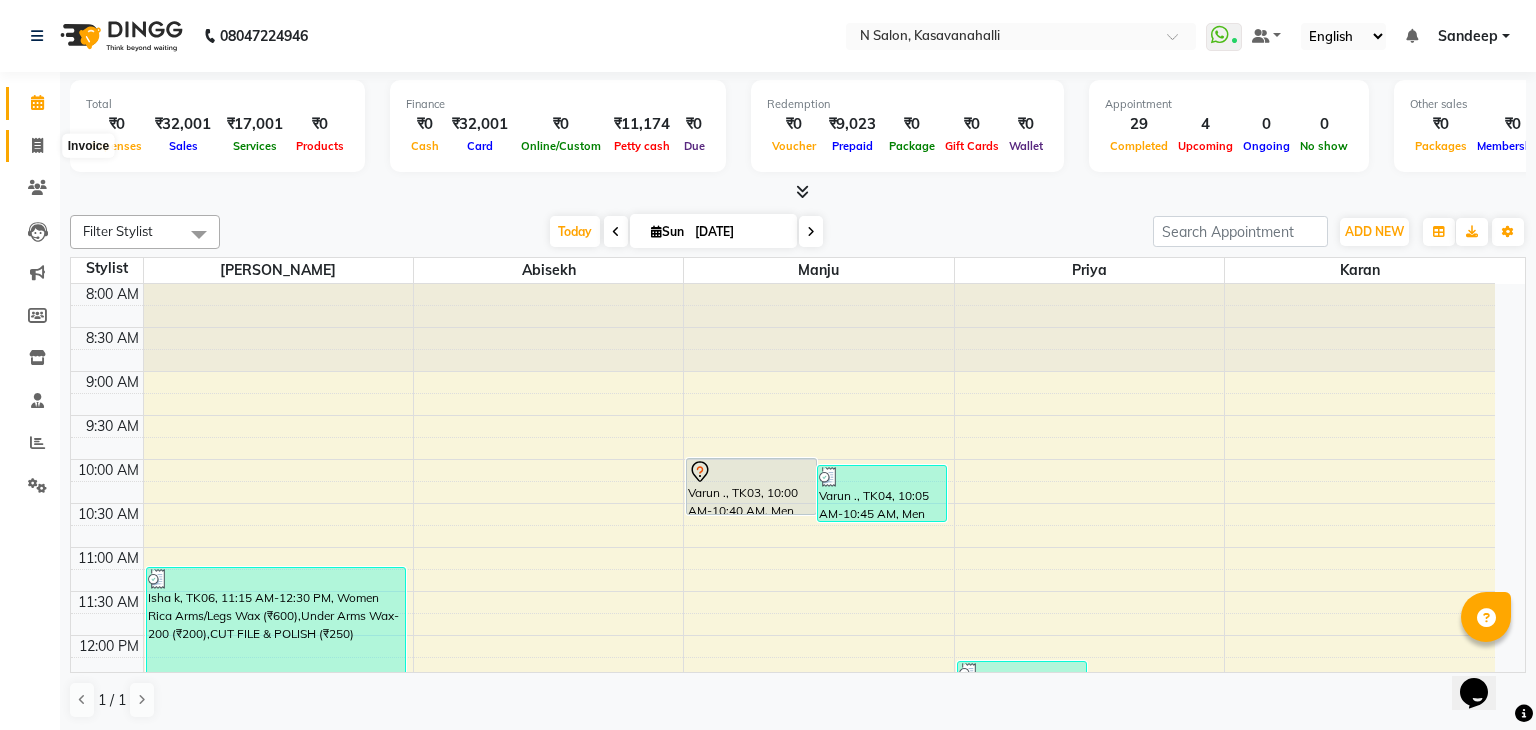 select on "service" 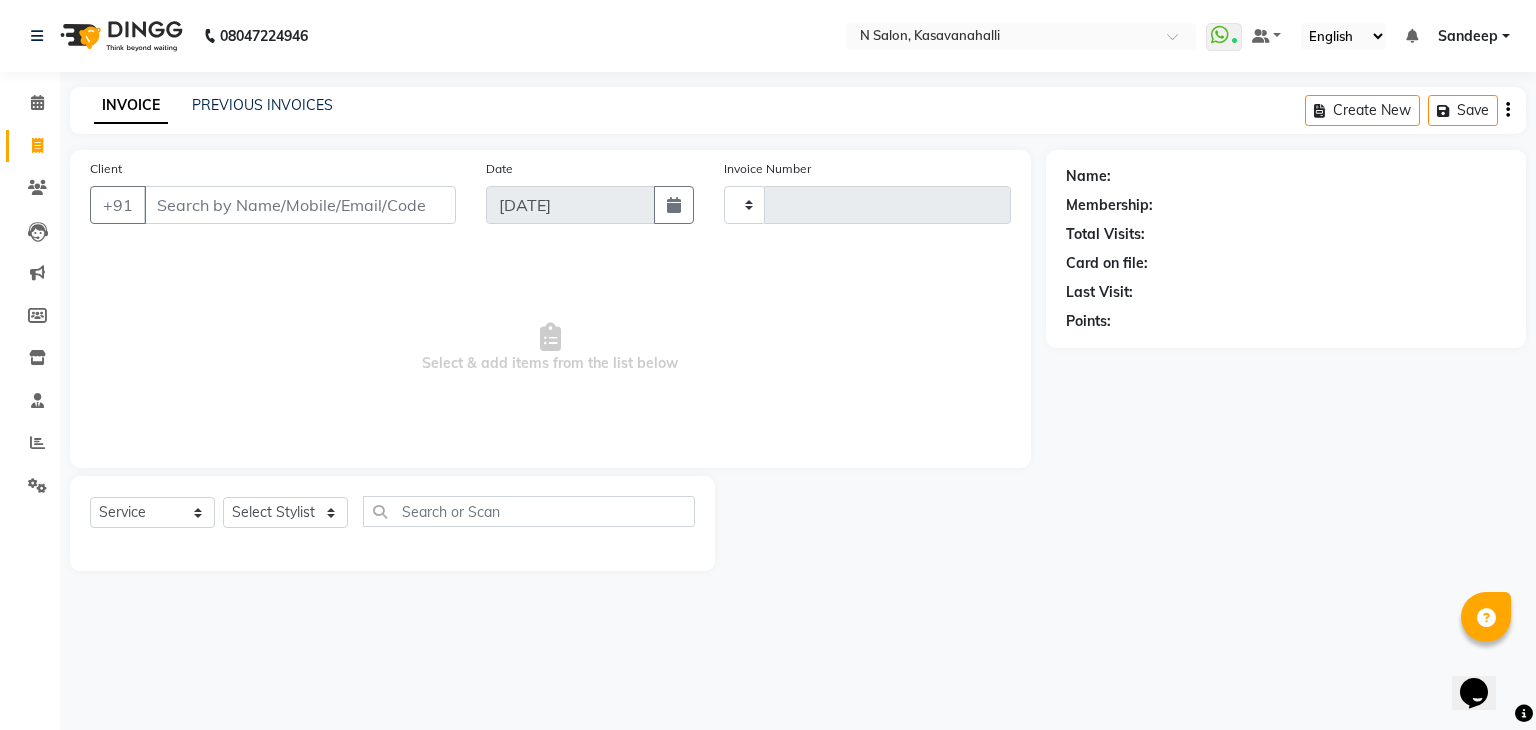 type on "1265" 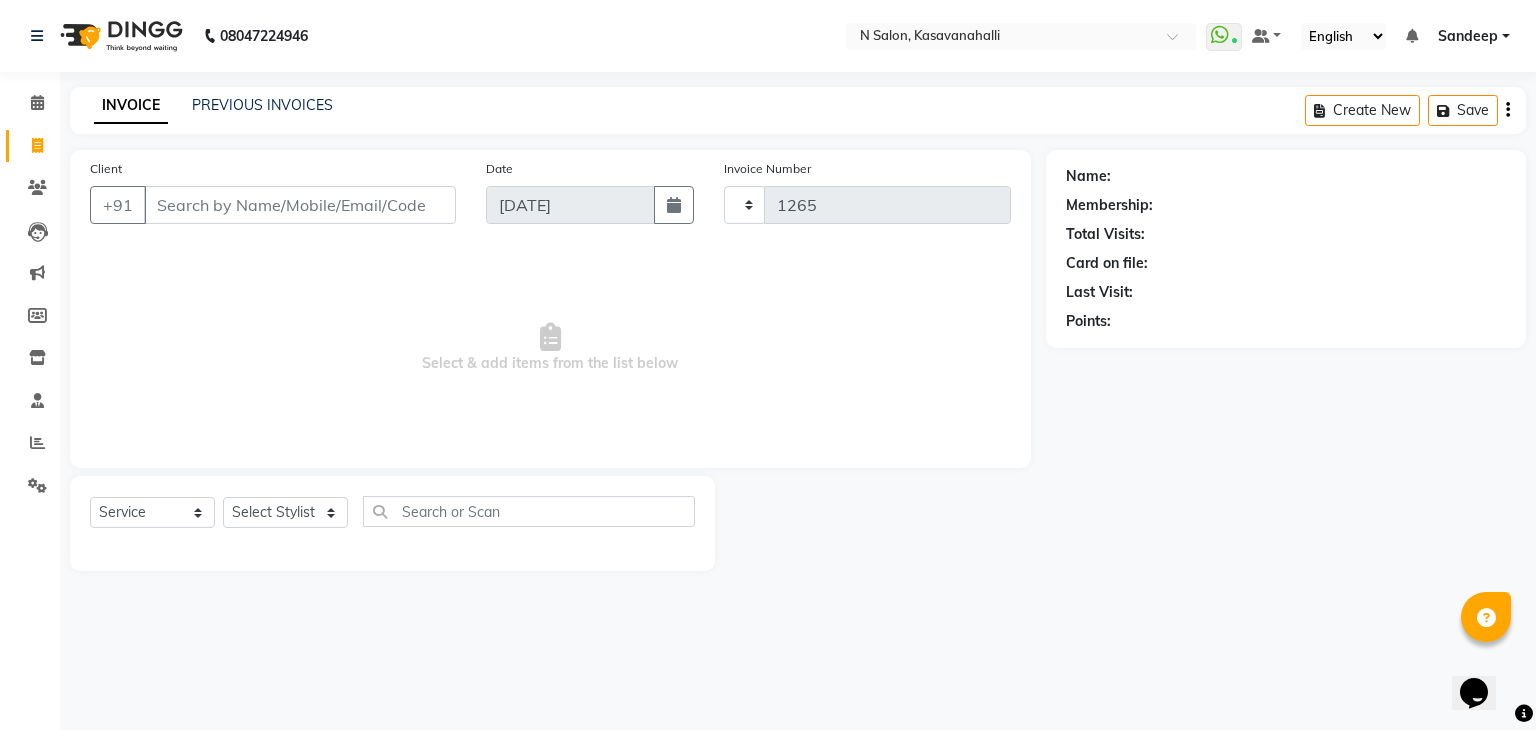 select on "7111" 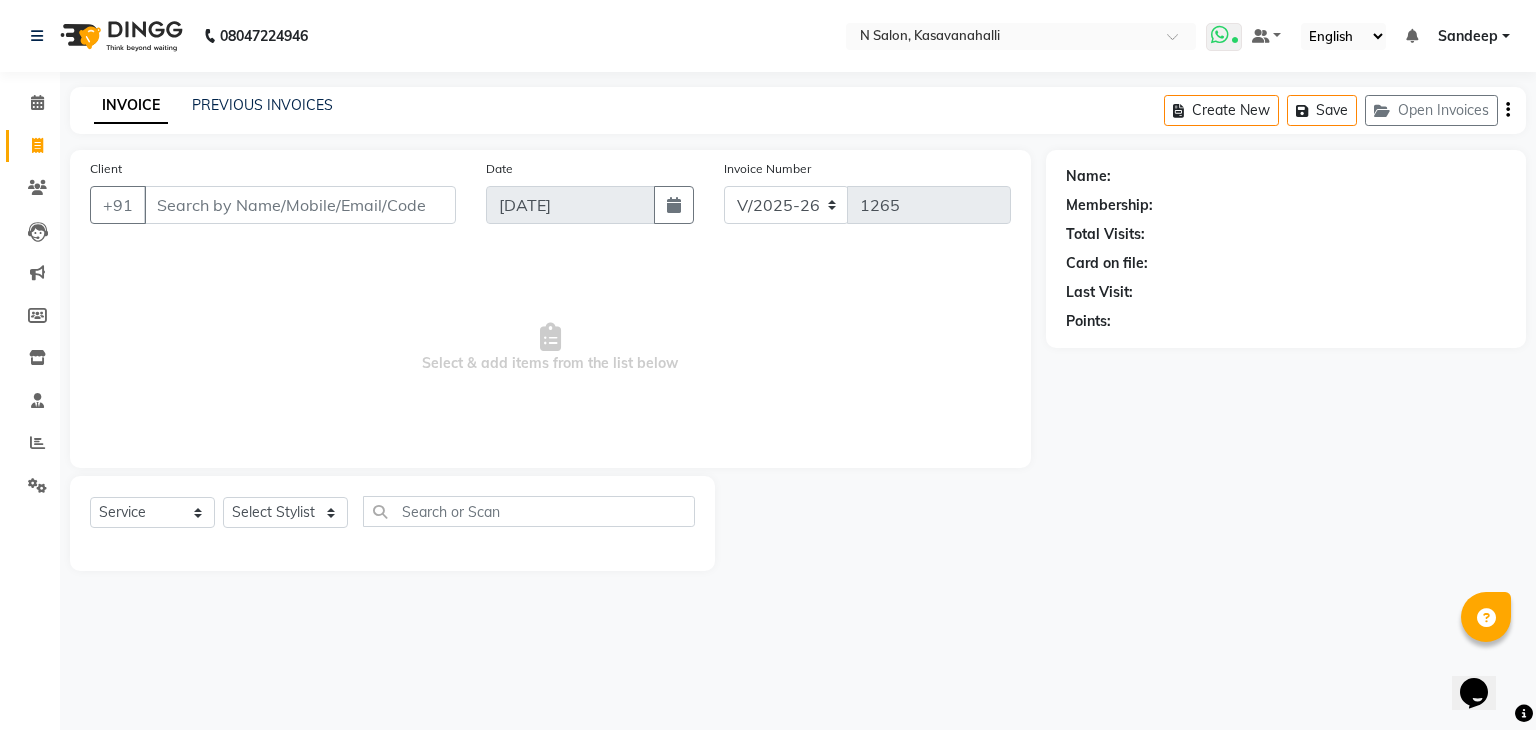 click at bounding box center [1220, 35] 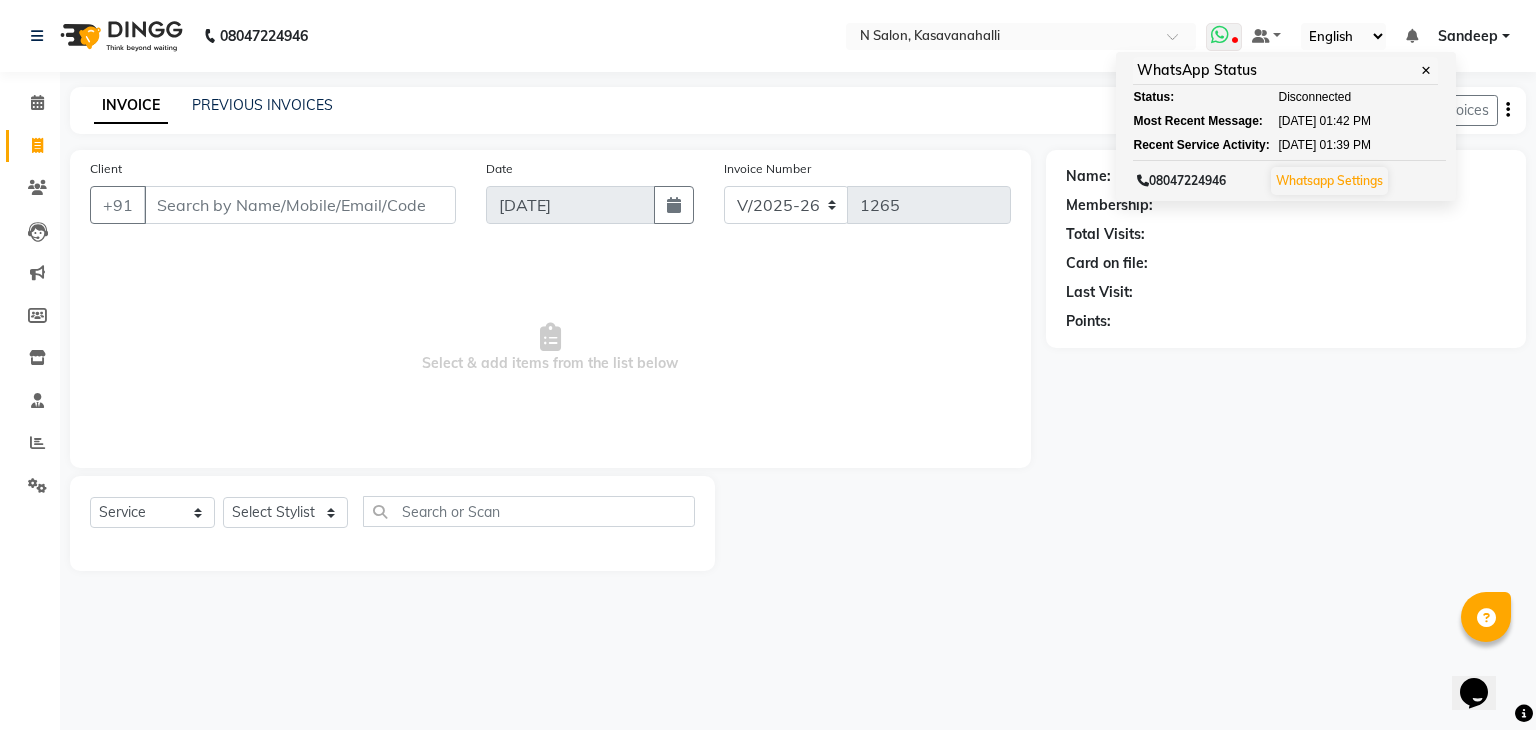 click at bounding box center (1224, 37) 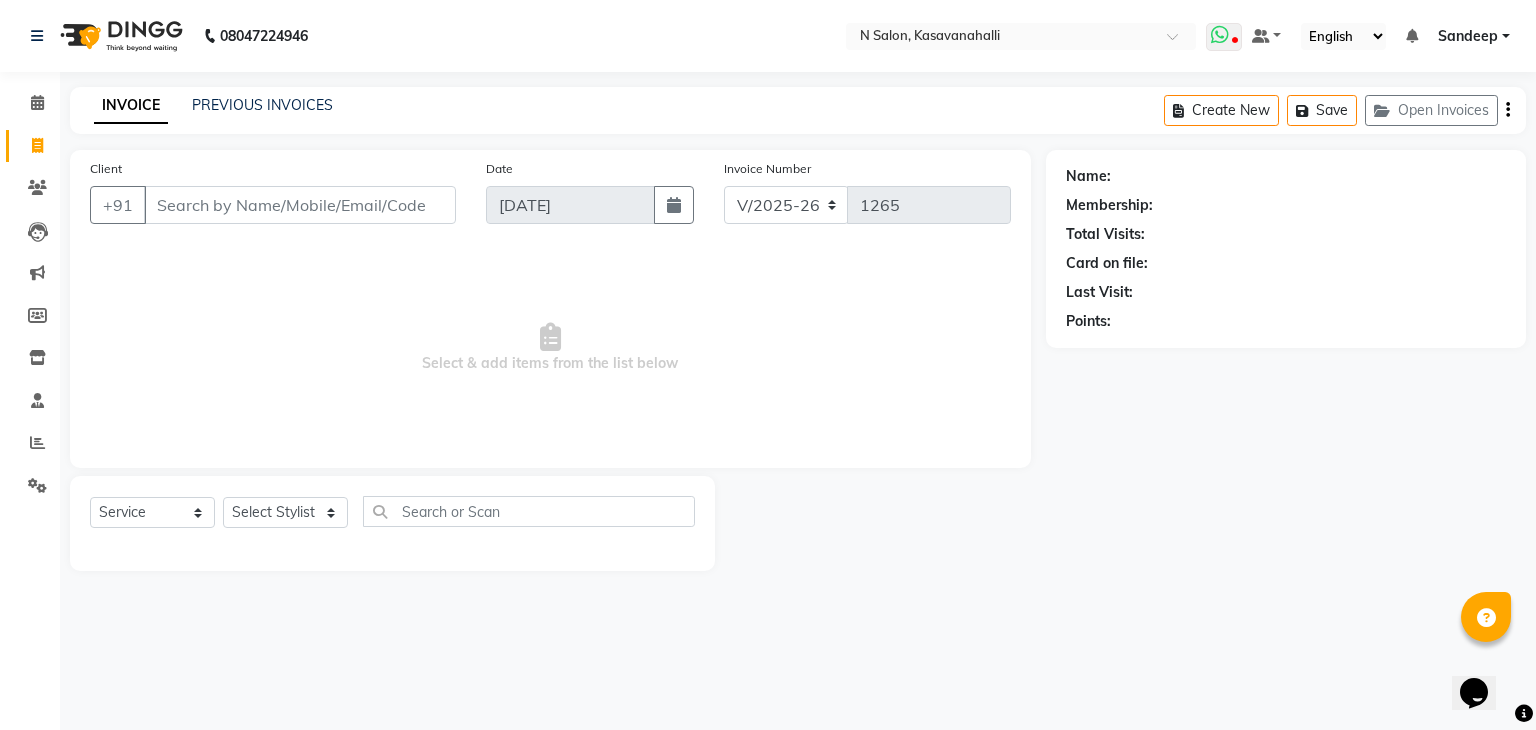 click at bounding box center [1220, 35] 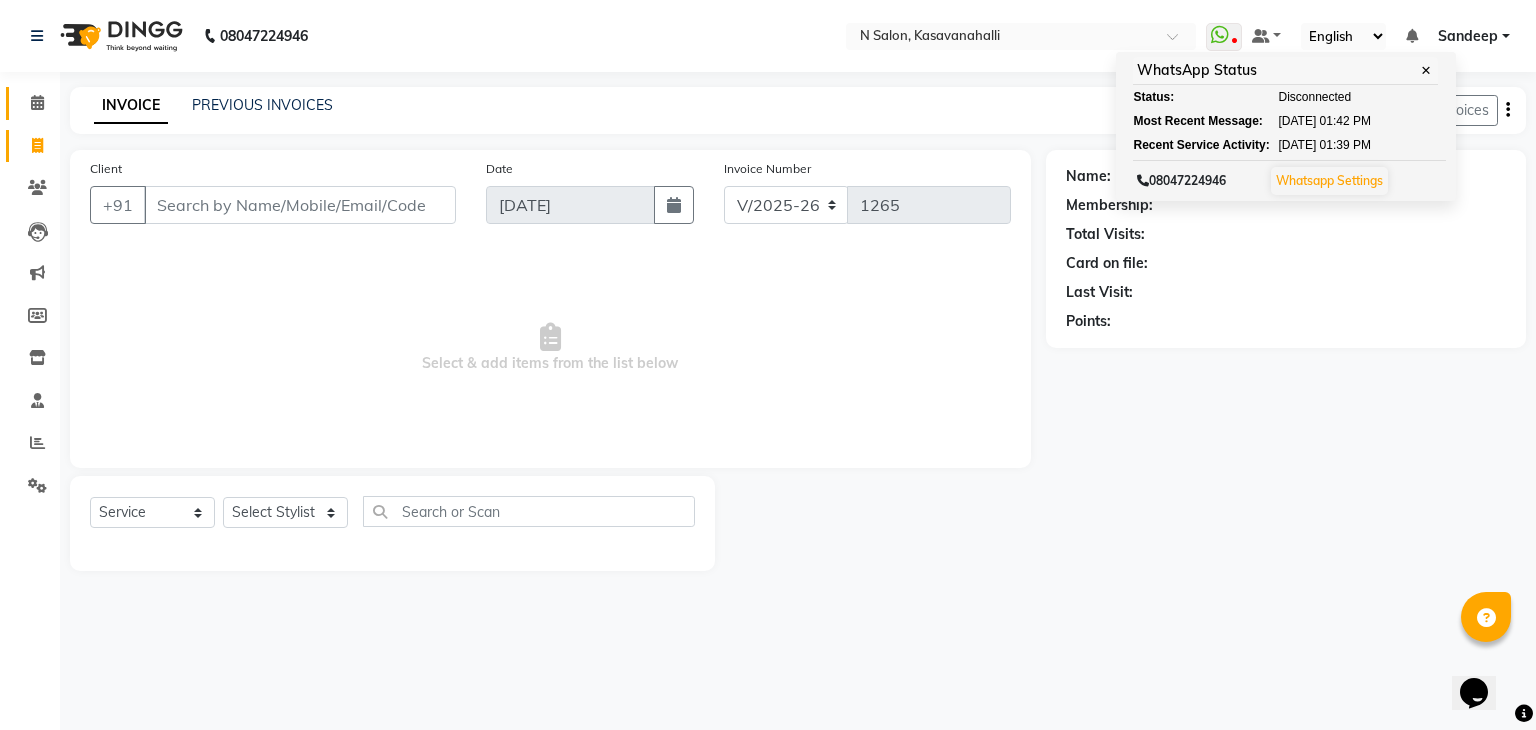 click 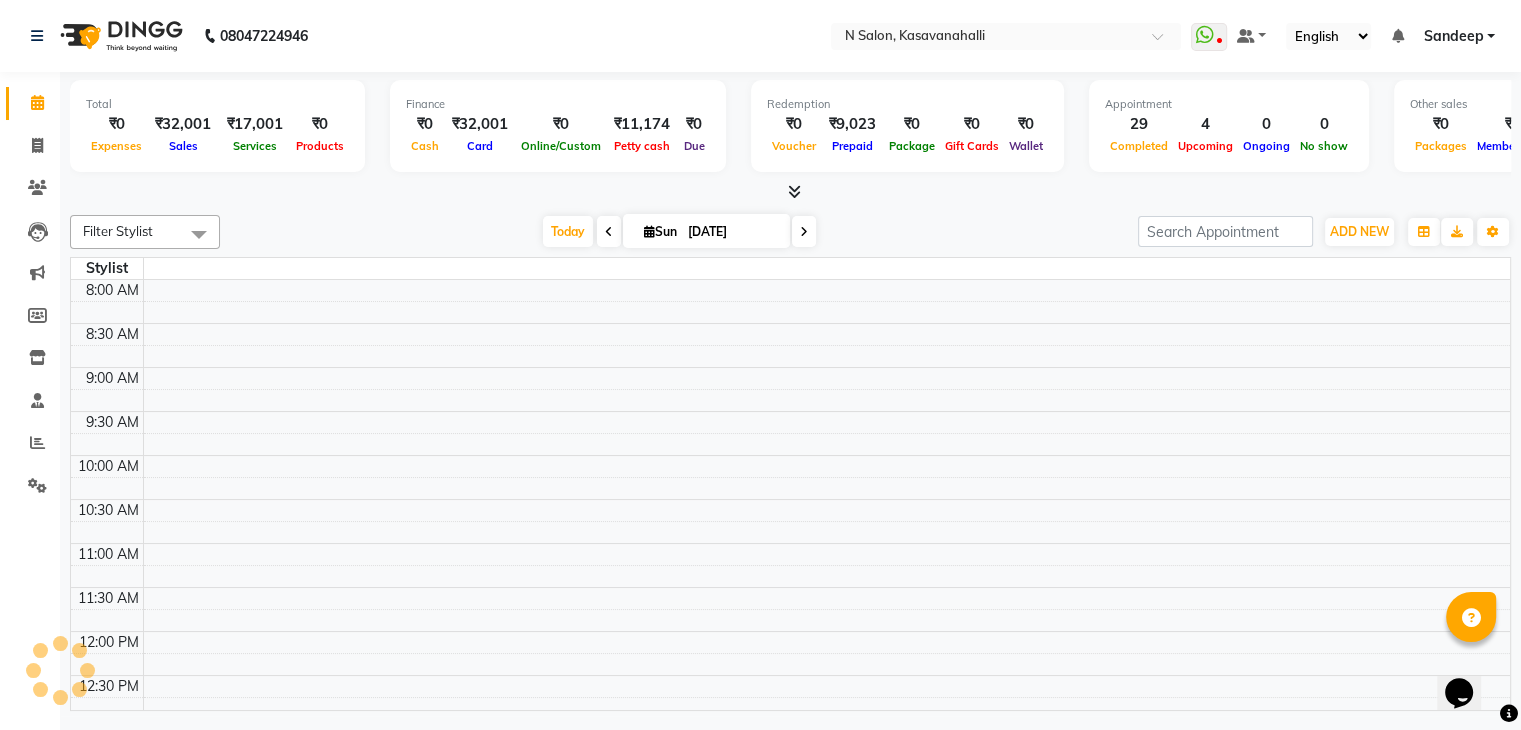 scroll, scrollTop: 0, scrollLeft: 0, axis: both 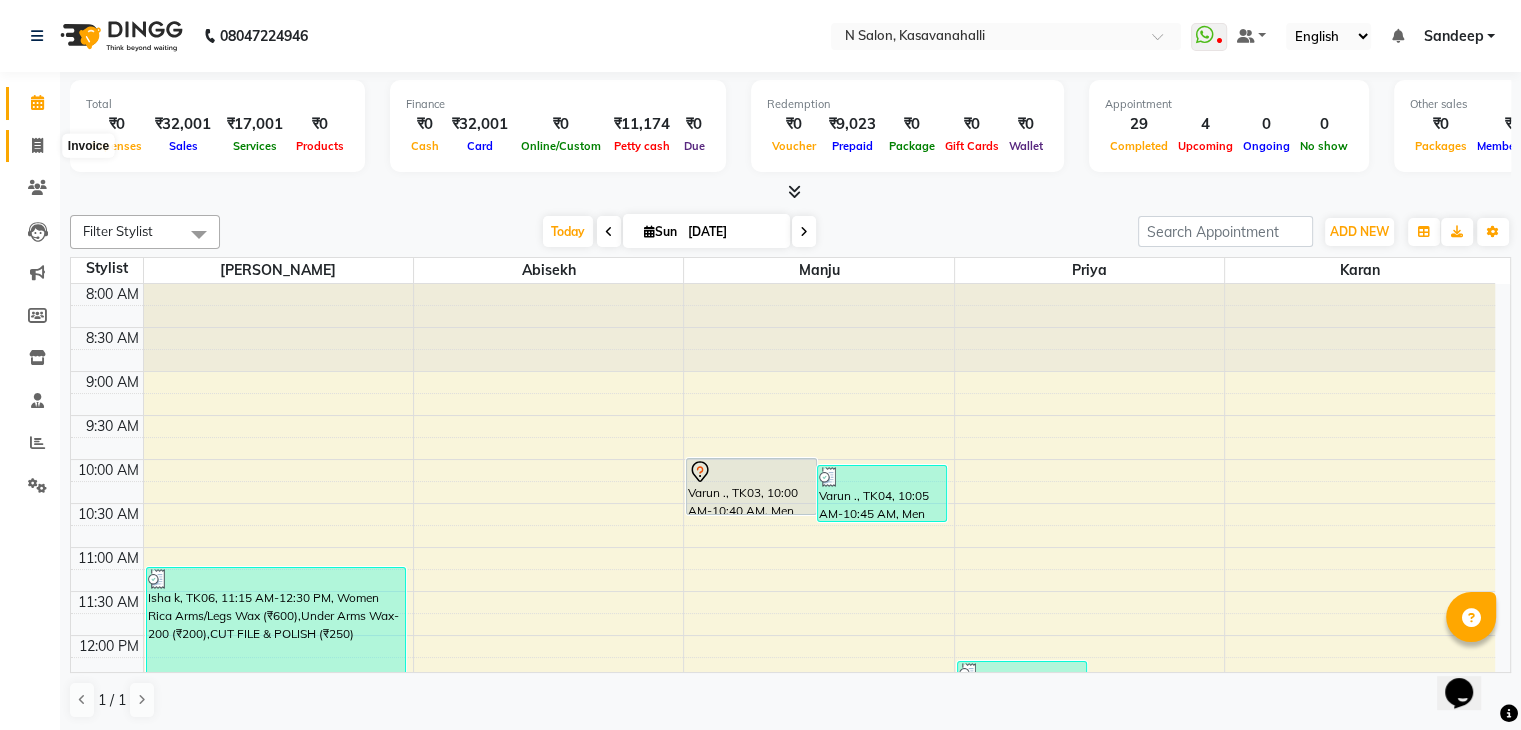 click 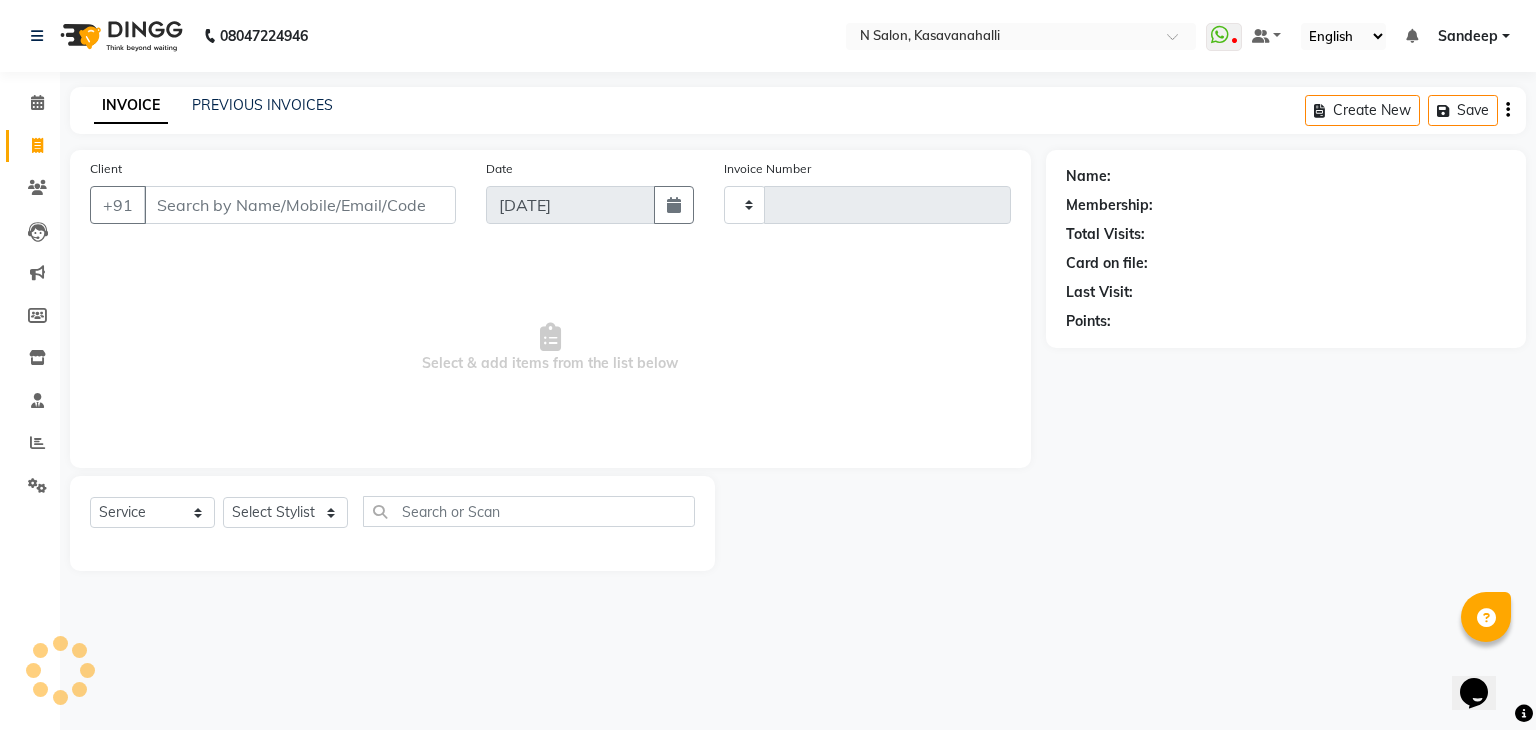 type on "1265" 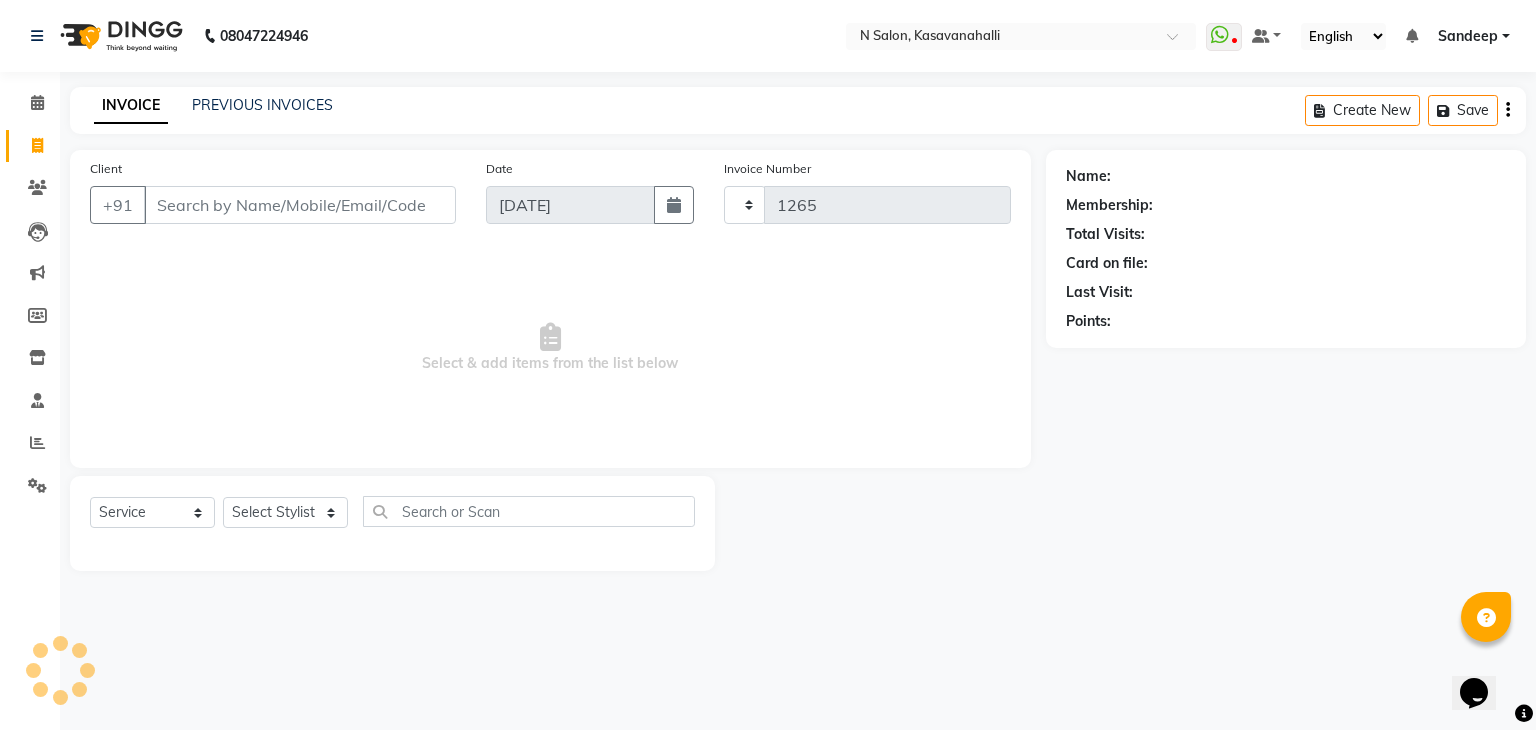 select on "7111" 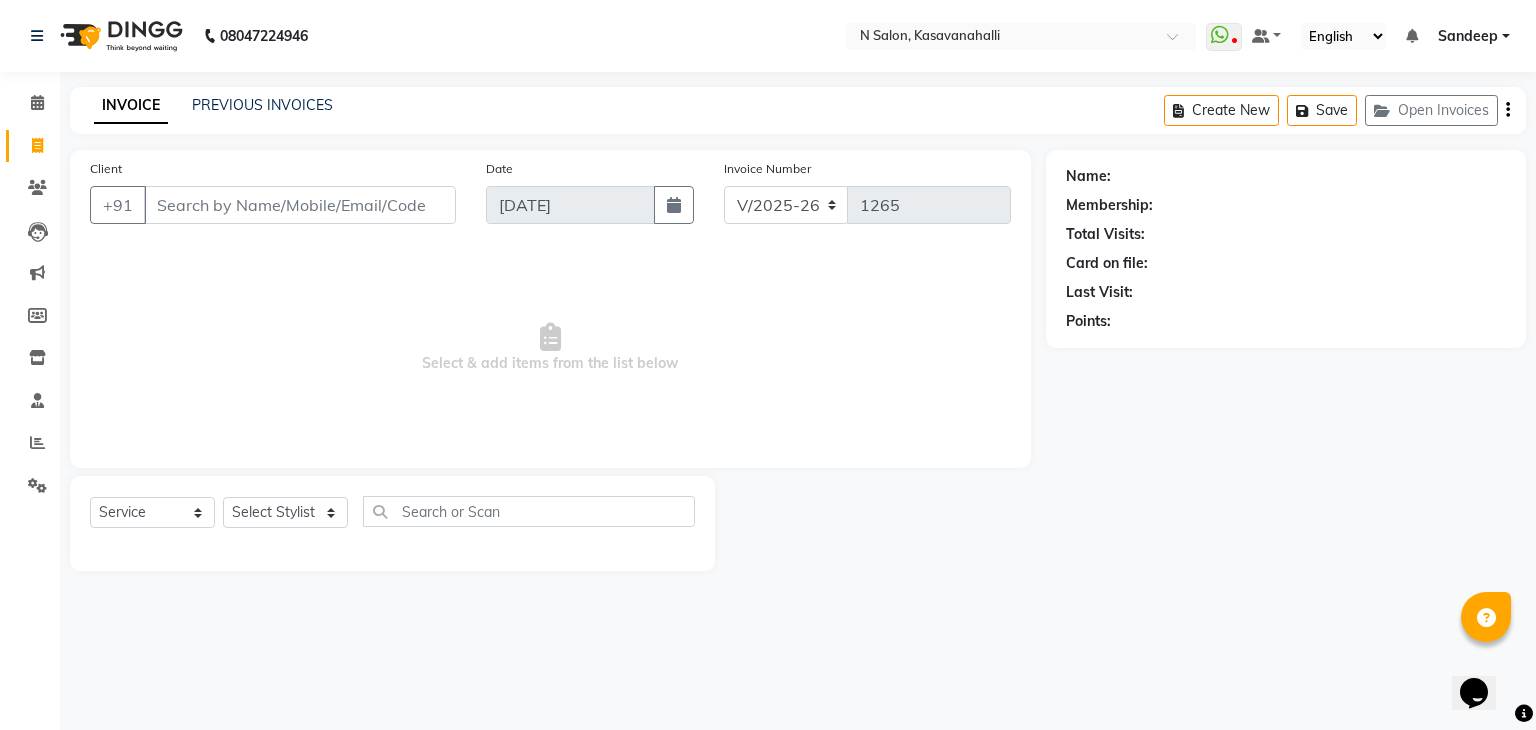click on "Client" at bounding box center (300, 205) 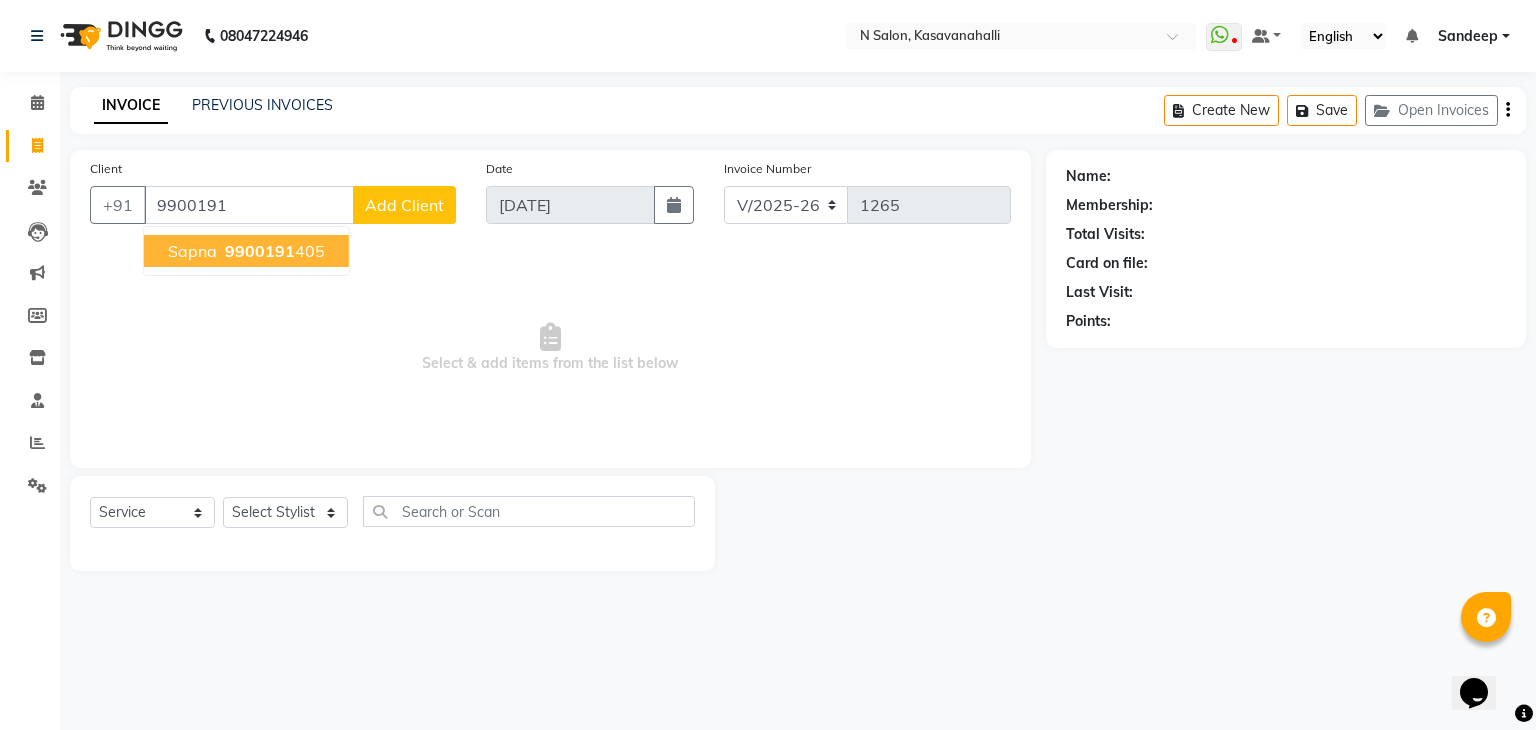 click on "9900191" at bounding box center (260, 251) 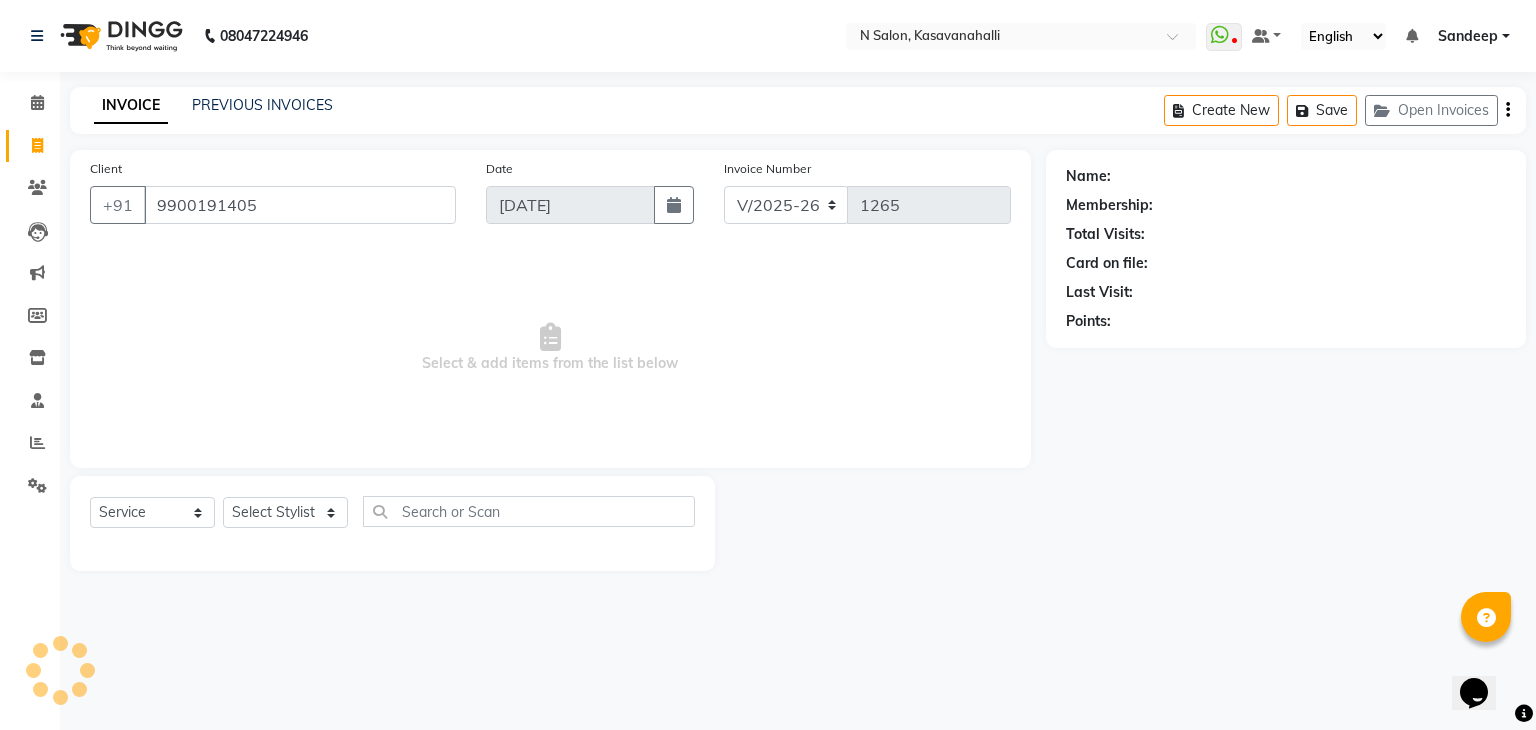 type on "9900191405" 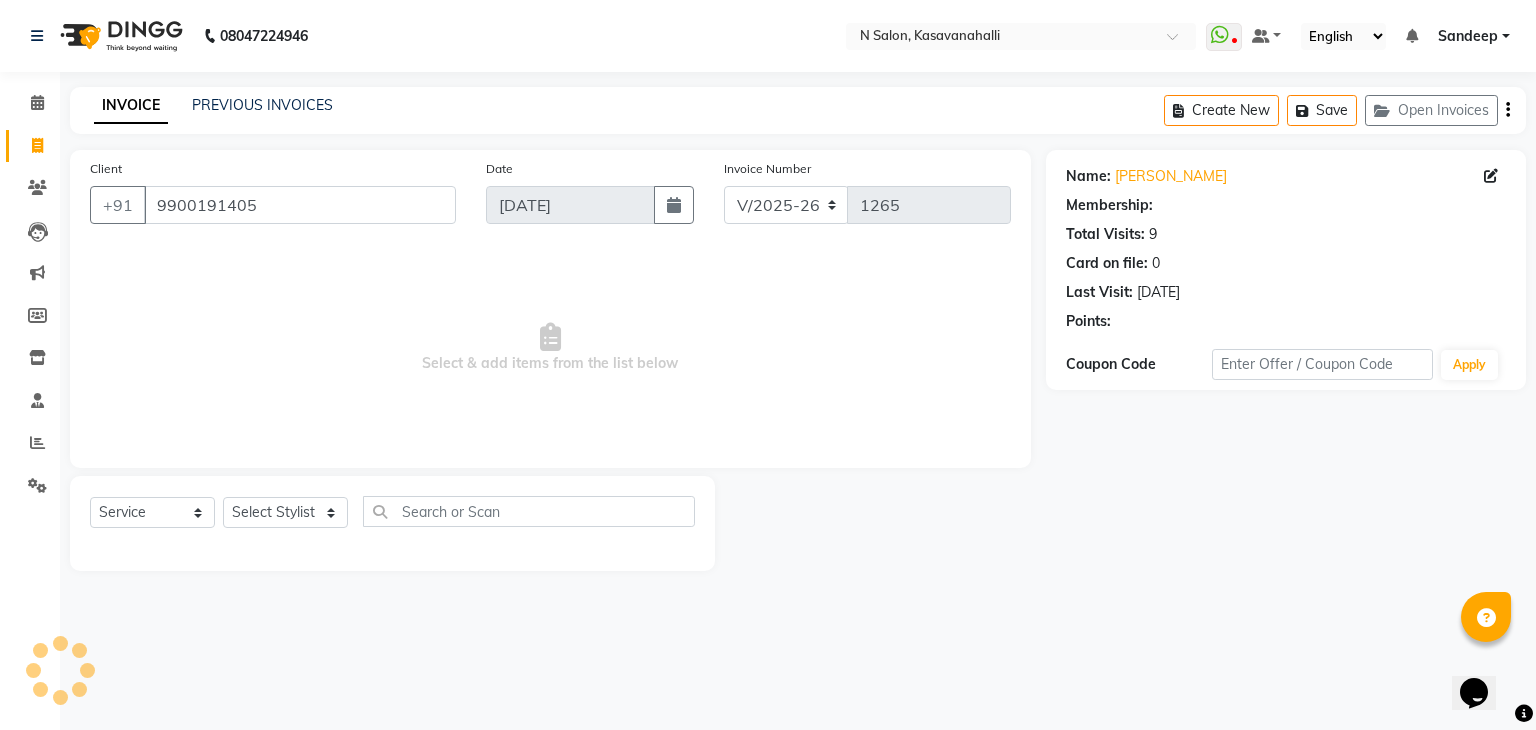 select on "1: Object" 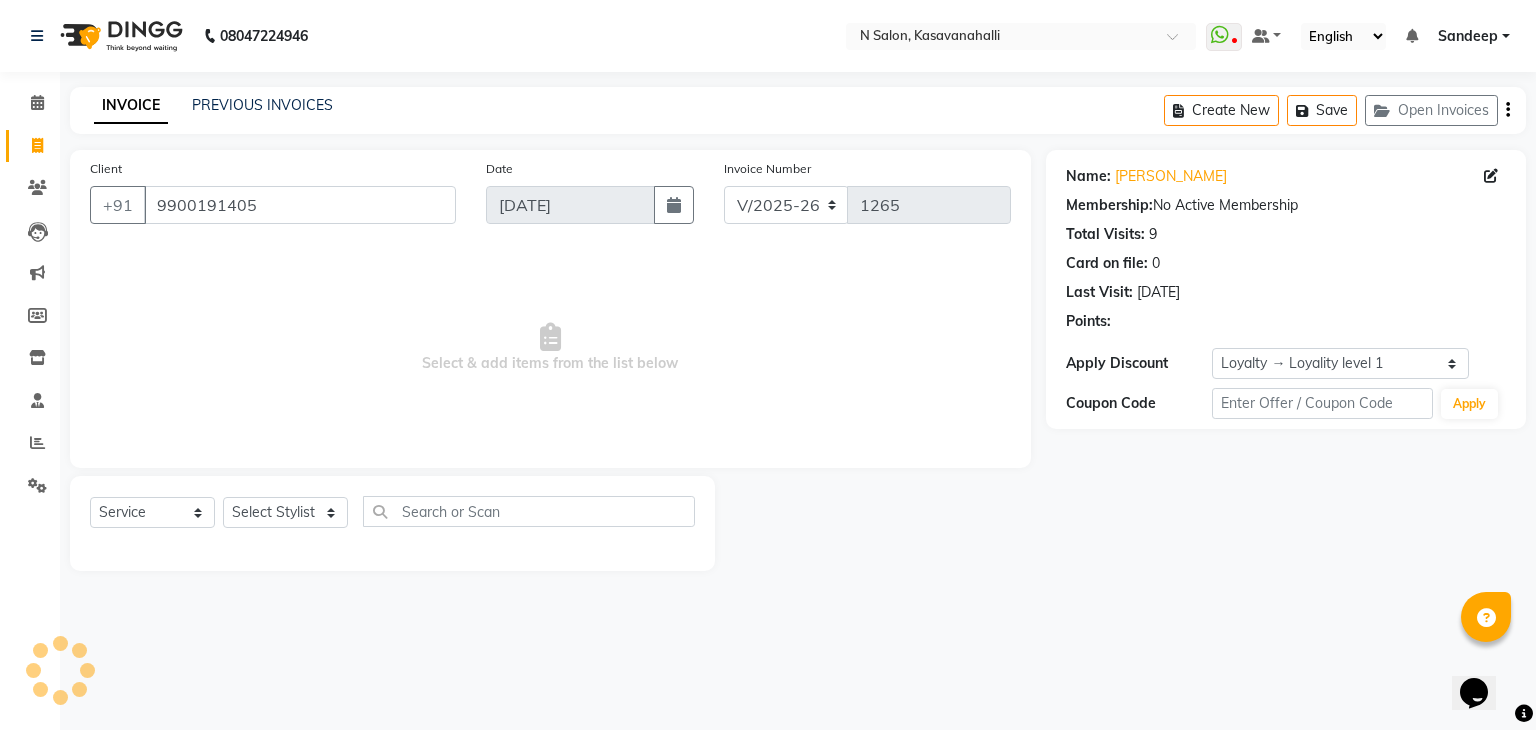 click on "Select Stylist [PERSON_NAME]  Manju Owner [PERSON_NAME]" 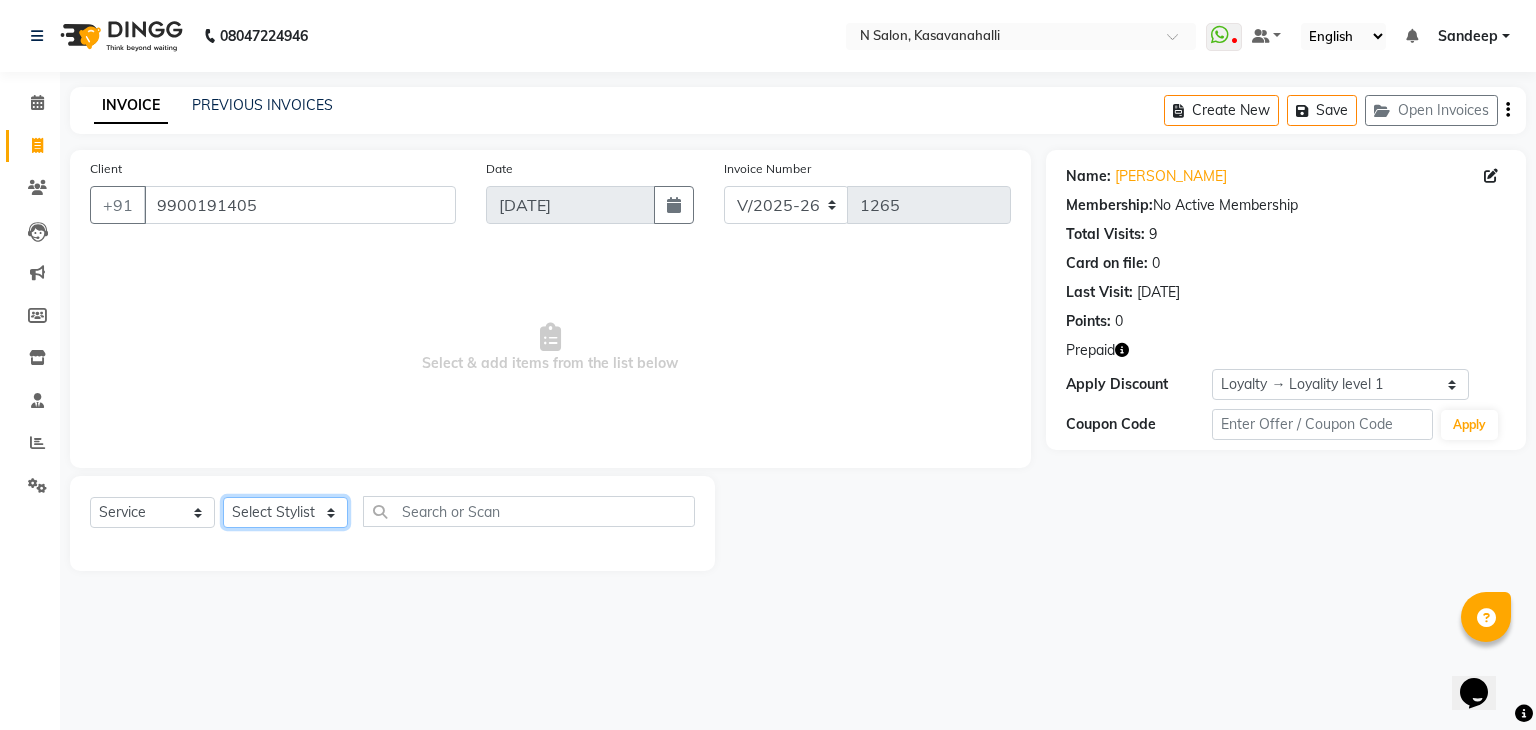 click on "Select Stylist [PERSON_NAME]  Manju Owner [PERSON_NAME]" 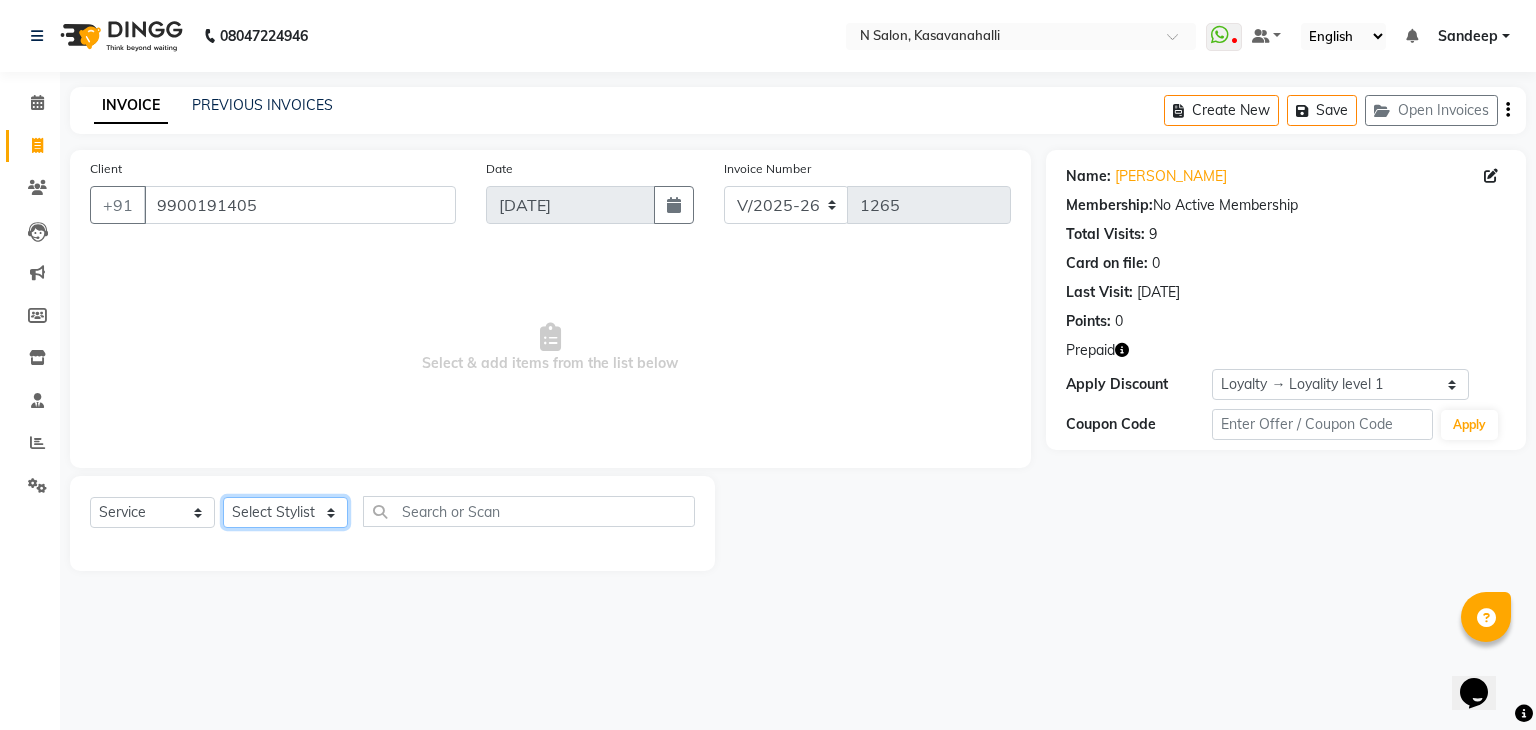 select on "82995" 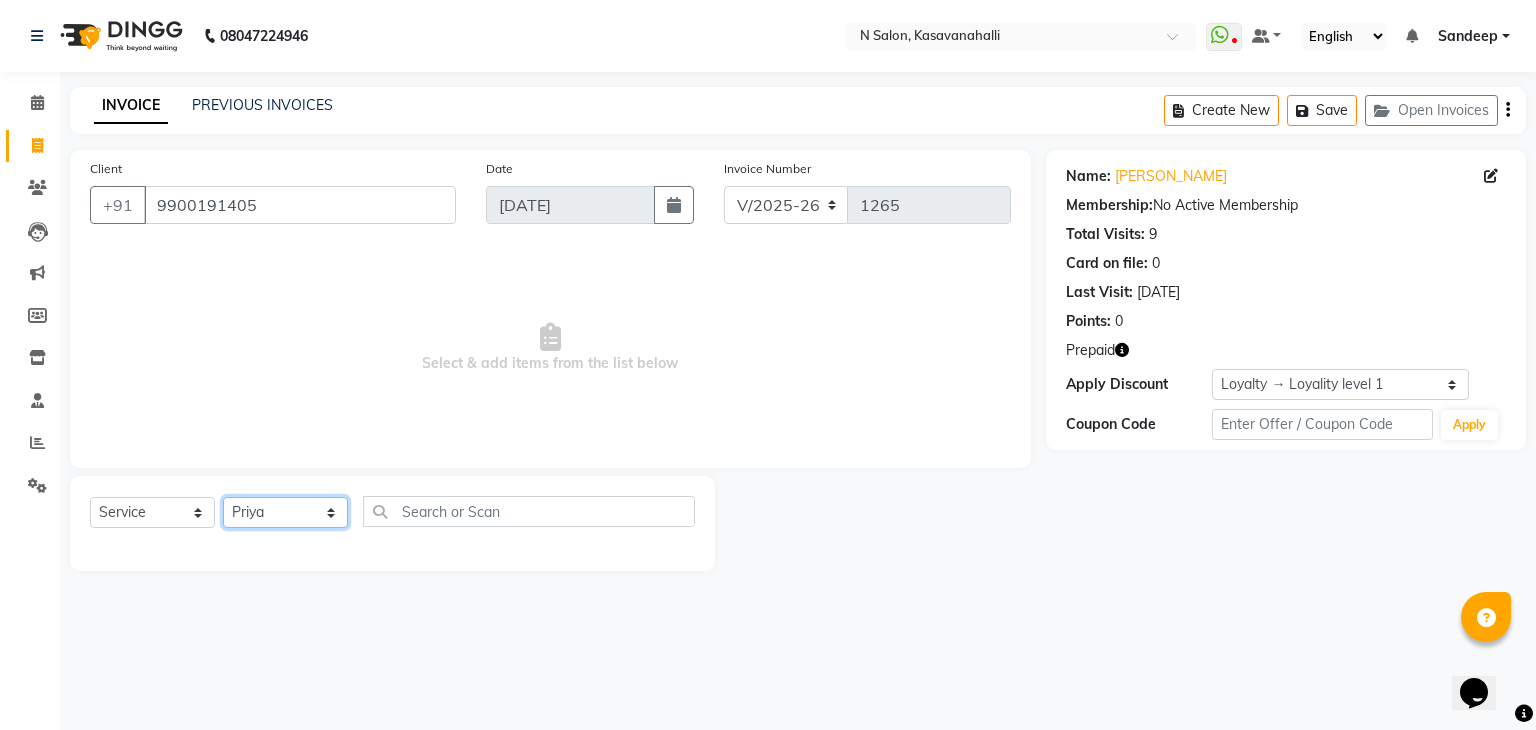 click on "Select Stylist [PERSON_NAME]  Manju Owner [PERSON_NAME]" 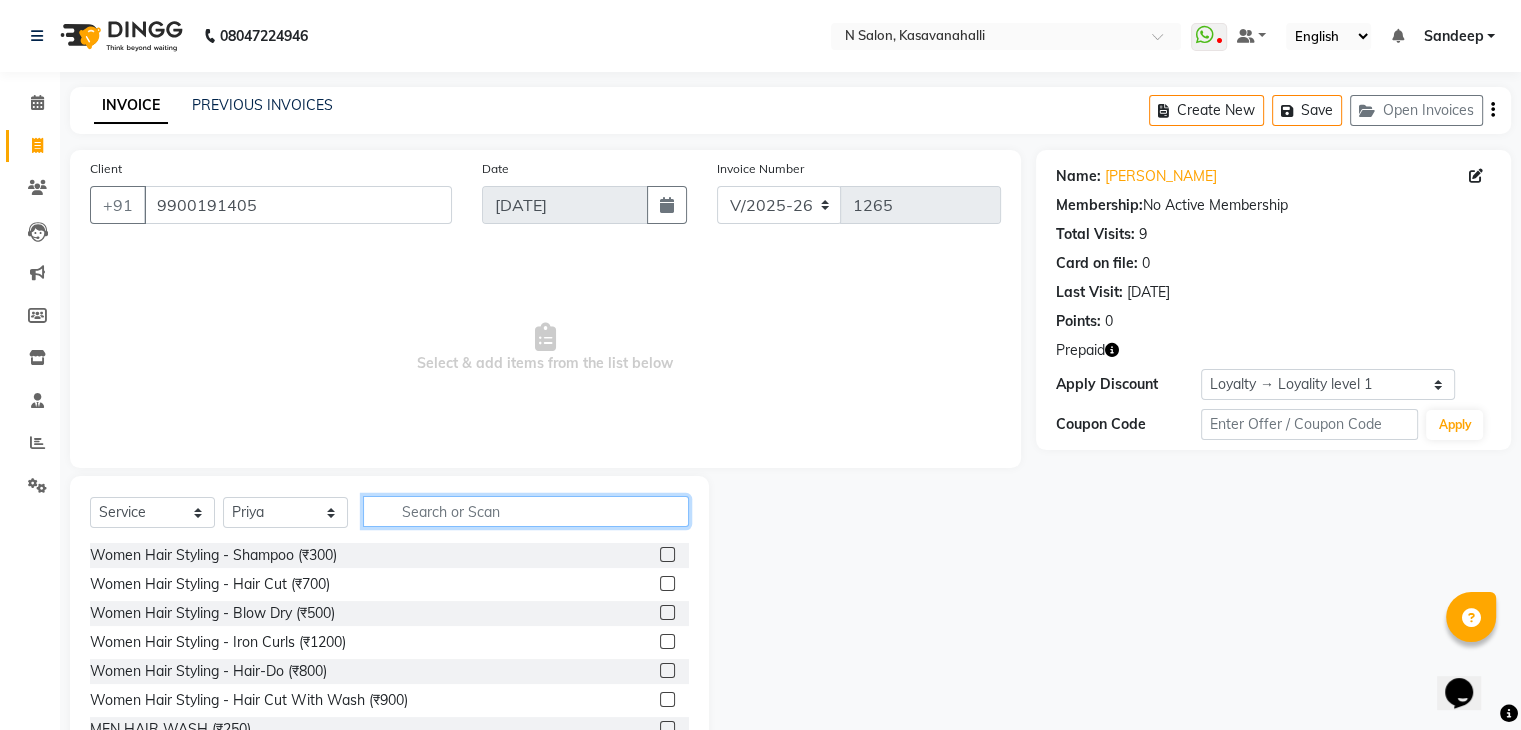 click 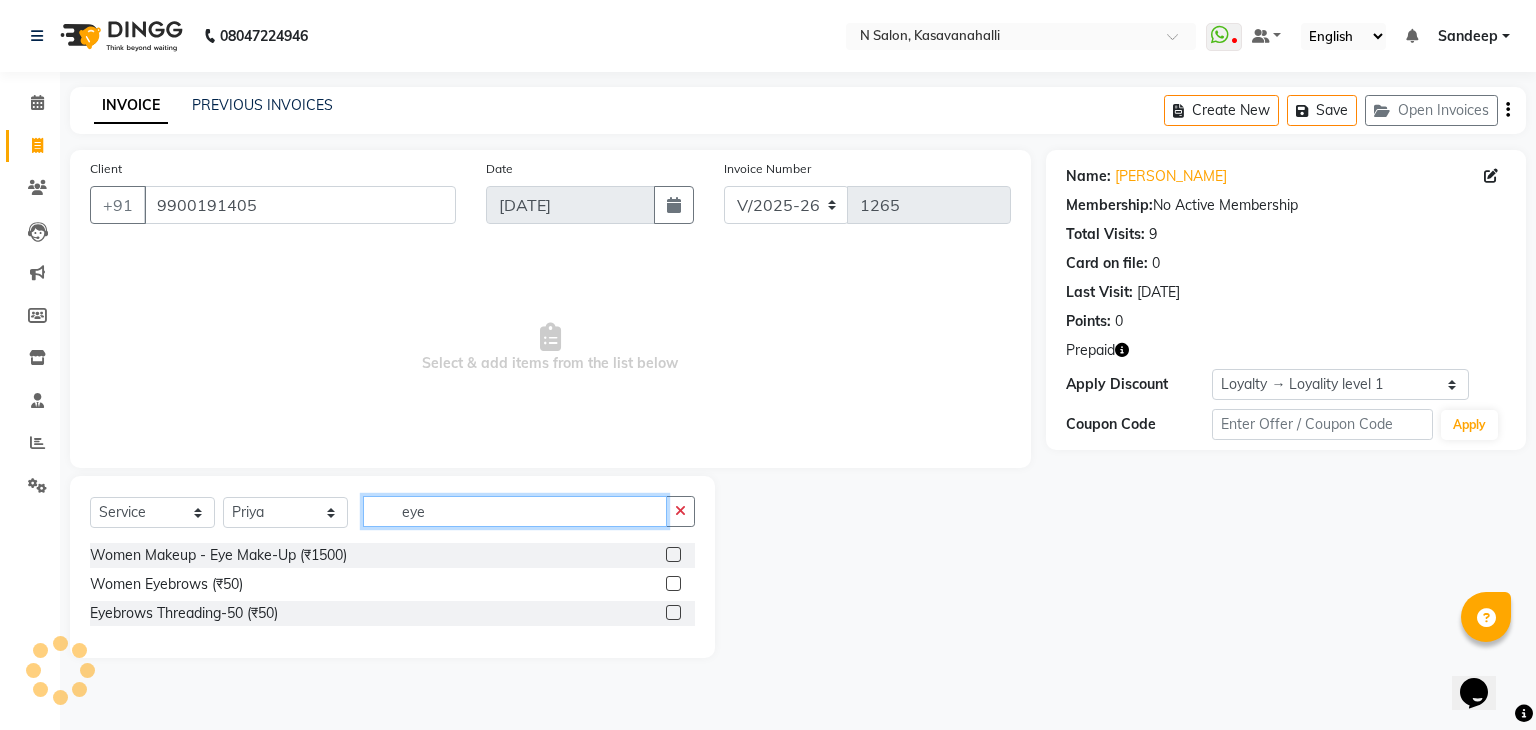 type on "eye" 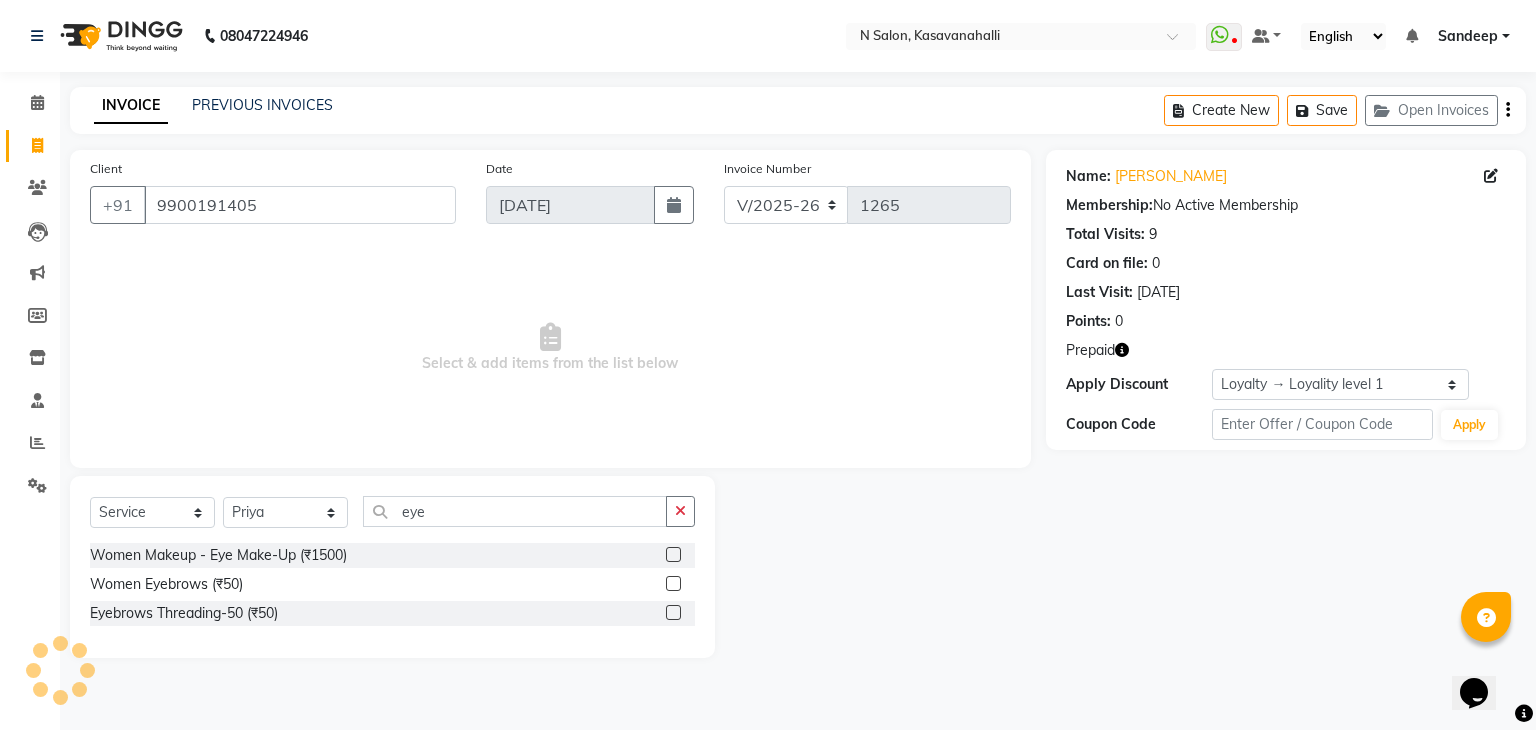 click 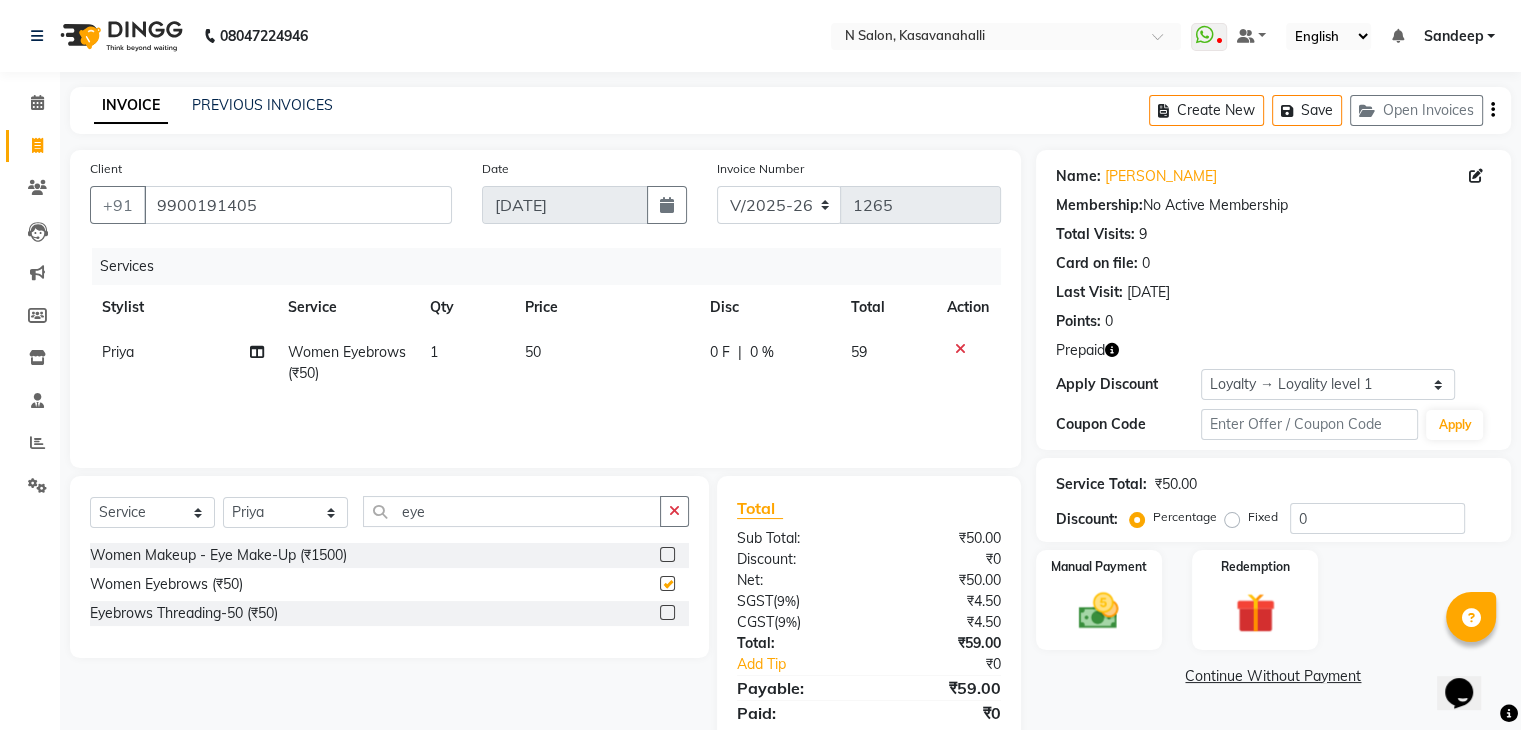 checkbox on "false" 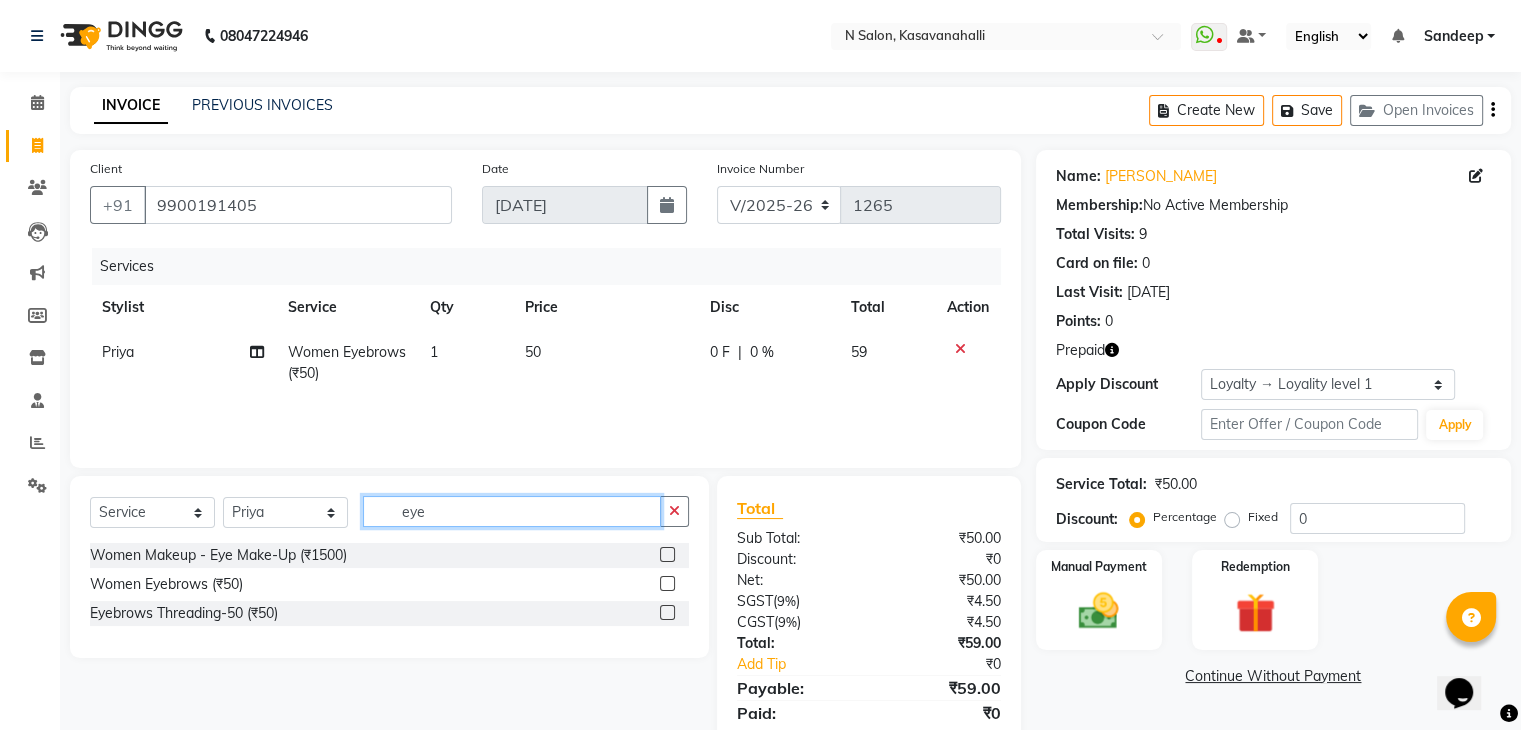 click on "eye" 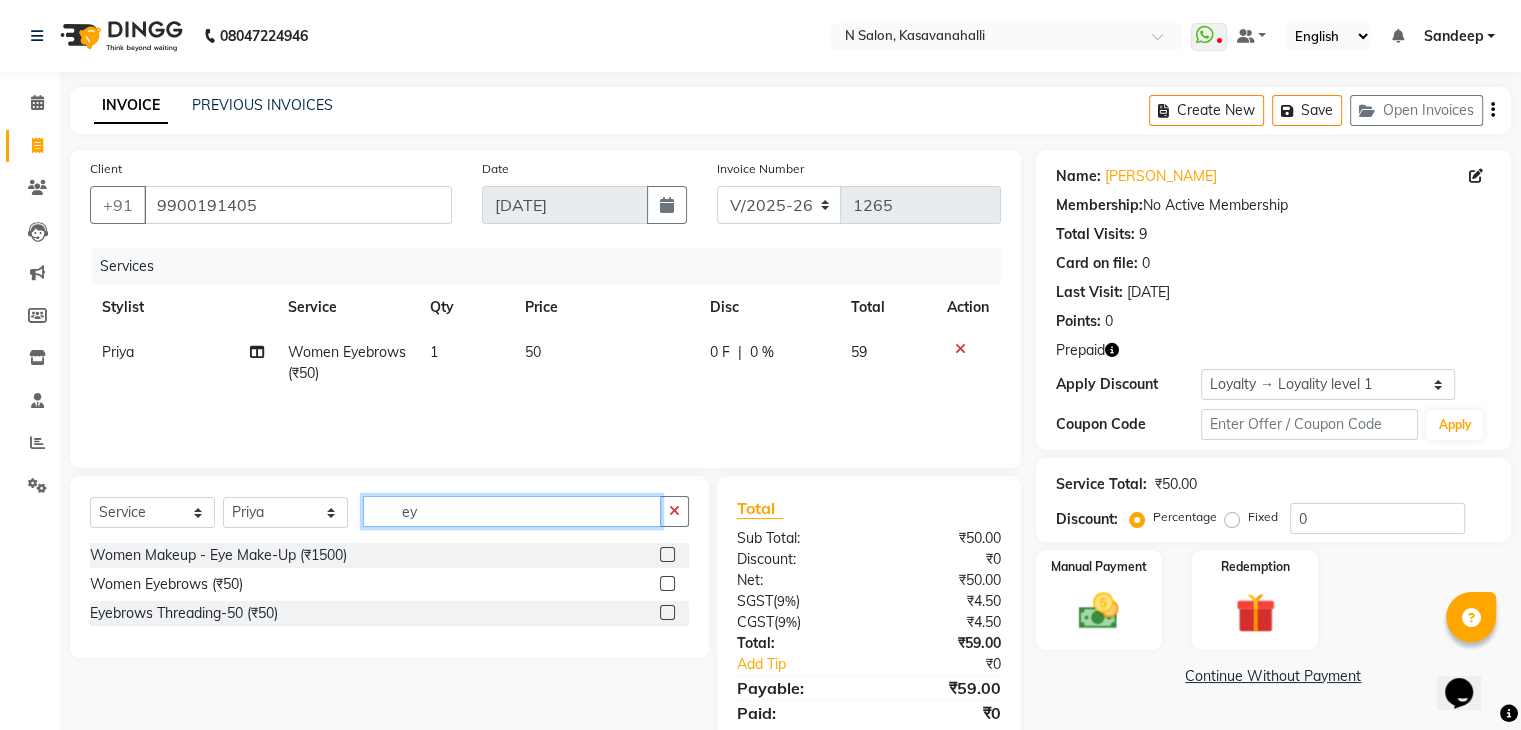 type on "e" 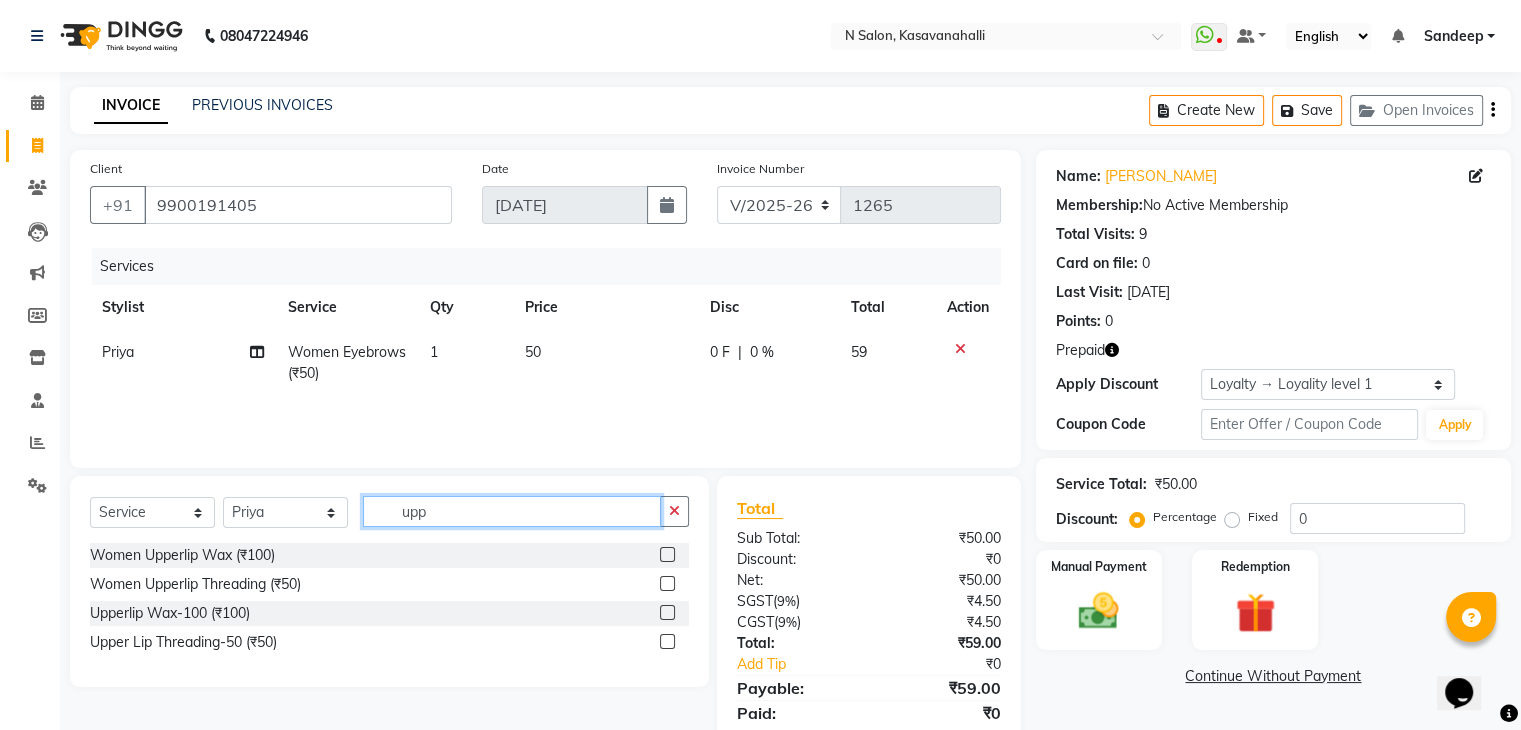 type on "upp" 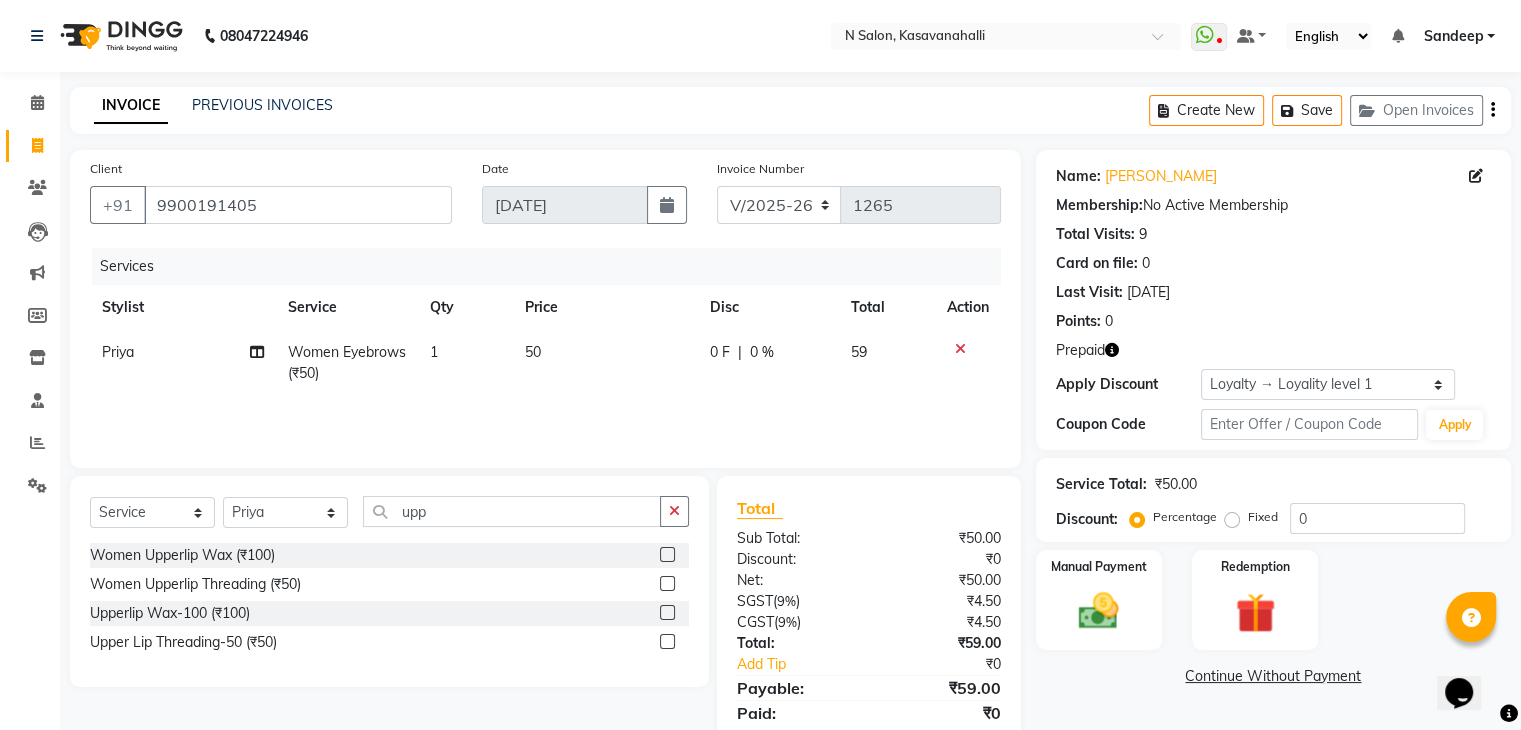 click 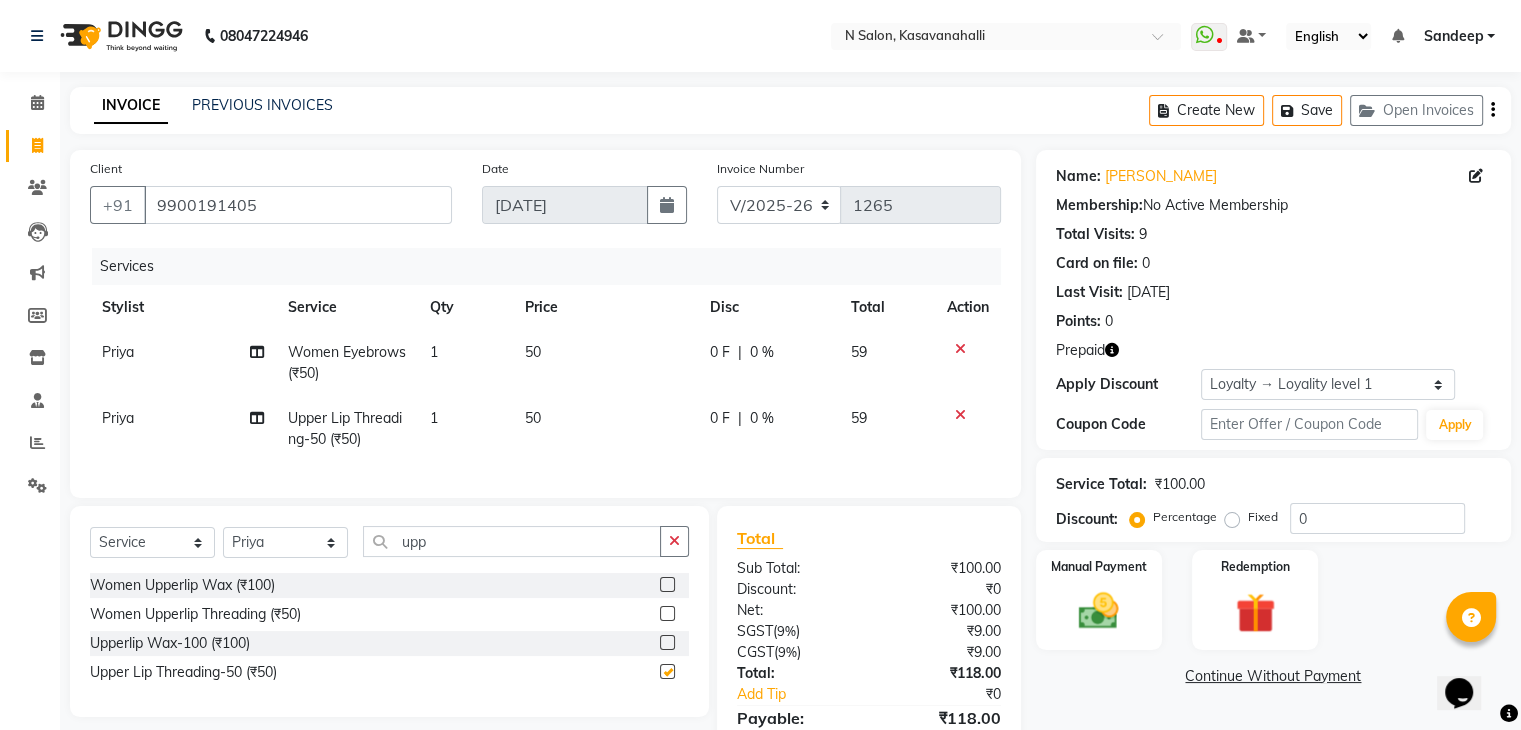 checkbox on "false" 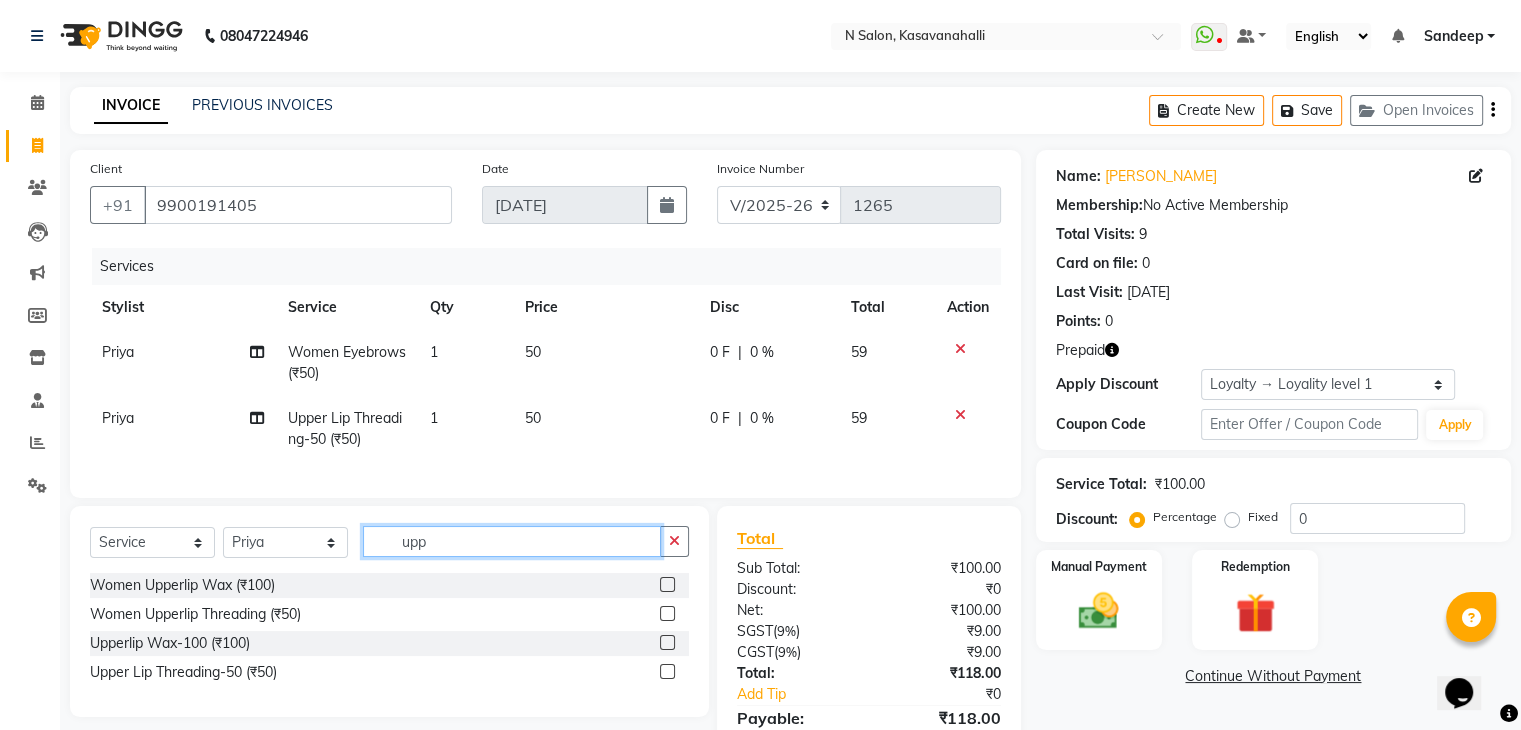 click on "upp" 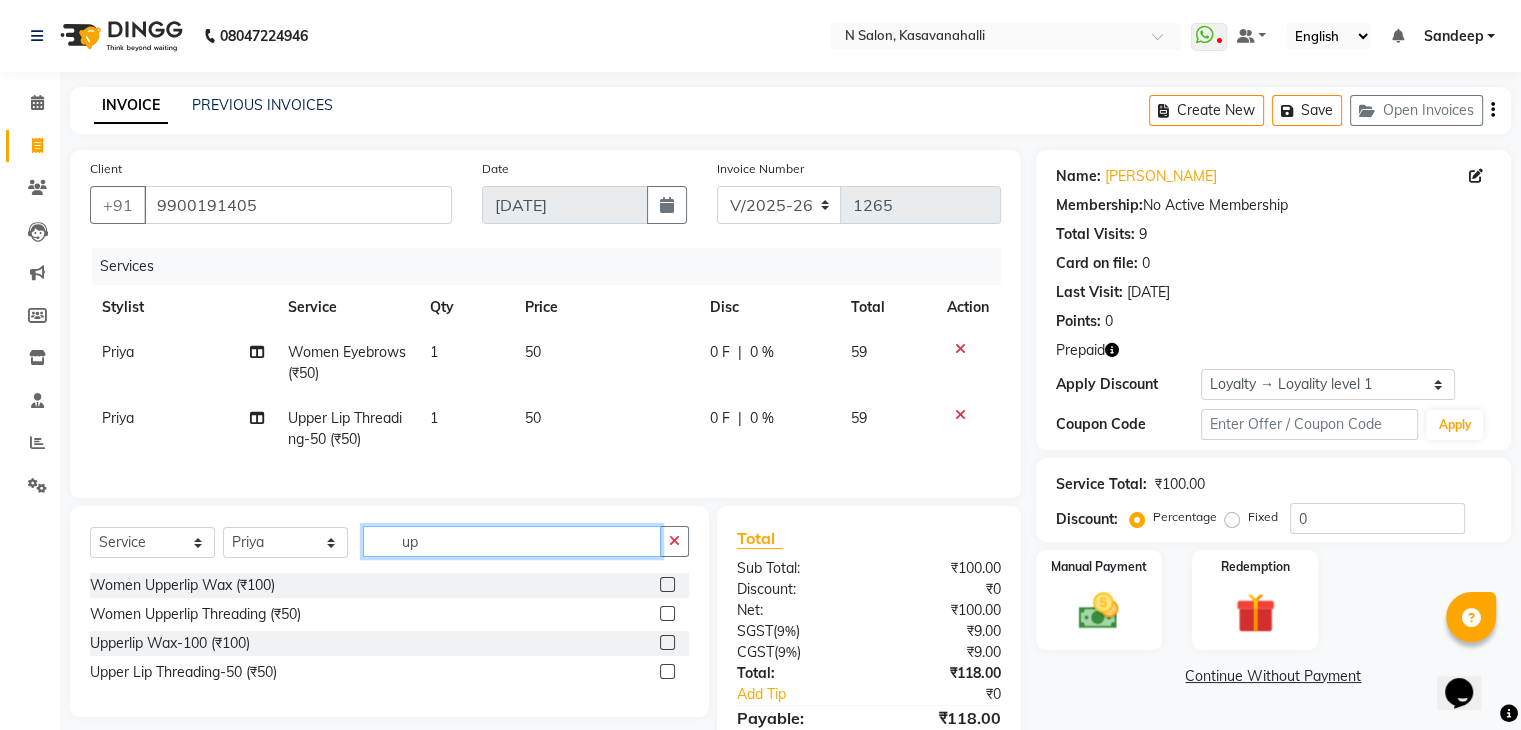type on "u" 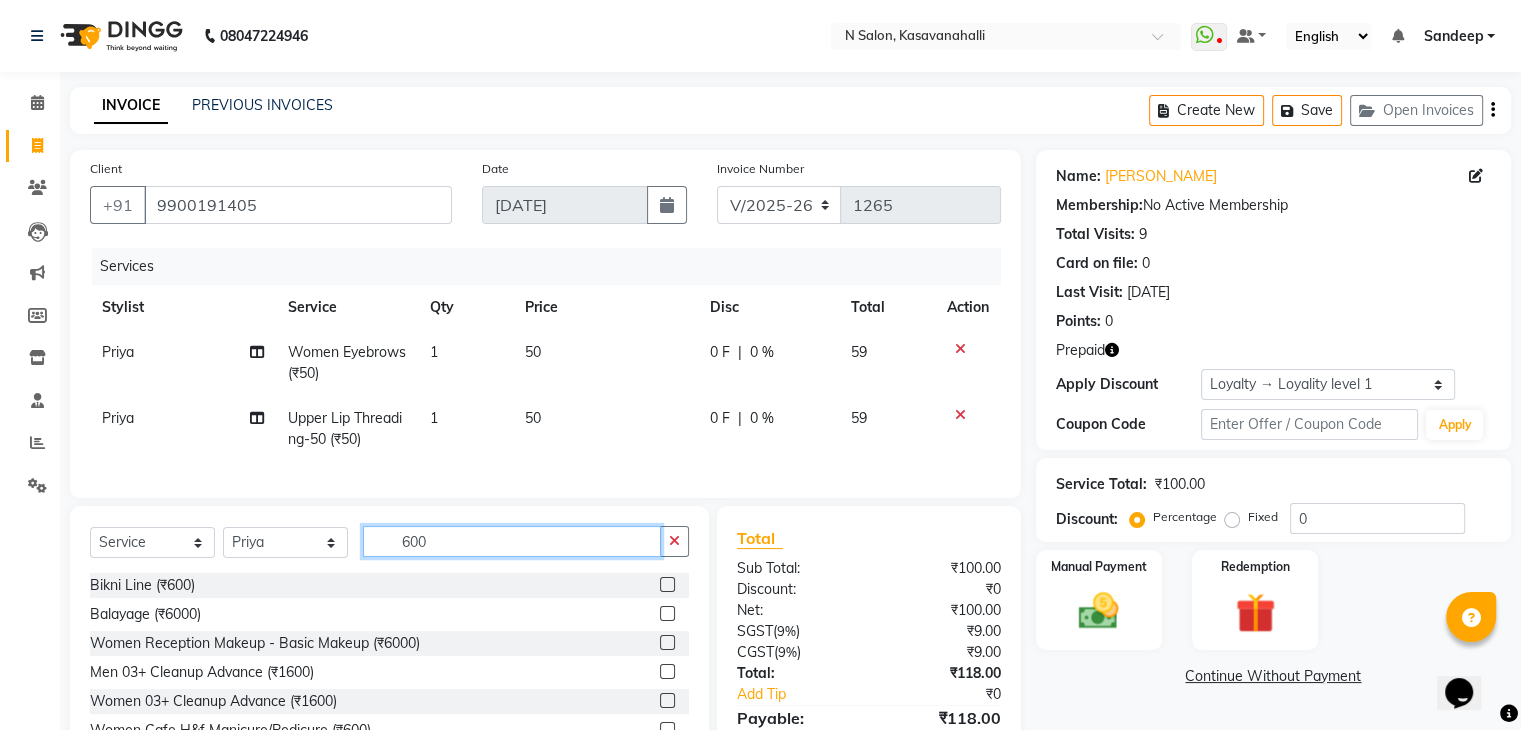 scroll, scrollTop: 438, scrollLeft: 0, axis: vertical 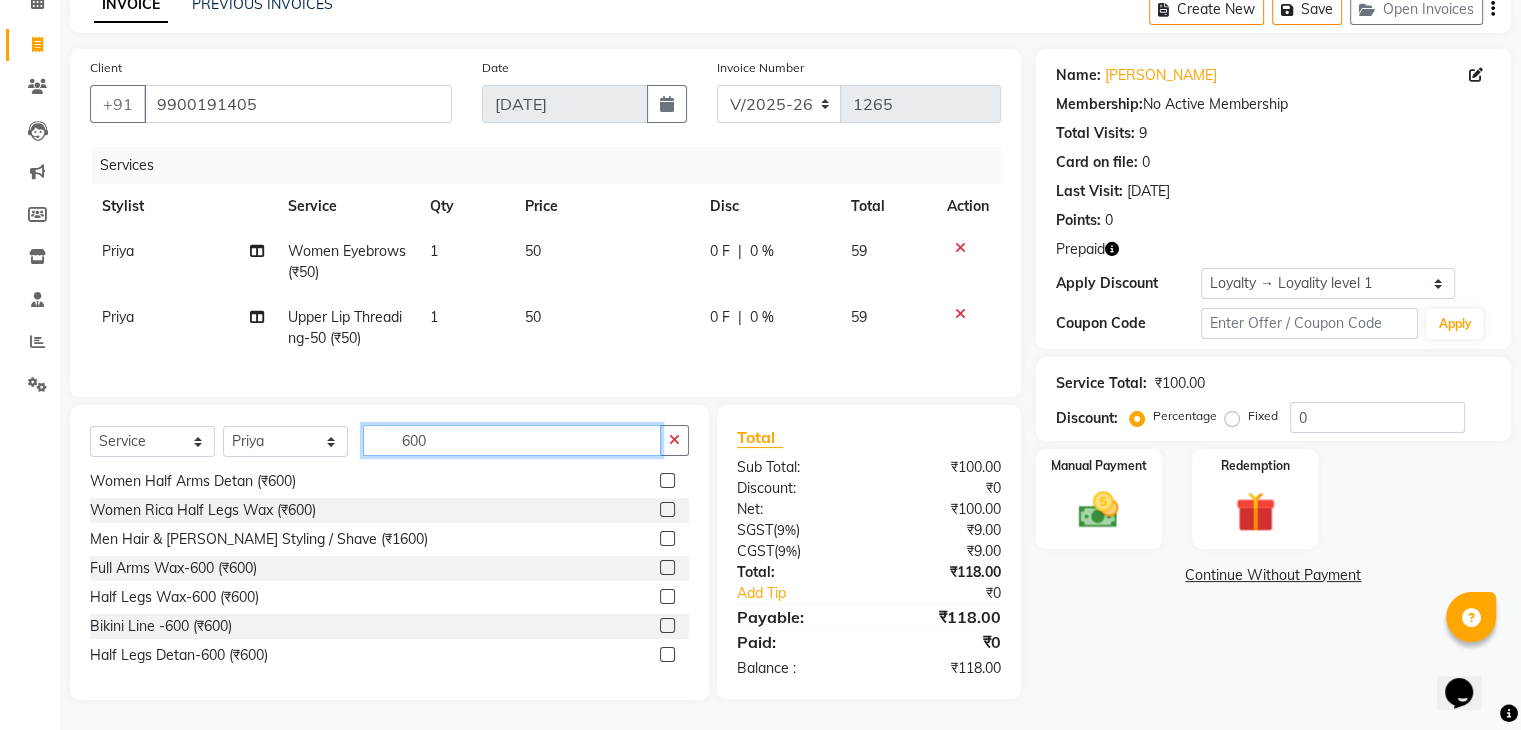 type on "600" 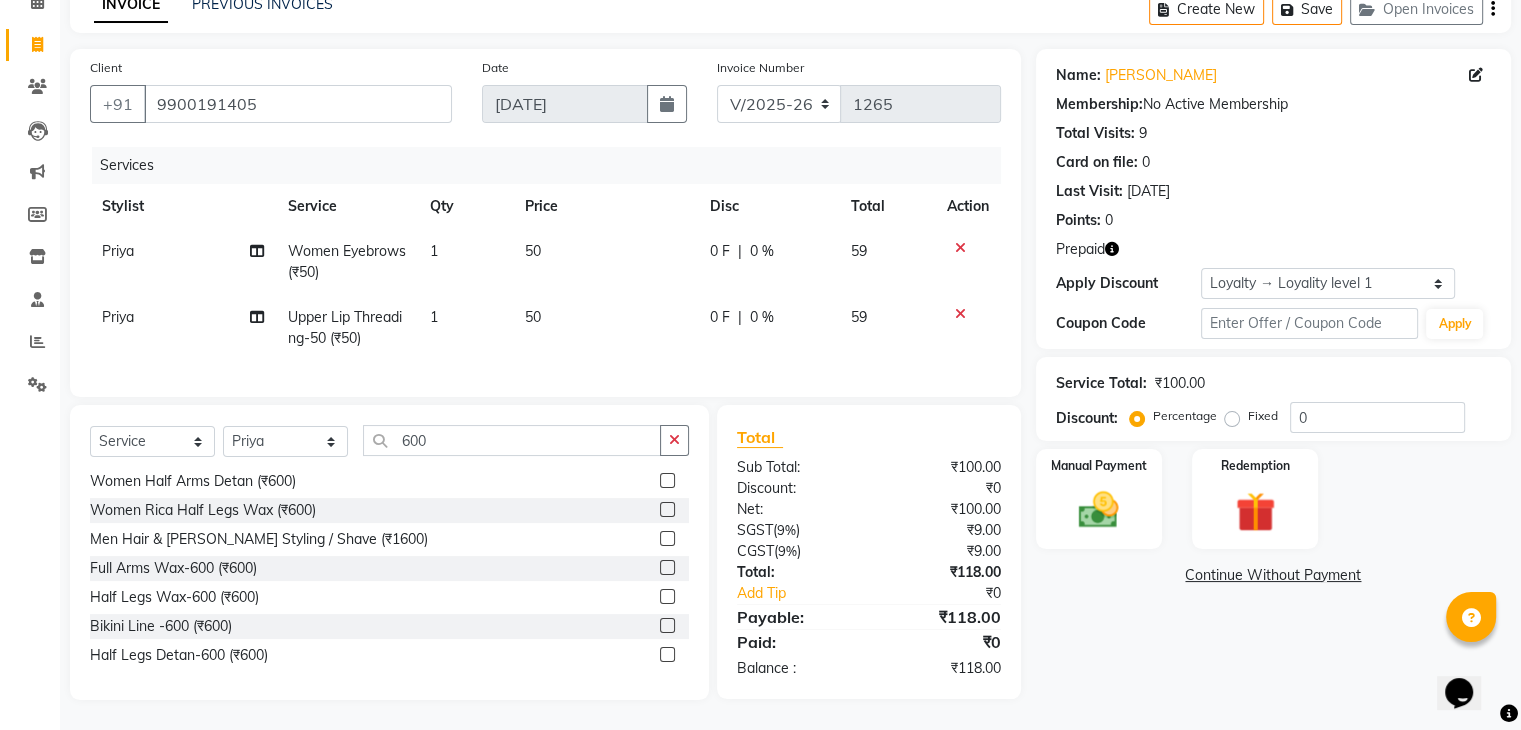 click 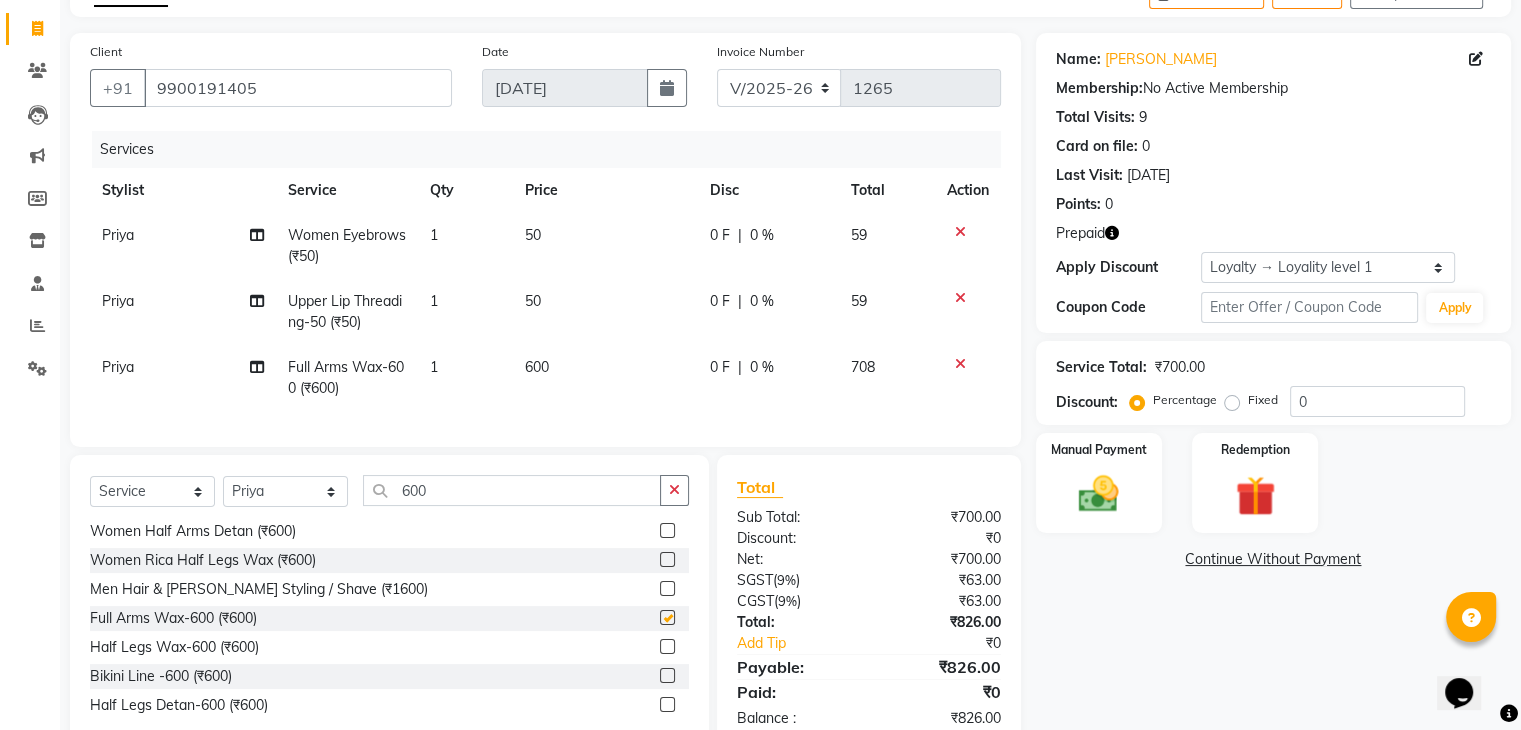 checkbox on "false" 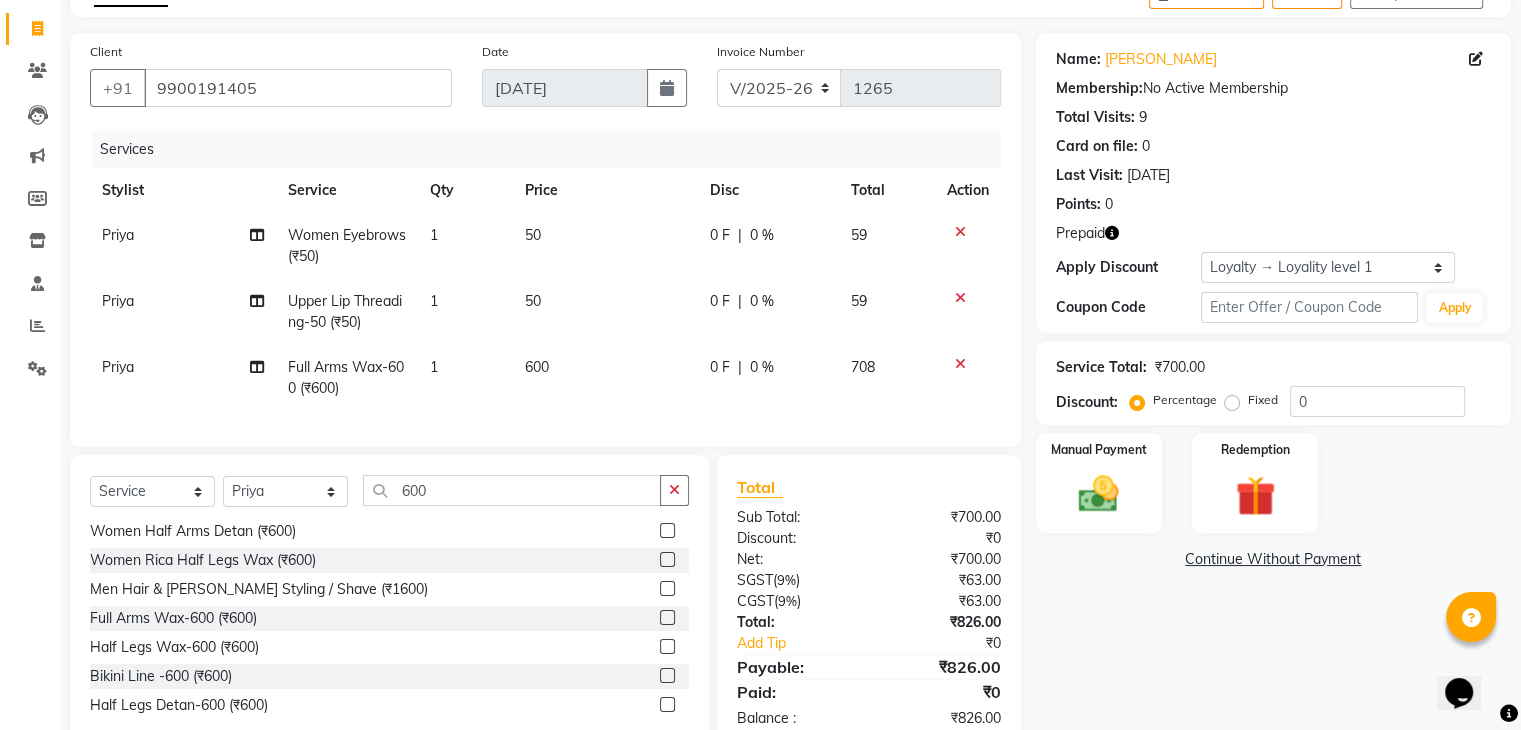 click 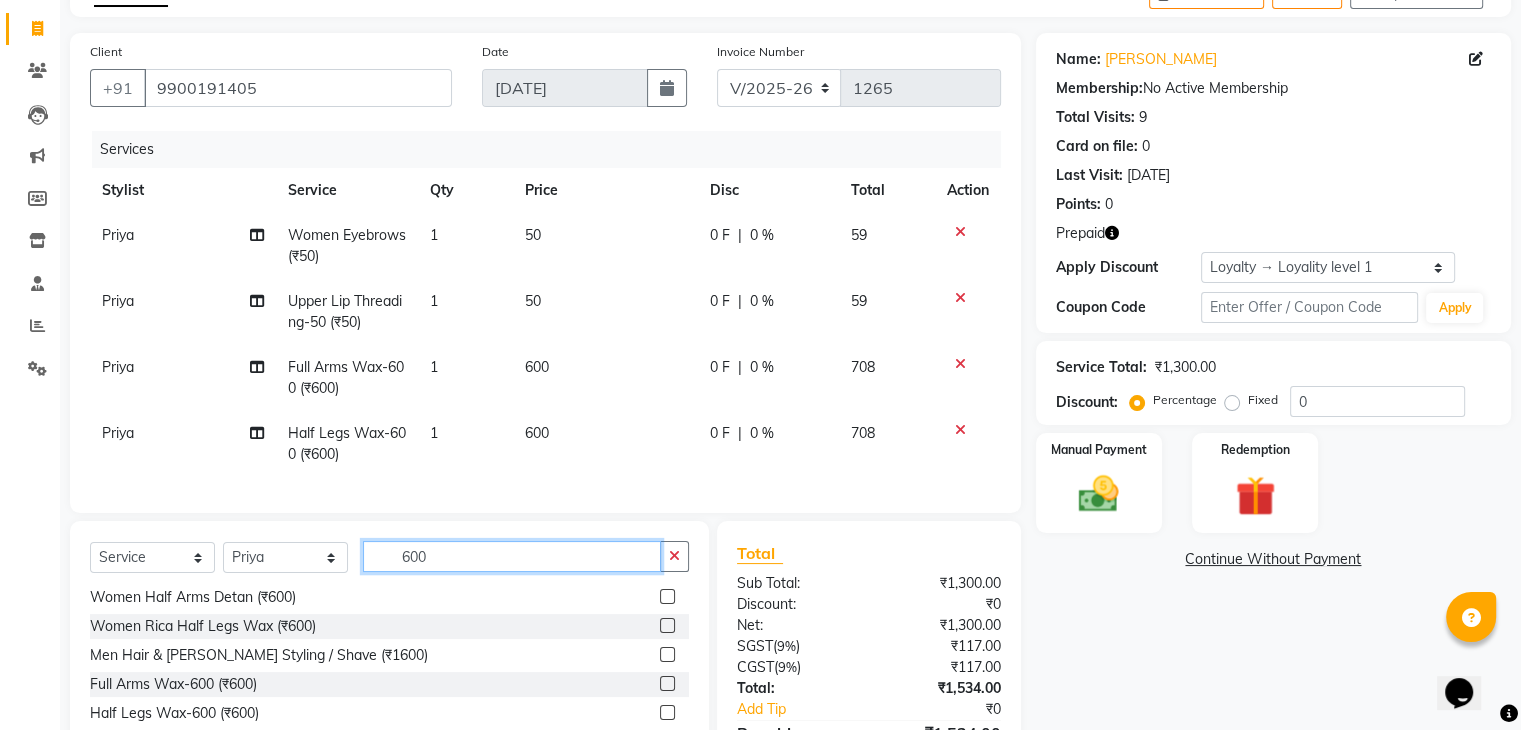 checkbox on "false" 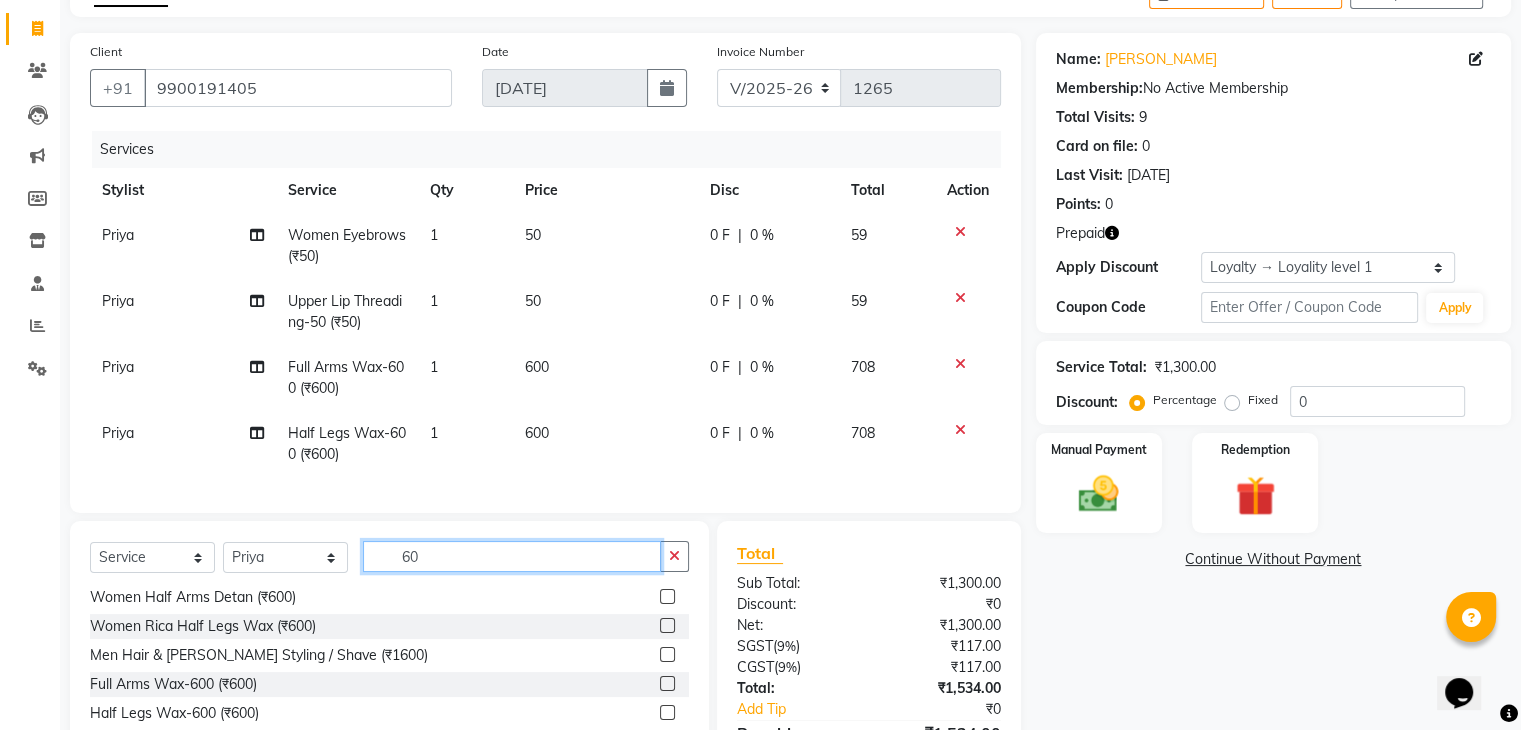 type on "6" 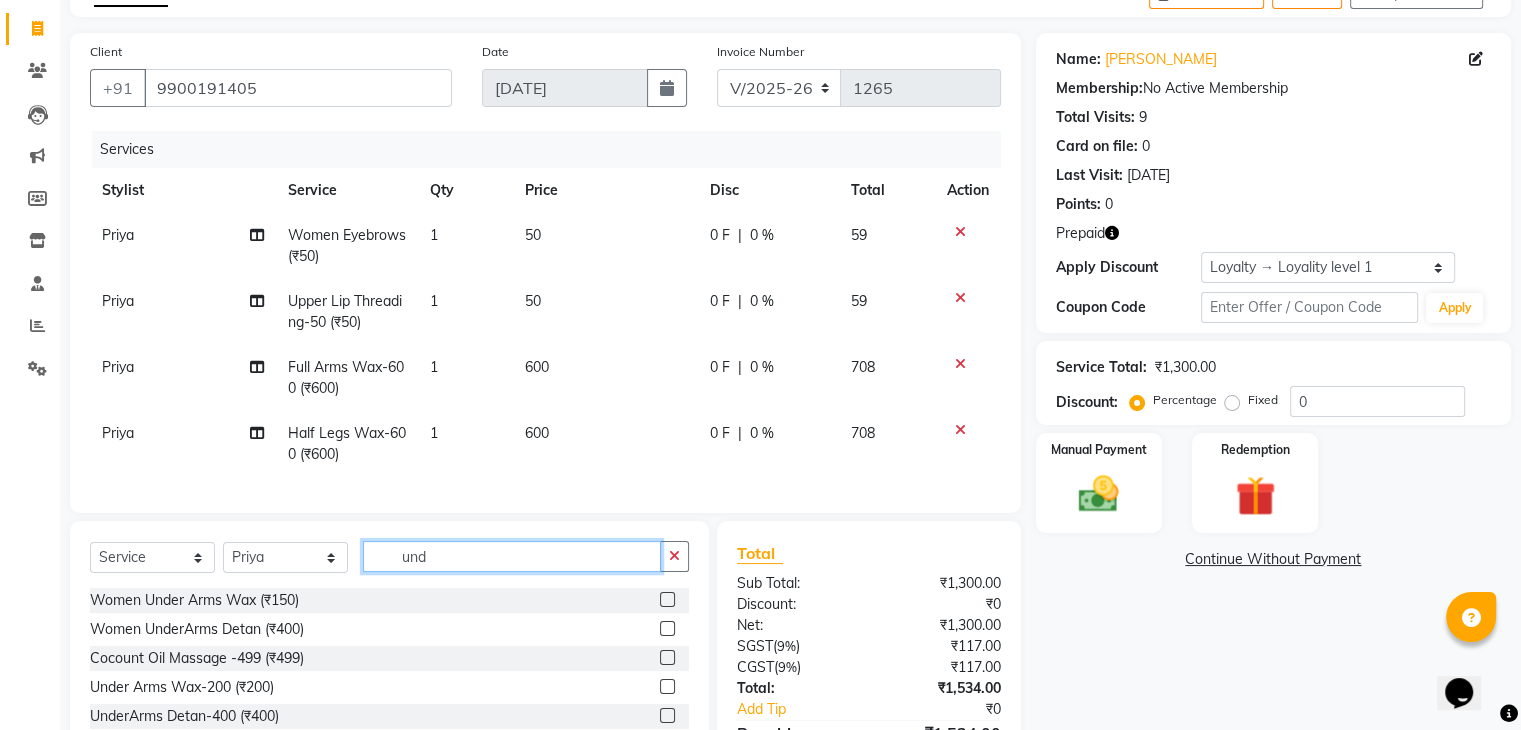 scroll, scrollTop: 0, scrollLeft: 0, axis: both 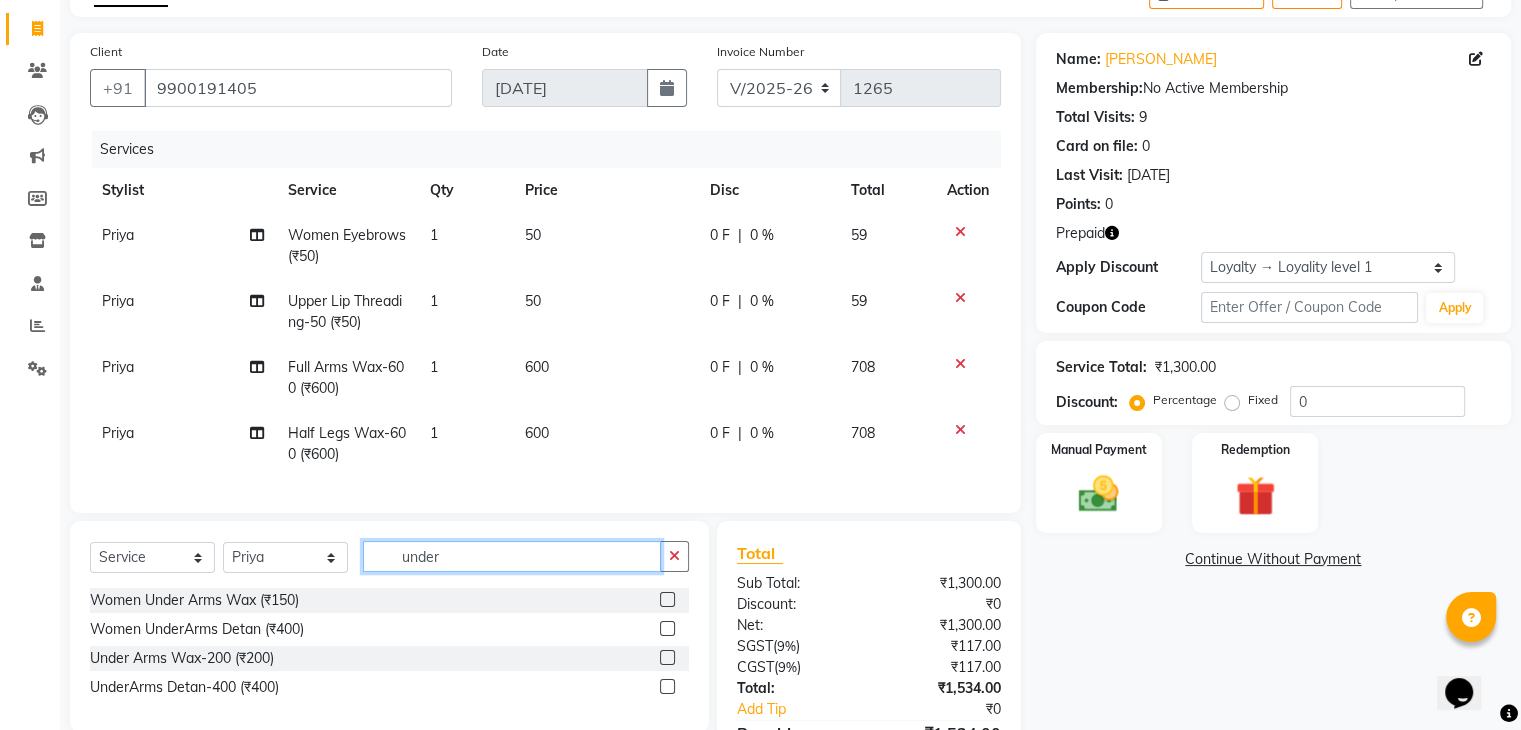 type on "under" 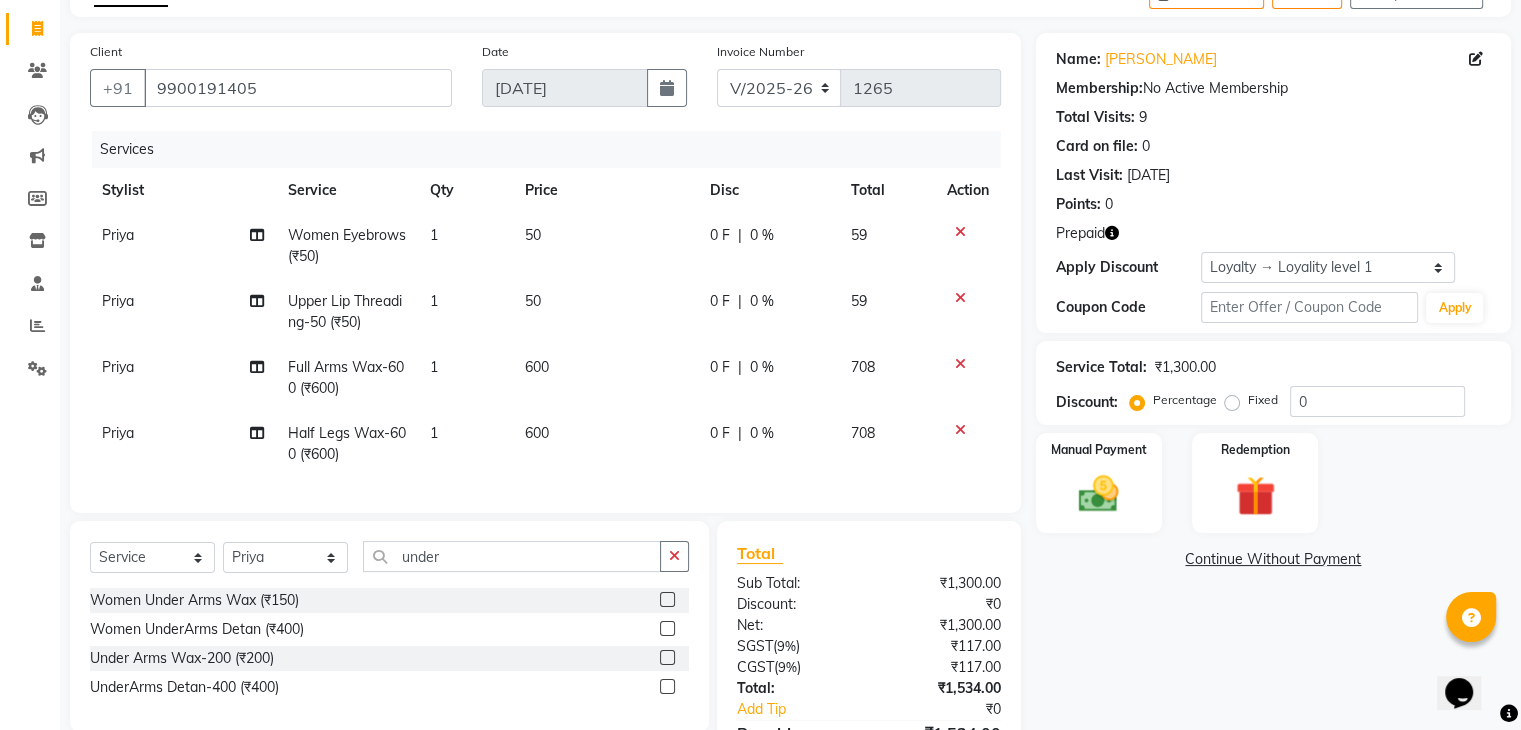 click 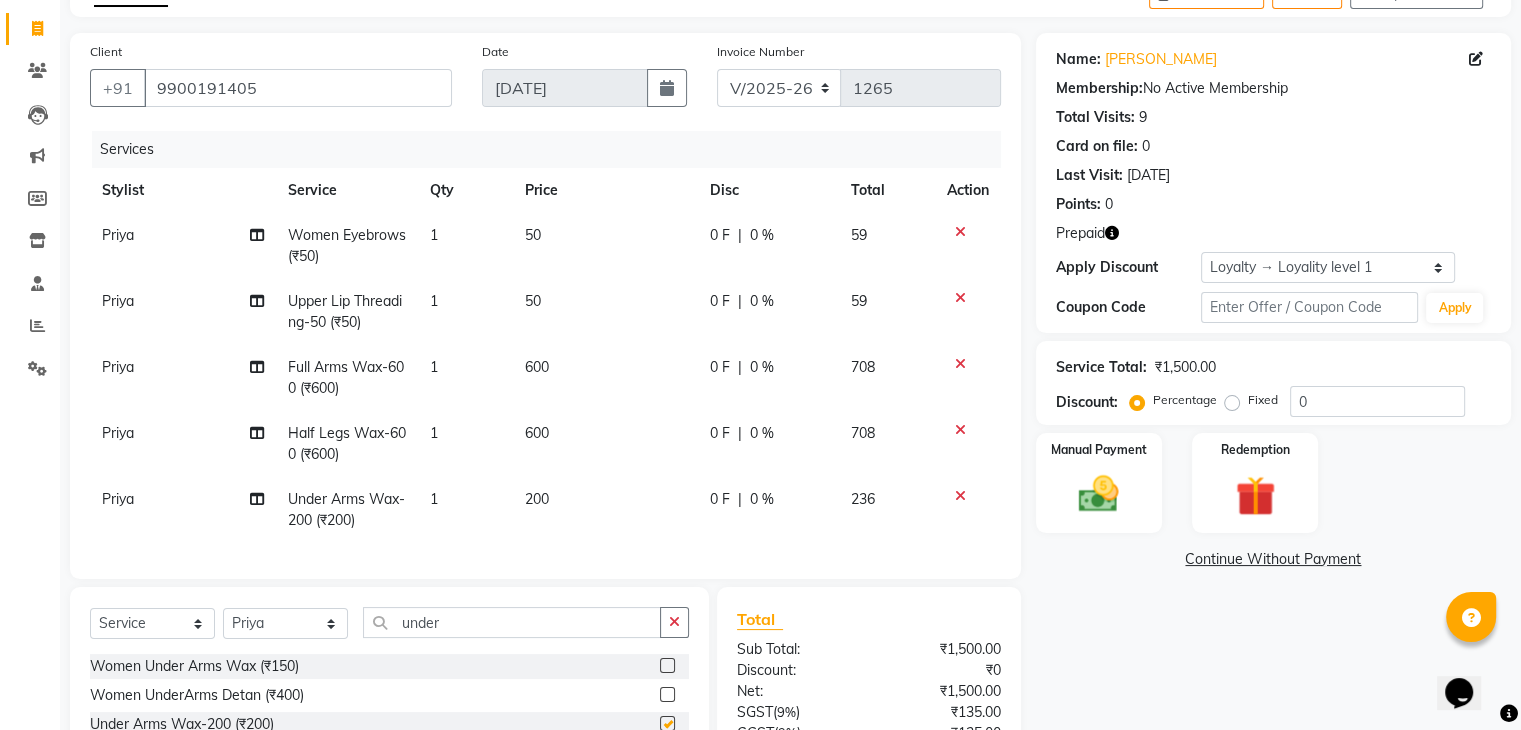 checkbox on "false" 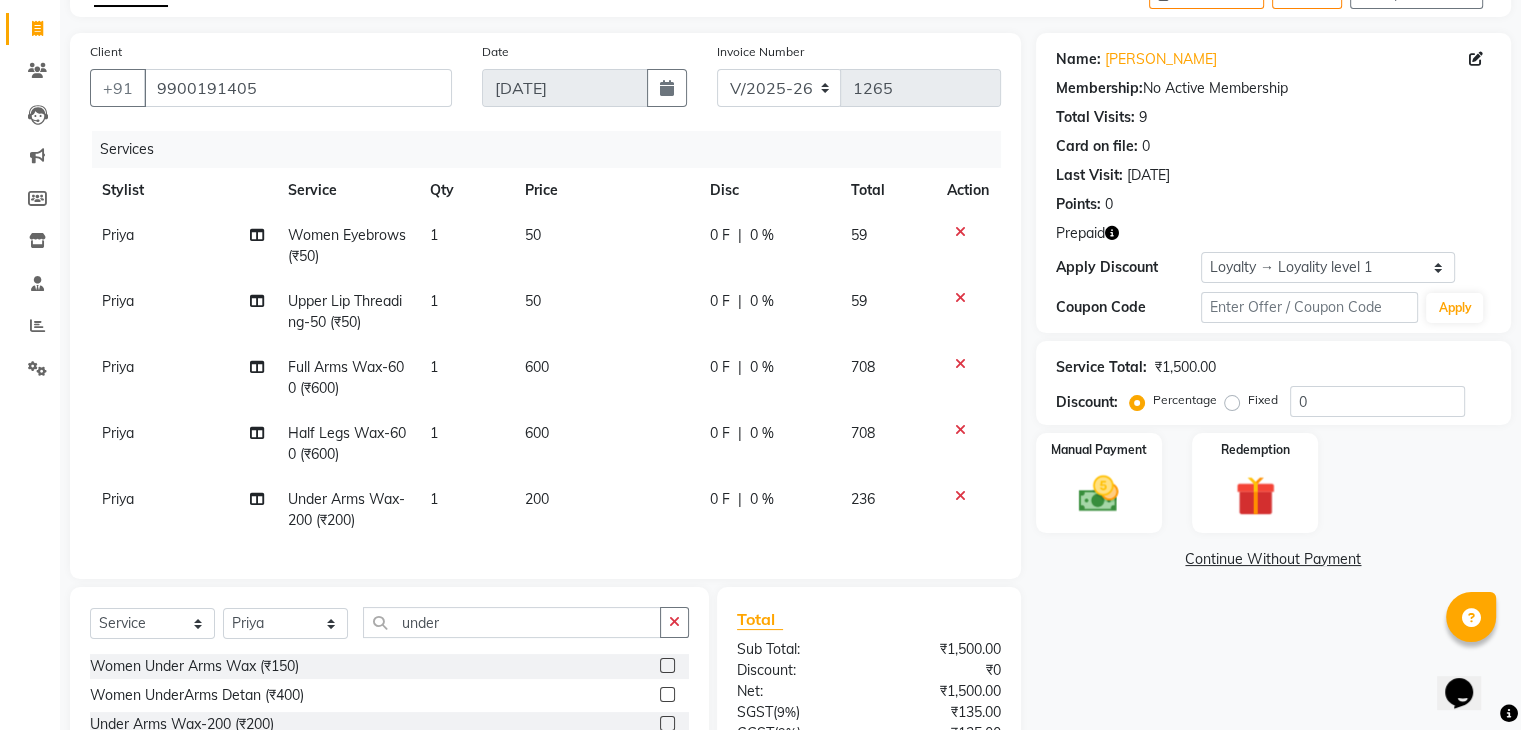 click on "Manual Payment Redemption" 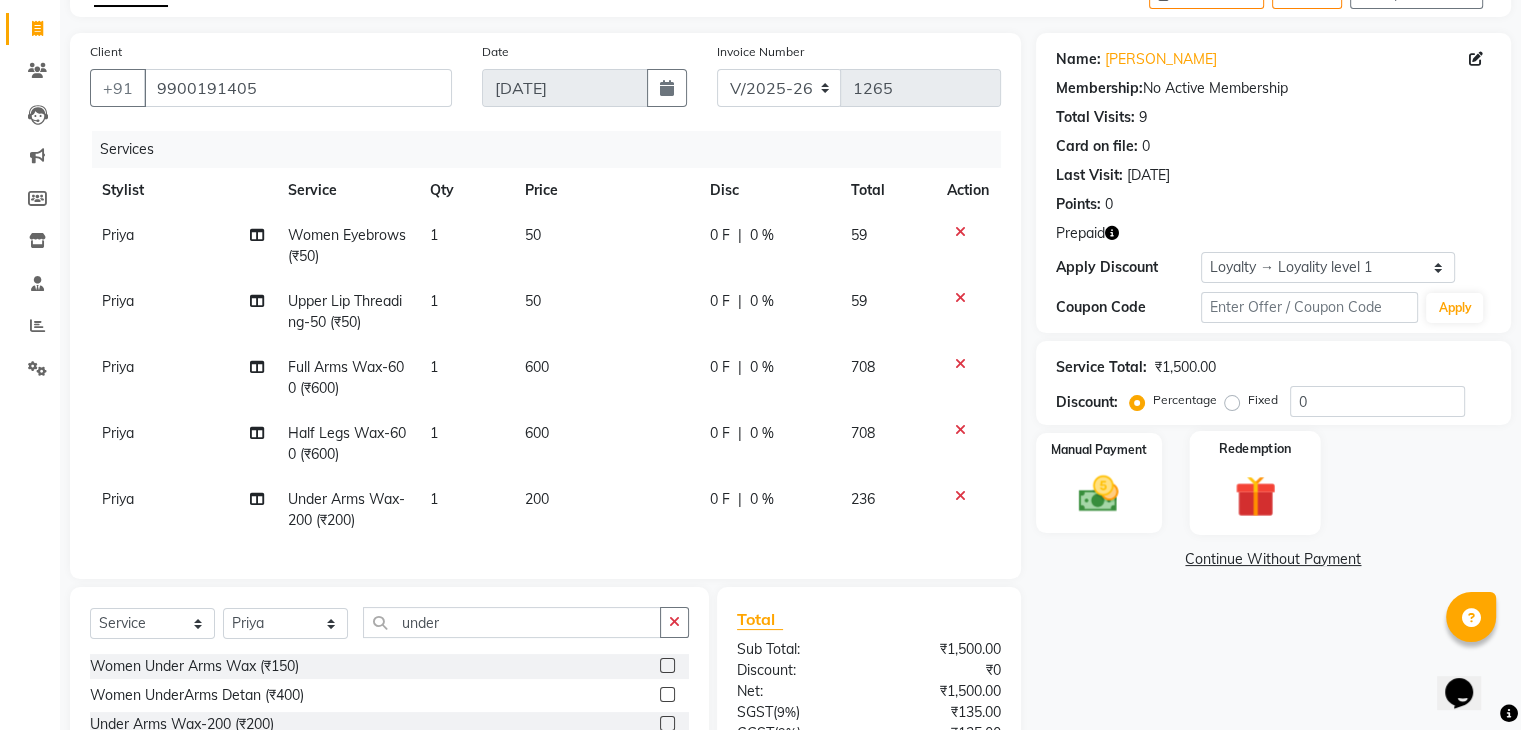 click on "Redemption" 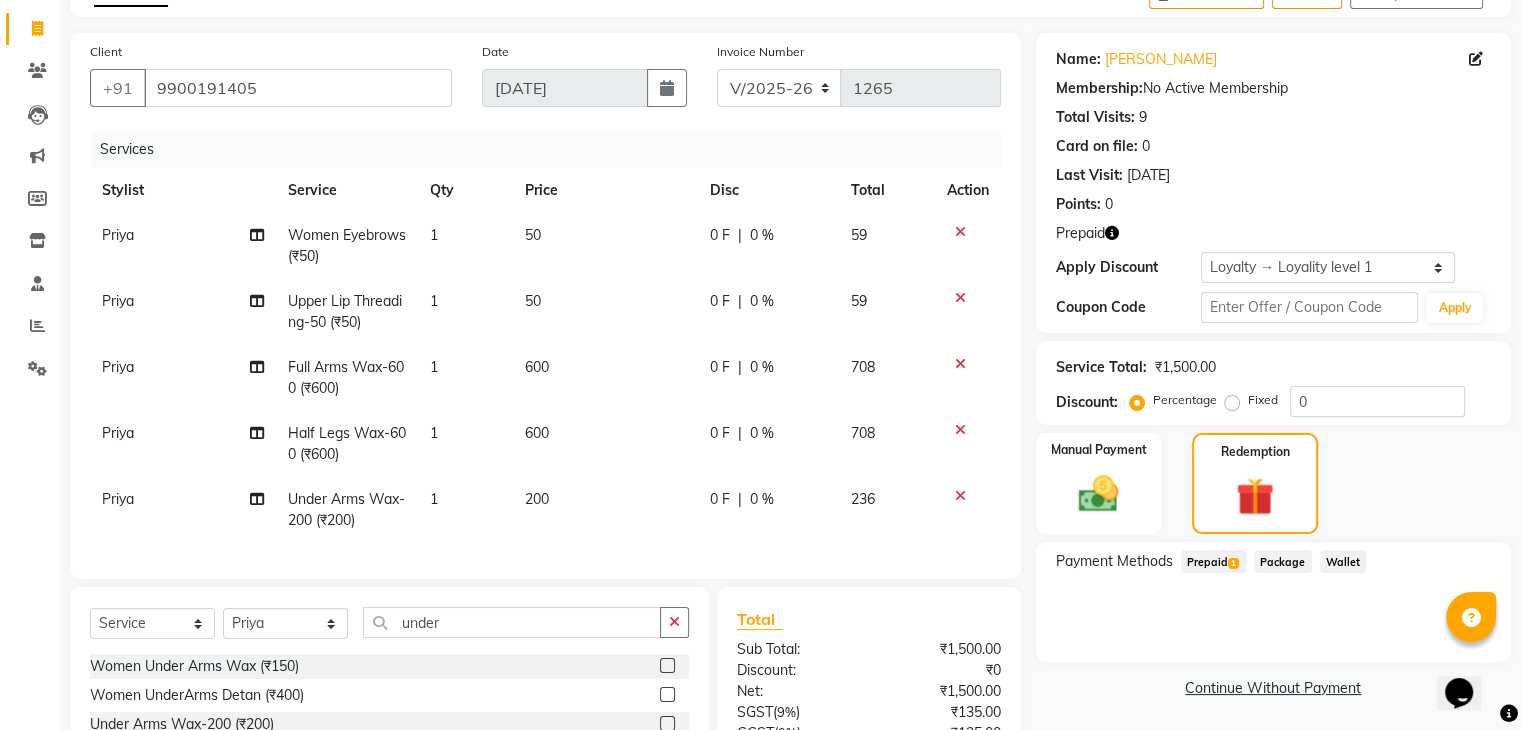 click on "Prepaid  1" 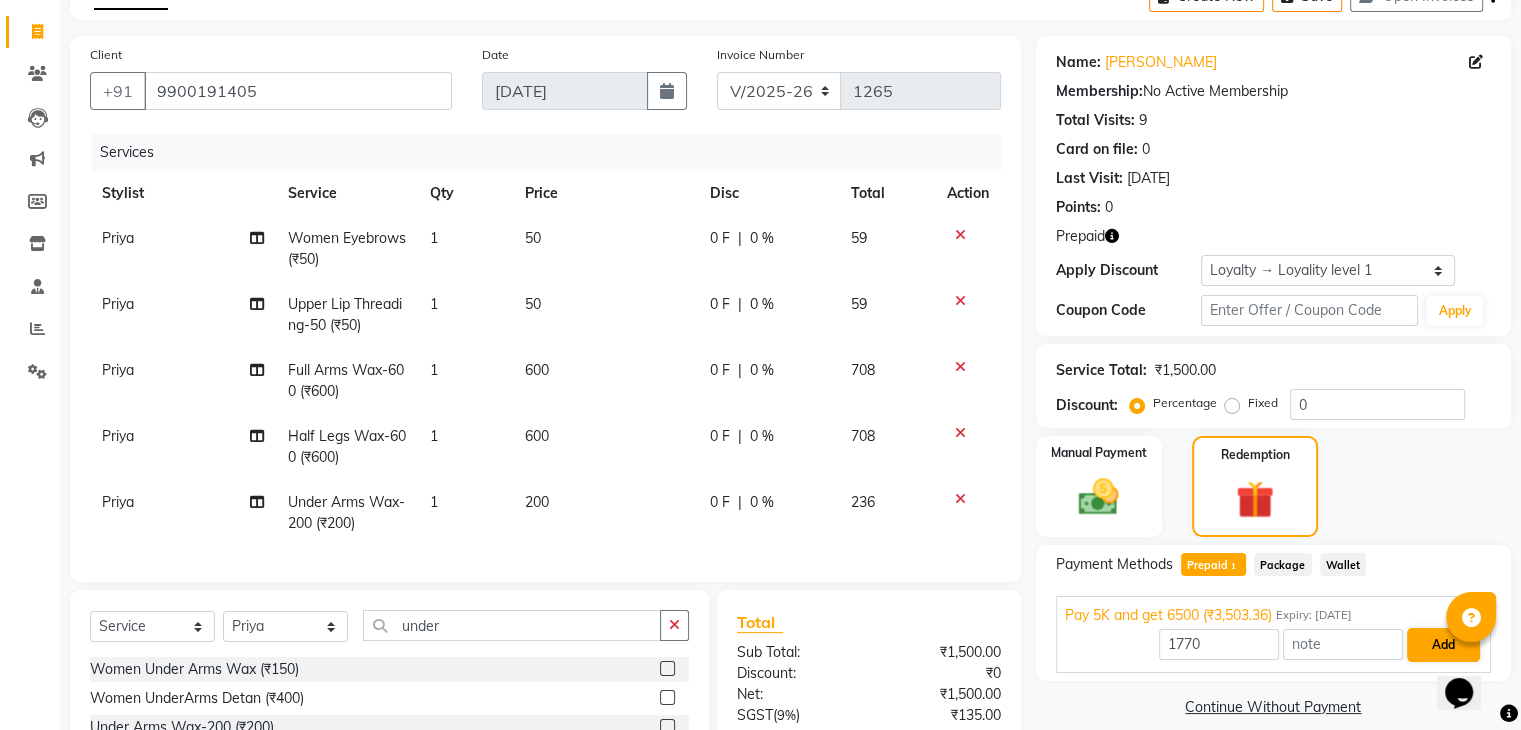 scroll, scrollTop: 314, scrollLeft: 0, axis: vertical 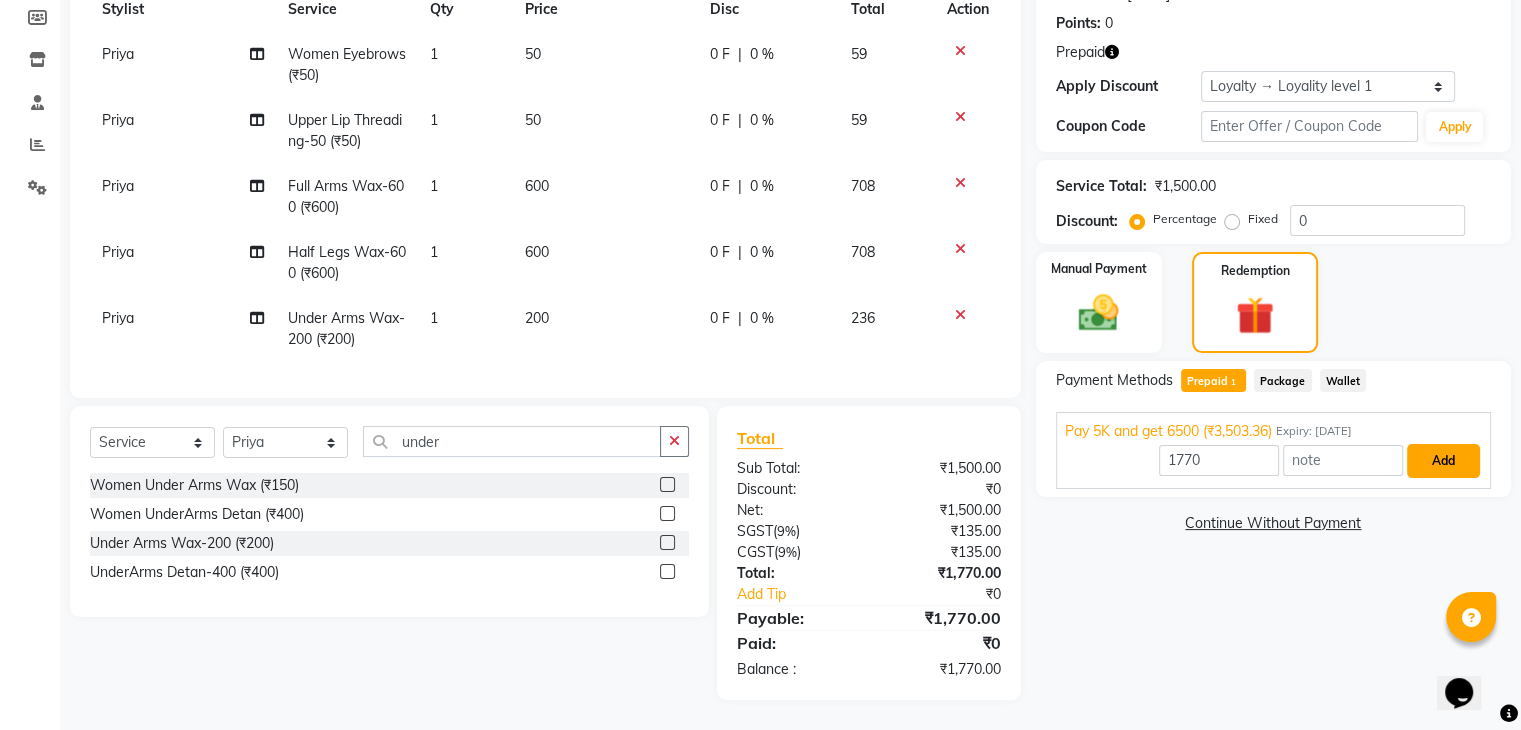 click on "Add" at bounding box center [1443, 461] 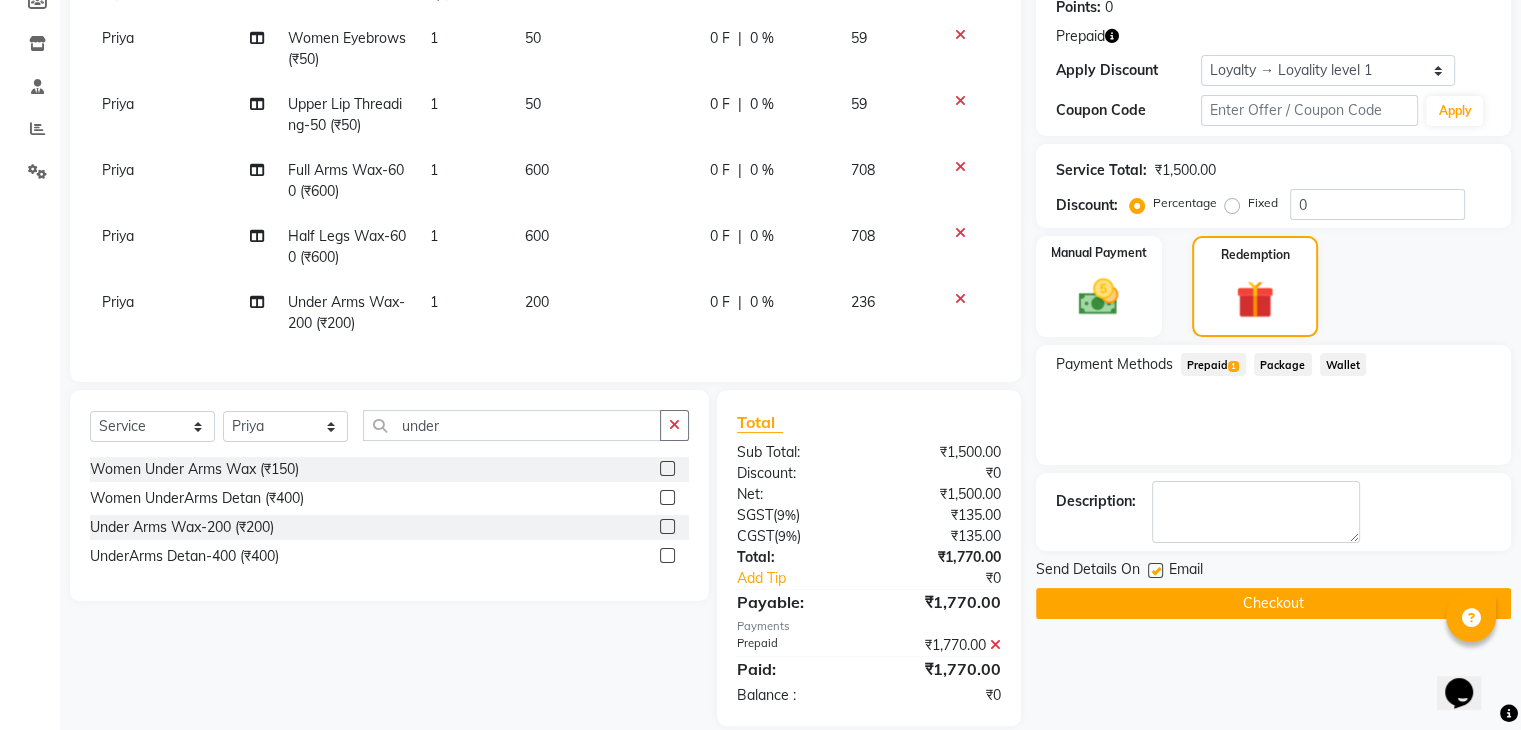 scroll, scrollTop: 456, scrollLeft: 0, axis: vertical 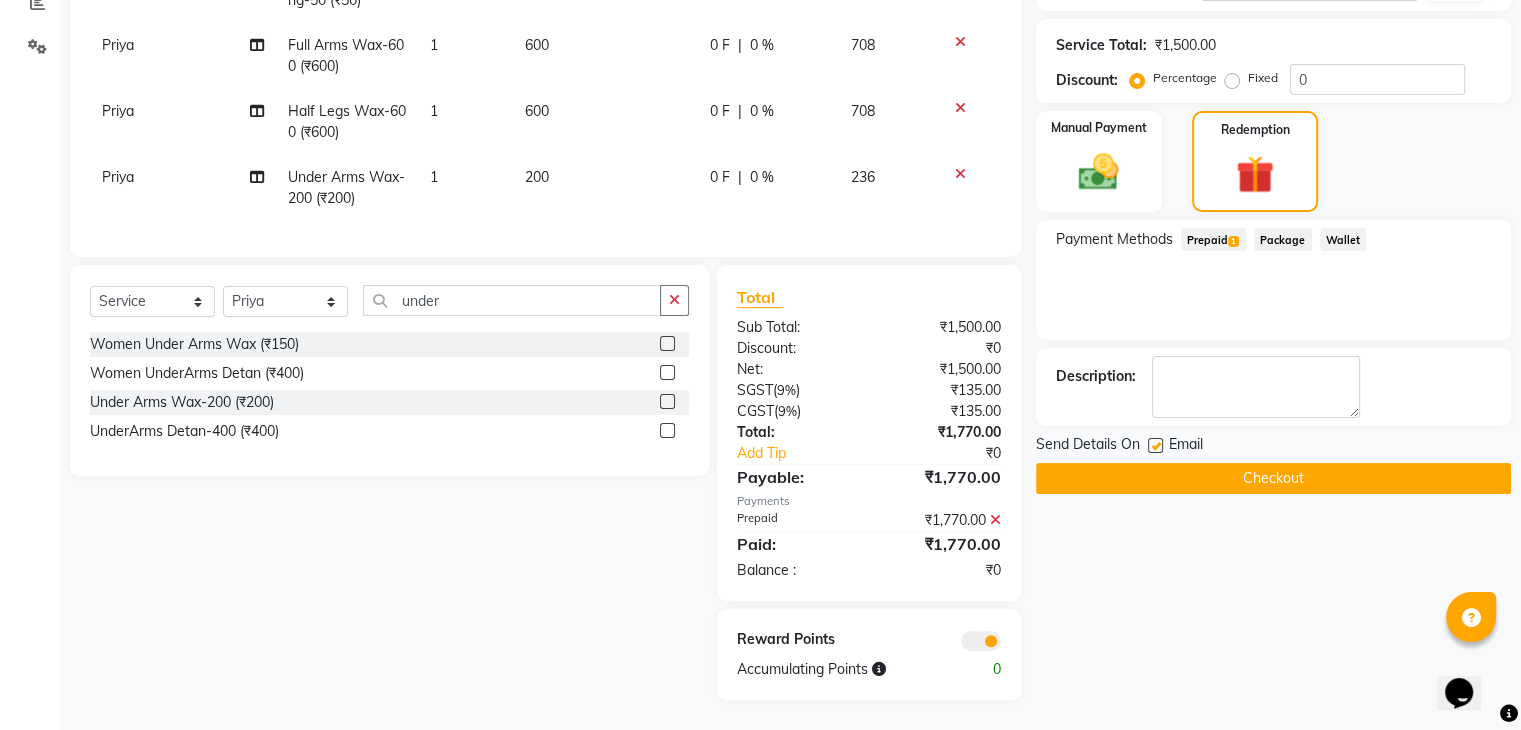 click on "Checkout" 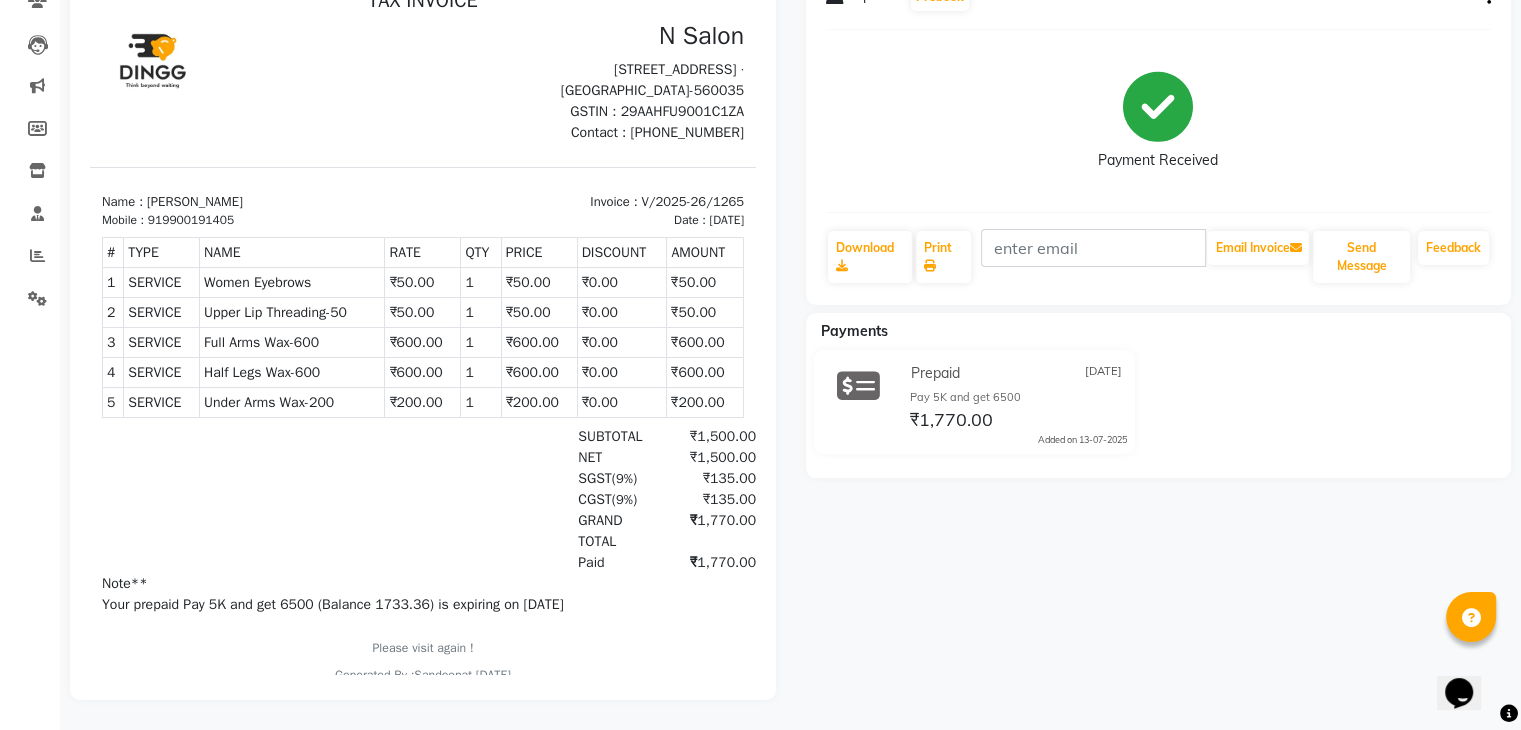 scroll, scrollTop: 0, scrollLeft: 0, axis: both 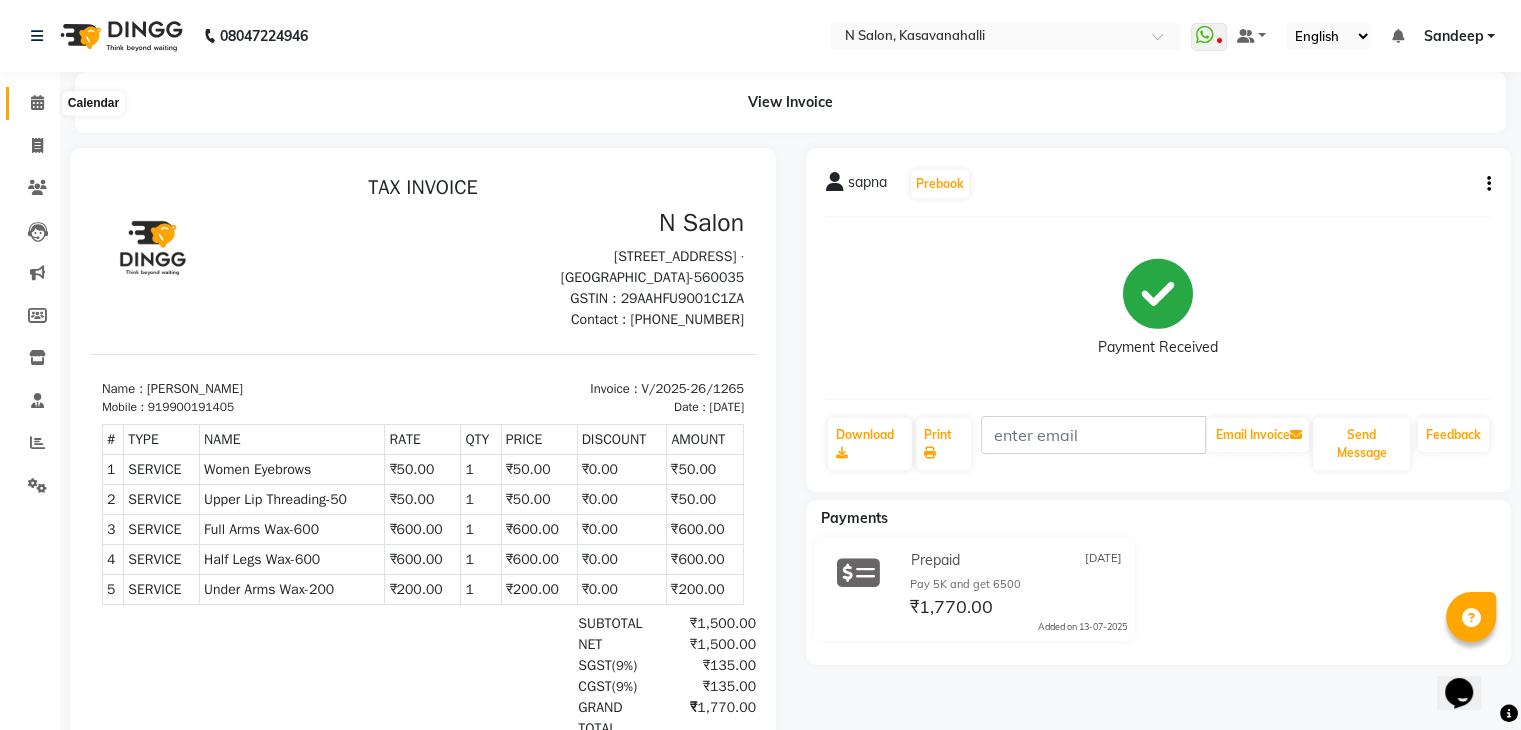 click 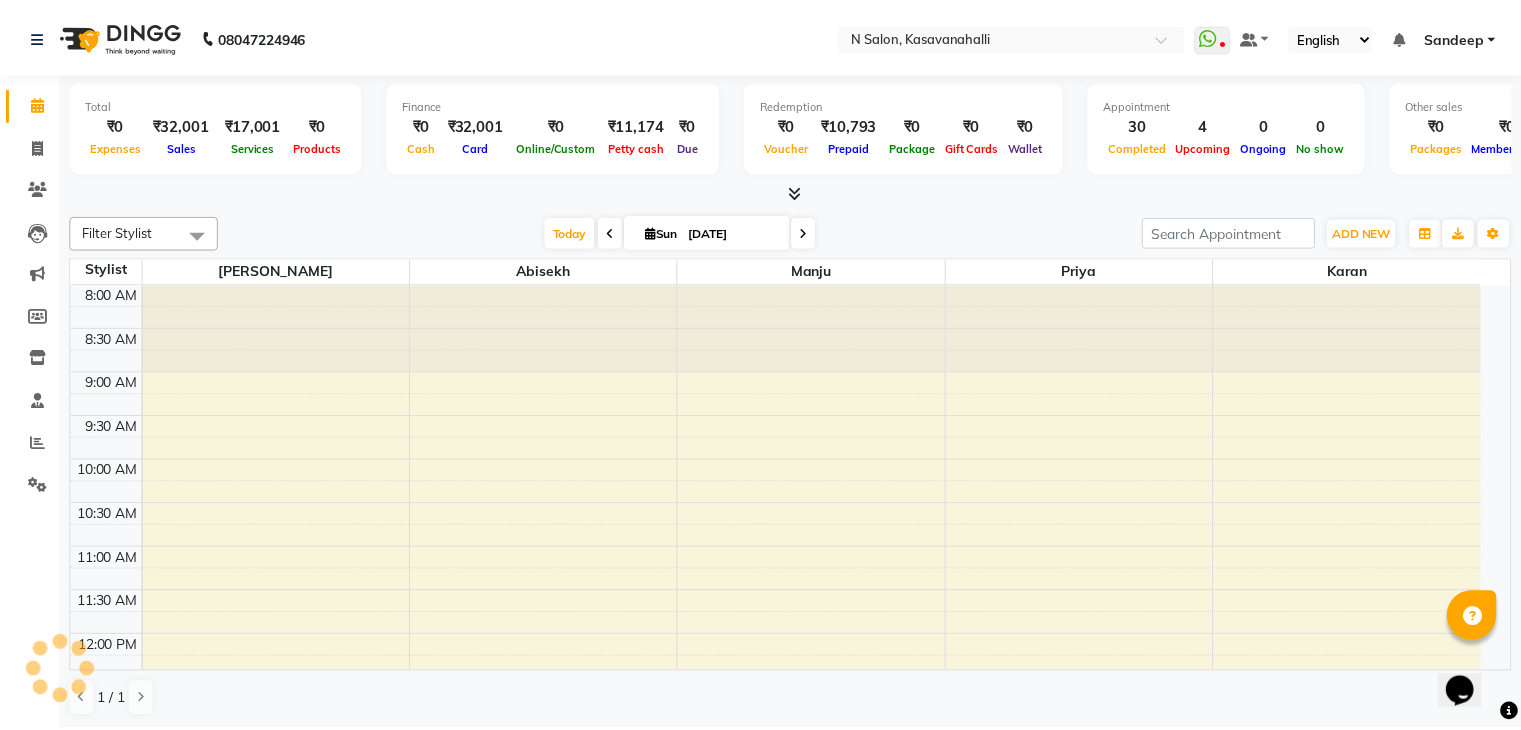 scroll, scrollTop: 0, scrollLeft: 0, axis: both 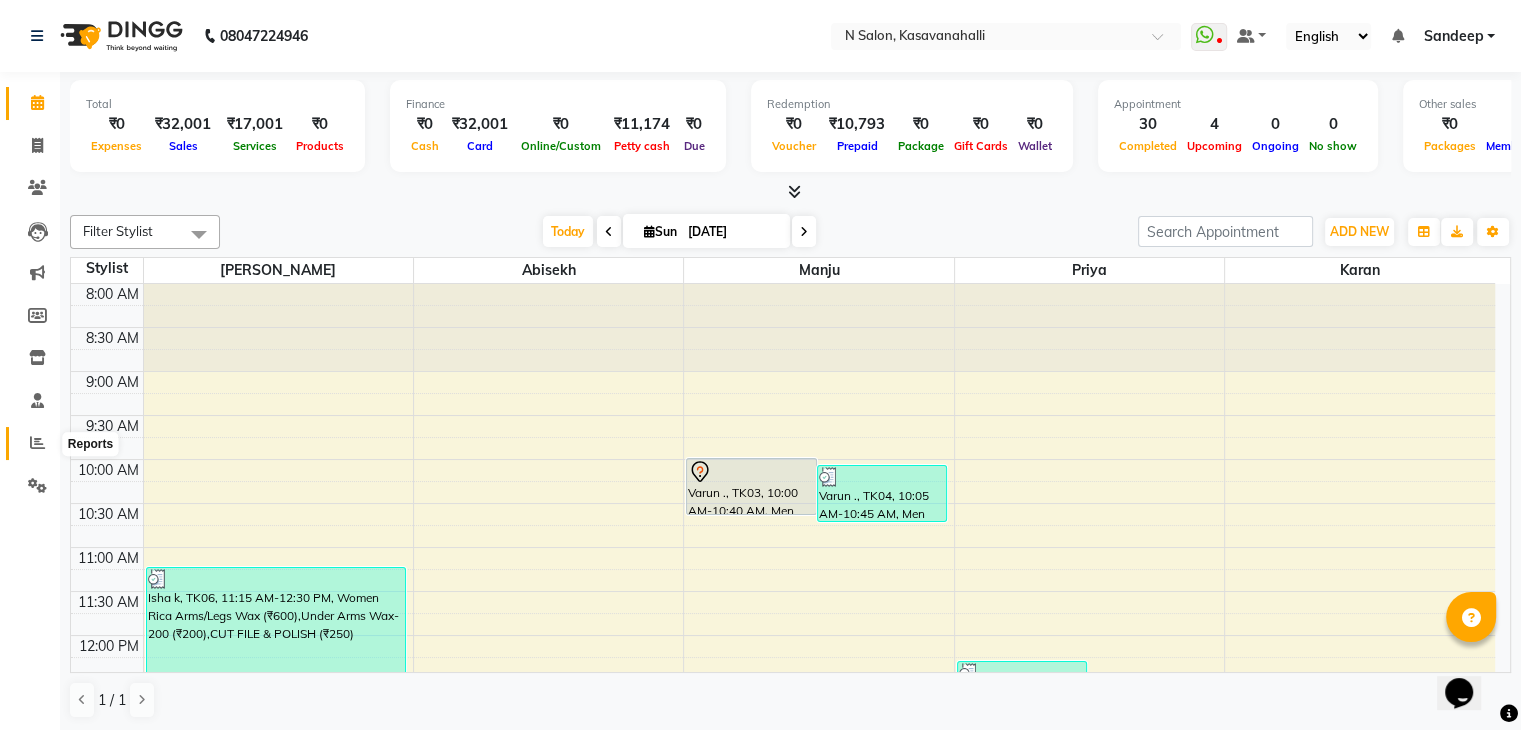 click 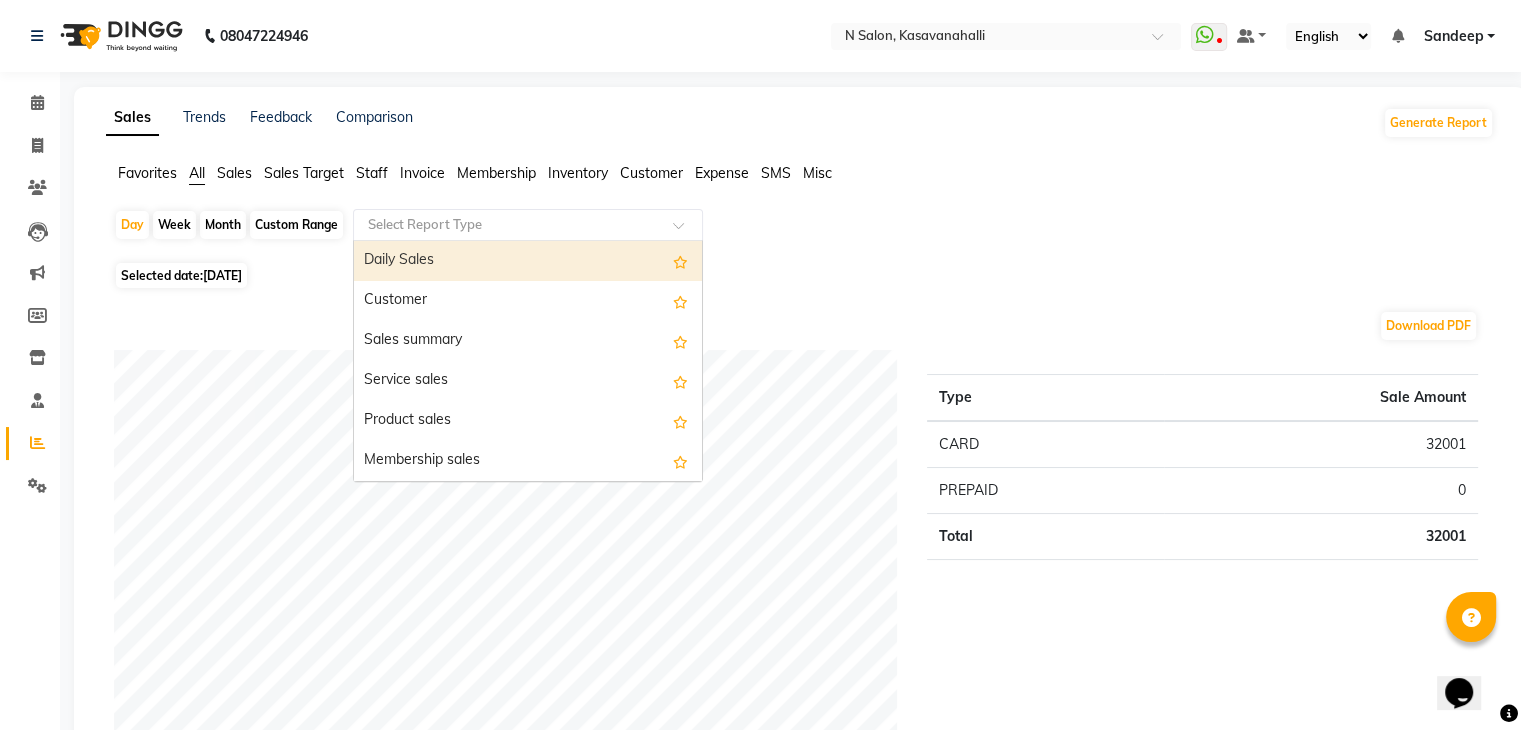 click 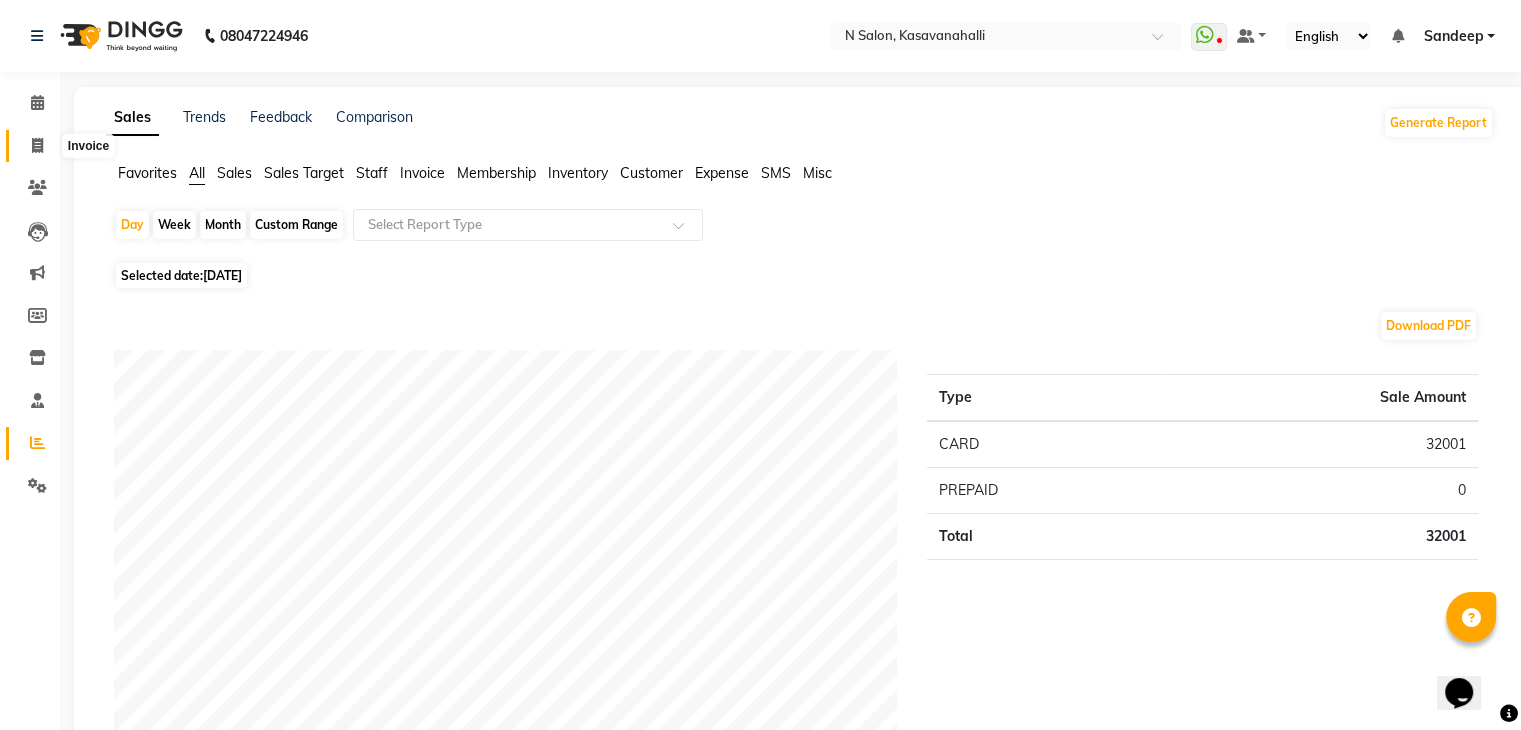 click 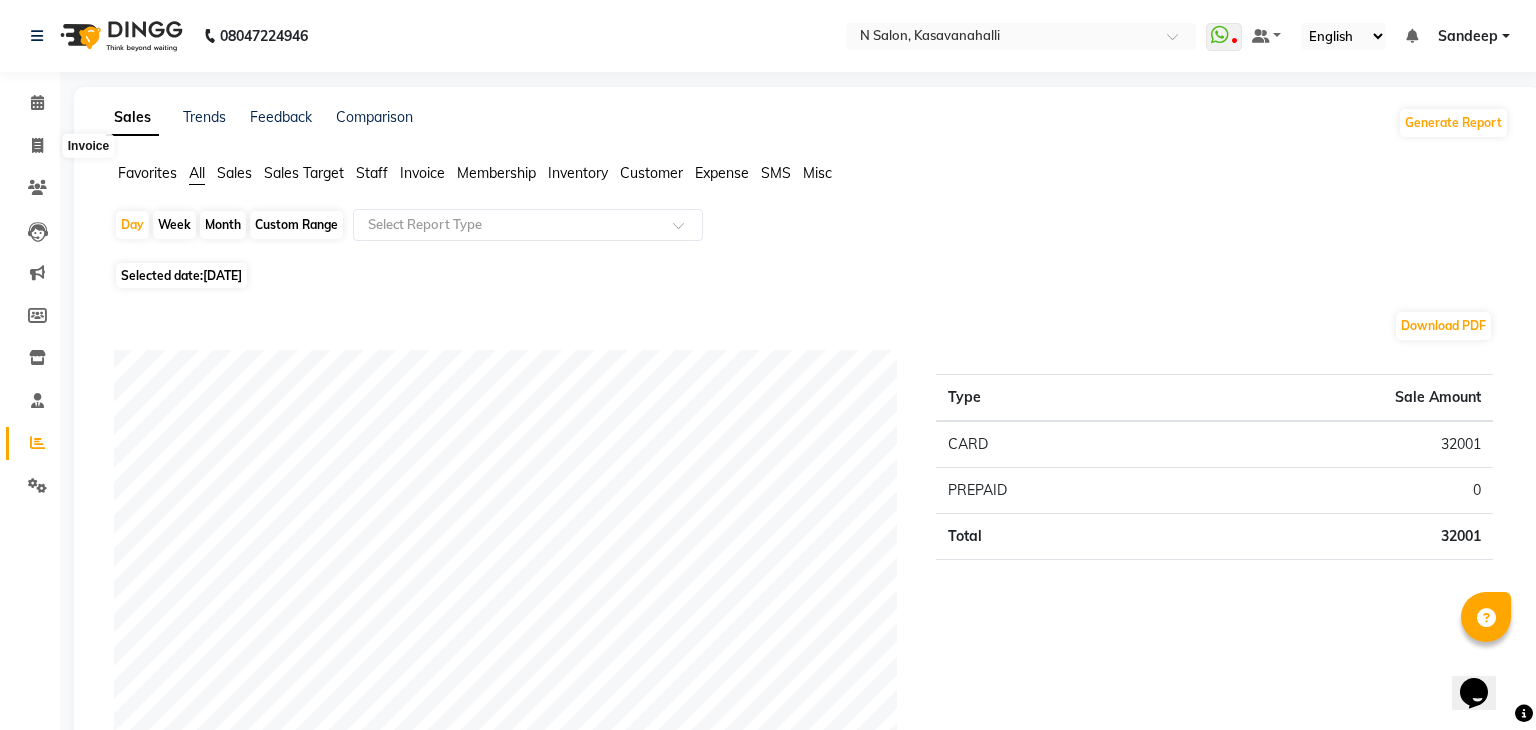 select on "service" 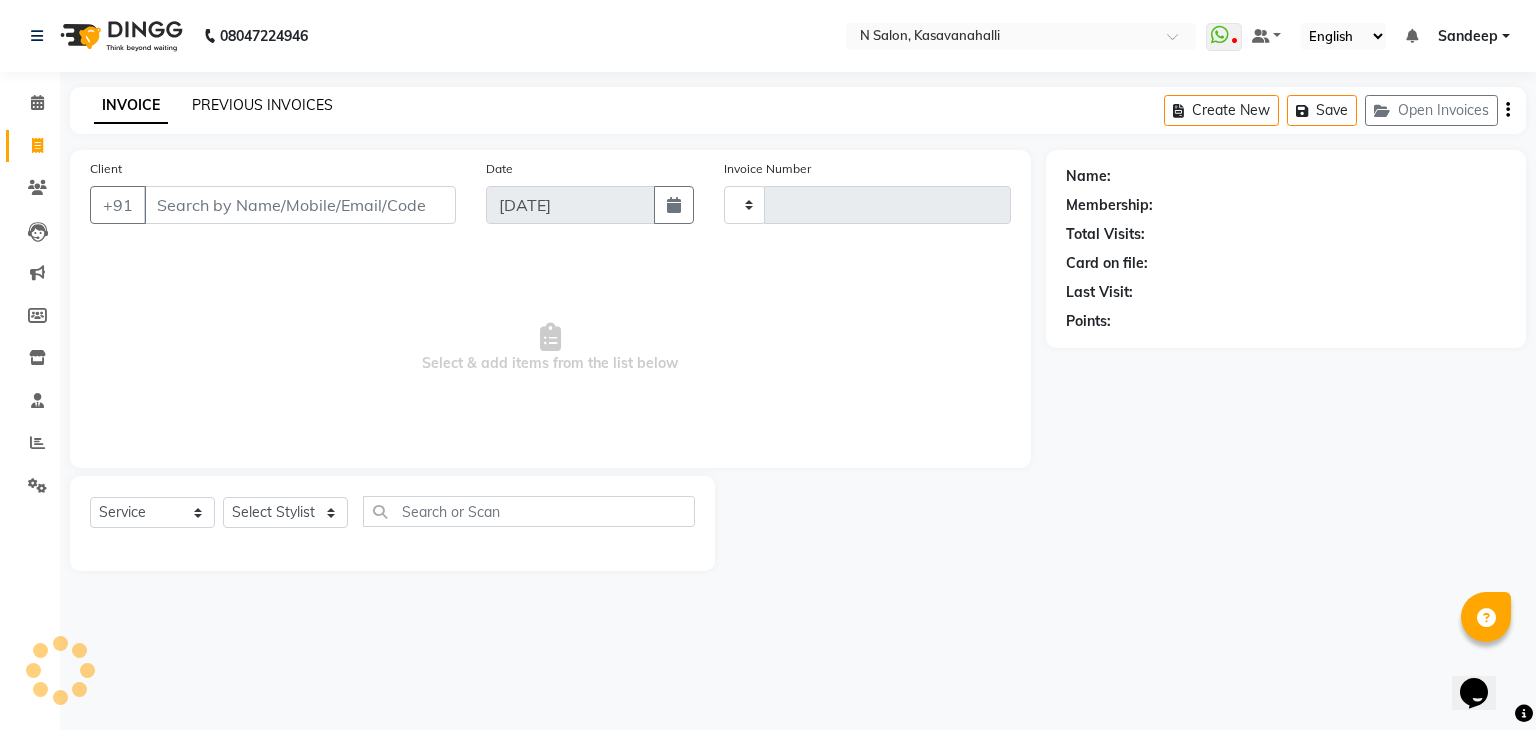 type on "1266" 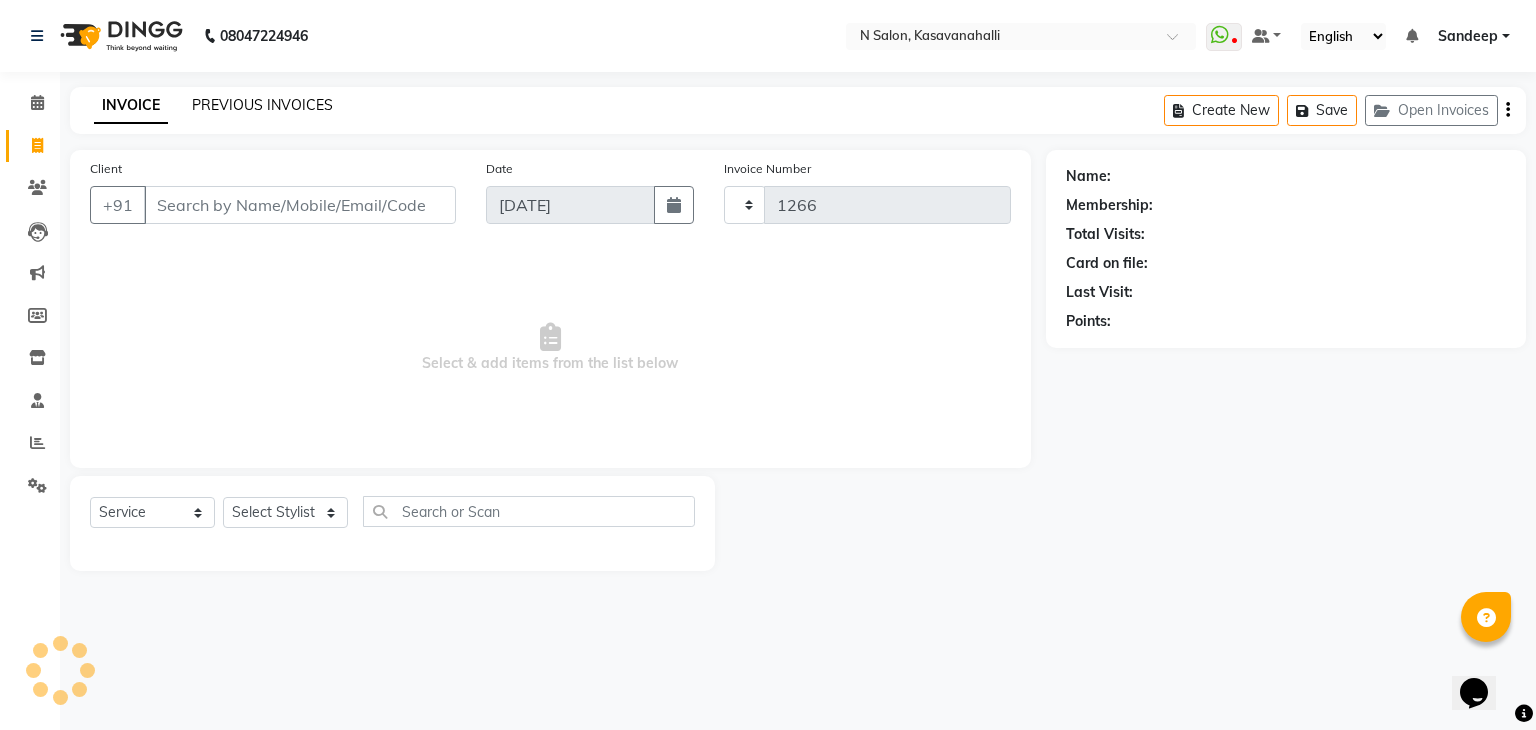 select on "7111" 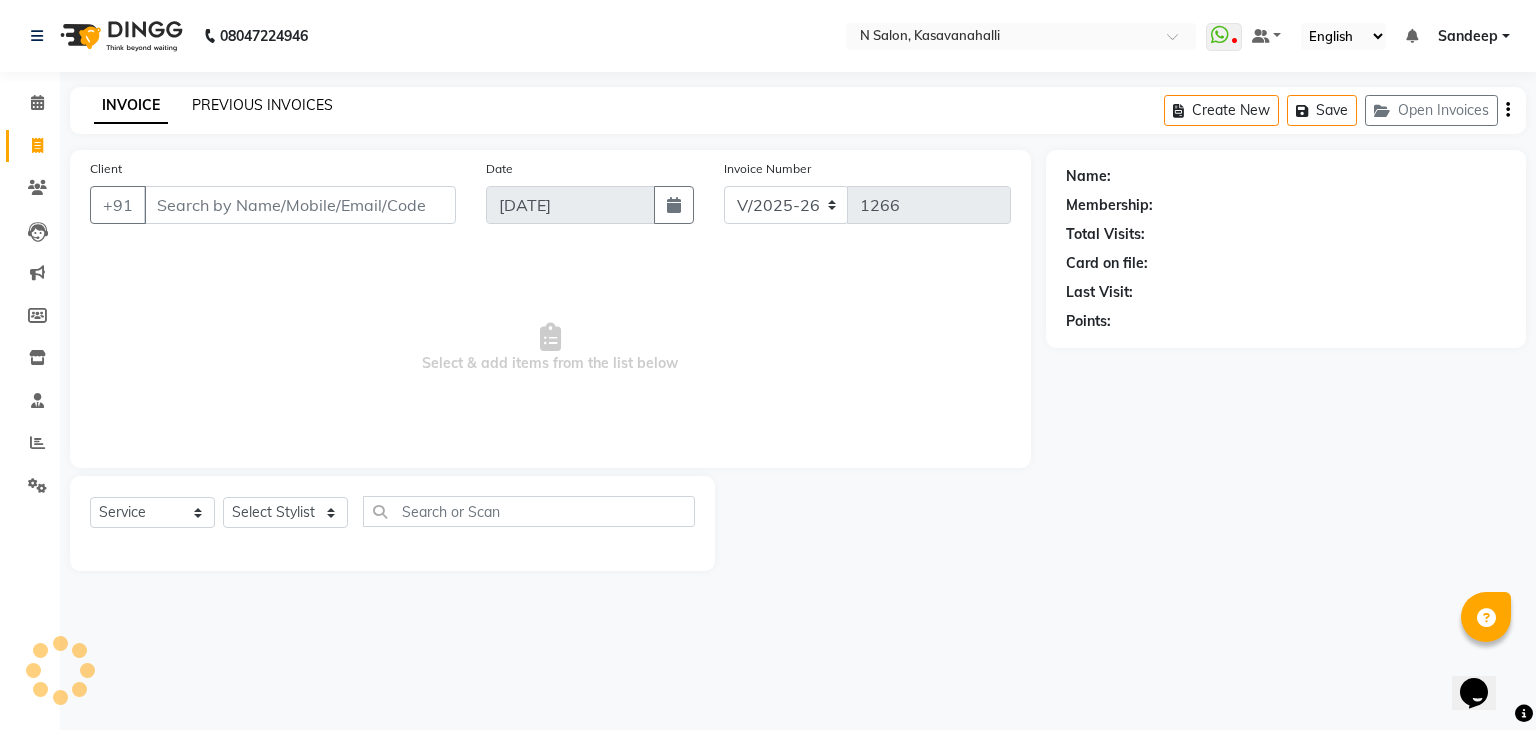 click on "PREVIOUS INVOICES" 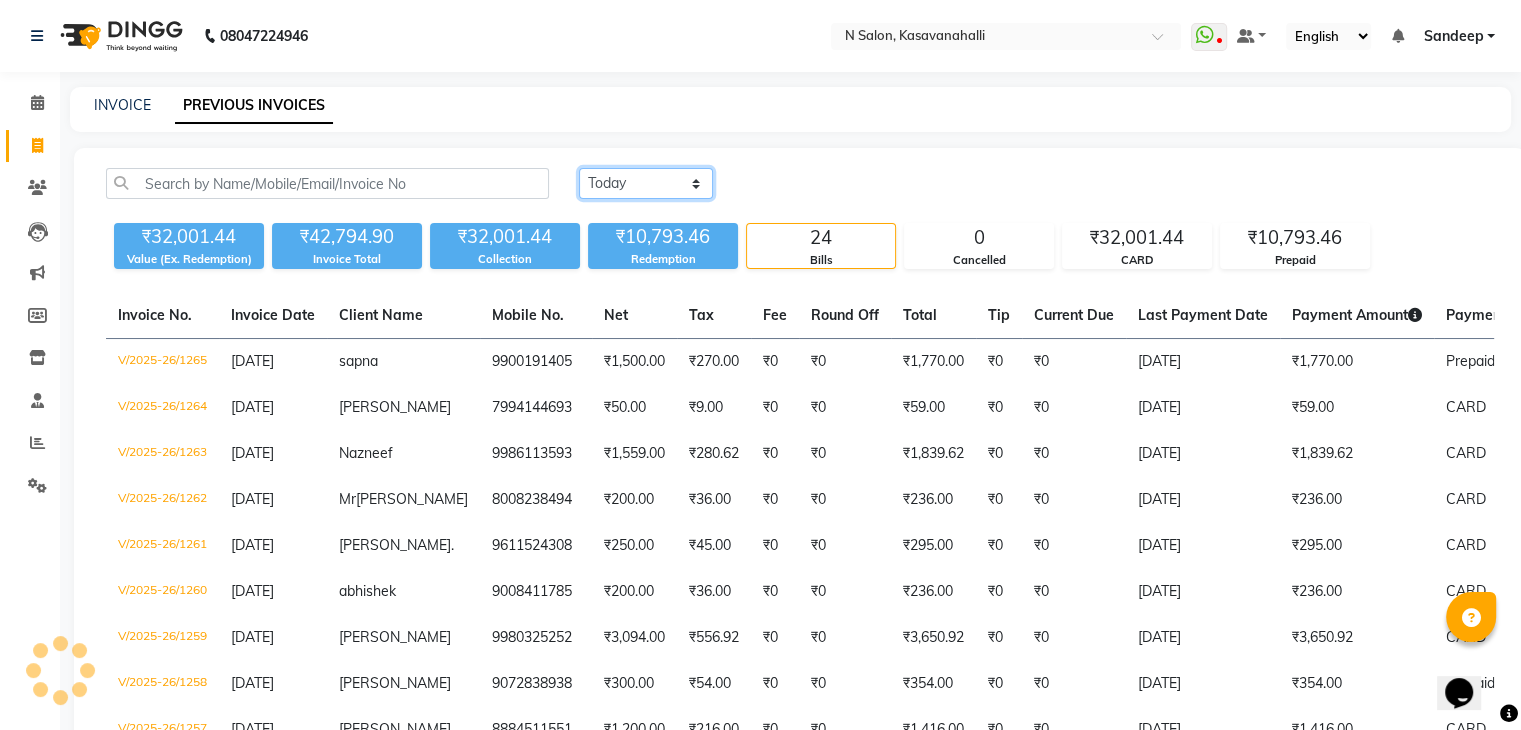 click on "Today Yesterday Custom Range" 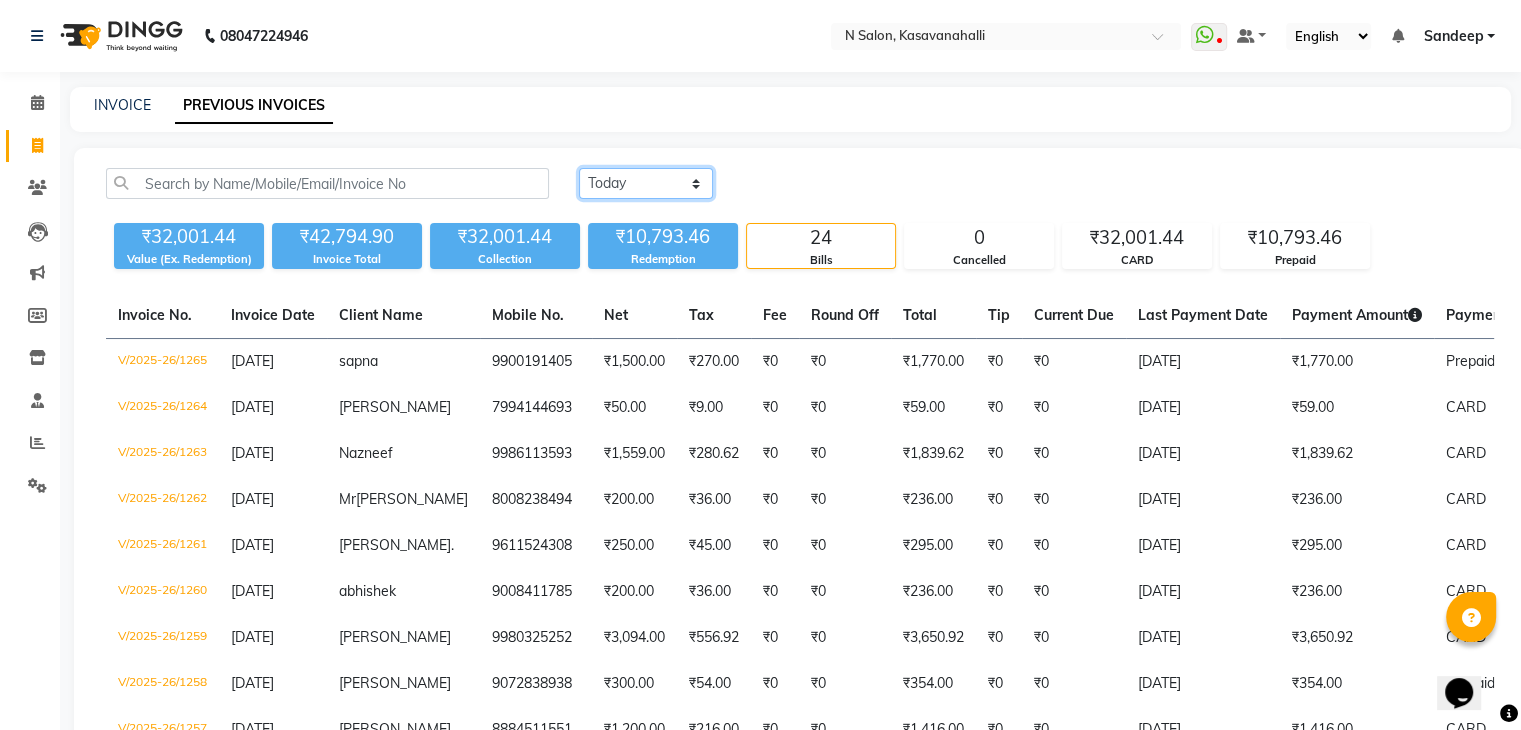 click on "Today Yesterday Custom Range" 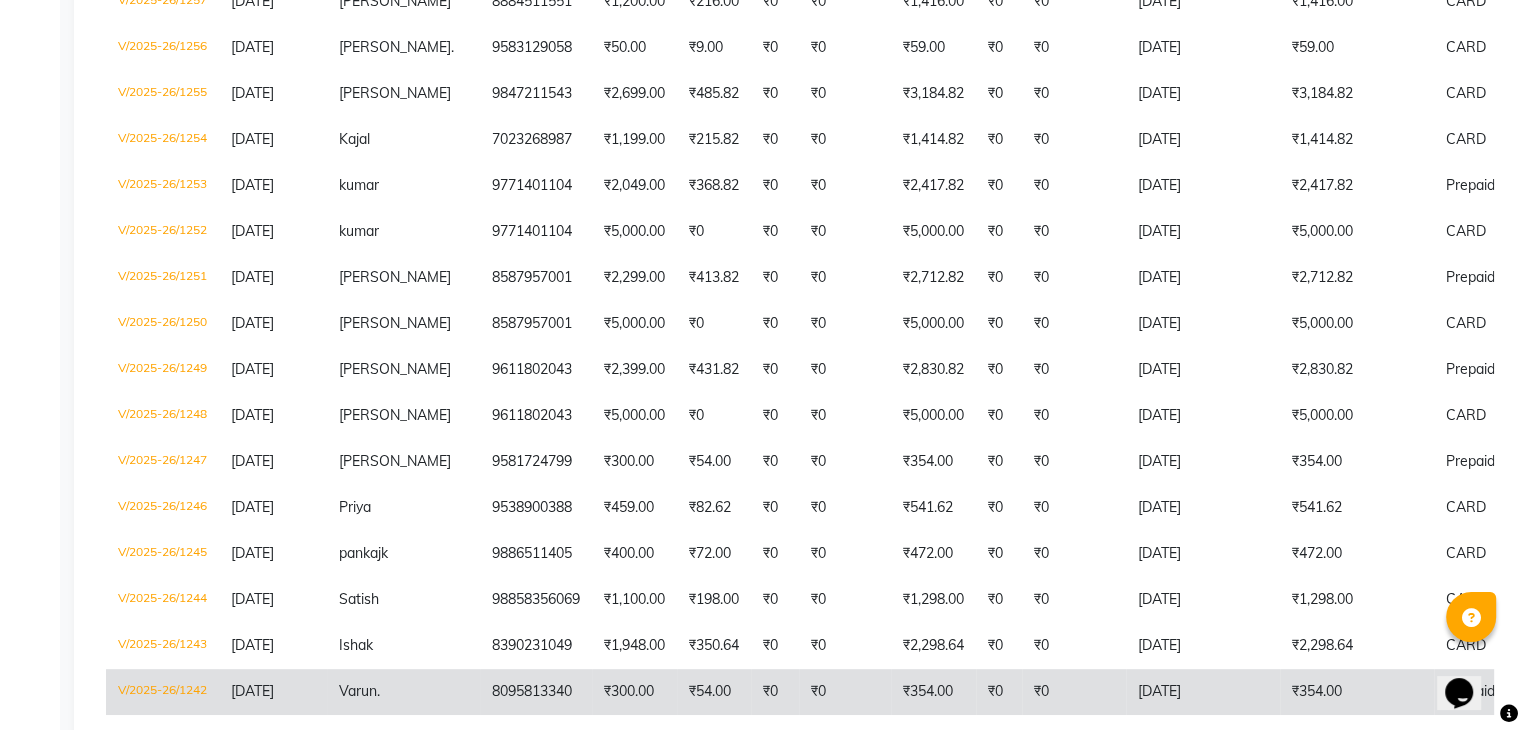 scroll, scrollTop: 862, scrollLeft: 0, axis: vertical 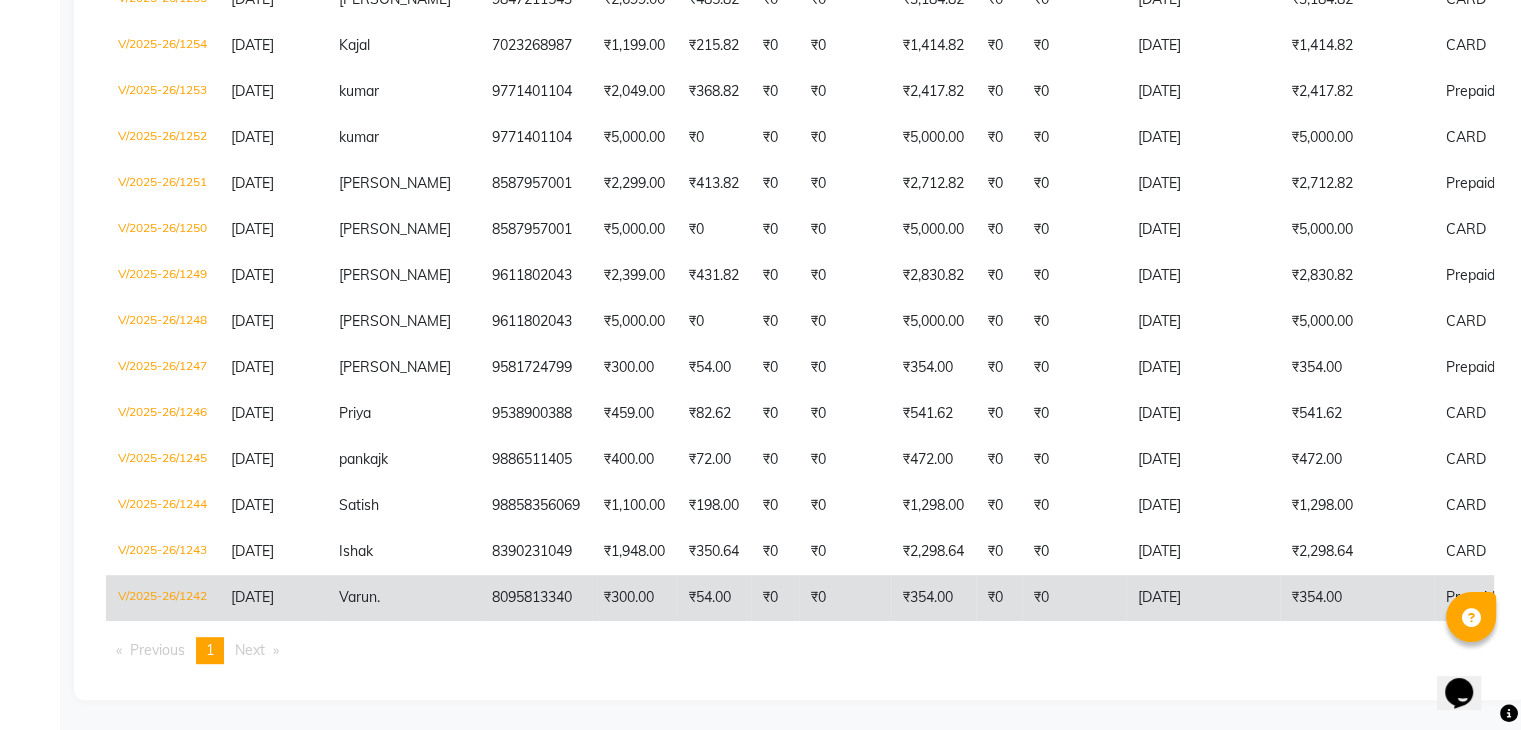 click on "V/2025-26/1242" 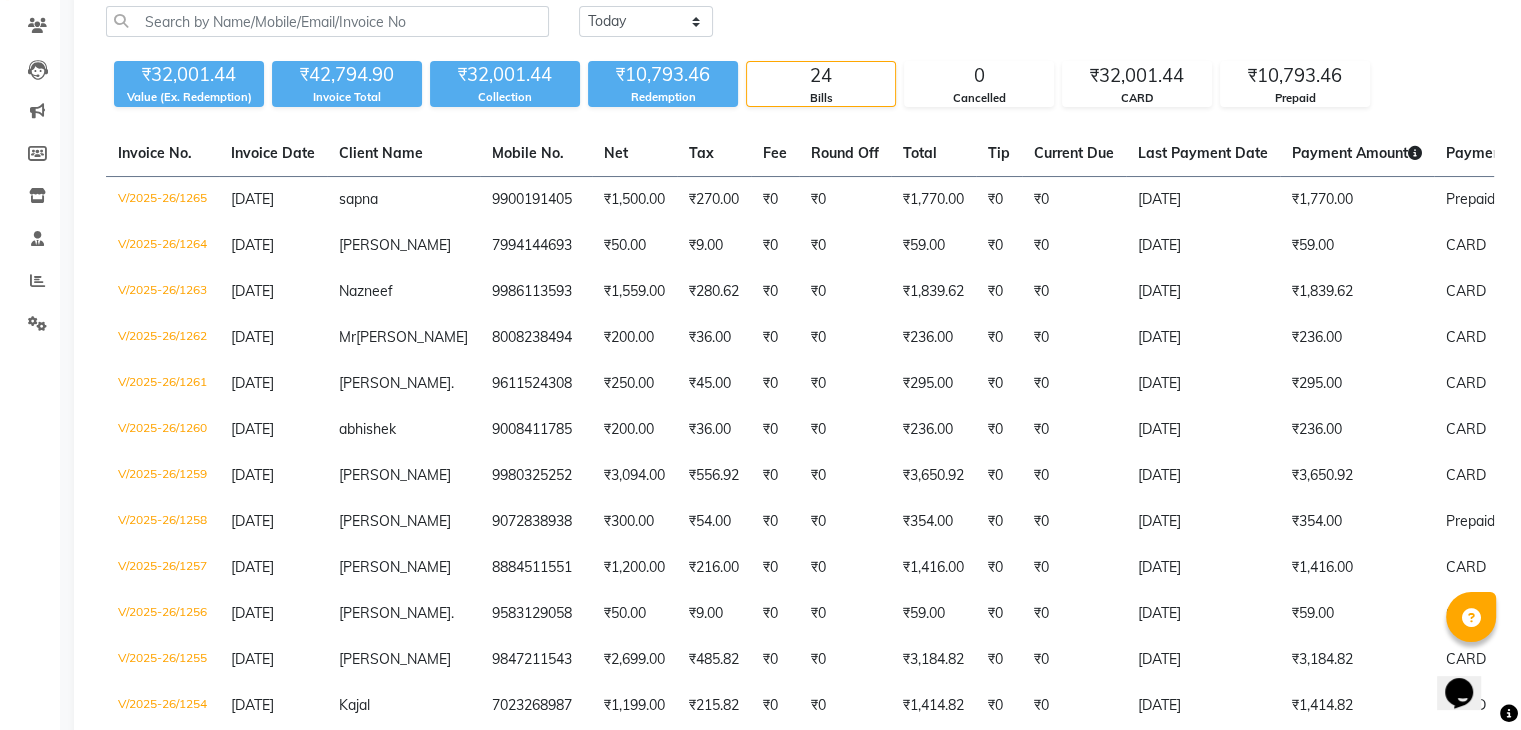 scroll, scrollTop: 0, scrollLeft: 0, axis: both 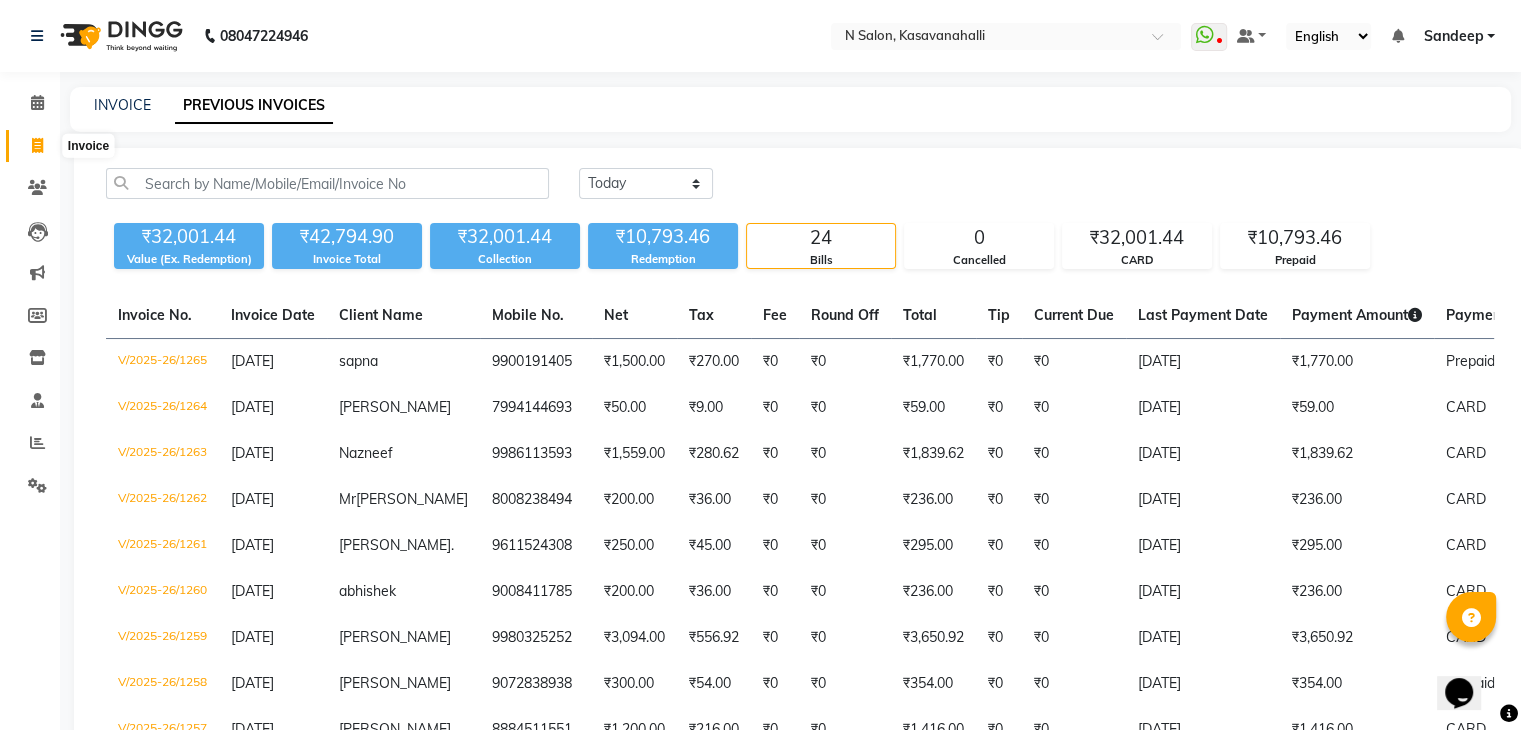 click 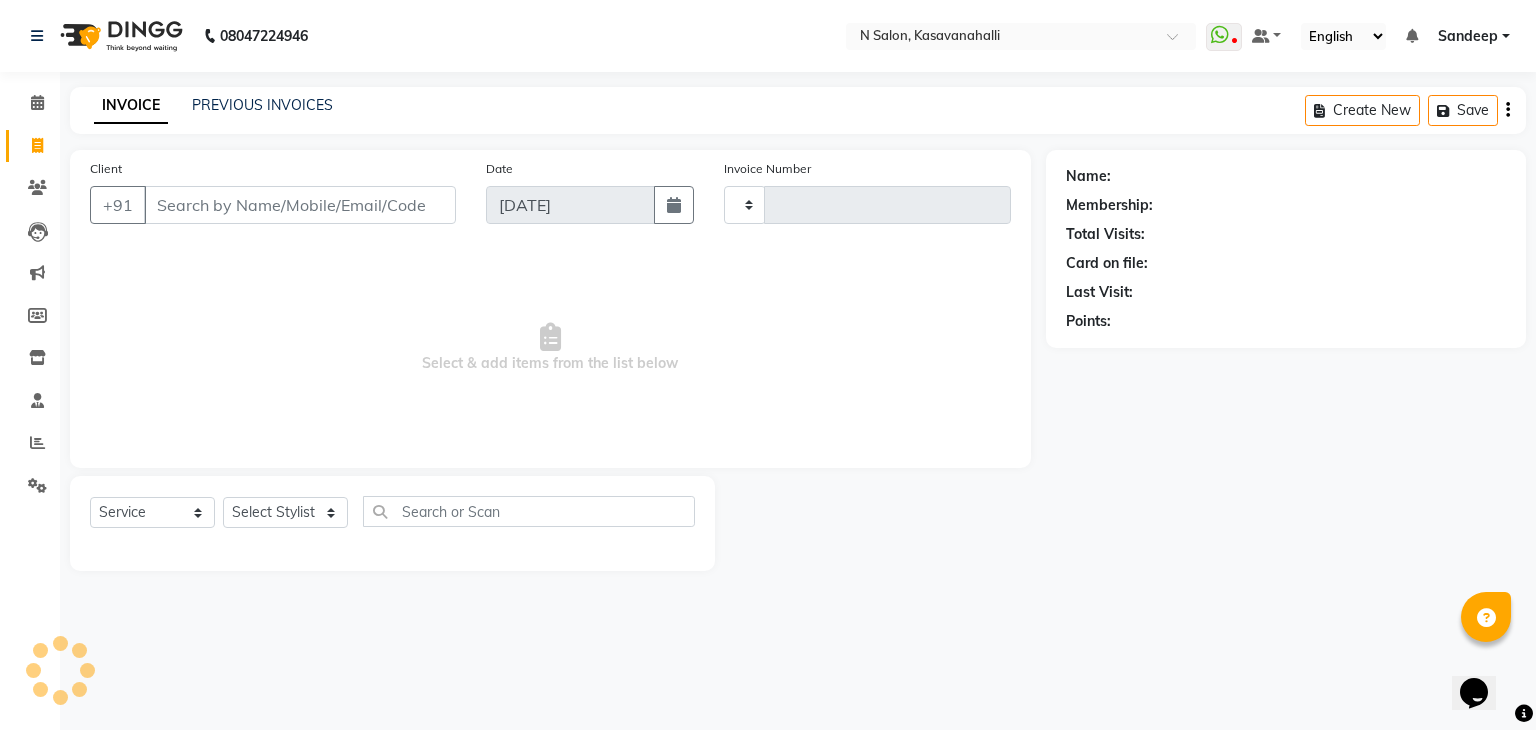 type on "1266" 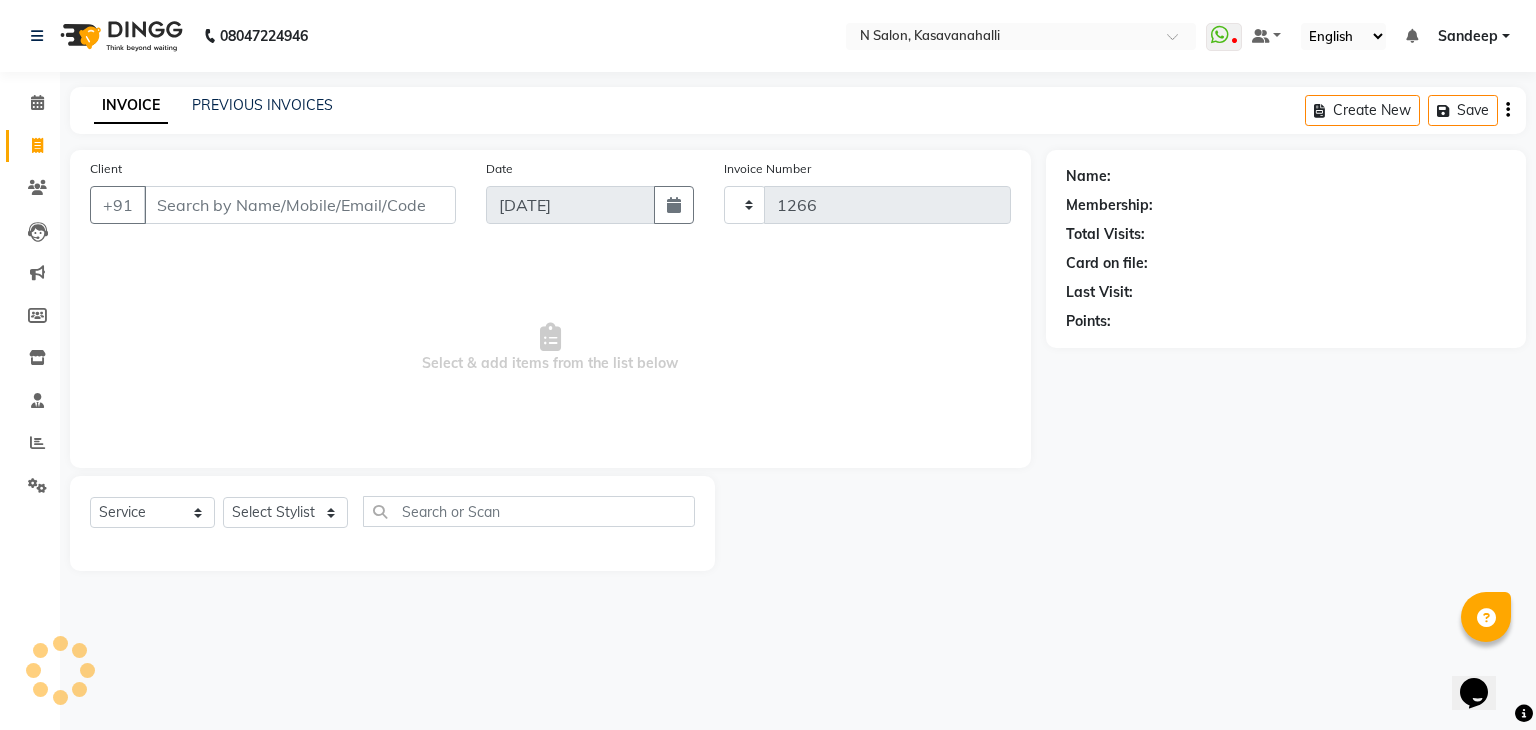 select on "7111" 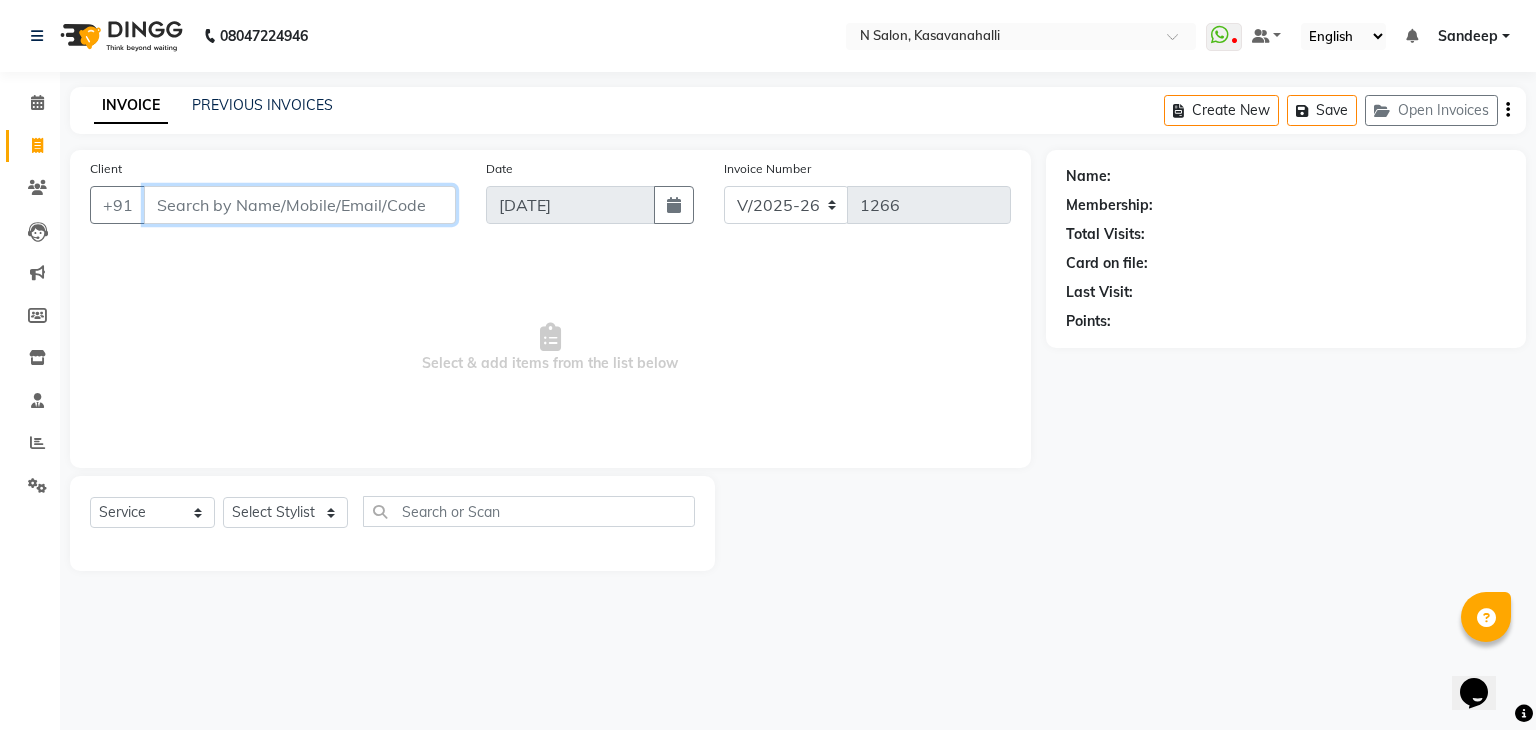 drag, startPoint x: 136, startPoint y: 226, endPoint x: 167, endPoint y: 188, distance: 49.0408 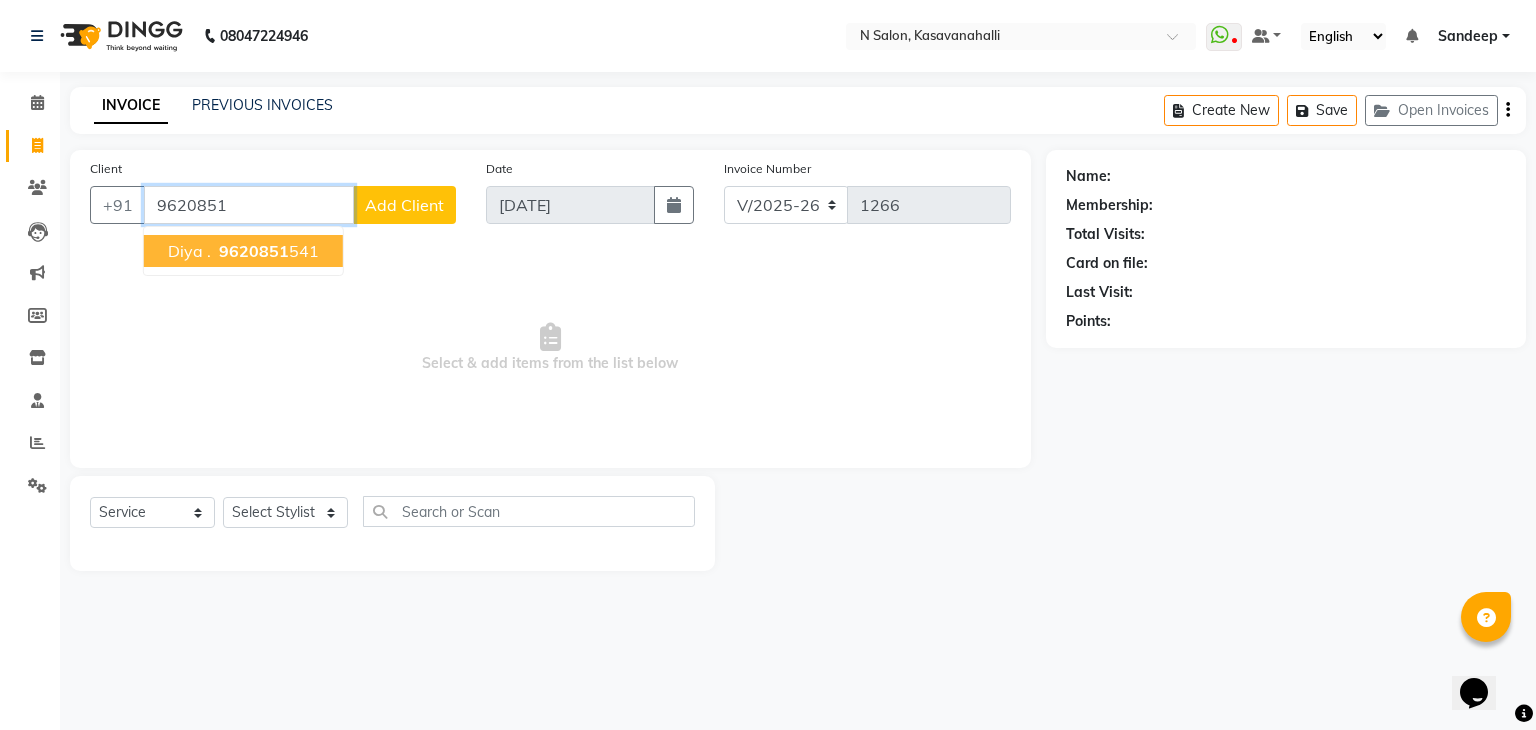 click on "9620851 541" at bounding box center (267, 251) 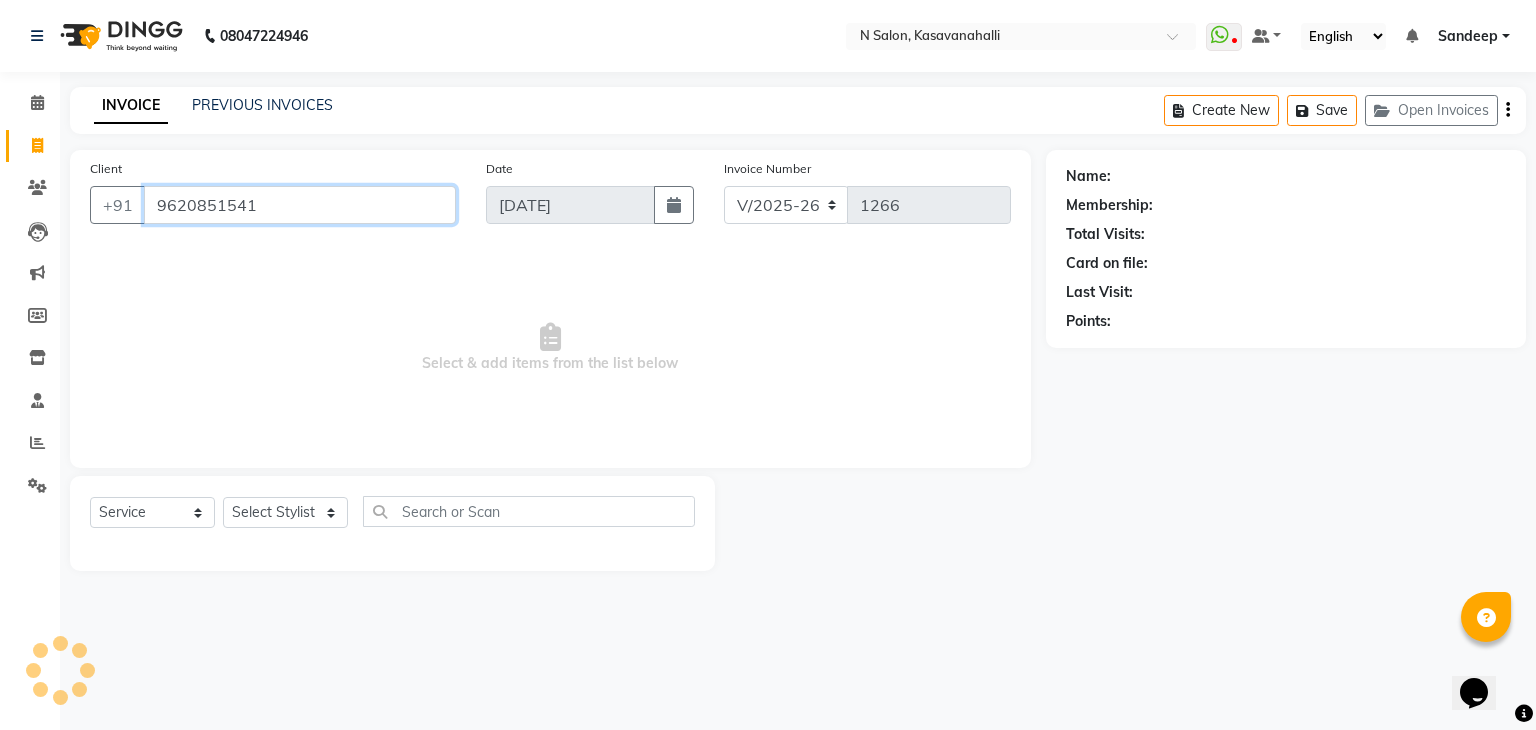 type on "9620851541" 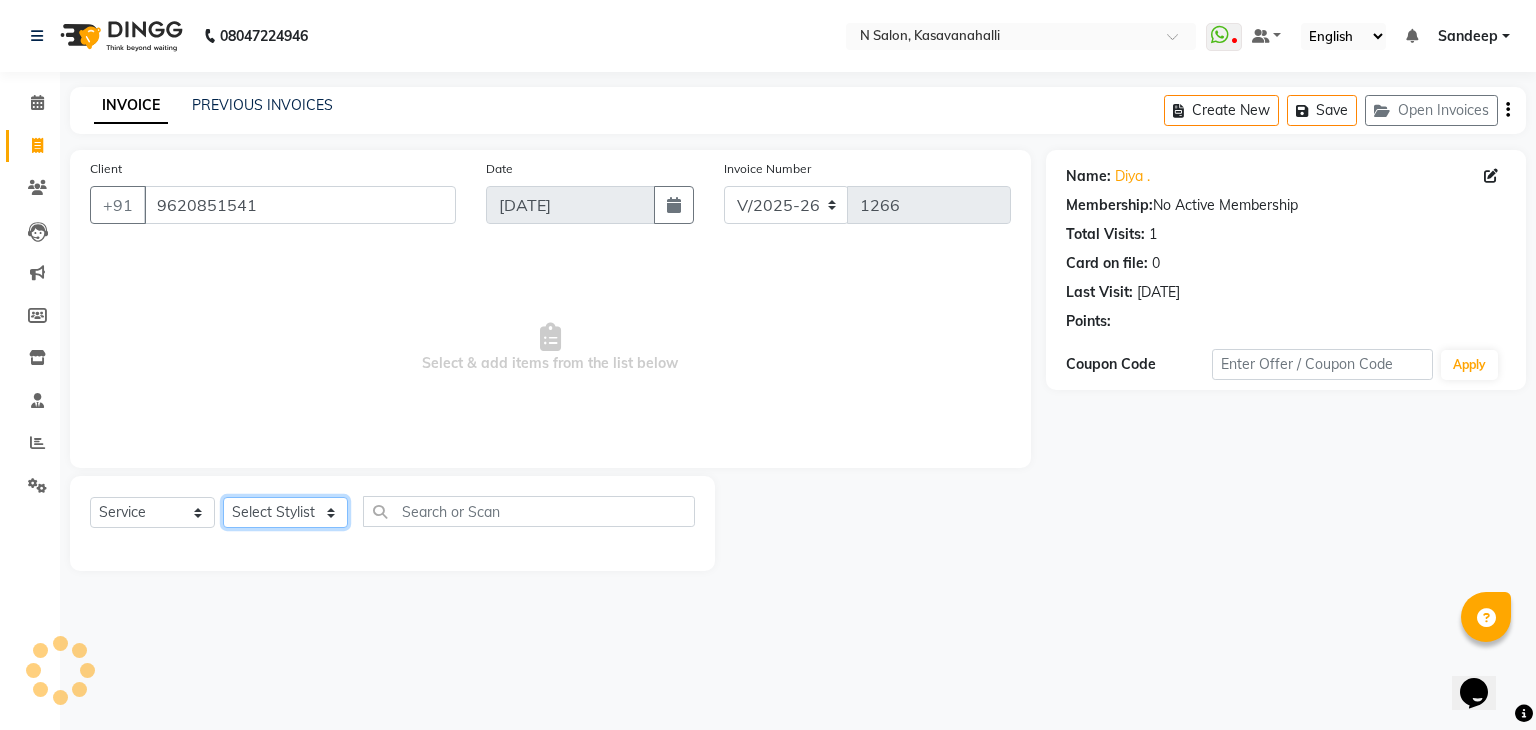 click on "Select Stylist [PERSON_NAME]  Manju Owner [PERSON_NAME]" 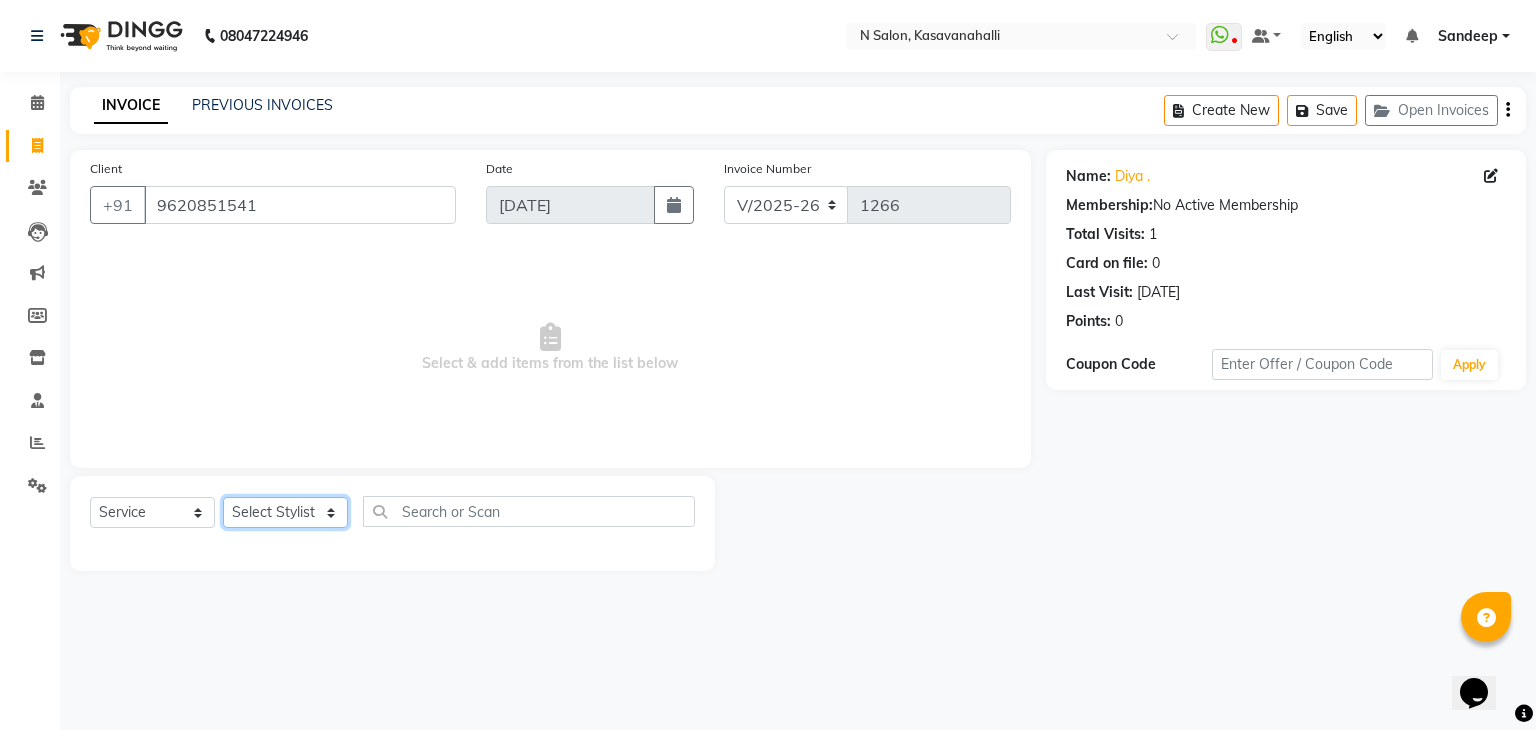 select on "78172" 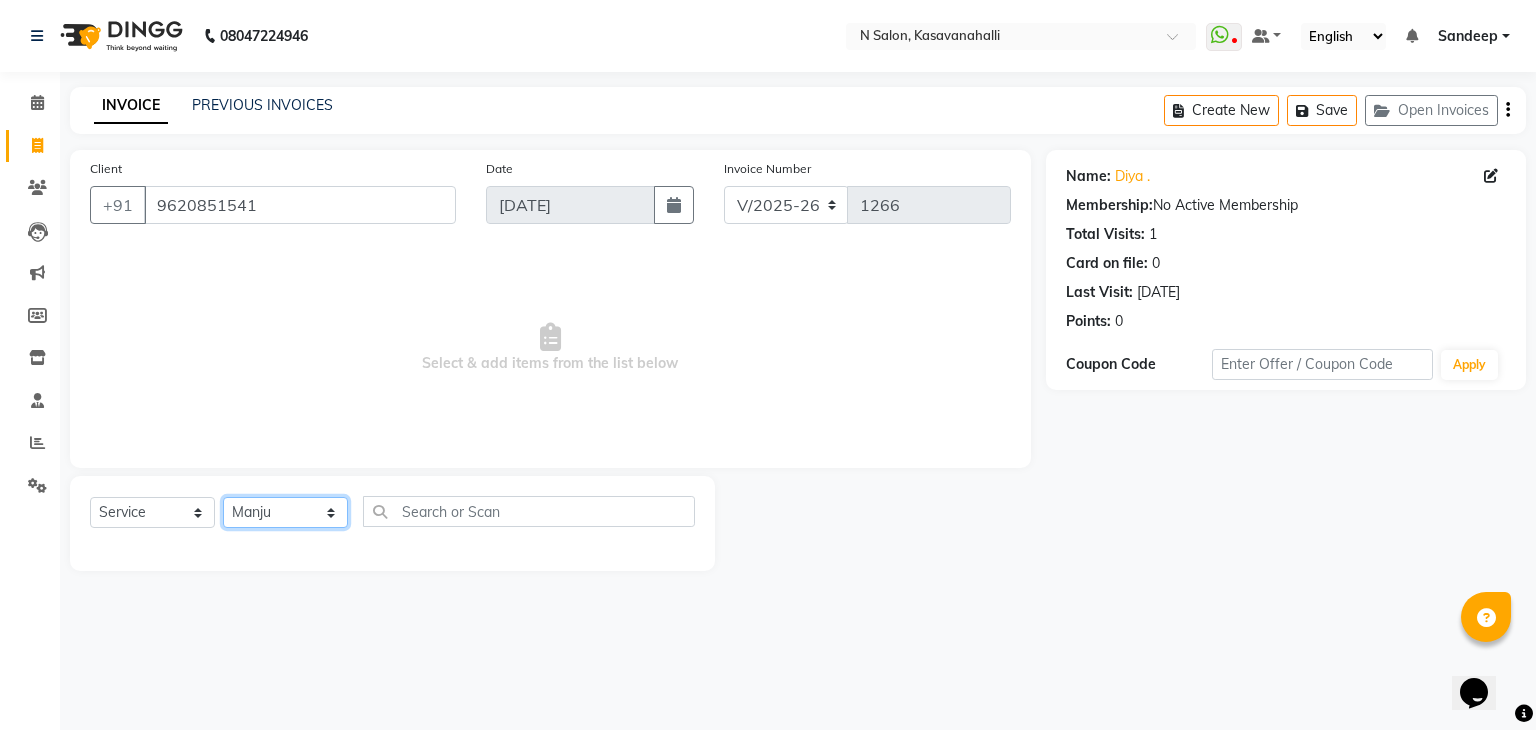 click on "Select Stylist [PERSON_NAME]  Manju Owner [PERSON_NAME]" 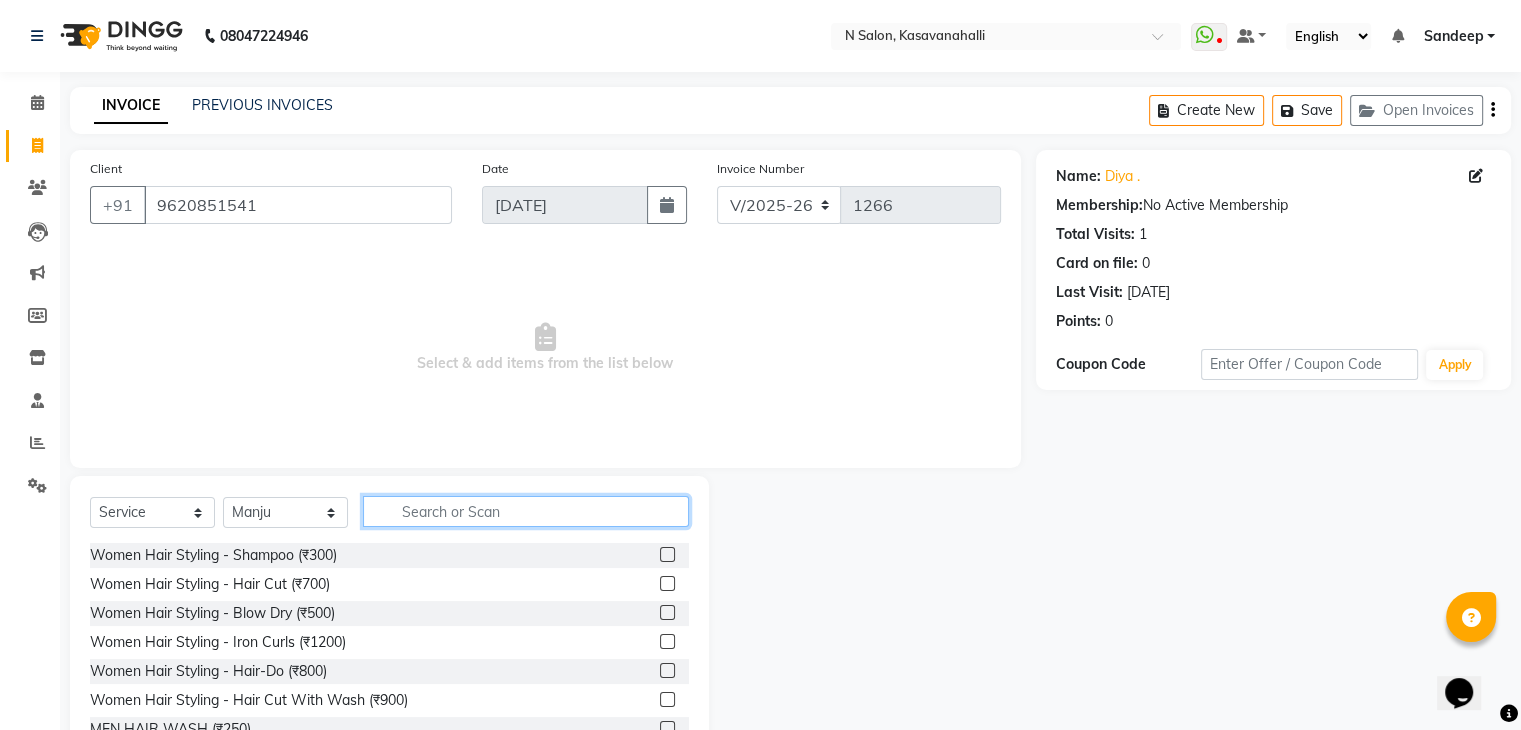 click 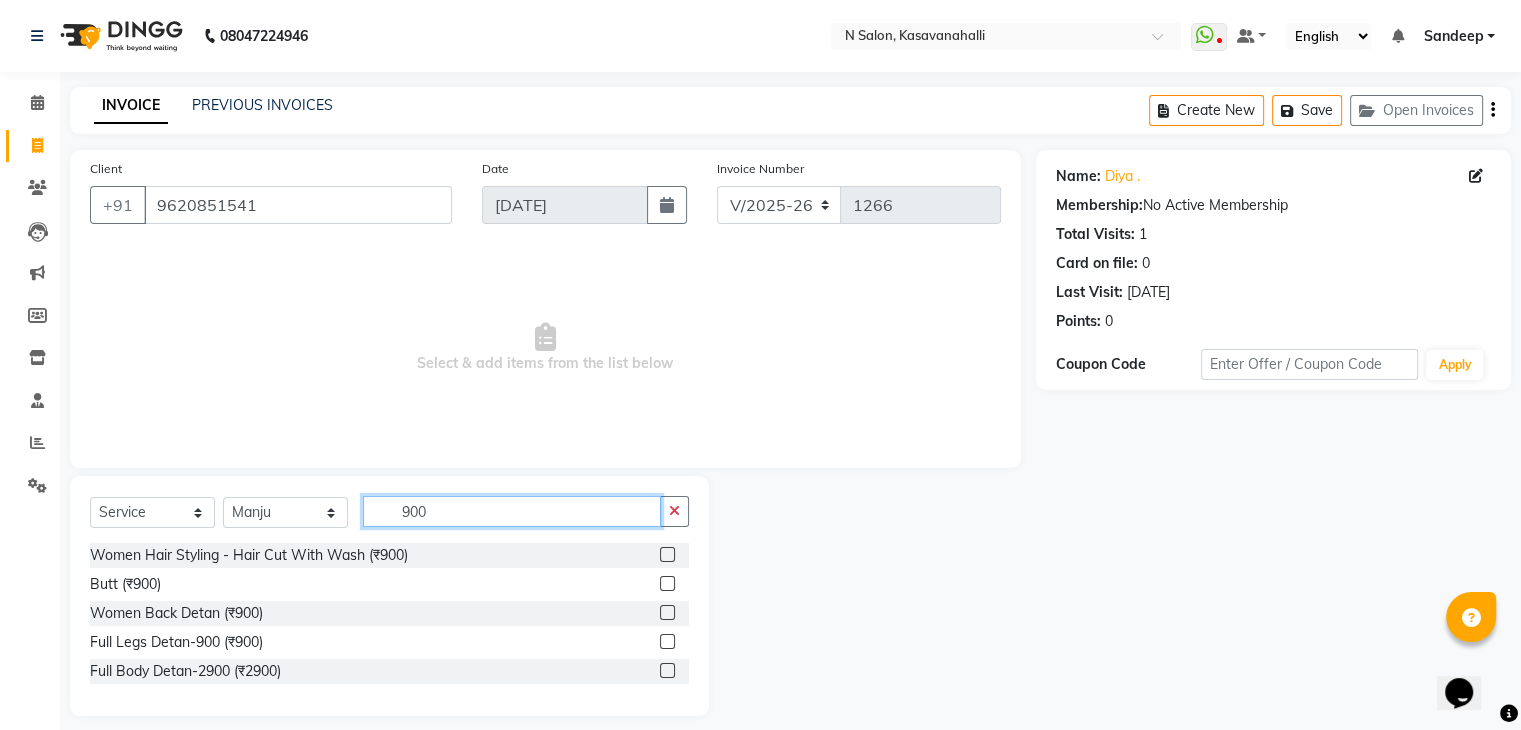 type on "900" 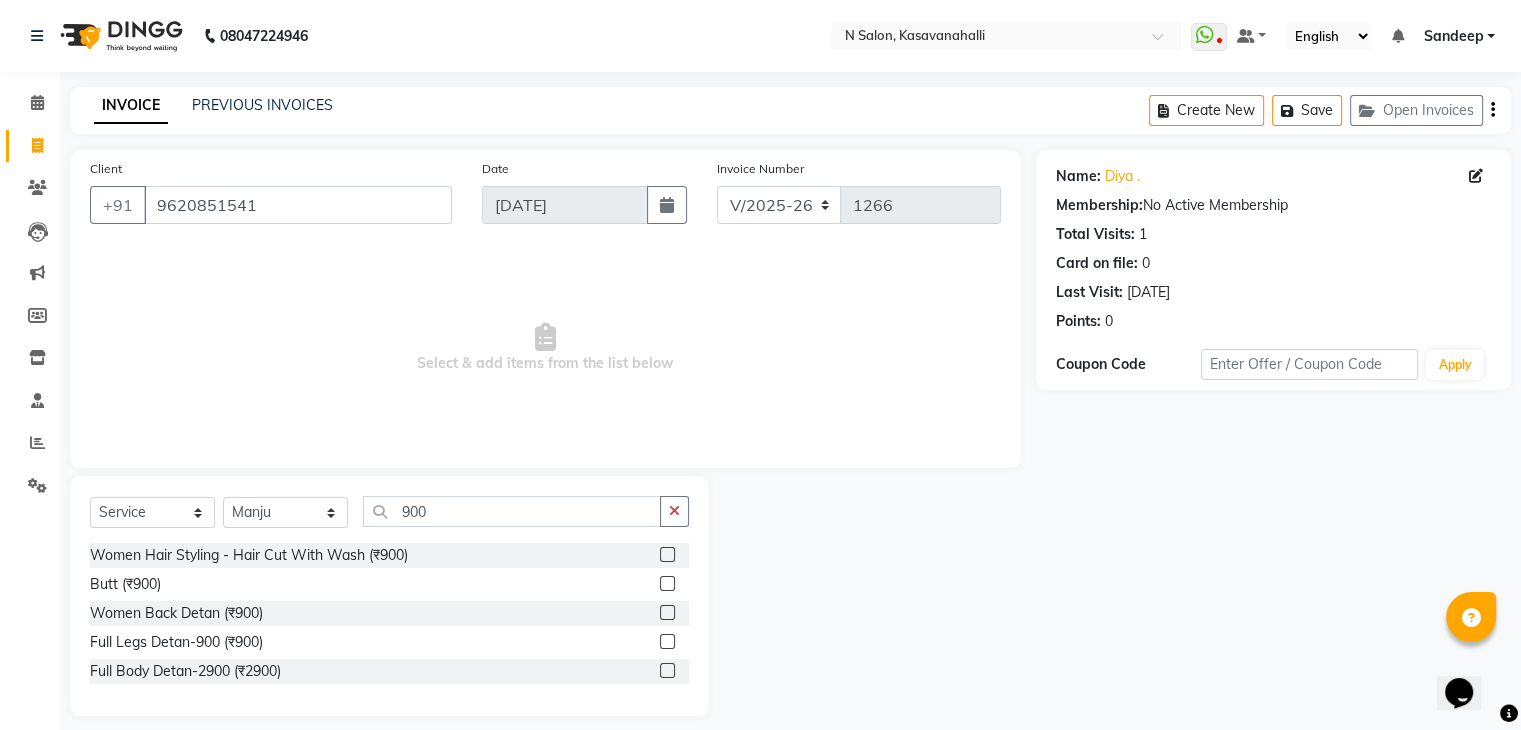 click 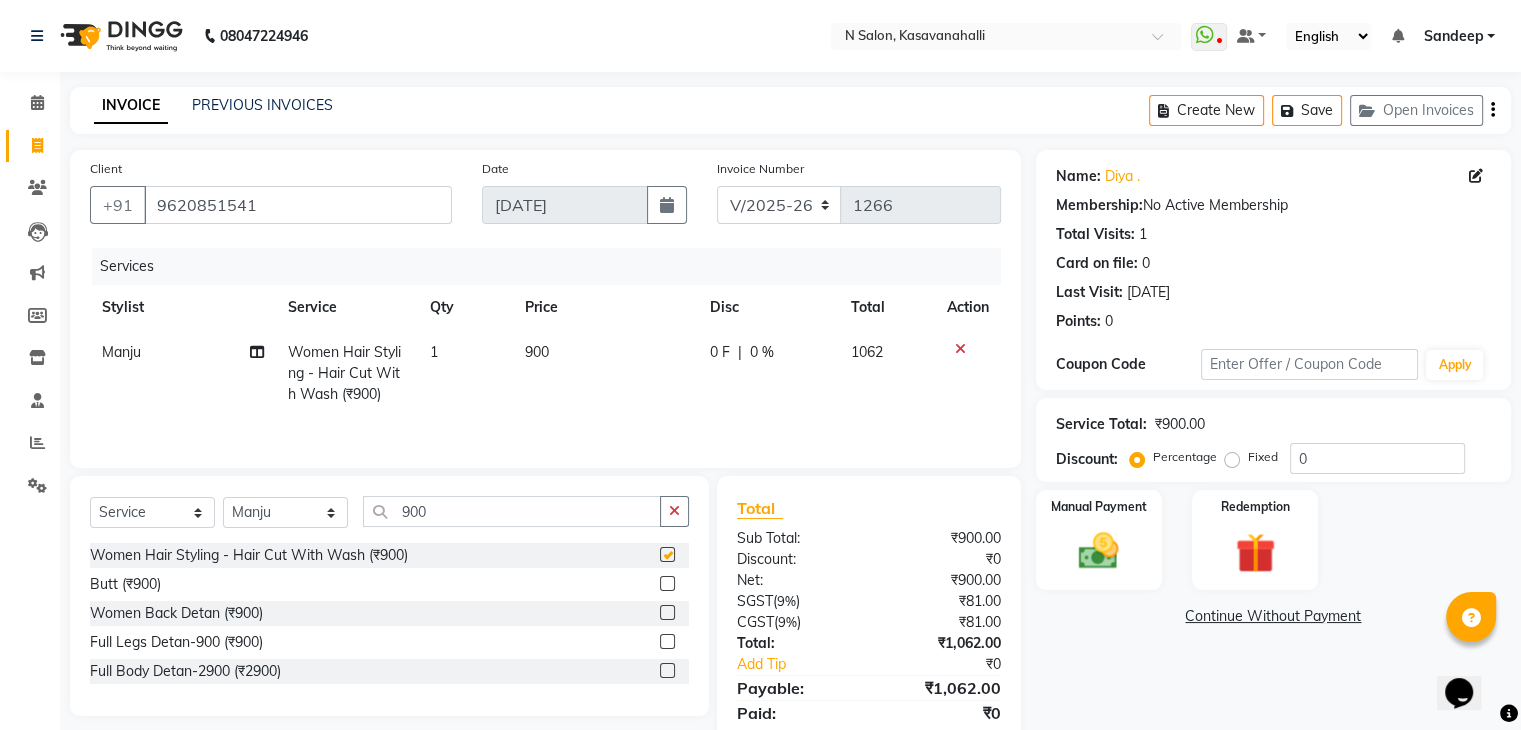 checkbox on "false" 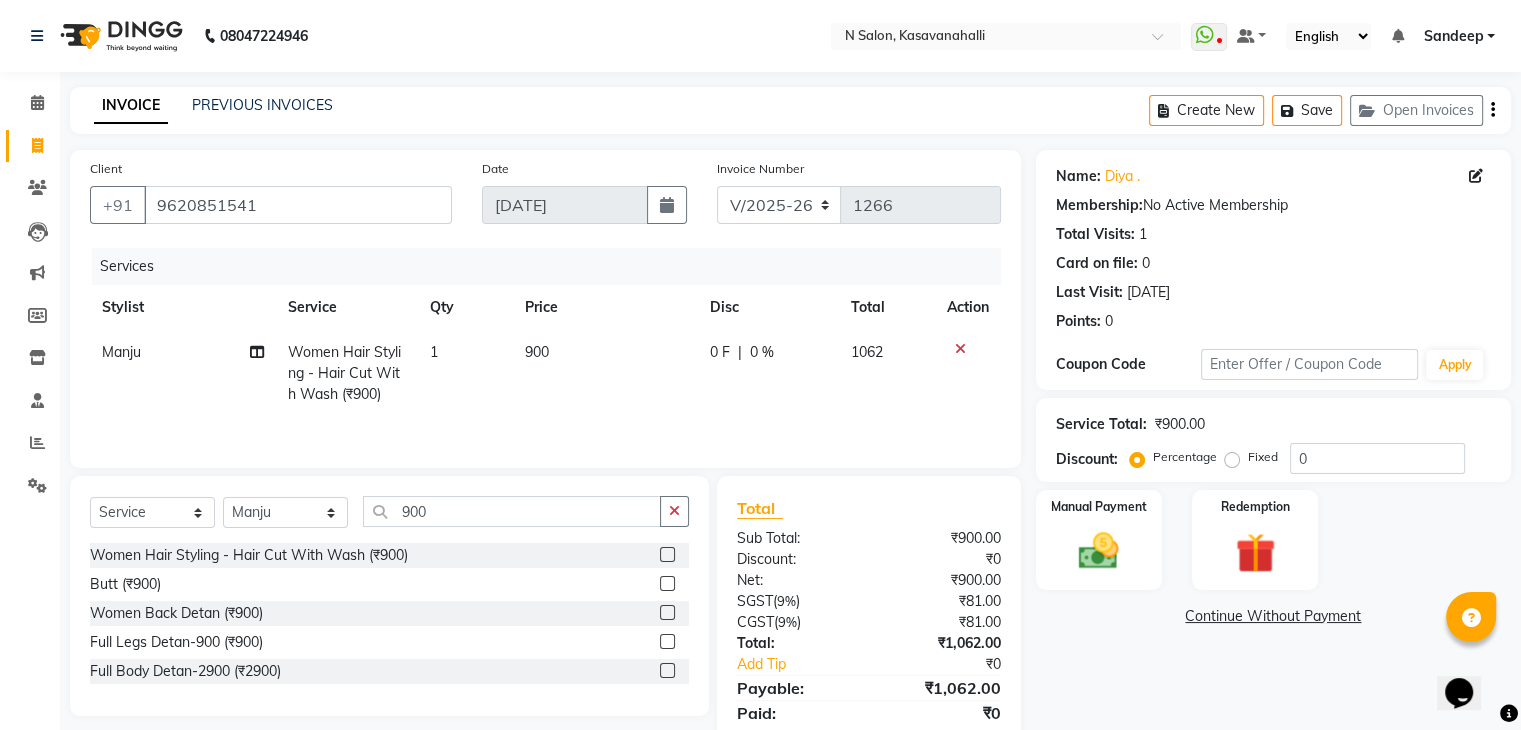 scroll, scrollTop: 71, scrollLeft: 0, axis: vertical 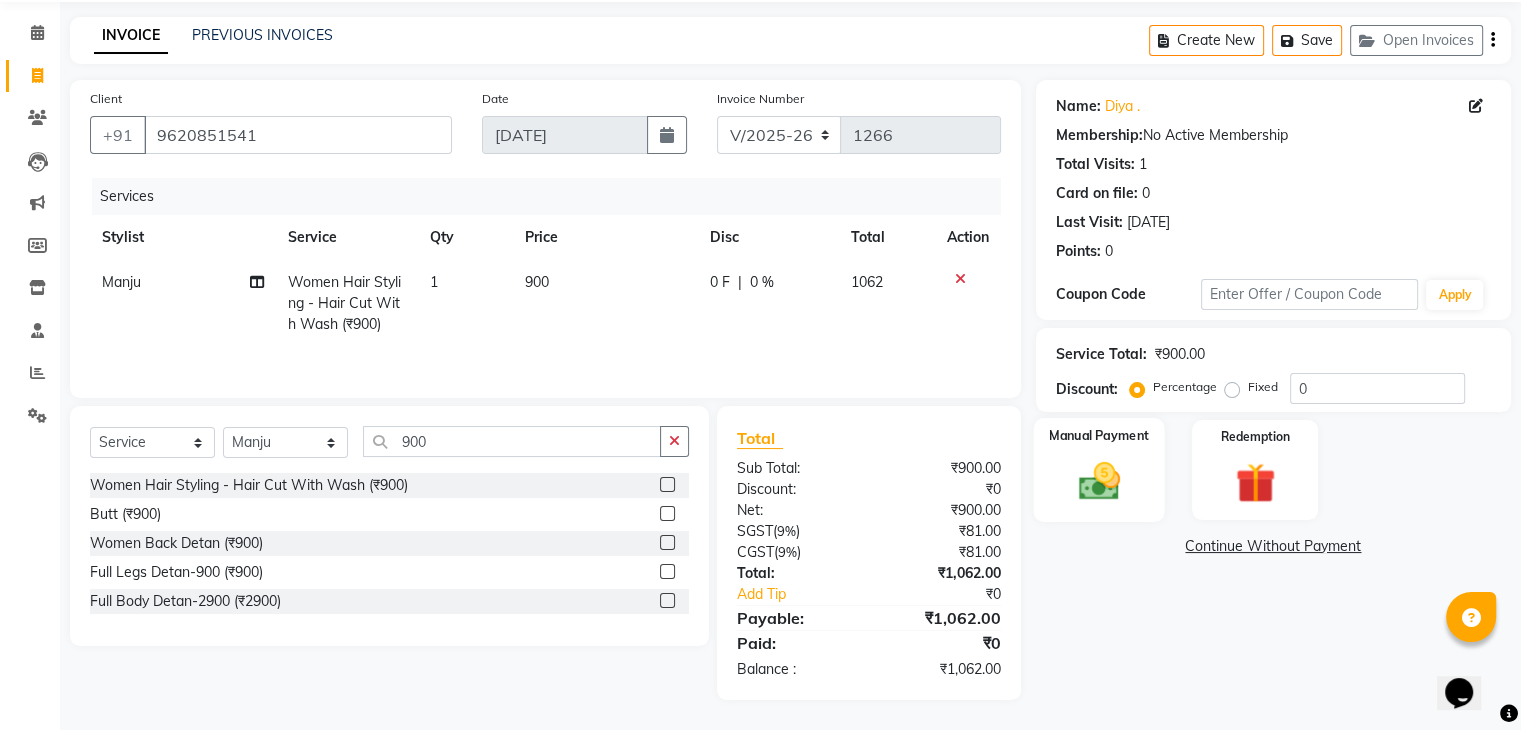 click 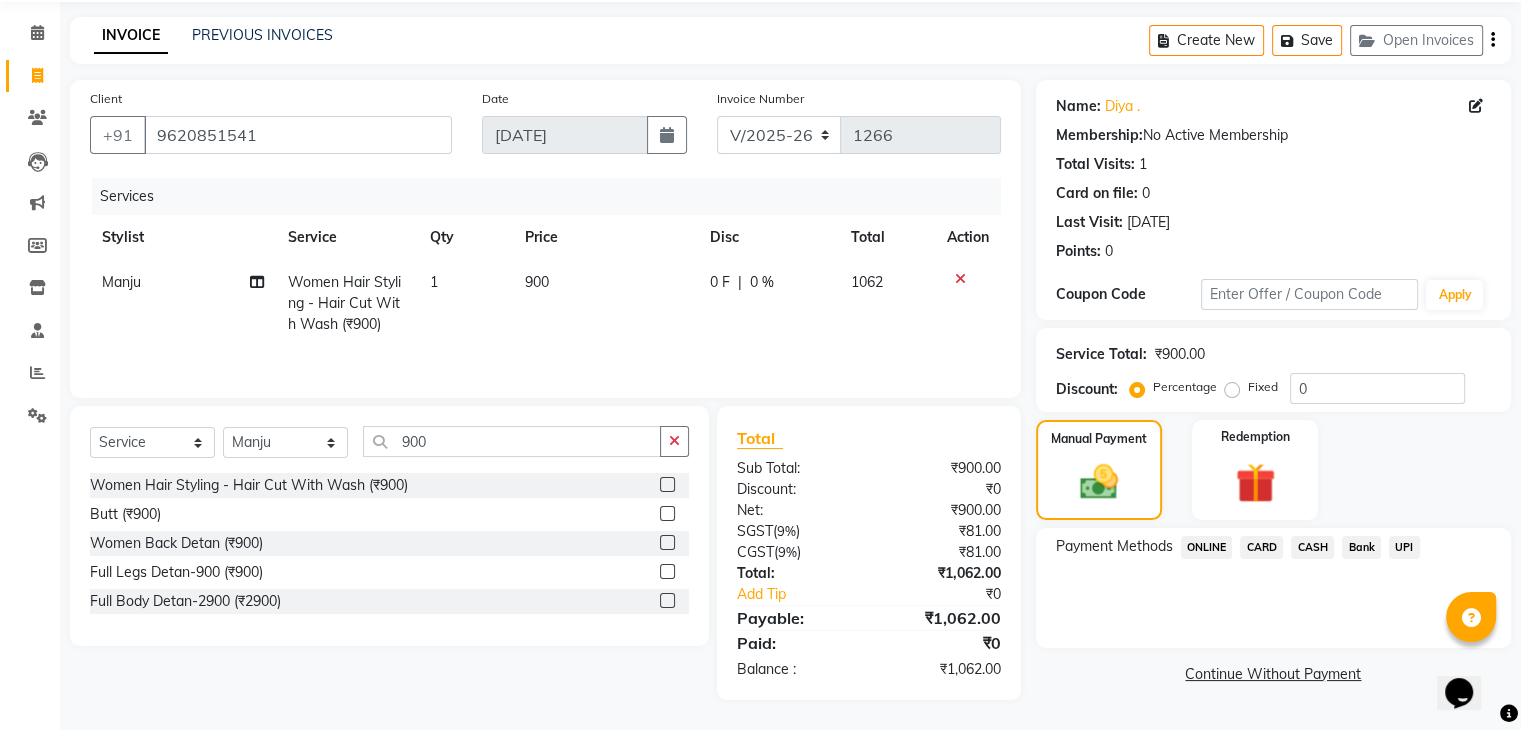 click on "CARD" 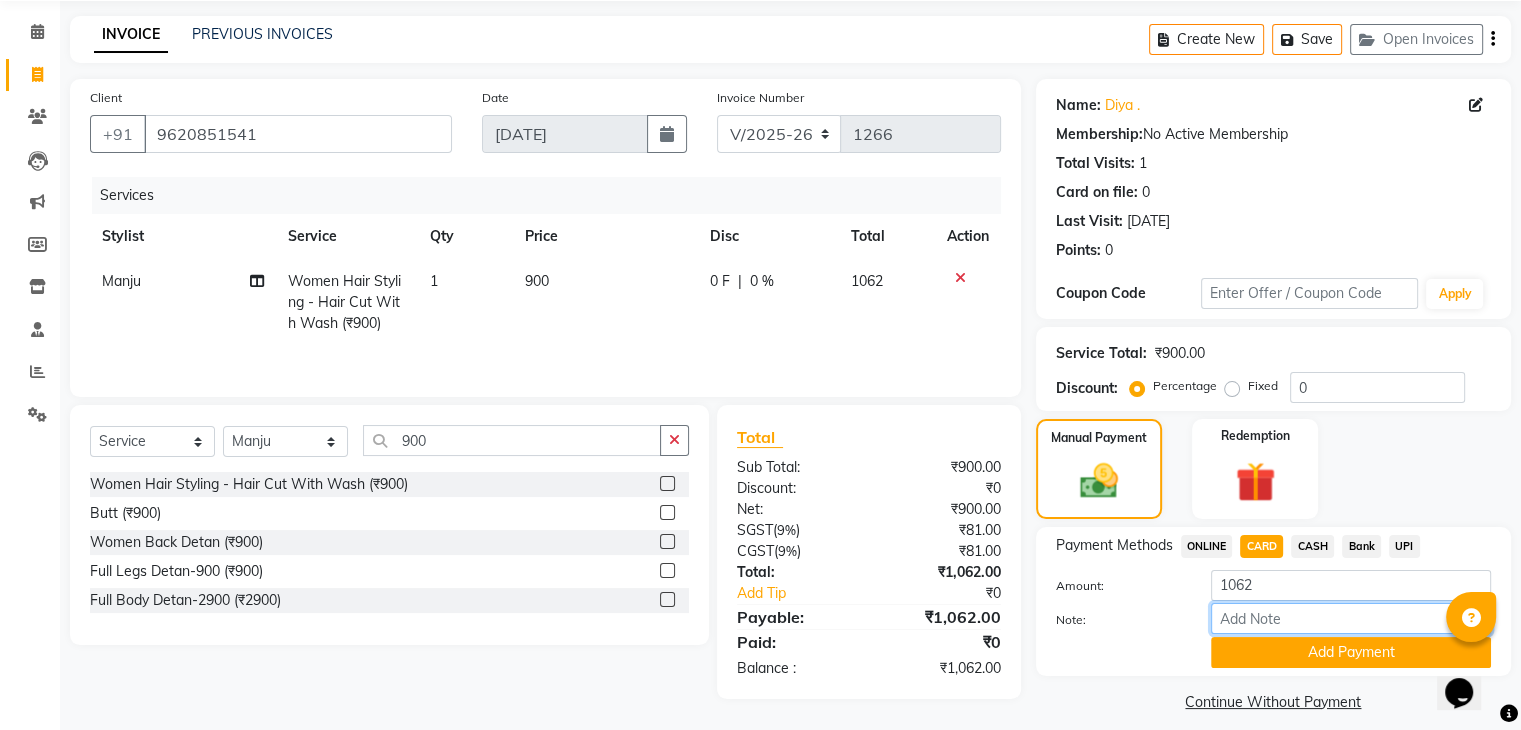 click on "Note:" at bounding box center [1351, 618] 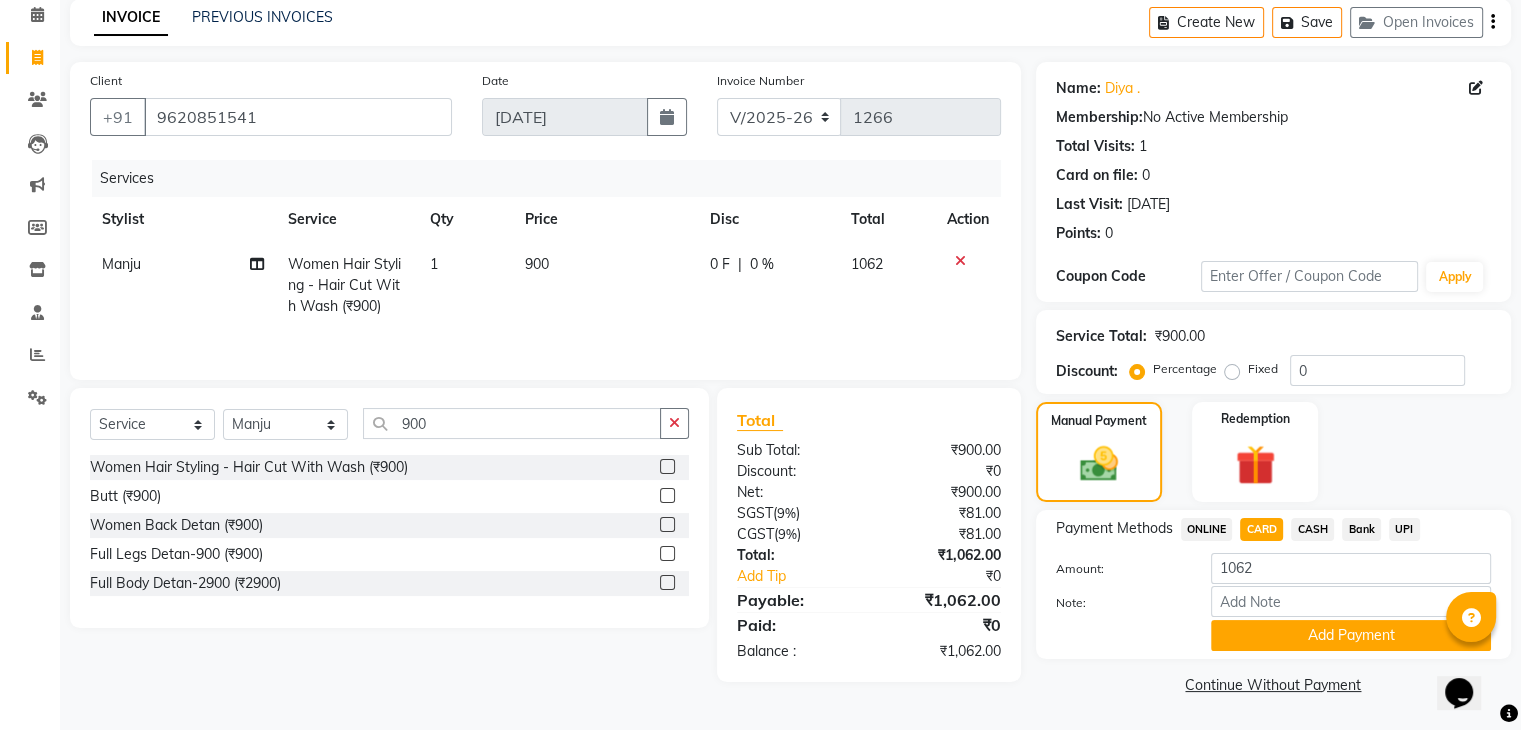 click on "Add Payment" 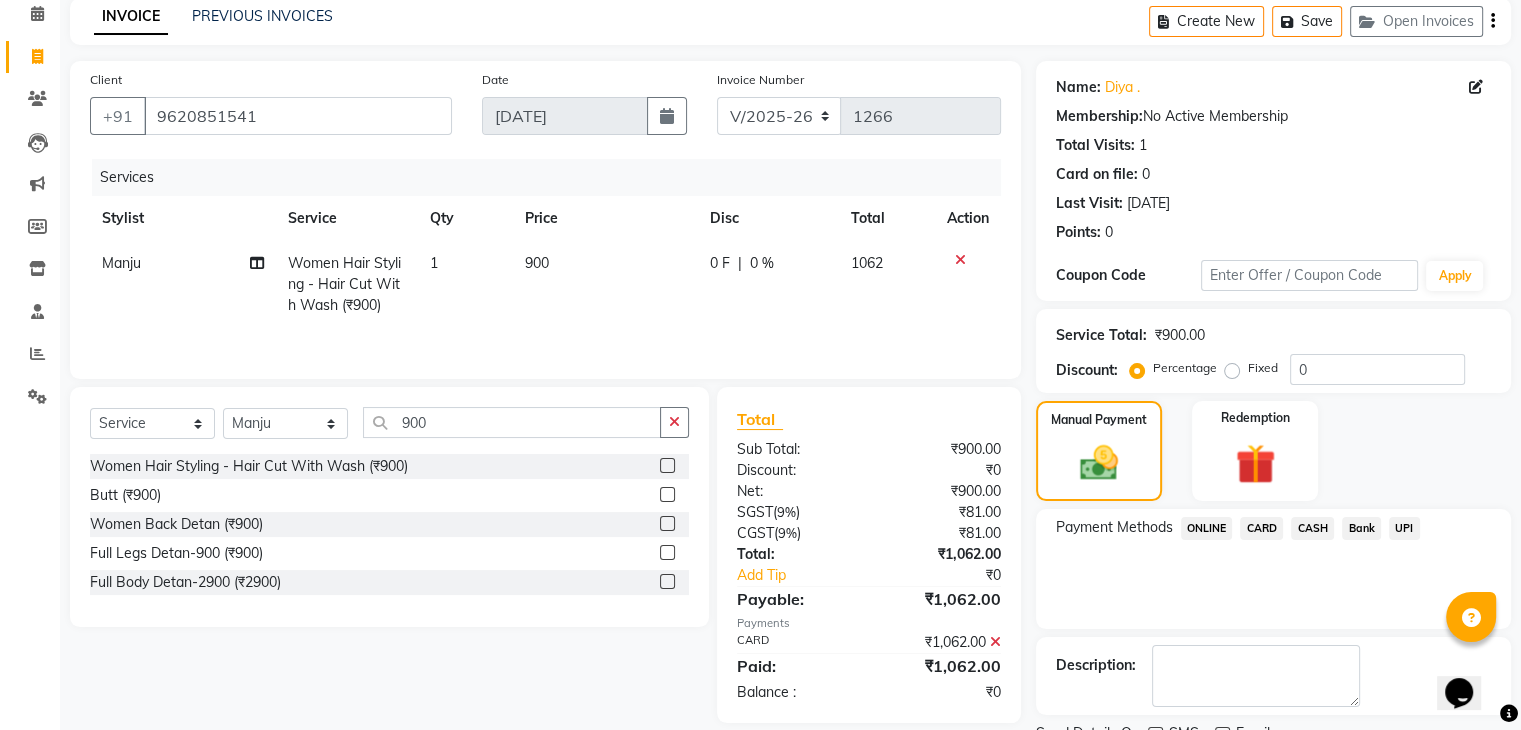 click on "Checkout" 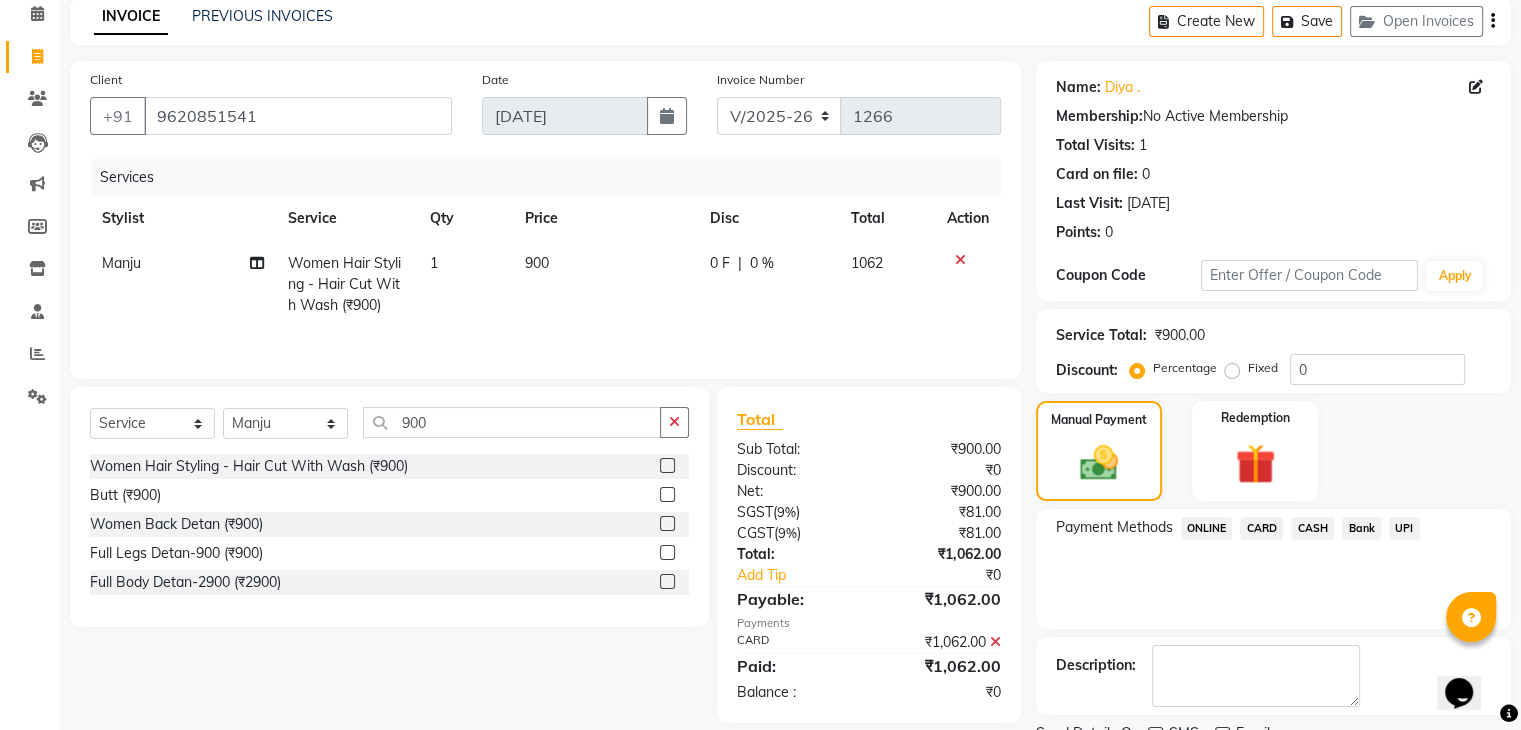 scroll, scrollTop: 171, scrollLeft: 0, axis: vertical 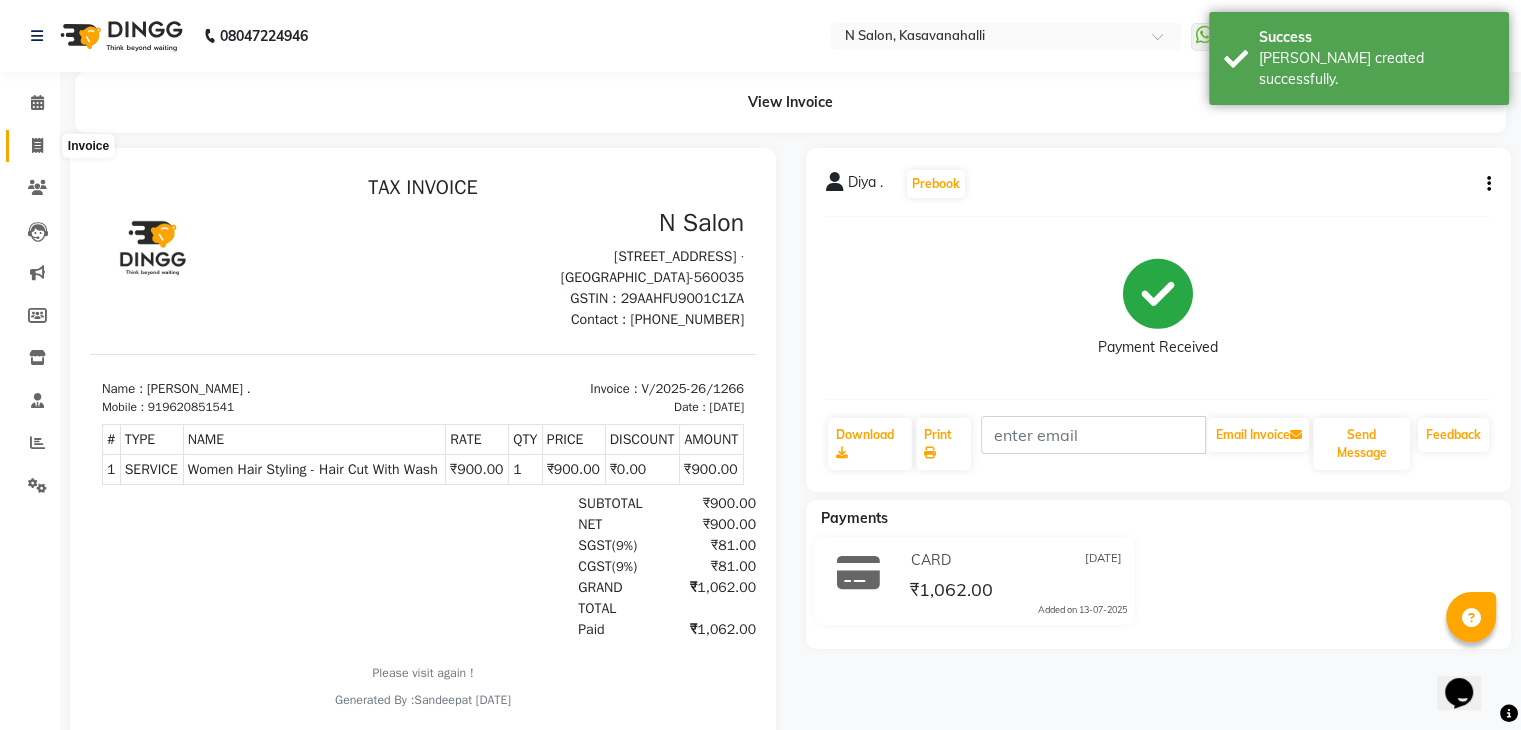 click 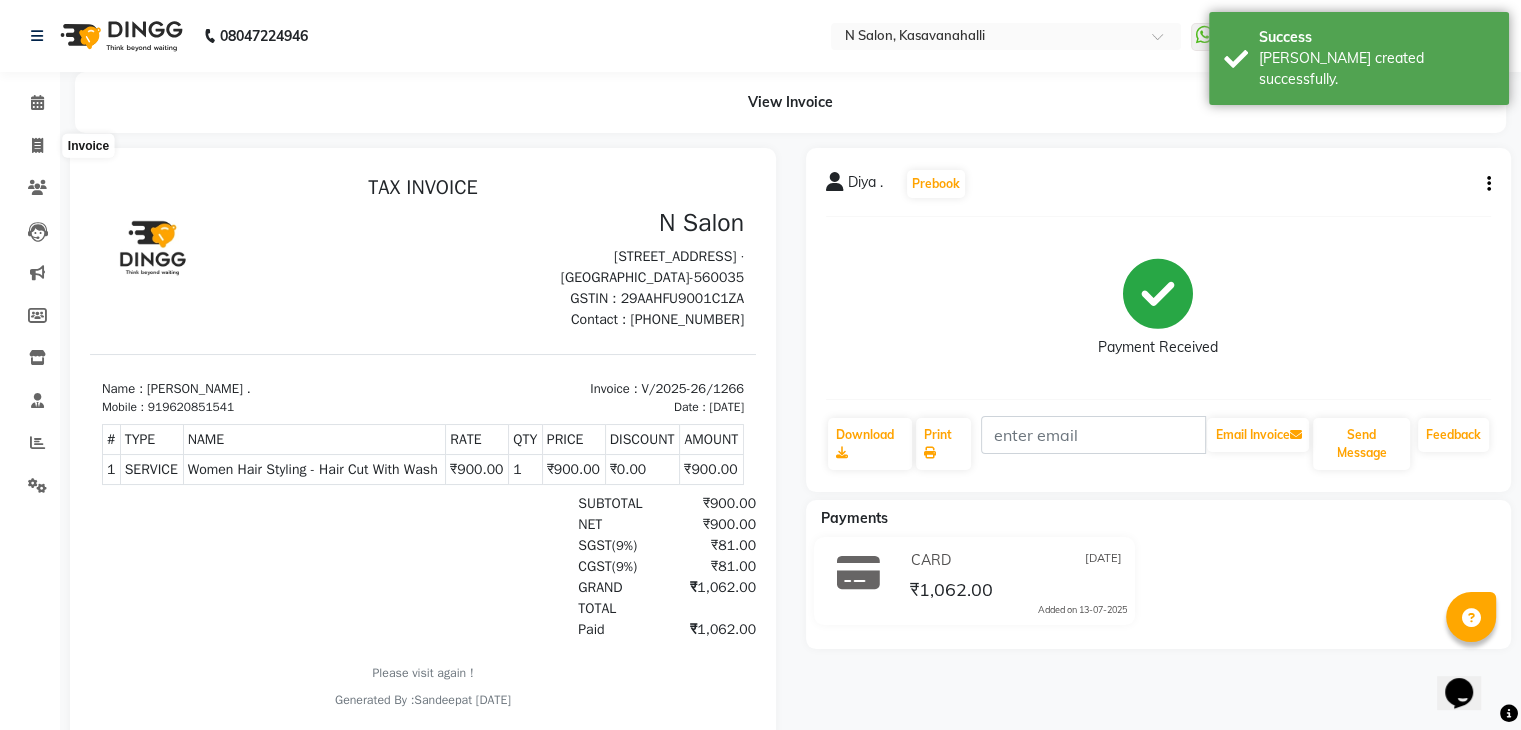 select on "service" 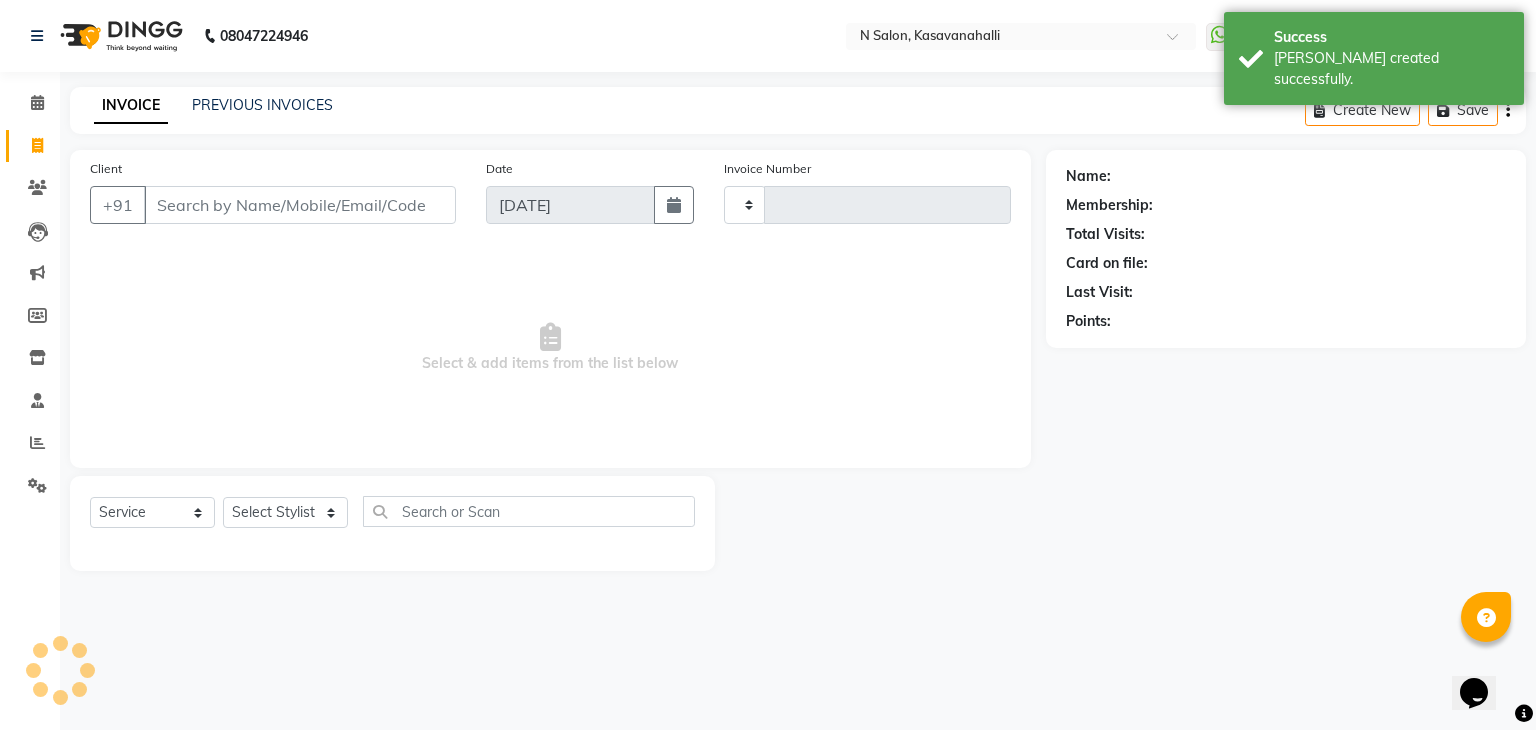 type on "1267" 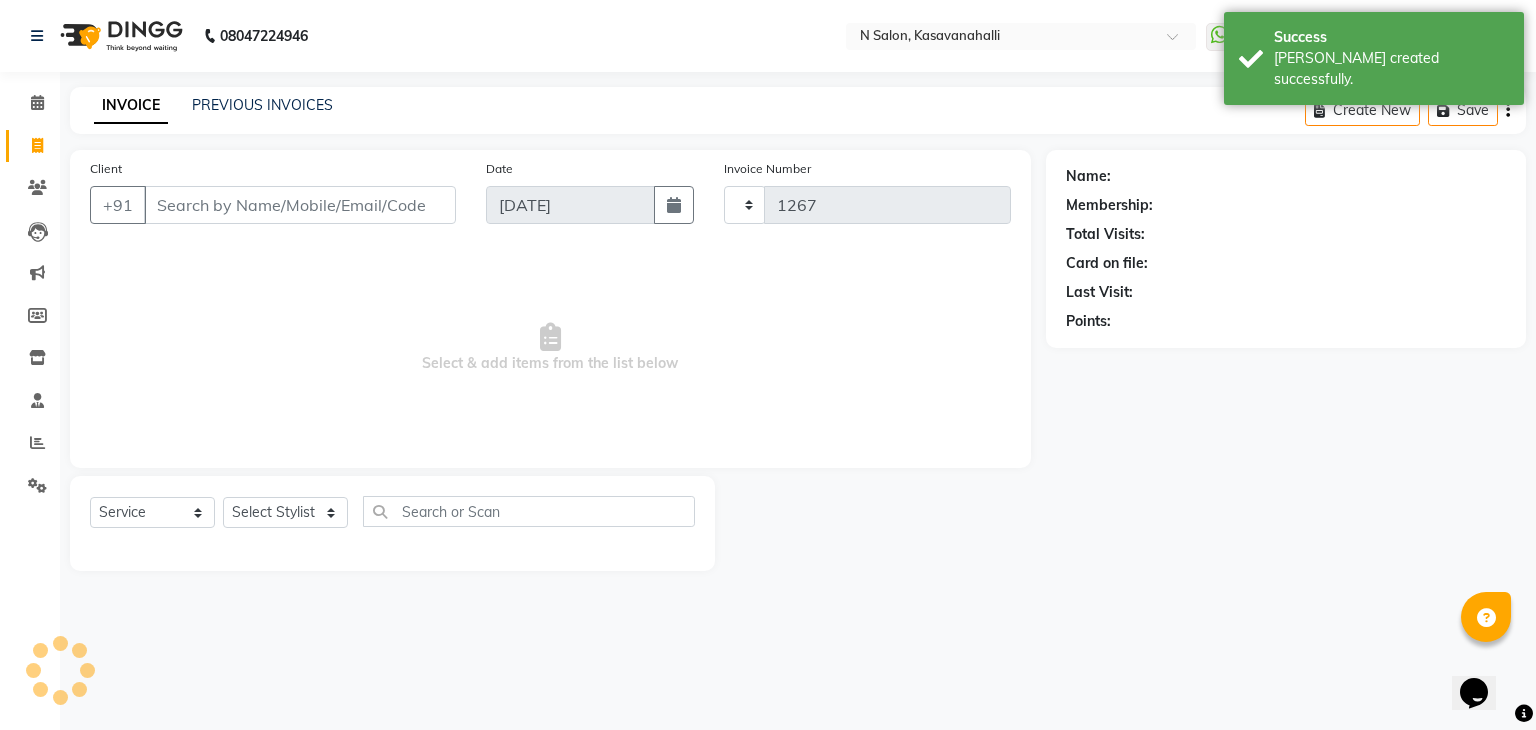 select on "7111" 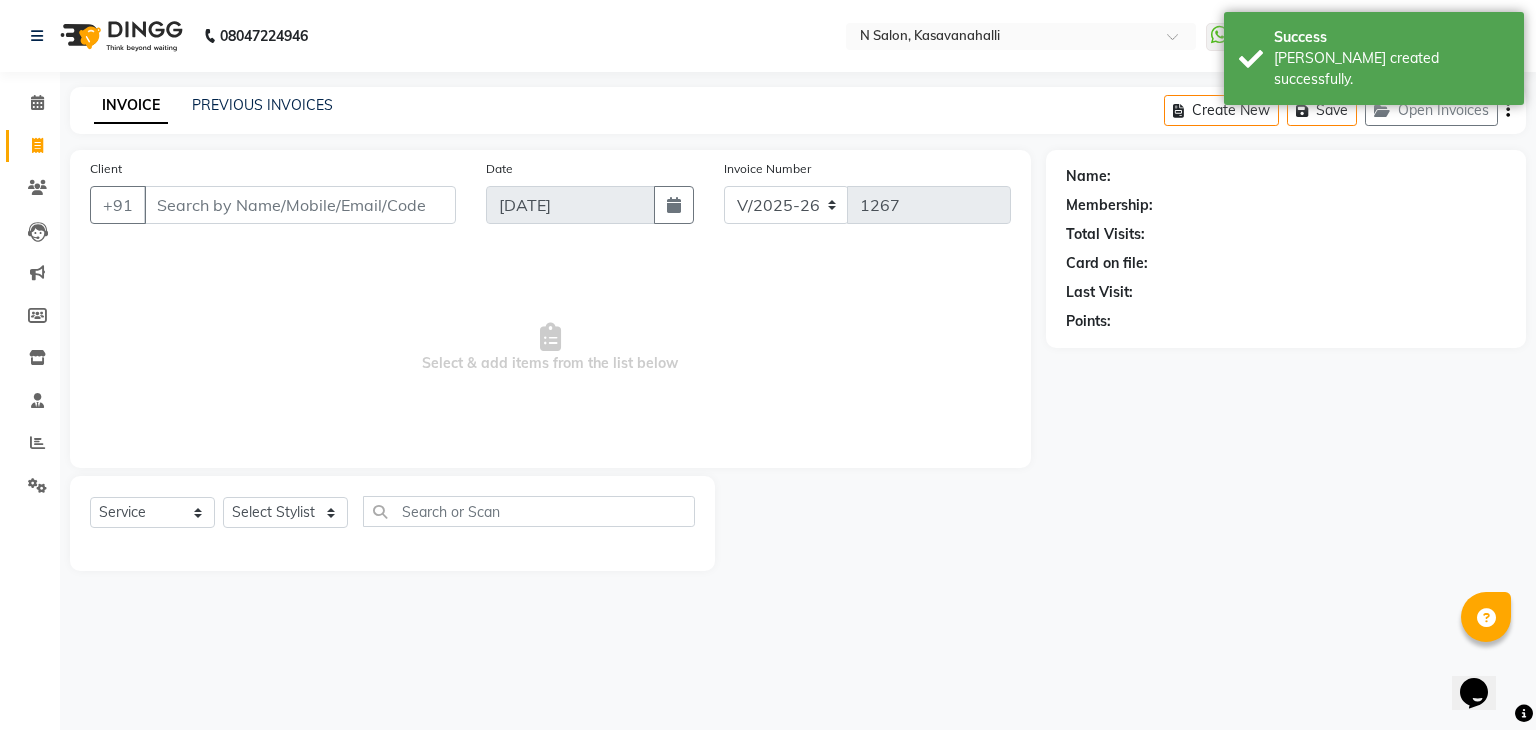 click on "Client" at bounding box center [300, 205] 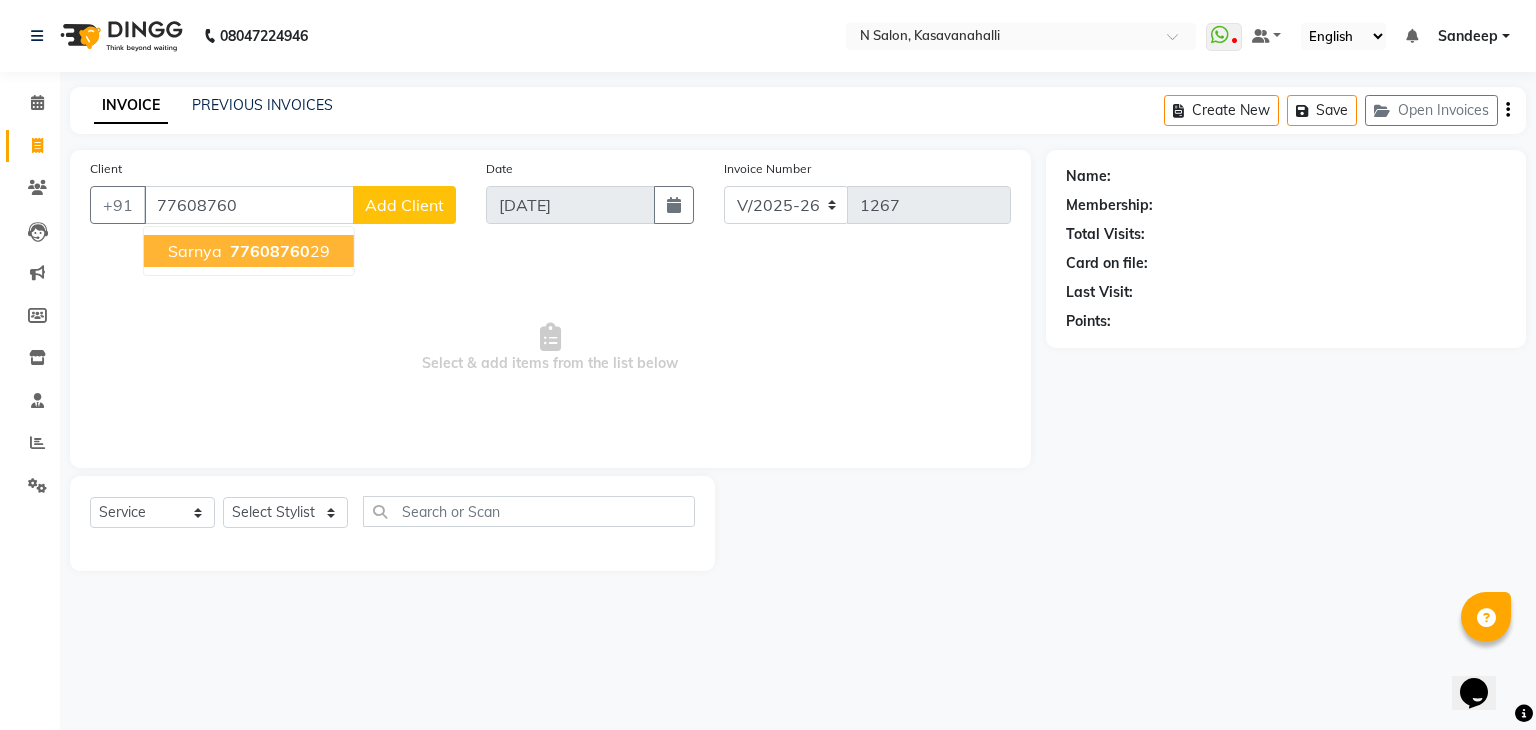 click on "77608760 29" at bounding box center [278, 251] 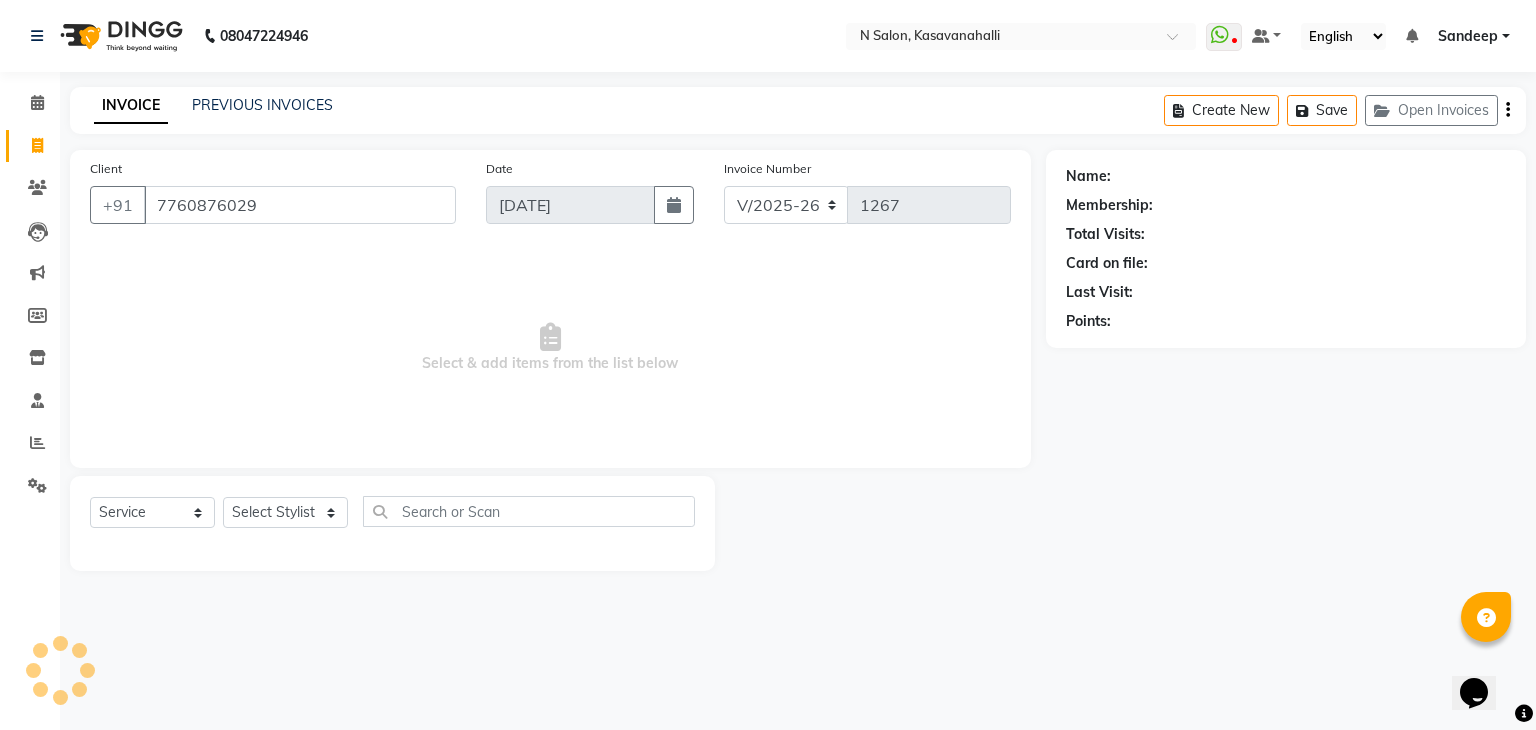 type on "7760876029" 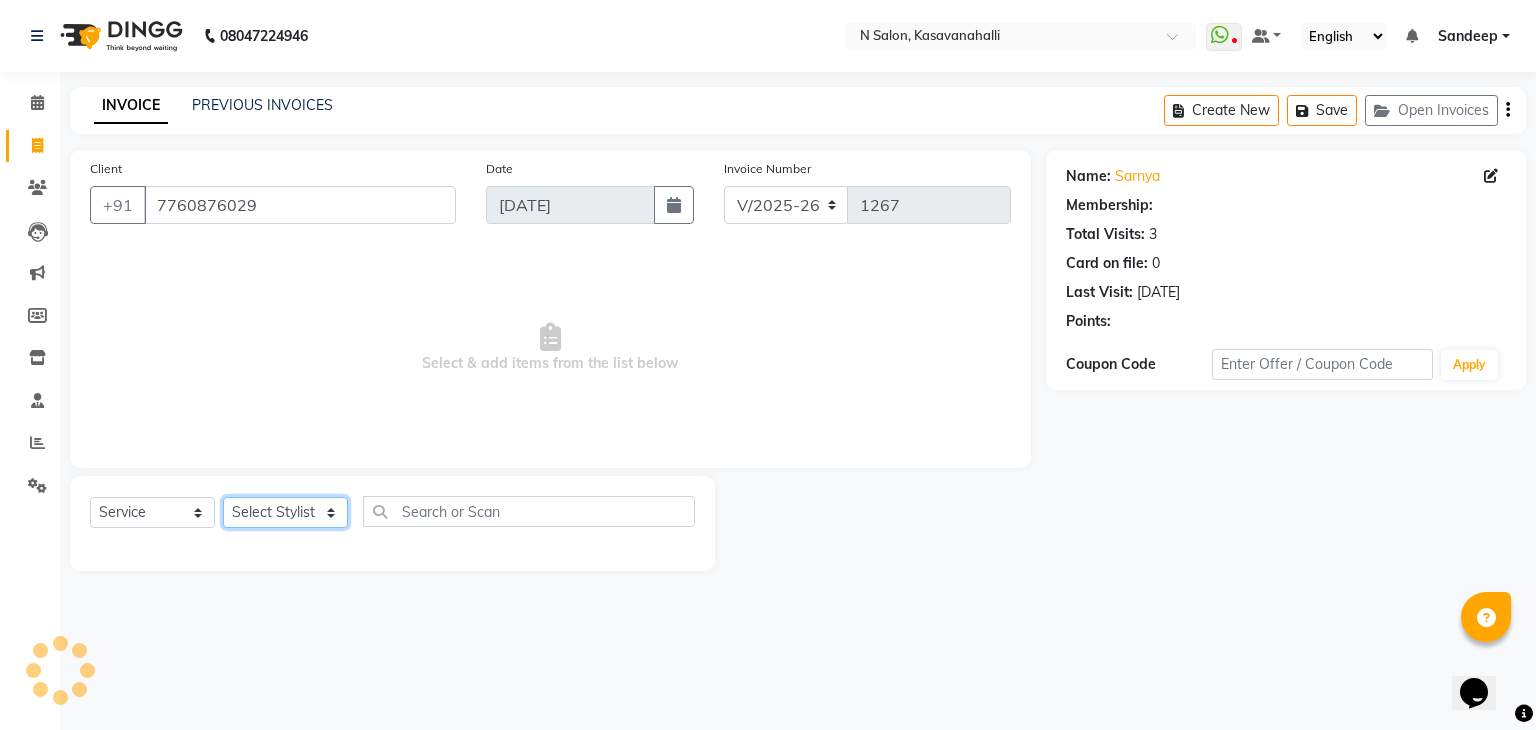 click on "Select Stylist [PERSON_NAME]  Manju Owner [PERSON_NAME]" 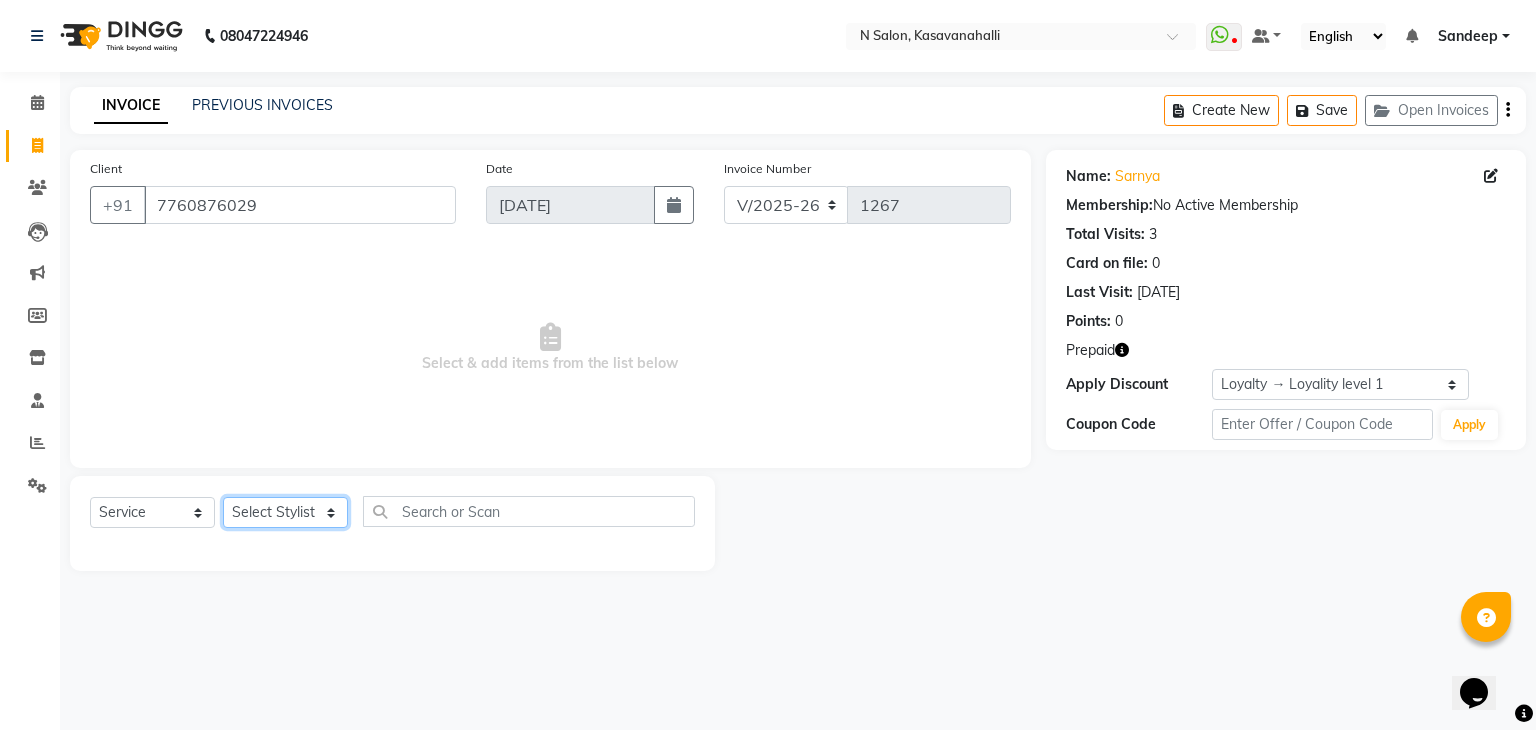 select on "75765" 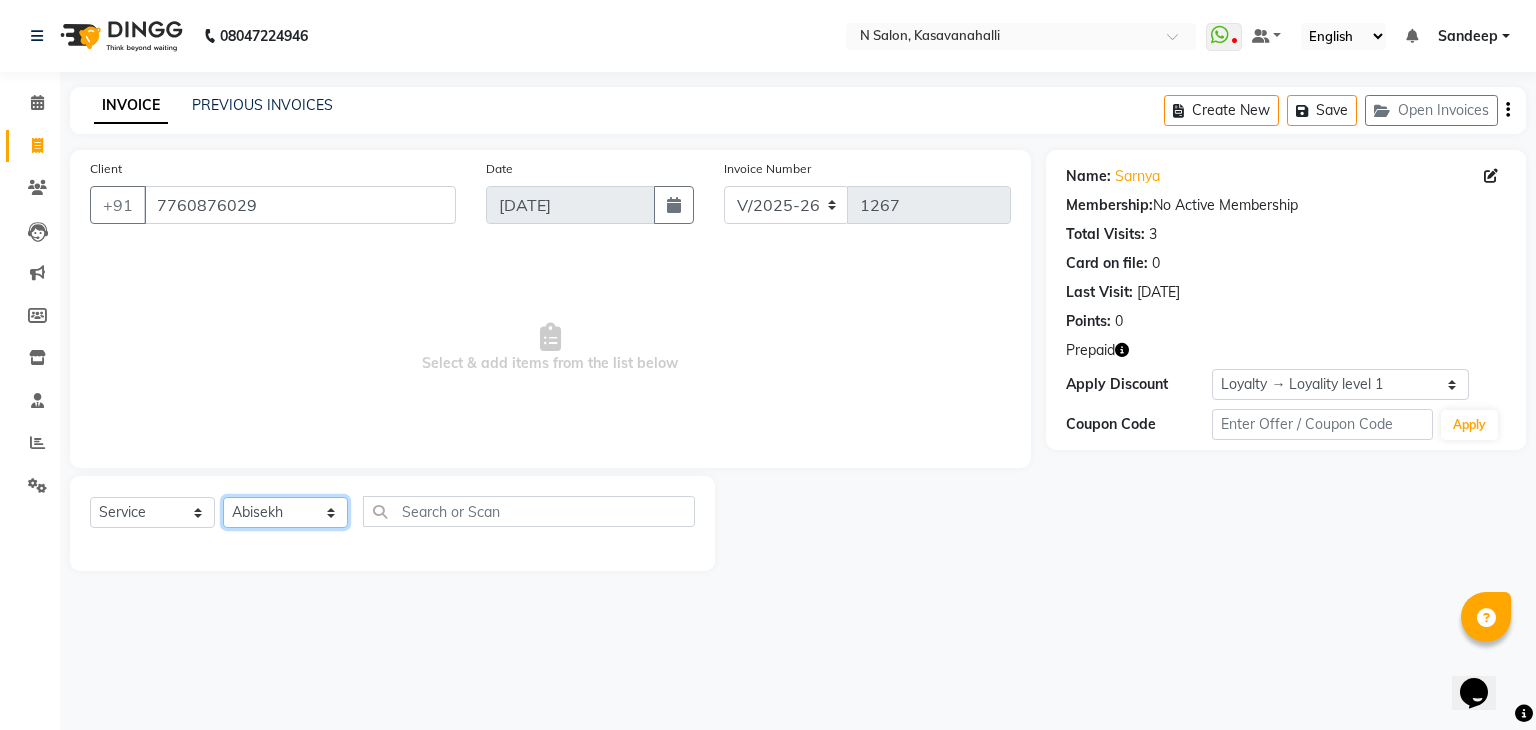click on "Select Stylist [PERSON_NAME]  Manju Owner [PERSON_NAME]" 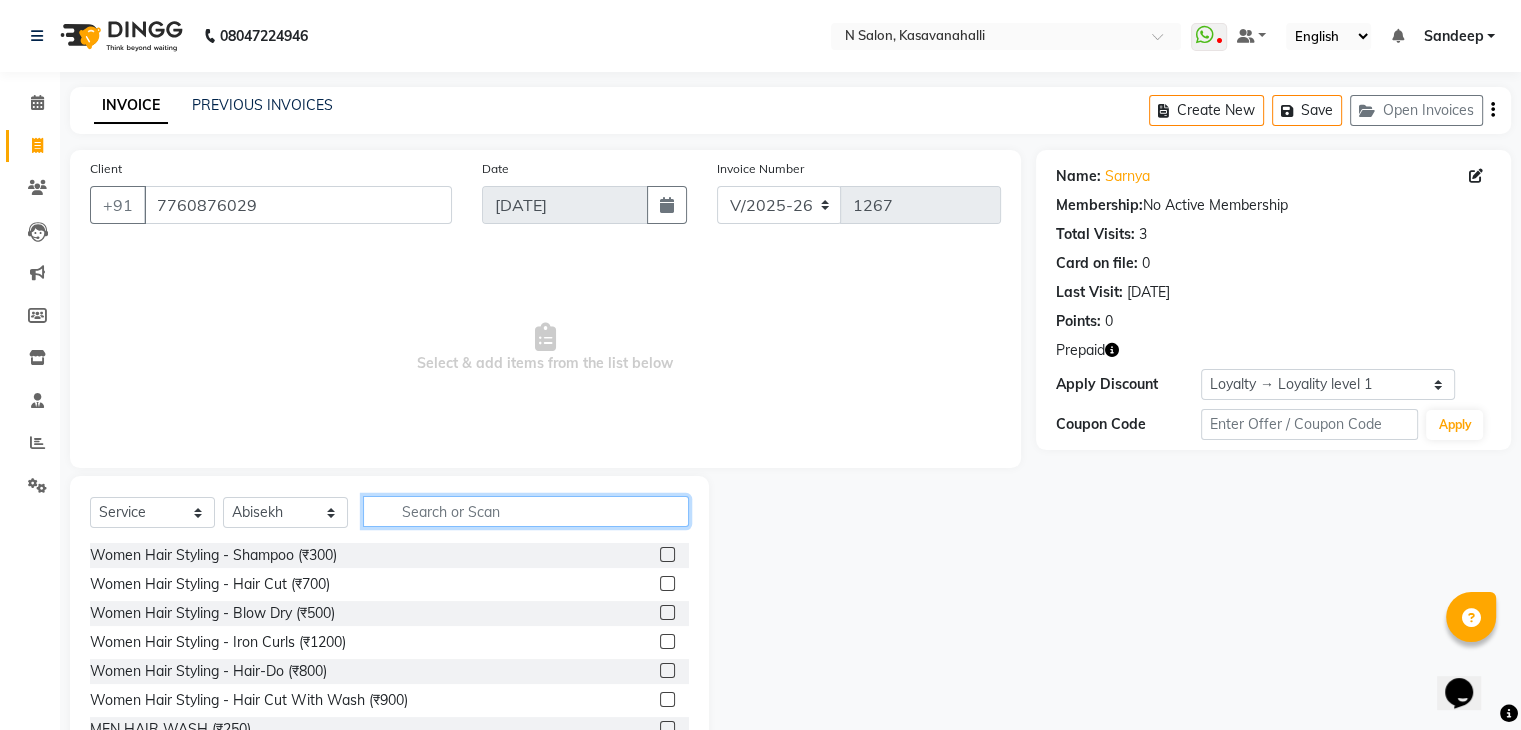 click 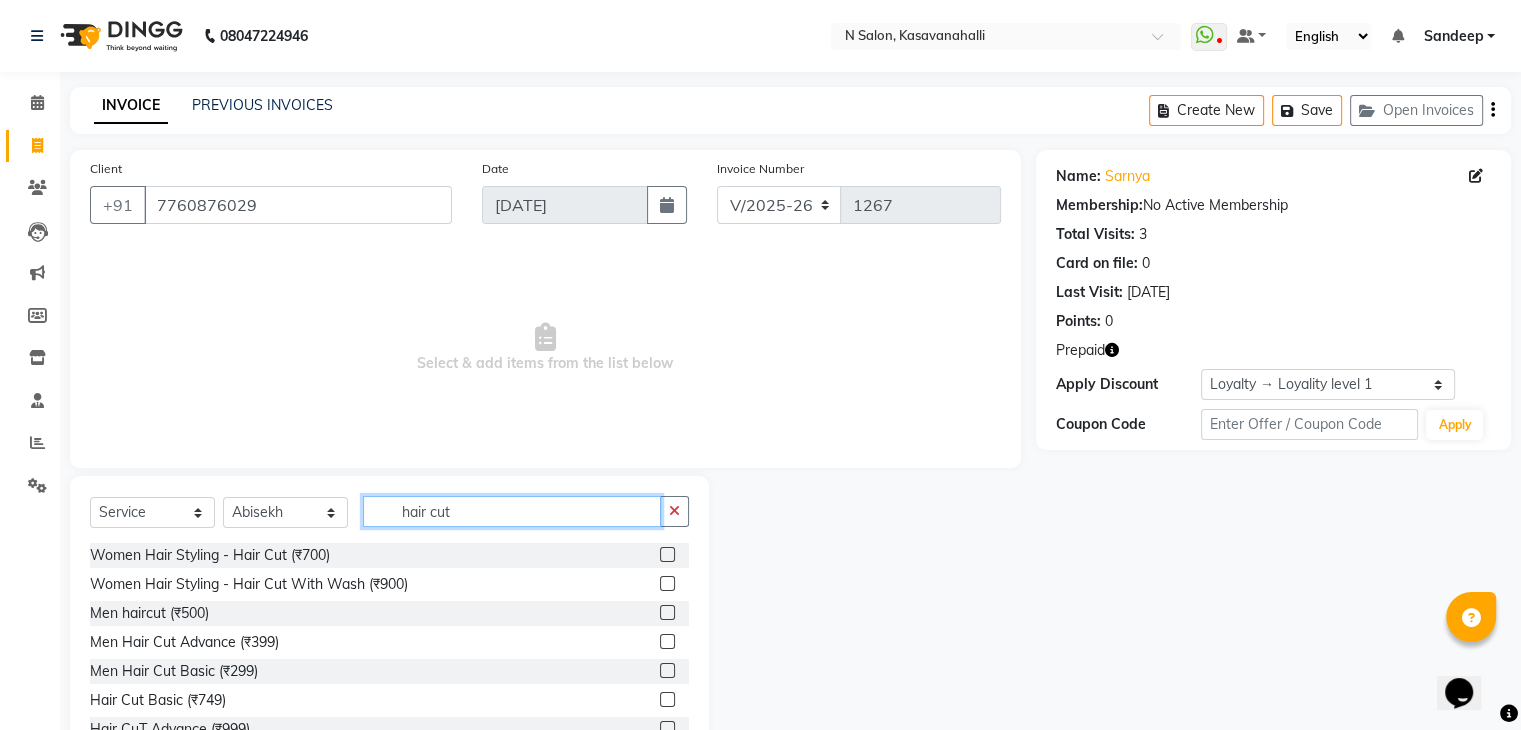 type on "hair cut" 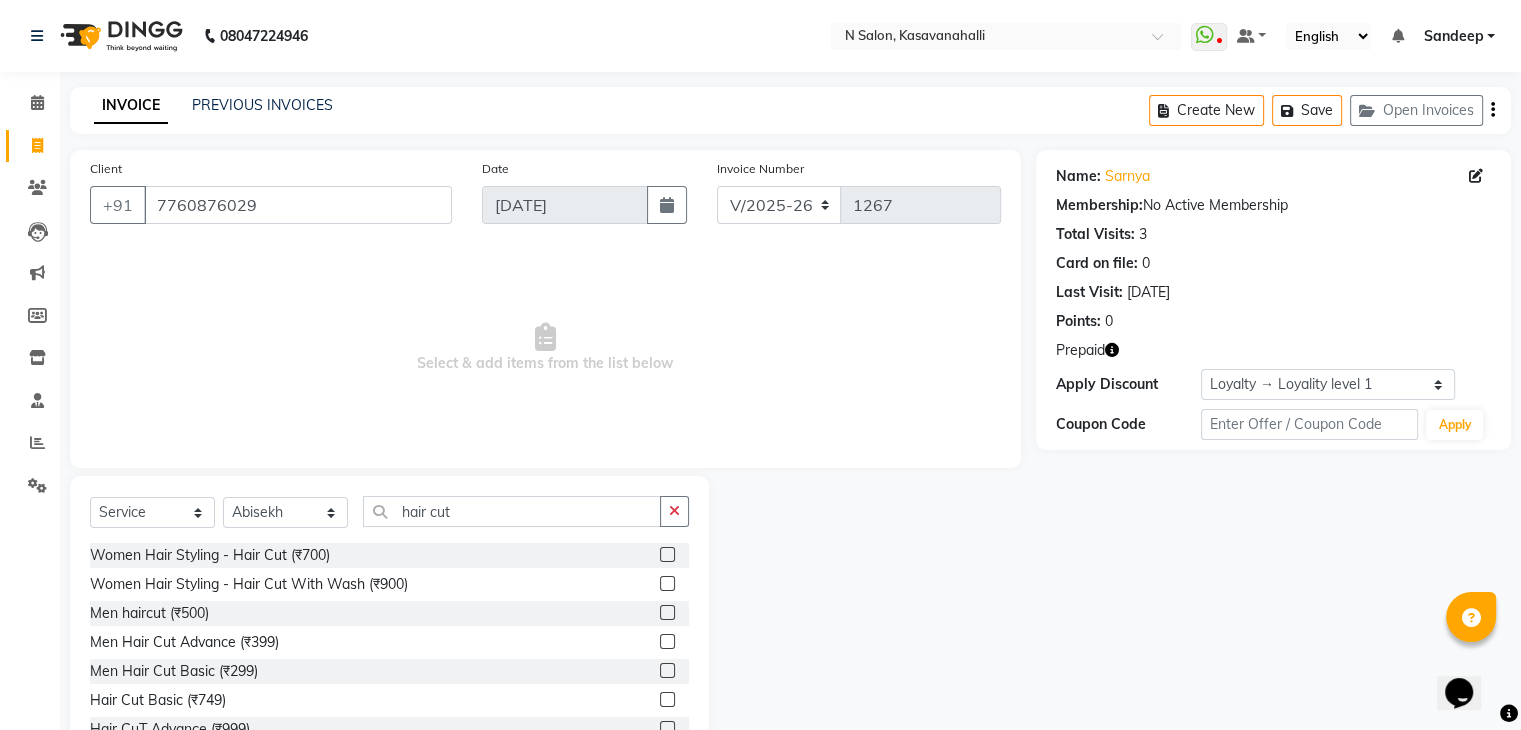 click 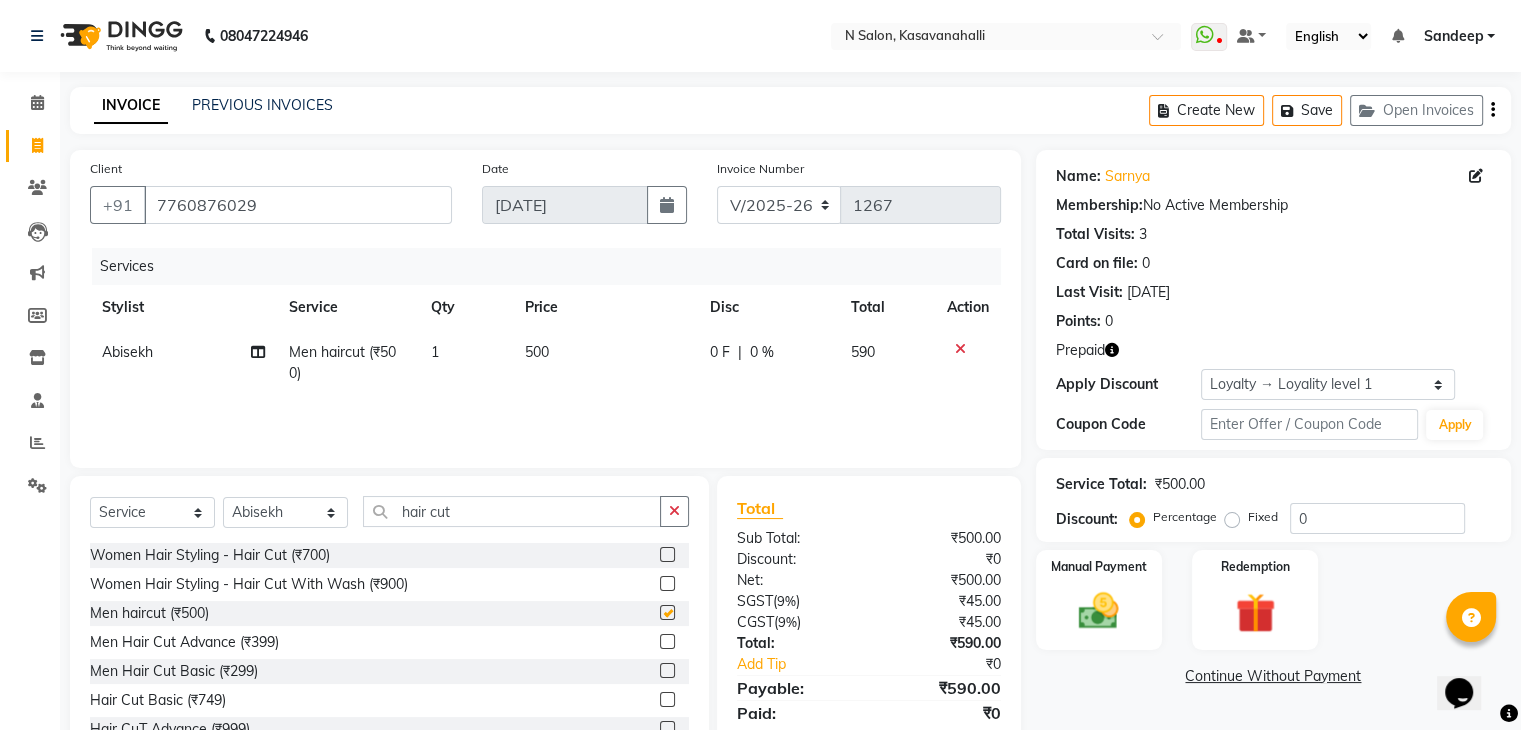checkbox on "false" 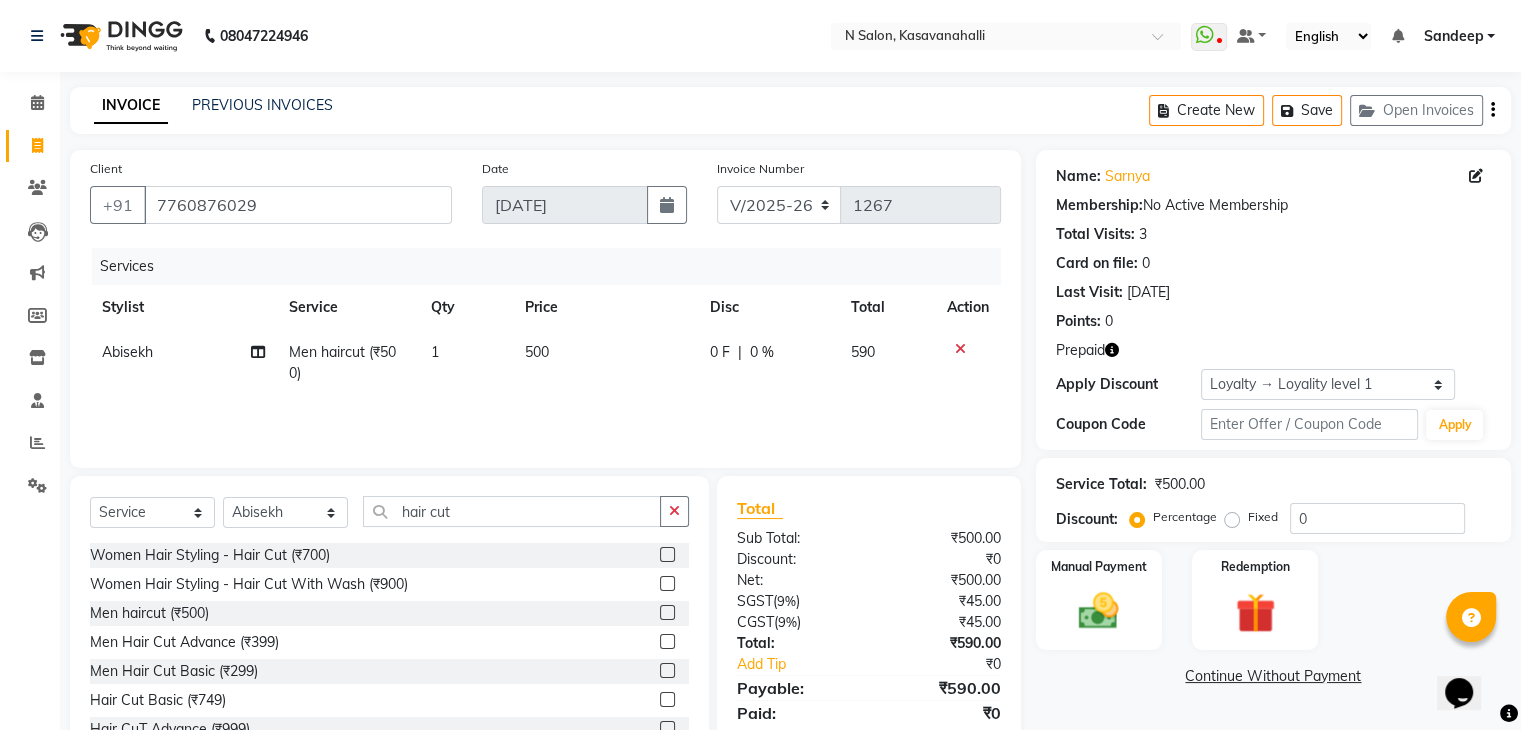 click on "500" 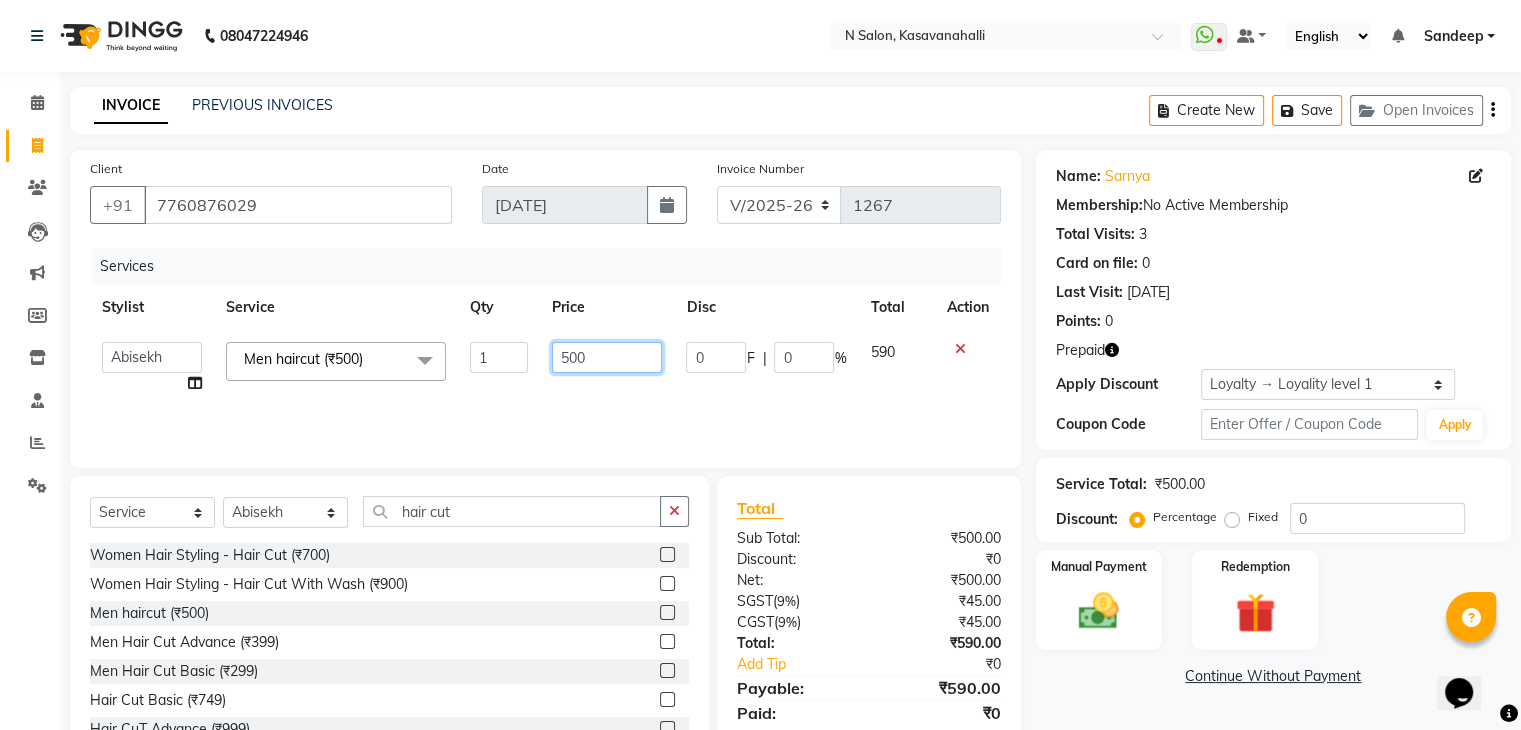 click on "500" 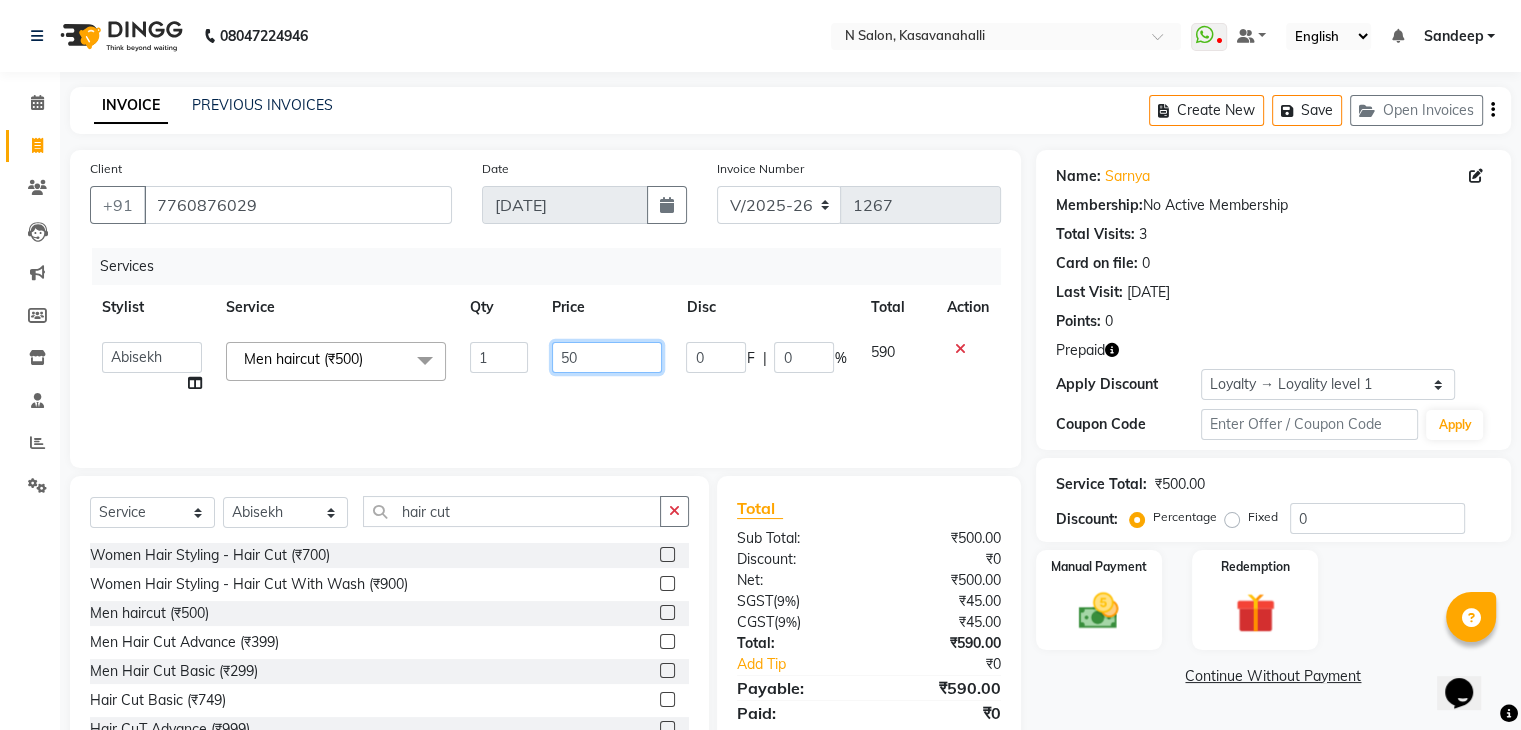 type on "5" 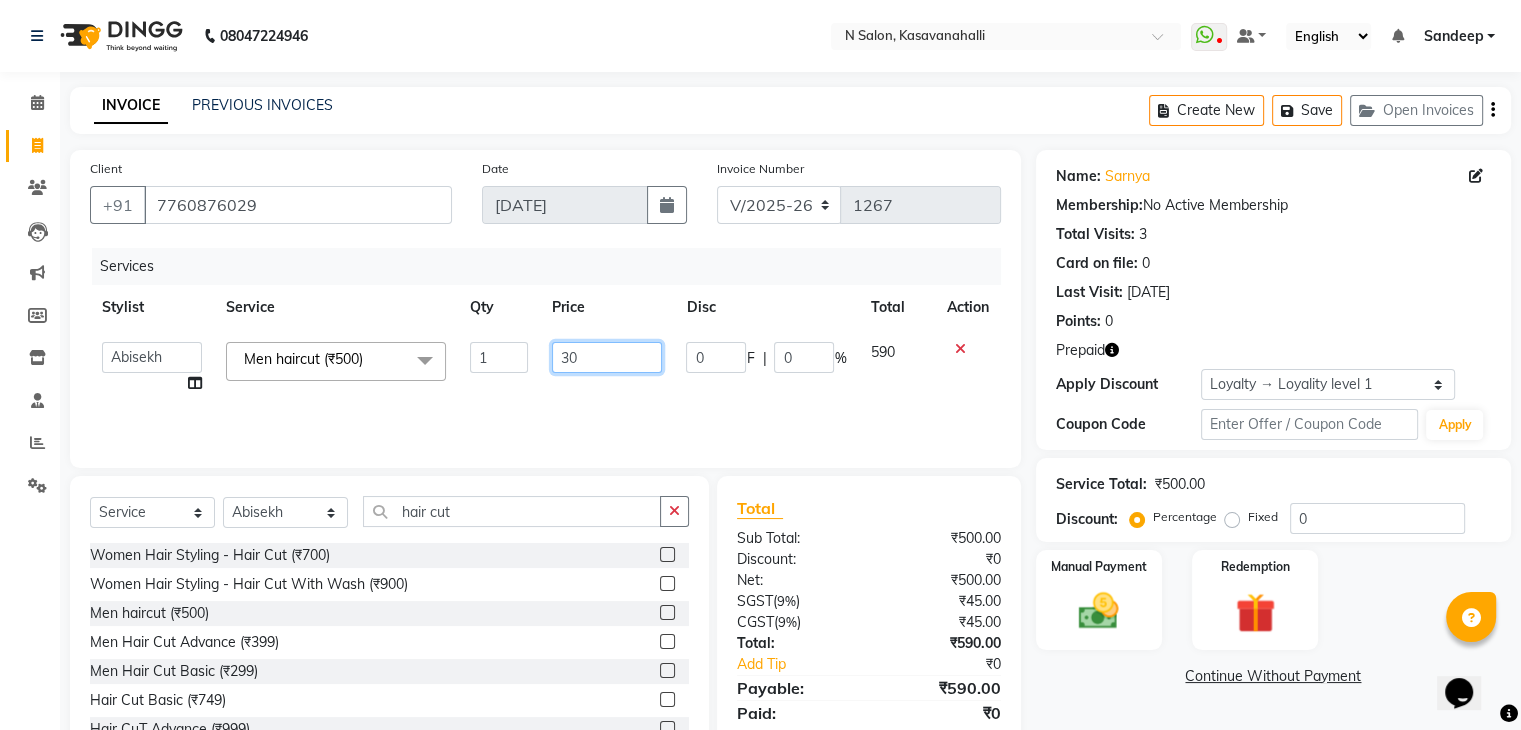 type on "300" 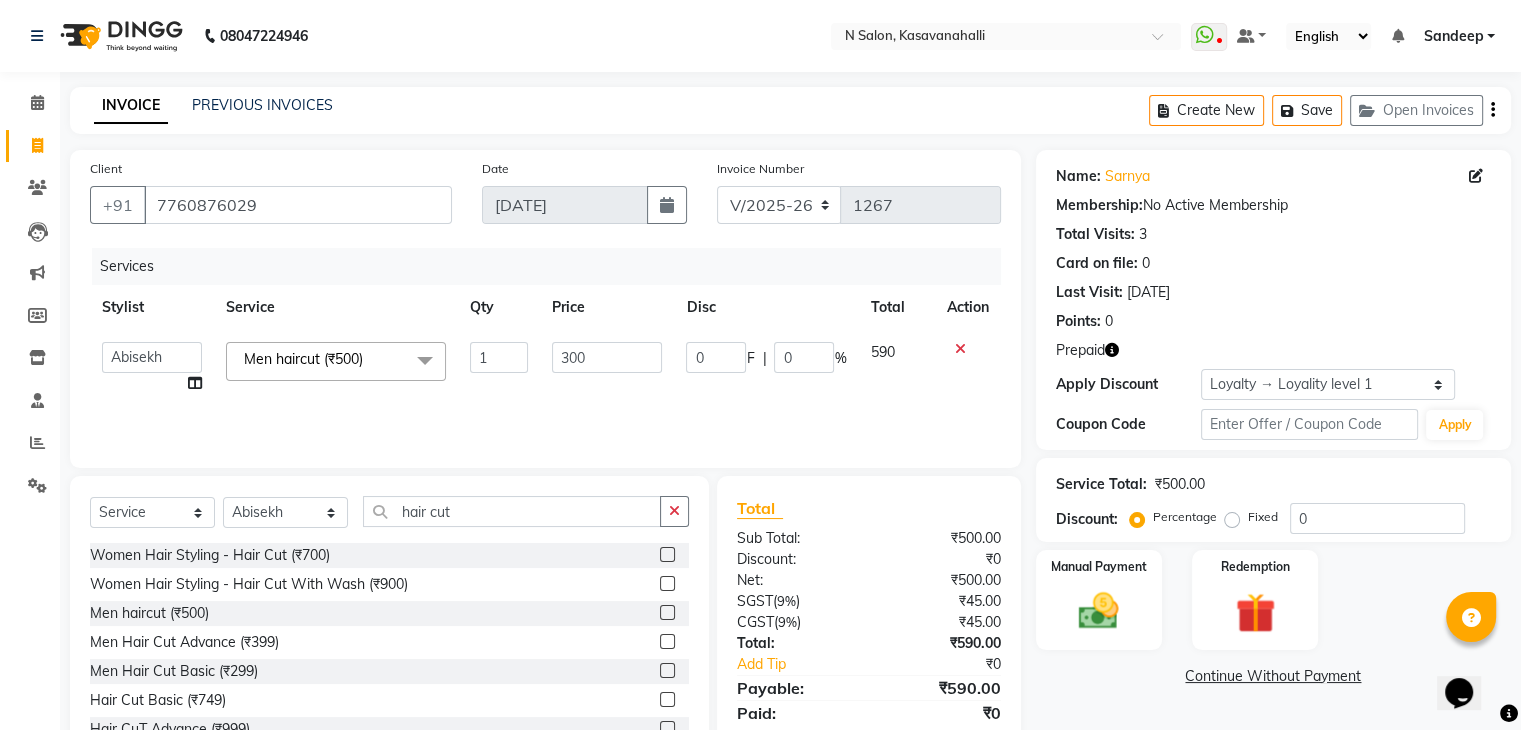 click on "Services Stylist Service Qty Price Disc Total Action  Abisekh   Karan    Manju   Owner   Priya   RAJESHWARI    Sandeep  Men haircut (₹500)  x Women Hair Styling - Shampoo (₹300) Women Hair Styling - Hair Cut (₹700) Women Hair Styling - Blow Dry (₹500) Women Hair Styling - Iron Curls (₹1200) Women Hair Styling - Hair-Do (₹800) Women Hair Styling - Hair Cut With Wash (₹900) MEN HAIR WASH  (₹250) CUT FILE & POLISH  (₹250) Olaplex Stand Alone  (₹2500) 3 Tenx Signature Ritual  (₹3500) 3 Tenx Spa  (₹2000) Reflexology  (₹800) GEL POLISH  (₹800) GEL POLISH REMOVAL  (₹400) Botox Treatment  (₹5999) Men global color ammonia free (₹1500) Beard (₹200) Men haircut (₹500) MATTIFYING TREATMENT FACIAL (₹4000) AGE CONTROL  TREATMENT FACIAL (₹4000) HYDRA TREATMENT FACIAL (₹4000) RADIANCE TREATMENT FACIAL (₹4000) CALMING TREATMENT FACIAL (₹4000) AVL Luxury pedi (₹1800) Bikni Line (₹600) Root Touch up Amonia free (₹1500) Trial service (₹0) COLLAGEN HAIR SPA (₹3500) 1 300" 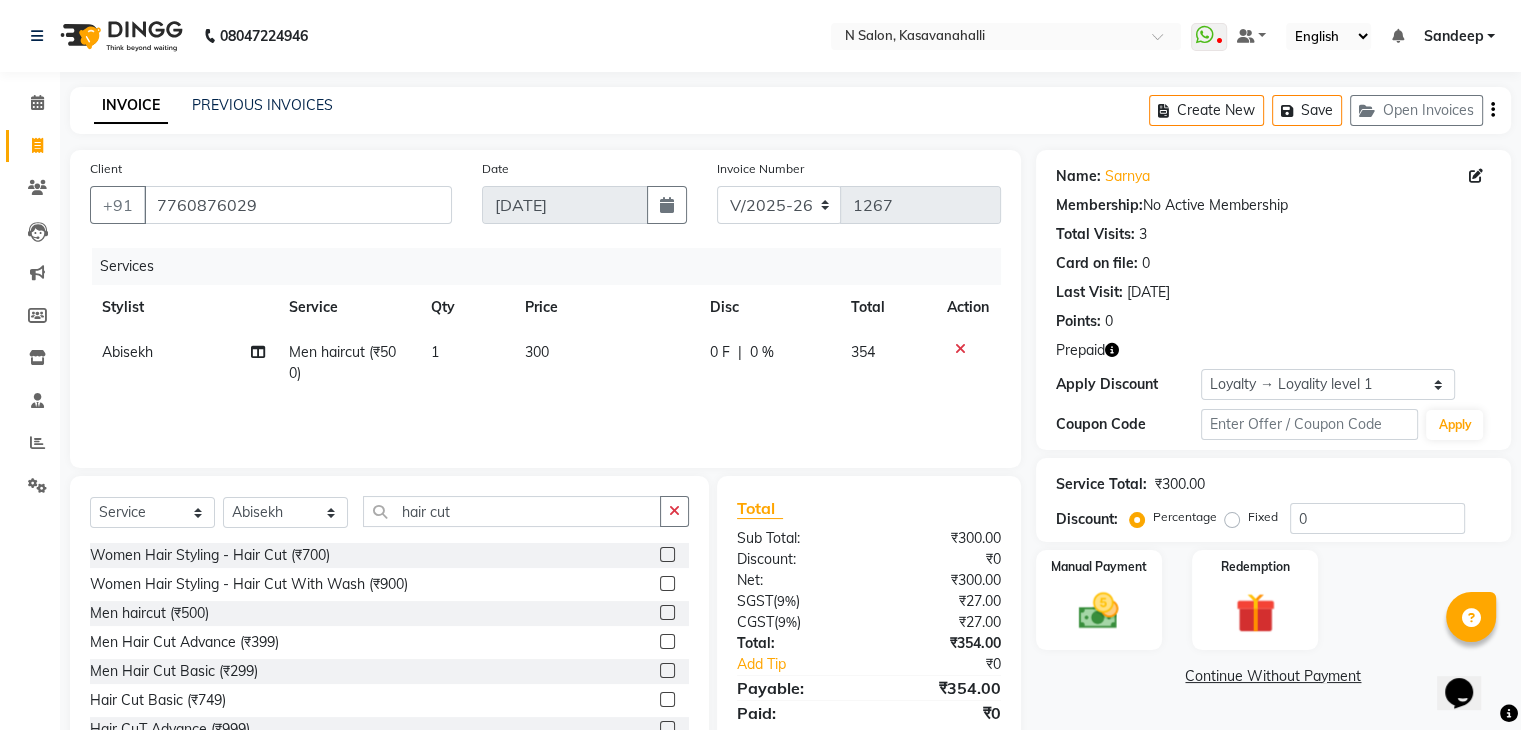 click on "1" 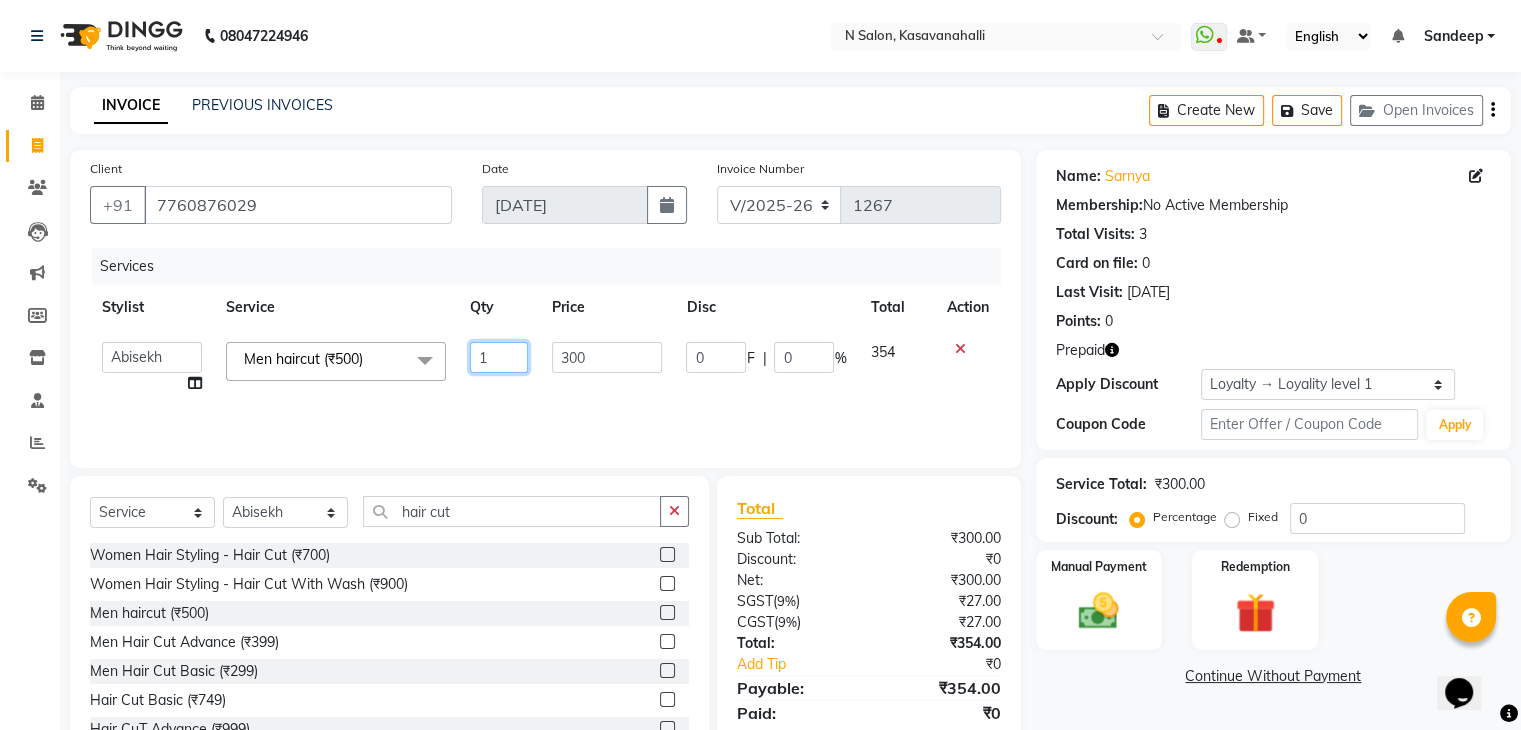 click on "1" 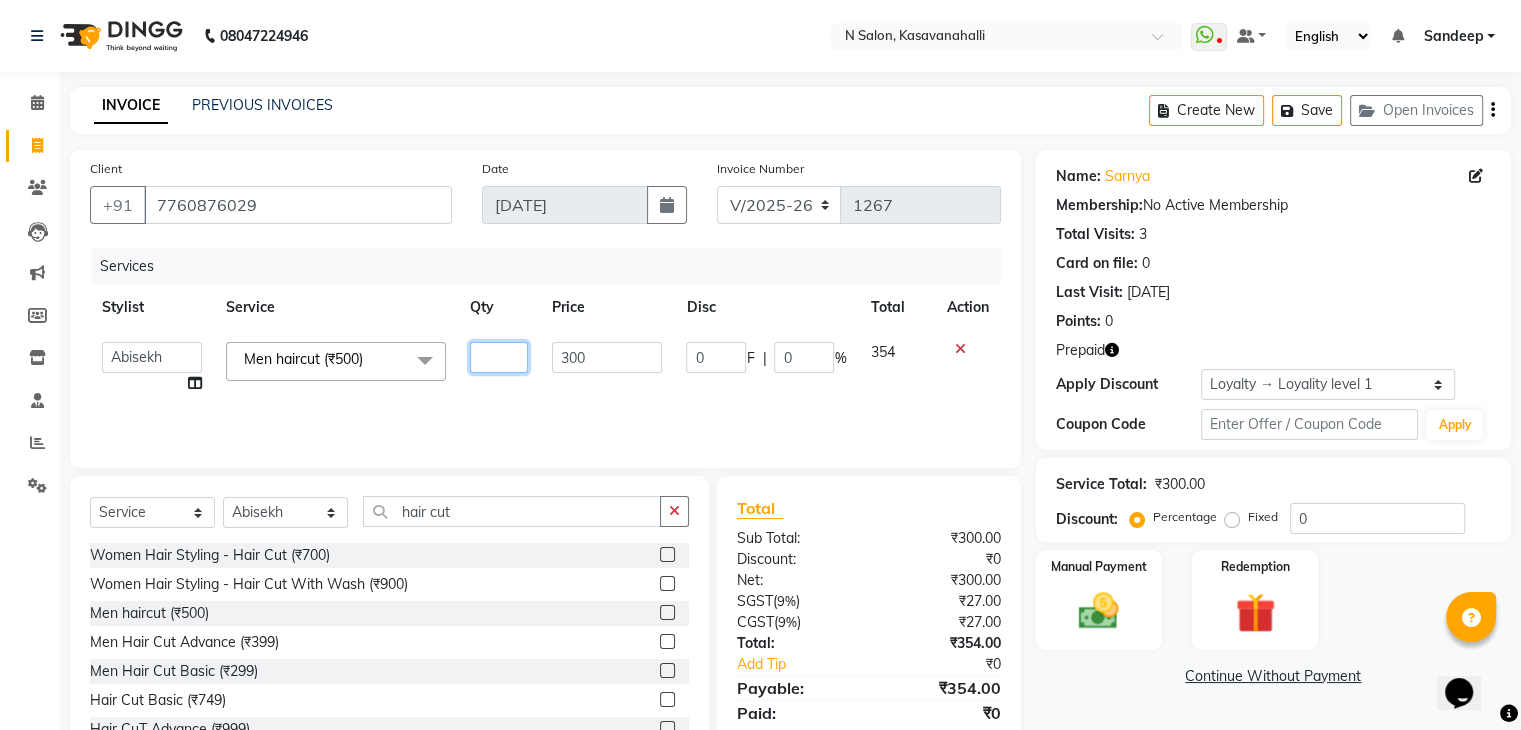 type on "2" 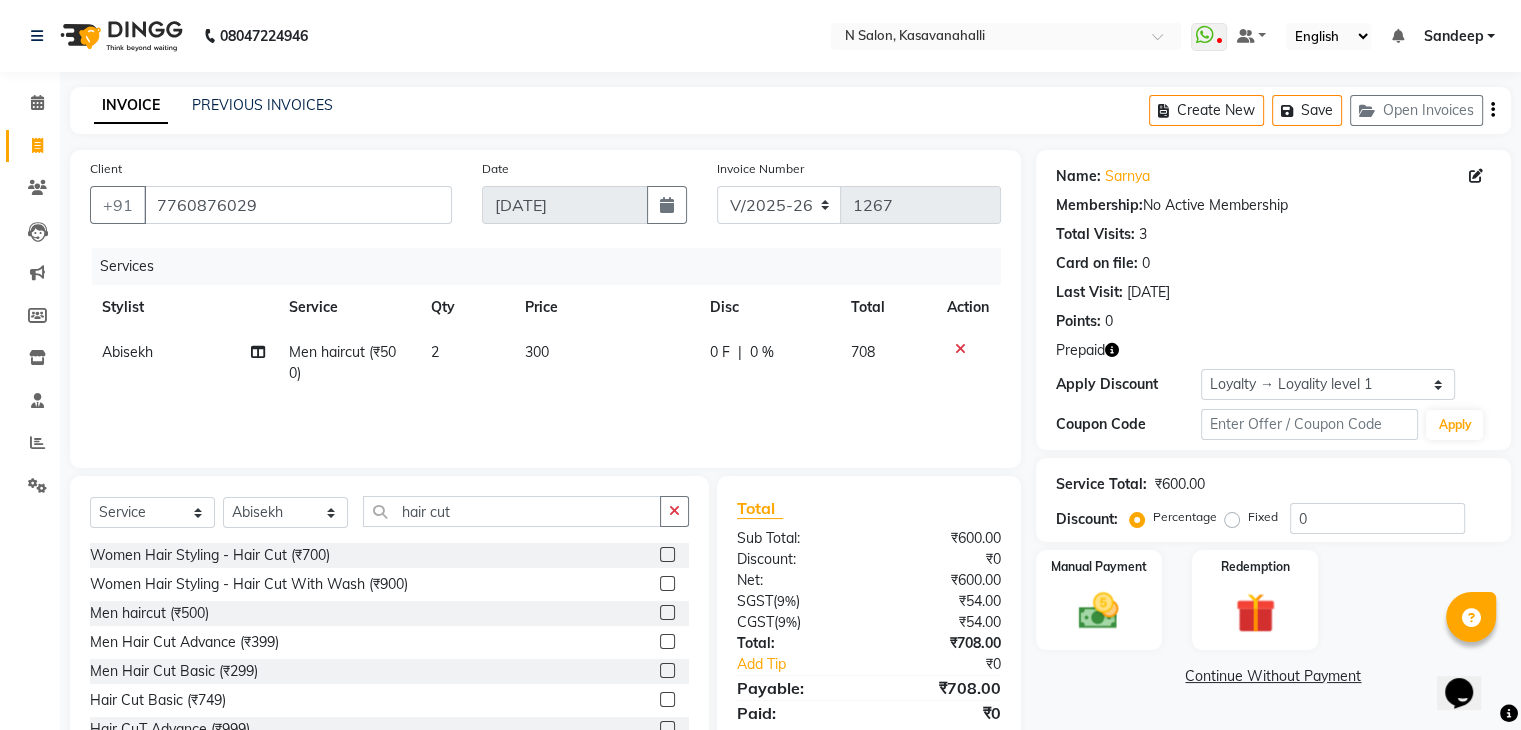click on "Services Stylist Service Qty Price Disc Total Action Abisekh Men haircut (₹500) 2 300 0 F | 0 % 708" 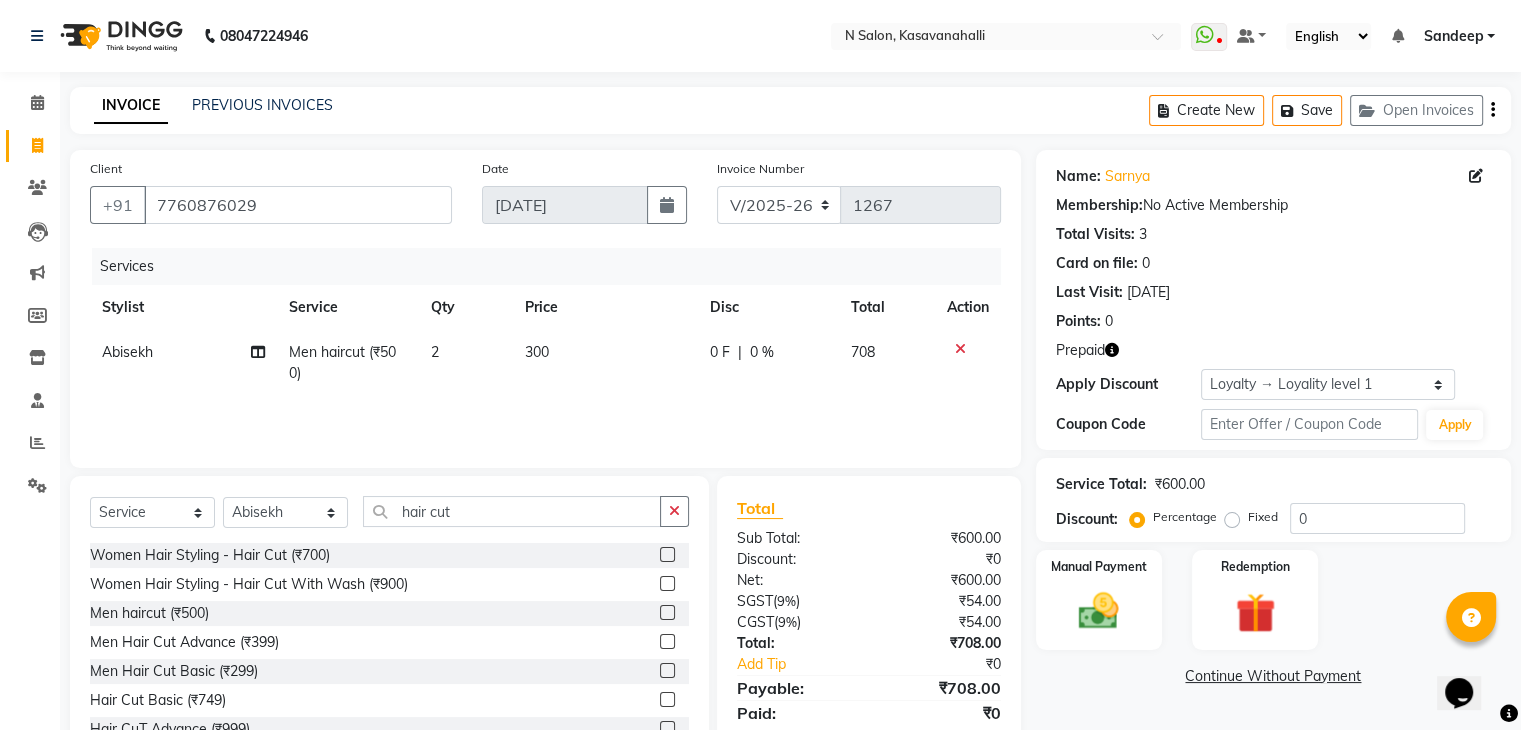 scroll, scrollTop: 72, scrollLeft: 0, axis: vertical 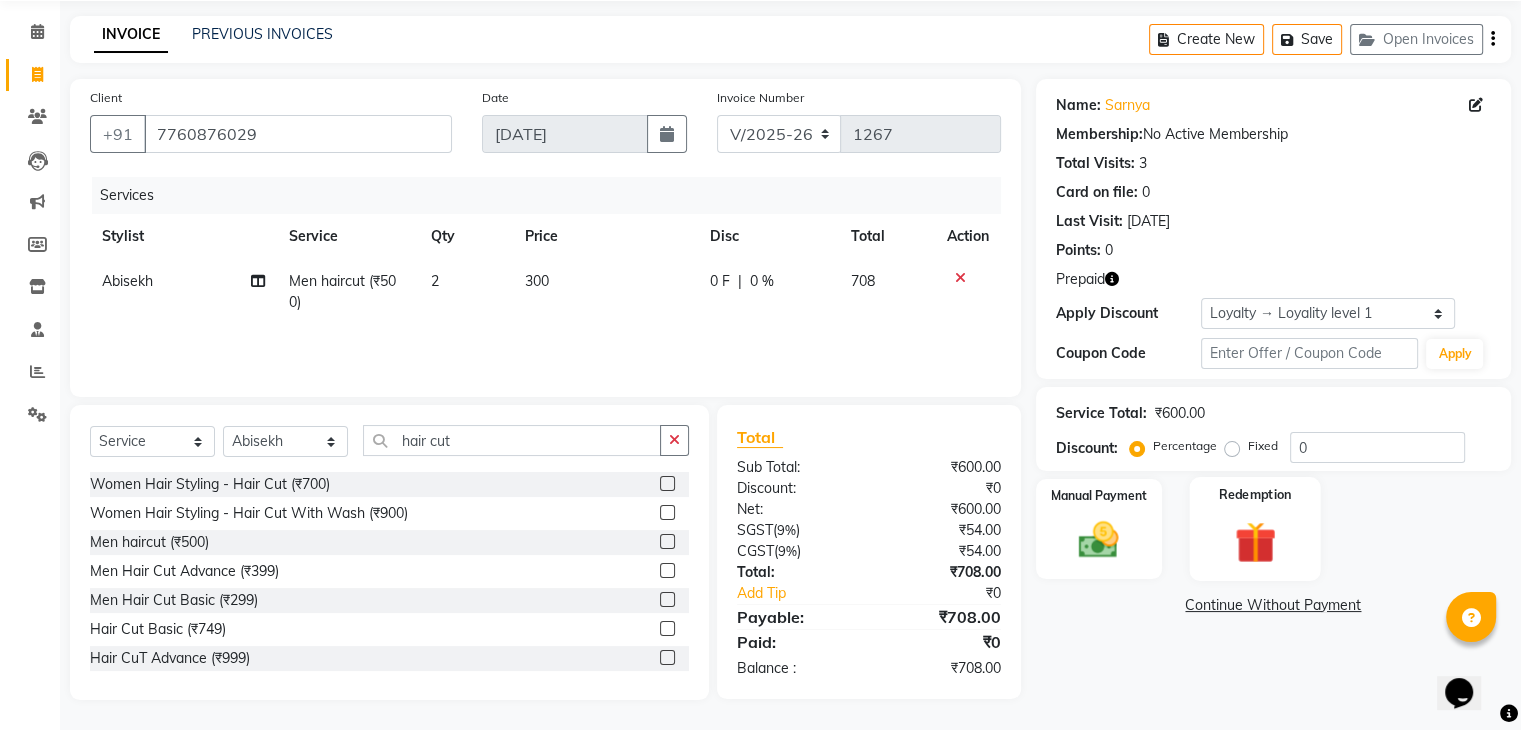 drag, startPoint x: 1240, startPoint y: 552, endPoint x: 1206, endPoint y: 547, distance: 34.36568 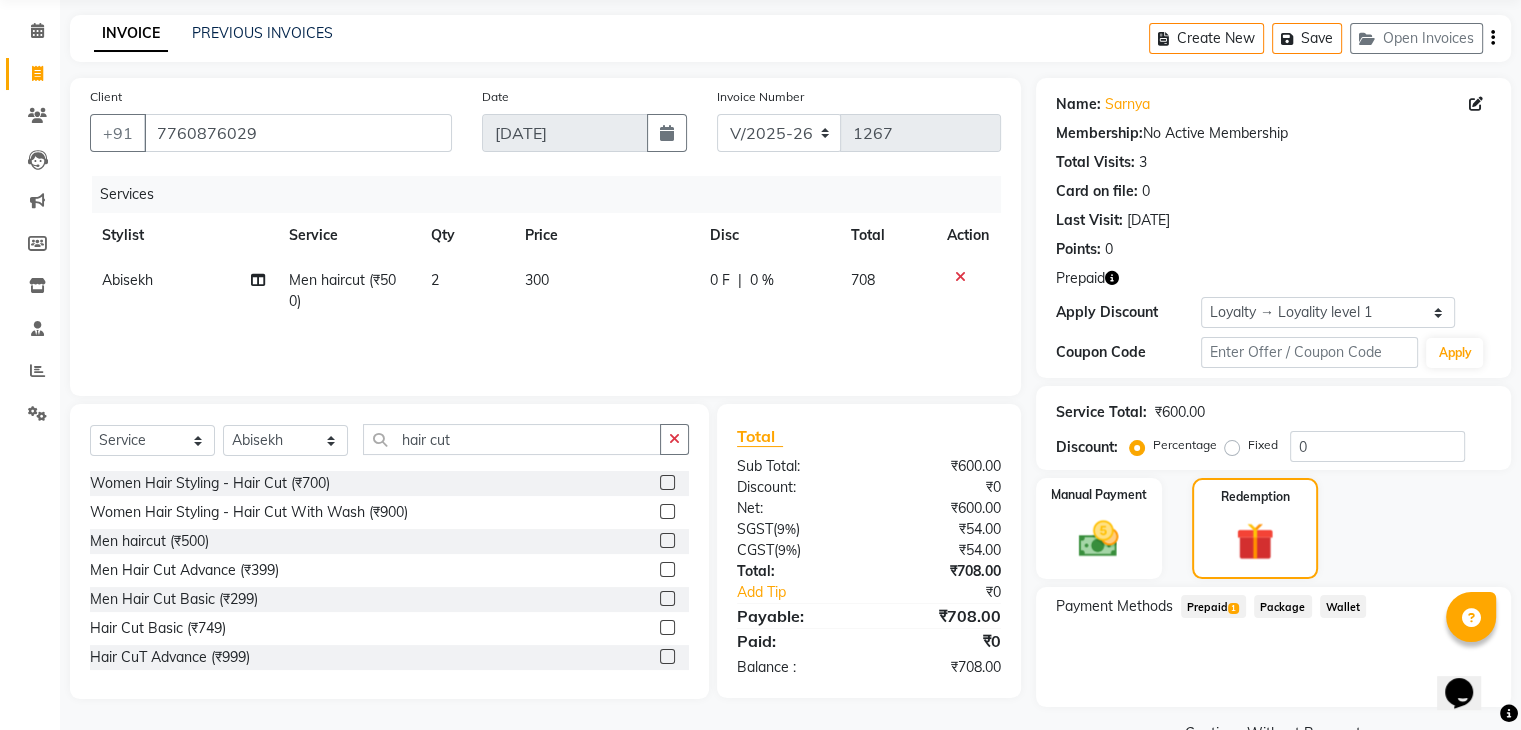 click on "Prepaid  1" 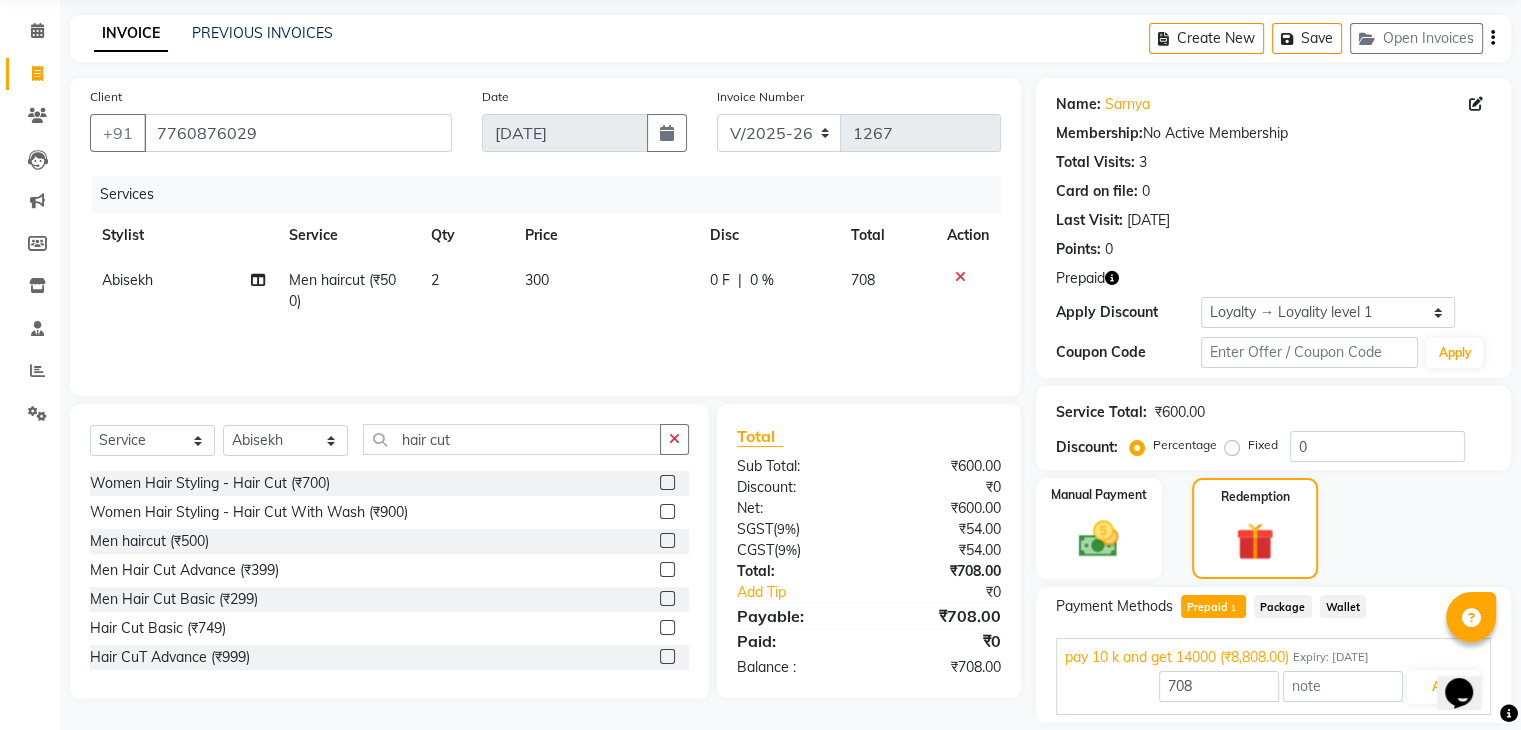 scroll, scrollTop: 136, scrollLeft: 0, axis: vertical 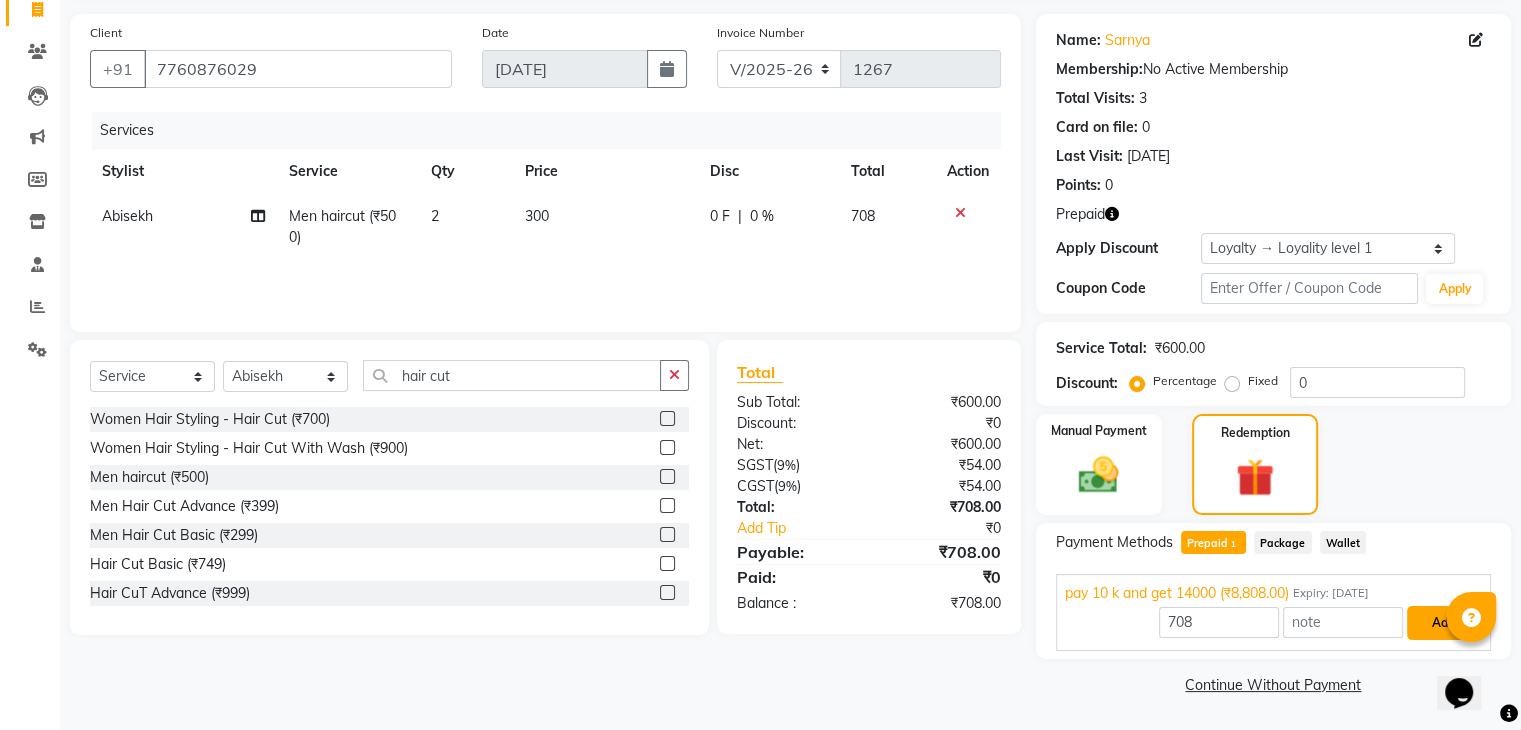 click on "Add" at bounding box center (1443, 623) 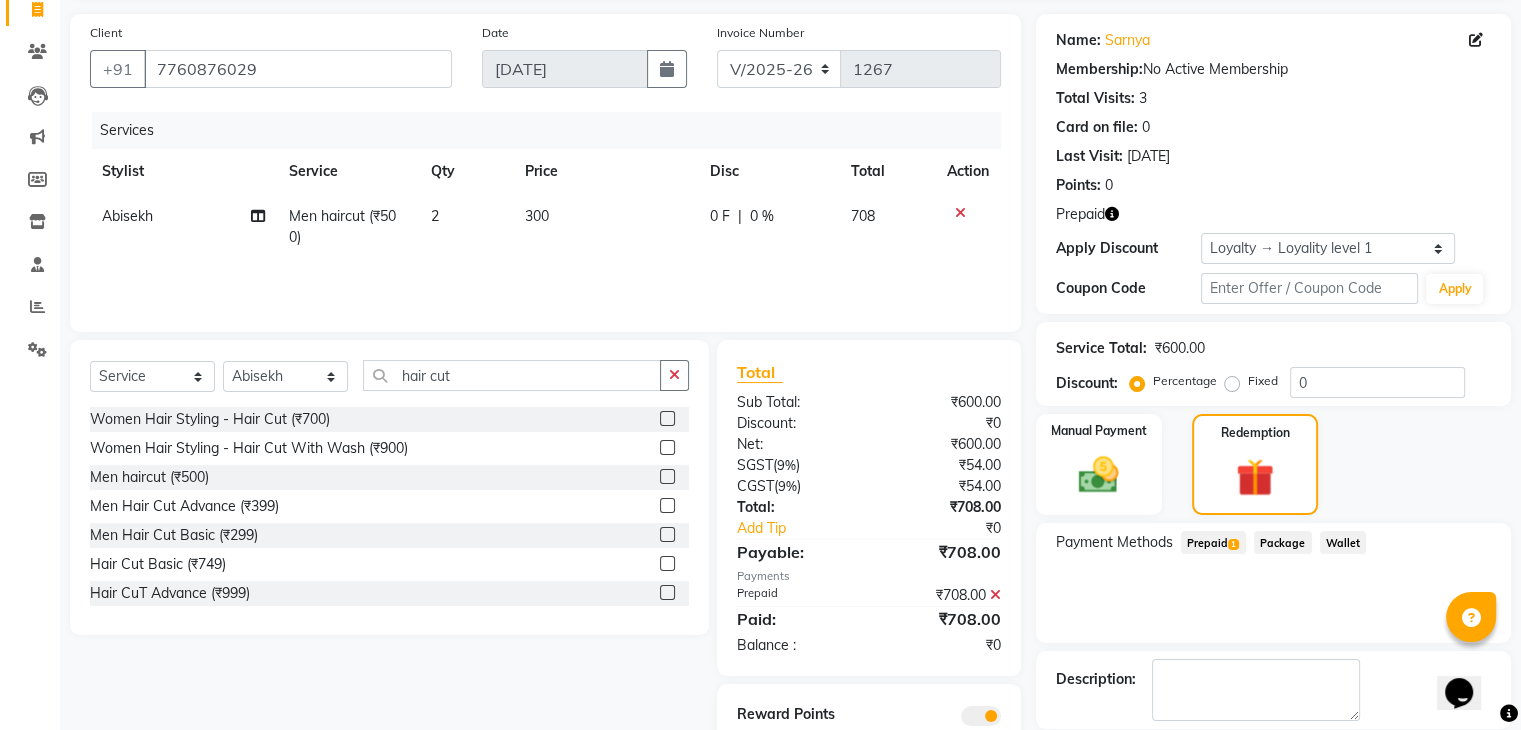 click on "Checkout" 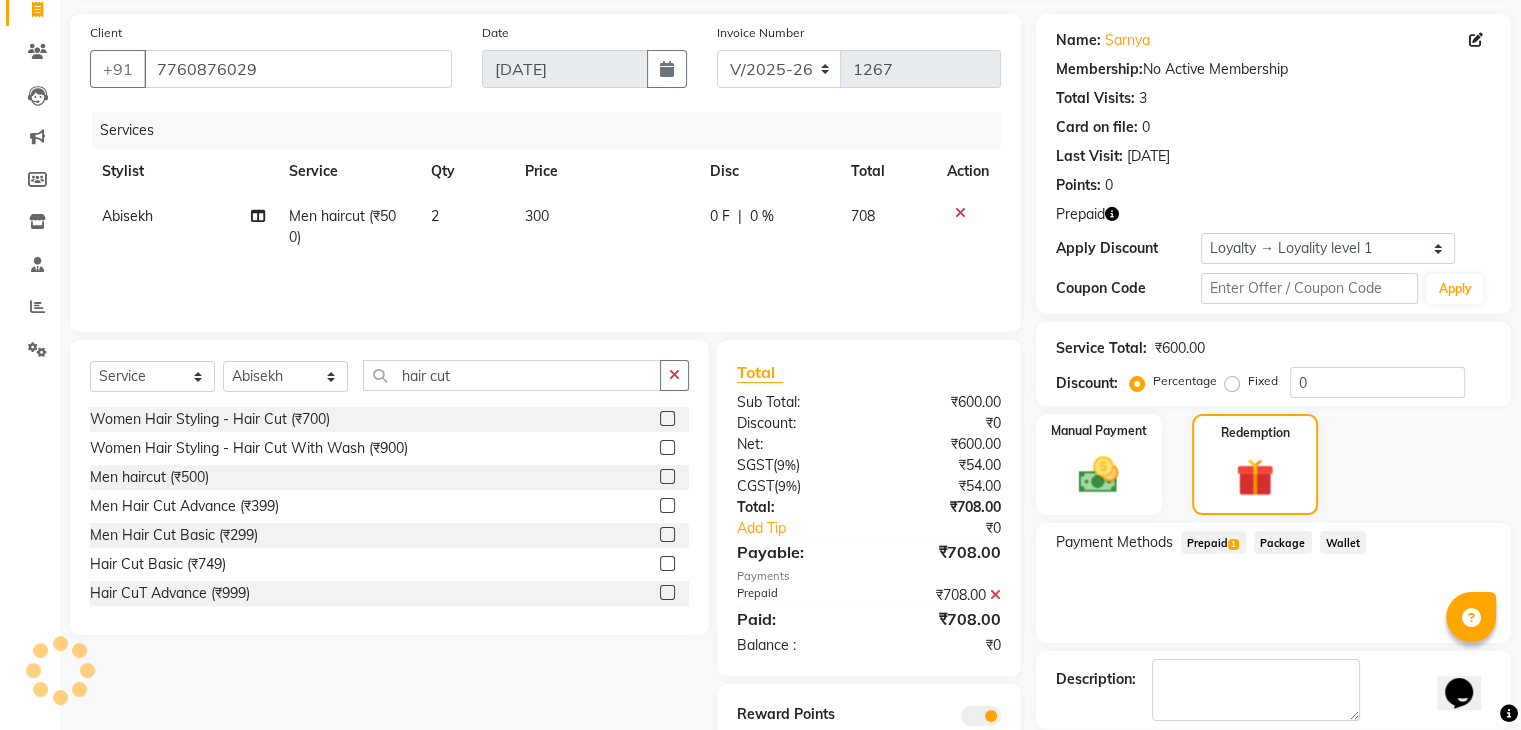scroll, scrollTop: 232, scrollLeft: 0, axis: vertical 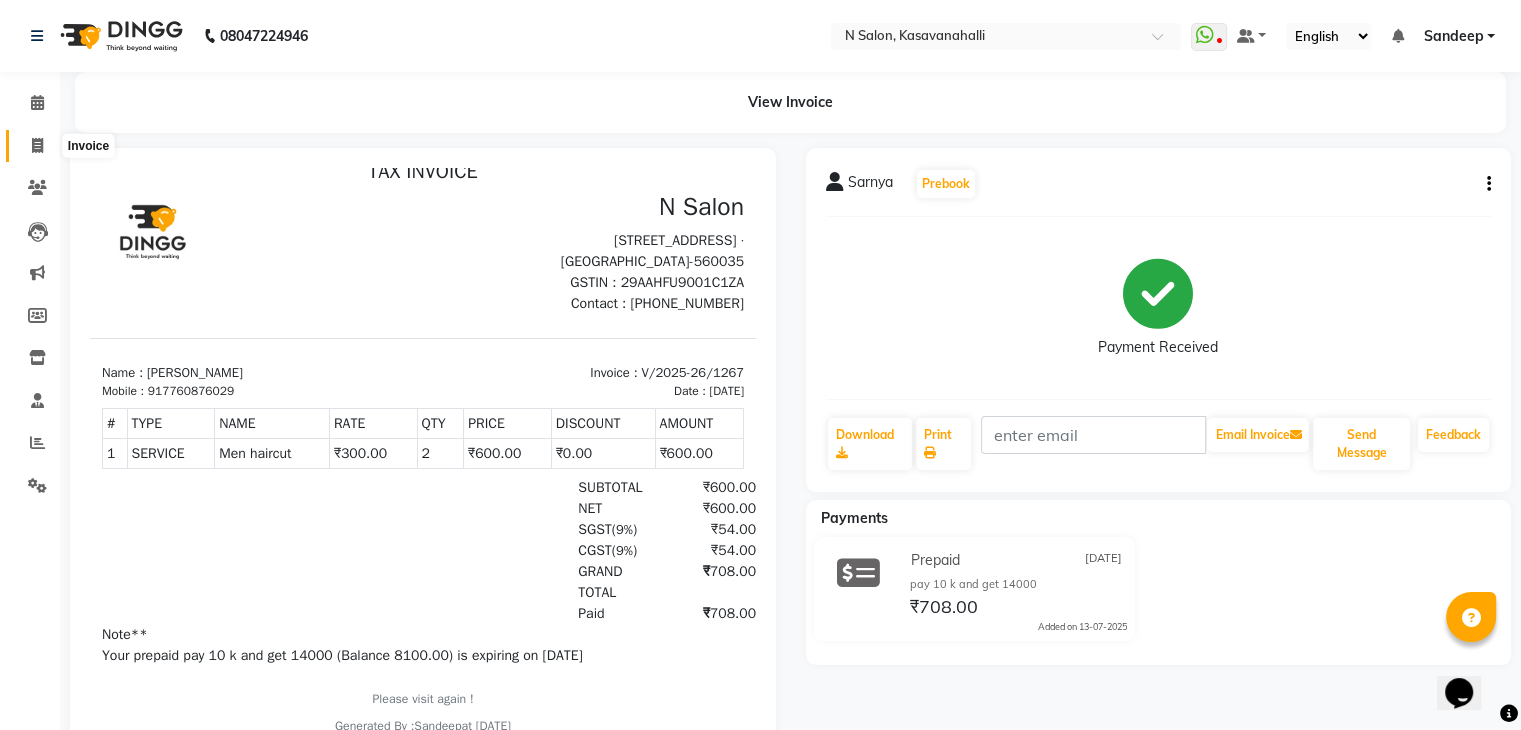 click 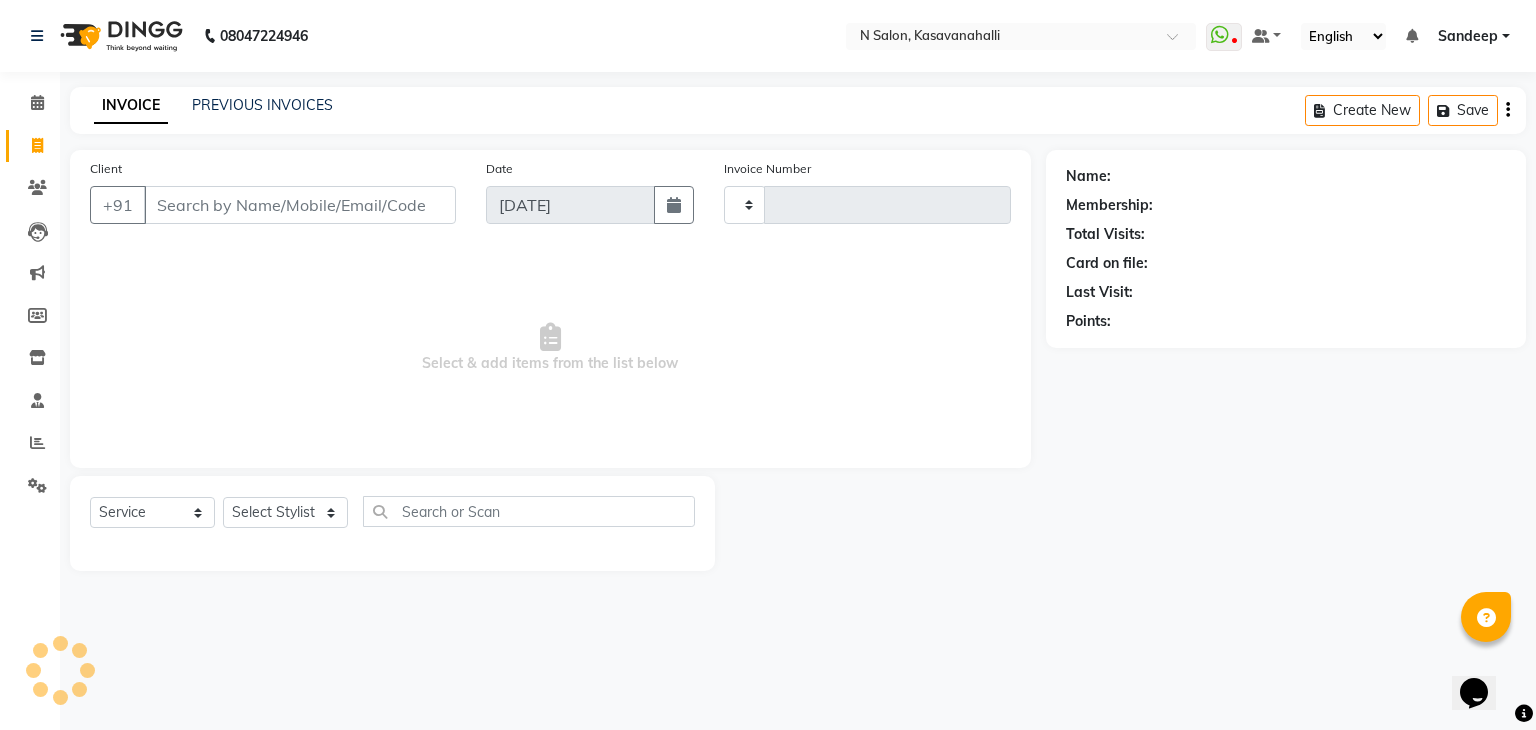 type on "1268" 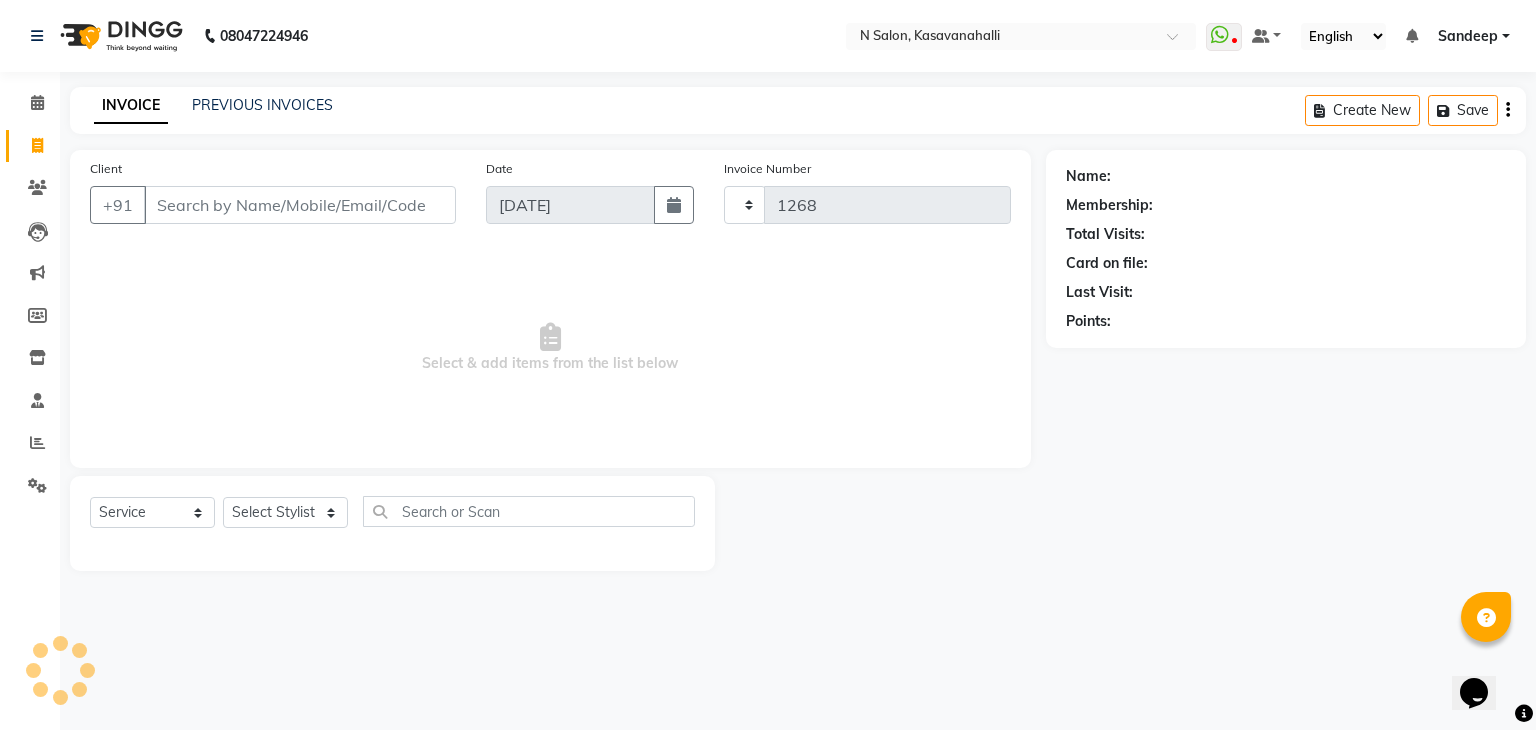 select on "7111" 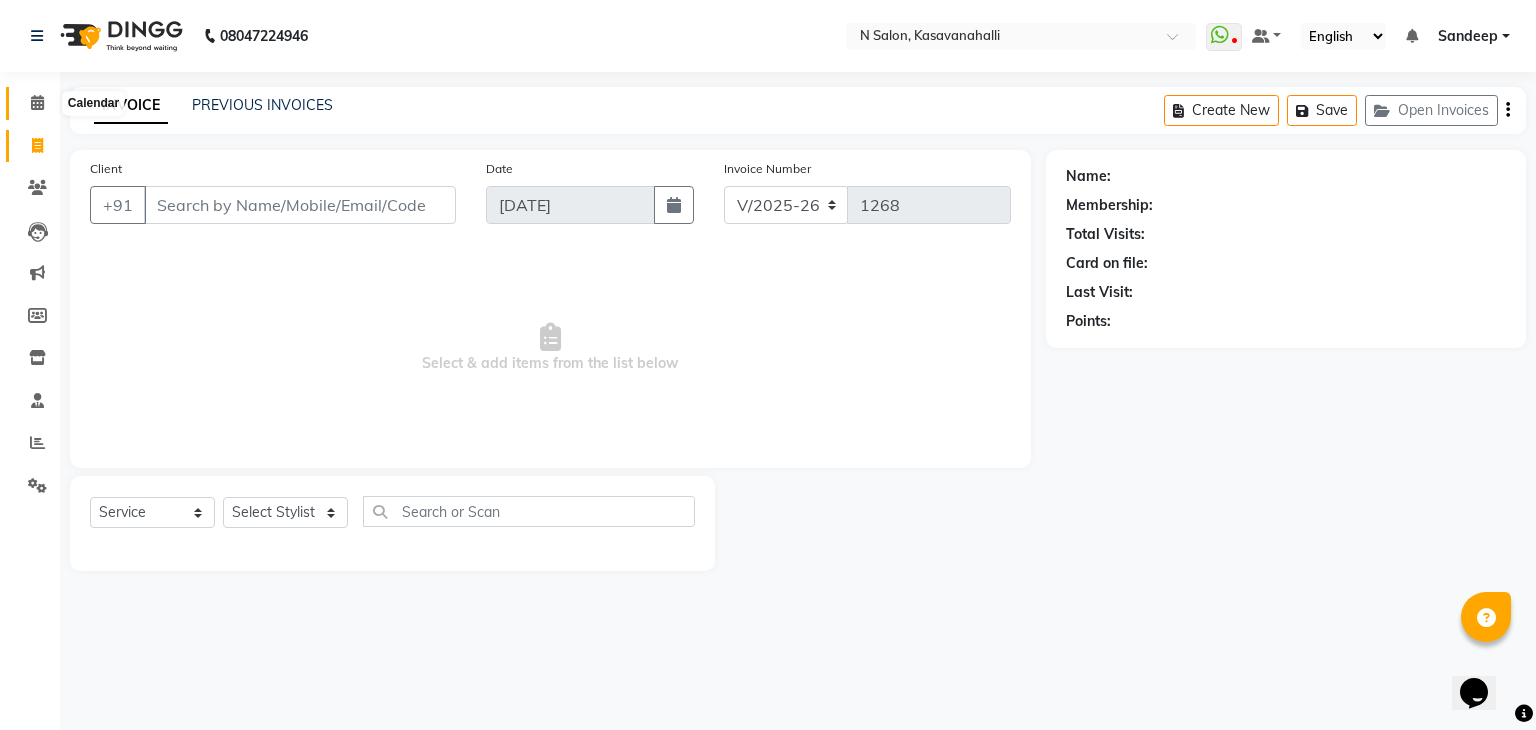 click 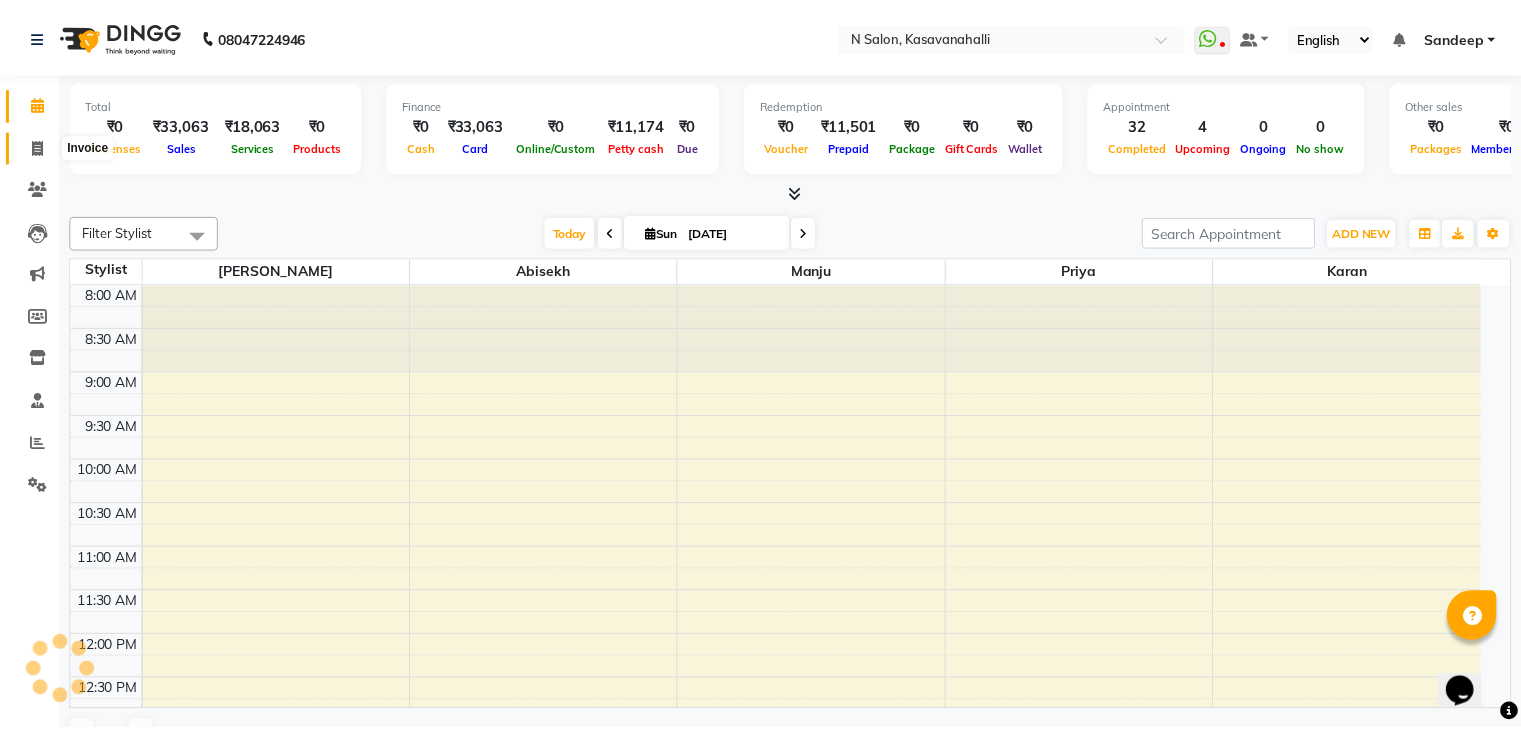 scroll, scrollTop: 0, scrollLeft: 0, axis: both 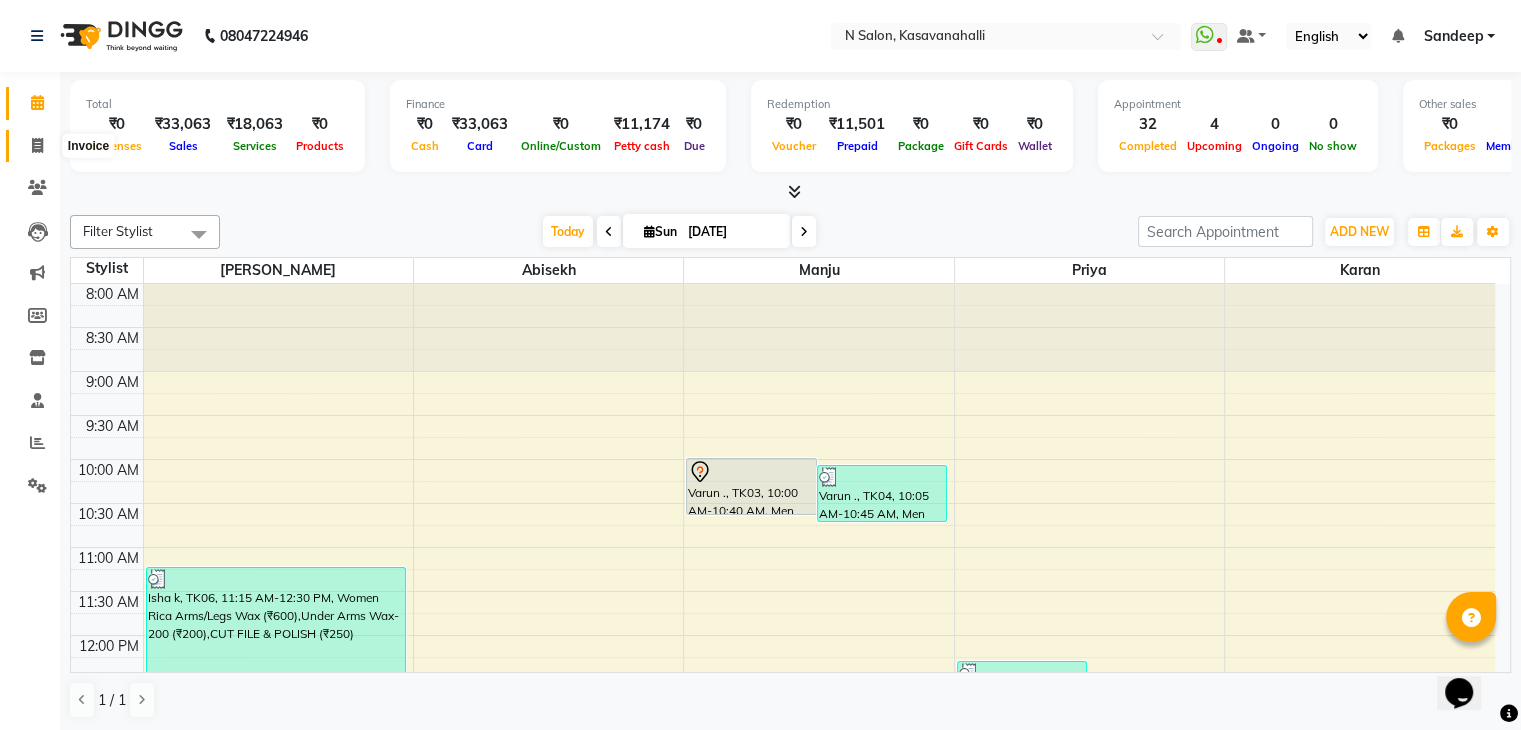 click 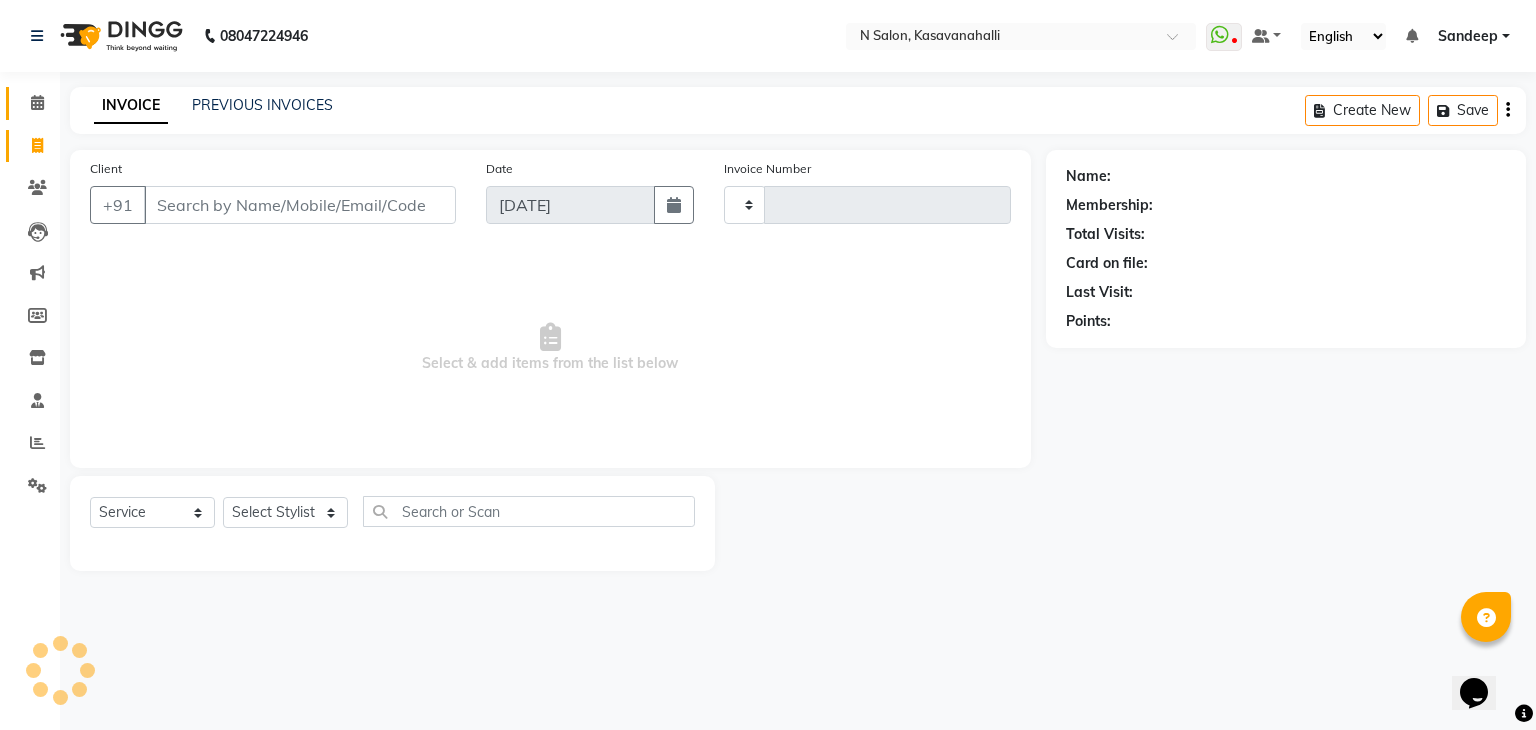 type on "1268" 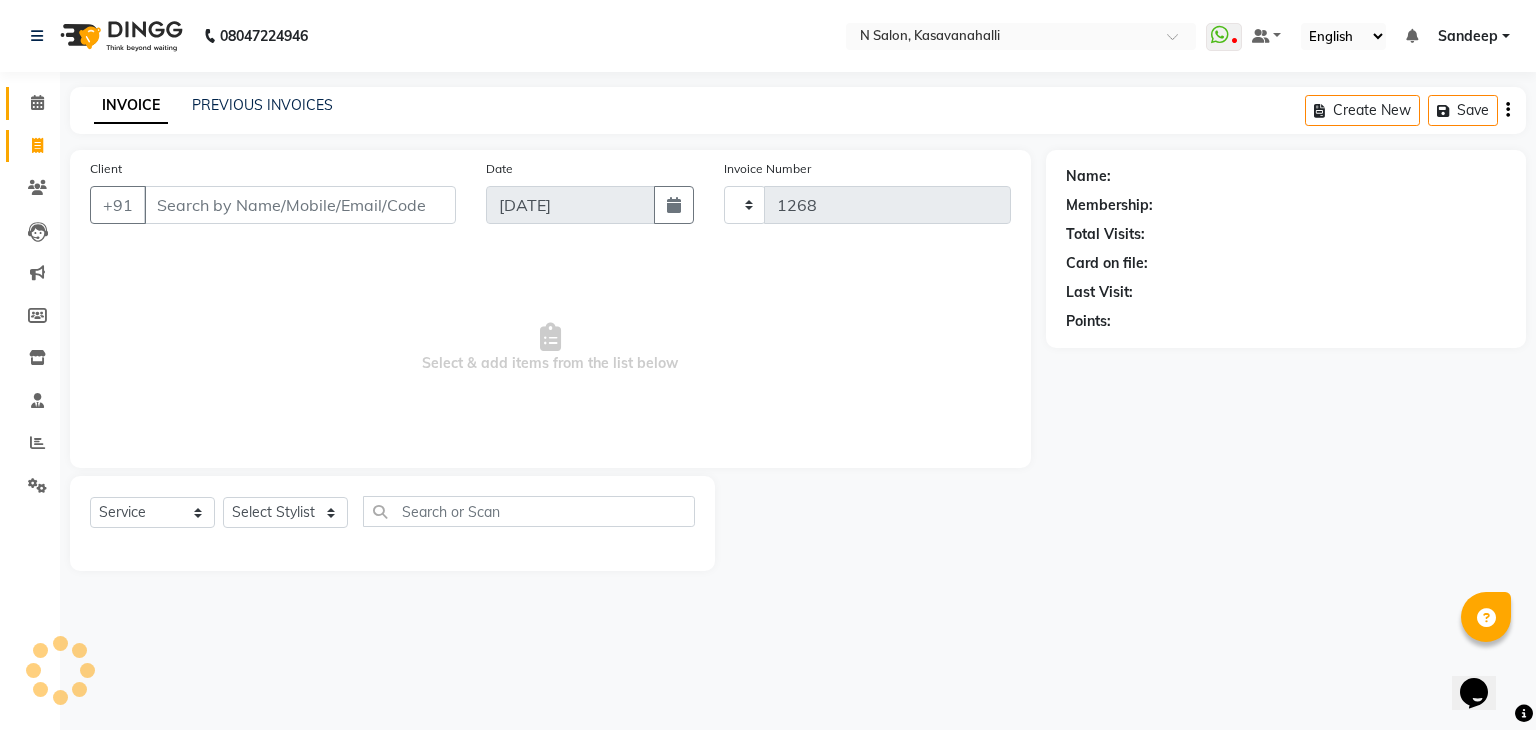 select on "7111" 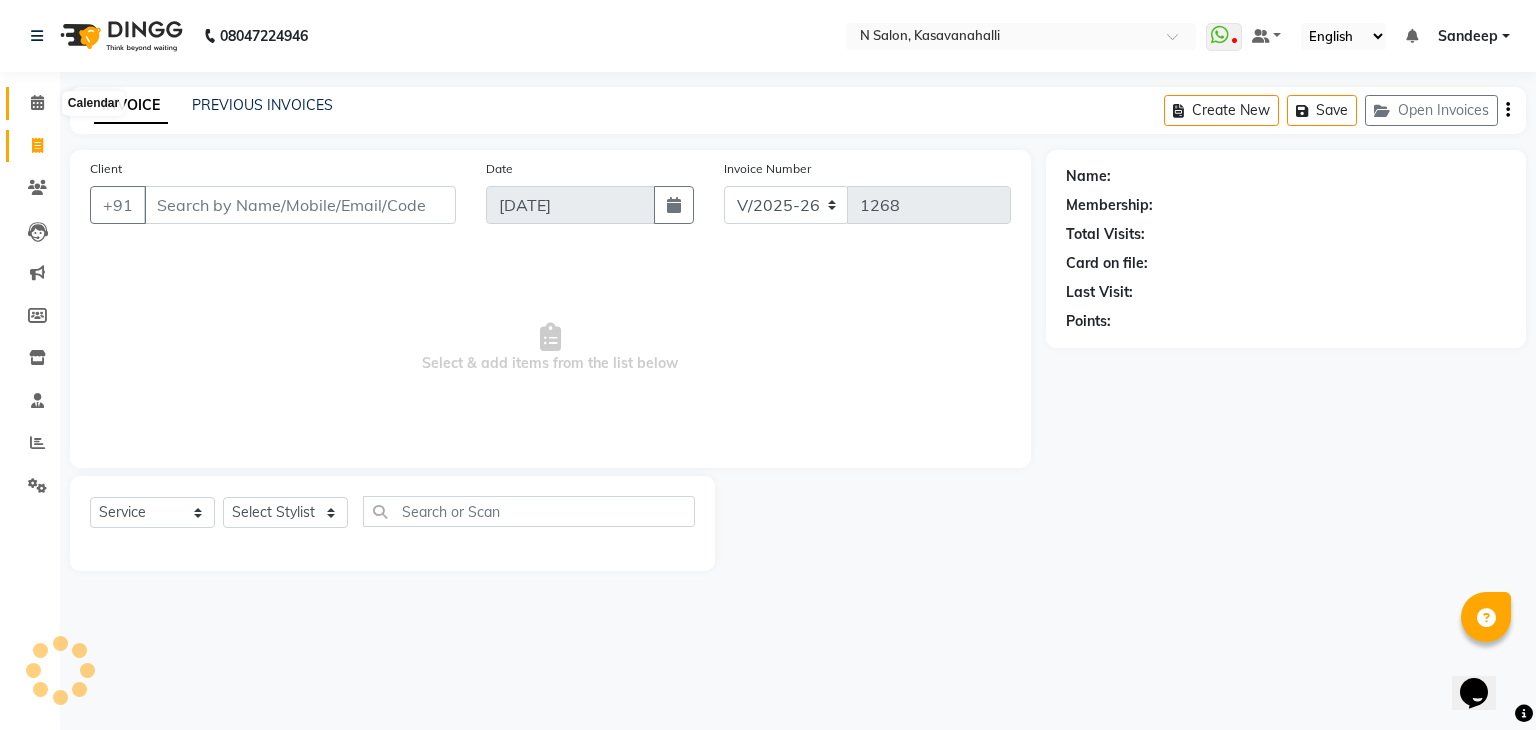 click 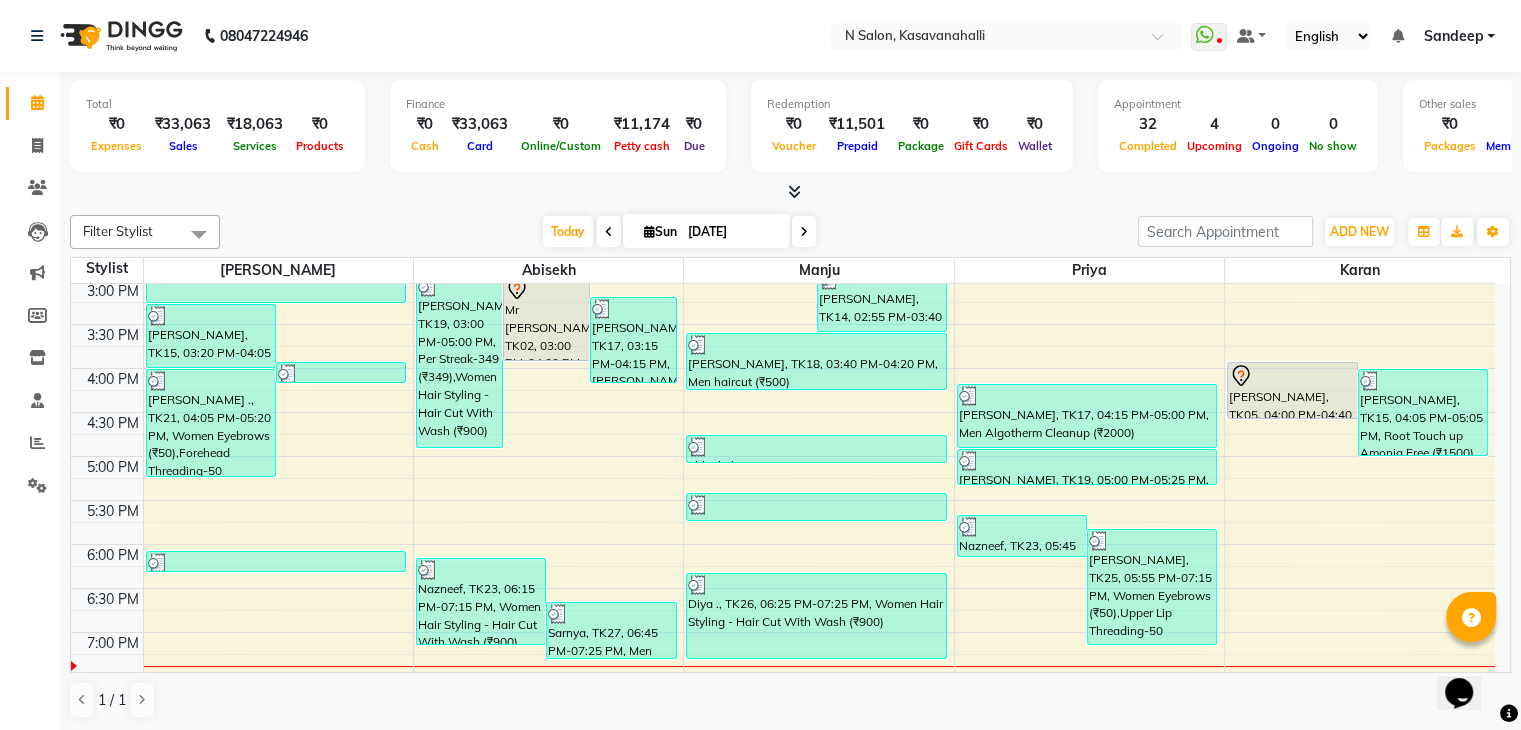 scroll, scrollTop: 744, scrollLeft: 0, axis: vertical 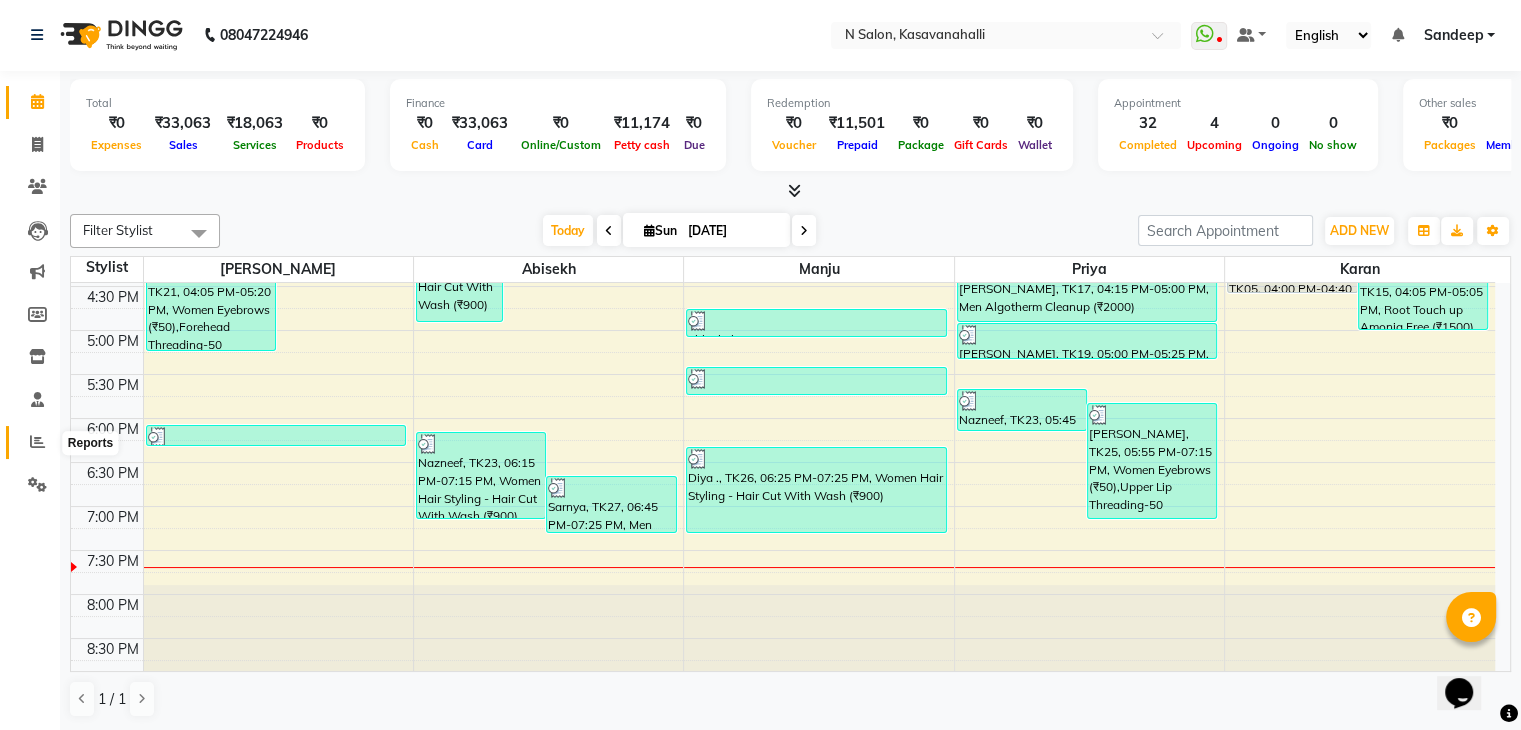 click 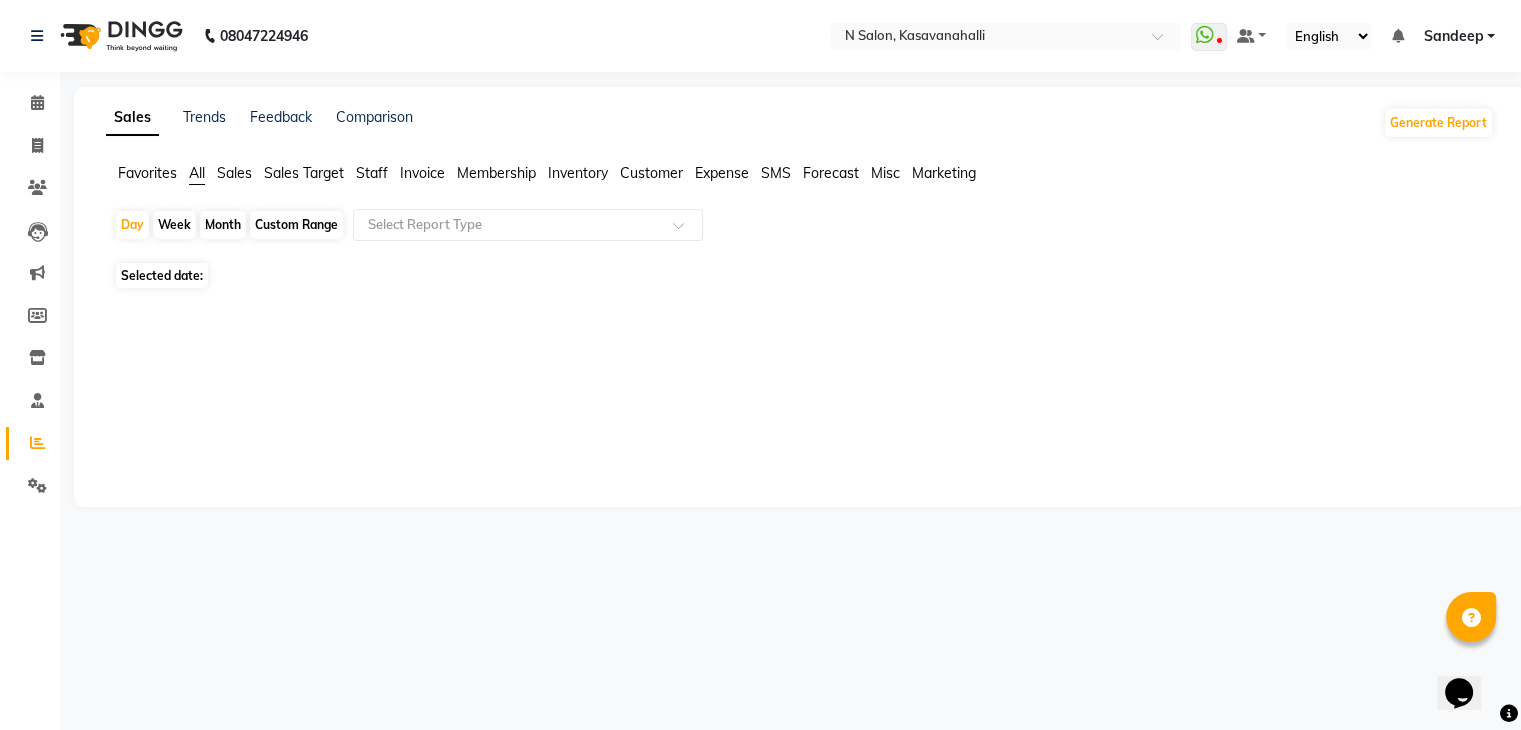 scroll, scrollTop: 0, scrollLeft: 0, axis: both 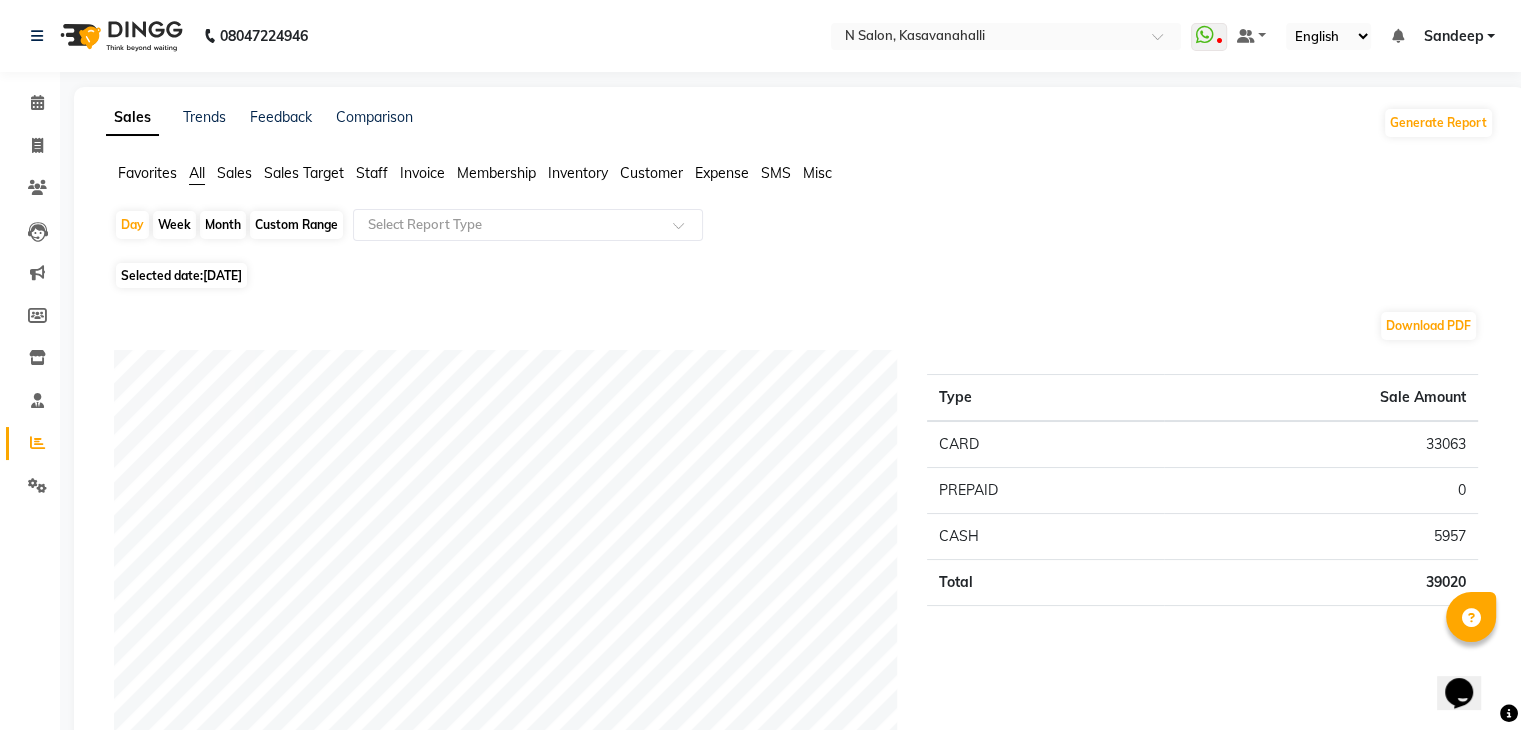 click on "Staff" 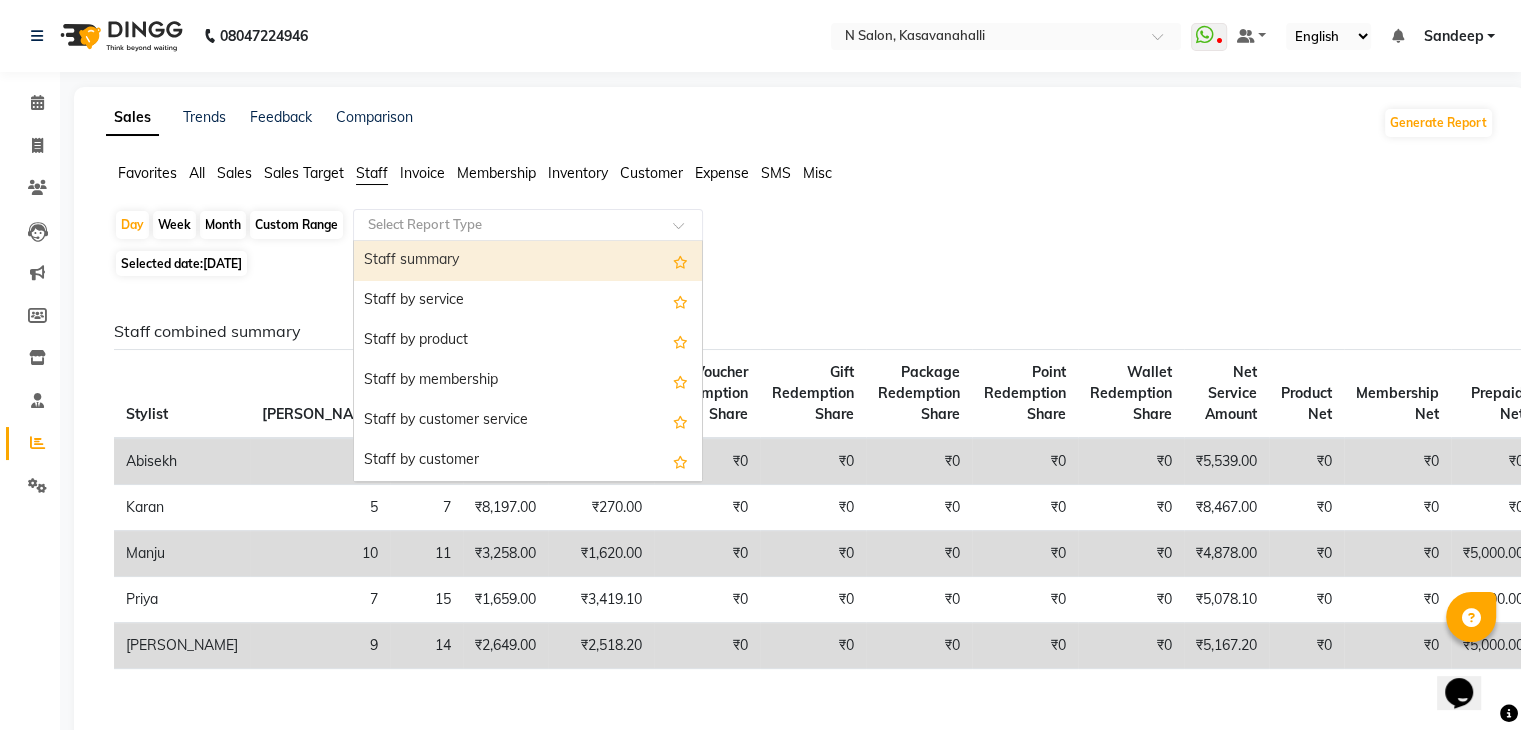 click 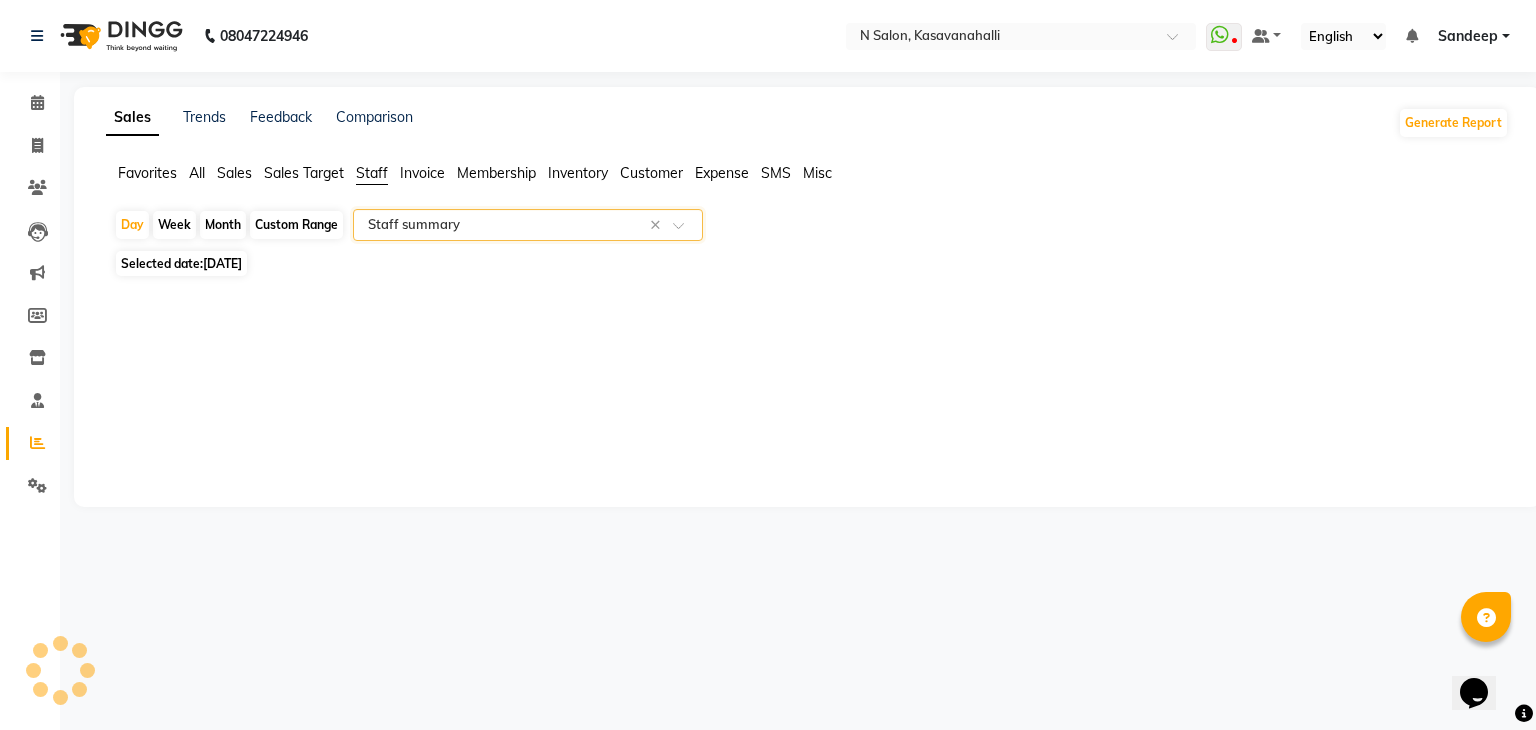 select on "full_report" 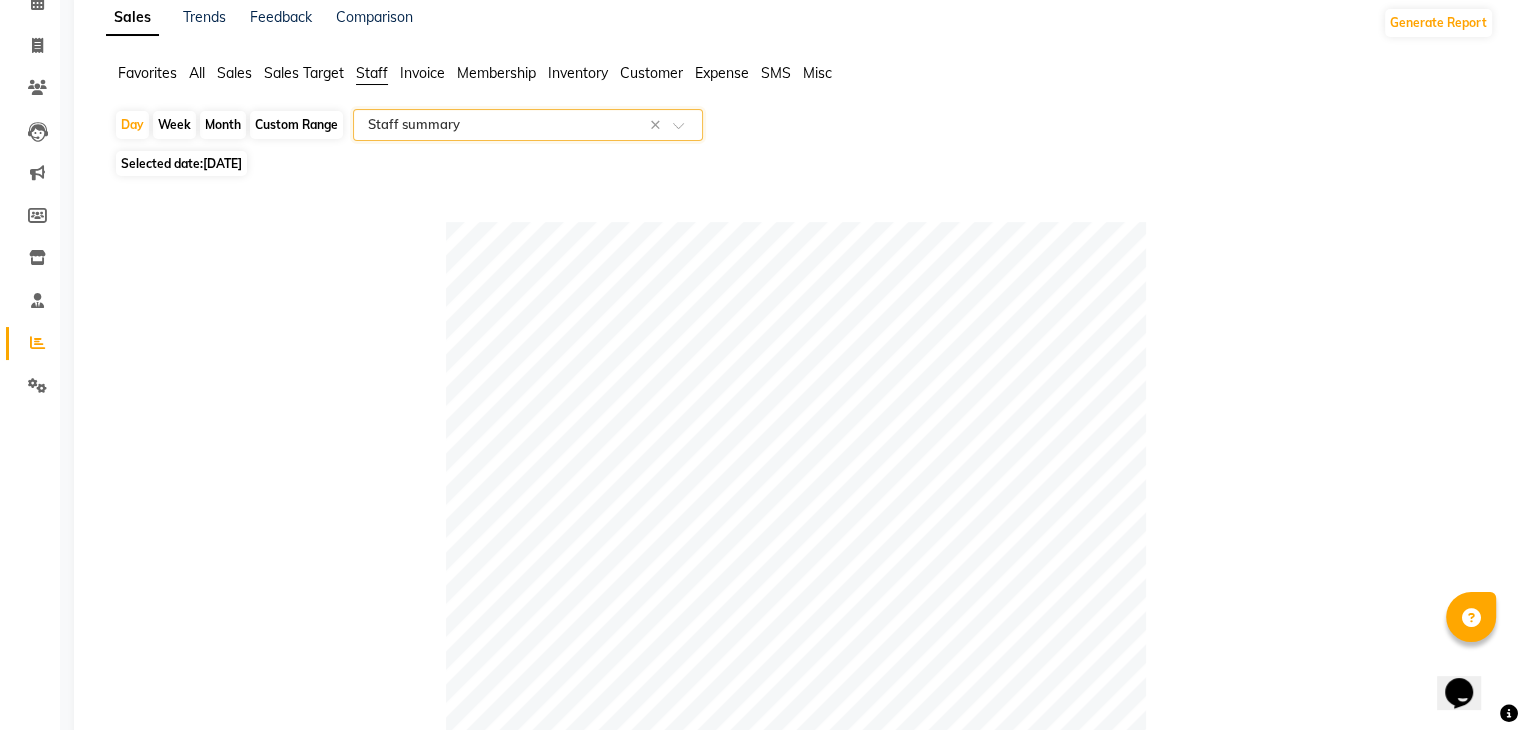 scroll, scrollTop: 0, scrollLeft: 0, axis: both 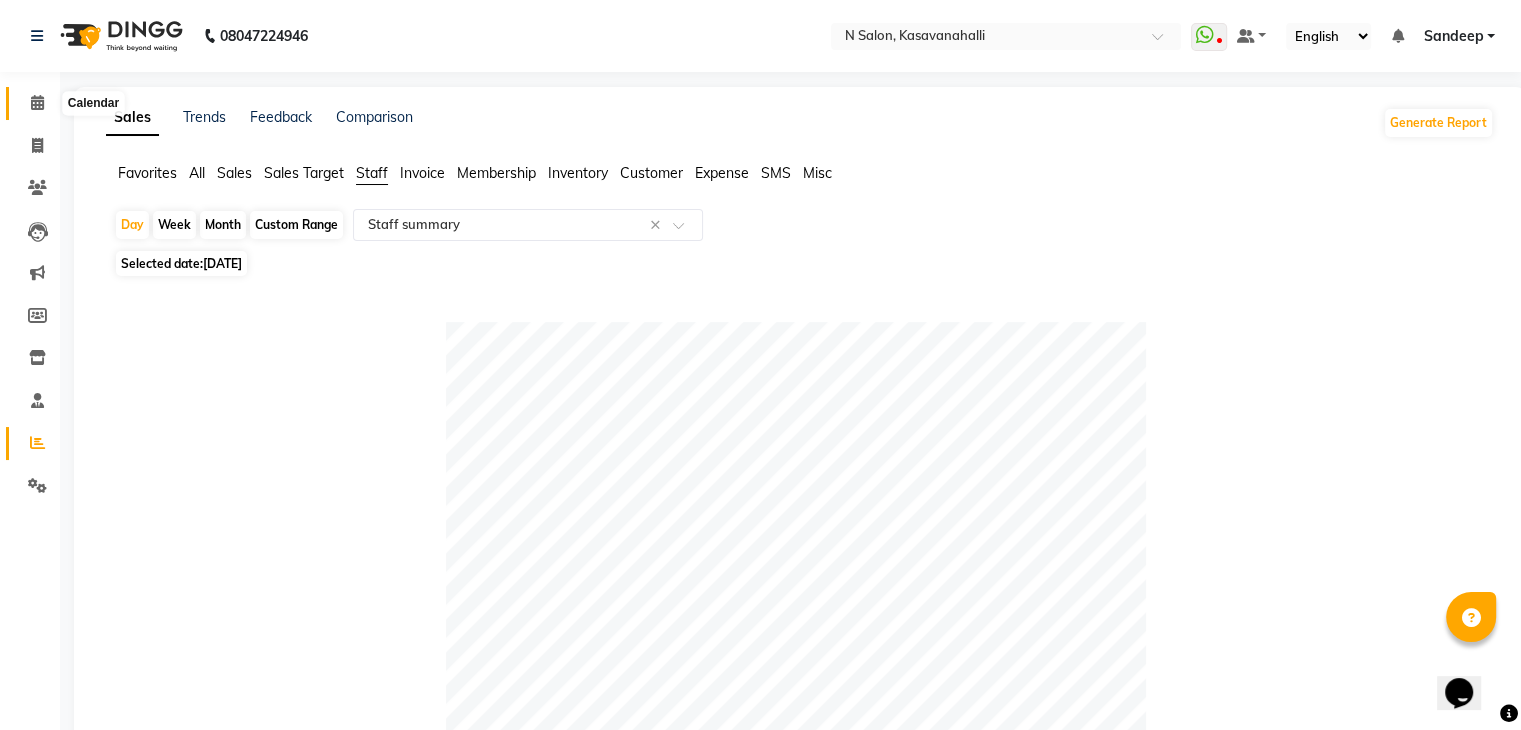 click 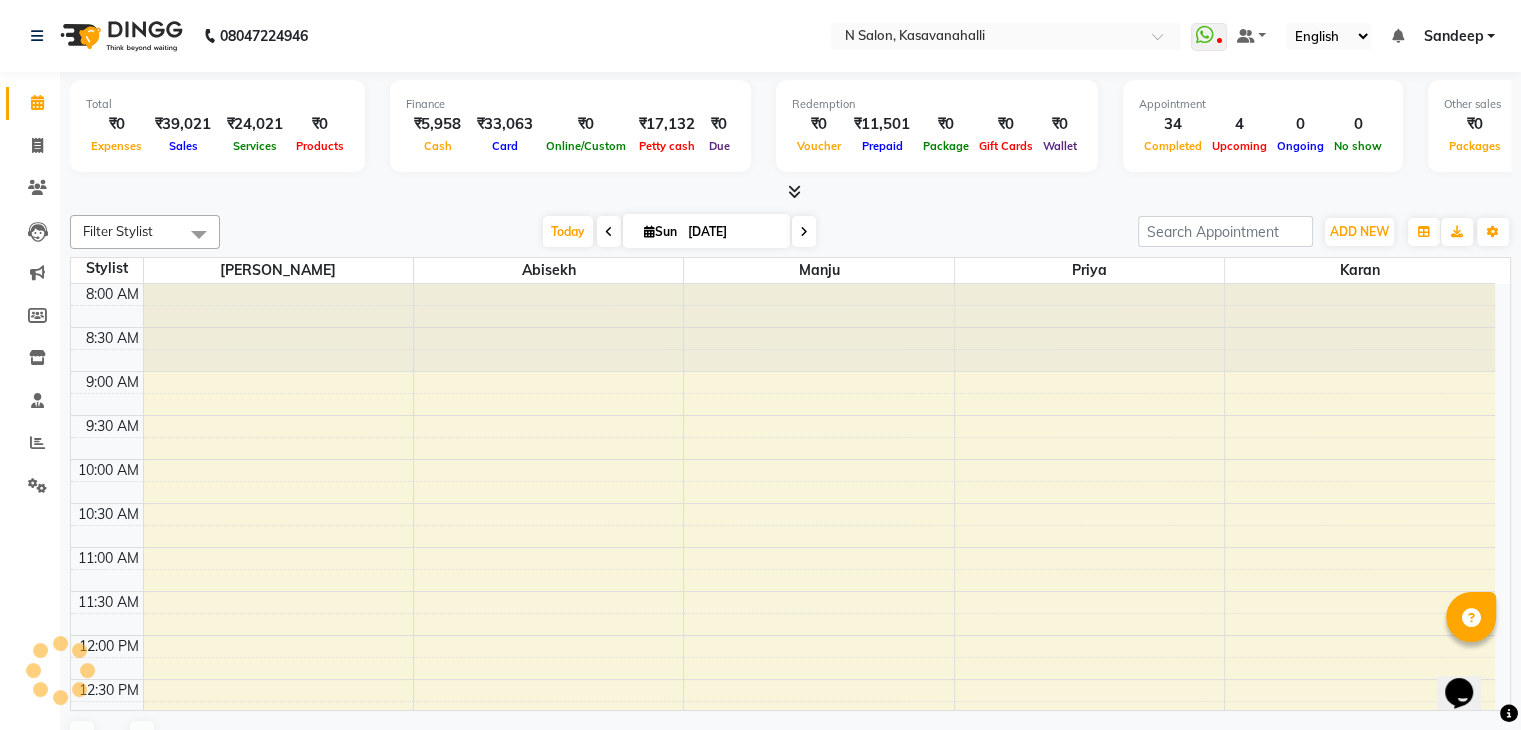 scroll, scrollTop: 705, scrollLeft: 0, axis: vertical 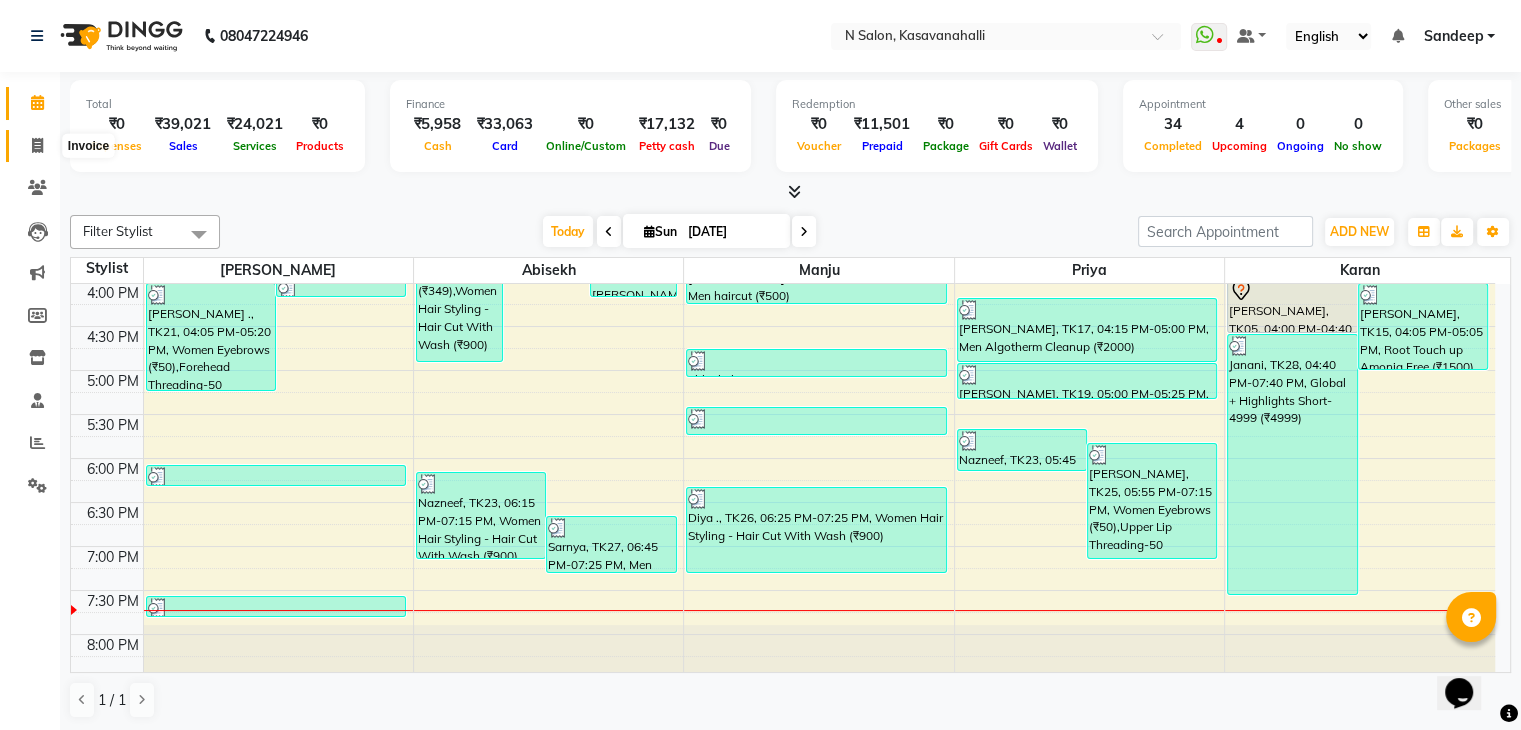 click 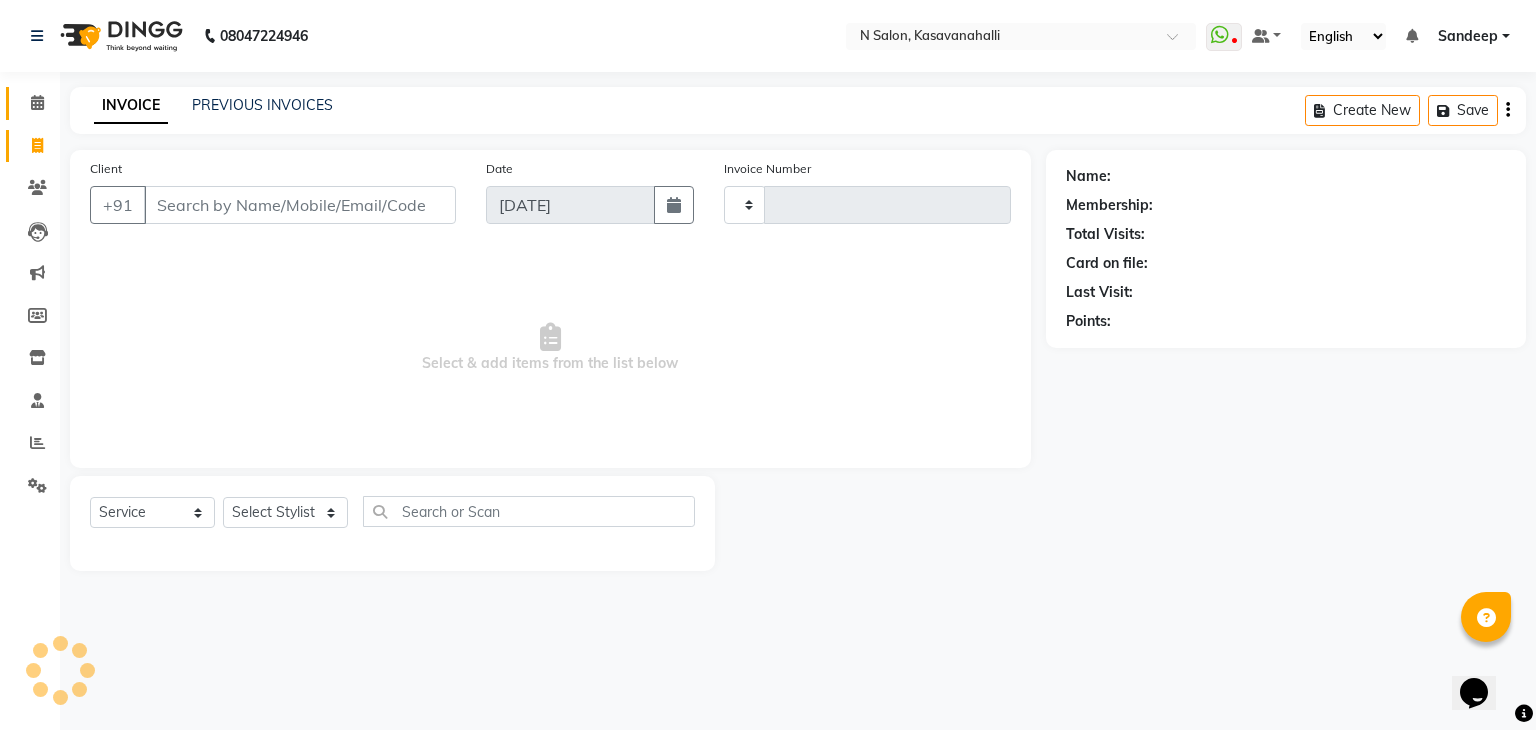 type on "1269" 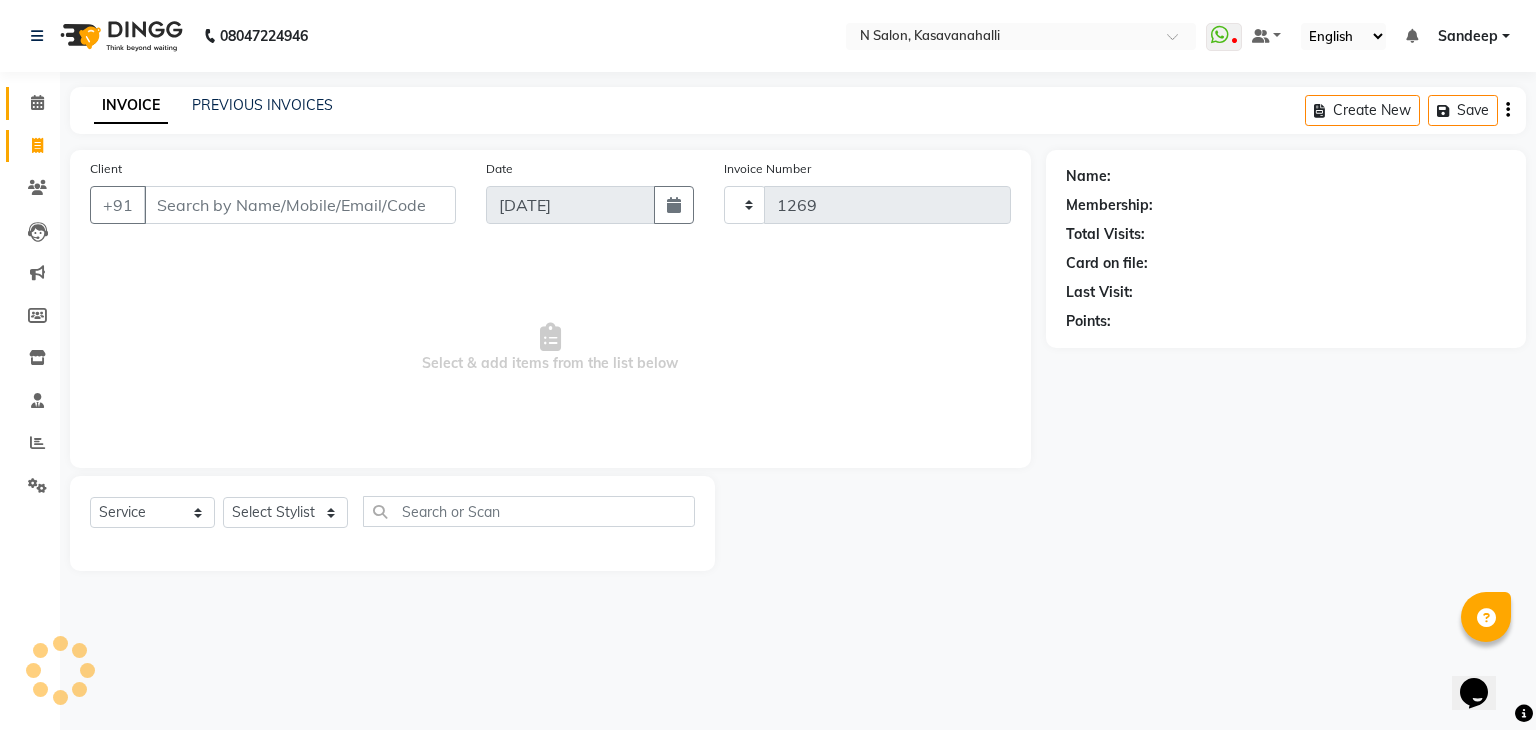 select on "7111" 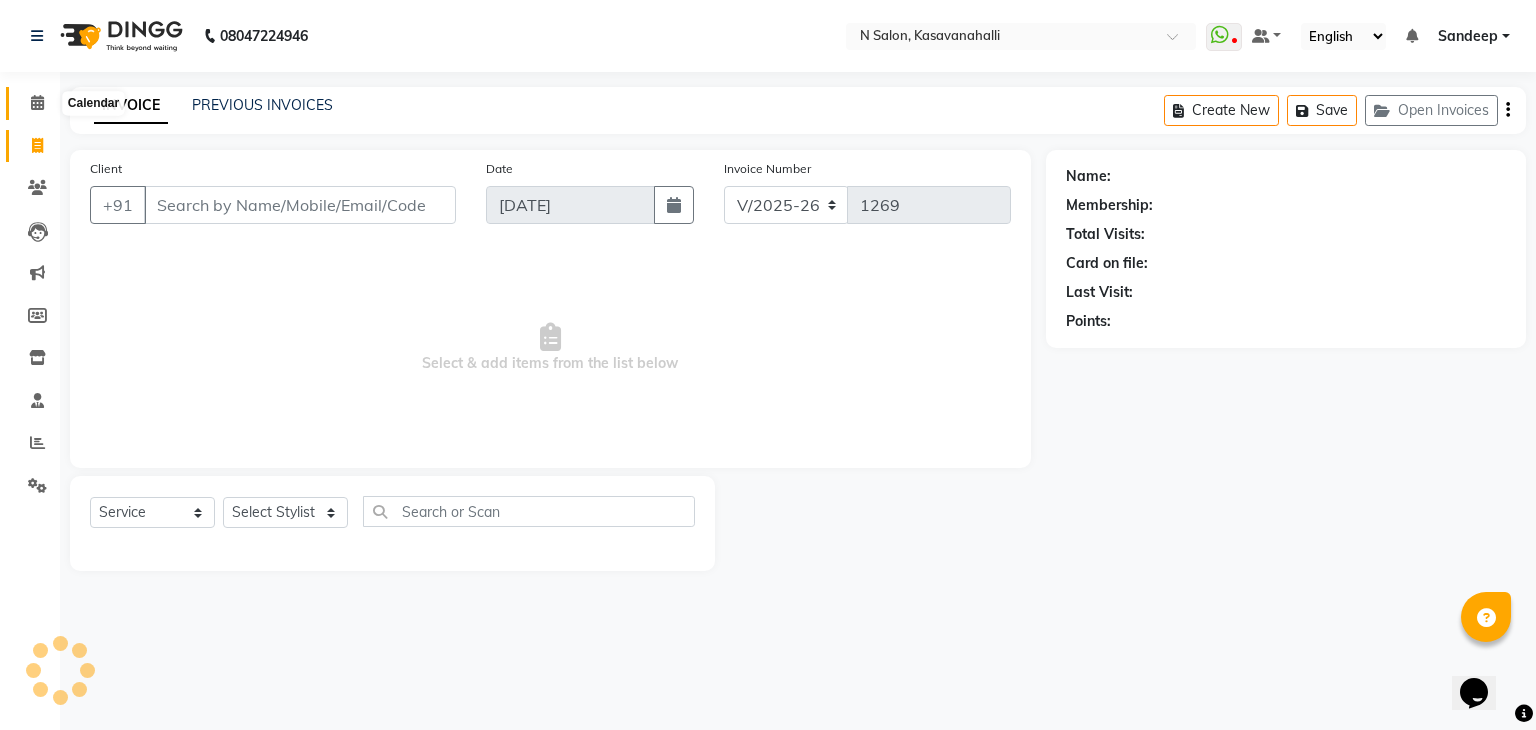 click 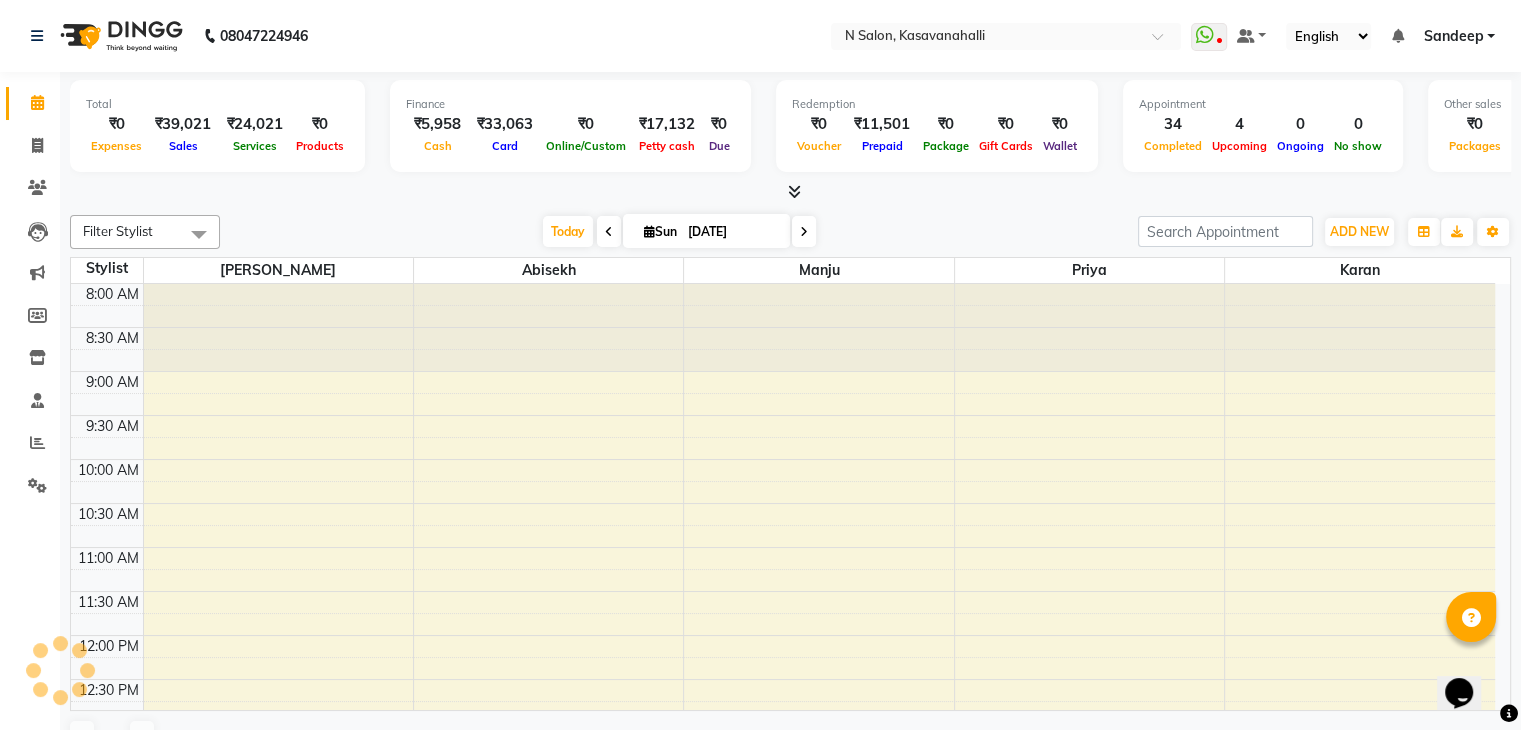 scroll, scrollTop: 705, scrollLeft: 0, axis: vertical 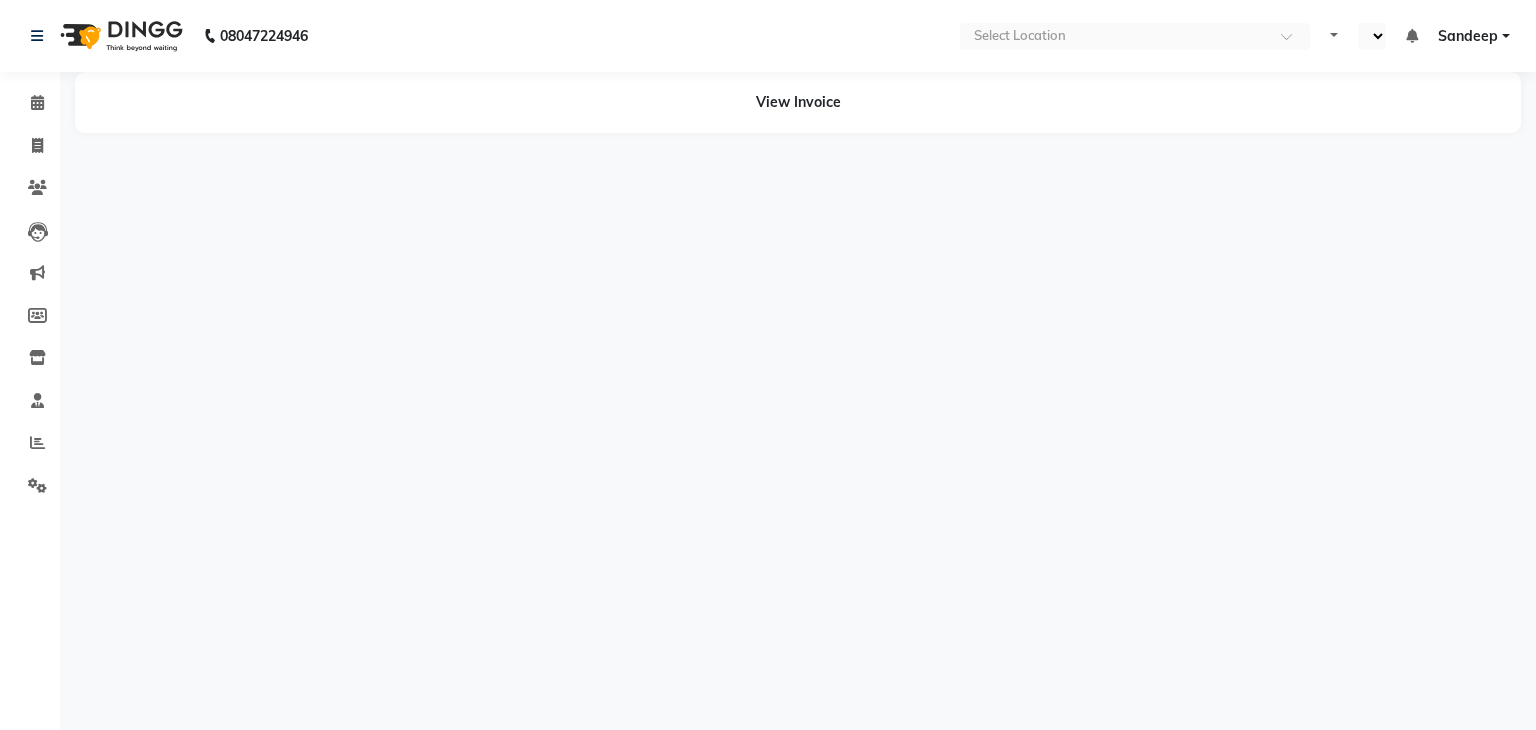 select on "en" 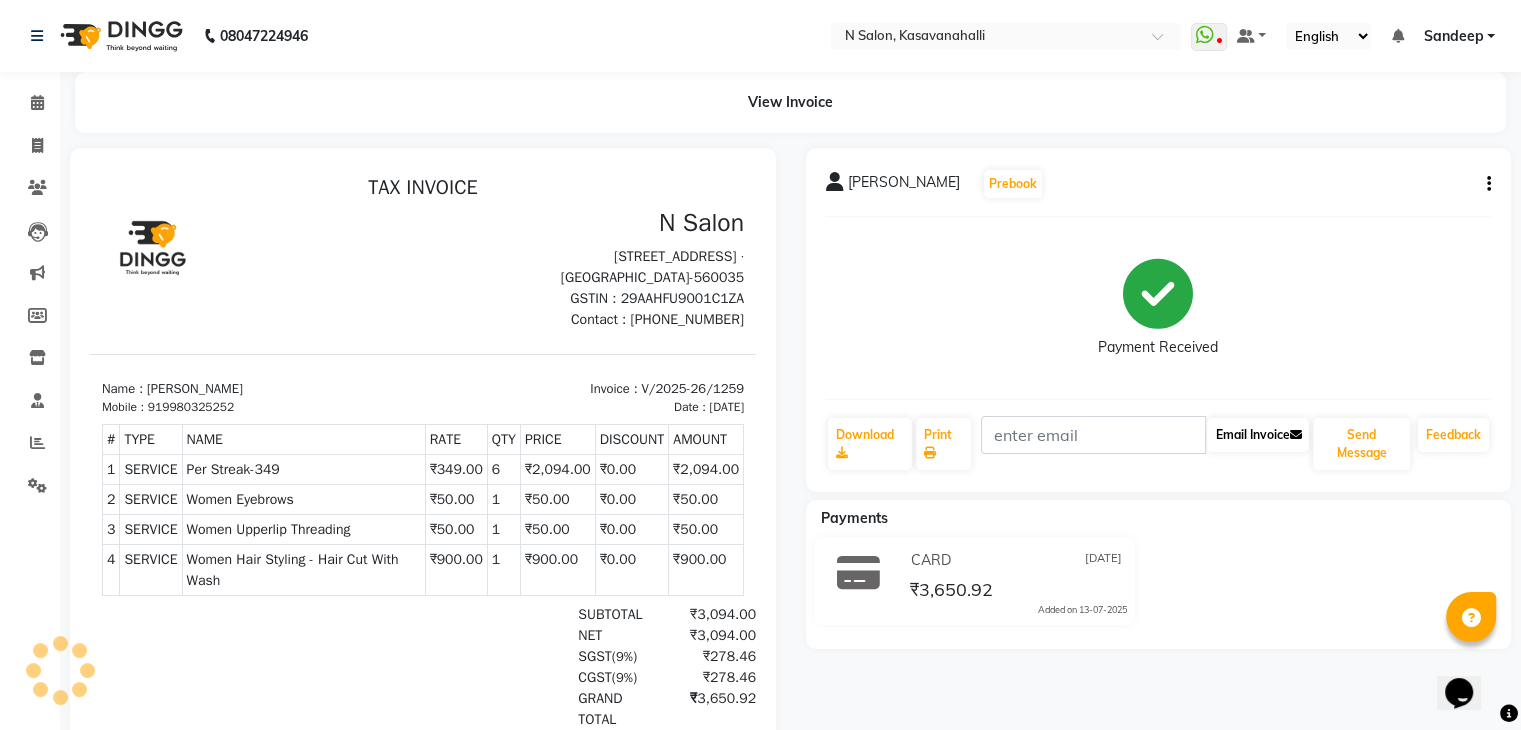 scroll, scrollTop: 0, scrollLeft: 0, axis: both 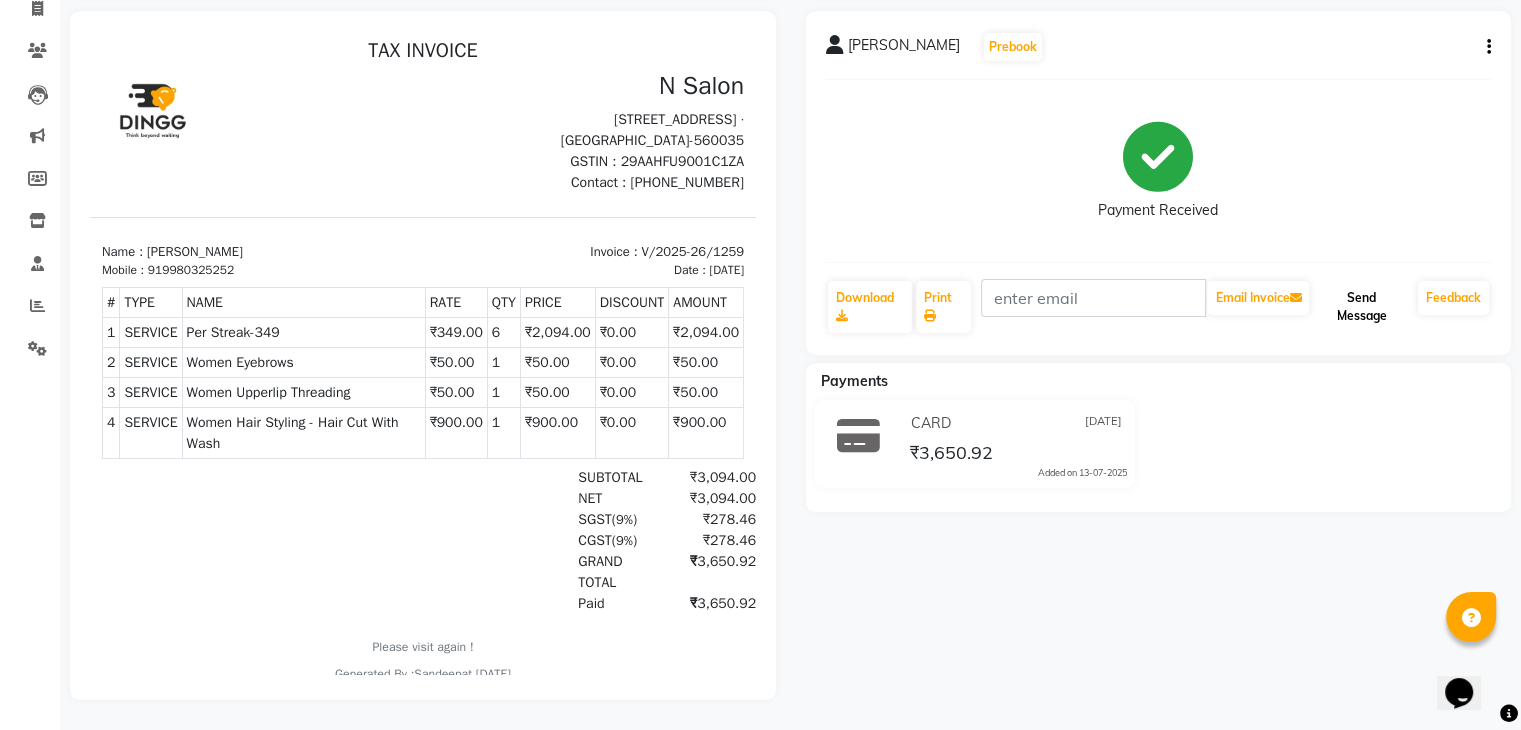 click on "Send Message" 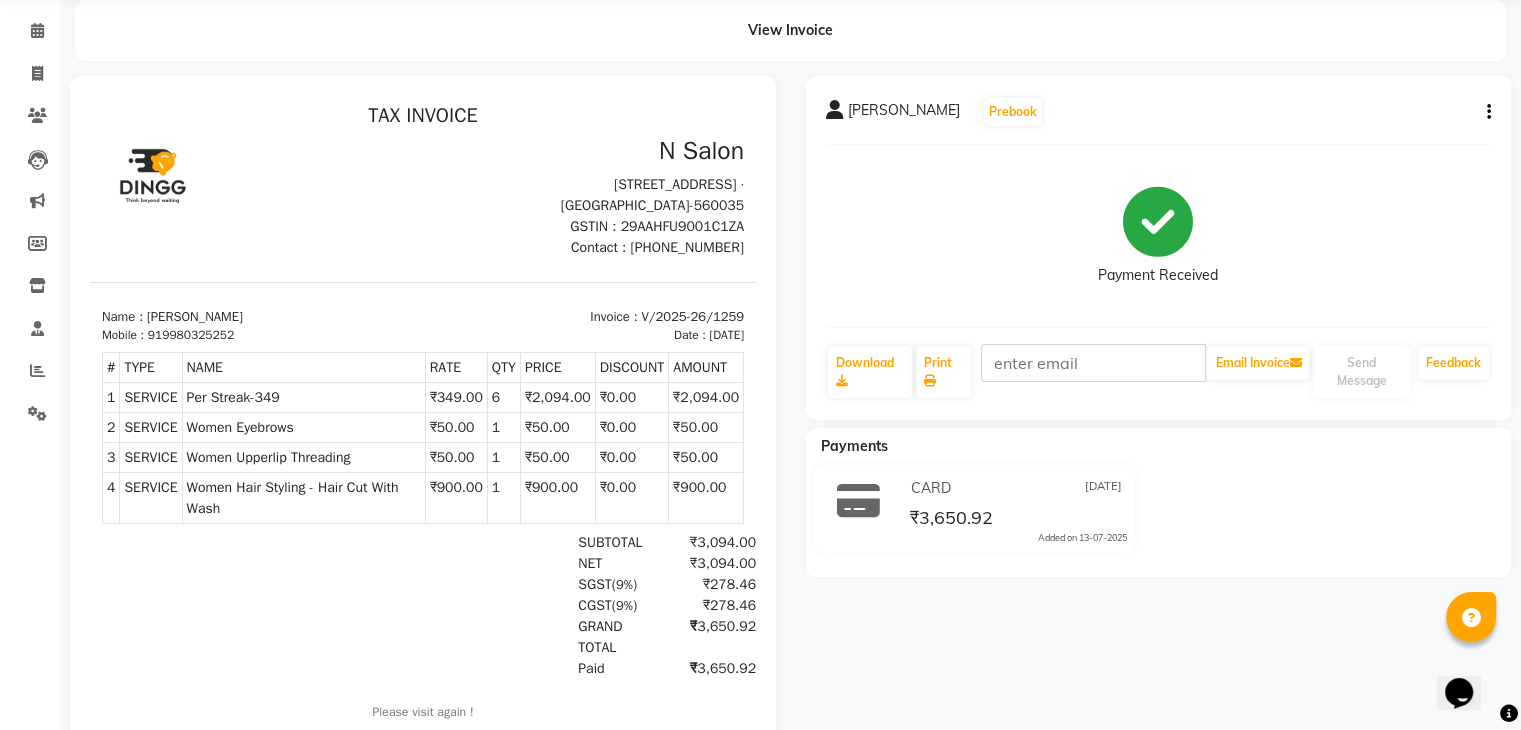 scroll, scrollTop: 0, scrollLeft: 0, axis: both 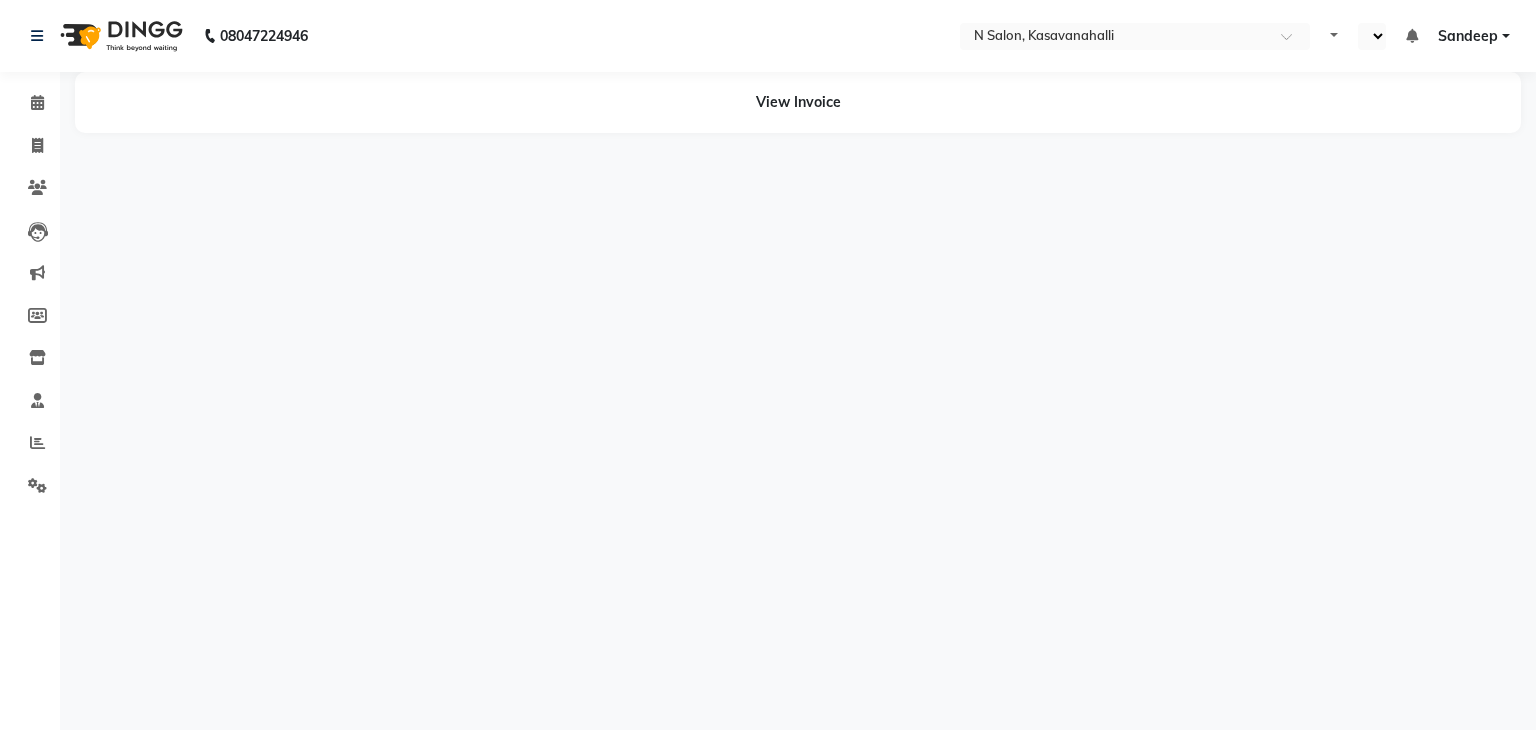 select on "en" 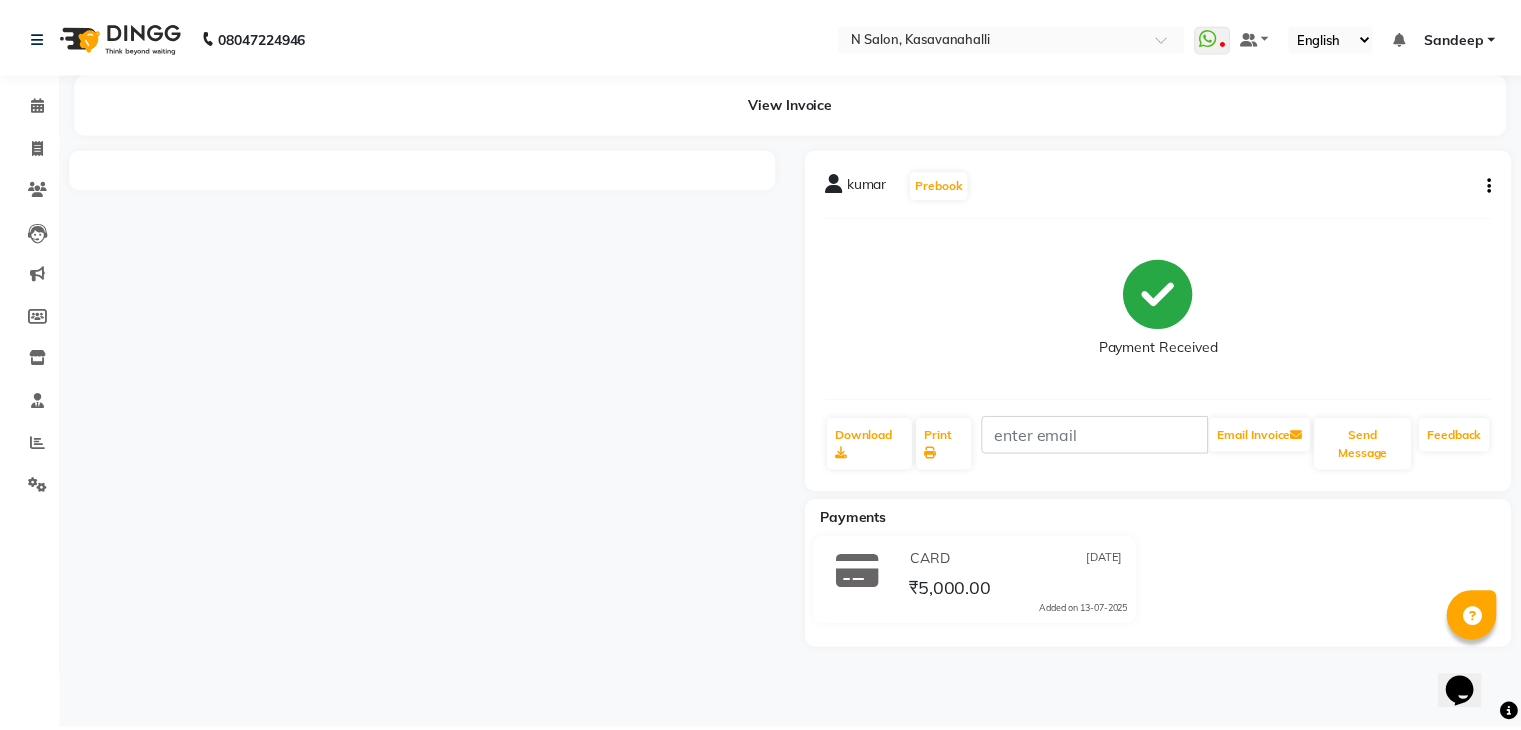 scroll, scrollTop: 0, scrollLeft: 0, axis: both 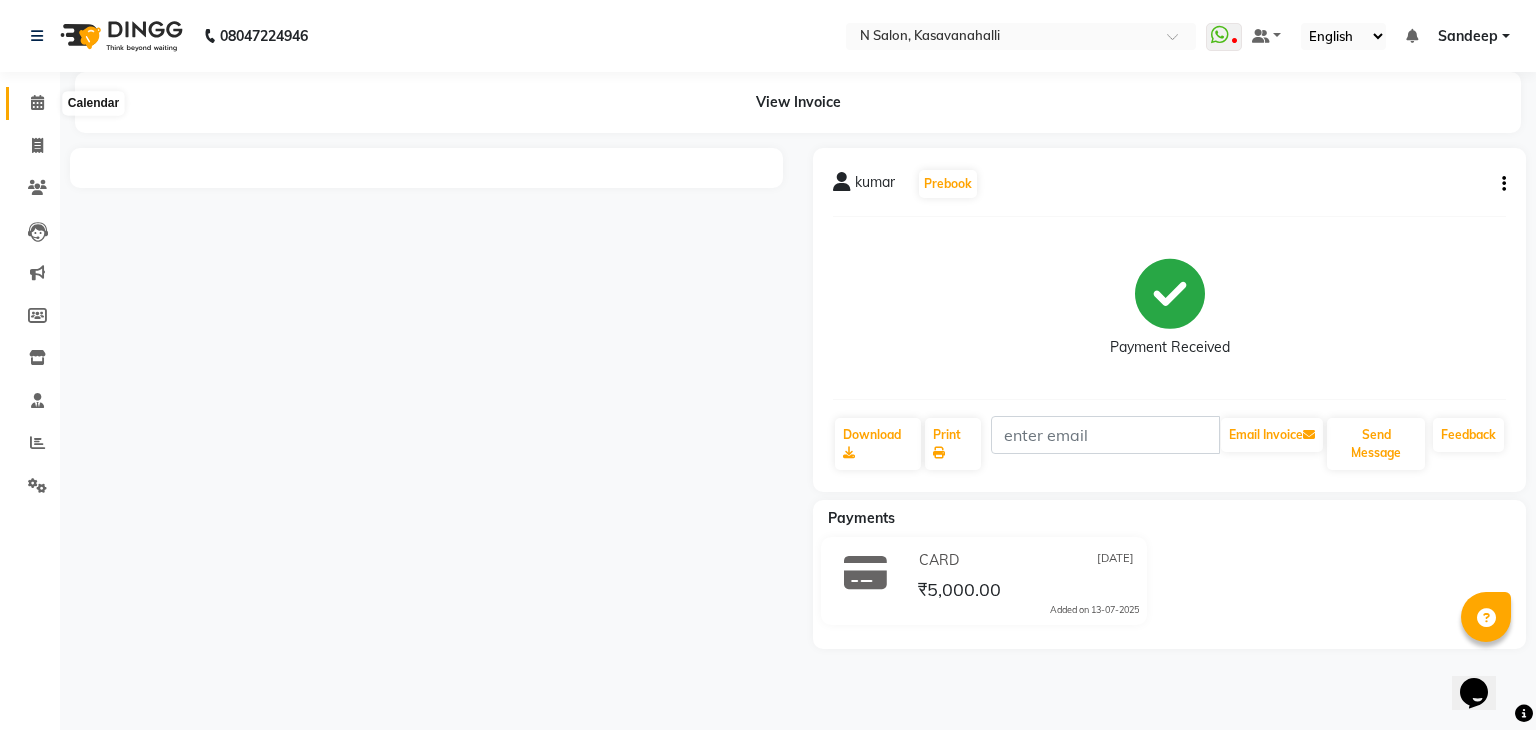 click 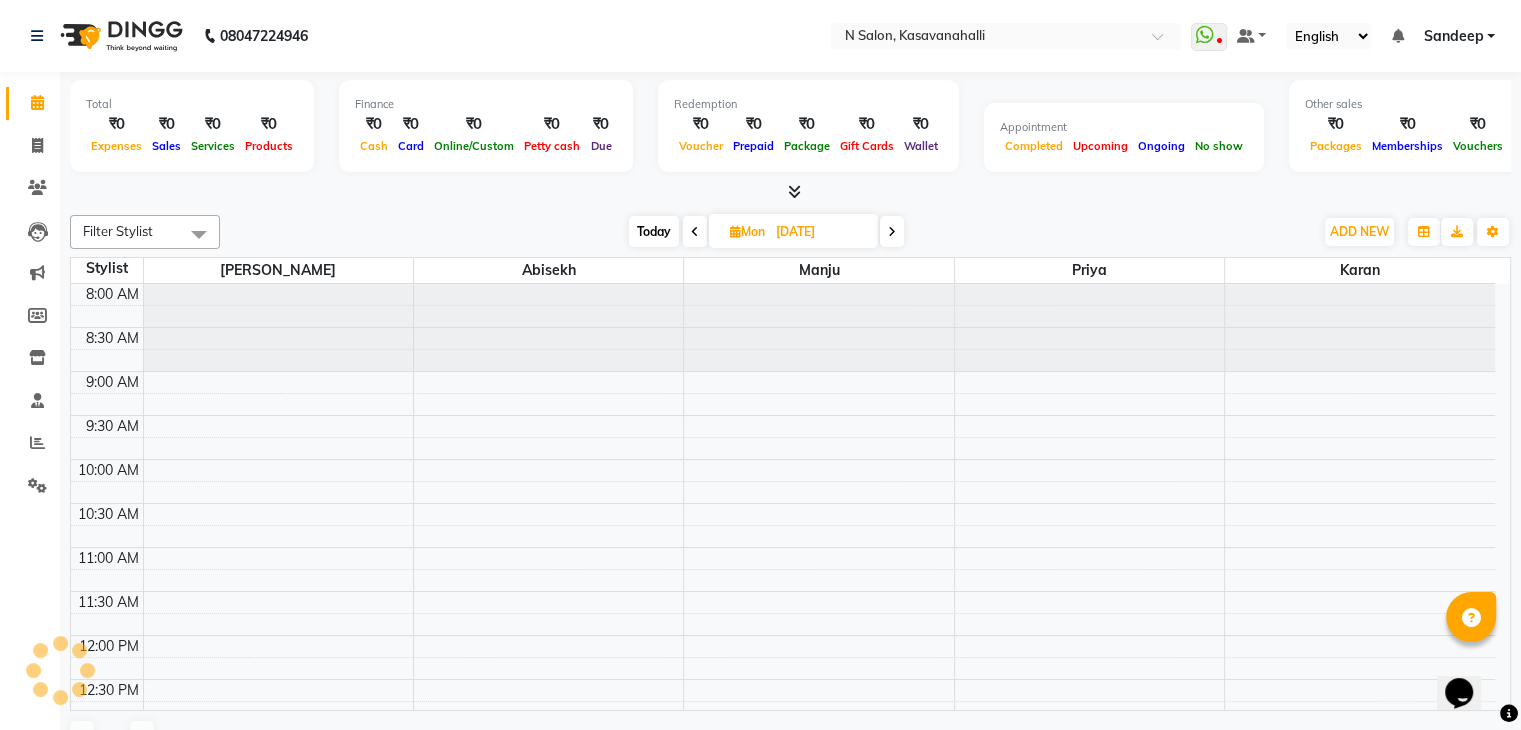 scroll, scrollTop: 705, scrollLeft: 0, axis: vertical 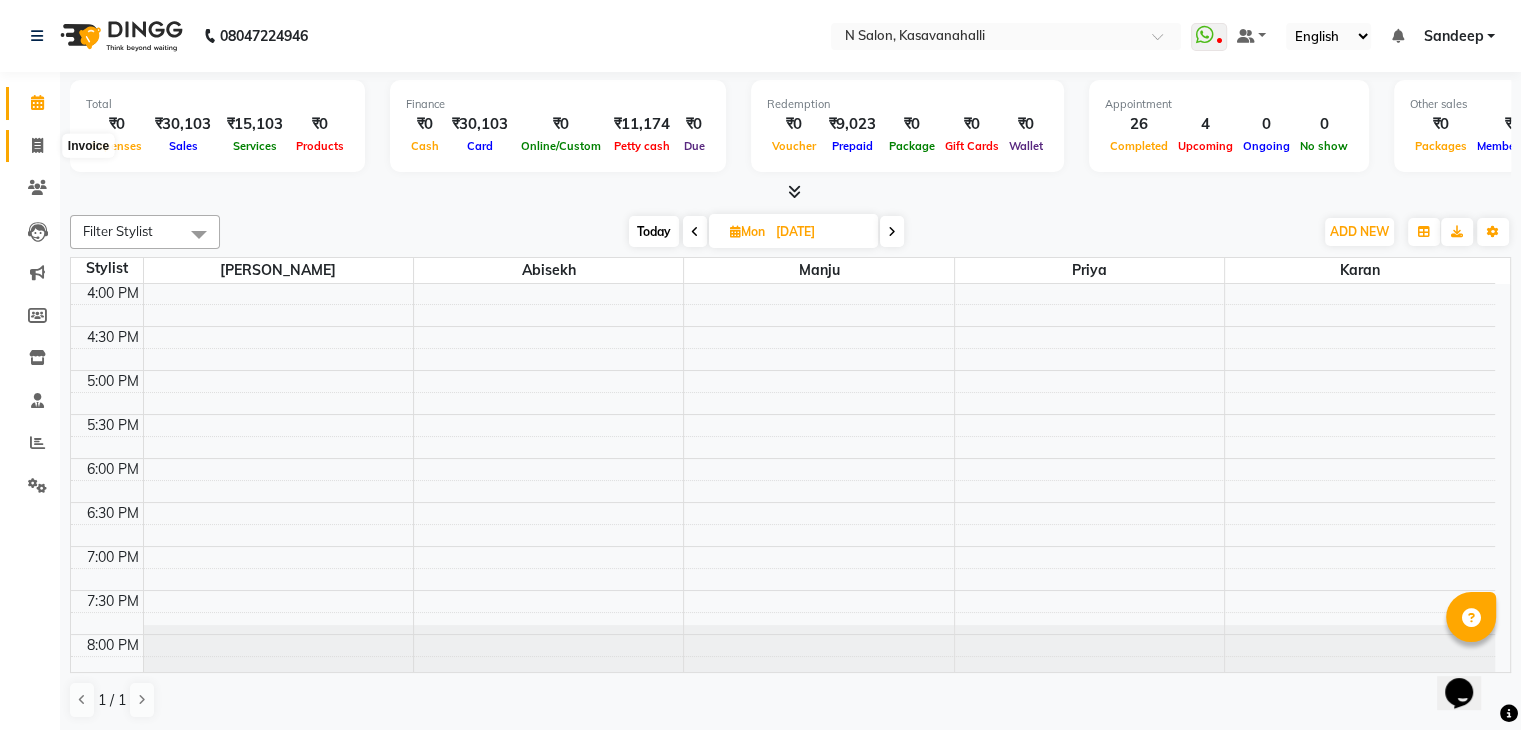 click 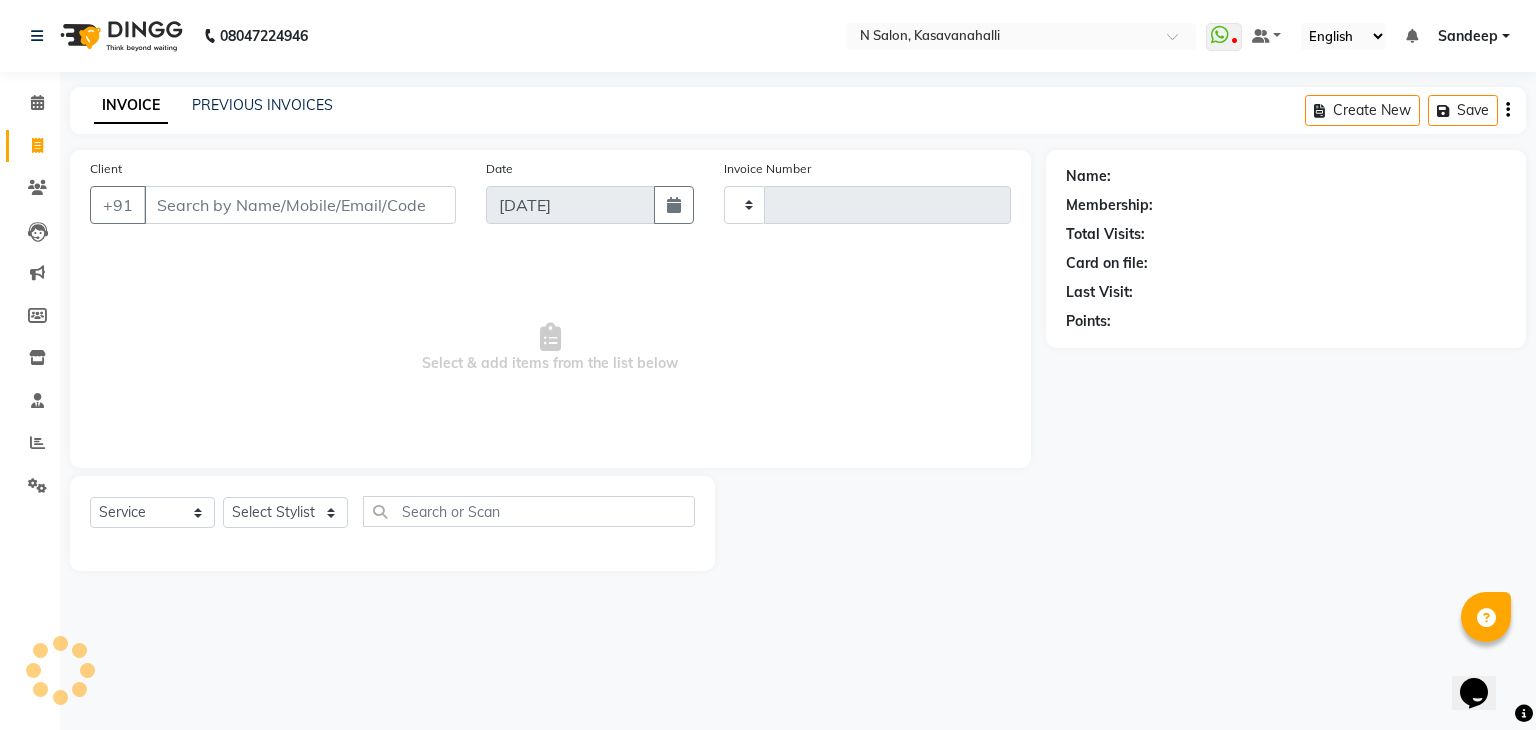 type on "1263" 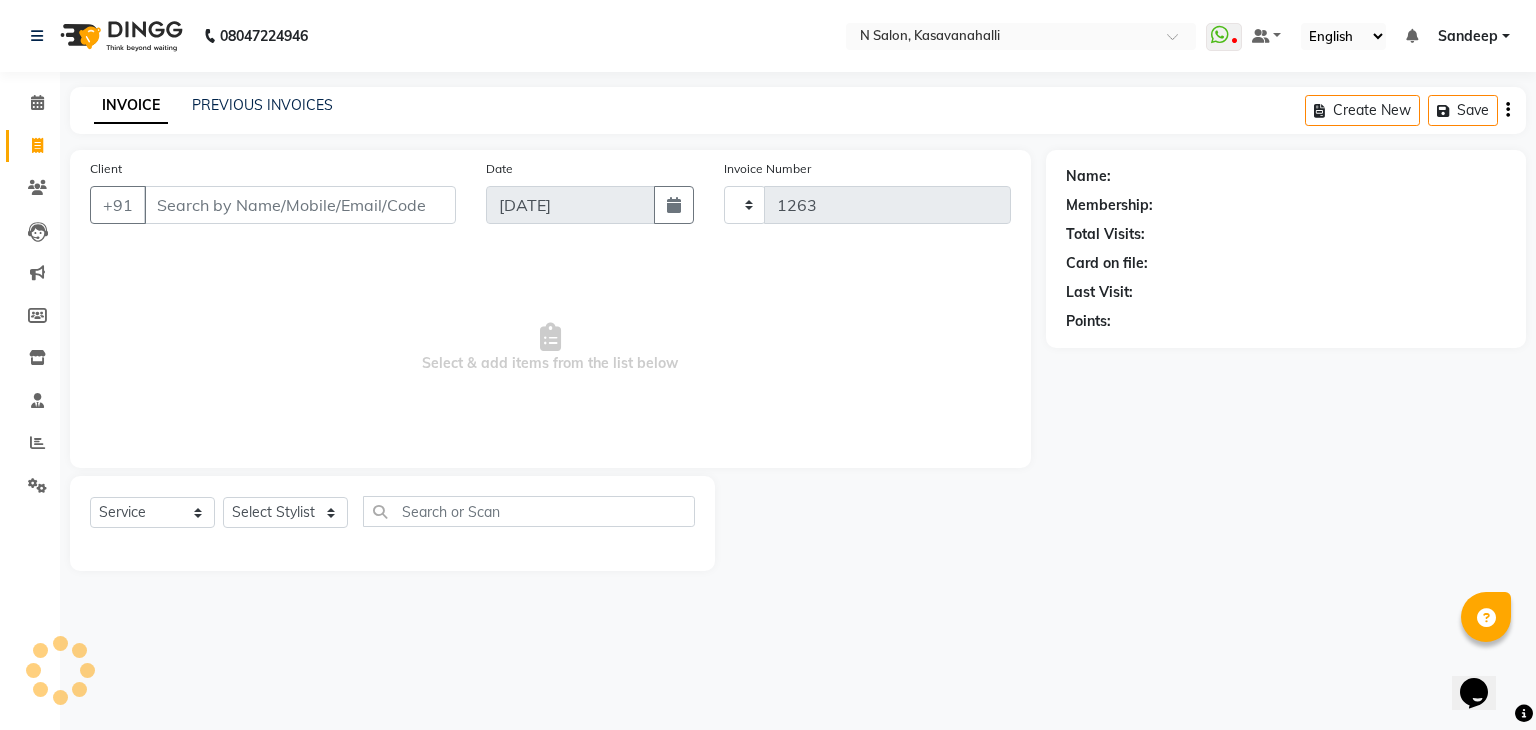 select on "7111" 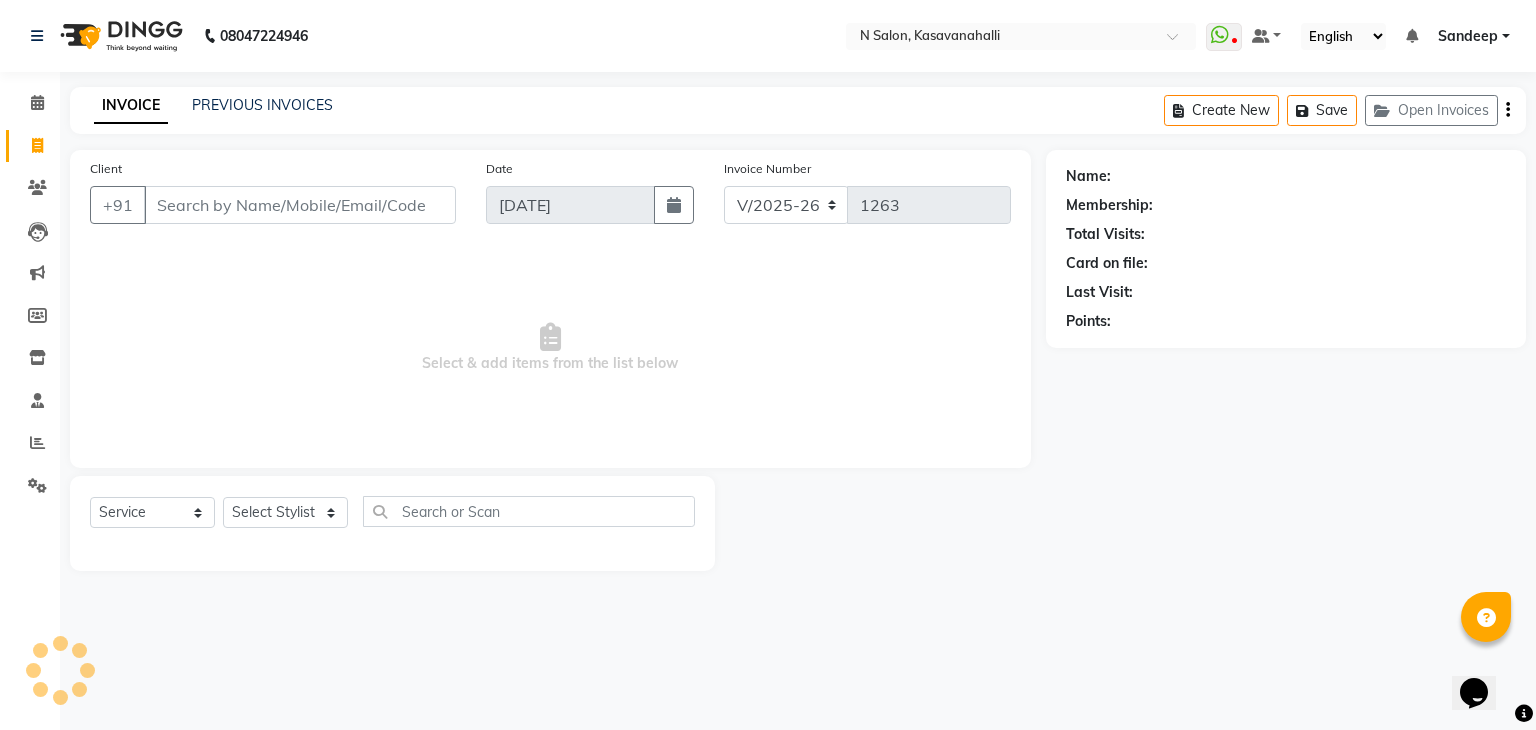 click on "INVOICE PREVIOUS INVOICES Create New   Save   Open Invoices" 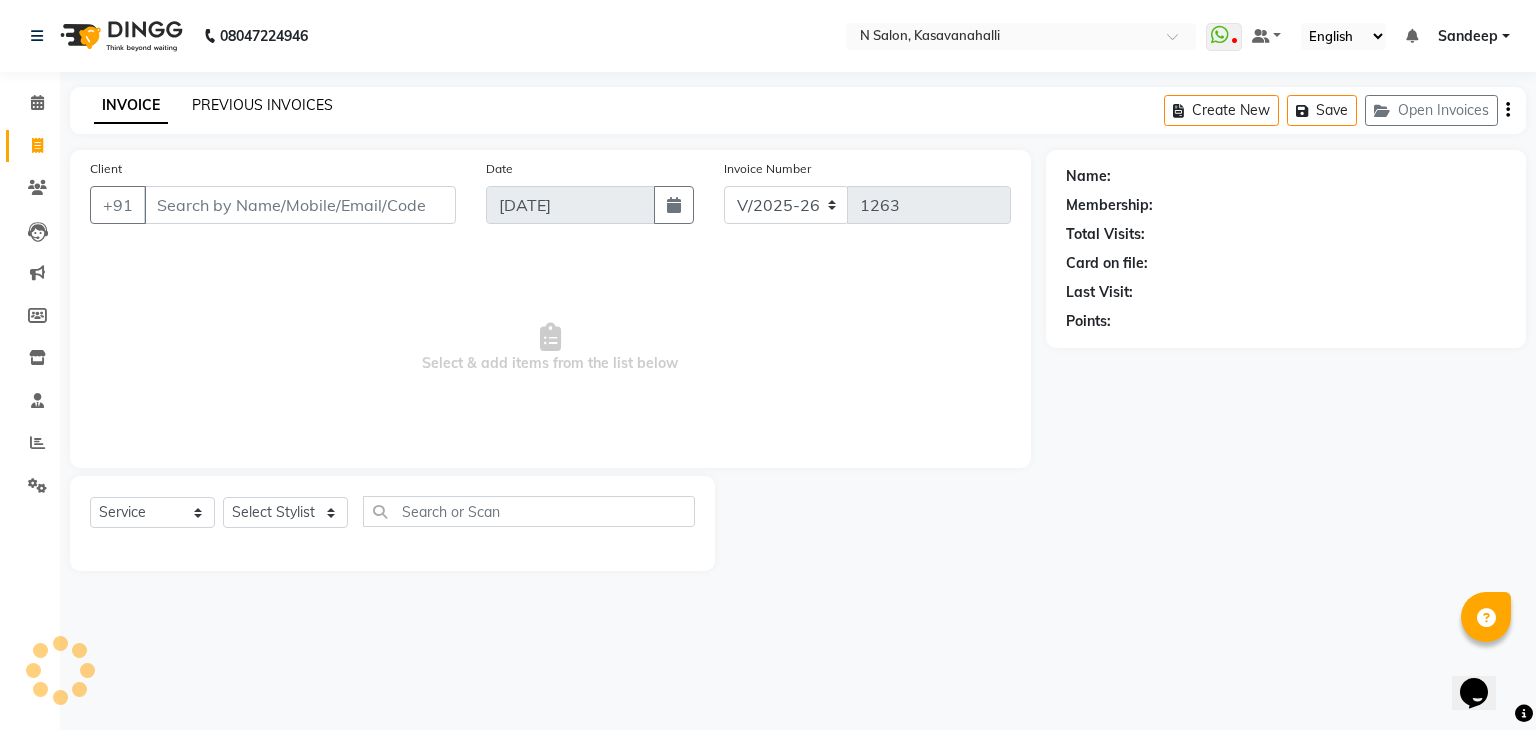 click on "PREVIOUS INVOICES" 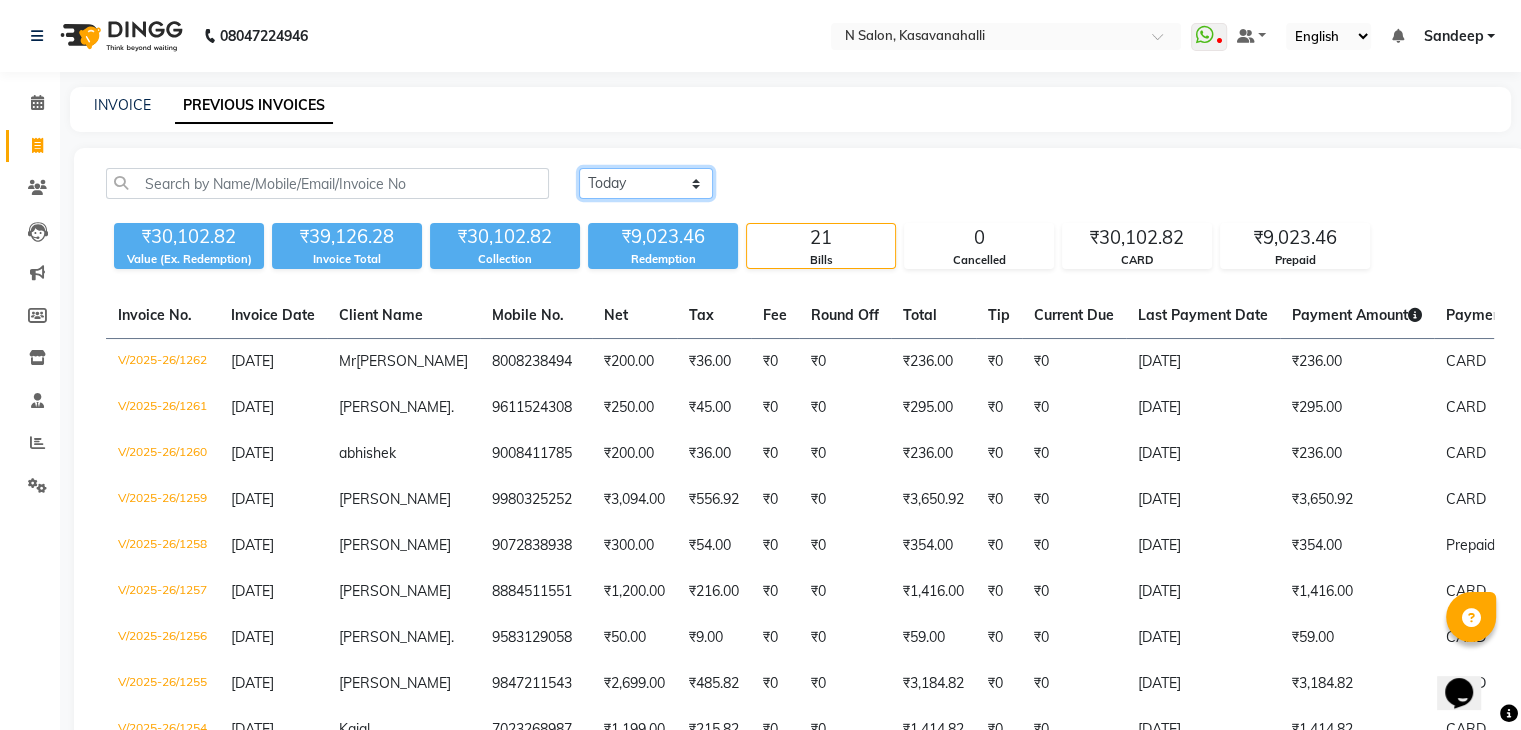 click on "[DATE] [DATE] Custom Range" 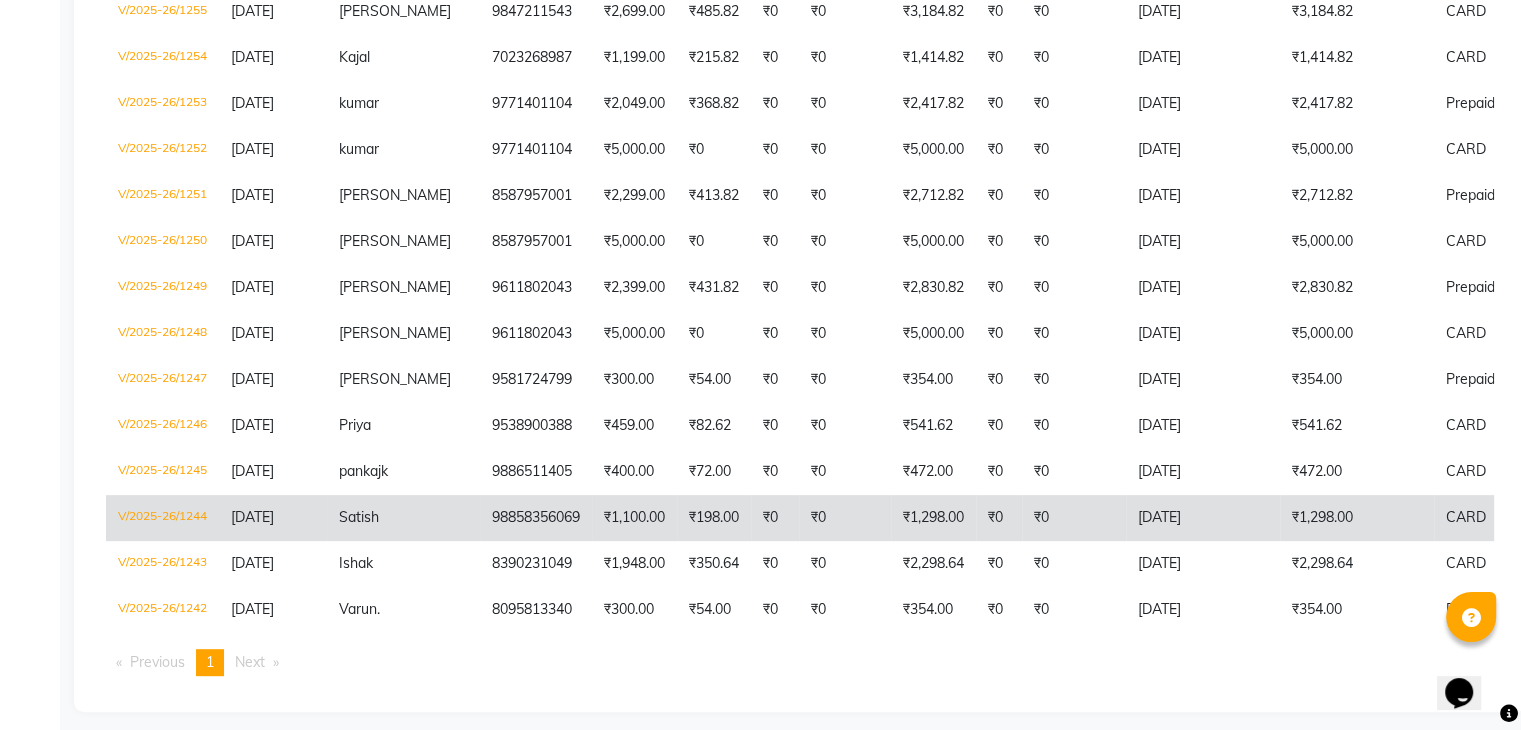scroll, scrollTop: 723, scrollLeft: 0, axis: vertical 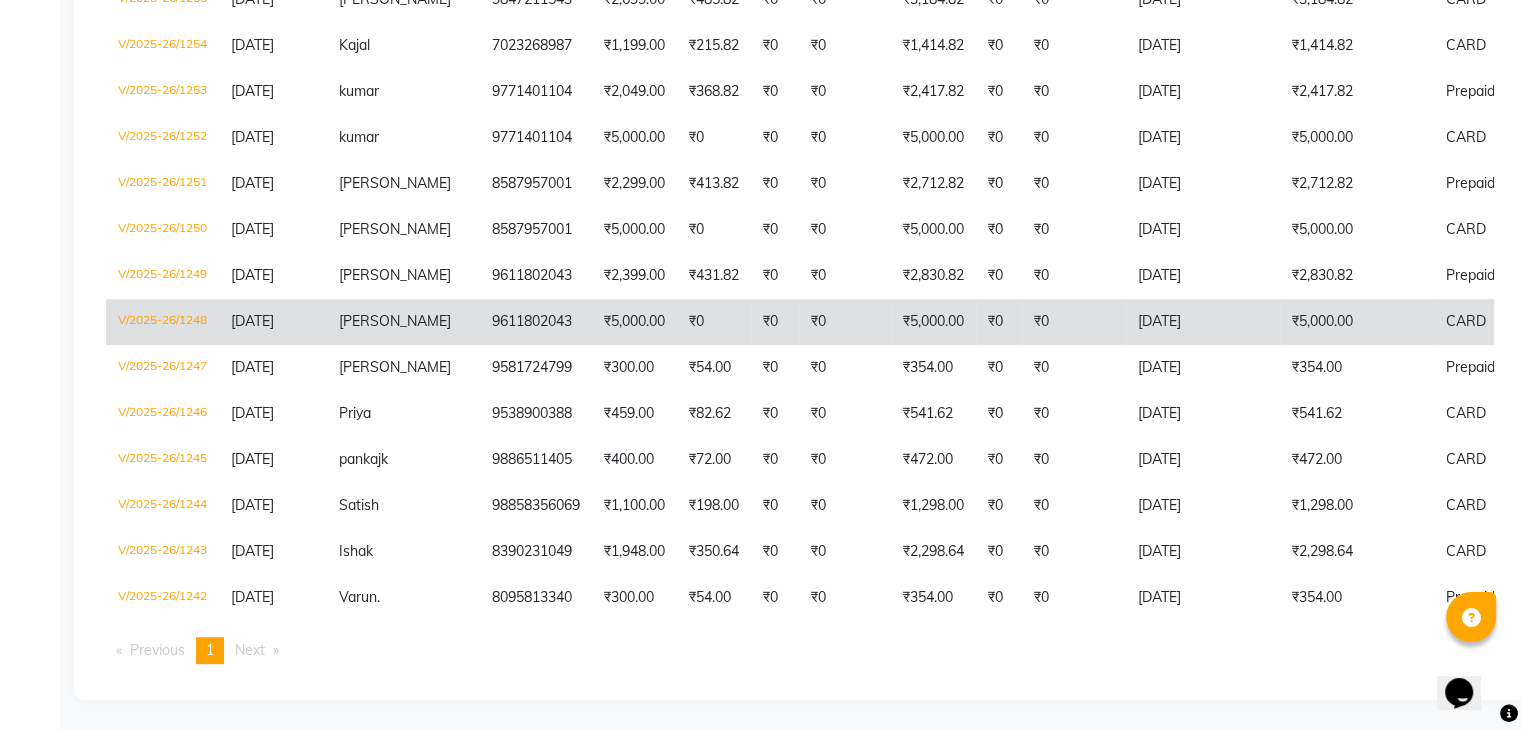 click on "V/2025-26/1248" 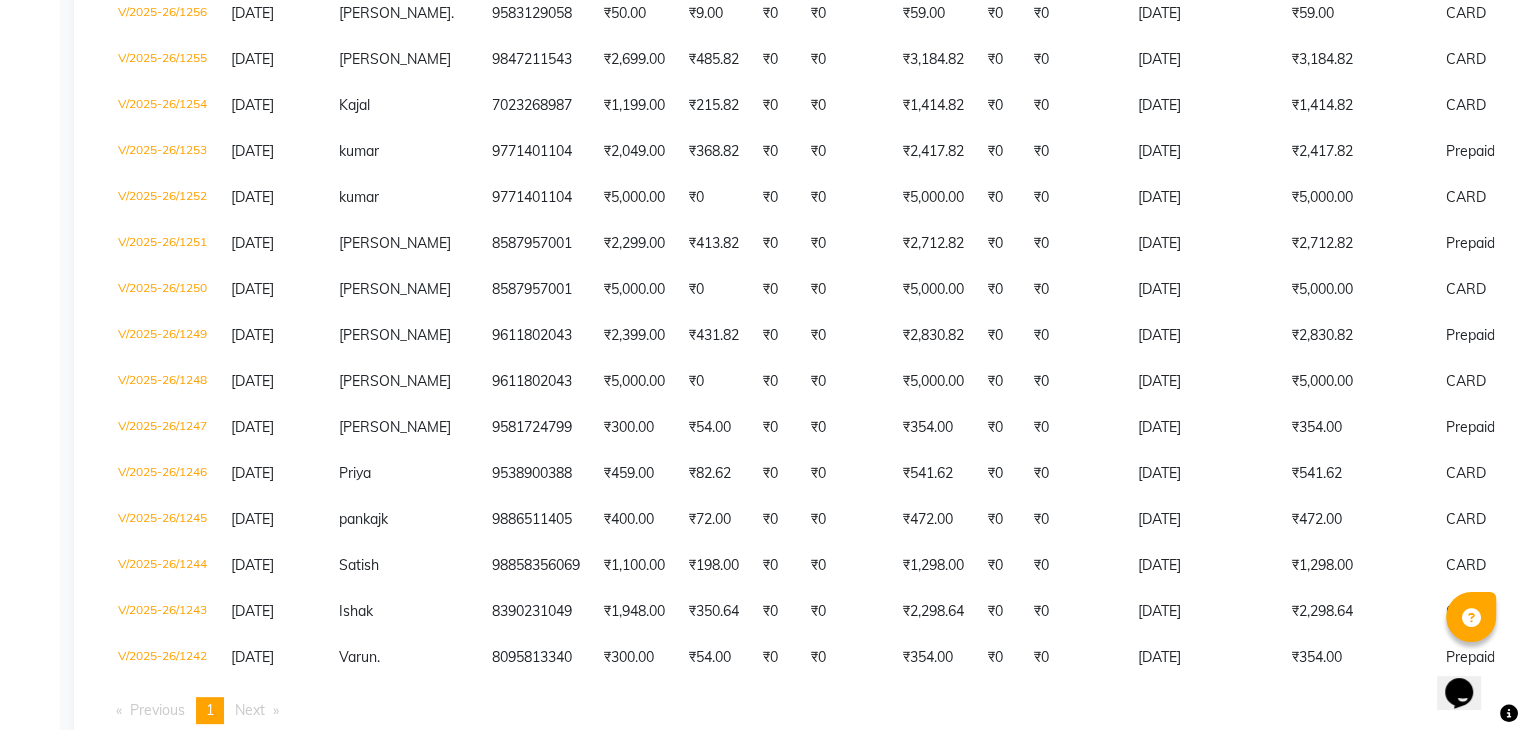 scroll, scrollTop: 623, scrollLeft: 0, axis: vertical 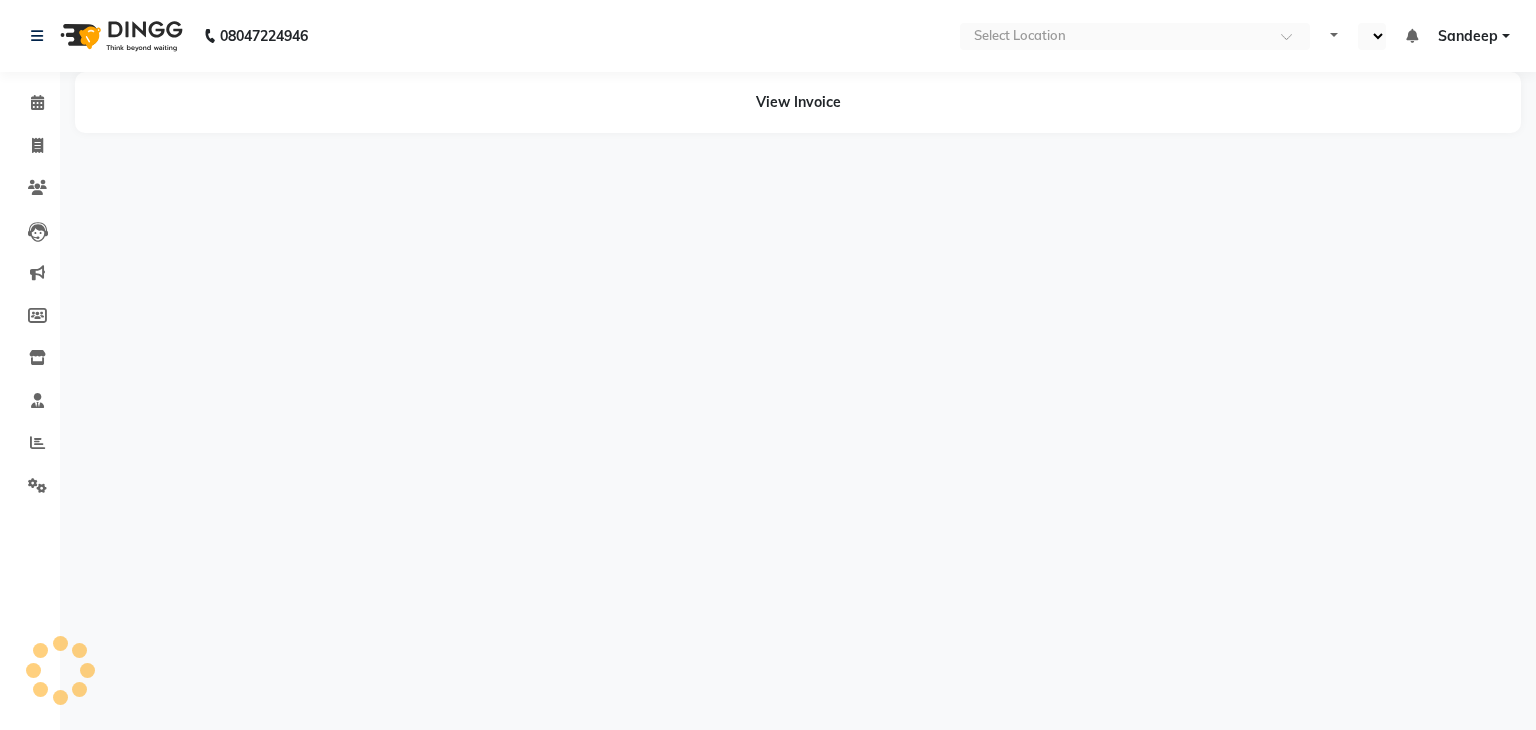 select on "en" 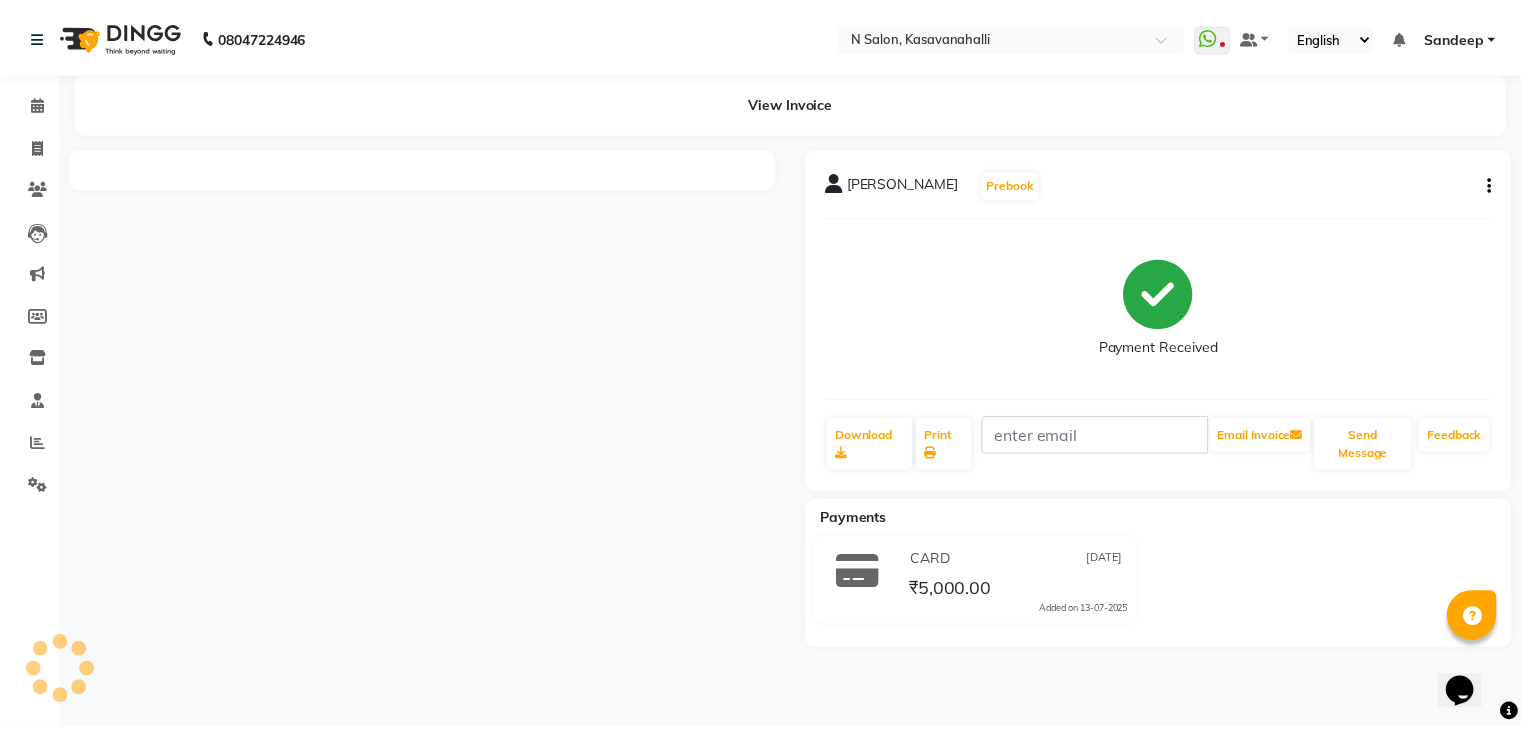 scroll, scrollTop: 0, scrollLeft: 0, axis: both 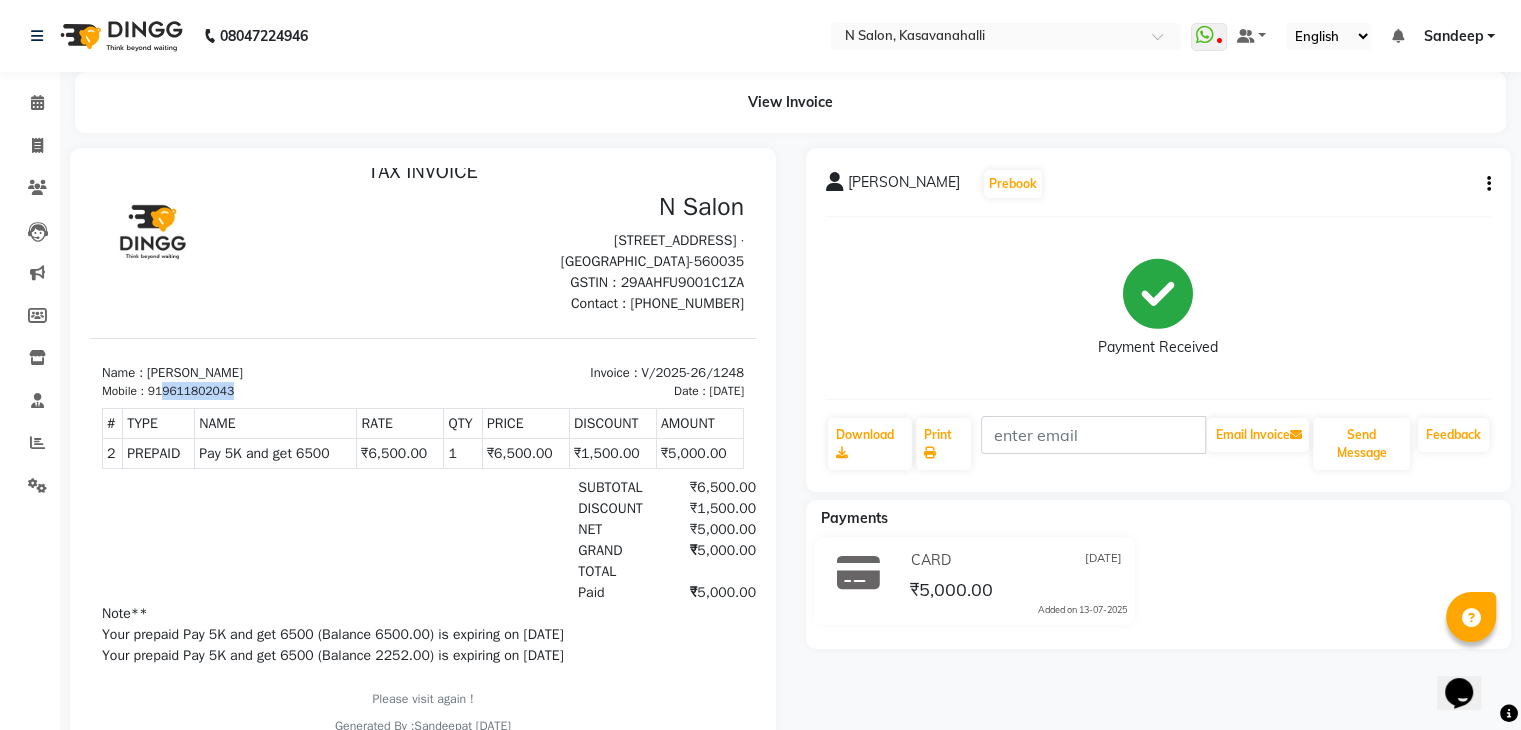 drag, startPoint x: 168, startPoint y: 393, endPoint x: 218, endPoint y: 393, distance: 50 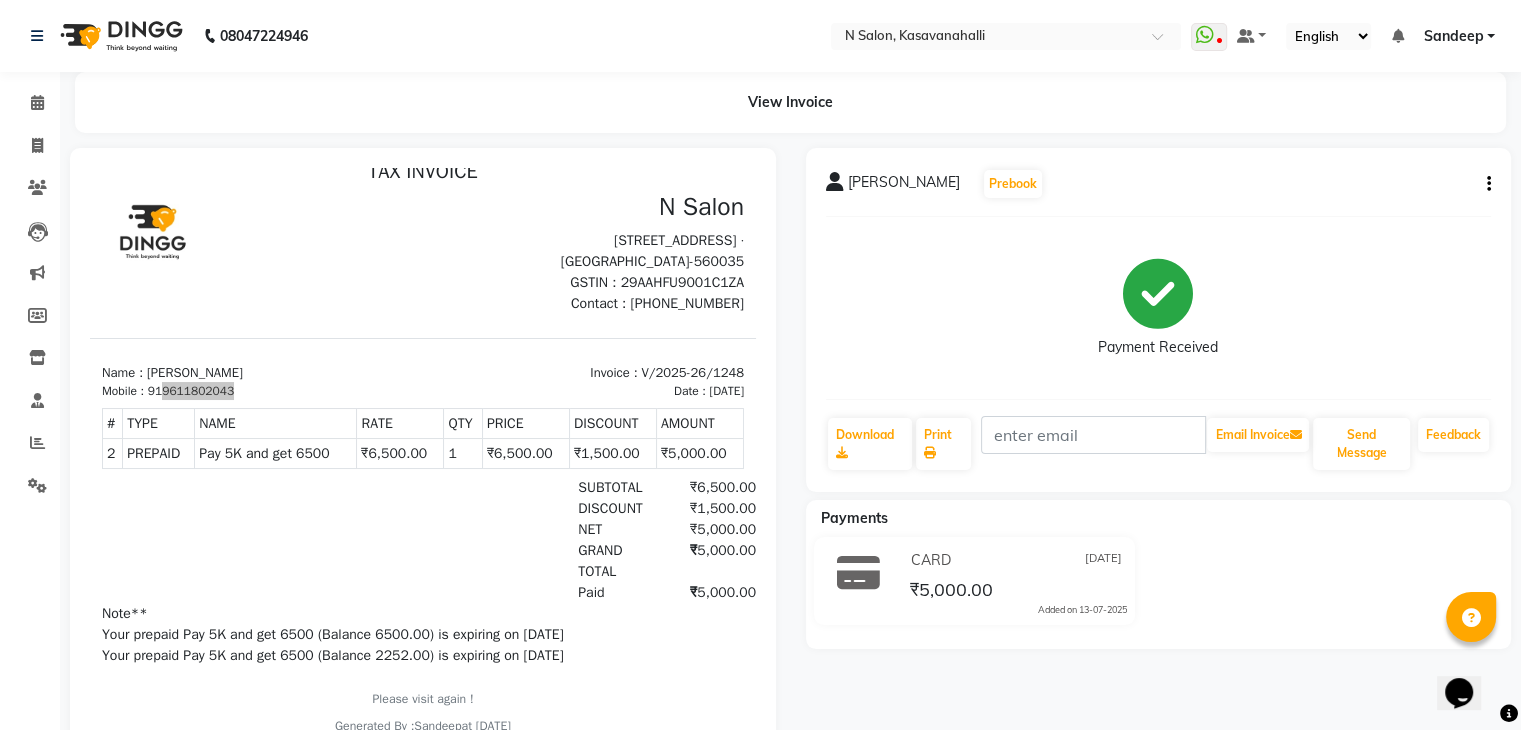 click on "[PERSON_NAME]   Prebook" 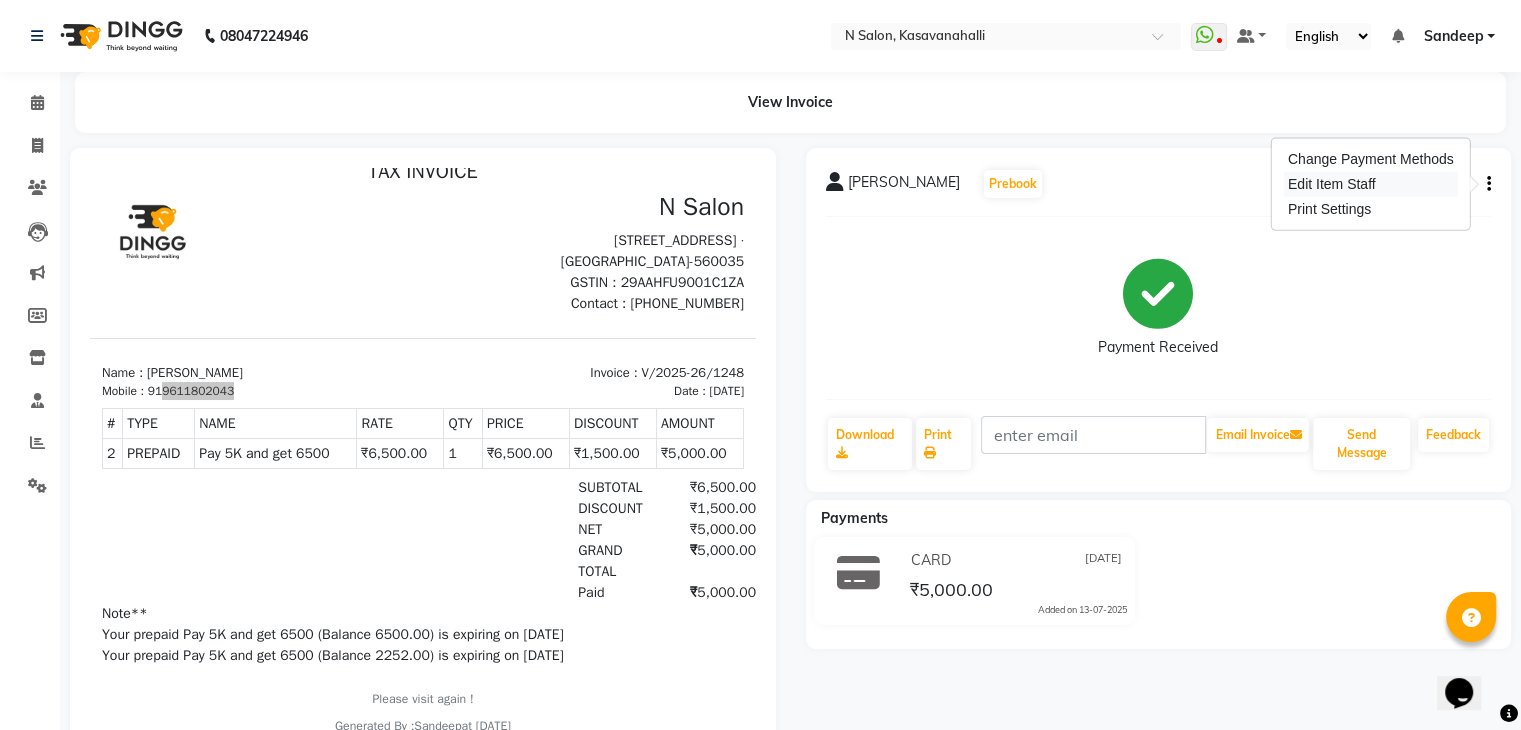 click on "Edit Item Staff" at bounding box center [1371, 184] 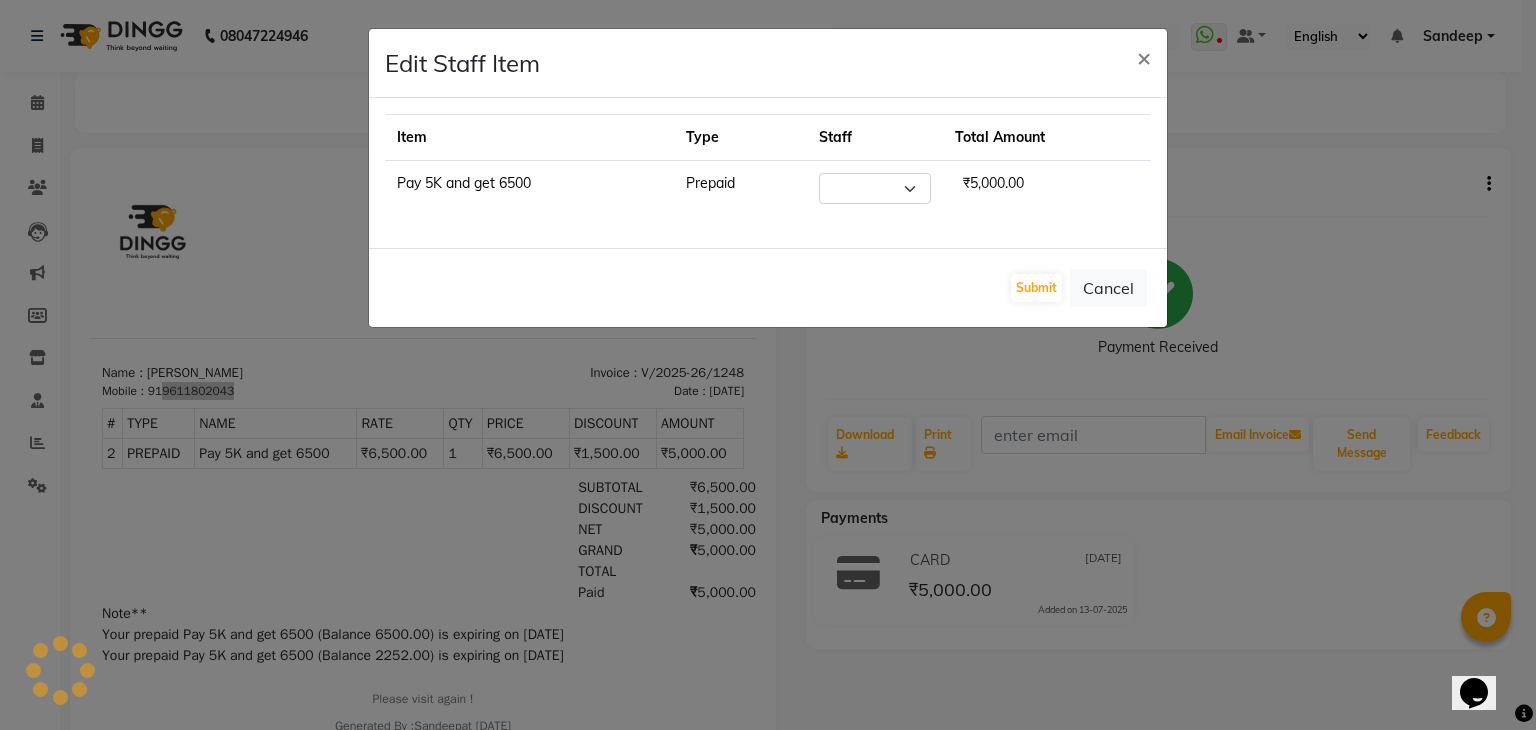 select on "78172" 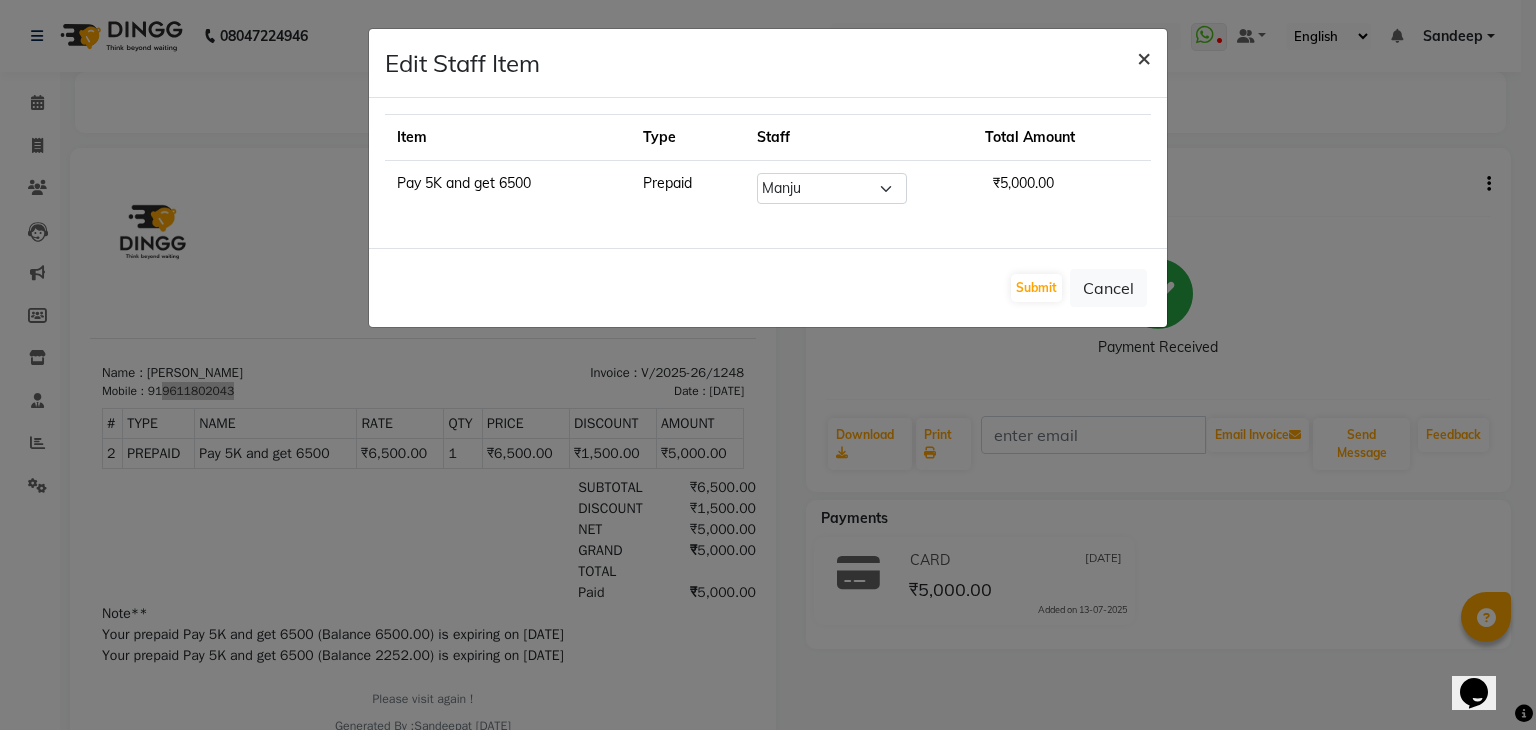 click on "×" 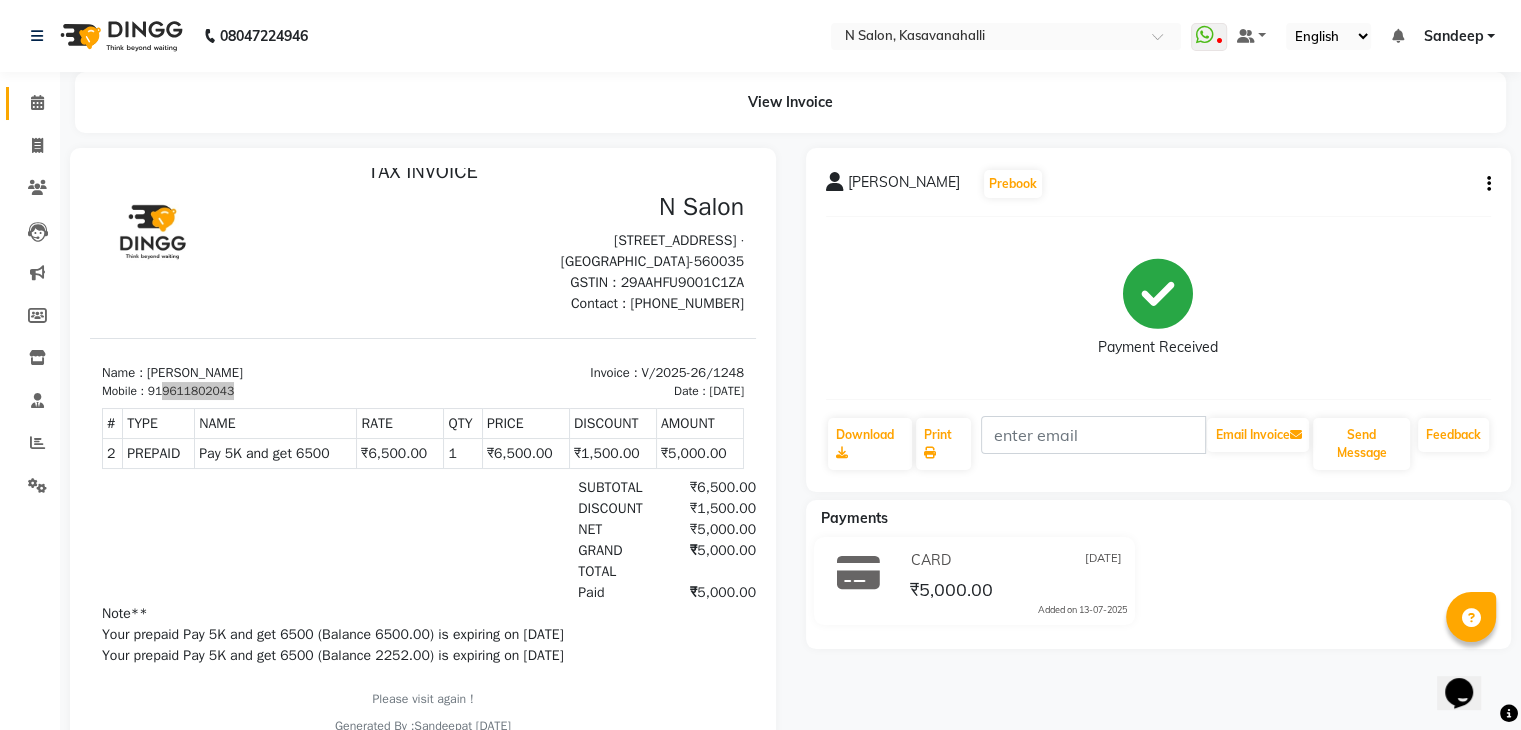 click 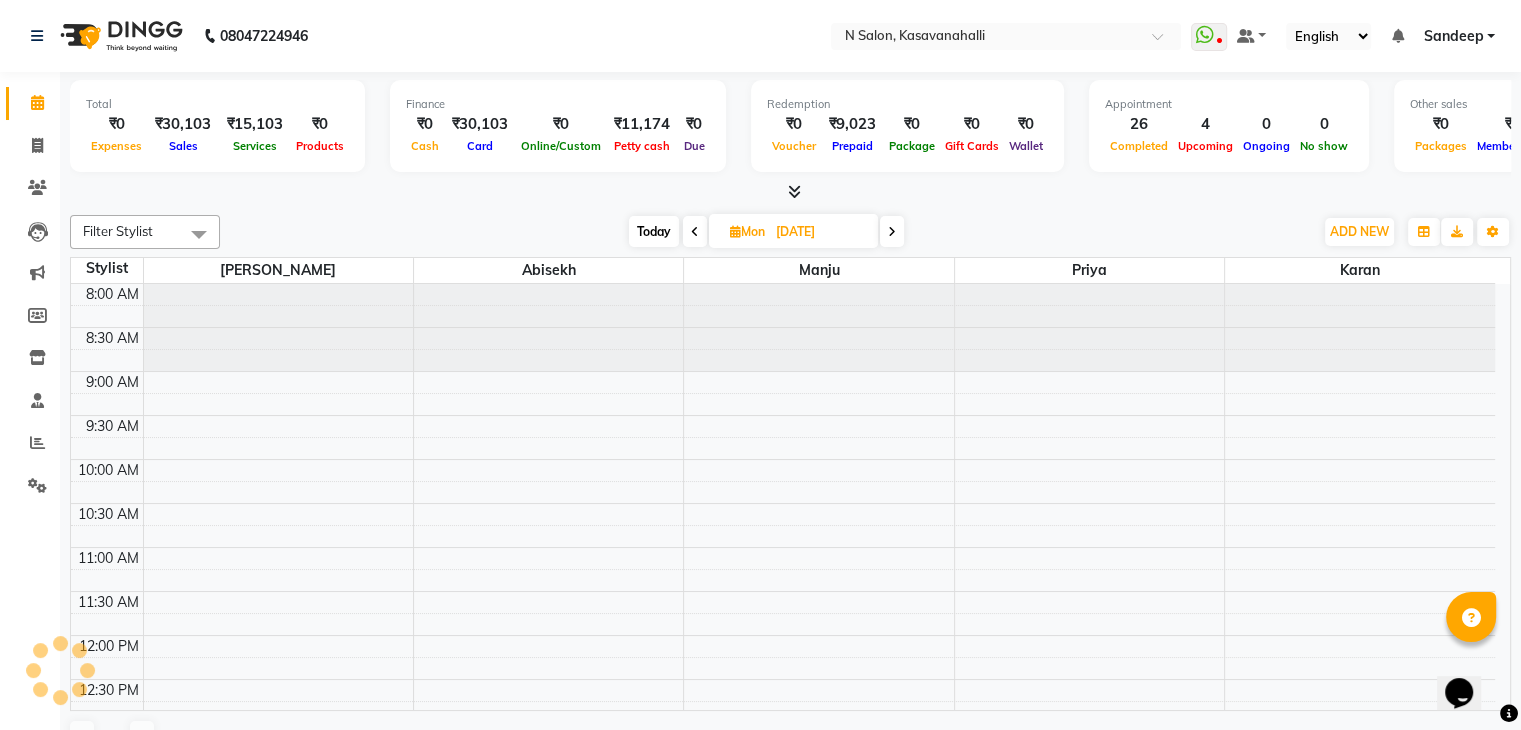 scroll, scrollTop: 705, scrollLeft: 0, axis: vertical 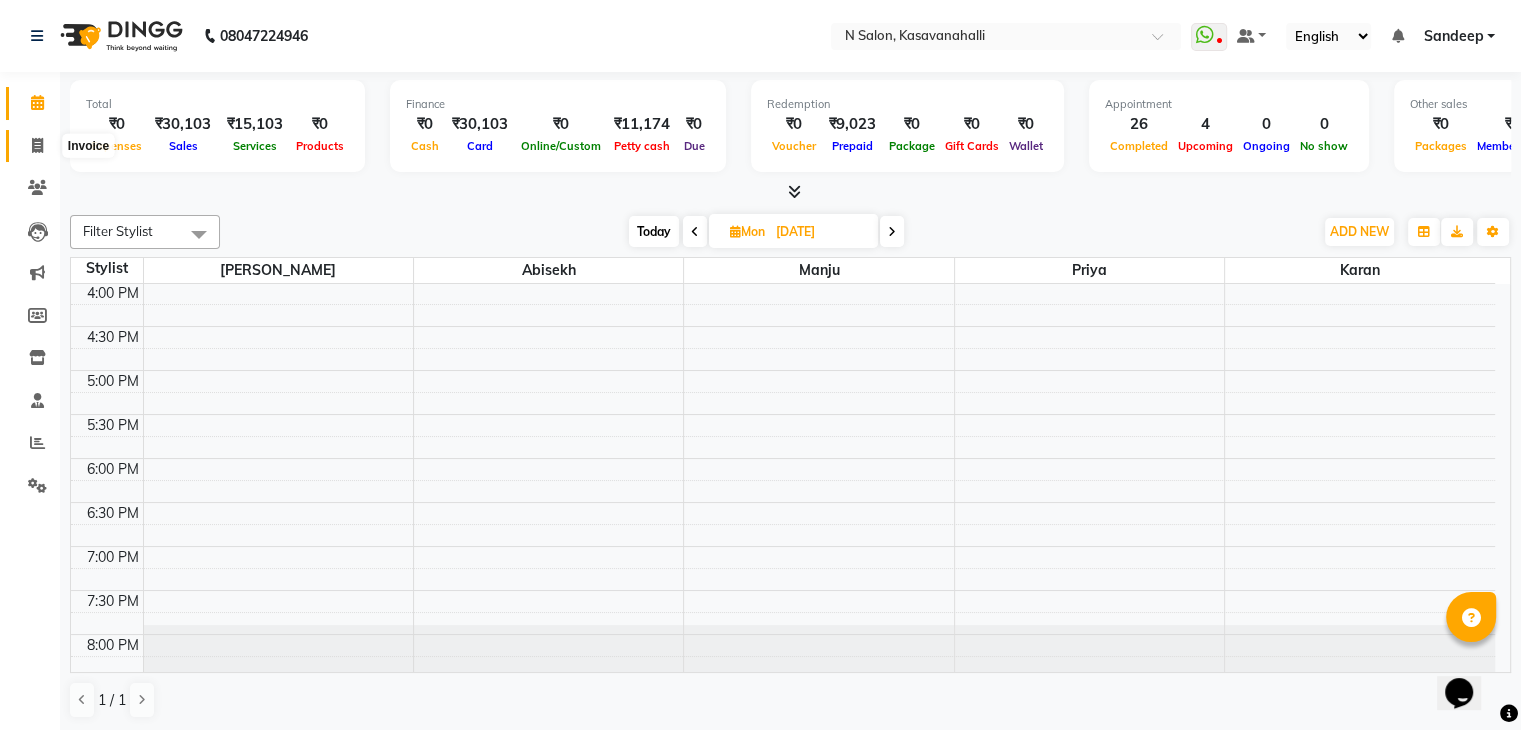 drag, startPoint x: 29, startPoint y: 147, endPoint x: 57, endPoint y: 140, distance: 28.86174 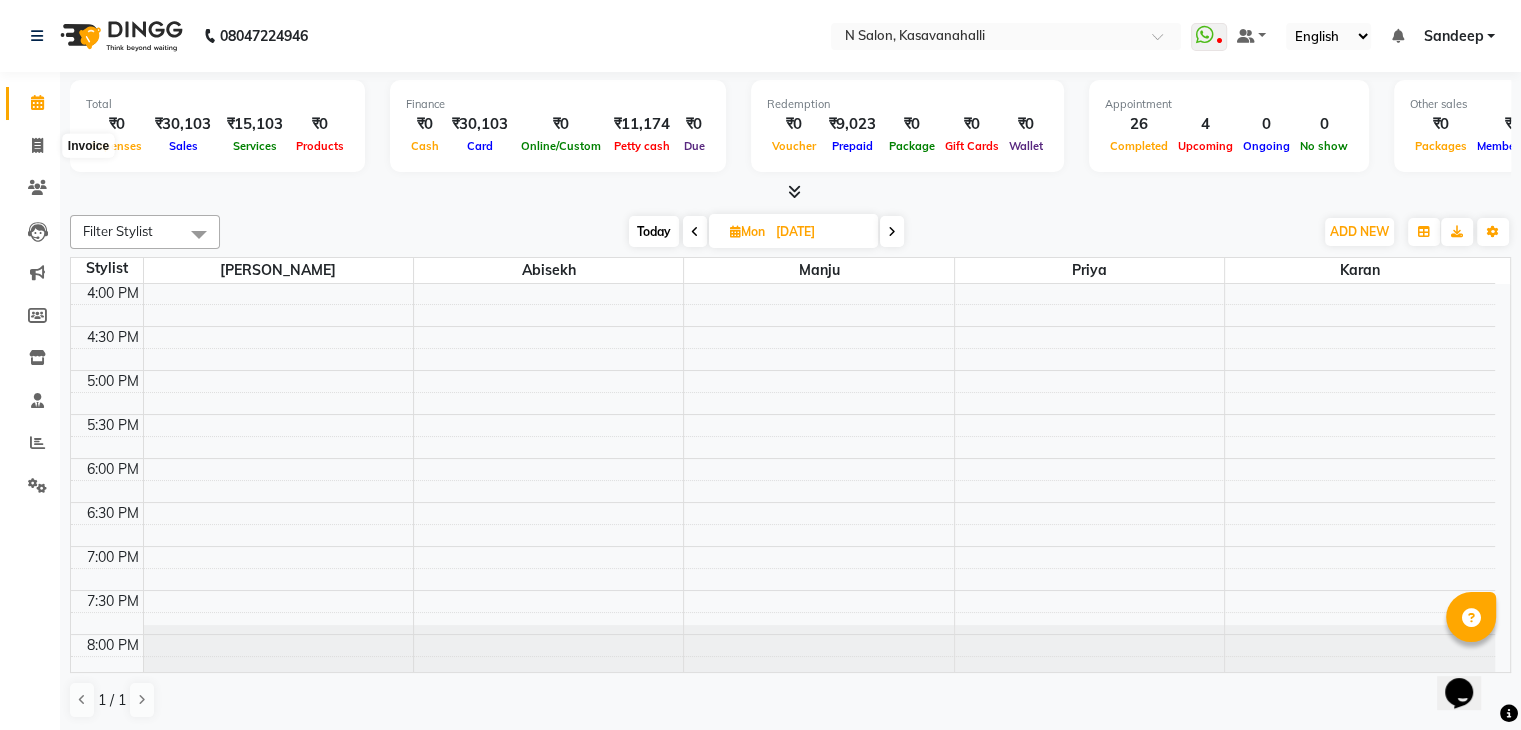 select on "service" 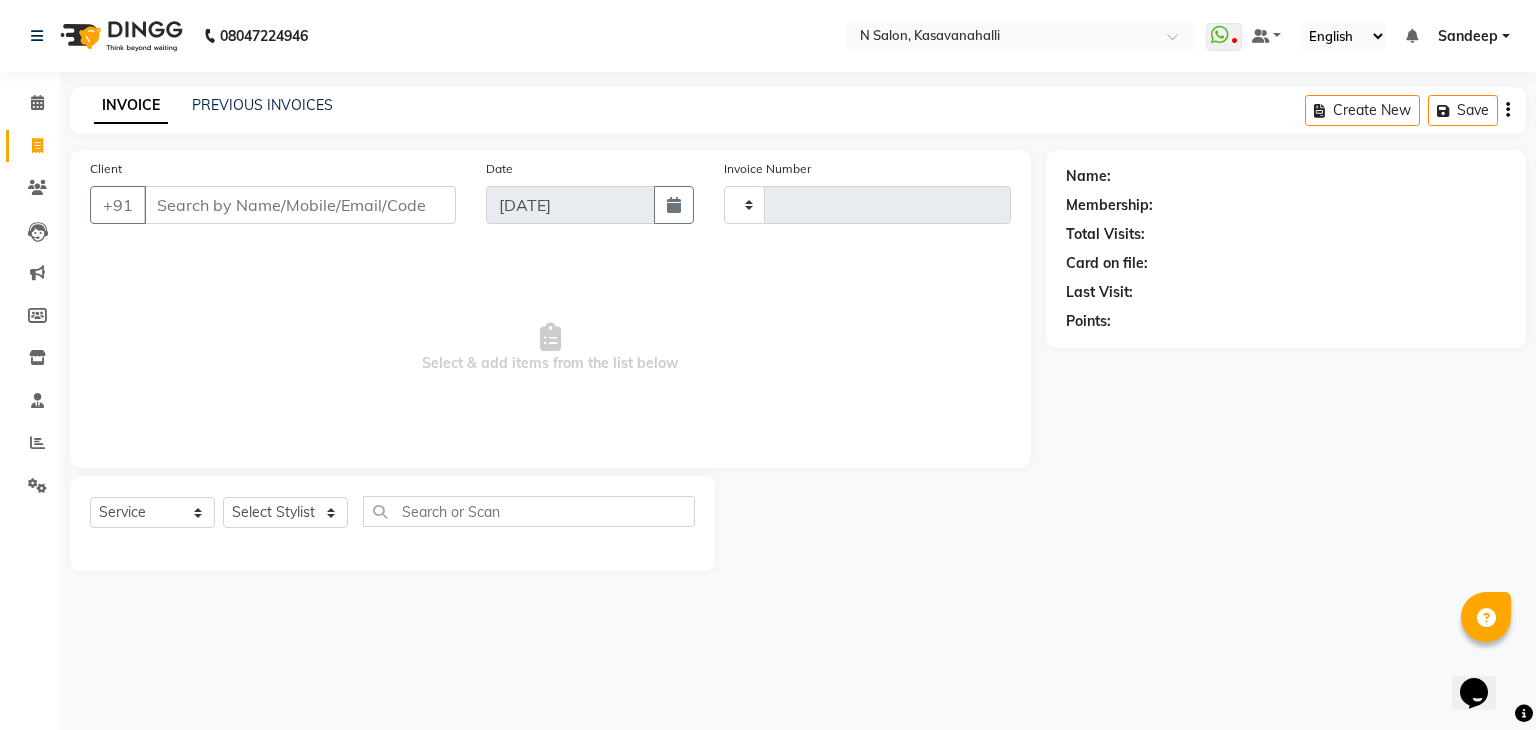 type on "1263" 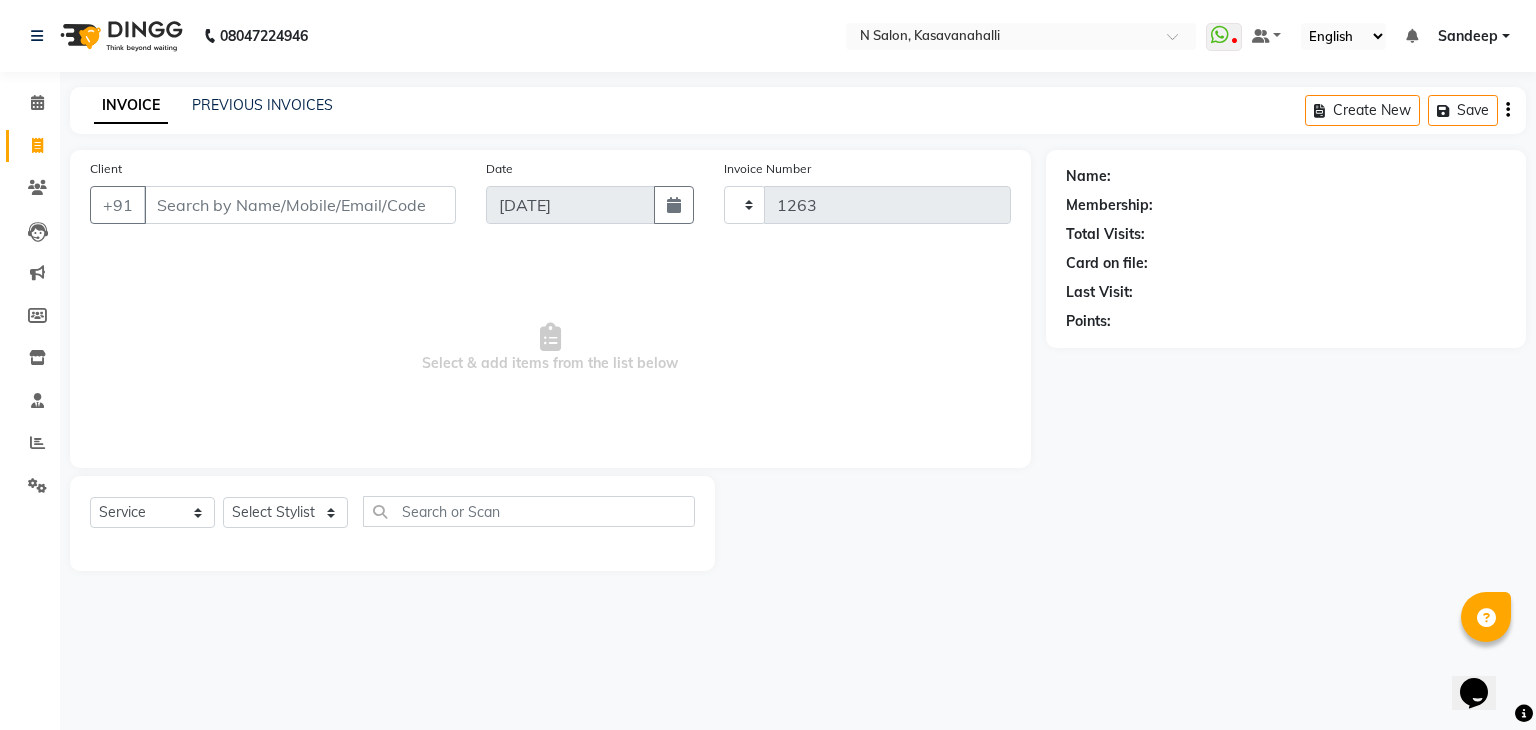select on "7111" 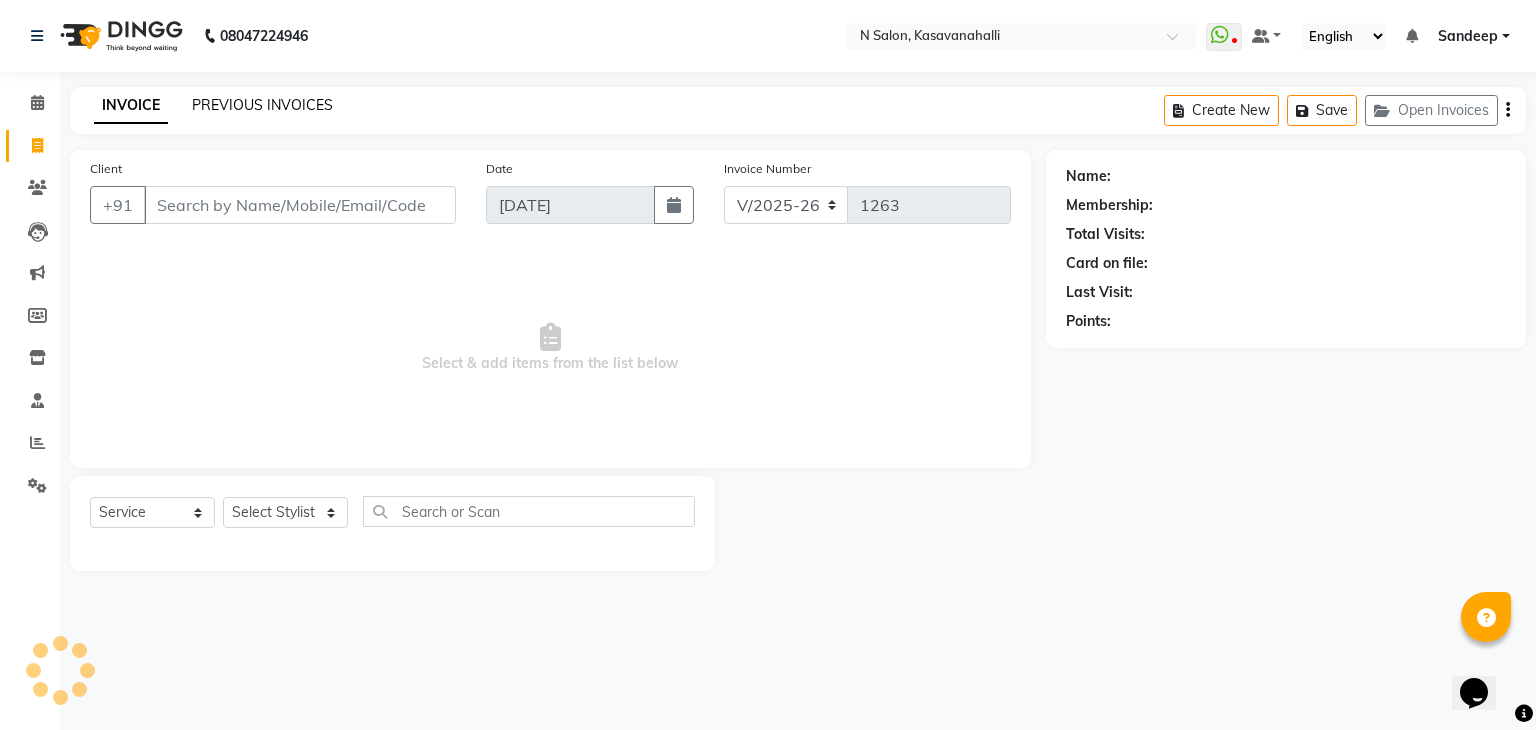 click on "PREVIOUS INVOICES" 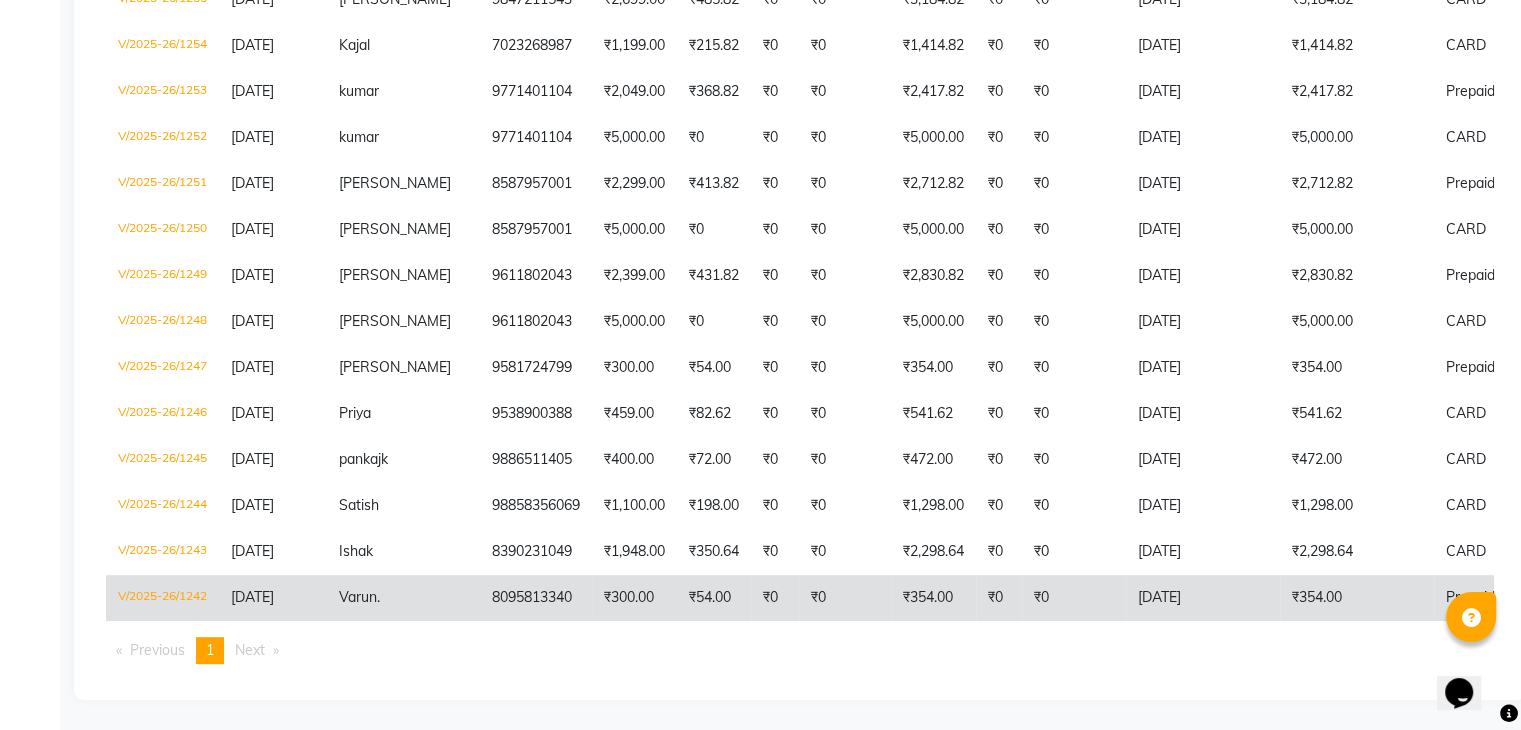 scroll, scrollTop: 723, scrollLeft: 0, axis: vertical 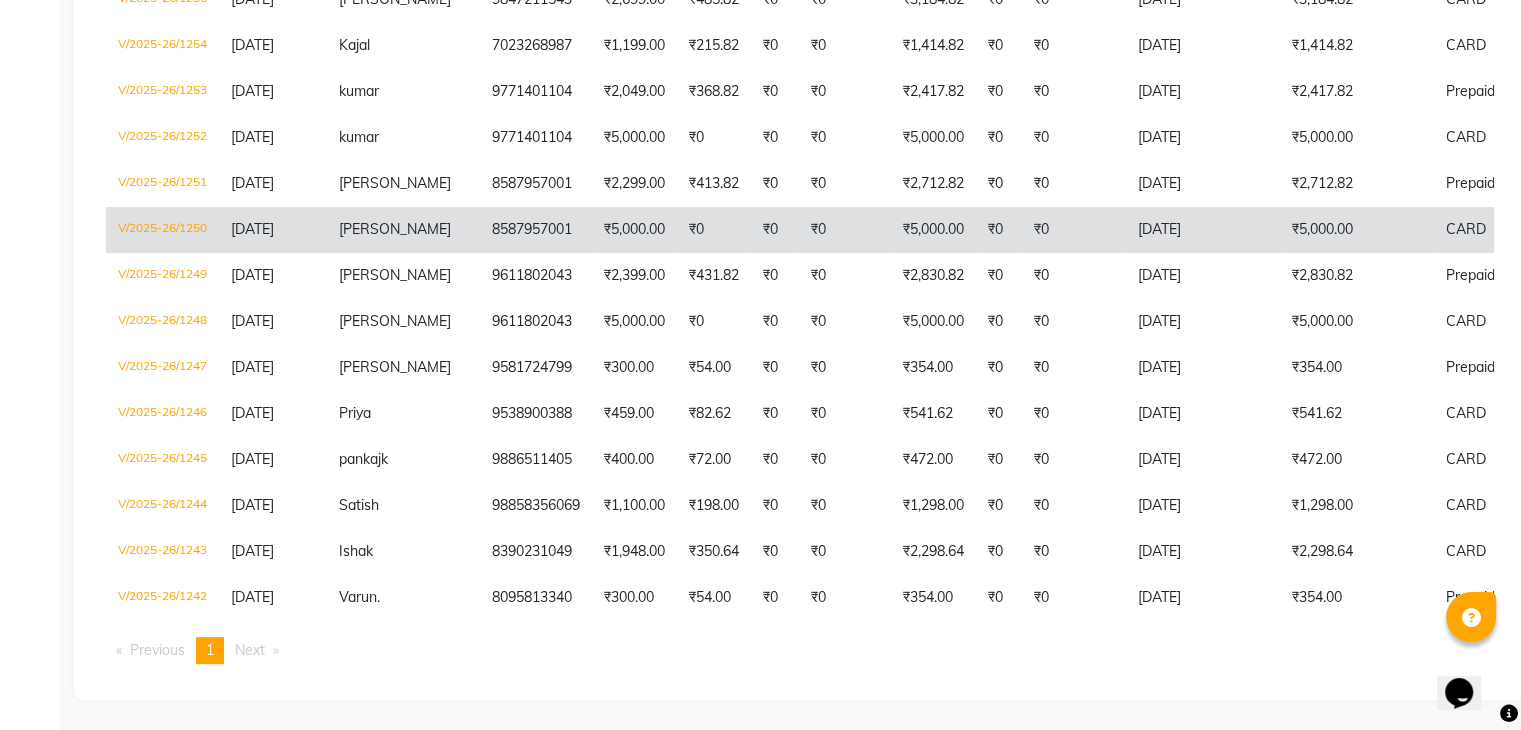 click on "V/2025-26/1250" 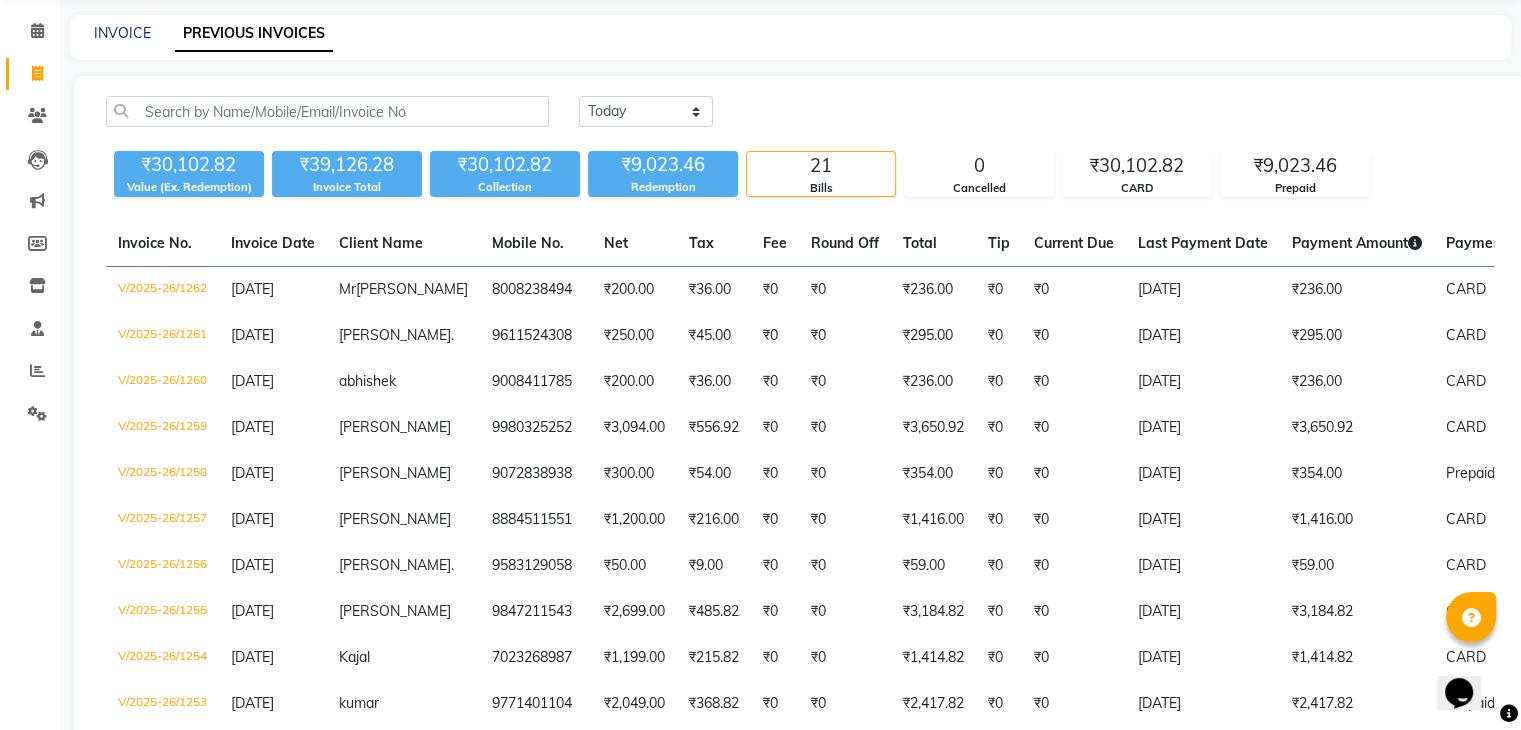 scroll, scrollTop: 23, scrollLeft: 0, axis: vertical 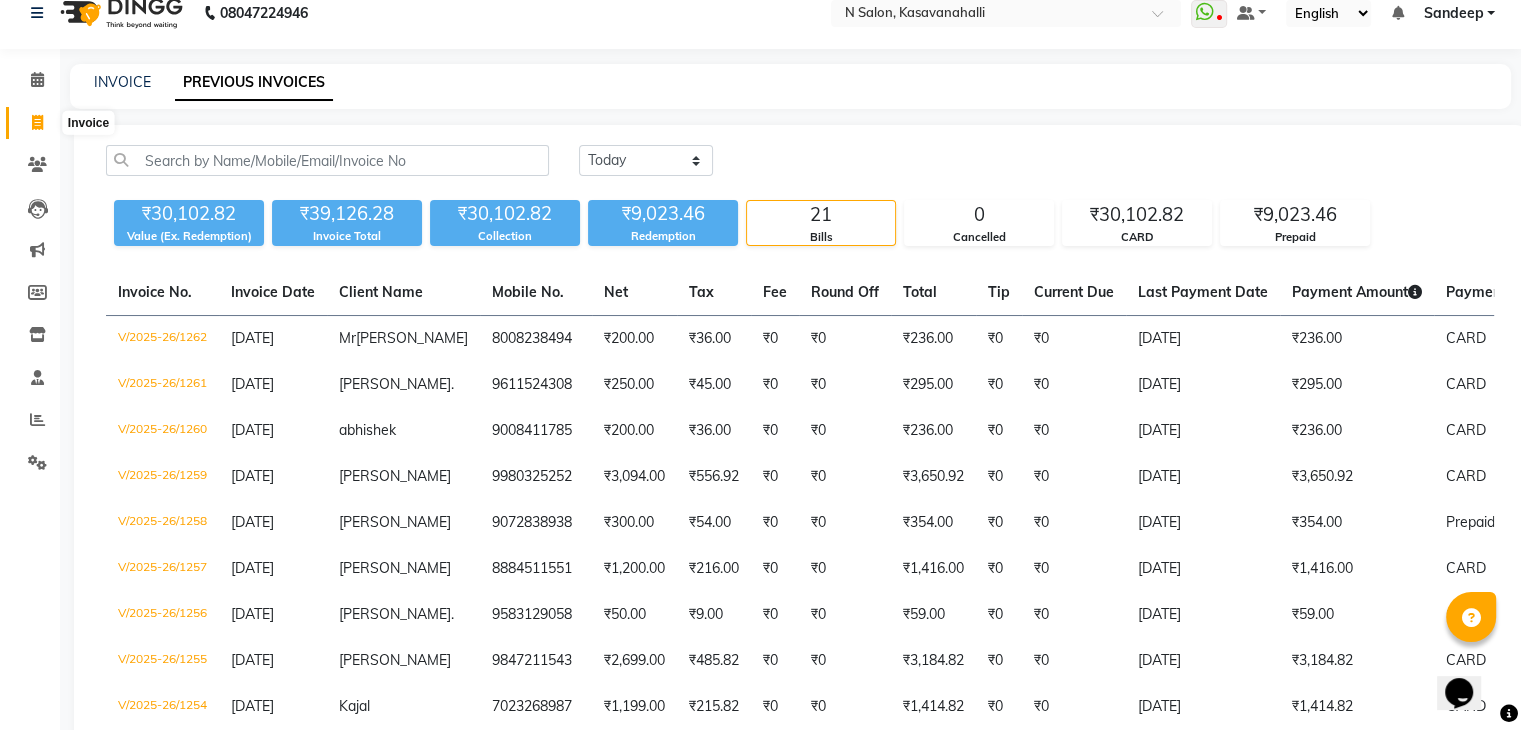 click 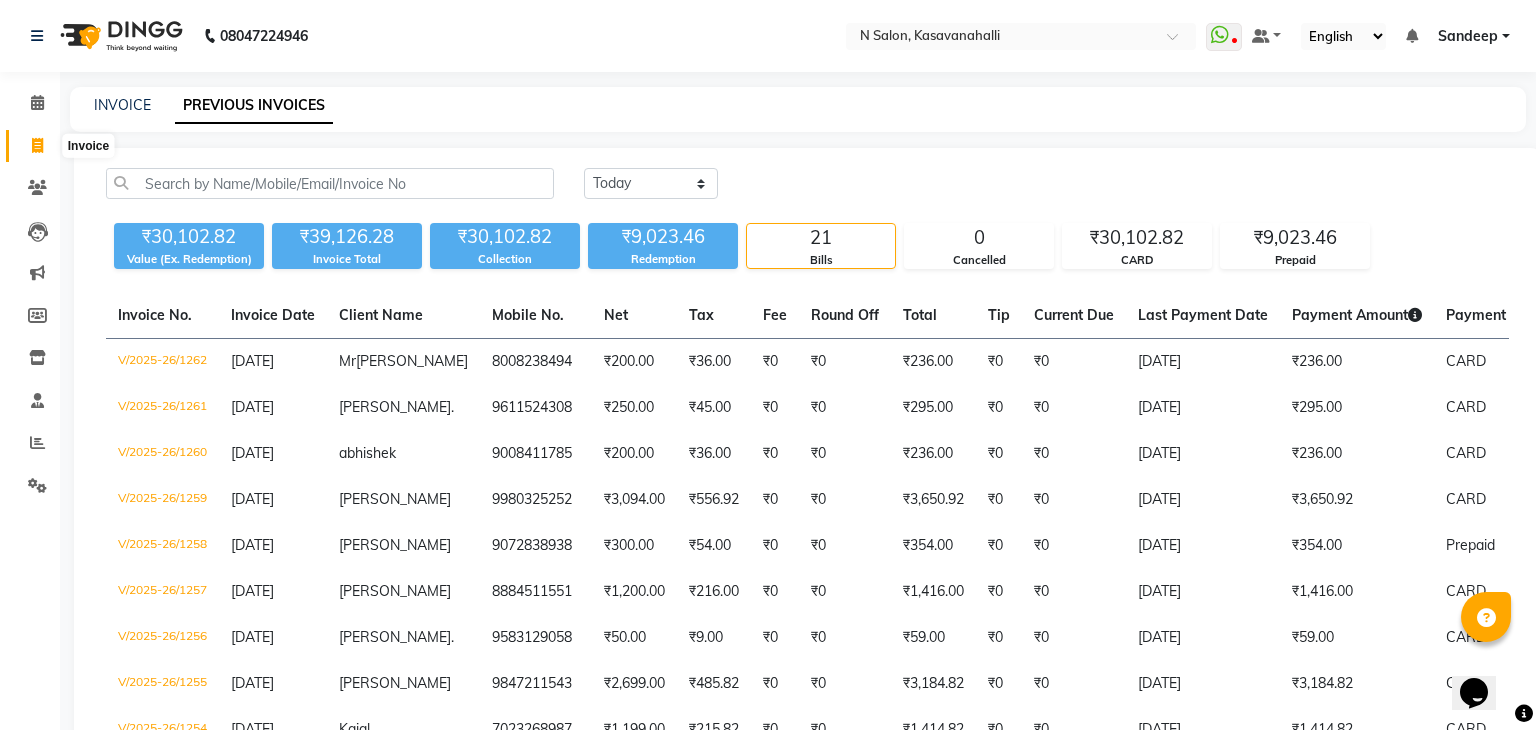 select on "service" 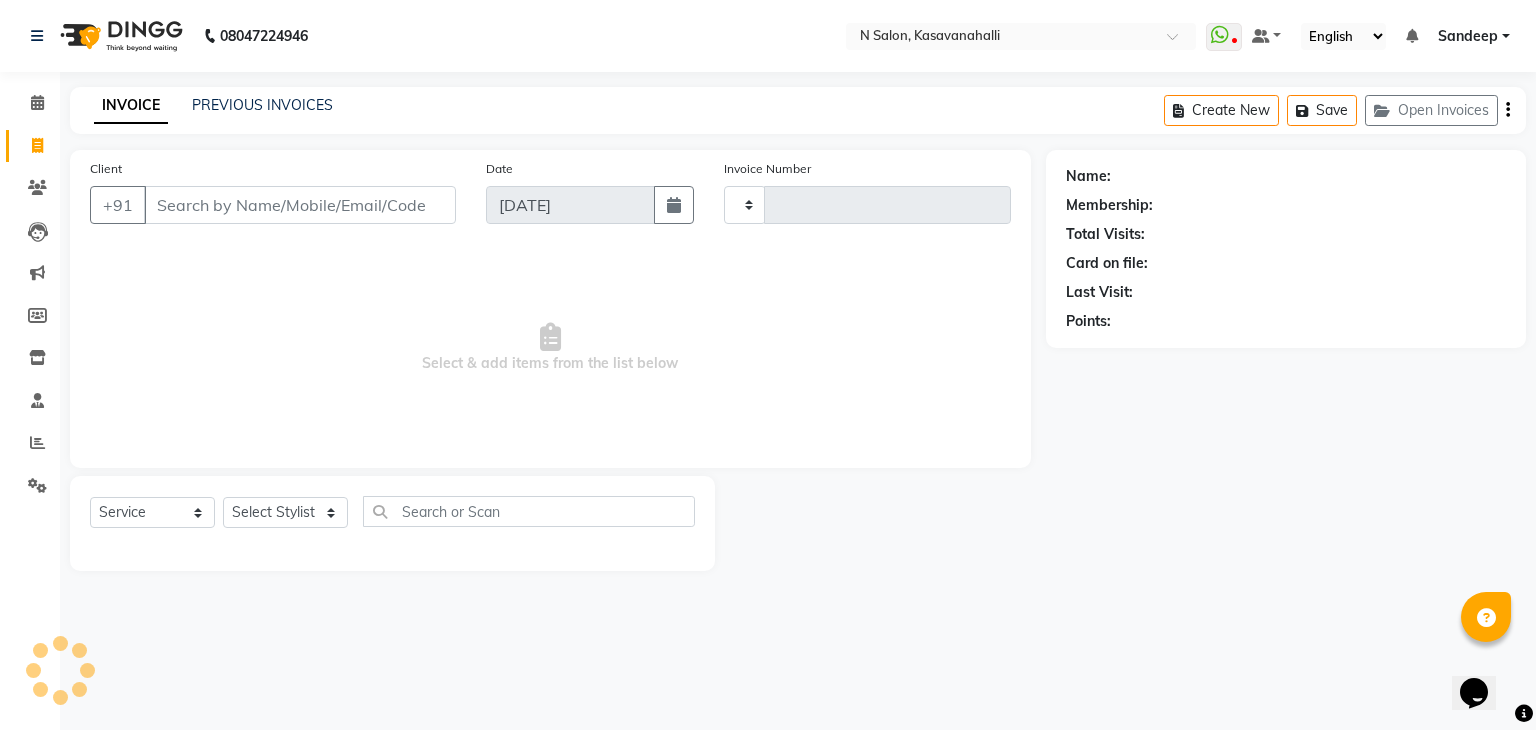 type on "1263" 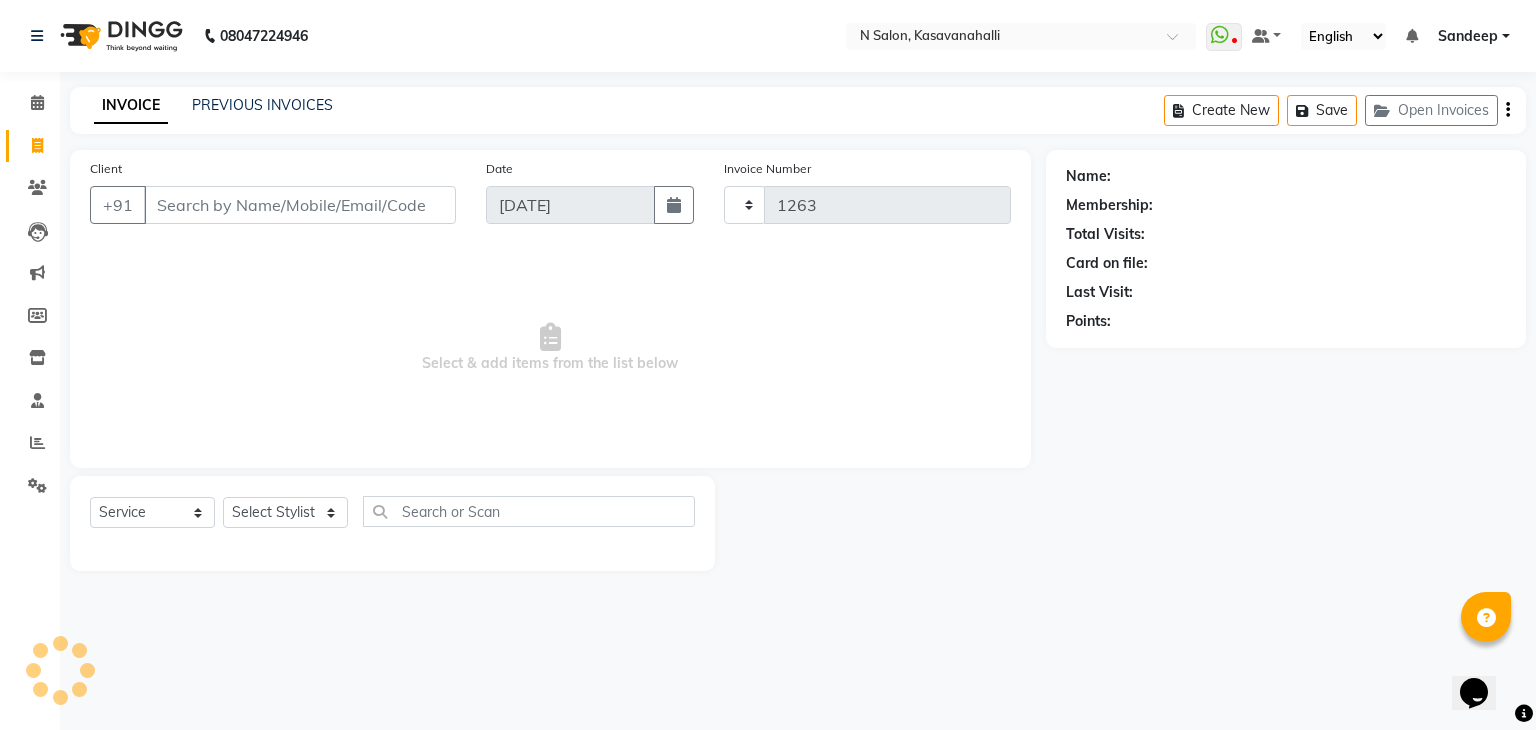 select on "7111" 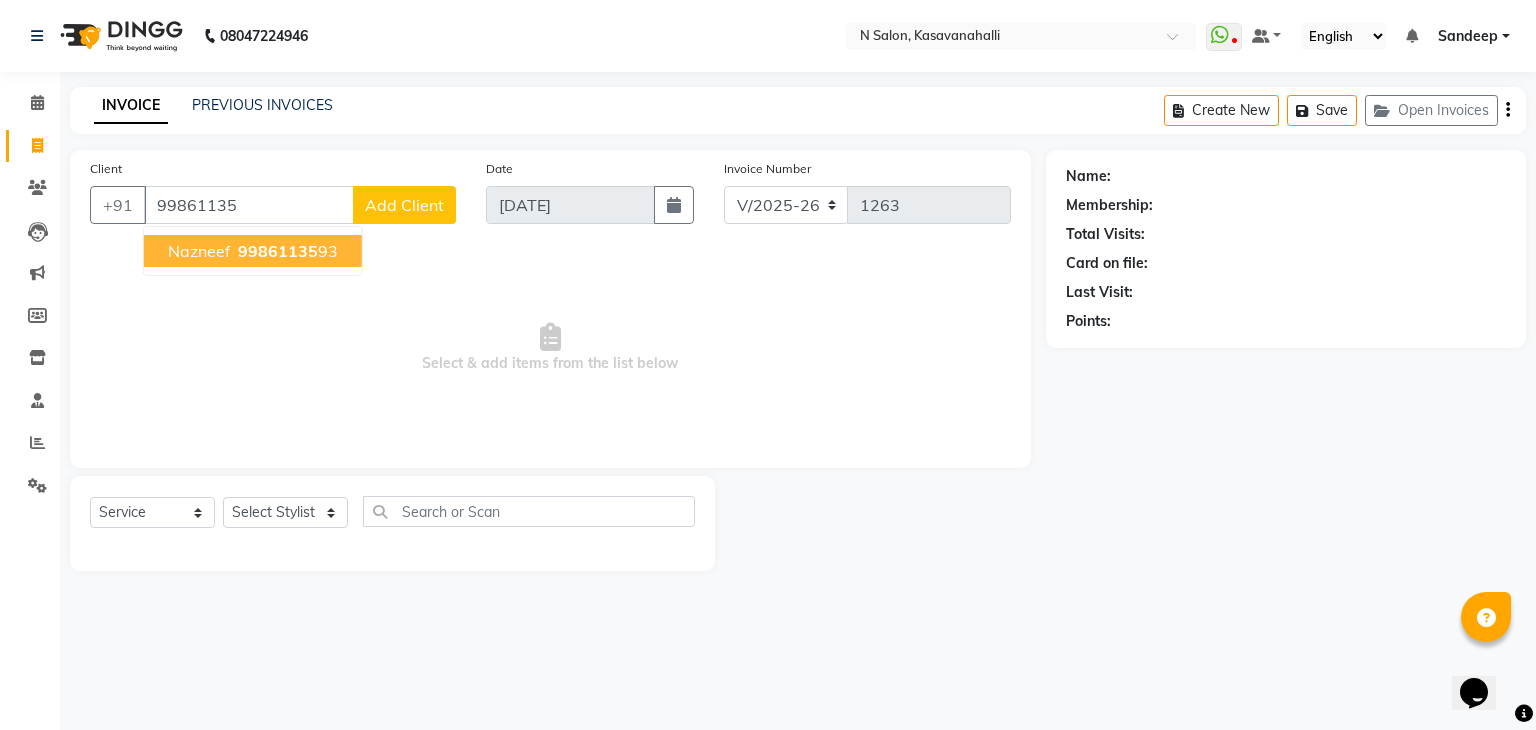 click on "99861135" at bounding box center (278, 251) 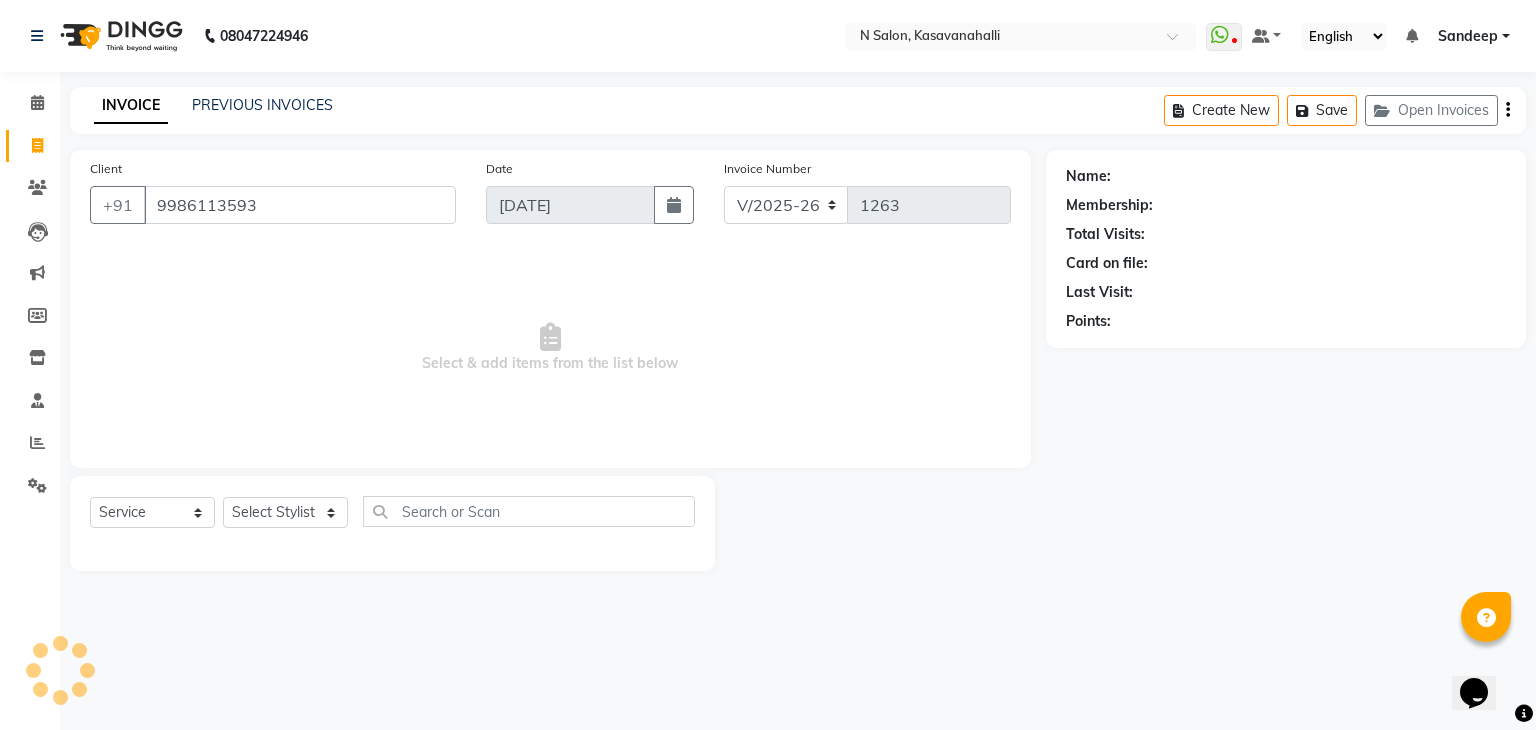 type on "9986113593" 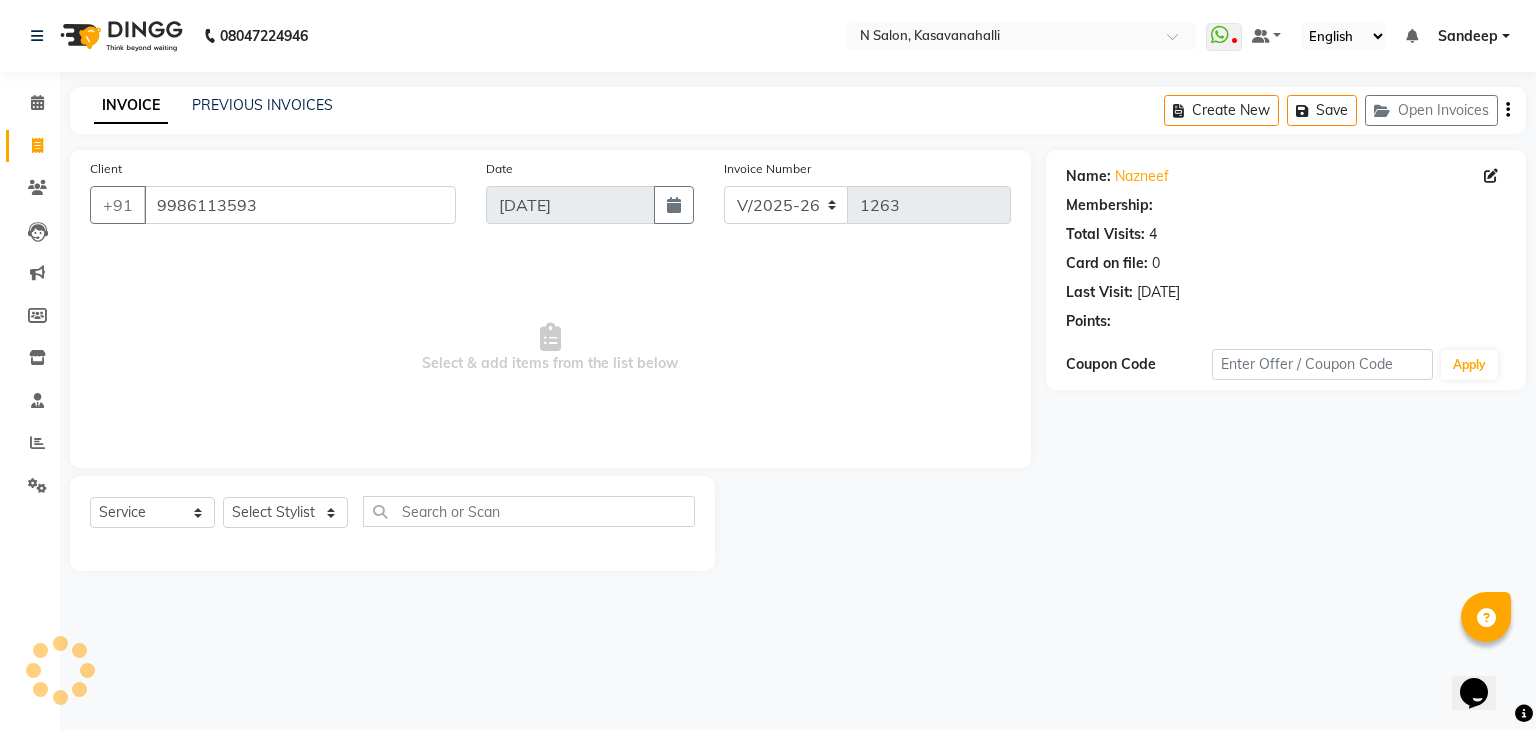 select on "1: Object" 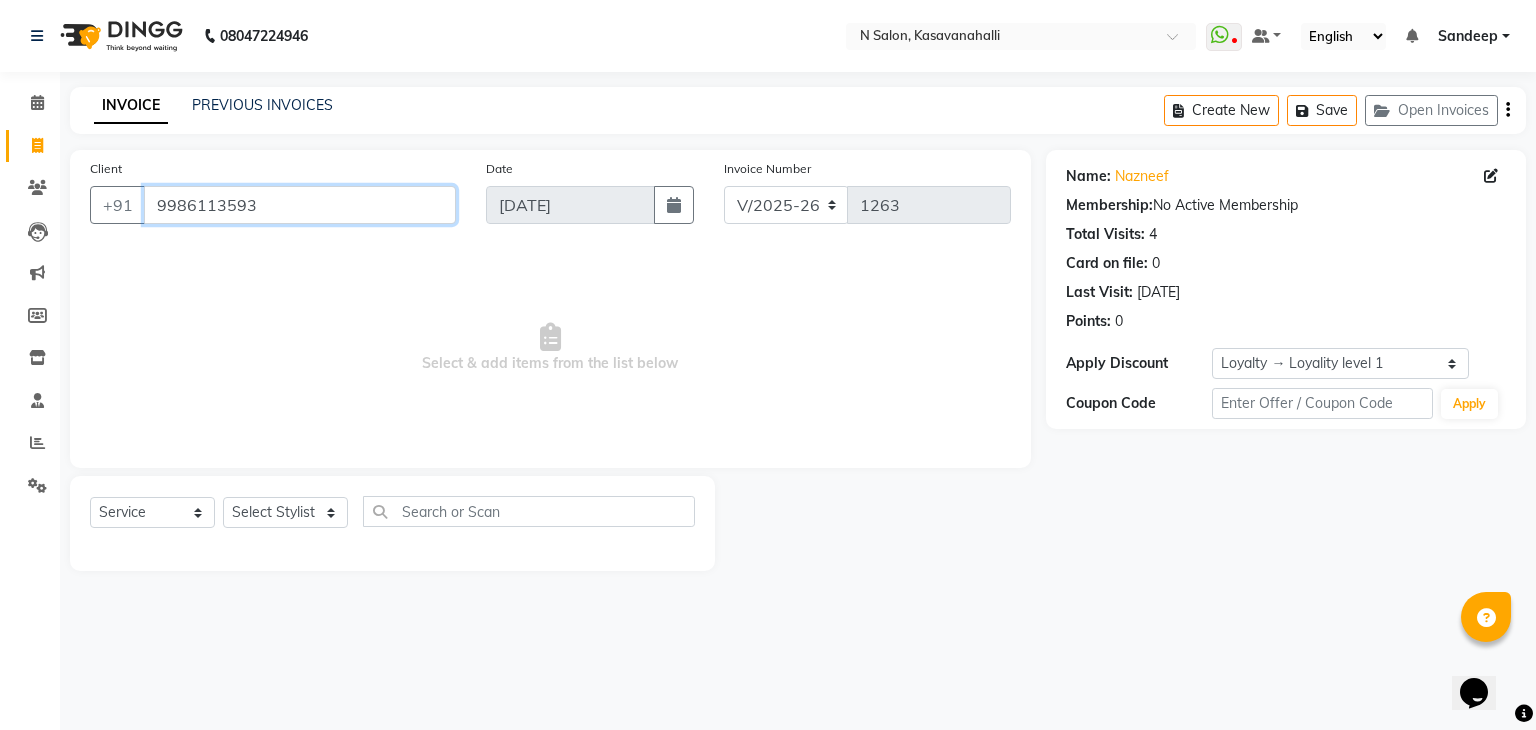 drag, startPoint x: 263, startPoint y: 206, endPoint x: 193, endPoint y: 205, distance: 70.00714 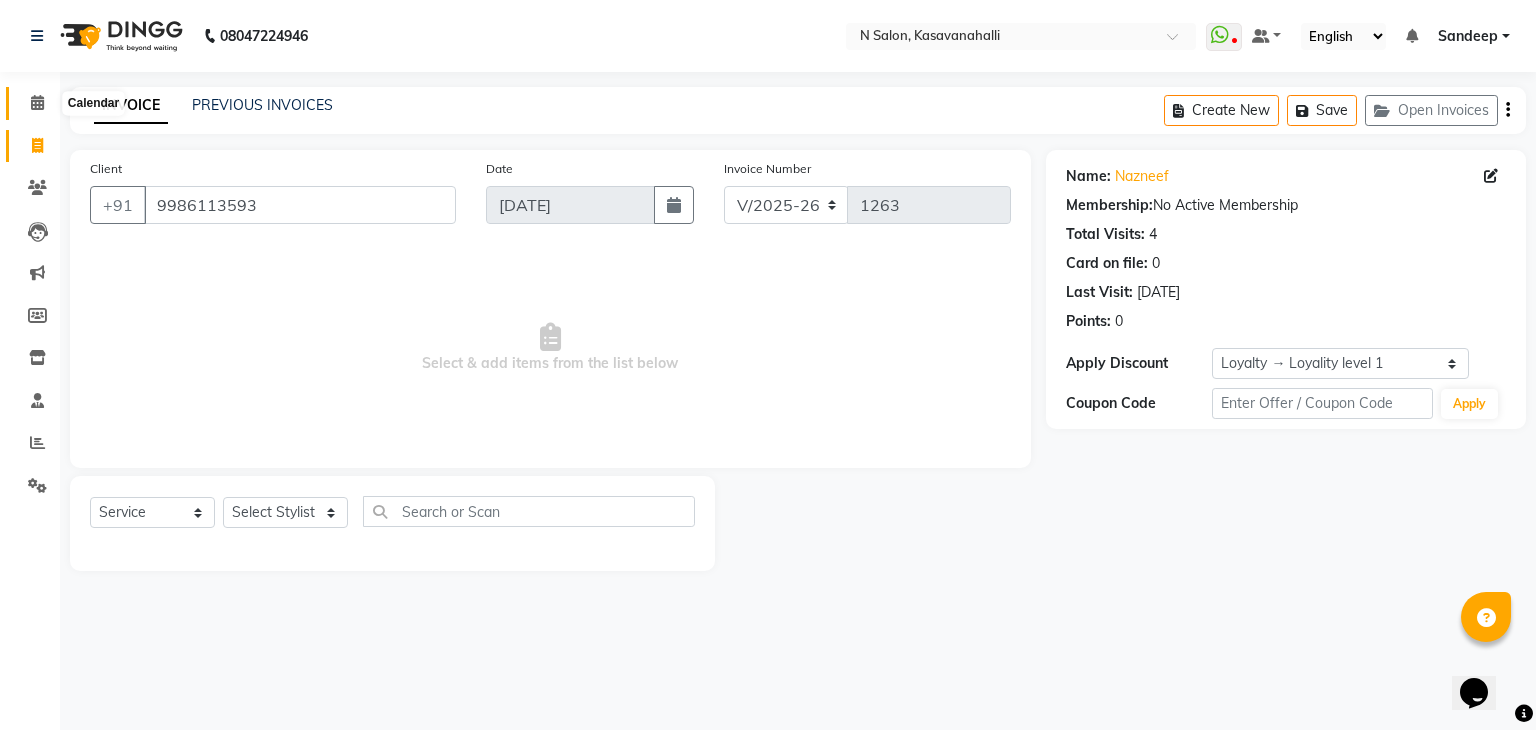 click 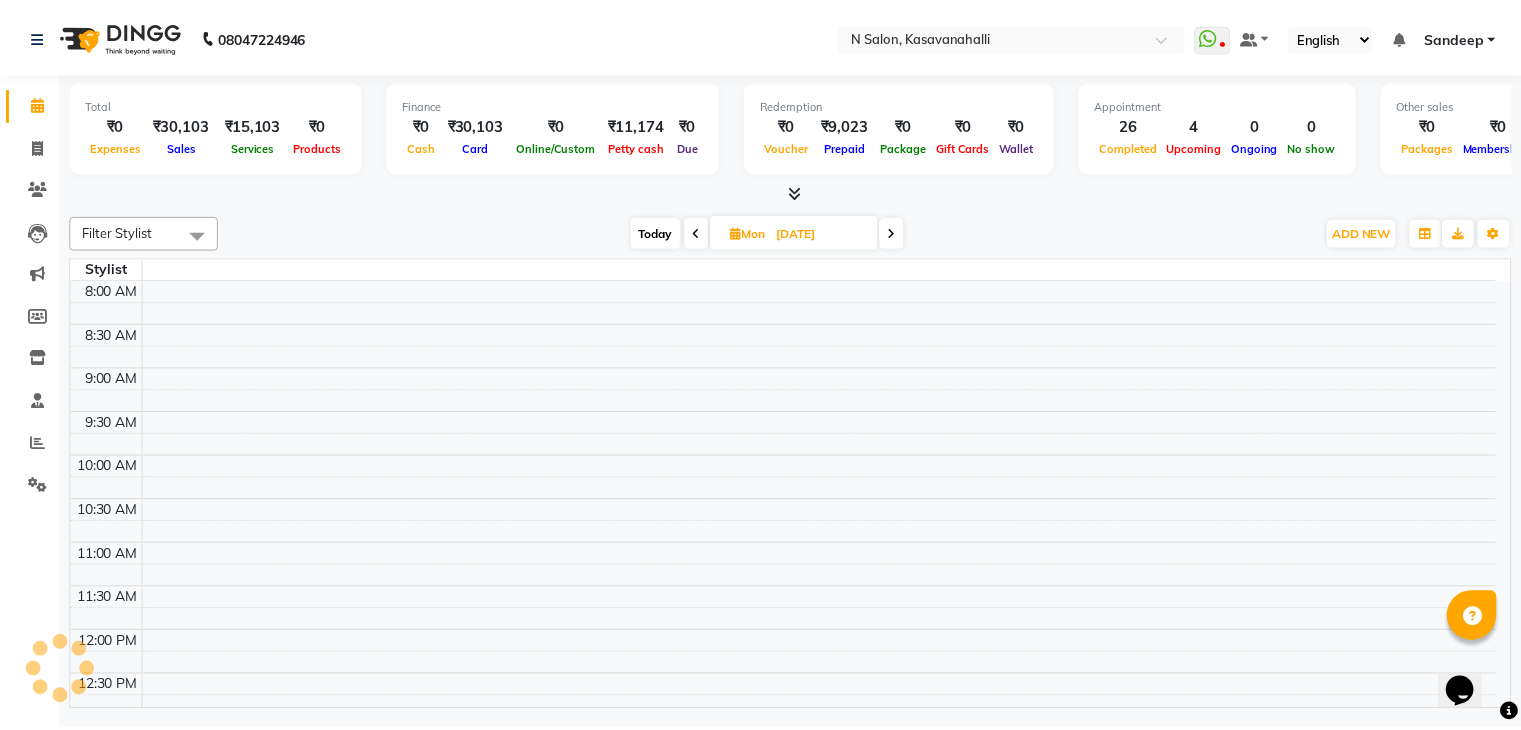 scroll, scrollTop: 0, scrollLeft: 0, axis: both 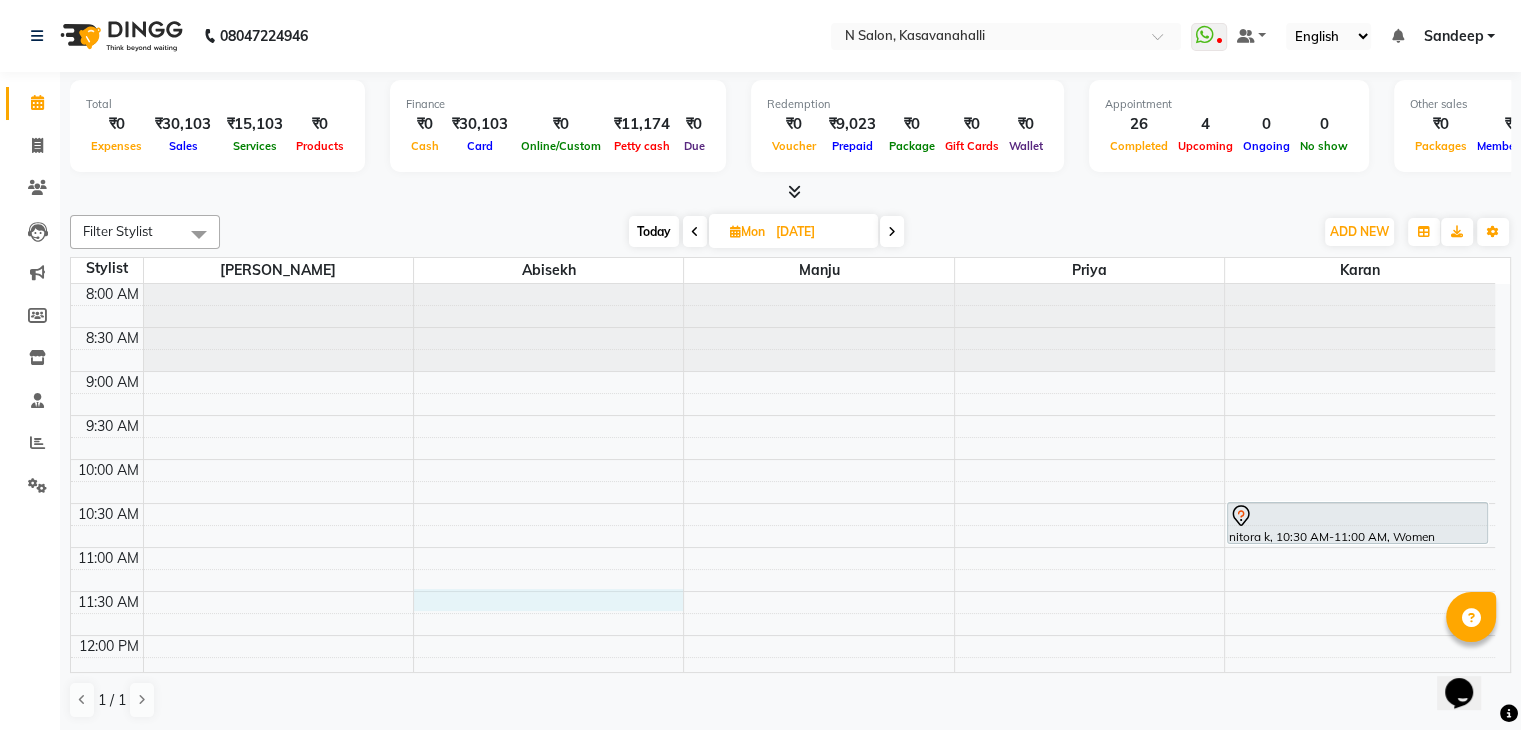 click on "8:00 AM 8:30 AM 9:00 AM 9:30 AM 10:00 AM 10:30 AM 11:00 AM 11:30 AM 12:00 PM 12:30 PM 1:00 PM 1:30 PM 2:00 PM 2:30 PM 3:00 PM 3:30 PM 4:00 PM 4:30 PM 5:00 PM 5:30 PM 6:00 PM 6:30 PM 7:00 PM 7:30 PM 8:00 PM 8:30 PM             nitora k, 10:30 AM-11:00 AM, Women Shampoo And Conditioning With Blow Dry Long" at bounding box center (783, 855) 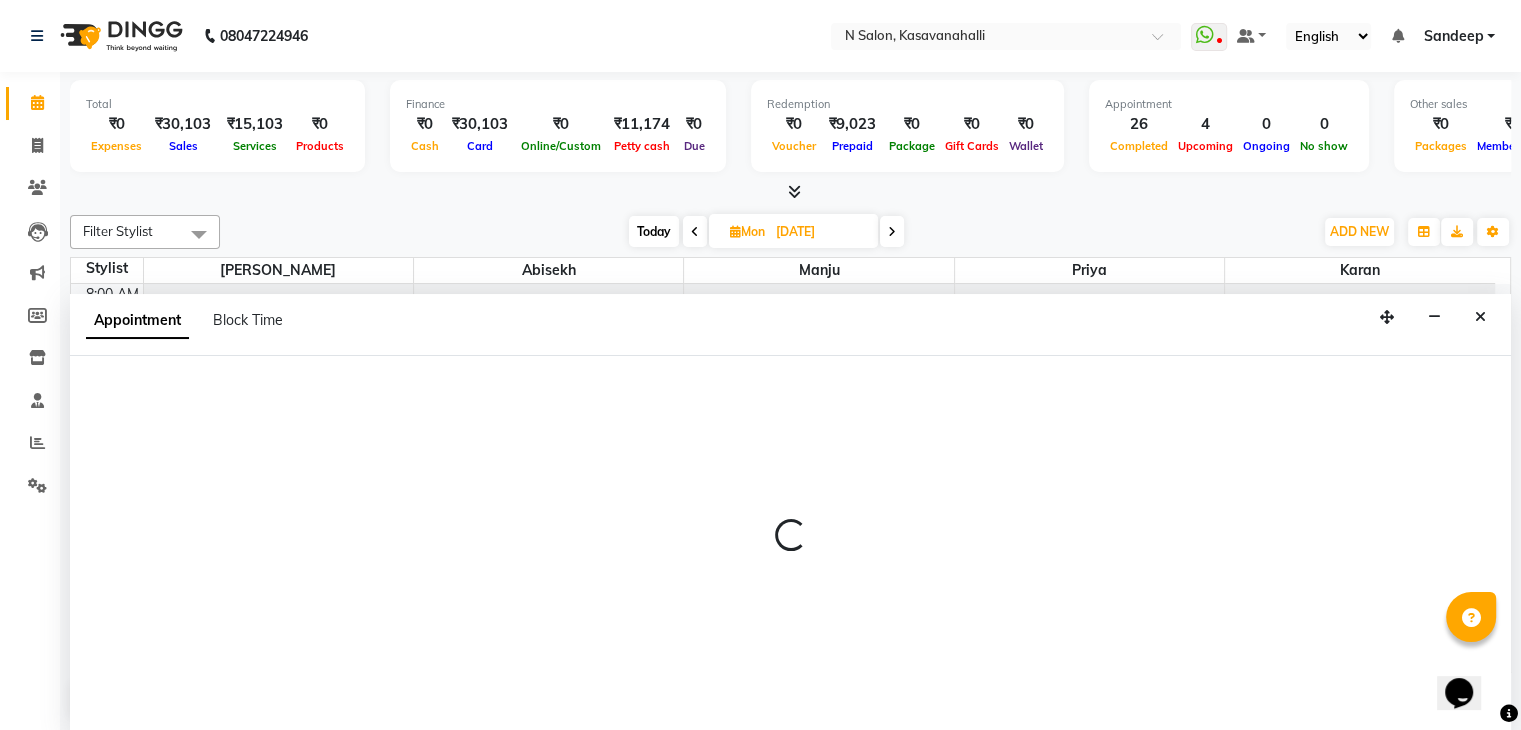 scroll, scrollTop: 1, scrollLeft: 0, axis: vertical 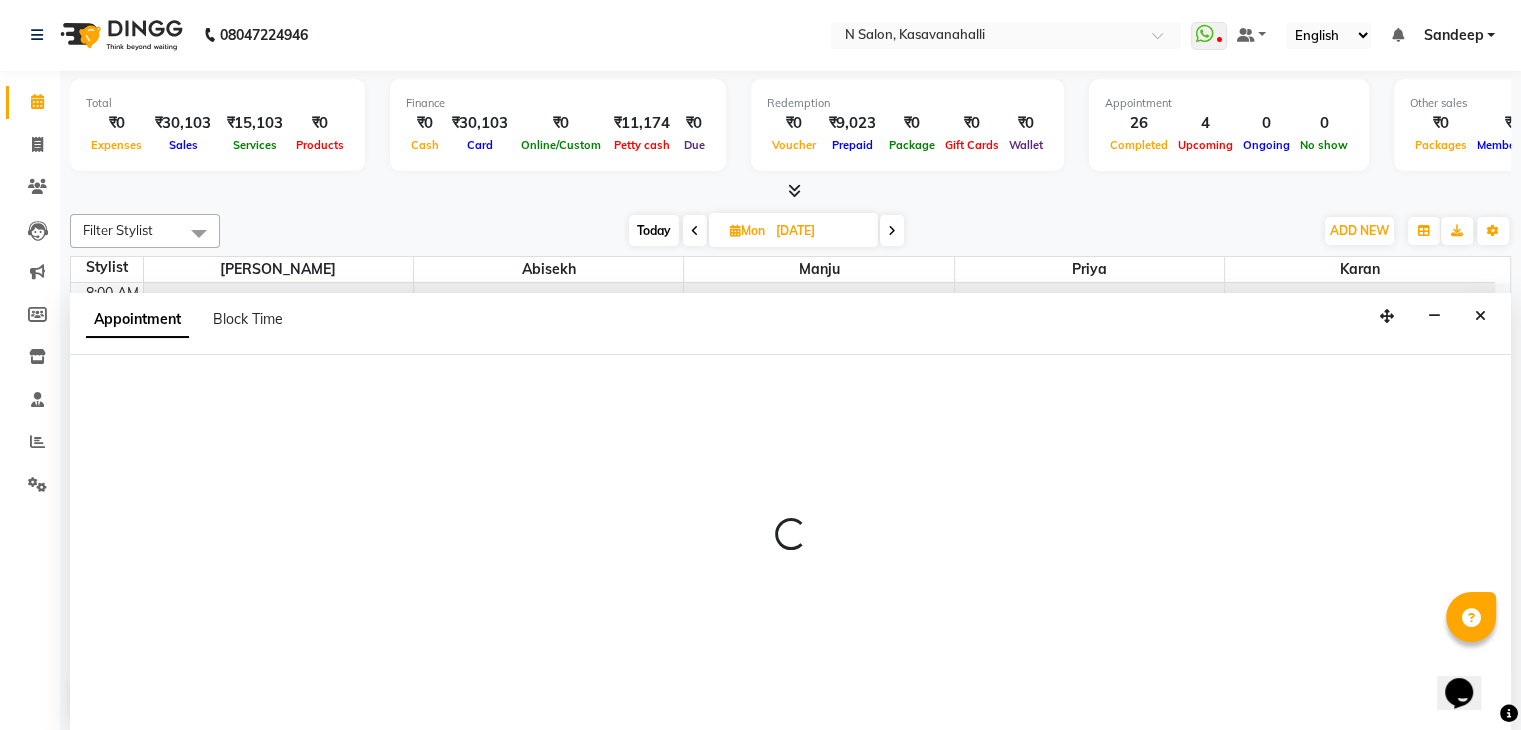 select on "75765" 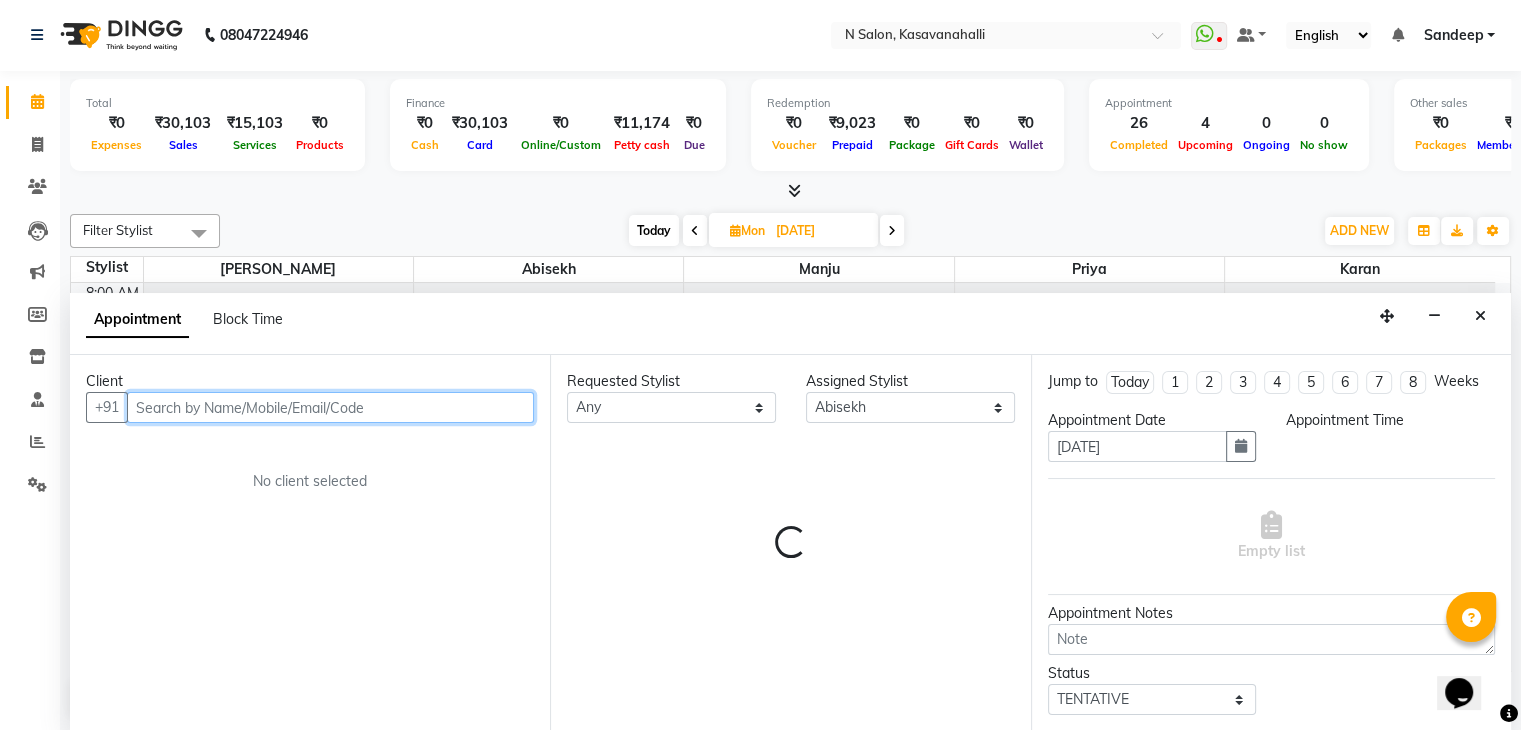 select on "690" 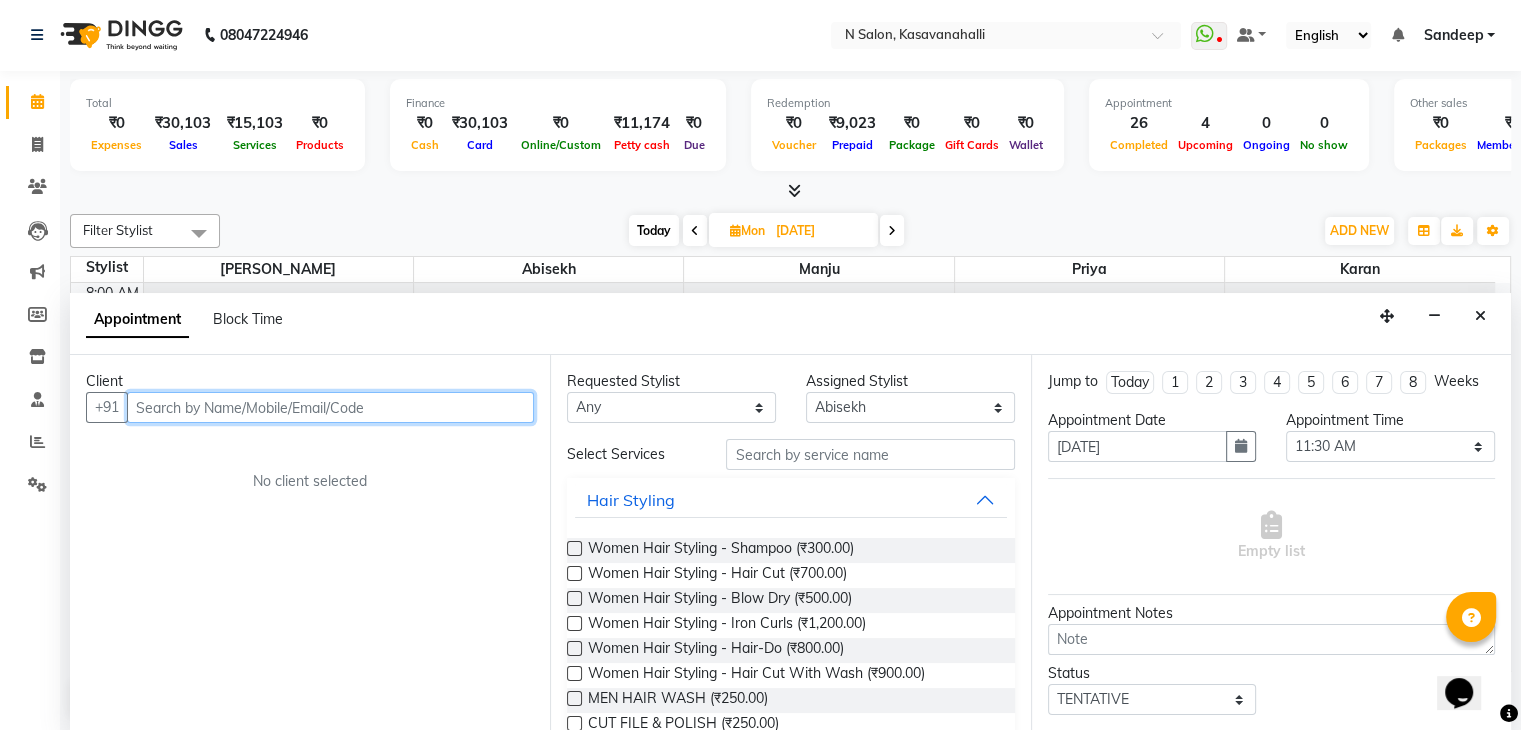 paste on "9986113593" 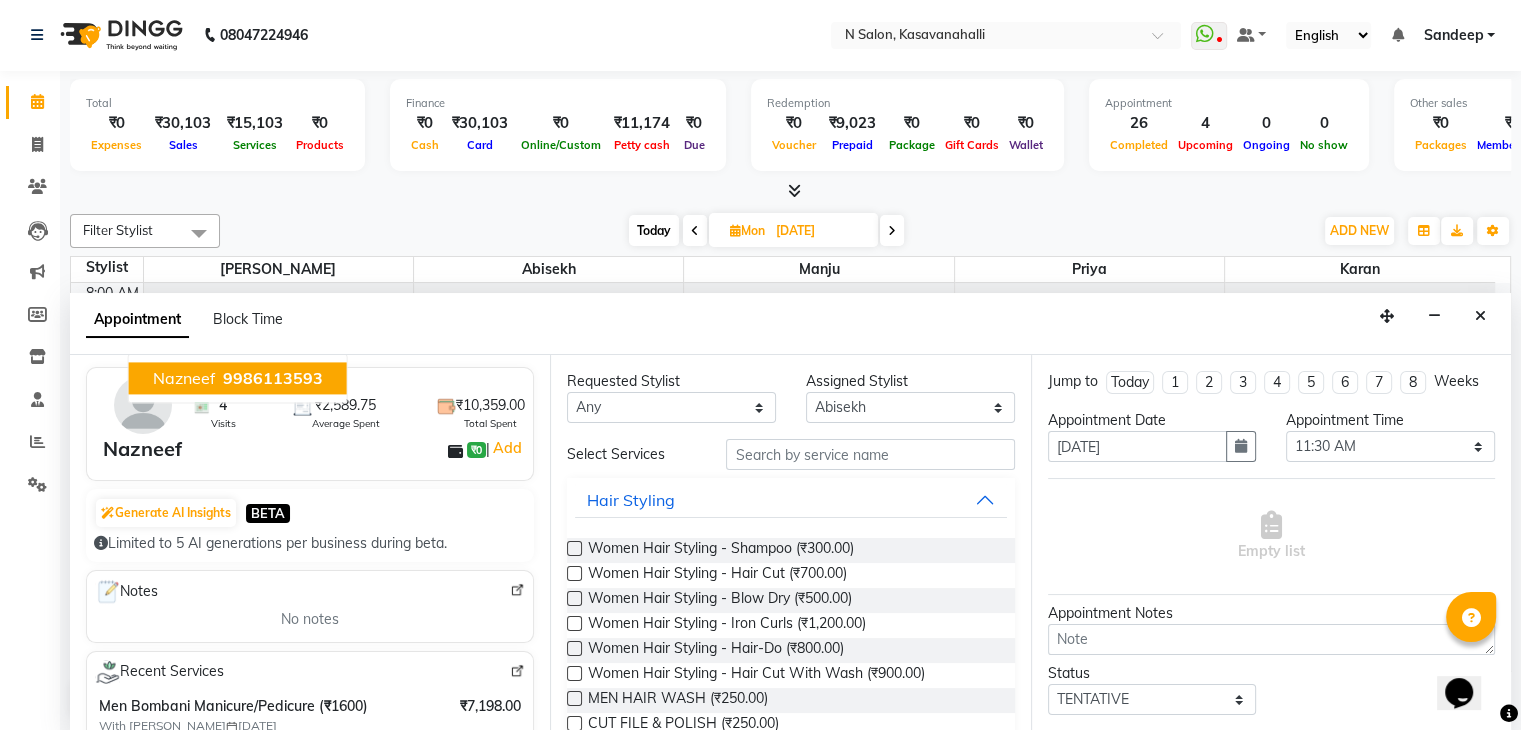 scroll, scrollTop: 200, scrollLeft: 0, axis: vertical 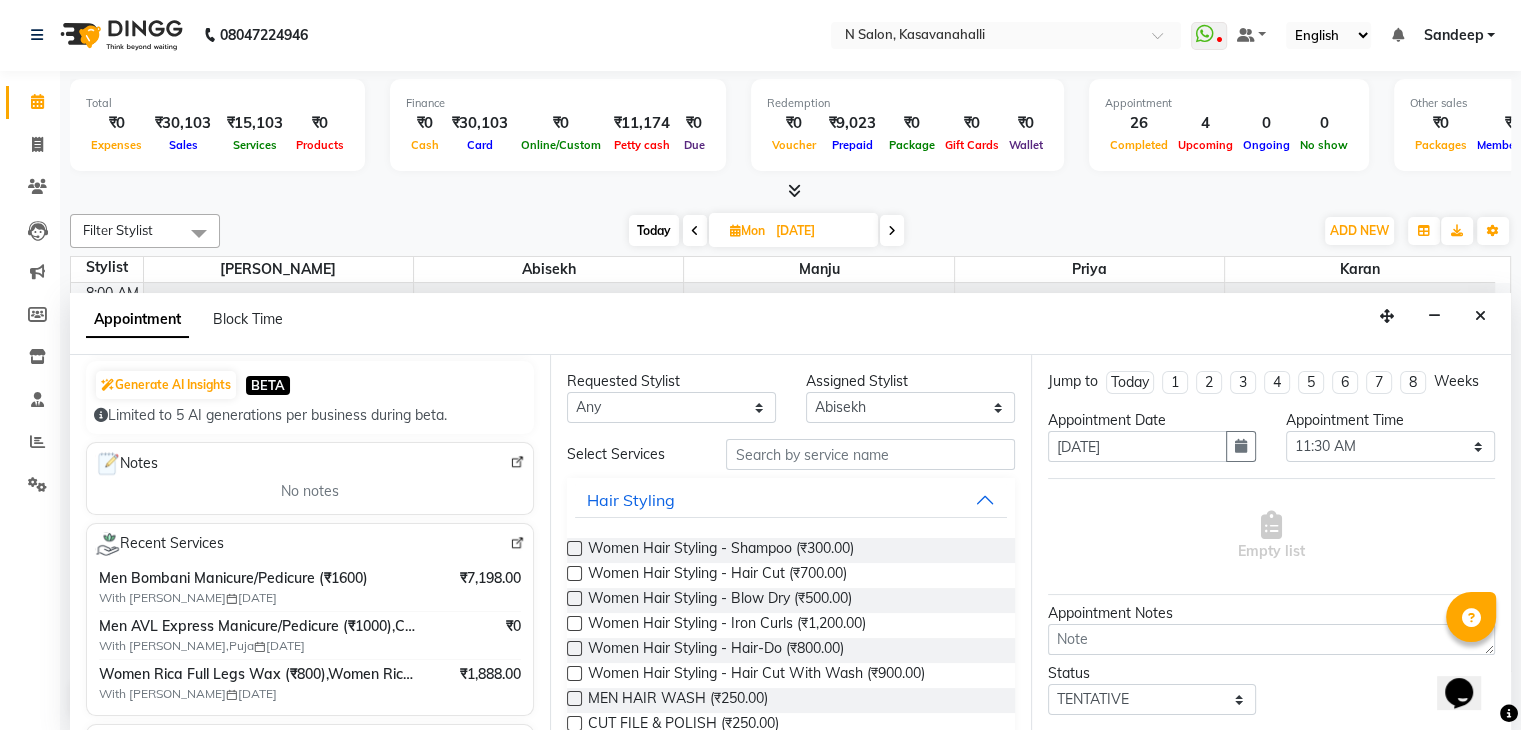 type on "9986113593" 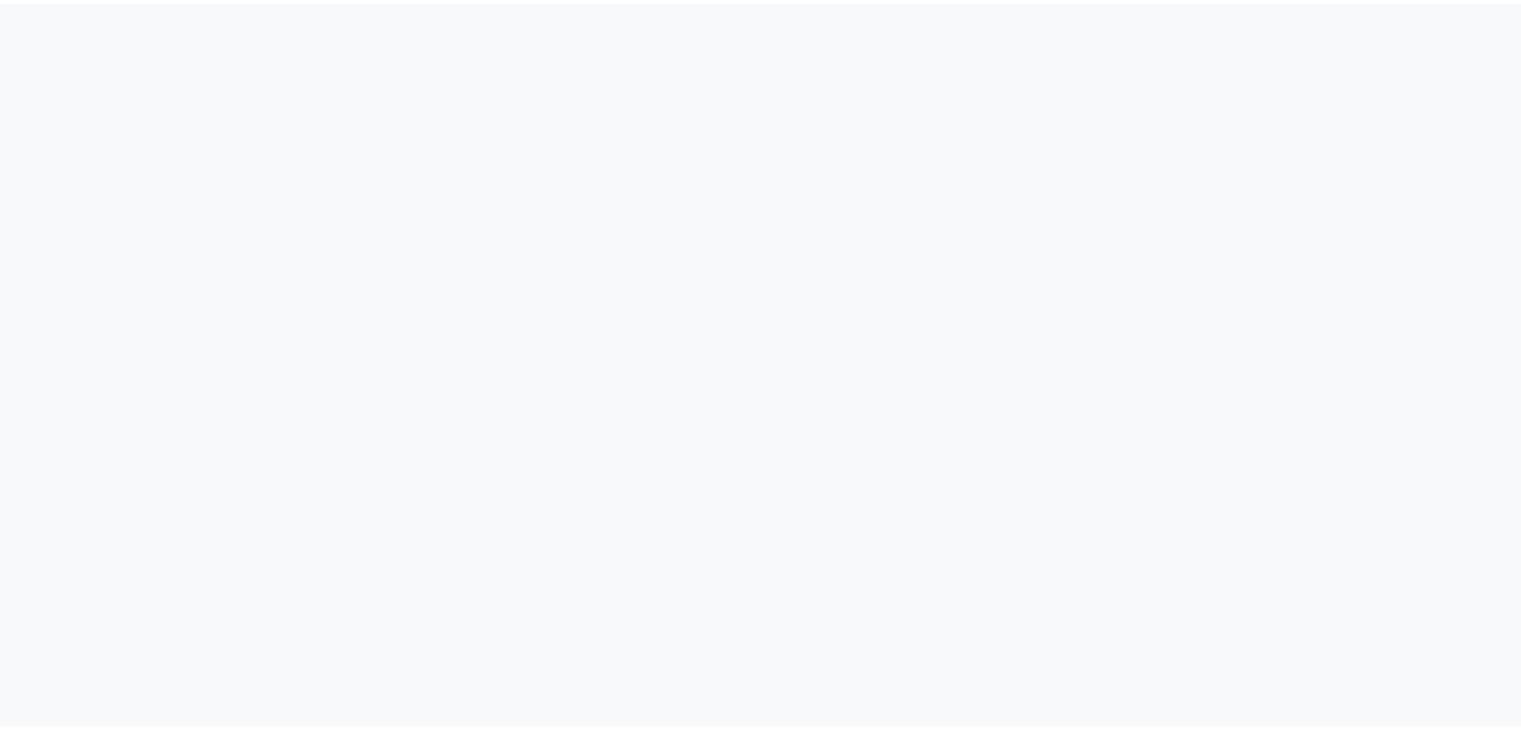 scroll, scrollTop: 0, scrollLeft: 0, axis: both 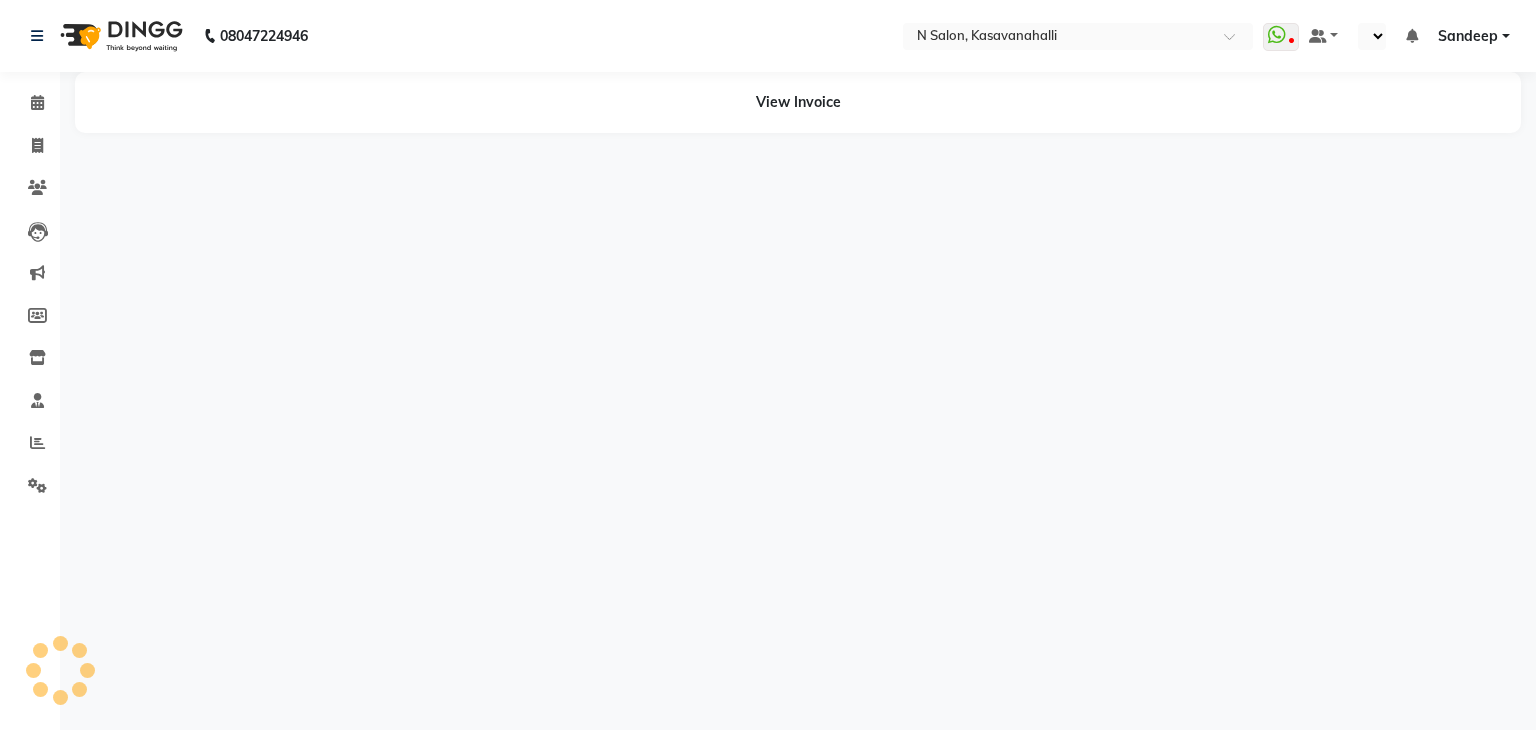 select on "en" 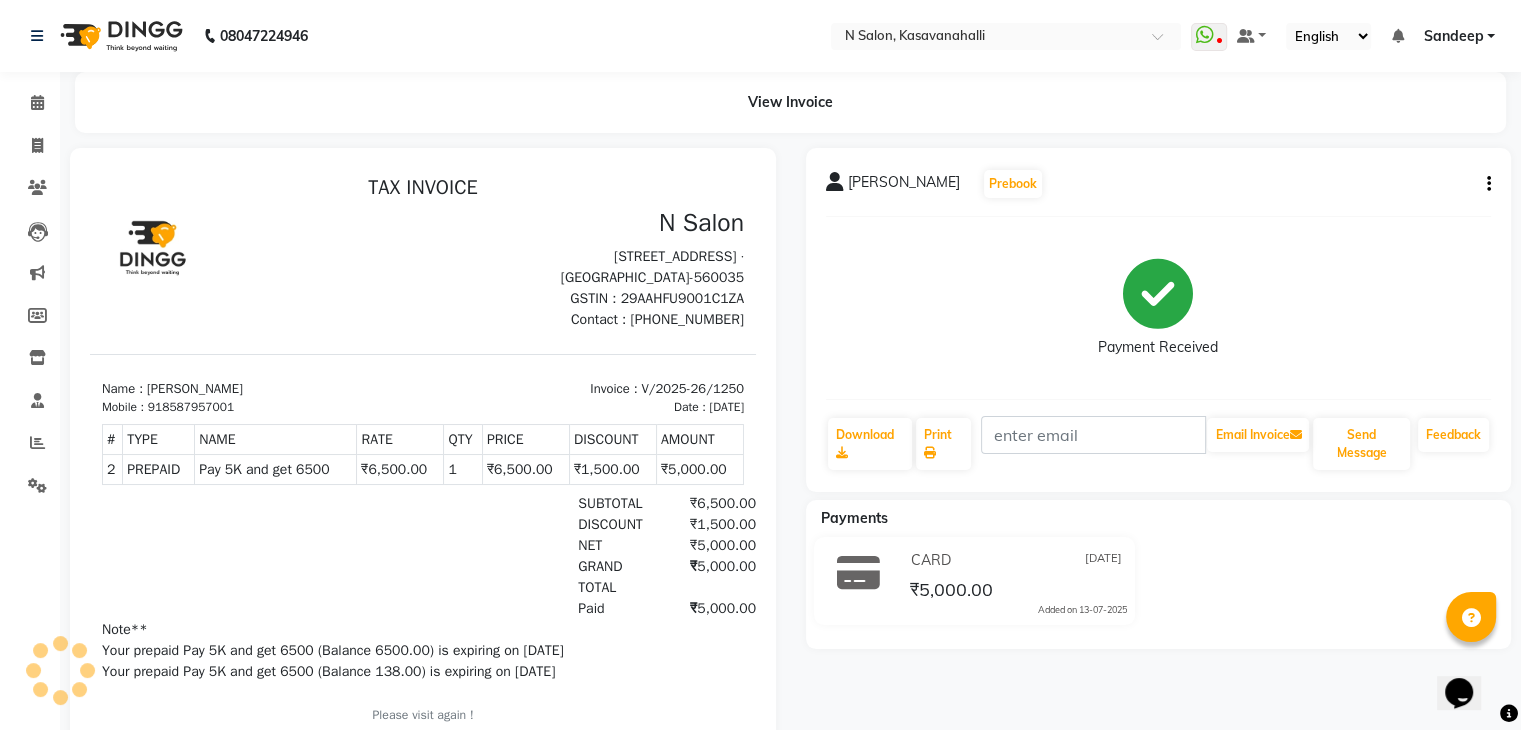 scroll, scrollTop: 0, scrollLeft: 0, axis: both 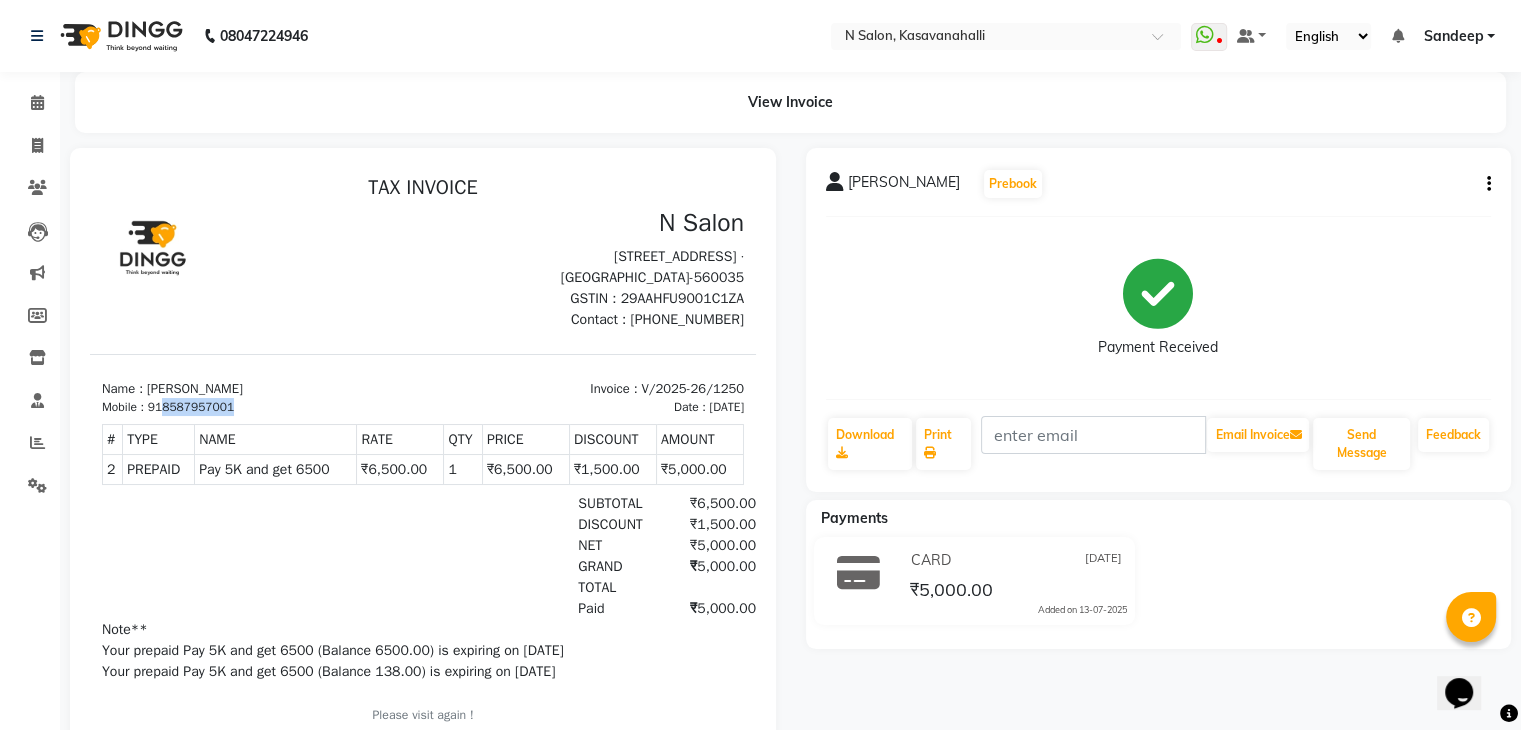 drag, startPoint x: 168, startPoint y: 405, endPoint x: 260, endPoint y: 405, distance: 92 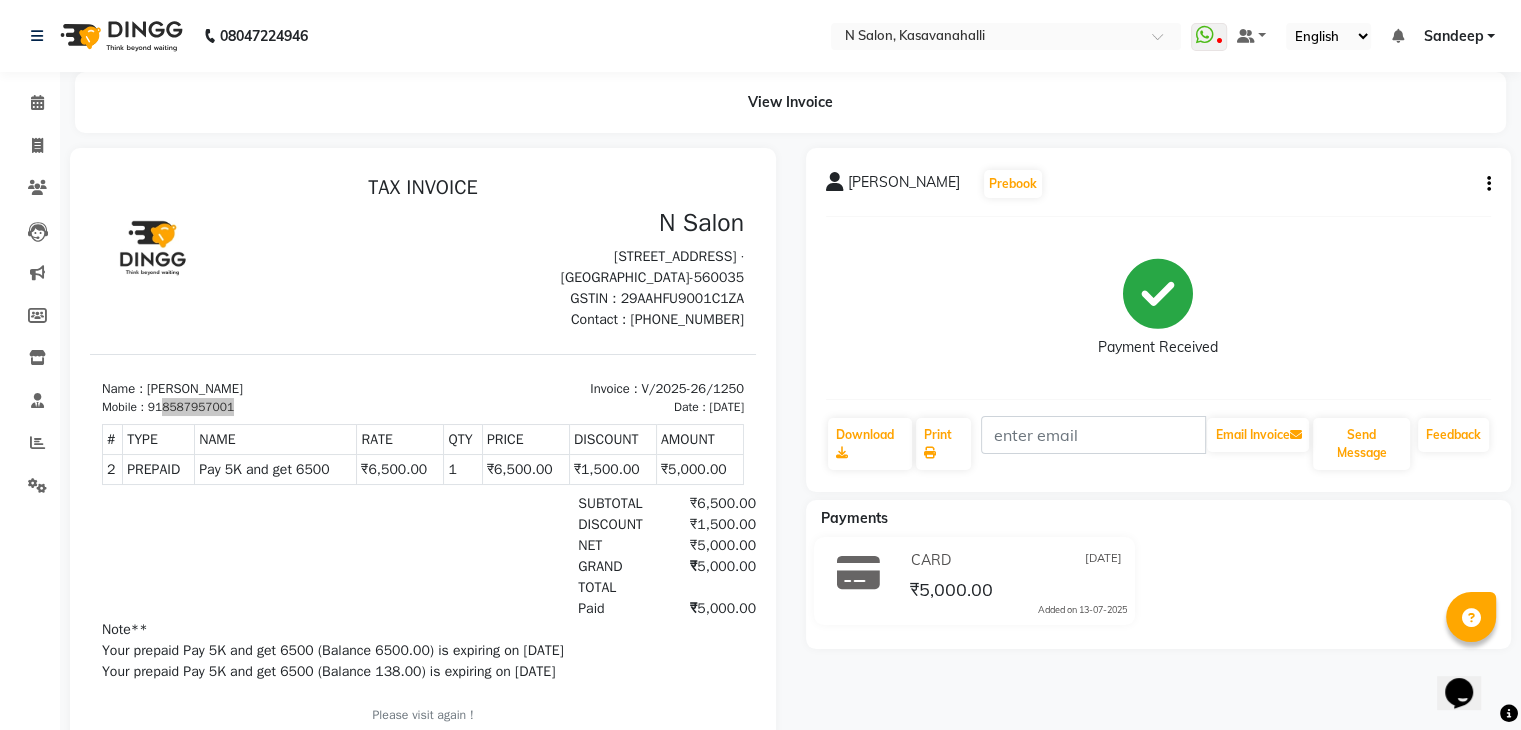 click 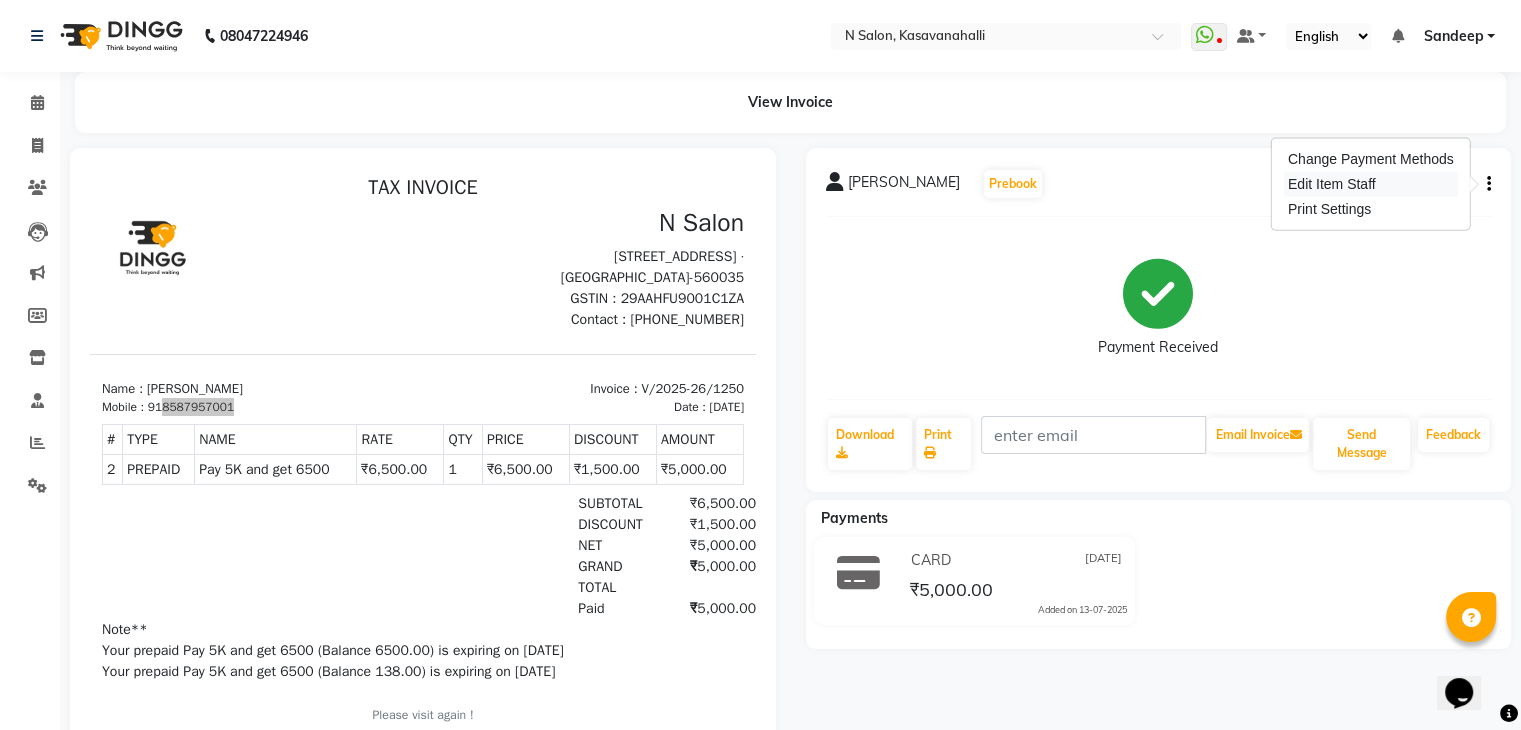 click on "Edit Item Staff" at bounding box center (1371, 184) 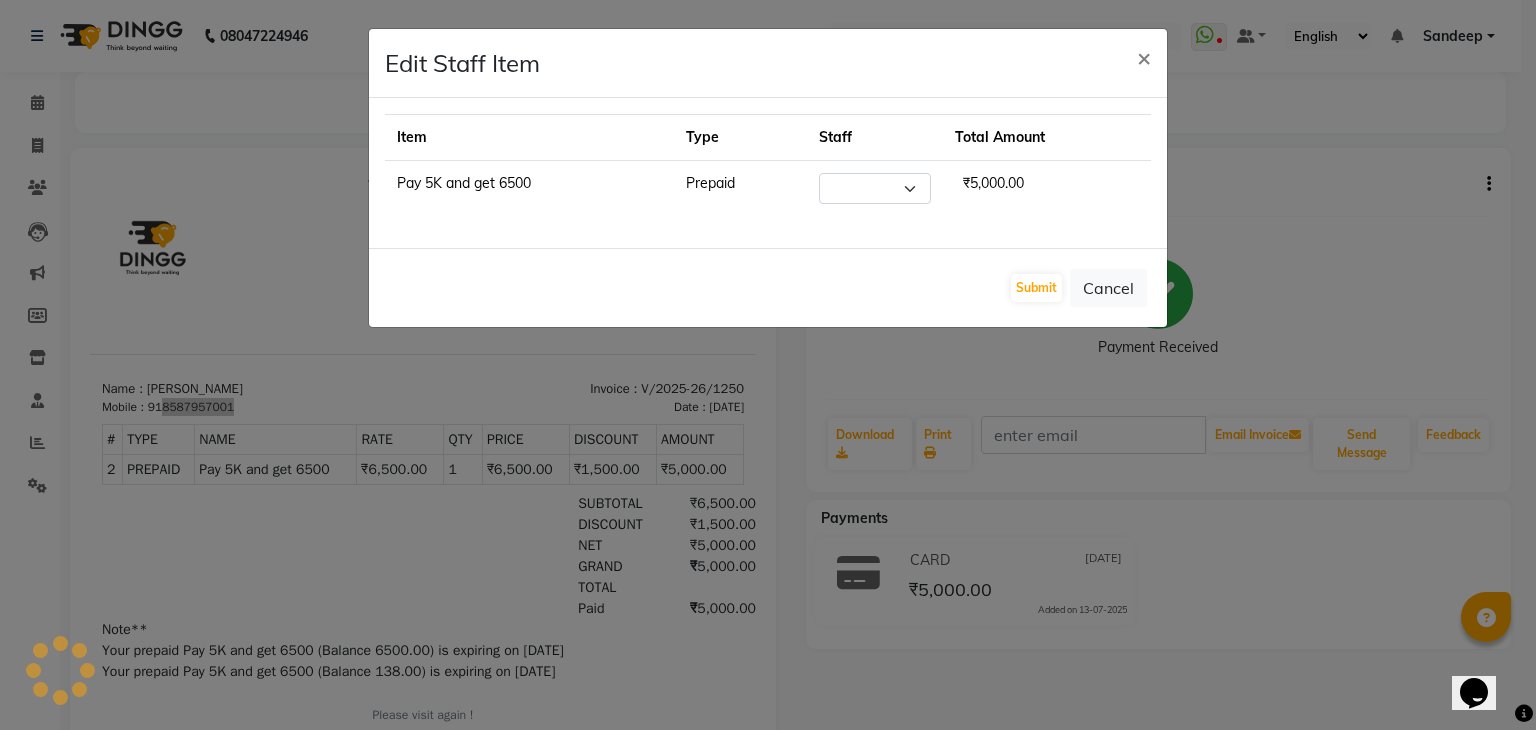 select on "82995" 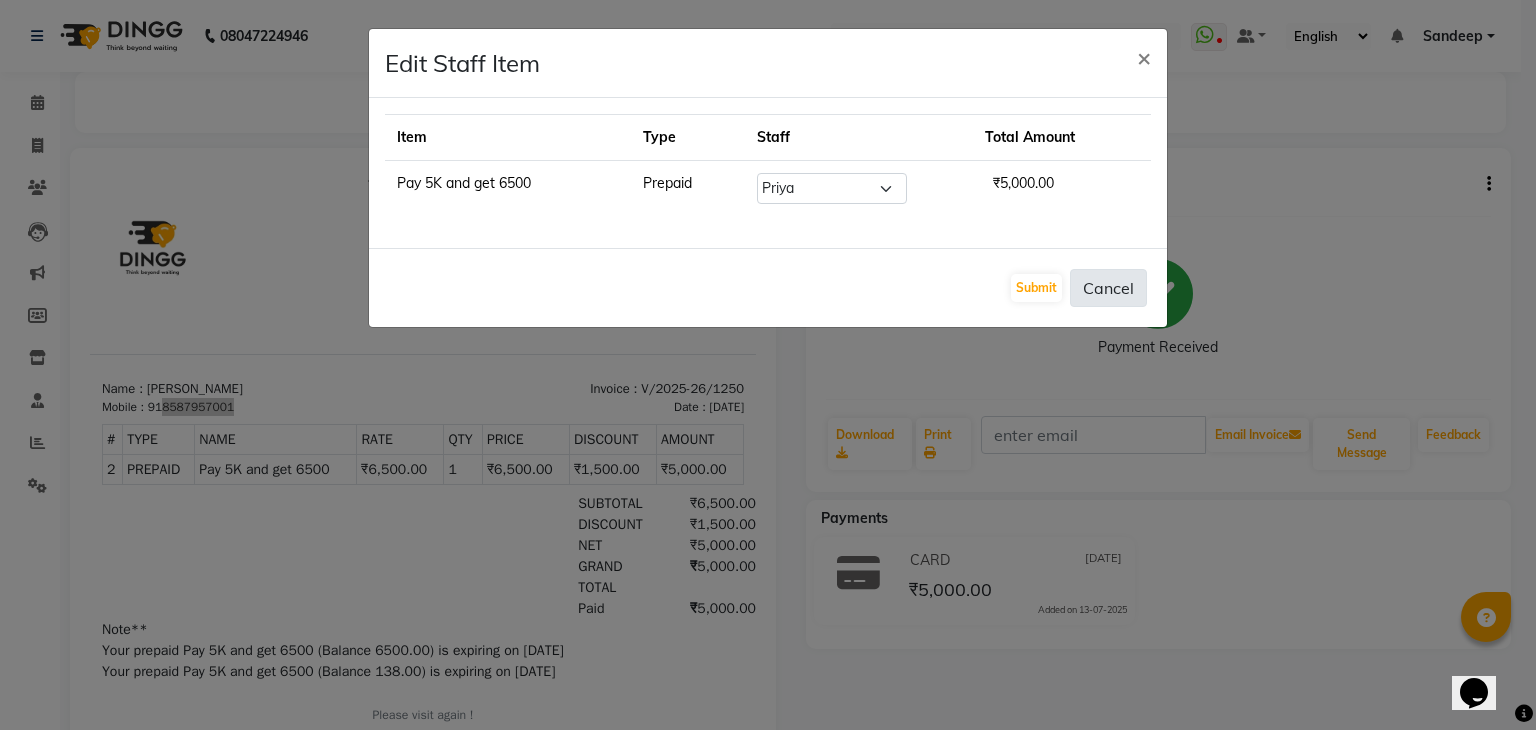 click on "Cancel" 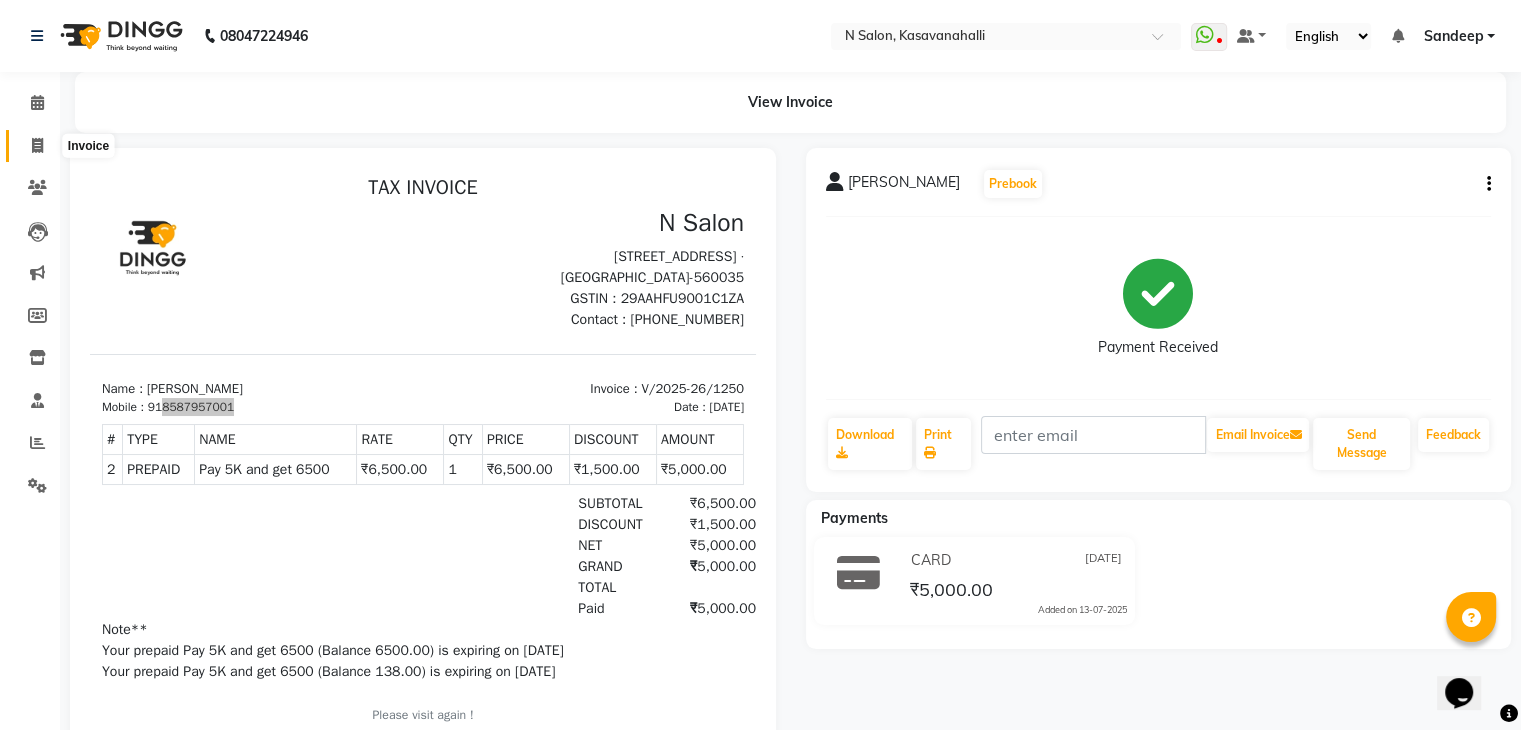 click 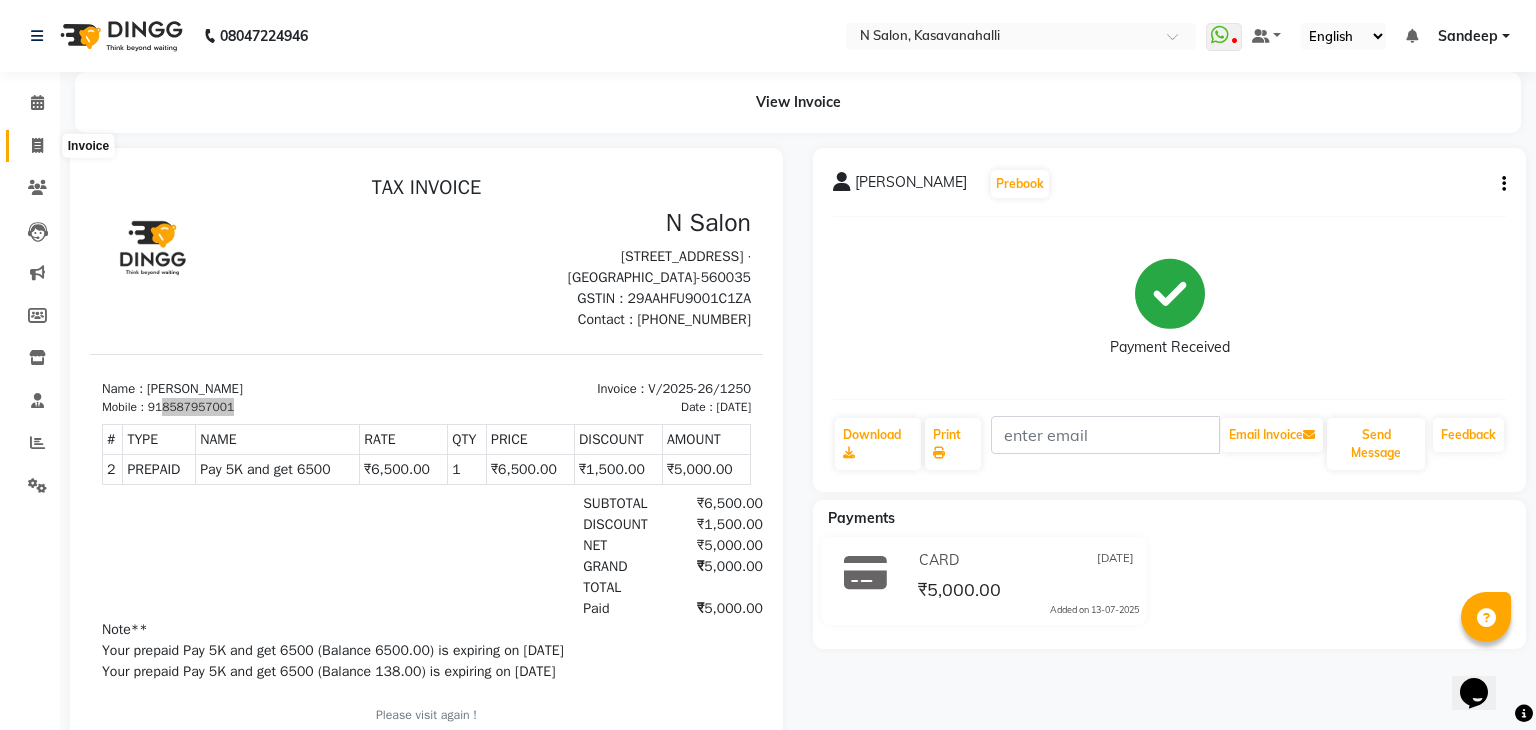 select on "service" 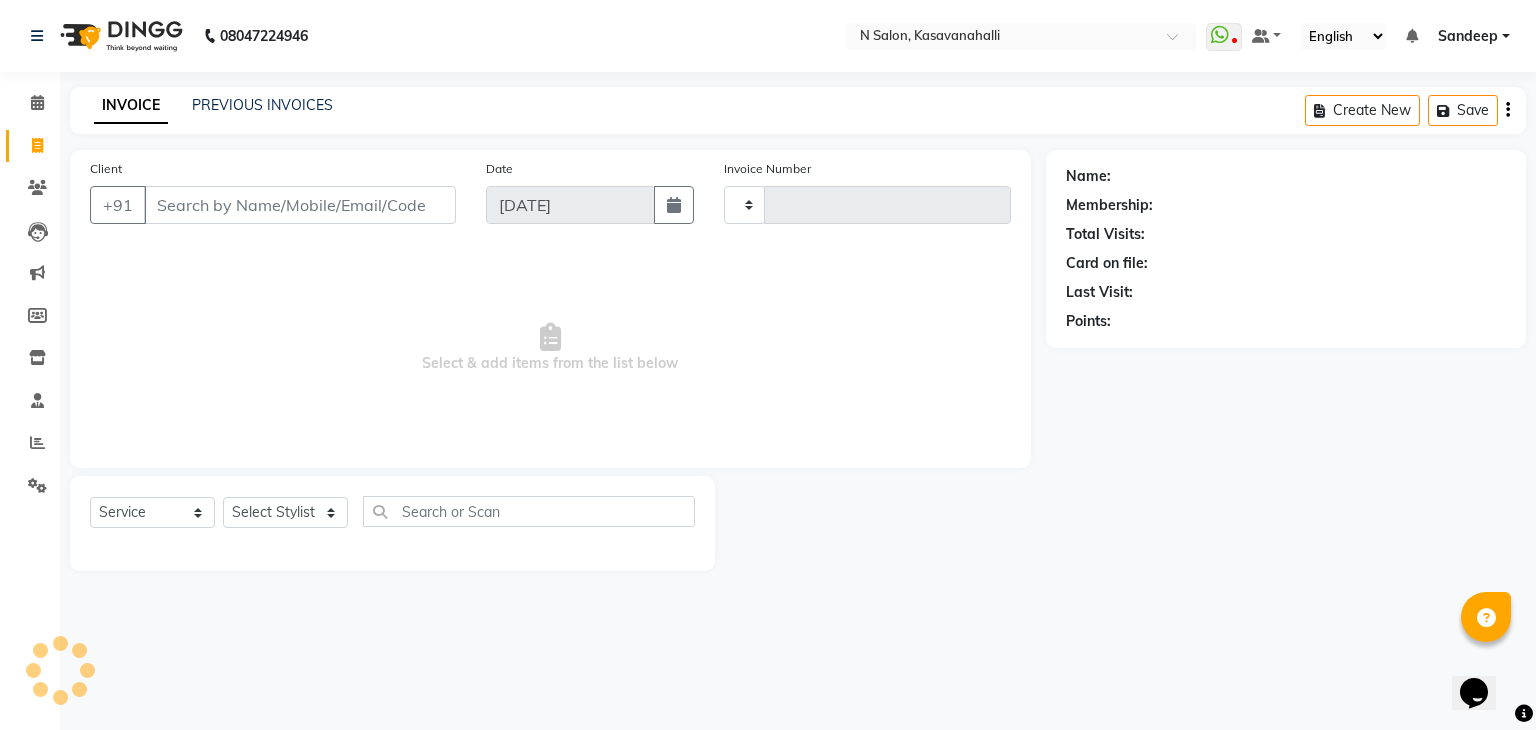 type on "1263" 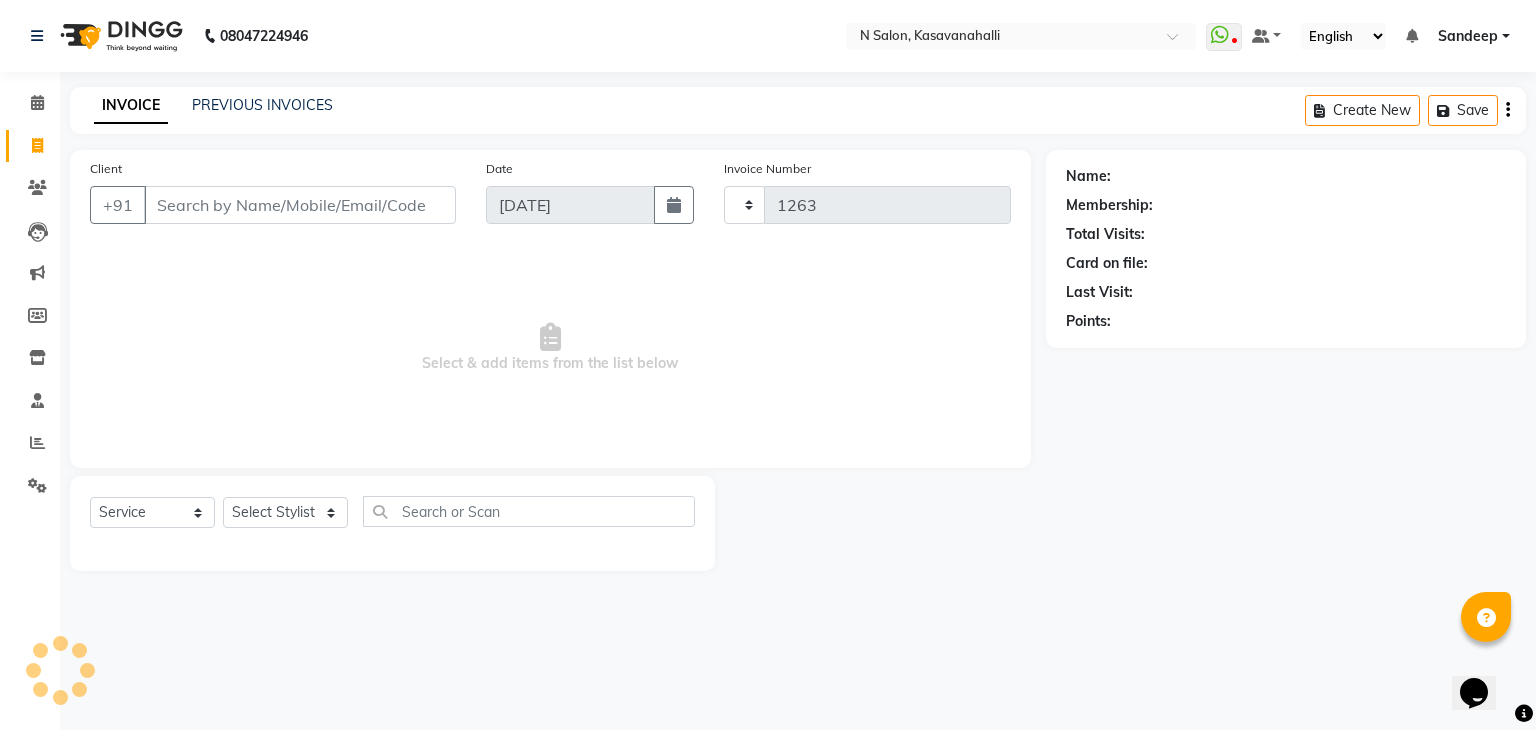 select on "7111" 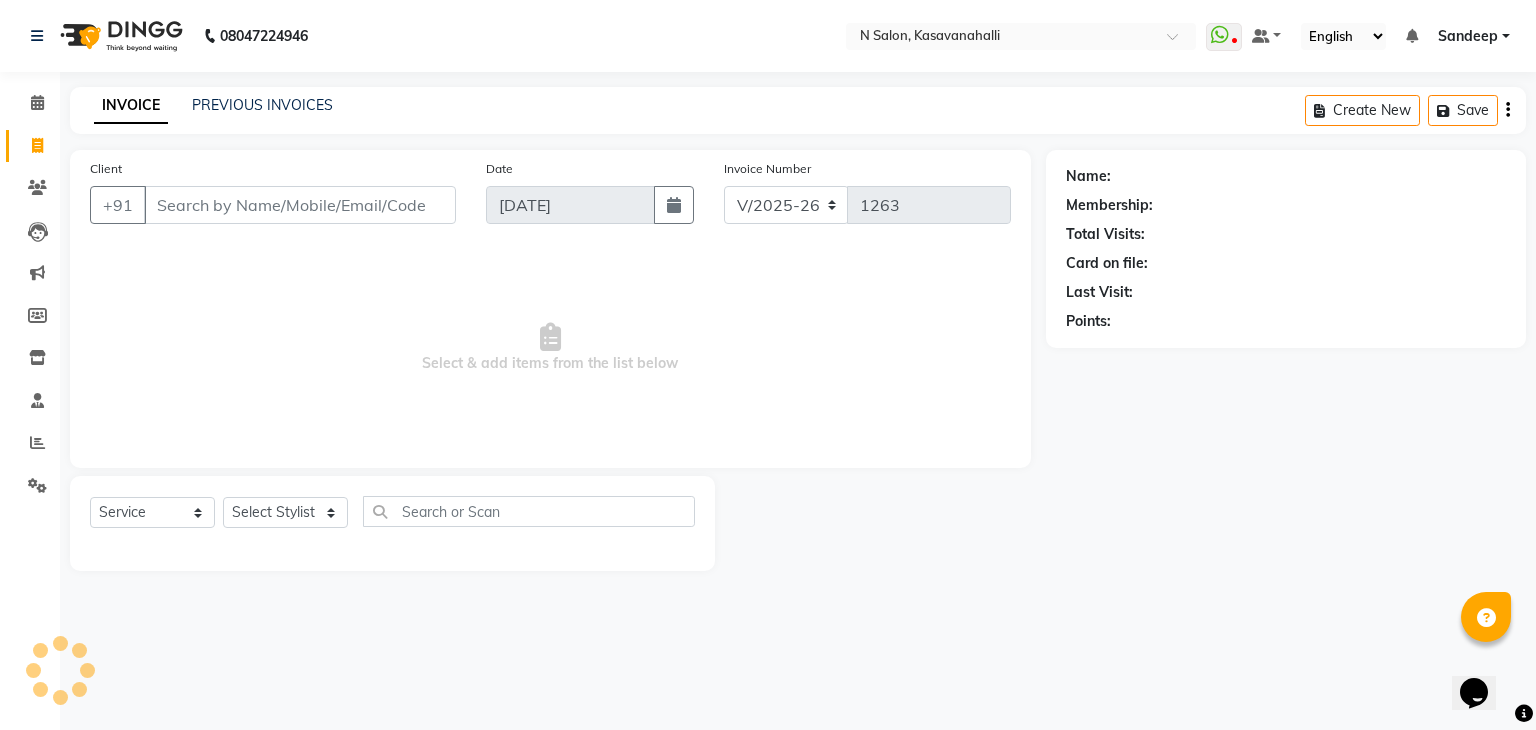 click on "INVOICE PREVIOUS INVOICES Create New   Save" 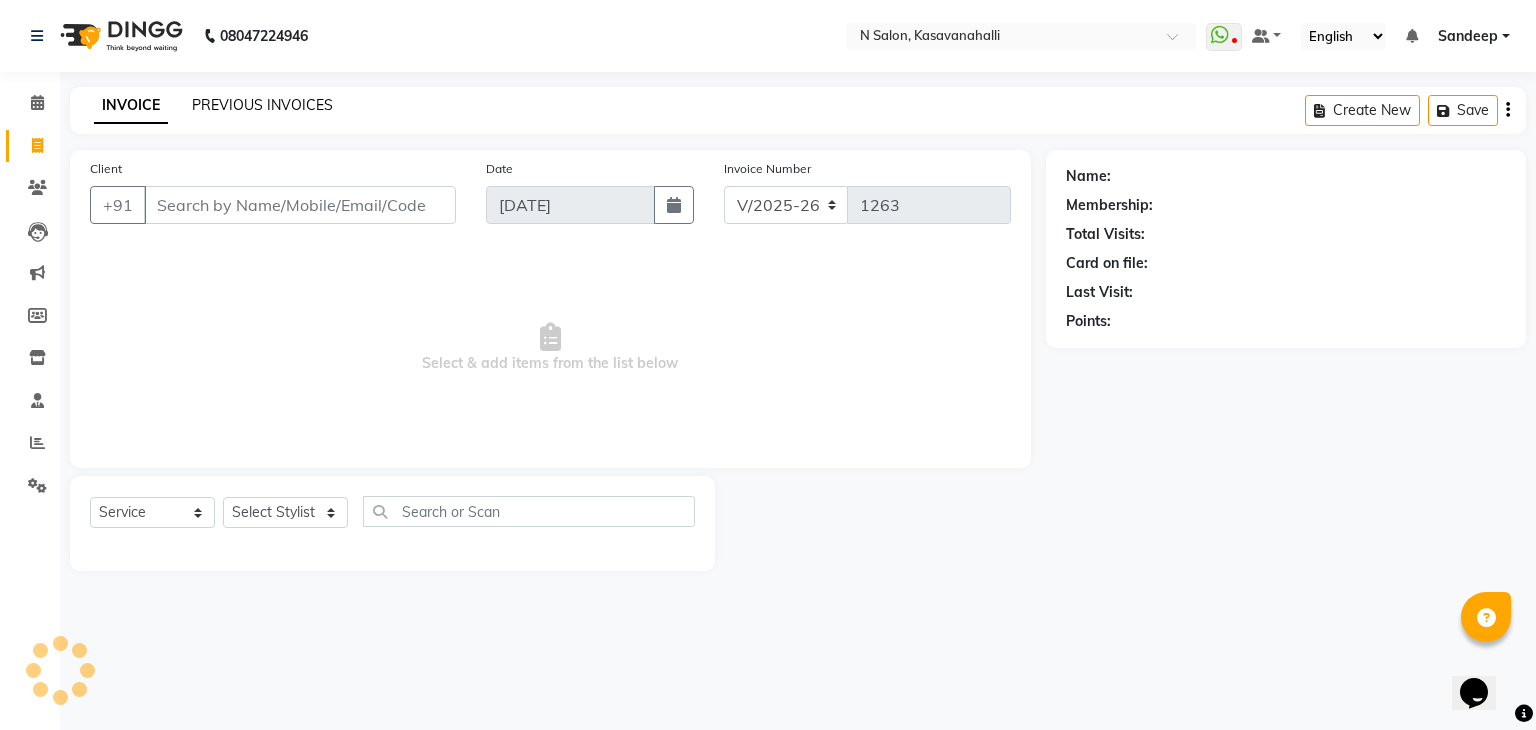 click on "PREVIOUS INVOICES" 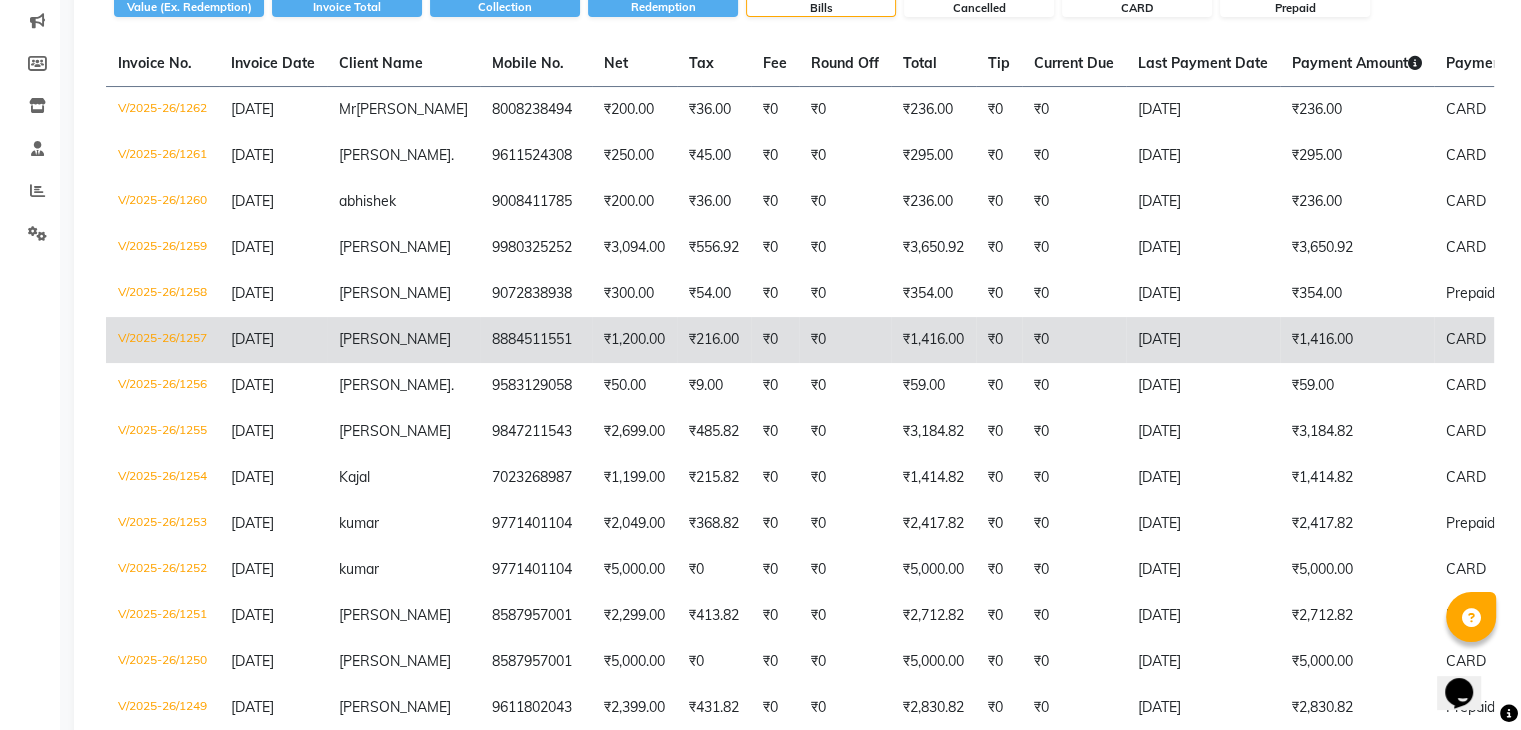 scroll, scrollTop: 300, scrollLeft: 0, axis: vertical 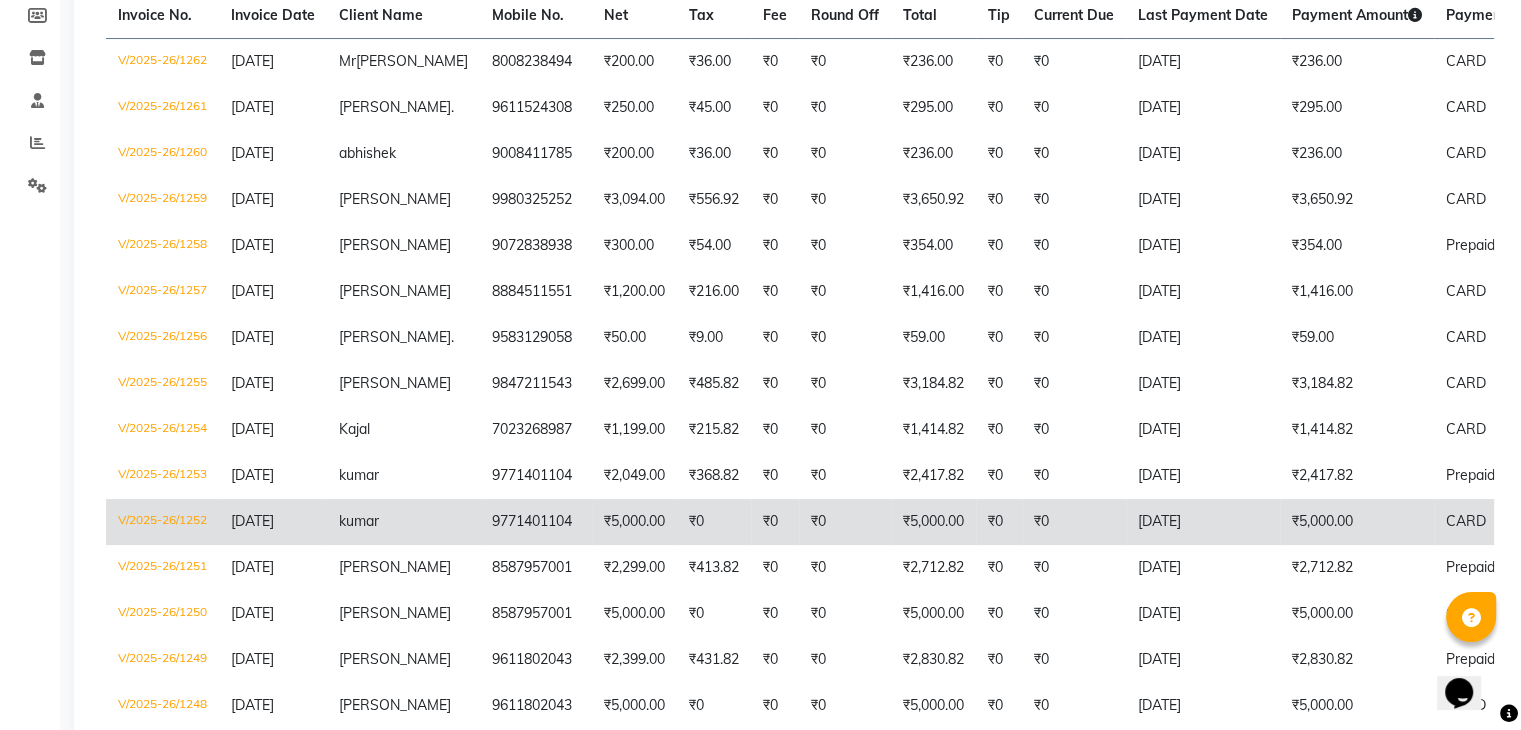 click on "V/2025-26/1252" 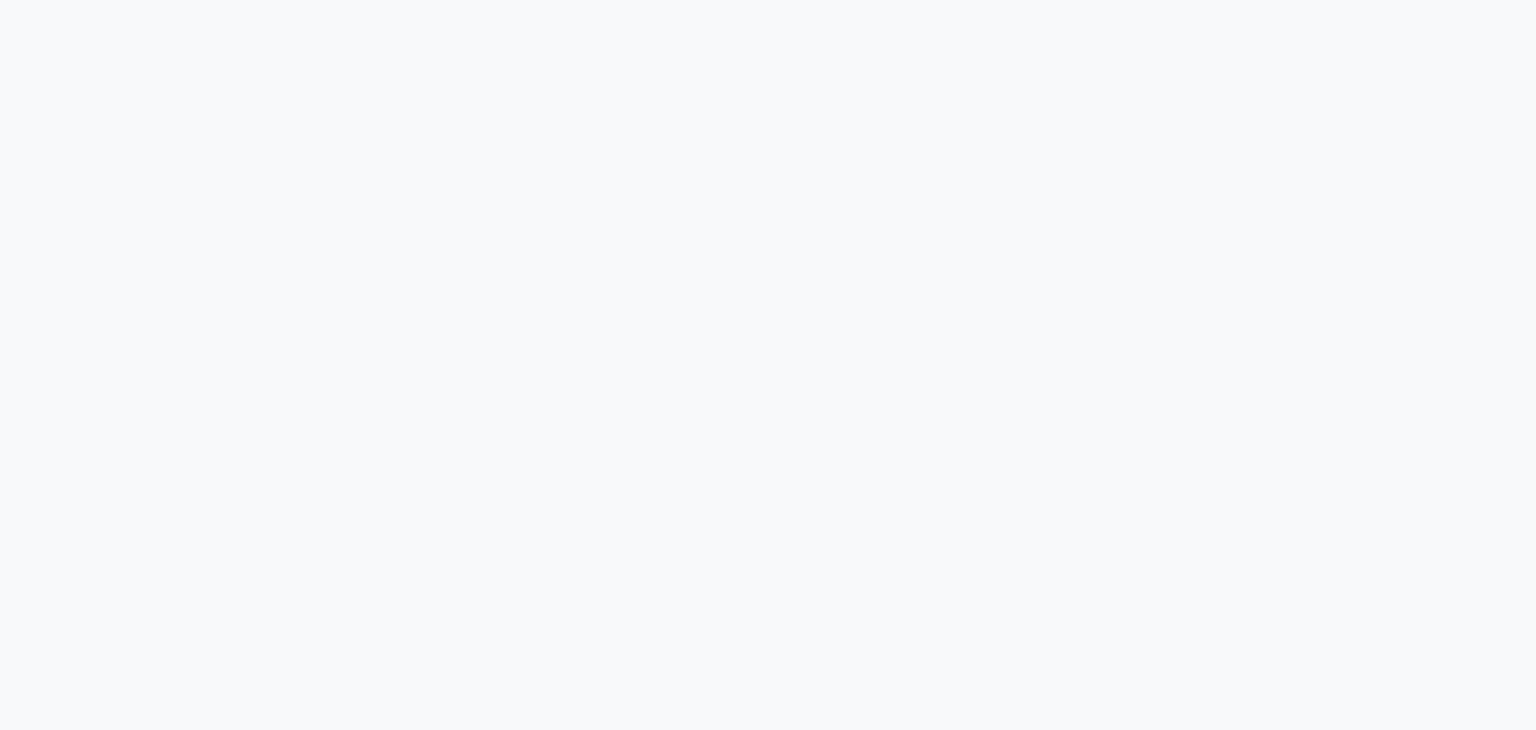 scroll, scrollTop: 0, scrollLeft: 0, axis: both 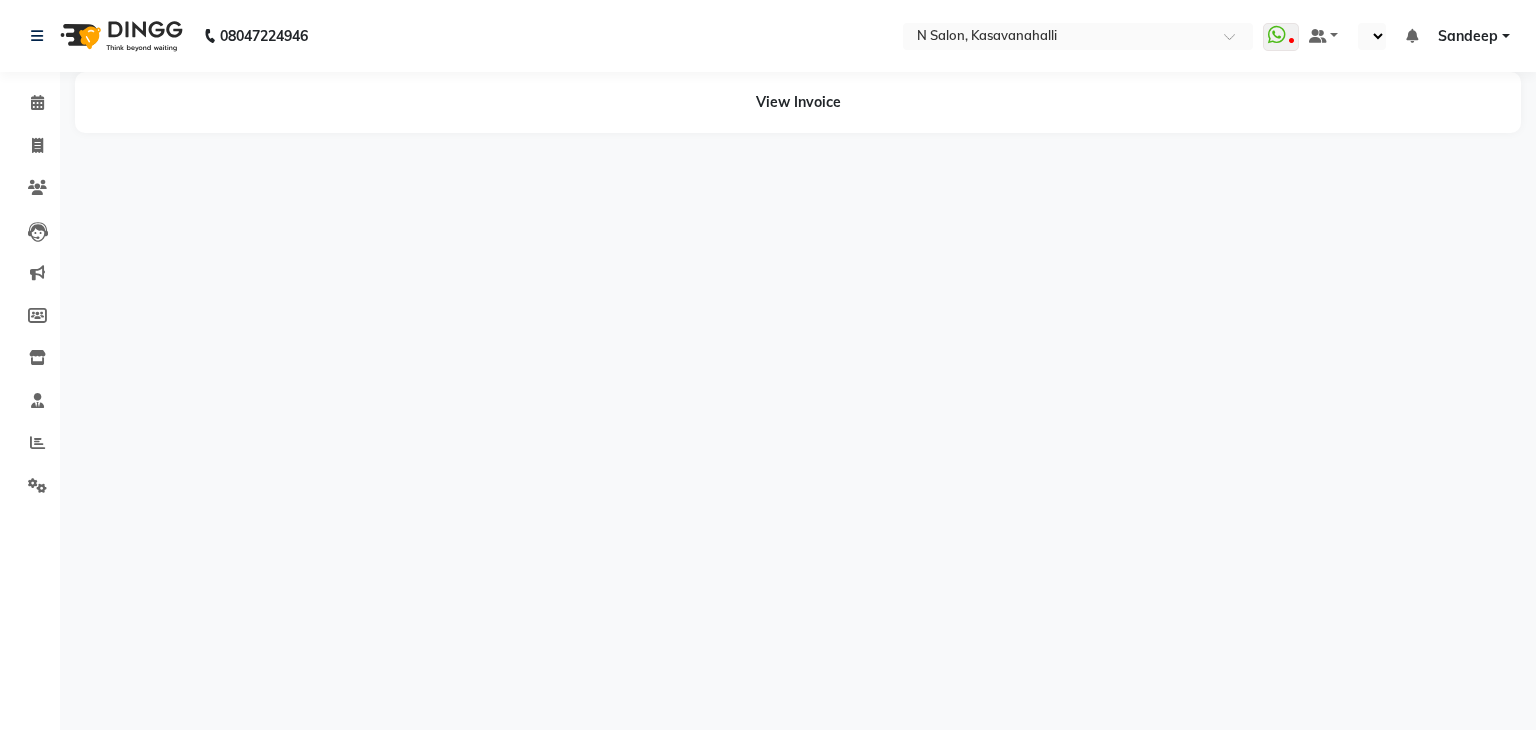 select on "en" 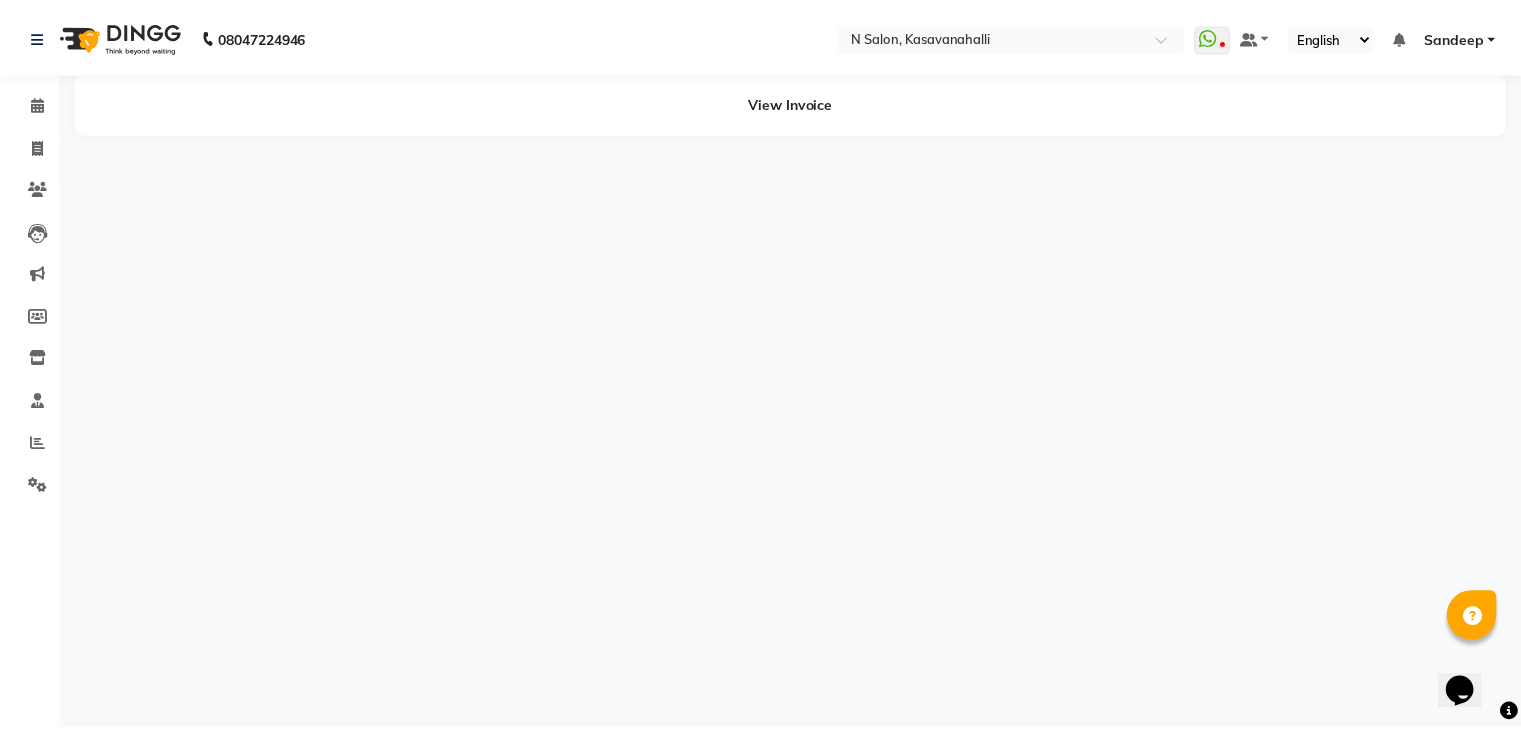 scroll, scrollTop: 0, scrollLeft: 0, axis: both 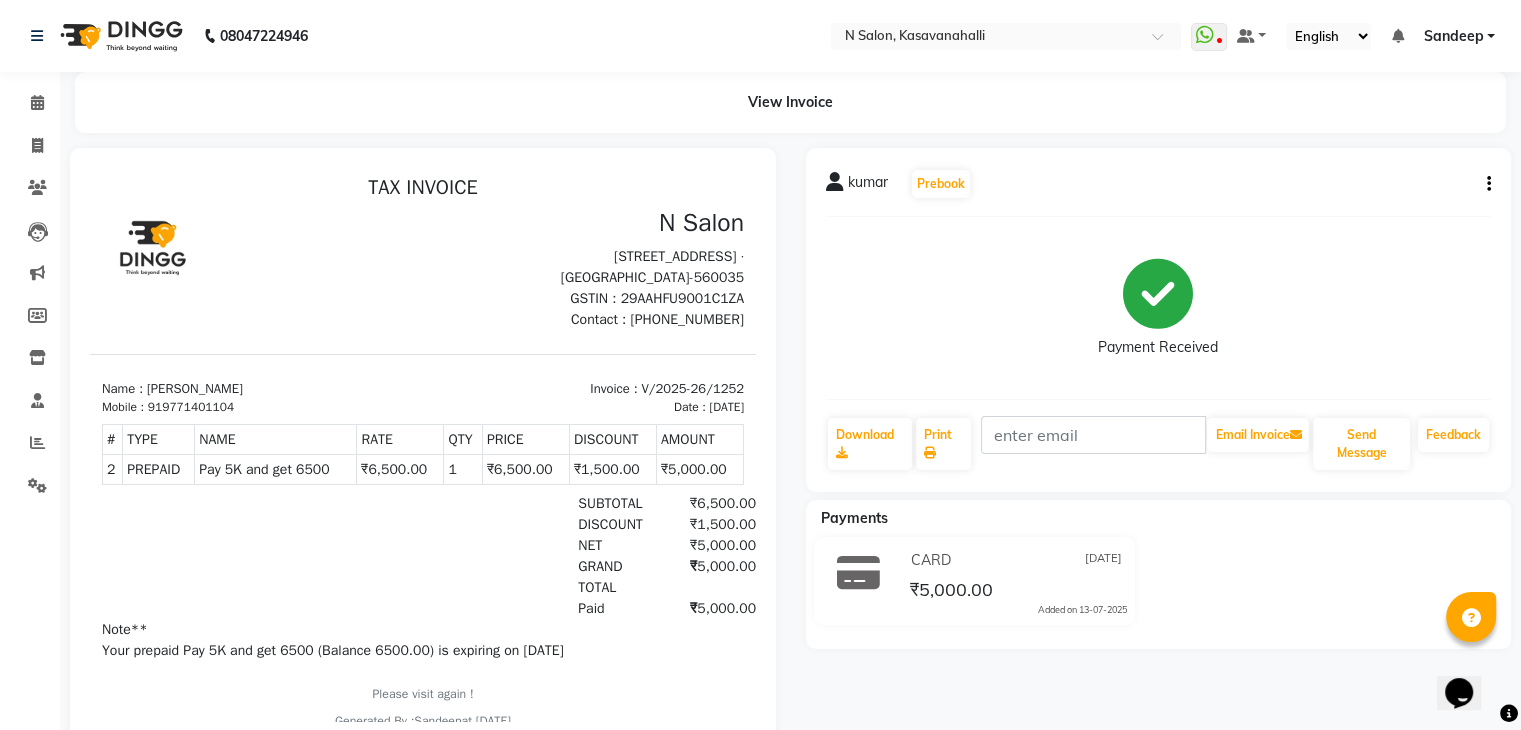 click 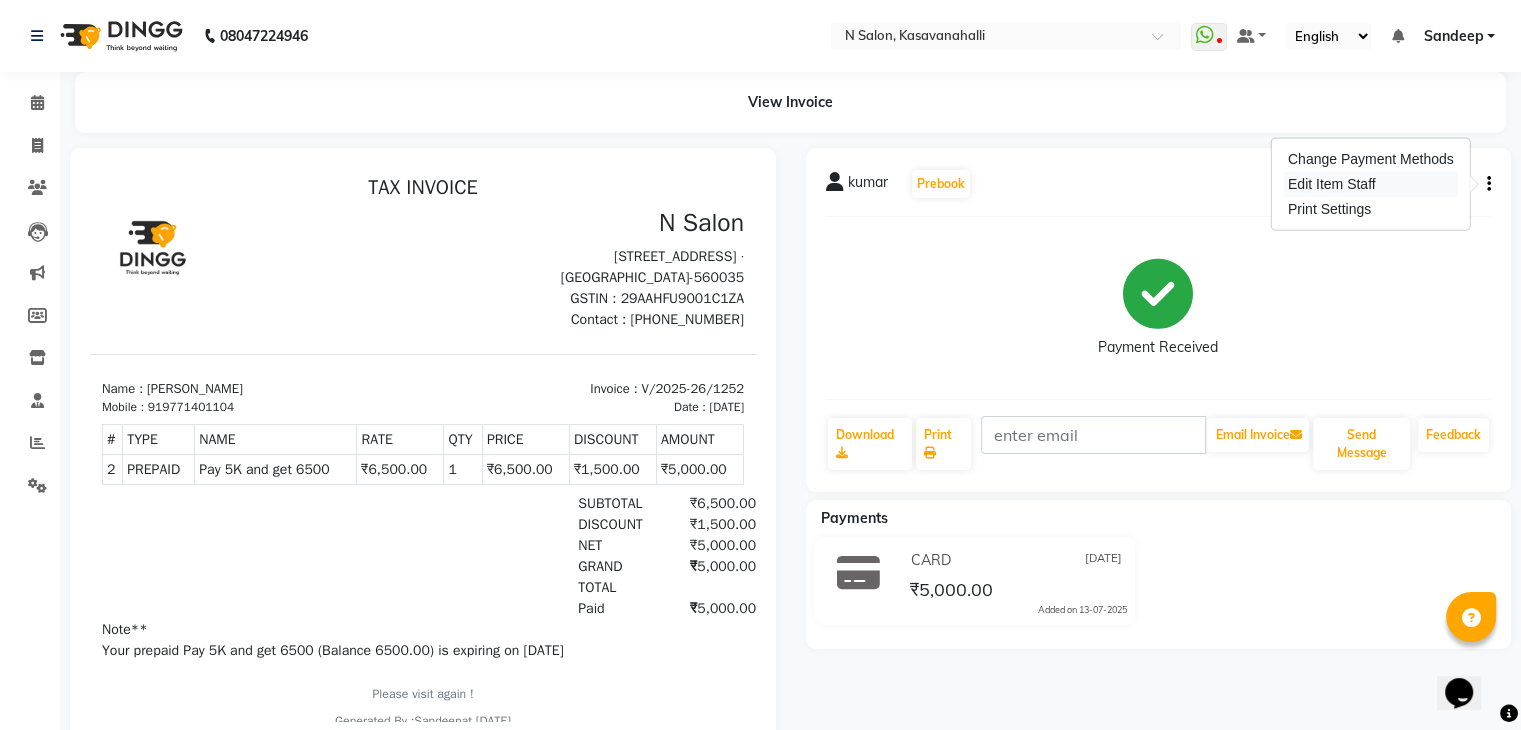 click on "Edit Item Staff" at bounding box center [1371, 184] 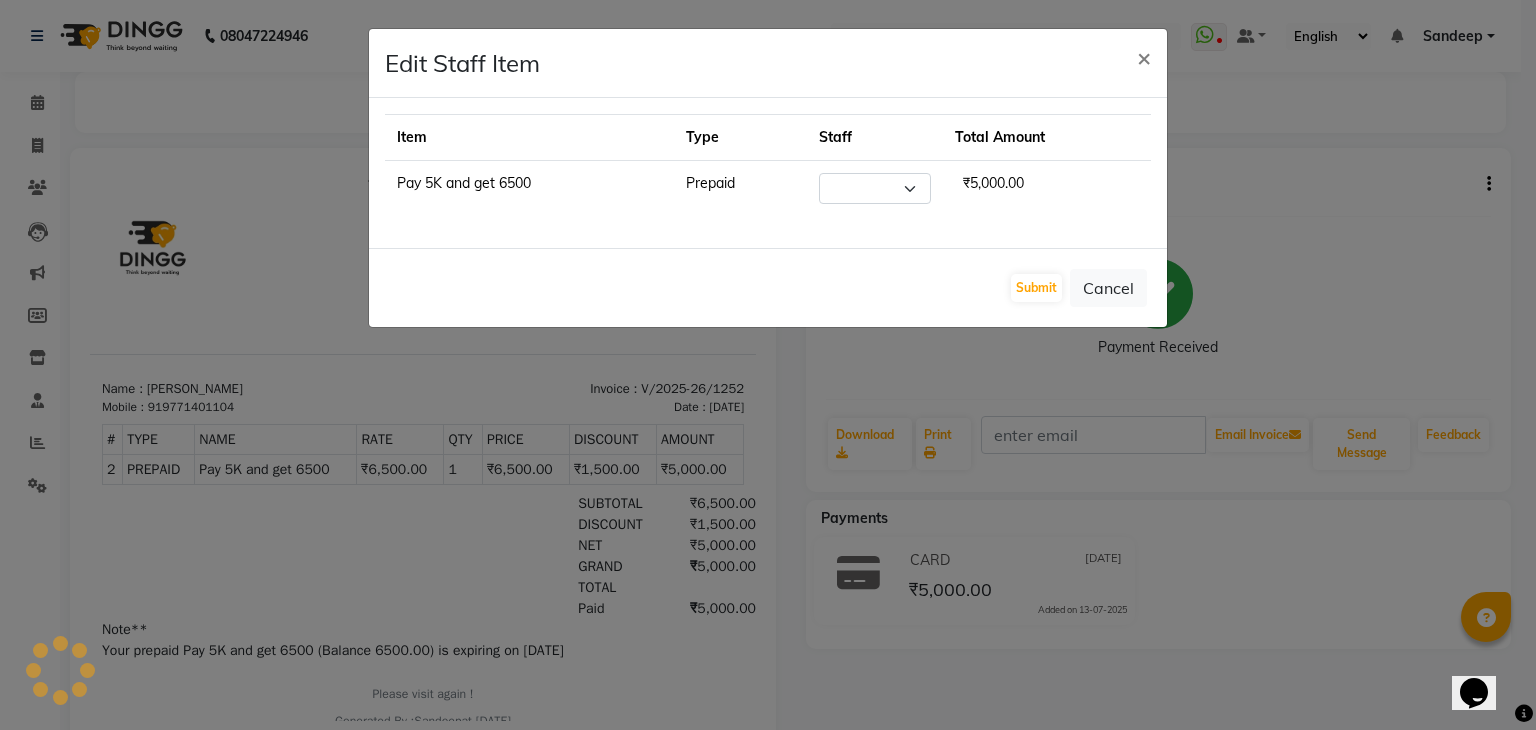 select on "59865" 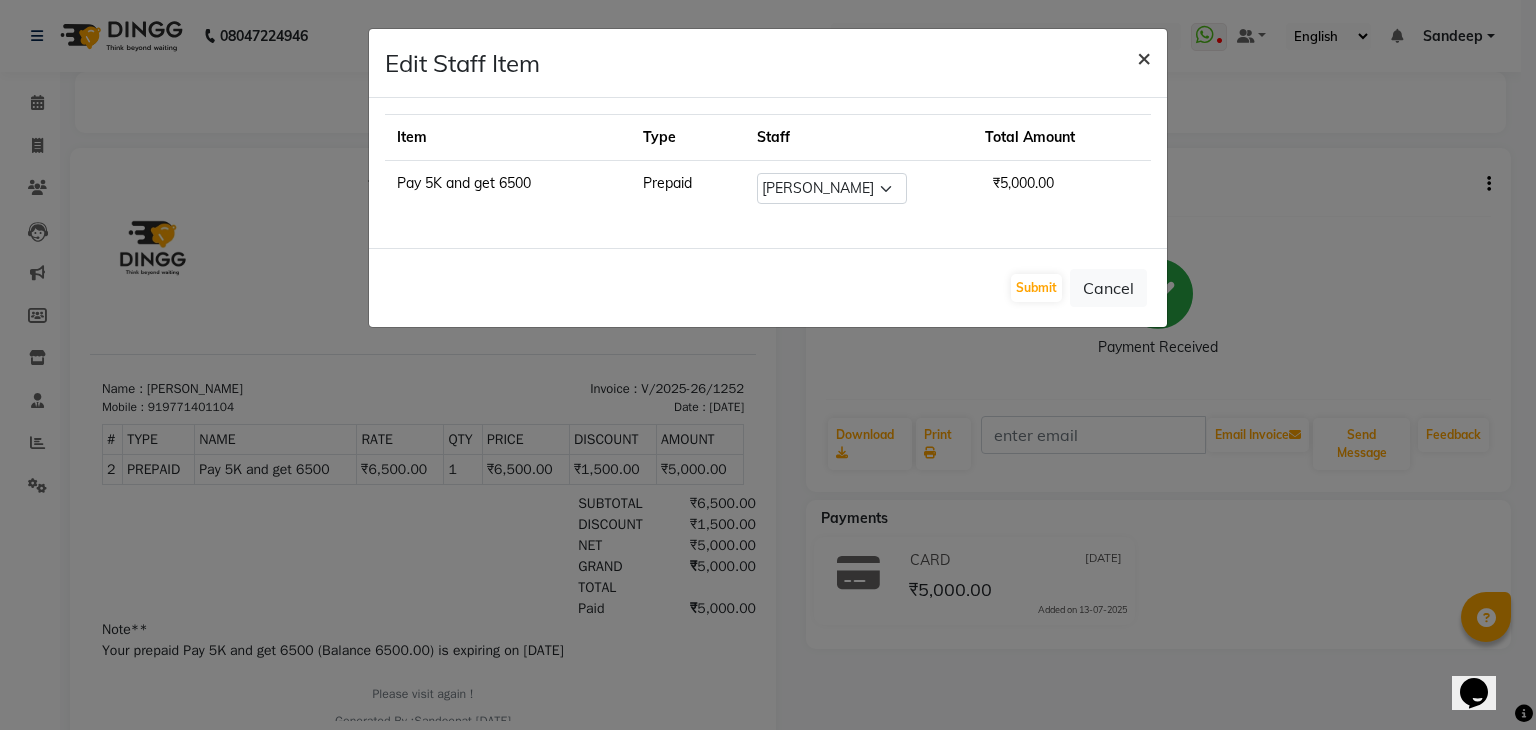click on "×" 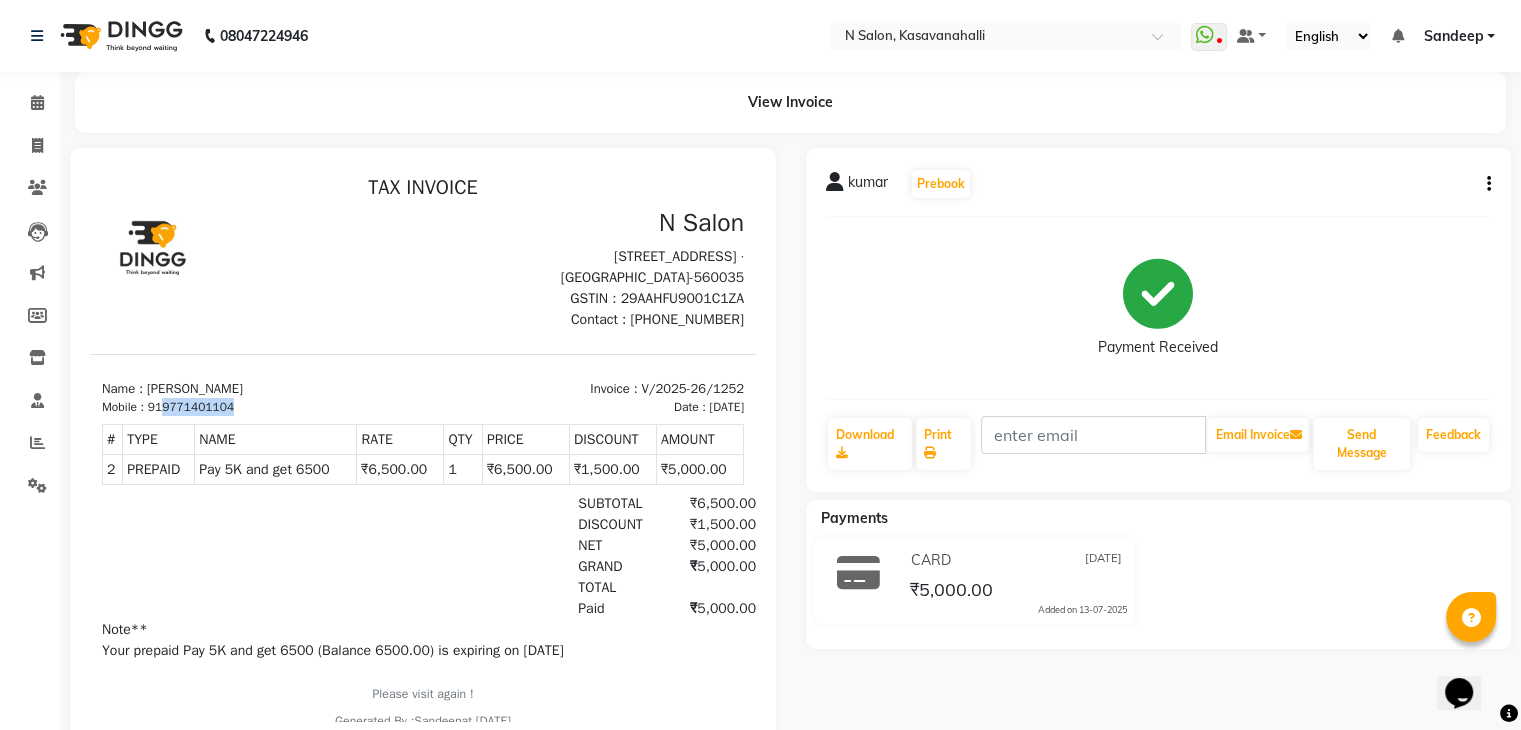 drag, startPoint x: 166, startPoint y: 407, endPoint x: 264, endPoint y: 409, distance: 98.02041 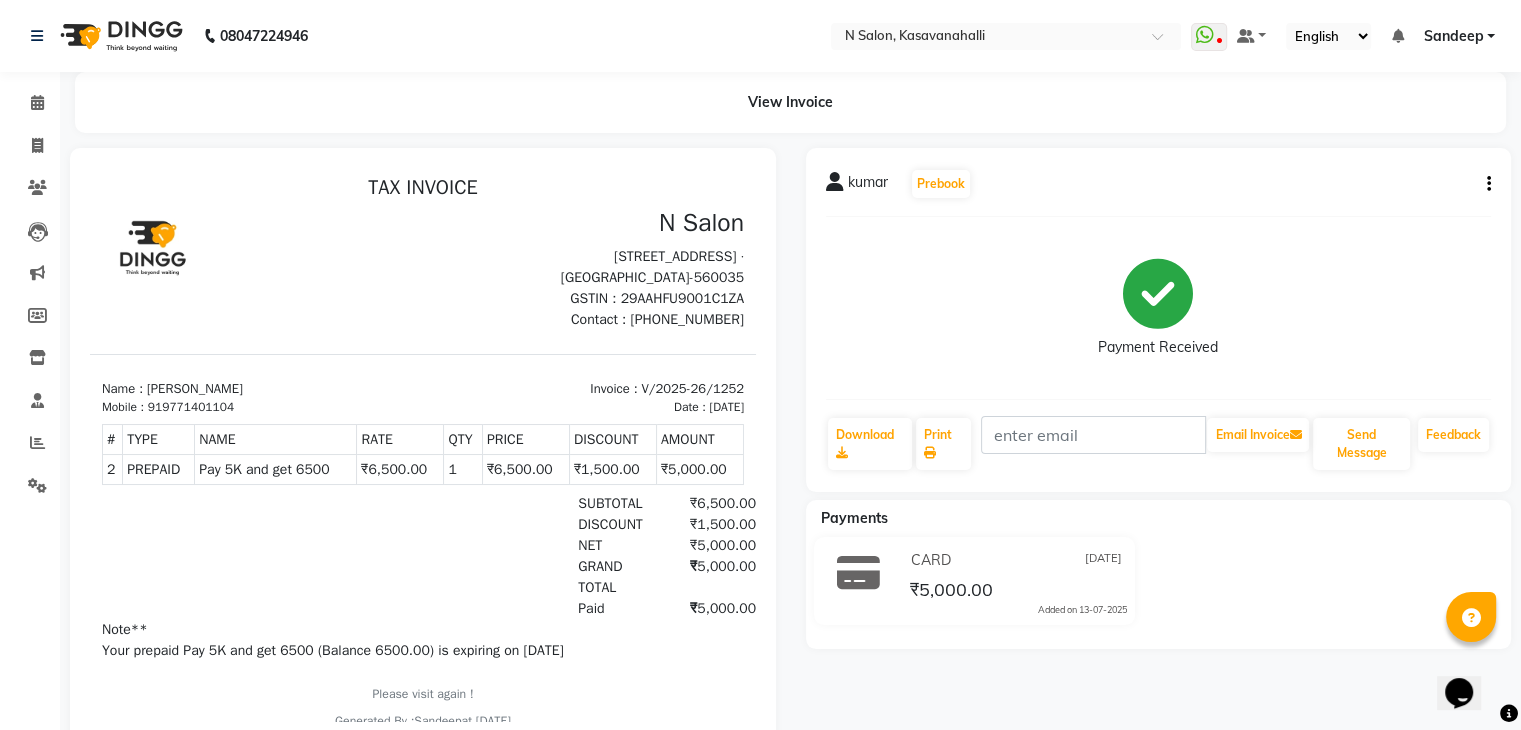 drag, startPoint x: 205, startPoint y: 392, endPoint x: 184, endPoint y: 401, distance: 22.847319 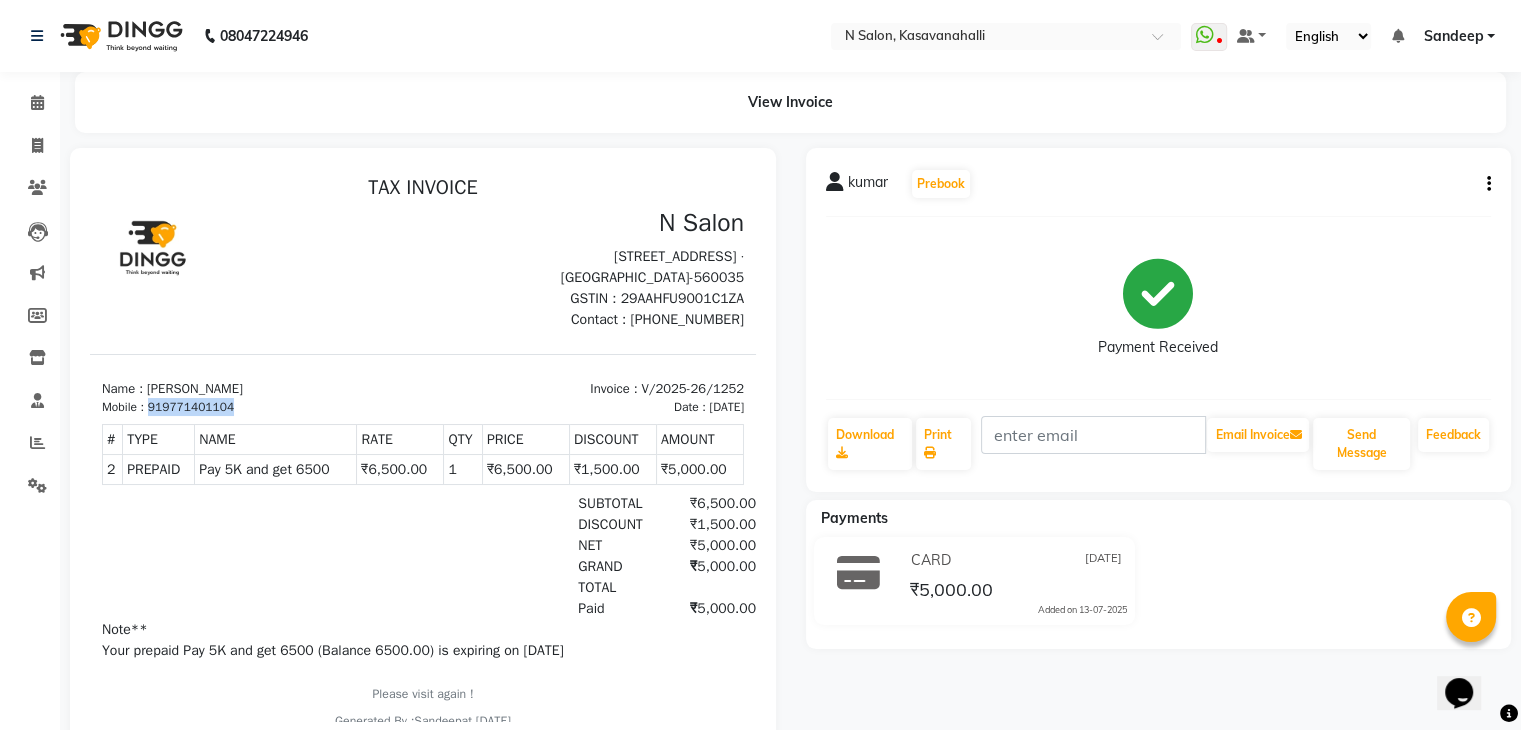 click on "919771401104" at bounding box center (191, 407) 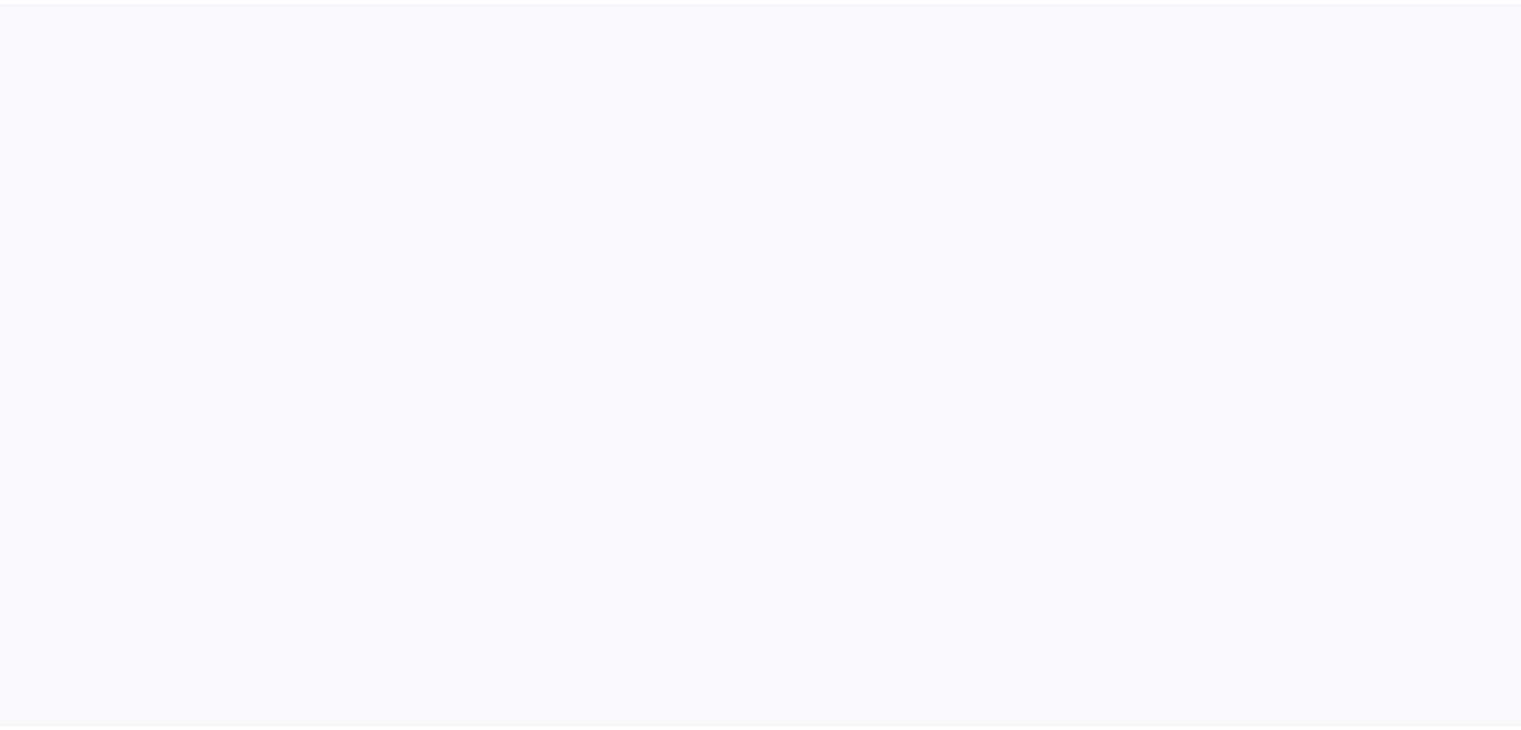 scroll, scrollTop: 0, scrollLeft: 0, axis: both 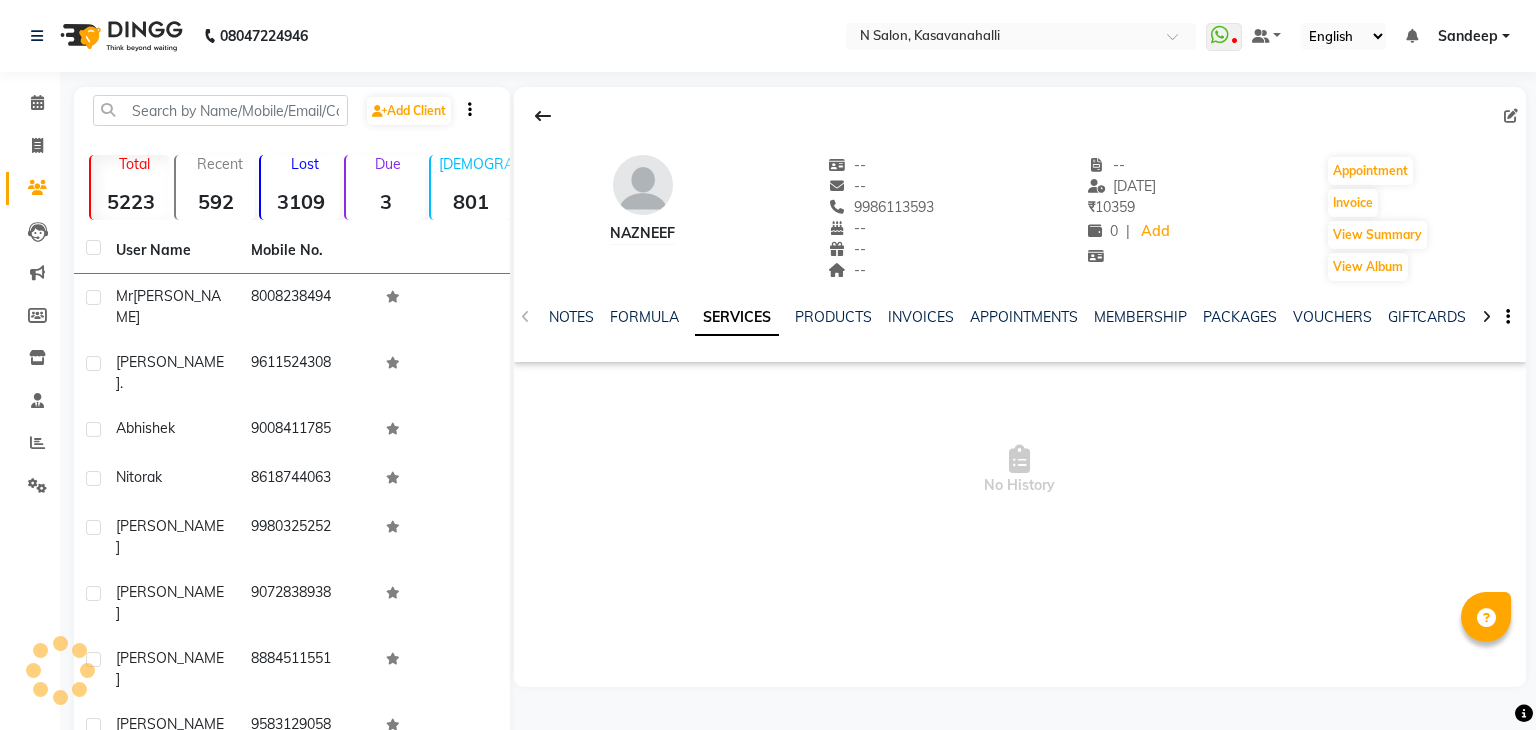 select on "en" 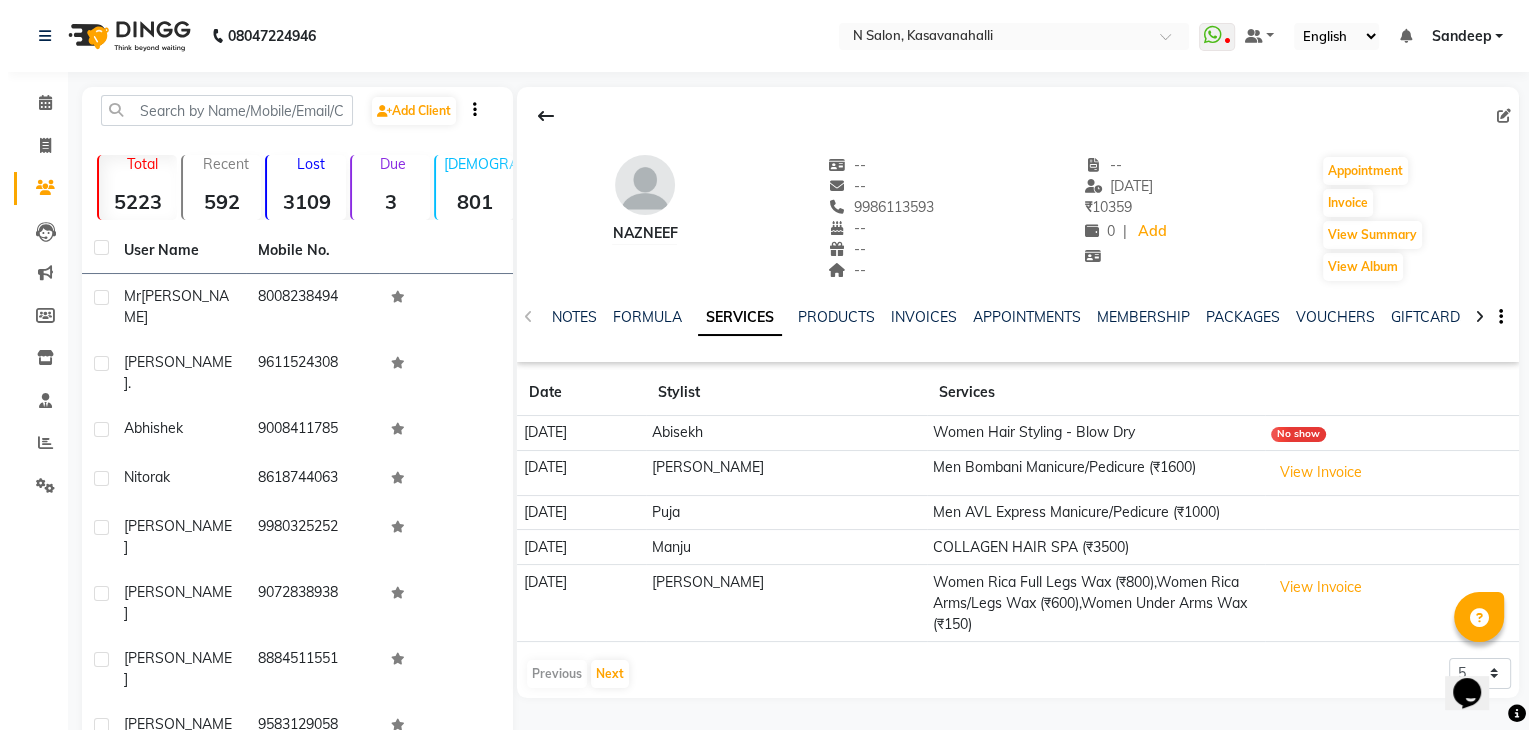 scroll, scrollTop: 0, scrollLeft: 0, axis: both 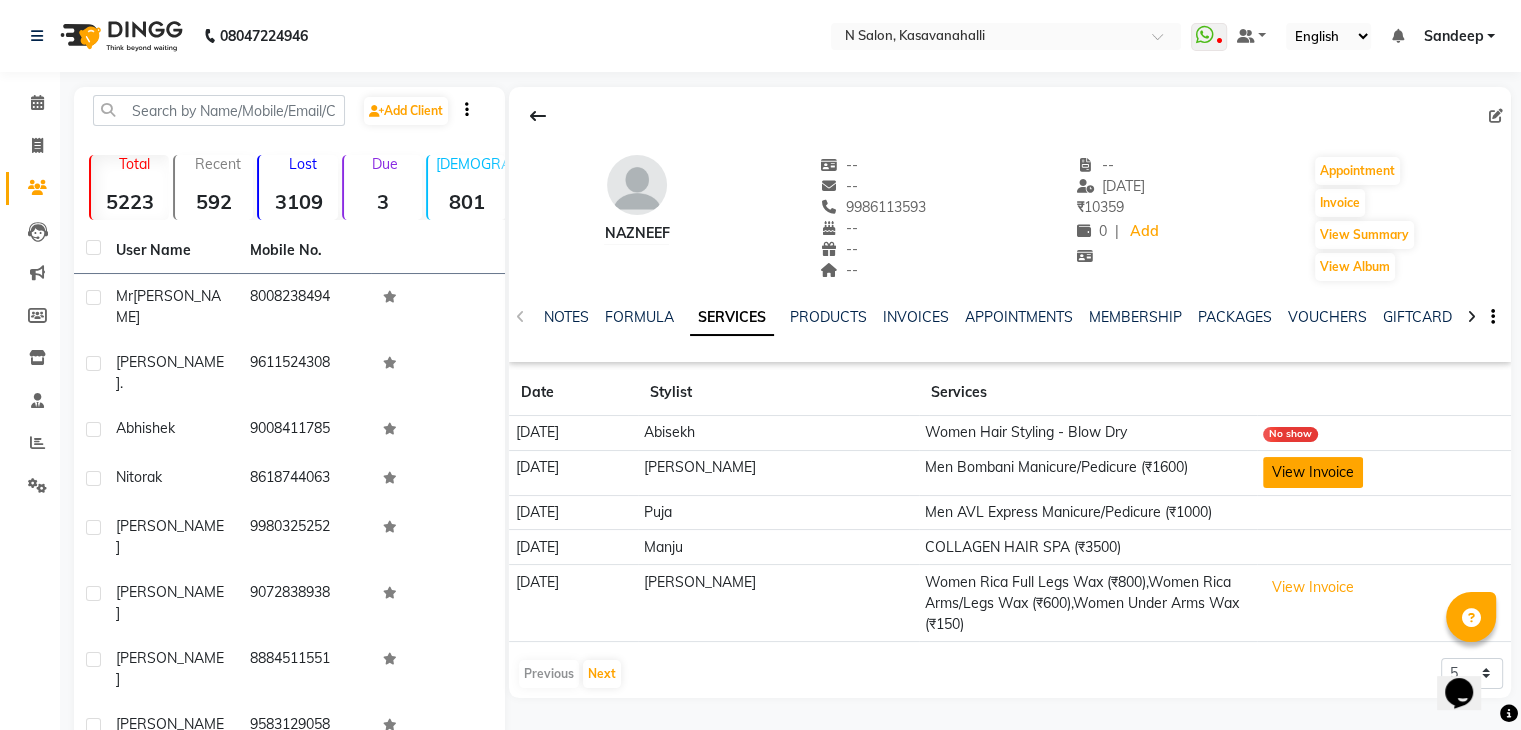 click on "View Invoice" 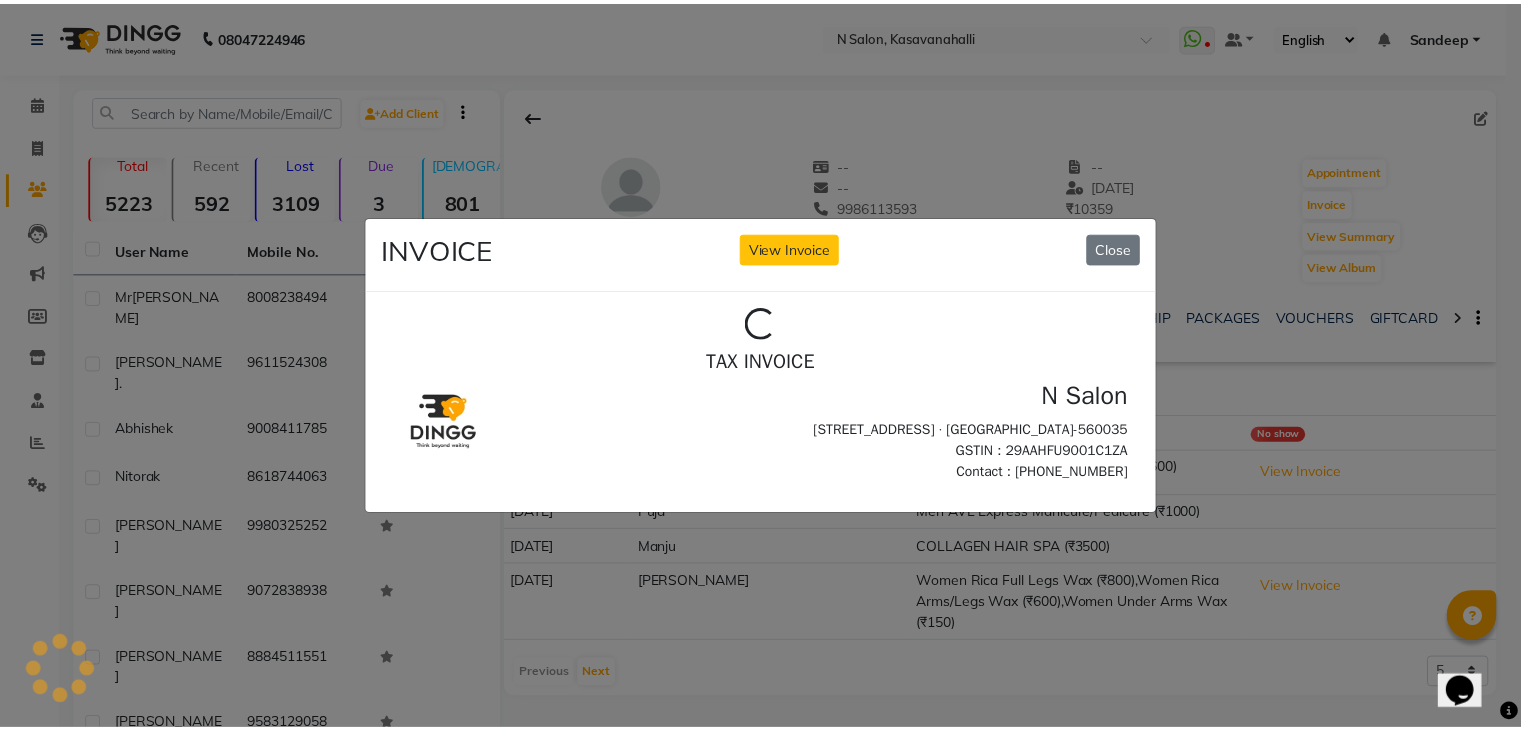 scroll, scrollTop: 0, scrollLeft: 0, axis: both 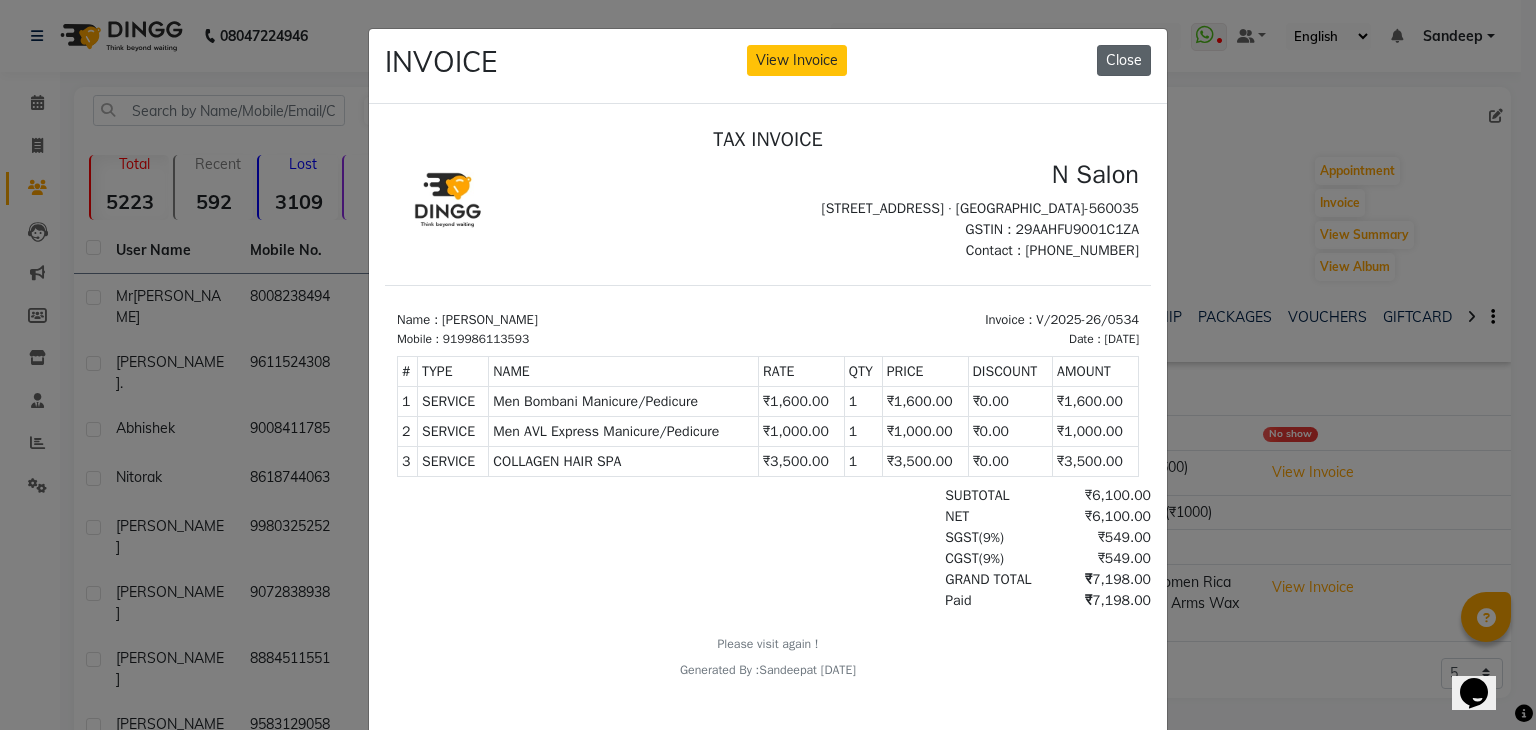 click on "Close" 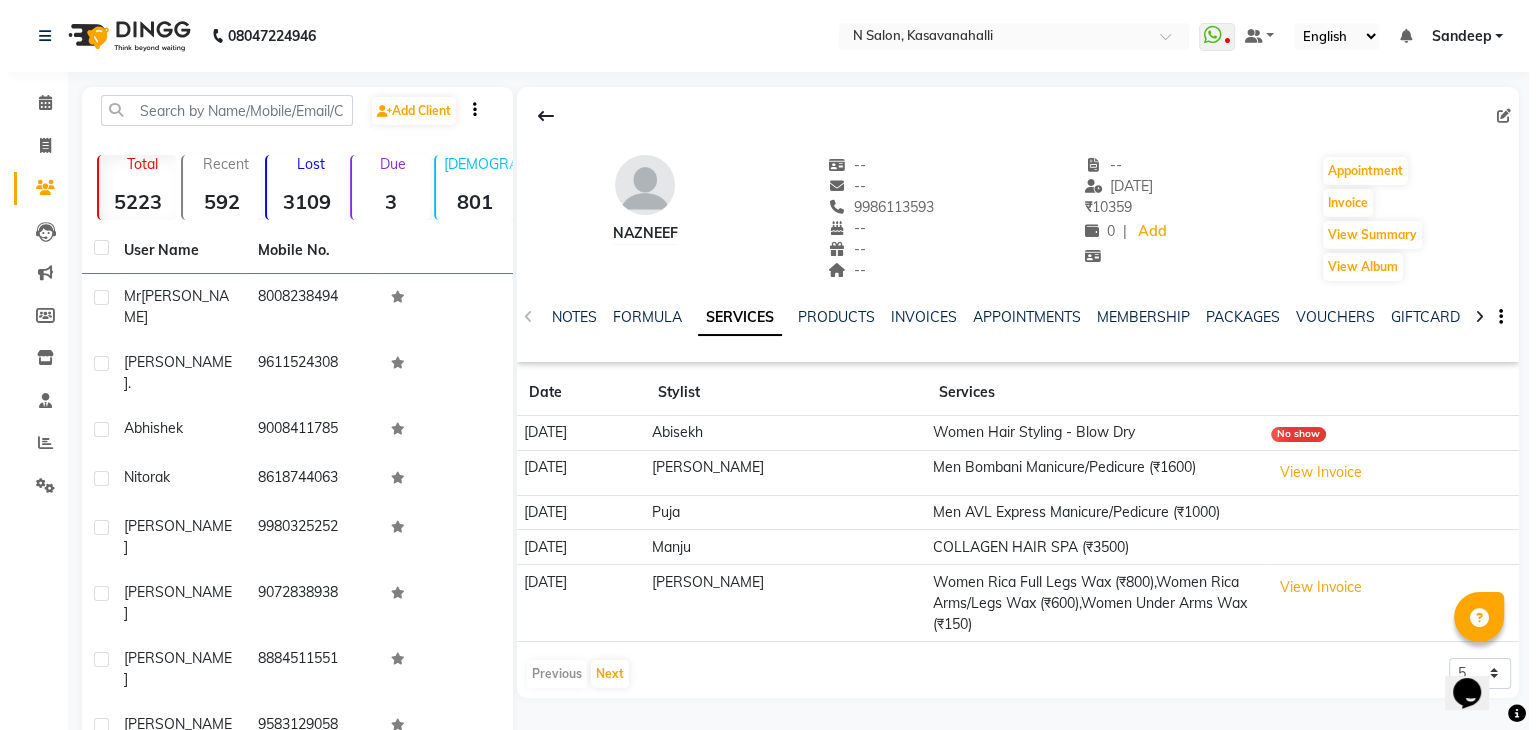 scroll, scrollTop: 100, scrollLeft: 0, axis: vertical 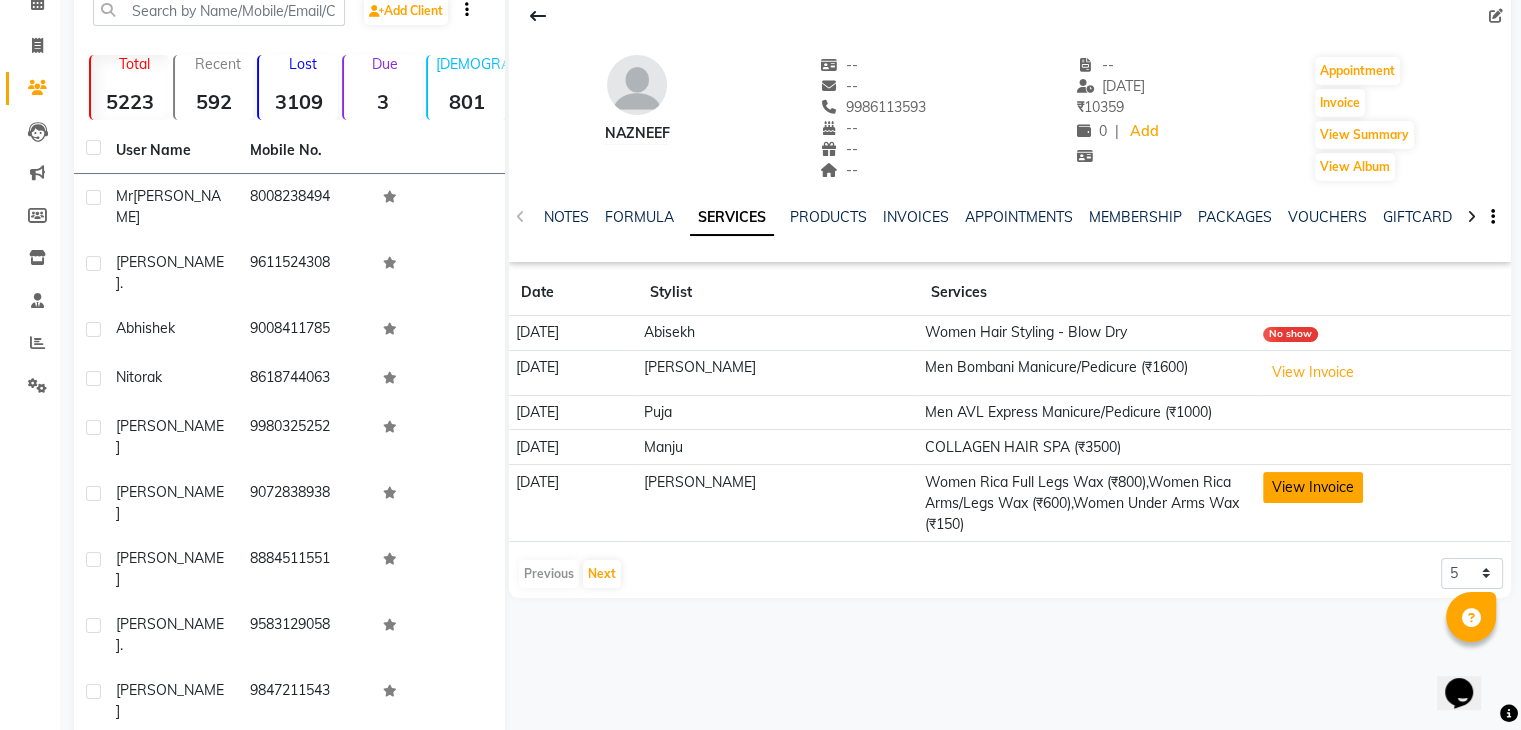 click on "View Invoice" 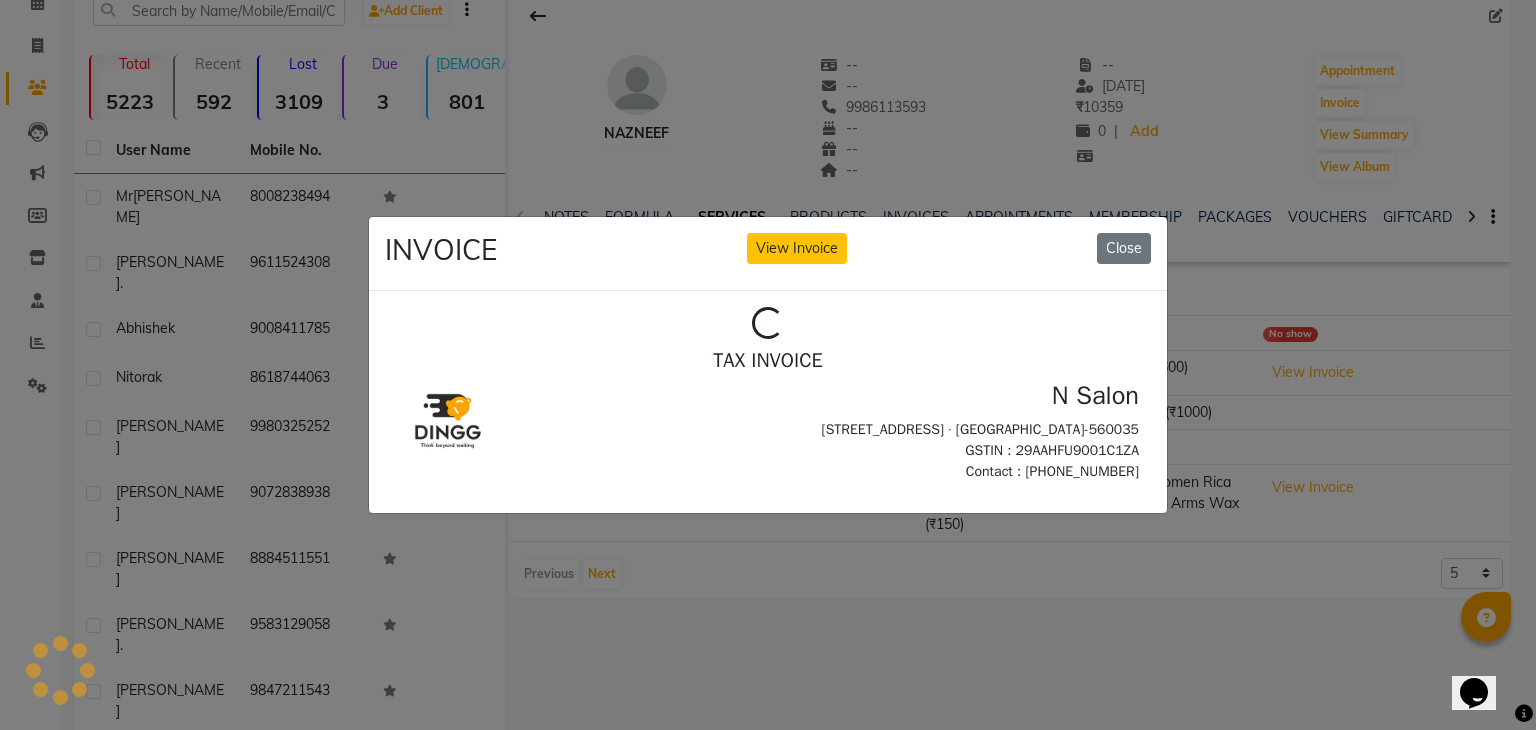 scroll, scrollTop: 0, scrollLeft: 0, axis: both 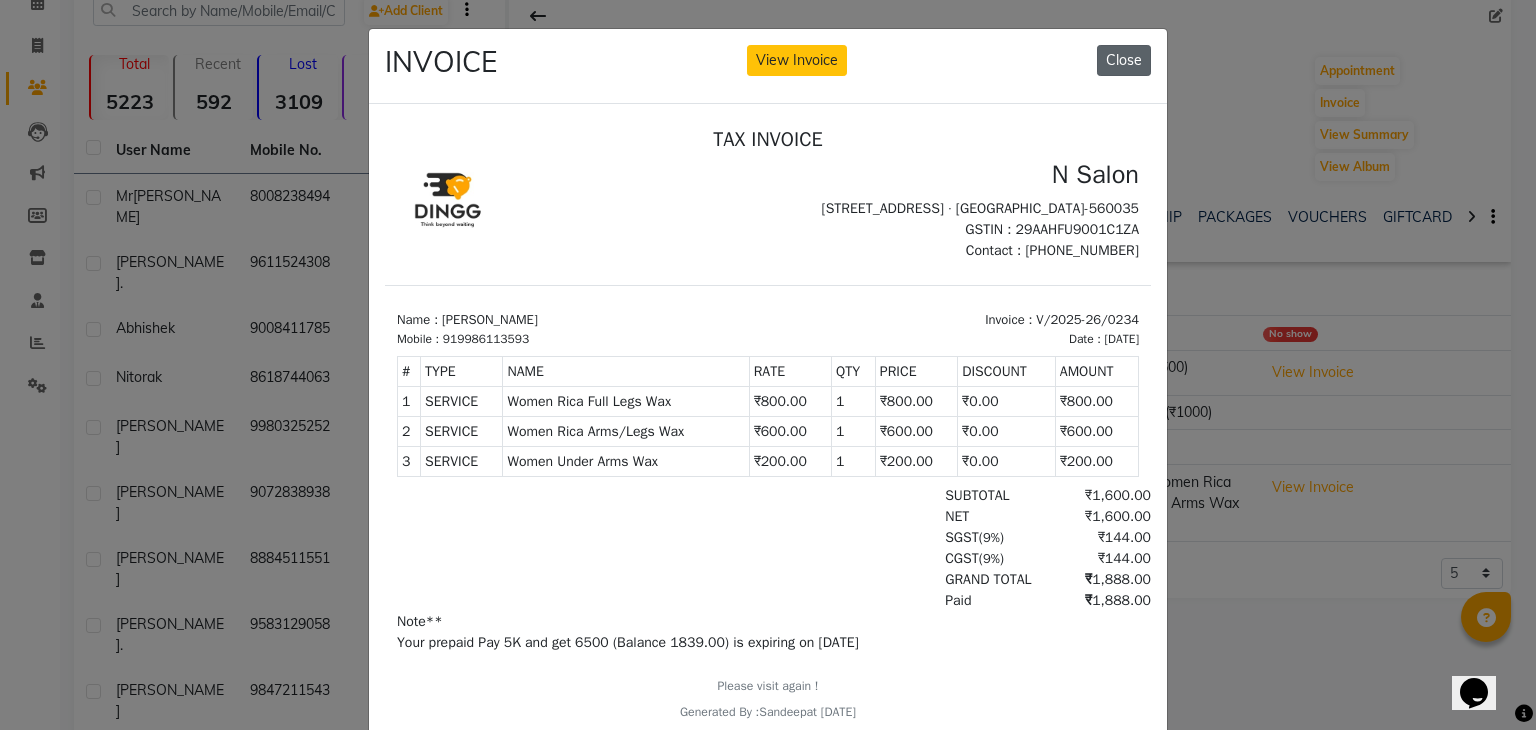 click on "Close" 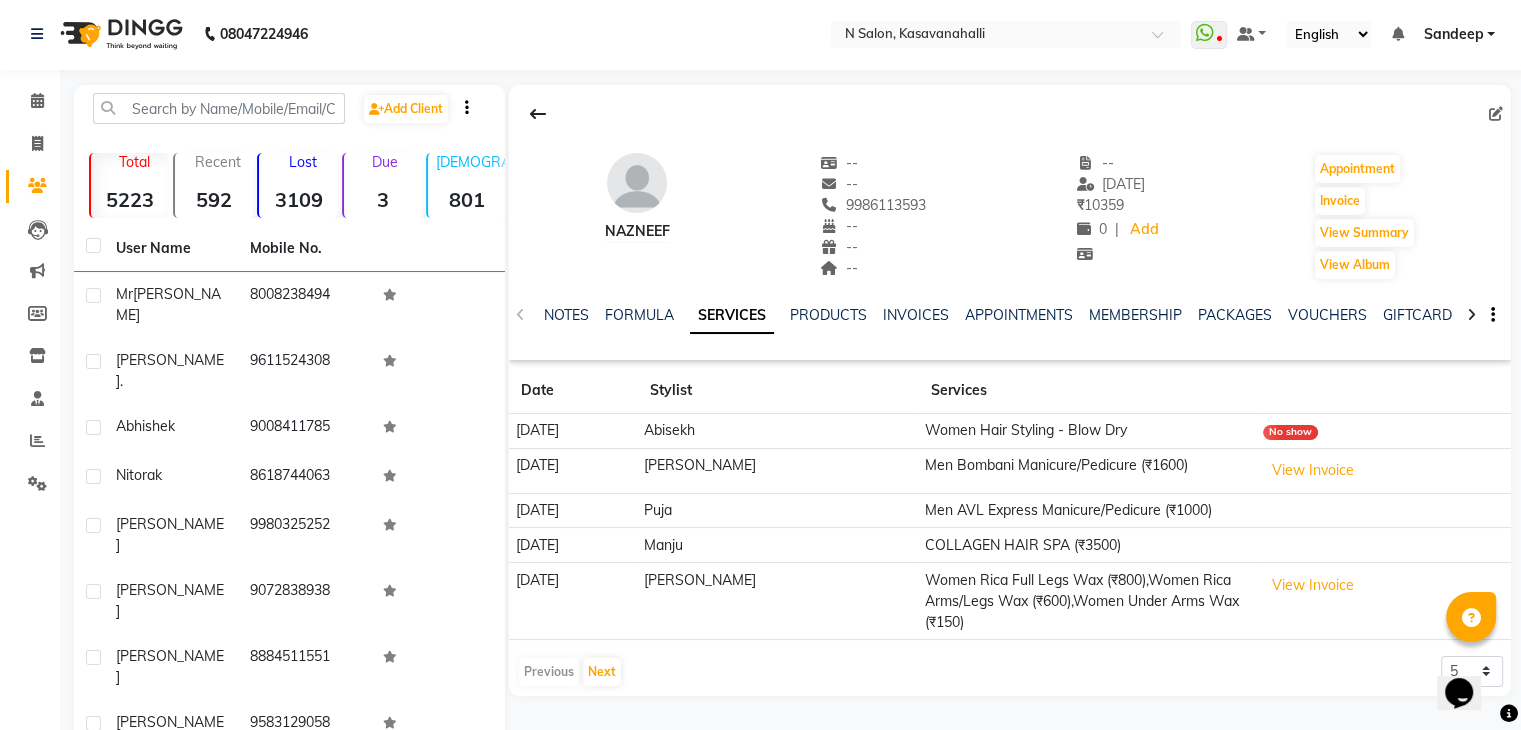 scroll, scrollTop: 0, scrollLeft: 0, axis: both 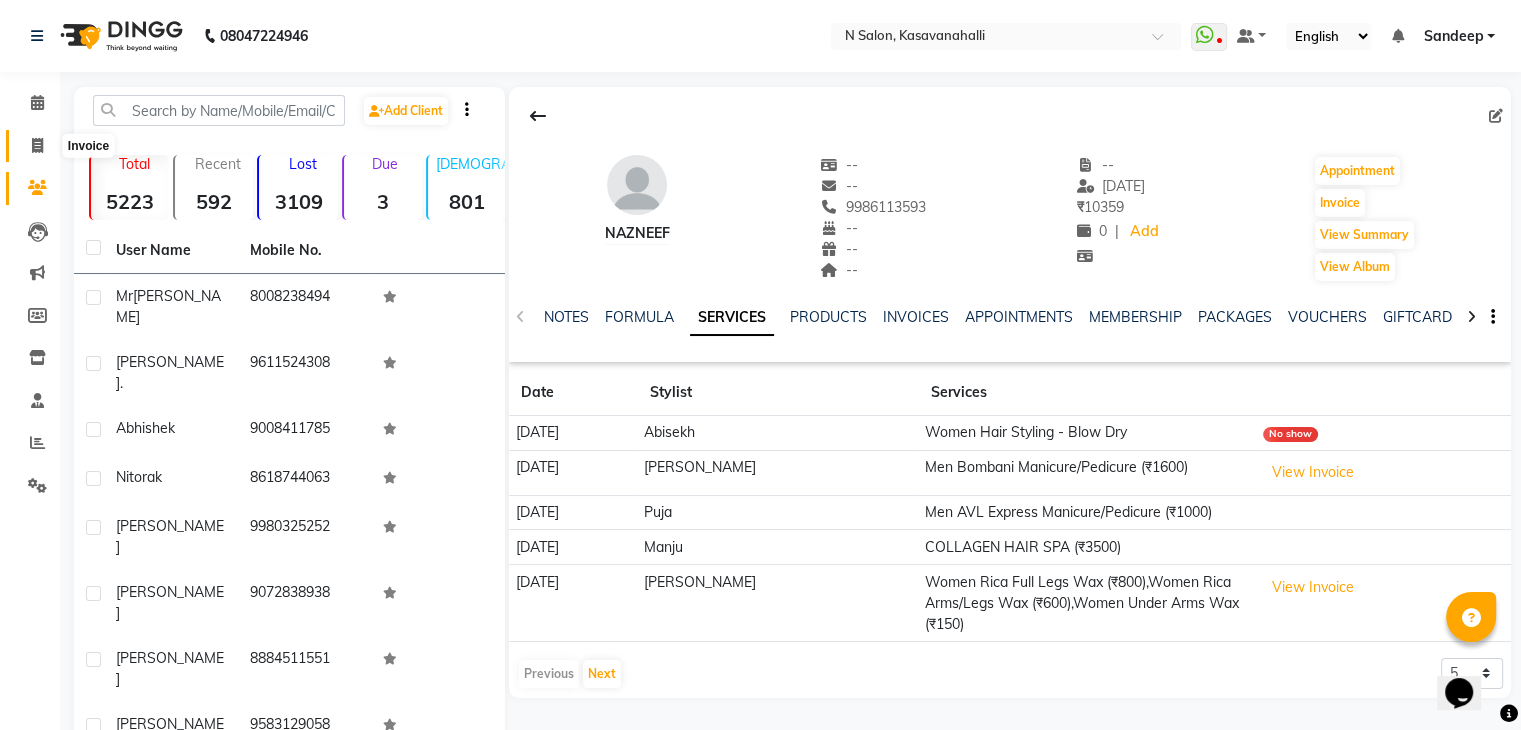 click 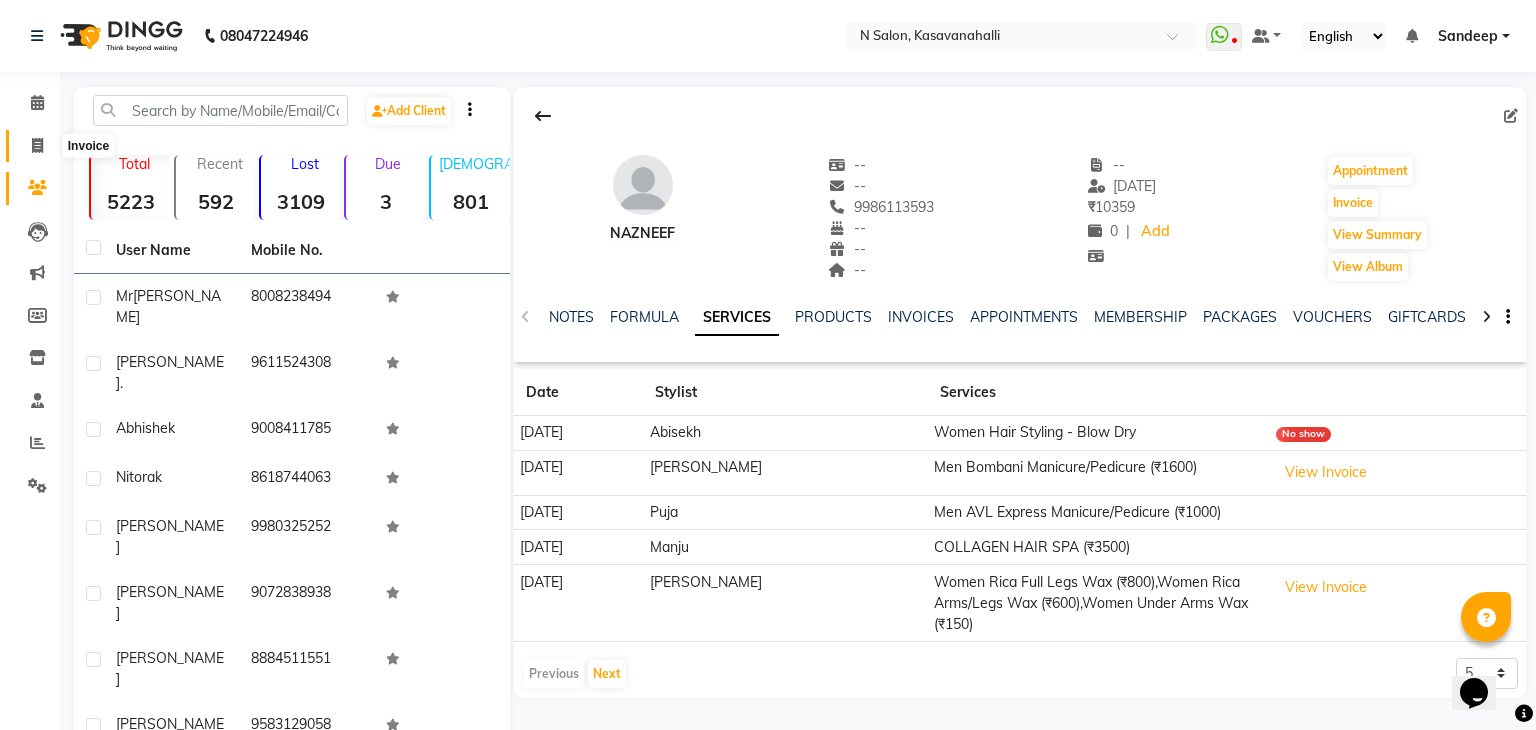select on "service" 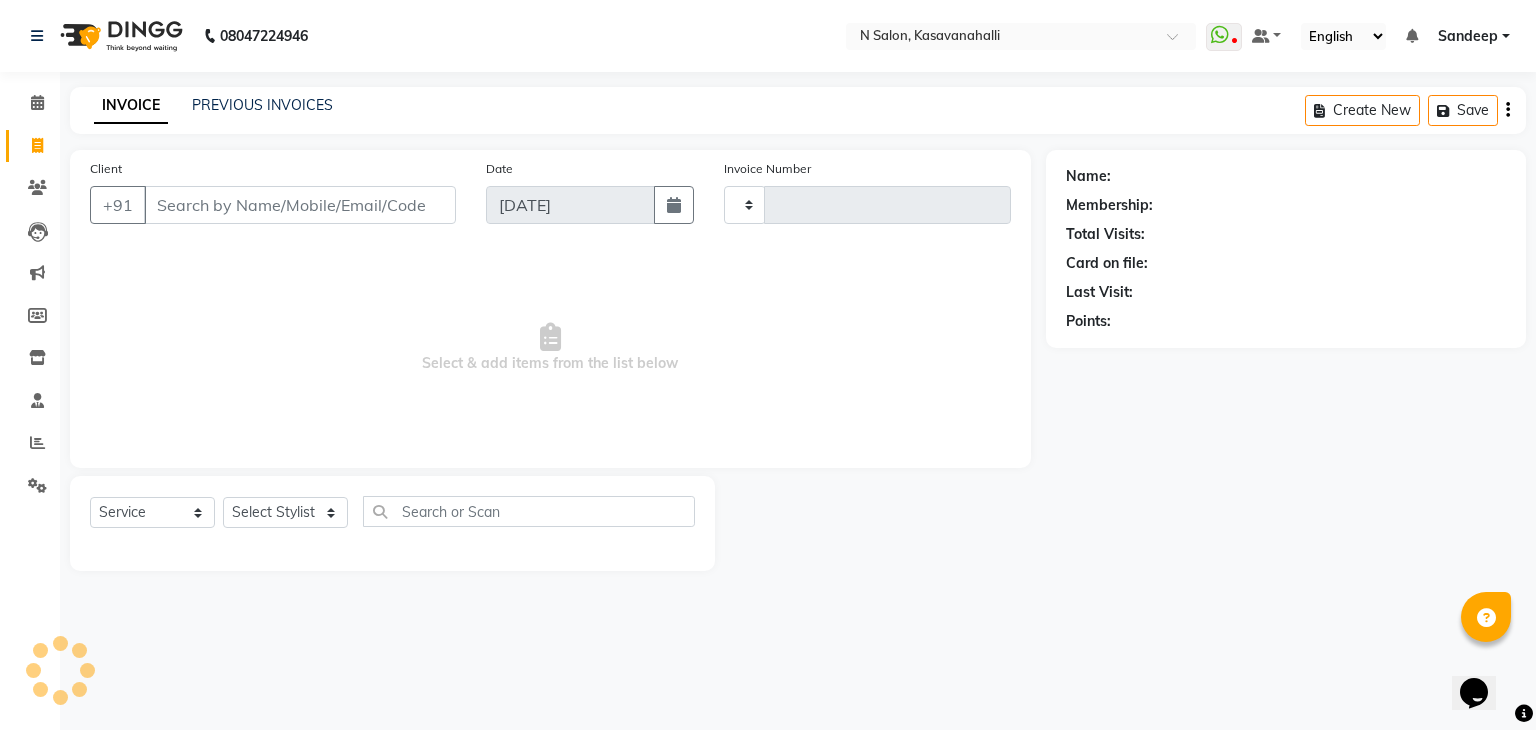 type on "1263" 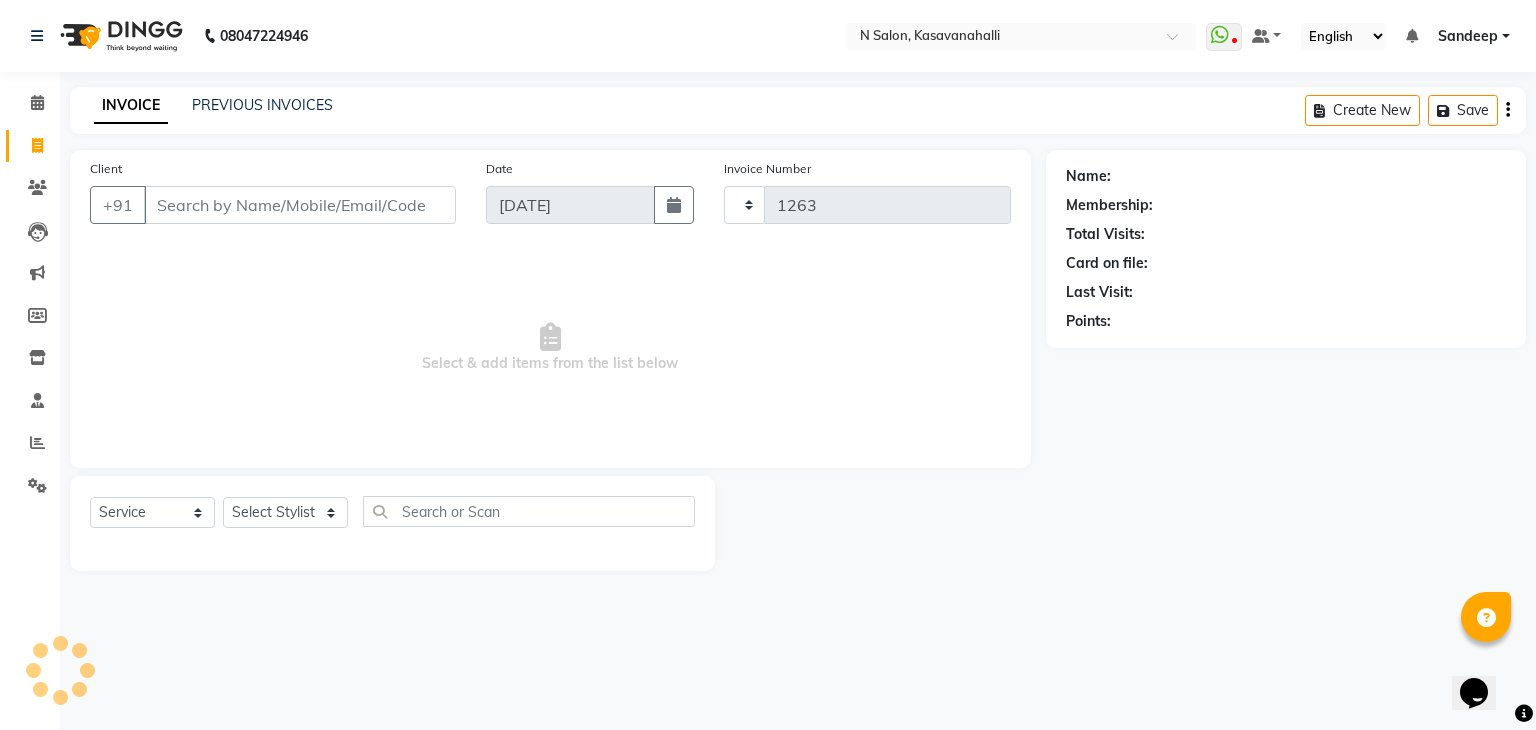 select on "7111" 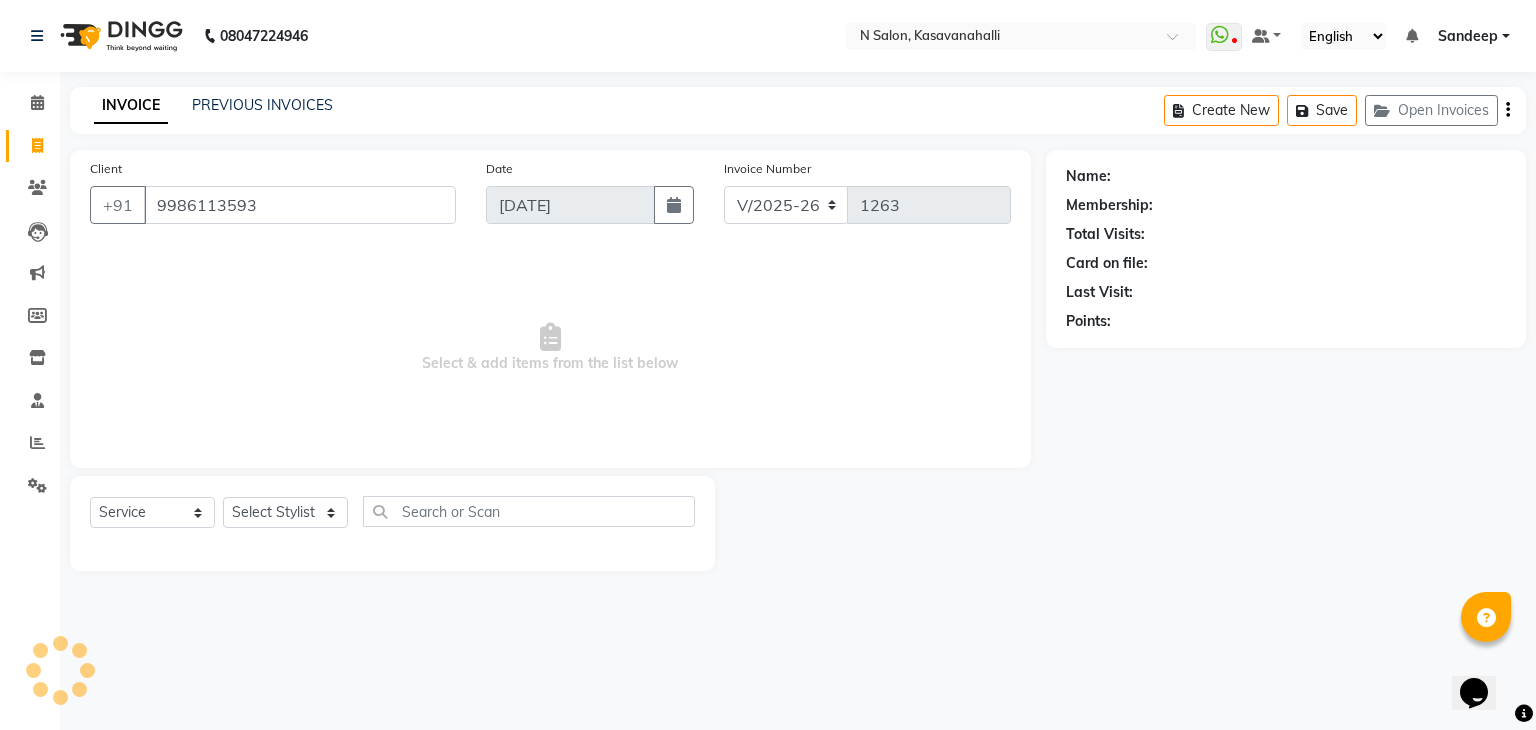 type on "9986113593" 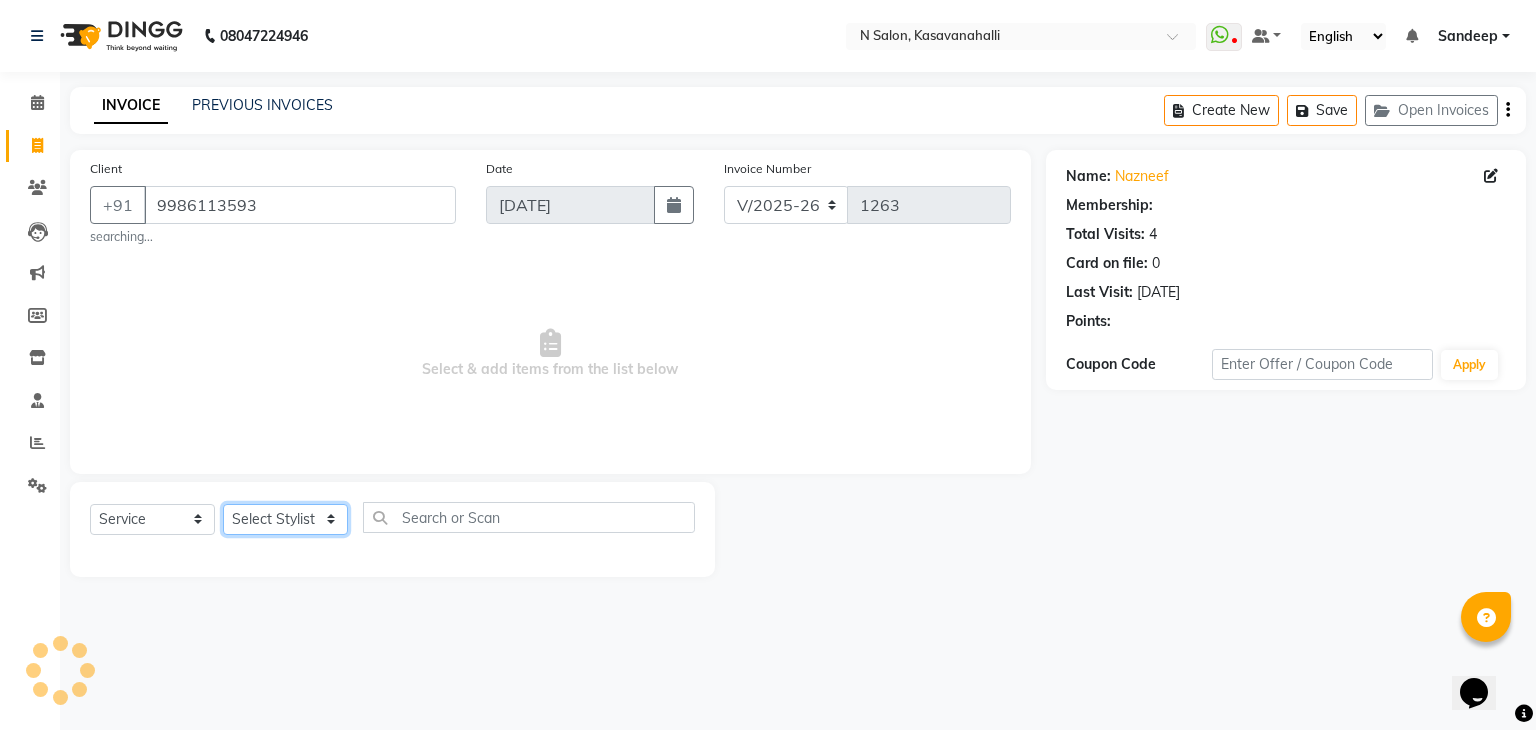 select on "1: Object" 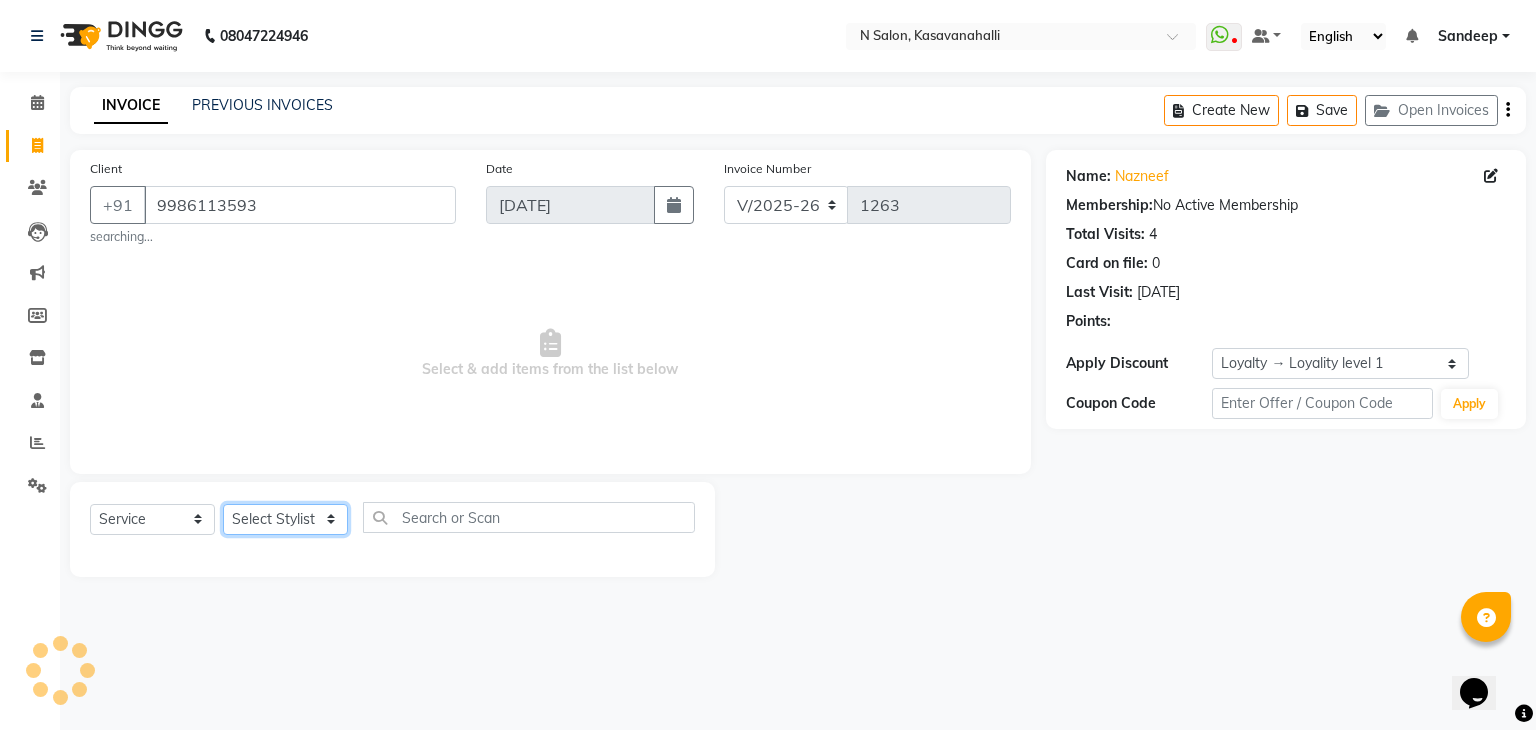 drag, startPoint x: 304, startPoint y: 521, endPoint x: 289, endPoint y: 510, distance: 18.601076 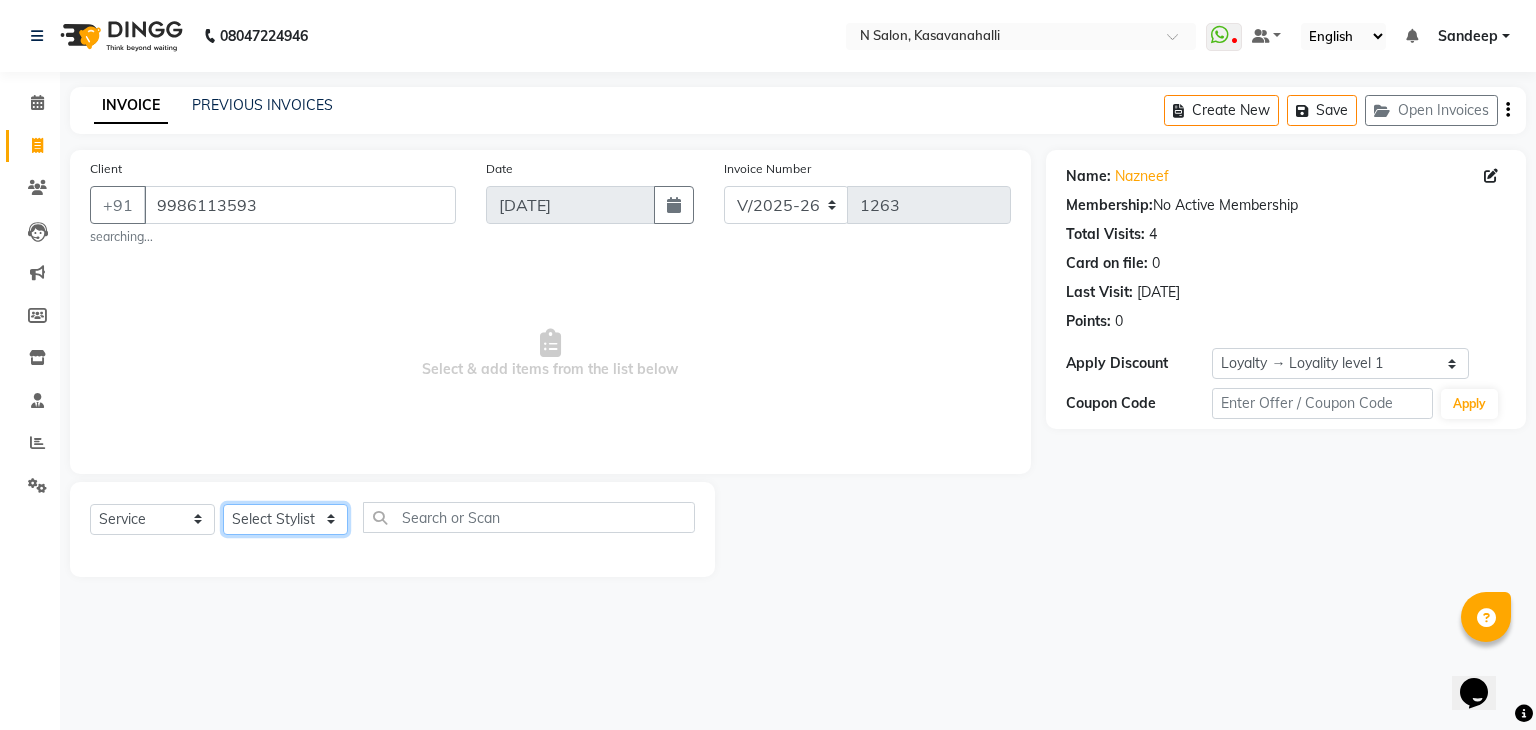 select on "82995" 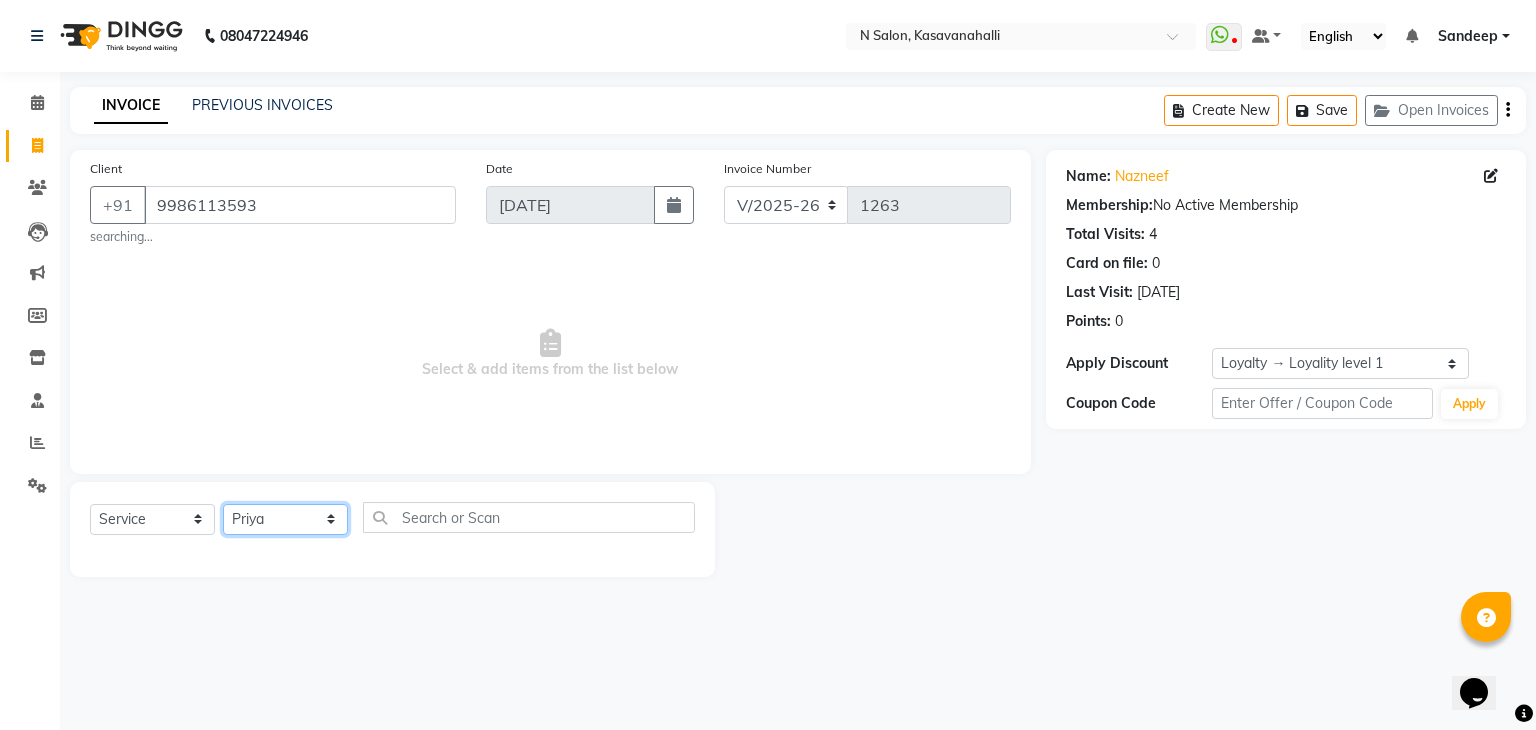 click on "Select Stylist [PERSON_NAME]  Manju Owner [PERSON_NAME]" 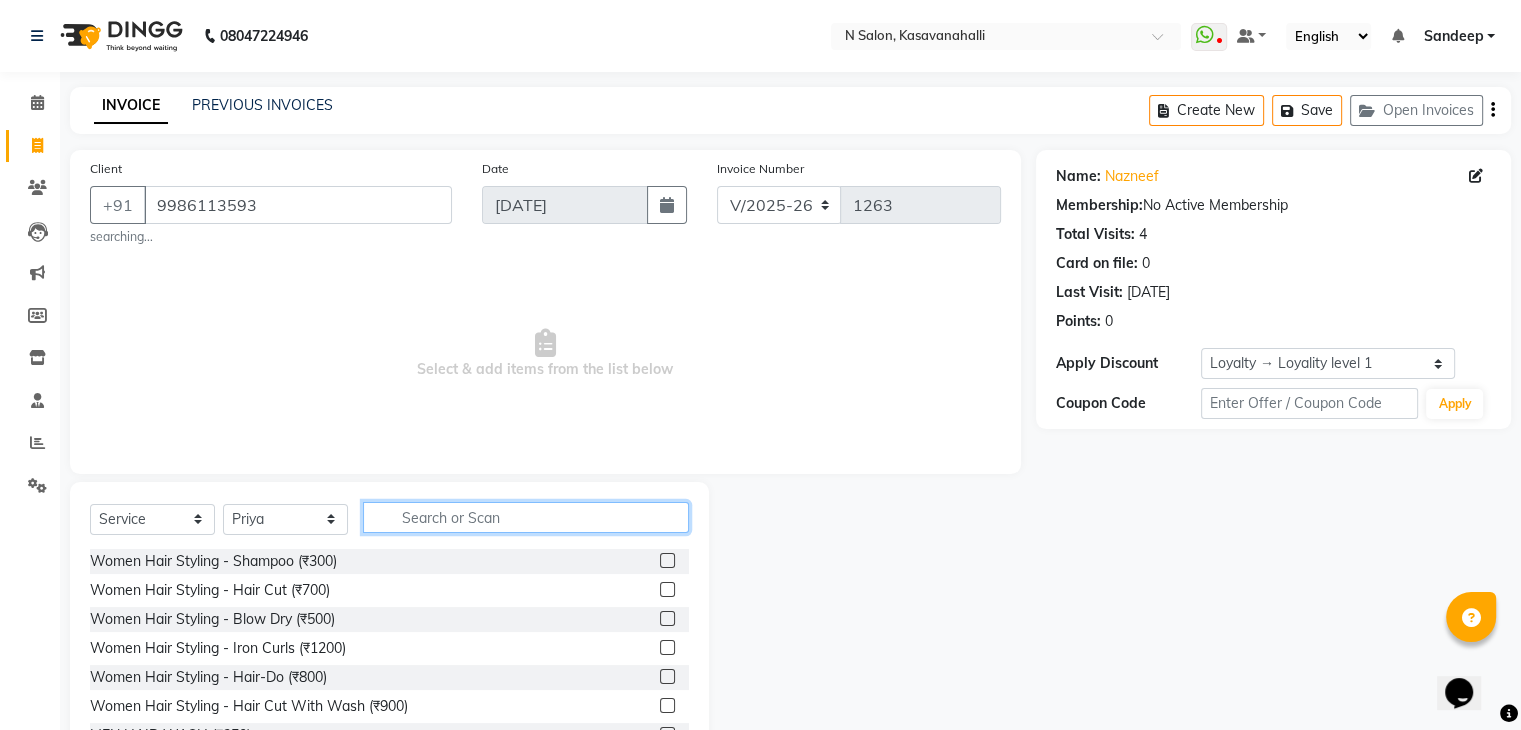 click 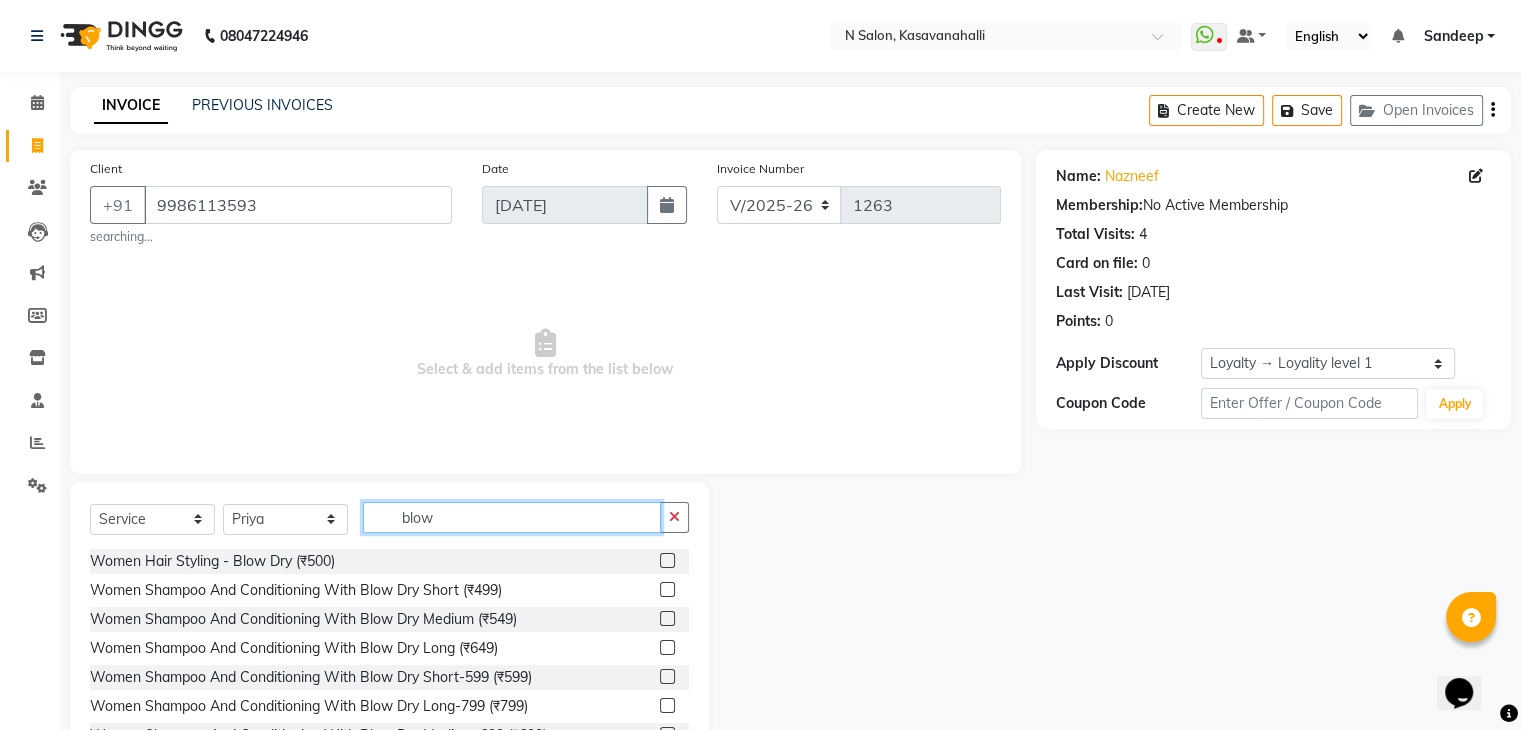 type on "blow" 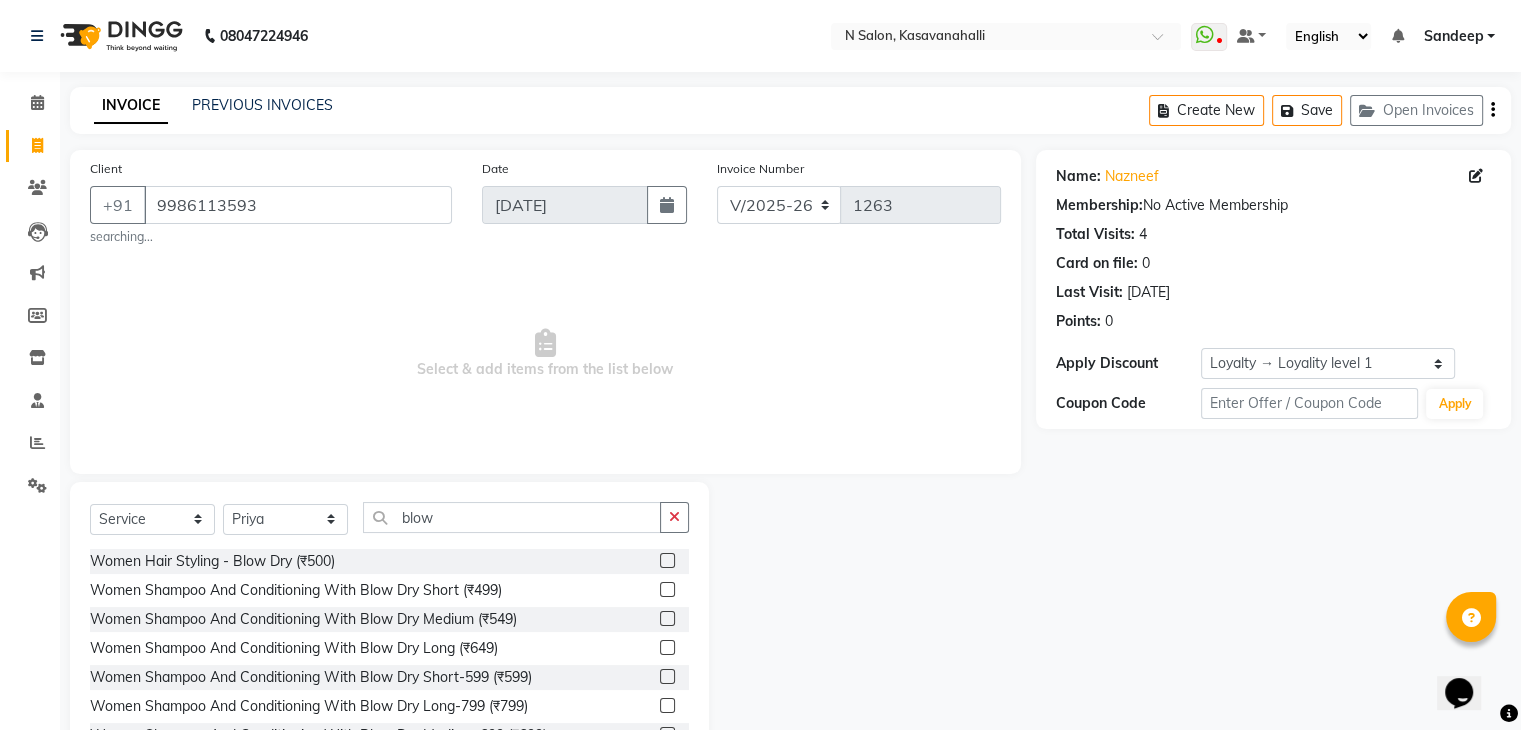 click 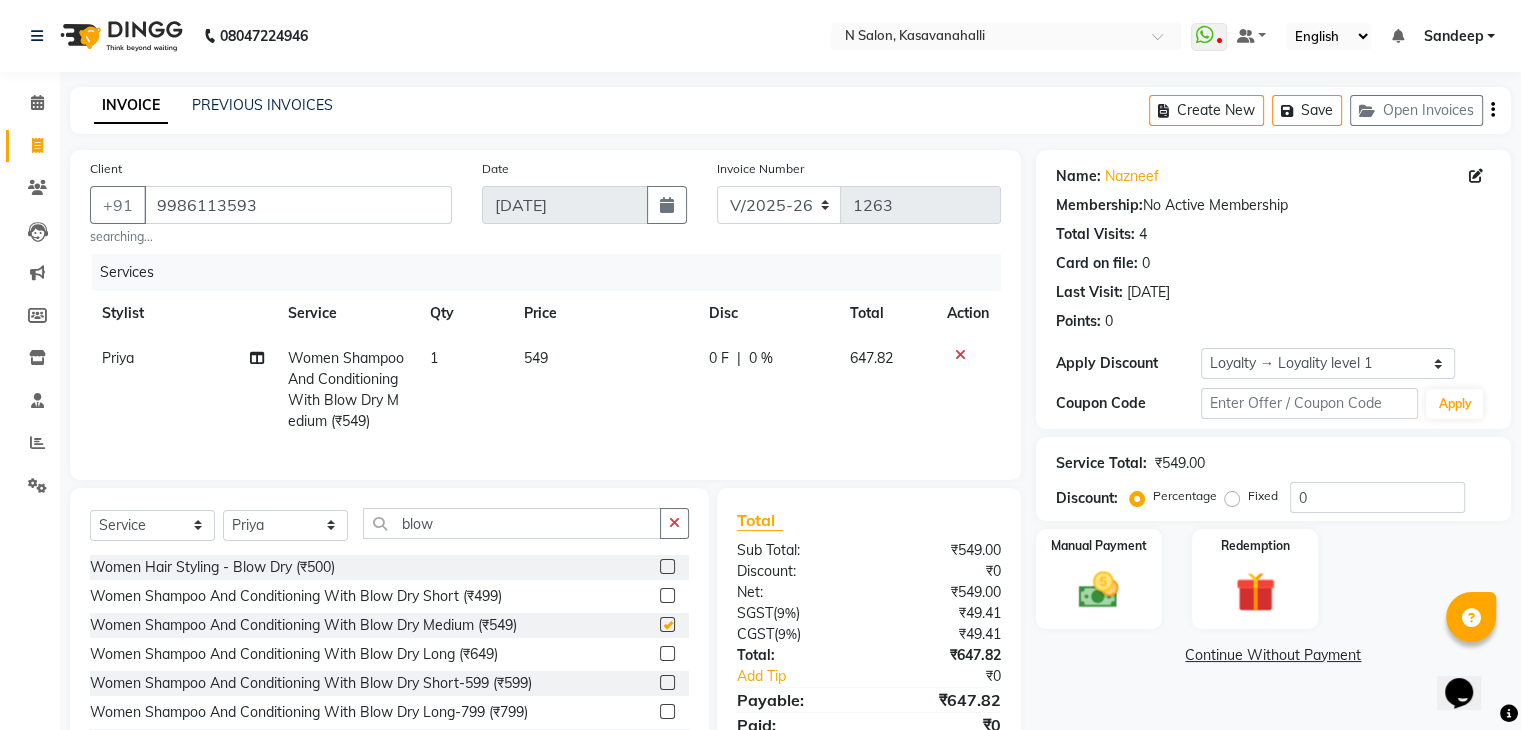 checkbox on "false" 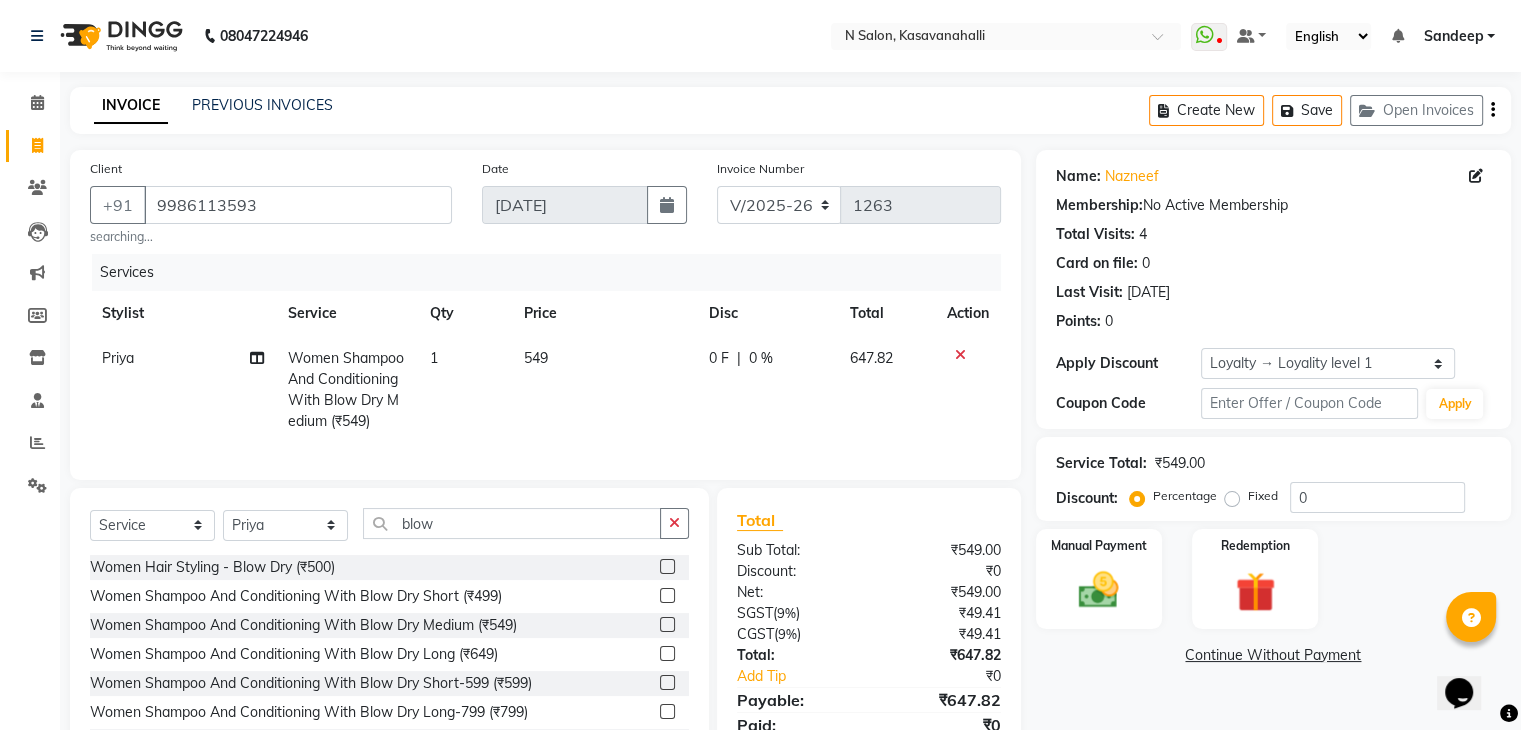 click on "549" 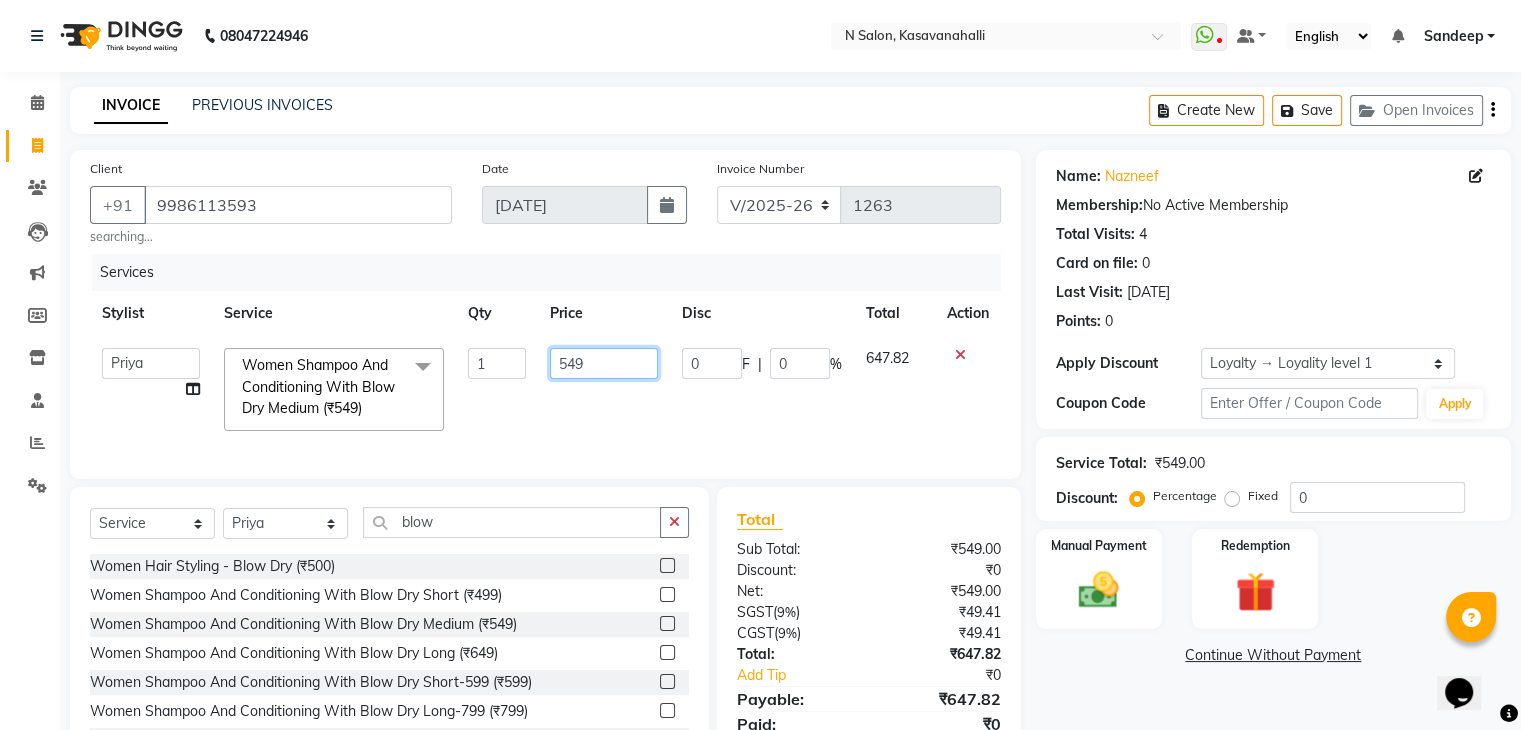 click on "549" 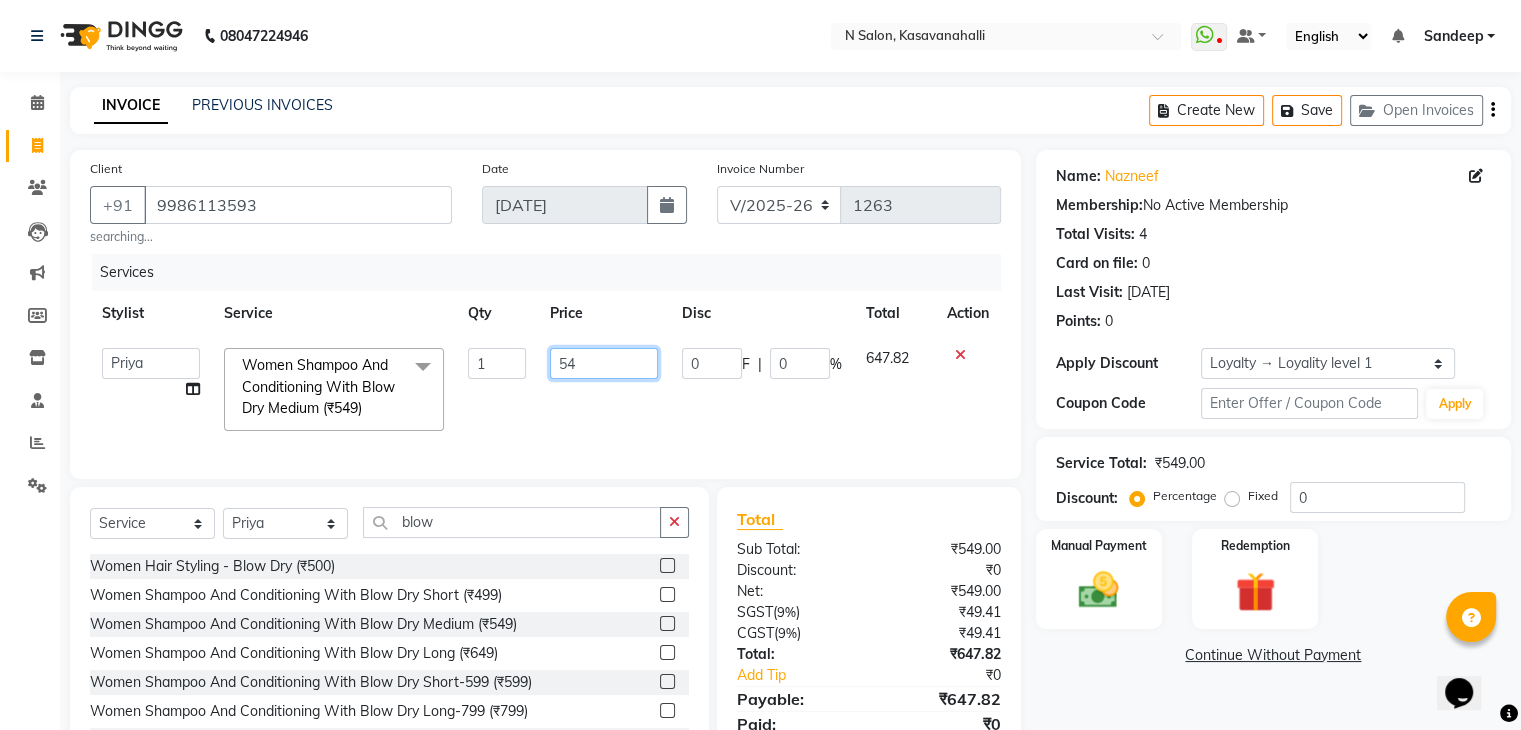 type on "5" 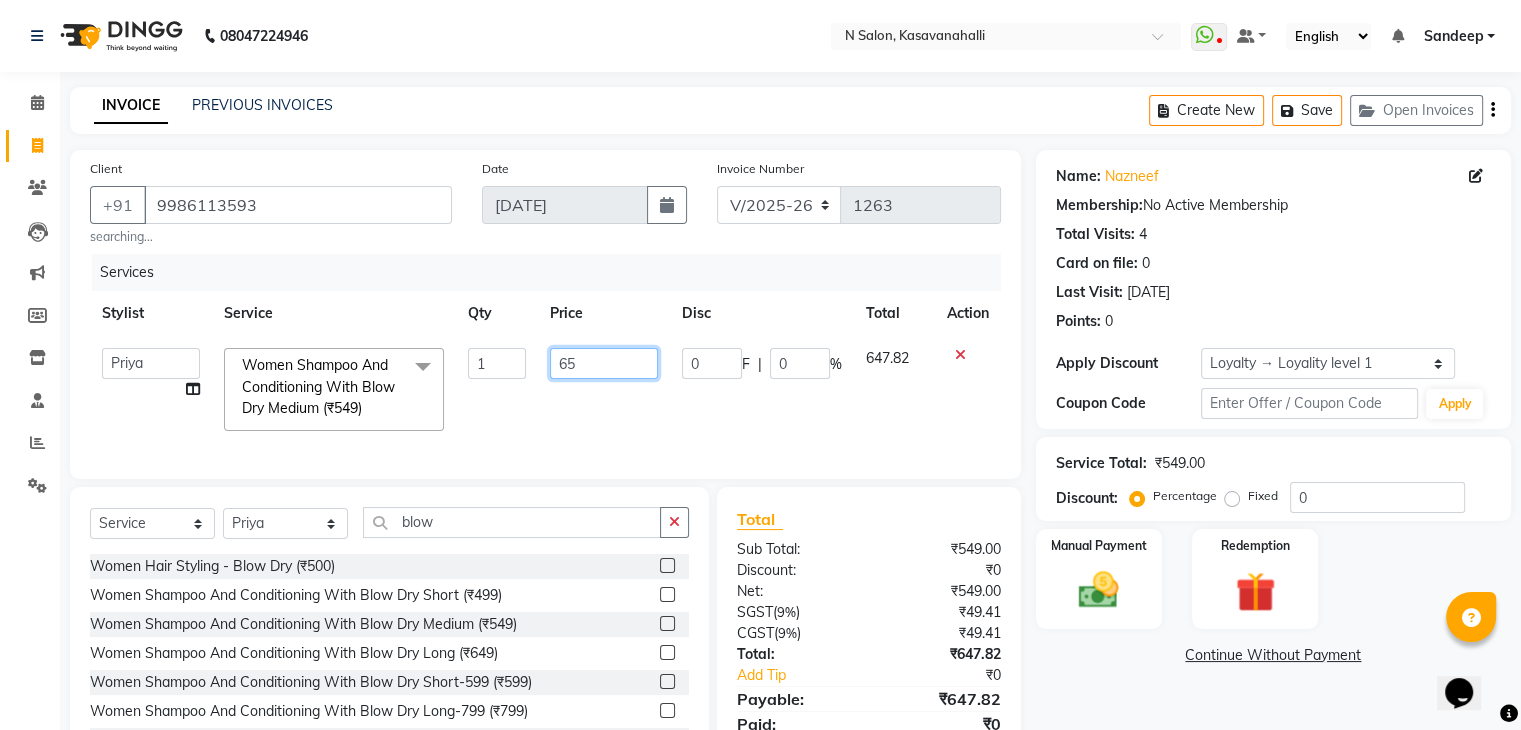 type on "659" 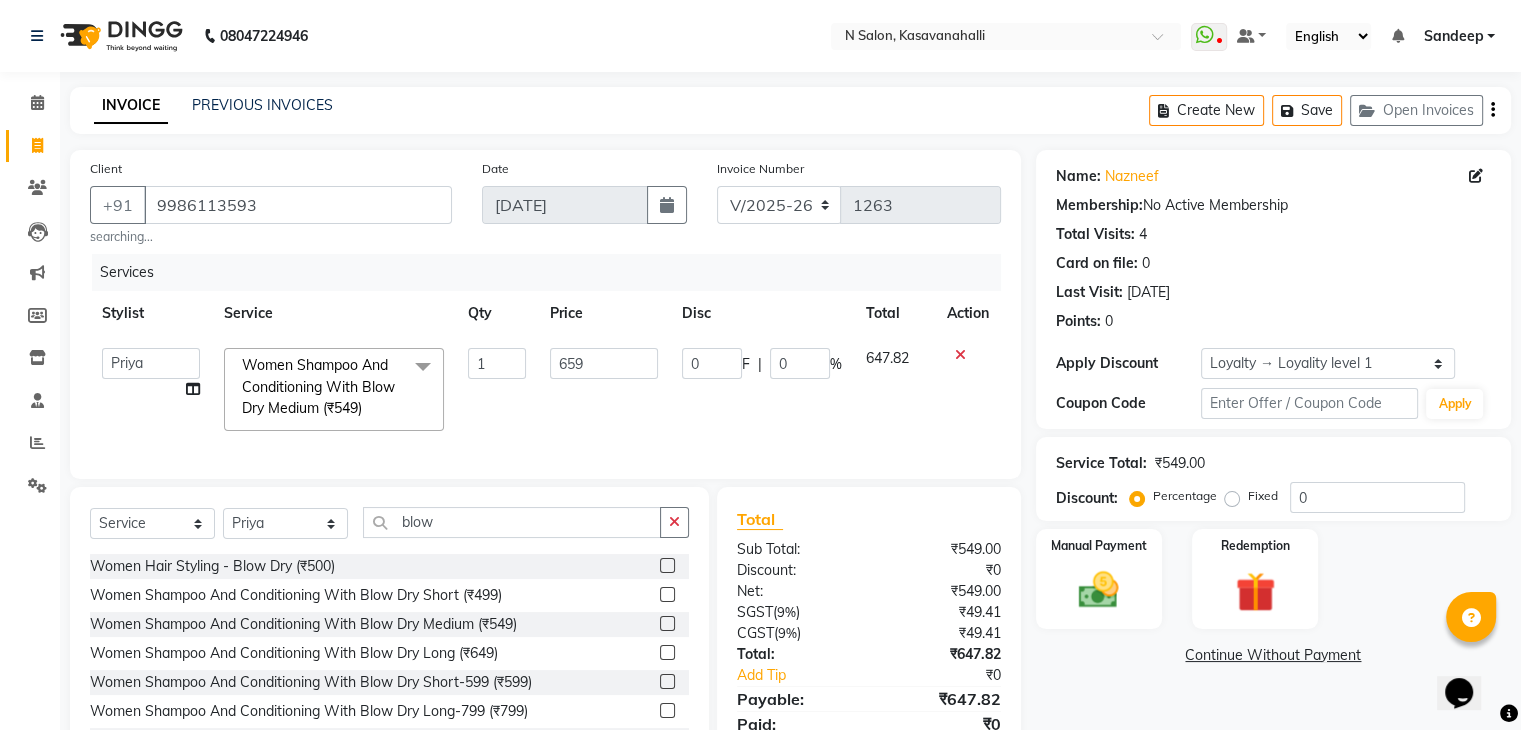 click on "659" 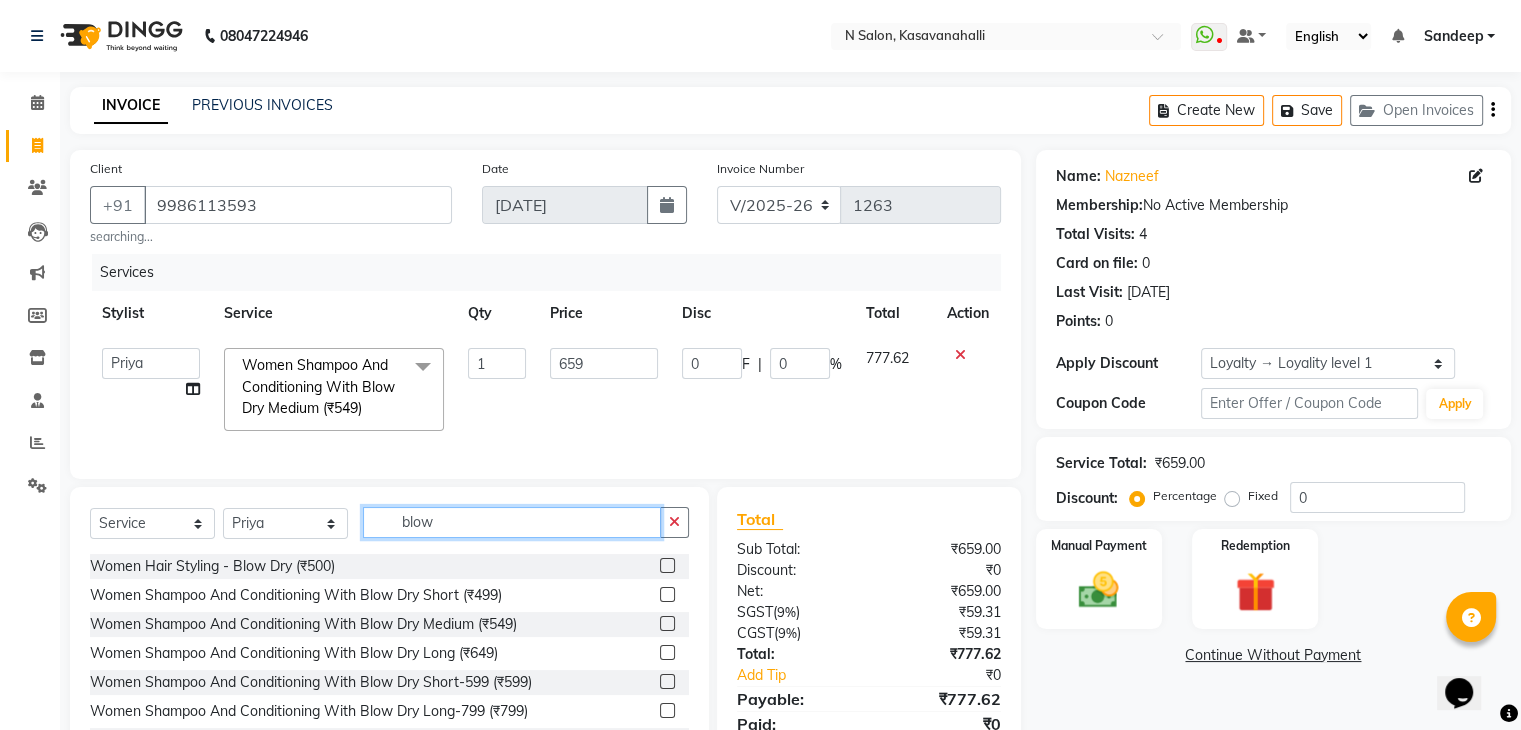 click on "blow" 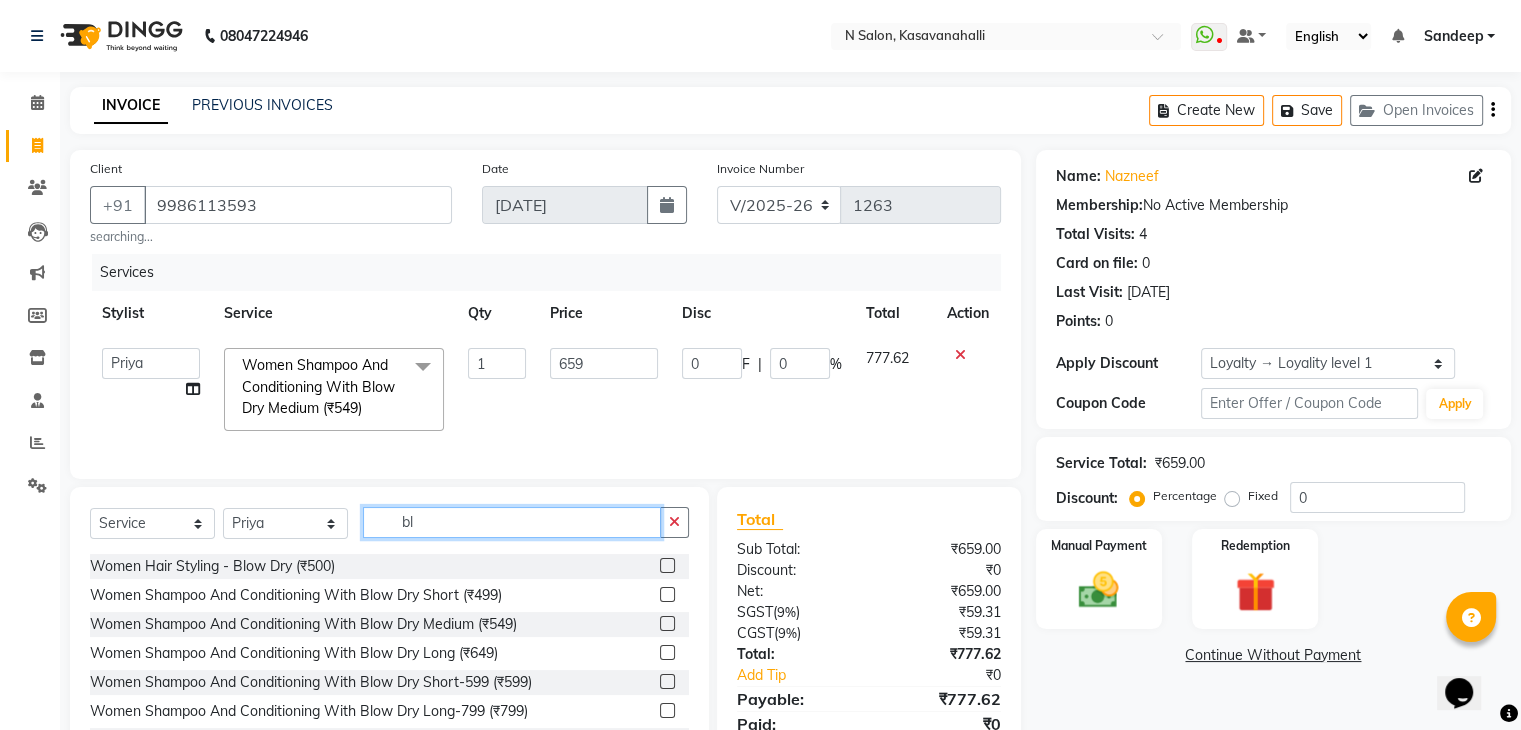 type on "b" 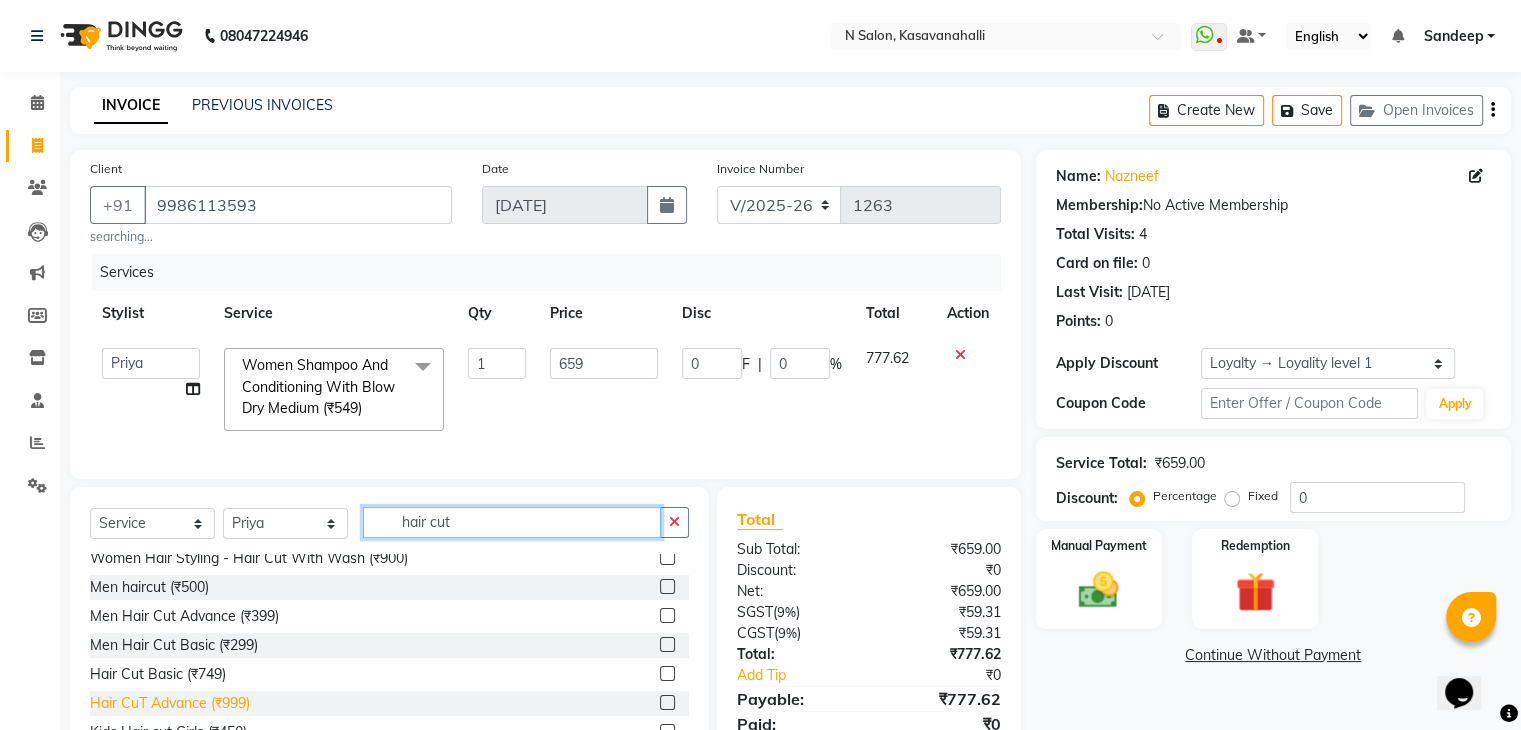 scroll, scrollTop: 100, scrollLeft: 0, axis: vertical 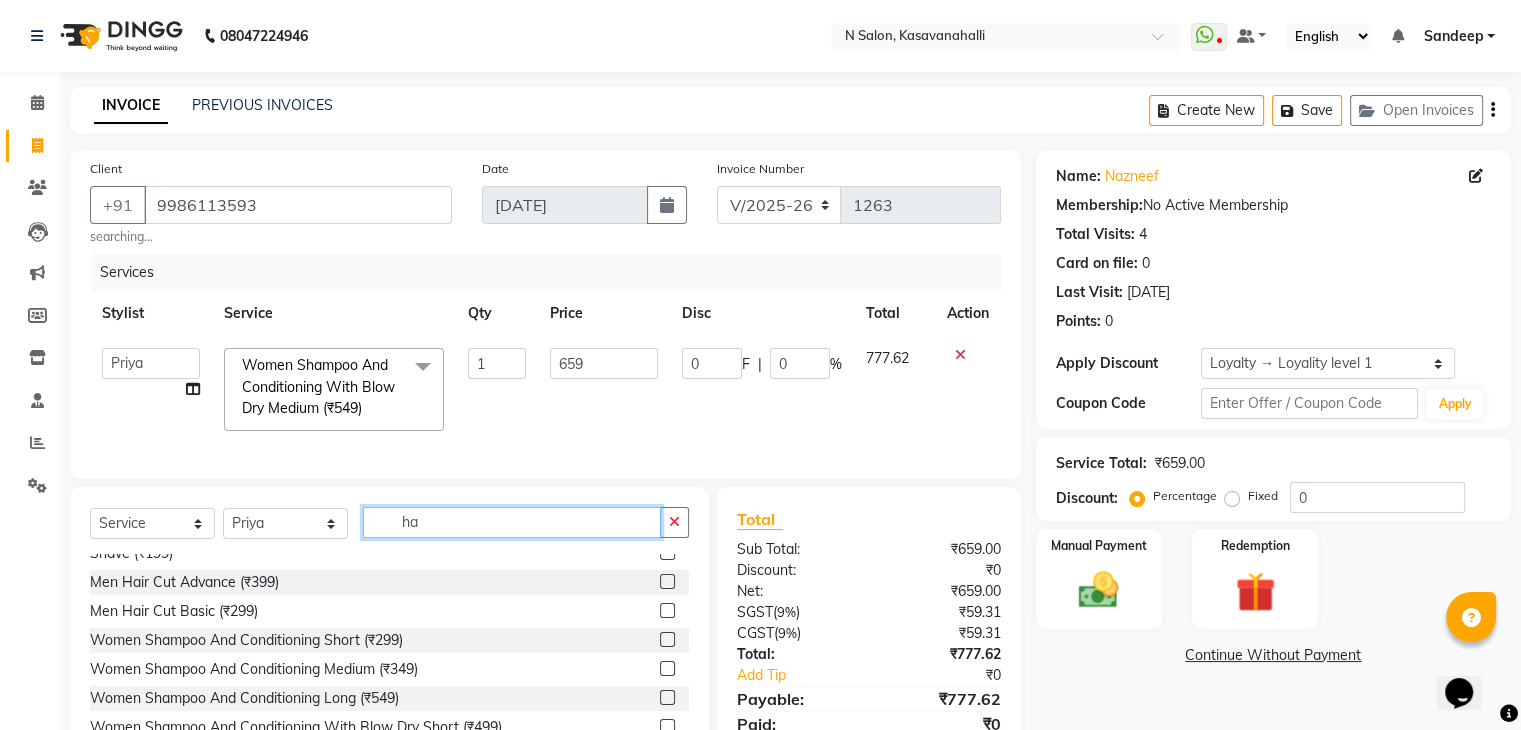 type on "h" 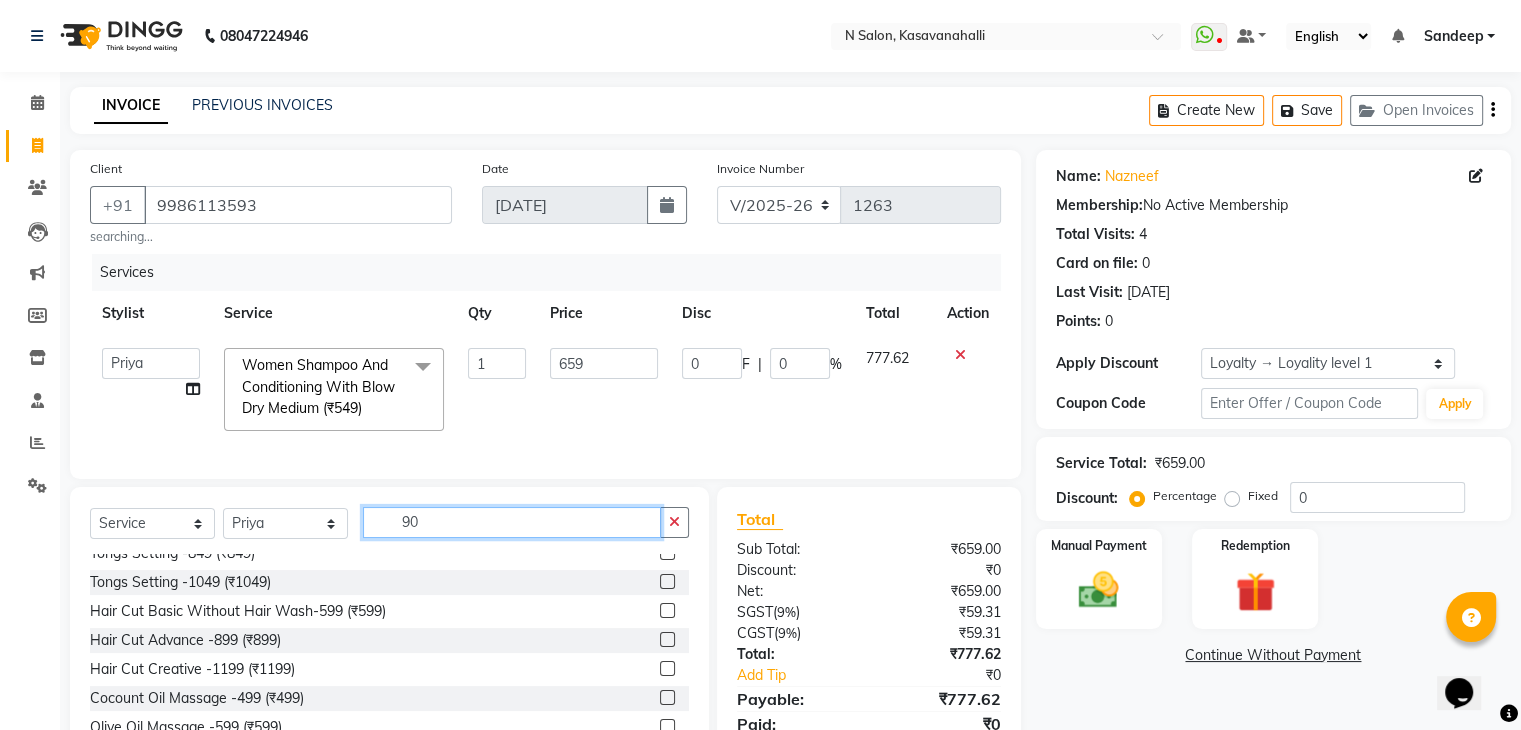 scroll, scrollTop: 0, scrollLeft: 0, axis: both 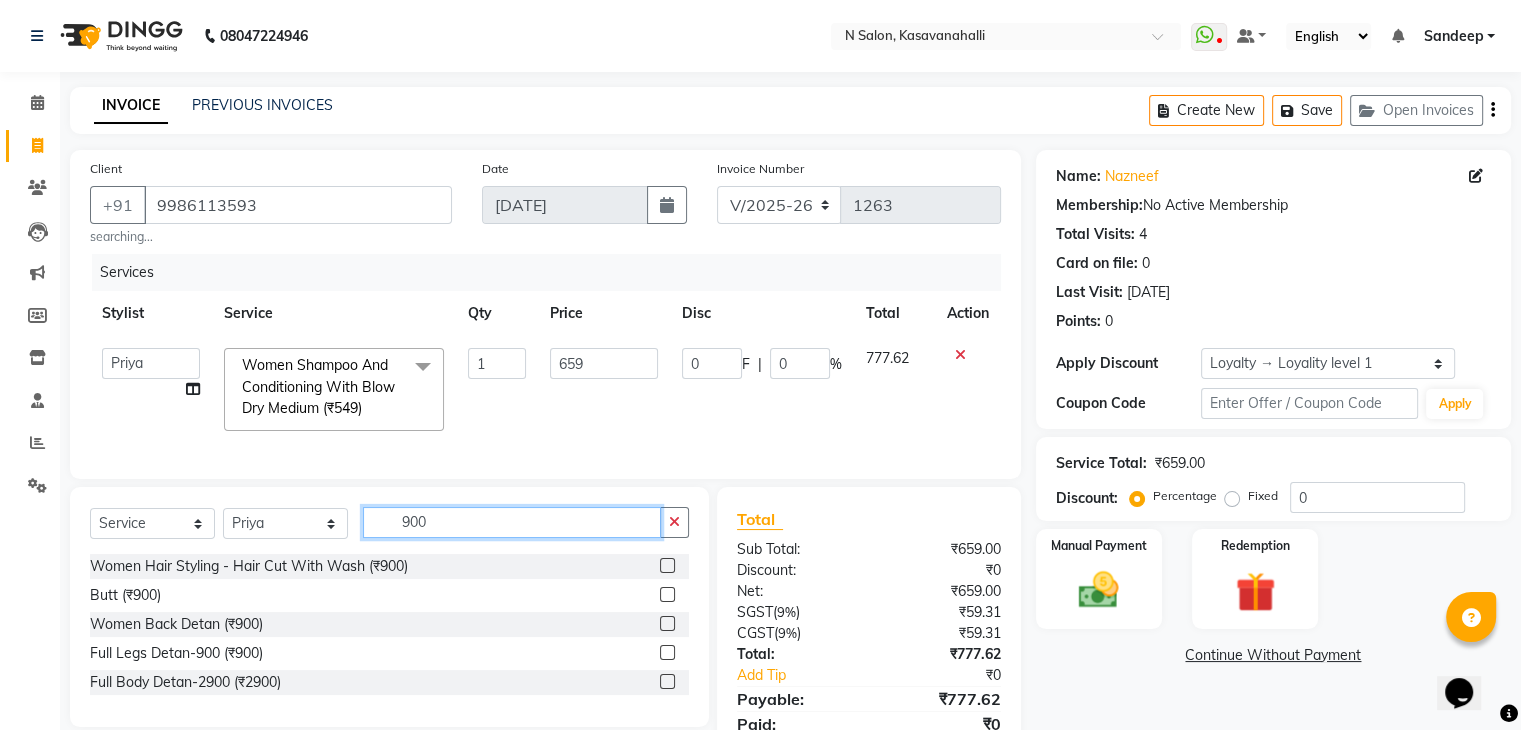 type on "900" 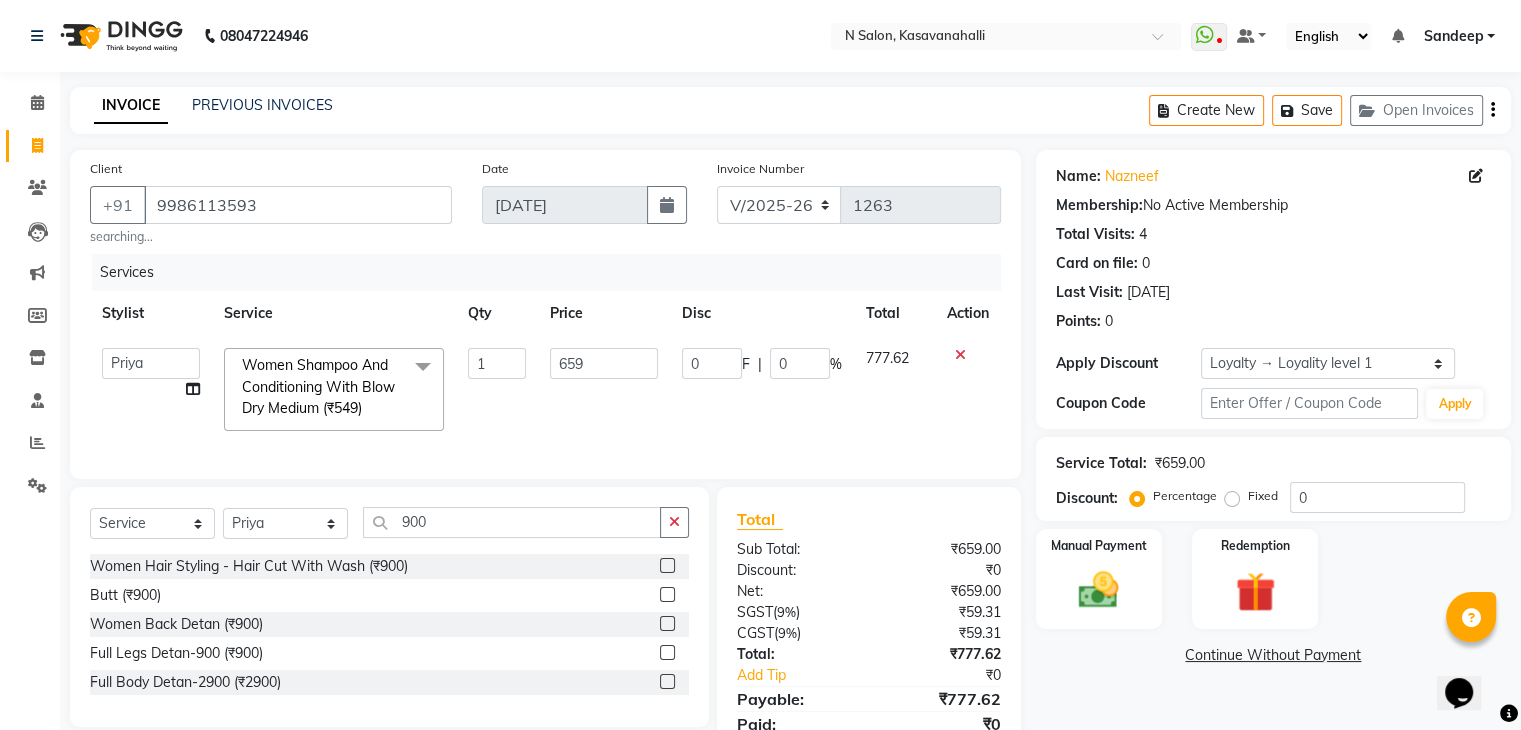 click 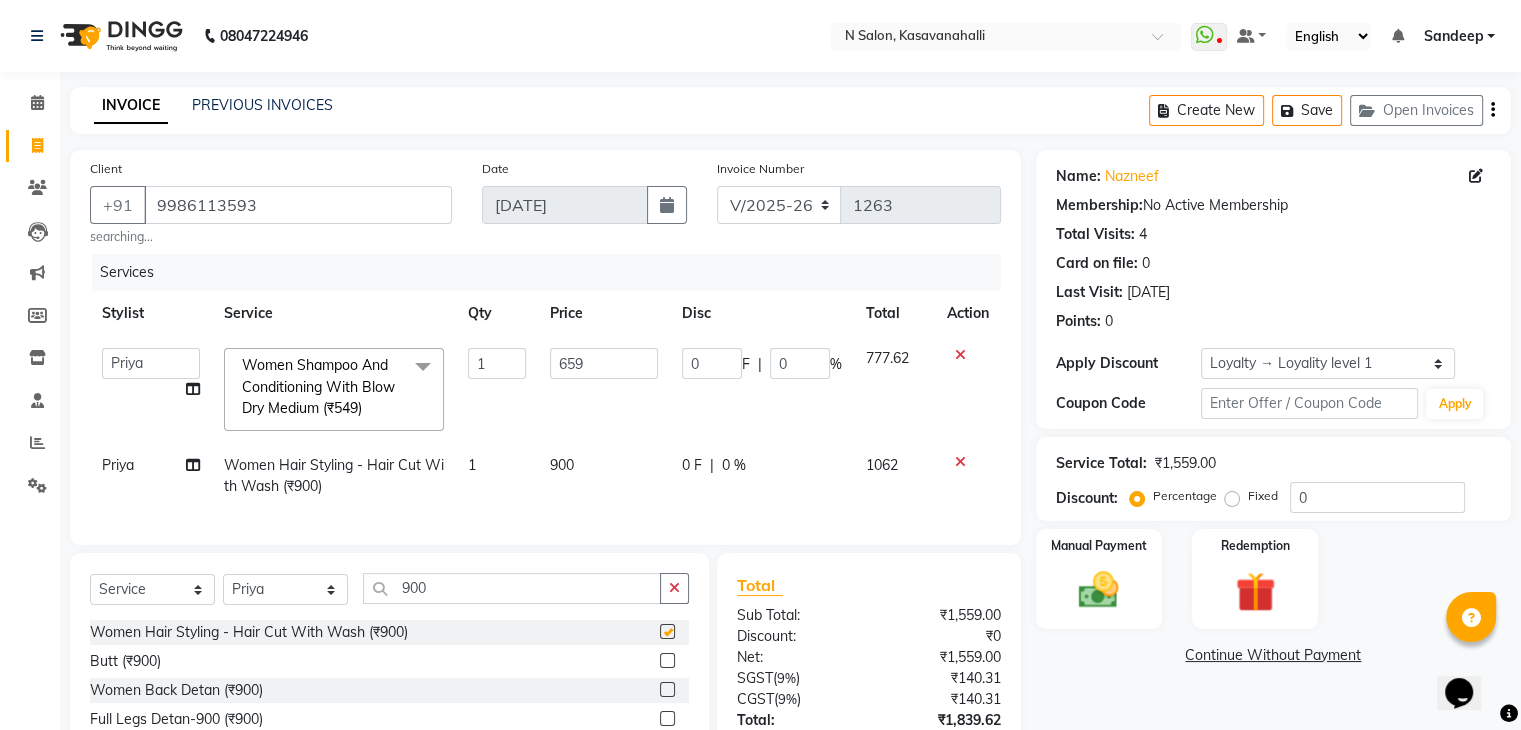 checkbox on "false" 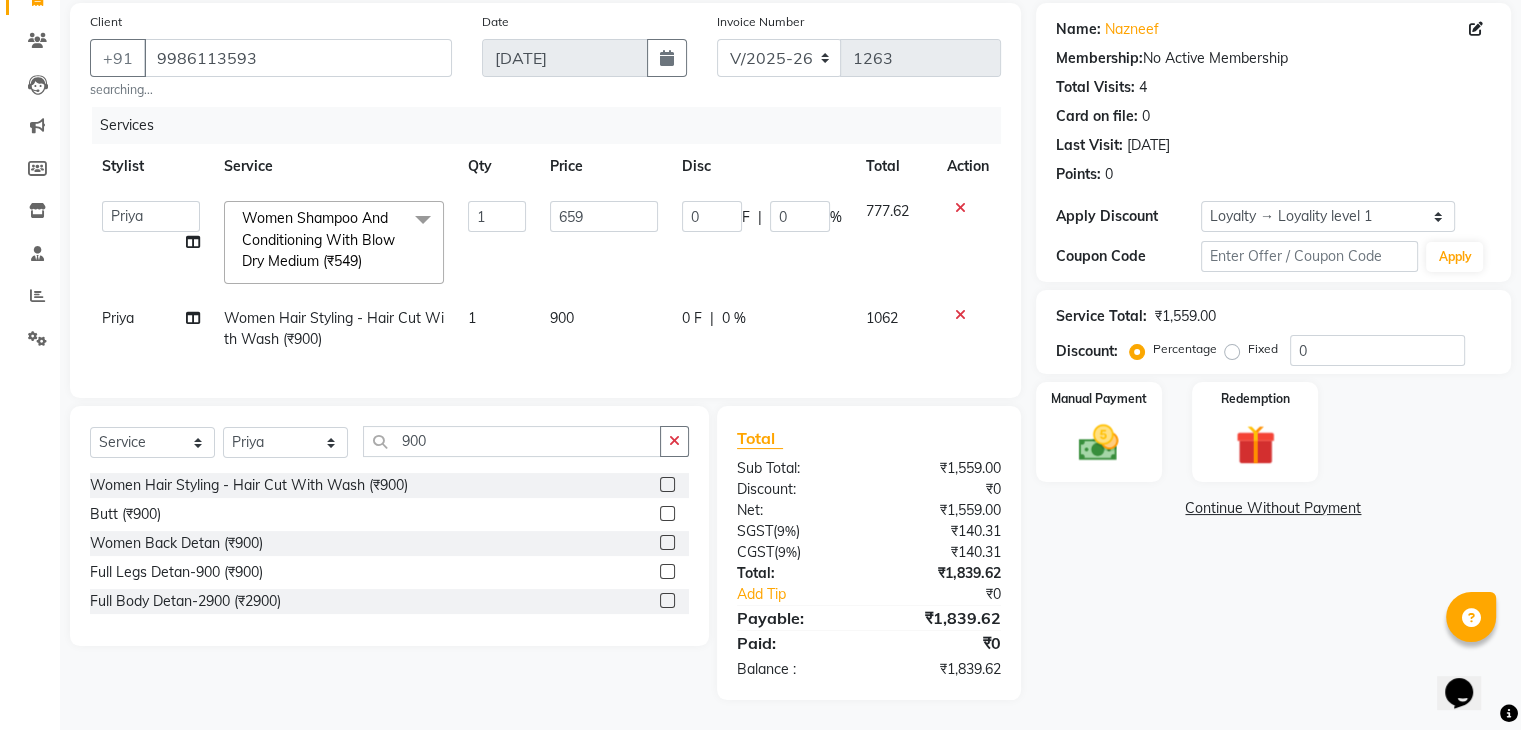scroll, scrollTop: 162, scrollLeft: 0, axis: vertical 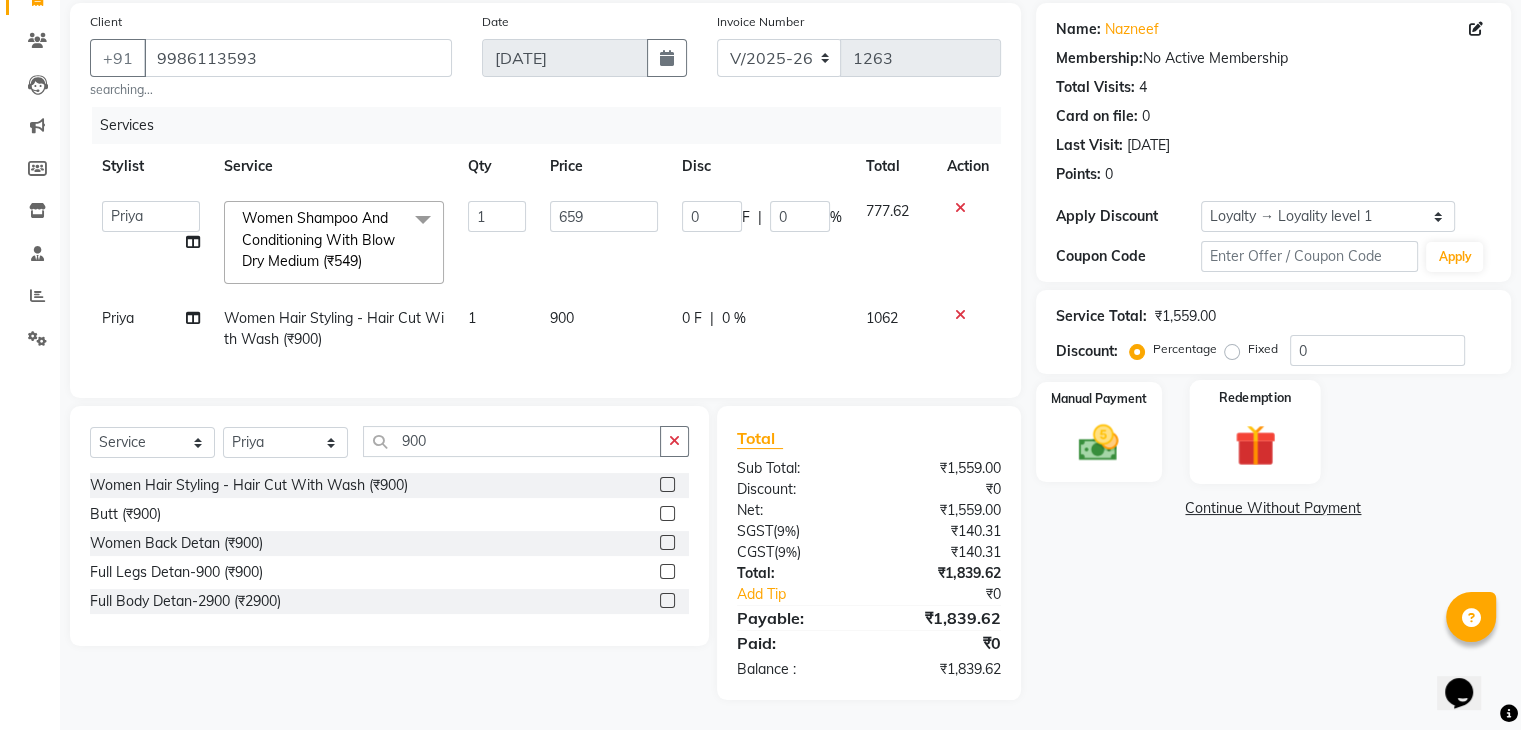 click 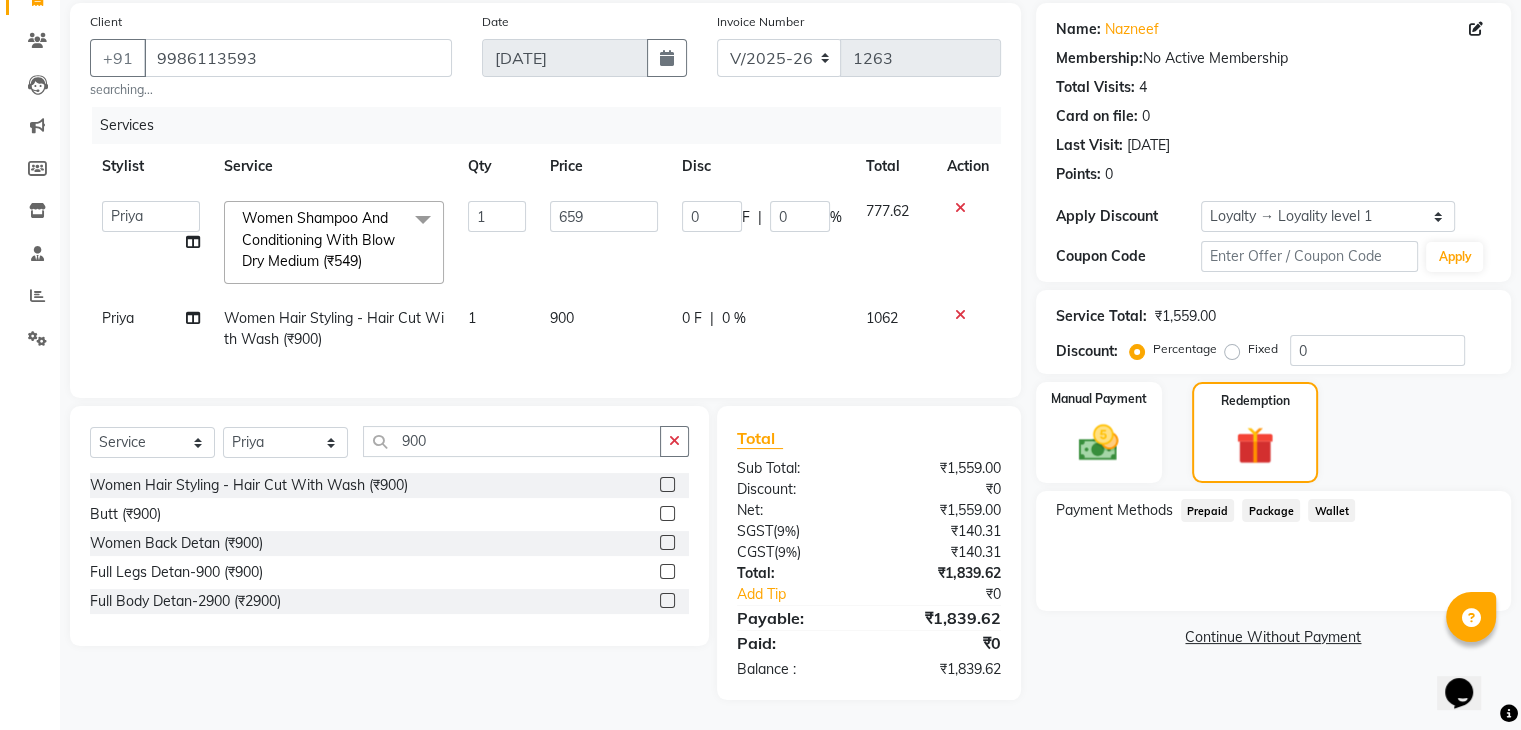 click on "Priya" 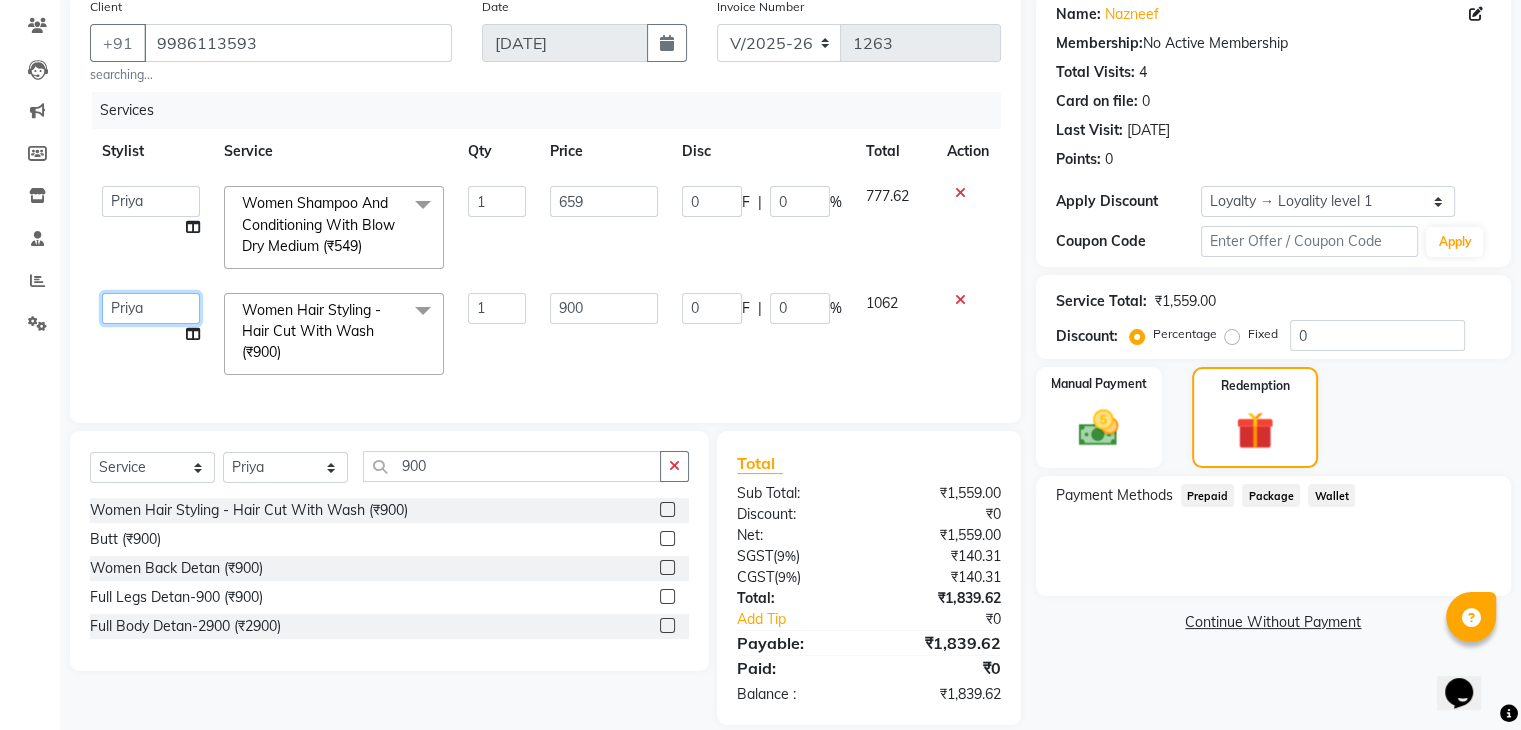 drag, startPoint x: 98, startPoint y: 307, endPoint x: 120, endPoint y: 303, distance: 22.36068 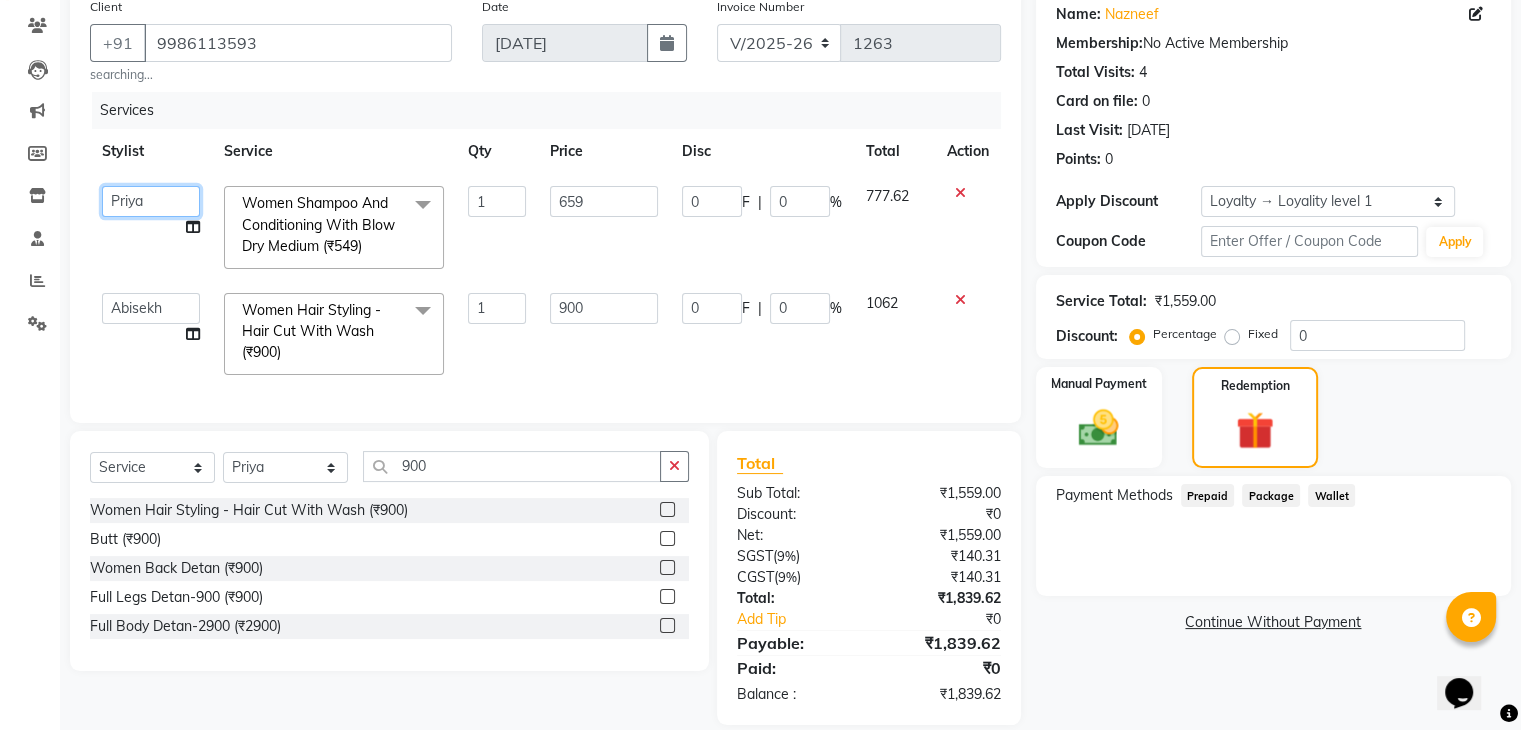 click on "[PERSON_NAME]   Owner   [PERSON_NAME]" 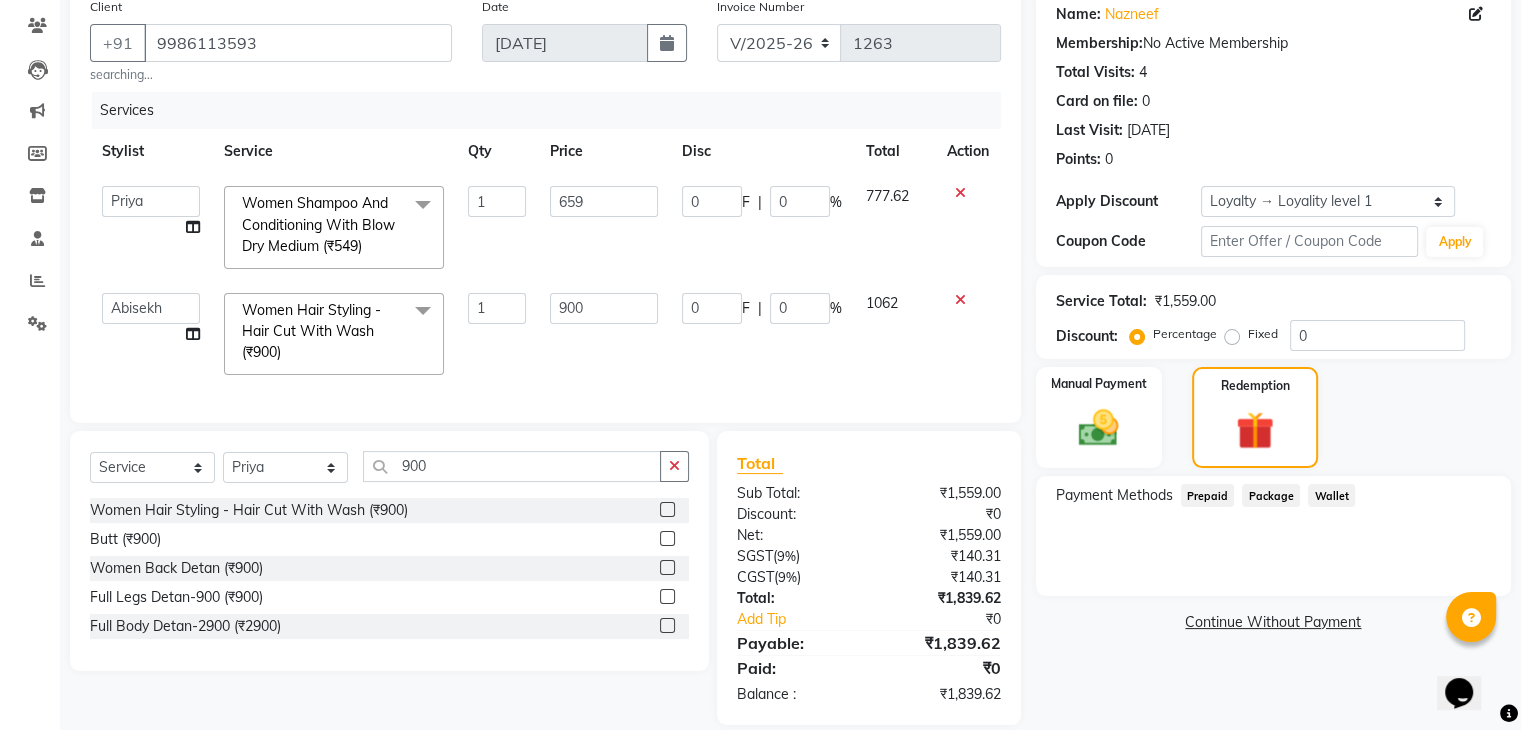 click on "Service" 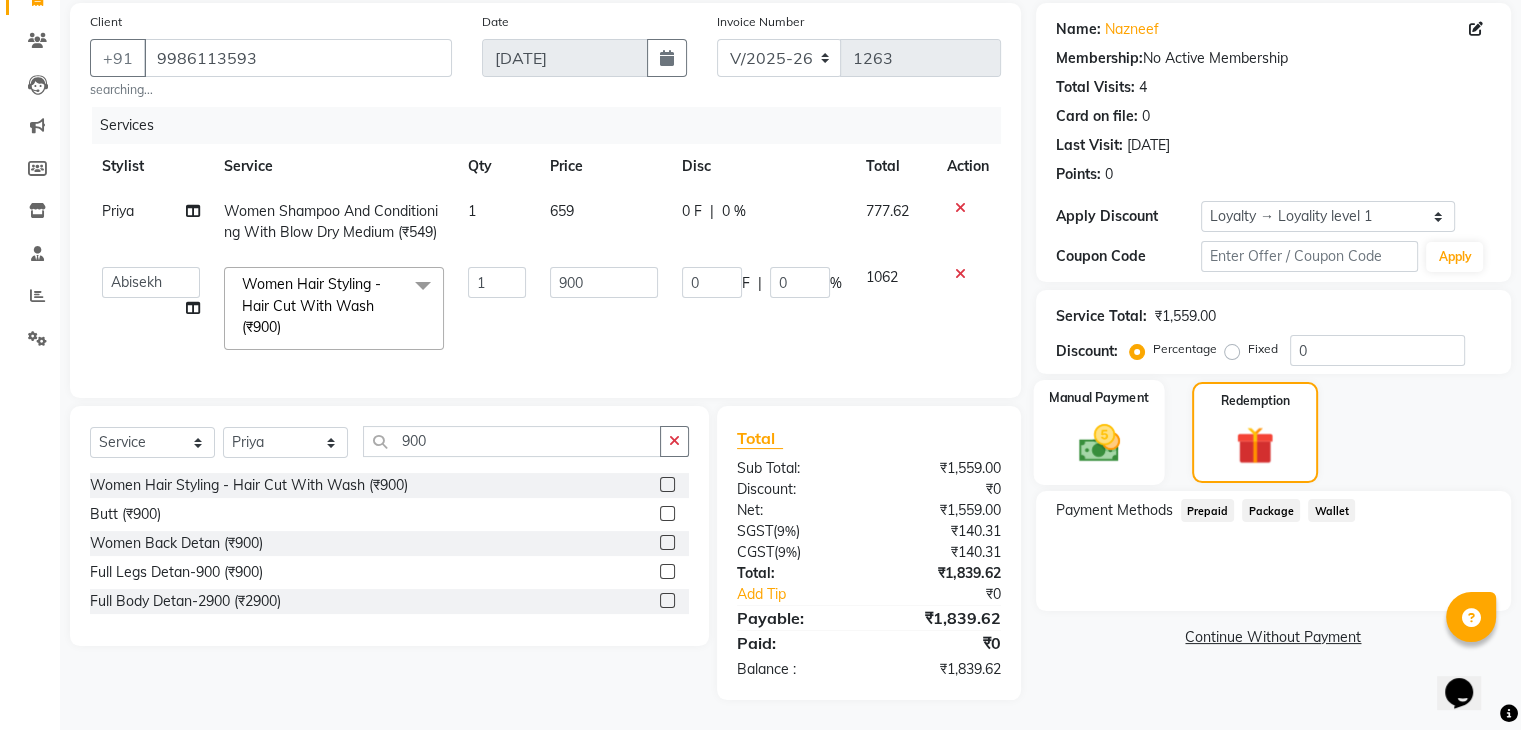 click 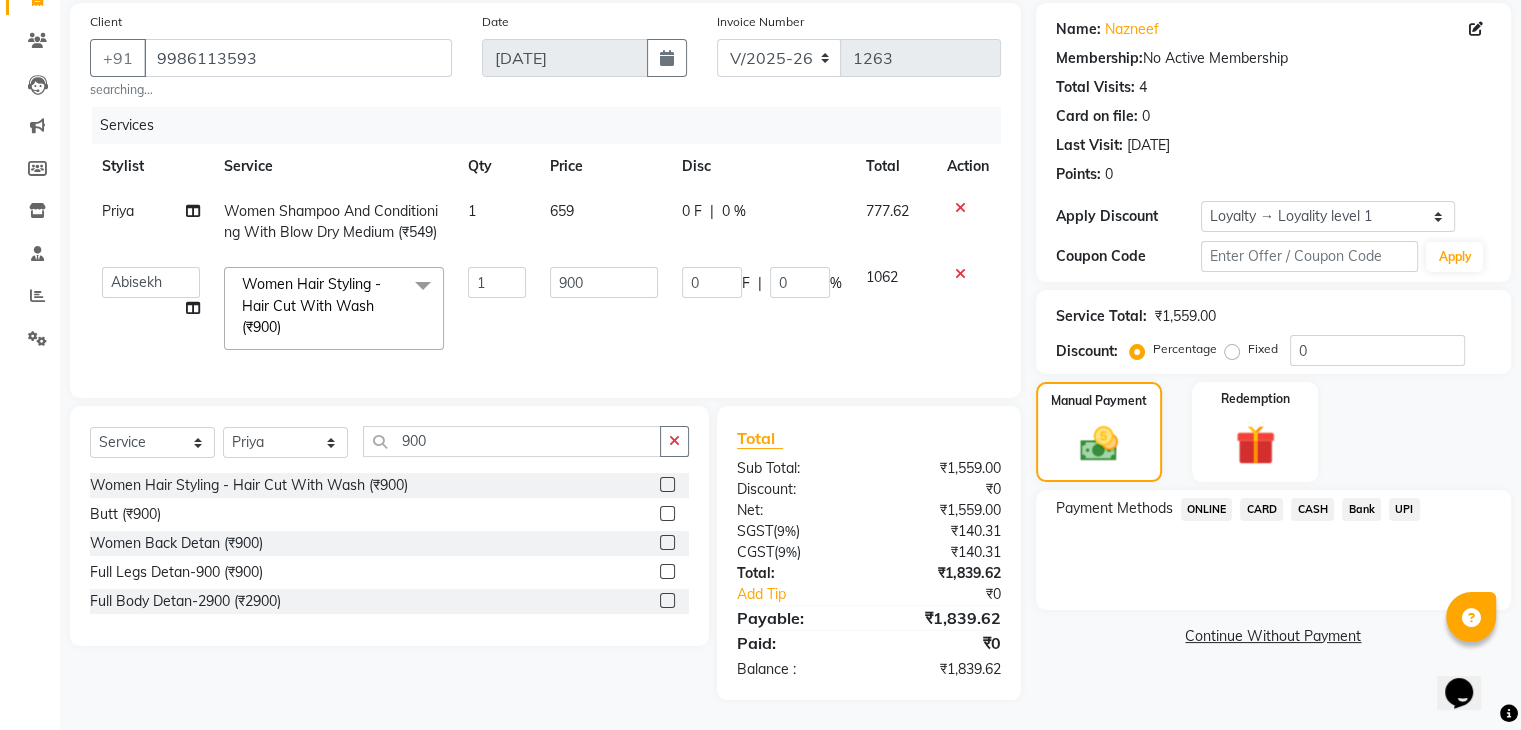 click on "CARD" 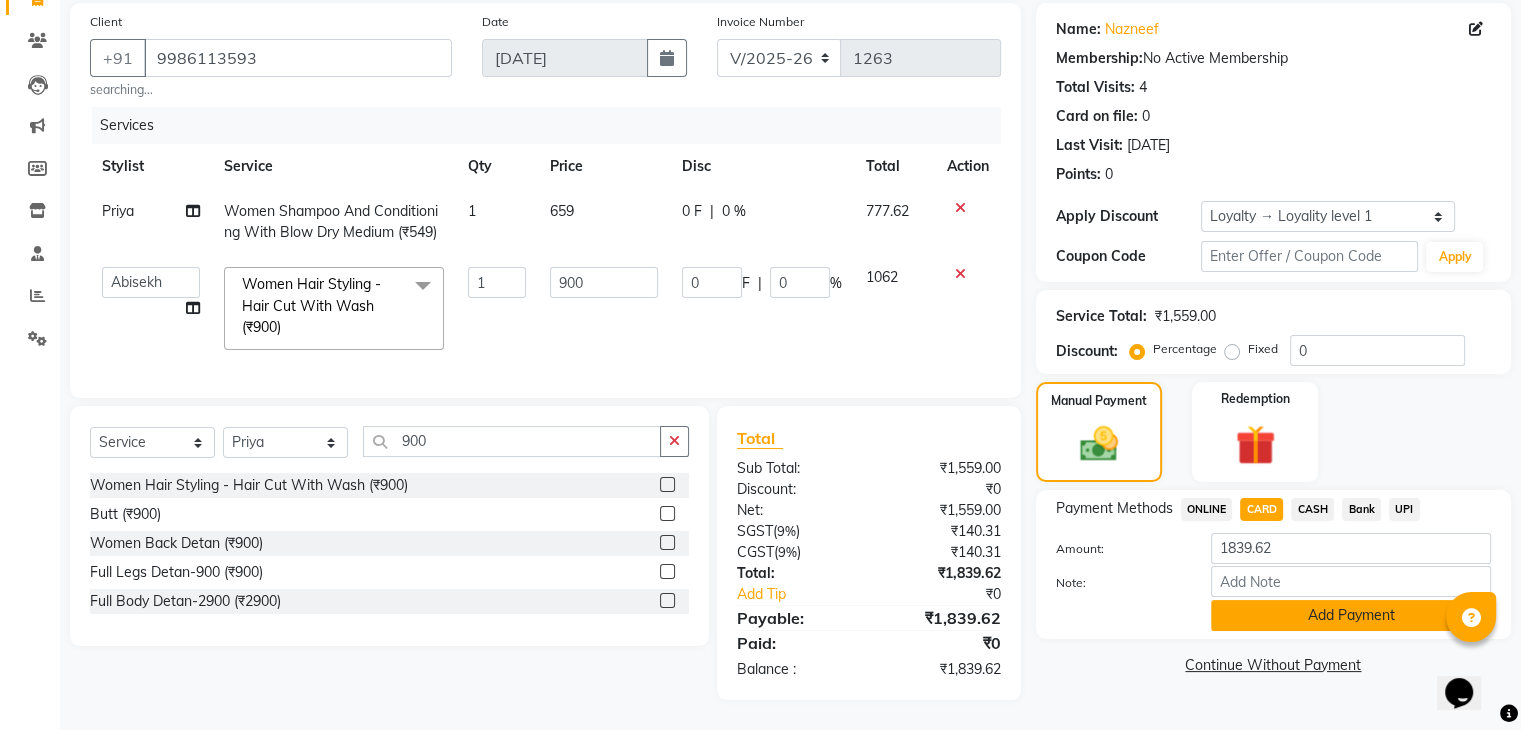 click on "Add Payment" 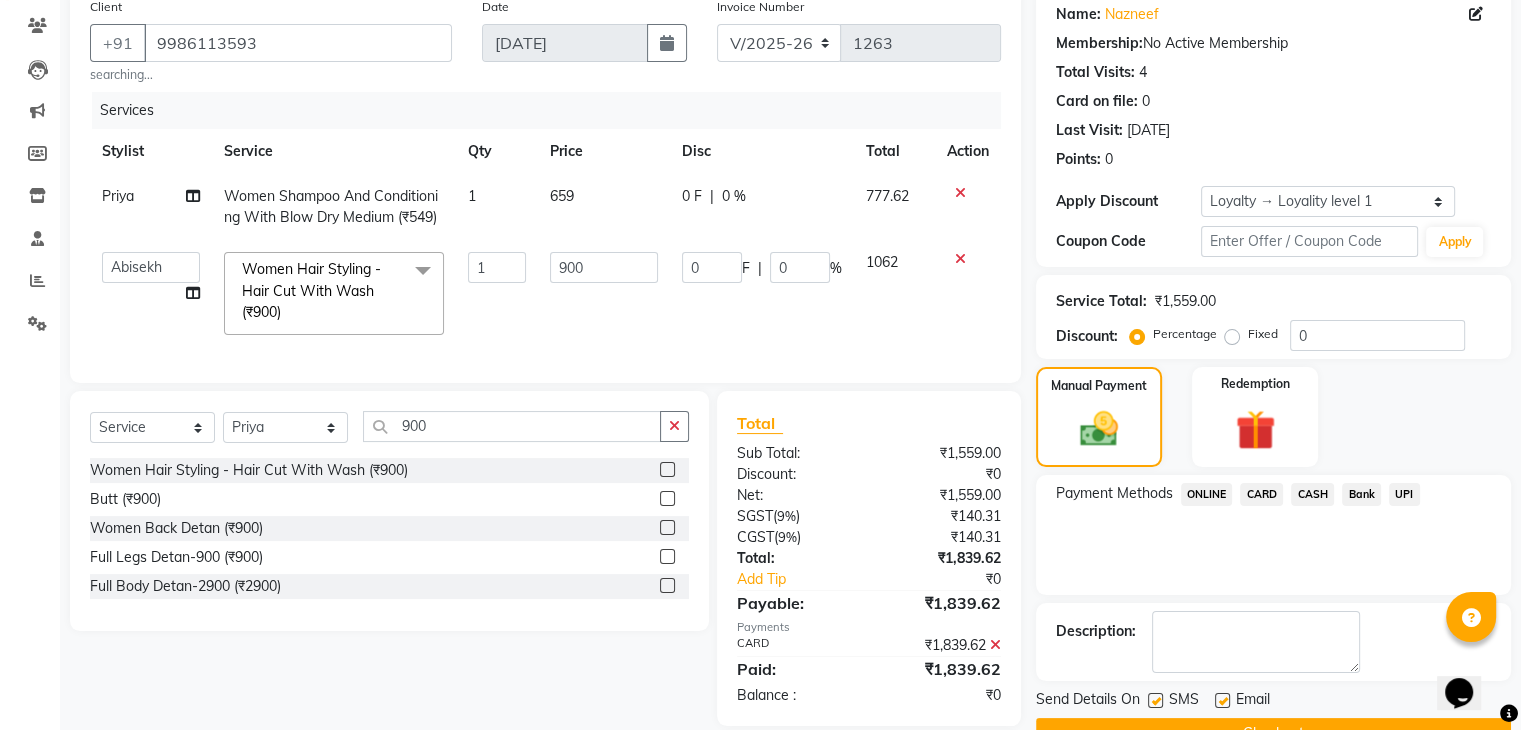 scroll, scrollTop: 304, scrollLeft: 0, axis: vertical 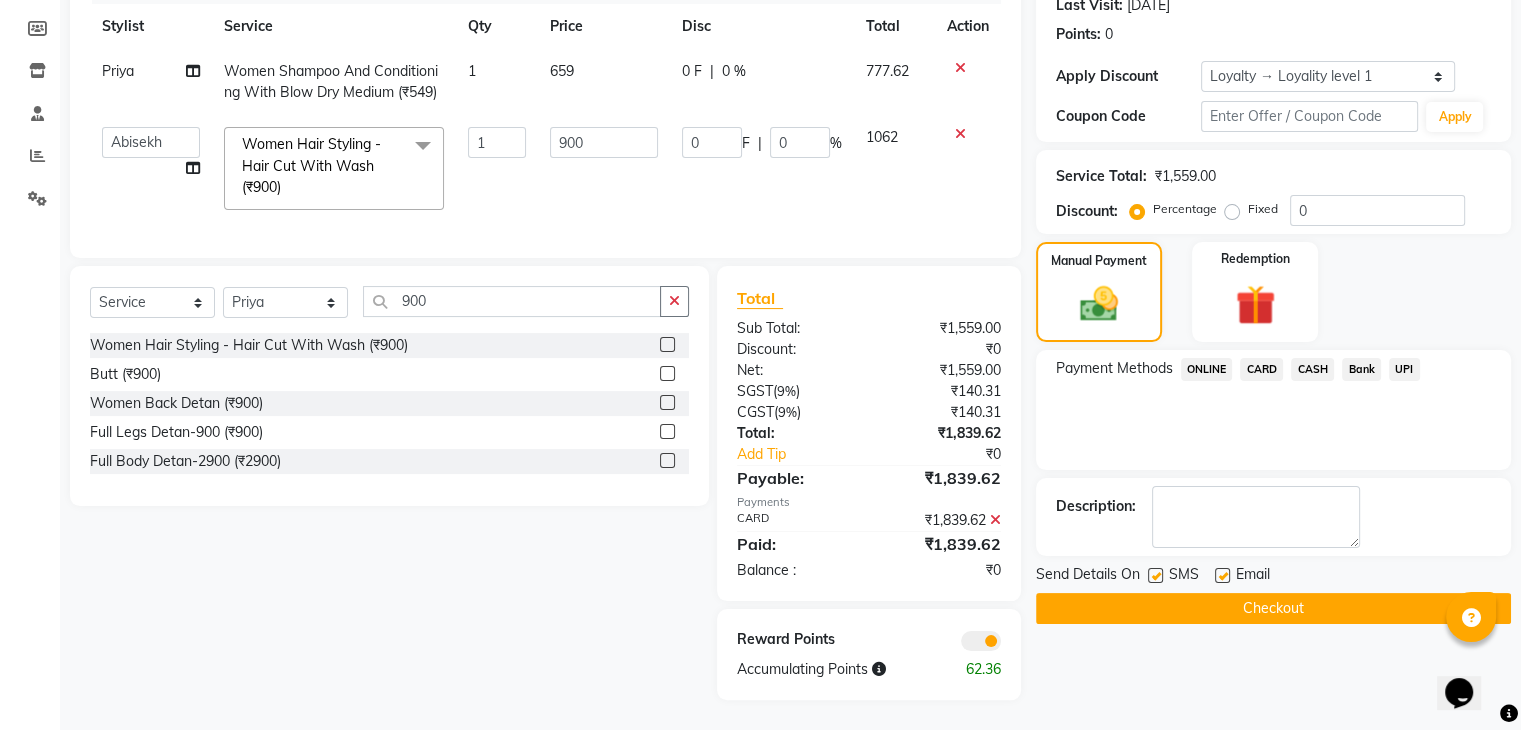 click on "Checkout" 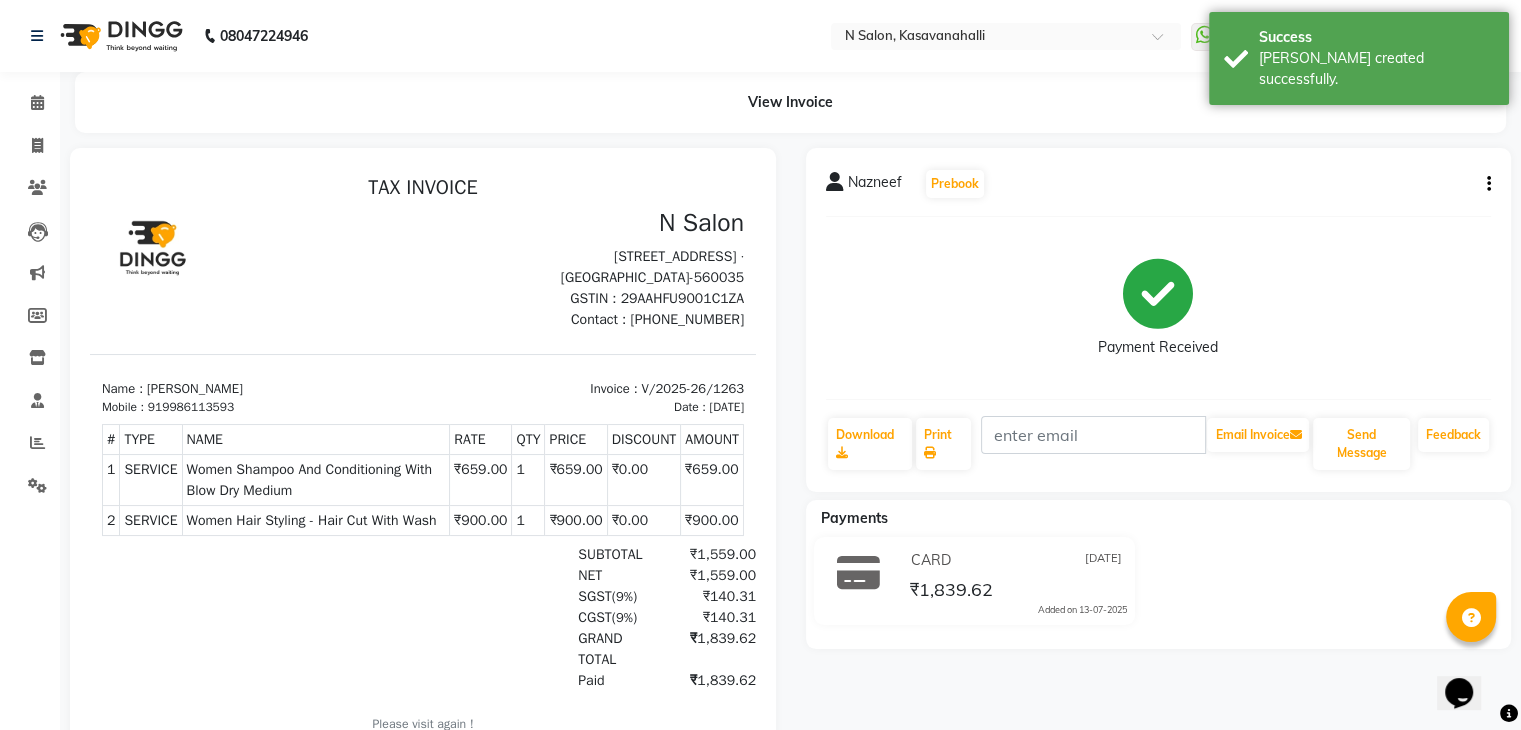 scroll, scrollTop: 0, scrollLeft: 0, axis: both 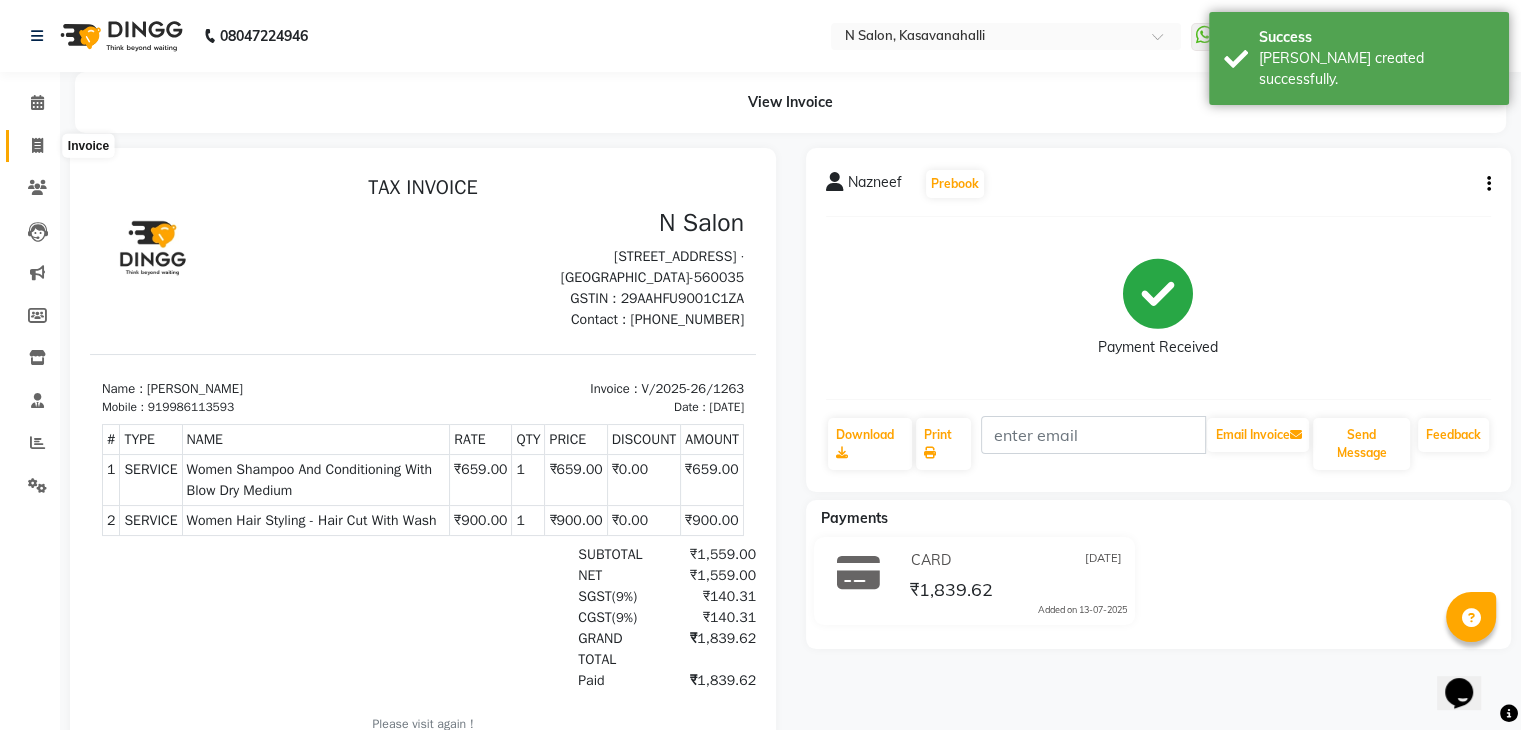 click 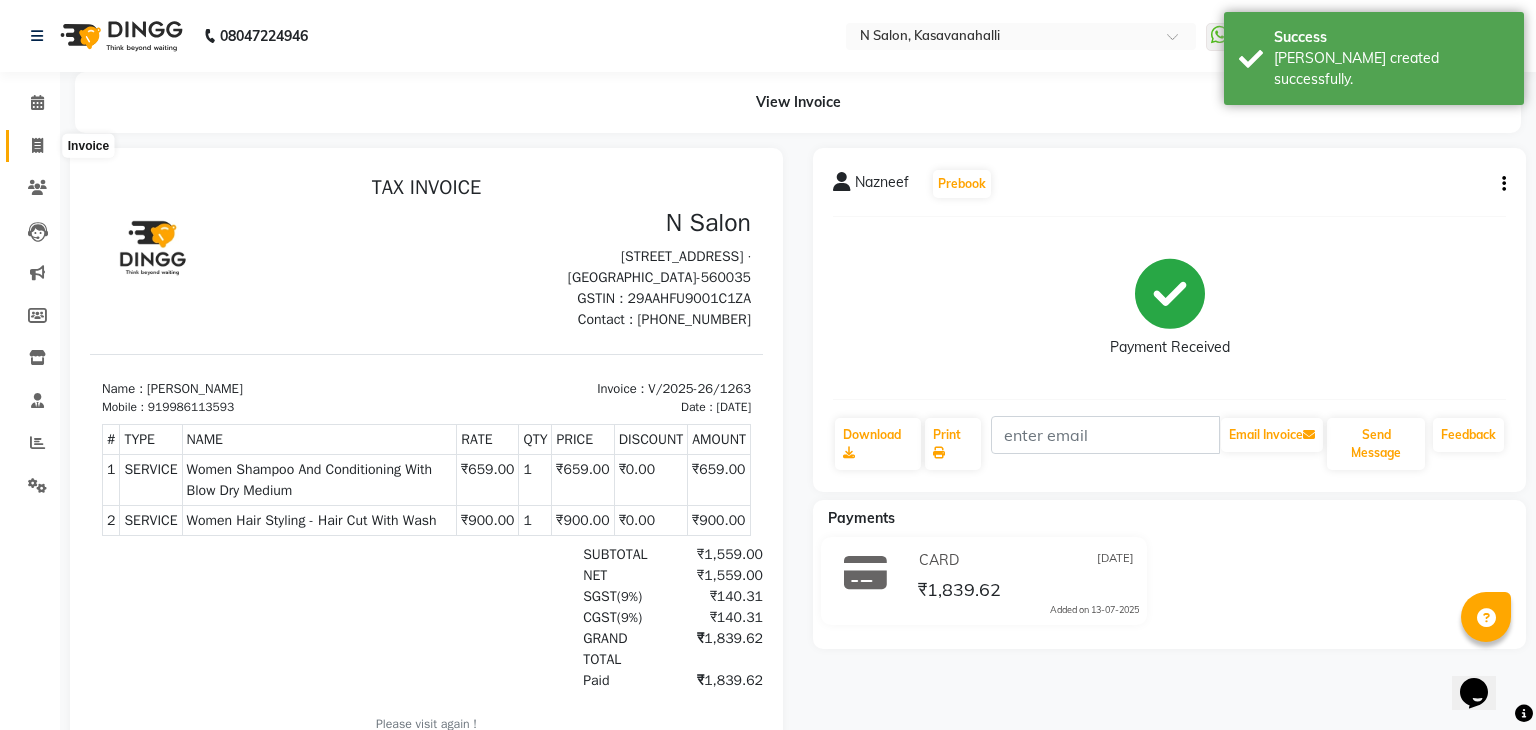 select on "7111" 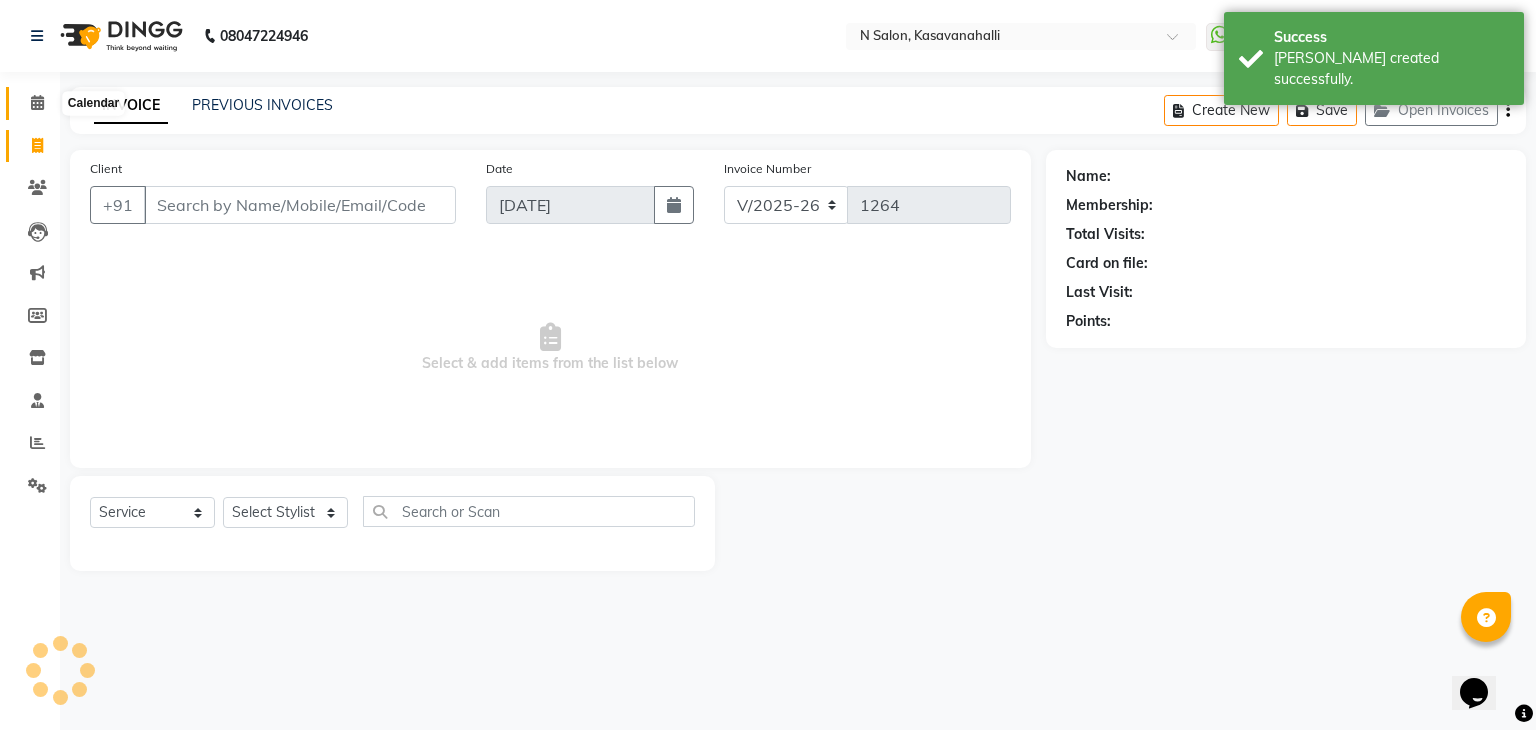 click 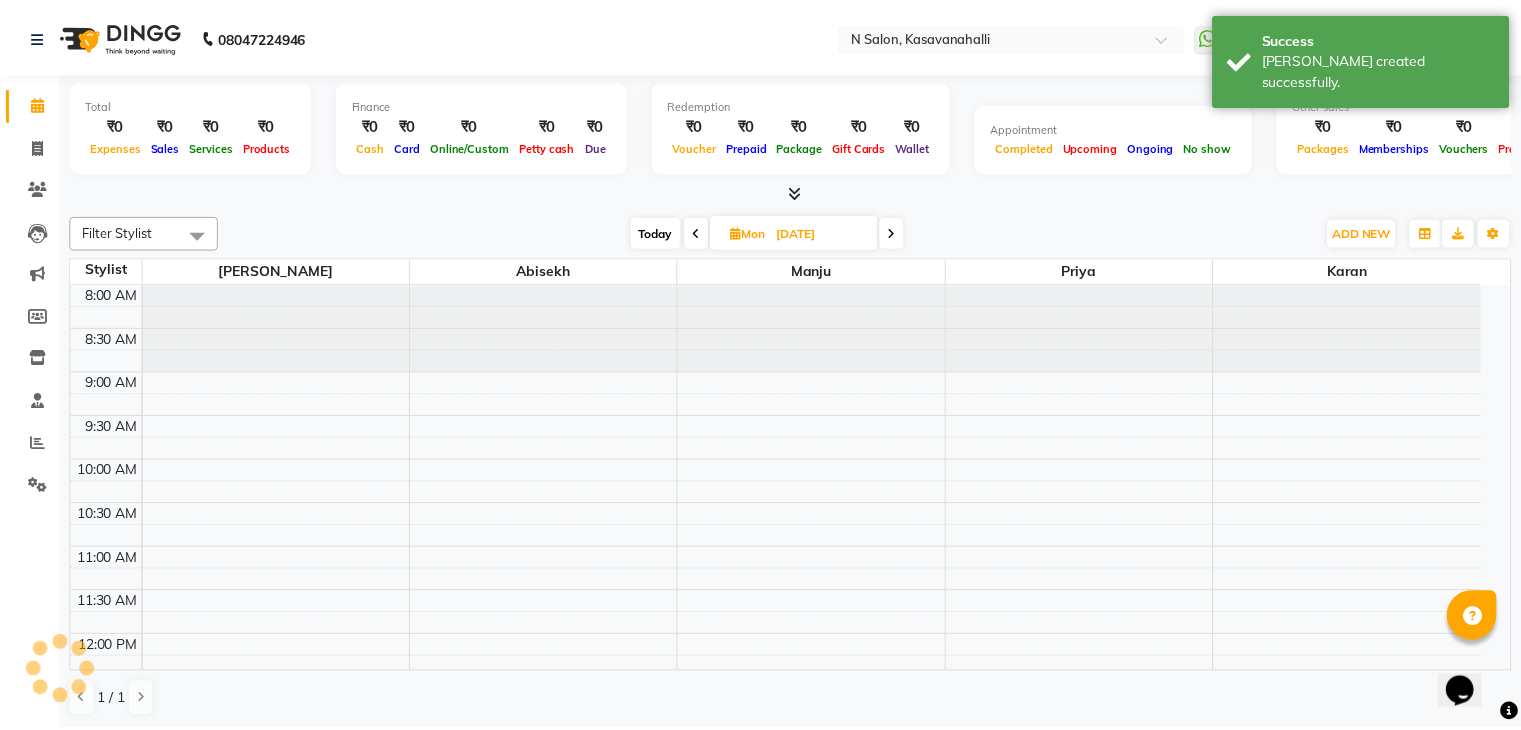 scroll, scrollTop: 0, scrollLeft: 0, axis: both 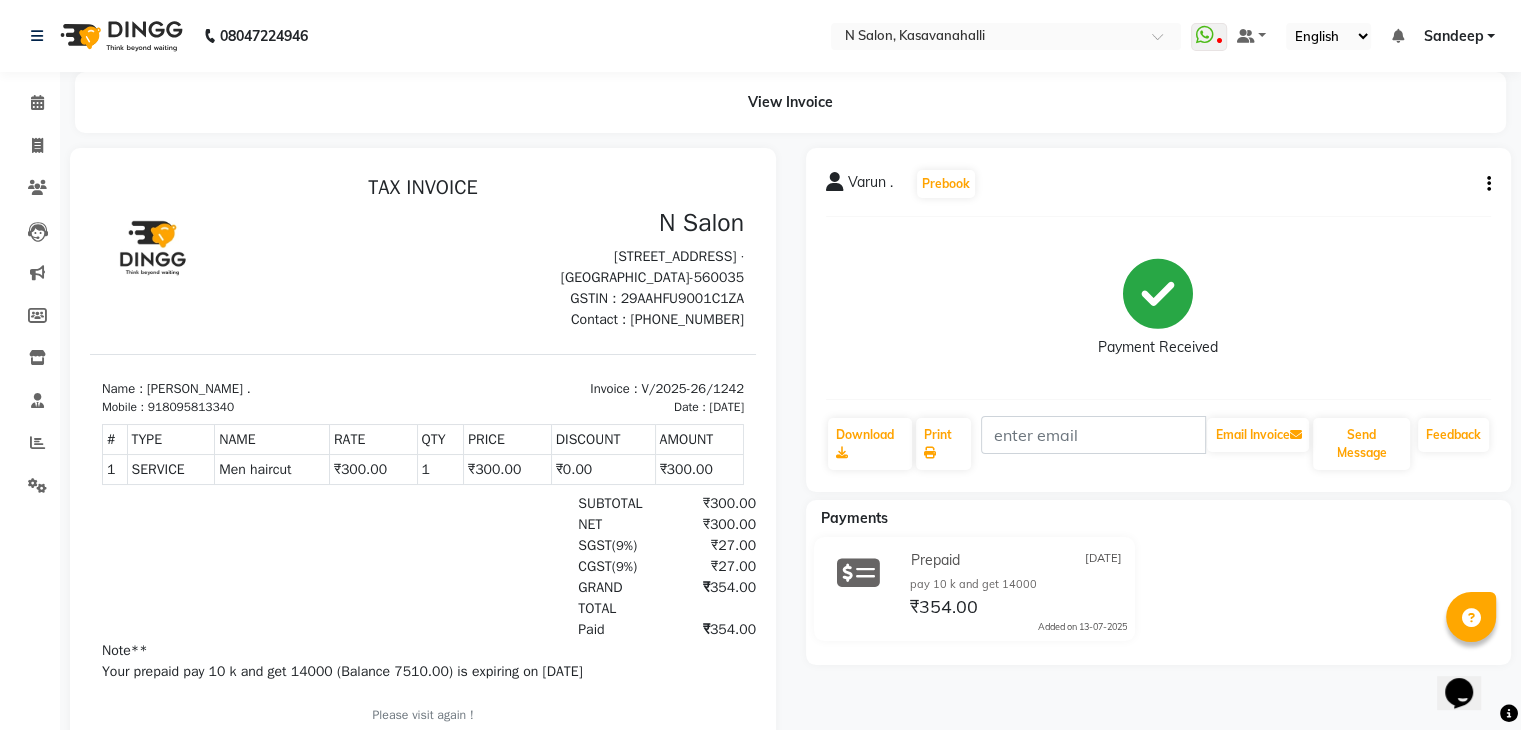 click 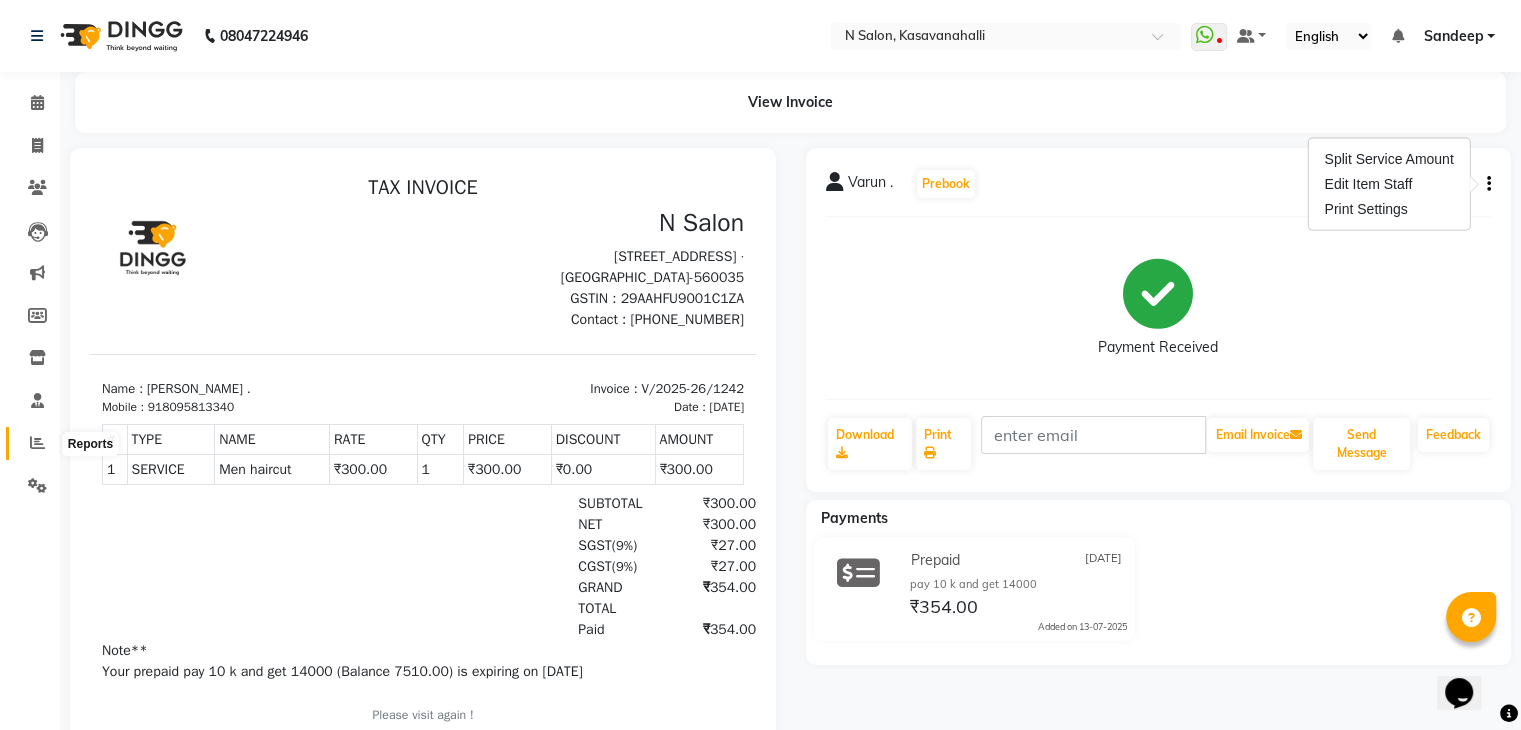 click 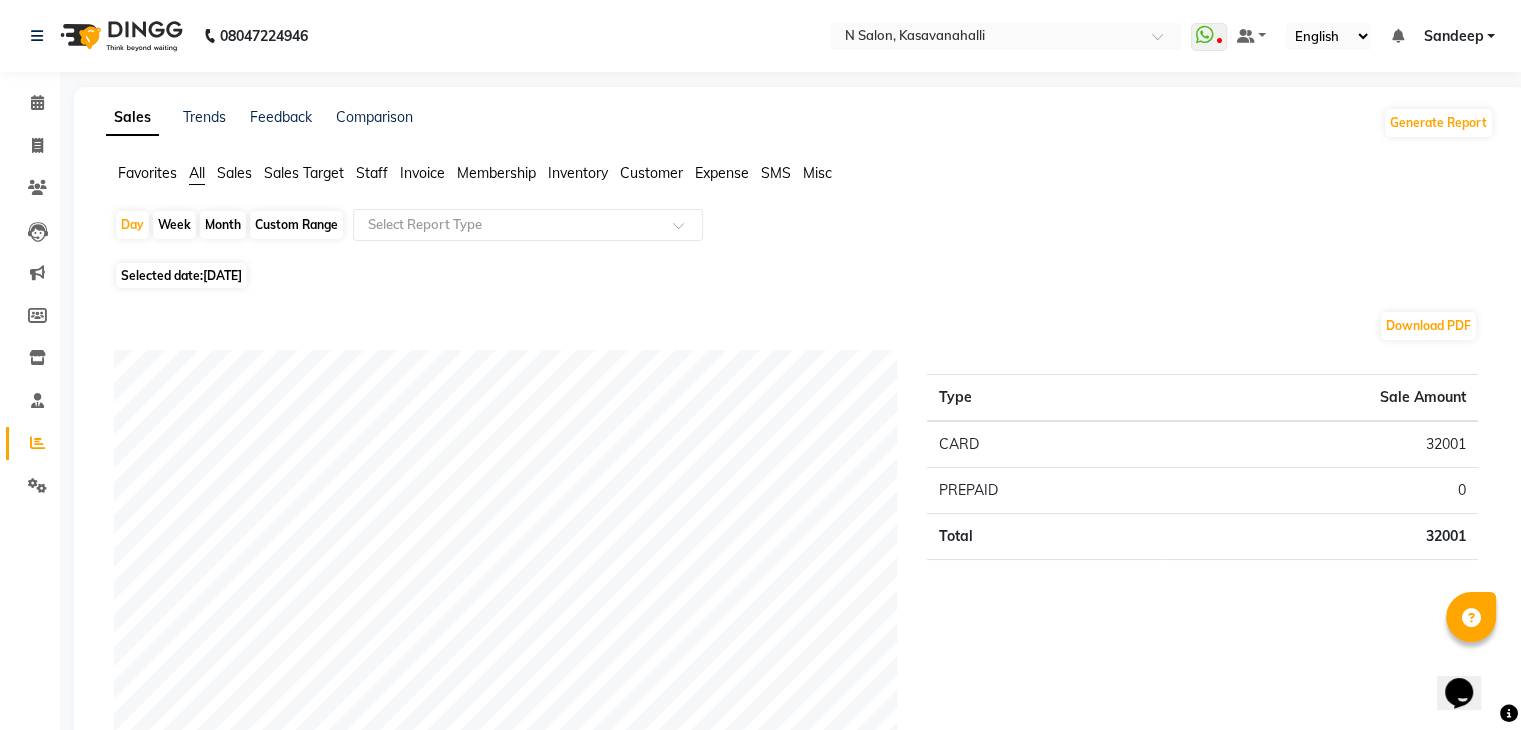click on "Staff" 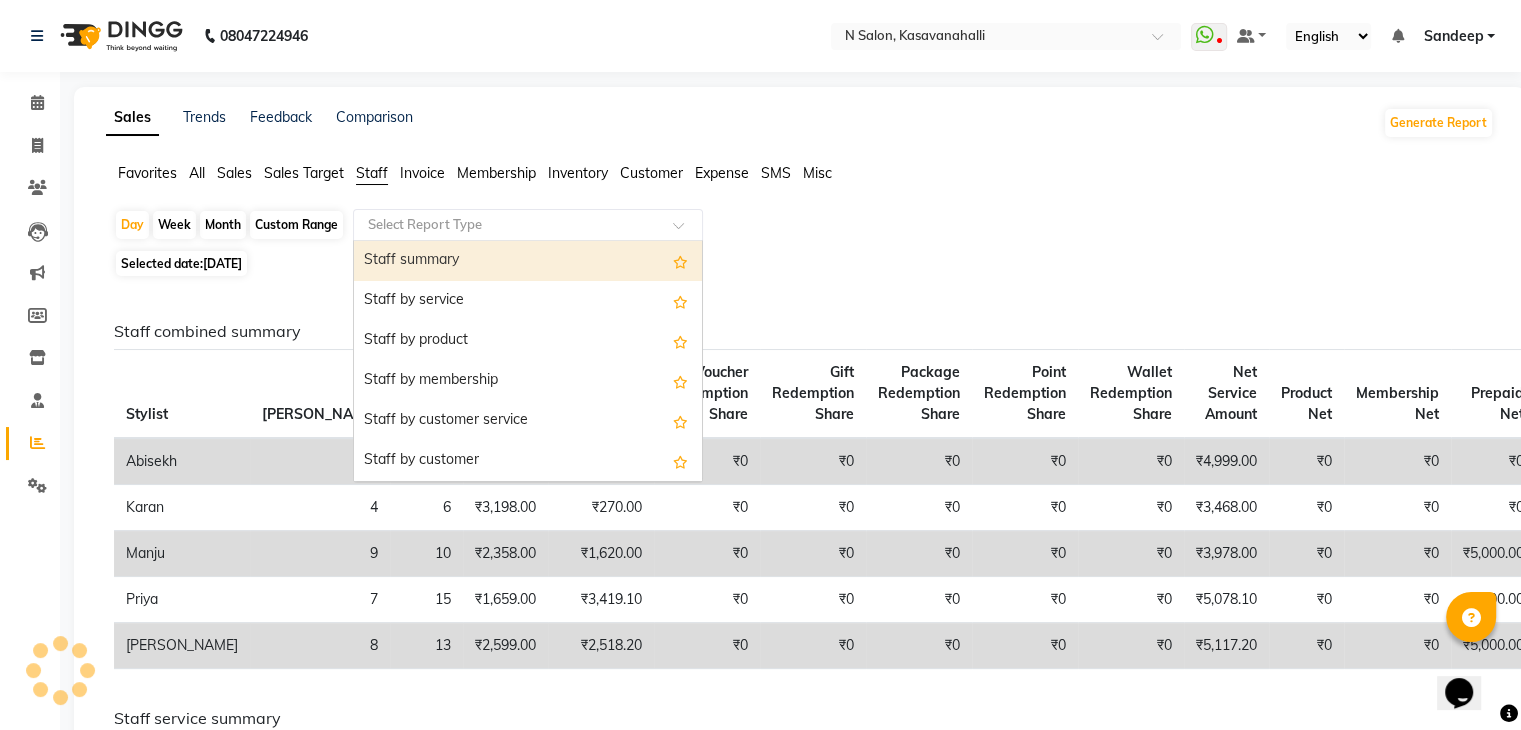 click 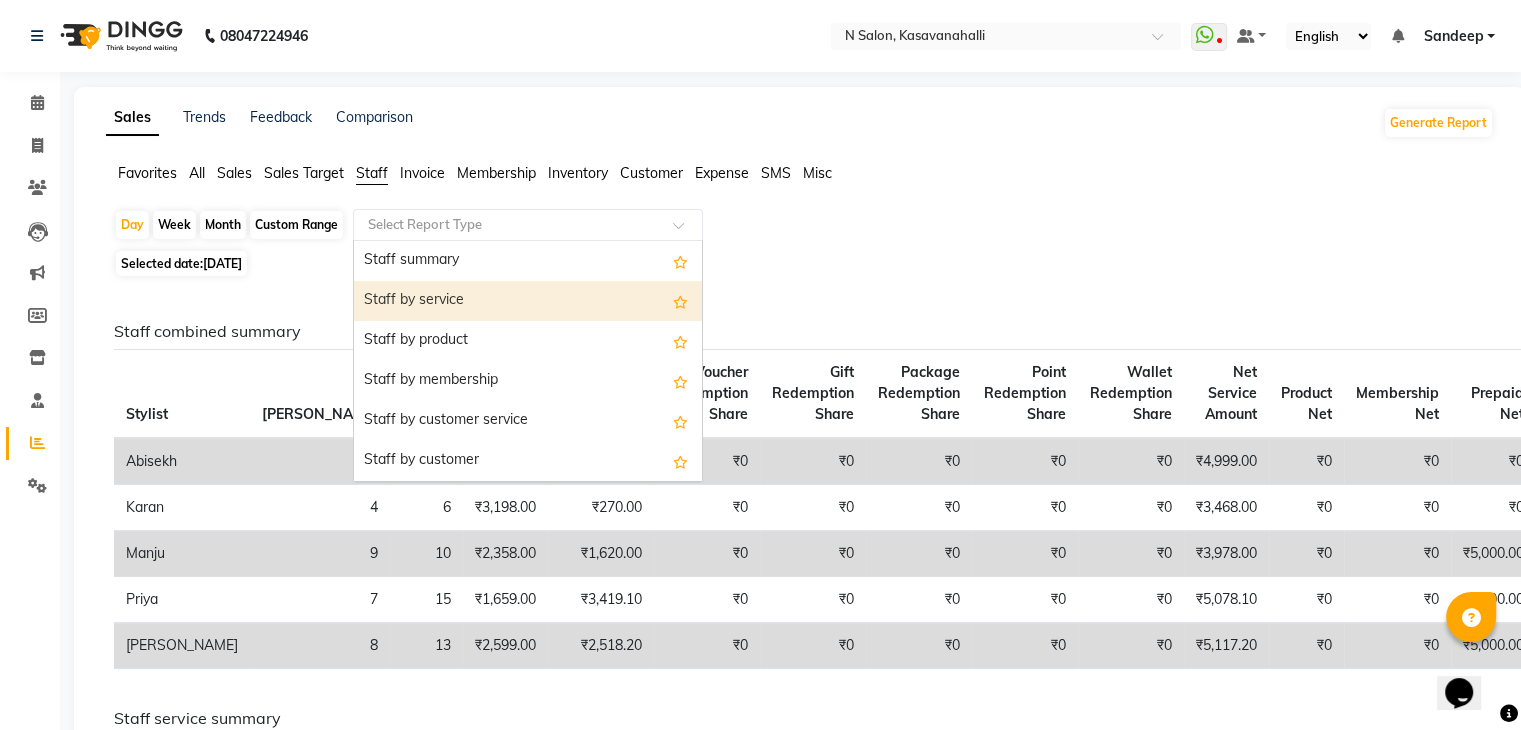click on "Staff by service" at bounding box center (528, 301) 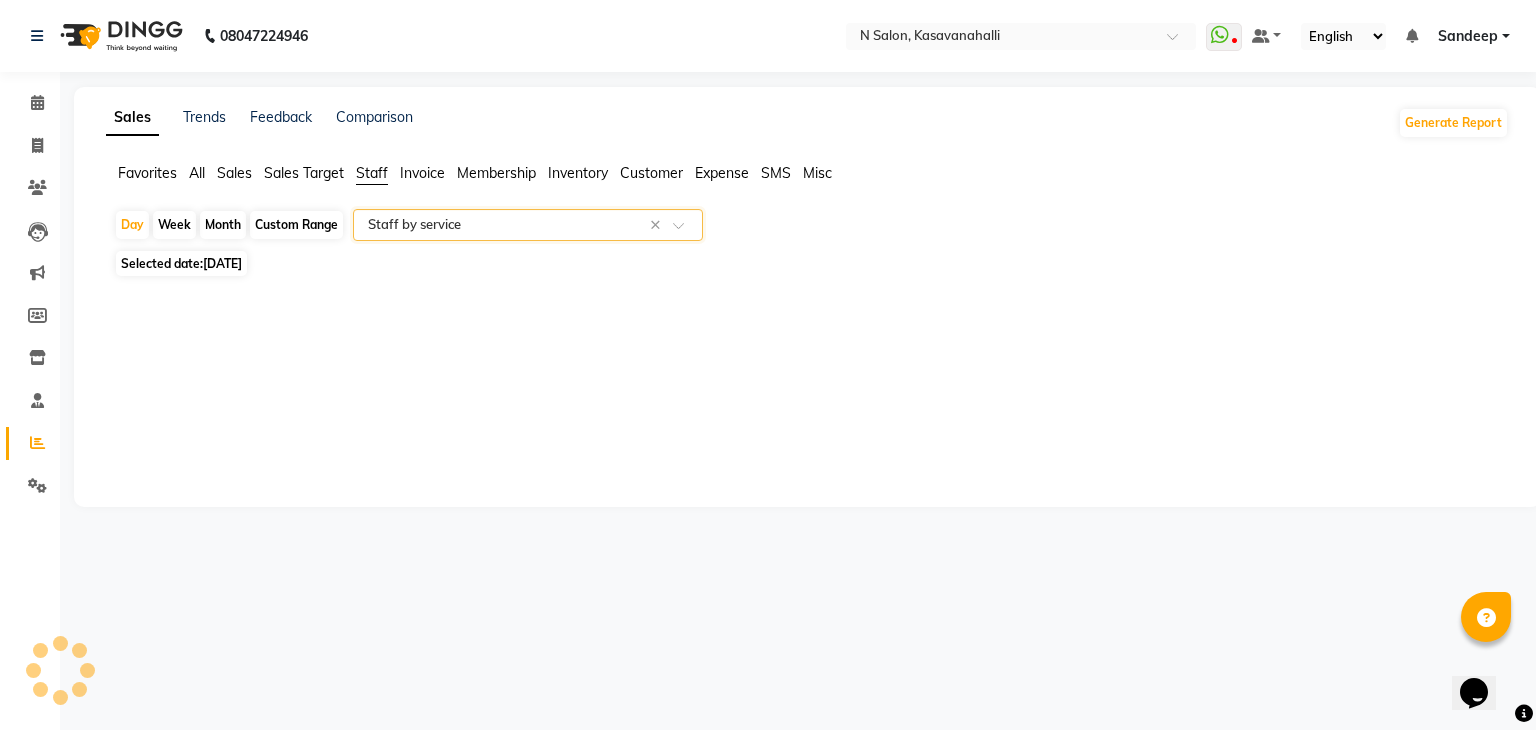 select on "full_report" 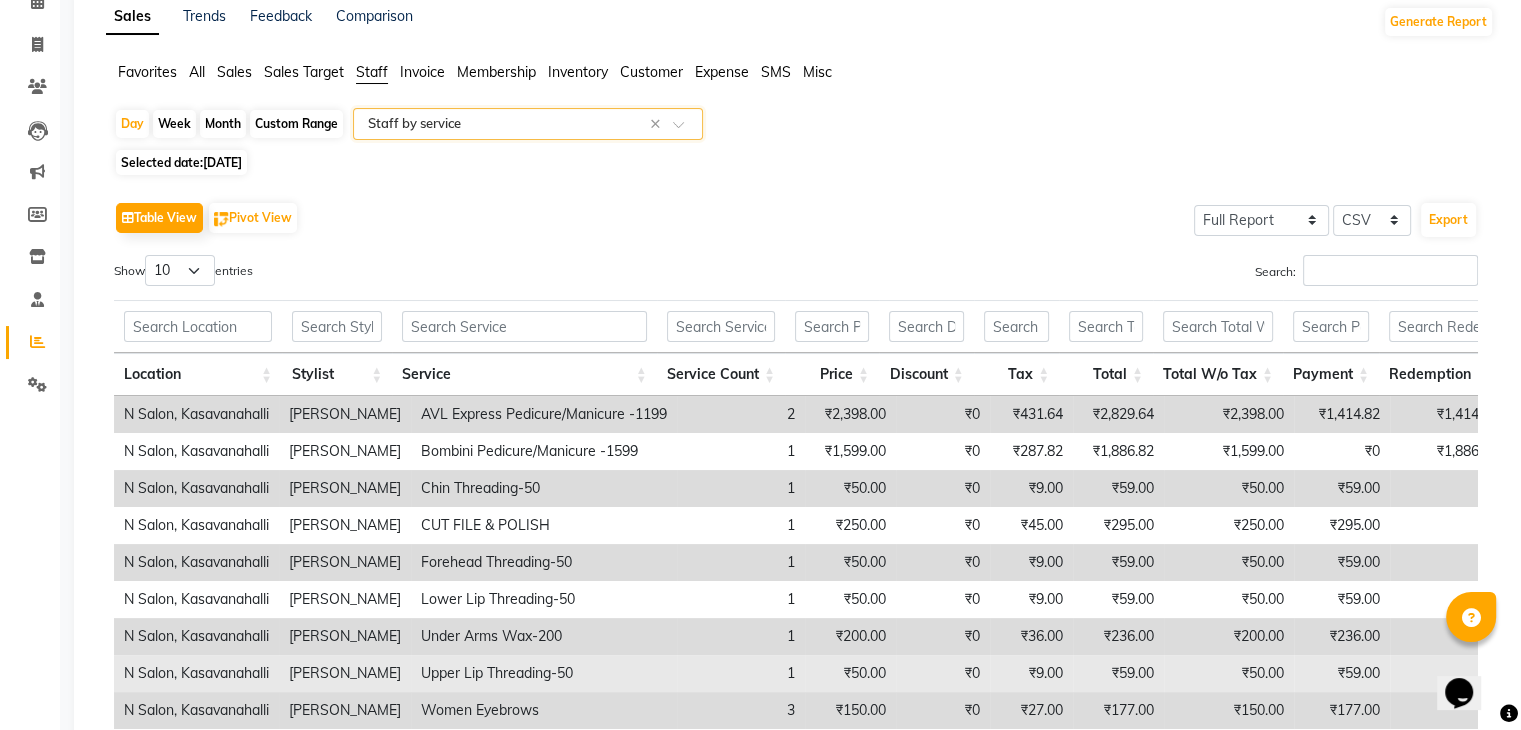scroll, scrollTop: 317, scrollLeft: 0, axis: vertical 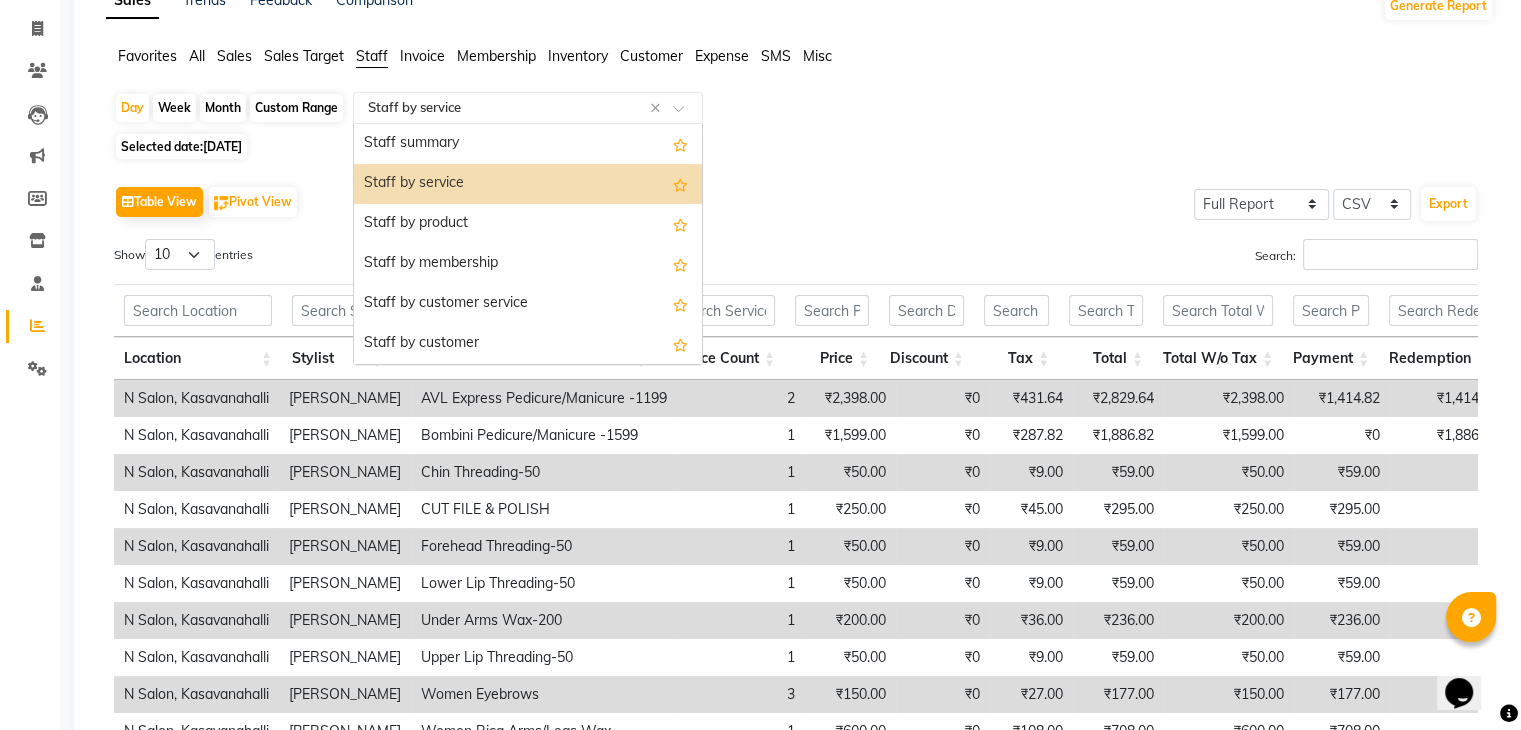 click 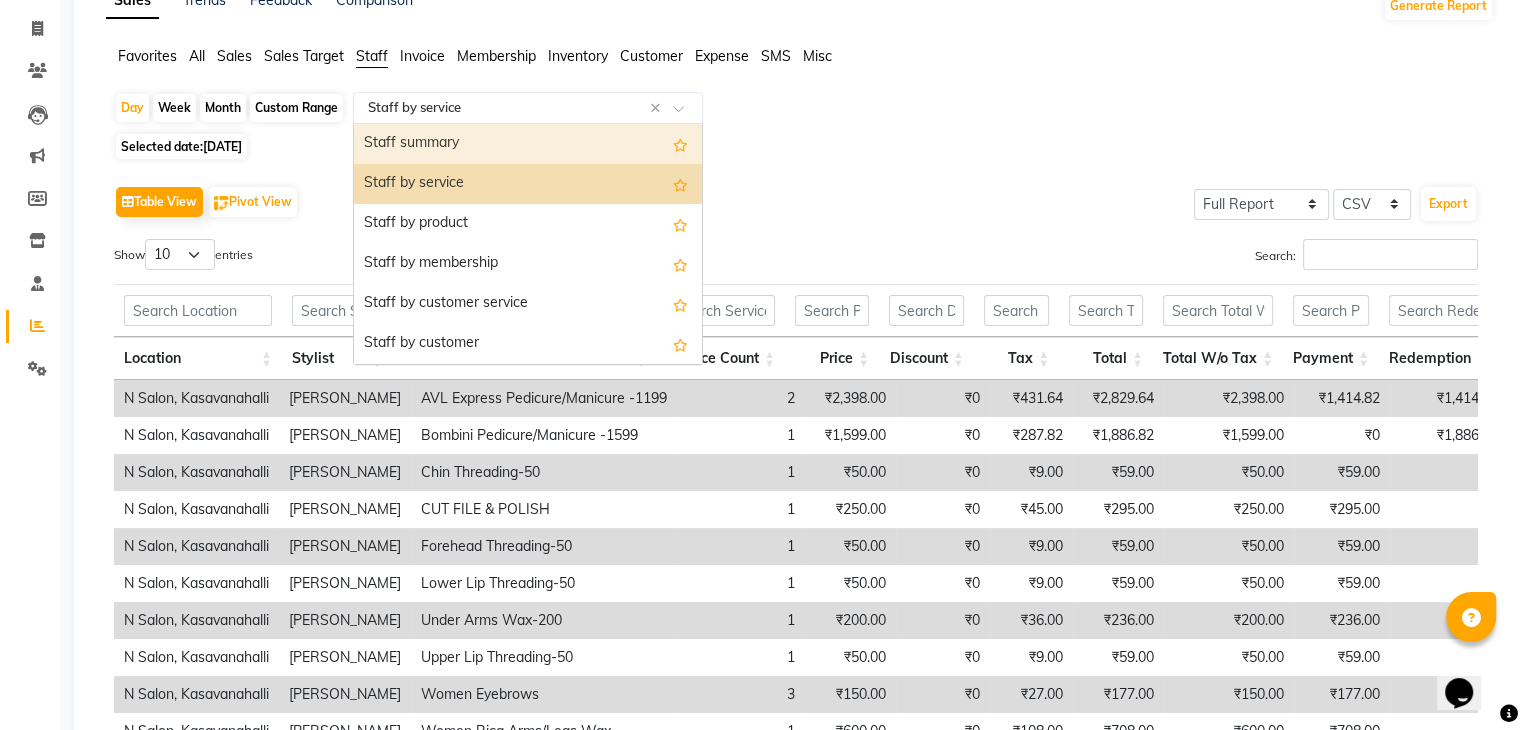 click on "Staff summary" at bounding box center [528, 144] 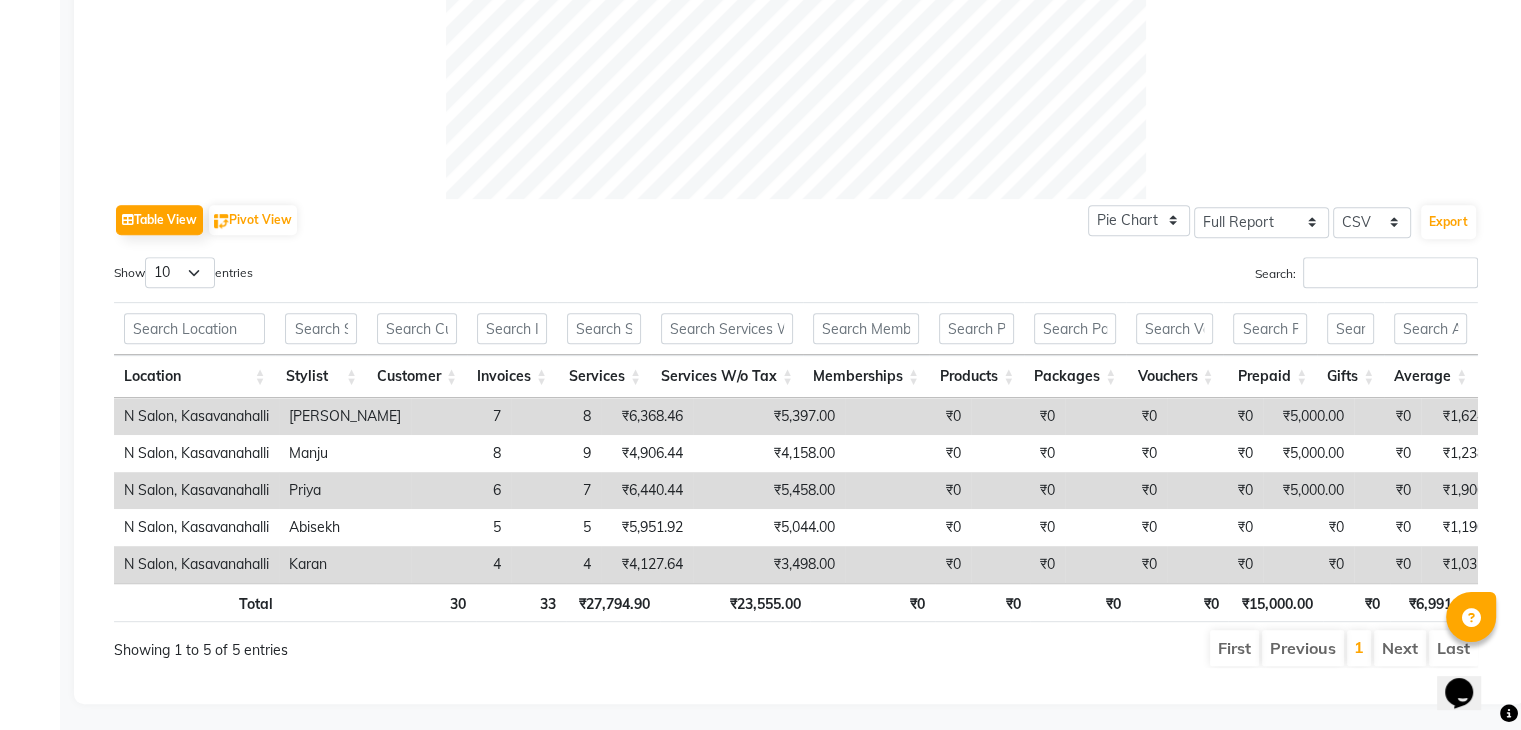 scroll, scrollTop: 856, scrollLeft: 0, axis: vertical 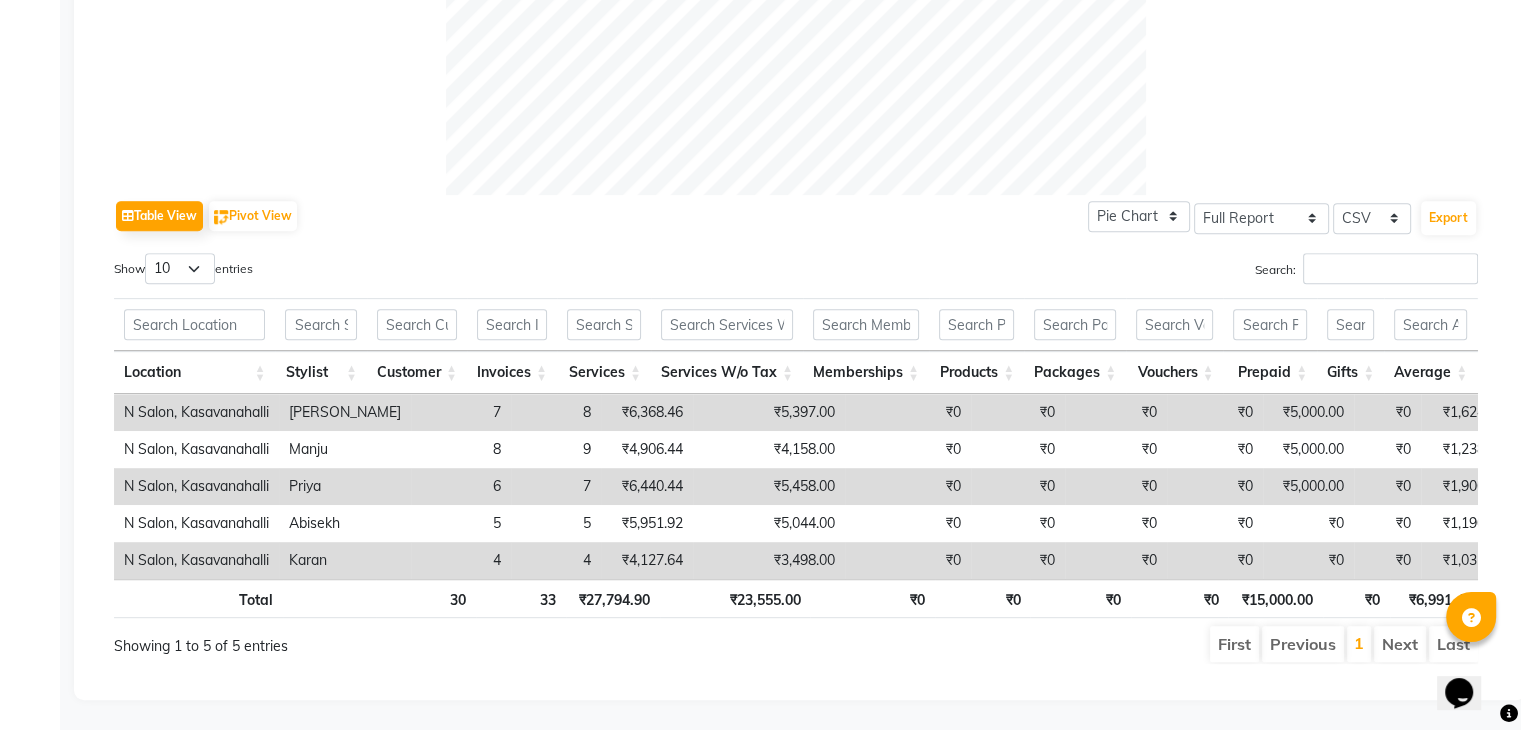drag, startPoint x: 880, startPoint y: 564, endPoint x: 1053, endPoint y: 556, distance: 173.18488 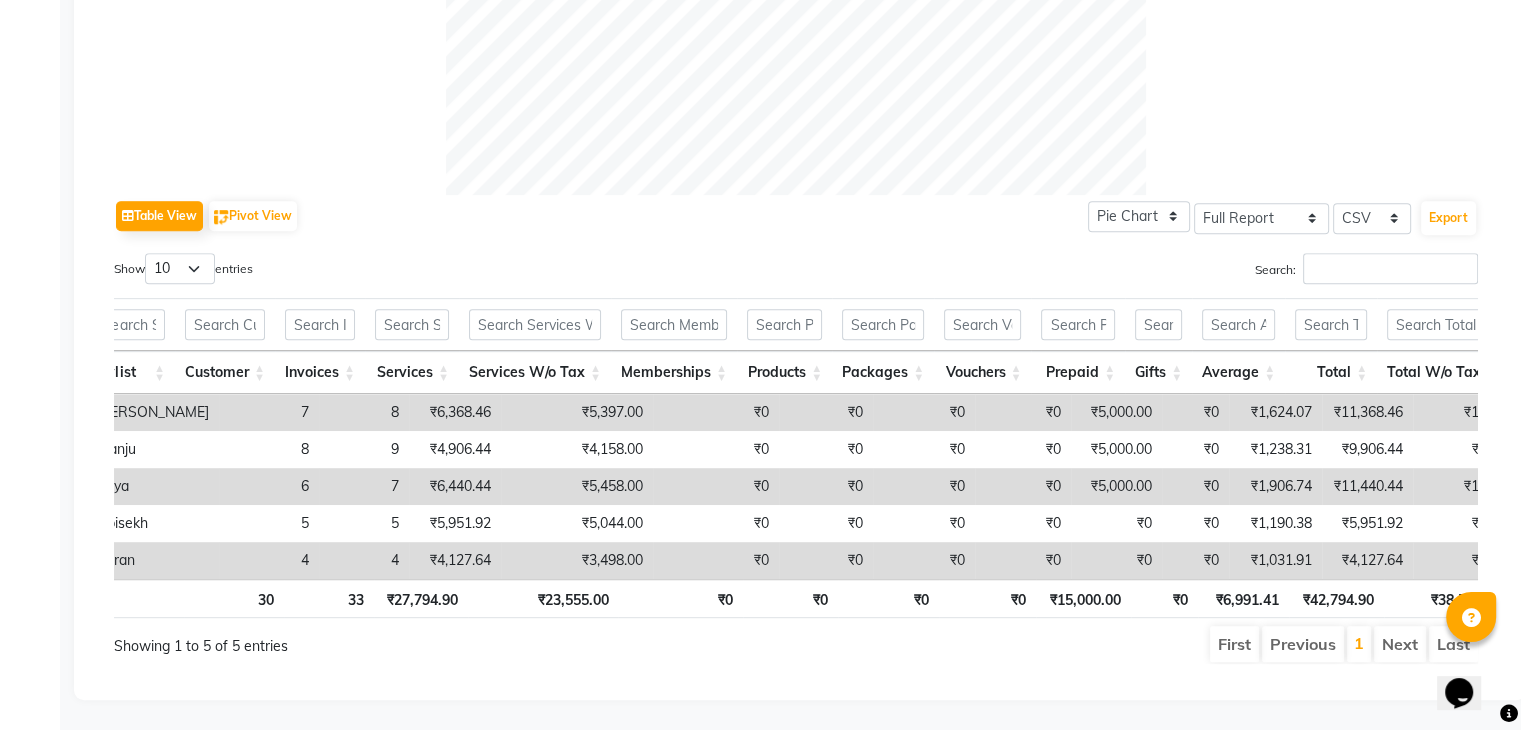 scroll, scrollTop: 0, scrollLeft: 232, axis: horizontal 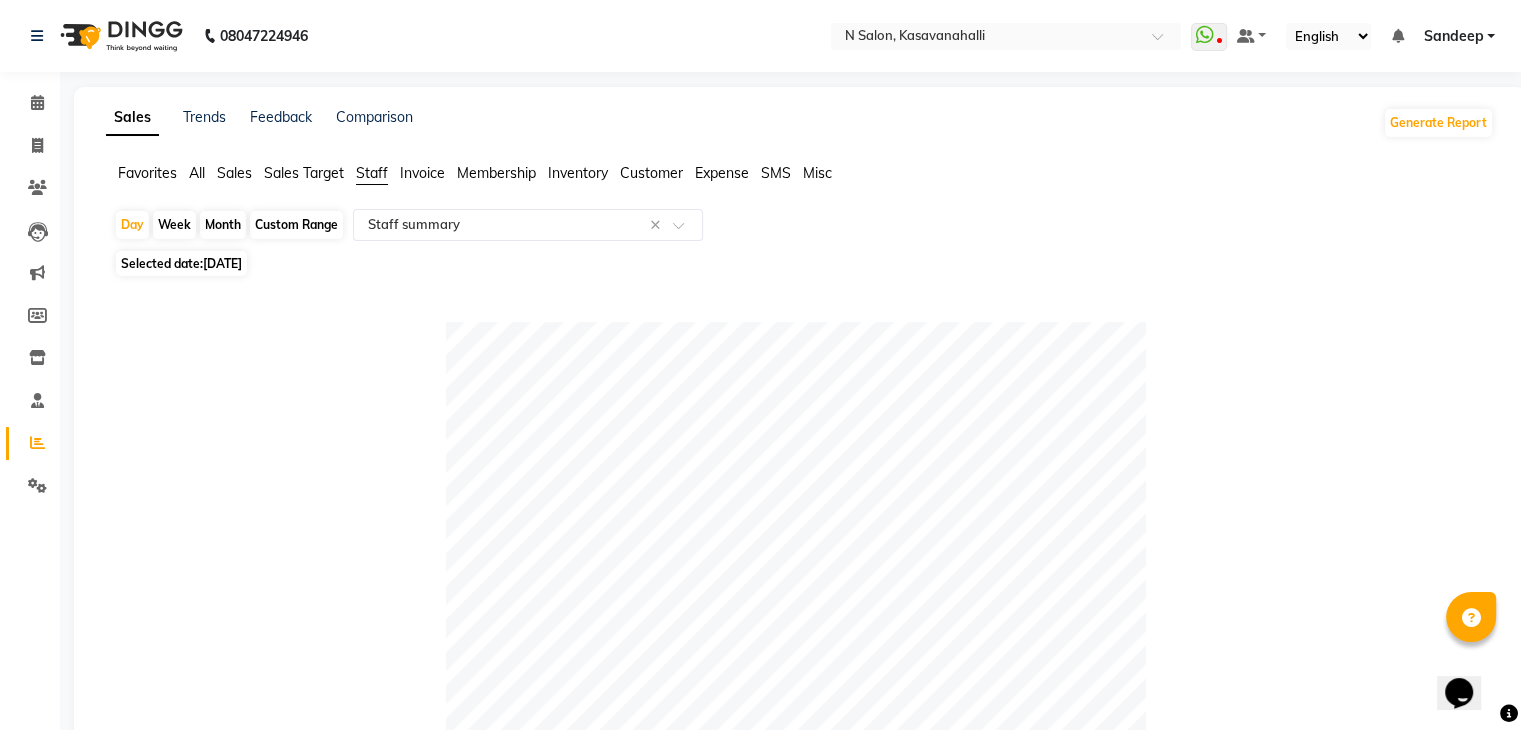click on "Month" 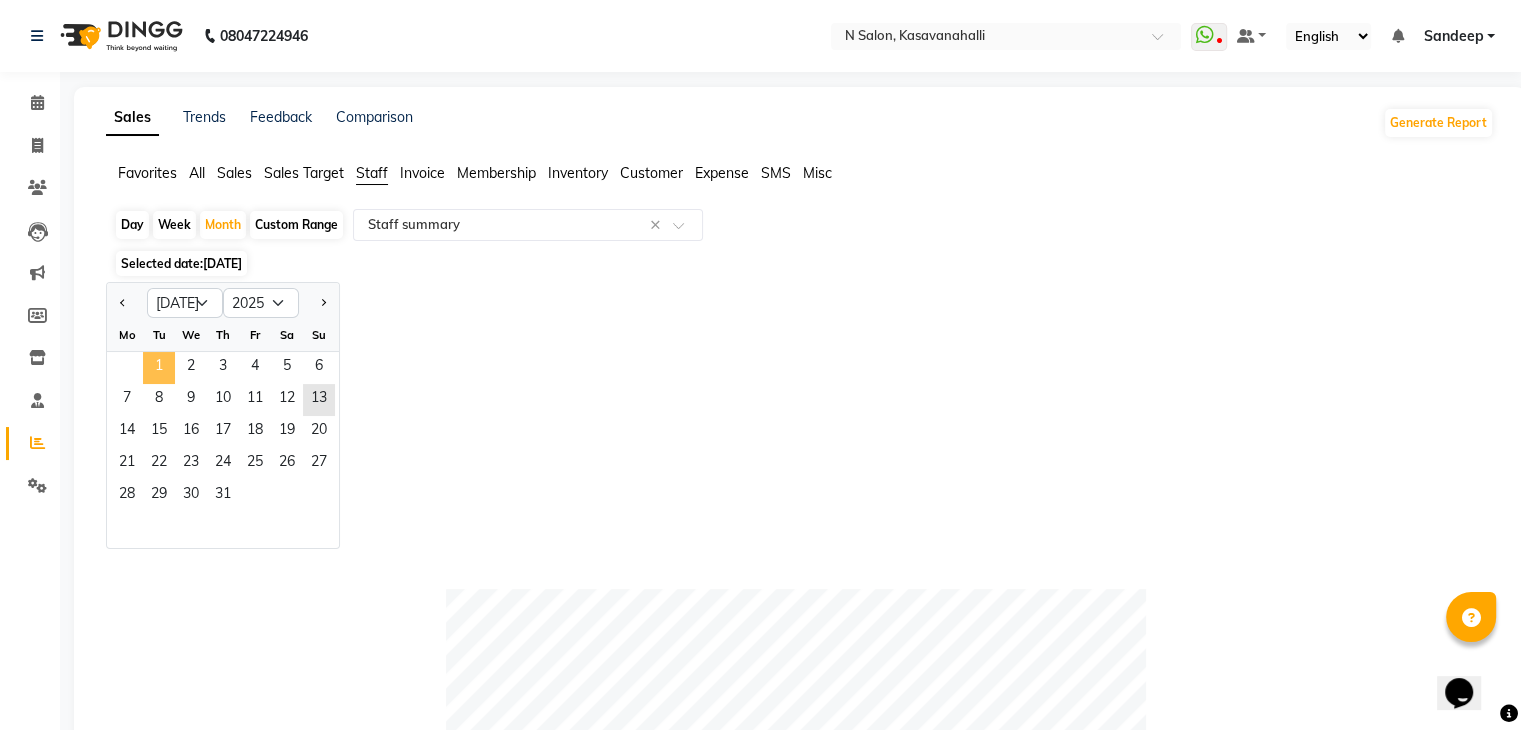 click on "1" 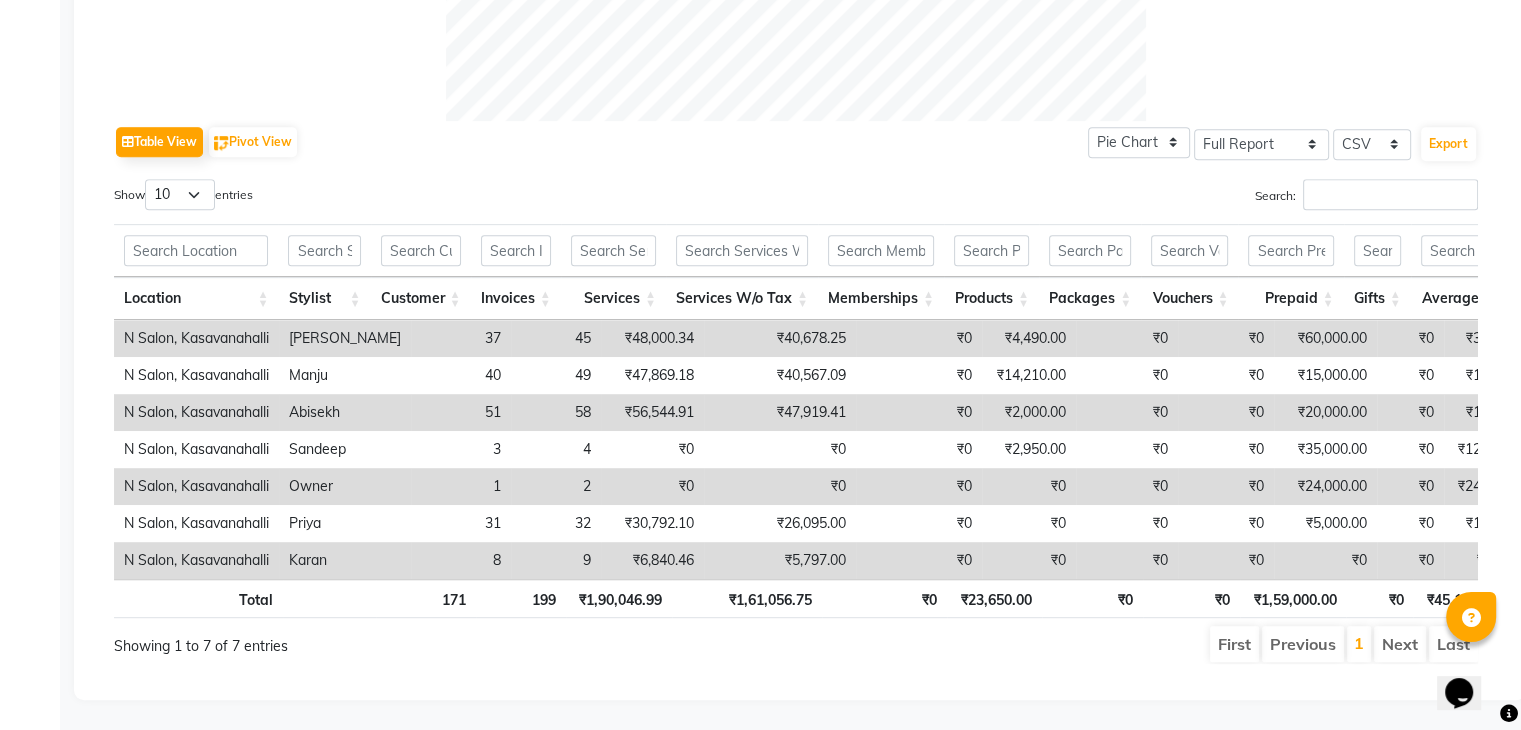 scroll, scrollTop: 930, scrollLeft: 0, axis: vertical 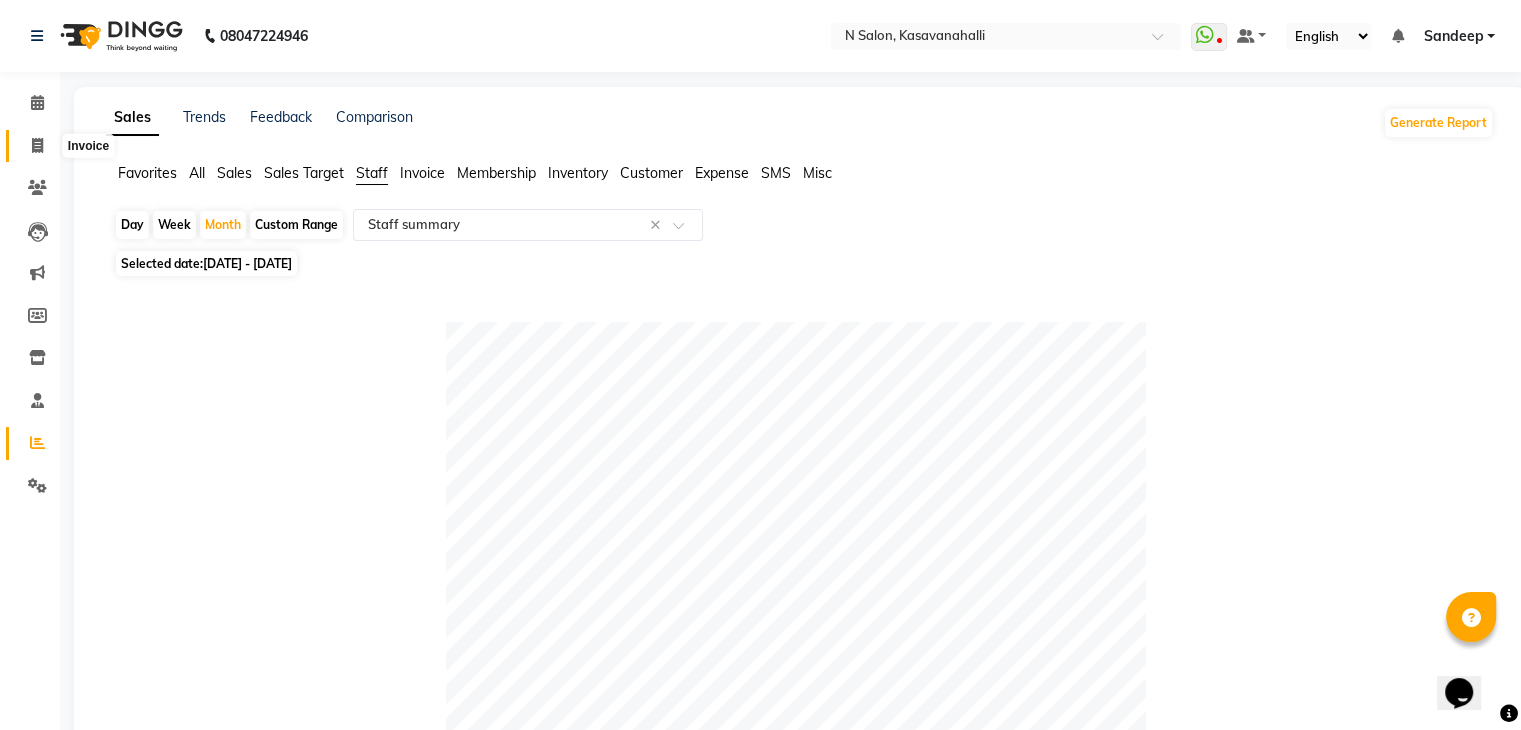 click 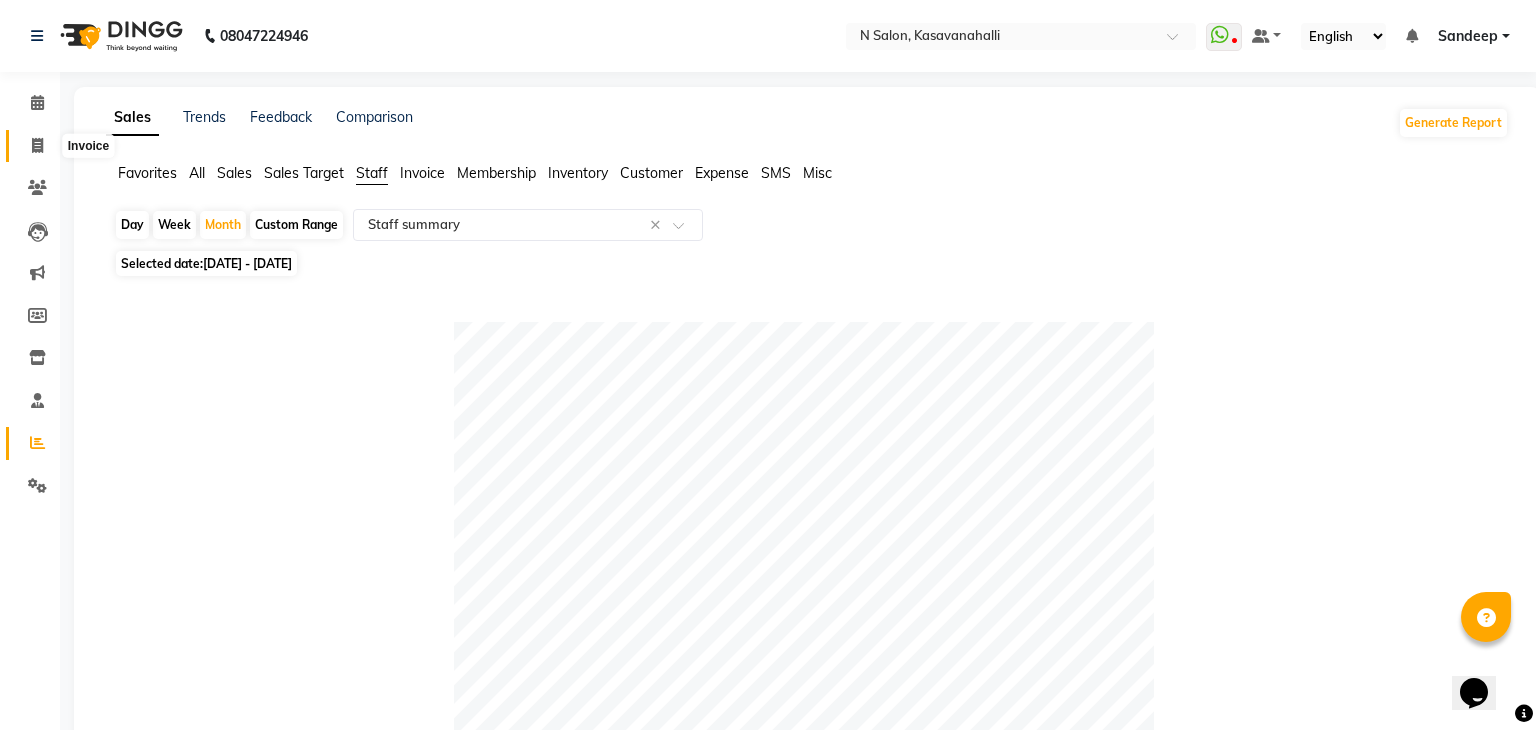 select on "service" 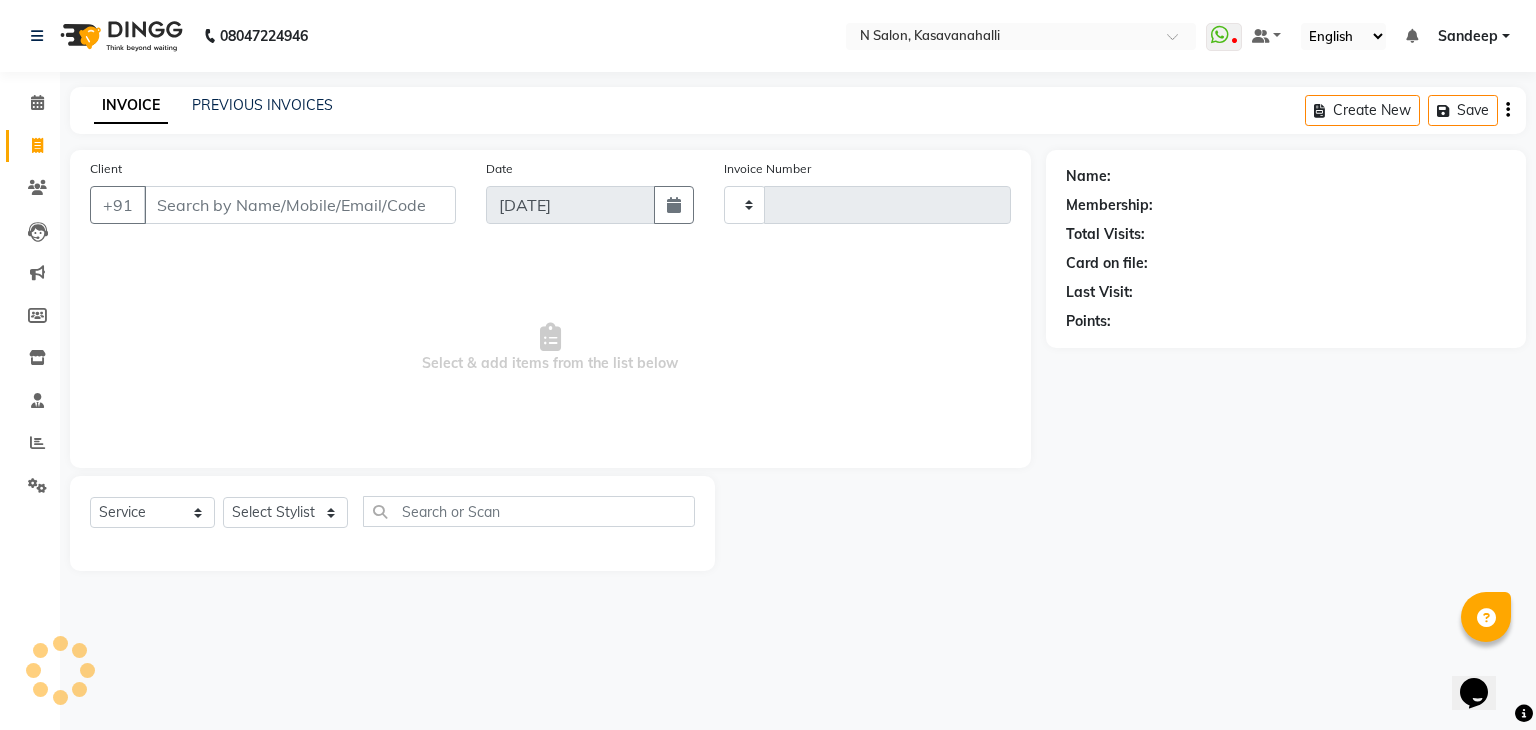 type on "1268" 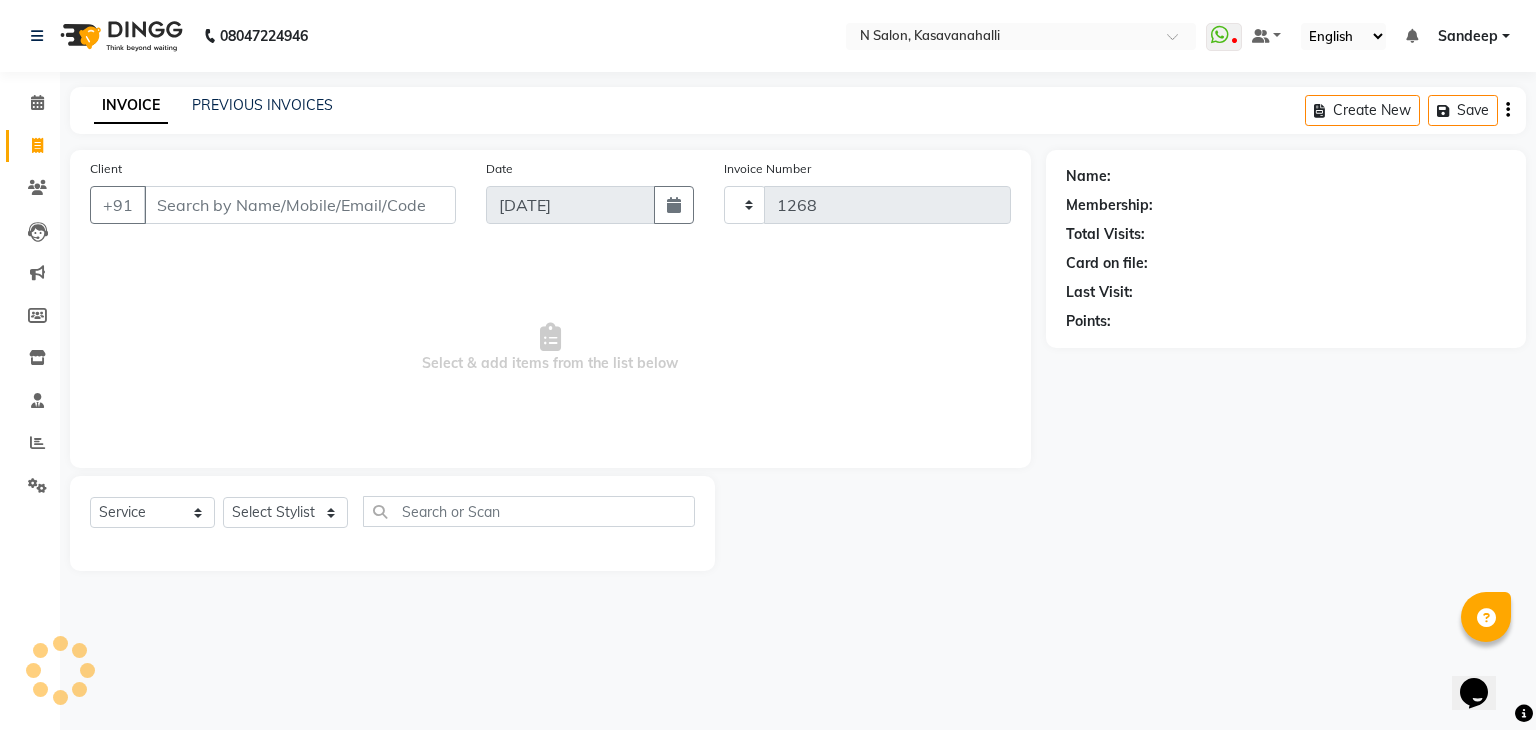 select on "7111" 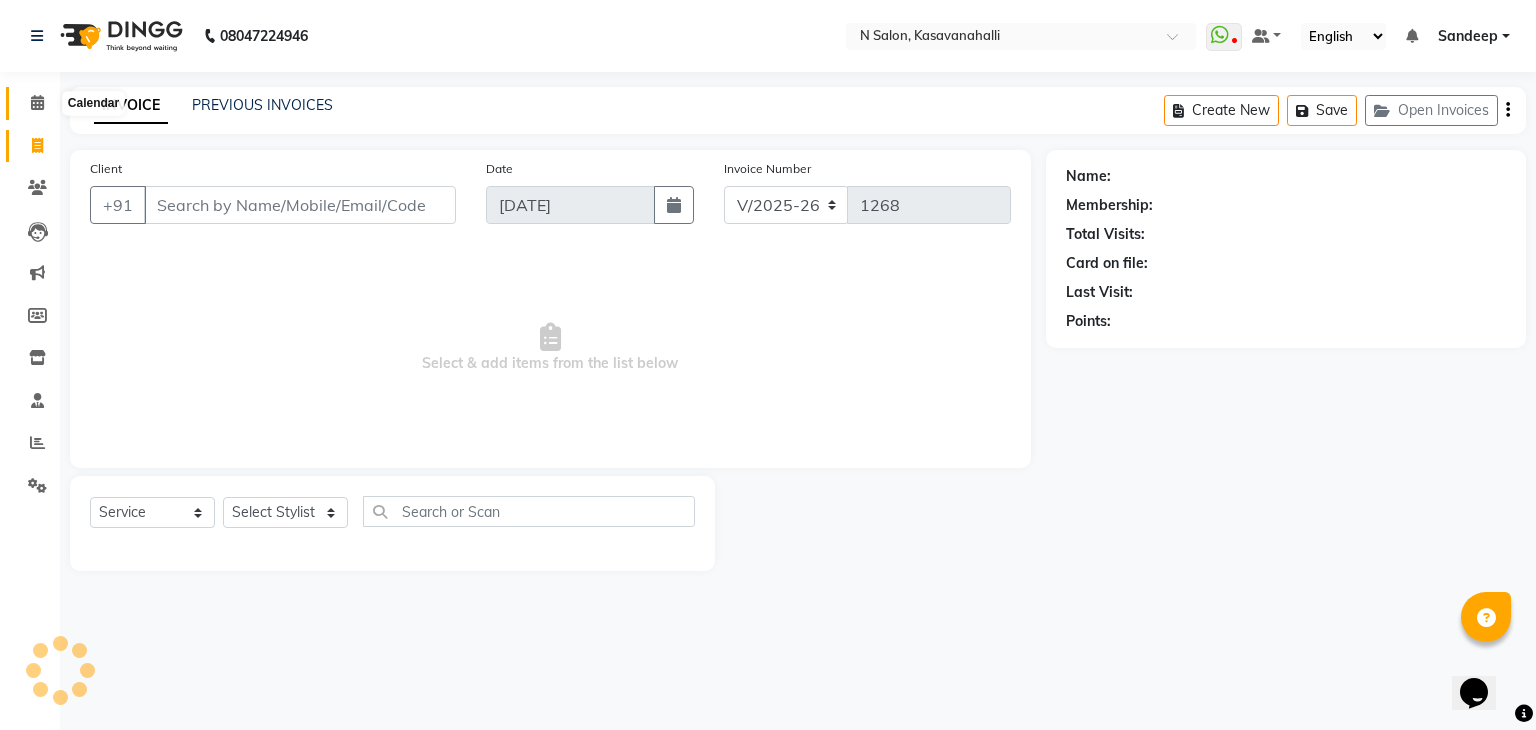 click 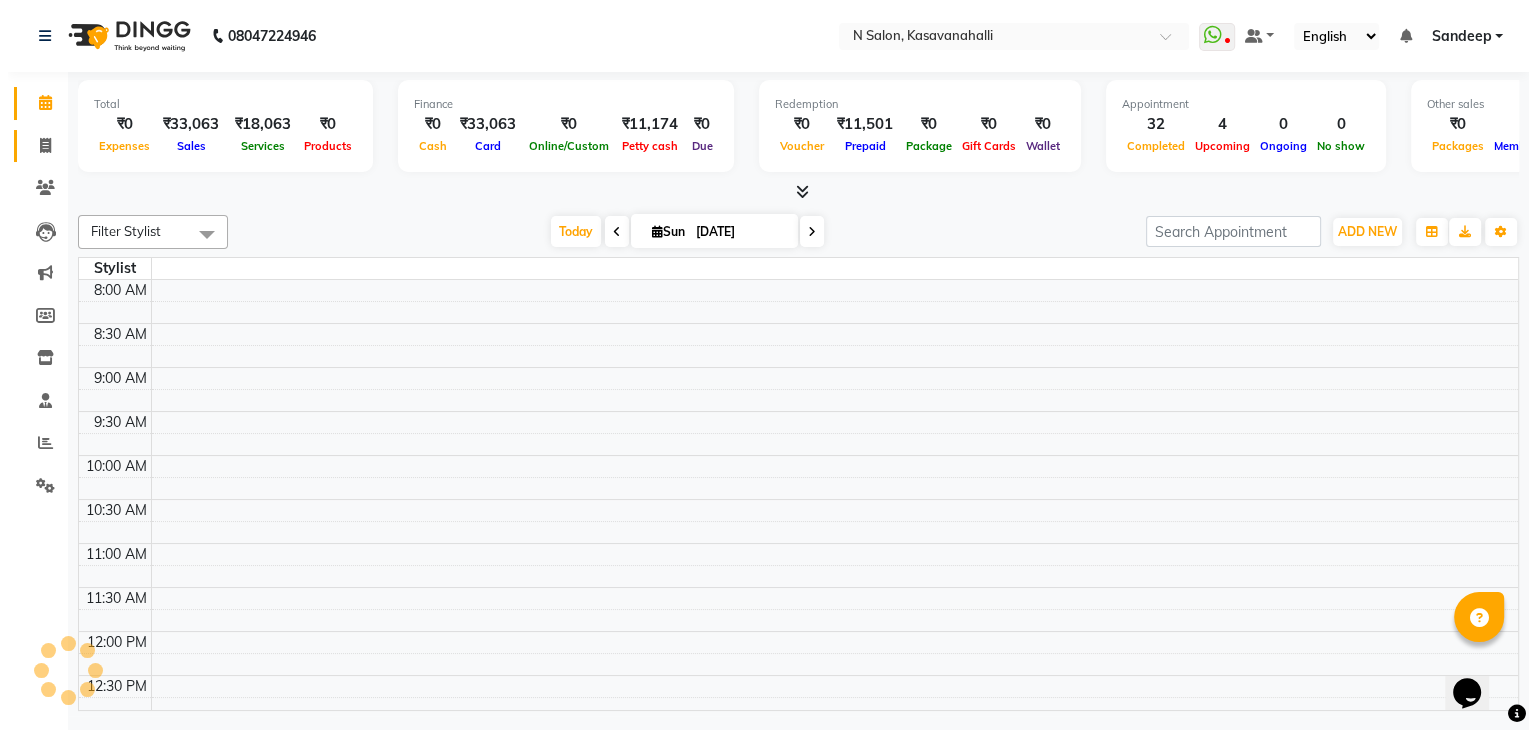 scroll, scrollTop: 0, scrollLeft: 0, axis: both 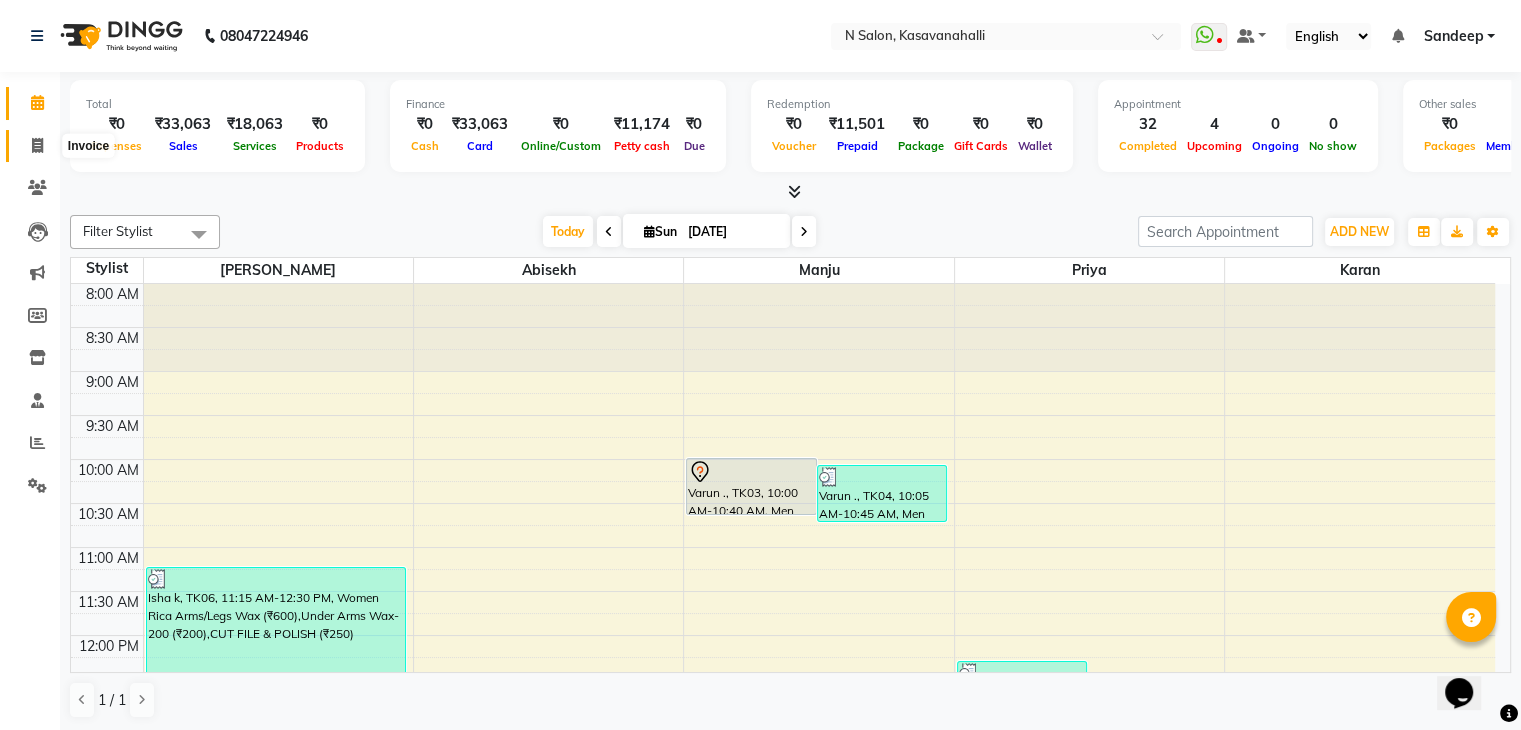 click 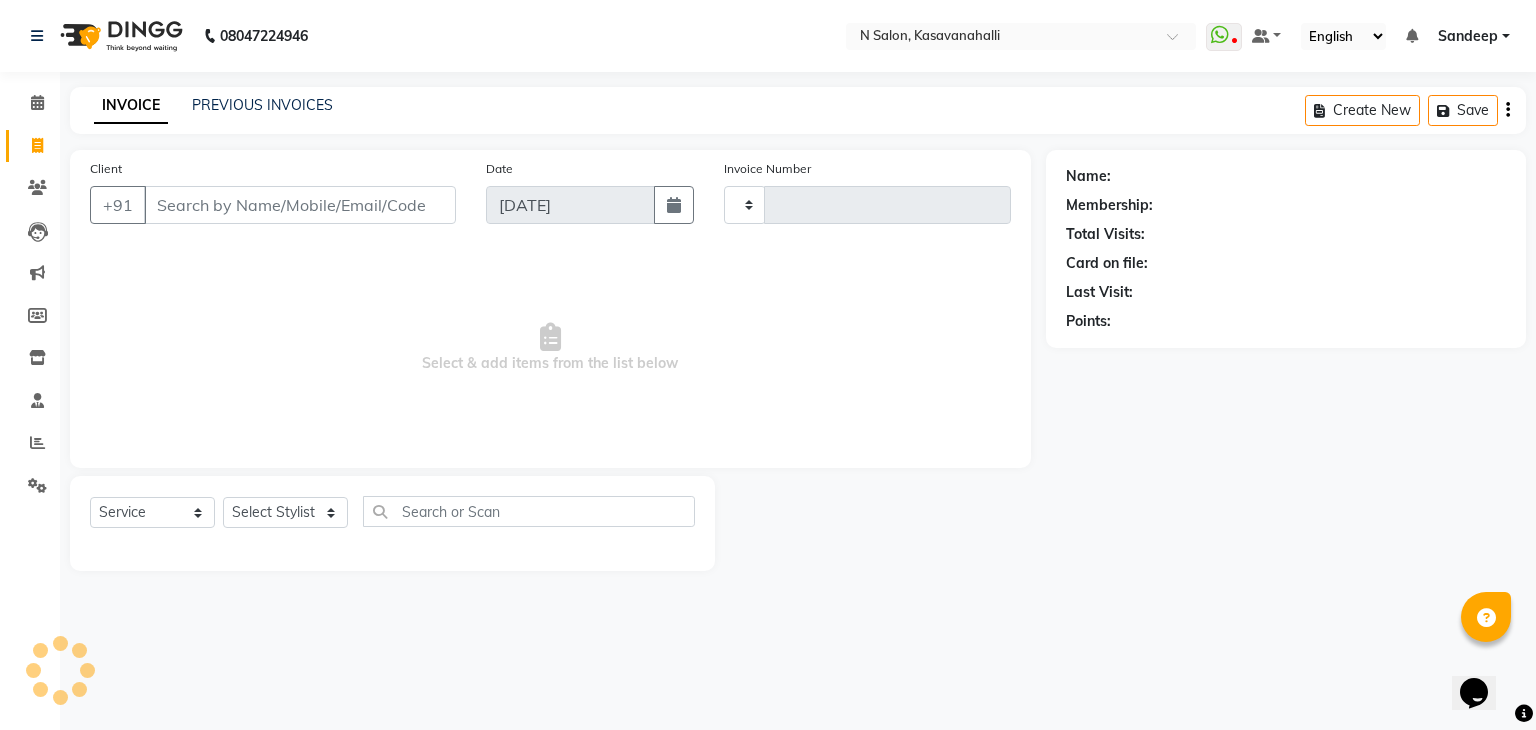 type on "1268" 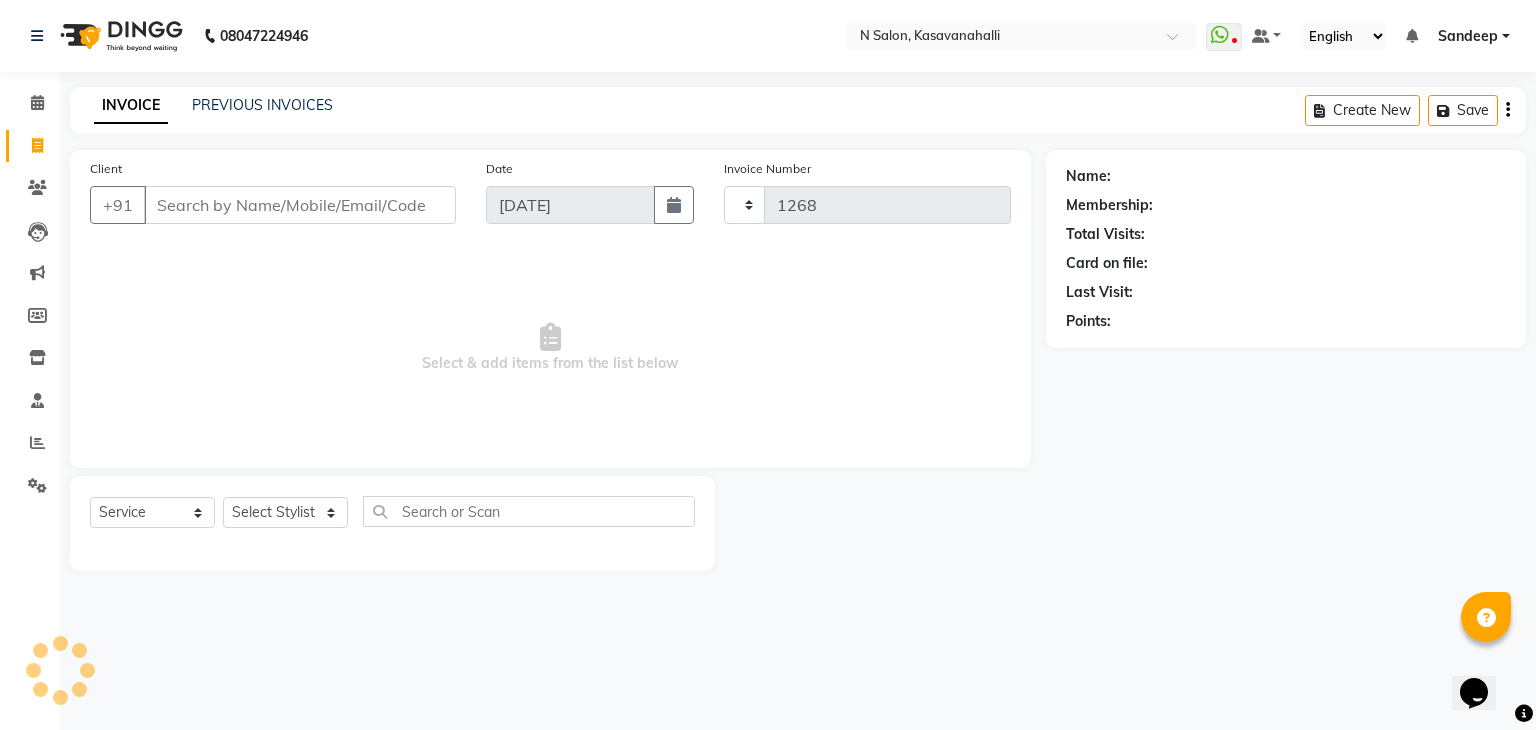 select on "7111" 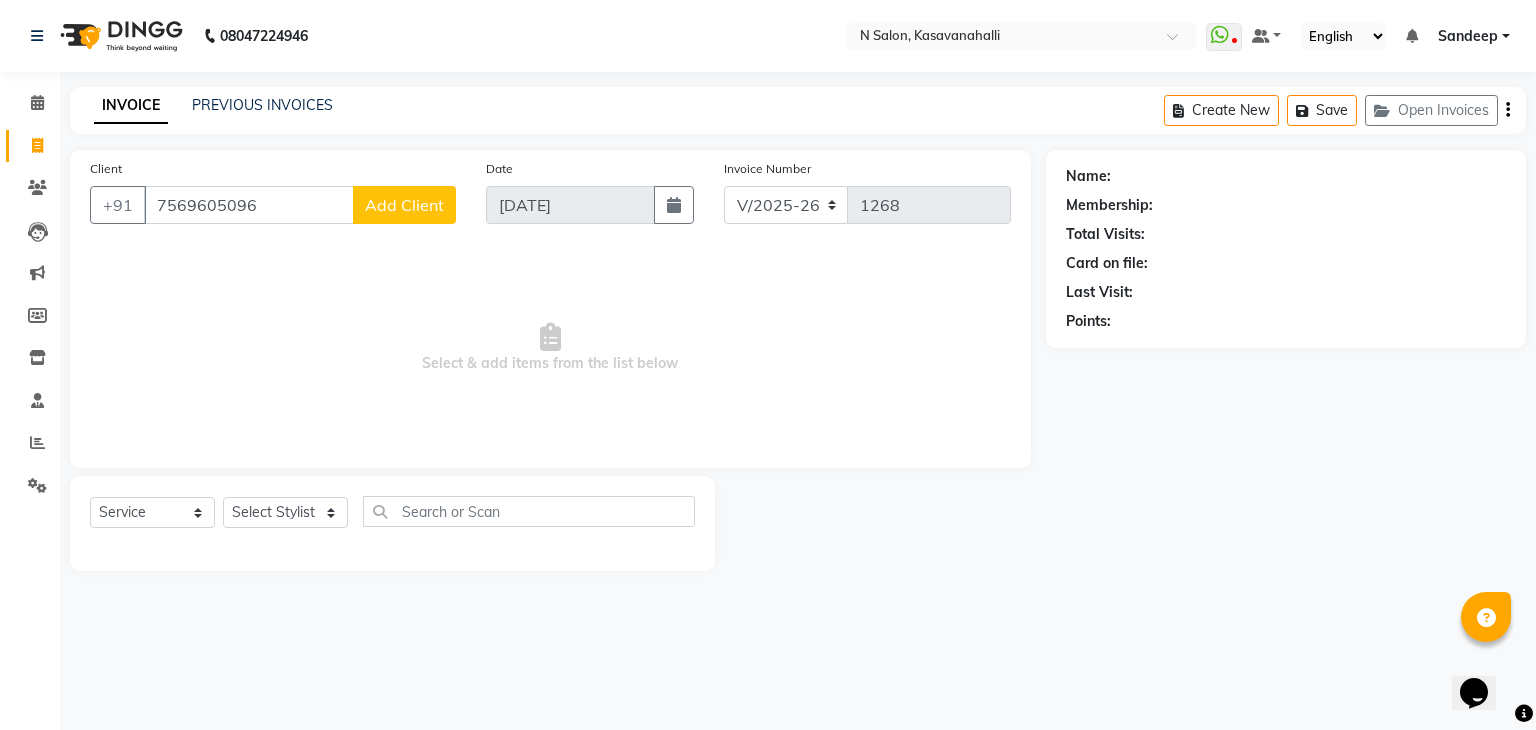 type on "7569605096" 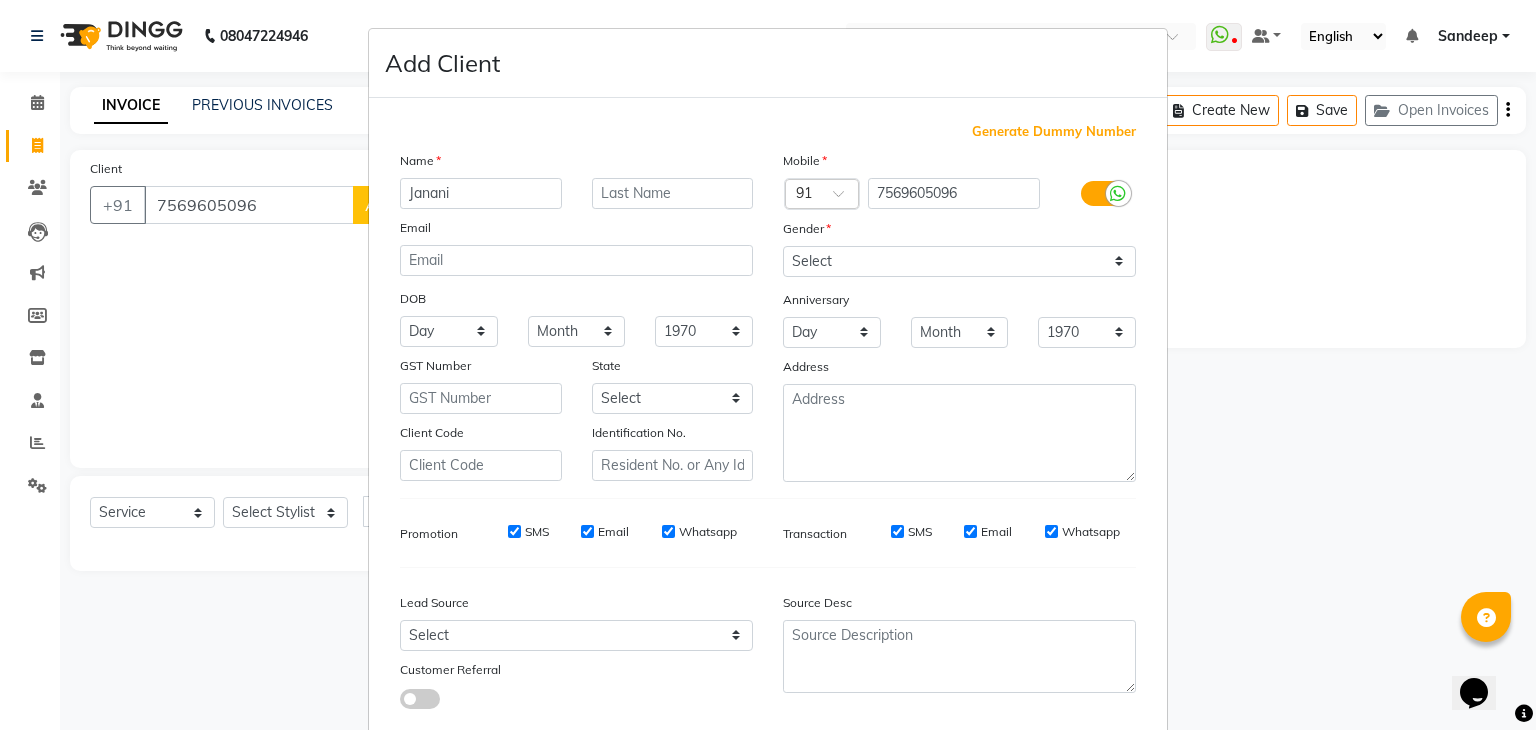 type on "Janani" 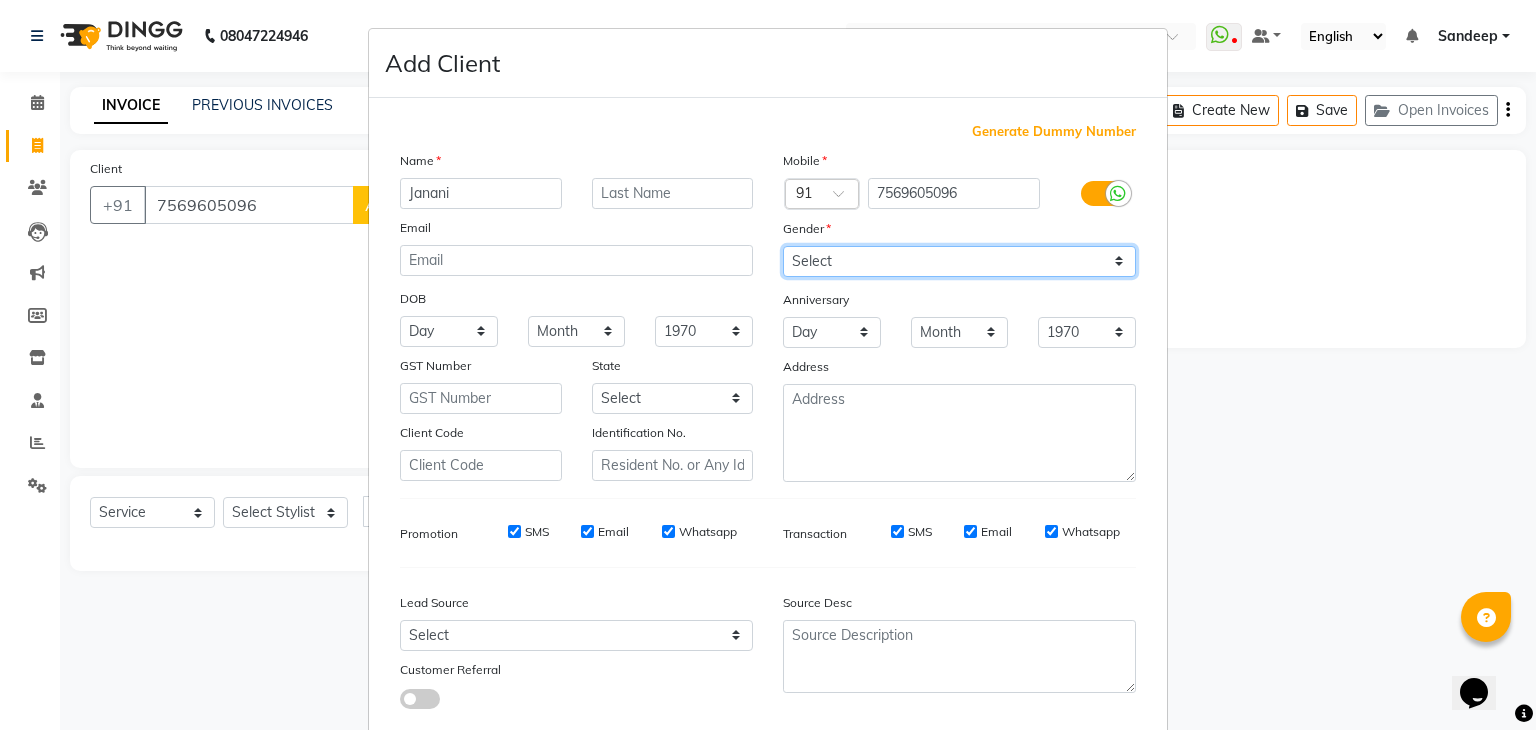 drag, startPoint x: 1080, startPoint y: 257, endPoint x: 1082, endPoint y: 276, distance: 19.104973 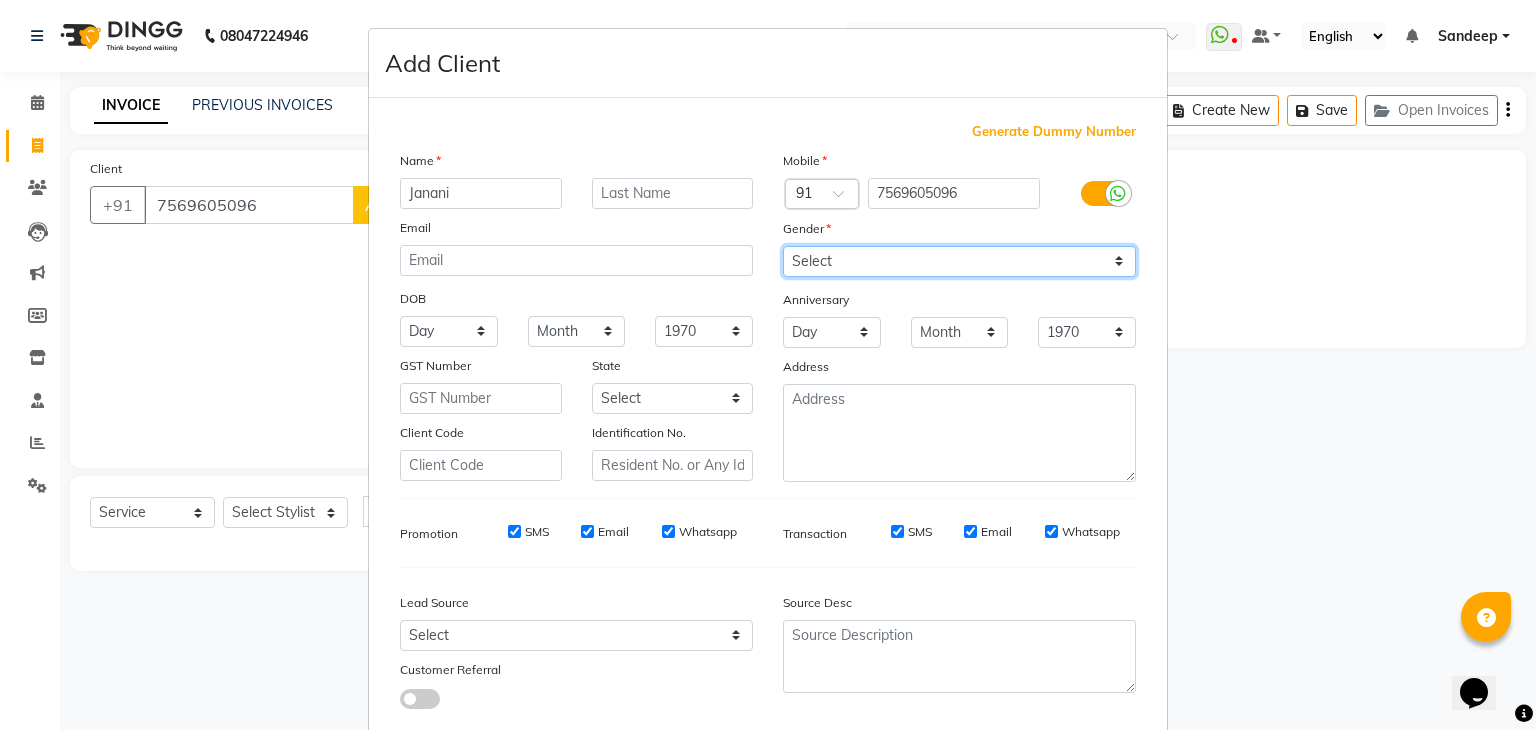click on "Select [DEMOGRAPHIC_DATA] [DEMOGRAPHIC_DATA] Other Prefer Not To Say" at bounding box center (959, 261) 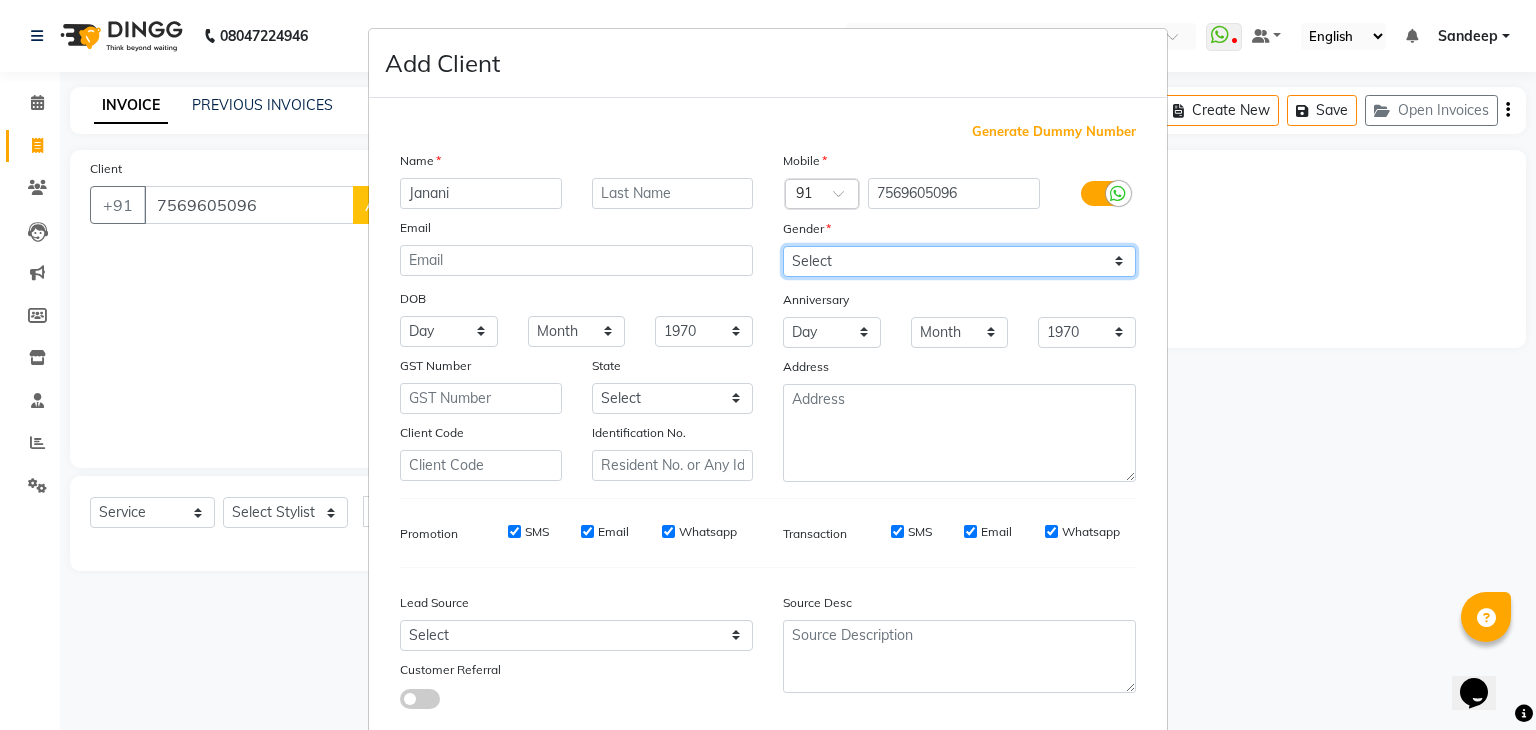 select on "[DEMOGRAPHIC_DATA]" 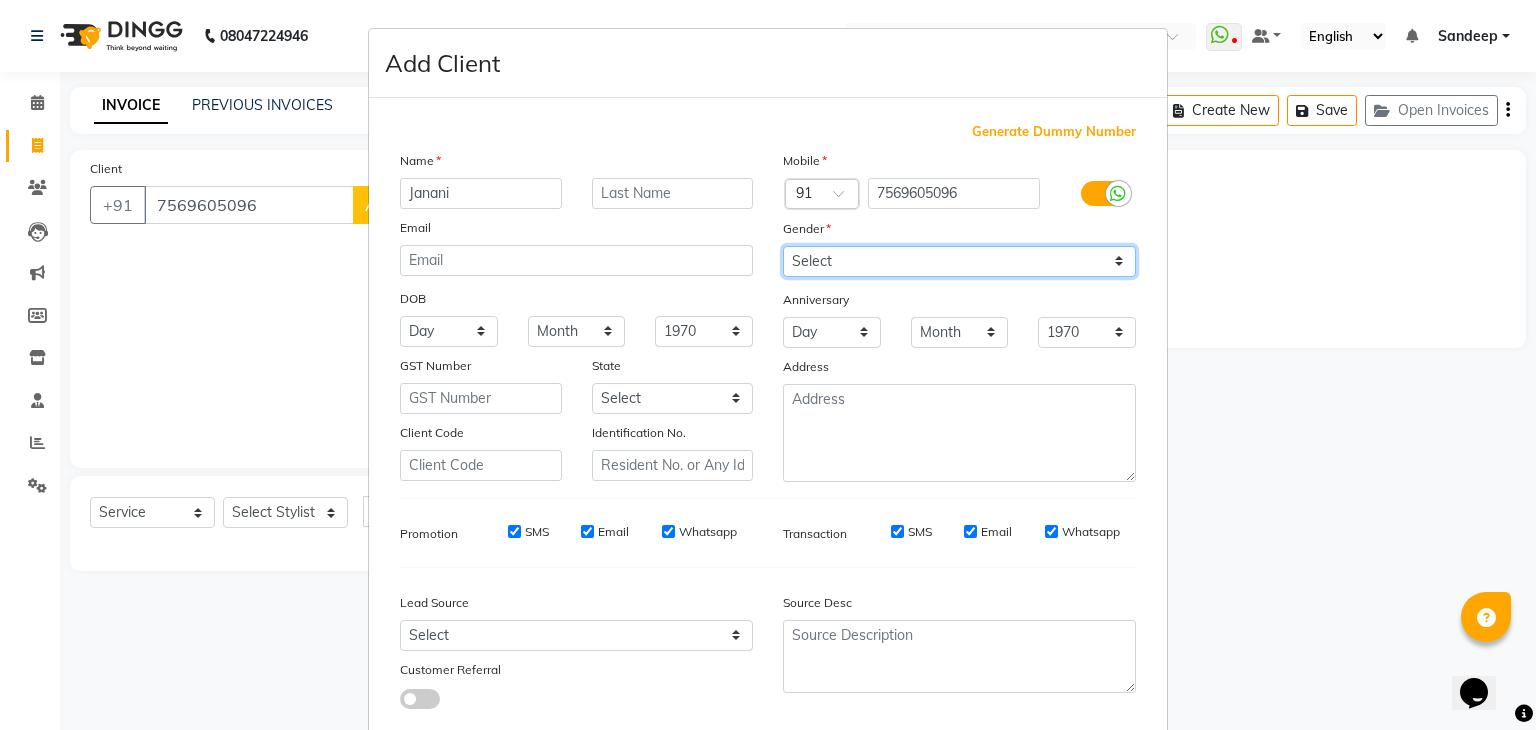 click on "Select [DEMOGRAPHIC_DATA] [DEMOGRAPHIC_DATA] Other Prefer Not To Say" at bounding box center [959, 261] 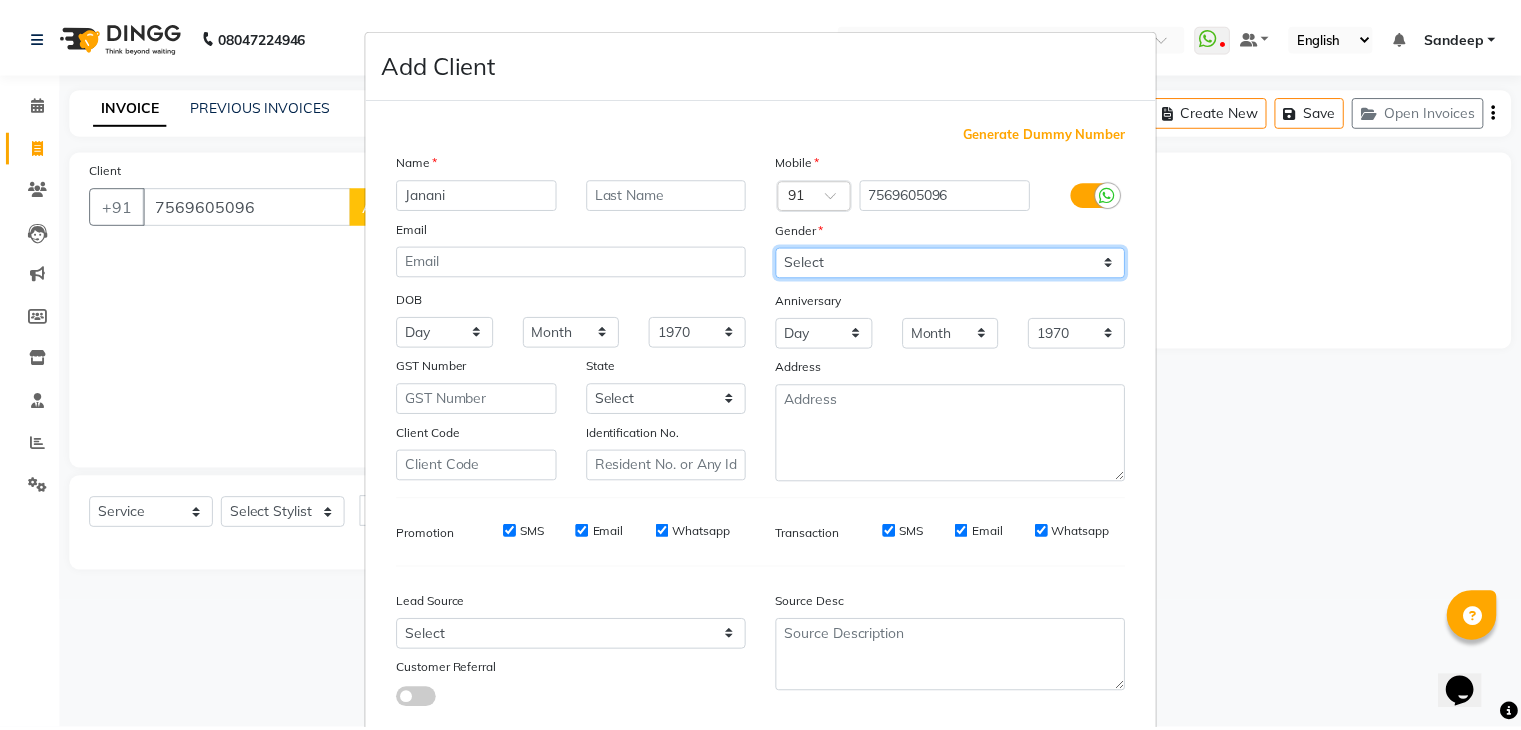 scroll, scrollTop: 127, scrollLeft: 0, axis: vertical 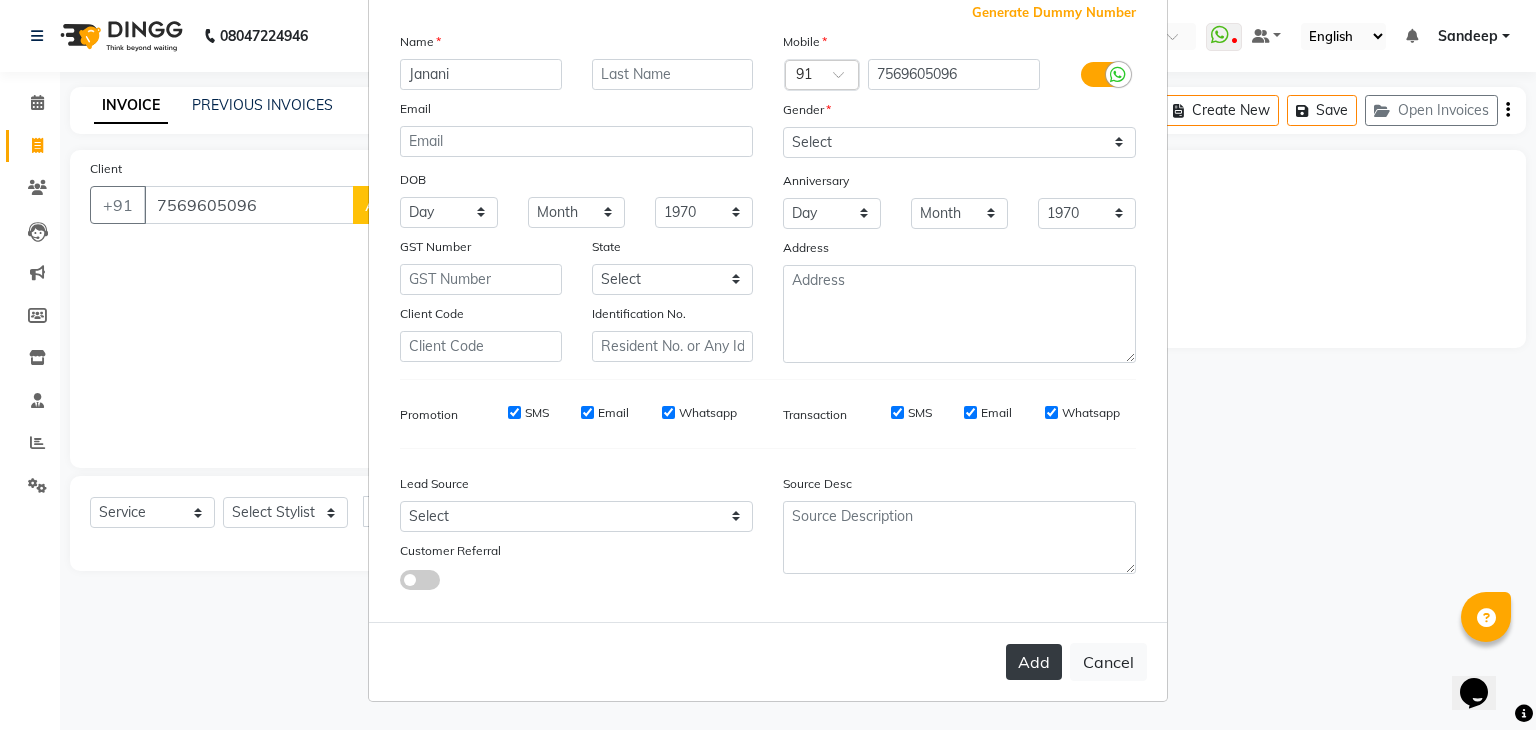 click on "Add" at bounding box center [1034, 662] 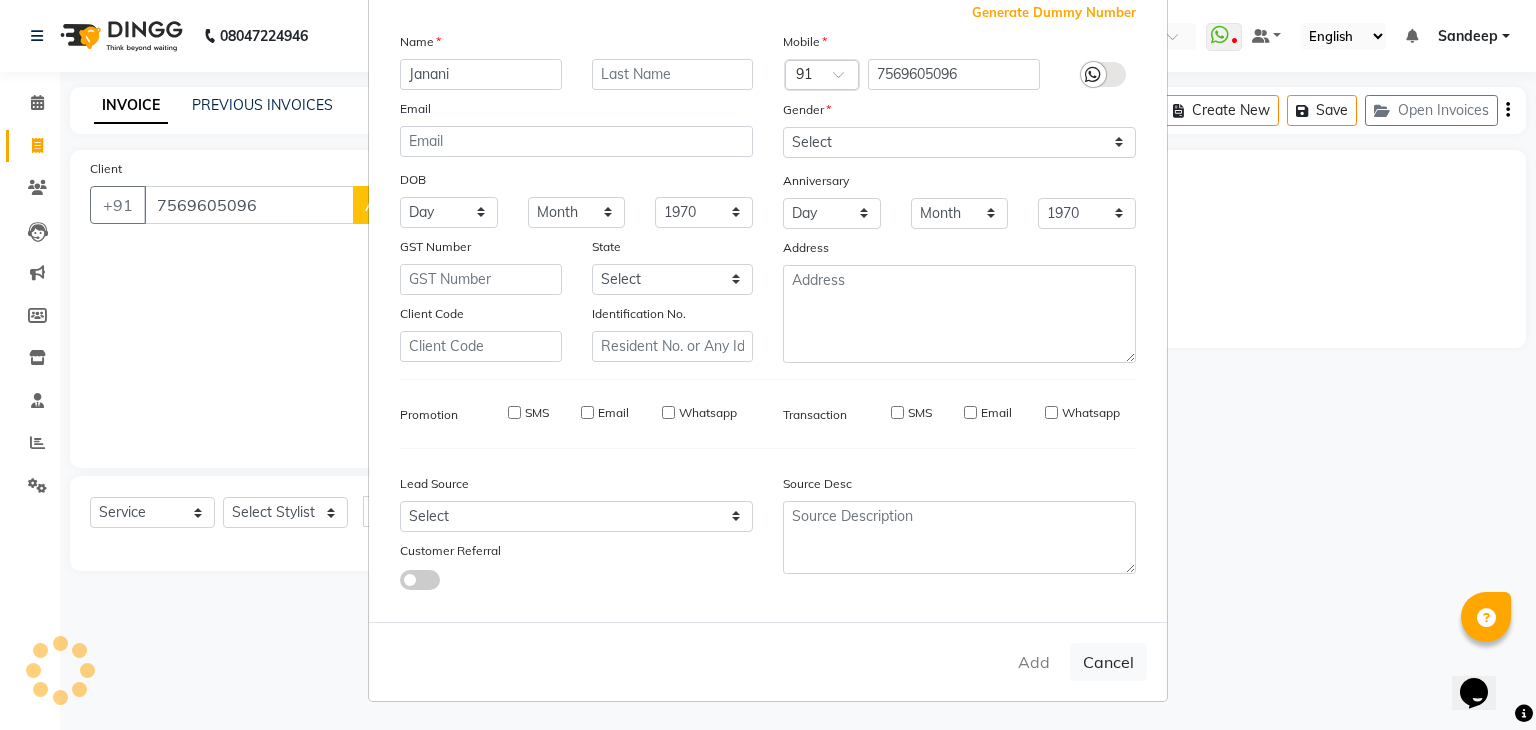 type 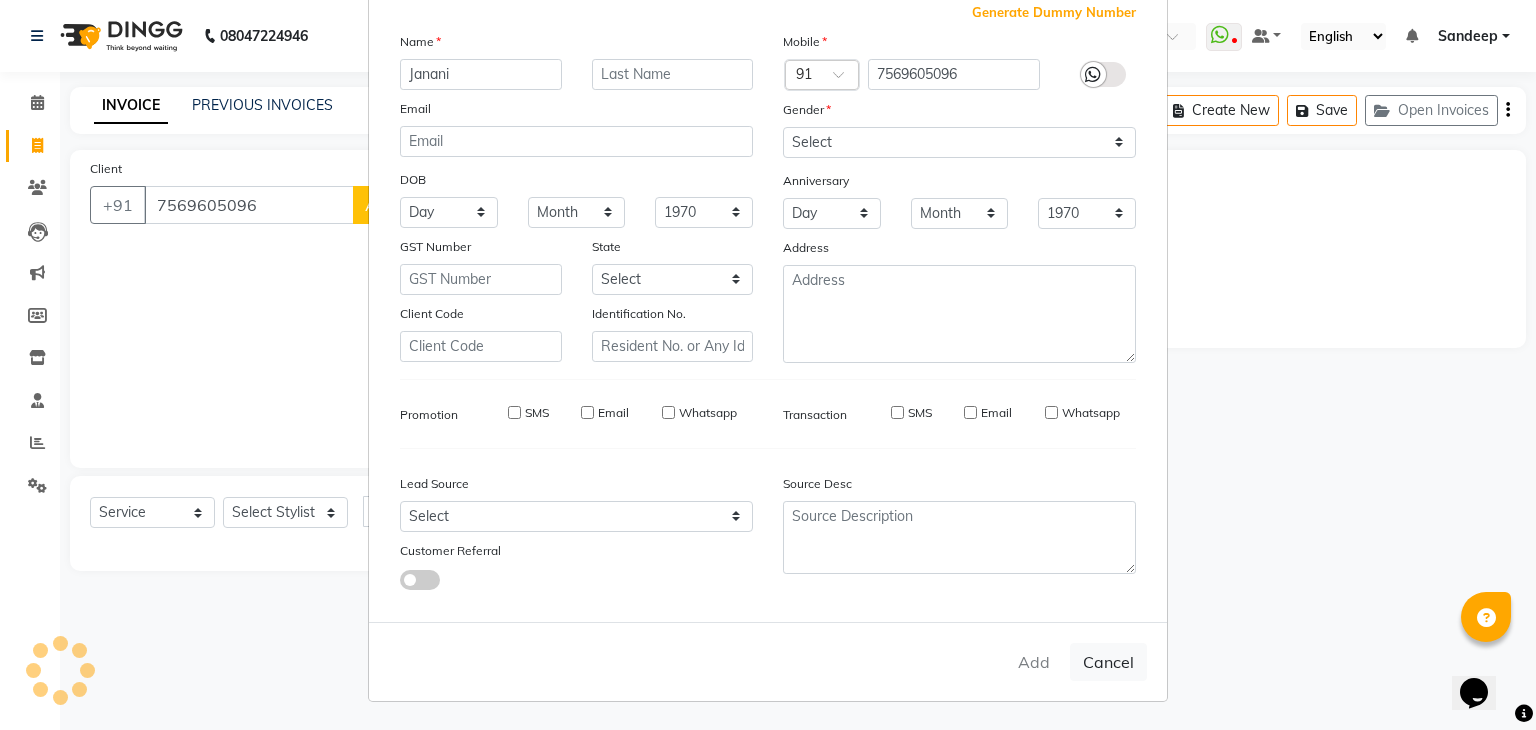 select 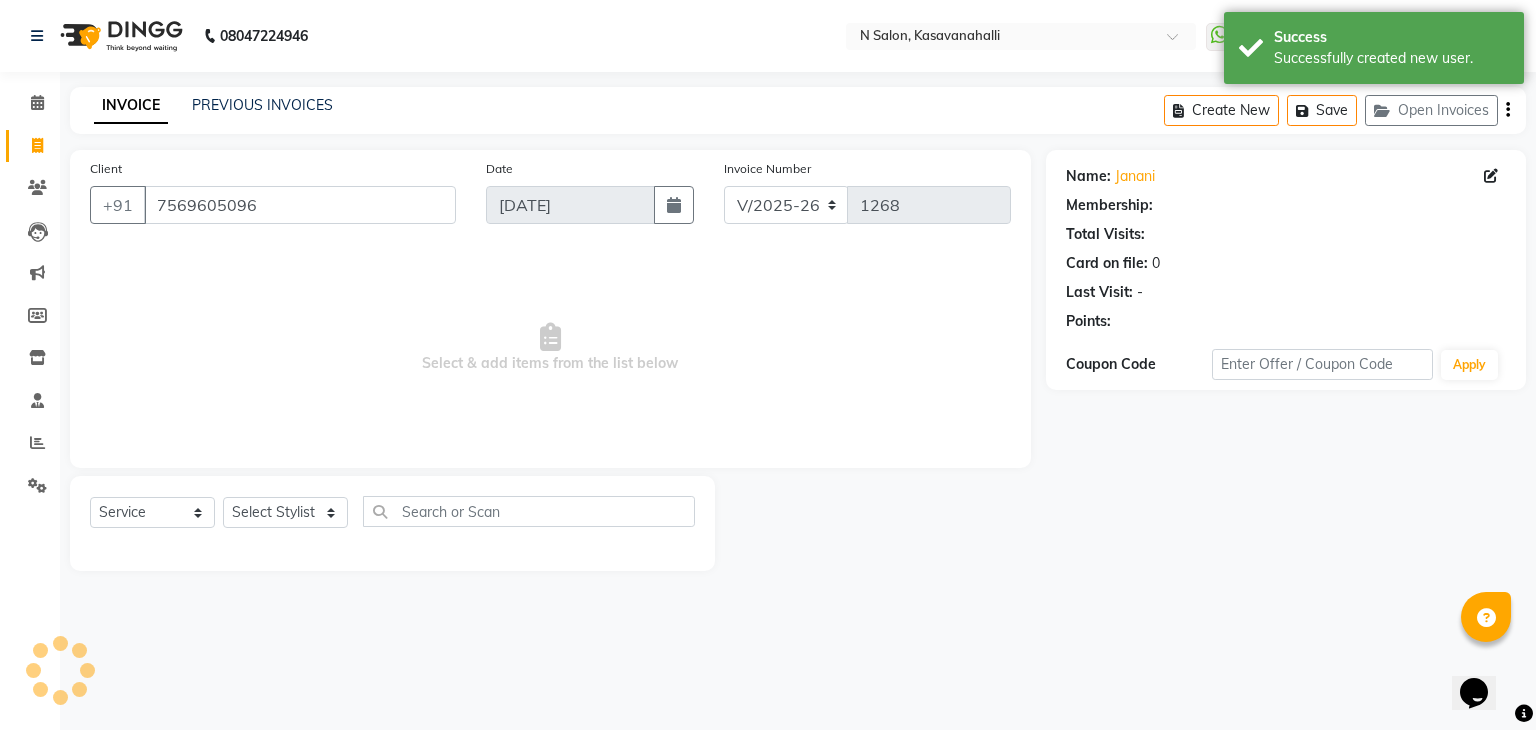 select on "1: Object" 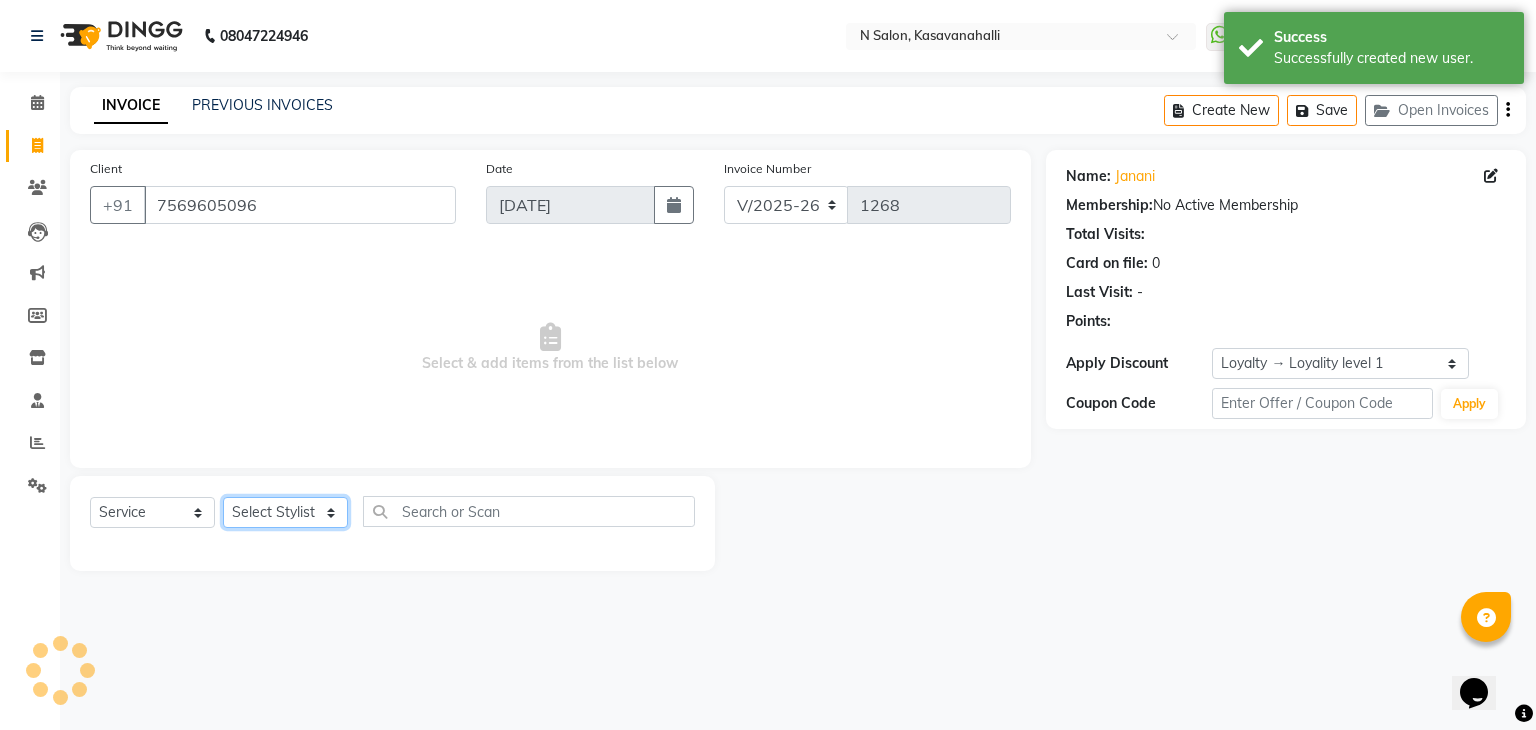 click on "Select Stylist [PERSON_NAME]  Manju Owner [PERSON_NAME]" 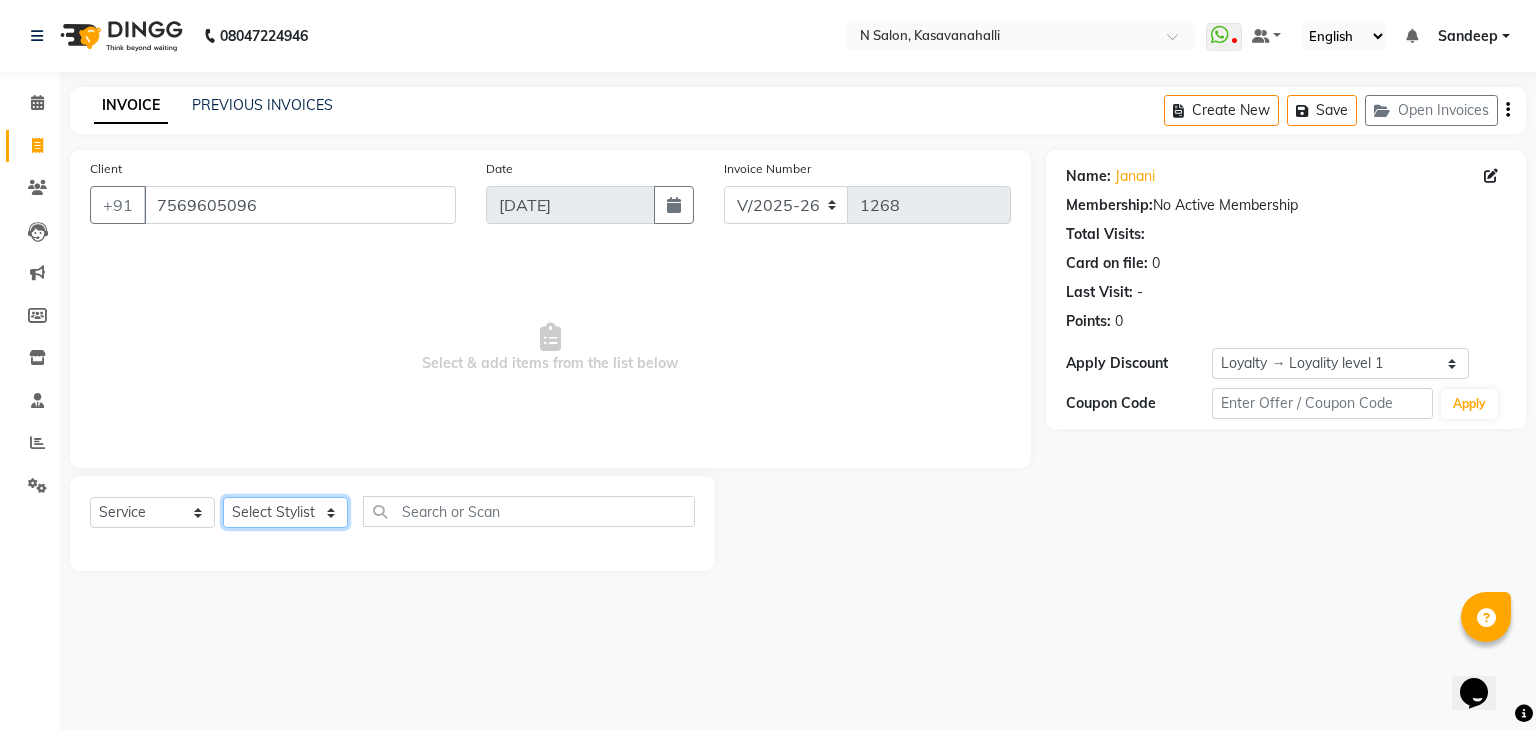 select on "86035" 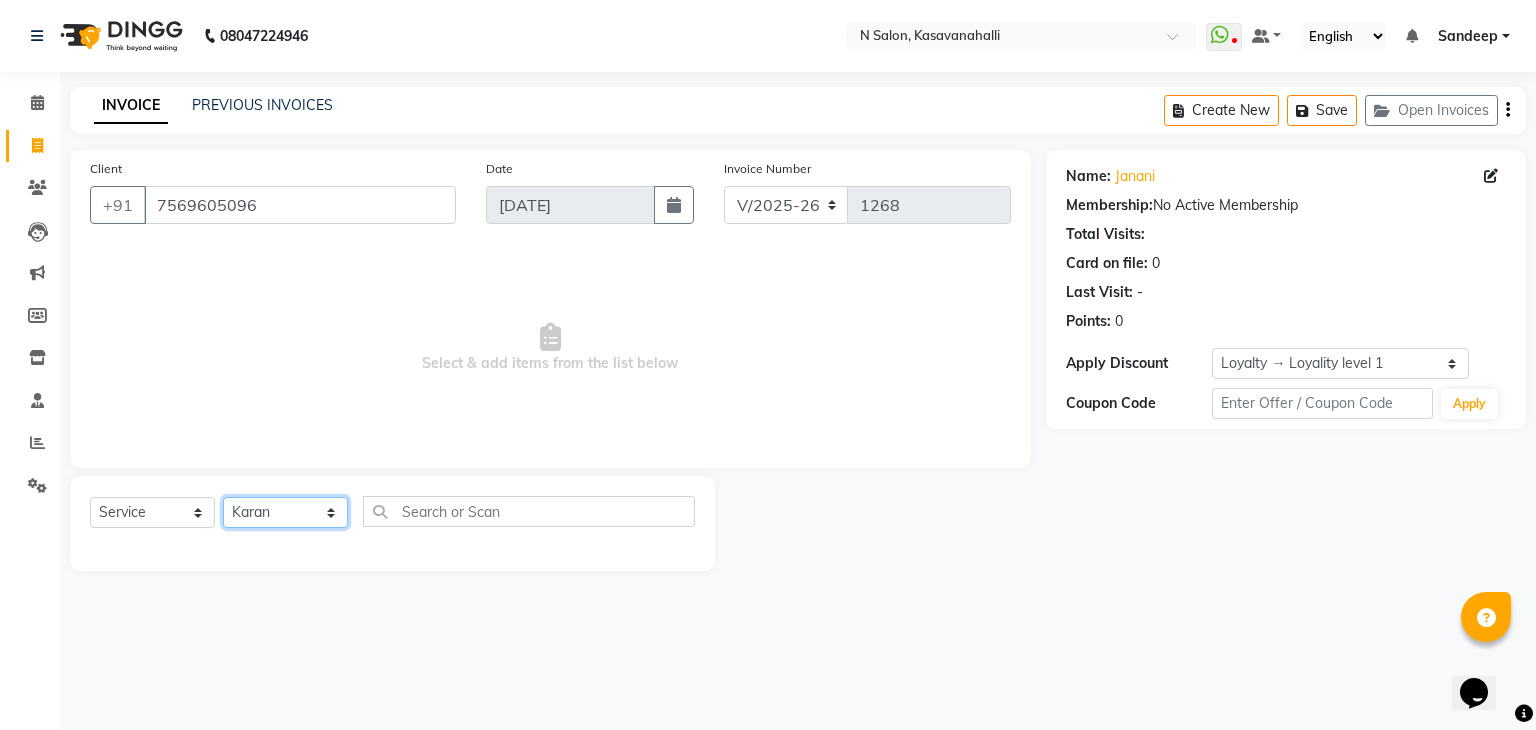 click on "Select Stylist [PERSON_NAME]  Manju Owner [PERSON_NAME]" 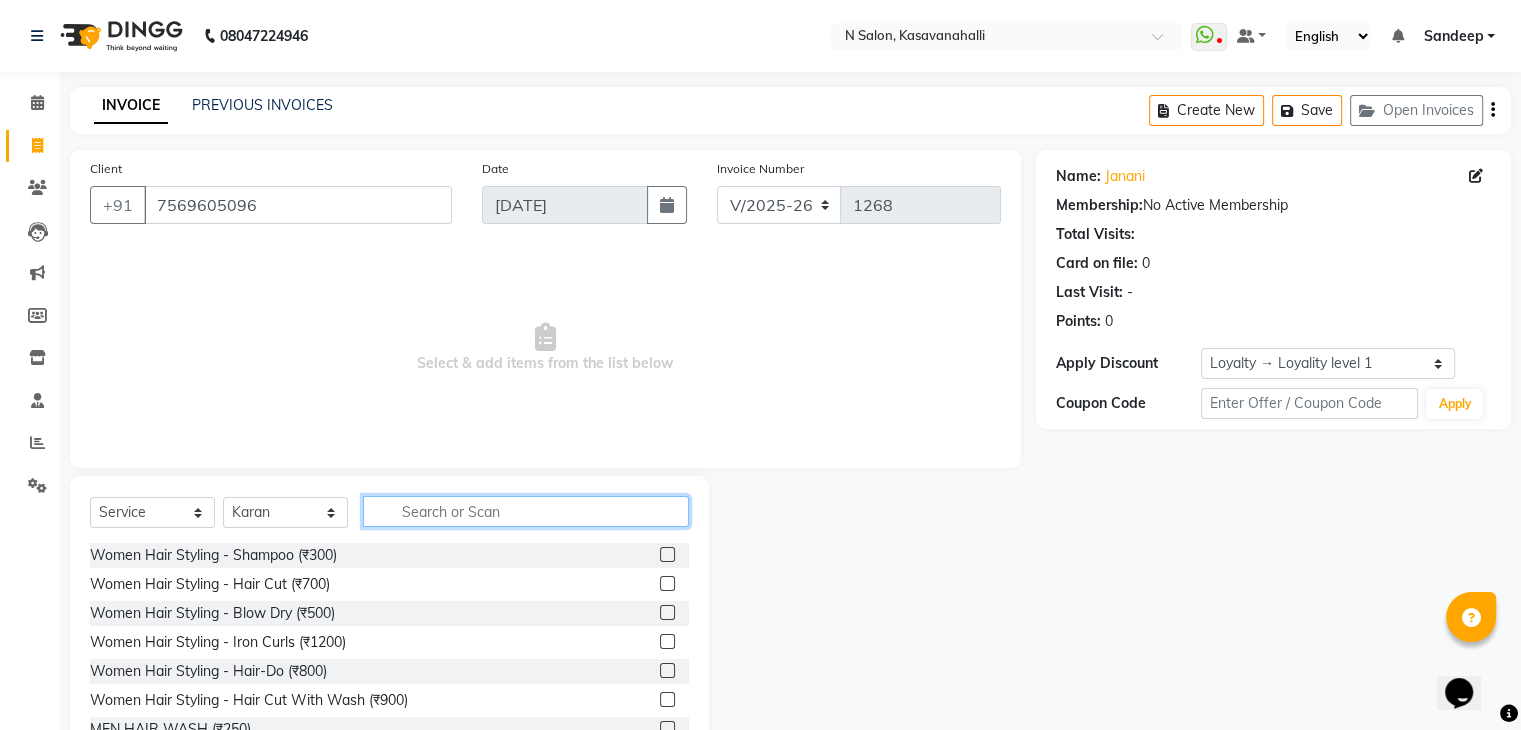 click 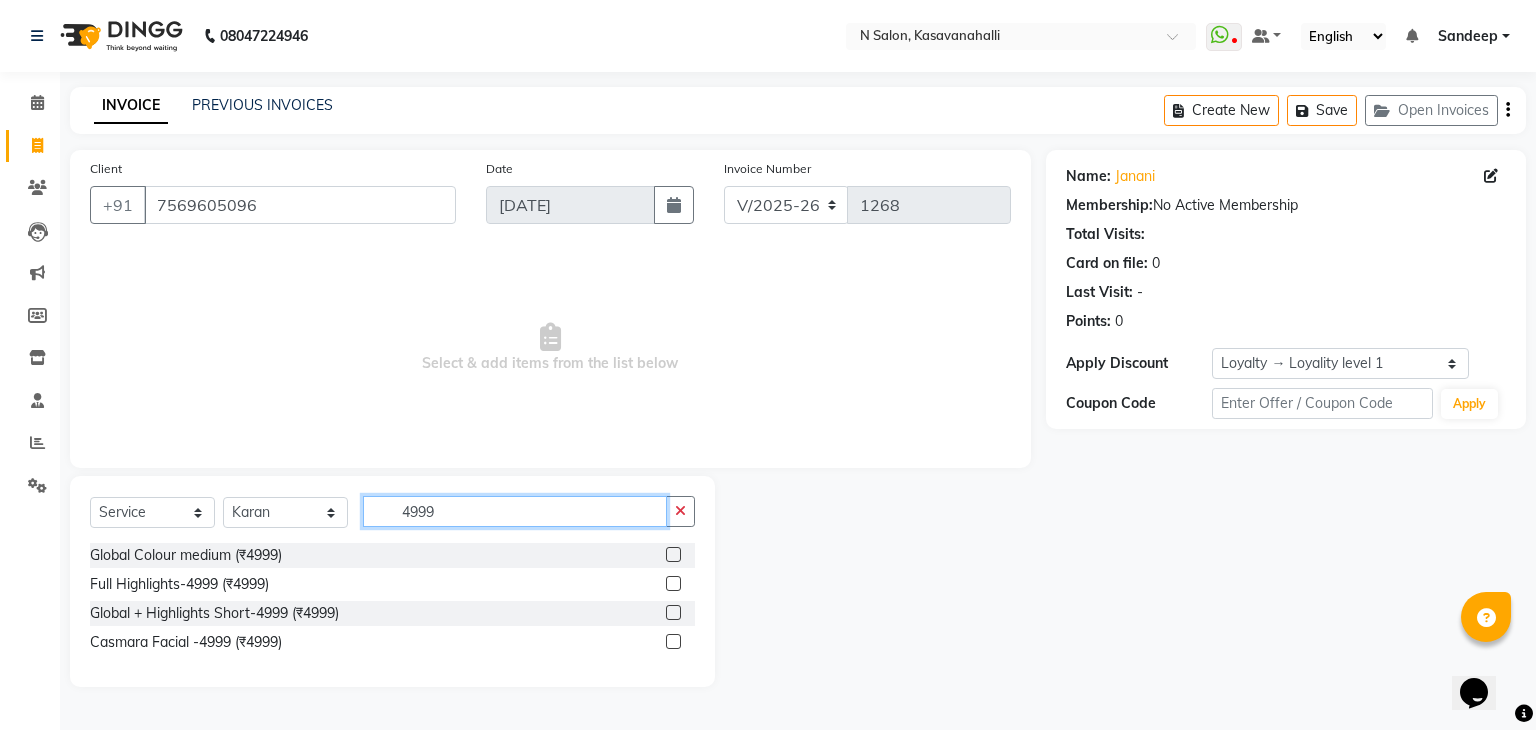 type on "4999" 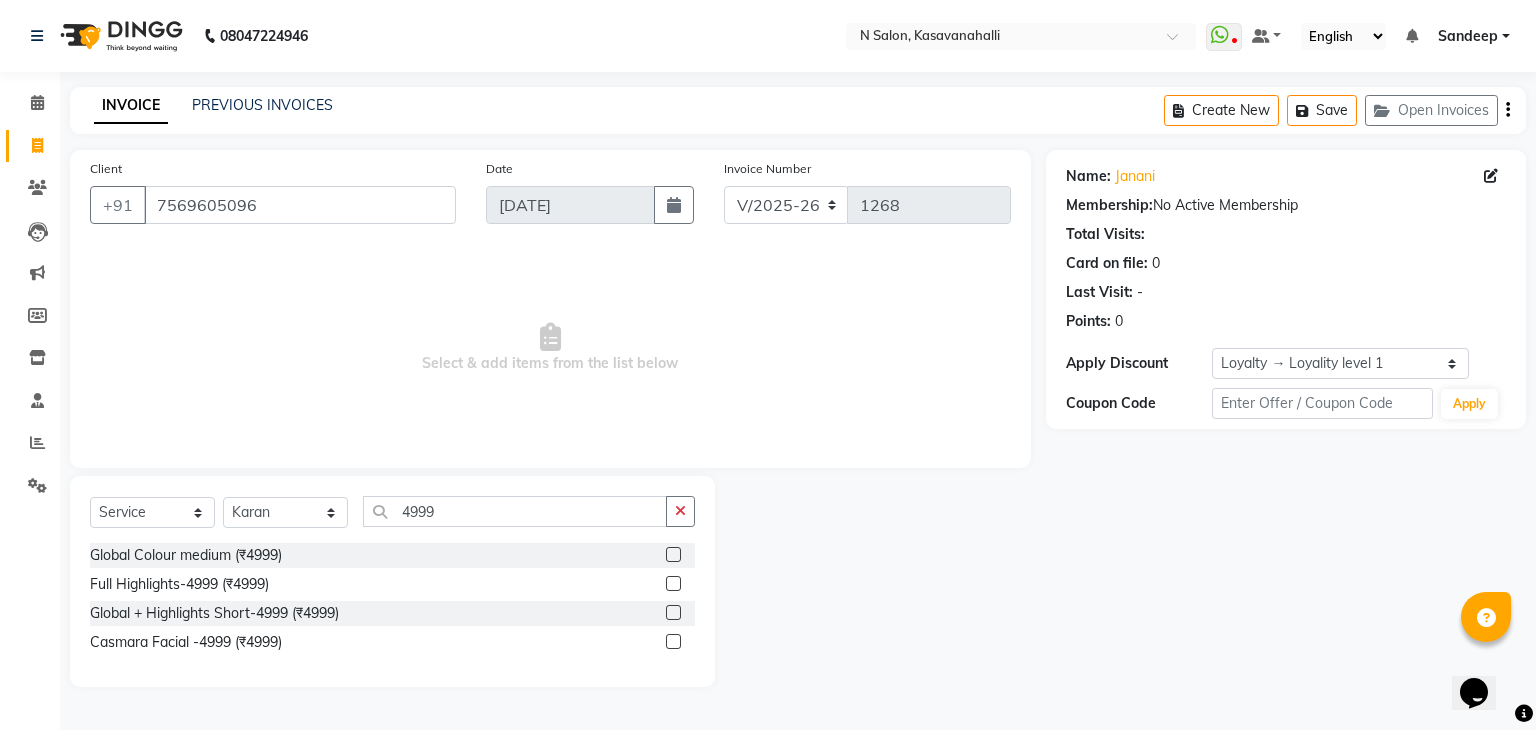 click 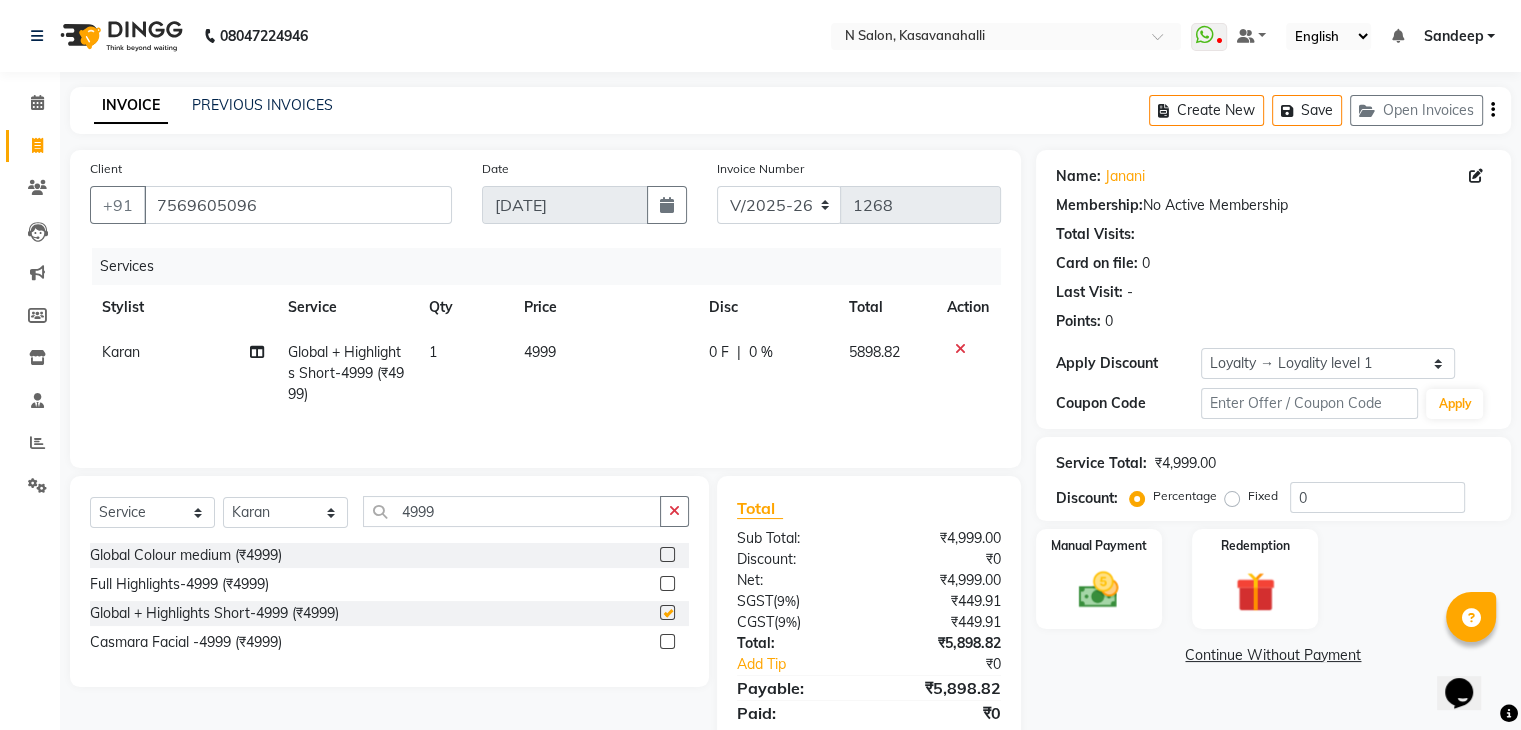 checkbox on "false" 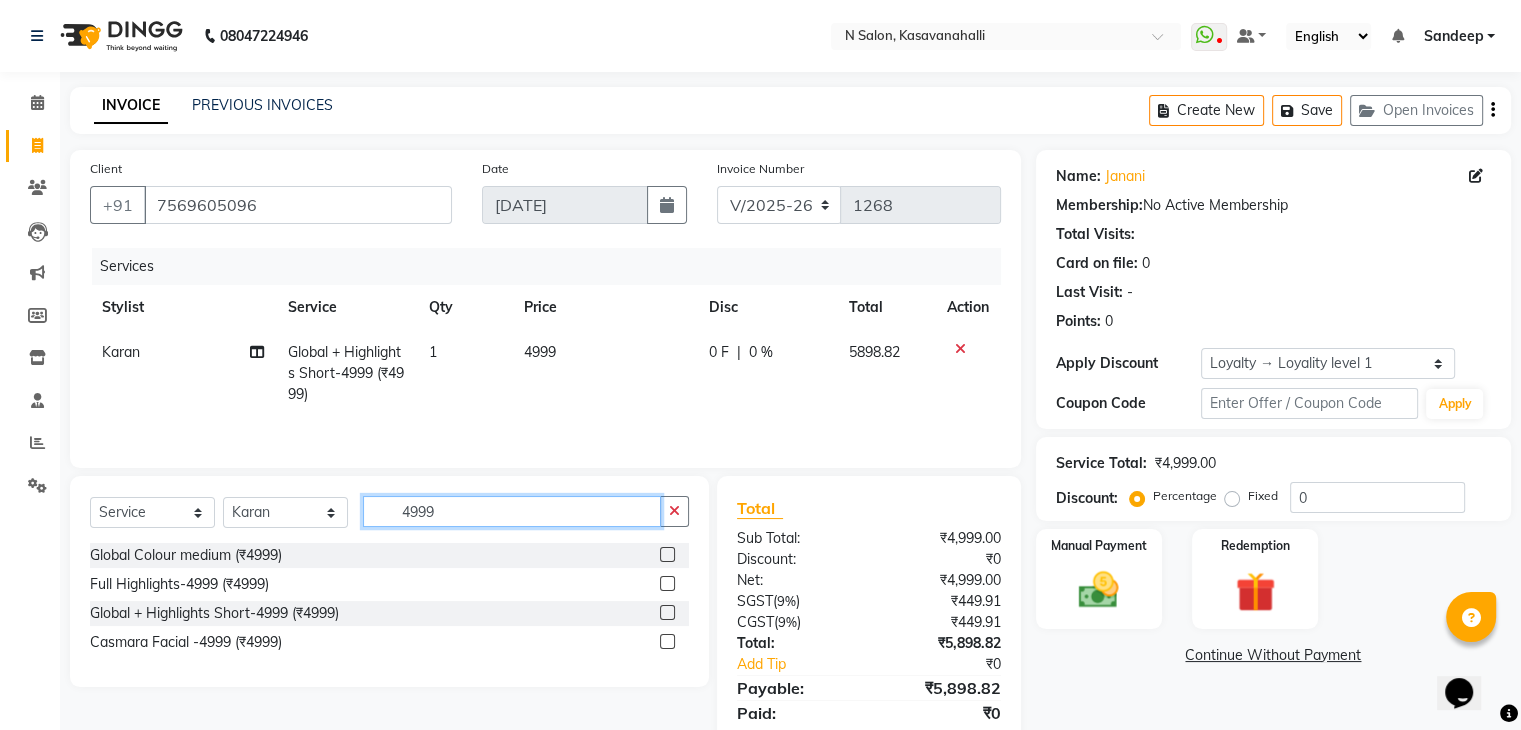 click on "4999" 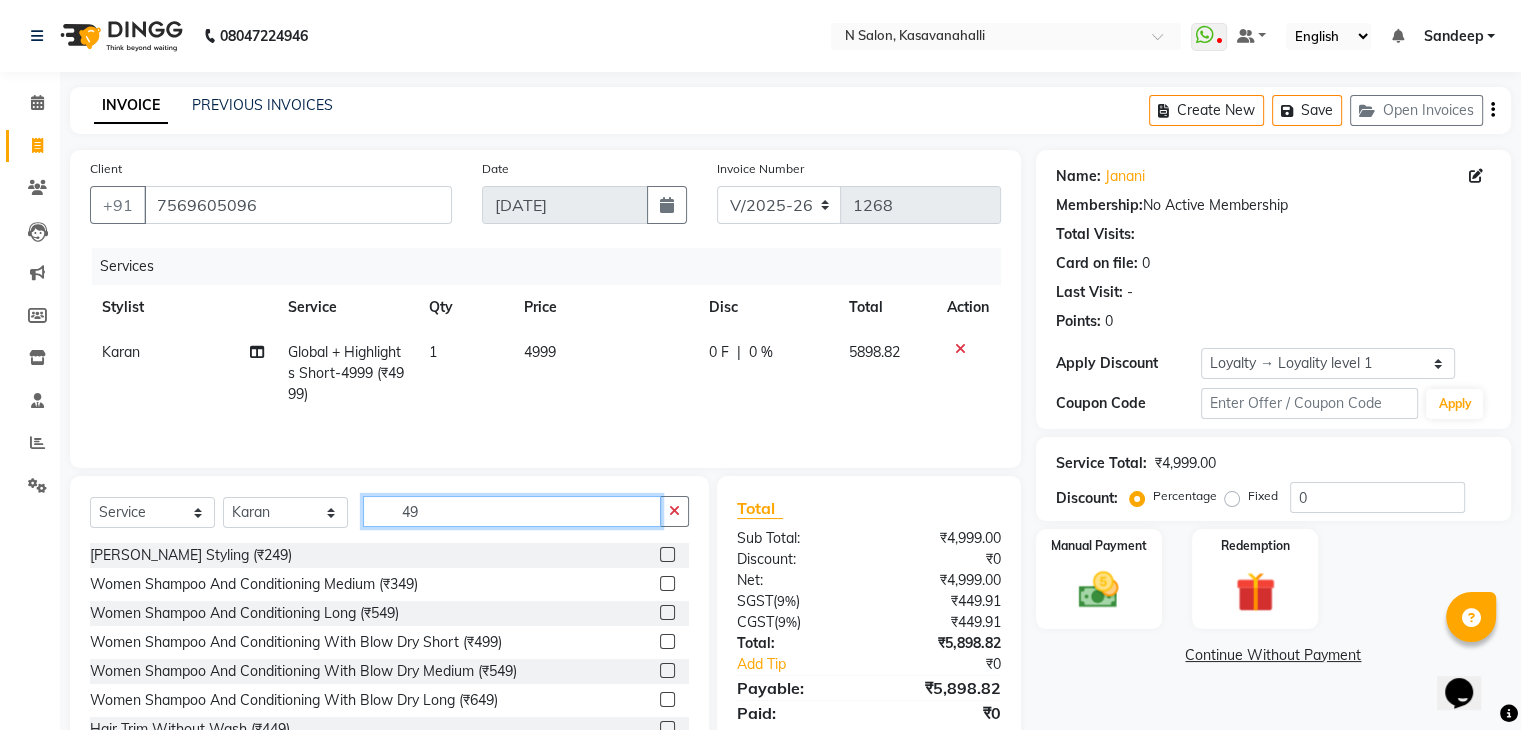 type on "4" 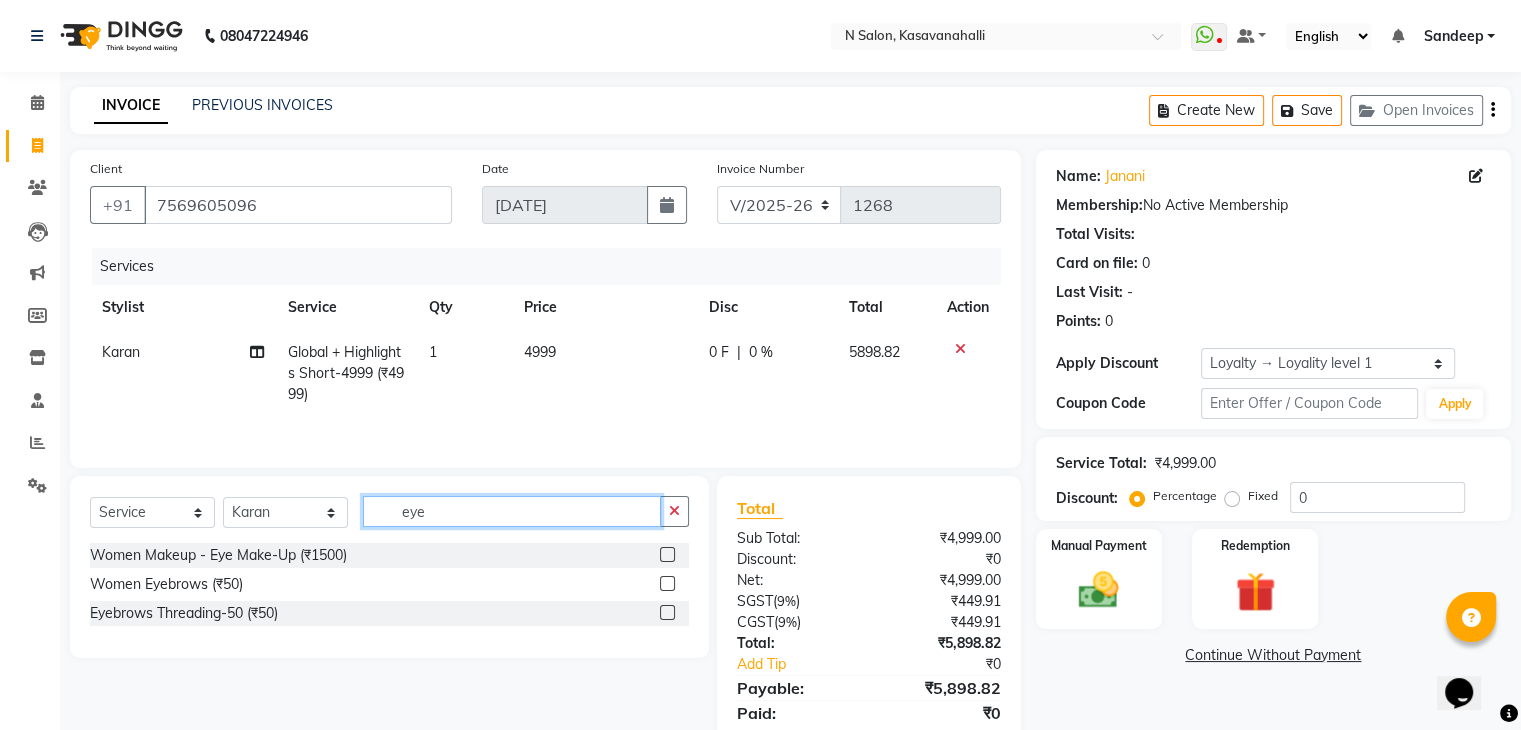 type on "eye" 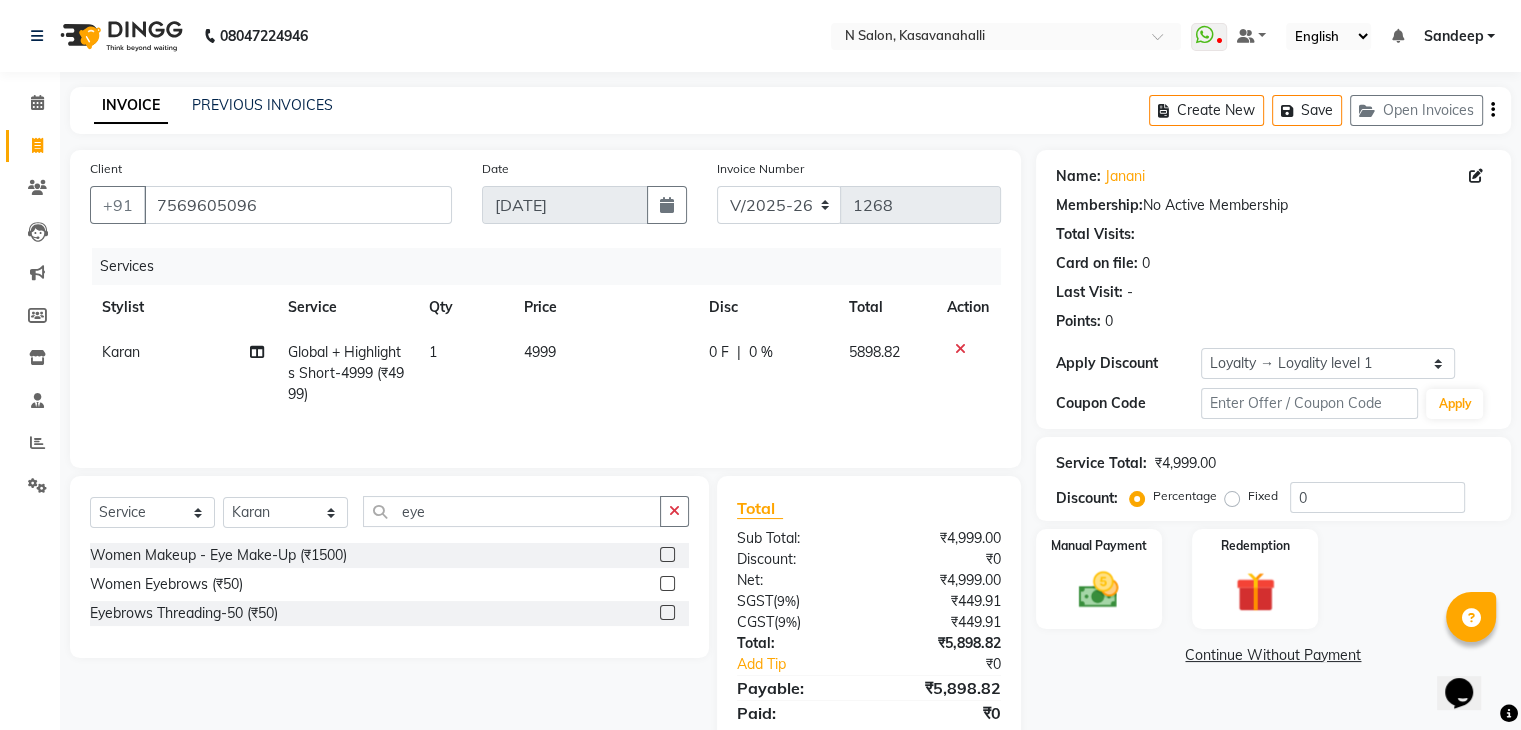click 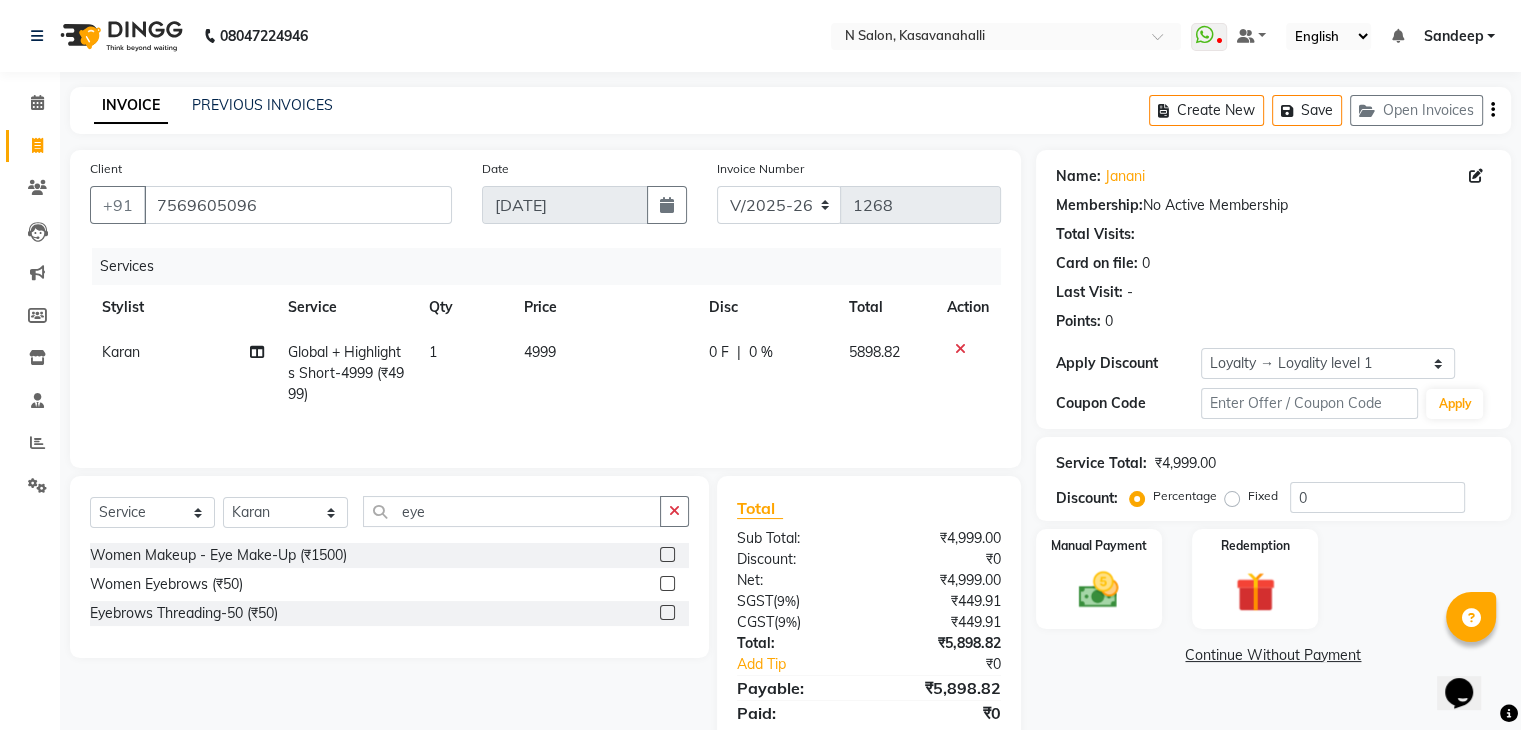 click 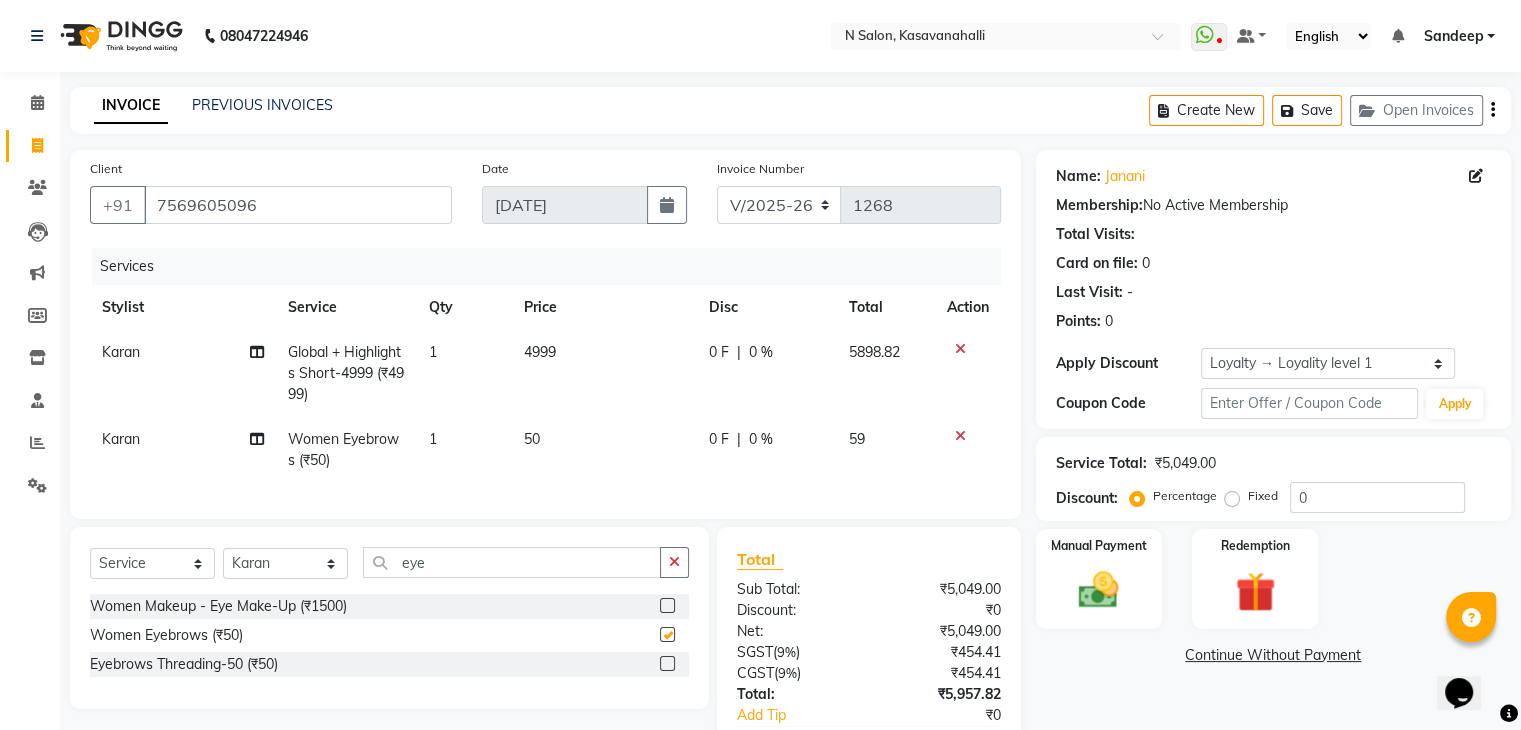 checkbox on "false" 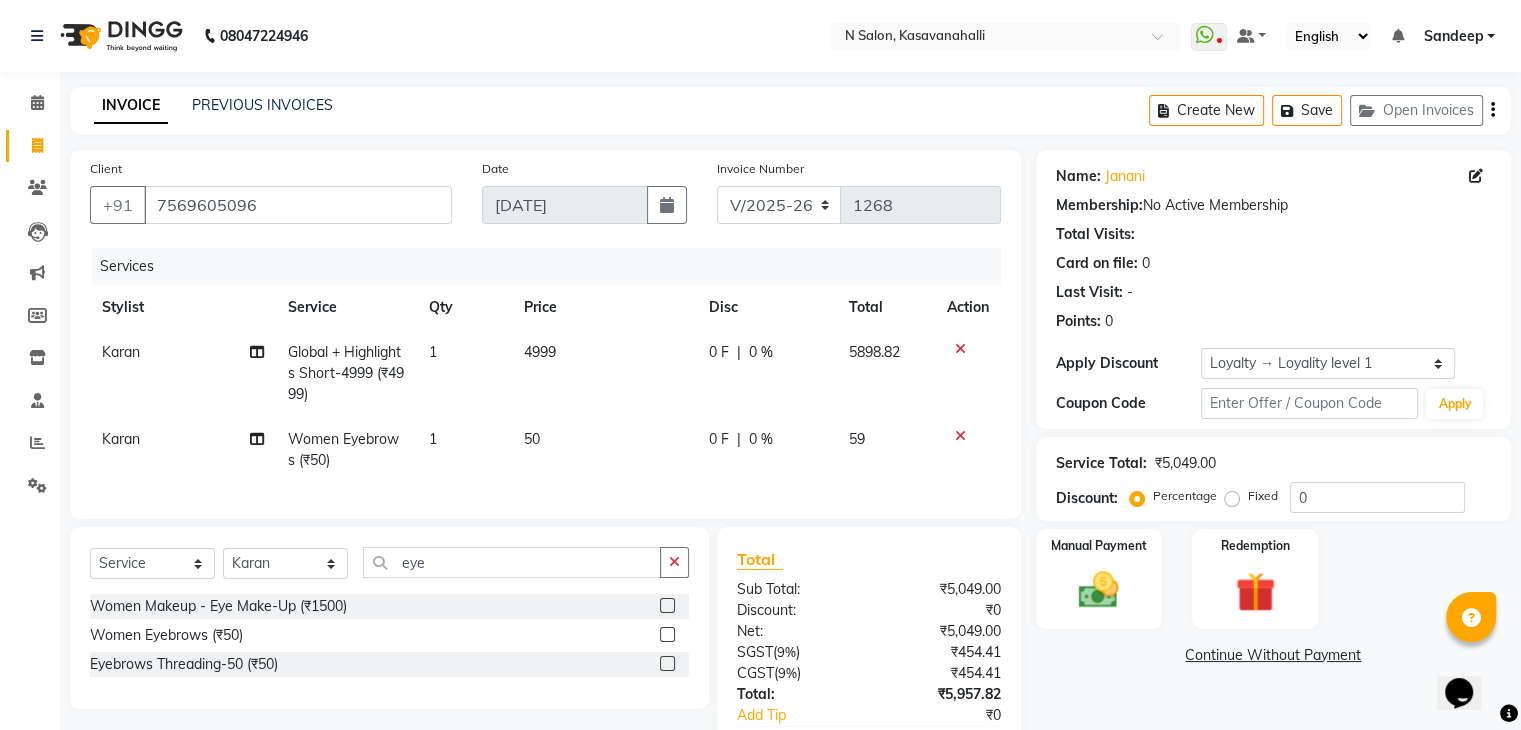 scroll, scrollTop: 137, scrollLeft: 0, axis: vertical 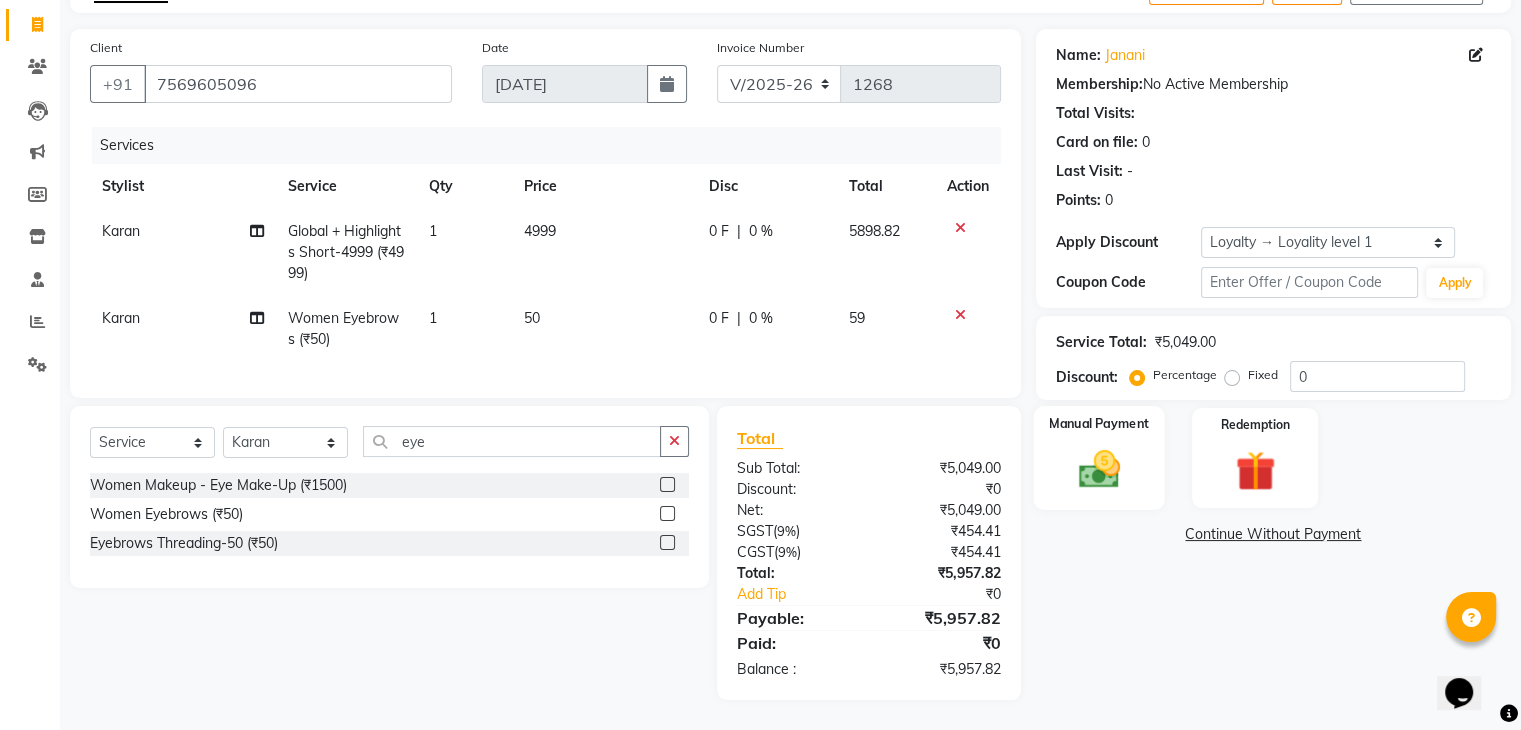 click 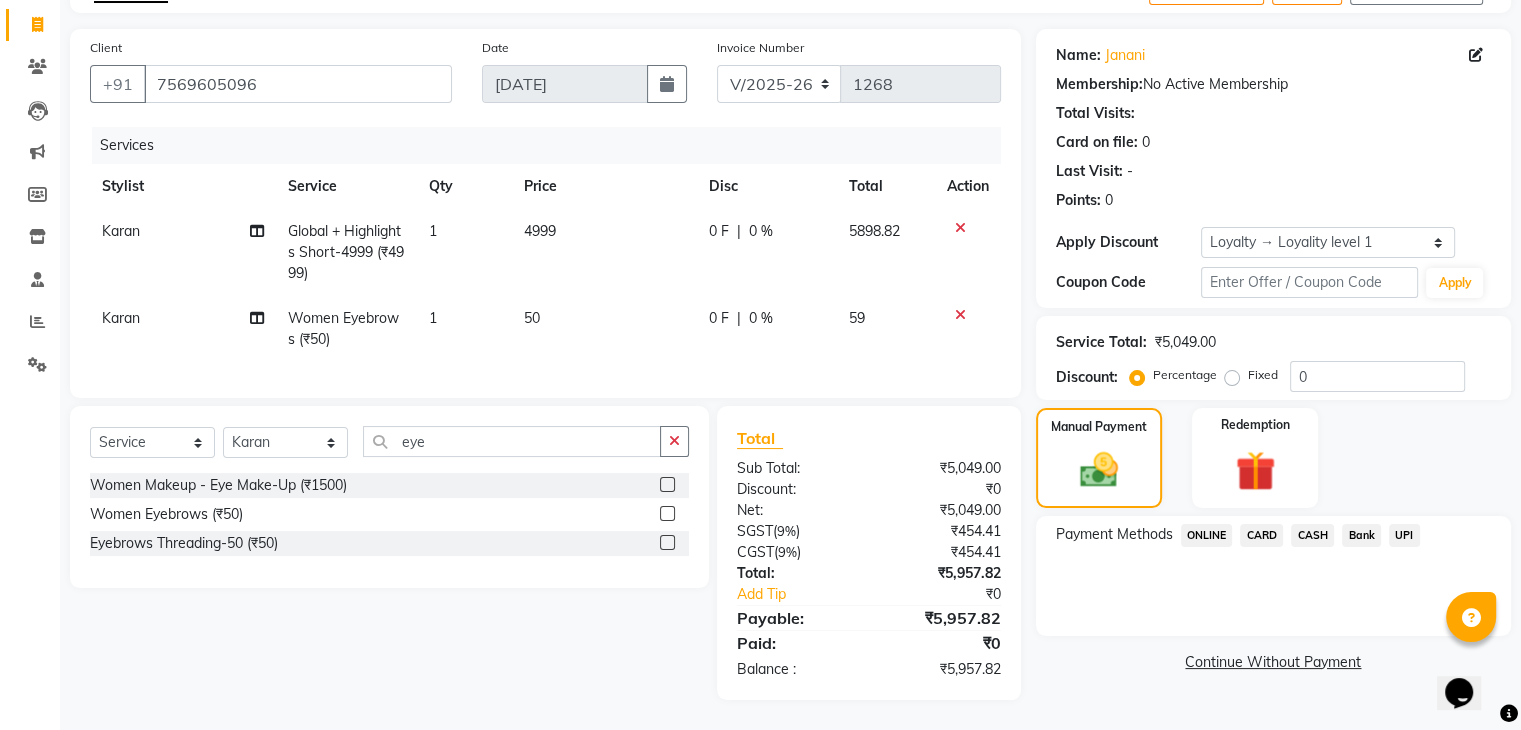 click on "CASH" 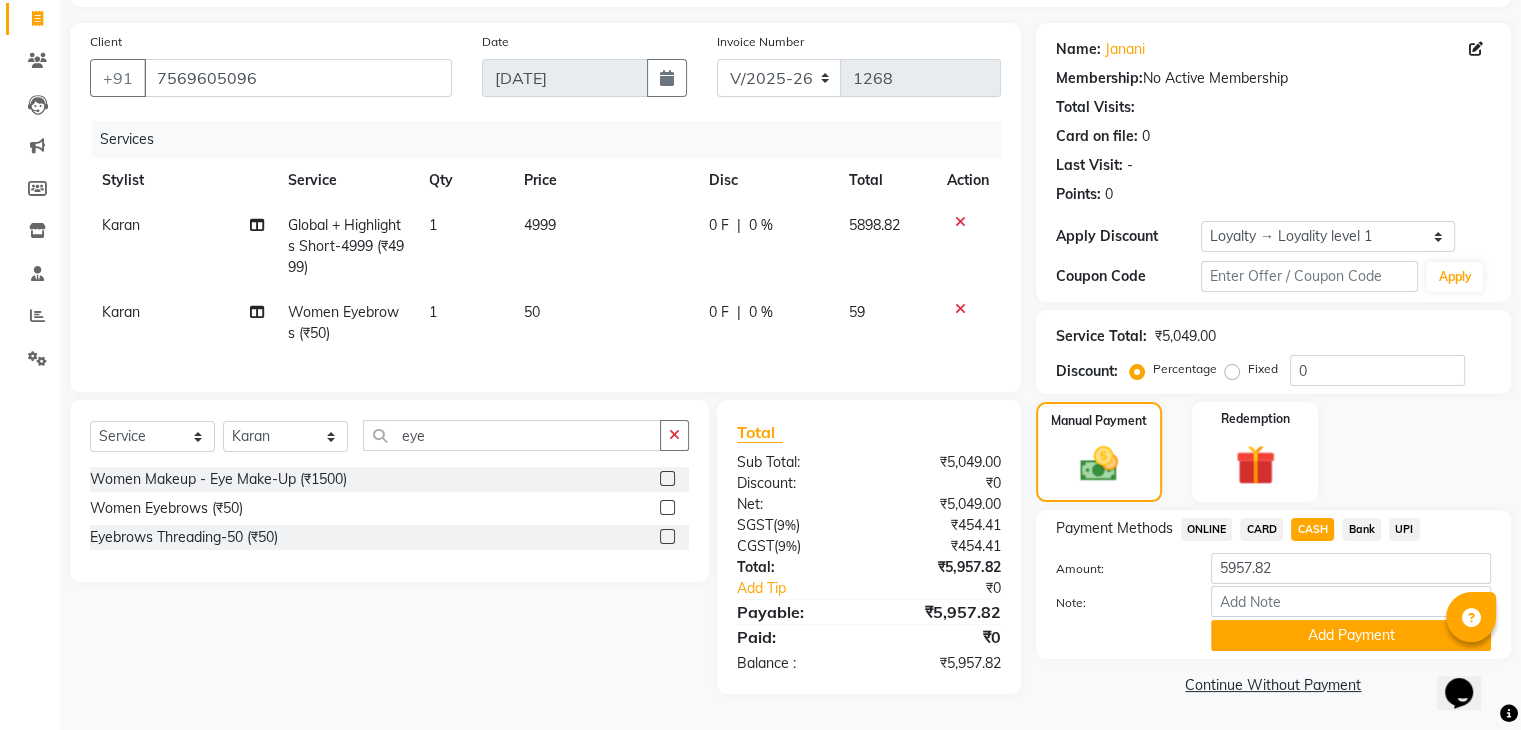 click on "Karan" 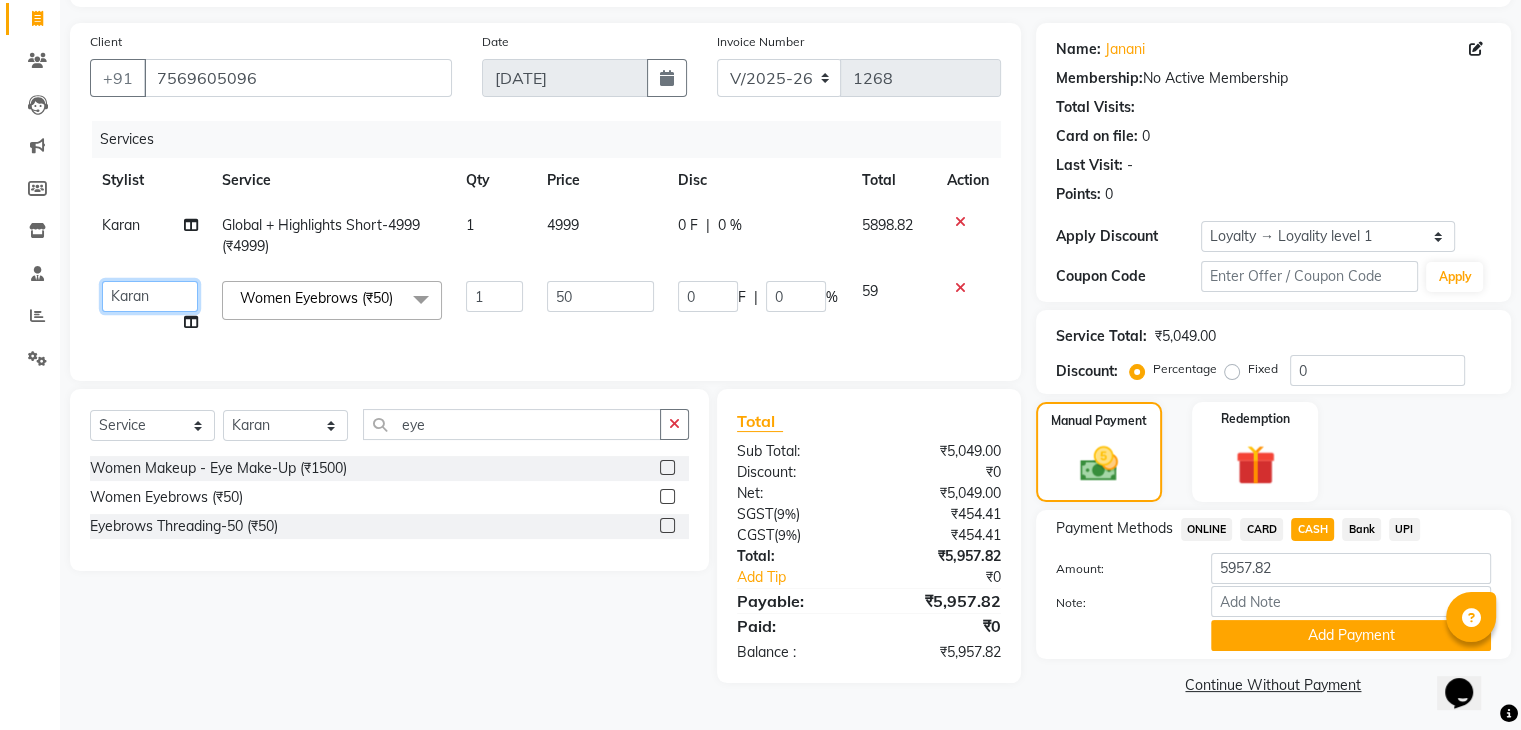 click on "Abisekh   Karan    Manju   Owner   Priya   RAJESHWARI    Sandeep" 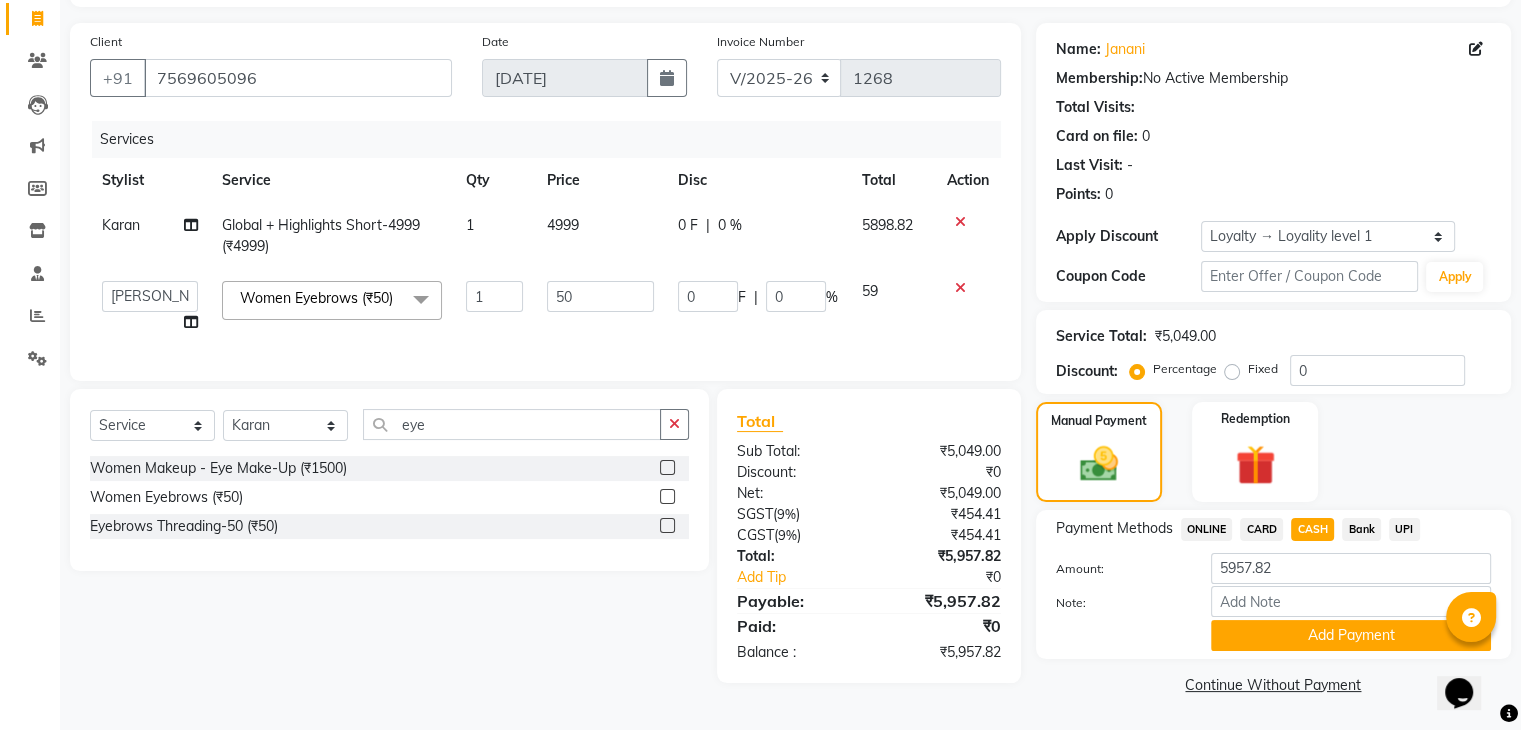 select on "59865" 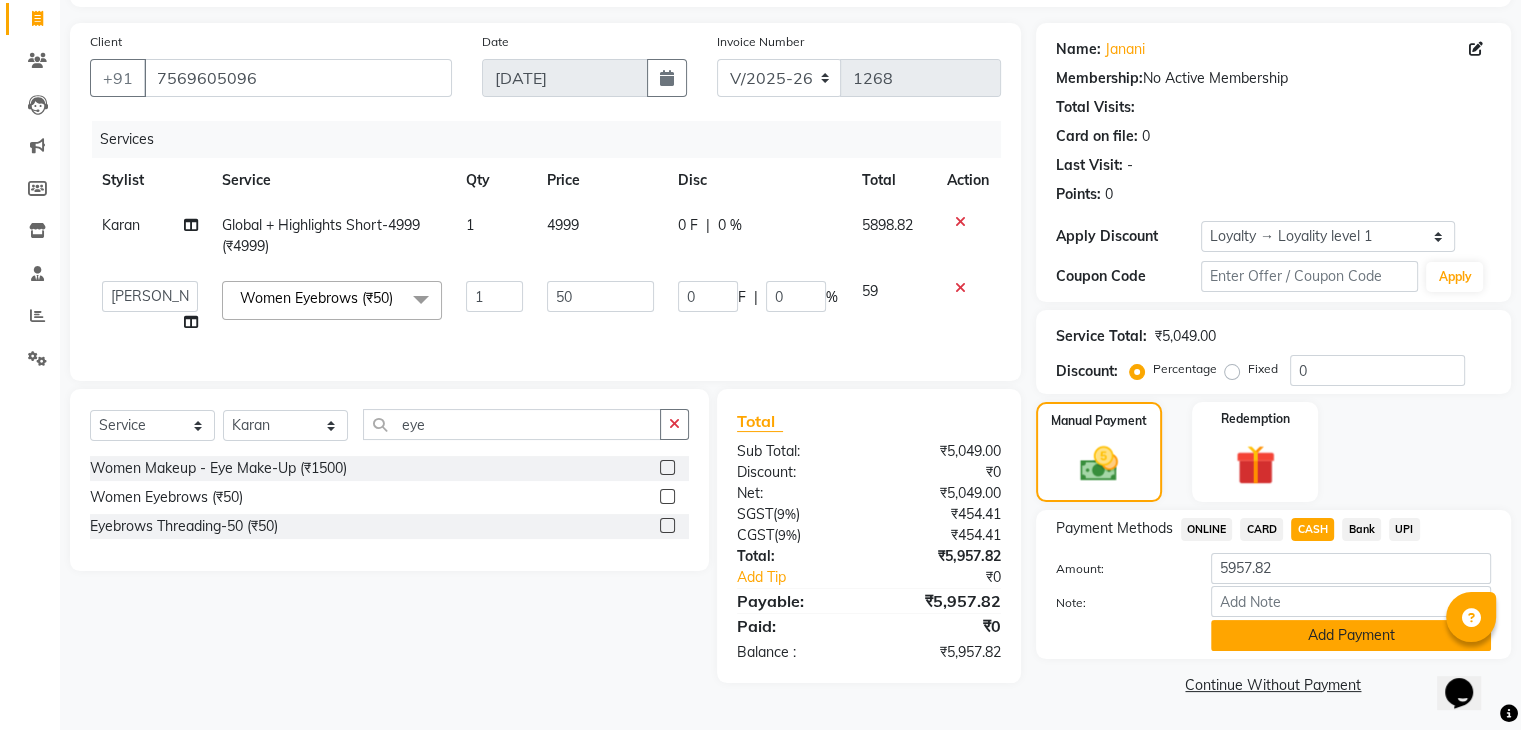 click on "Add Payment" 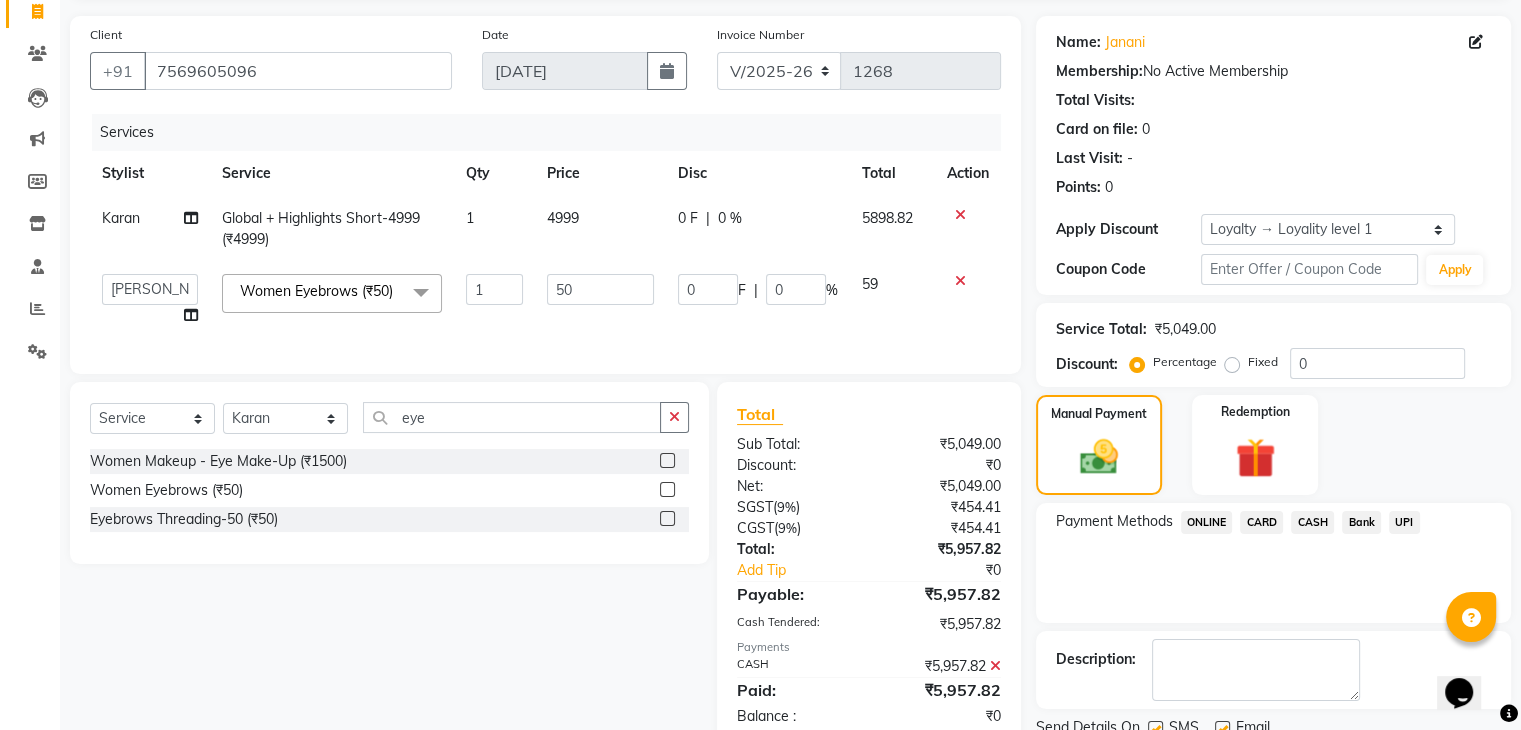 scroll, scrollTop: 305, scrollLeft: 0, axis: vertical 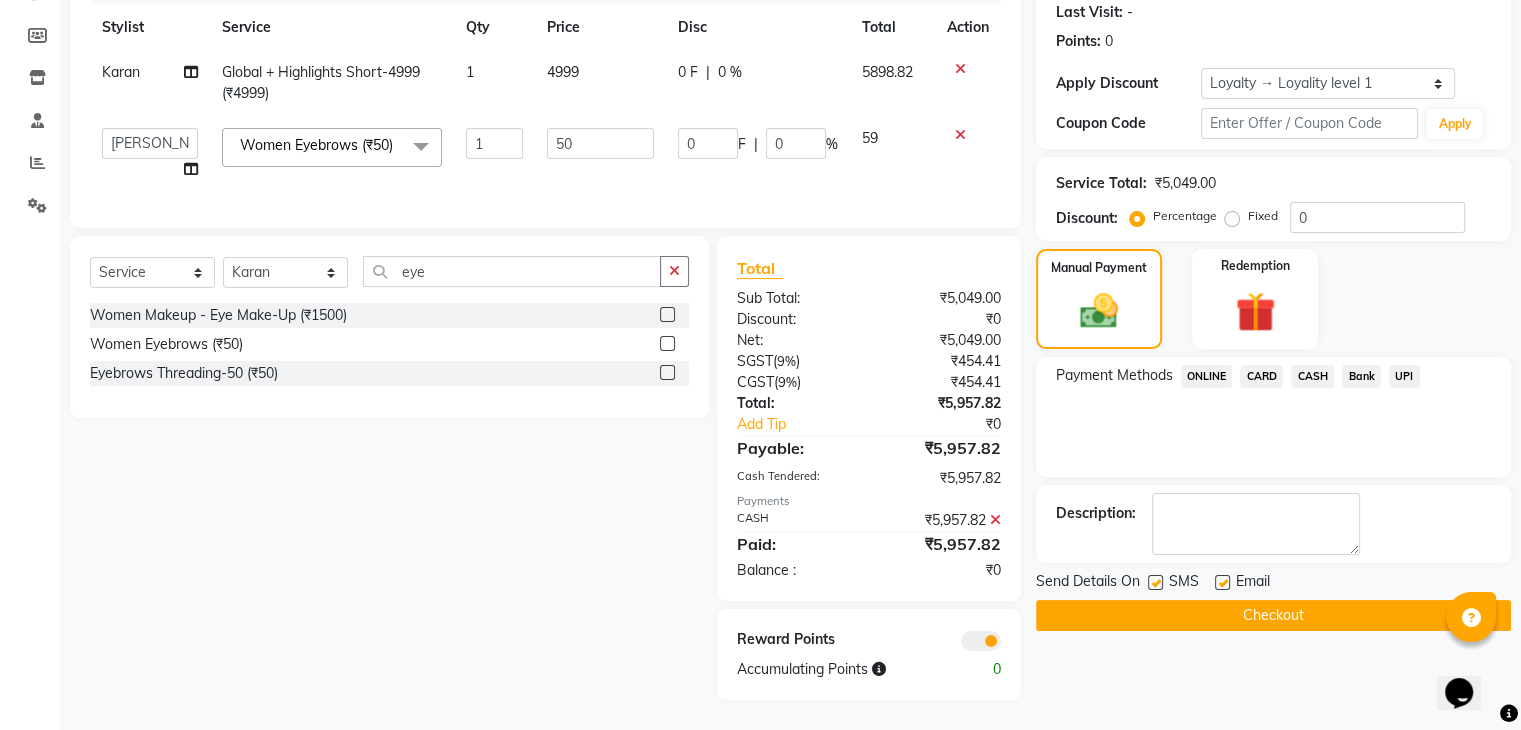 click on "Checkout" 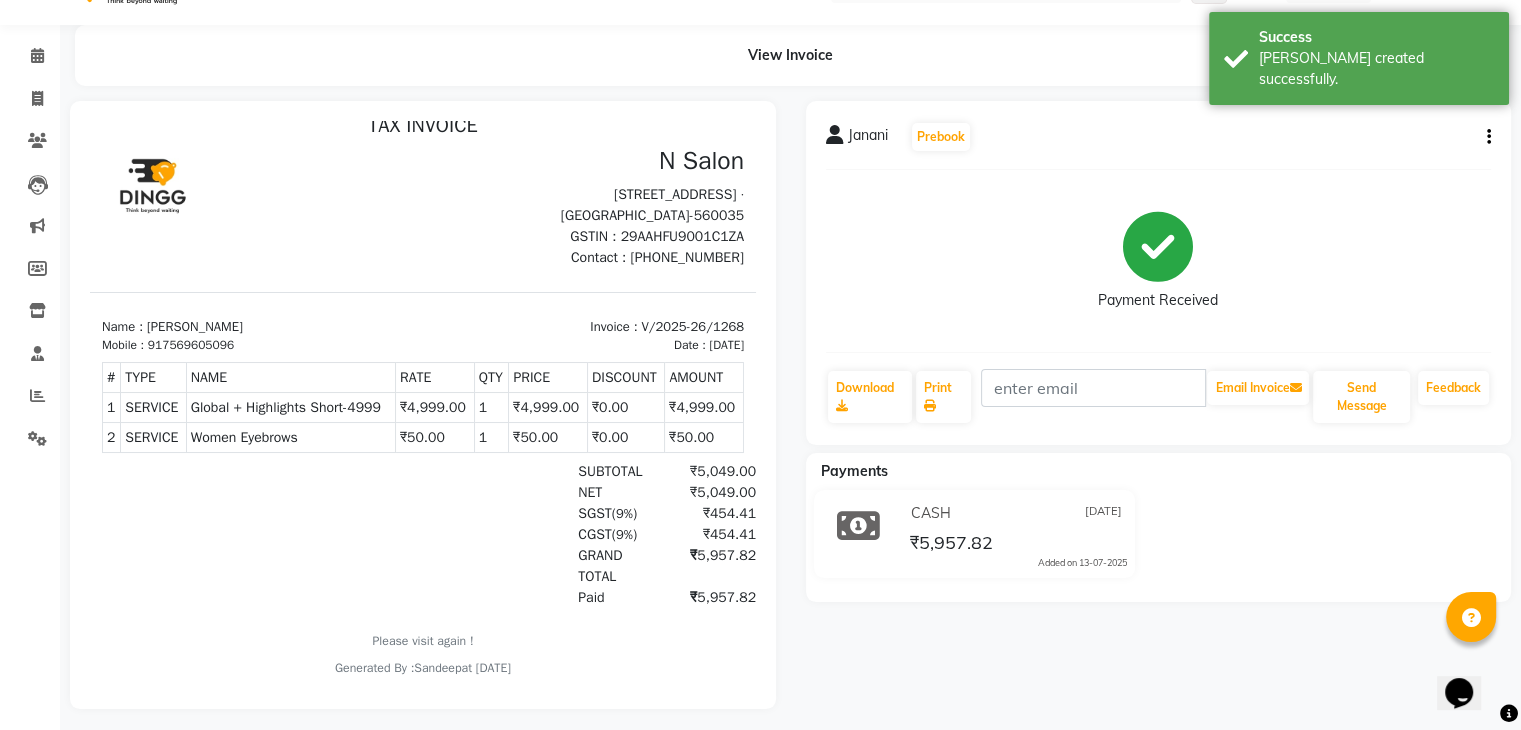 scroll, scrollTop: 70, scrollLeft: 0, axis: vertical 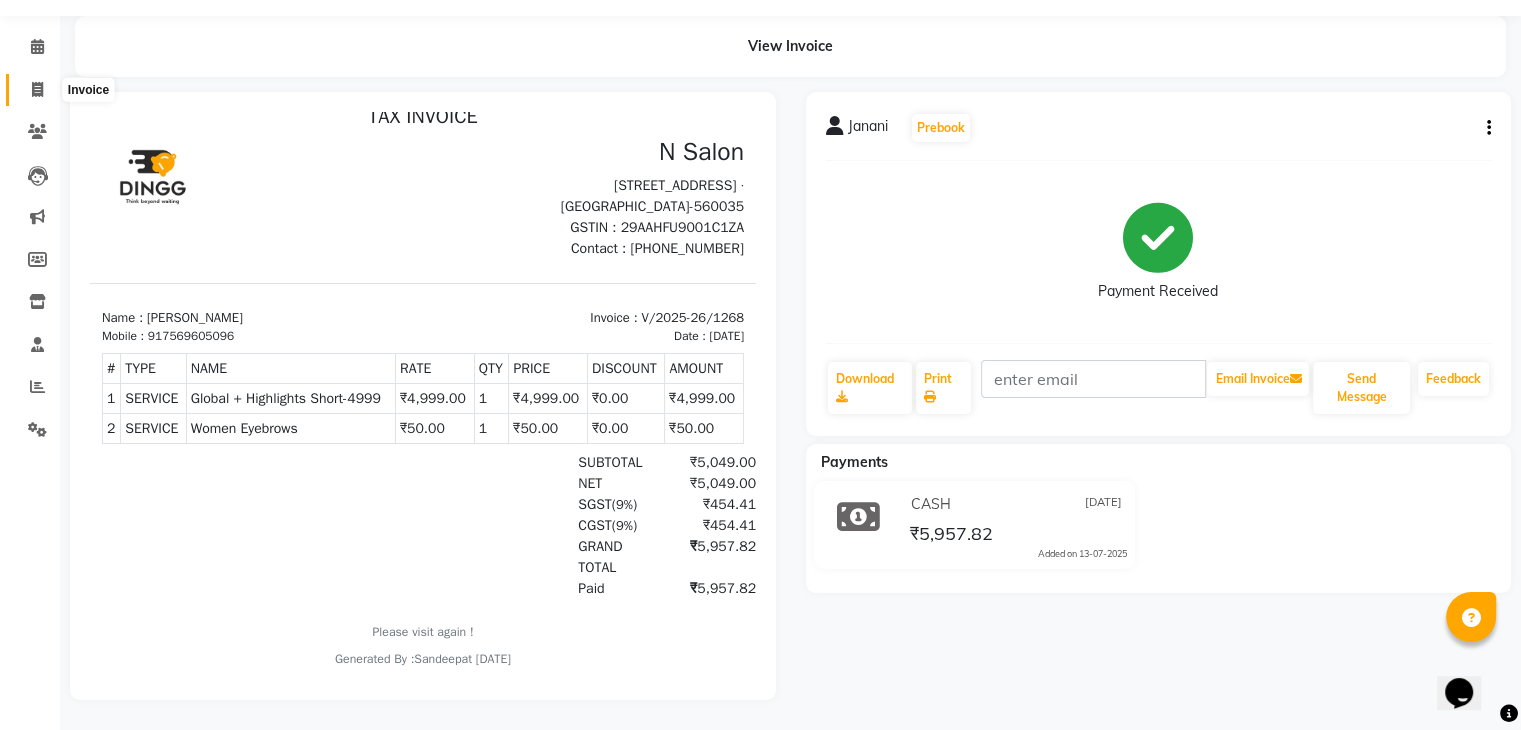 click 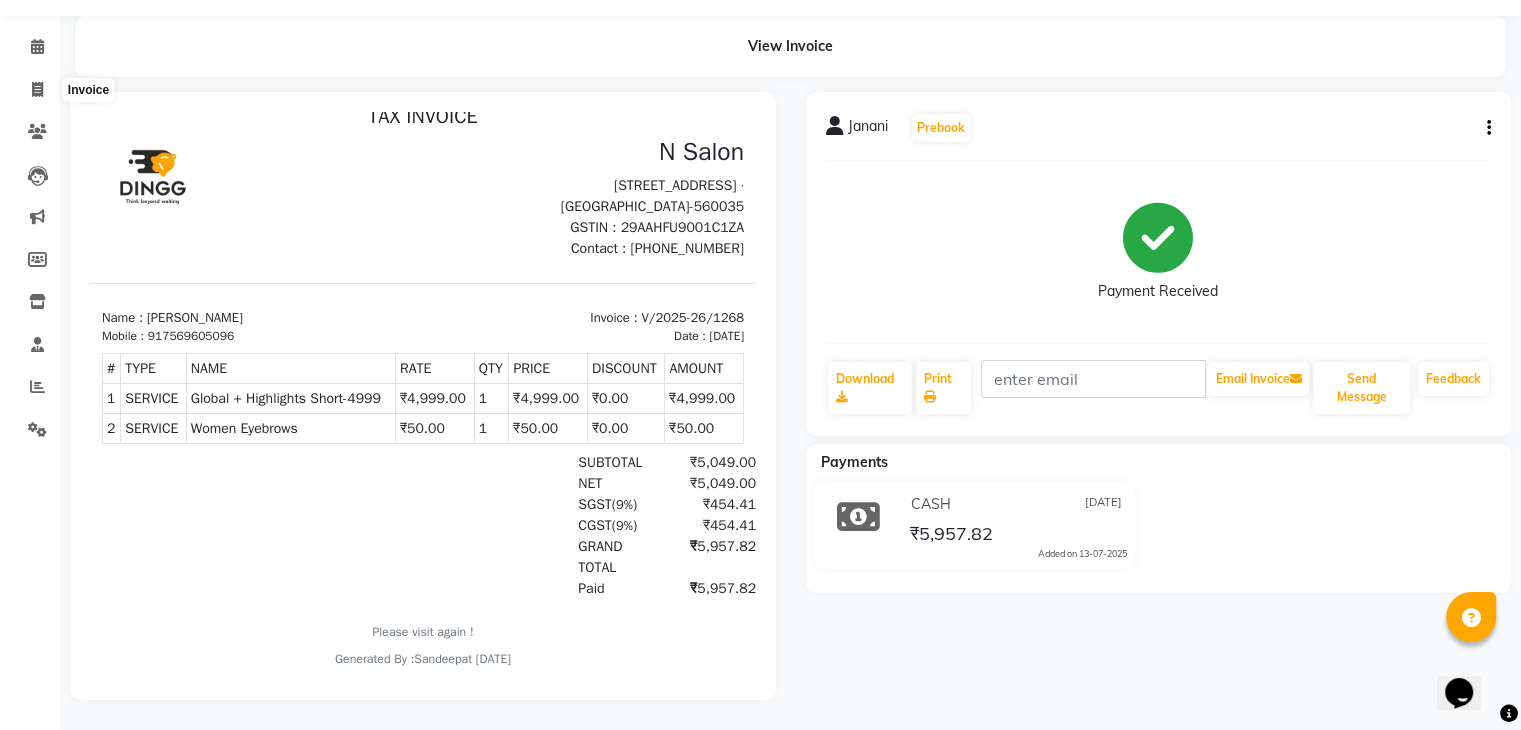 select on "service" 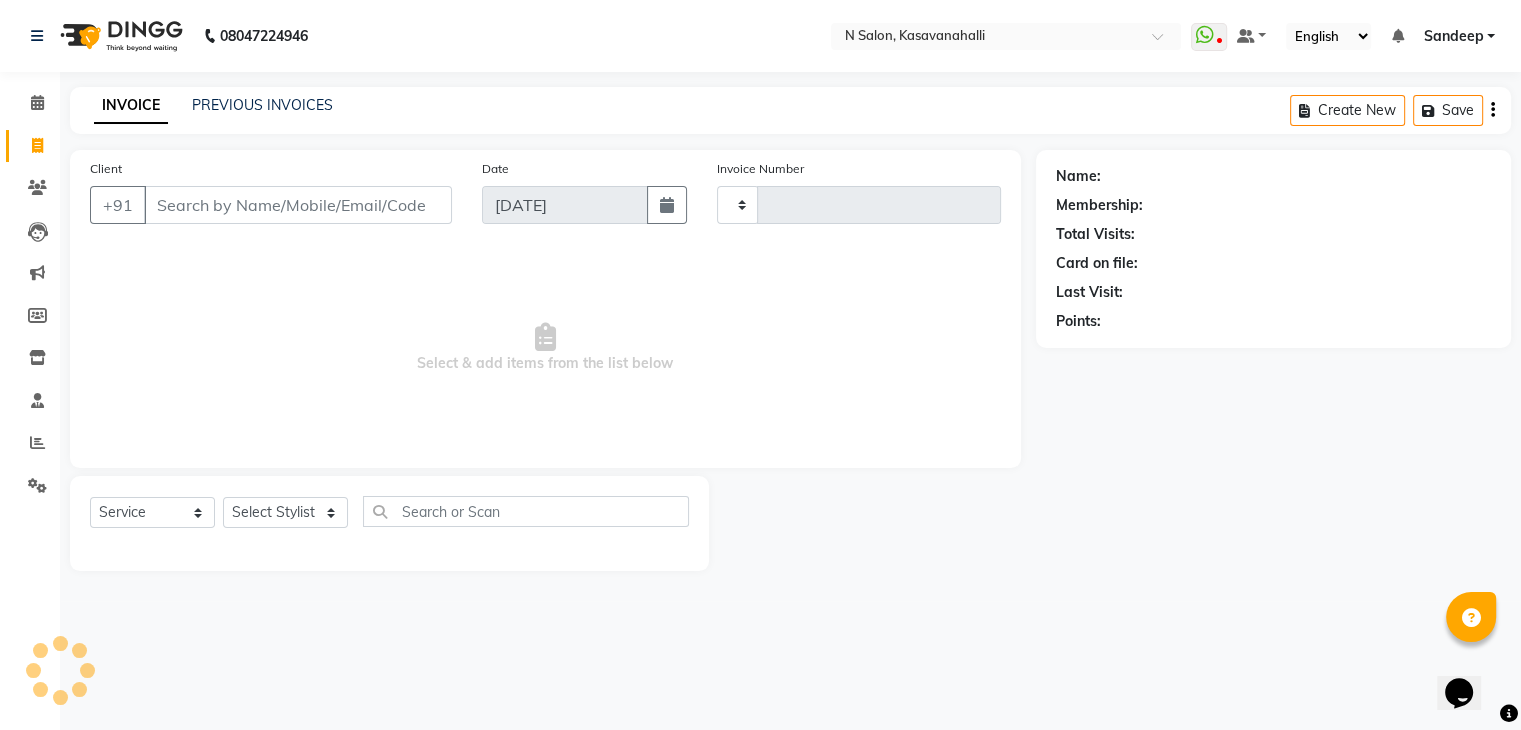 scroll, scrollTop: 0, scrollLeft: 0, axis: both 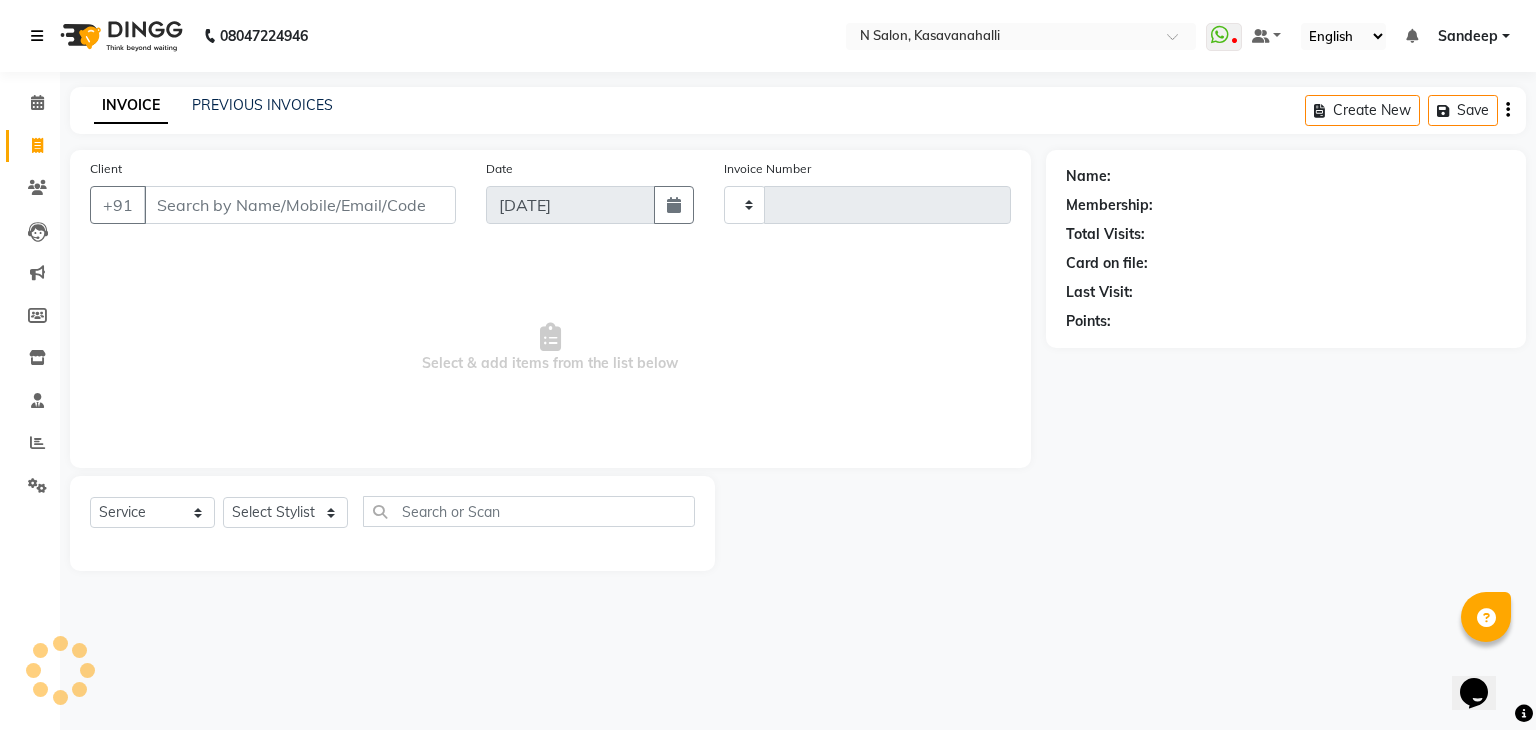 type on "1269" 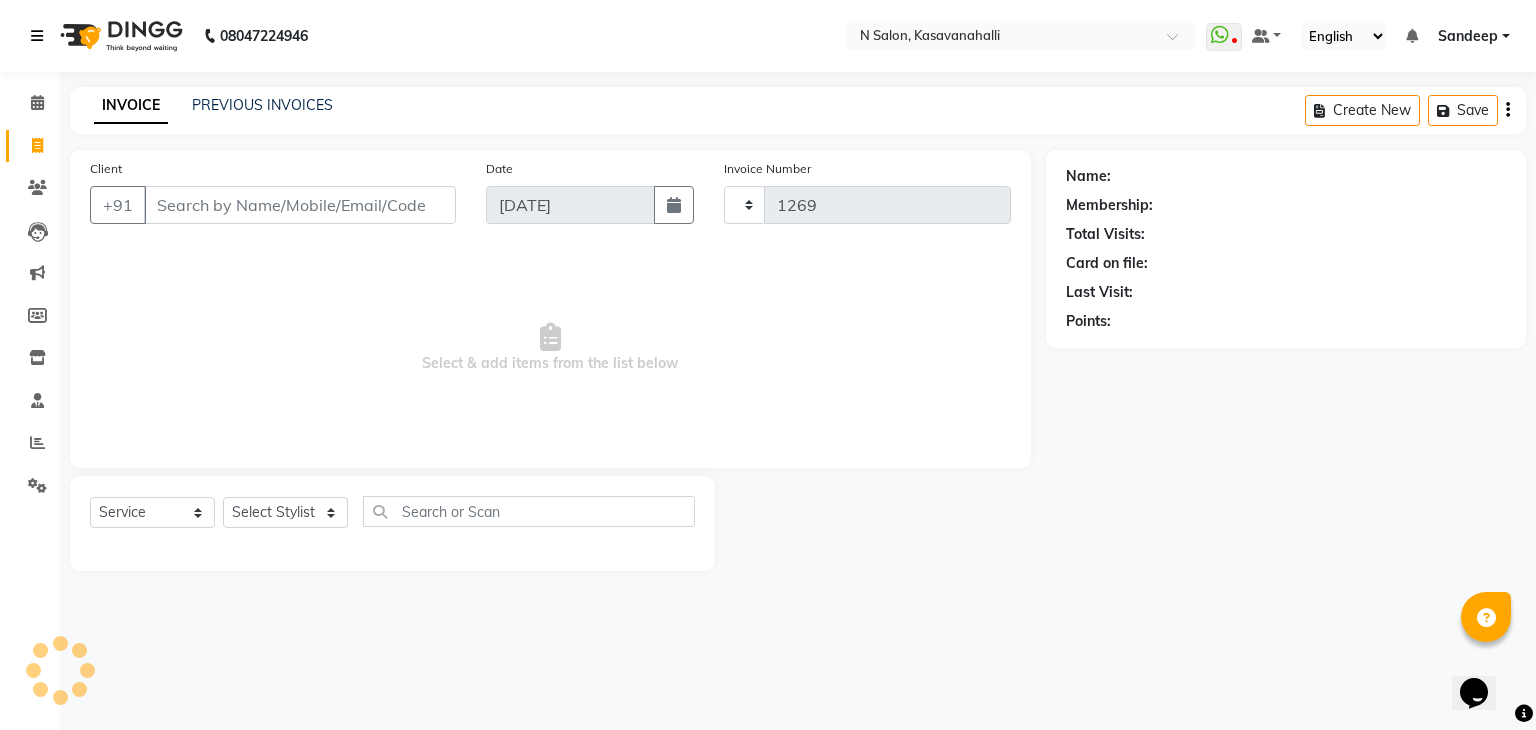 select on "7111" 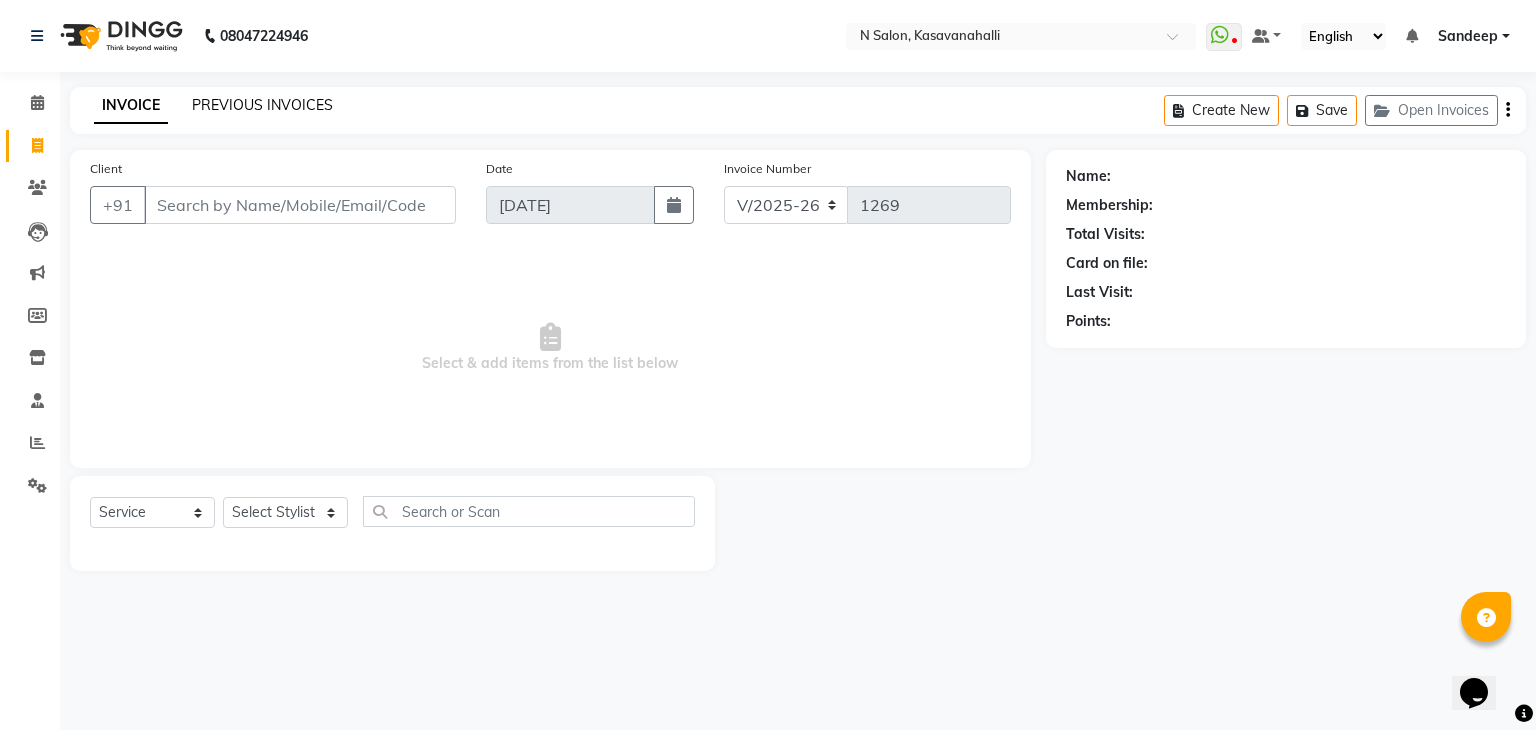 click on "PREVIOUS INVOICES" 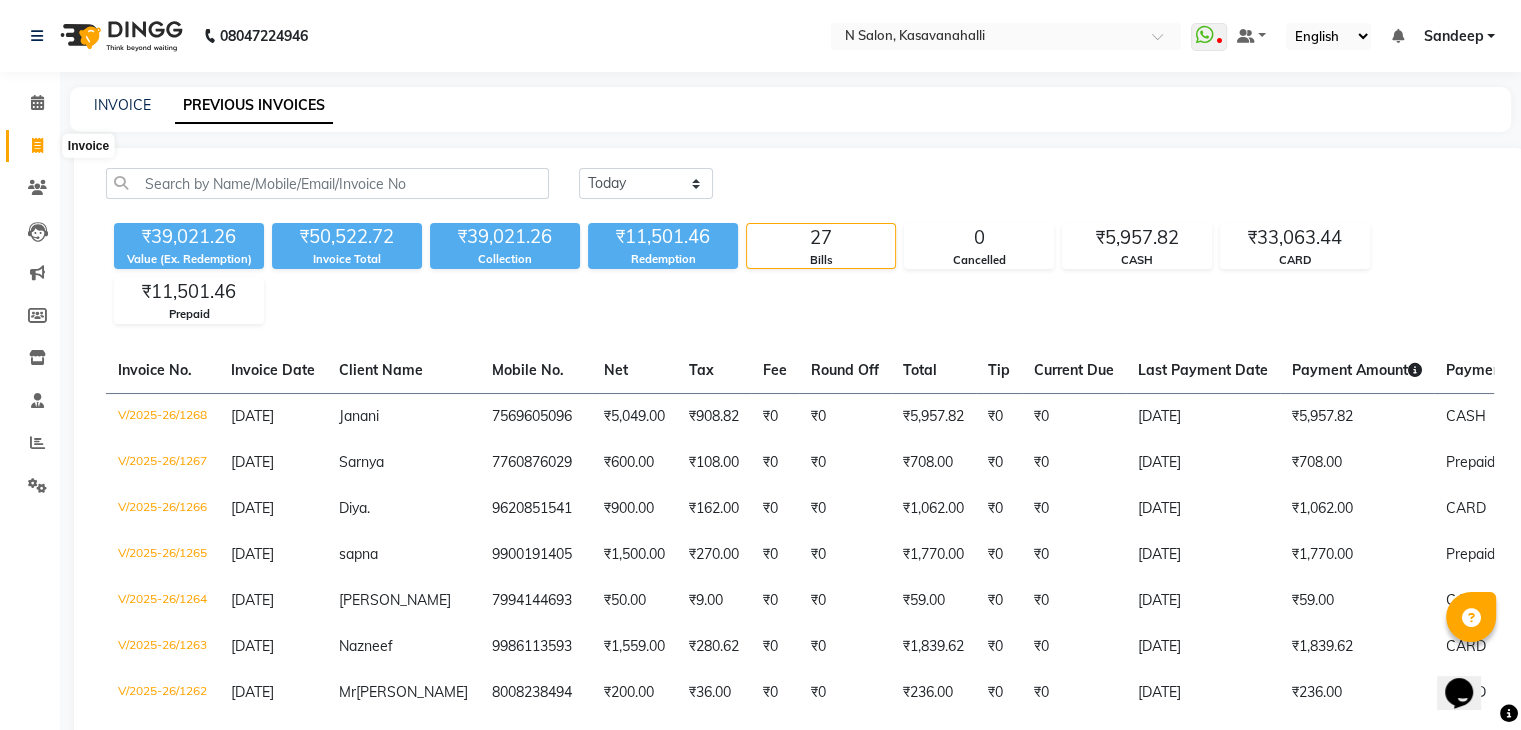 drag, startPoint x: 36, startPoint y: 147, endPoint x: 35, endPoint y: 117, distance: 30.016663 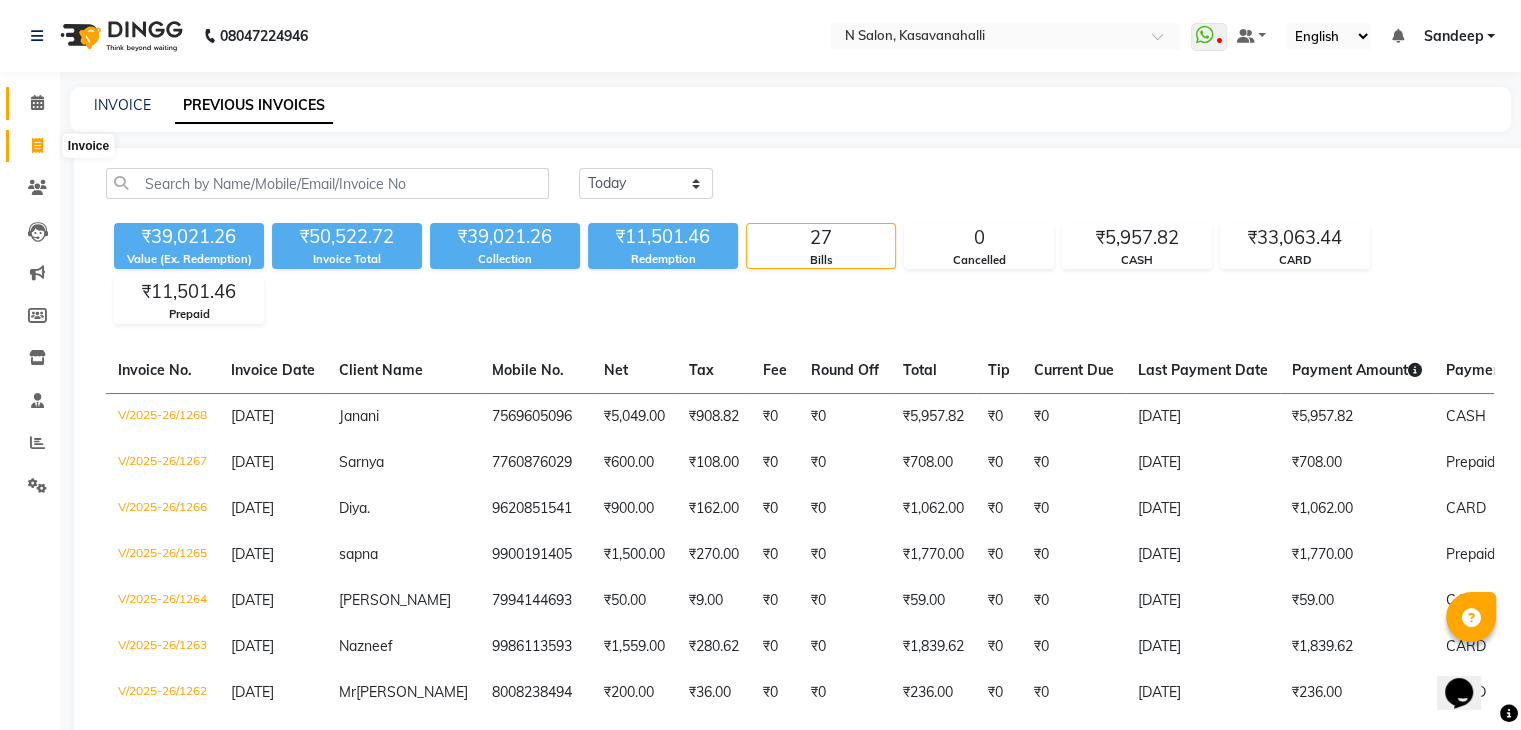 click 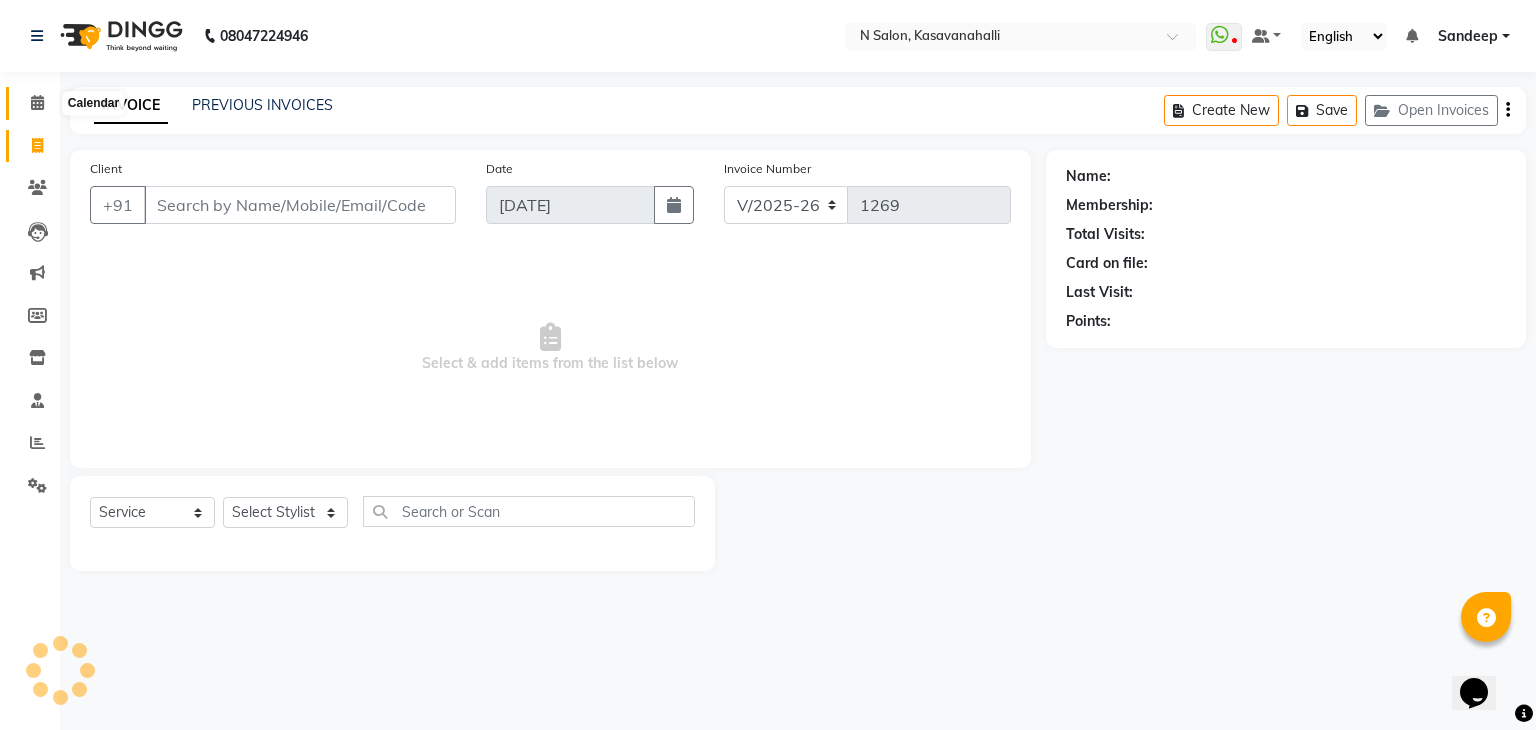 click 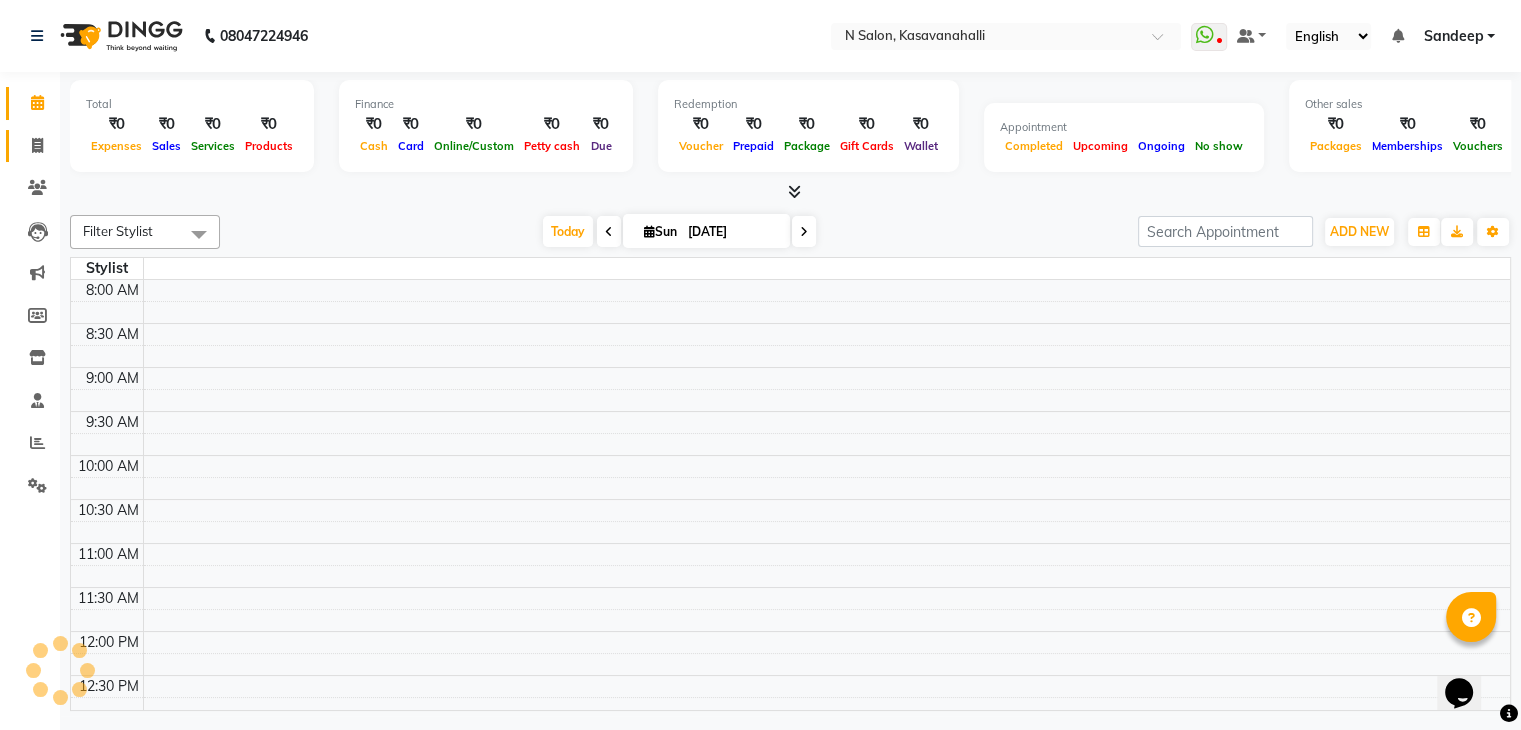 scroll, scrollTop: 39, scrollLeft: 0, axis: vertical 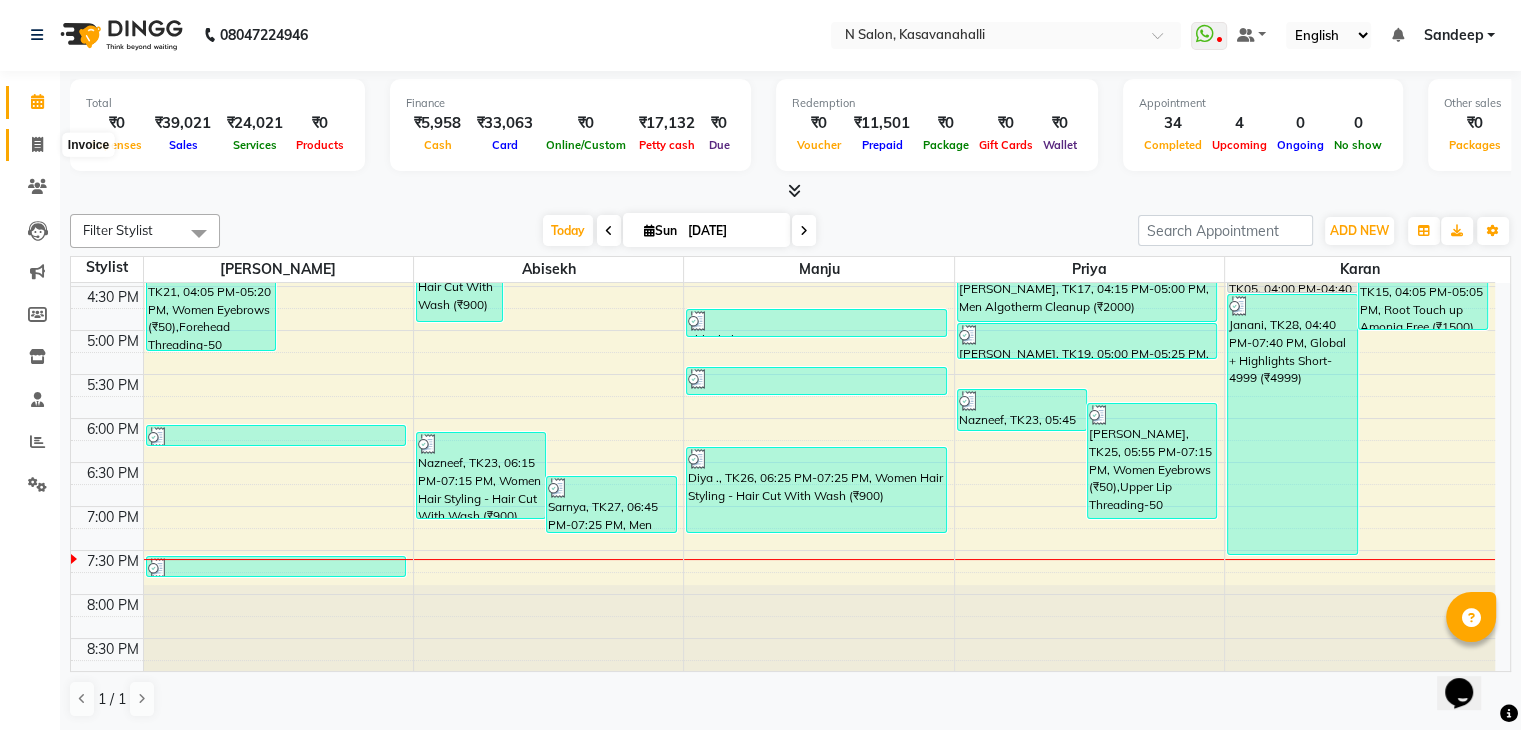 click 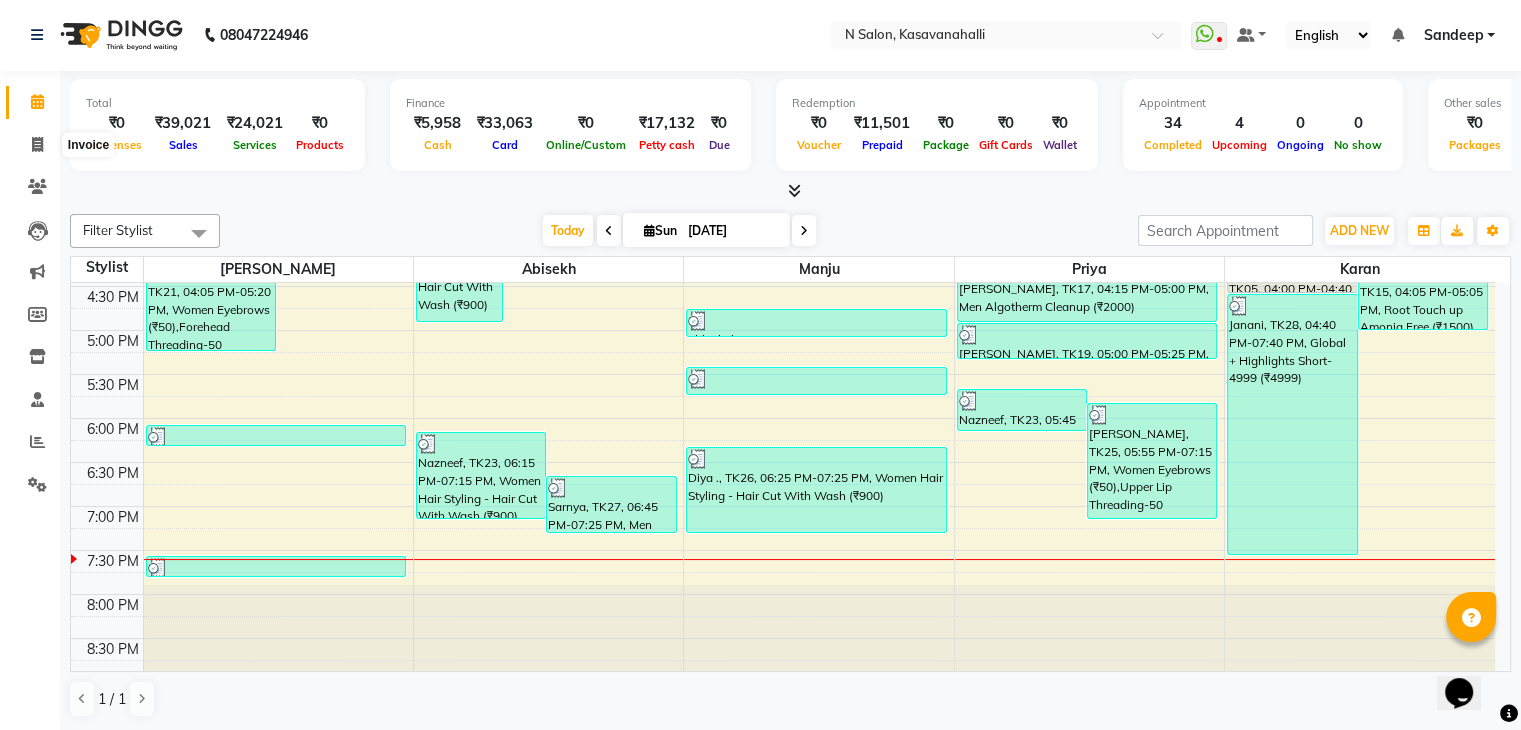 scroll, scrollTop: 0, scrollLeft: 0, axis: both 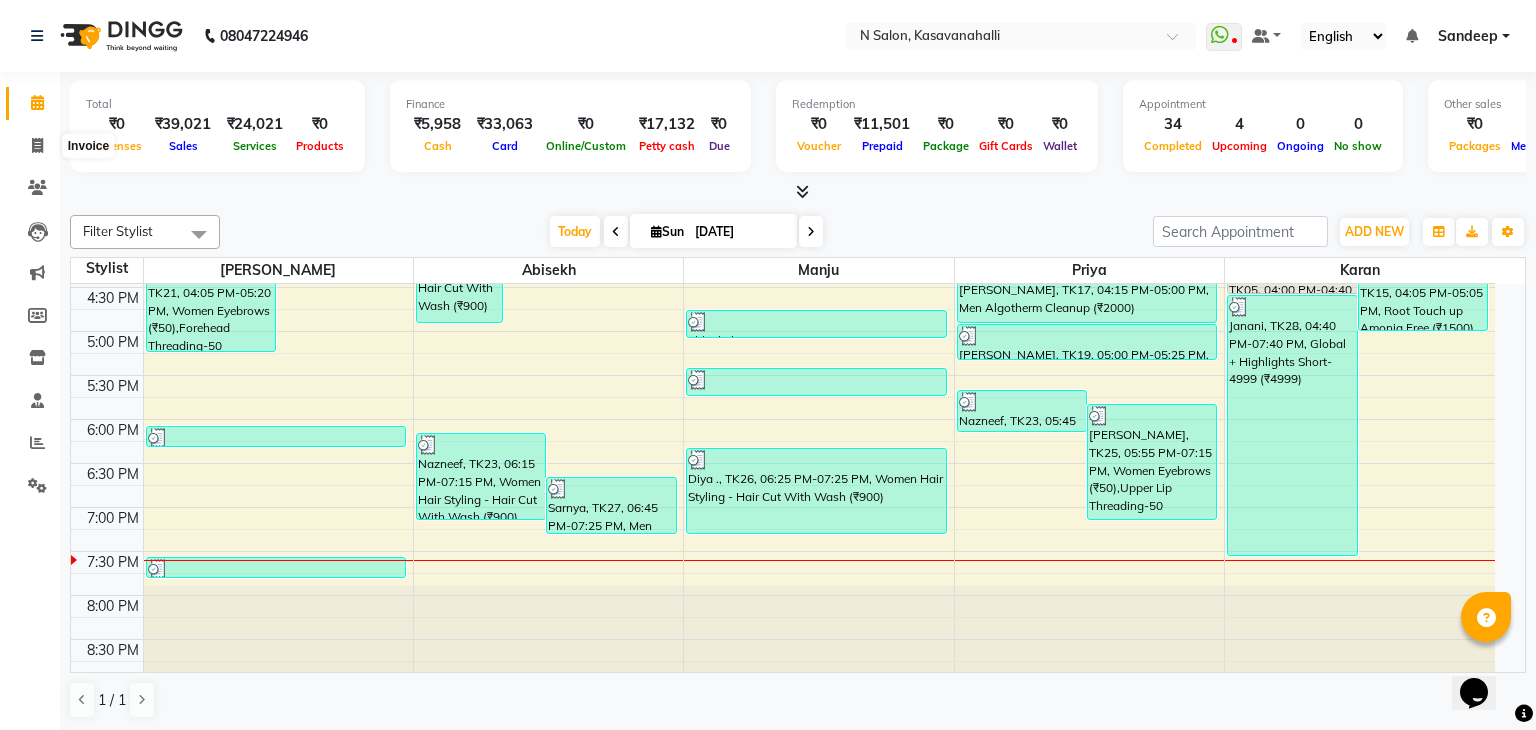 select on "service" 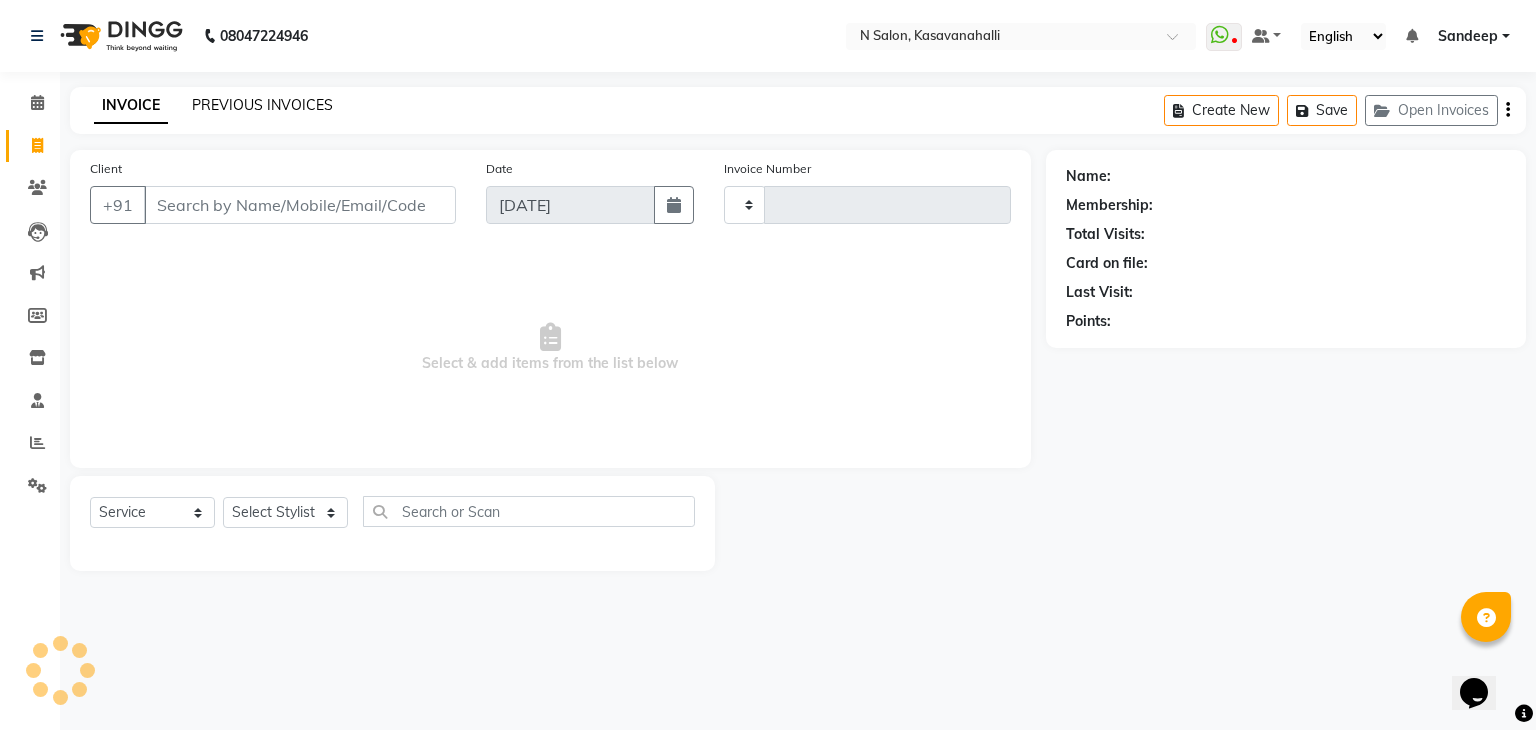 click on "PREVIOUS INVOICES" 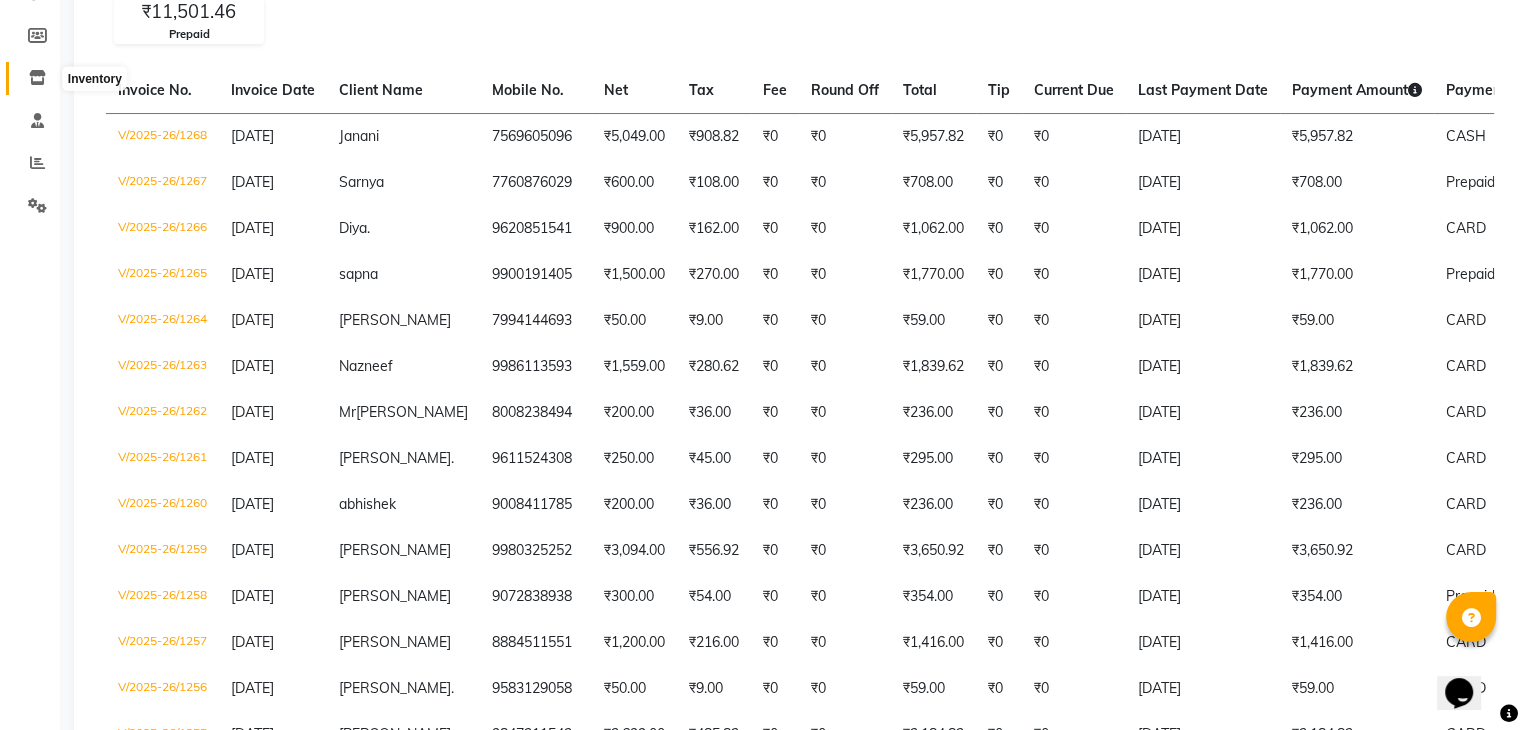 scroll, scrollTop: 200, scrollLeft: 0, axis: vertical 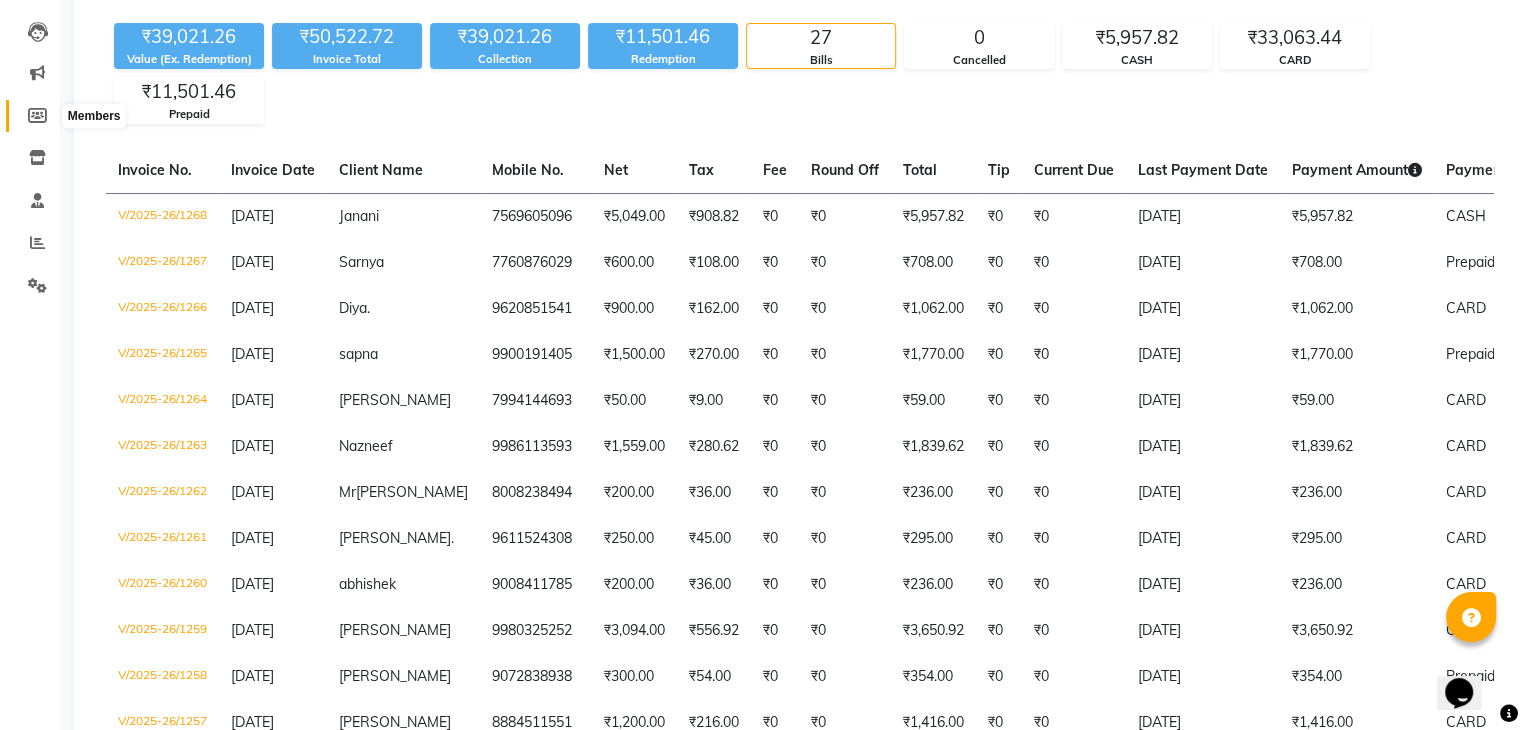click 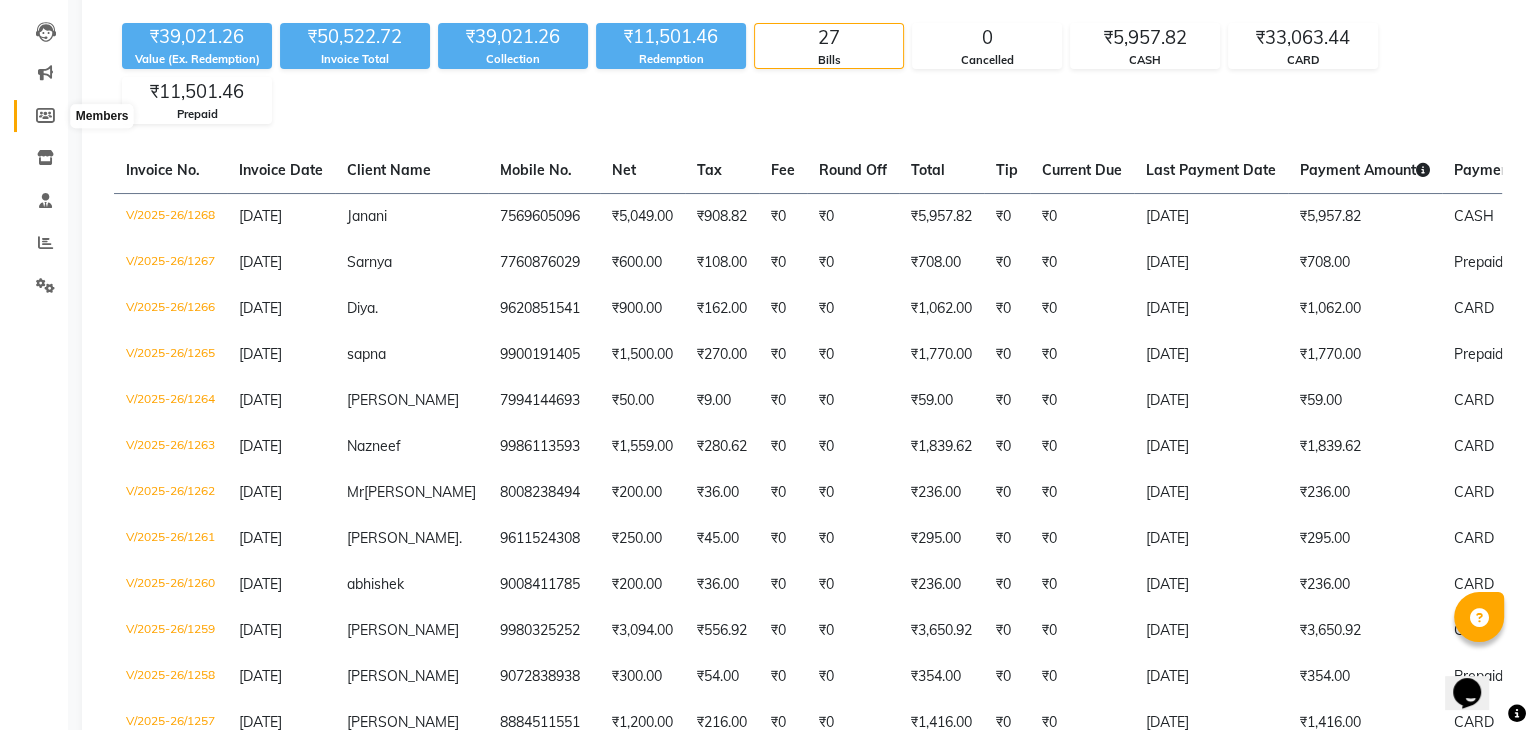 select 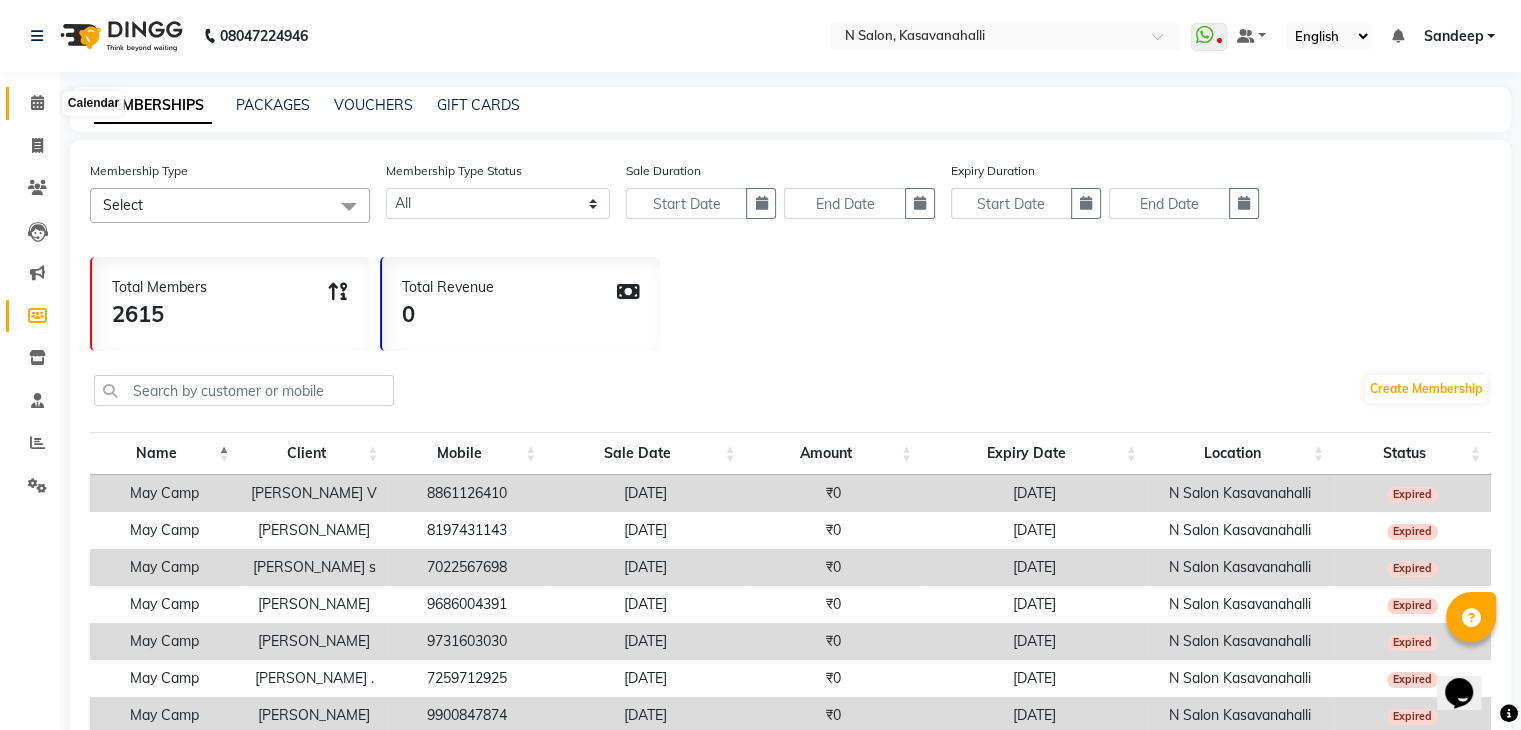 click 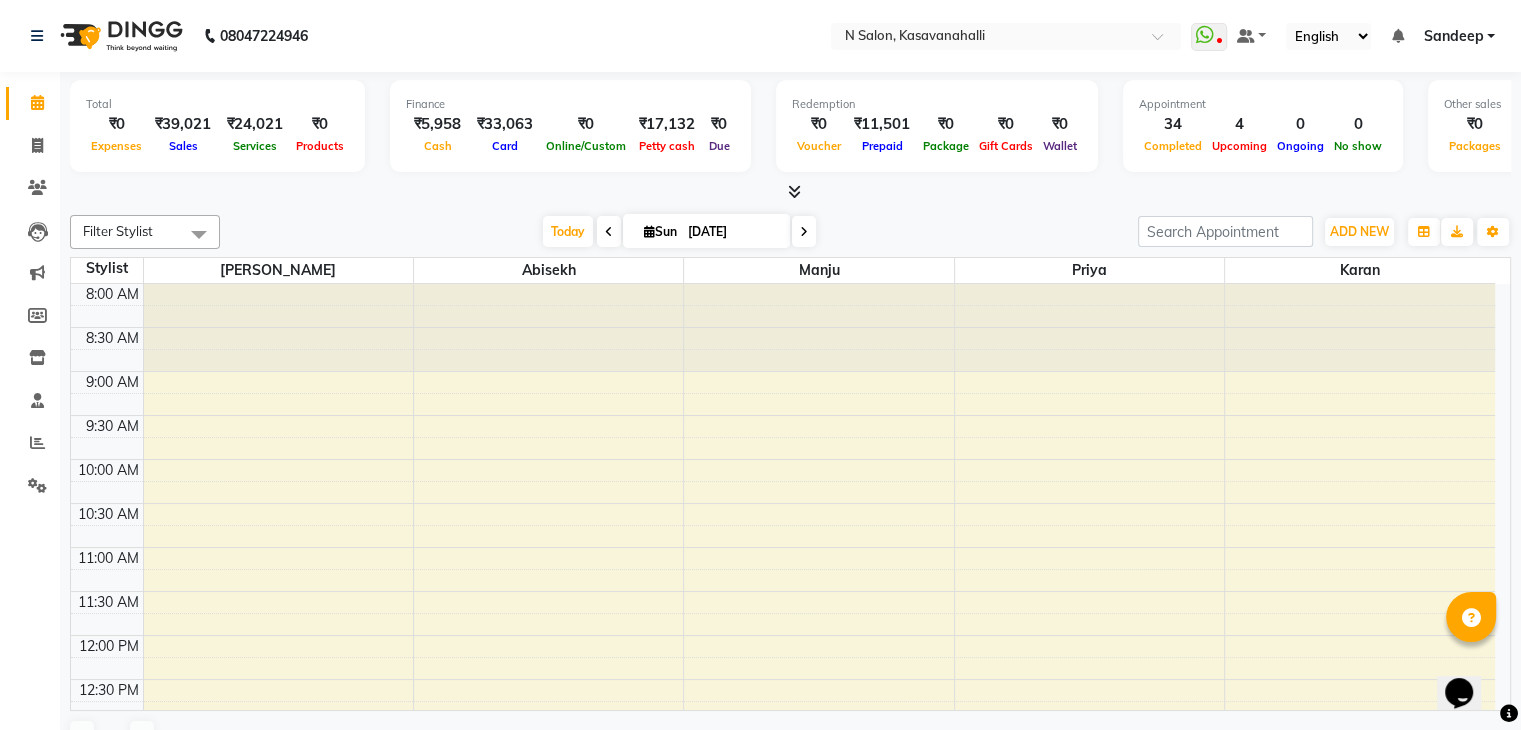 scroll, scrollTop: 0, scrollLeft: 0, axis: both 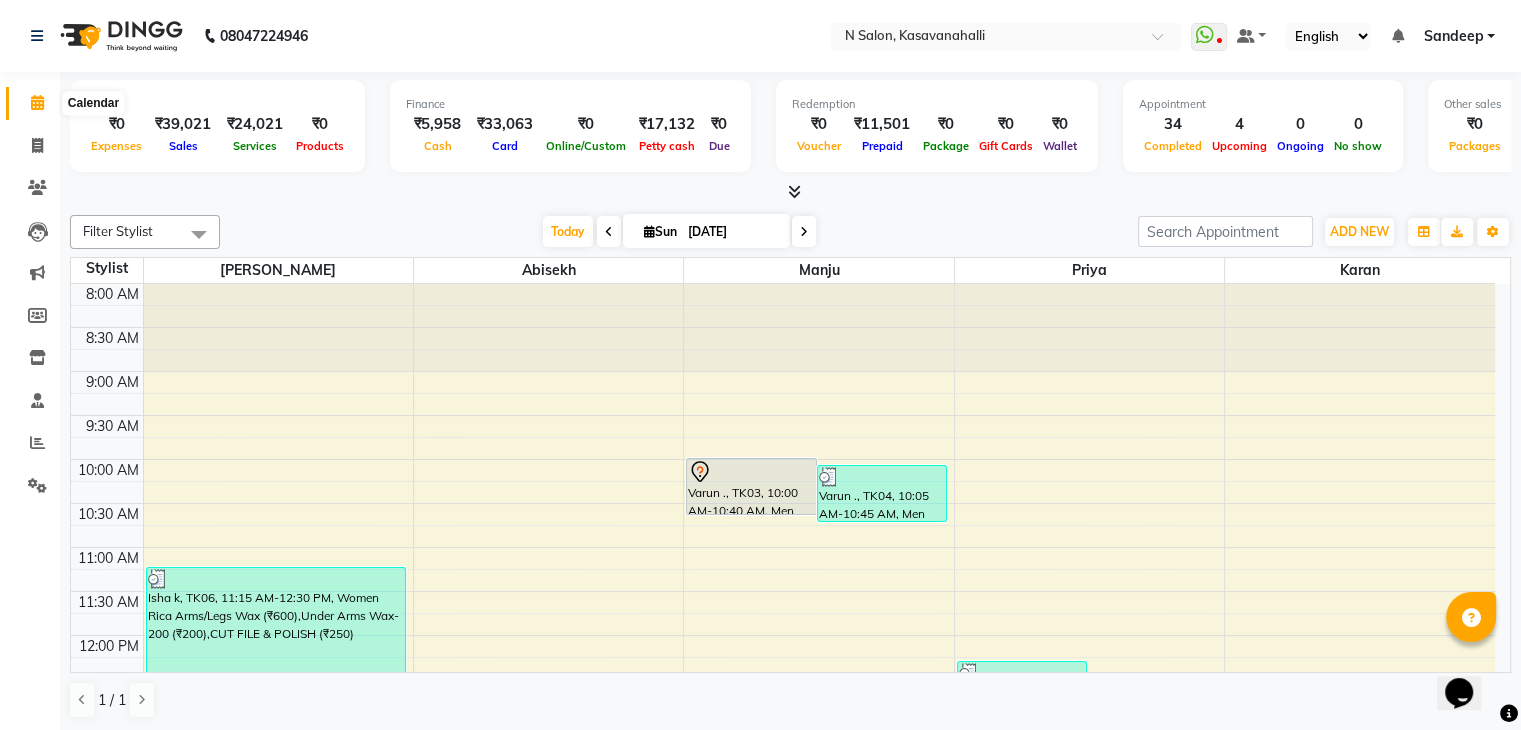 click 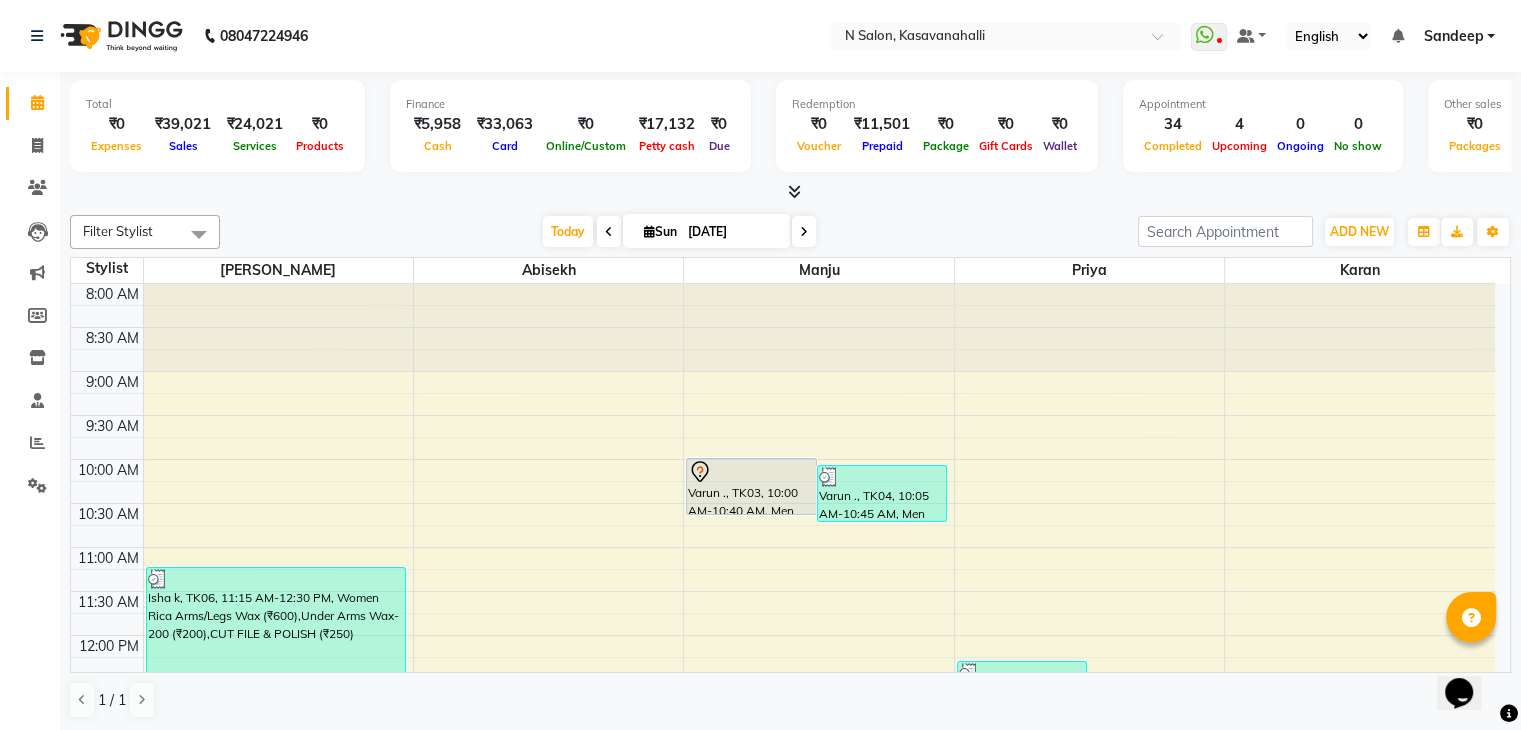click 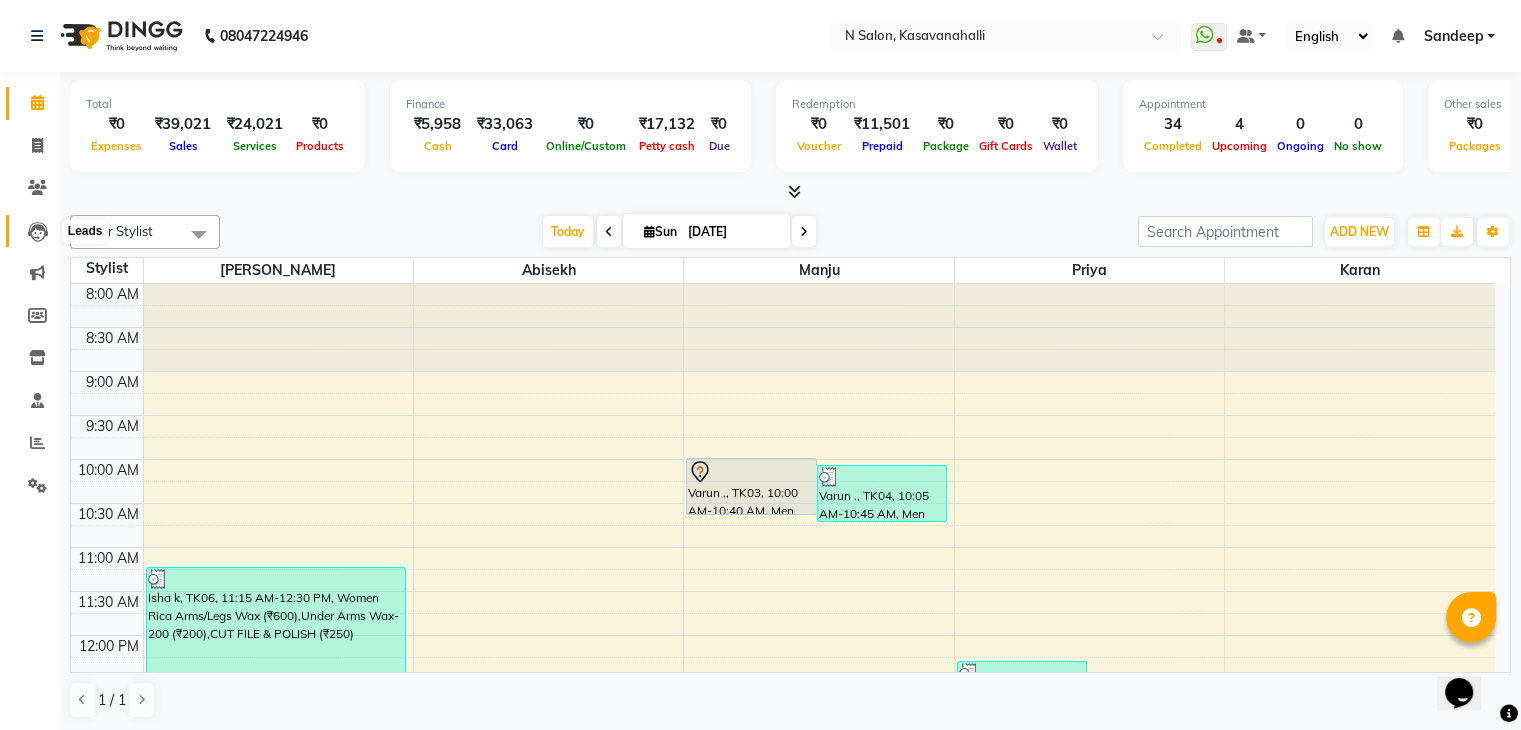 click 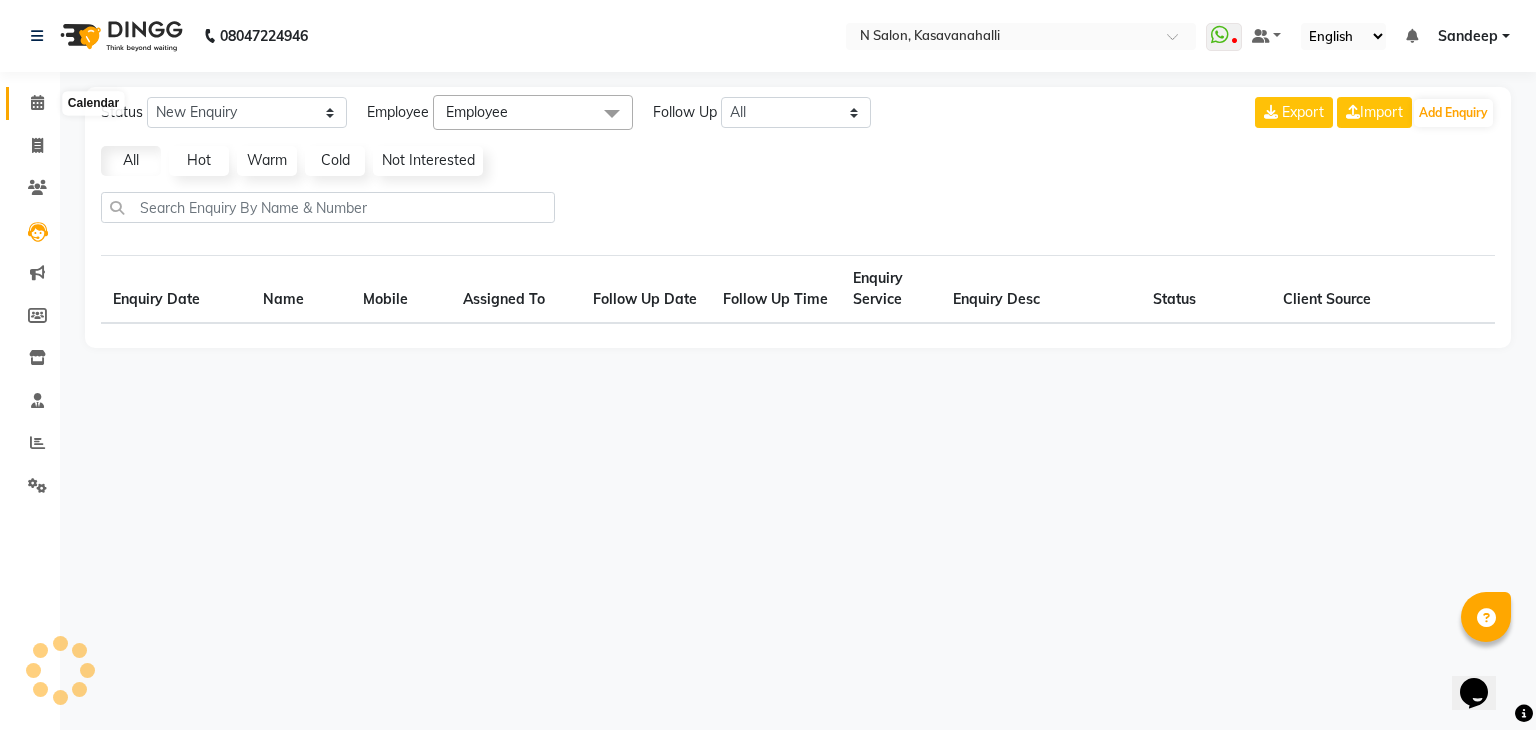 click 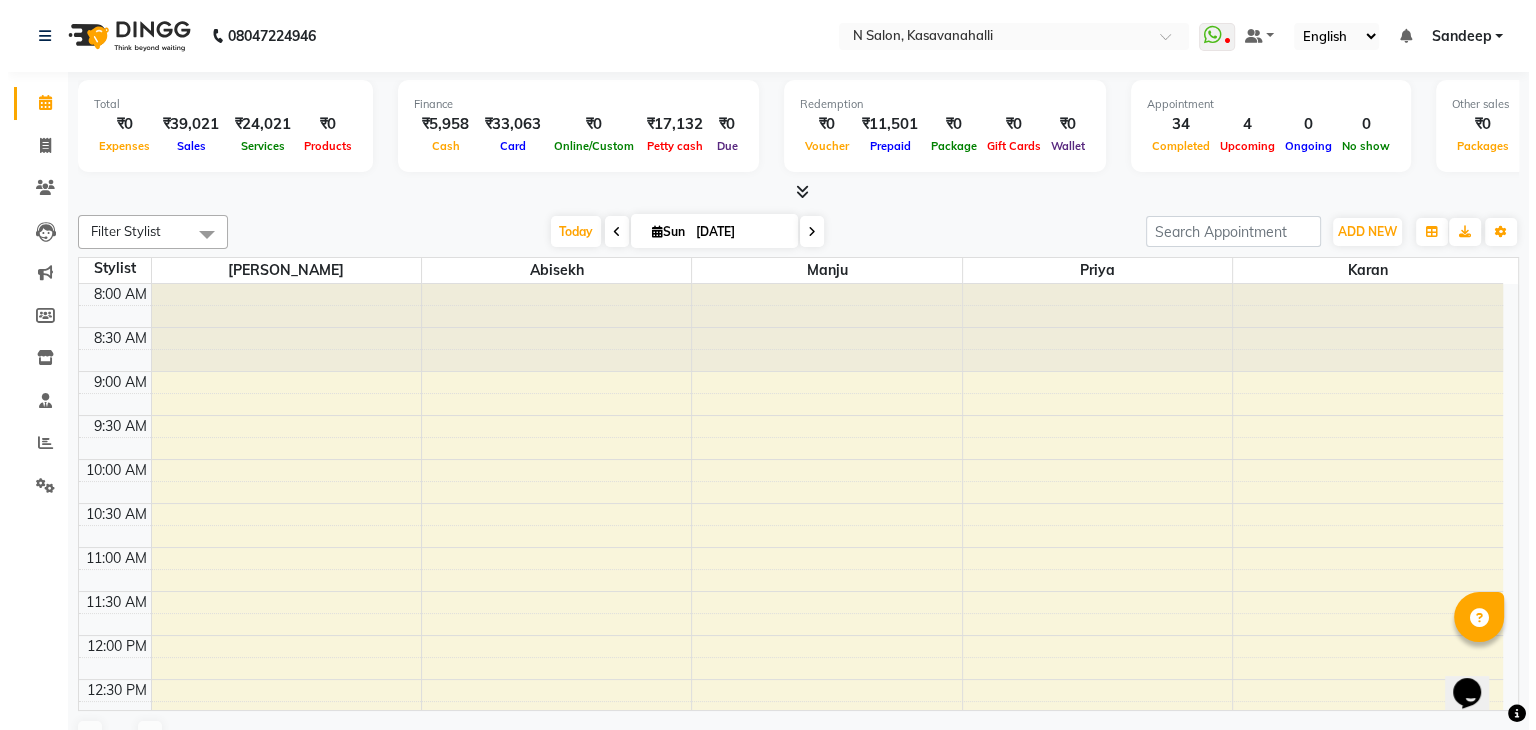 scroll, scrollTop: 705, scrollLeft: 0, axis: vertical 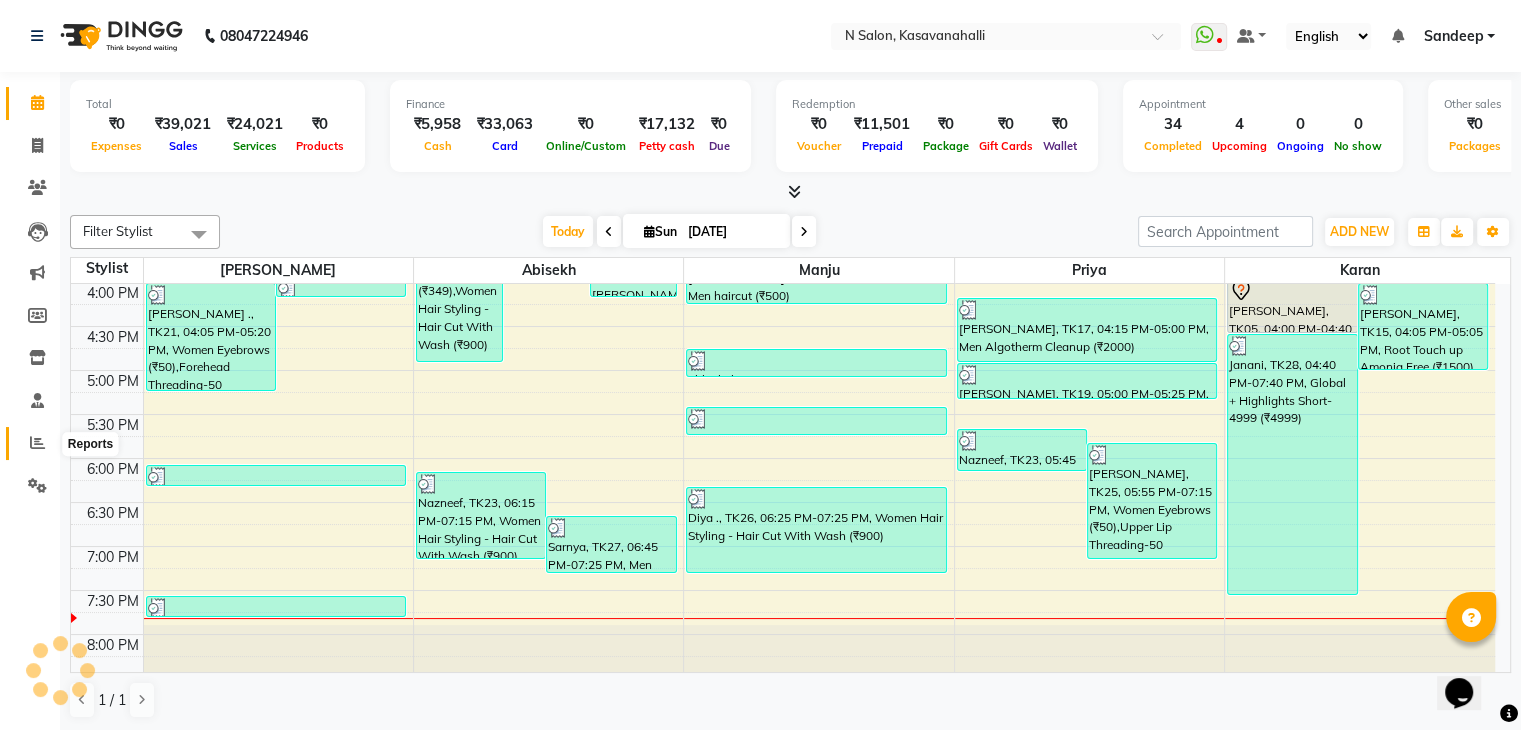 click 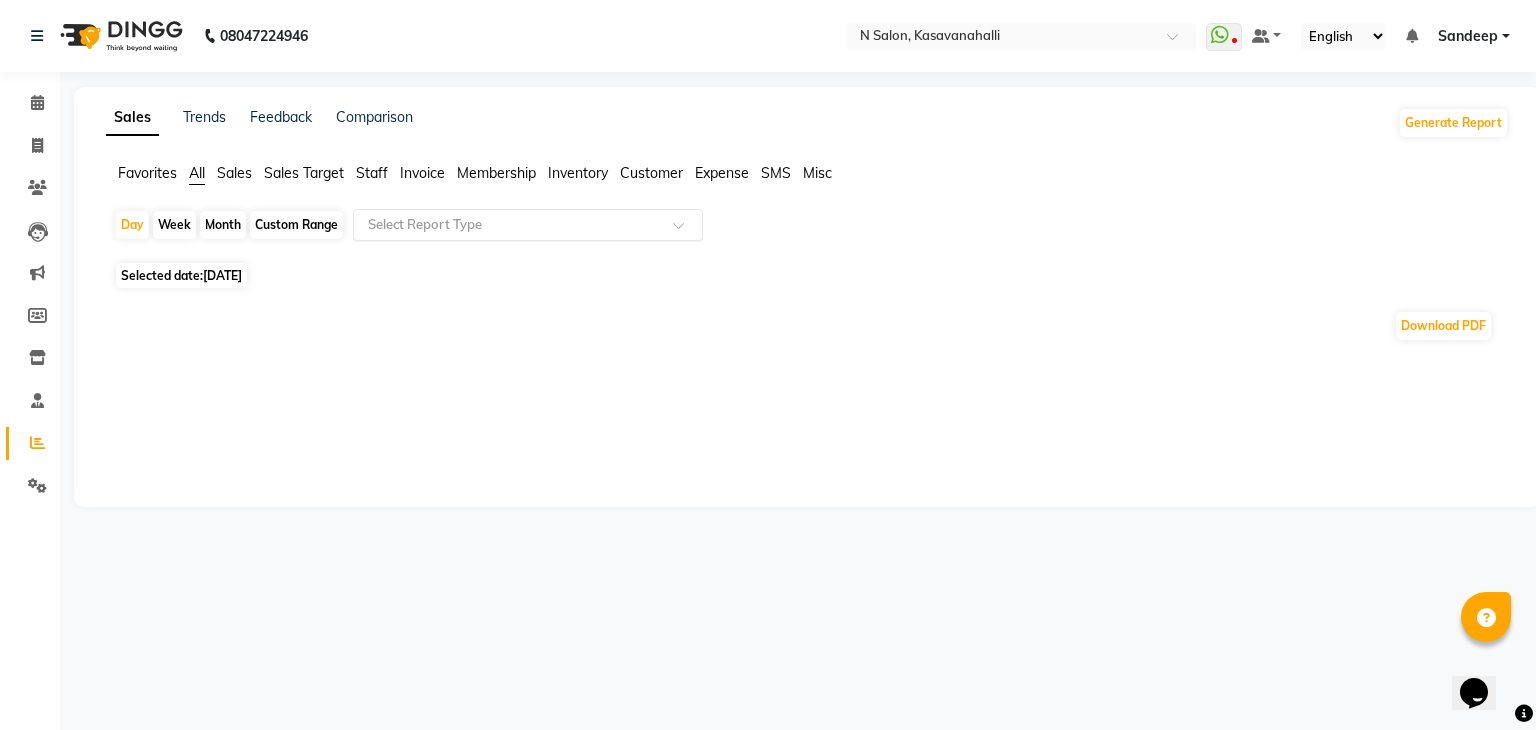 click 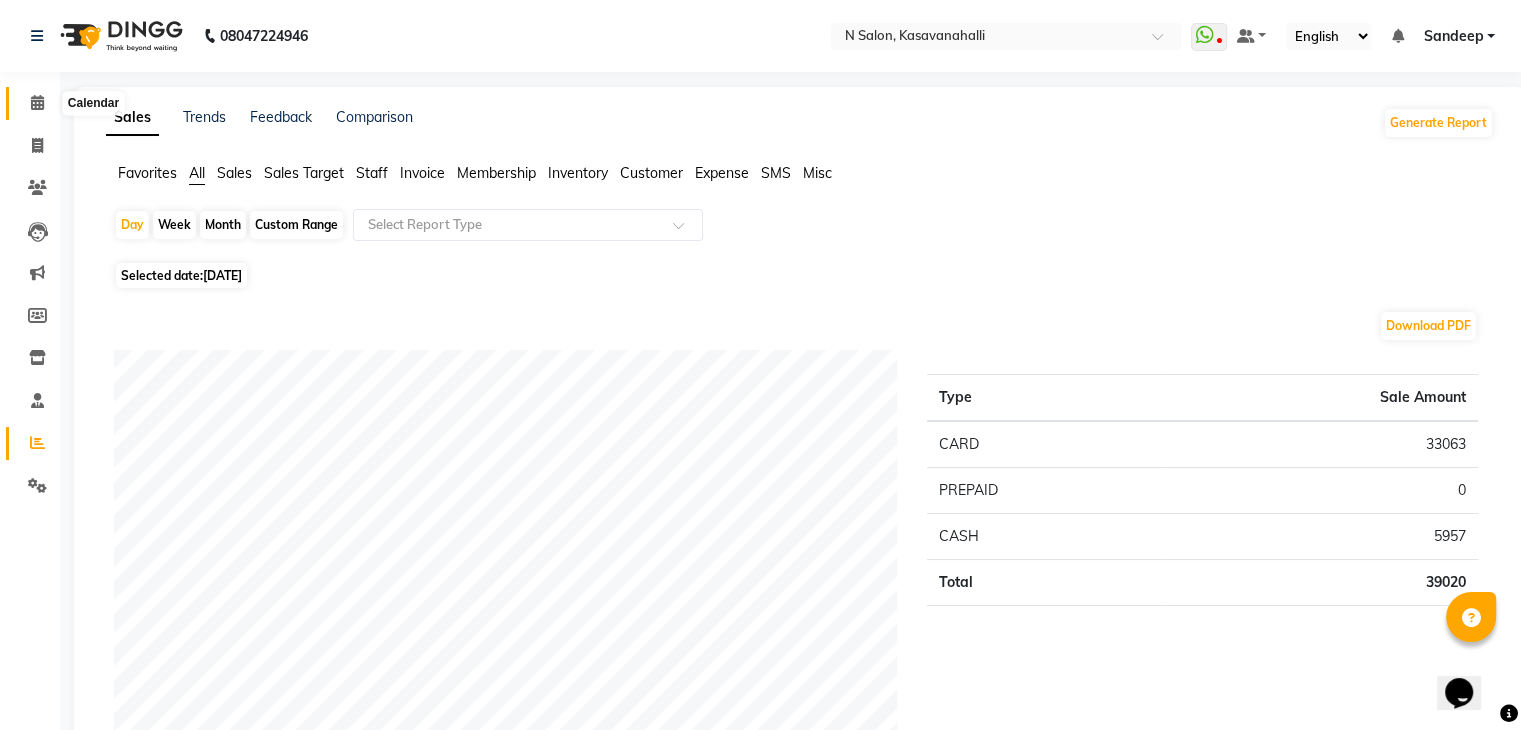 click 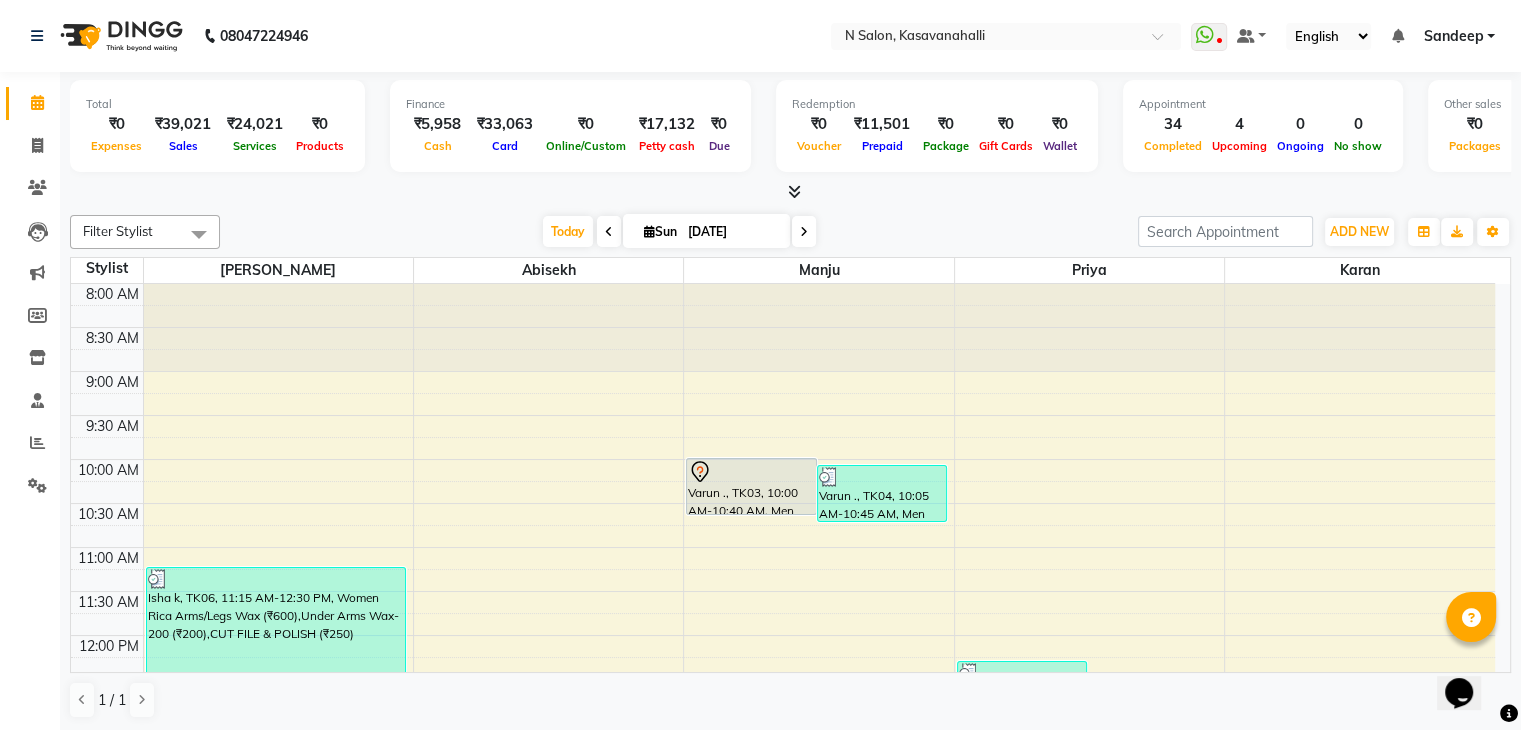 click at bounding box center [794, 191] 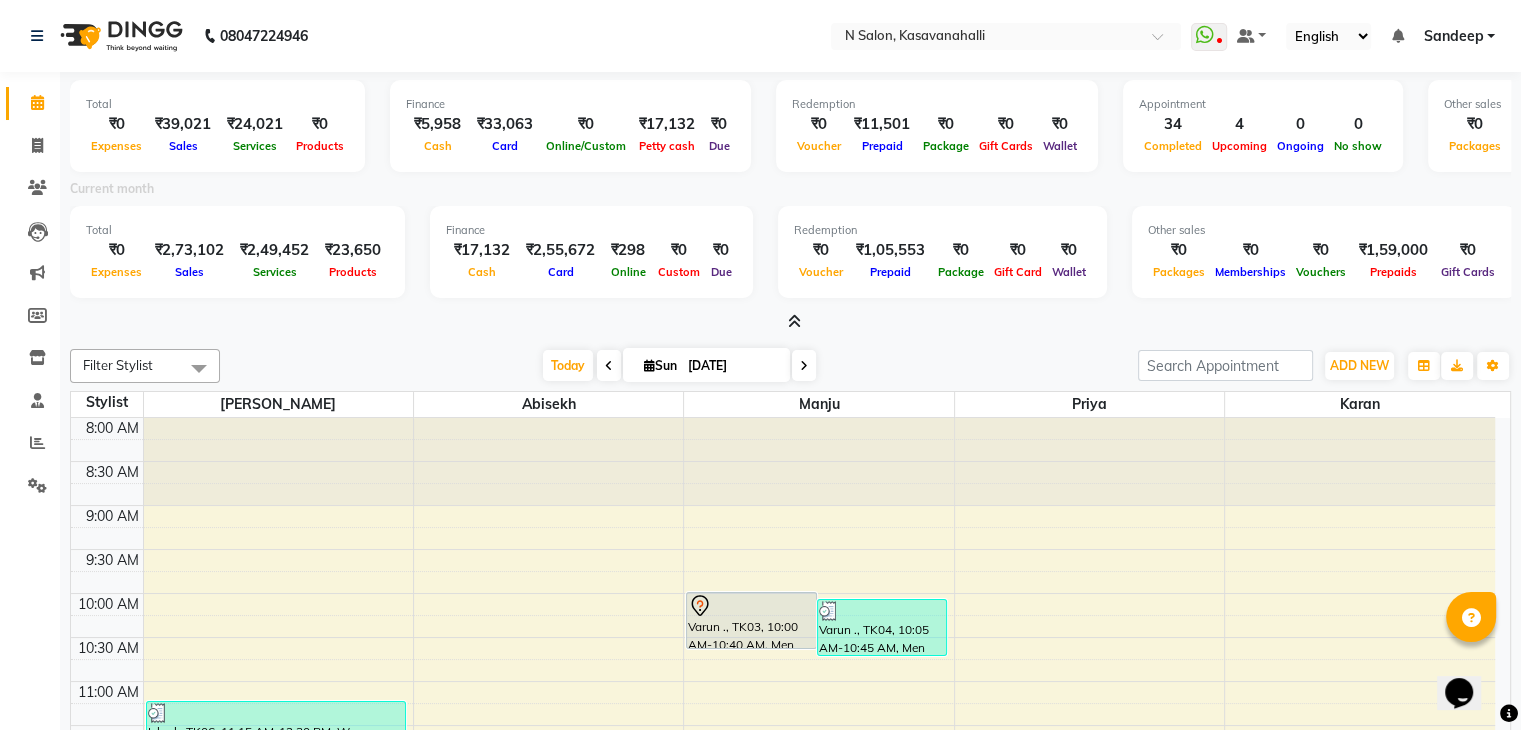 click on "Calendar" 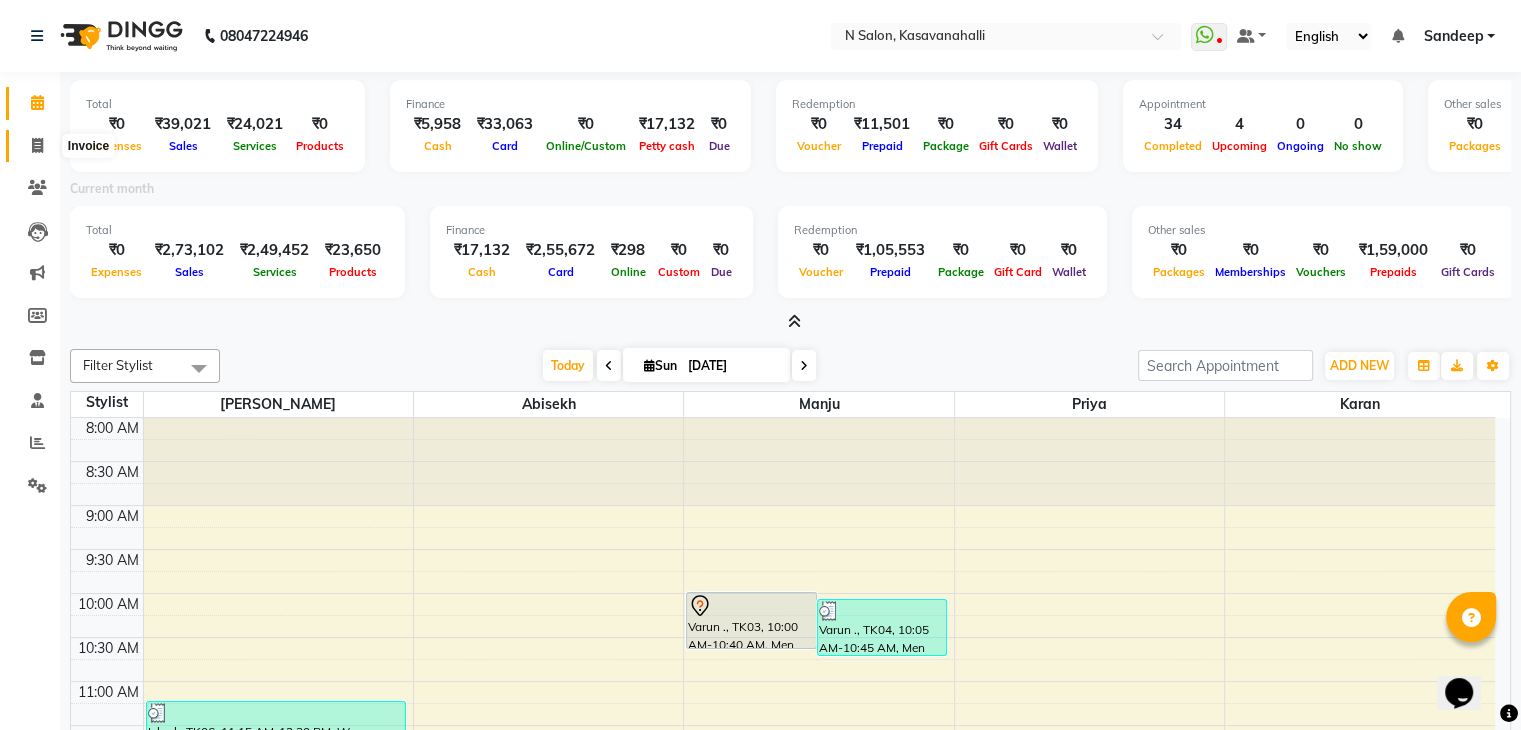 drag, startPoint x: 34, startPoint y: 145, endPoint x: 34, endPoint y: 161, distance: 16 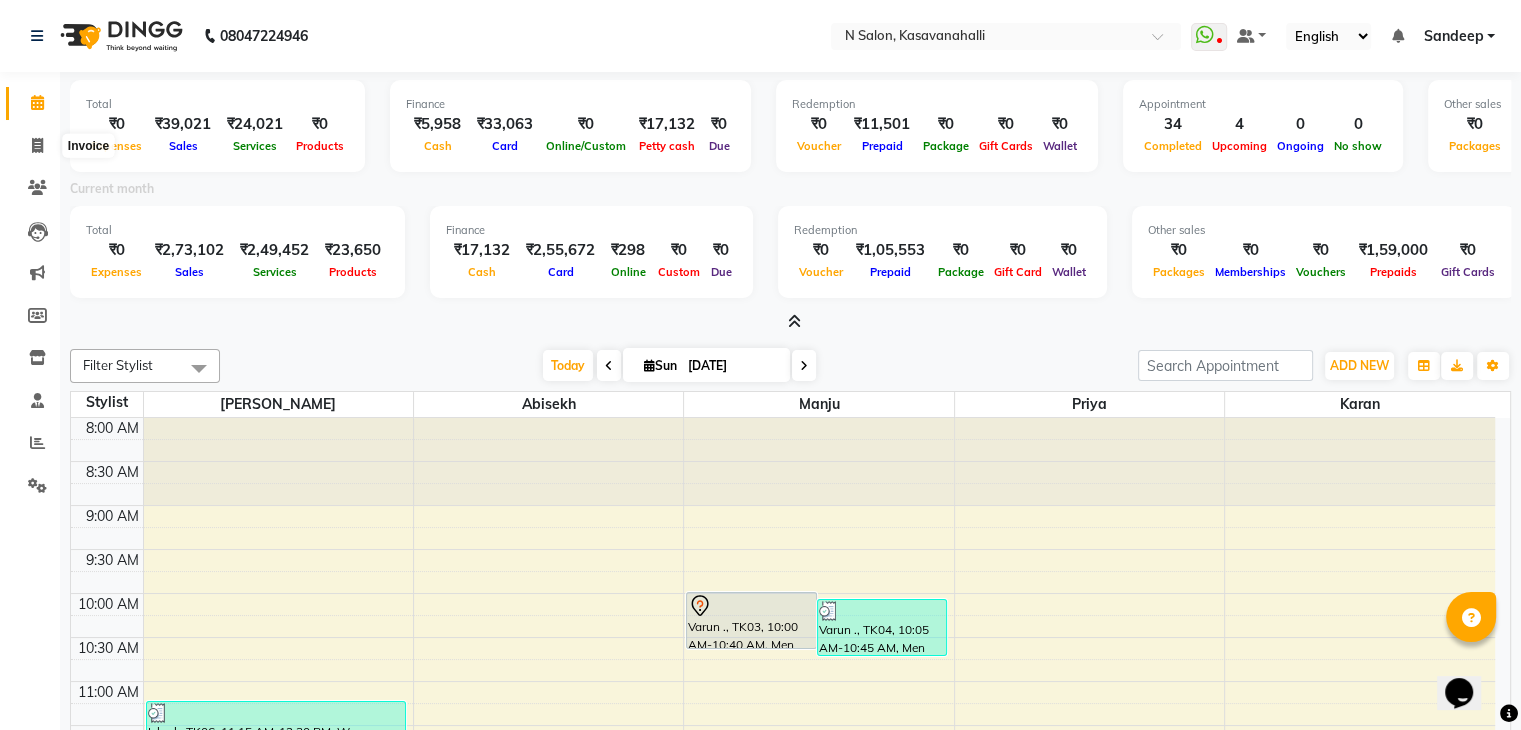 select on "service" 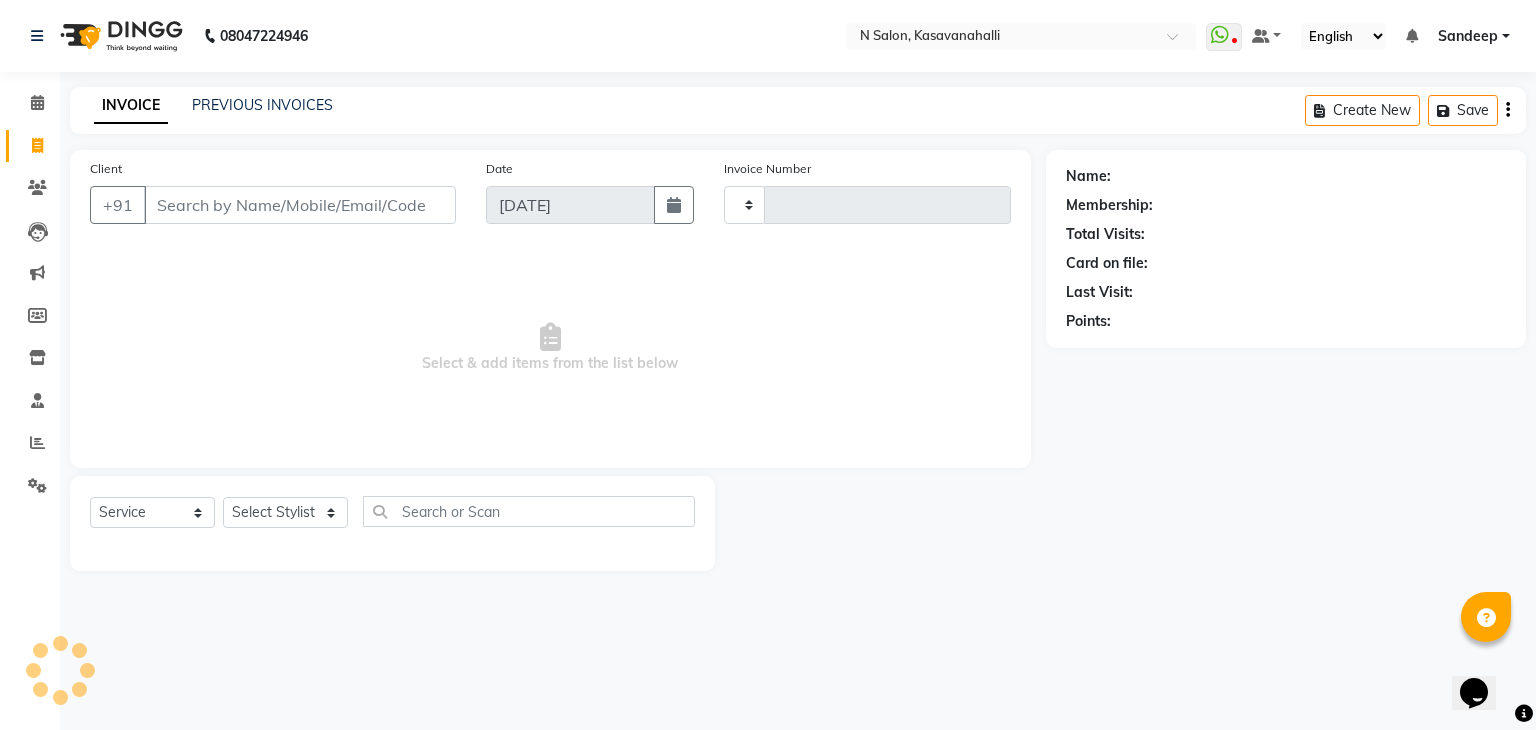 type on "1269" 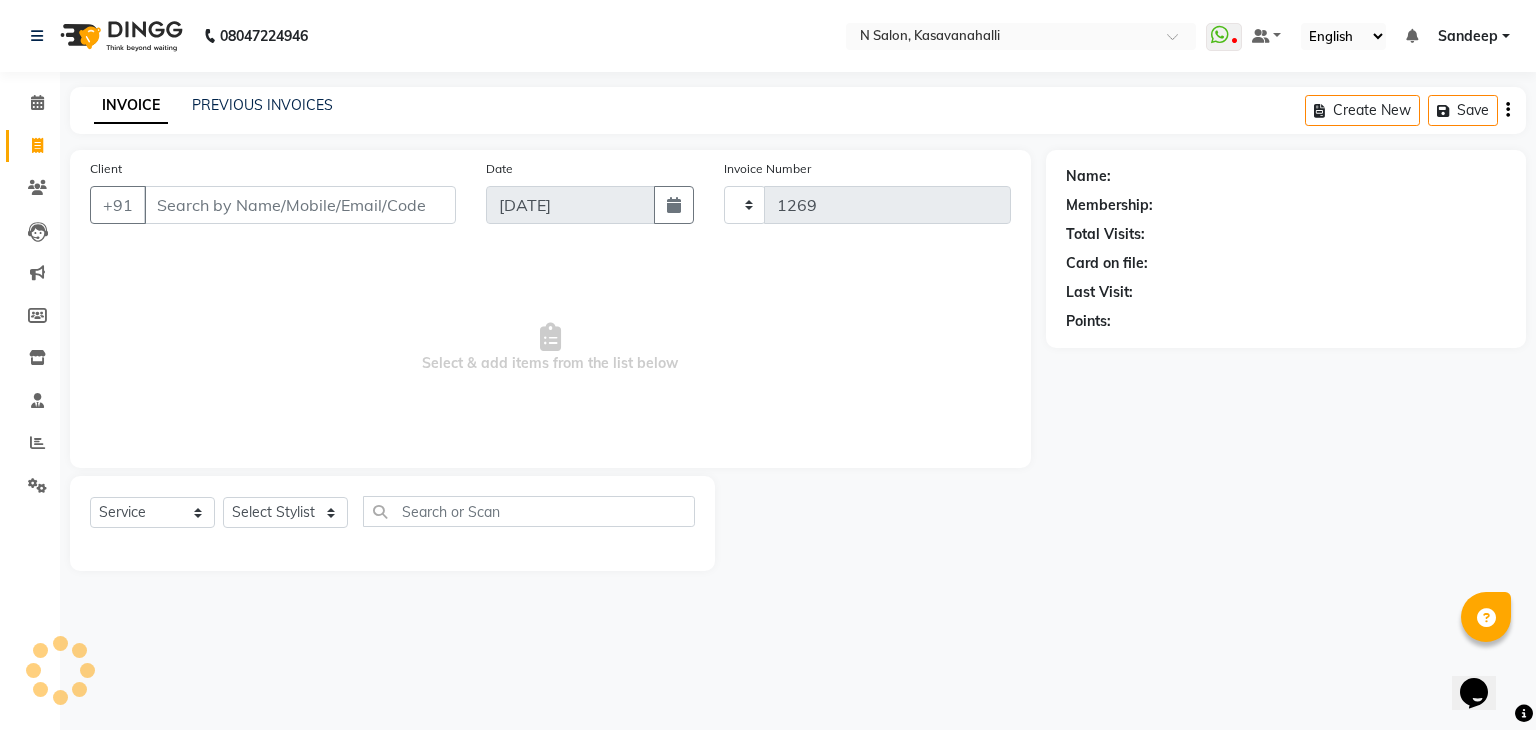 select on "7111" 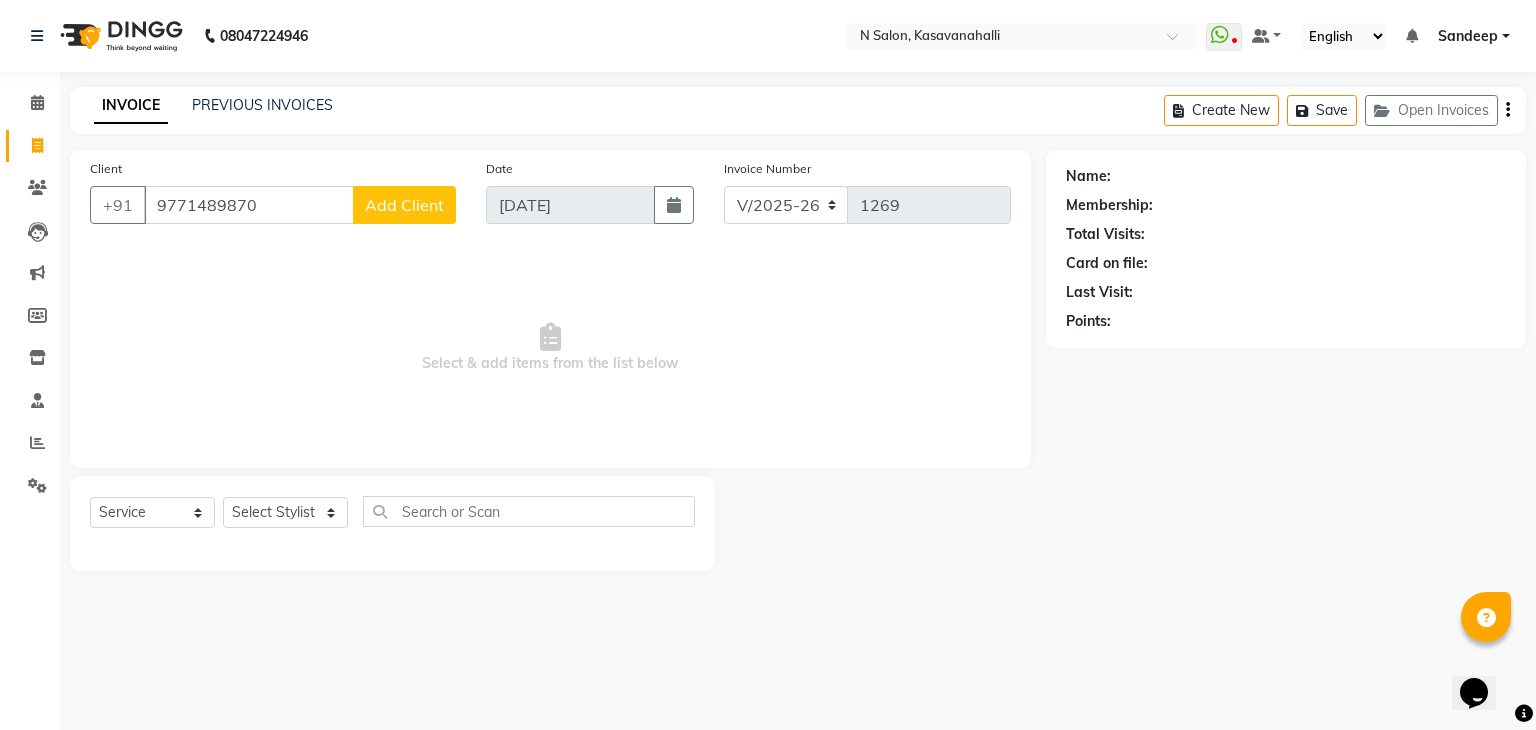 type on "9771489870" 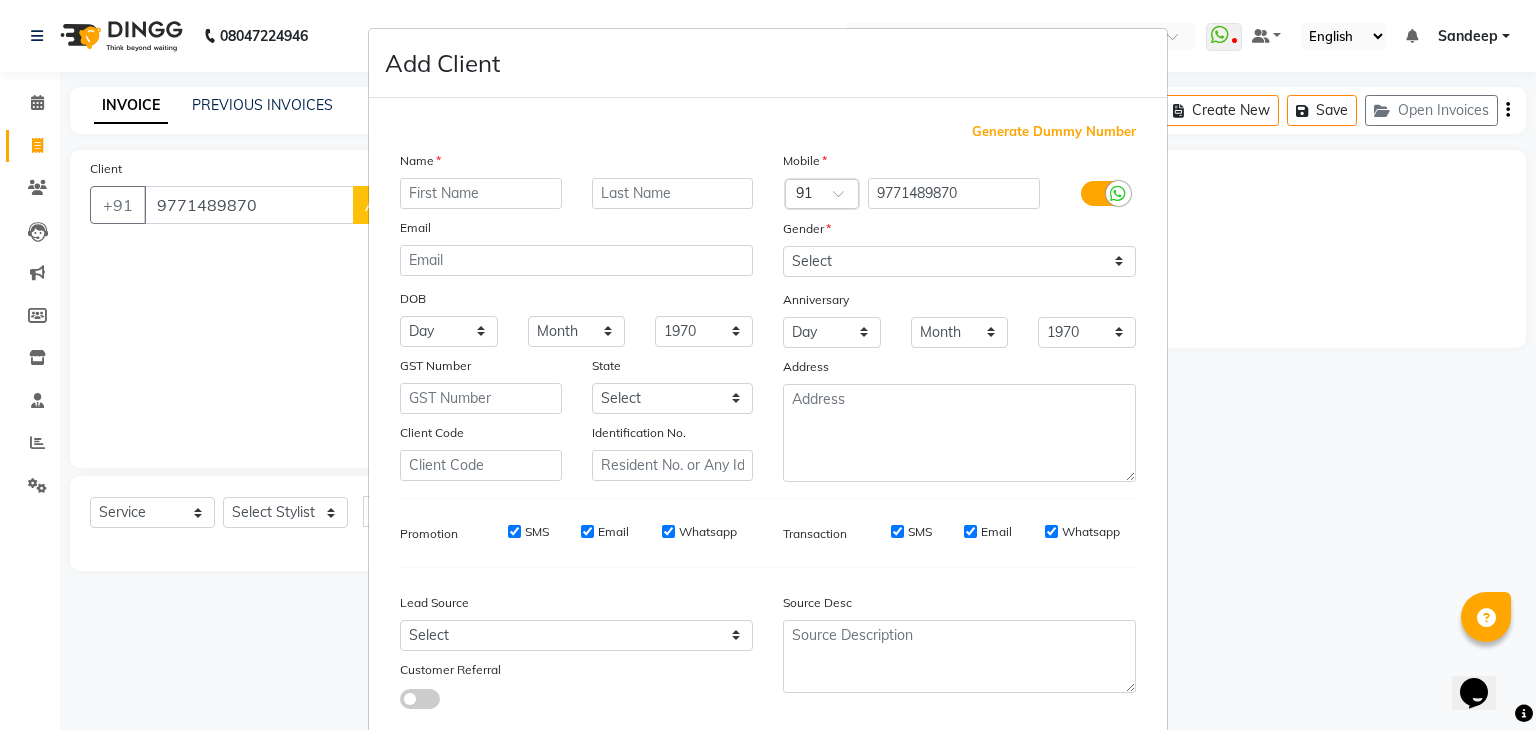click at bounding box center (481, 193) 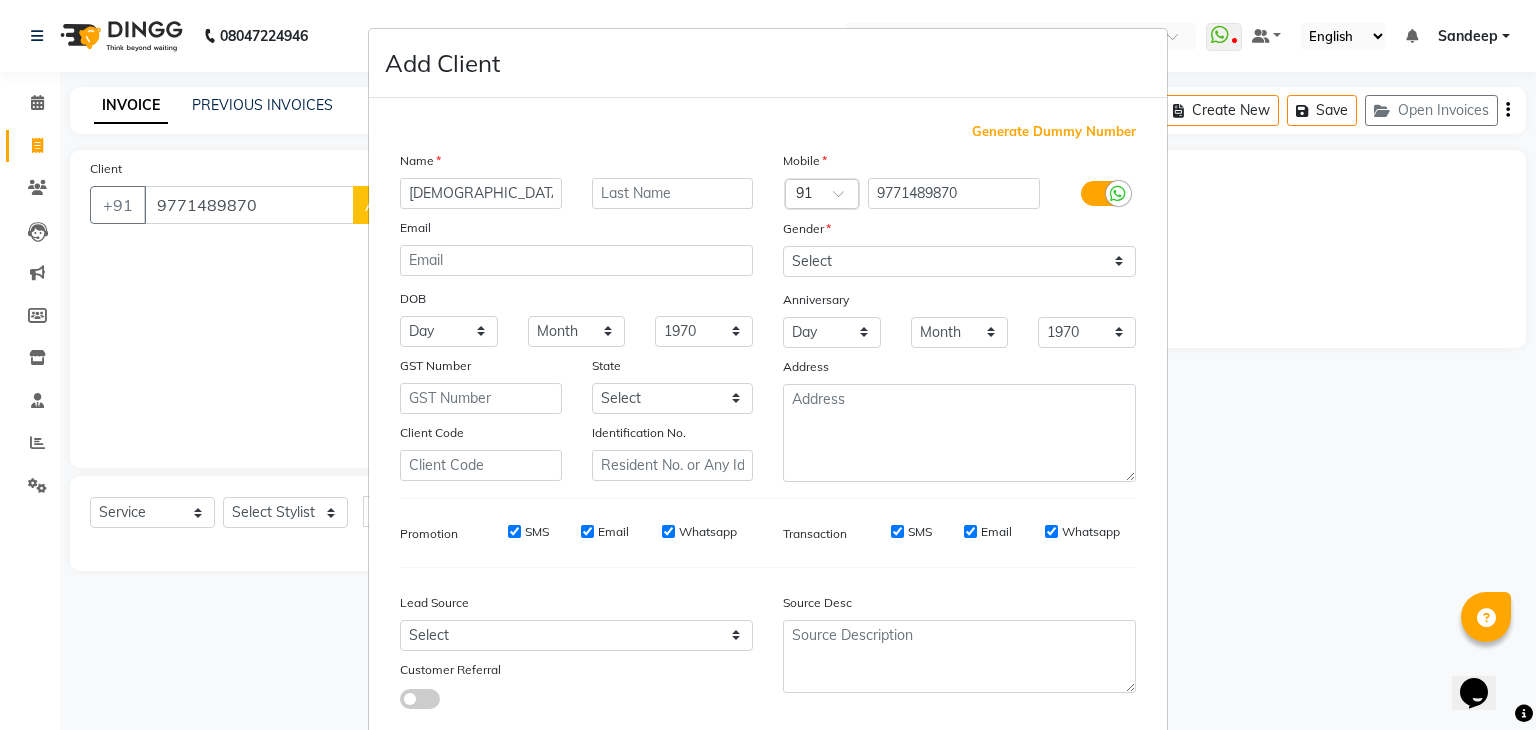 type on "Vaibhav" 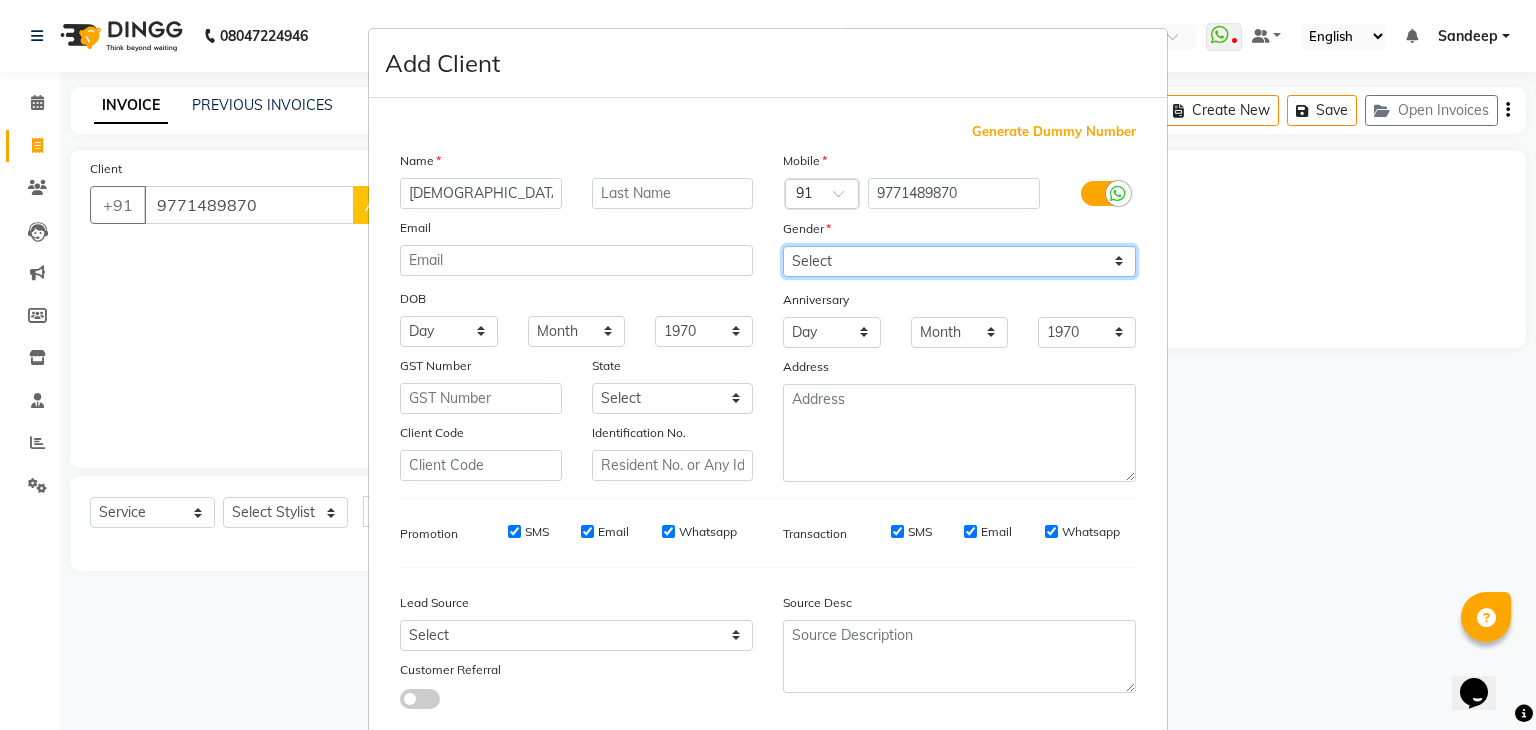 click on "Select Male Female Other Prefer Not To Say" at bounding box center [959, 261] 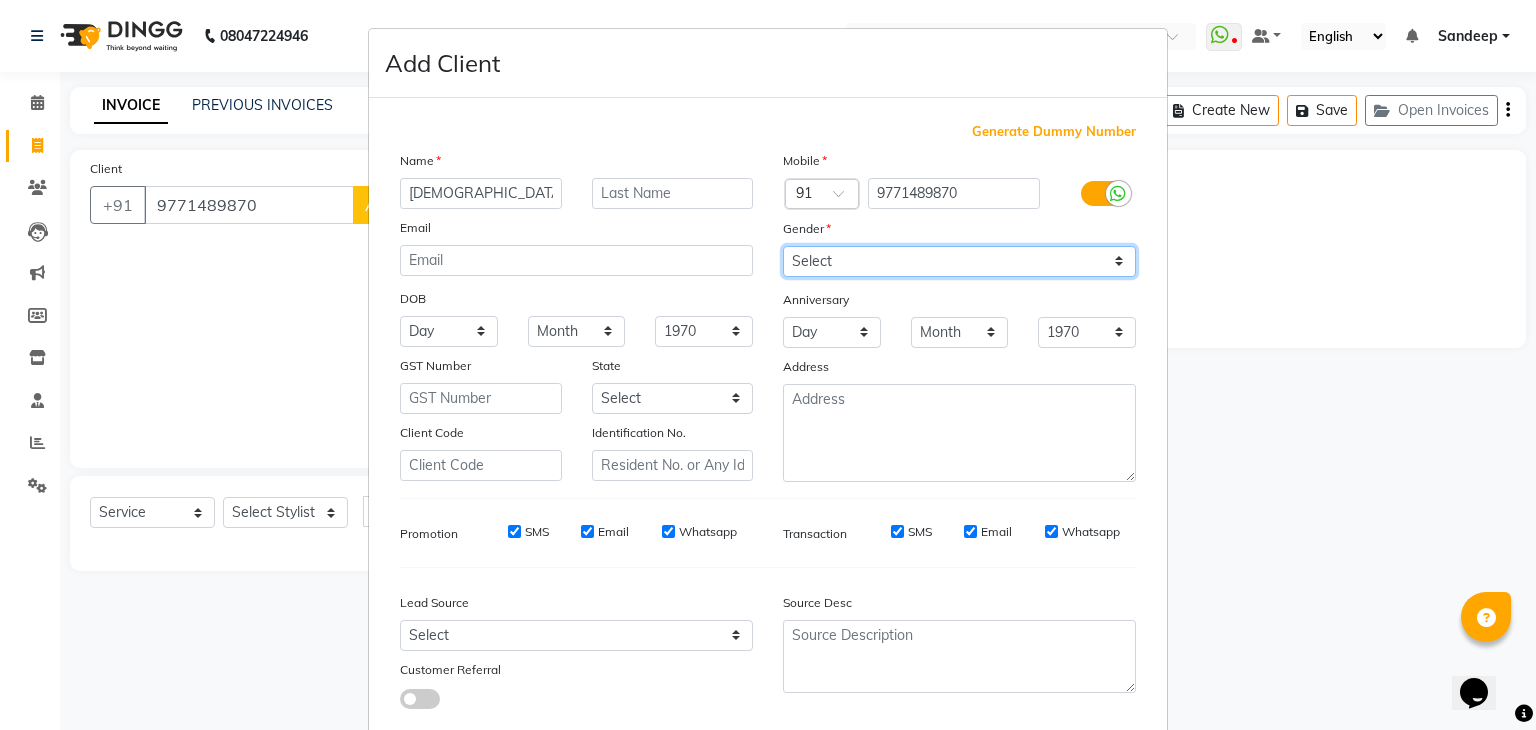 select on "male" 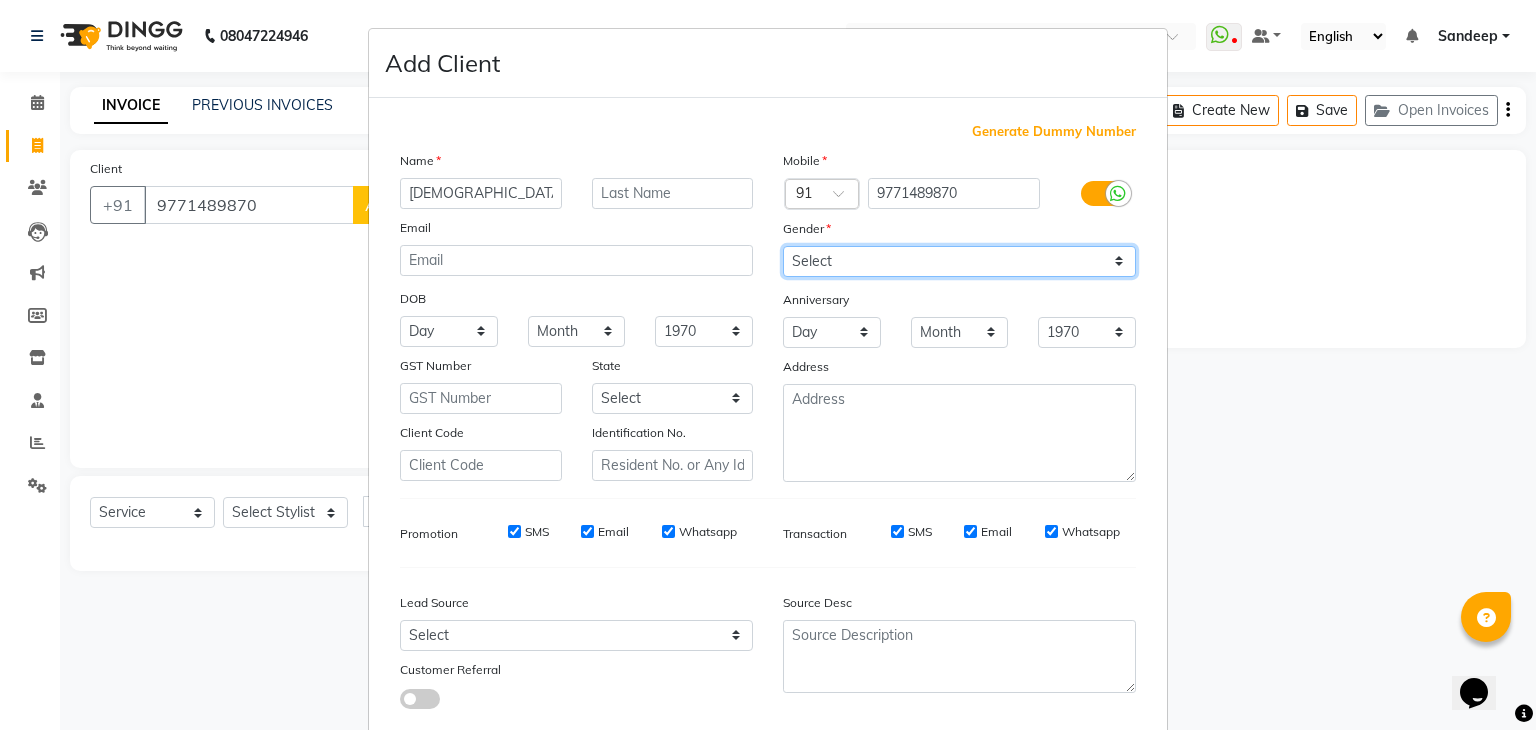 click on "Select Male Female Other Prefer Not To Say" at bounding box center (959, 261) 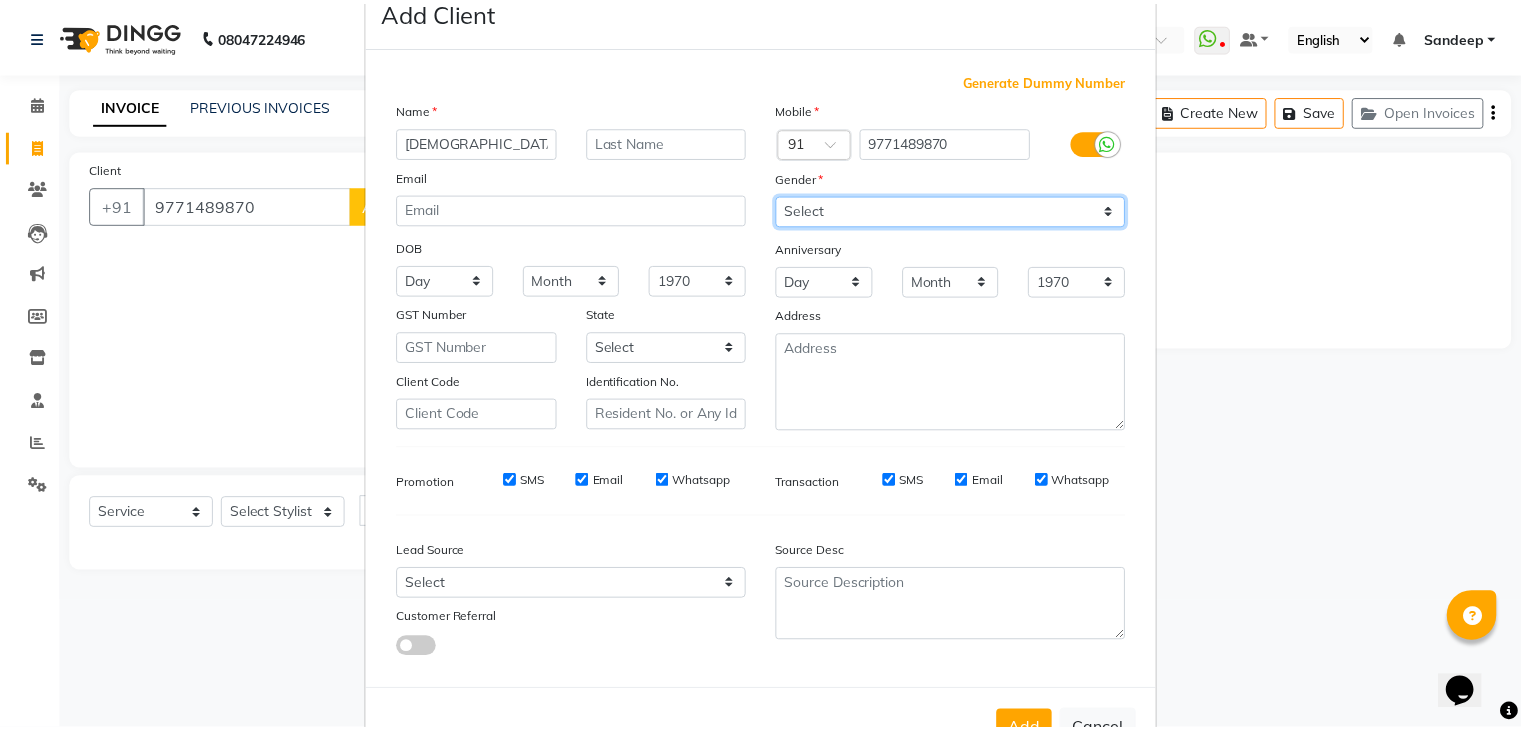 scroll, scrollTop: 127, scrollLeft: 0, axis: vertical 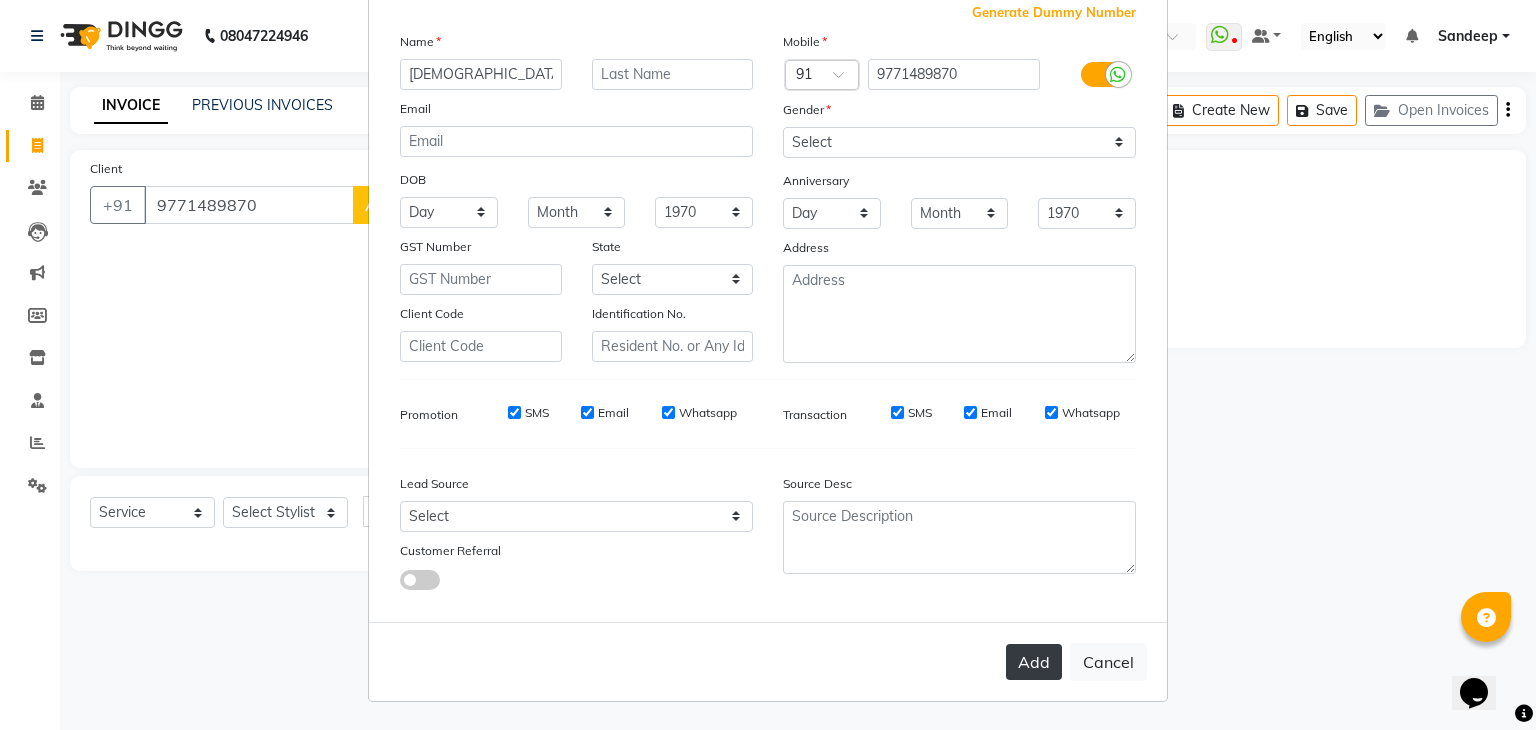 click on "Add" at bounding box center [1034, 662] 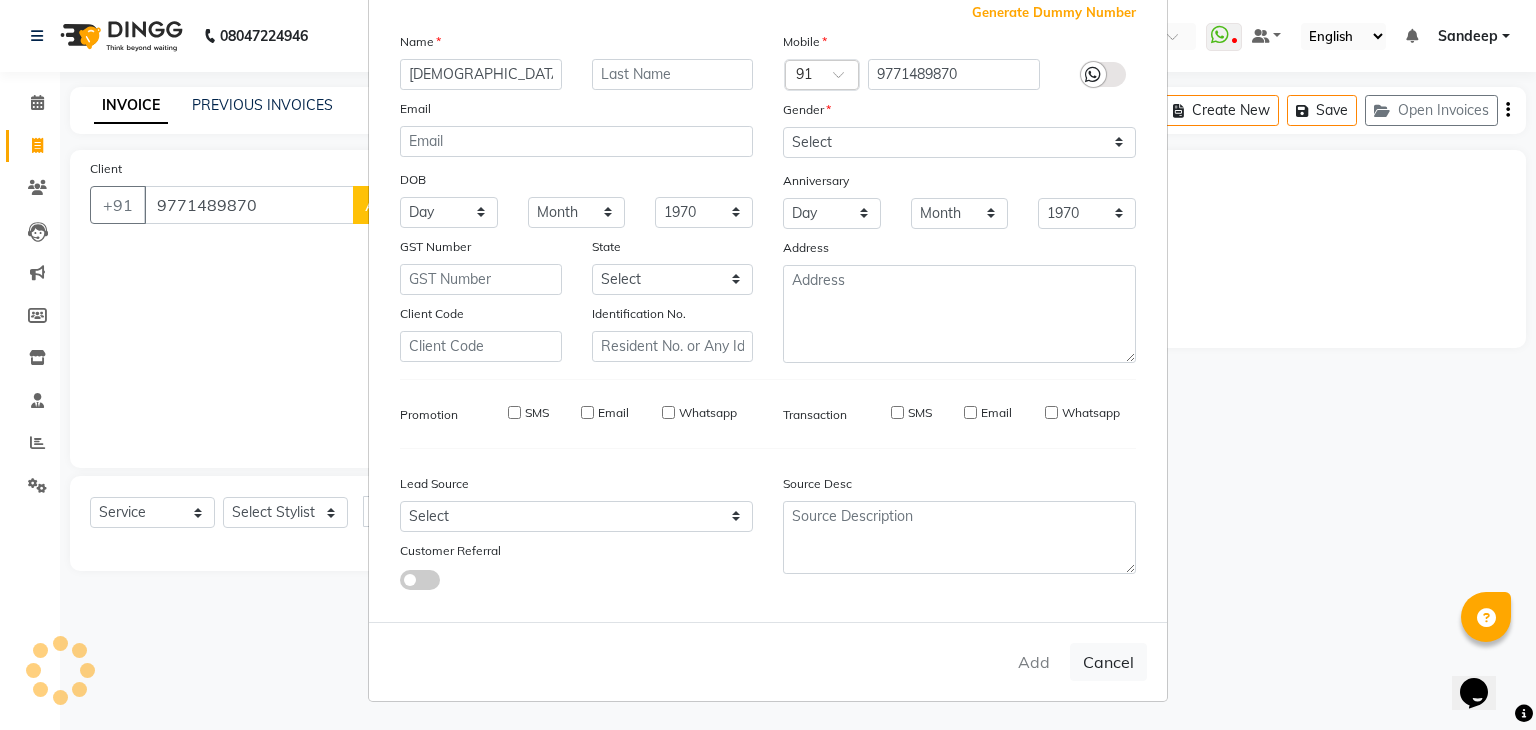 type 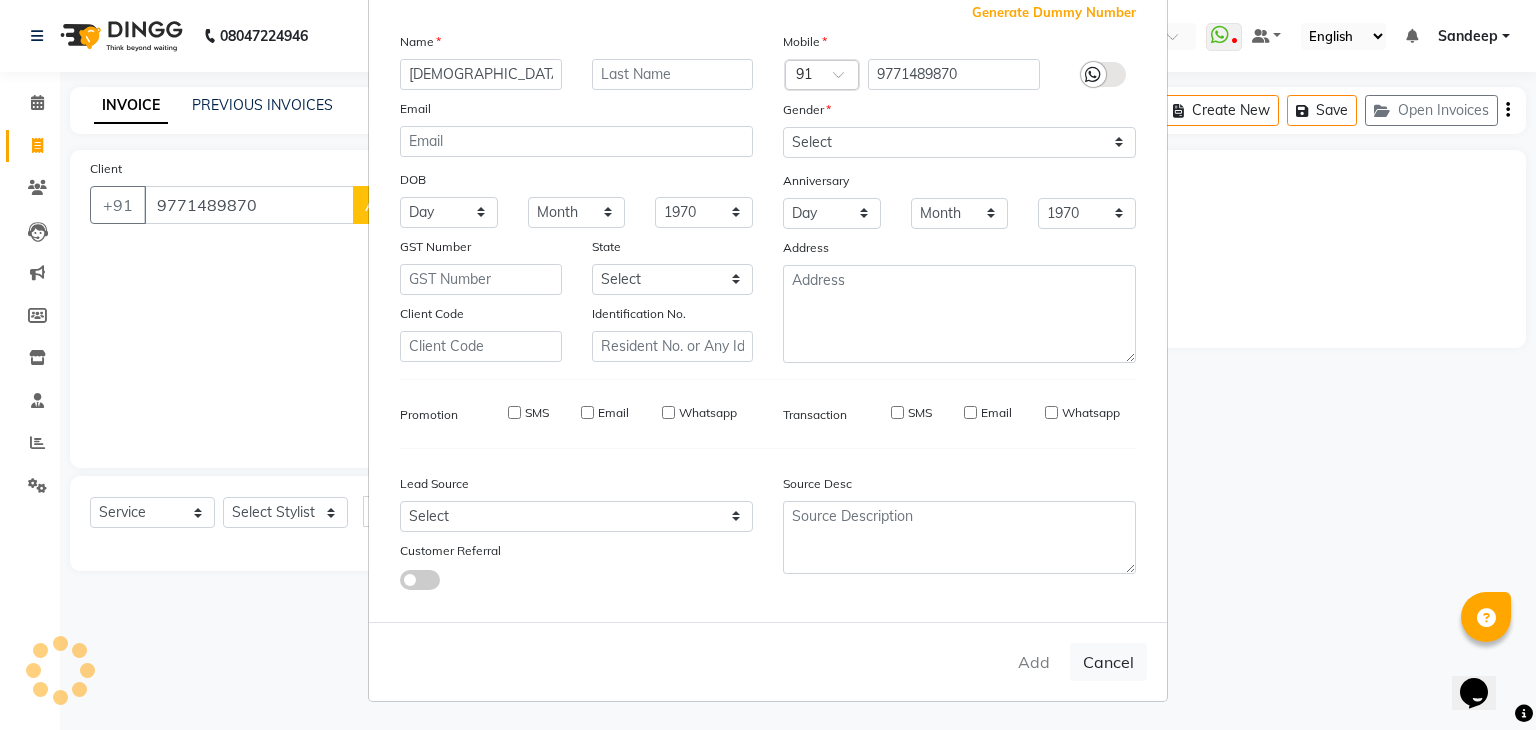 select 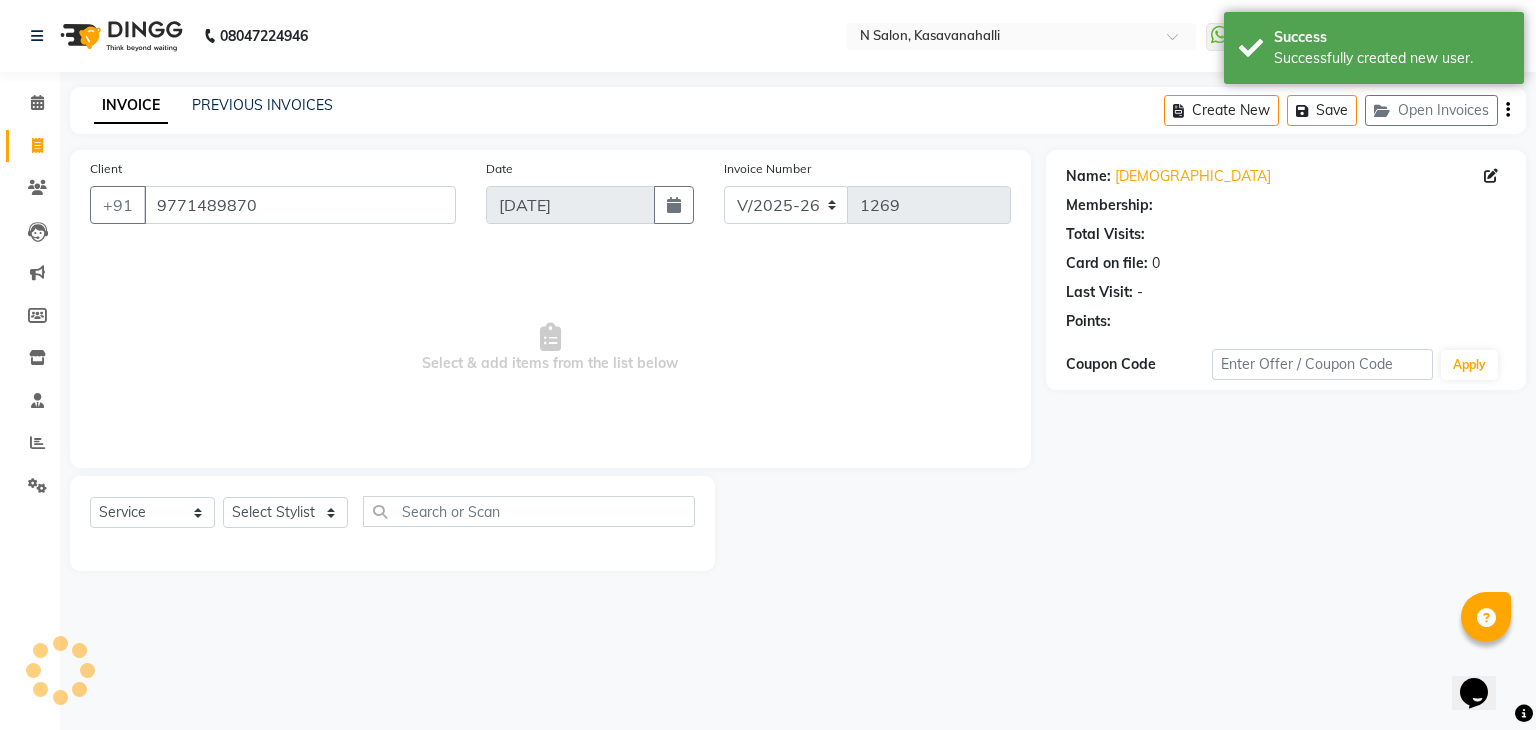 select on "1: Object" 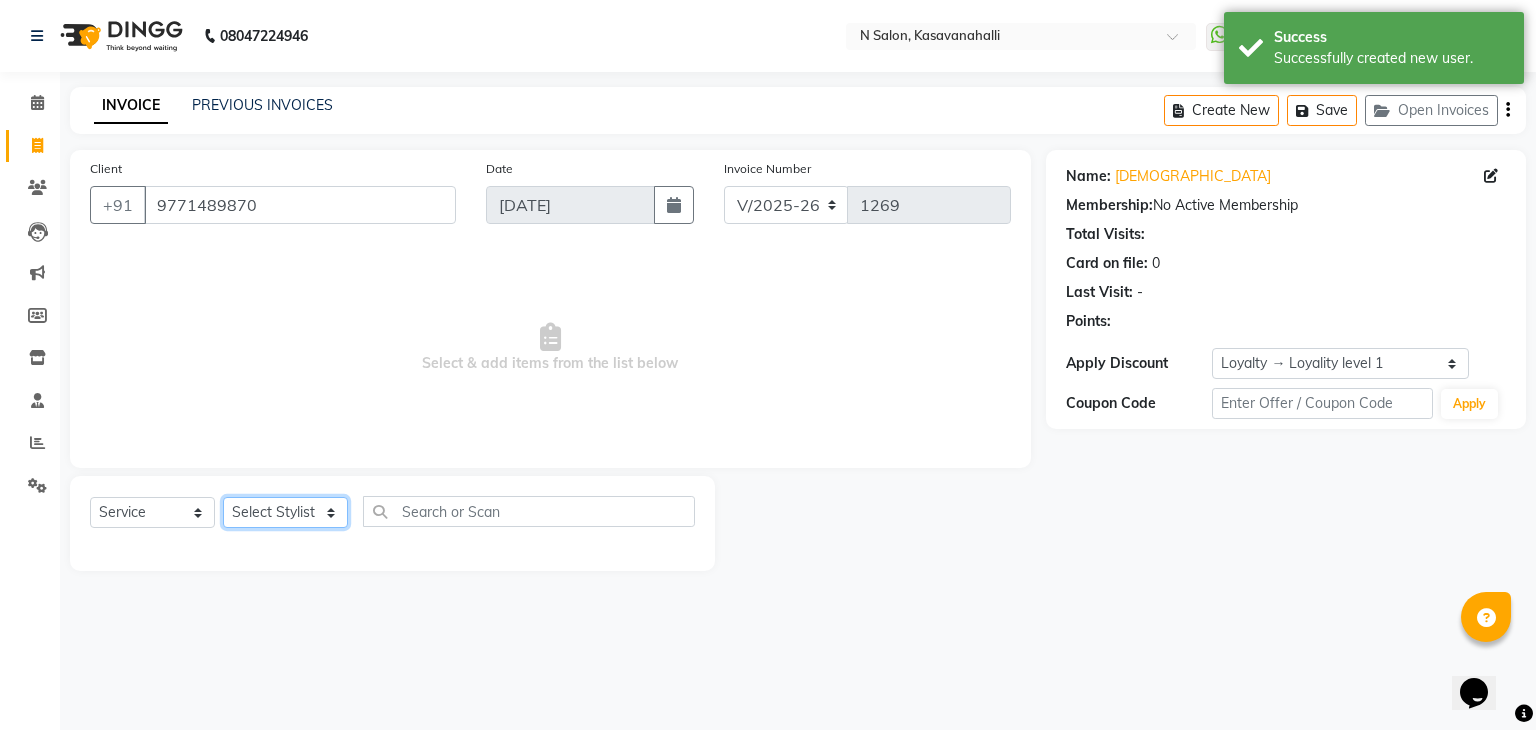 click on "Select Stylist [PERSON_NAME]  Manju Owner [PERSON_NAME]" 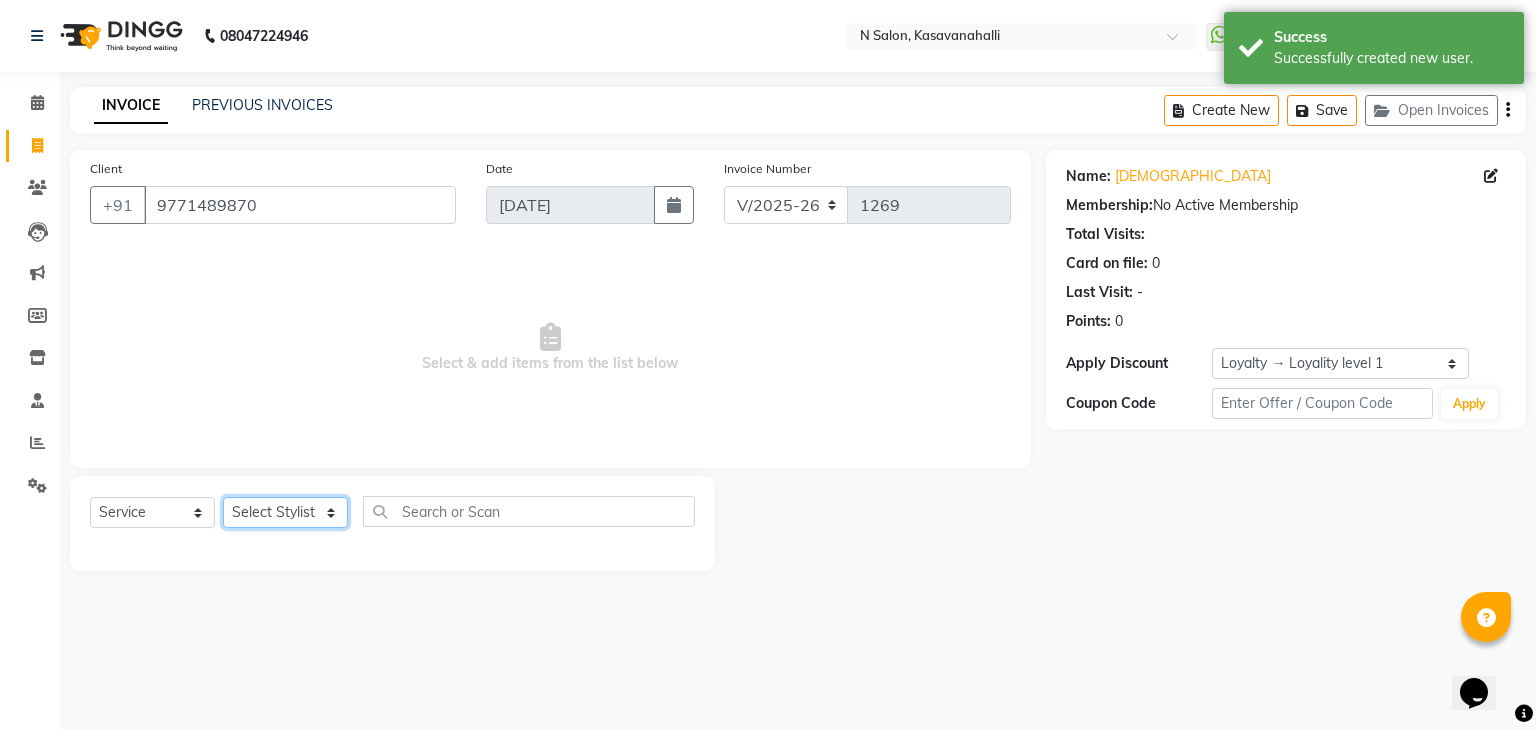 select on "86035" 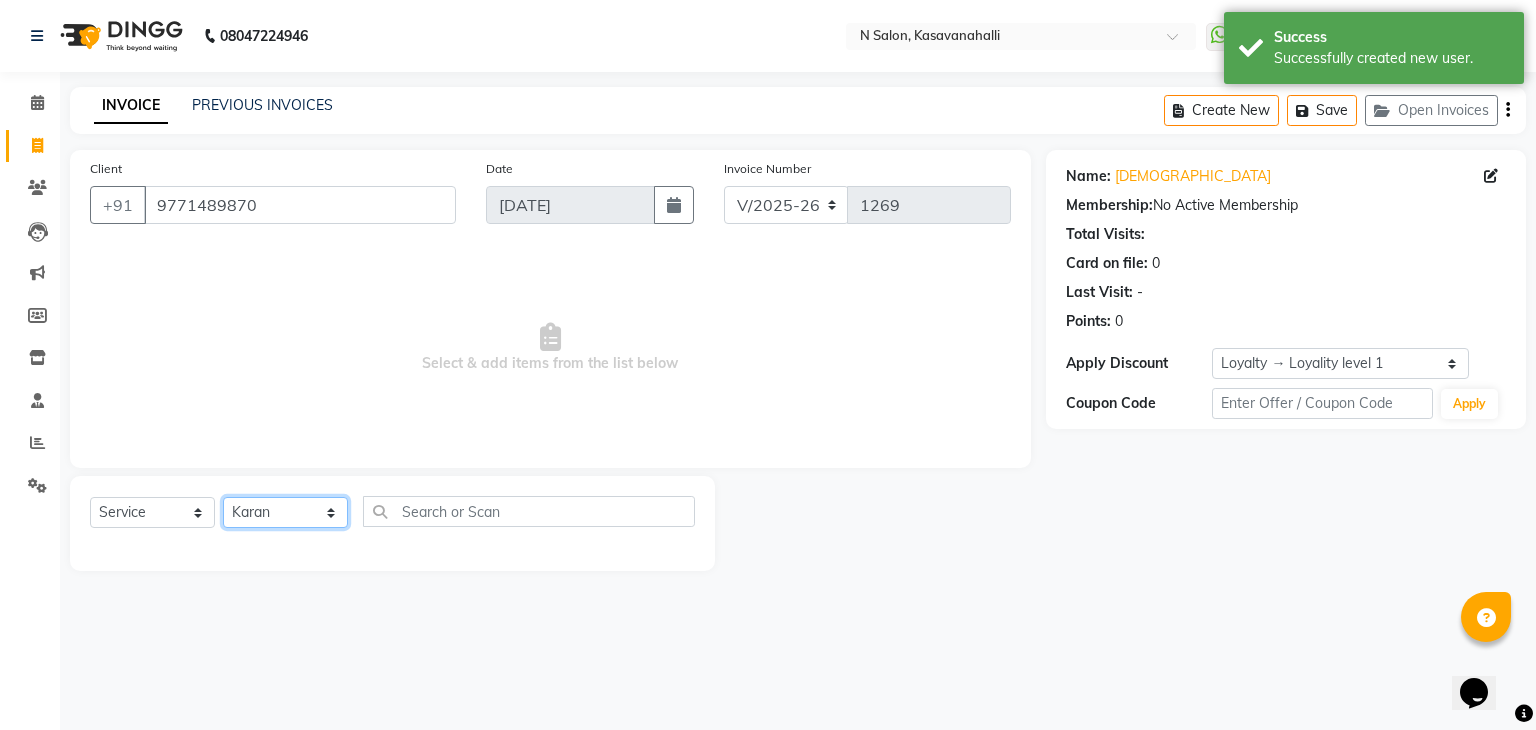 click on "Select Stylist [PERSON_NAME]  Manju Owner [PERSON_NAME]" 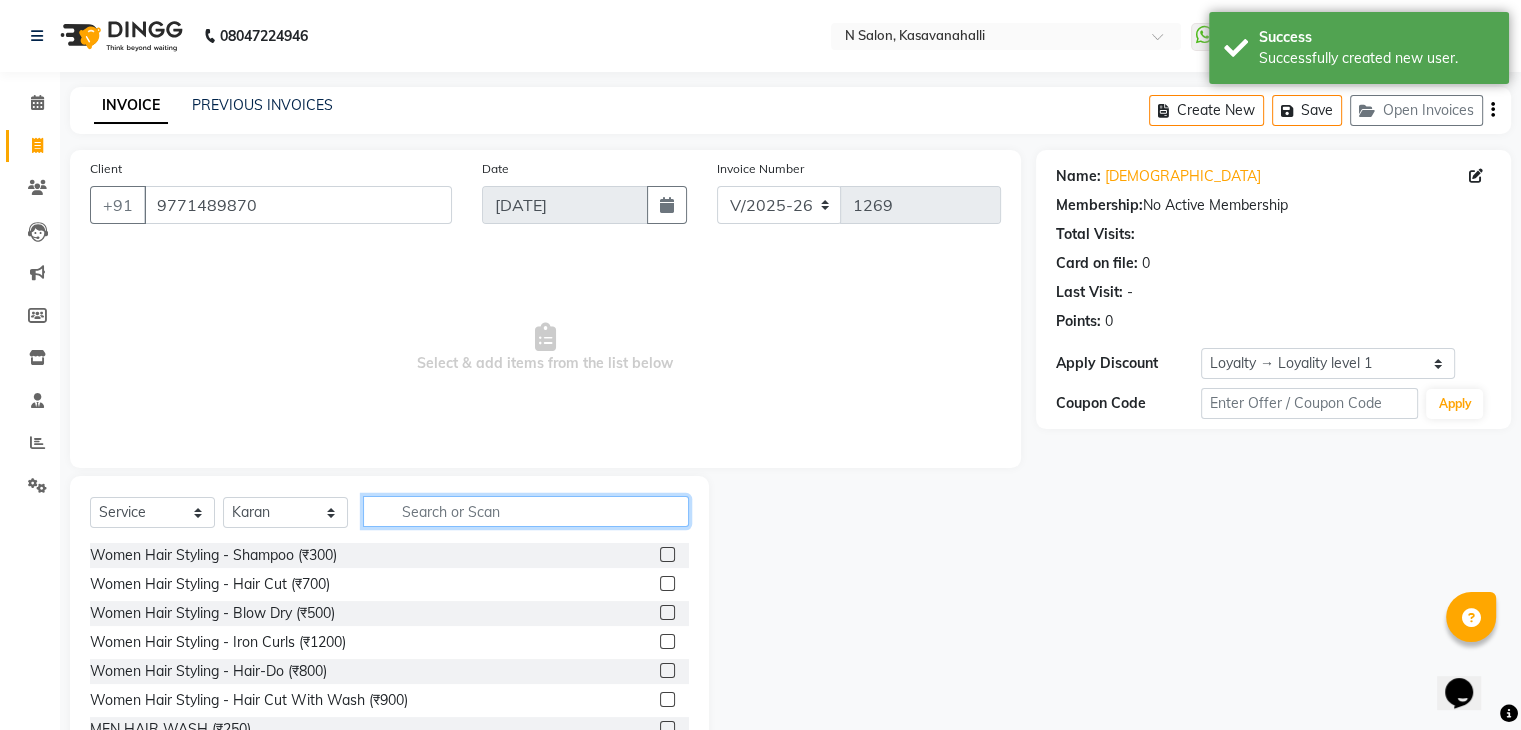 click 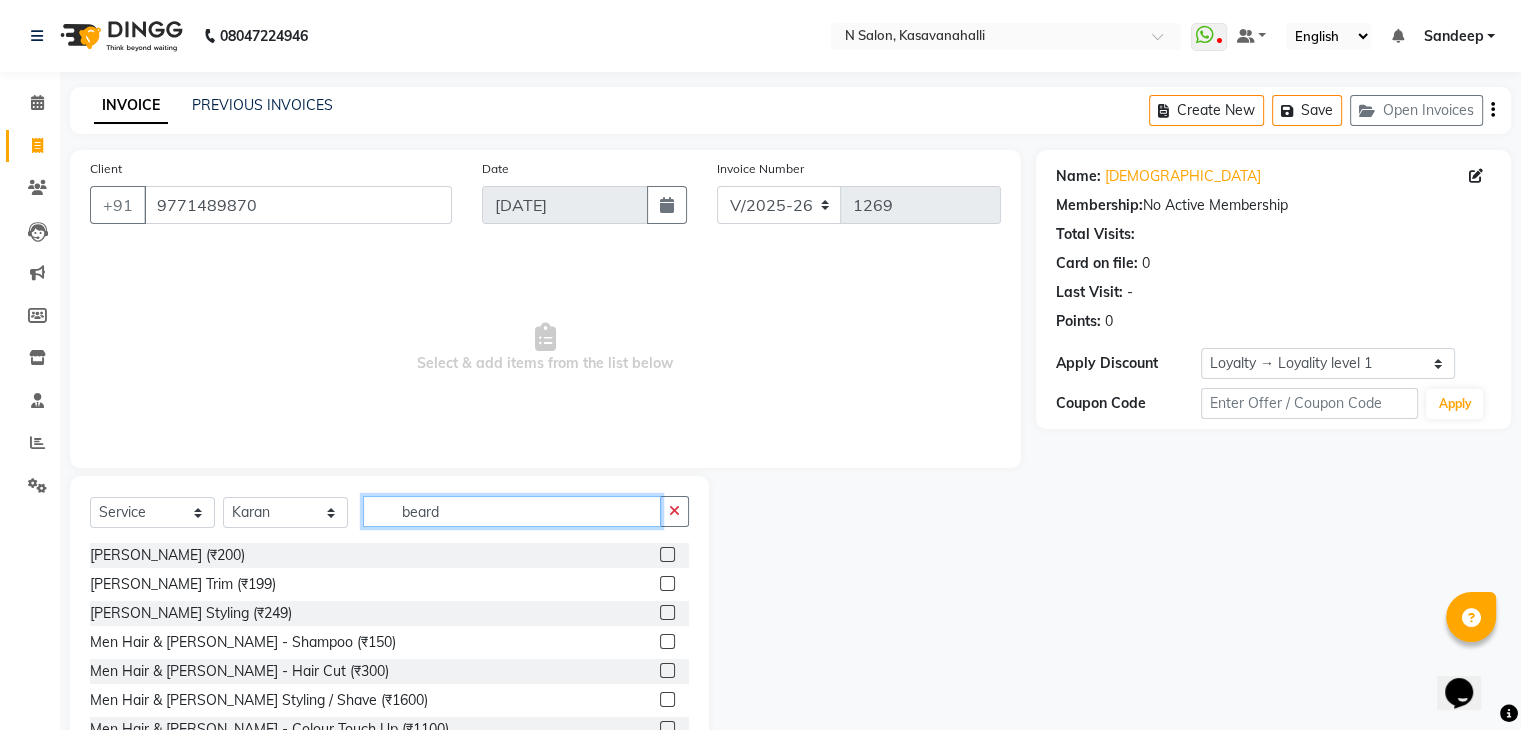 type on "beard" 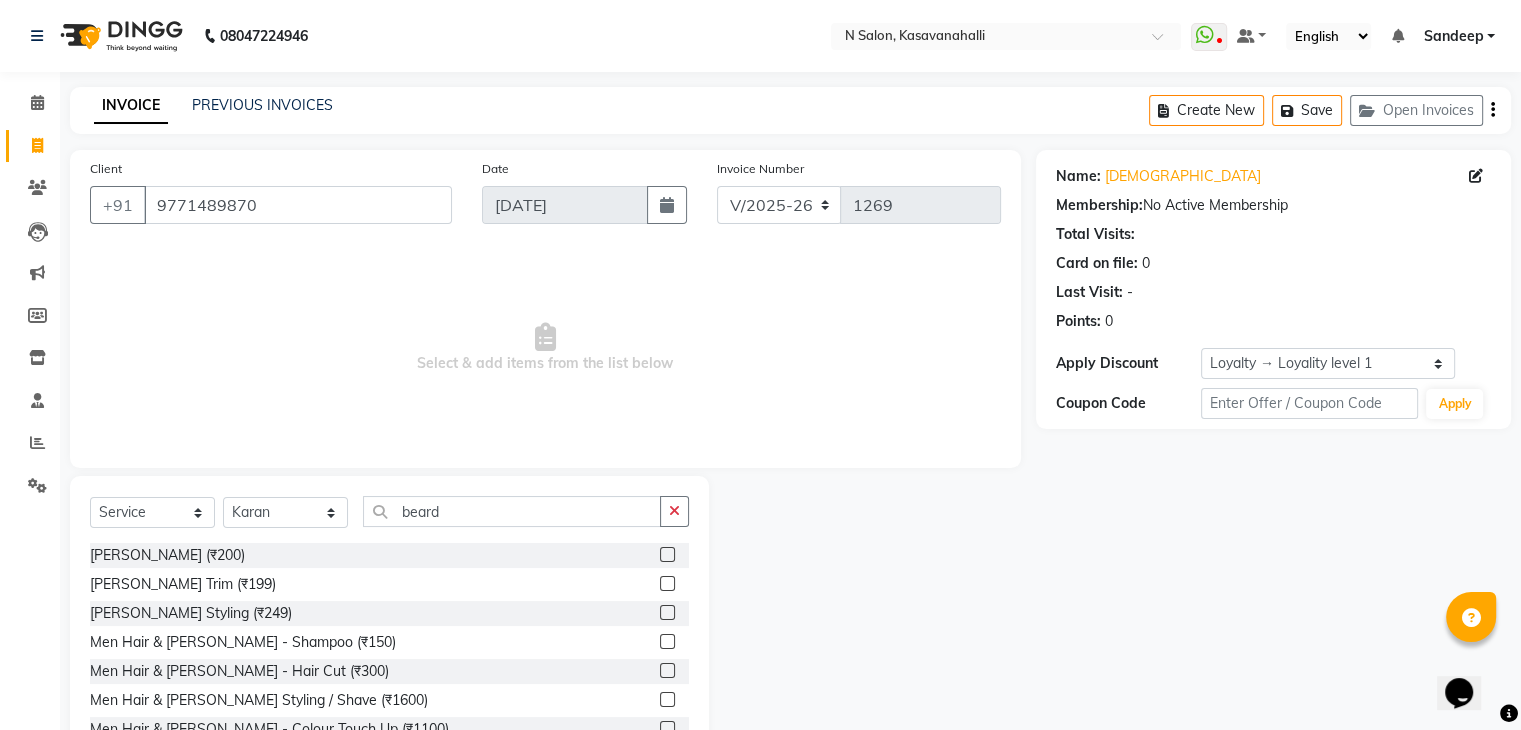 click 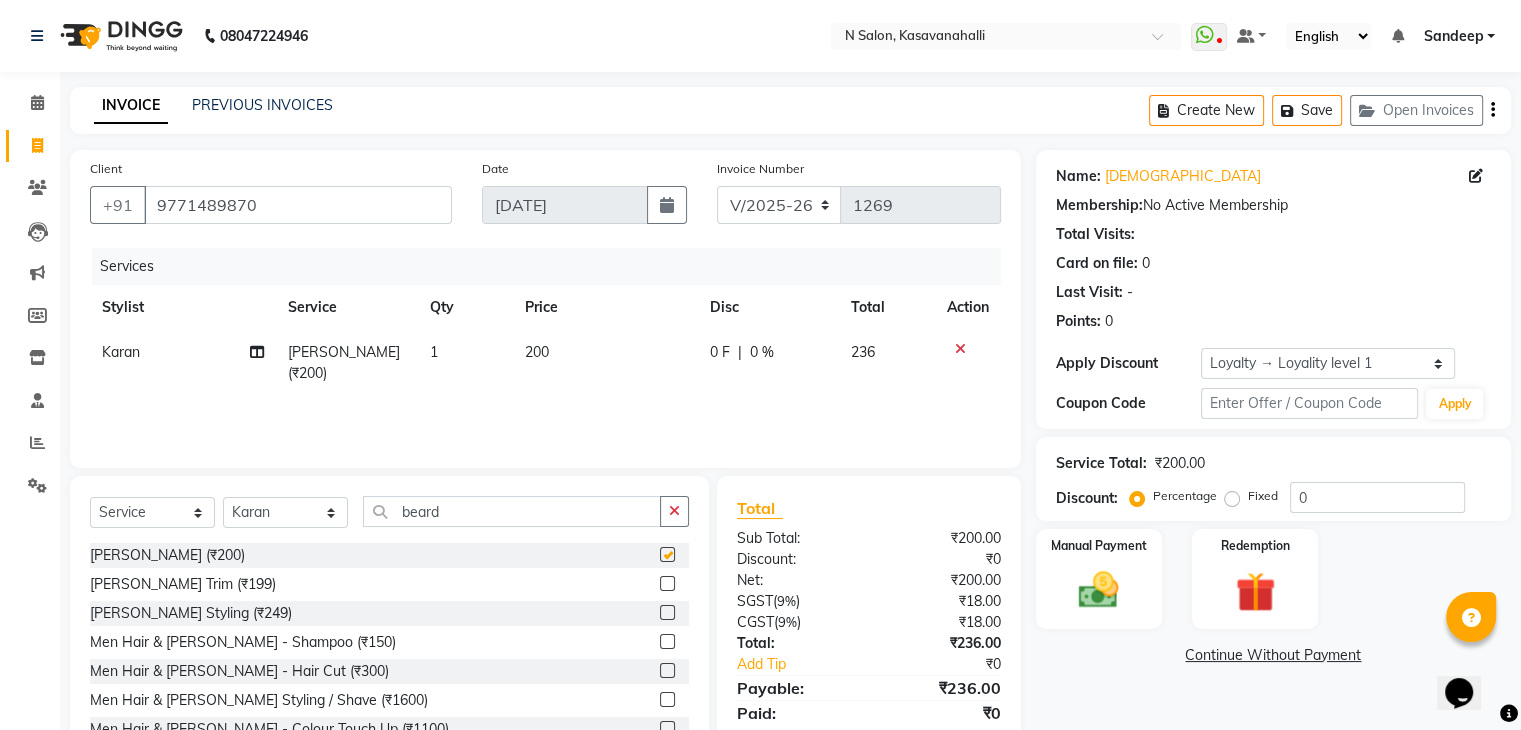 checkbox on "false" 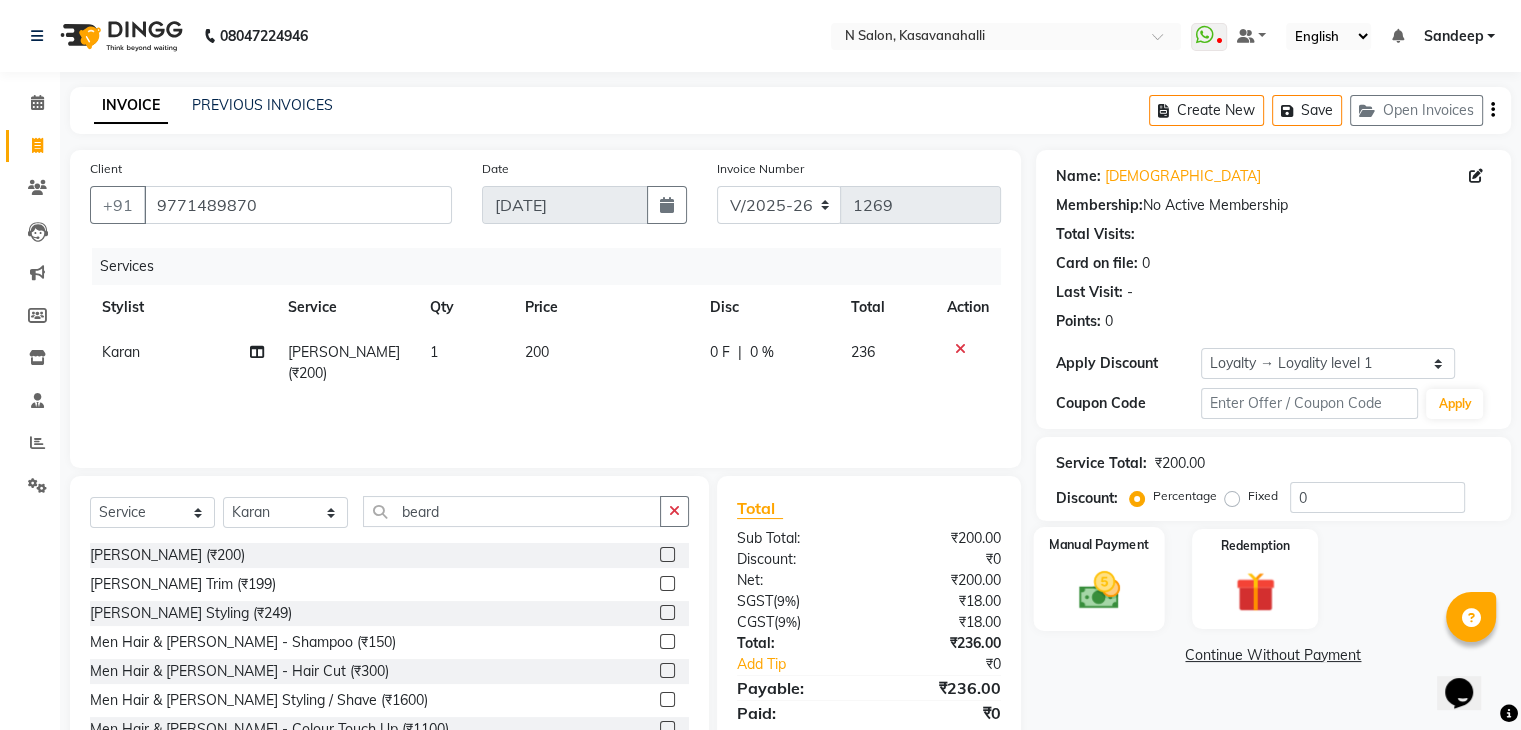 click 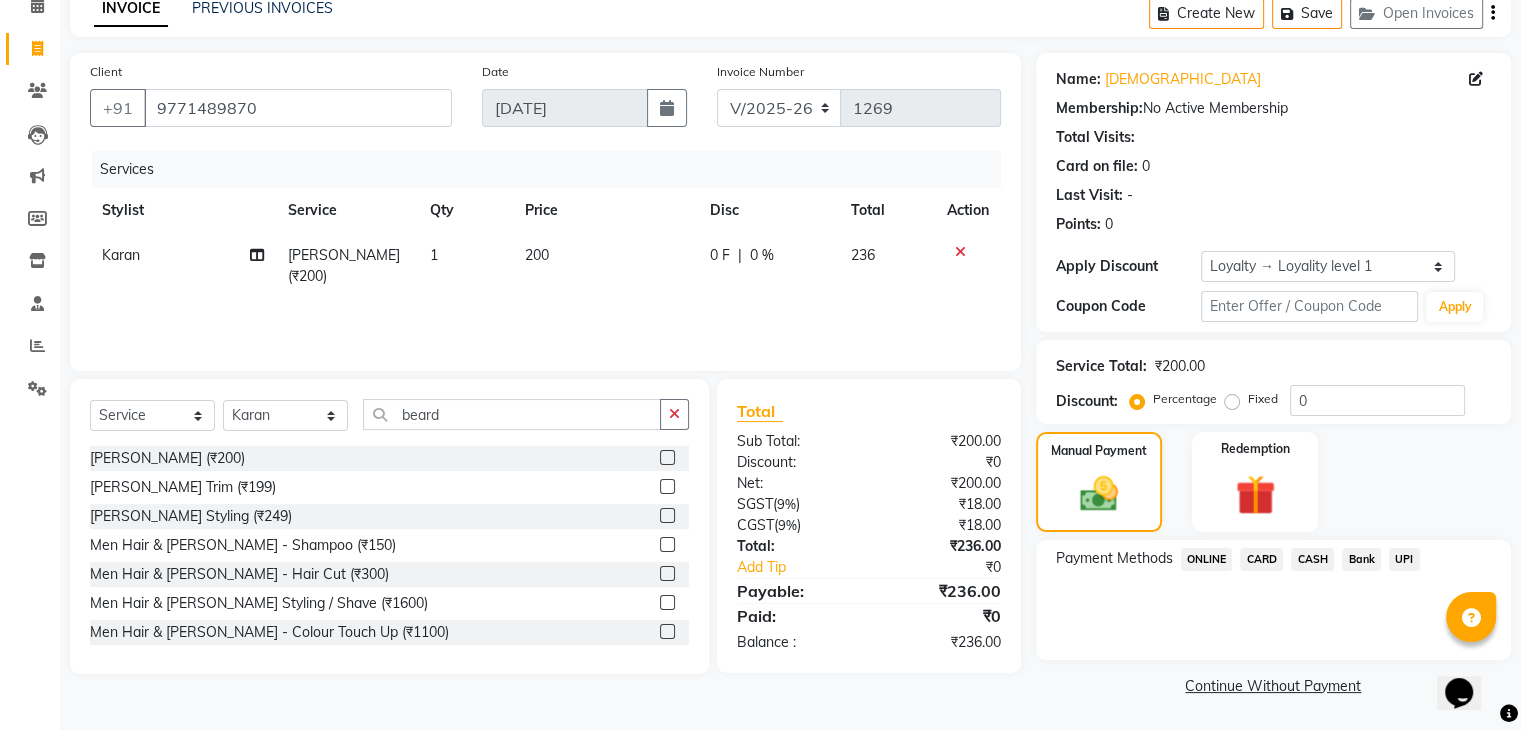 click on "CARD" 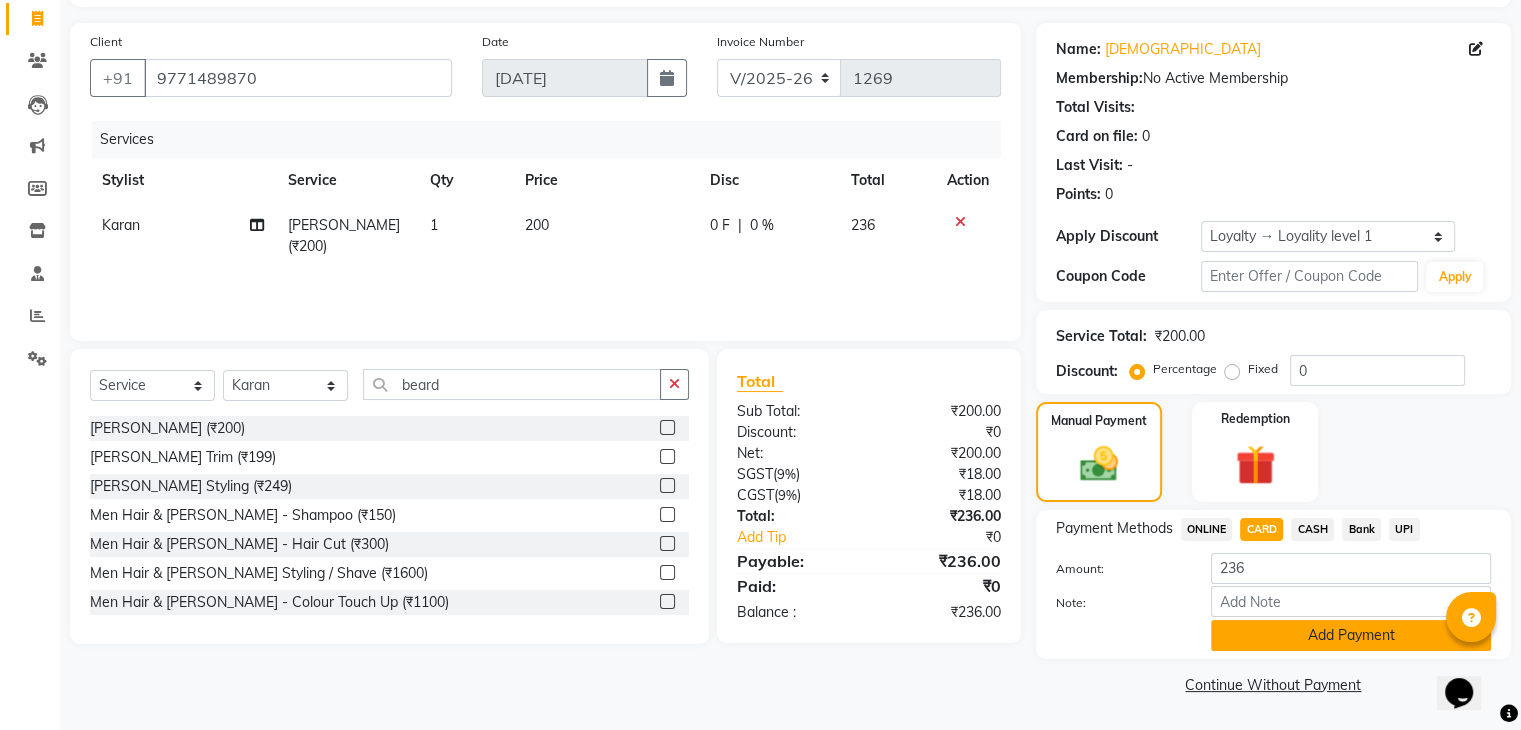 click on "Add Payment" 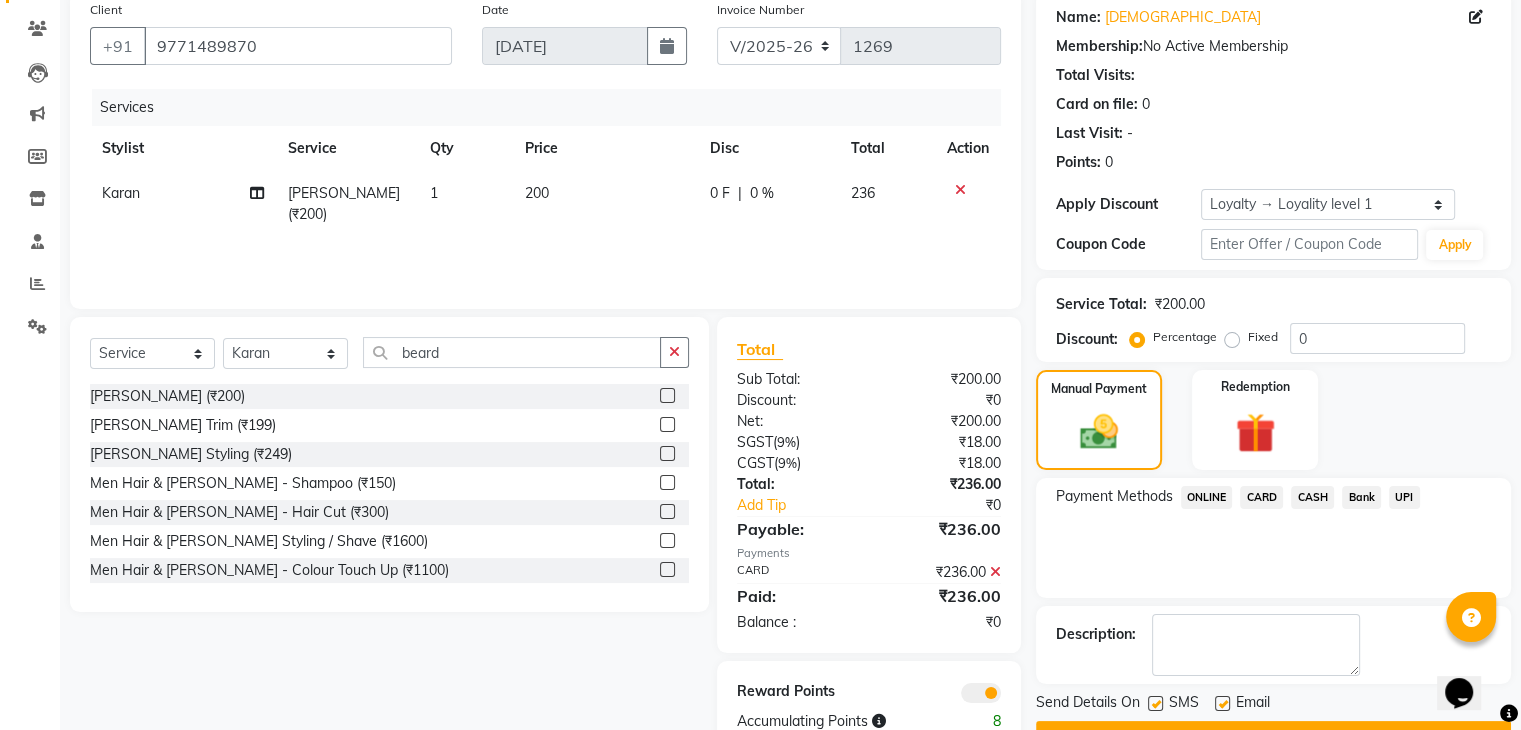 scroll, scrollTop: 212, scrollLeft: 0, axis: vertical 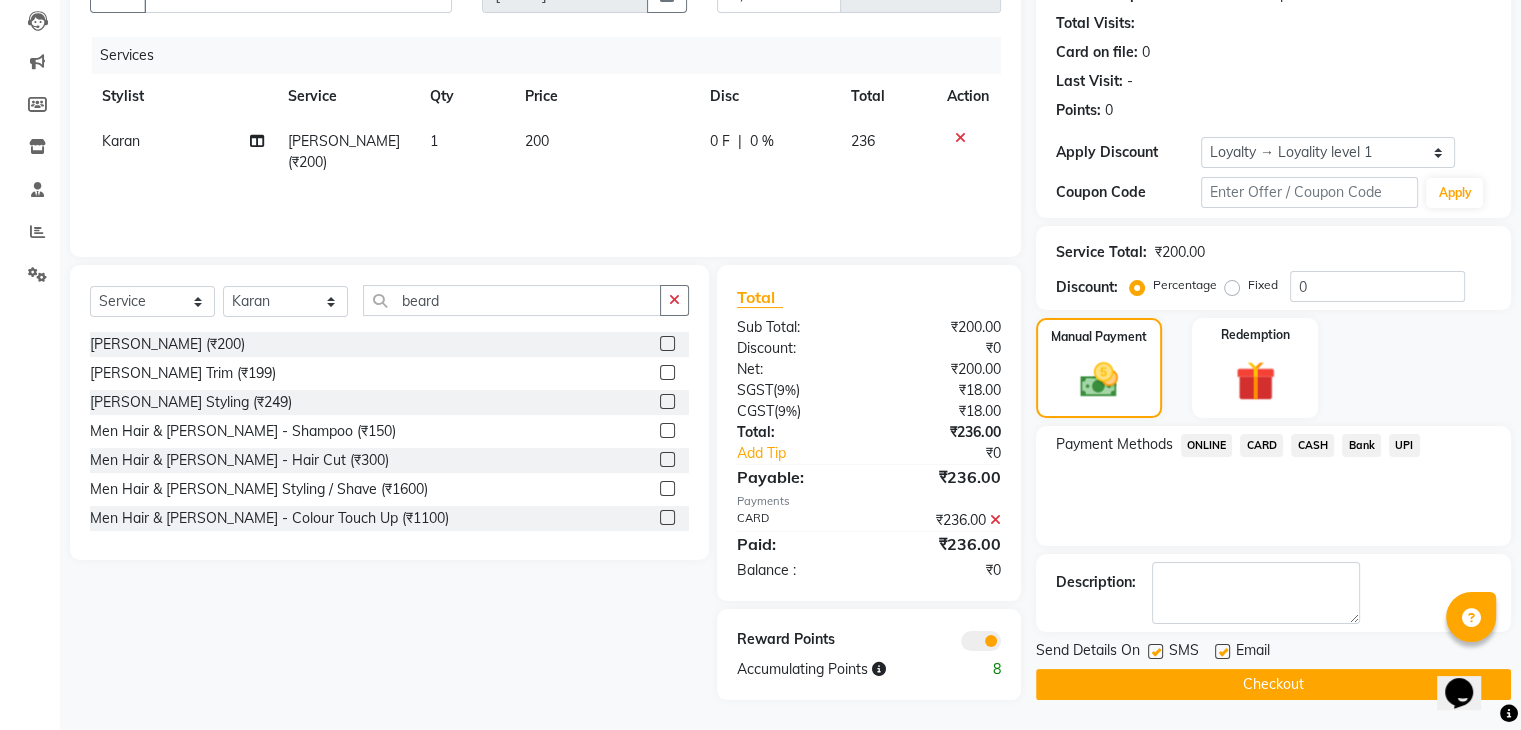 click on "Checkout" 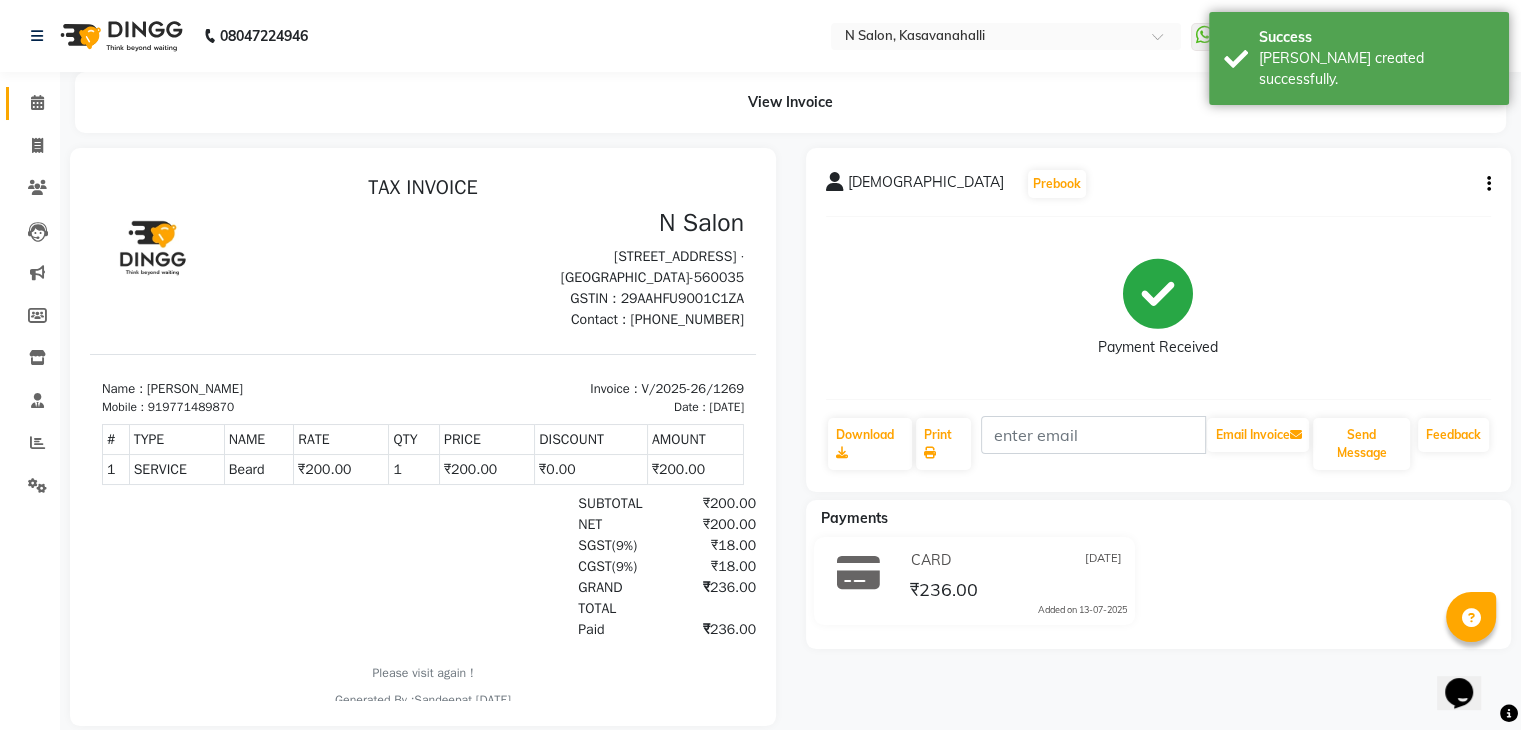 scroll, scrollTop: 0, scrollLeft: 0, axis: both 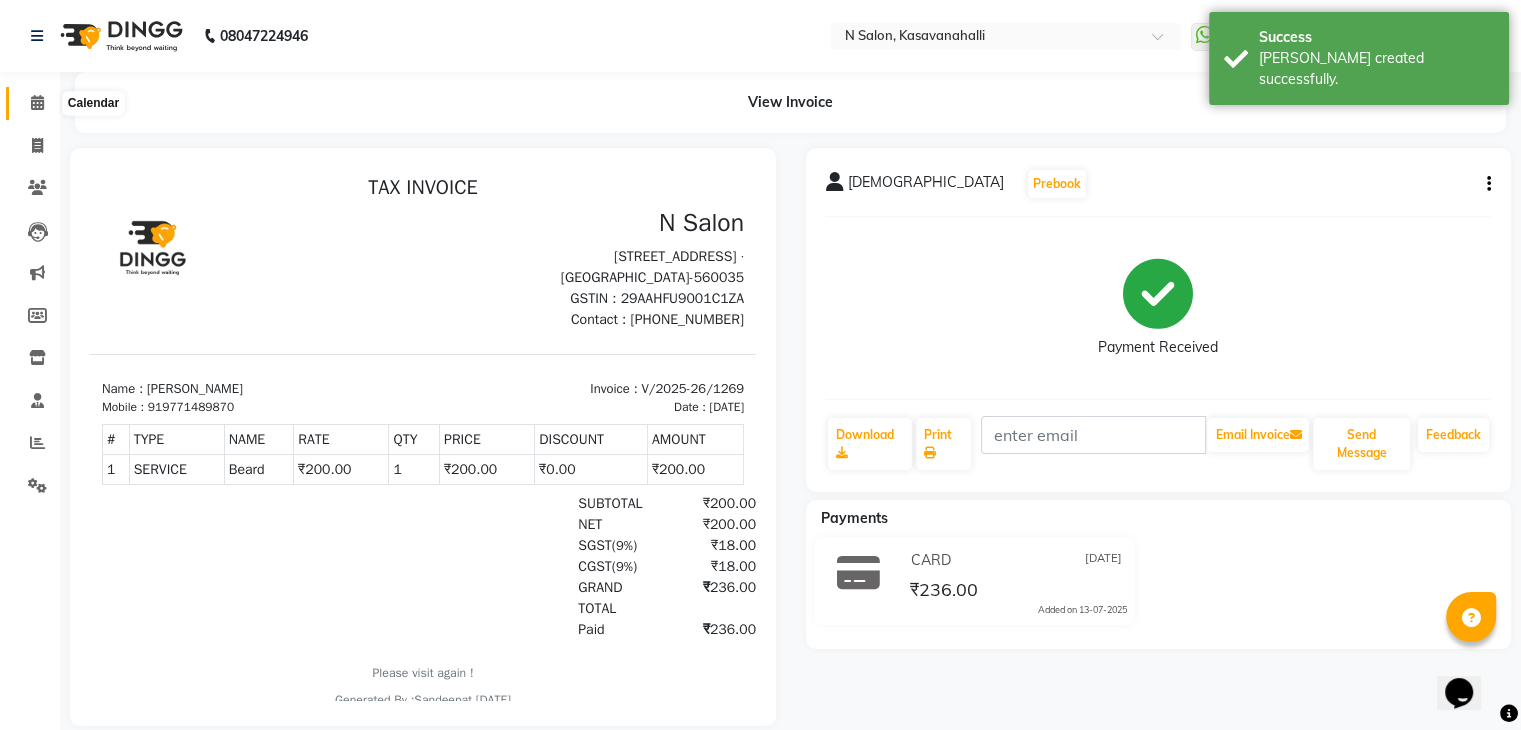 click 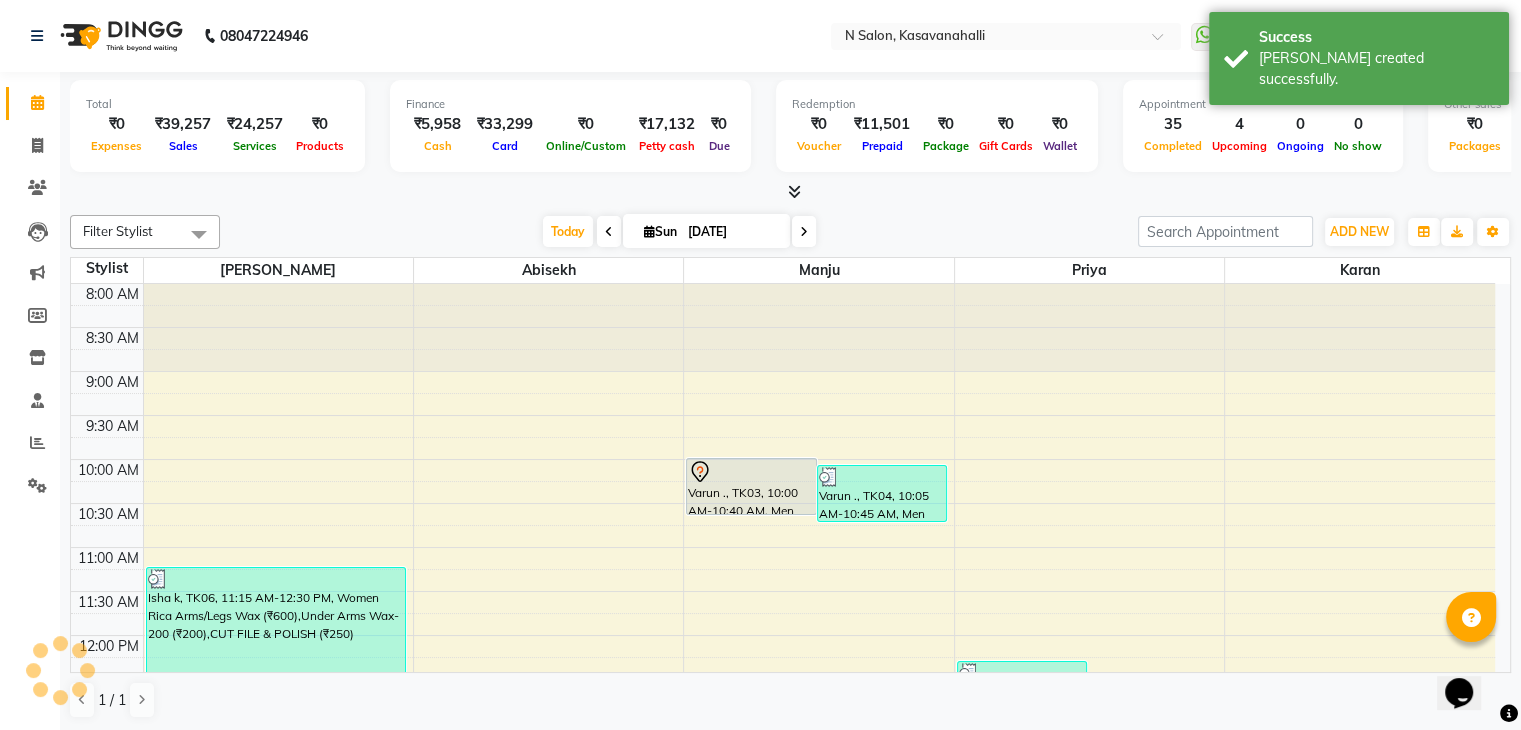 scroll, scrollTop: 0, scrollLeft: 0, axis: both 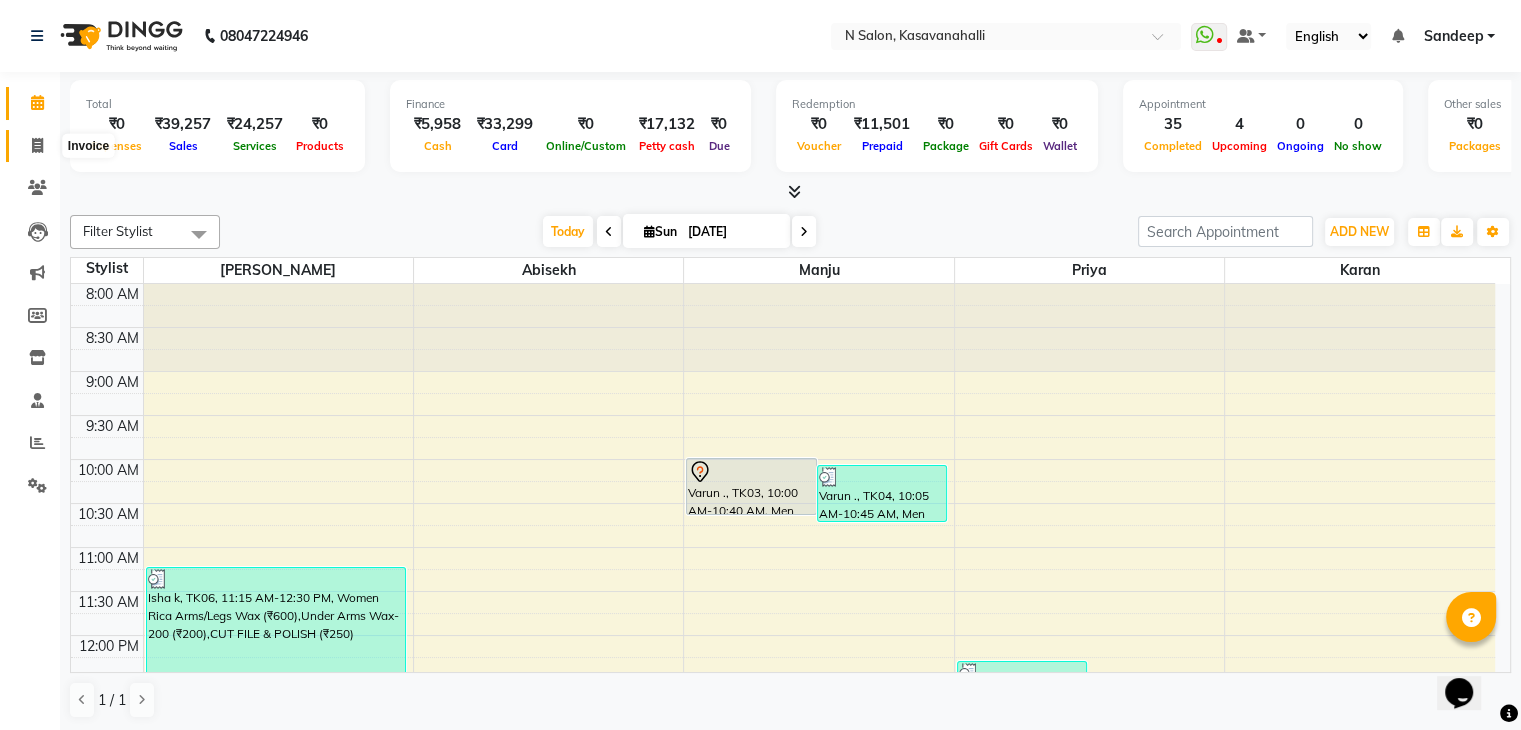 click 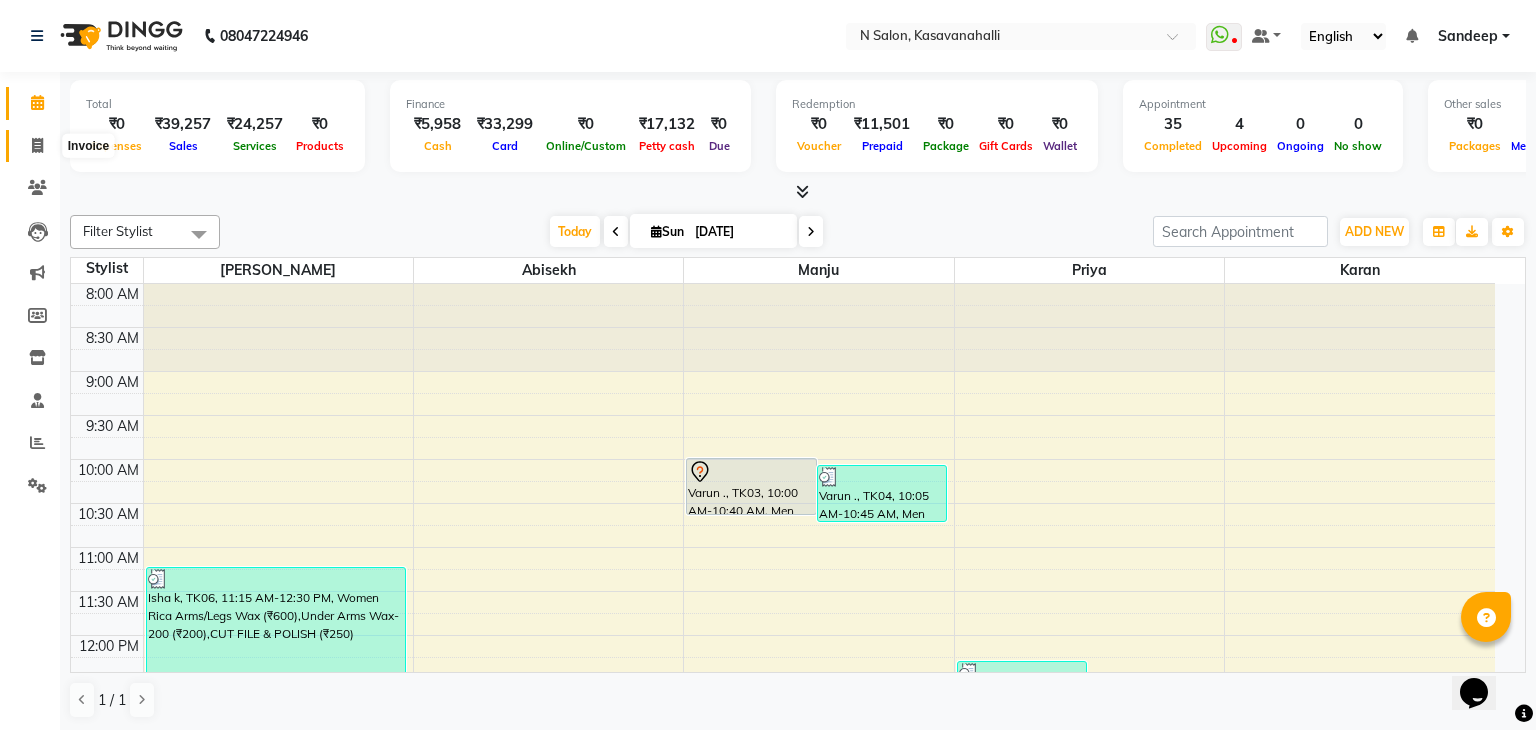 select on "service" 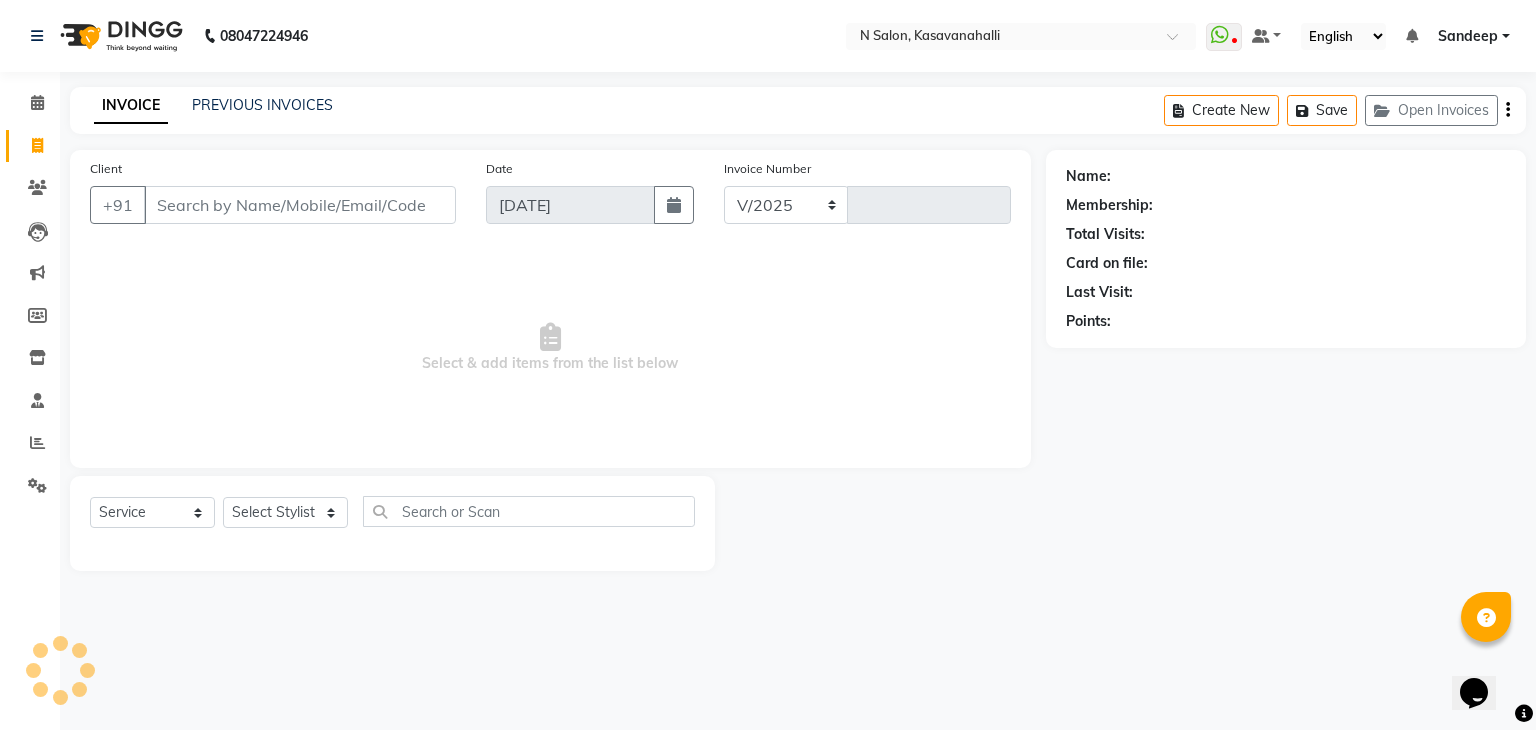 select on "7111" 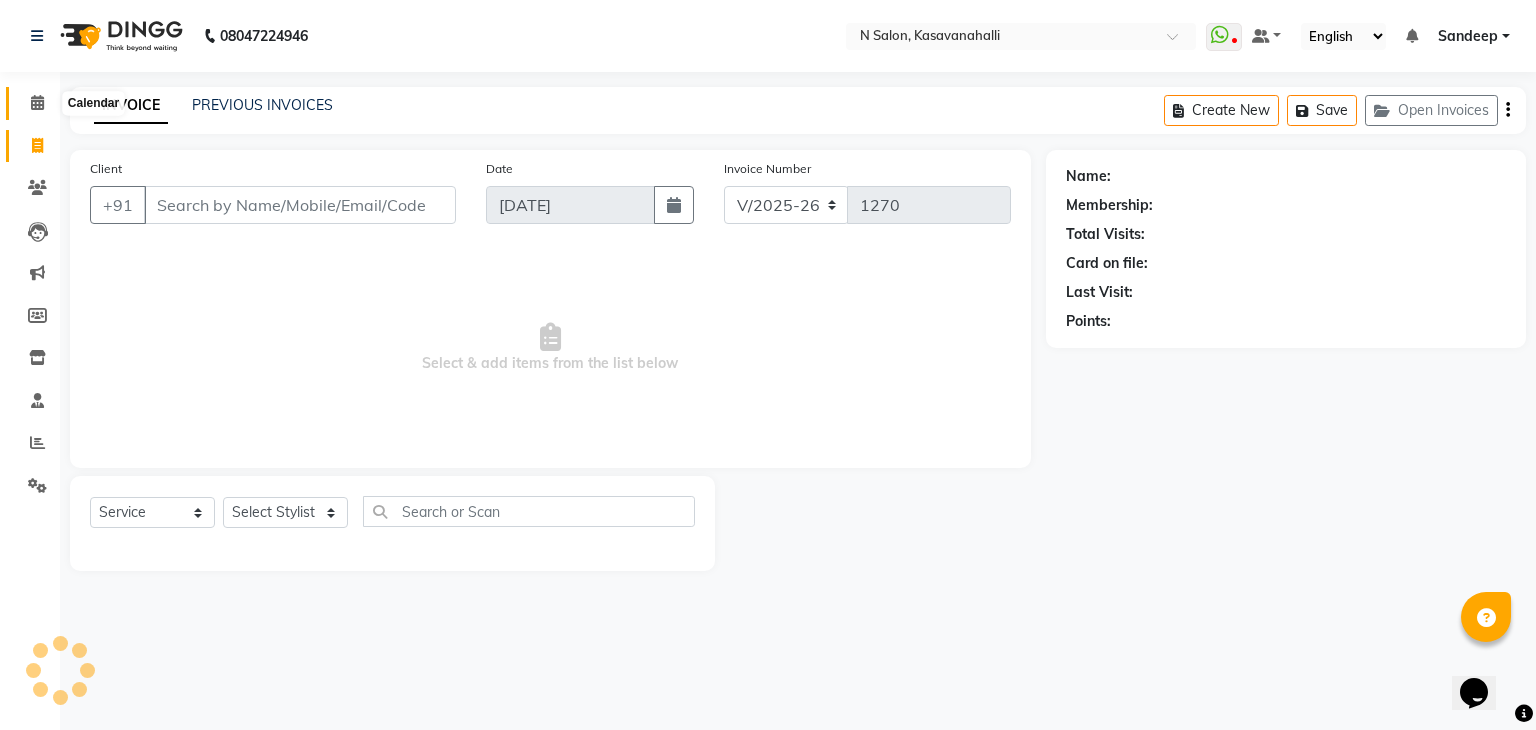 click 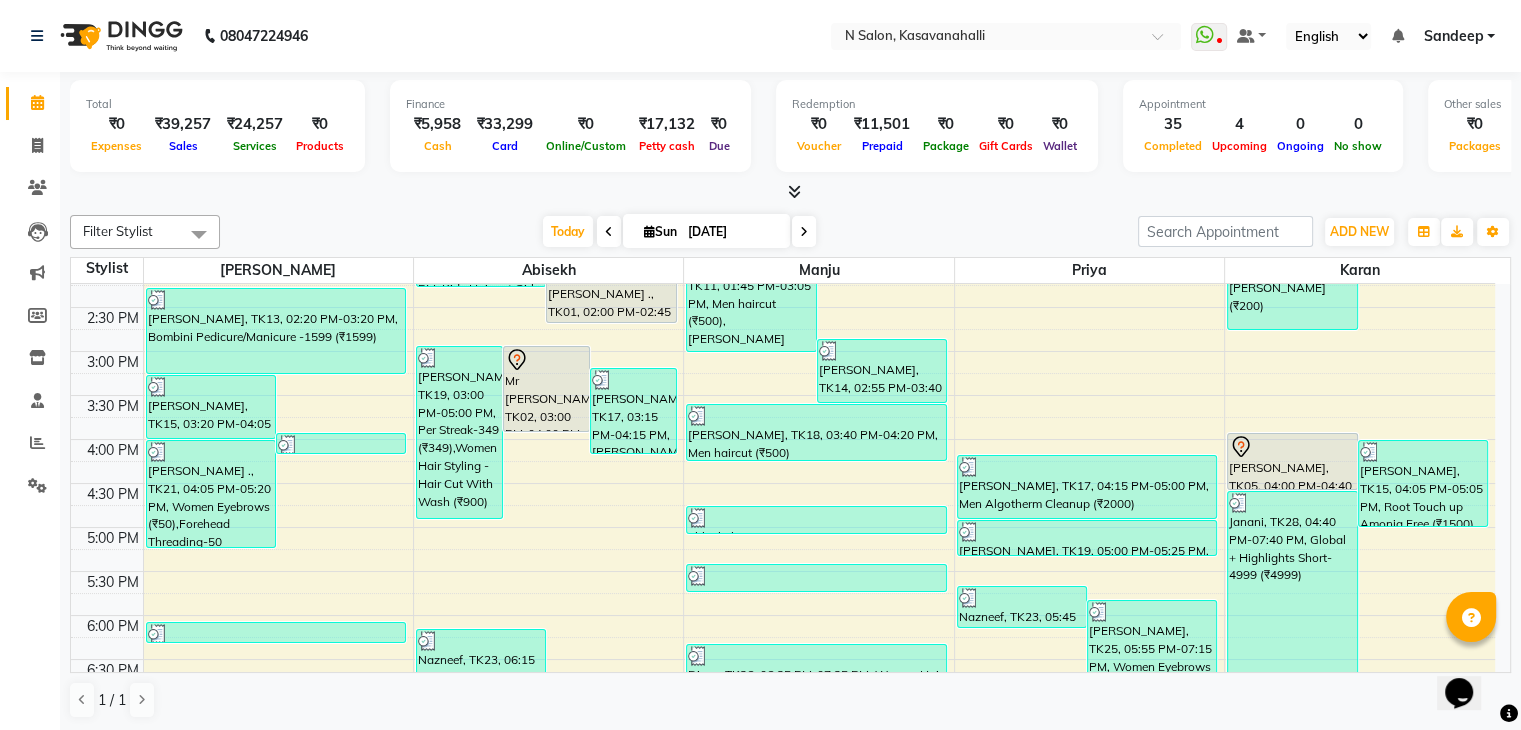 scroll, scrollTop: 544, scrollLeft: 0, axis: vertical 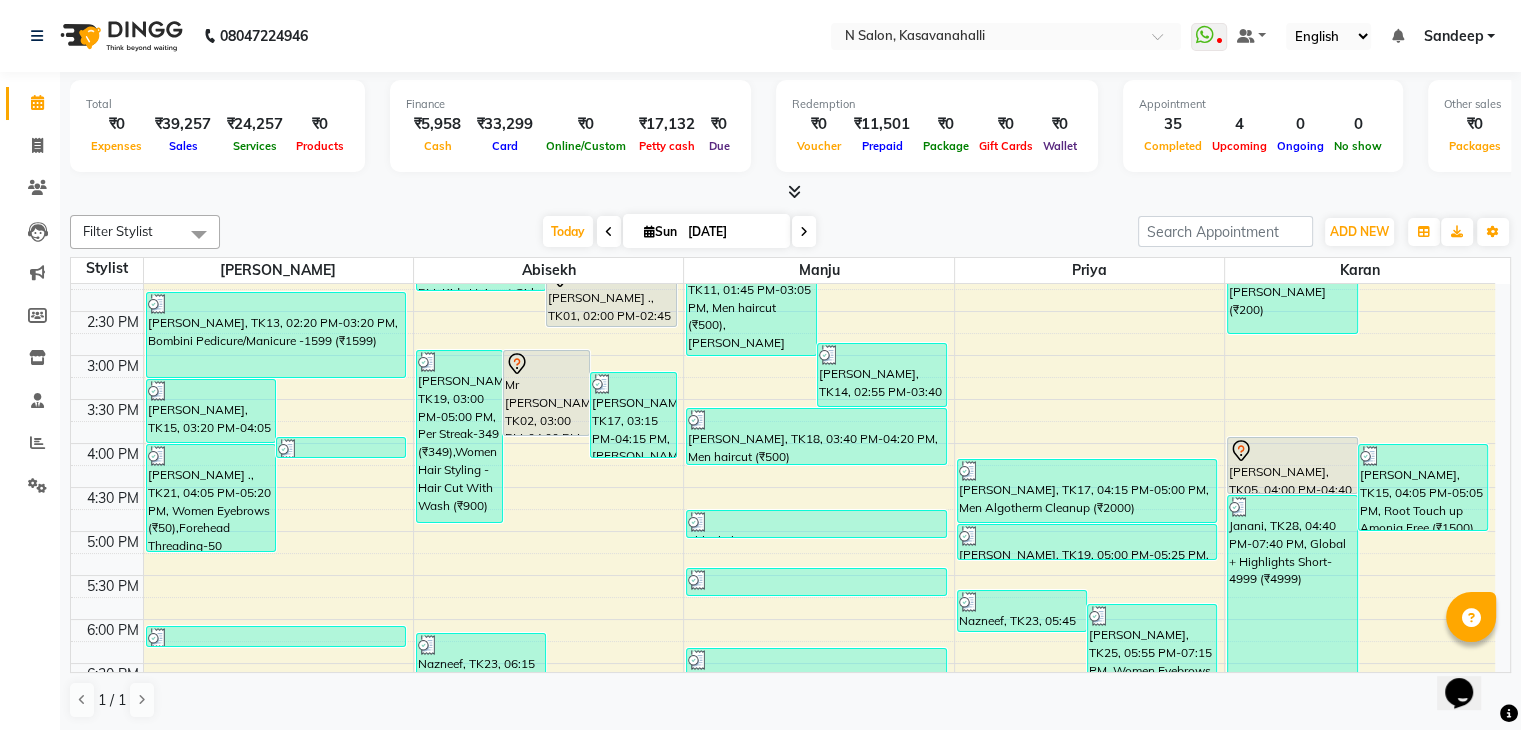 click on "Invoice" 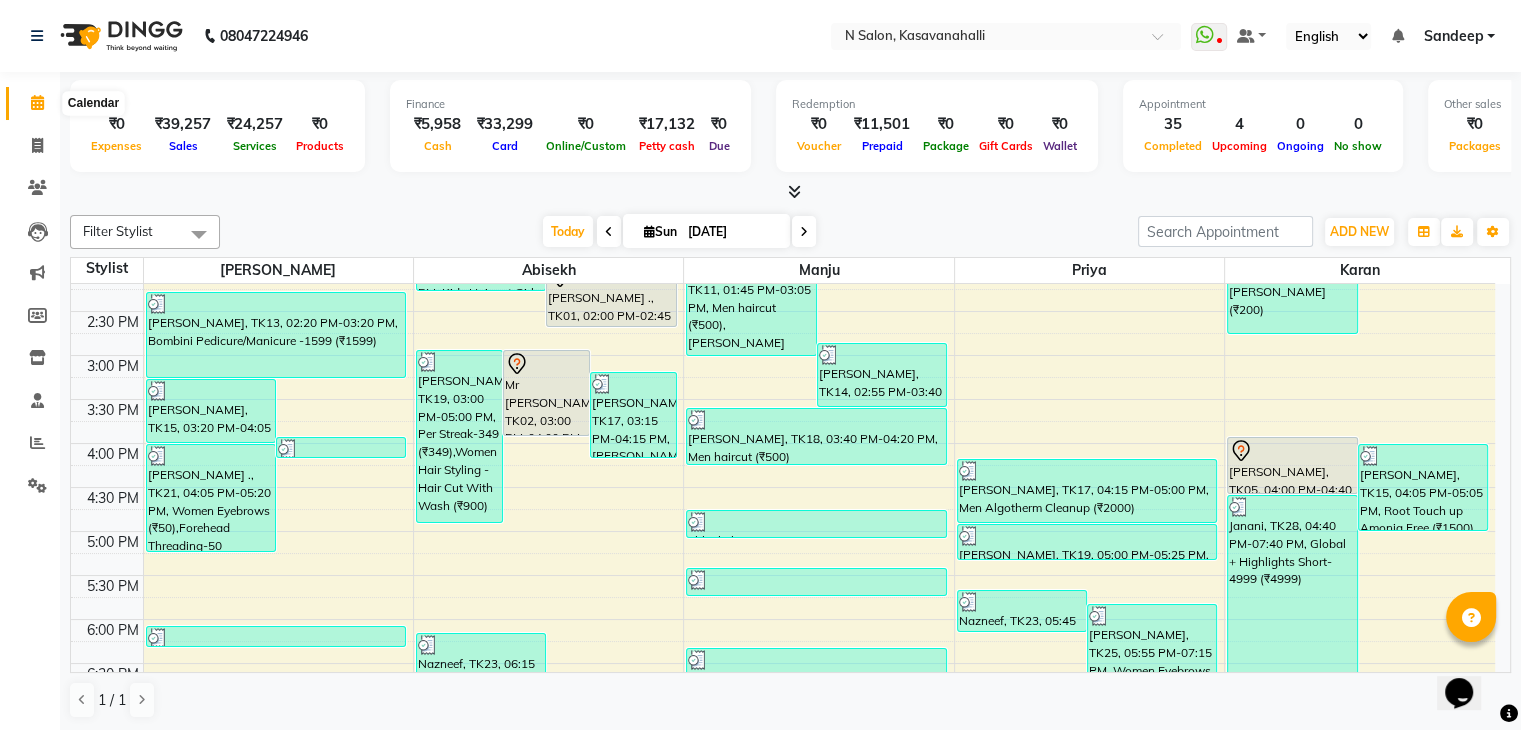 click 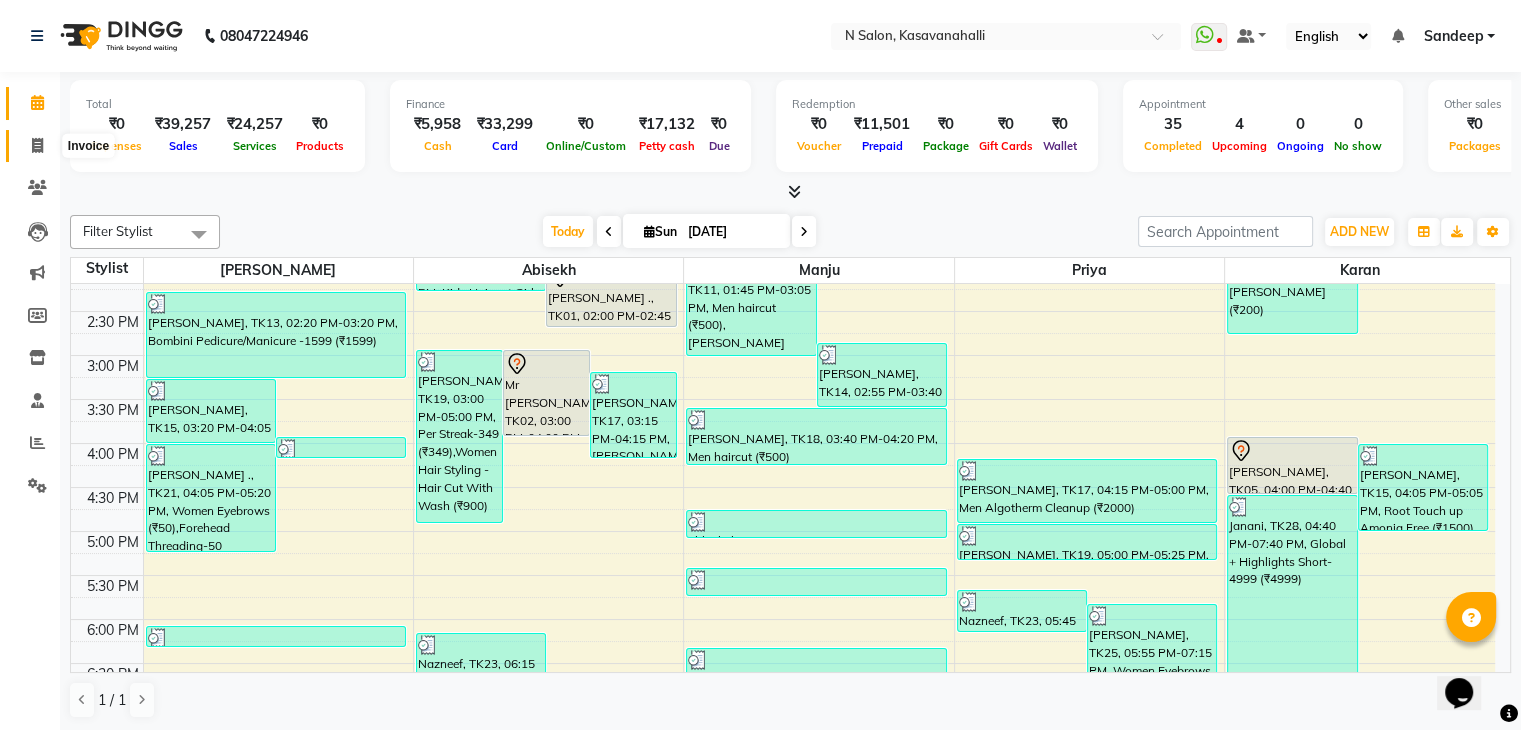 click 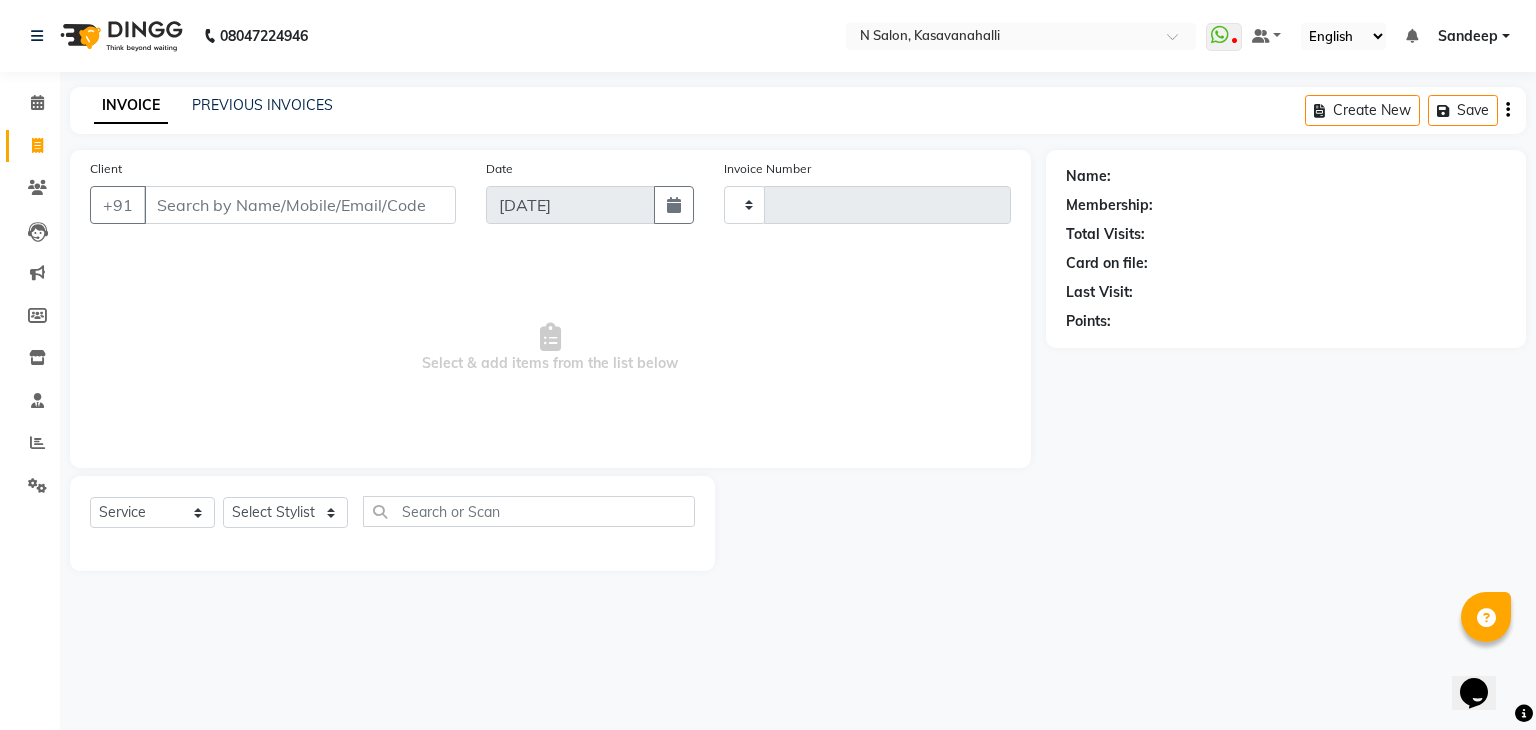 type on "1270" 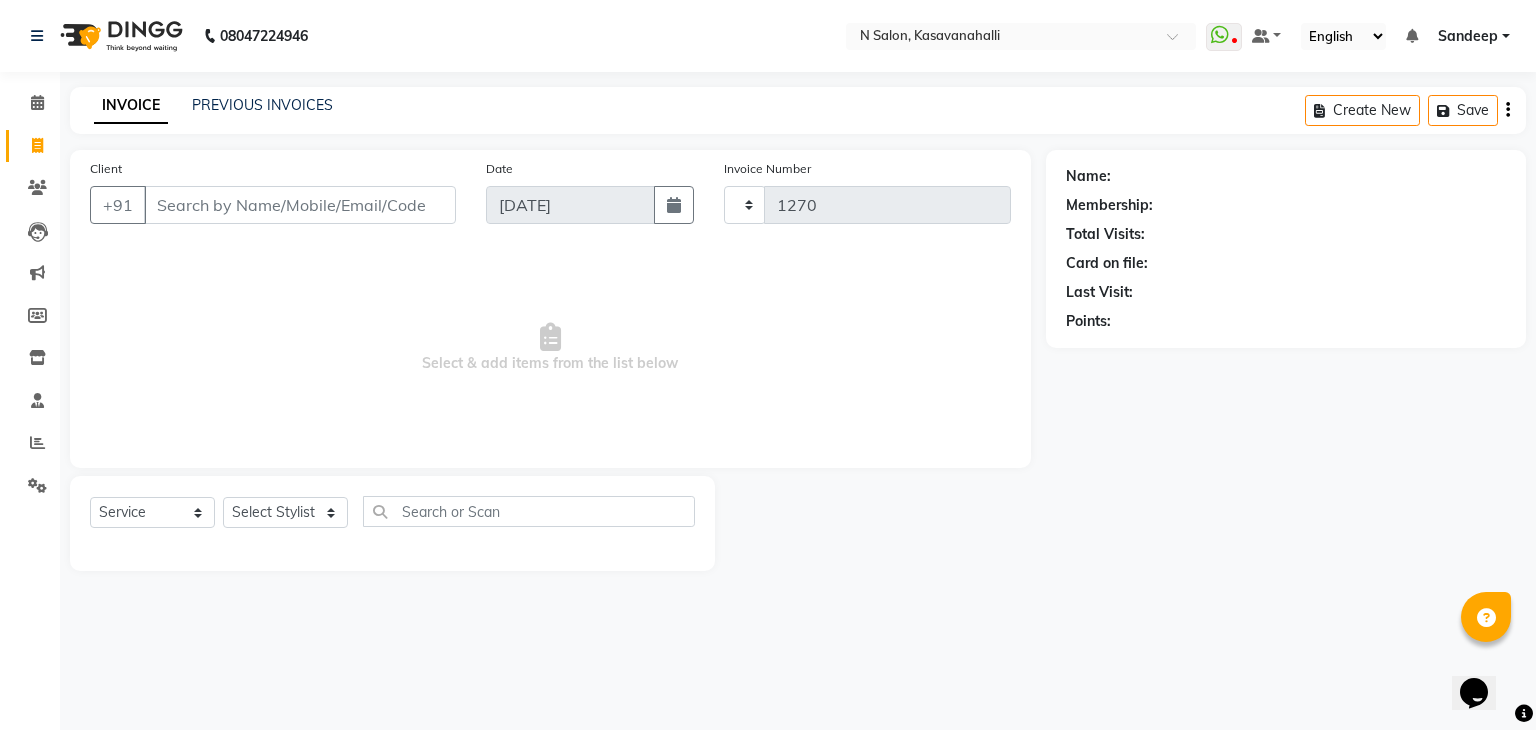 select on "7111" 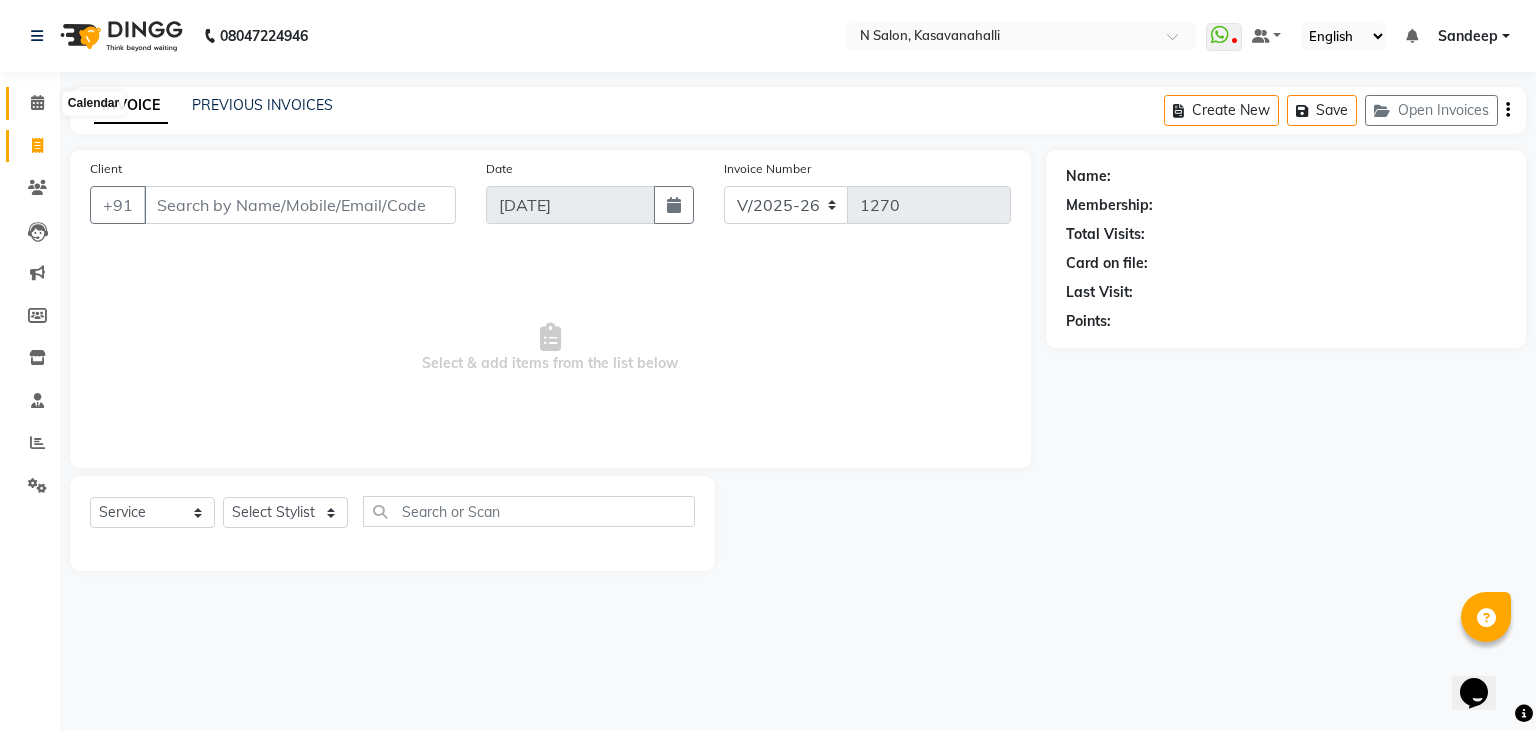 click 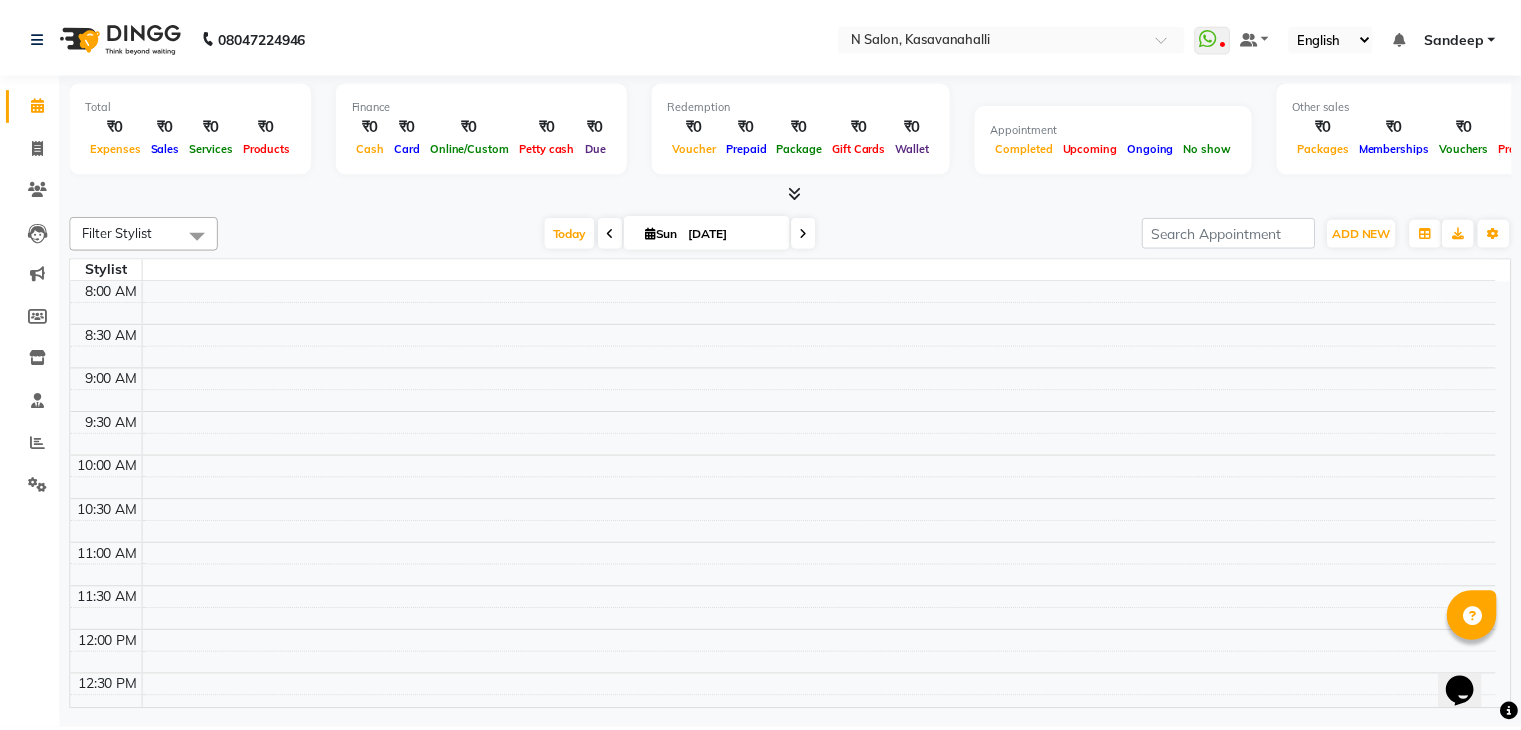 scroll, scrollTop: 0, scrollLeft: 0, axis: both 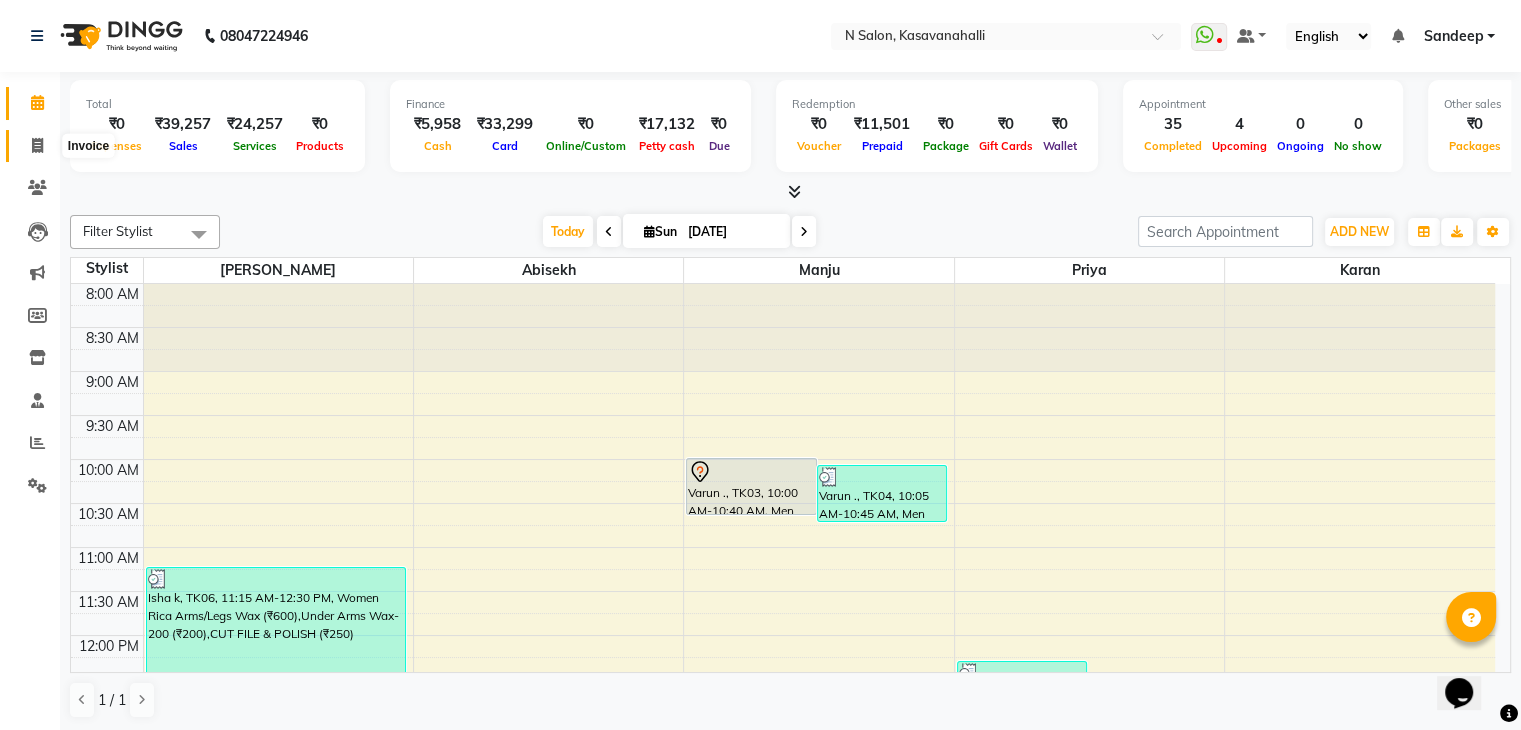 click 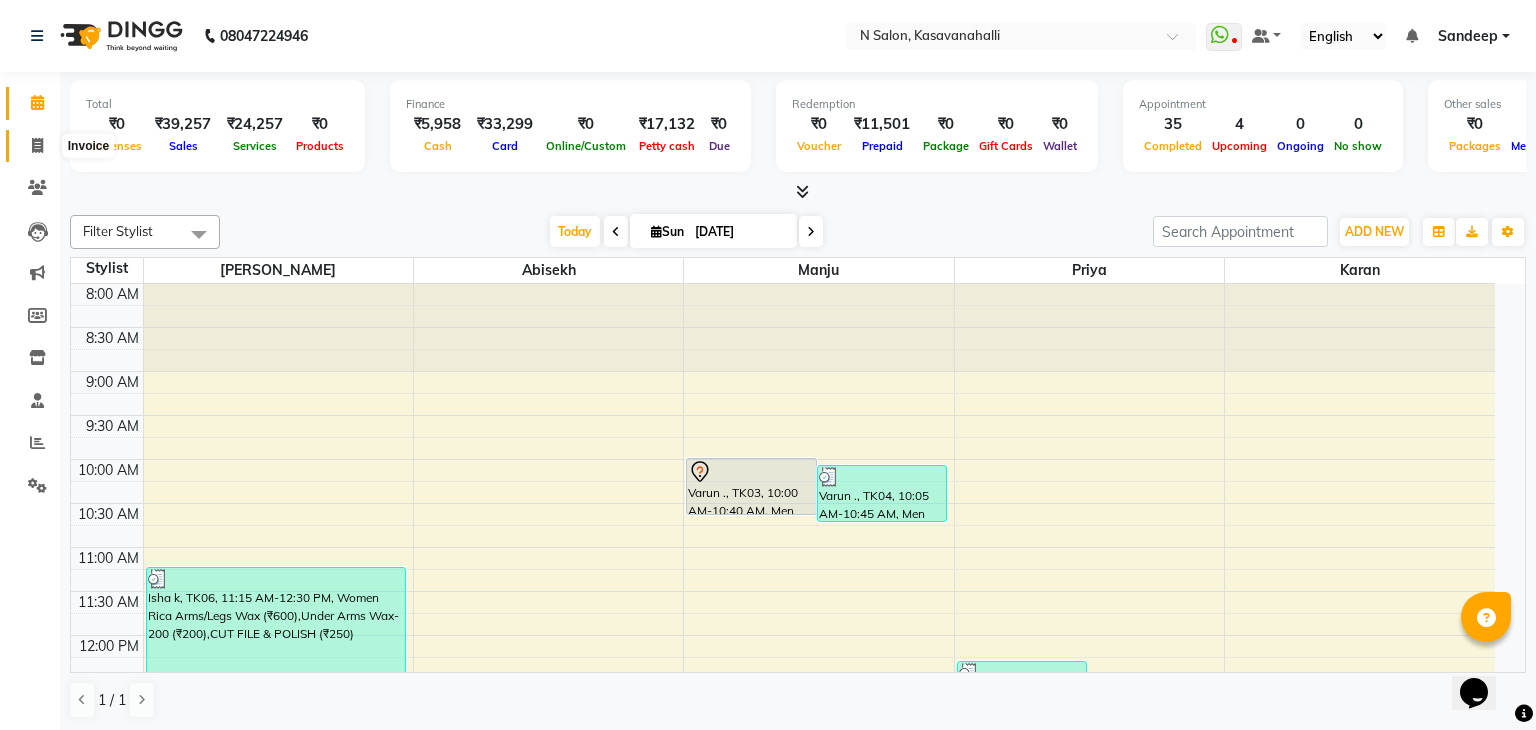 select on "service" 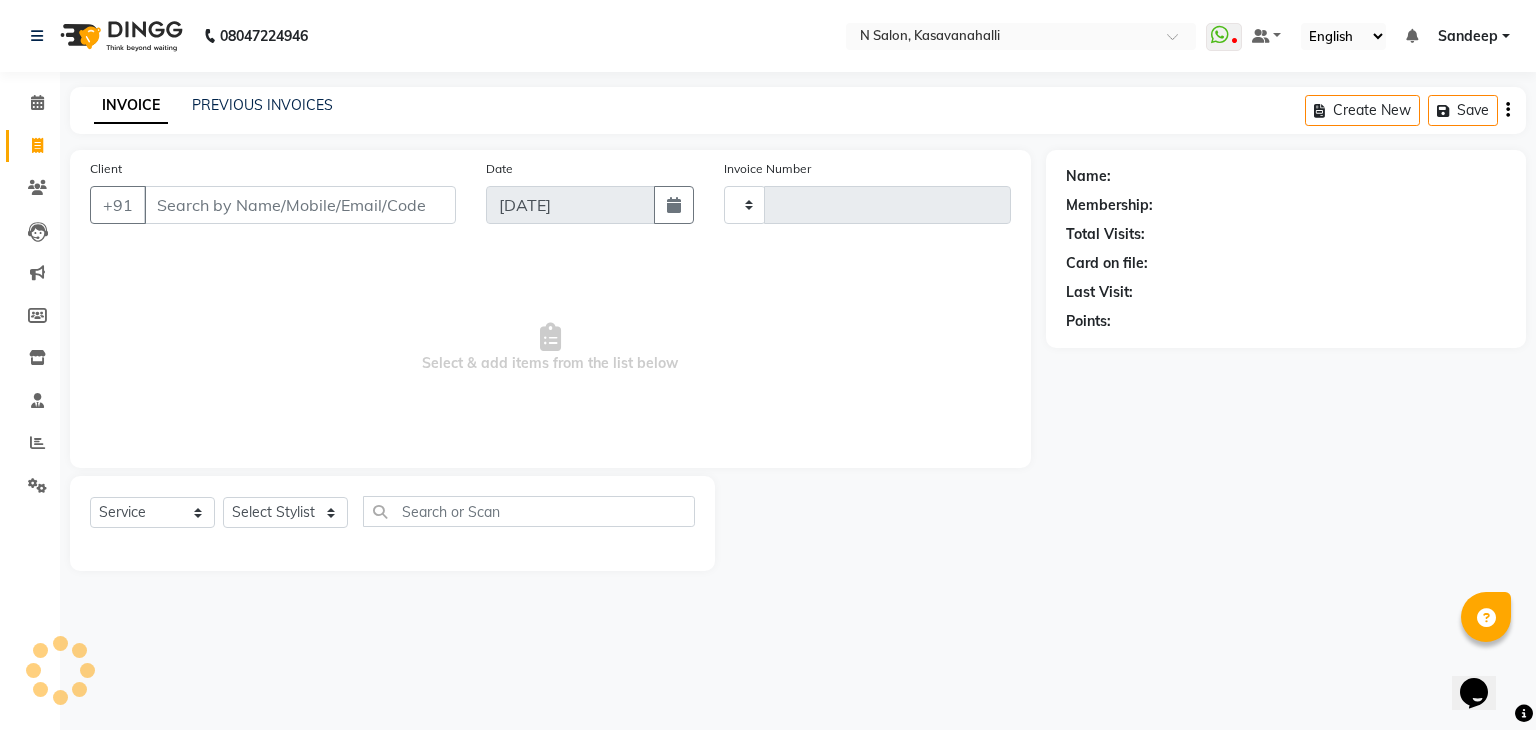 type on "1270" 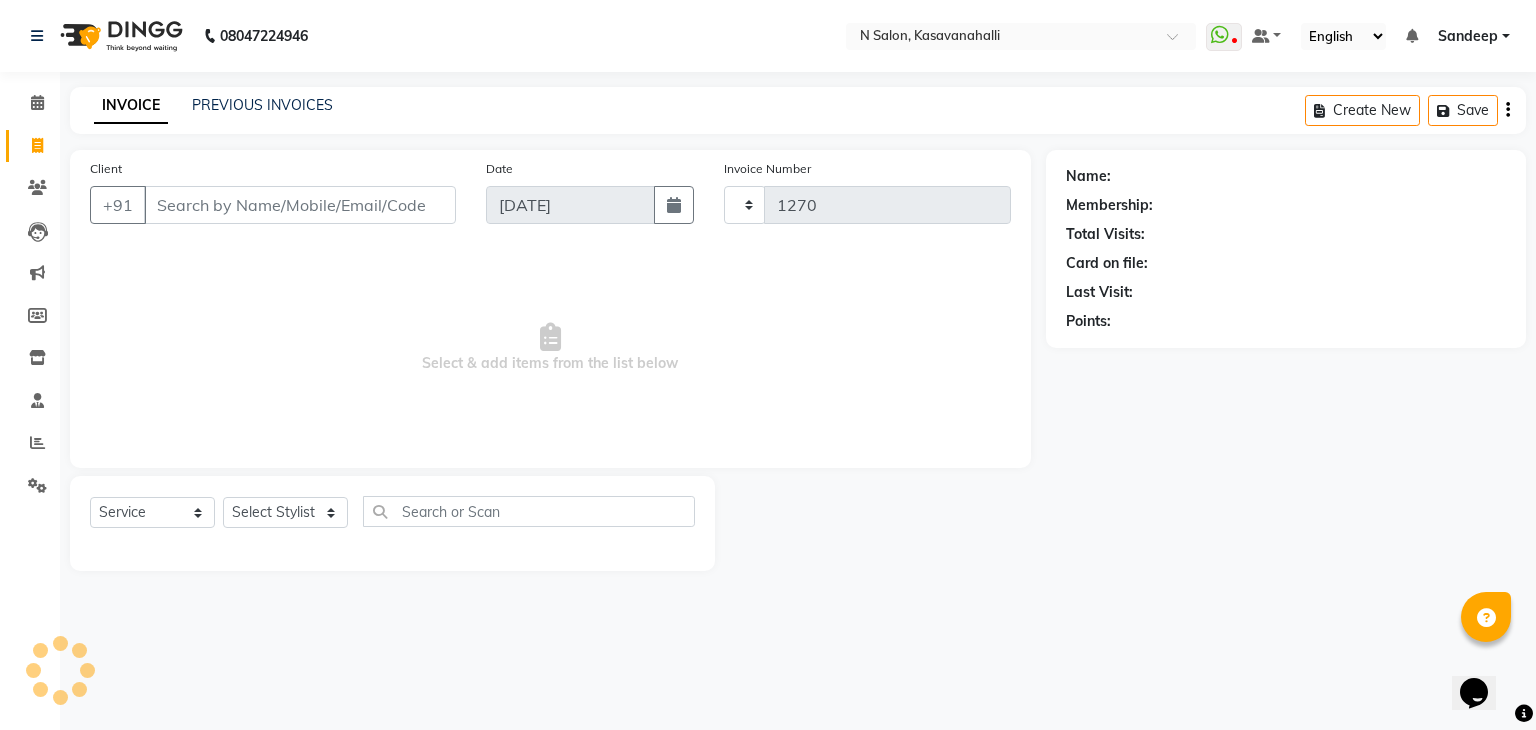select on "7111" 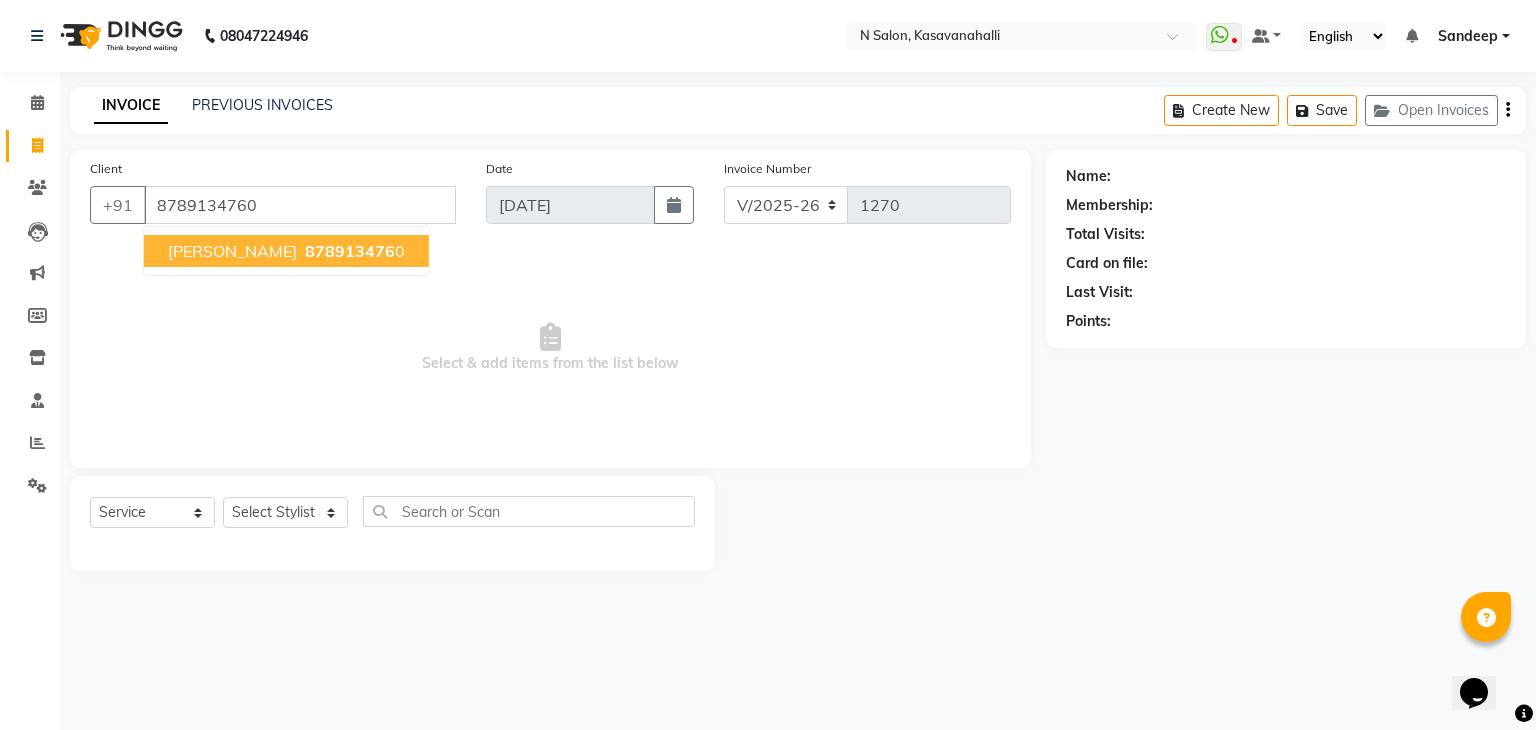 type on "8789134760" 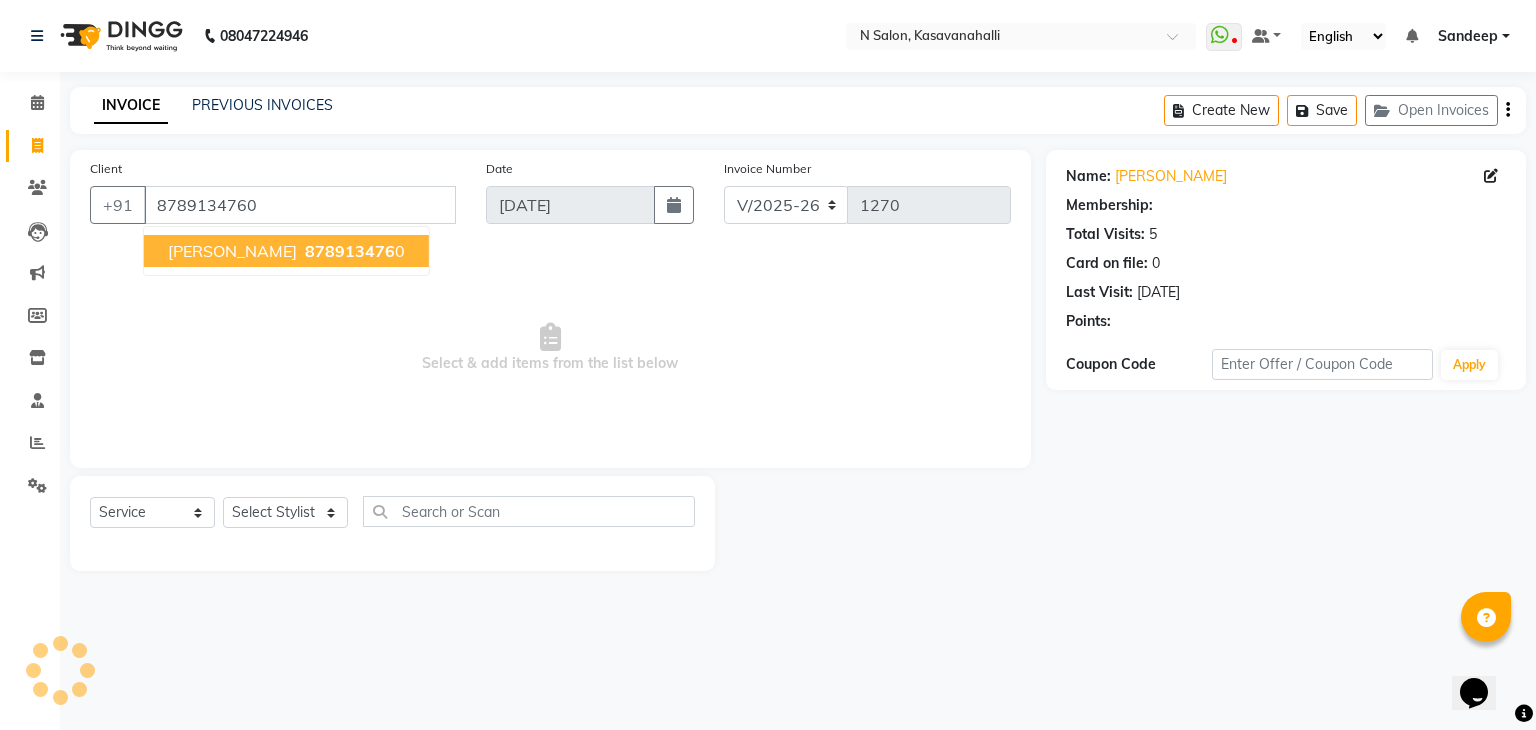 select on "1: Object" 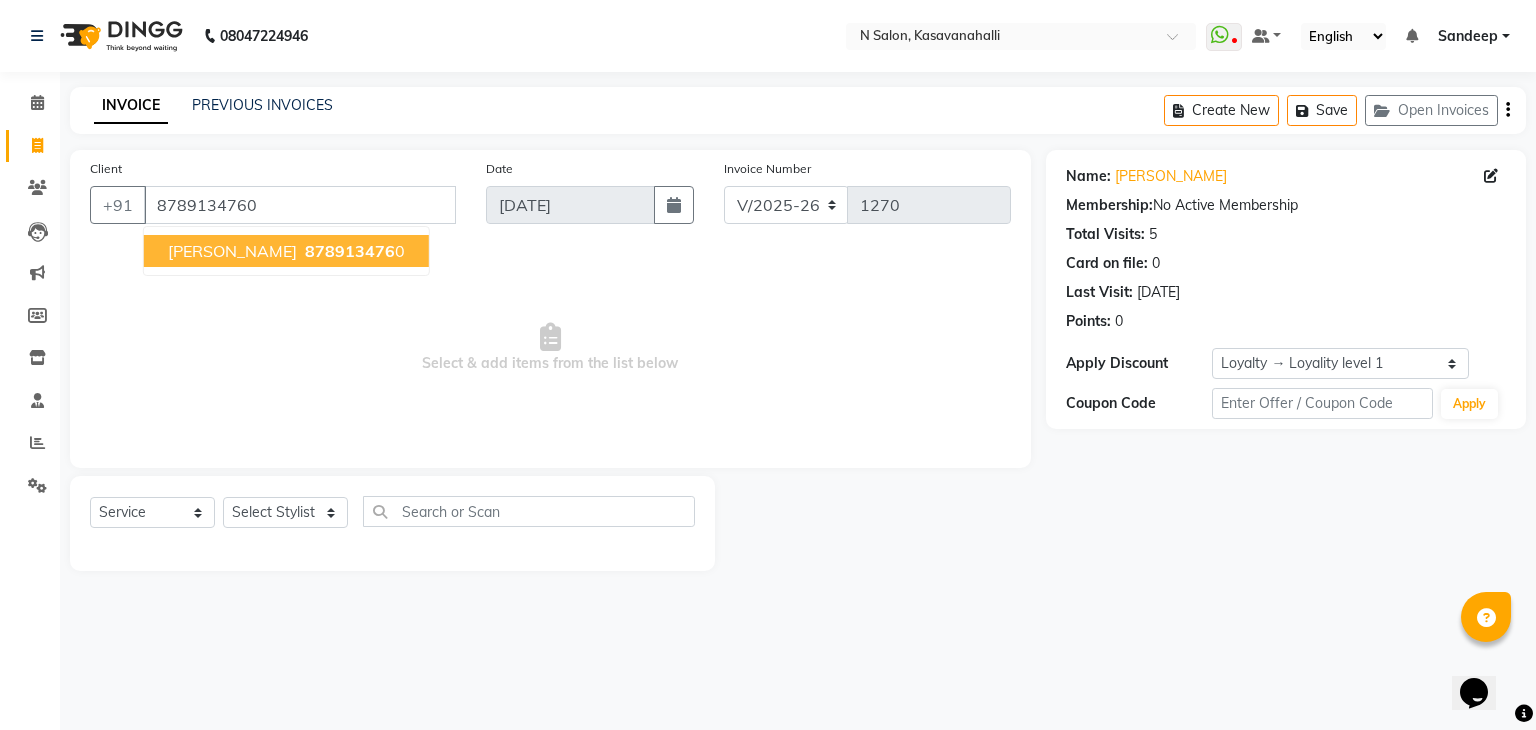 click on "878913476" at bounding box center [350, 251] 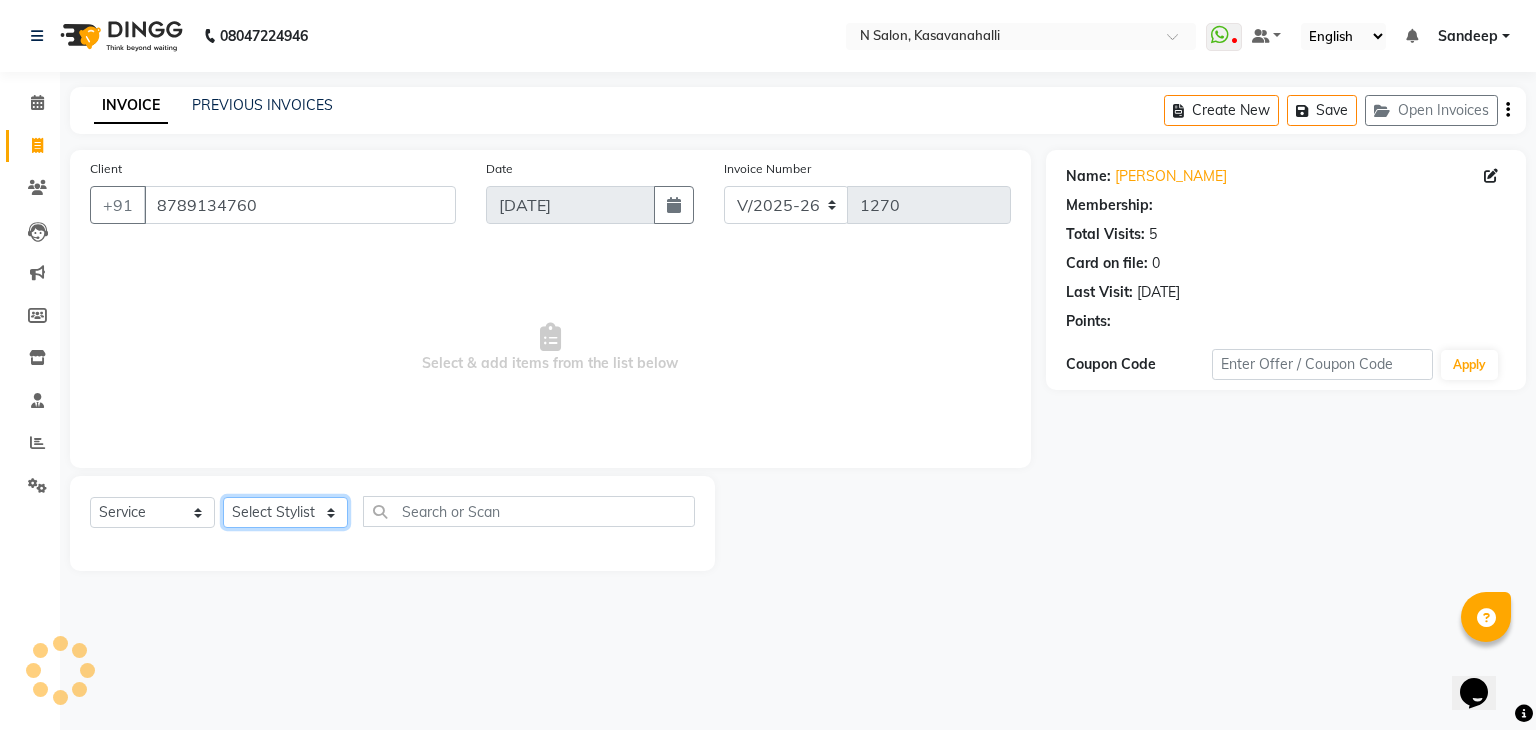 click on "Select Stylist [PERSON_NAME]  Manju Owner [PERSON_NAME]" 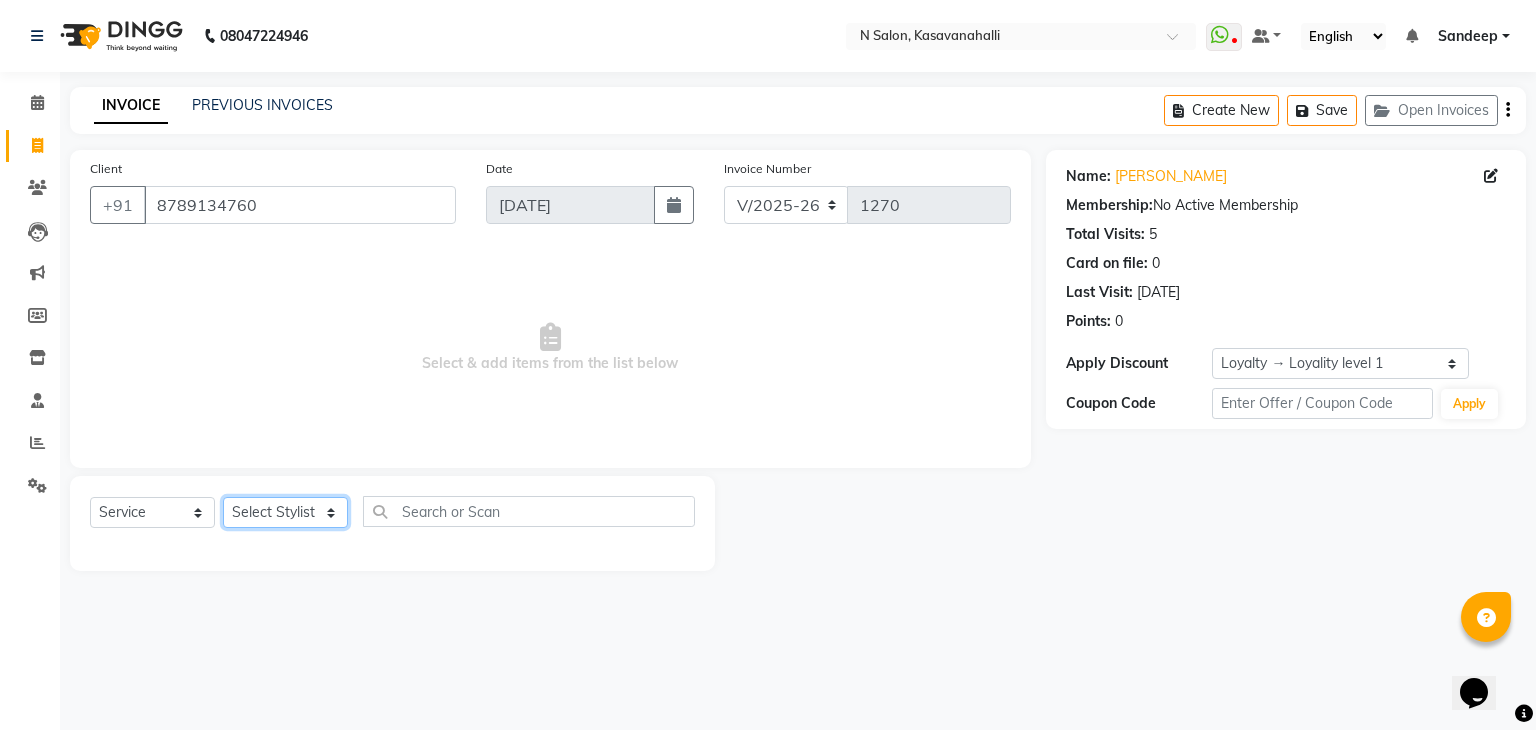 select on "75765" 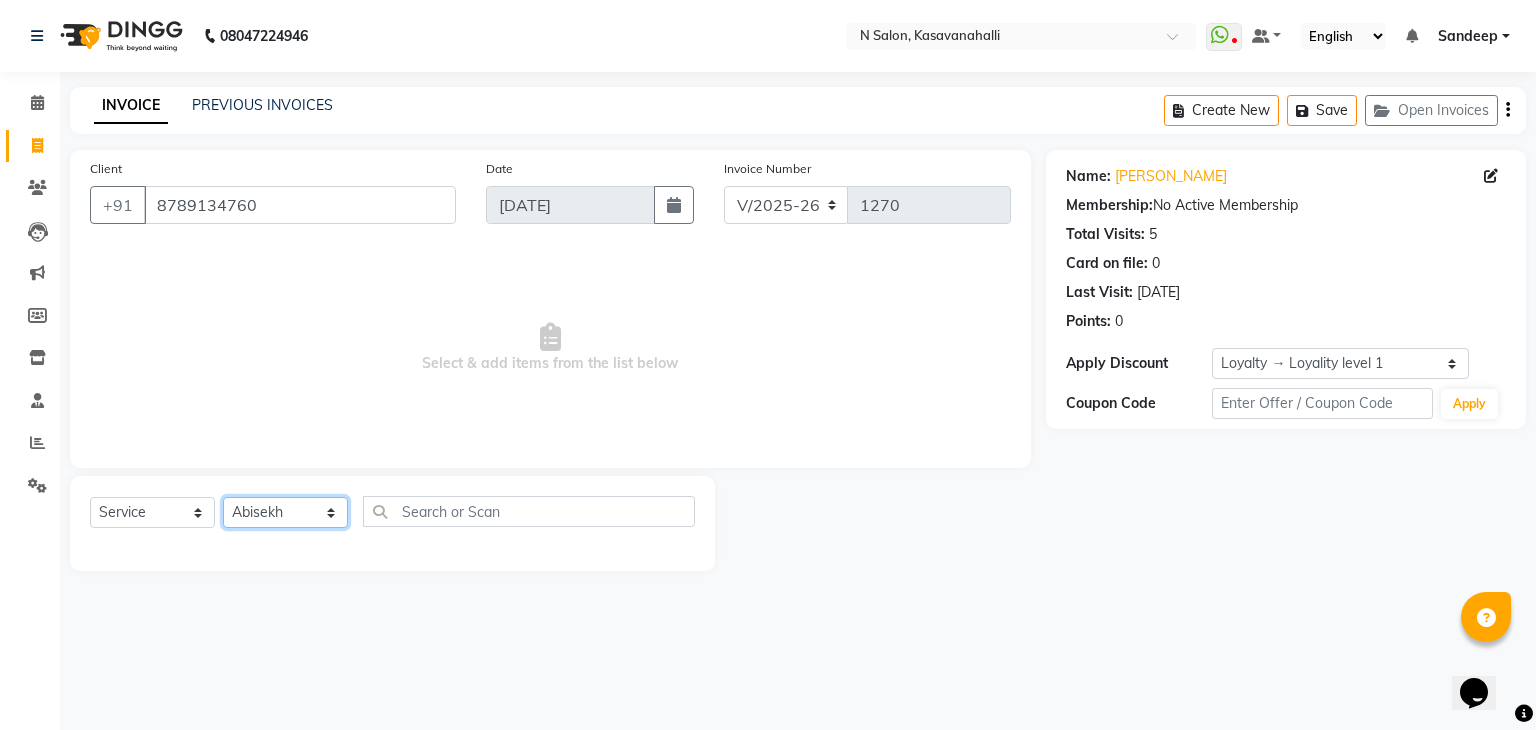 click on "Select Stylist [PERSON_NAME]  Manju Owner [PERSON_NAME]" 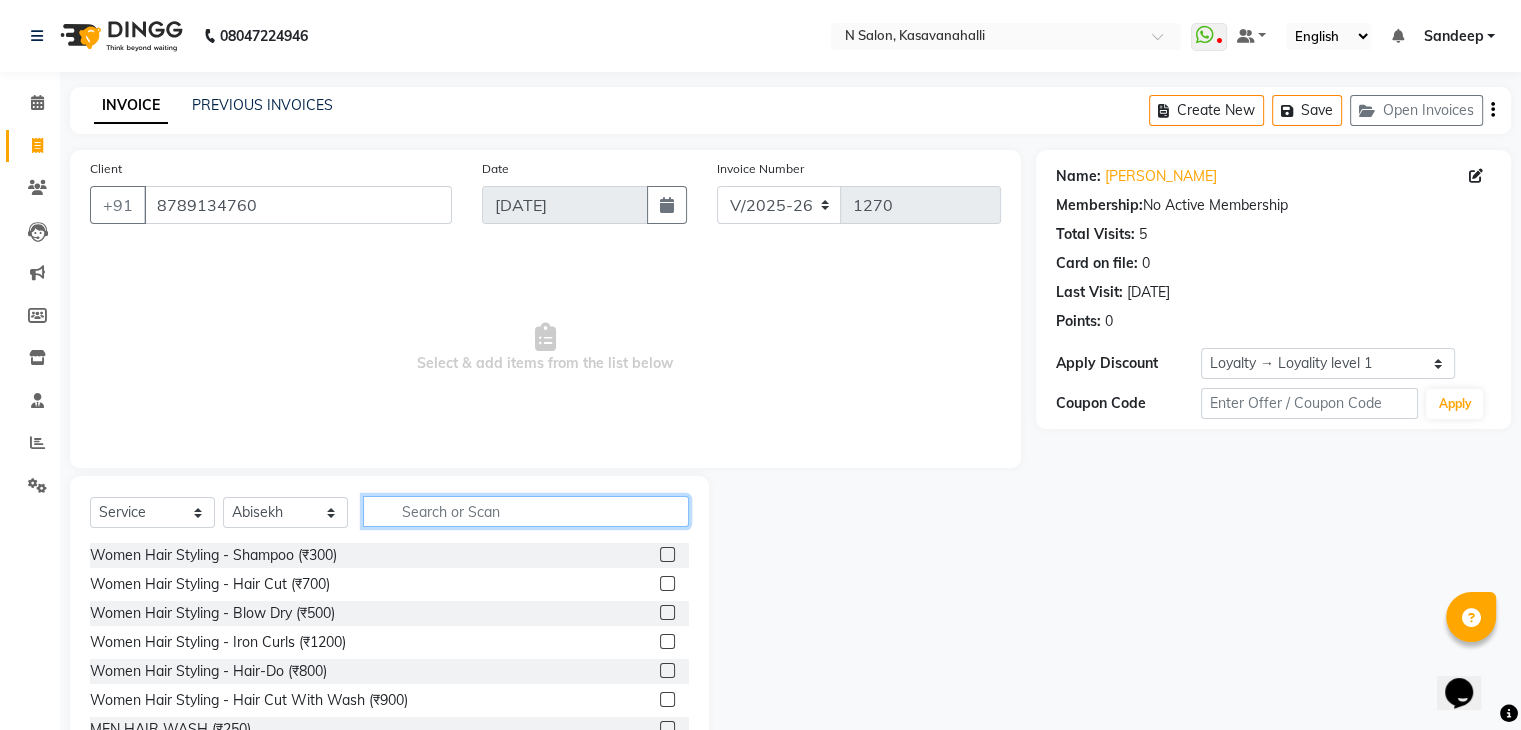 click 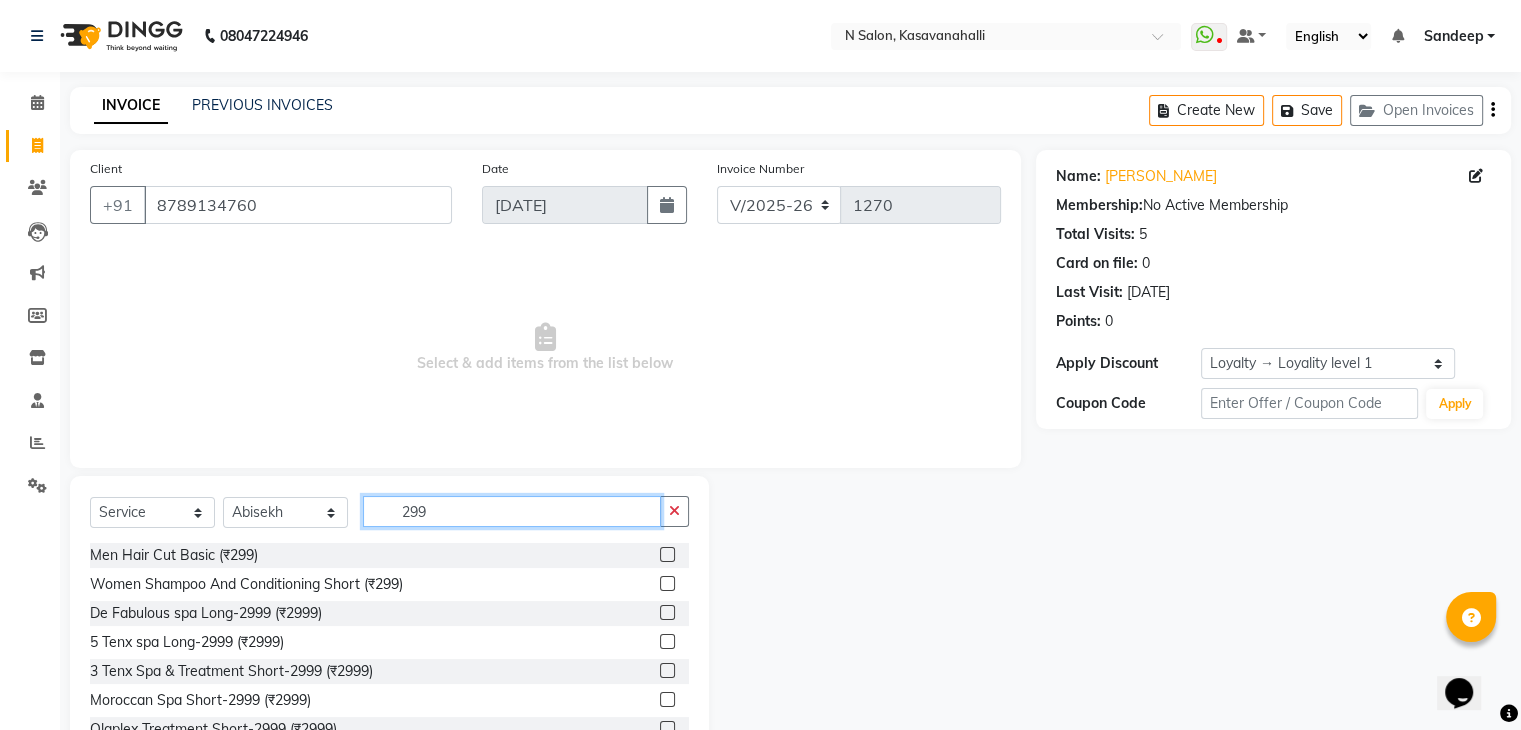 type on "299" 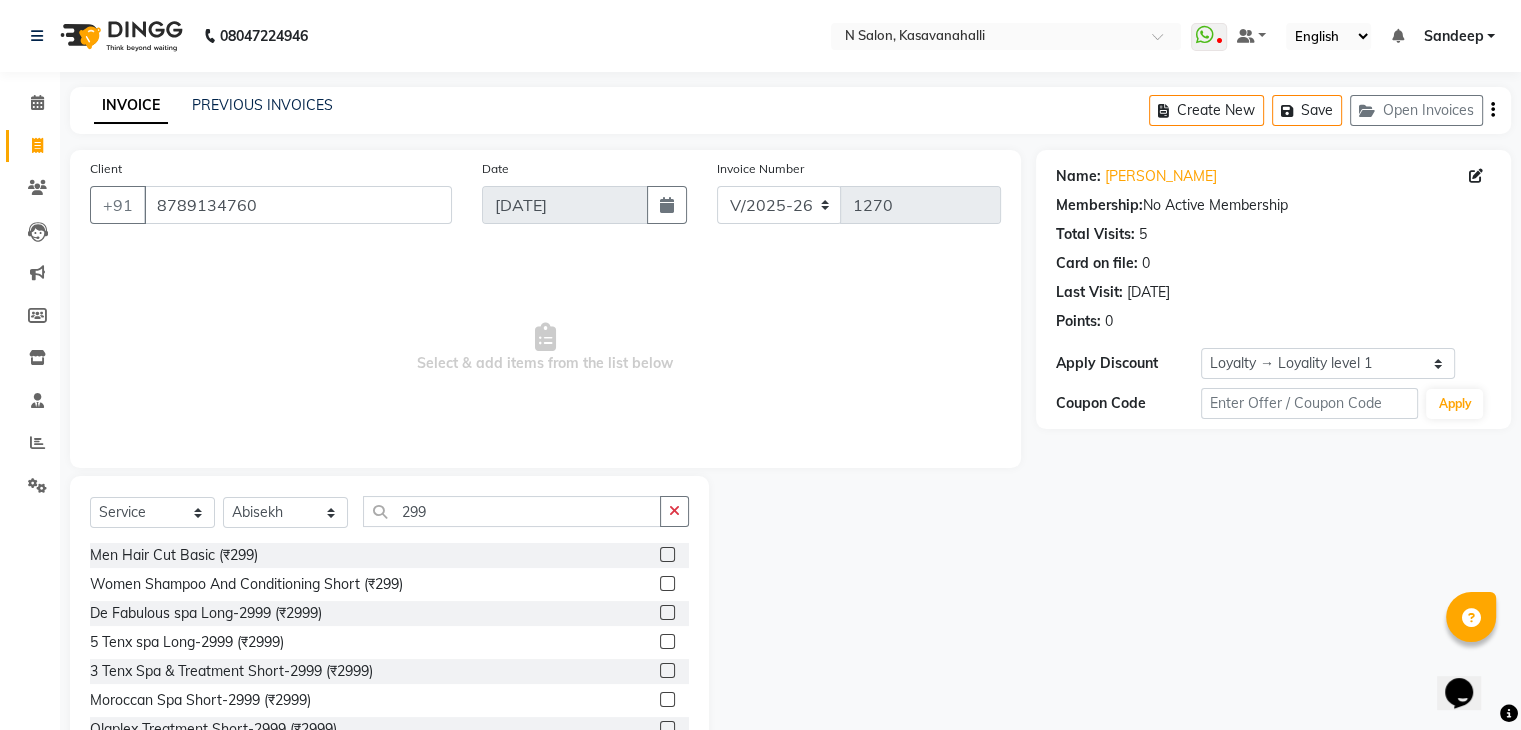click 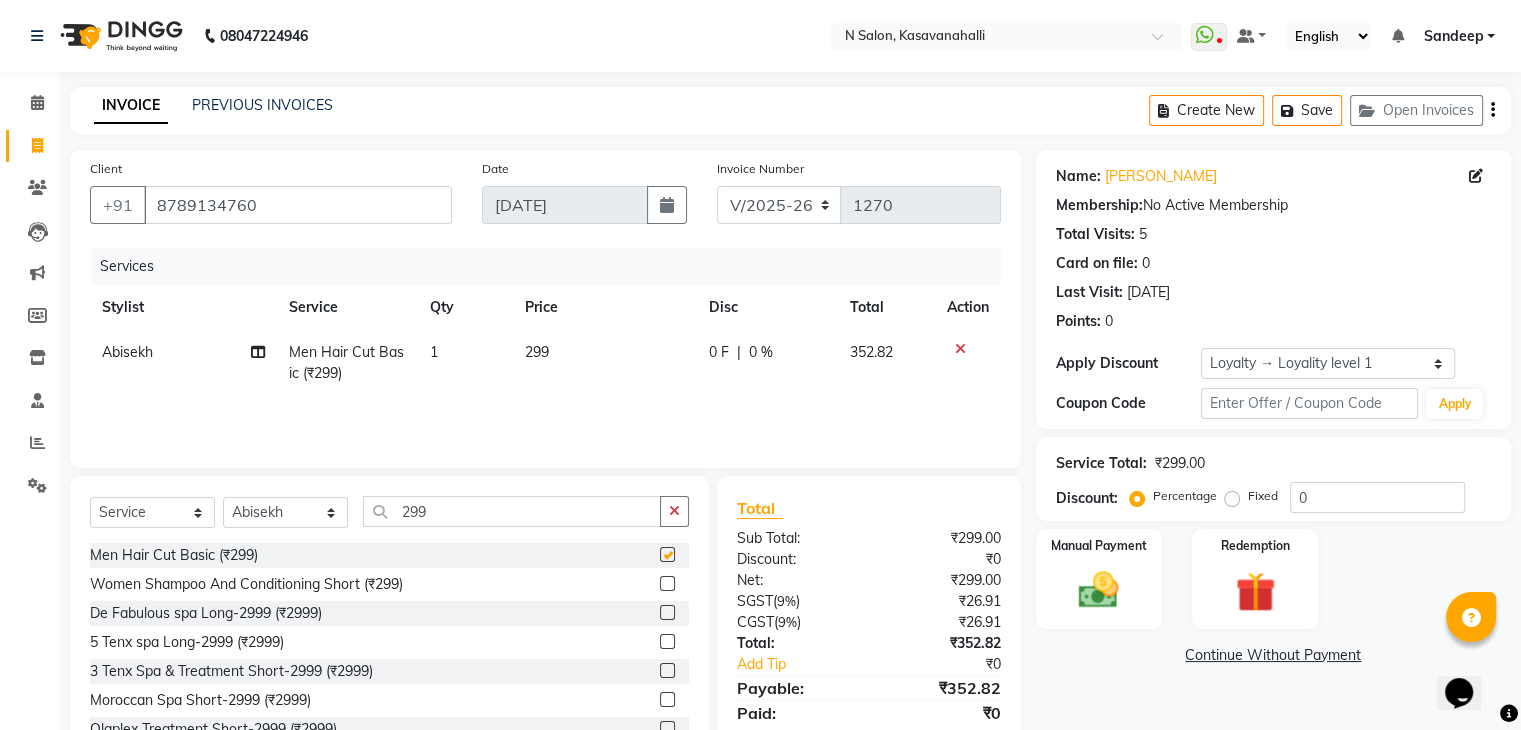 checkbox on "false" 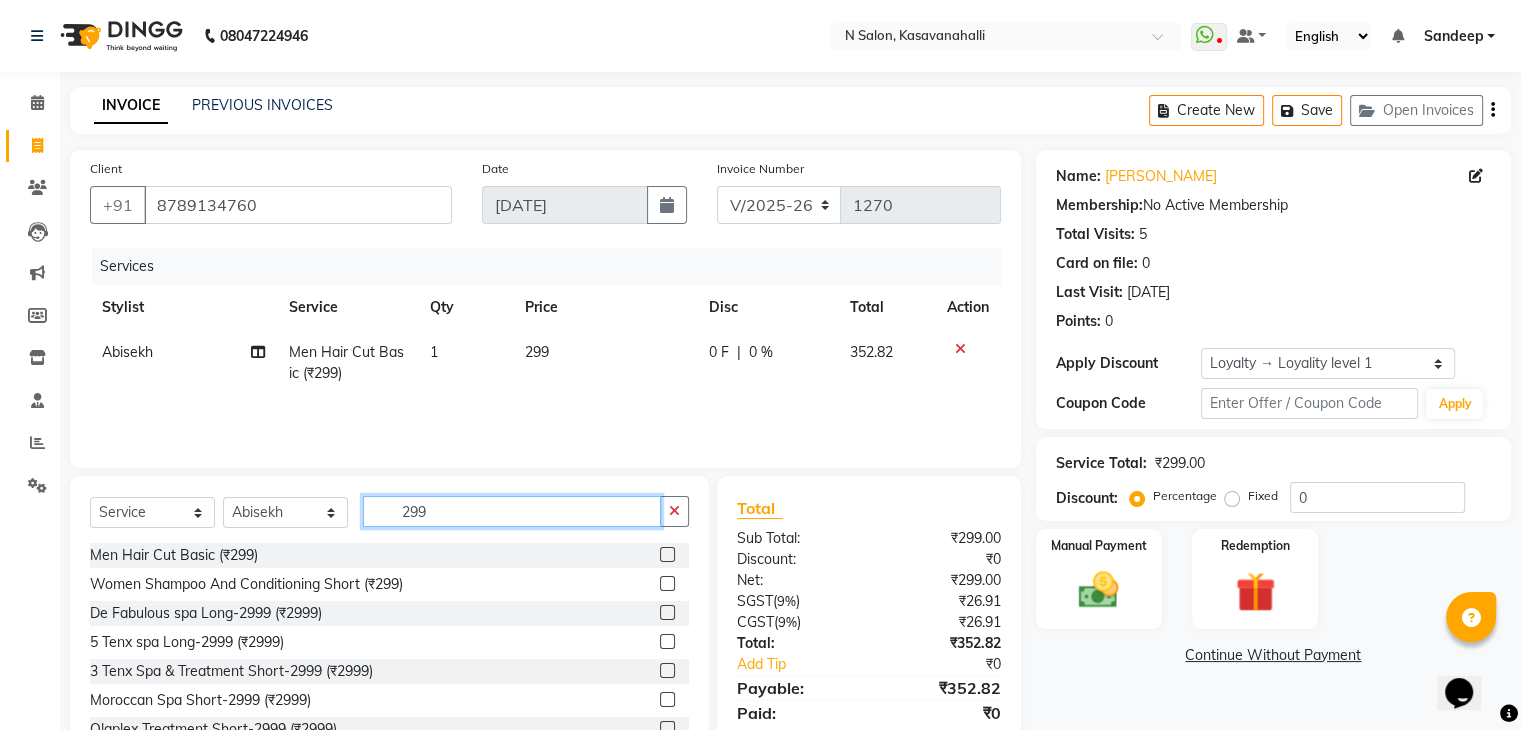 click on "299" 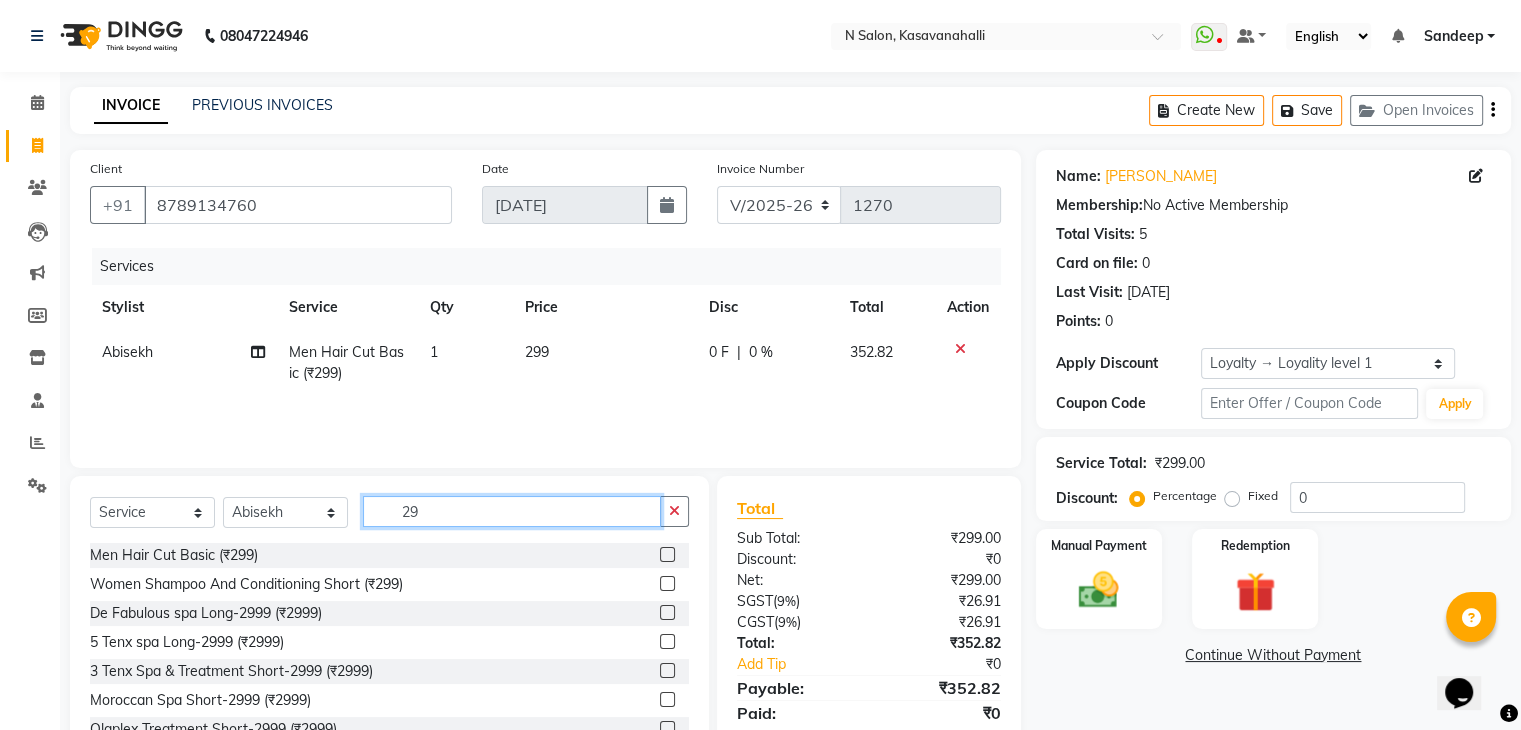 type on "2" 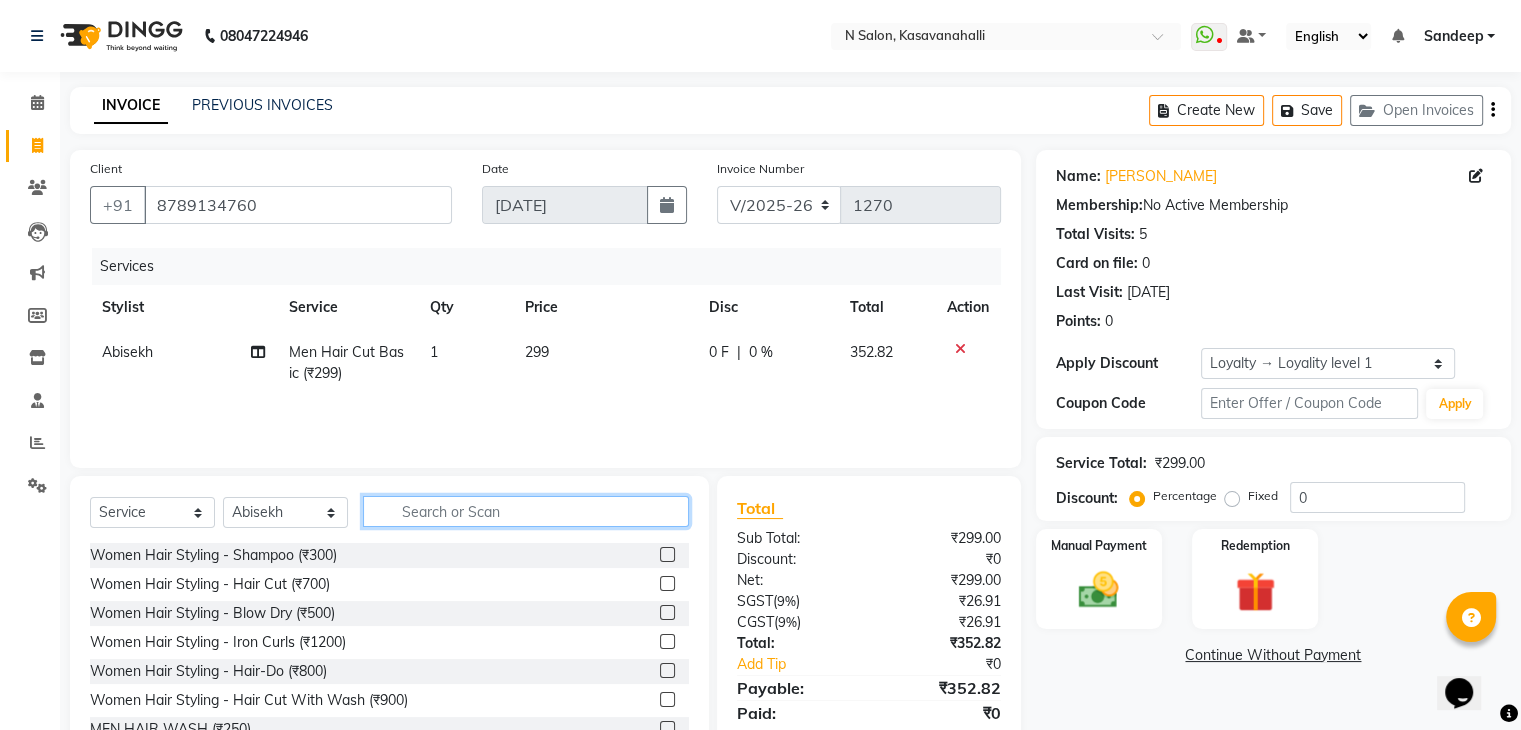 type on "b" 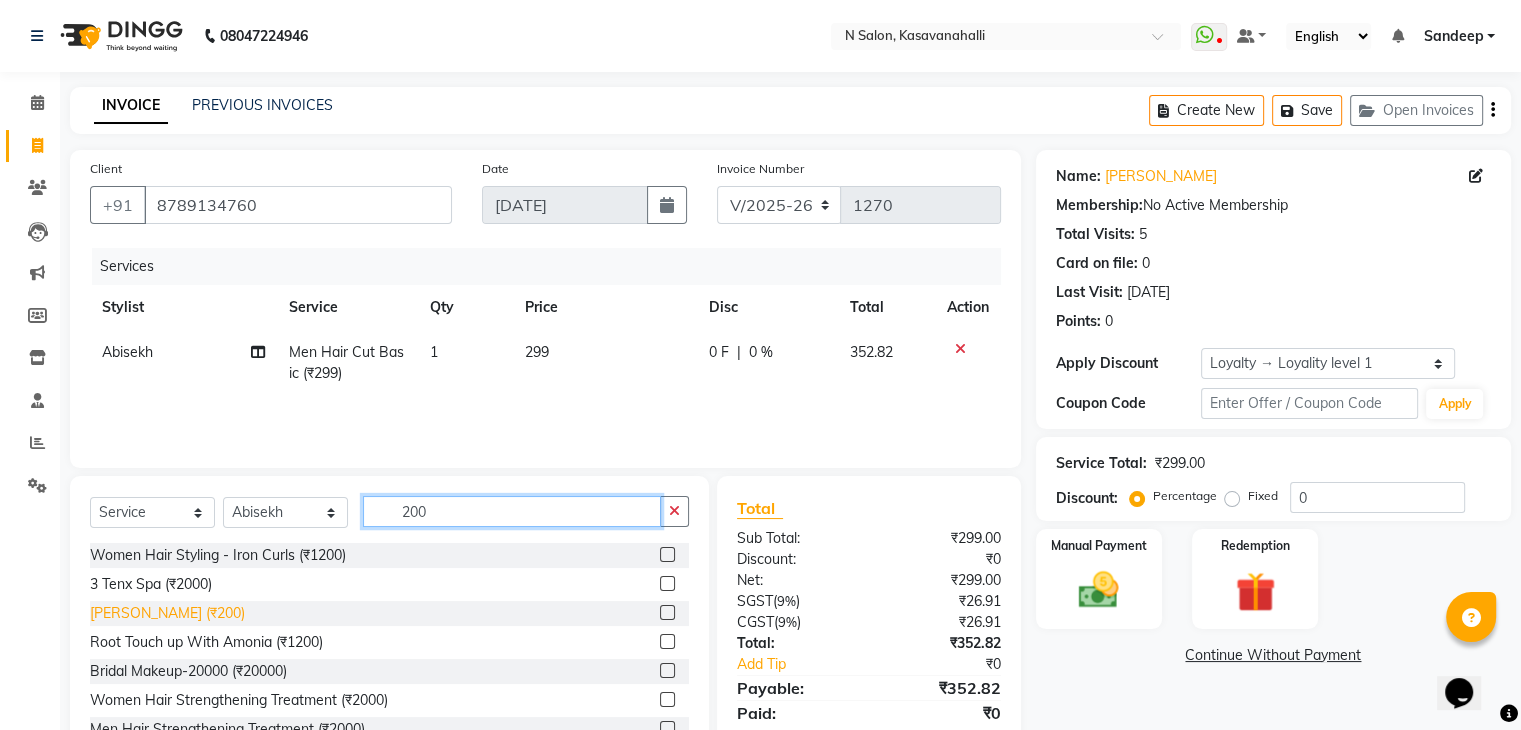 type on "200" 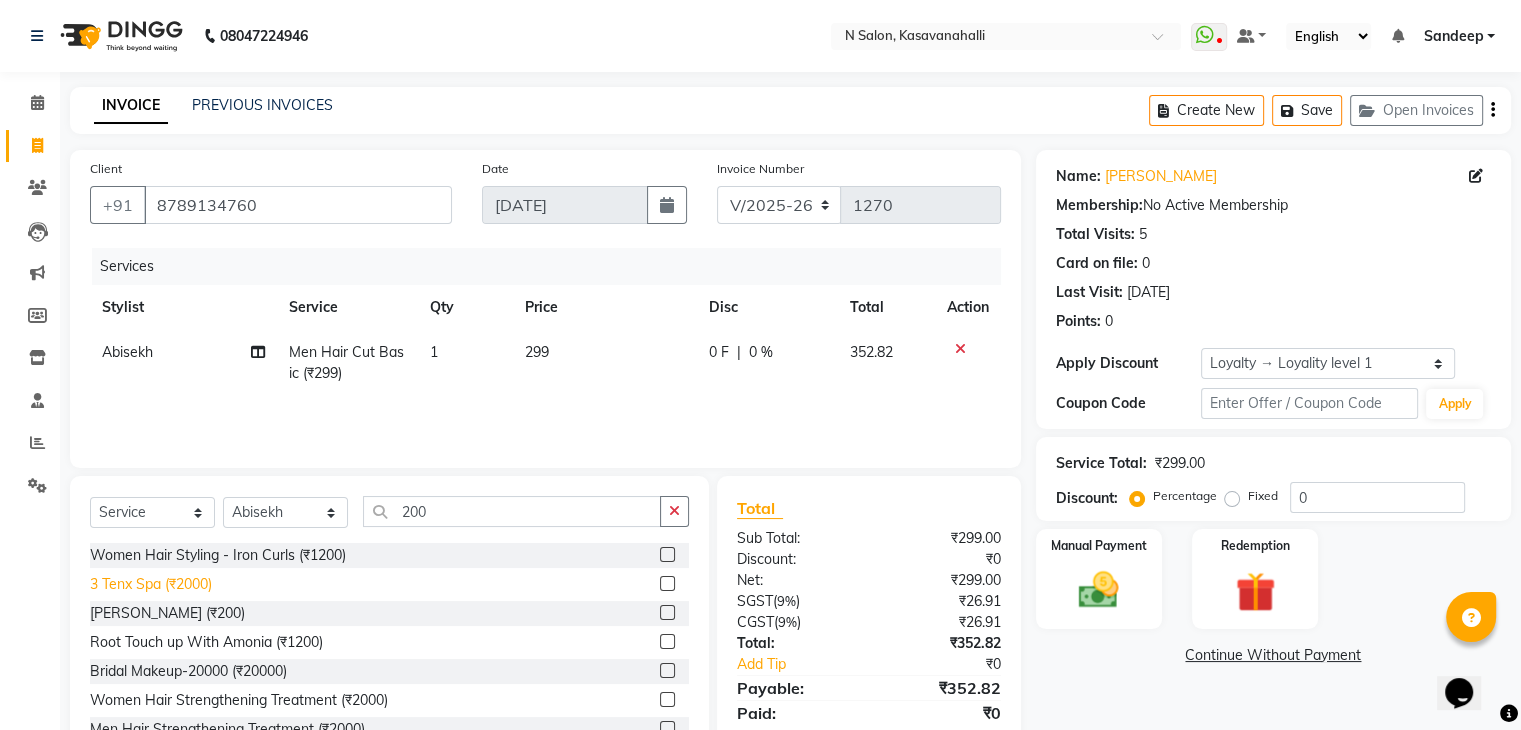 click on "[PERSON_NAME] (₹200)" 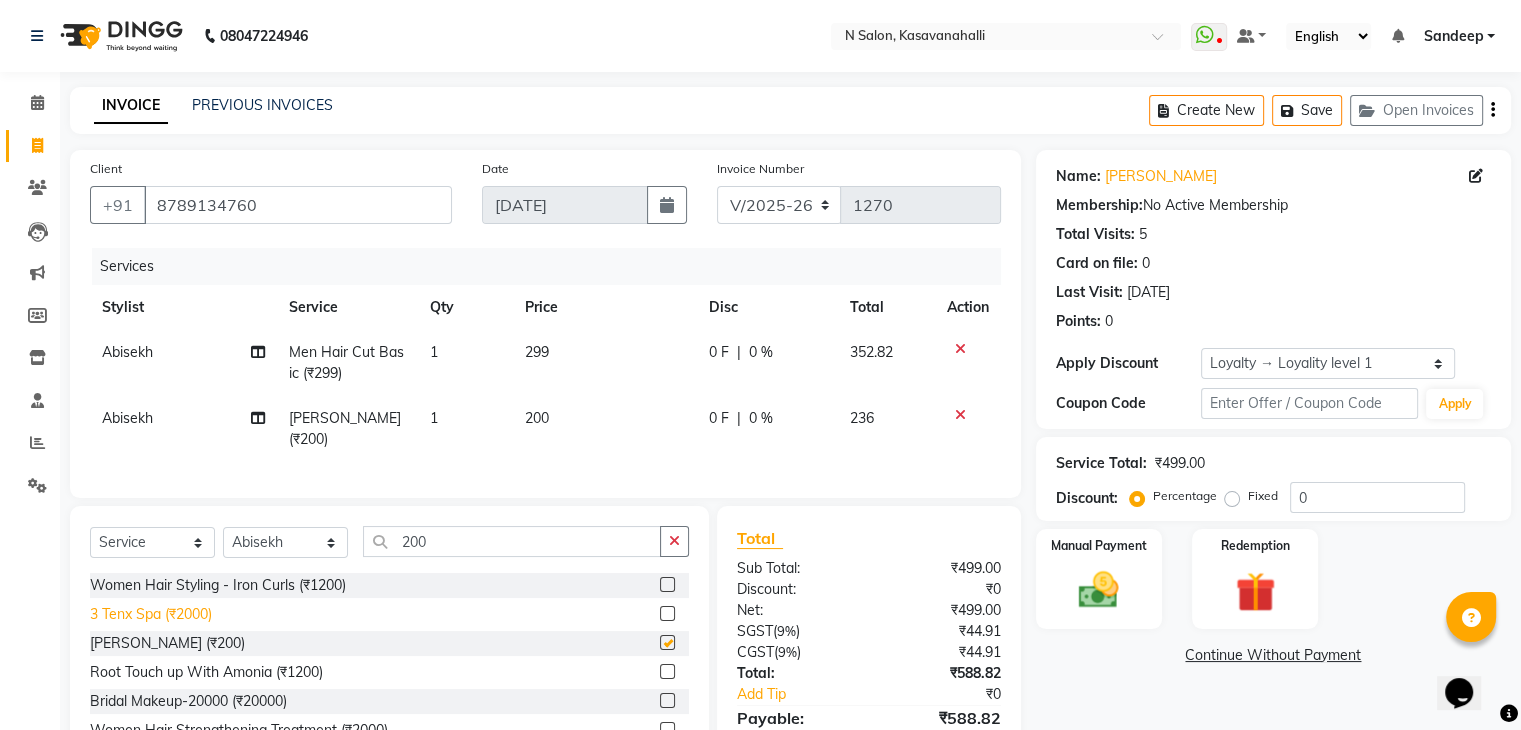 checkbox on "false" 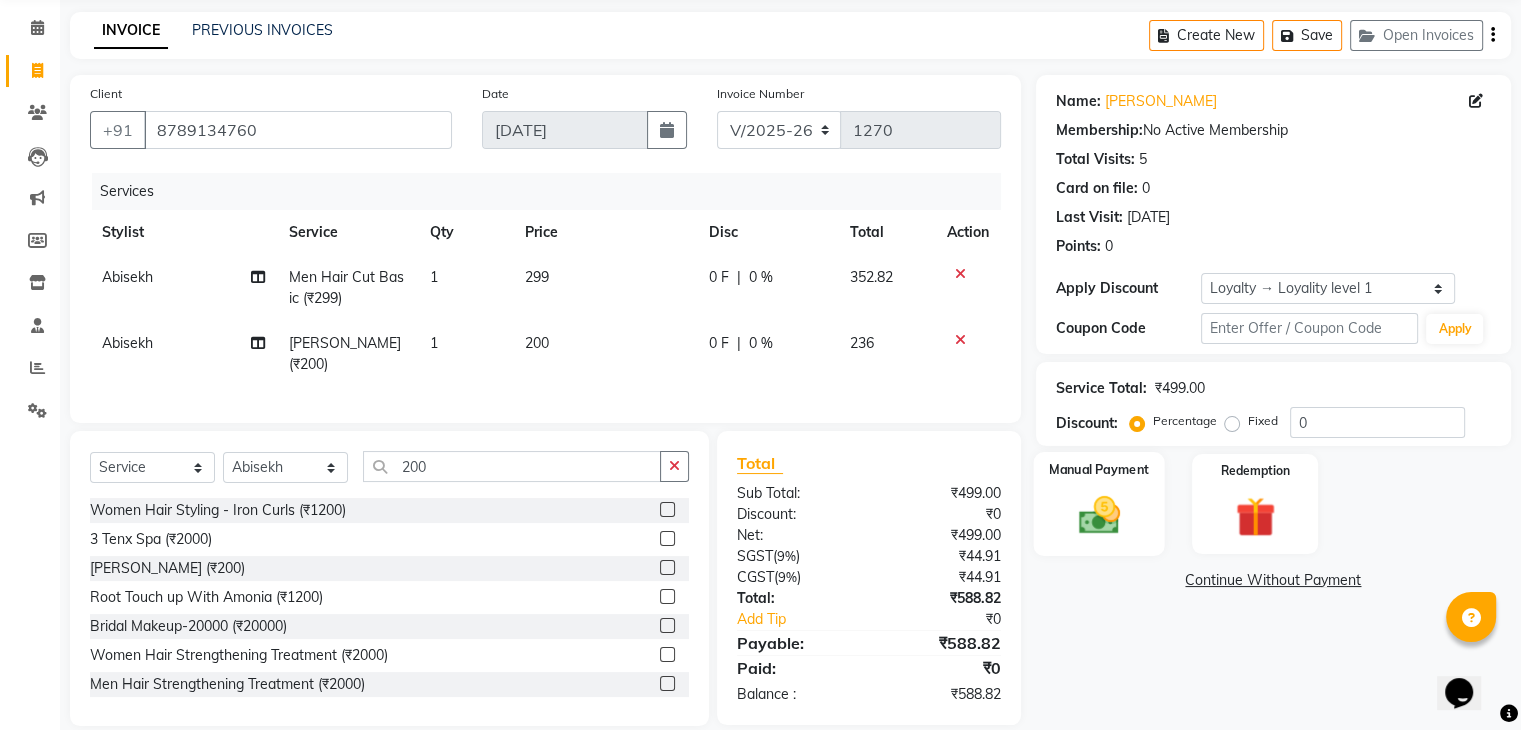 scroll, scrollTop: 96, scrollLeft: 0, axis: vertical 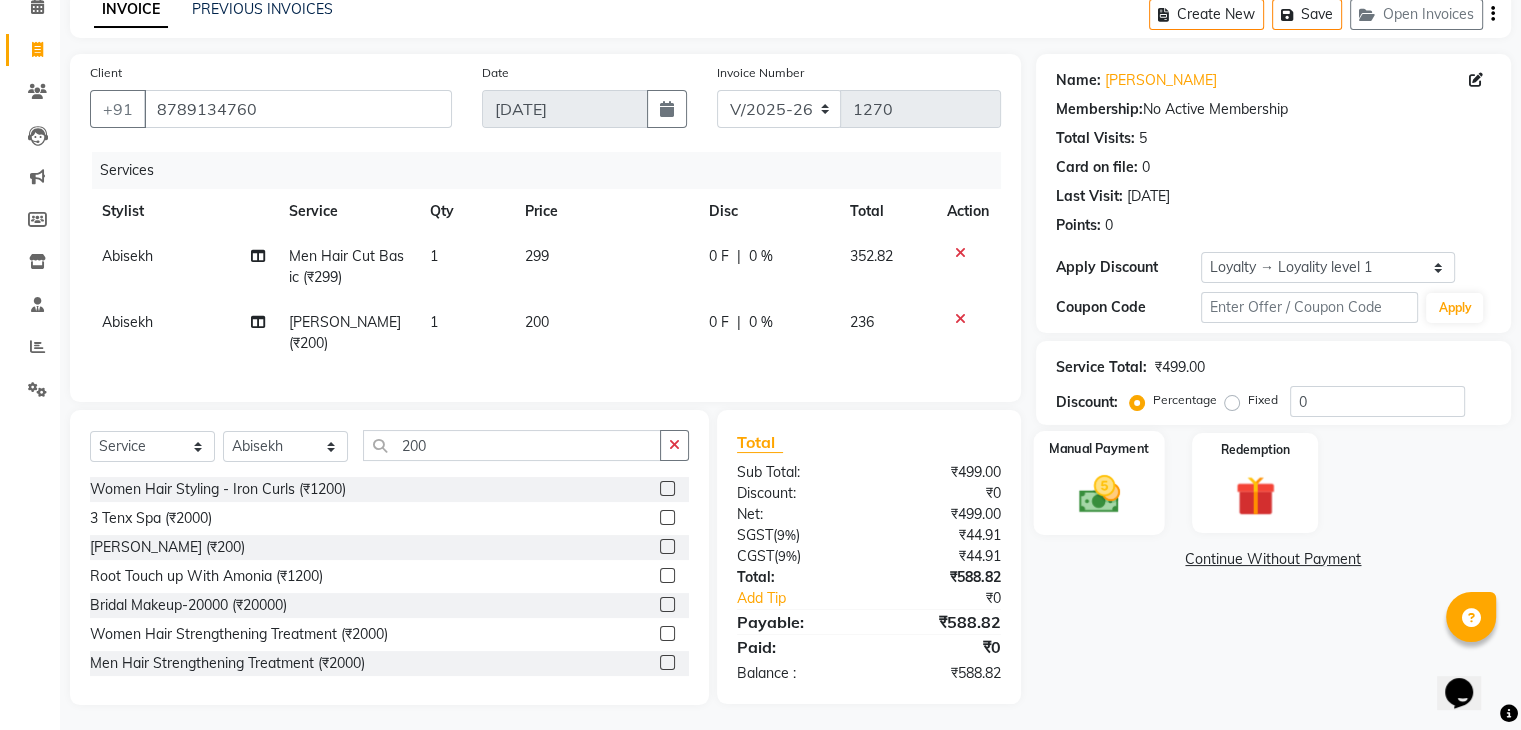 click on "Manual Payment" 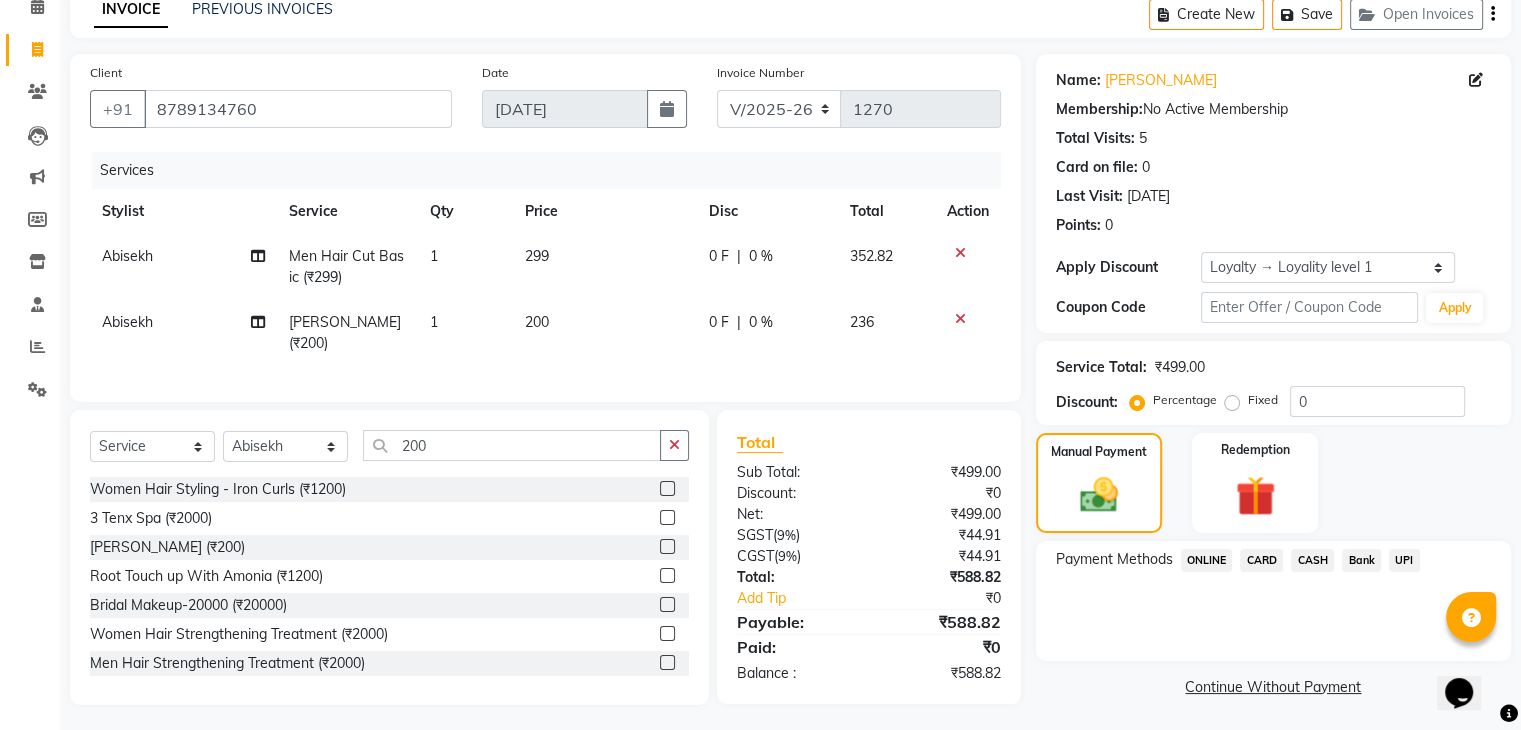 click on "CARD" 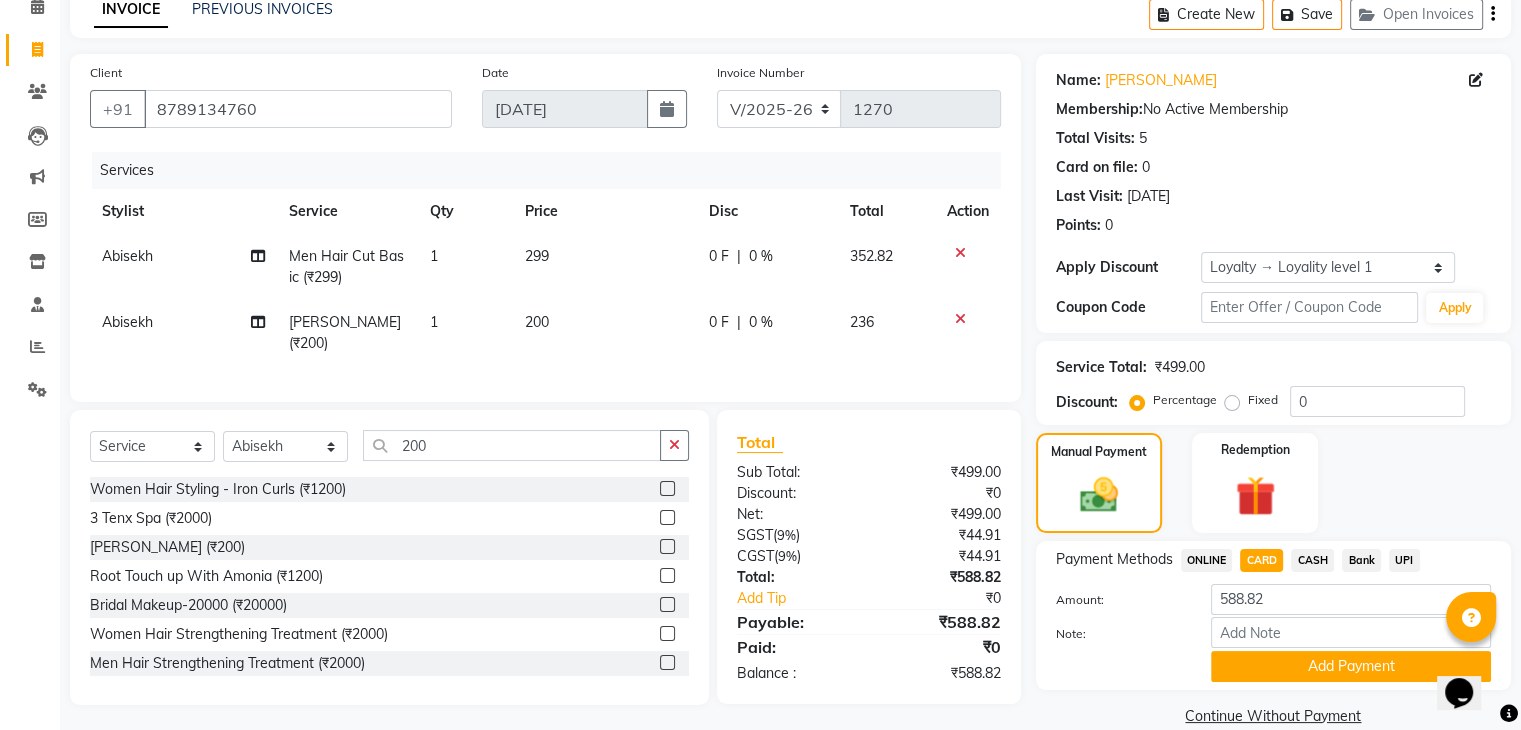 click on "Add Payment" 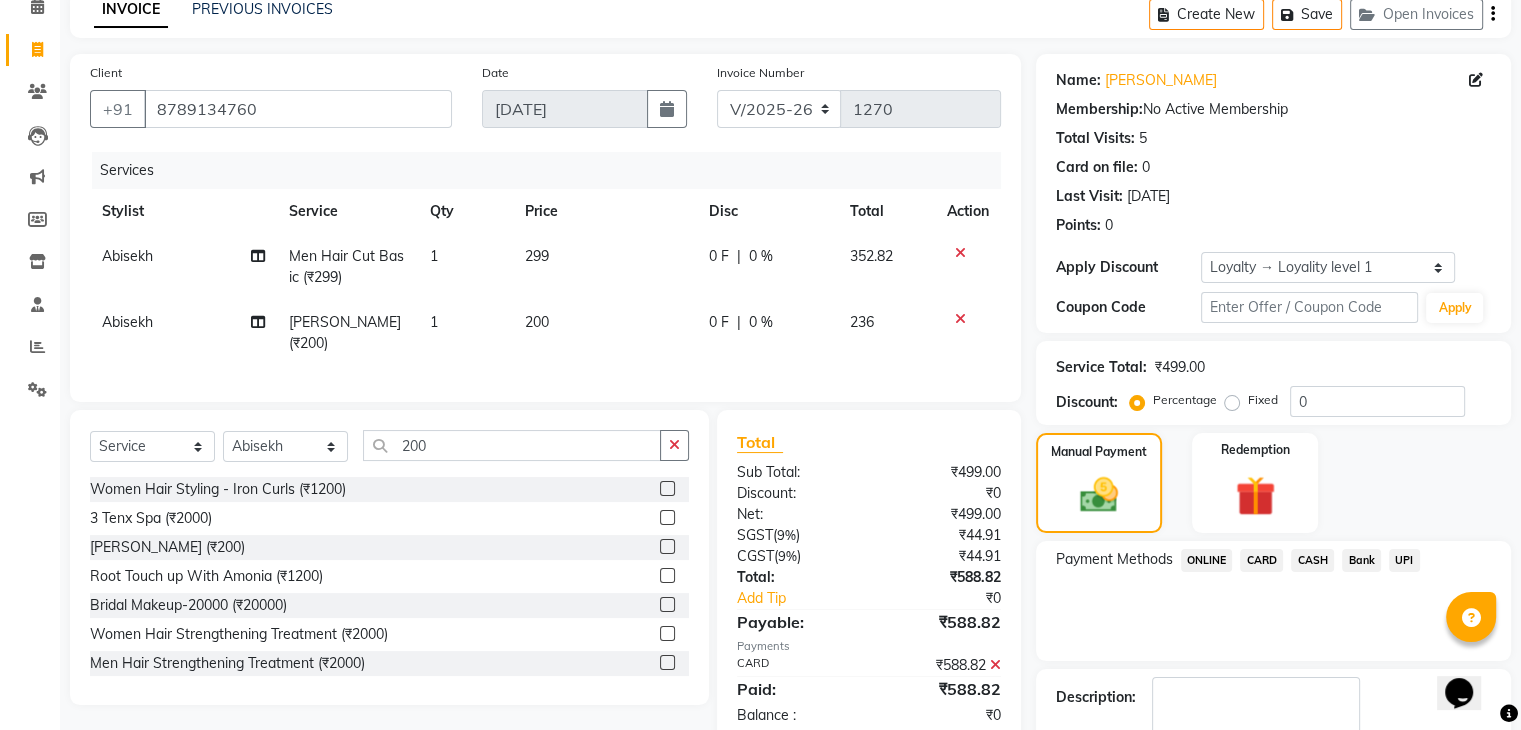 click on "CARD" 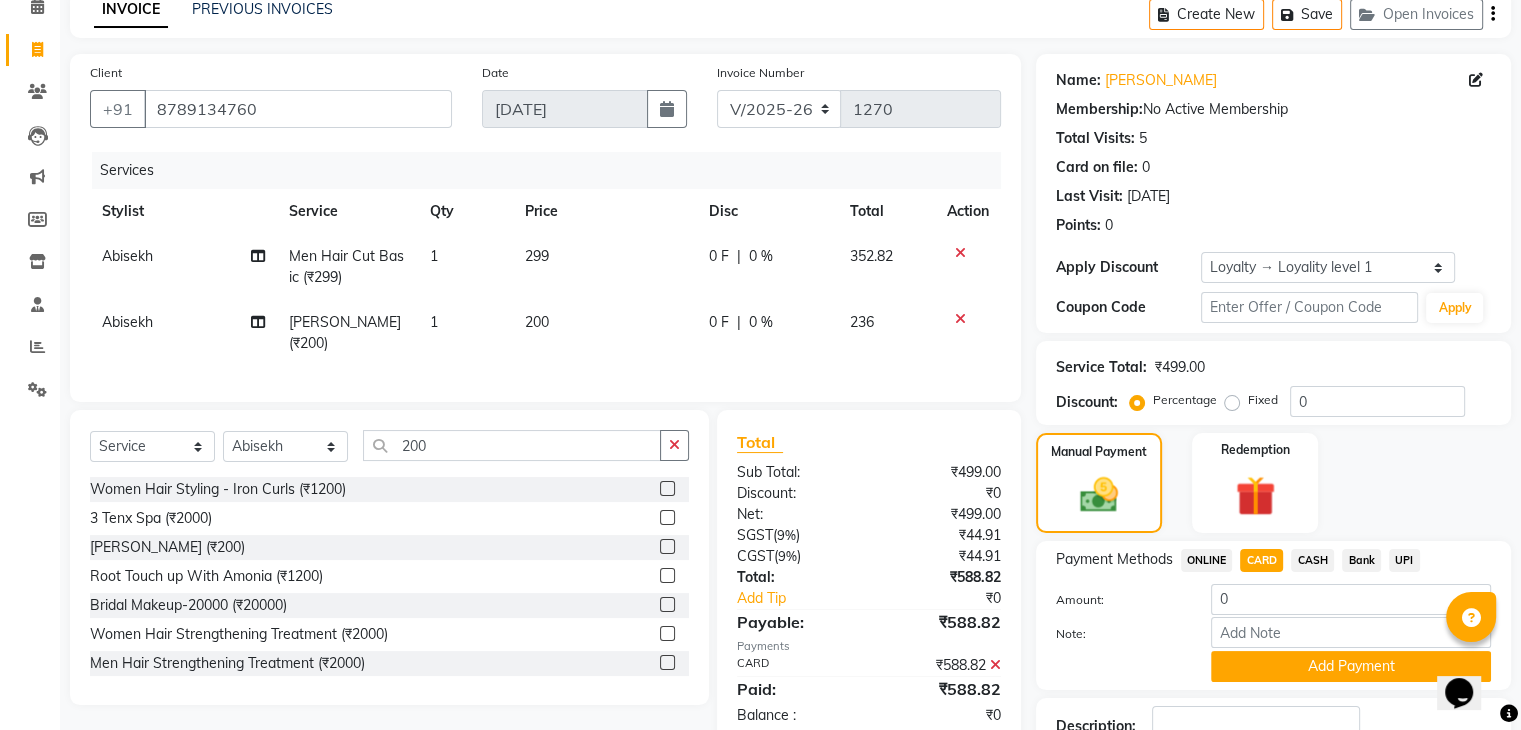 scroll, scrollTop: 240, scrollLeft: 0, axis: vertical 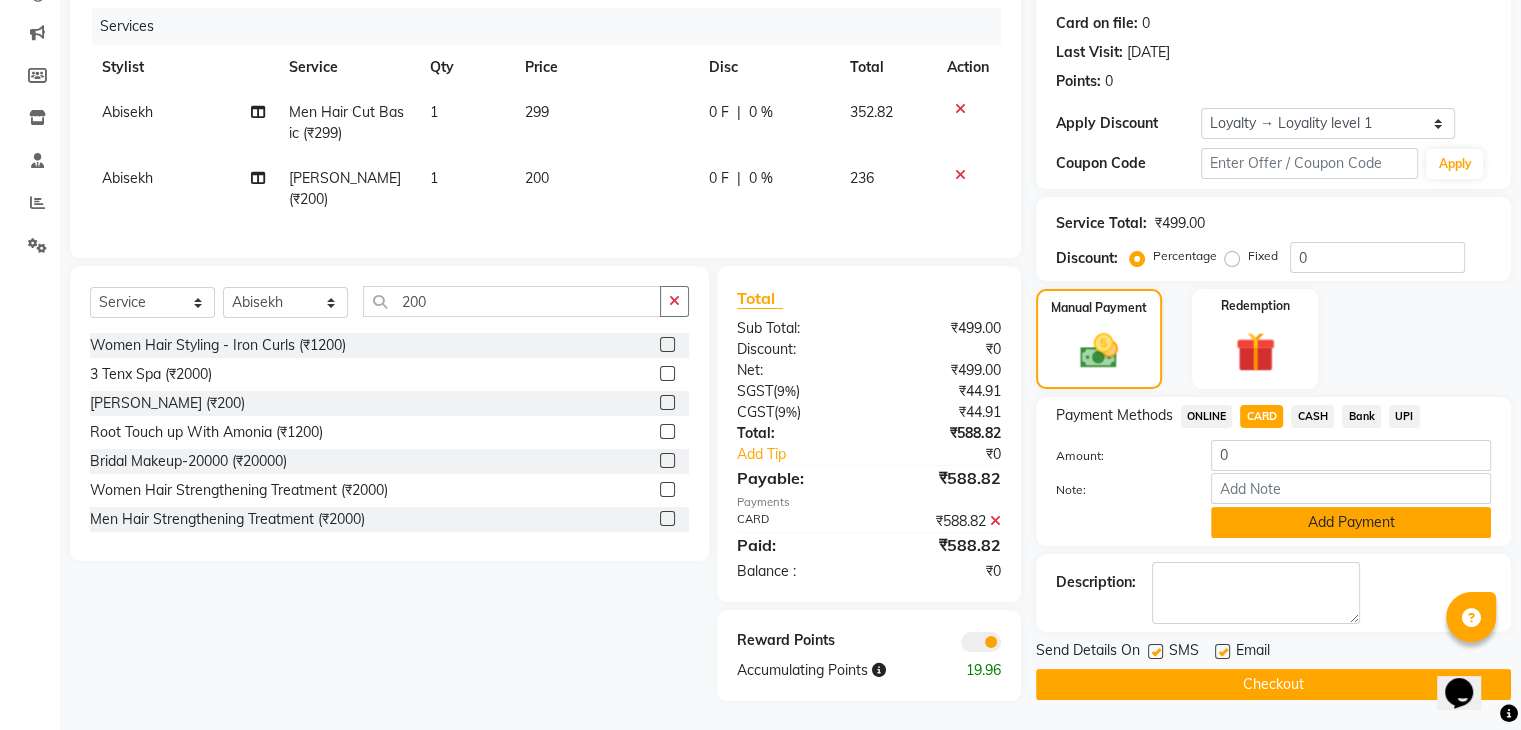 click on "Add Payment" 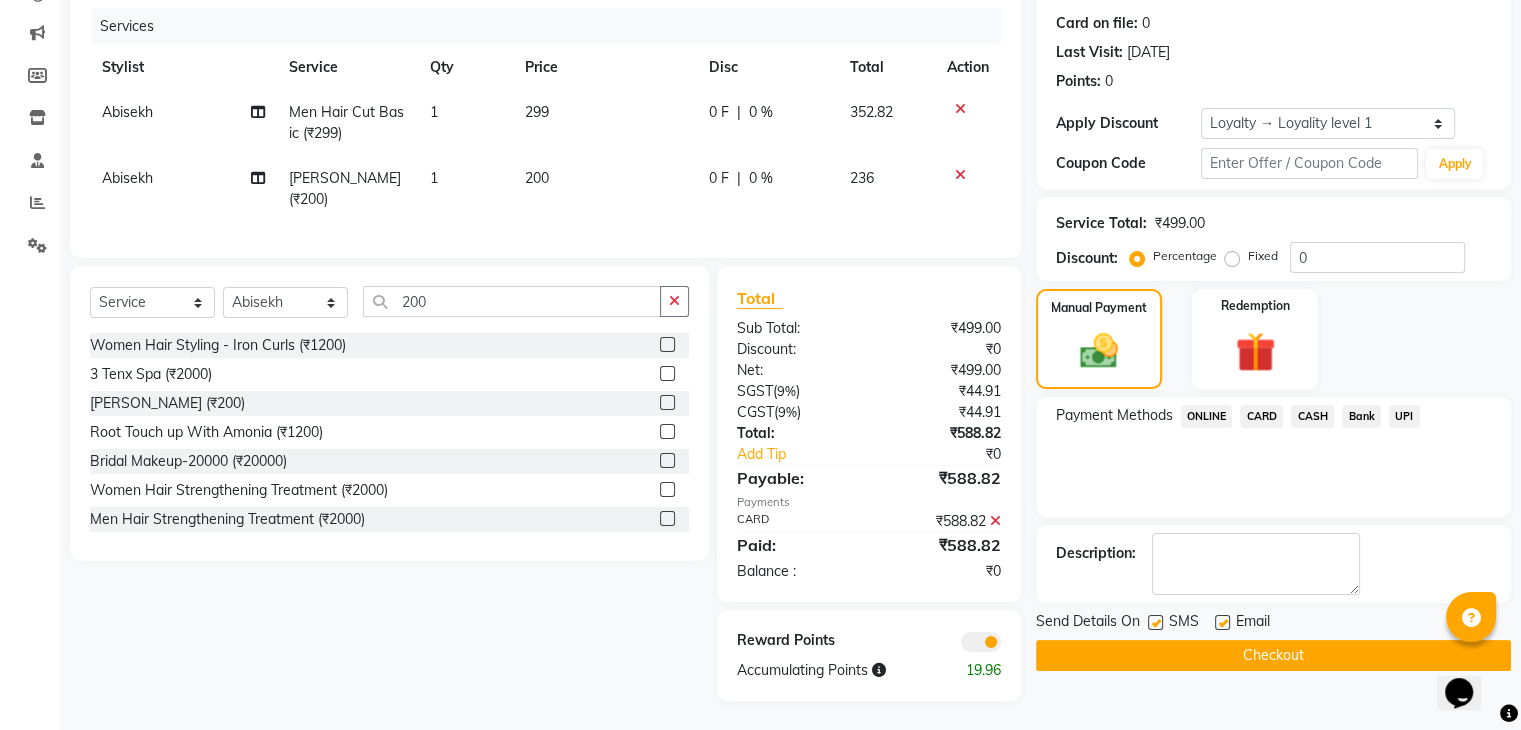 scroll, scrollTop: 237, scrollLeft: 0, axis: vertical 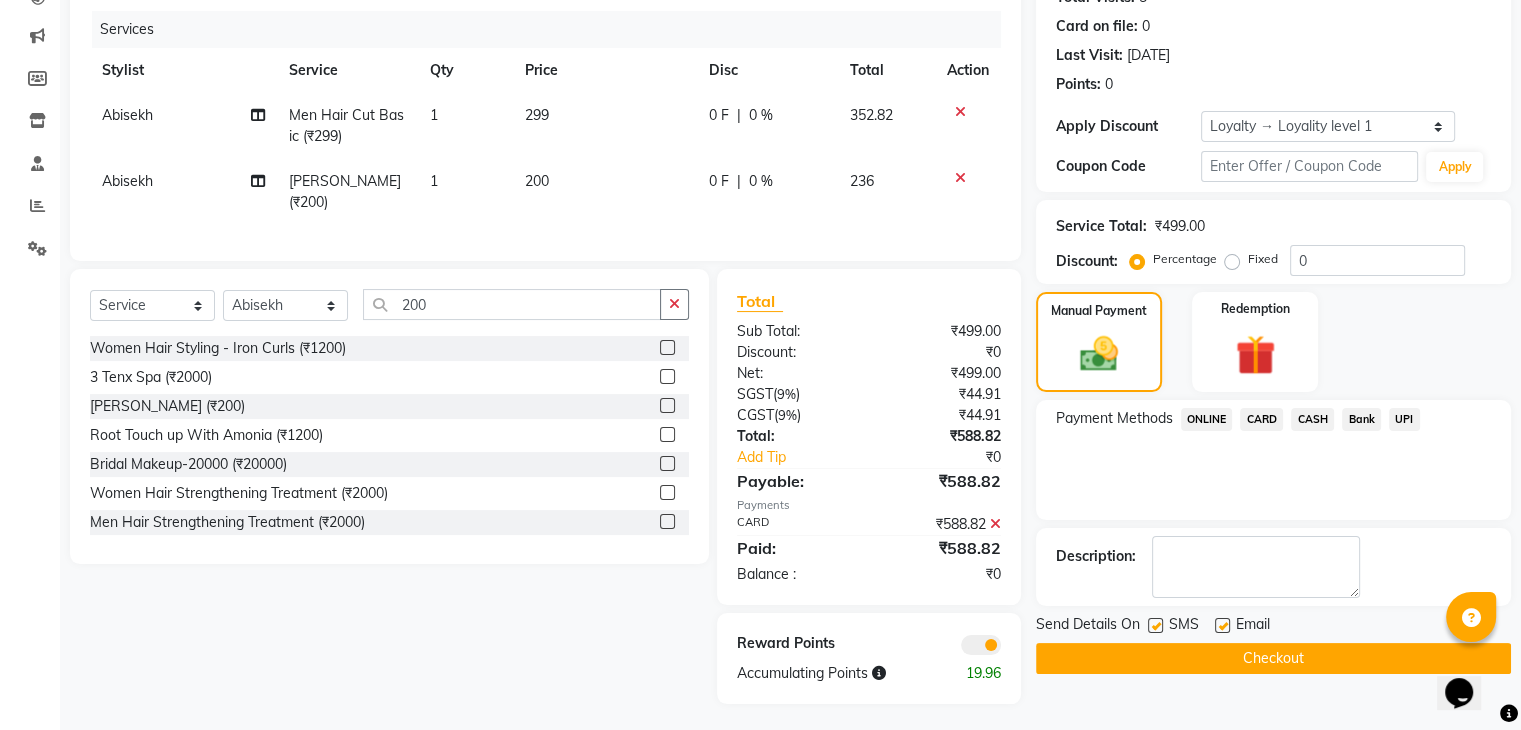 click on "Checkout" 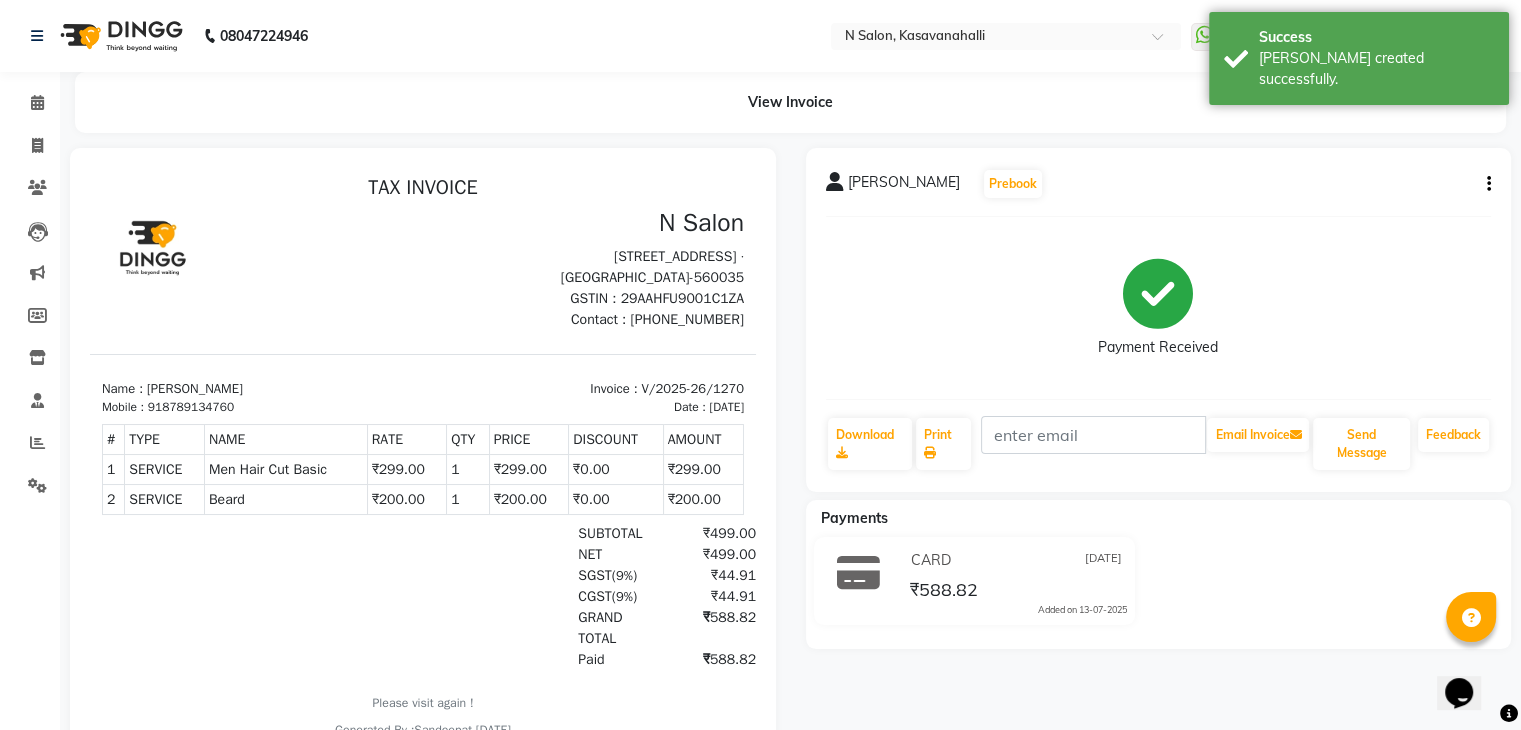 scroll, scrollTop: 0, scrollLeft: 0, axis: both 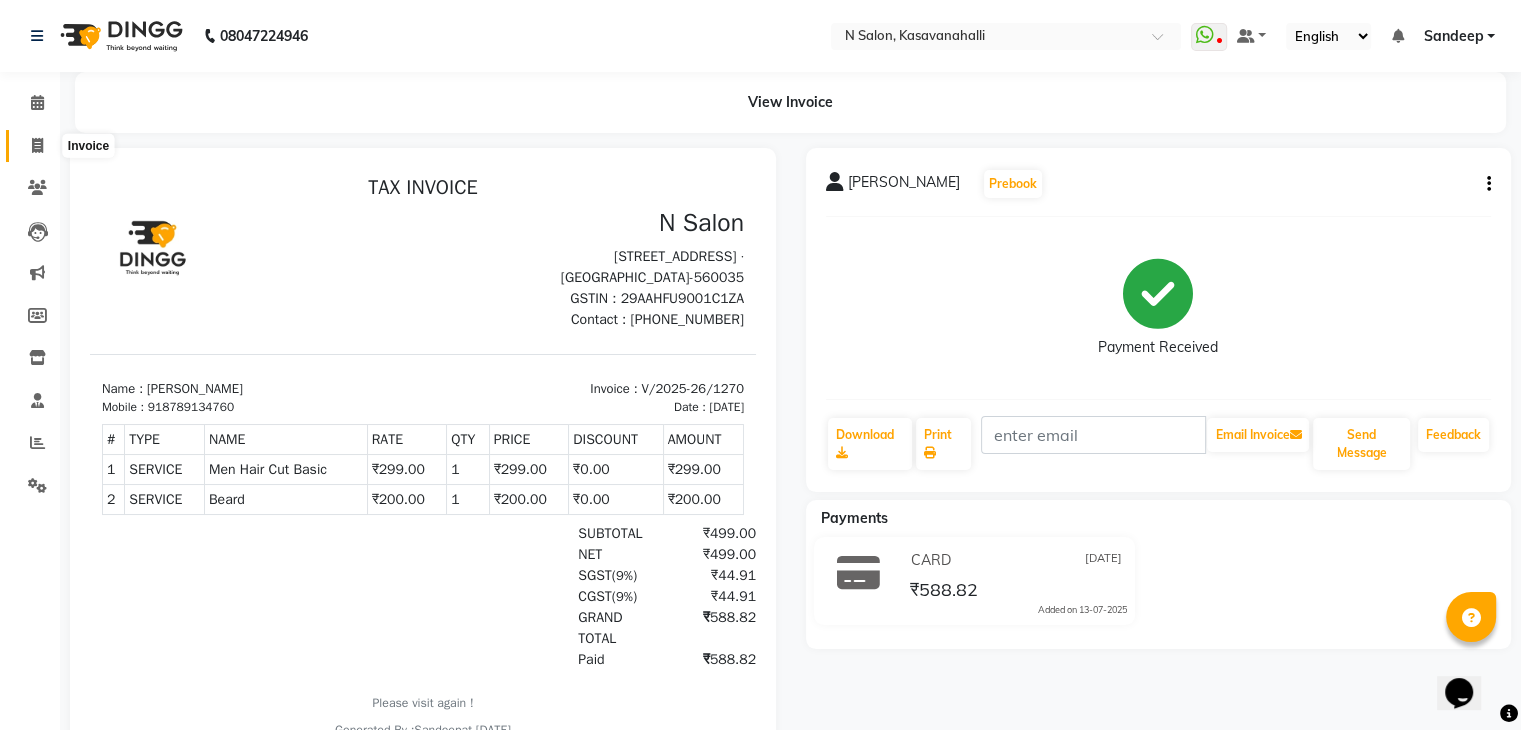 click 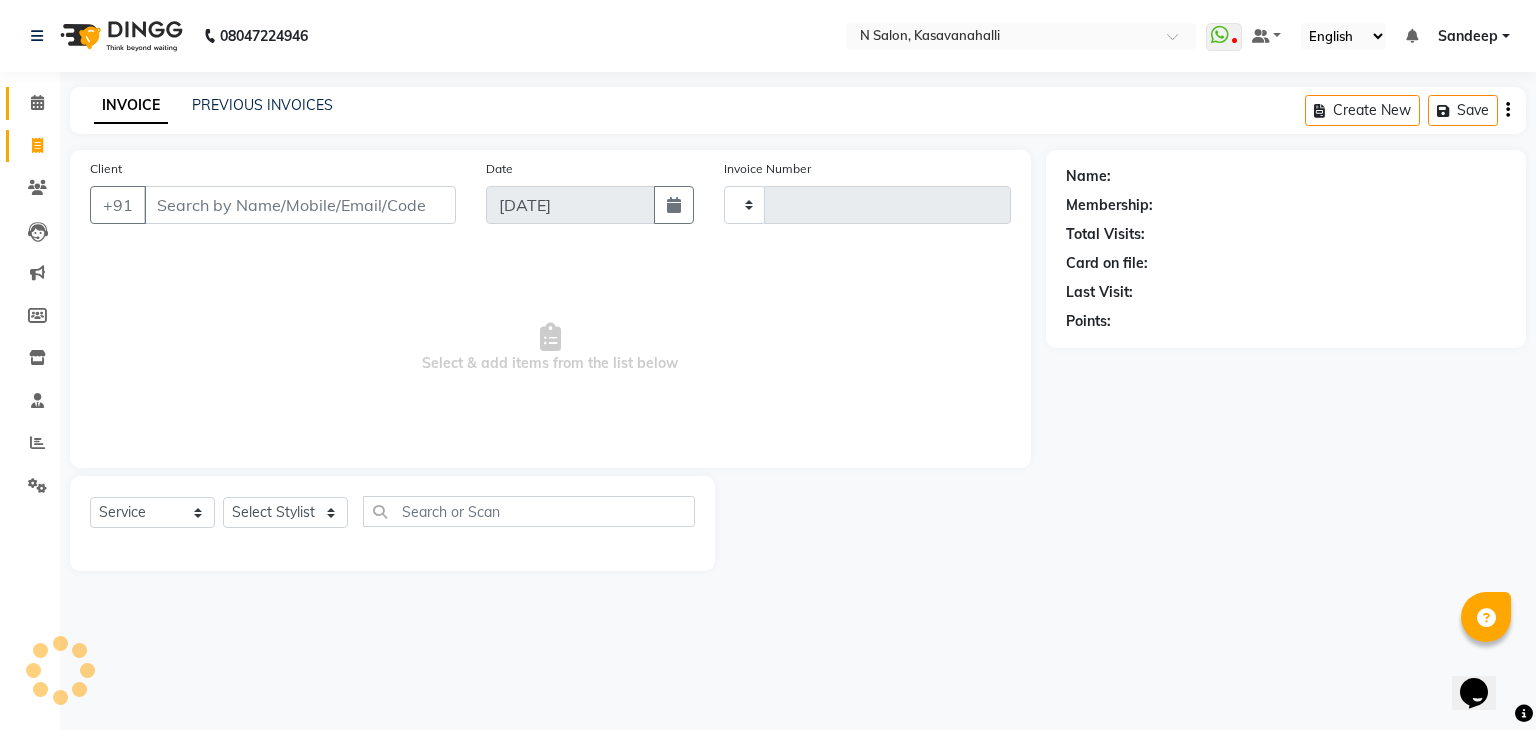 type on "1271" 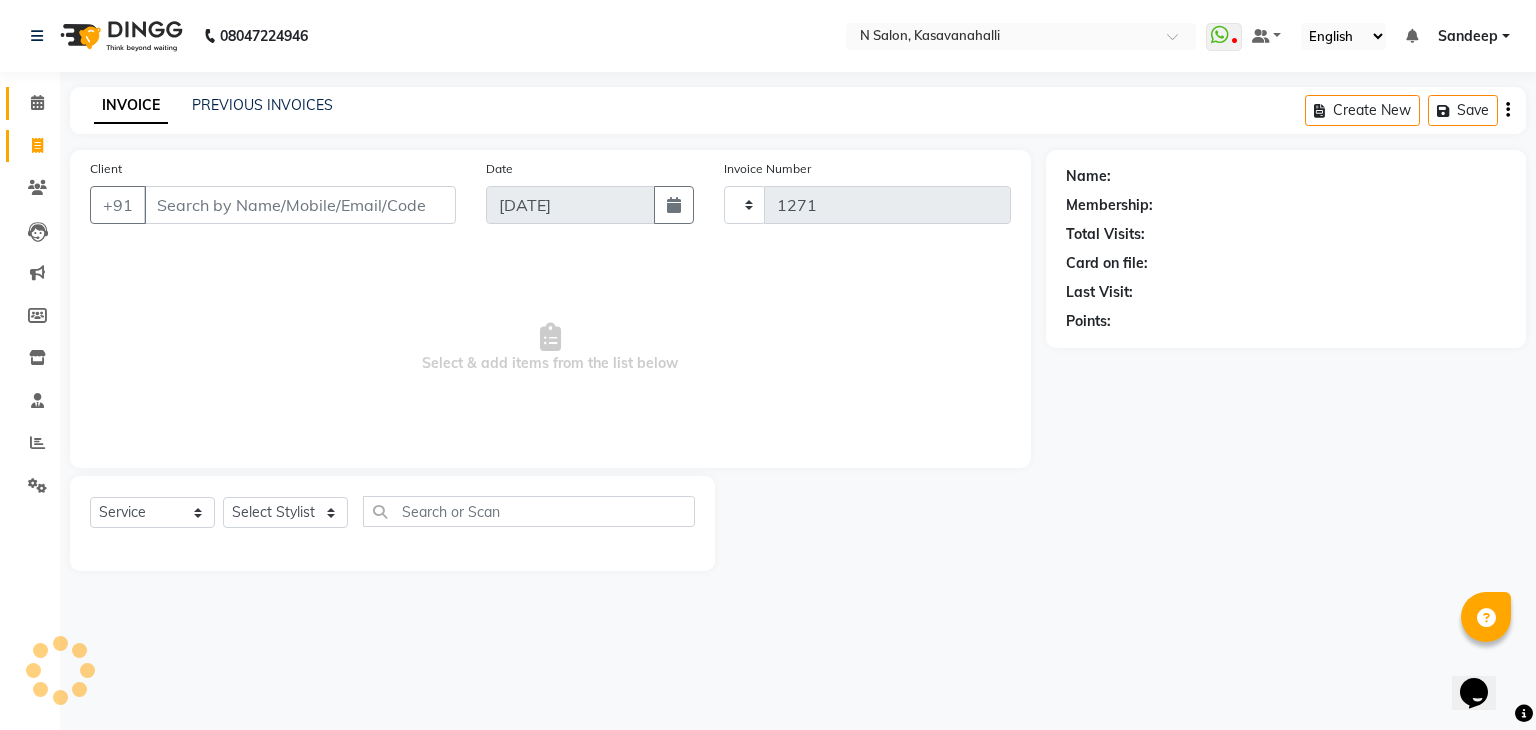 select on "7111" 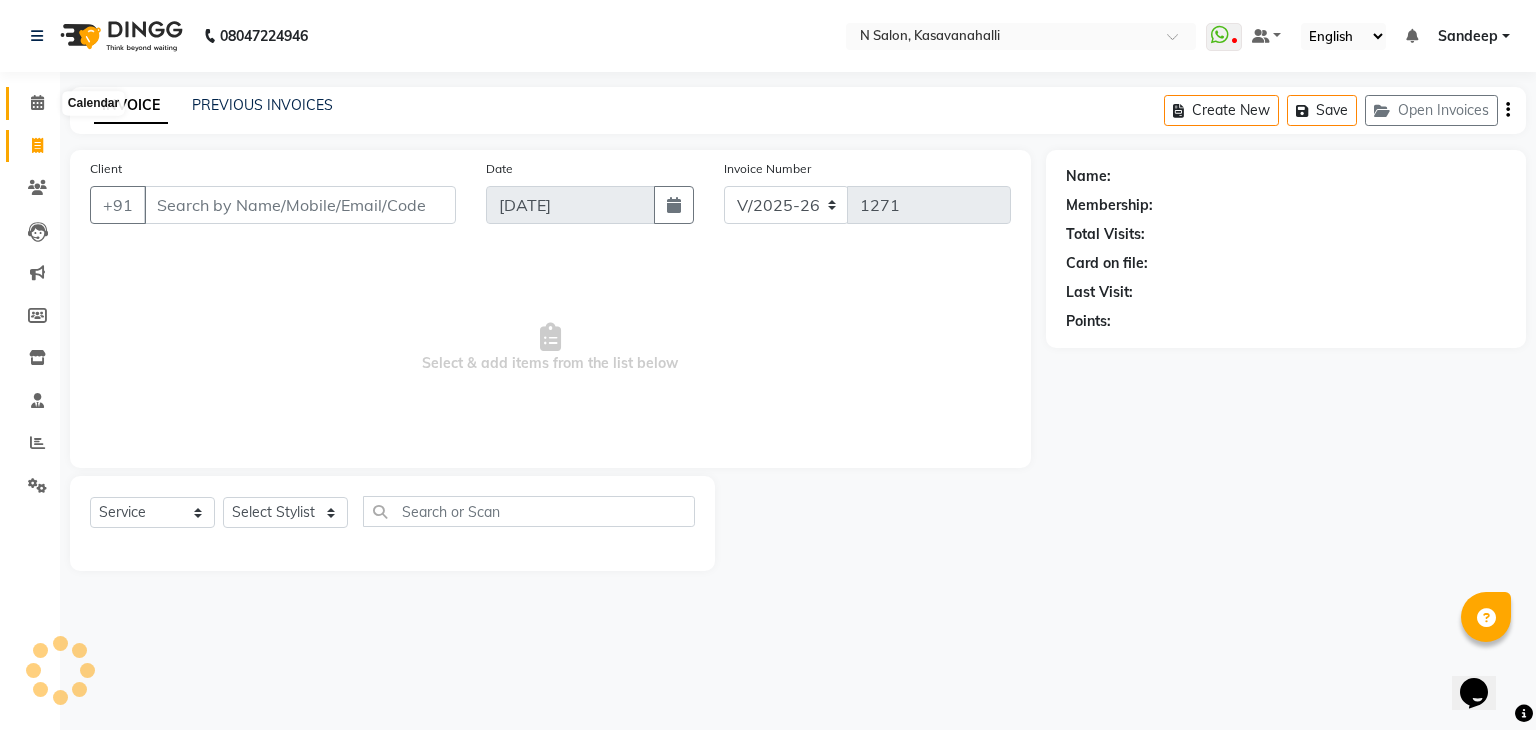 click 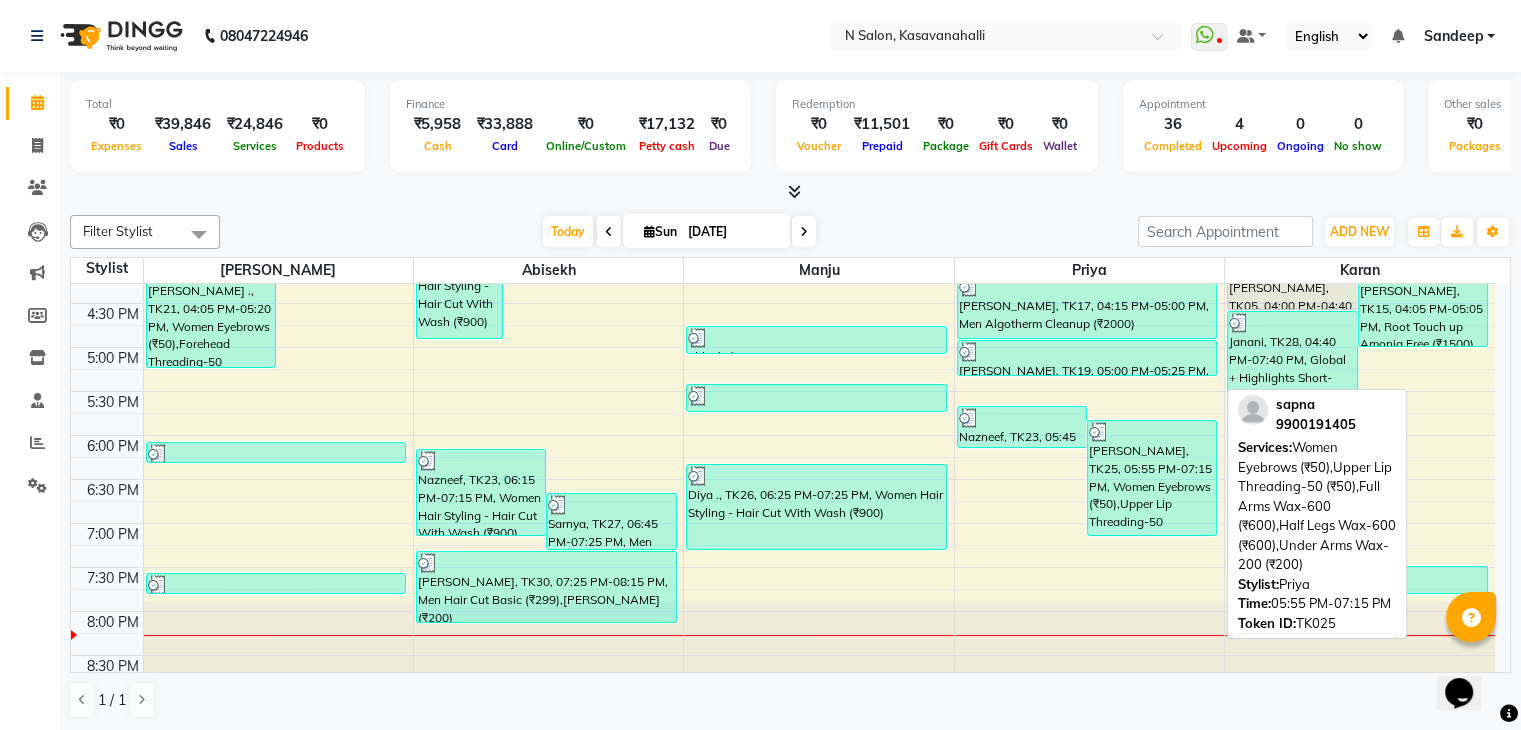 scroll, scrollTop: 744, scrollLeft: 0, axis: vertical 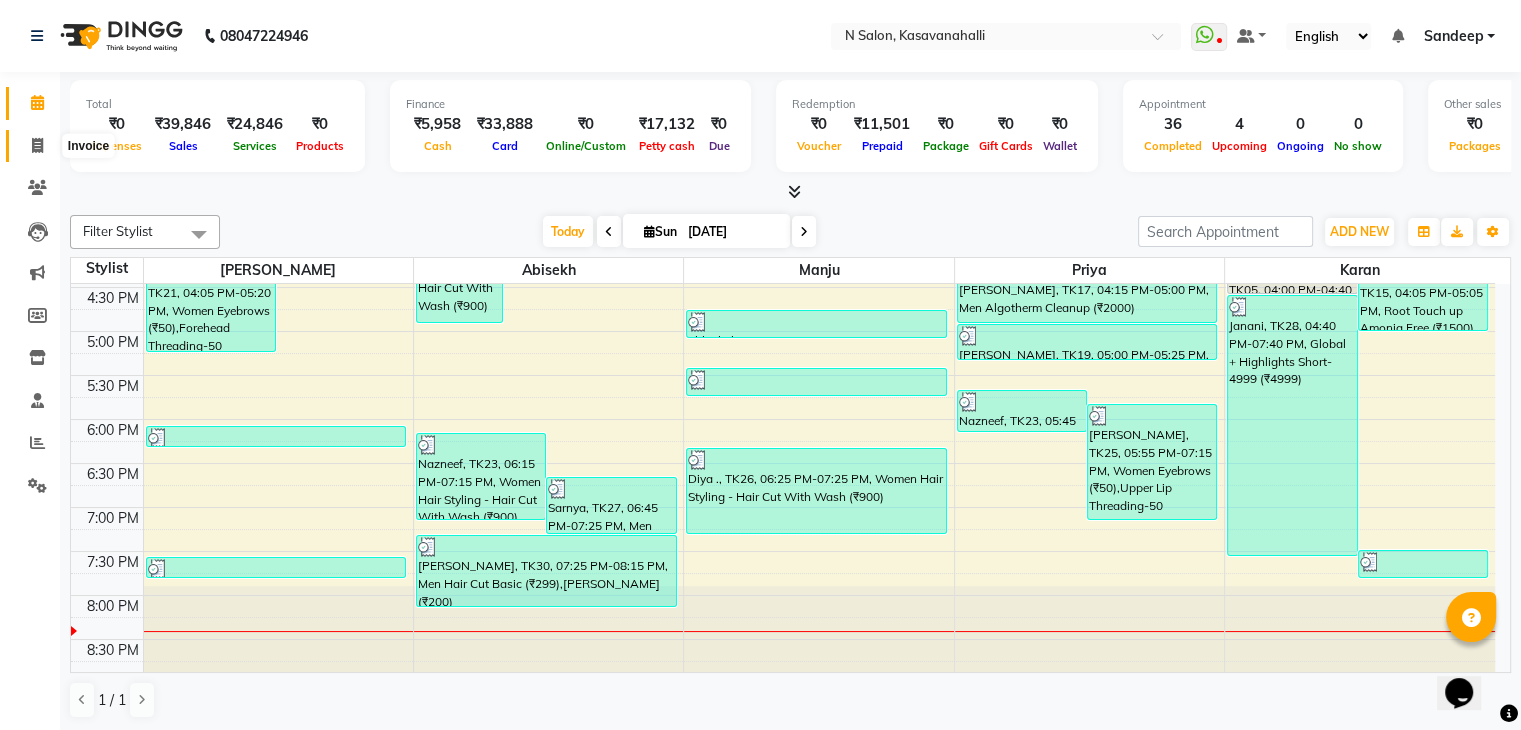 click 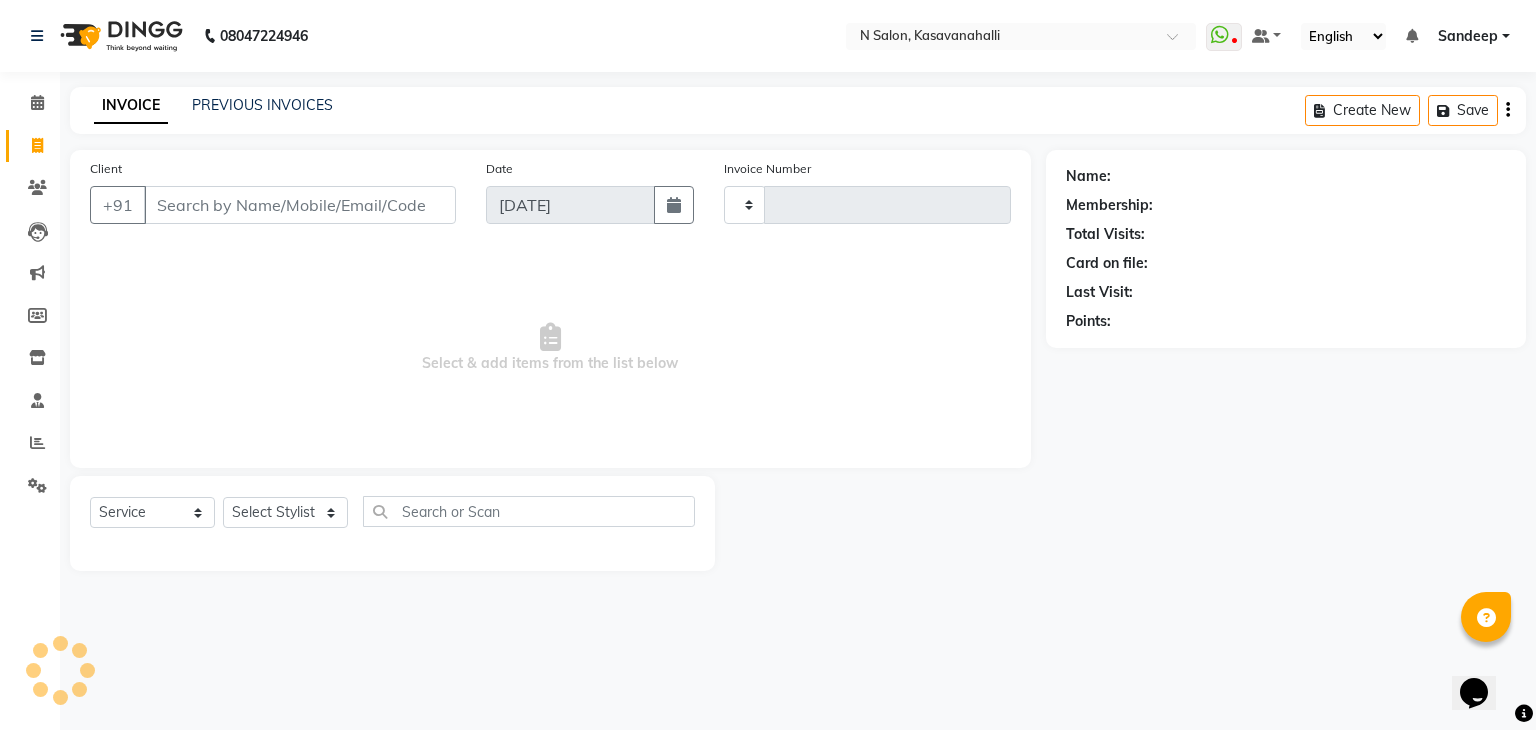 type on "1271" 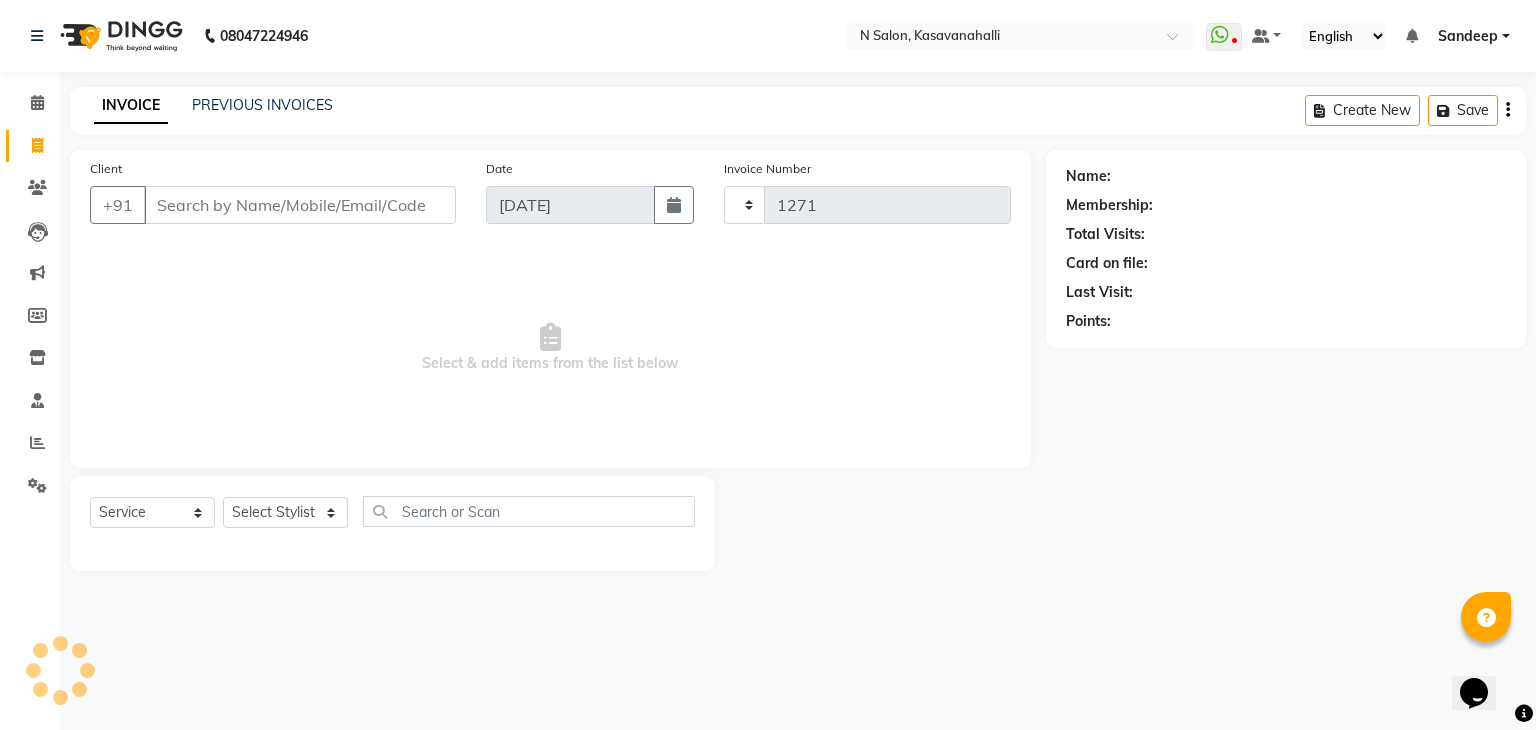 select on "7111" 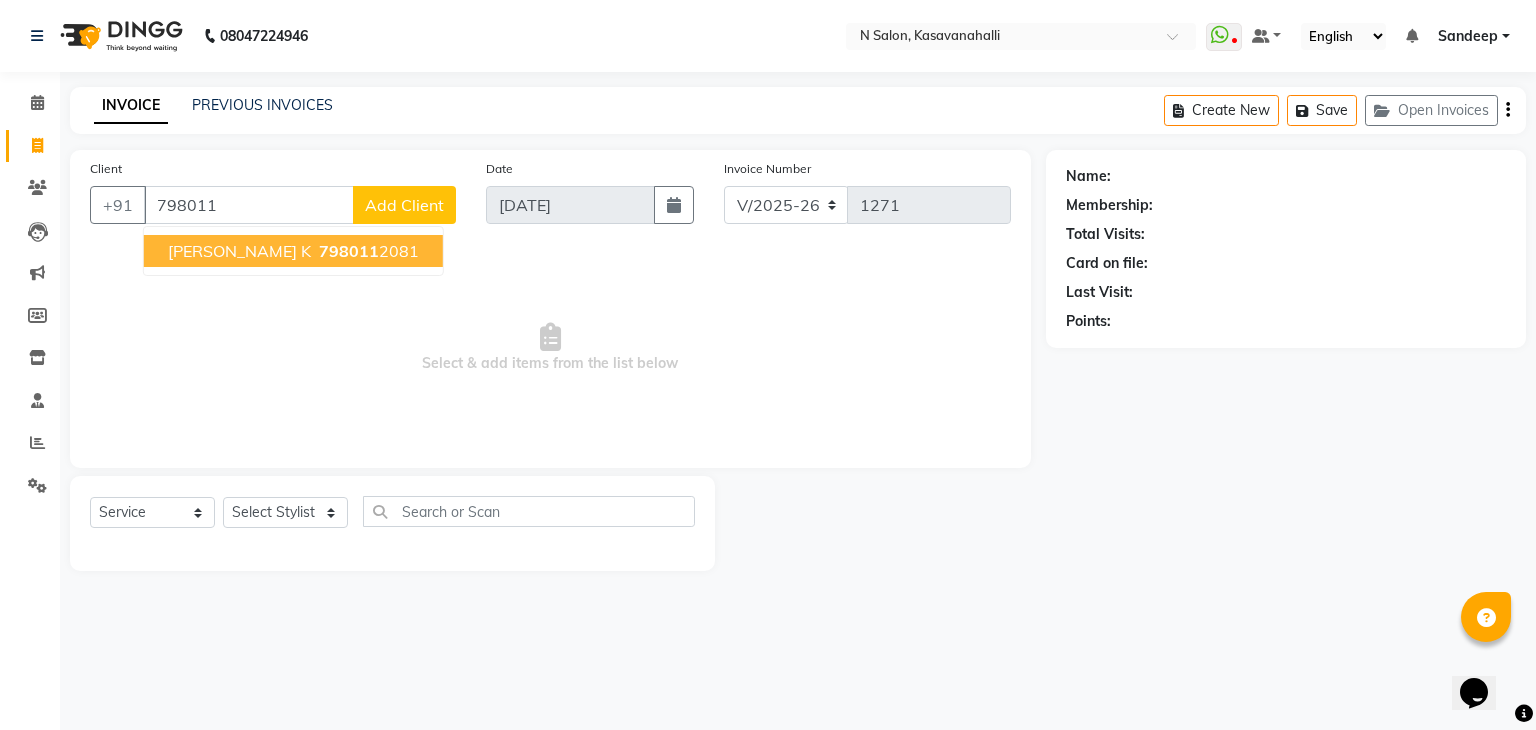 click on "798011" at bounding box center (349, 251) 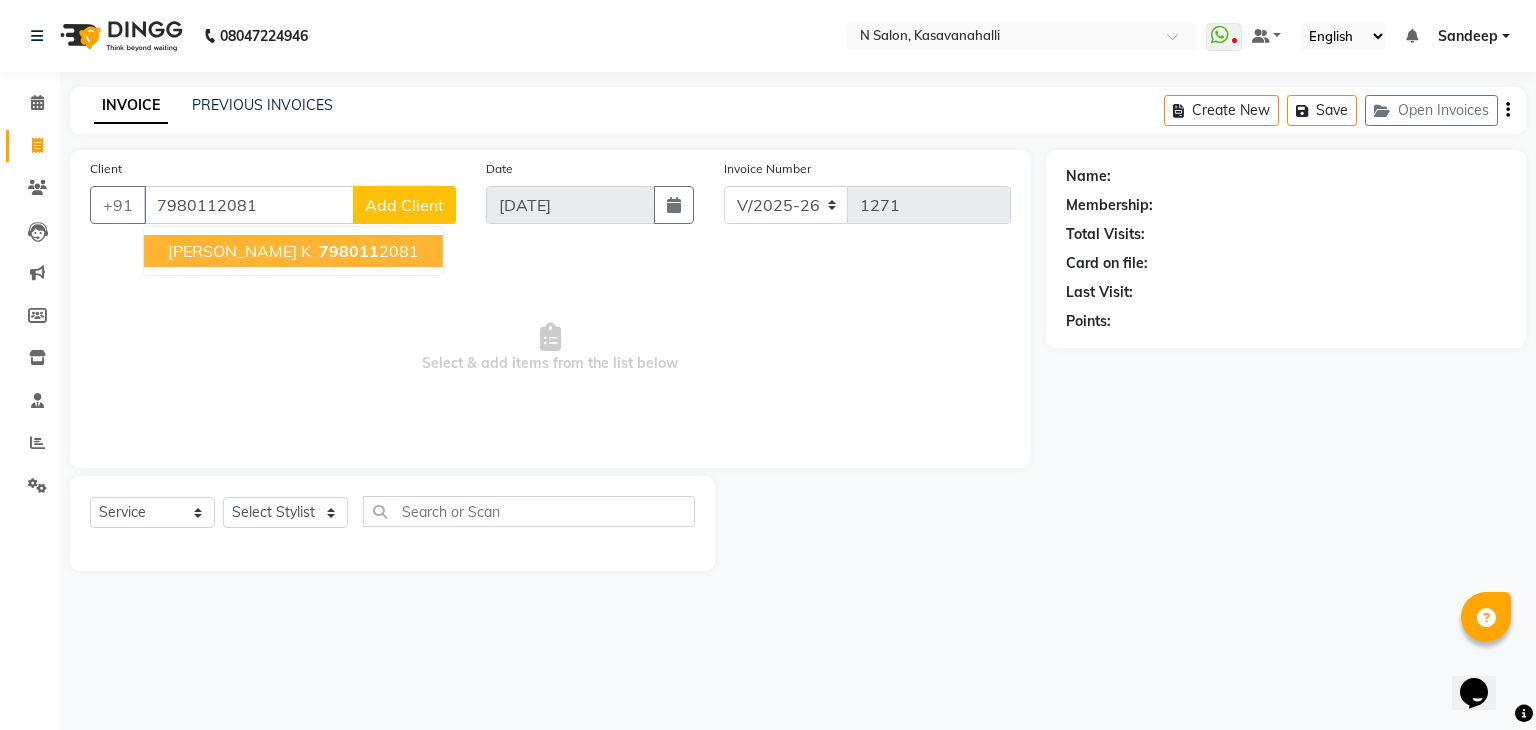 type on "7980112081" 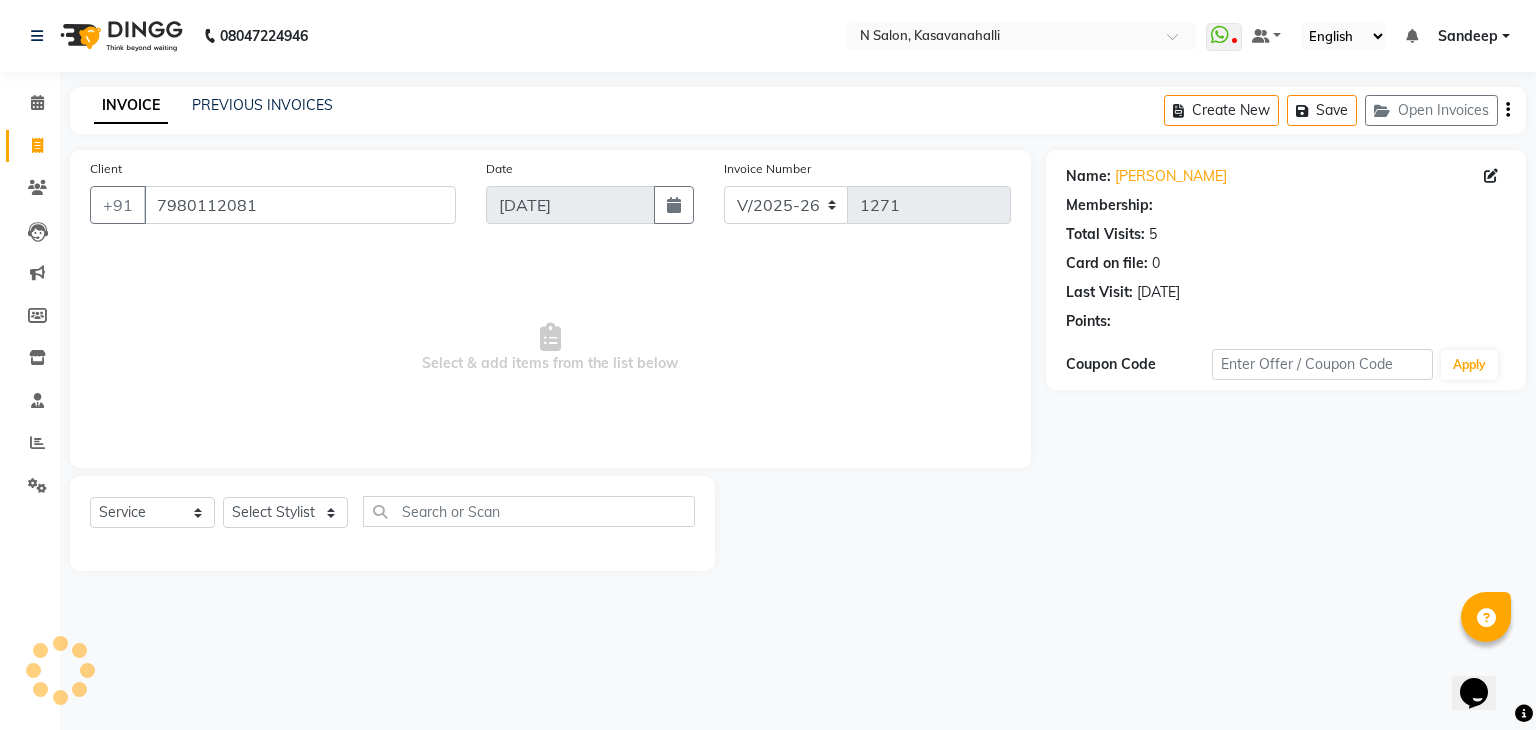 select on "1: Object" 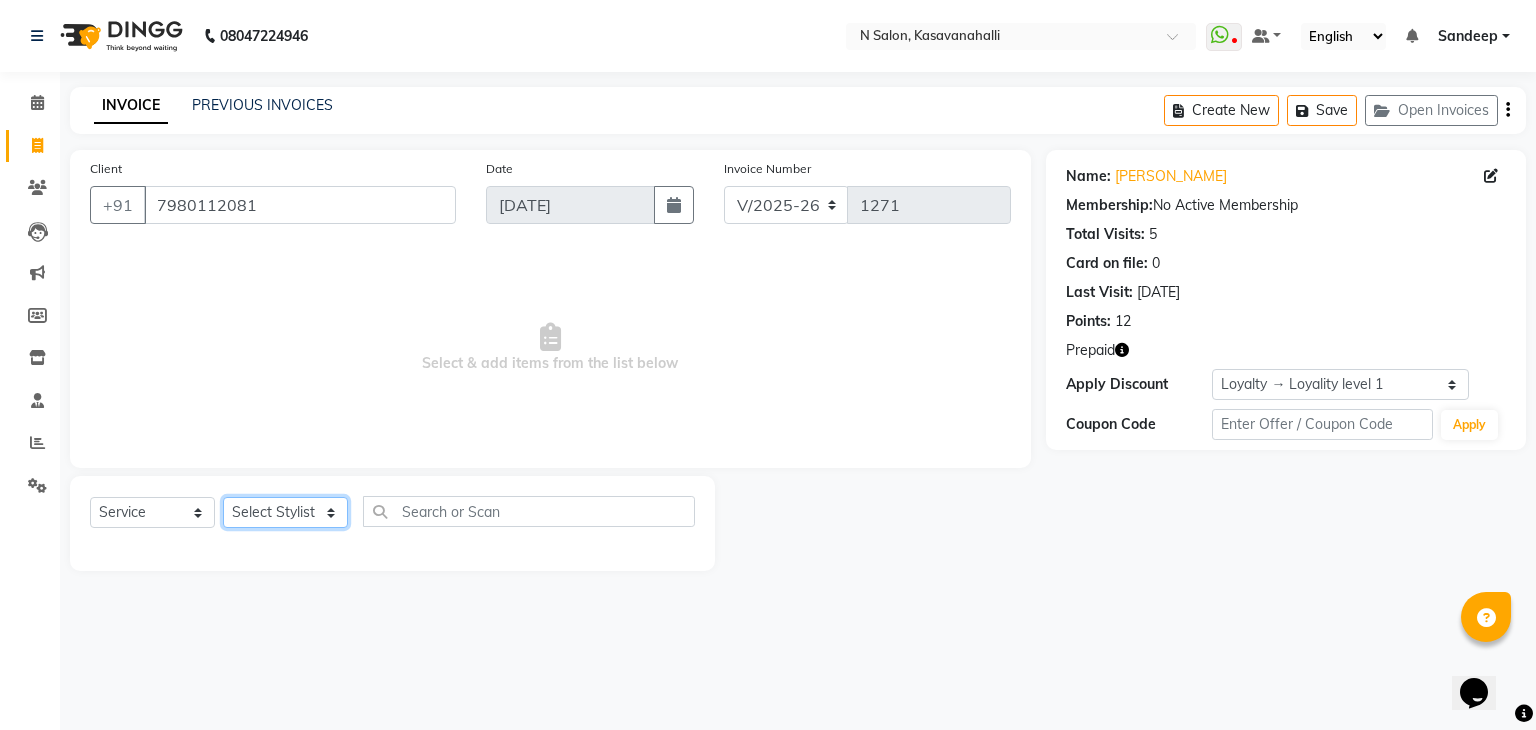 click on "Select Stylist [PERSON_NAME]  Manju Owner [PERSON_NAME]" 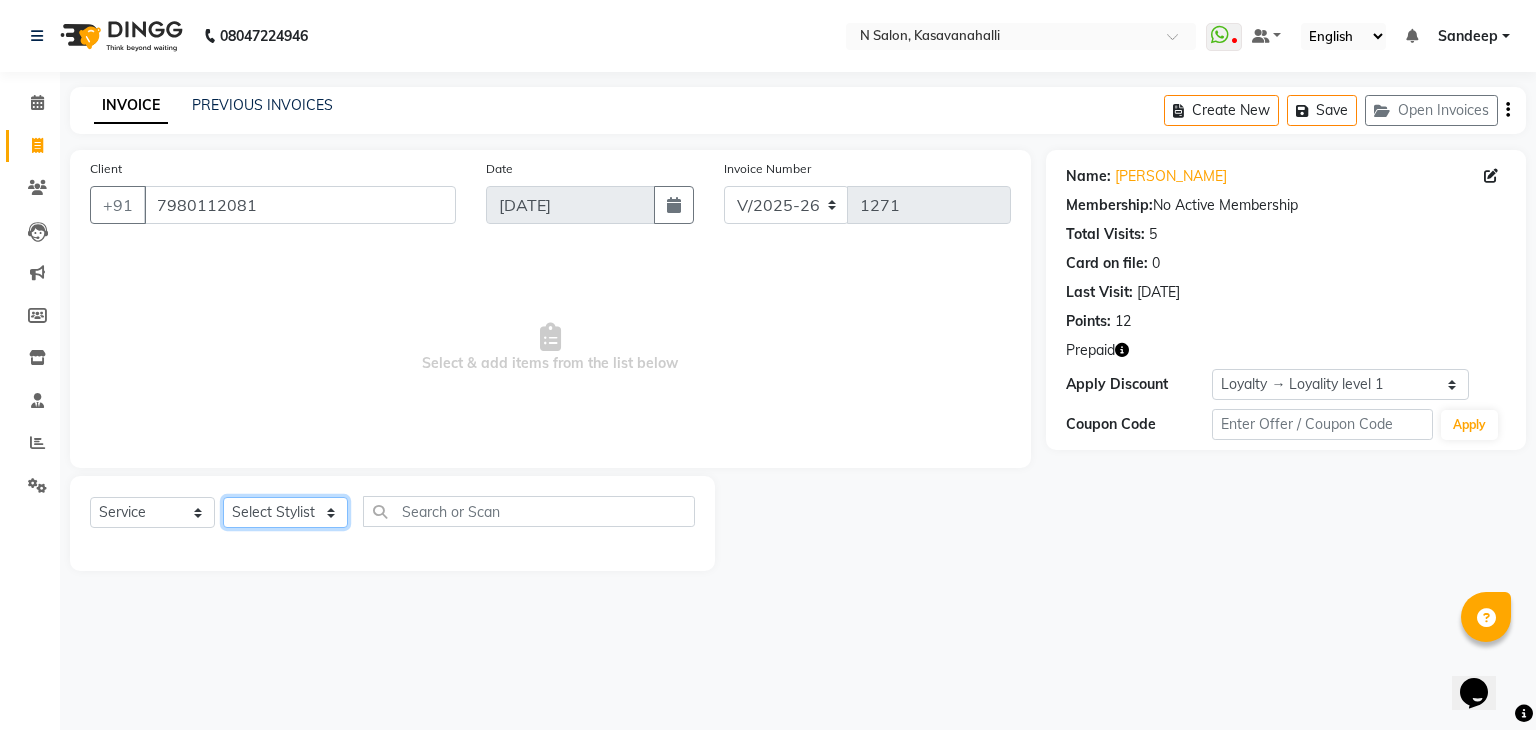 select on "82995" 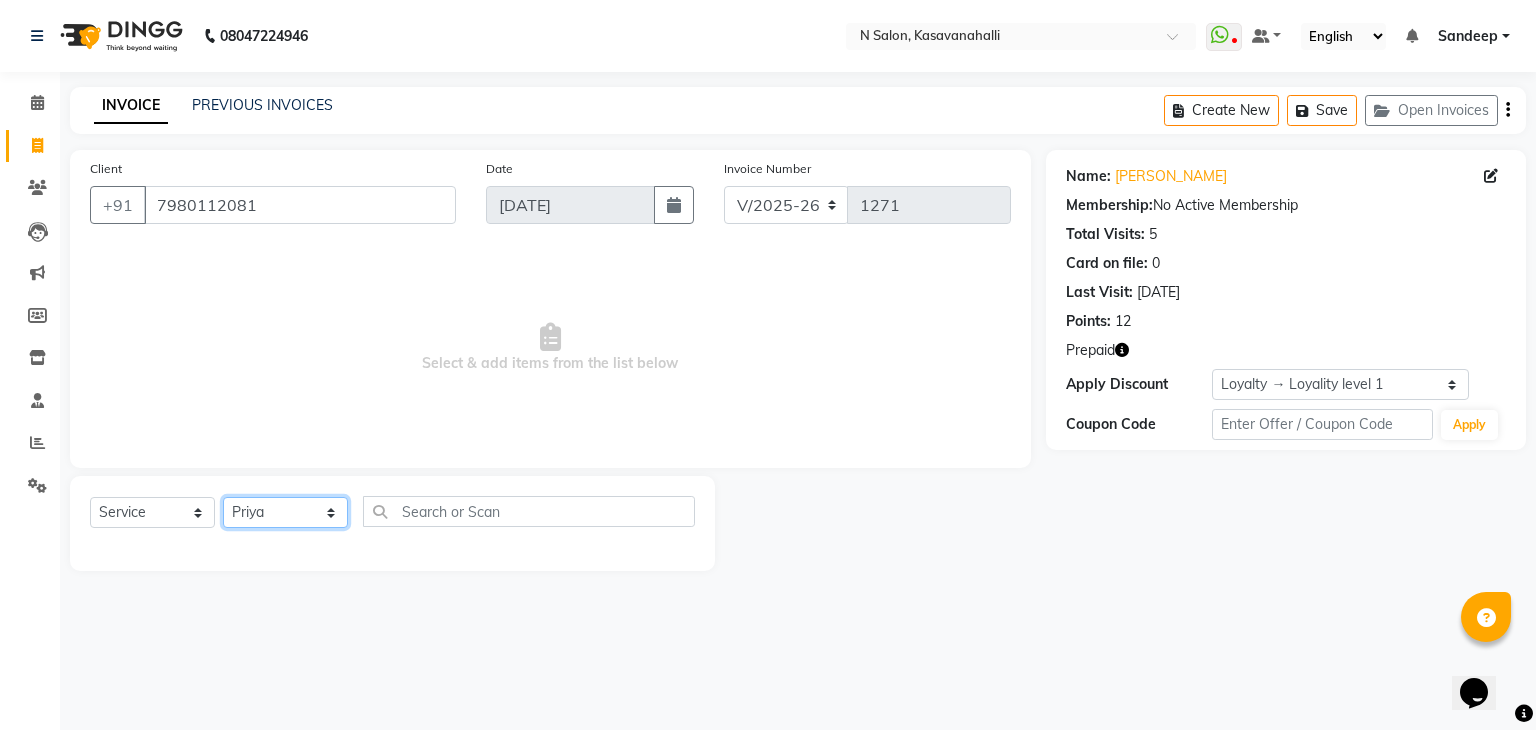 click on "Select Stylist [PERSON_NAME]  Manju Owner [PERSON_NAME]" 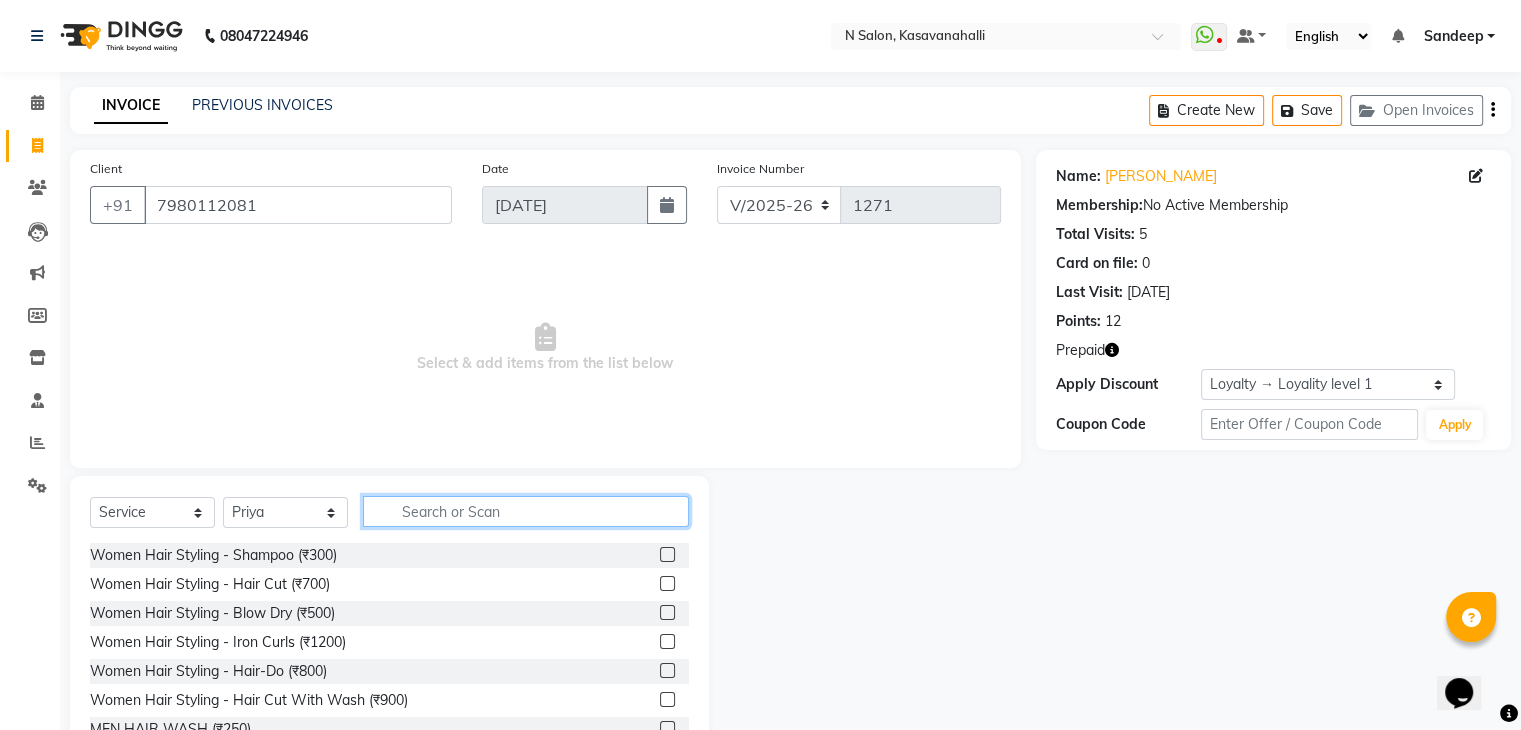click 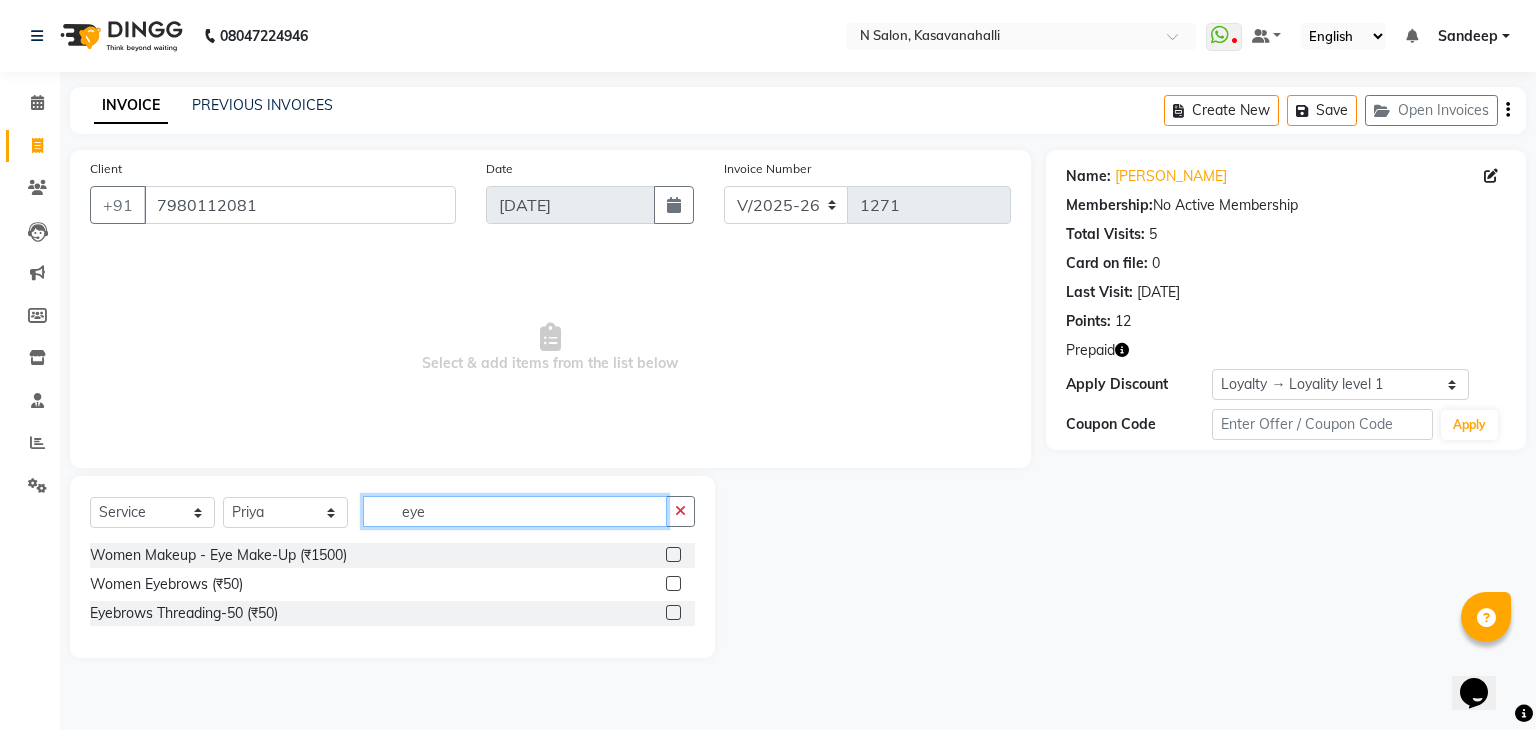 type on "eye" 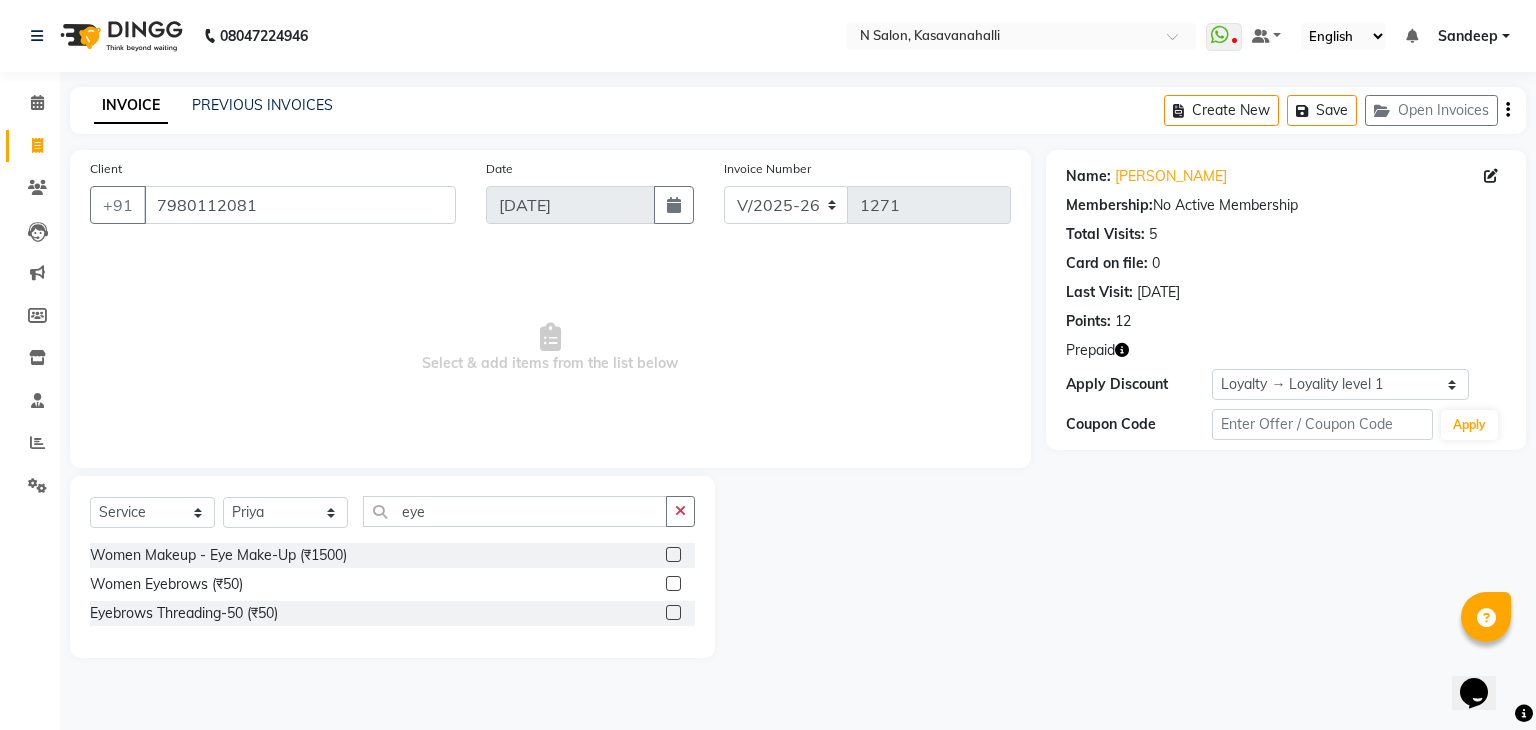 click 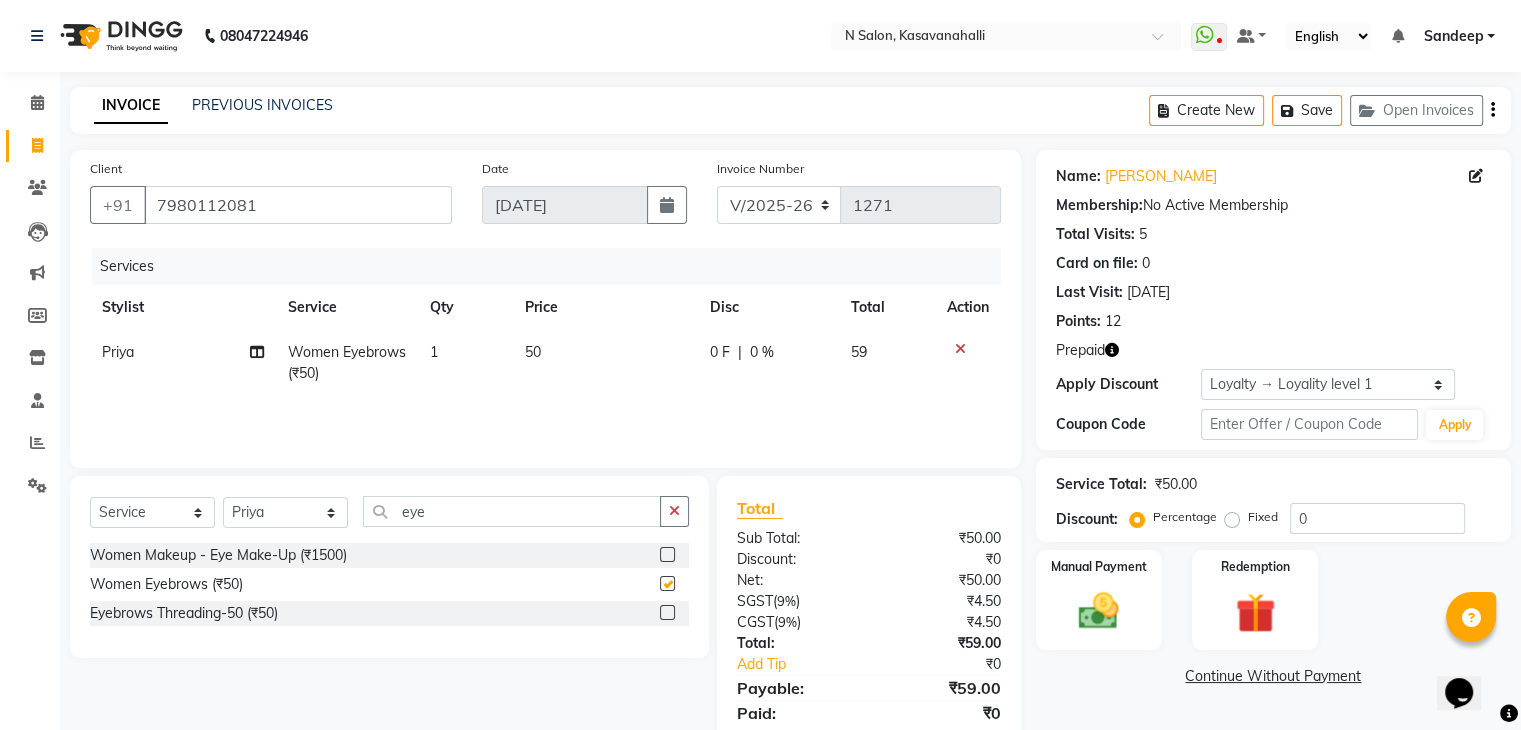 checkbox on "false" 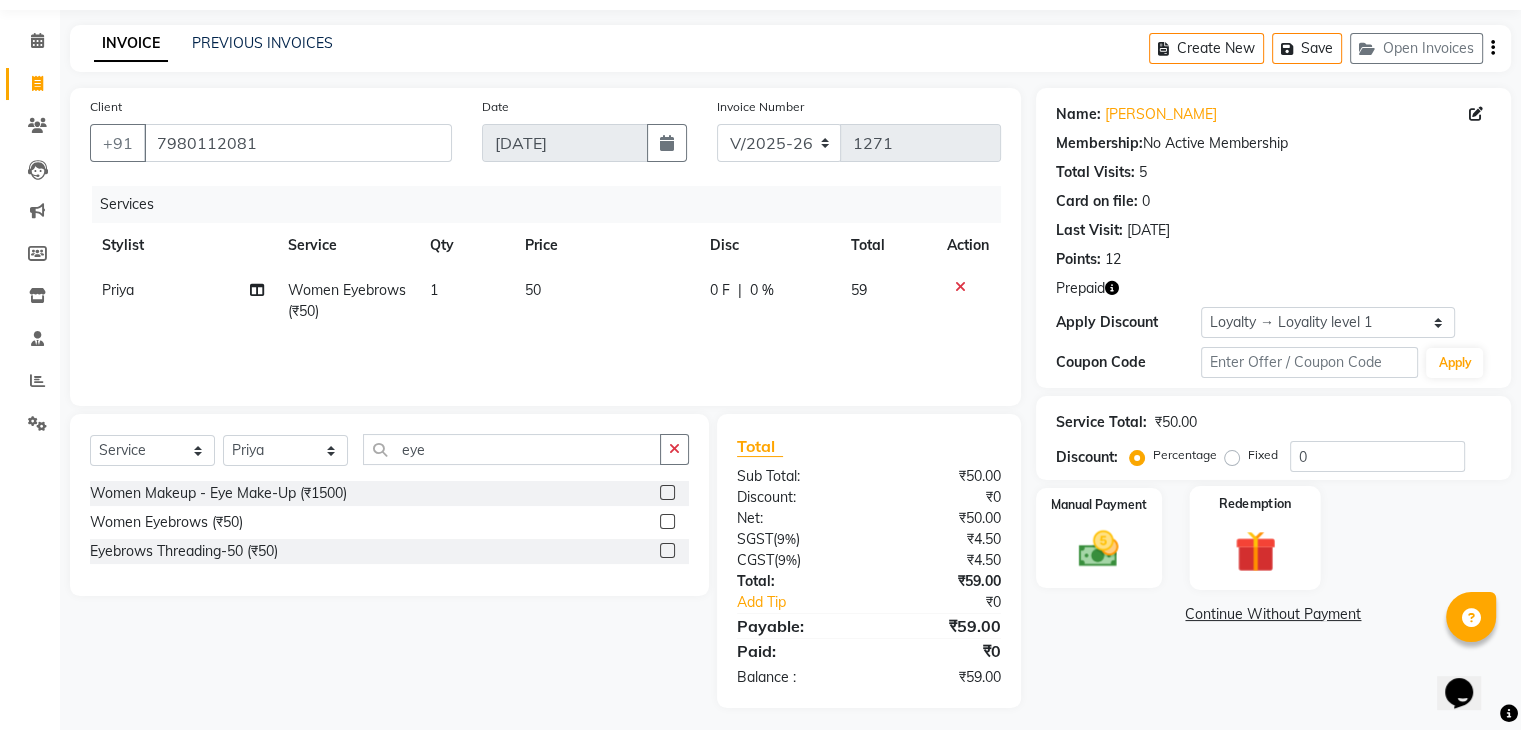 scroll, scrollTop: 71, scrollLeft: 0, axis: vertical 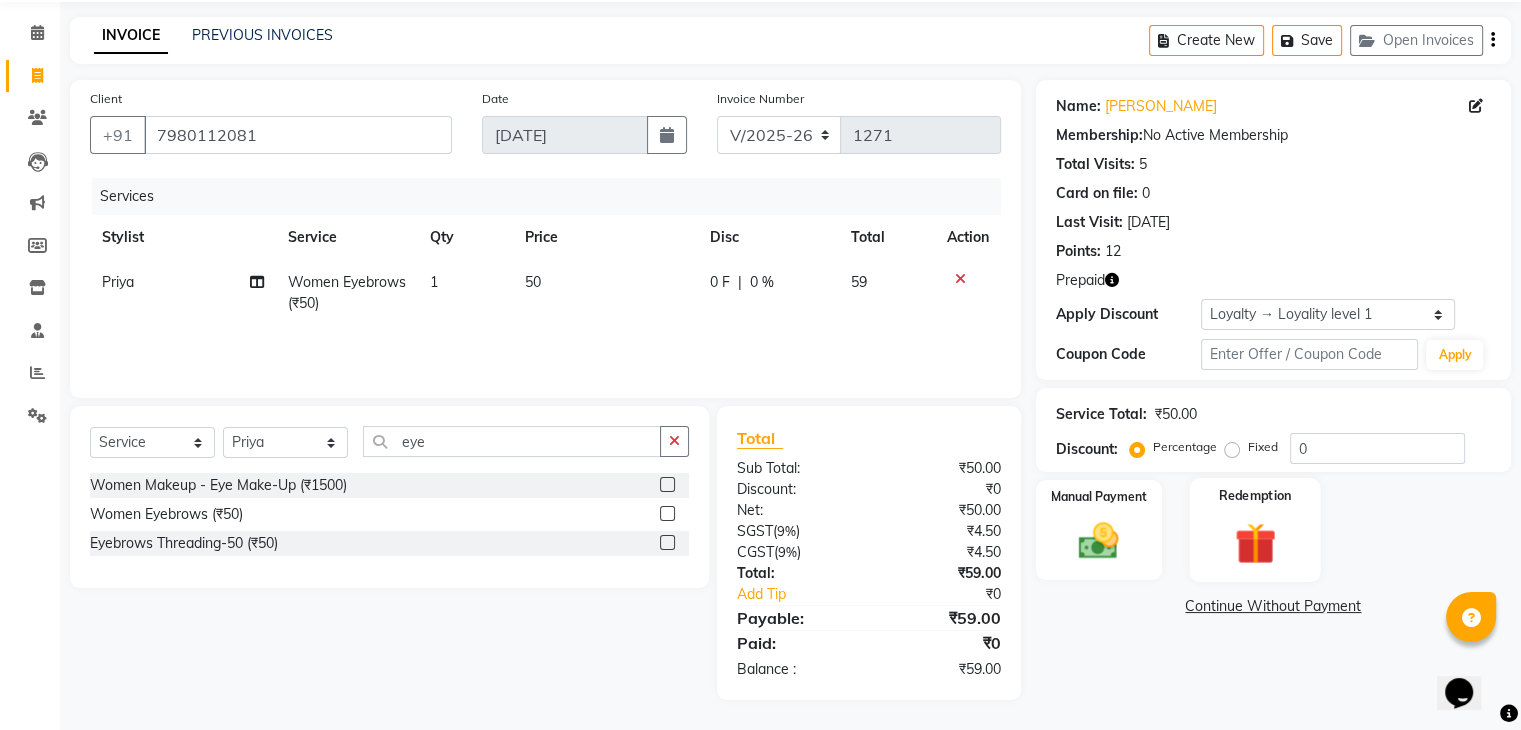 click 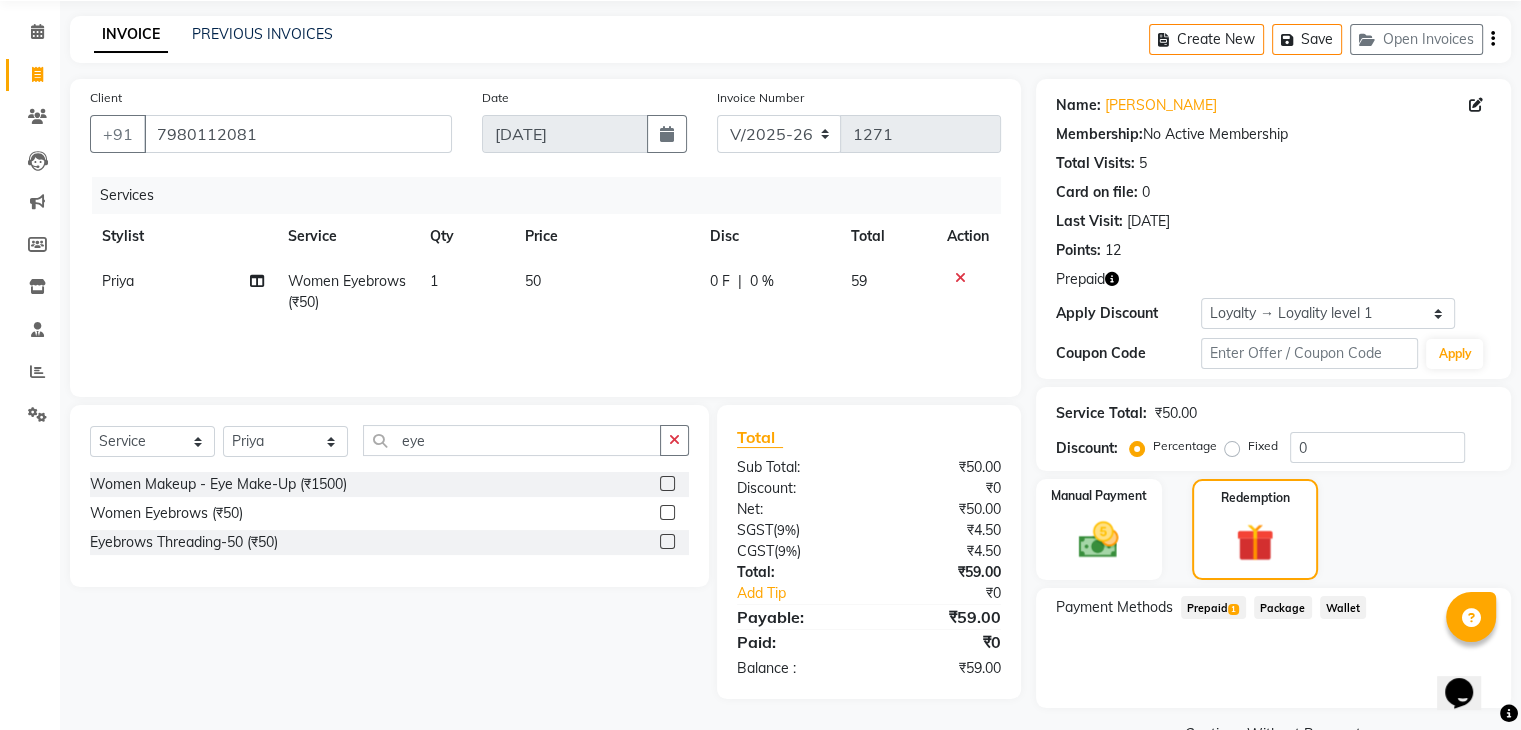 click on "Prepaid  1" 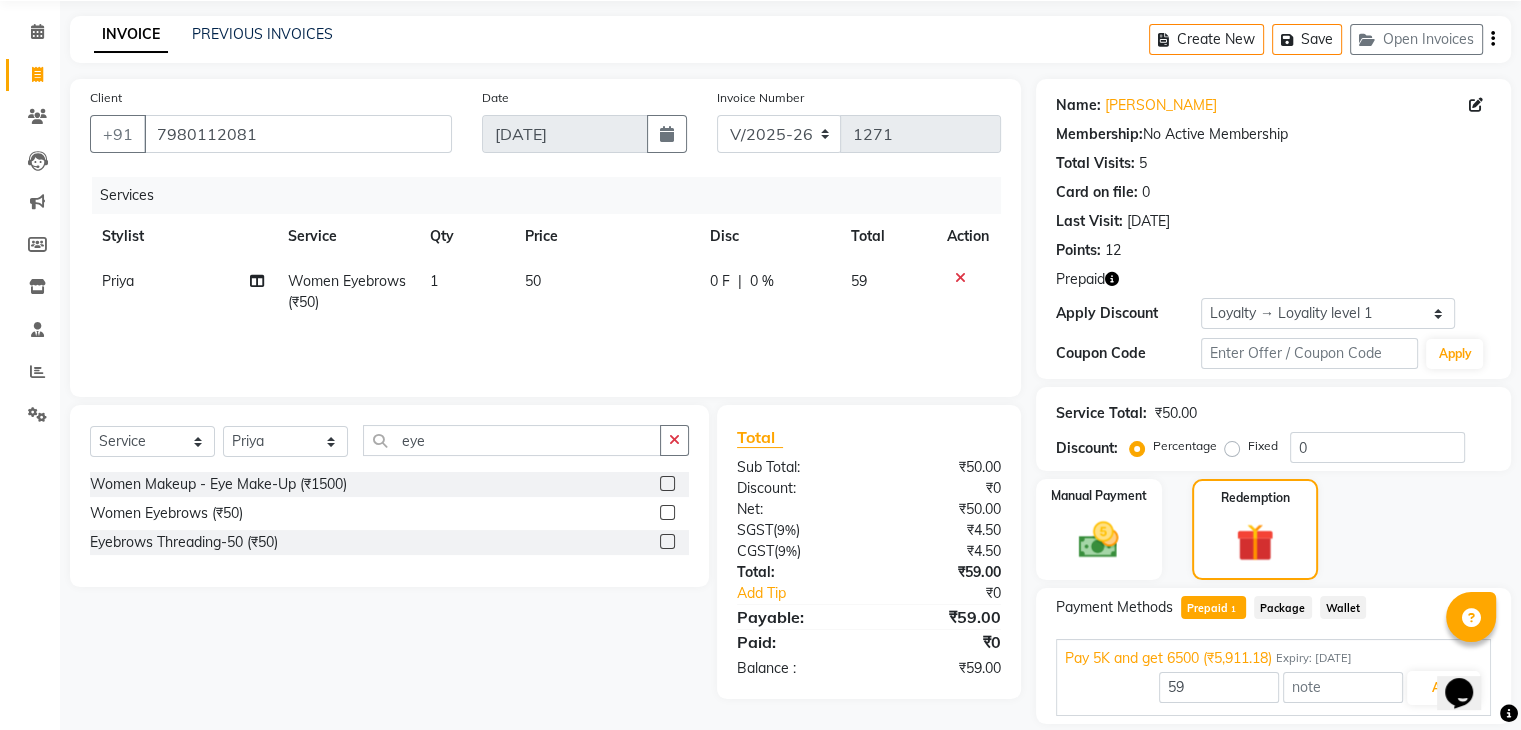 scroll, scrollTop: 136, scrollLeft: 0, axis: vertical 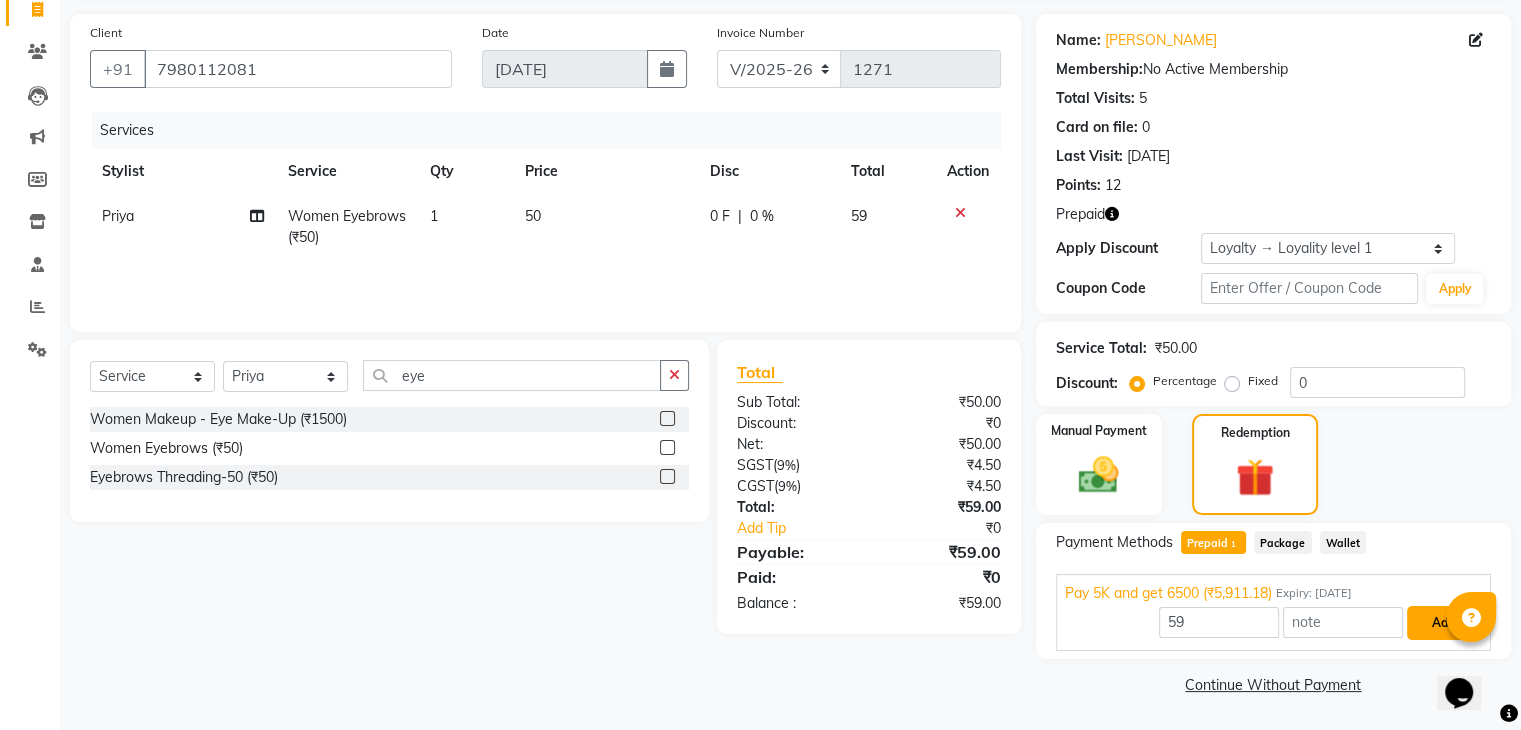 click on "Add" at bounding box center [1443, 623] 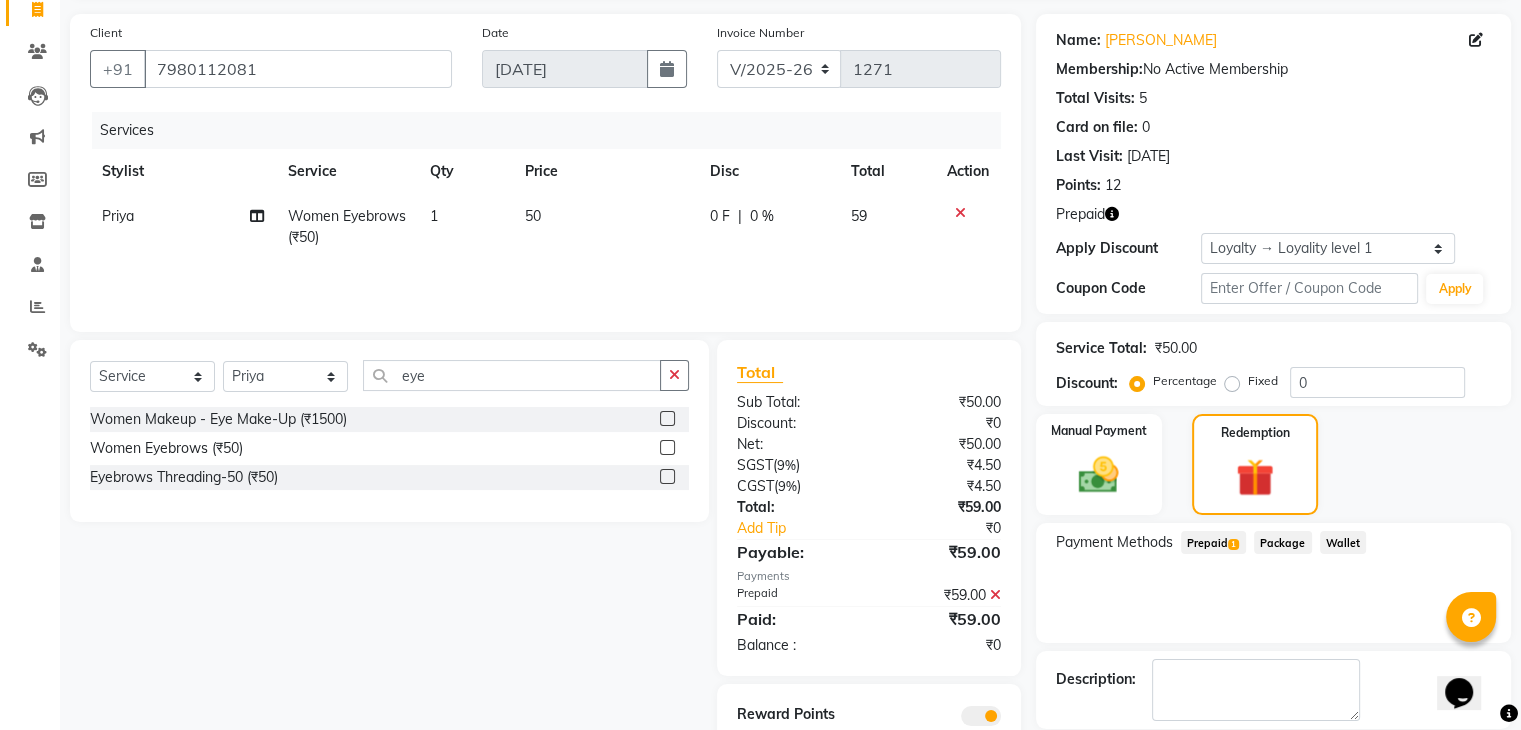 scroll, scrollTop: 232, scrollLeft: 0, axis: vertical 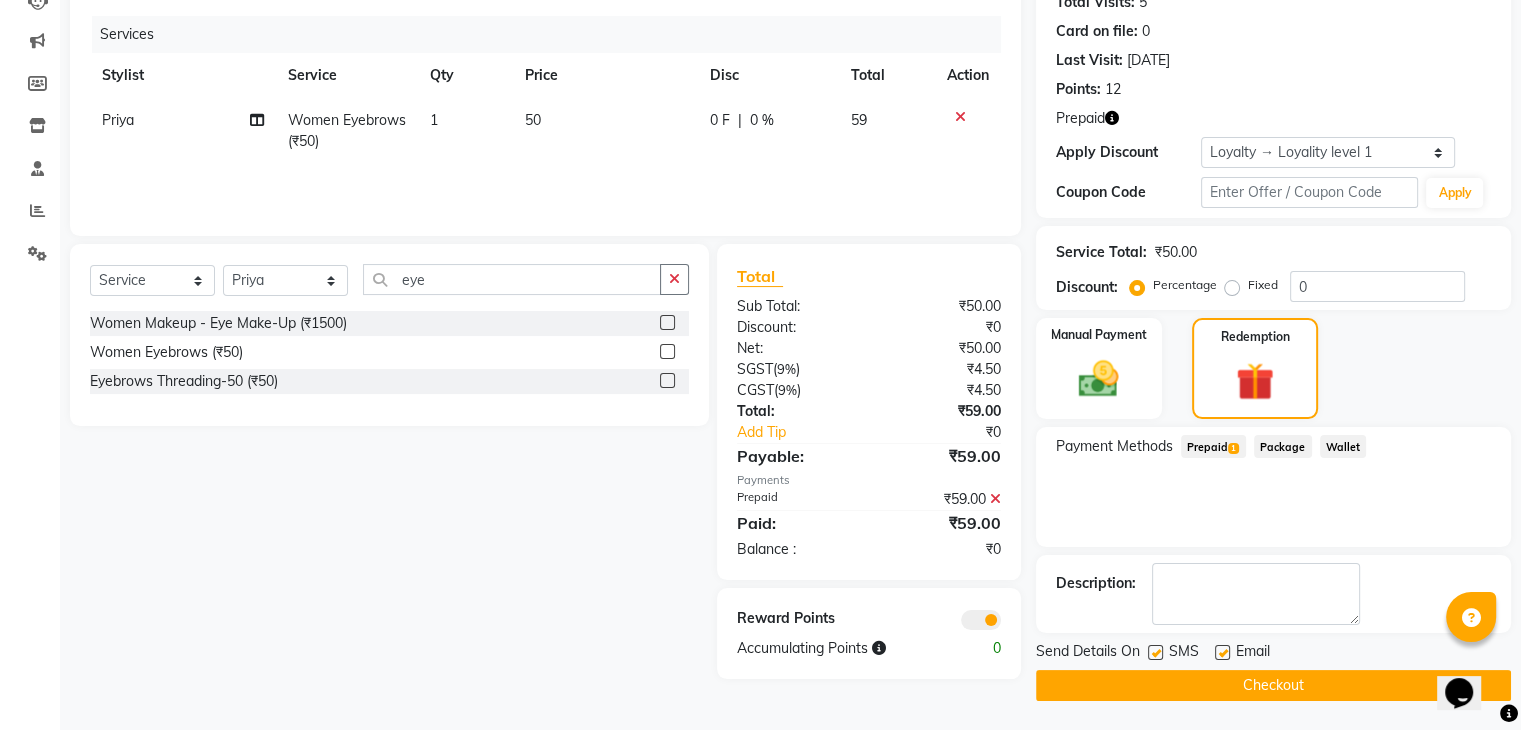 click on "INVOICE PREVIOUS INVOICES Create New   Save   Open Invoices  Client +91 7980112081 Date 13-07-2025 Invoice Number V/2025 V/2025-26 1271 Services Stylist Service Qty Price Disc Total Action Priya Women Eyebrows (₹50) 1 50 0 F | 0 % 59 Select  Service  Product  Membership  Package Voucher Prepaid Gift Card  Select Stylist Abisekh Karan  Manju Owner Priya RAJESHWARI  Sandeep eye Women Makeup - Eye Make-Up (₹1500)  Women Eyebrows (₹50)  Eyebrows Threading-50 (₹50)  Total Sub Total: ₹50.00 Discount: ₹0 Net: ₹50.00 SGST  ( 9% ) ₹4.50 CGST  ( 9% ) ₹4.50 Total: ₹59.00 Add Tip ₹0 Payable: ₹59.00 Payments Prepaid ₹59.00  Paid: ₹59.00 Balance   : ₹0 Reward Points Accumulating Points  0 Name: Ankita K Membership:  No Active Membership  Total Visits:  5 Card on file:  0 Last Visit:   05-07-2025 Points:   12  Prepaid Apply Discount Select  Loyalty → Loyality level 1  Coupon Code Apply Service Total:  ₹50.00  Discount:  Percentage   Fixed  0 Manual Payment Redemption Payment Methods 1 SMS" 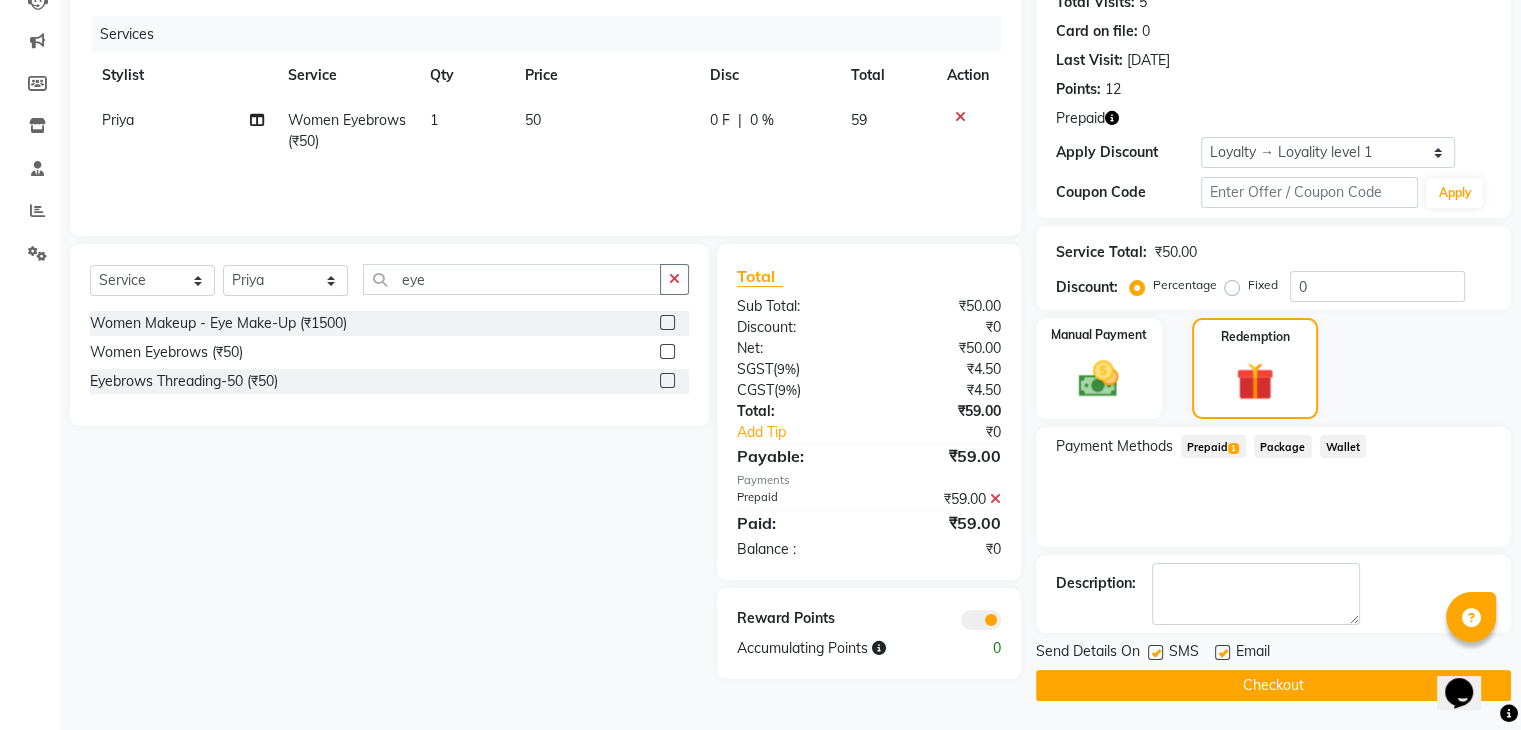 click on "Checkout" 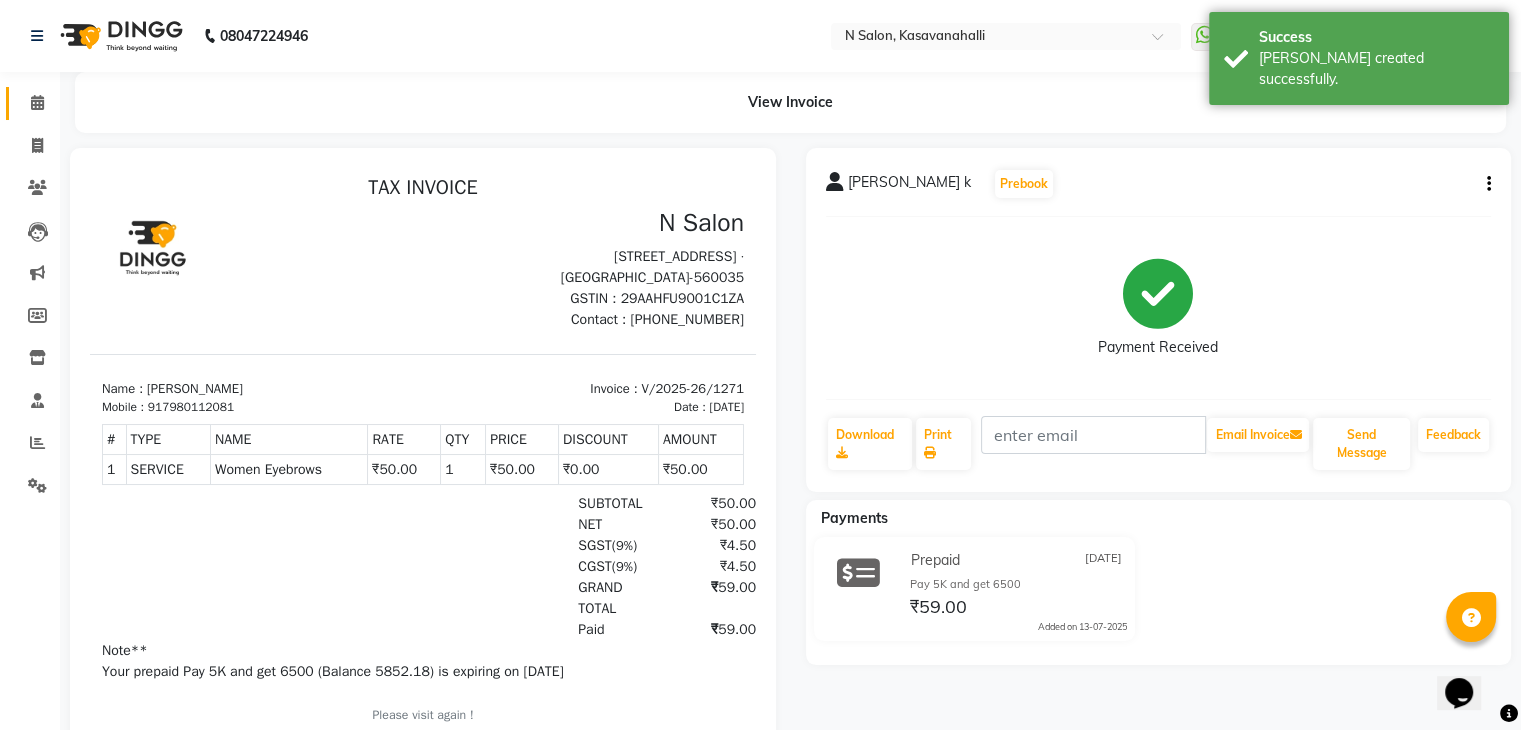 scroll, scrollTop: 0, scrollLeft: 0, axis: both 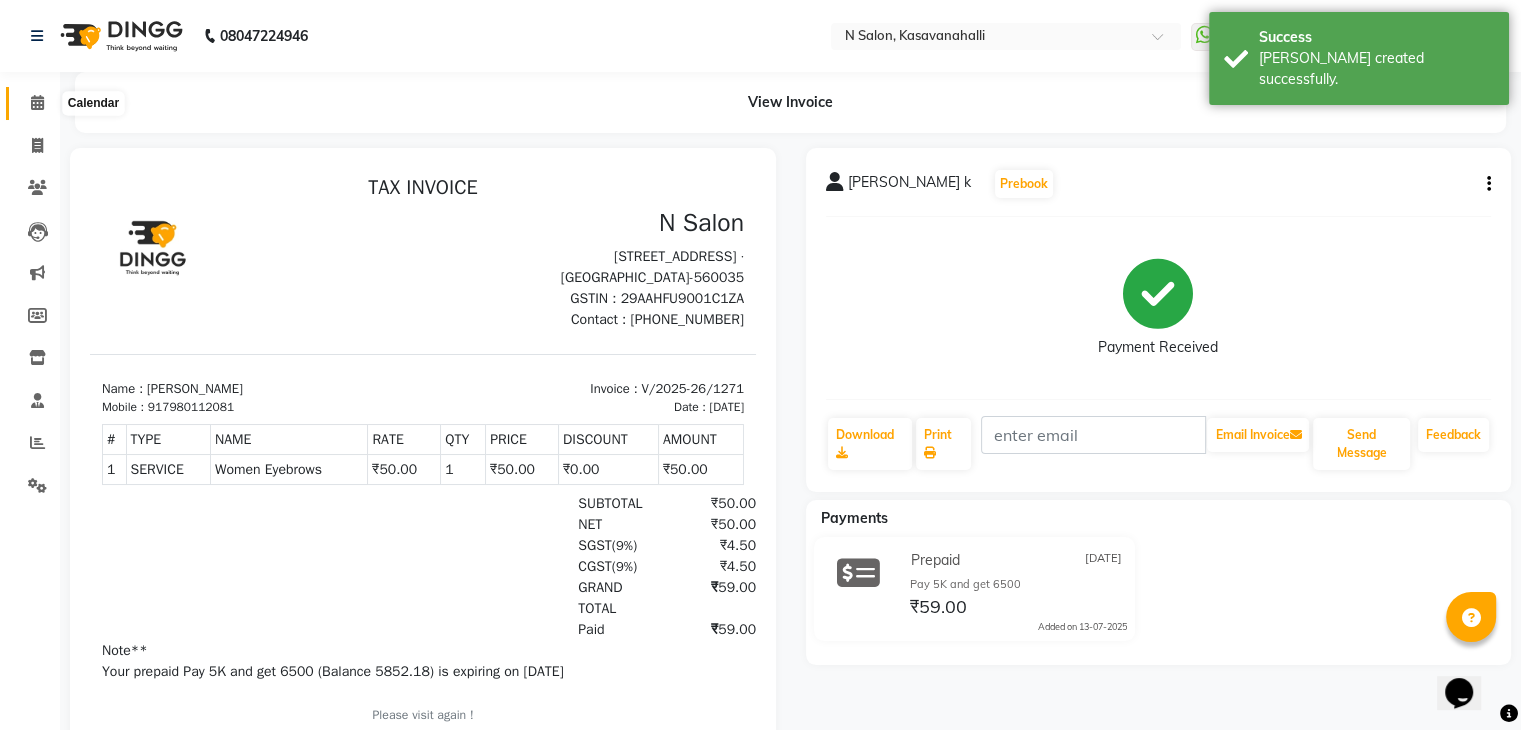 click 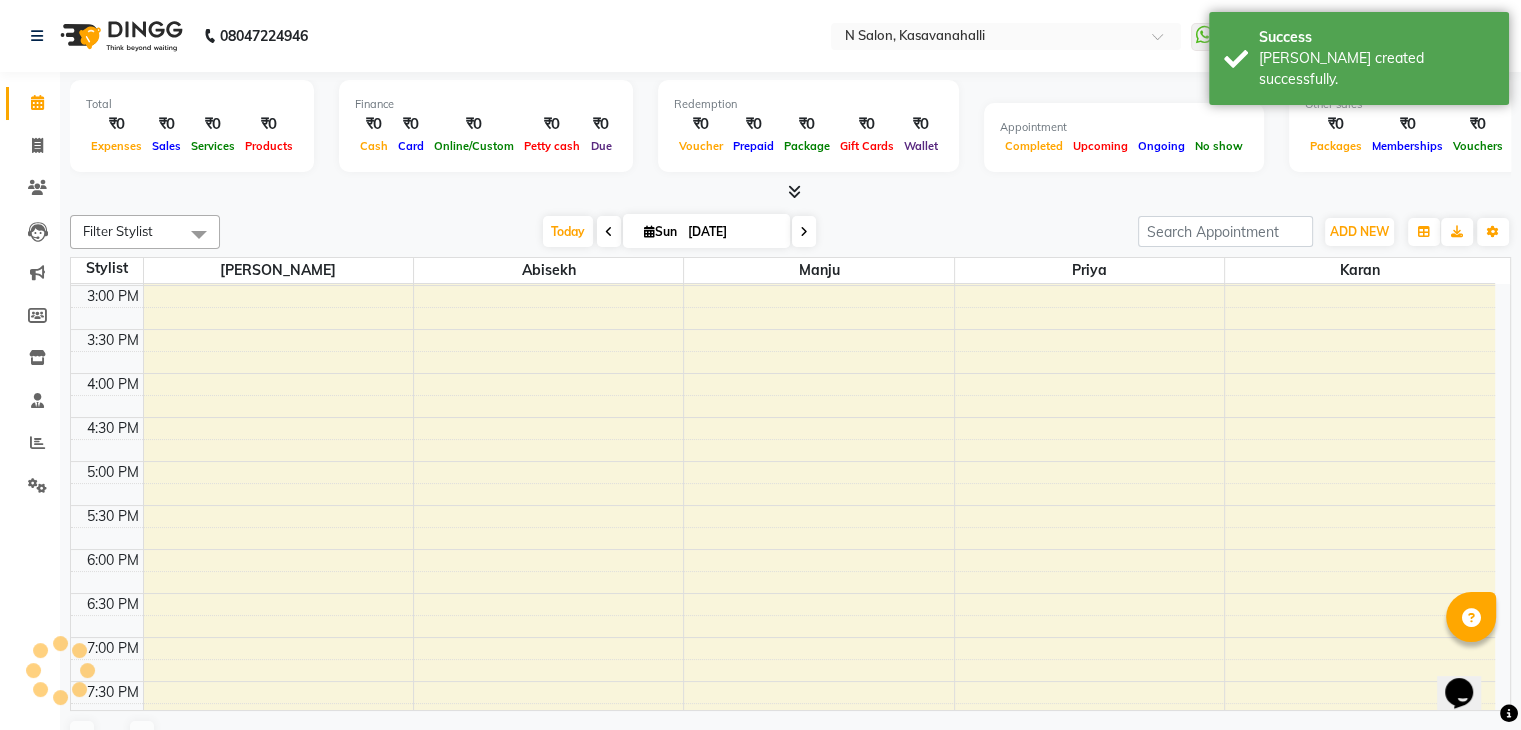 scroll, scrollTop: 0, scrollLeft: 0, axis: both 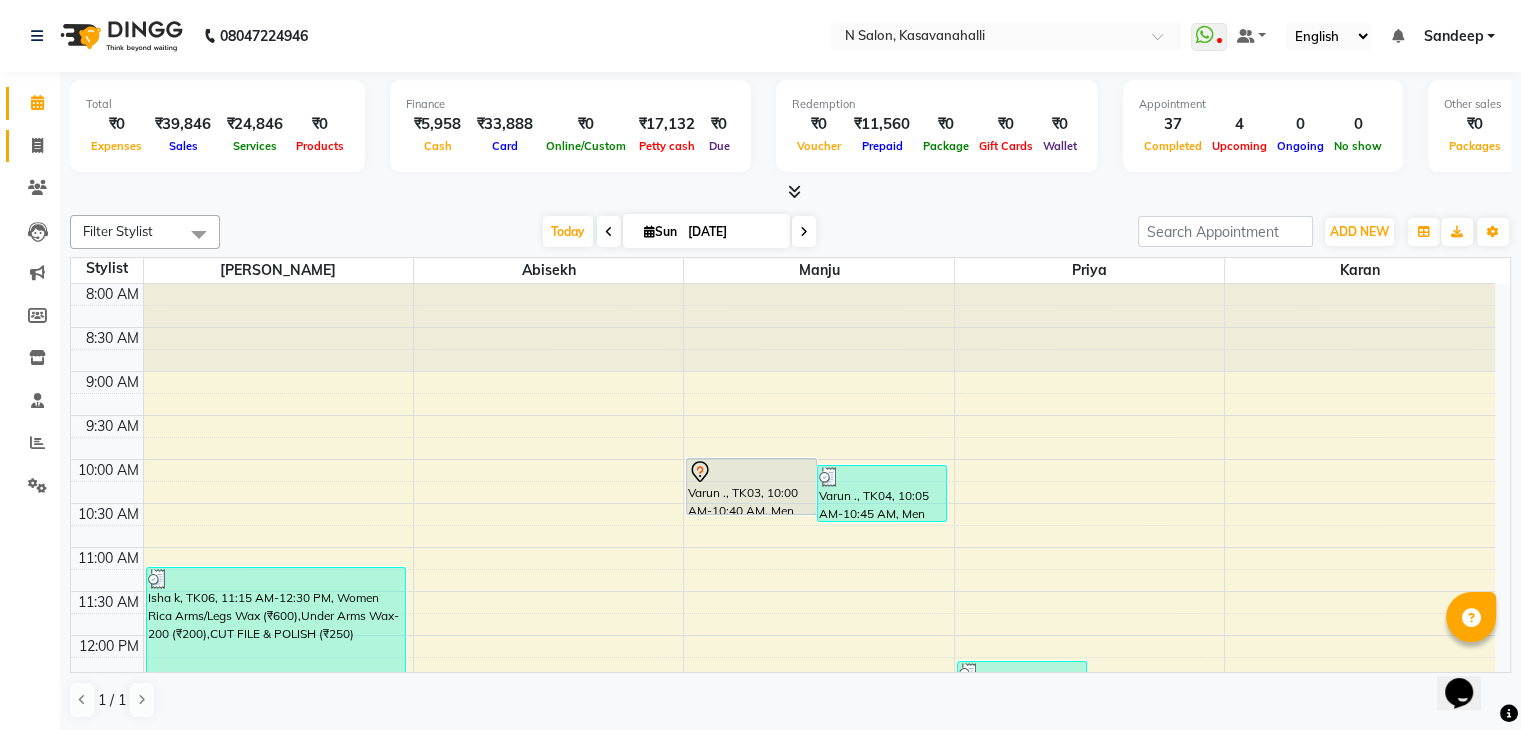 click on "Invoice" 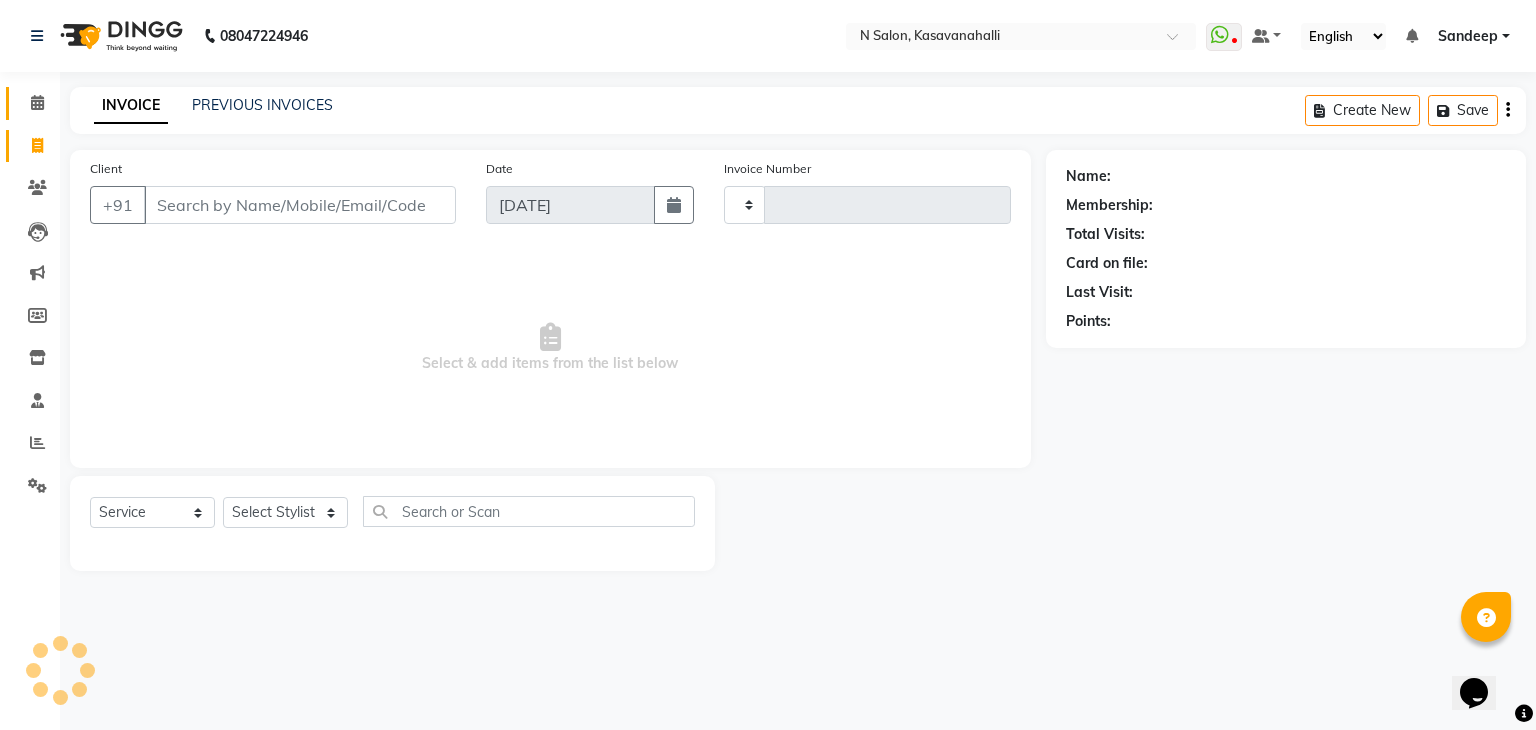 type on "1272" 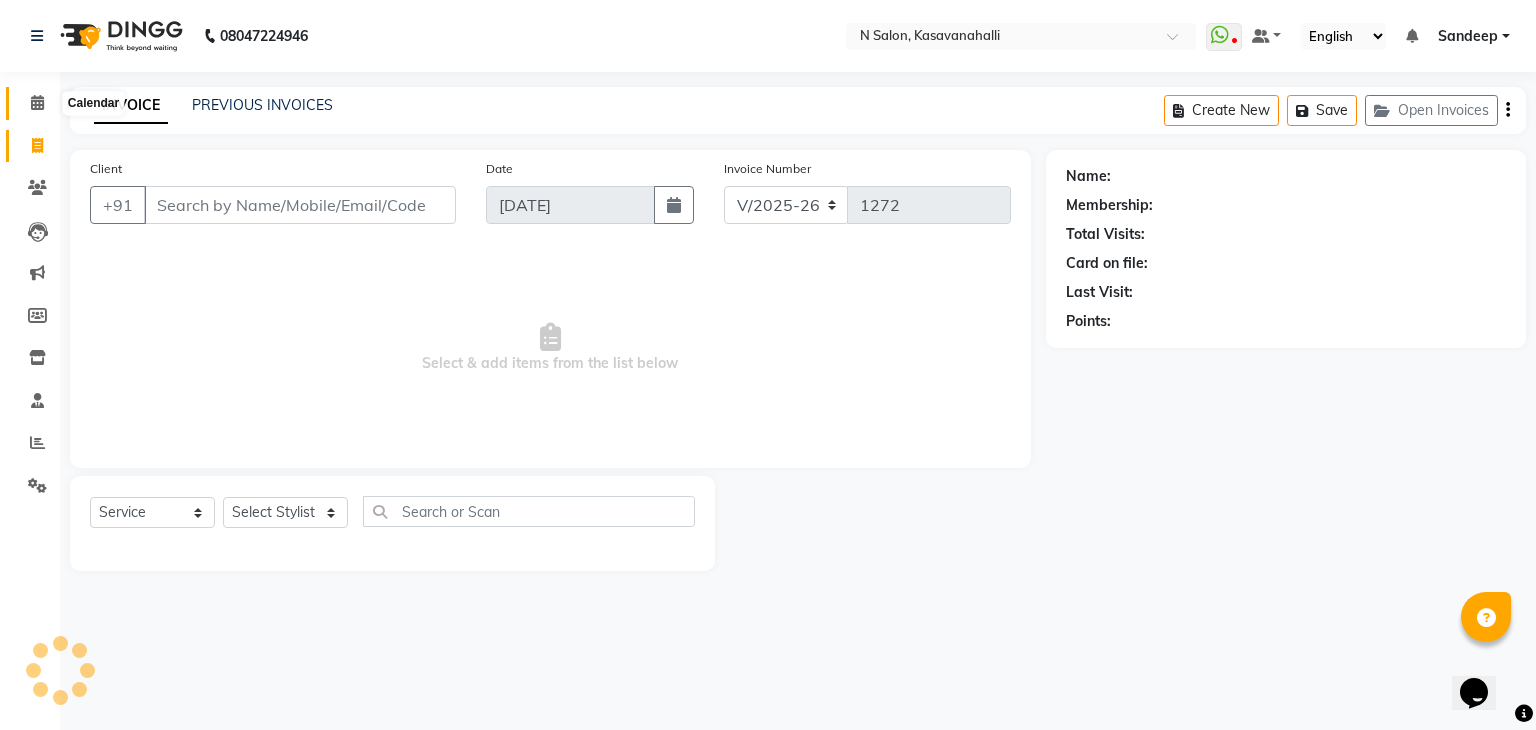 click 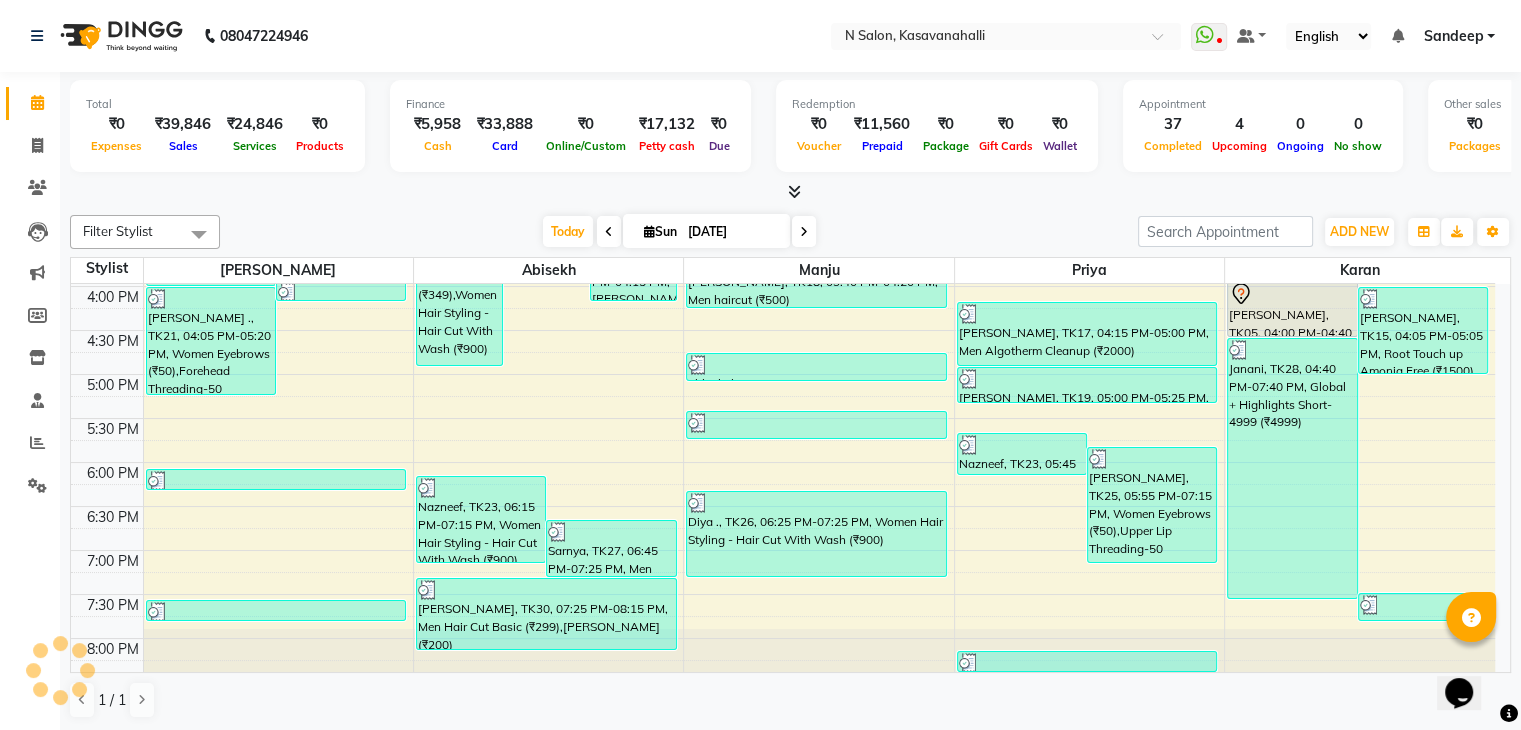 scroll, scrollTop: 0, scrollLeft: 0, axis: both 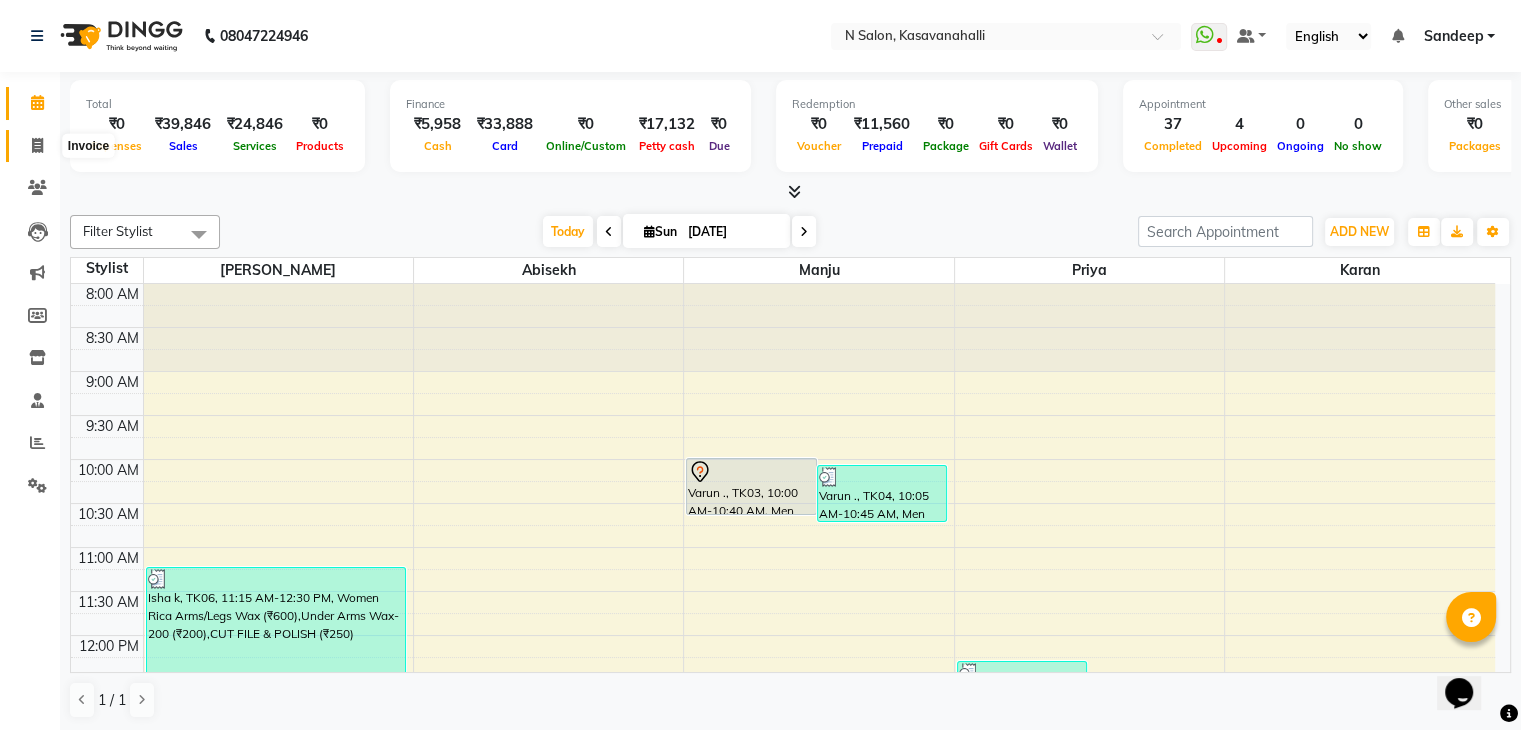 click 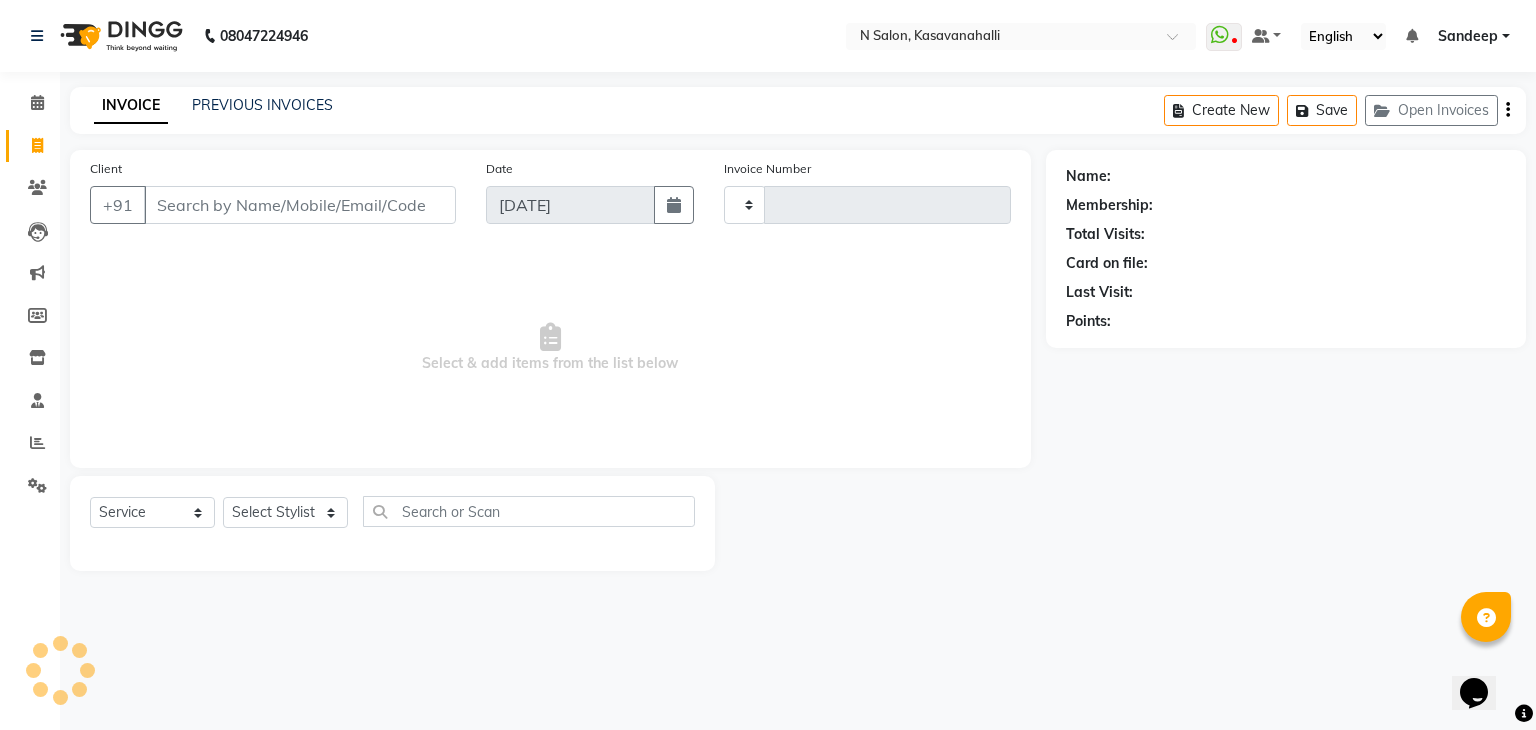 type on "1272" 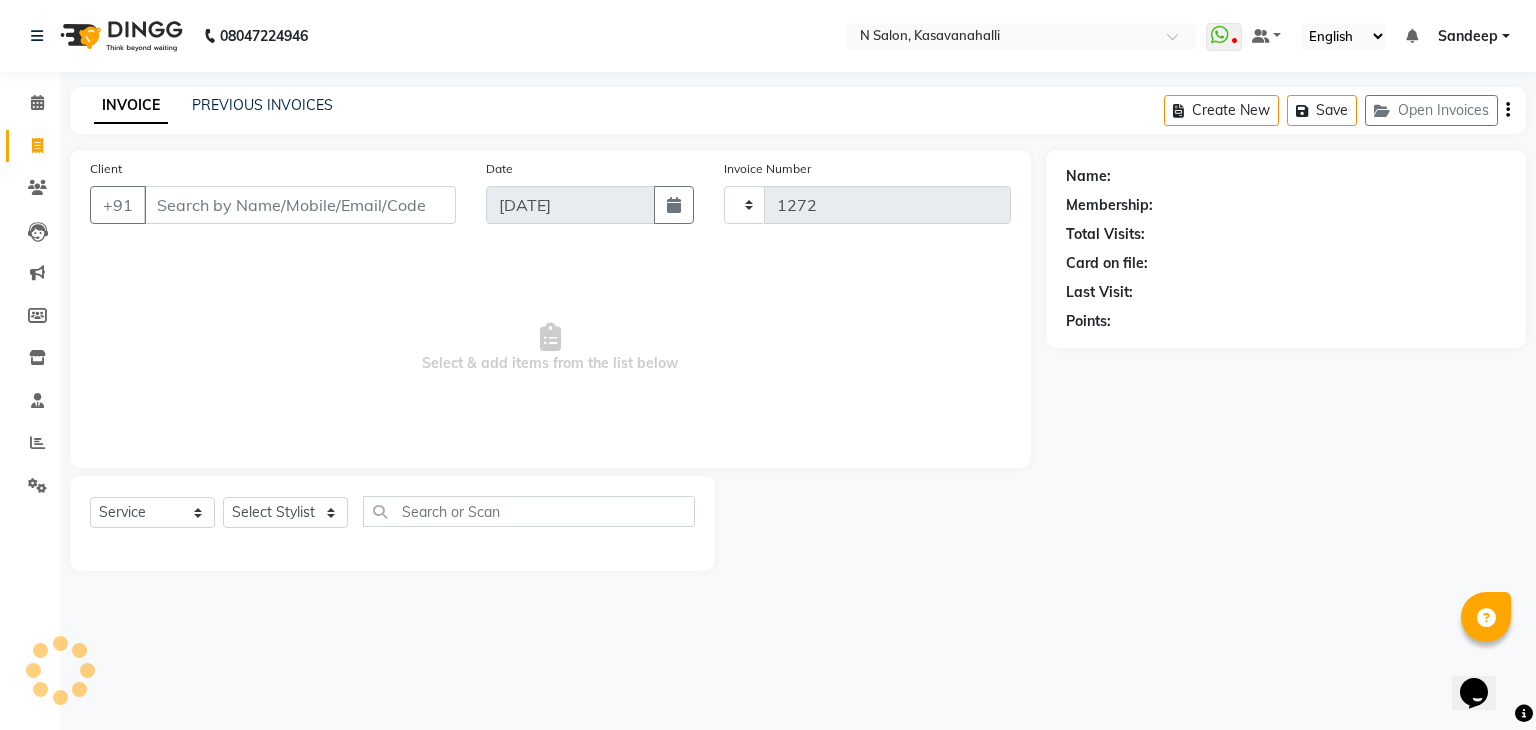 select on "7111" 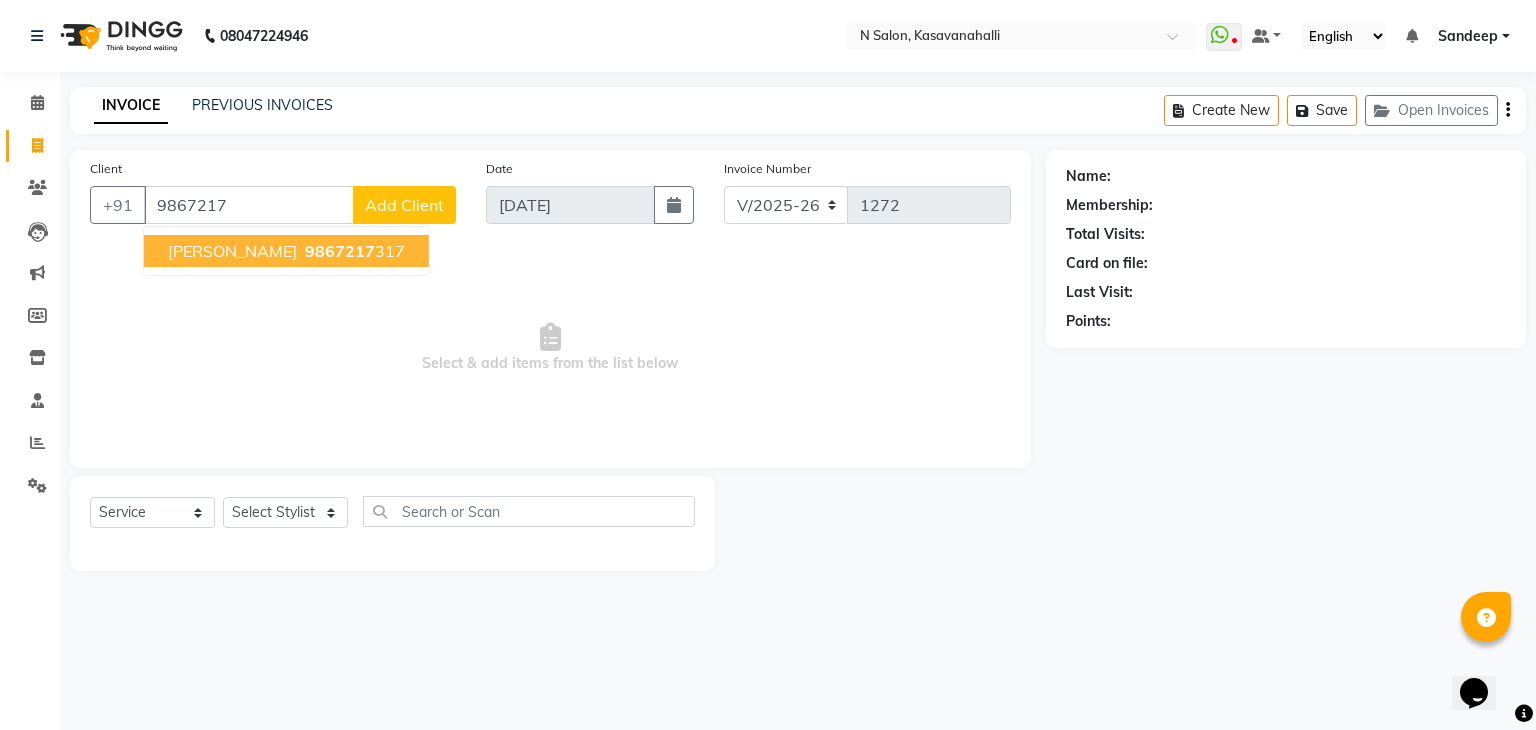 click on "Kishna kumar" at bounding box center (232, 251) 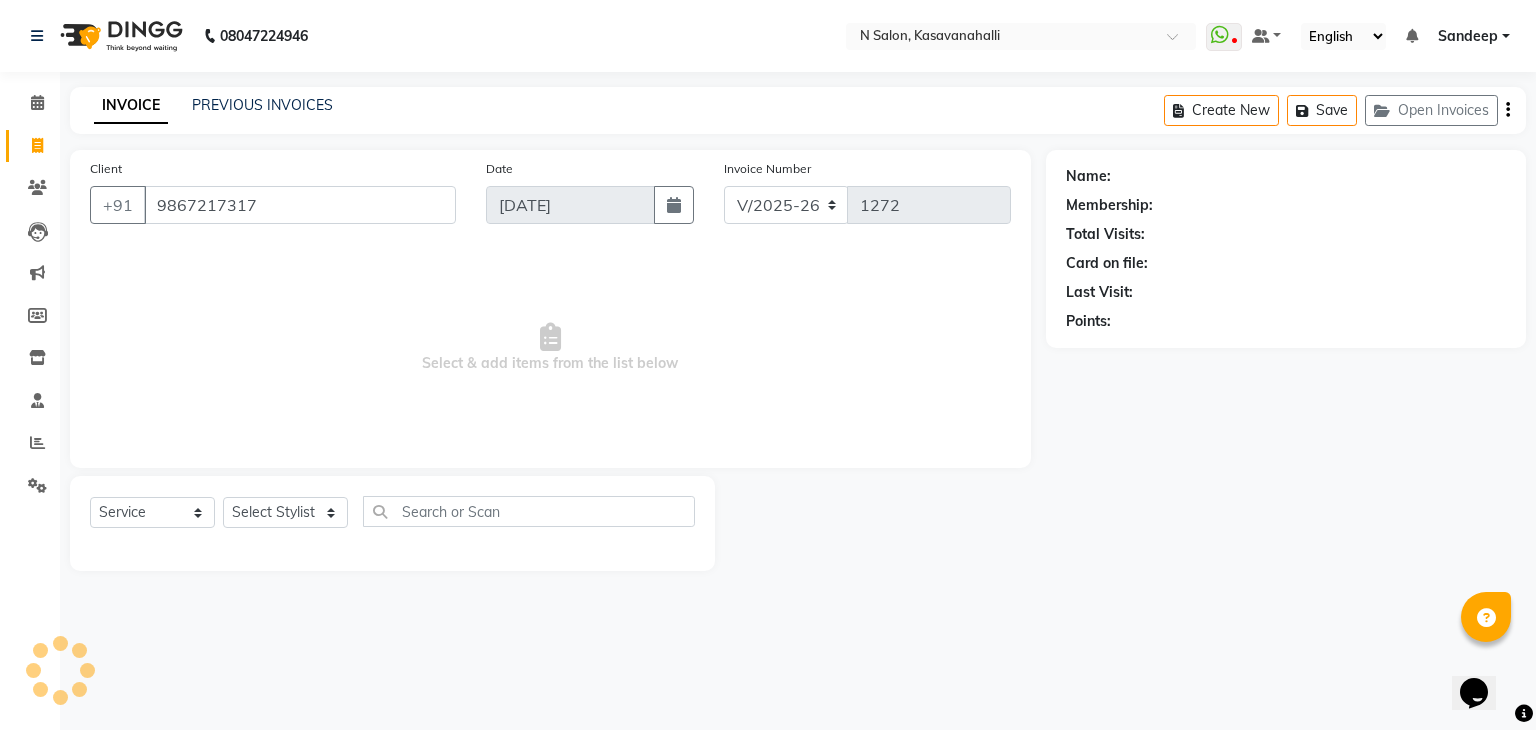 type on "9867217317" 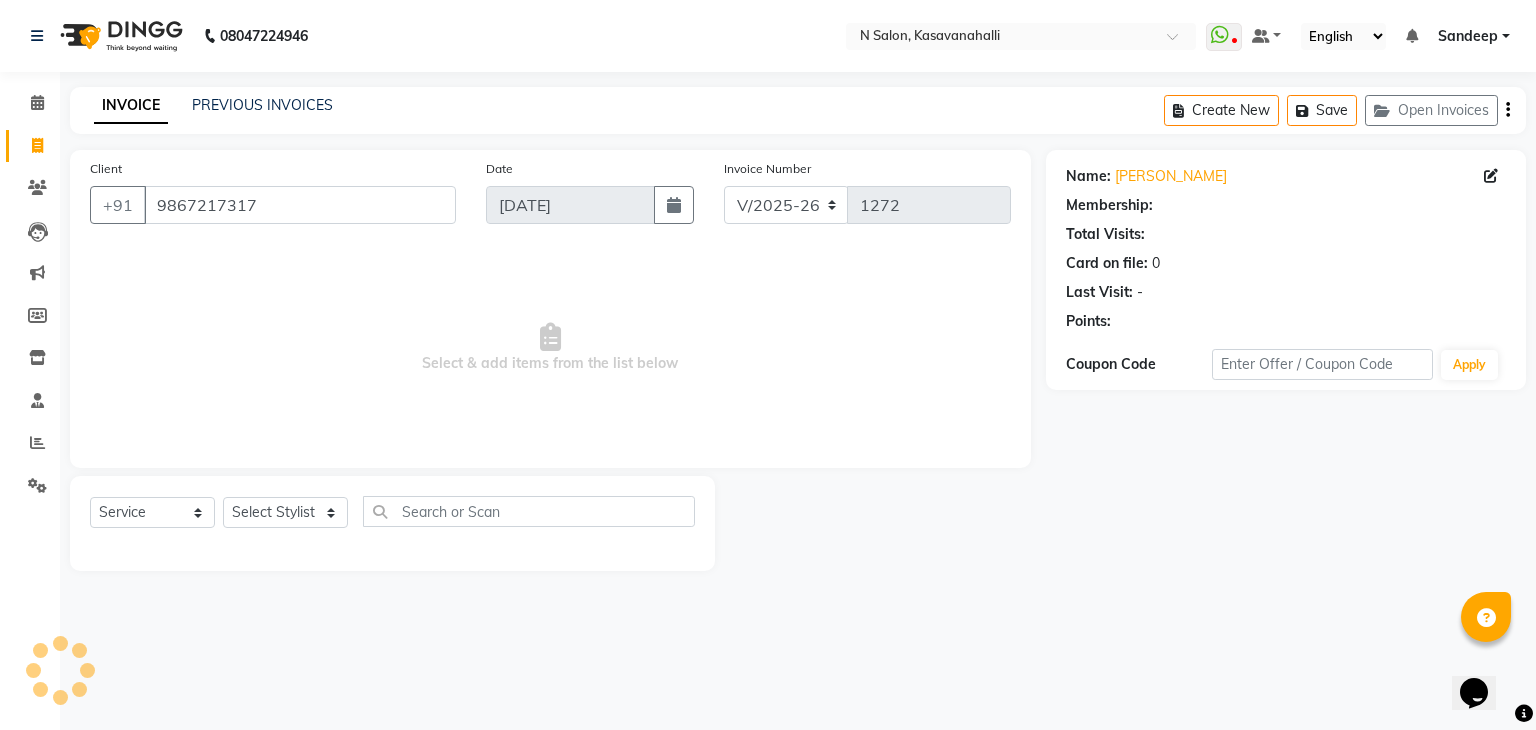 select on "1: Object" 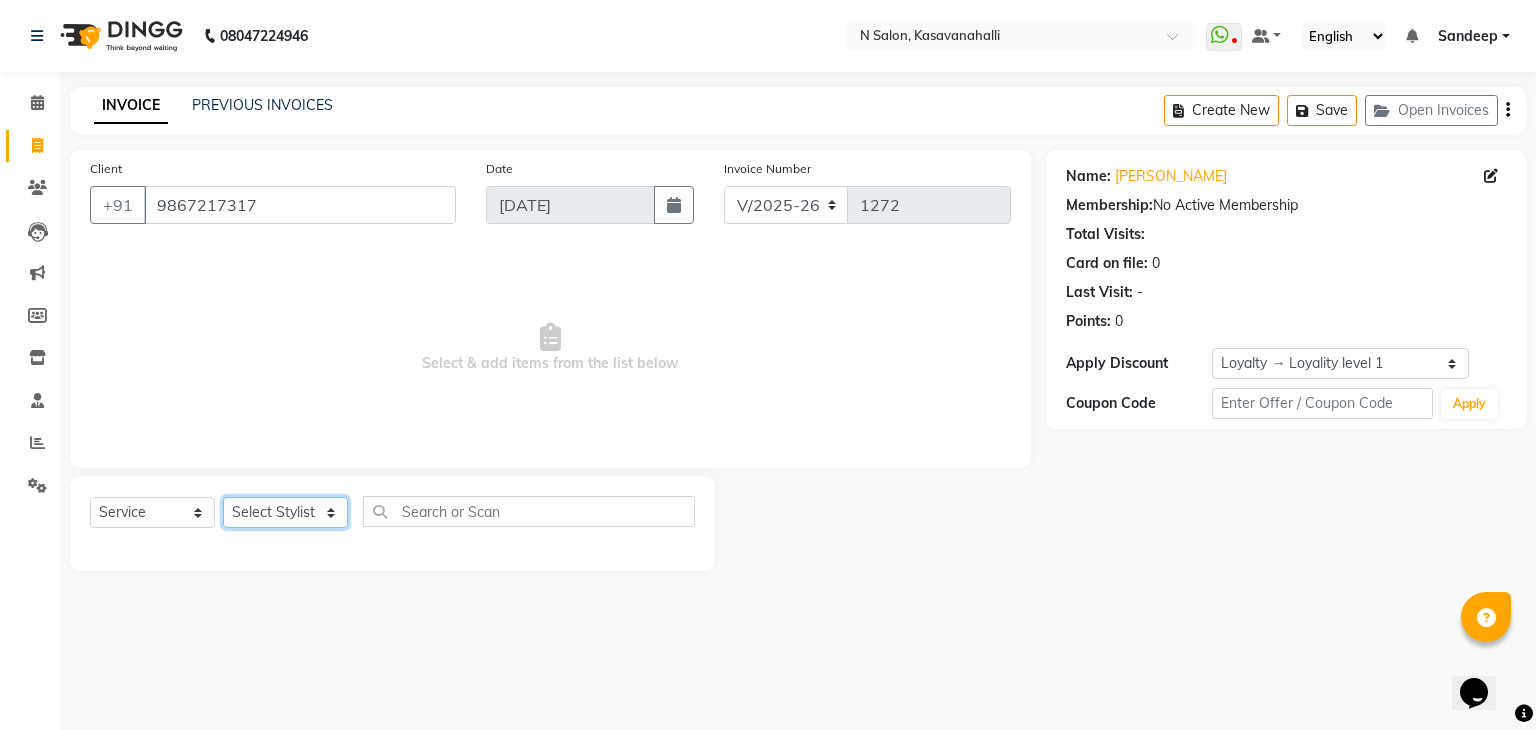 click on "Select Stylist [PERSON_NAME]  Manju Owner [PERSON_NAME]" 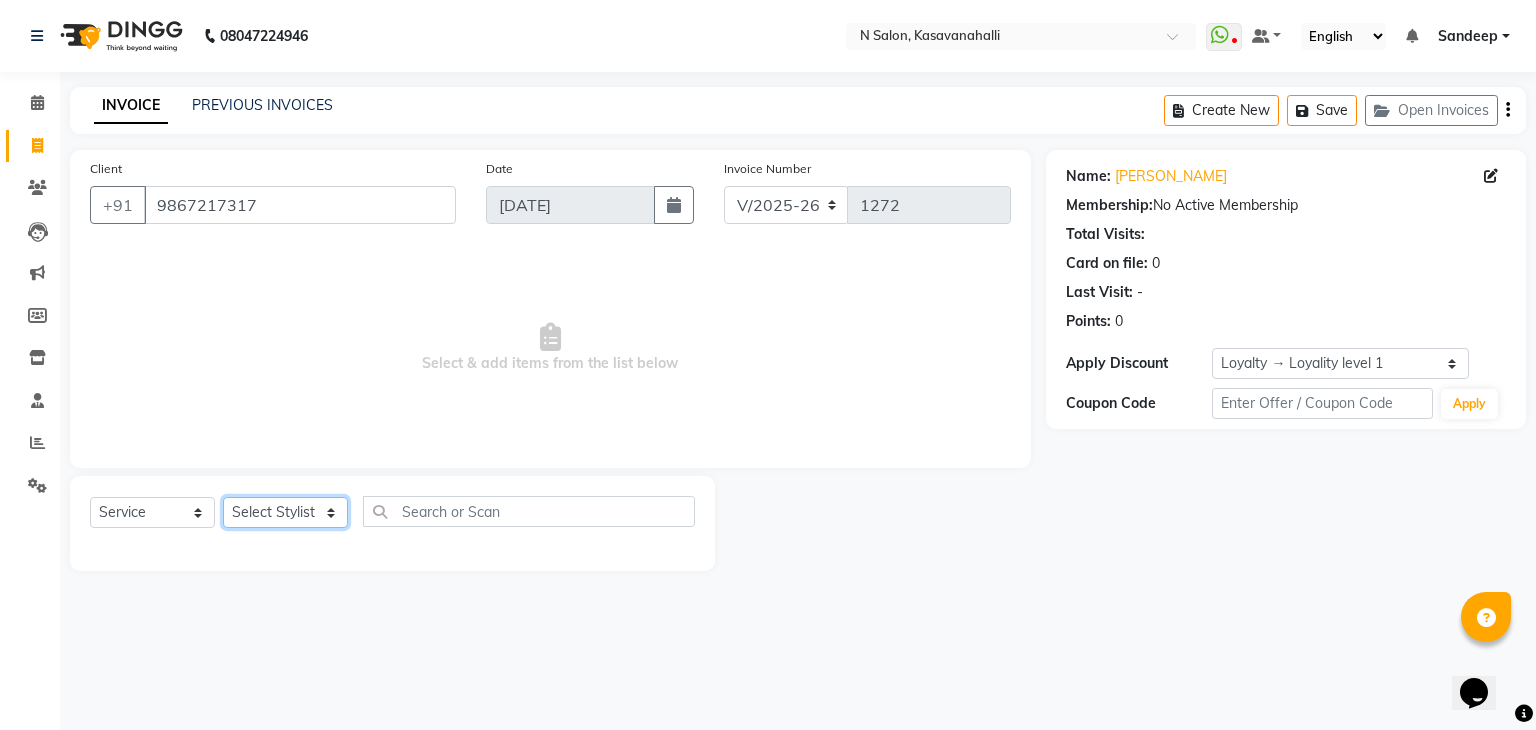 select on "75765" 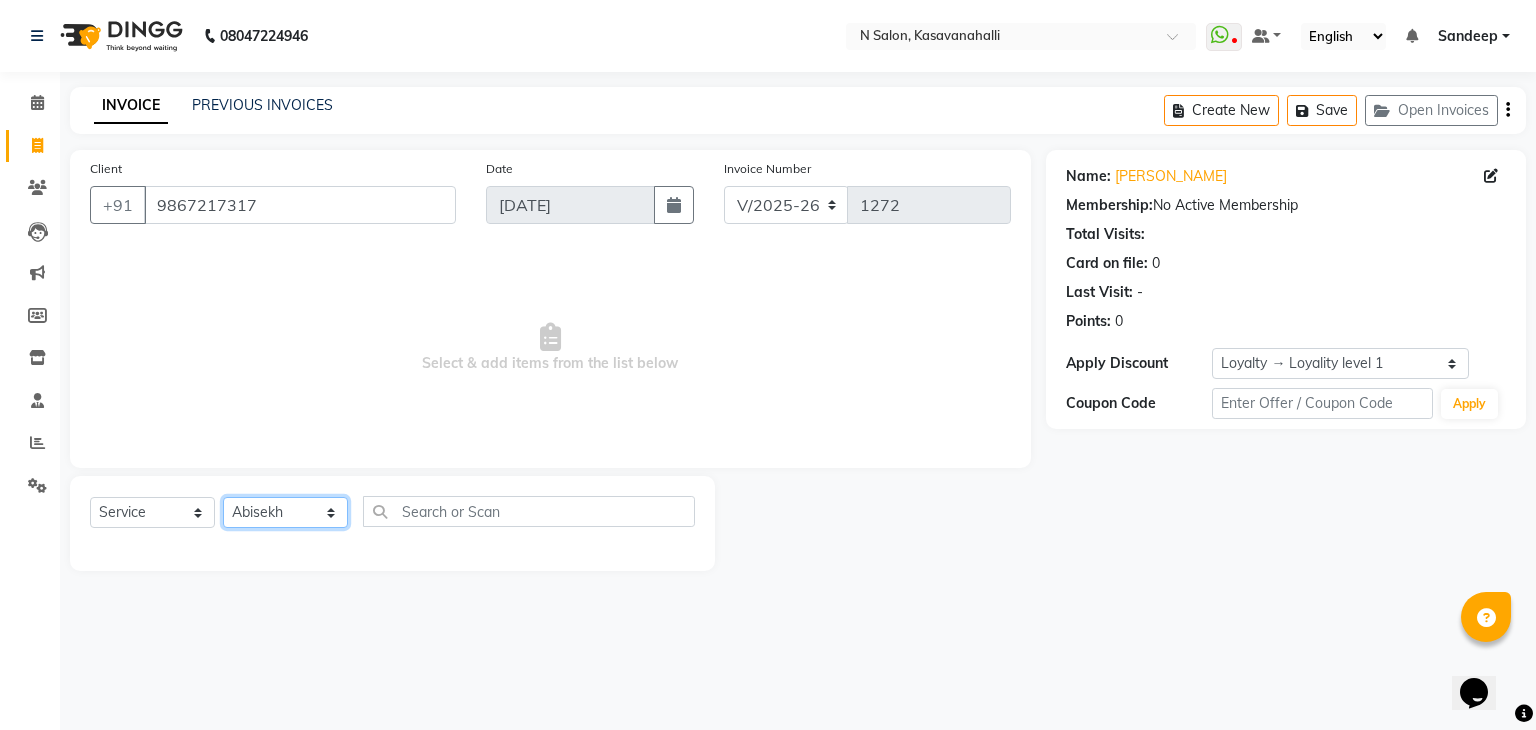 click on "Select Stylist [PERSON_NAME]  Manju Owner [PERSON_NAME]" 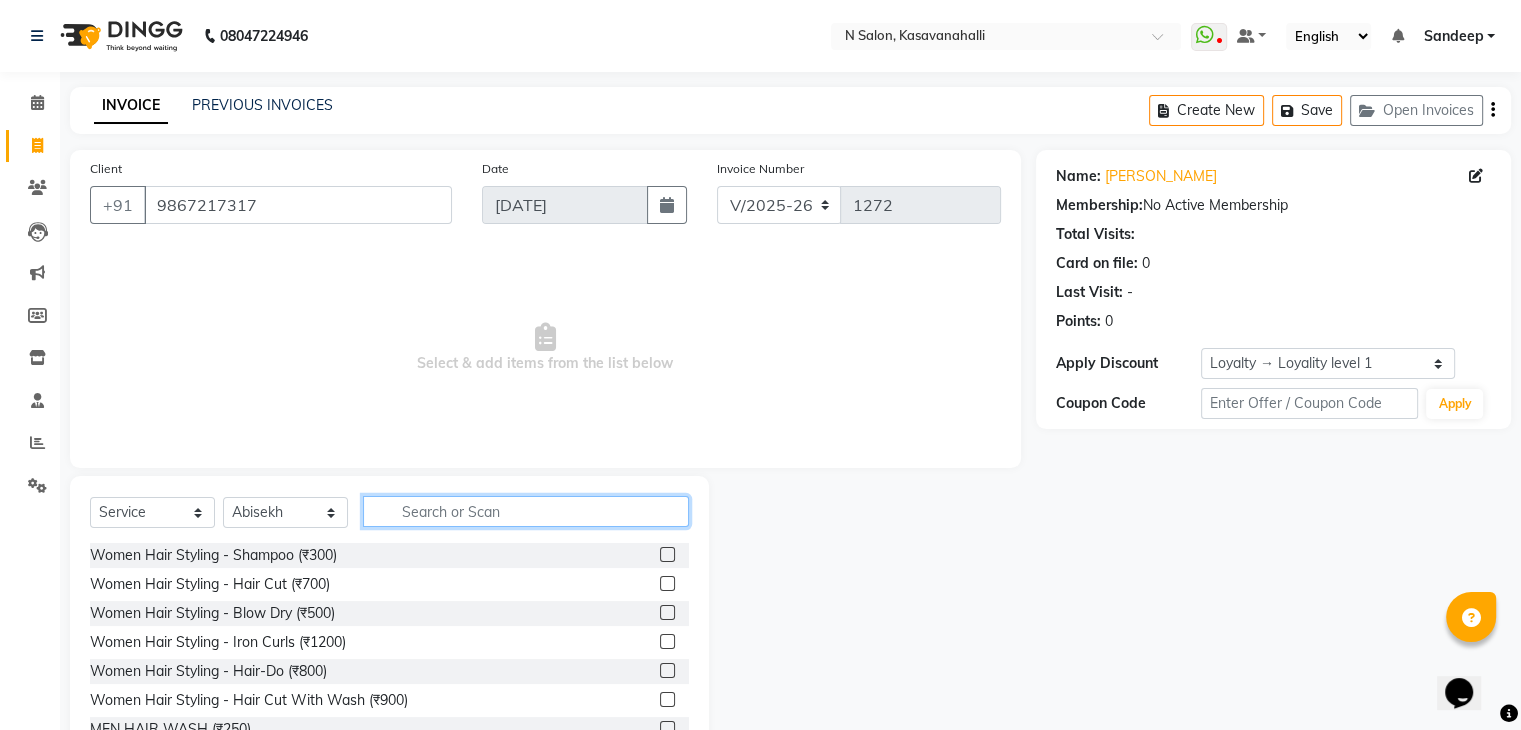 click 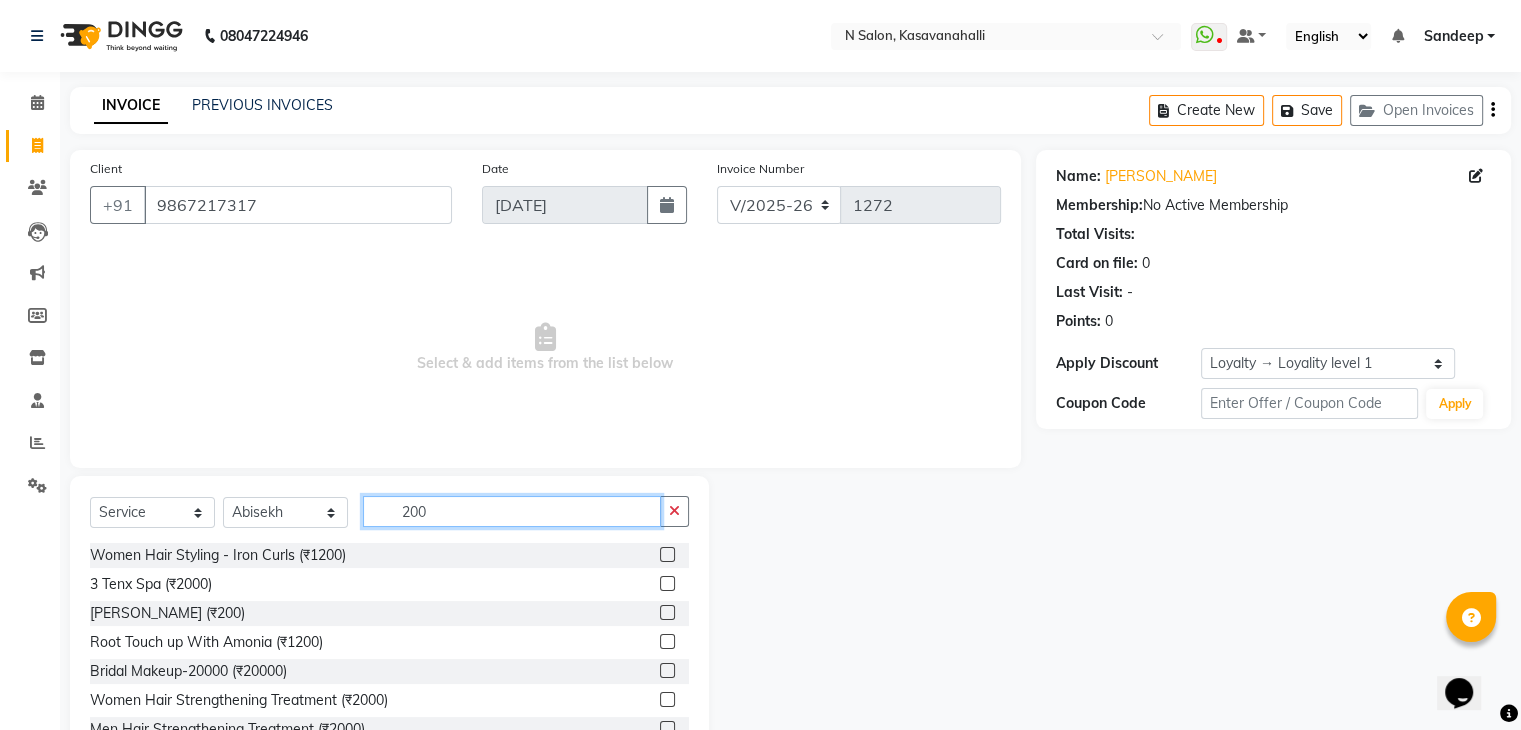 type on "200" 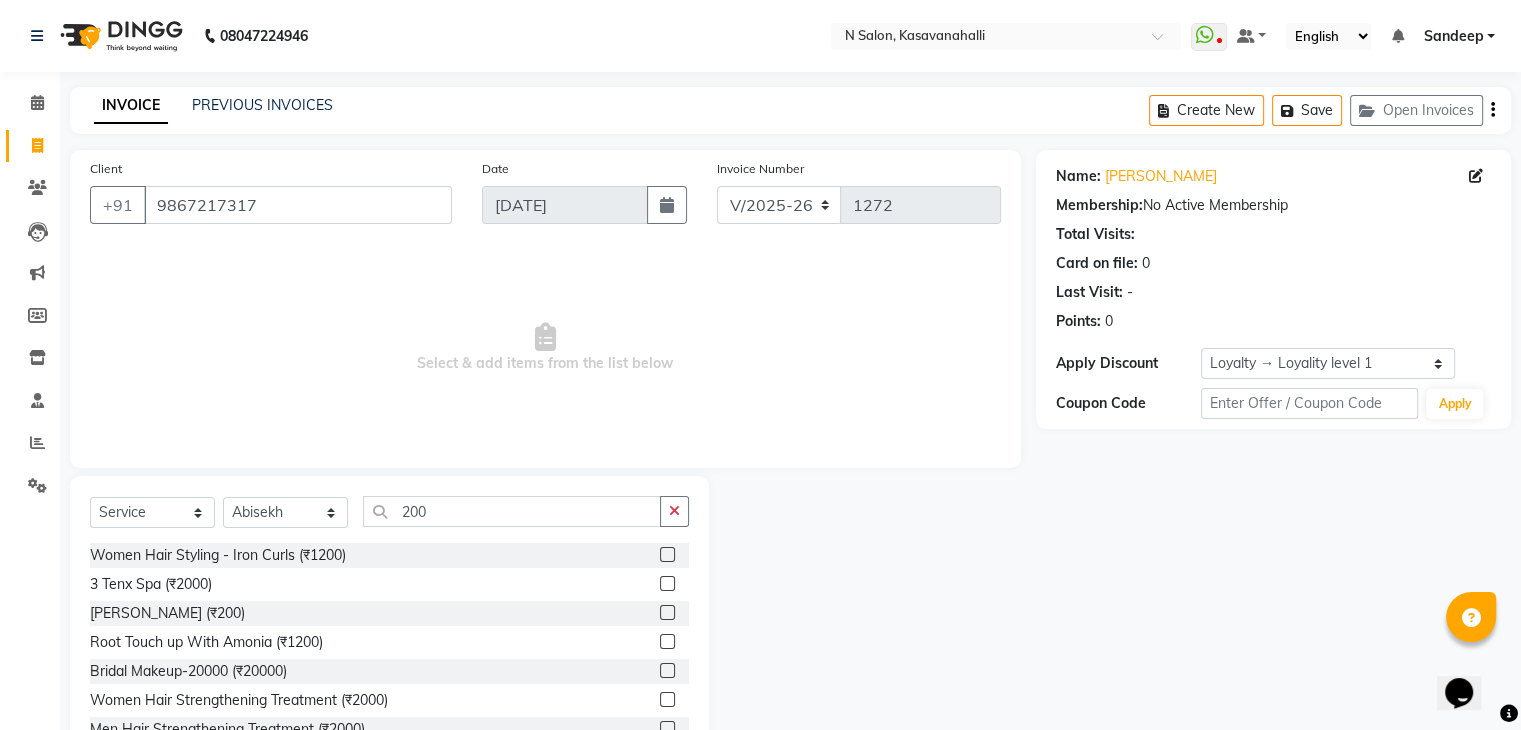click on "[PERSON_NAME] (₹200)" 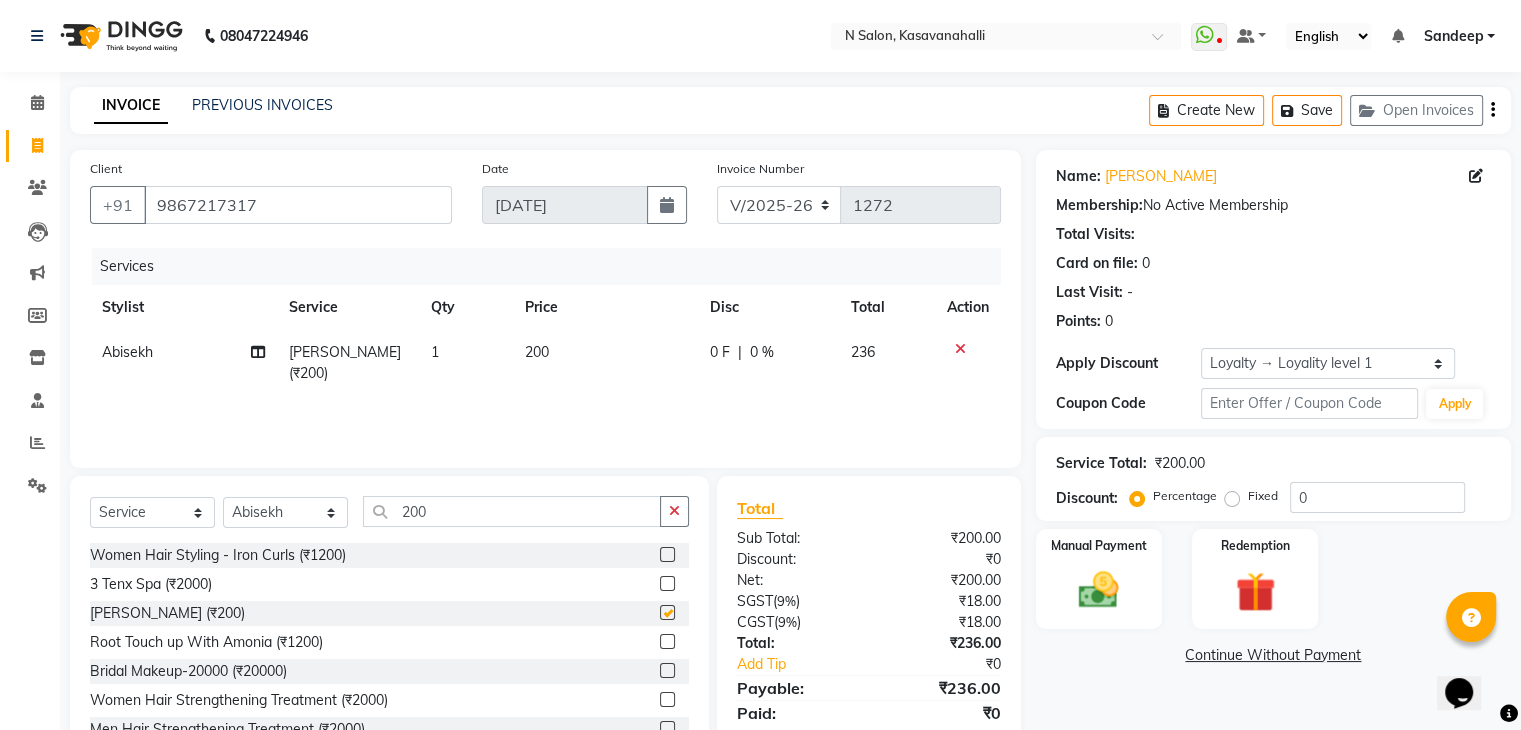 checkbox on "false" 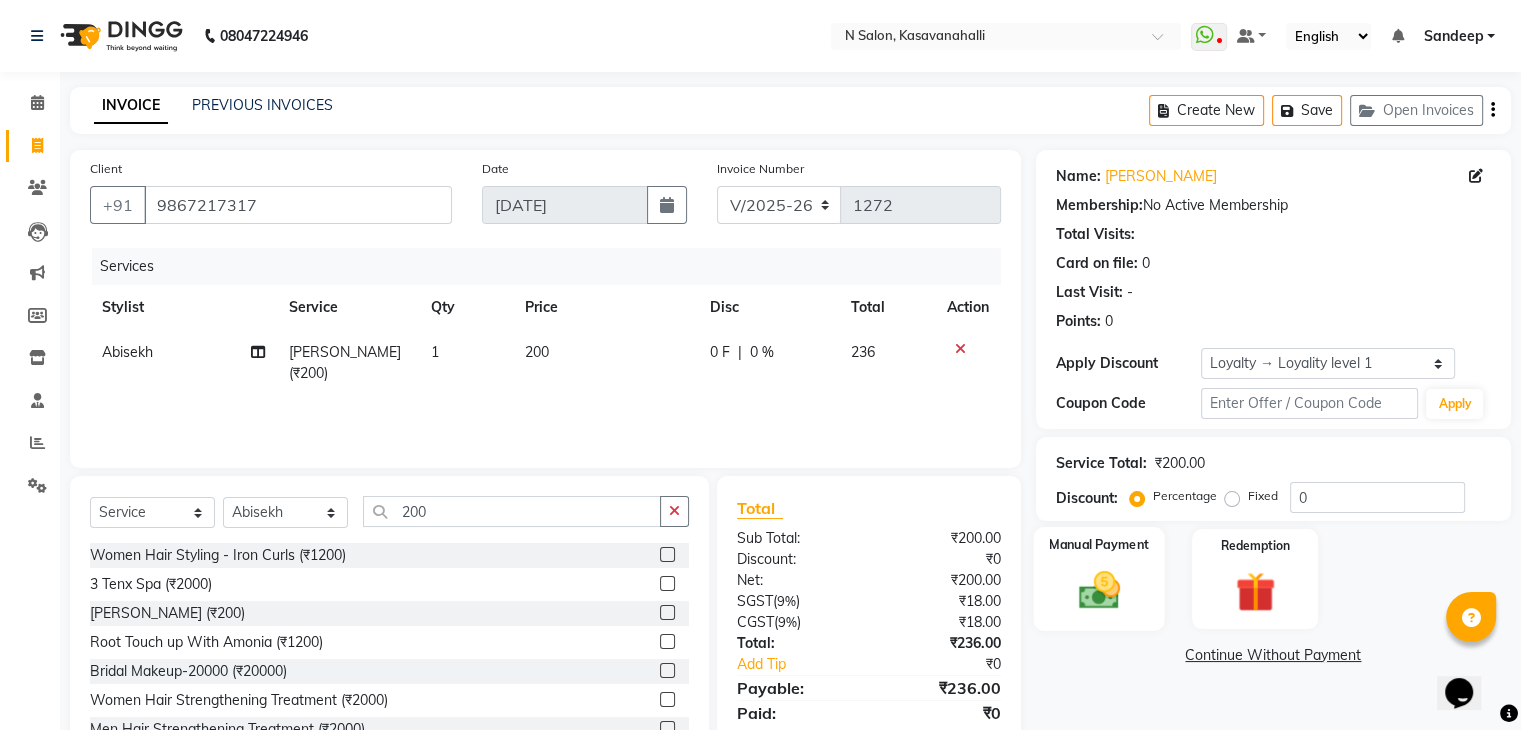 click 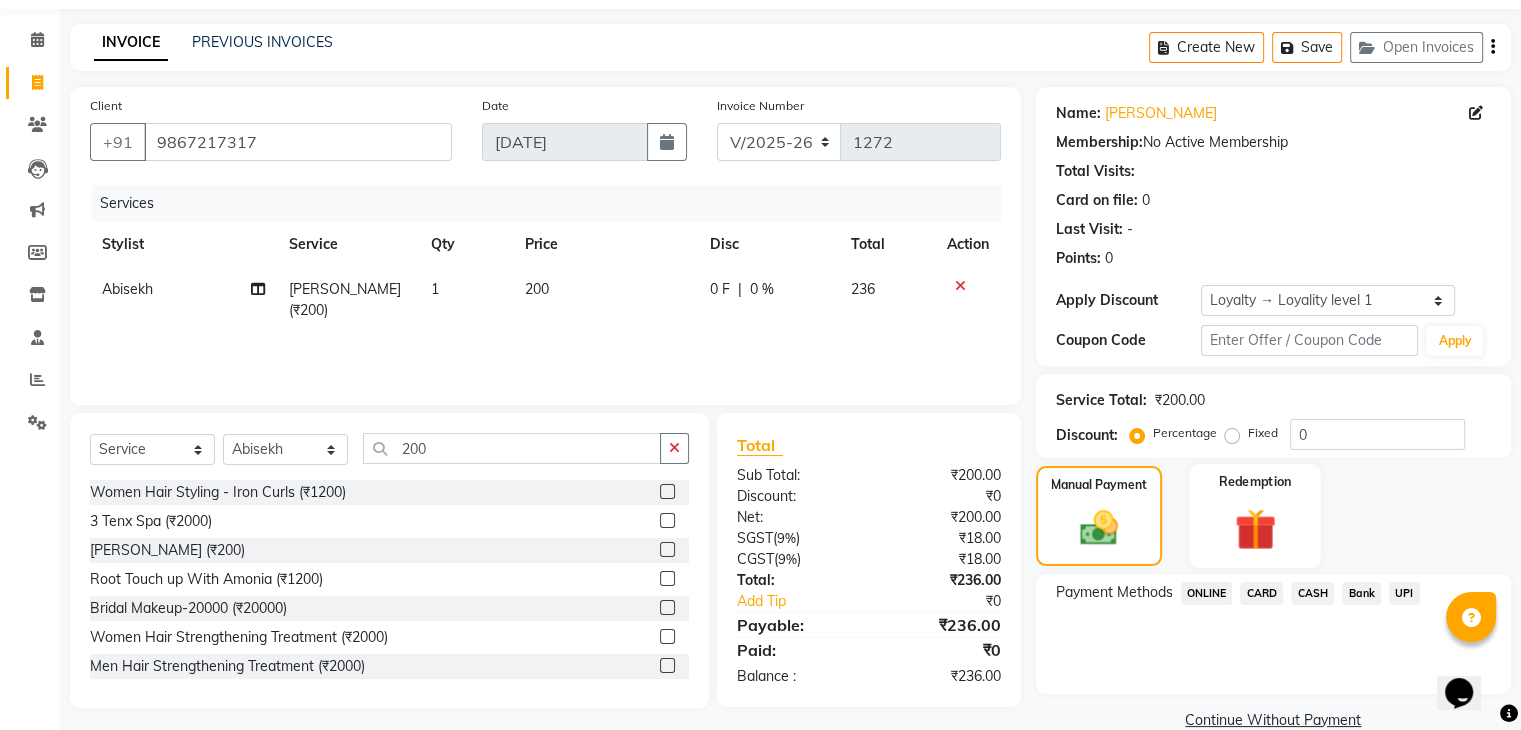 scroll, scrollTop: 97, scrollLeft: 0, axis: vertical 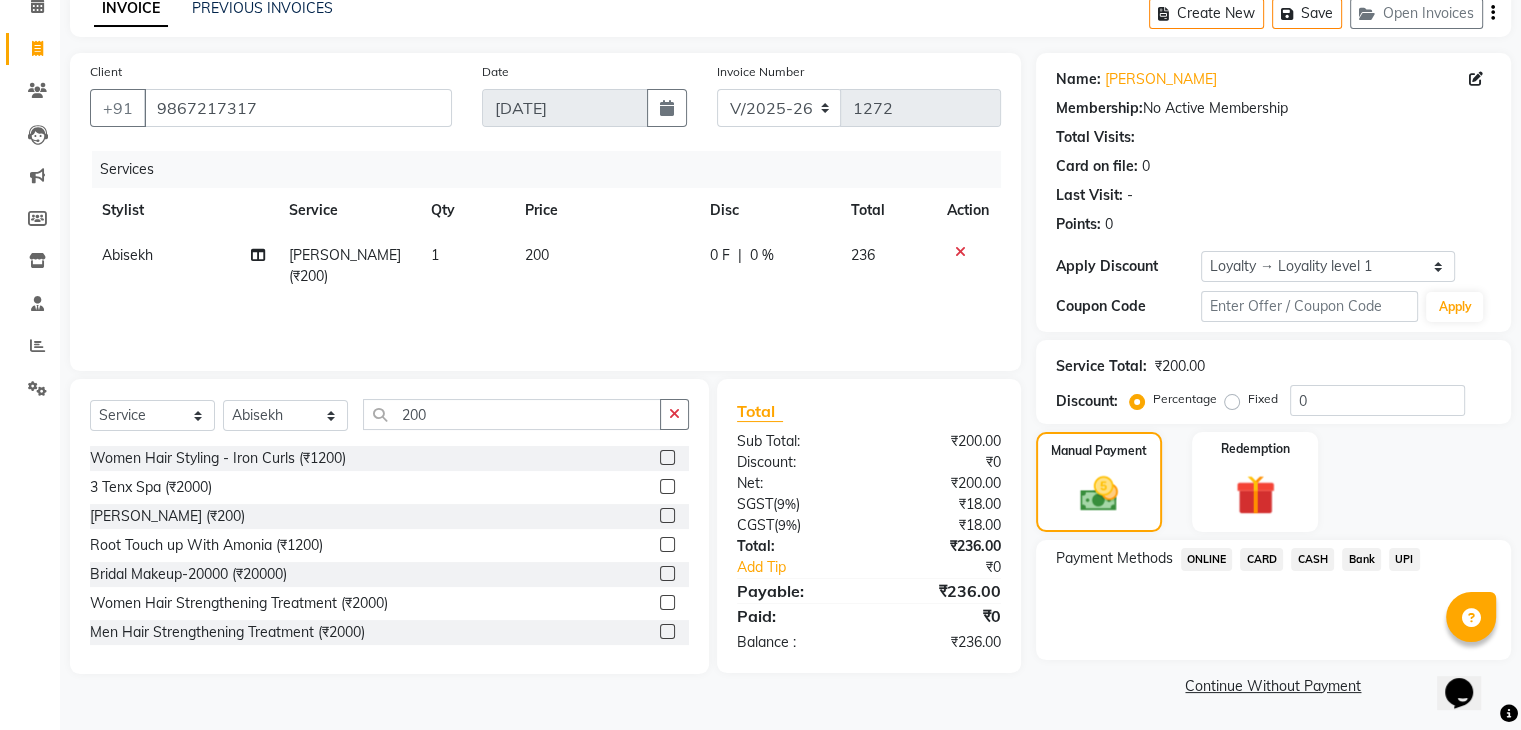 click on "CARD" 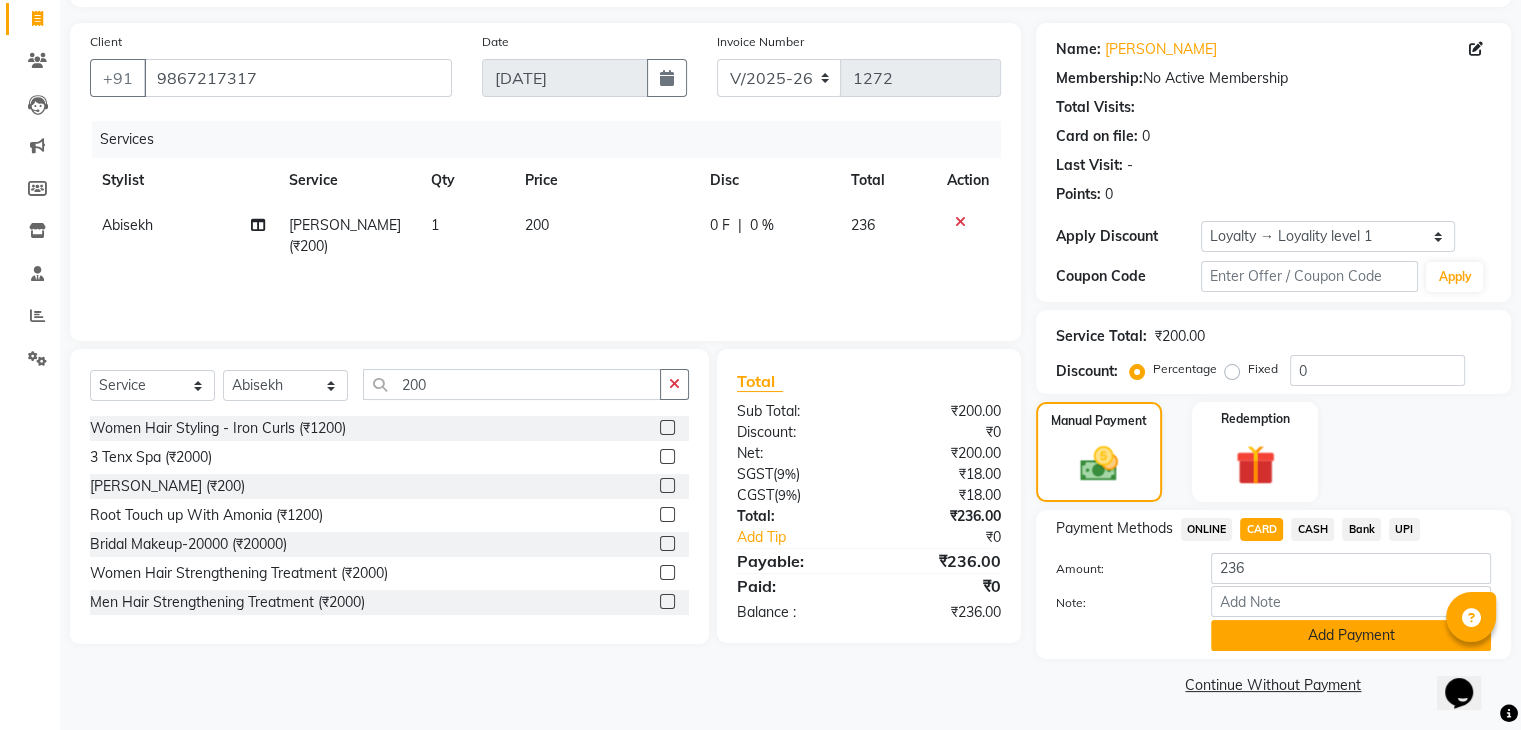 click on "Add Payment" 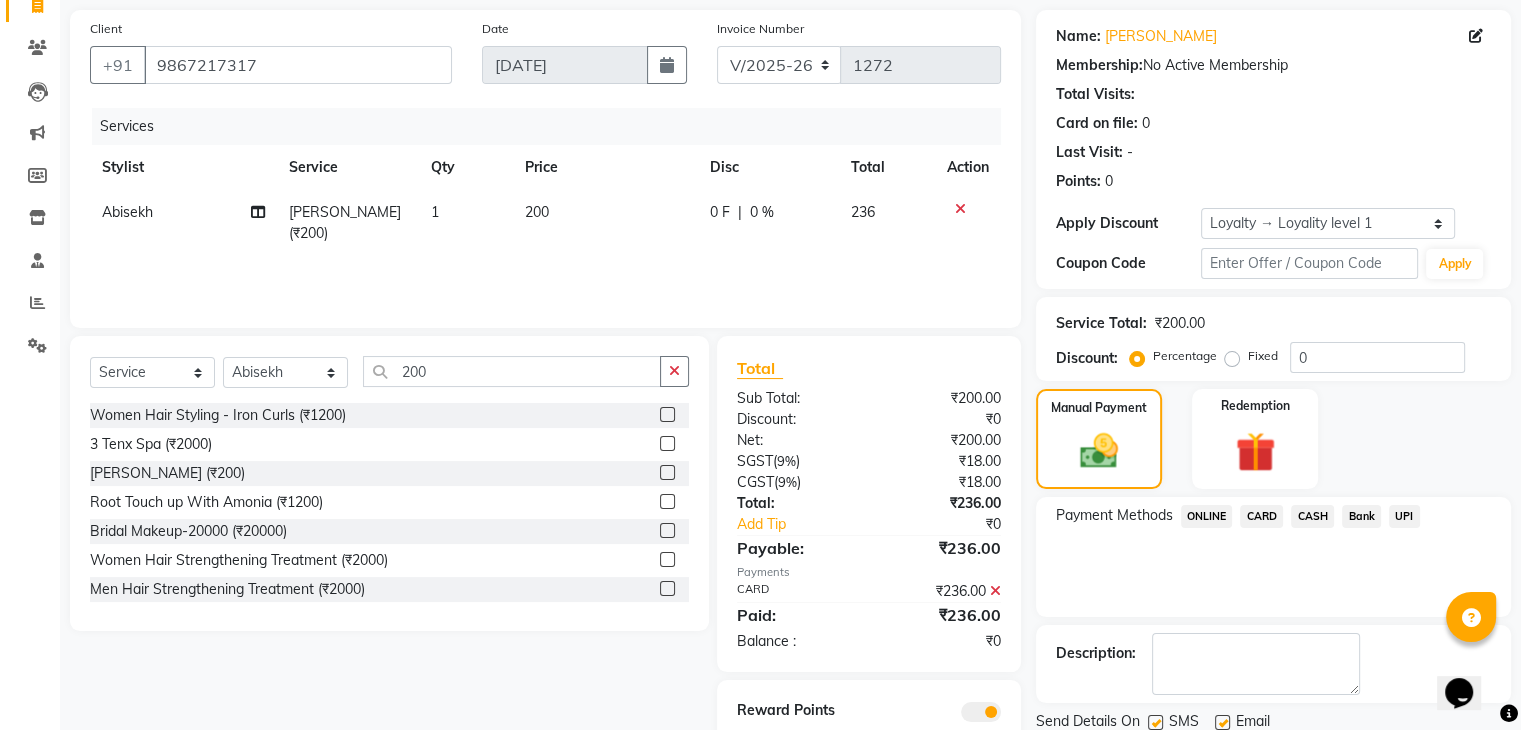 scroll, scrollTop: 212, scrollLeft: 0, axis: vertical 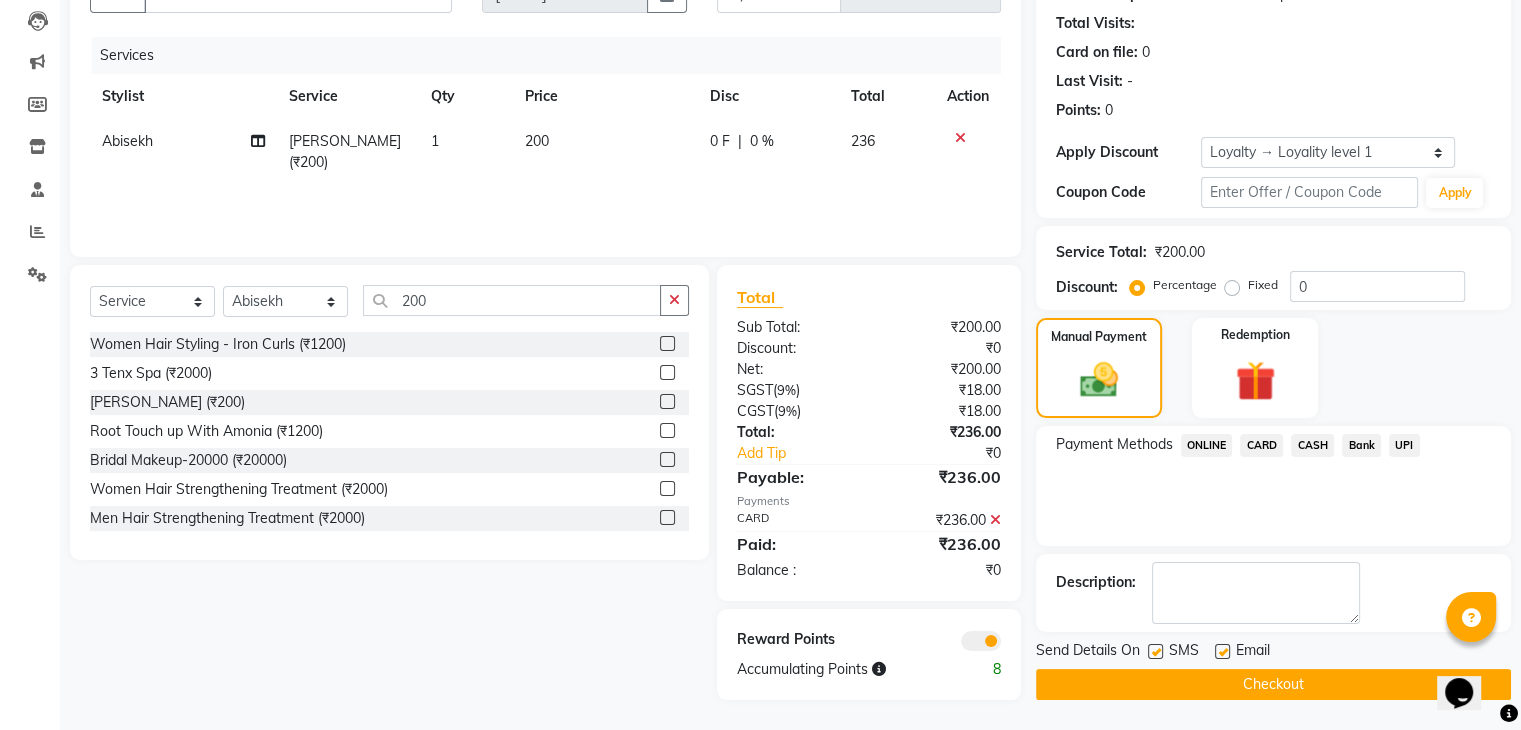 click on "Checkout" 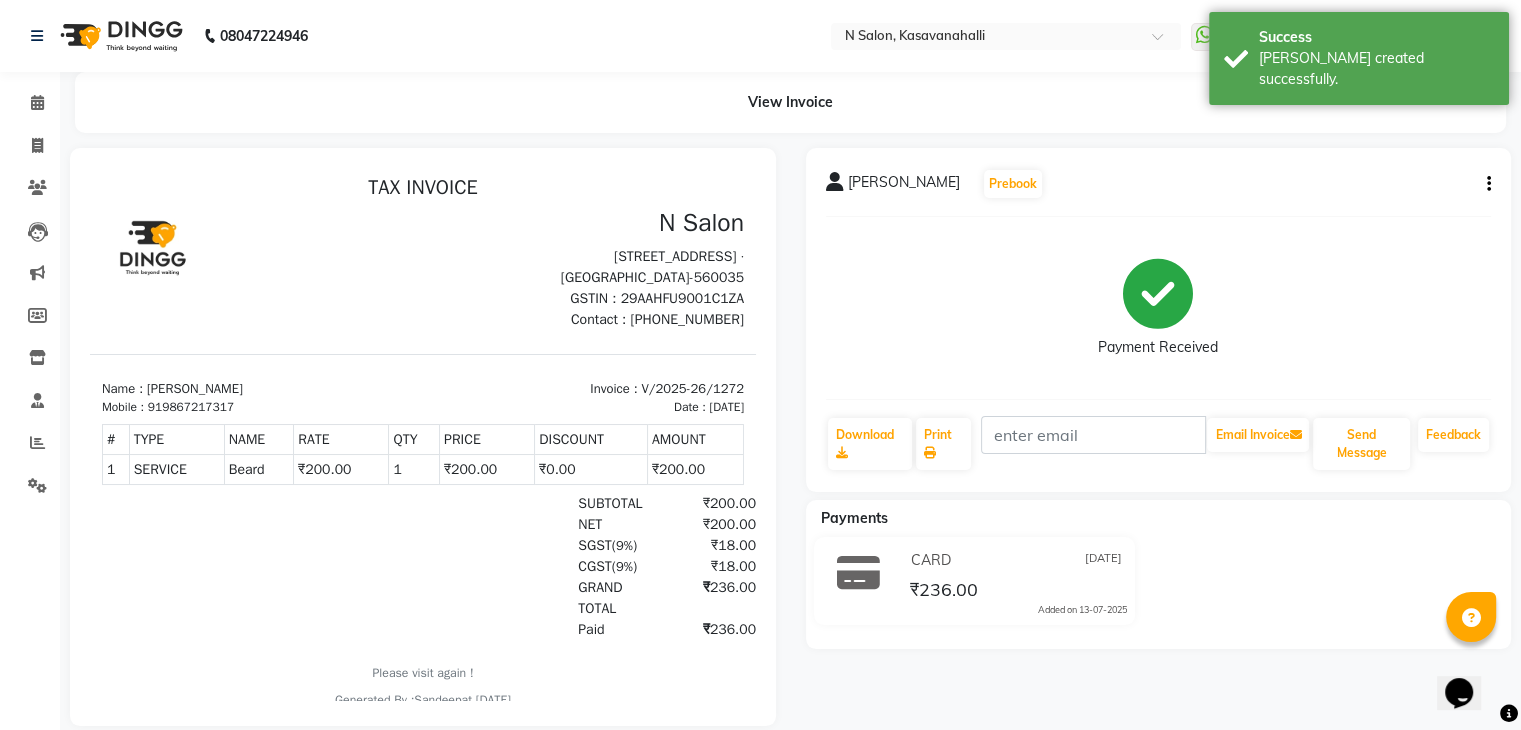 scroll, scrollTop: 0, scrollLeft: 0, axis: both 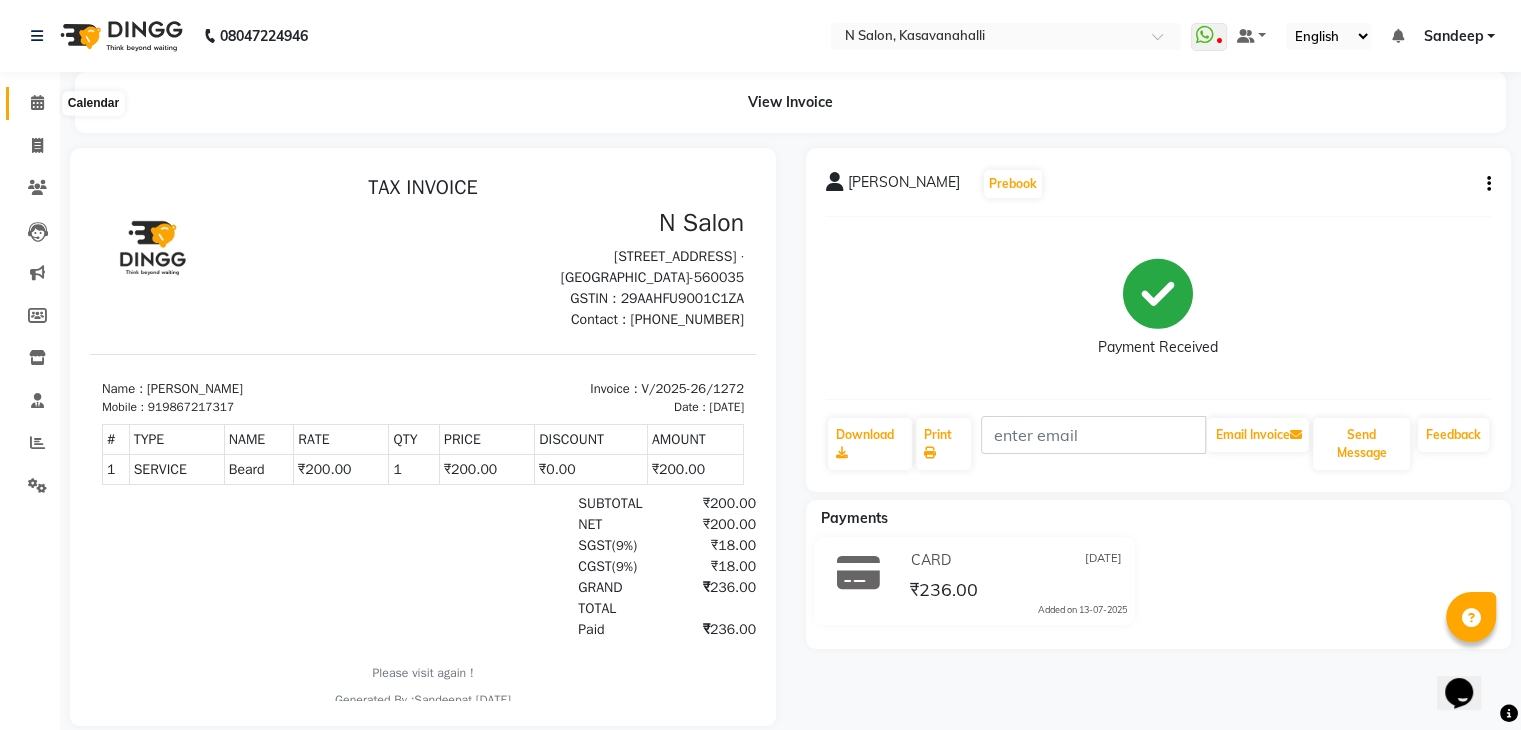 click 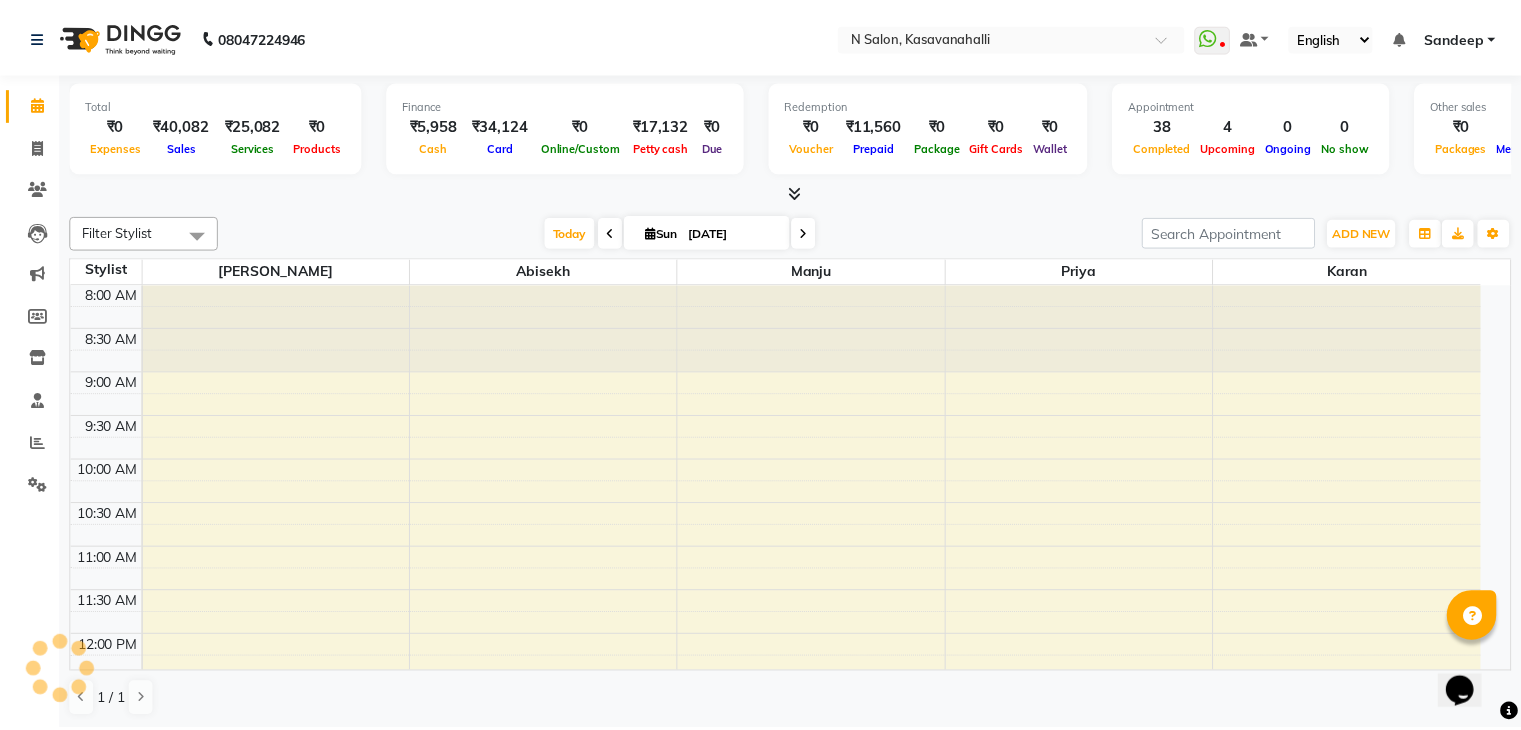 scroll, scrollTop: 705, scrollLeft: 0, axis: vertical 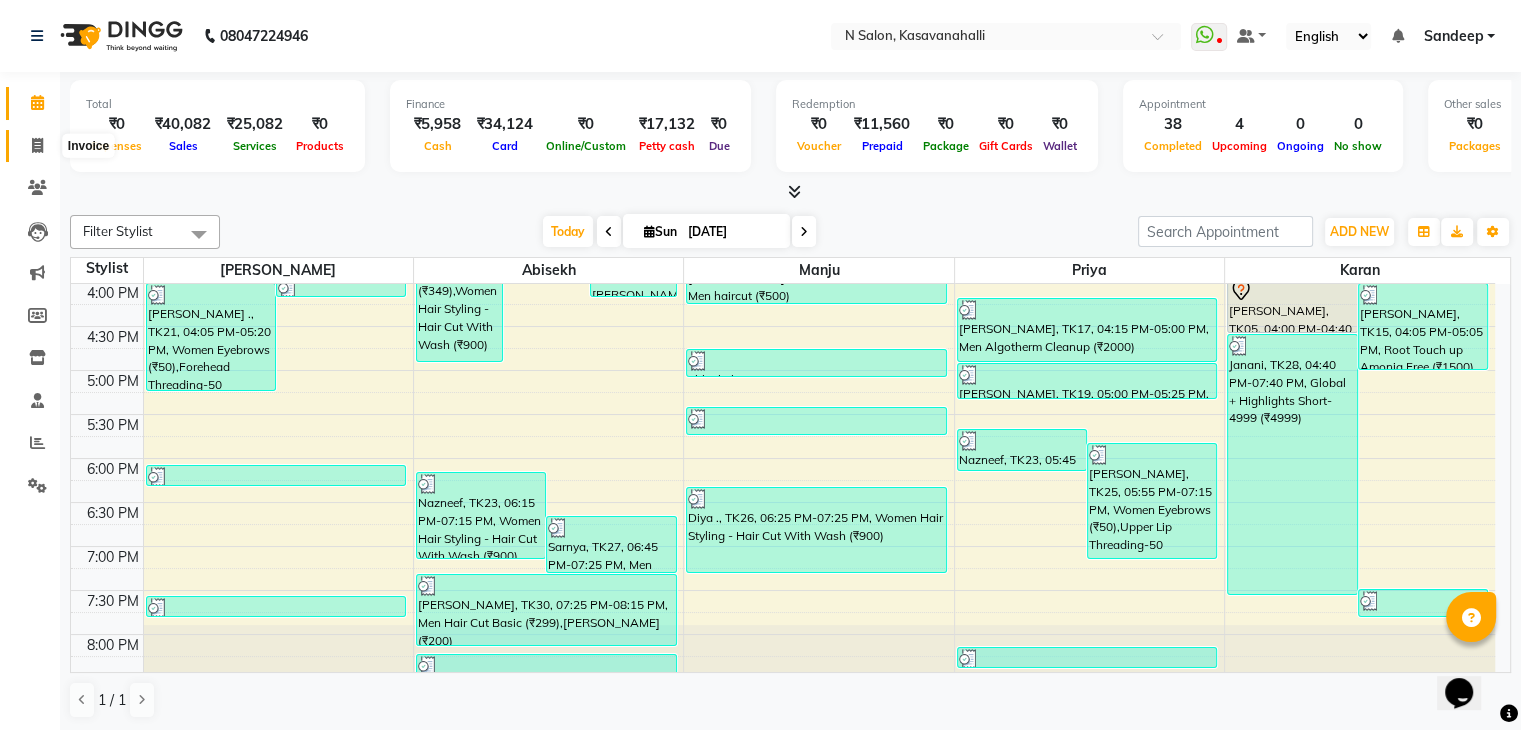 click 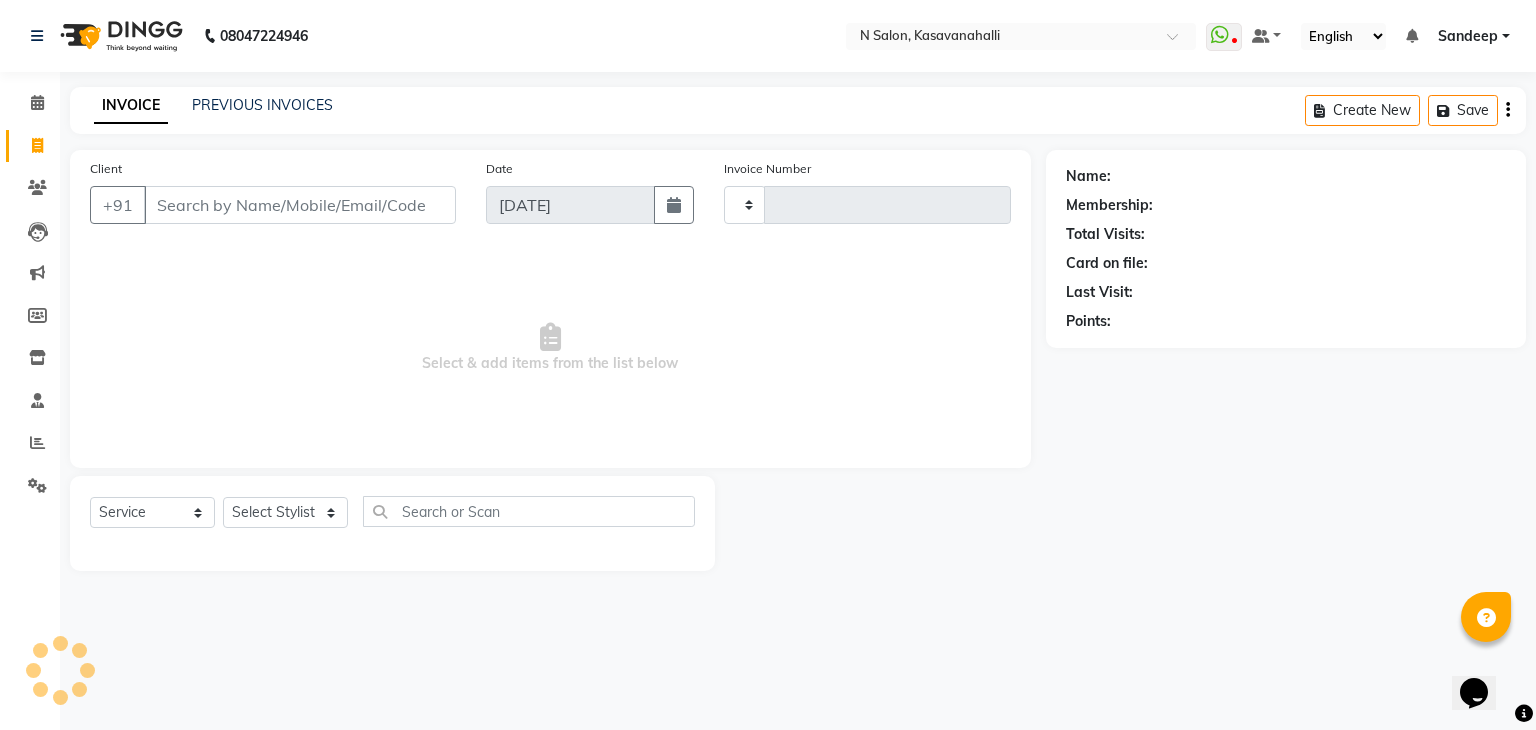type on "1273" 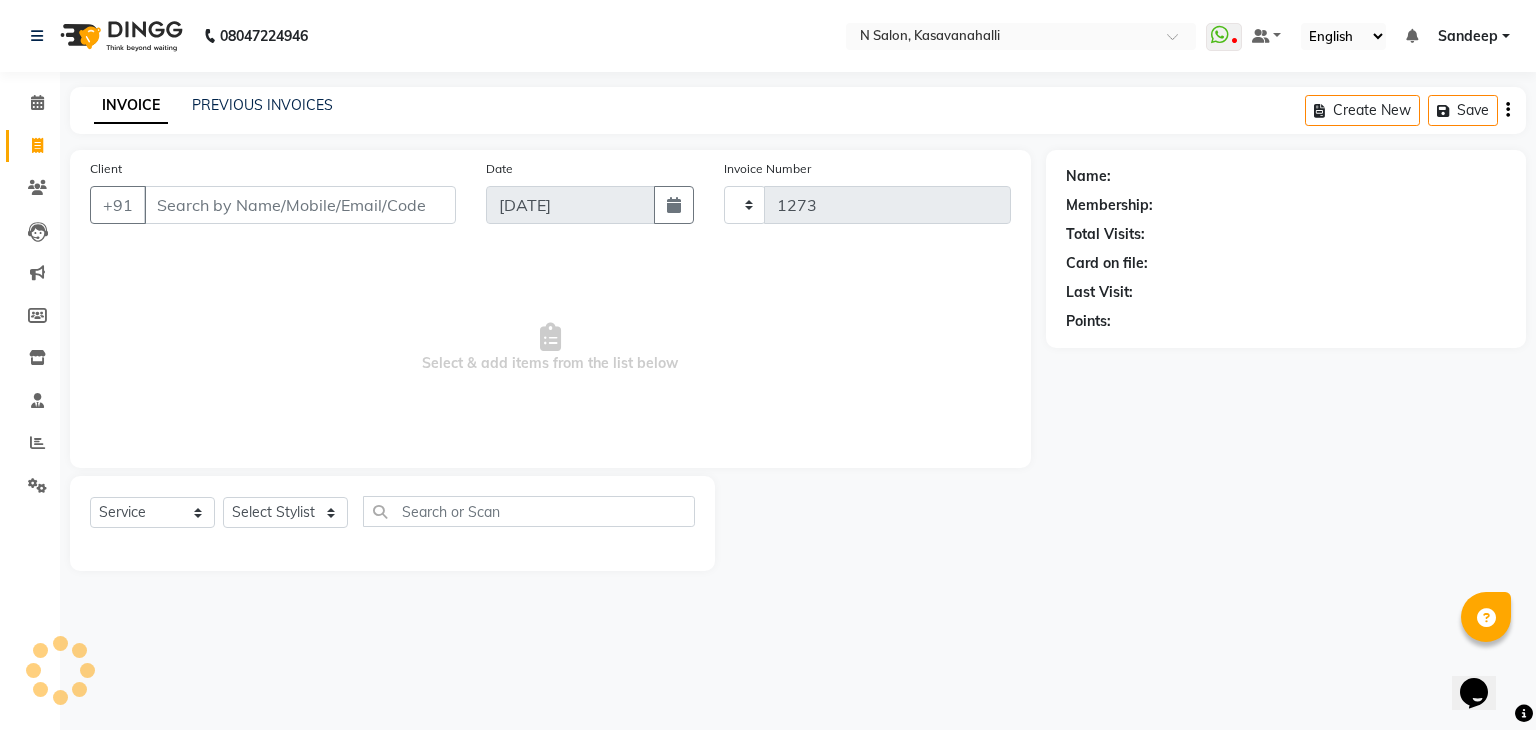 select on "7111" 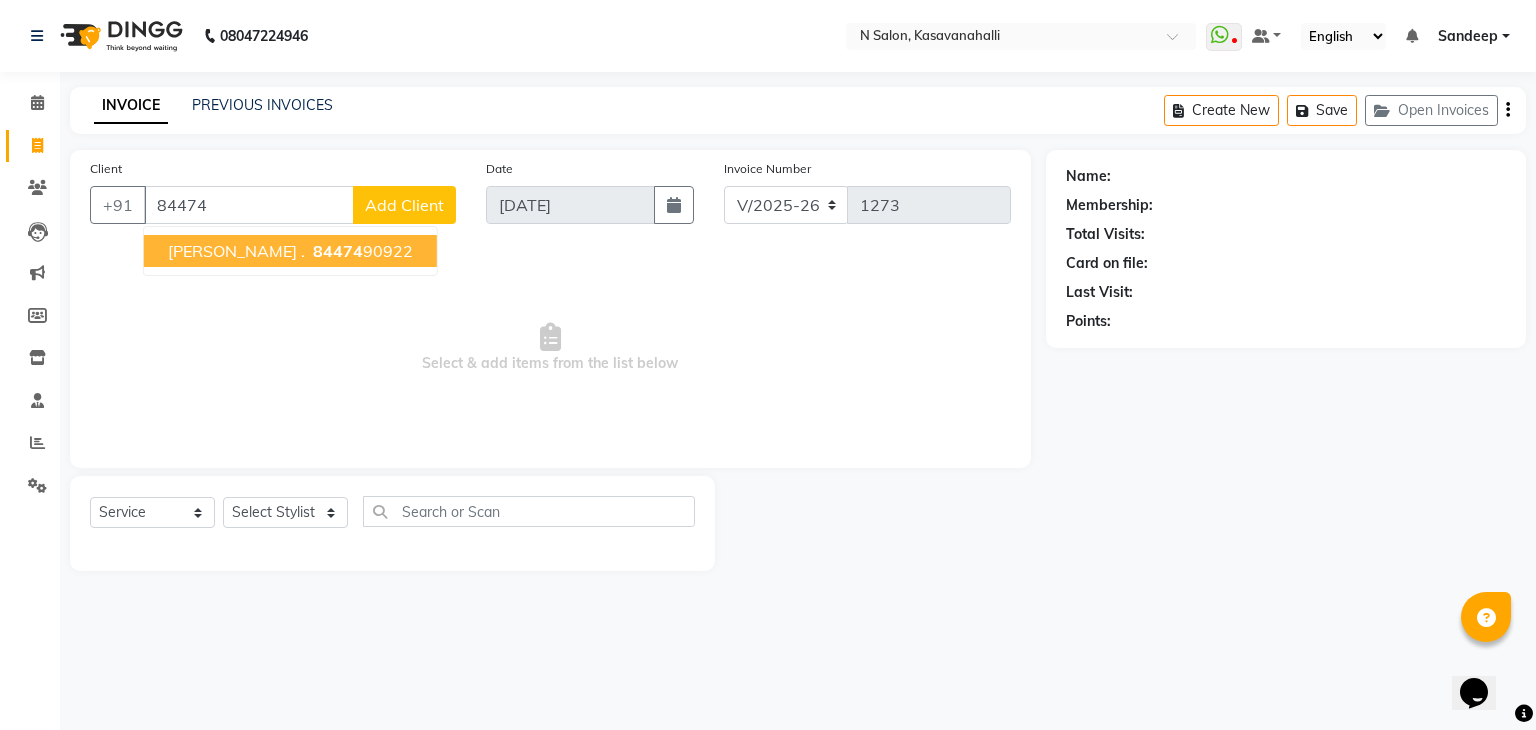 click on "84474 90922" at bounding box center [361, 251] 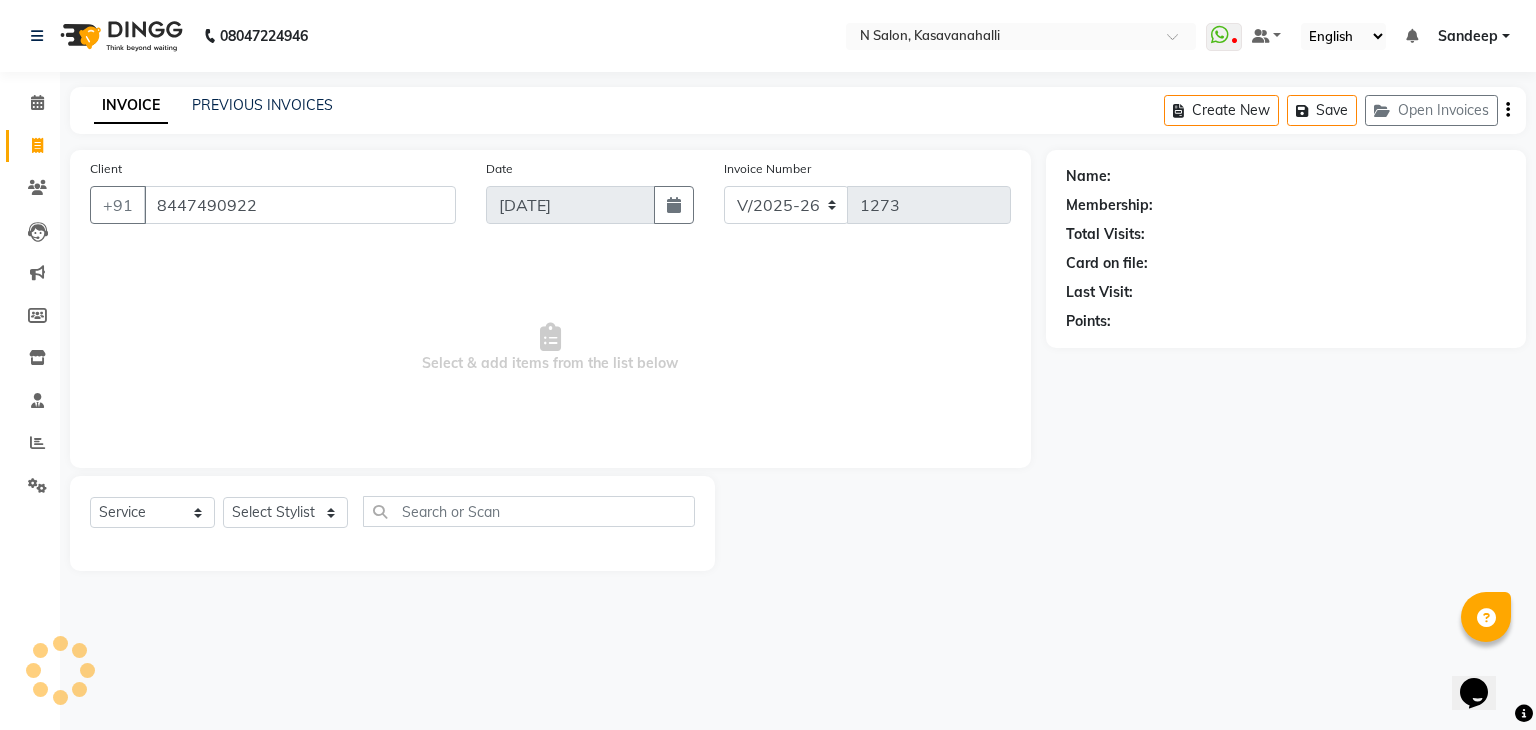 type on "8447490922" 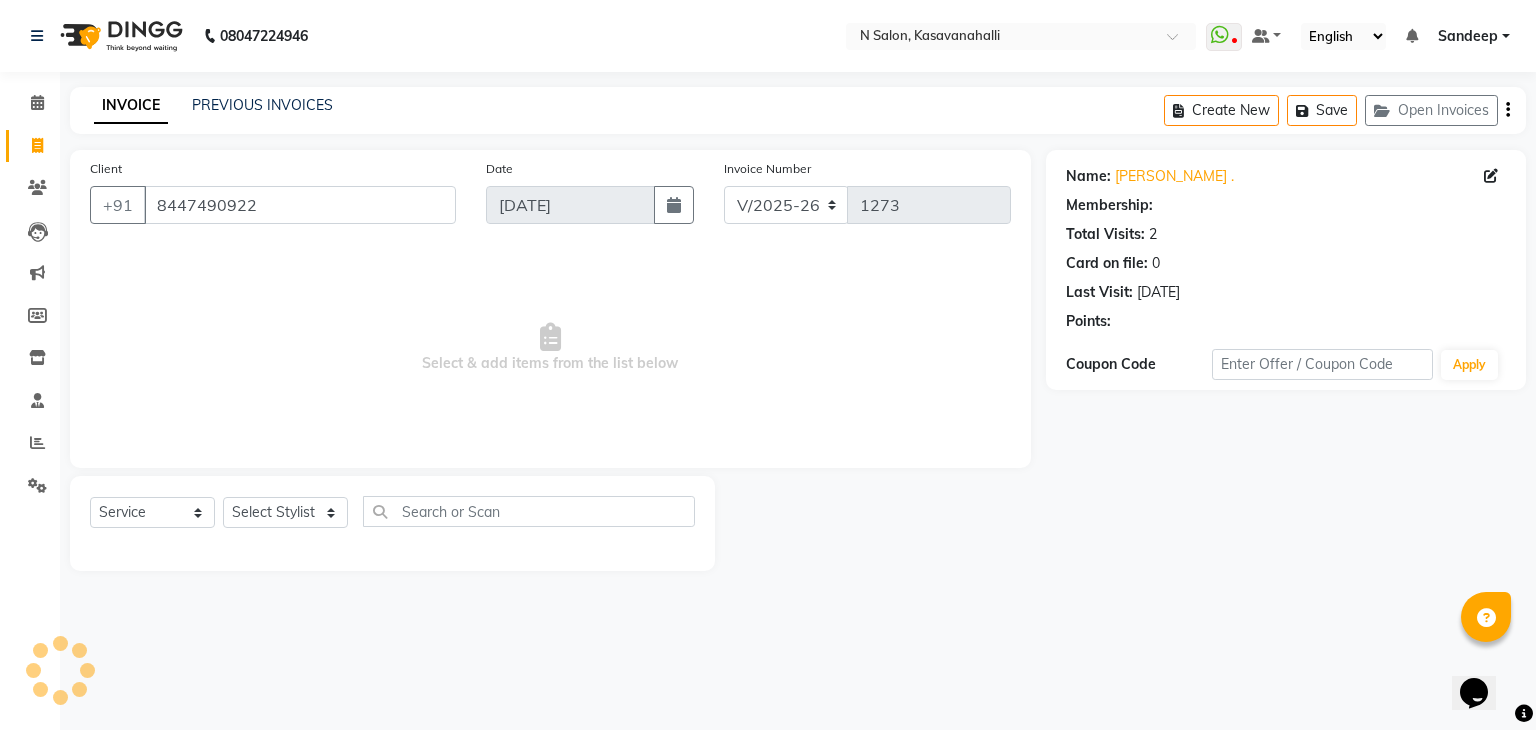 select on "1: Object" 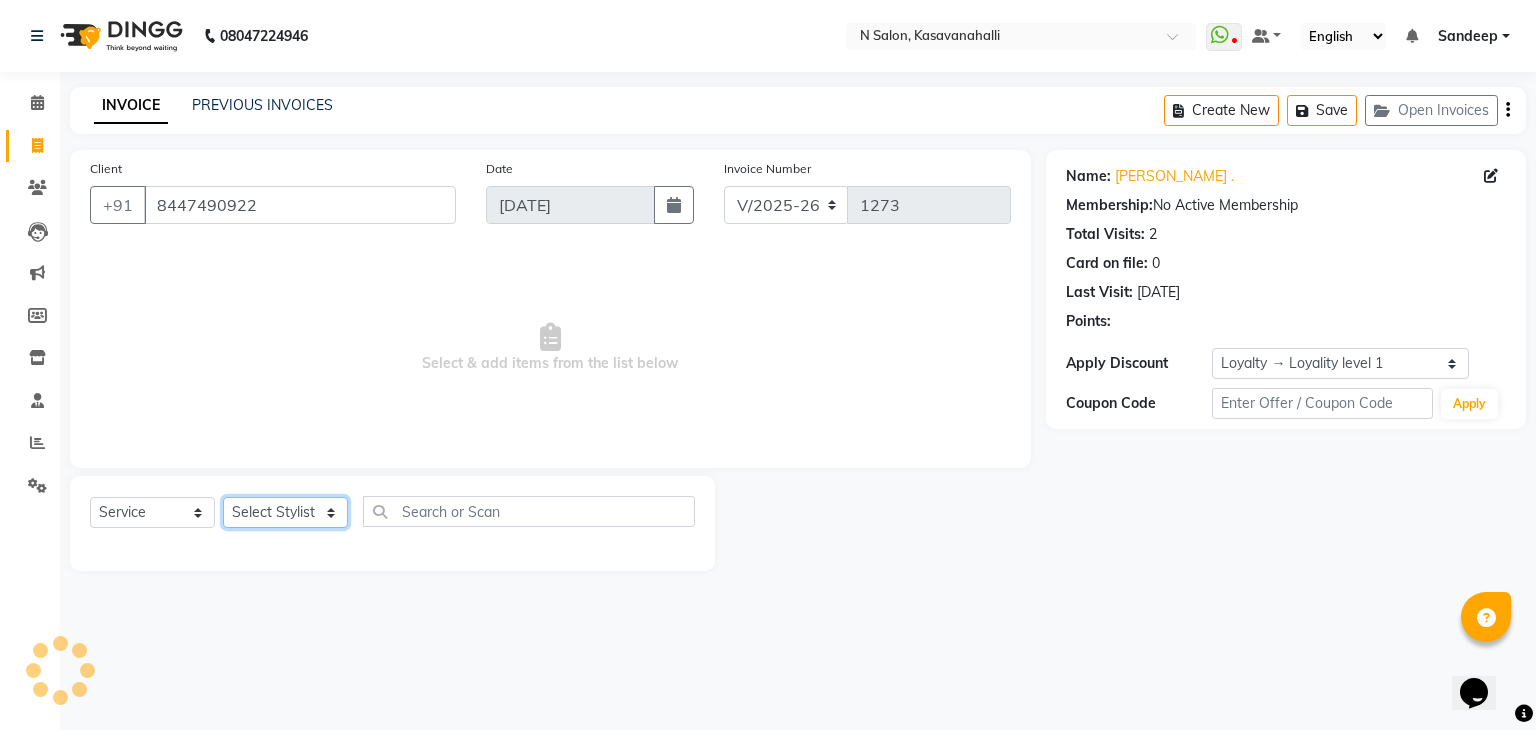 drag, startPoint x: 300, startPoint y: 523, endPoint x: 297, endPoint y: 502, distance: 21.213203 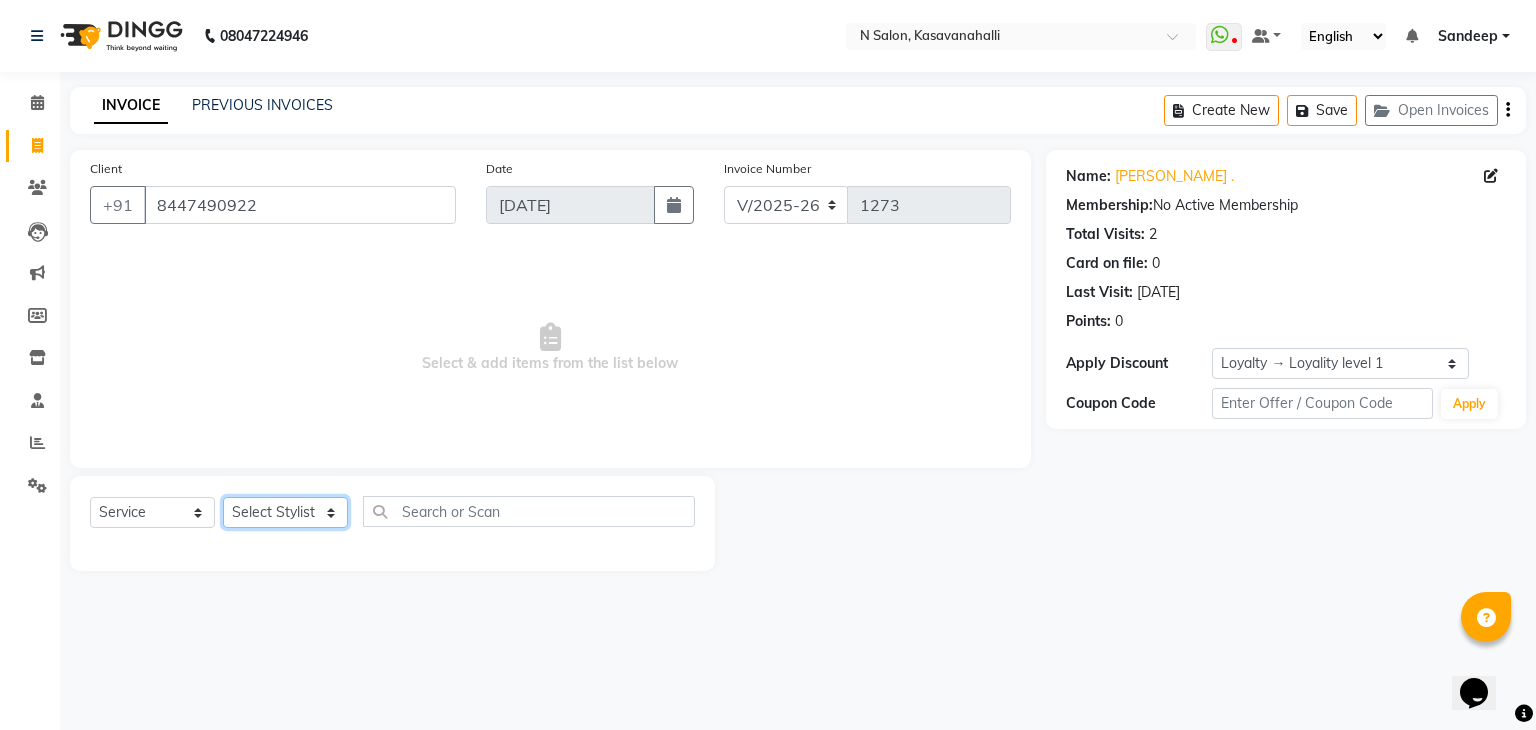 select on "75765" 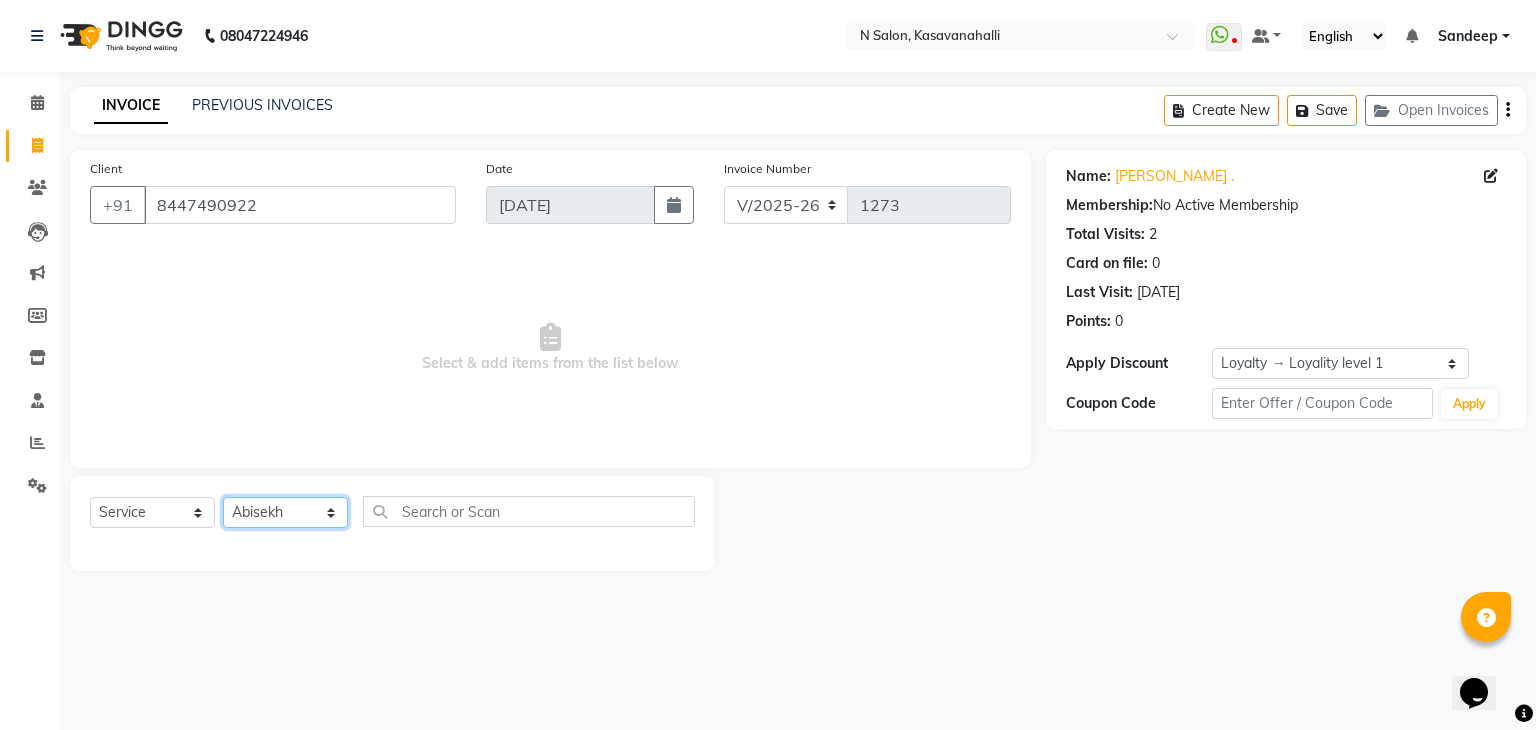 click on "Select Stylist [PERSON_NAME]  Manju Owner [PERSON_NAME]" 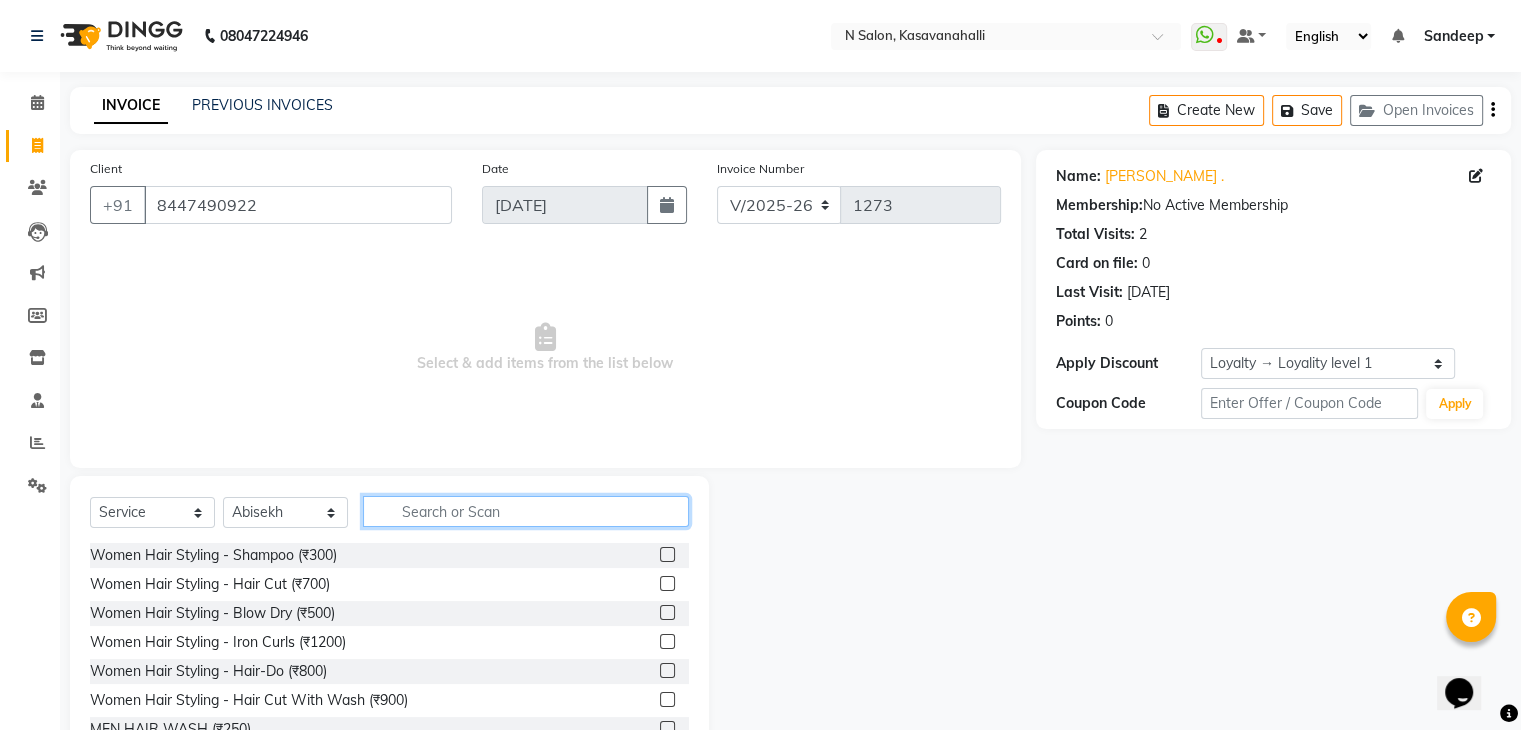 click 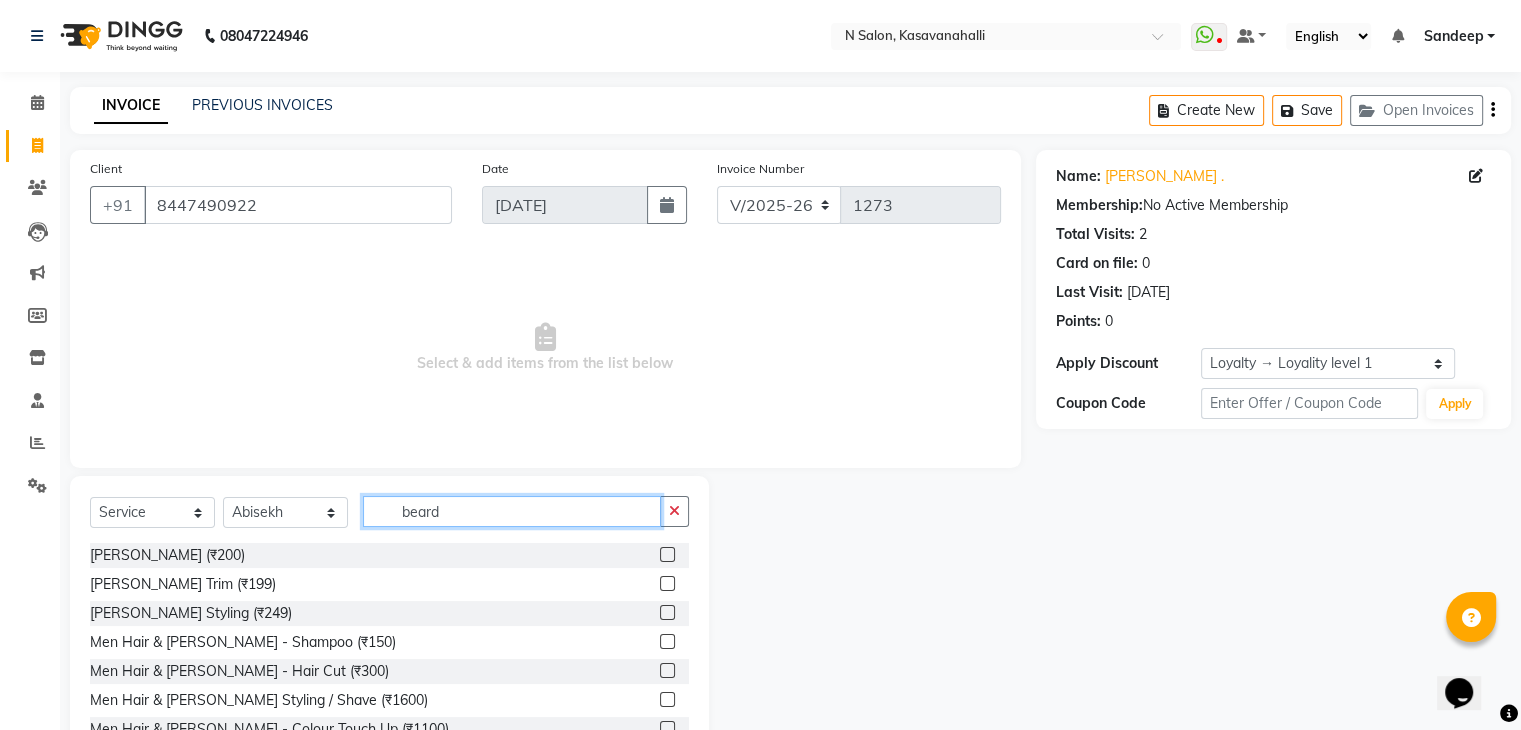 type on "beard" 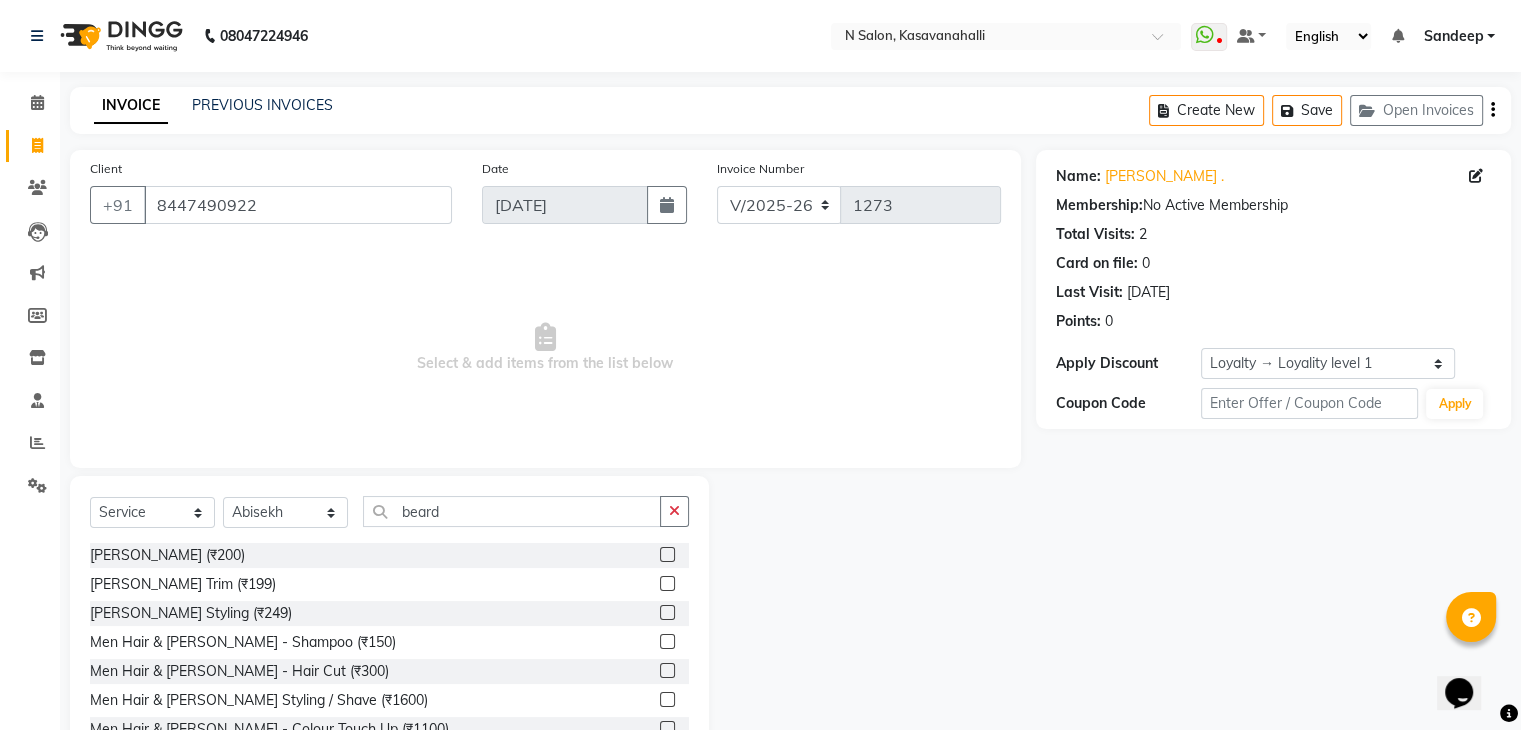 click 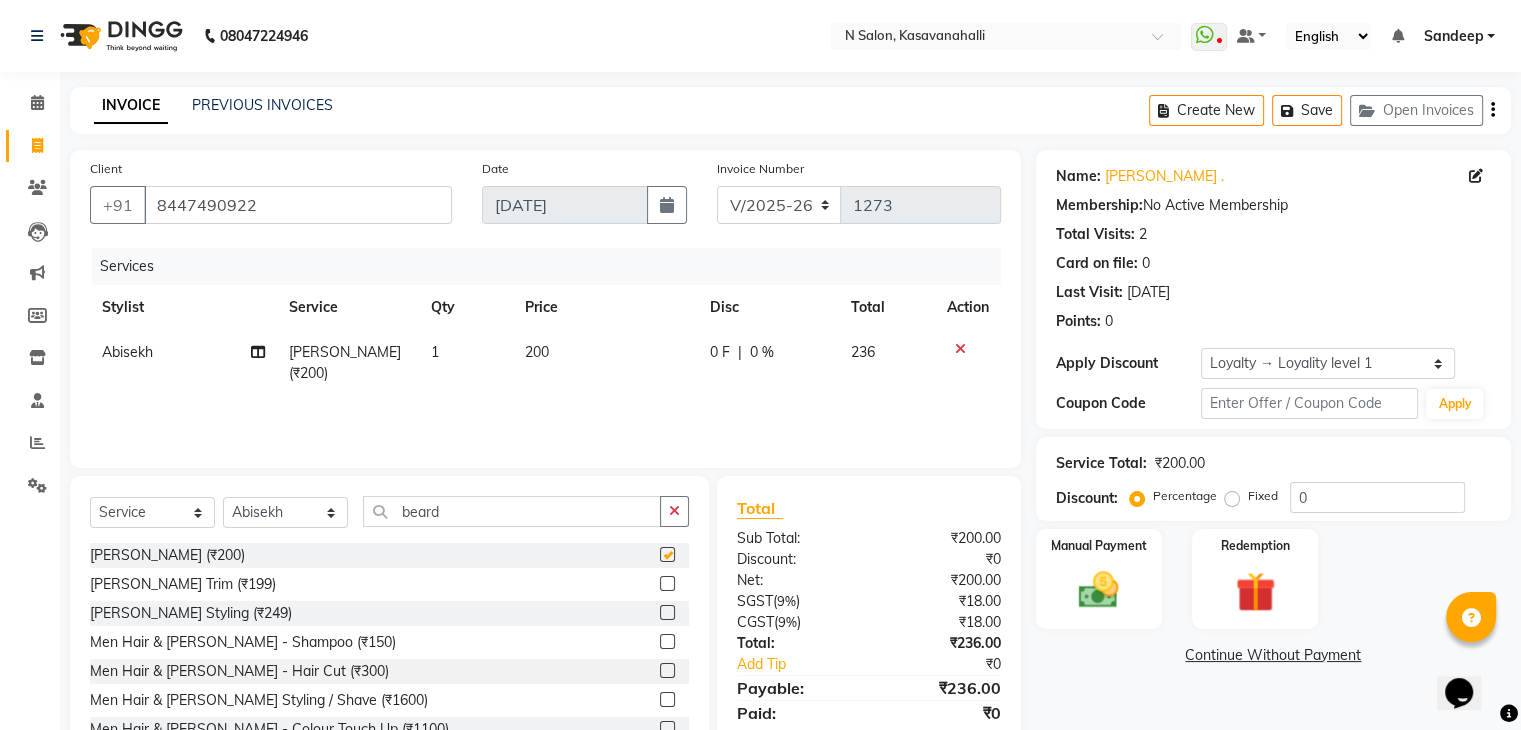 checkbox on "false" 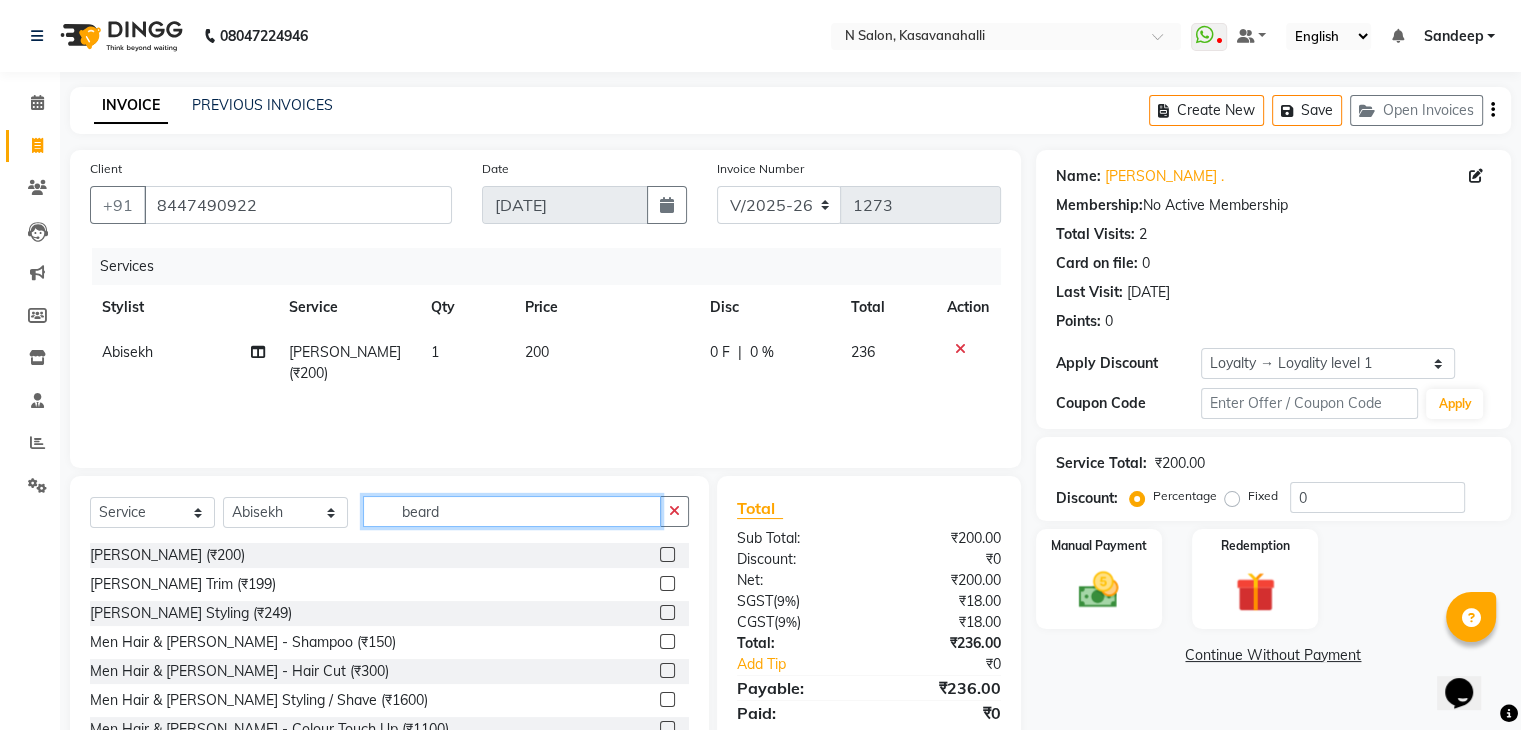 click on "beard" 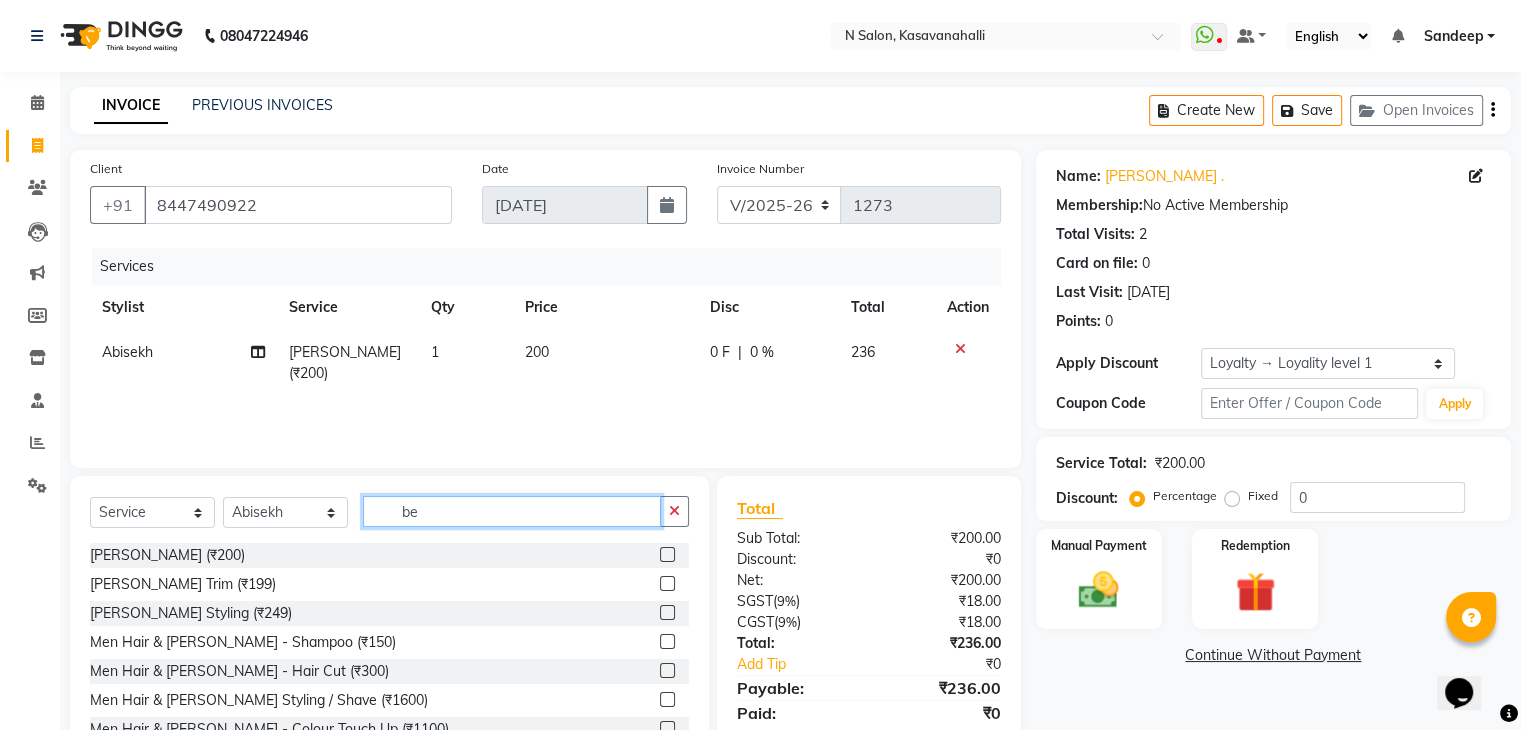 type on "b" 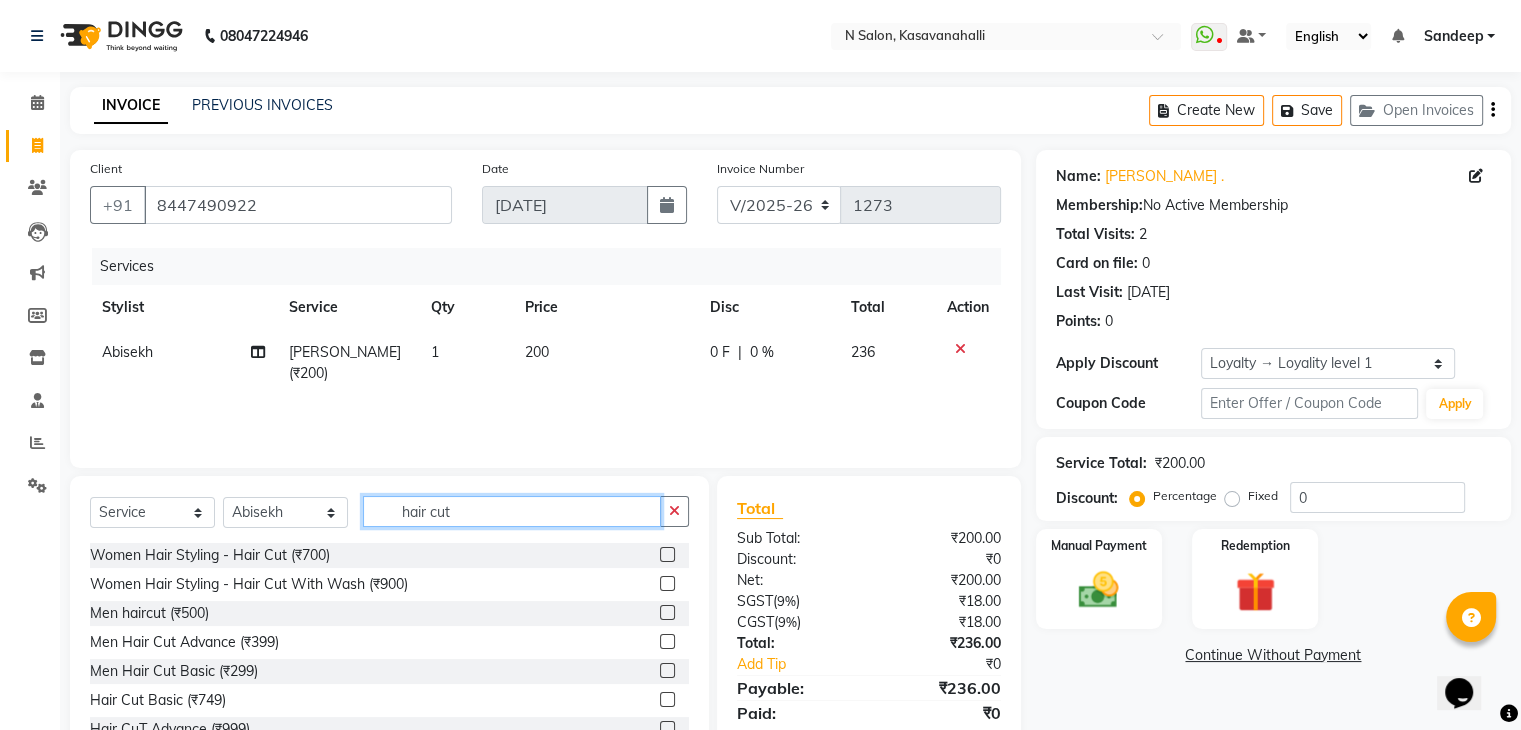 type on "hair cut" 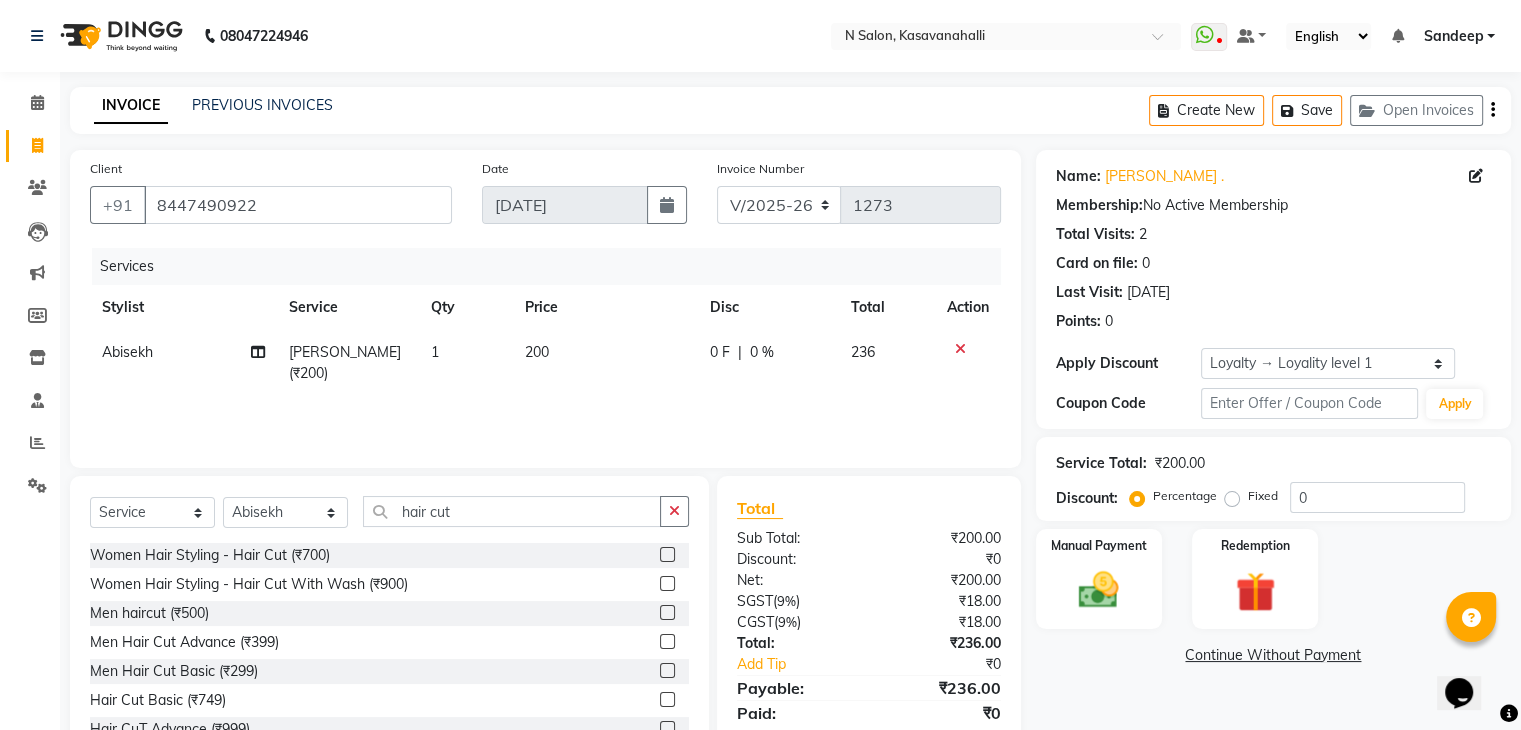 click 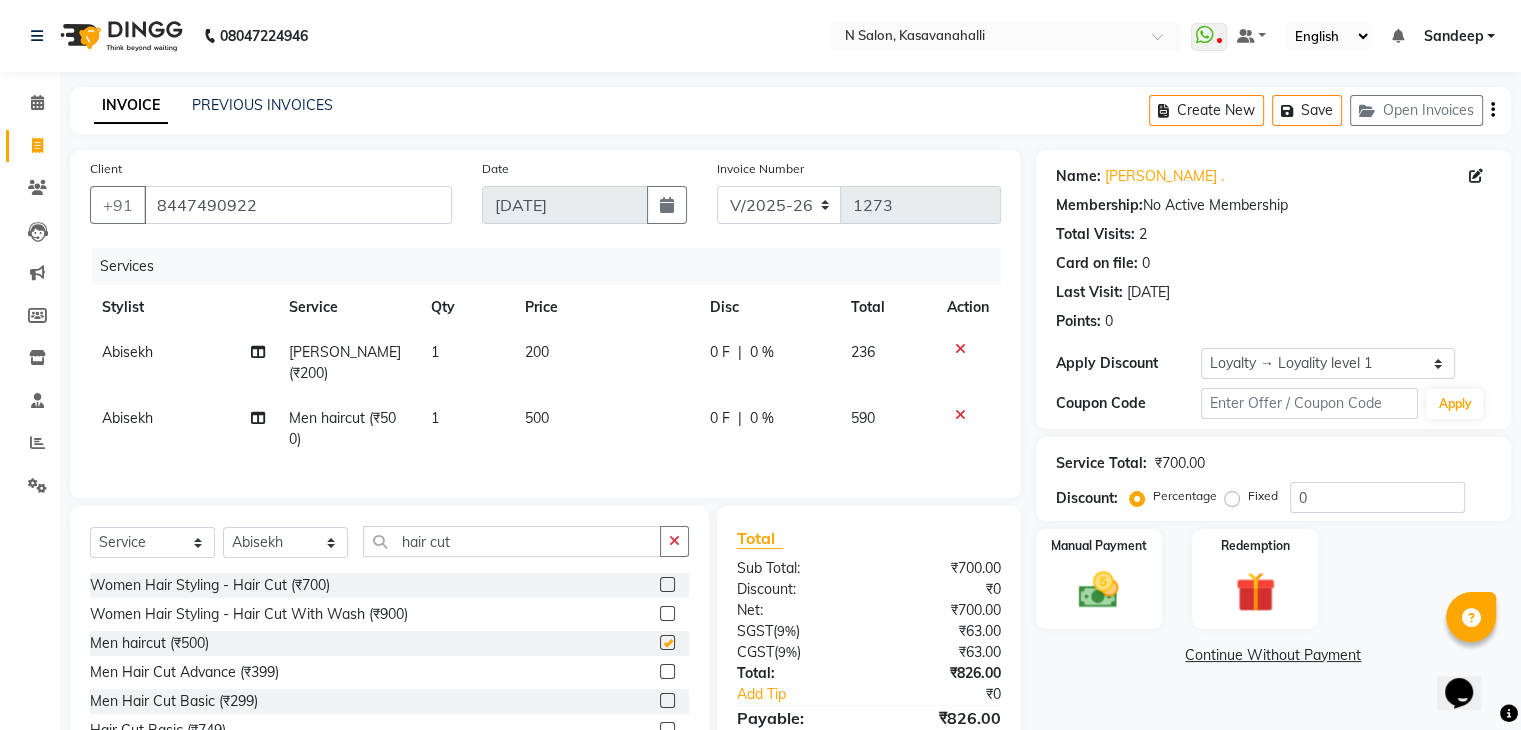 checkbox on "false" 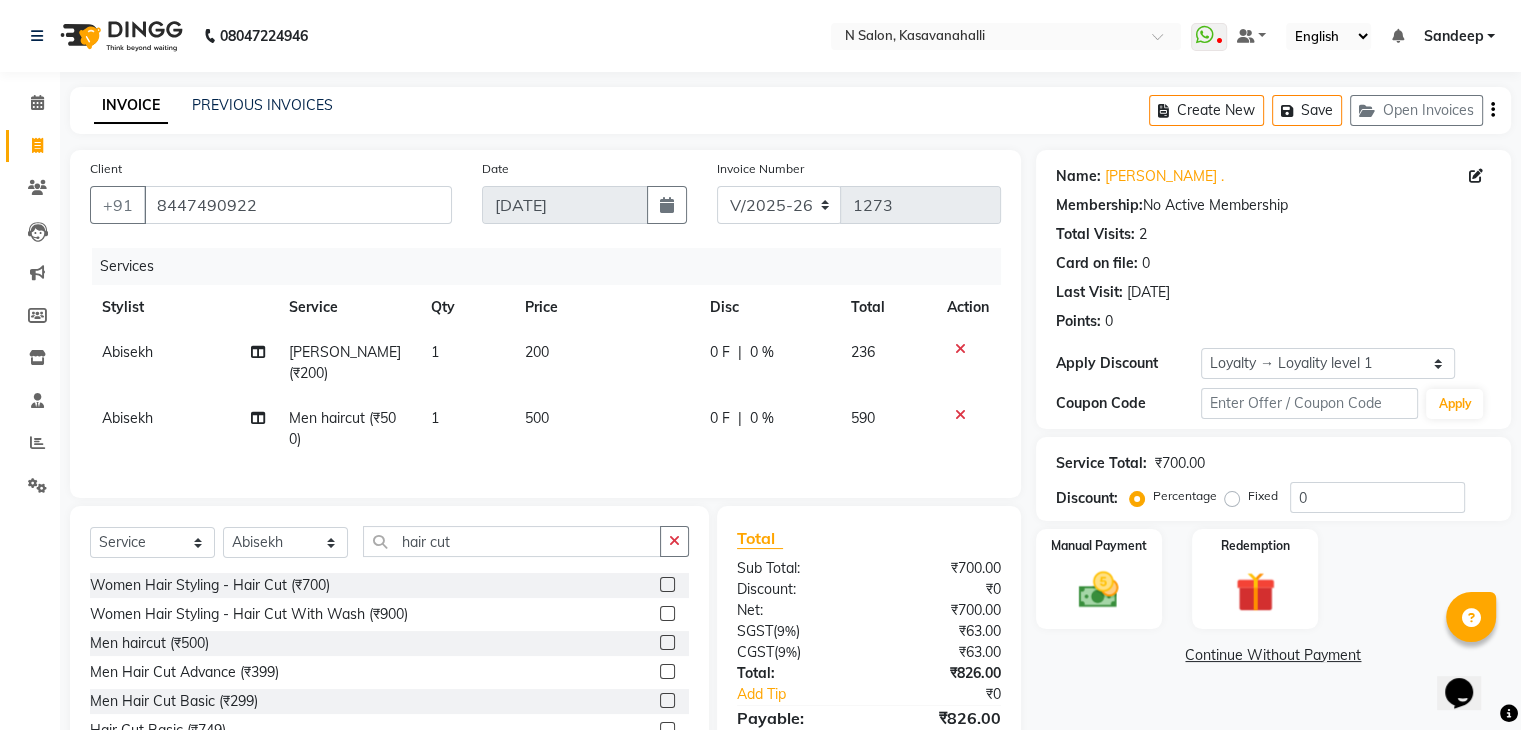click on "500" 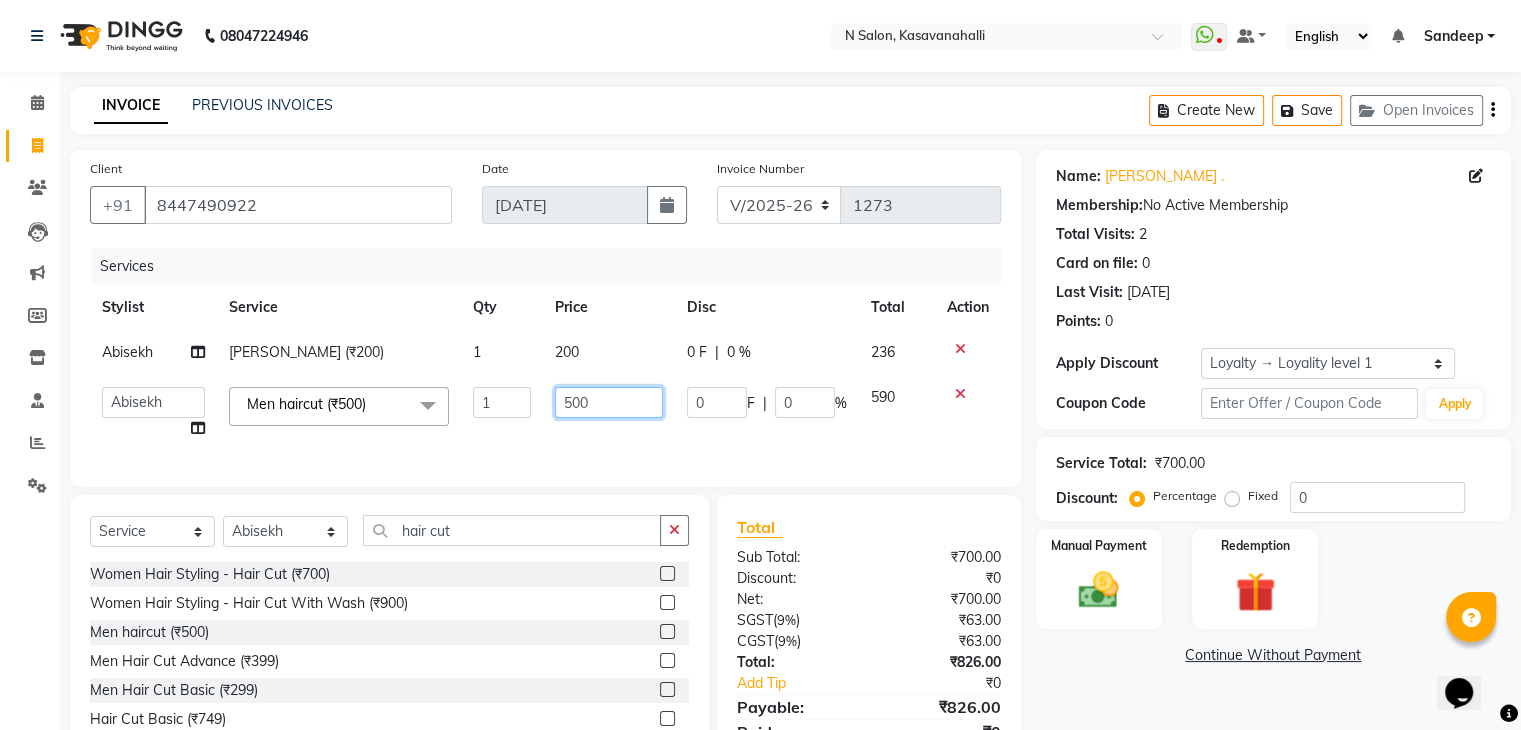 click on "500" 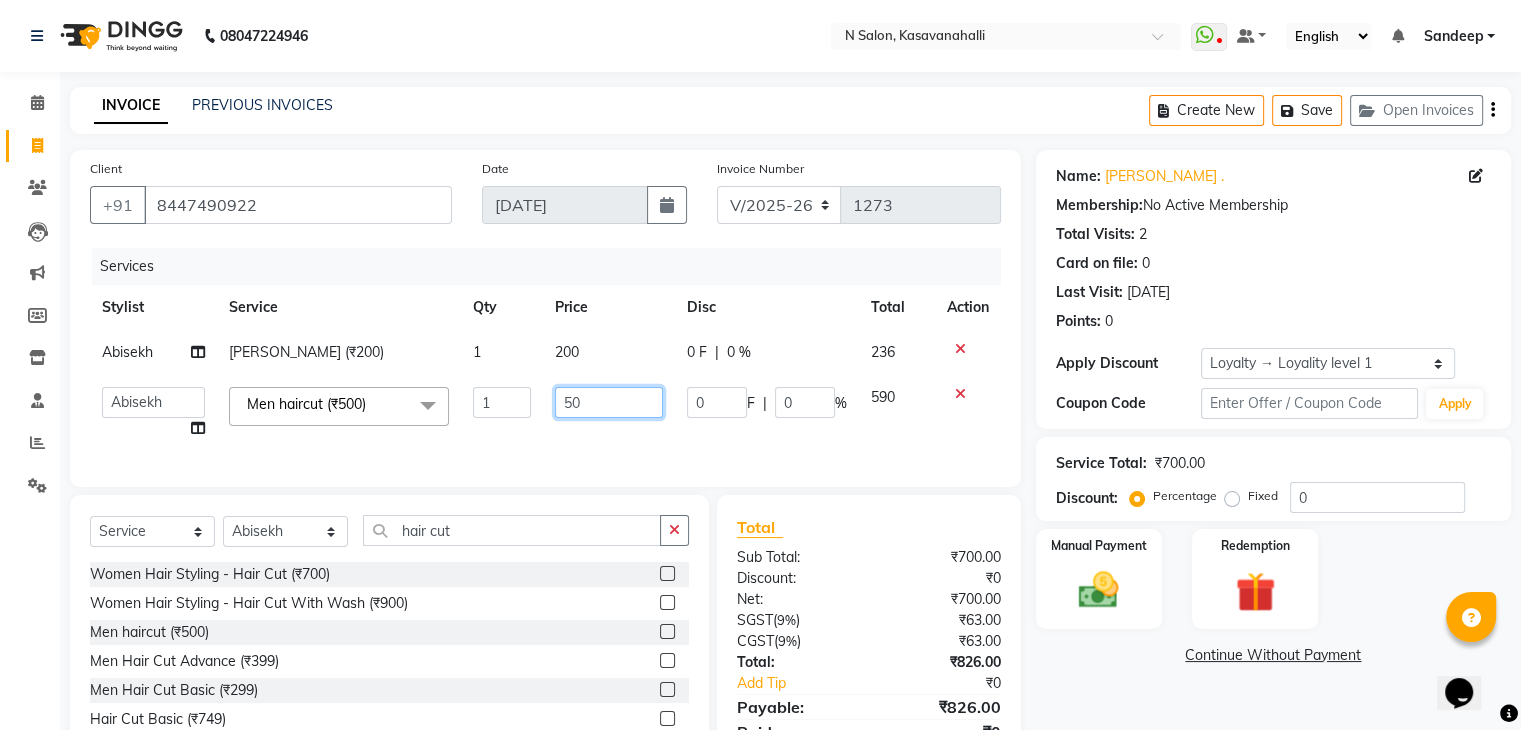 type on "5" 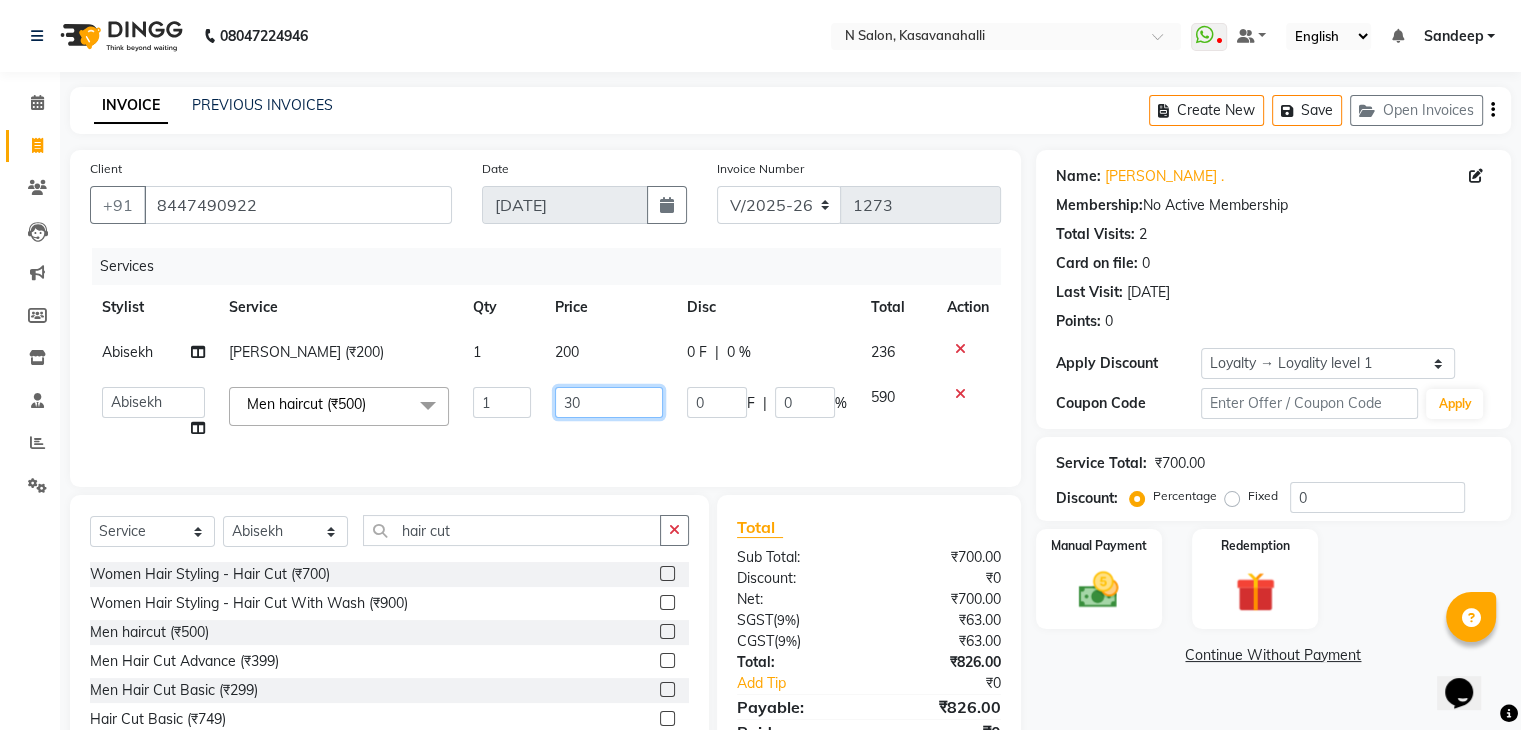 type on "300" 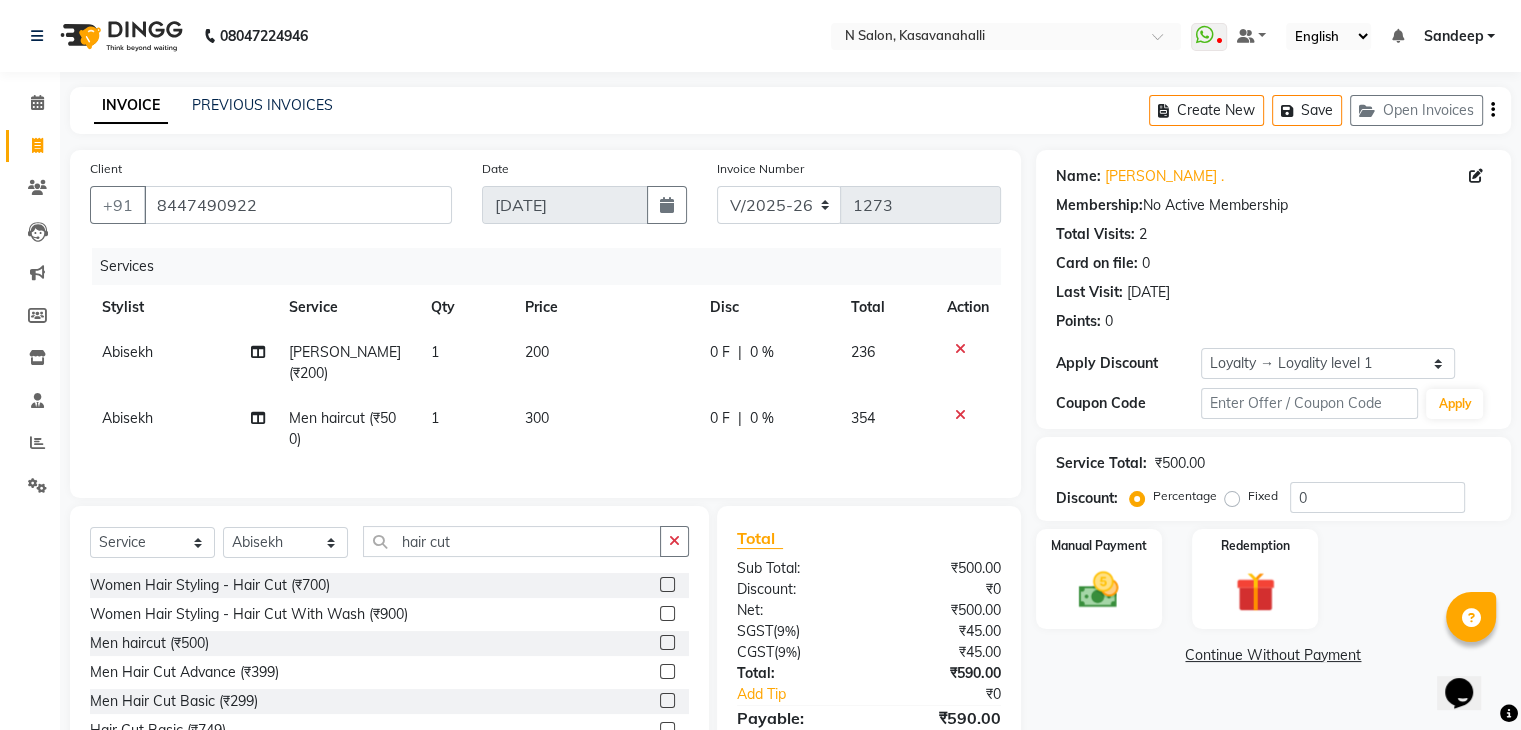 click on "200" 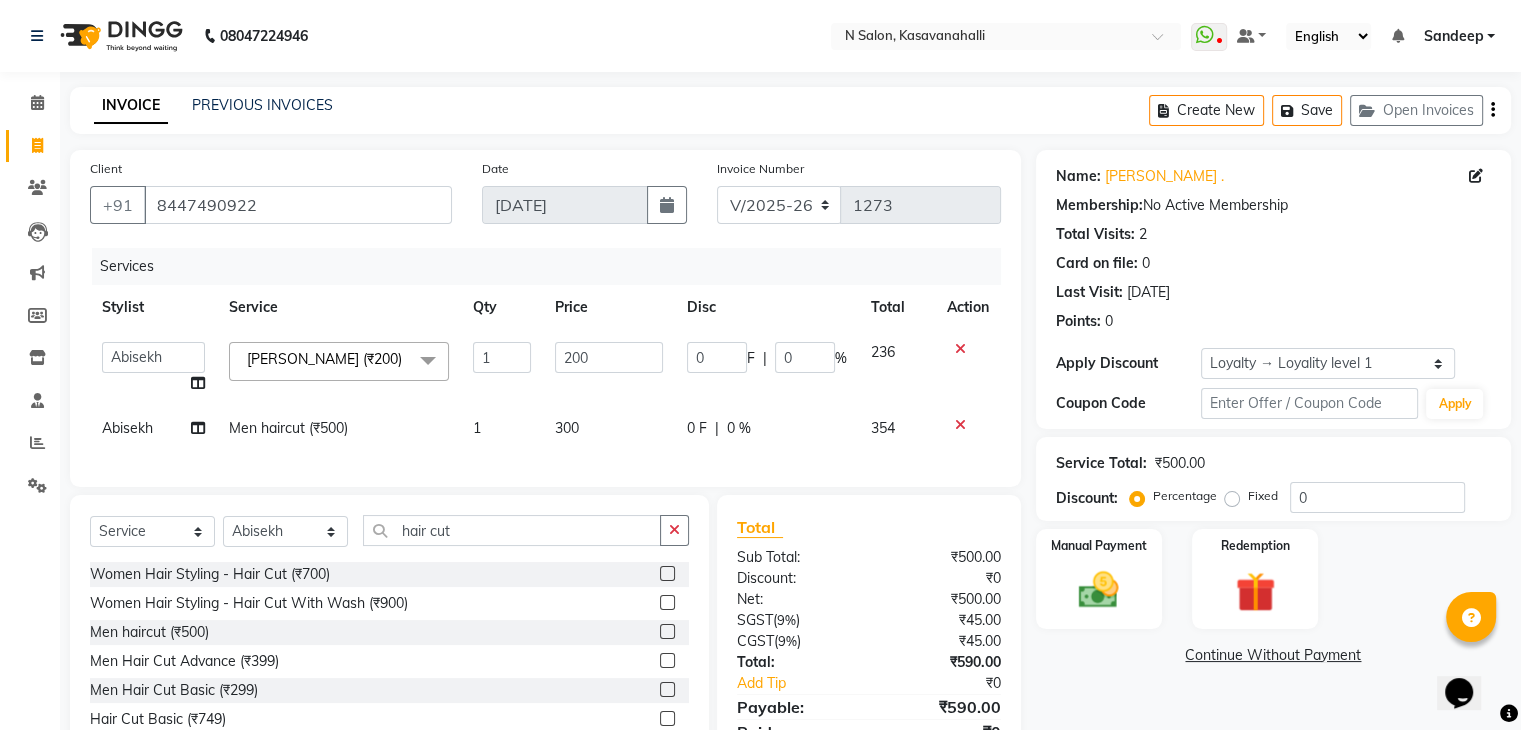 scroll, scrollTop: 106, scrollLeft: 0, axis: vertical 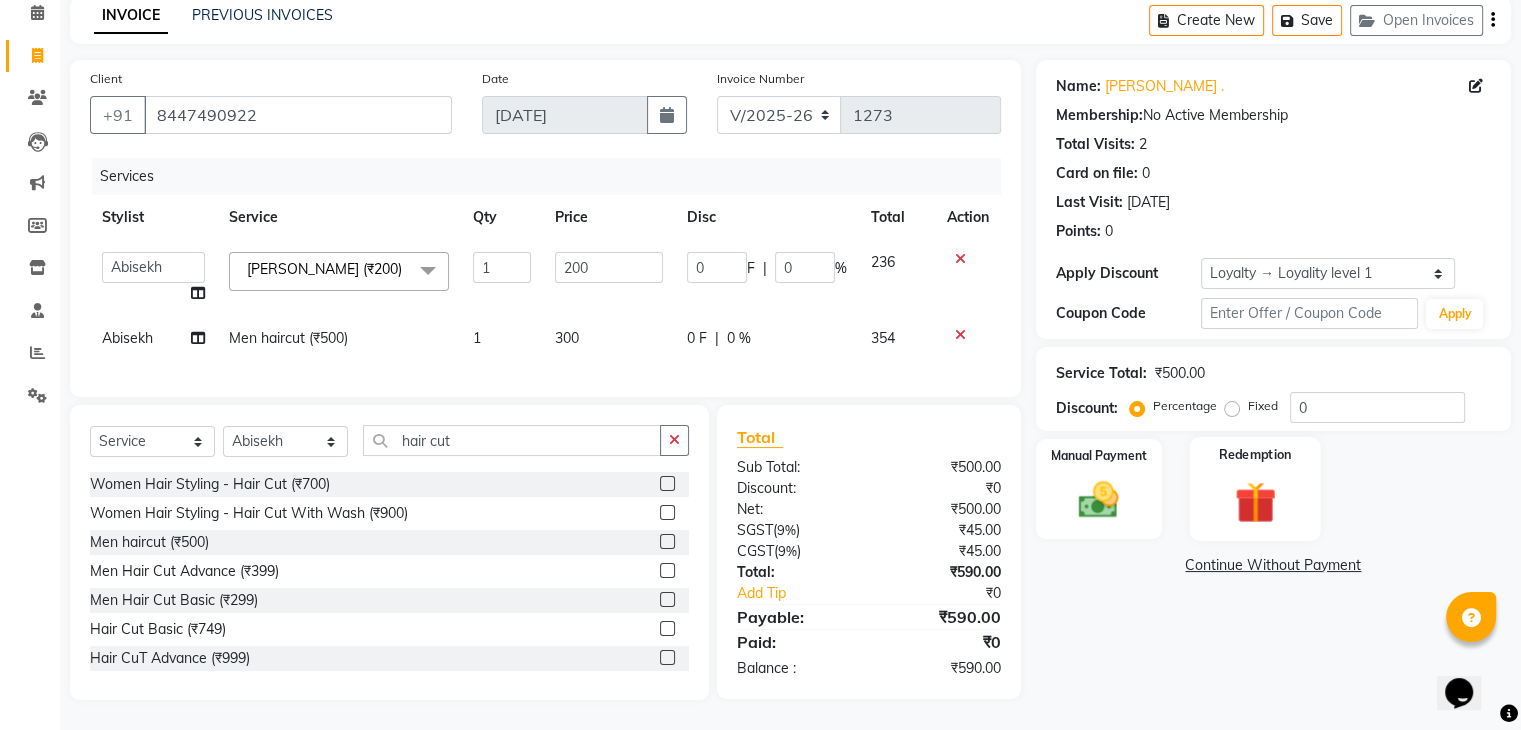 click 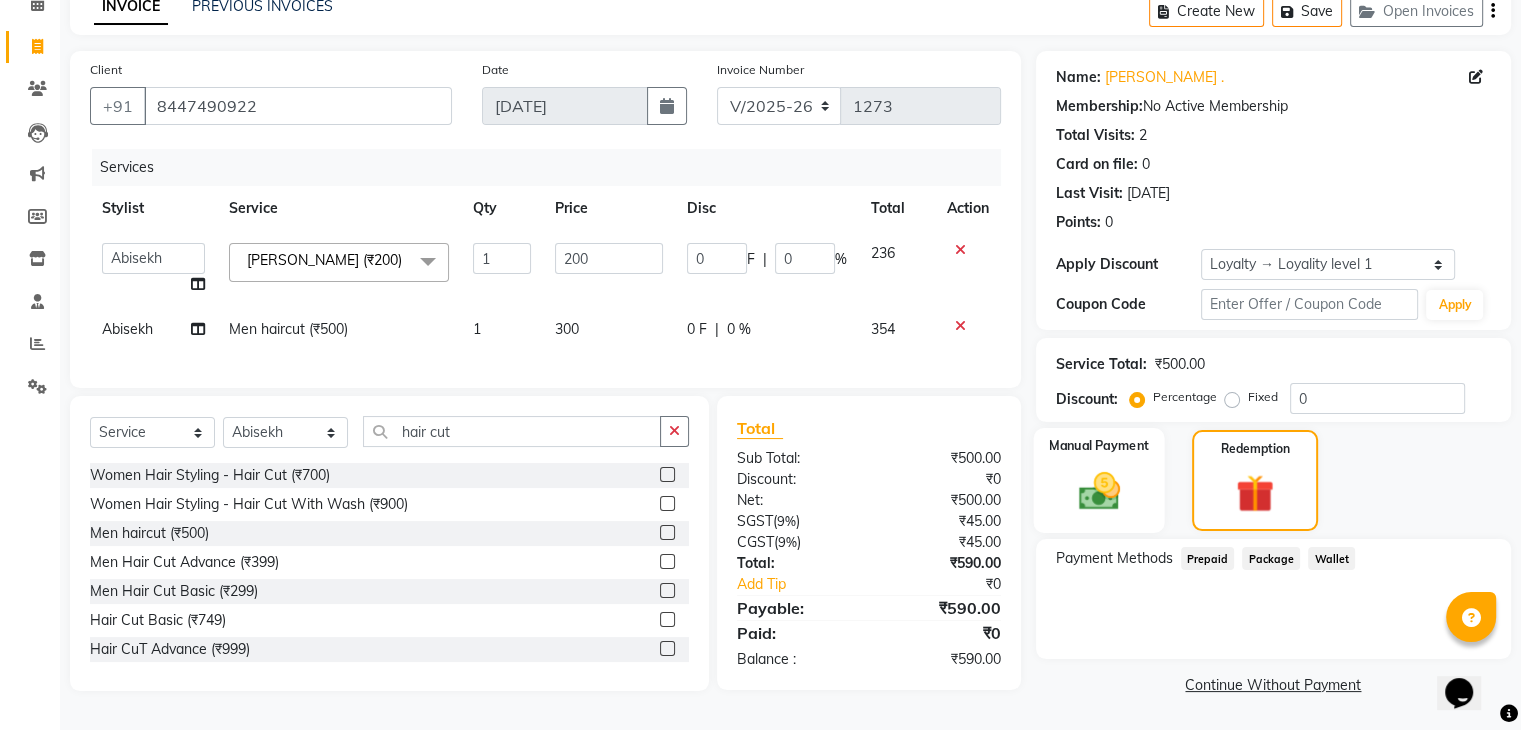 click on "Manual Payment" 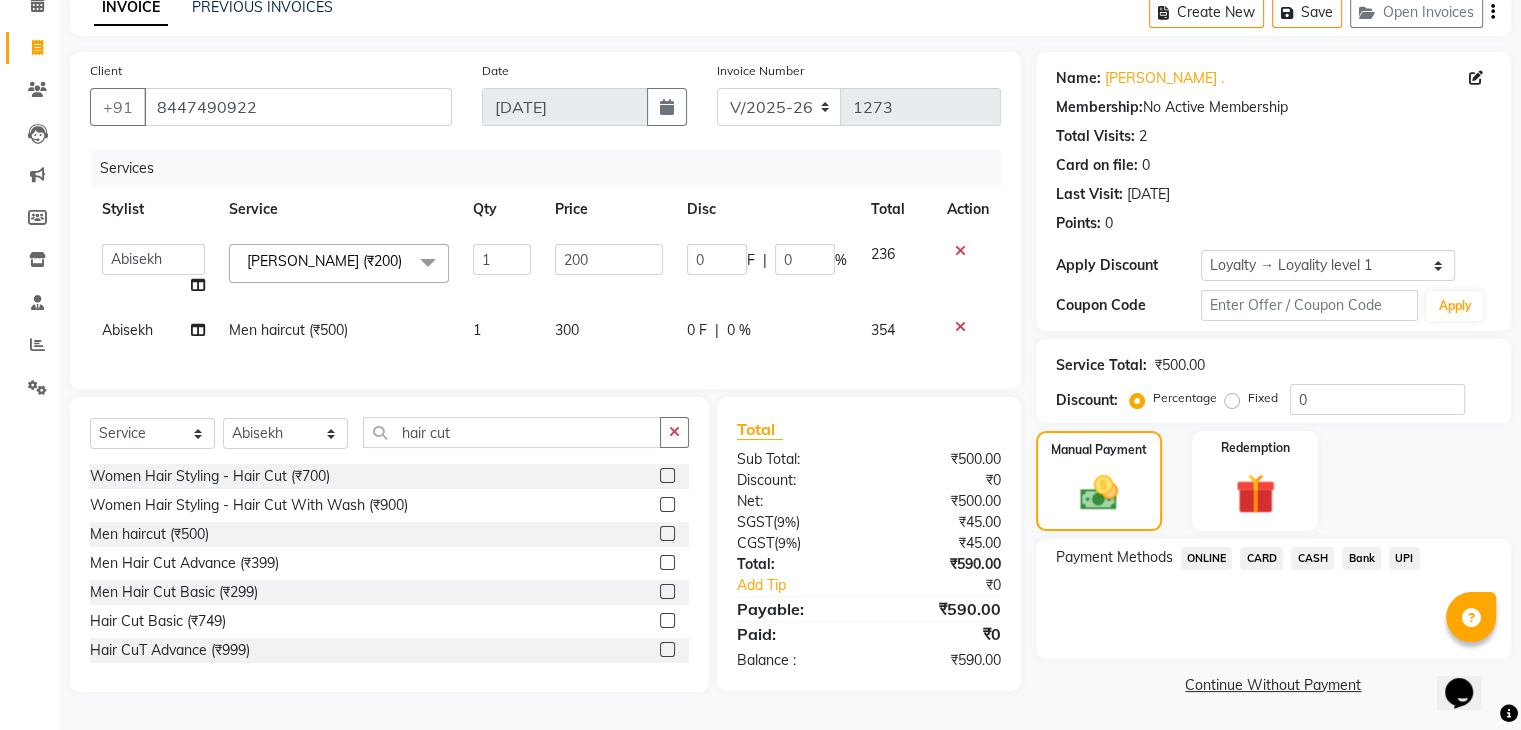 click on "CARD" 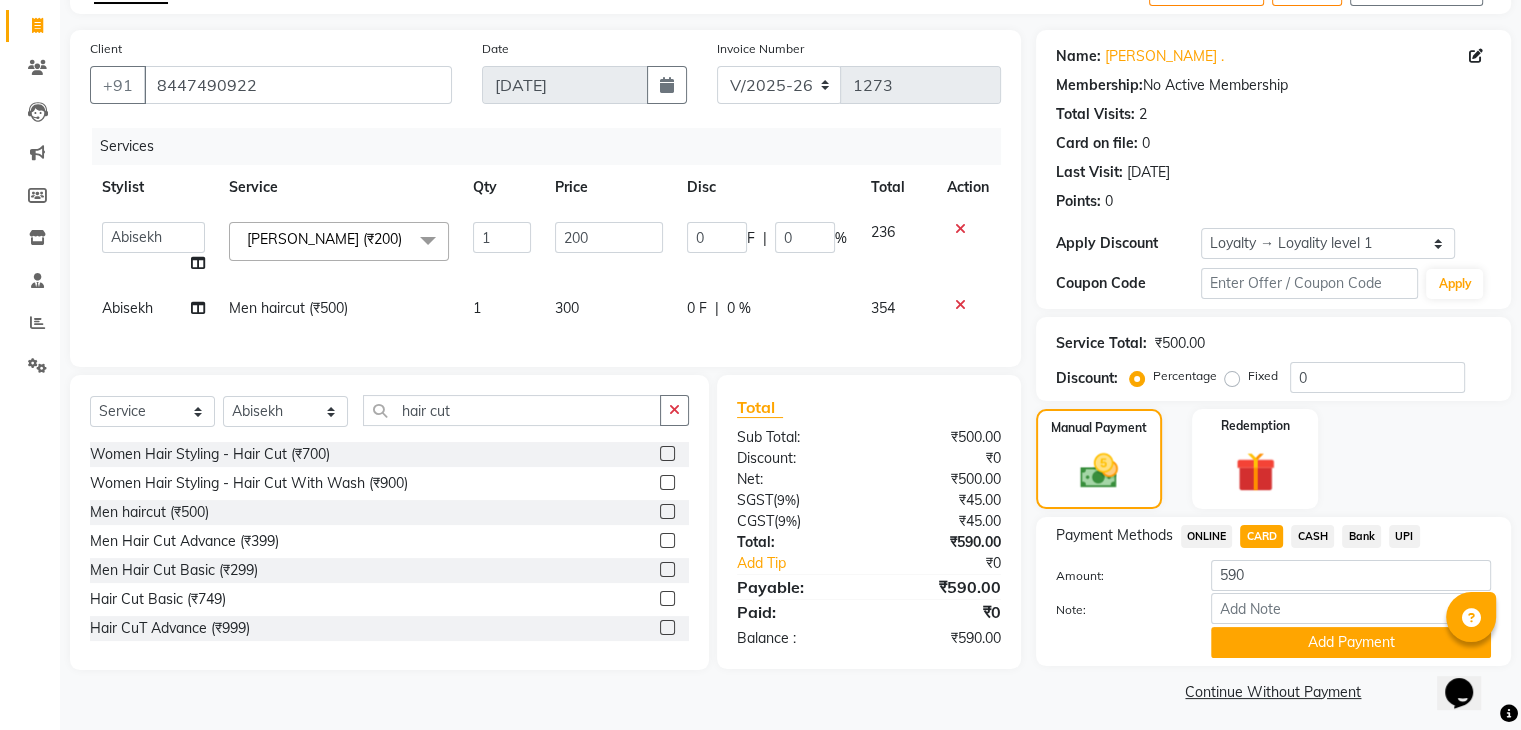 scroll, scrollTop: 128, scrollLeft: 0, axis: vertical 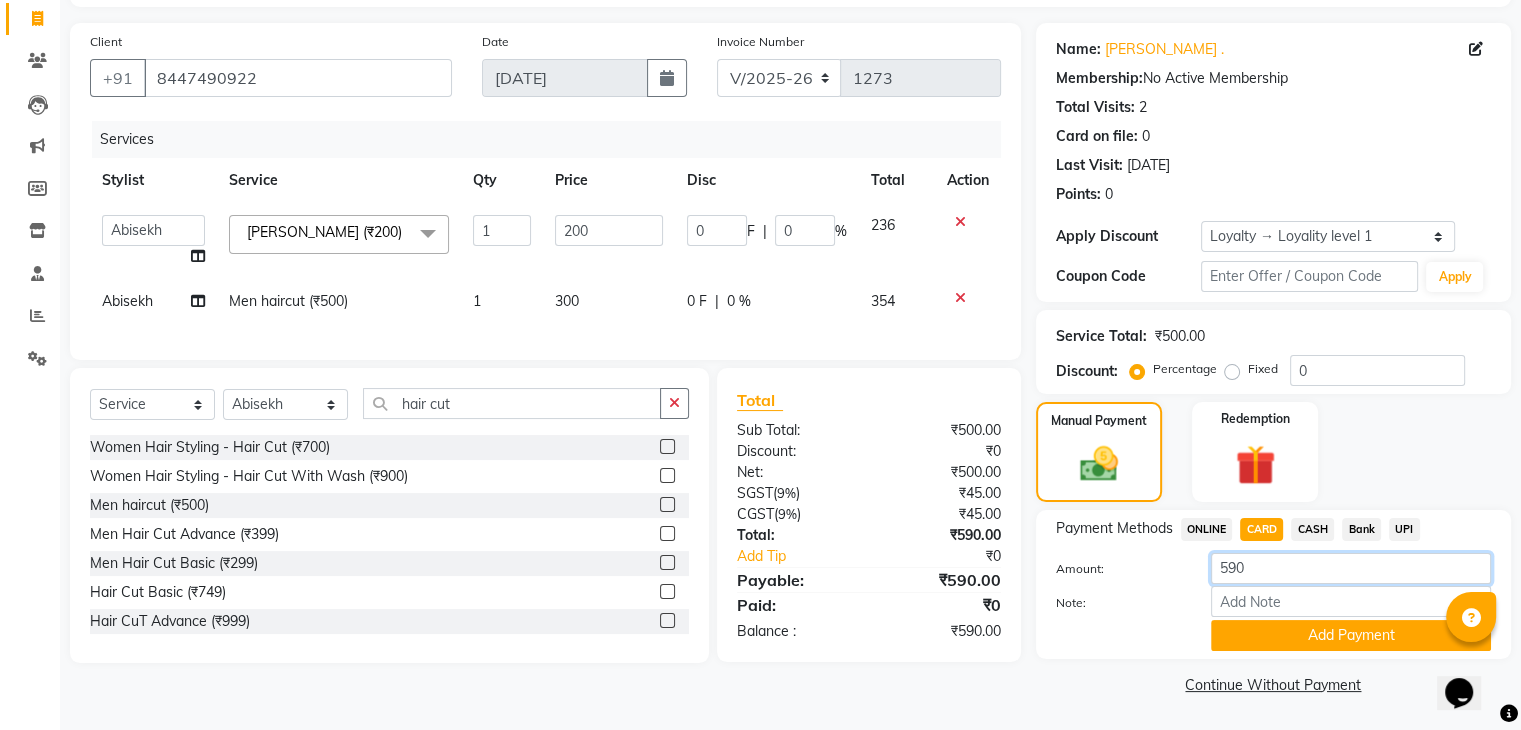 click on "590" 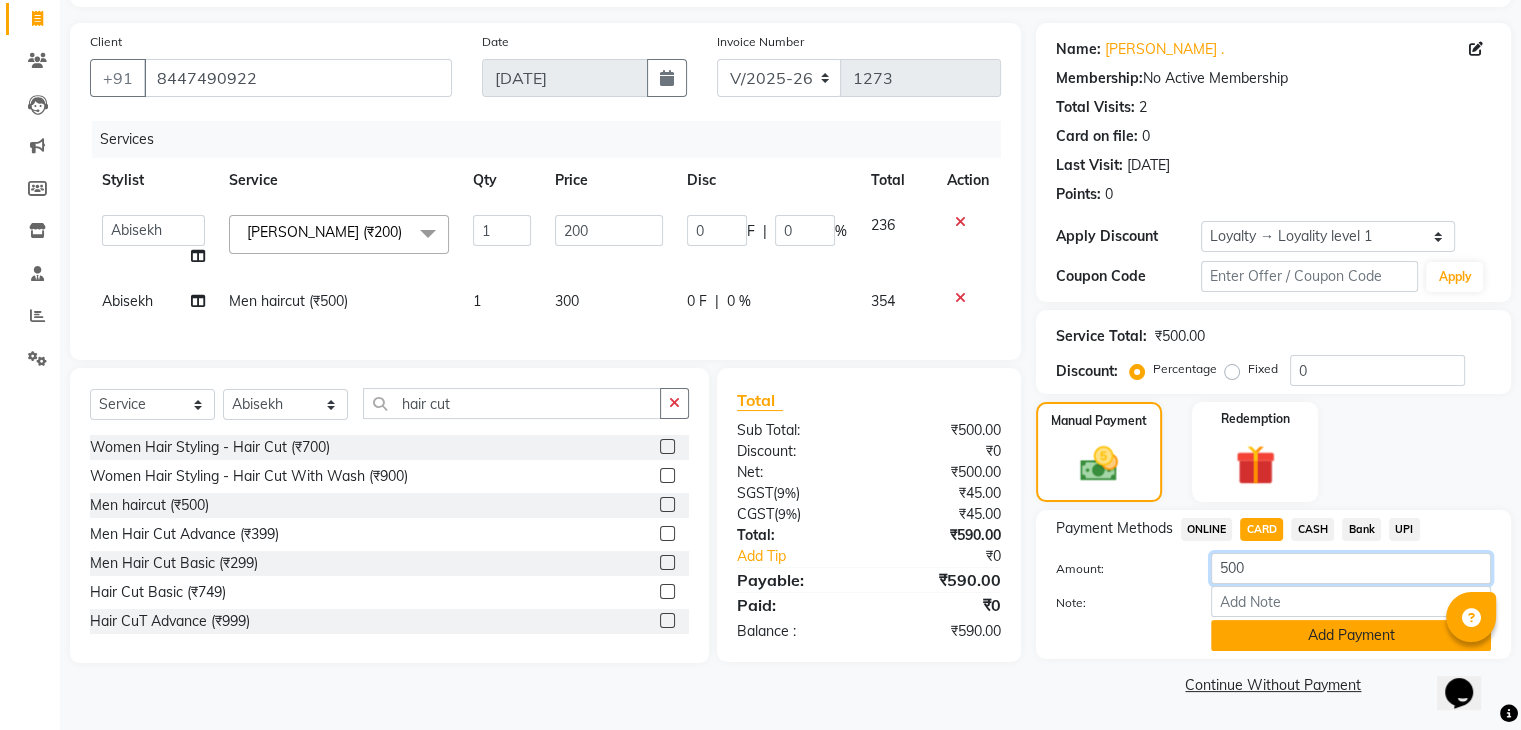 type on "500" 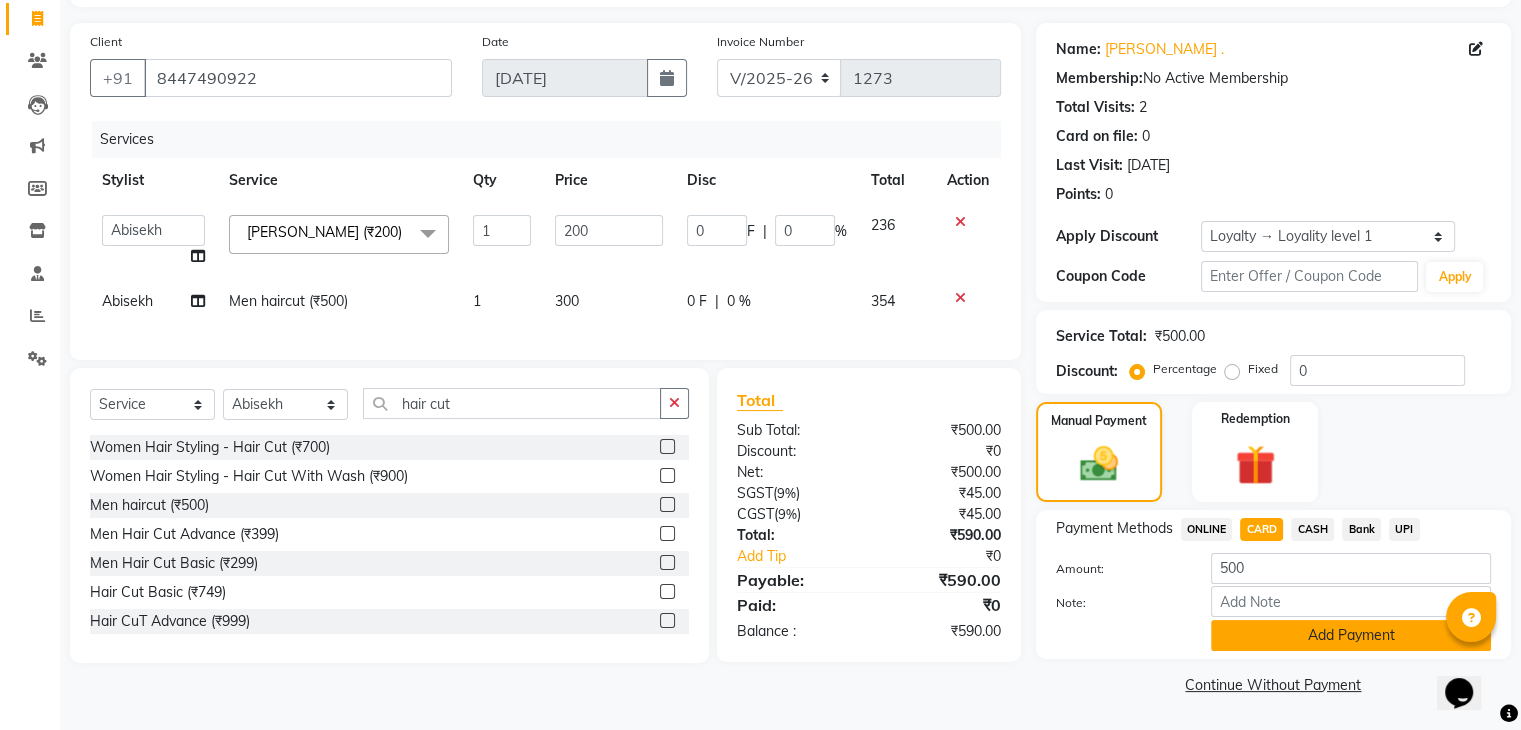 click on "Add Payment" 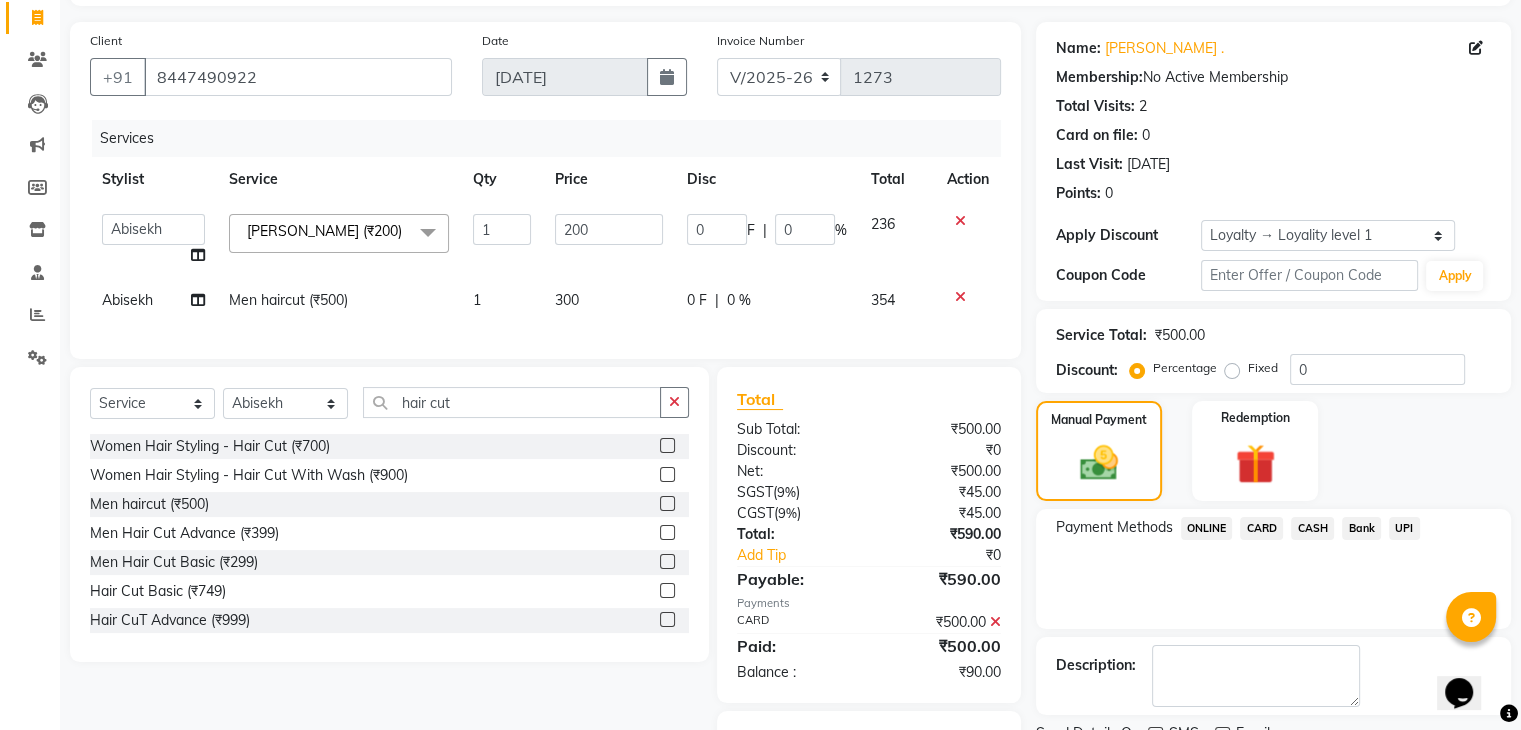 scroll, scrollTop: 247, scrollLeft: 0, axis: vertical 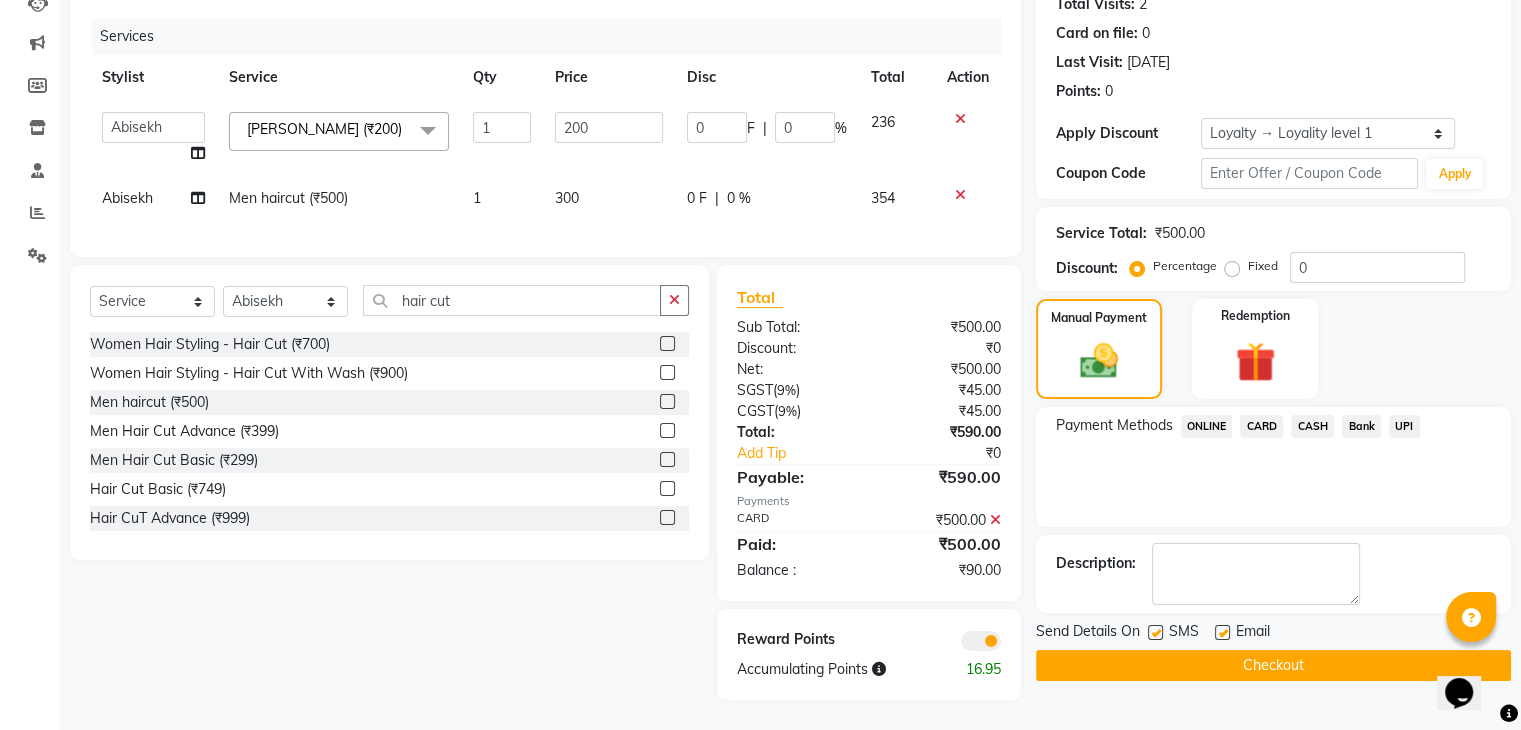 click on "Checkout" 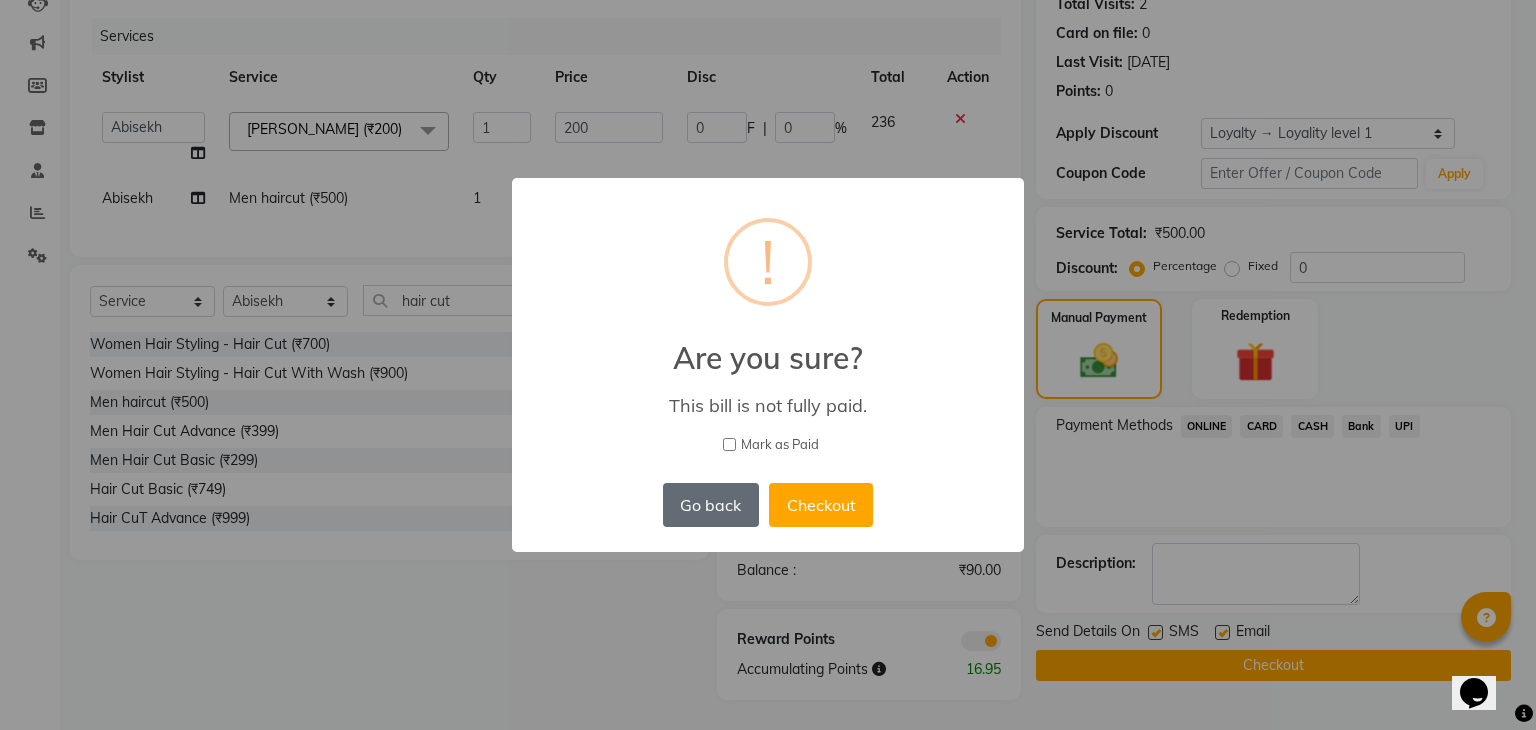 click on "Go back" at bounding box center (711, 505) 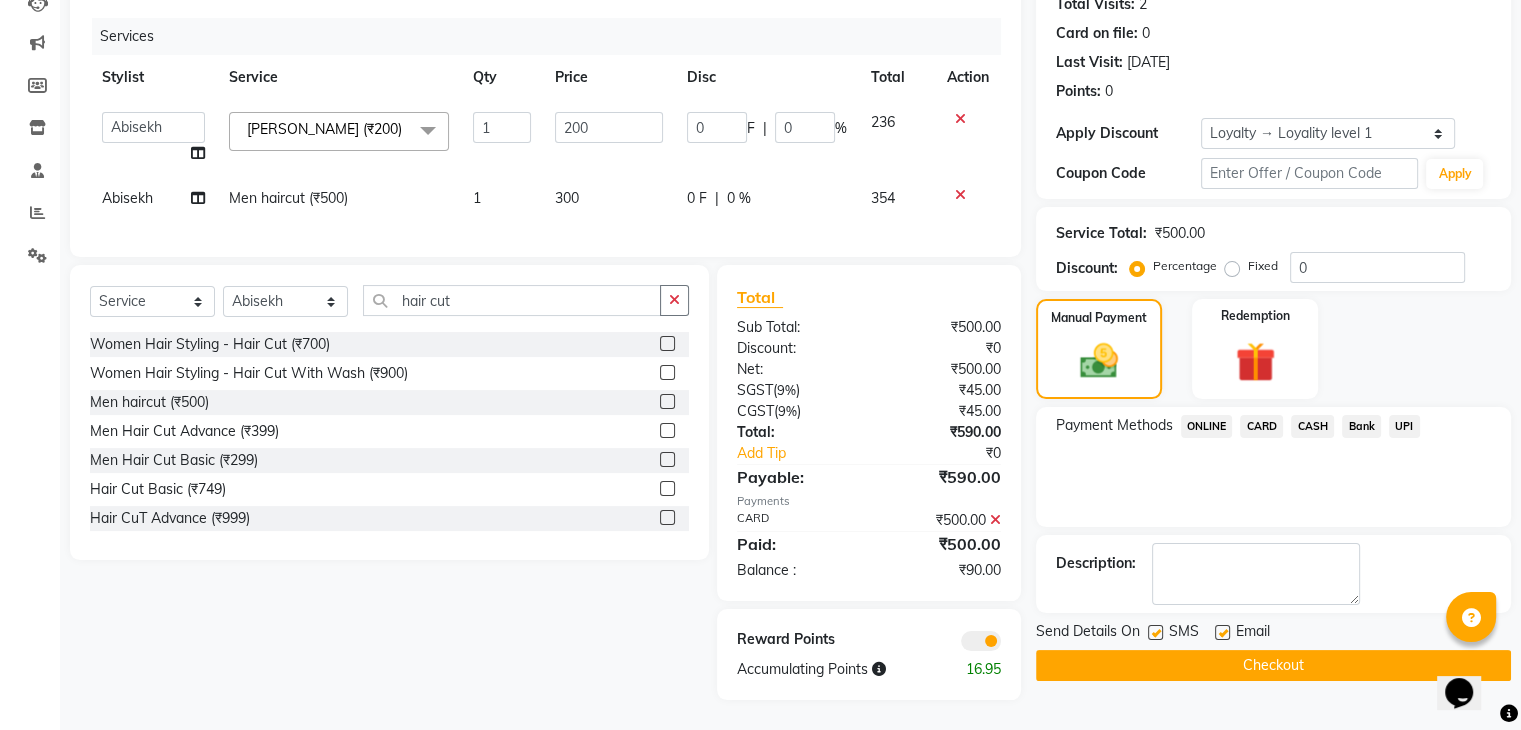 click 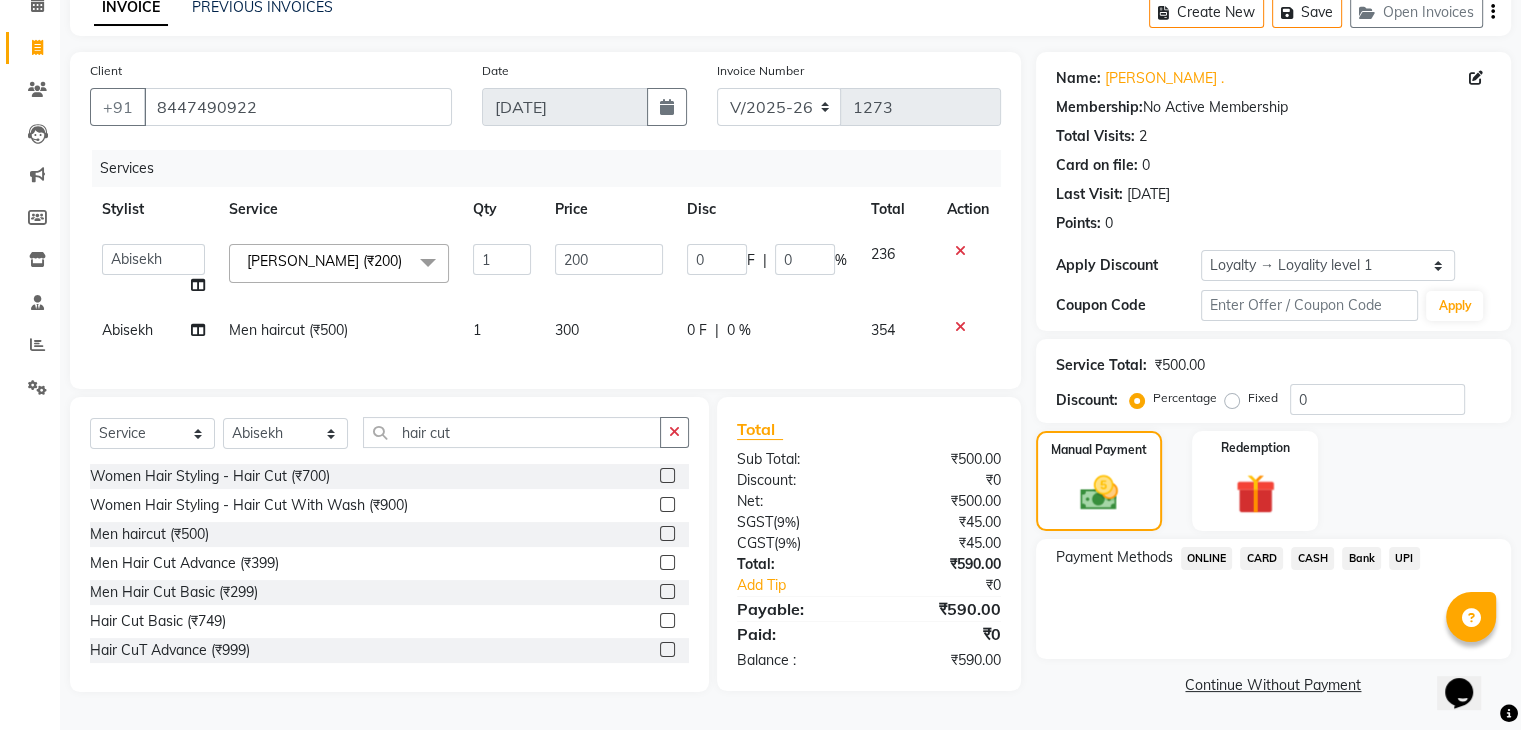scroll, scrollTop: 106, scrollLeft: 0, axis: vertical 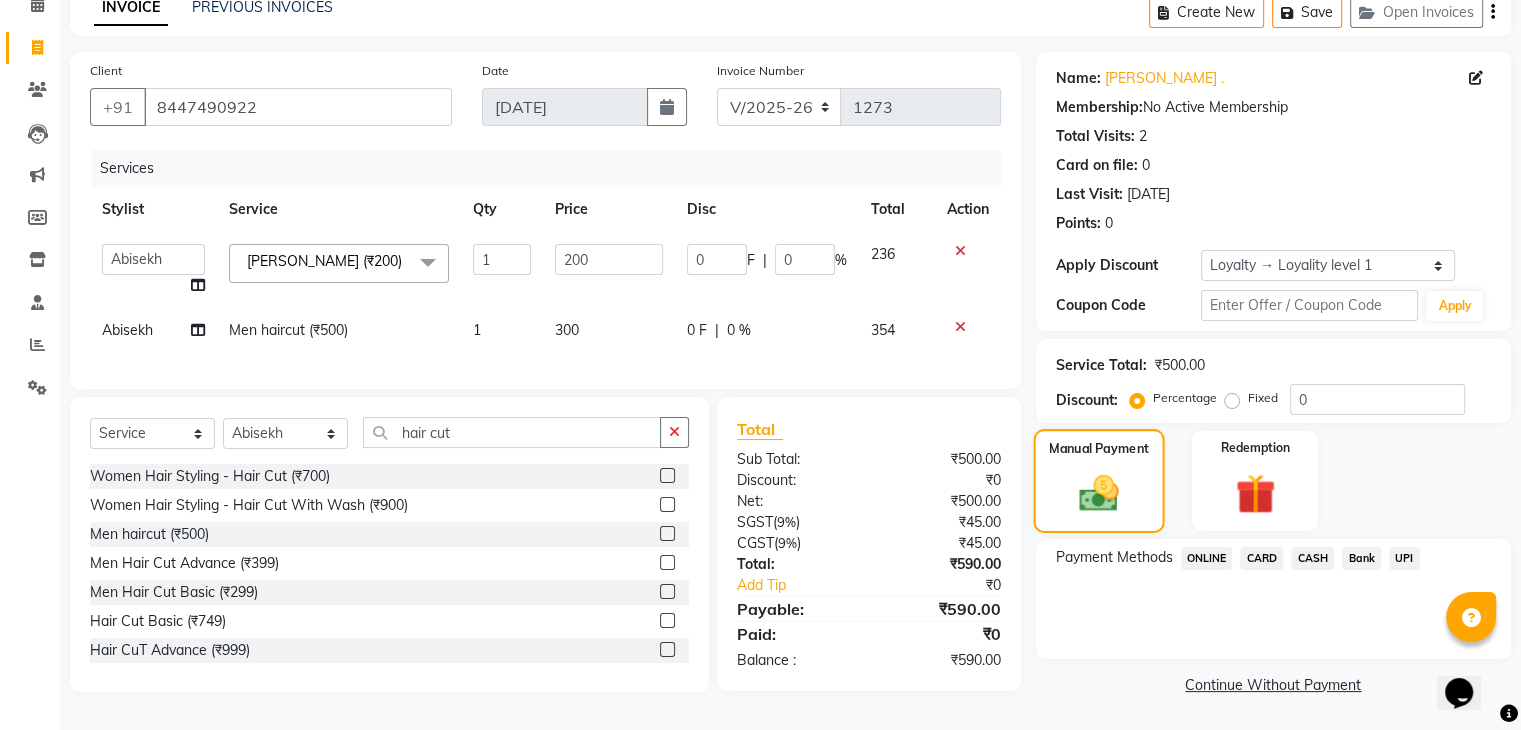 click on "Manual Payment" 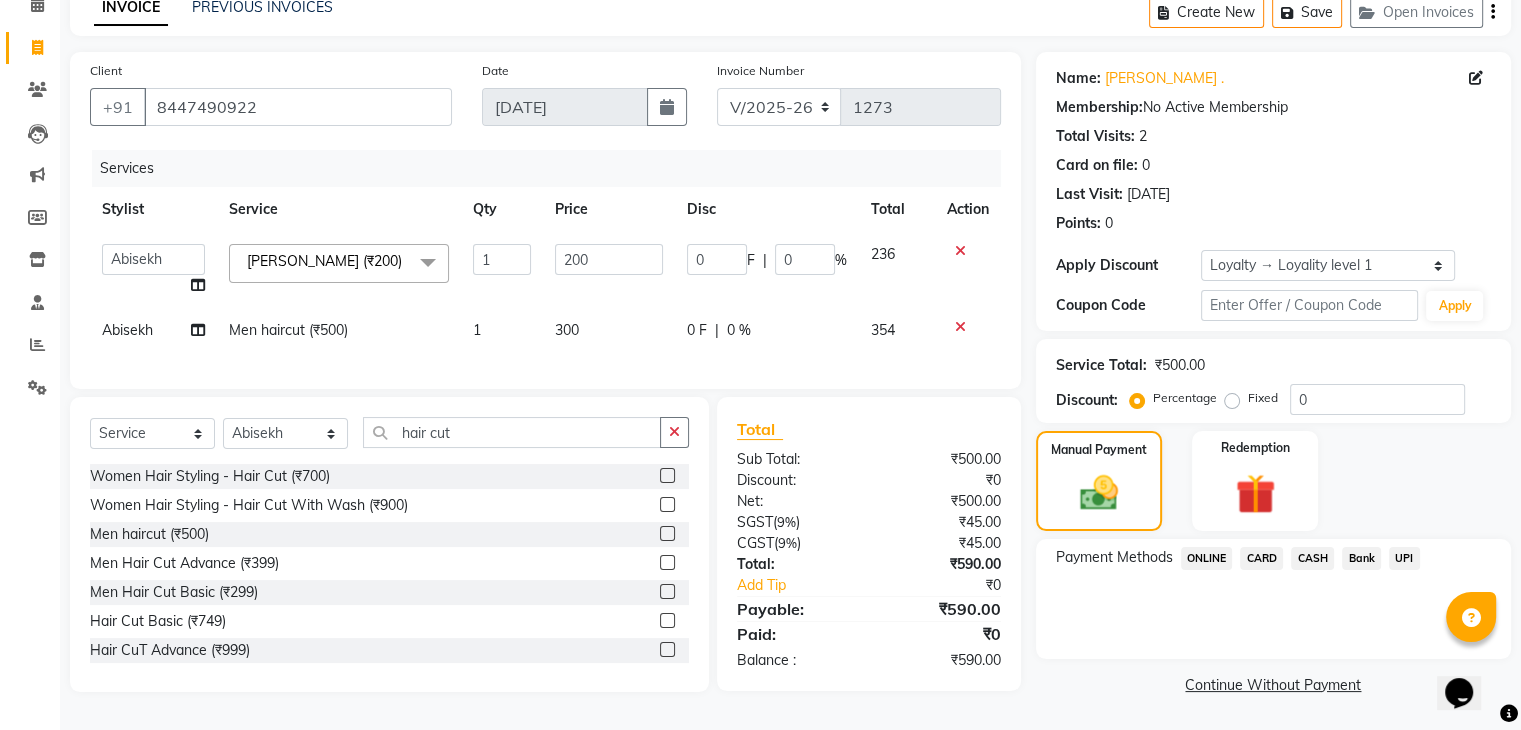 click on "CARD" 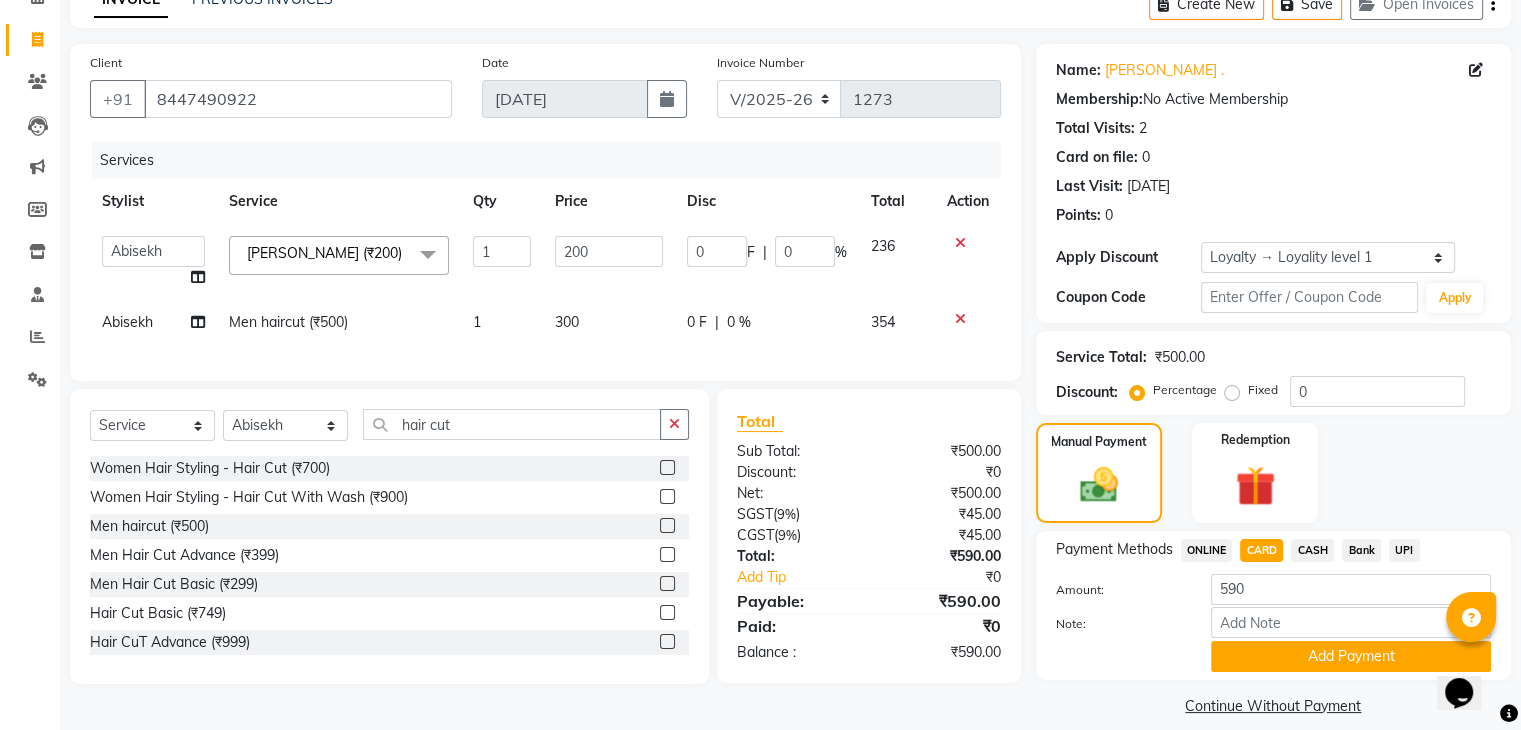 scroll, scrollTop: 128, scrollLeft: 0, axis: vertical 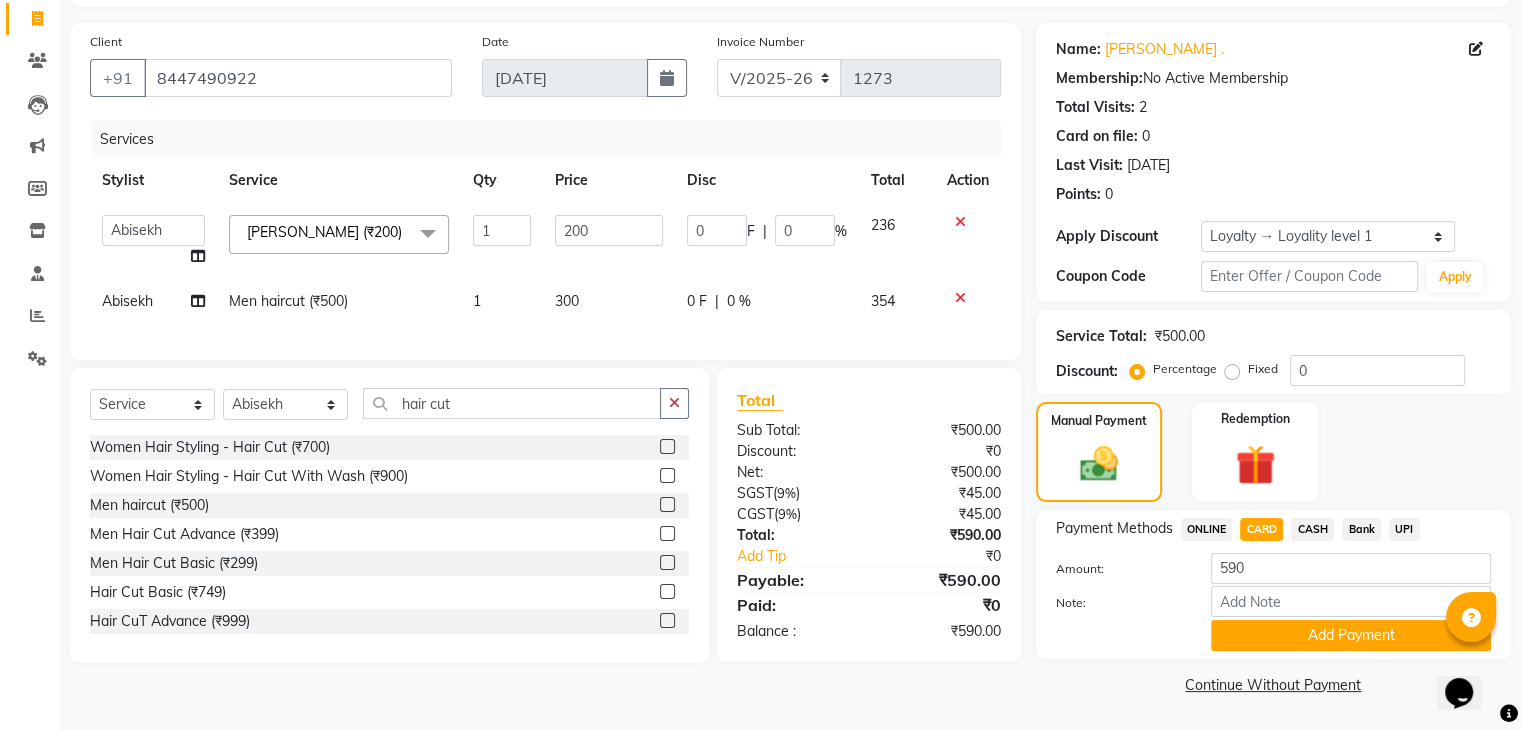 click on "CASH" 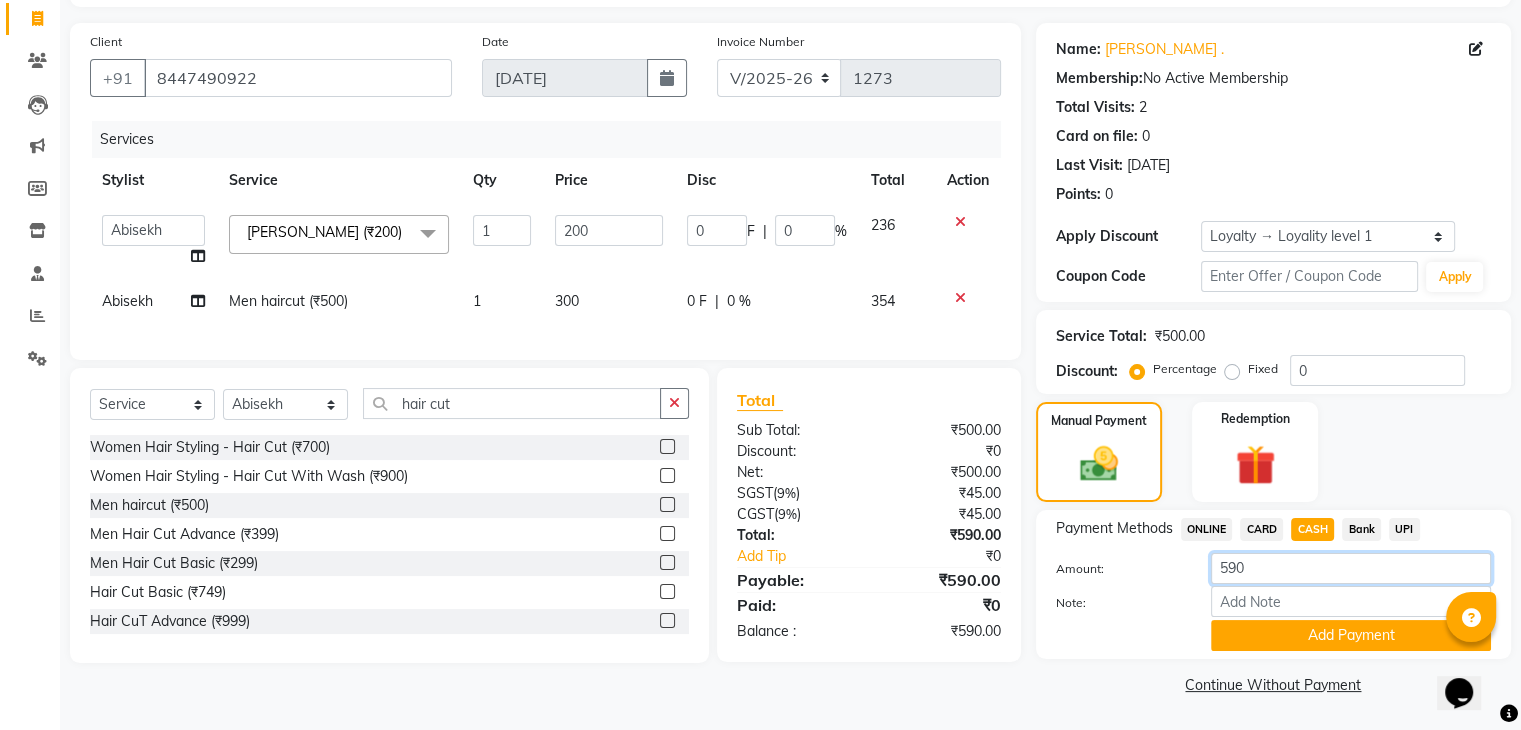 click on "590" 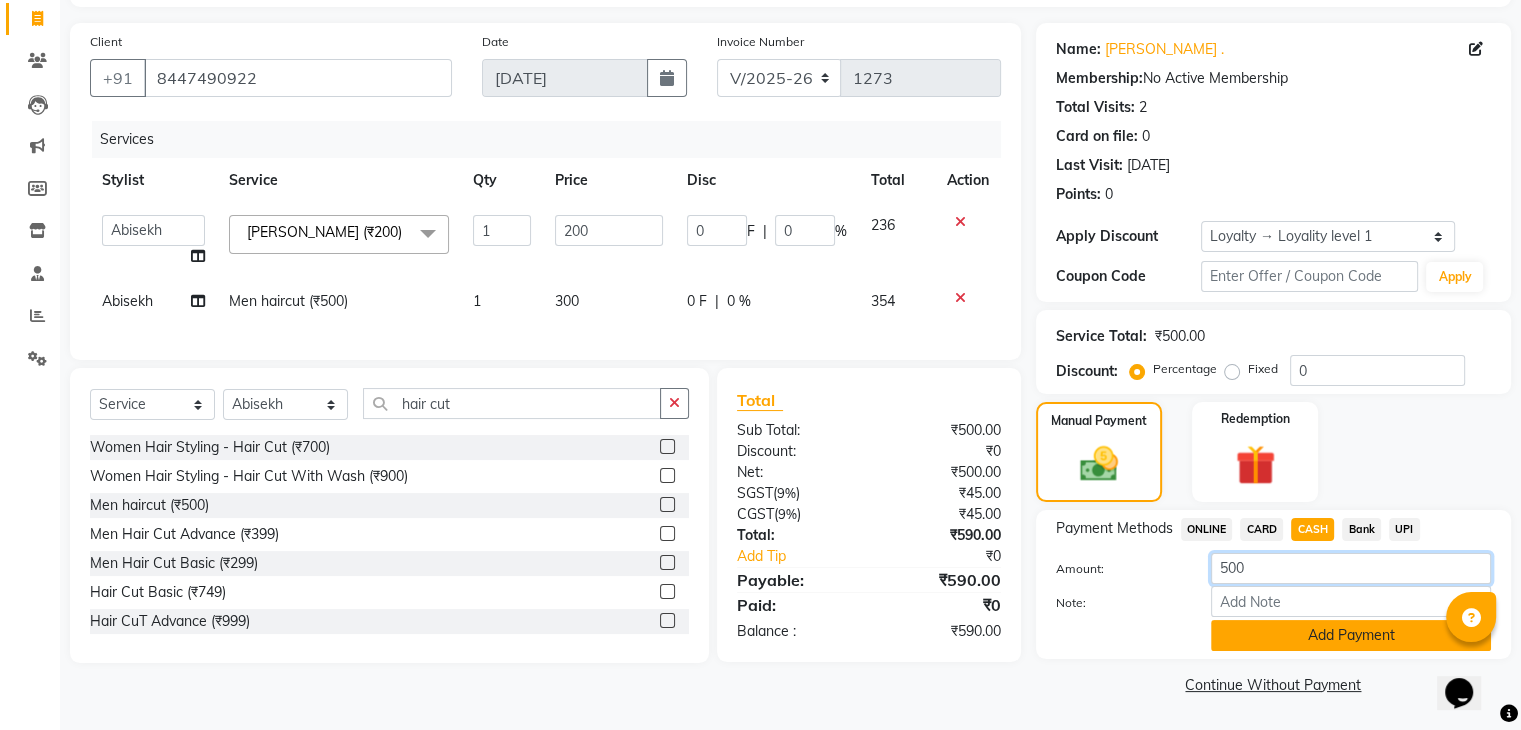 type on "500" 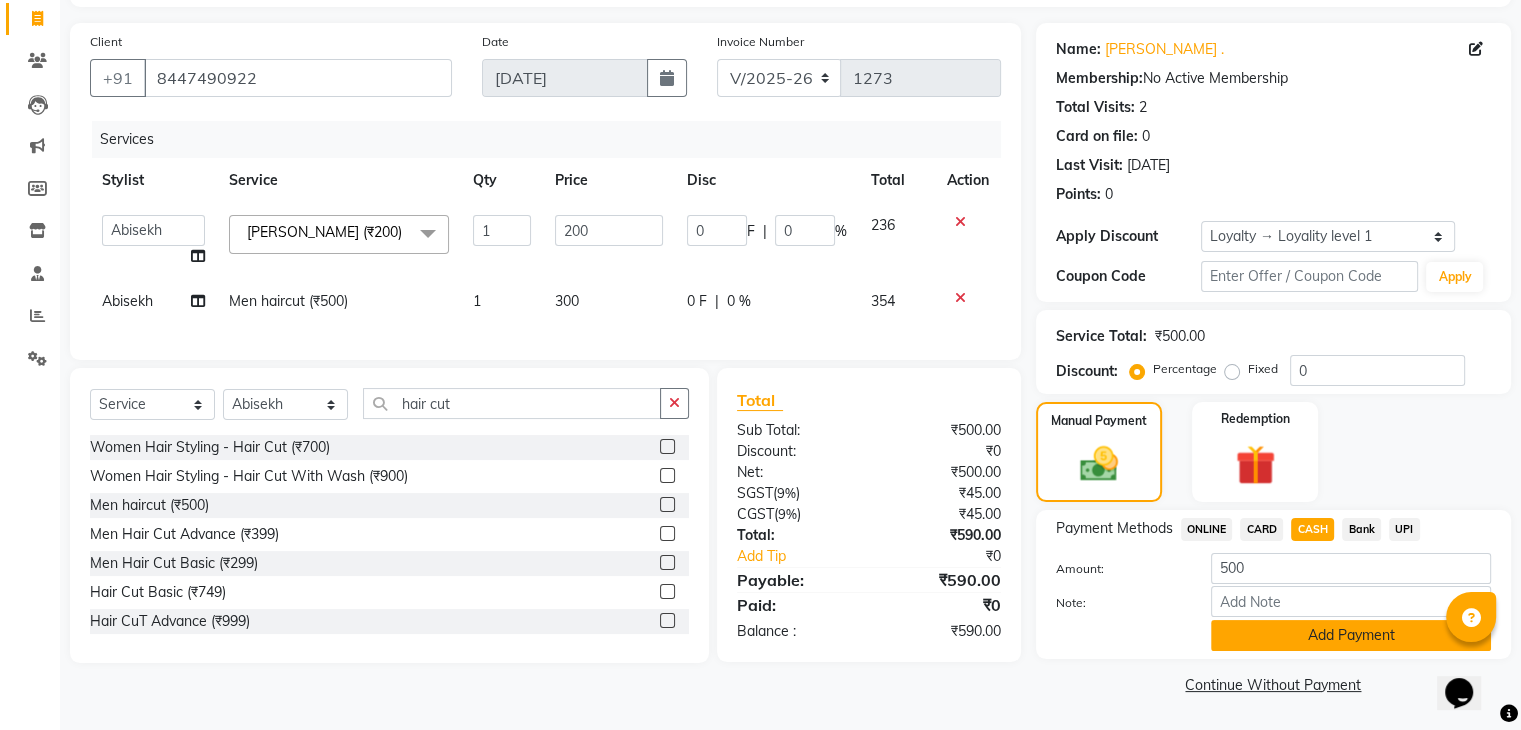 click on "Add Payment" 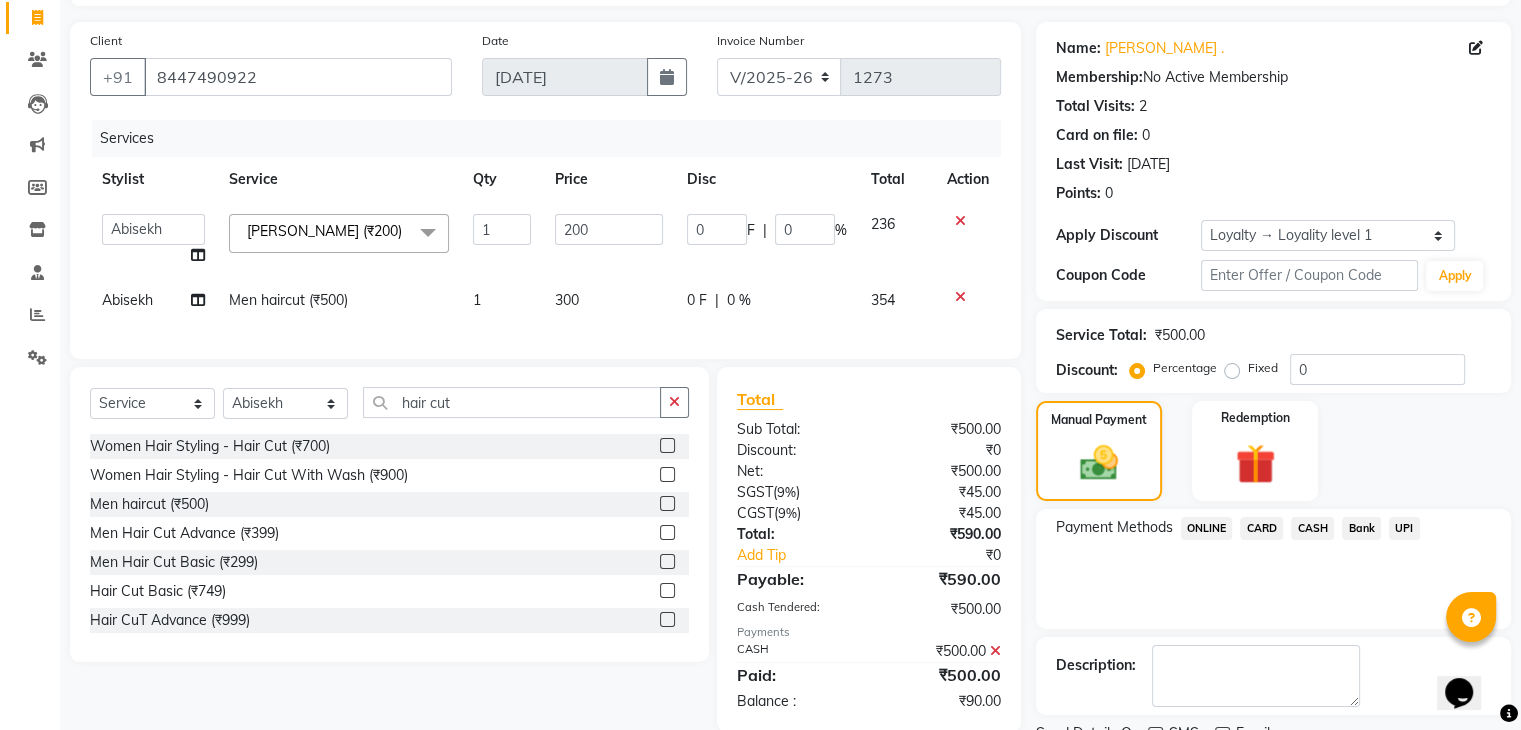 scroll, scrollTop: 276, scrollLeft: 0, axis: vertical 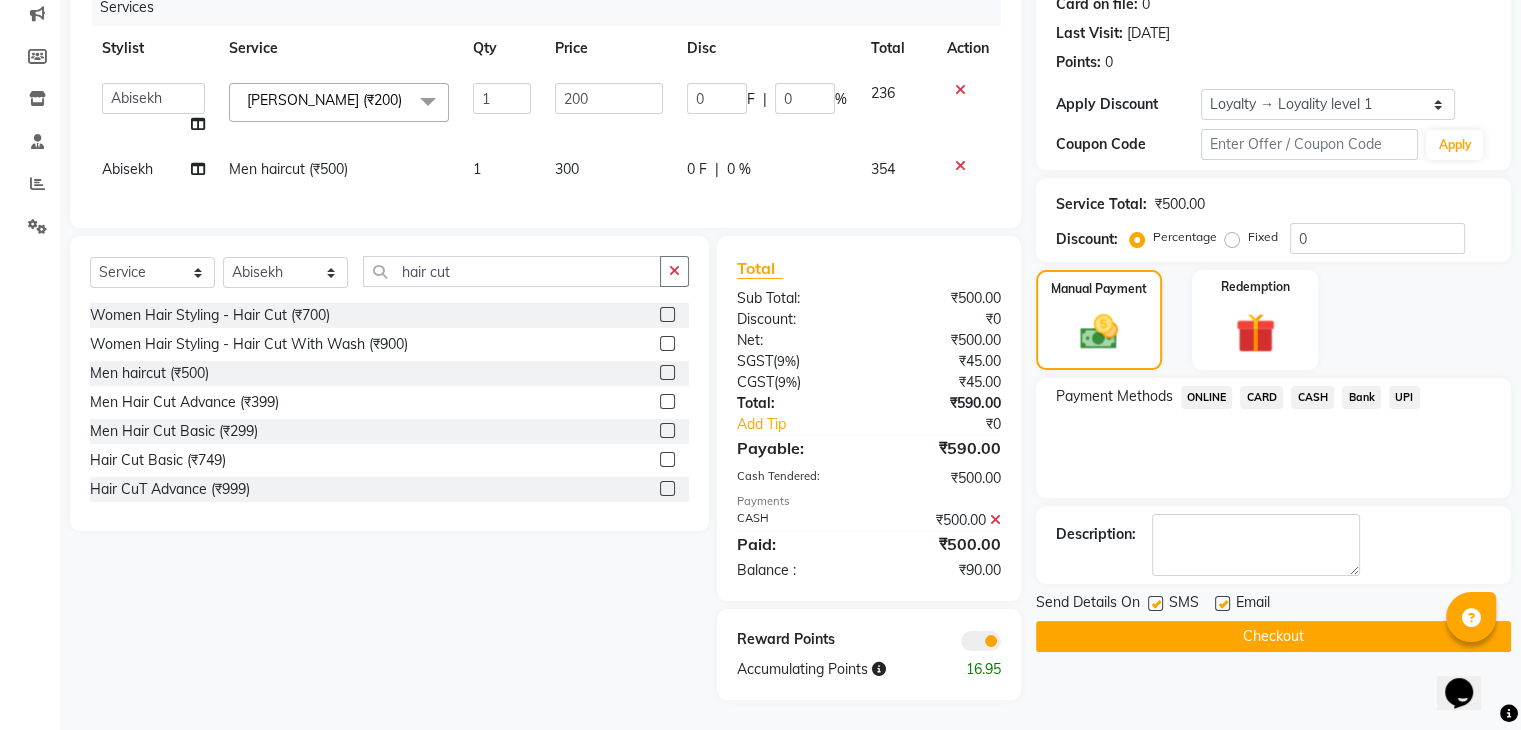 click on "Checkout" 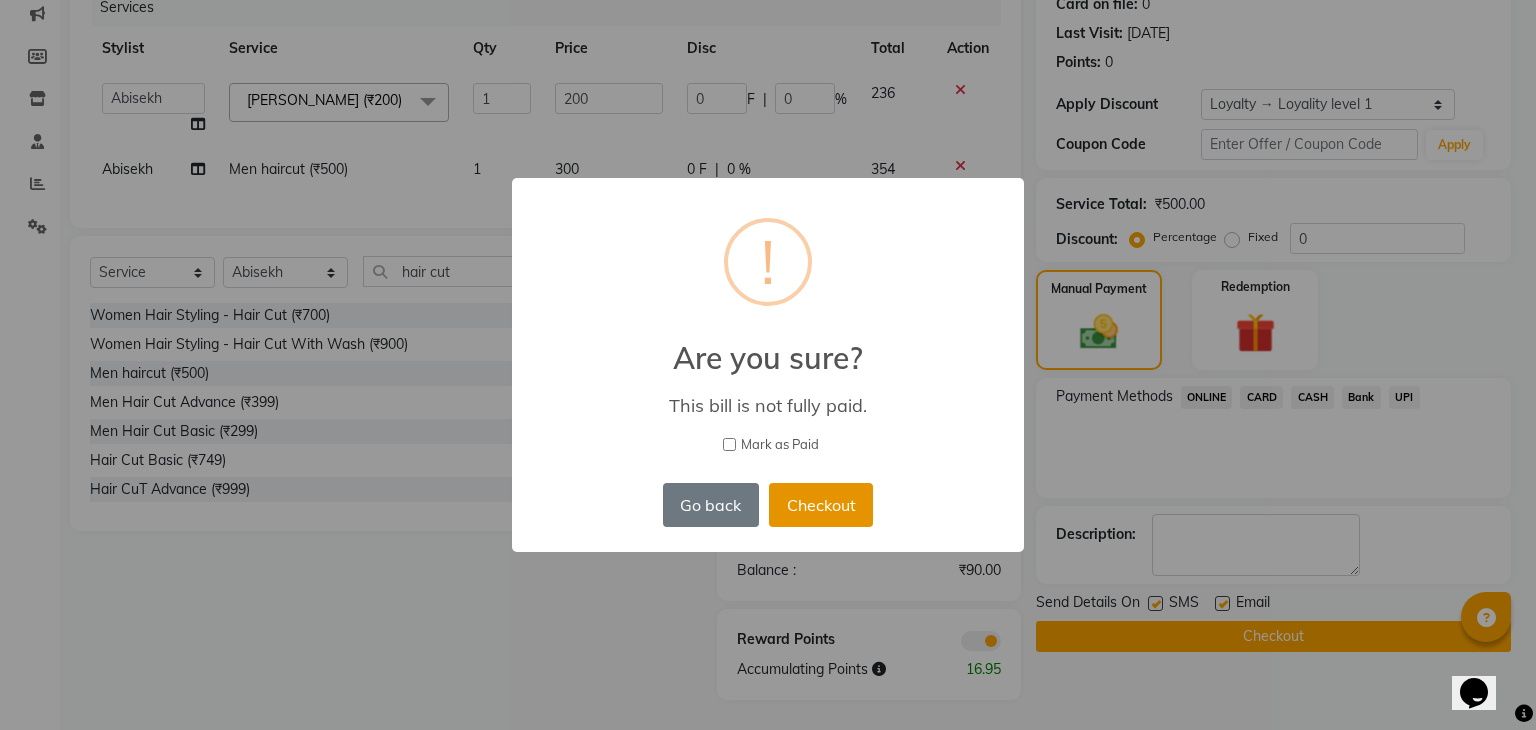click on "Checkout" at bounding box center (821, 505) 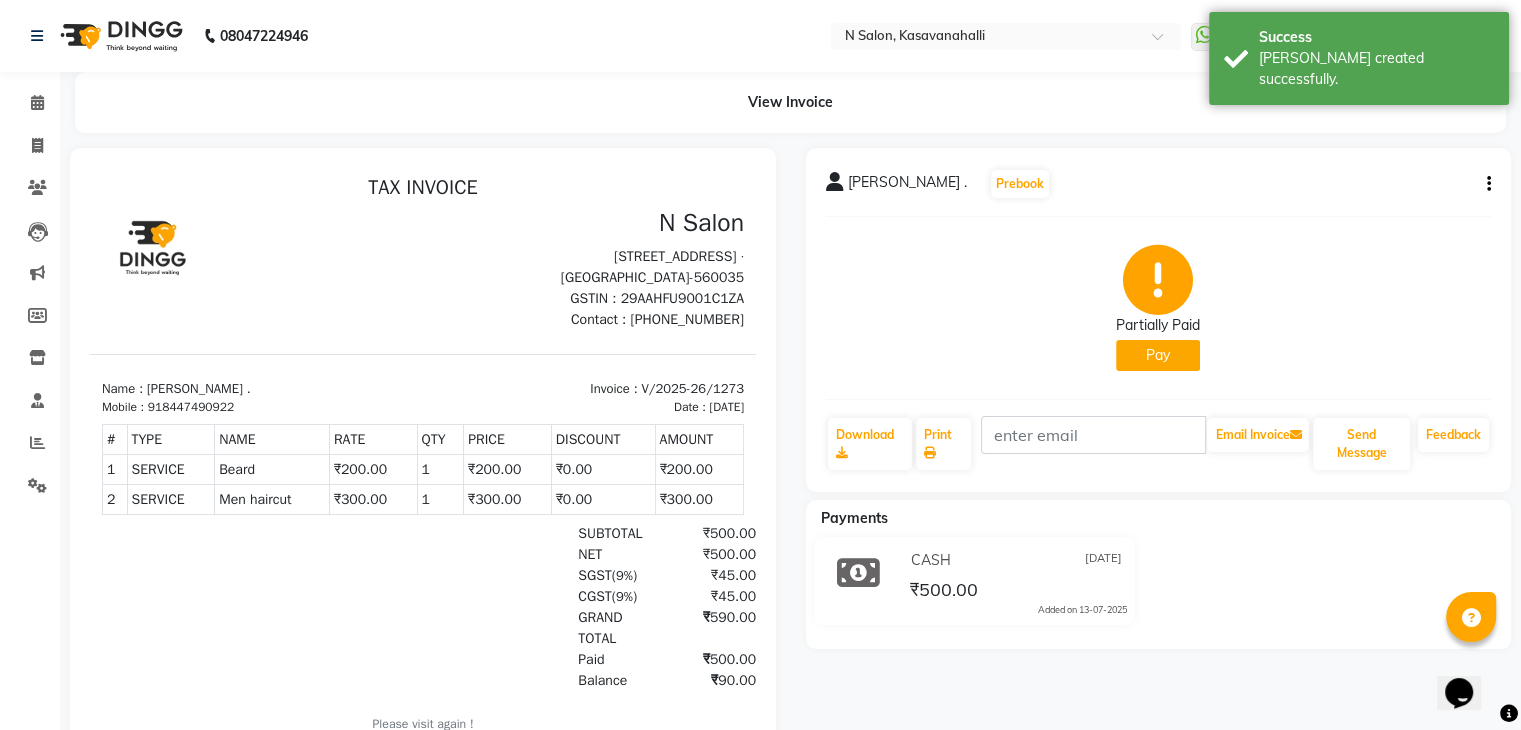 scroll, scrollTop: 0, scrollLeft: 0, axis: both 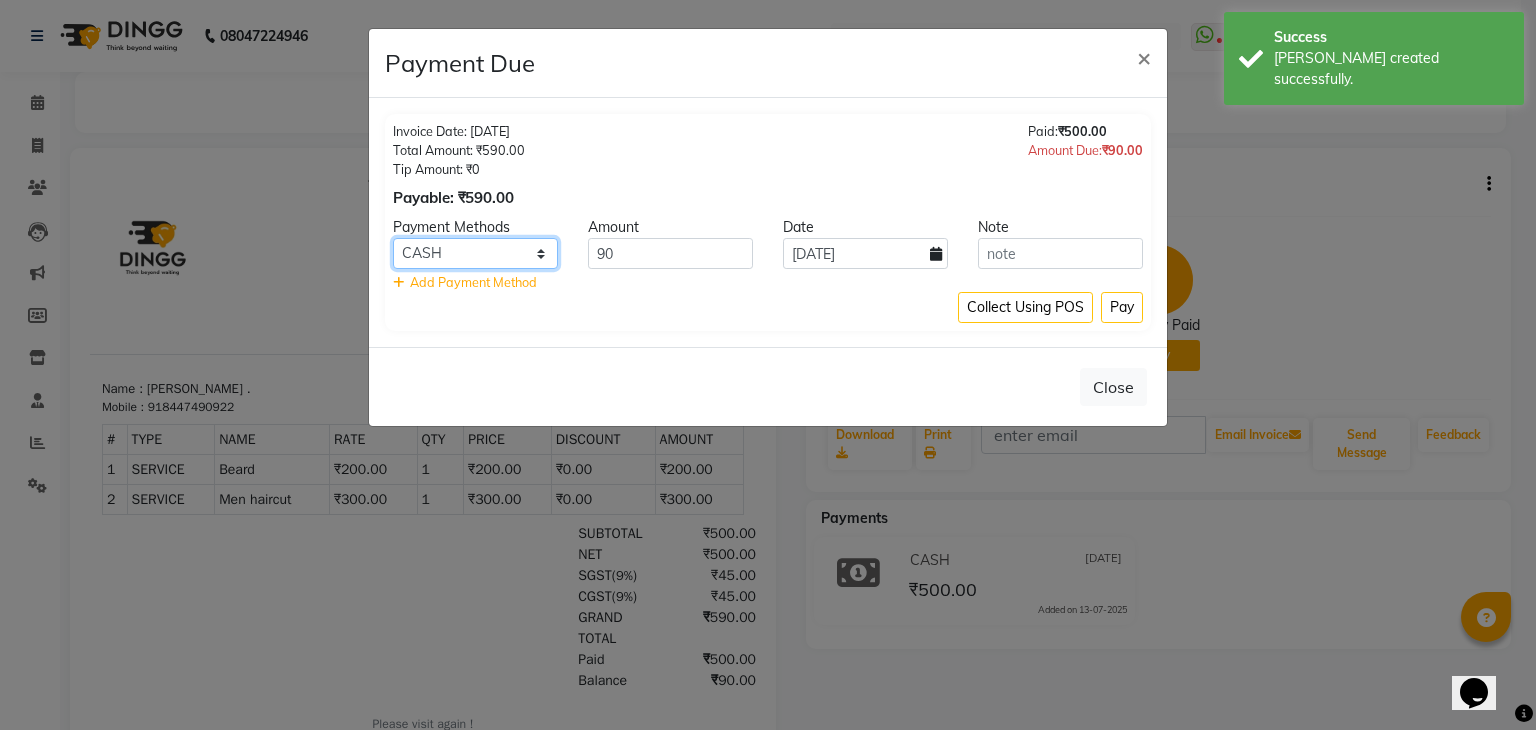 drag, startPoint x: 512, startPoint y: 255, endPoint x: 540, endPoint y: 250, distance: 28.442924 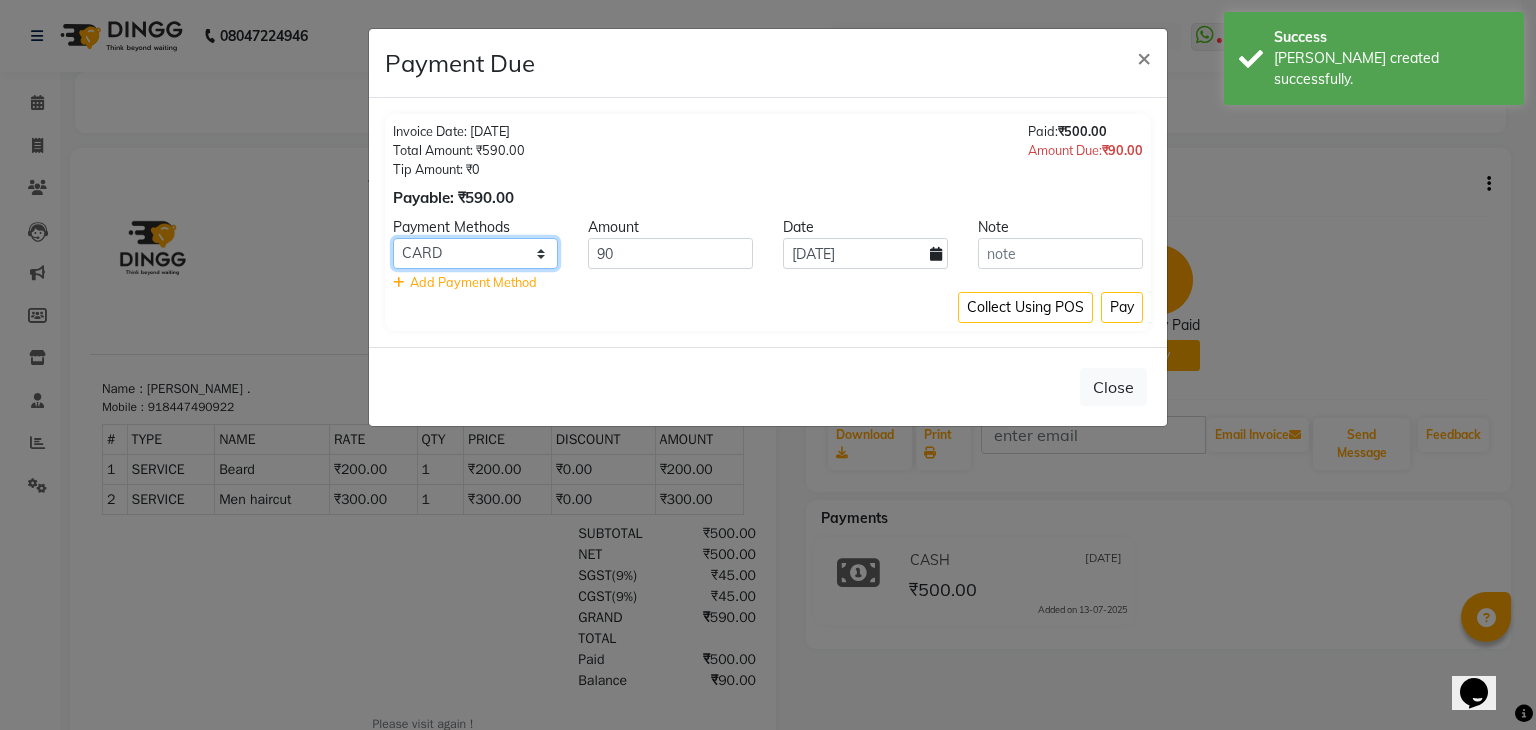 click on "ONLINE CARD CASH Bank UPI" 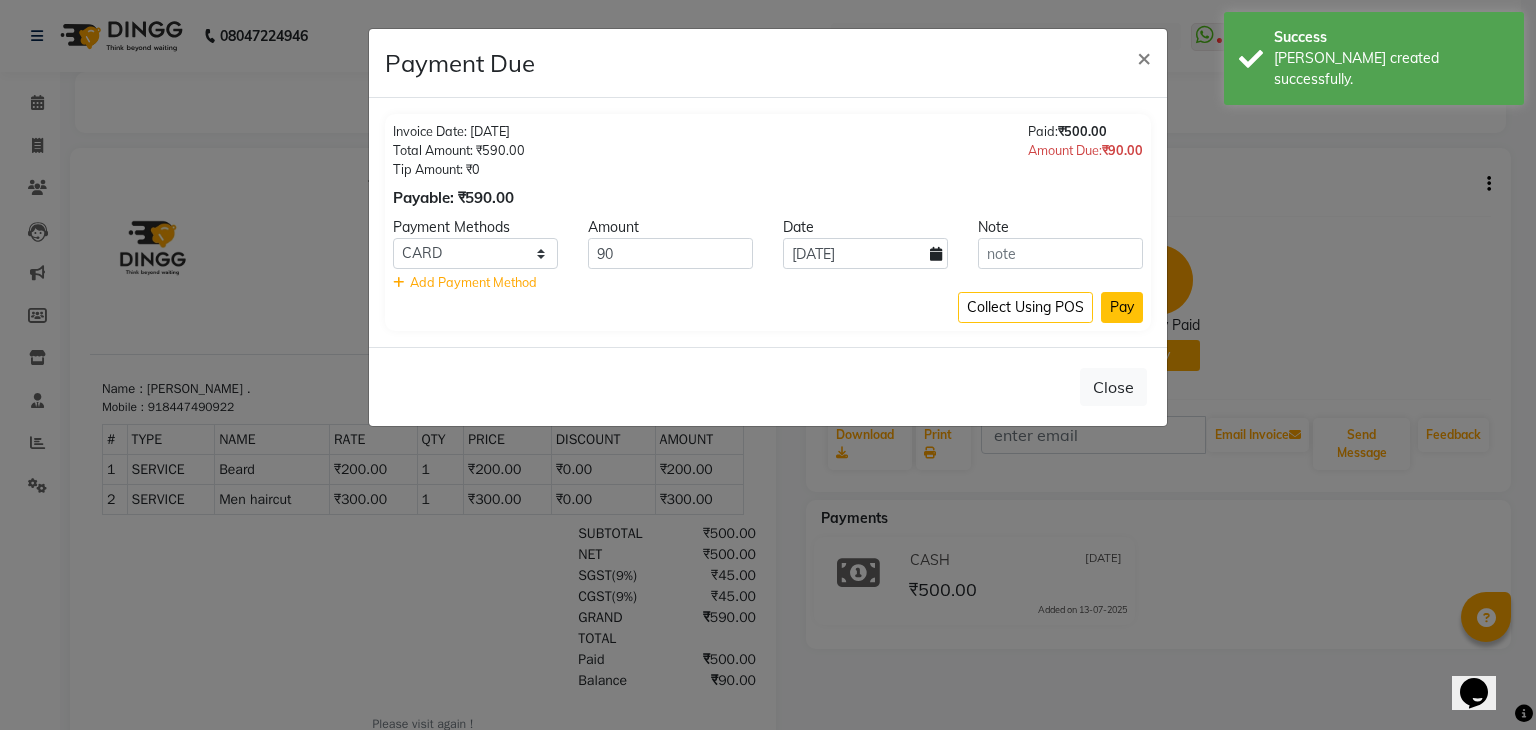 click on "Pay" 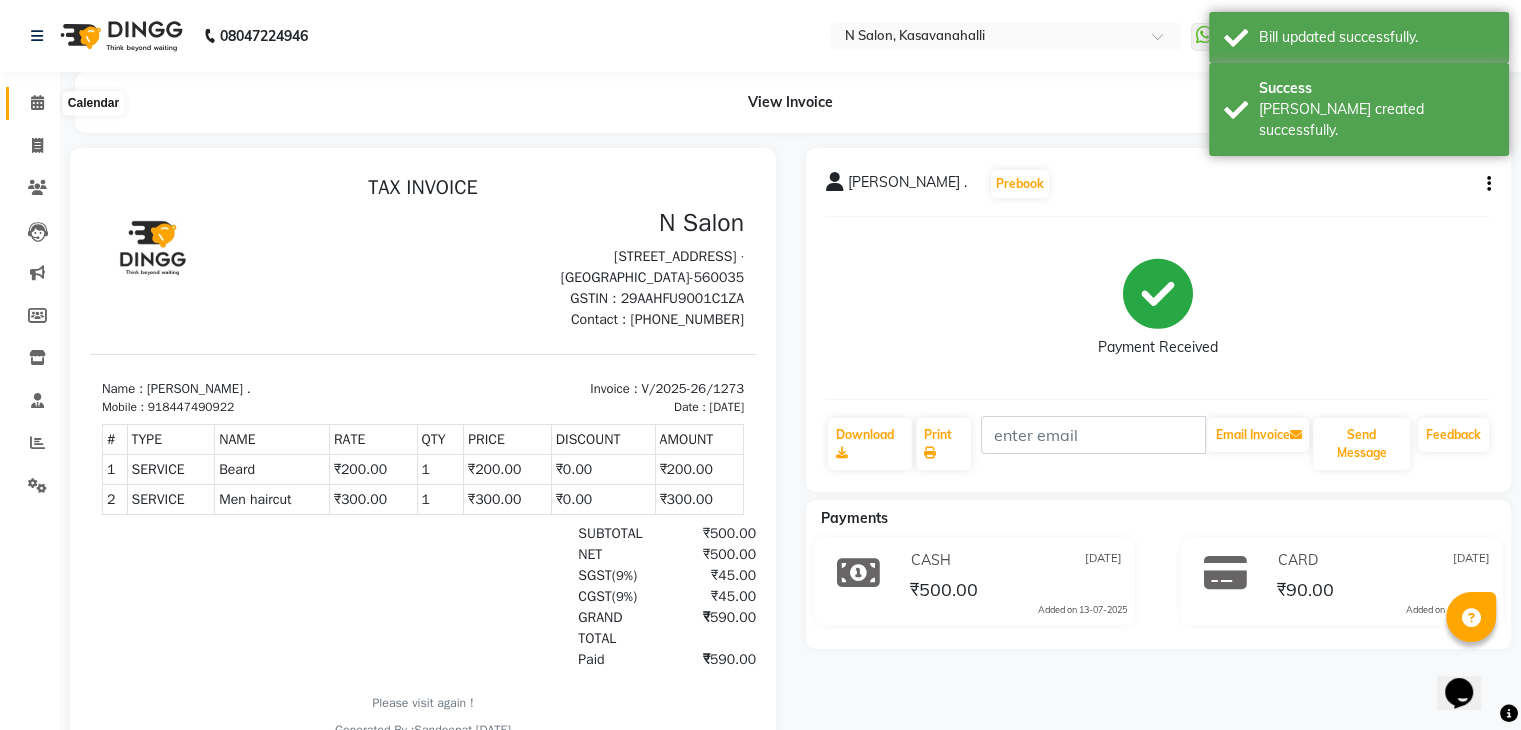 click 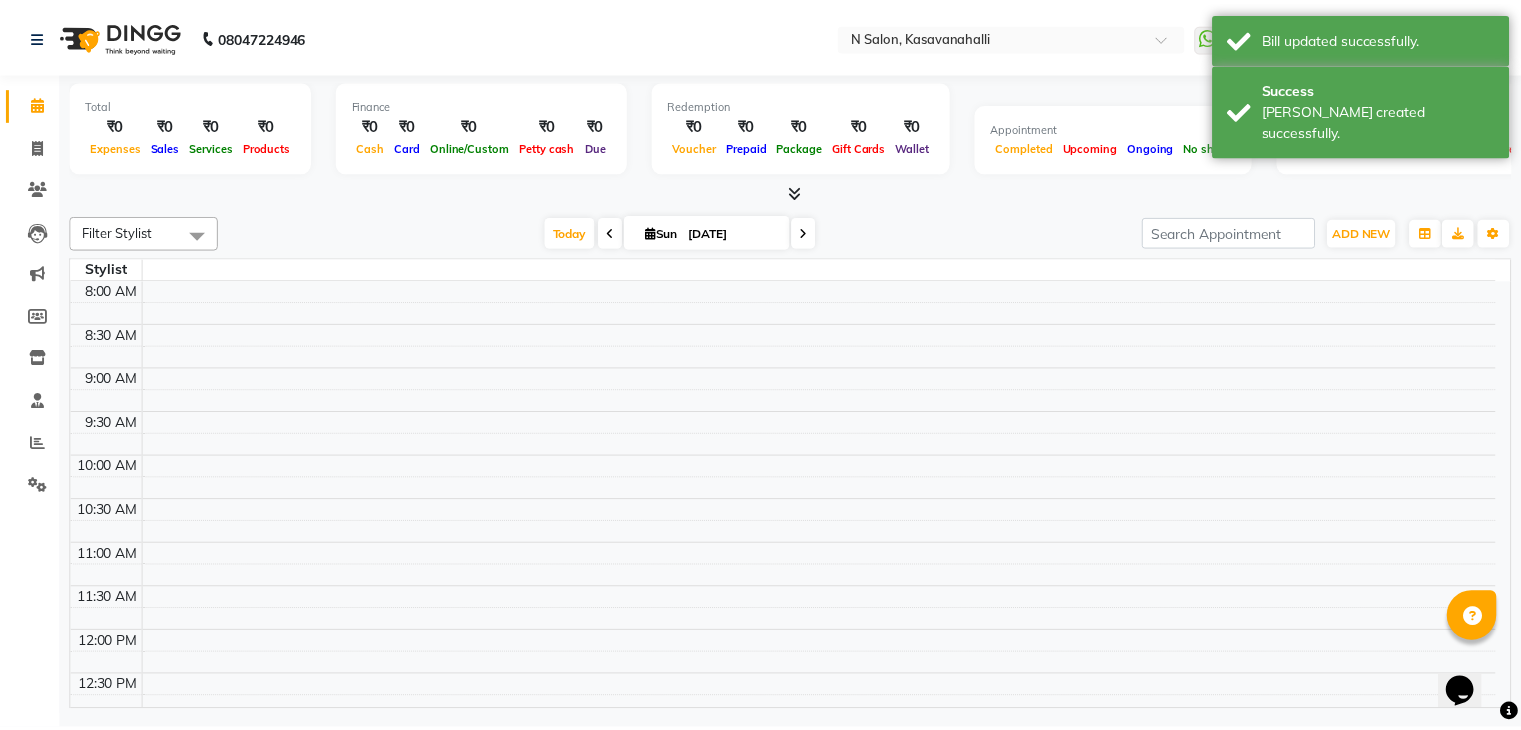 scroll, scrollTop: 0, scrollLeft: 0, axis: both 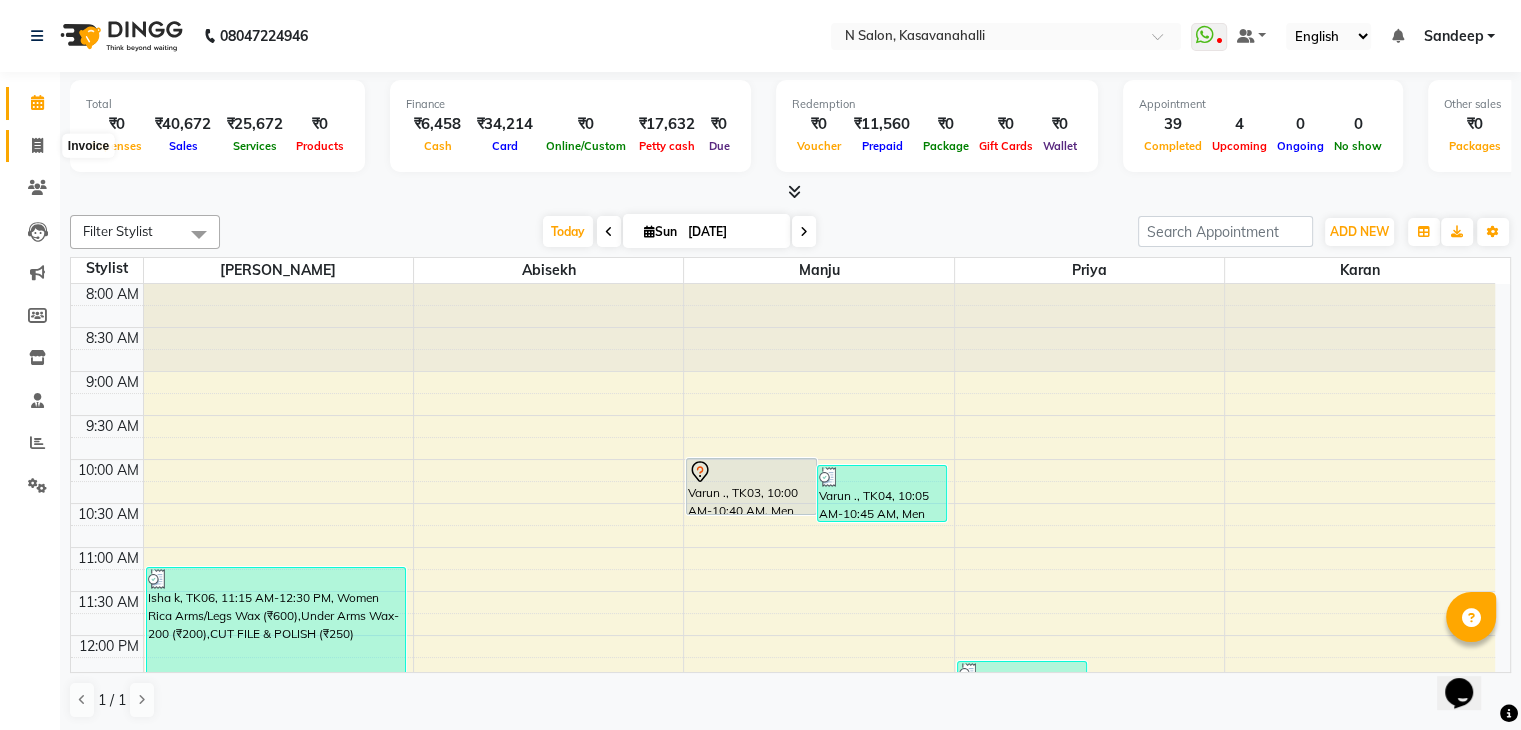 click 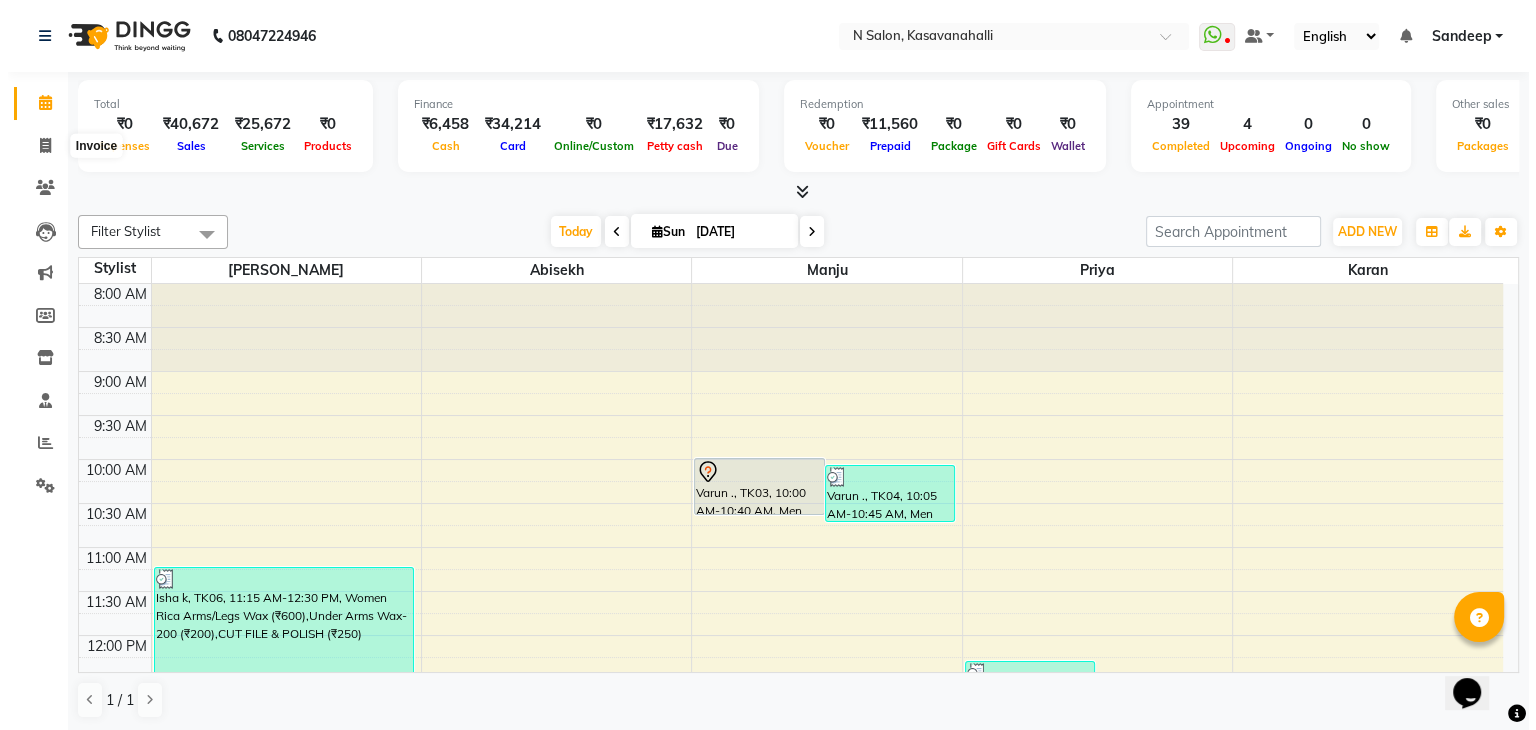 select on "service" 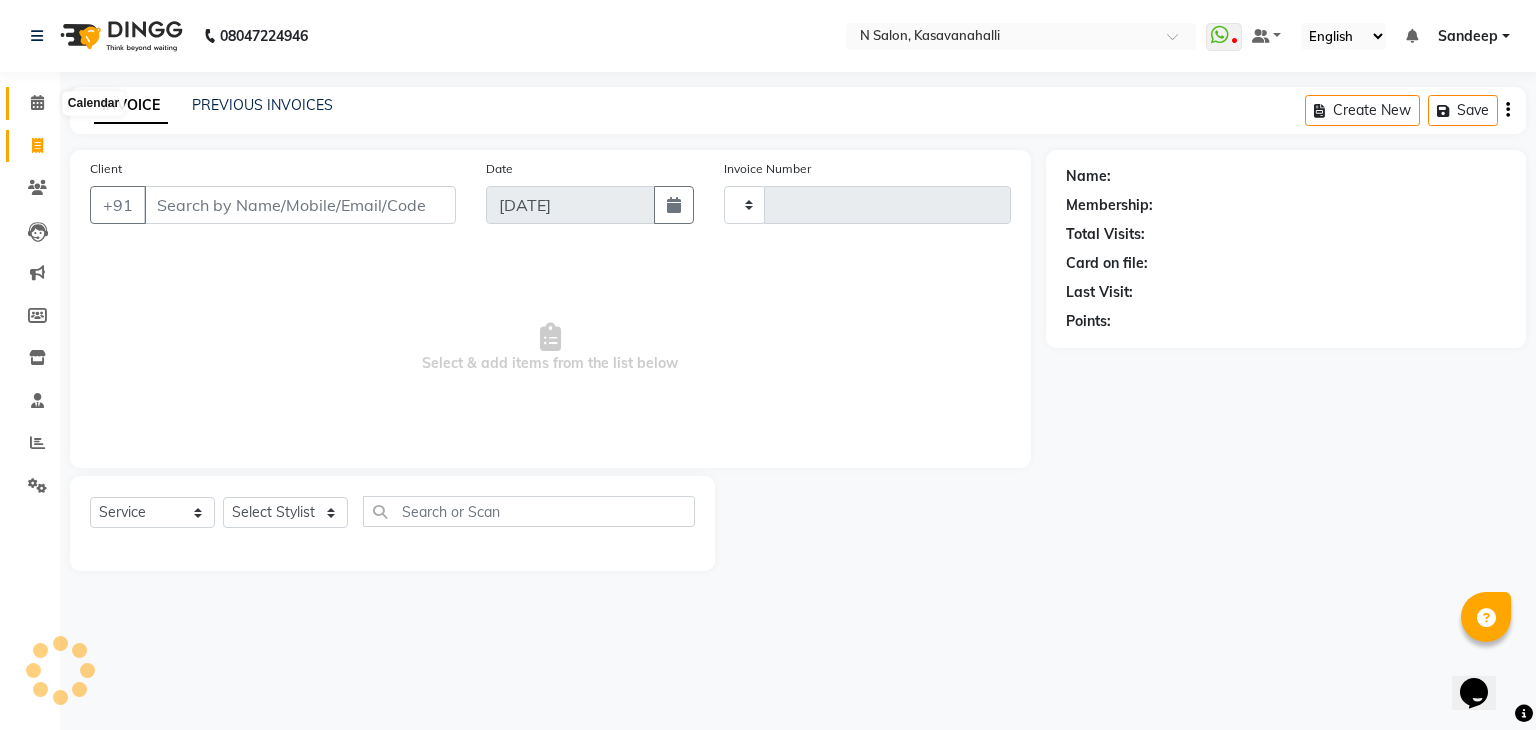 type on "1274" 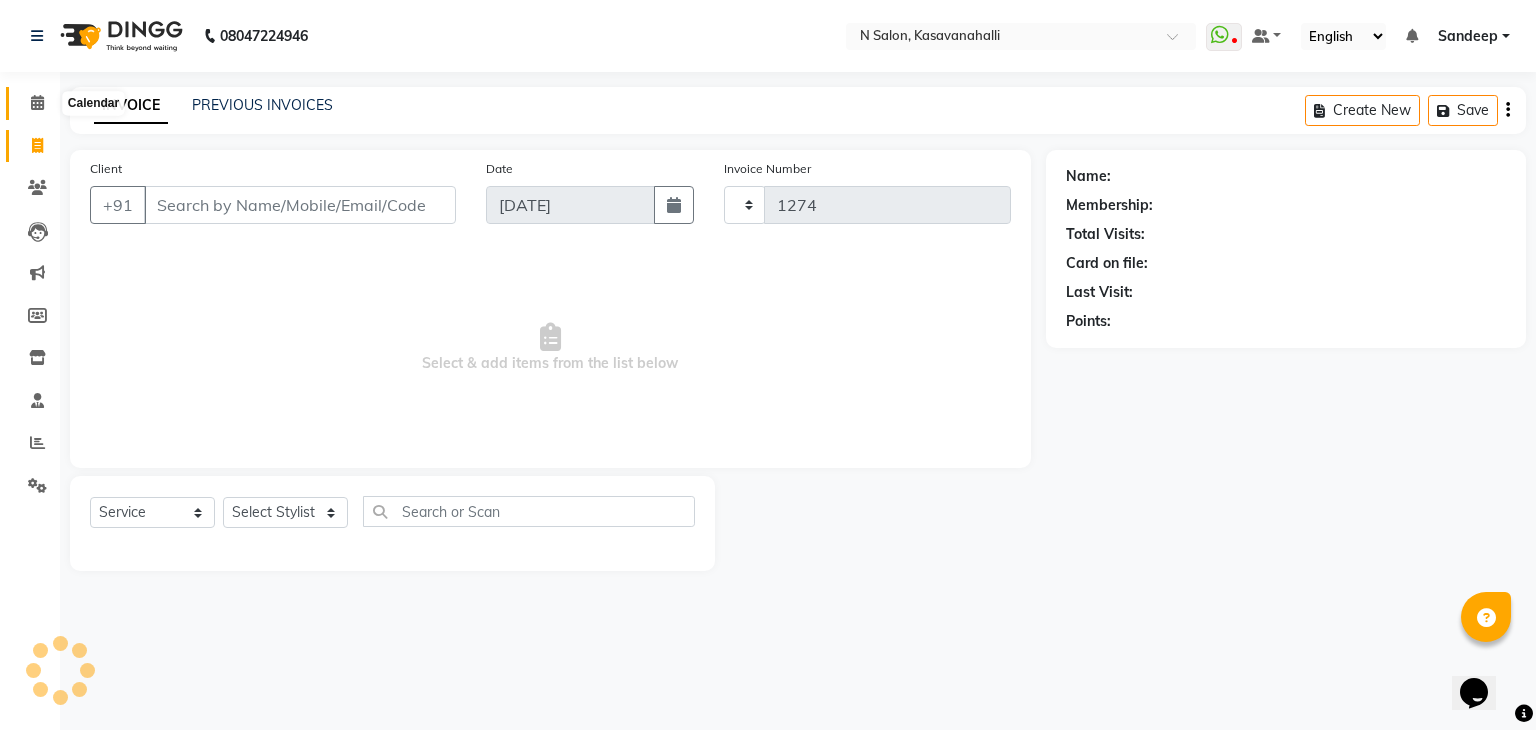 select on "7111" 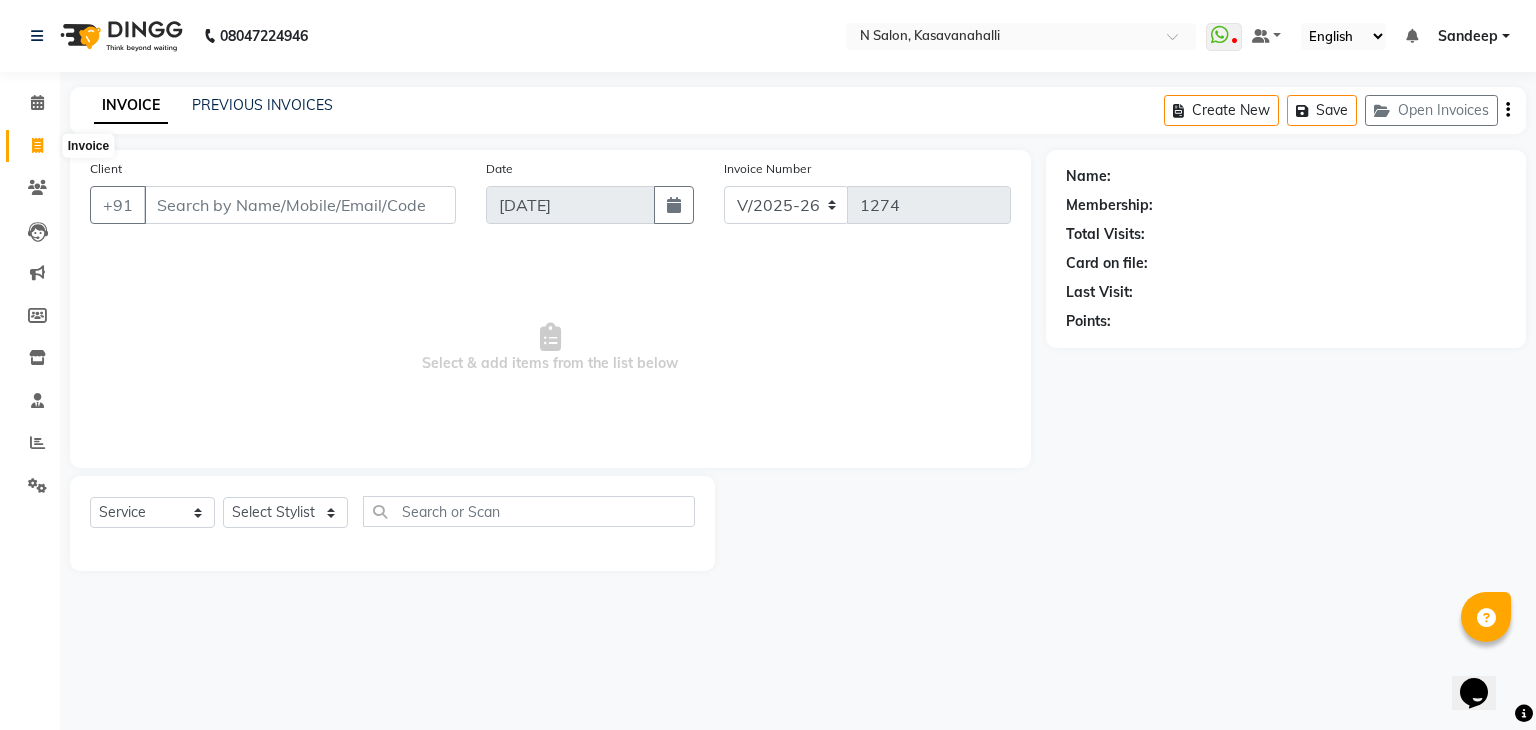 click 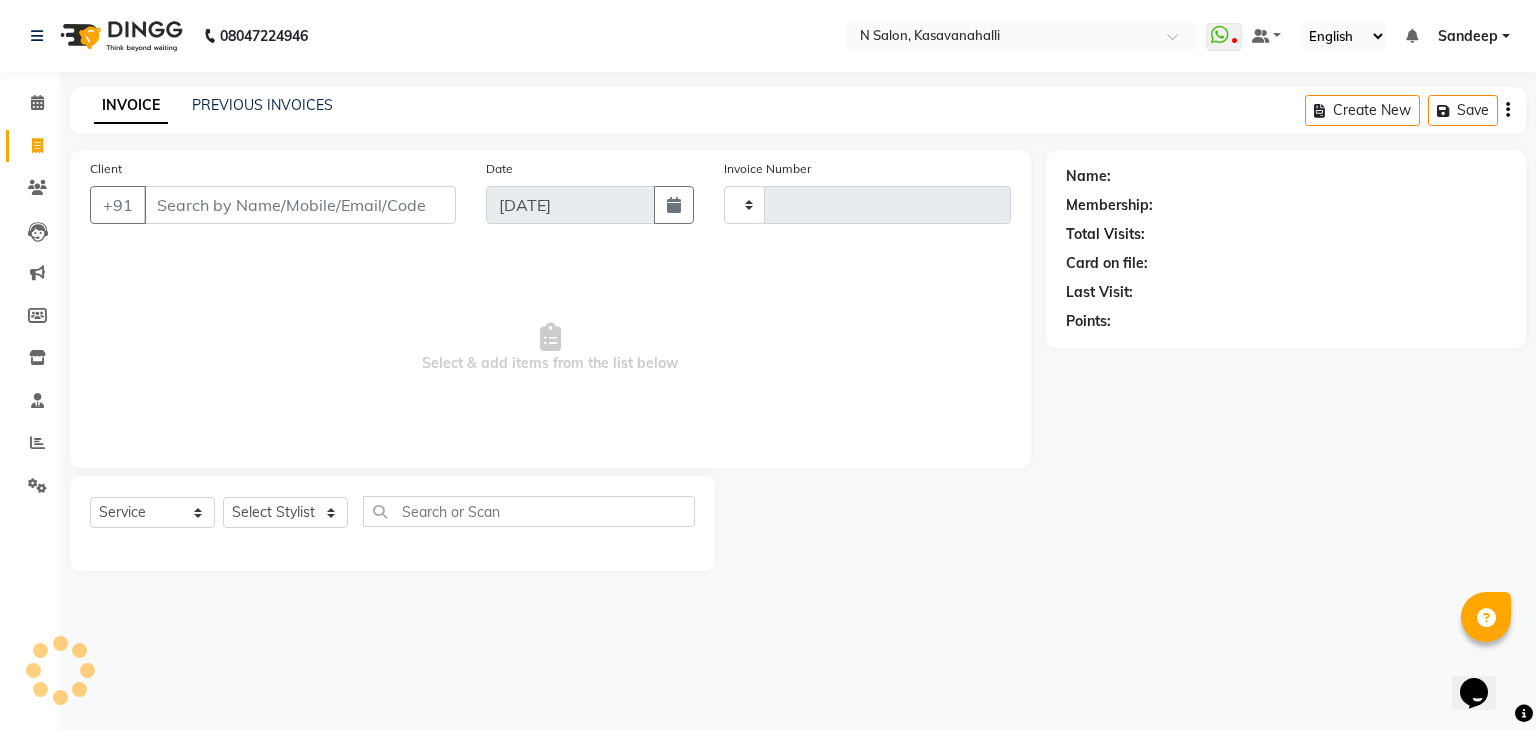 type on "1274" 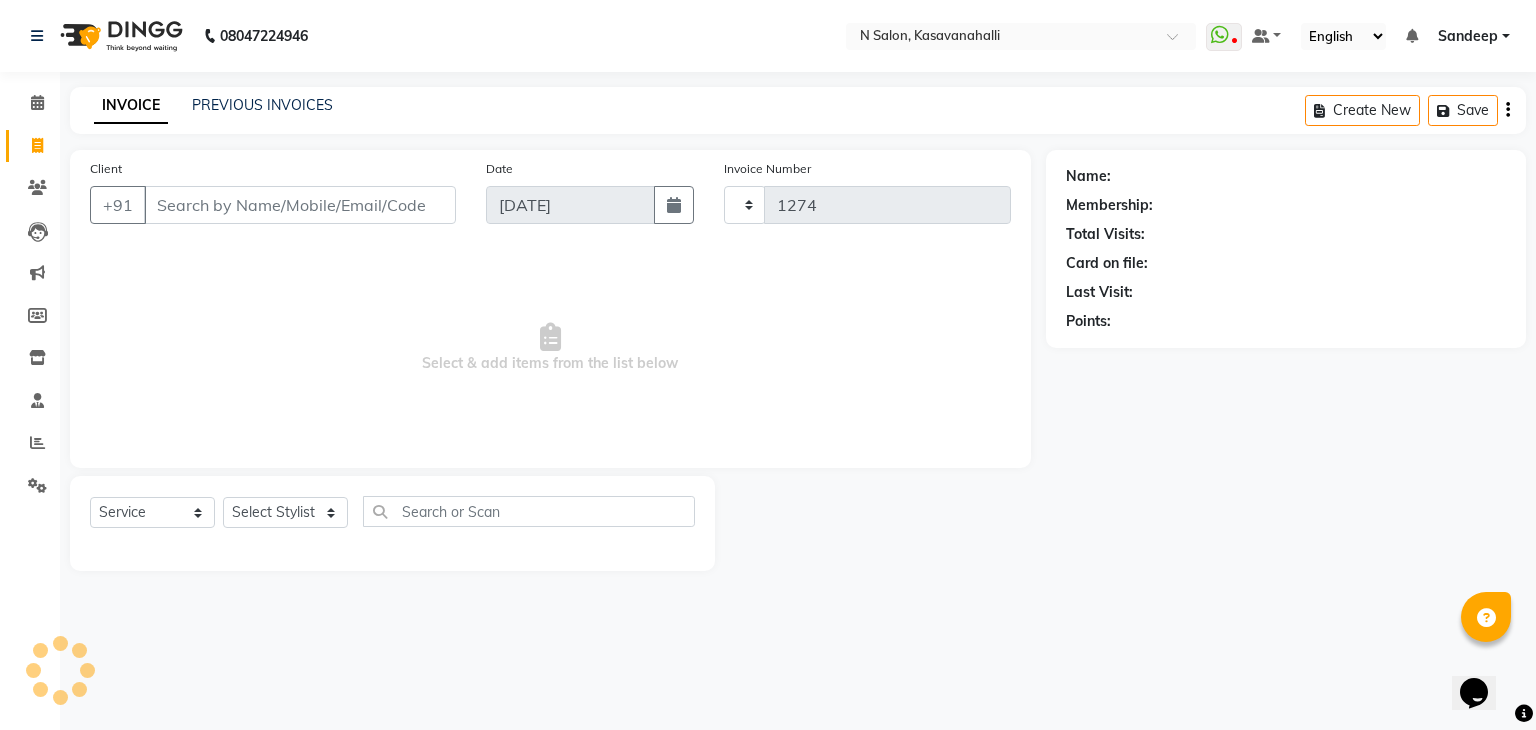 select on "7111" 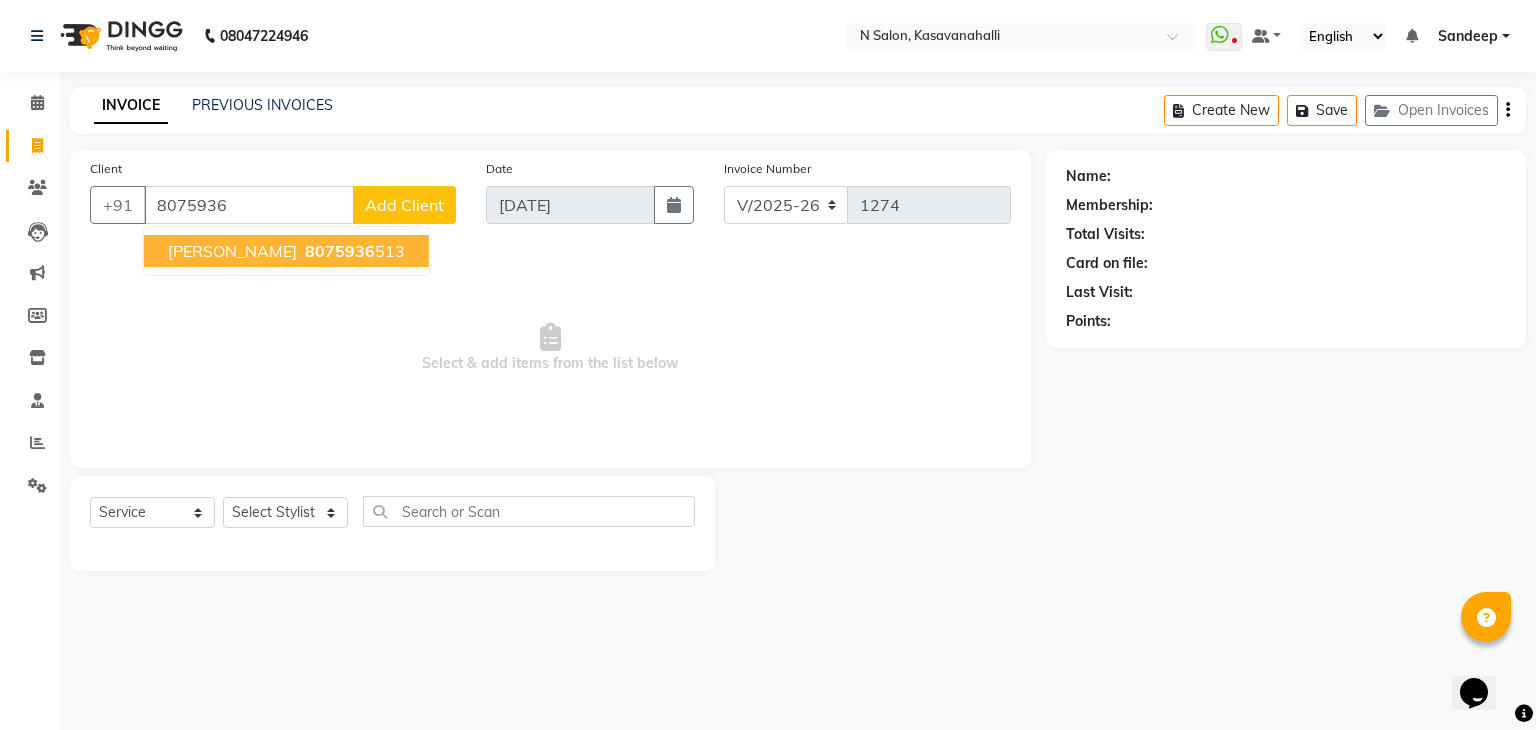 click on "8075936" at bounding box center [340, 251] 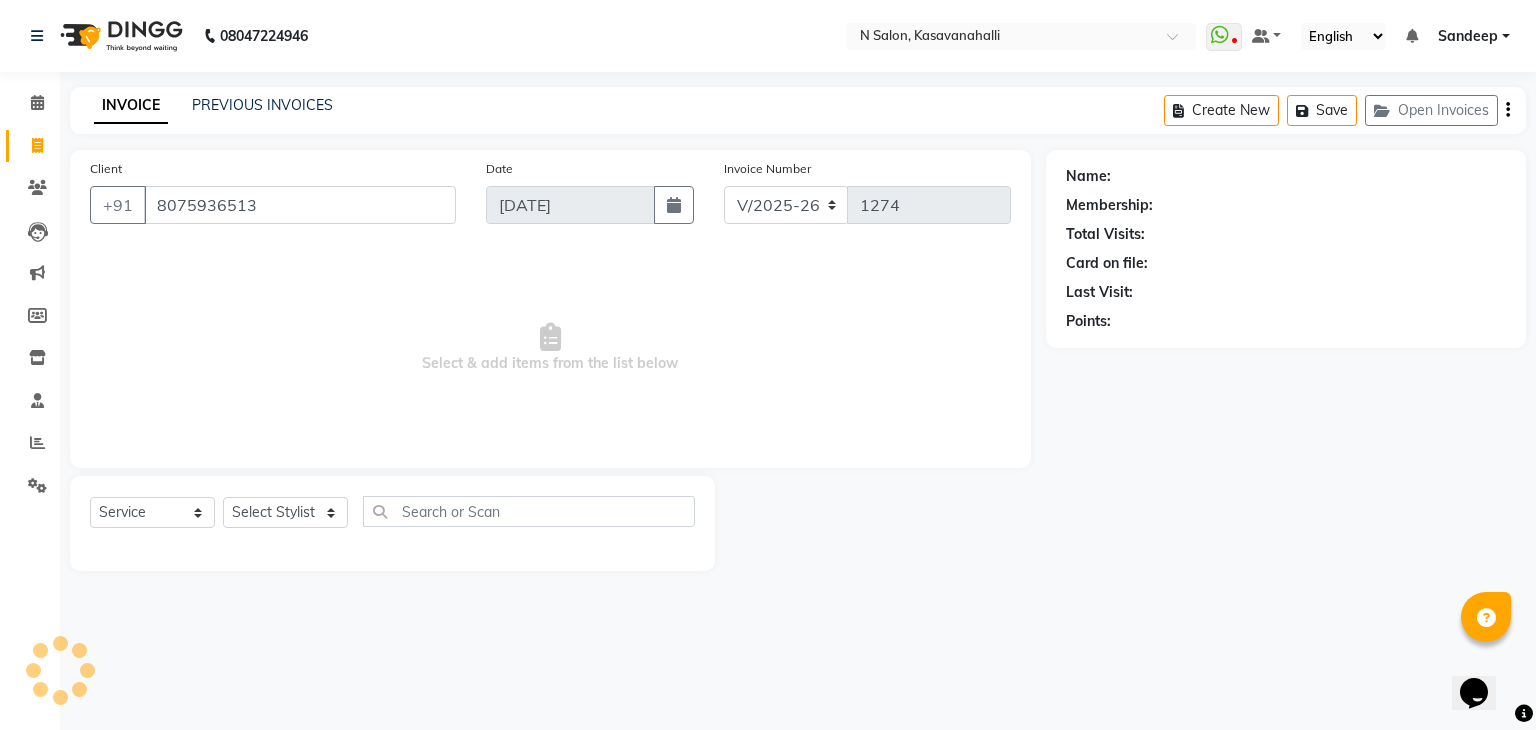 type on "8075936513" 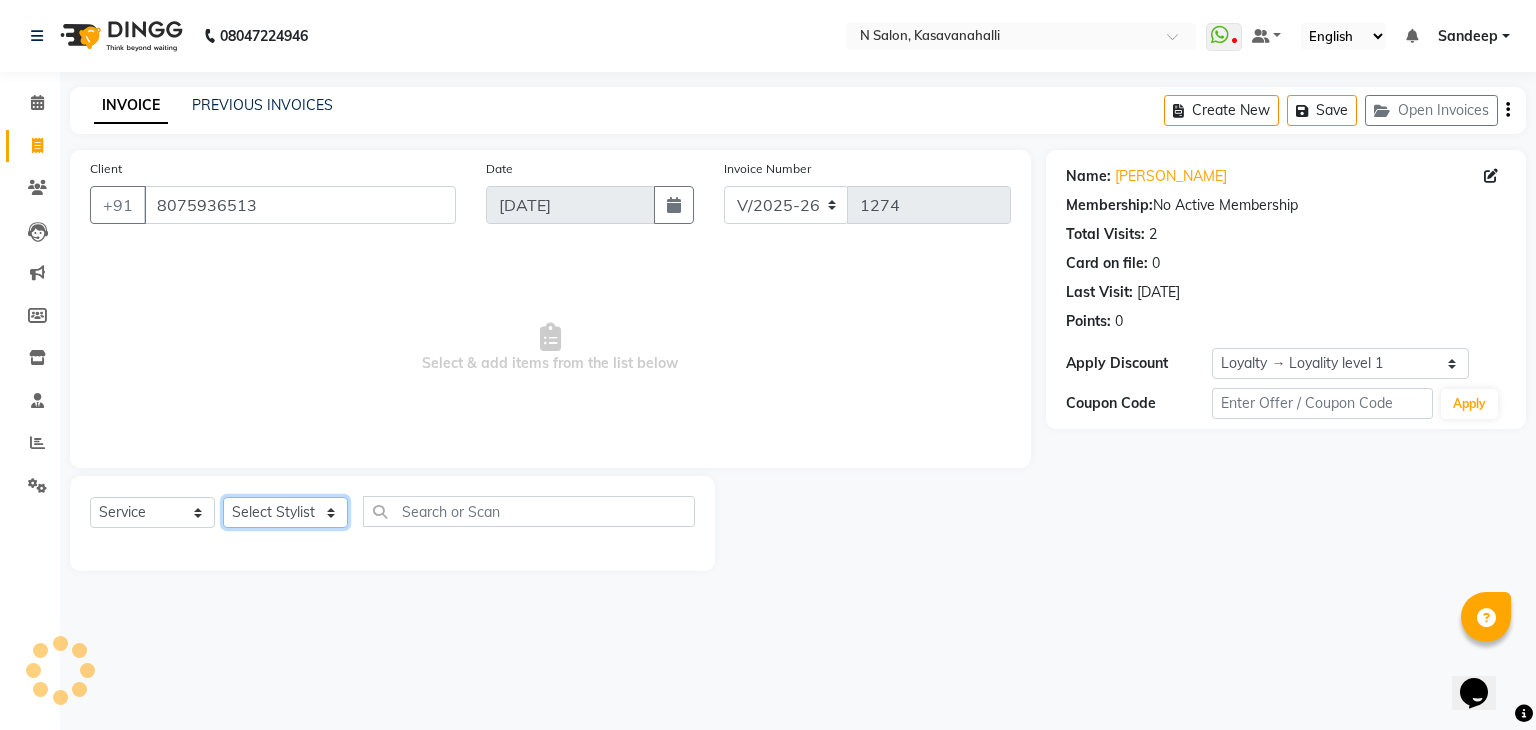 drag, startPoint x: 334, startPoint y: 513, endPoint x: 326, endPoint y: 506, distance: 10.630146 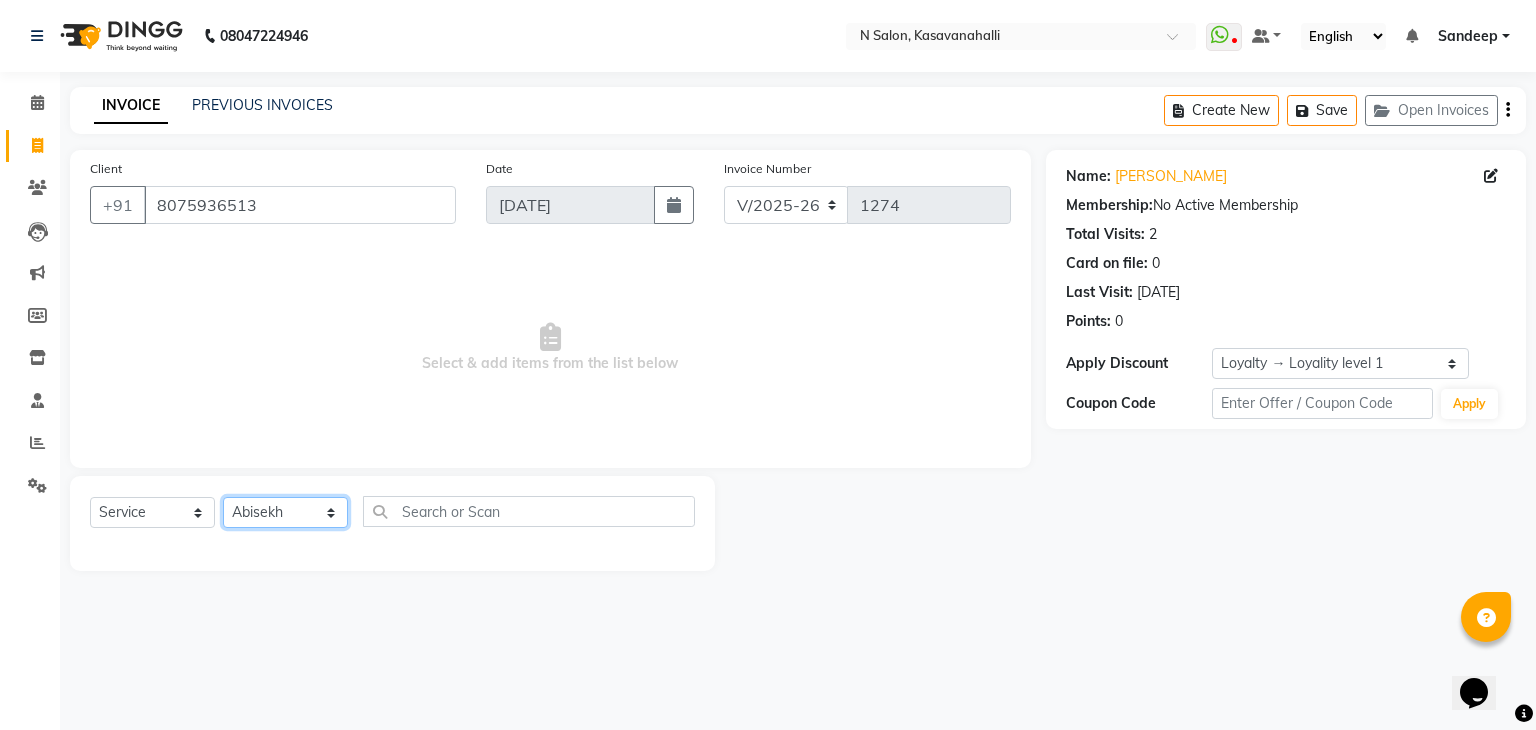 click on "Select Stylist [PERSON_NAME]  Manju Owner [PERSON_NAME]" 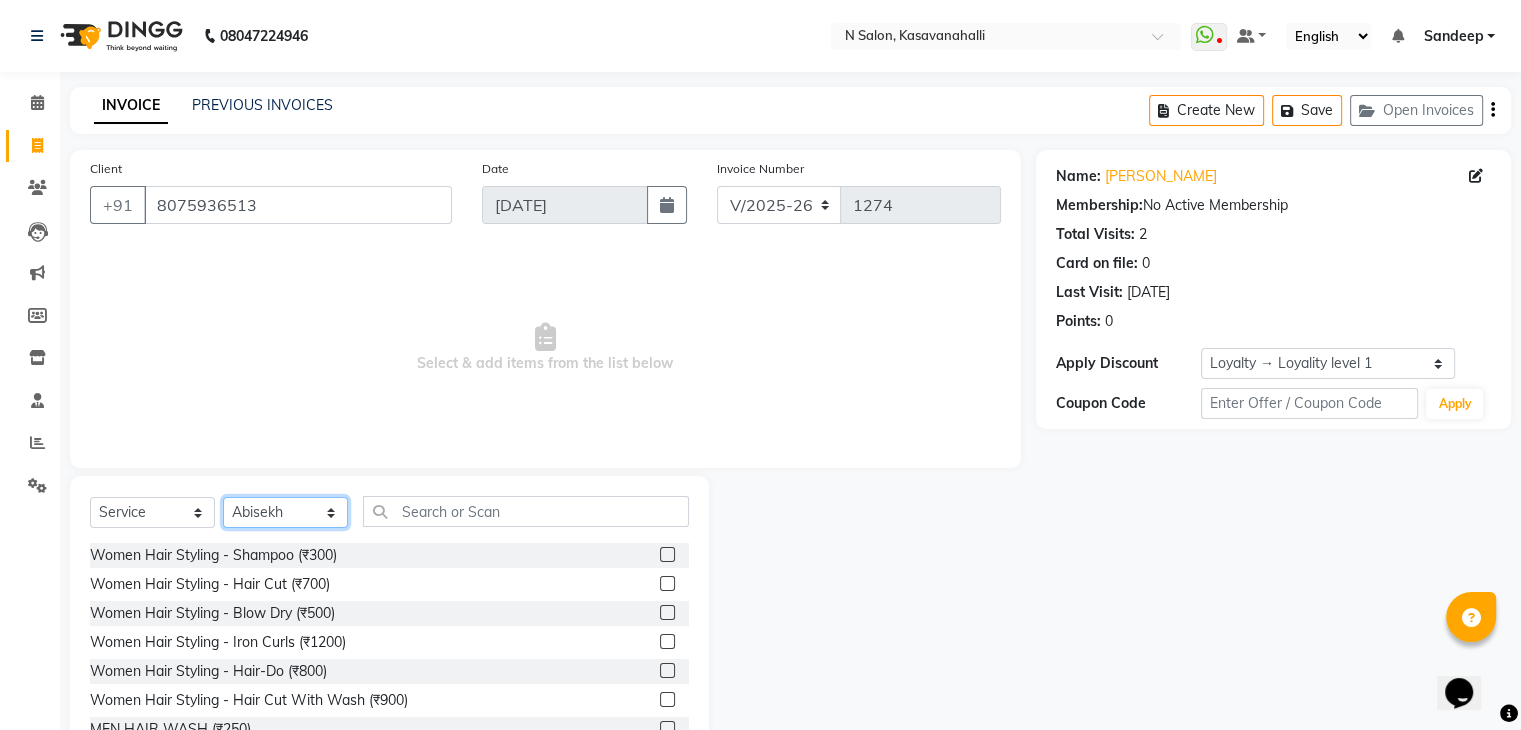 click on "Select Stylist [PERSON_NAME]  Manju Owner [PERSON_NAME]" 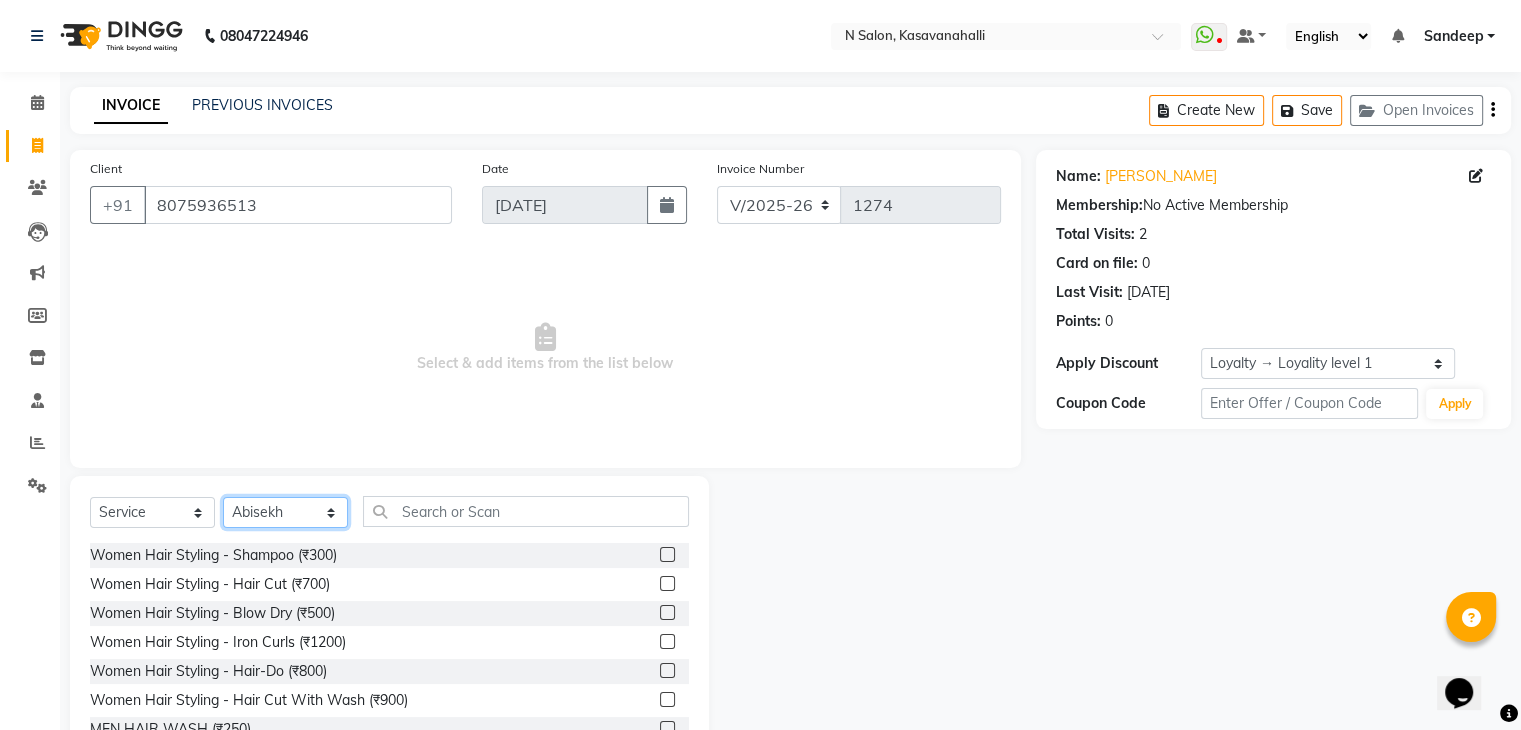 select on "86035" 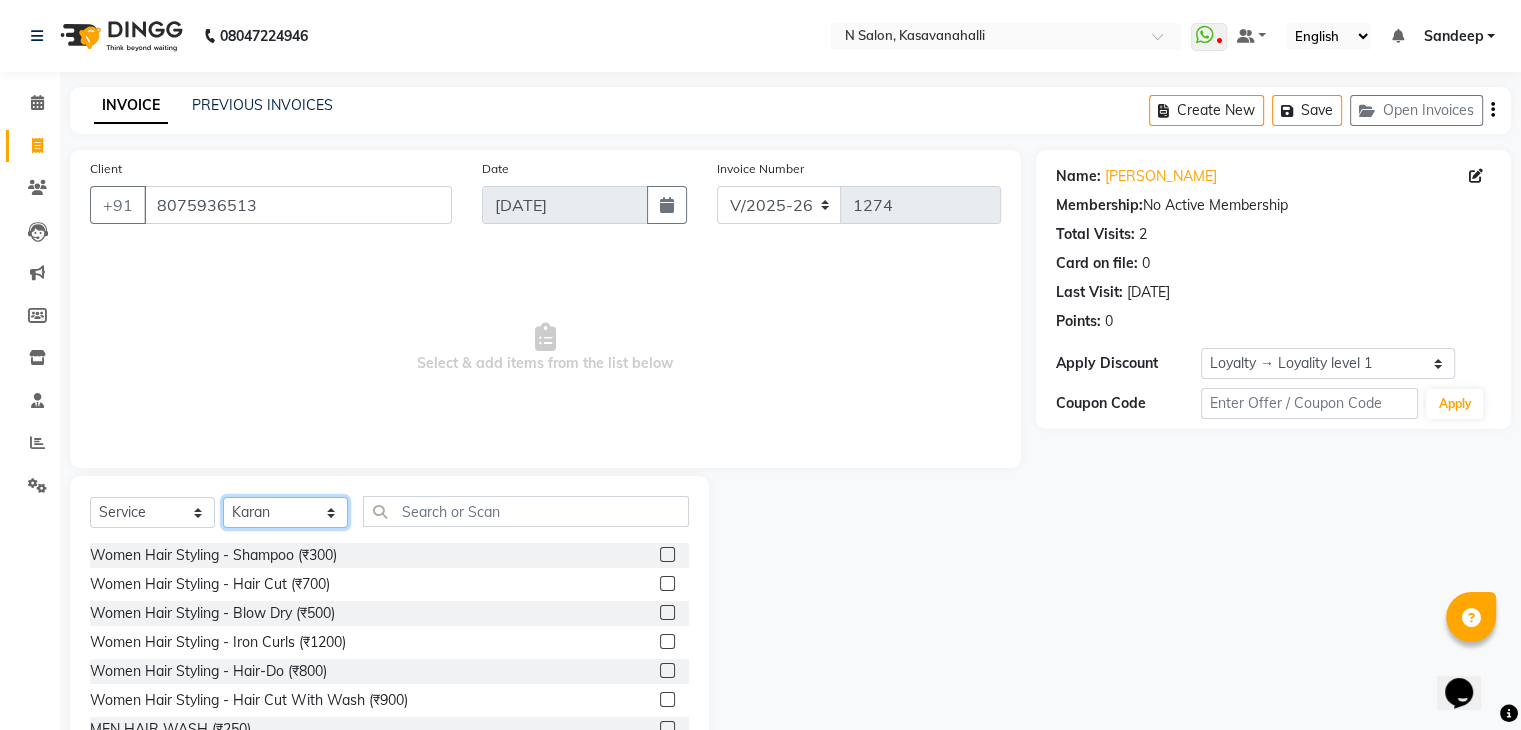 click on "Select Stylist [PERSON_NAME]  Manju Owner [PERSON_NAME]" 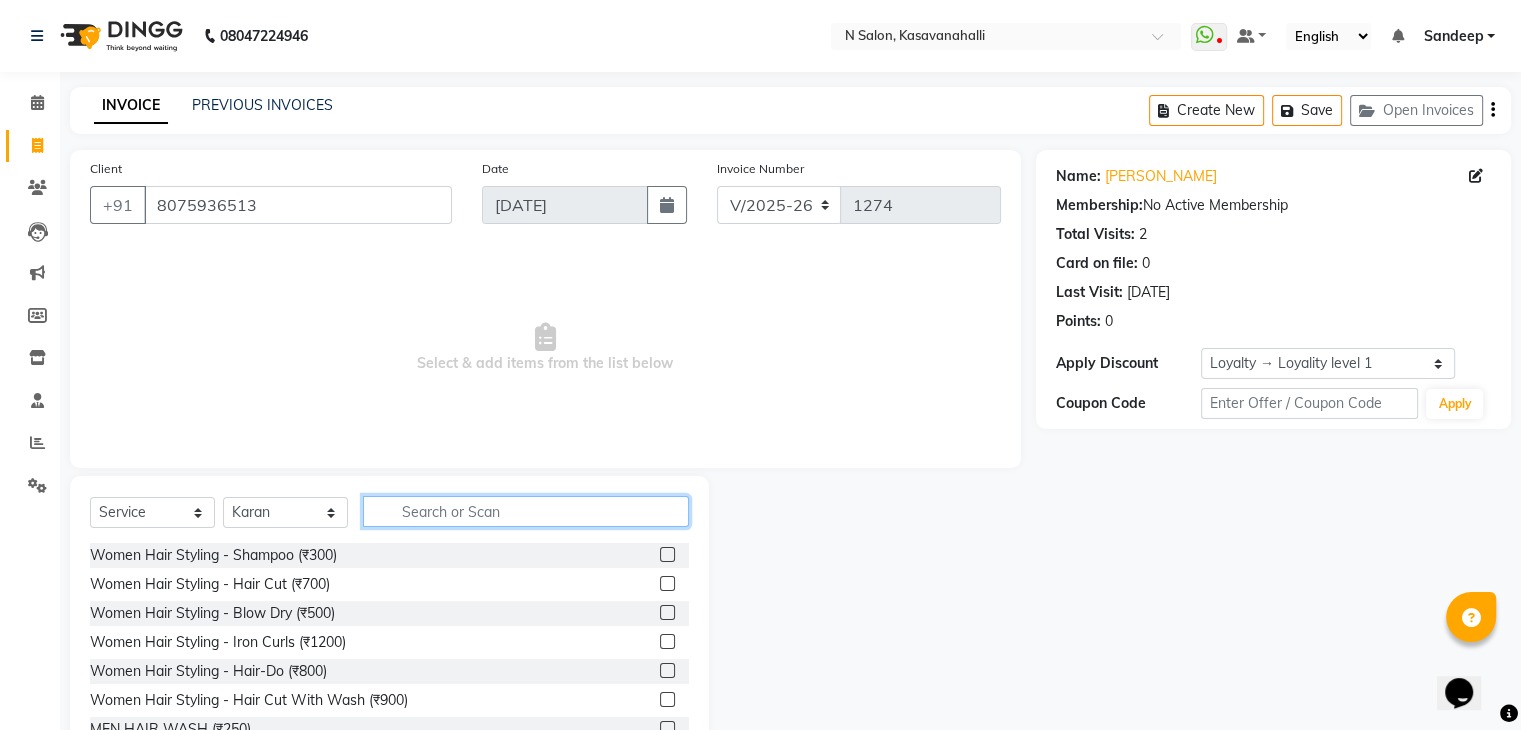 click 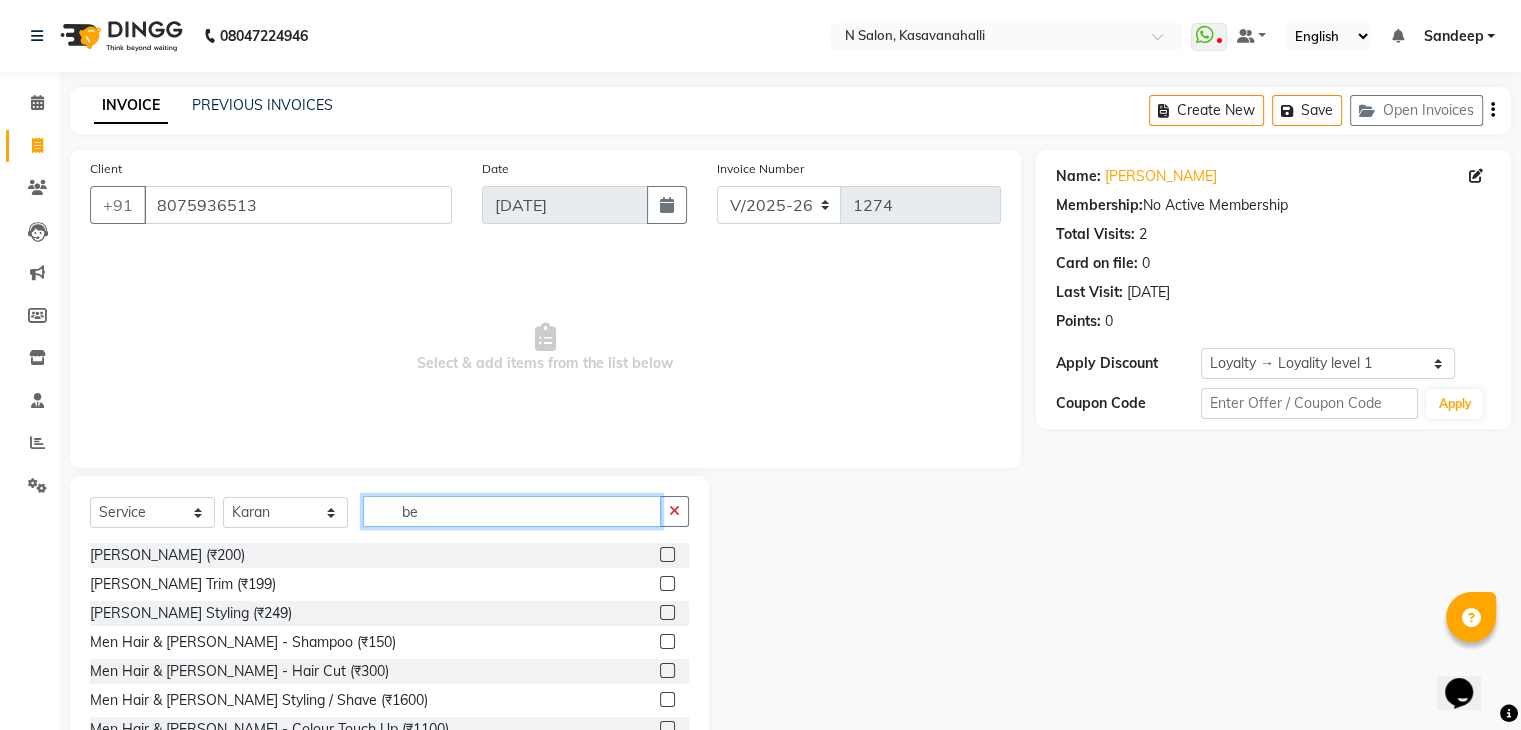 type on "b" 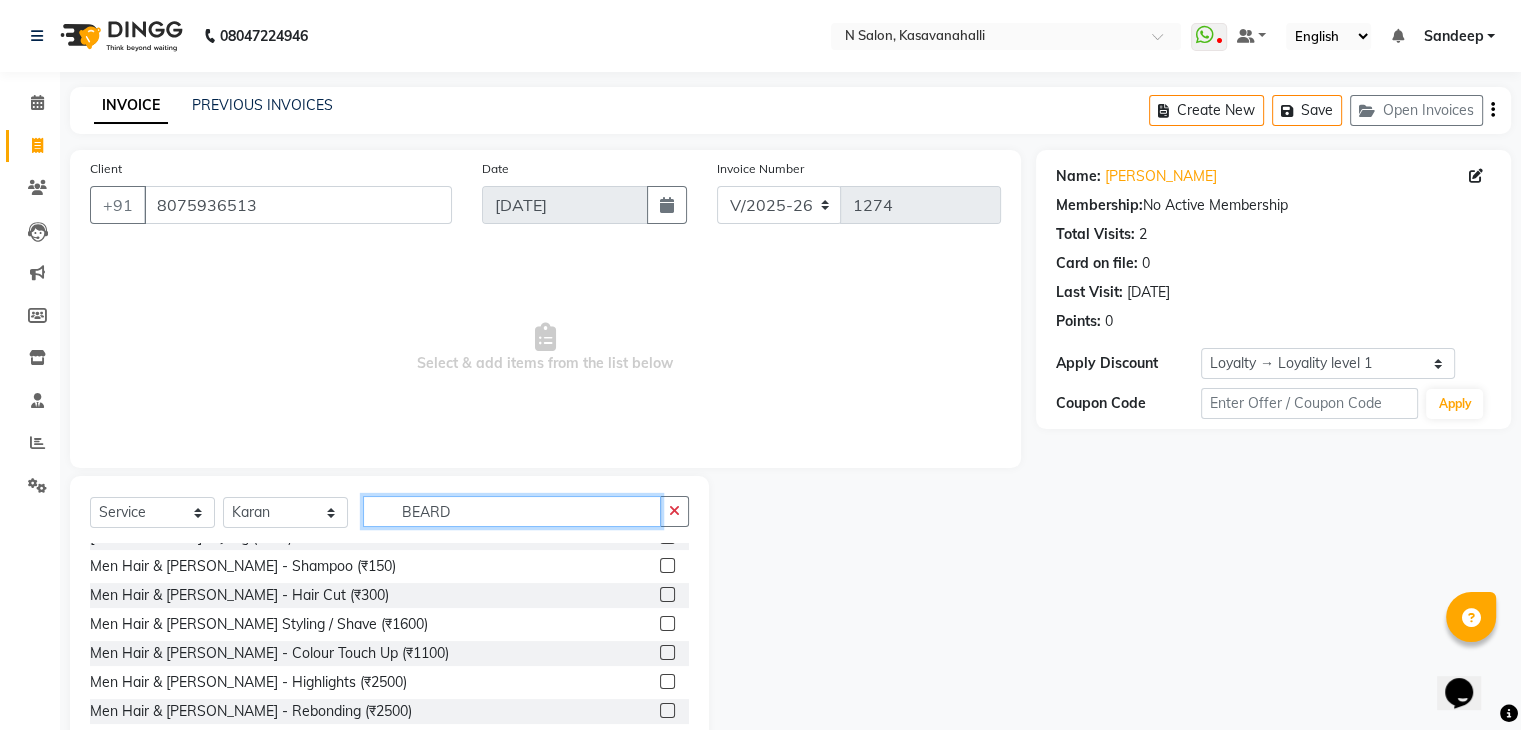 scroll, scrollTop: 0, scrollLeft: 0, axis: both 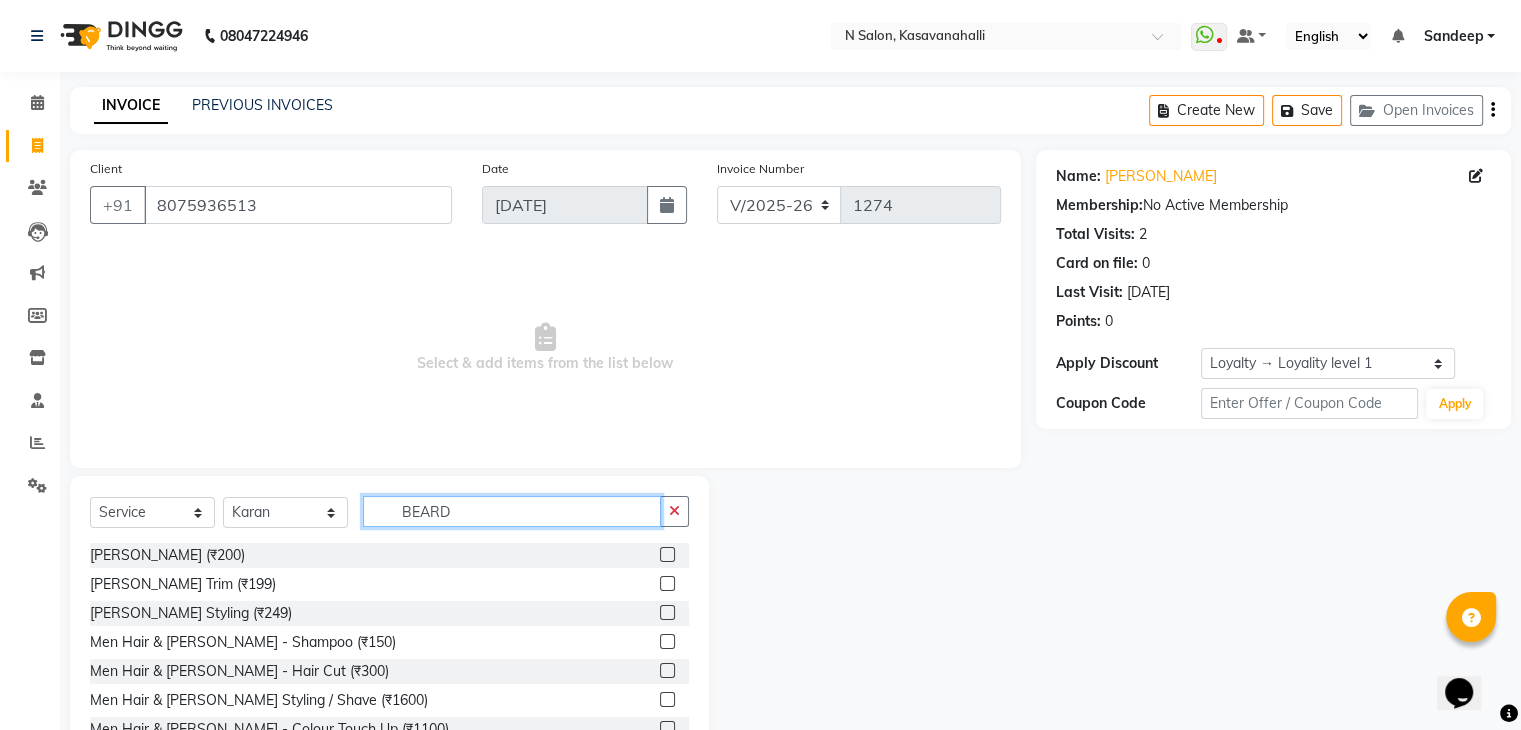 type on "BEARD" 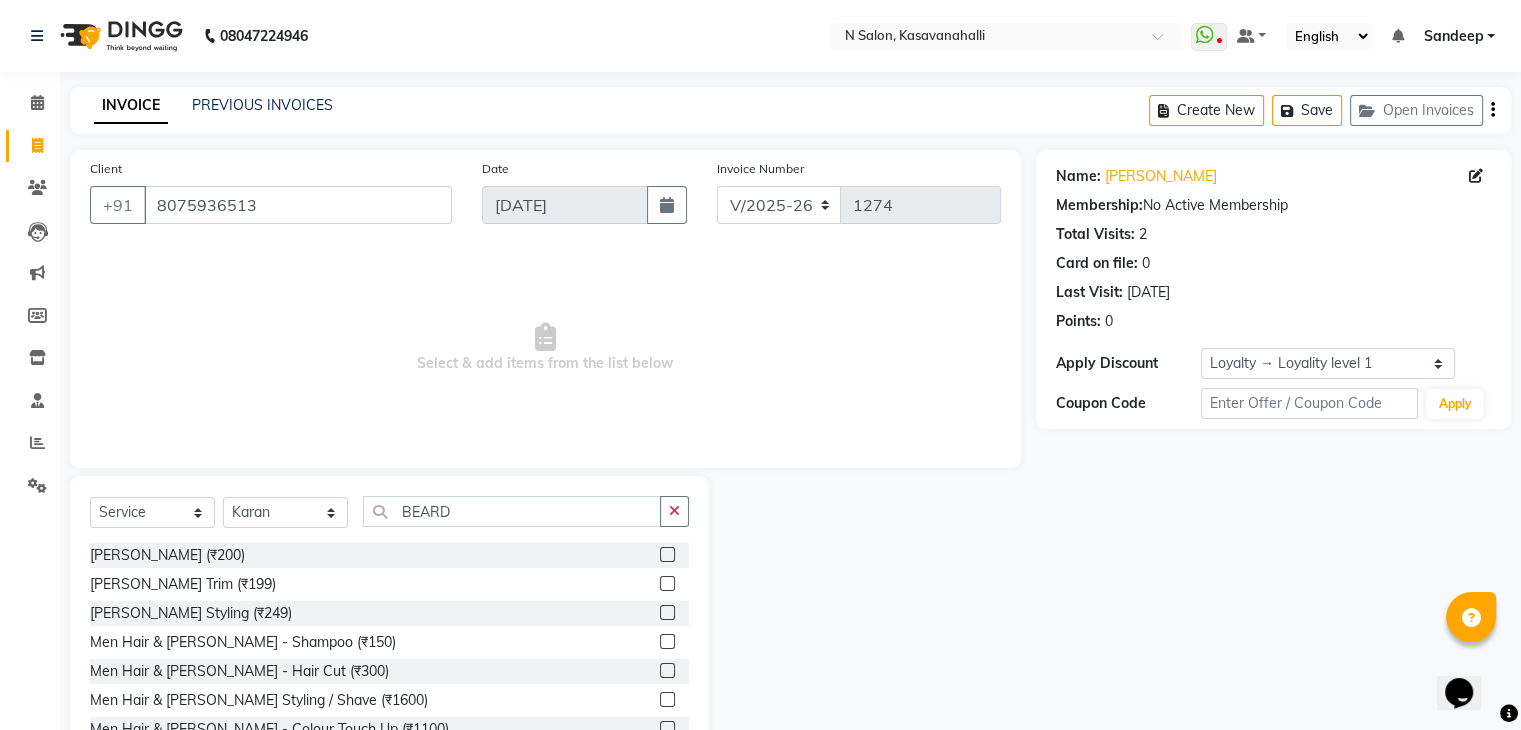 click 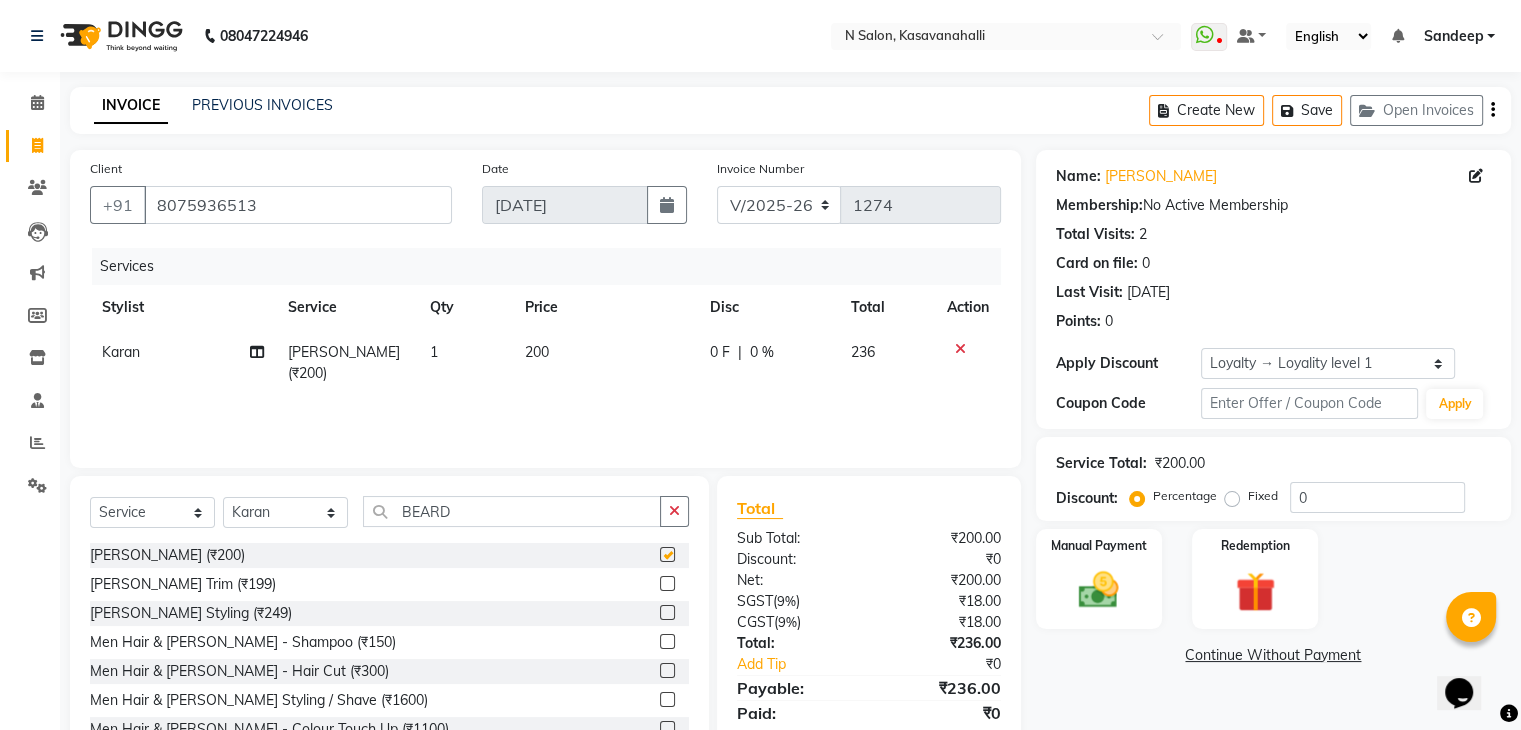 checkbox on "false" 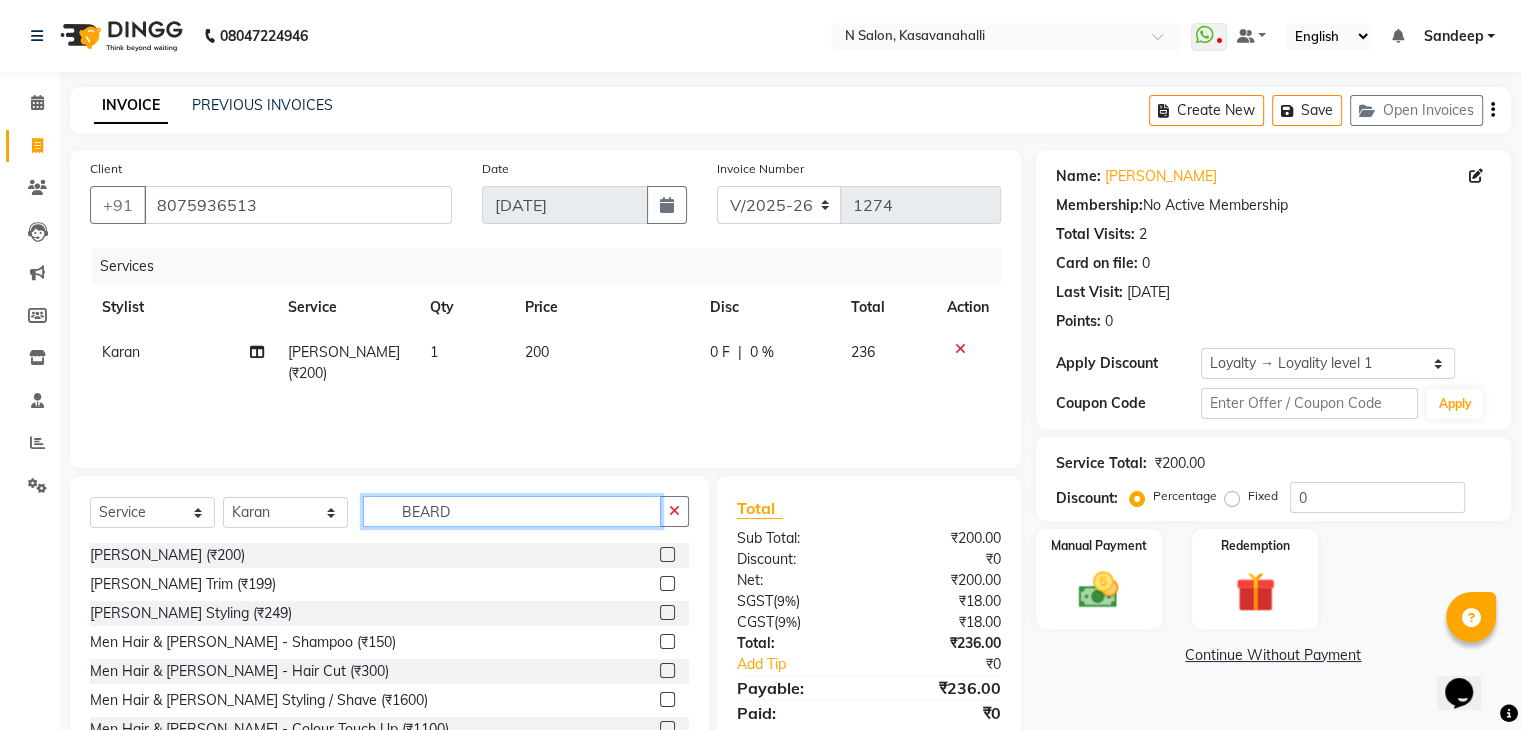 click on "BEARD" 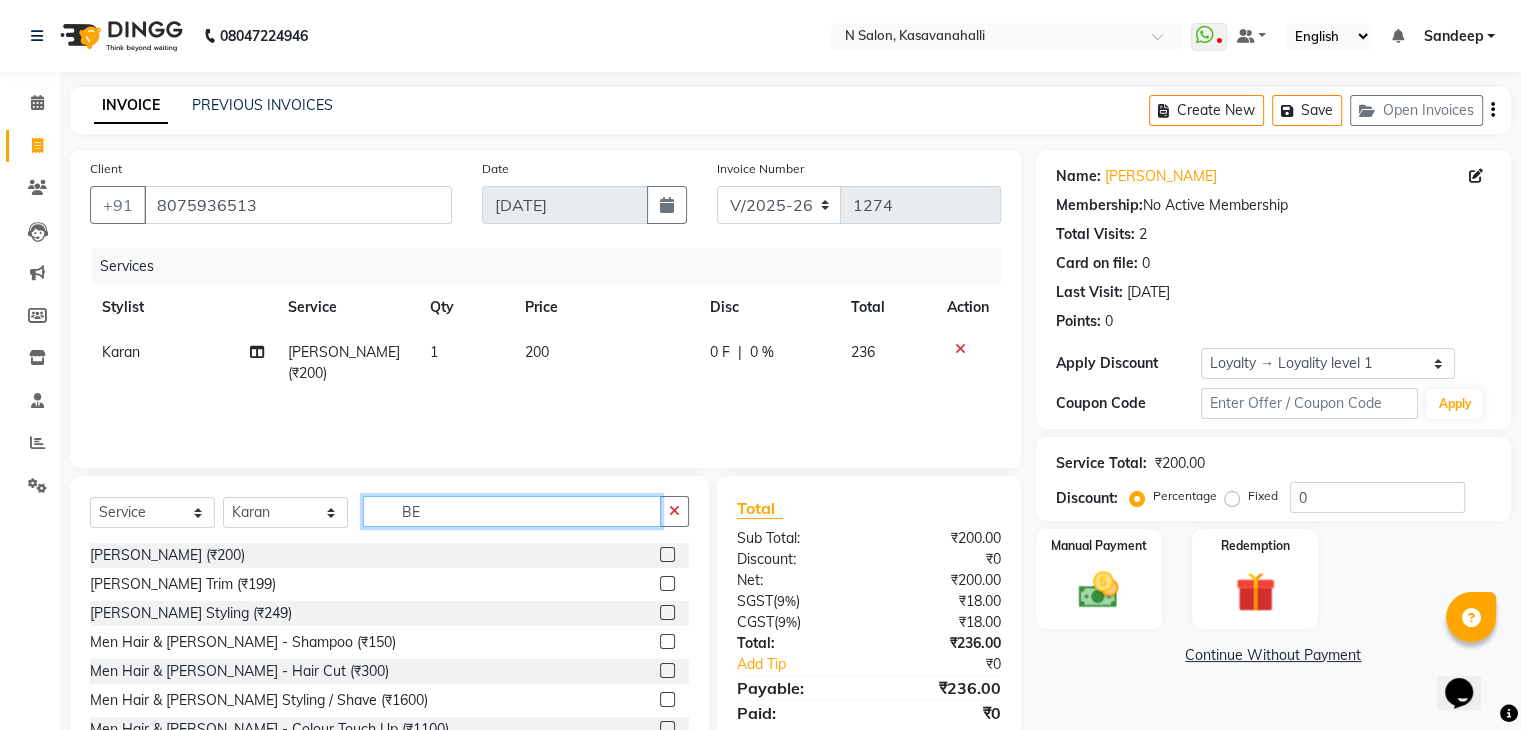 type on "B" 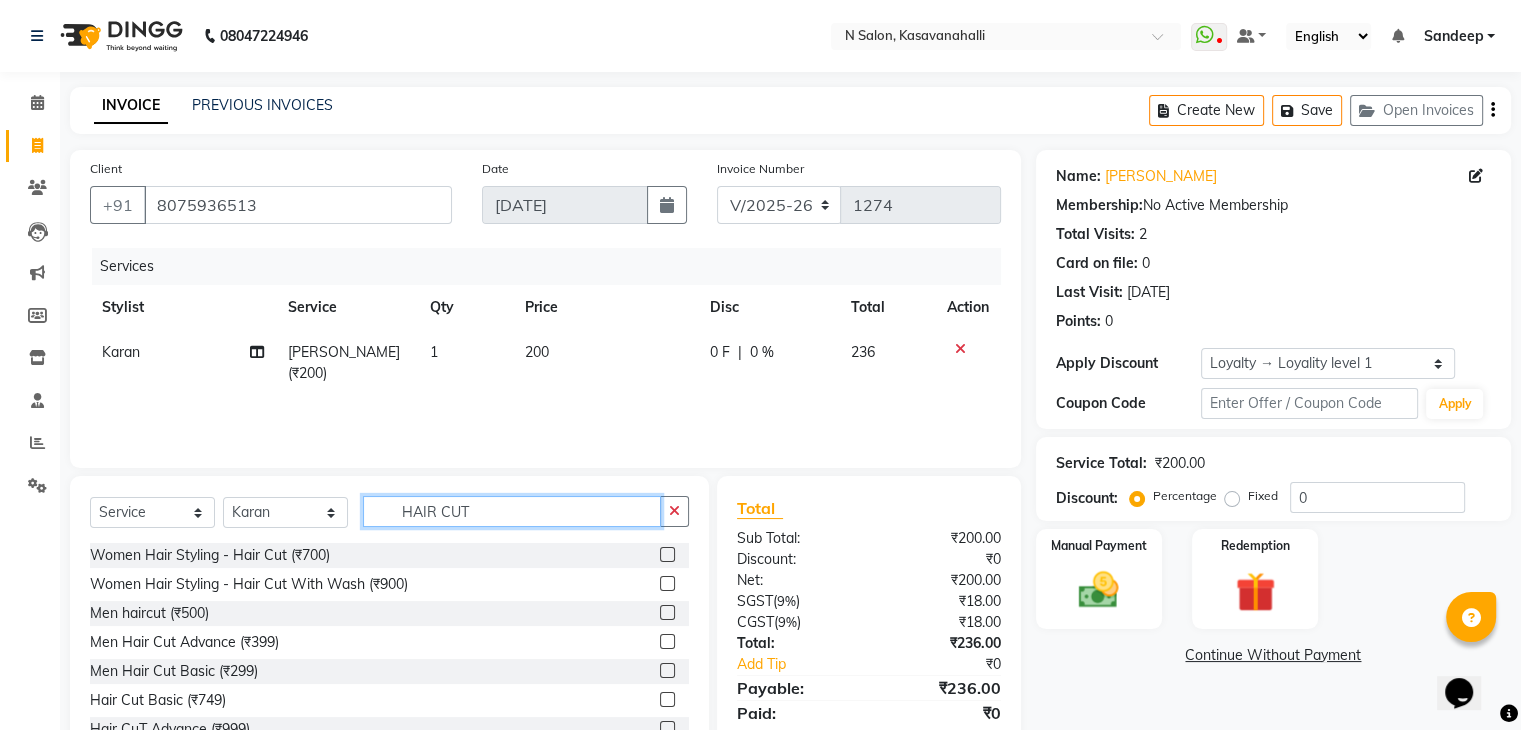 type on "HAIR CUT" 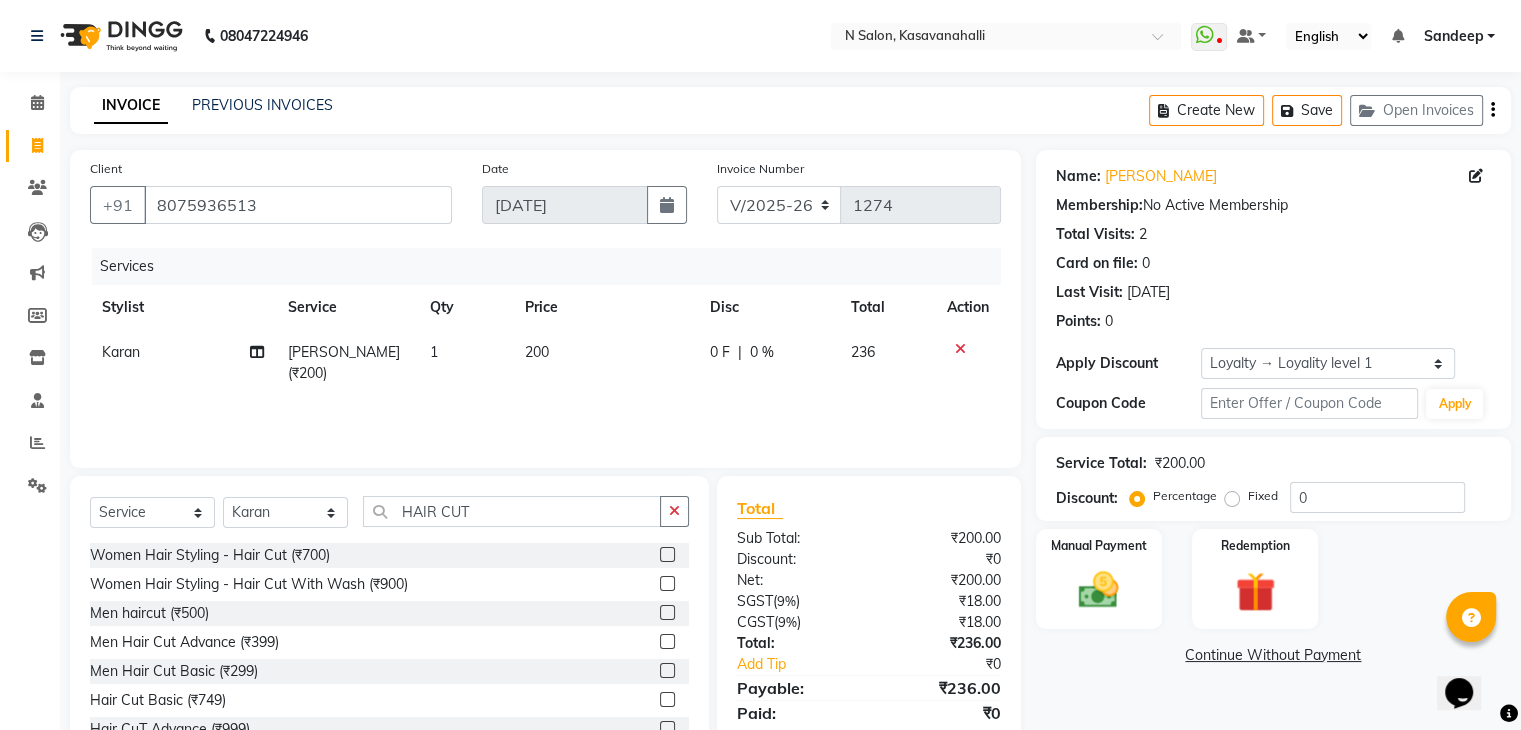 click 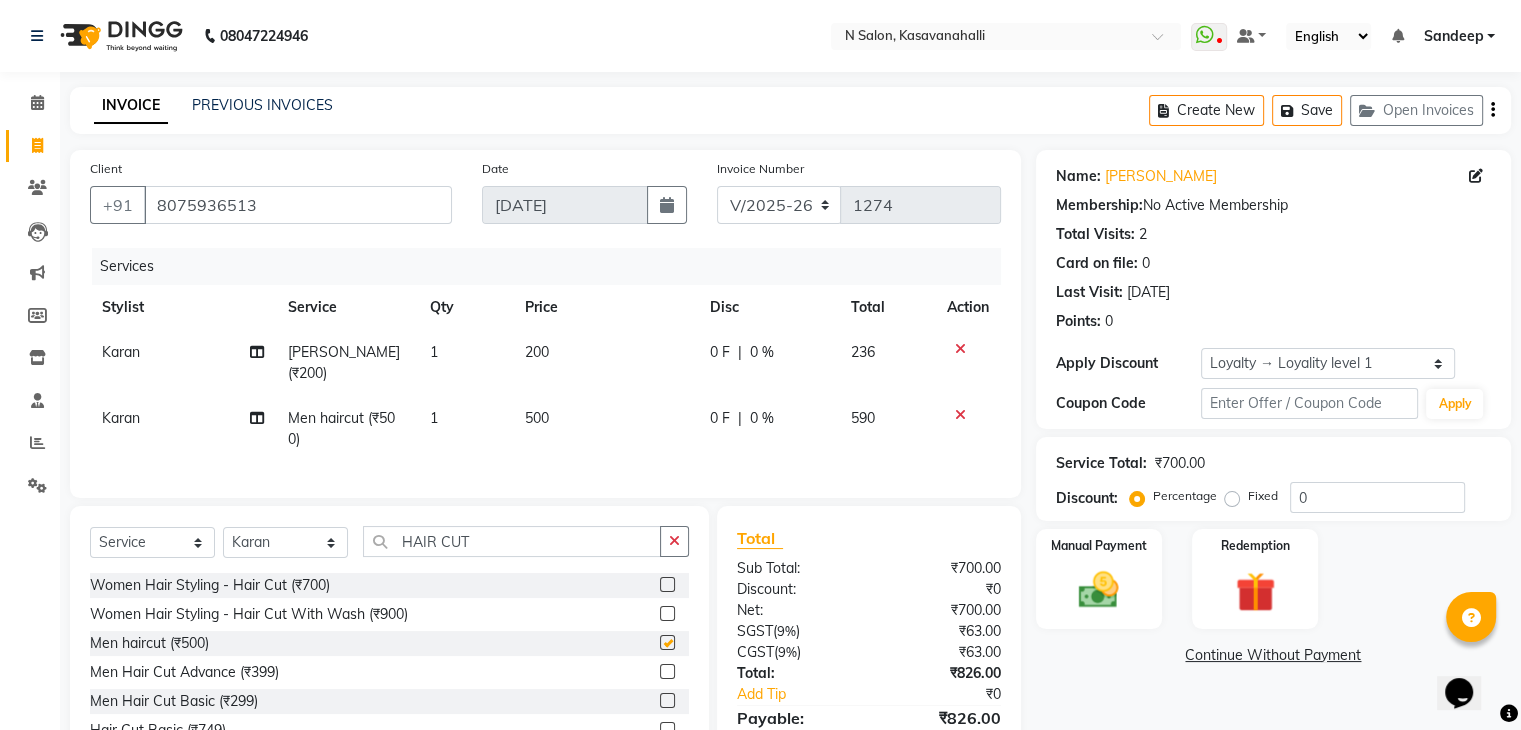checkbox on "false" 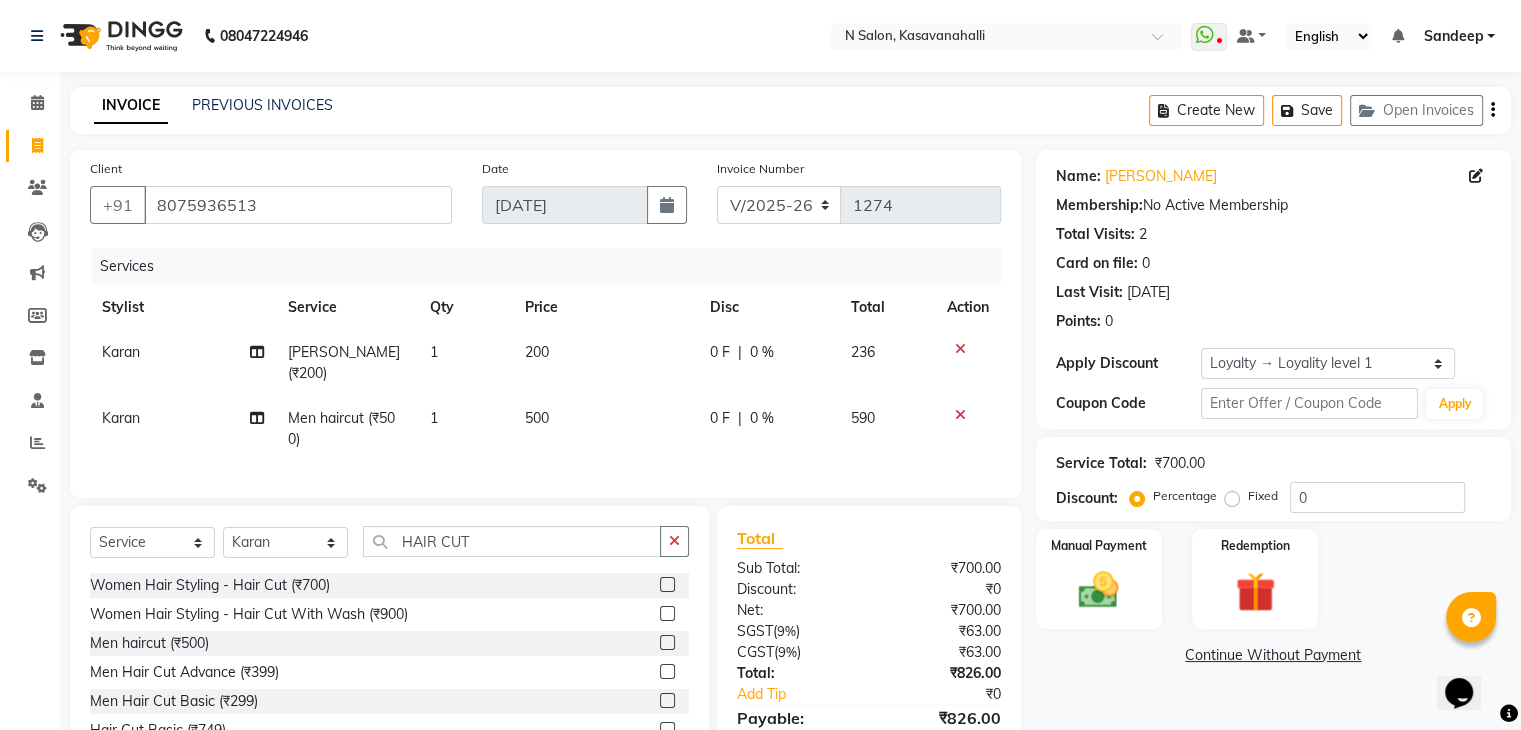 click on "500" 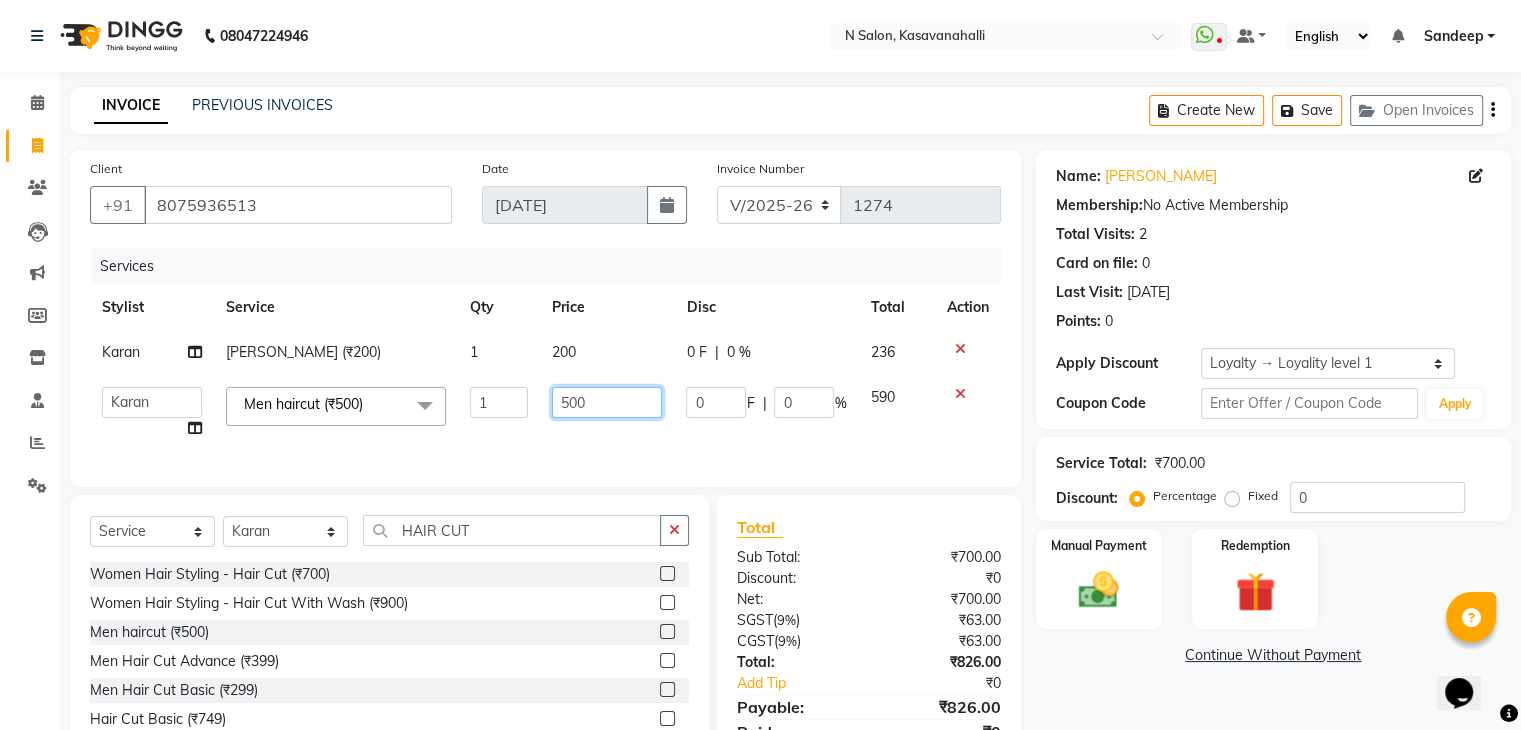 click on "500" 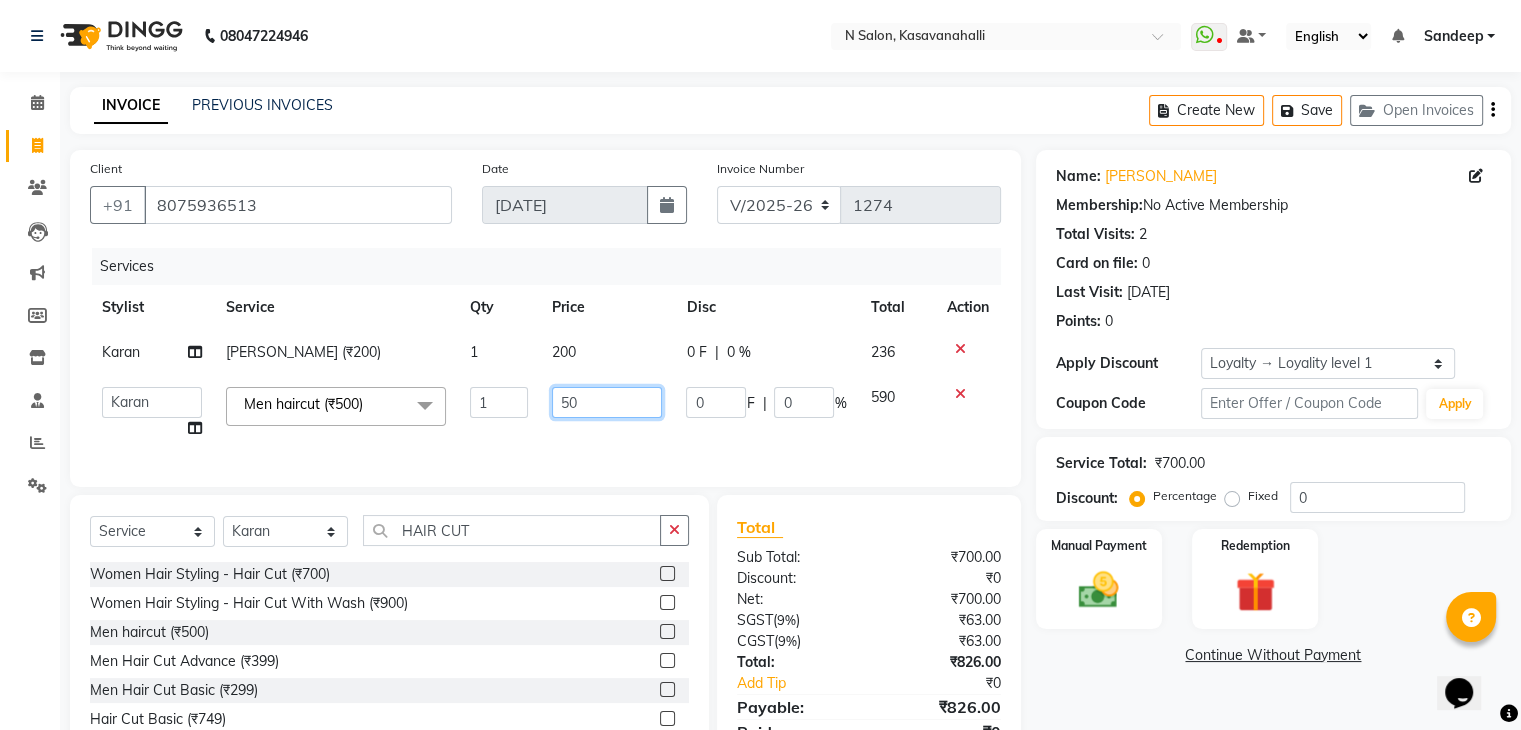 type on "5" 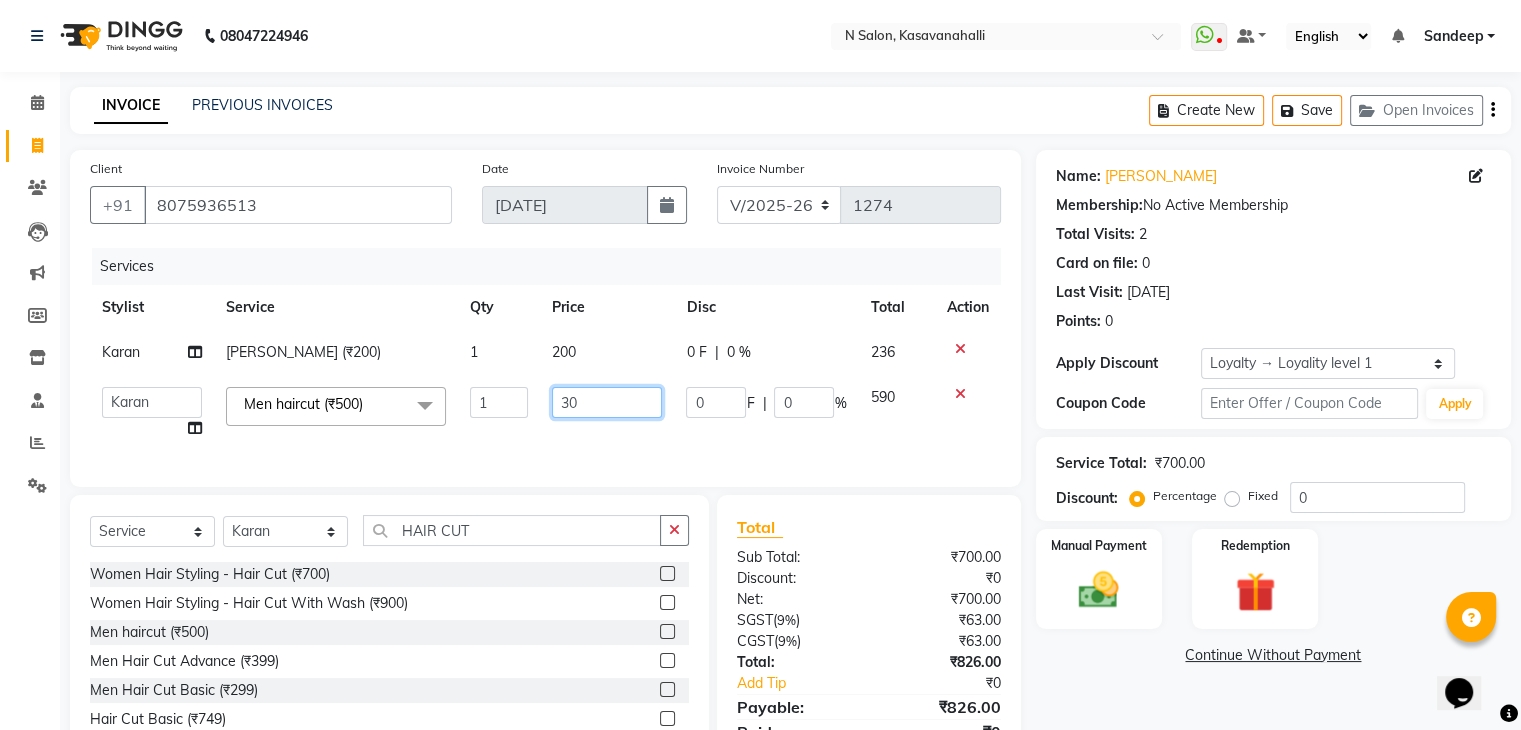 type on "300" 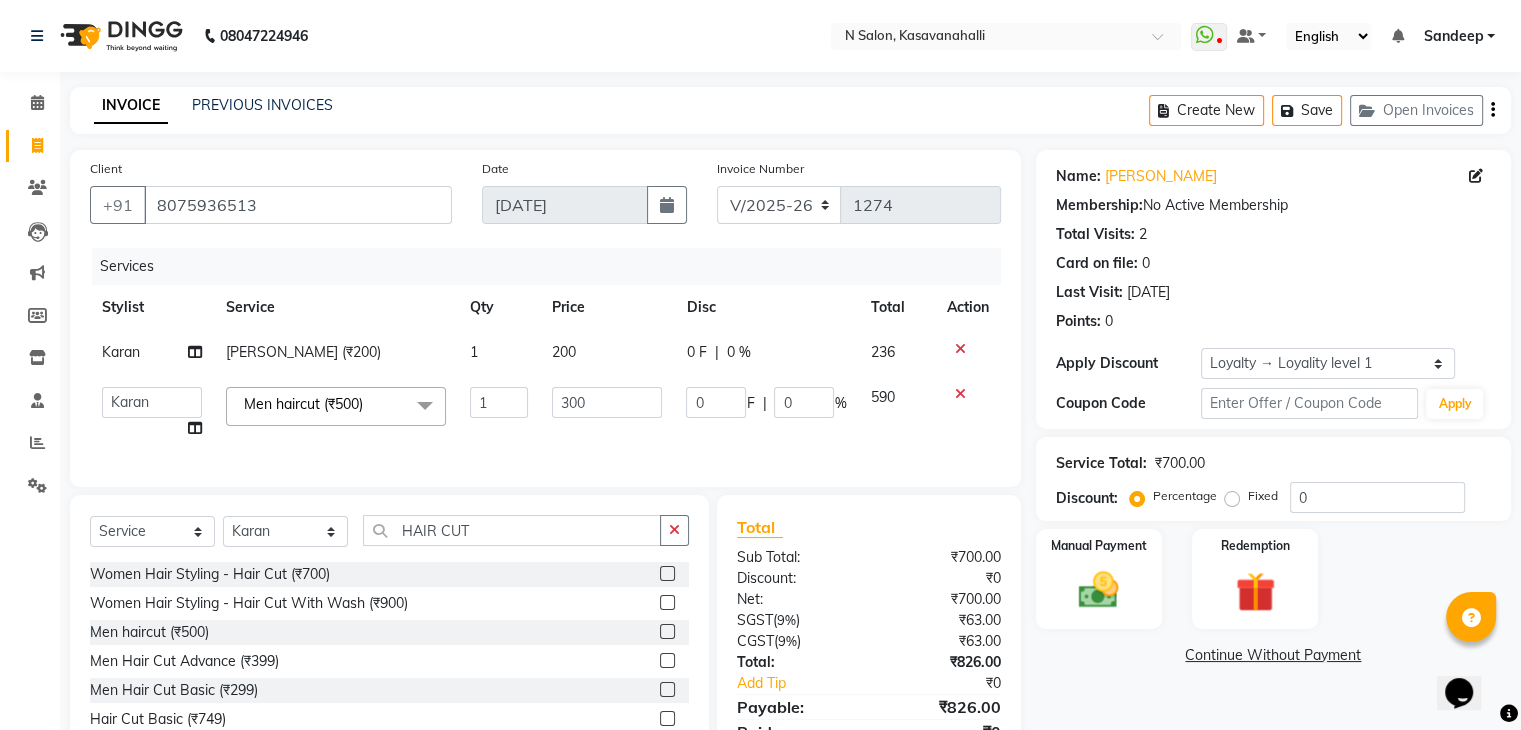 click on "200" 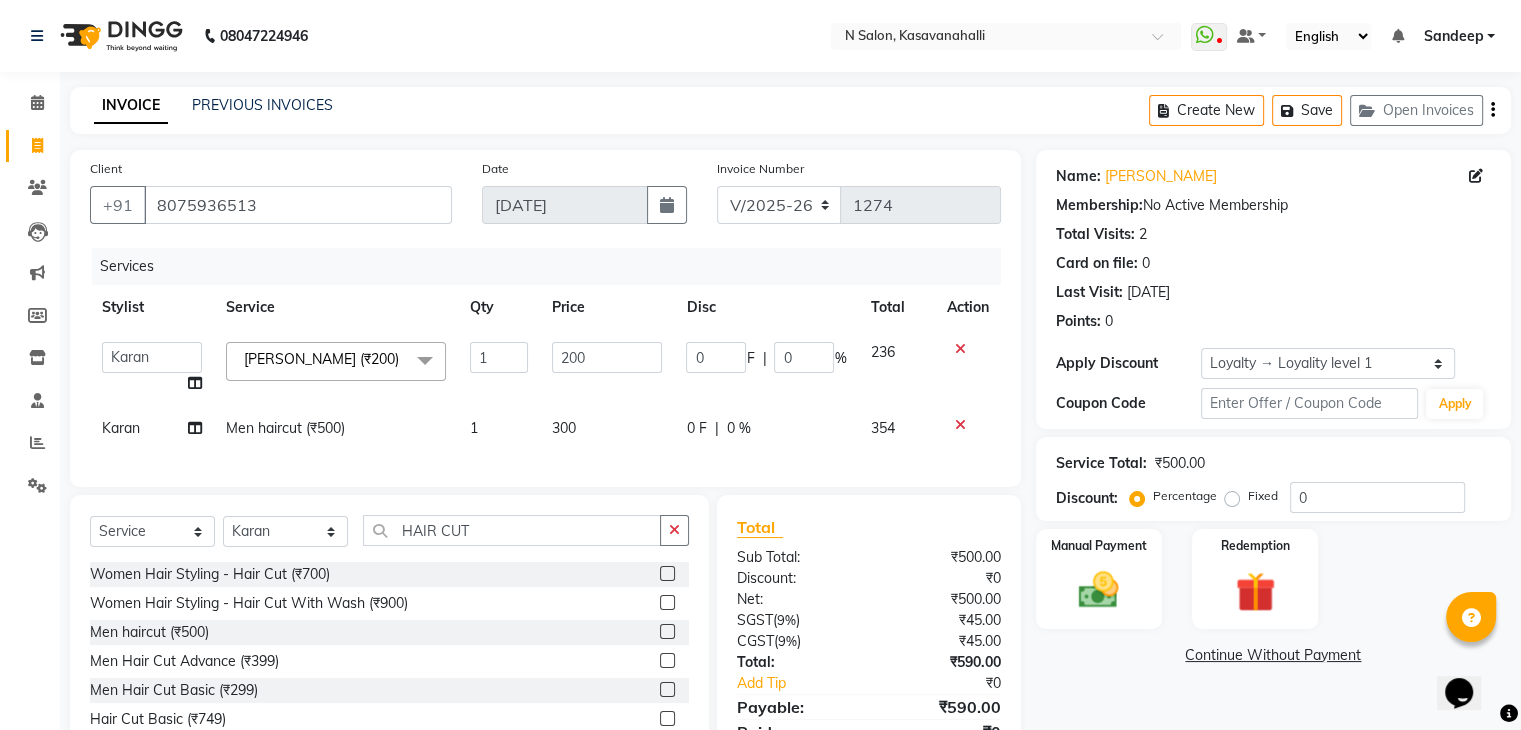 click on "300" 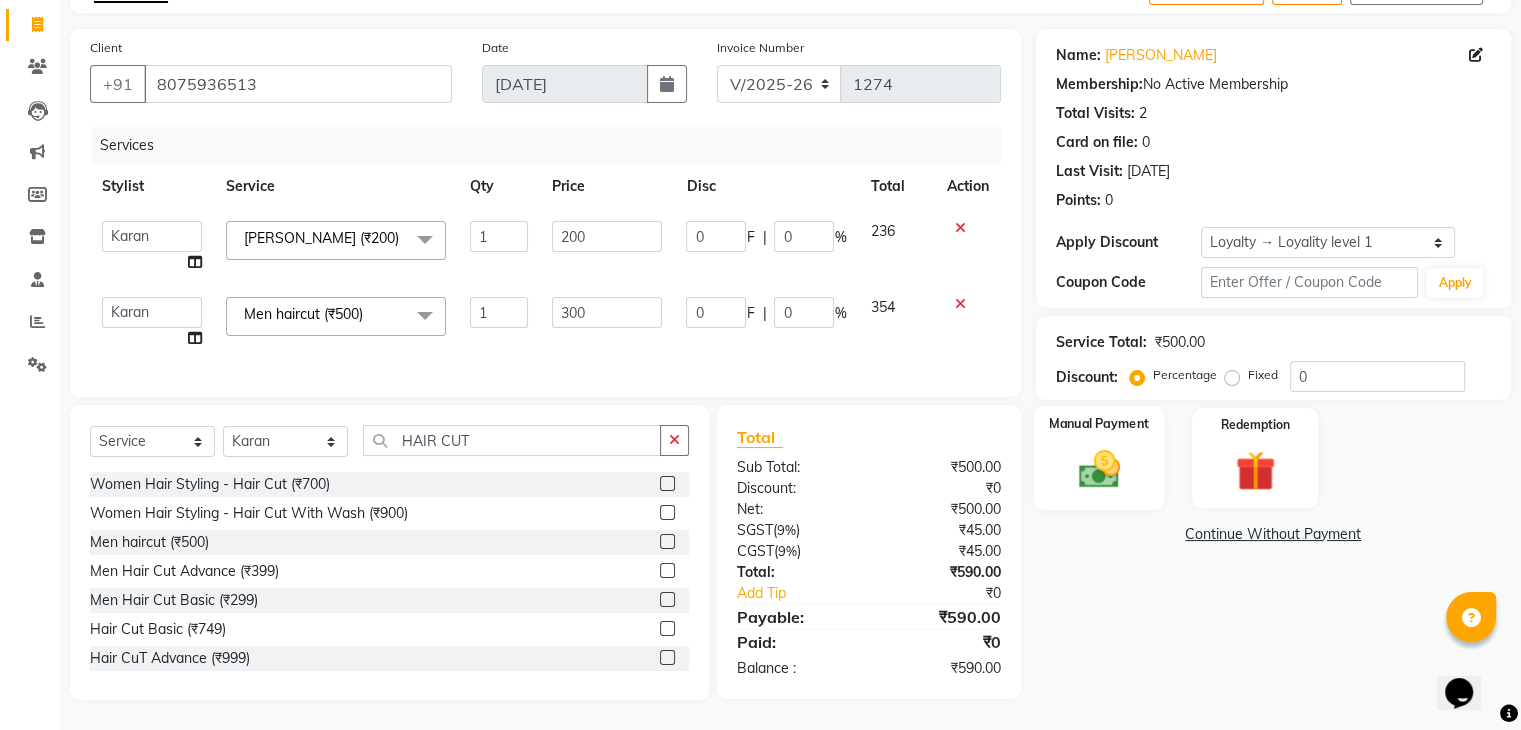 scroll, scrollTop: 137, scrollLeft: 0, axis: vertical 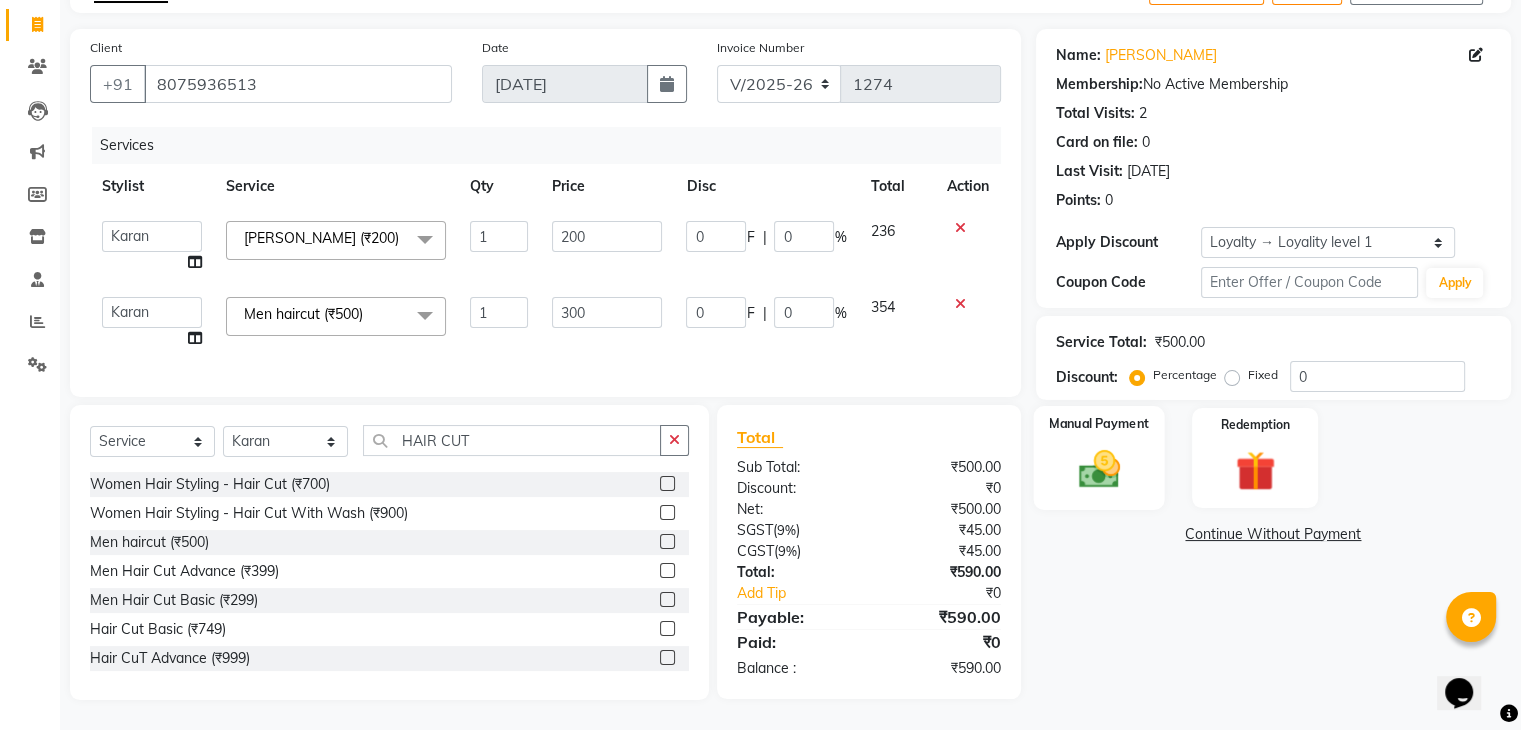 click 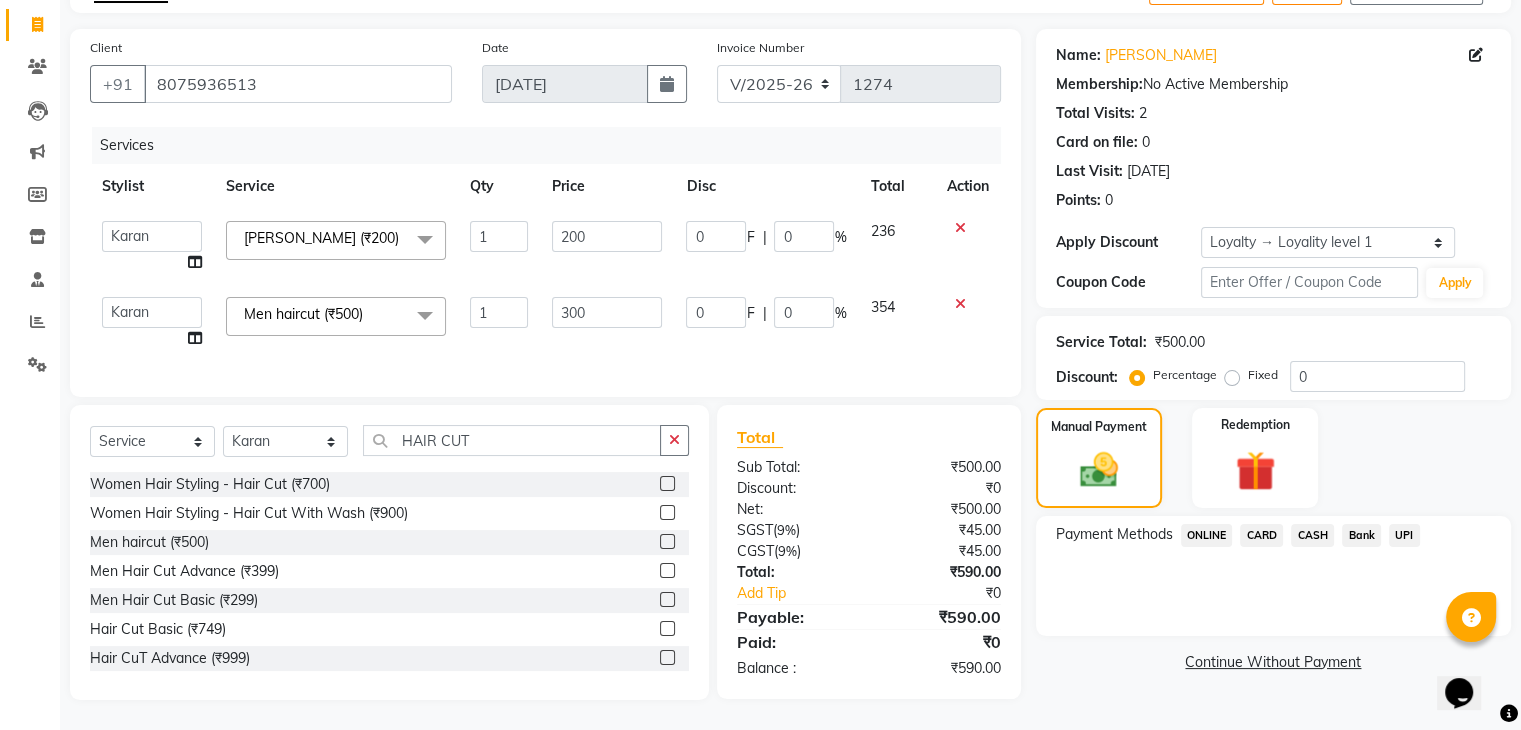 click on "CARD" 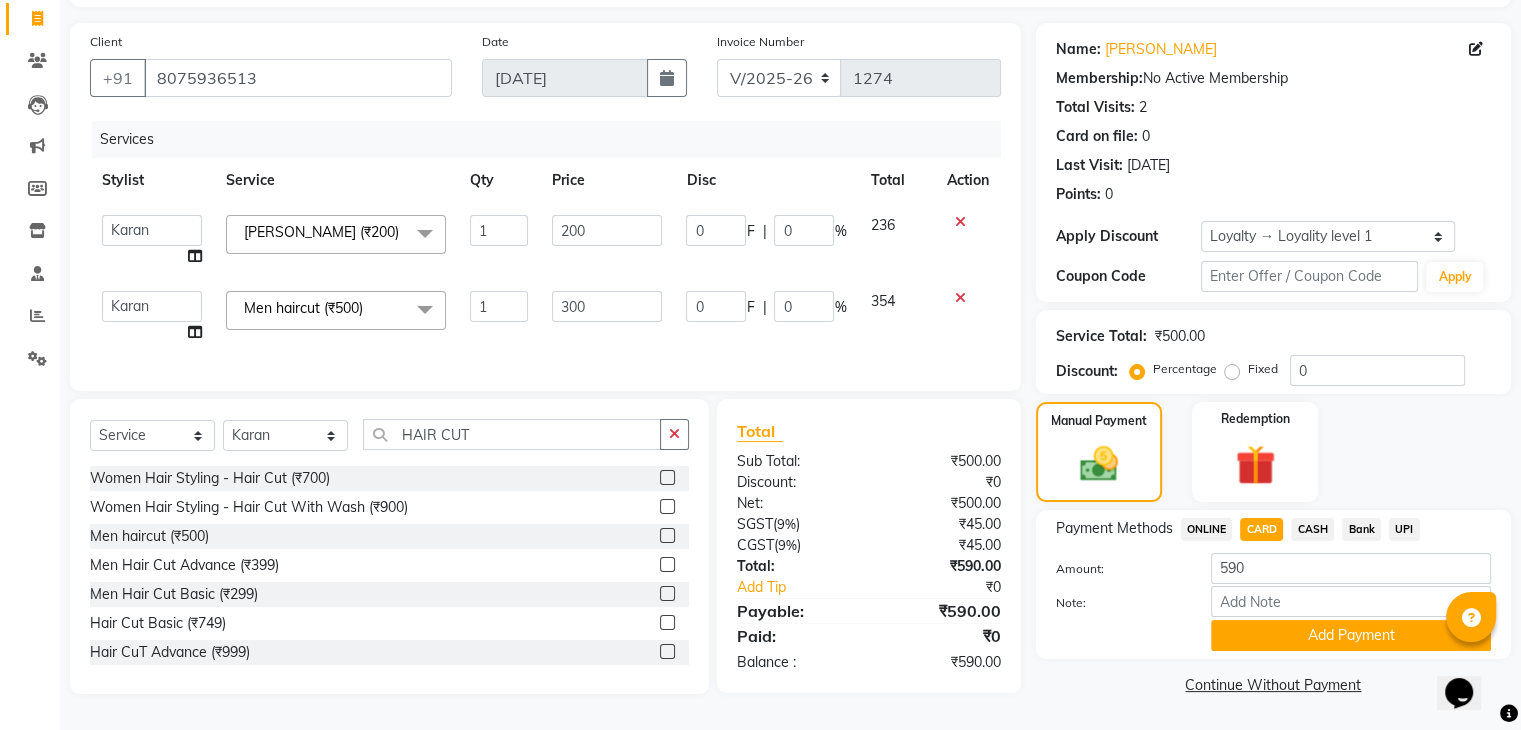 click on "Add Payment" 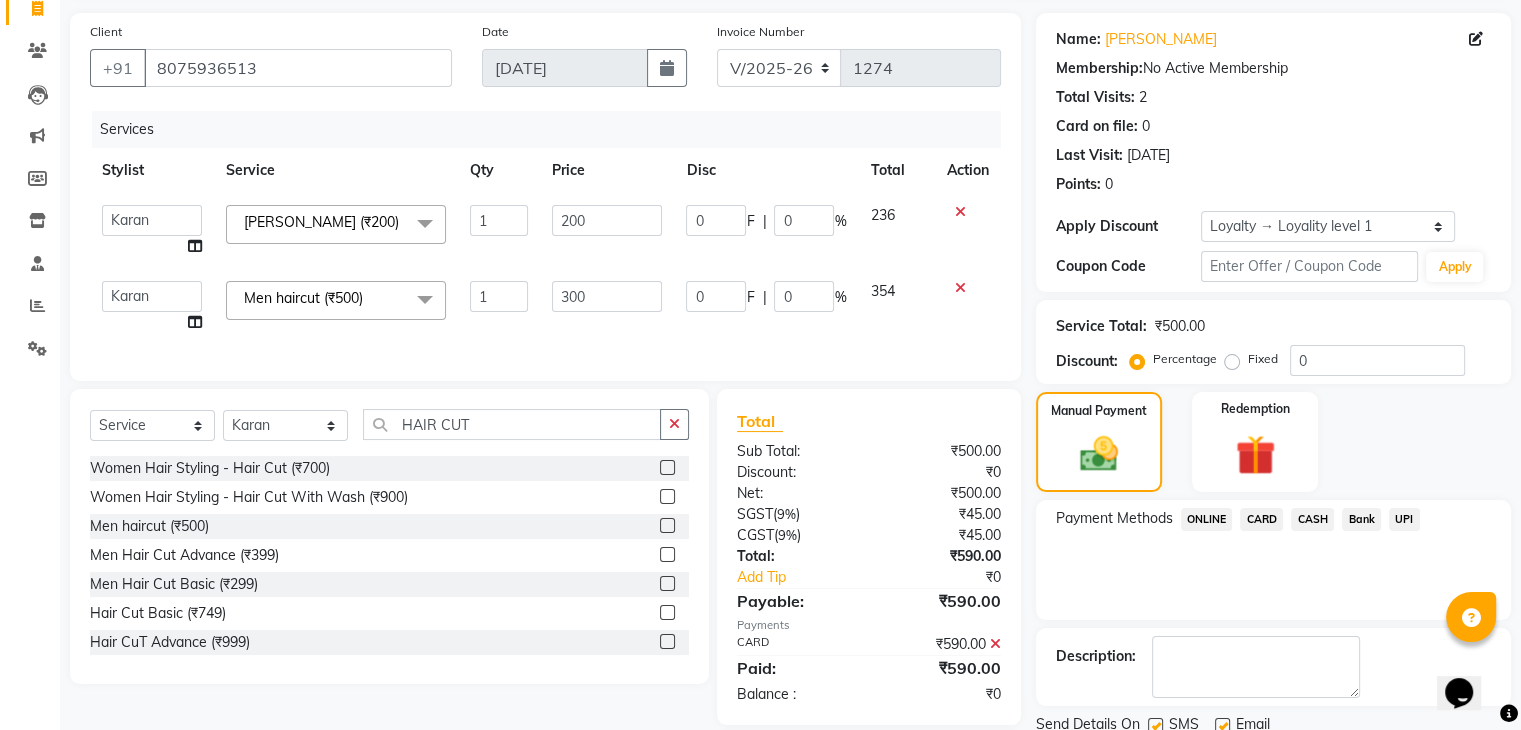 click on "Checkout" 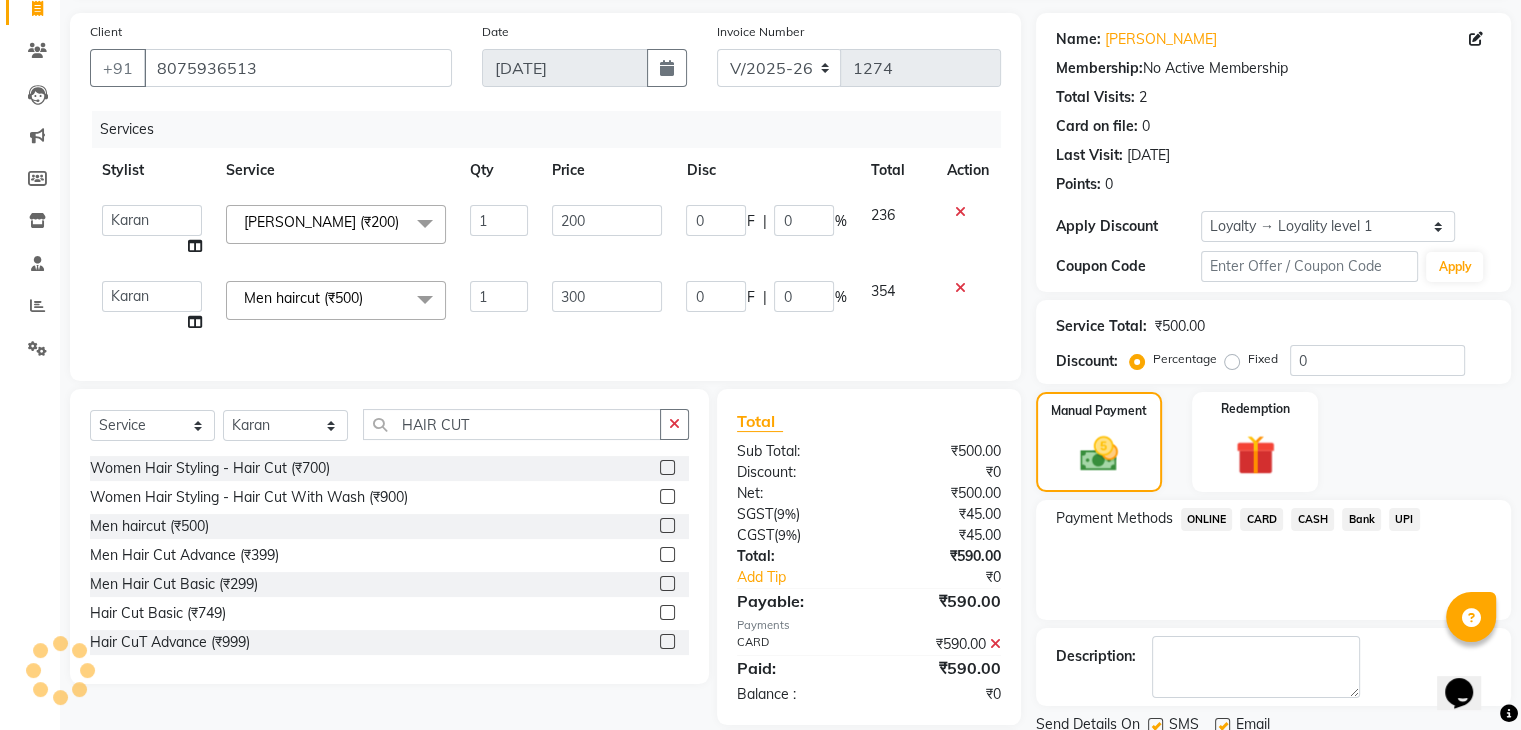 scroll, scrollTop: 278, scrollLeft: 0, axis: vertical 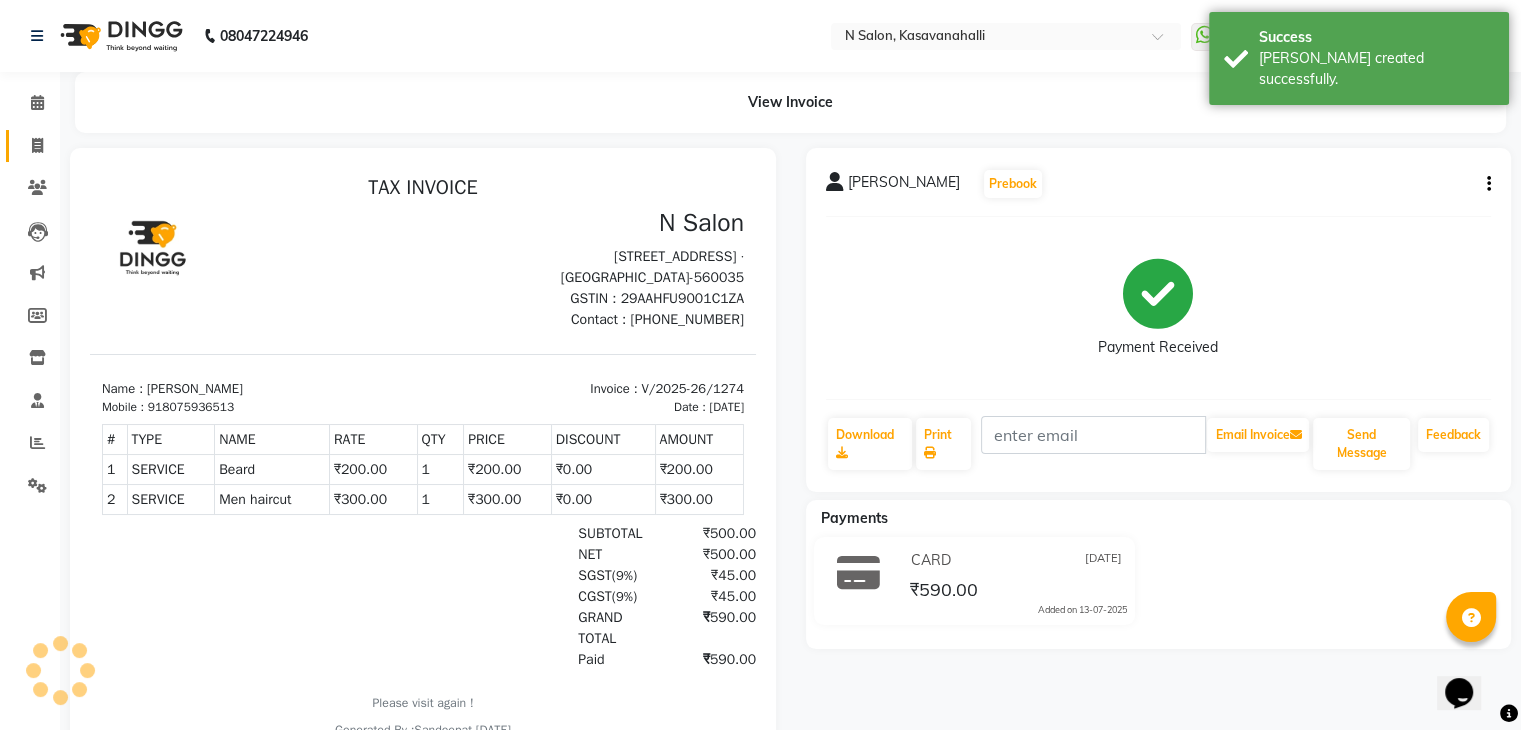 drag, startPoint x: 63, startPoint y: 142, endPoint x: 51, endPoint y: 143, distance: 12.0415945 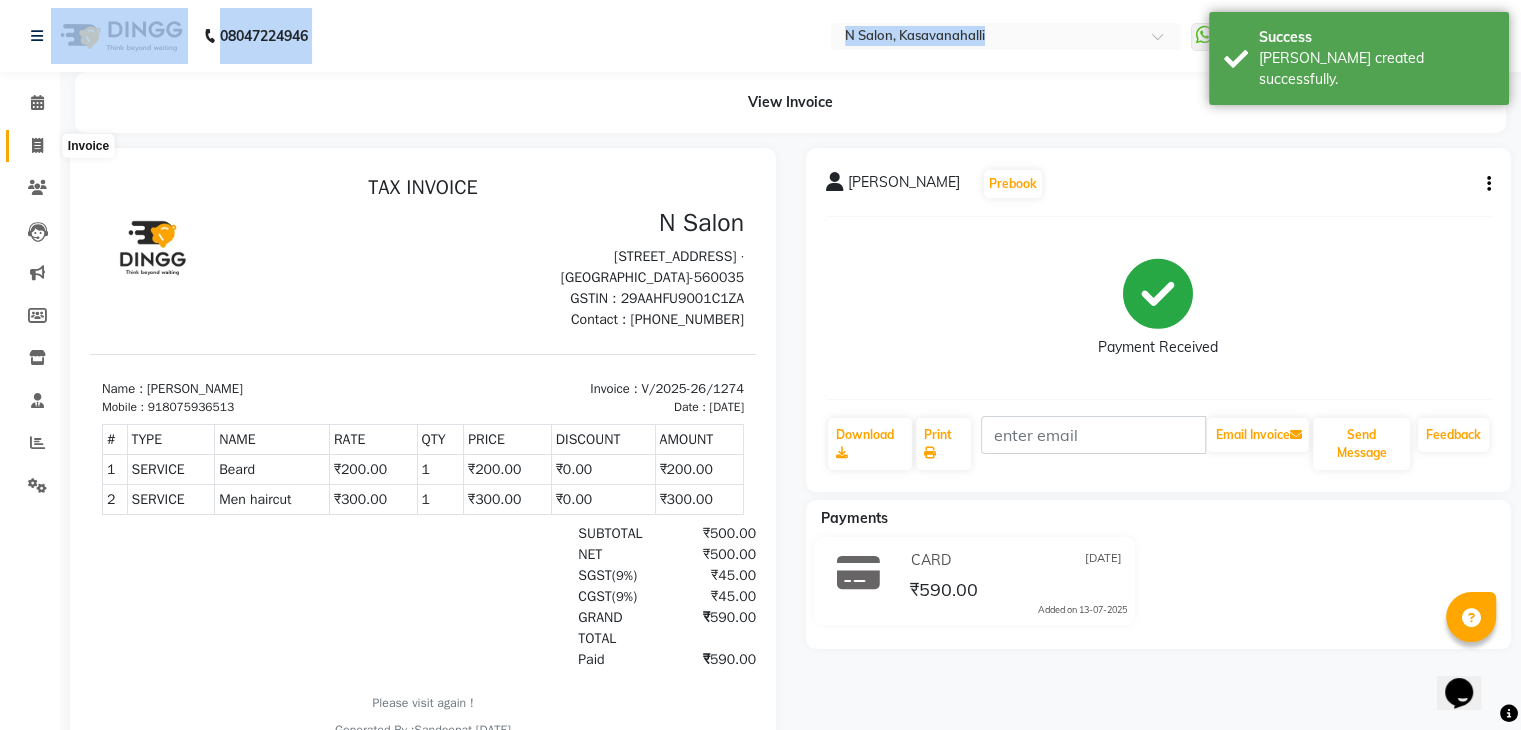 click 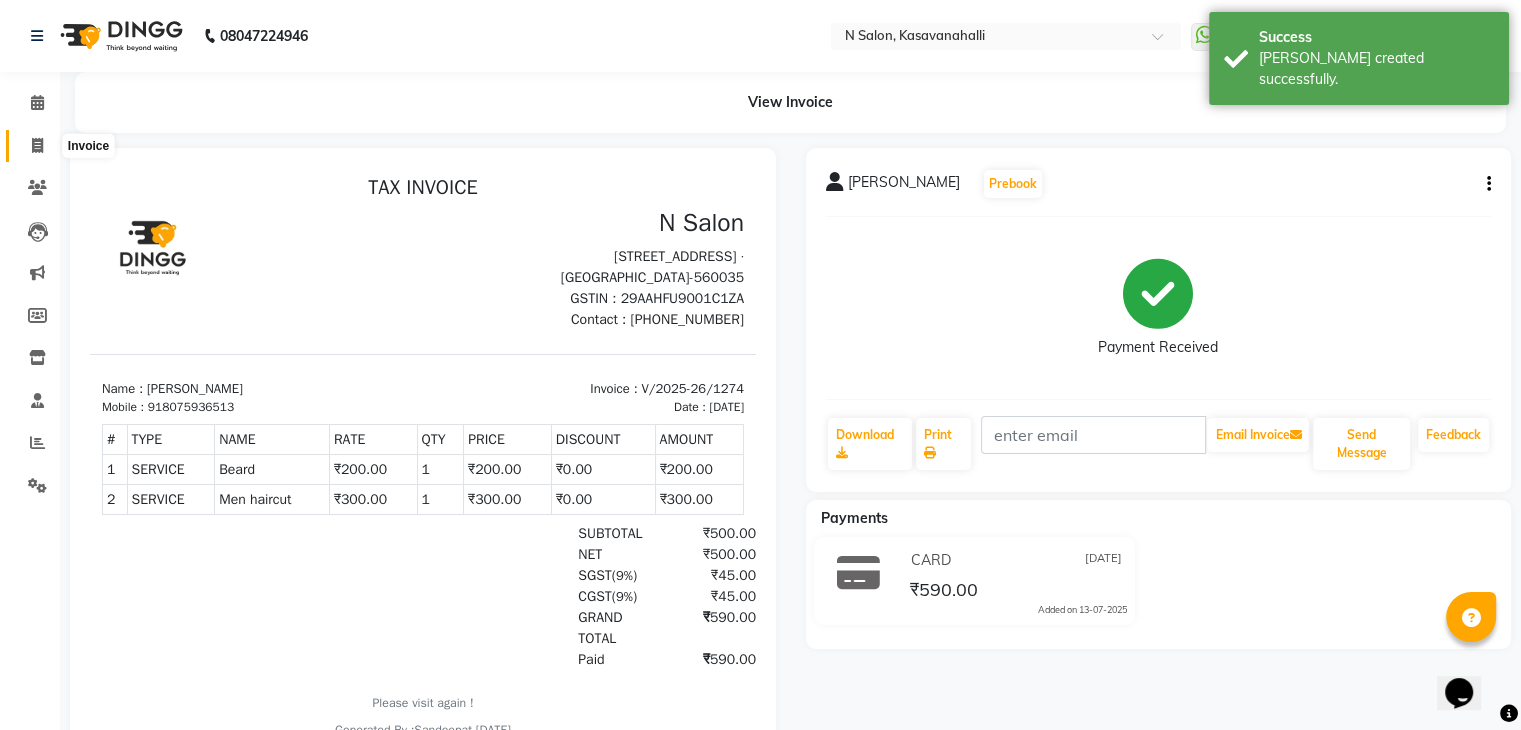 select on "service" 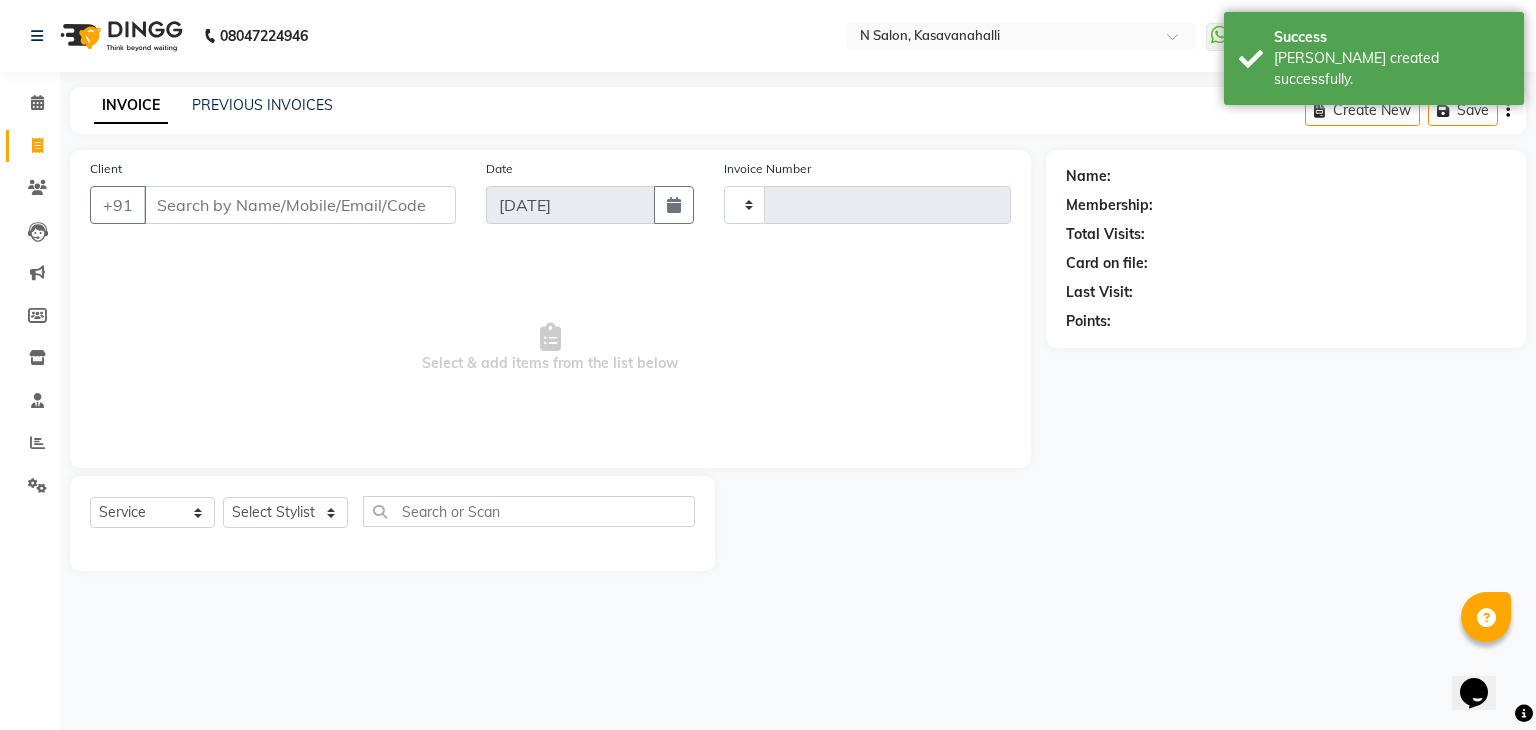type on "1275" 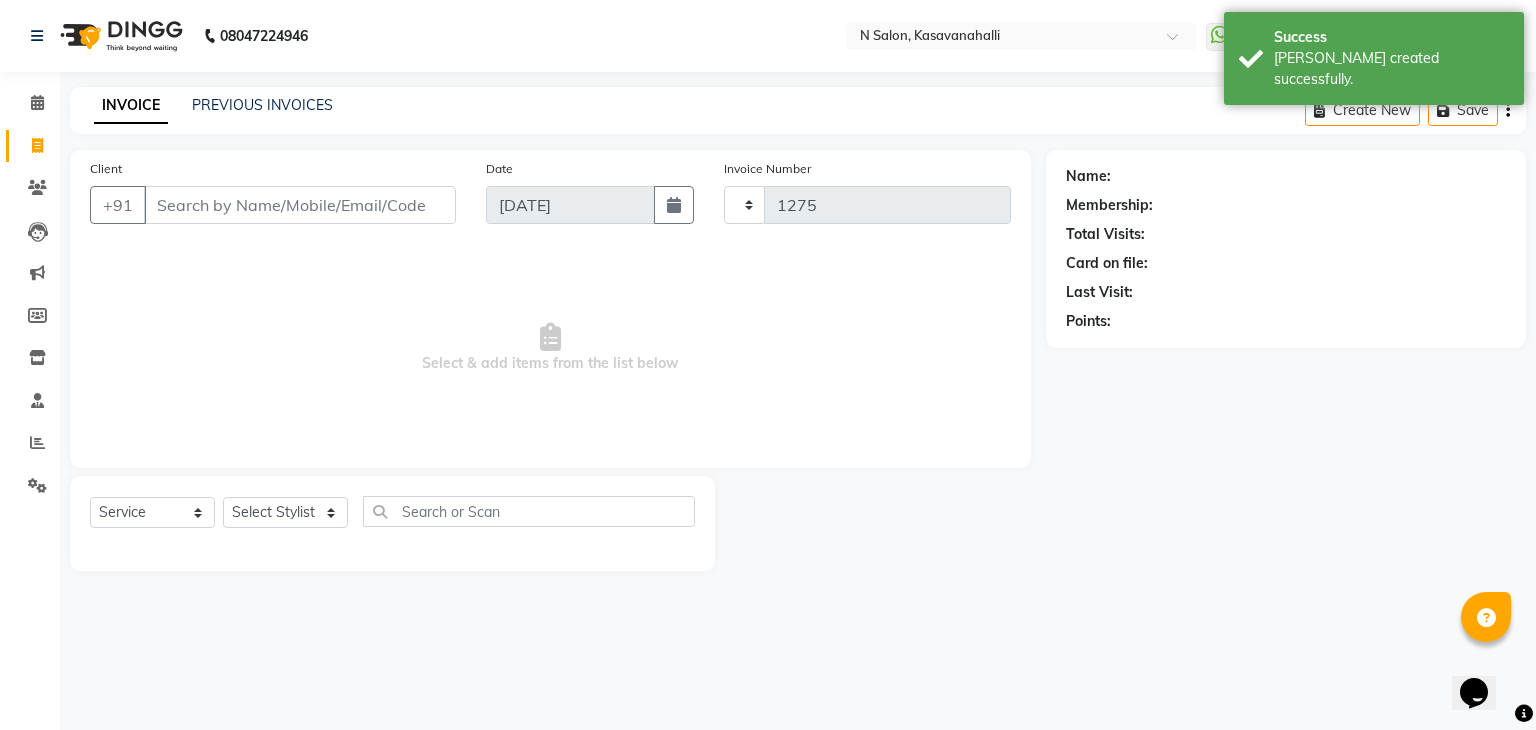 select on "7111" 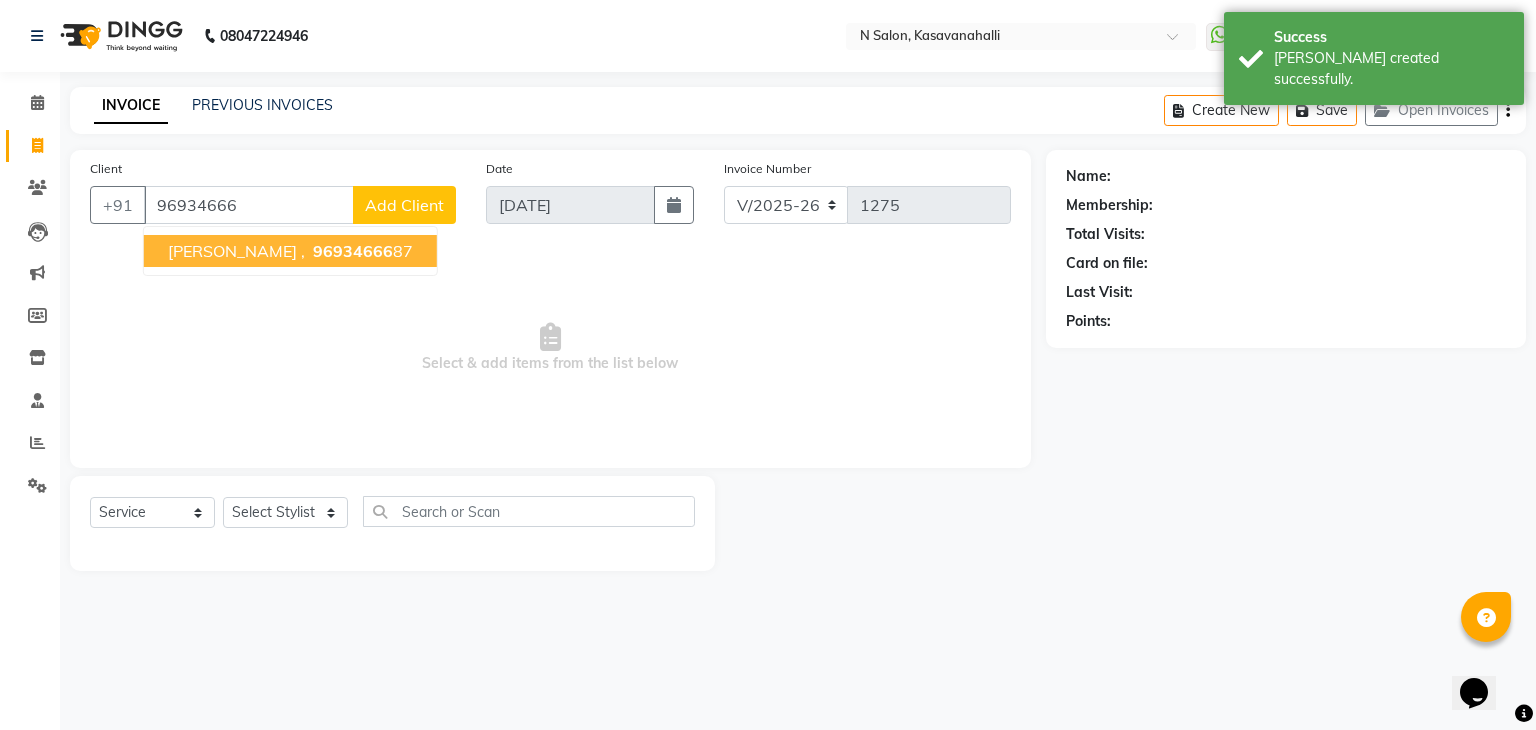 click on "96934666" at bounding box center [353, 251] 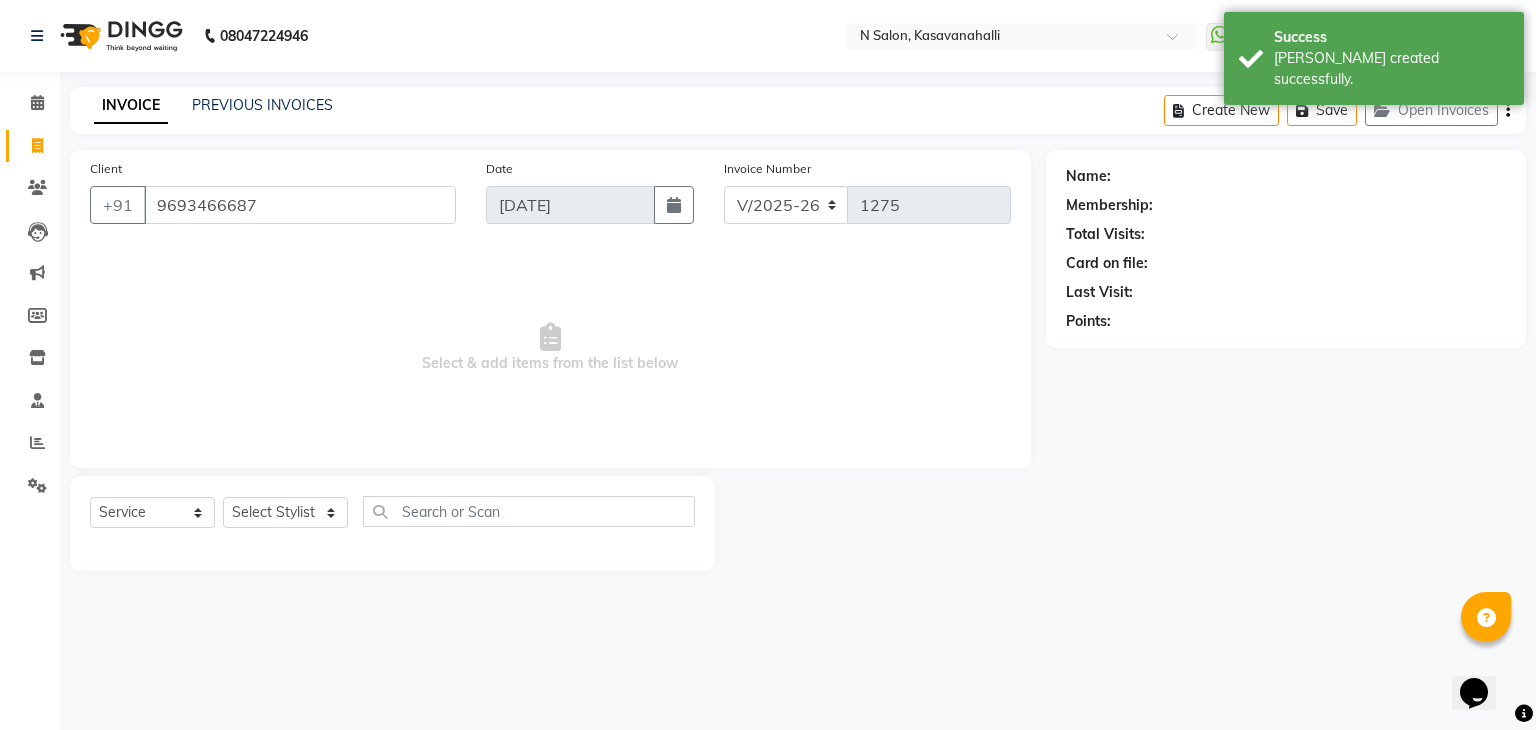 type on "9693466687" 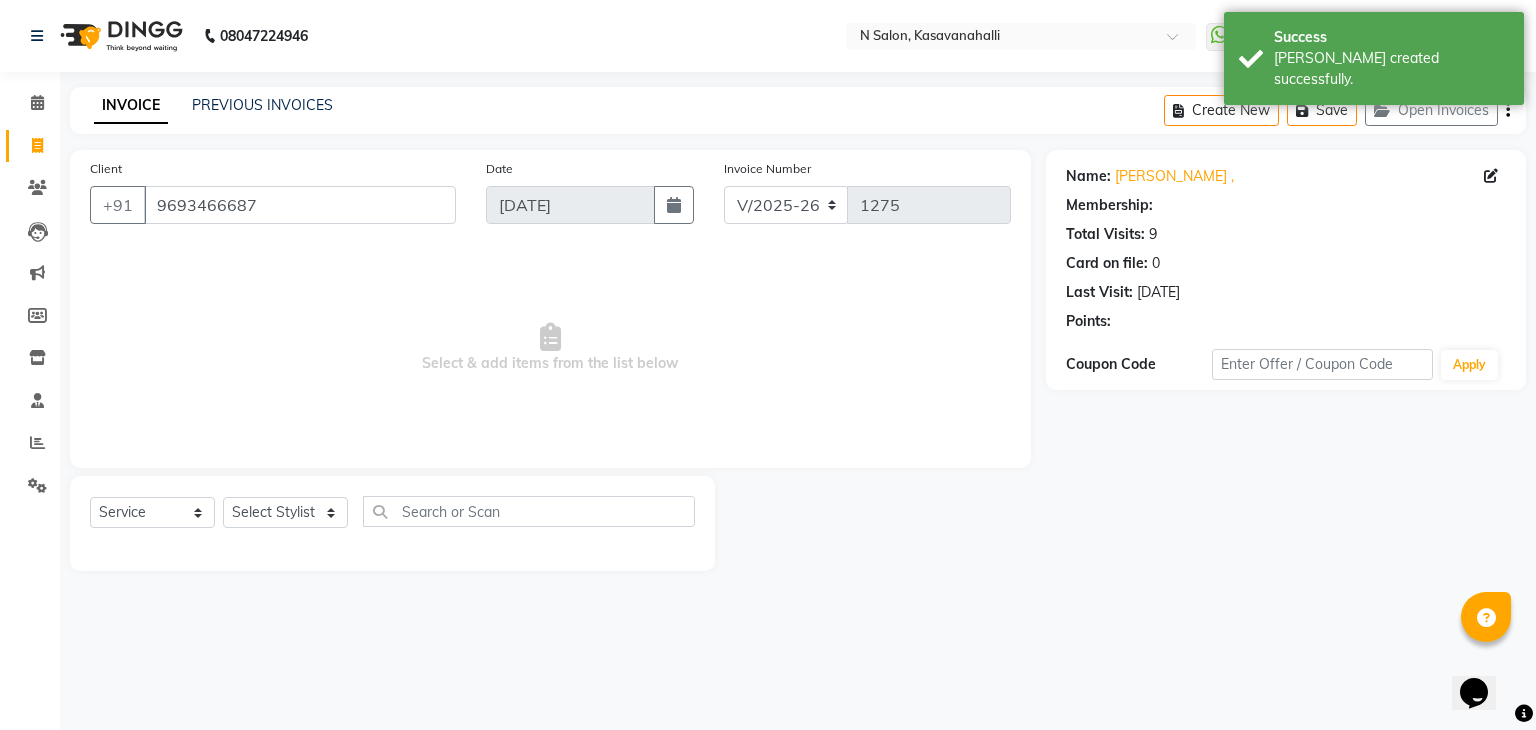select on "1: Object" 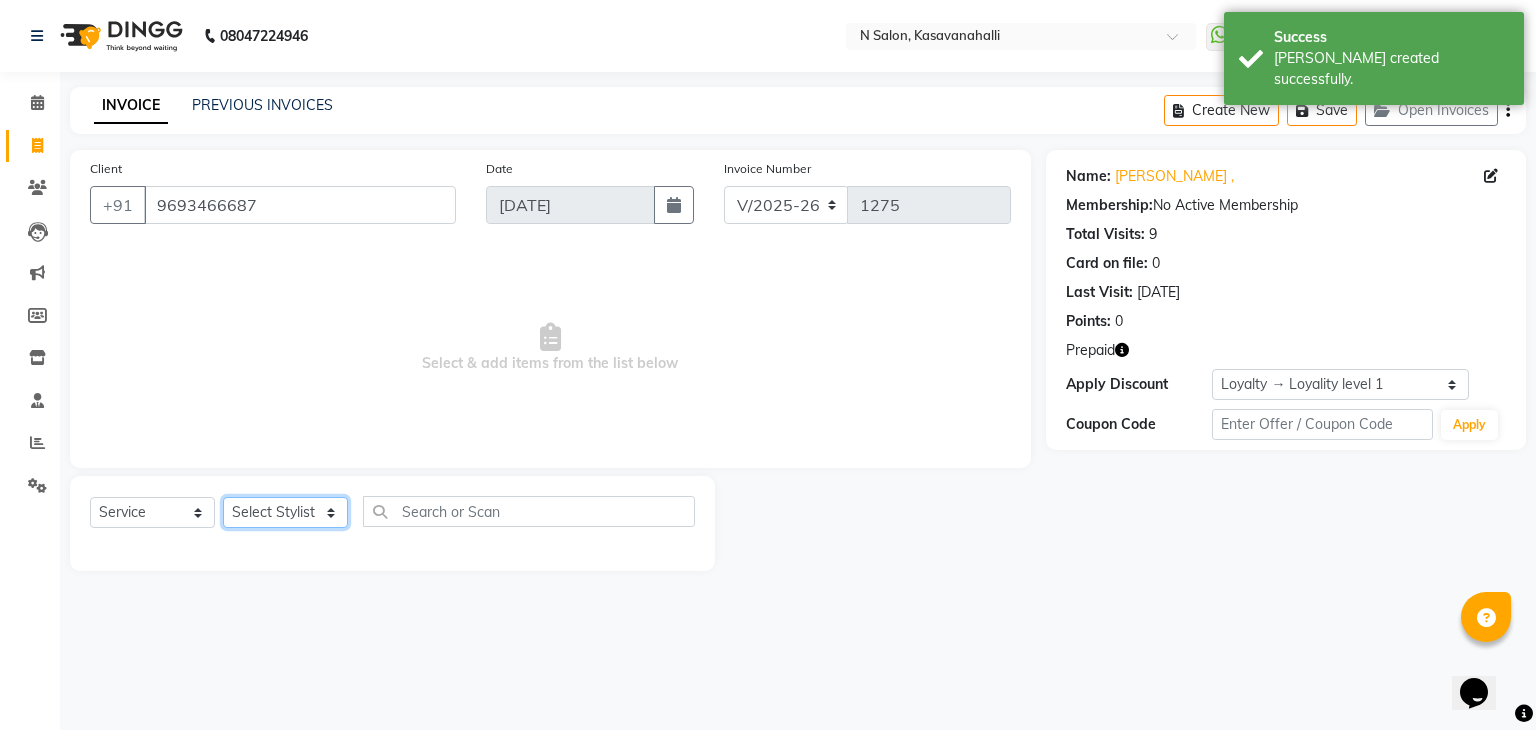 click on "Select Stylist [PERSON_NAME]  Manju Owner [PERSON_NAME]" 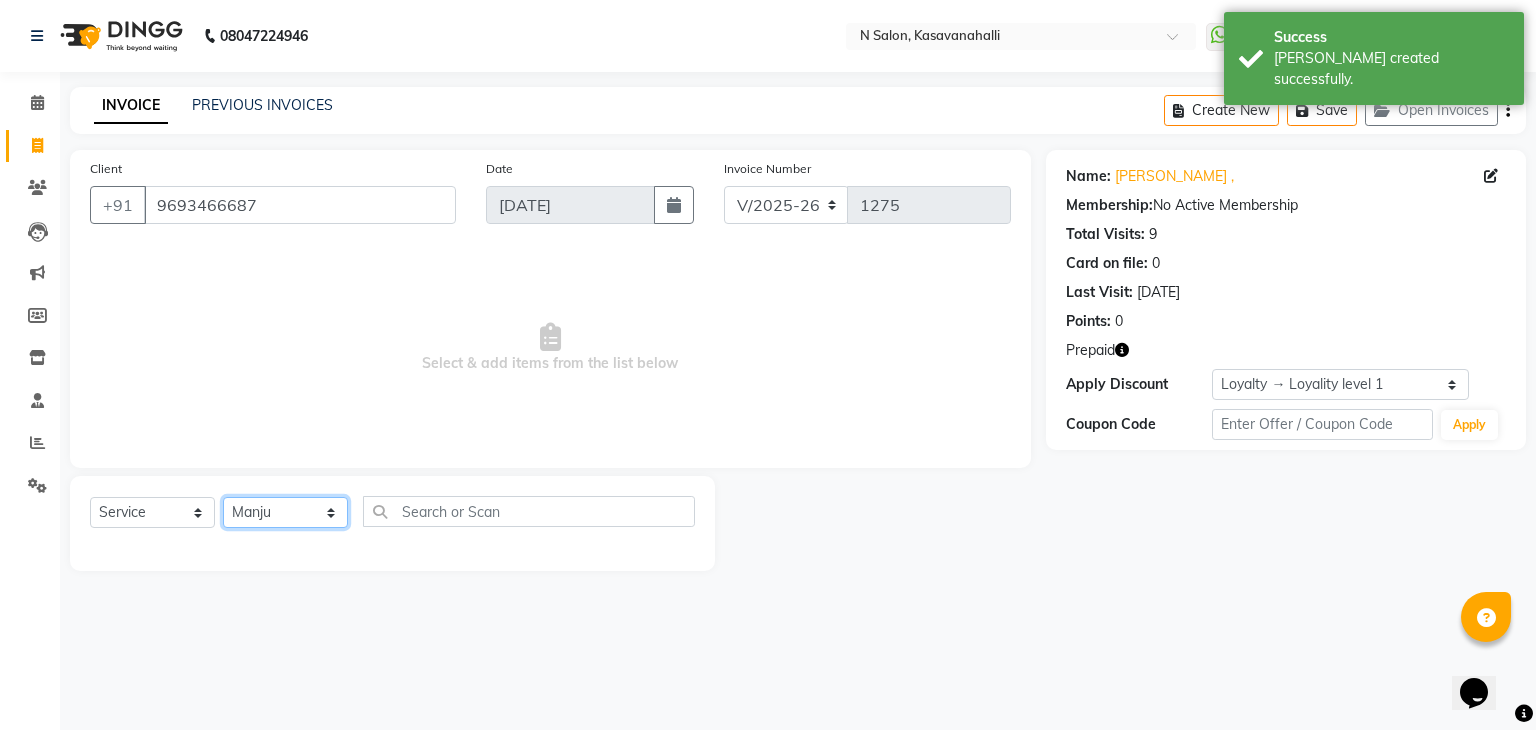 click on "Select Stylist [PERSON_NAME]  Manju Owner [PERSON_NAME]" 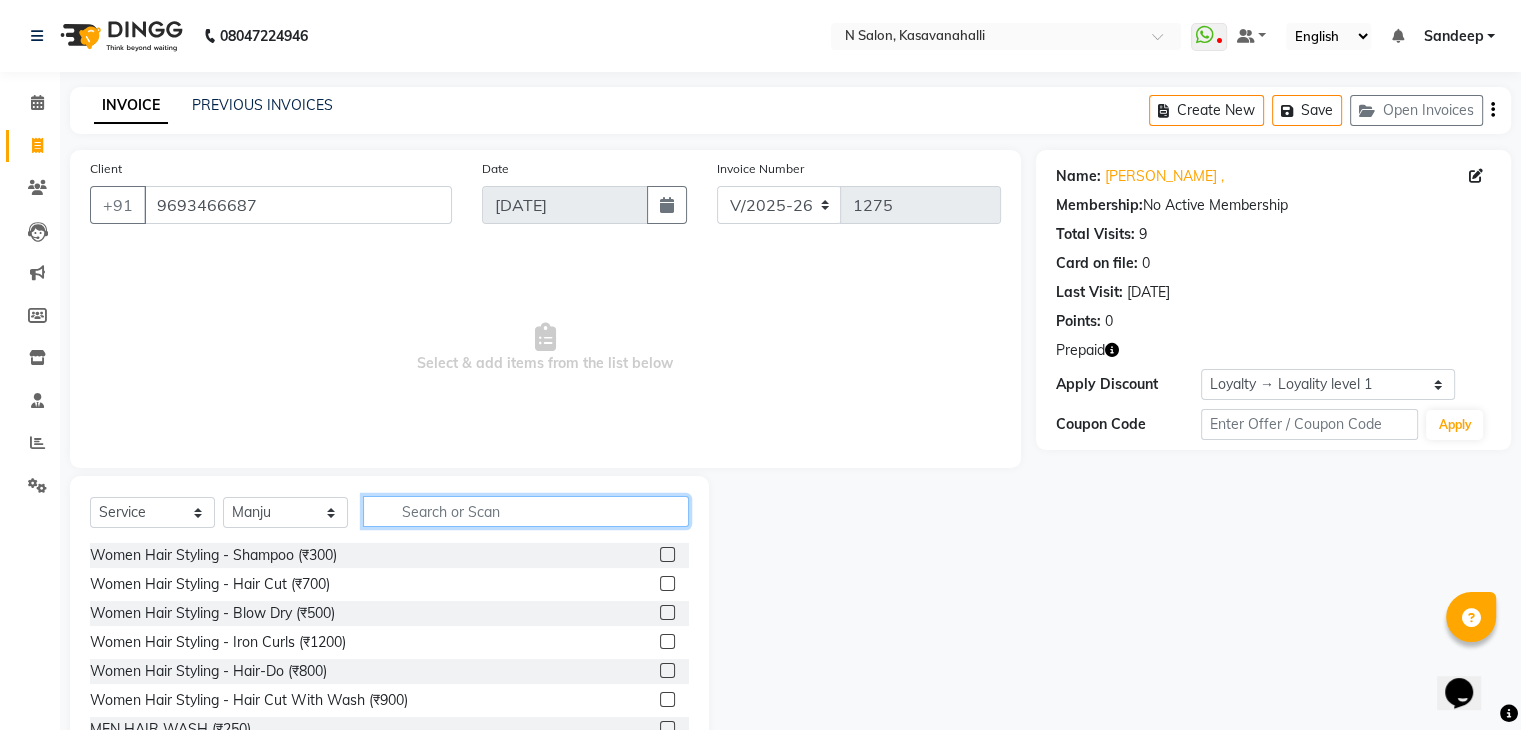click 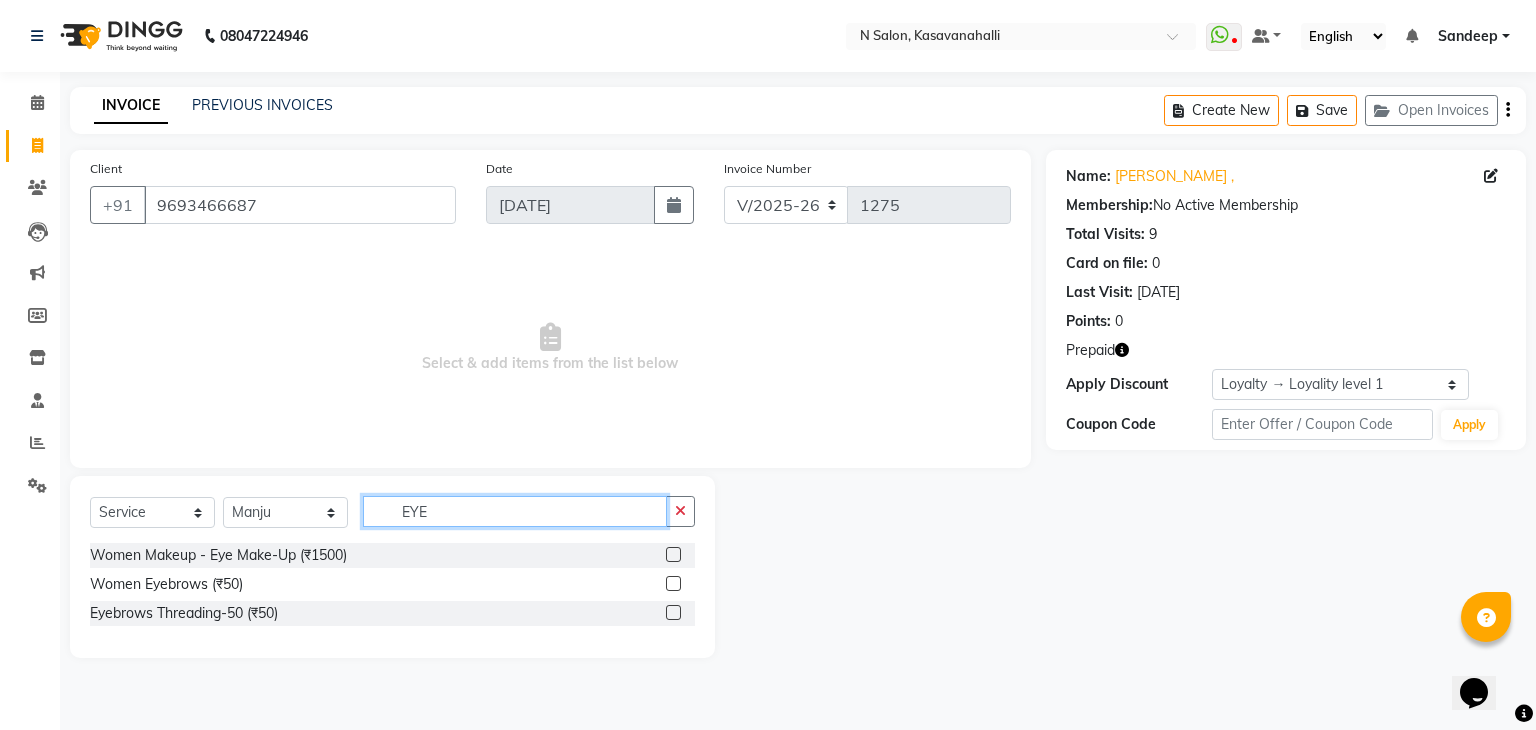 type on "EYE" 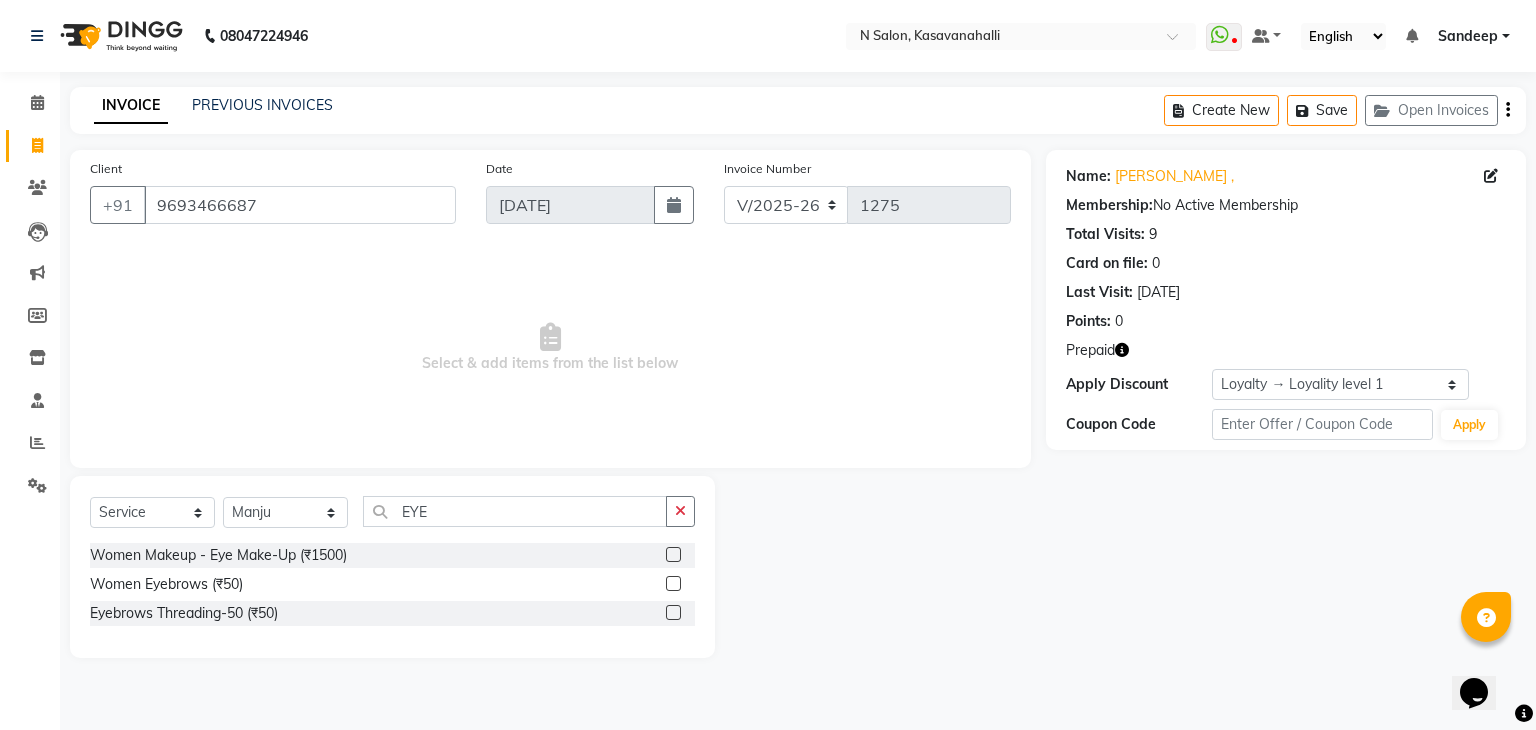 click 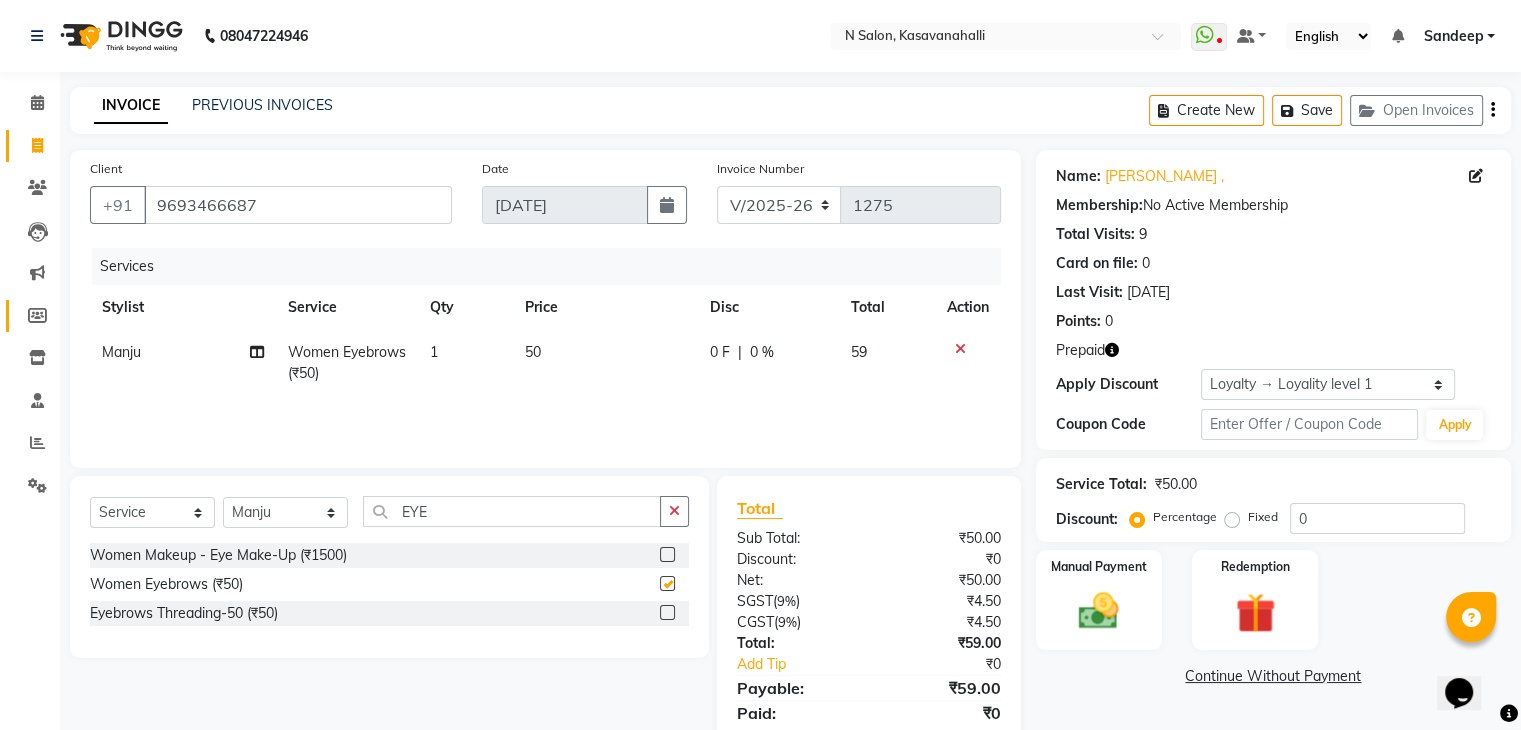 checkbox on "false" 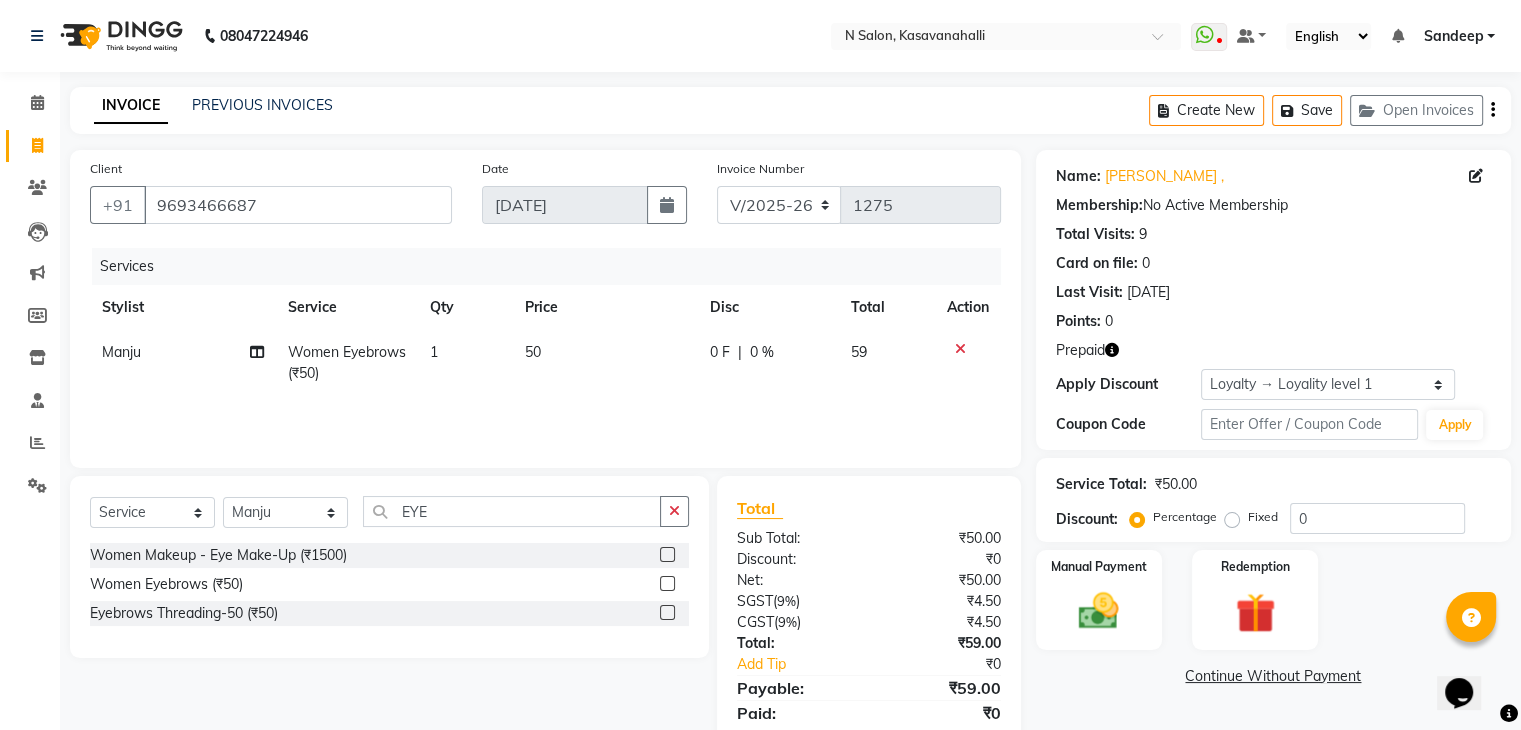 click on "Manju" 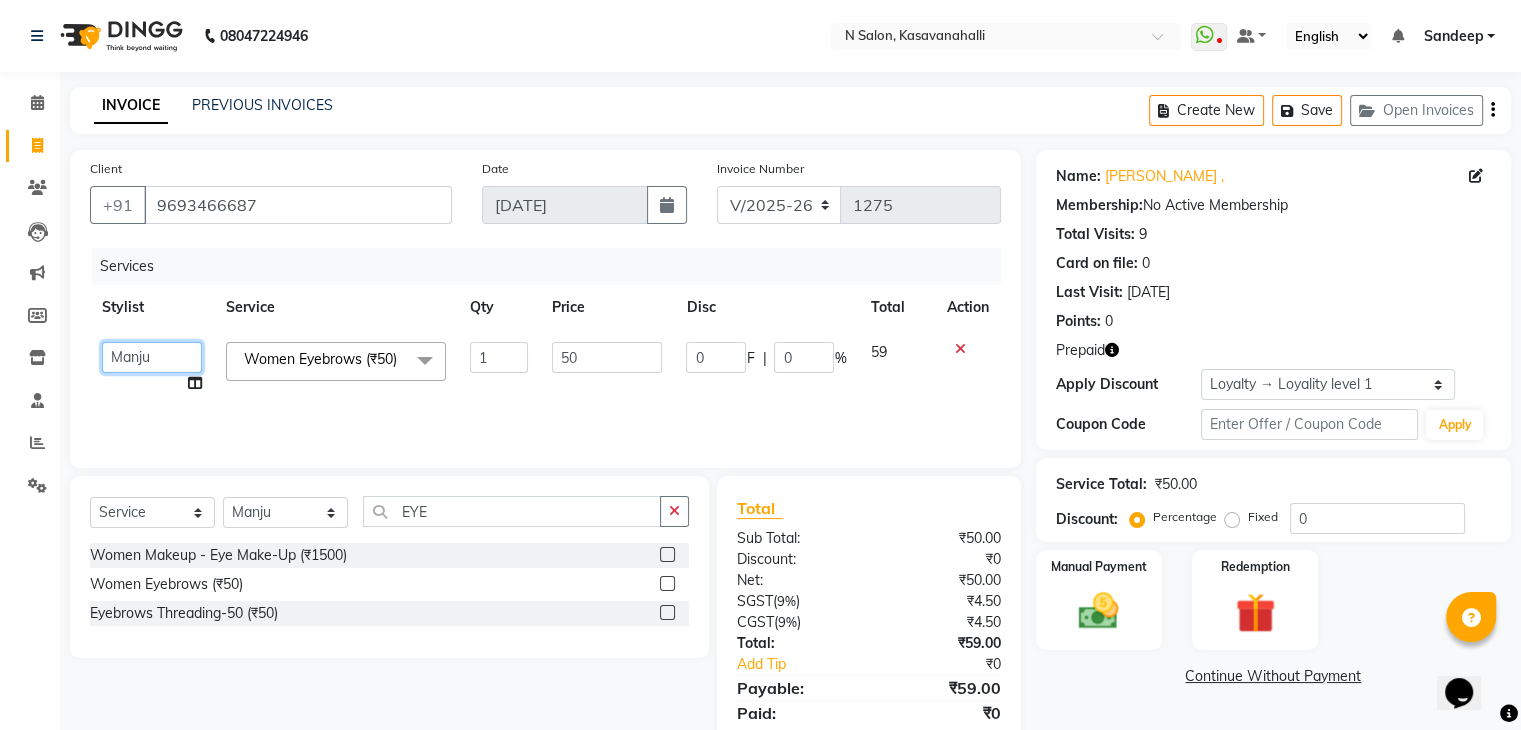 click on "Abisekh   Karan    Manju   Owner   Priya   RAJESHWARI    Sandeep" 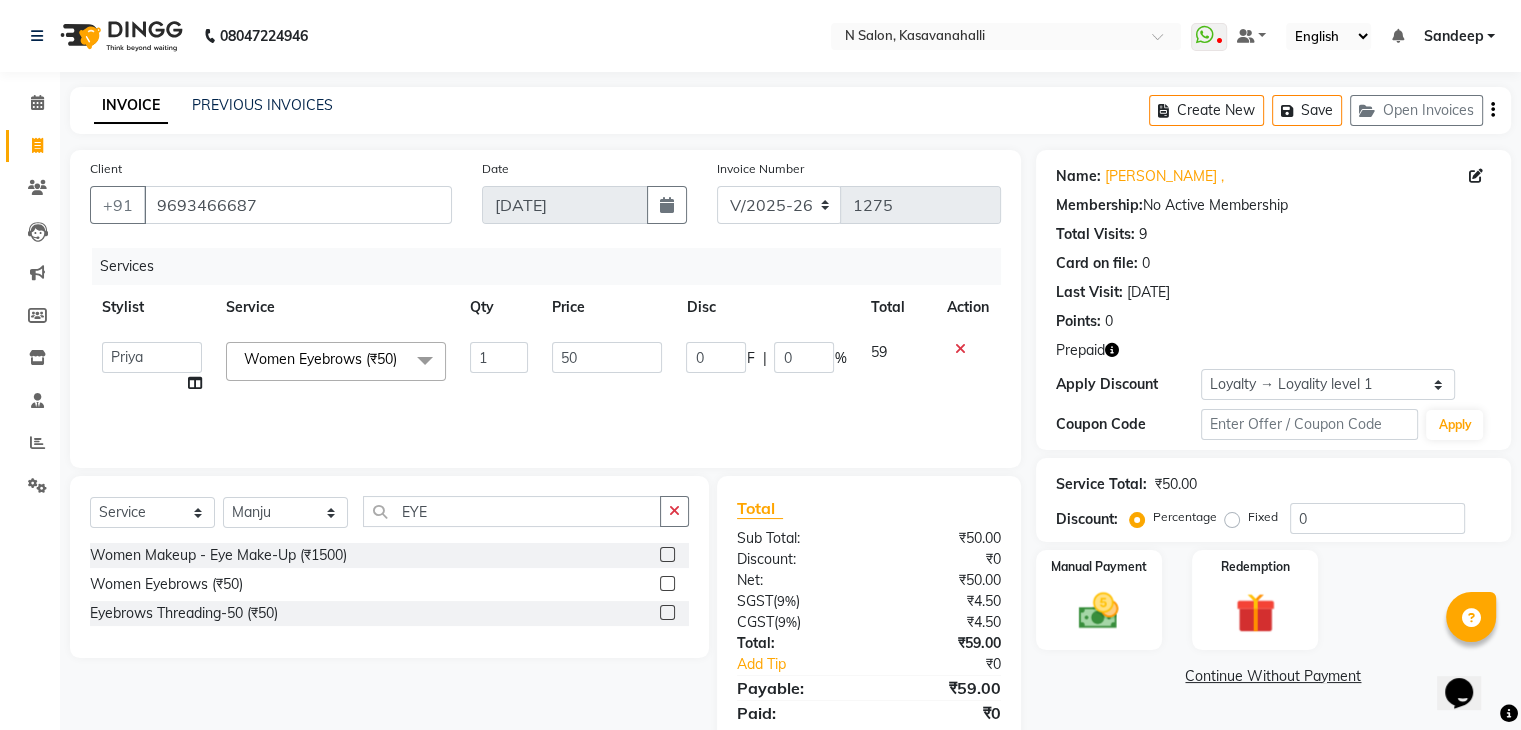 select on "82995" 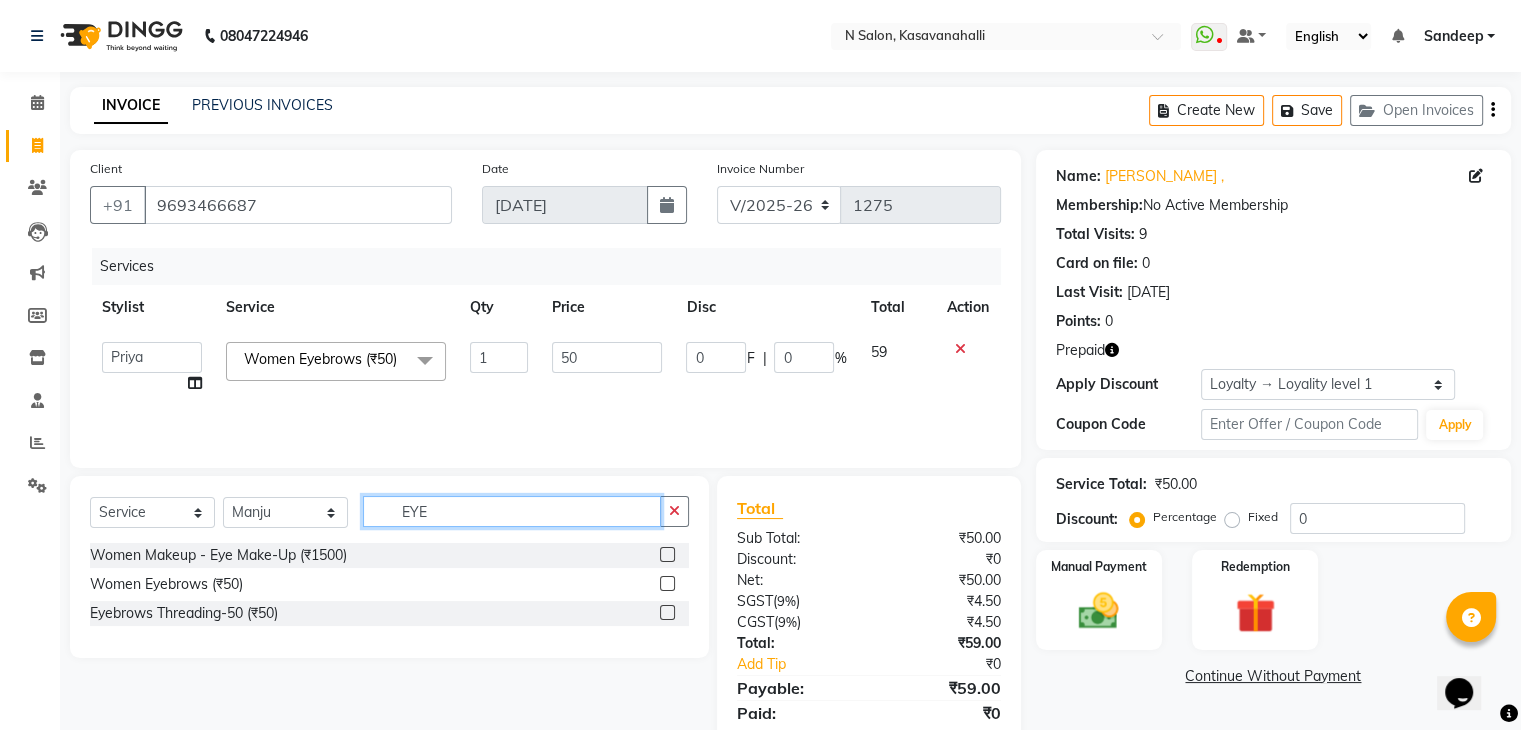 click on "EYE" 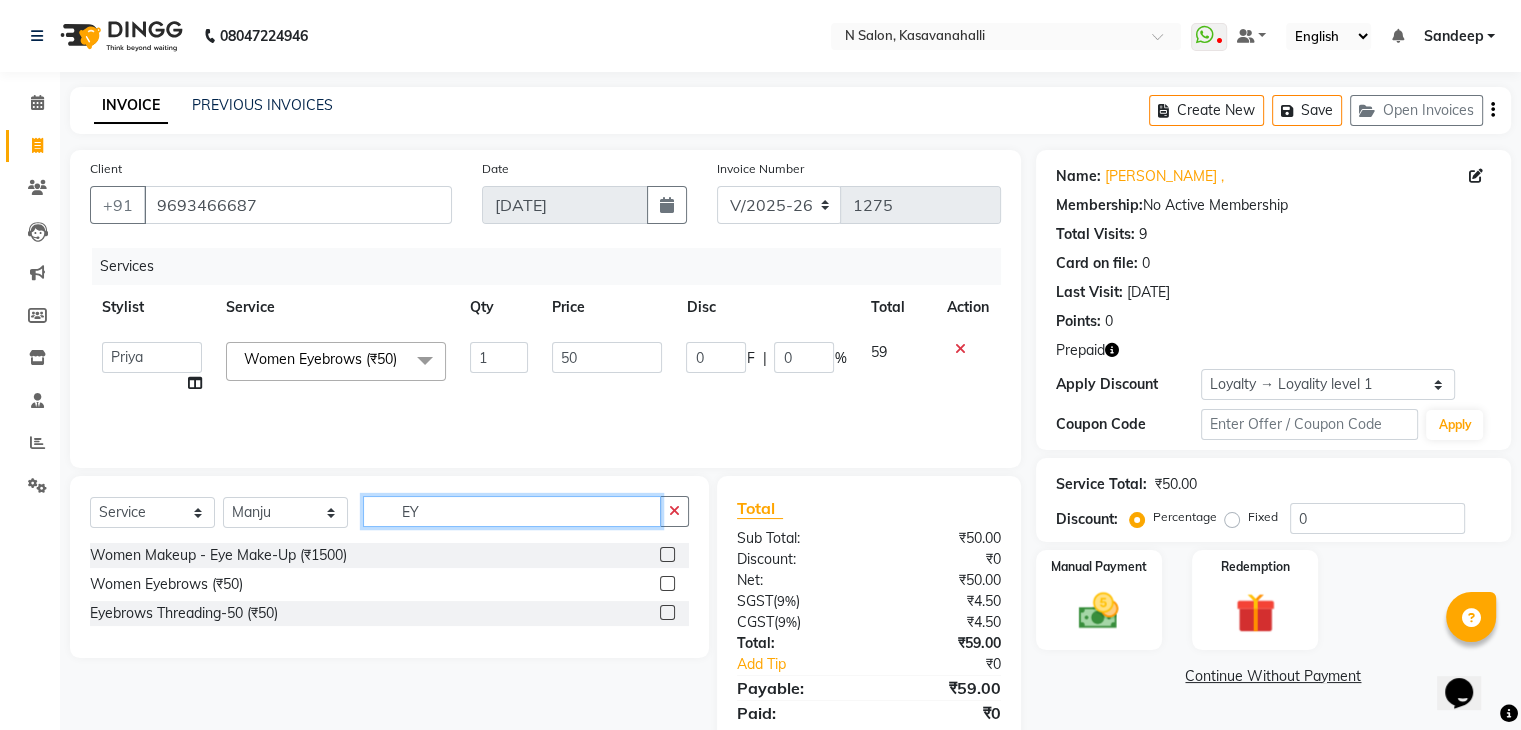type on "E" 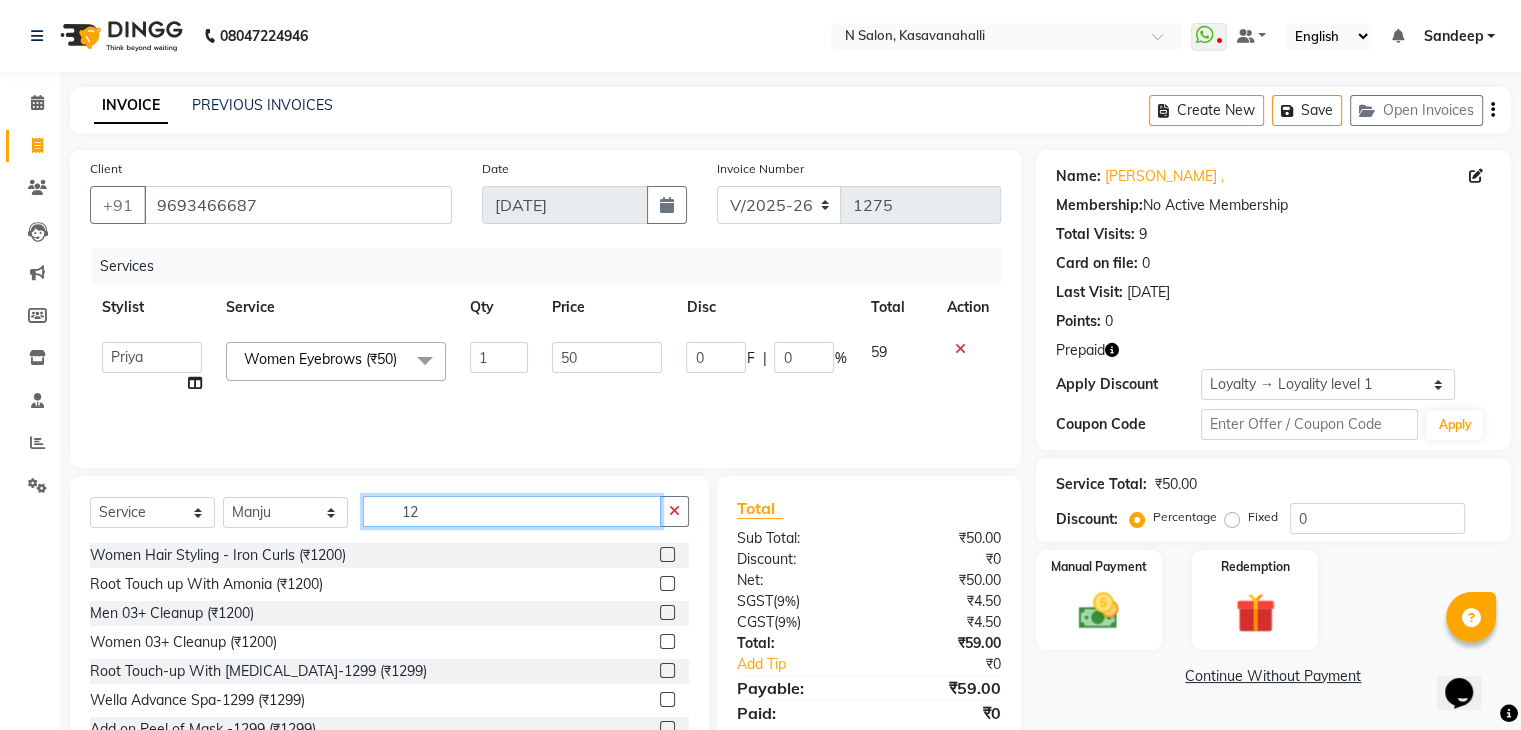 type on "1" 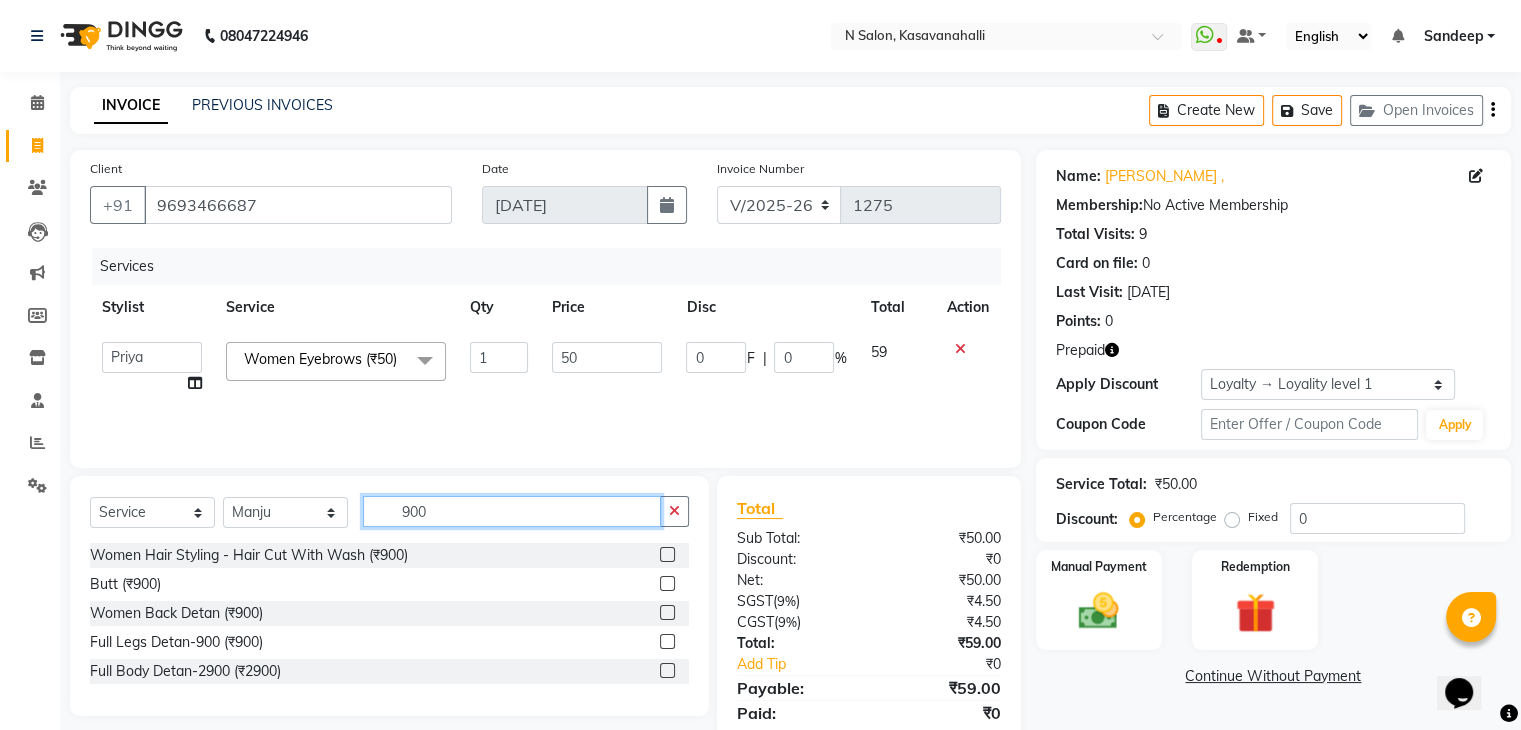type on "900" 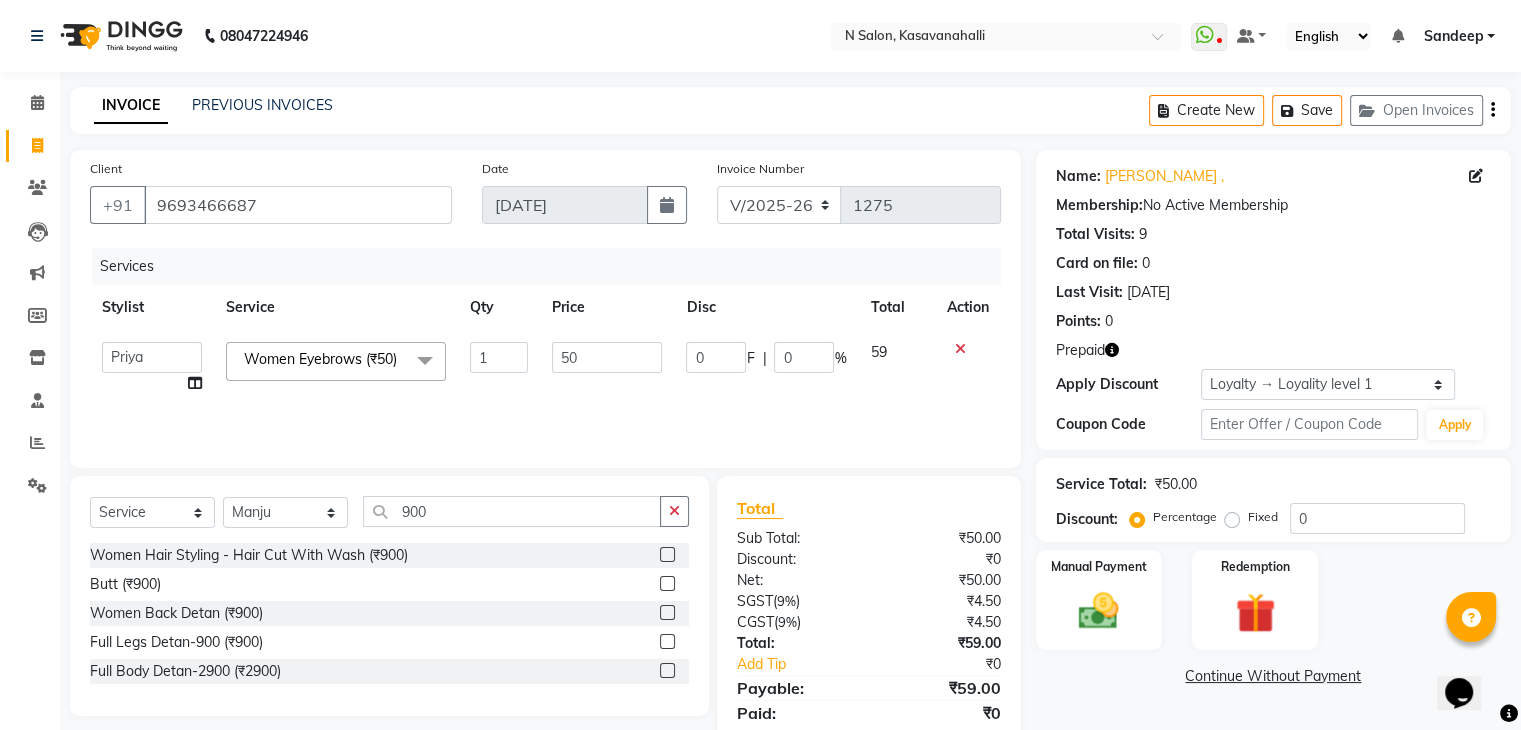 click 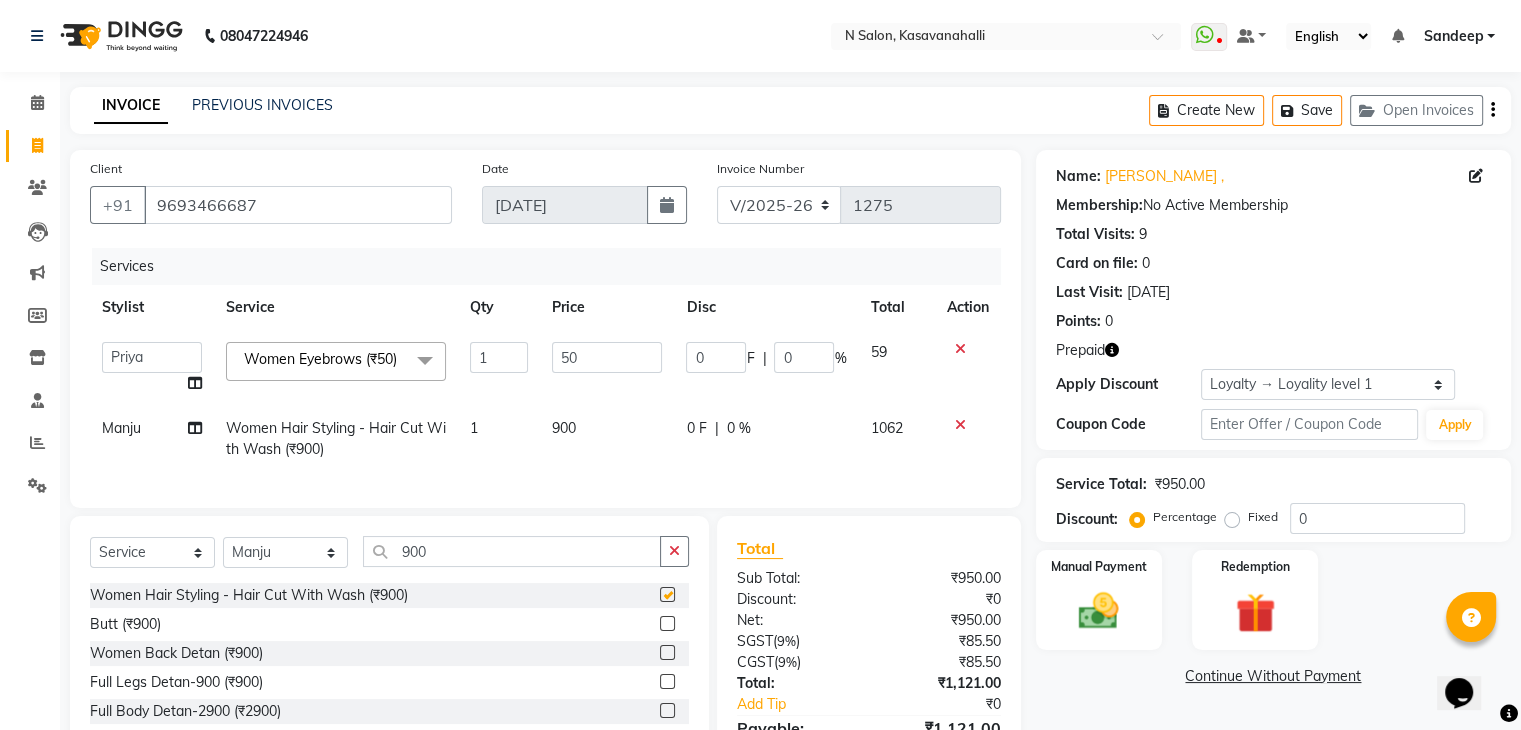 checkbox on "false" 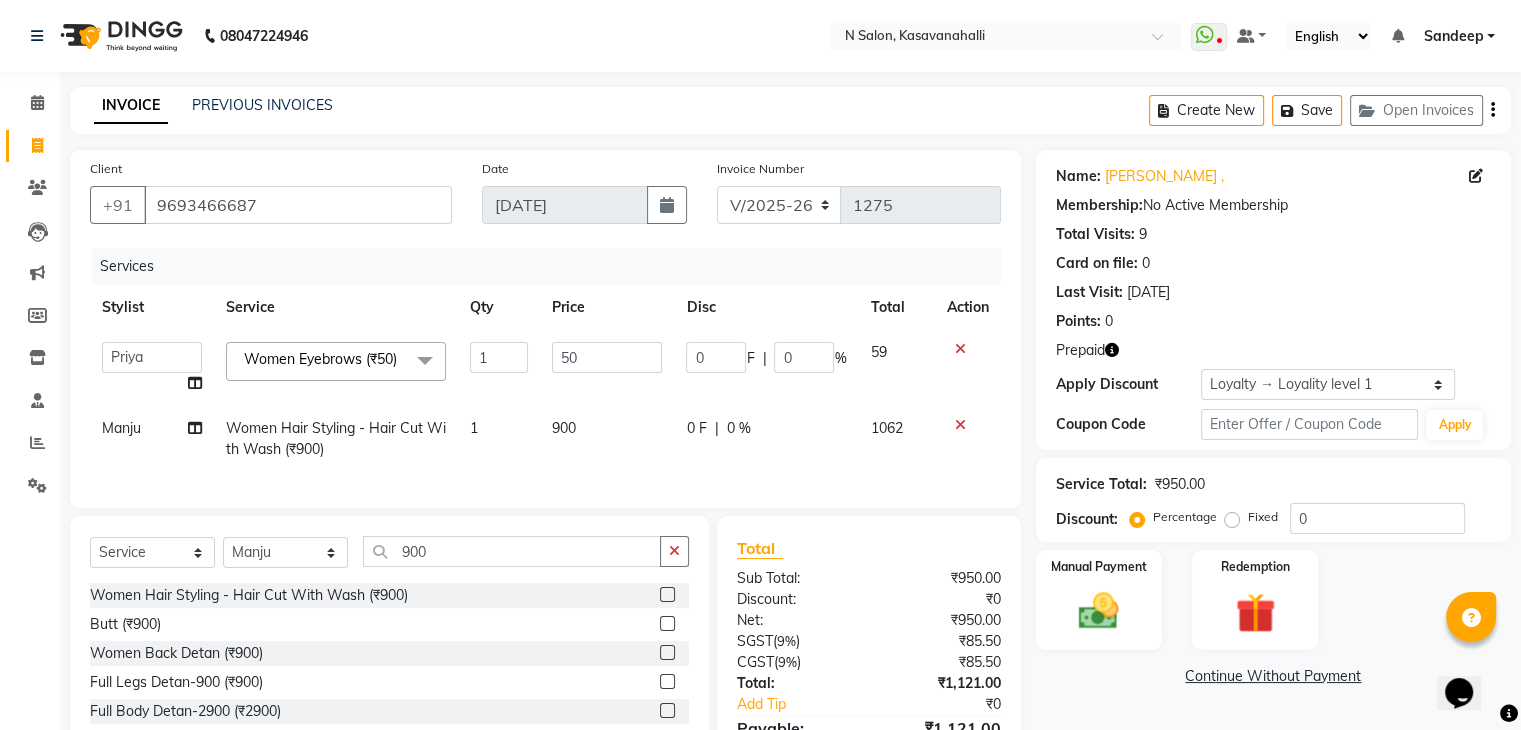 click on "900" 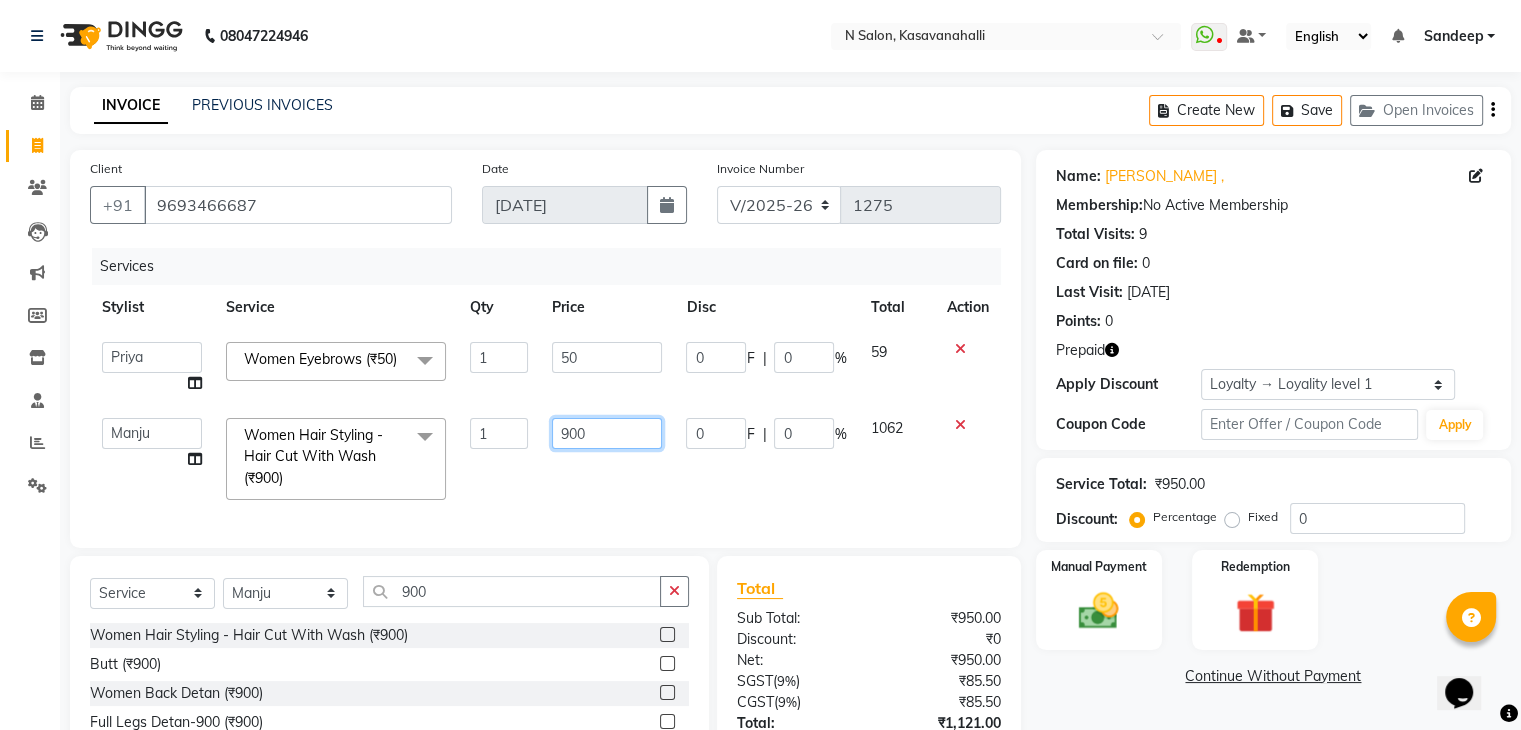 click on "900" 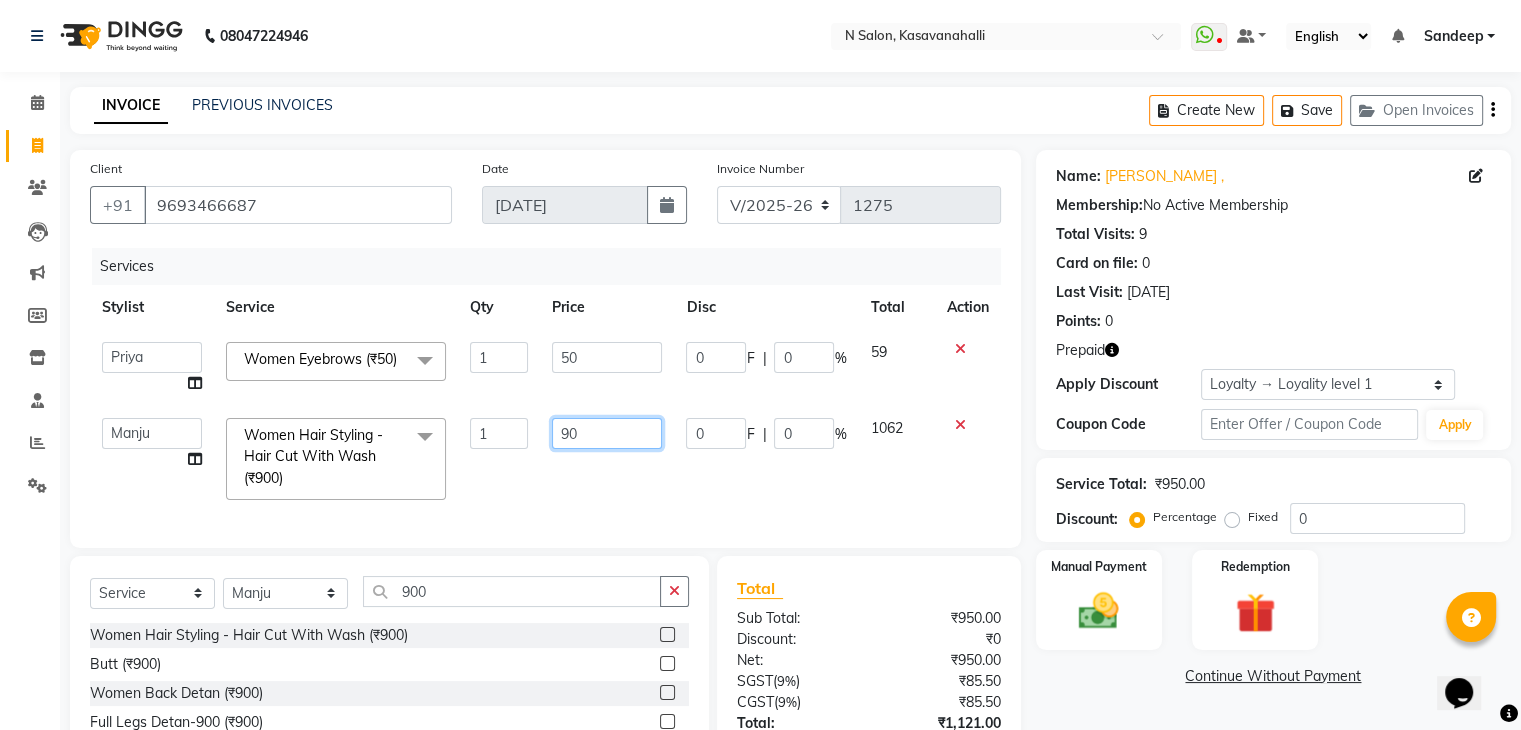 type on "9" 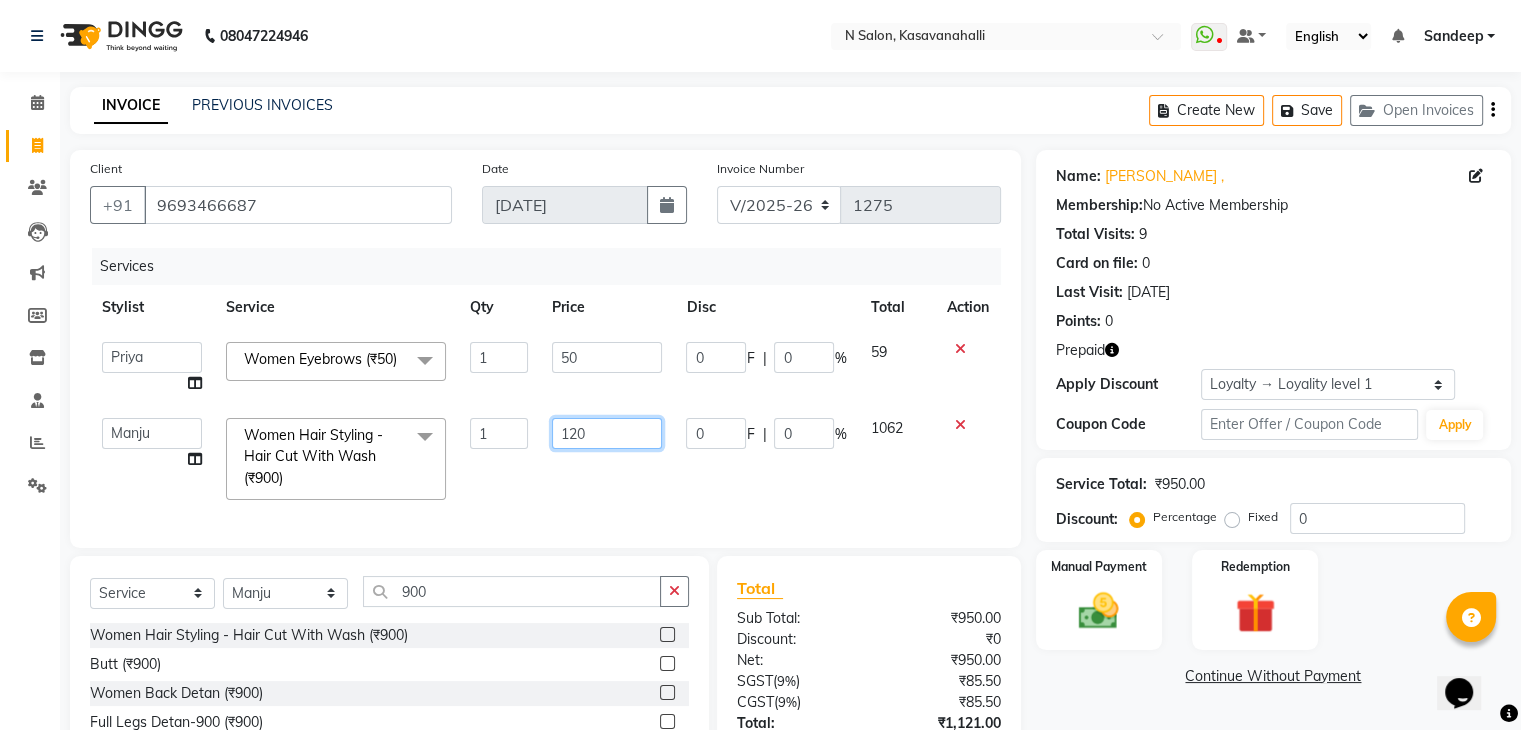 type on "1200" 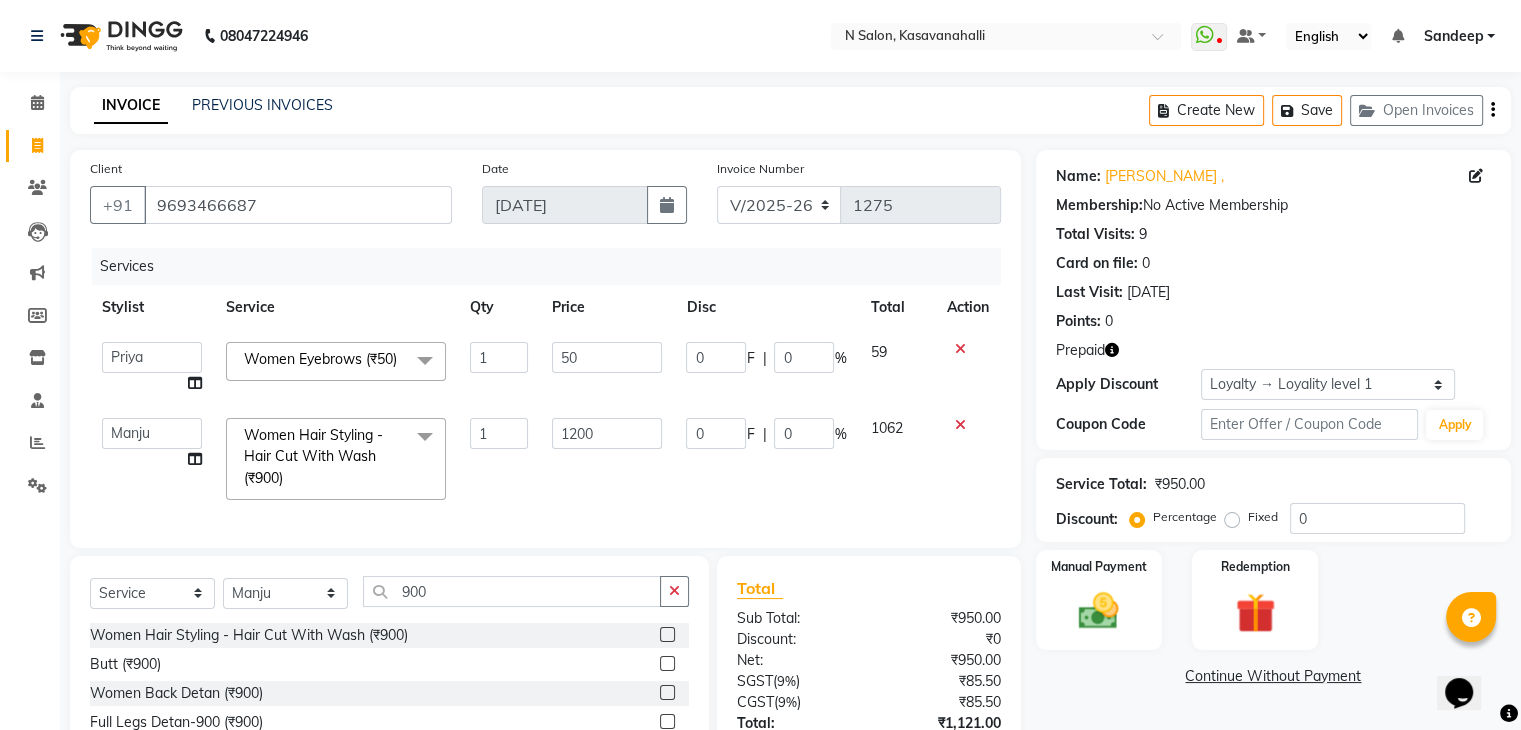 click on "Services Stylist Service Qty Price Disc Total Action  Abisekh   Karan    Manju   Owner   Priya   RAJESHWARI    Sandeep  Women Eyebrows (₹50)  x Women Hair Styling - Shampoo Women Hair Styling - Hair Cut Women Hair Styling - Blow Dry Women Hair Styling - Iron Curls Women Hair Styling - Hair-Do Women Hair Styling - Hair Cut With Wash MEN HAIR WASH  CUT FILE & POLISH  Olaplex Stand Alone  3 Tenx Signature Ritual  3 Tenx Spa  Reflexology  GEL POLISH  GEL POLISH REMOVAL  Botox Treatment  Men global color ammonia free Beard Men haircut MATTIFYING TREATMENT FACIAL AGE CONTROL  TREATMENT FACIAL HYDRA TREATMENT FACIAL RADIANCE TREATMENT FACIAL CALMING TREATMENT FACIAL AVL Luxury pedi Bikni Line Root Touch up Amonia free Trial service COLLAGEN HAIR SPA SIGANATURE PROTEIN HAIR SPA DANDRUFF HAIR SPA  Global hair color Hair Wash And Dry Log Hair Agelock Expert  EGF Agelock Brightening Agelock Lightening Agelock Hydroxy Anti Ageing Shave Beard Trim Beard Styling Men Hair Cut Advance Men Hair Cut  Basic Hair Cut Basic 1" 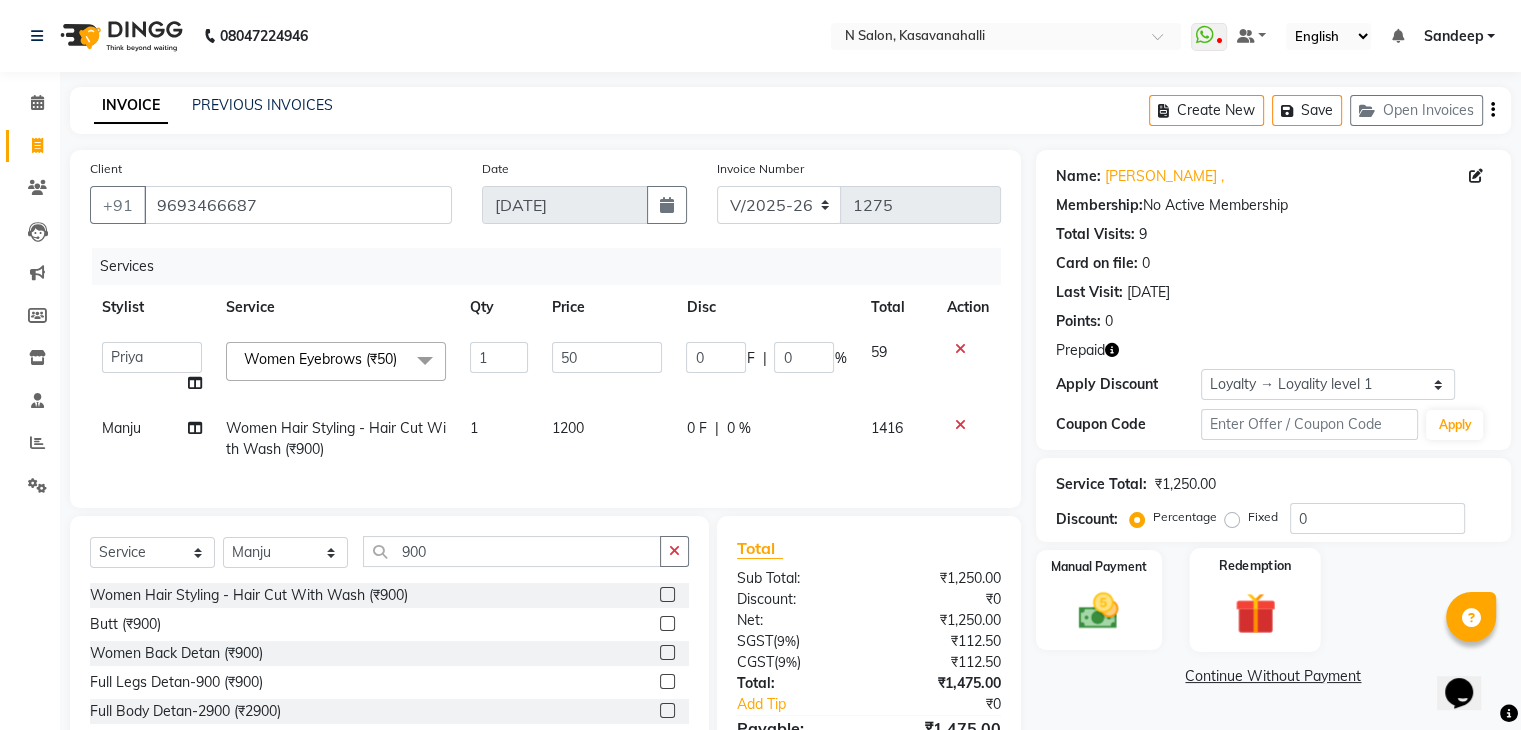 click on "Redemption" 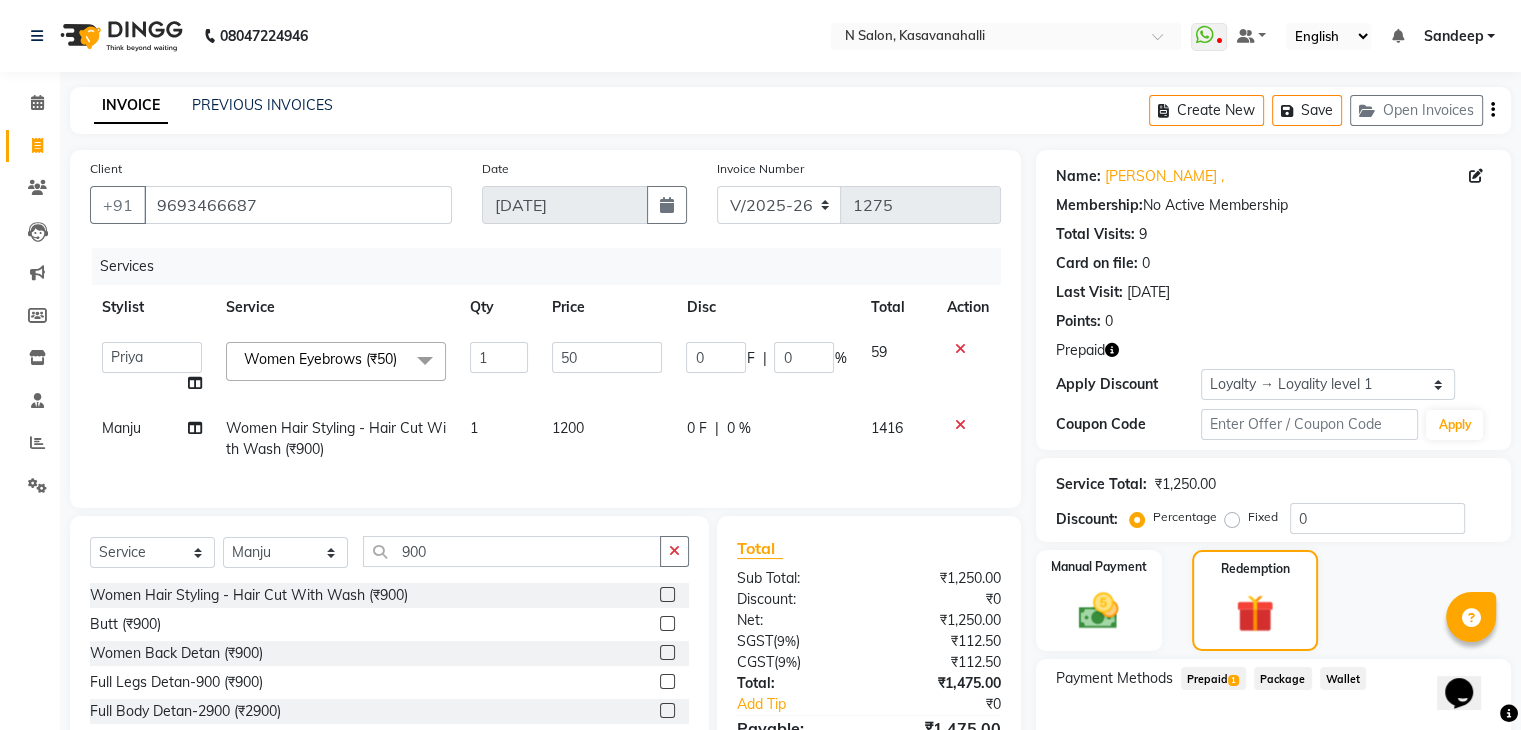click on "Prepaid  1" 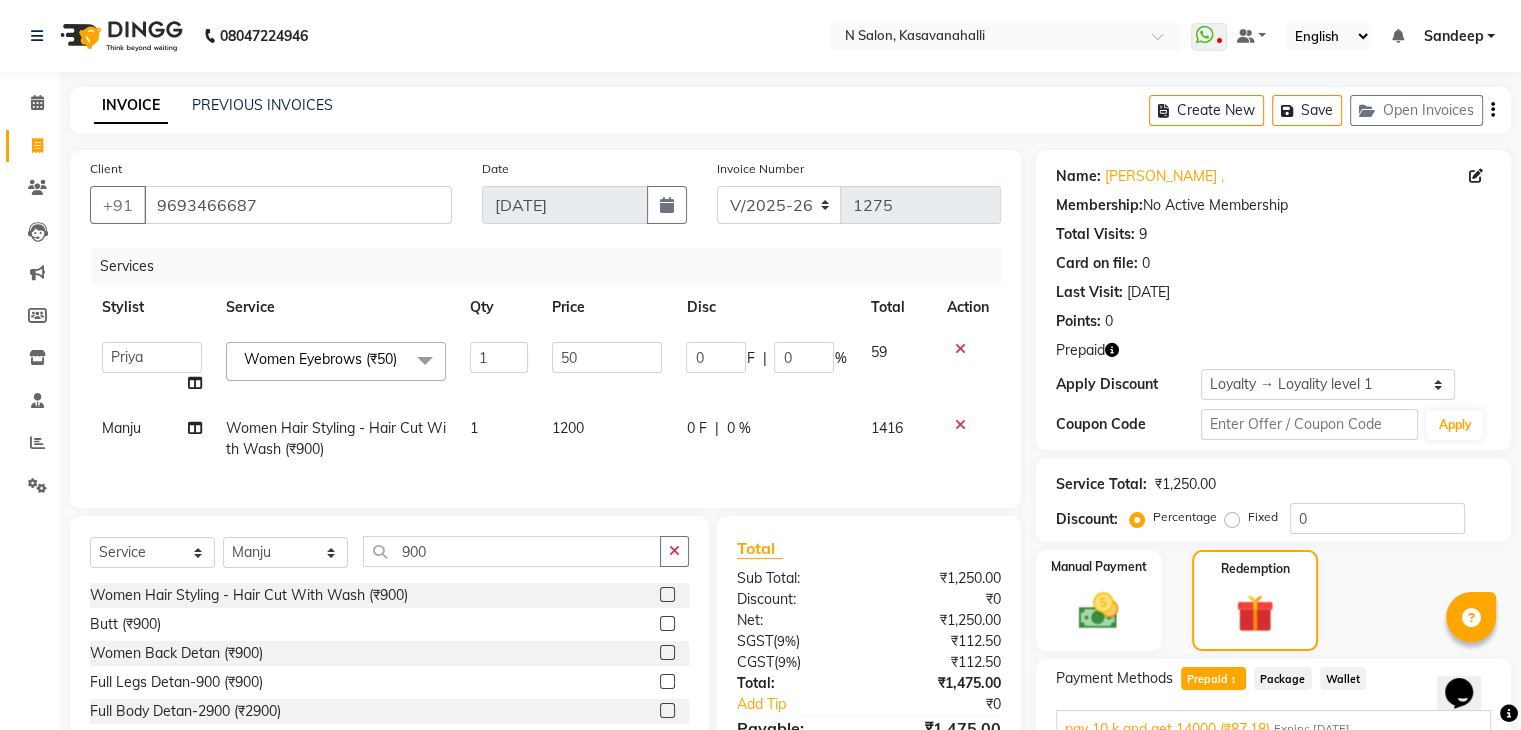 scroll, scrollTop: 136, scrollLeft: 0, axis: vertical 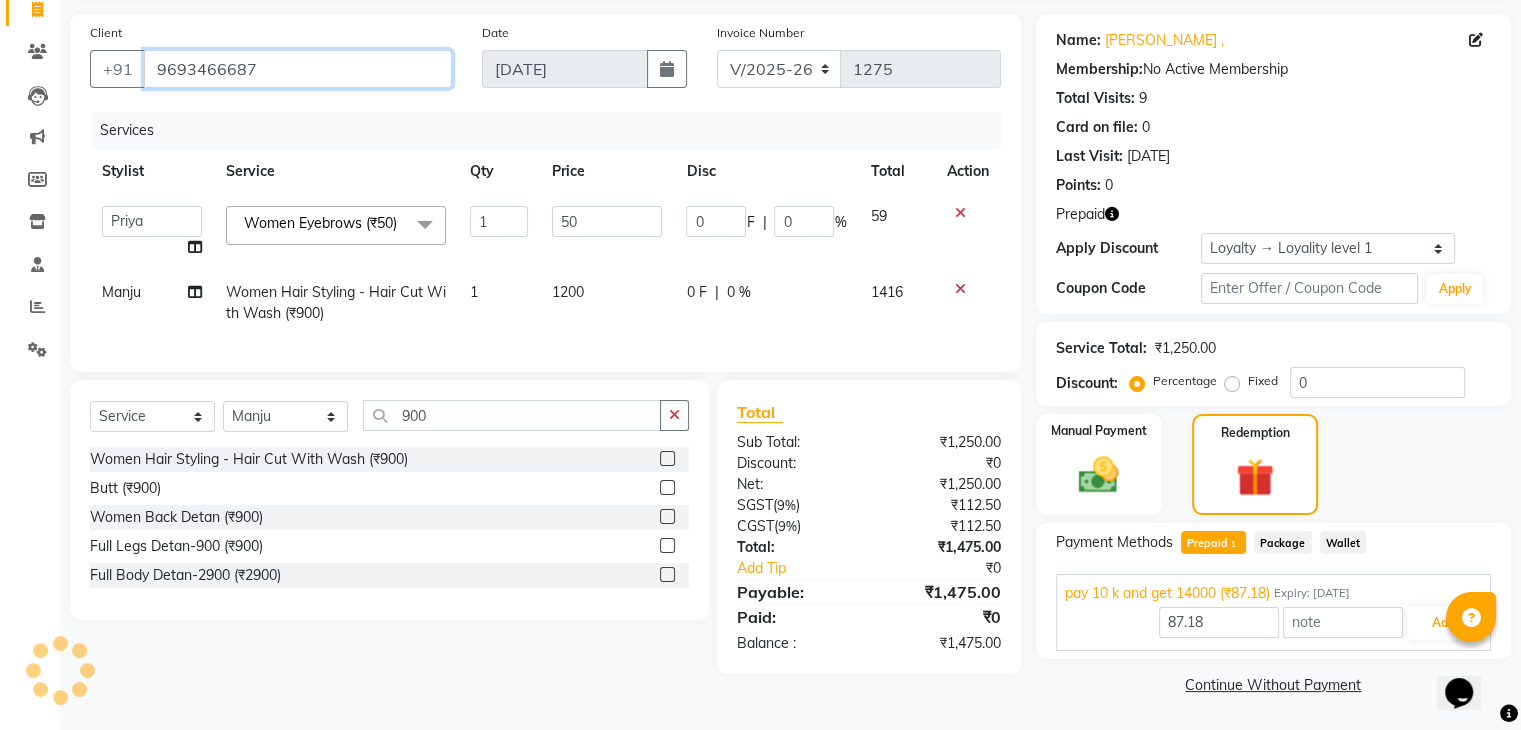 drag, startPoint x: 281, startPoint y: 72, endPoint x: 151, endPoint y: 71, distance: 130.00385 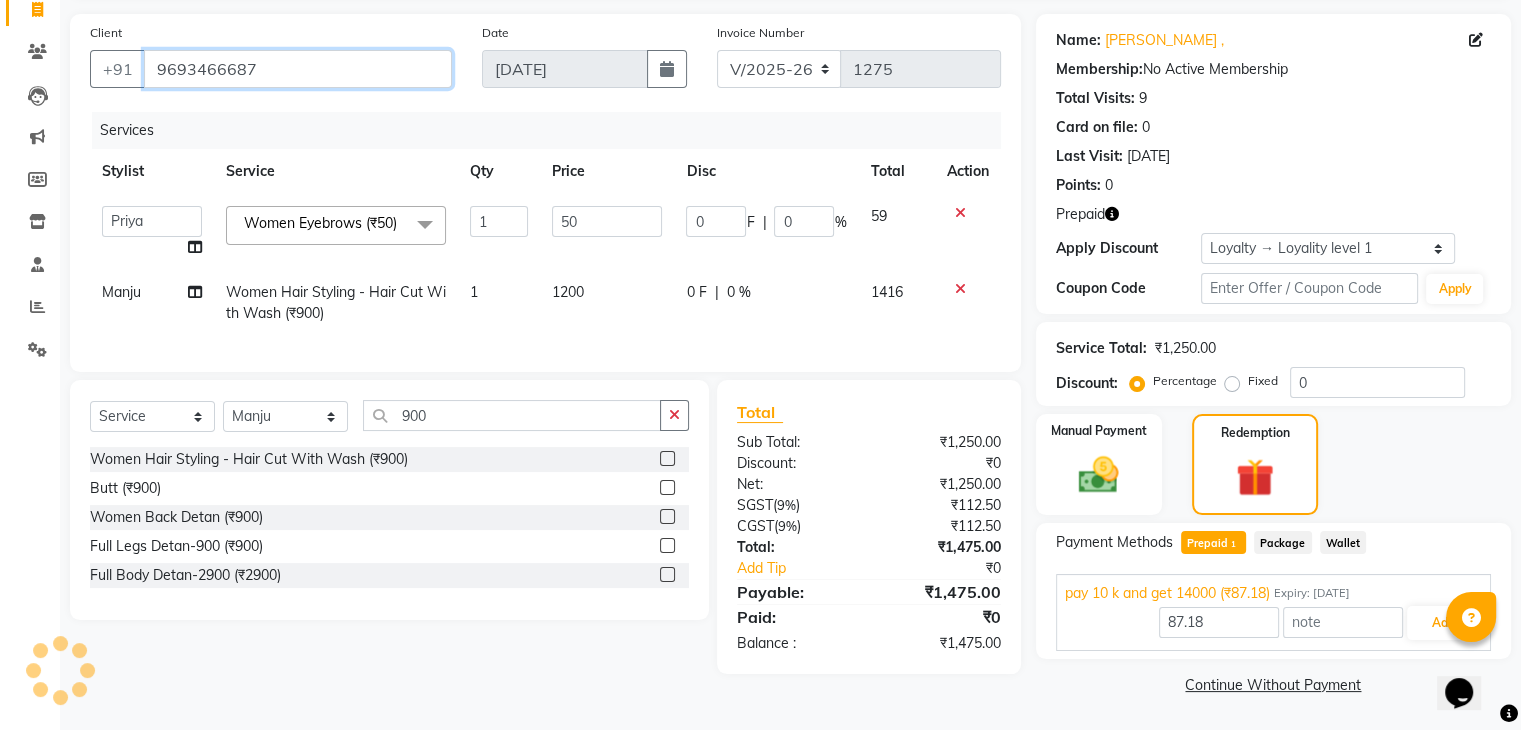 click on "9693466687" at bounding box center [298, 69] 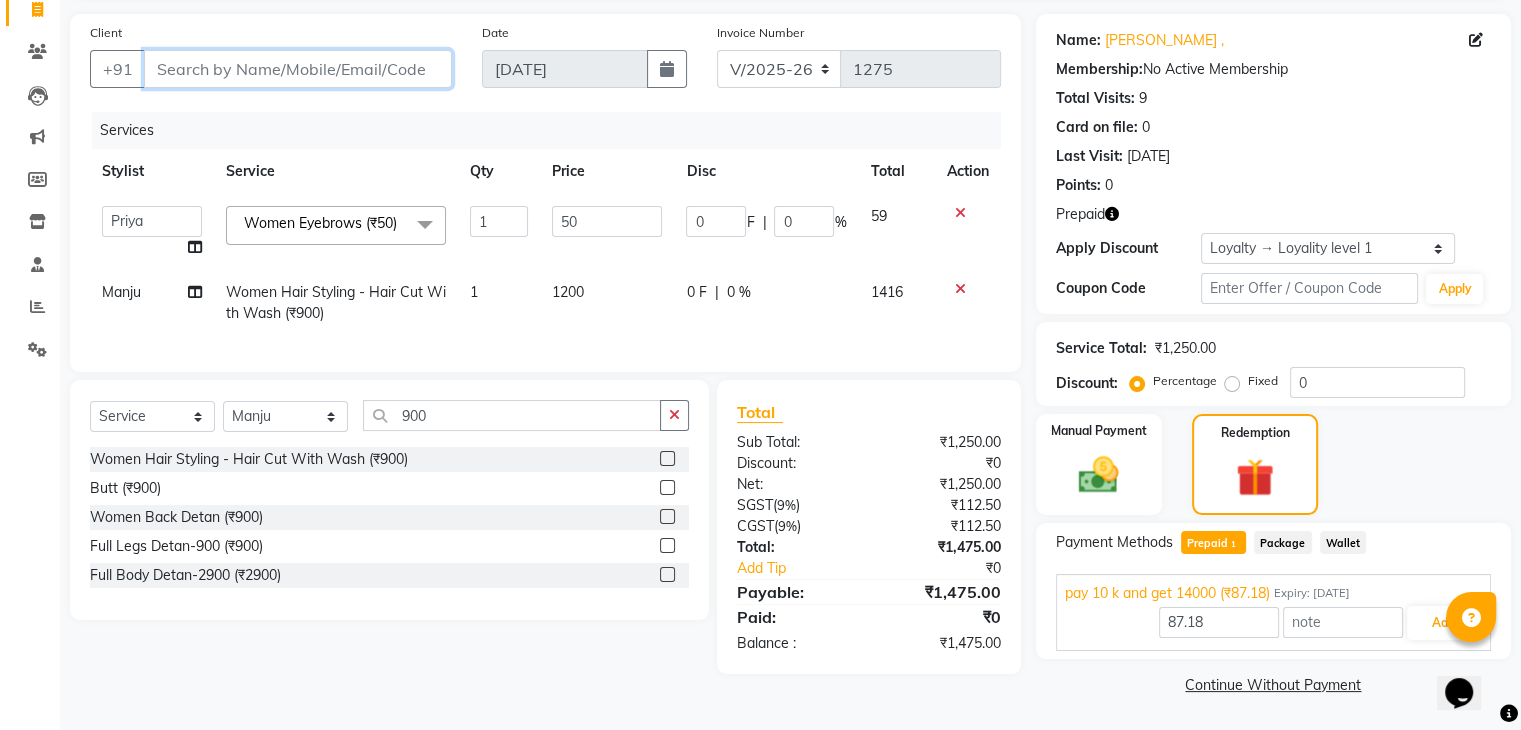 paste on "9693466687" 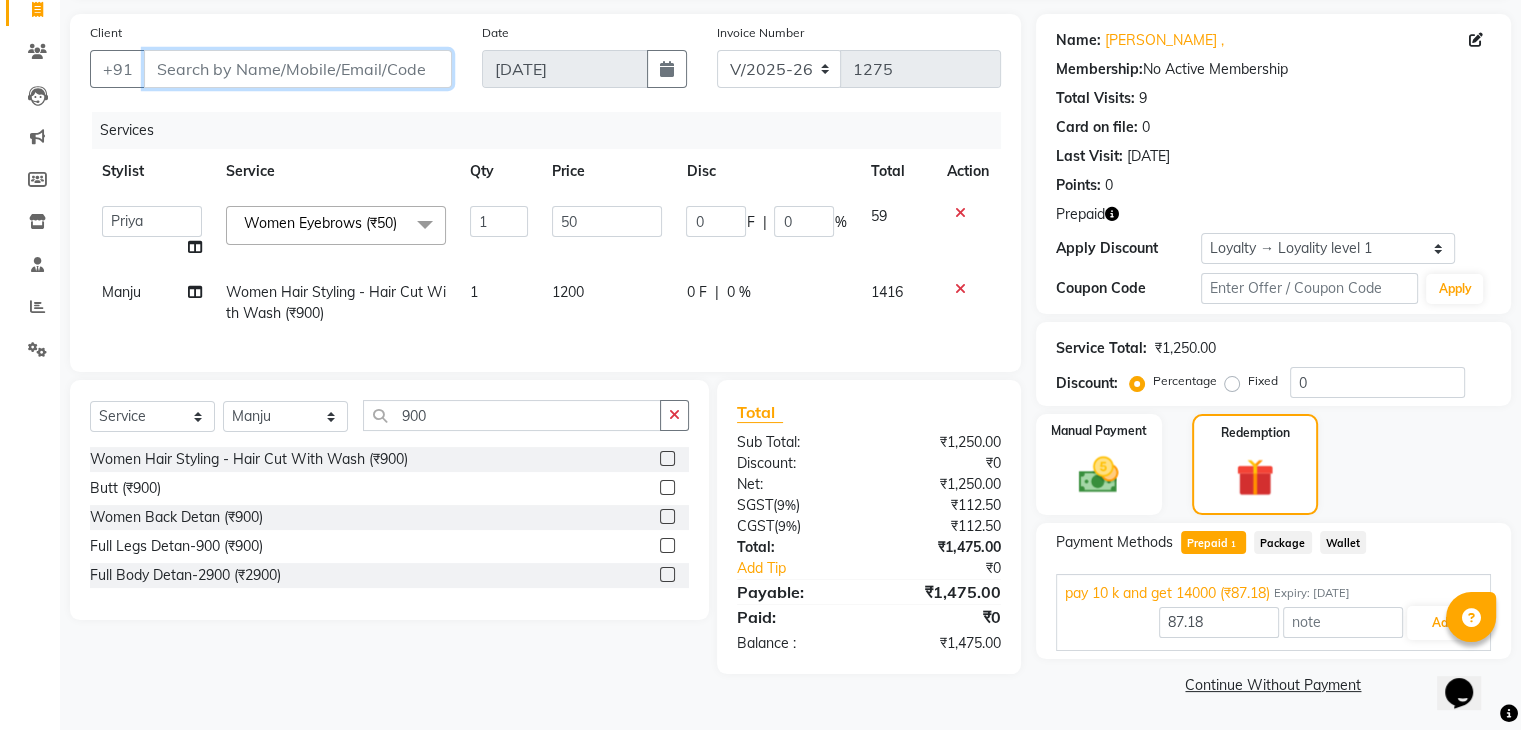 type on "9693466687" 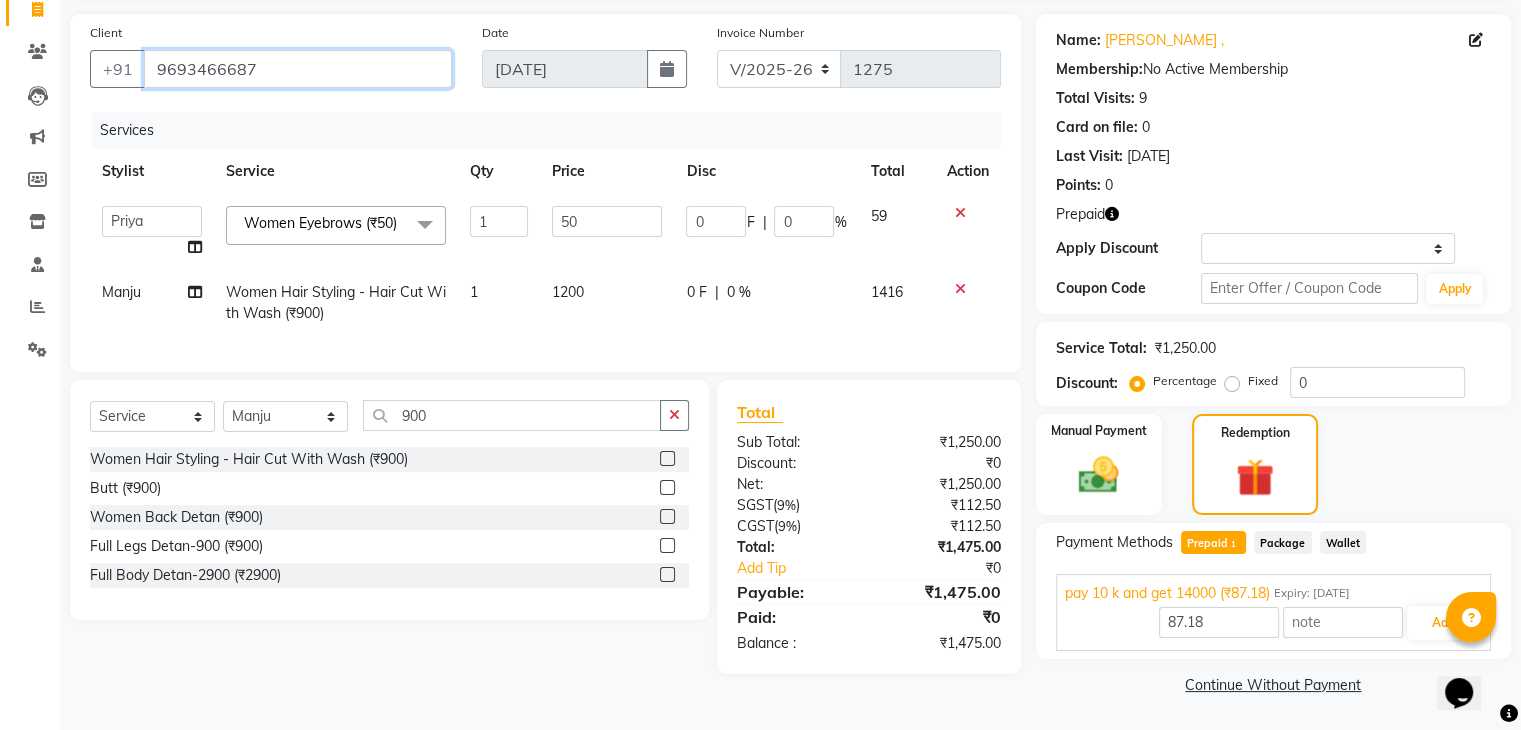 scroll, scrollTop: 134, scrollLeft: 0, axis: vertical 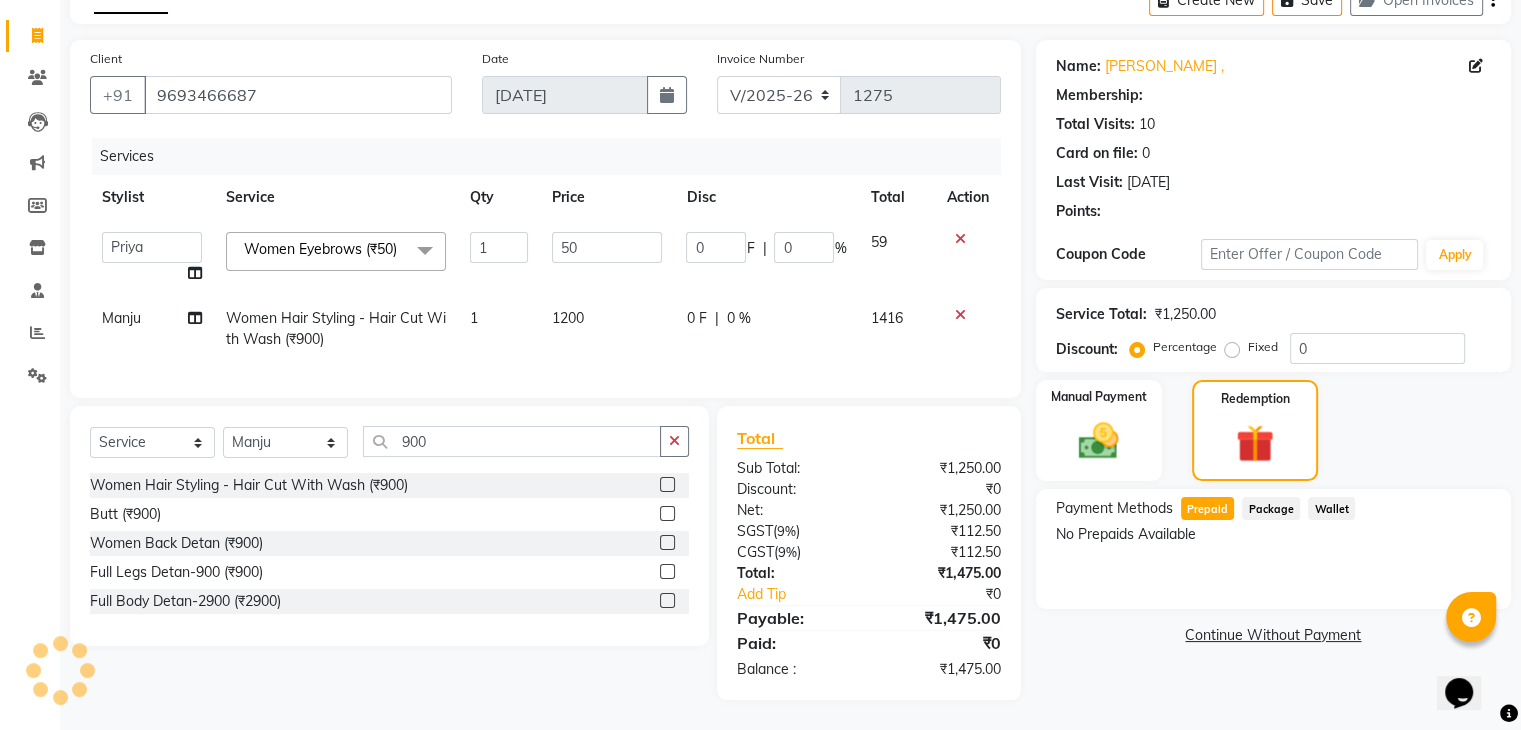 select on "1: Object" 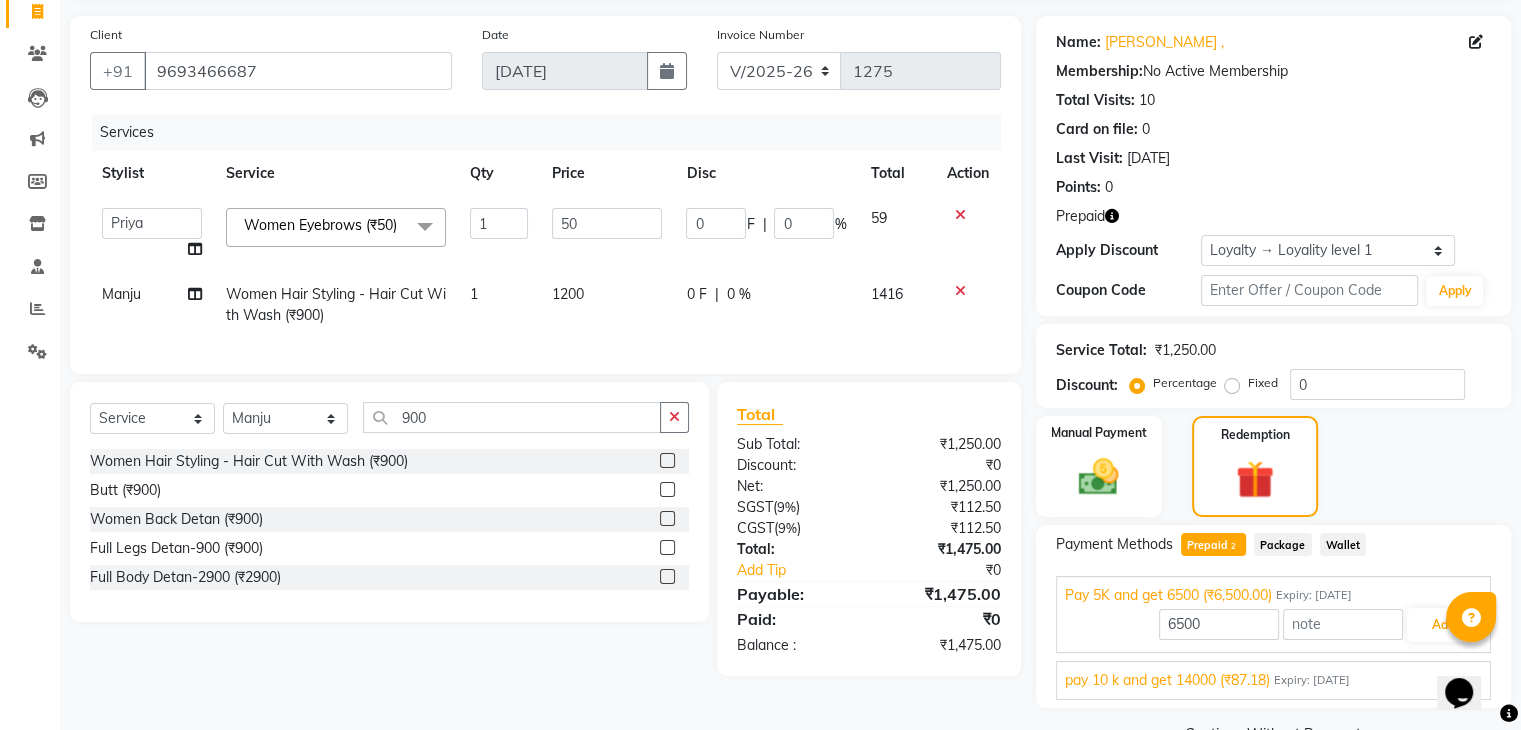 scroll, scrollTop: 183, scrollLeft: 0, axis: vertical 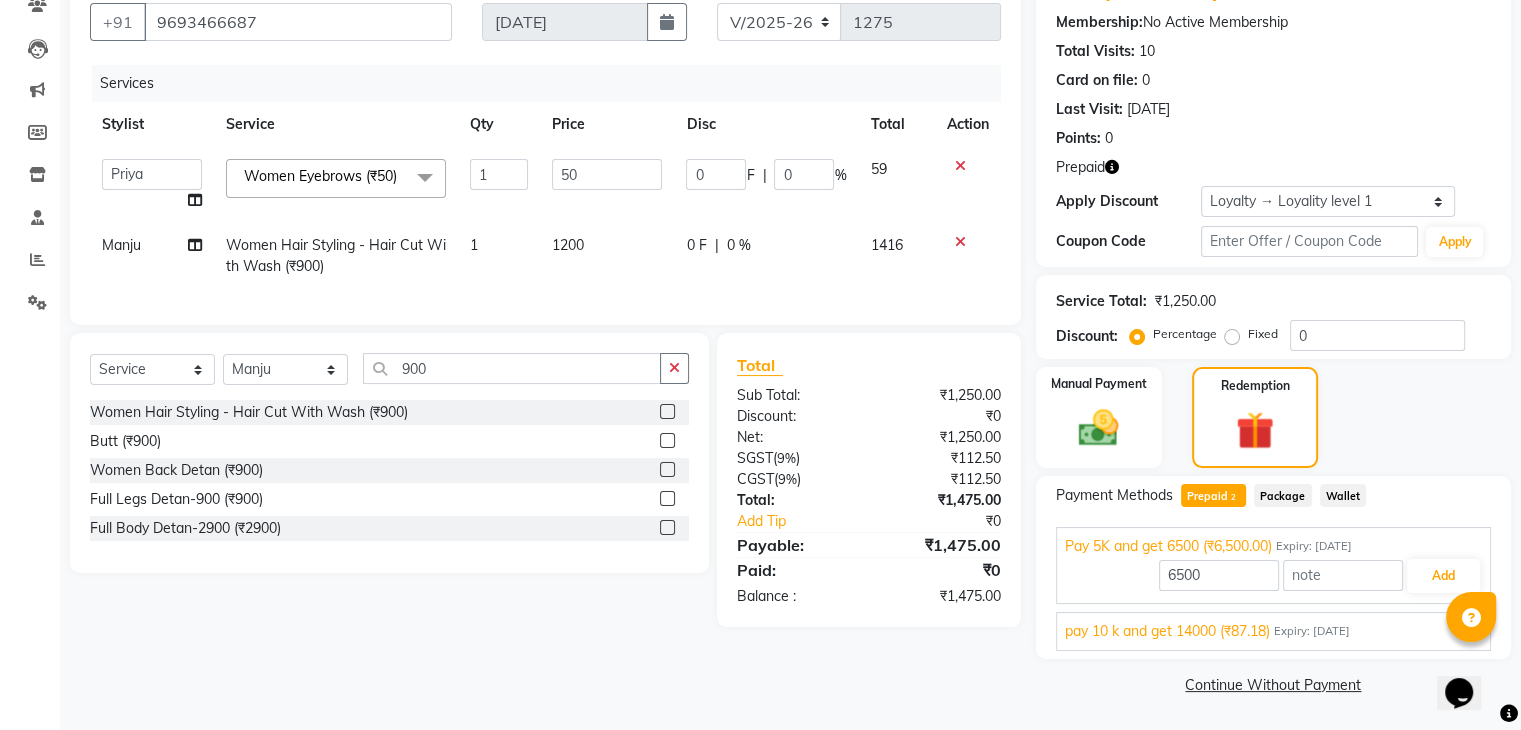 click on "pay 10 k and get 14000 (₹87.18)" at bounding box center (1167, 631) 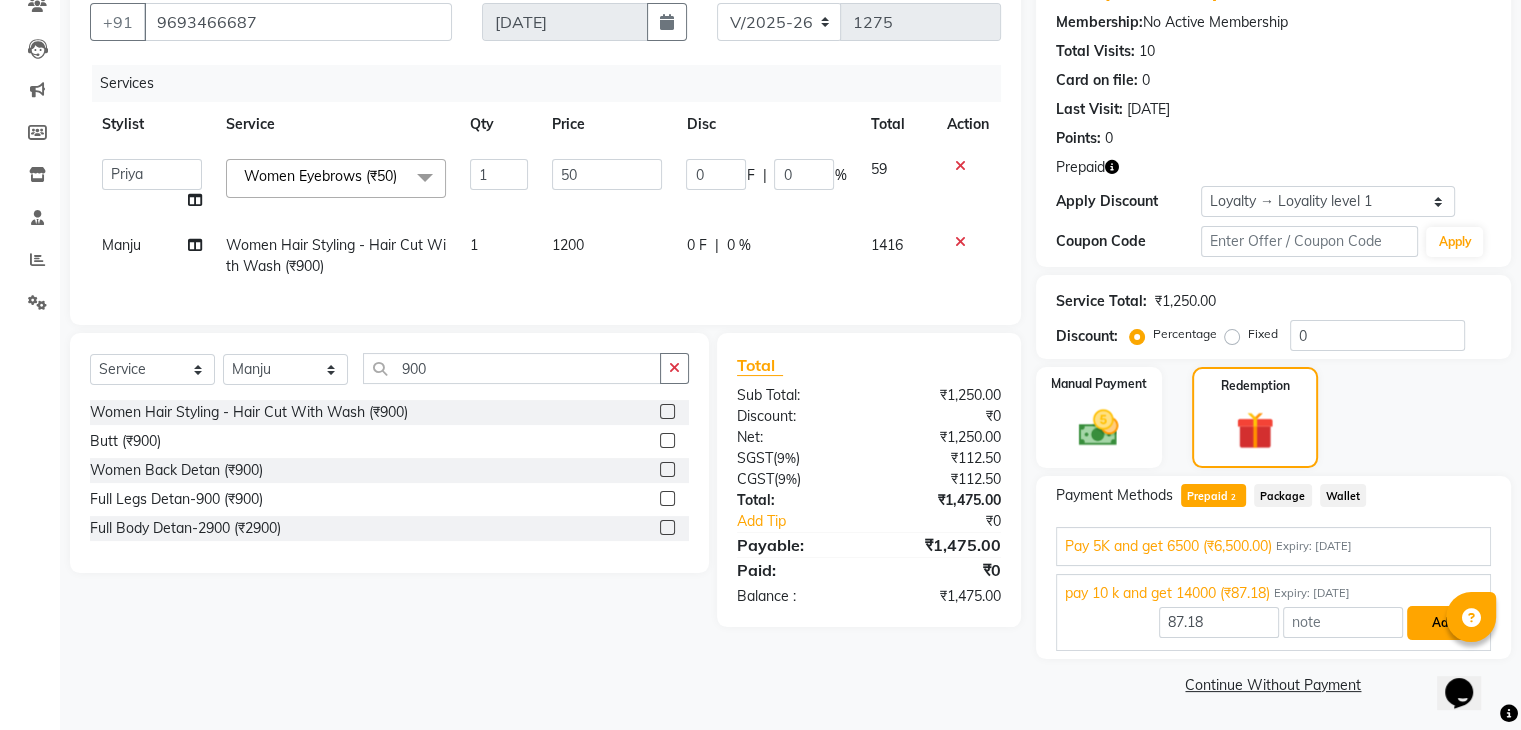 click on "Add" at bounding box center (1443, 623) 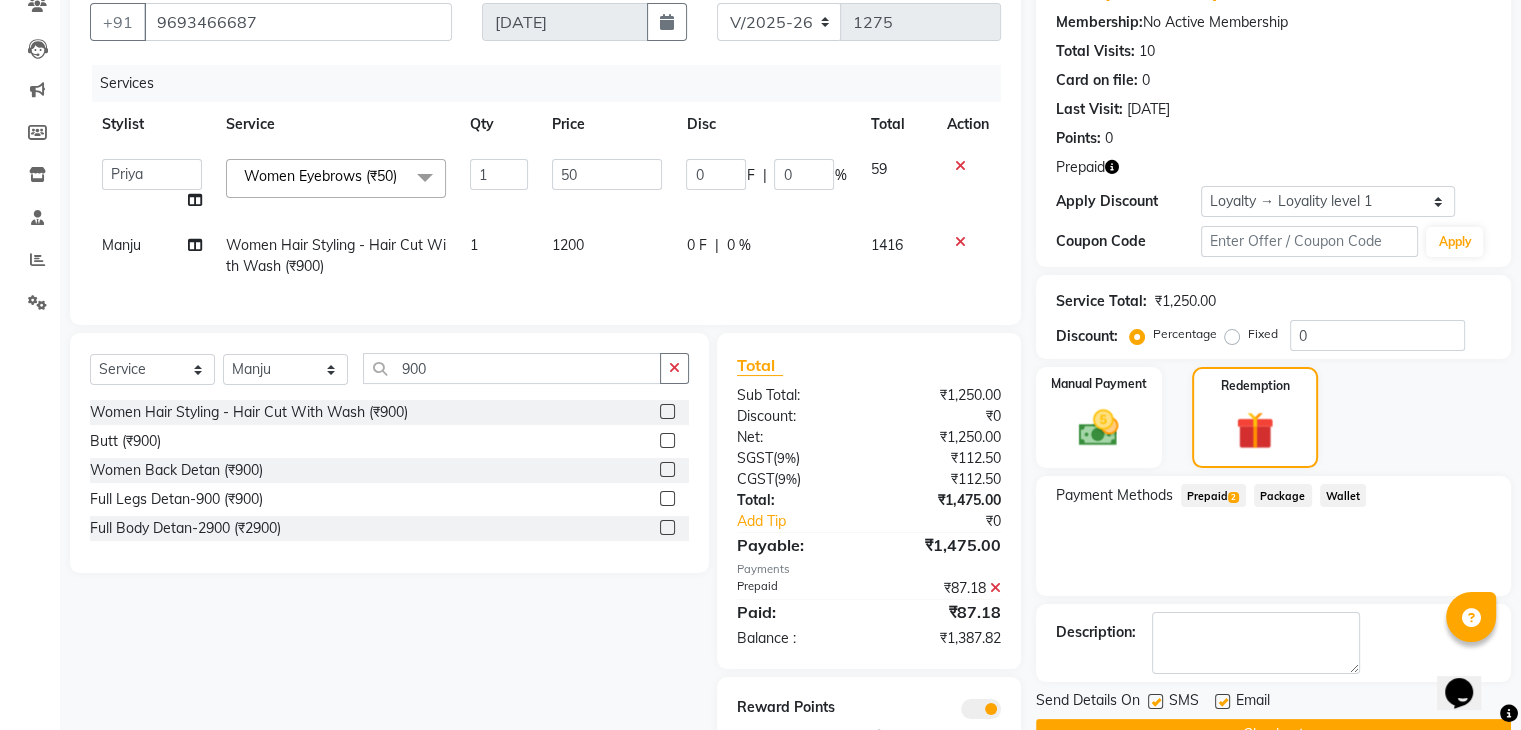 click on "Prepaid  2" 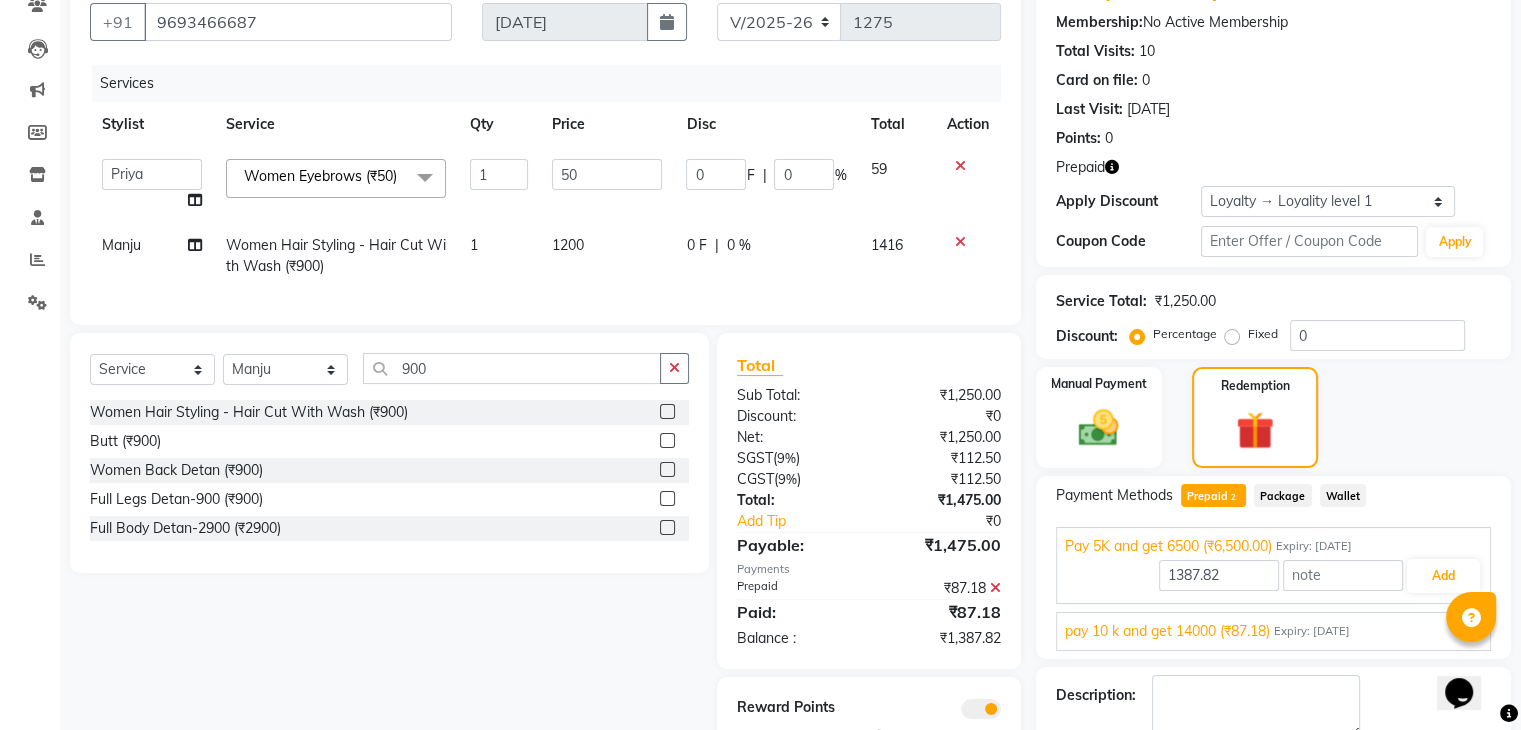click on "Pay 5K and get 6500 (₹6,500.00)" at bounding box center [1168, 546] 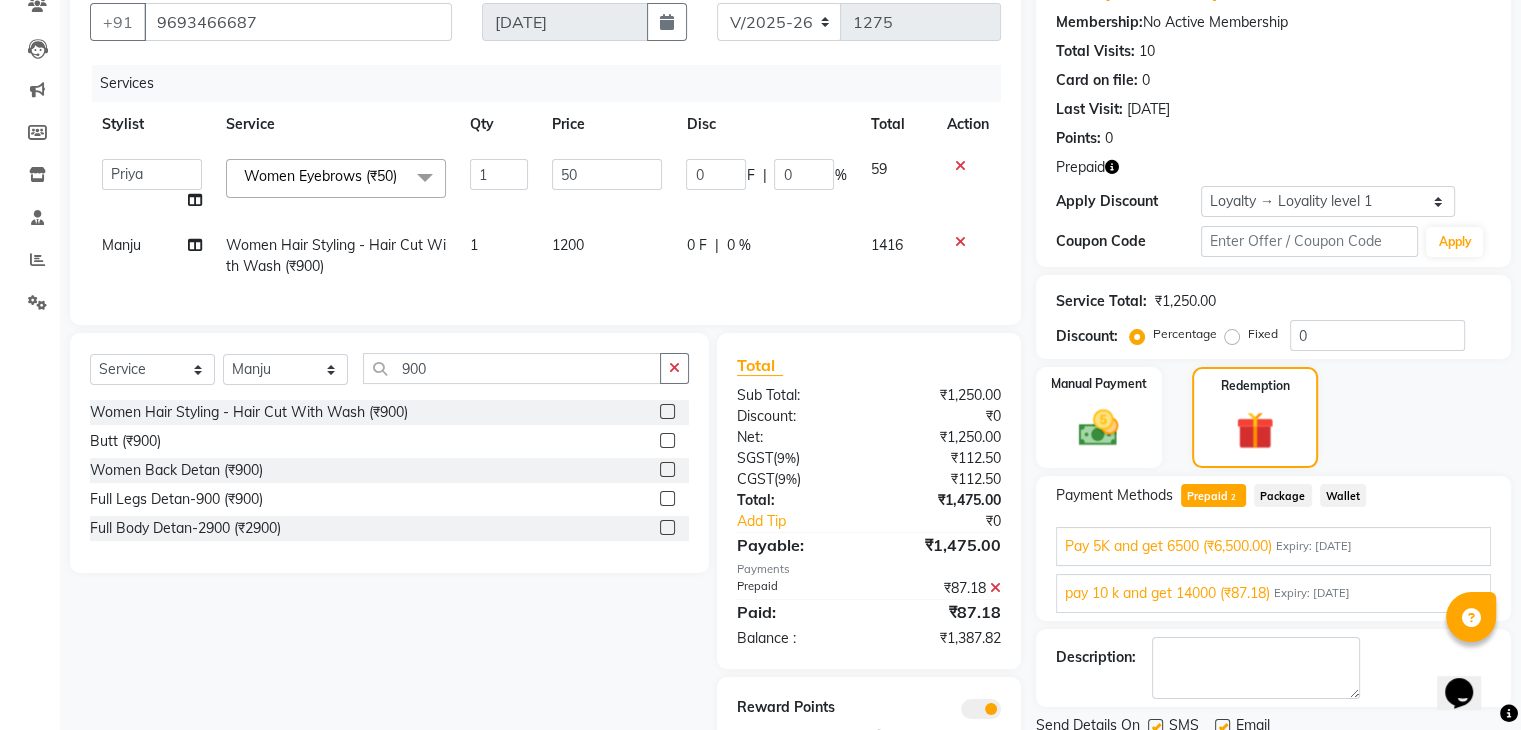 click on "Pay 5K and get 6500 (₹6,500.00)" at bounding box center (1168, 546) 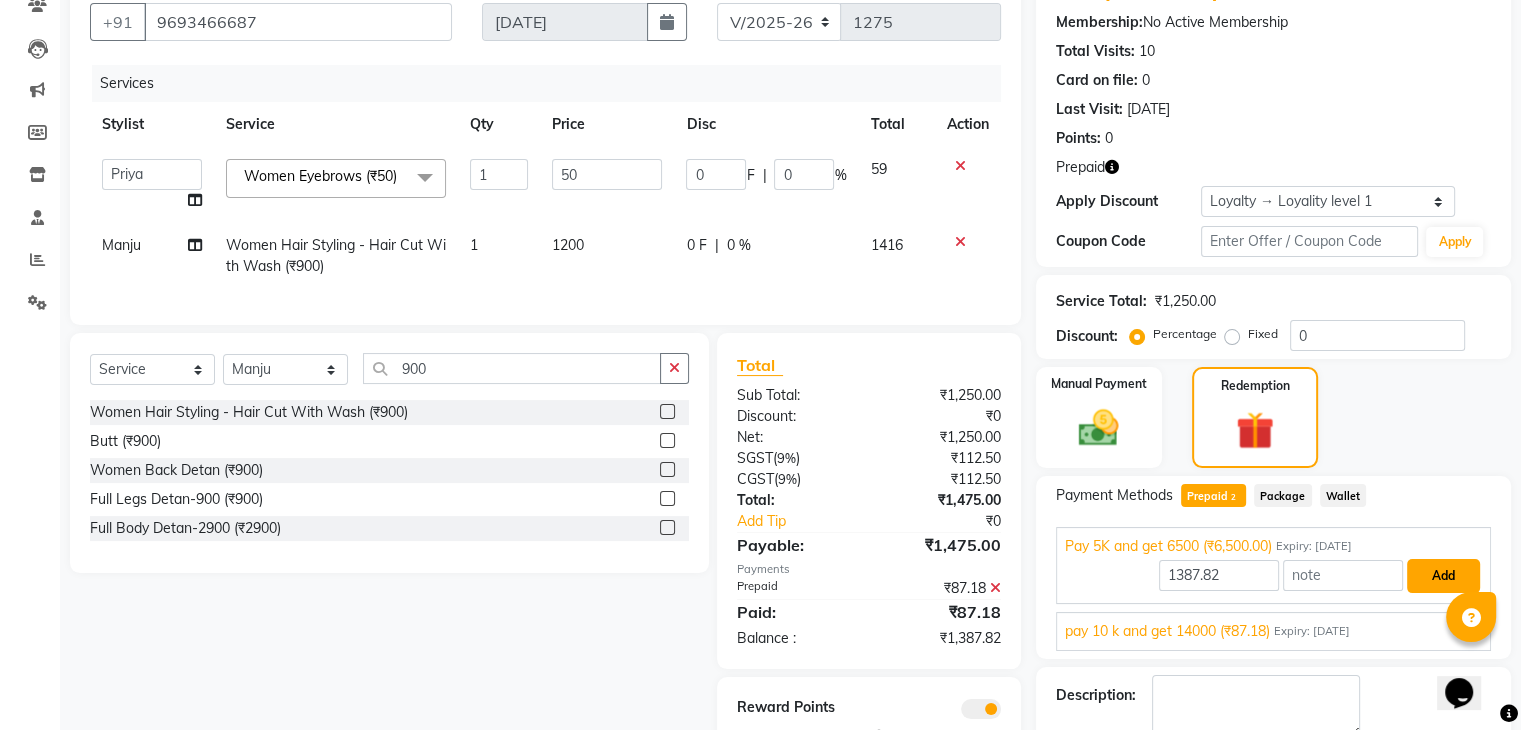 click on "Add" at bounding box center (1443, 576) 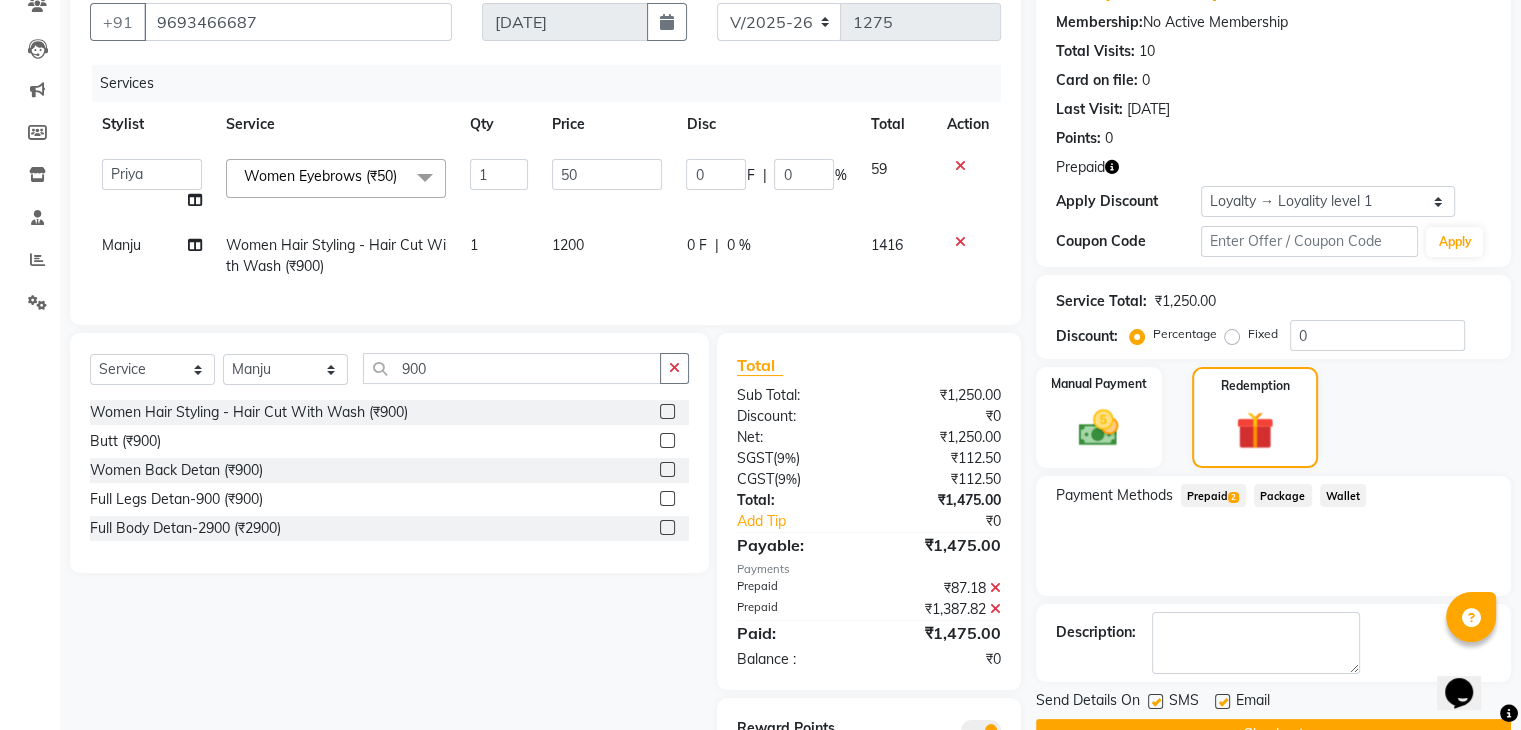 scroll, scrollTop: 297, scrollLeft: 0, axis: vertical 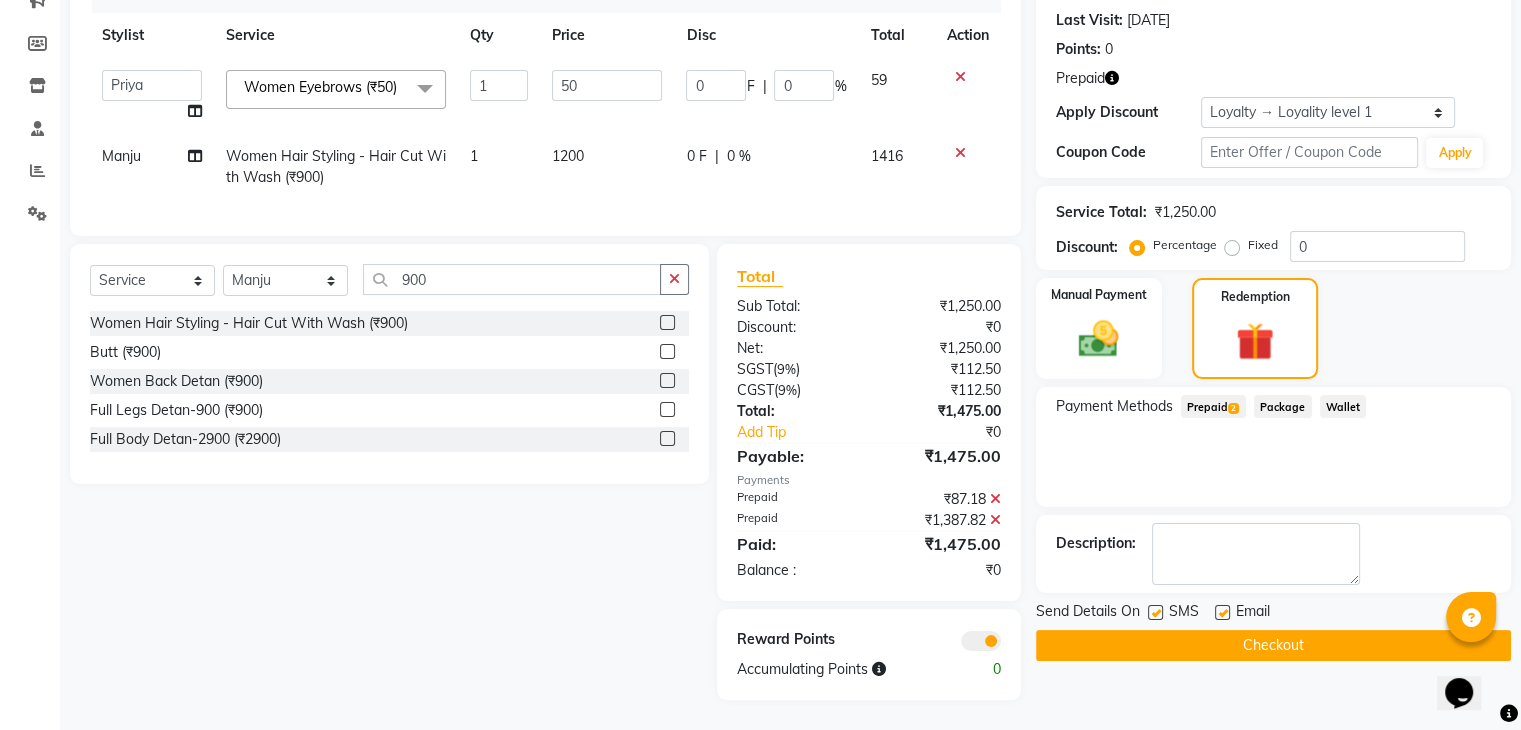 click on "Checkout" 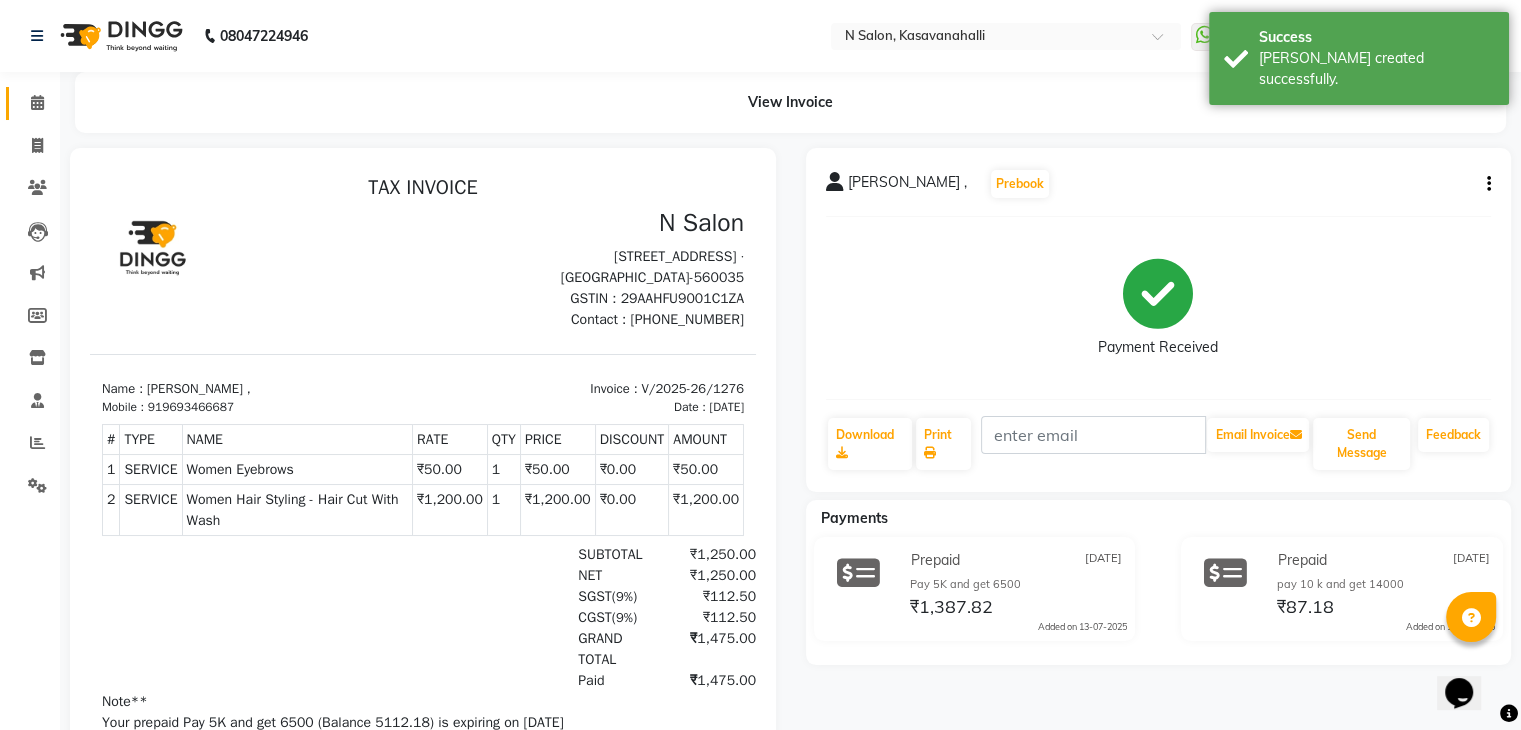 scroll, scrollTop: 0, scrollLeft: 0, axis: both 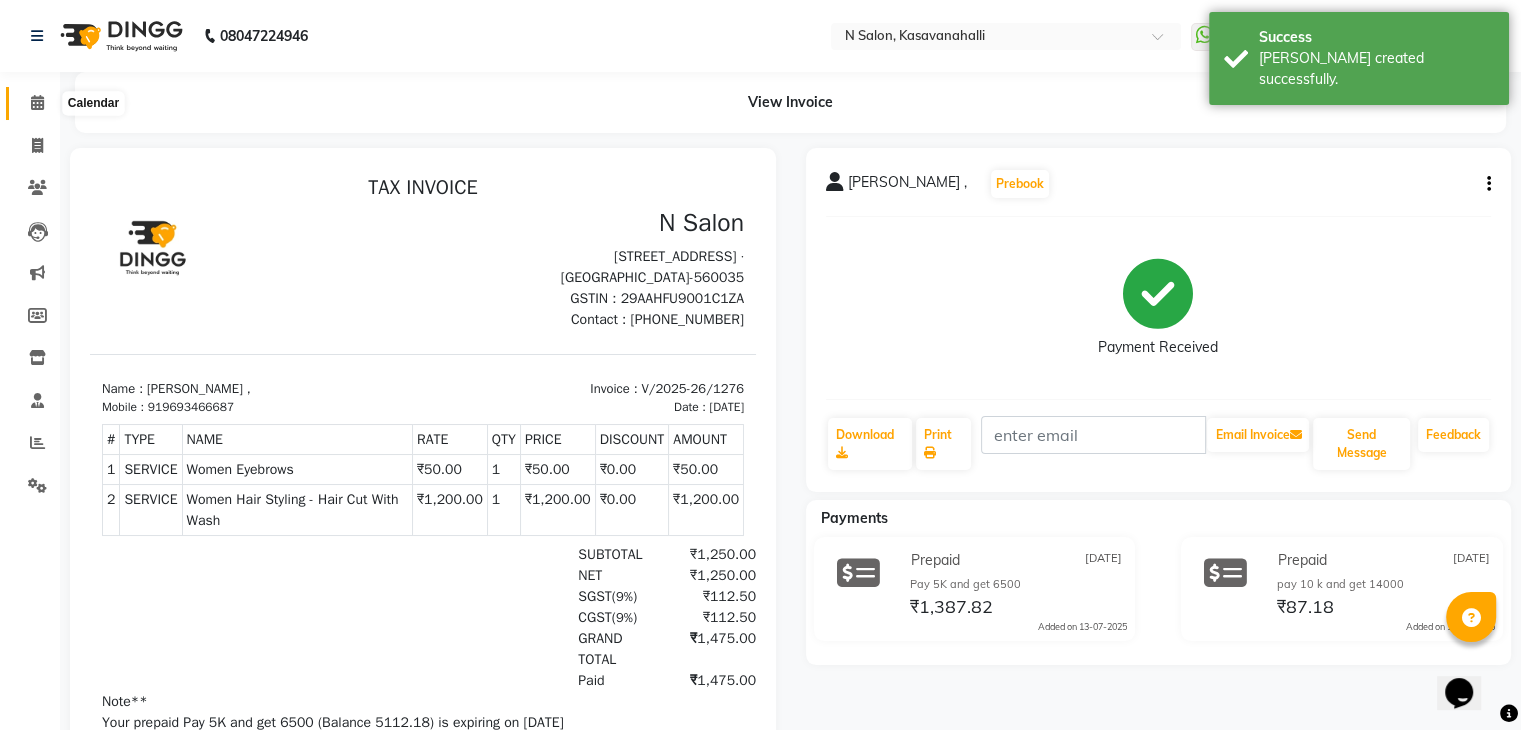 click 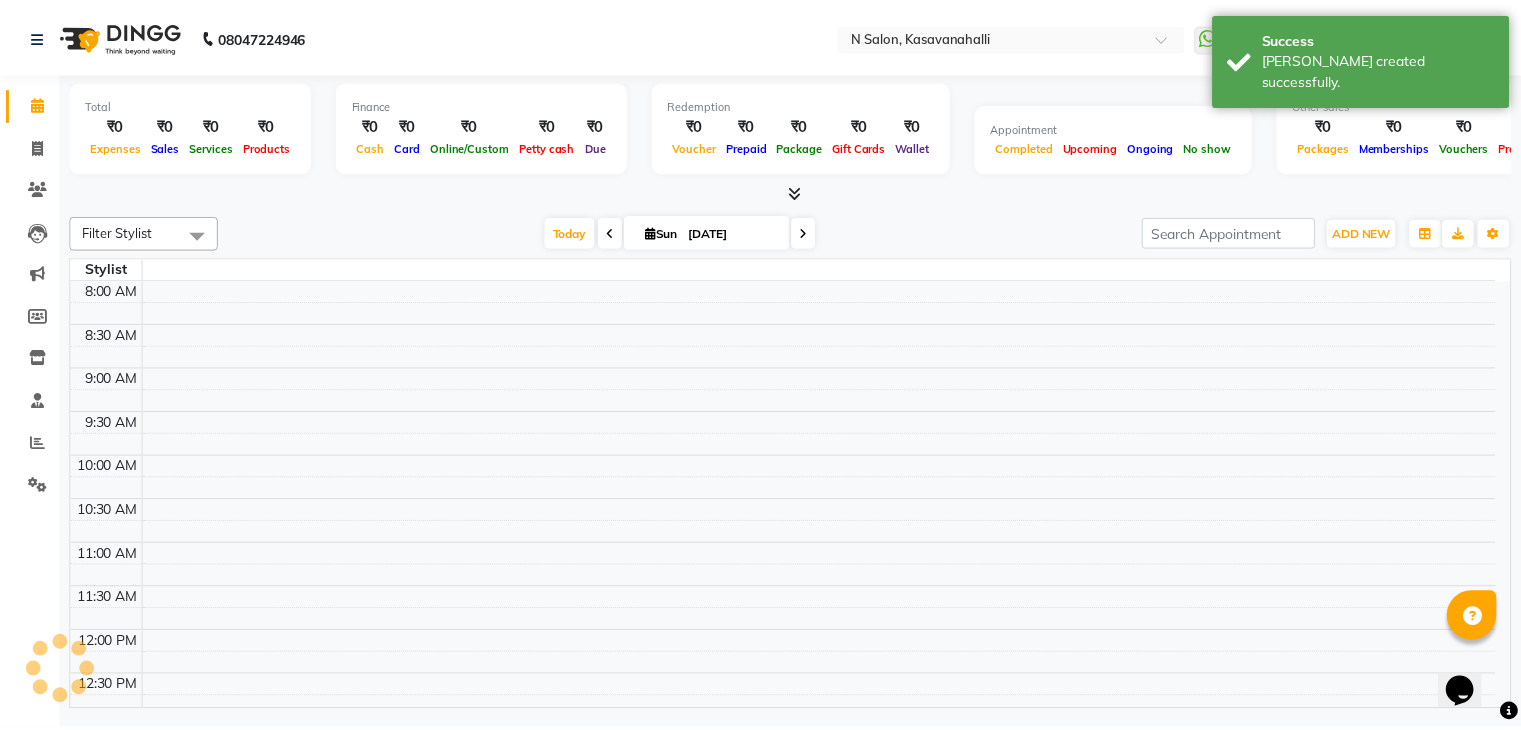 scroll, scrollTop: 0, scrollLeft: 0, axis: both 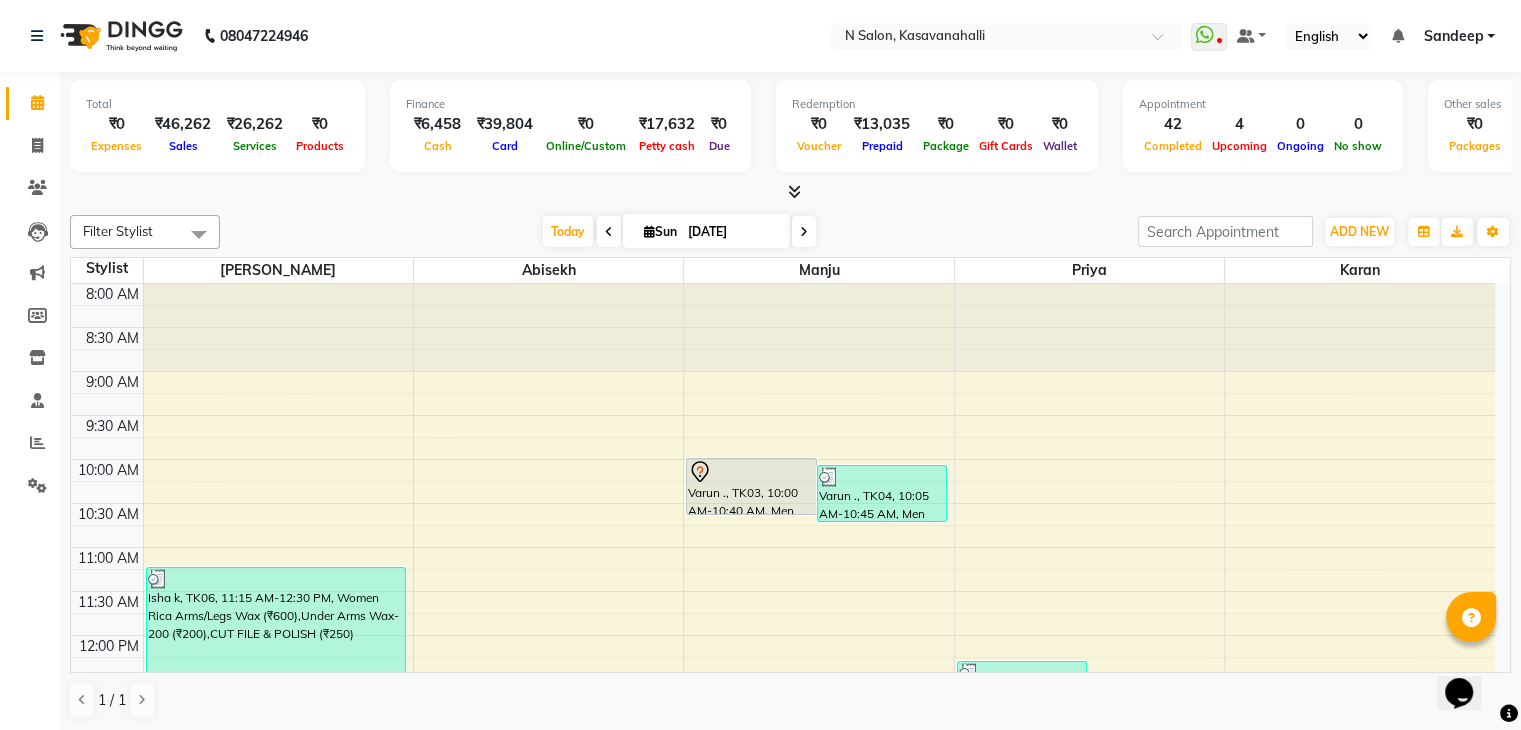click at bounding box center (794, 191) 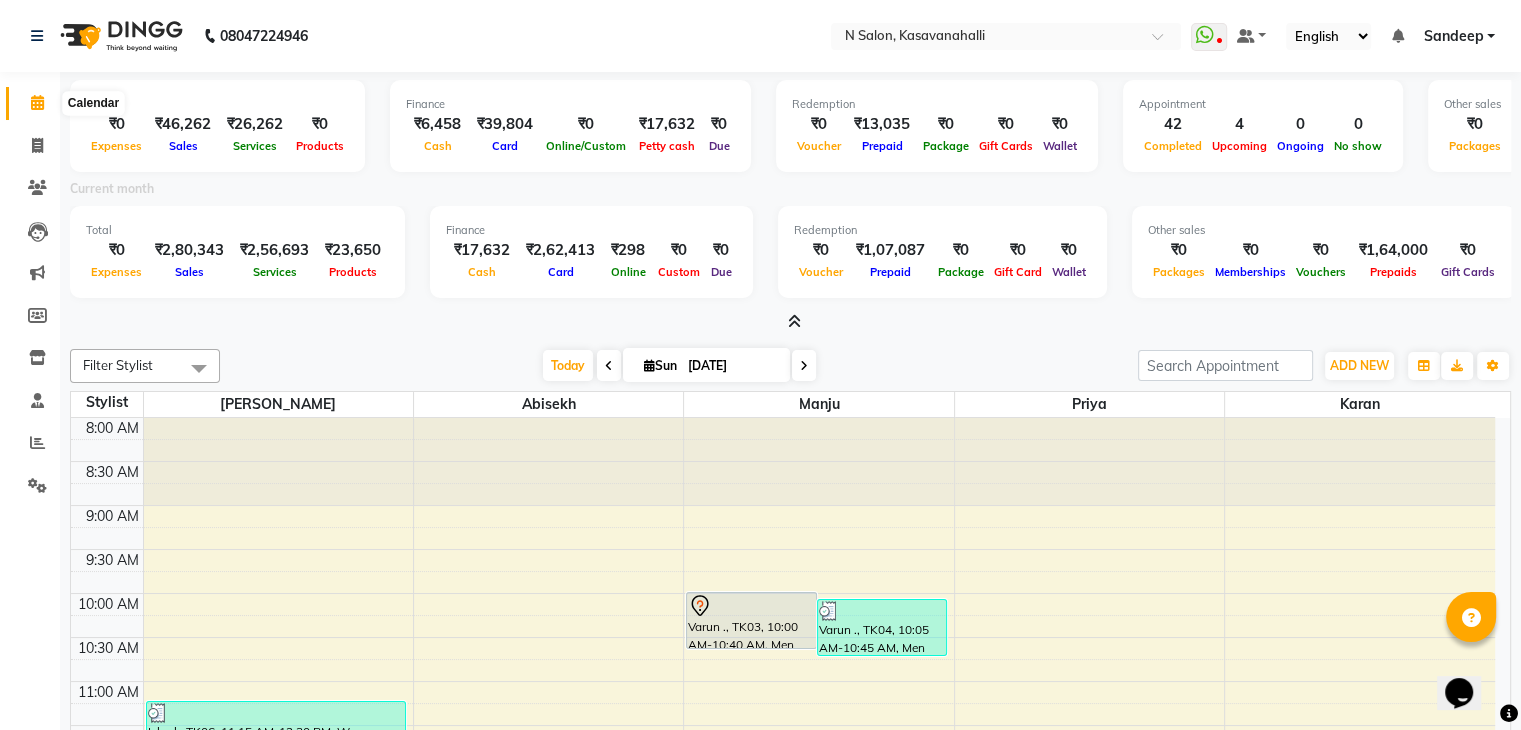 click 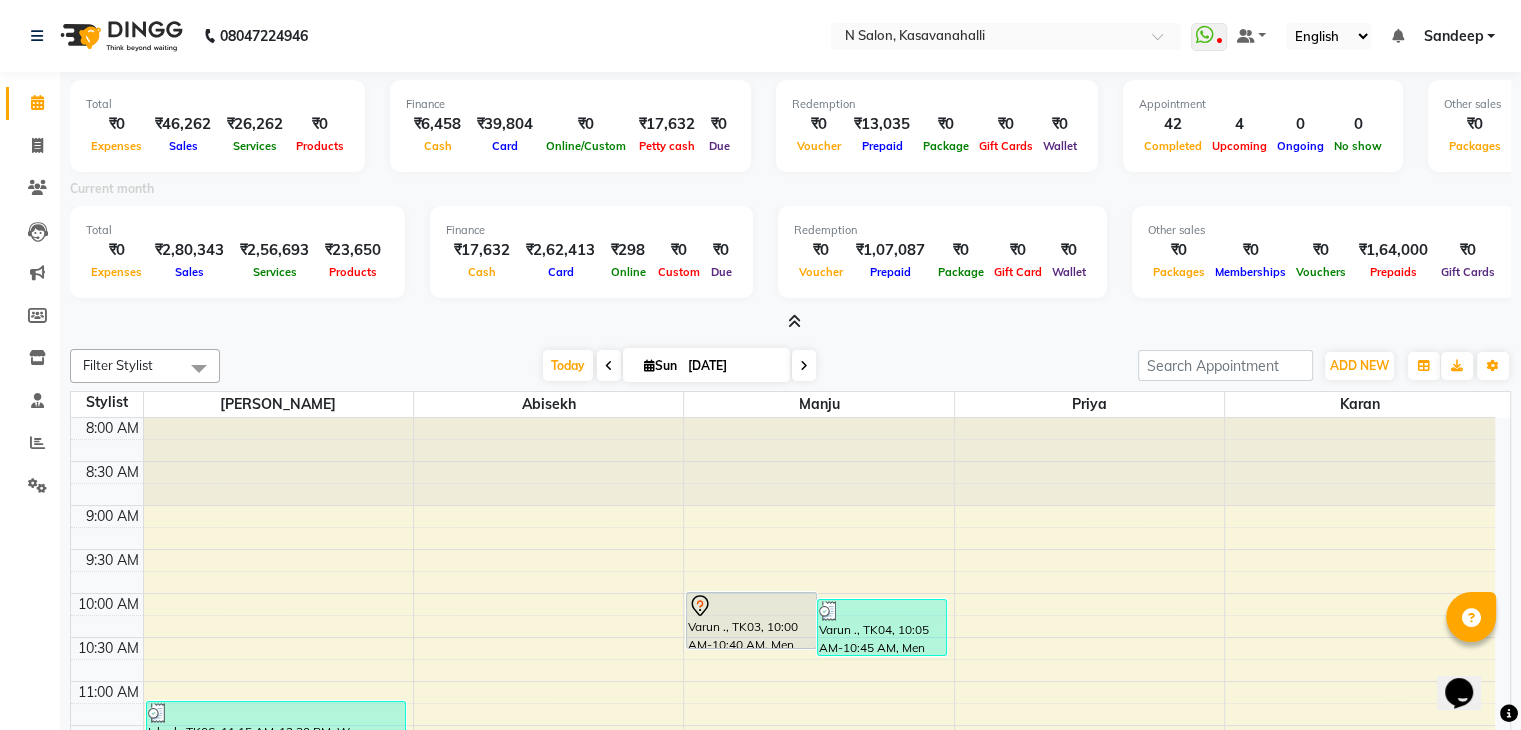 click 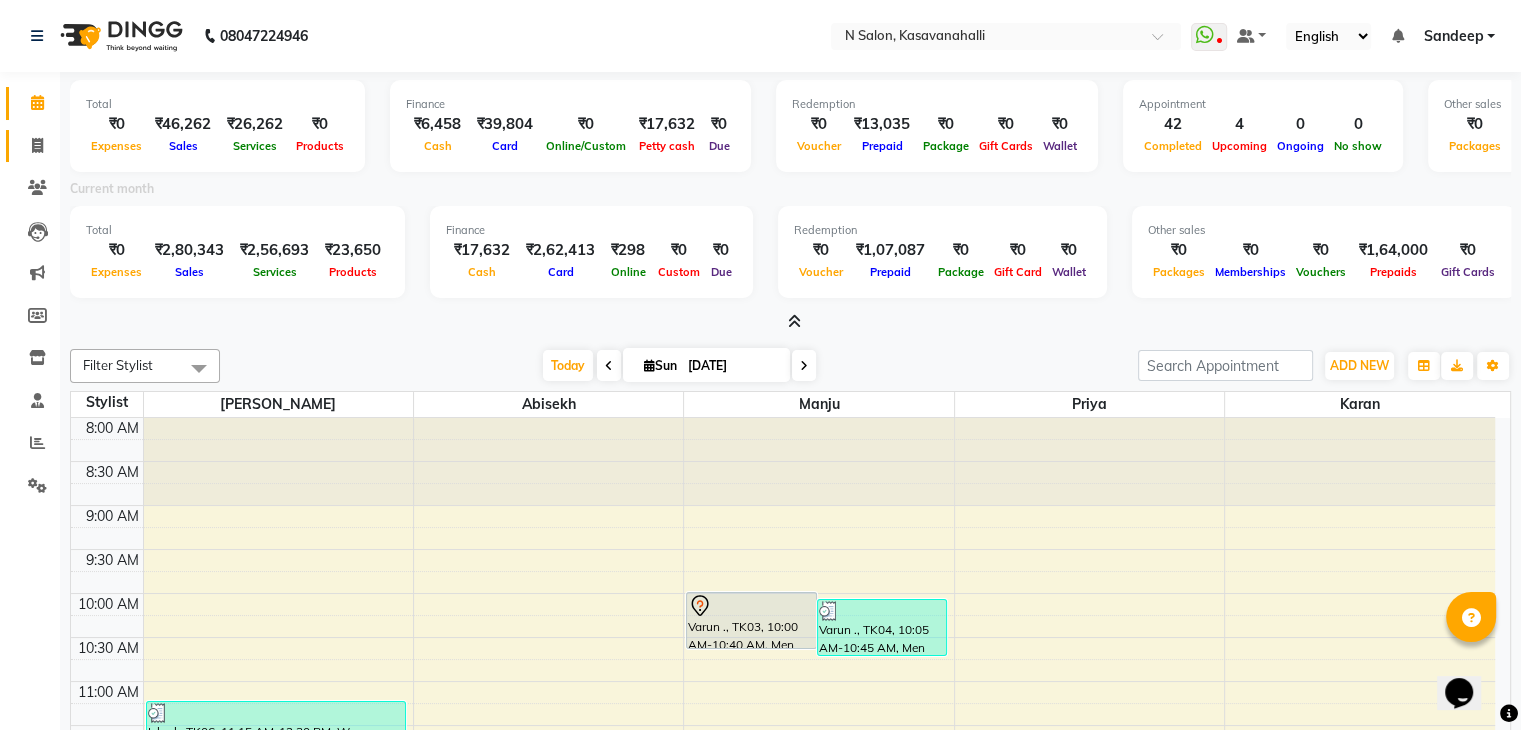 click on "Invoice" 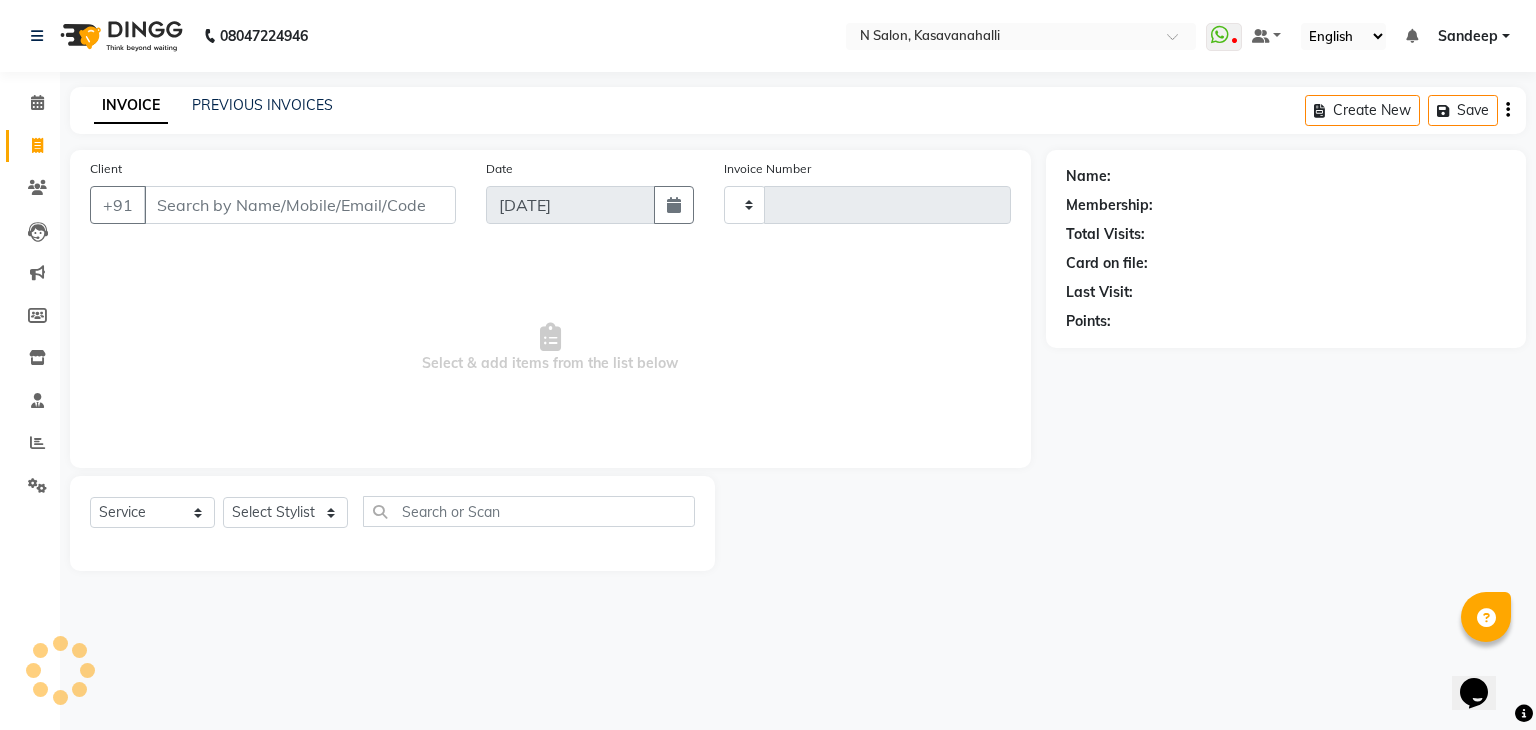 type on "1277" 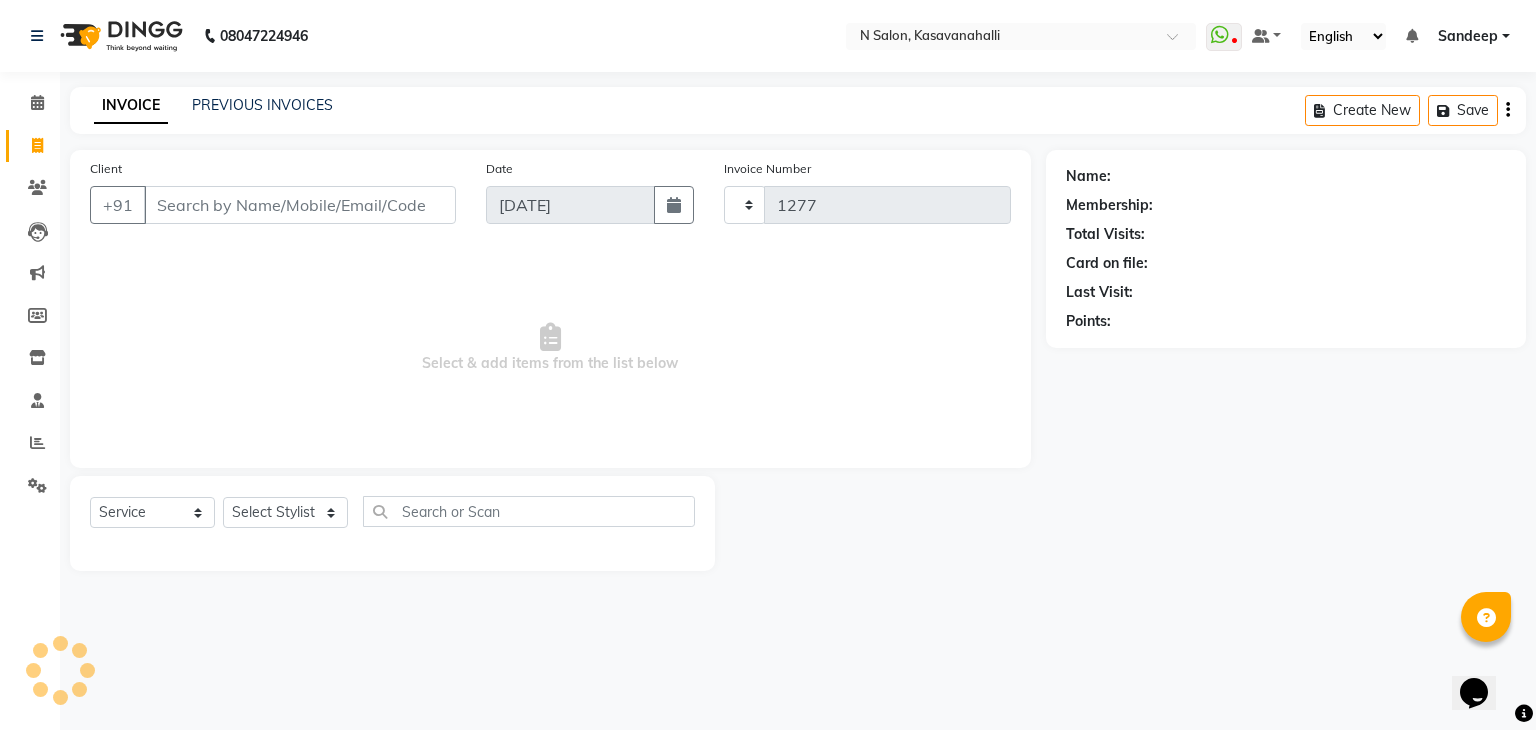 select on "7111" 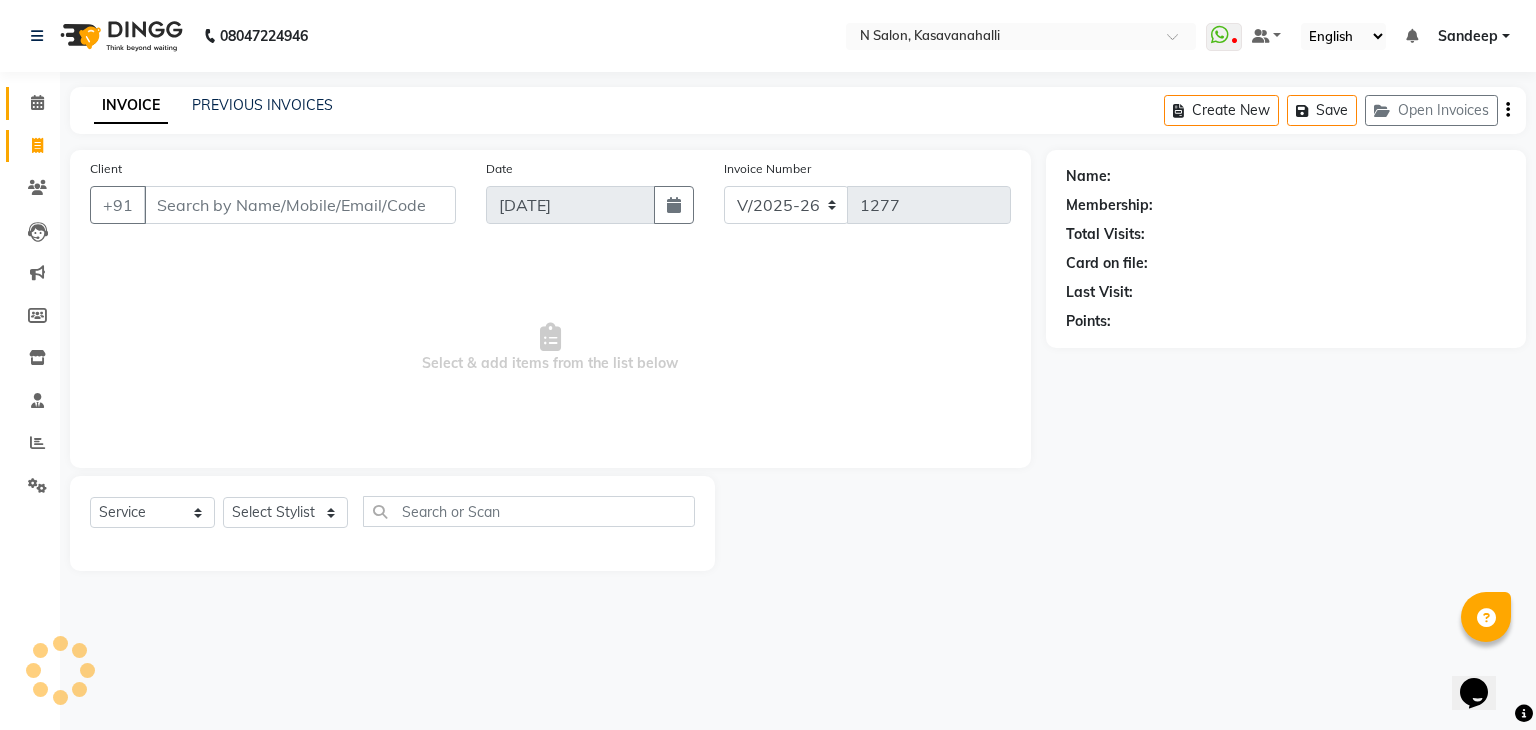 click on "Calendar" 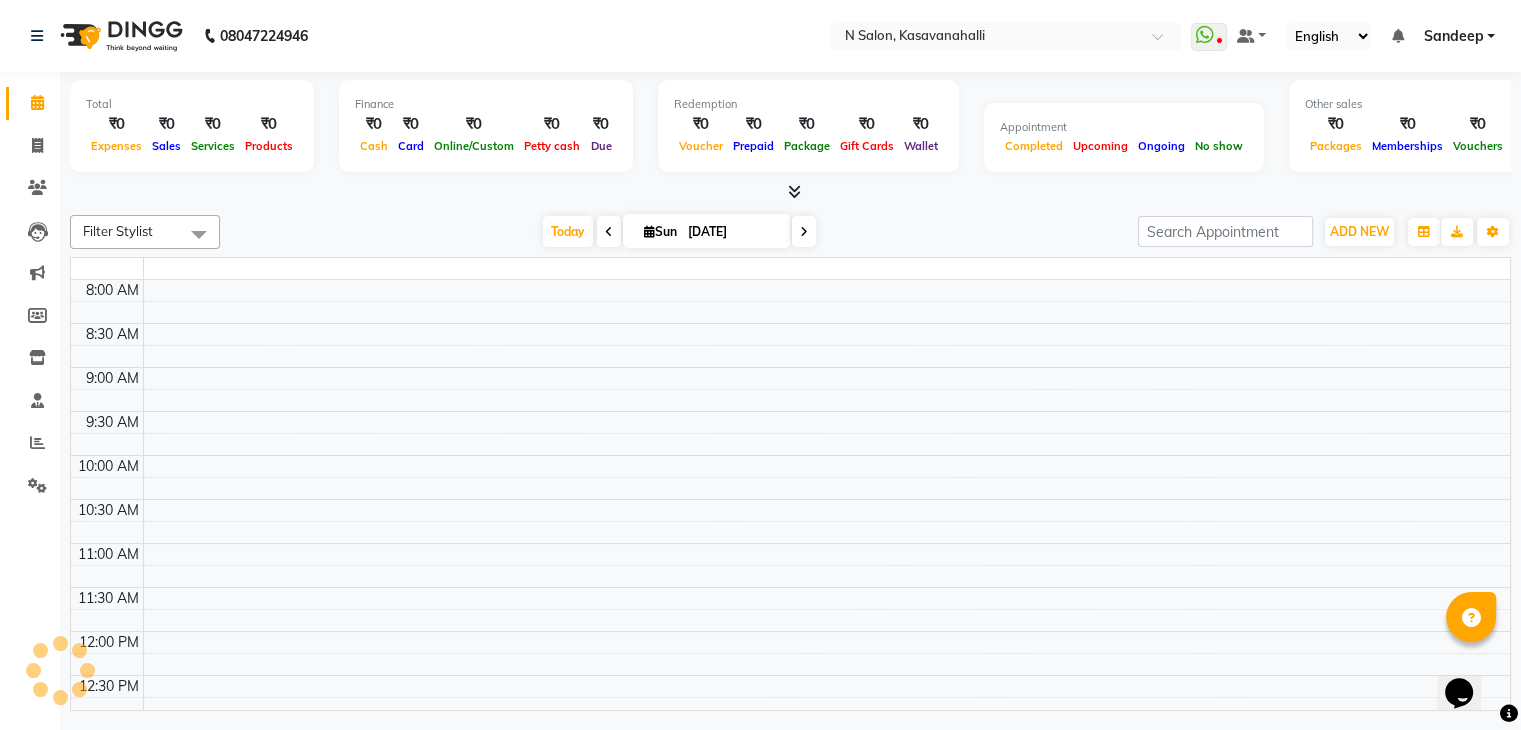 scroll, scrollTop: 0, scrollLeft: 0, axis: both 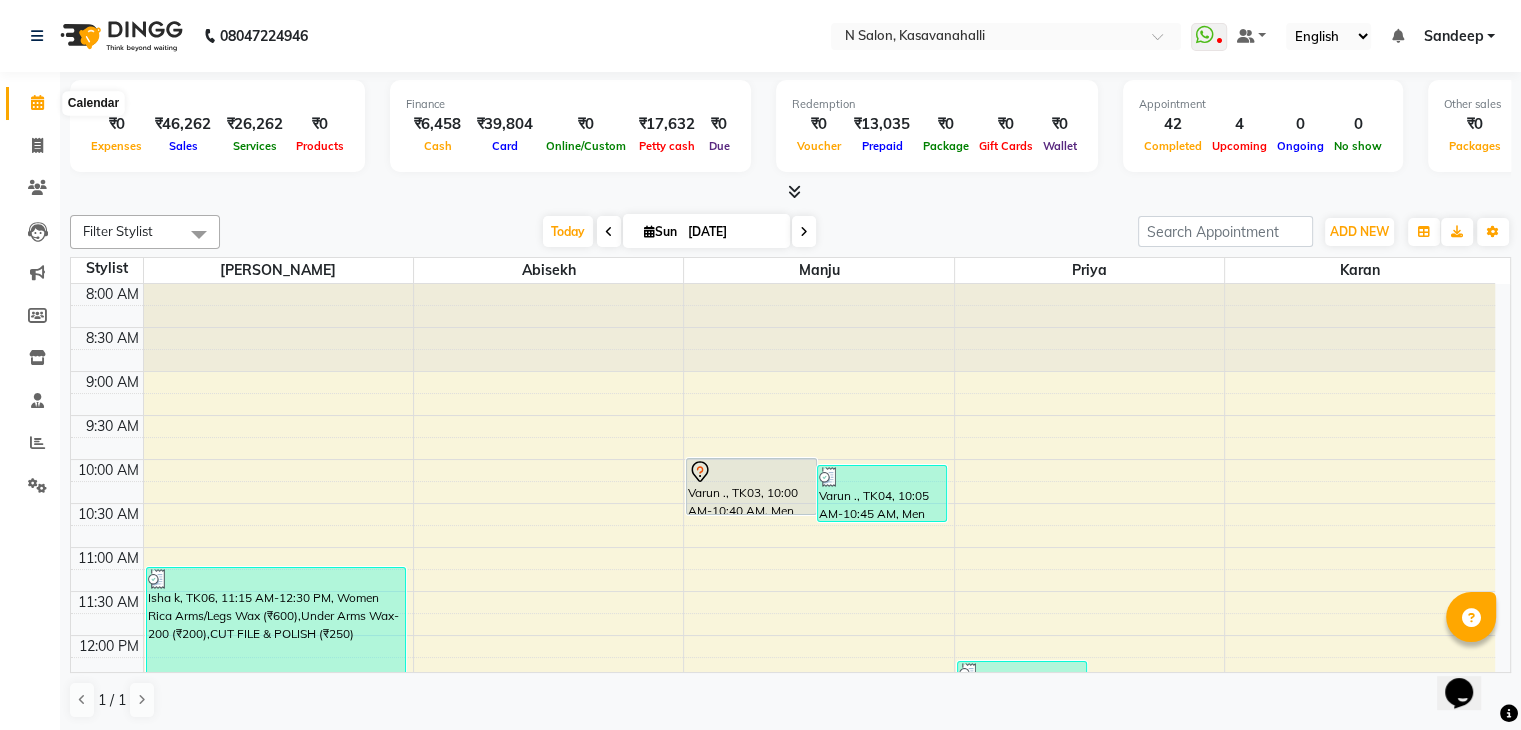 click 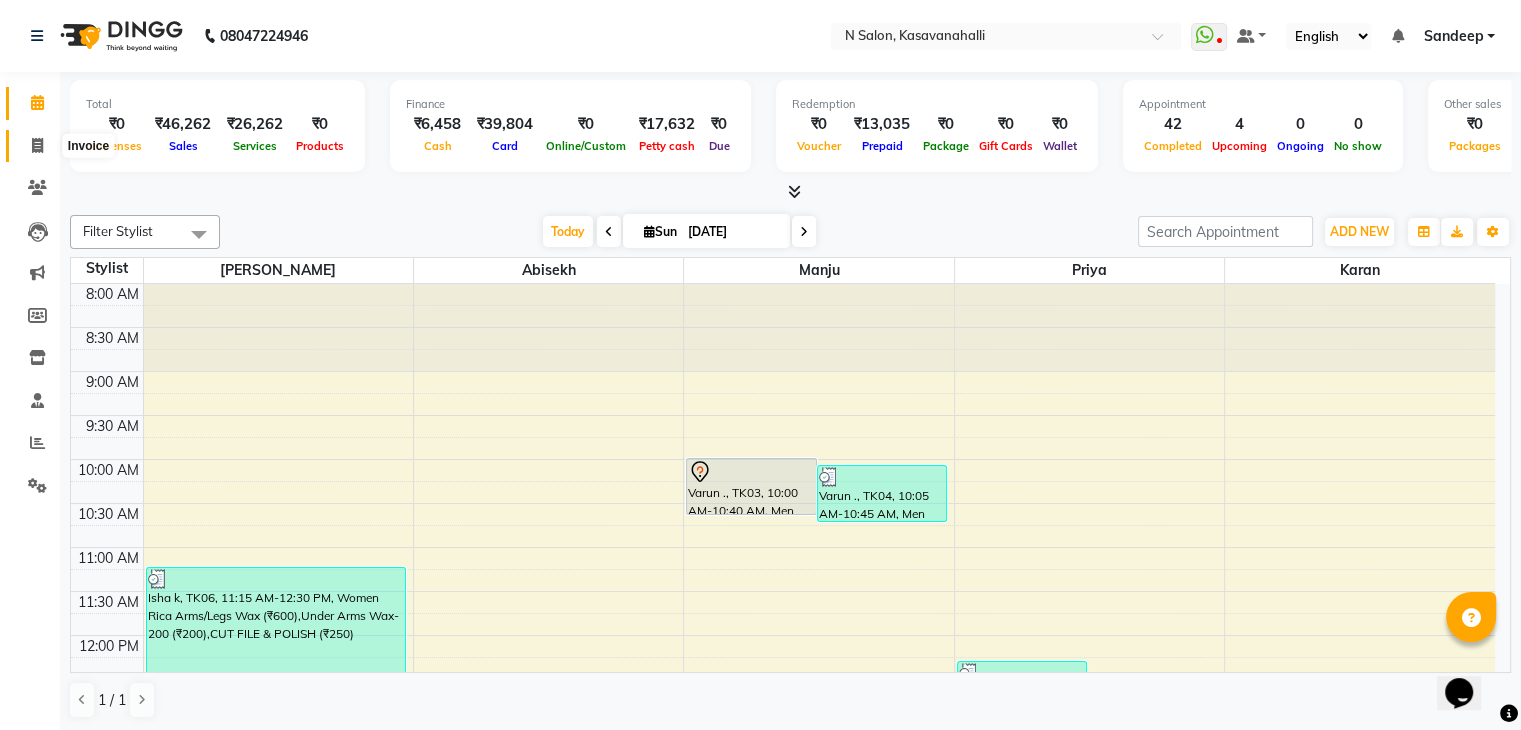 click 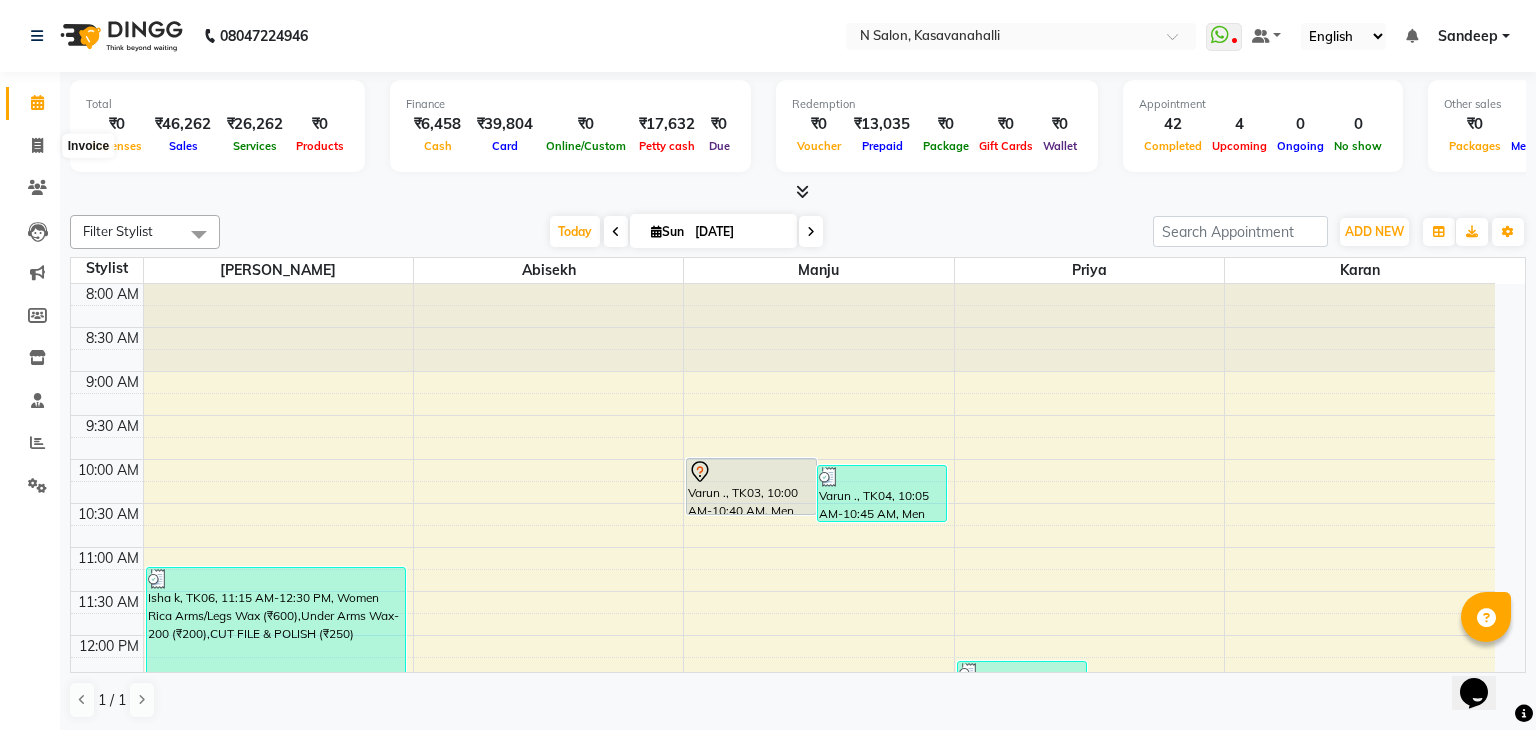 select on "7111" 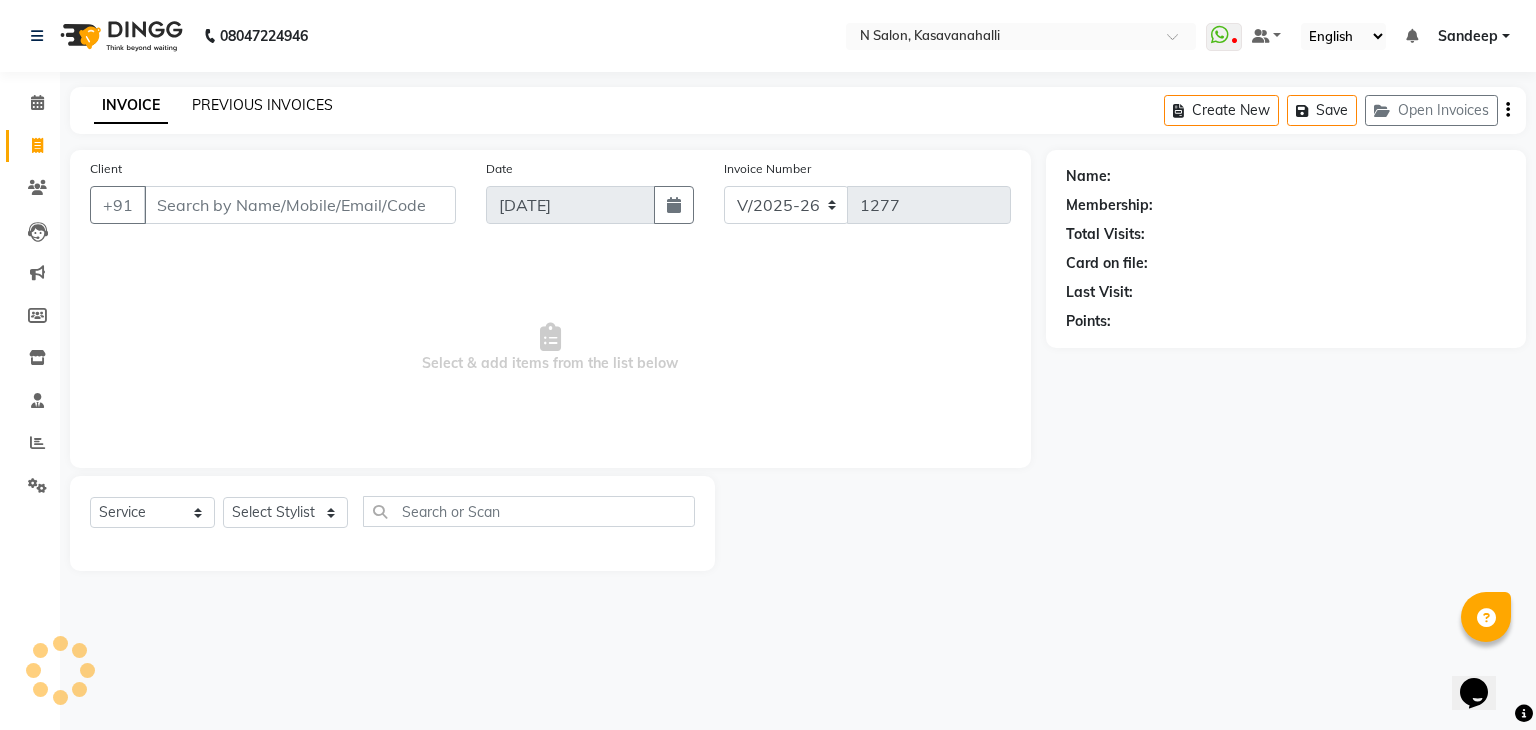 click on "PREVIOUS INVOICES" 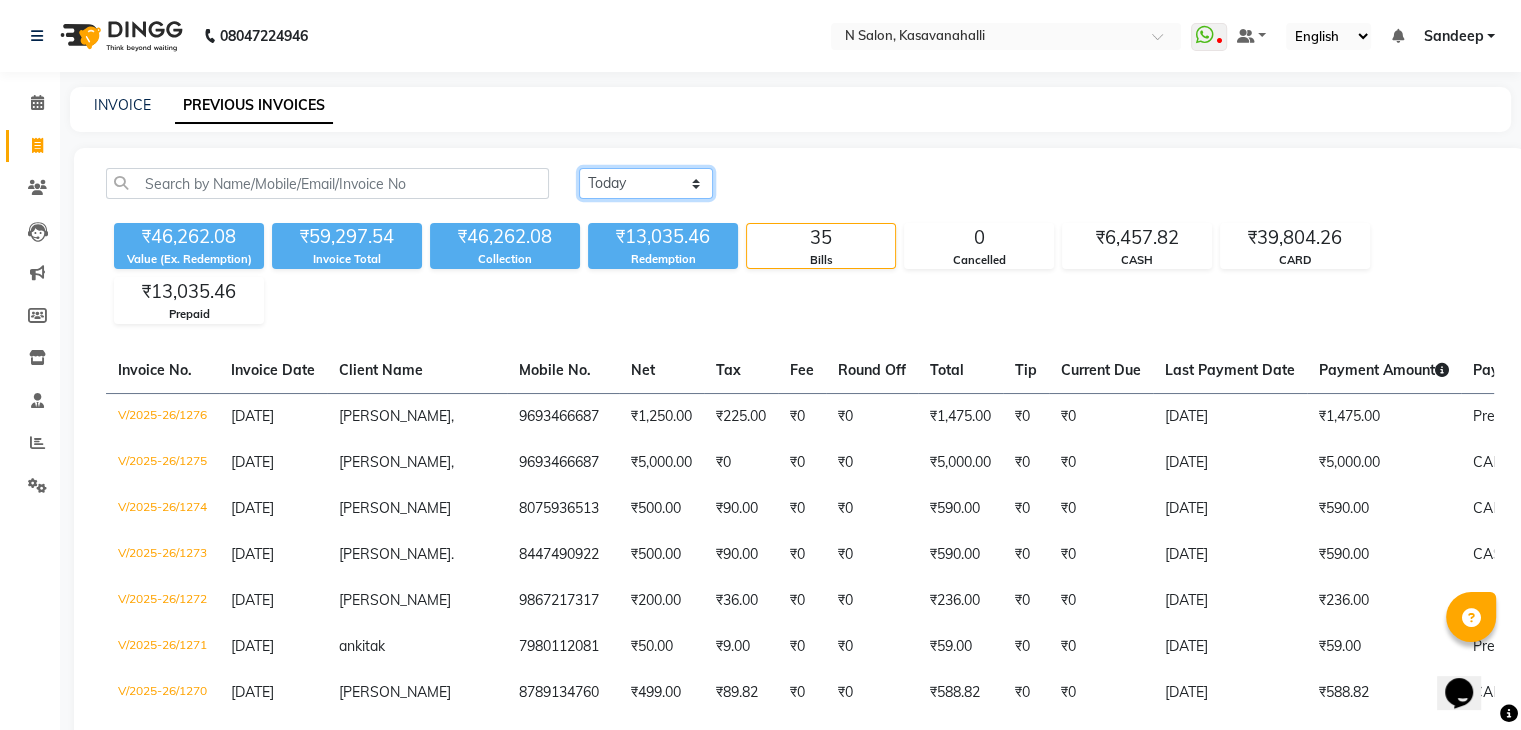 click on "Today Yesterday Custom Range" 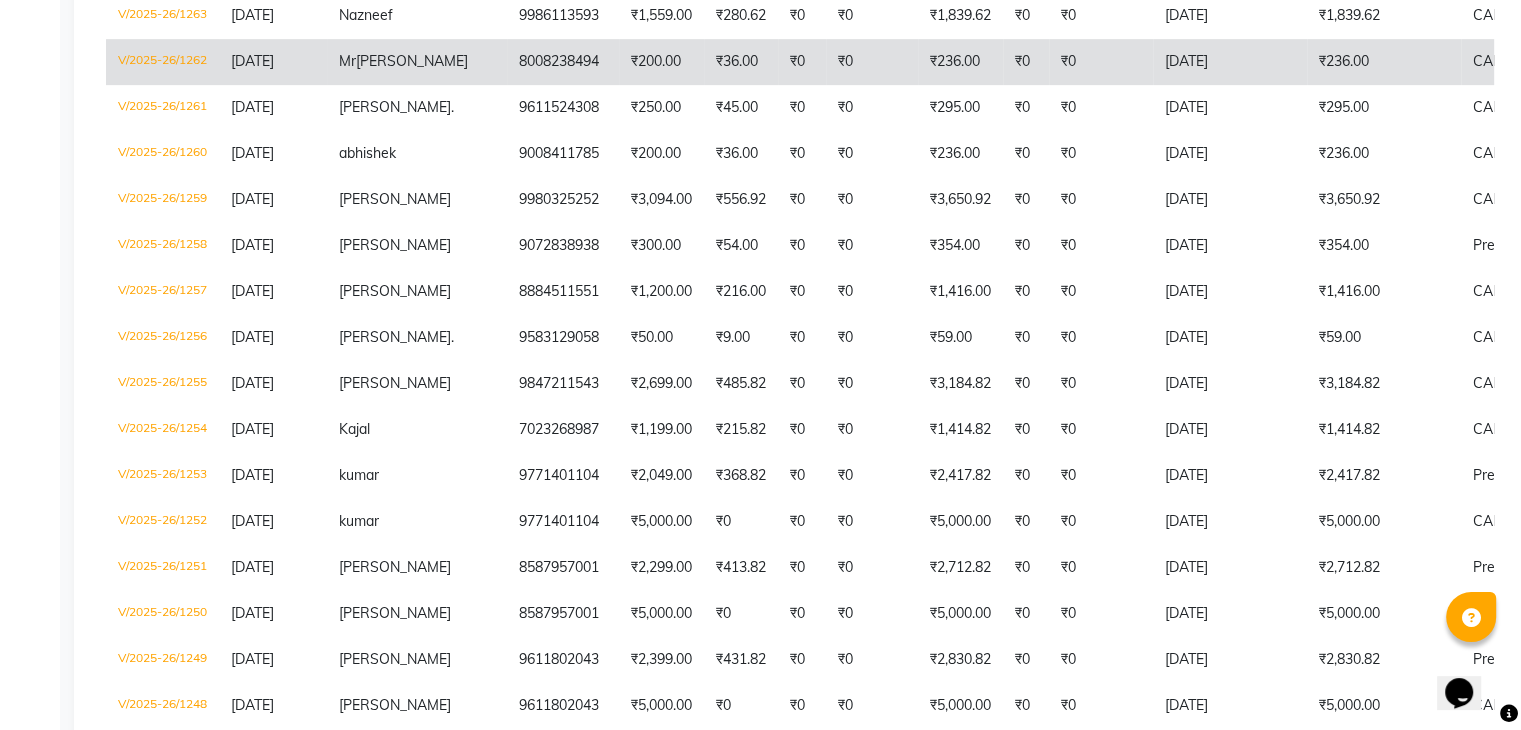 scroll, scrollTop: 1000, scrollLeft: 0, axis: vertical 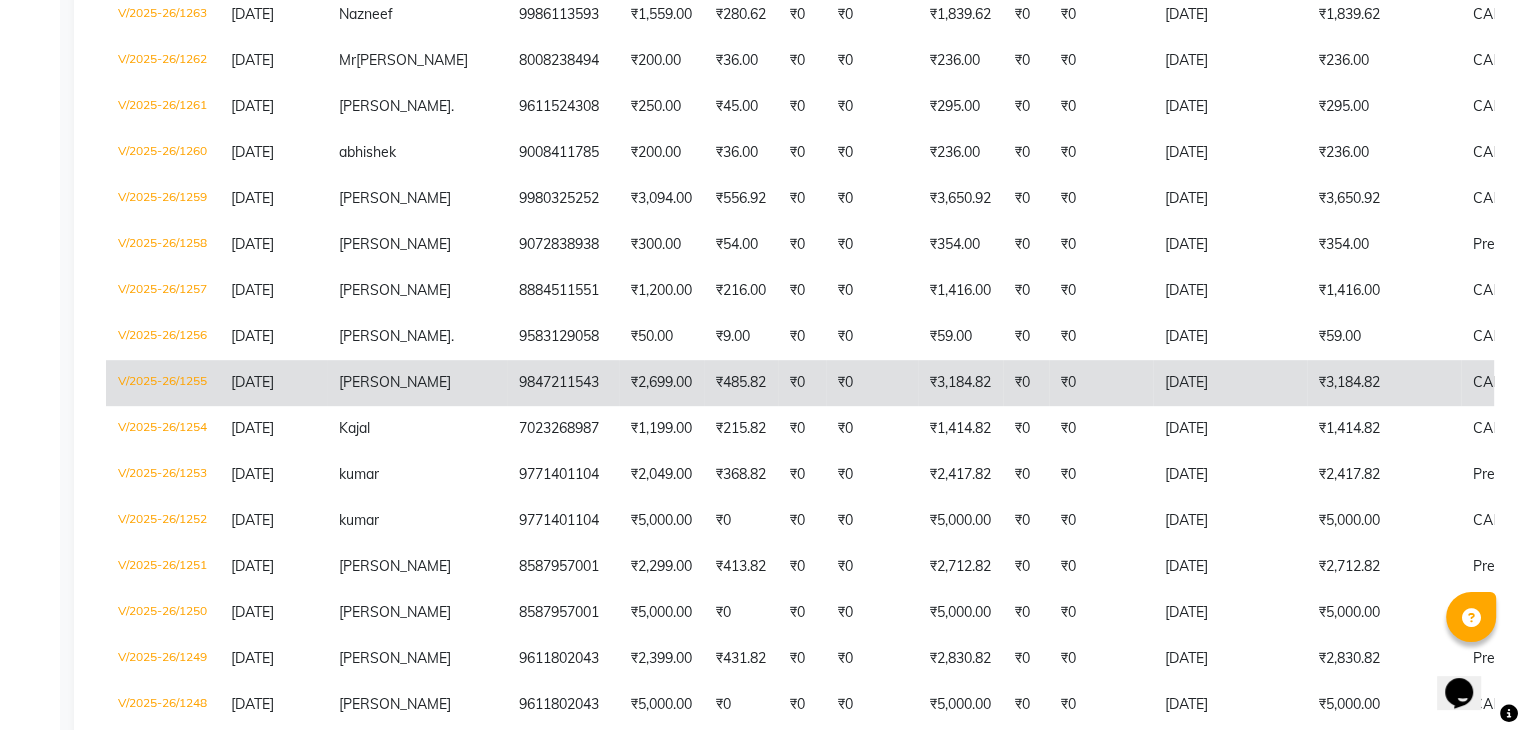 click on "V/2025-26/1255" 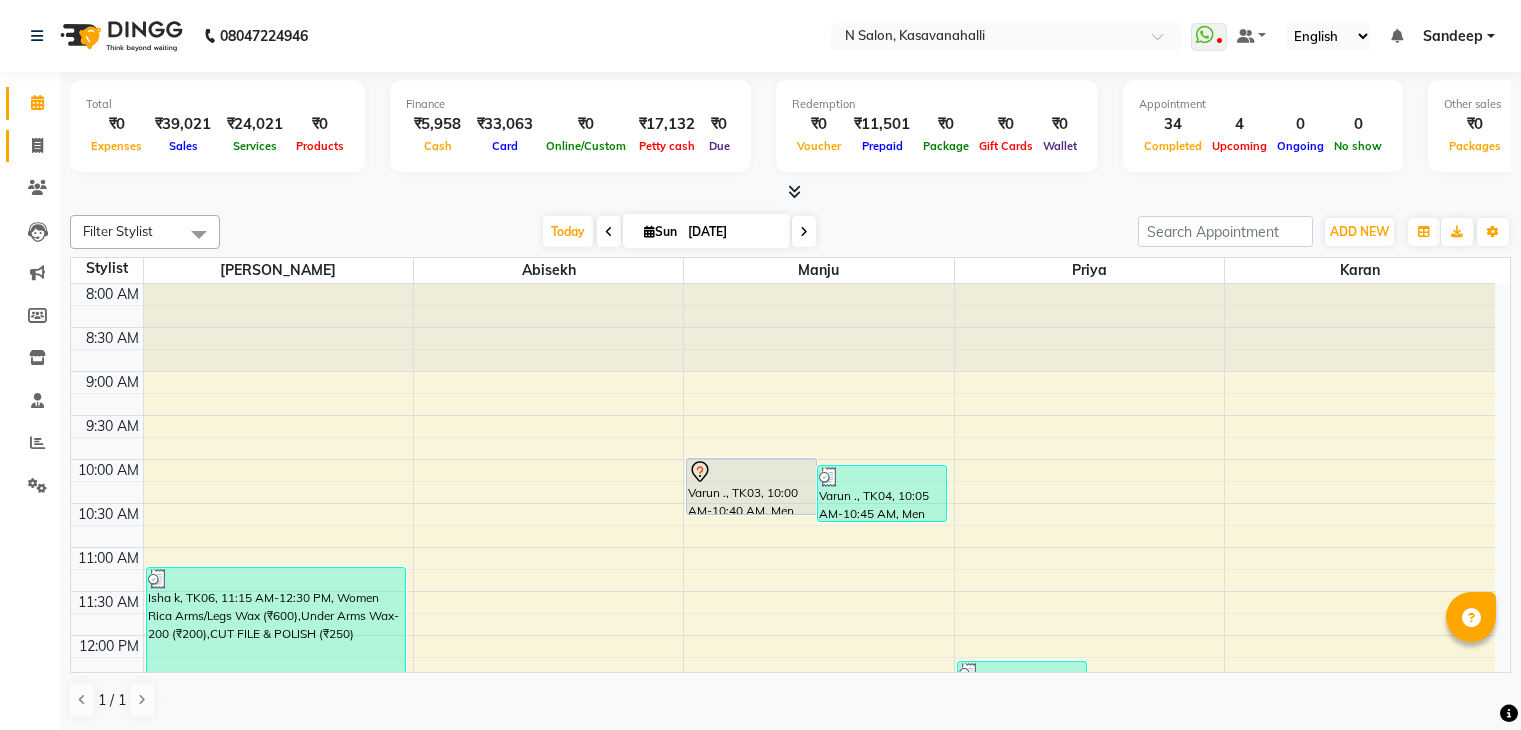 scroll, scrollTop: 0, scrollLeft: 0, axis: both 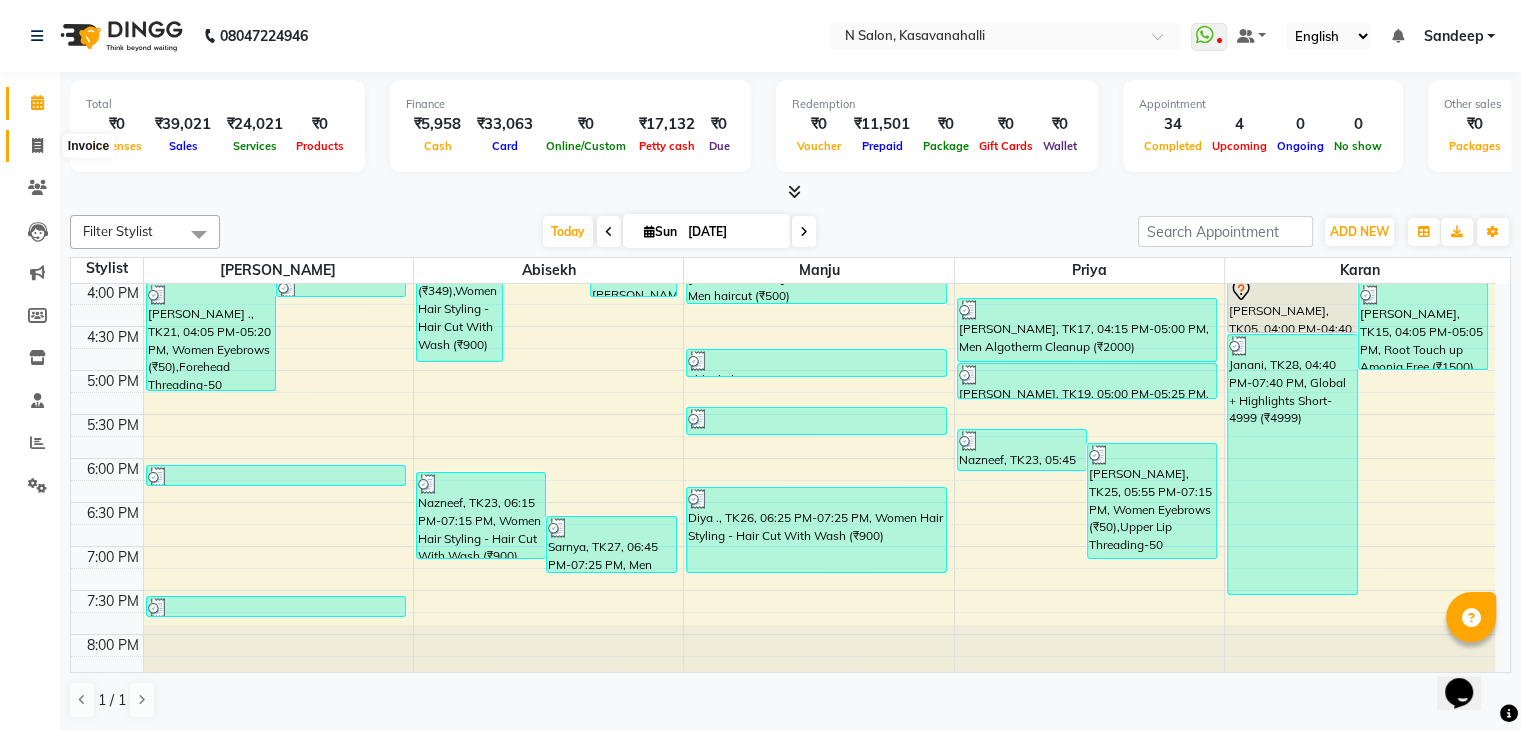 click 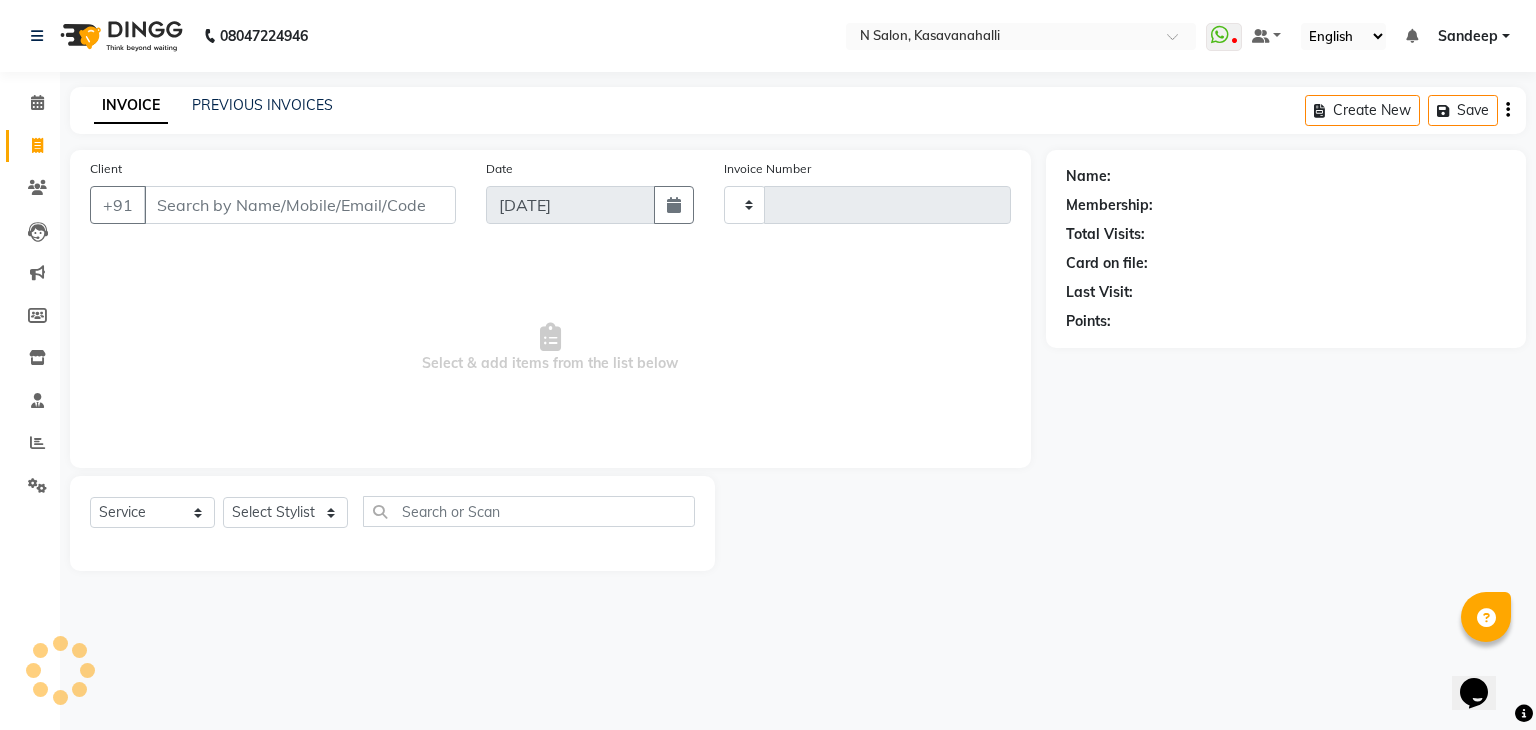 type on "1275" 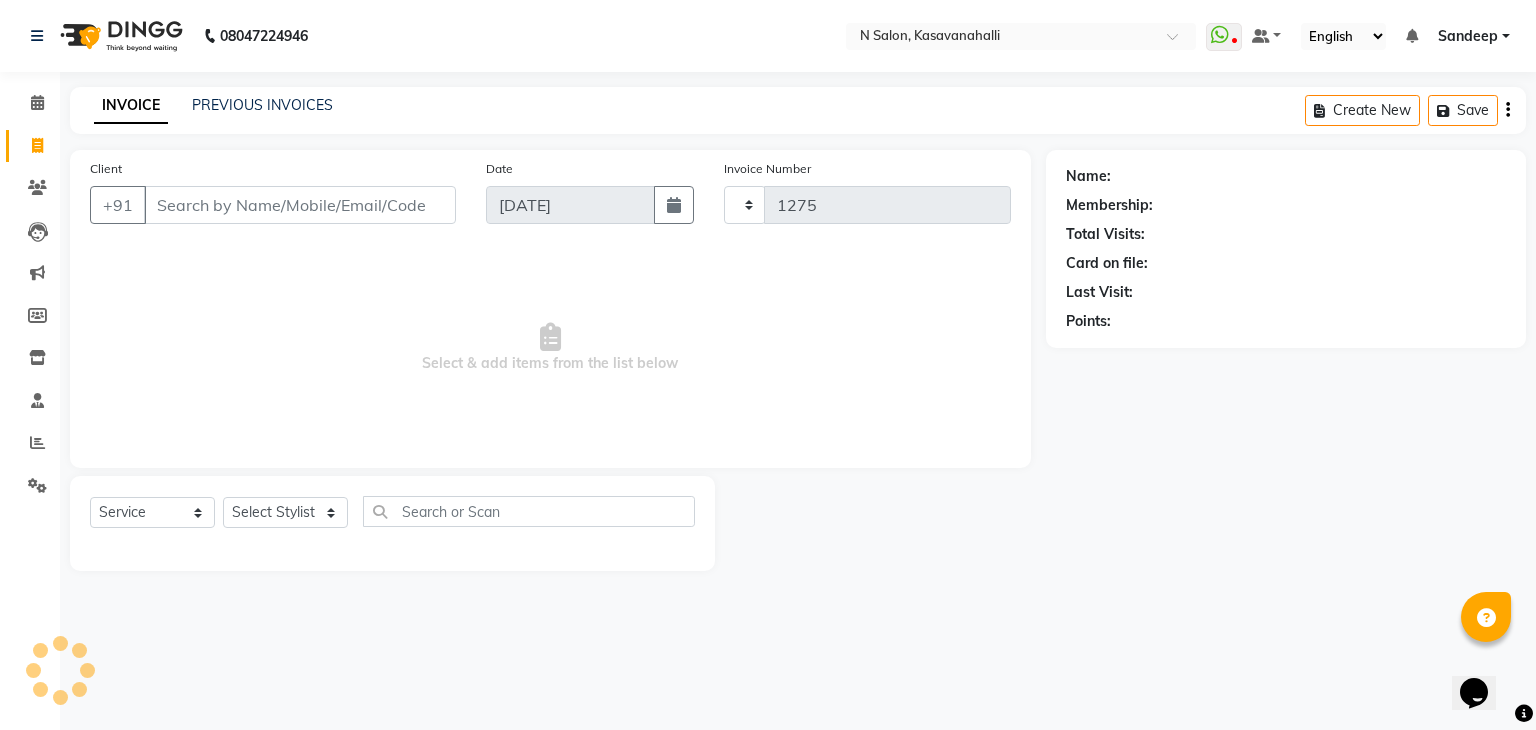 select on "7111" 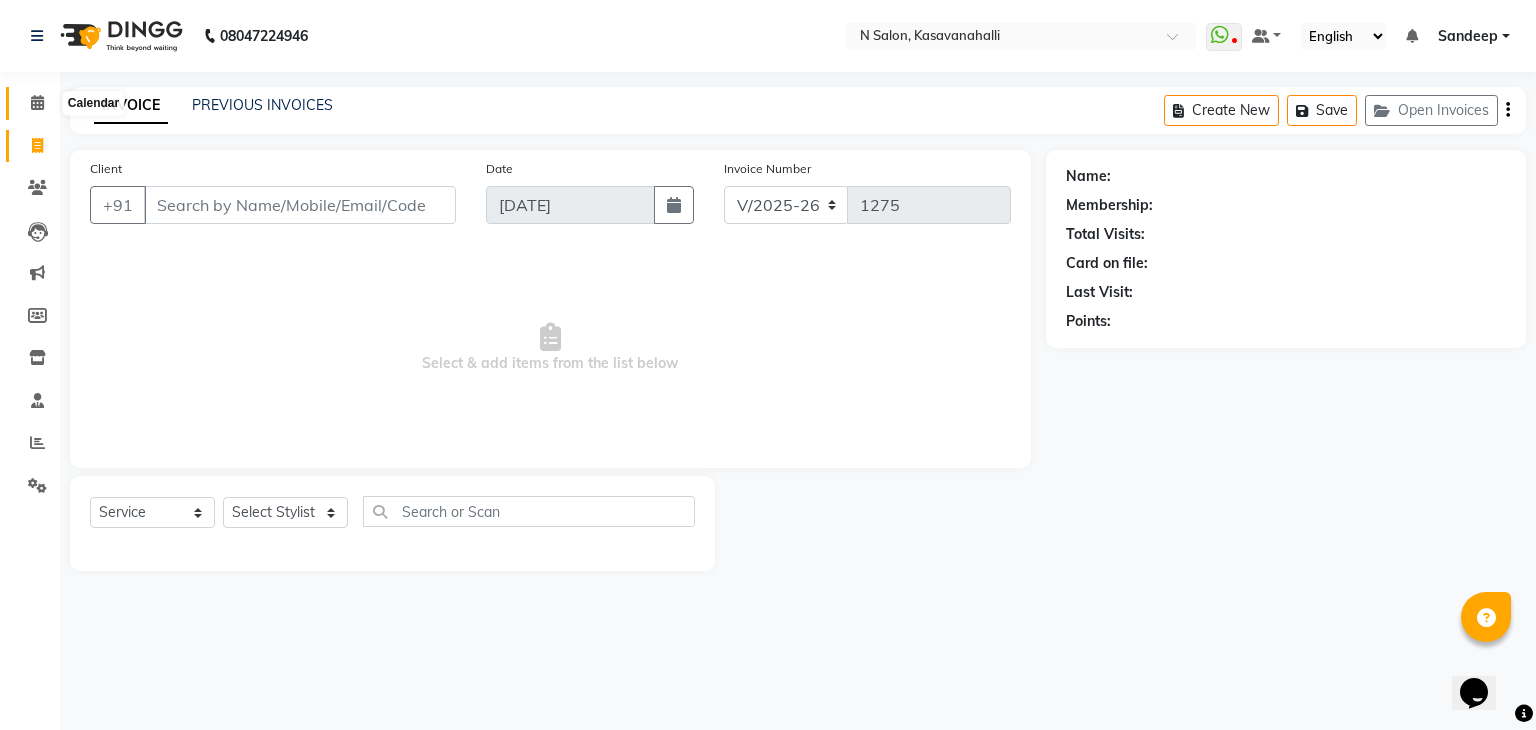 click 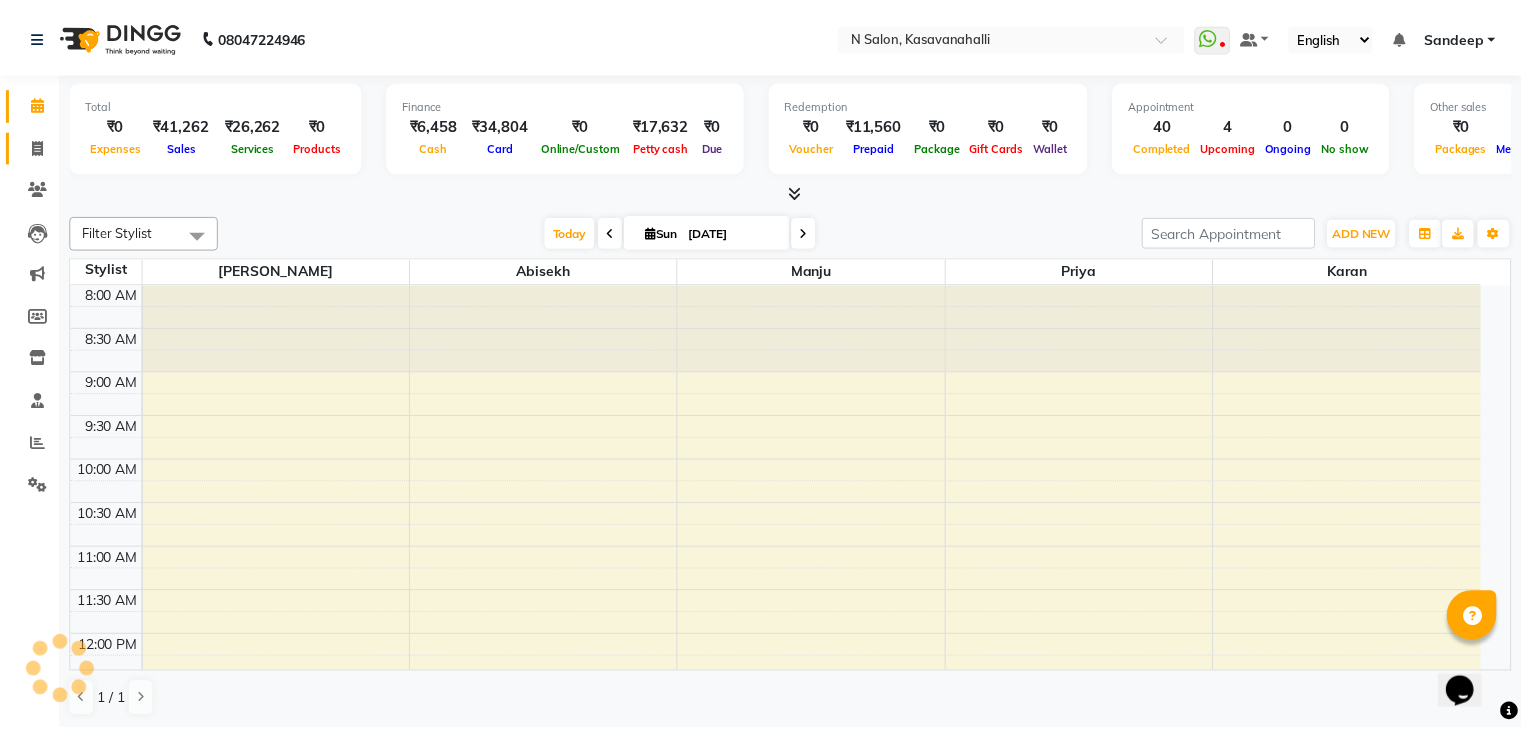 scroll, scrollTop: 0, scrollLeft: 0, axis: both 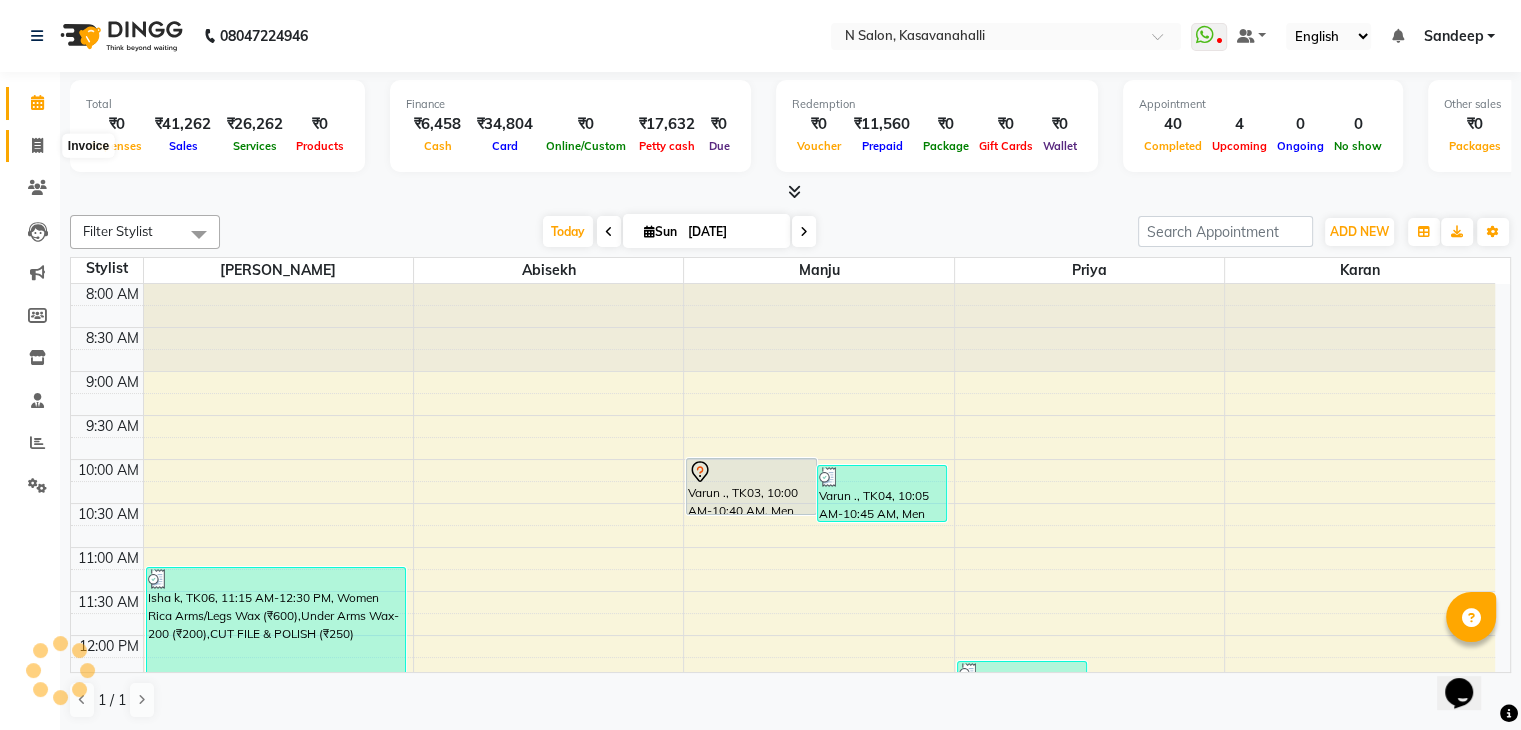 click 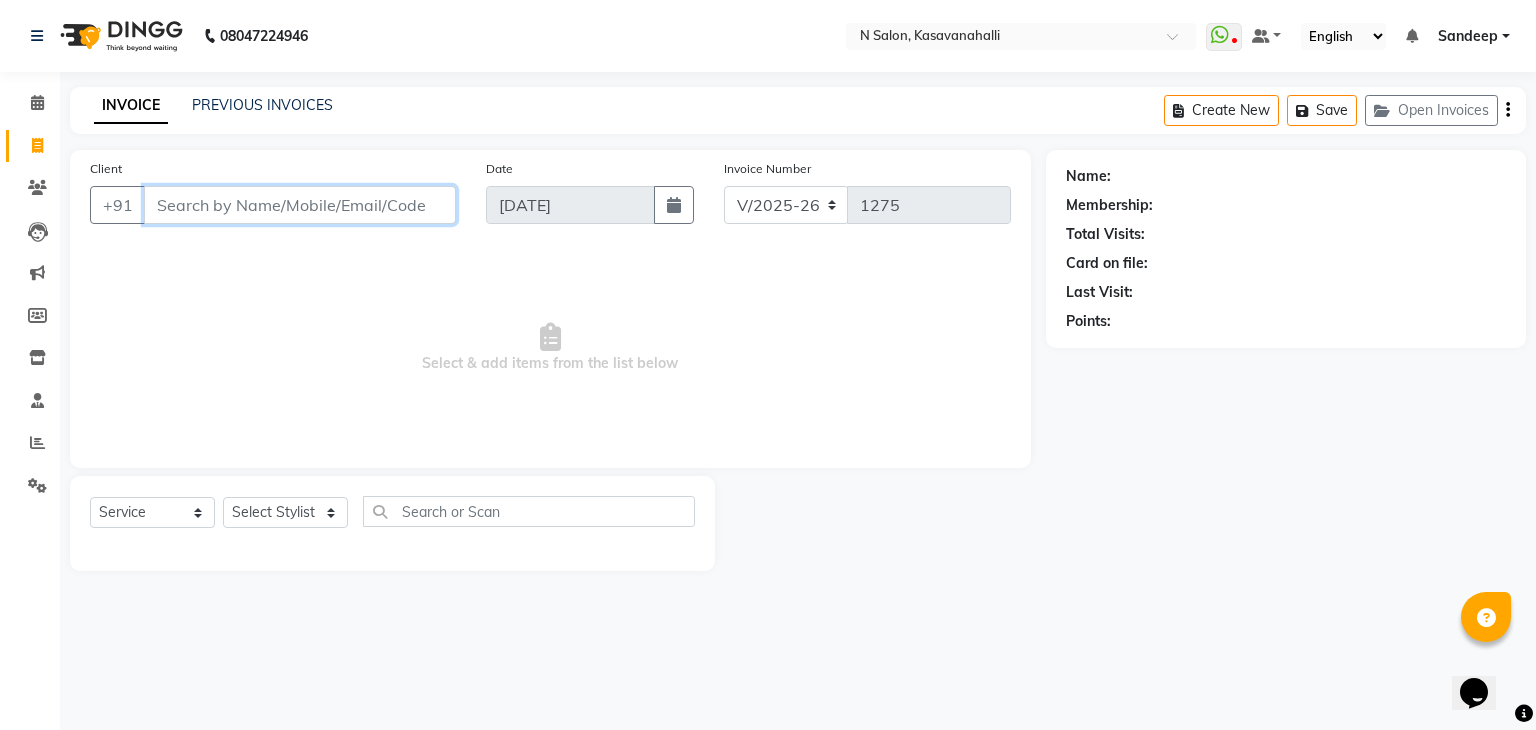 paste on "9693466687" 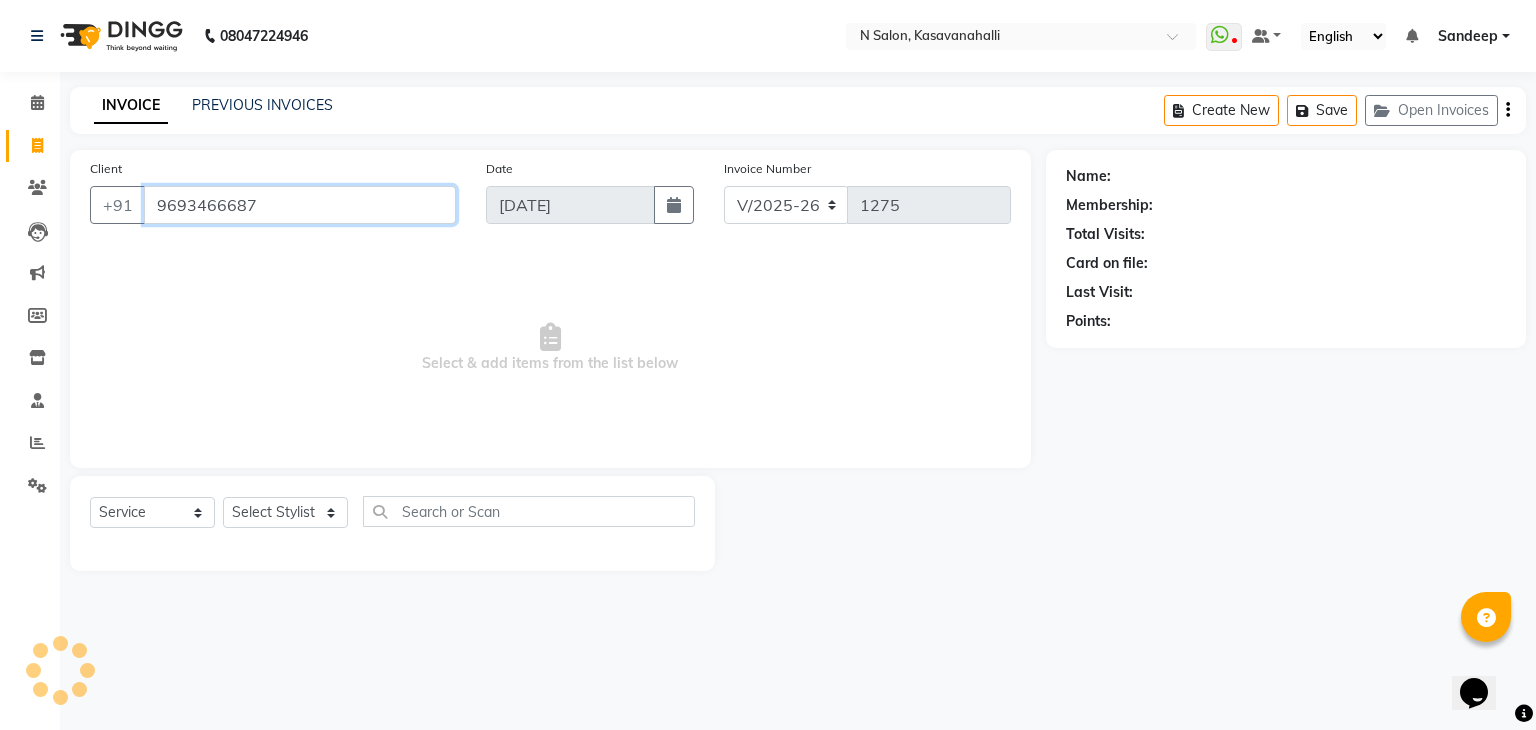 type on "9693466687" 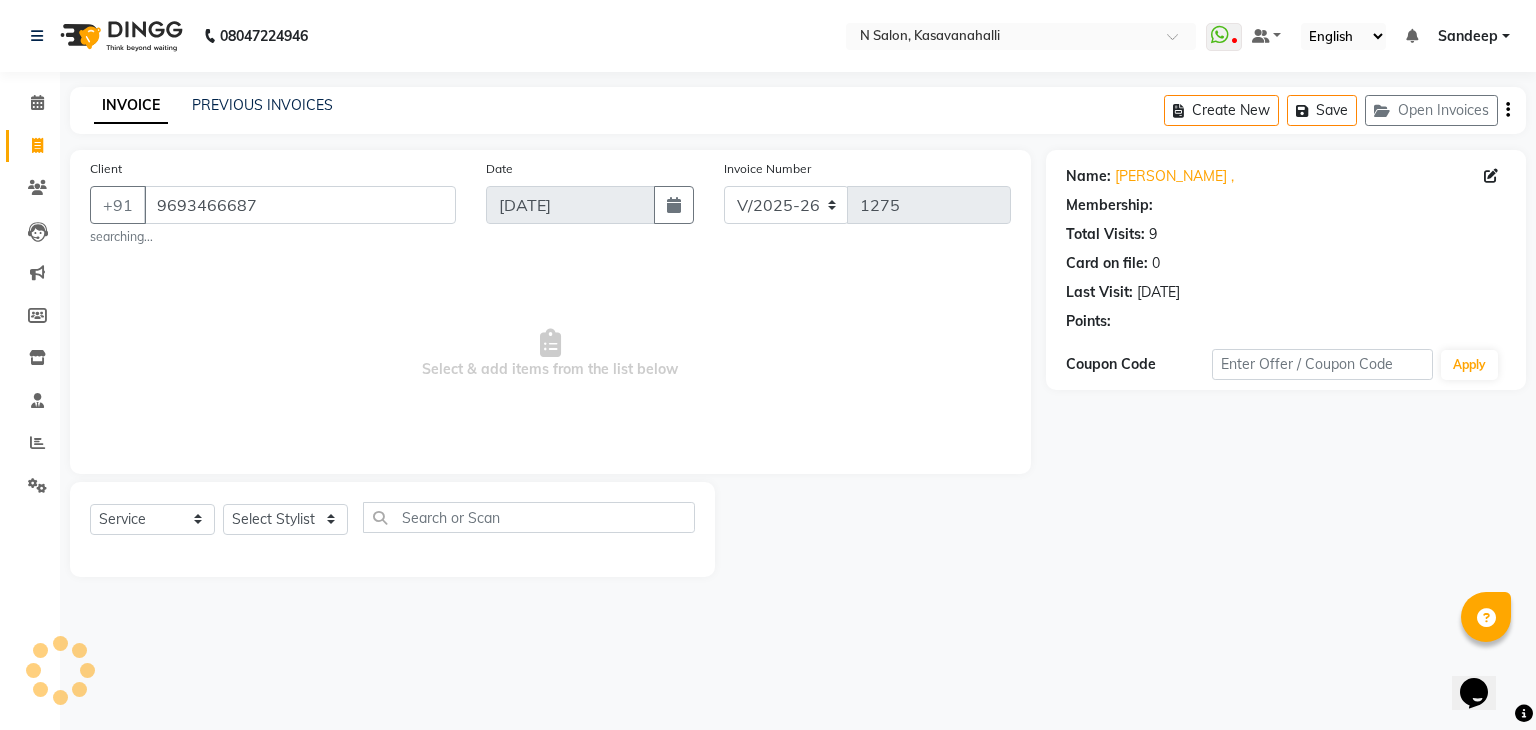 select on "1: Object" 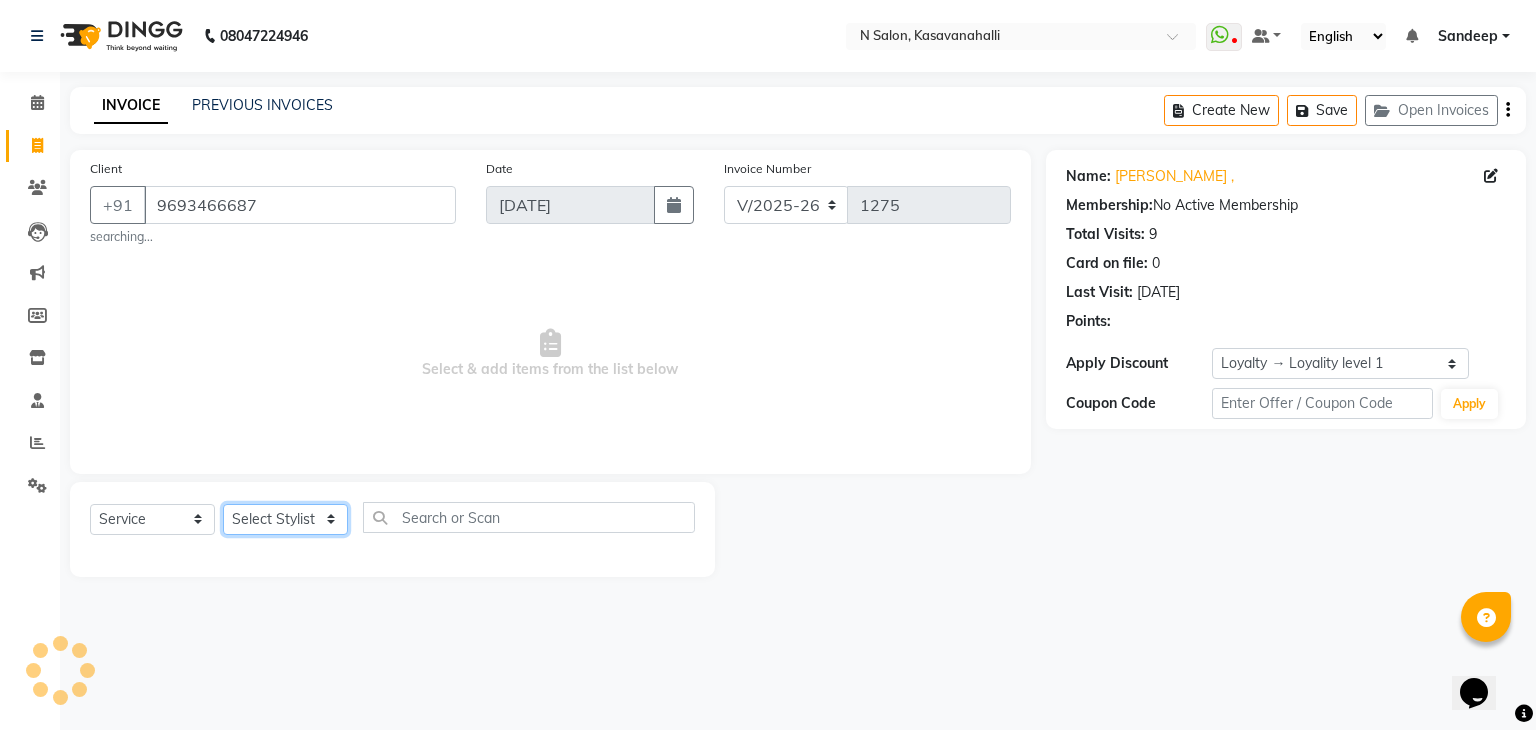 click on "Select Stylist [PERSON_NAME]  Manju Owner [PERSON_NAME]" 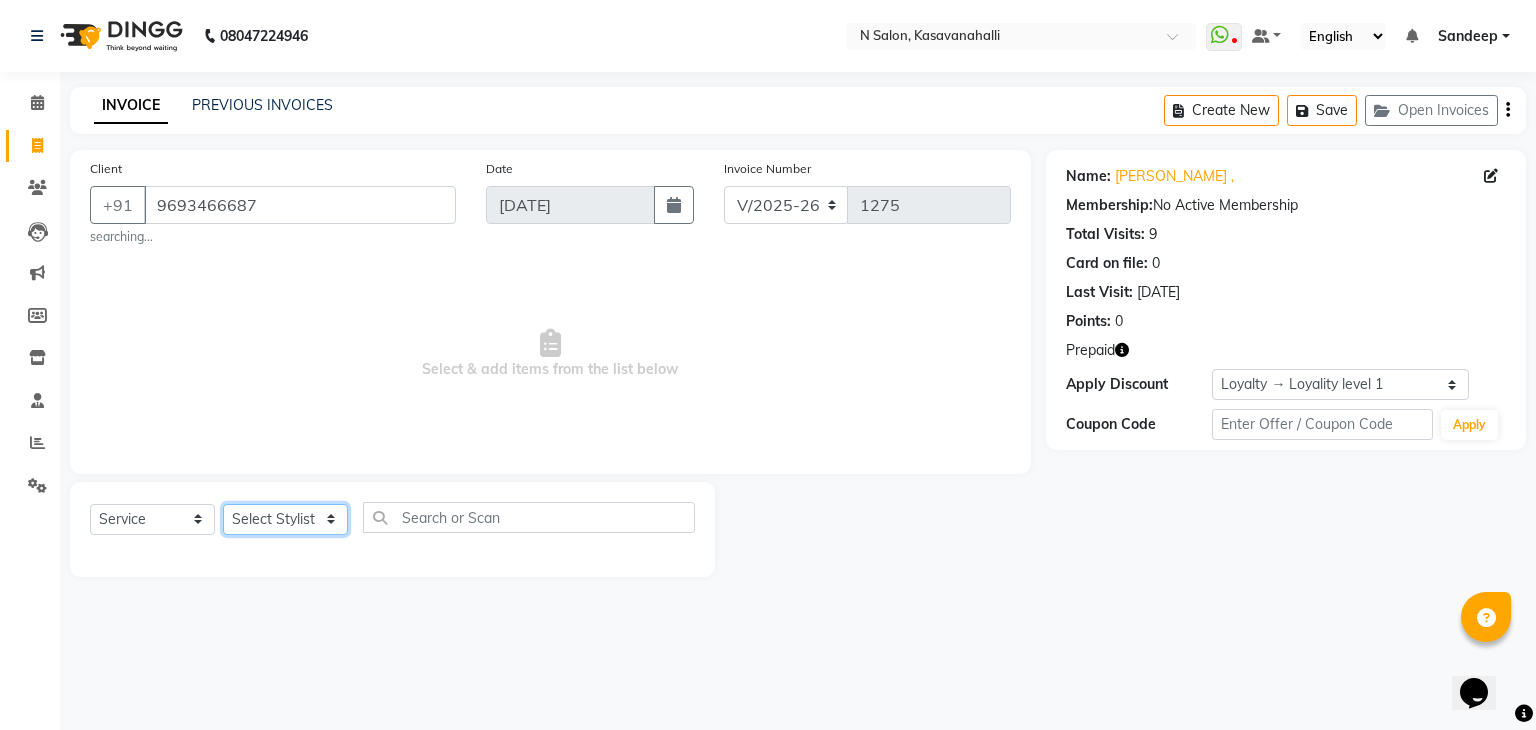 select on "64216" 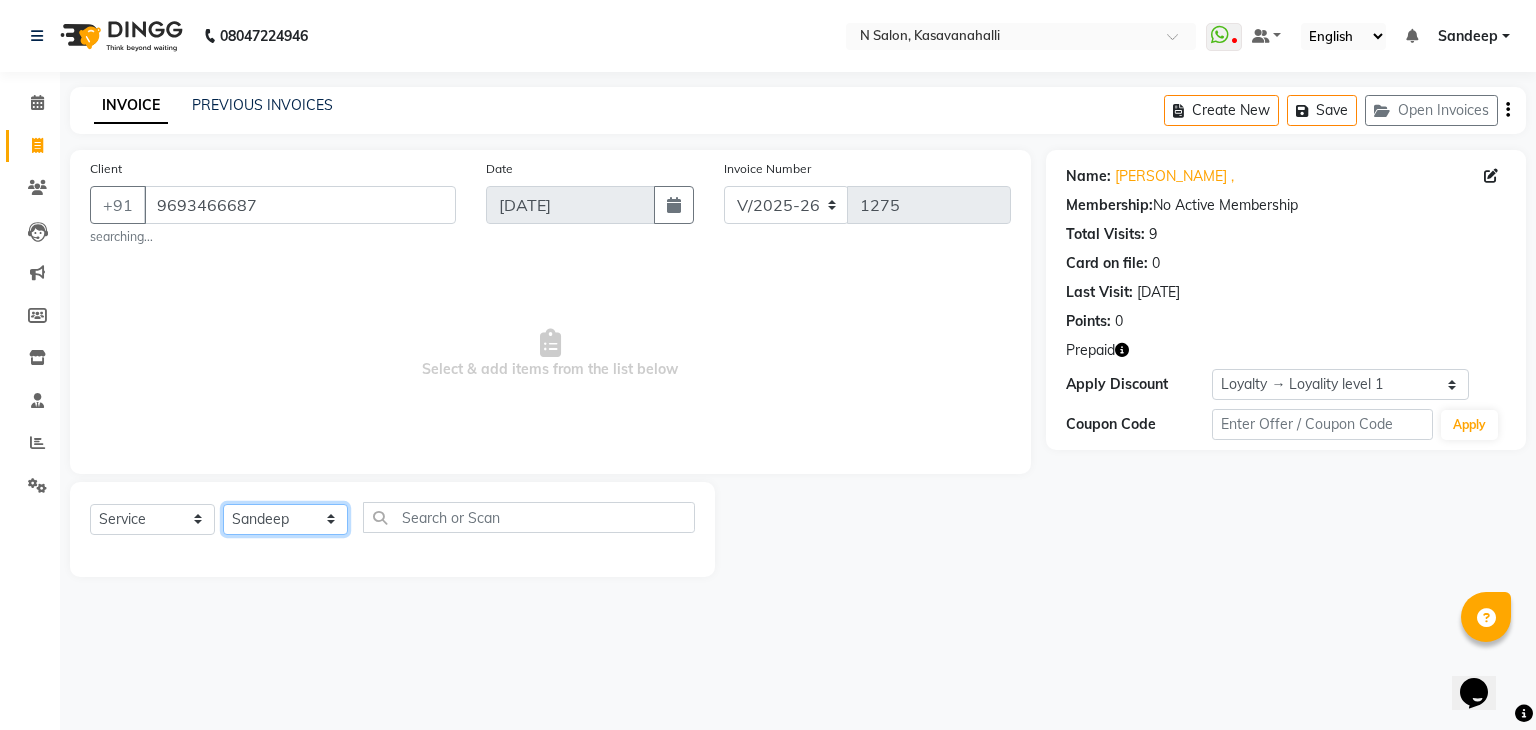 click on "Select Stylist [PERSON_NAME]  Manju Owner [PERSON_NAME]" 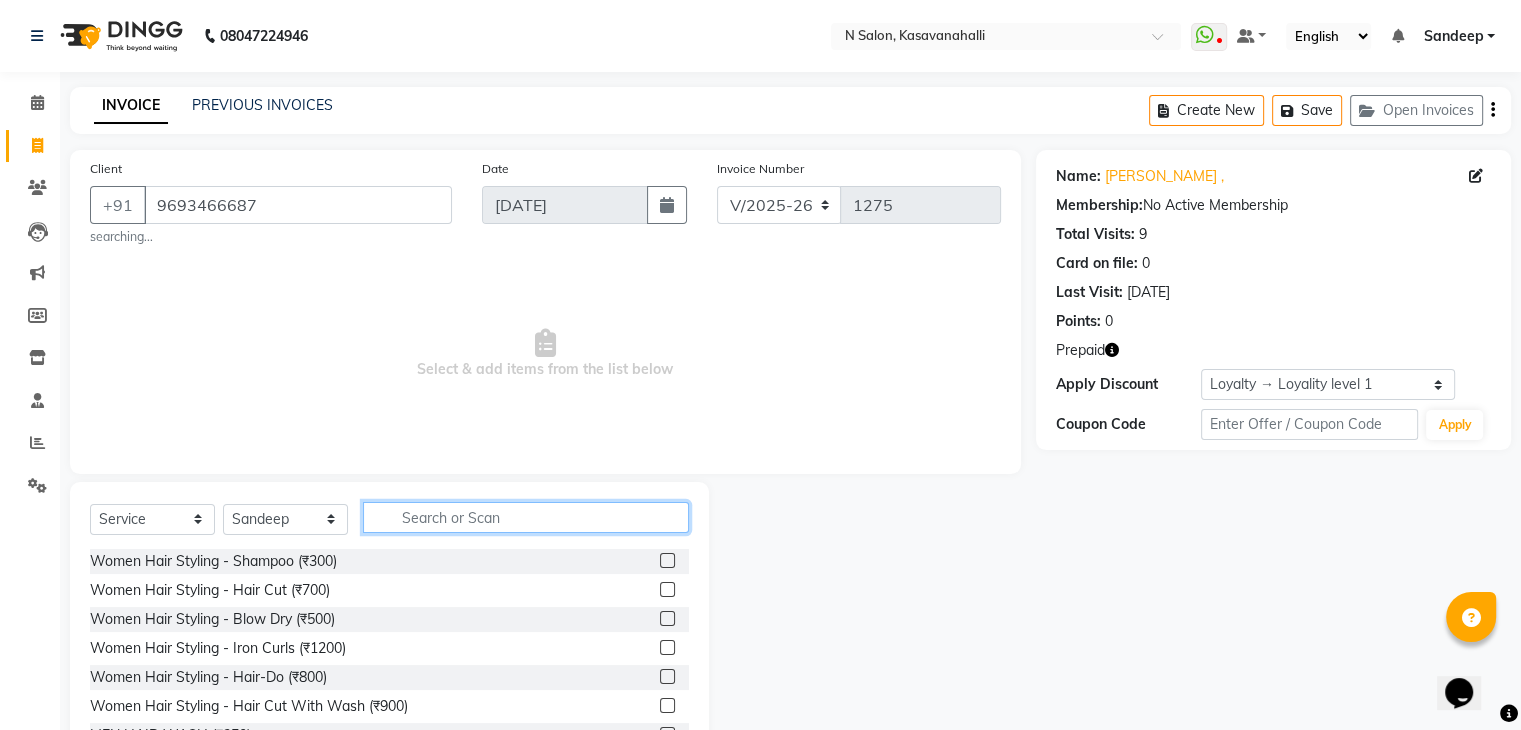 click 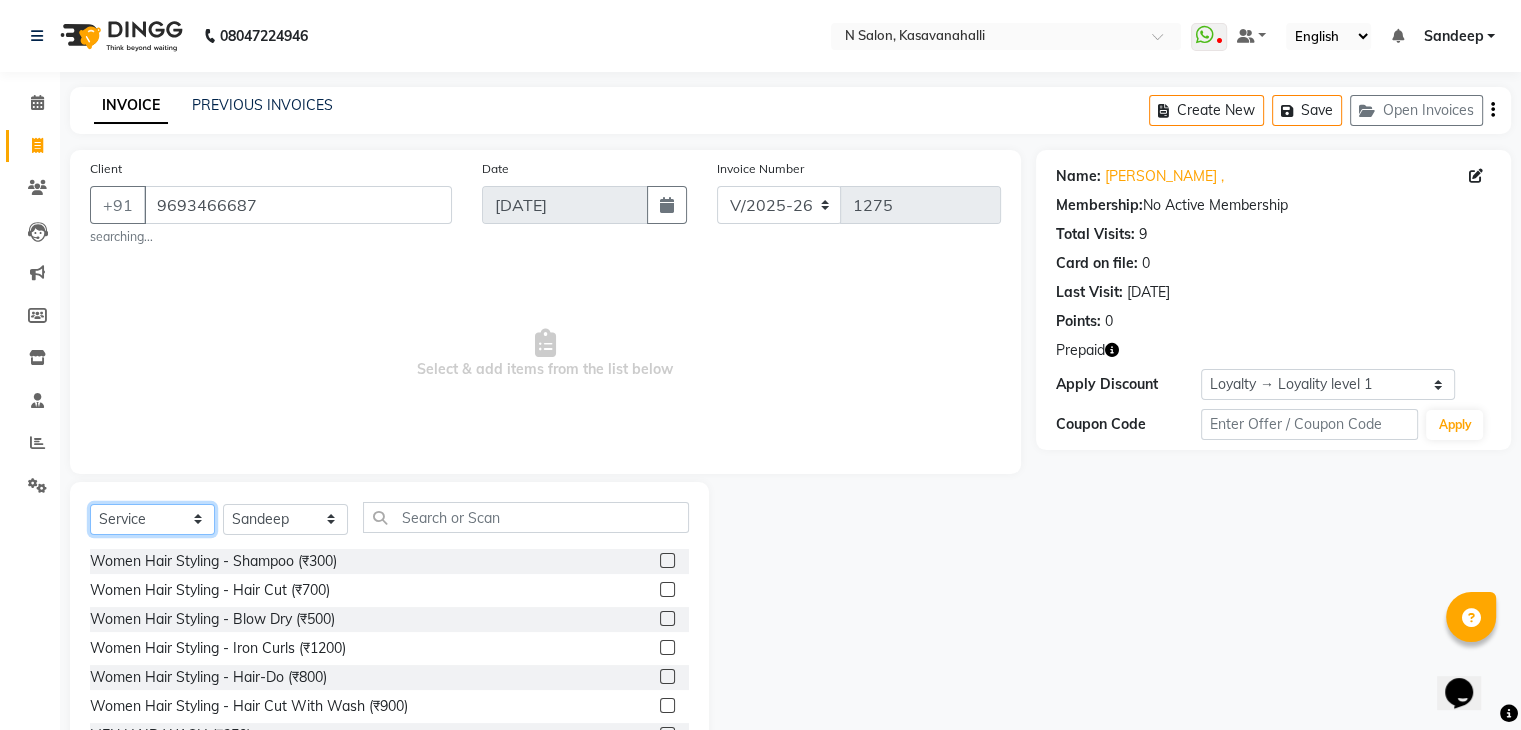 click on "Select  Service  Product  Membership  Package Voucher Prepaid Gift Card" 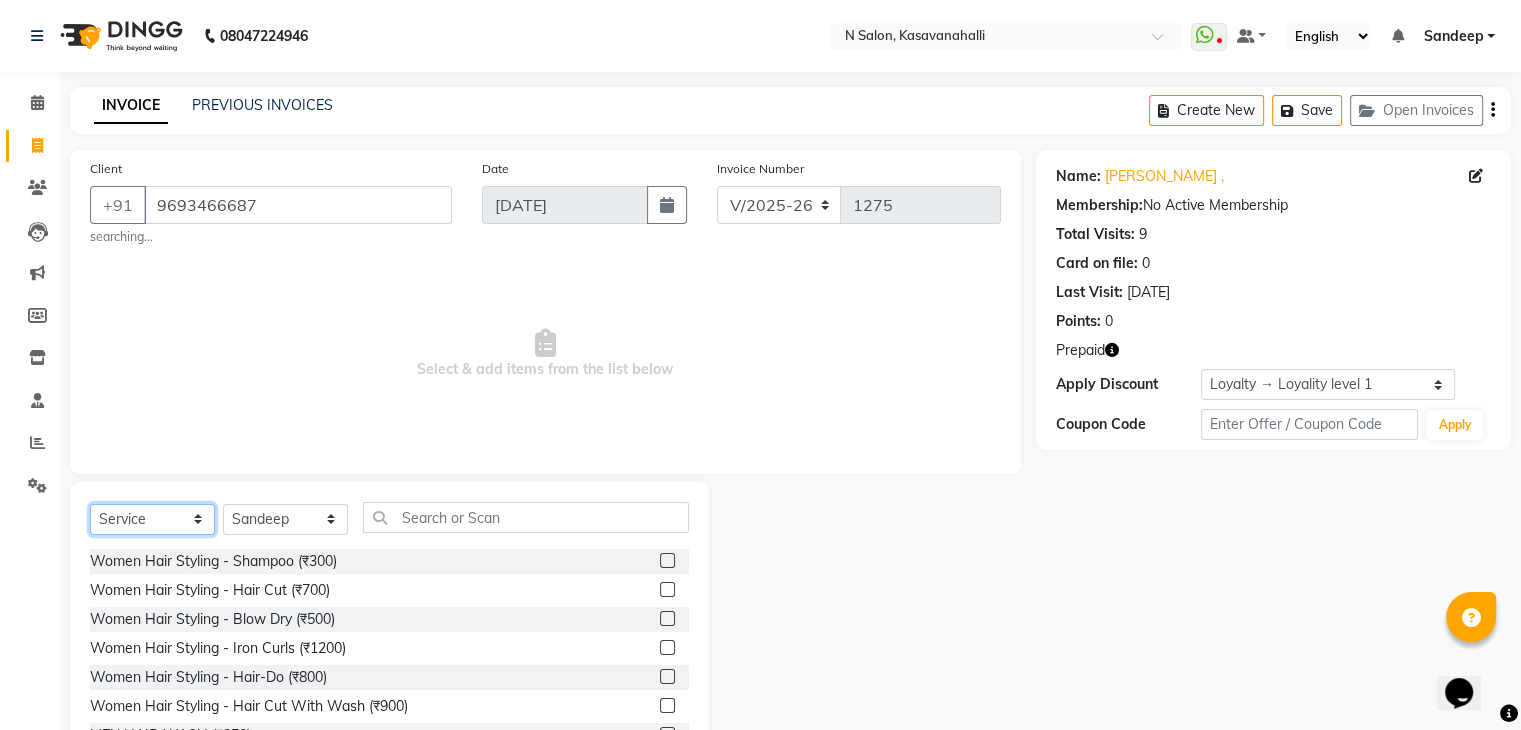 select on "P" 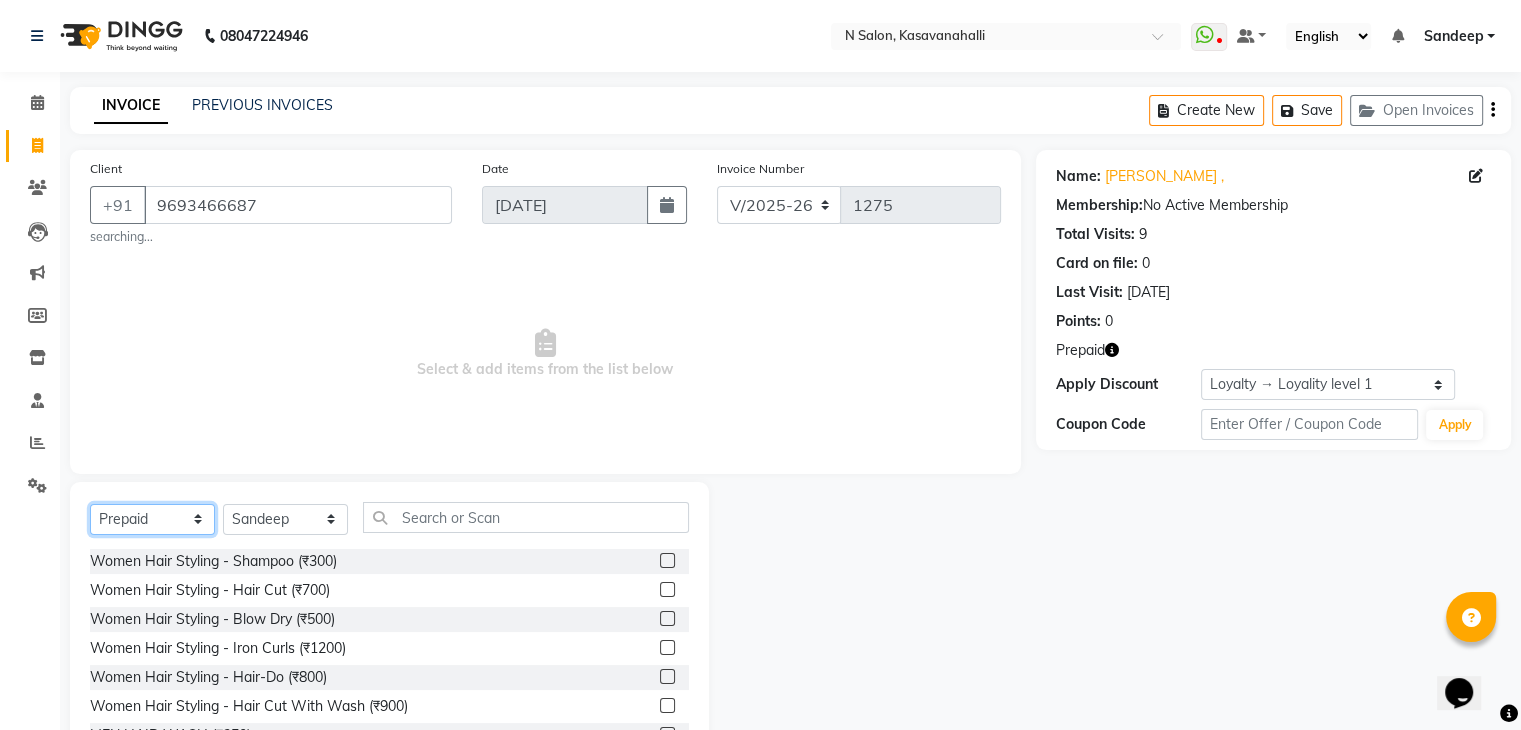 click on "Select  Service  Product  Membership  Package Voucher Prepaid Gift Card" 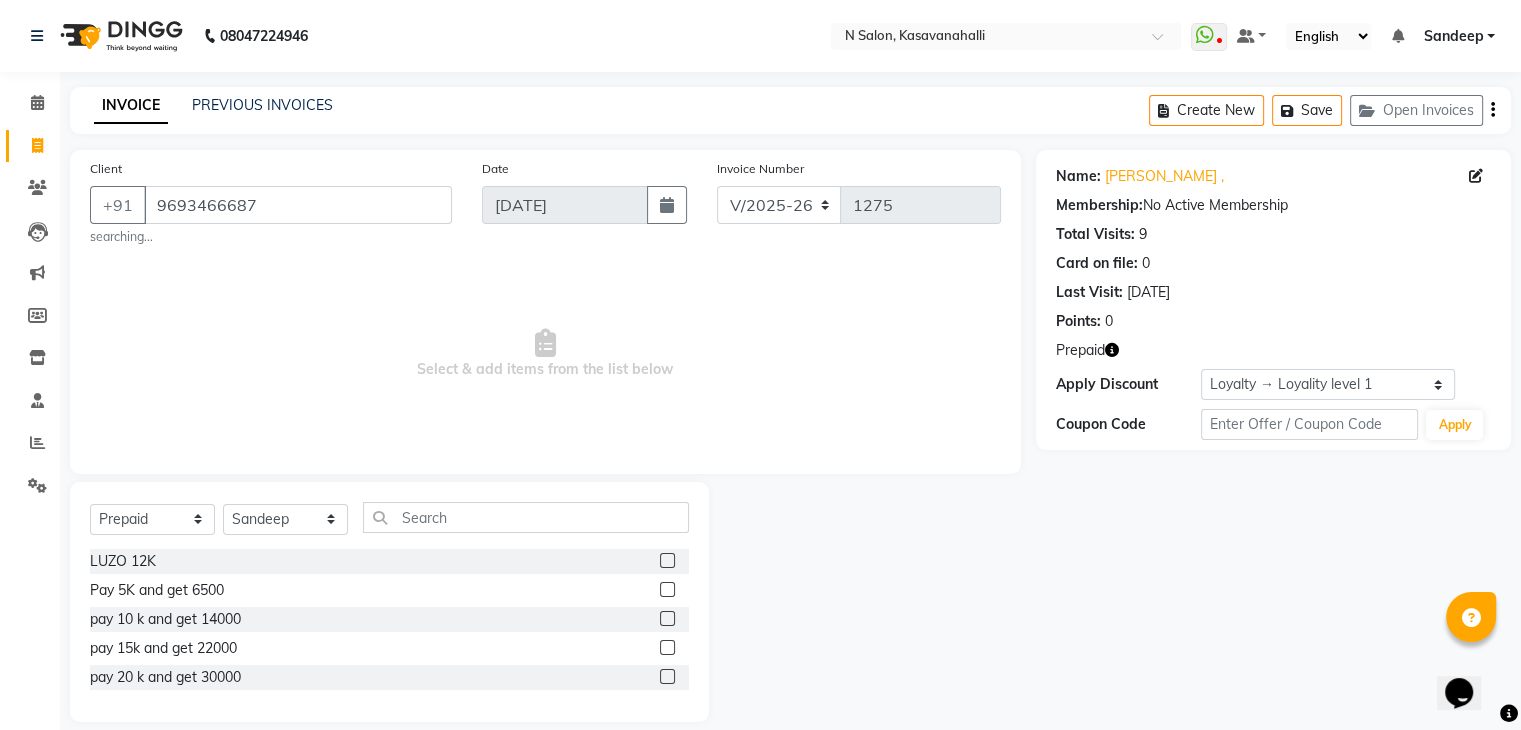 click 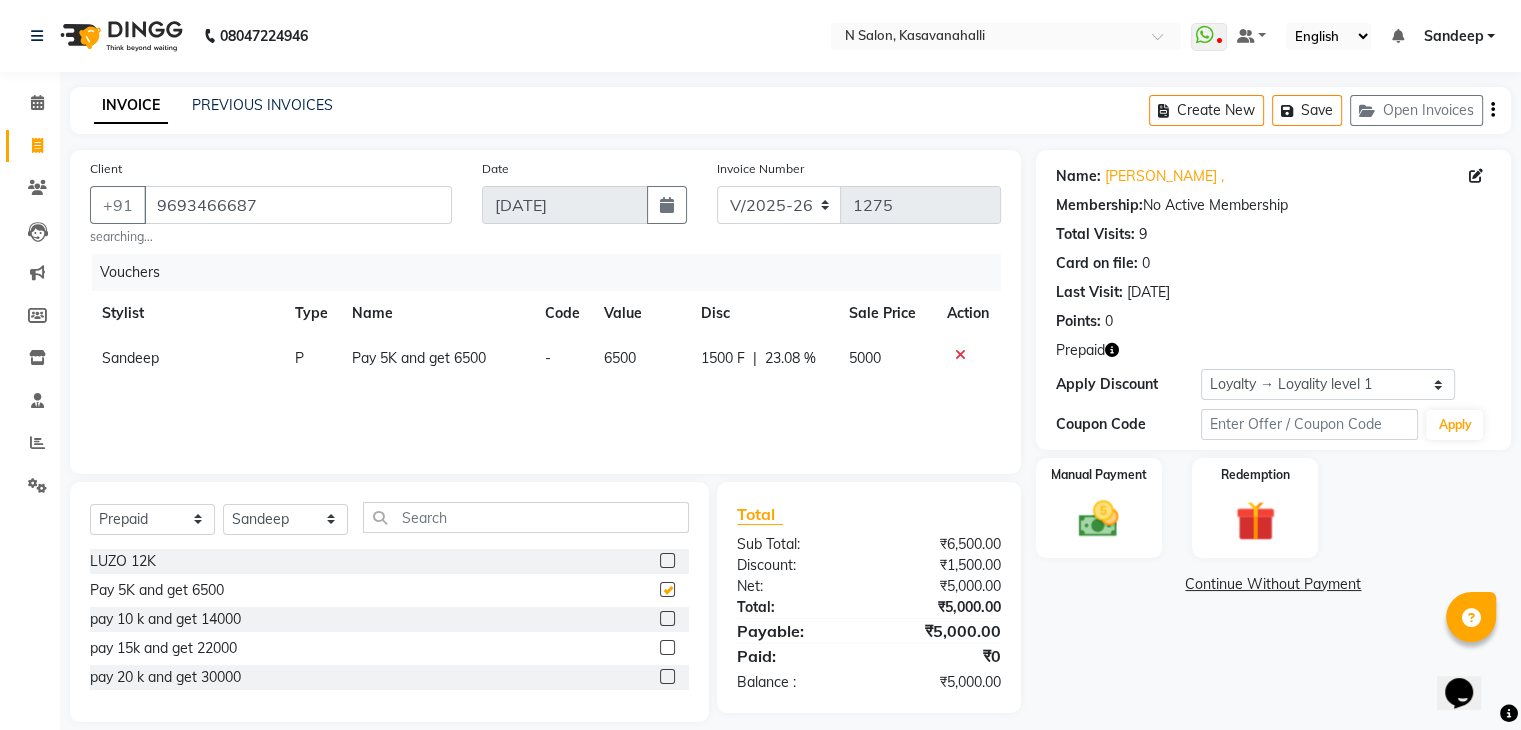 checkbox on "false" 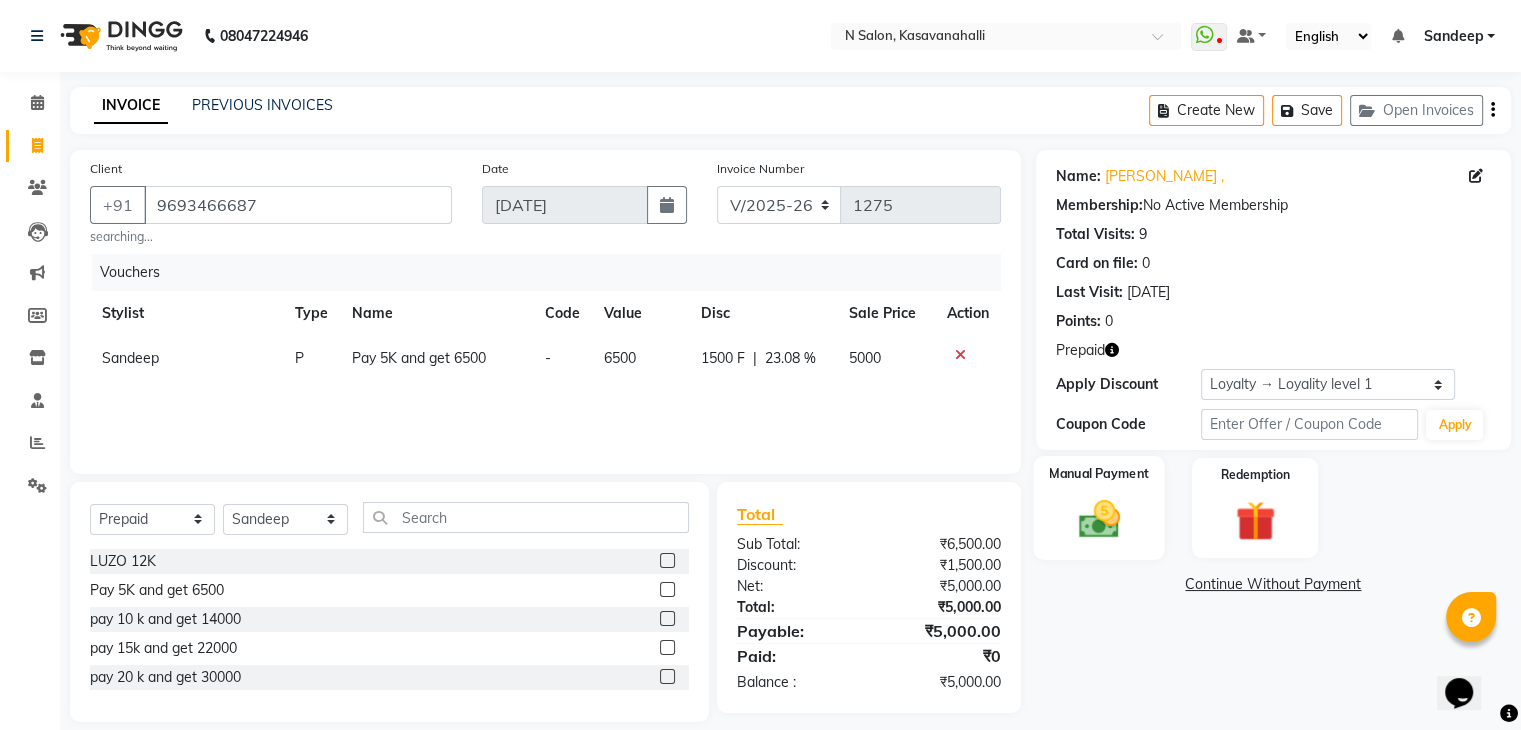 click 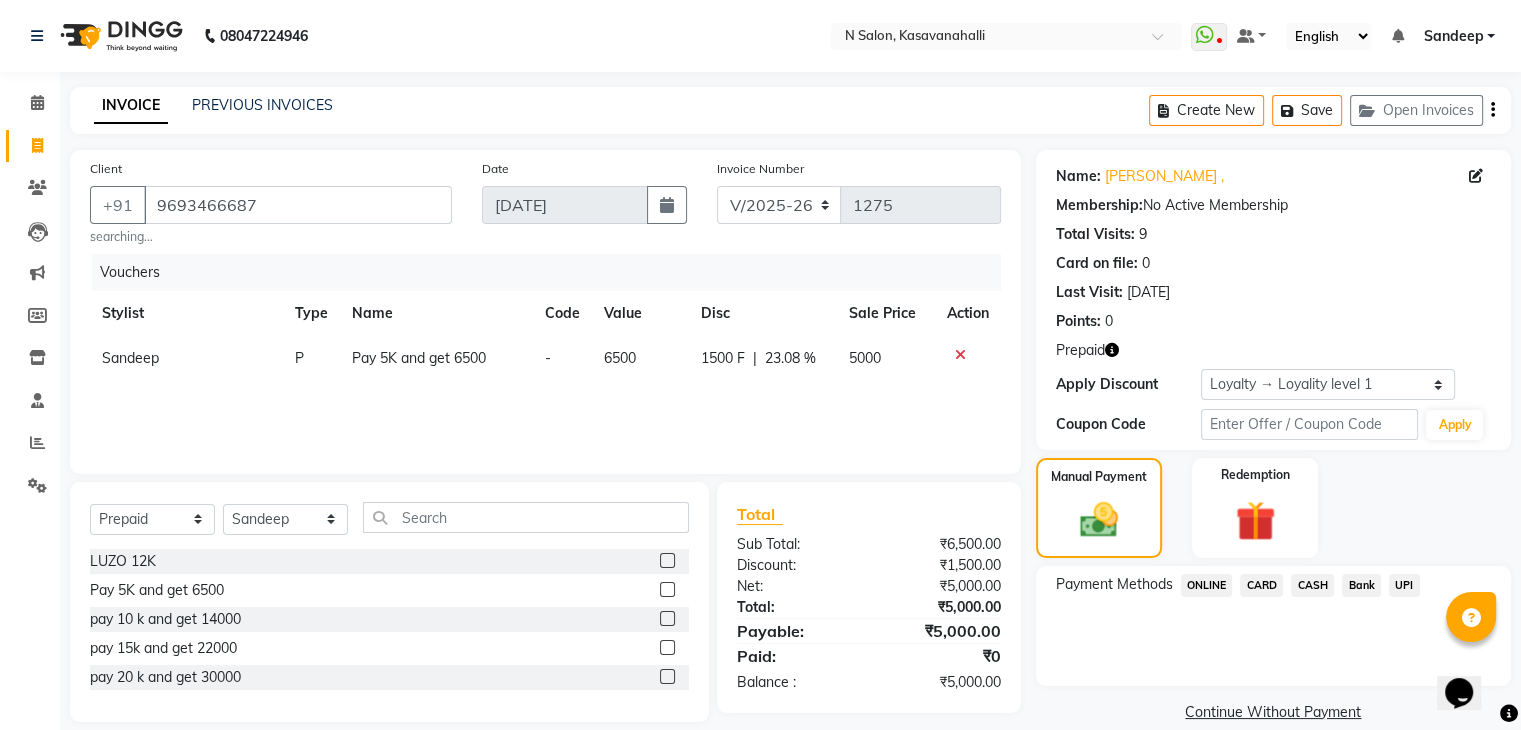 click on "CARD" 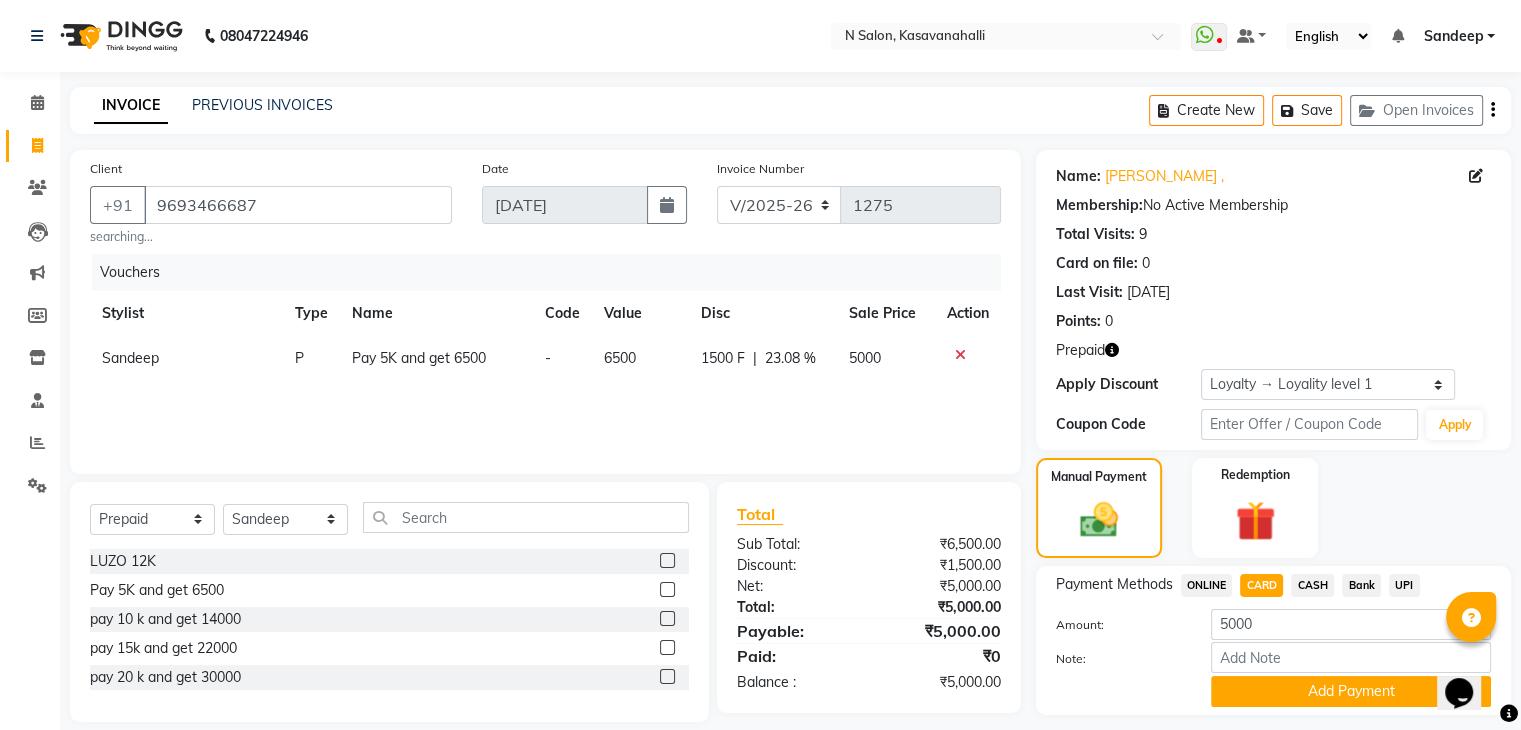 scroll, scrollTop: 57, scrollLeft: 0, axis: vertical 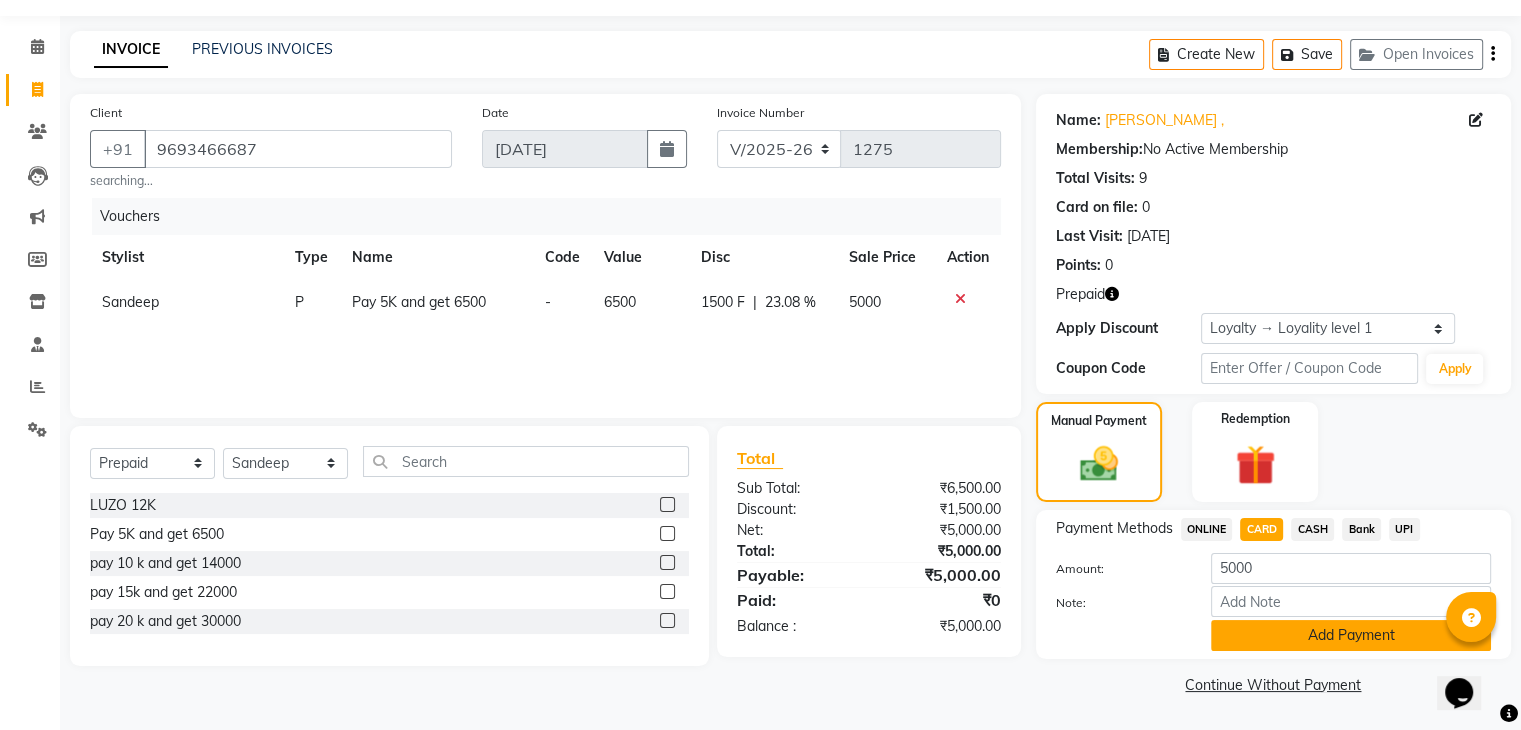 click on "Add Payment" 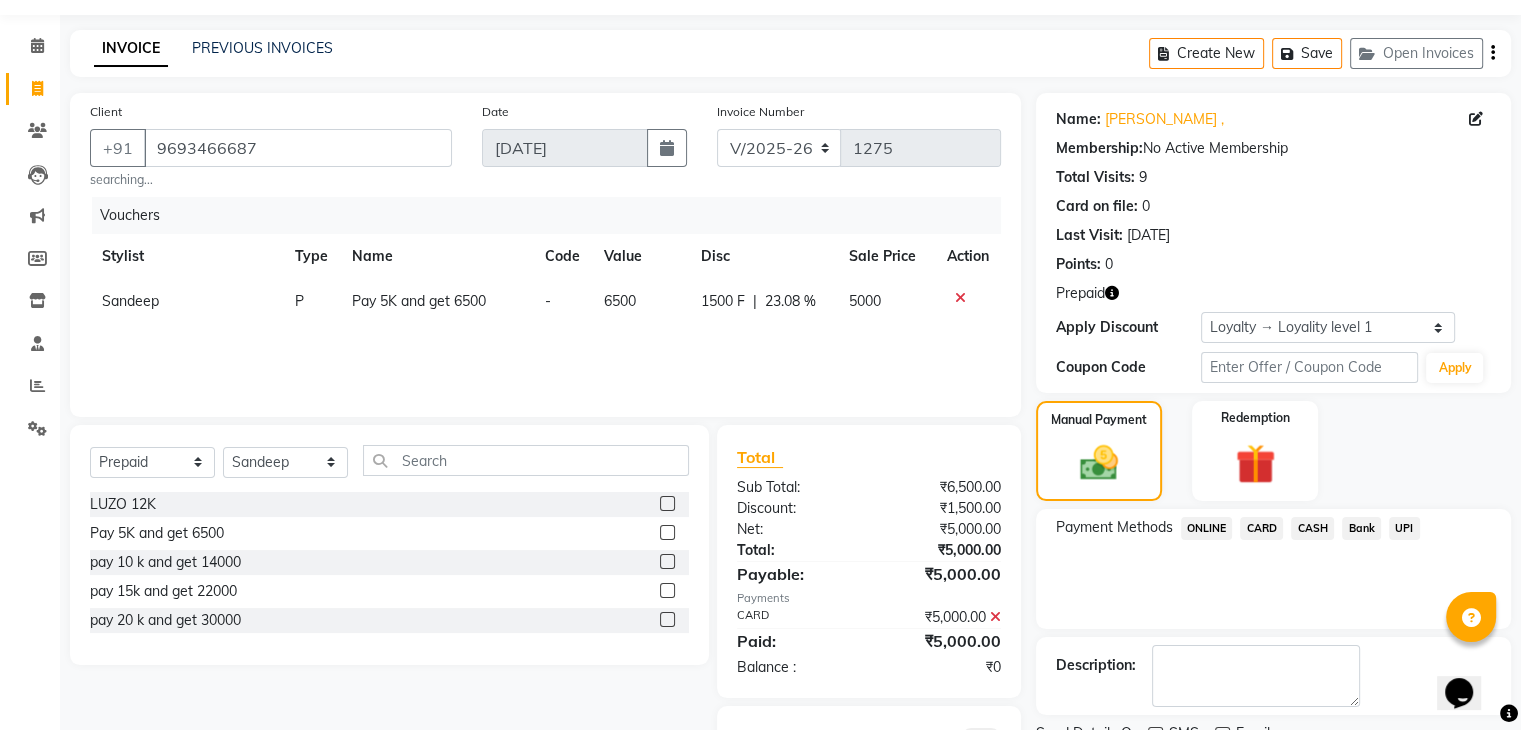 scroll, scrollTop: 156, scrollLeft: 0, axis: vertical 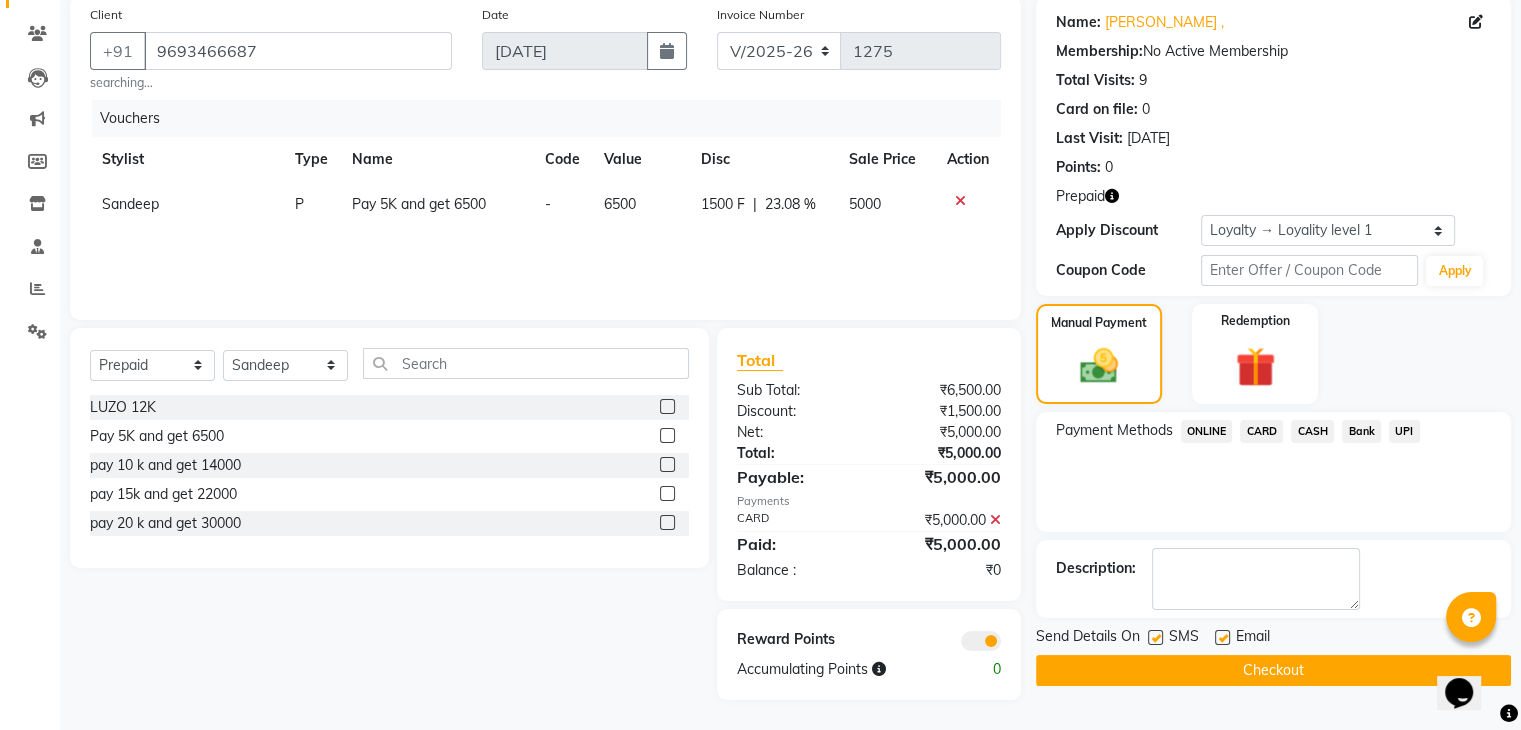 click on "Checkout" 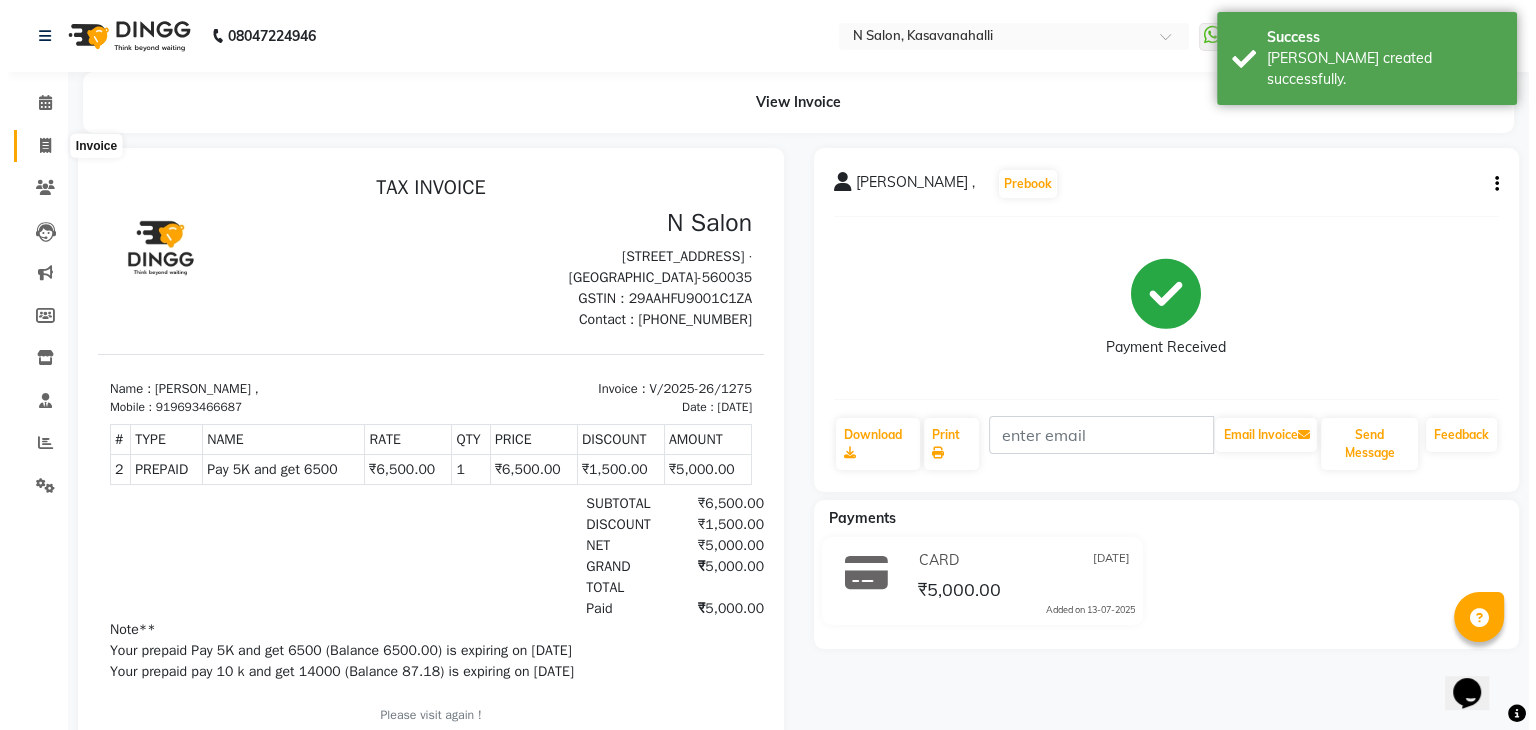 scroll, scrollTop: 0, scrollLeft: 0, axis: both 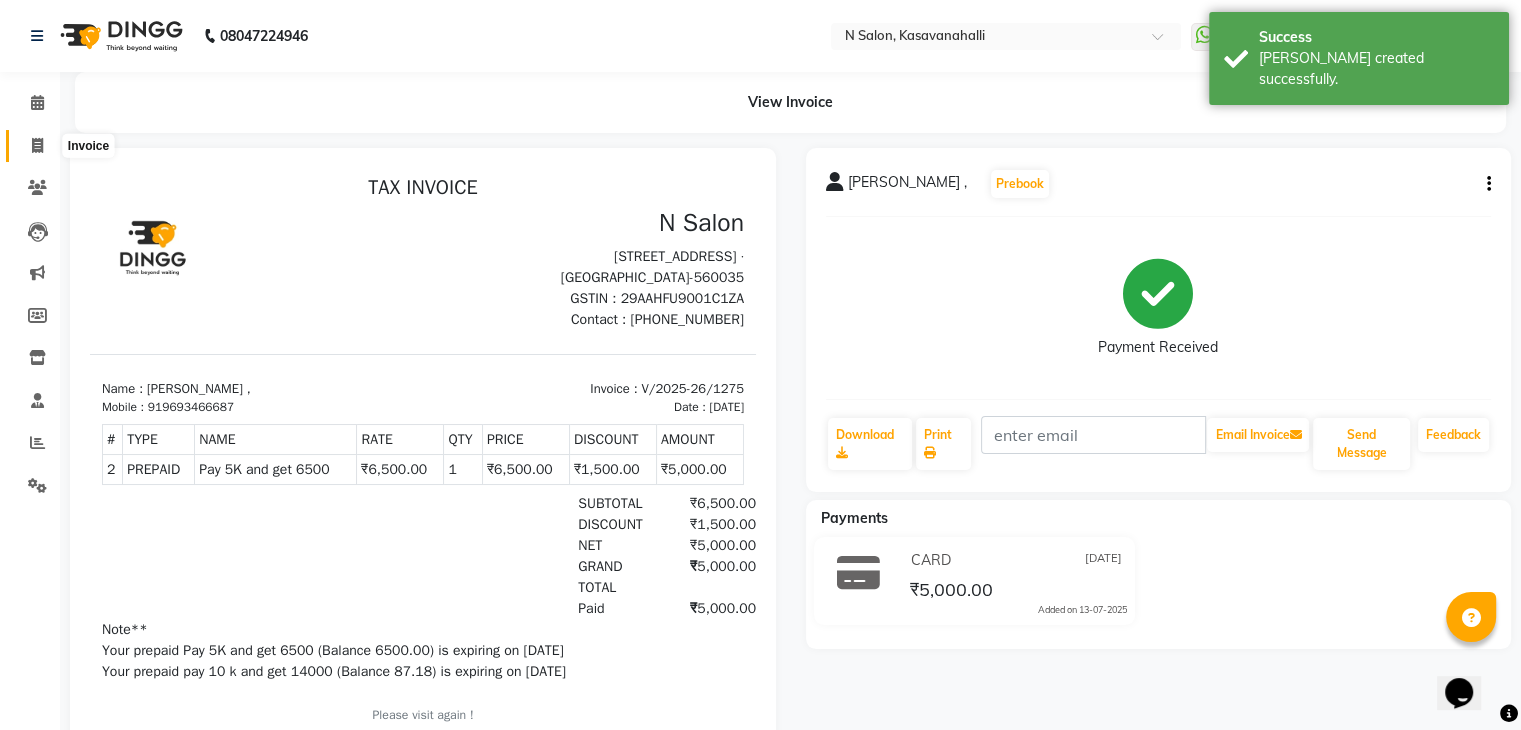 click 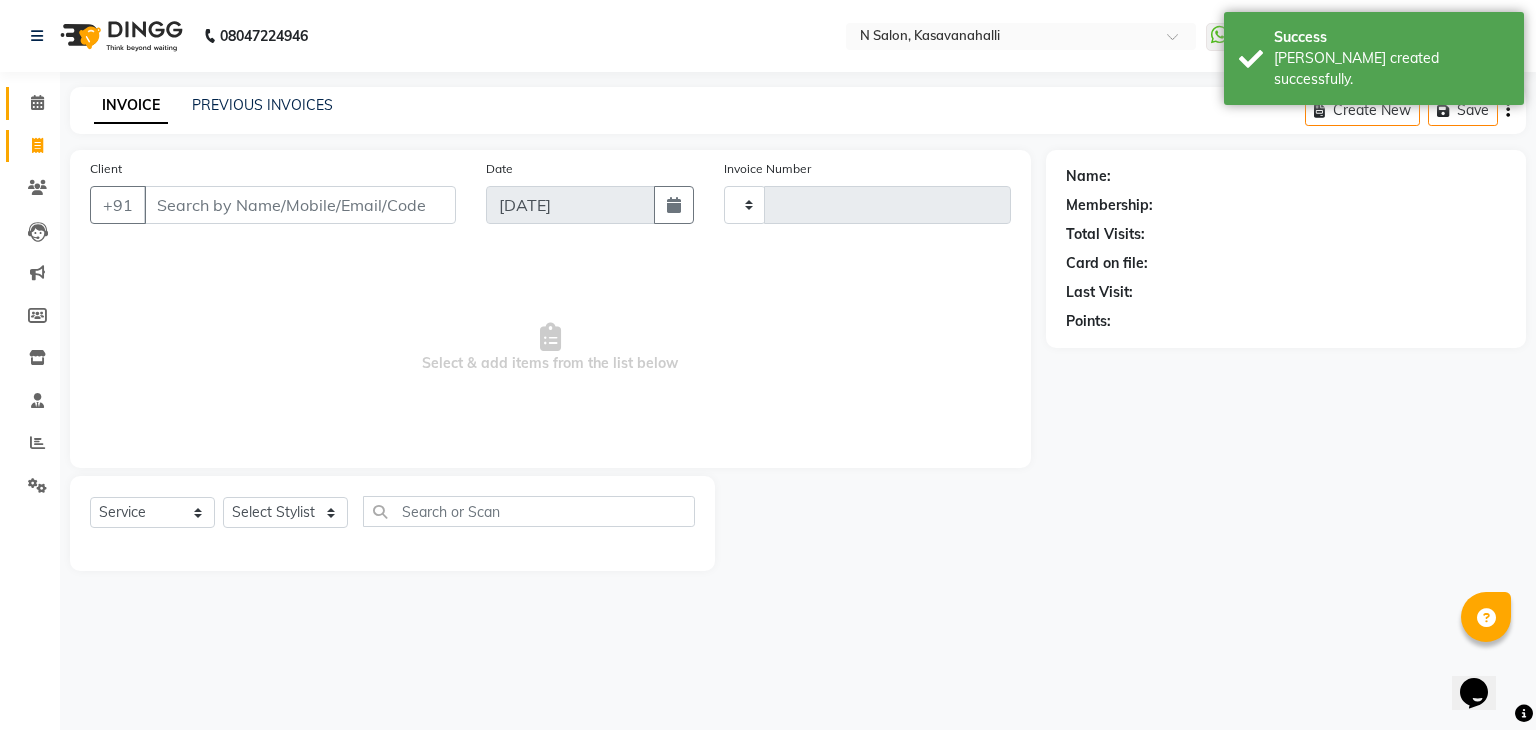 type on "1276" 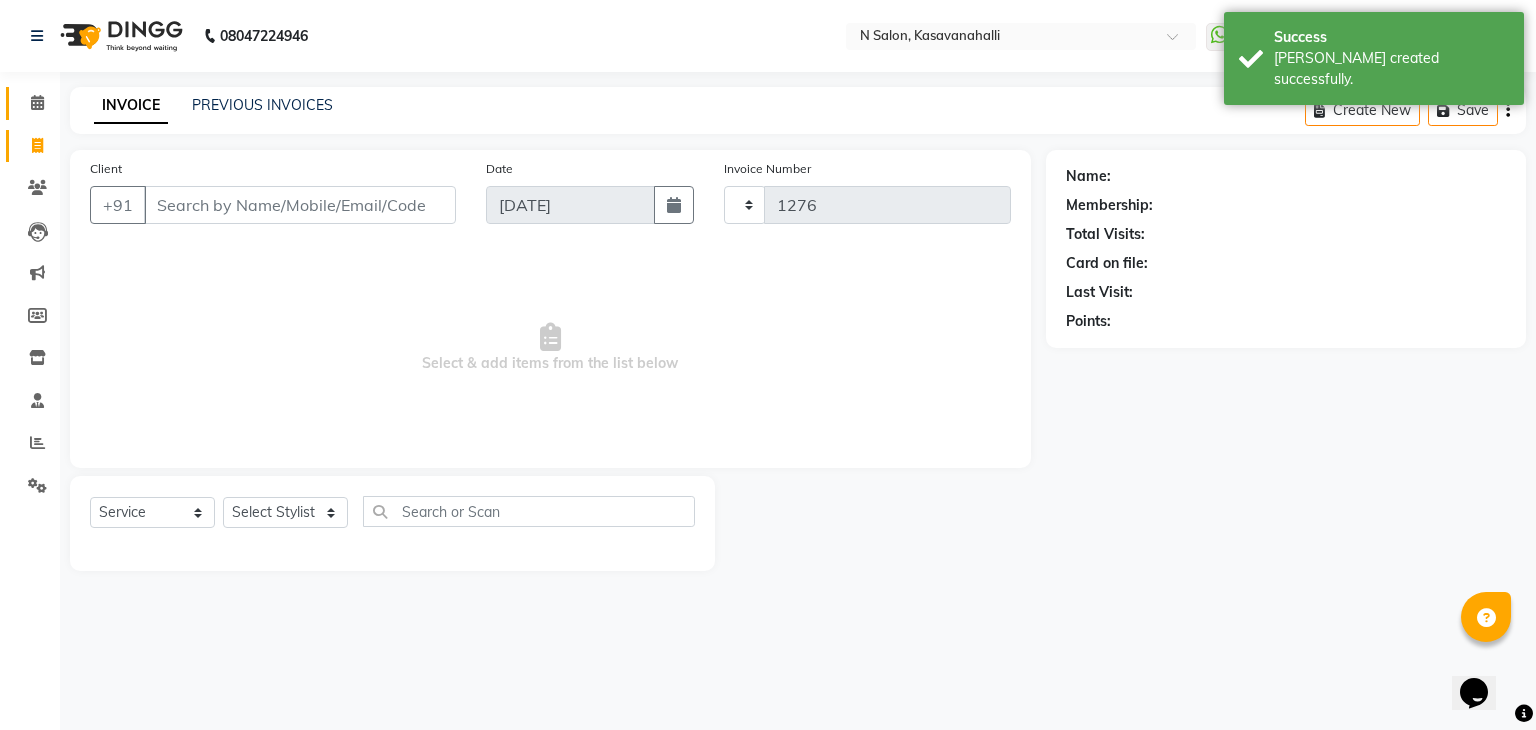 select on "7111" 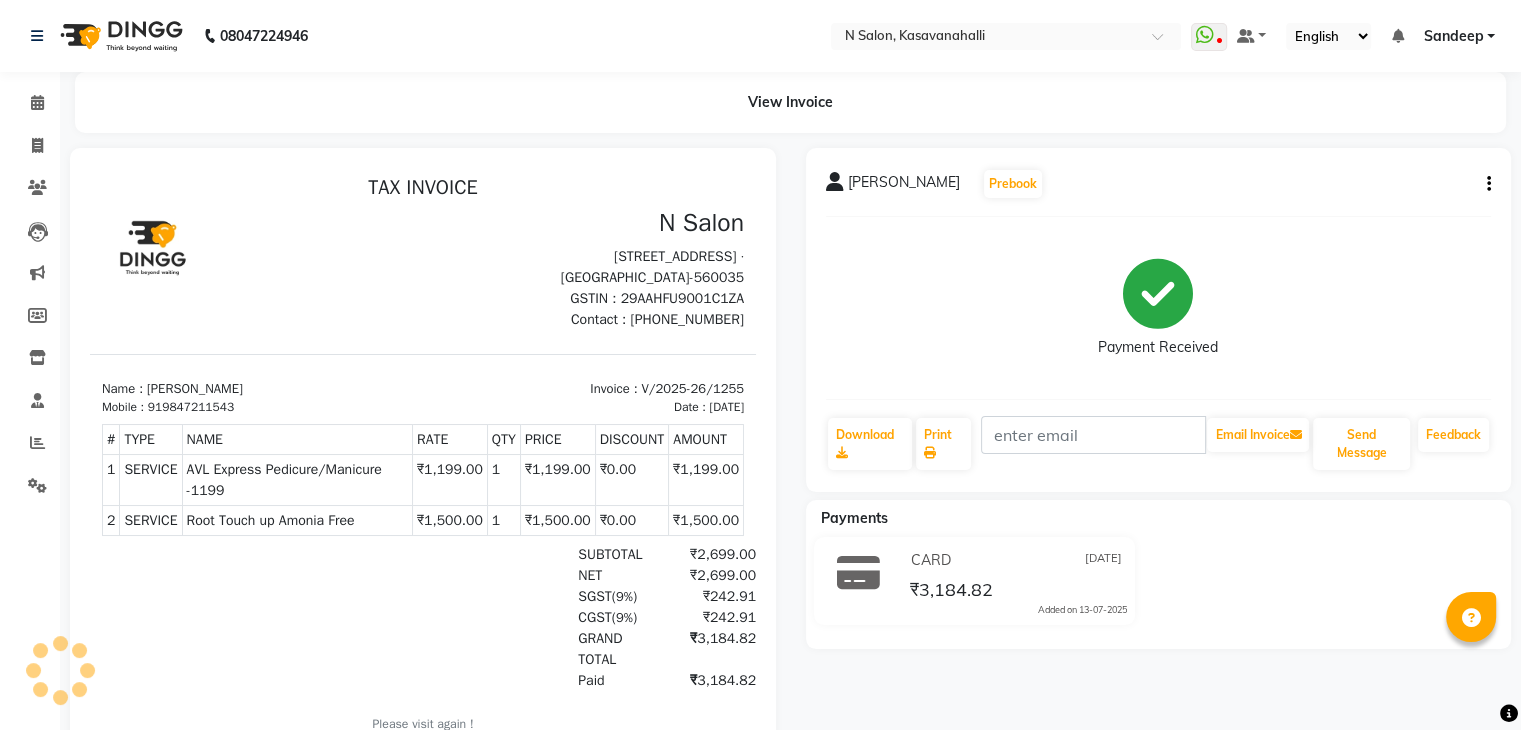 scroll, scrollTop: 0, scrollLeft: 0, axis: both 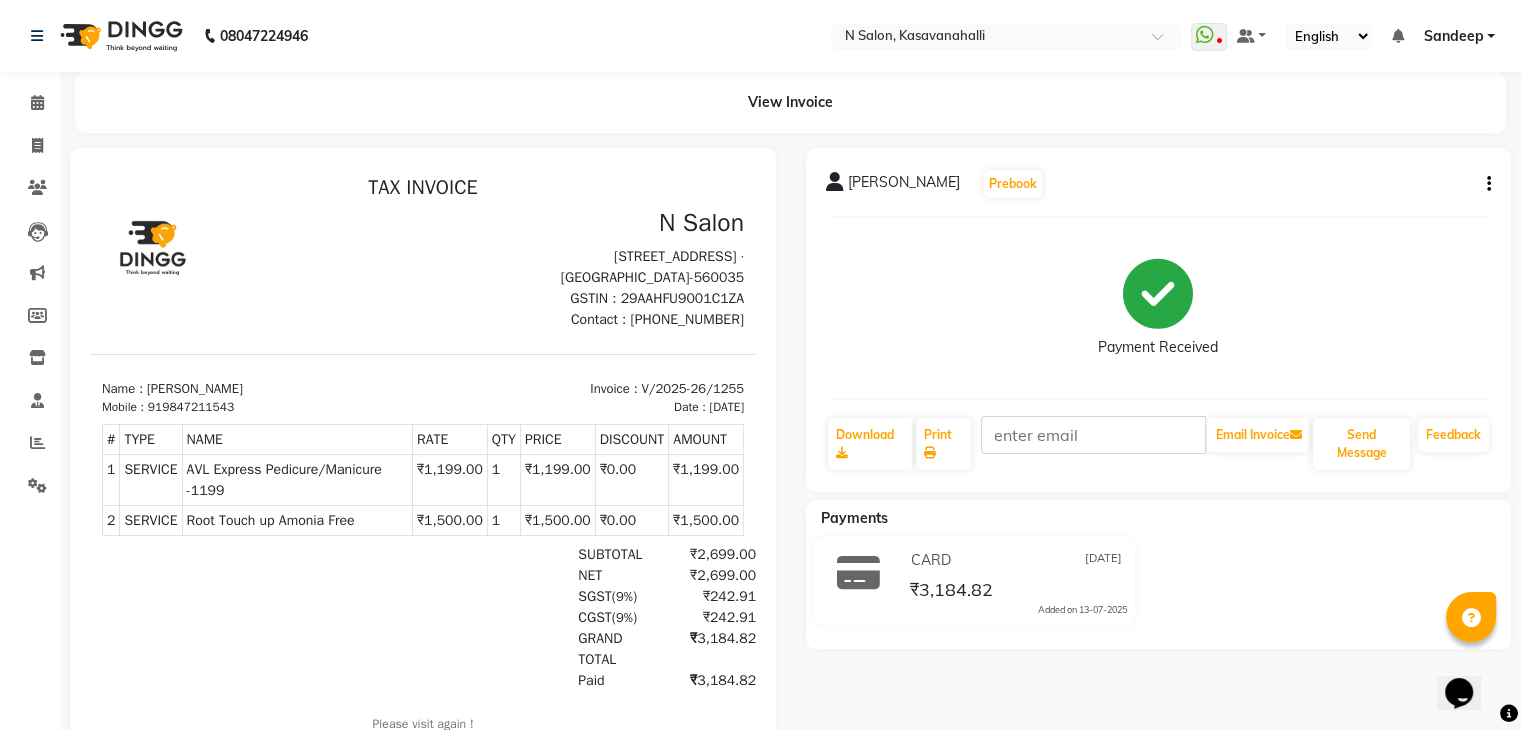click 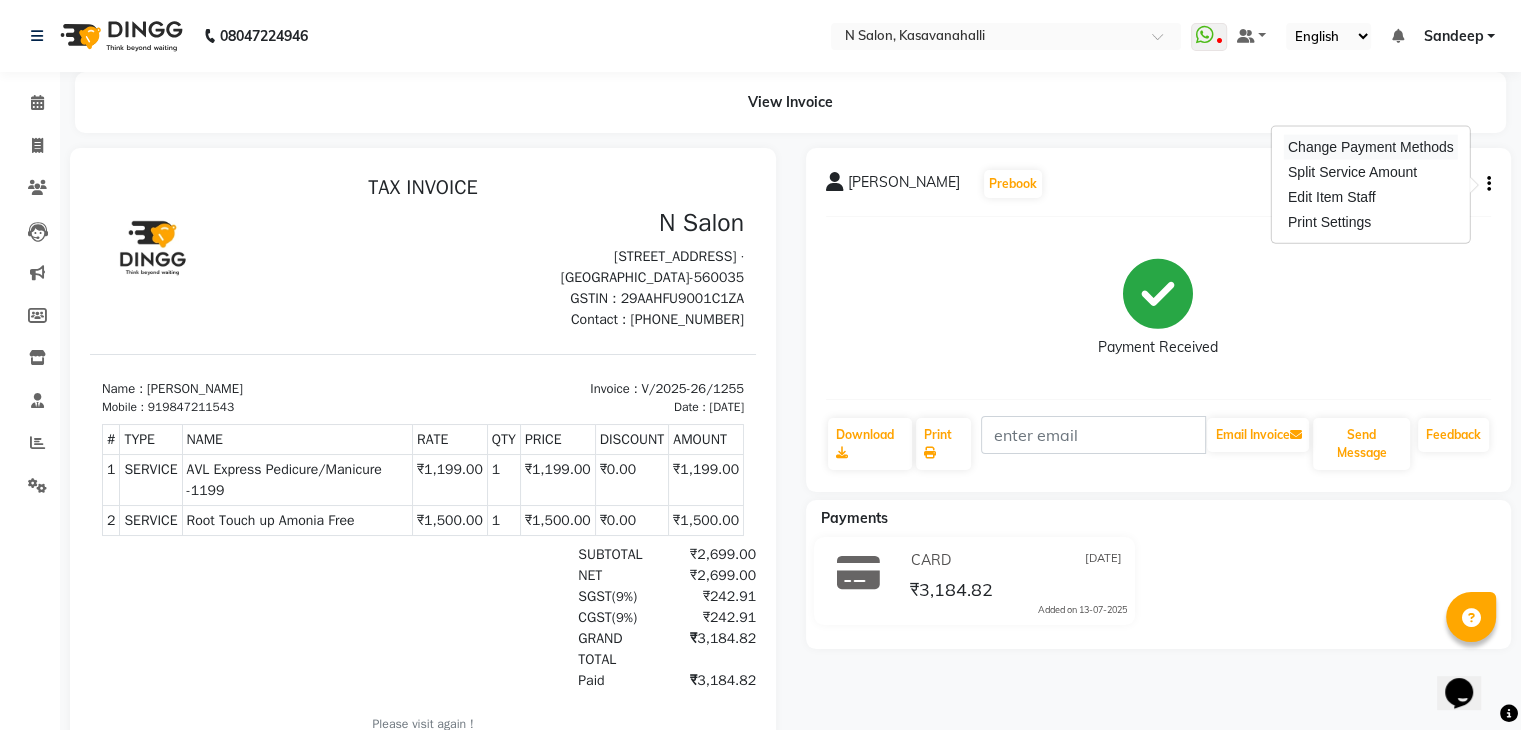 click on "Change Payment Methods" at bounding box center [1371, 147] 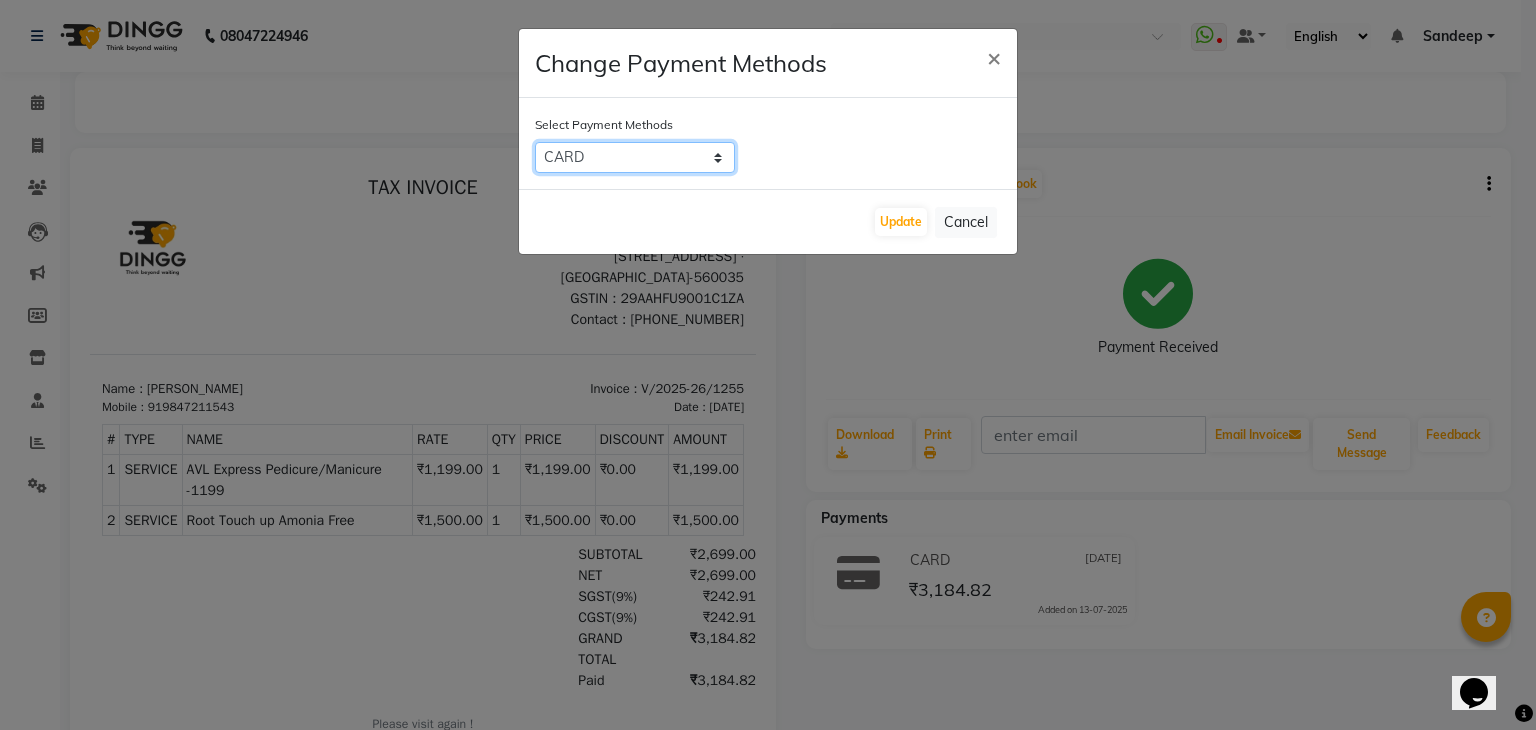 click on "ONLINE   CARD   CASH   Bank   UPI" 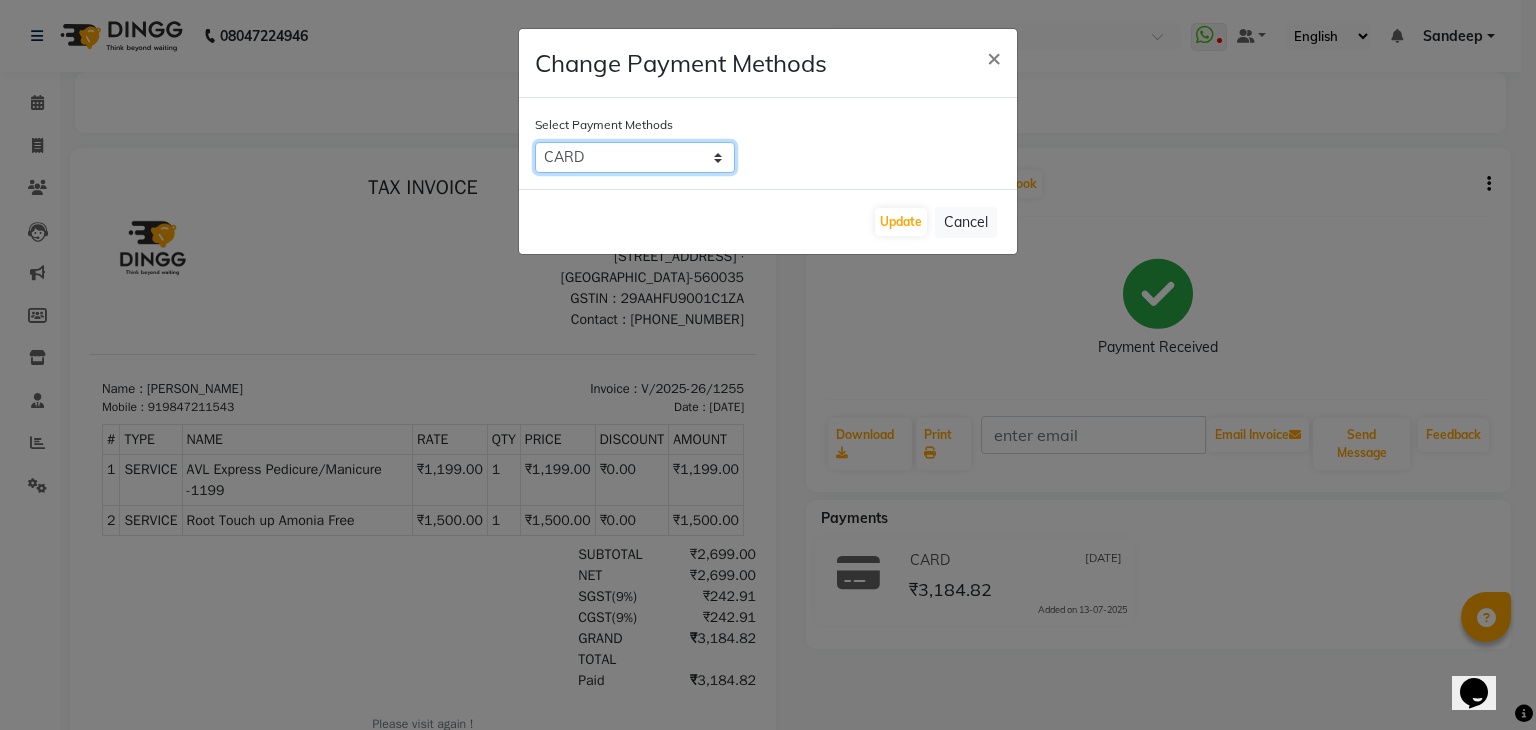 select on "1" 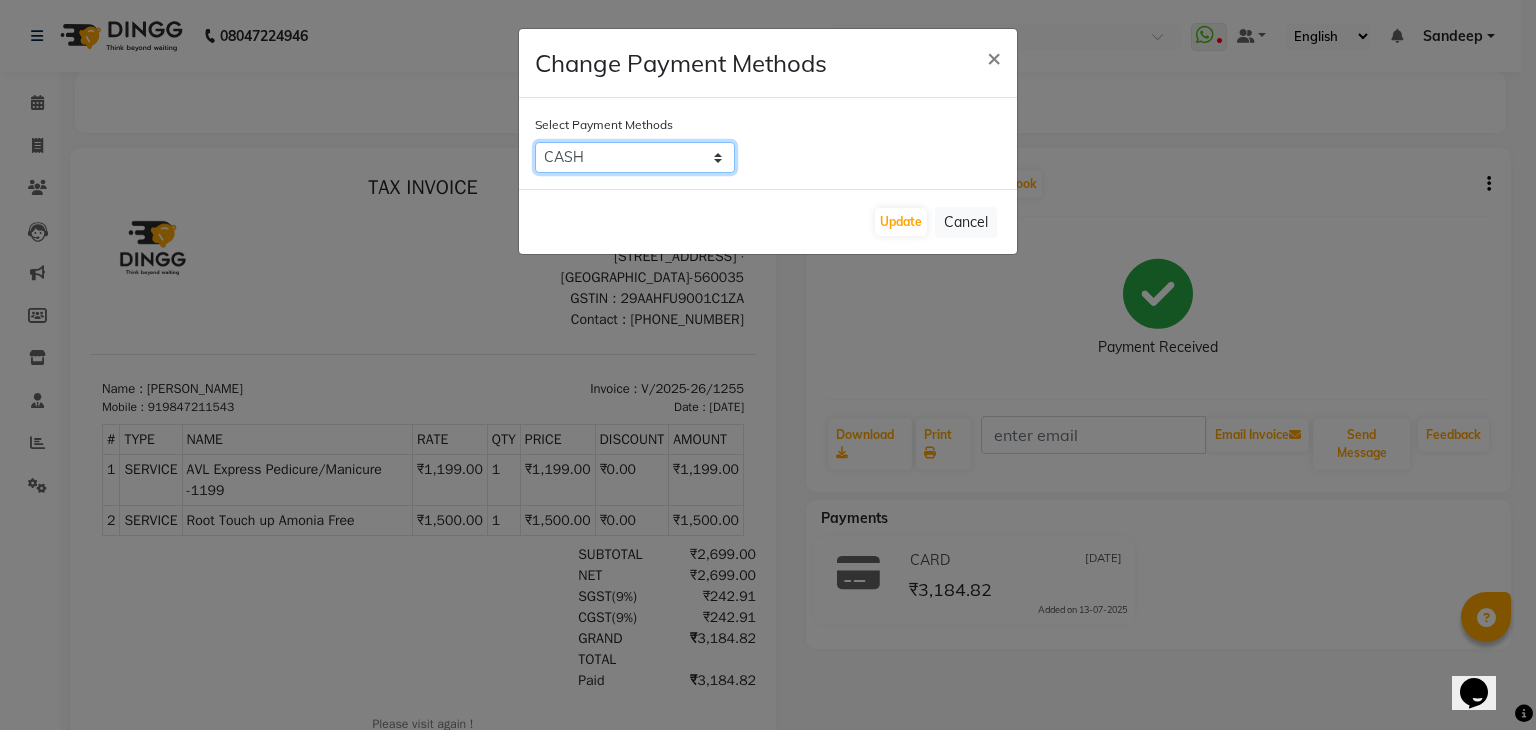 click on "ONLINE   CARD   CASH   Bank   UPI" 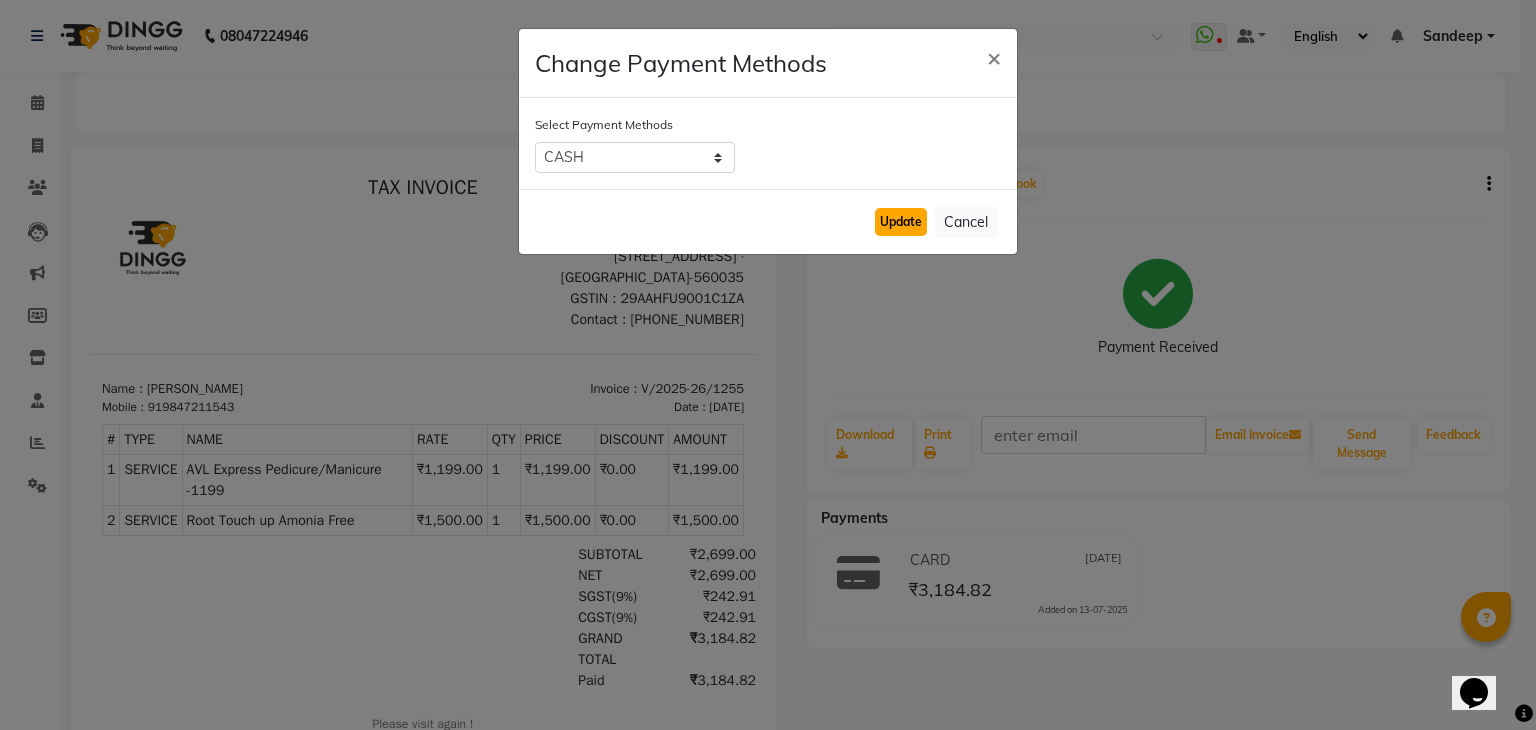 click on "Update" 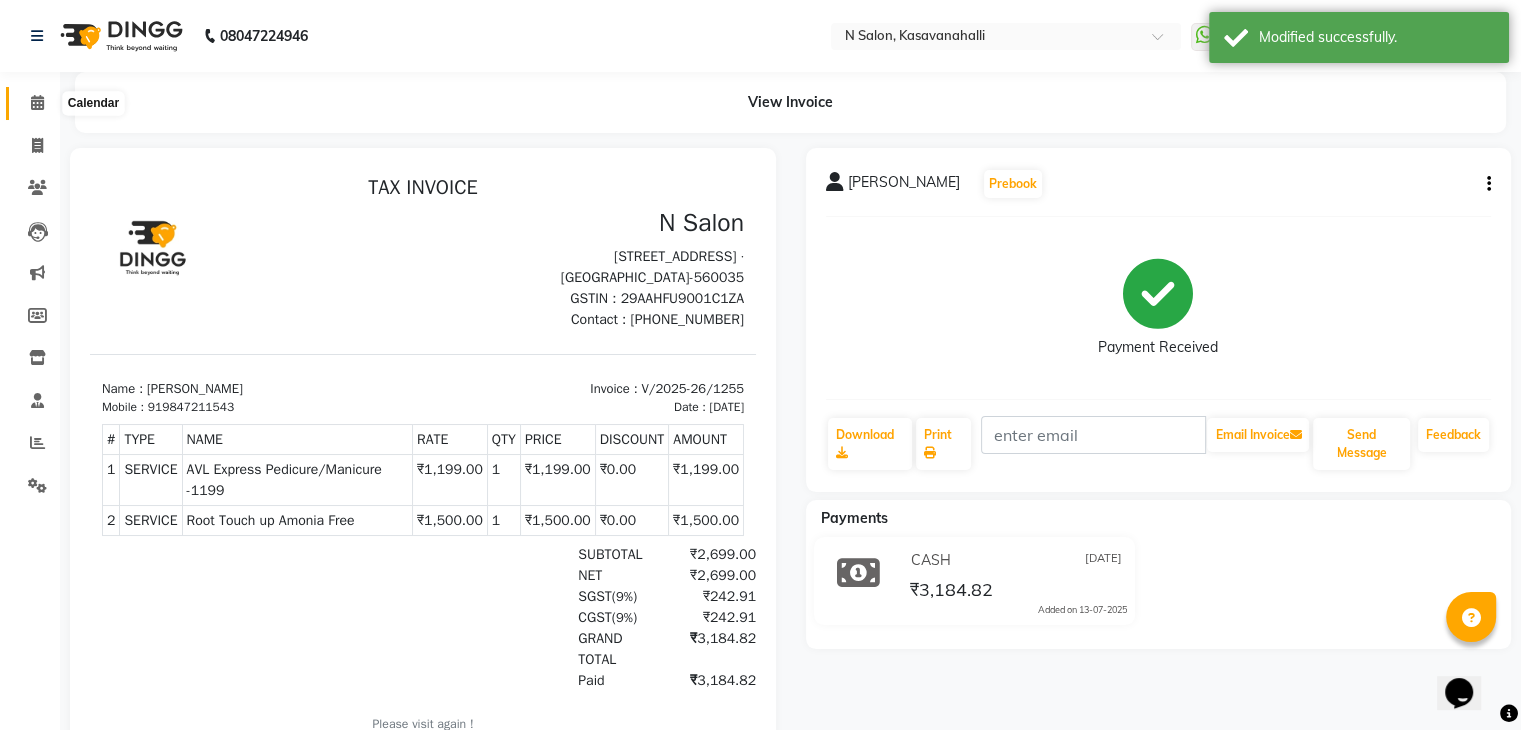 click 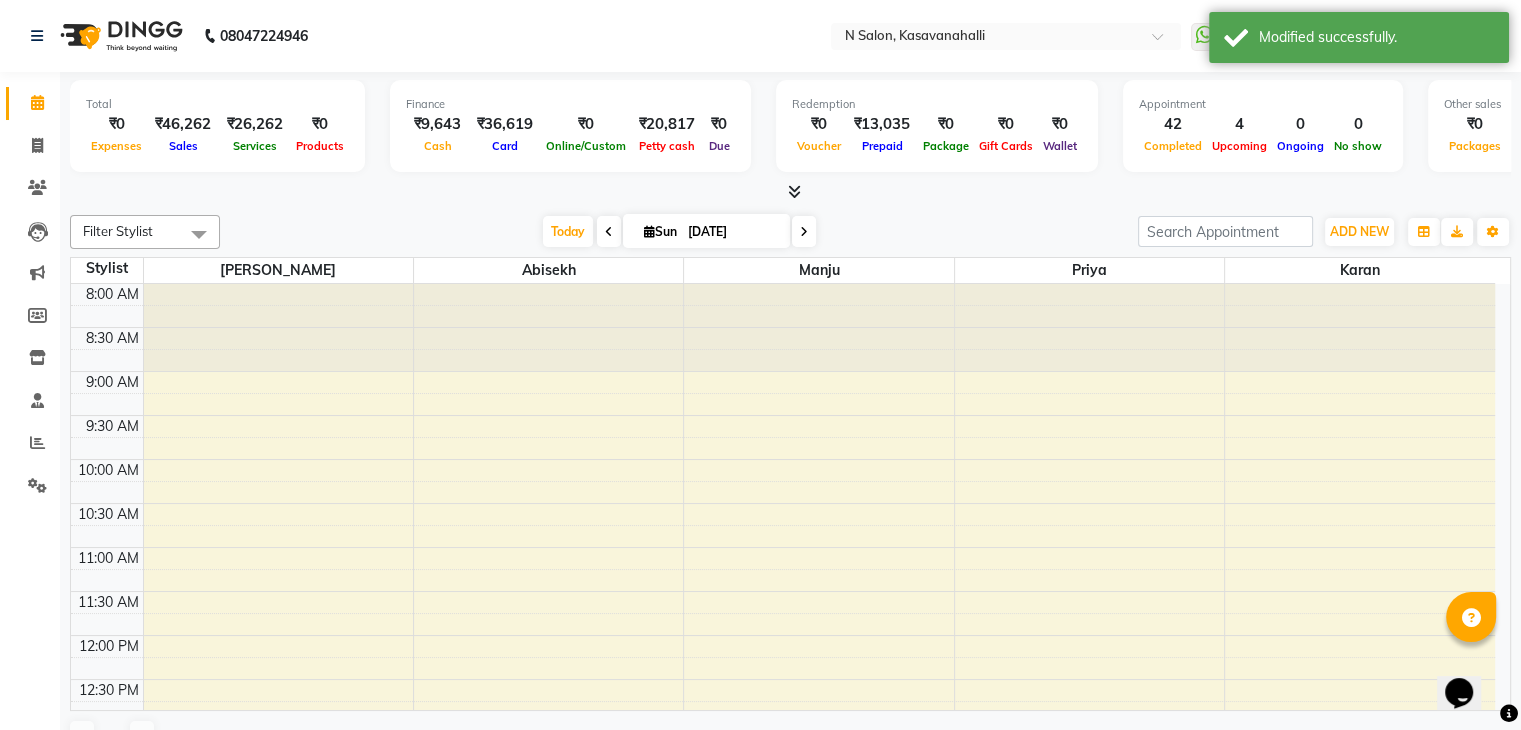 scroll, scrollTop: 705, scrollLeft: 0, axis: vertical 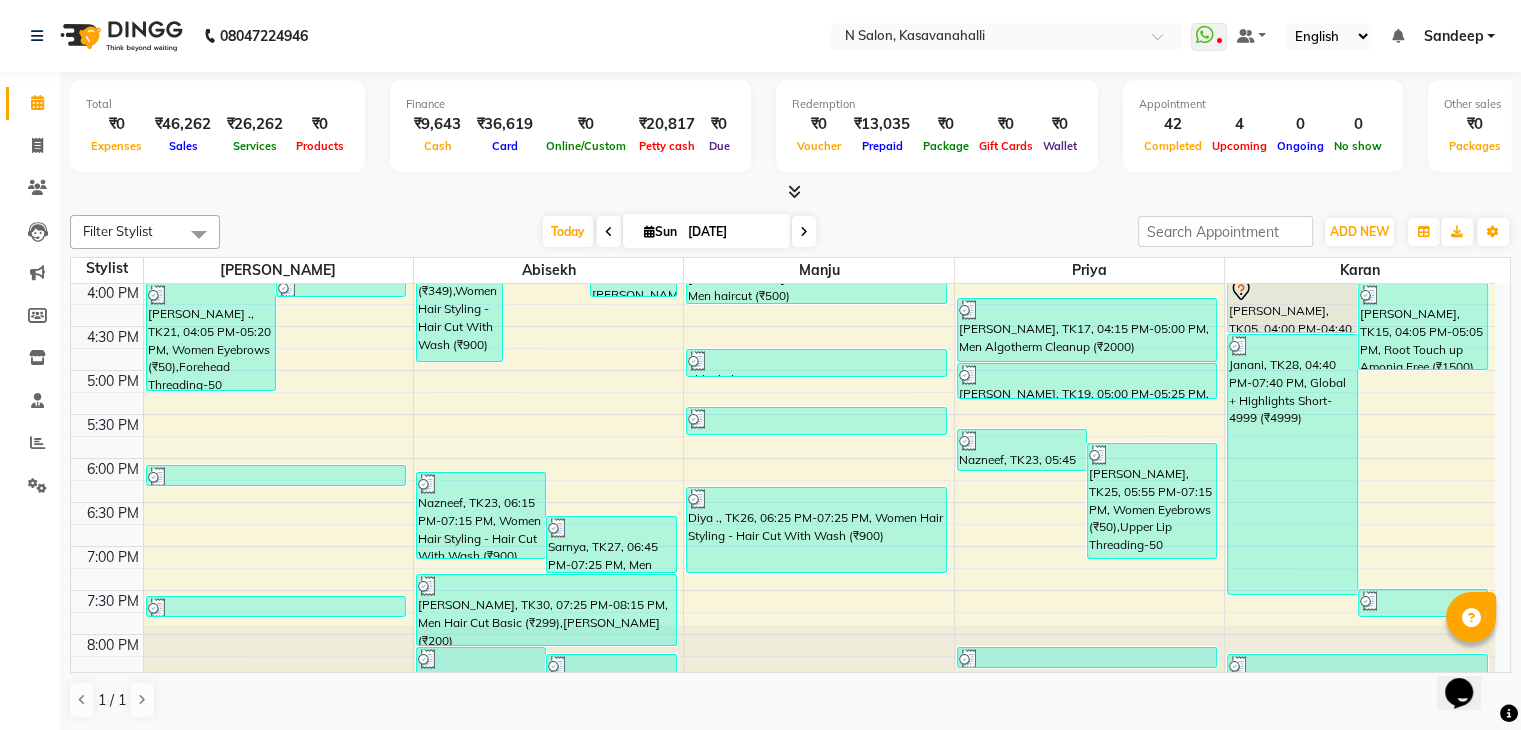 click at bounding box center (790, 192) 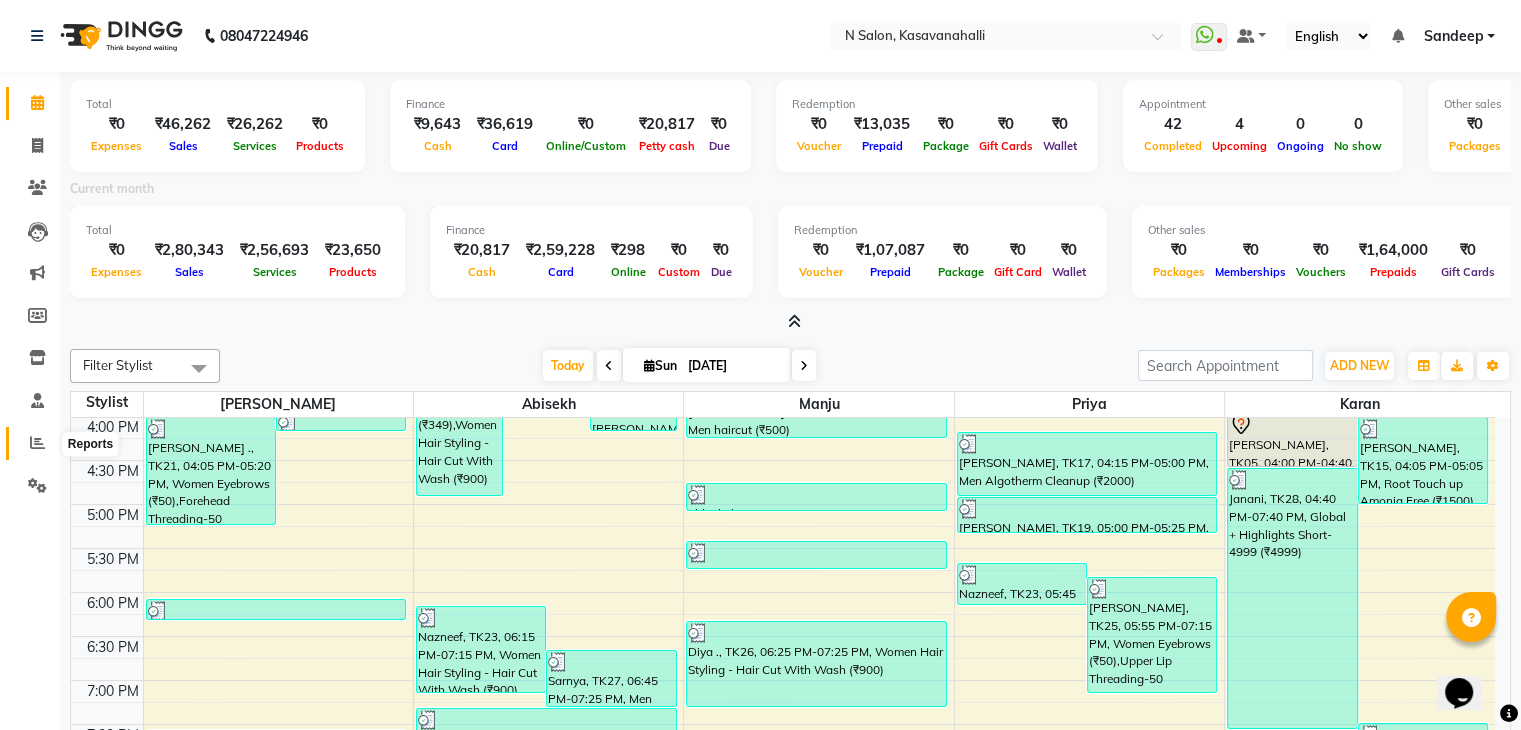 click 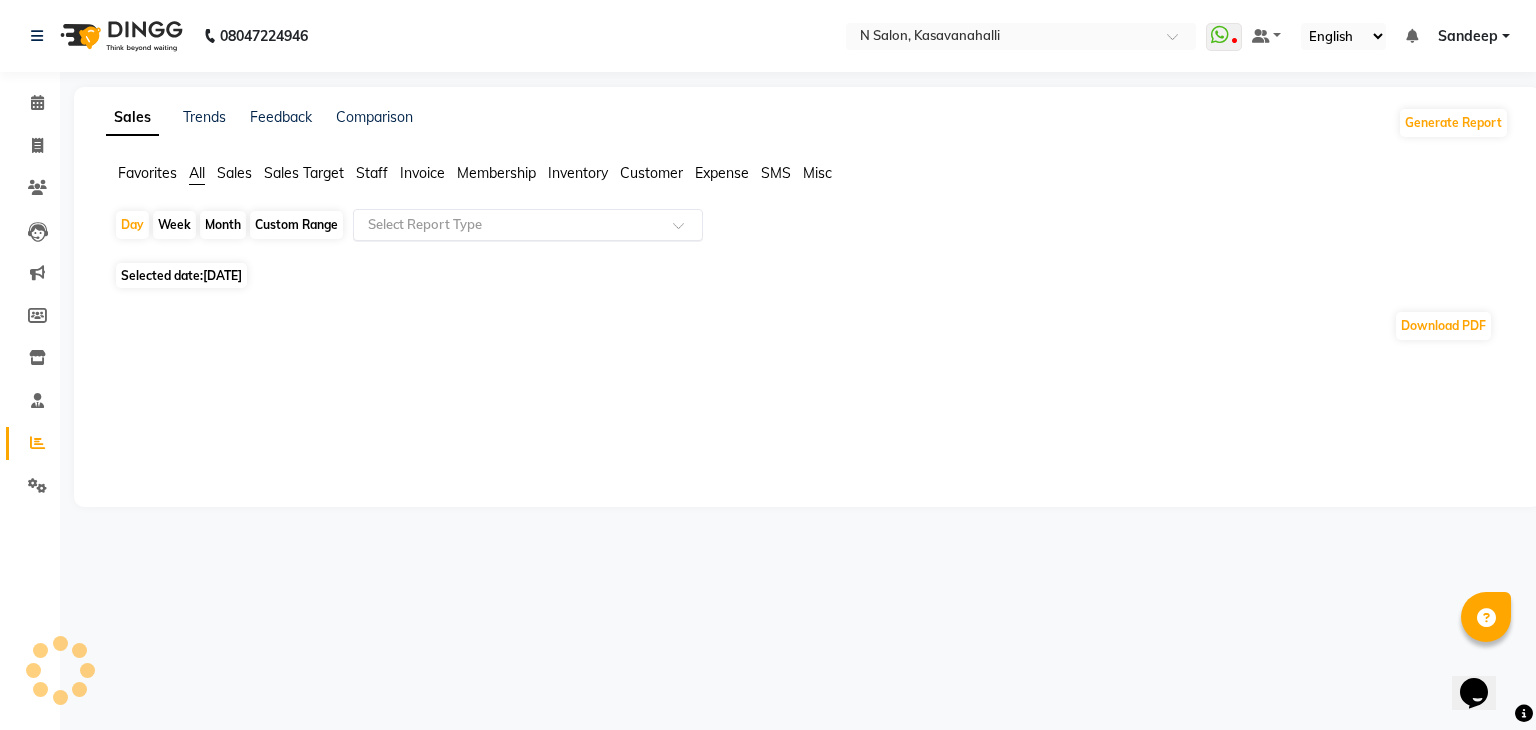 click 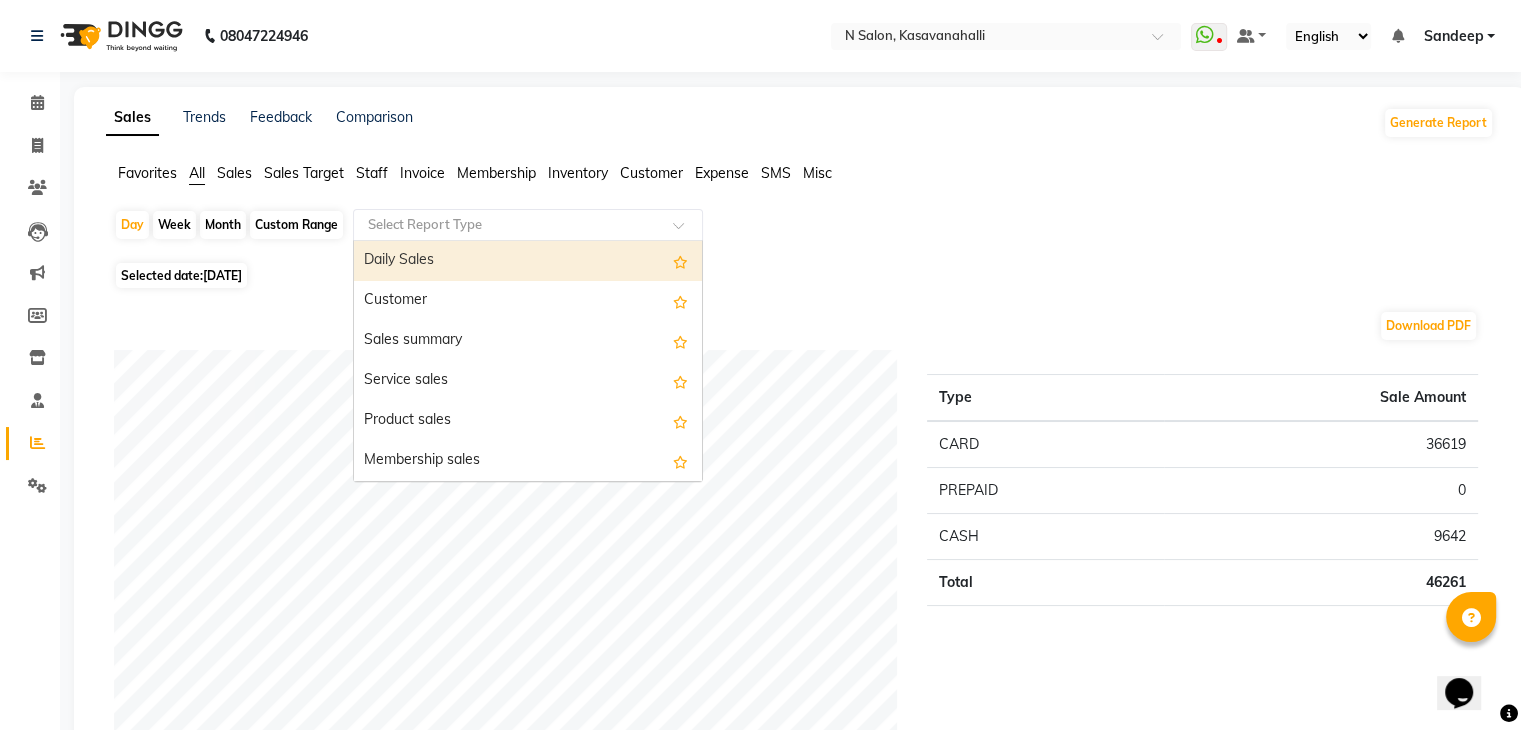 click on "Daily Sales" at bounding box center (528, 261) 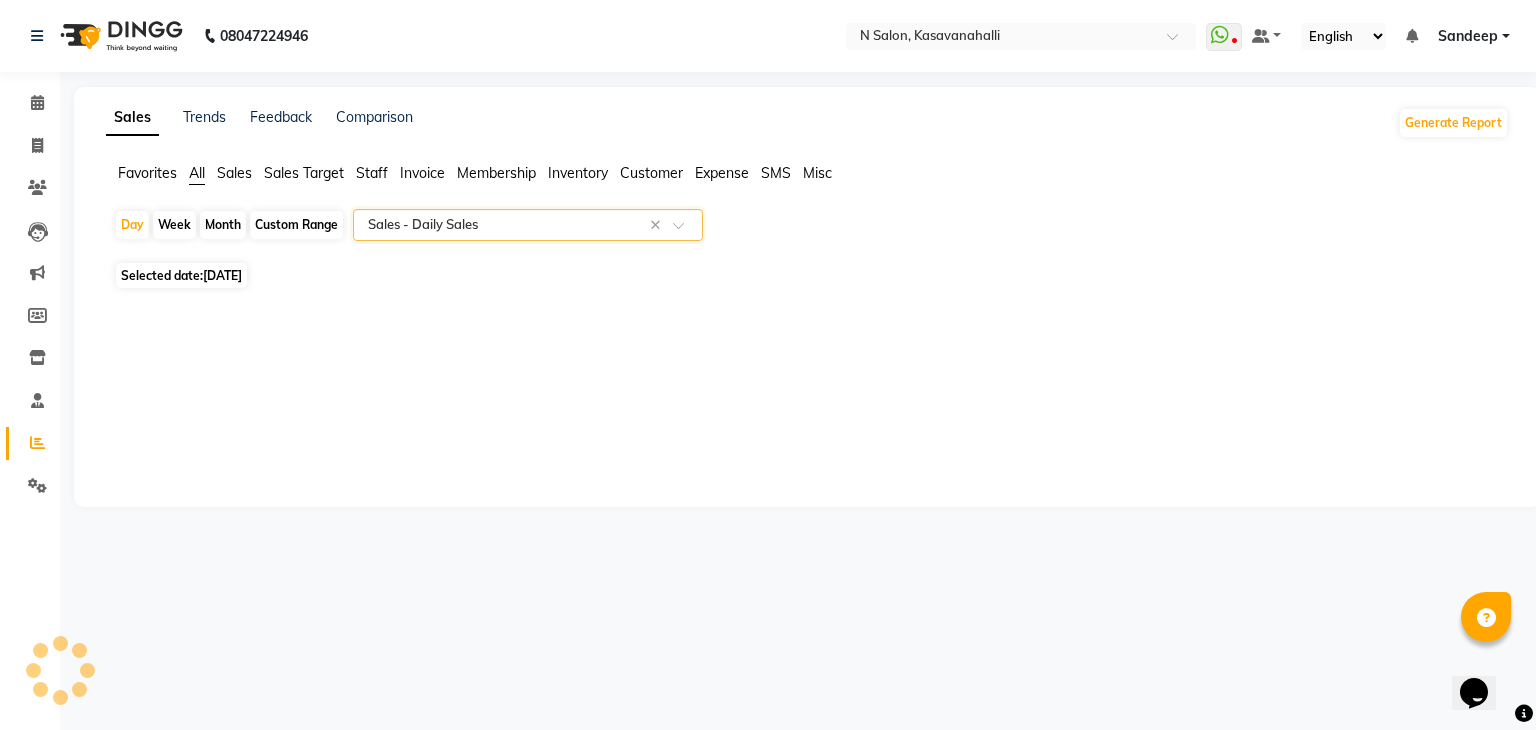 select on "full_report" 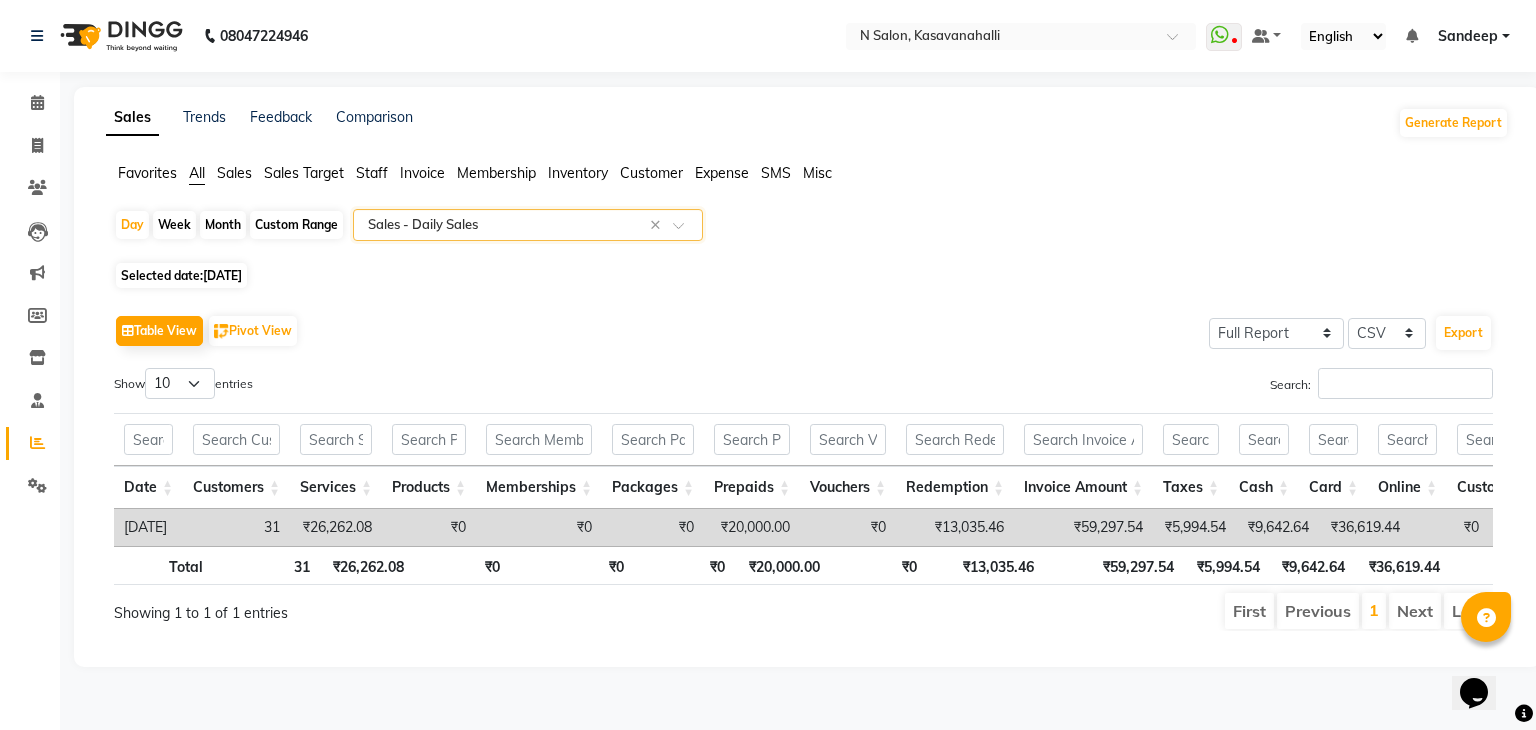 click on "Month" 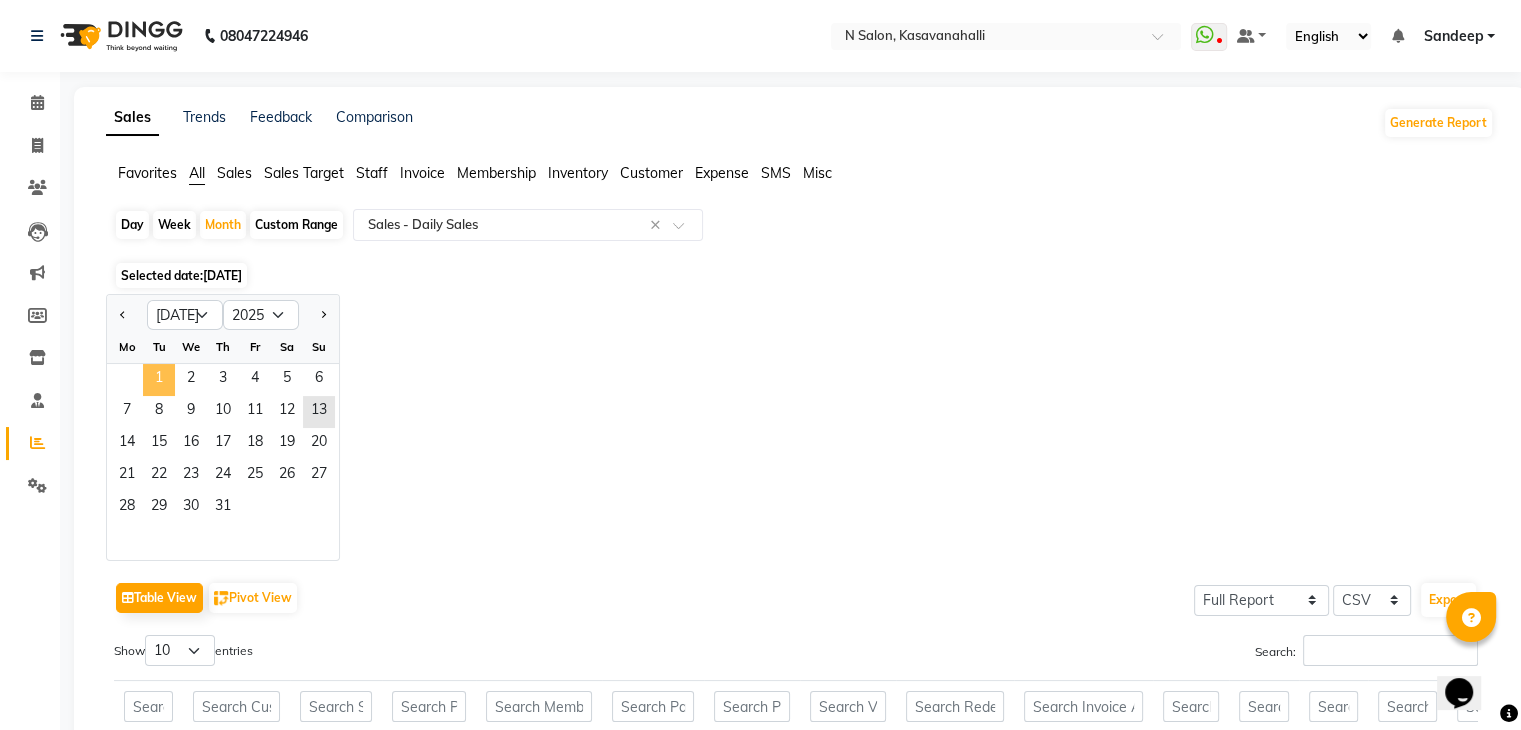click on "1" 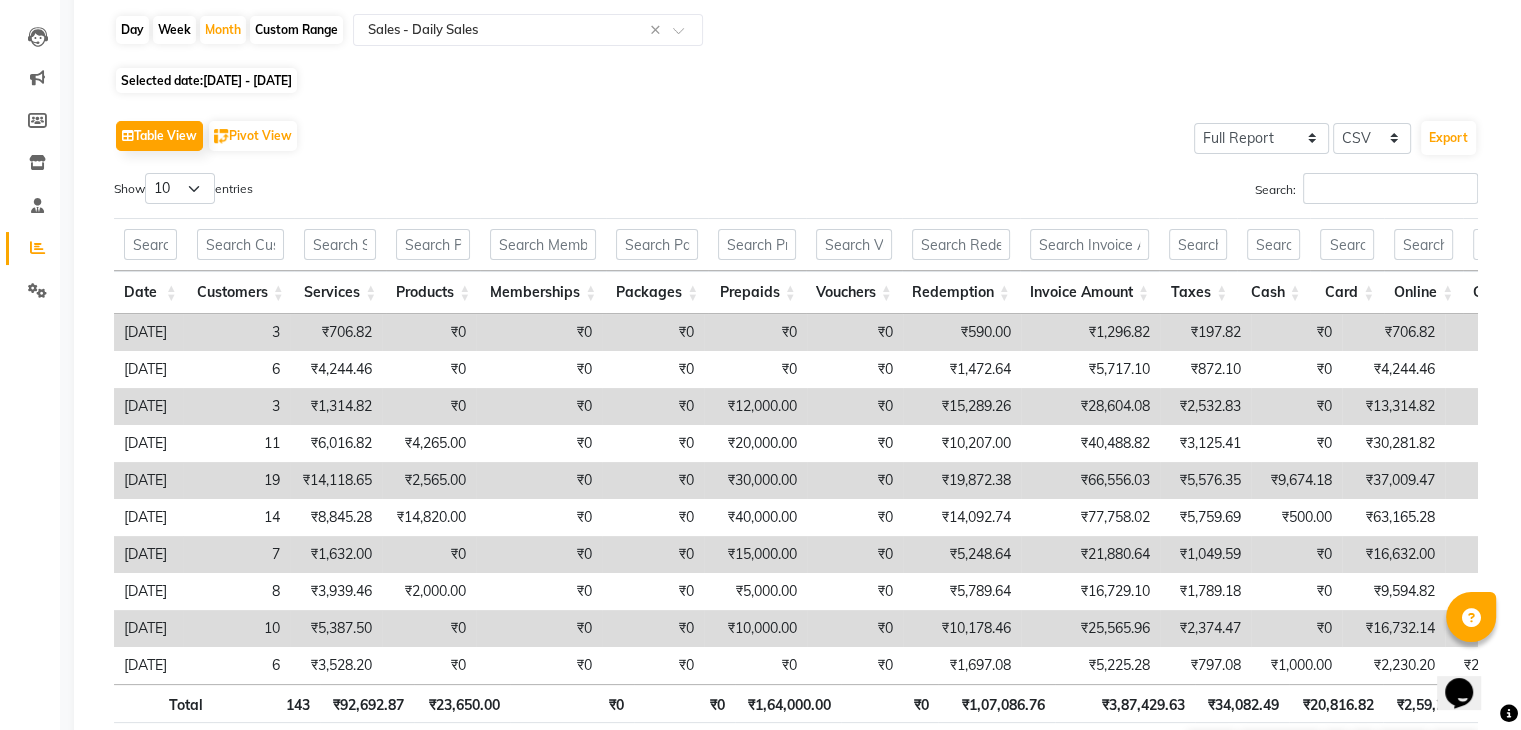 scroll, scrollTop: 28, scrollLeft: 0, axis: vertical 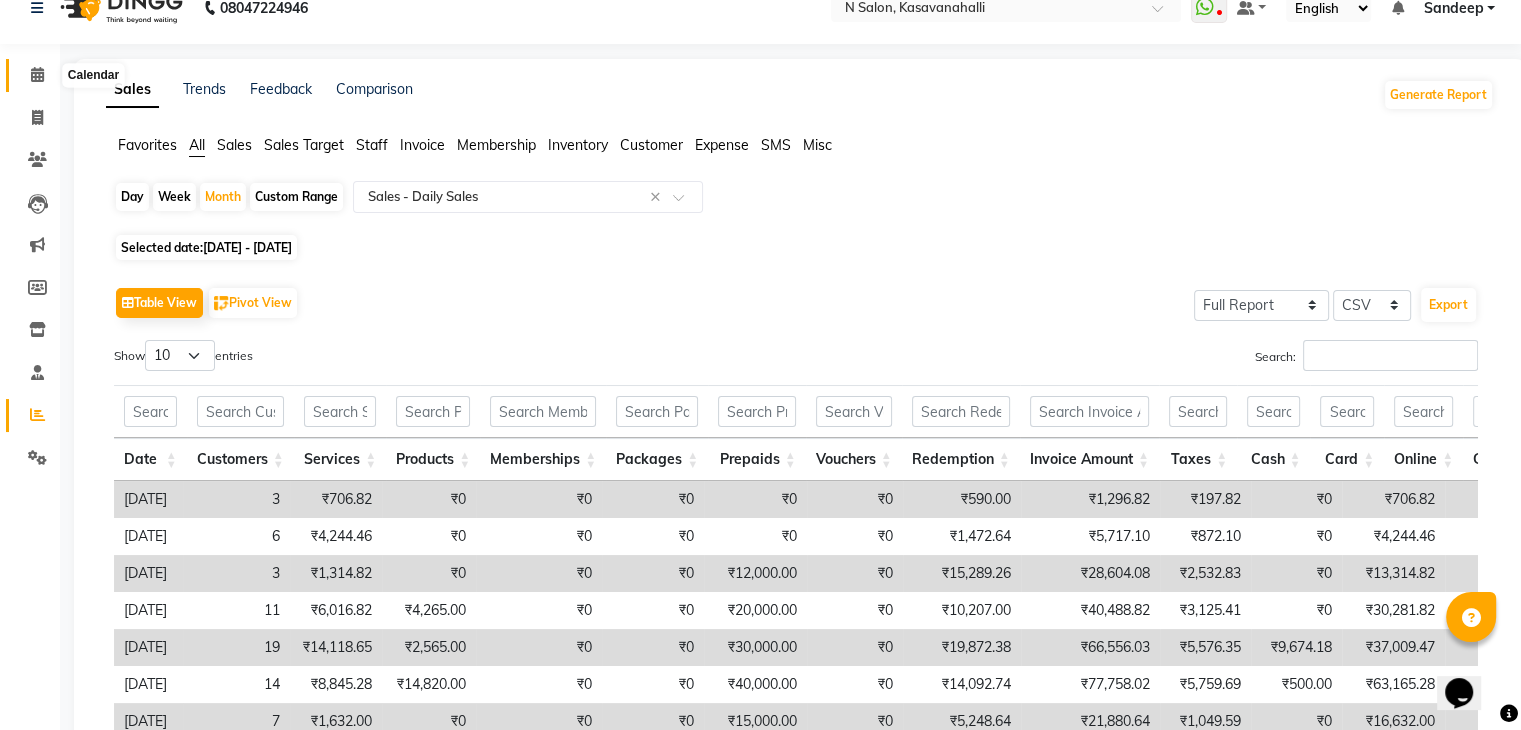 click 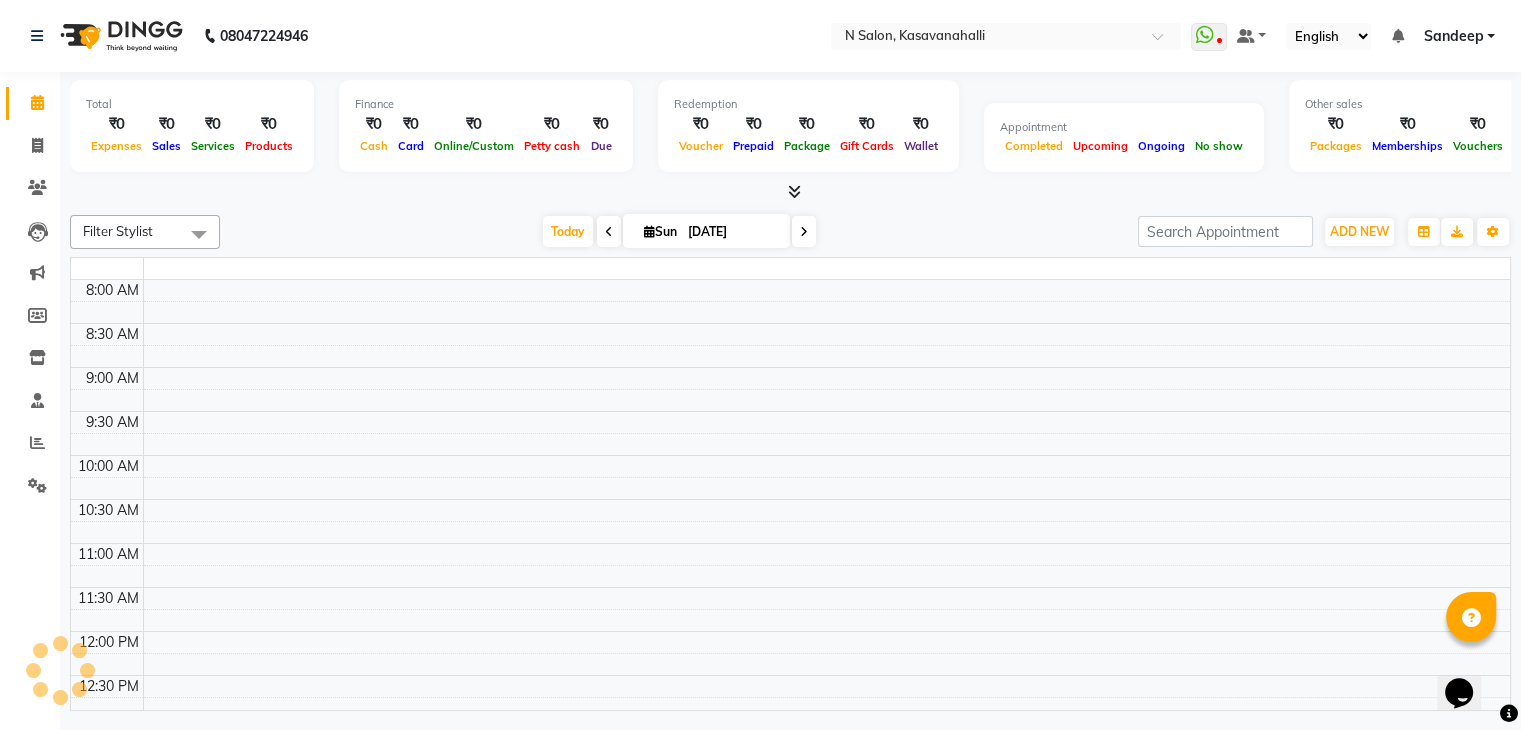 scroll, scrollTop: 0, scrollLeft: 0, axis: both 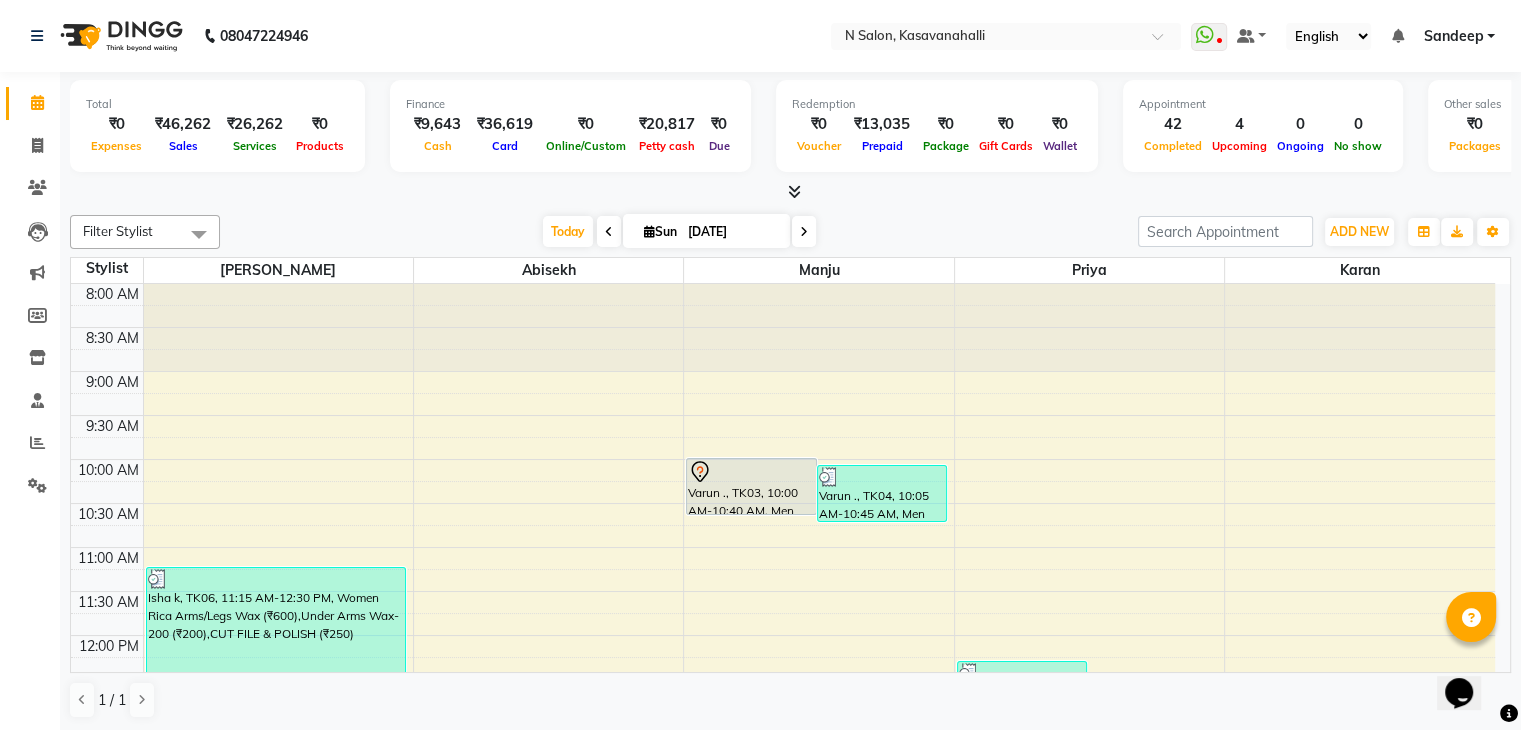 click at bounding box center (794, 191) 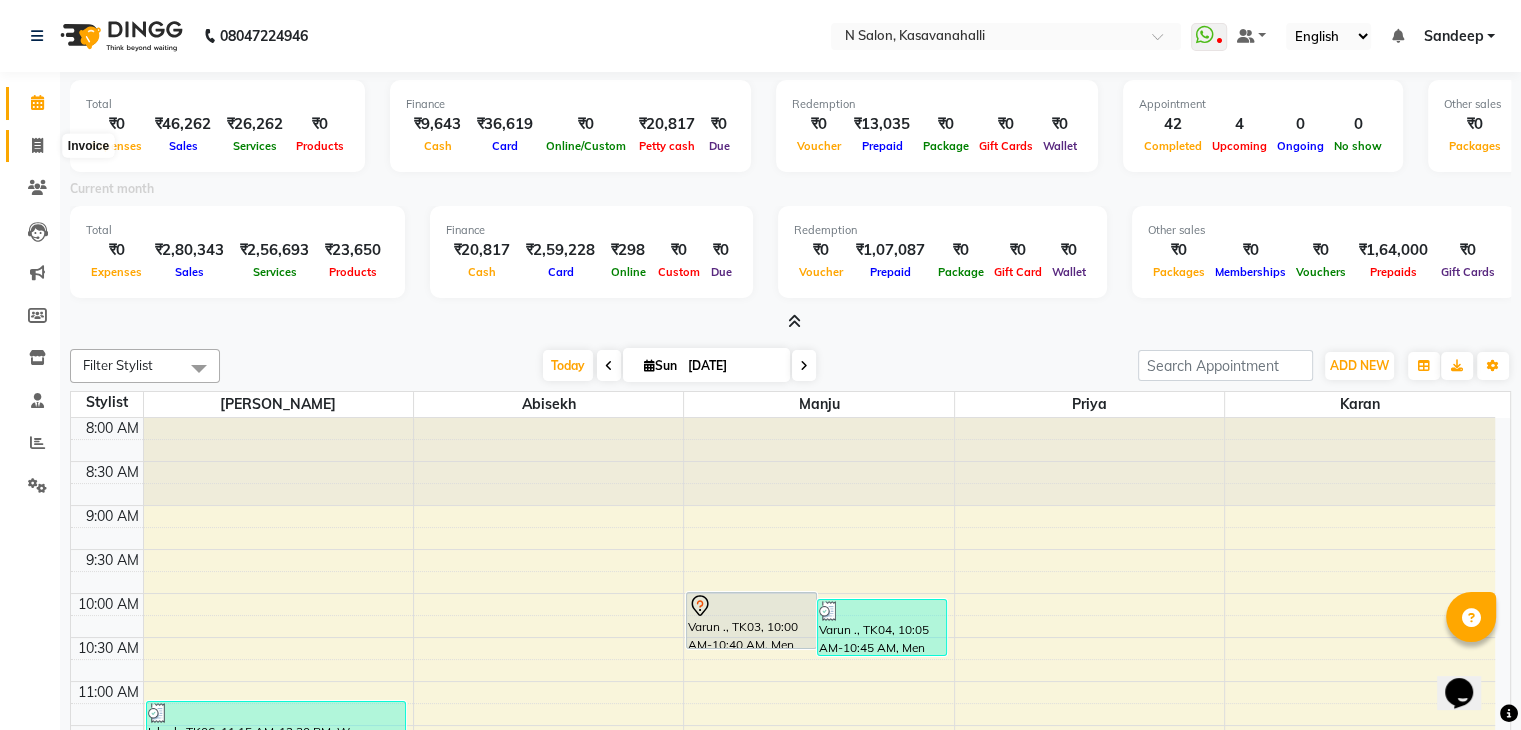 click 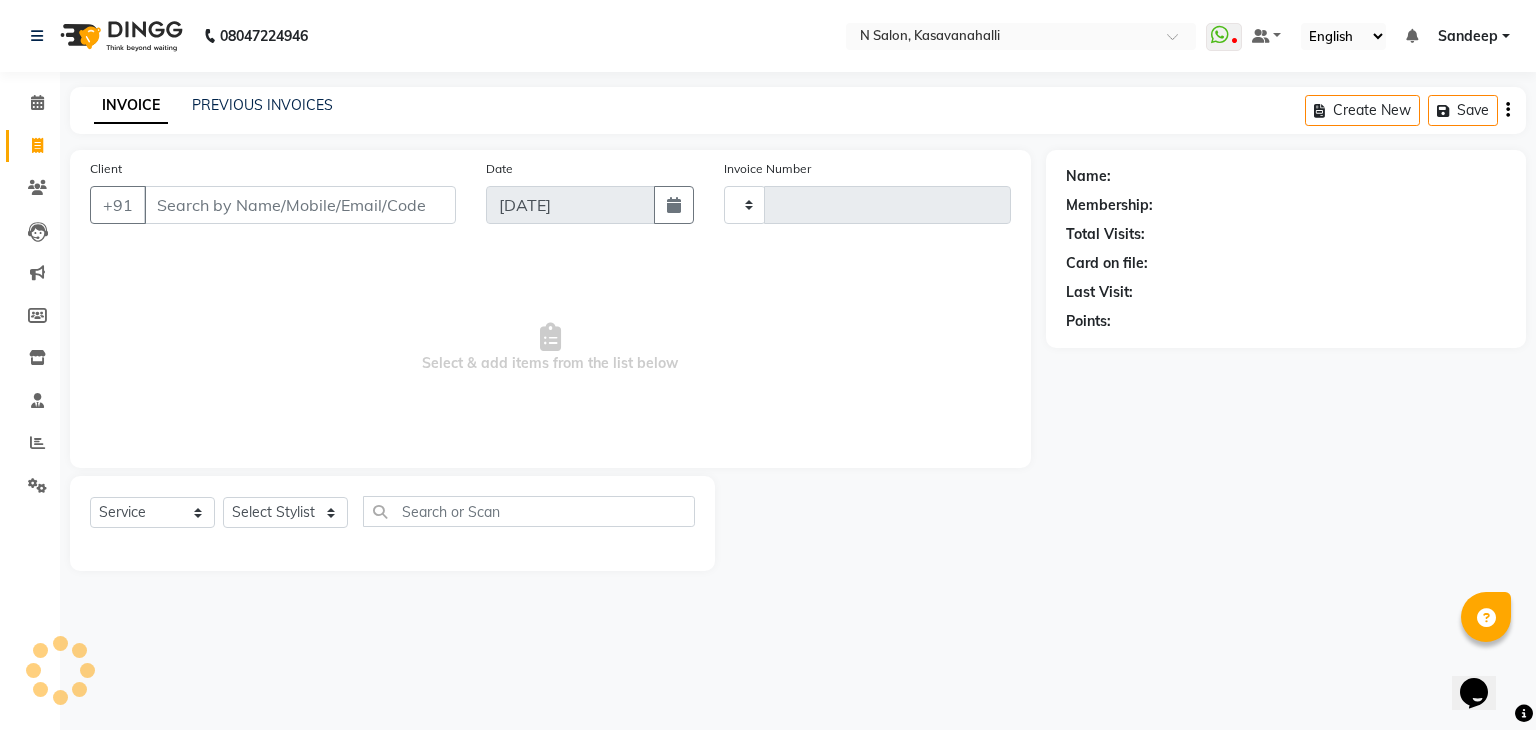 type on "1277" 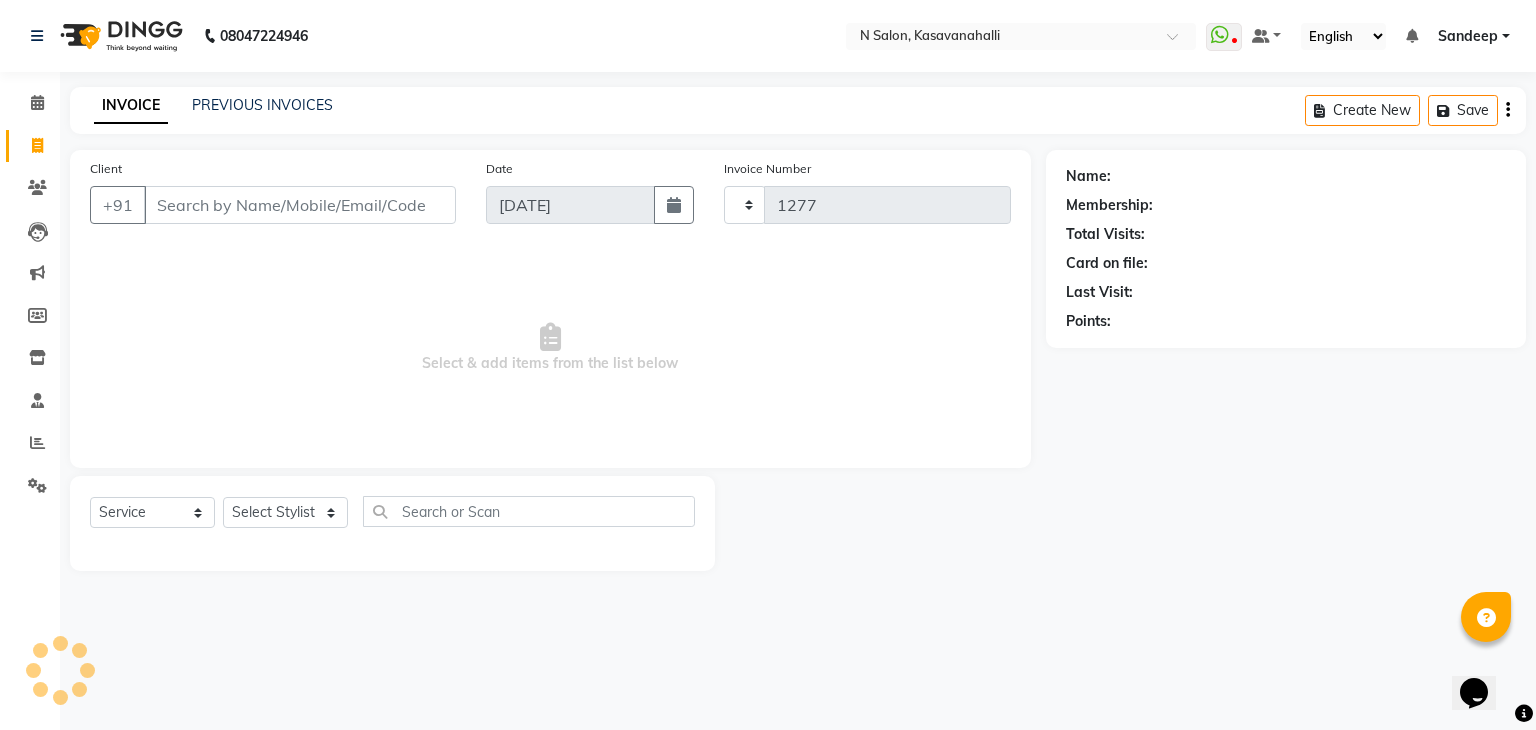 select on "7111" 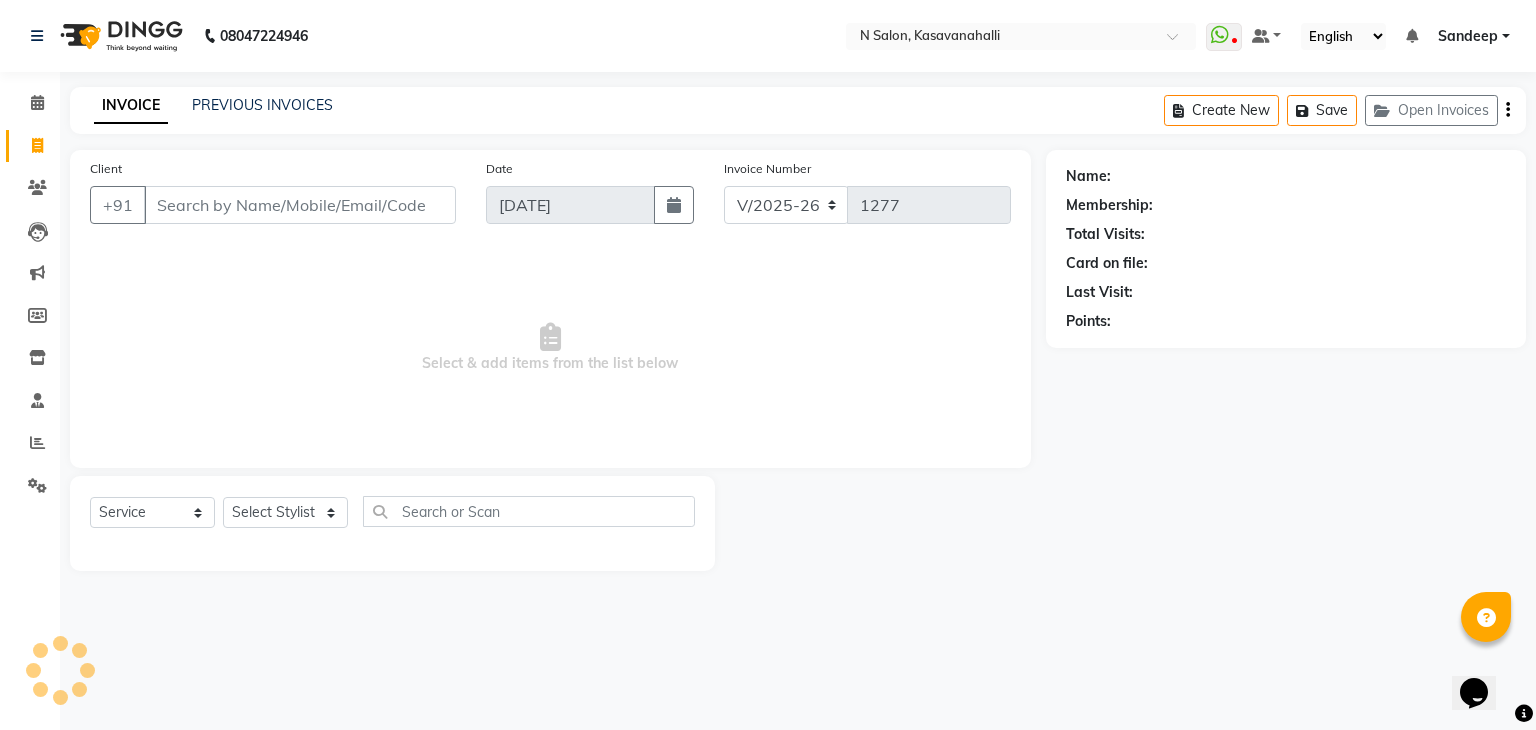 click on "Client" at bounding box center [300, 205] 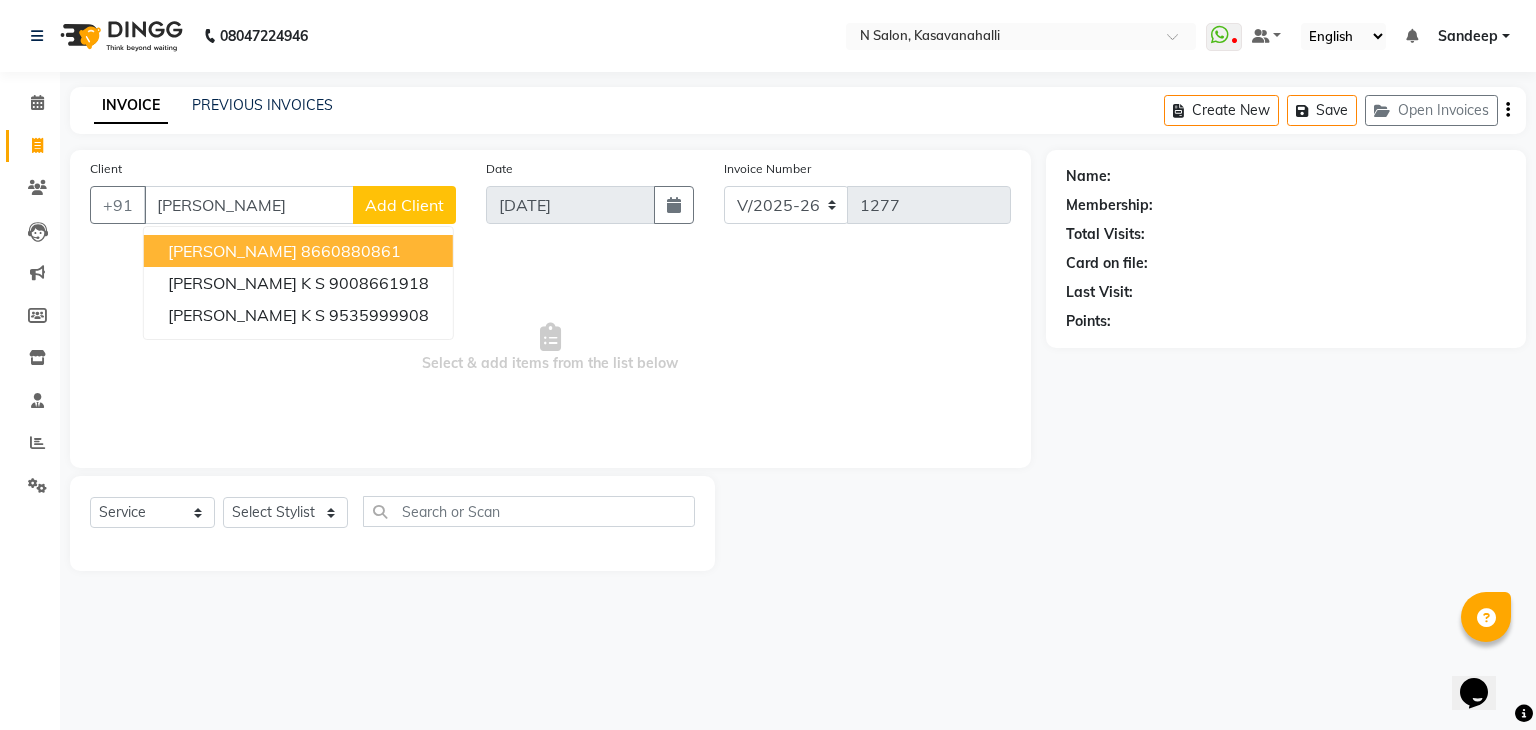 click on "8660880861" at bounding box center [351, 251] 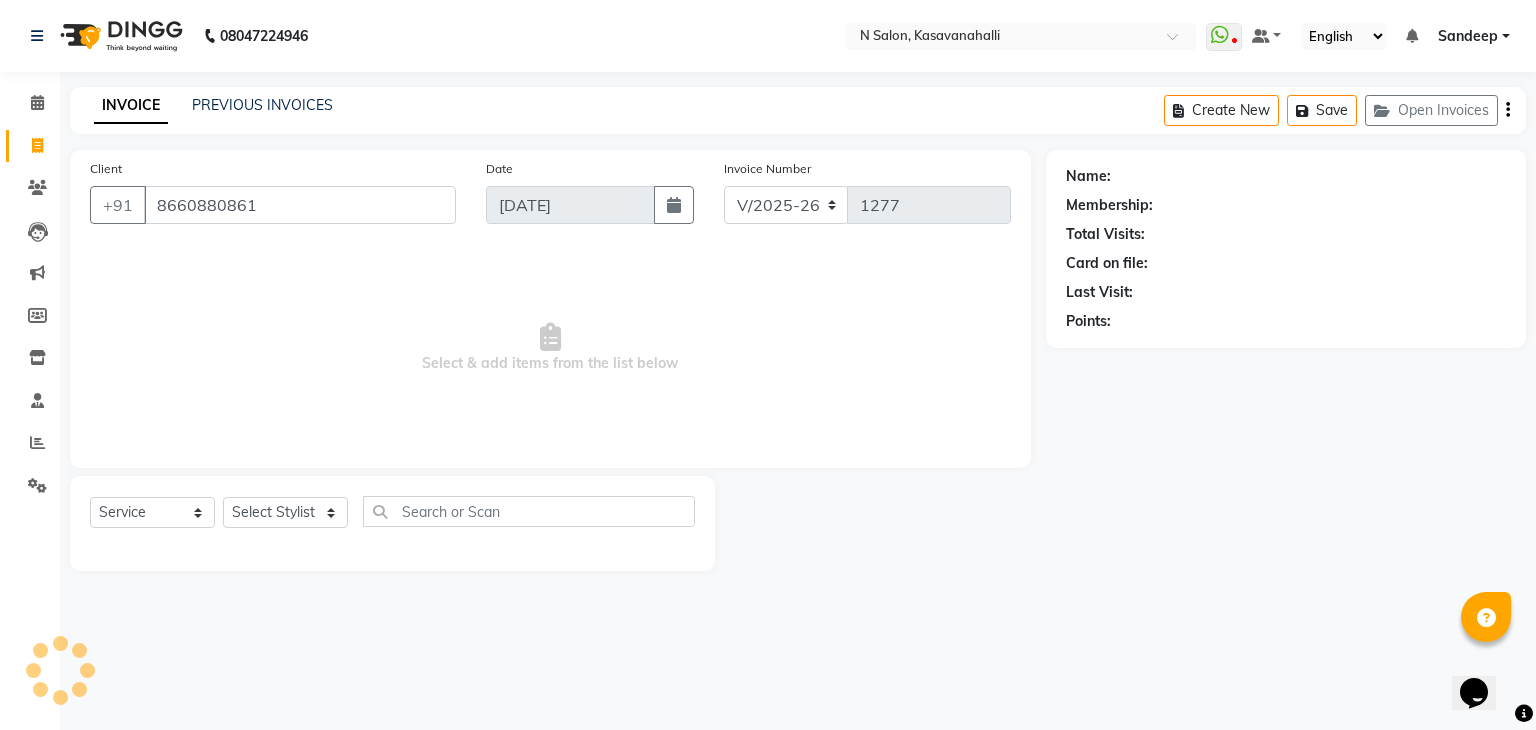 type on "8660880861" 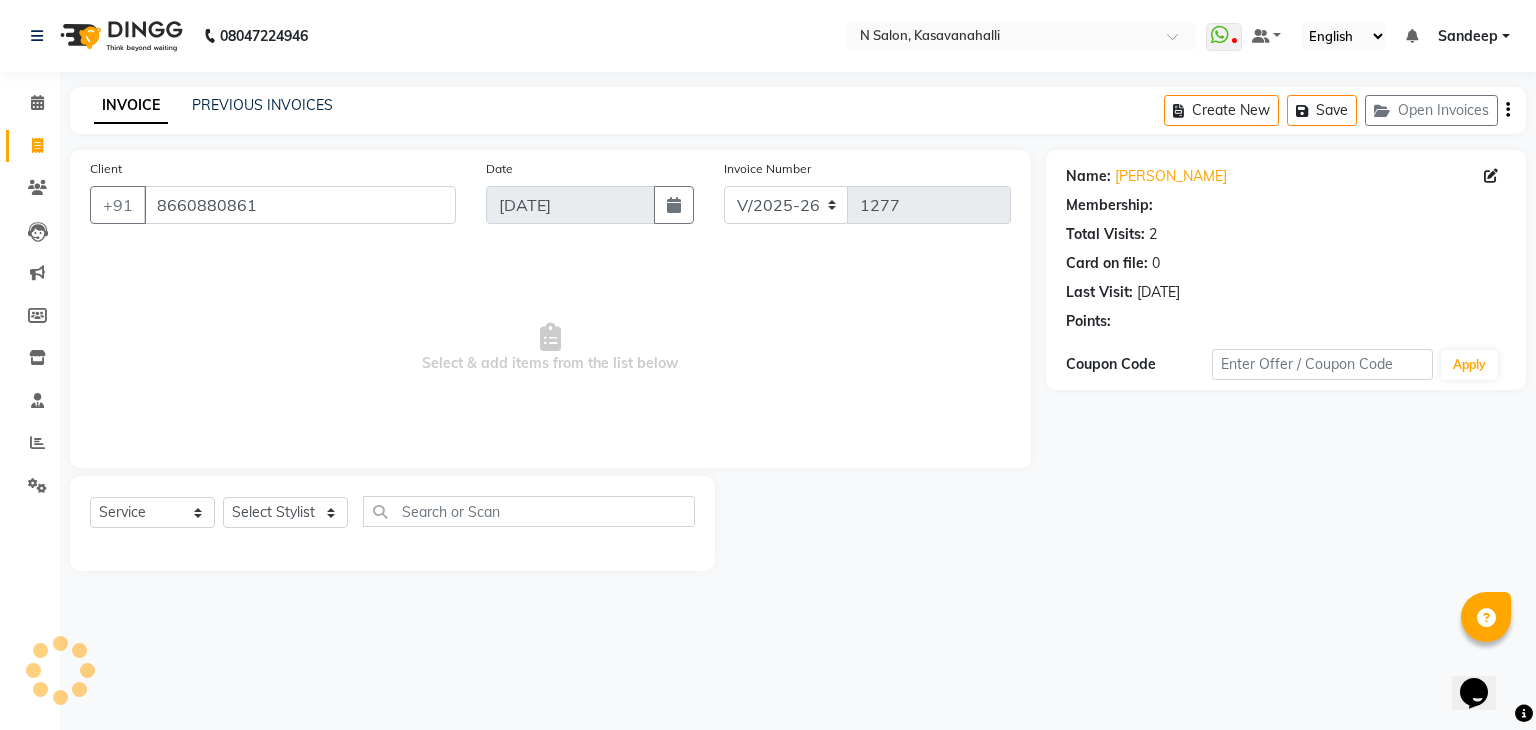 select on "1: Object" 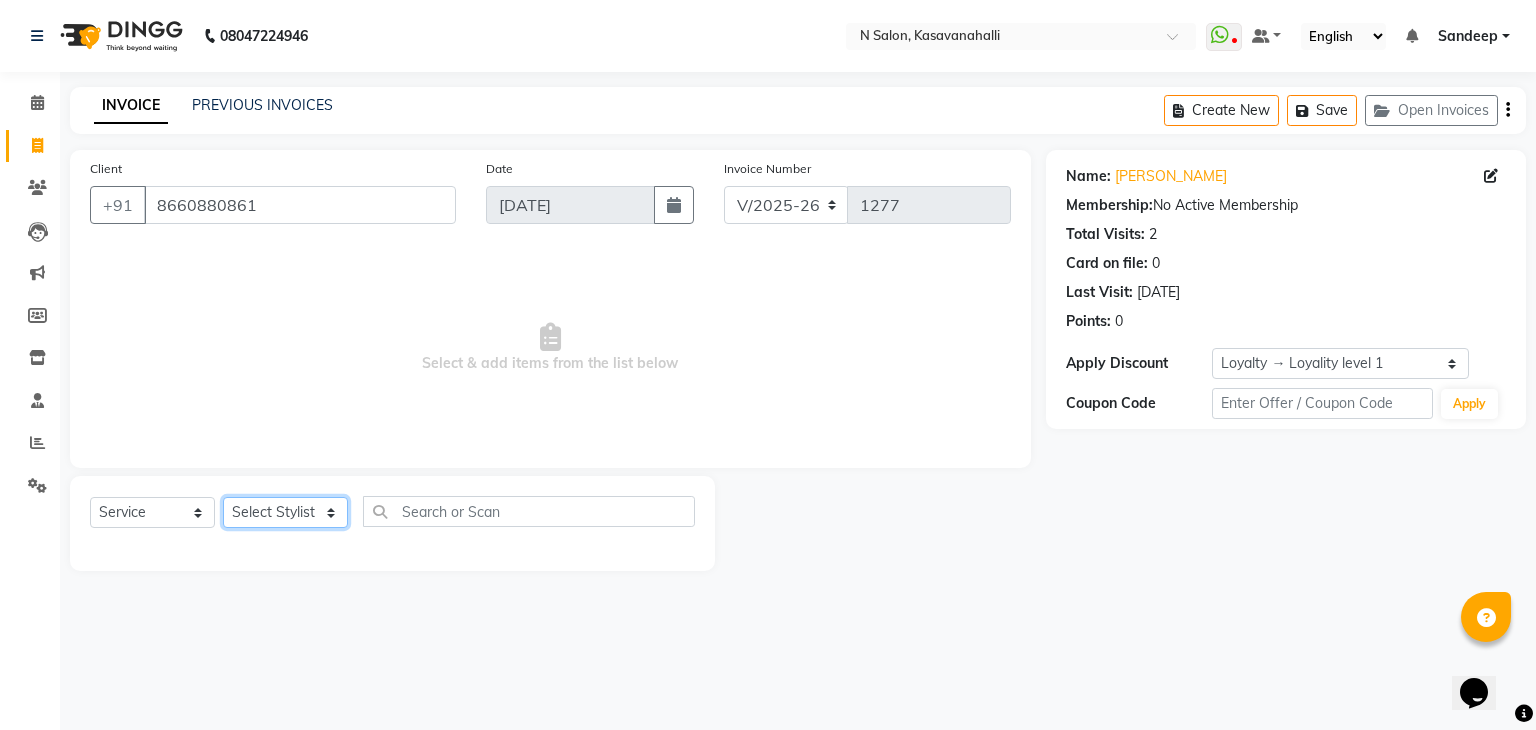 click on "Select Stylist [PERSON_NAME]  Manju Owner [PERSON_NAME]" 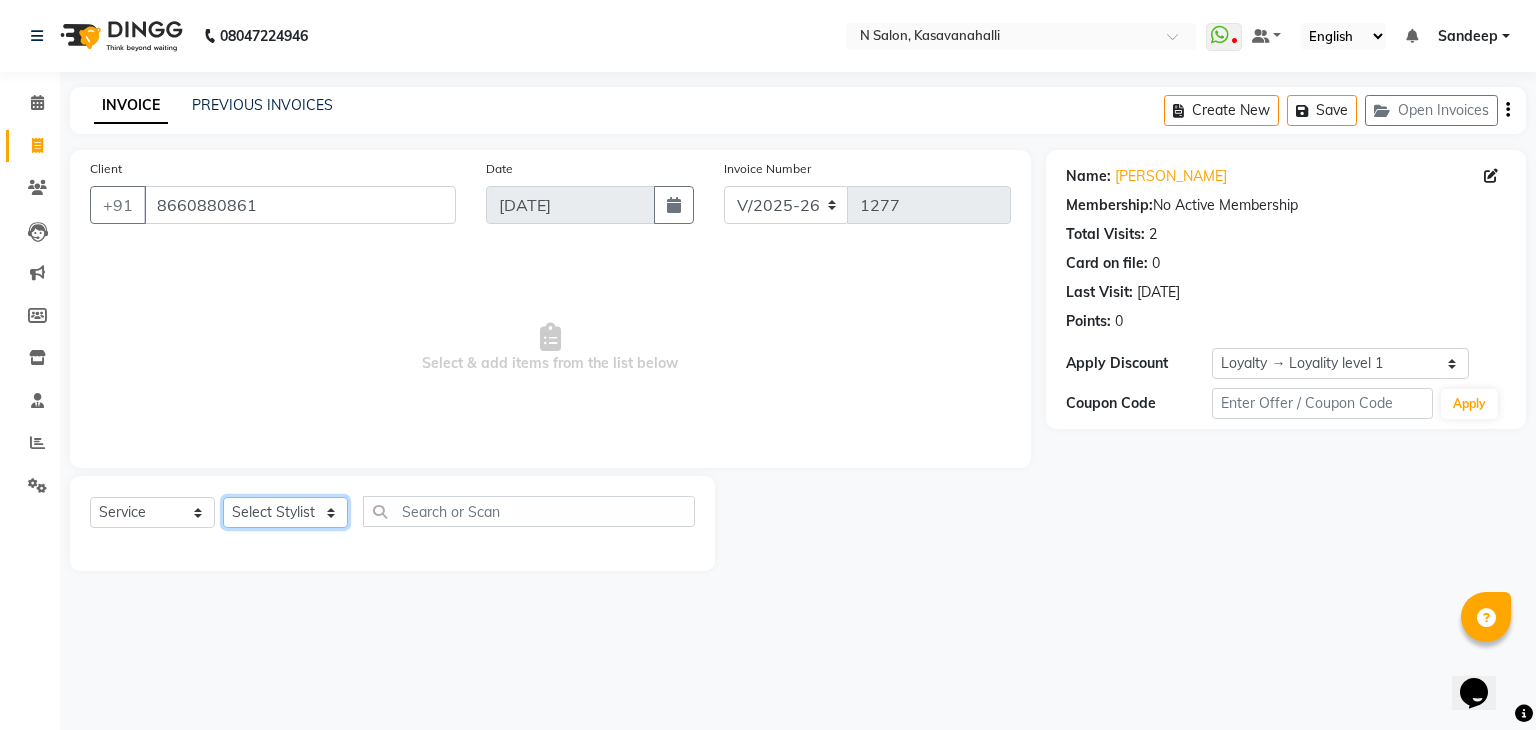 select on "86035" 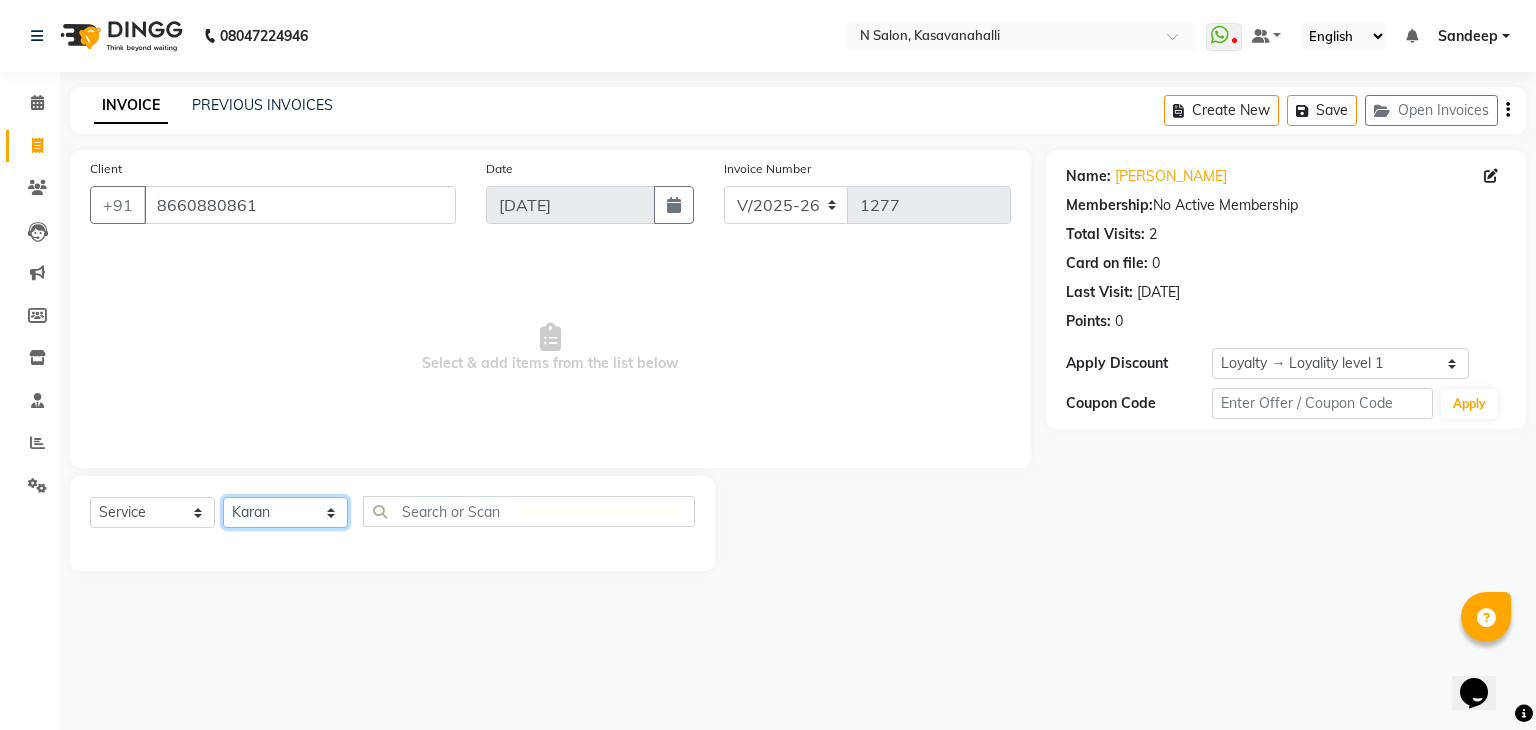 click on "Select Stylist [PERSON_NAME]  Manju Owner [PERSON_NAME]" 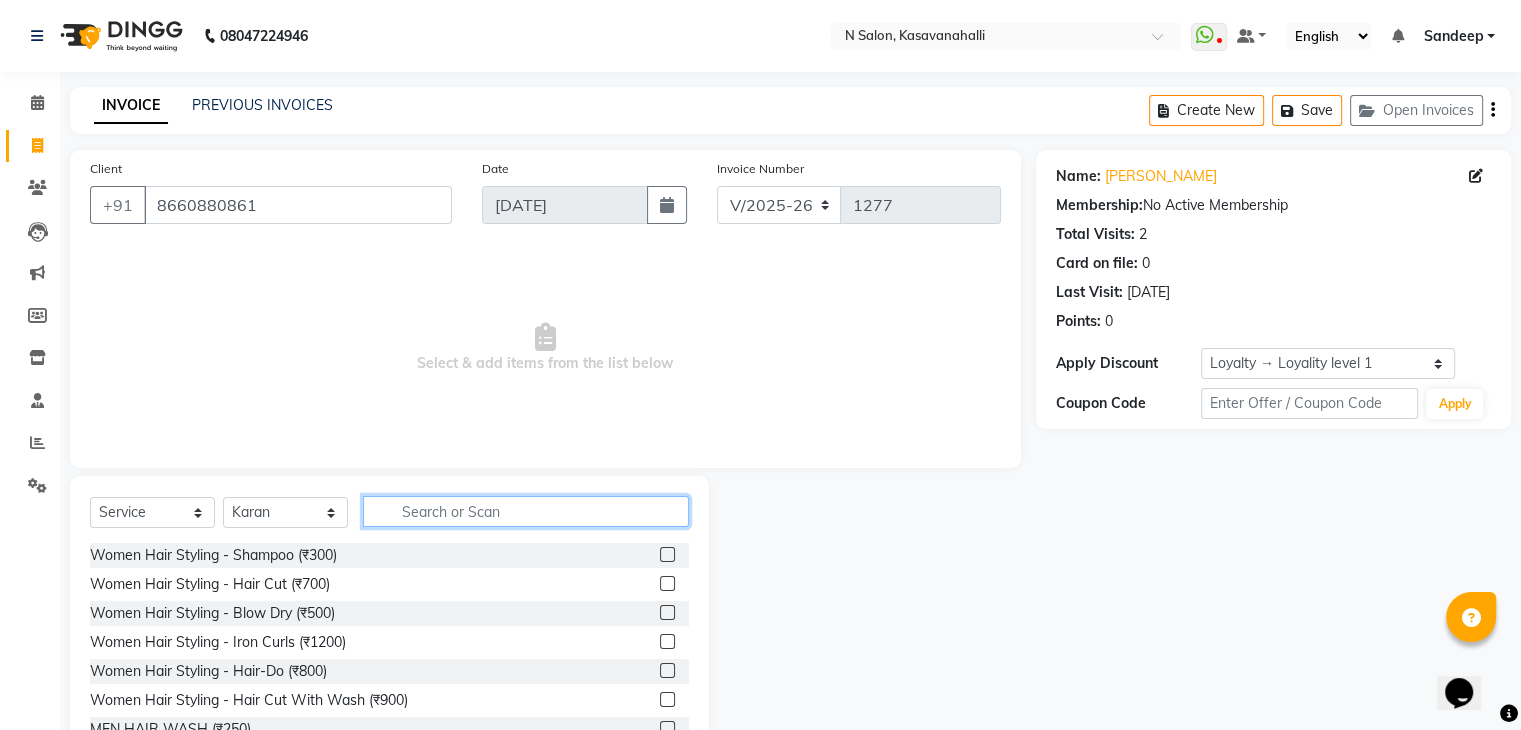 click 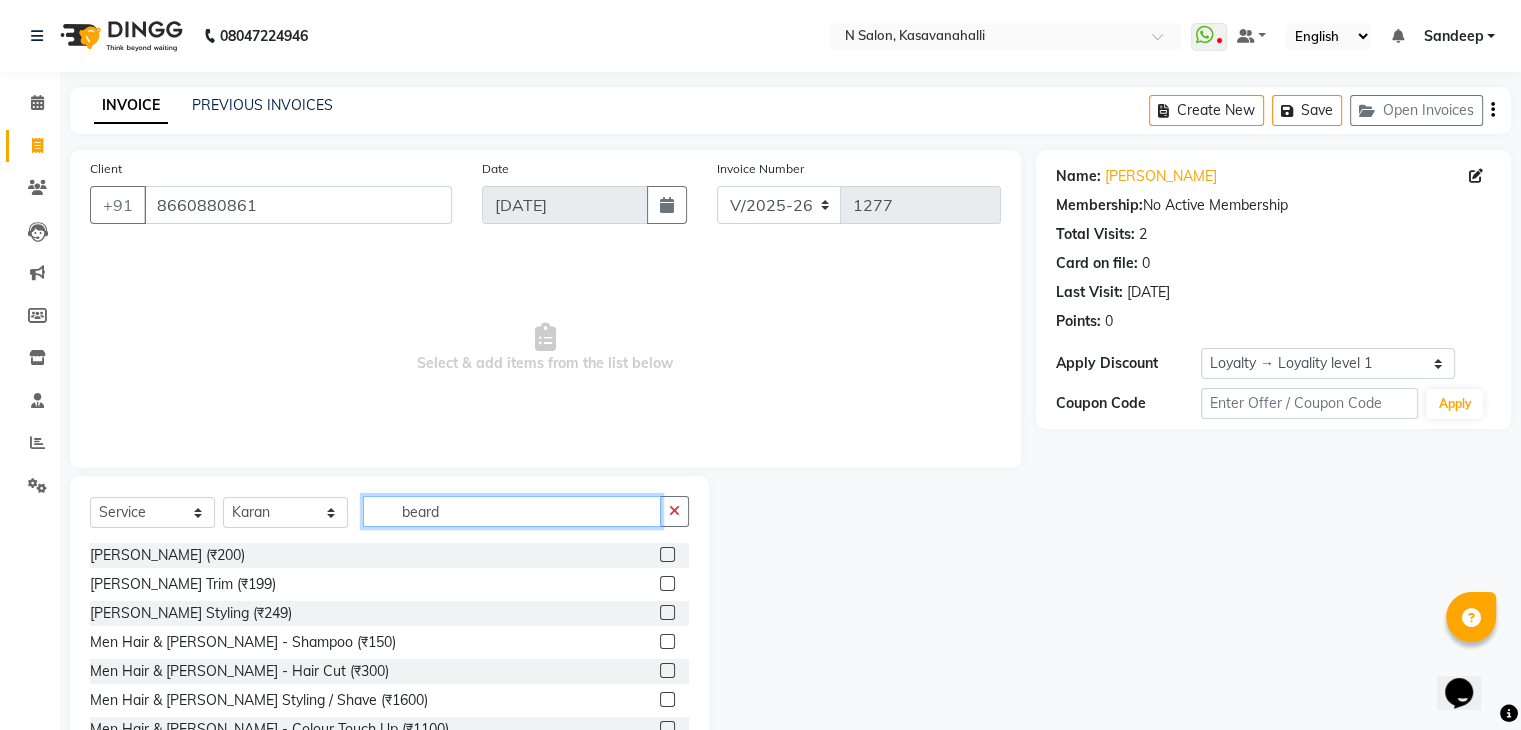 type on "beard" 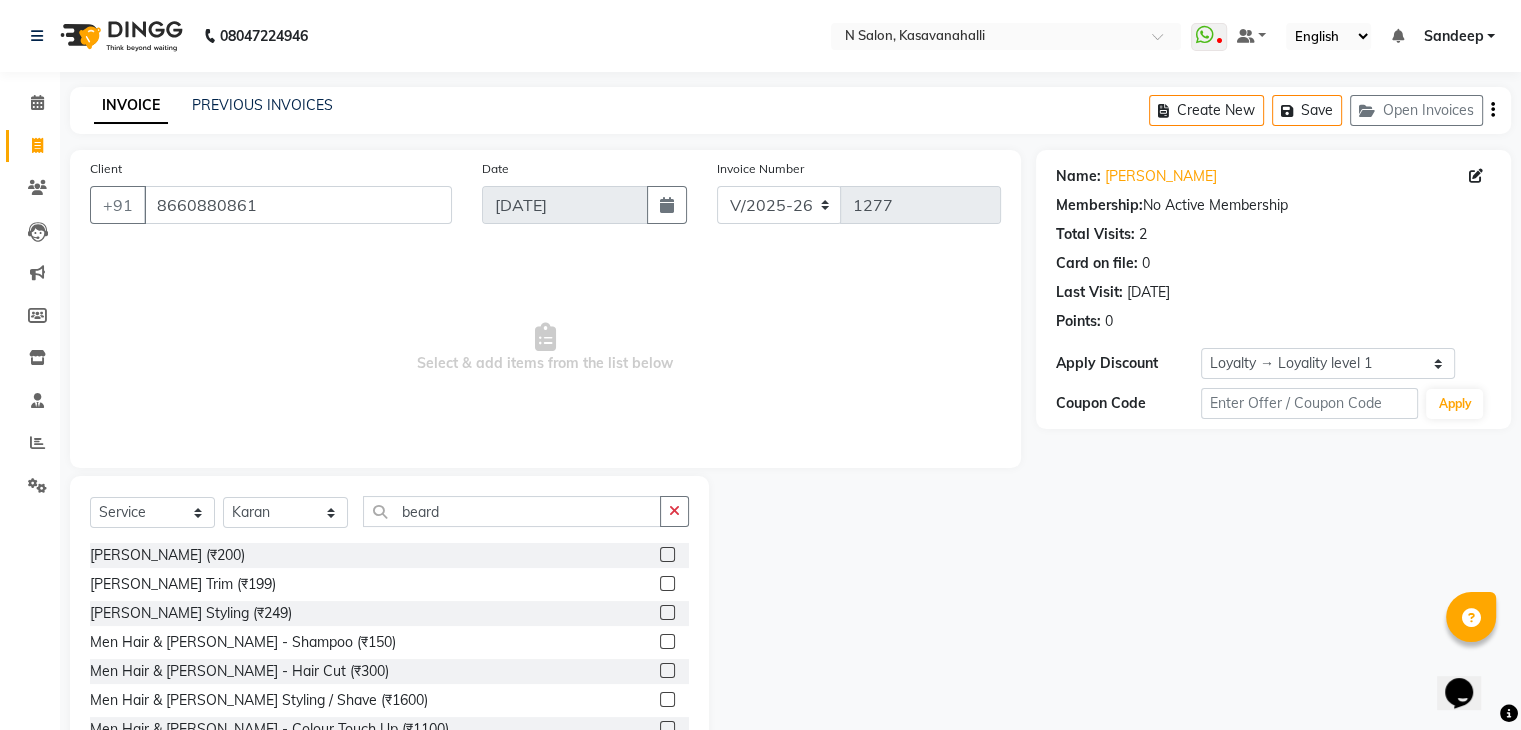 click 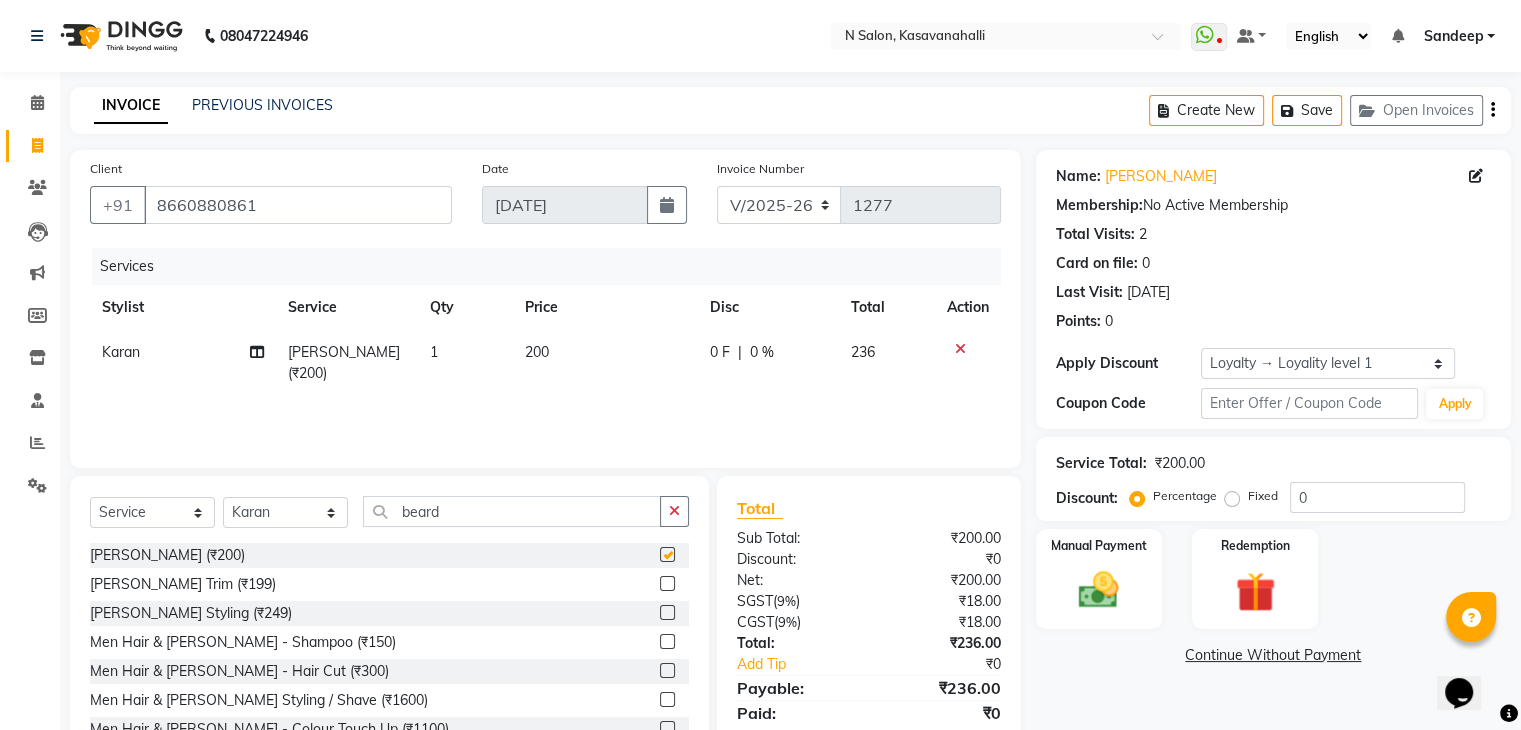 checkbox on "false" 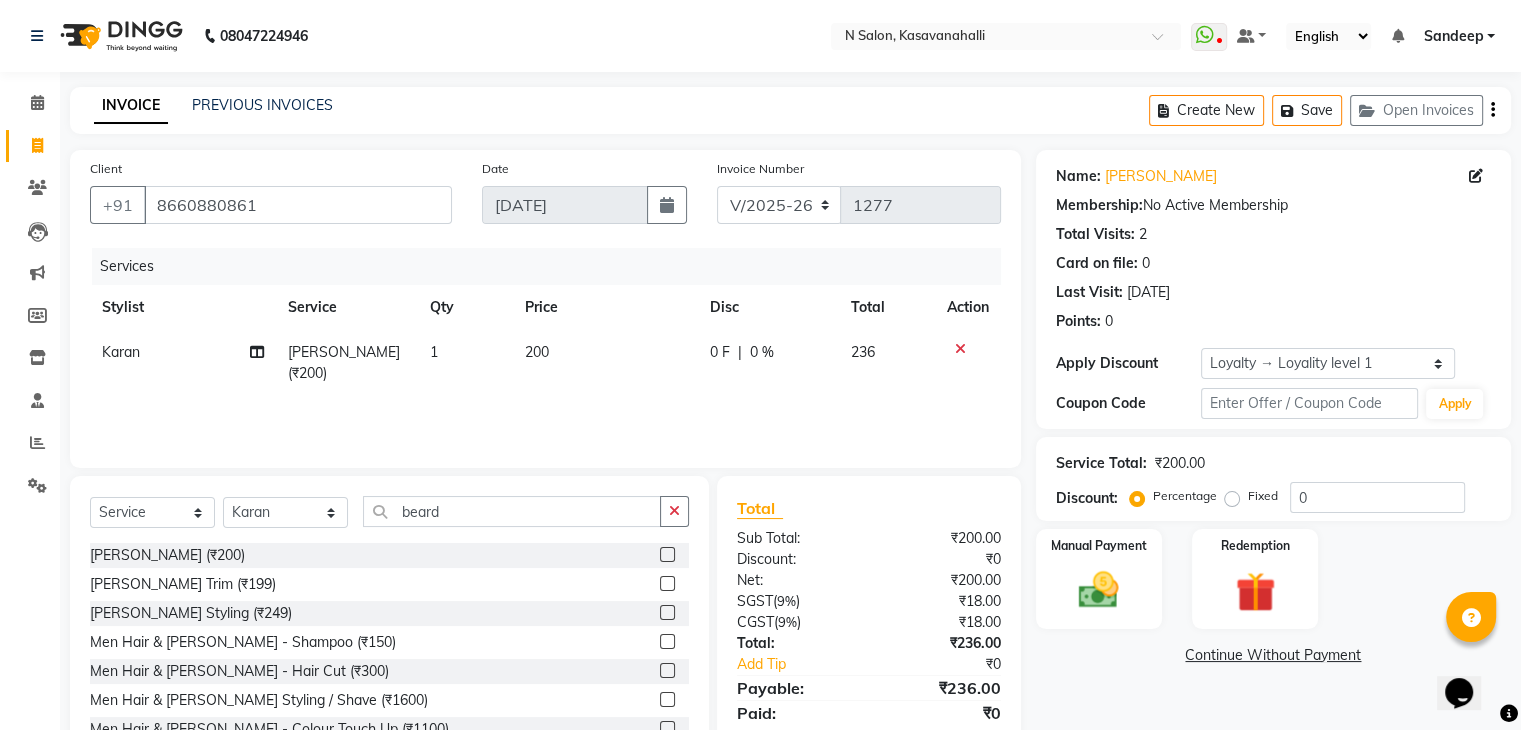 click on "200" 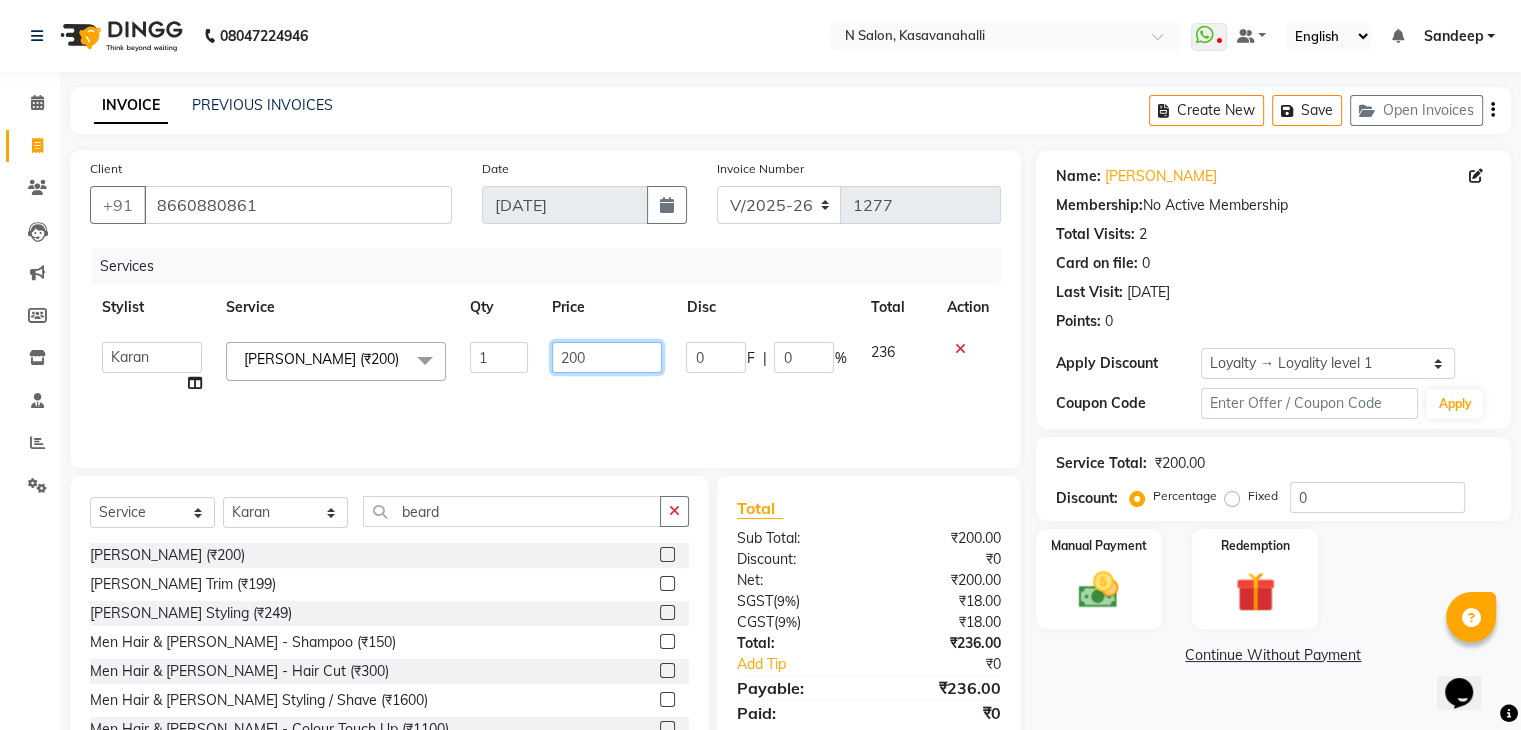 drag, startPoint x: 548, startPoint y: 342, endPoint x: 623, endPoint y: 361, distance: 77.36925 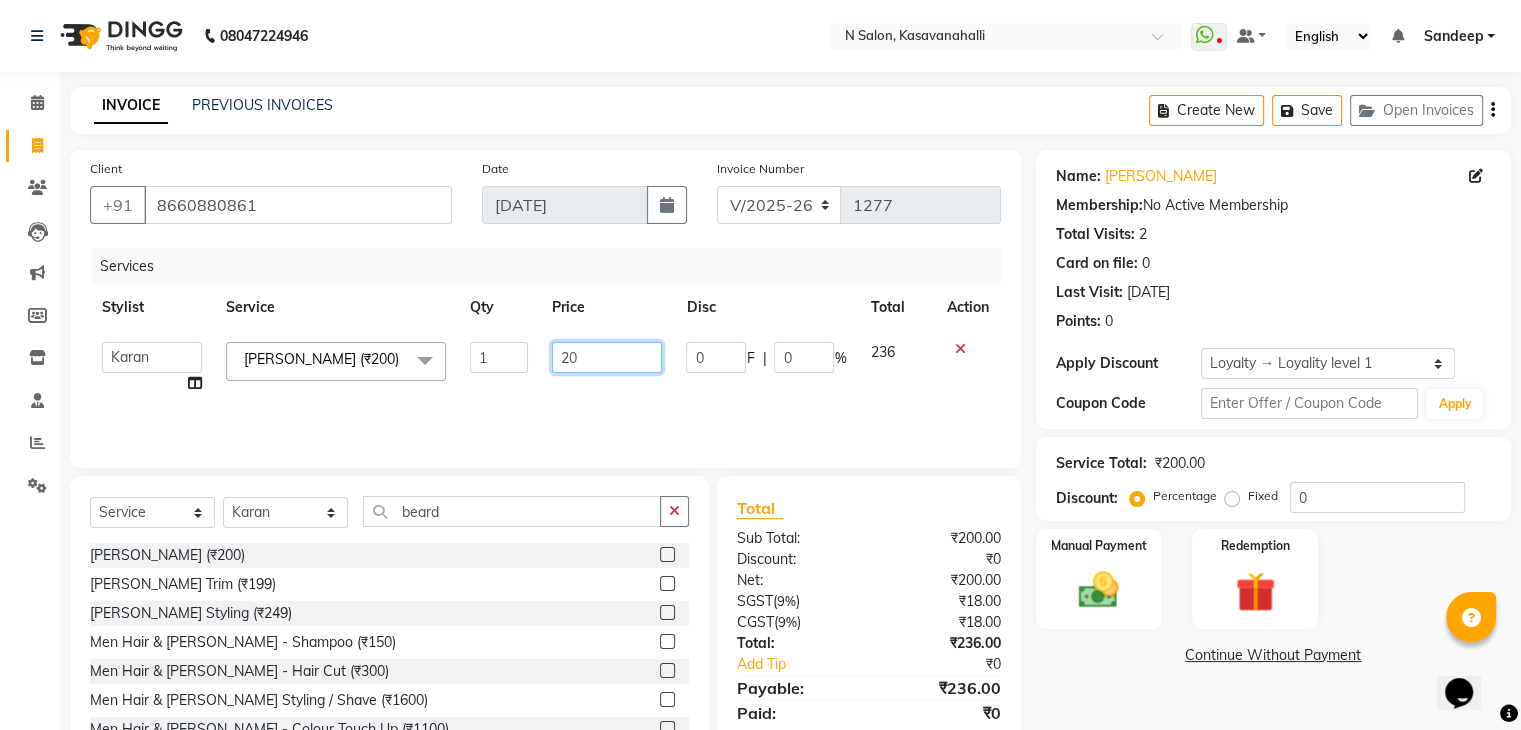 type on "2" 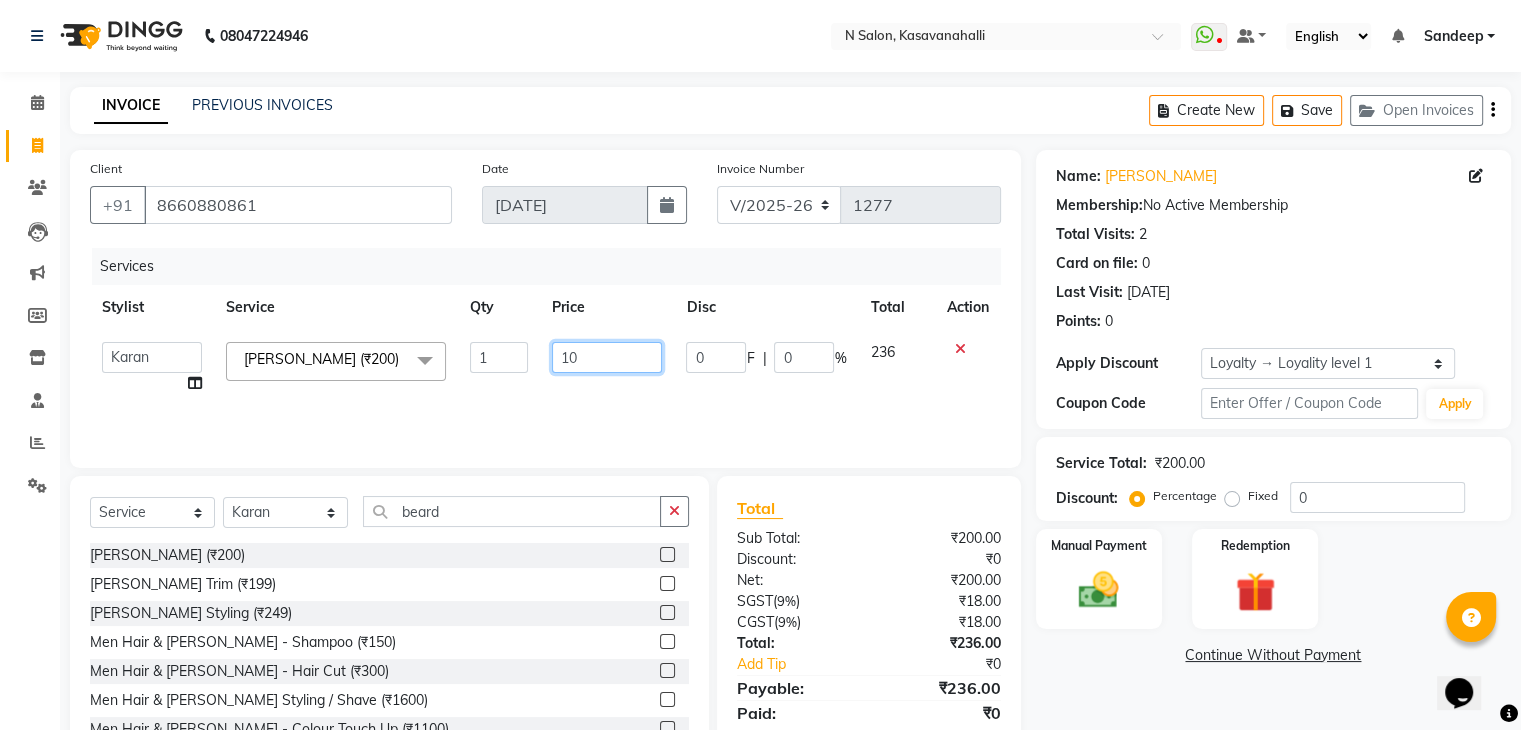 type on "100" 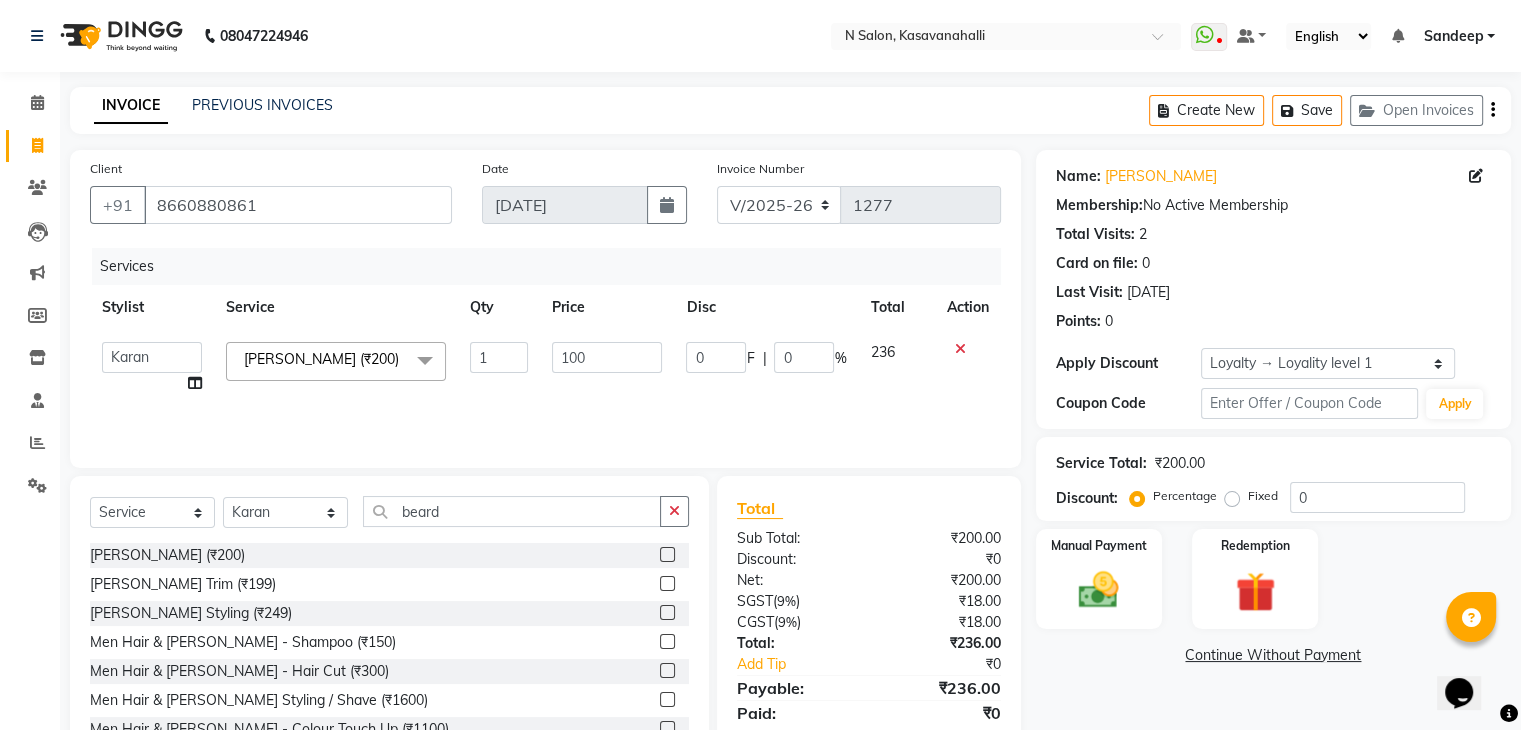 click on "Stylist Service Qty Price Disc Total Action" 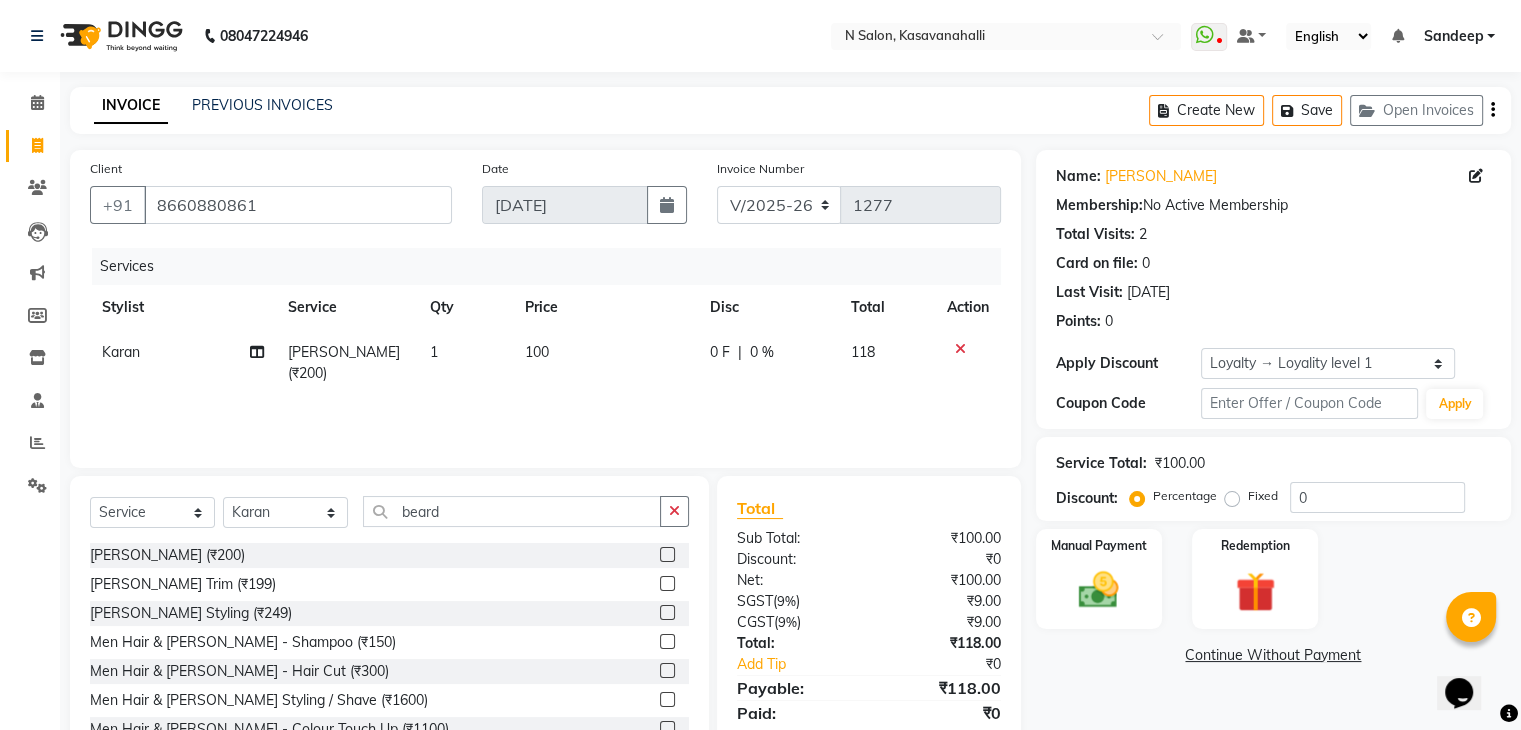scroll, scrollTop: 72, scrollLeft: 0, axis: vertical 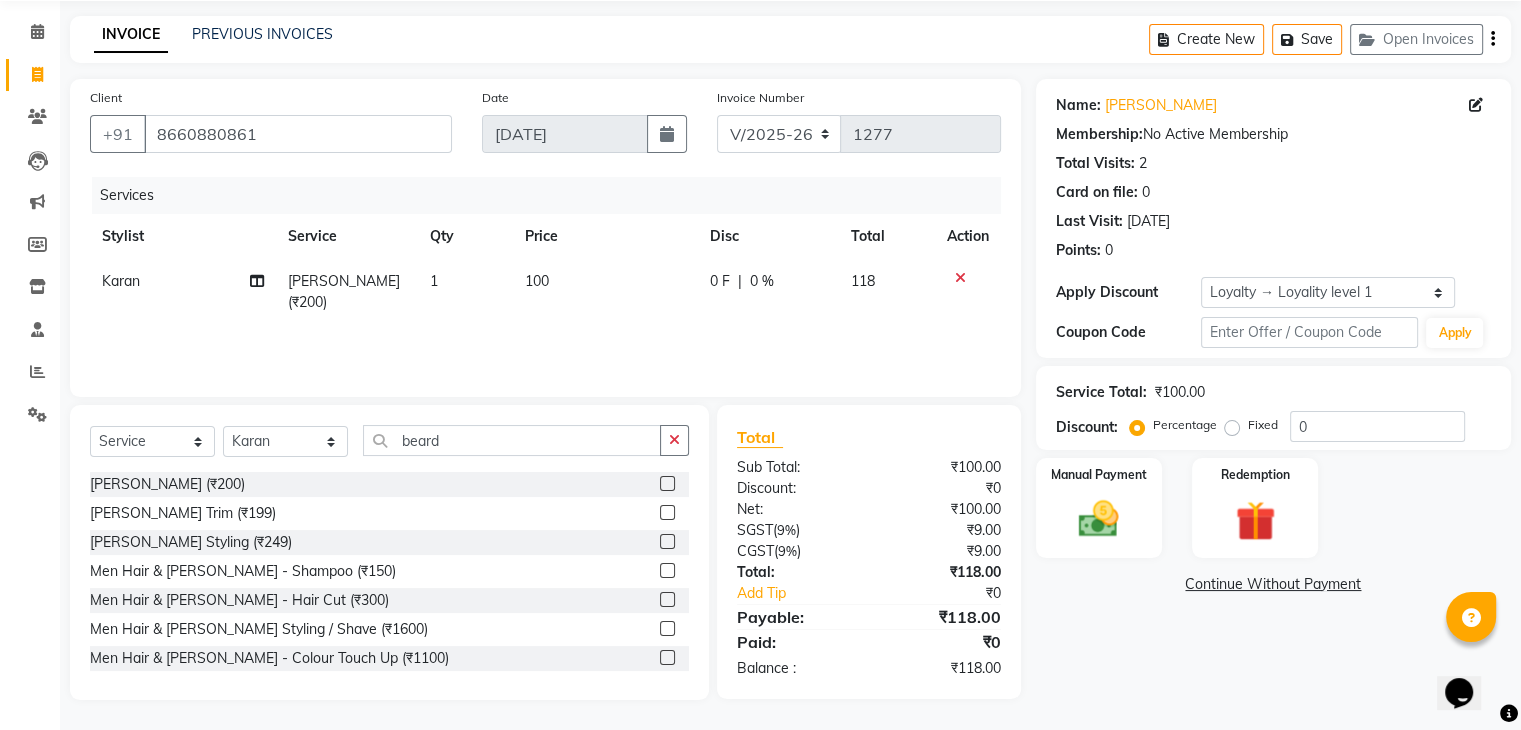 click on "Fixed" 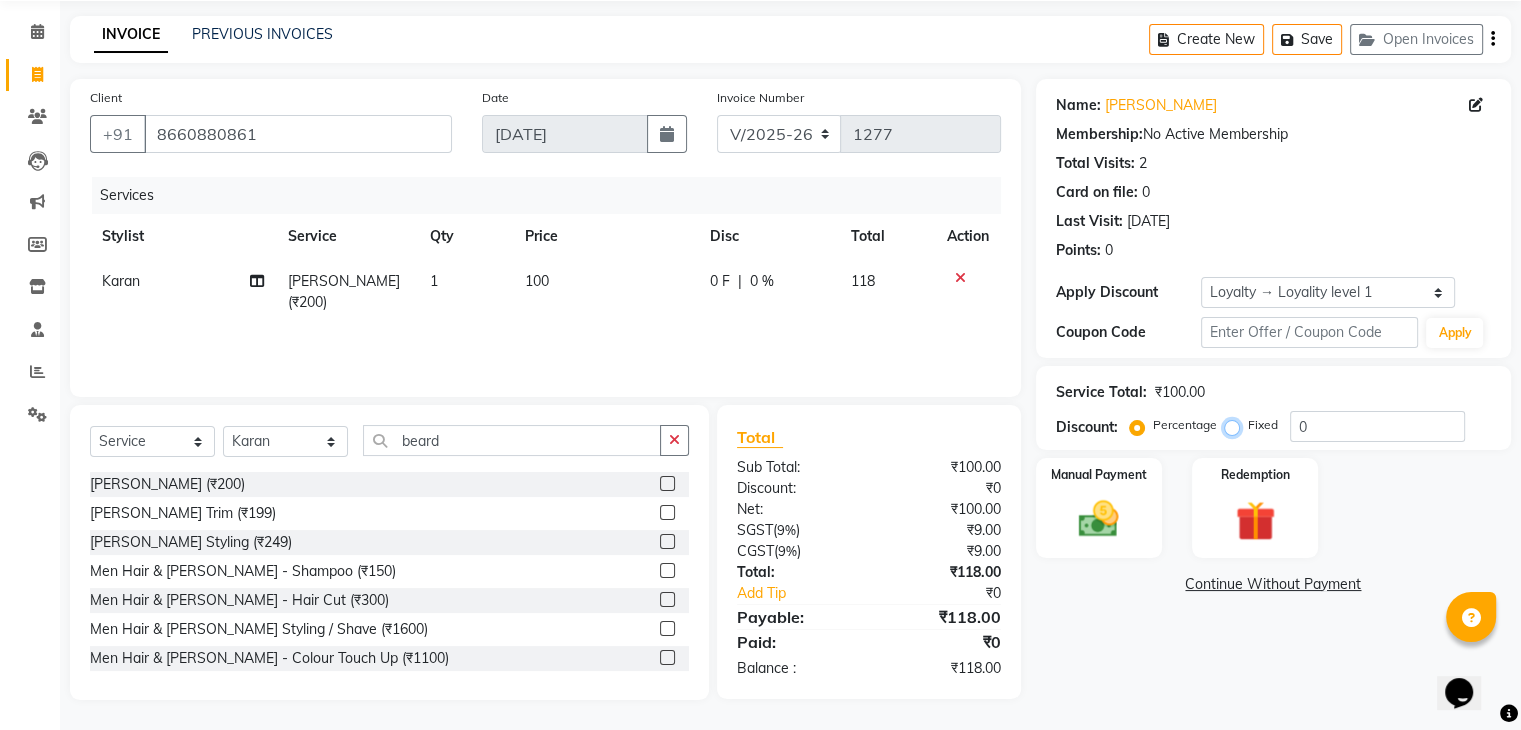 click on "Fixed" at bounding box center [1236, 425] 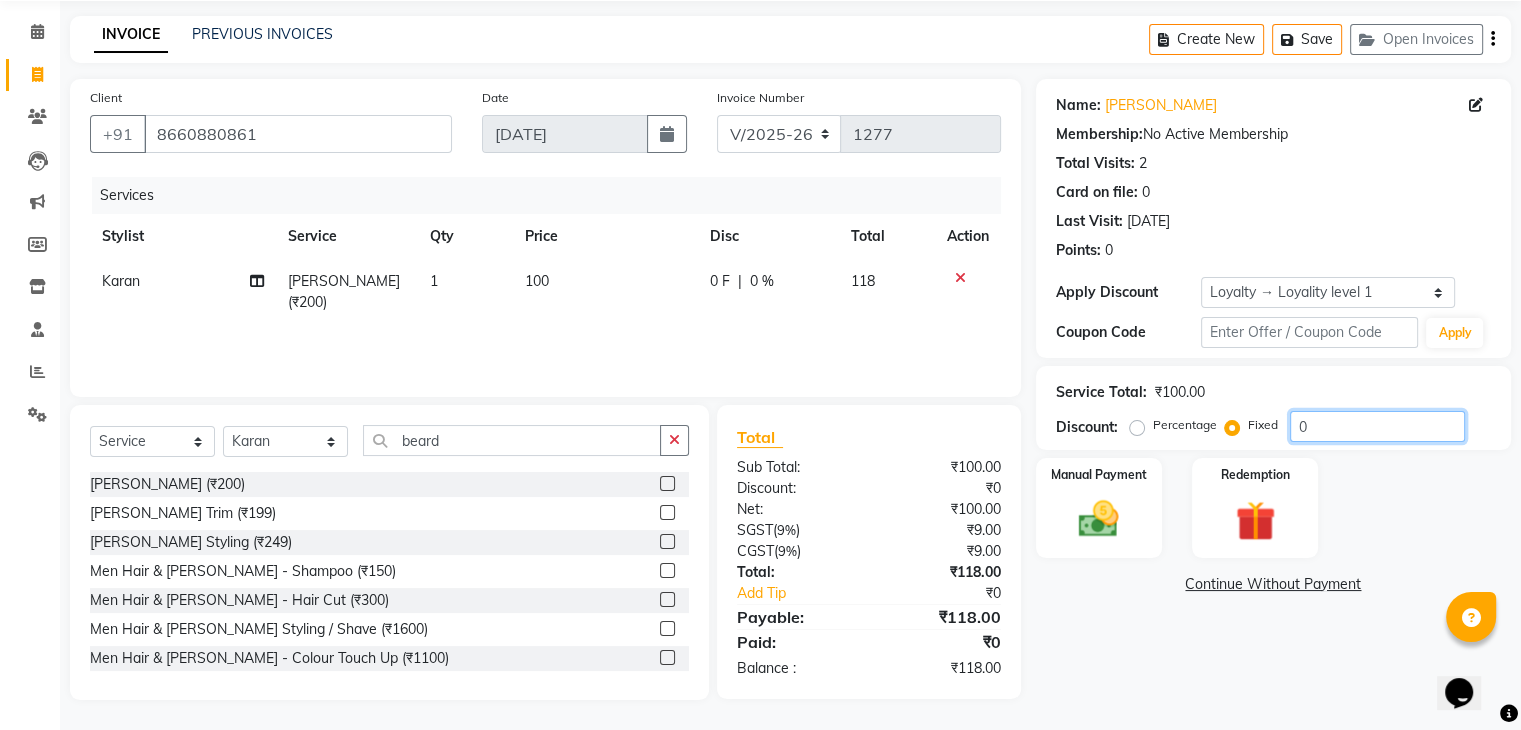 click on "0" 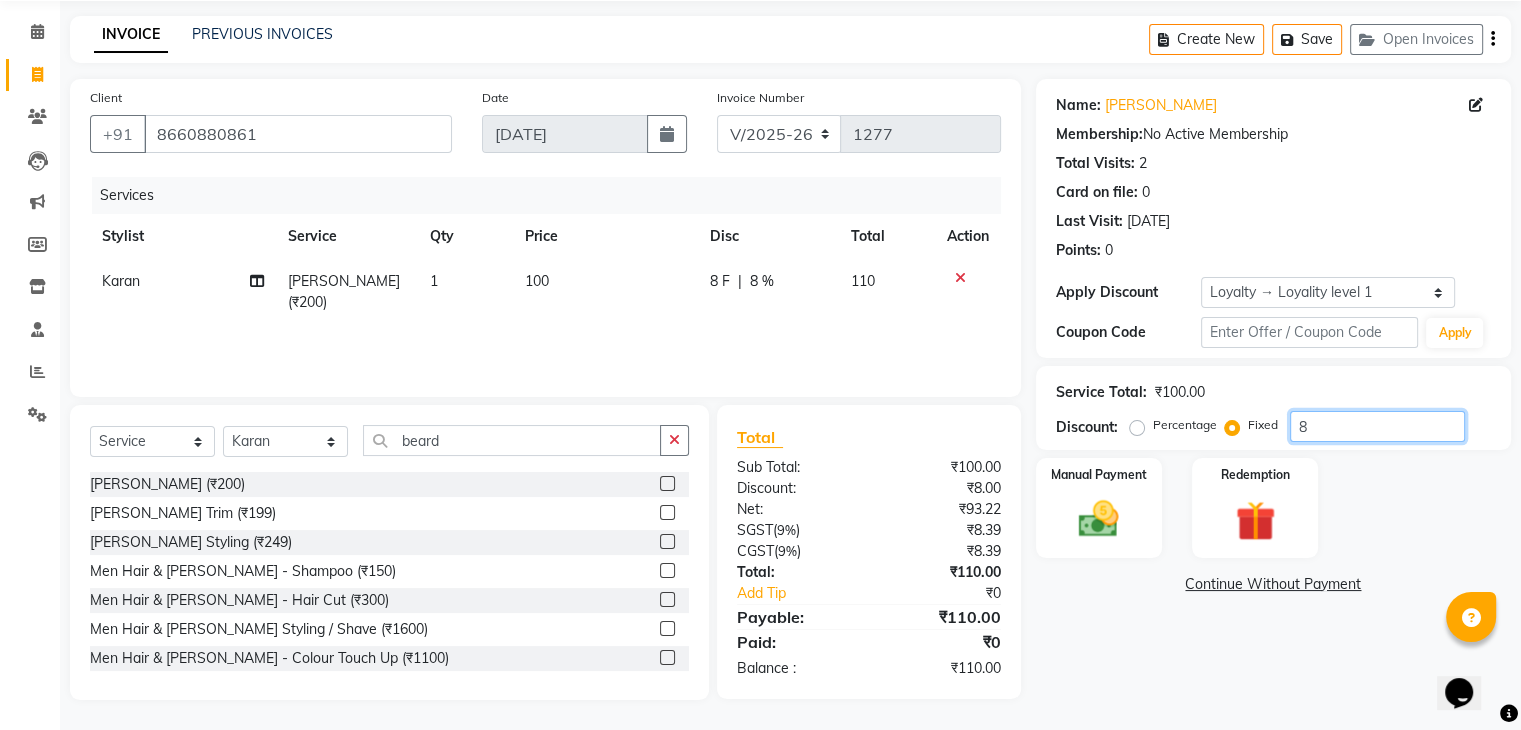 type on "8" 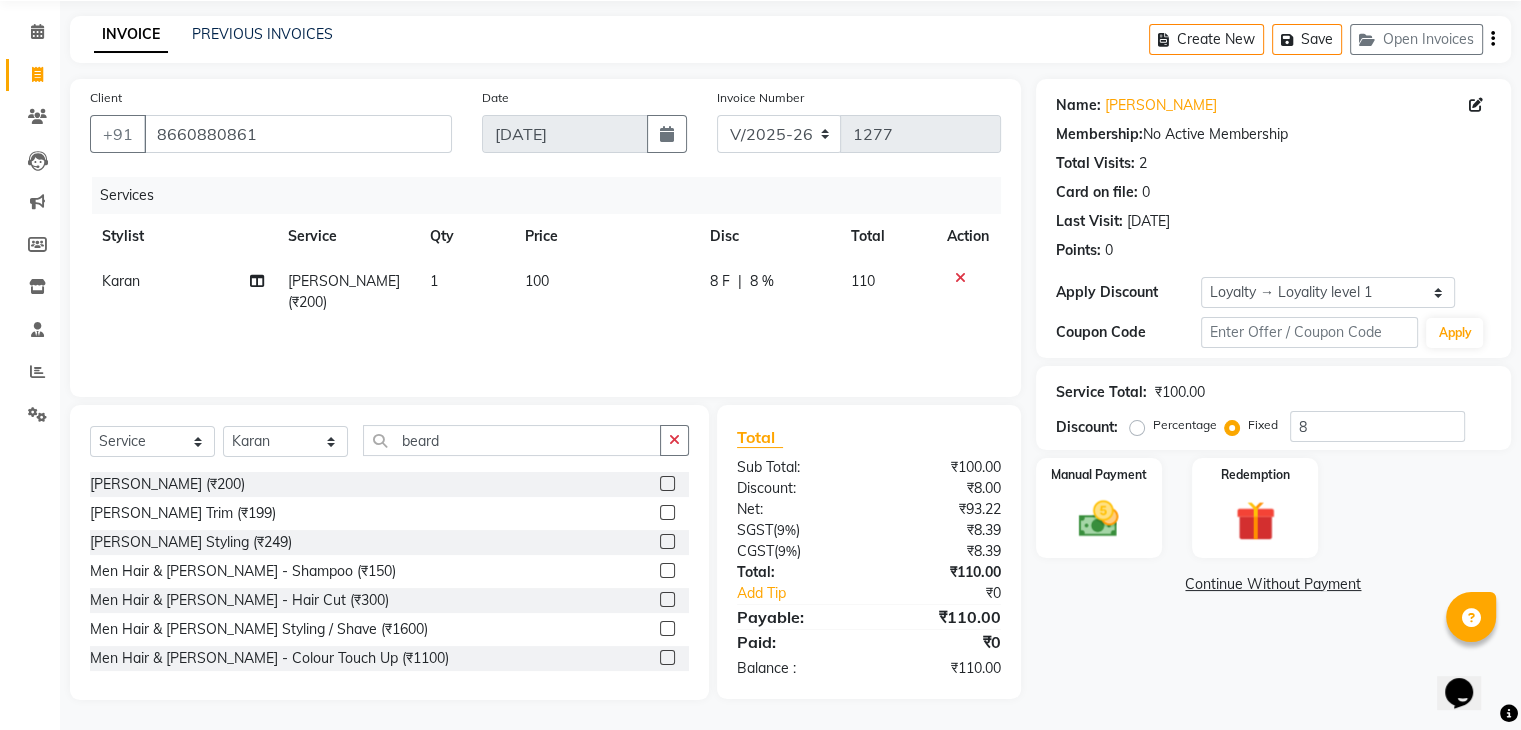 click on "Name: [PERSON_NAME]  Membership:  No Active Membership  Total Visits:  2 Card on file:  0 Last Visit:   [DATE] Points:   0  Apply Discount Select  Loyalty → Loyality level 1  Coupon Code Apply Service Total:  ₹100.00  Discount:  Percentage   Fixed  8 Manual Payment Redemption  Continue Without Payment" 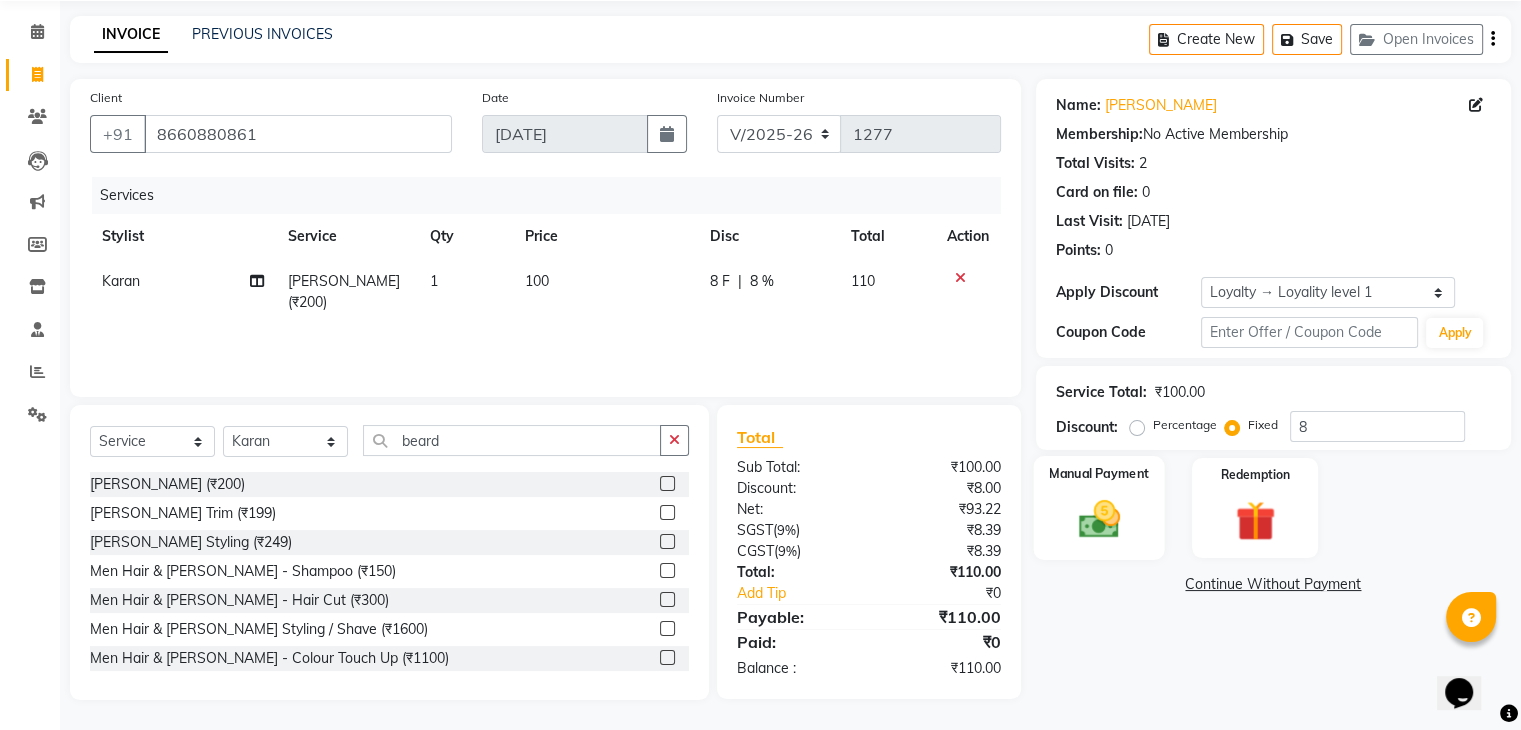 click 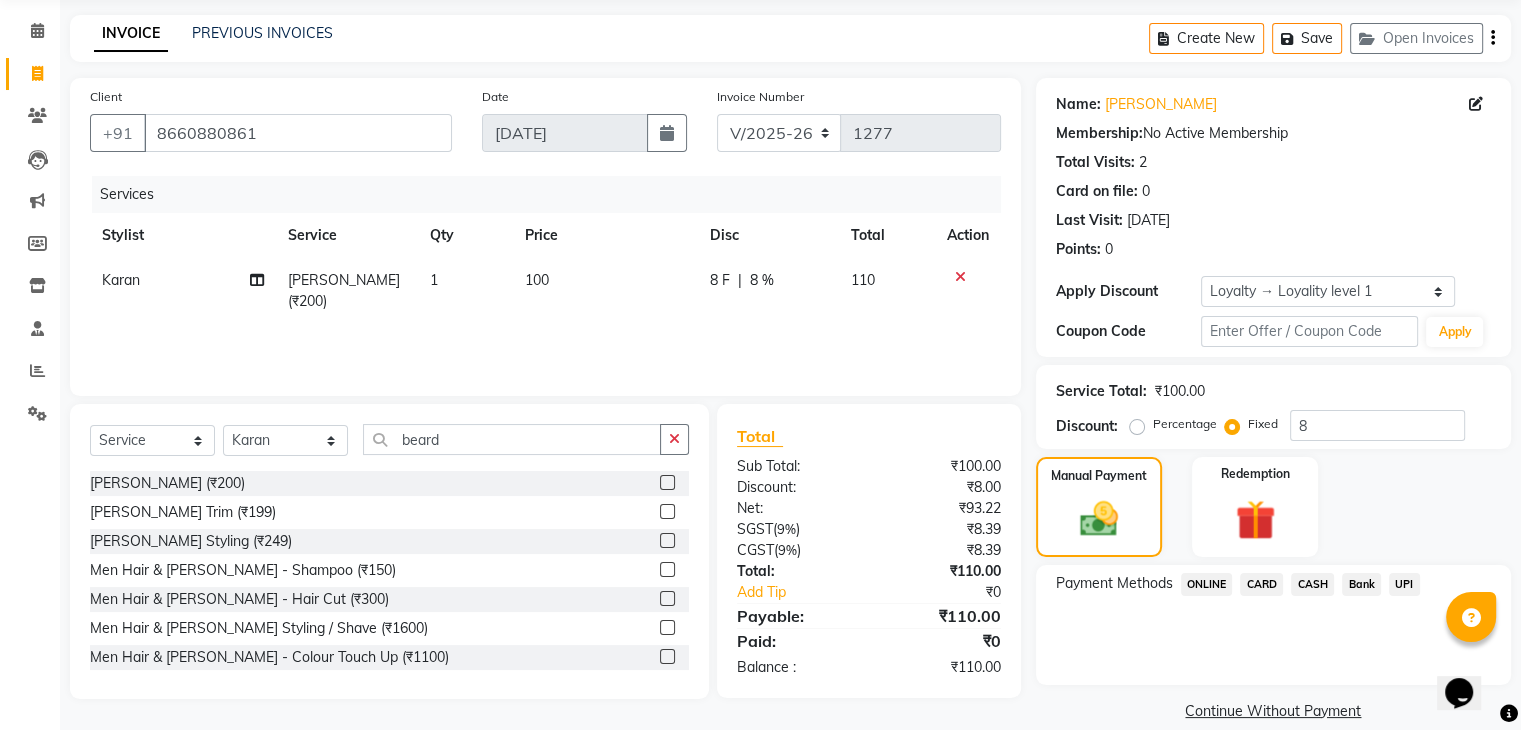 click on "CARD" 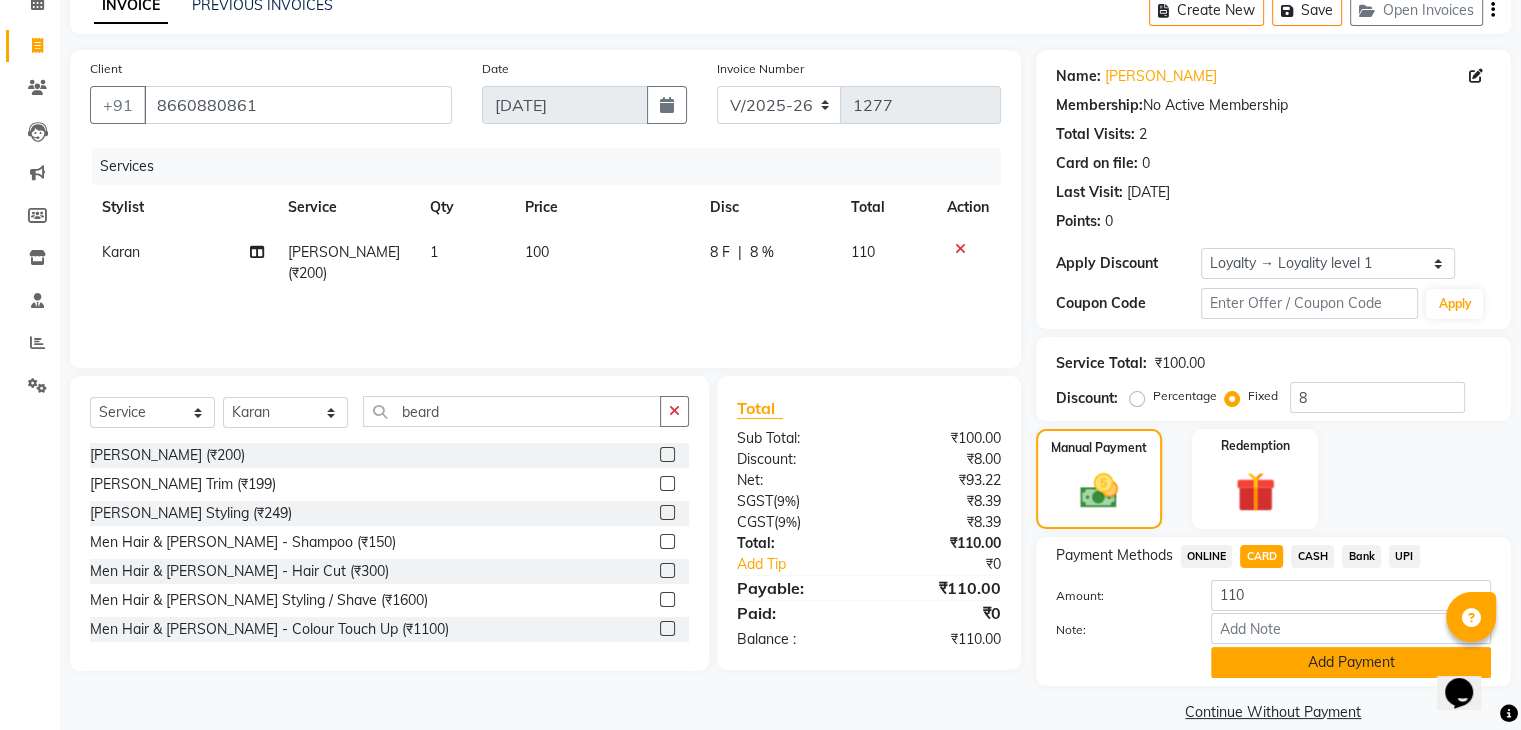 scroll, scrollTop: 128, scrollLeft: 0, axis: vertical 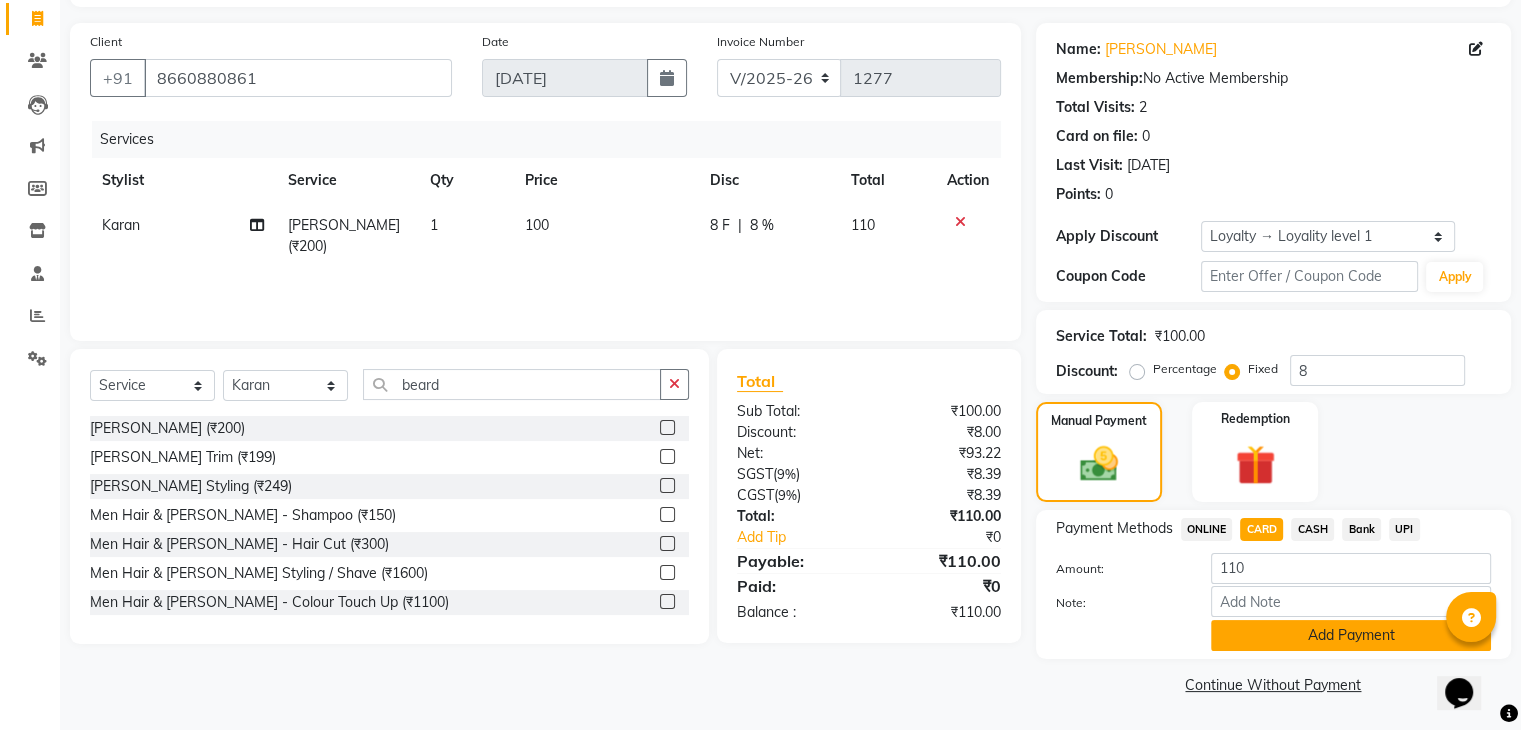 click on "Add Payment" 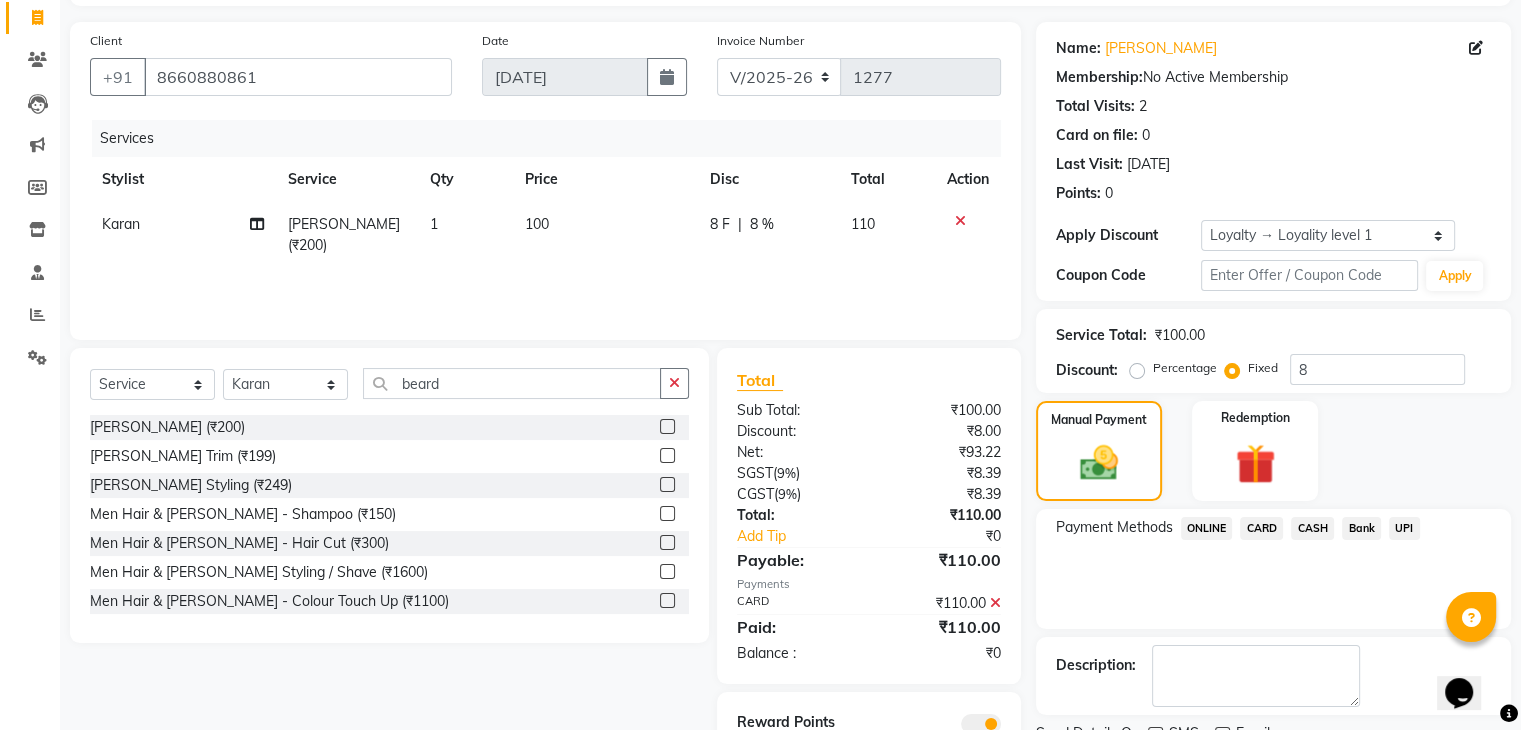 scroll, scrollTop: 212, scrollLeft: 0, axis: vertical 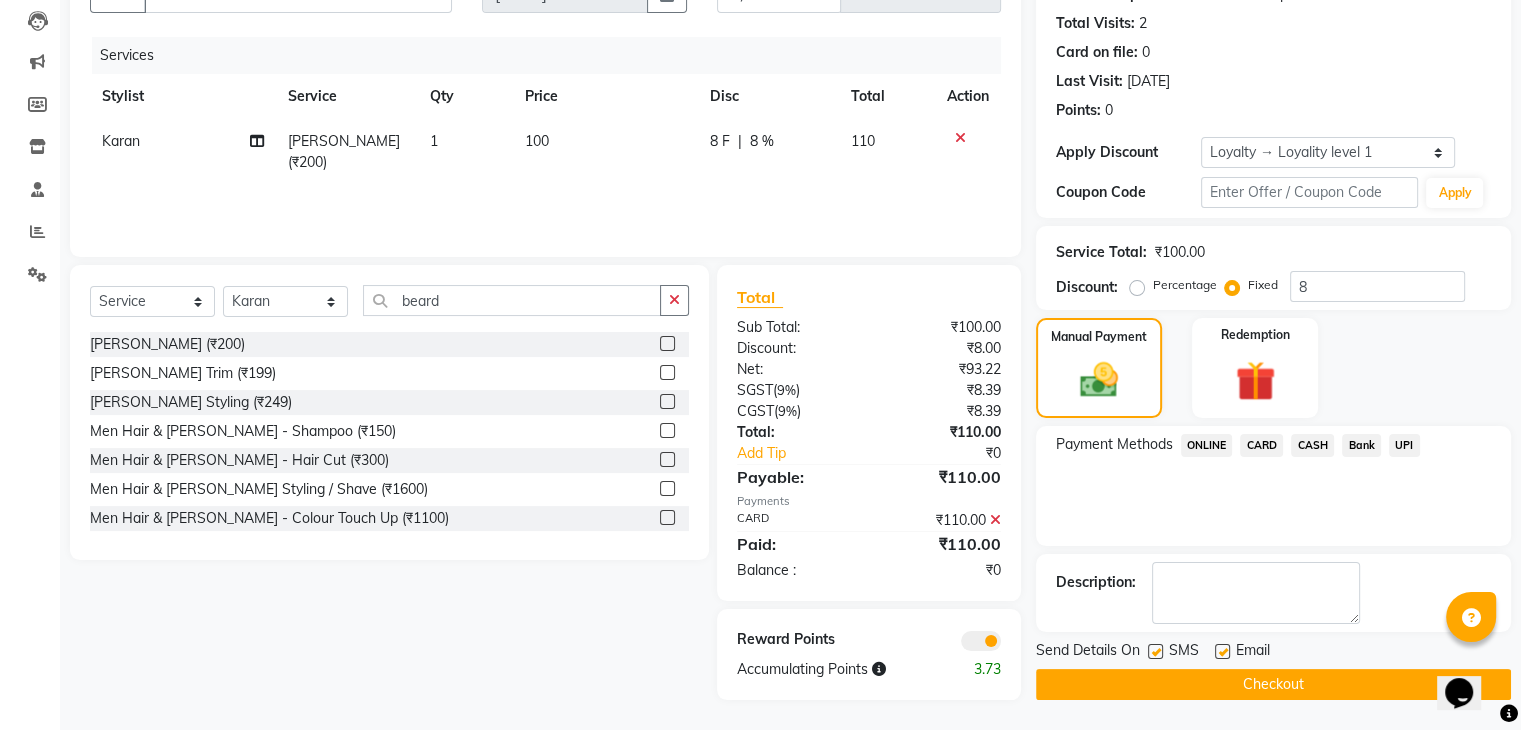 click on "Checkout" 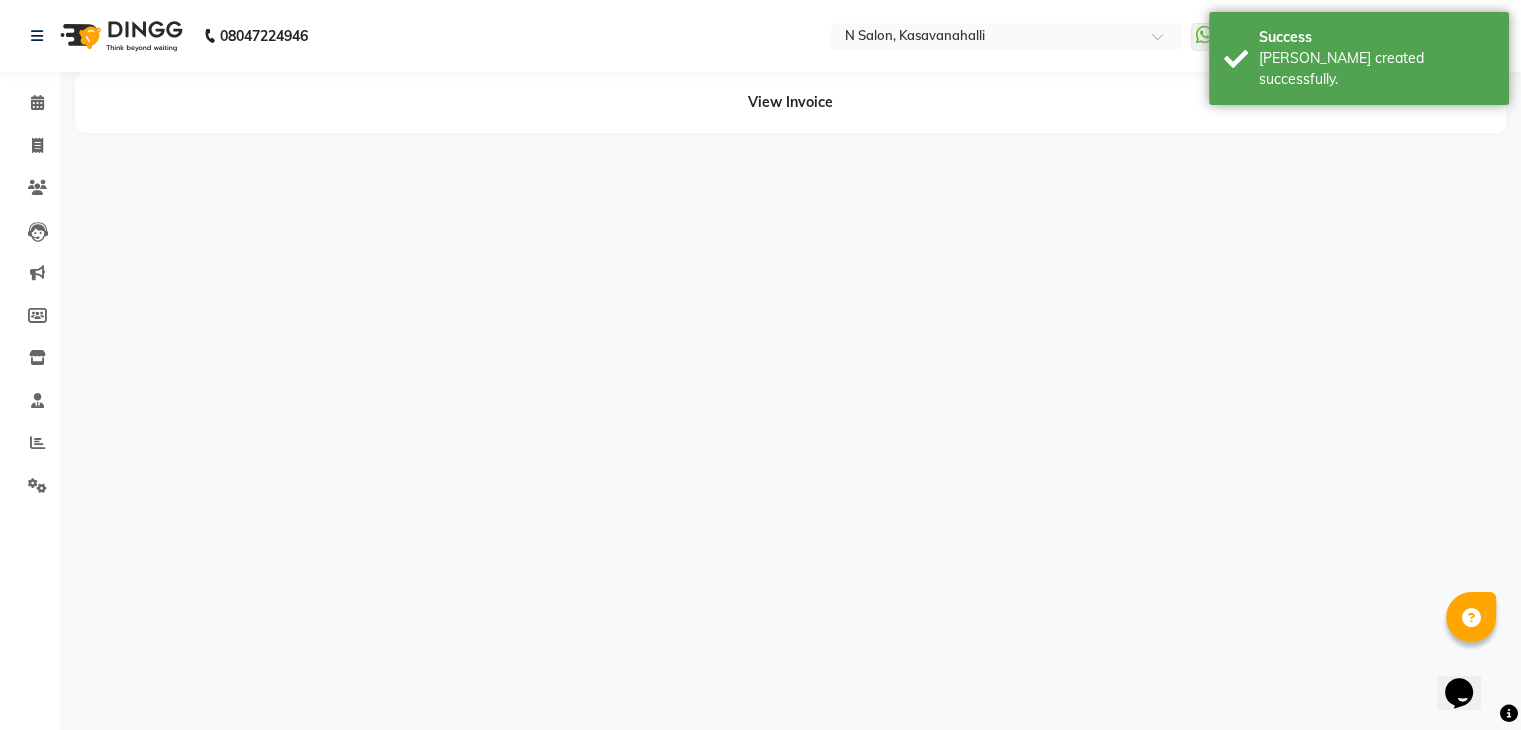 scroll, scrollTop: 0, scrollLeft: 0, axis: both 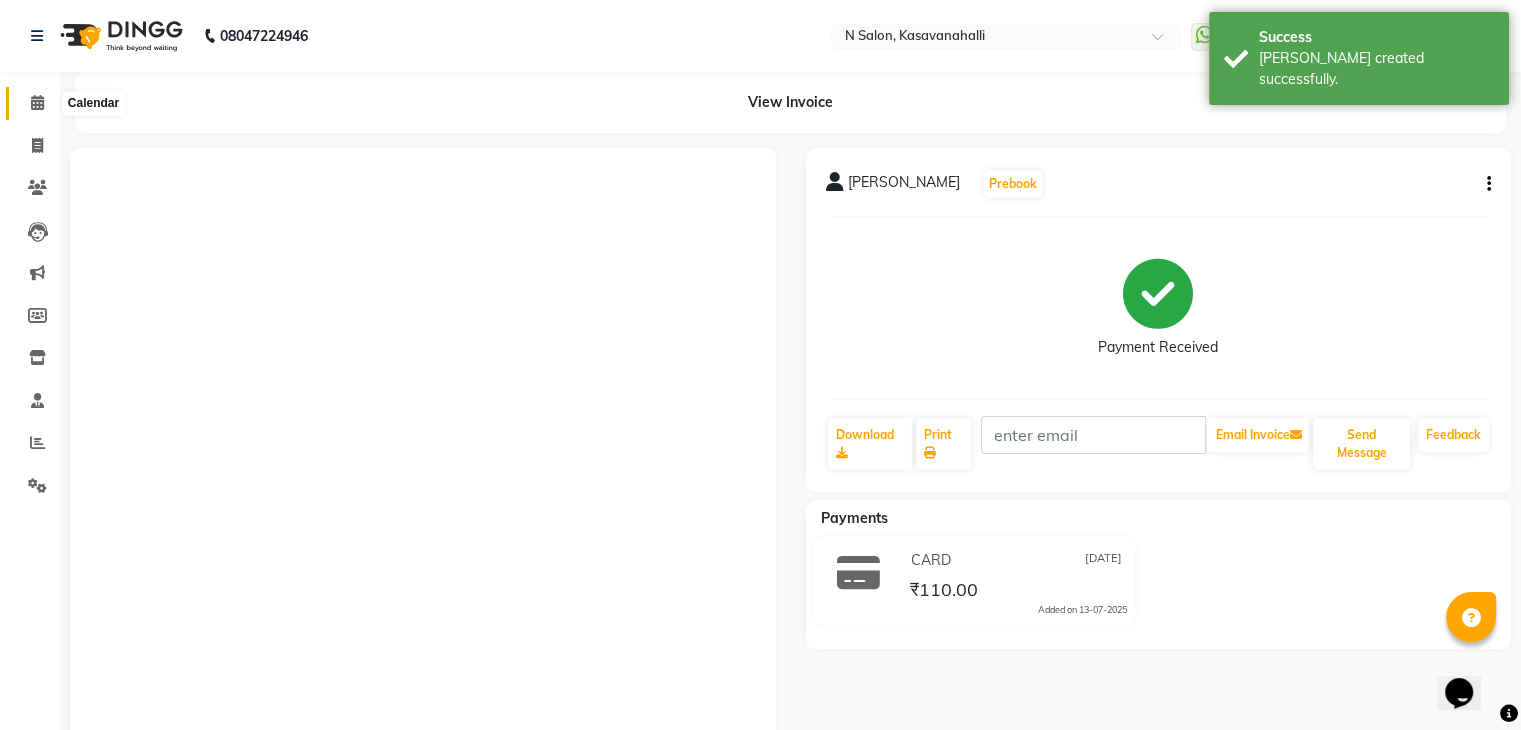 click 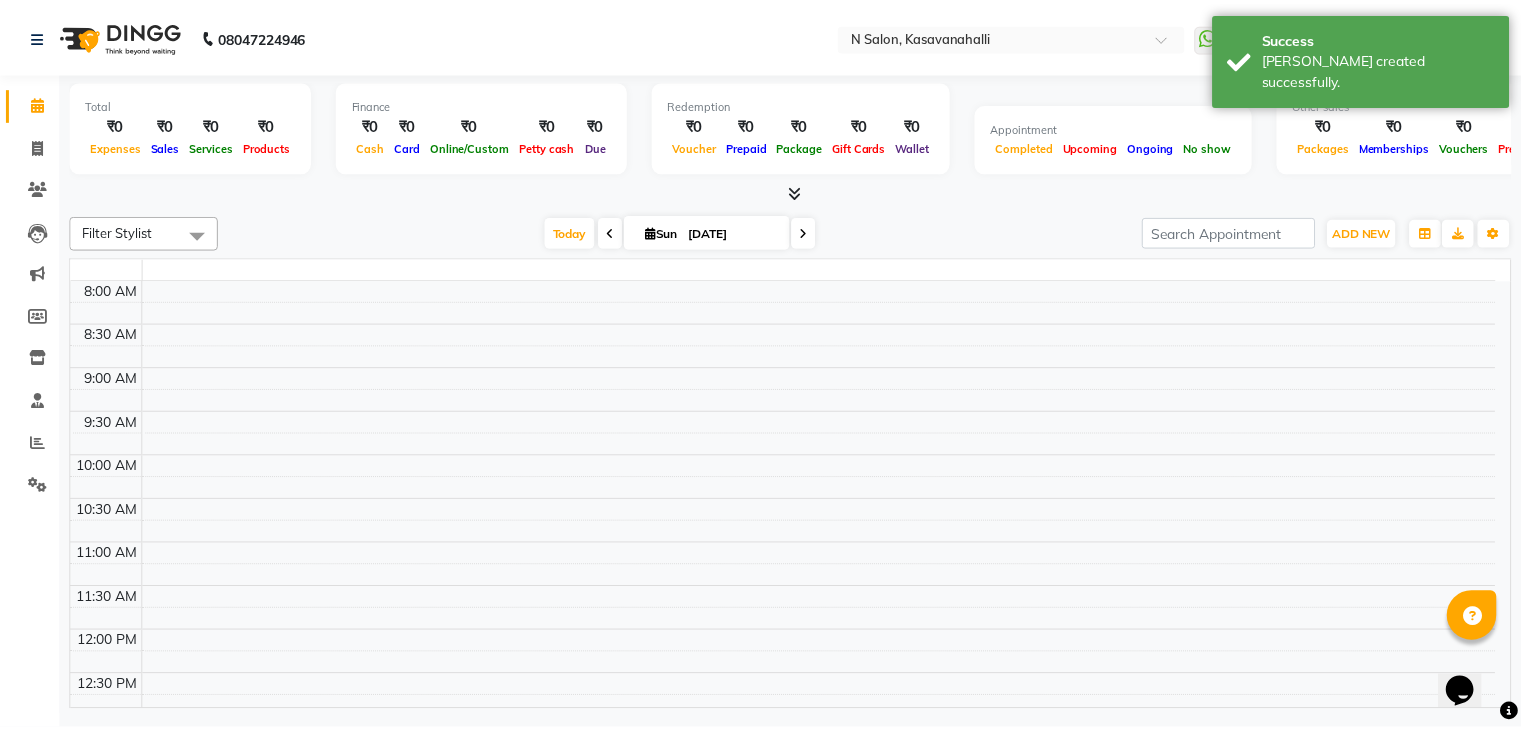 scroll, scrollTop: 705, scrollLeft: 0, axis: vertical 